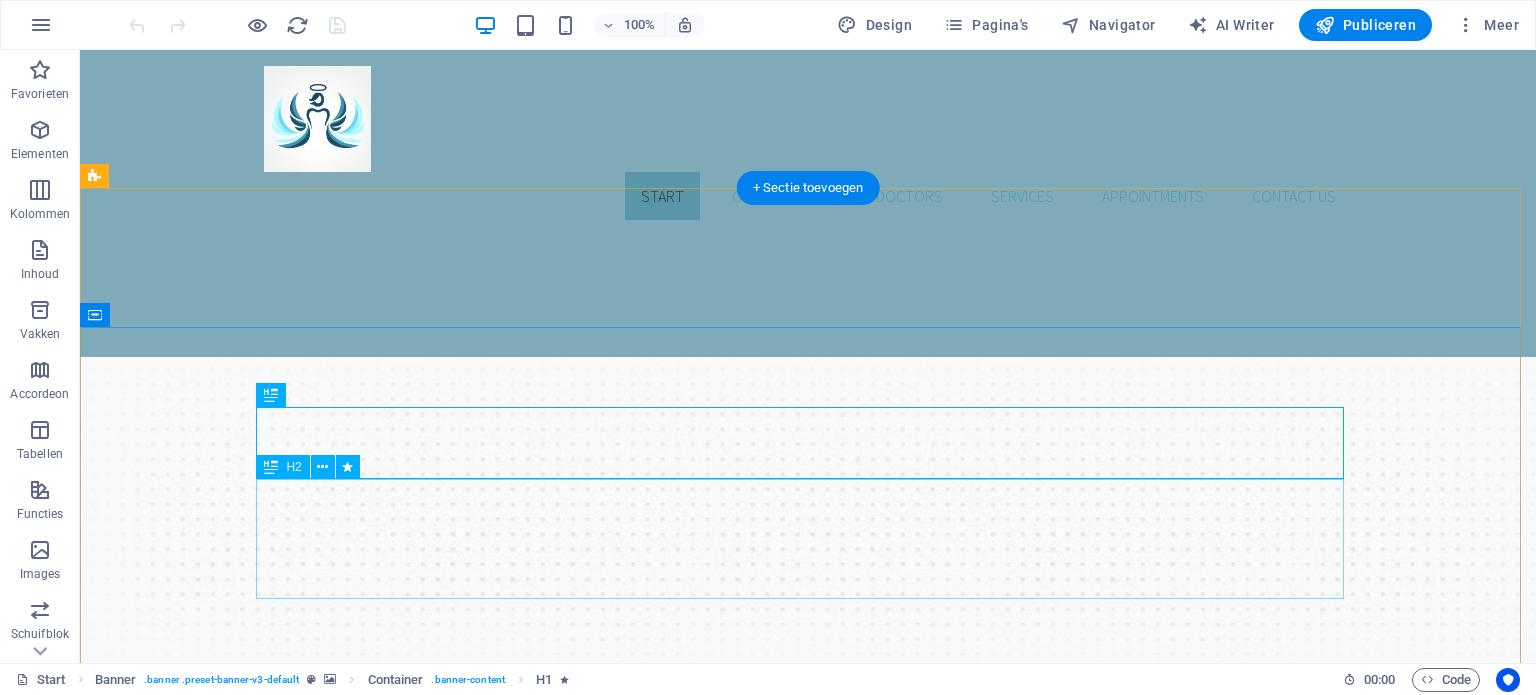 scroll, scrollTop: 0, scrollLeft: 0, axis: both 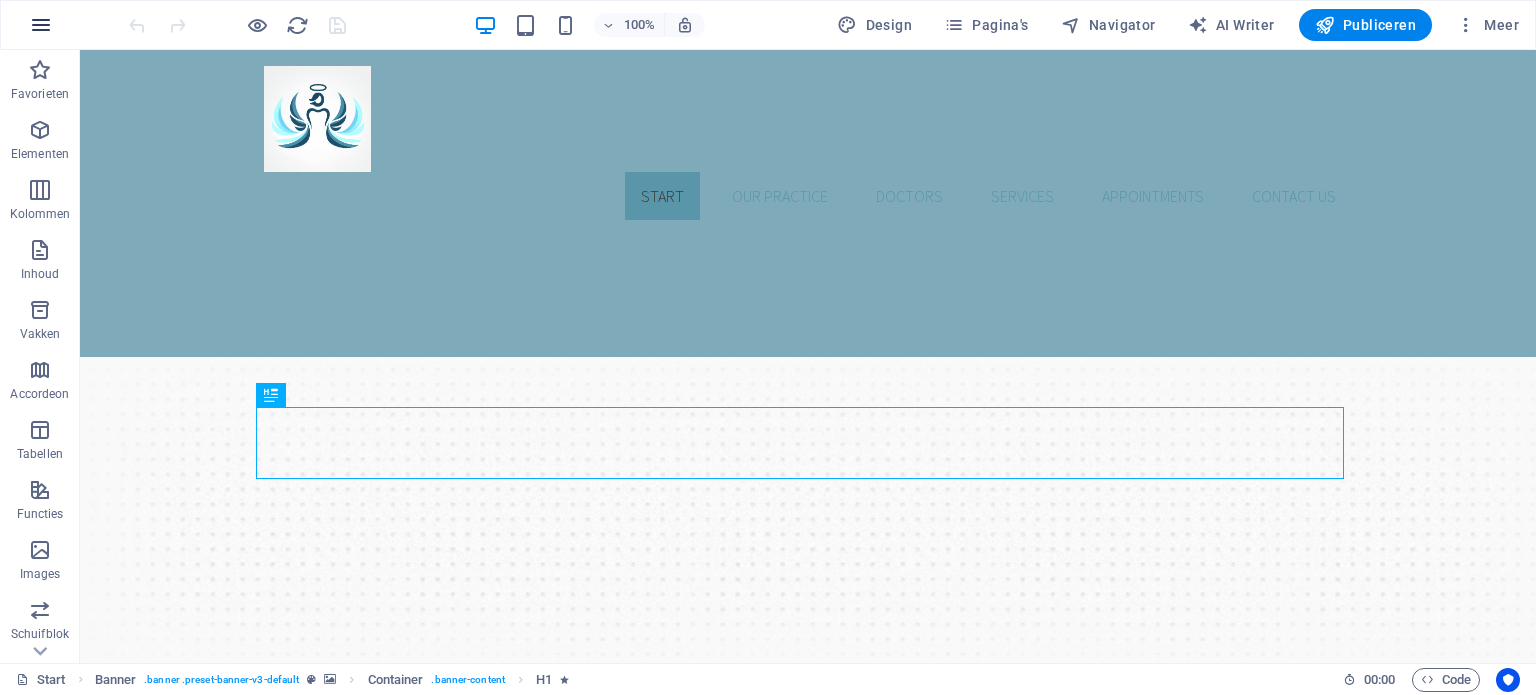 click at bounding box center [41, 25] 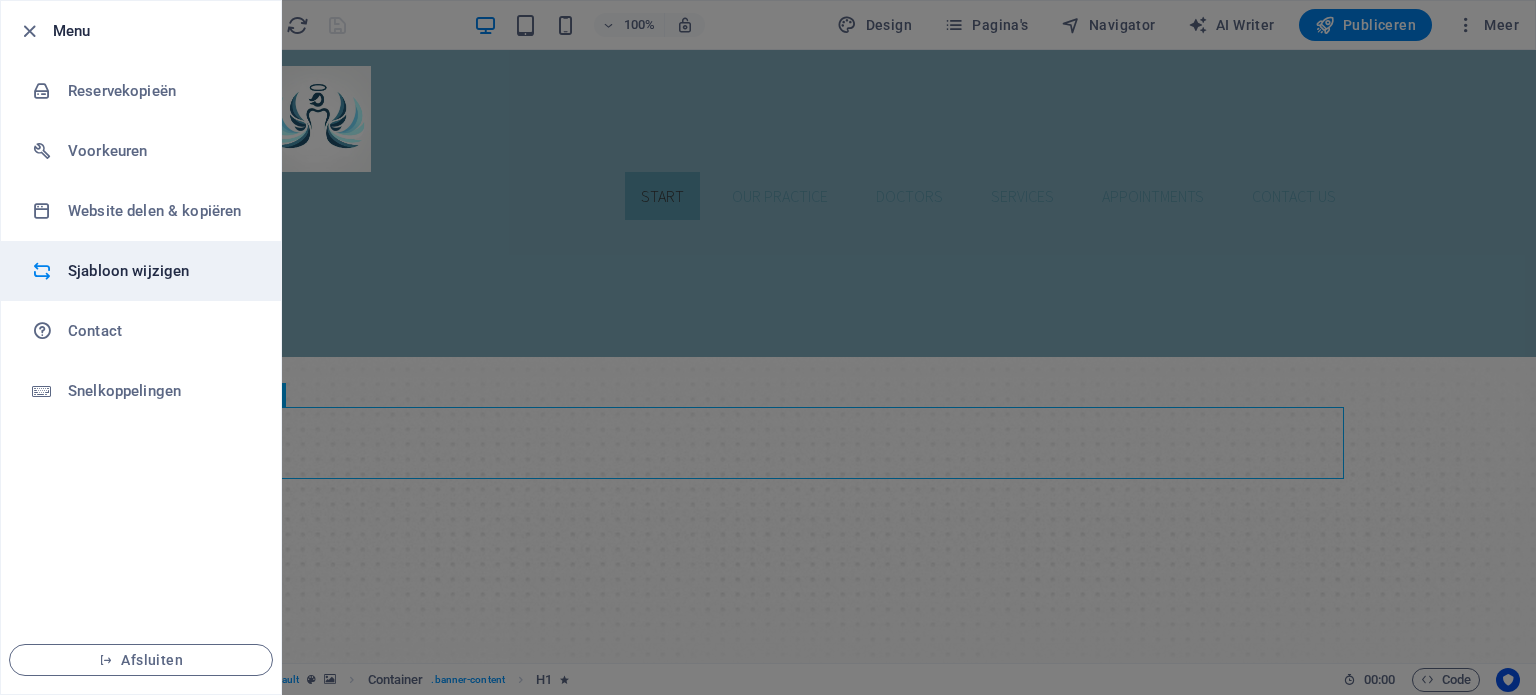 click on "Sjabloon wijzigen" at bounding box center [141, 271] 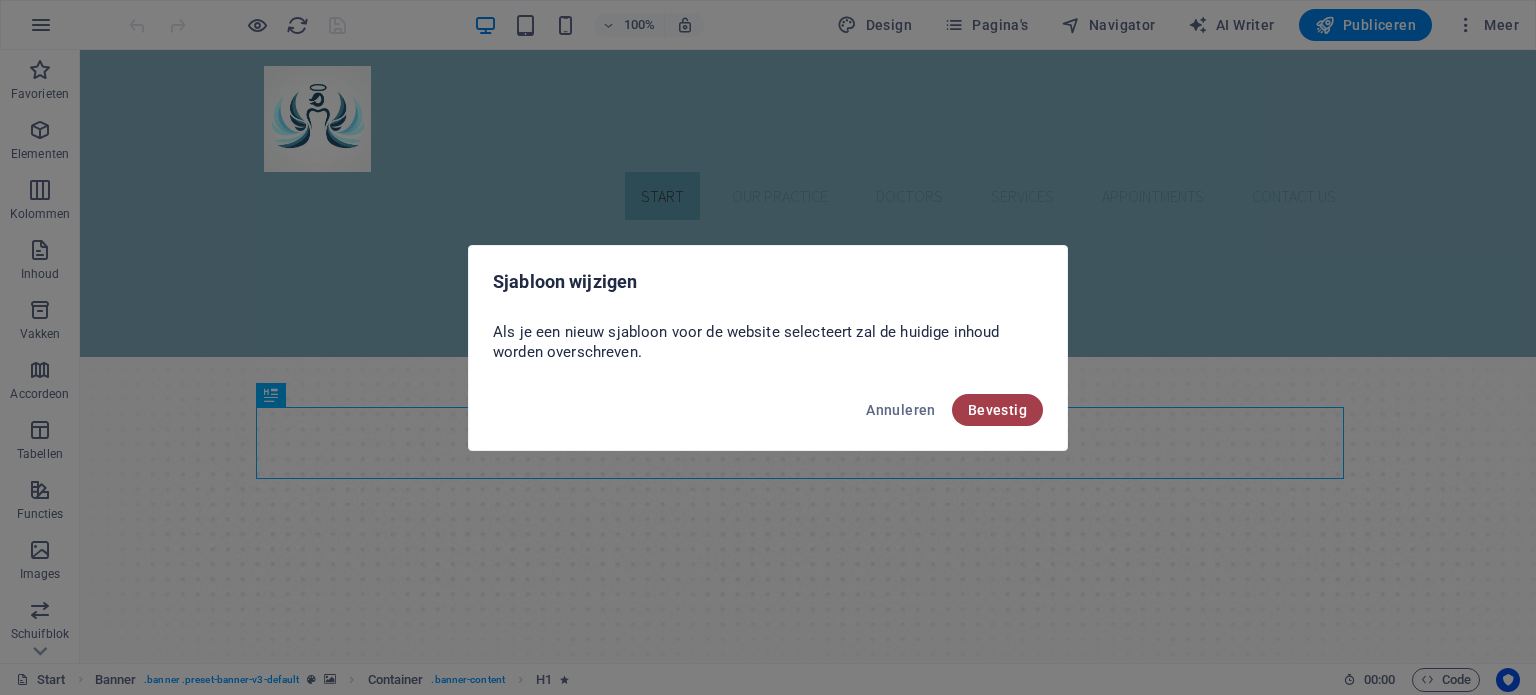 click on "Bevestig" at bounding box center [997, 410] 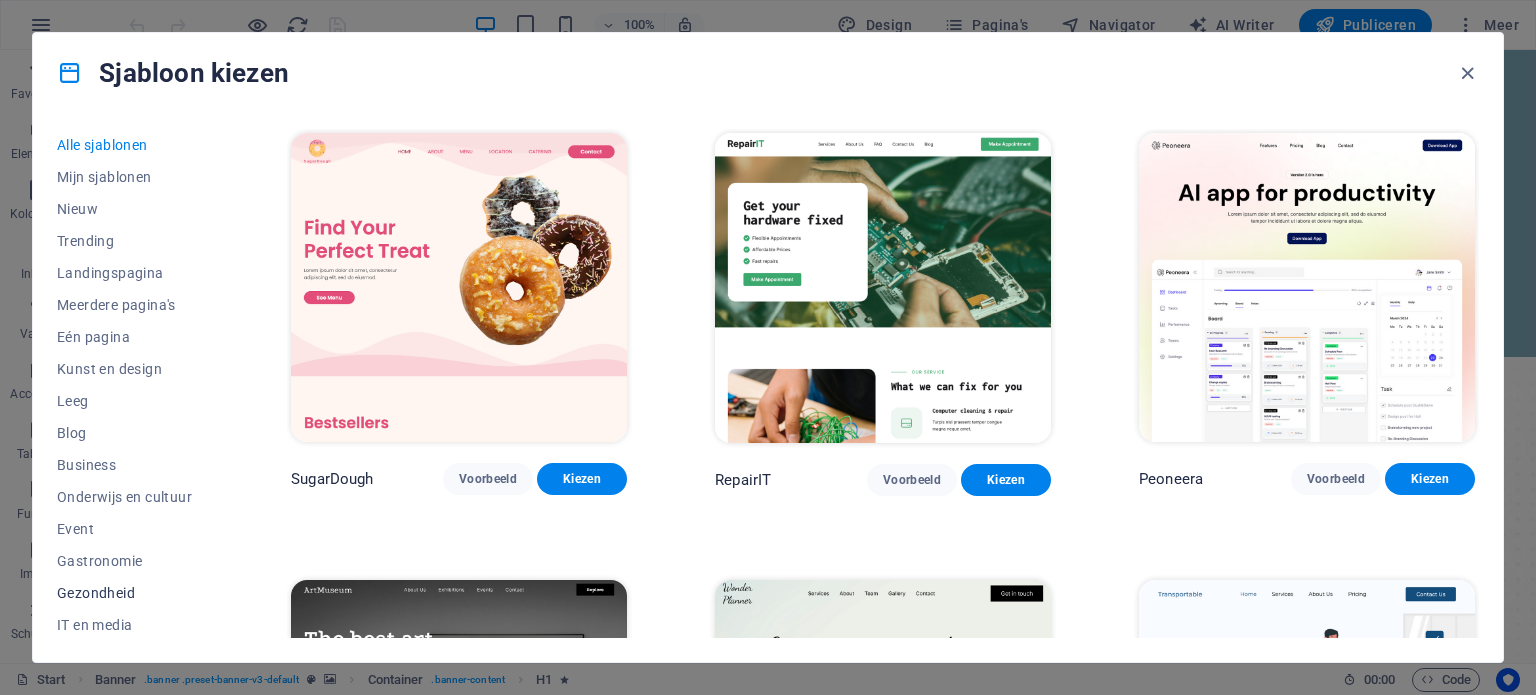 click on "Gezondheid" at bounding box center [130, 593] 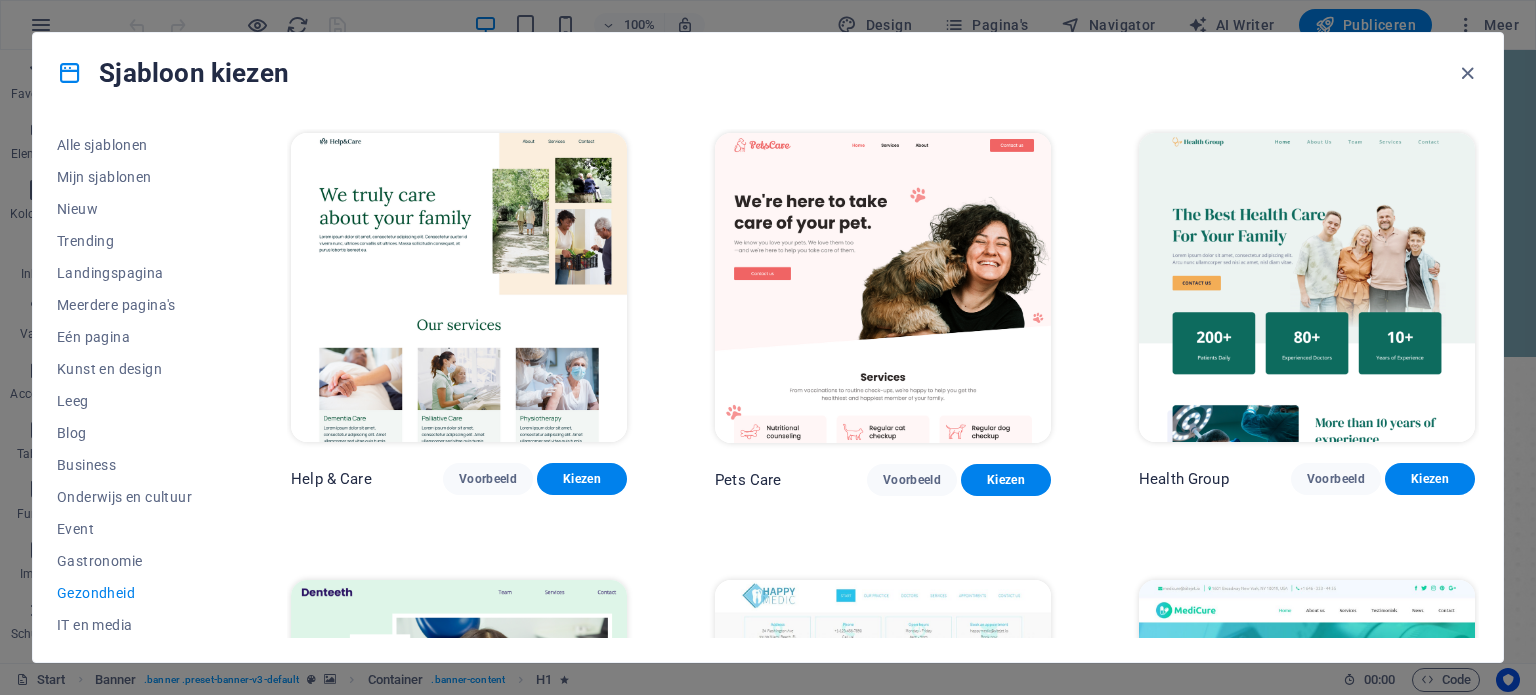 scroll, scrollTop: 0, scrollLeft: 0, axis: both 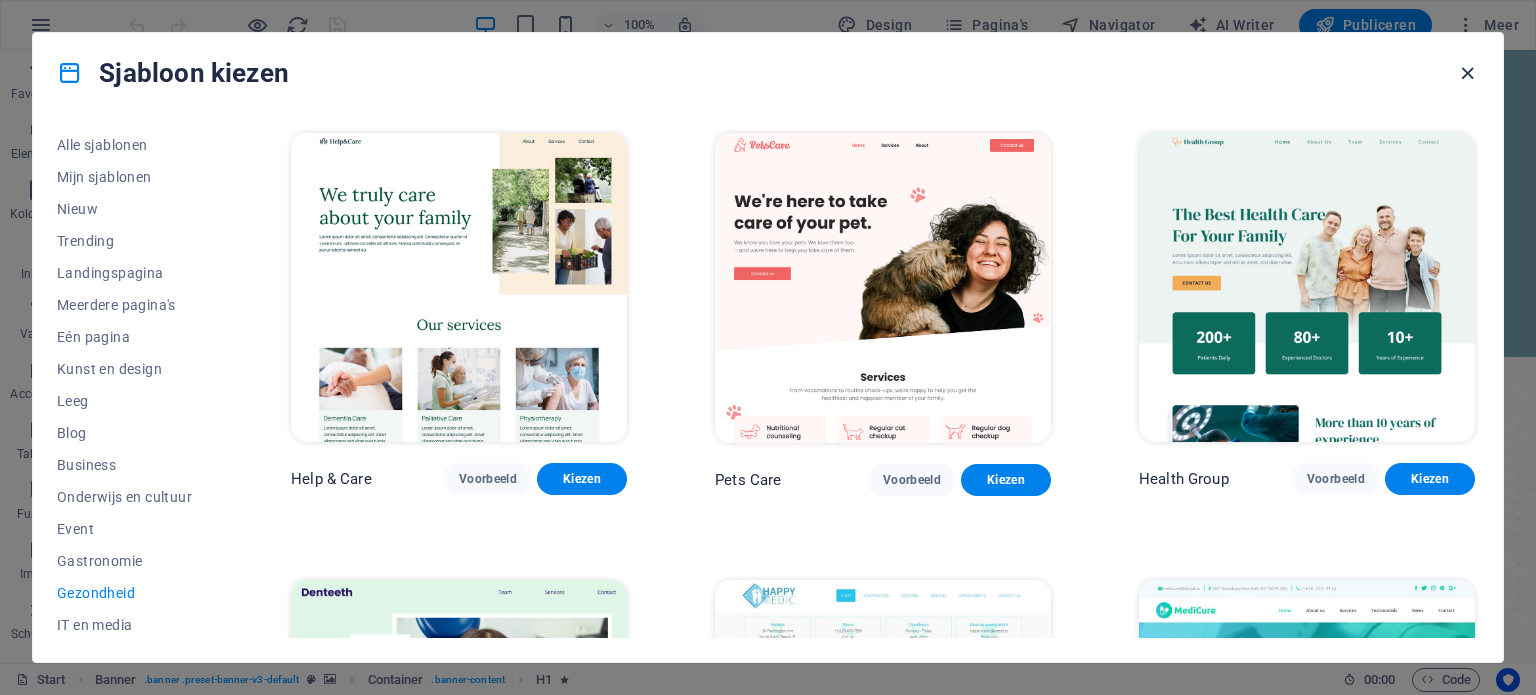 click at bounding box center [1467, 73] 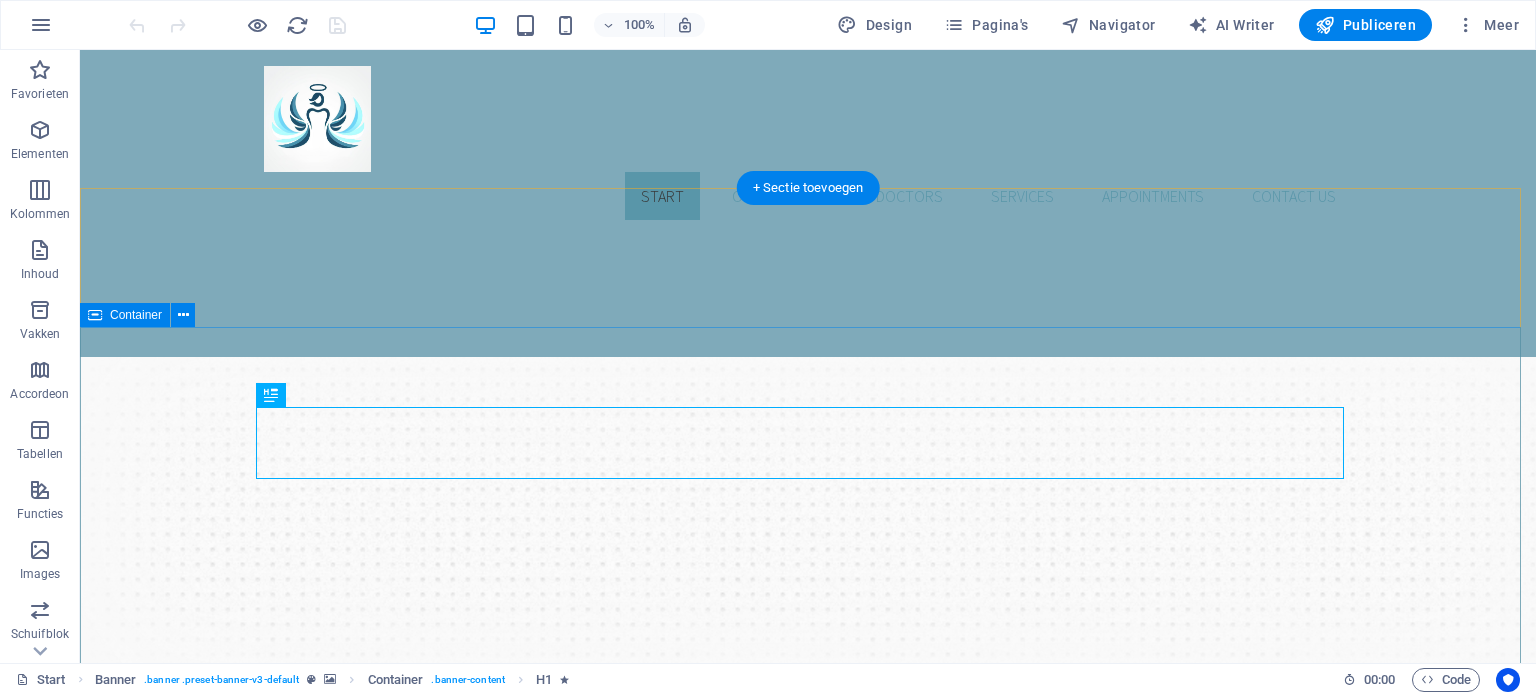 scroll, scrollTop: 0, scrollLeft: 0, axis: both 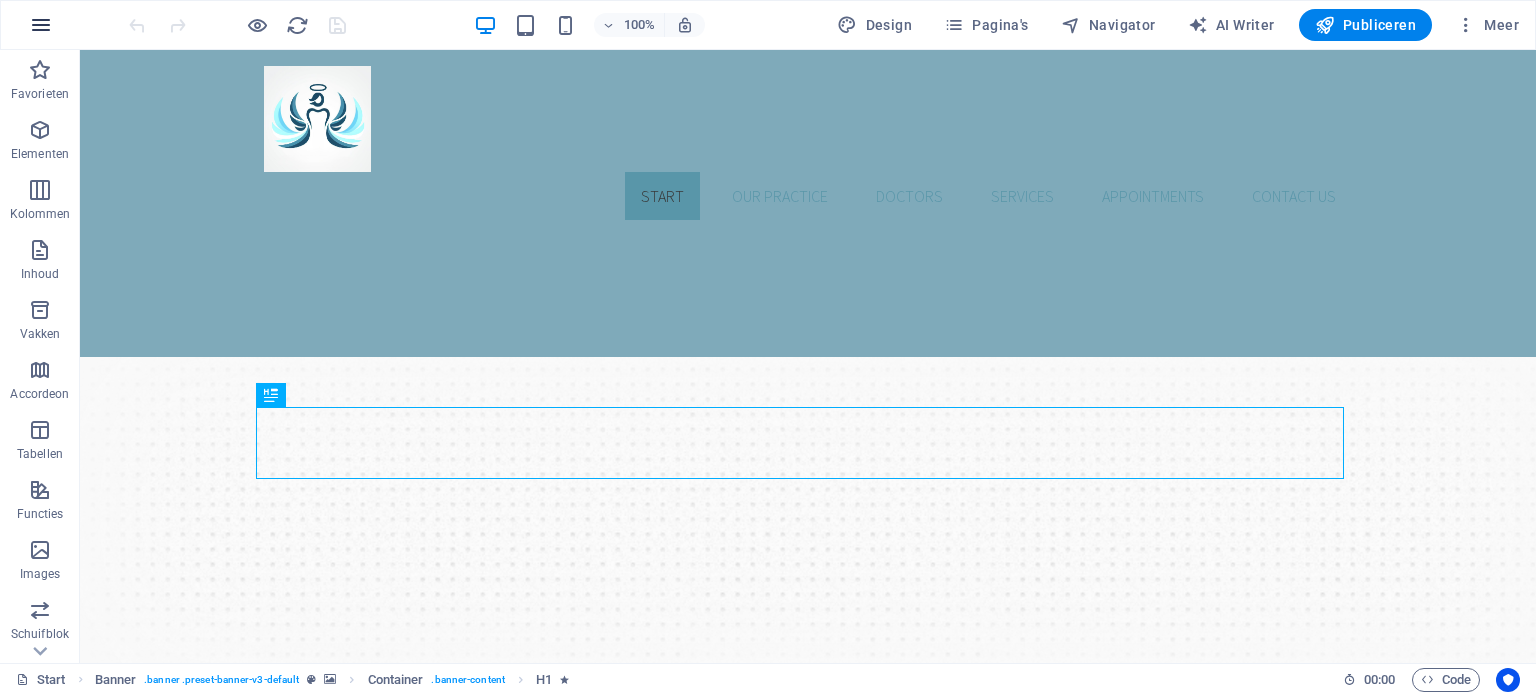 click at bounding box center (41, 25) 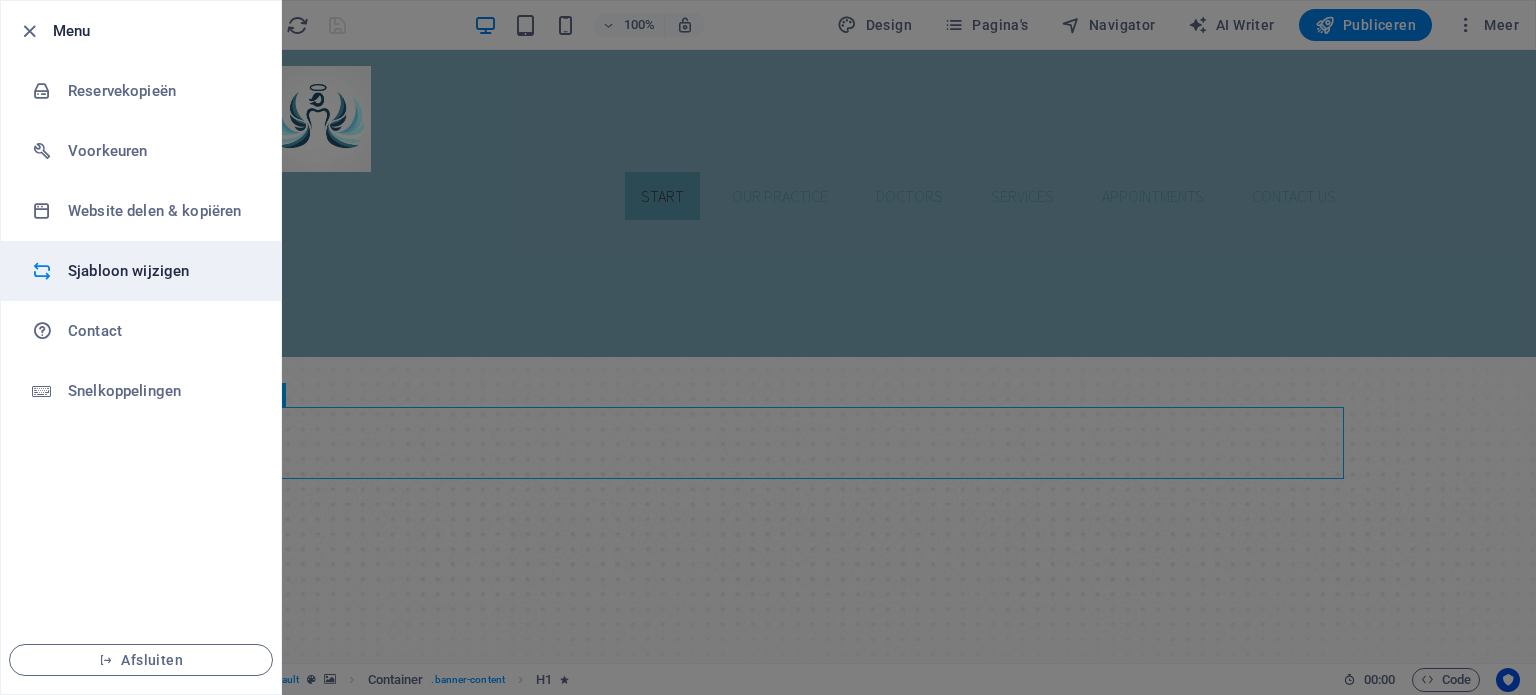 click on "Sjabloon wijzigen" at bounding box center (160, 271) 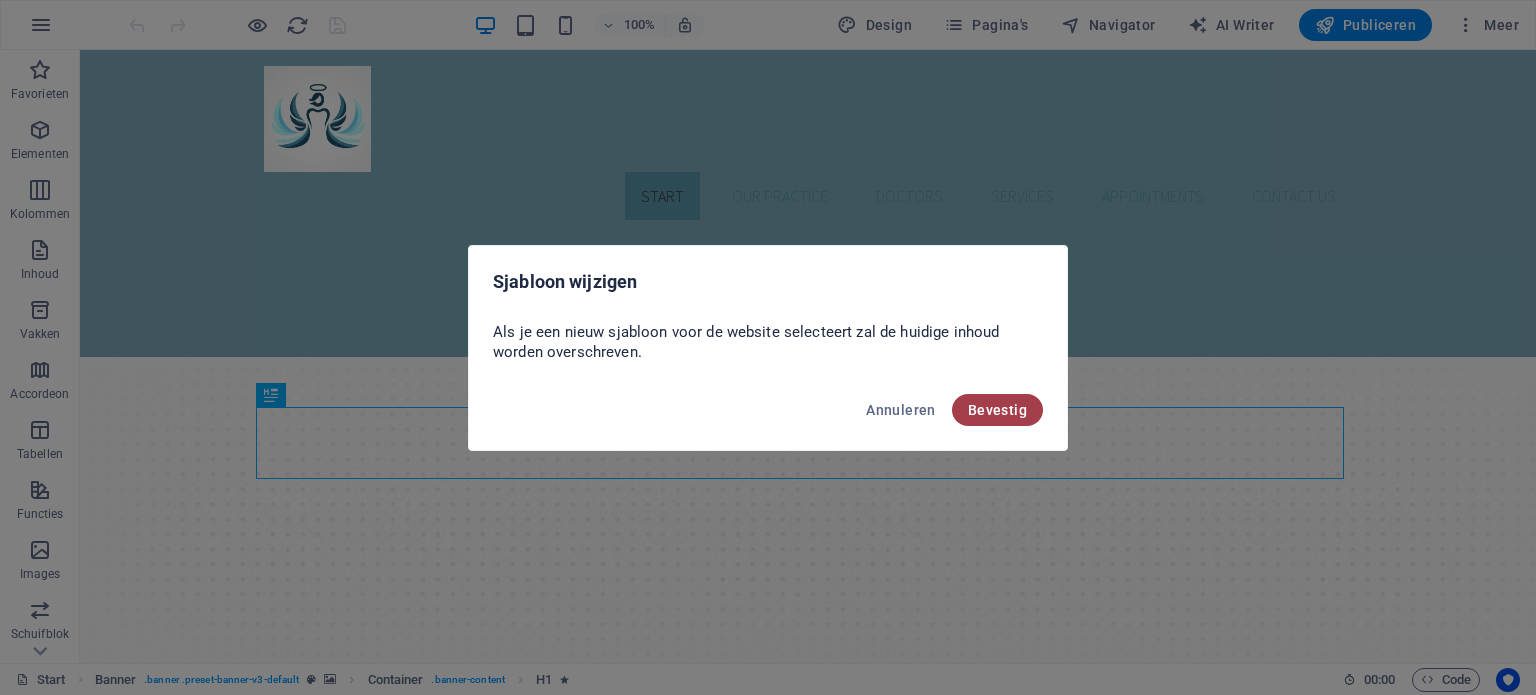 click on "Bevestig" at bounding box center [997, 410] 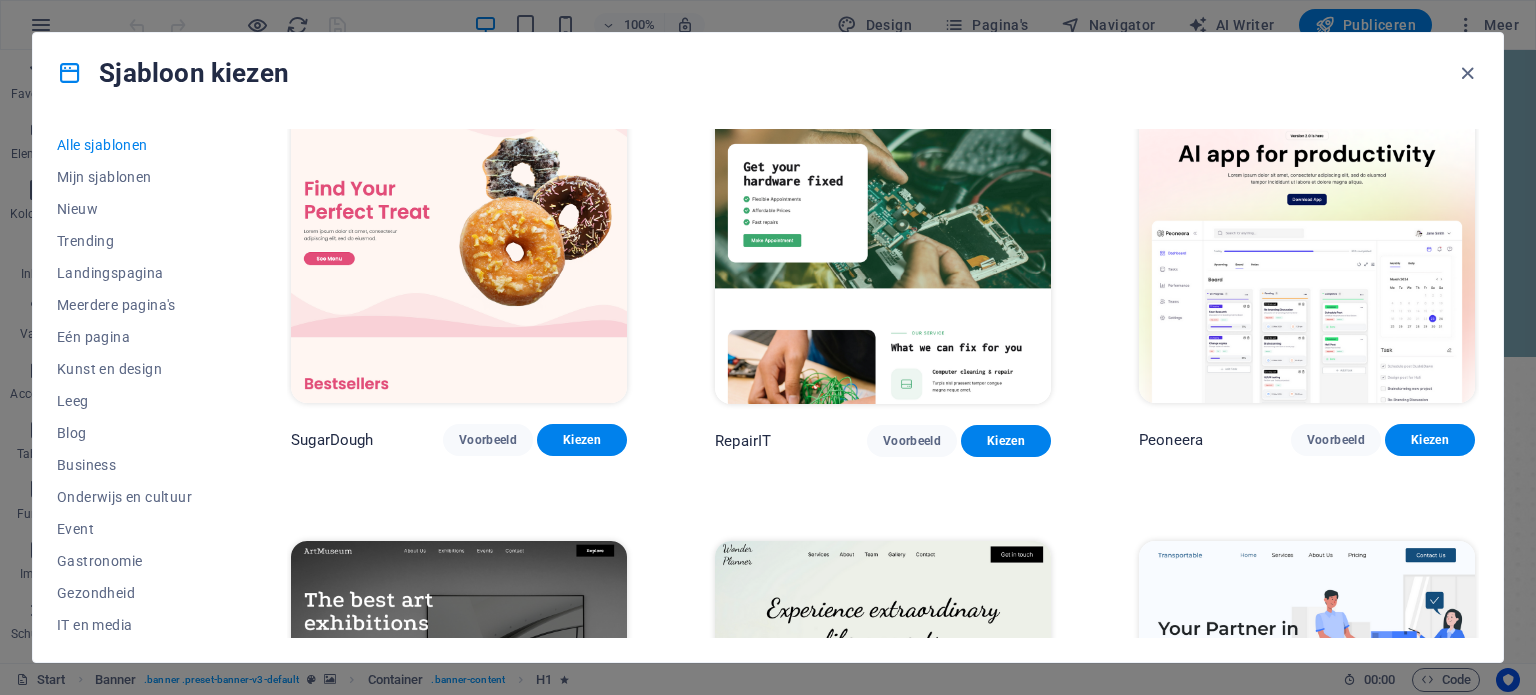 scroll, scrollTop: 35, scrollLeft: 0, axis: vertical 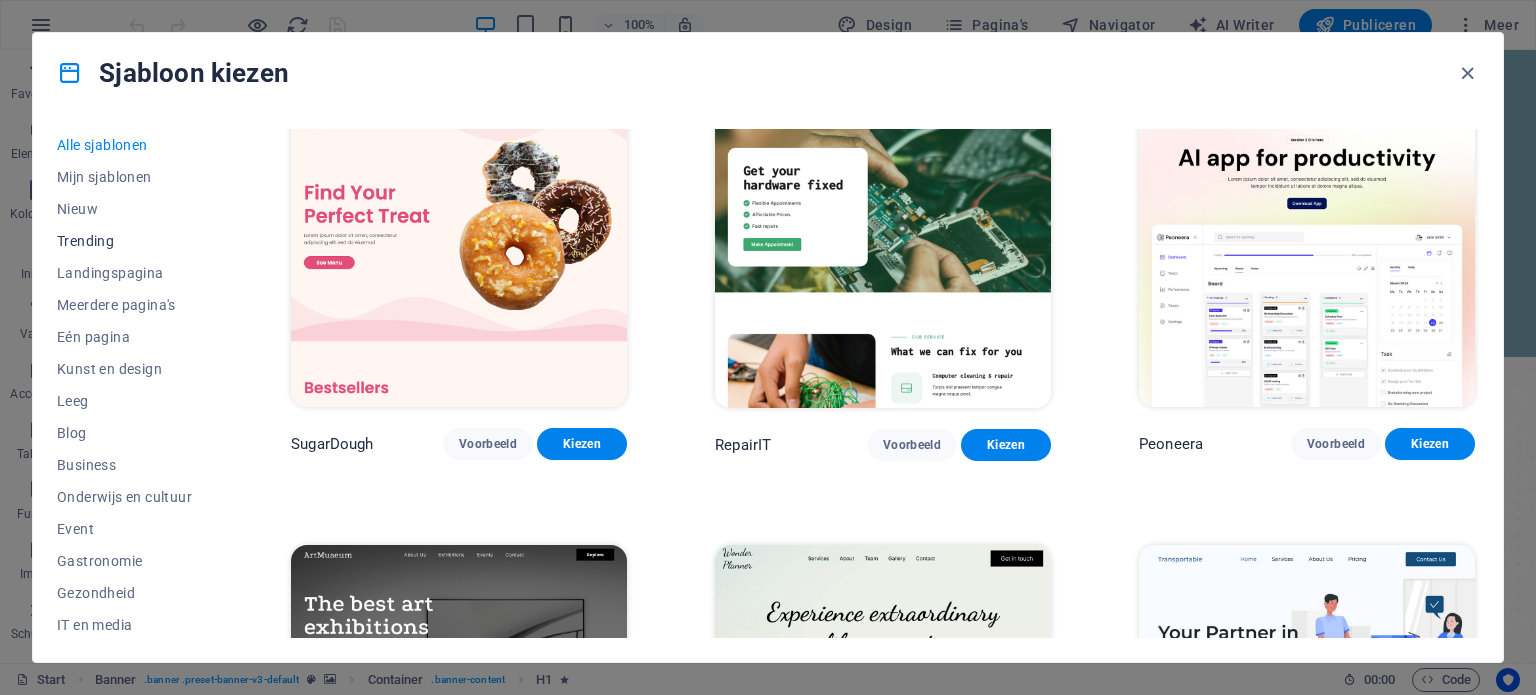 click on "Trending" at bounding box center (130, 241) 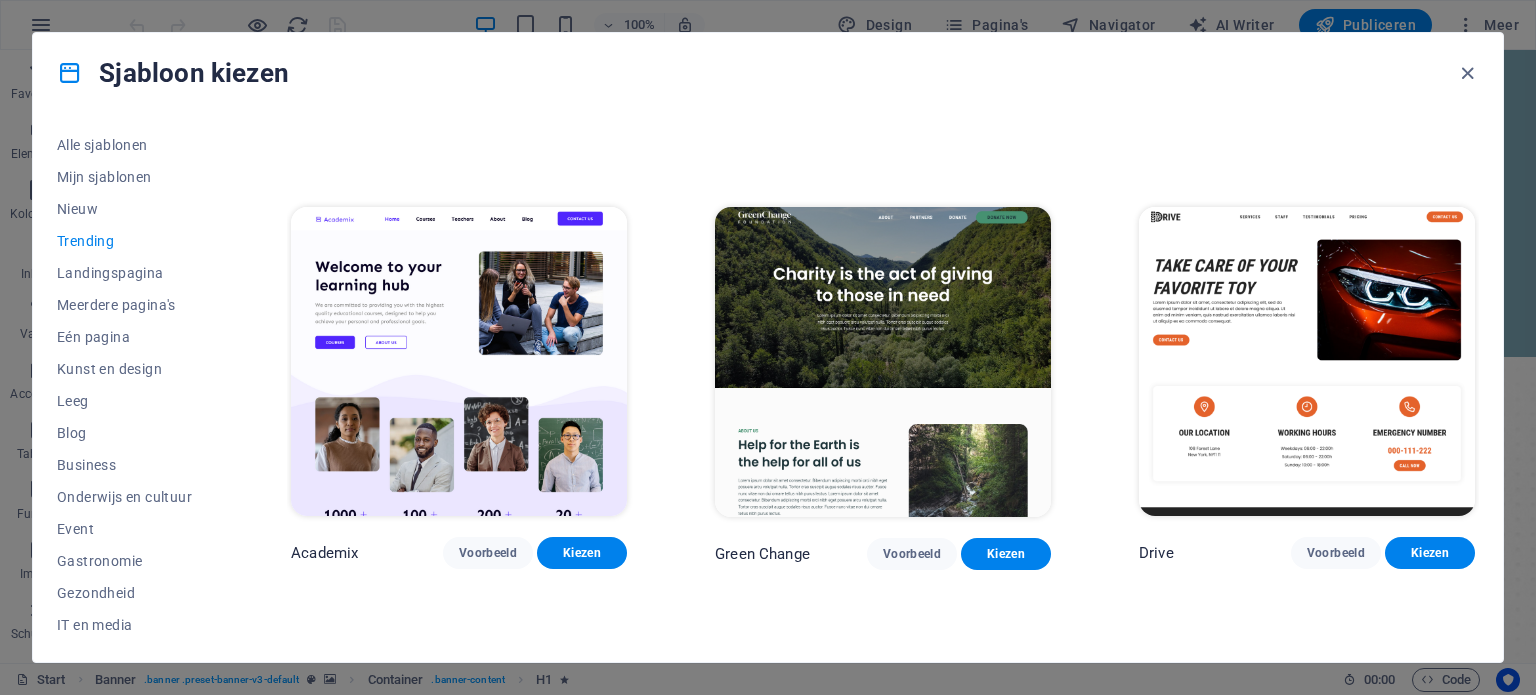 scroll, scrollTop: 979, scrollLeft: 0, axis: vertical 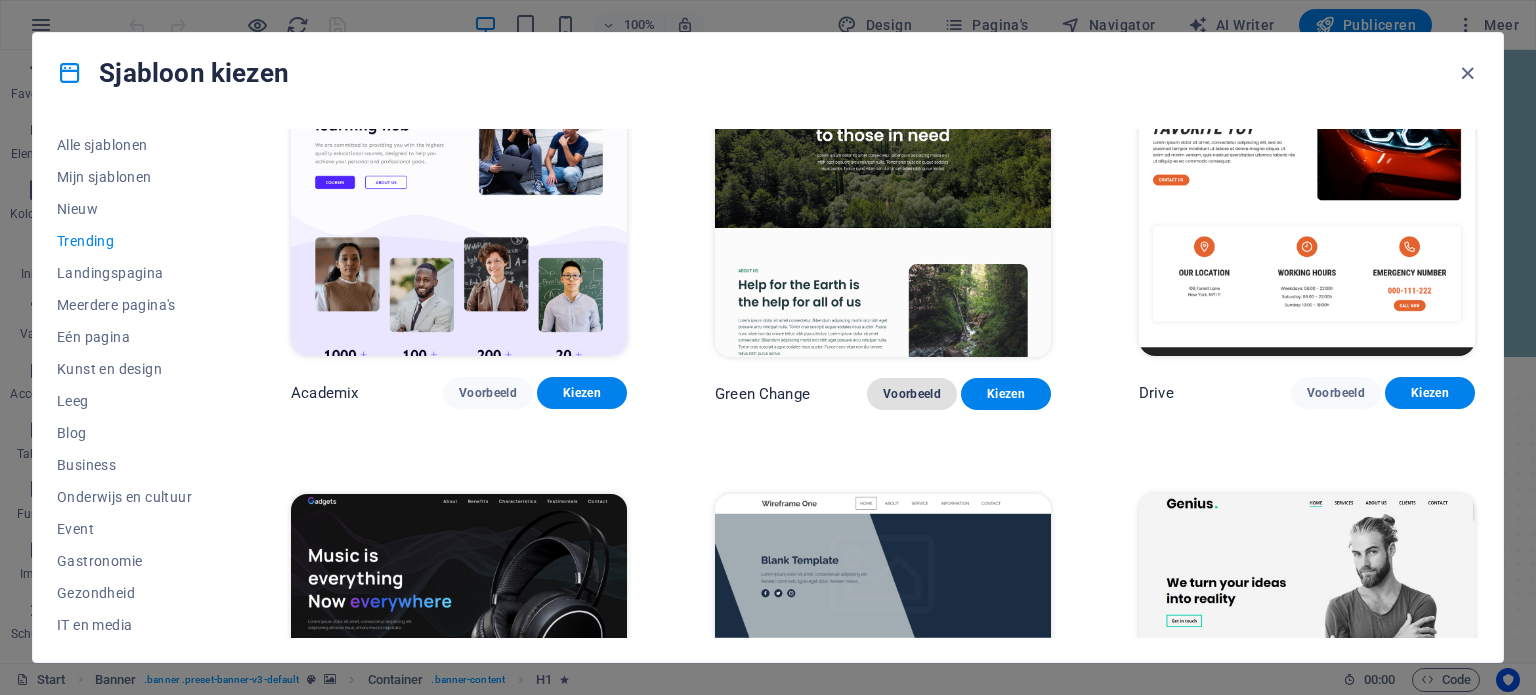 click on "Voorbeeld" at bounding box center (912, 394) 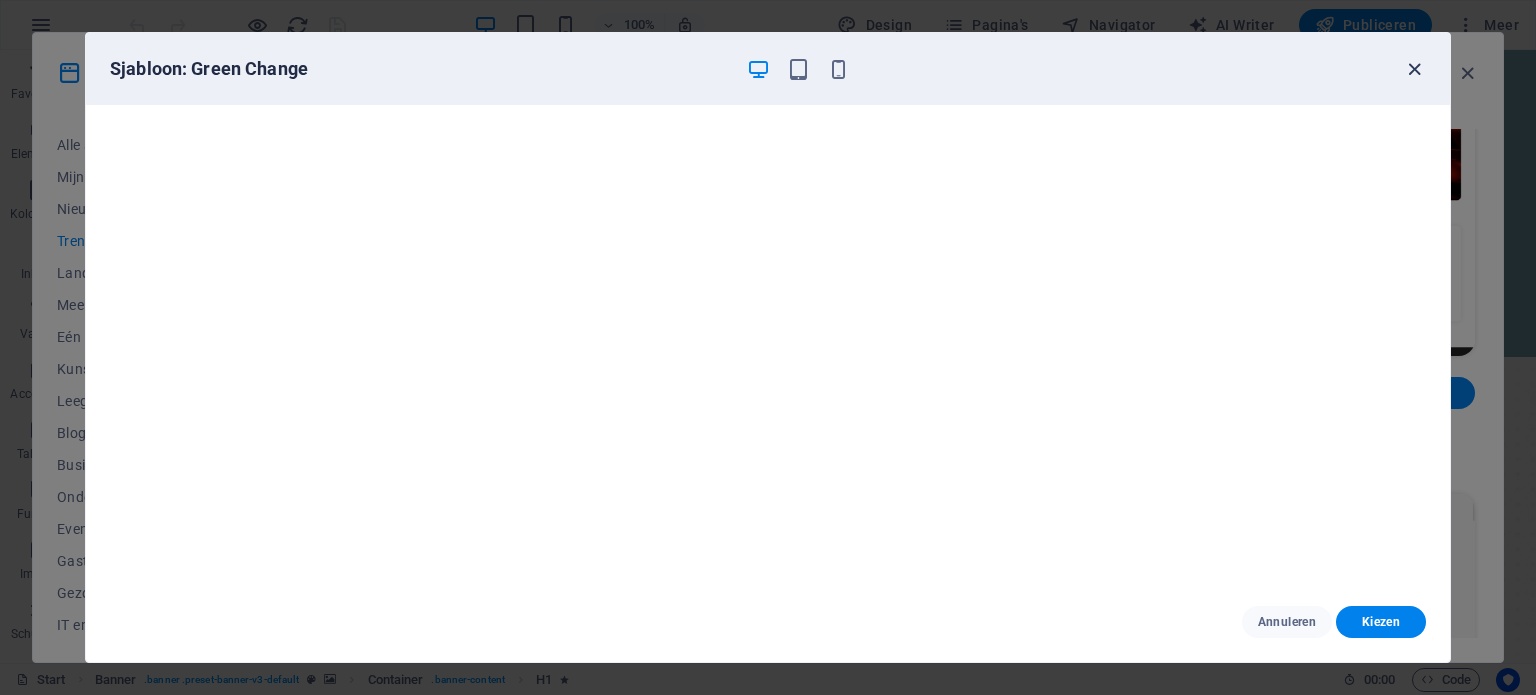 click at bounding box center (1414, 69) 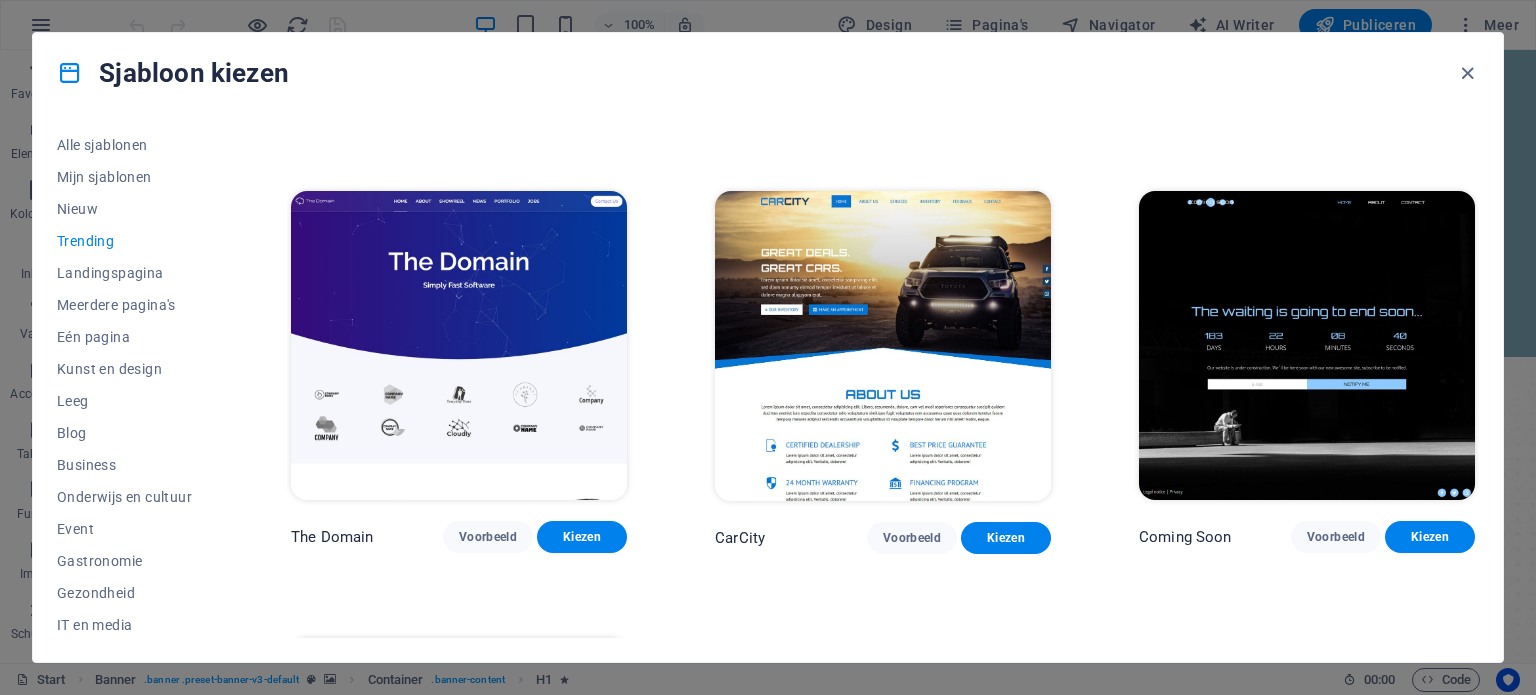 scroll, scrollTop: 1728, scrollLeft: 0, axis: vertical 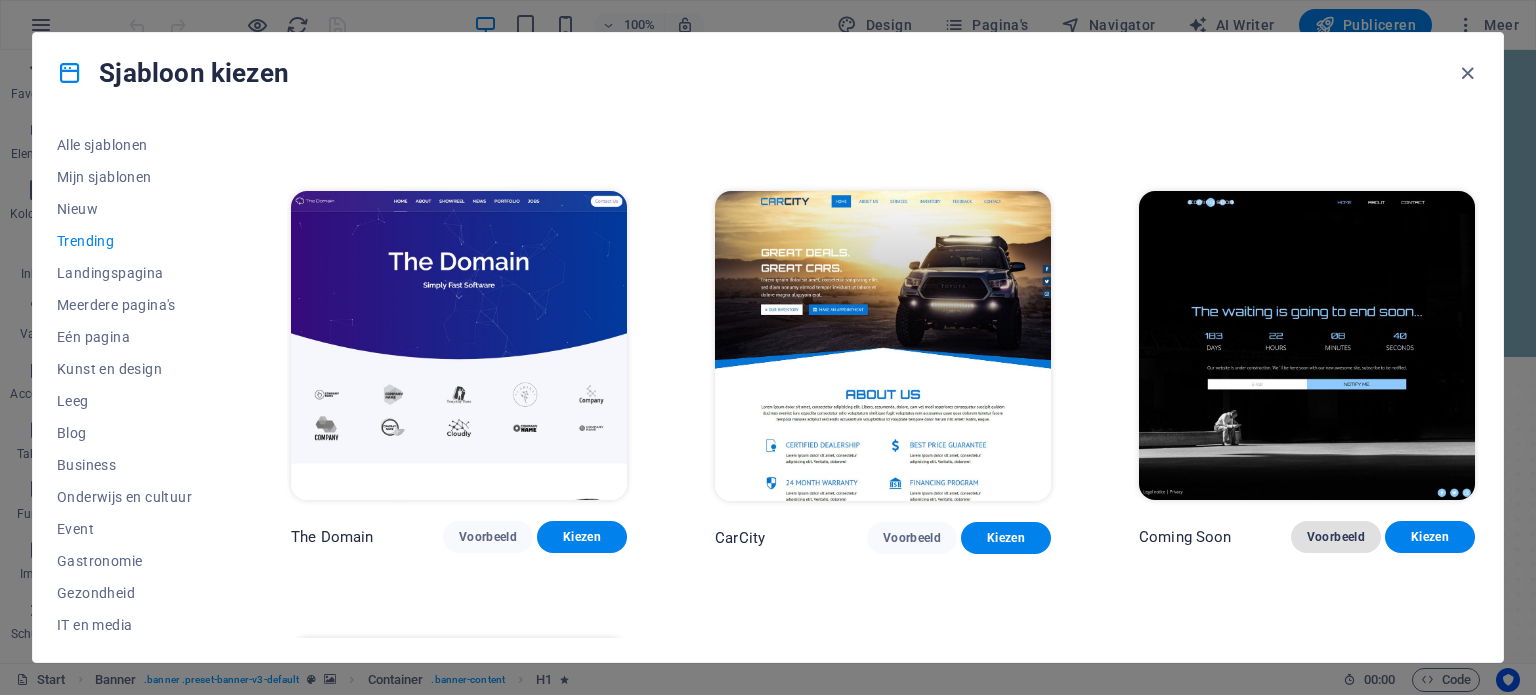 click on "Voorbeeld" at bounding box center (1336, 537) 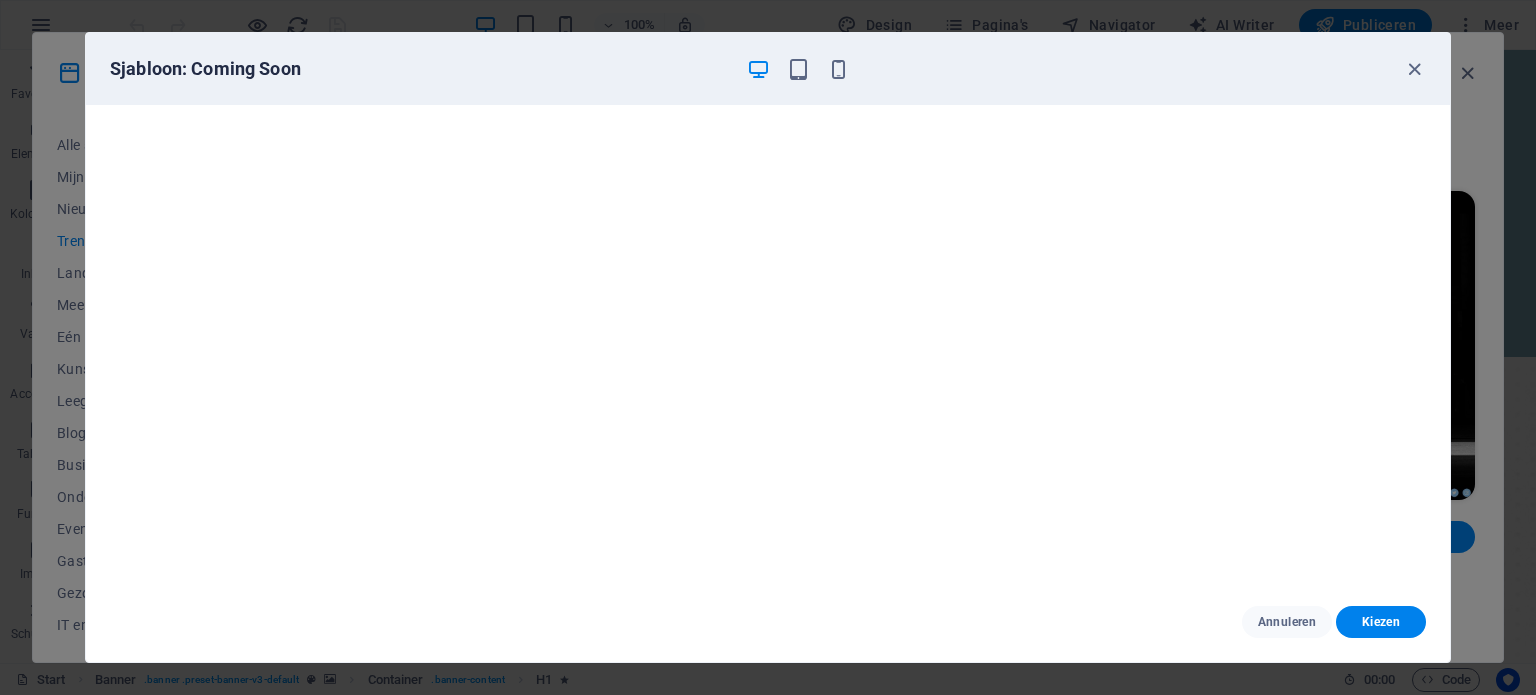 scroll, scrollTop: 5, scrollLeft: 0, axis: vertical 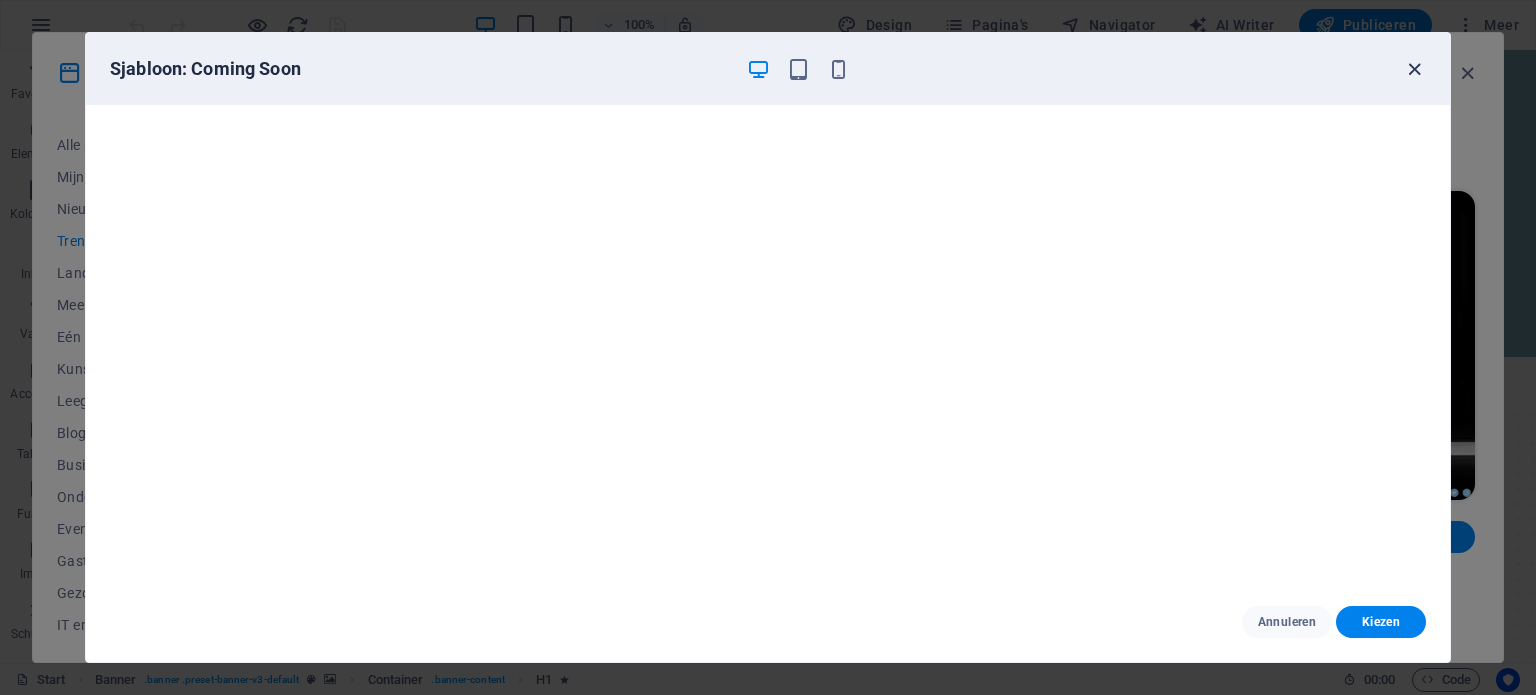 click at bounding box center [1414, 69] 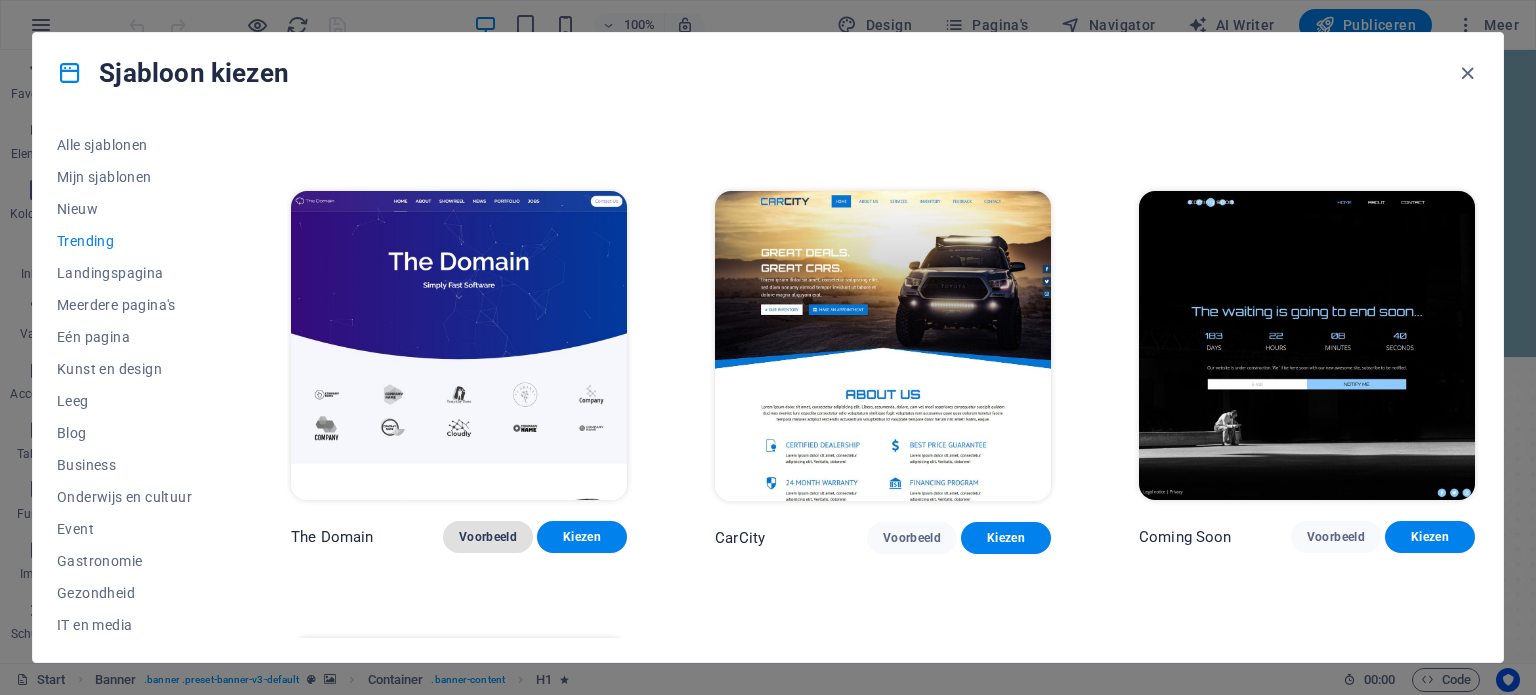 click on "Voorbeeld" at bounding box center (488, 537) 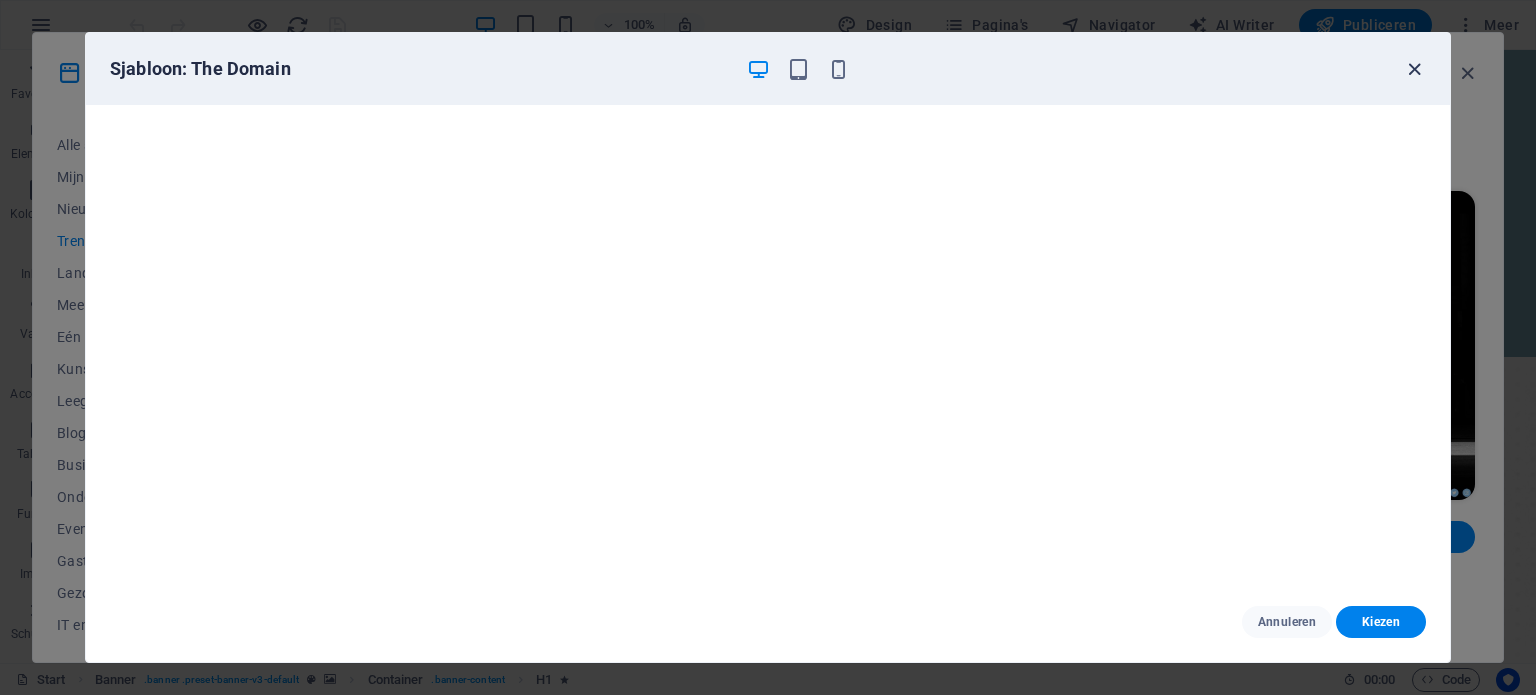 click at bounding box center [1414, 69] 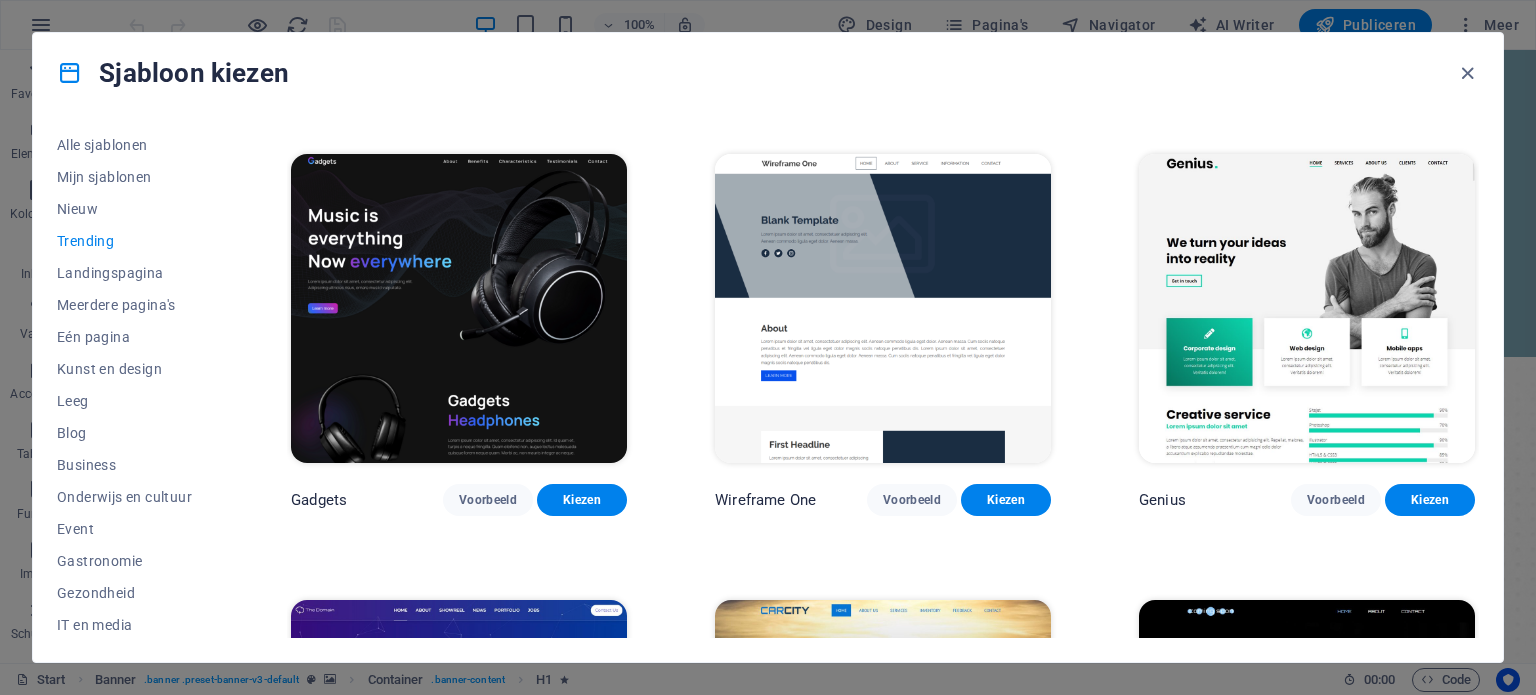 scroll, scrollTop: 1318, scrollLeft: 0, axis: vertical 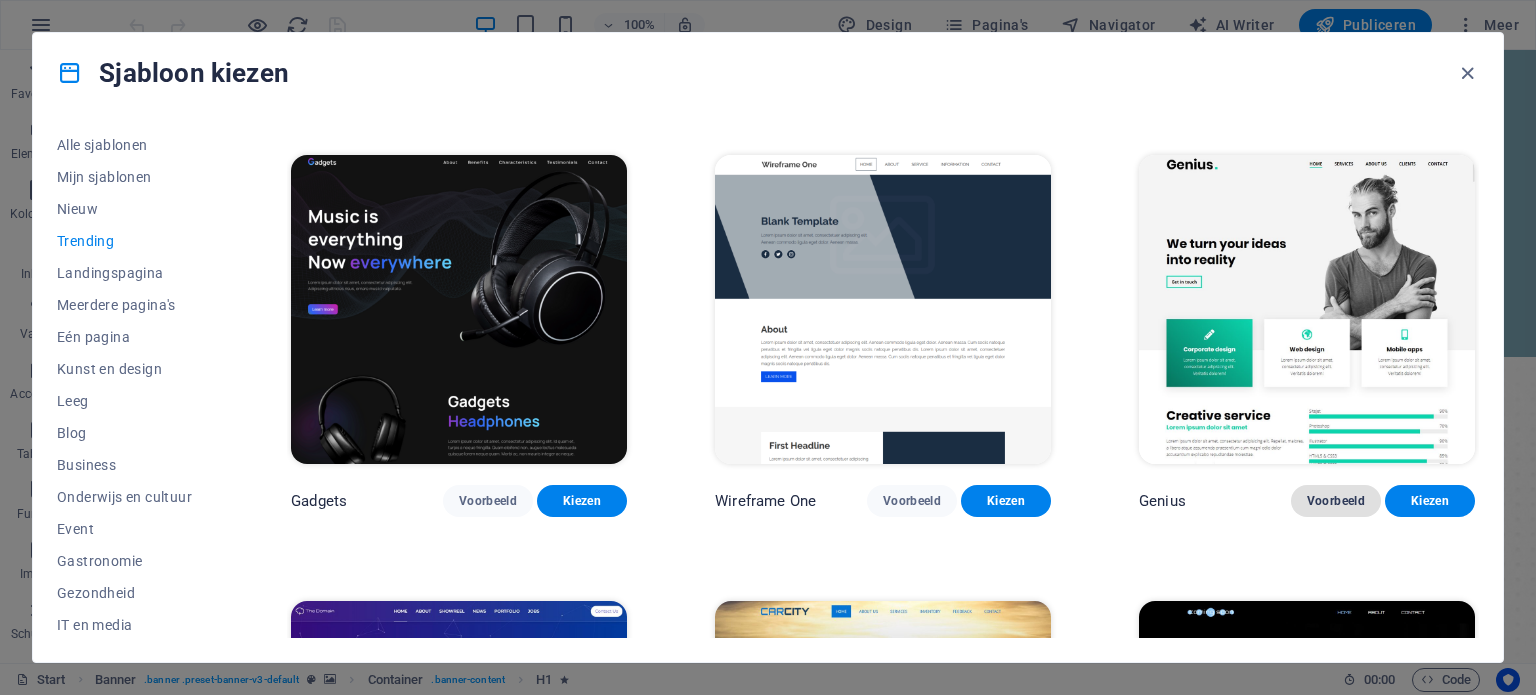 click on "Voorbeeld" at bounding box center [1336, 501] 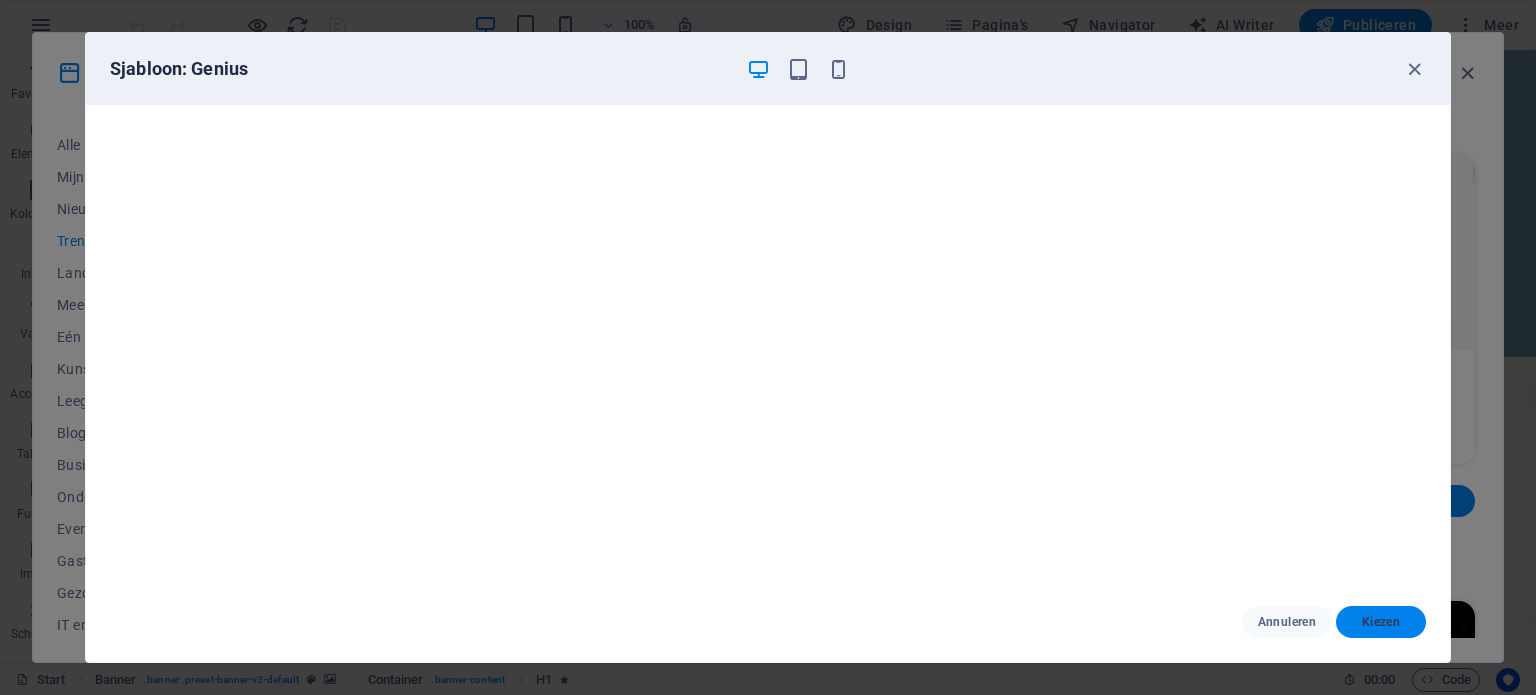 click on "Kiezen" at bounding box center [1381, 622] 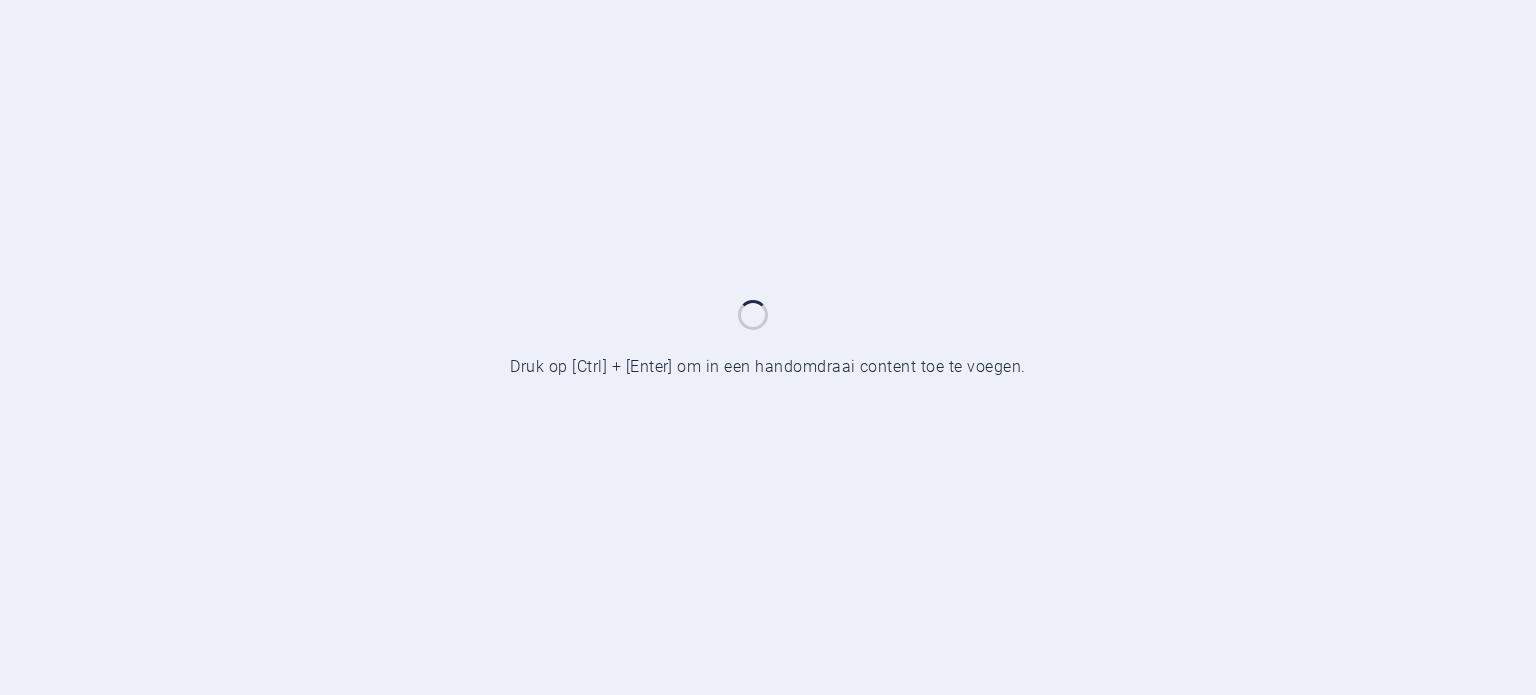 scroll, scrollTop: 0, scrollLeft: 0, axis: both 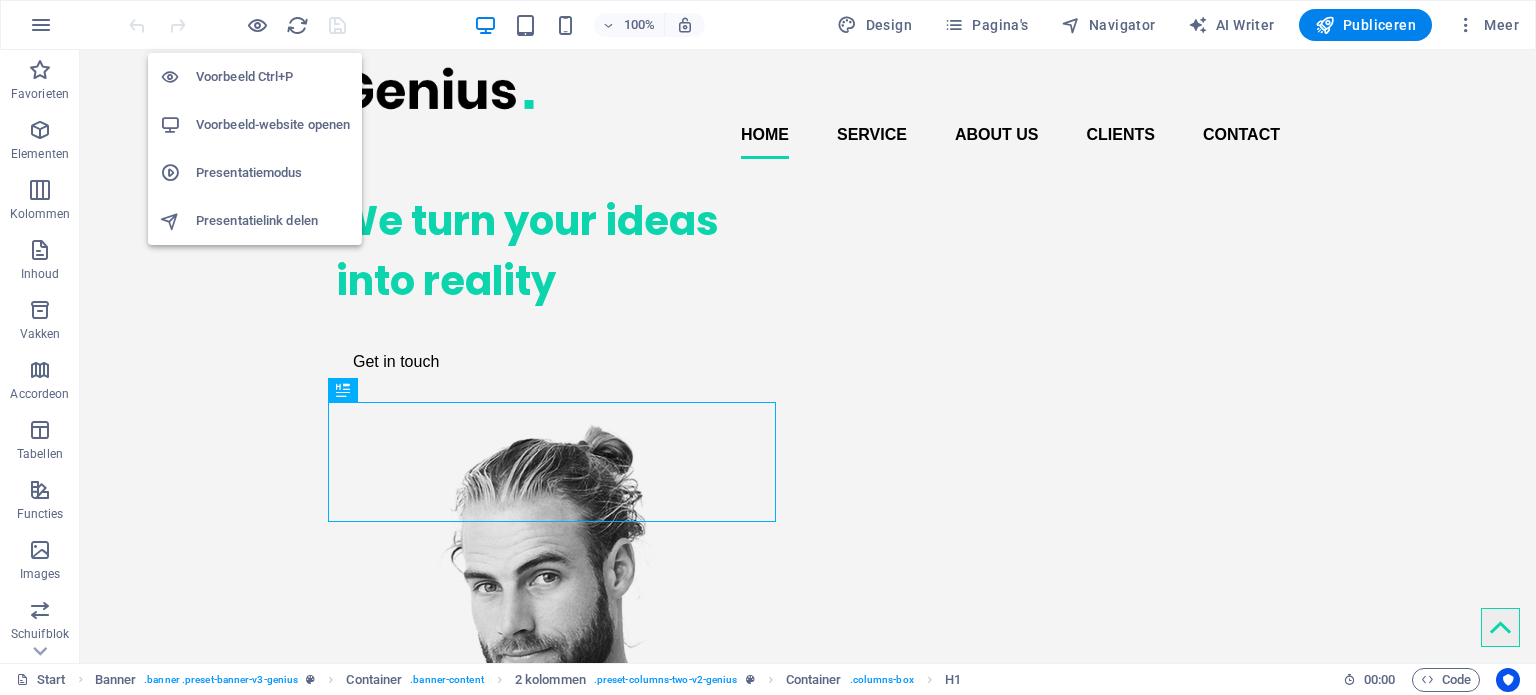 click on "Voorbeeld Ctrl+P" at bounding box center [273, 77] 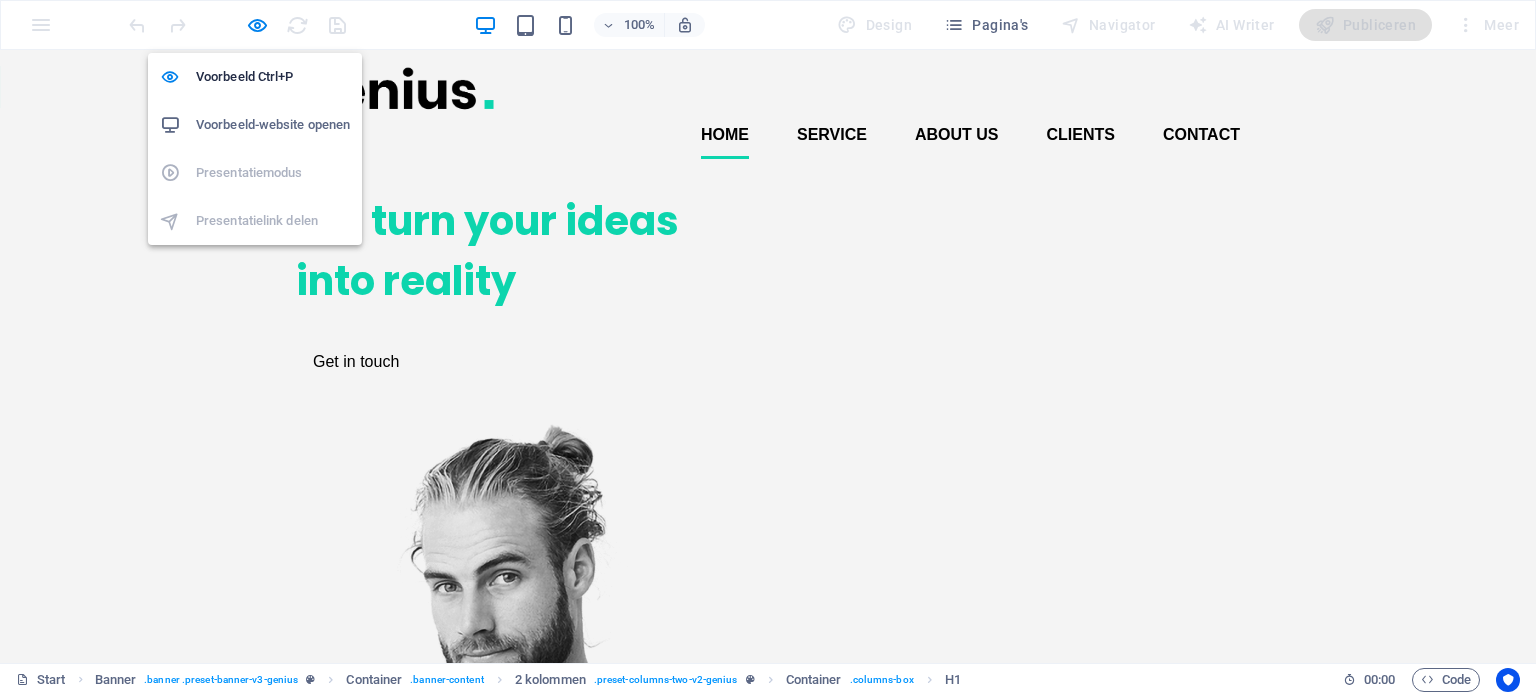 click on "Voorbeeld-website openen" at bounding box center (273, 125) 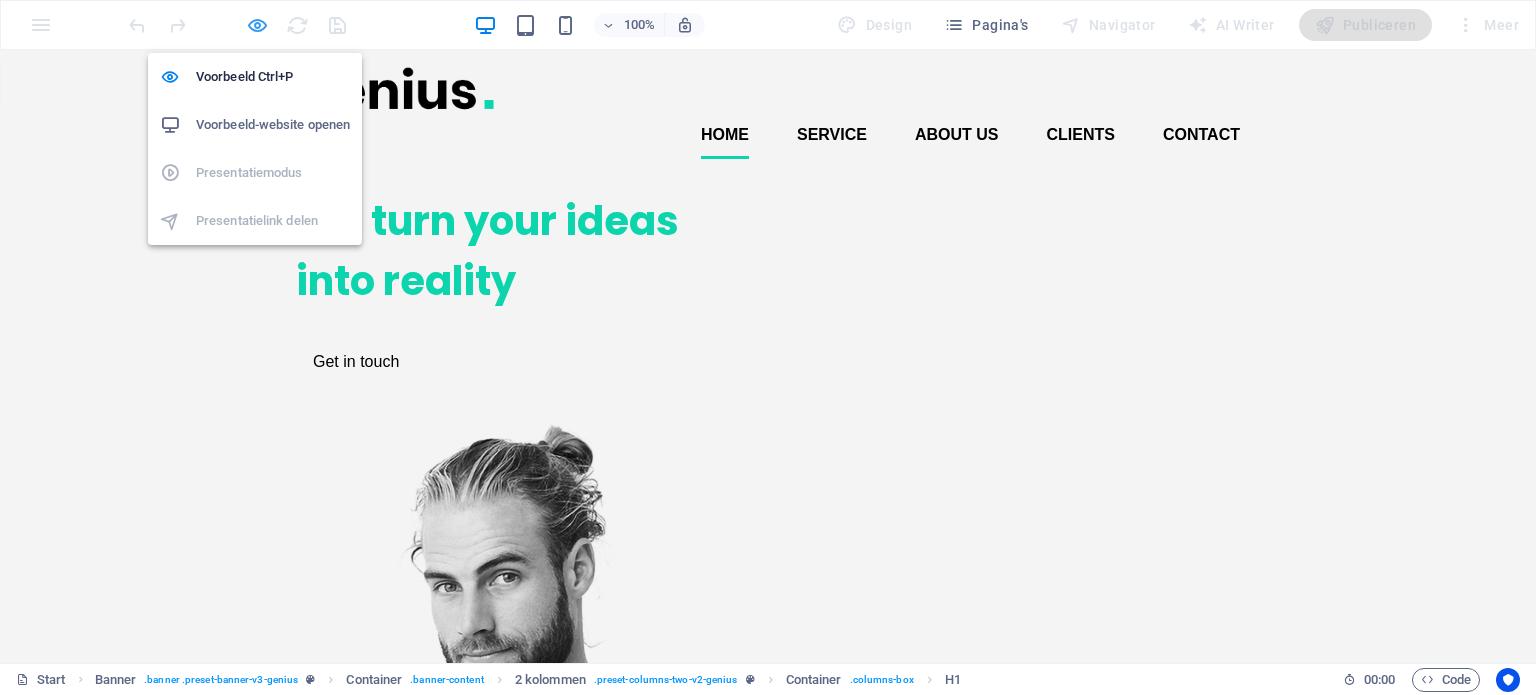 click at bounding box center [257, 25] 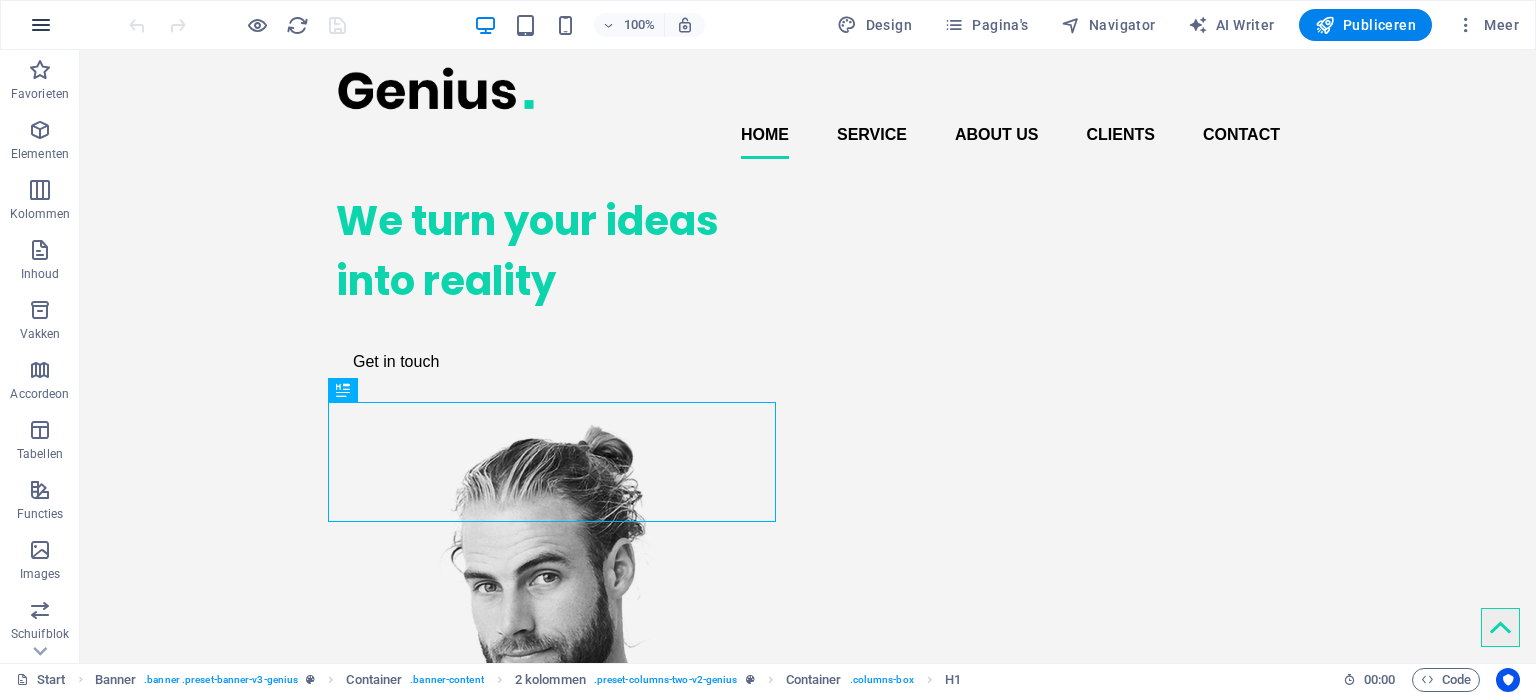 click at bounding box center (41, 25) 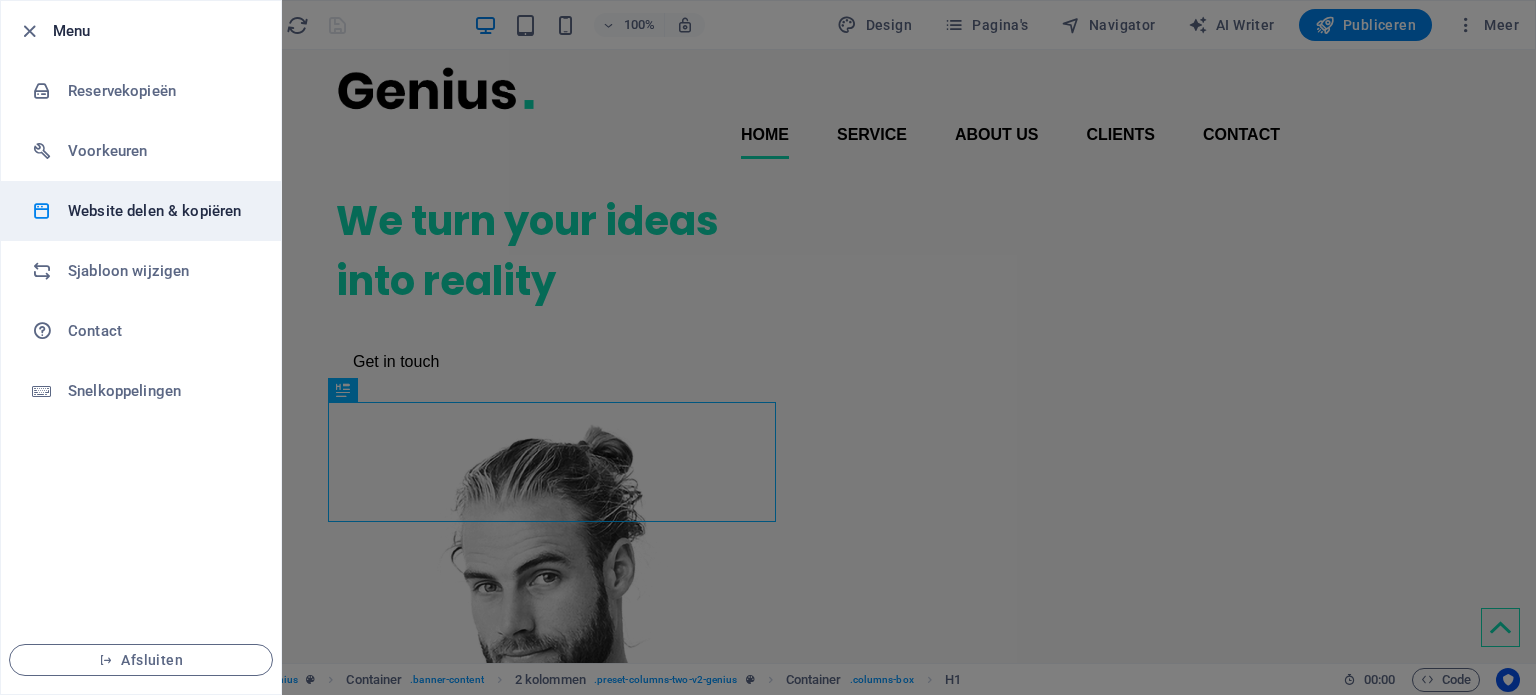 click on "Website delen & kopiëren" at bounding box center (160, 211) 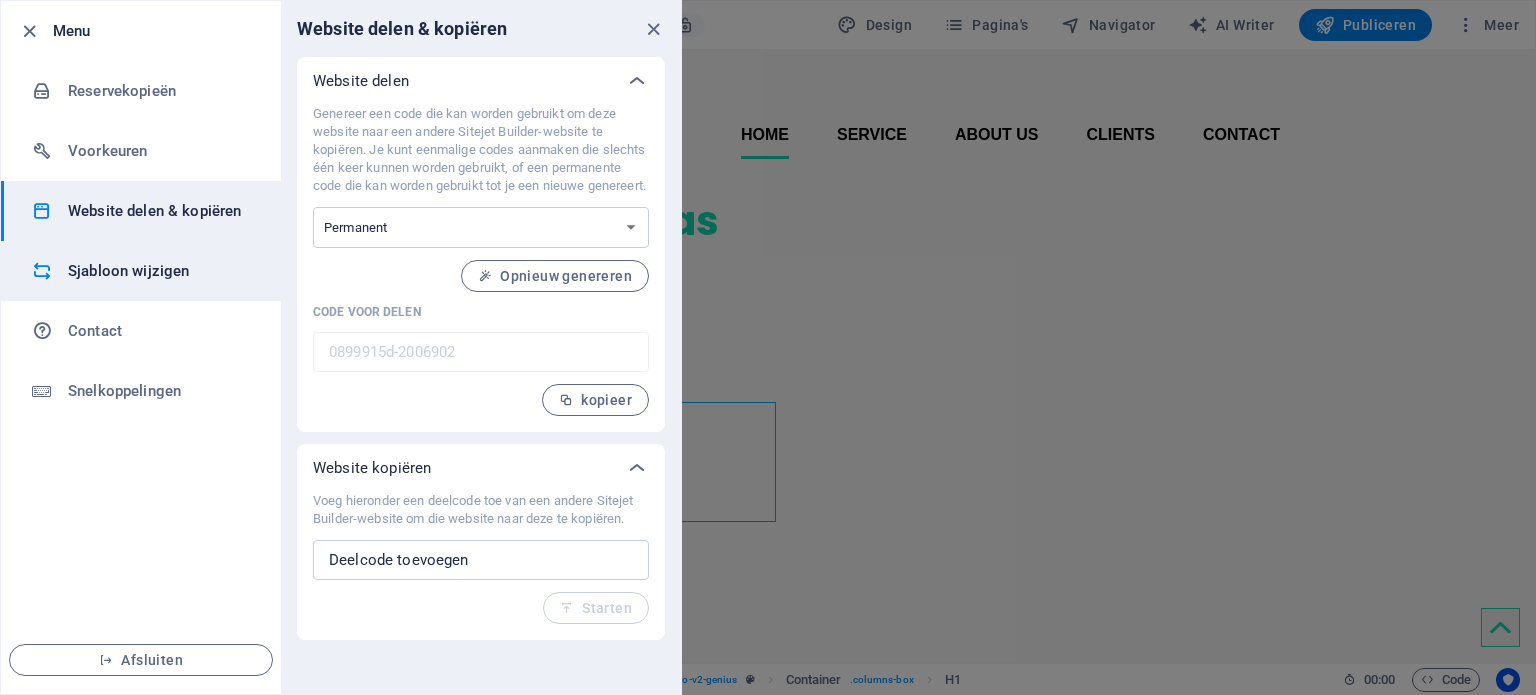 click on "Sjabloon wijzigen" at bounding box center (141, 271) 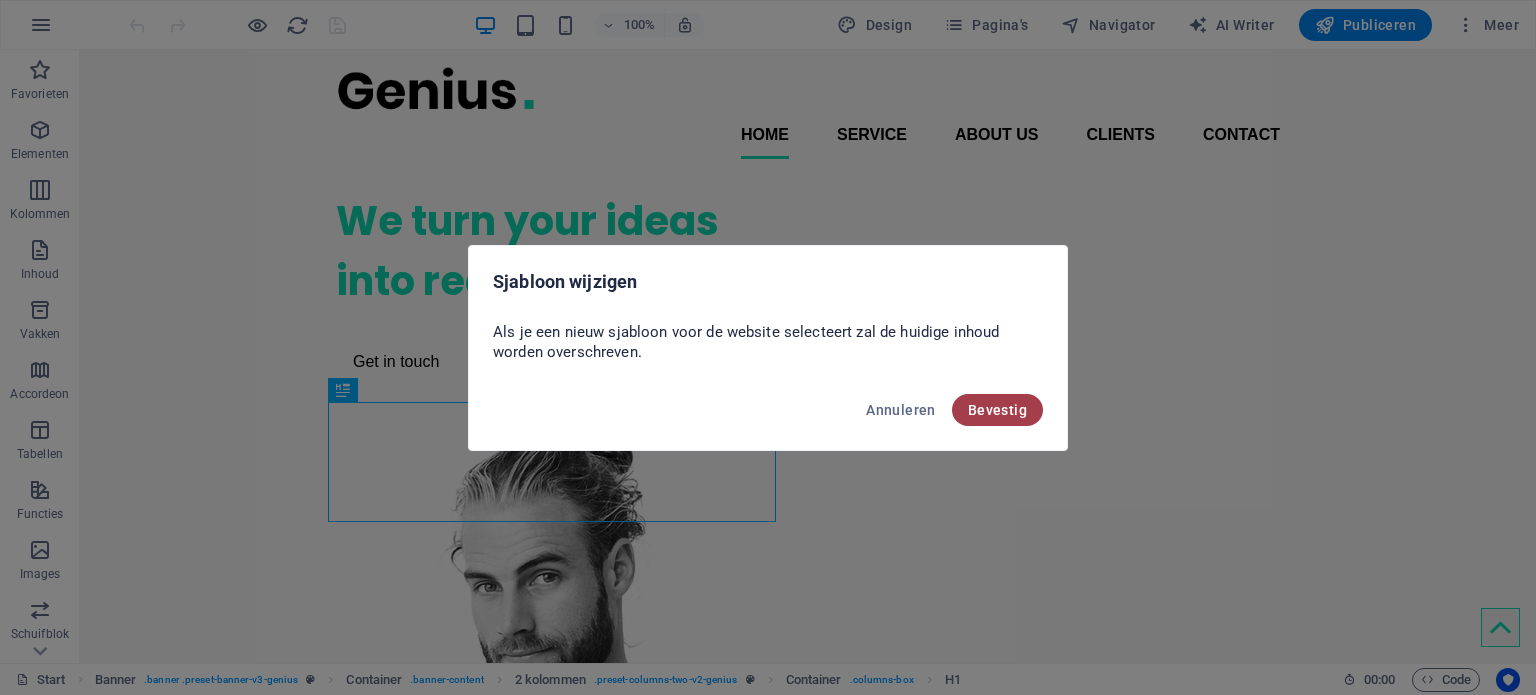 click on "Bevestig" at bounding box center [997, 410] 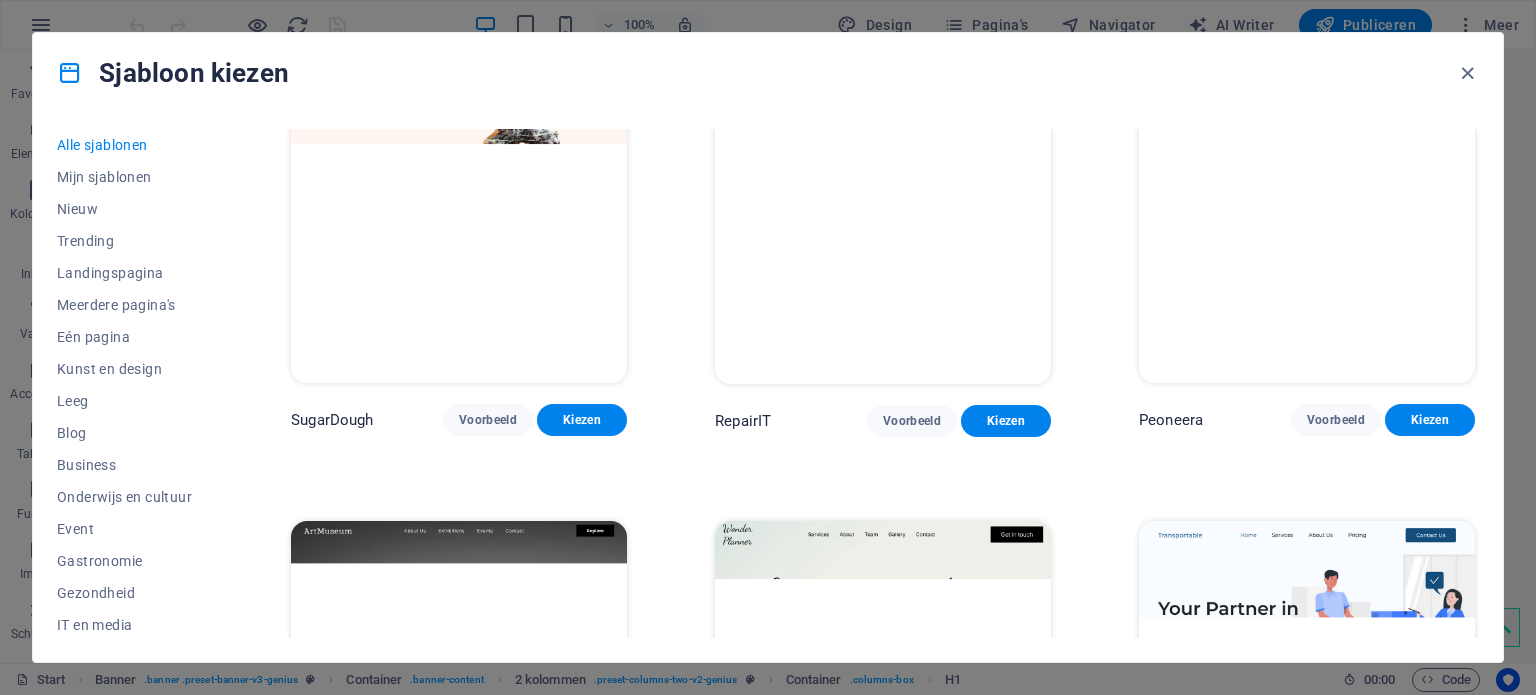 scroll, scrollTop: 0, scrollLeft: 0, axis: both 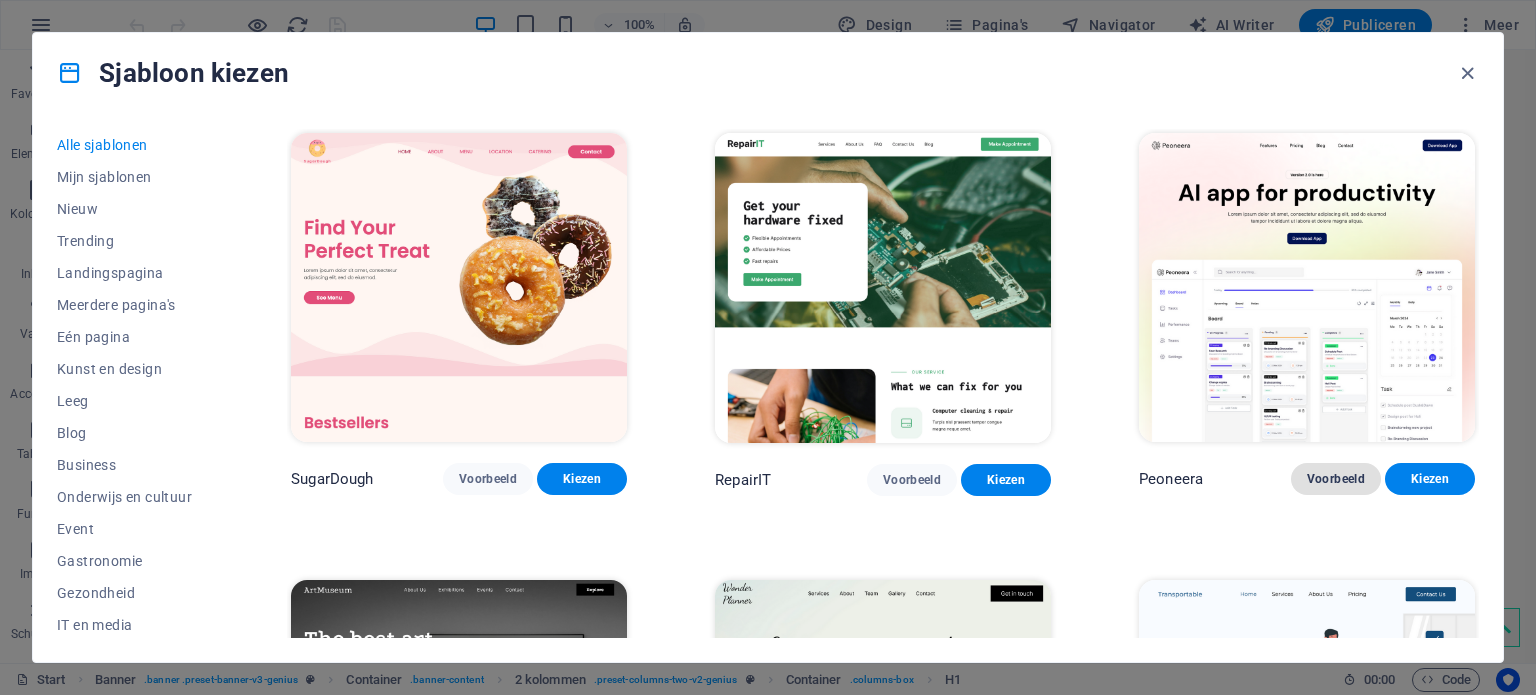 click on "Voorbeeld" at bounding box center (1336, 479) 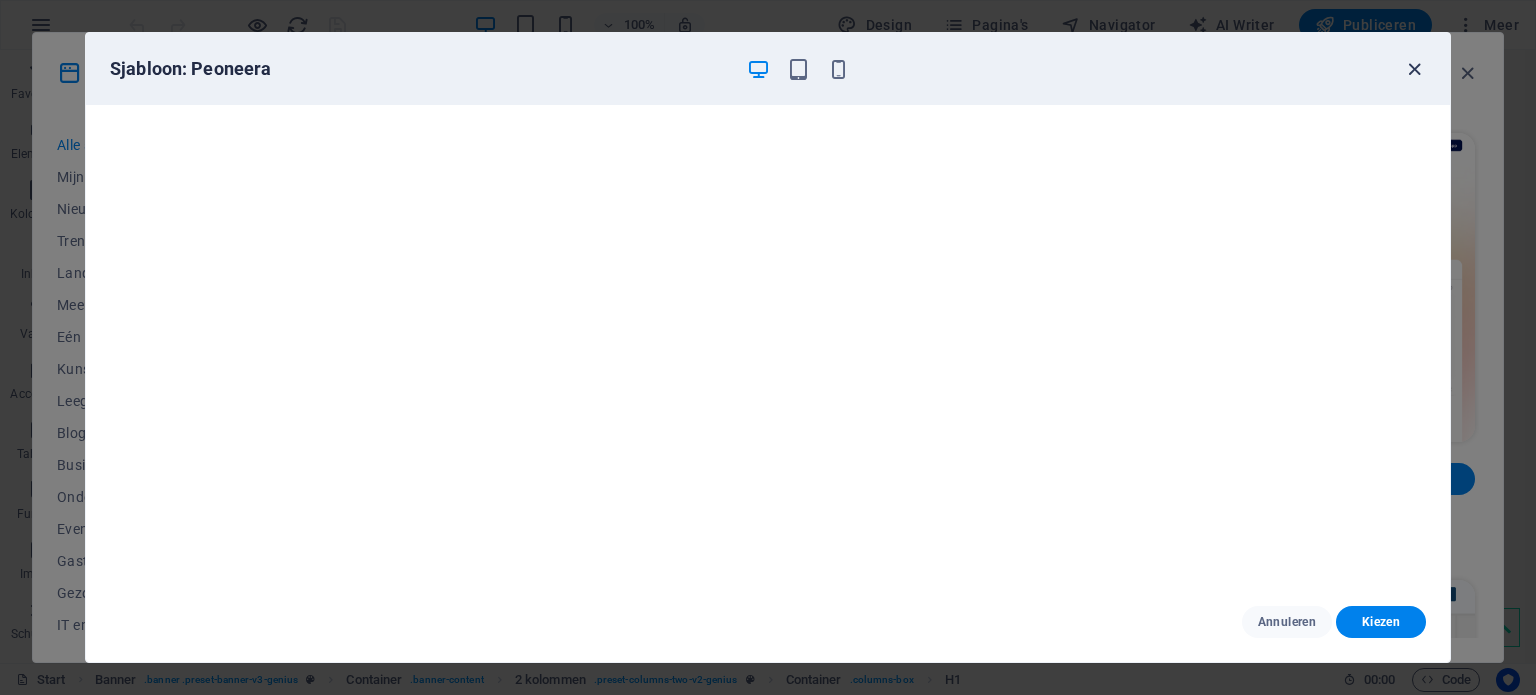 click at bounding box center (1414, 69) 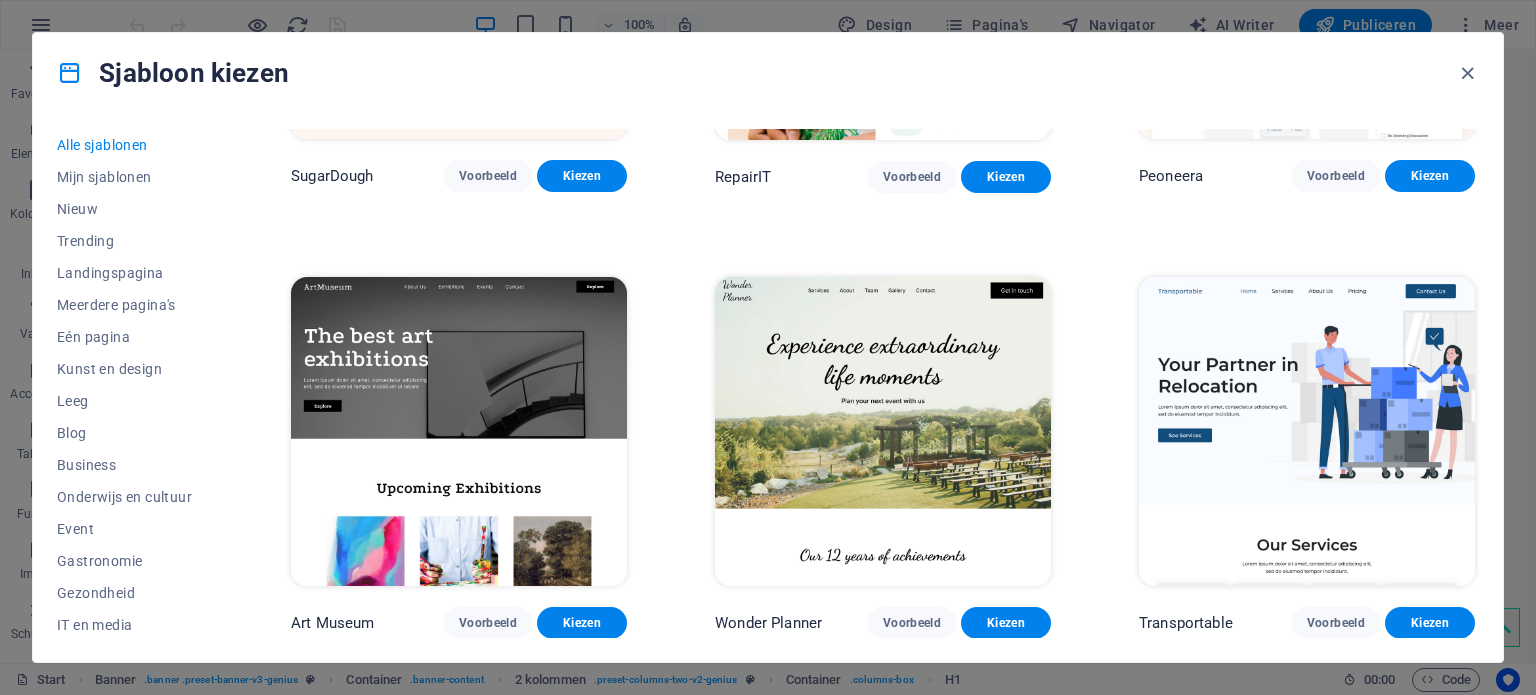 scroll, scrollTop: 320, scrollLeft: 0, axis: vertical 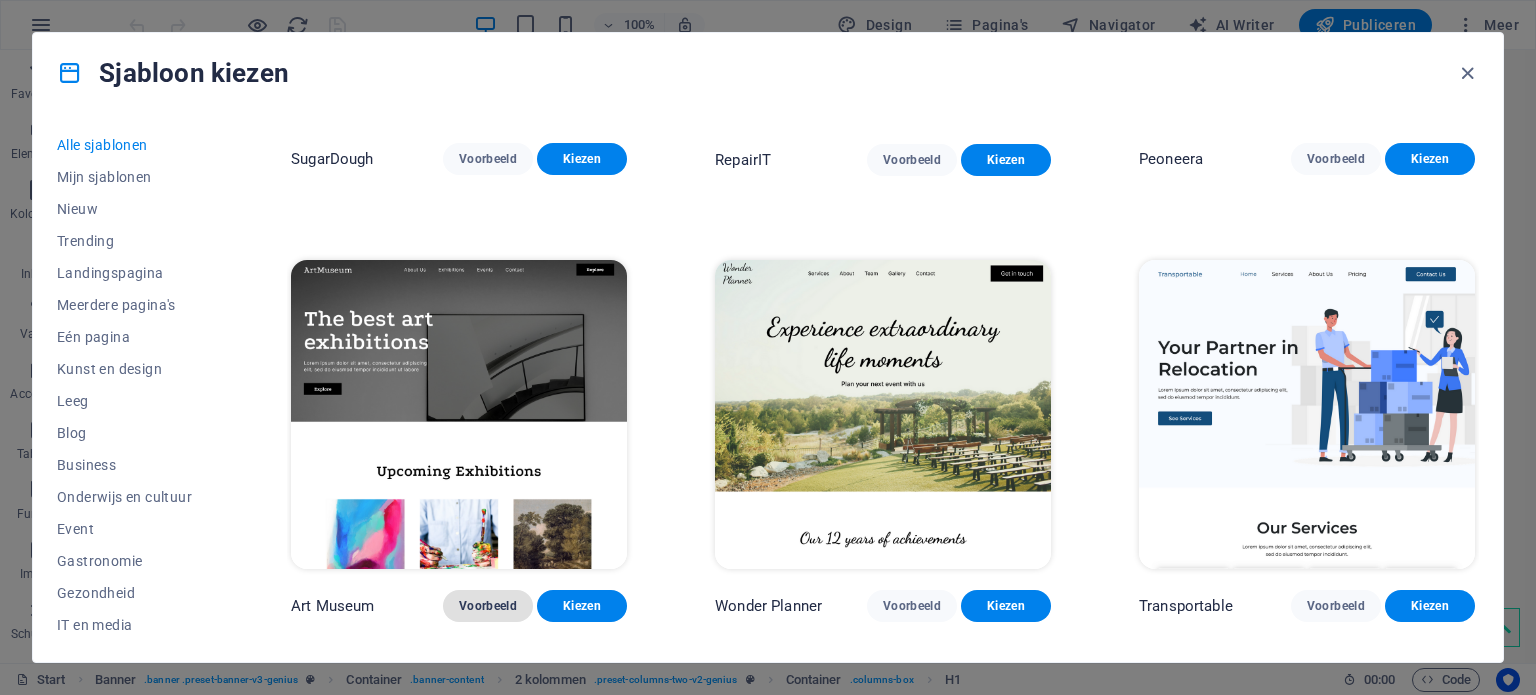 click on "Voorbeeld" at bounding box center [488, 606] 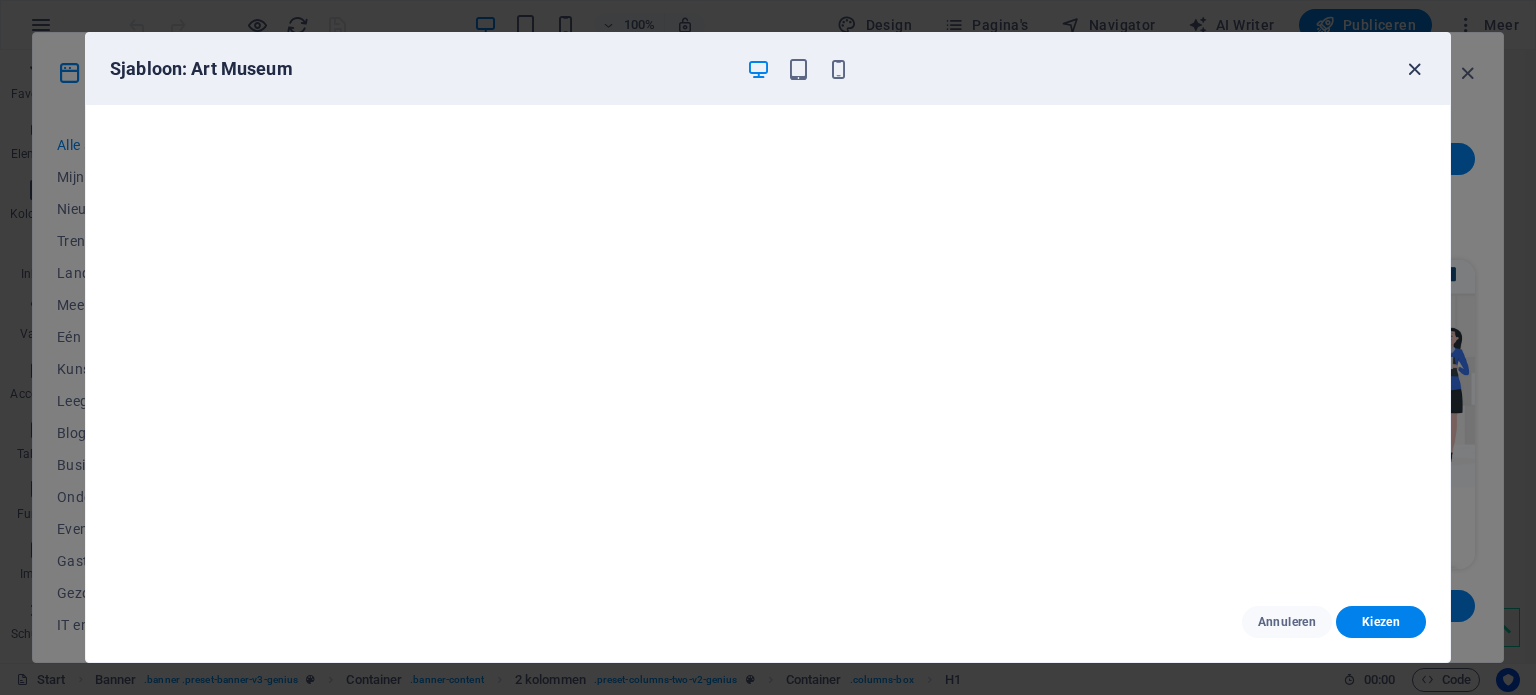 click at bounding box center (1414, 69) 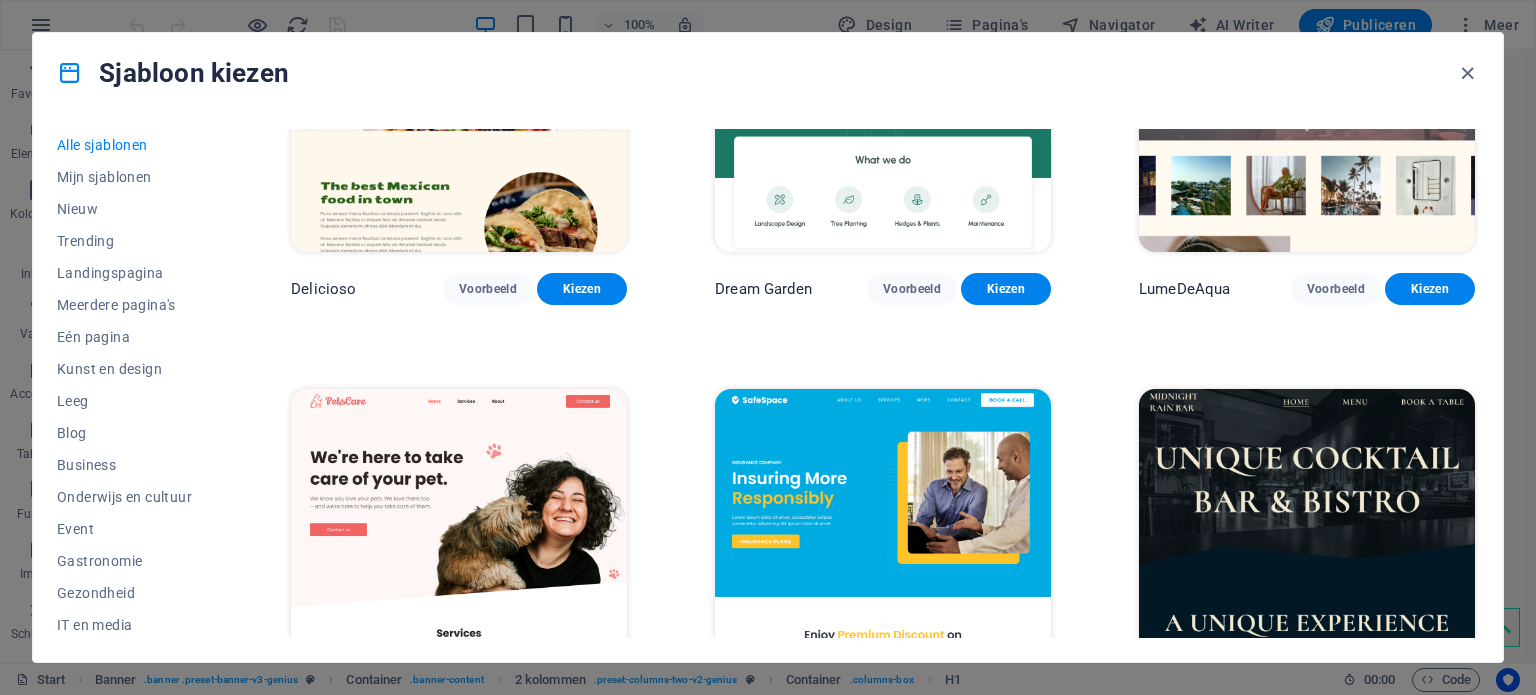 scroll, scrollTop: 3318, scrollLeft: 0, axis: vertical 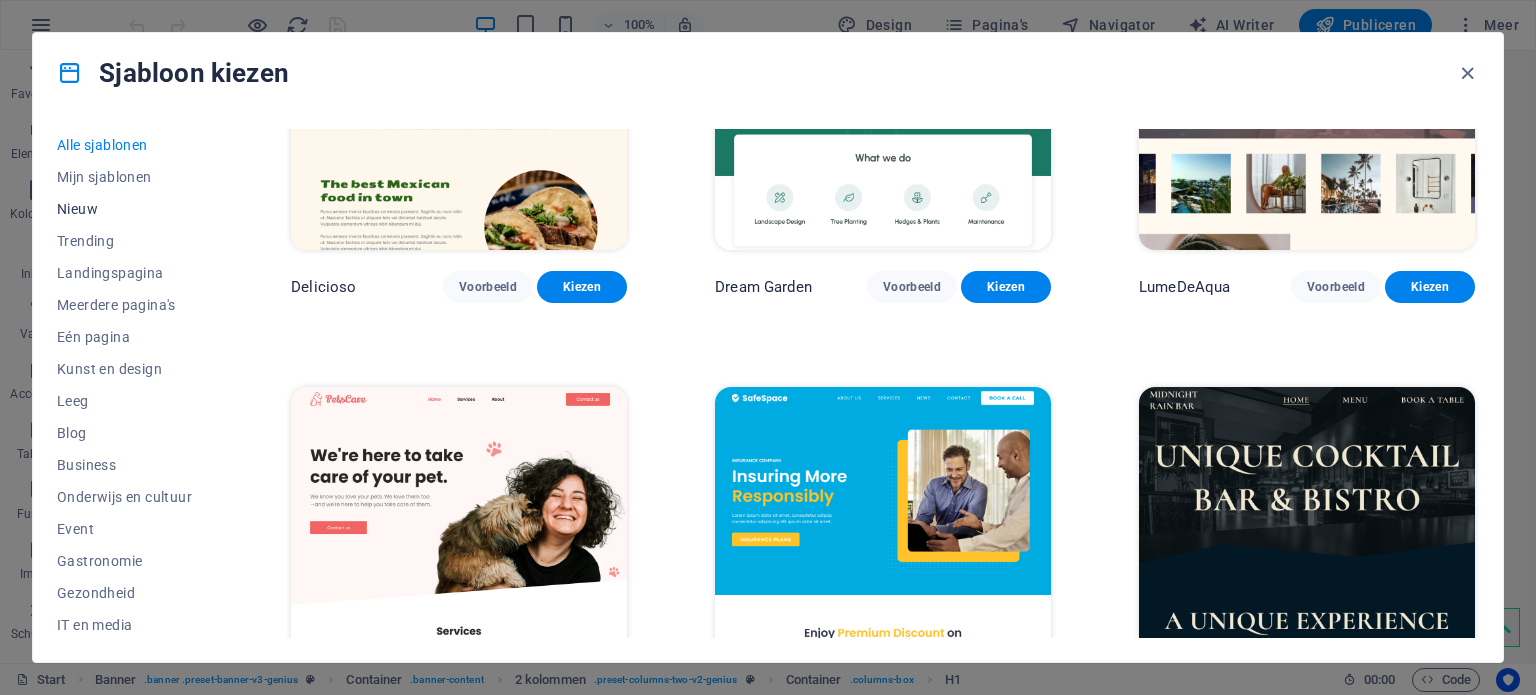 click on "Nieuw" at bounding box center (130, 209) 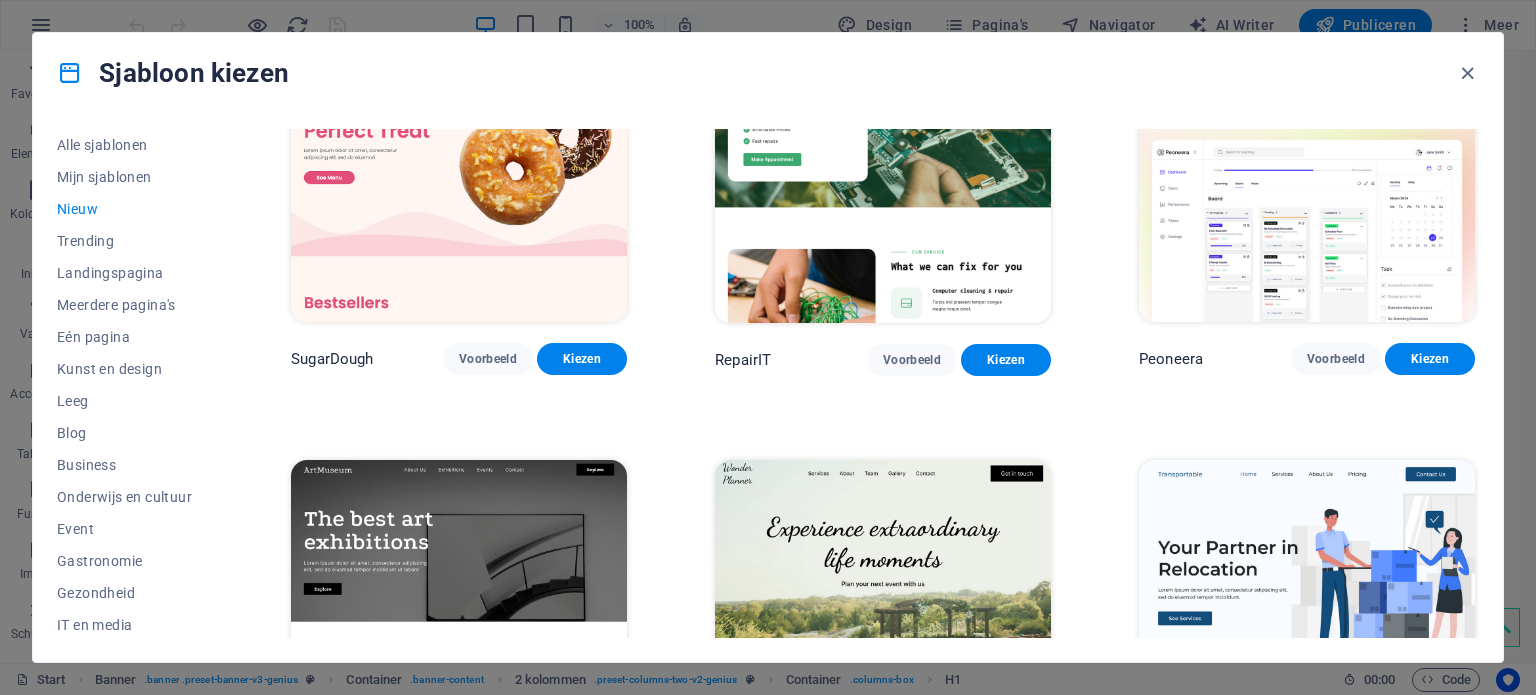 scroll, scrollTop: 0, scrollLeft: 0, axis: both 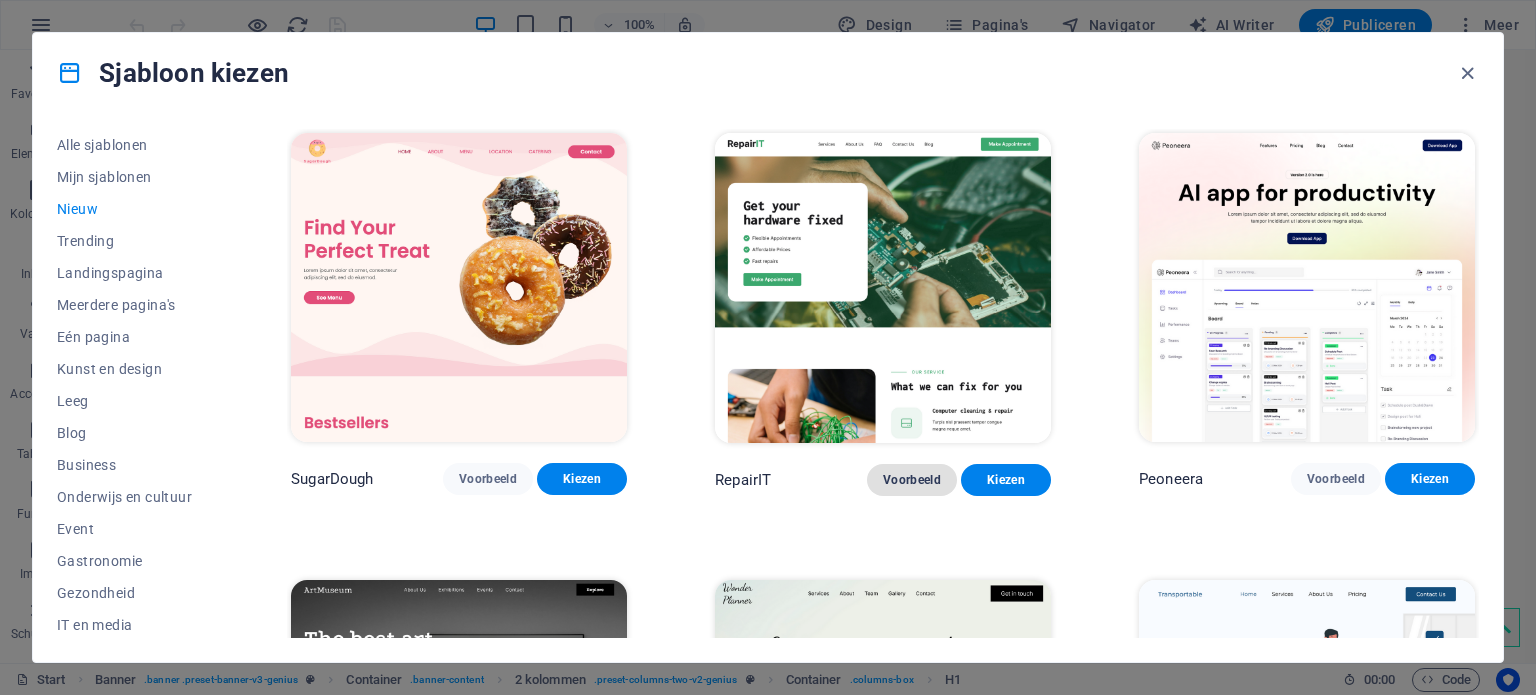 click on "Voorbeeld" at bounding box center (912, 480) 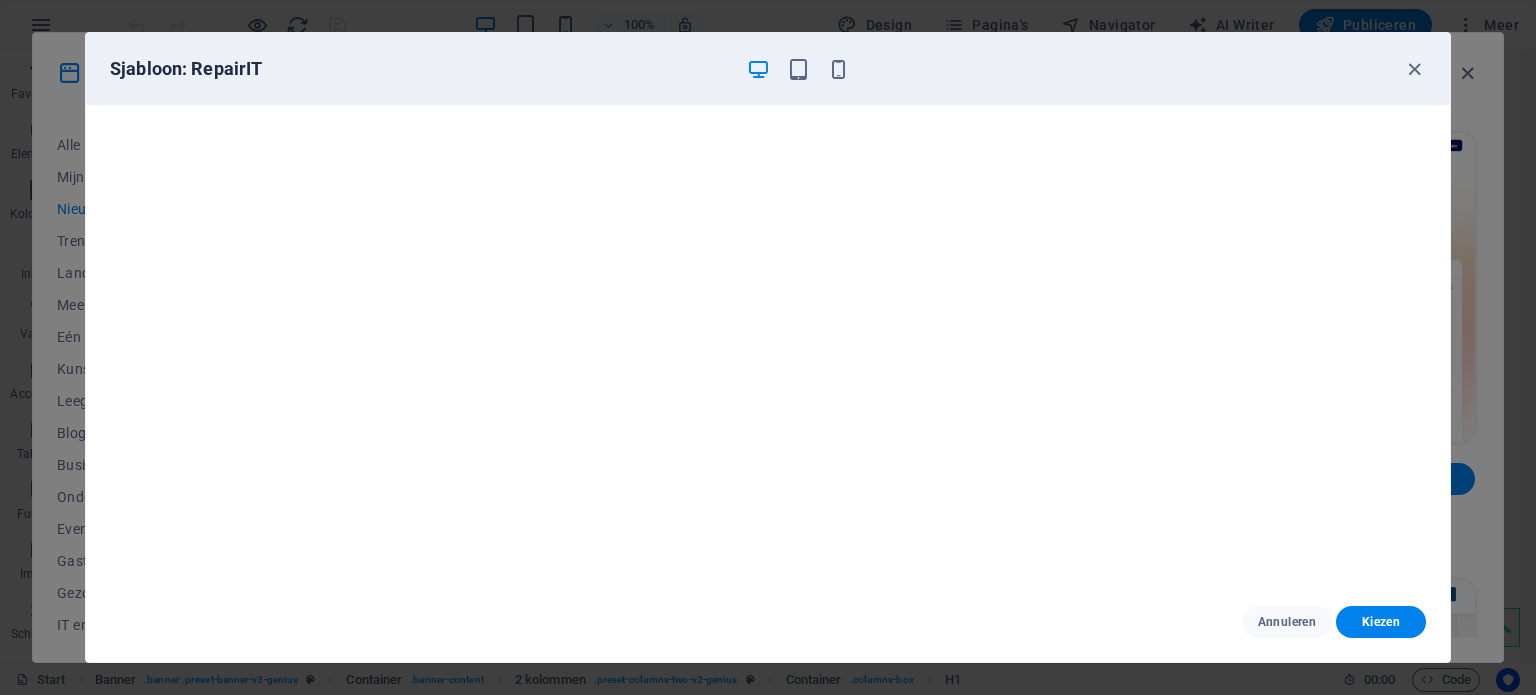 scroll, scrollTop: 0, scrollLeft: 0, axis: both 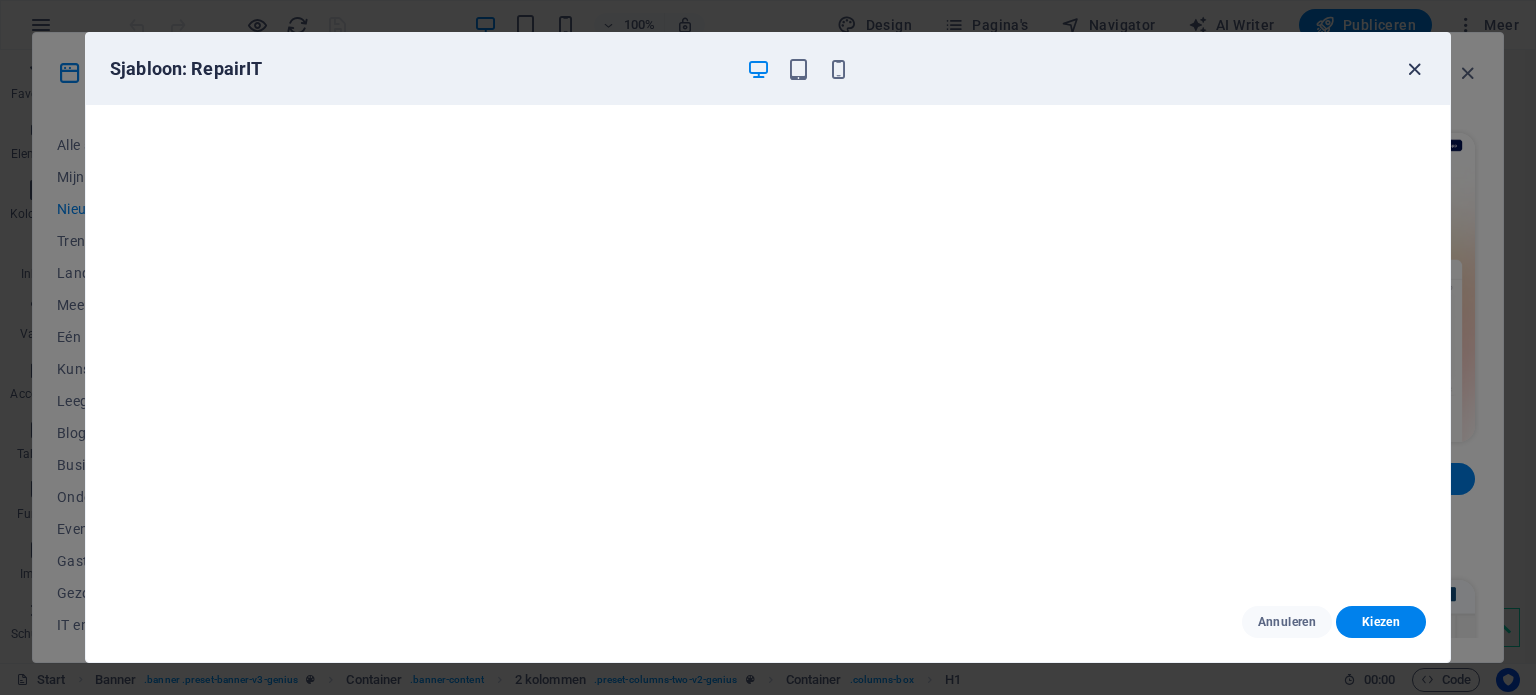 click at bounding box center [1414, 69] 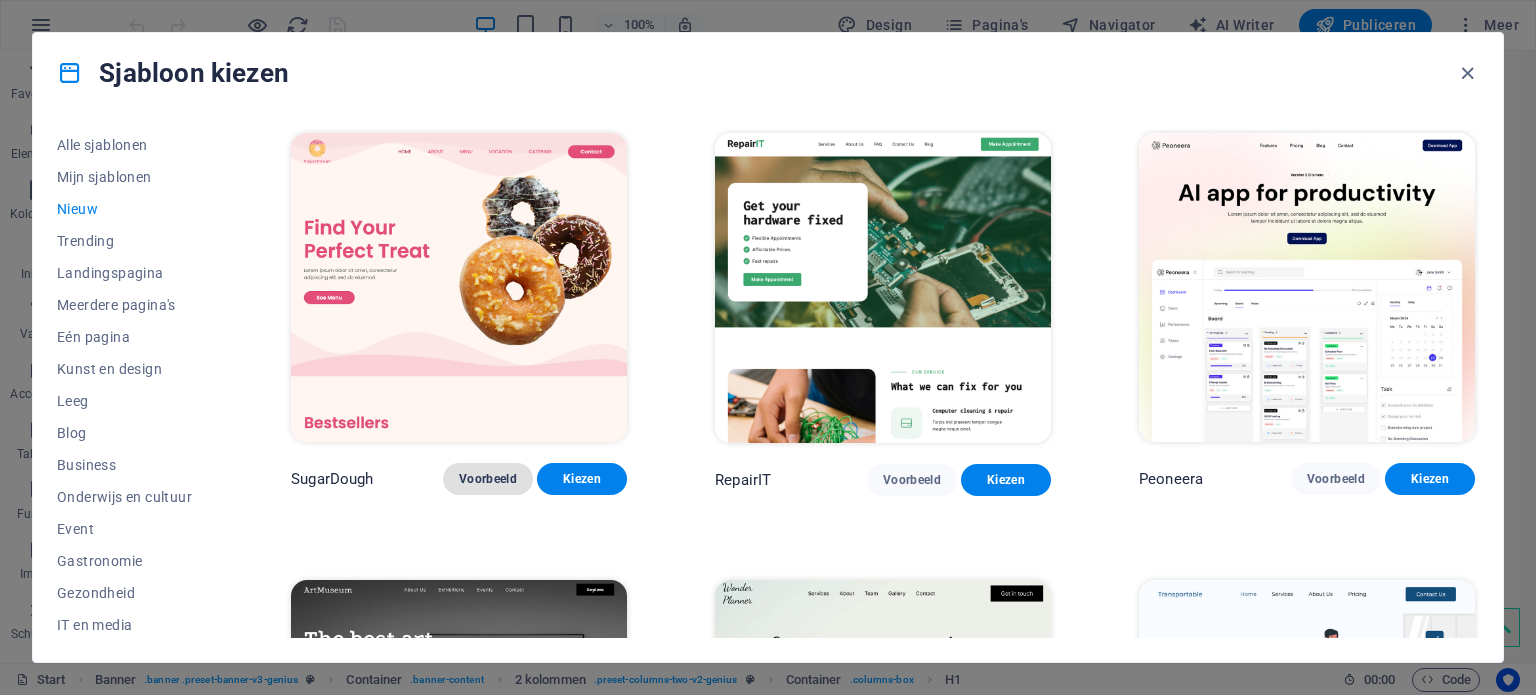 click on "Voorbeeld" at bounding box center [488, 479] 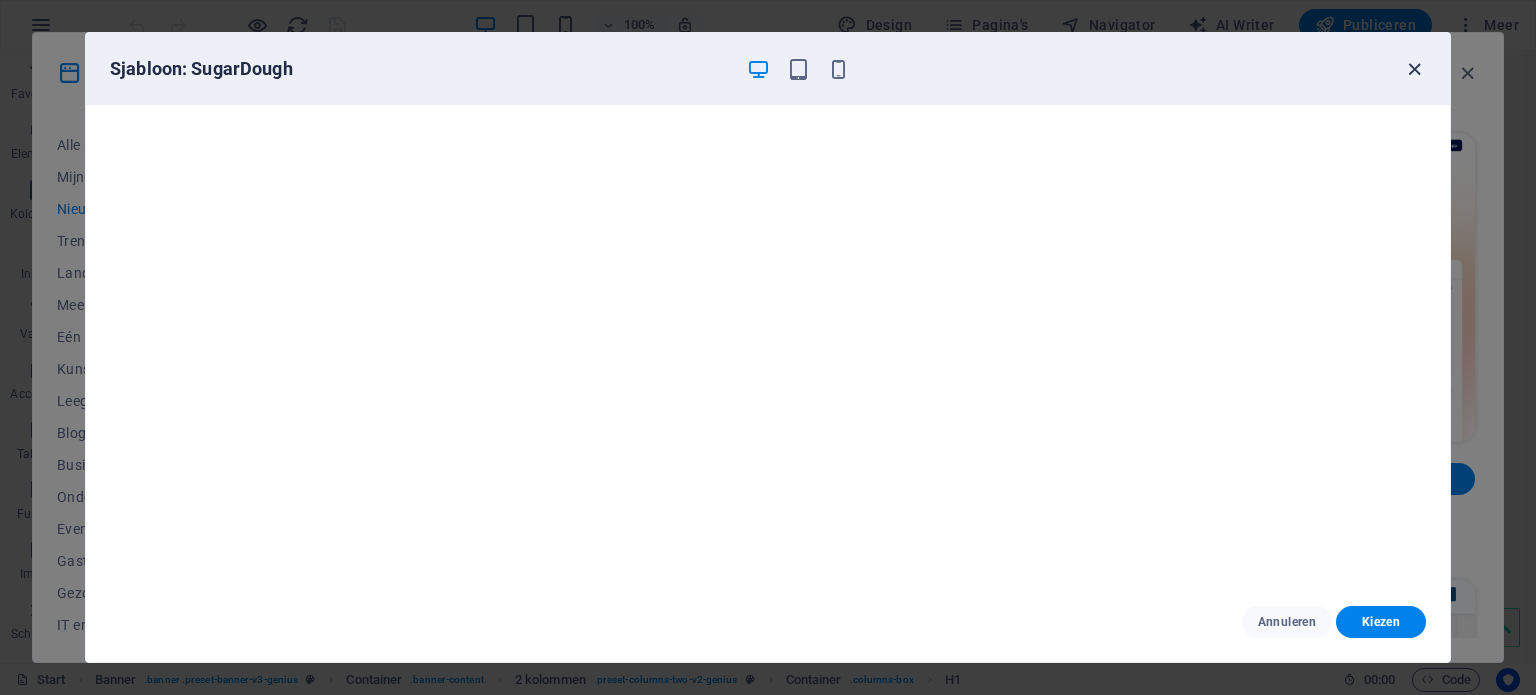 click at bounding box center (1414, 69) 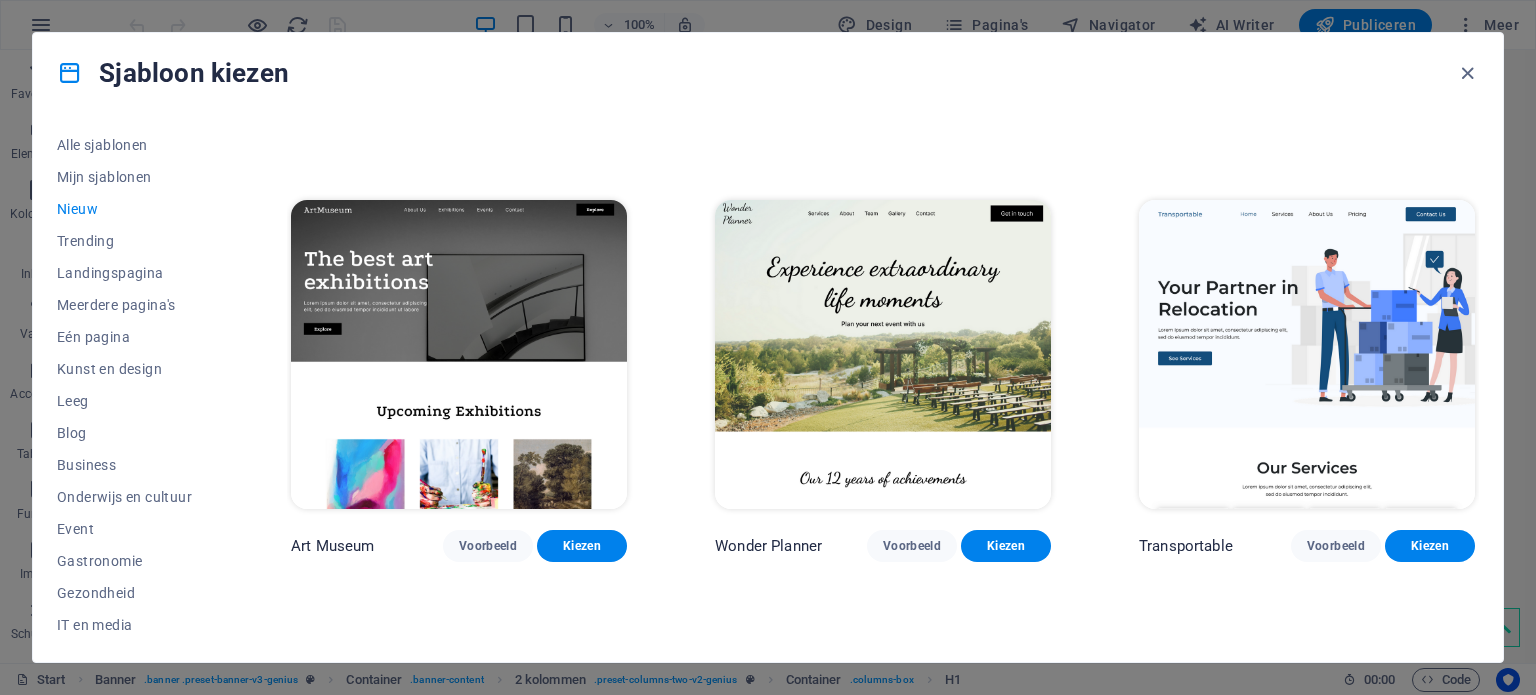 scroll, scrollTop: 380, scrollLeft: 0, axis: vertical 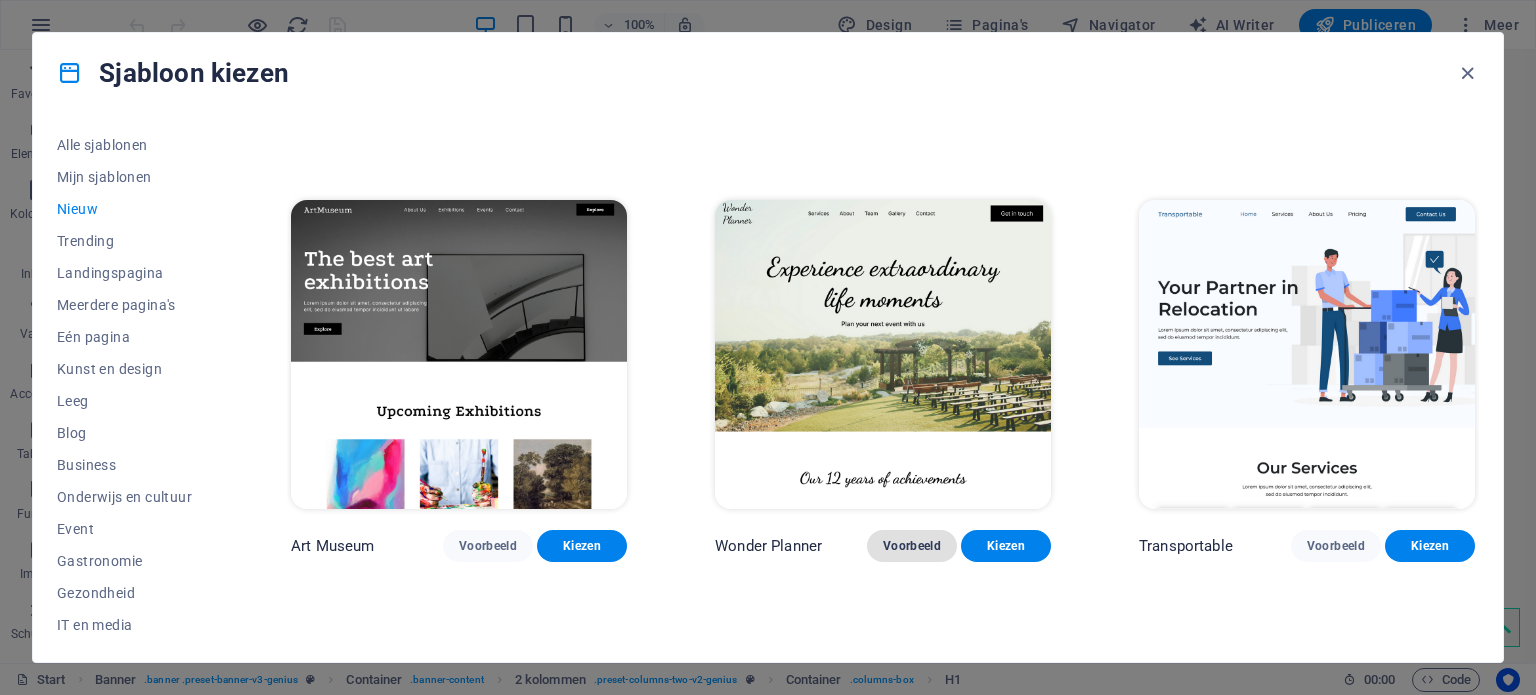 click on "Voorbeeld" at bounding box center [912, 546] 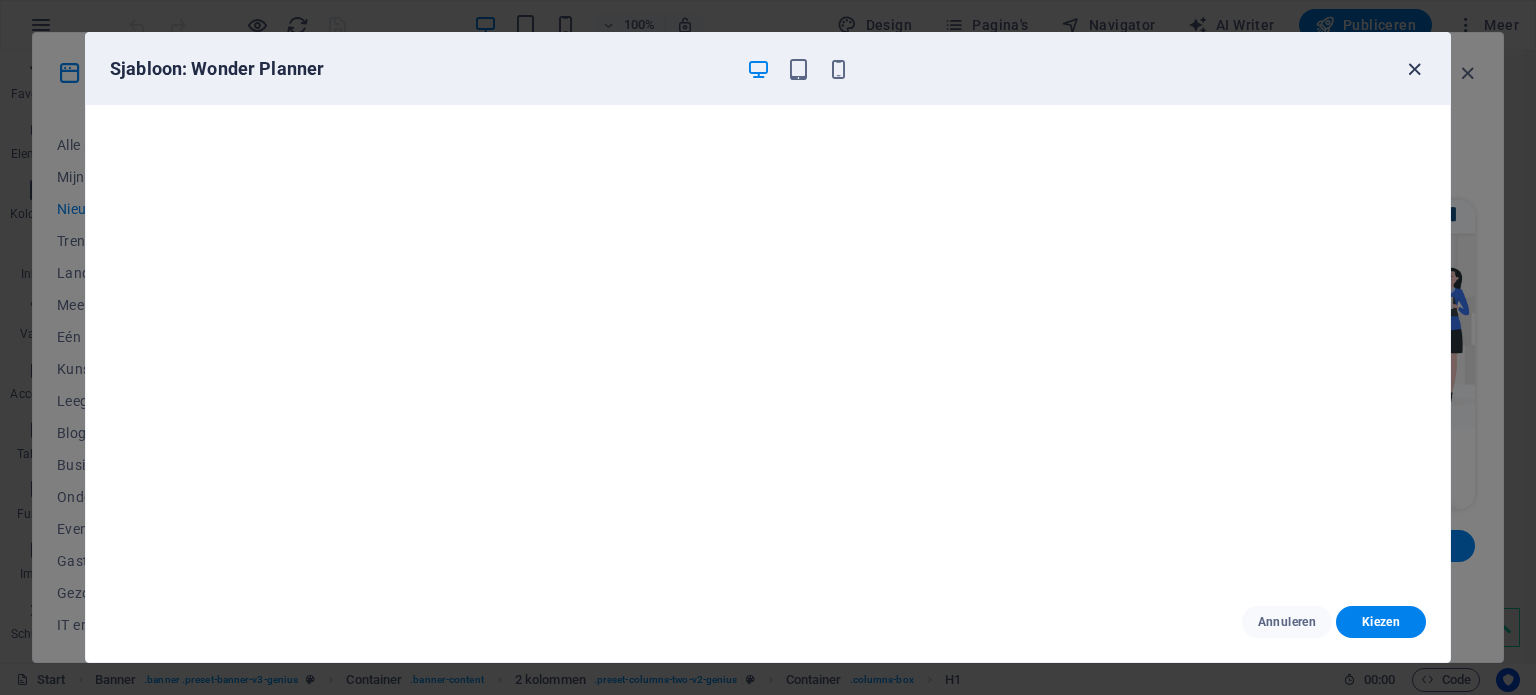 click at bounding box center [1414, 69] 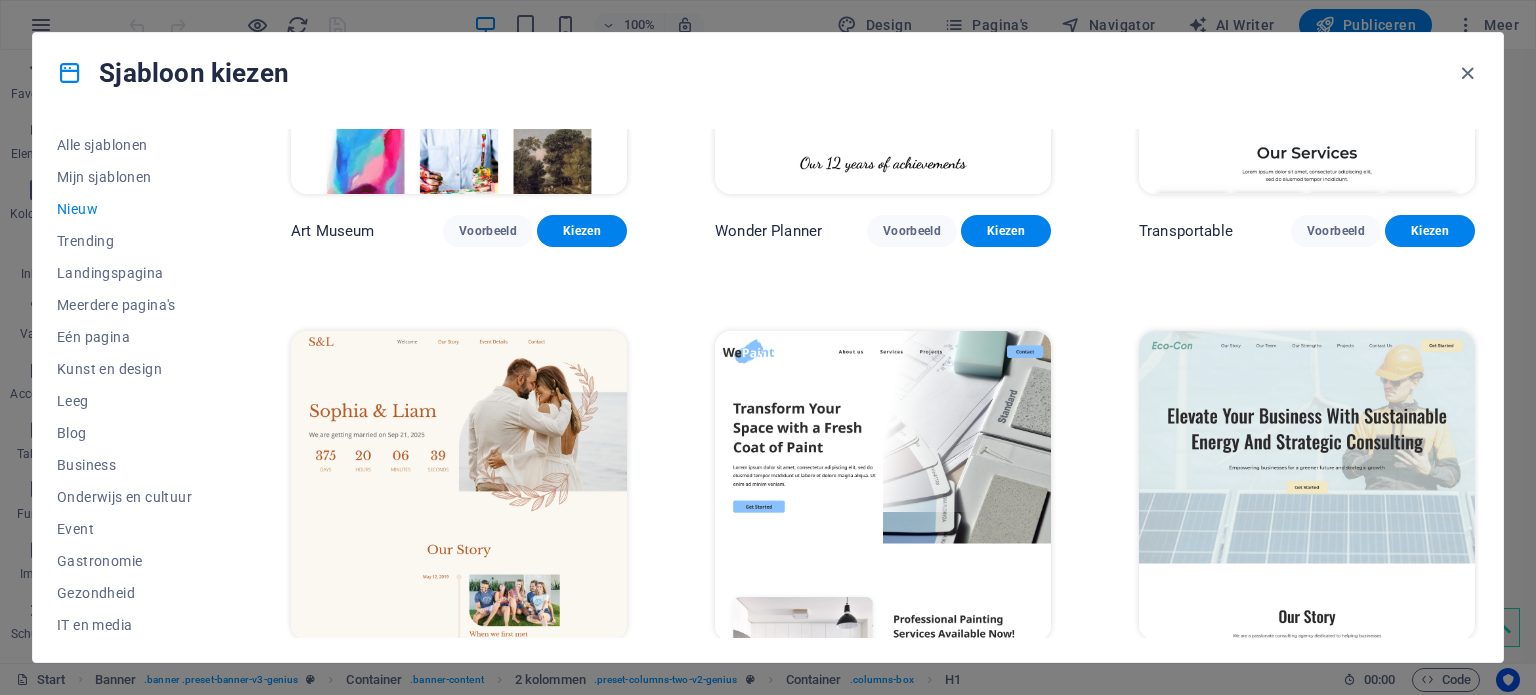 scroll, scrollTop: 700, scrollLeft: 0, axis: vertical 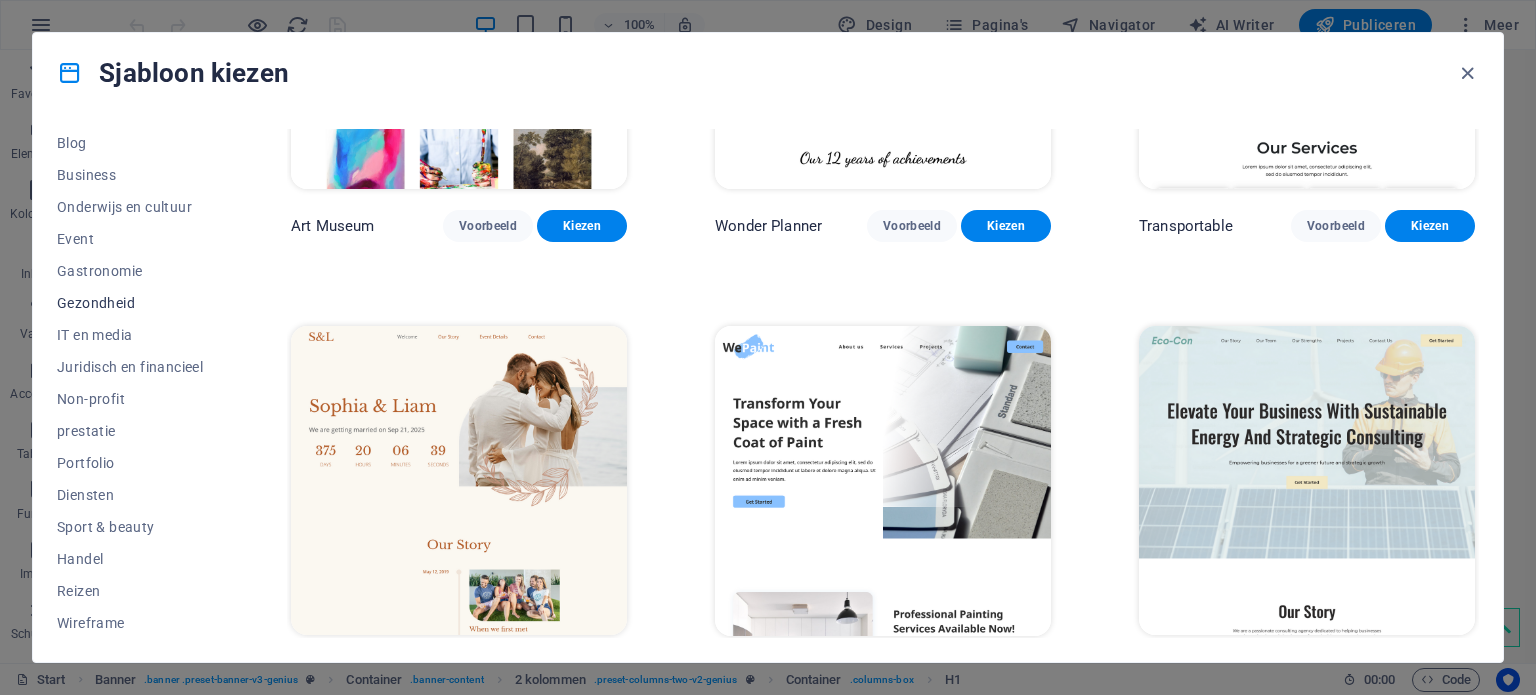click on "Gezondheid" at bounding box center (130, 303) 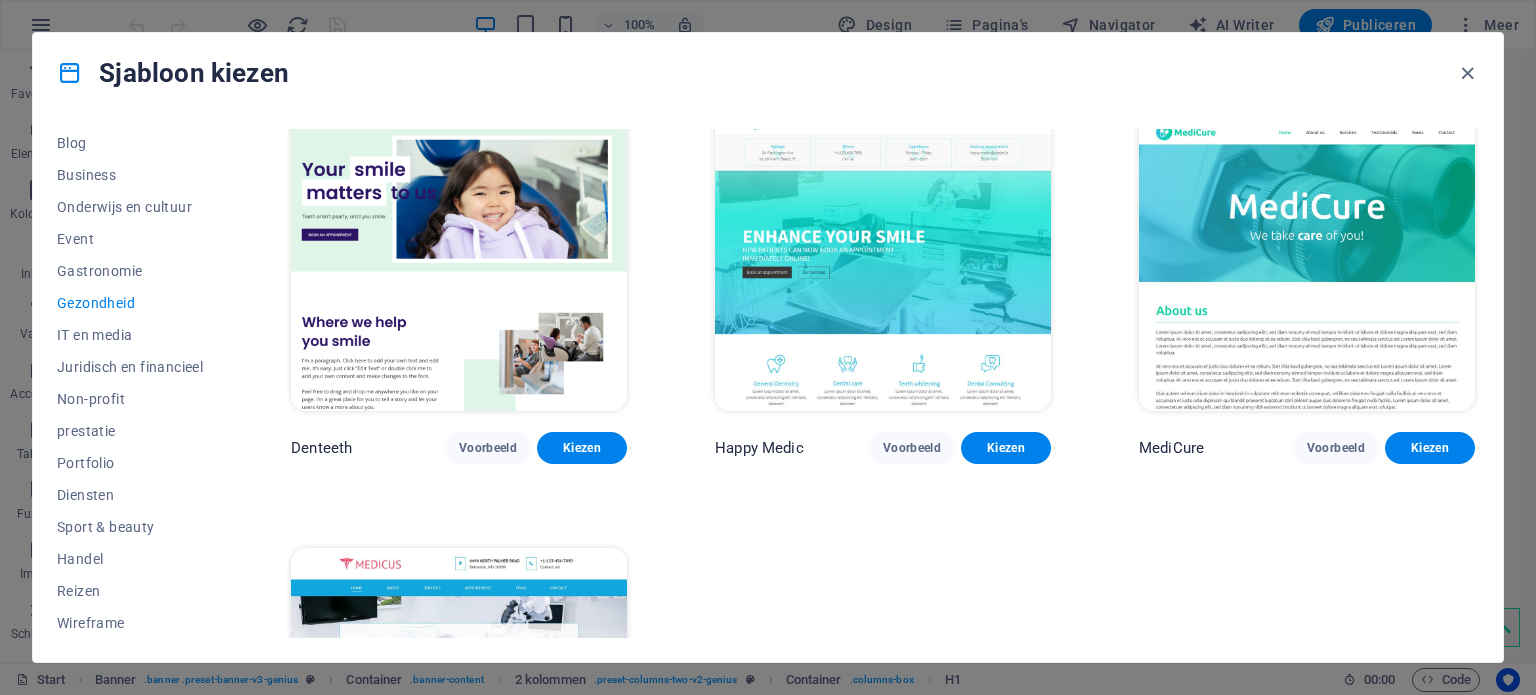 scroll, scrollTop: 479, scrollLeft: 0, axis: vertical 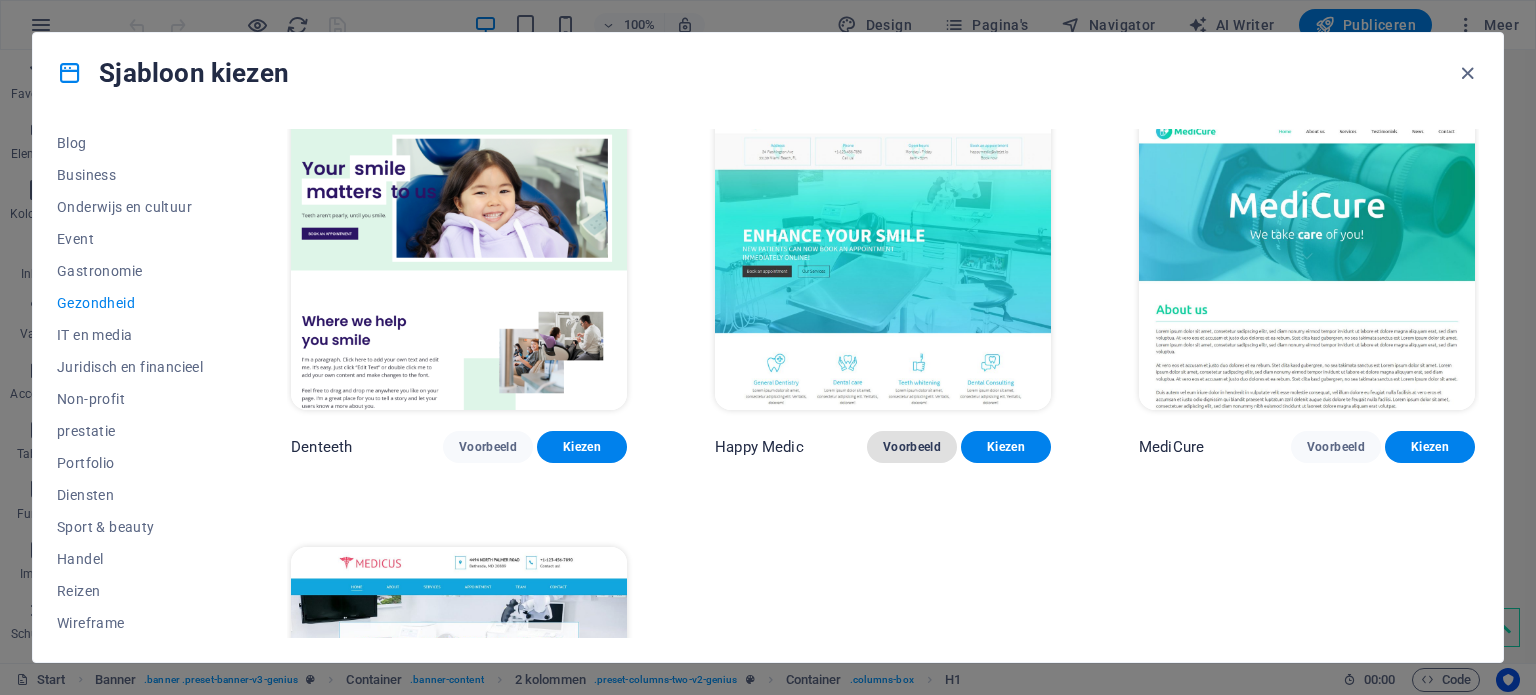 click on "Voorbeeld" at bounding box center [912, 447] 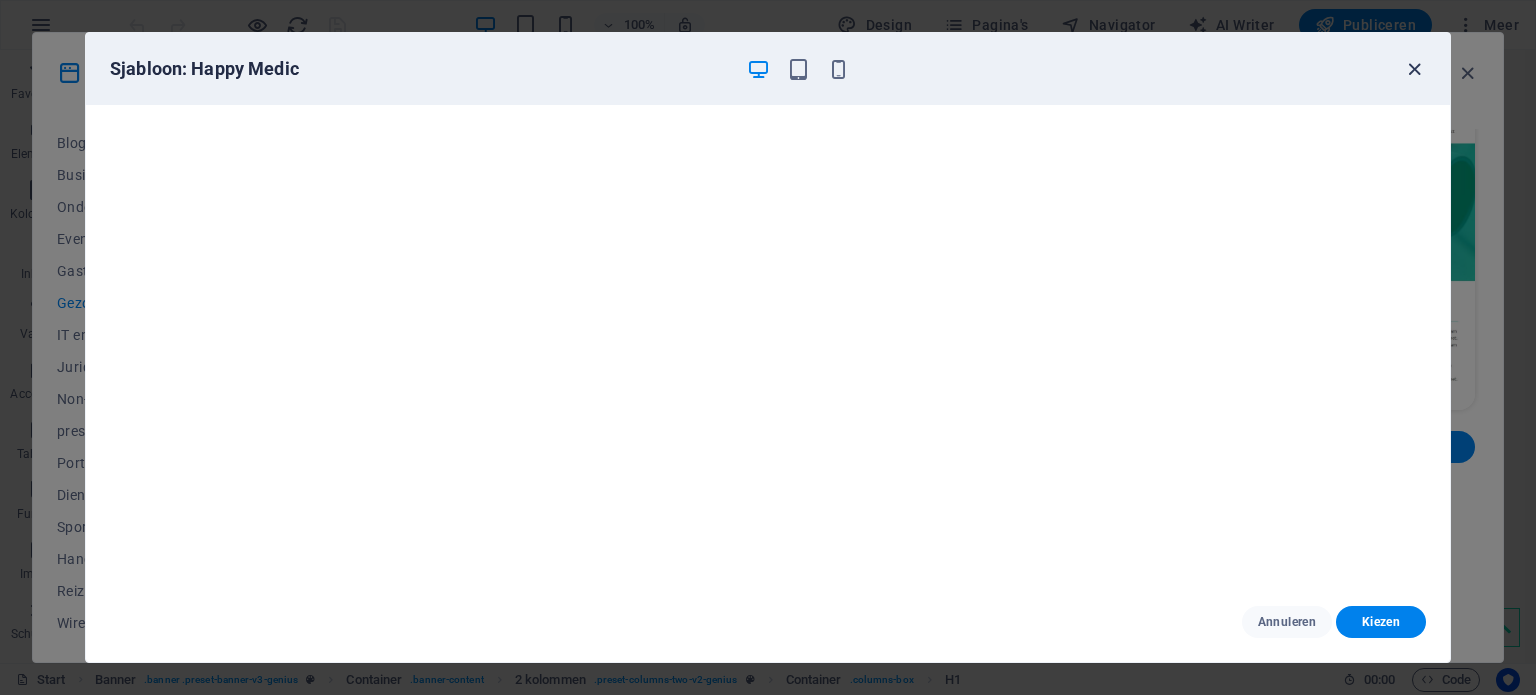 click at bounding box center [1414, 69] 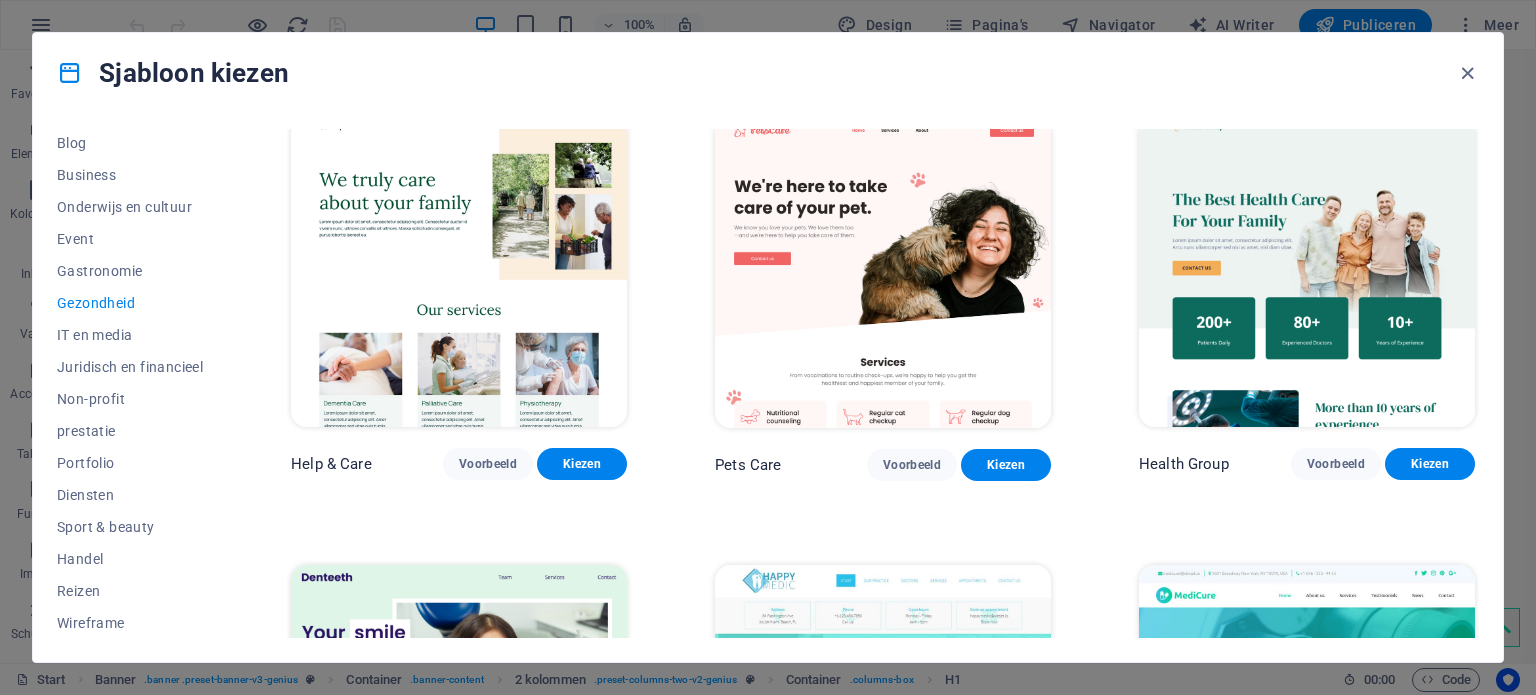 scroll, scrollTop: 0, scrollLeft: 0, axis: both 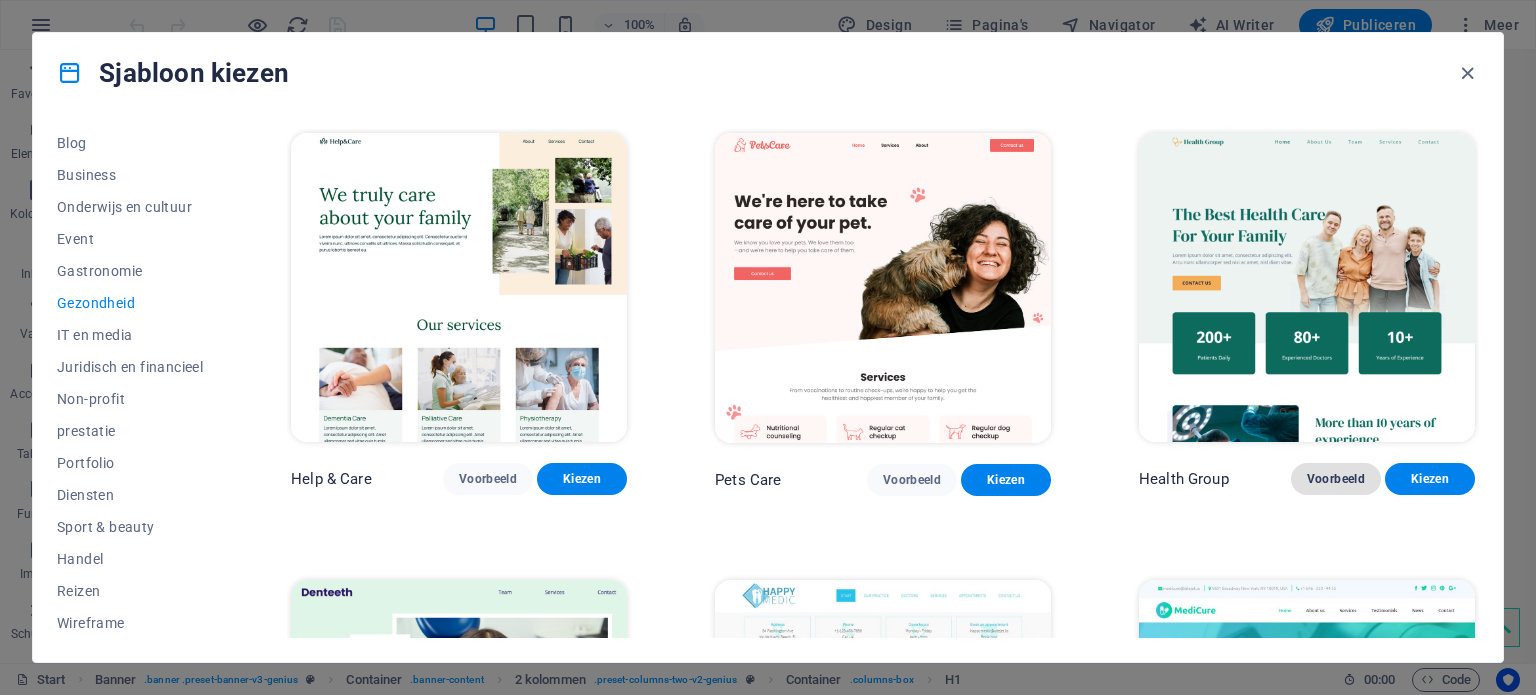 click on "Voorbeeld" at bounding box center [1336, 479] 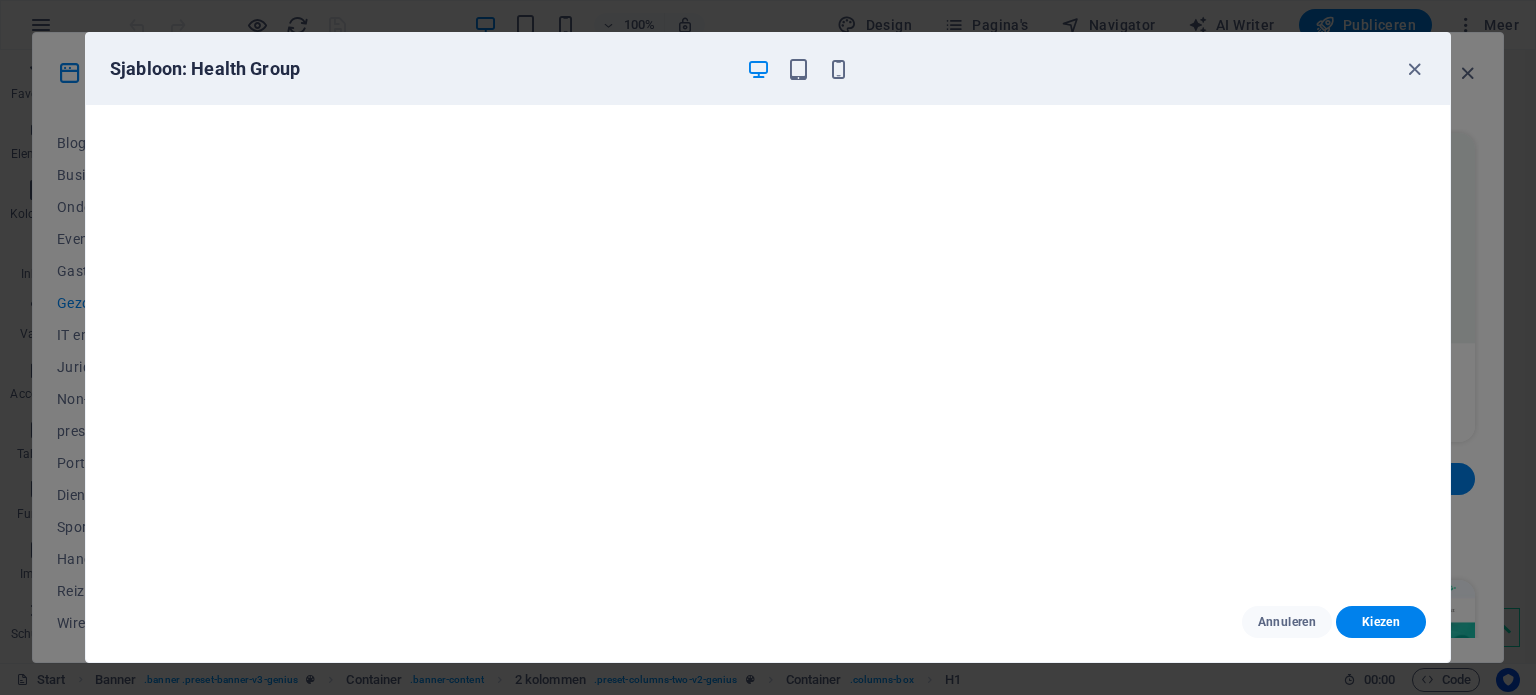scroll, scrollTop: 5, scrollLeft: 0, axis: vertical 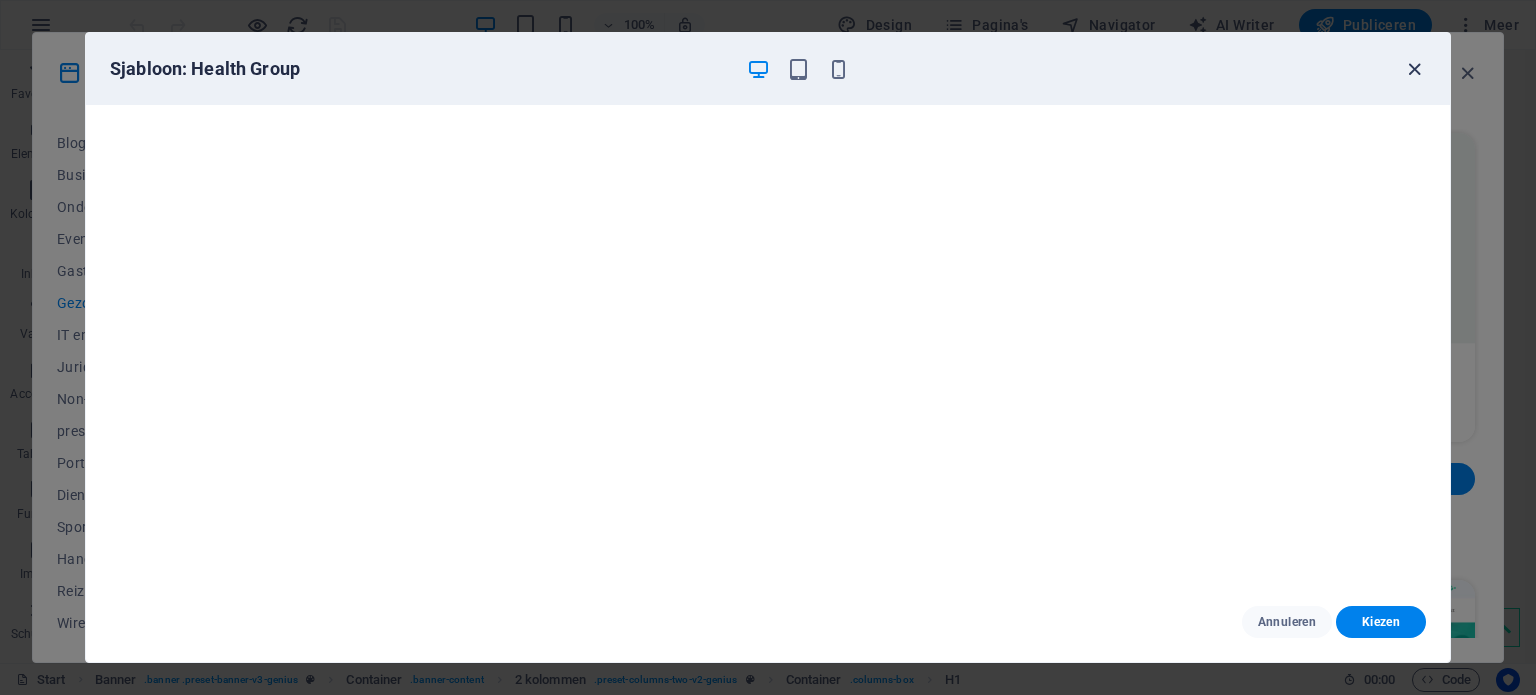 click at bounding box center [1414, 69] 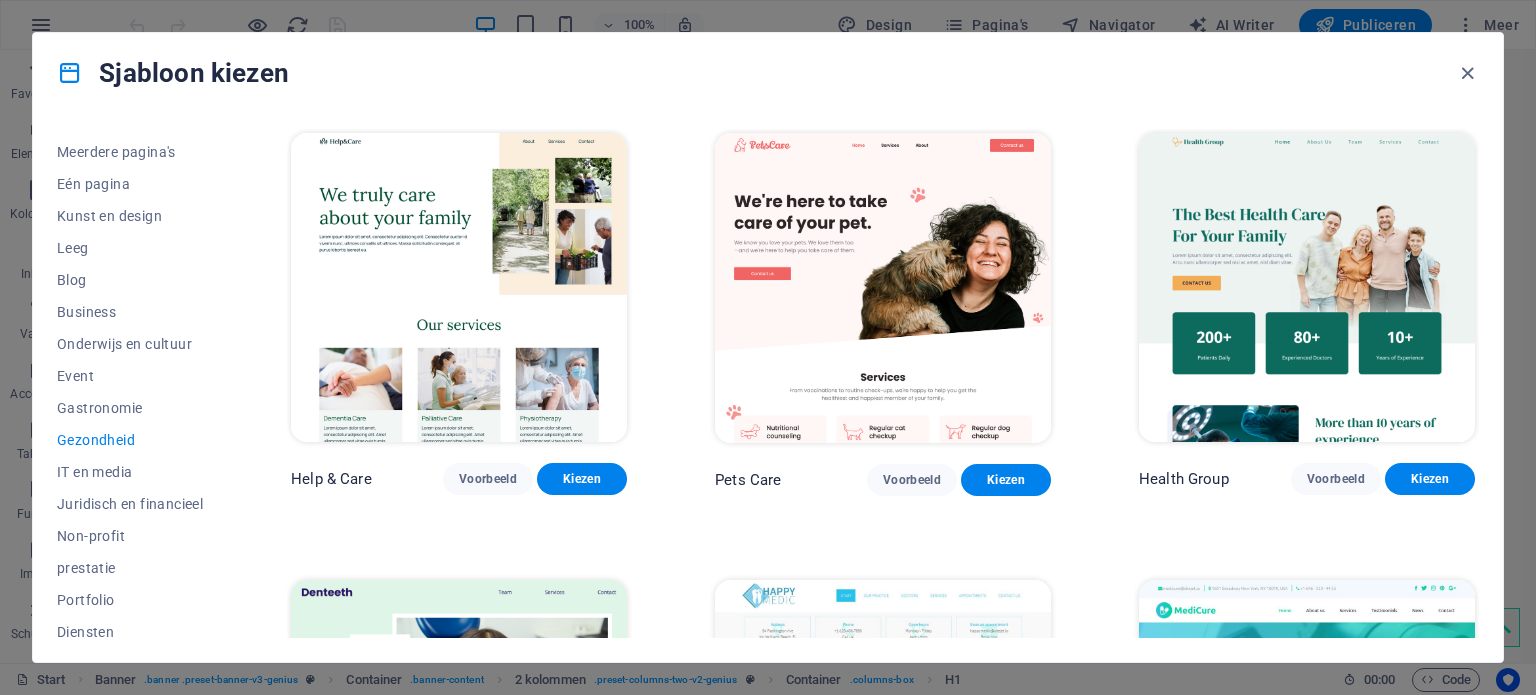 scroll, scrollTop: 0, scrollLeft: 0, axis: both 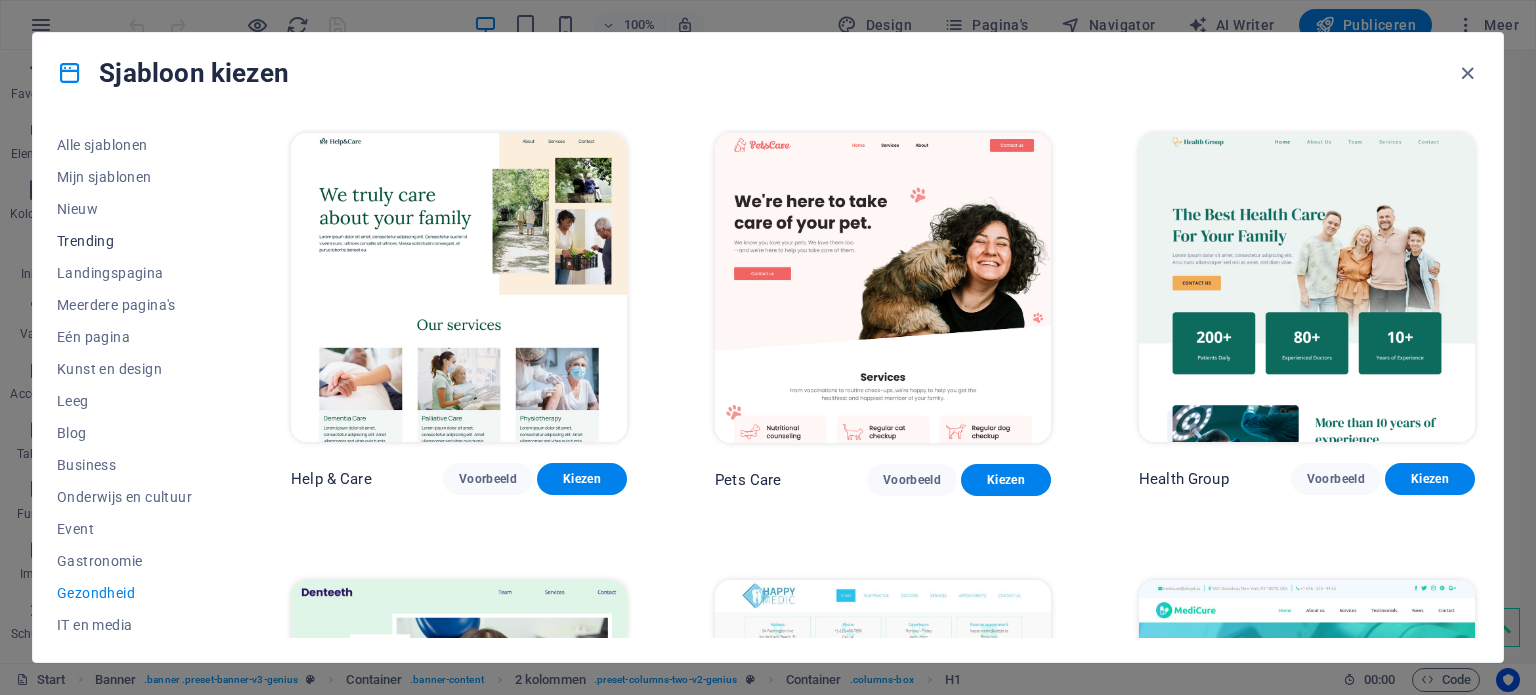 click on "Trending" at bounding box center [130, 241] 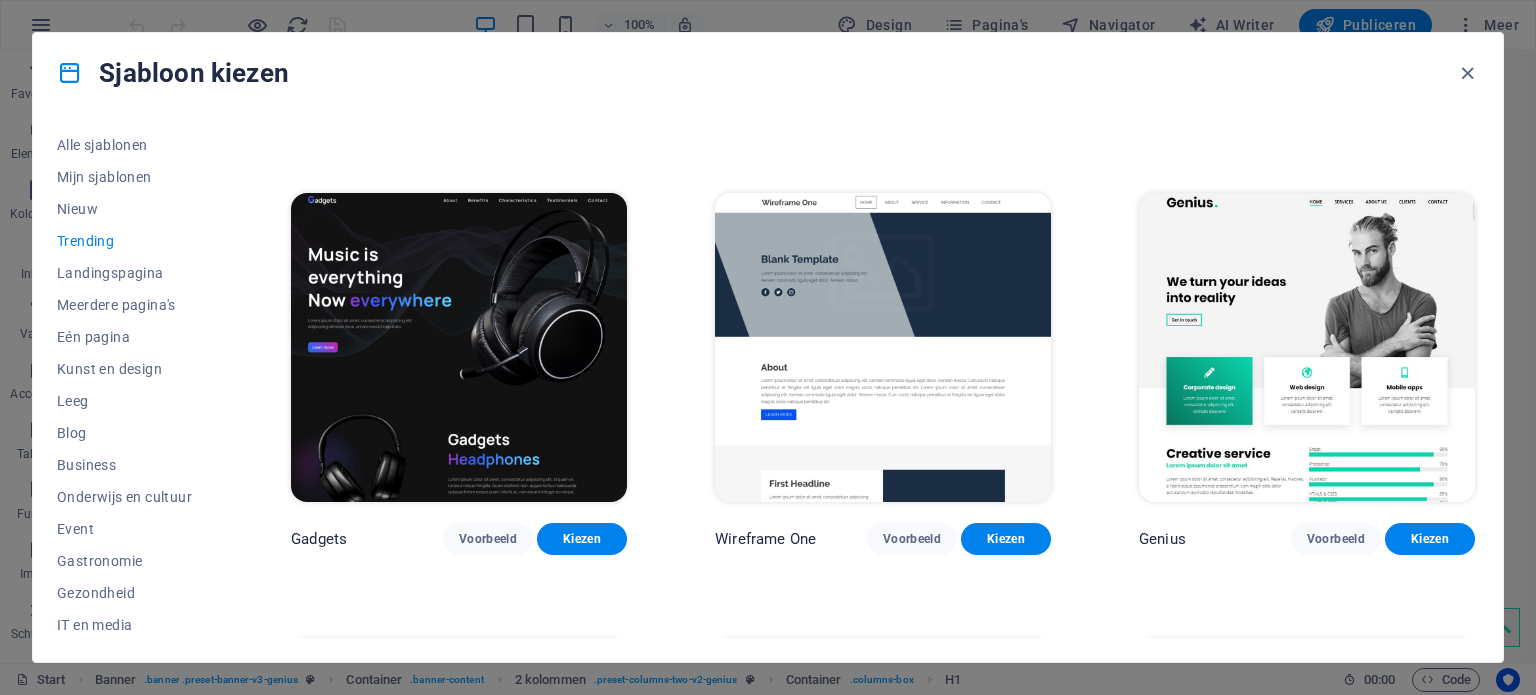 scroll, scrollTop: 1283, scrollLeft: 0, axis: vertical 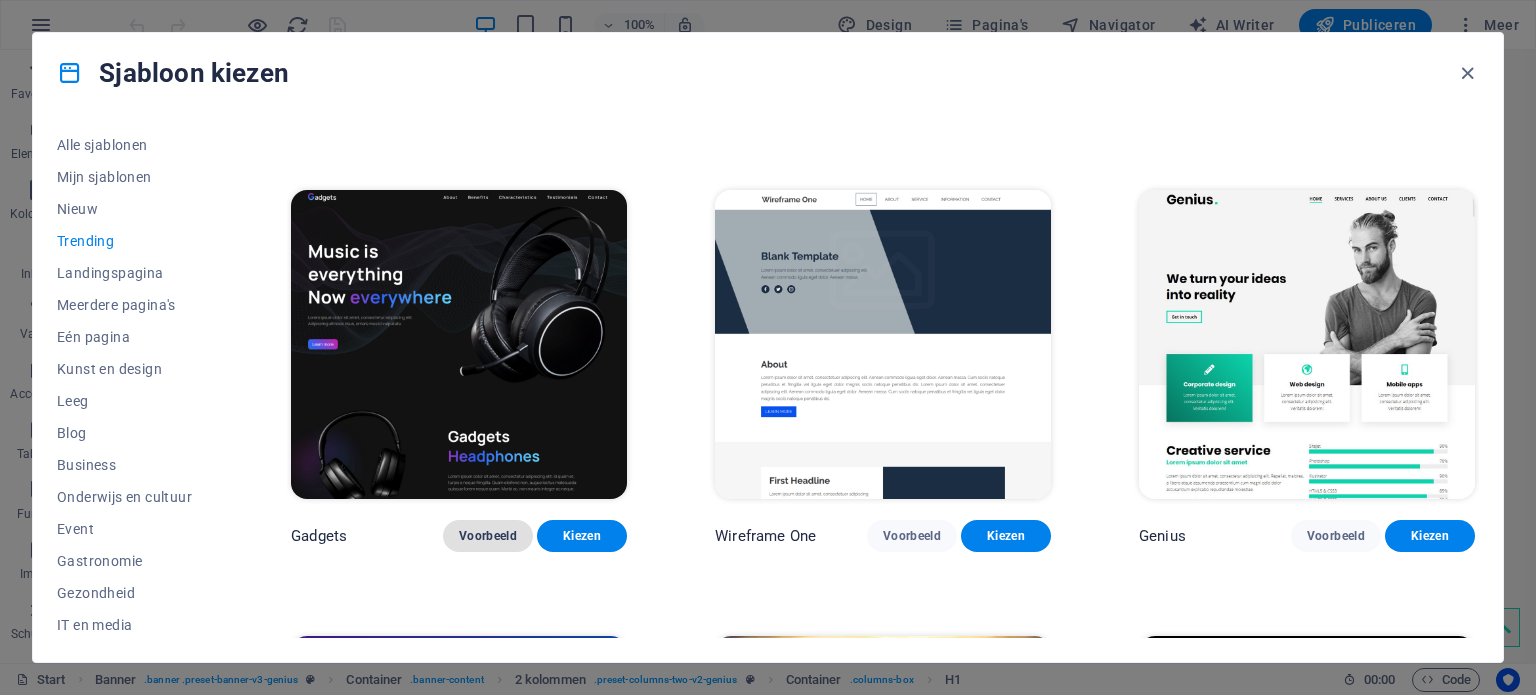 click on "Voorbeeld" at bounding box center (488, 536) 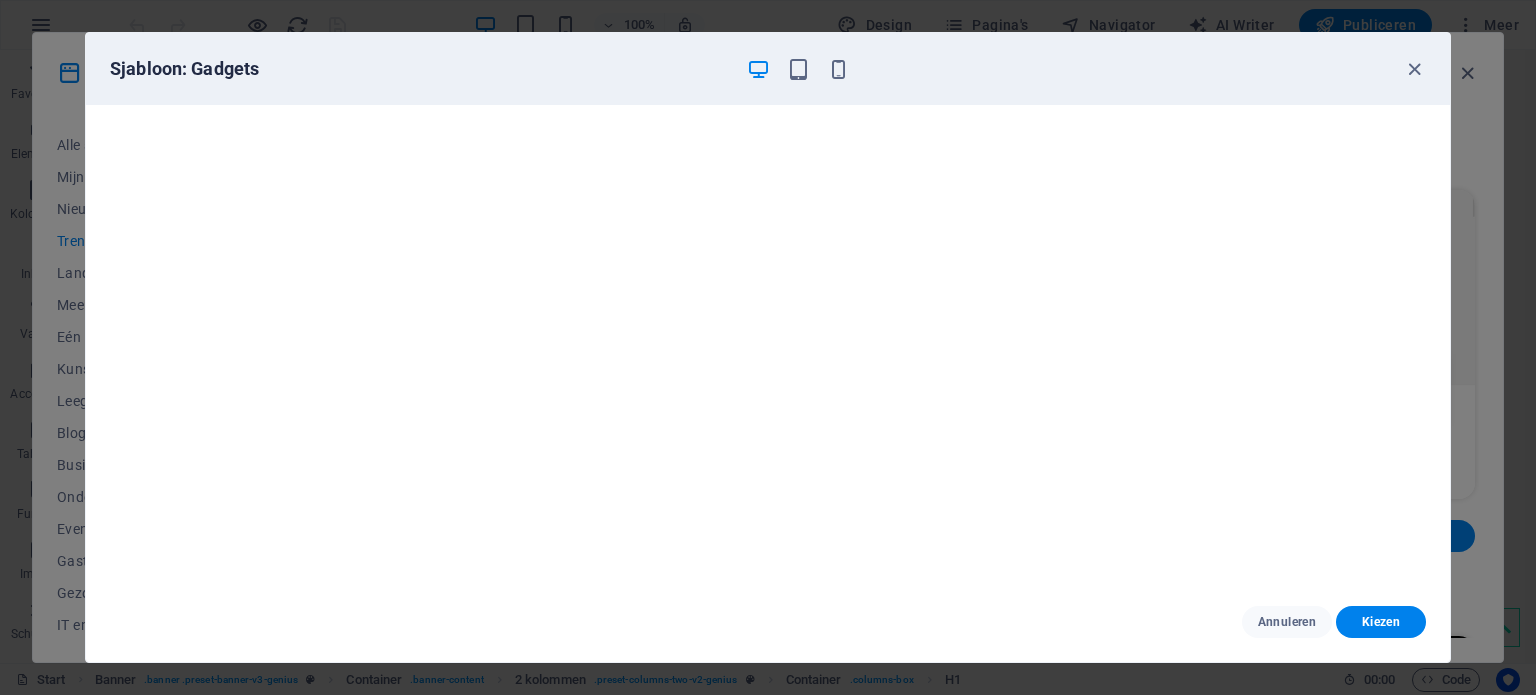 scroll, scrollTop: 5, scrollLeft: 0, axis: vertical 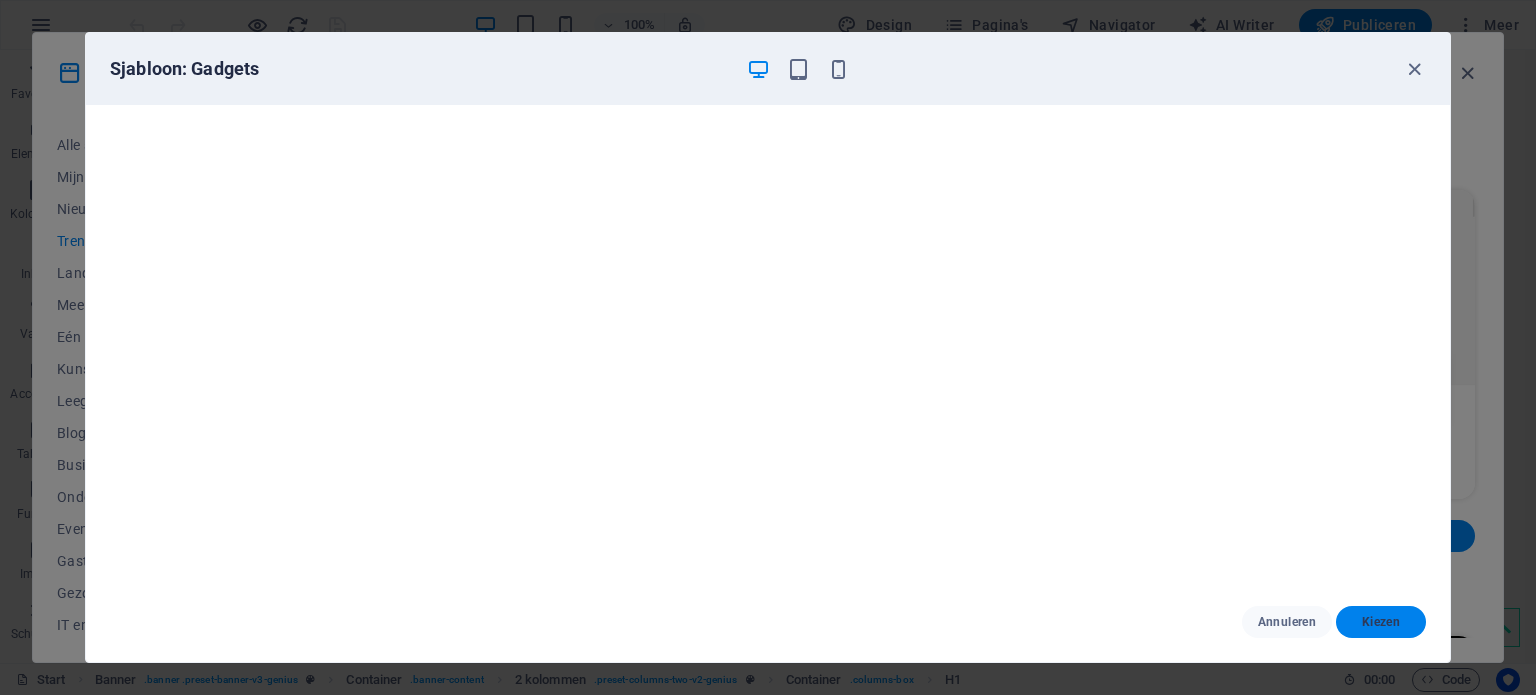 click on "Kiezen" at bounding box center (1381, 622) 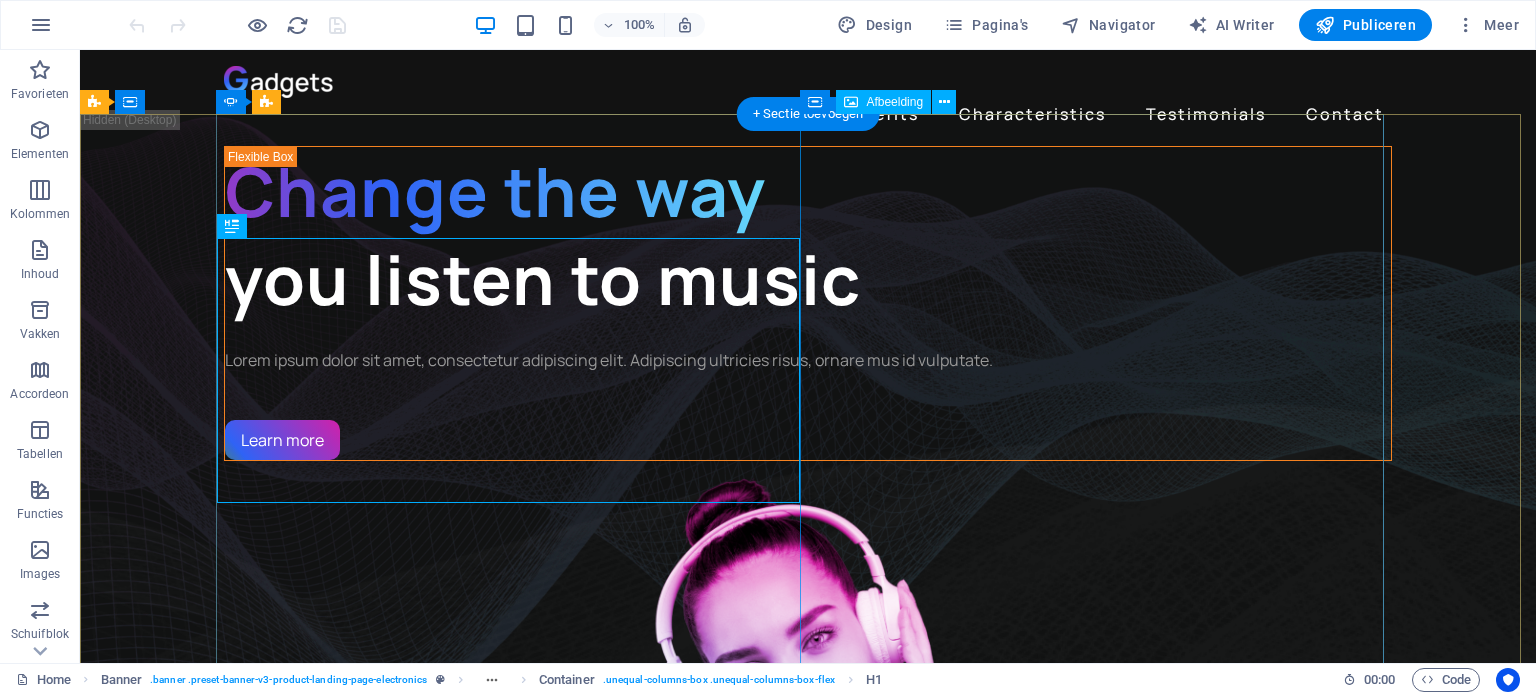 scroll, scrollTop: 0, scrollLeft: 0, axis: both 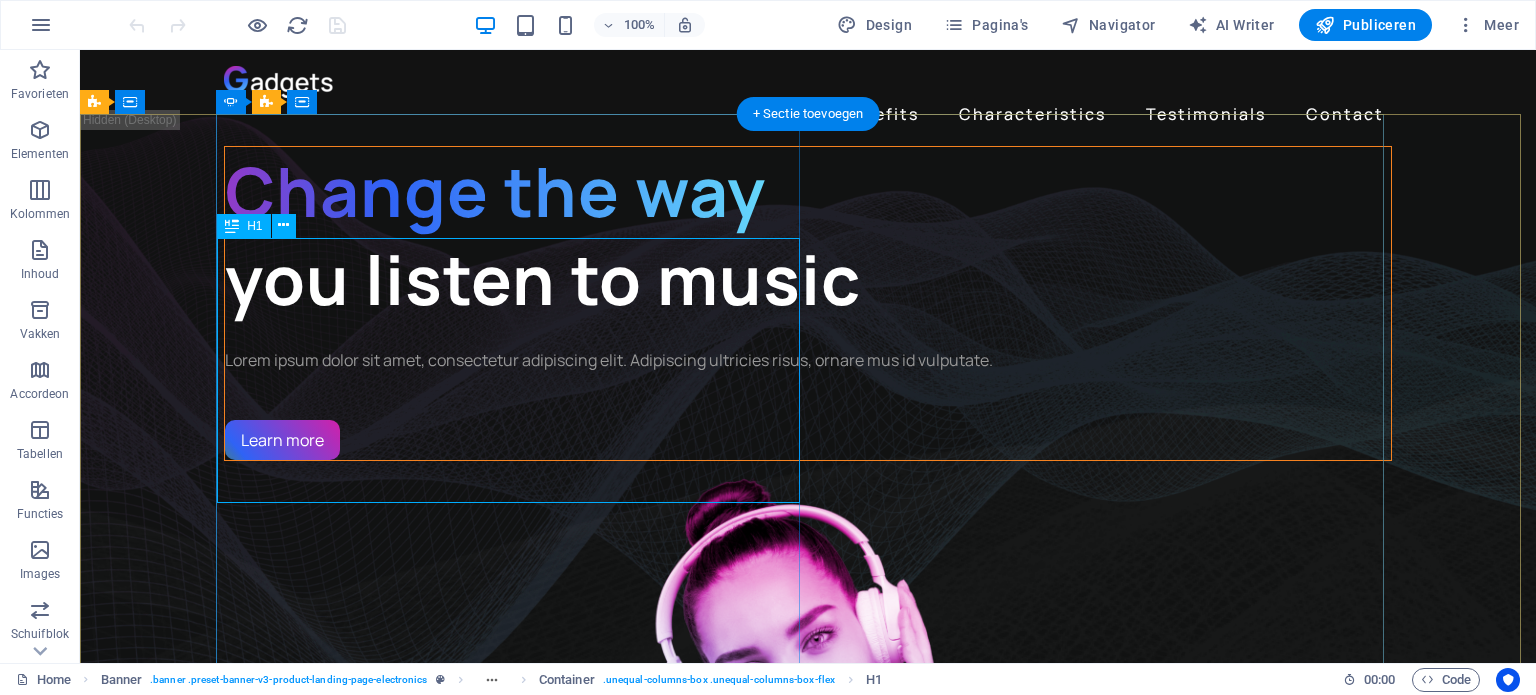 click on "Change the way you listen to music" at bounding box center (808, 235) 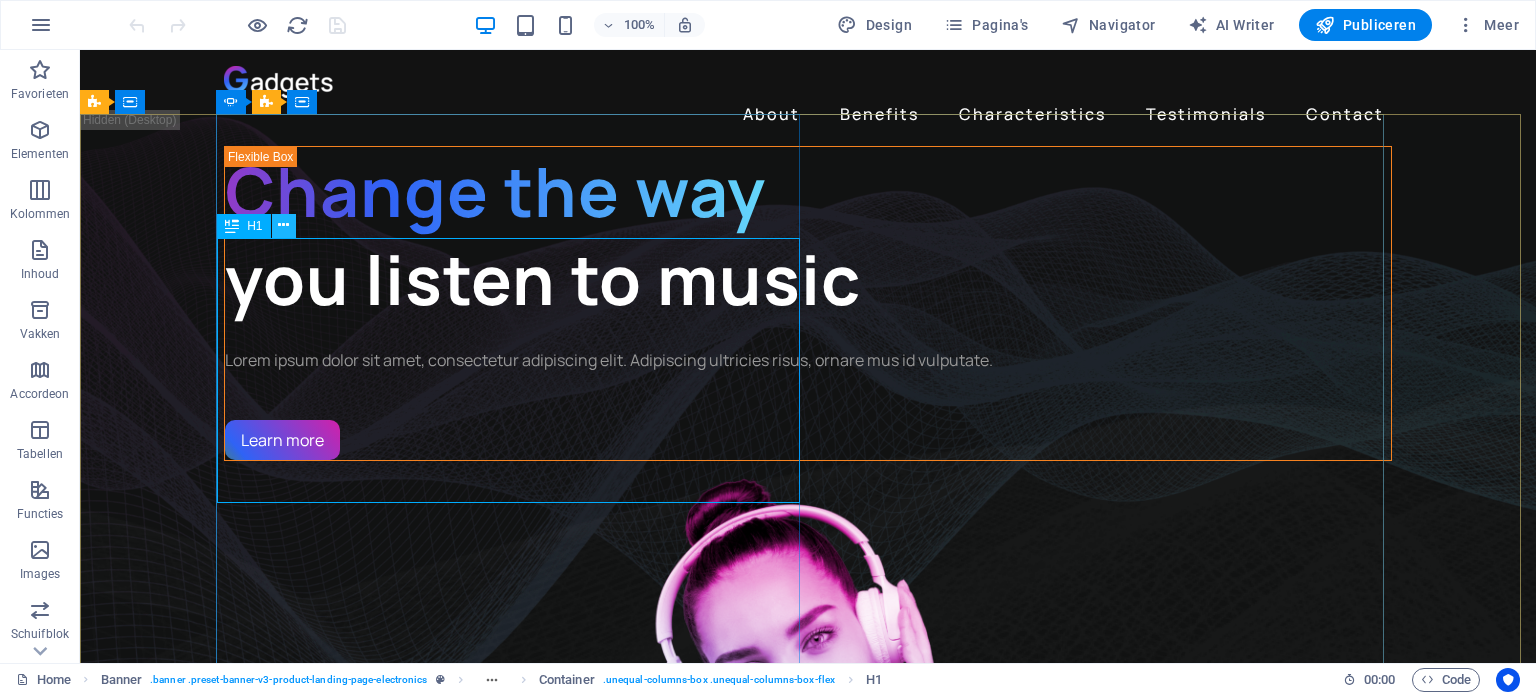 click at bounding box center [283, 225] 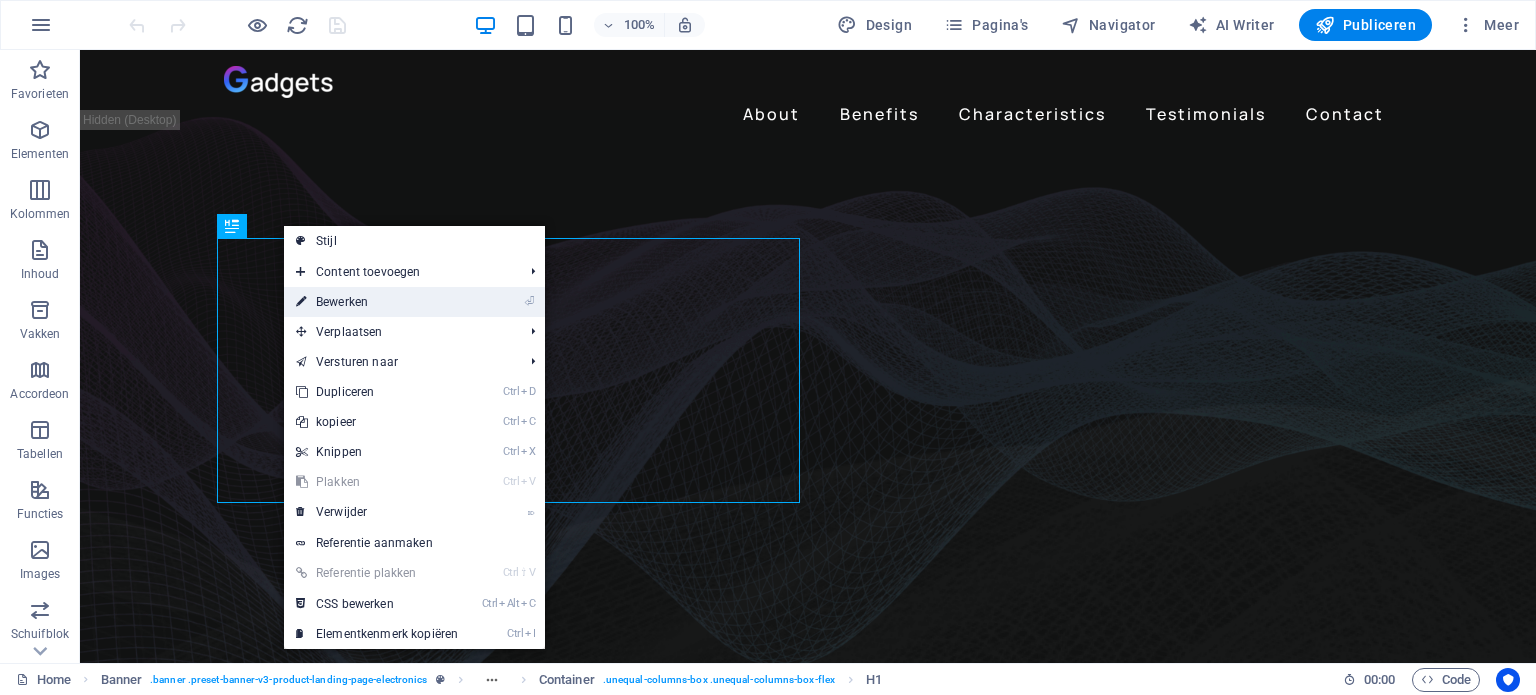 click on "⏎  Bewerken" at bounding box center (377, 302) 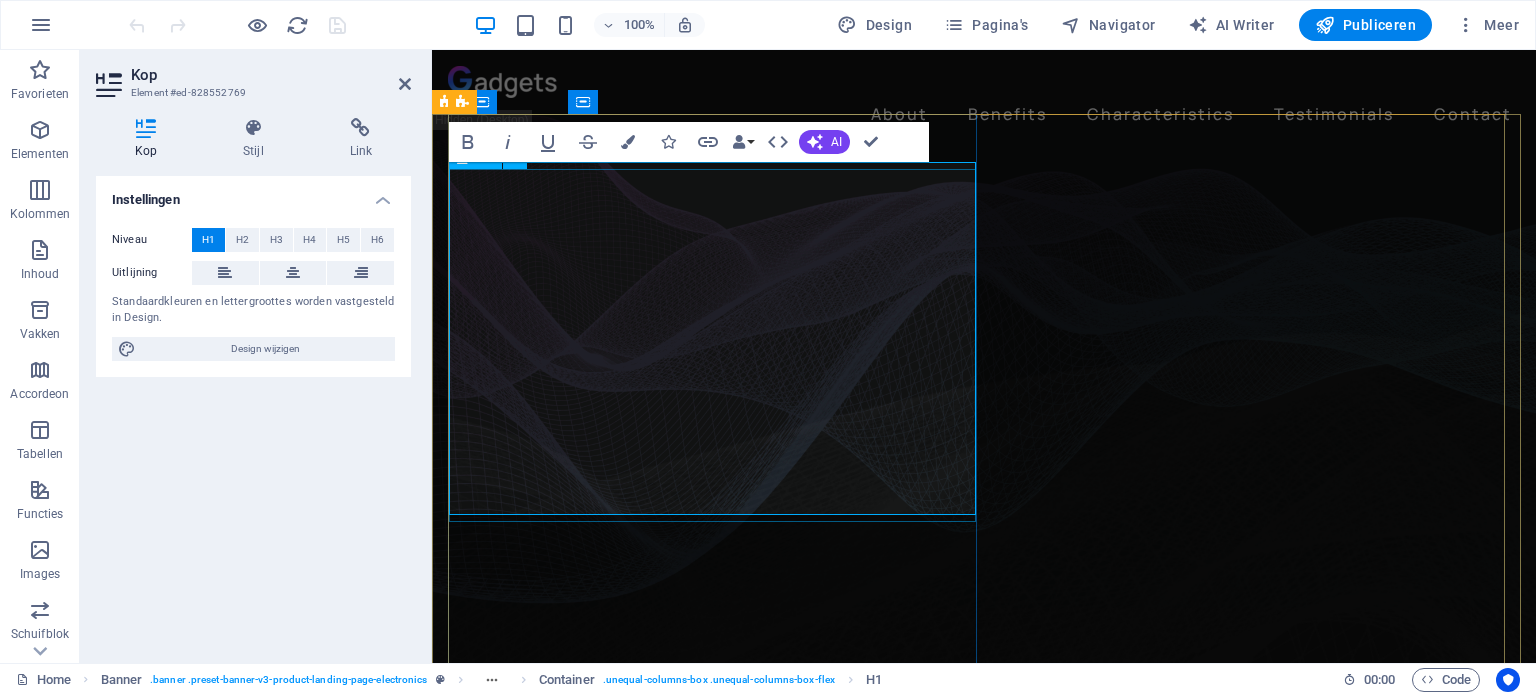 click on "Music is everything  Now  everywhere" at bounding box center (-81, 1223) 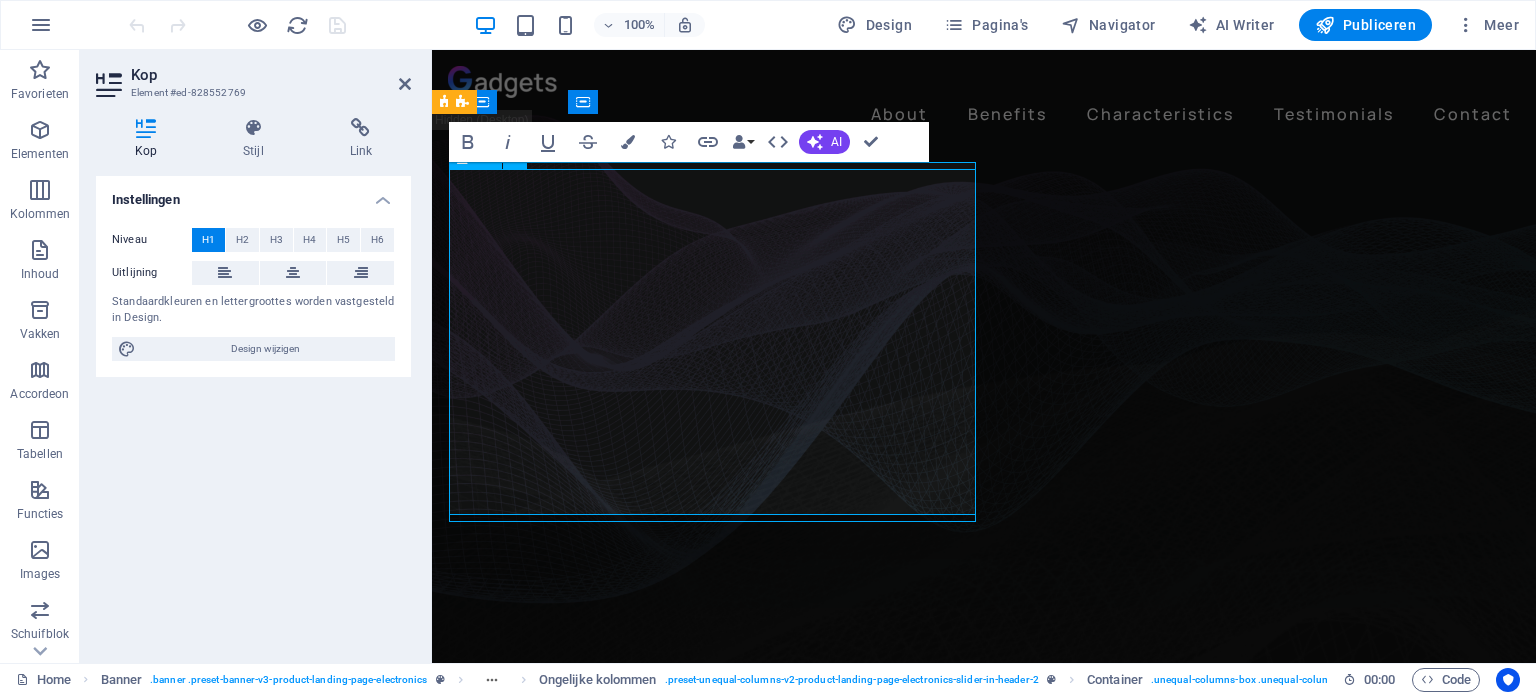 click on "Music is everything  Now  everywhere" at bounding box center [-81, 1223] 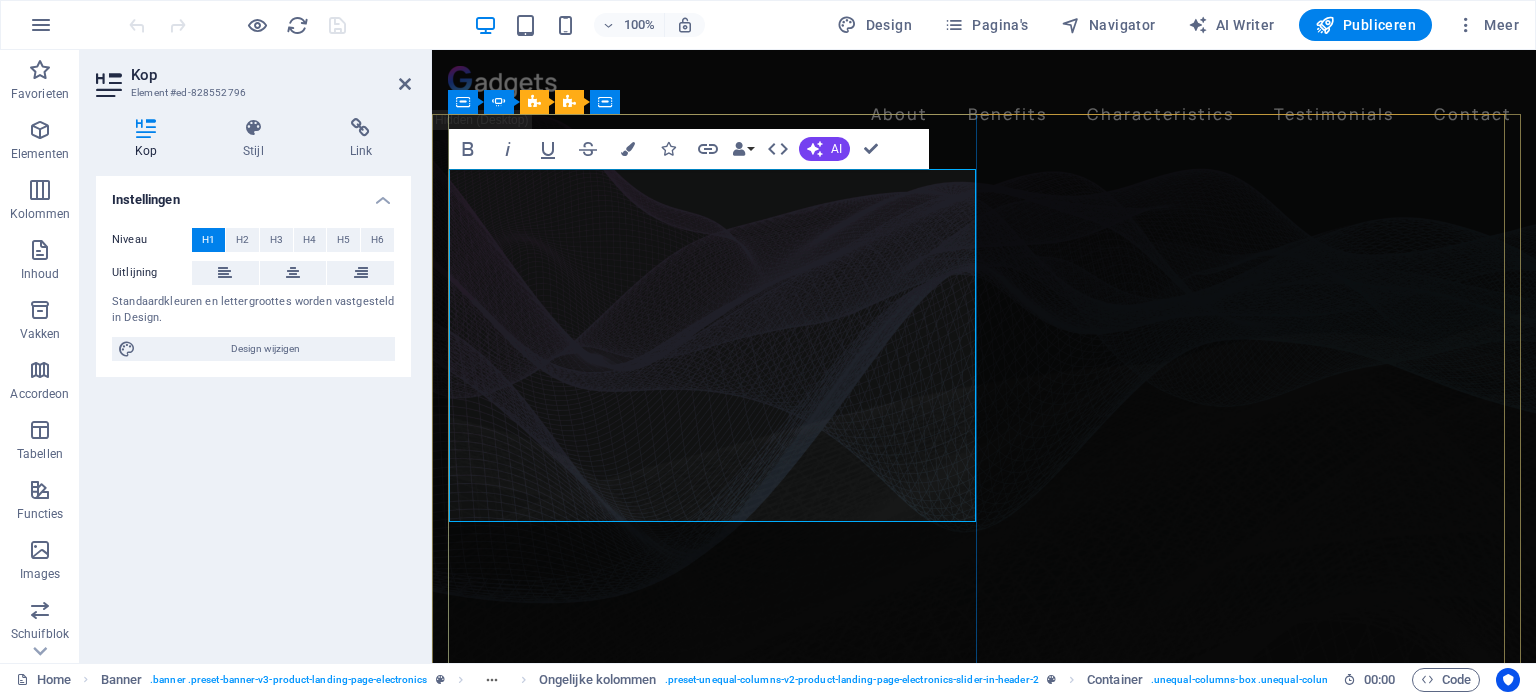 click on "Music is everything  Now  everywhere" at bounding box center (-81, 1223) 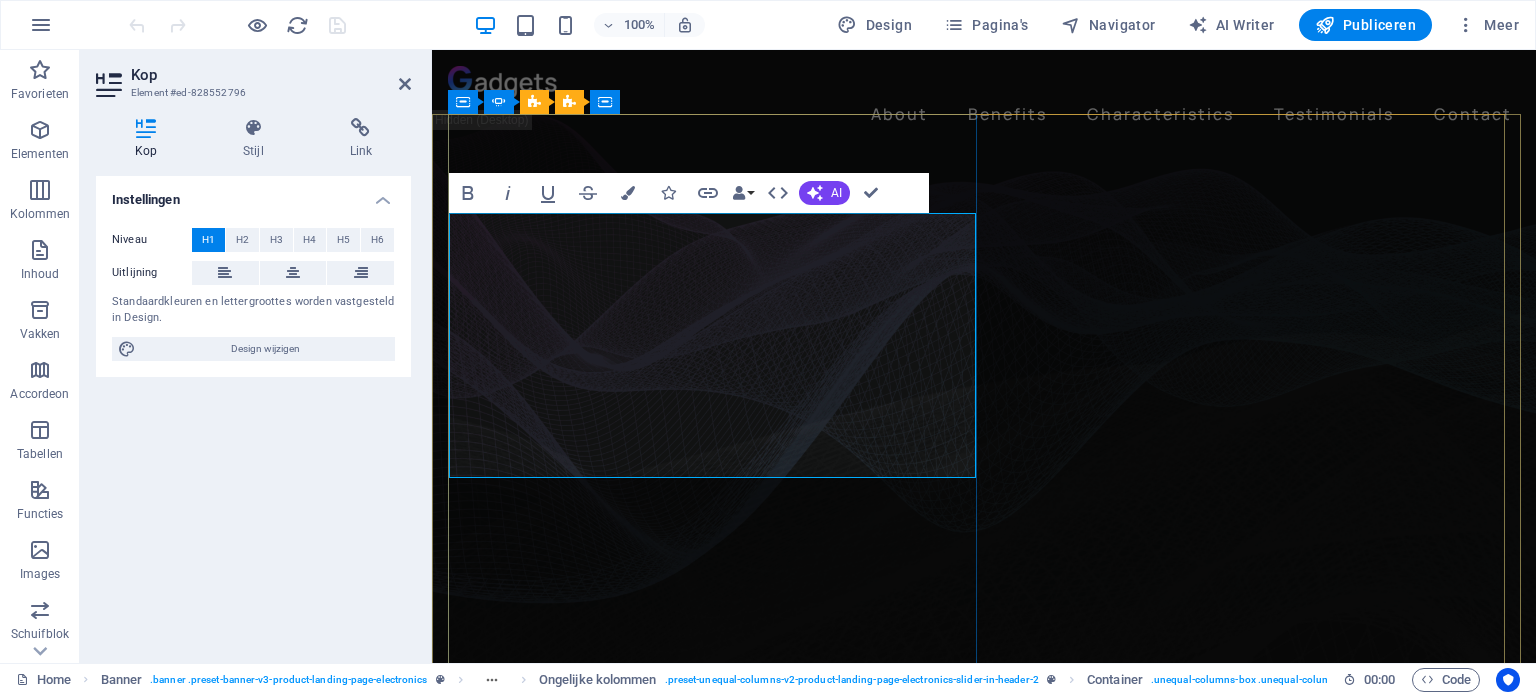 click on "Voorkomen is beter dan   everywhere" at bounding box center [-81, 1223] 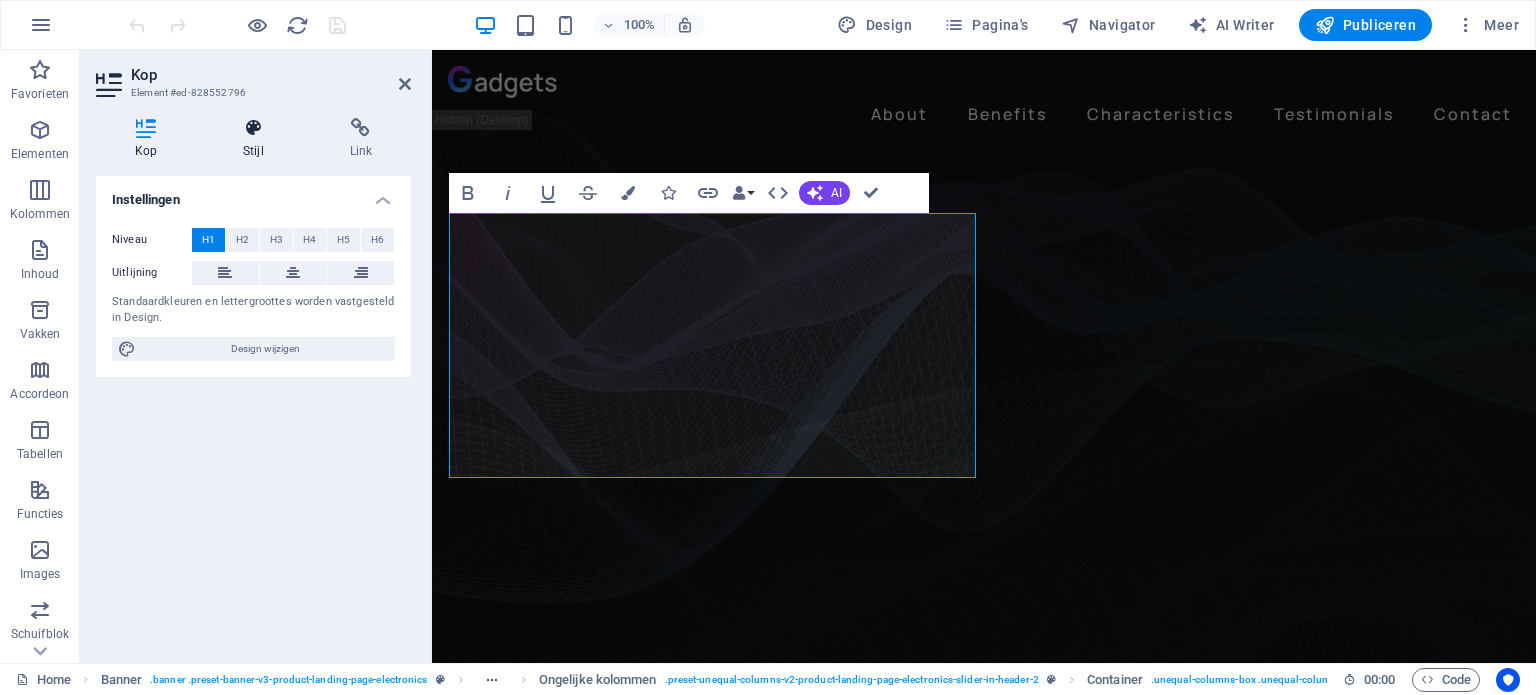 click at bounding box center [253, 128] 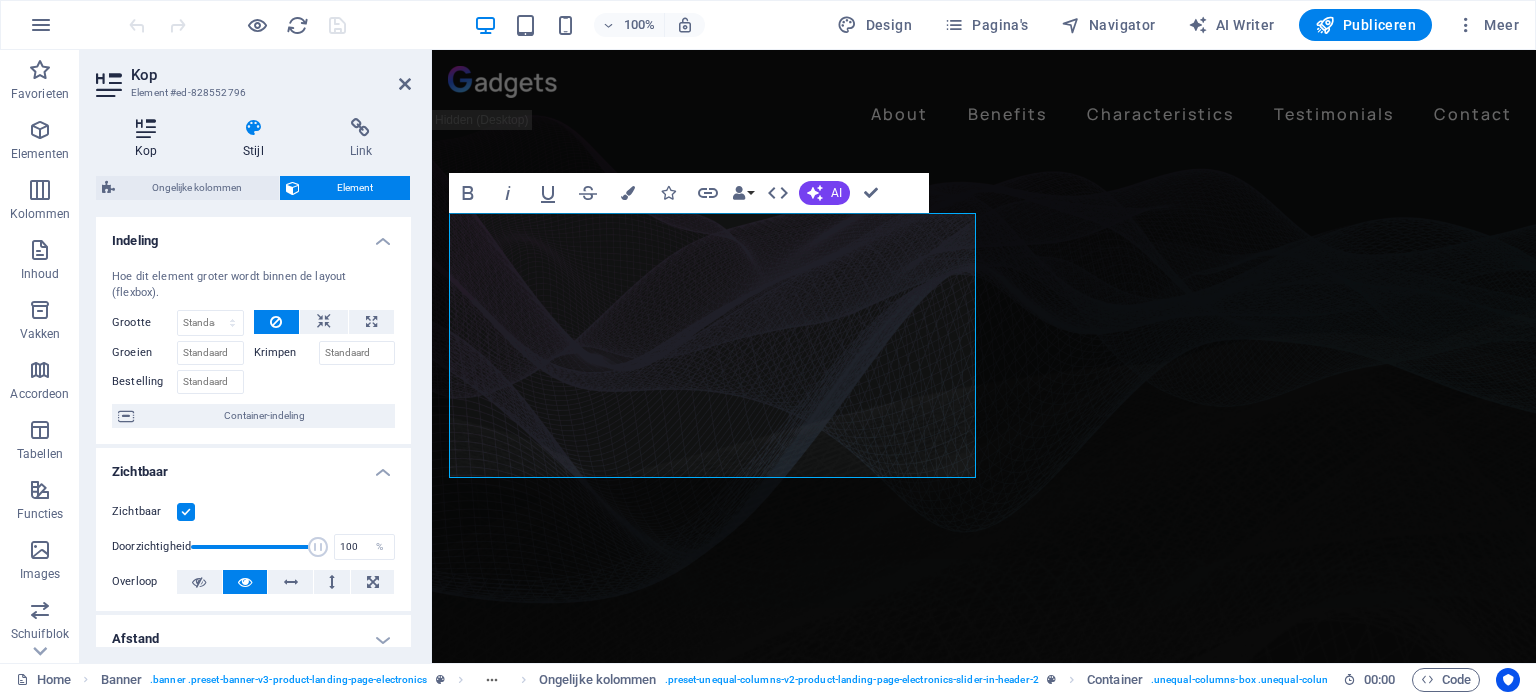 click at bounding box center [146, 128] 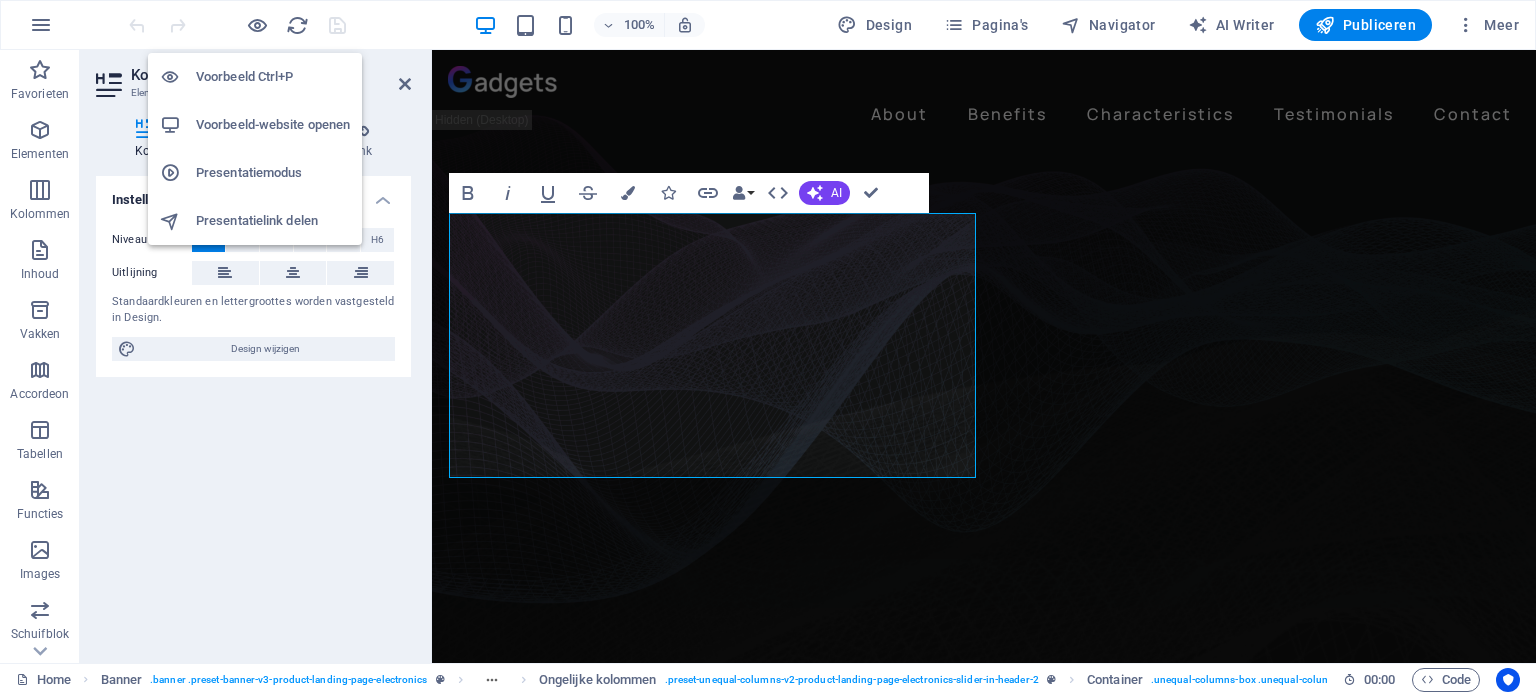 click on "Voorbeeld-website openen" at bounding box center (273, 125) 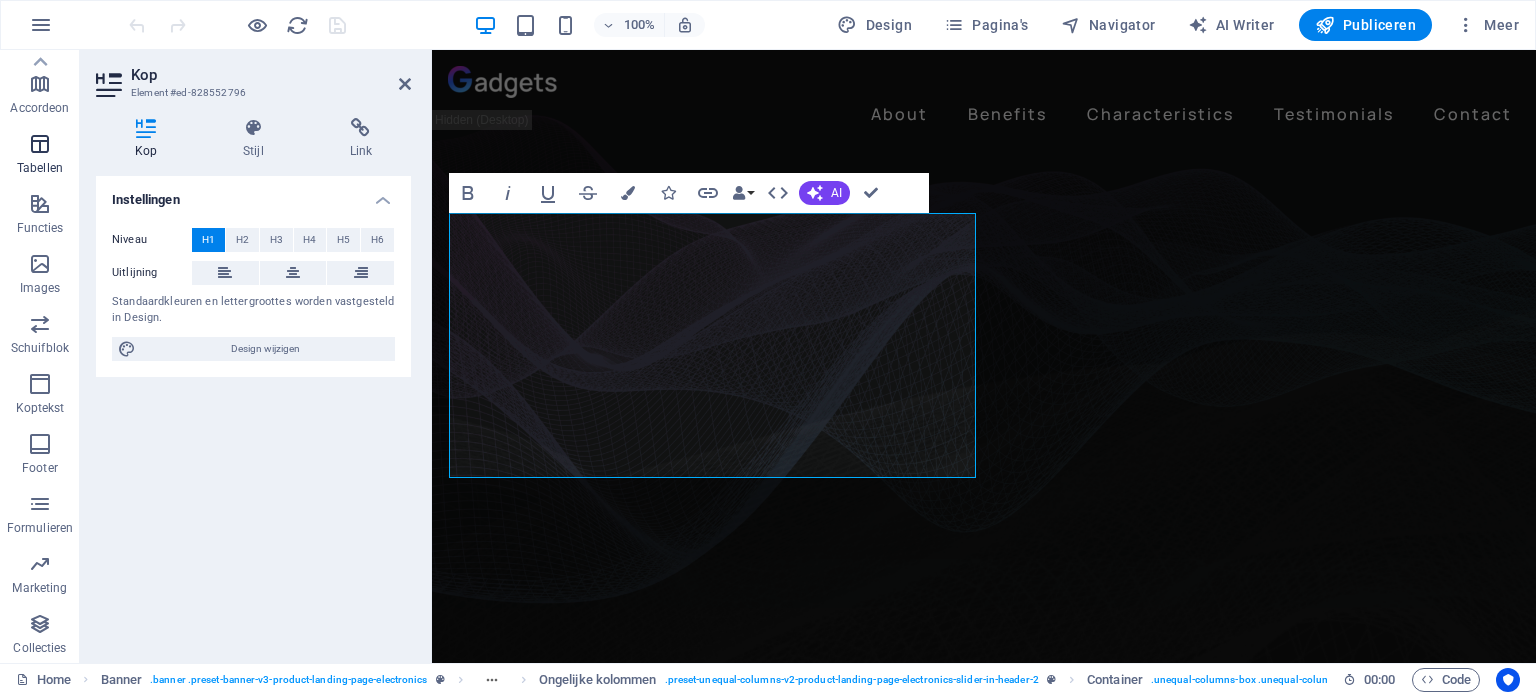 scroll, scrollTop: 0, scrollLeft: 0, axis: both 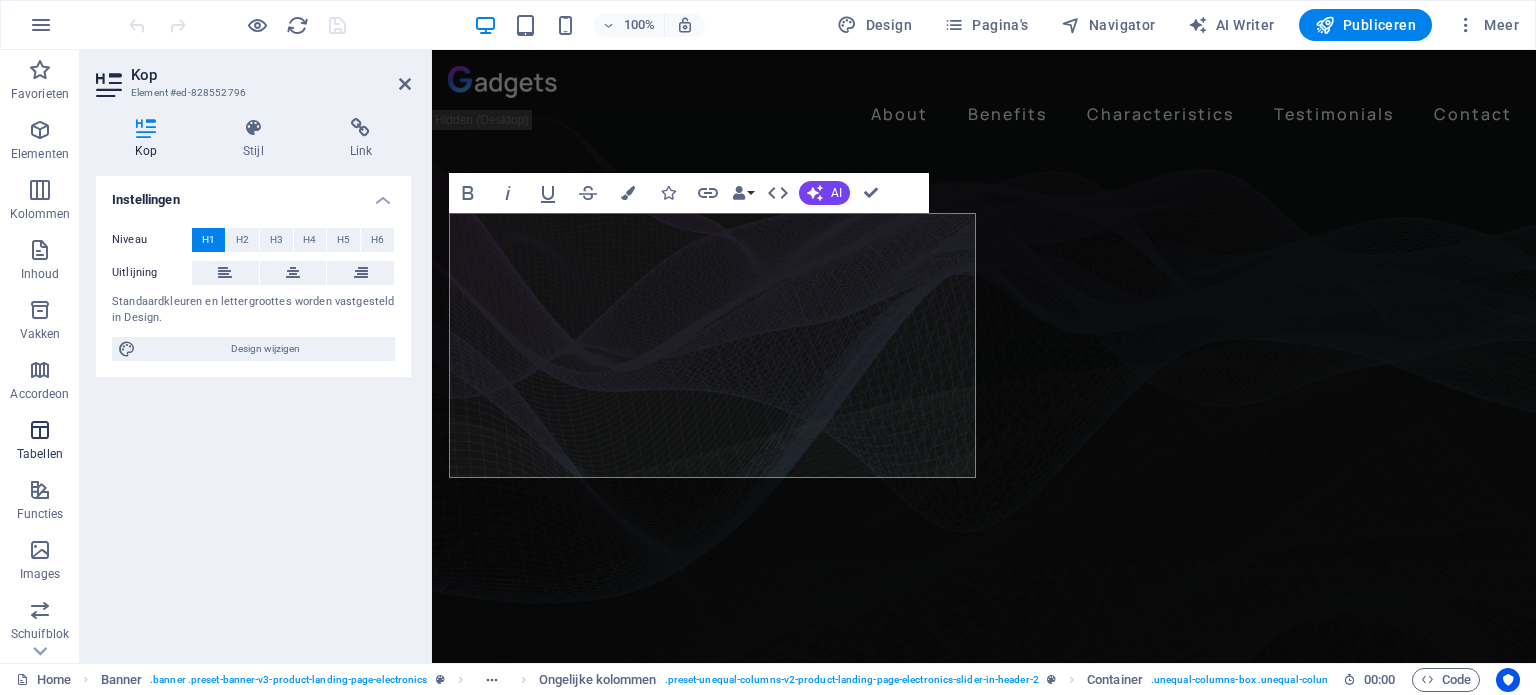 click on "Elementen" at bounding box center [40, 142] 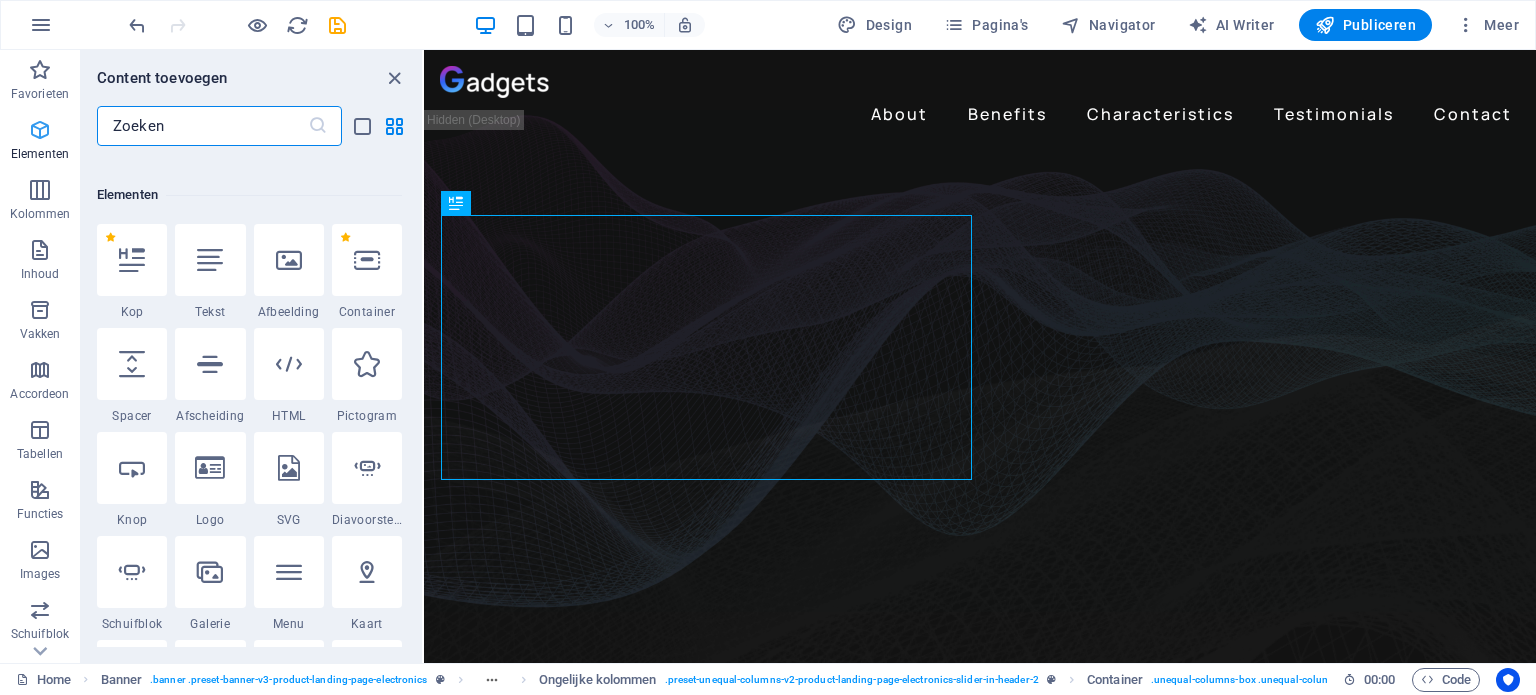scroll, scrollTop: 212, scrollLeft: 0, axis: vertical 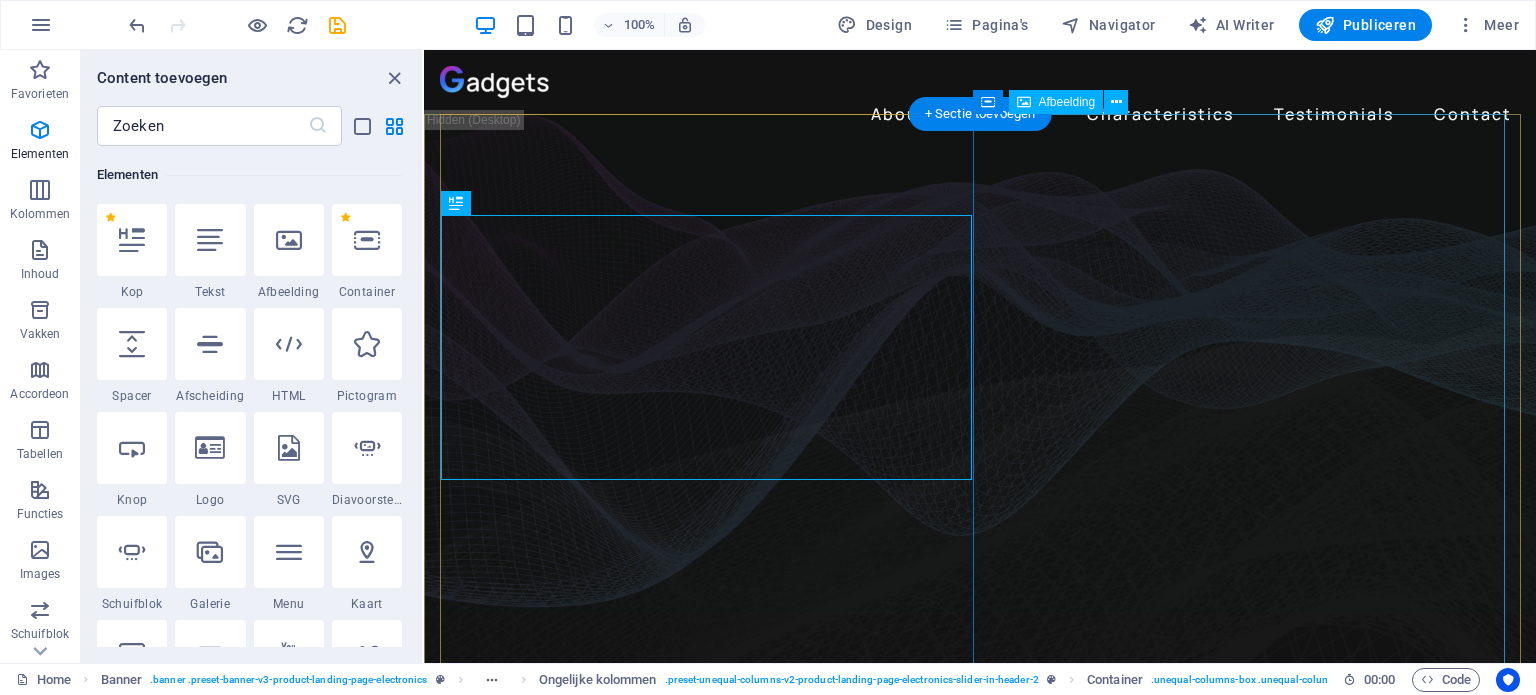 click at bounding box center [-93, 2075] 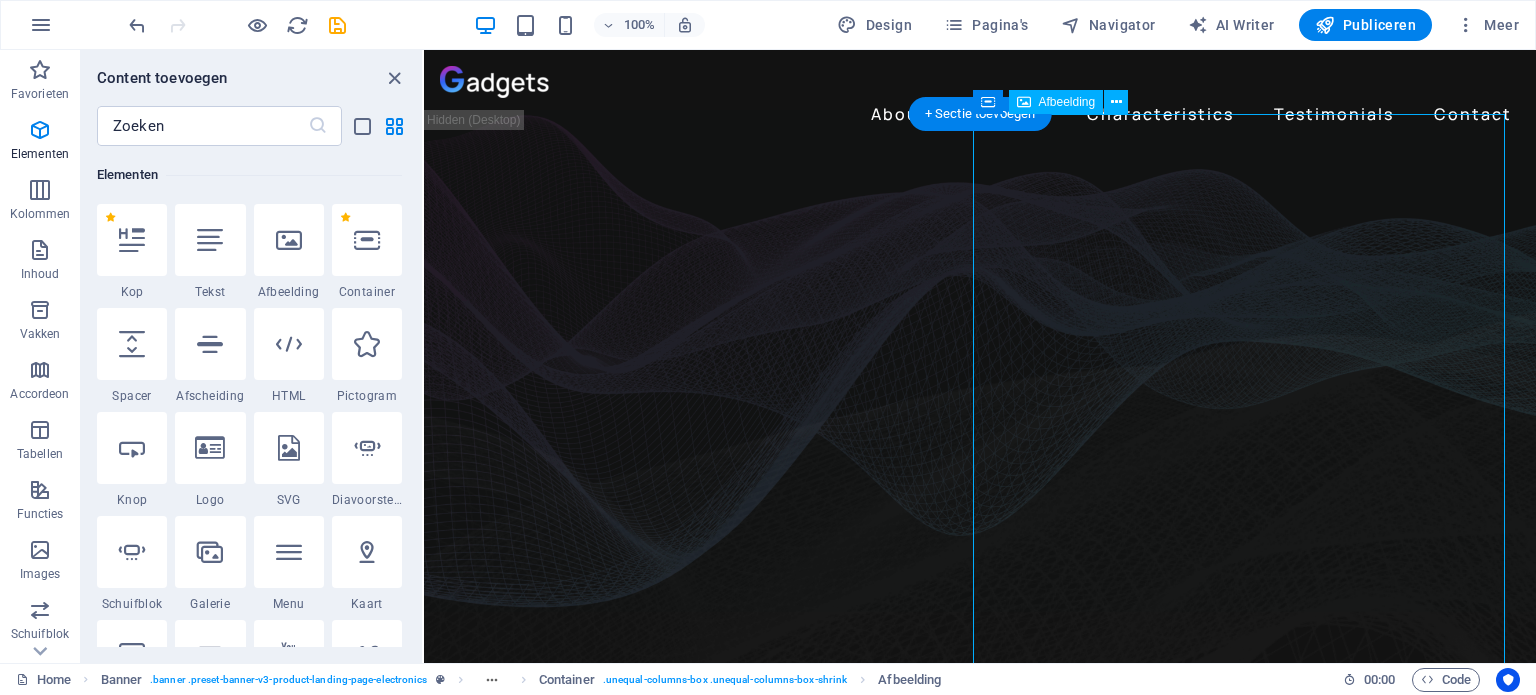 click at bounding box center (-93, 2075) 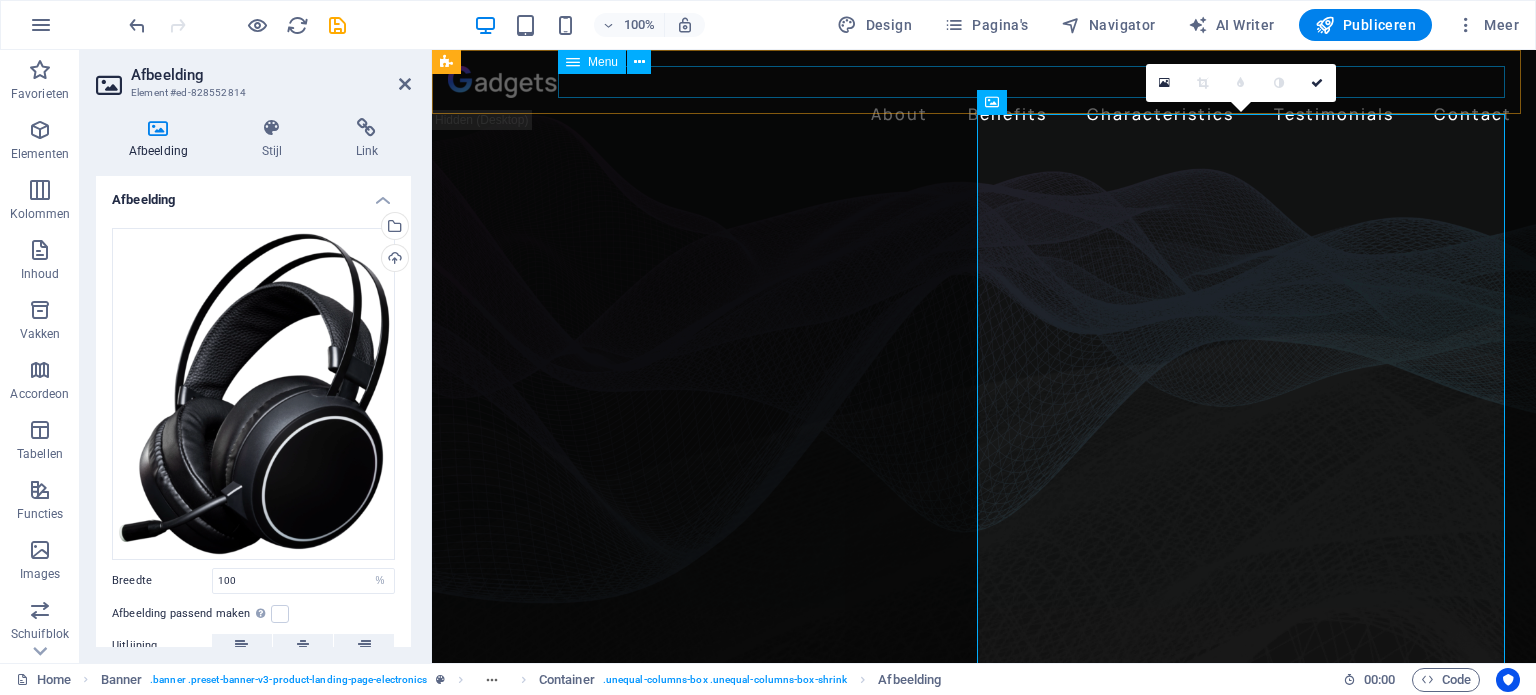 click on "About Benefits Characteristics Testimonials Contact" at bounding box center (984, 114) 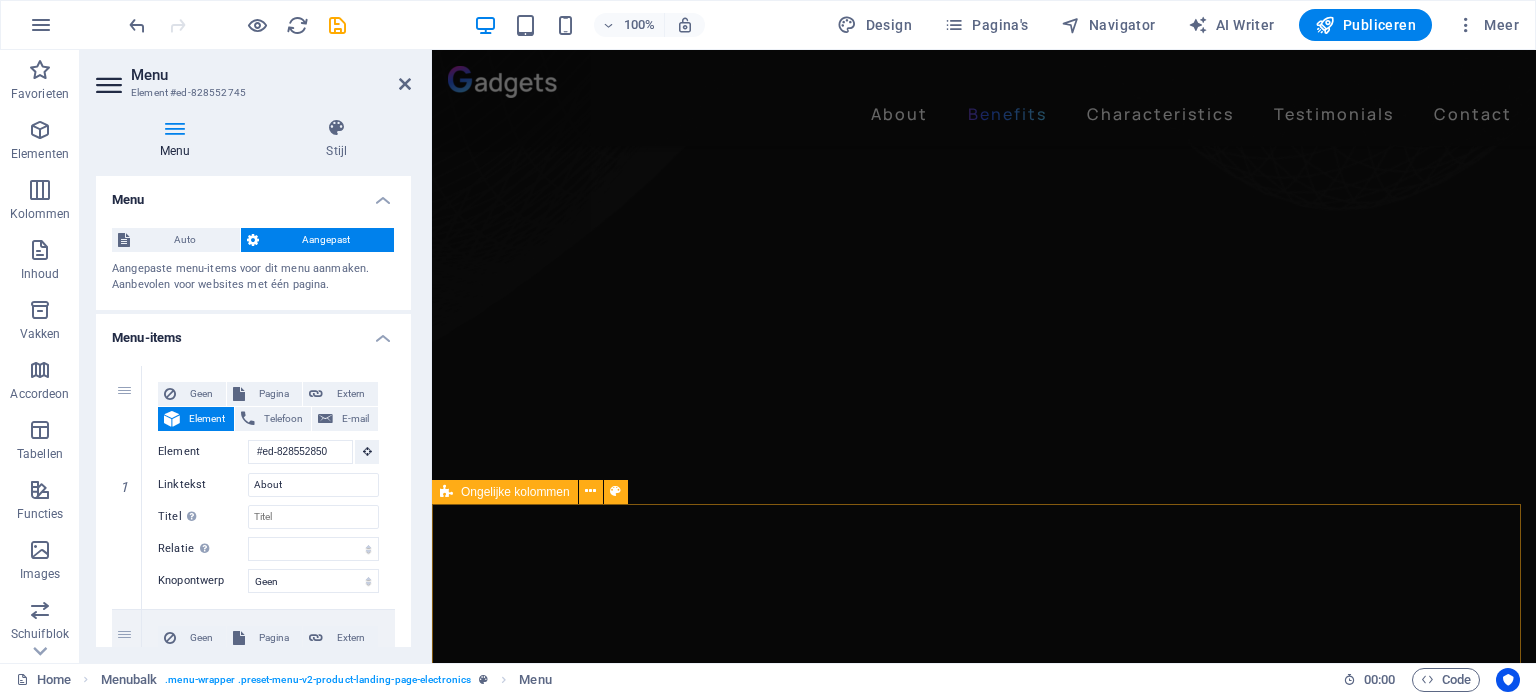 scroll, scrollTop: 1212, scrollLeft: 0, axis: vertical 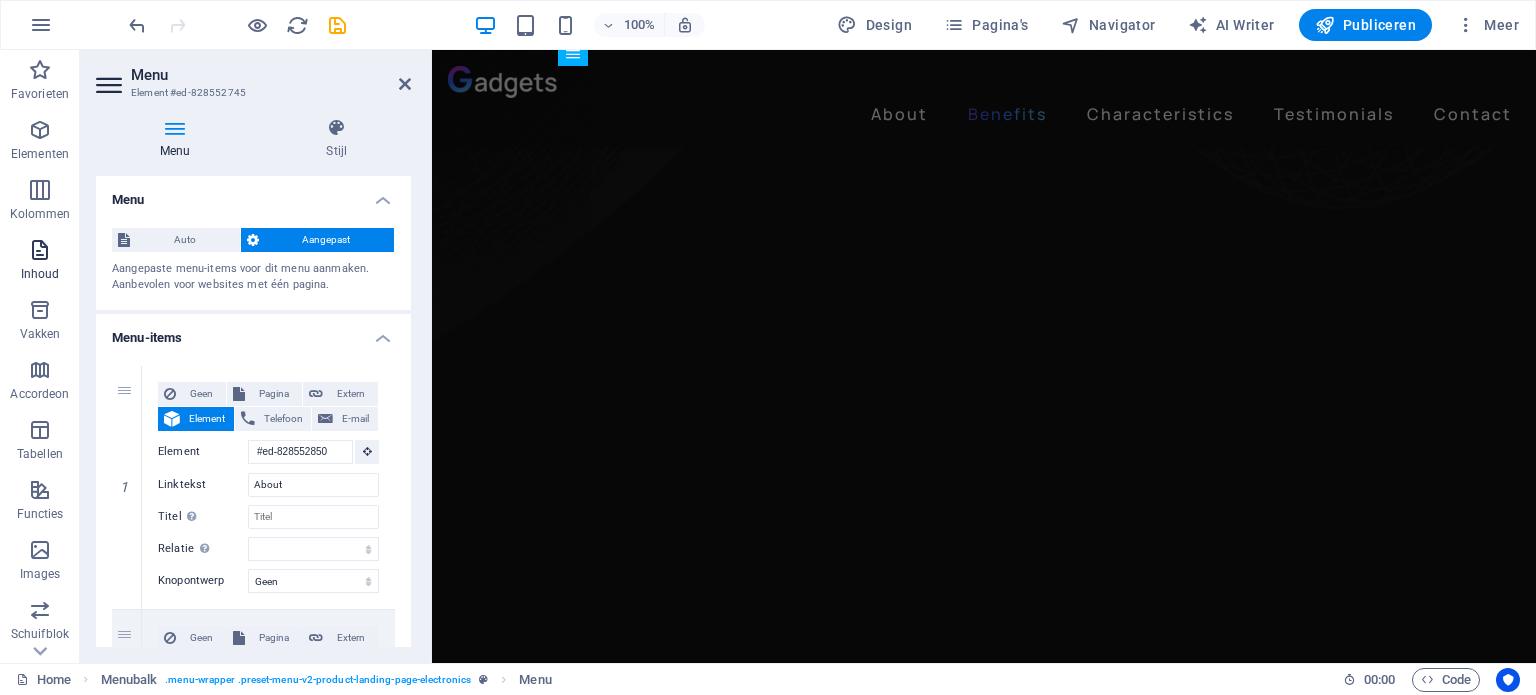 click at bounding box center (40, 250) 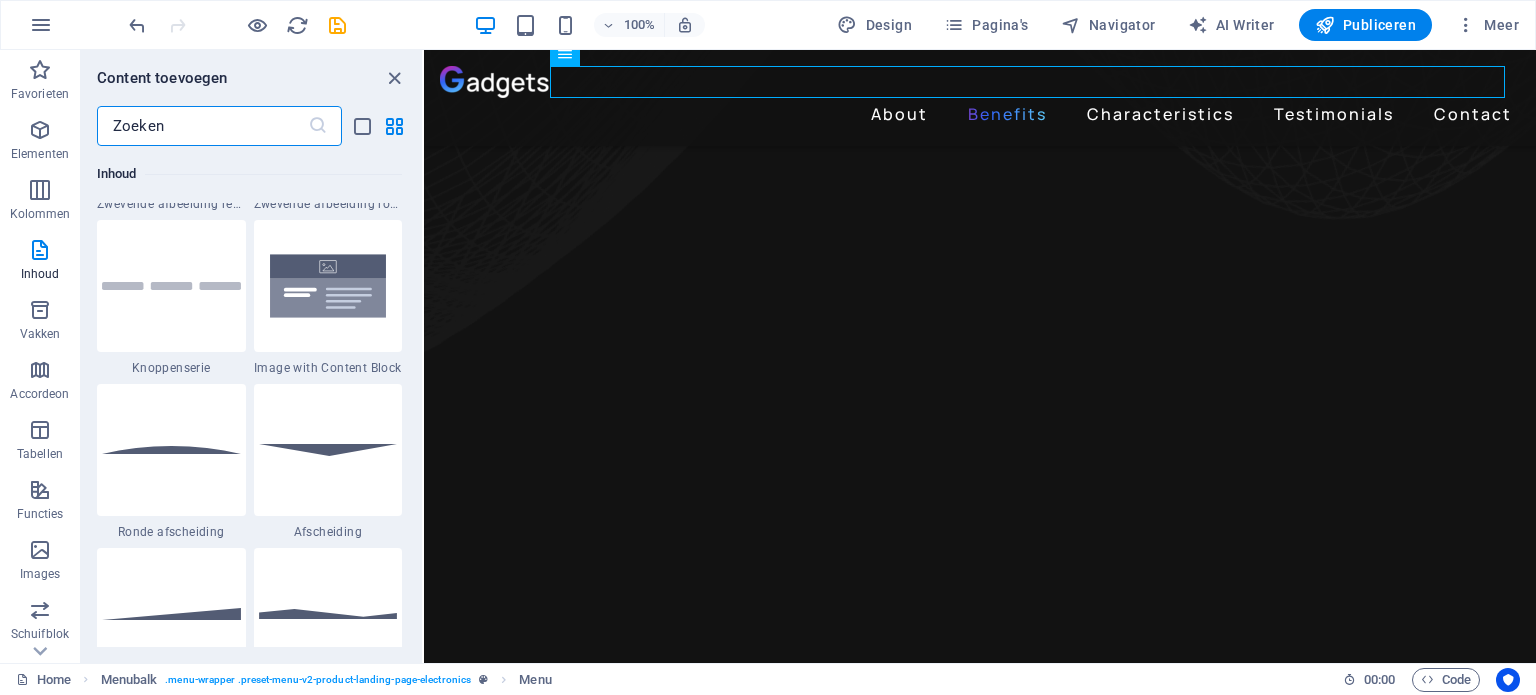 scroll, scrollTop: 4647, scrollLeft: 0, axis: vertical 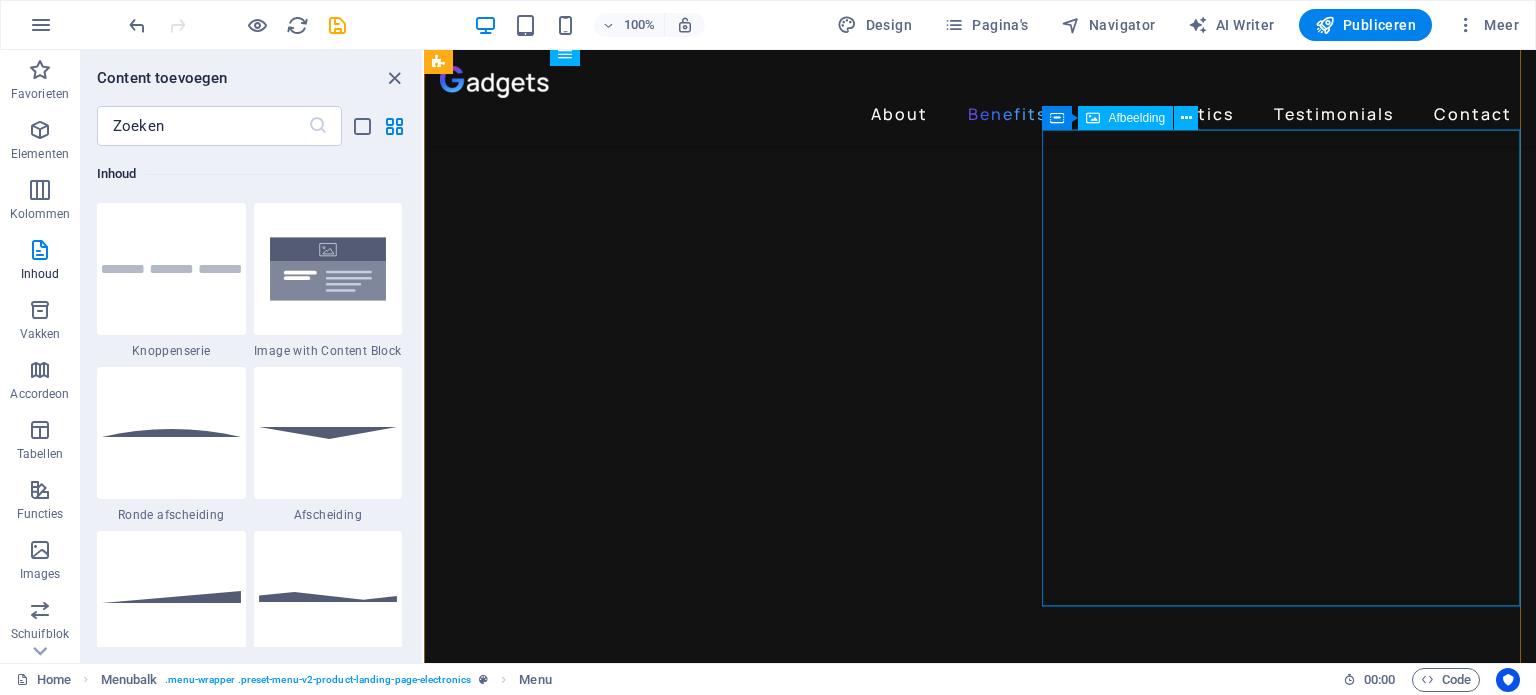 click on "Afbeelding" at bounding box center [1136, 118] 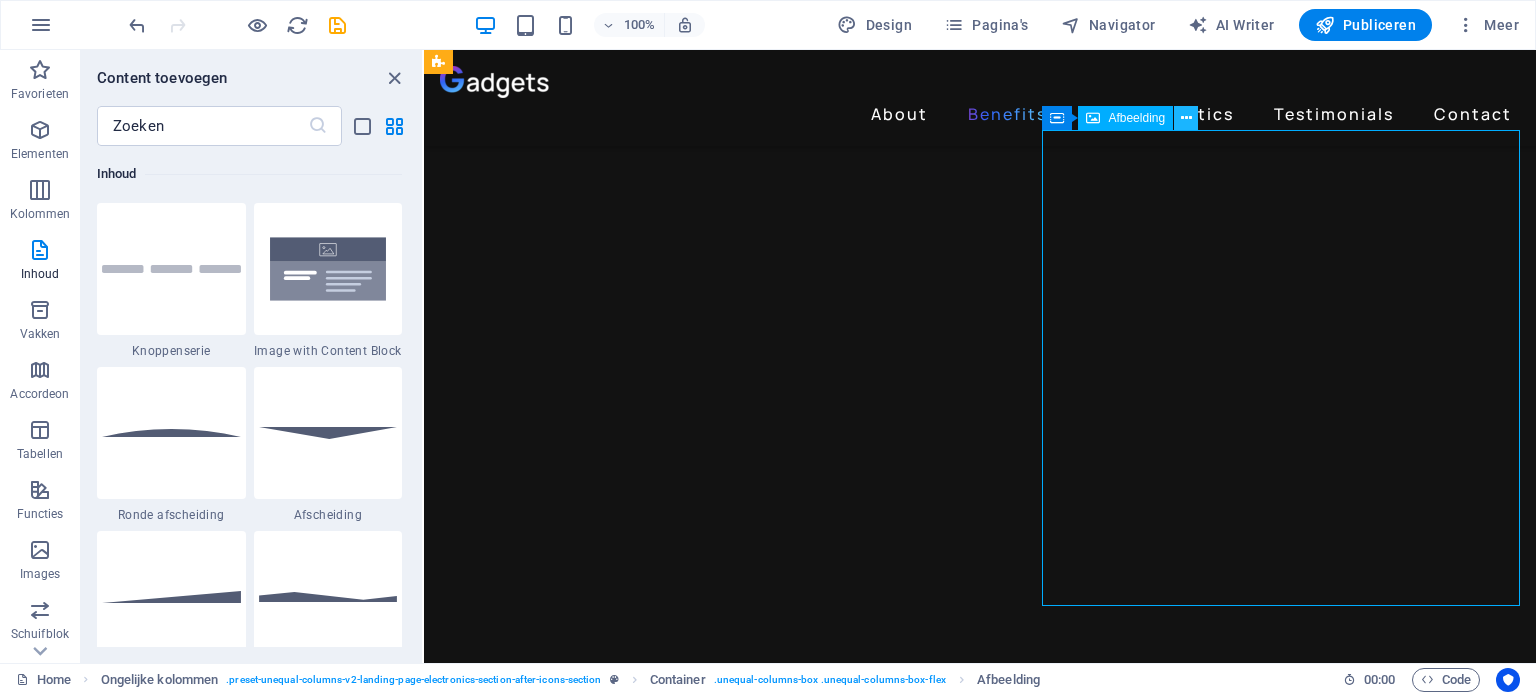 click at bounding box center [1186, 118] 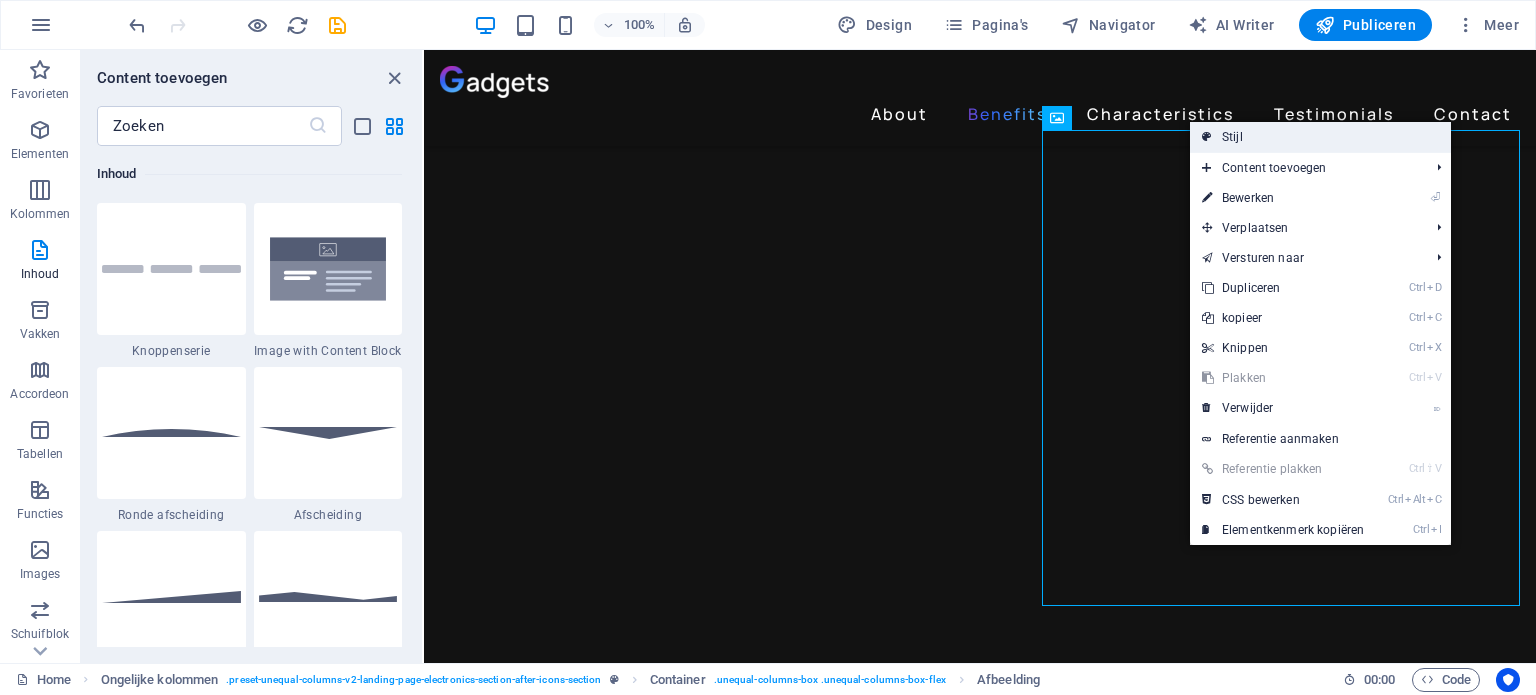 click on "Stijl" at bounding box center [1320, 137] 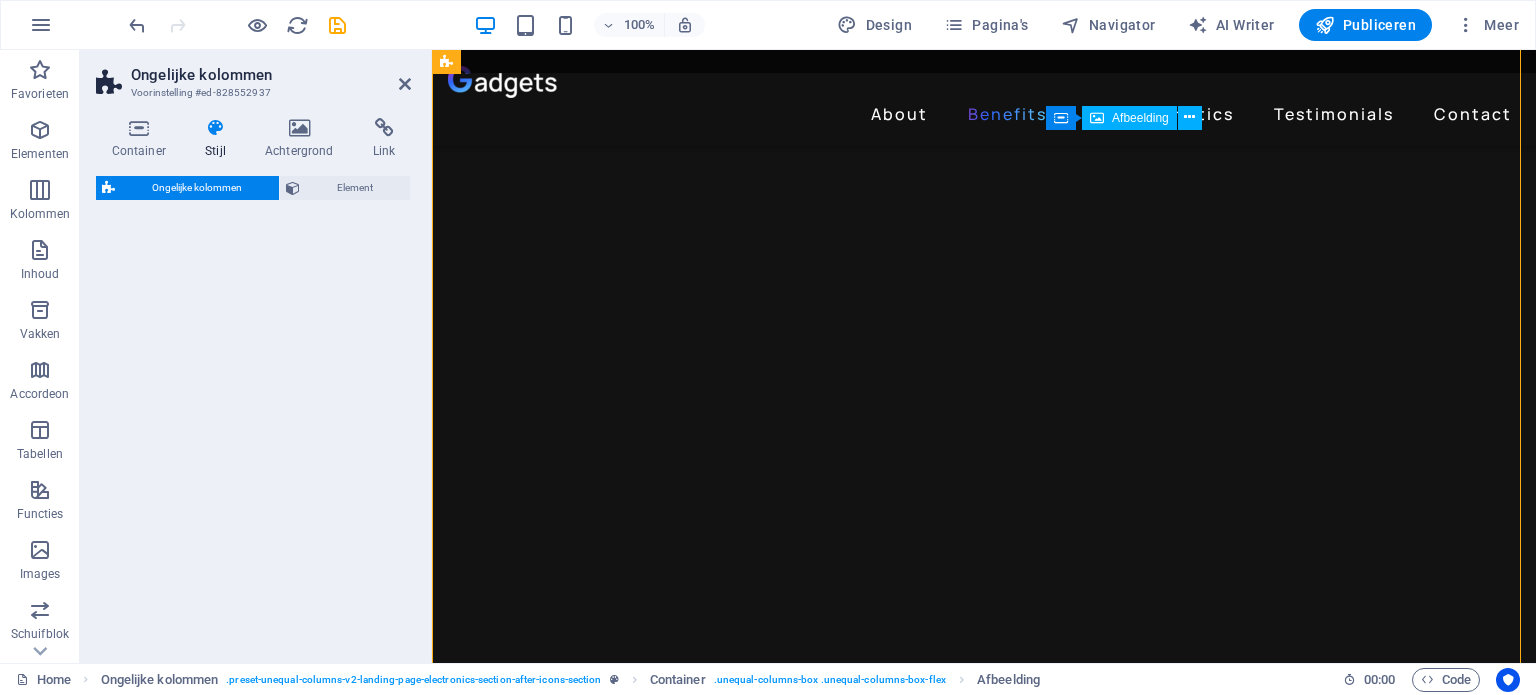 select on "%" 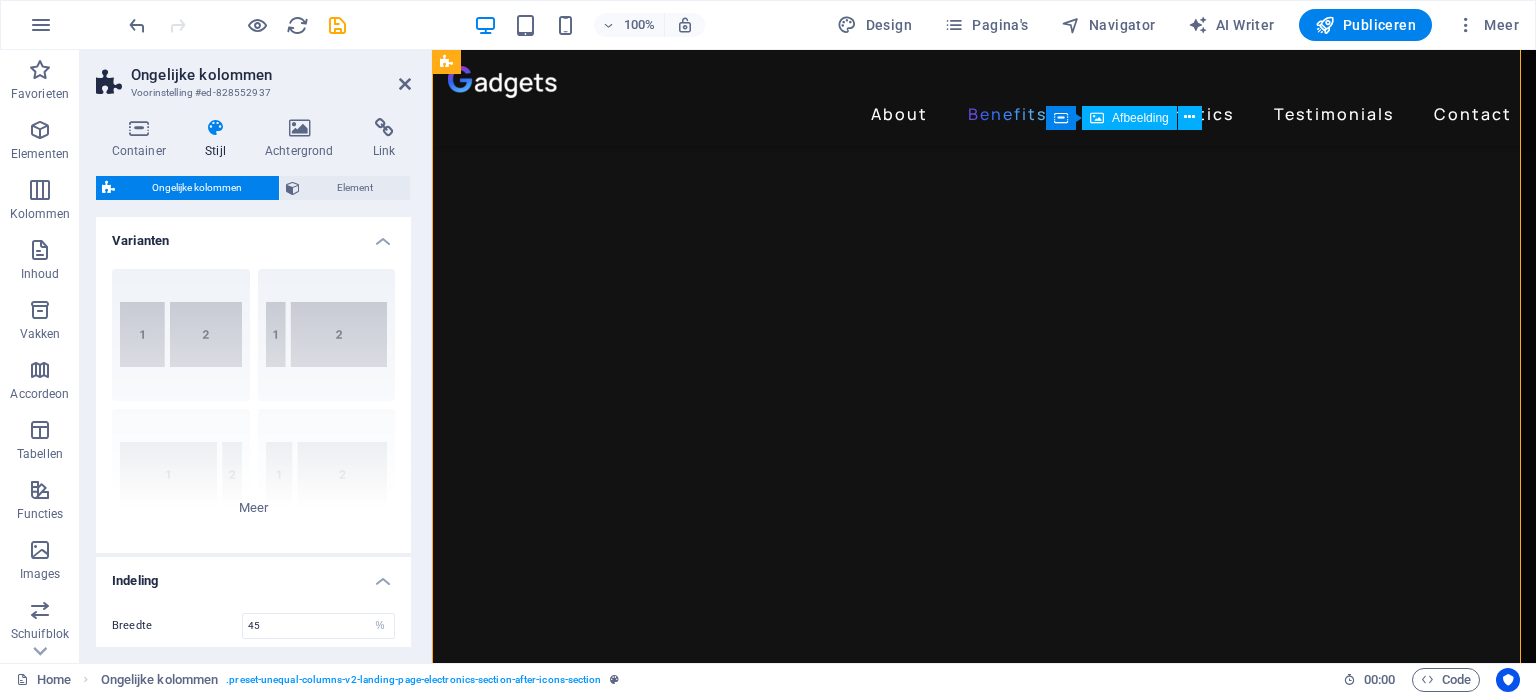 scroll, scrollTop: 1653, scrollLeft: 0, axis: vertical 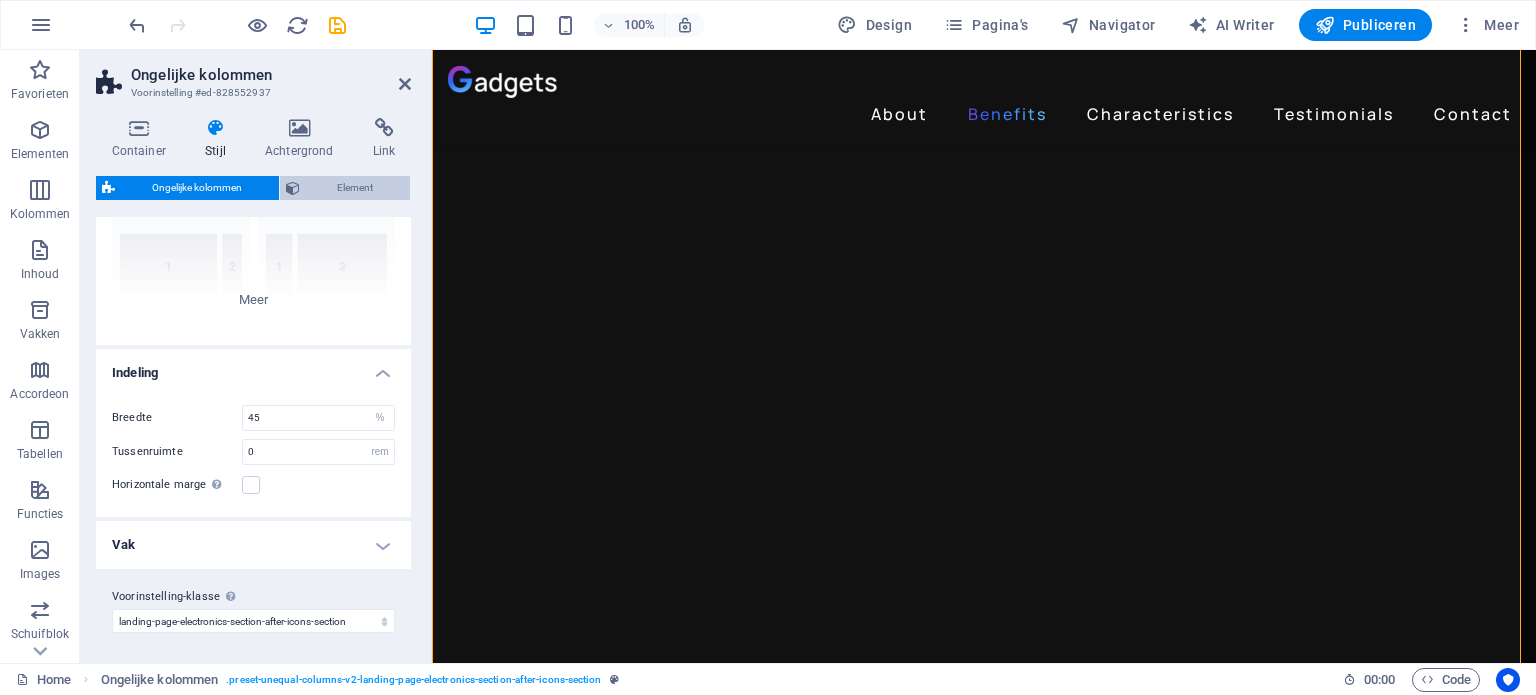 click at bounding box center [293, 188] 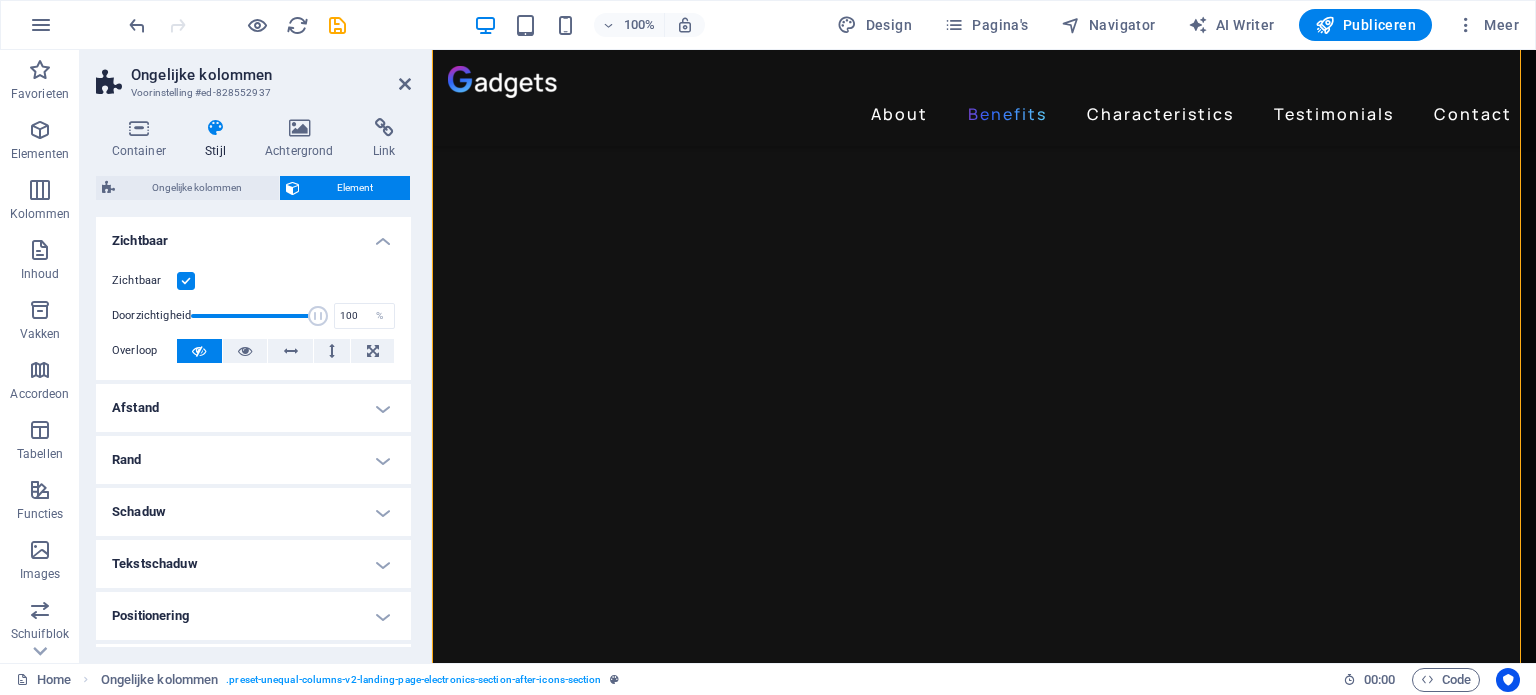 scroll, scrollTop: 200, scrollLeft: 0, axis: vertical 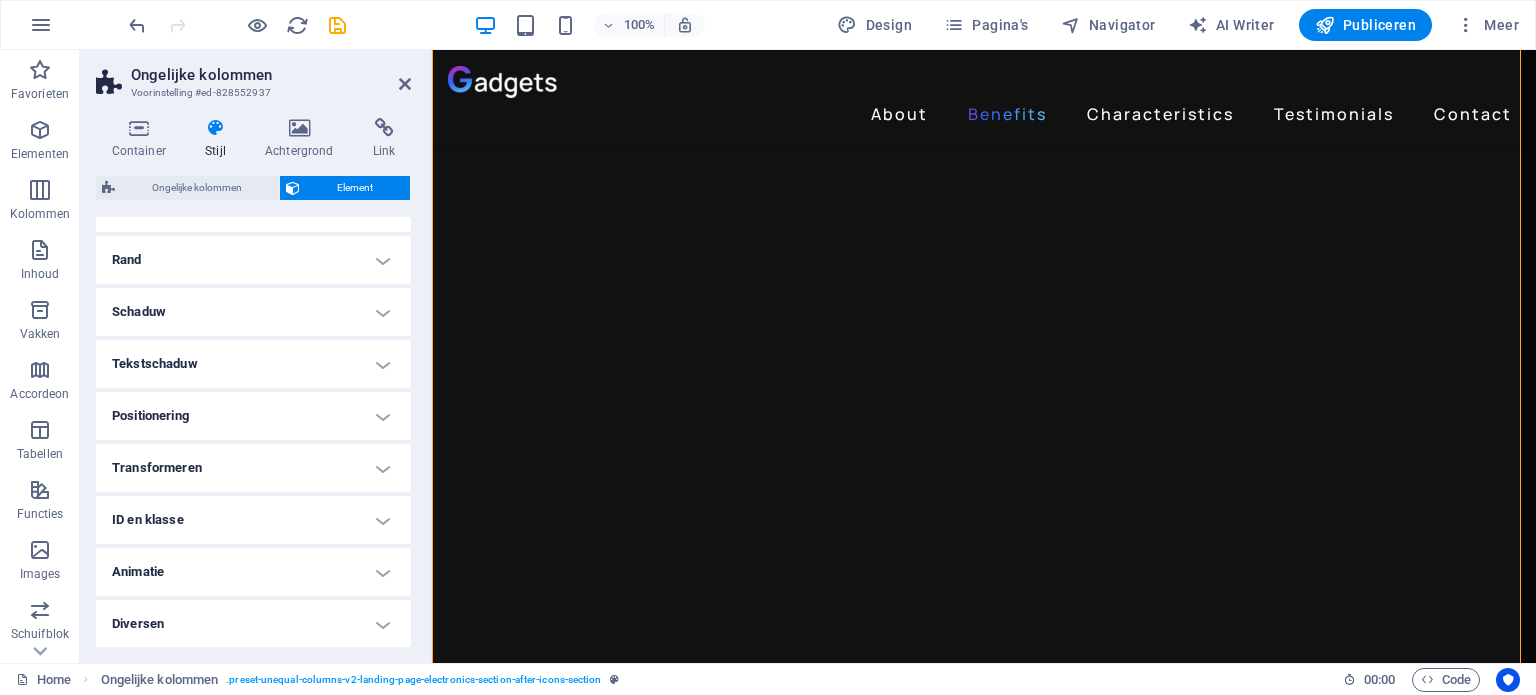 click on "Animatie" at bounding box center (253, 572) 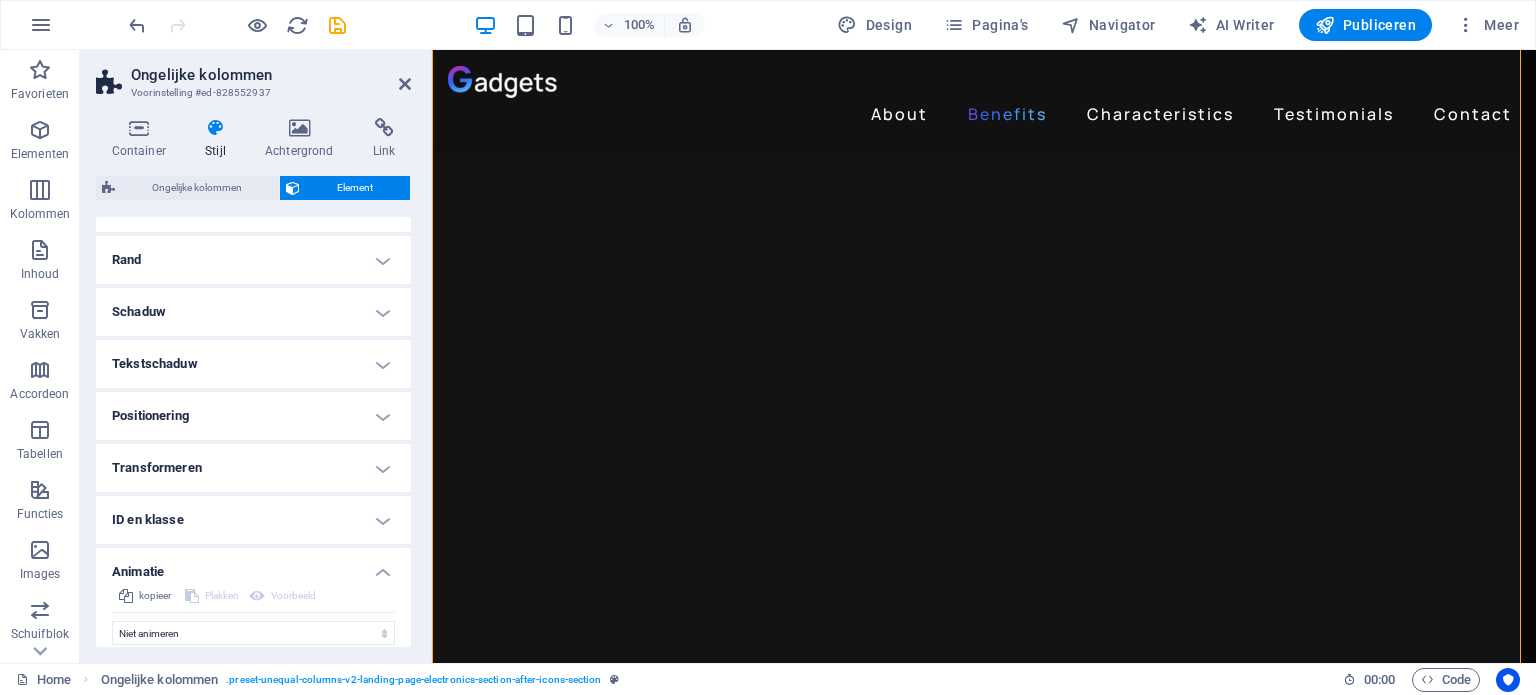 scroll, scrollTop: 265, scrollLeft: 0, axis: vertical 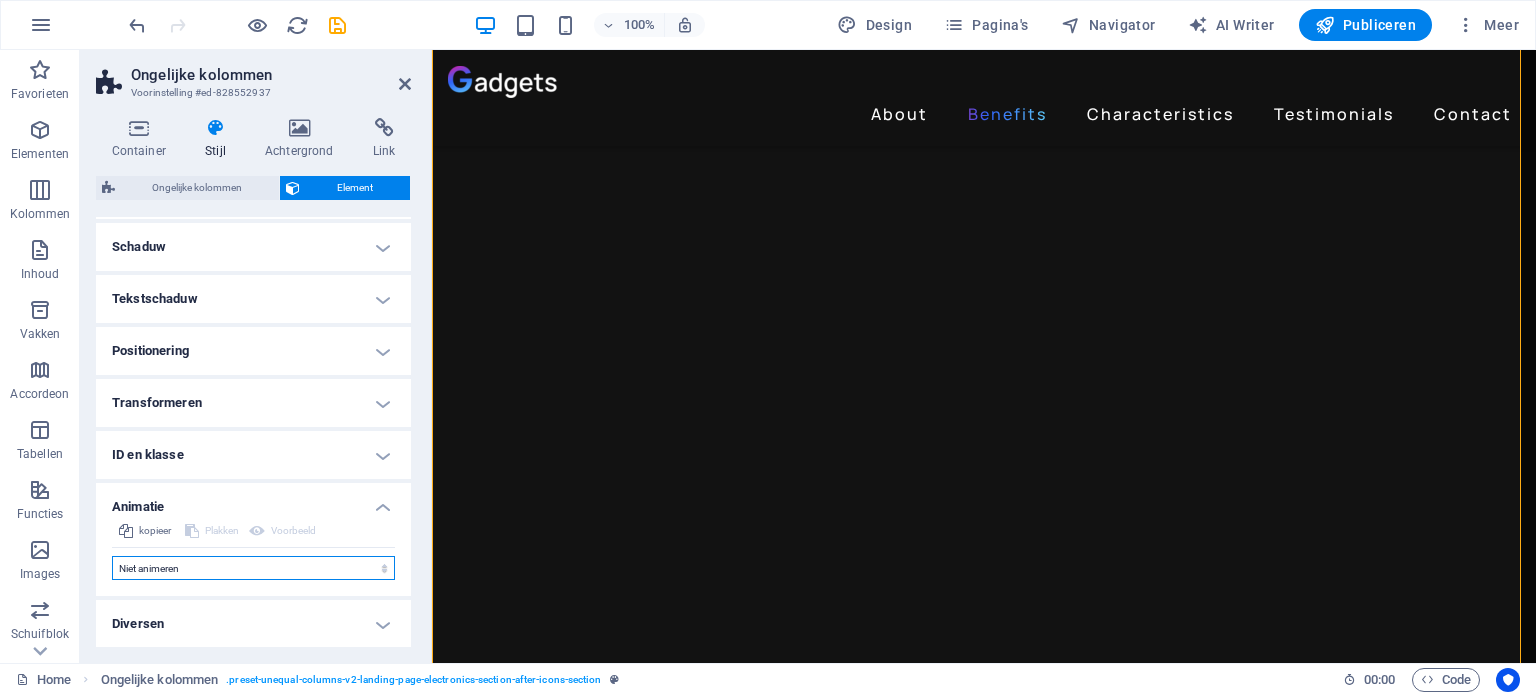 click on "Niet animeren Tonen/verbergen Naar boven of beneden schuiven In- en uitzoomen Van links naar rechts schuiven Van rechts naar links schuiven Van boven naar beneden vegen Van beneden naar boven vegen Klopping Knipperen Openen als overlay" at bounding box center [253, 568] 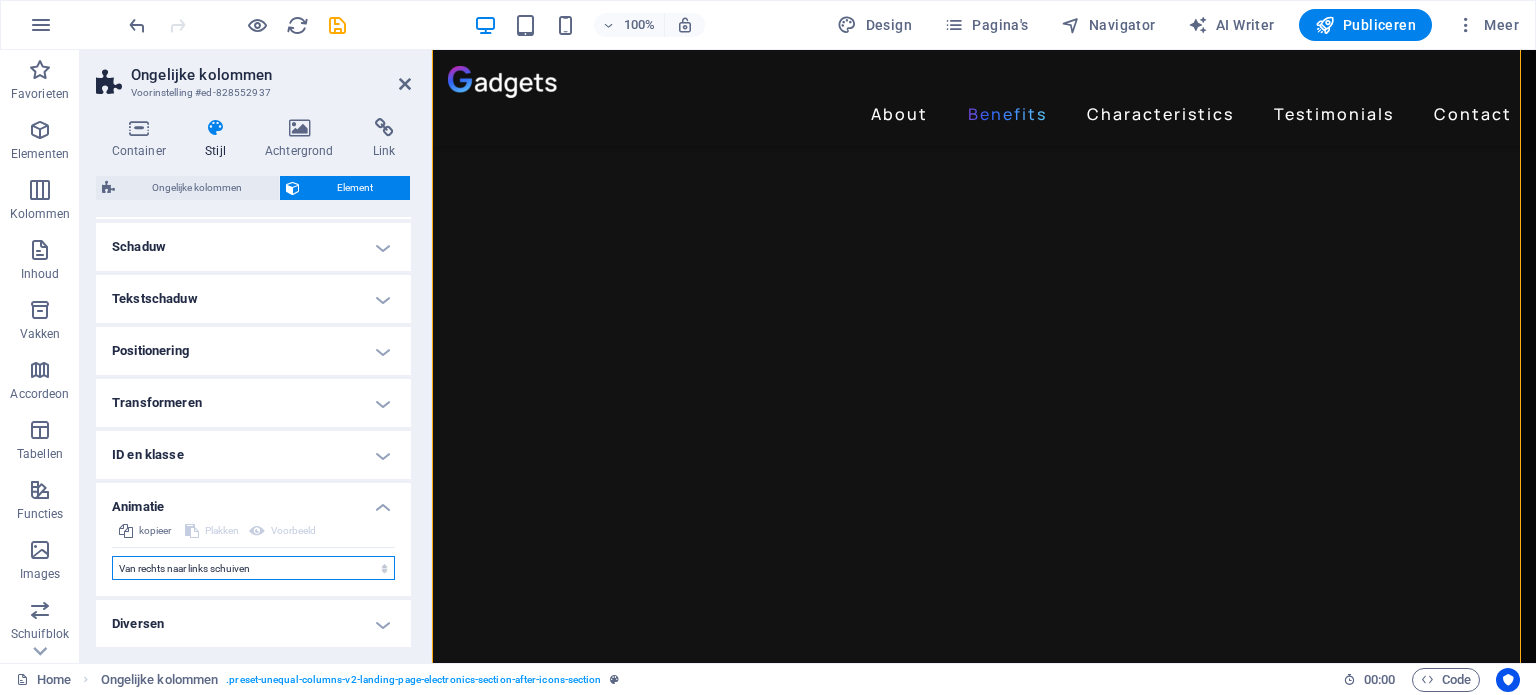 click on "Niet animeren Tonen/verbergen Naar boven of beneden schuiven In- en uitzoomen Van links naar rechts schuiven Van rechts naar links schuiven Van boven naar beneden vegen Van beneden naar boven vegen Klopping Knipperen Openen als overlay" at bounding box center (253, 568) 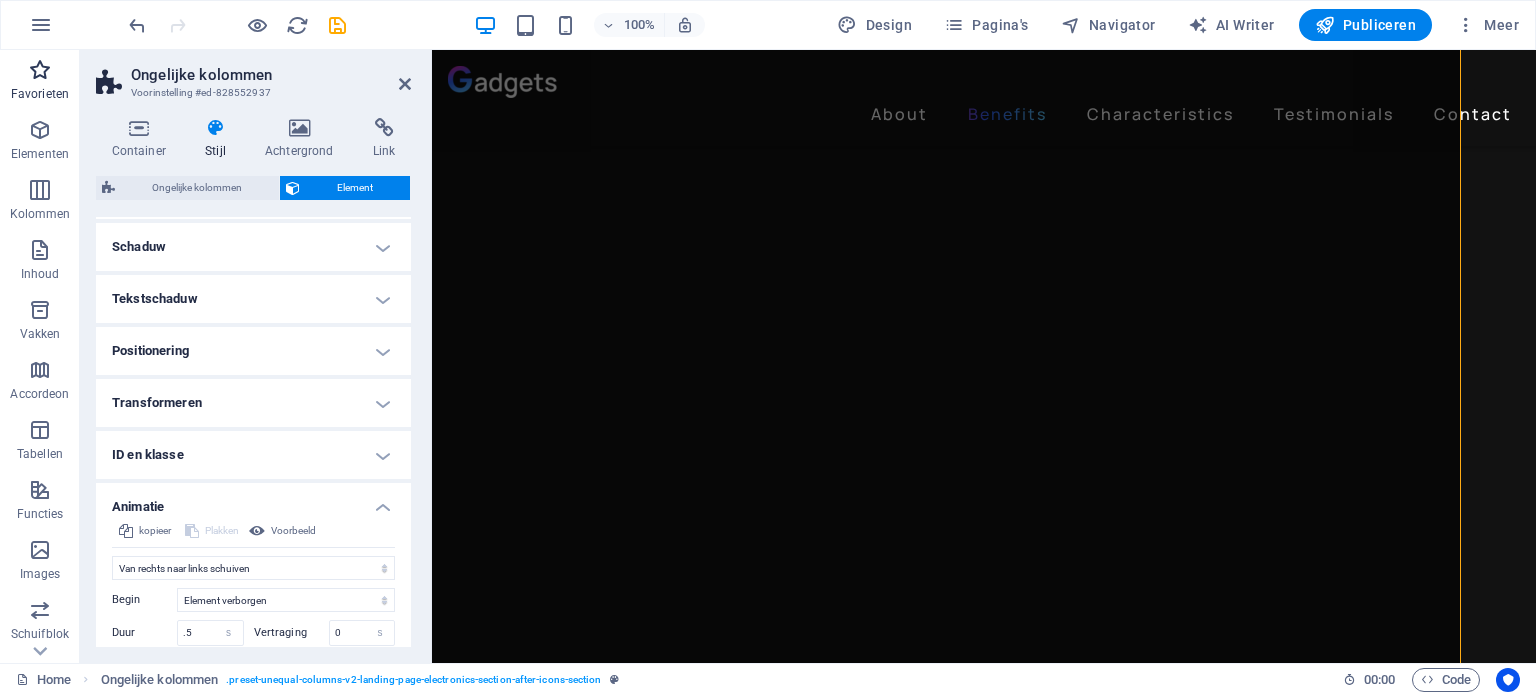 click at bounding box center (40, 70) 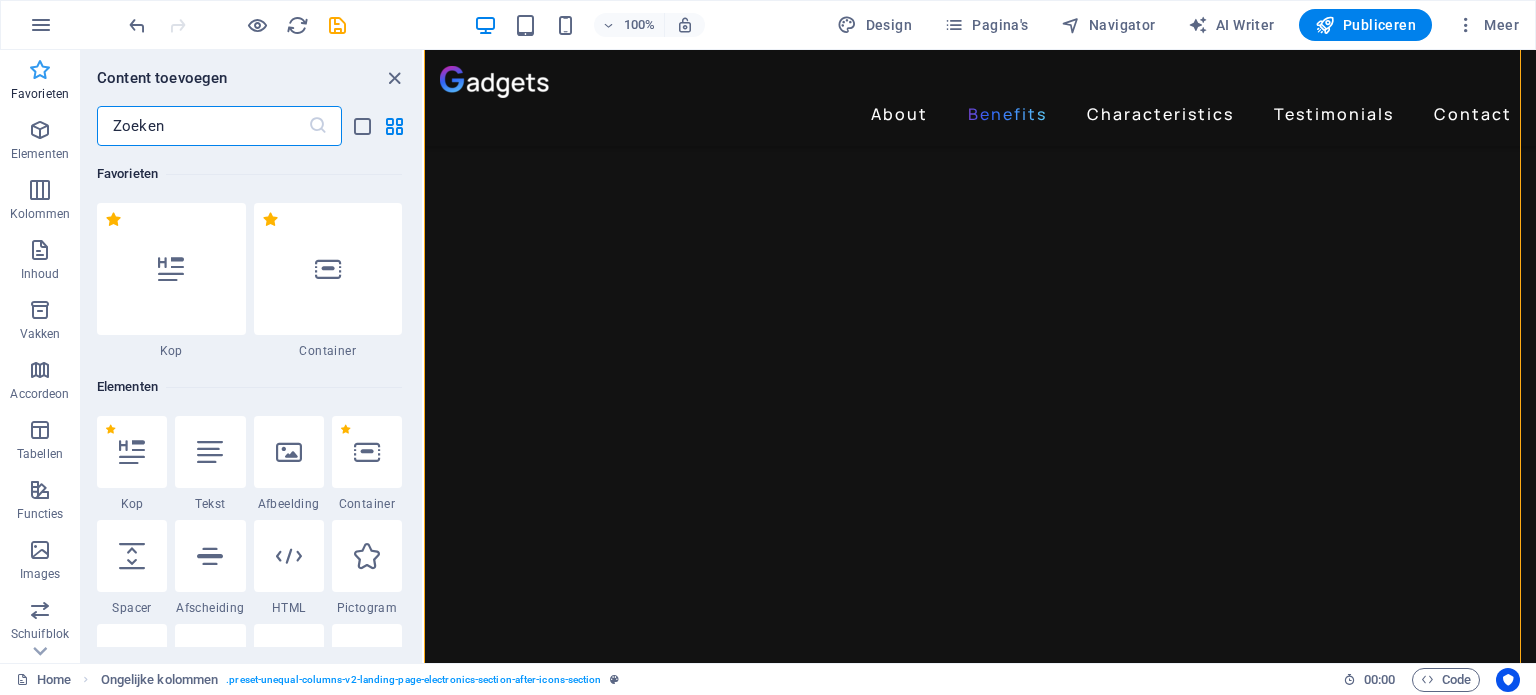 scroll, scrollTop: 1660, scrollLeft: 0, axis: vertical 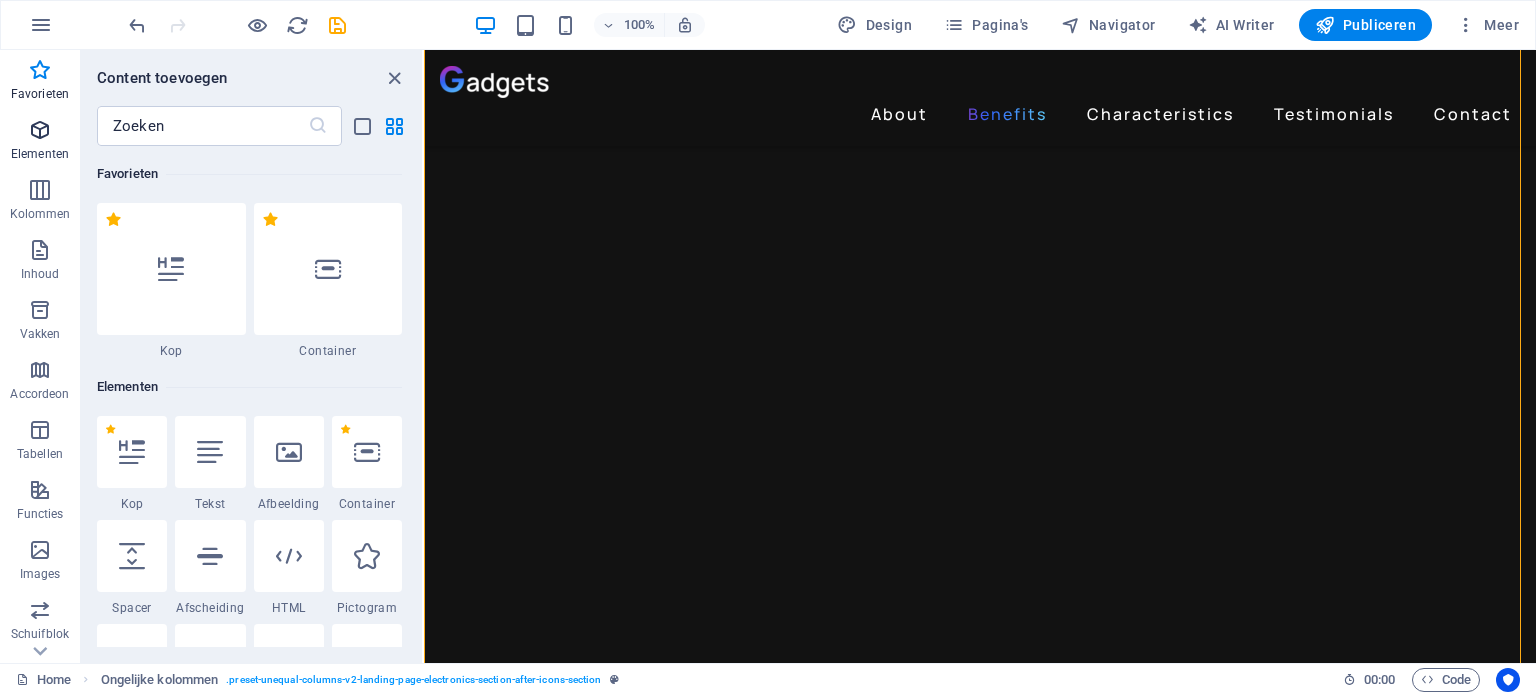 click at bounding box center (40, 130) 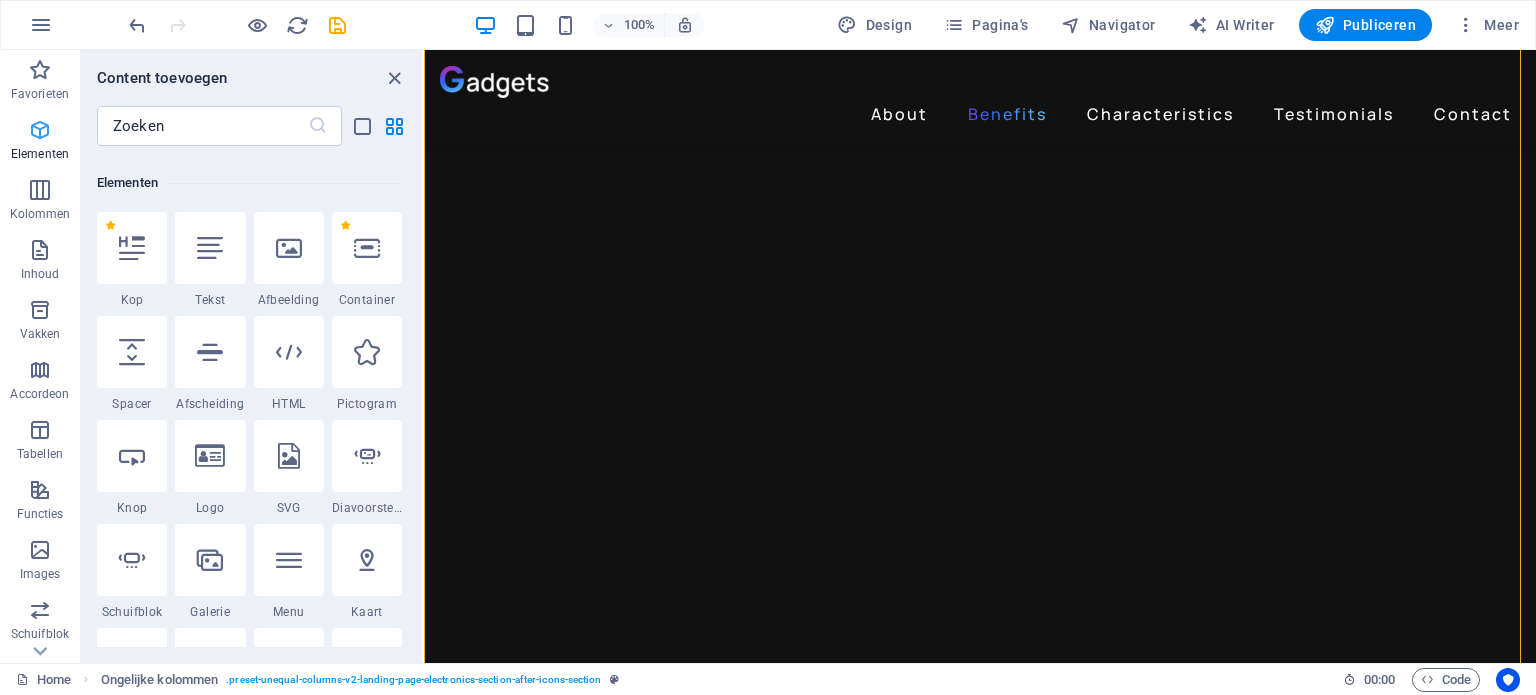 scroll, scrollTop: 212, scrollLeft: 0, axis: vertical 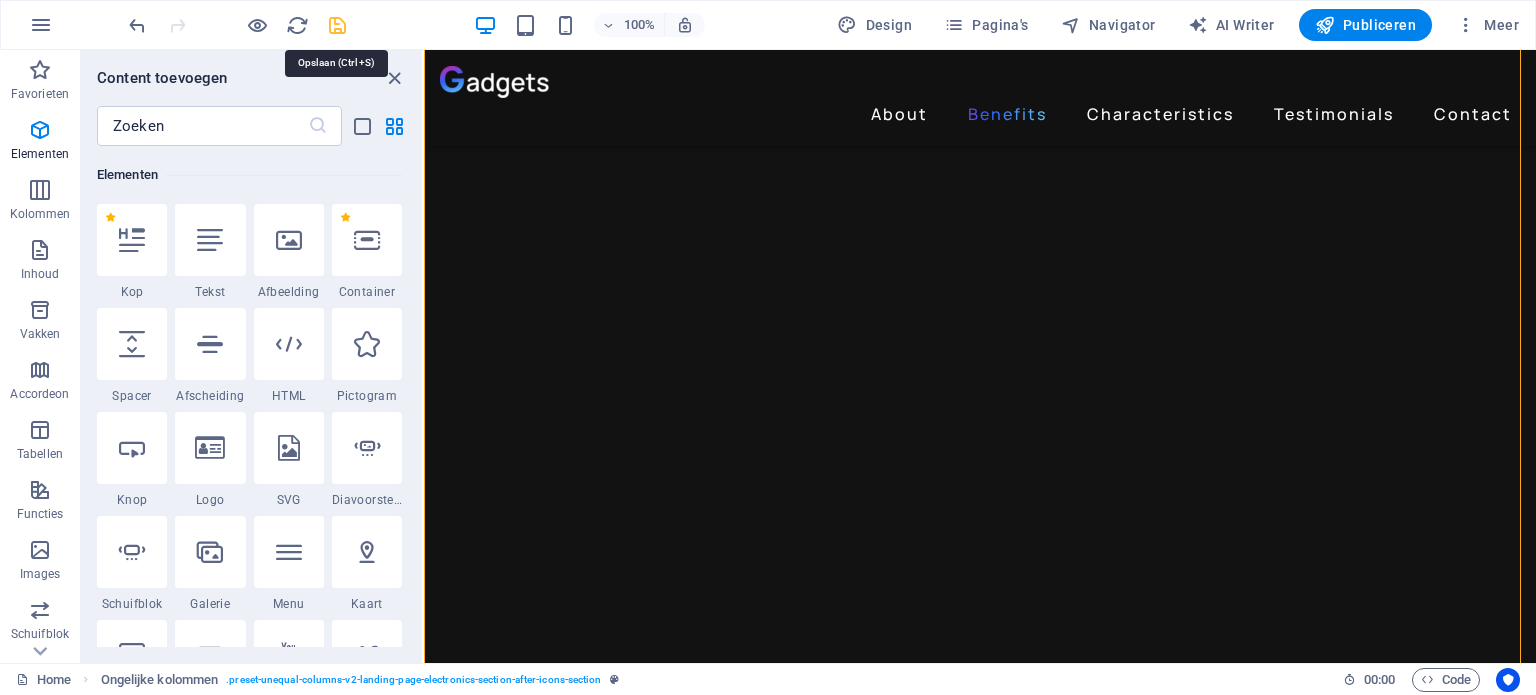 click at bounding box center [337, 25] 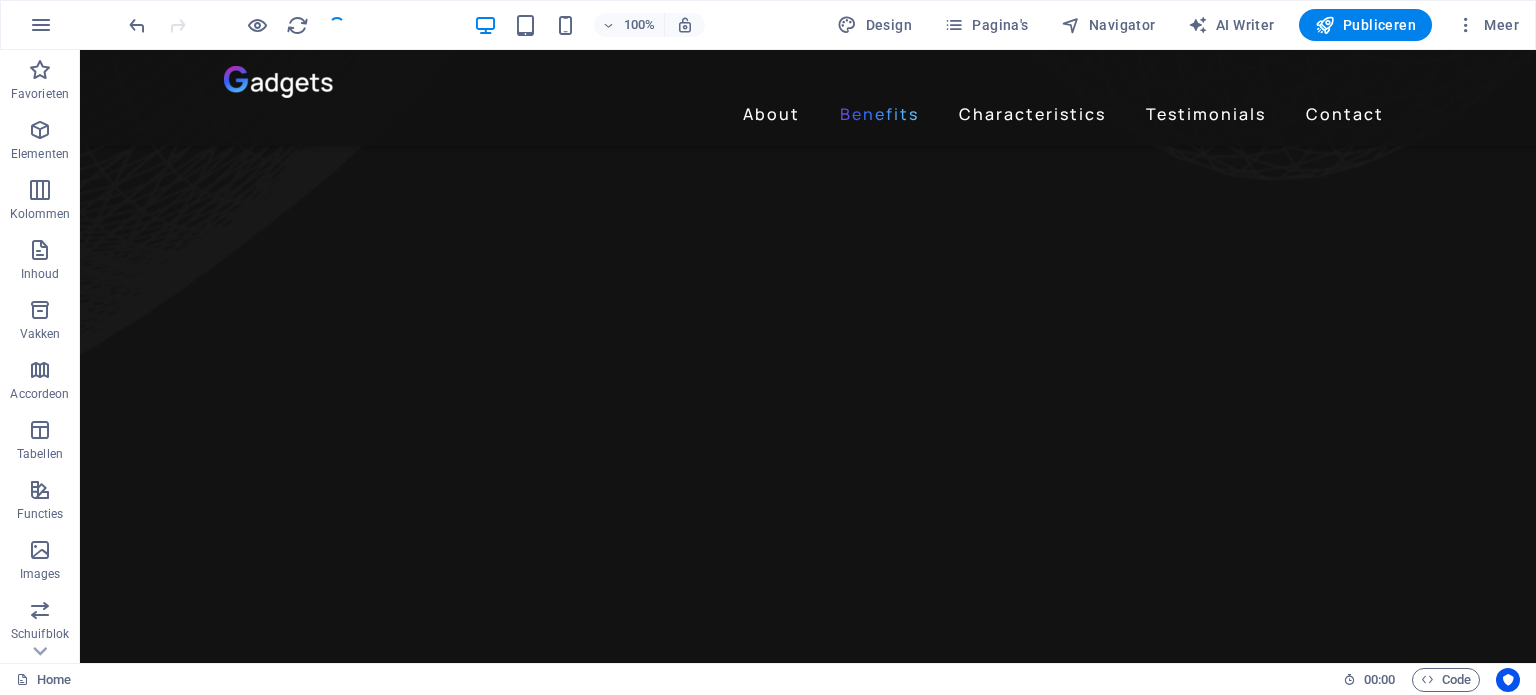 scroll, scrollTop: 1759, scrollLeft: 0, axis: vertical 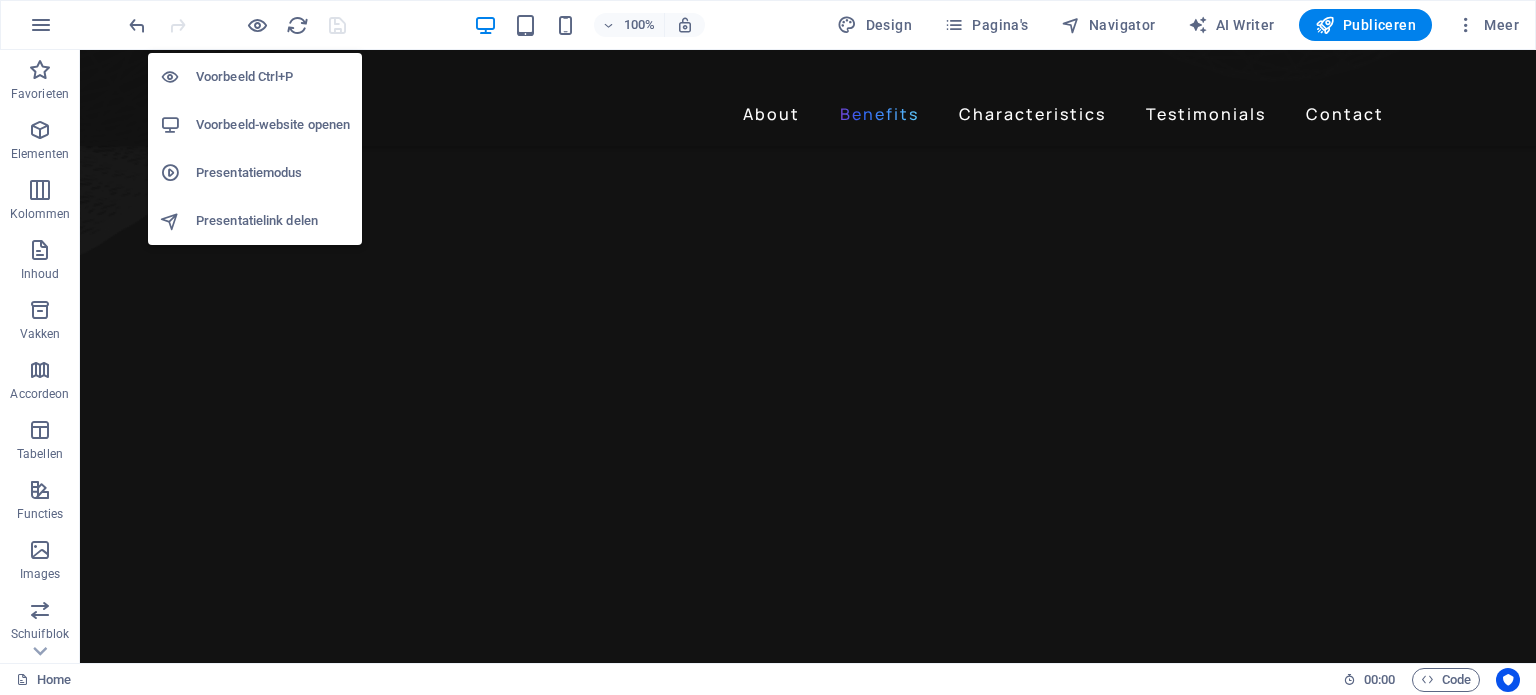 click on "Voorbeeld-website openen" at bounding box center [273, 125] 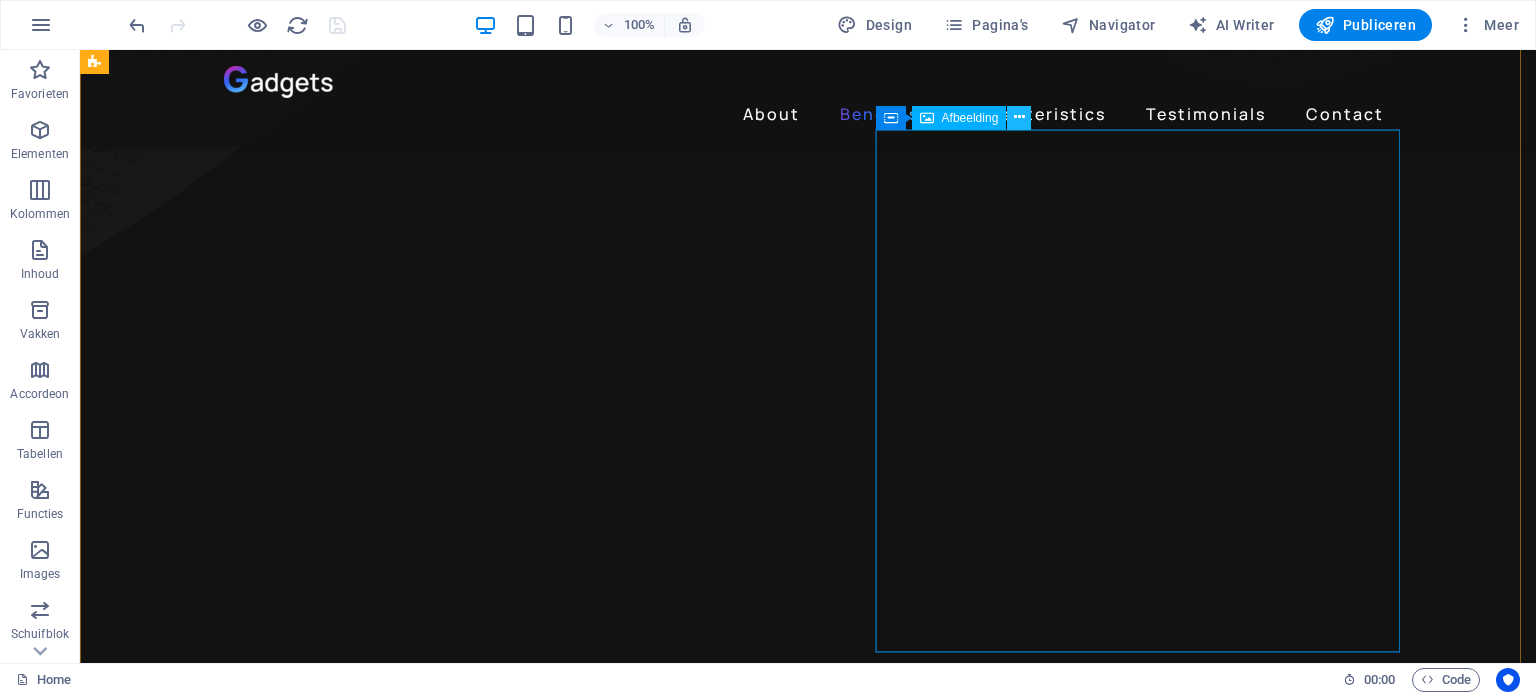 click at bounding box center [1019, 117] 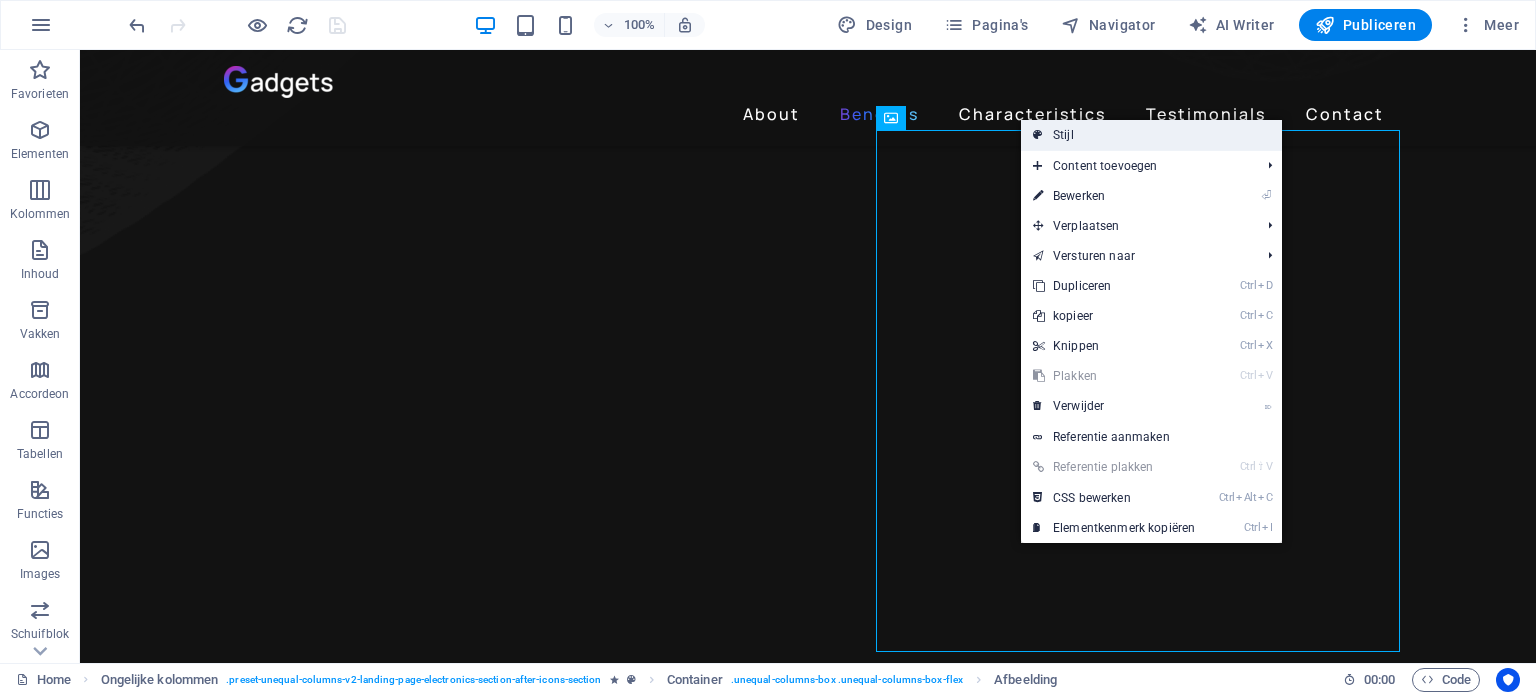 click on "Stijl" at bounding box center [1151, 135] 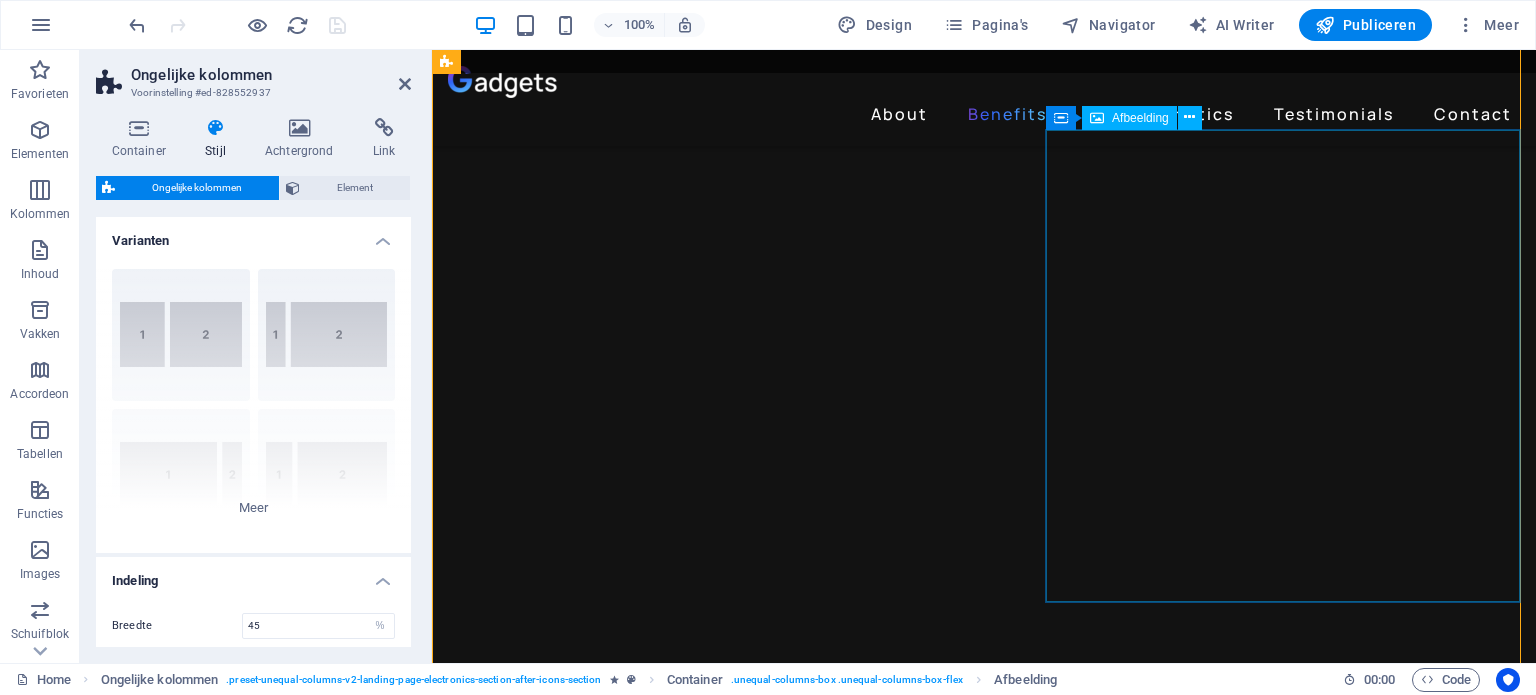 scroll, scrollTop: 1653, scrollLeft: 0, axis: vertical 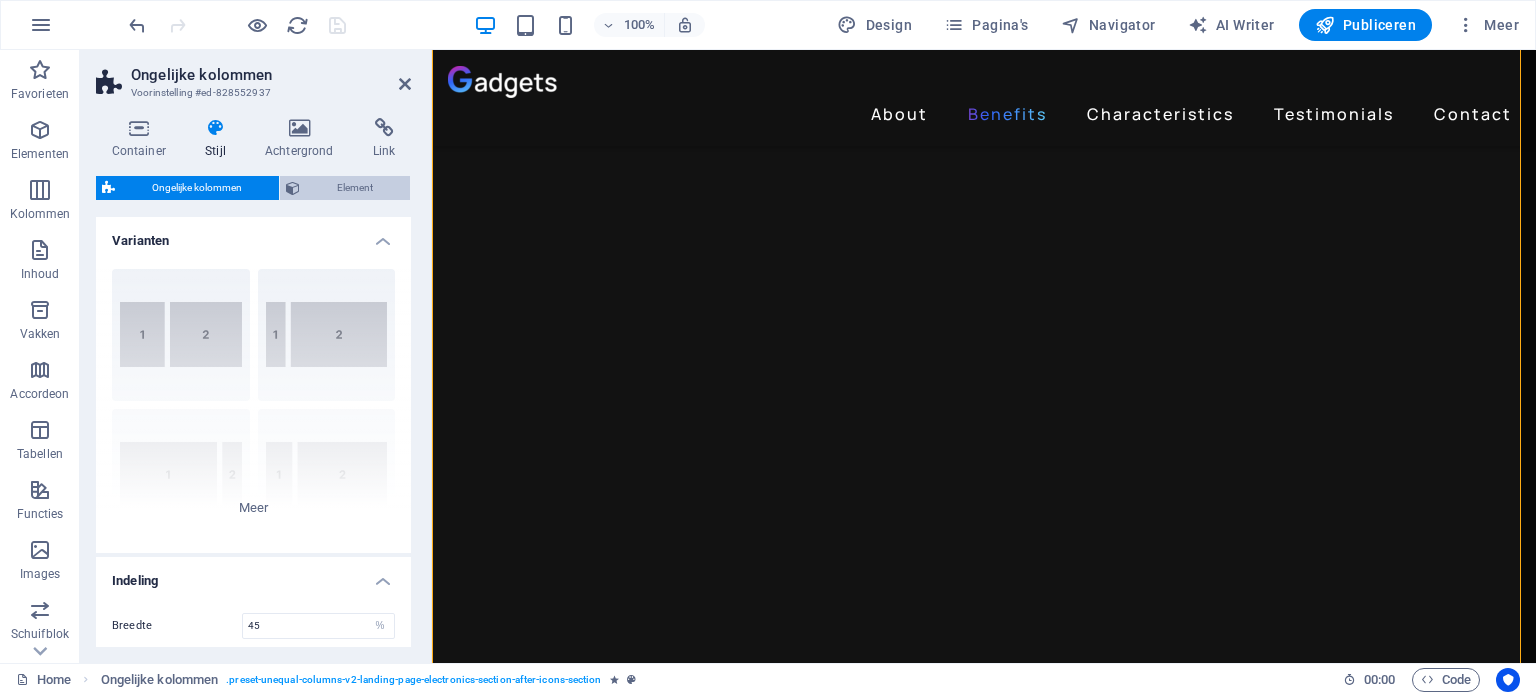 click at bounding box center (293, 188) 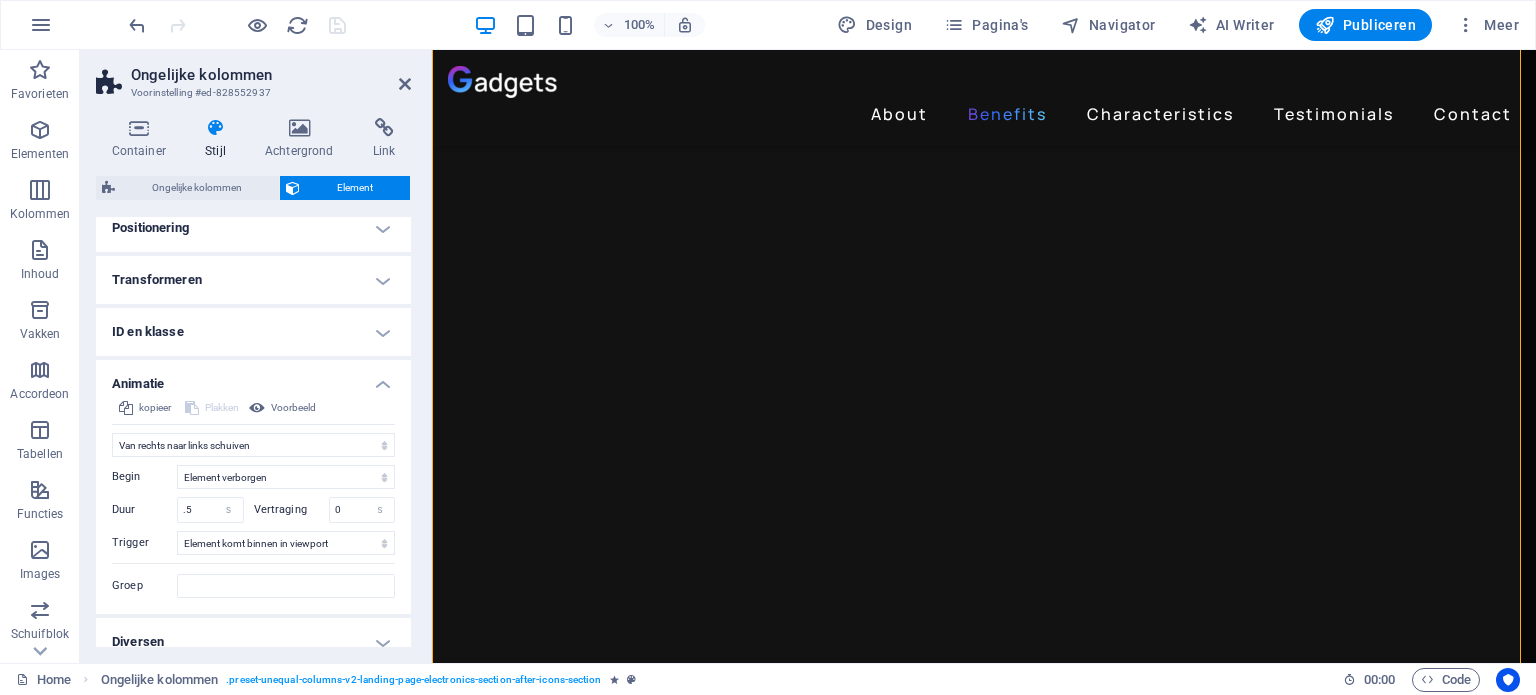 scroll, scrollTop: 405, scrollLeft: 0, axis: vertical 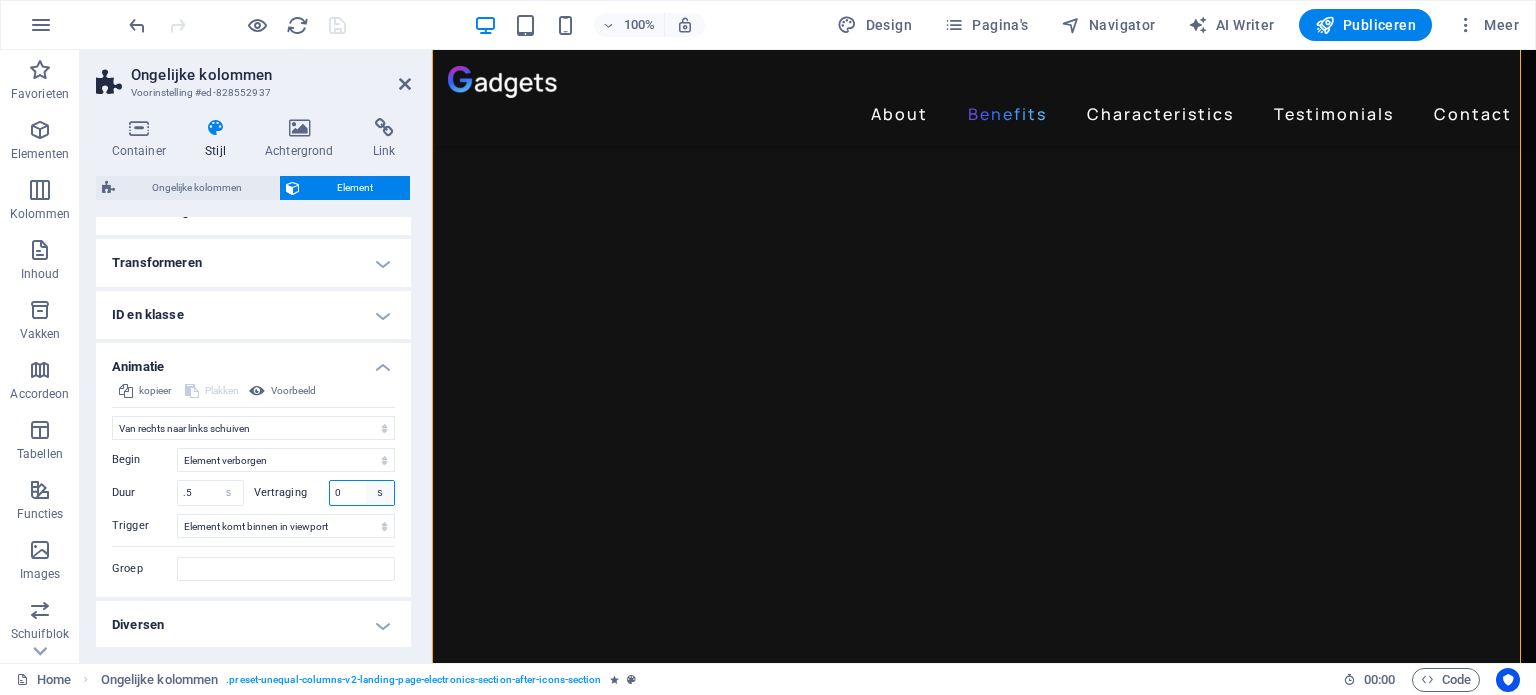 click on "s ms" at bounding box center (380, 493) 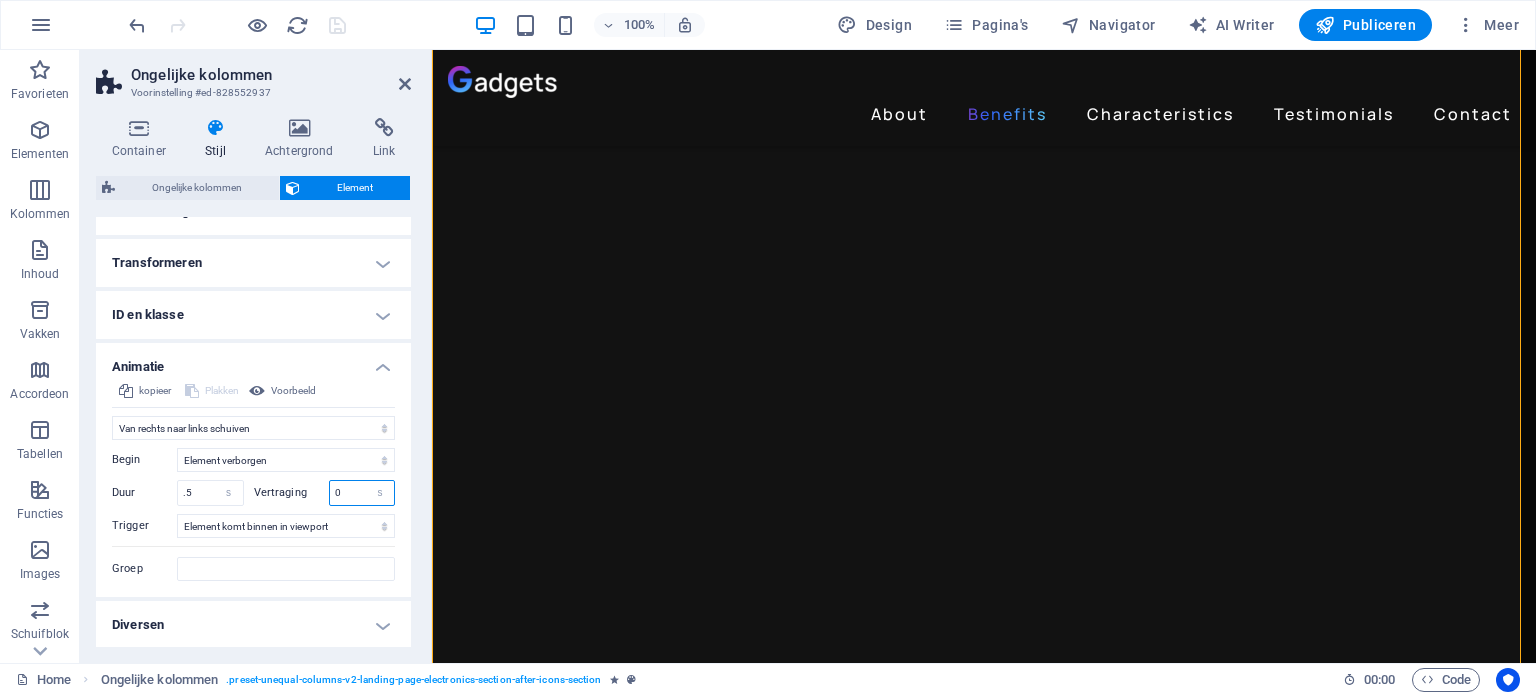 click on "0" at bounding box center [362, 493] 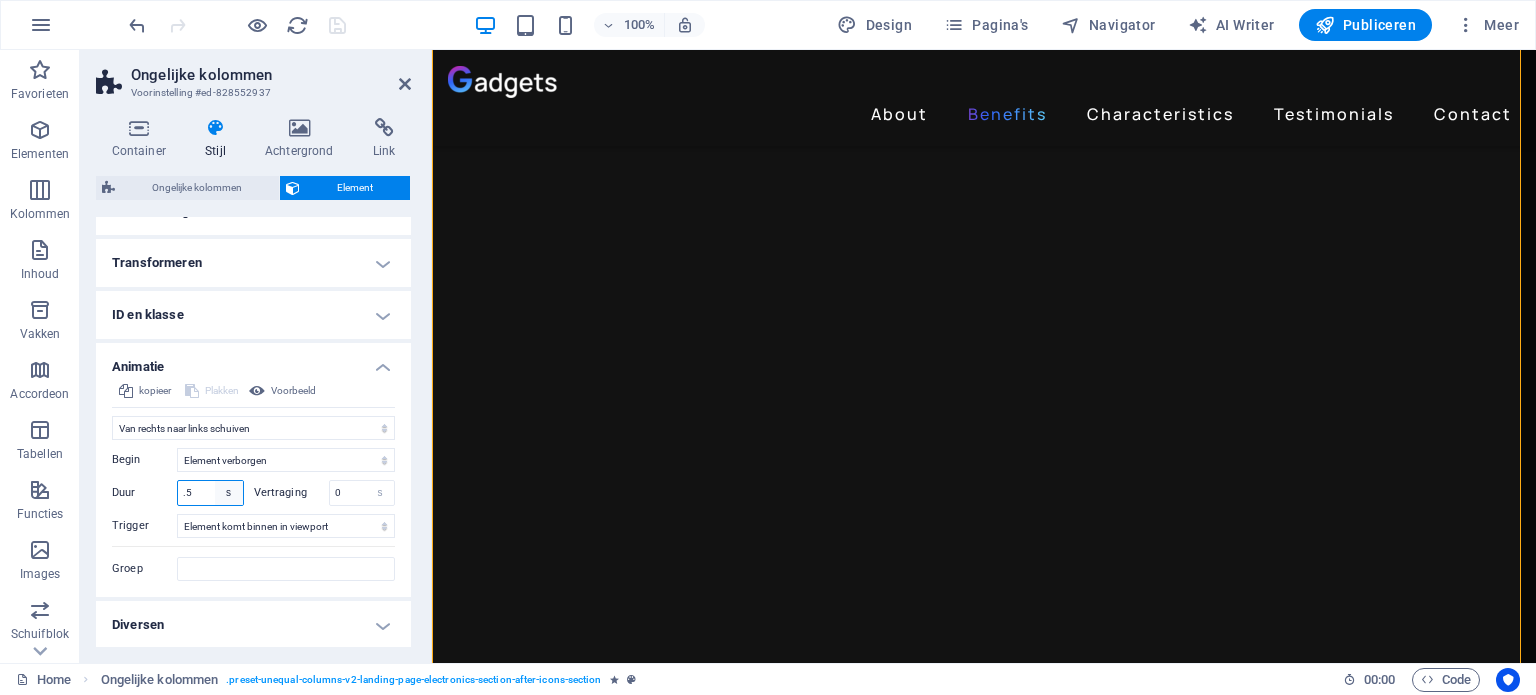 click on "s ms" at bounding box center (229, 493) 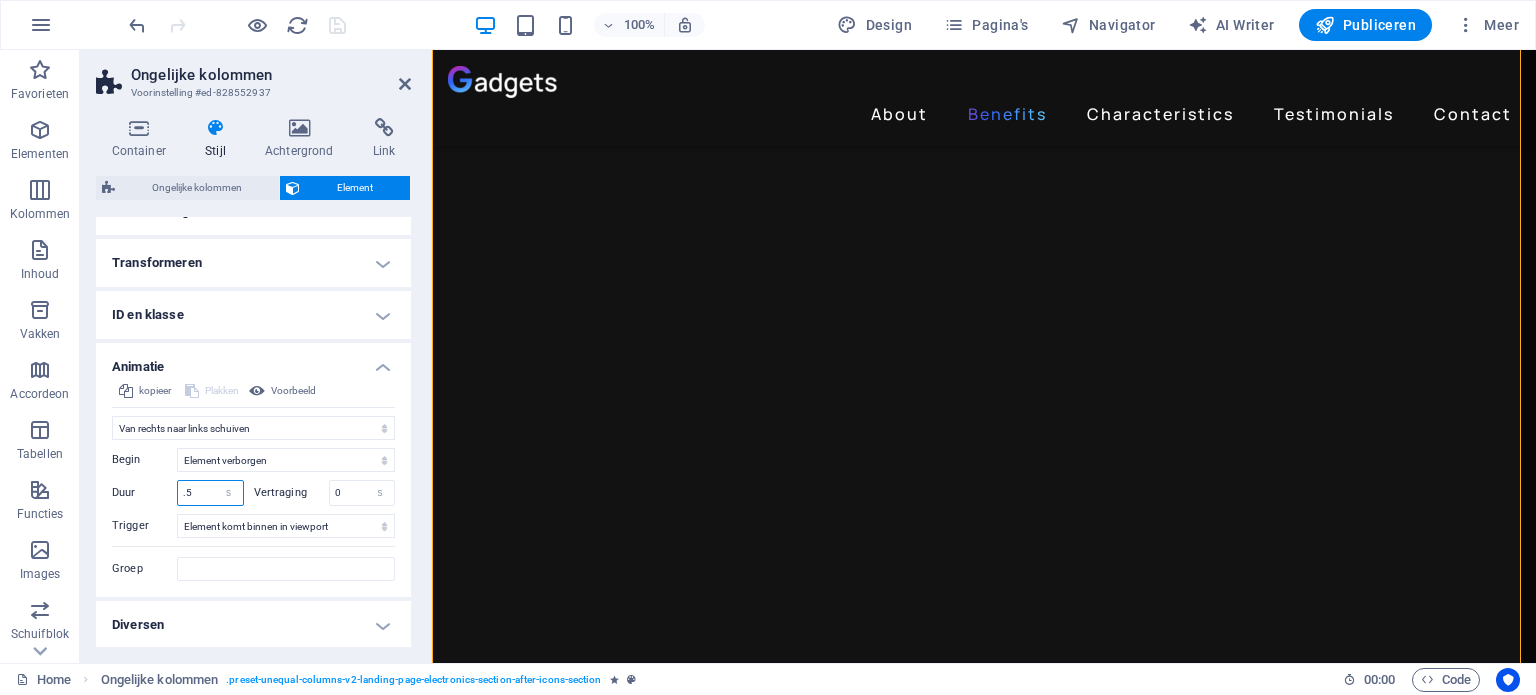 click on ".5" at bounding box center [210, 493] 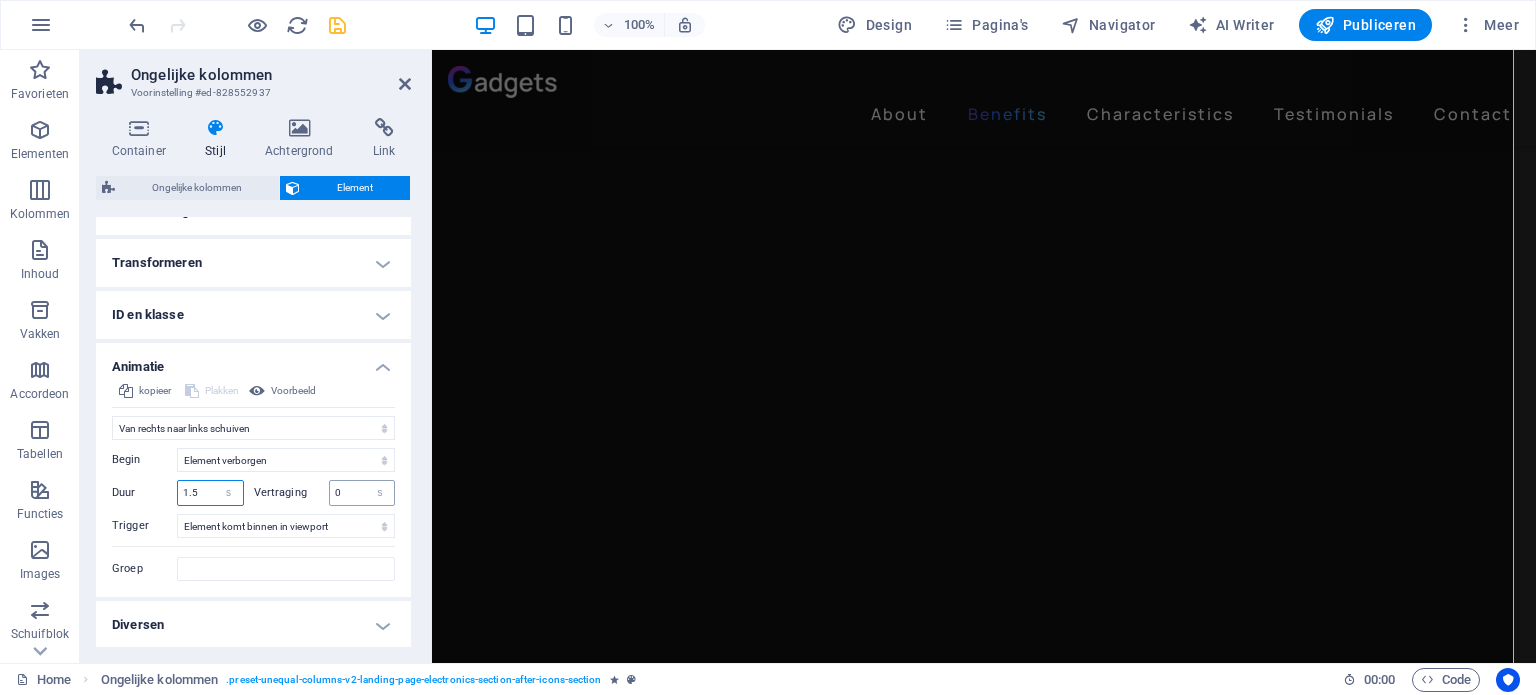 type on "1.5" 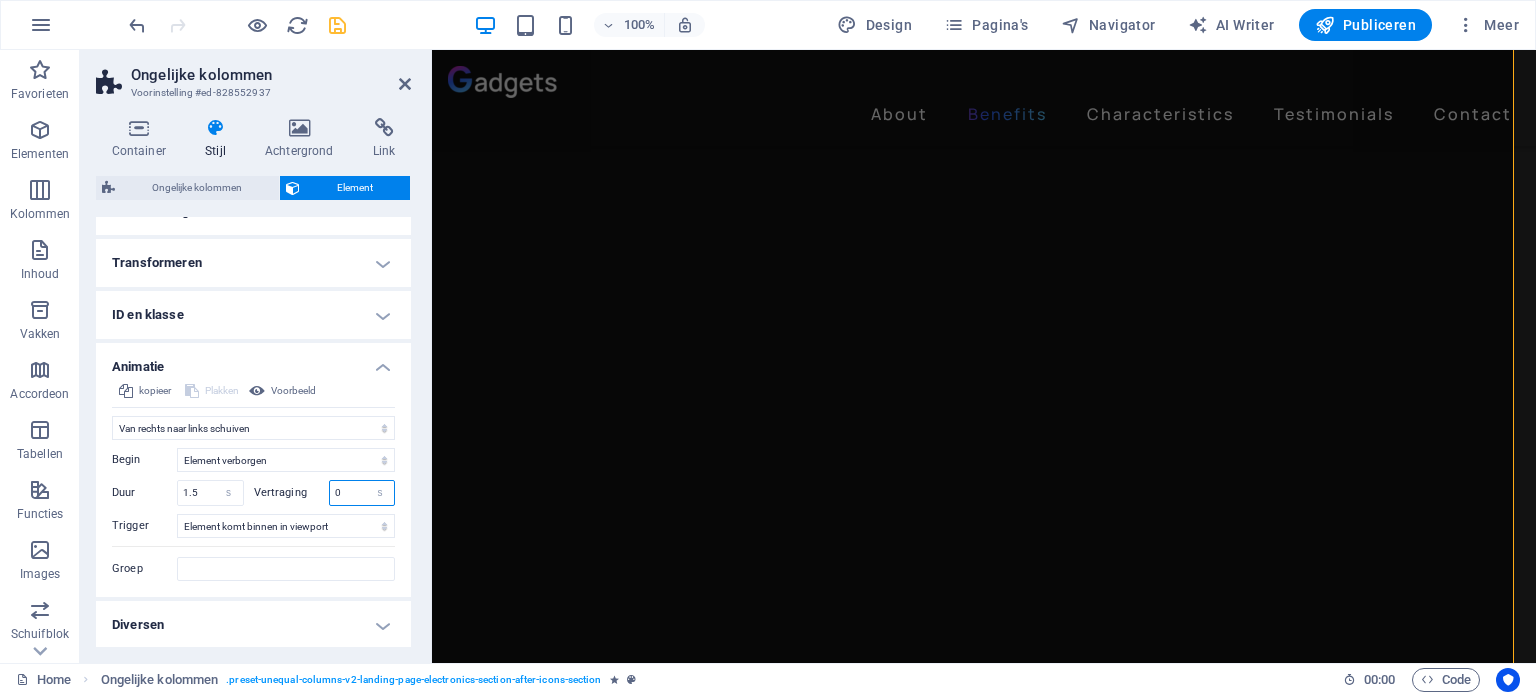 click on "0" at bounding box center [362, 493] 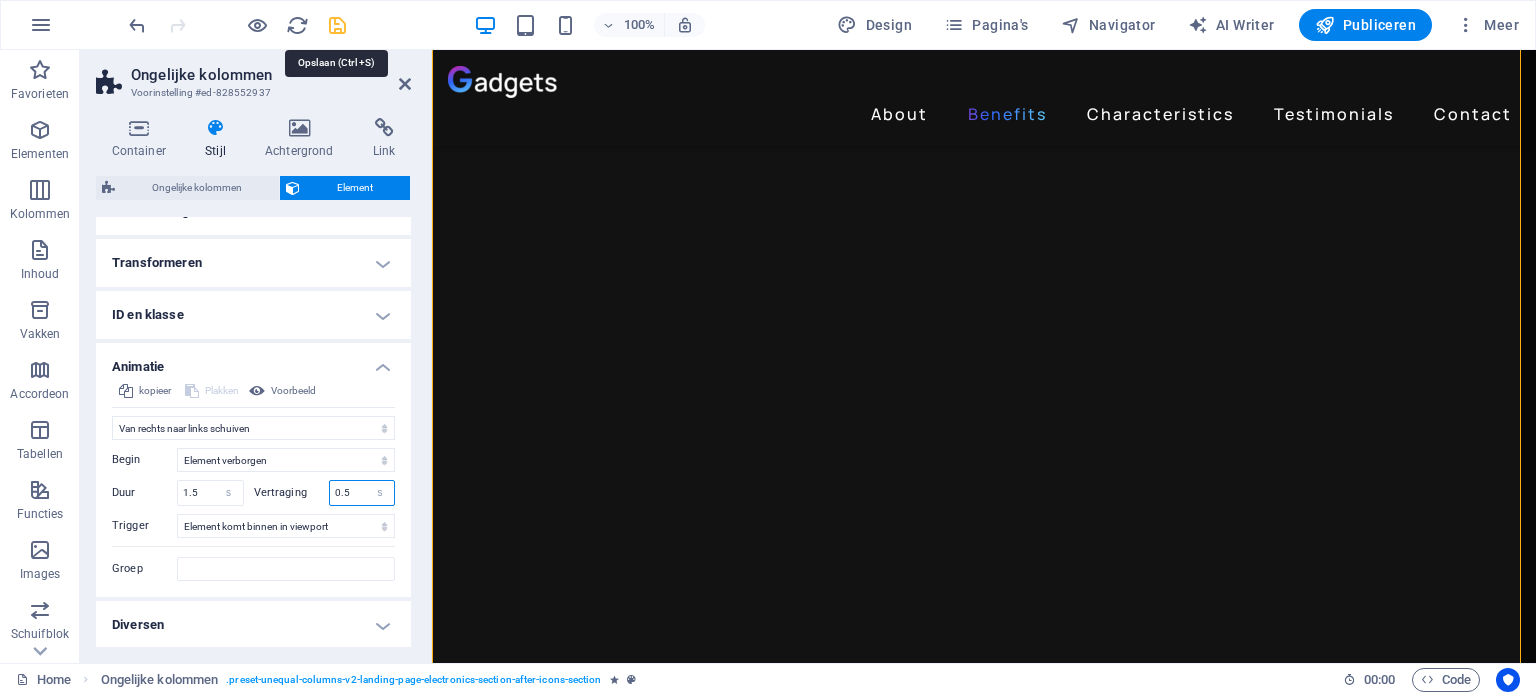 type on "0.5" 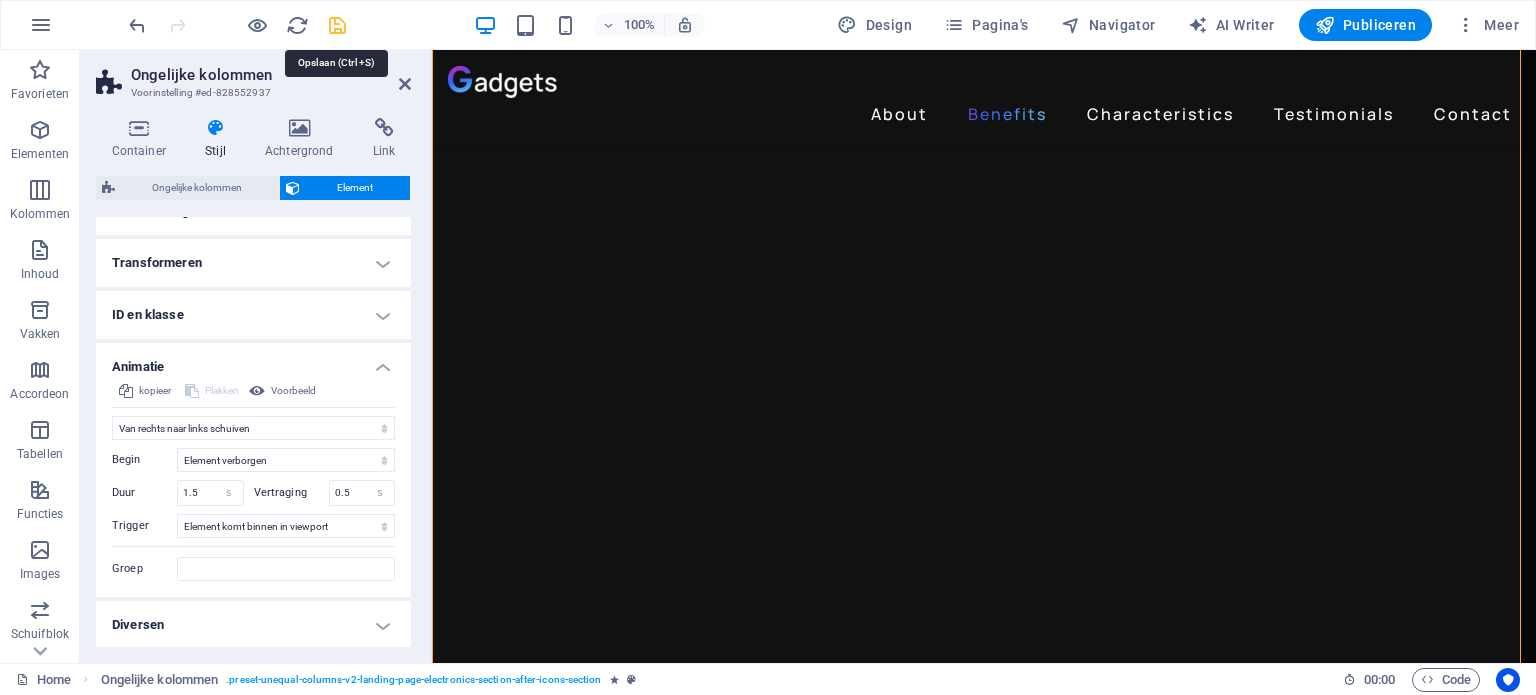 click at bounding box center [337, 25] 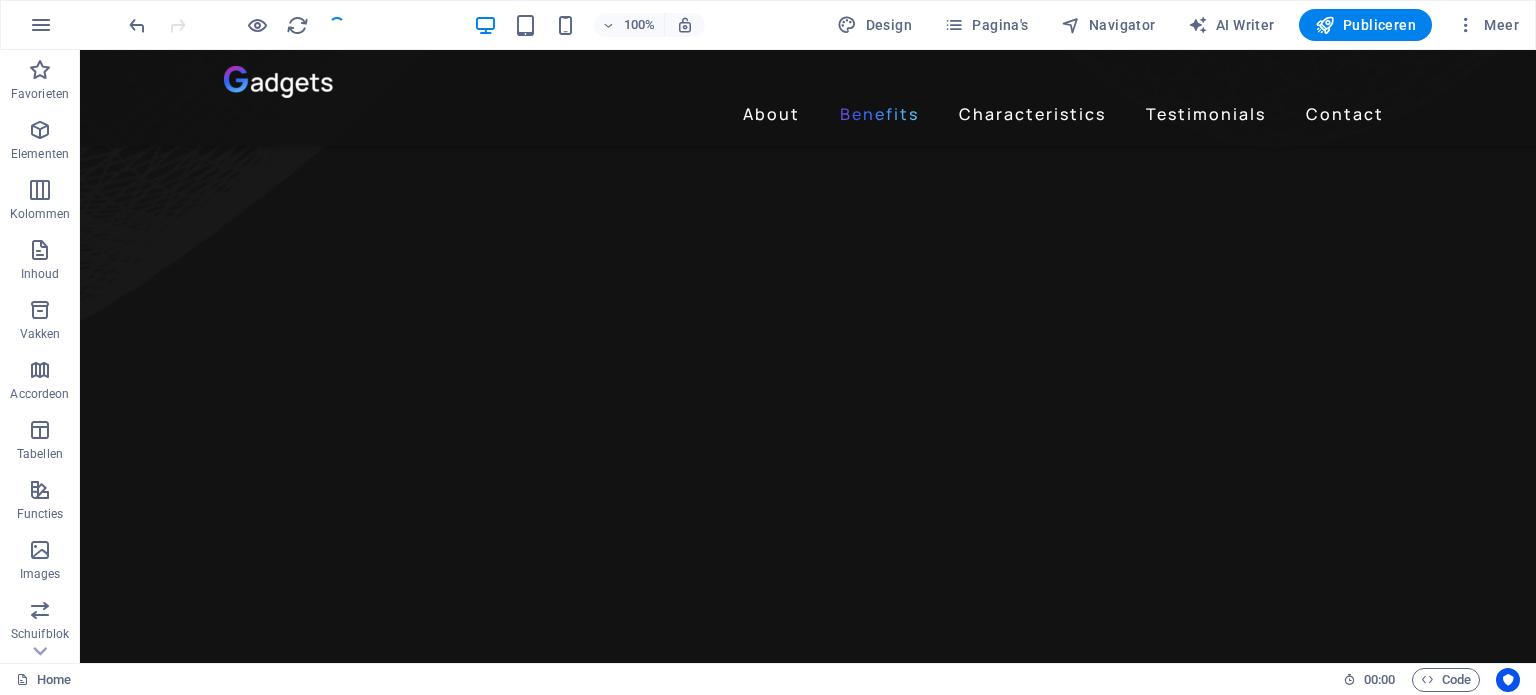 scroll, scrollTop: 1759, scrollLeft: 0, axis: vertical 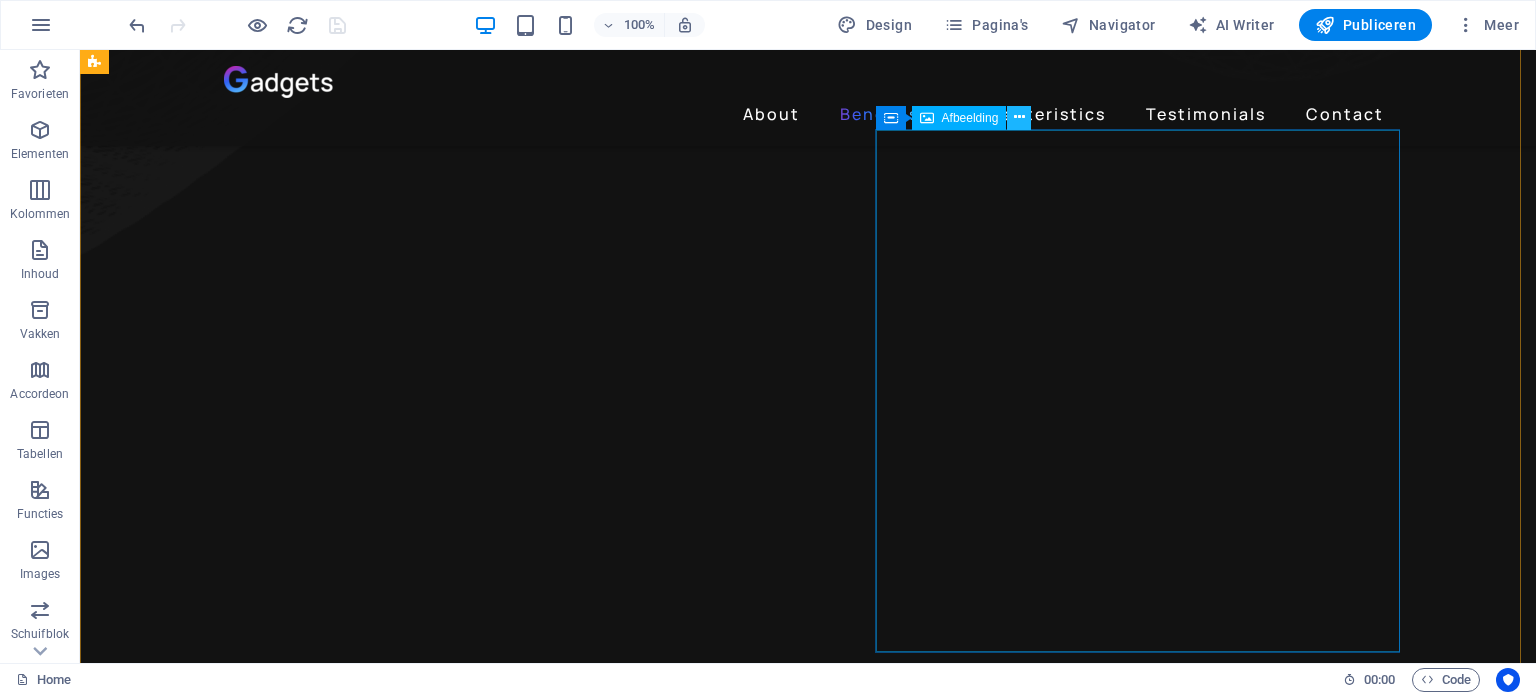 click at bounding box center [1019, 117] 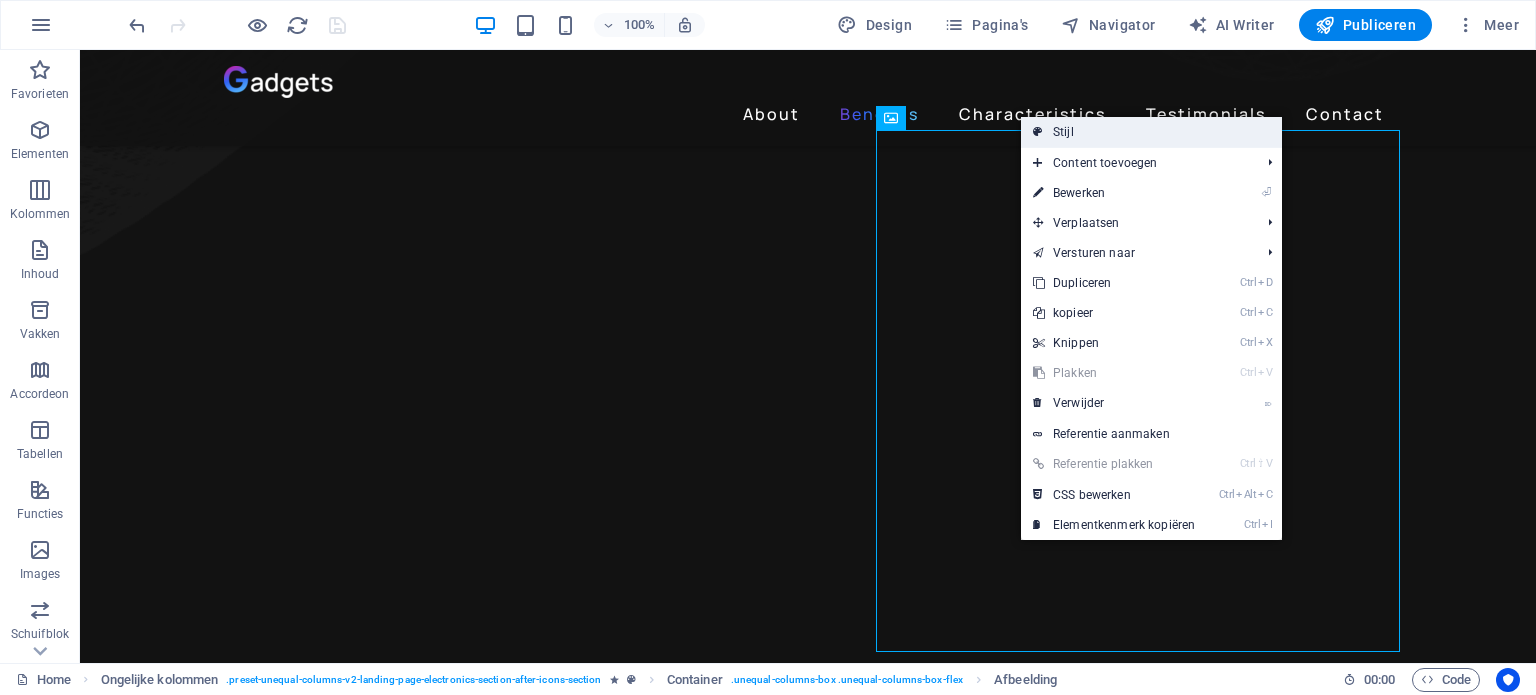 click on "Stijl" at bounding box center [1151, 132] 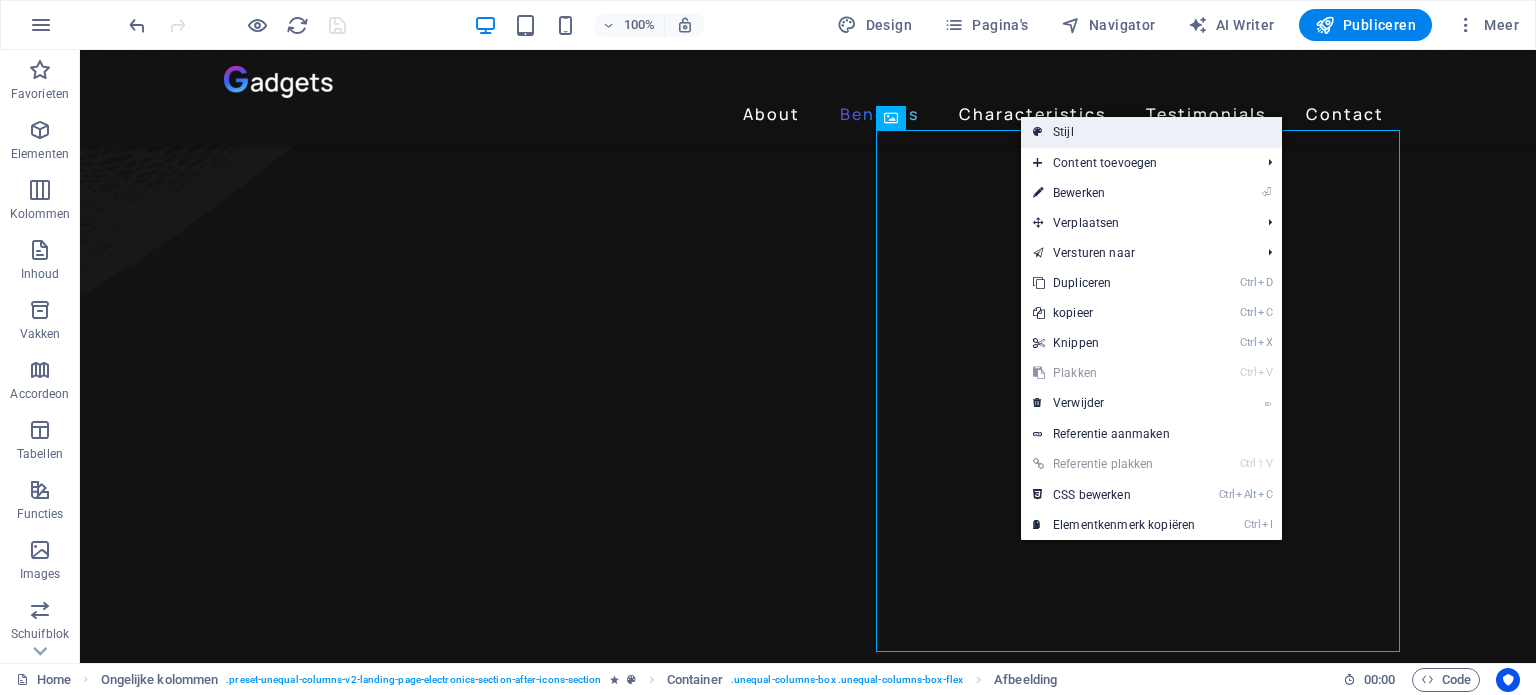 select on "move-right-to-left" 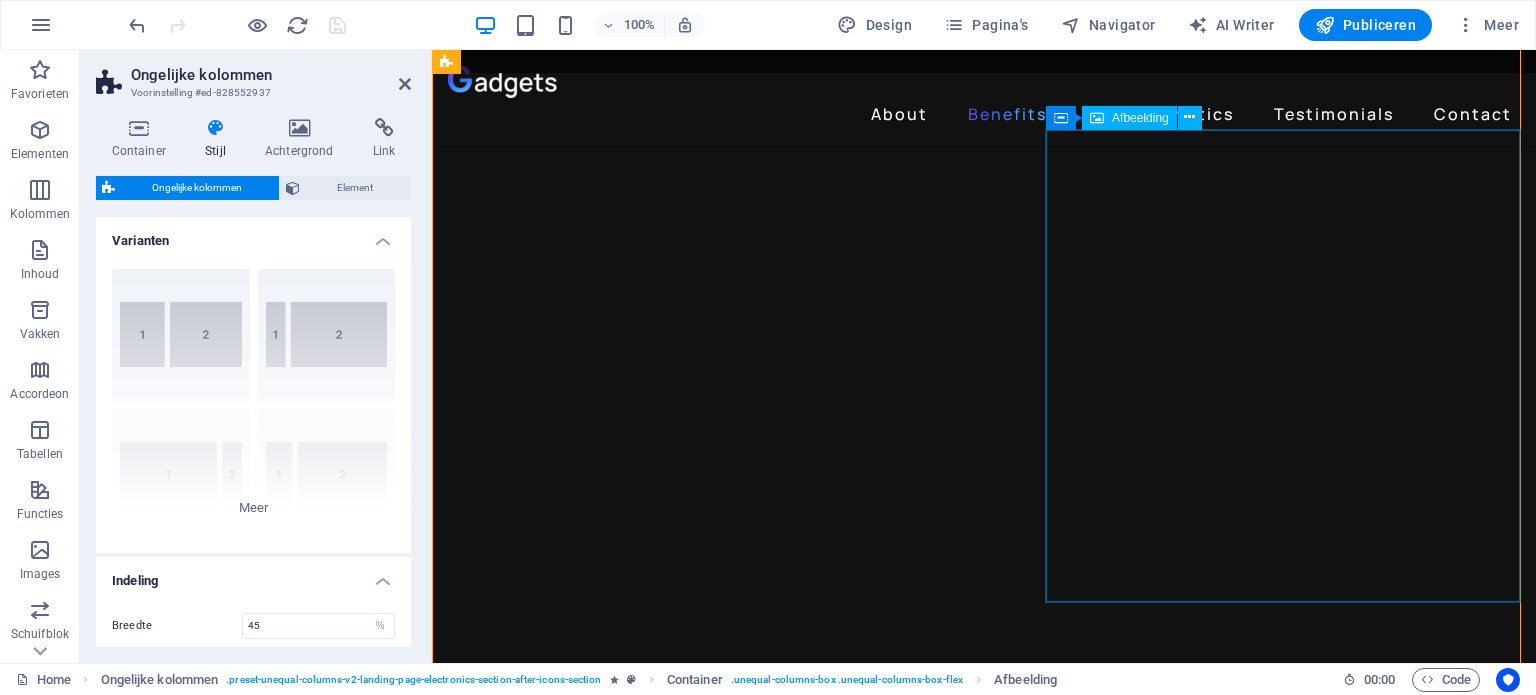 scroll, scrollTop: 1653, scrollLeft: 0, axis: vertical 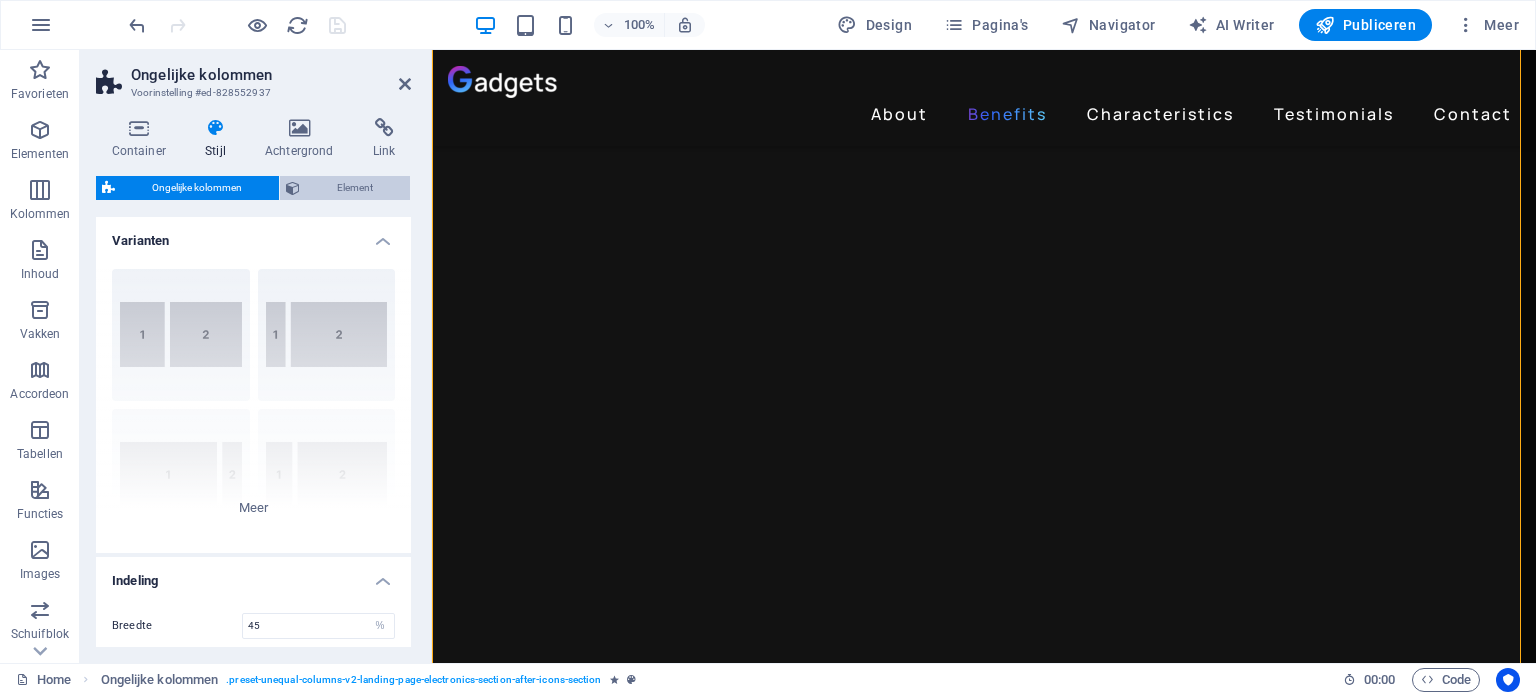 click on "Element" at bounding box center (345, 188) 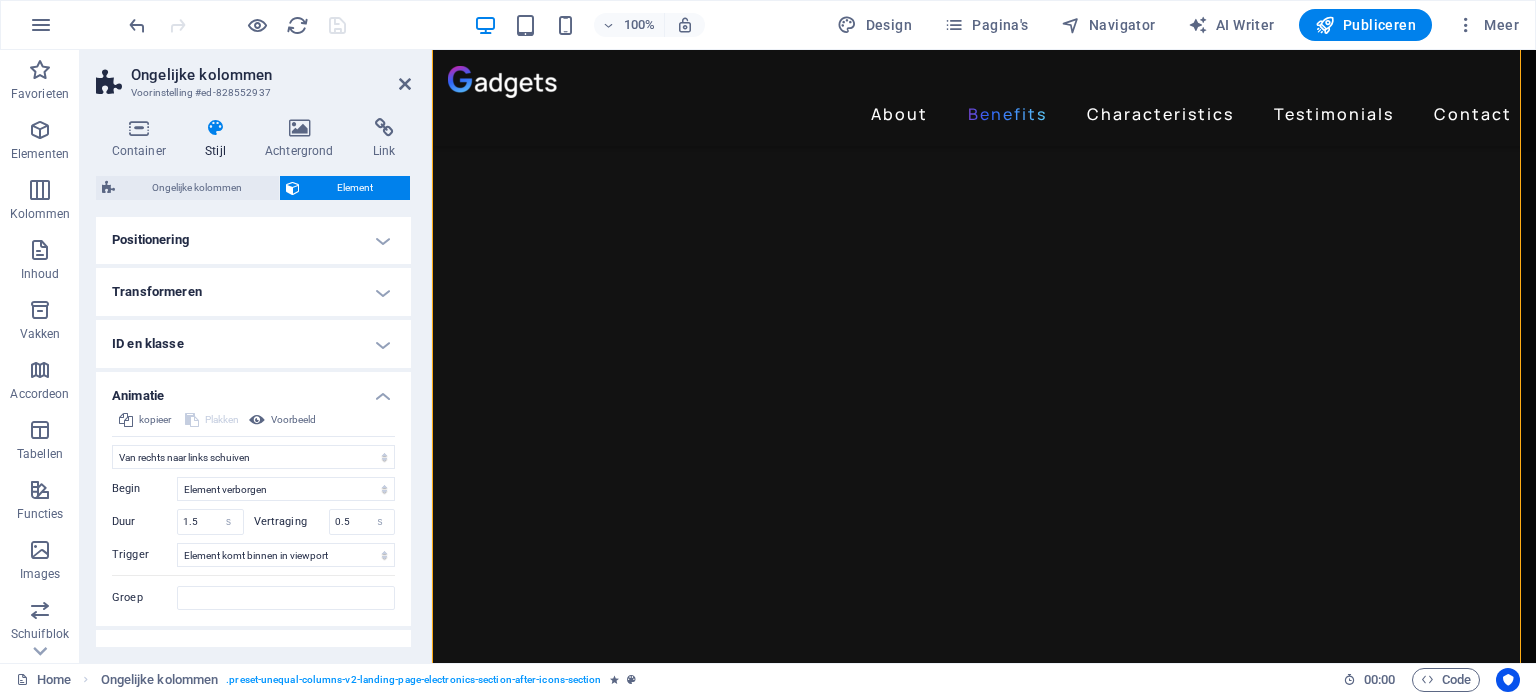scroll, scrollTop: 405, scrollLeft: 0, axis: vertical 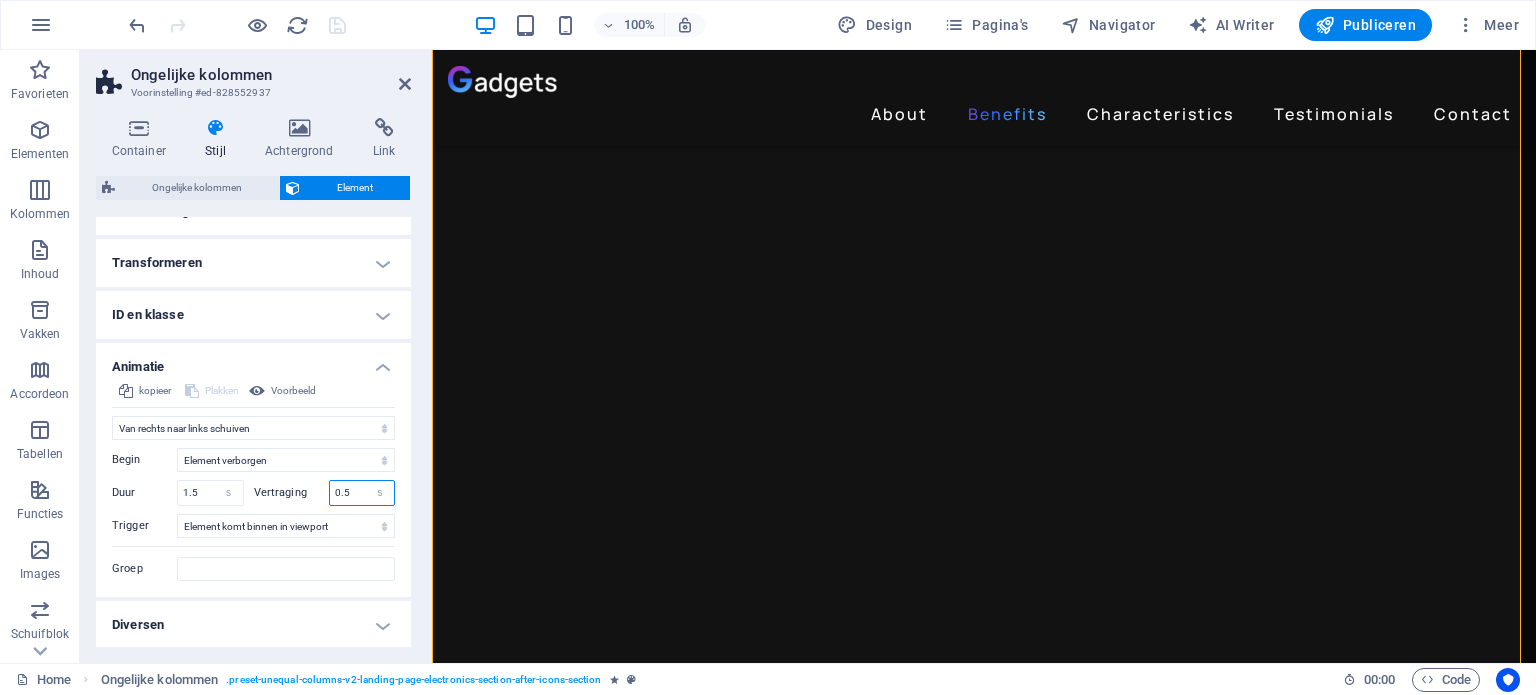 click on "0.5" at bounding box center [362, 493] 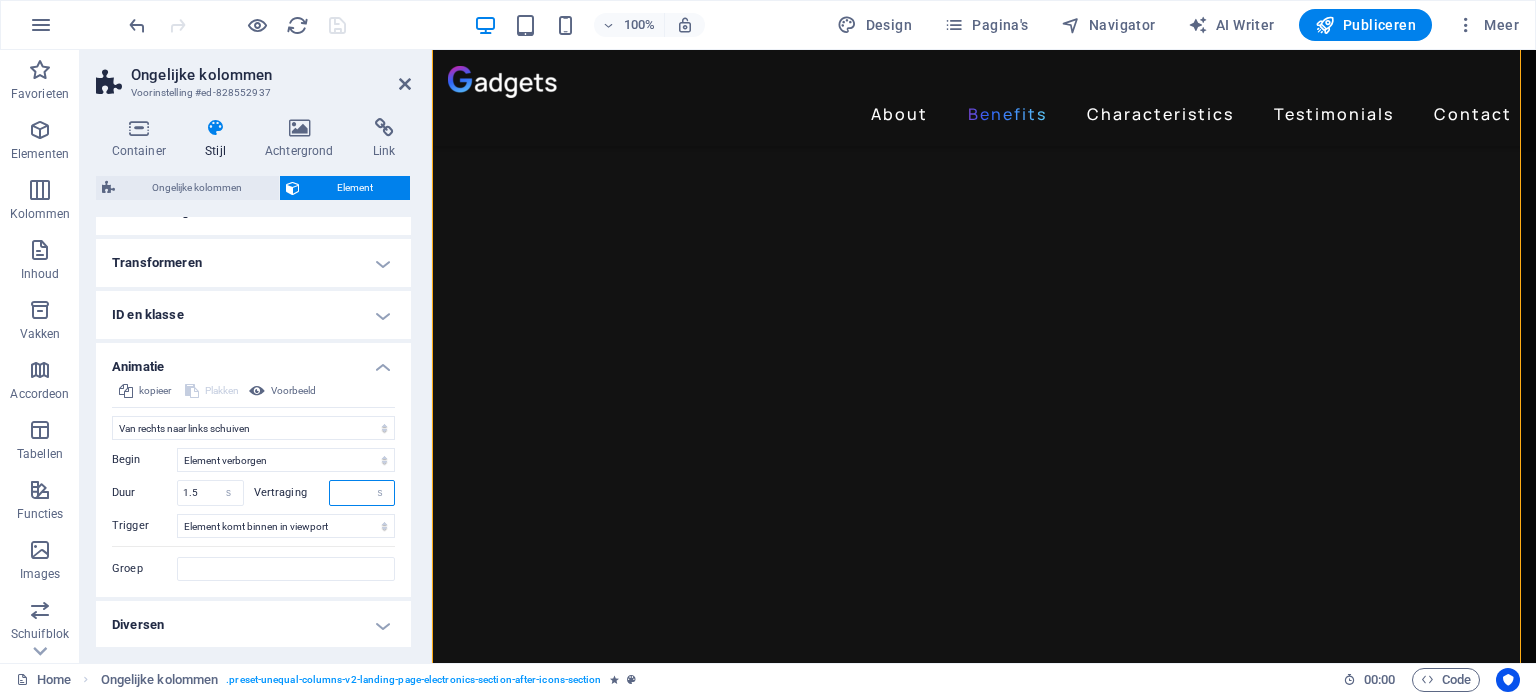 type on "0" 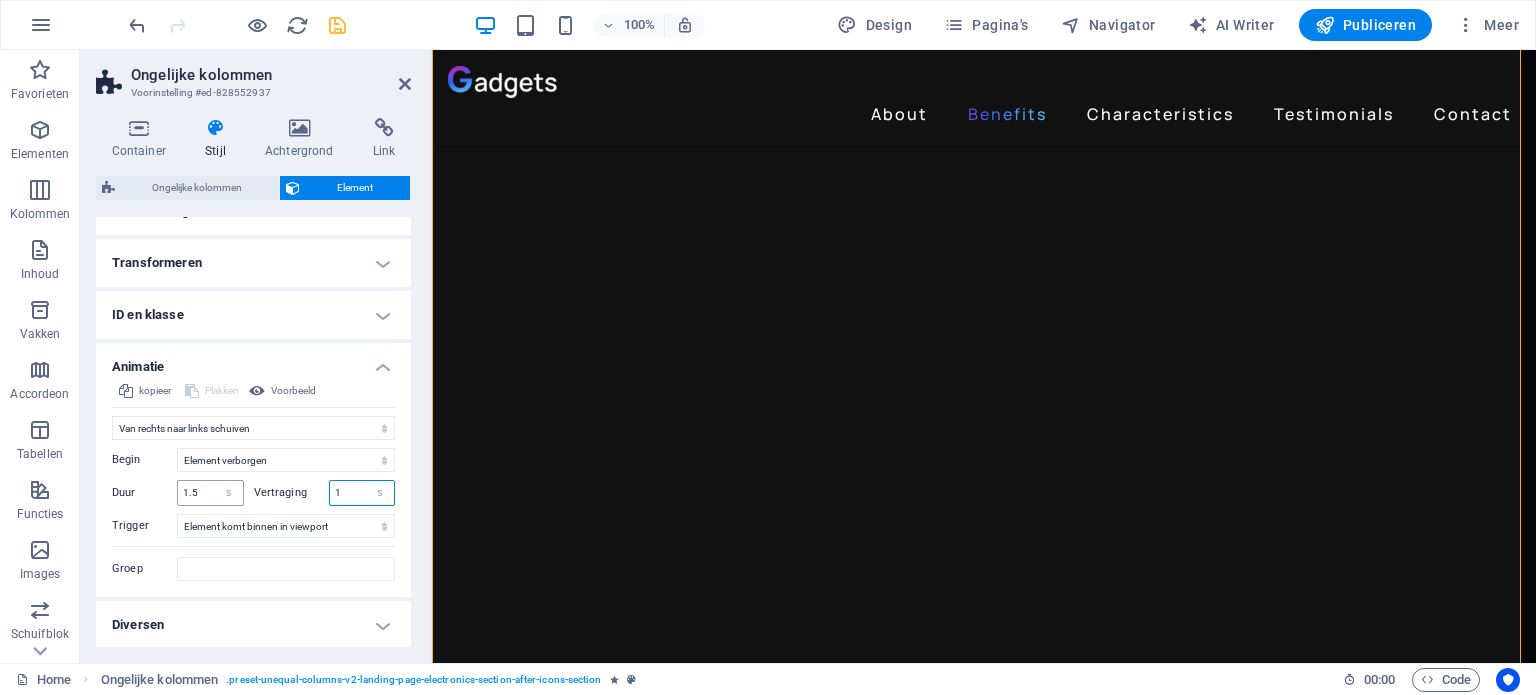 type on "1" 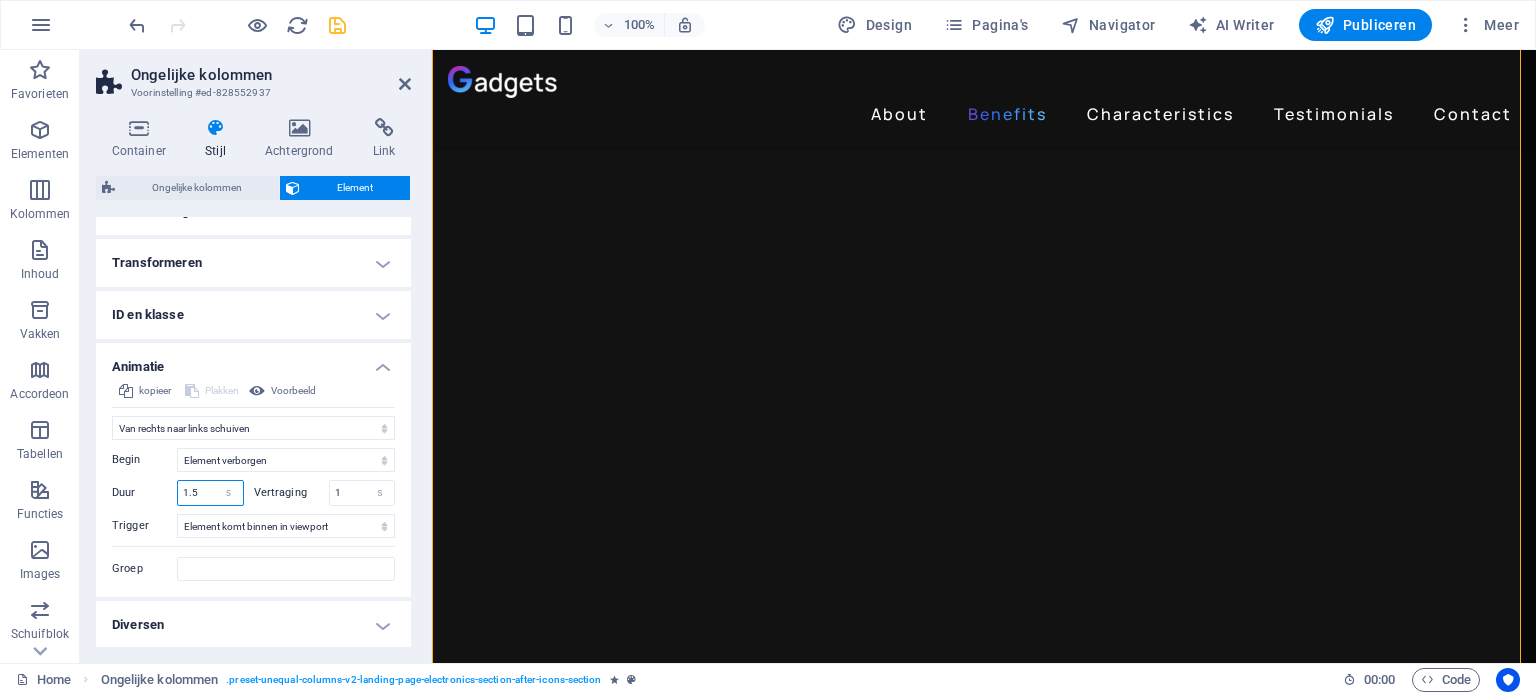 click on "1.5" at bounding box center (210, 493) 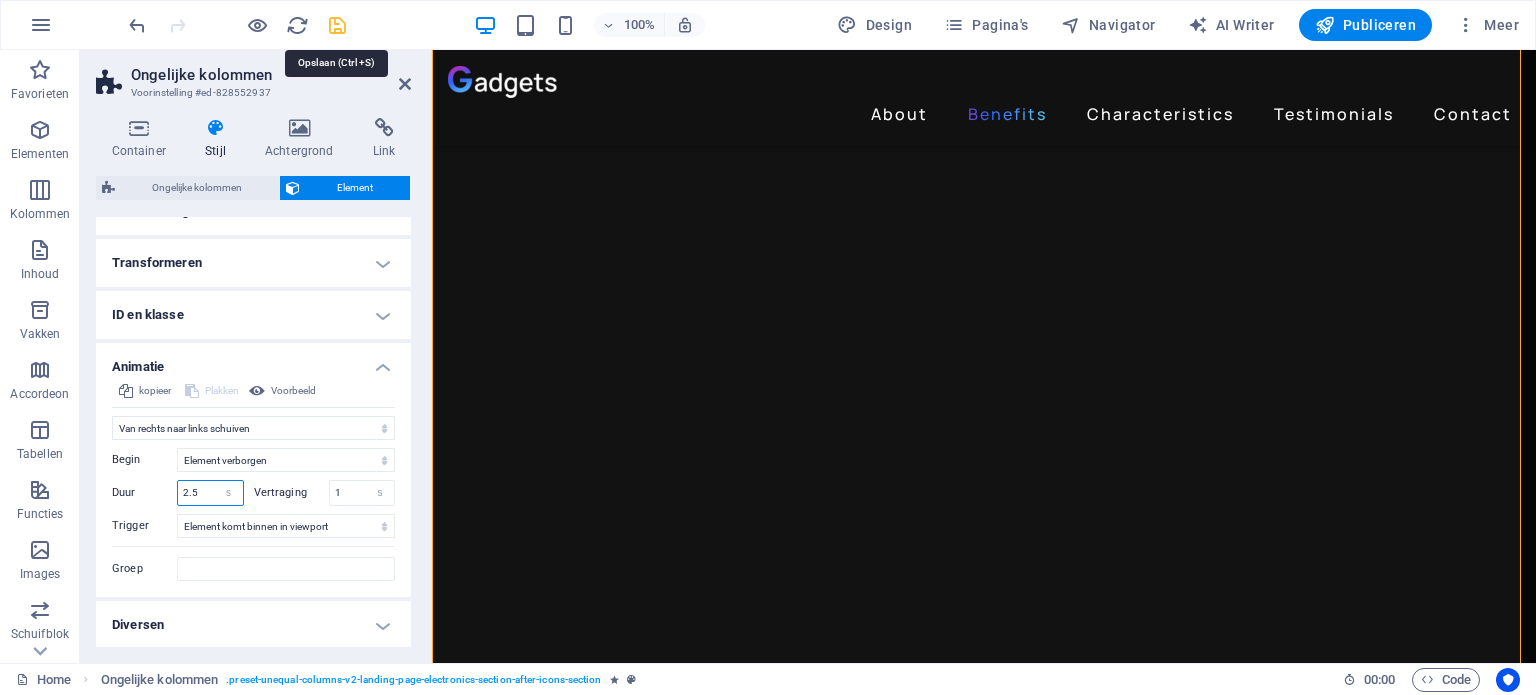 type on "2.5" 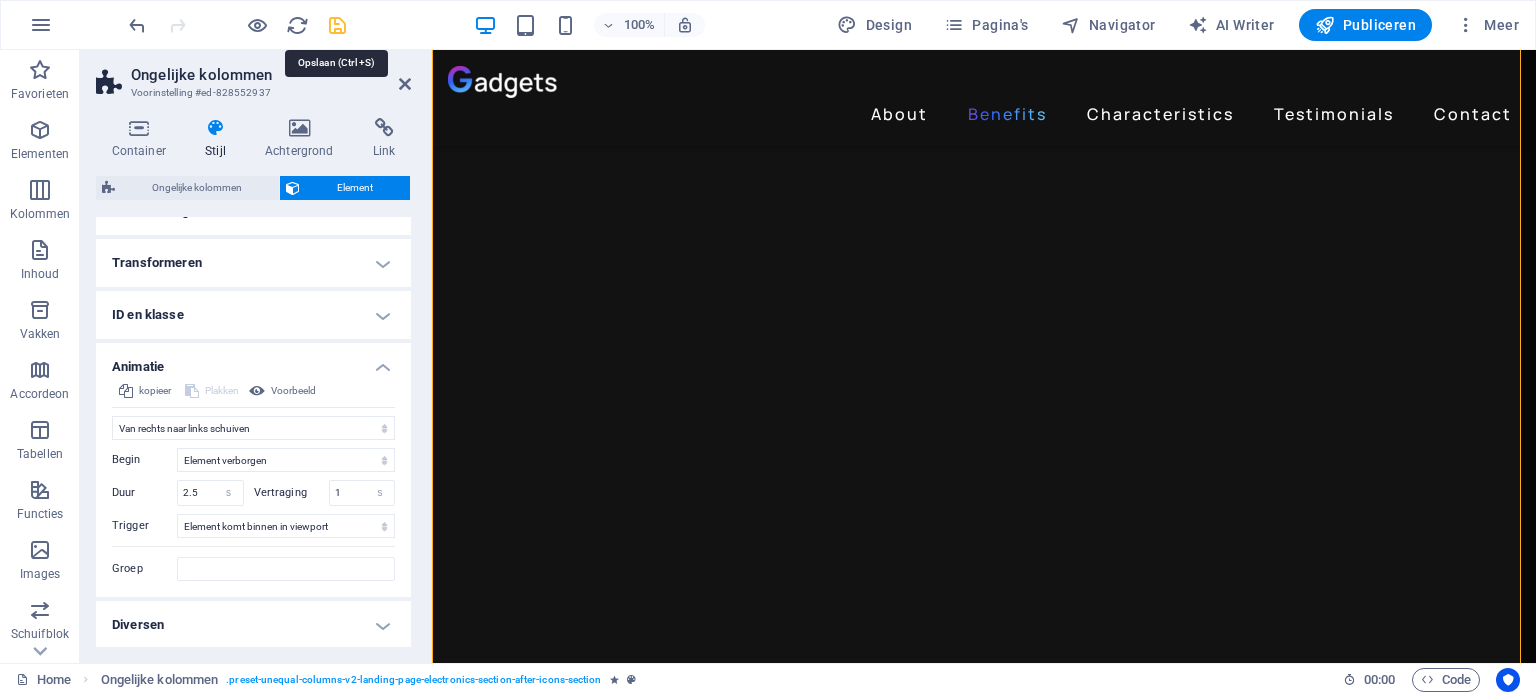 click at bounding box center (337, 25) 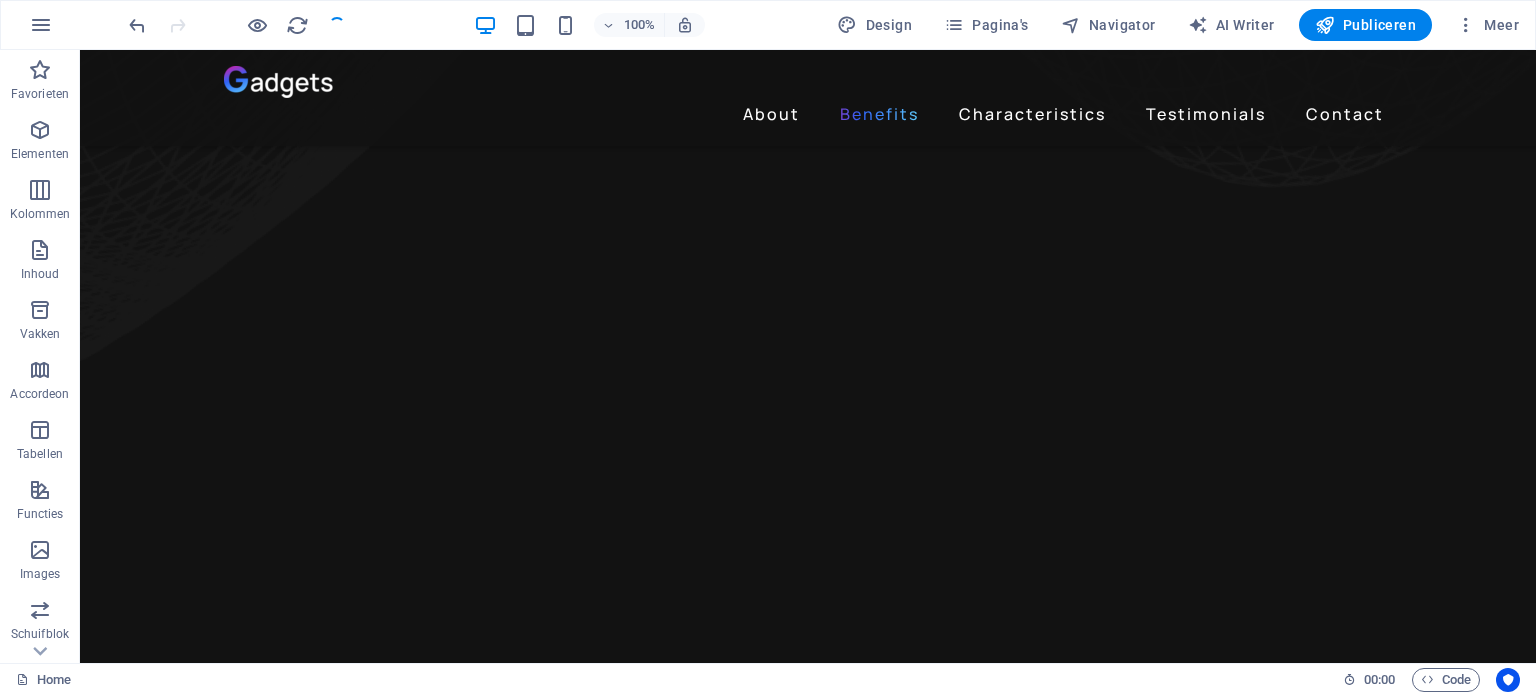 scroll, scrollTop: 1759, scrollLeft: 0, axis: vertical 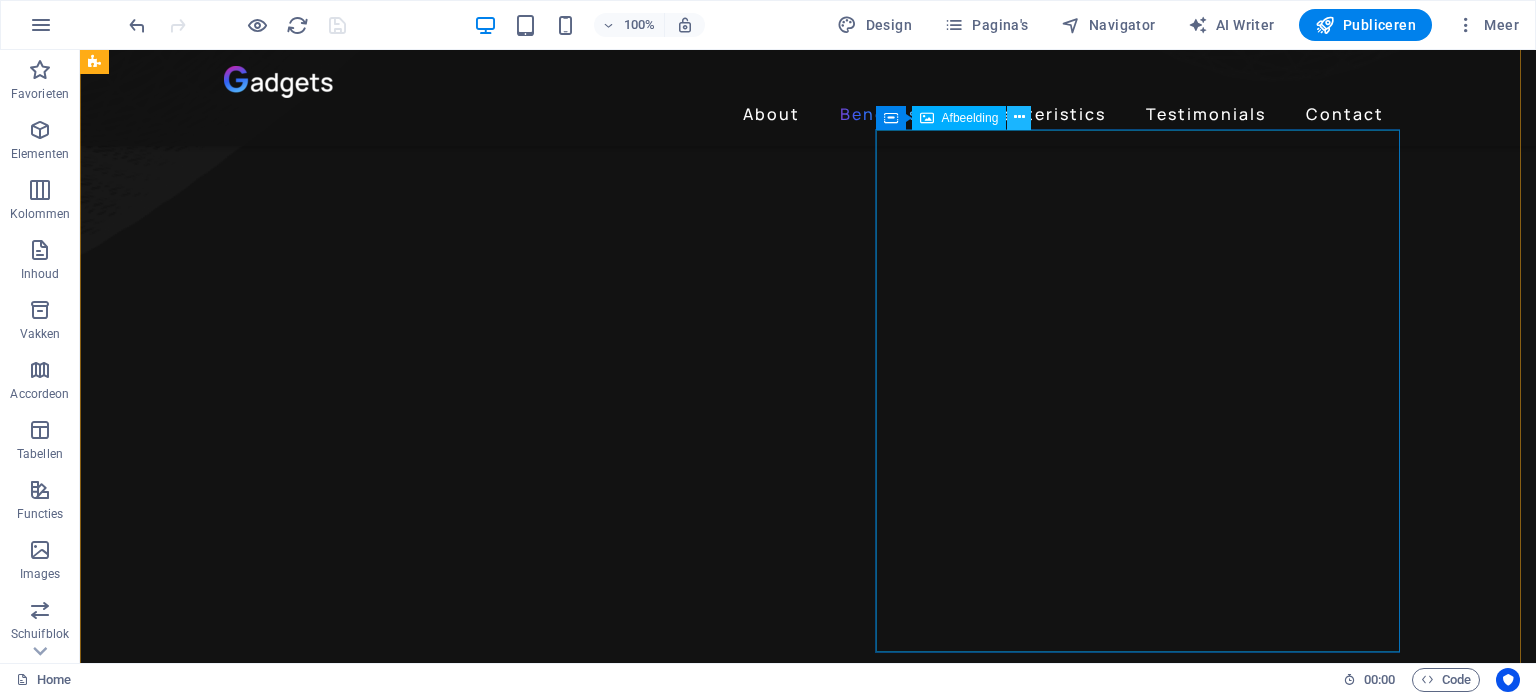 click at bounding box center [1019, 117] 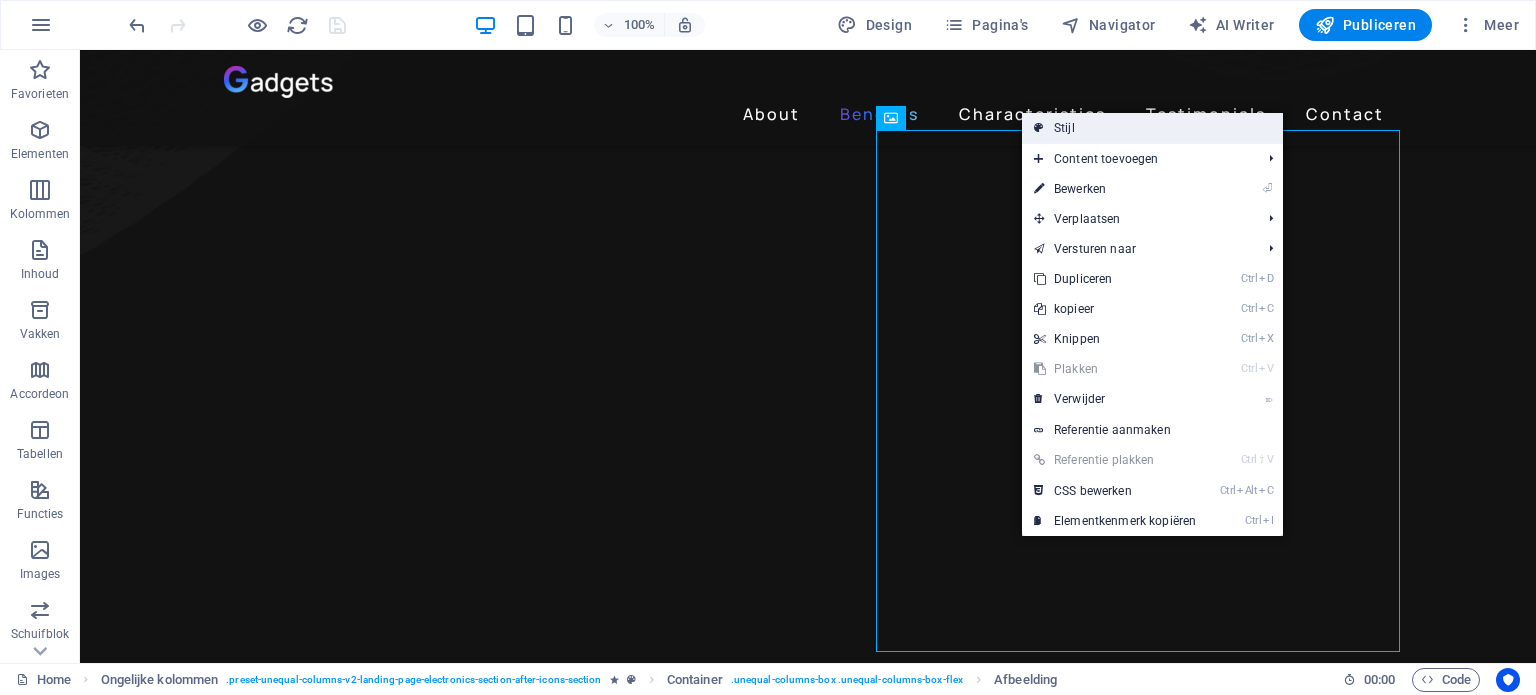 click on "Stijl" at bounding box center [1152, 128] 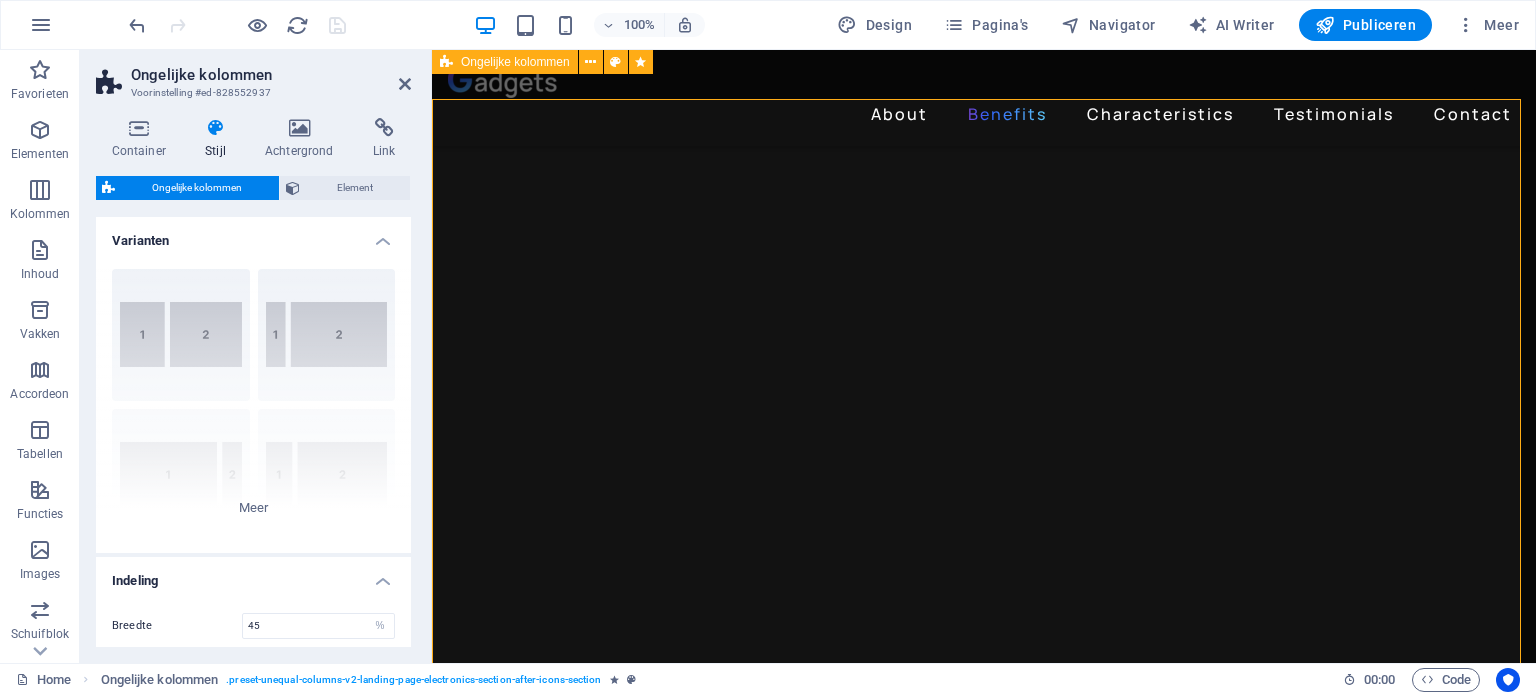 scroll, scrollTop: 1653, scrollLeft: 0, axis: vertical 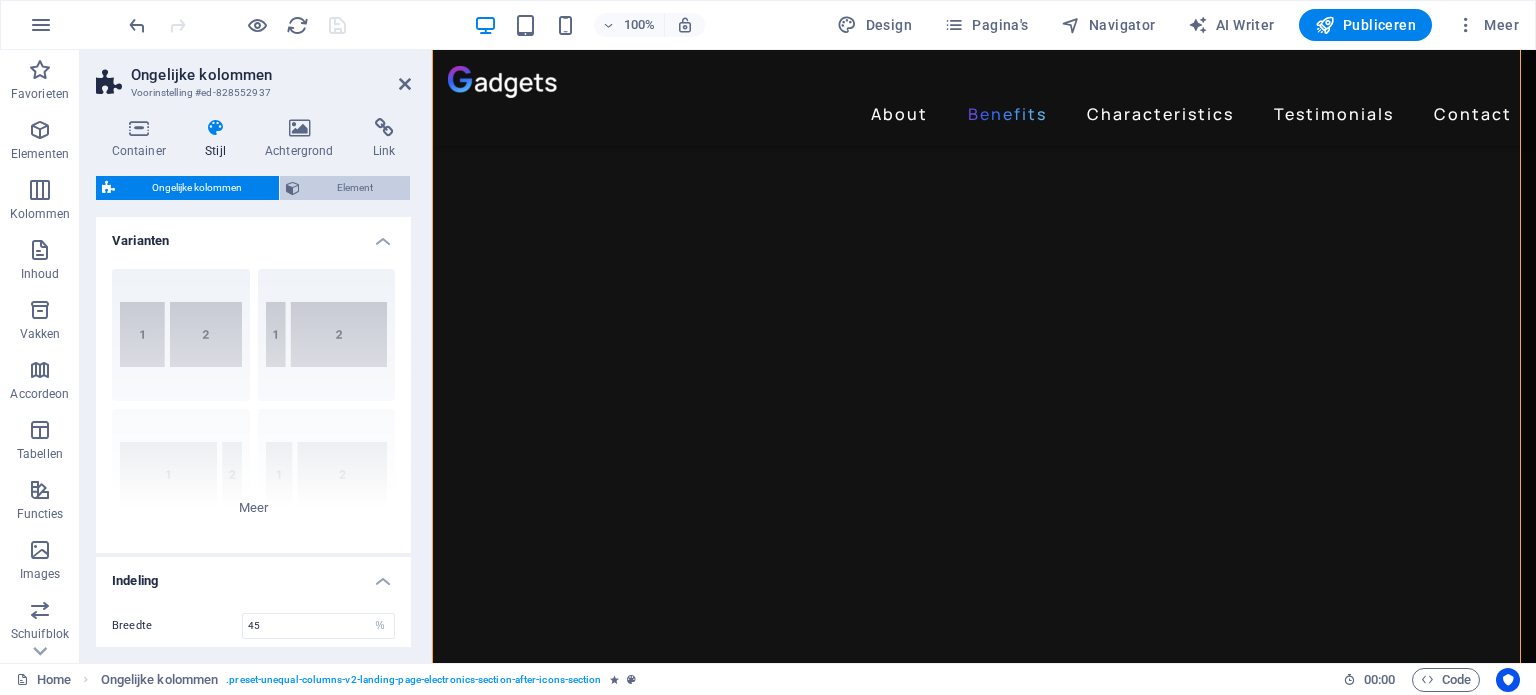 click at bounding box center [293, 188] 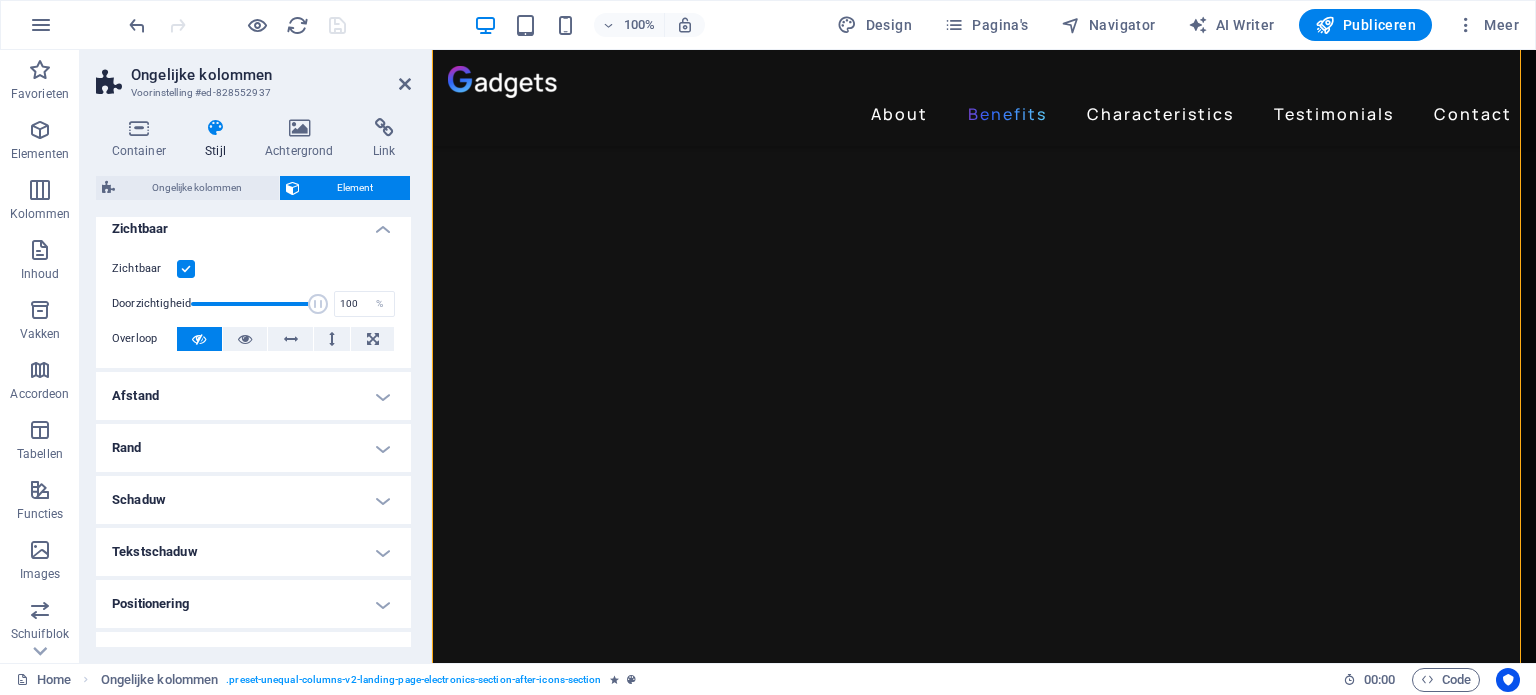 scroll, scrollTop: 26, scrollLeft: 0, axis: vertical 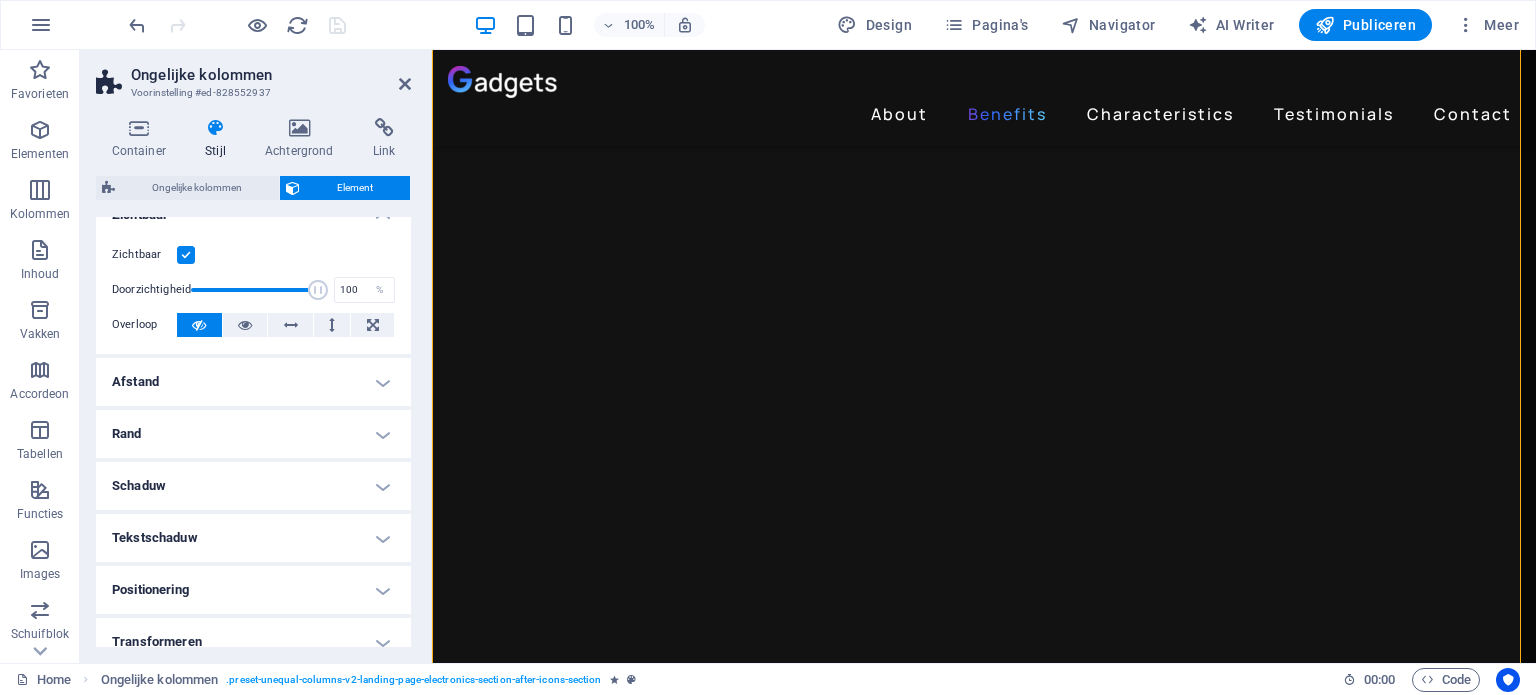 click at bounding box center (186, 255) 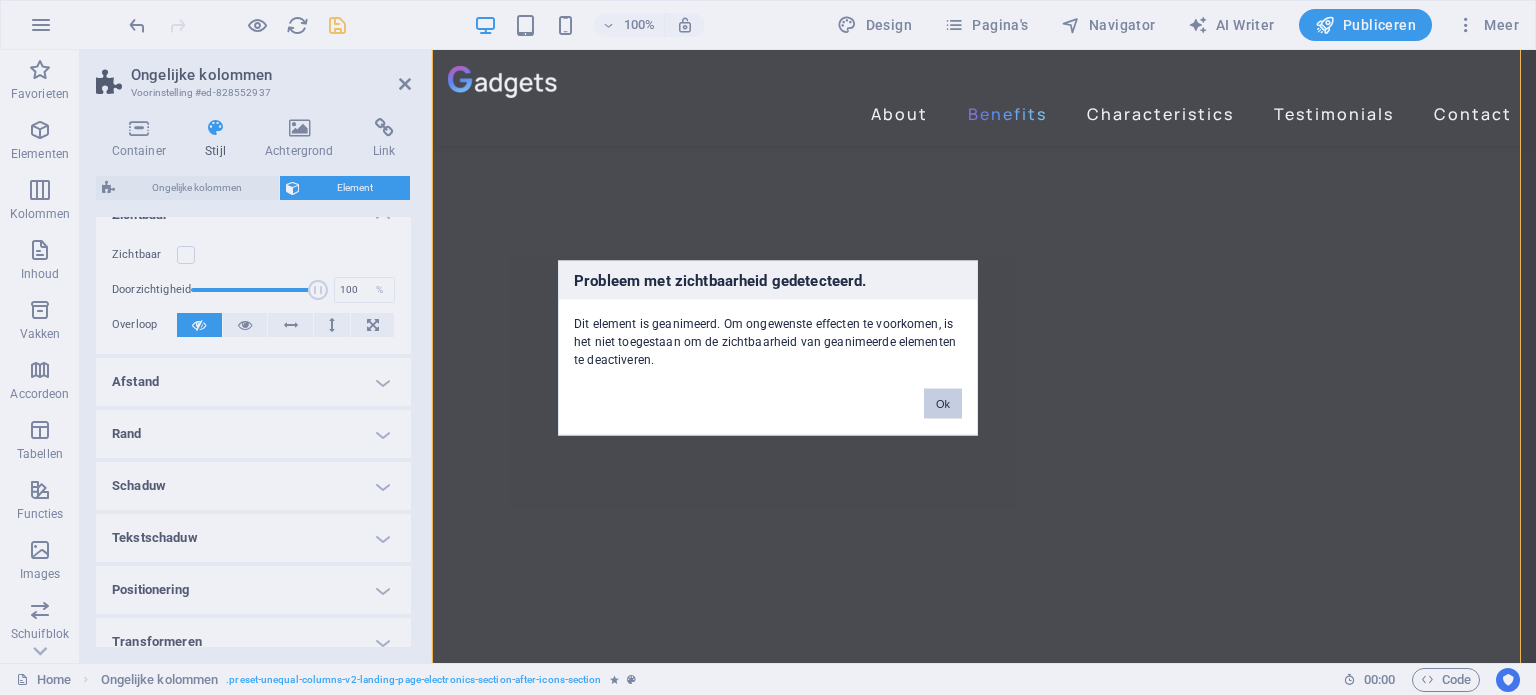 click on "Ok" at bounding box center (943, 403) 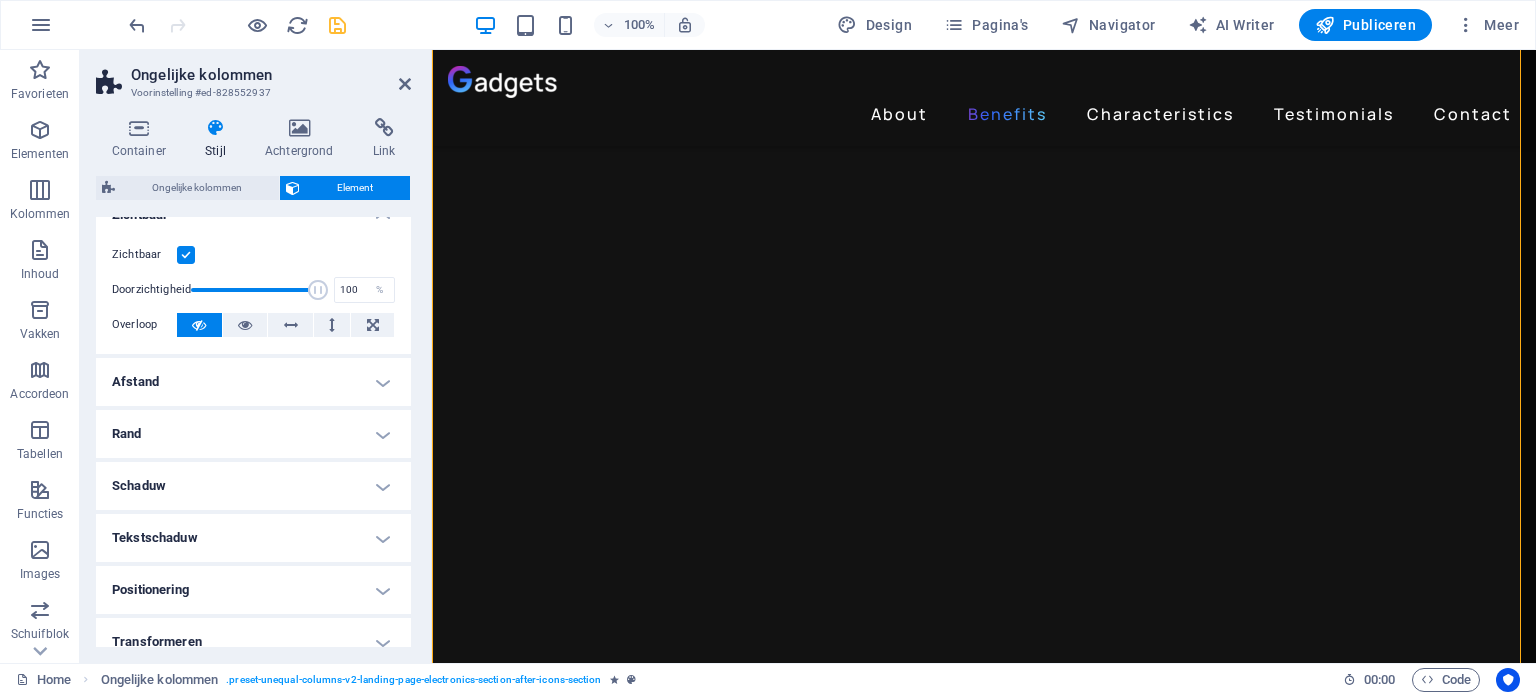 click at bounding box center [186, 255] 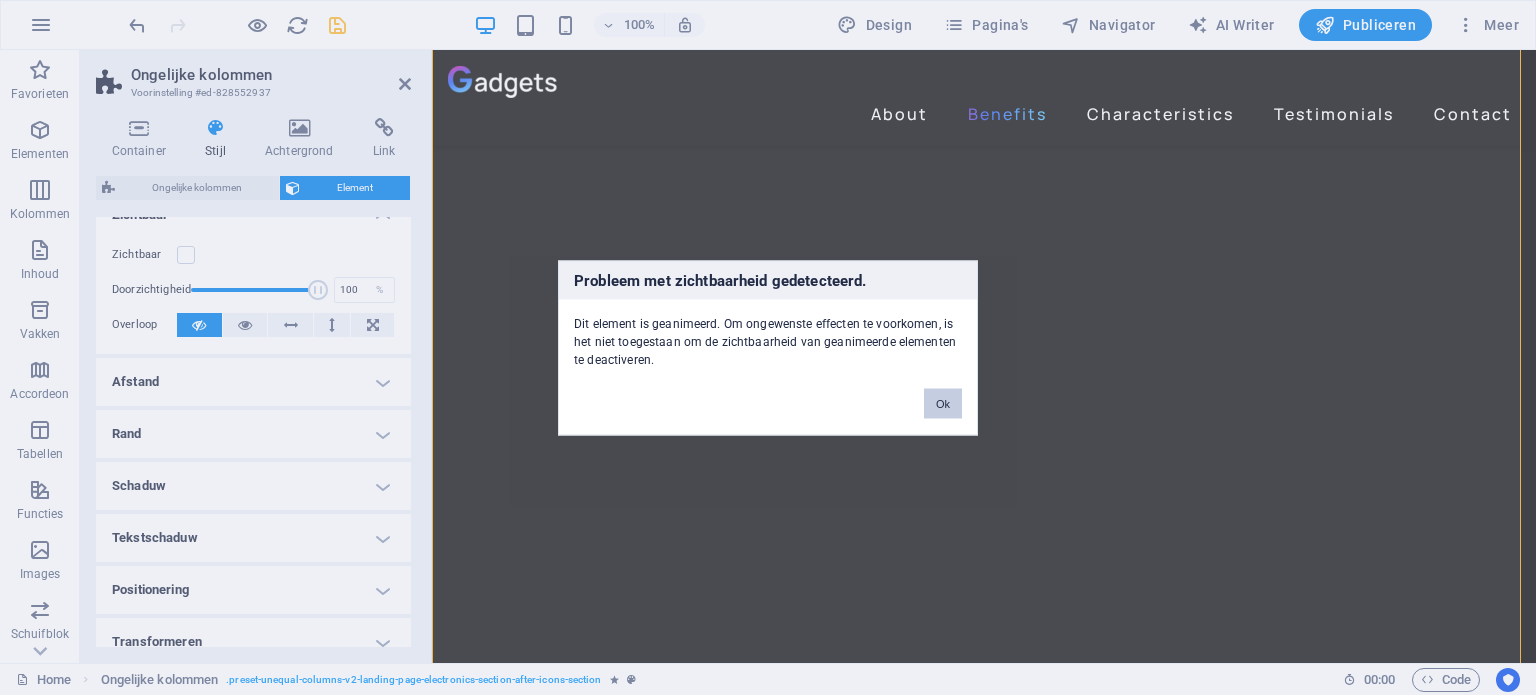 click on "Ok" at bounding box center [943, 403] 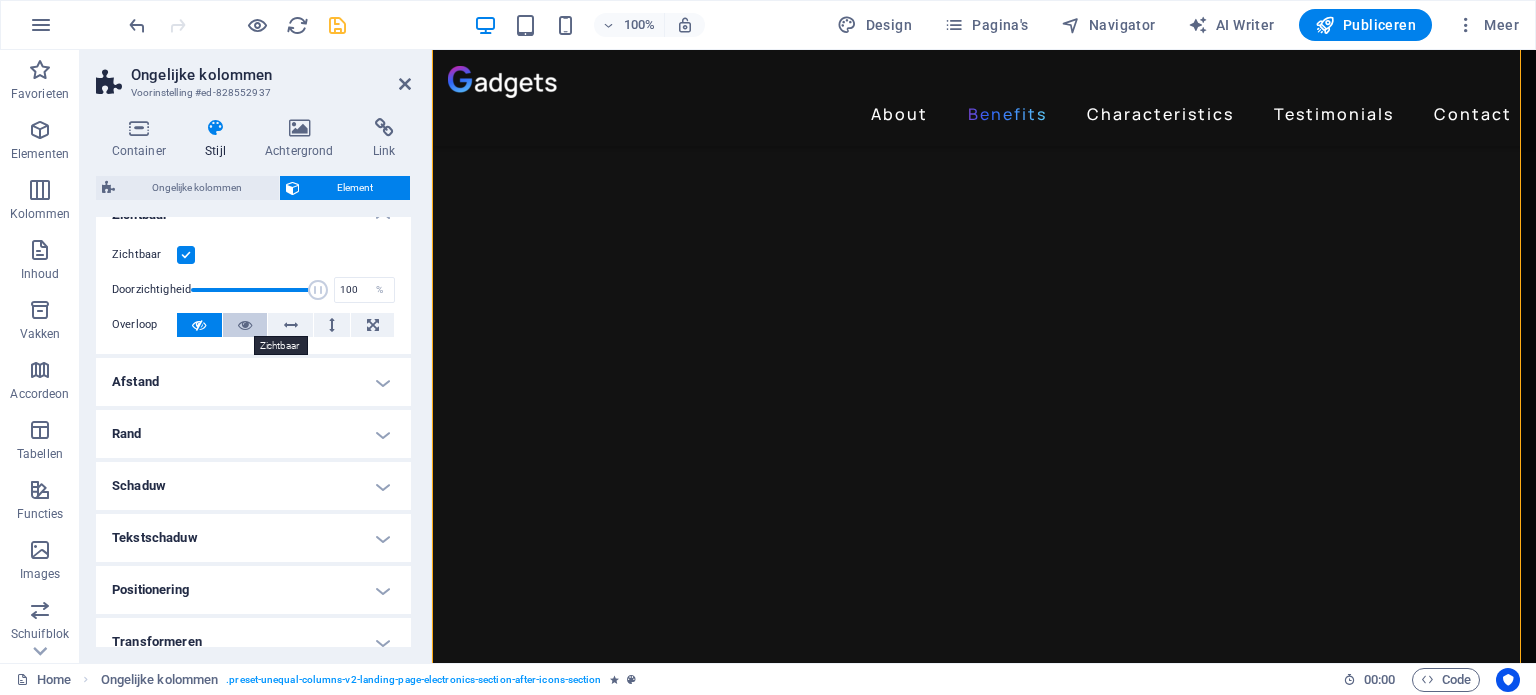 click at bounding box center (245, 325) 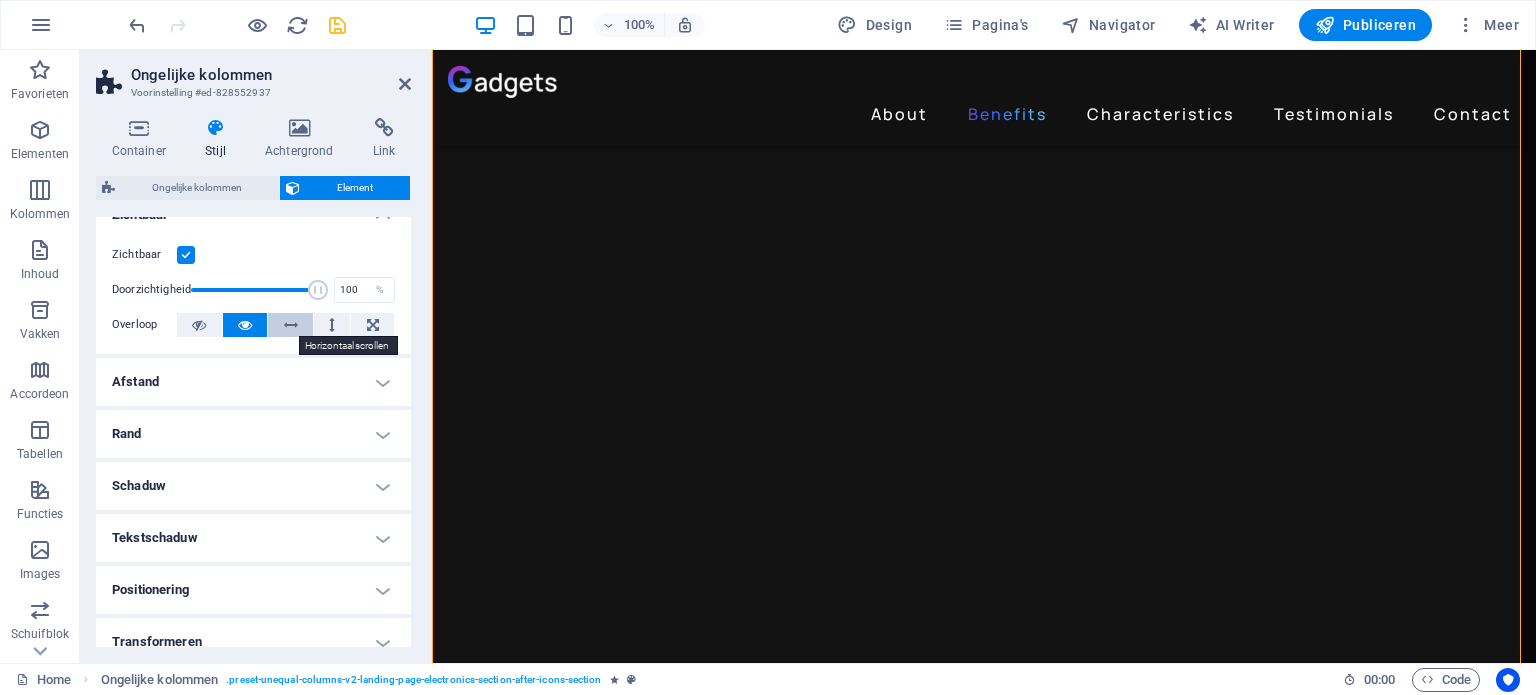 click at bounding box center (291, 325) 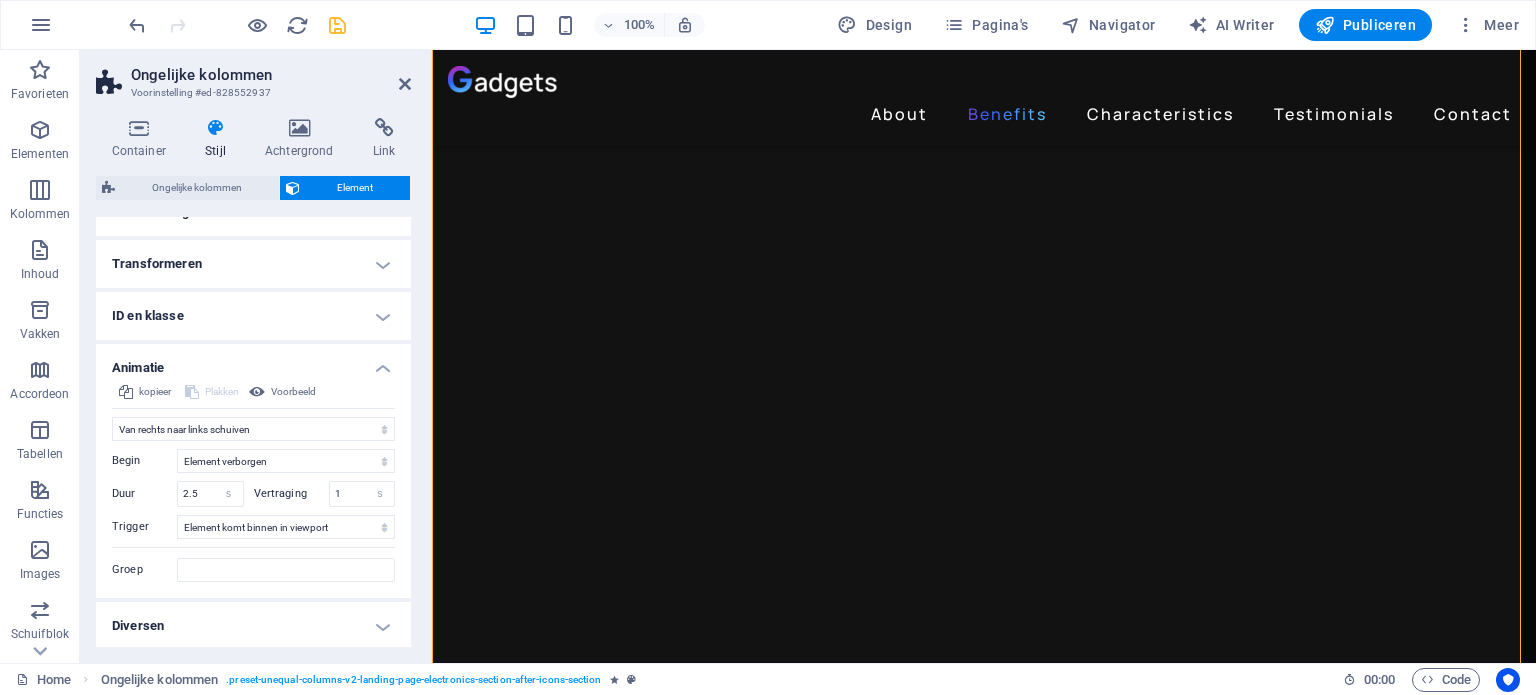 scroll, scrollTop: 405, scrollLeft: 0, axis: vertical 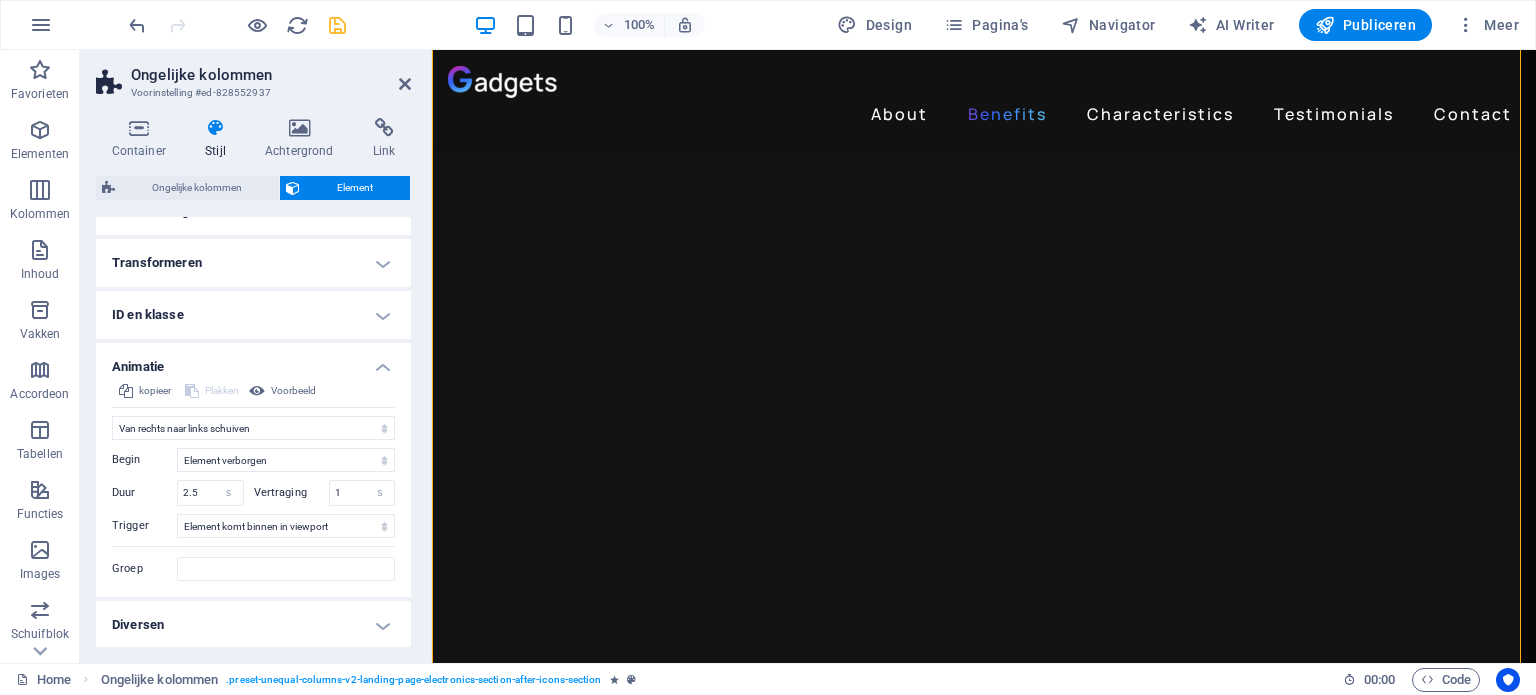 click on "Diversen" at bounding box center [253, 625] 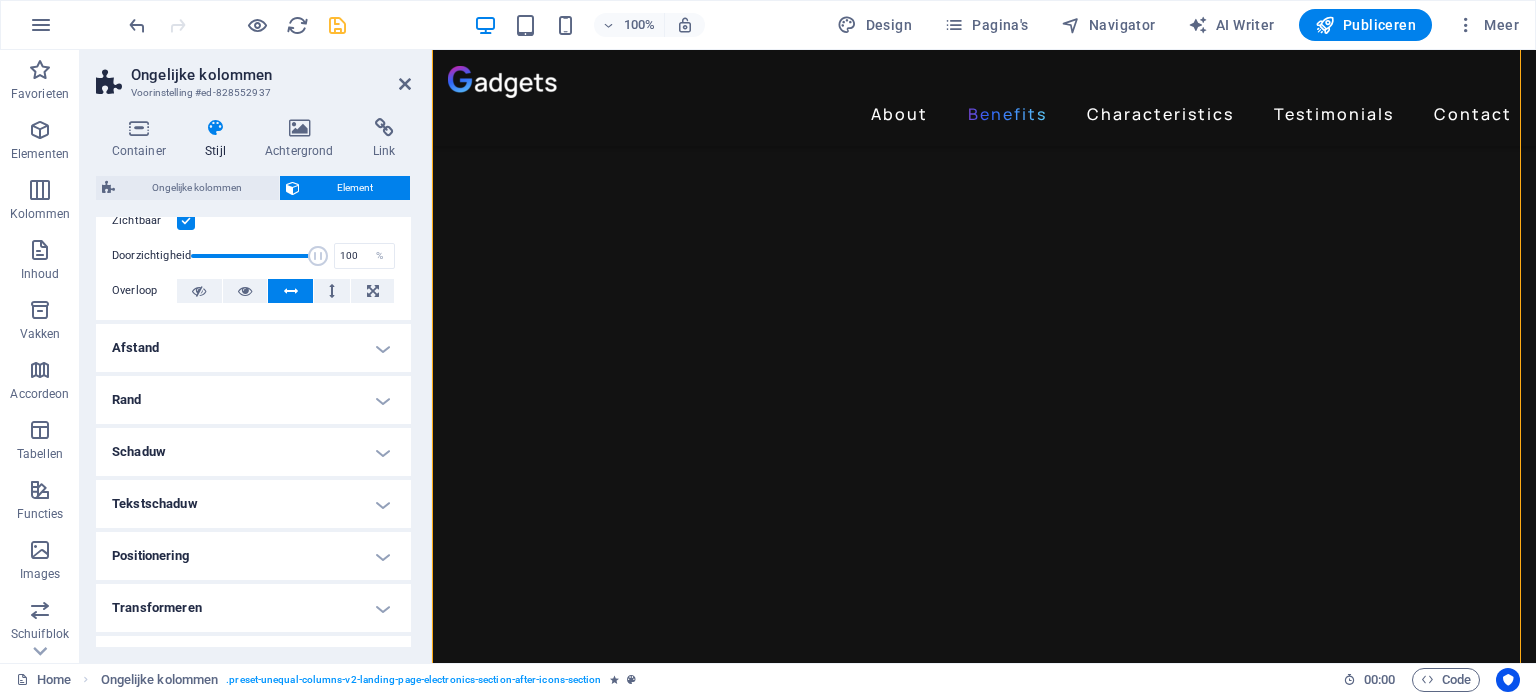 scroll, scrollTop: 0, scrollLeft: 0, axis: both 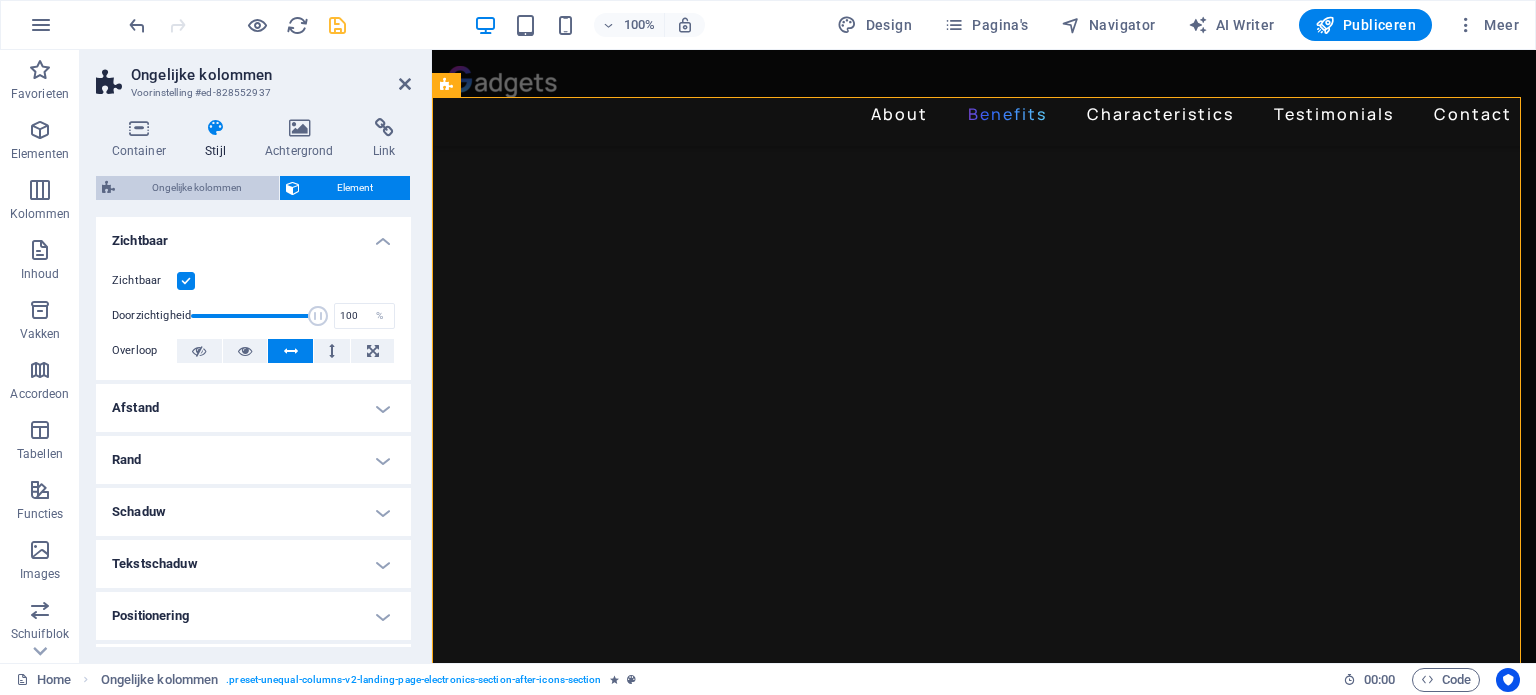 click on "Ongelijke kolommen" at bounding box center (197, 188) 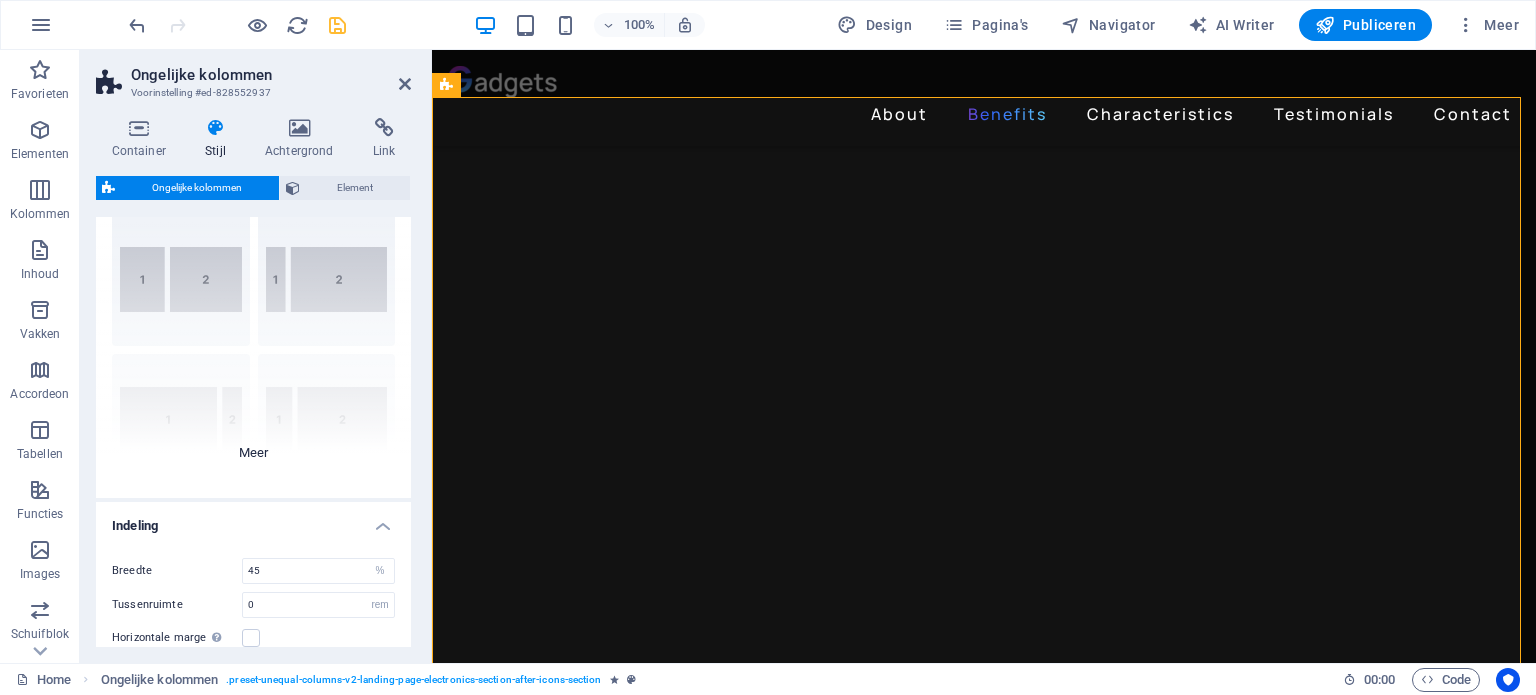 scroll, scrollTop: 208, scrollLeft: 0, axis: vertical 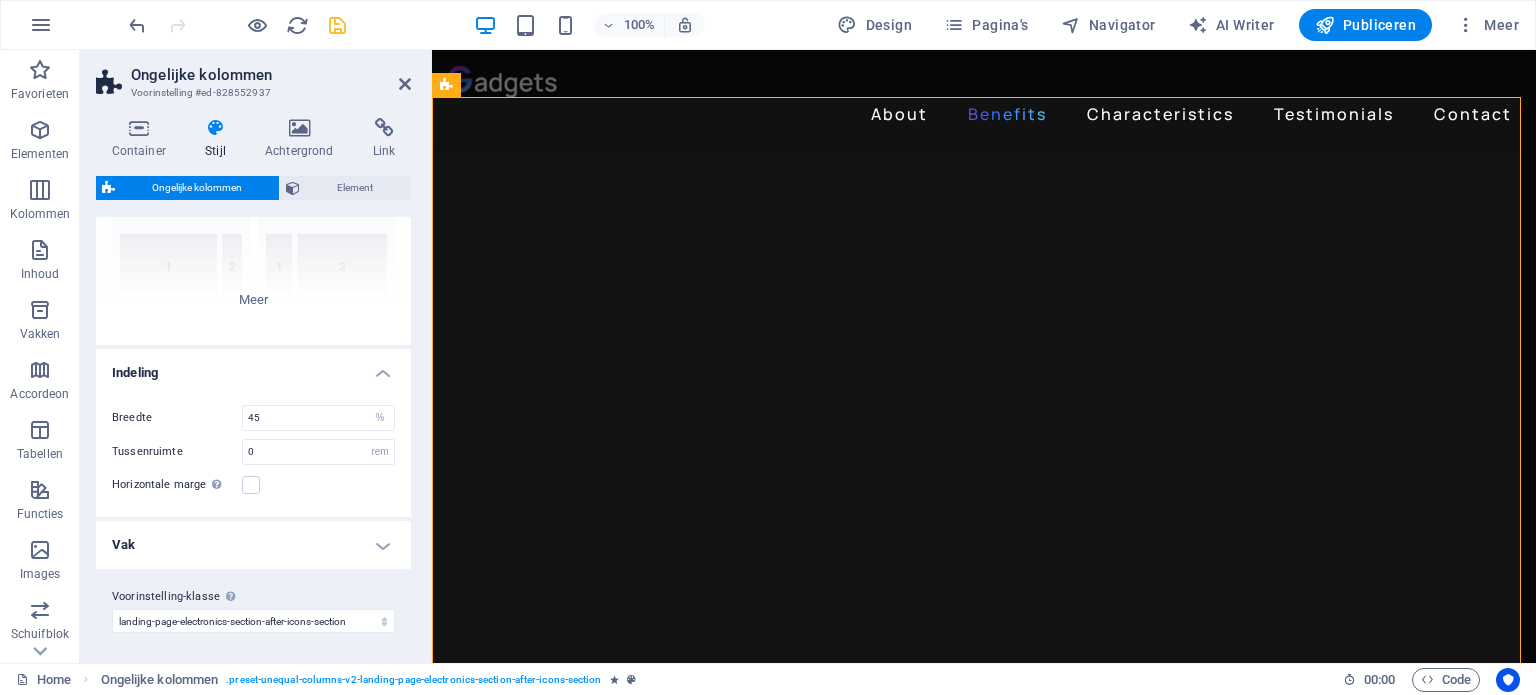 click on "Vak" at bounding box center [253, 545] 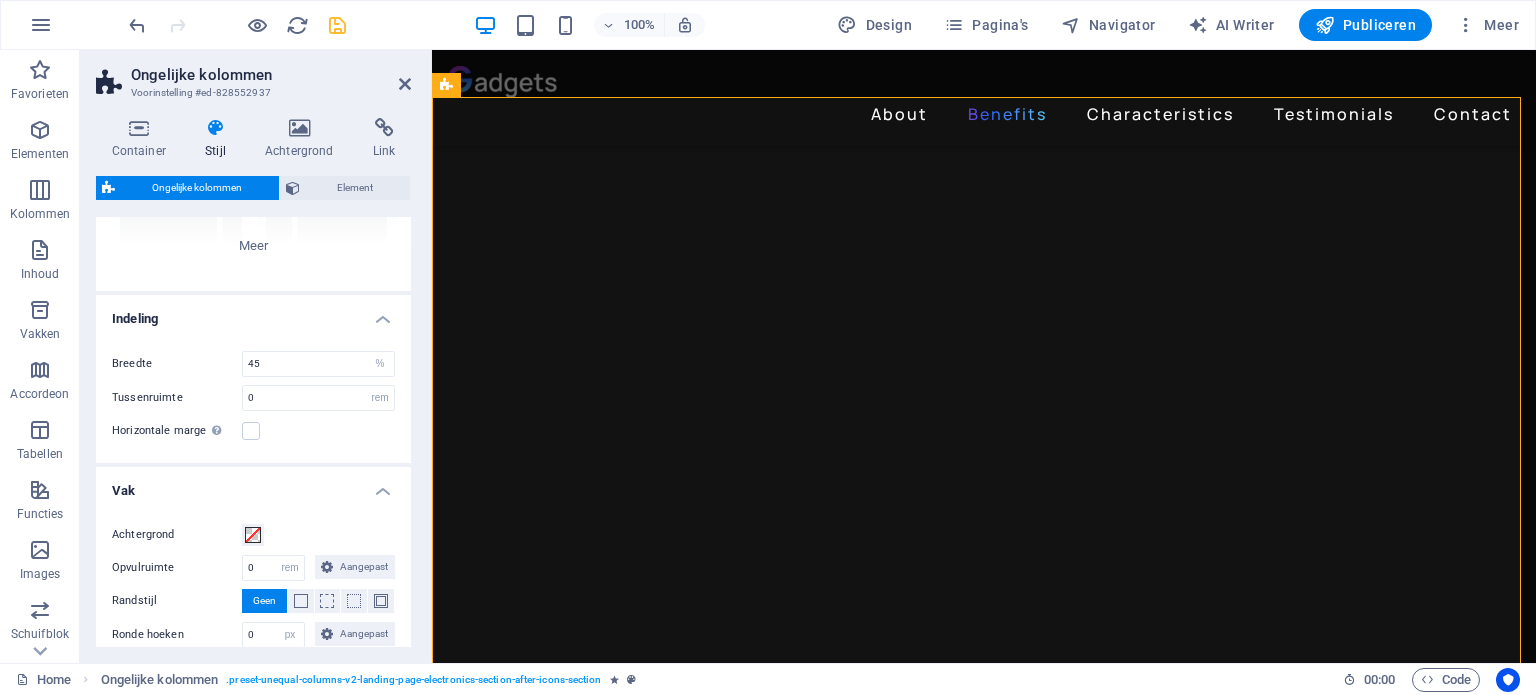 scroll, scrollTop: 0, scrollLeft: 0, axis: both 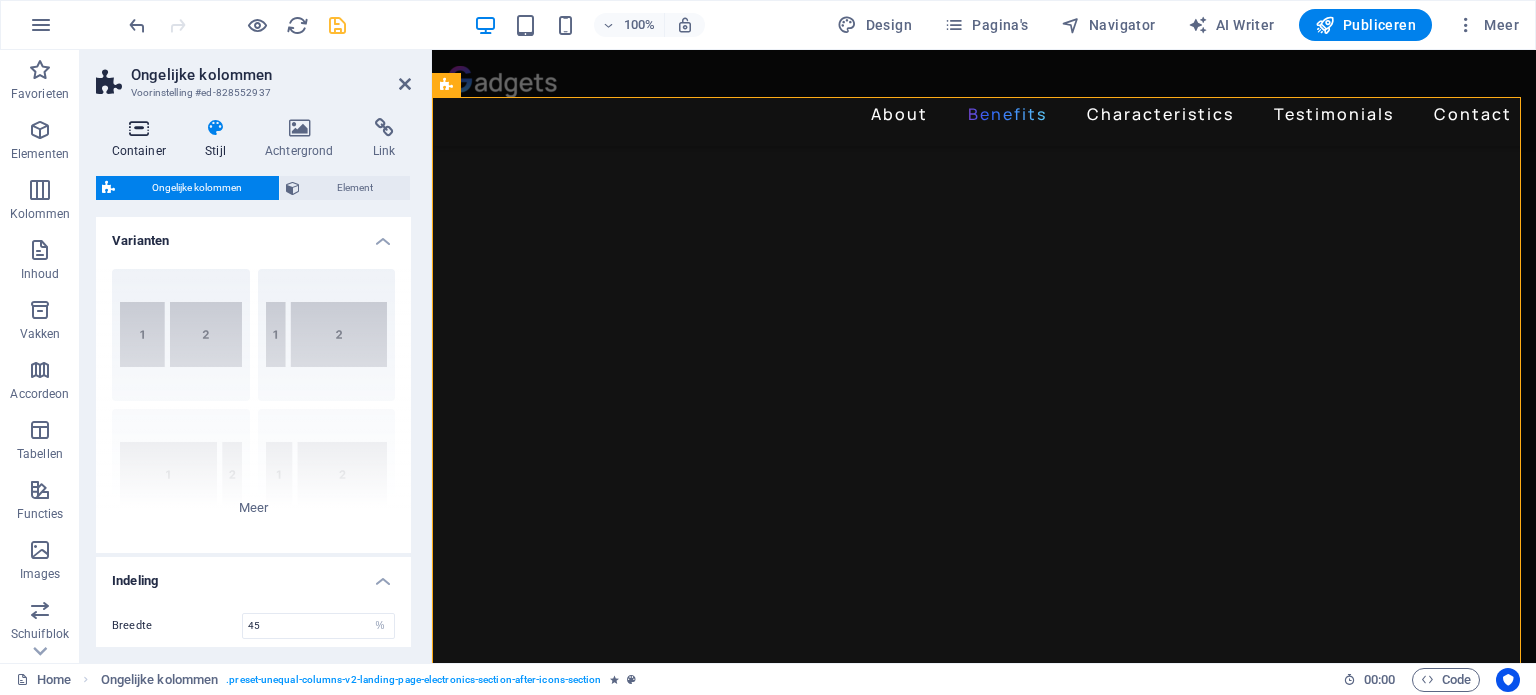 click at bounding box center (139, 128) 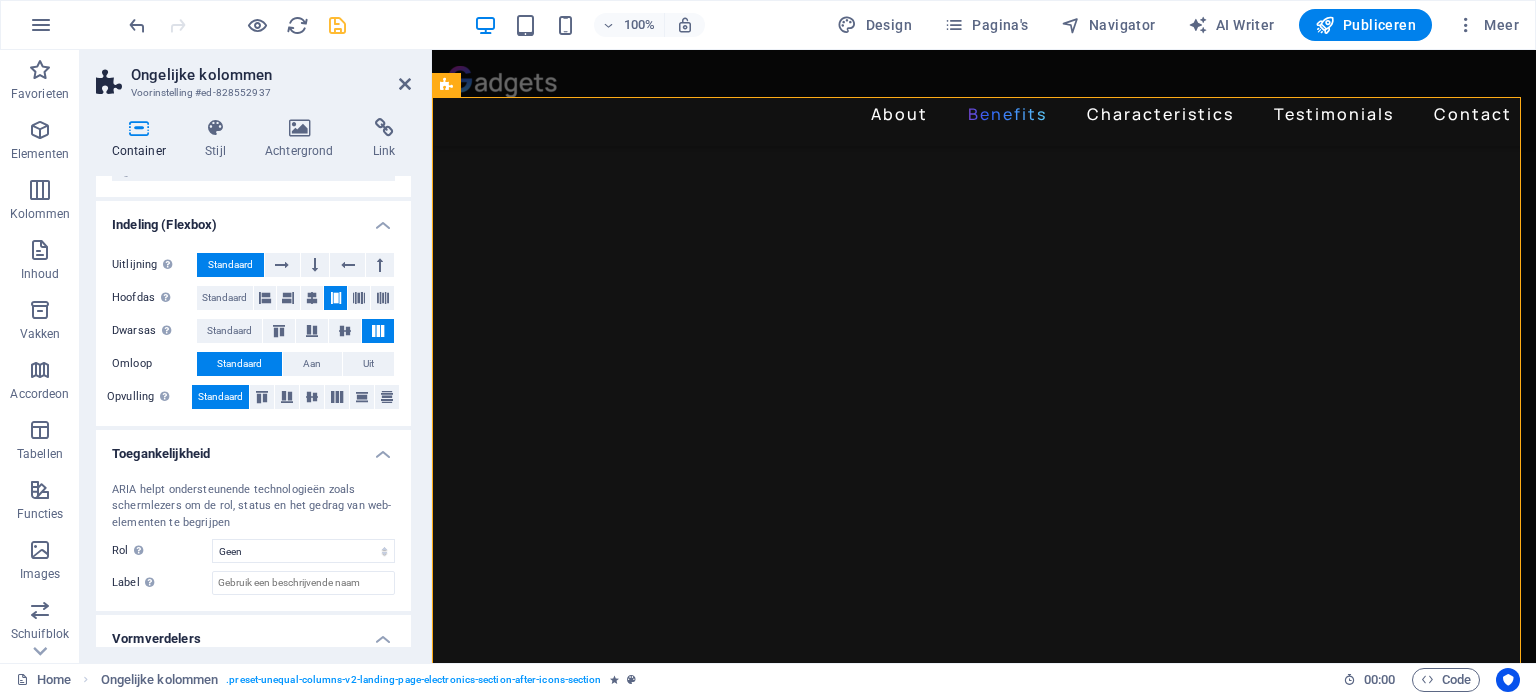 scroll, scrollTop: 302, scrollLeft: 0, axis: vertical 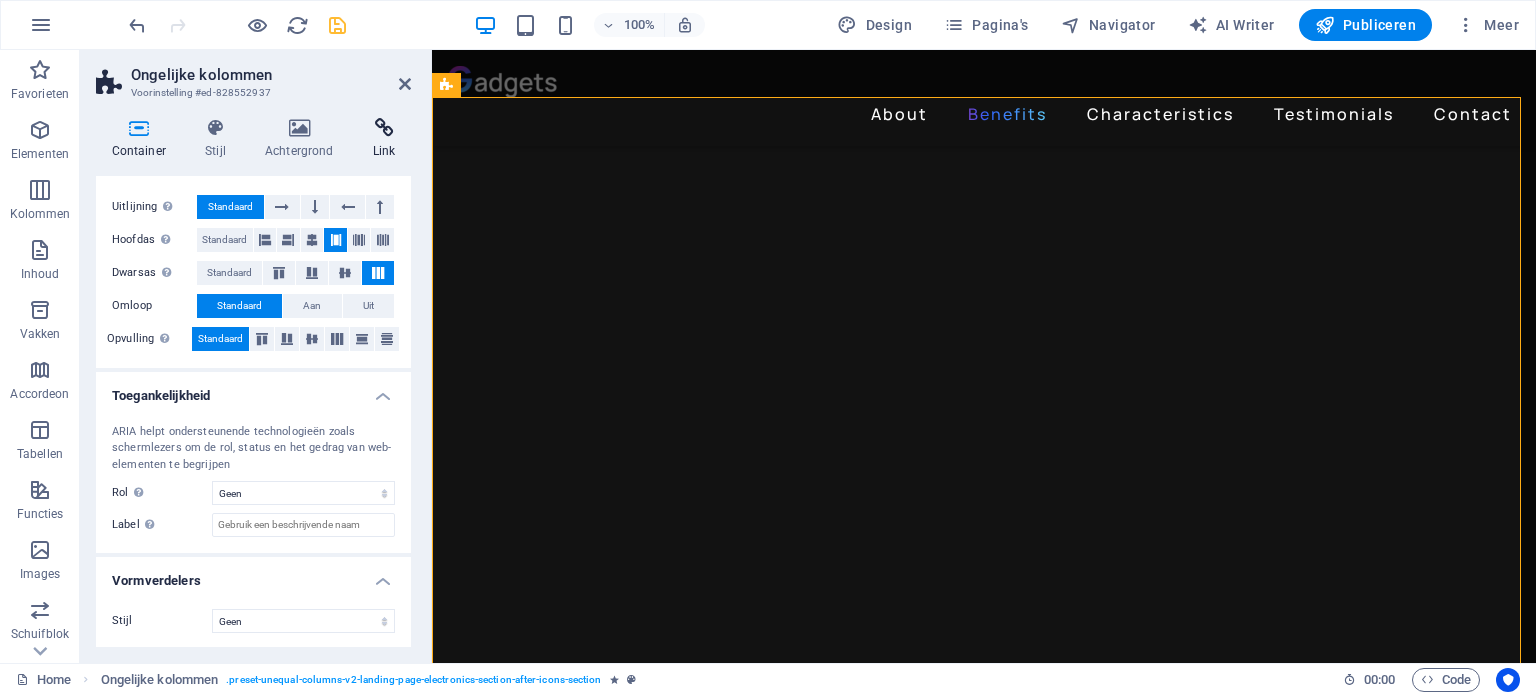 click at bounding box center [384, 128] 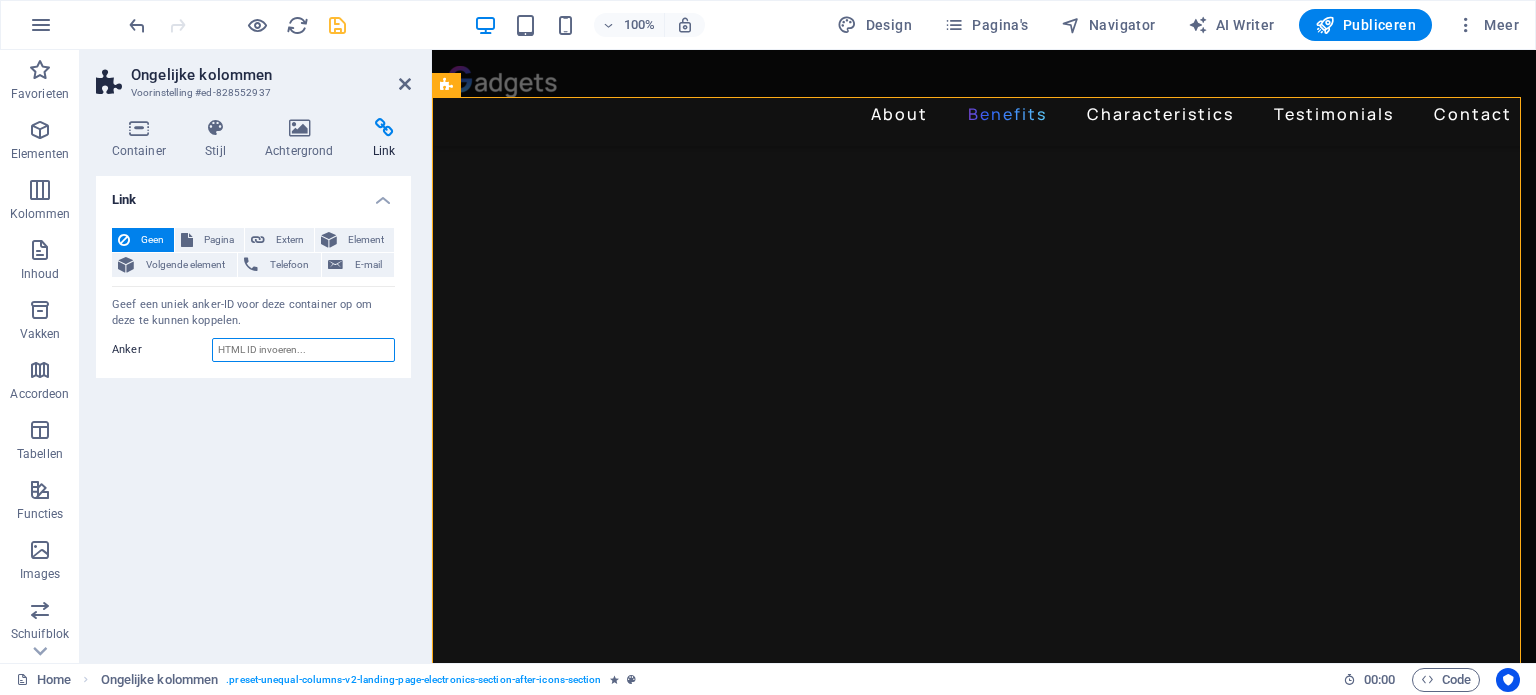 click on "Anker" at bounding box center [303, 350] 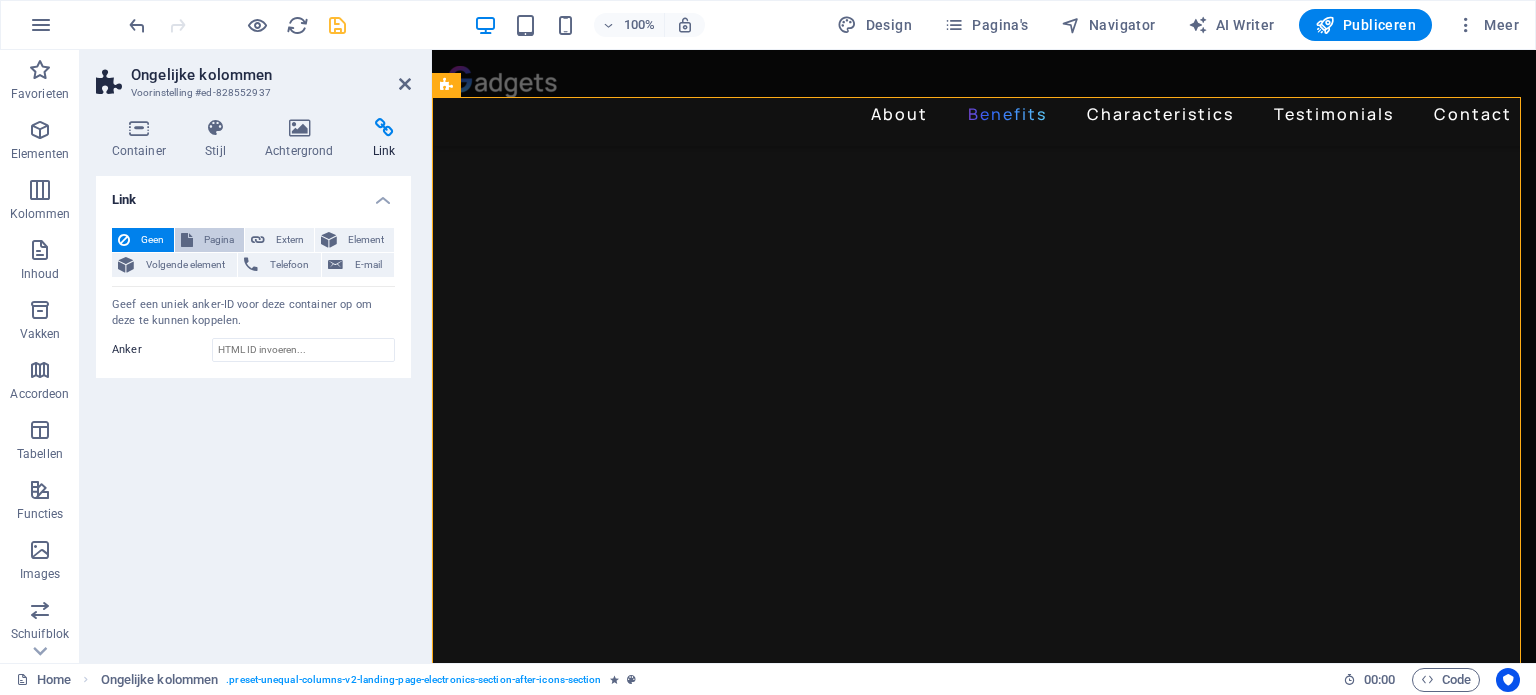 click on "Pagina" at bounding box center [218, 240] 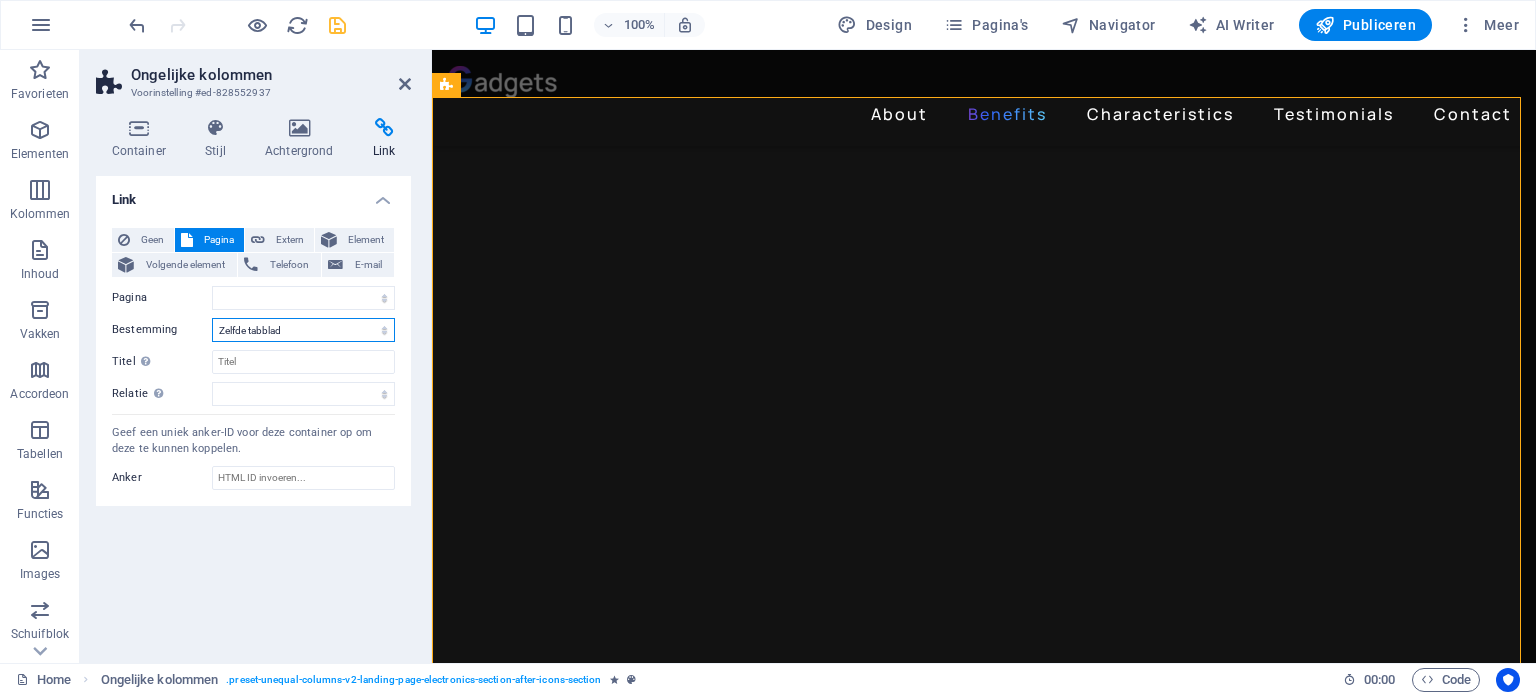 click on "Nieuw tabblad Zelfde tabblad Overlay" at bounding box center [303, 330] 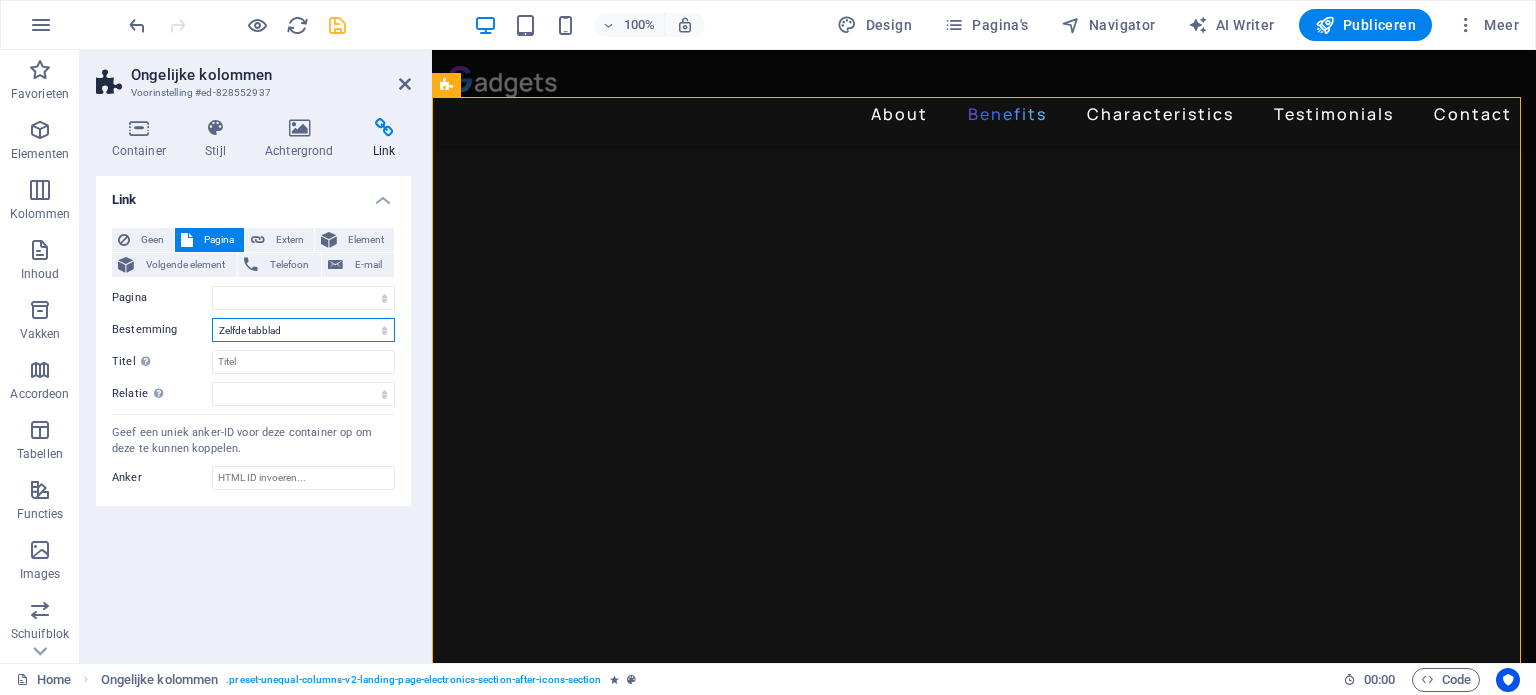 click on "Nieuw tabblad Zelfde tabblad Overlay" at bounding box center [303, 330] 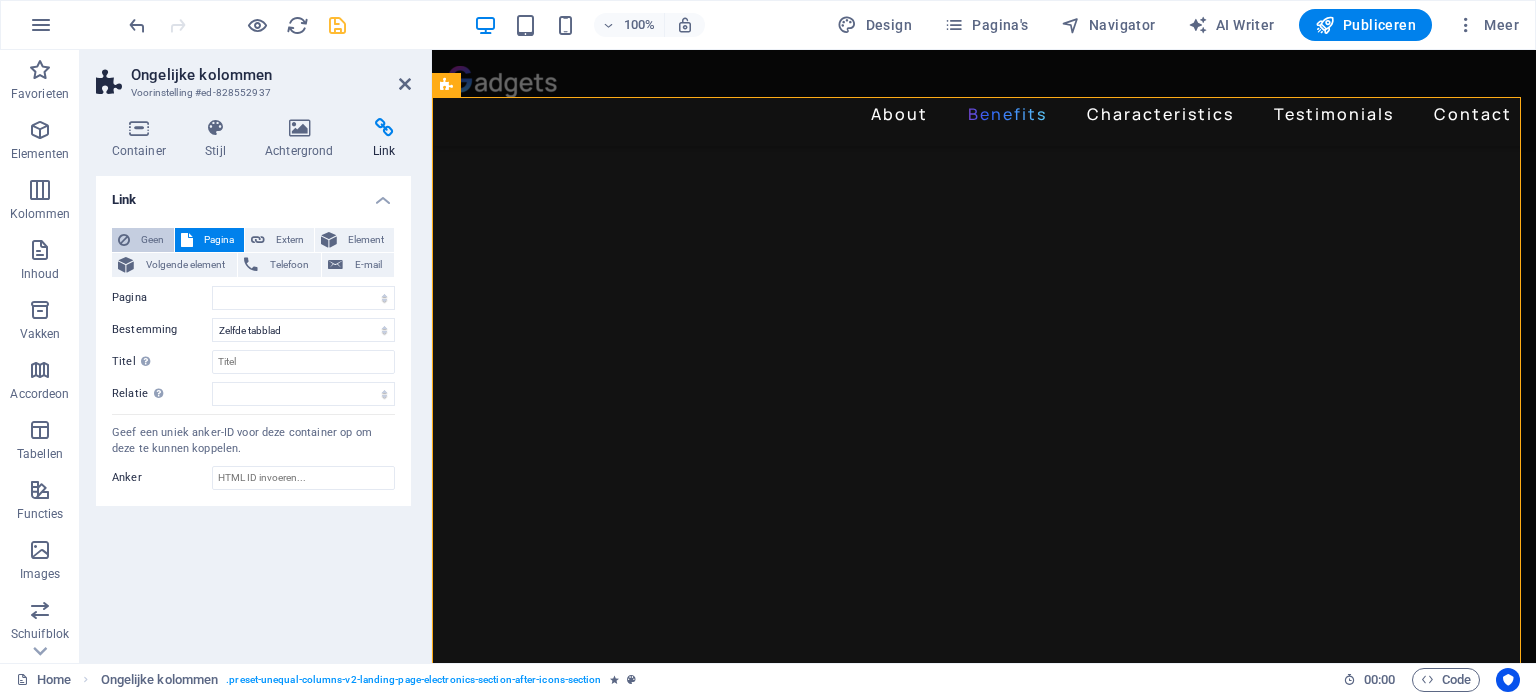 click on "Geen" at bounding box center (152, 240) 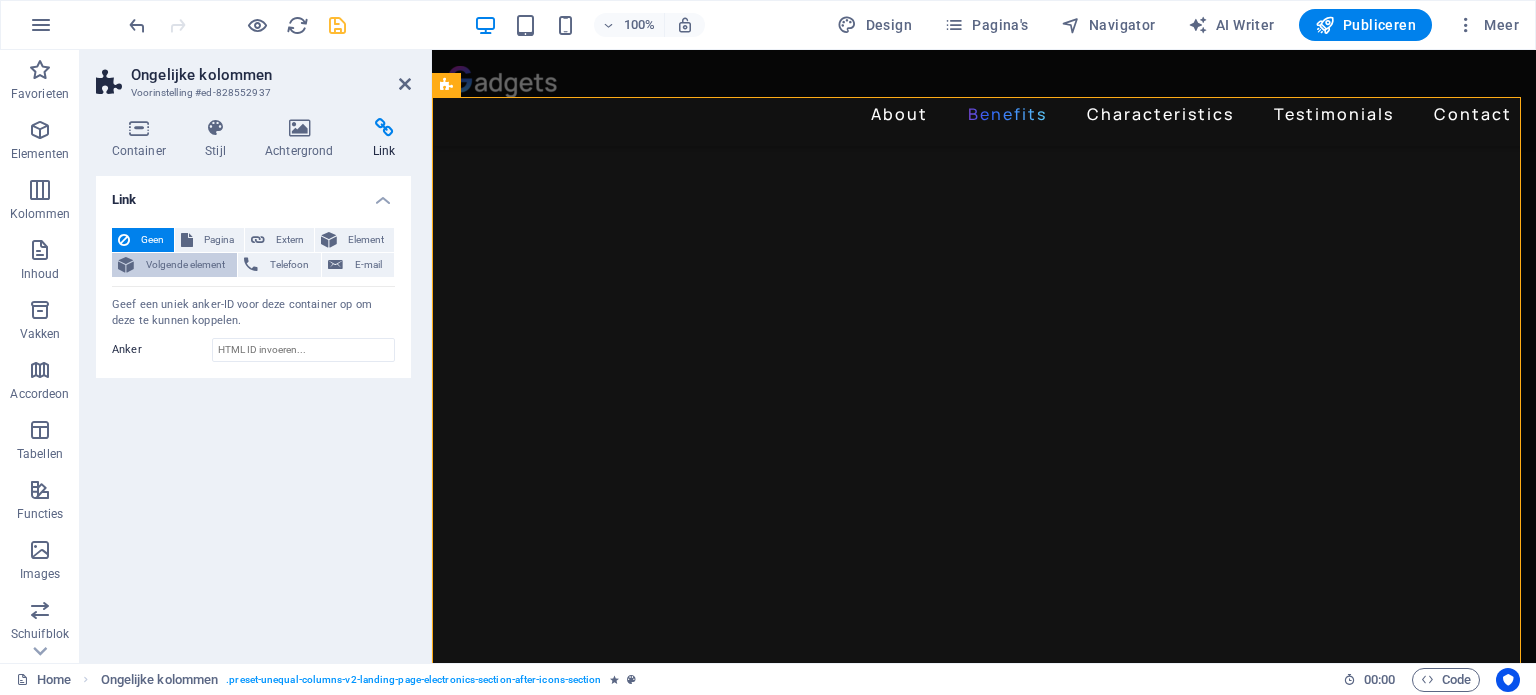 click on "Volgende element" at bounding box center [185, 265] 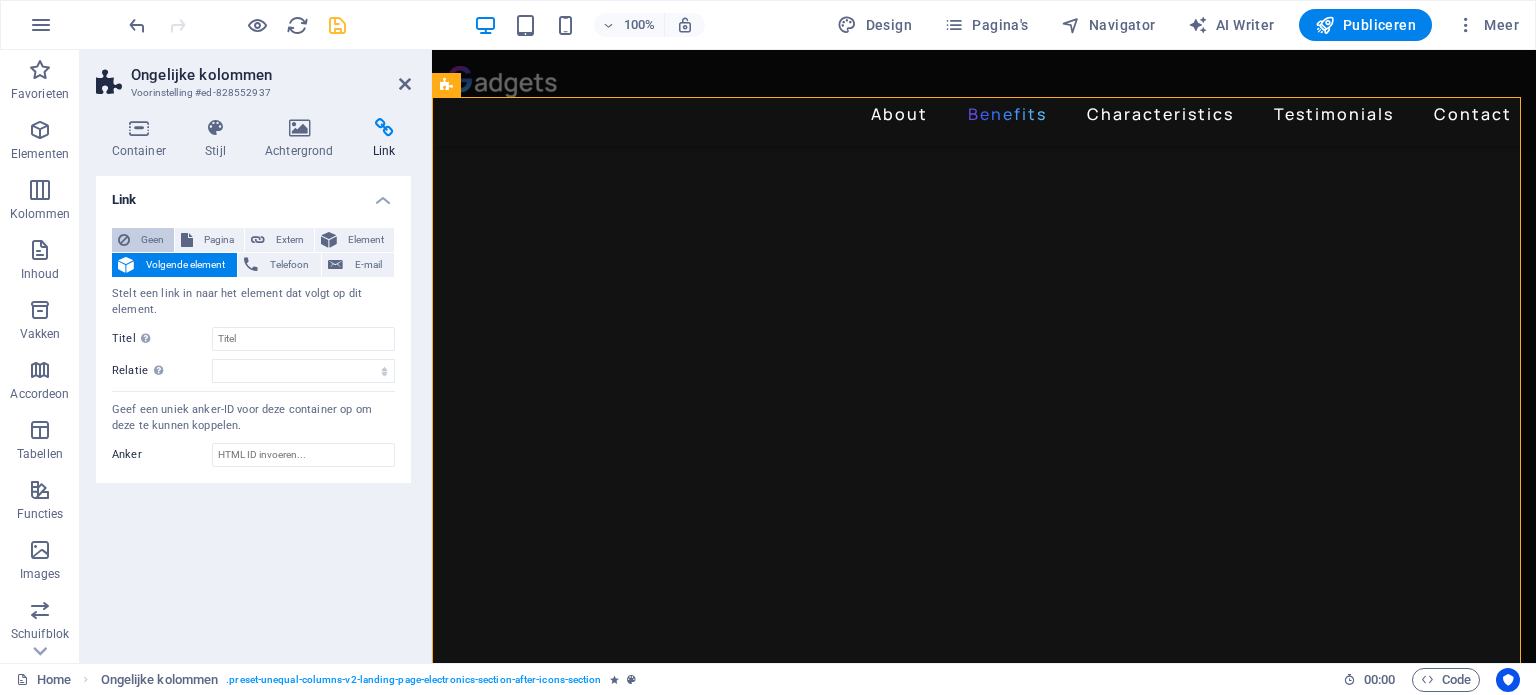 click on "Geen" at bounding box center [152, 240] 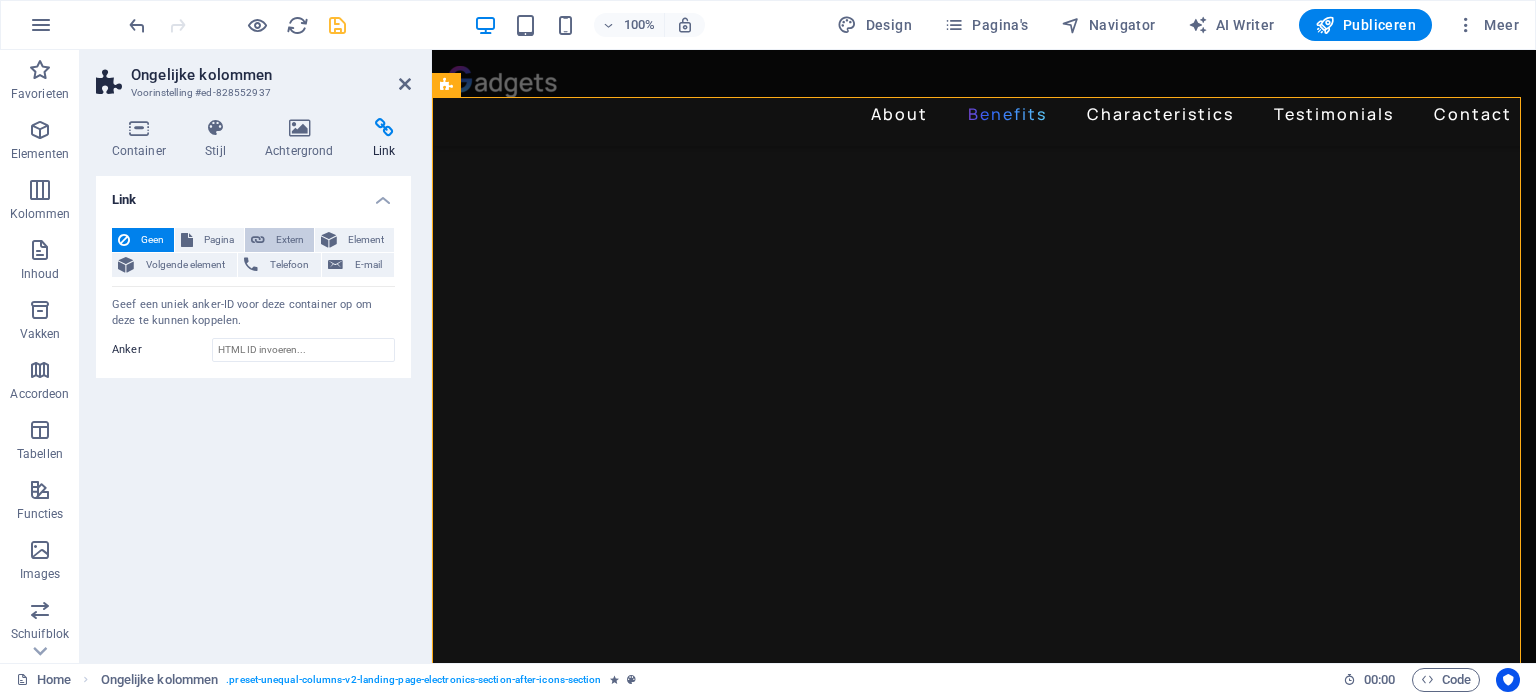 click on "Extern" at bounding box center (289, 240) 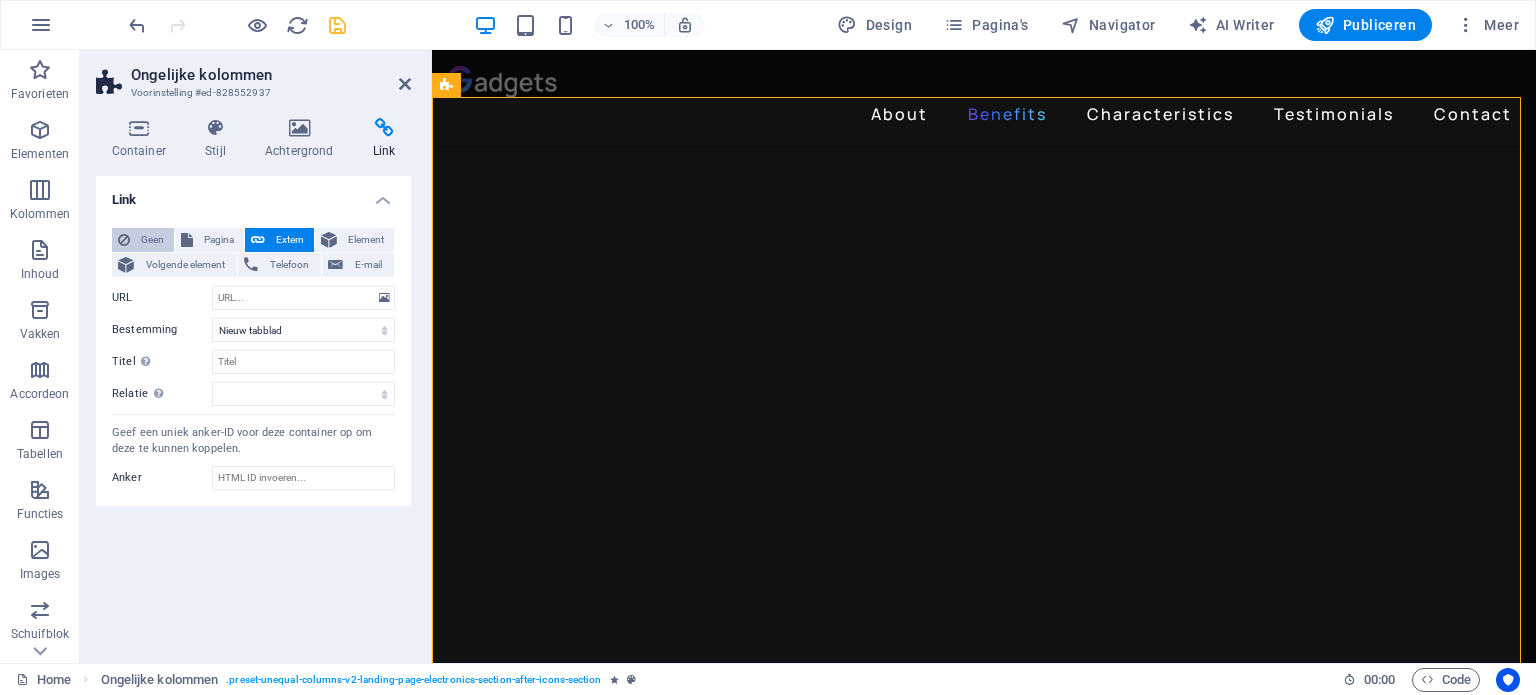 click on "Geen" at bounding box center (152, 240) 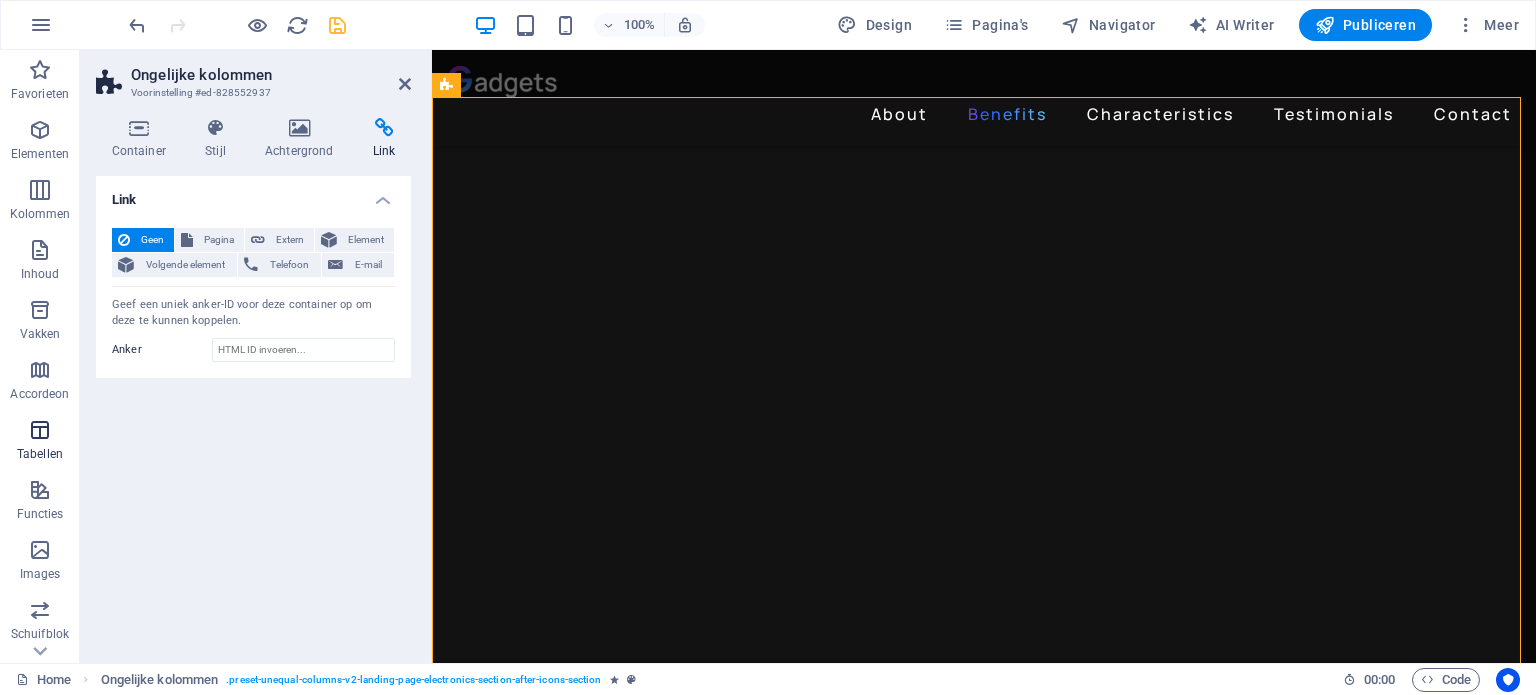 scroll, scrollTop: 286, scrollLeft: 0, axis: vertical 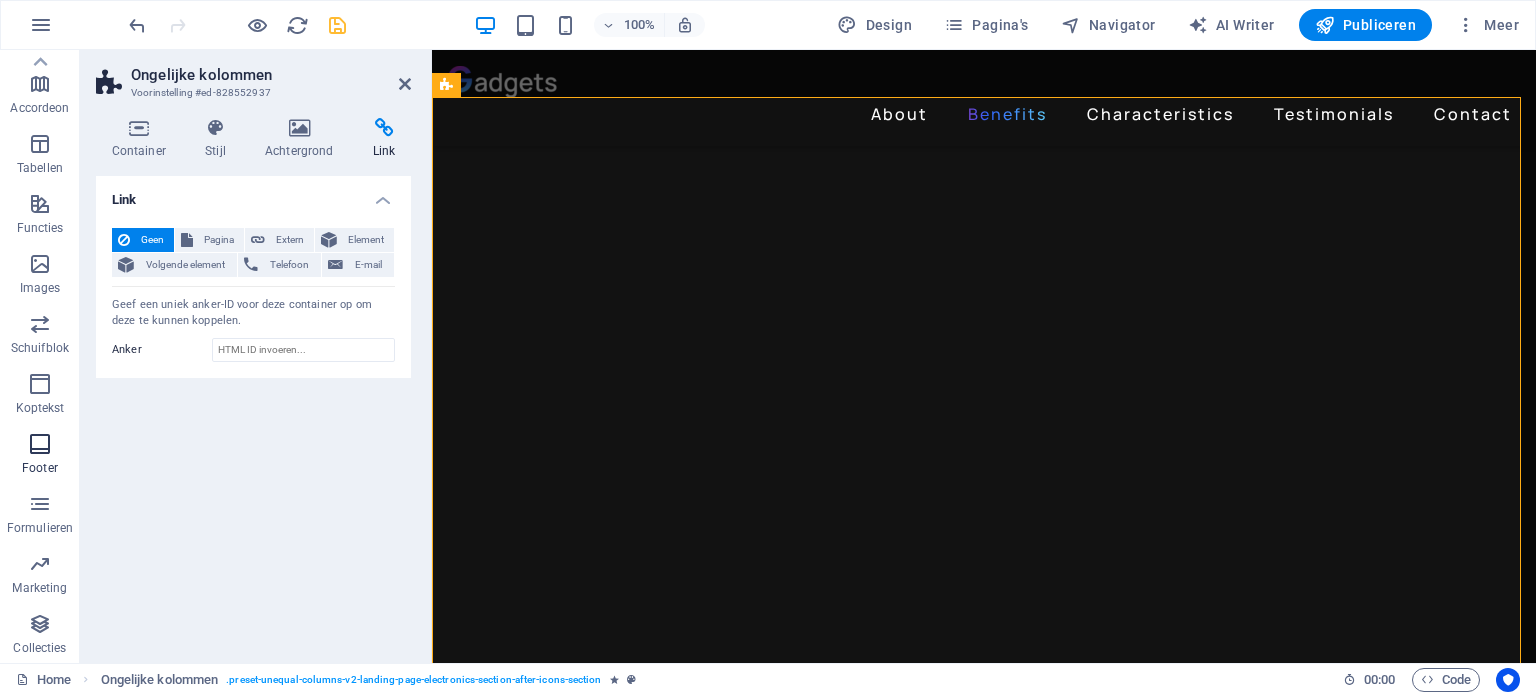 click on "Footer" at bounding box center (40, 468) 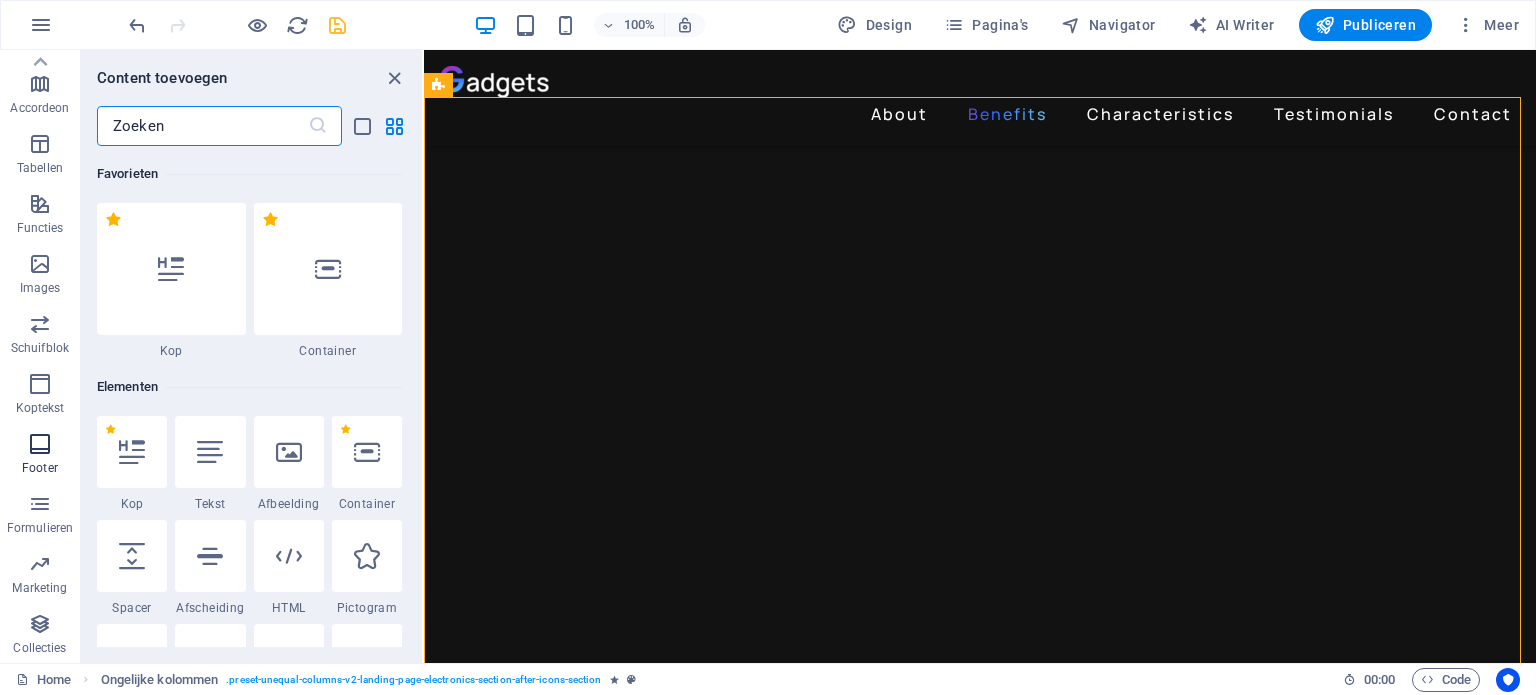 scroll, scrollTop: 1597, scrollLeft: 0, axis: vertical 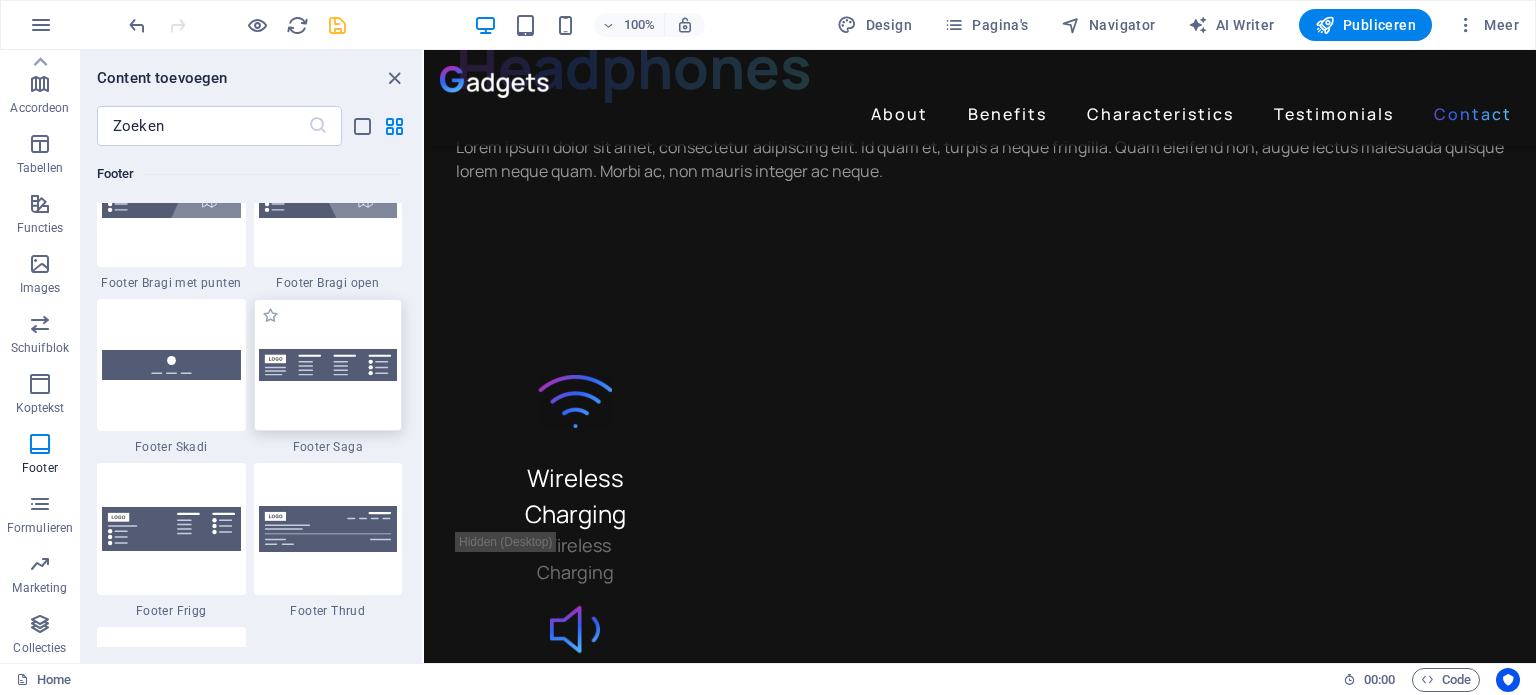 click at bounding box center (328, 365) 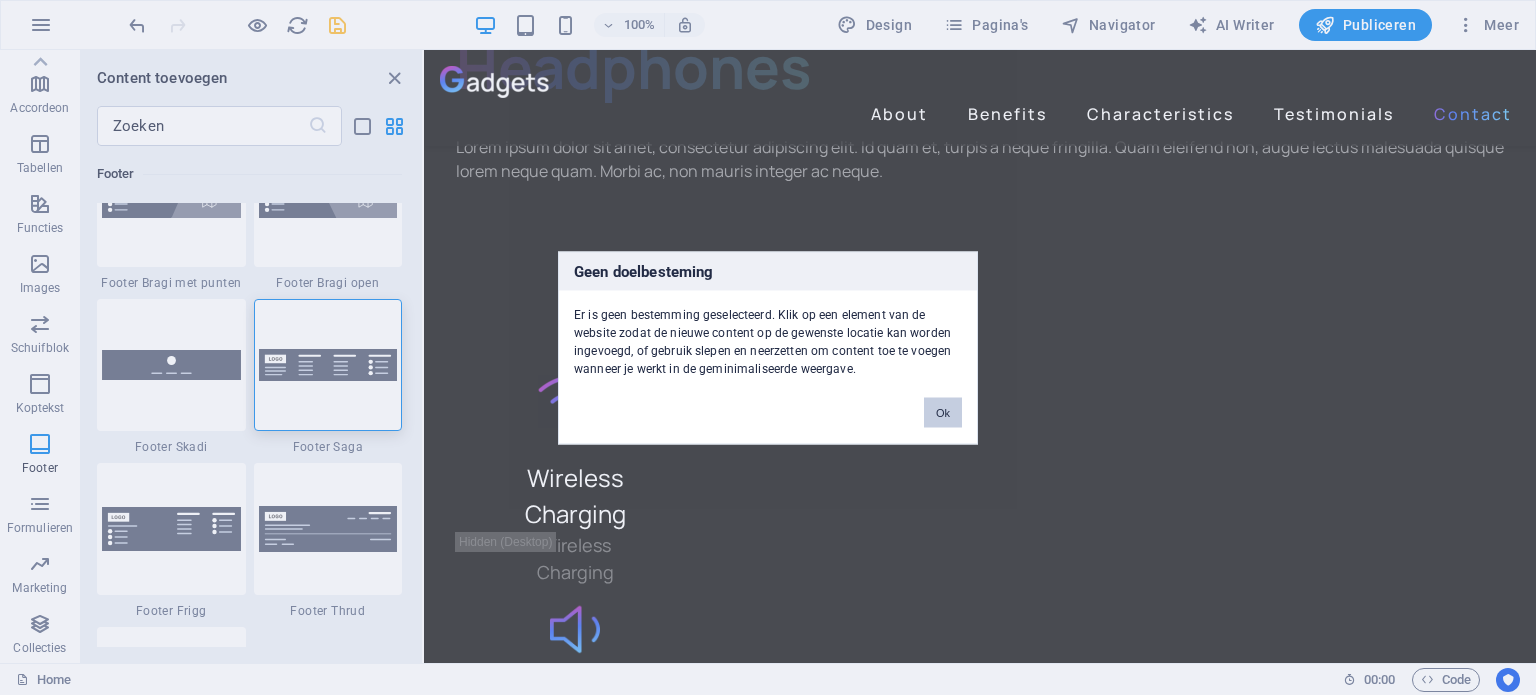 click on "Ok" at bounding box center [943, 412] 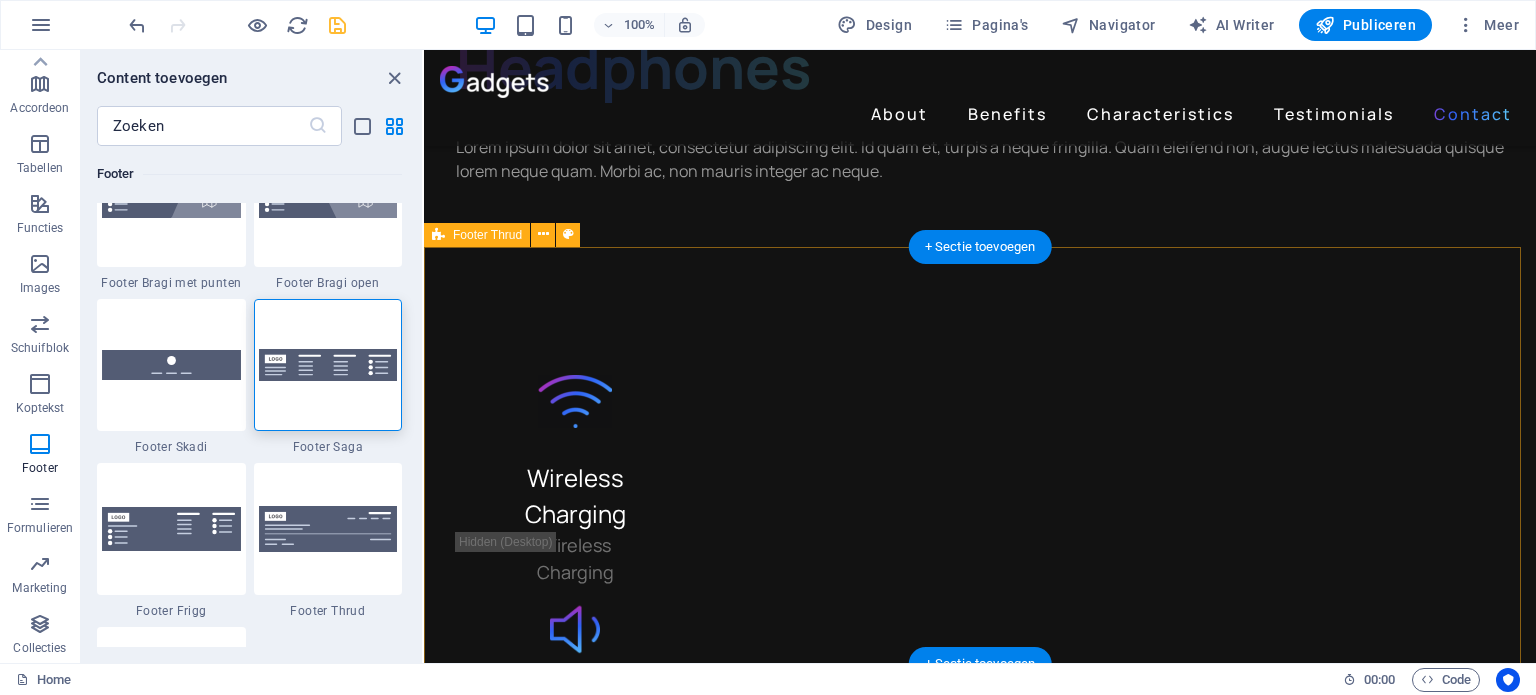 click on "Lorem ipsum dolor sit amet, consectetur adipiscing elit. Eu felis gravida a, gravida tortor sit venenatis. About Benefit Characteristics Testimonials Contact Mail Us:  3d083f89150ea91b959696974ac658@plesk.local Call Us:  0123 - 456789 Street ,  Berlin ,   12345
2022 Gadgets. All rights reserved  2022 Gadgets. All rights reserved" at bounding box center (980, 13220) 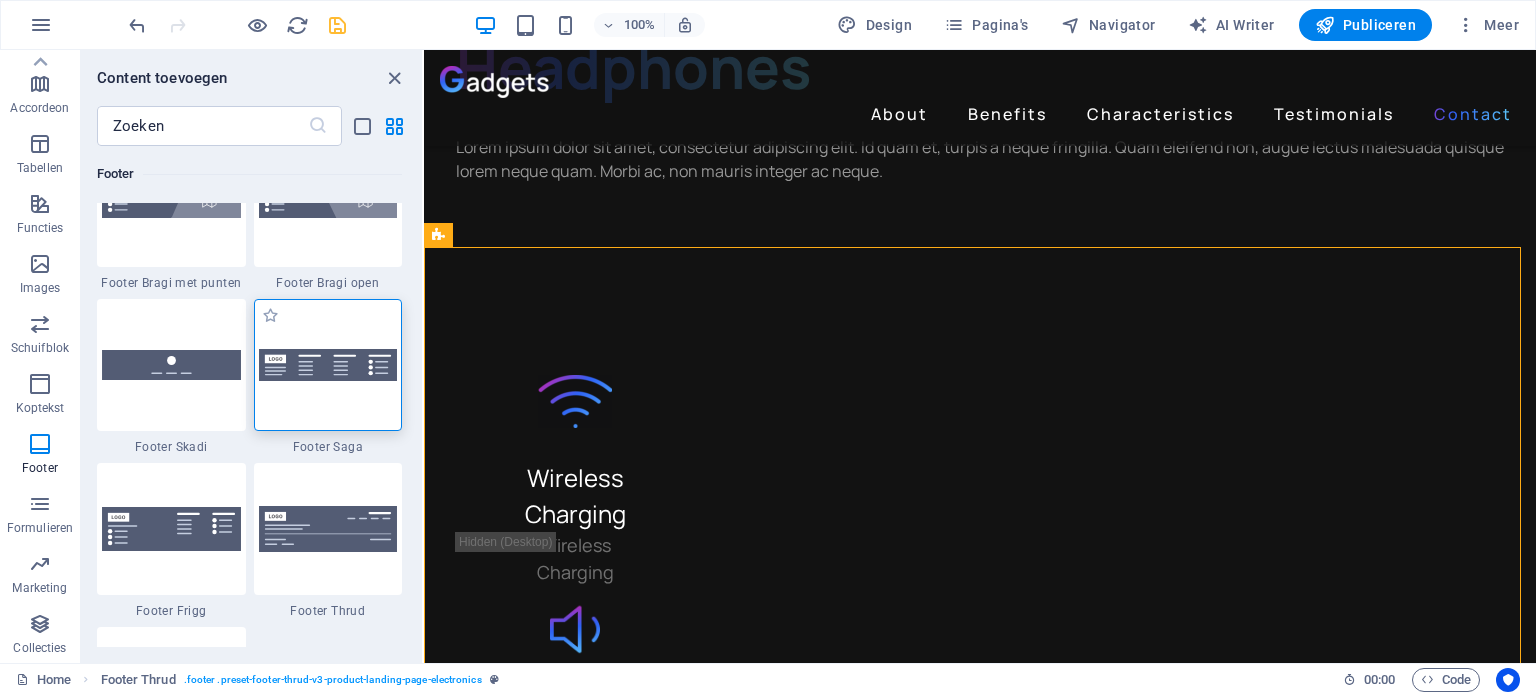 click at bounding box center [328, 365] 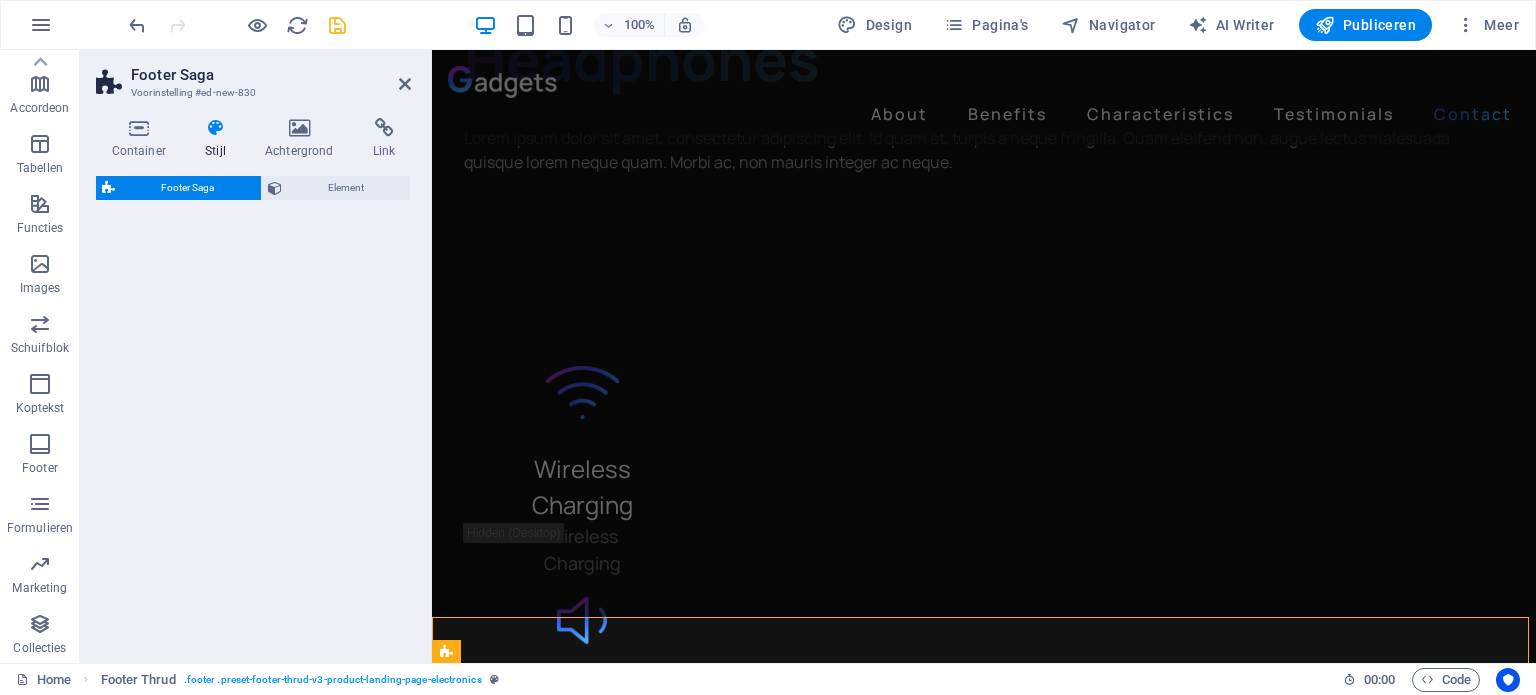 click on "Footer Saga Element" at bounding box center (253, 411) 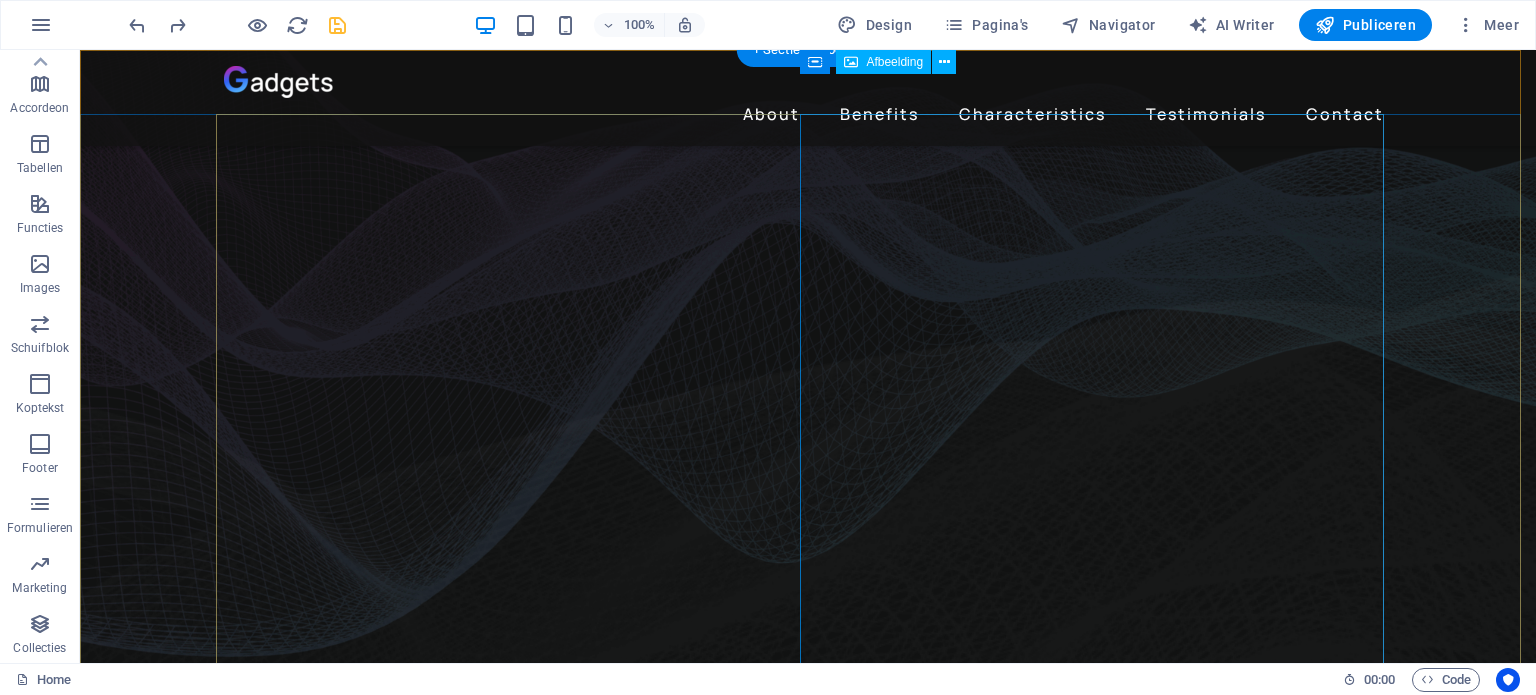 scroll, scrollTop: 0, scrollLeft: 0, axis: both 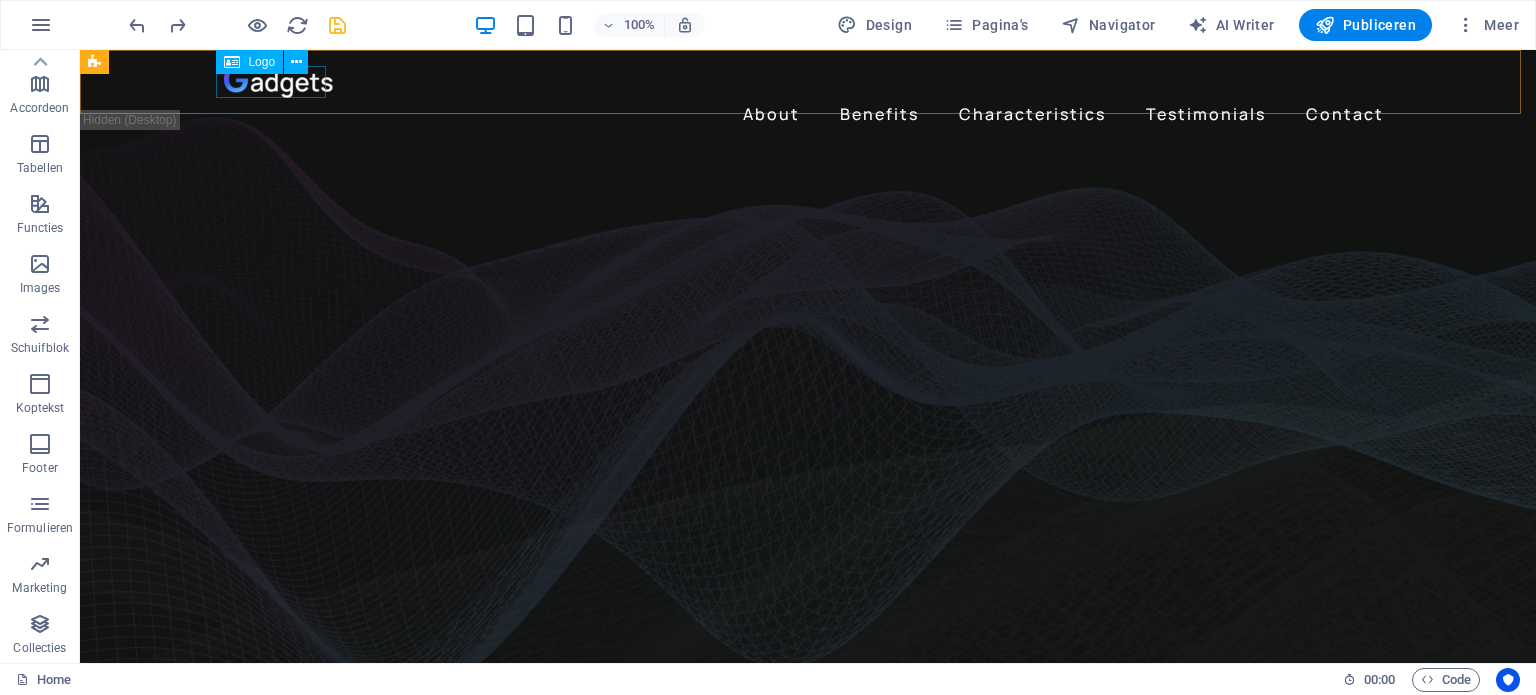 click on "Logo" at bounding box center (249, 62) 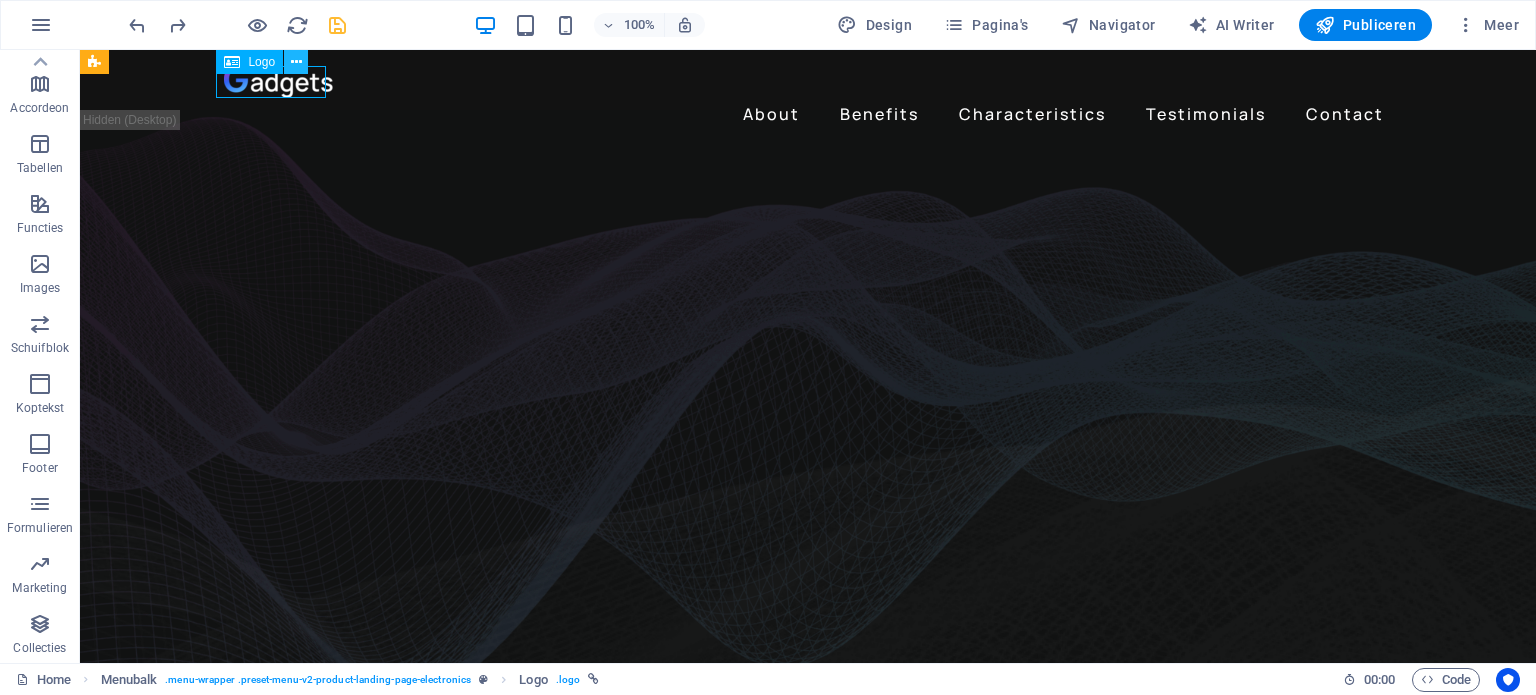 click at bounding box center (296, 62) 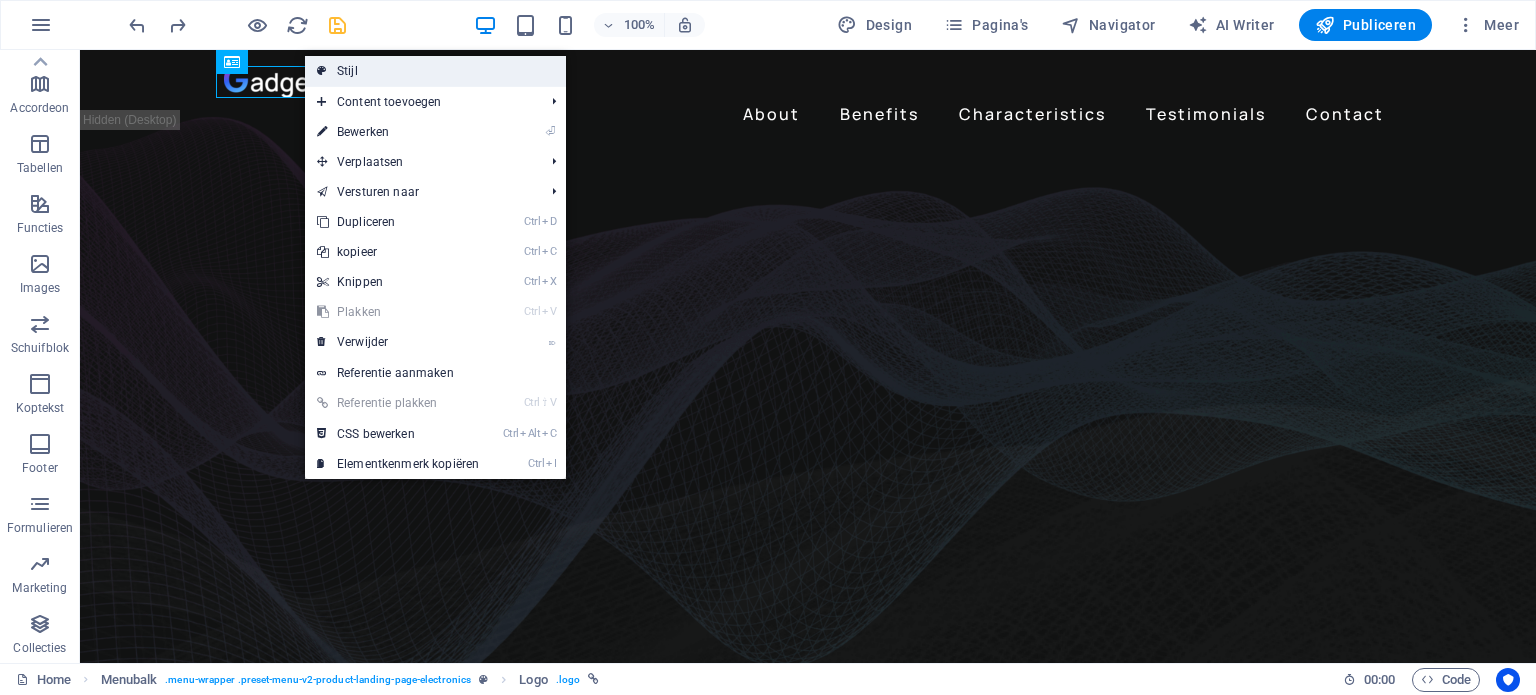 click on "Stijl" at bounding box center [435, 71] 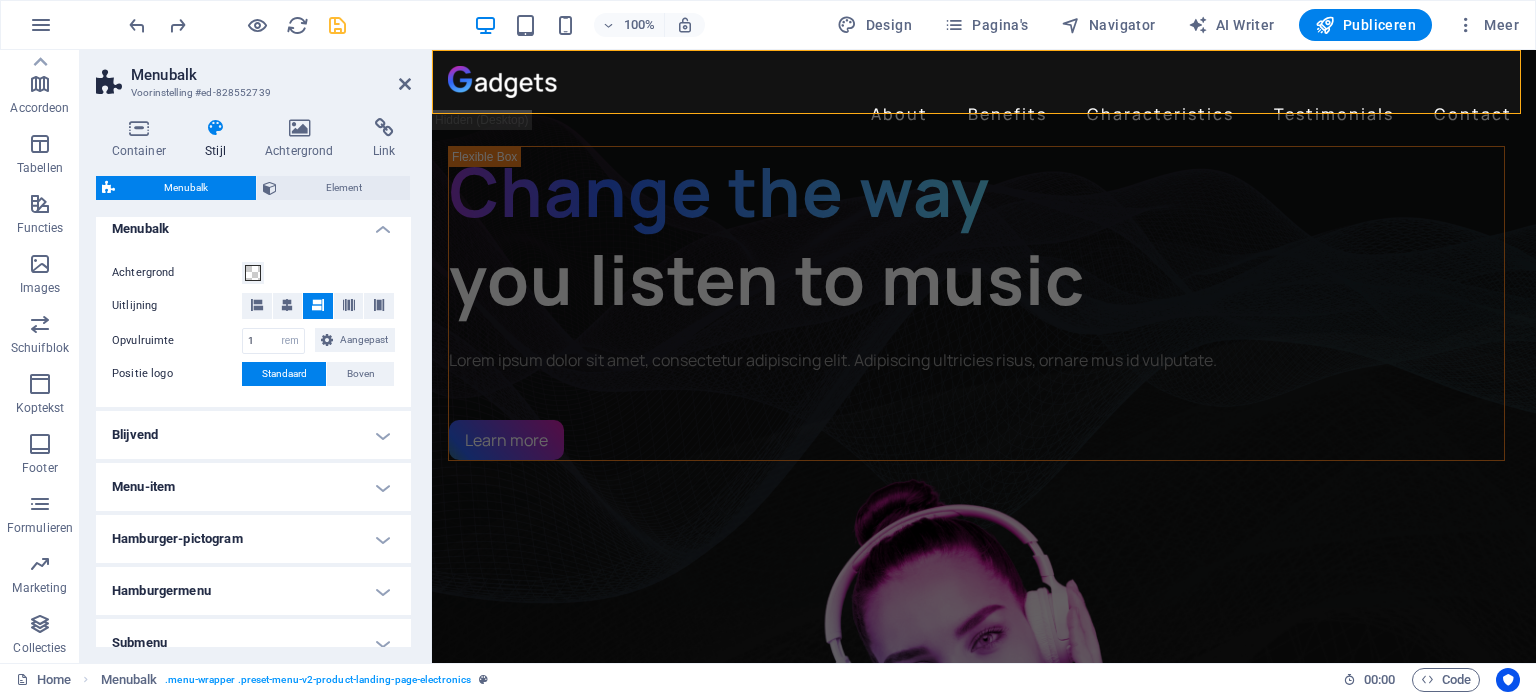 scroll, scrollTop: 450, scrollLeft: 0, axis: vertical 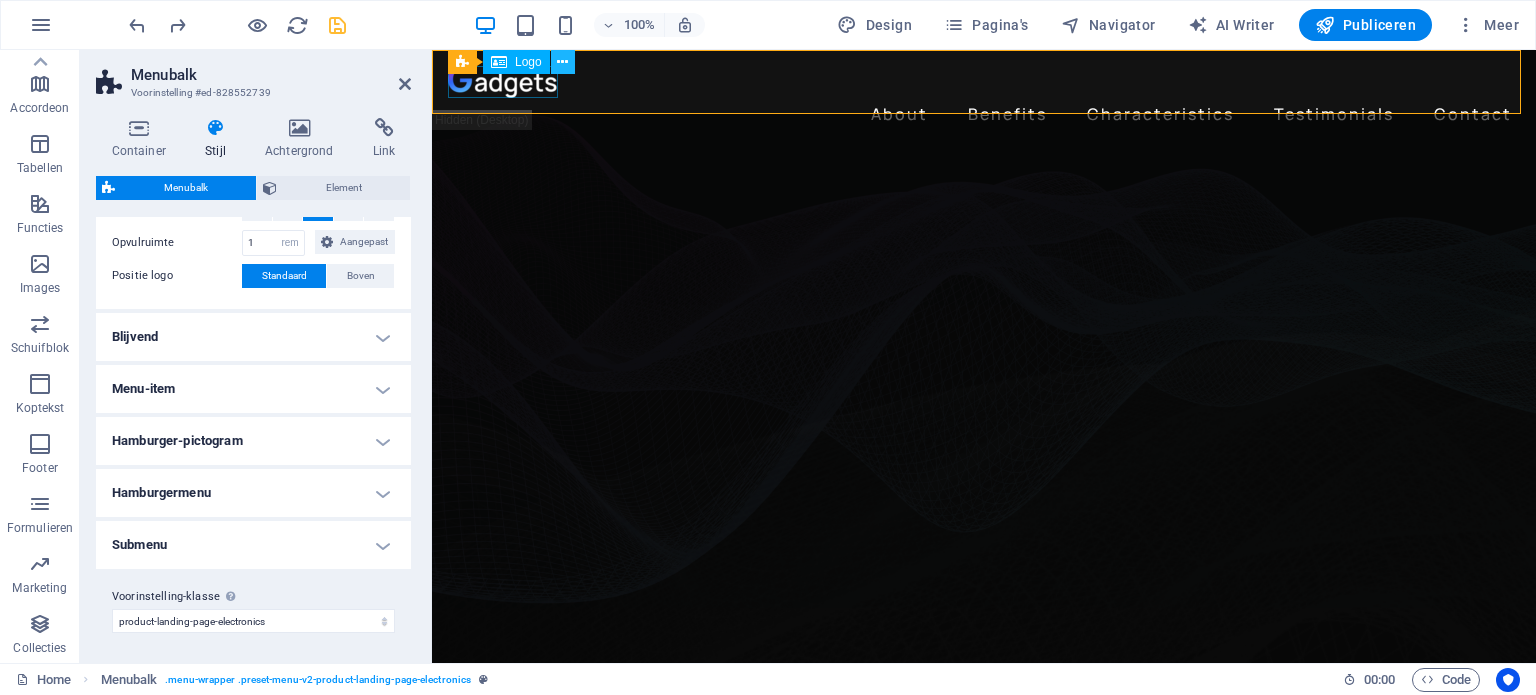 click at bounding box center [562, 62] 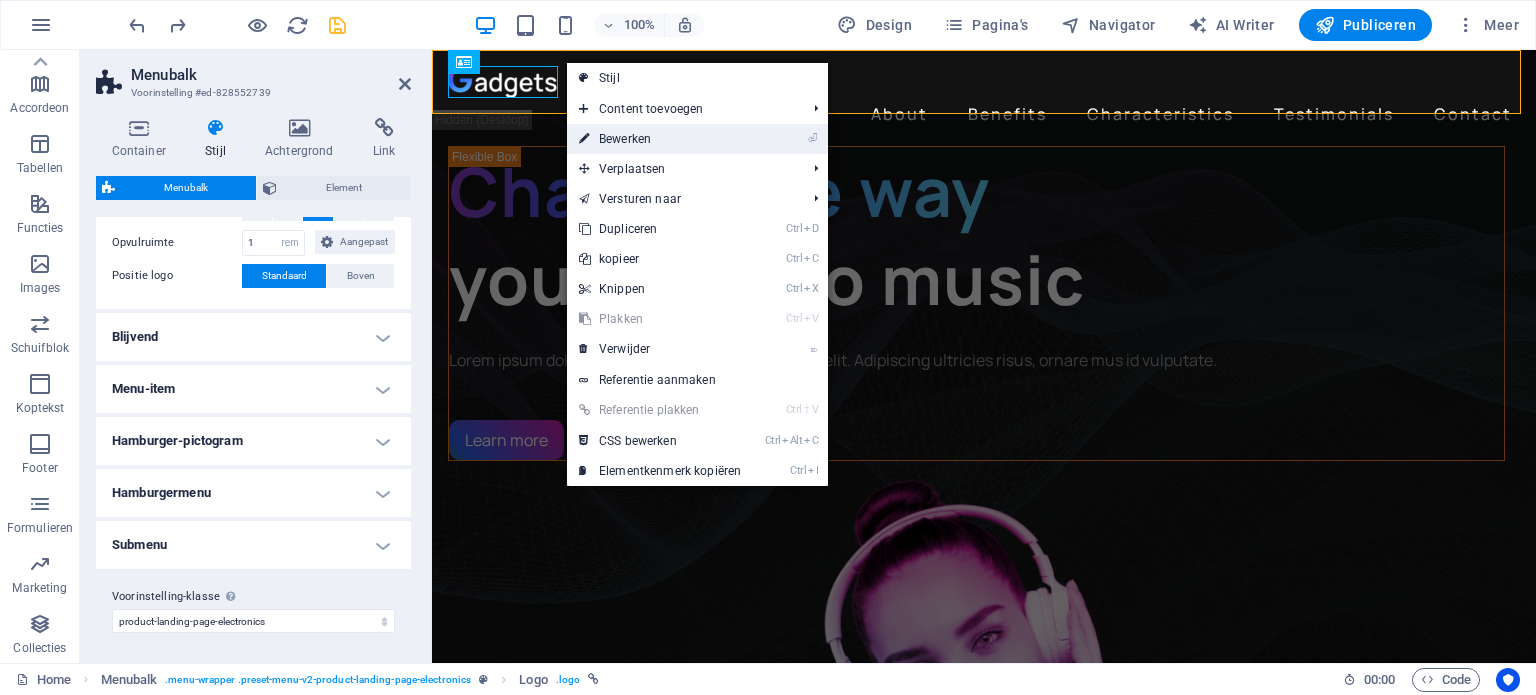 click on "⏎  Bewerken" at bounding box center (660, 139) 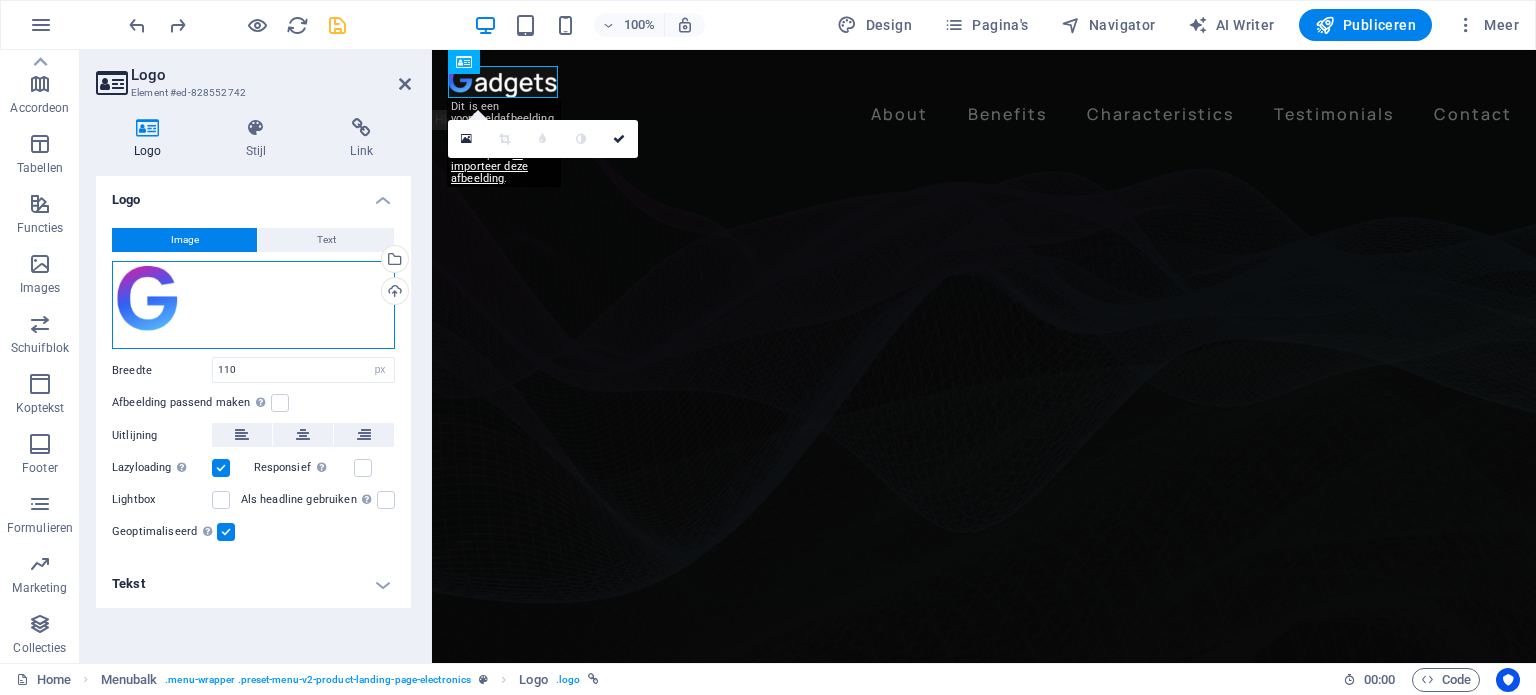 click on "Sleep bestanden hierheen, klik om bestanden te kiezen of  selecteer bestanden uit Bestanden of gebruik onze gratis stockfoto's en video's" at bounding box center [253, 305] 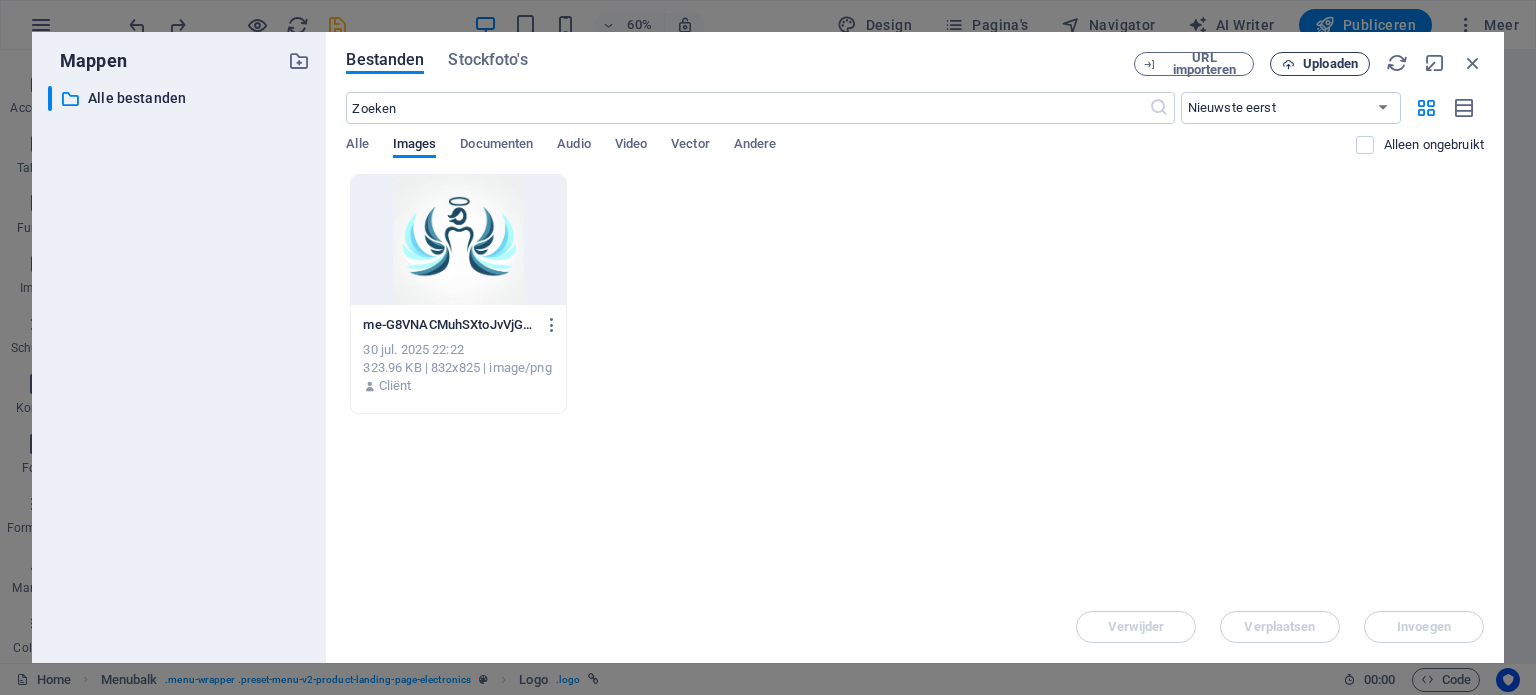 click on "Uploaden" at bounding box center (1330, 64) 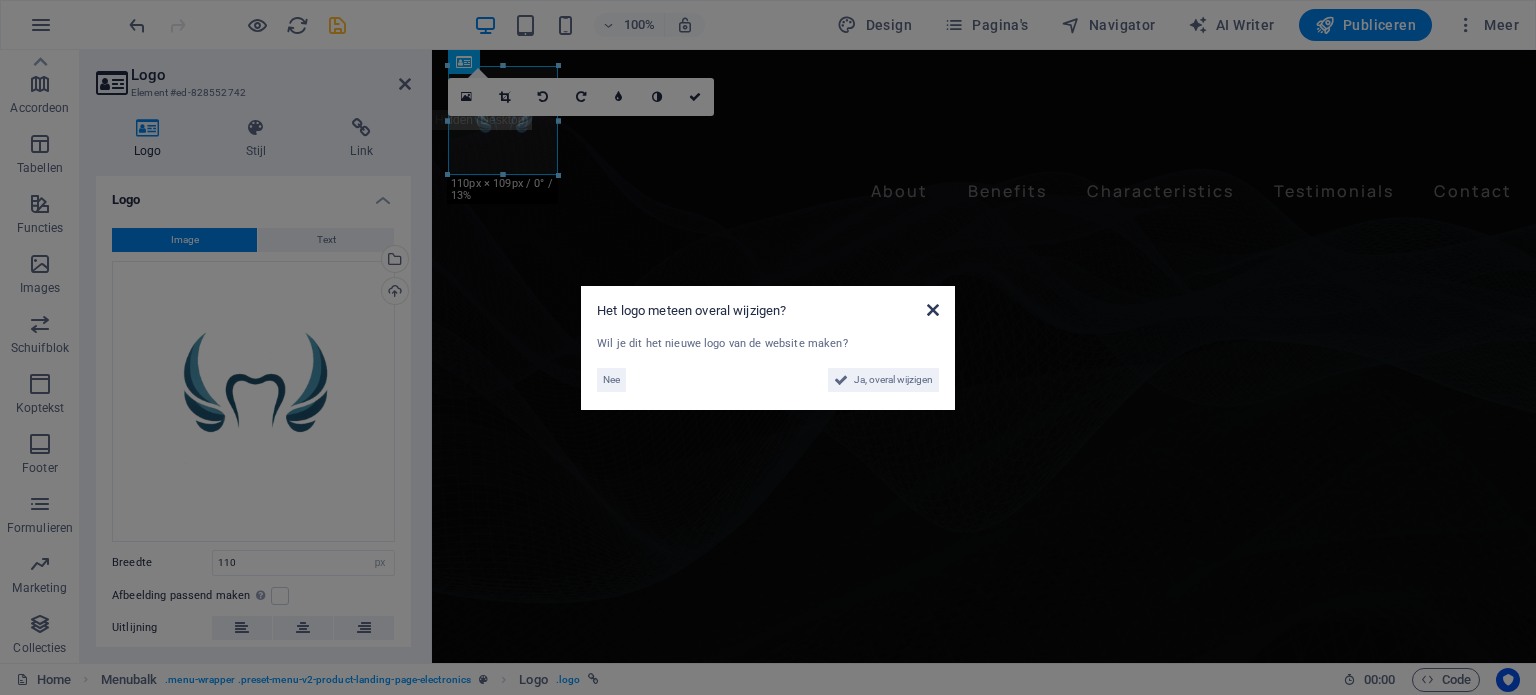 click at bounding box center [933, 310] 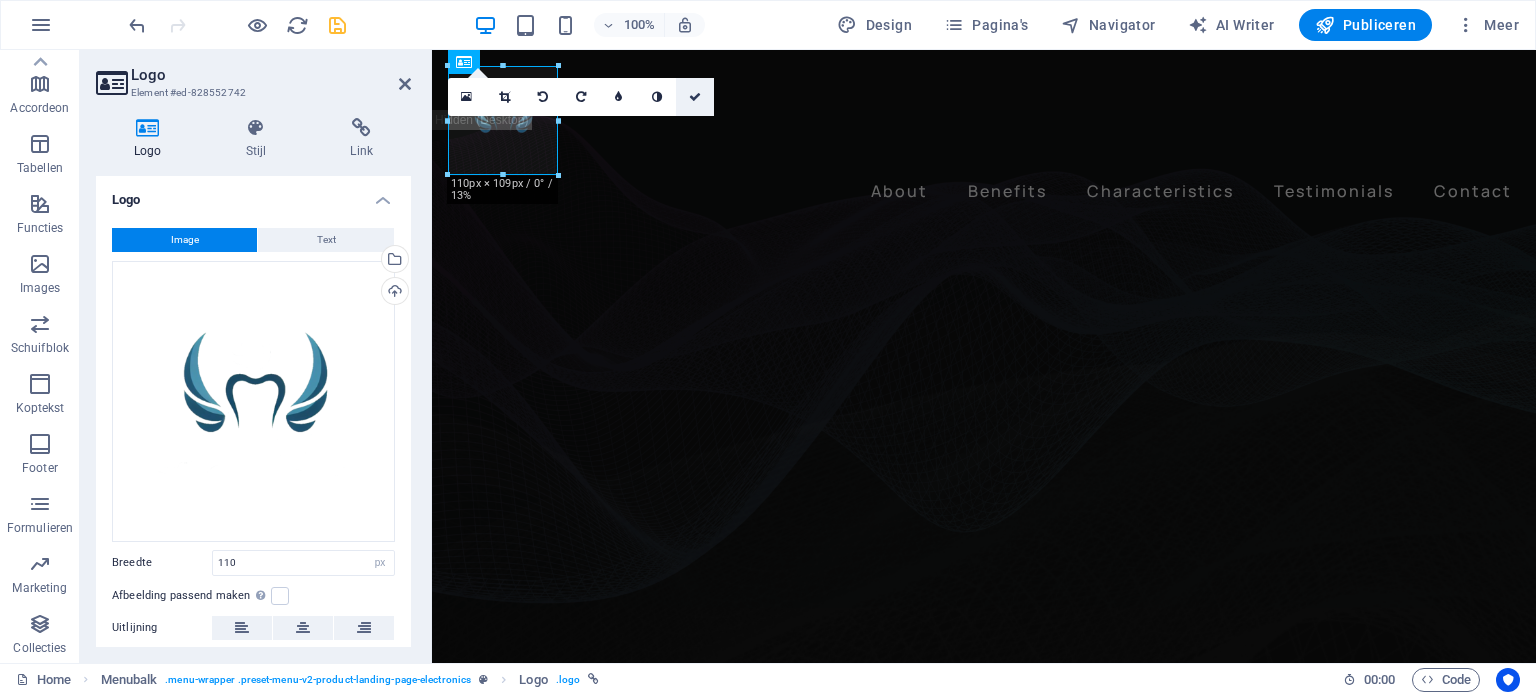 click at bounding box center (695, 97) 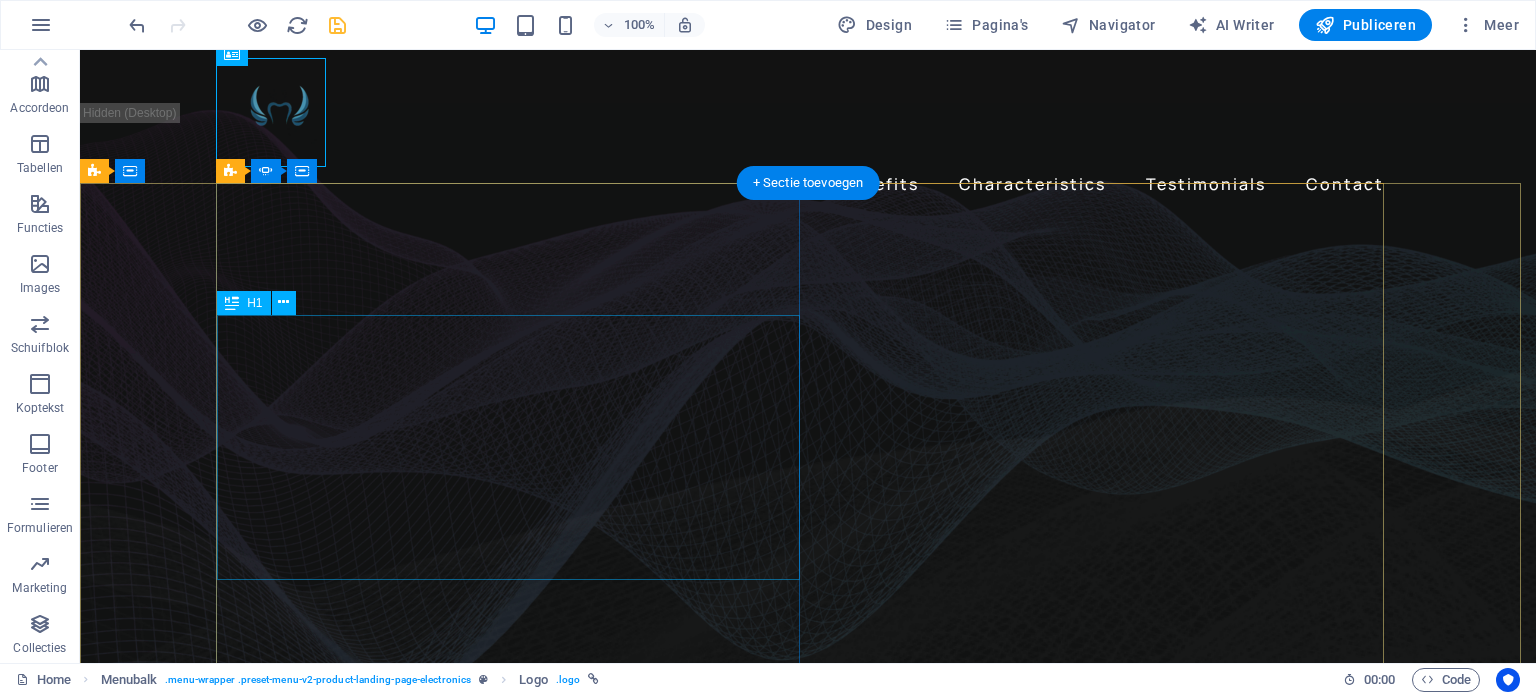 scroll, scrollTop: 0, scrollLeft: 0, axis: both 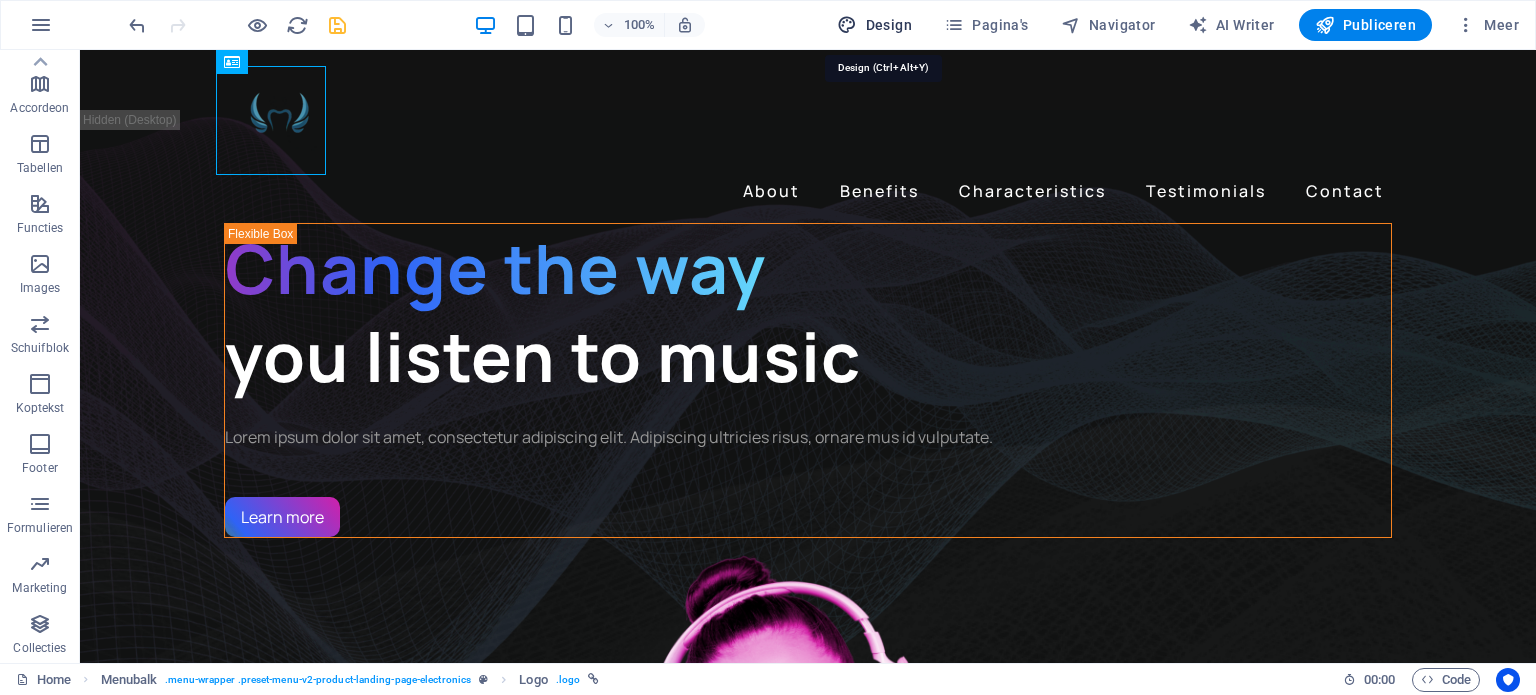 click on "Design" at bounding box center [874, 25] 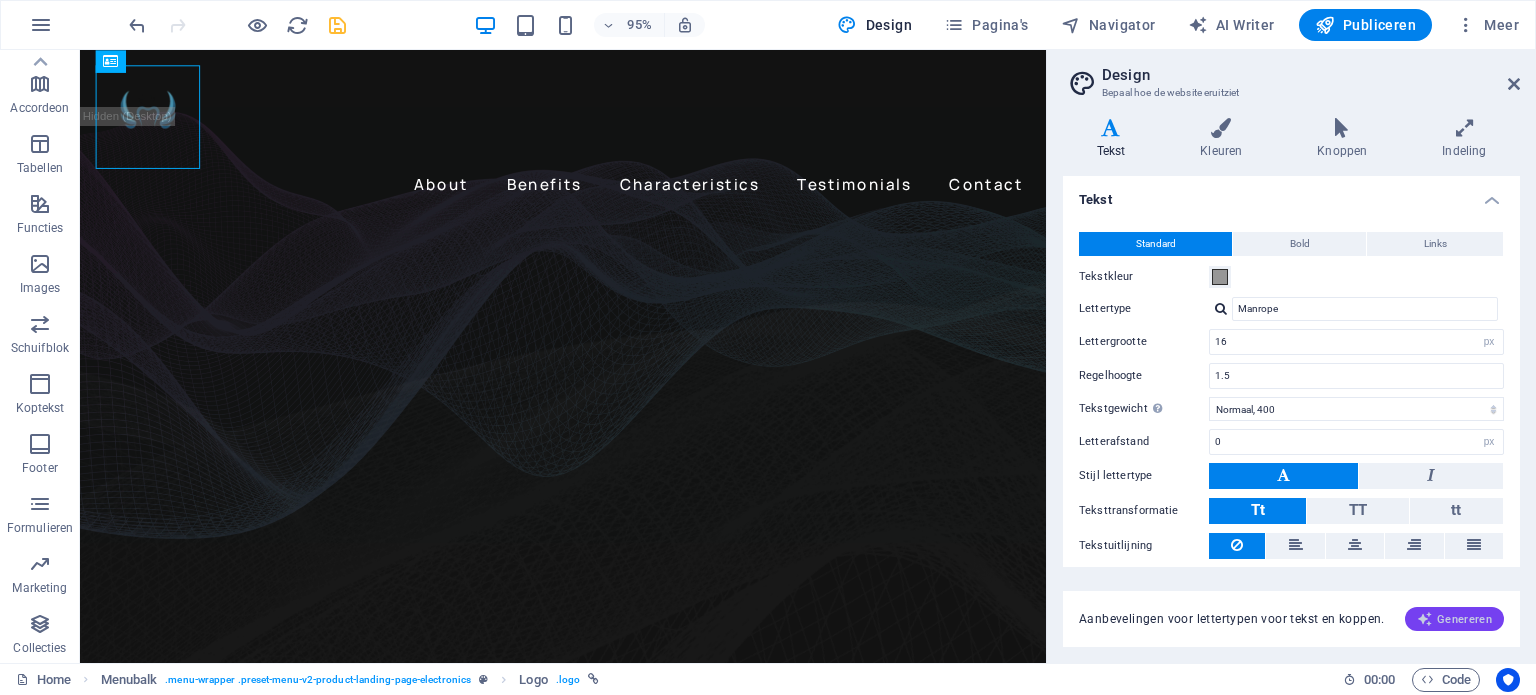 click on "Genereren" at bounding box center [1454, 619] 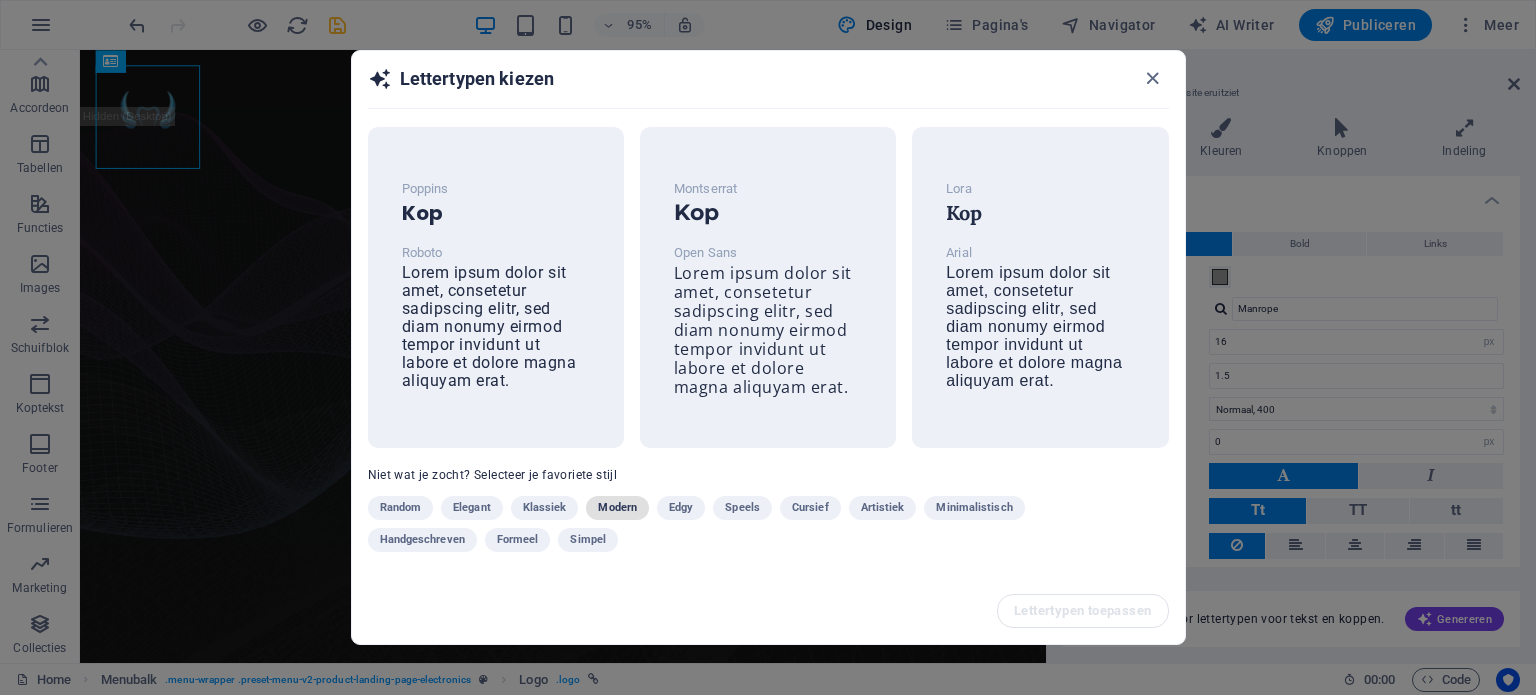 click on "Modern" at bounding box center (617, 508) 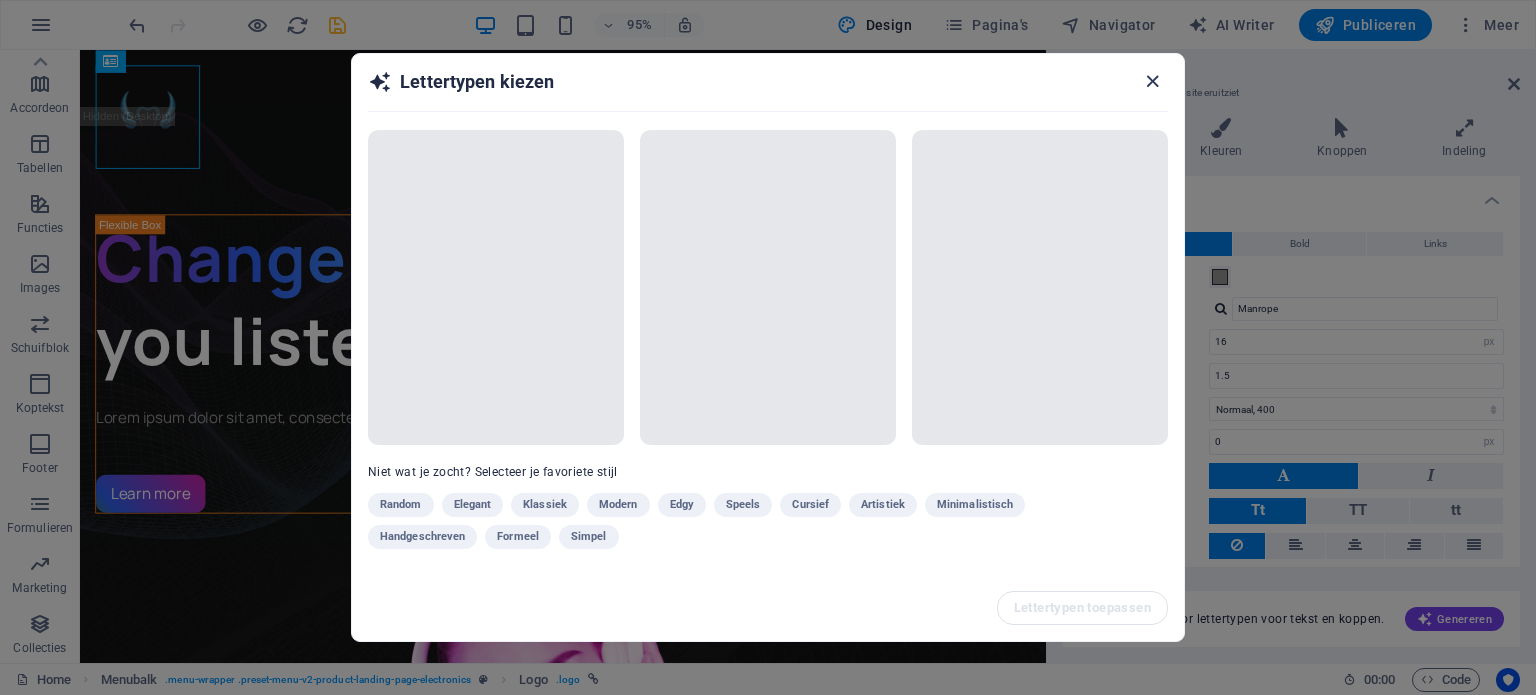 click at bounding box center (1152, 81) 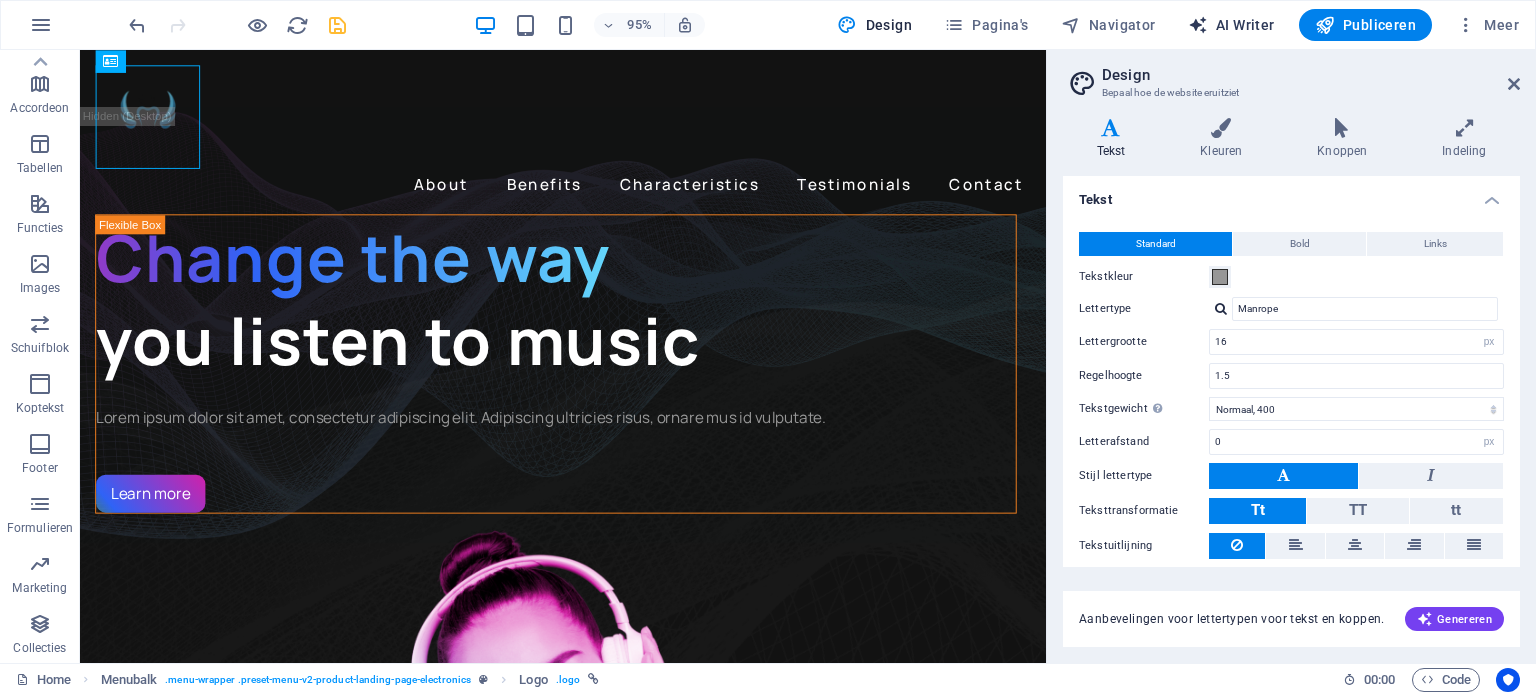 click on "AI Writer" at bounding box center (1231, 25) 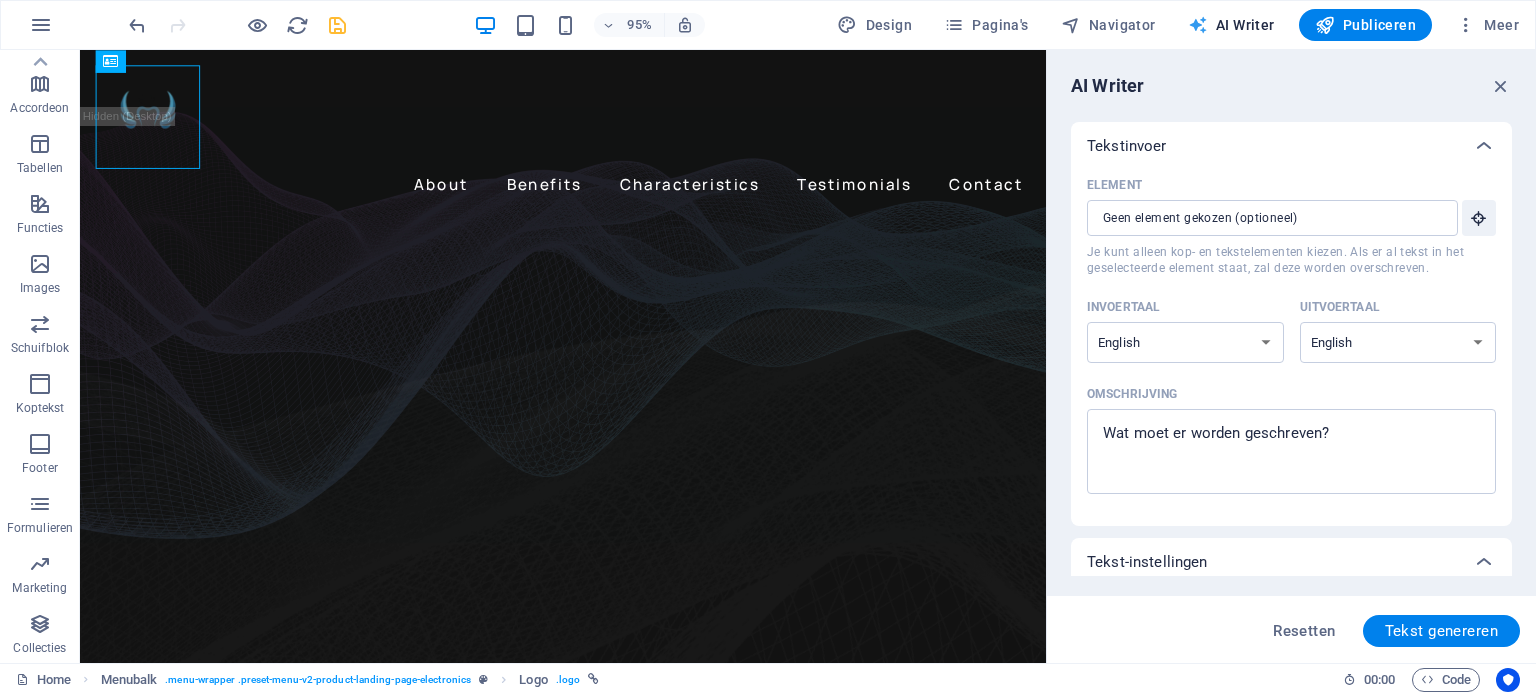 scroll, scrollTop: 0, scrollLeft: 0, axis: both 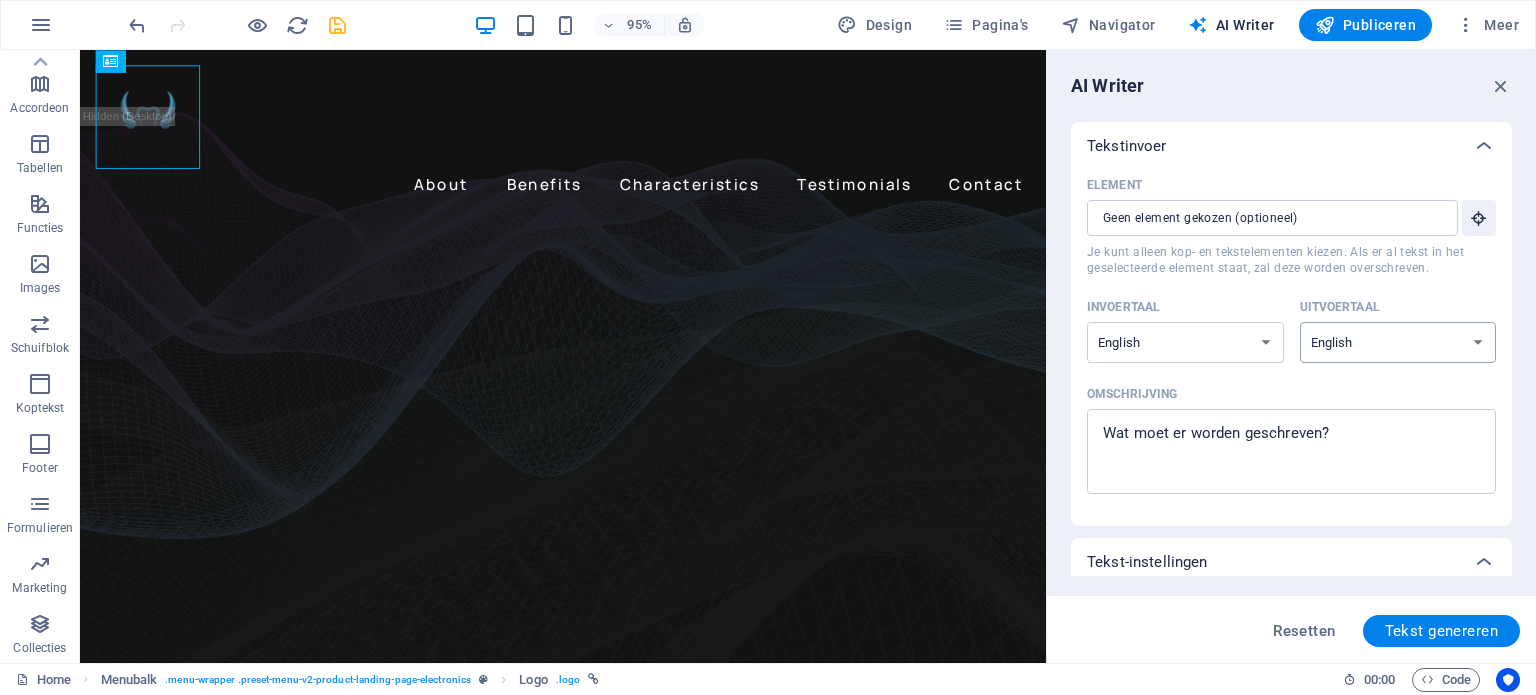 click on "Albanian Arabic Armenian Awadhi Azerbaijani Bashkir Basque Belarusian Bengali Bhojpuri Bosnian Brazilian Portuguese Bulgarian Cantonese (Yue) Catalan Chhattisgarhi Chinese Croatian Czech Danish Dogri Dutch English Estonian Faroese Finnish French Galician Georgian German Greek Gujarati Haryanvi Hindi Hungarian Indonesian Irish Italian Japanese Javanese Kannada Kashmiri Kazakh Konkani Korean Kyrgyz Latvian Lithuanian Macedonian Maithili Malay Maltese Mandarin Mandarin Chinese Marathi Marwari Min Nan Moldovan Mongolian Montenegrin Nepali Norwegian Oriya Pashto Persian (Farsi) Polish Portuguese Punjabi Rajasthani Romanian Russian Sanskrit Santali Serbian Sindhi Sinhala Slovak Slovene Slovenian Spanish Ukrainian Urdu Uzbek Vietnamese Welsh Wu" at bounding box center [1398, 342] 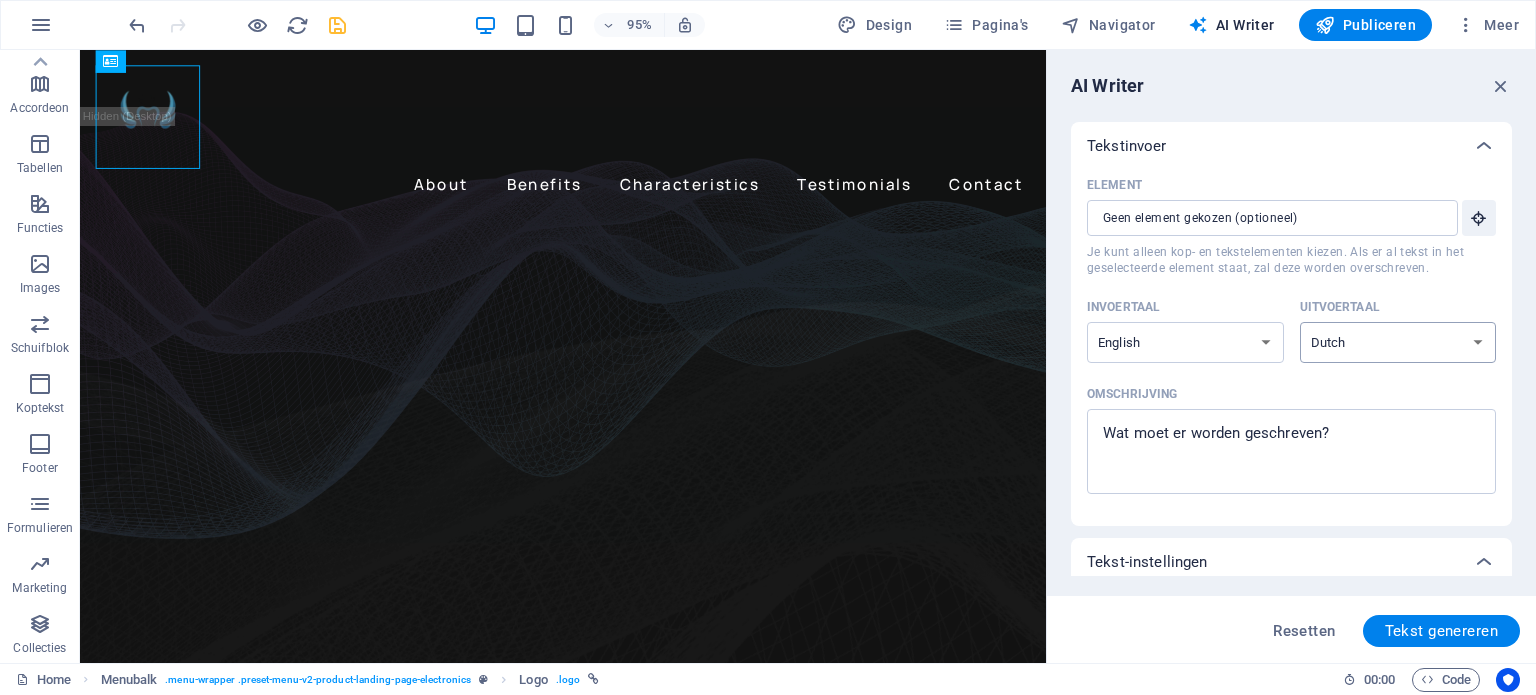 click on "Albanian Arabic Armenian Awadhi Azerbaijani Bashkir Basque Belarusian Bengali Bhojpuri Bosnian Brazilian Portuguese Bulgarian Cantonese (Yue) Catalan Chhattisgarhi Chinese Croatian Czech Danish Dogri Dutch English Estonian Faroese Finnish French Galician Georgian German Greek Gujarati Haryanvi Hindi Hungarian Indonesian Irish Italian Japanese Javanese Kannada Kashmiri Kazakh Konkani Korean Kyrgyz Latvian Lithuanian Macedonian Maithili Malay Maltese Mandarin Mandarin Chinese Marathi Marwari Min Nan Moldovan Mongolian Montenegrin Nepali Norwegian Oriya Pashto Persian (Farsi) Polish Portuguese Punjabi Rajasthani Romanian Russian Sanskrit Santali Serbian Sindhi Sinhala Slovak Slovene Slovenian Spanish Ukrainian Urdu Uzbek Vietnamese Welsh Wu" at bounding box center [1398, 342] 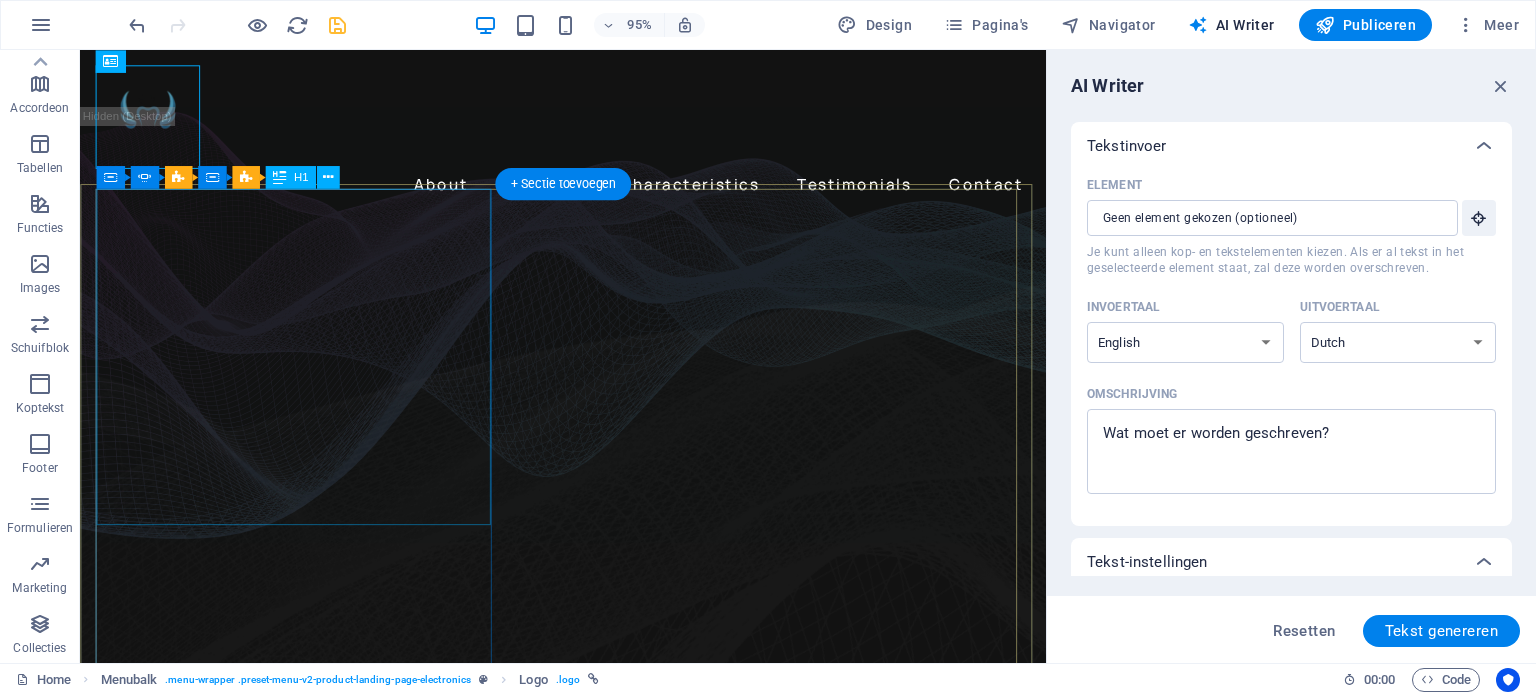 click on "Get lost in the studio sound" at bounding box center (-1359, 2758) 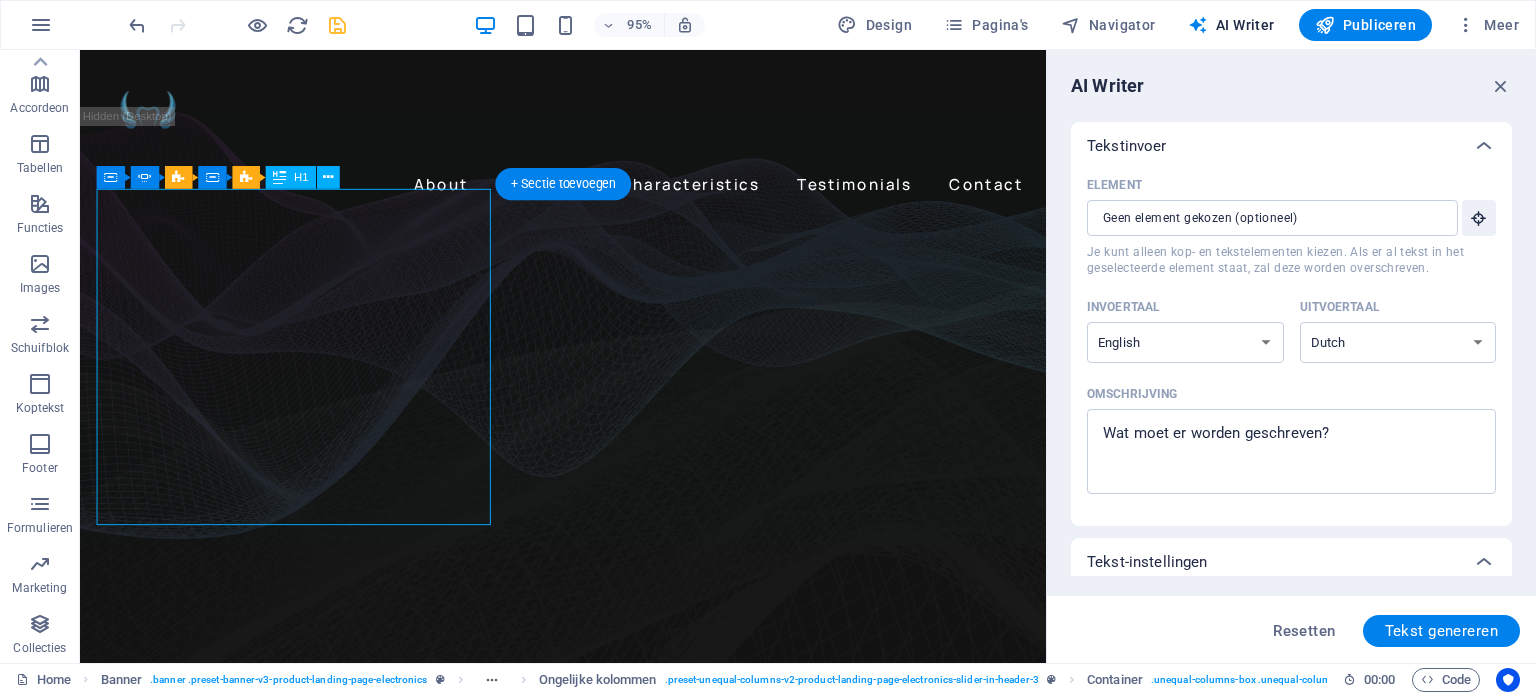 click on "Get lost in the studio sound" at bounding box center [-1359, 2758] 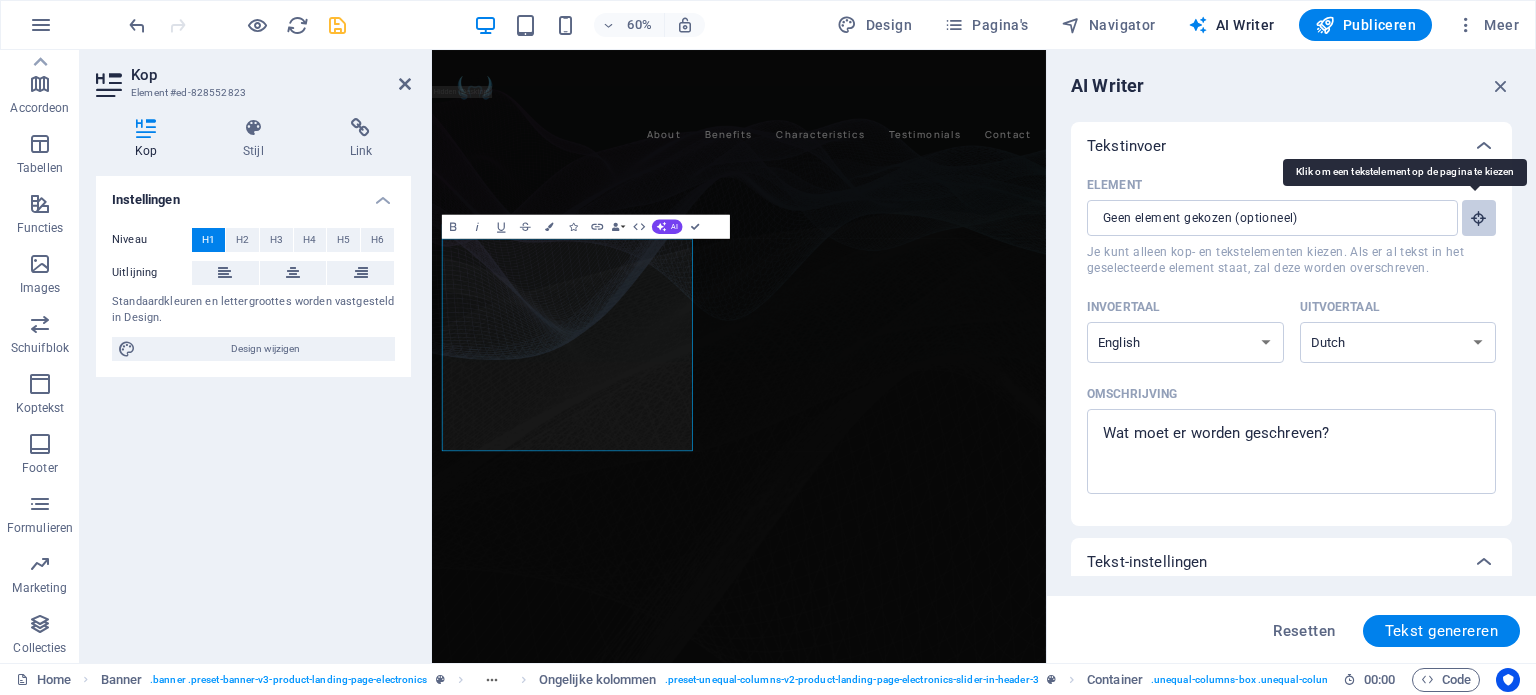click at bounding box center (1479, 218) 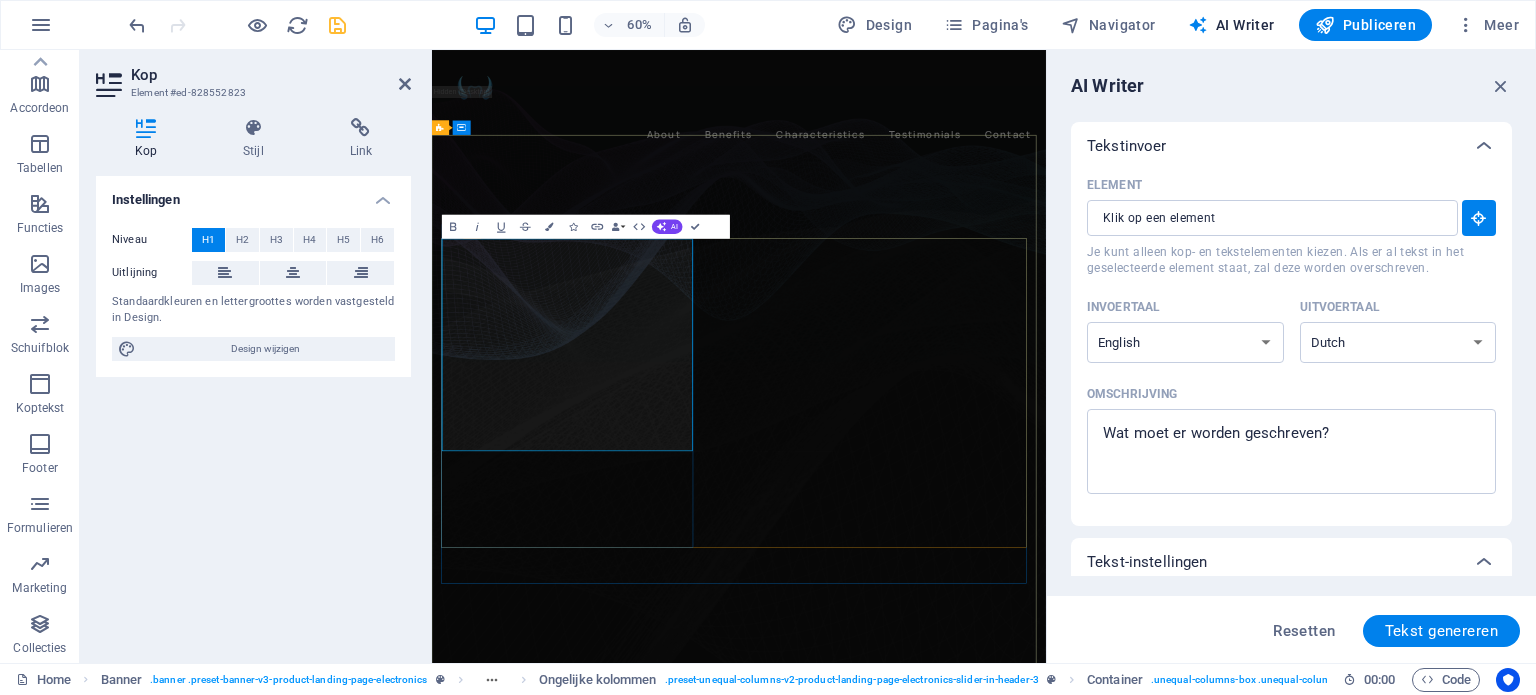 click on "studio sound" at bounding box center (-1281, 2809) 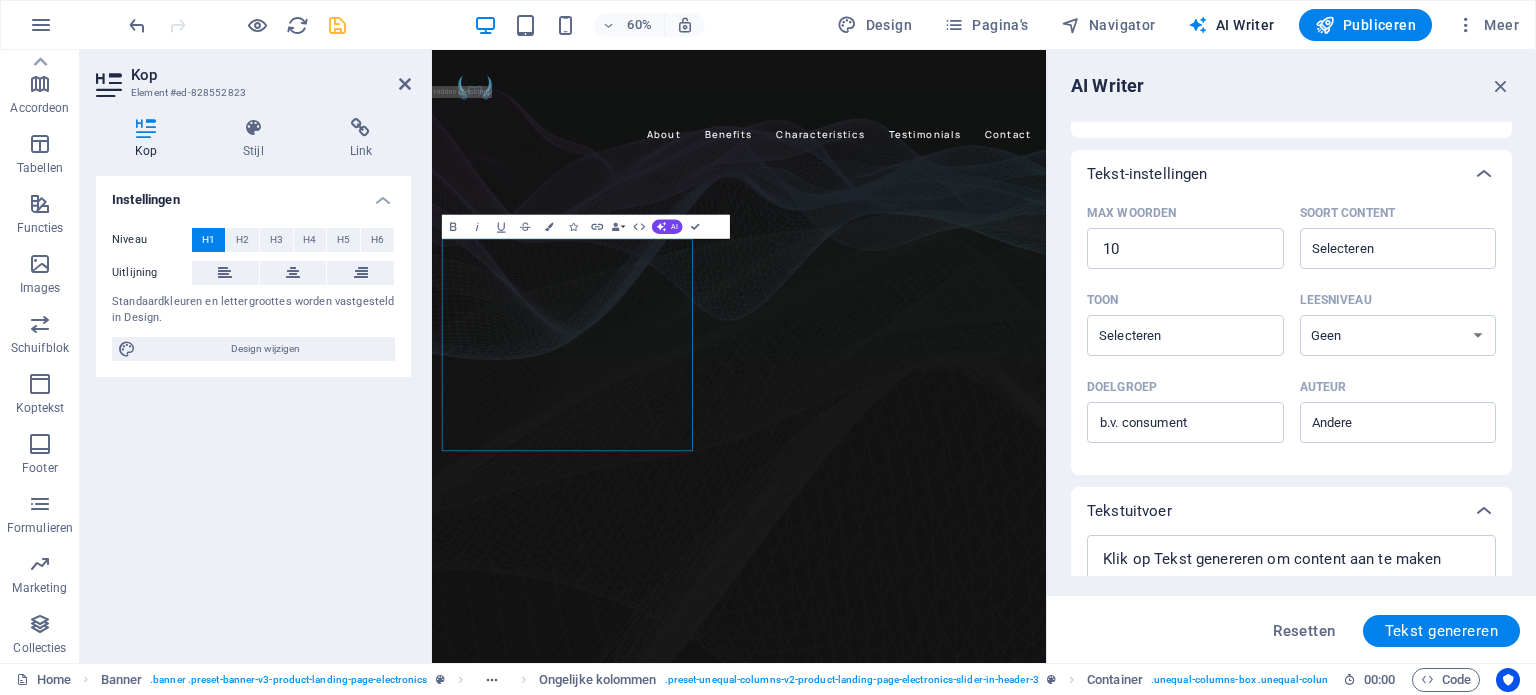 scroll, scrollTop: 0, scrollLeft: 0, axis: both 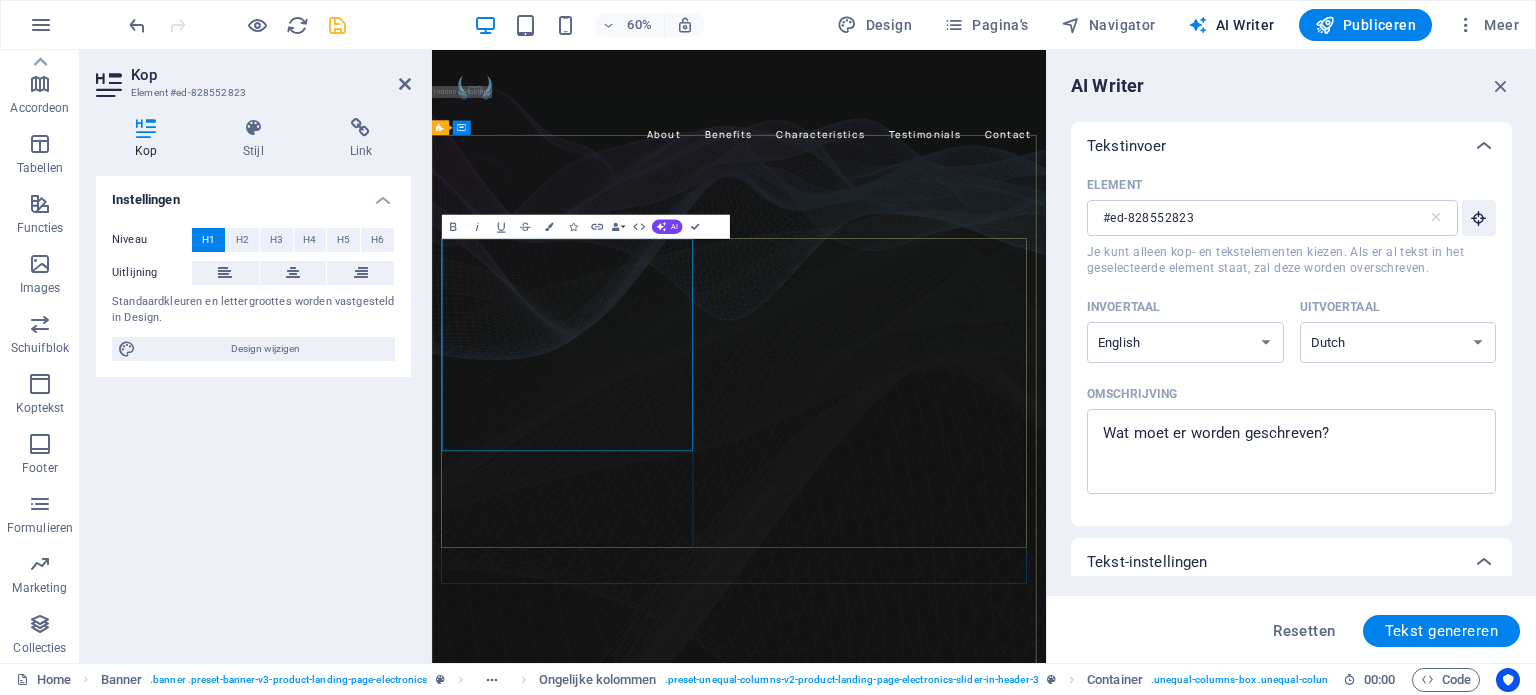 drag, startPoint x: 702, startPoint y: 665, endPoint x: 451, endPoint y: 385, distance: 376.03323 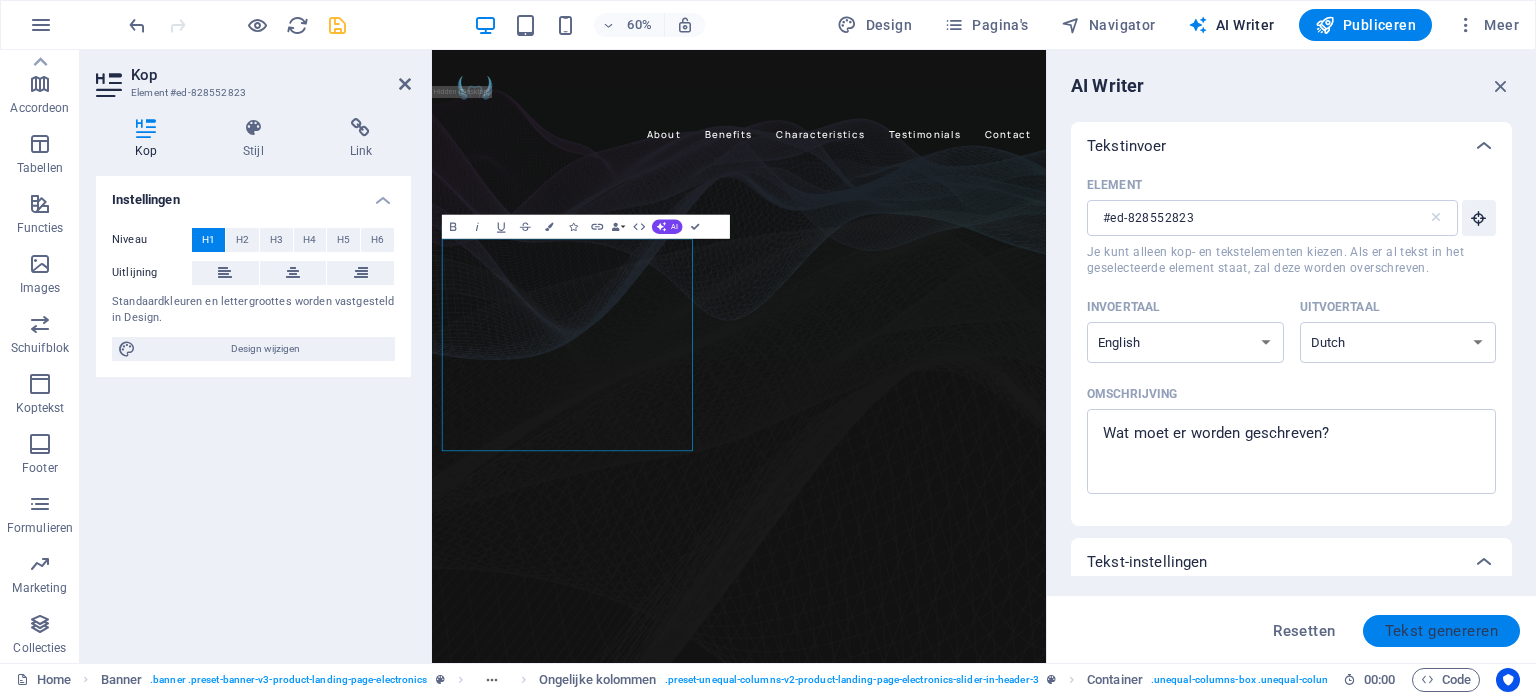 click on "Tekst genereren" at bounding box center (1441, 631) 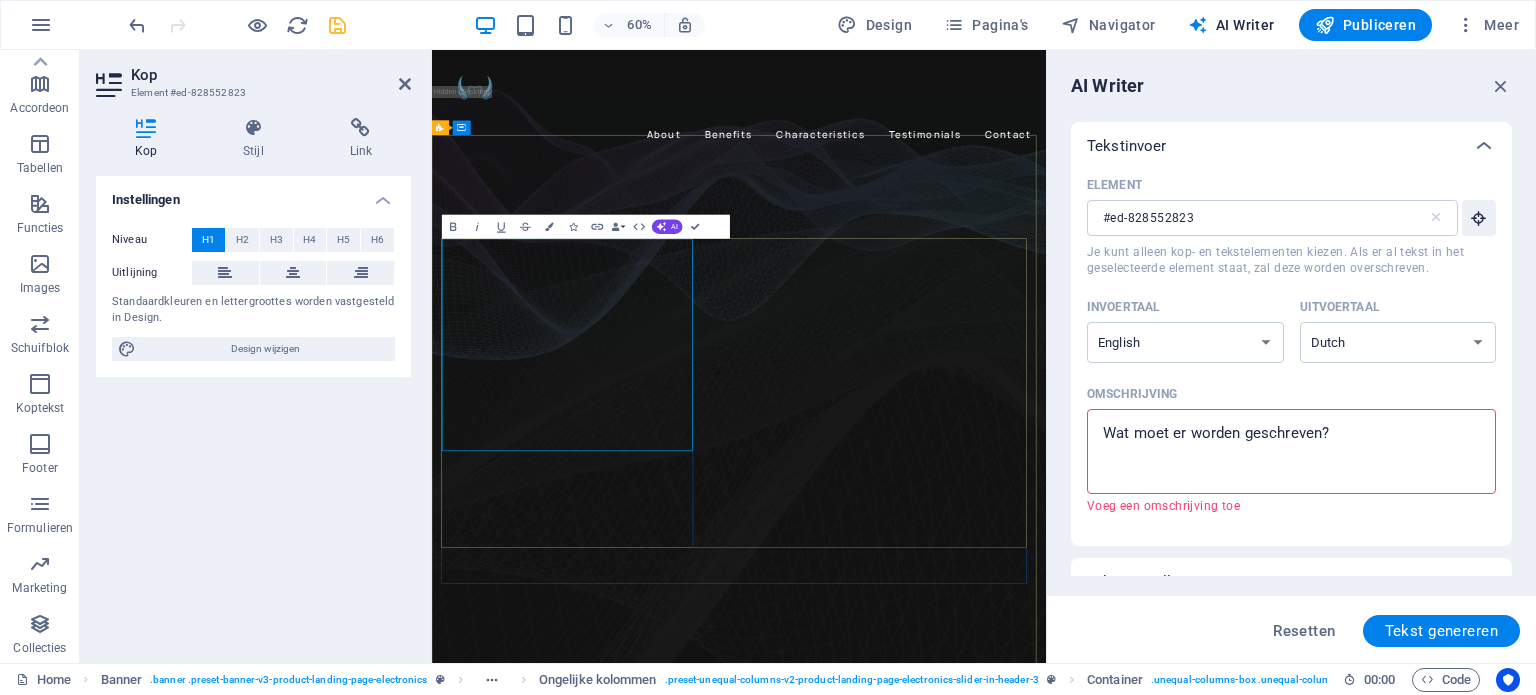 copy on "Get lost in the studio sound" 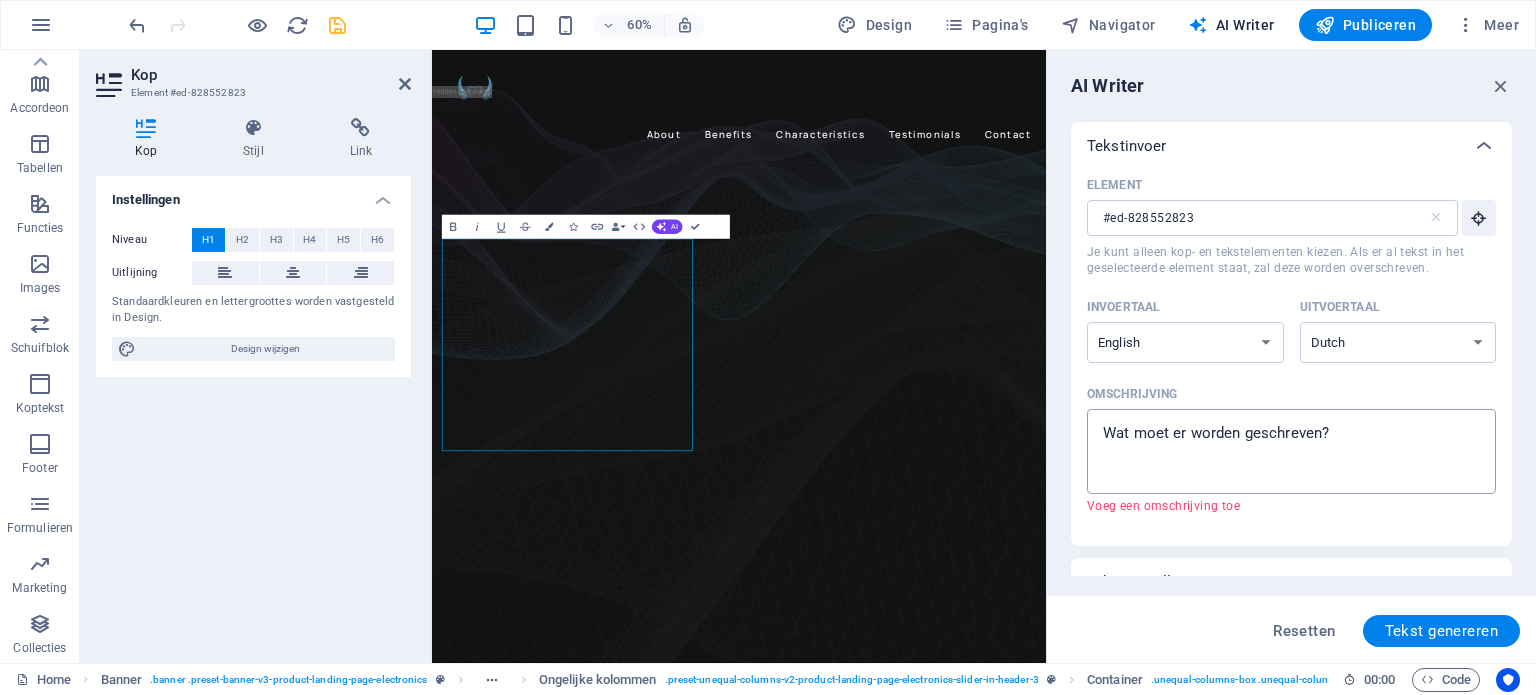 type on "x" 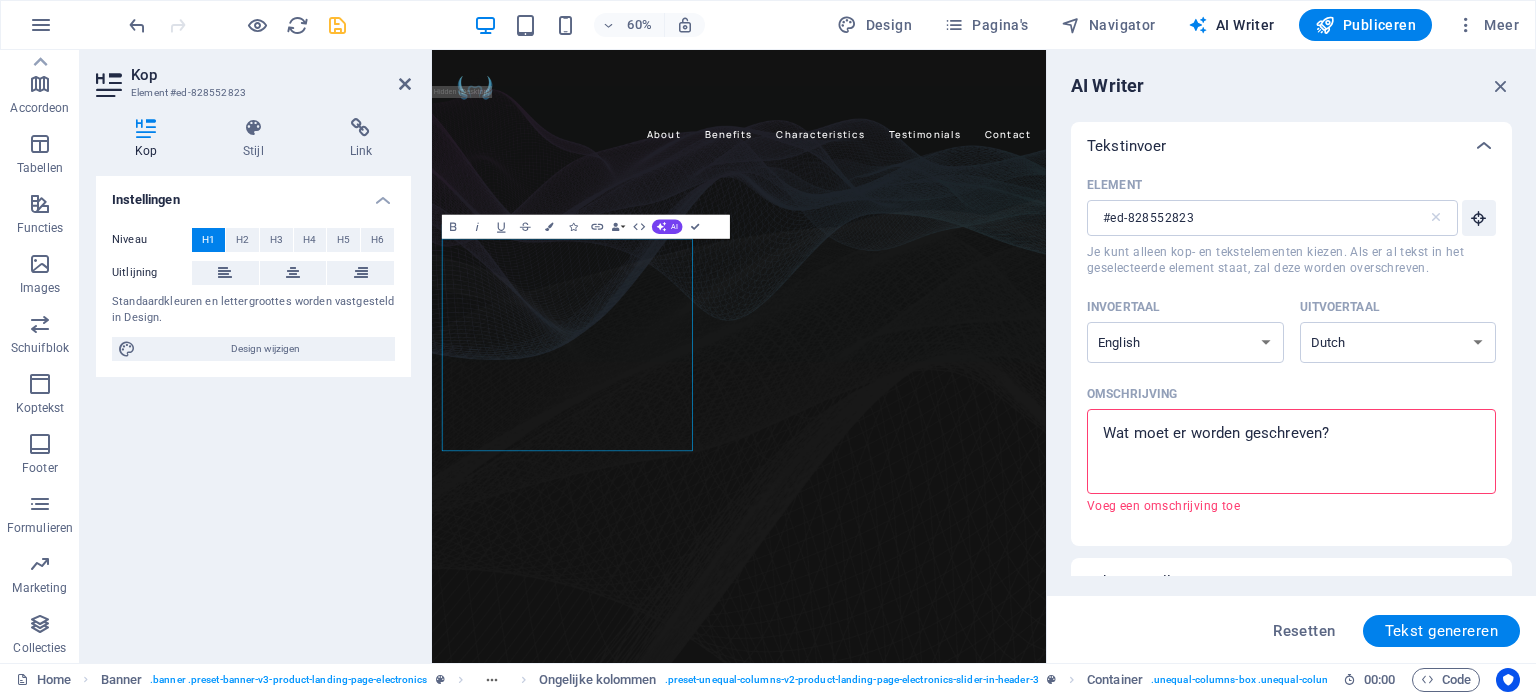 click on "Omschrijving x ​ Voeg een omschrijving toe" at bounding box center [1291, 451] 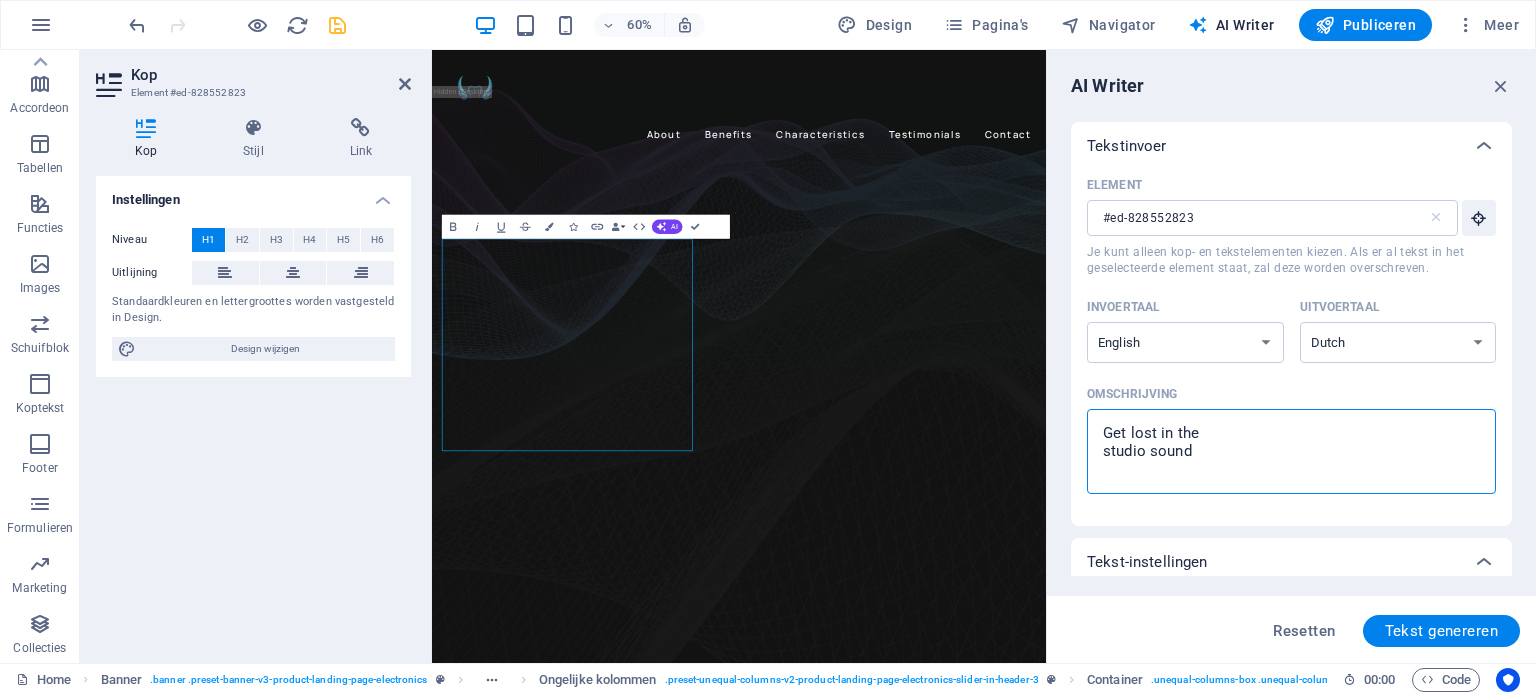 scroll, scrollTop: 280, scrollLeft: 0, axis: vertical 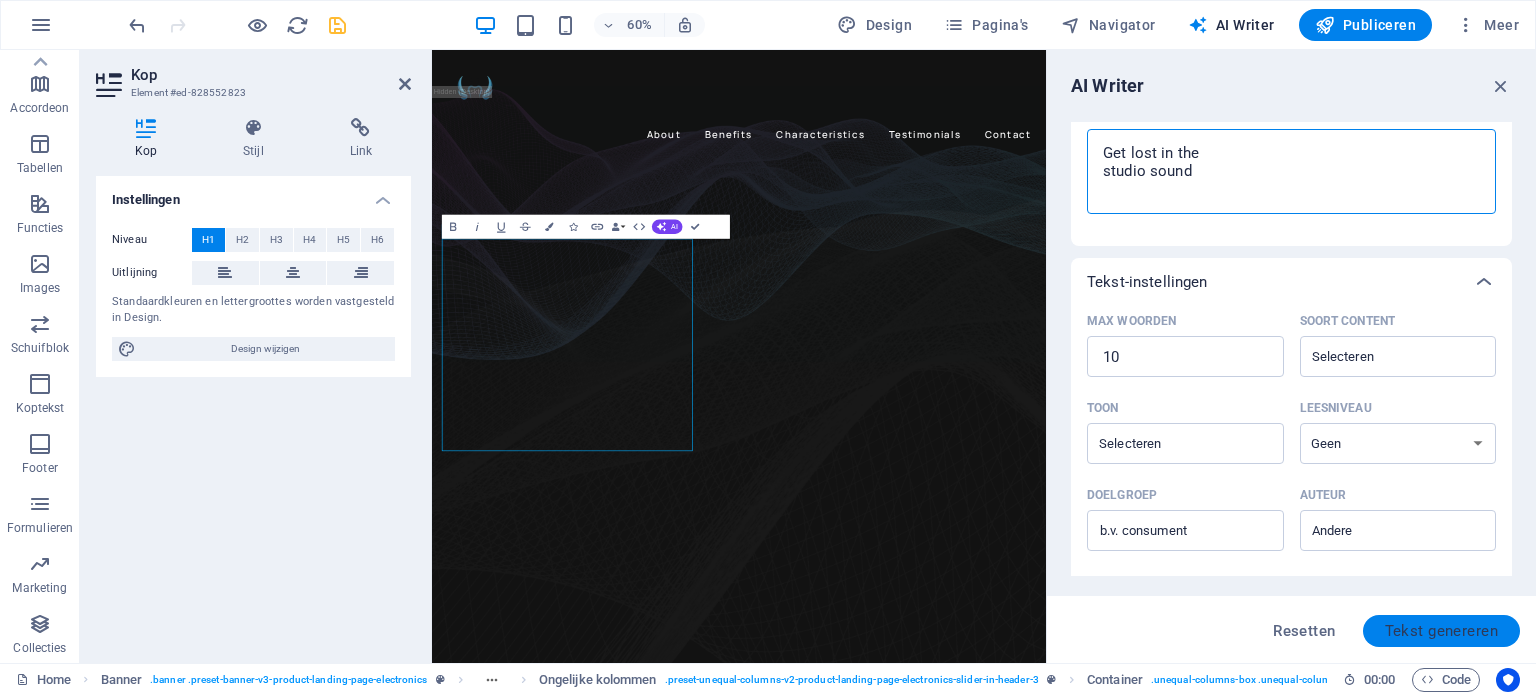 type on "Get lost in the
studio sound" 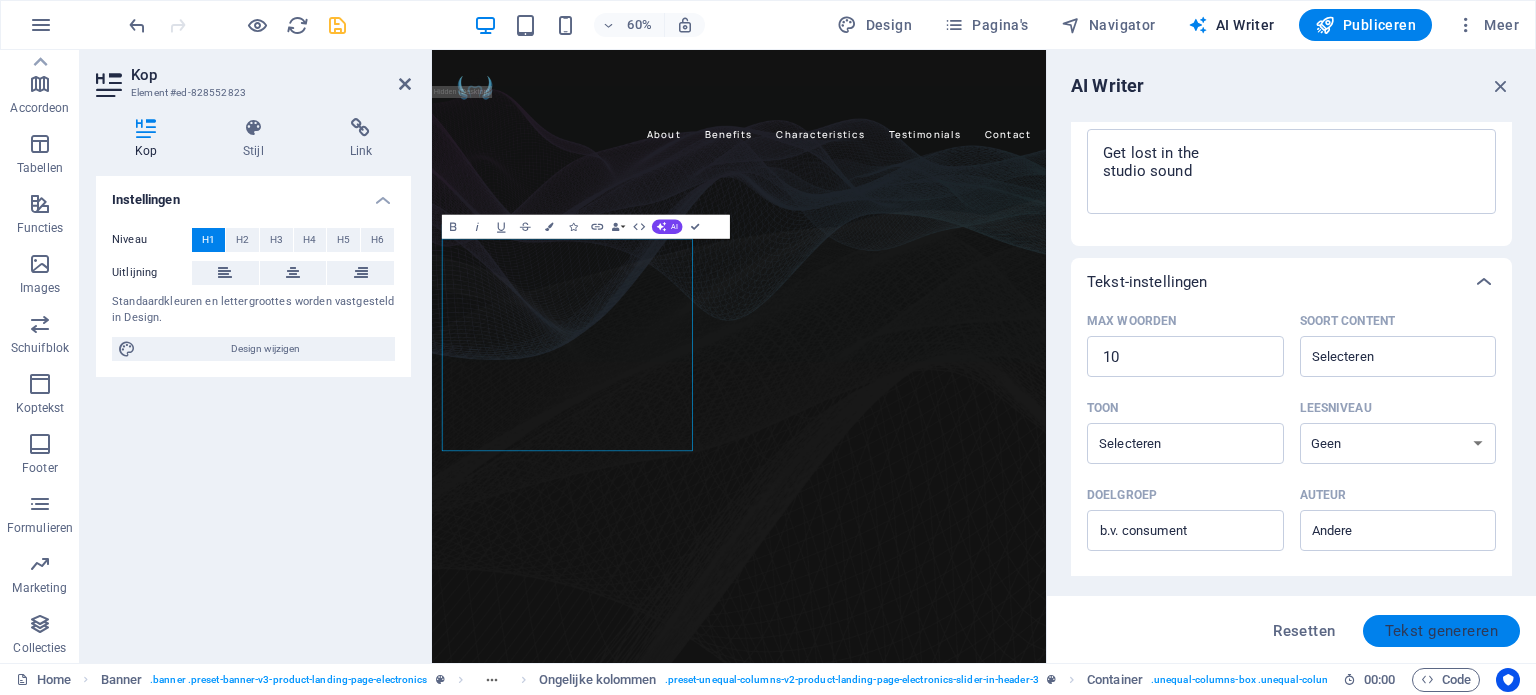 click on "Tekst genereren" at bounding box center [1441, 631] 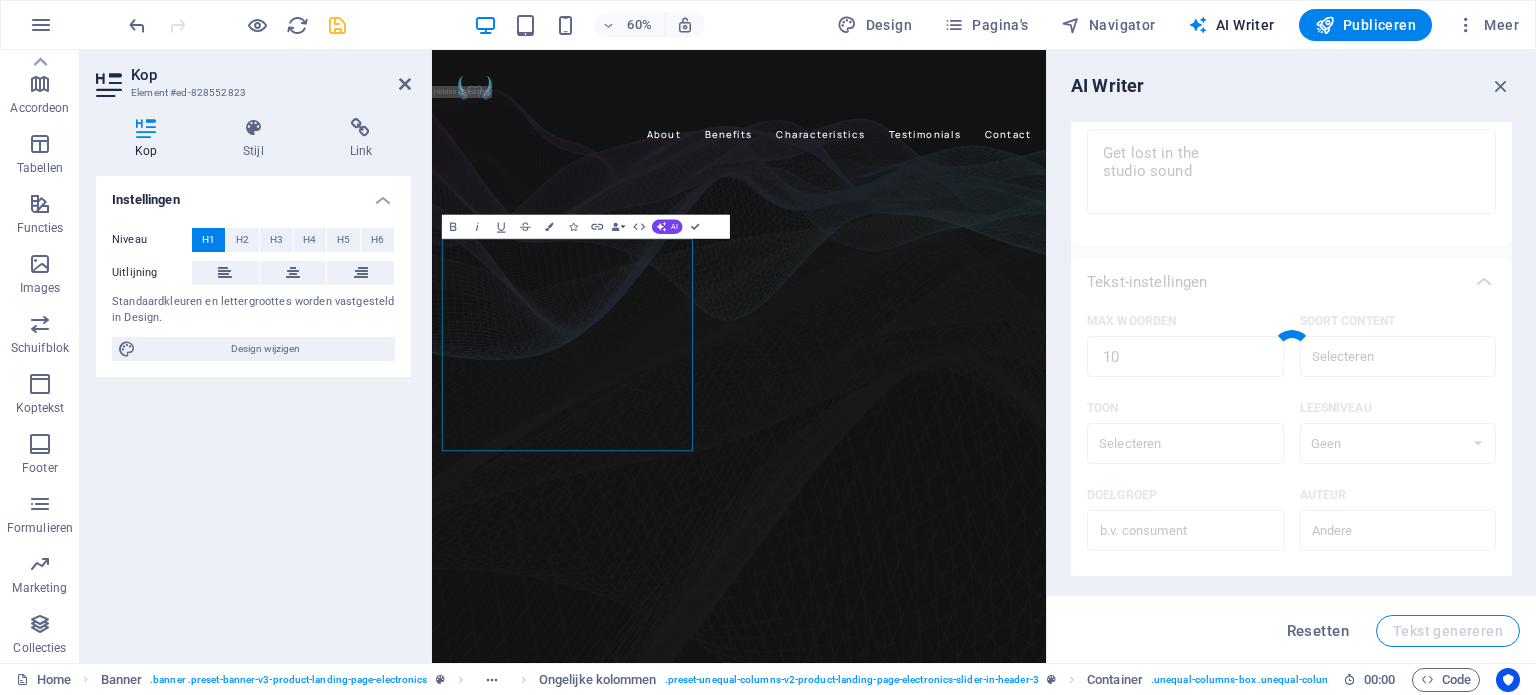 type 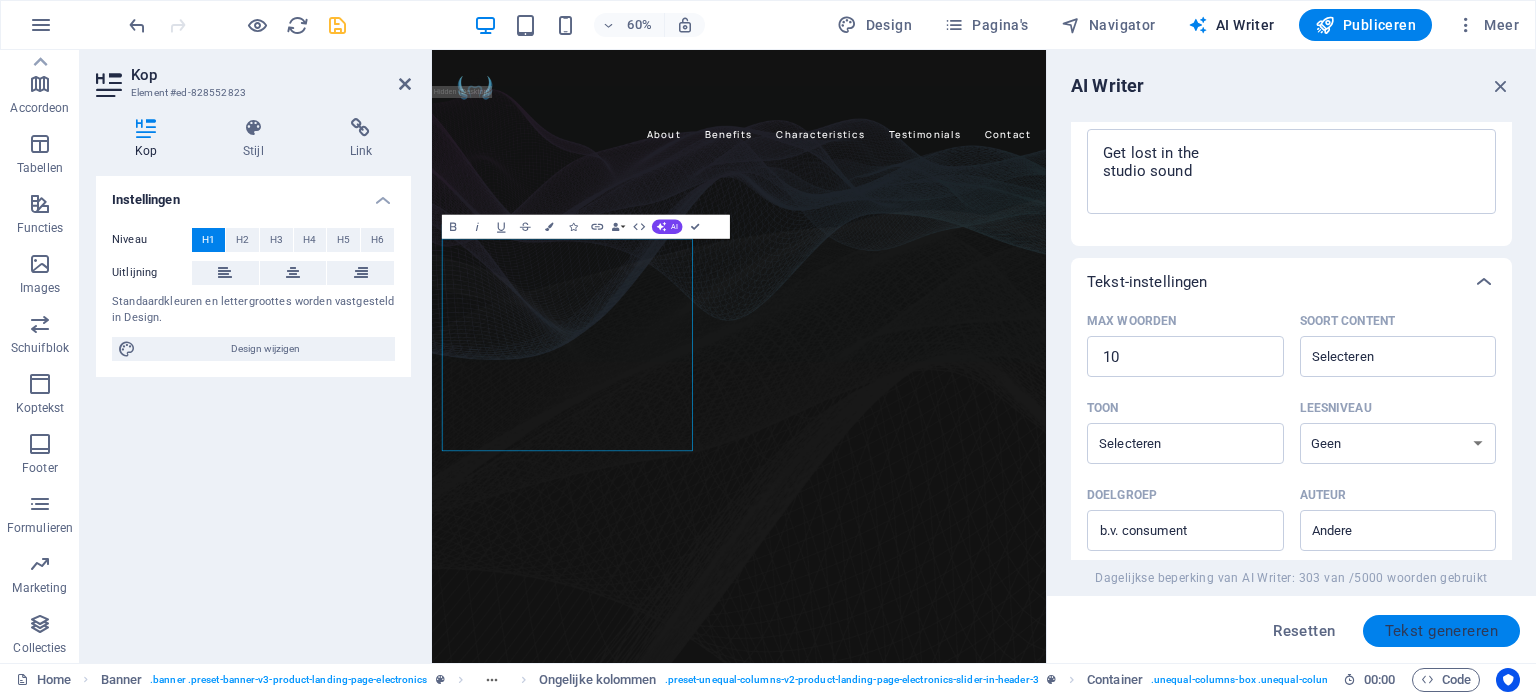 scroll, scrollTop: 564, scrollLeft: 0, axis: vertical 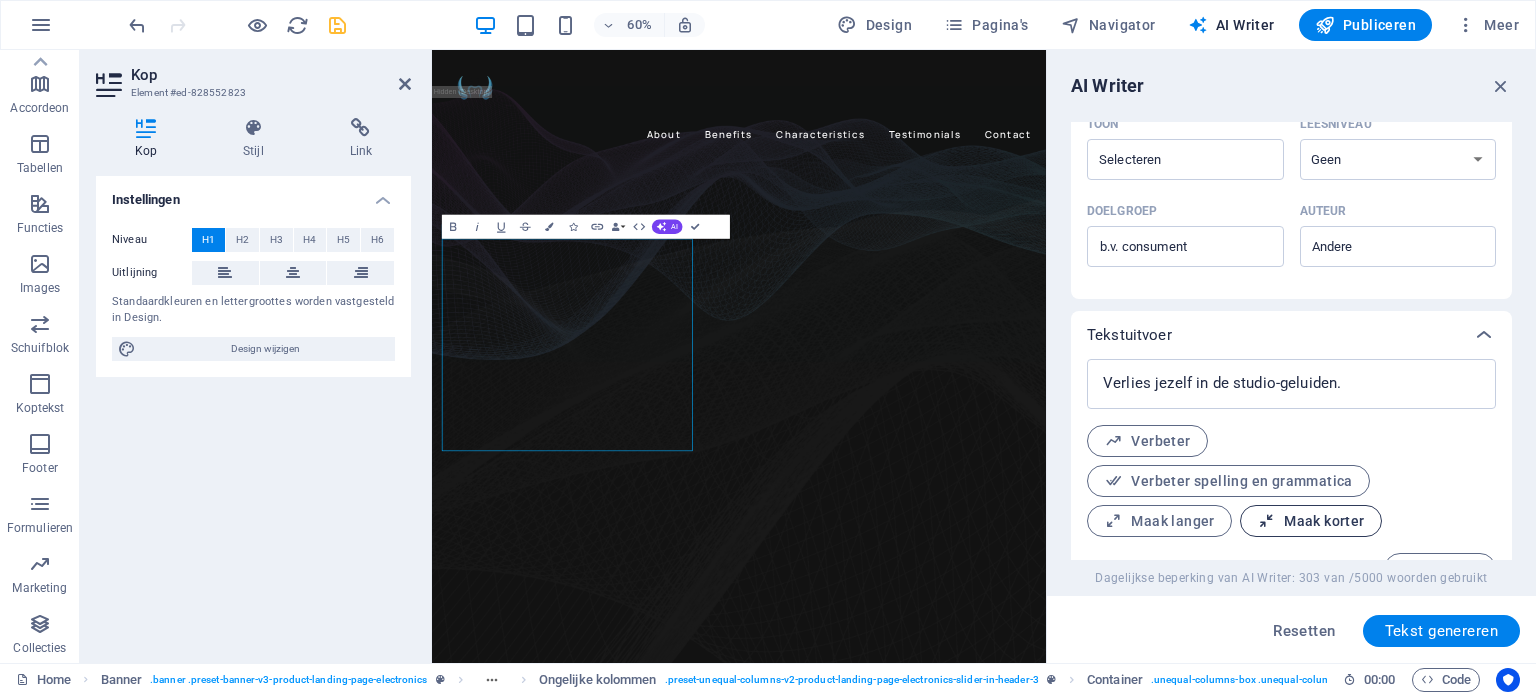 click on "Maak korter" at bounding box center (1311, 521) 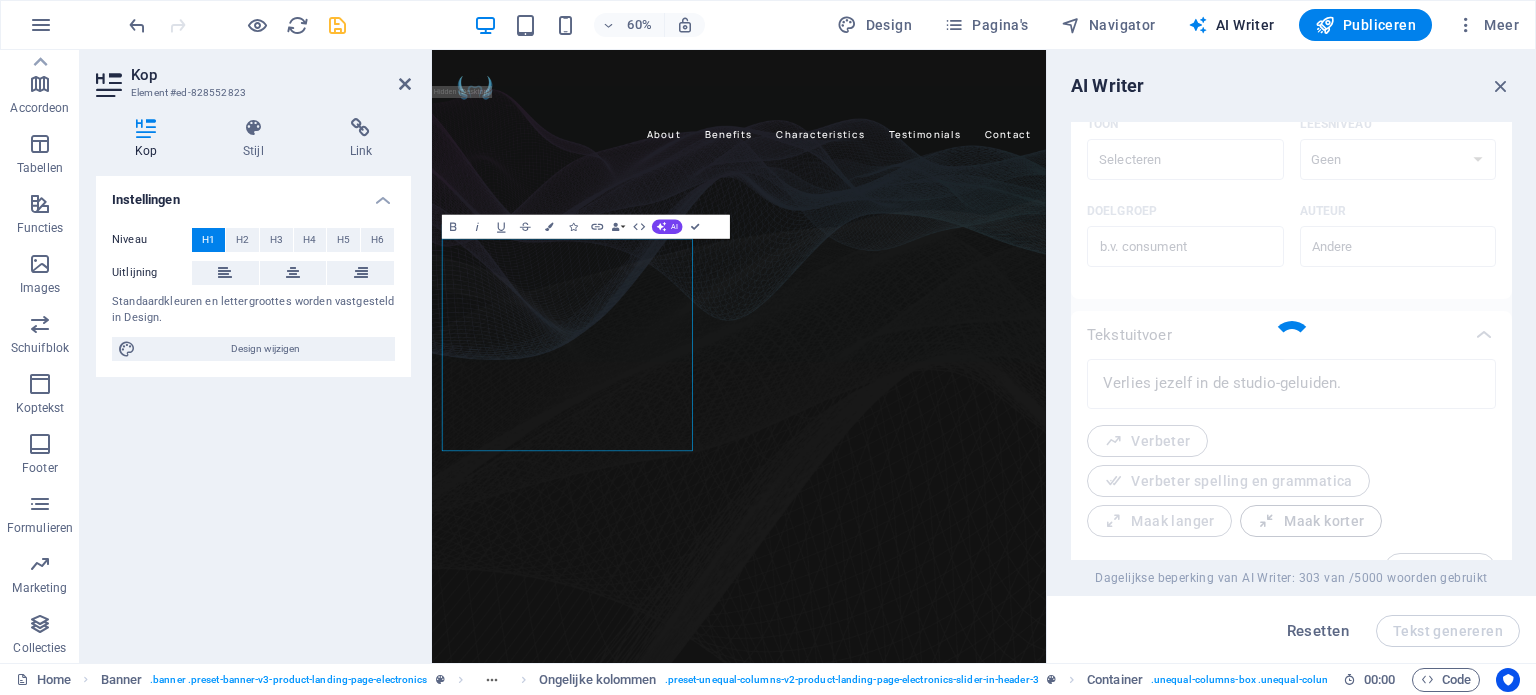 type on "x" 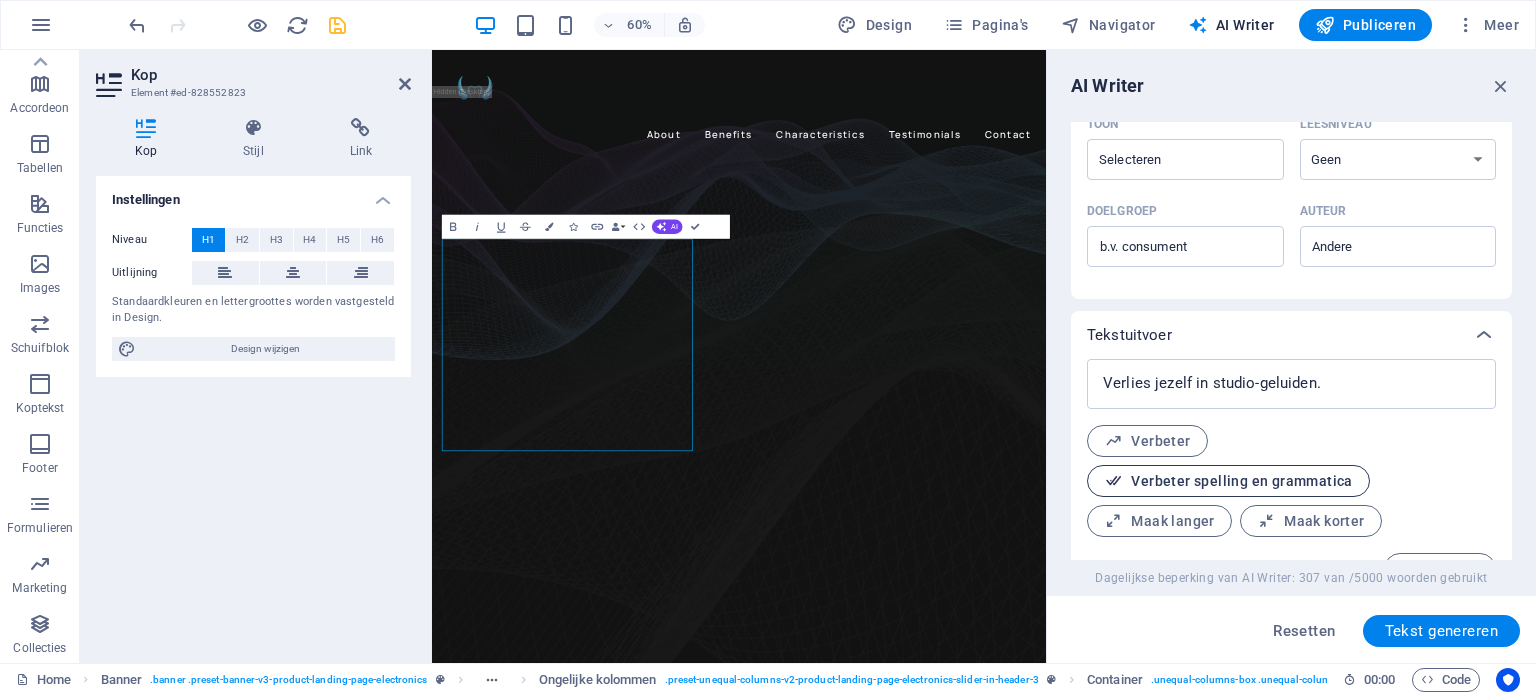 click on "Verbeter spelling en grammatica" at bounding box center (1228, 481) 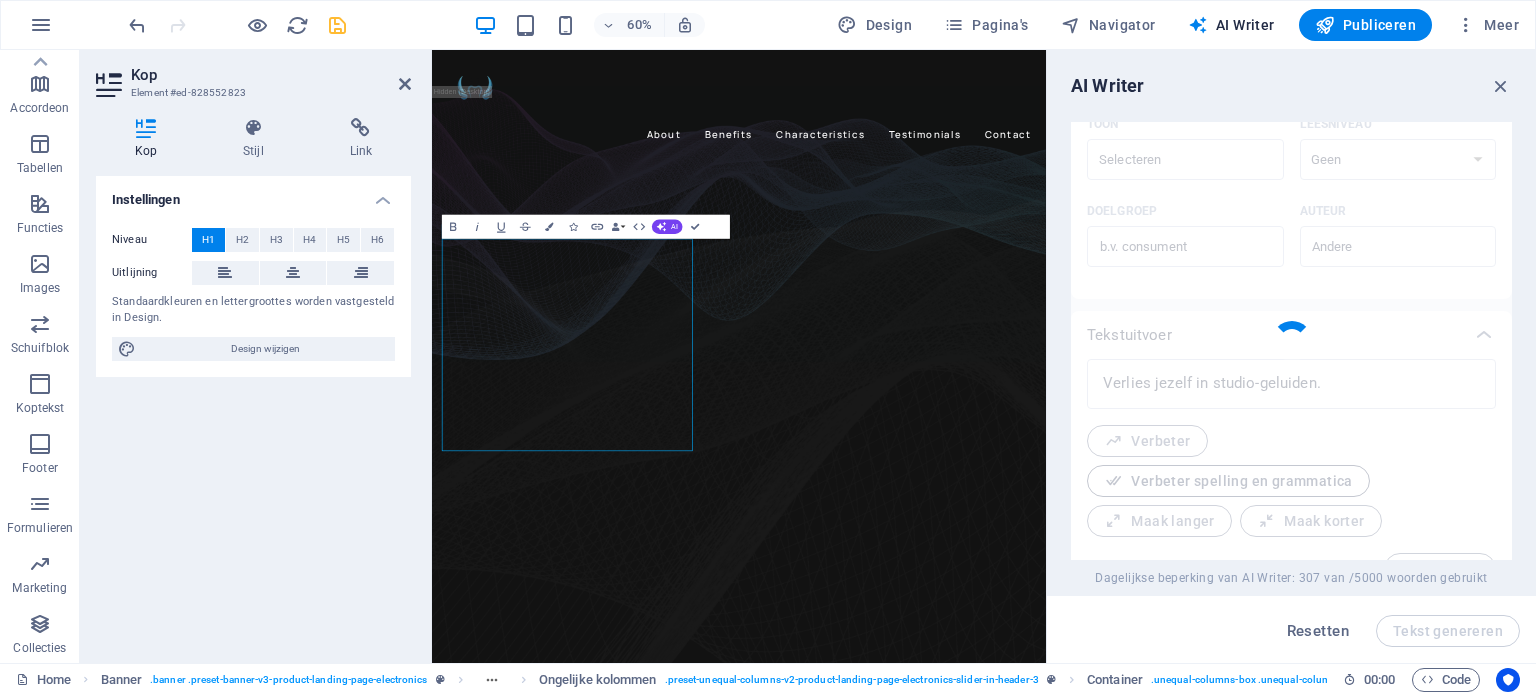 type on "x" 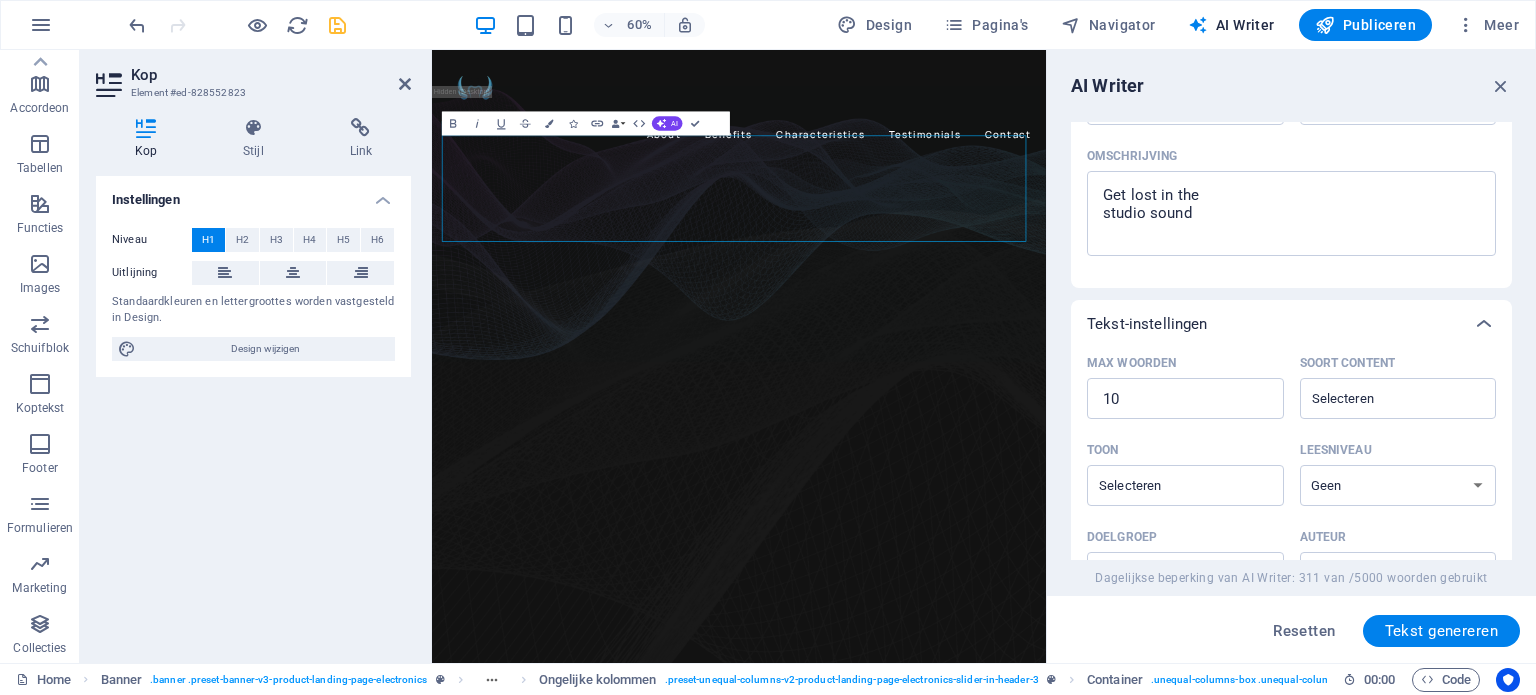 scroll, scrollTop: 0, scrollLeft: 0, axis: both 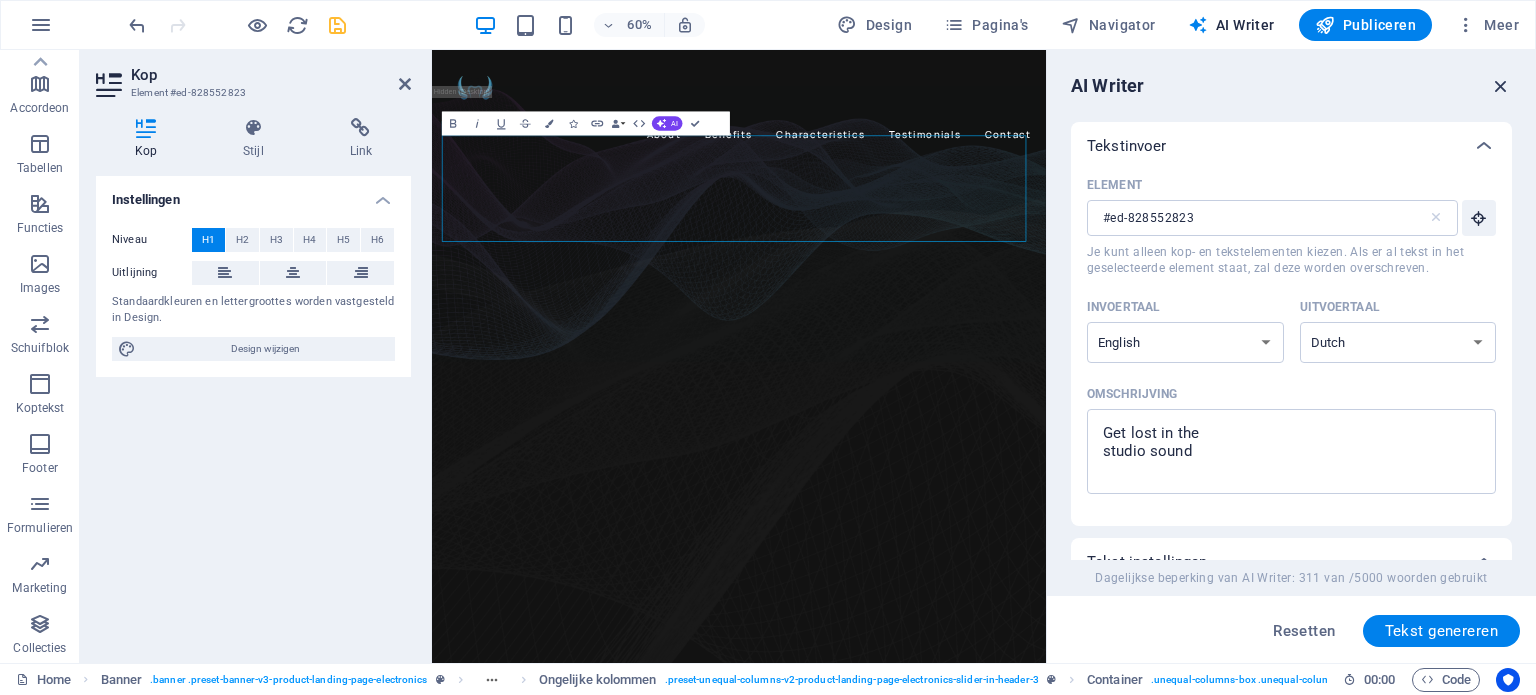 click at bounding box center [1501, 86] 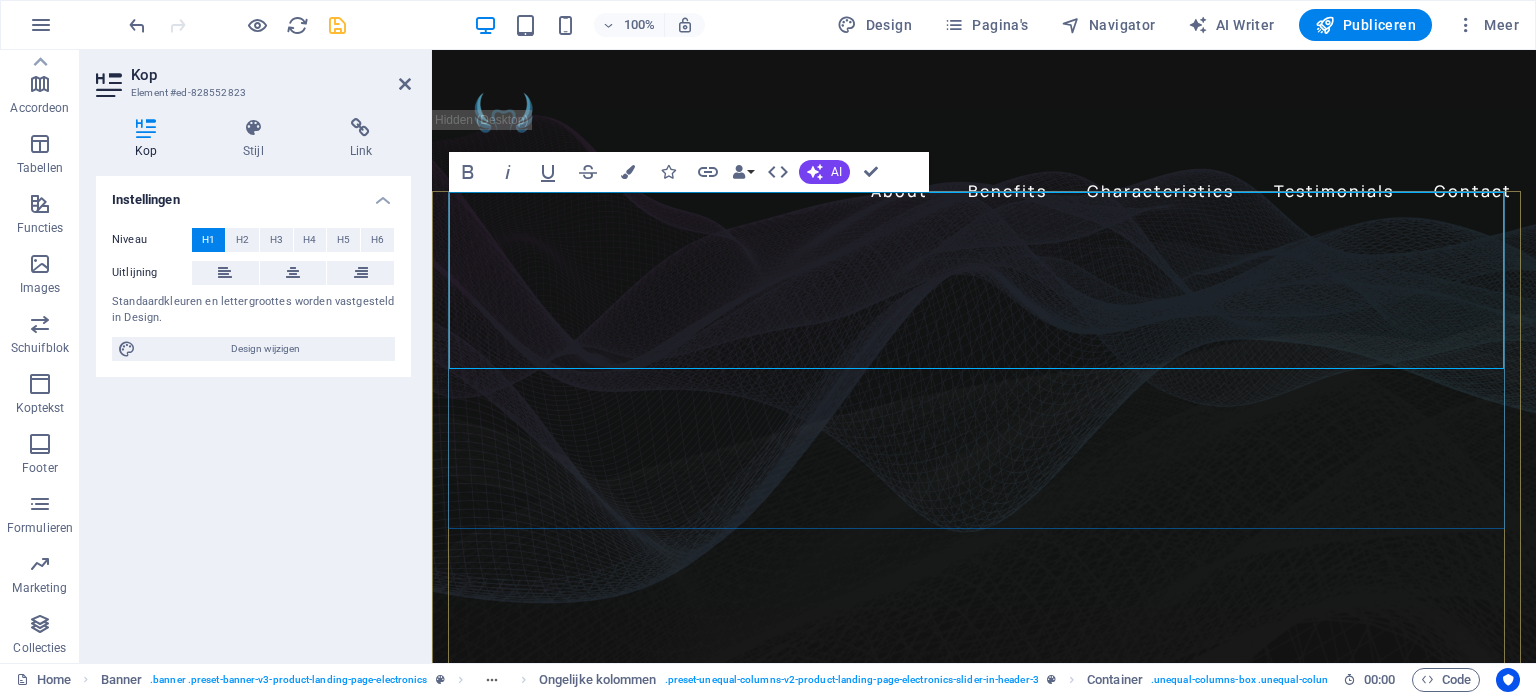 drag, startPoint x: 965, startPoint y: 323, endPoint x: 462, endPoint y: 333, distance: 503.0994 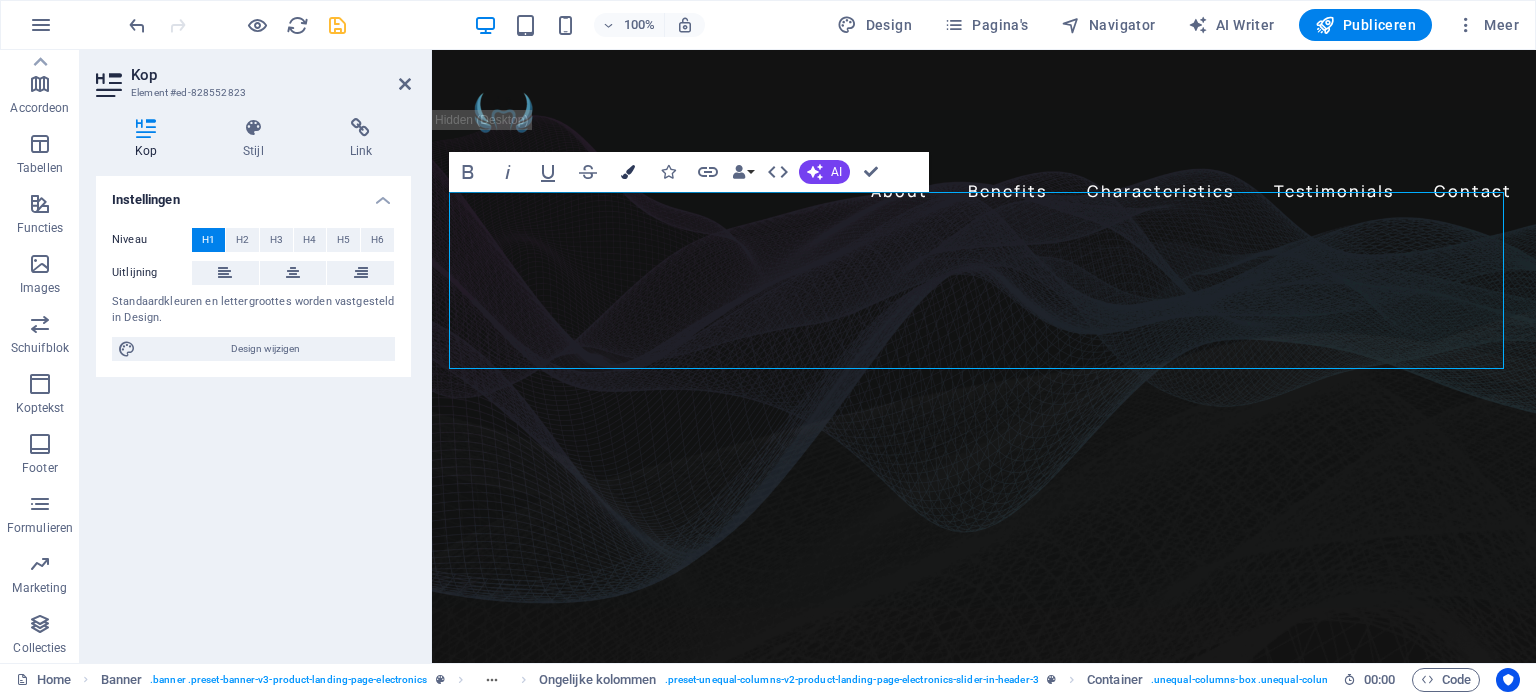 click on "Colors" at bounding box center (628, 172) 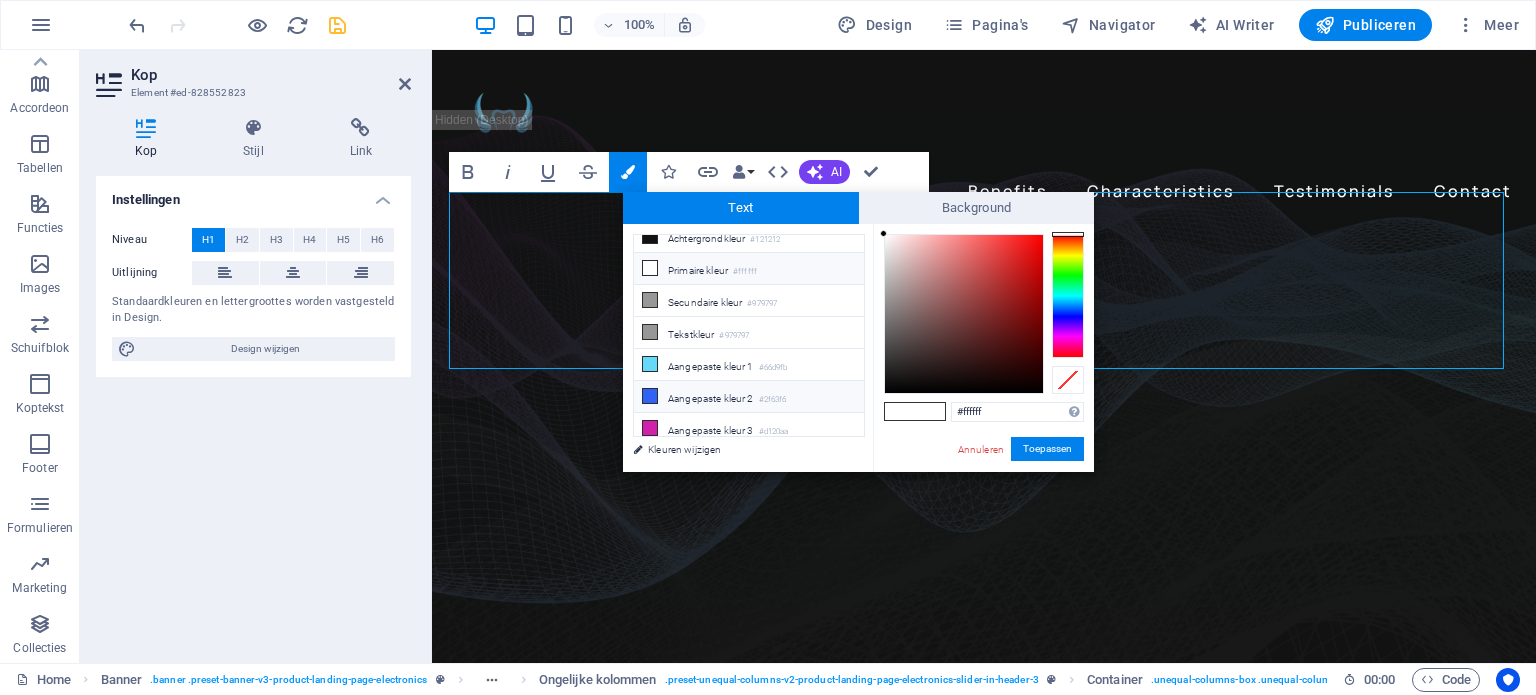 scroll, scrollTop: 11, scrollLeft: 0, axis: vertical 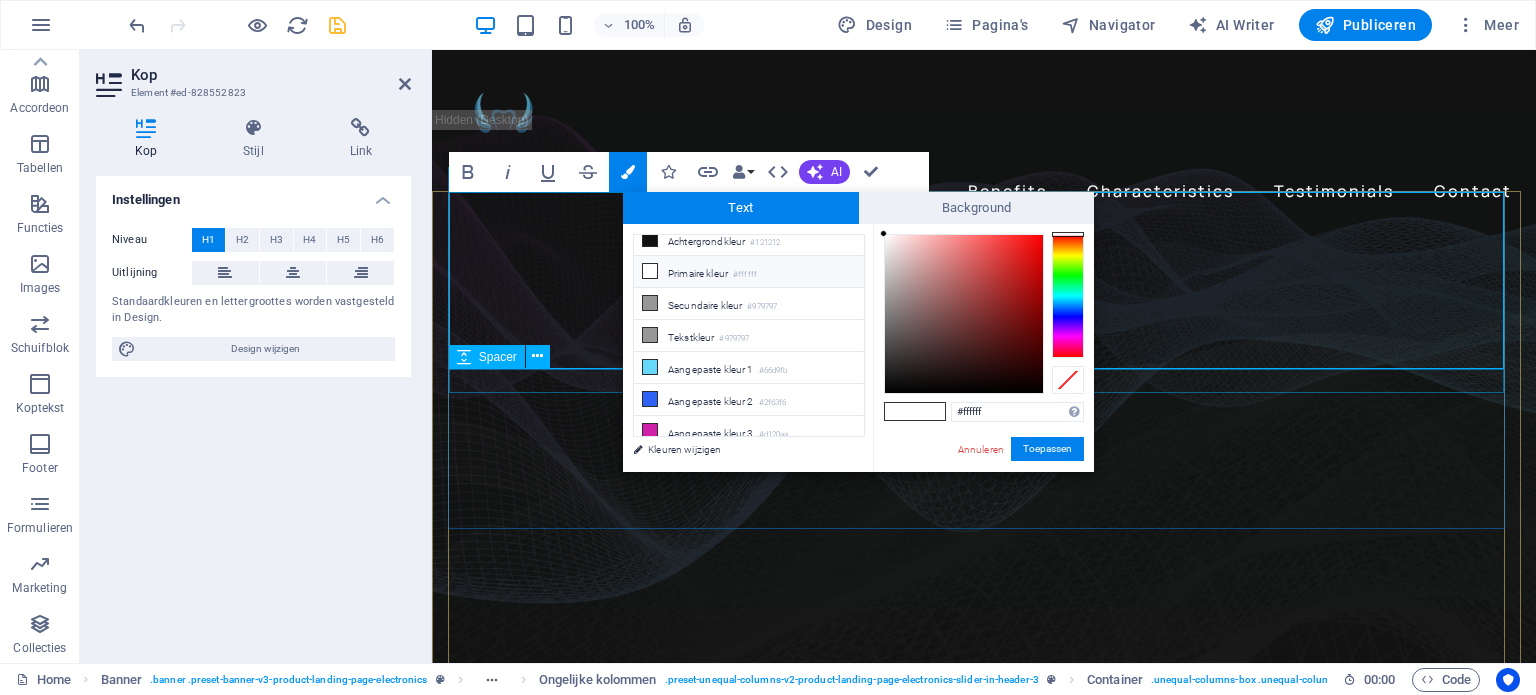 click at bounding box center [-1138, 2873] 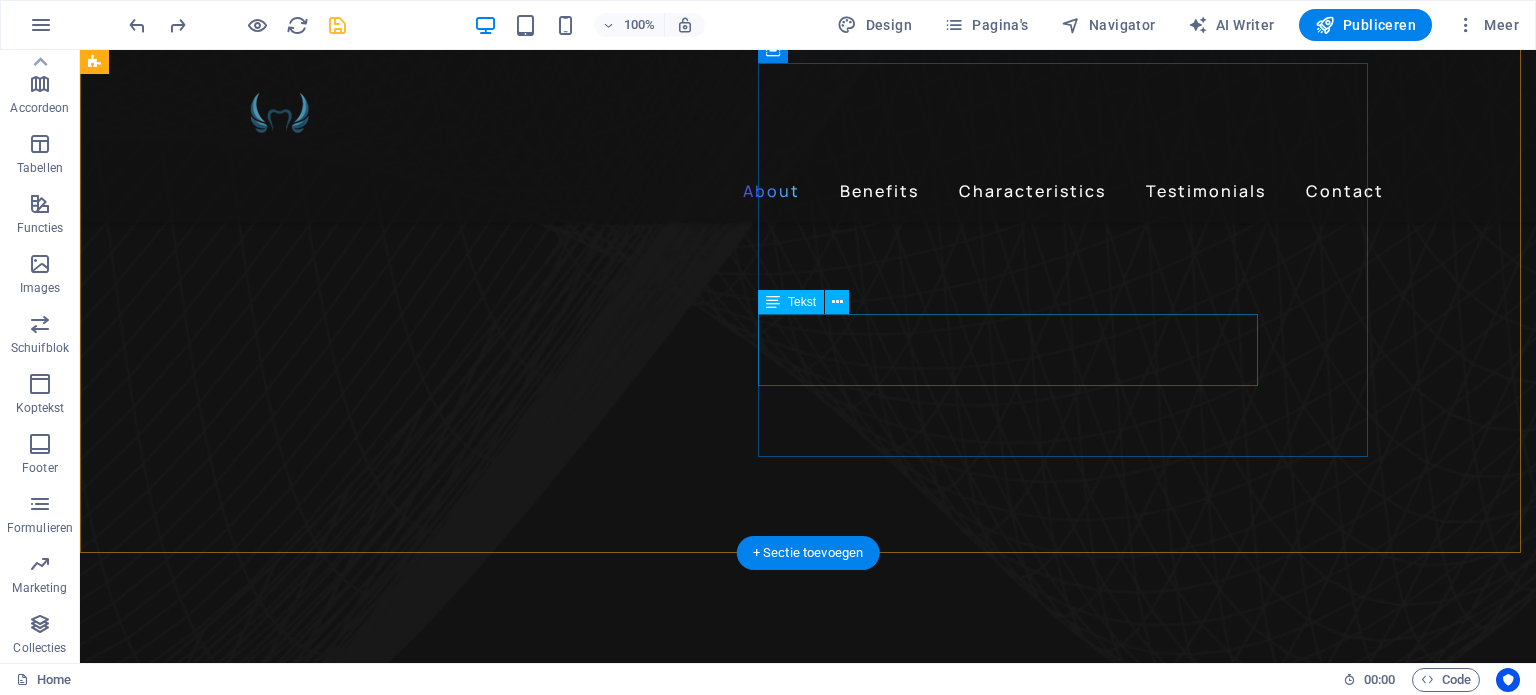 scroll, scrollTop: 0, scrollLeft: 0, axis: both 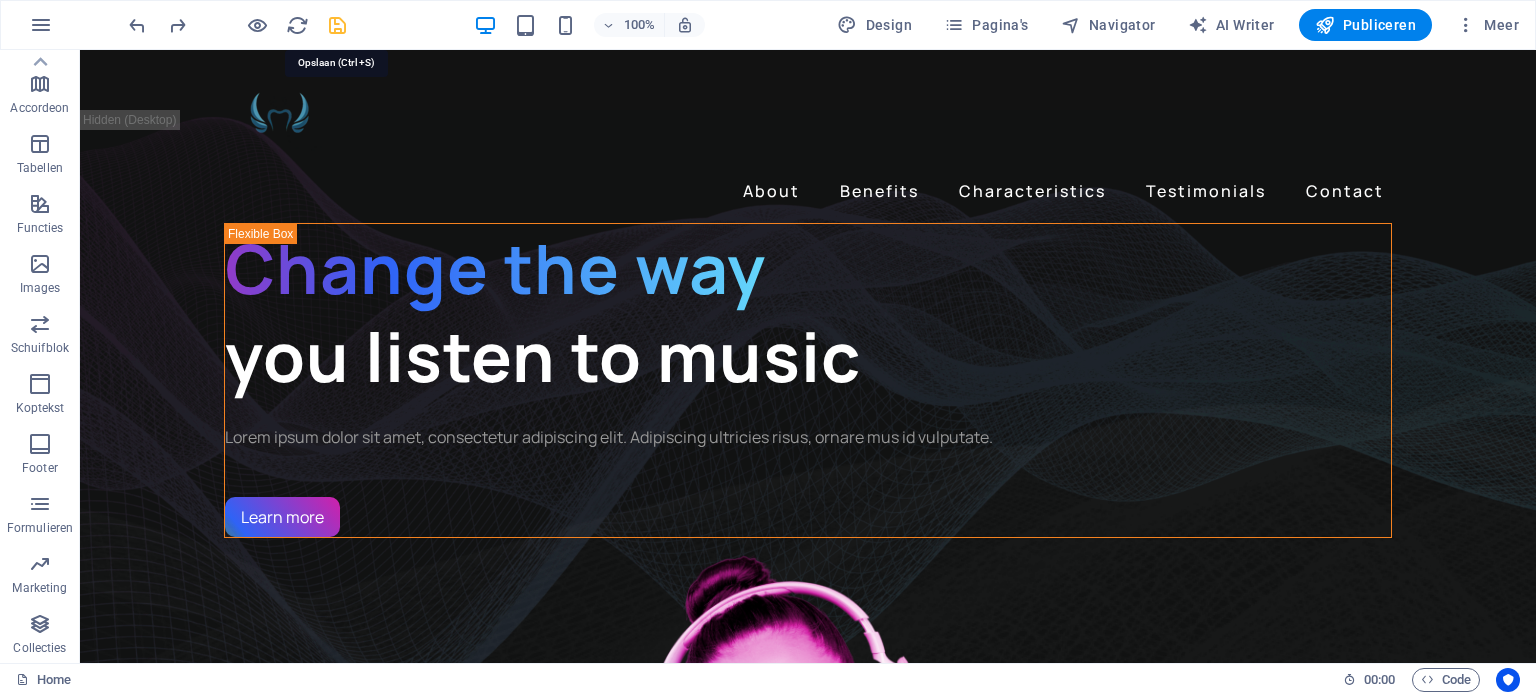 click at bounding box center [337, 25] 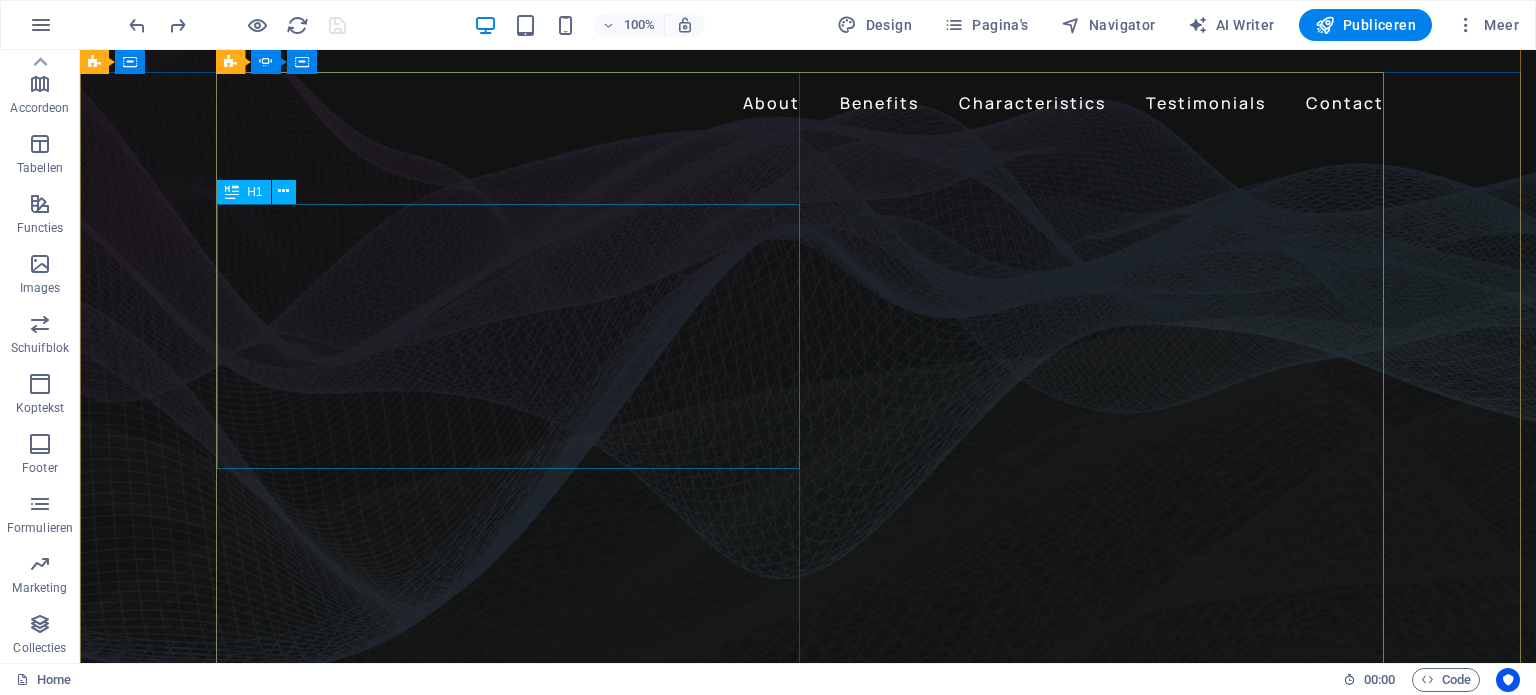 scroll, scrollTop: 84, scrollLeft: 0, axis: vertical 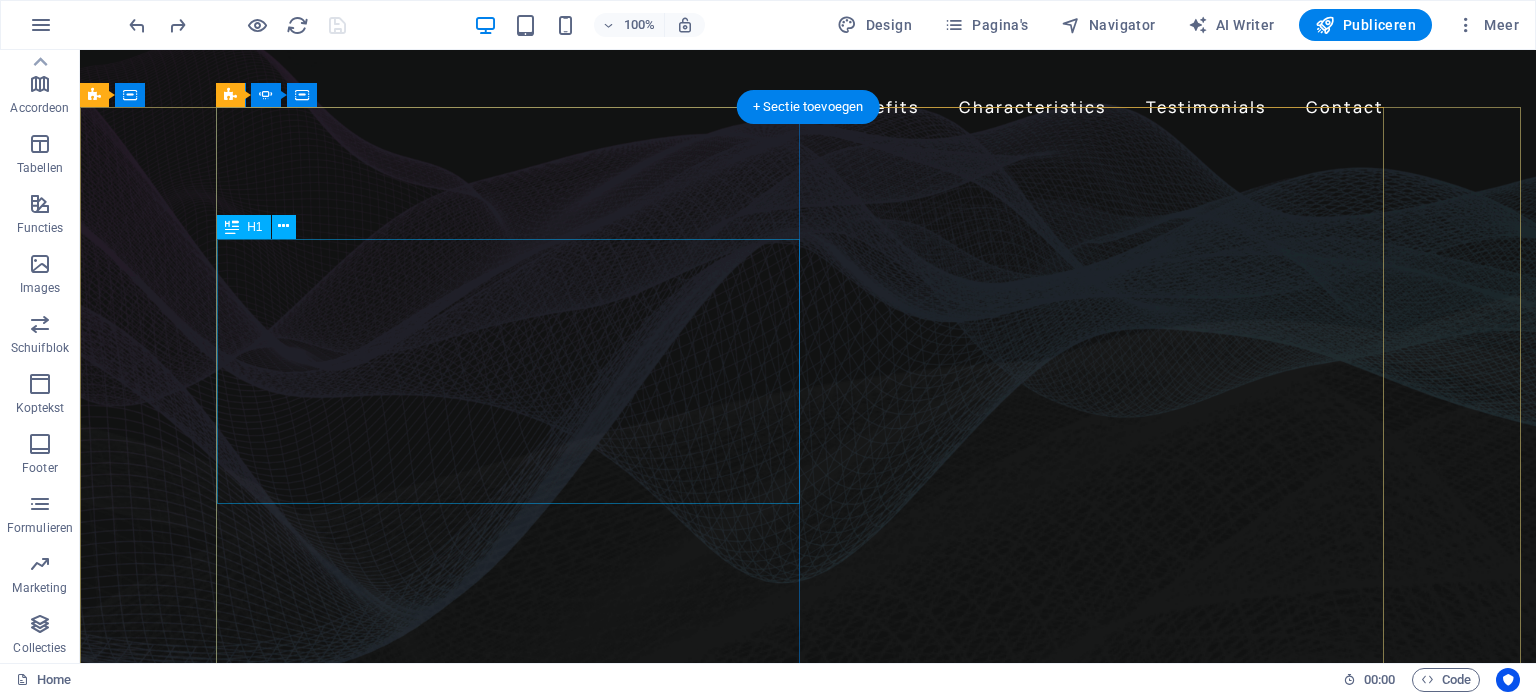 click on "Voorkomen is beter dan   genezen" at bounding box center (-360, 1172) 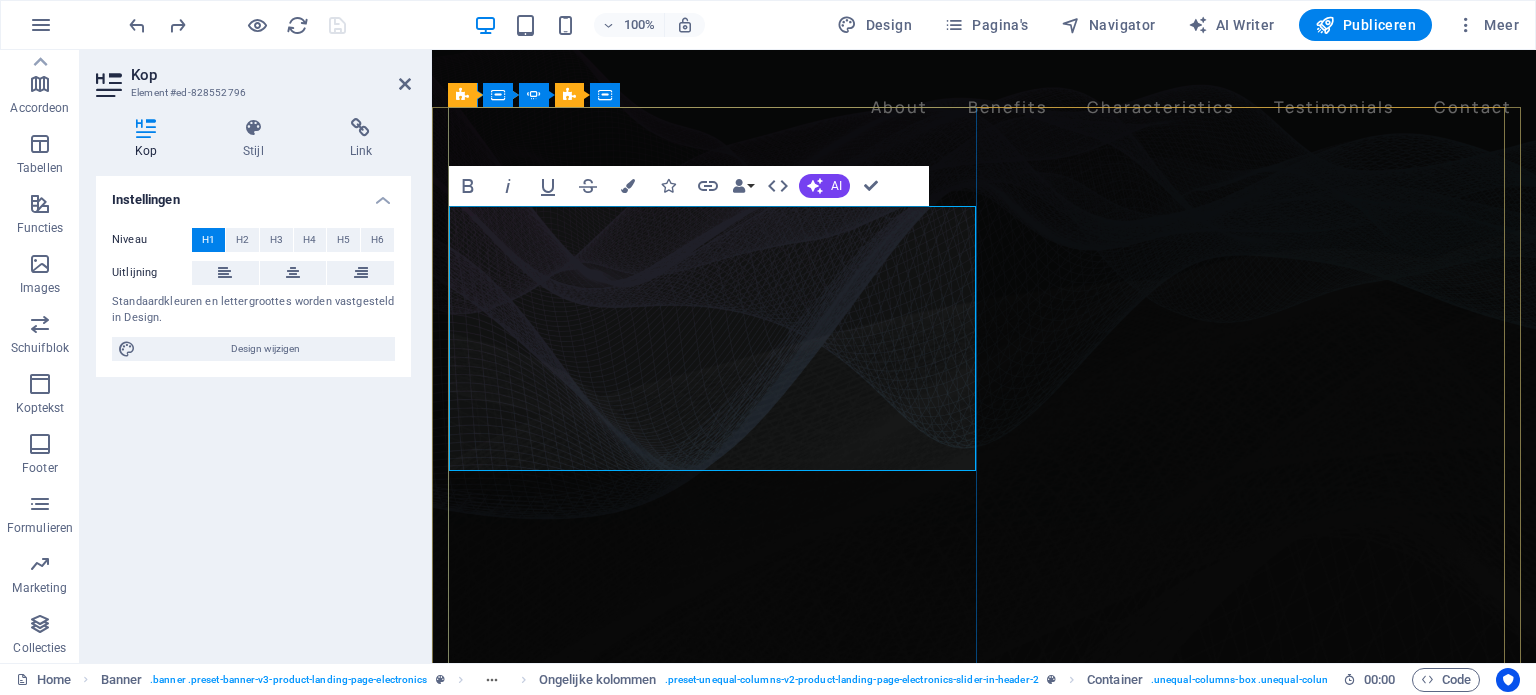 click on "Voorkomen is beter dan   genezen" at bounding box center [-81, 1216] 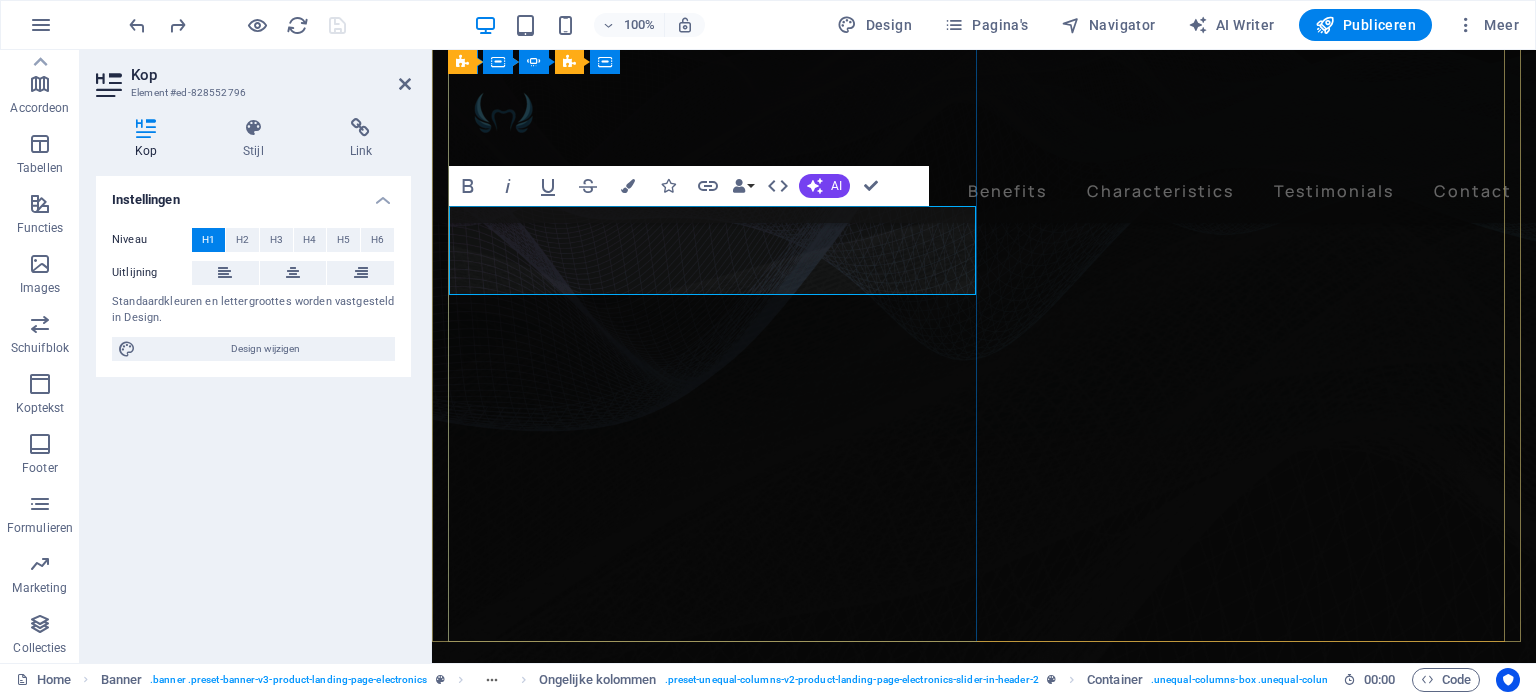 scroll, scrollTop: 128, scrollLeft: 0, axis: vertical 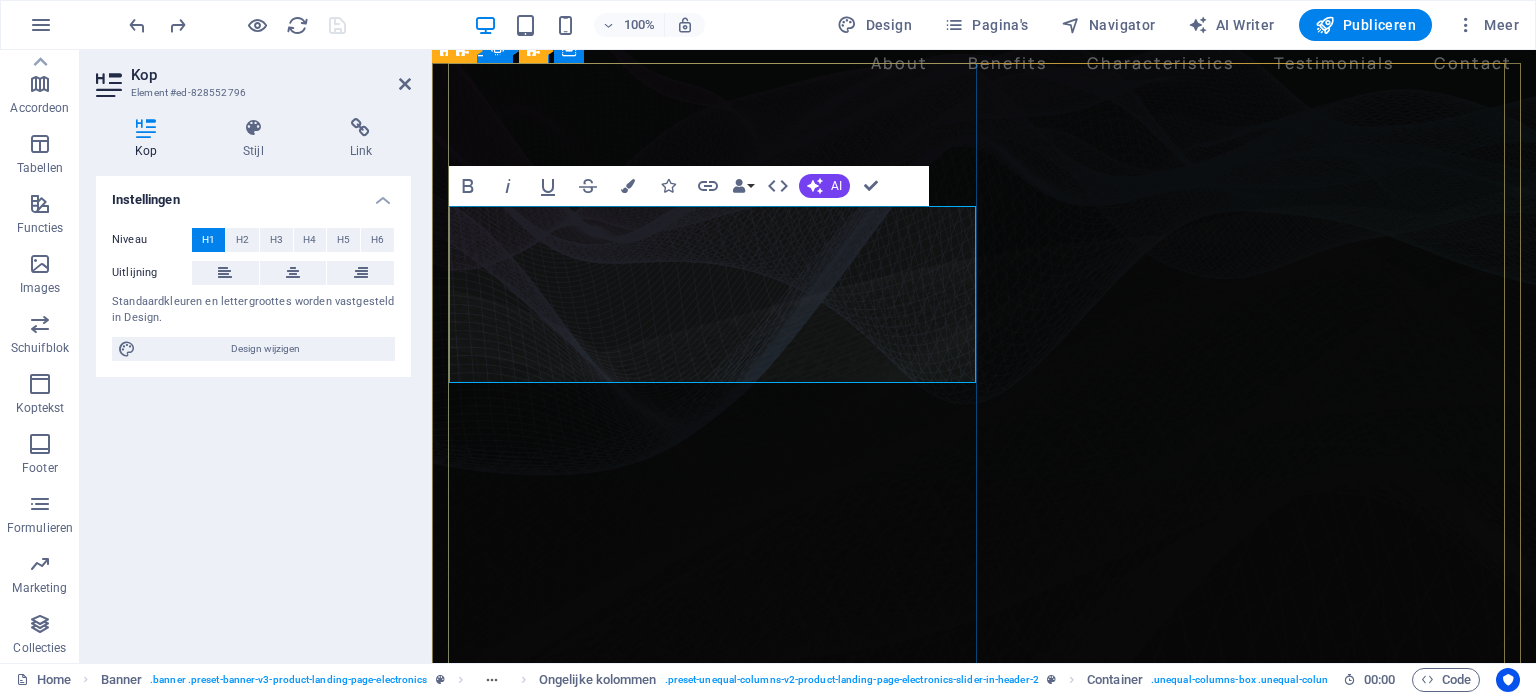 drag, startPoint x: 738, startPoint y: 346, endPoint x: 468, endPoint y: 337, distance: 270.14996 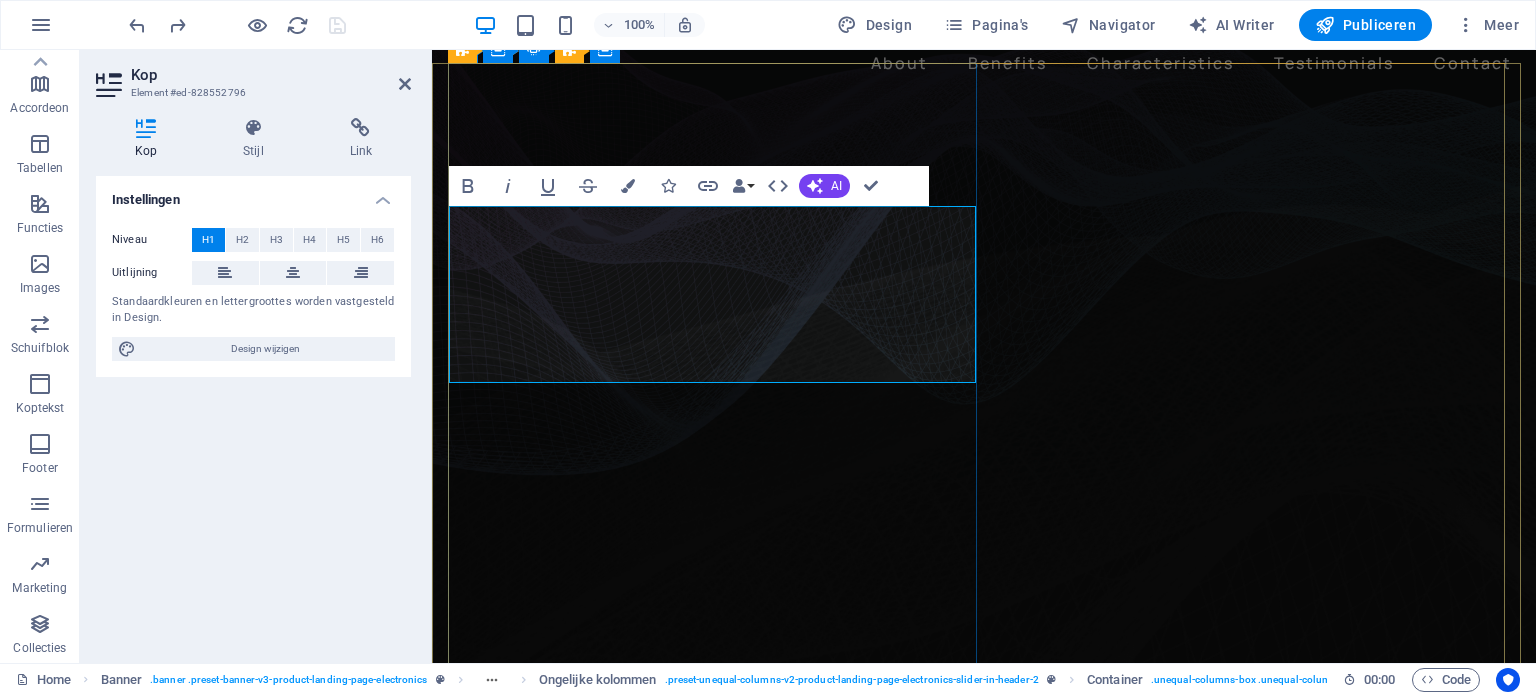 scroll, scrollTop: 84, scrollLeft: 0, axis: vertical 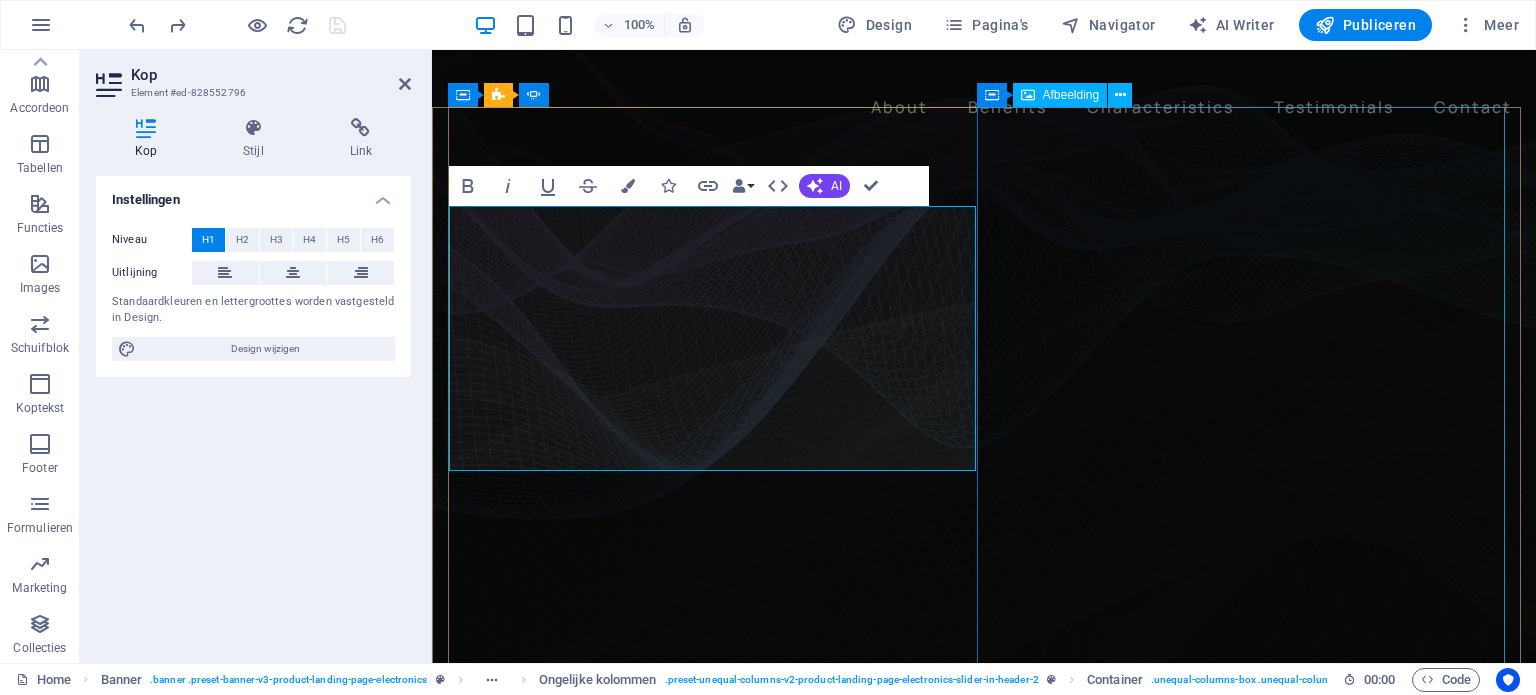 click at bounding box center (-81, 1976) 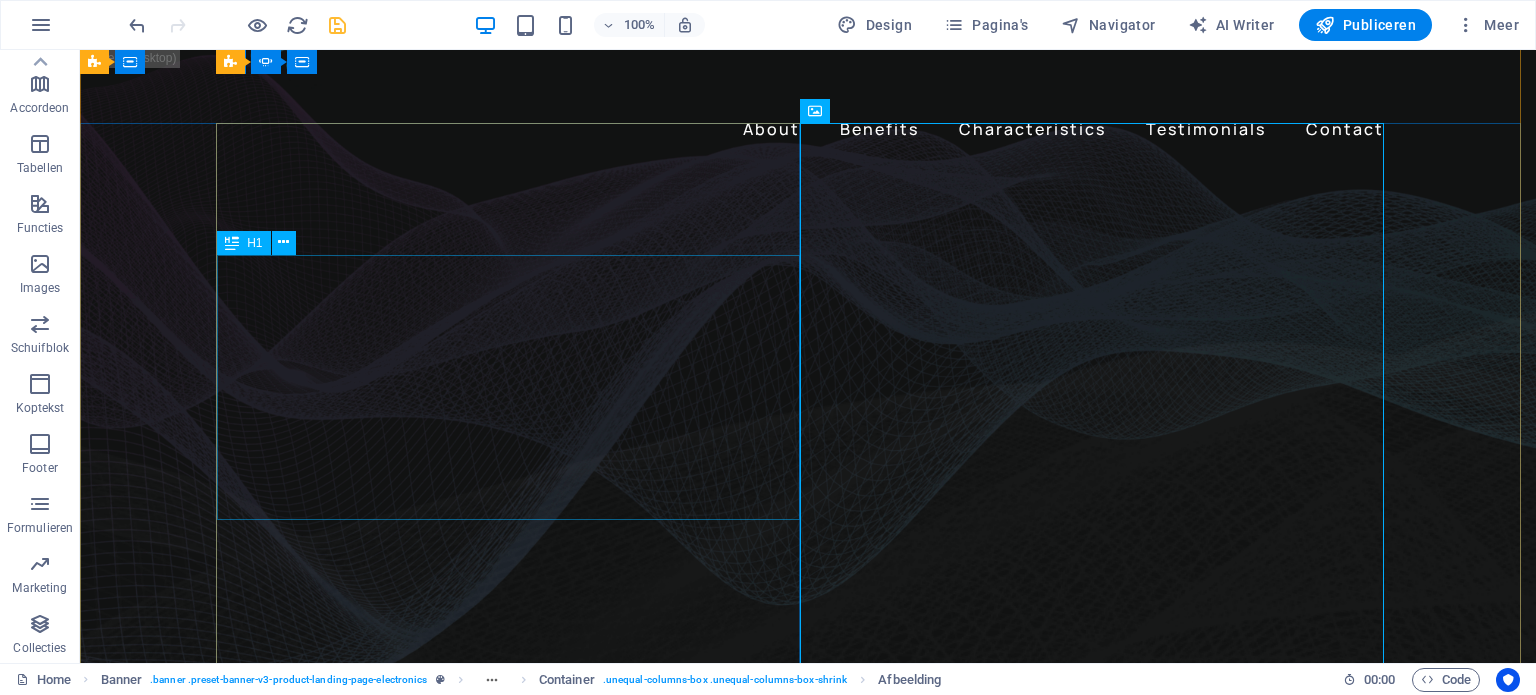 scroll, scrollTop: 60, scrollLeft: 0, axis: vertical 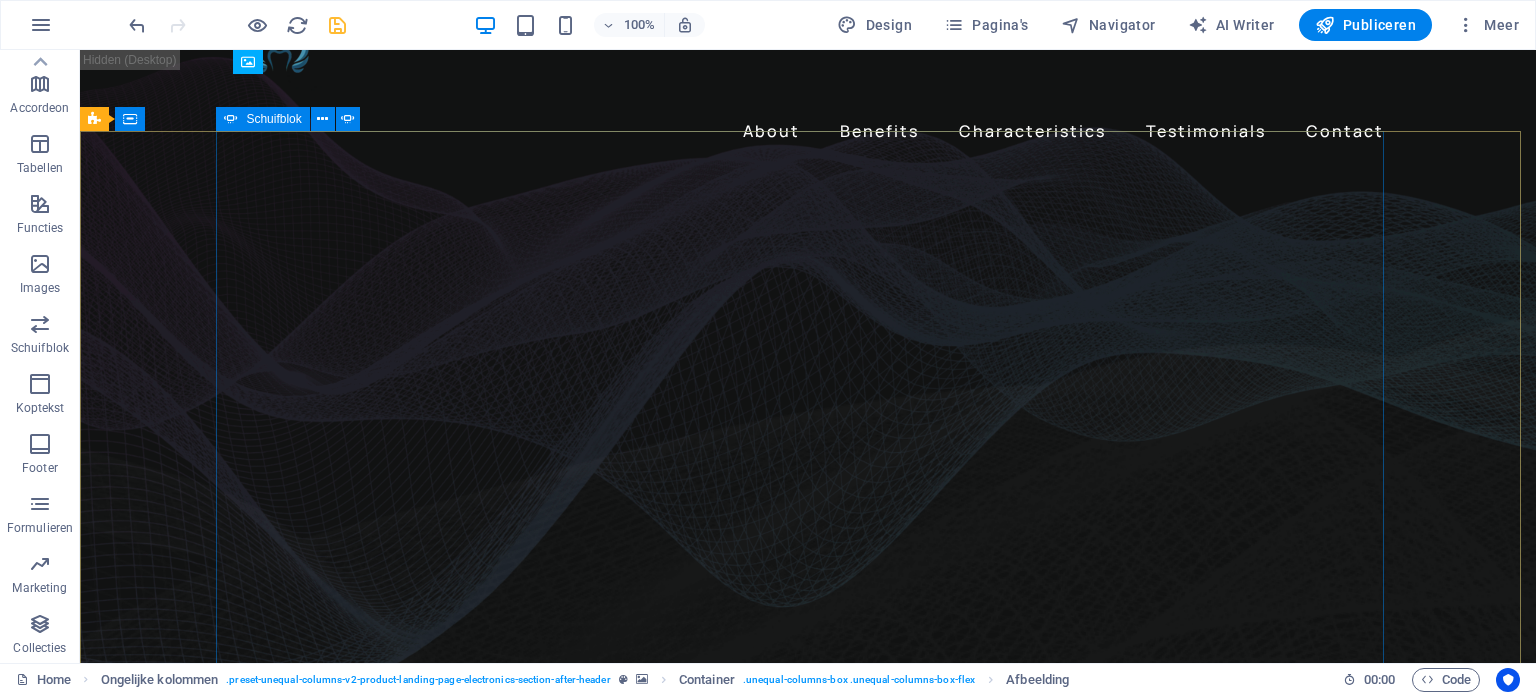 click on "Schuifblok" at bounding box center [262, 119] 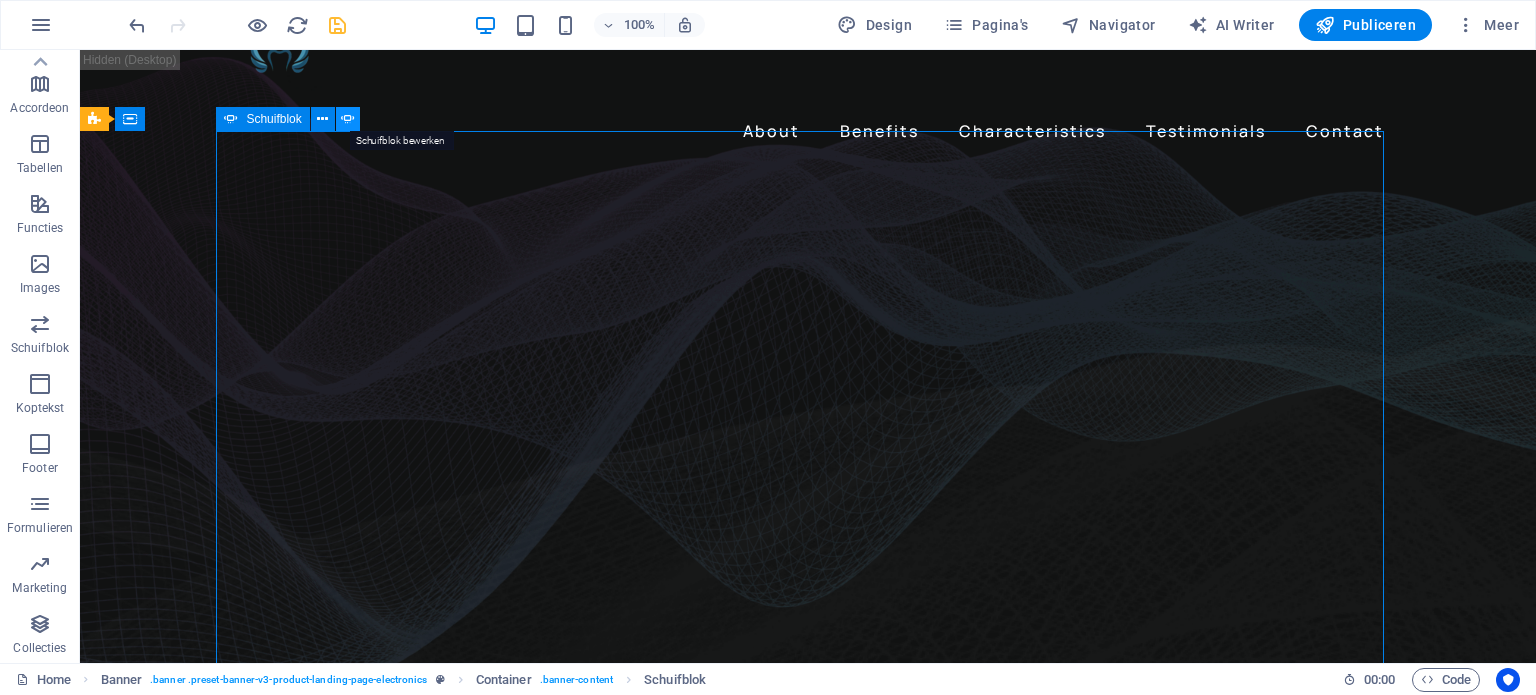 click at bounding box center (348, 119) 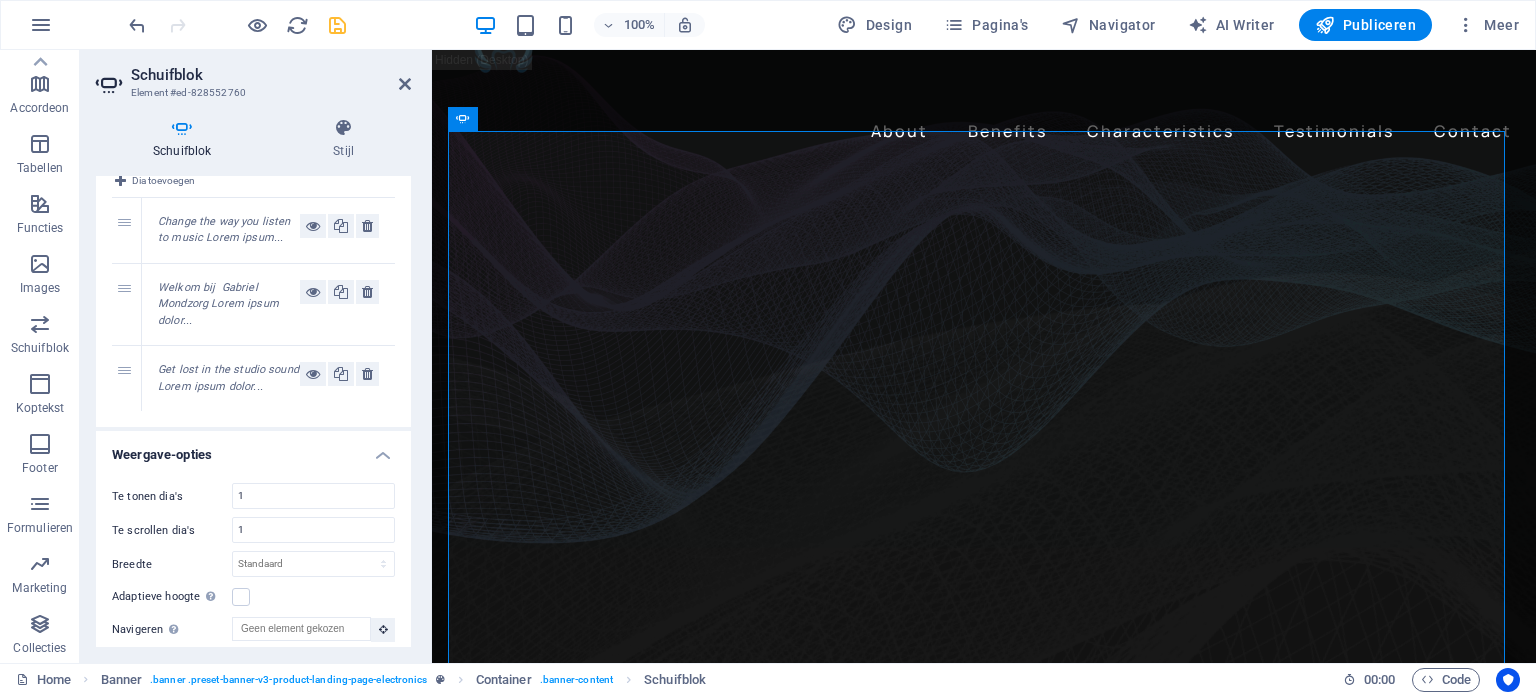scroll, scrollTop: 0, scrollLeft: 0, axis: both 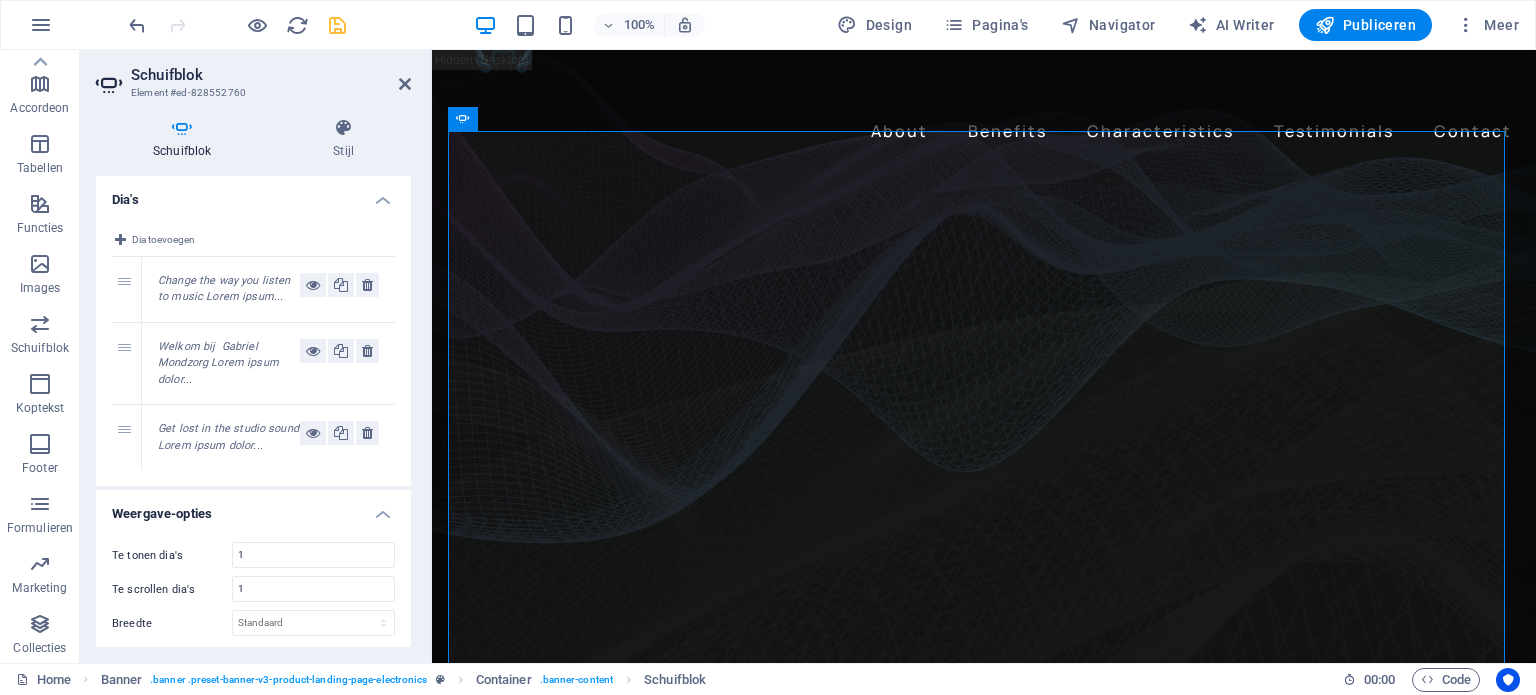 click on "Change the way
you listen to music
Lorem ipsum..." at bounding box center [224, 289] 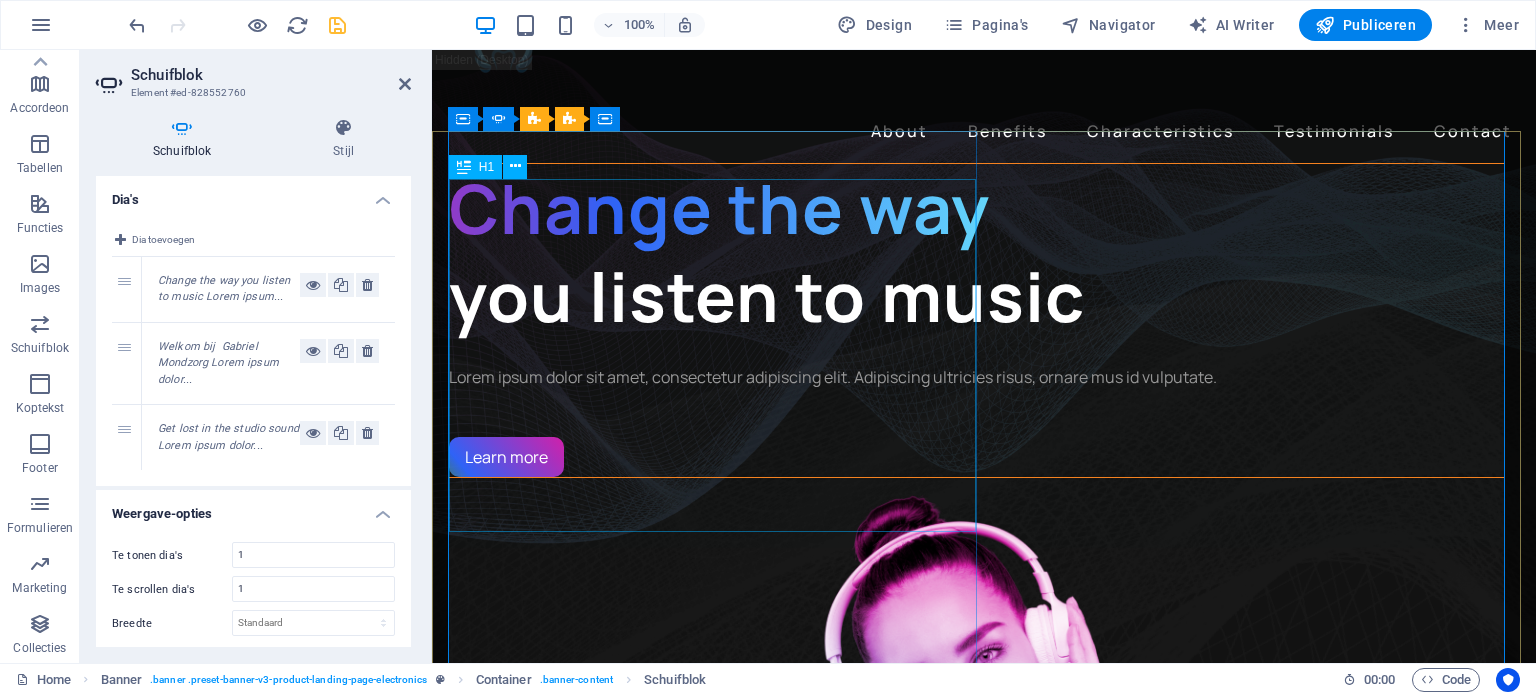click on "Change the way you listen to music" at bounding box center [976, 252] 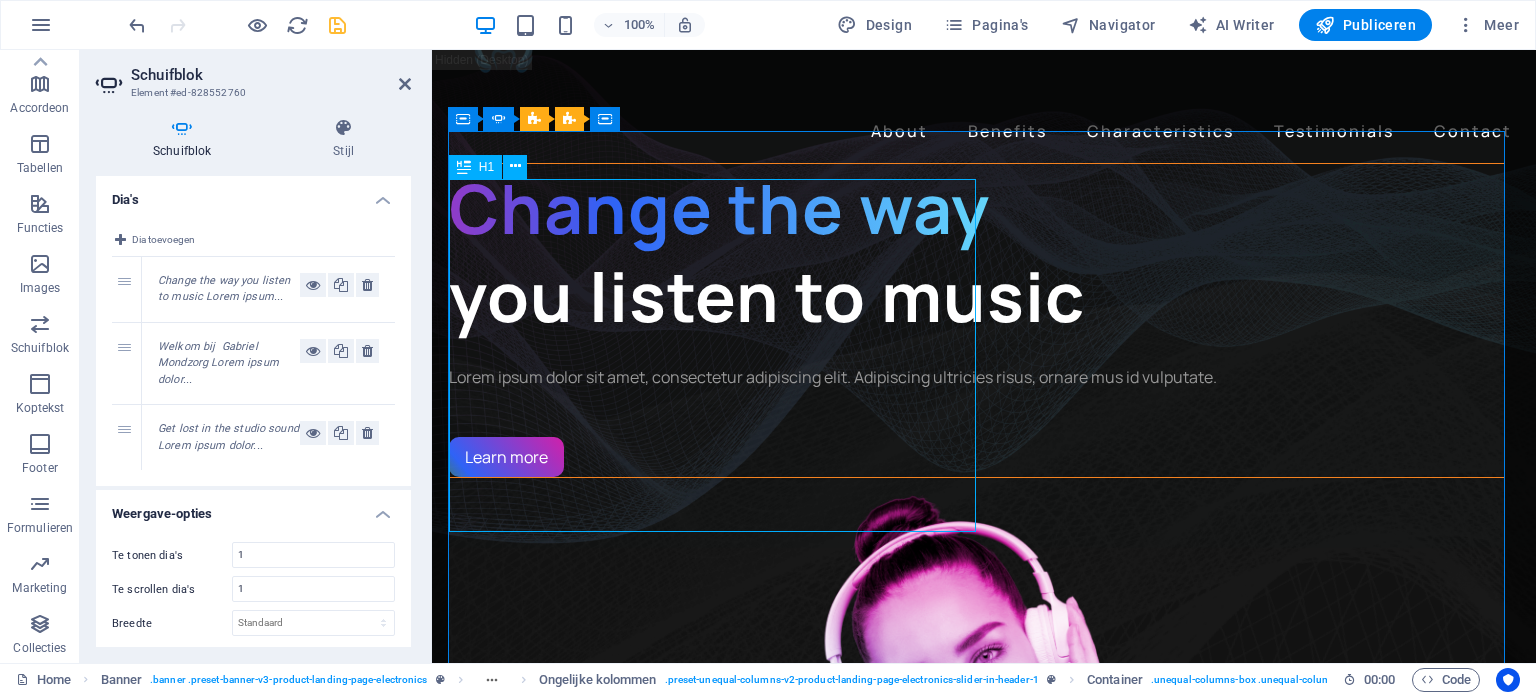 click on "Change the way you listen to music" at bounding box center [976, 252] 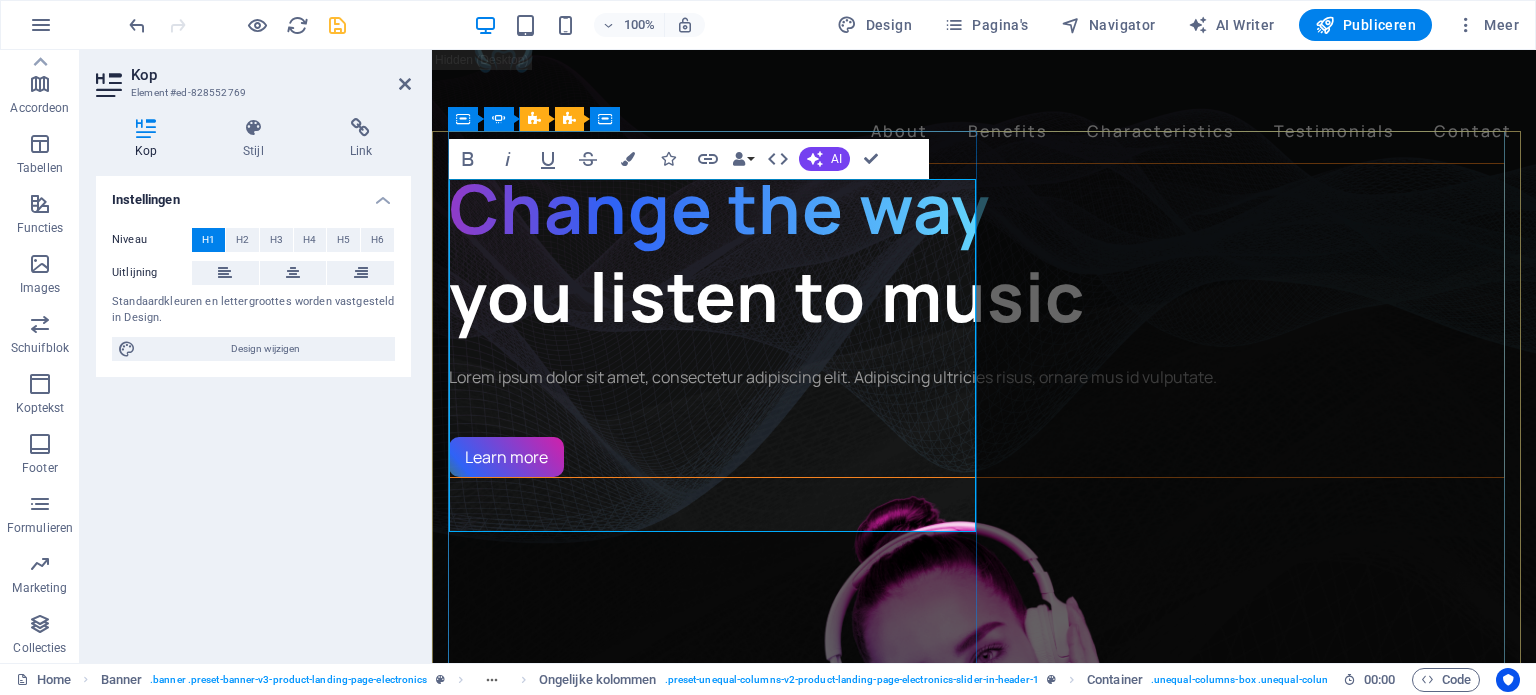 click on "Change the way you listen to music" at bounding box center [976, 252] 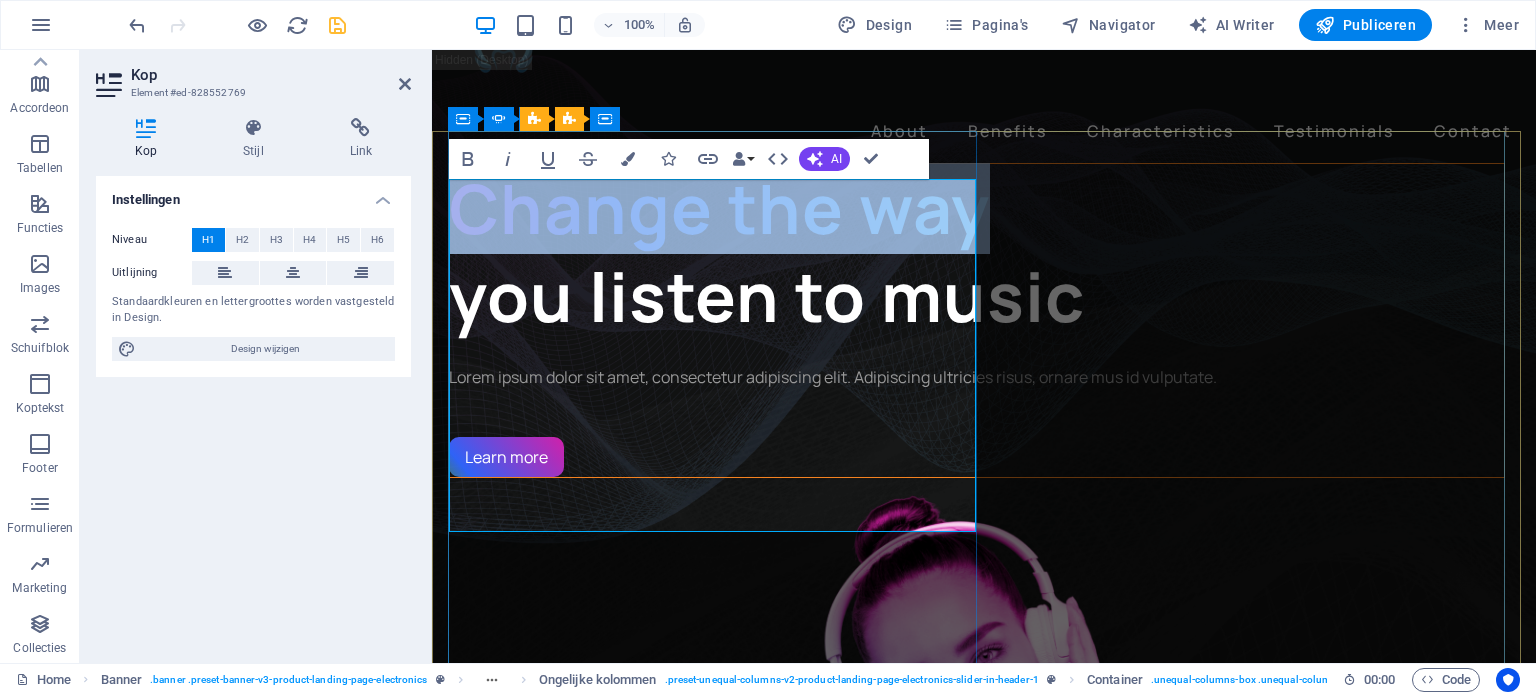 drag, startPoint x: 603, startPoint y: 319, endPoint x: 462, endPoint y: 215, distance: 175.2056 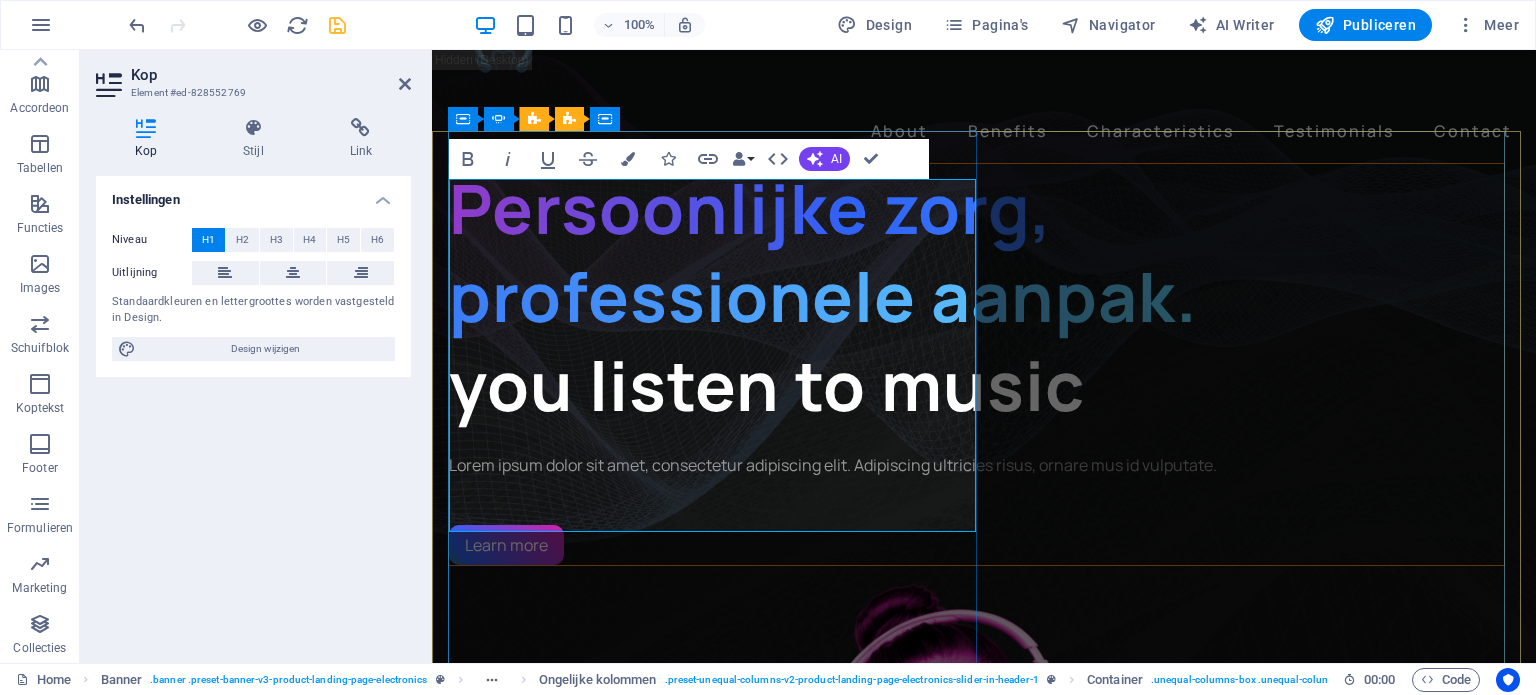 scroll, scrollTop: 12, scrollLeft: 0, axis: vertical 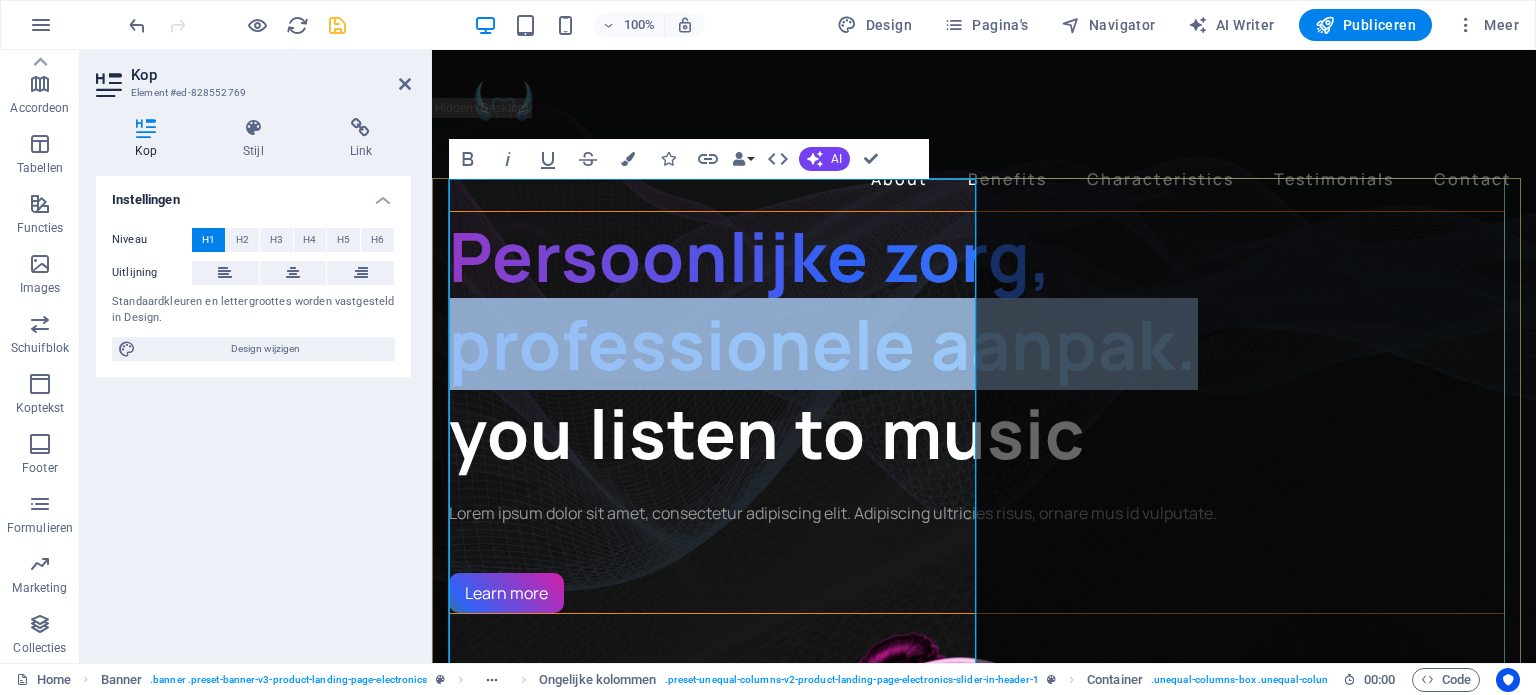 drag, startPoint x: 740, startPoint y: 496, endPoint x: 449, endPoint y: 407, distance: 304.30576 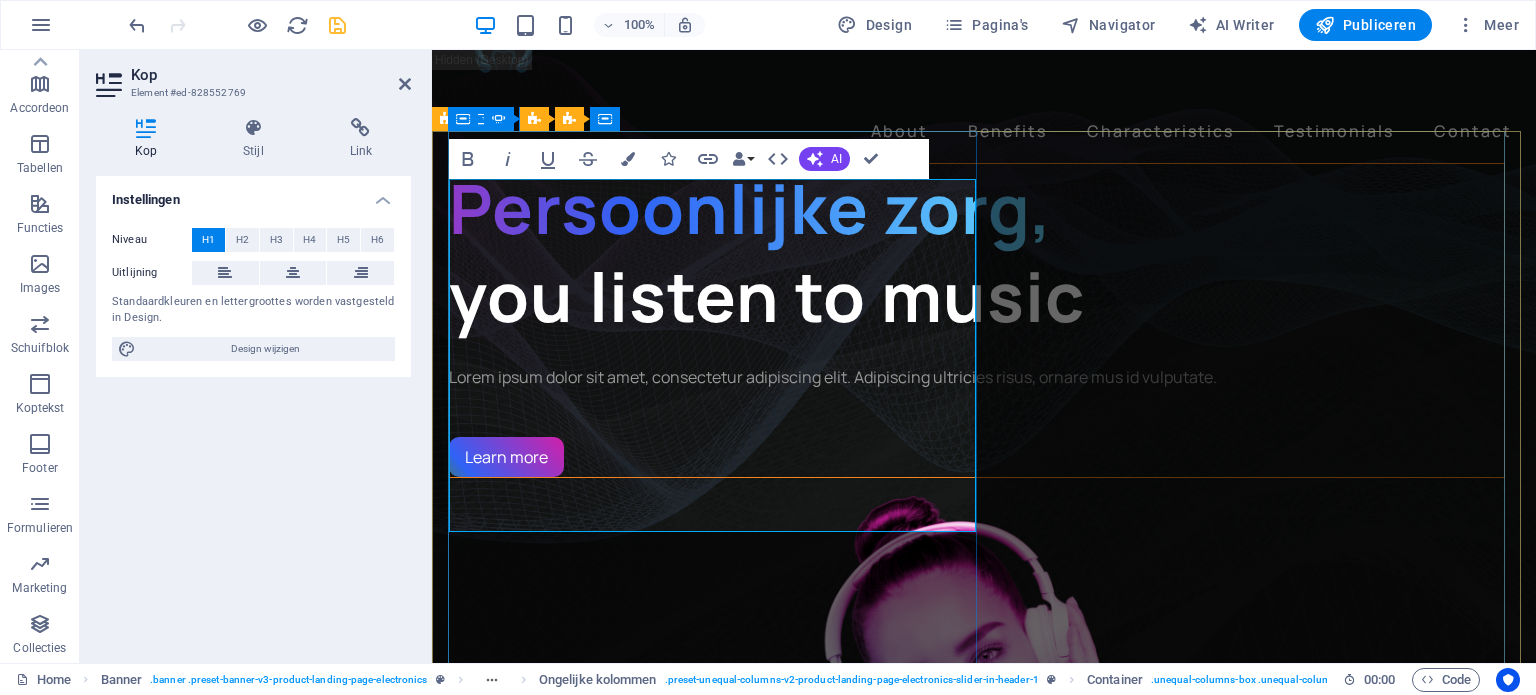 click on "you listen to music" at bounding box center [767, 296] 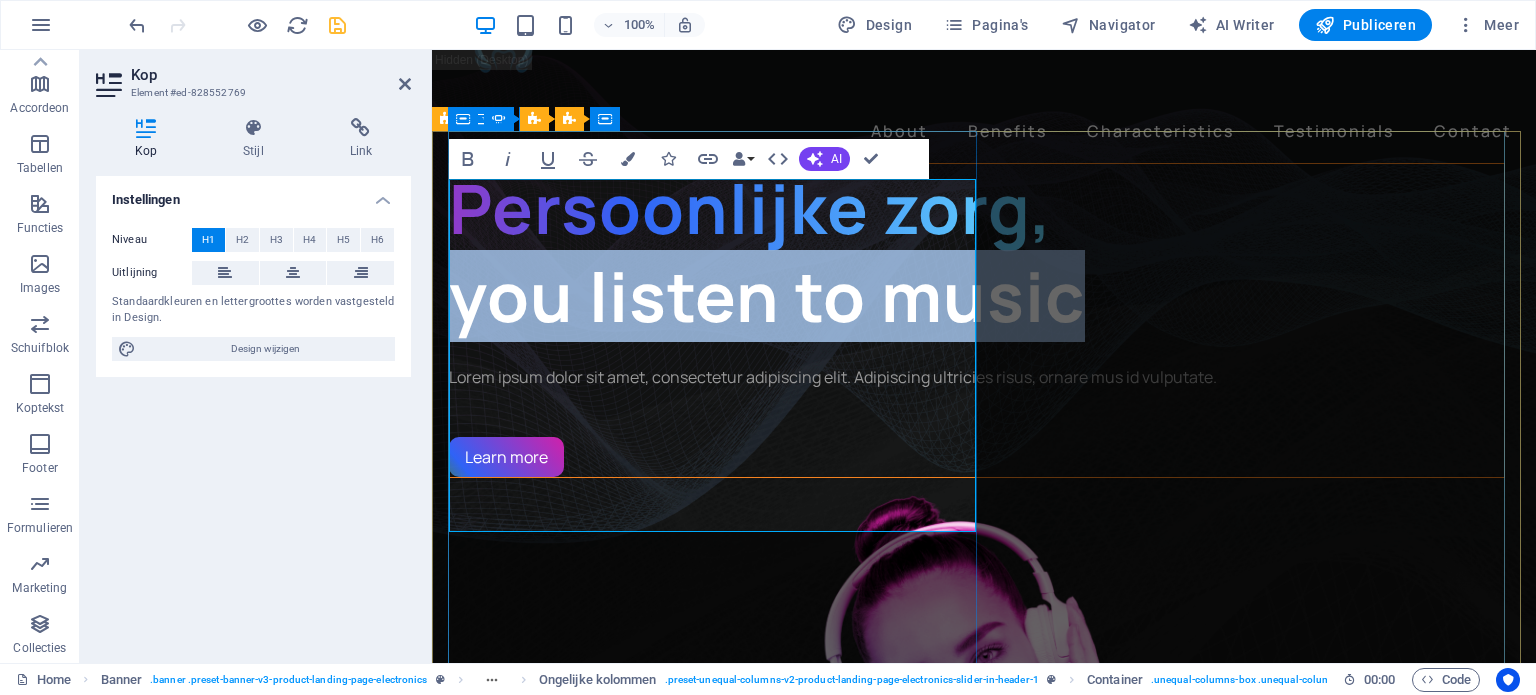 drag, startPoint x: 676, startPoint y: 493, endPoint x: 460, endPoint y: 400, distance: 235.17015 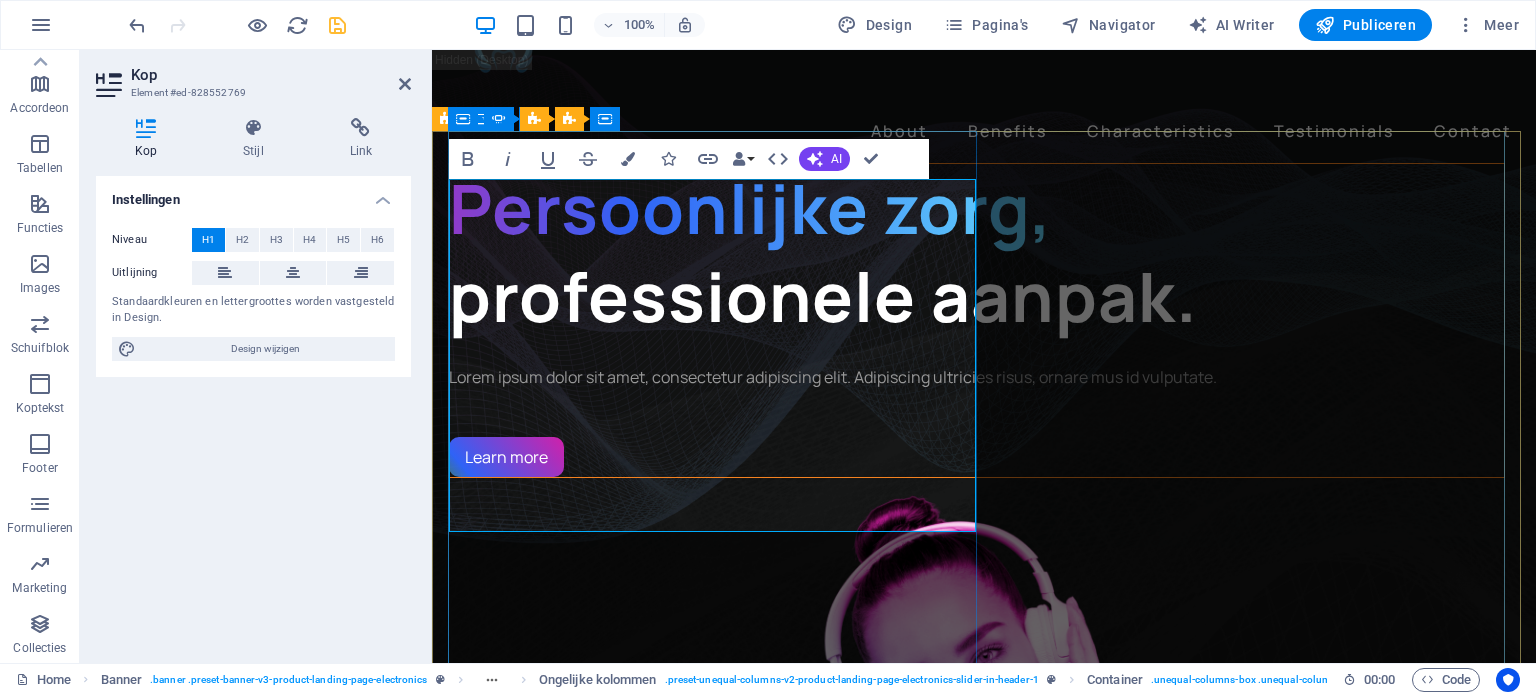 click on "professionele aanpak." at bounding box center (823, 296) 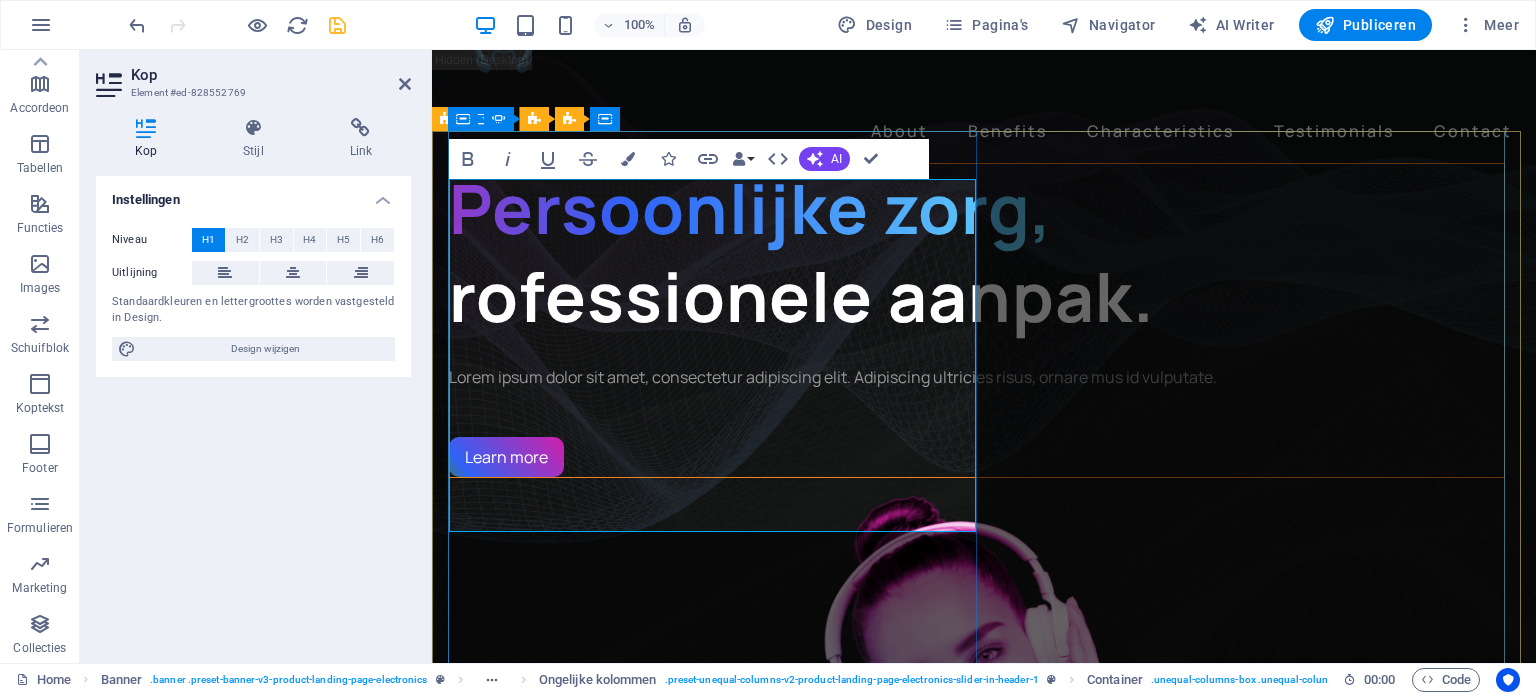 type 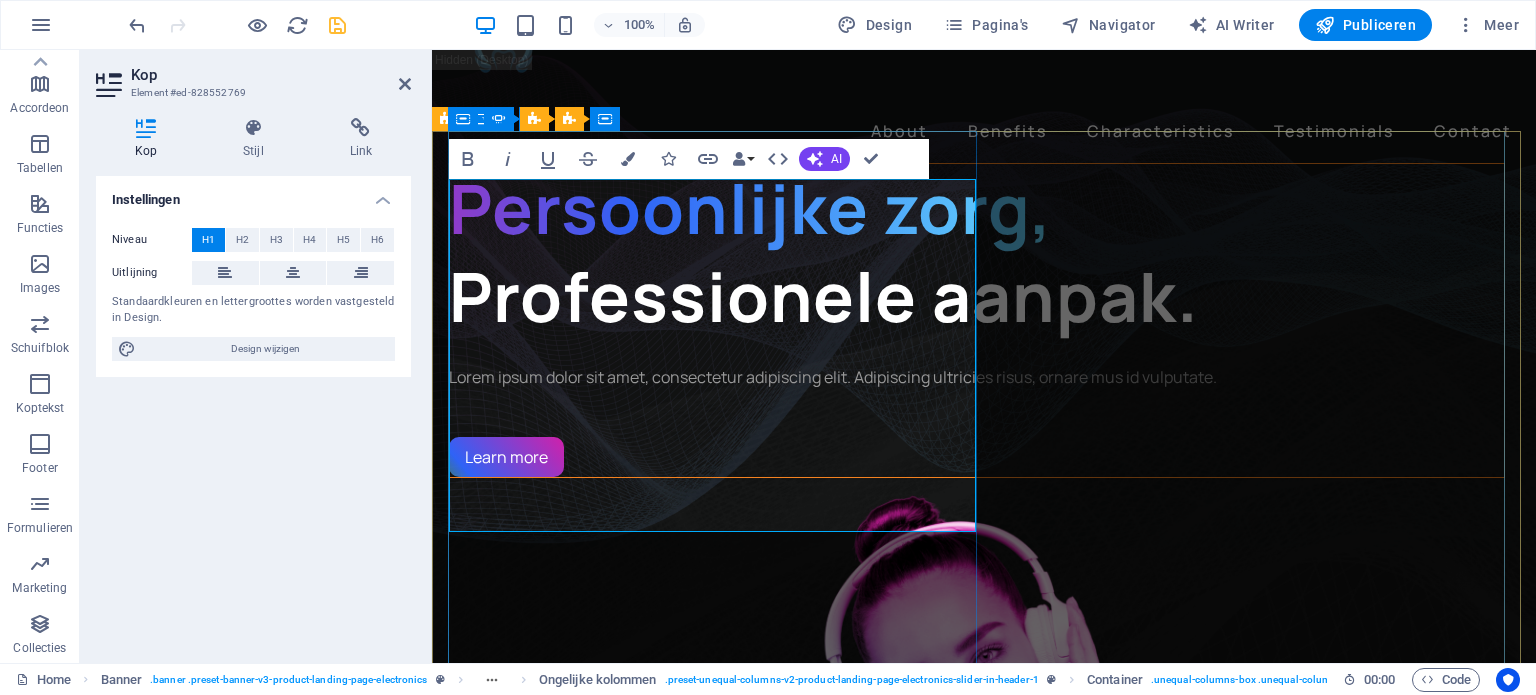 click on "Persoonlijke zorg, Professionele aanpak." at bounding box center [976, 252] 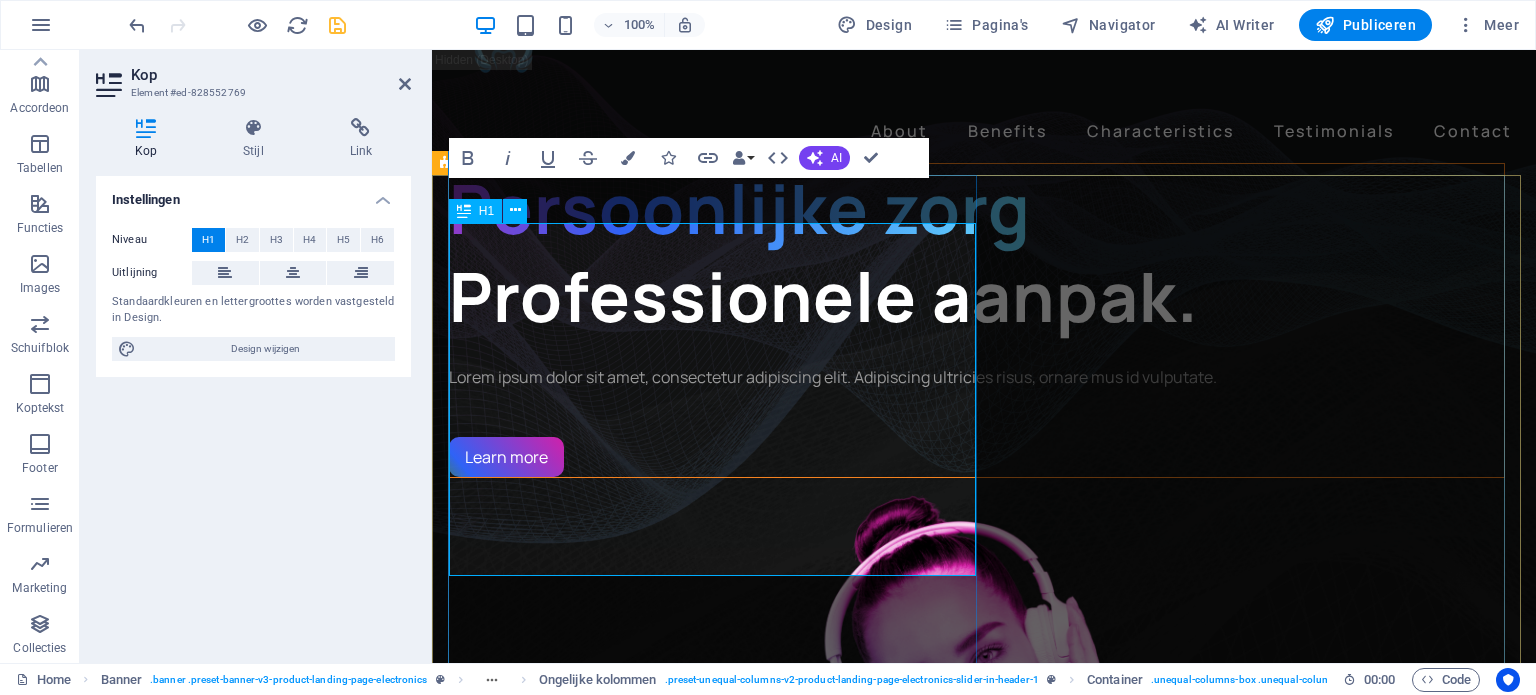 scroll, scrollTop: 16, scrollLeft: 0, axis: vertical 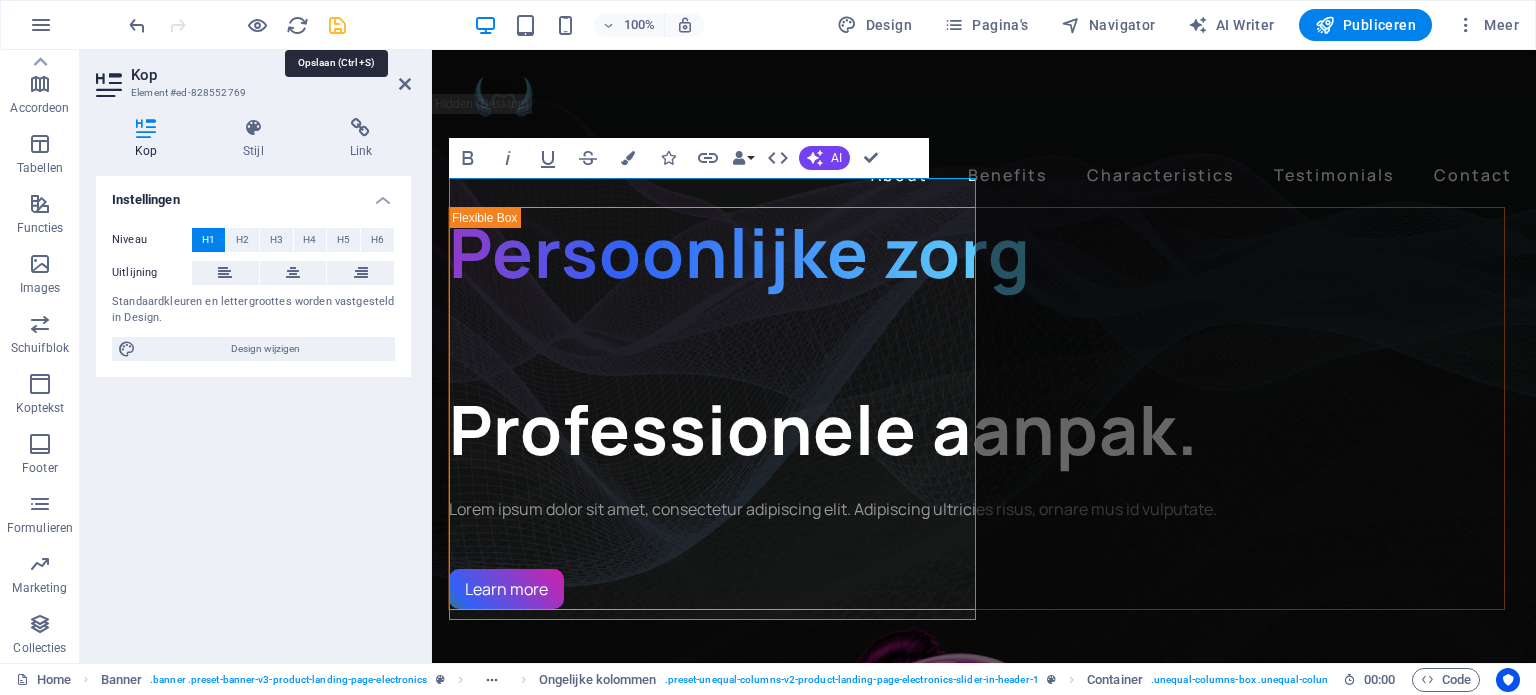click at bounding box center [337, 25] 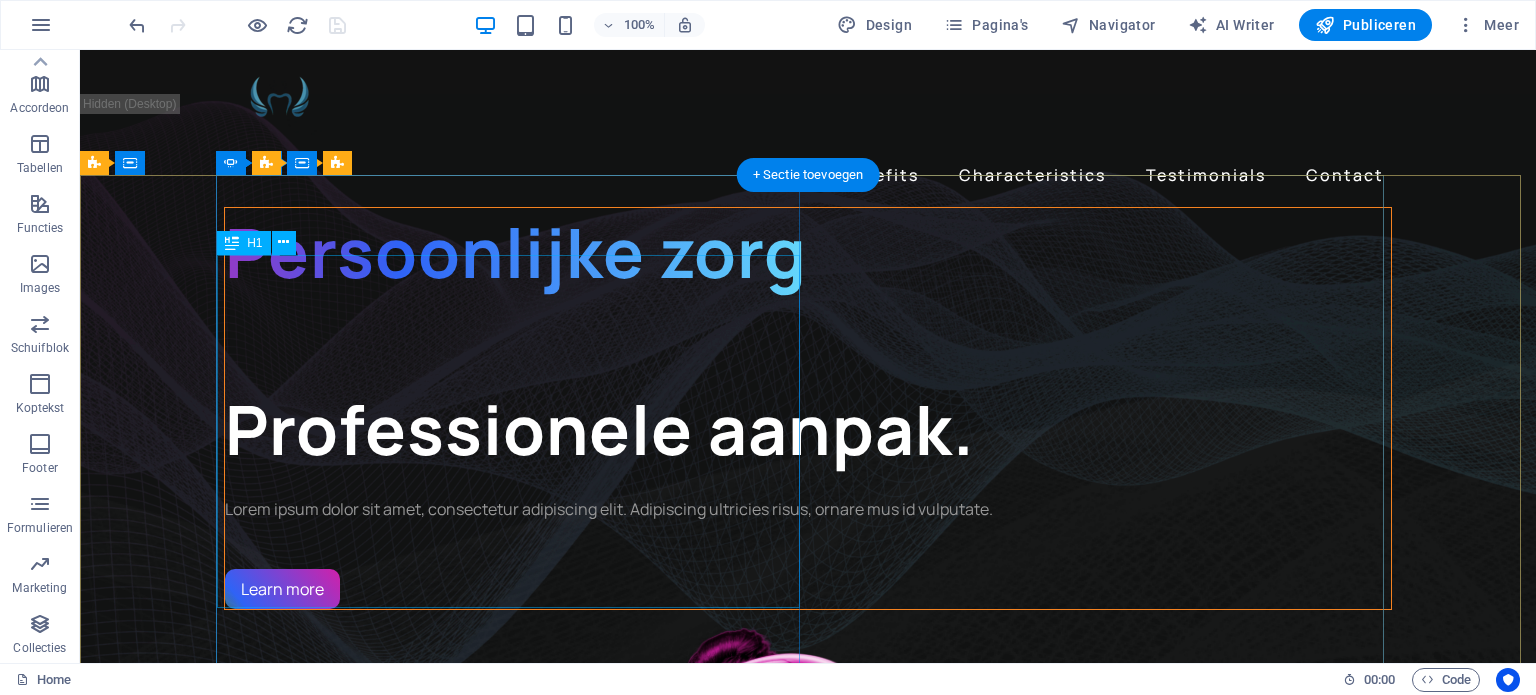 click on "Persoonlijke zorg Professionele aanpak." at bounding box center (808, 340) 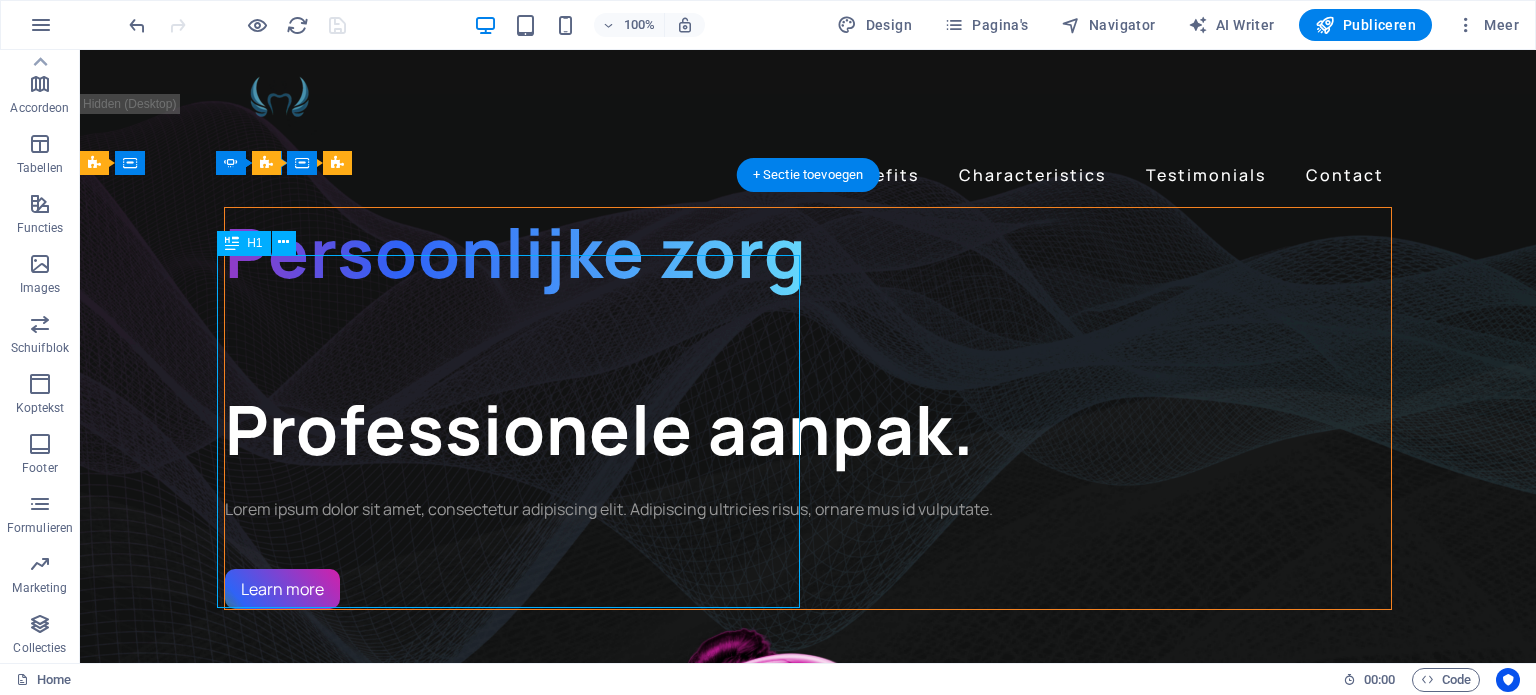 click on "Persoonlijke zorg Professionele aanpak." at bounding box center [808, 340] 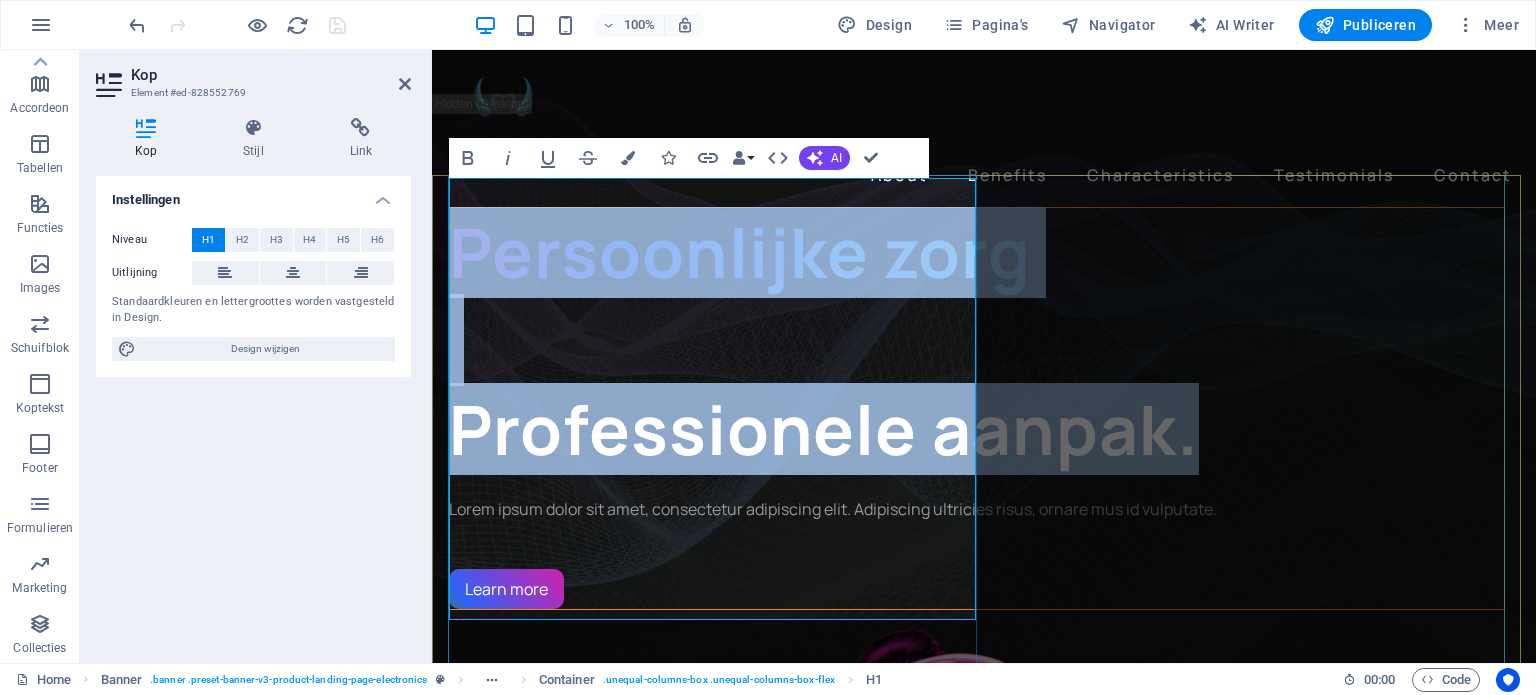 click on "Persoonlijke zorg Professionele aanpak." at bounding box center [976, 340] 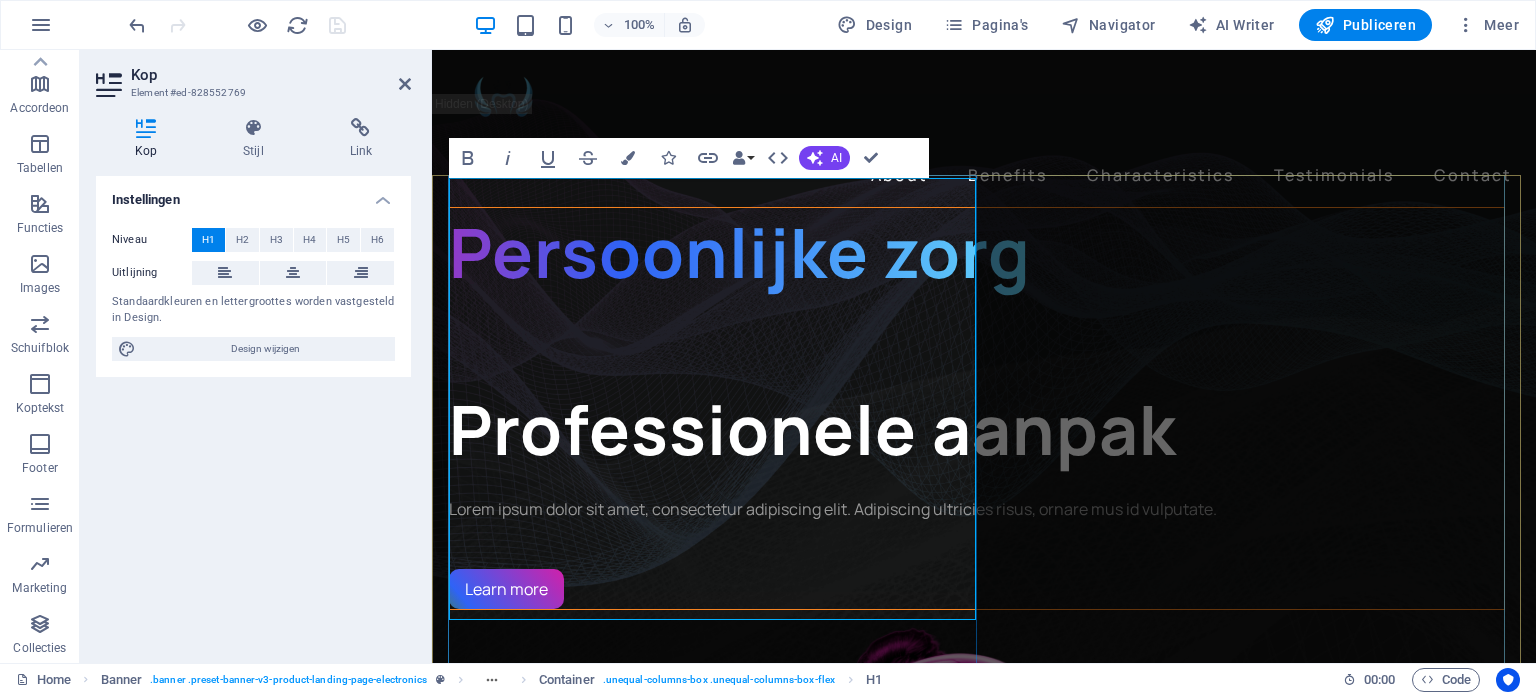 click on "Persoonlijke zorg Professionele aanpak" at bounding box center (976, 340) 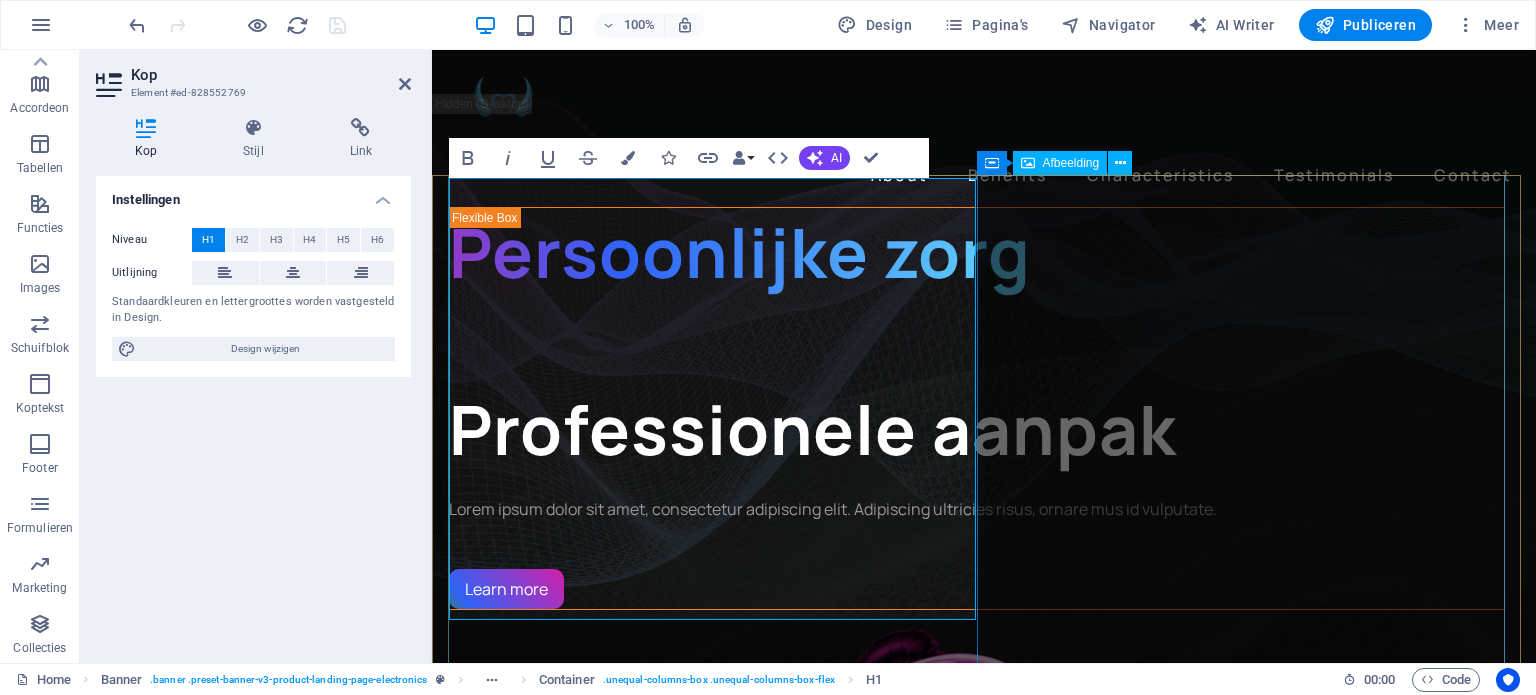 click at bounding box center (976, 946) 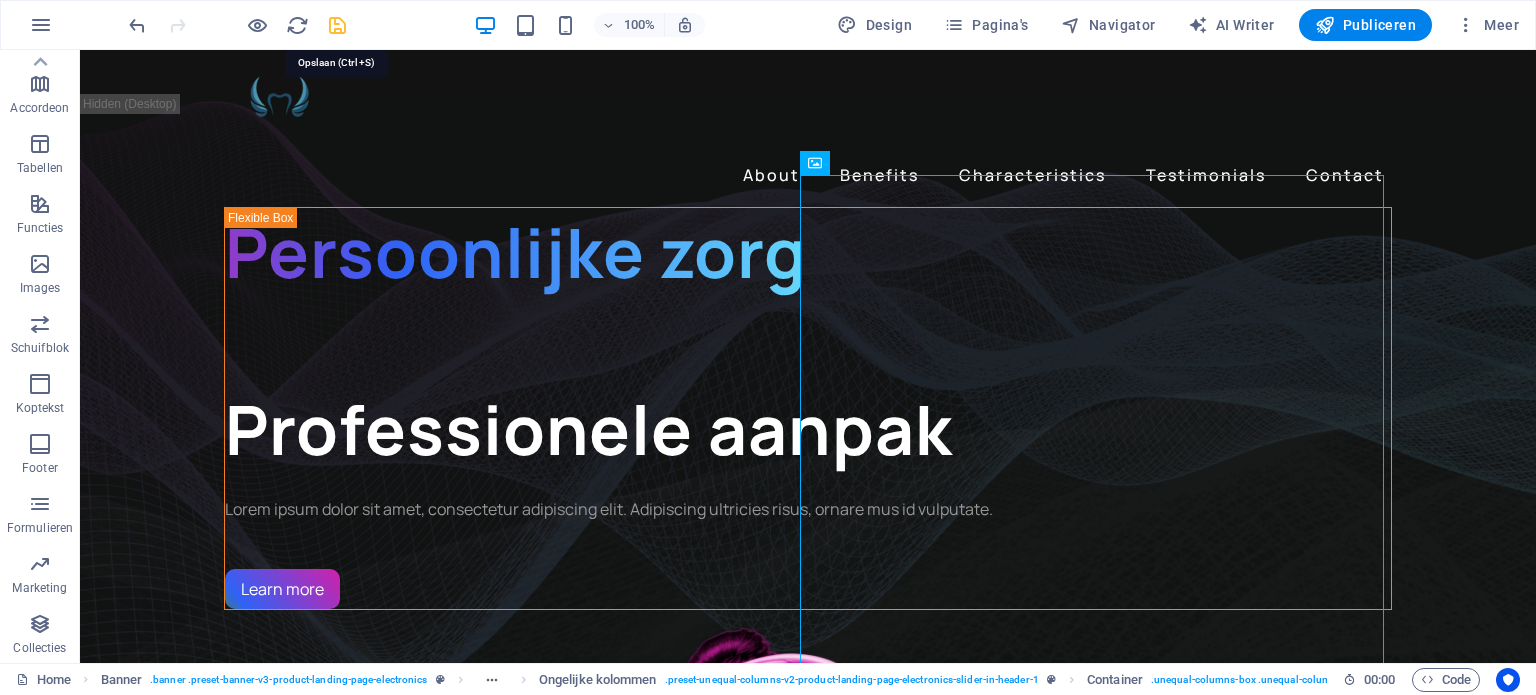 click at bounding box center [337, 25] 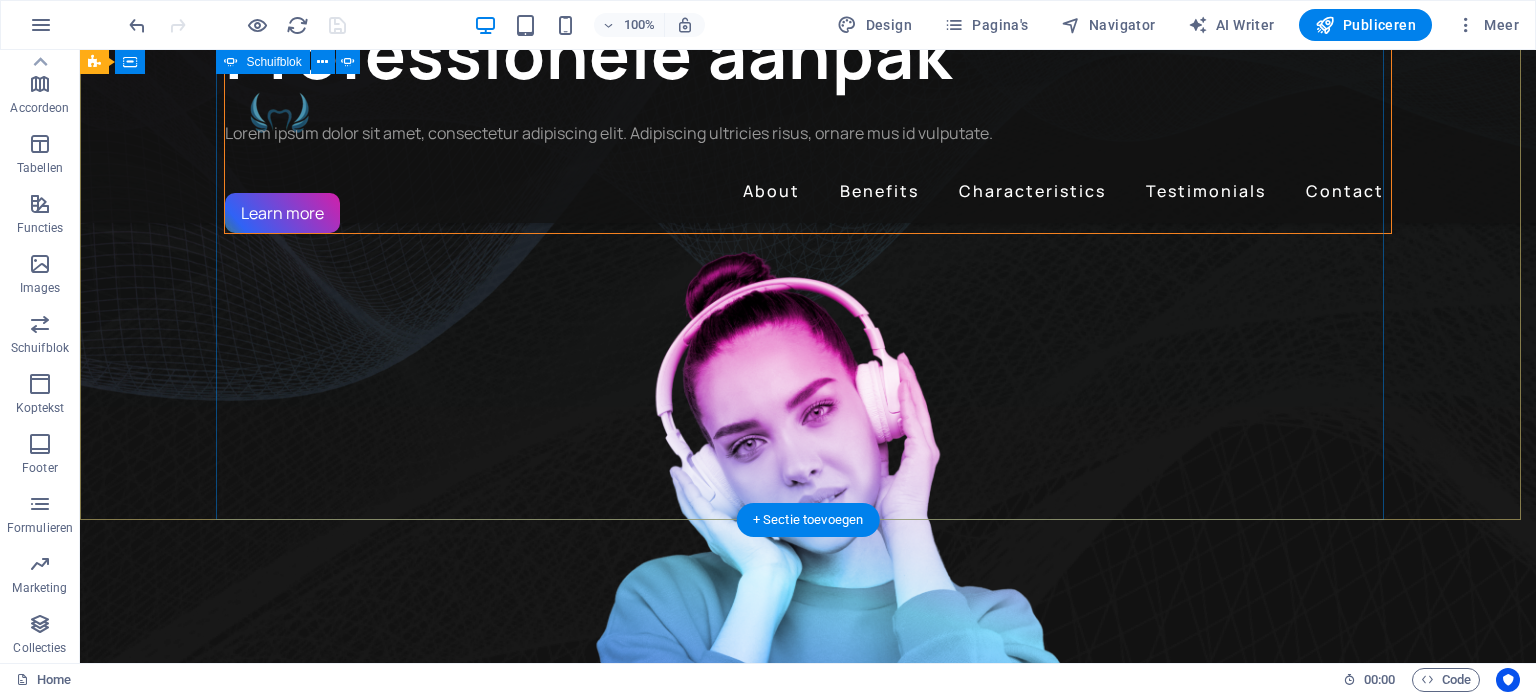 scroll, scrollTop: 384, scrollLeft: 0, axis: vertical 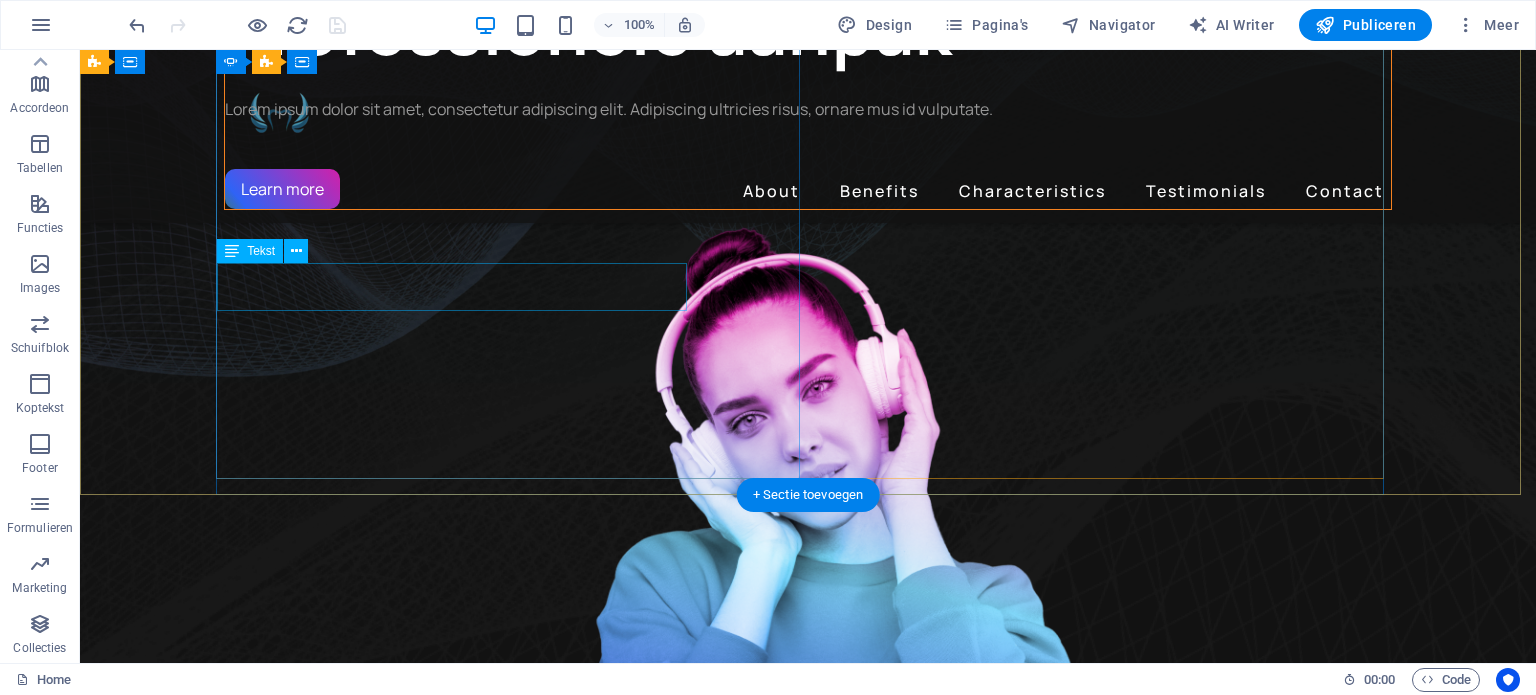 click on "Lorem ipsum dolor sit amet, consectetur adipiscing elit. Adipiscing ultricies risus, ornare mus id vulputate." at bounding box center [808, 109] 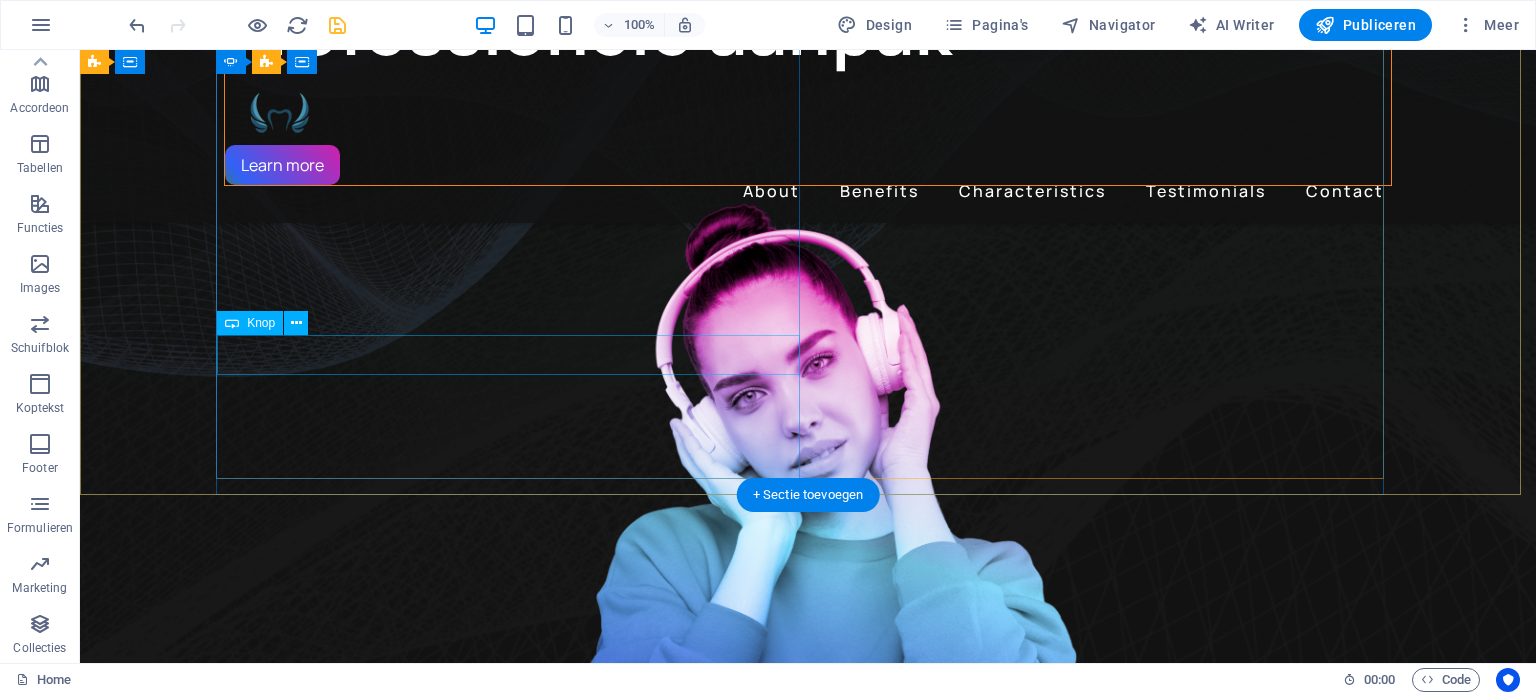 click on "Learn more" at bounding box center (808, 165) 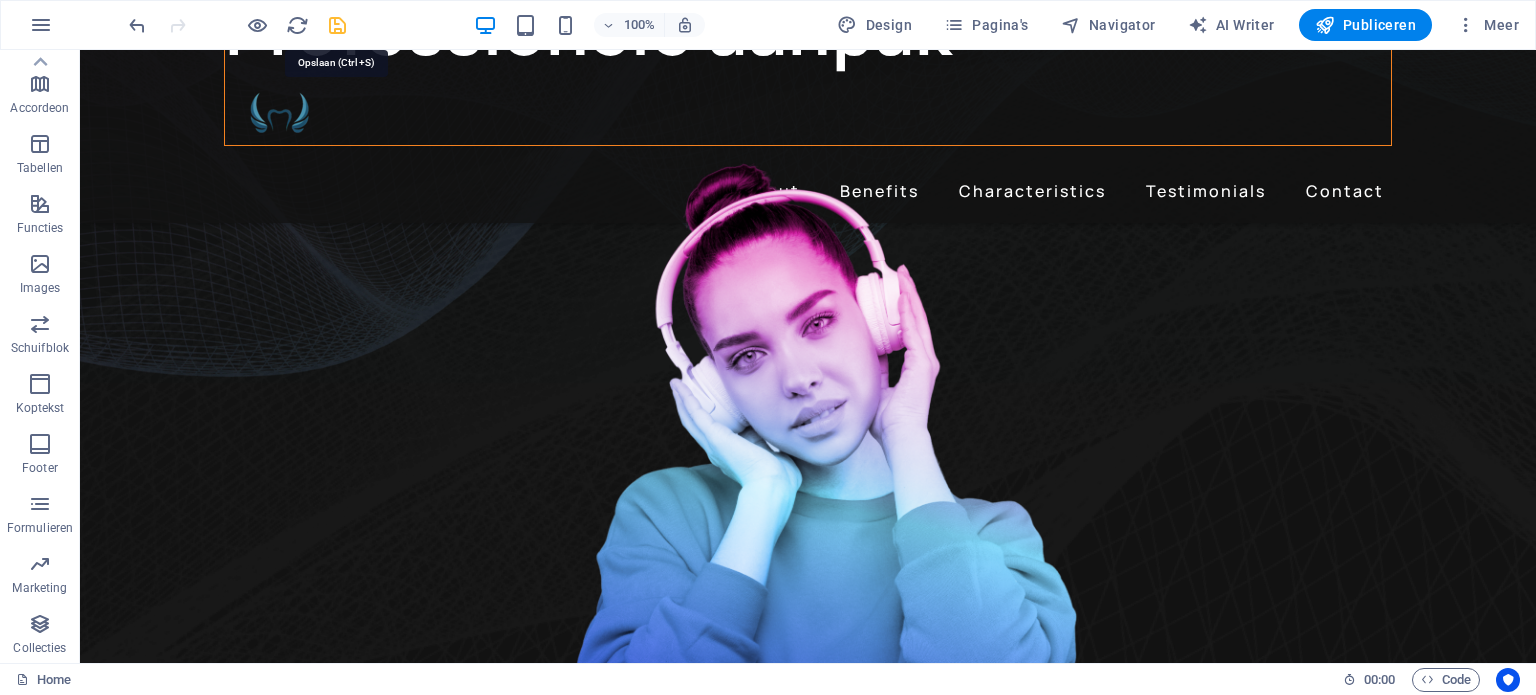 click at bounding box center (337, 25) 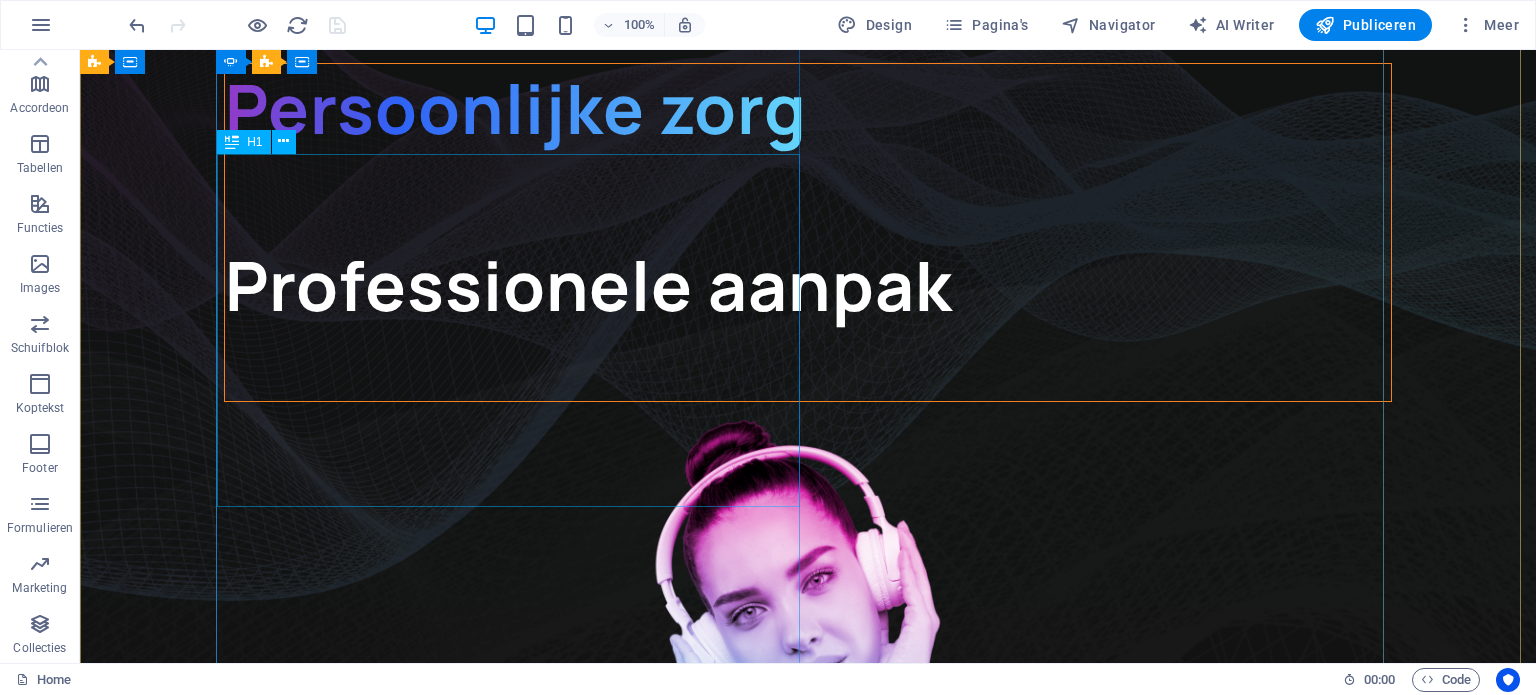 scroll, scrollTop: 0, scrollLeft: 0, axis: both 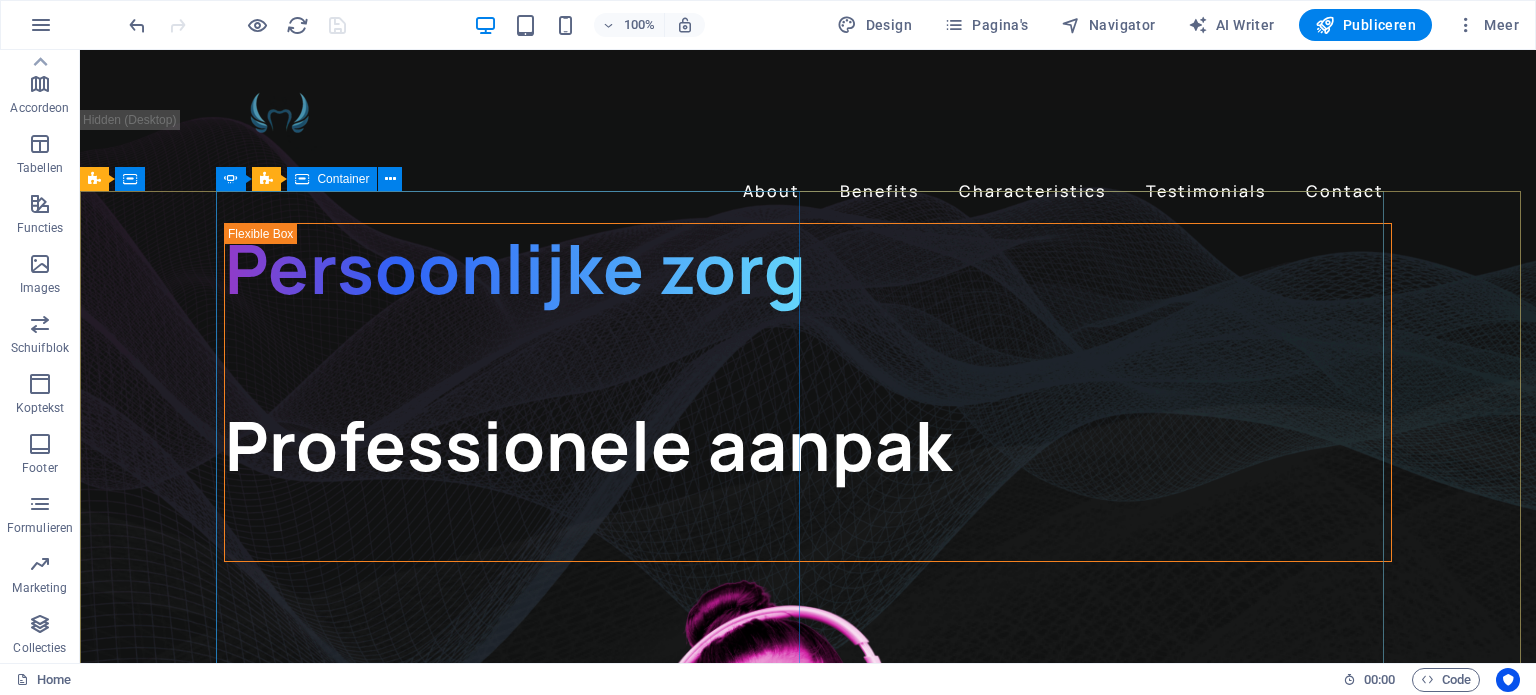 click on "Container" at bounding box center (332, 179) 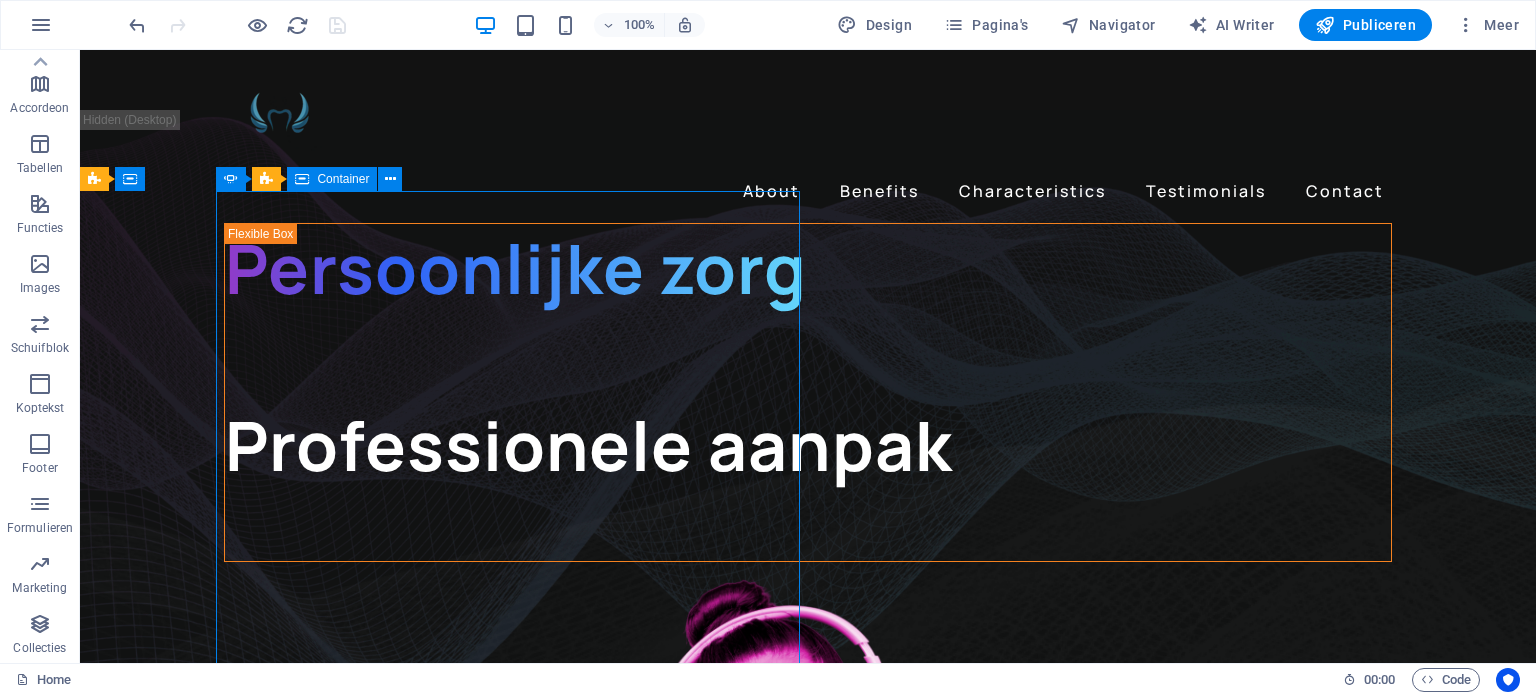 click on "Container" at bounding box center (332, 179) 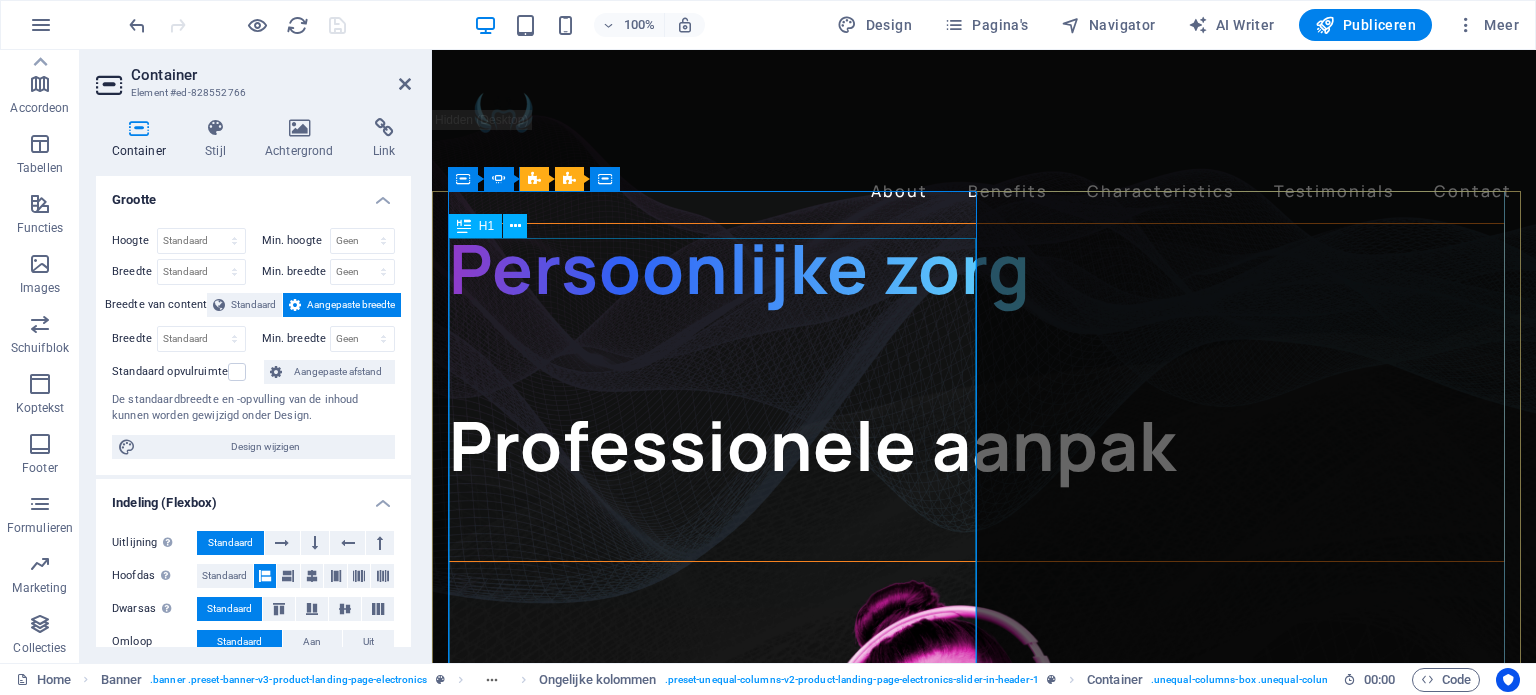 click on "Persoonlijke zorg Professionele aanpak" at bounding box center [976, 356] 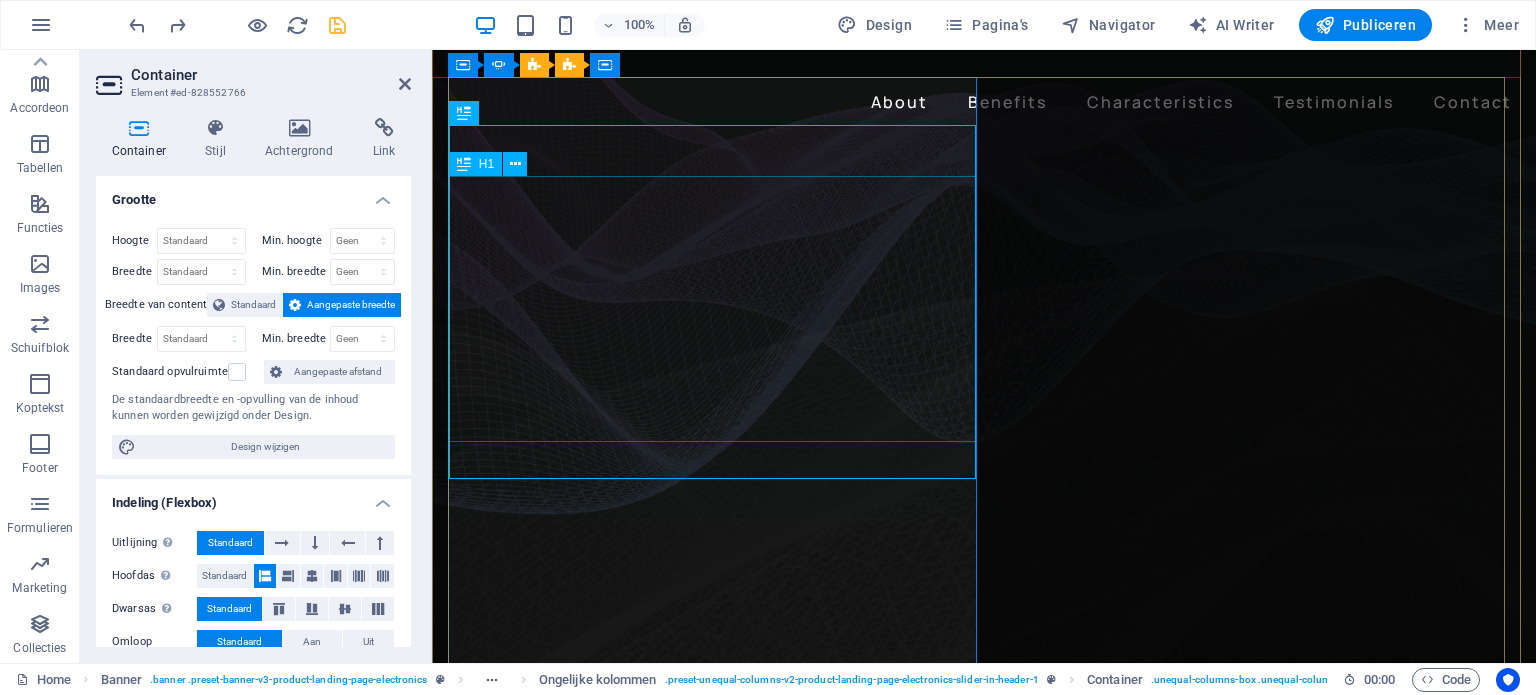 scroll, scrollTop: 86, scrollLeft: 0, axis: vertical 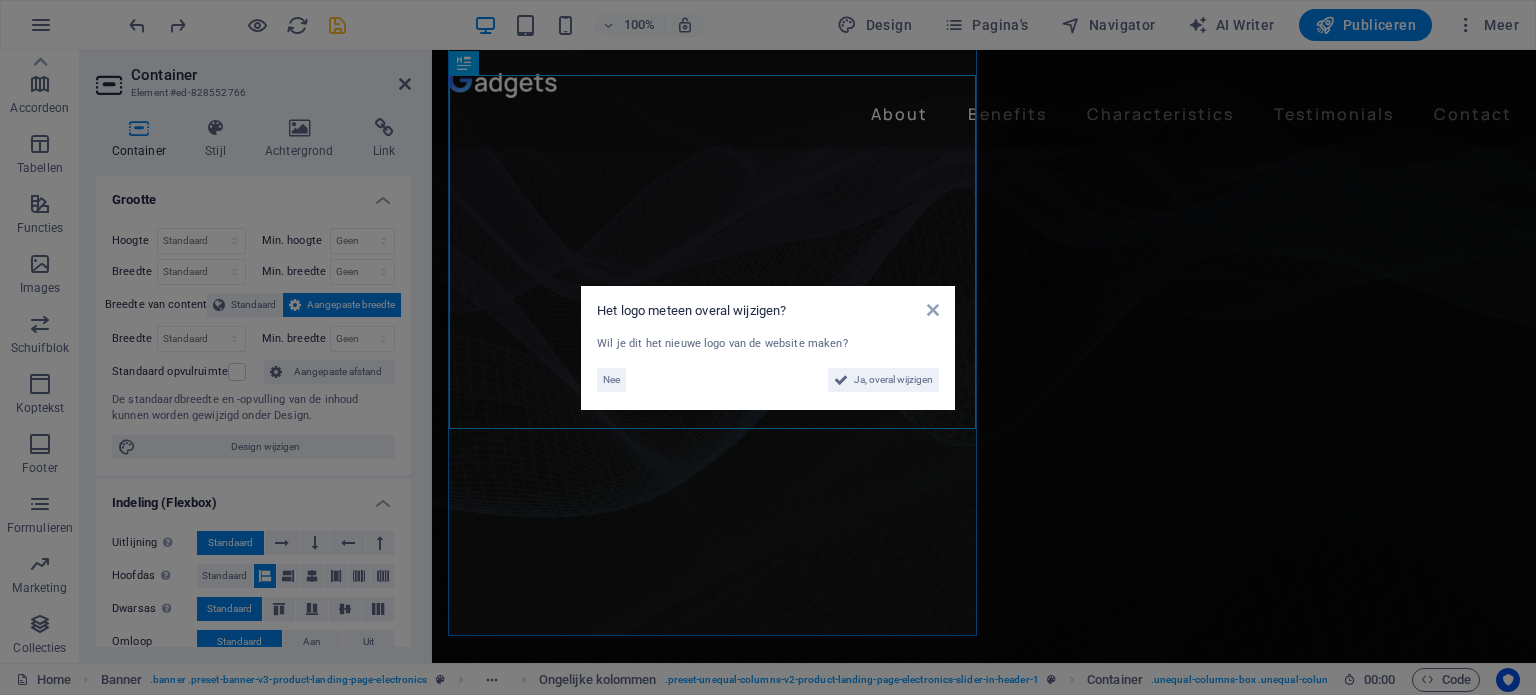 click on "Het logo meteen overal wijzigen? Wil je dit het nieuwe logo van de website maken? Nee Ja, overal wijzigen" at bounding box center [768, 348] 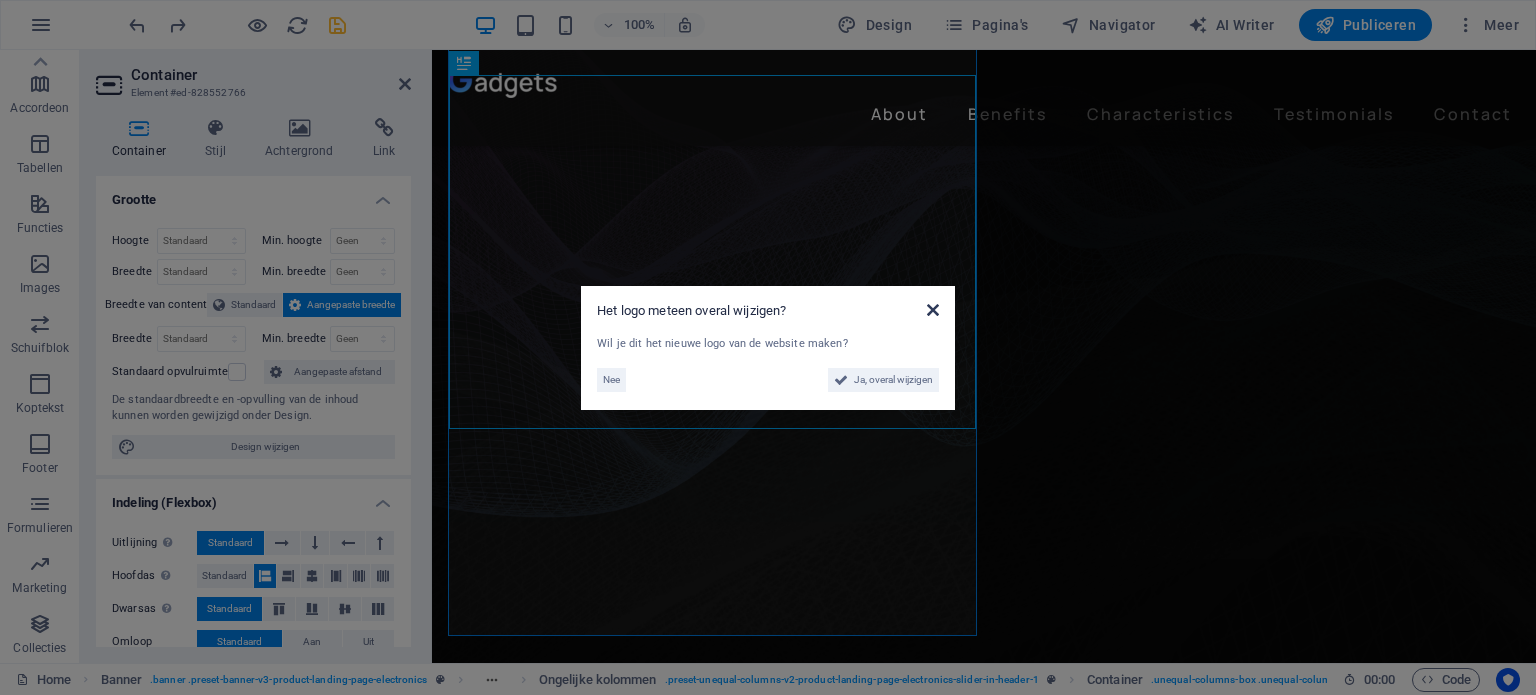 click at bounding box center [933, 310] 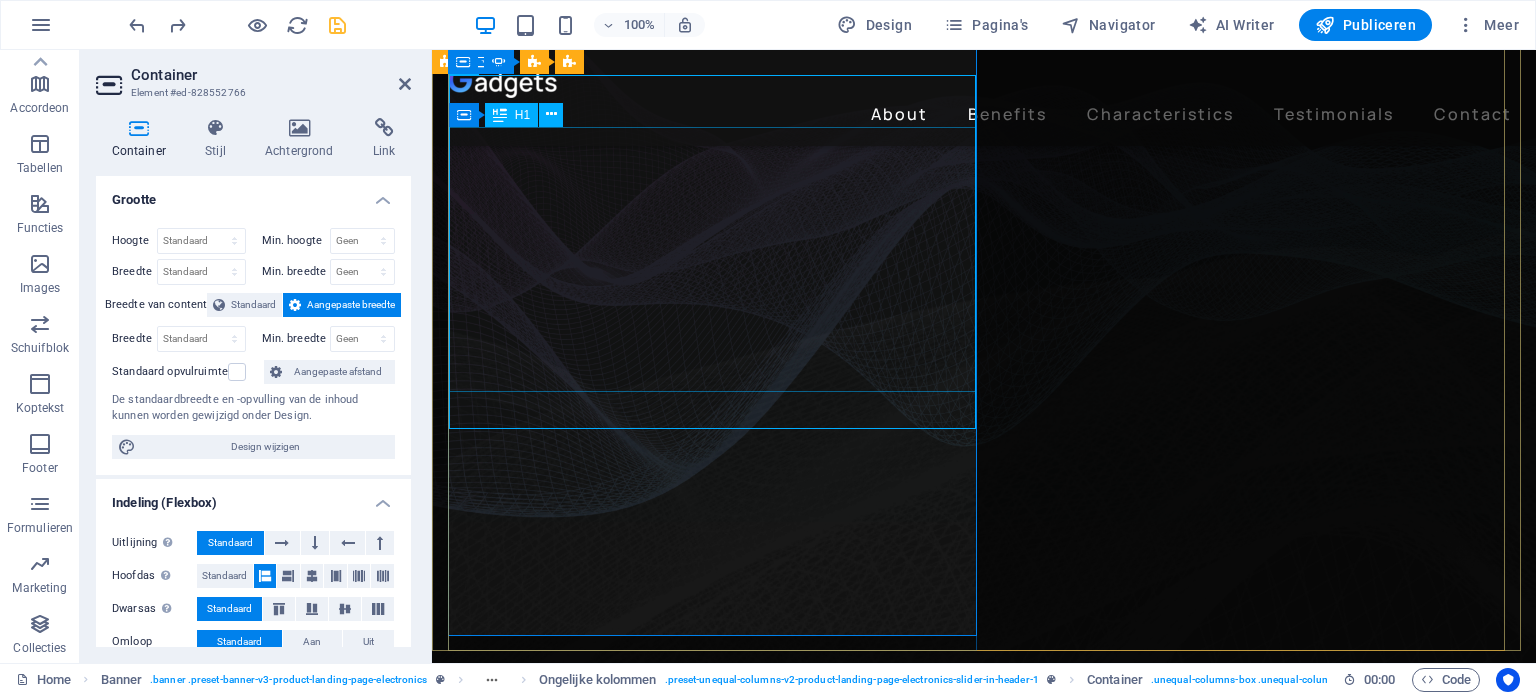 scroll, scrollTop: 0, scrollLeft: 0, axis: both 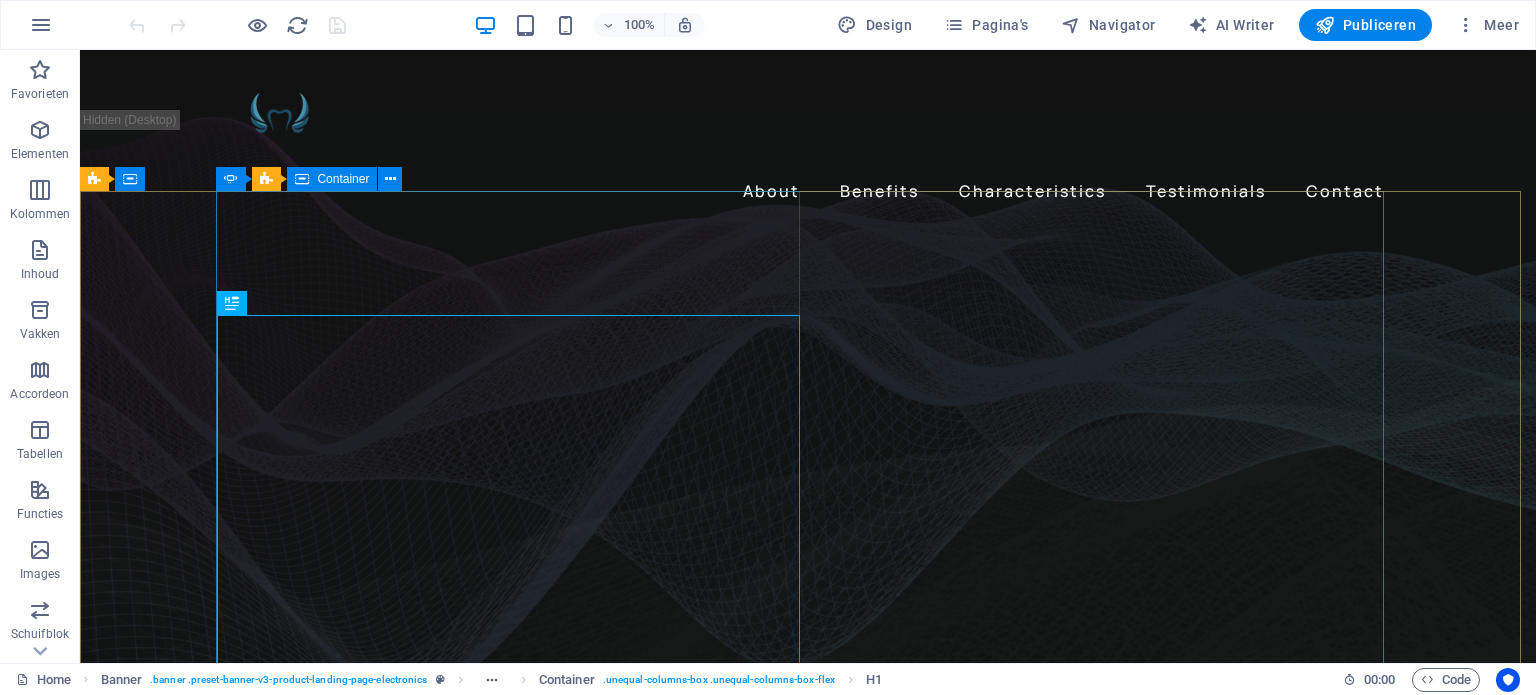 click on "Container" at bounding box center [343, 179] 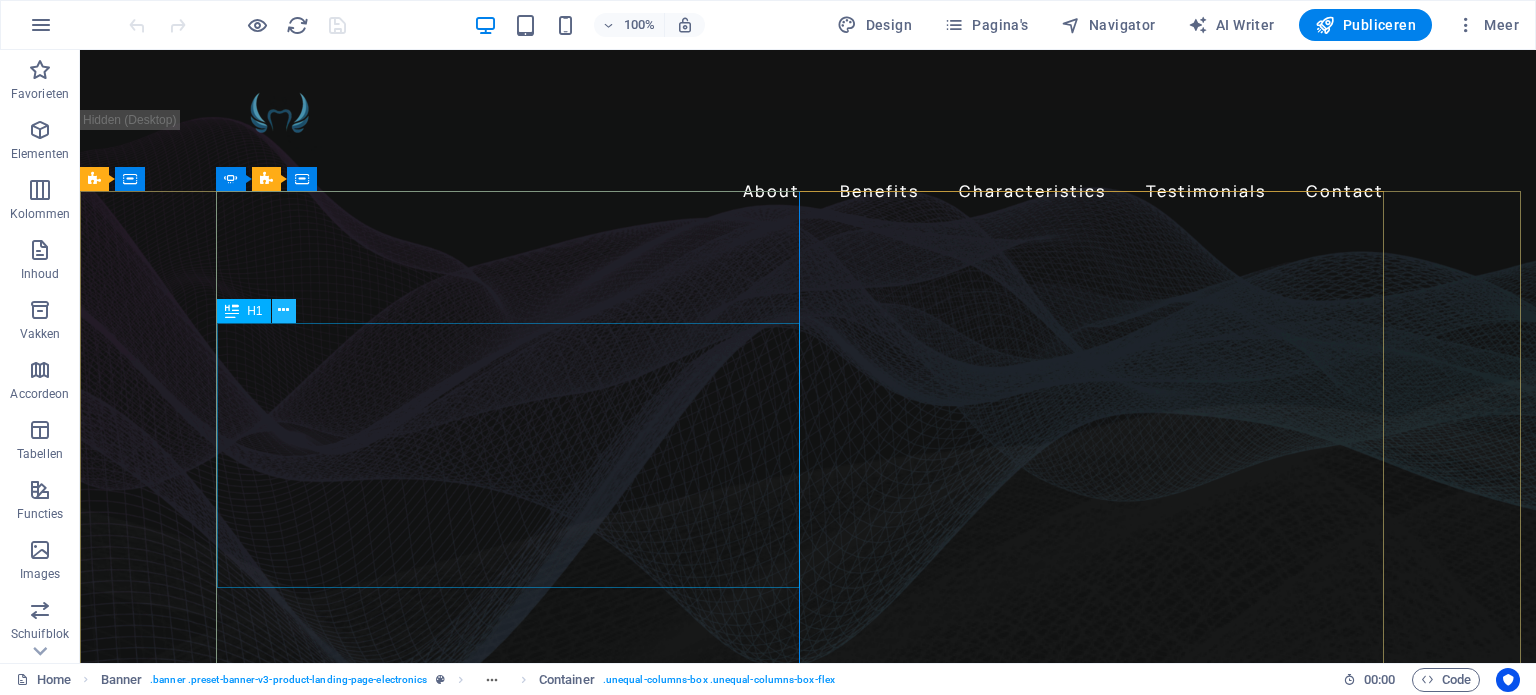 click at bounding box center (283, 310) 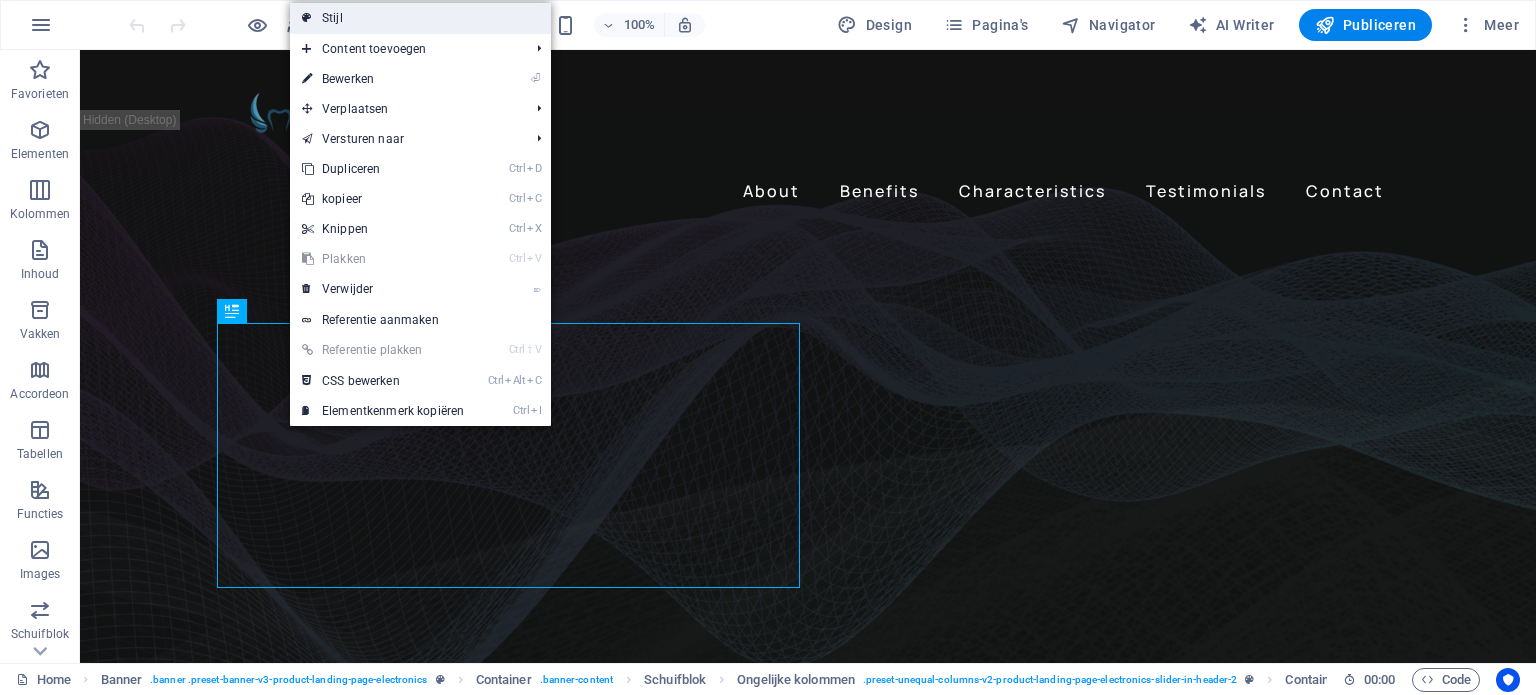 click on "Stijl" at bounding box center [420, 18] 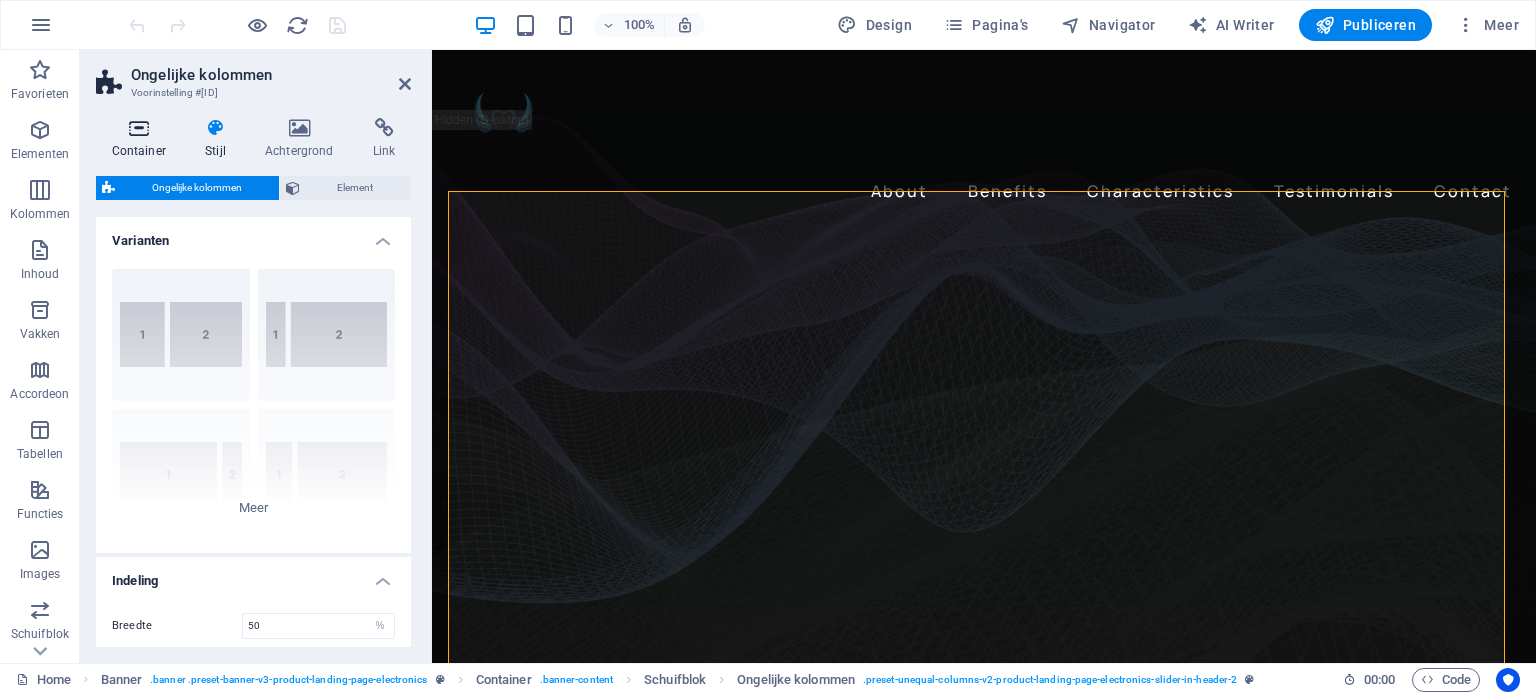 click at bounding box center (139, 128) 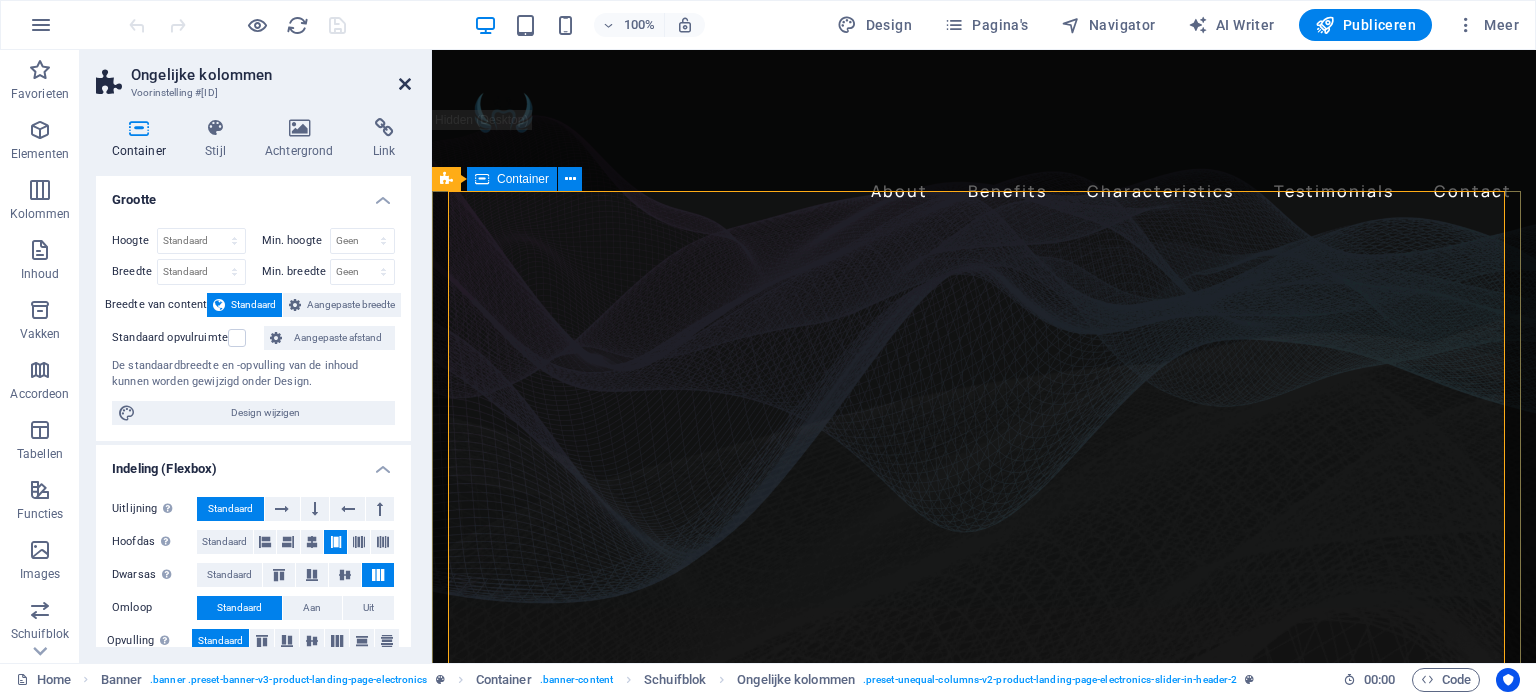 click at bounding box center (405, 84) 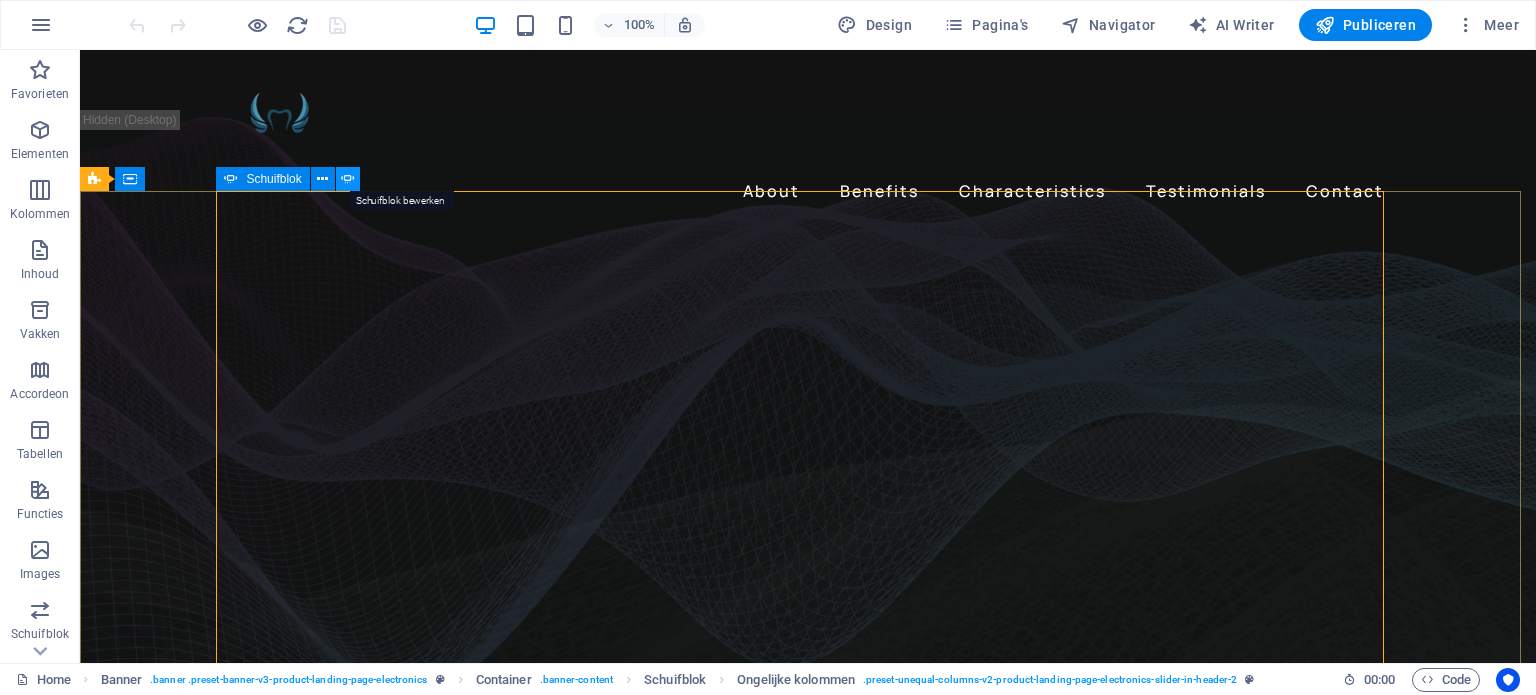 click at bounding box center (348, 179) 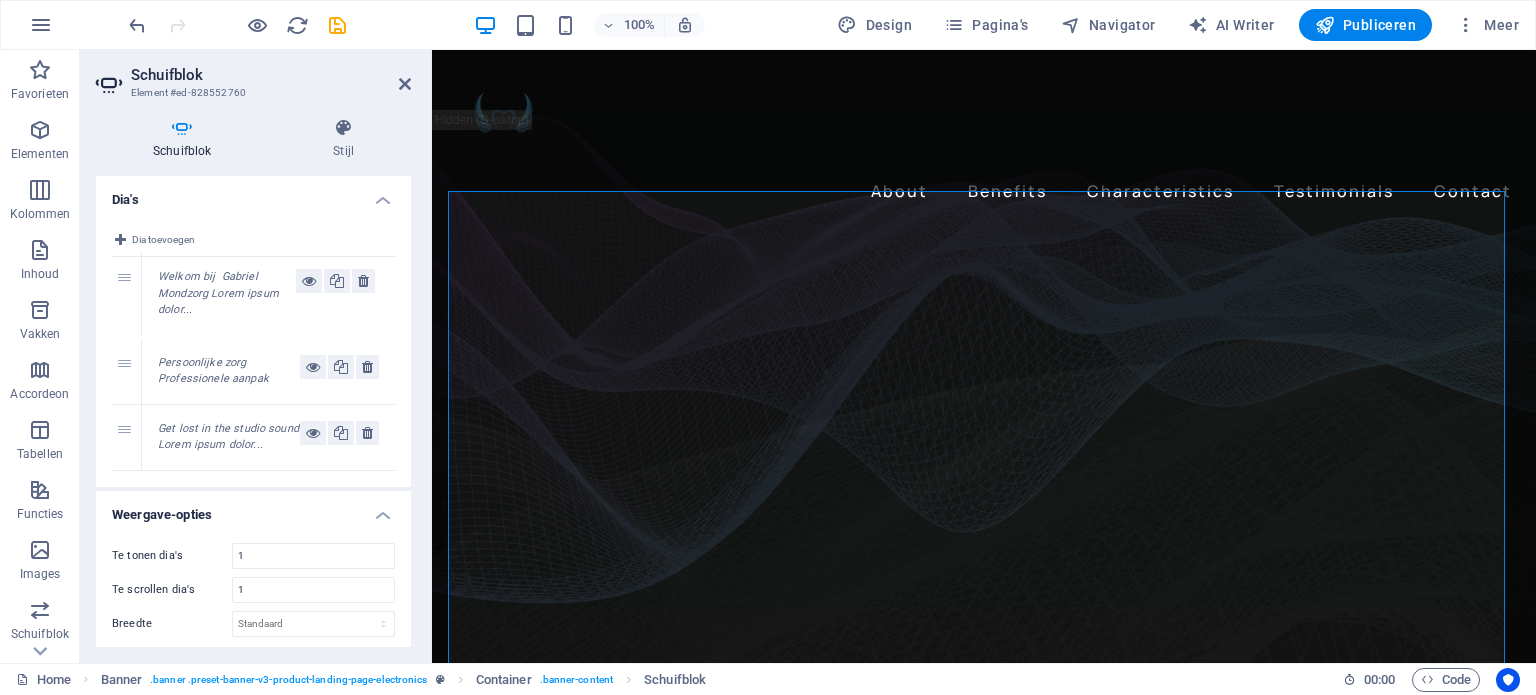 drag, startPoint x: 128, startPoint y: 352, endPoint x: 118, endPoint y: 283, distance: 69.72087 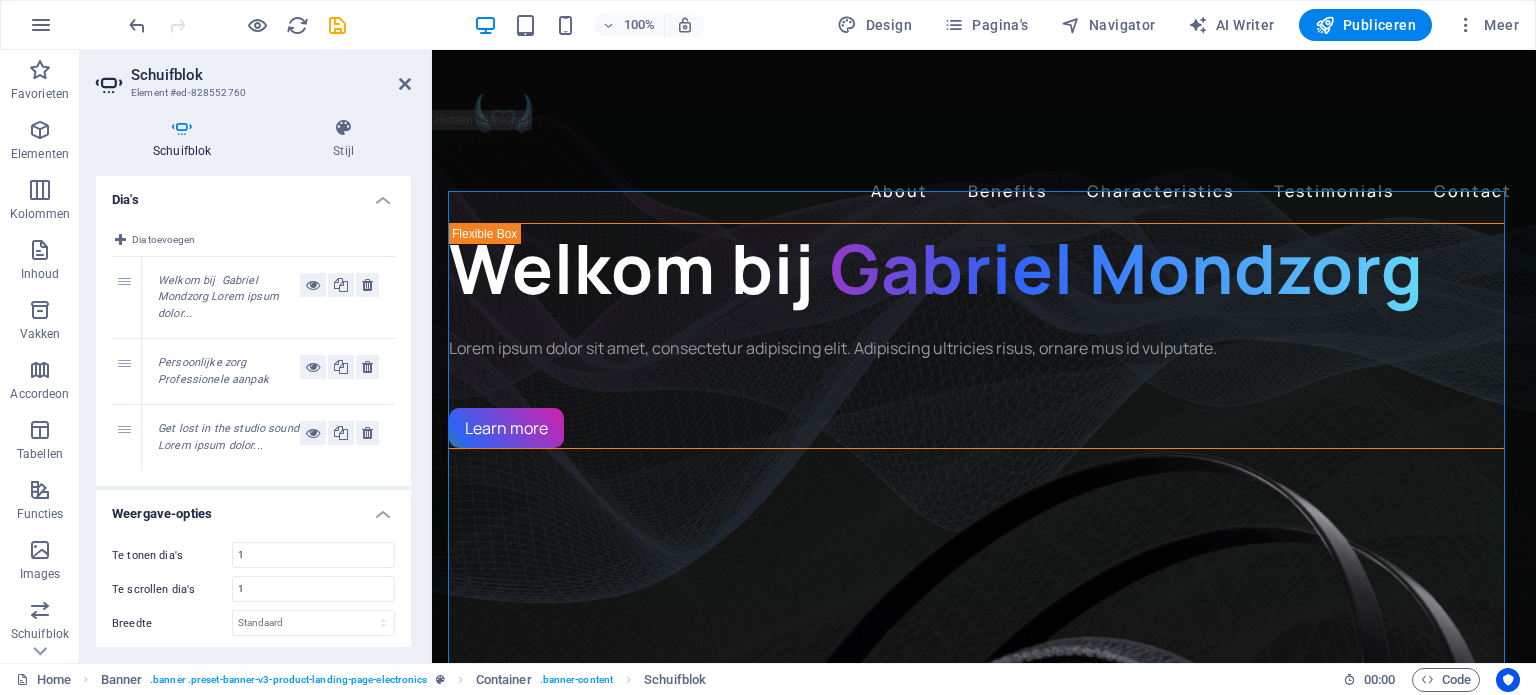 click on "Schuifblok Stijl Dia's Dia toevoegen 1 Welkom bij  Gabriel Mondzorg
Lorem ipsum dolor... 2 Persoonlijke zorg
Professionele aanpak 3 Get lost in the
studio sound
Lorem ipsum dolor... Weergave-opties Te tonen dia's 1 Te scrollen dia's 1 Breedte Standaard px % rem em vw vh Adaptieve hoogte Automatisch de hoogte aanpassen voor horizontale schuifregelaars met één dia Navigeren Selecteer een ander schuifblok dat hierdoor genavigeerd moet worden
Centeren Maakt een gecentreerde weergave mogelijk met een deel van de vorige en volgende dia. Gebruik met een oneven aantal "Te tonen dia's". Centreerafstand Niet zichtbaar wanneer "Variabele breedte" is geactiveerd 0 px % Animatie Animatie Dia Uitverloop Snelheid 800 s ms Automatisch Pauze 4 s ms Pauzeren bij muiszweef Loop Pijltjes Stippeltjes Banner Element Indeling Hoe dit element groter wordt binnen de layout (flexbox). Grootte Standaard auto px % 1/1 1/2 1/3 1/4 1/5 1/6 1/7 1/8 1/9 1/10 Groeien Krimpen Zichtbaar" at bounding box center [253, 382] 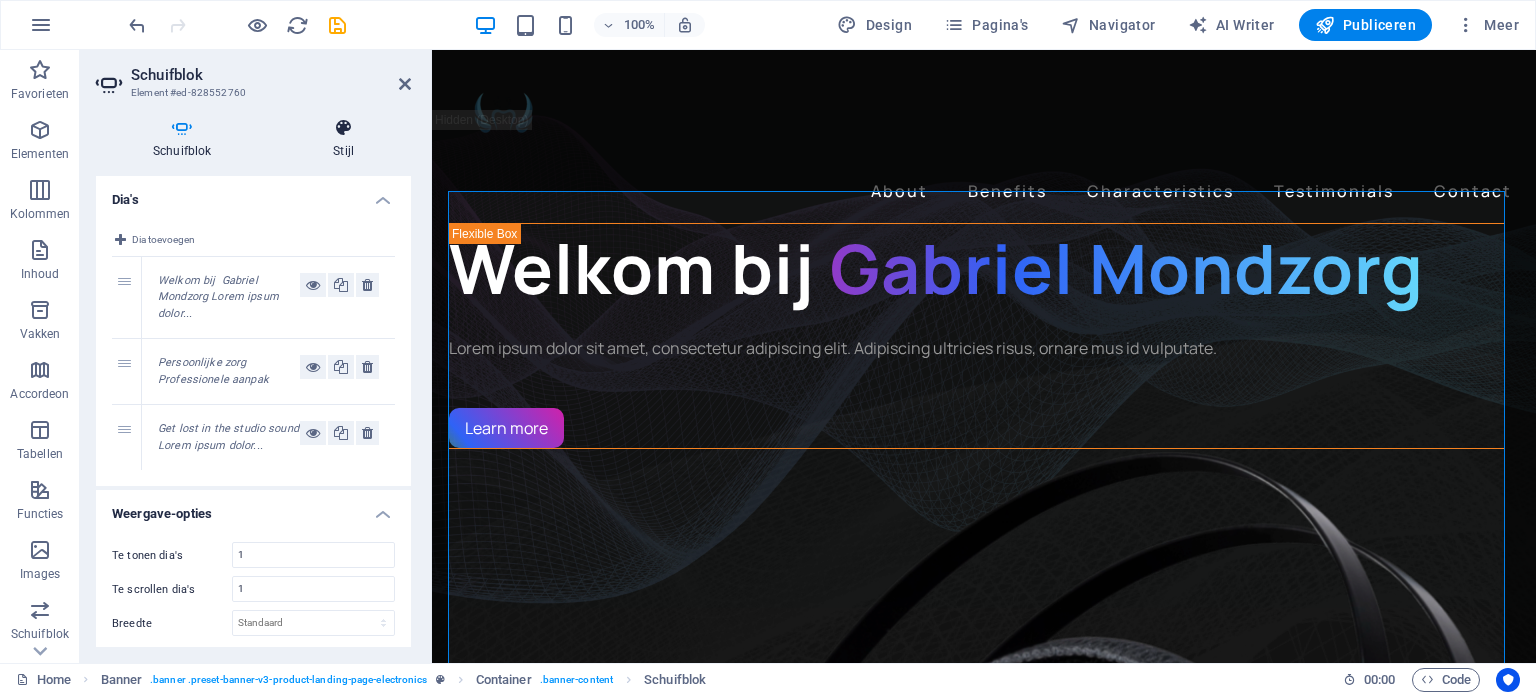 click on "Stijl" at bounding box center [343, 139] 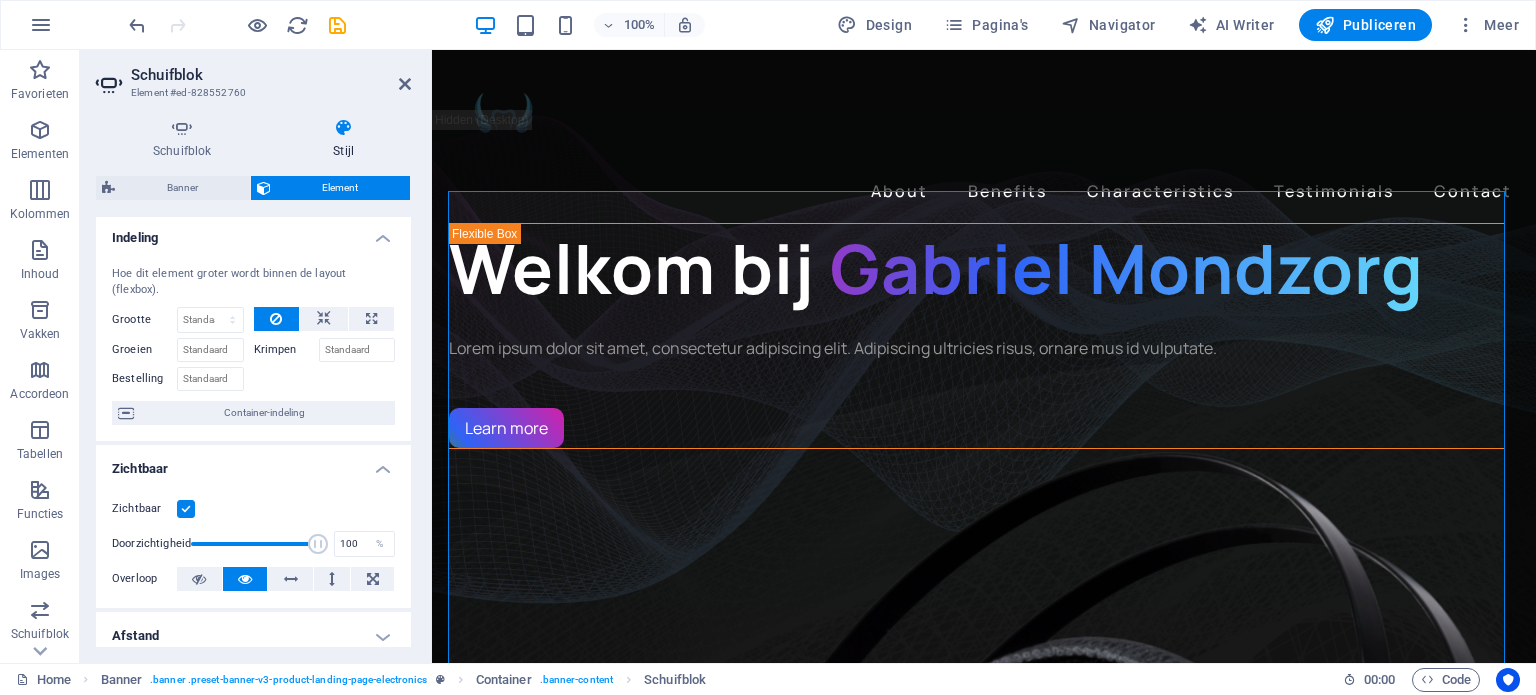 scroll, scrollTop: 431, scrollLeft: 0, axis: vertical 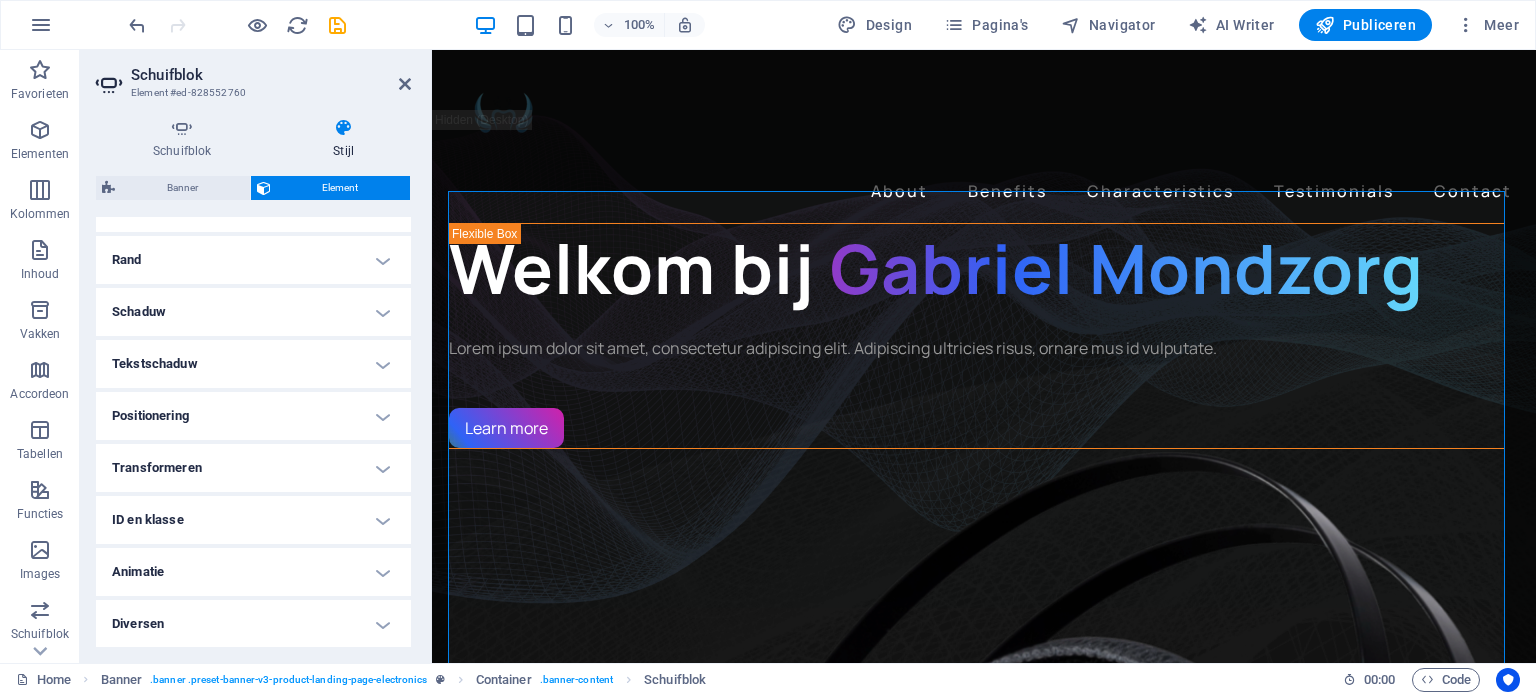 click on "Animatie" at bounding box center [253, 572] 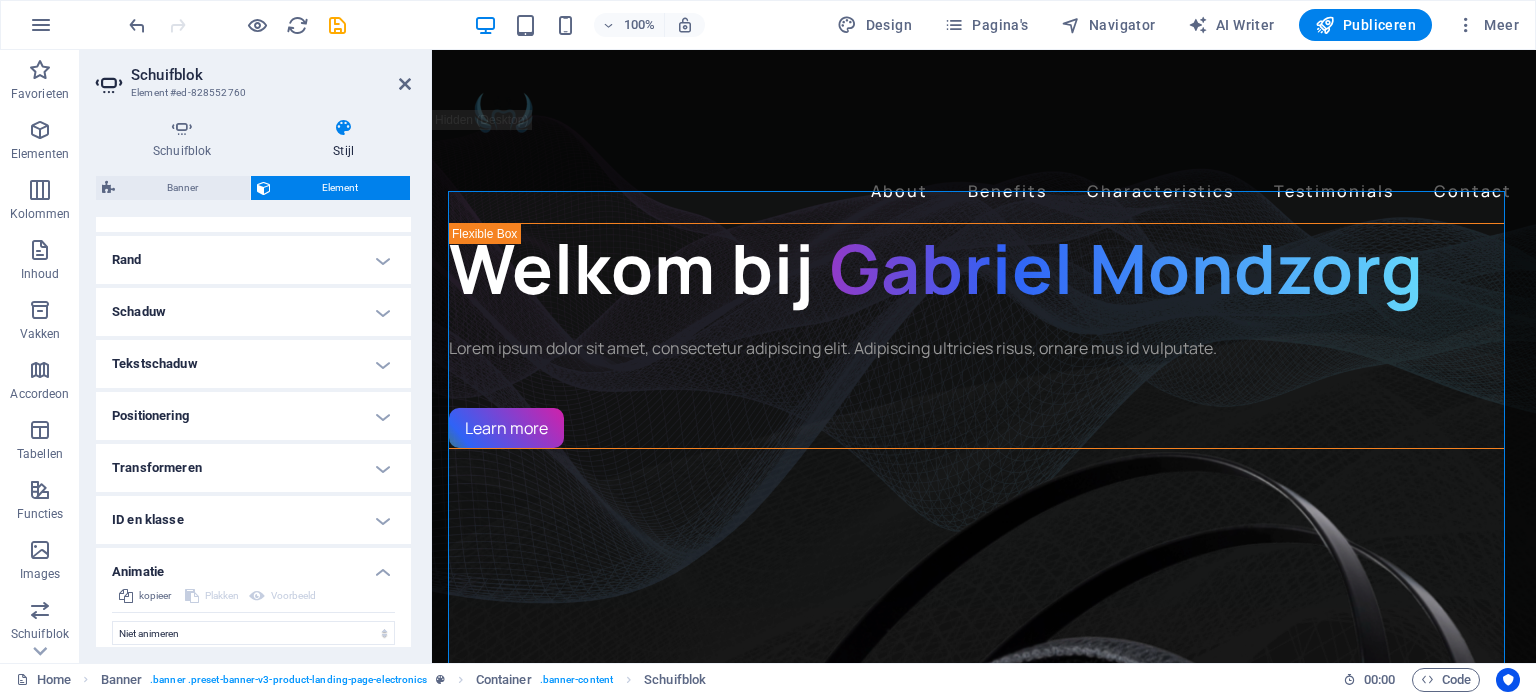 scroll, scrollTop: 496, scrollLeft: 0, axis: vertical 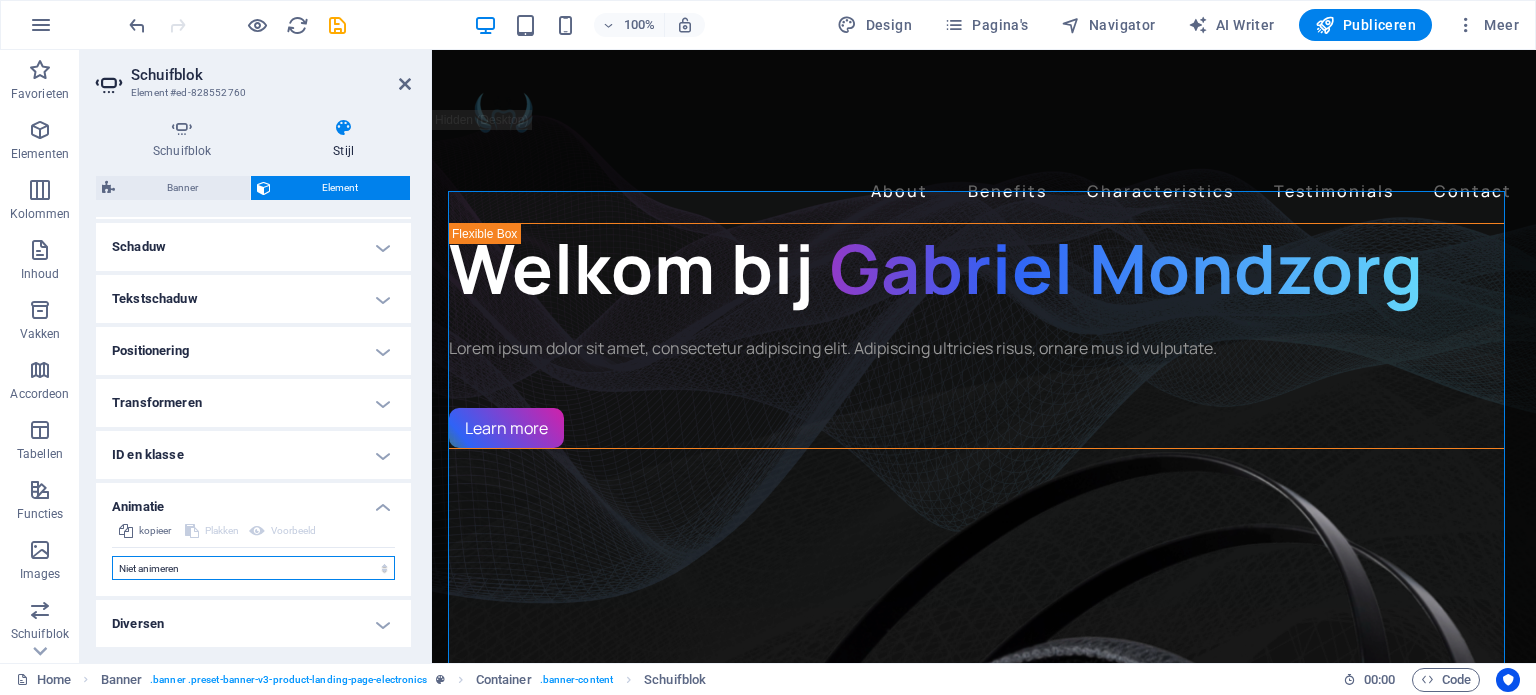 click on "Niet animeren Tonen/verbergen Naar boven of beneden schuiven In- en uitzoomen Van links naar rechts schuiven Van rechts naar links schuiven Van boven naar beneden vegen Van beneden naar boven vegen Klopping Knipperen Openen als overlay" at bounding box center (253, 568) 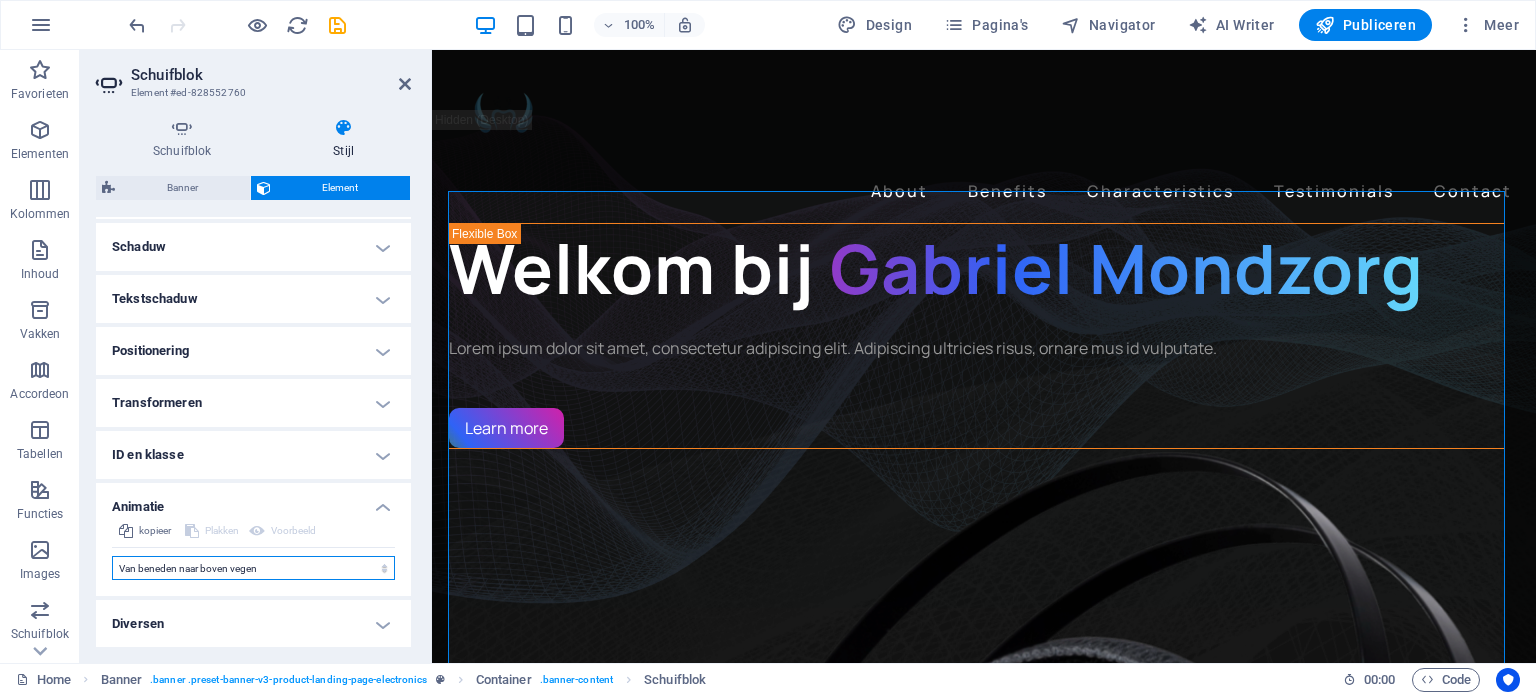 click on "Niet animeren Tonen/verbergen Naar boven of beneden schuiven In- en uitzoomen Van links naar rechts schuiven Van rechts naar links schuiven Van boven naar beneden vegen Van beneden naar boven vegen Klopping Knipperen Openen als overlay" at bounding box center (253, 568) 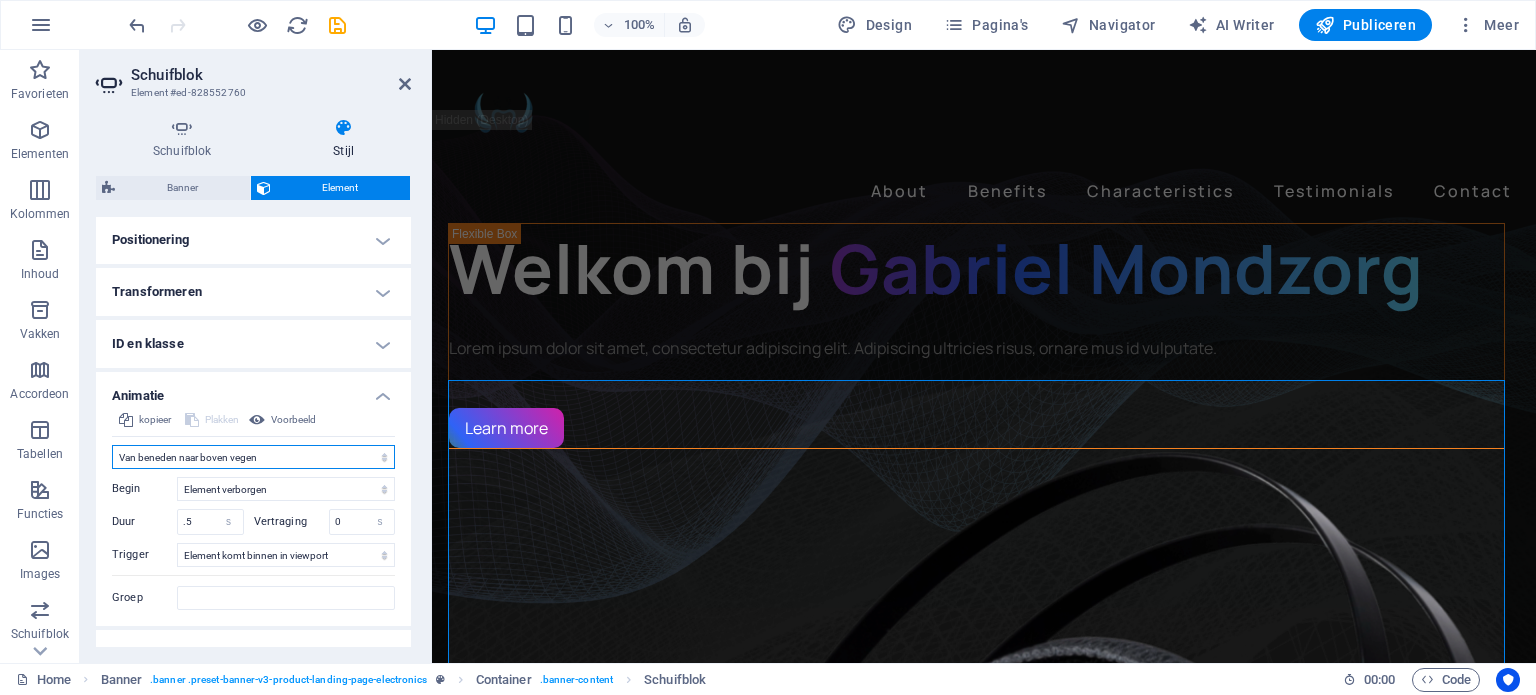 scroll, scrollTop: 636, scrollLeft: 0, axis: vertical 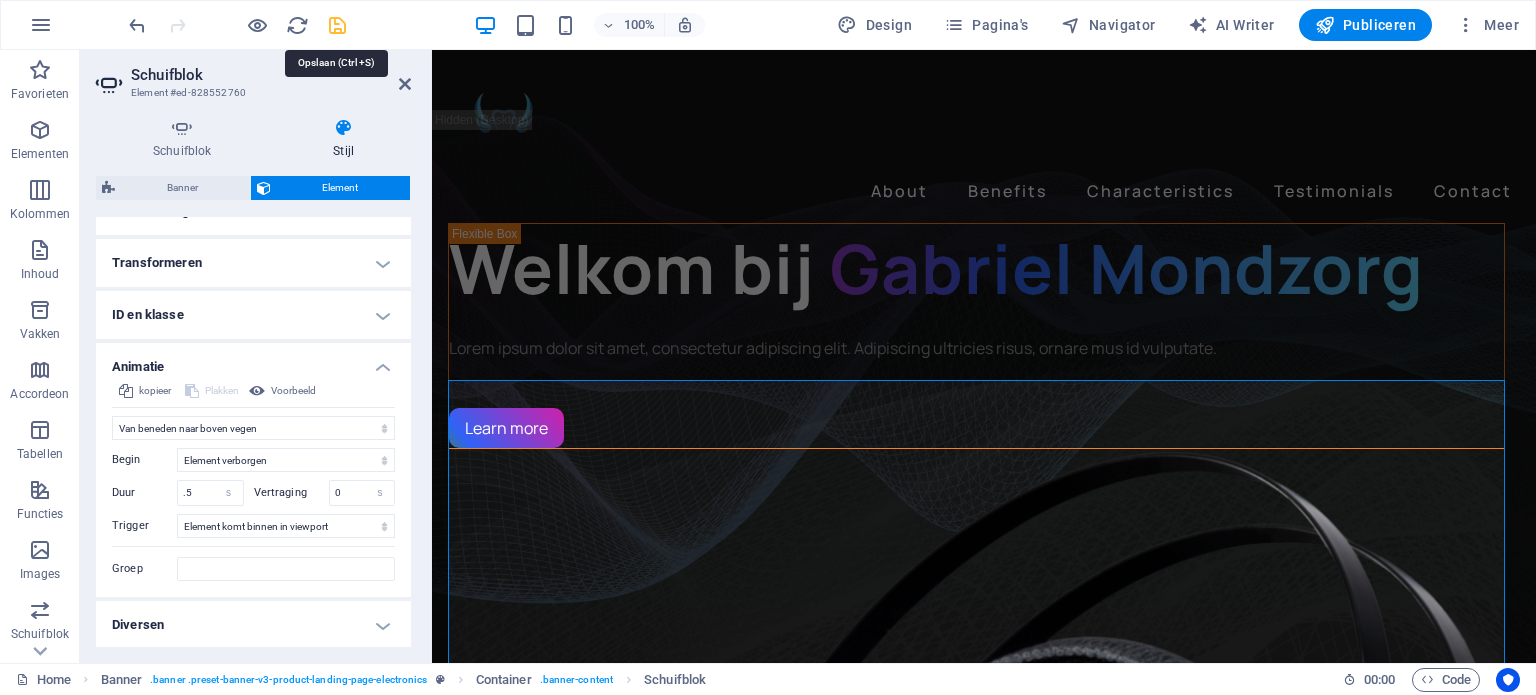 click at bounding box center [337, 25] 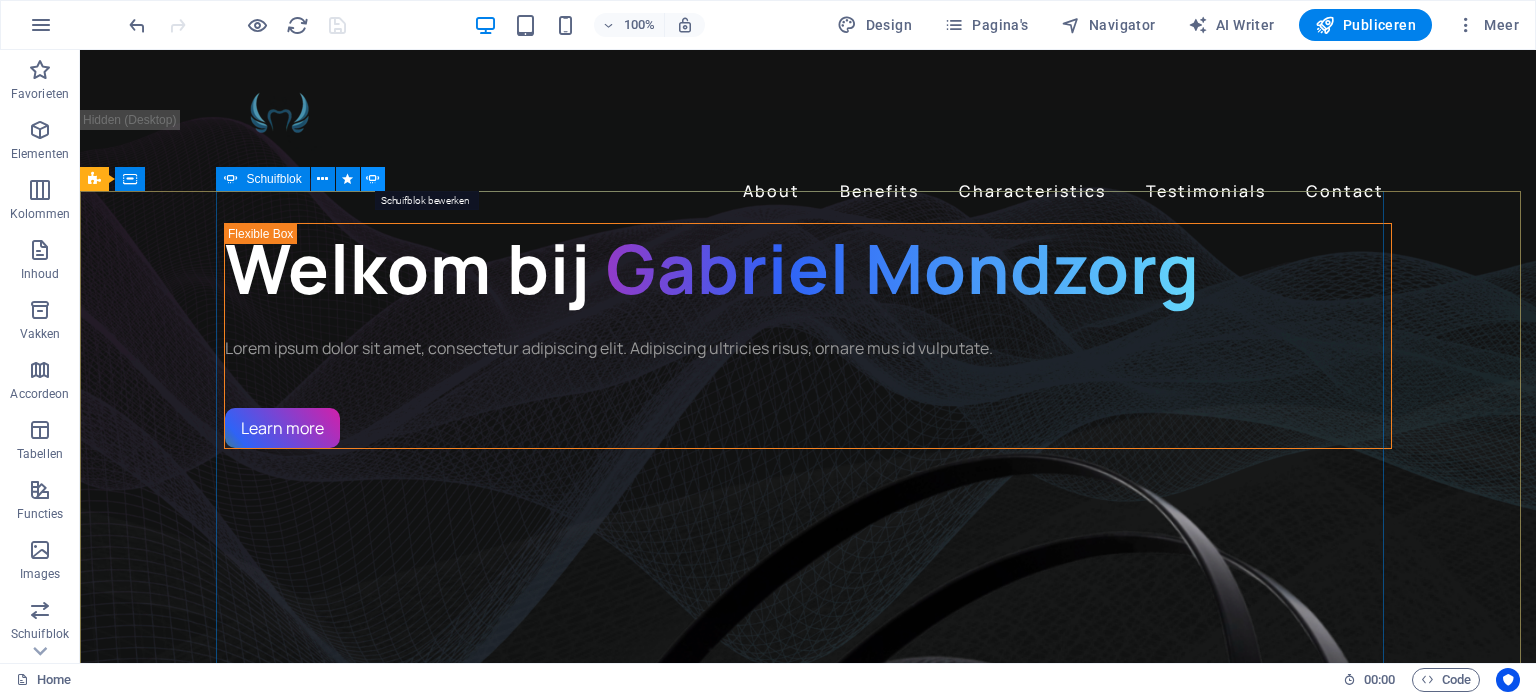 click at bounding box center [373, 179] 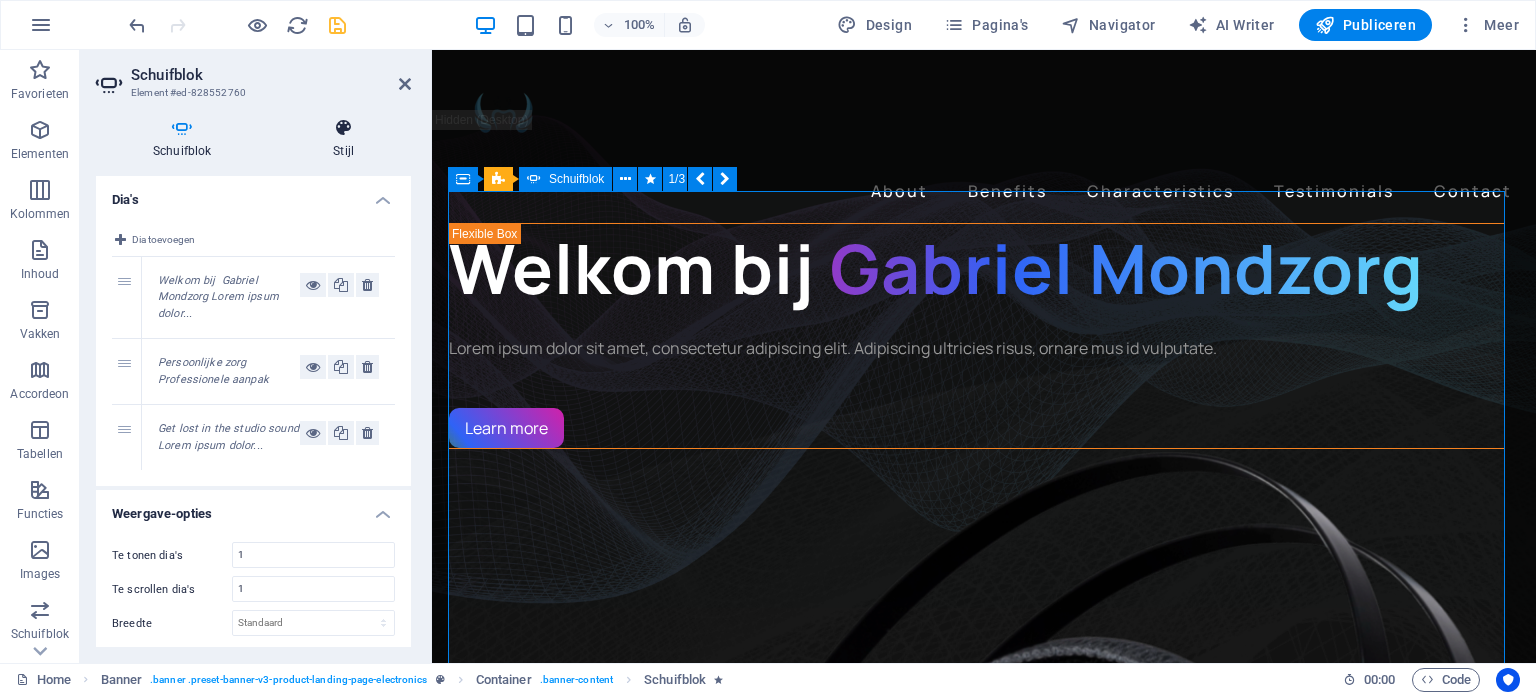click at bounding box center (343, 128) 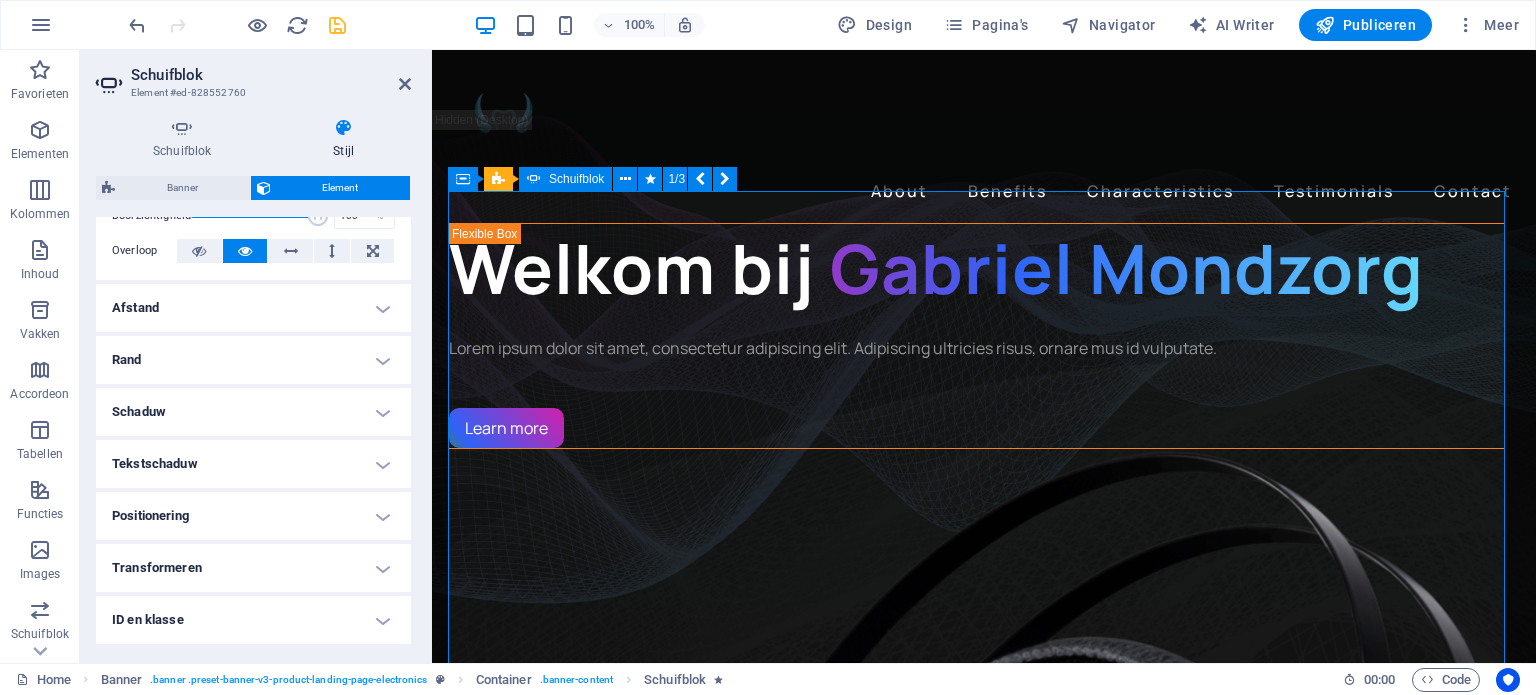 scroll, scrollTop: 636, scrollLeft: 0, axis: vertical 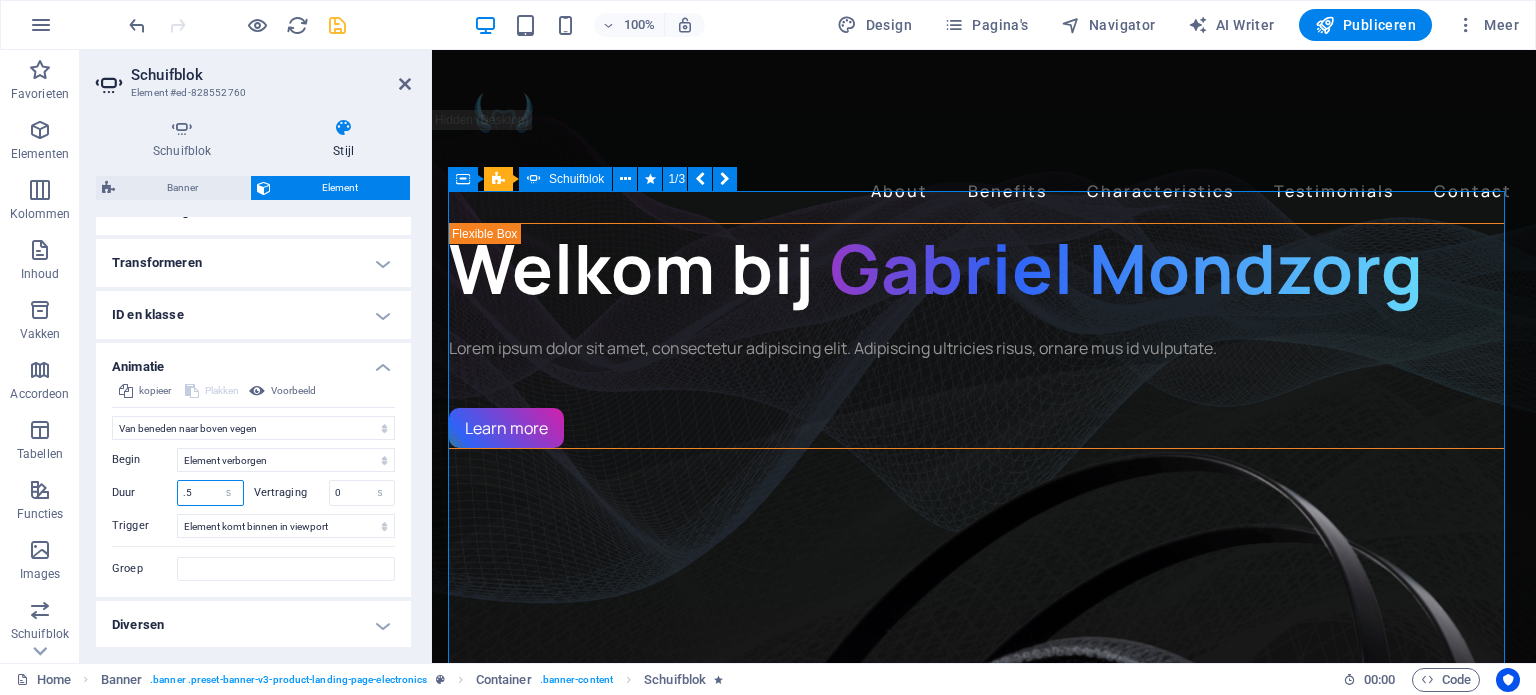 click on ".5" at bounding box center [210, 493] 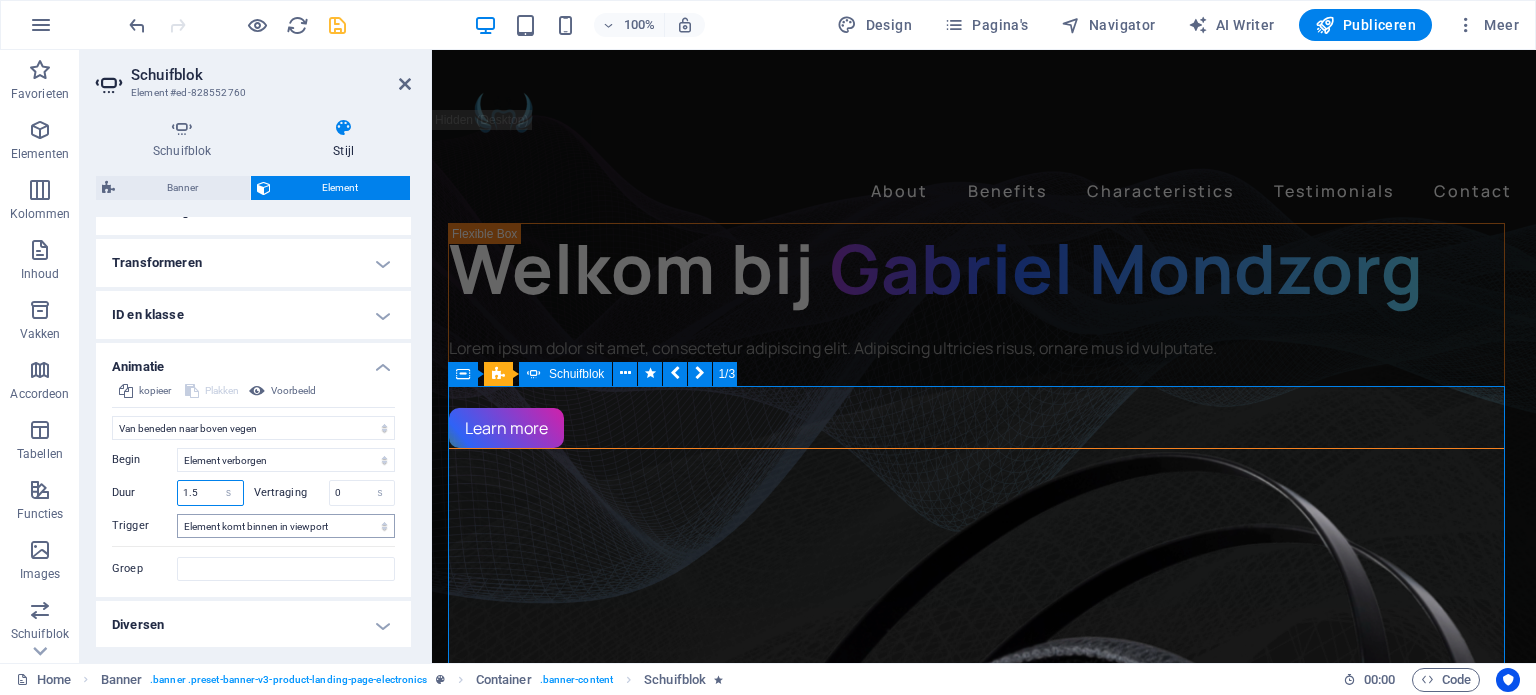 type on "1.5" 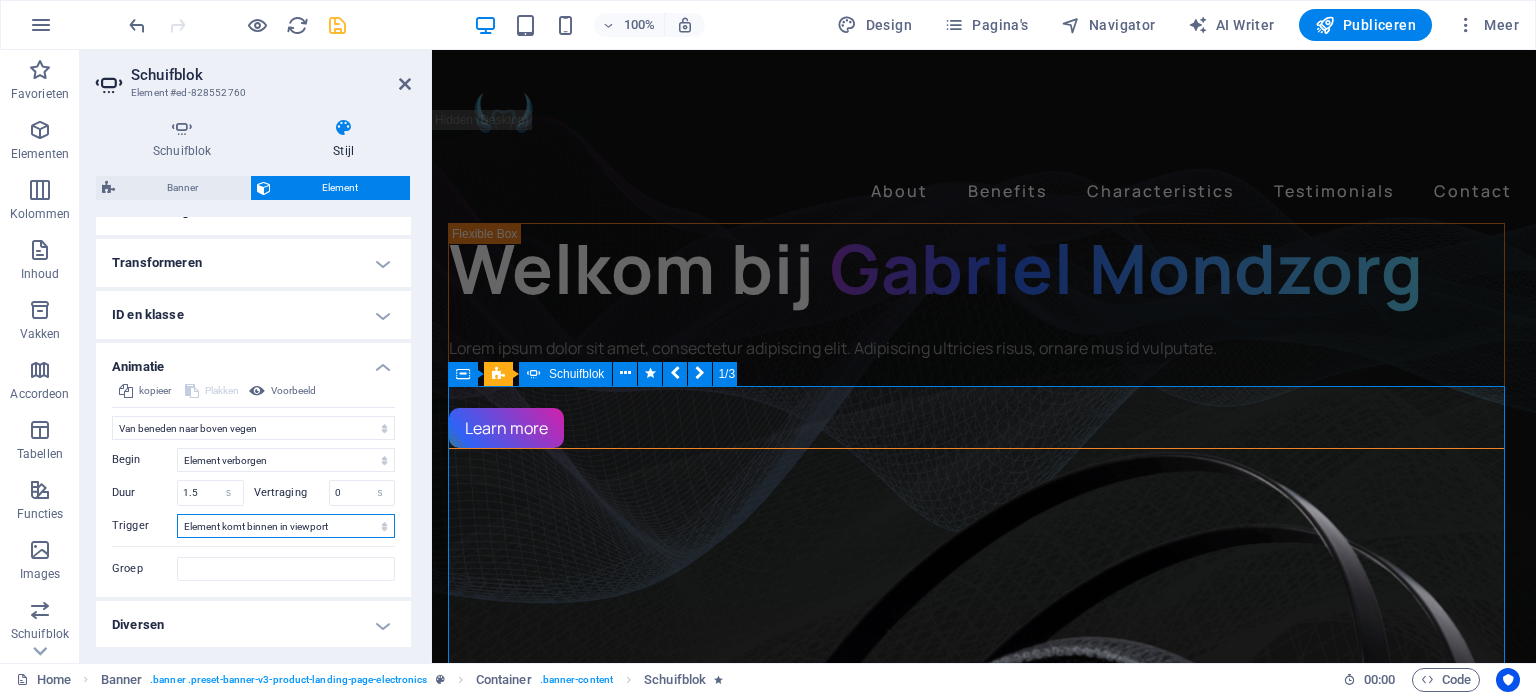 click on "Geen automatische trigger Bij laden pagina Element komt binnen in viewport" at bounding box center (286, 526) 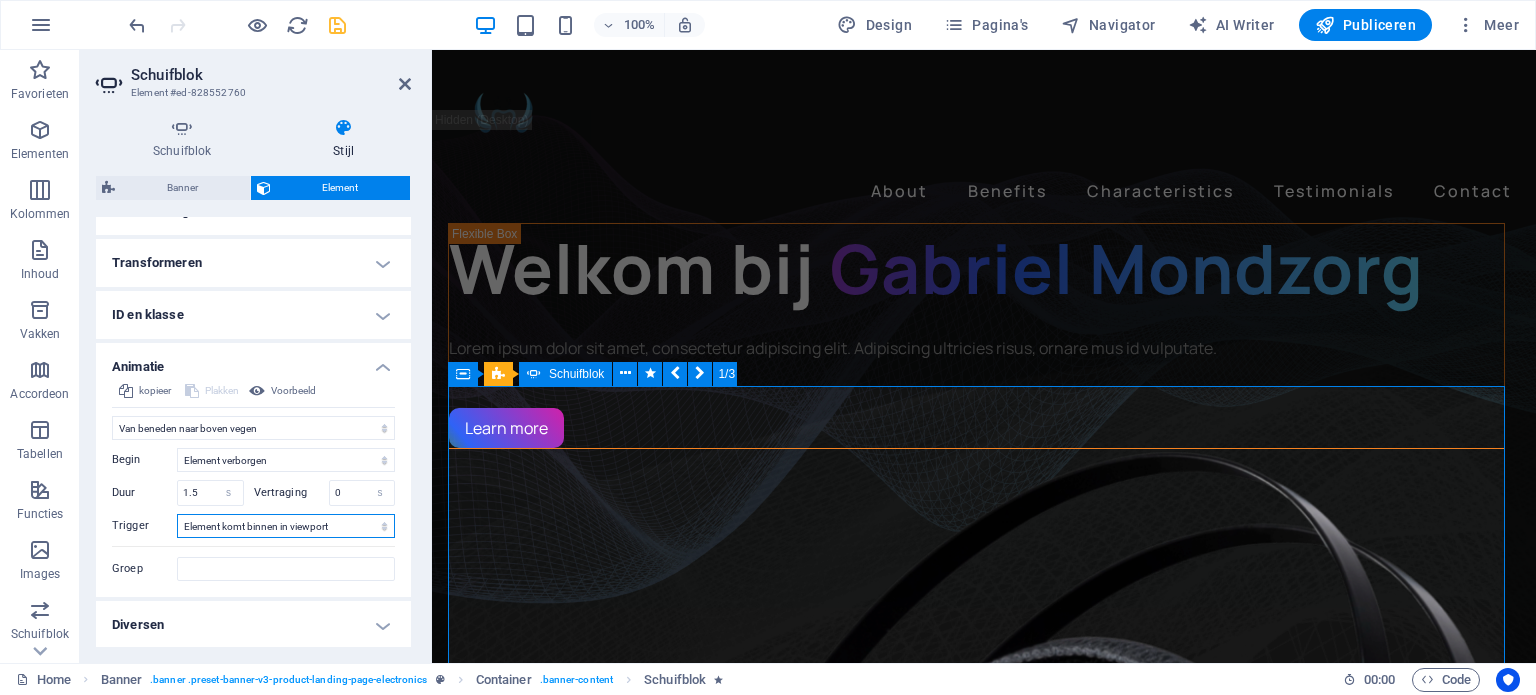 click on "Geen automatische trigger Bij laden pagina Element komt binnen in viewport" at bounding box center (286, 526) 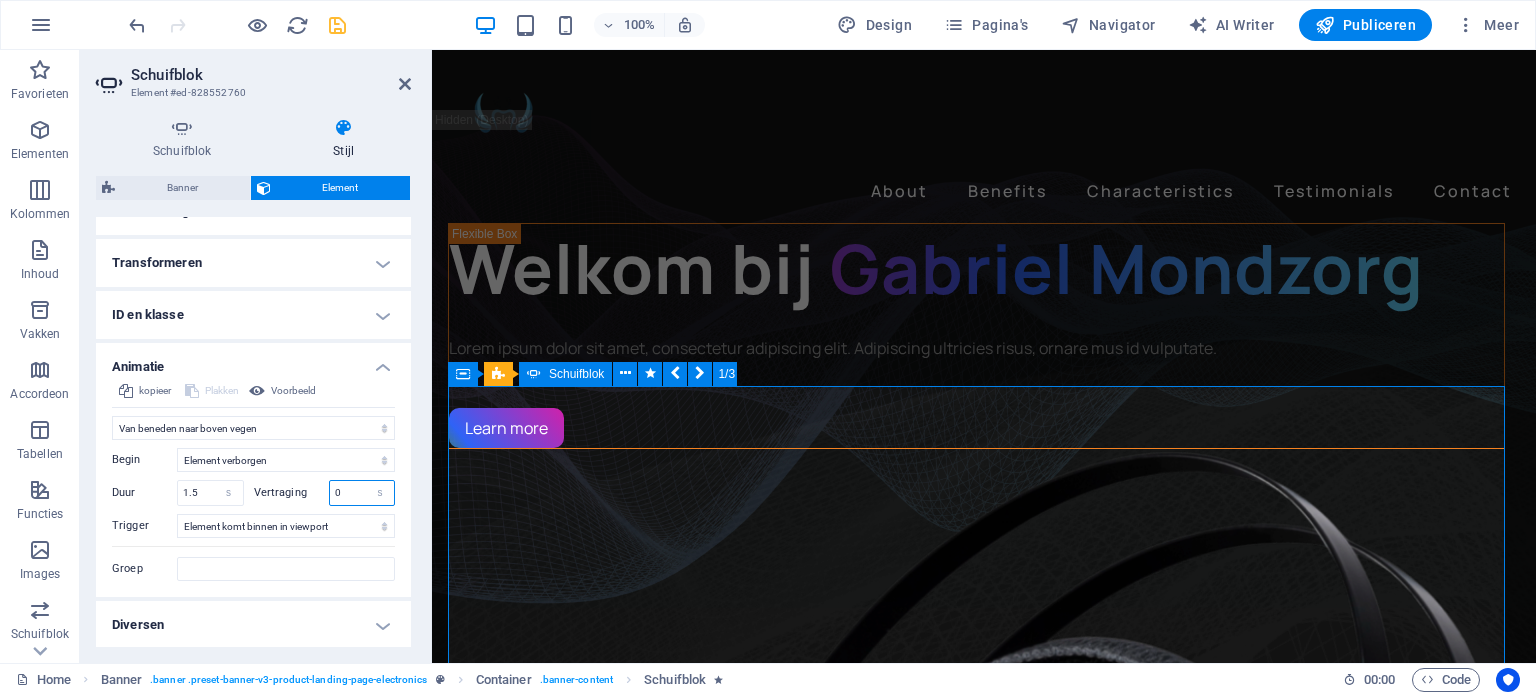 click on "0" at bounding box center (362, 493) 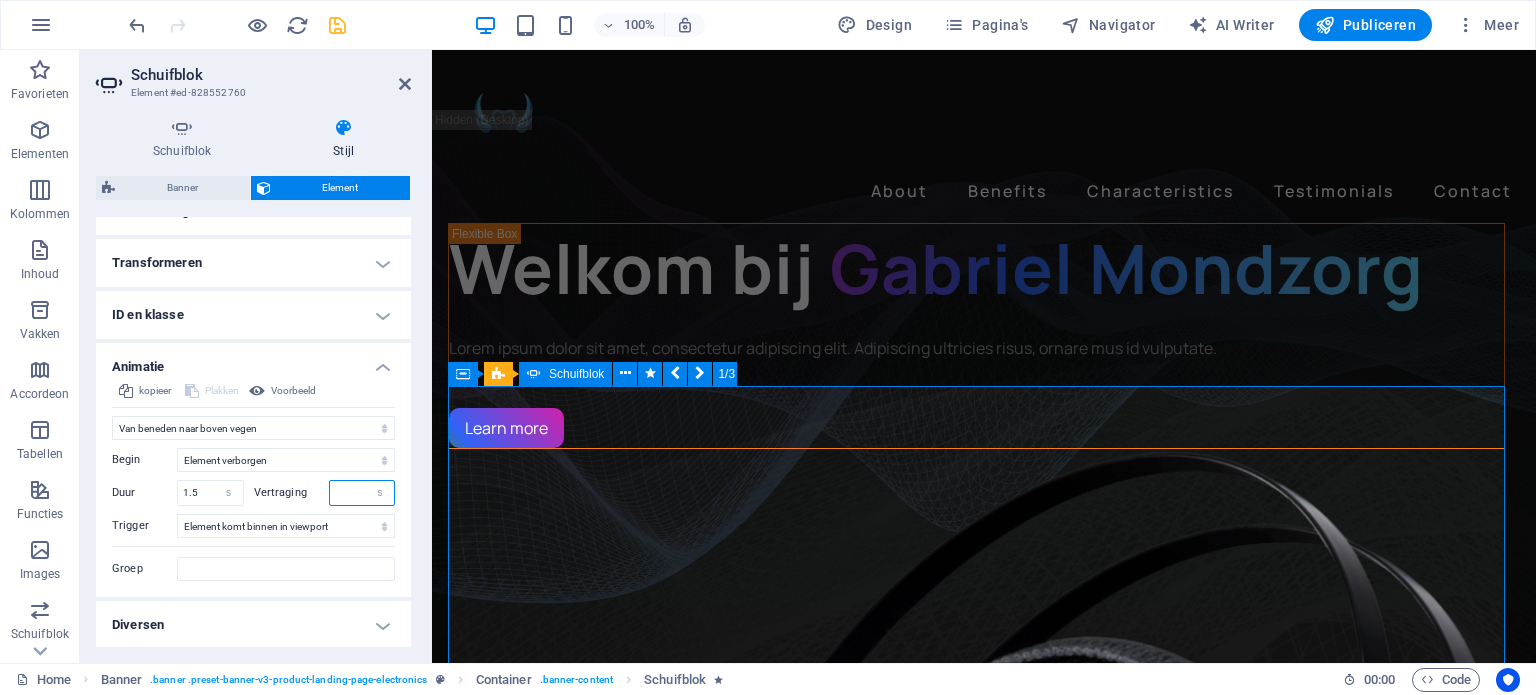 type on "0" 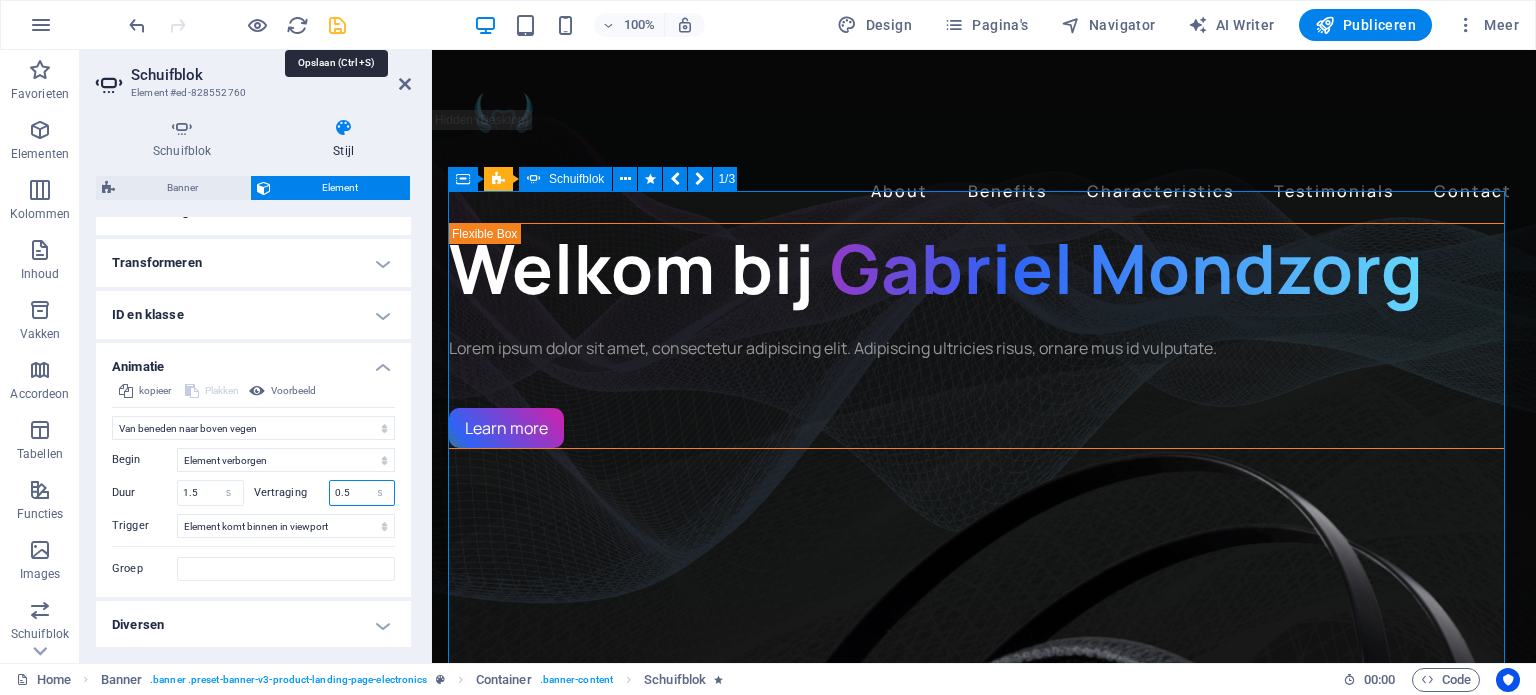 type on "0.5" 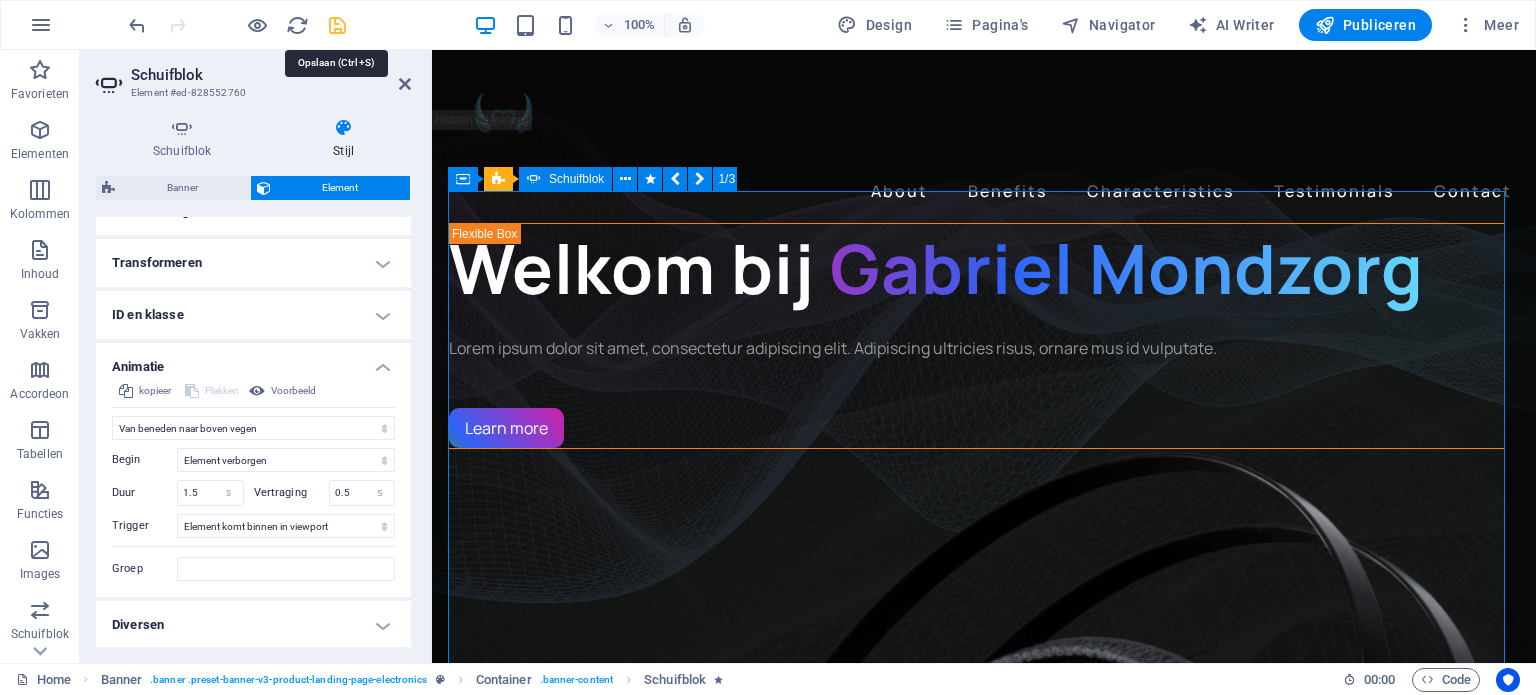 click at bounding box center [337, 25] 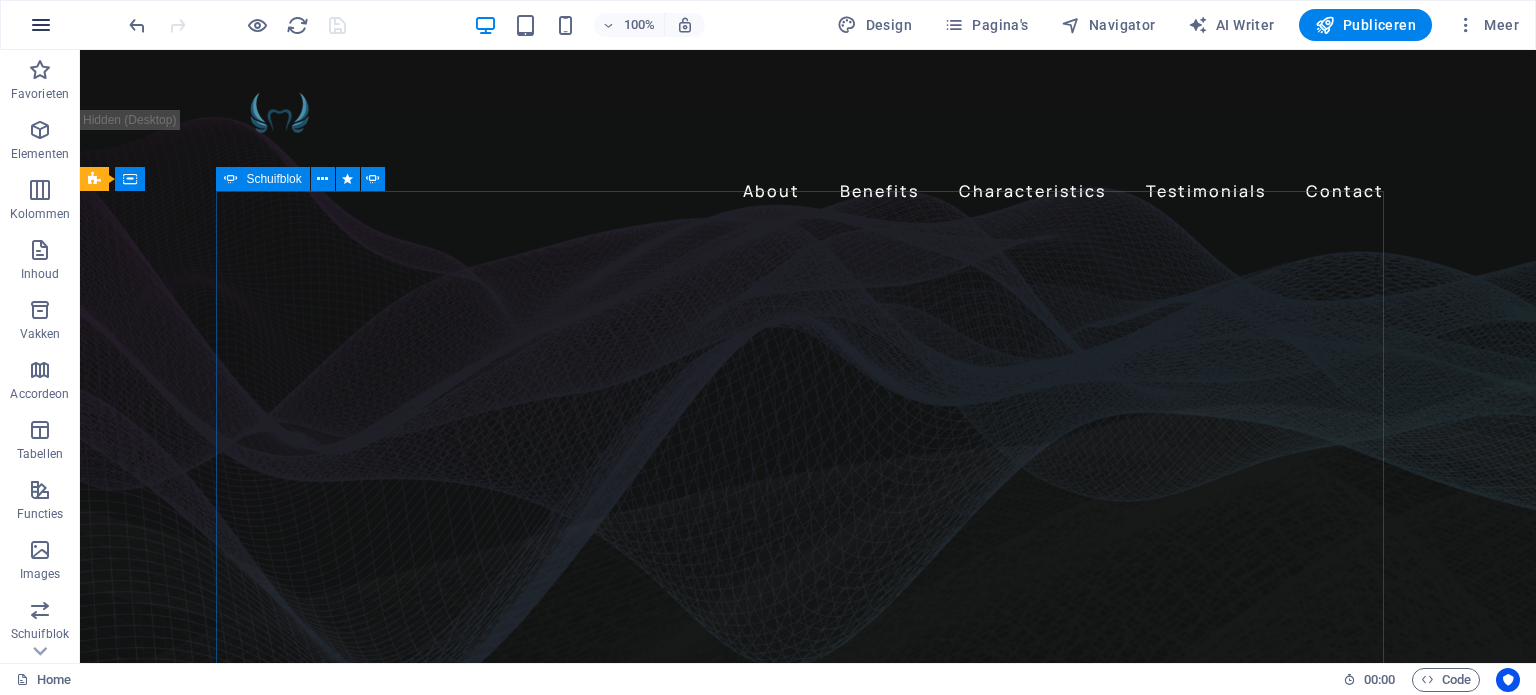 click at bounding box center (41, 25) 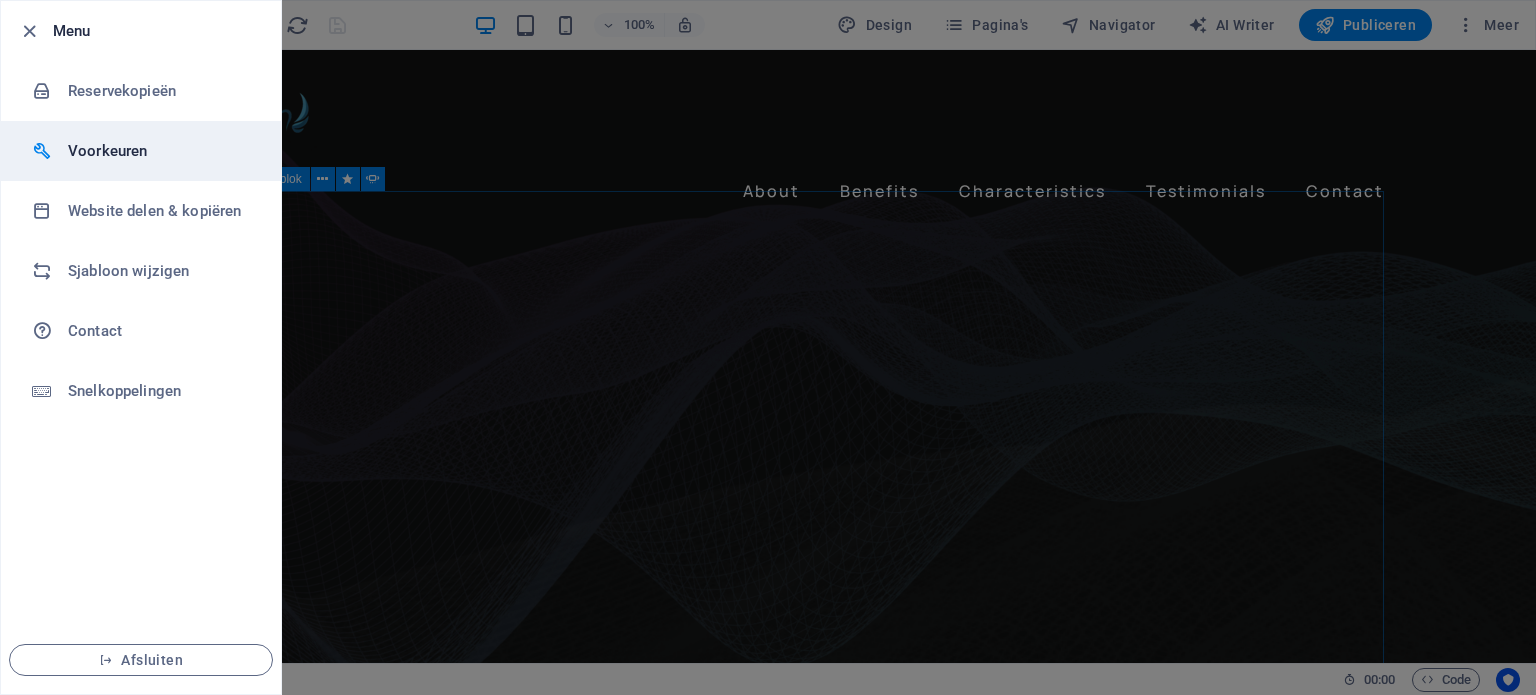 click on "Voorkeuren" at bounding box center (160, 151) 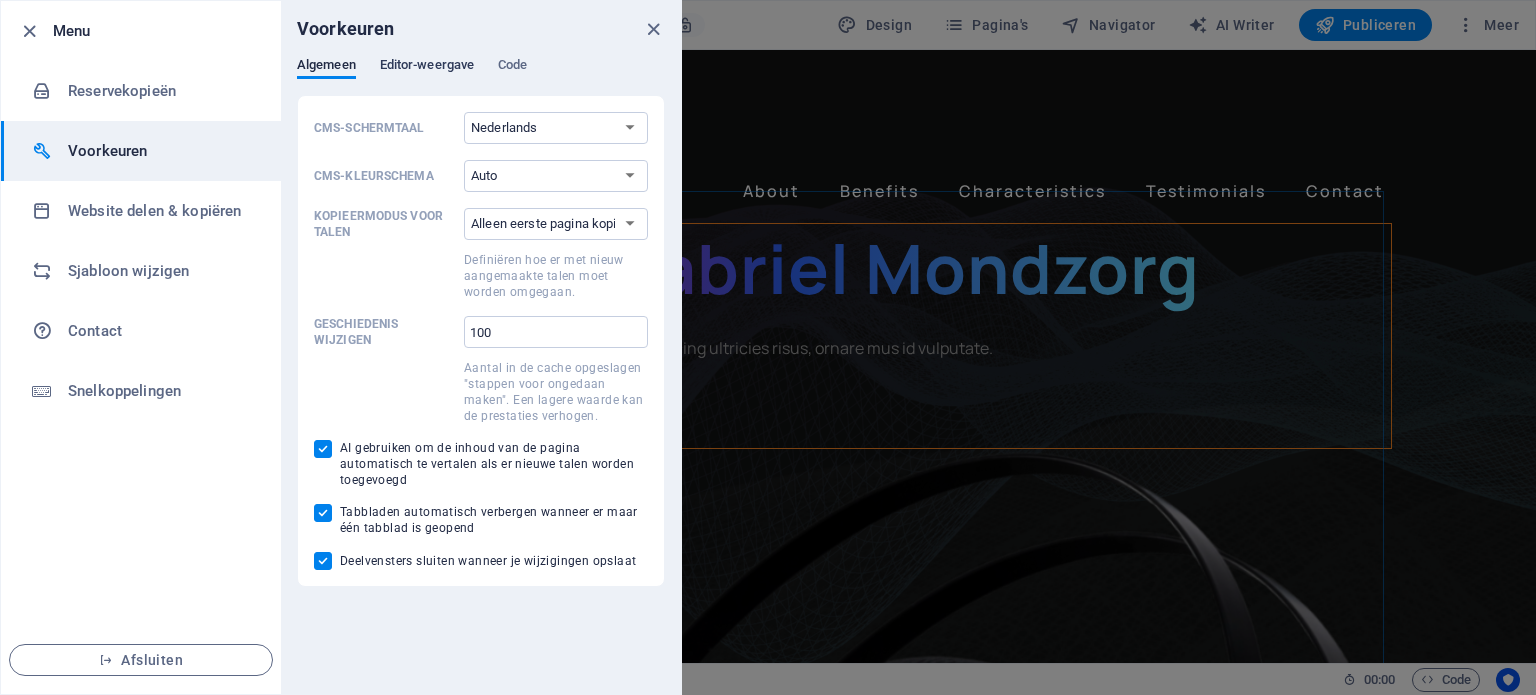 click on "Editor-weergave" at bounding box center [427, 67] 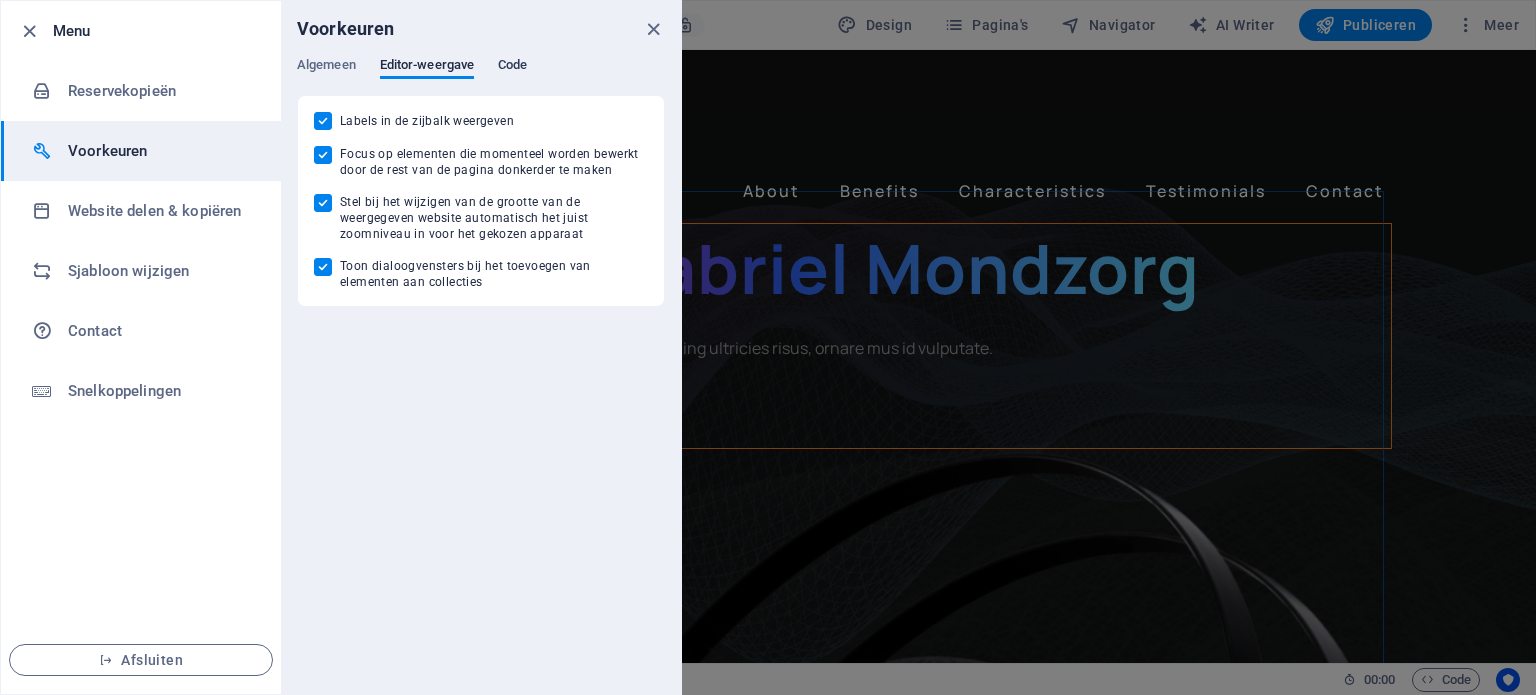 click on "Code" at bounding box center [512, 67] 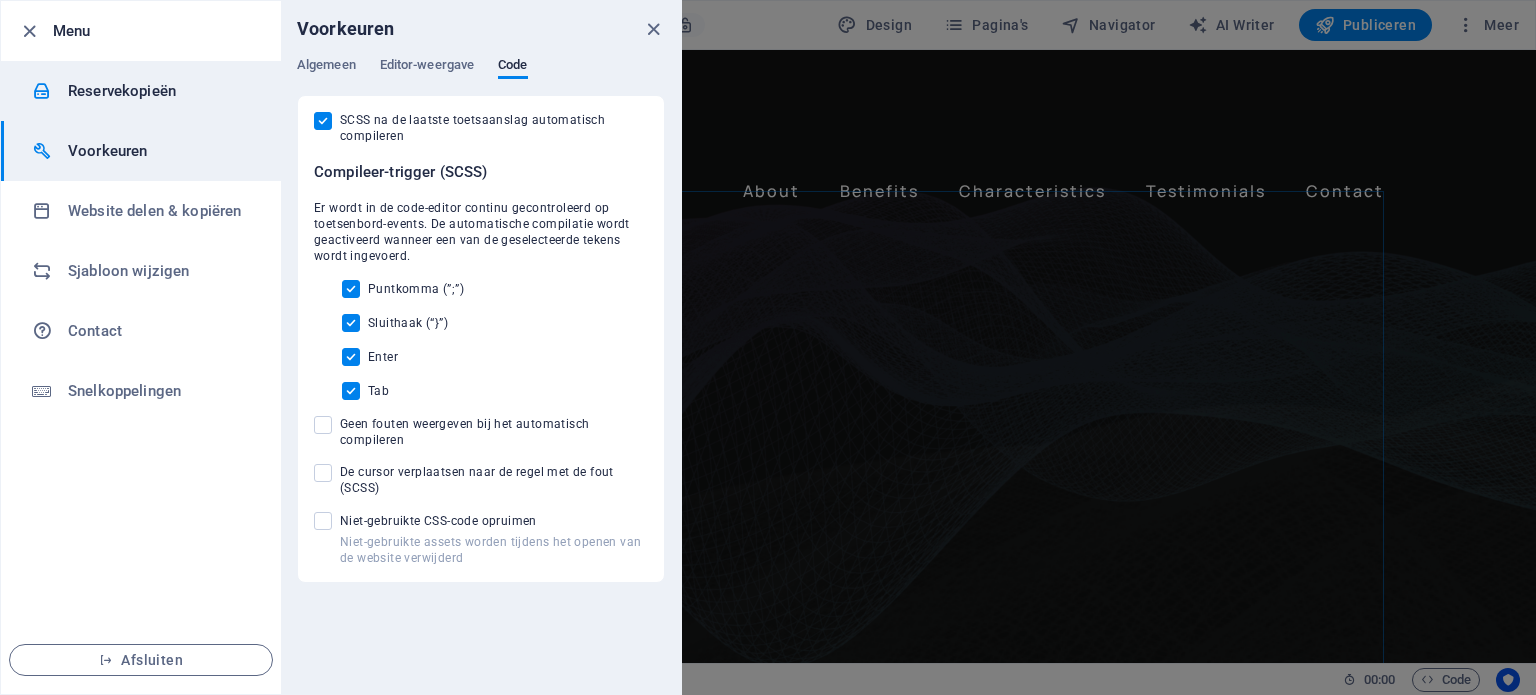 click on "Reservekopieën" at bounding box center [160, 91] 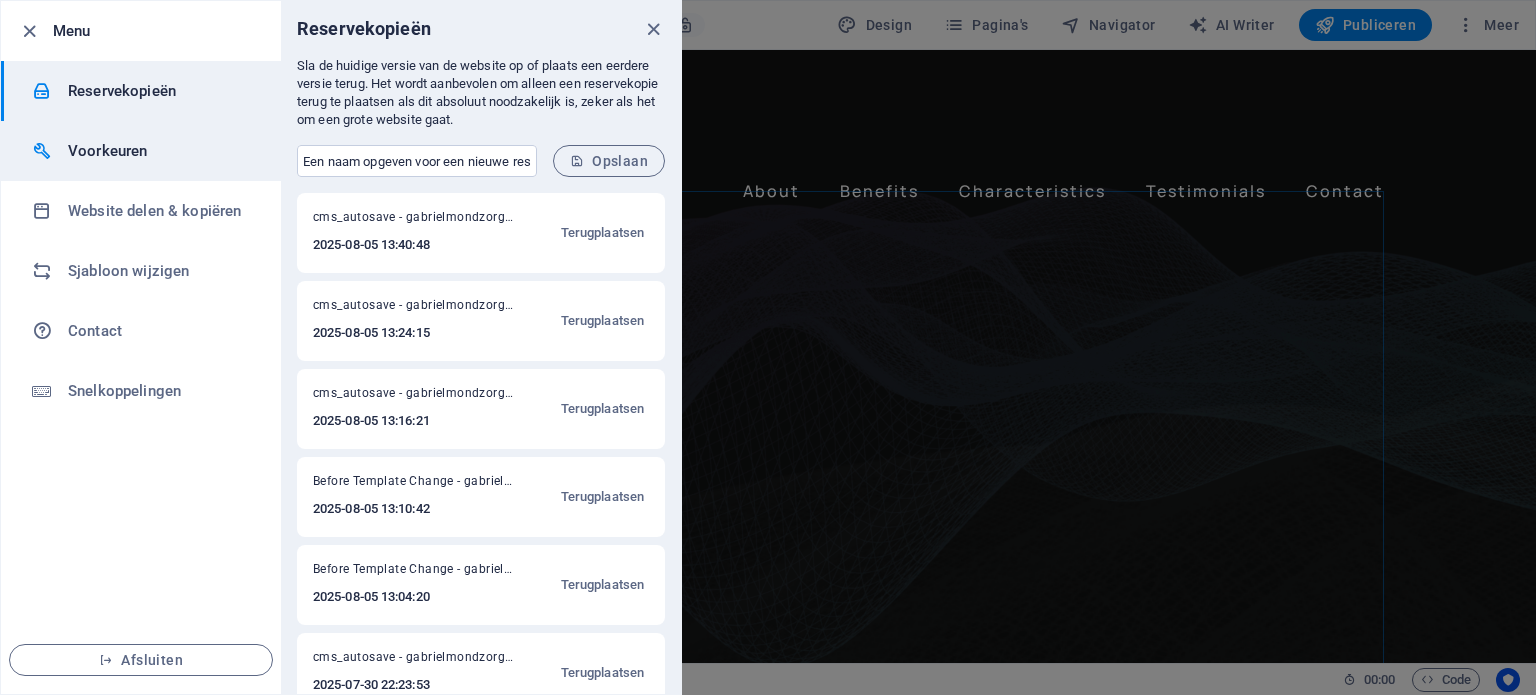 click on "Voorkeuren" at bounding box center (160, 151) 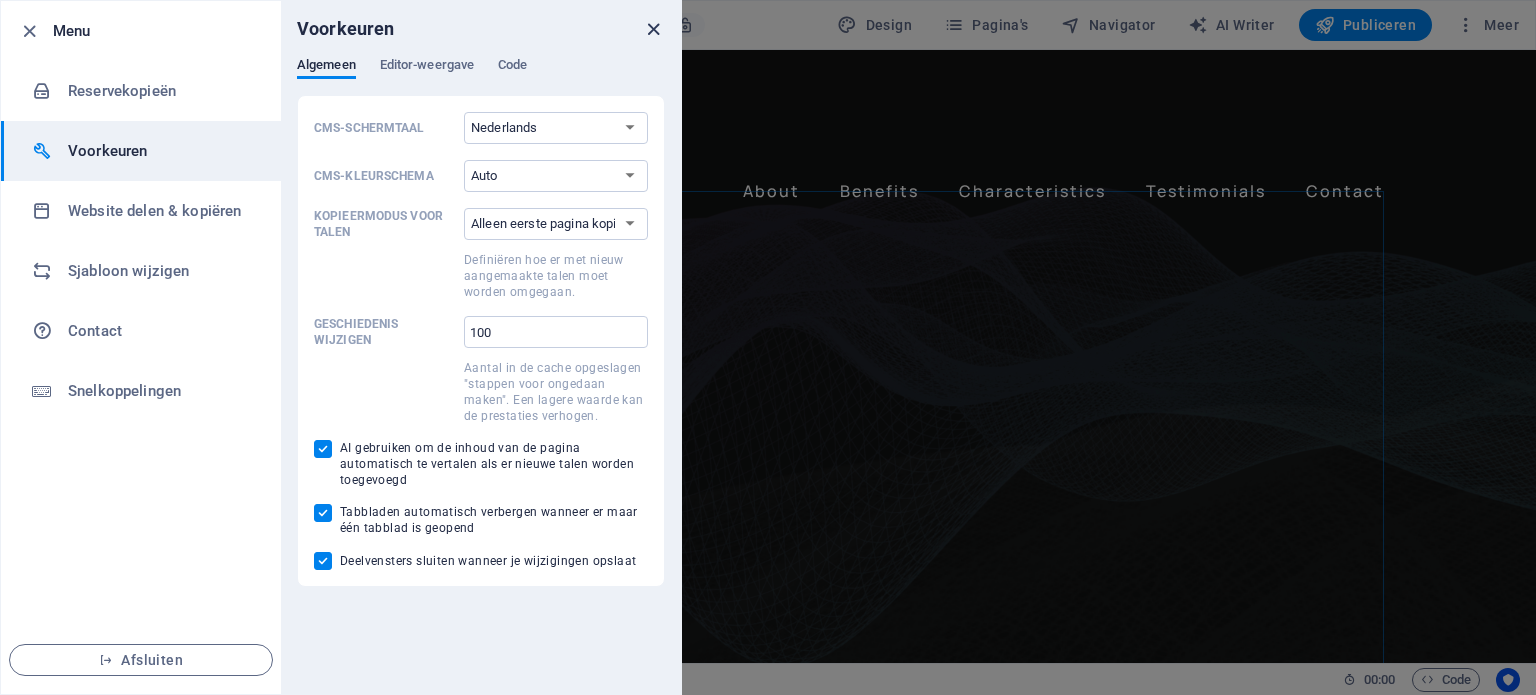 click at bounding box center (653, 29) 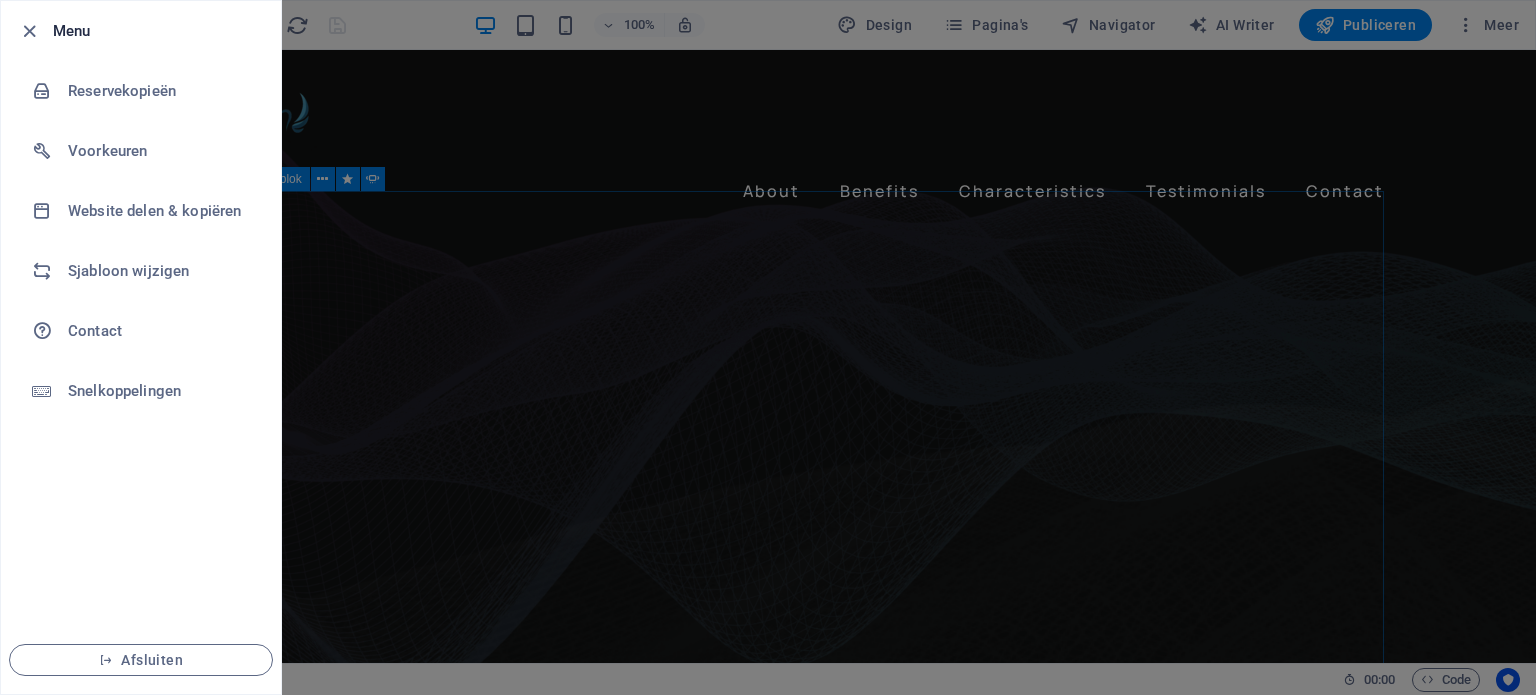 click at bounding box center [768, 347] 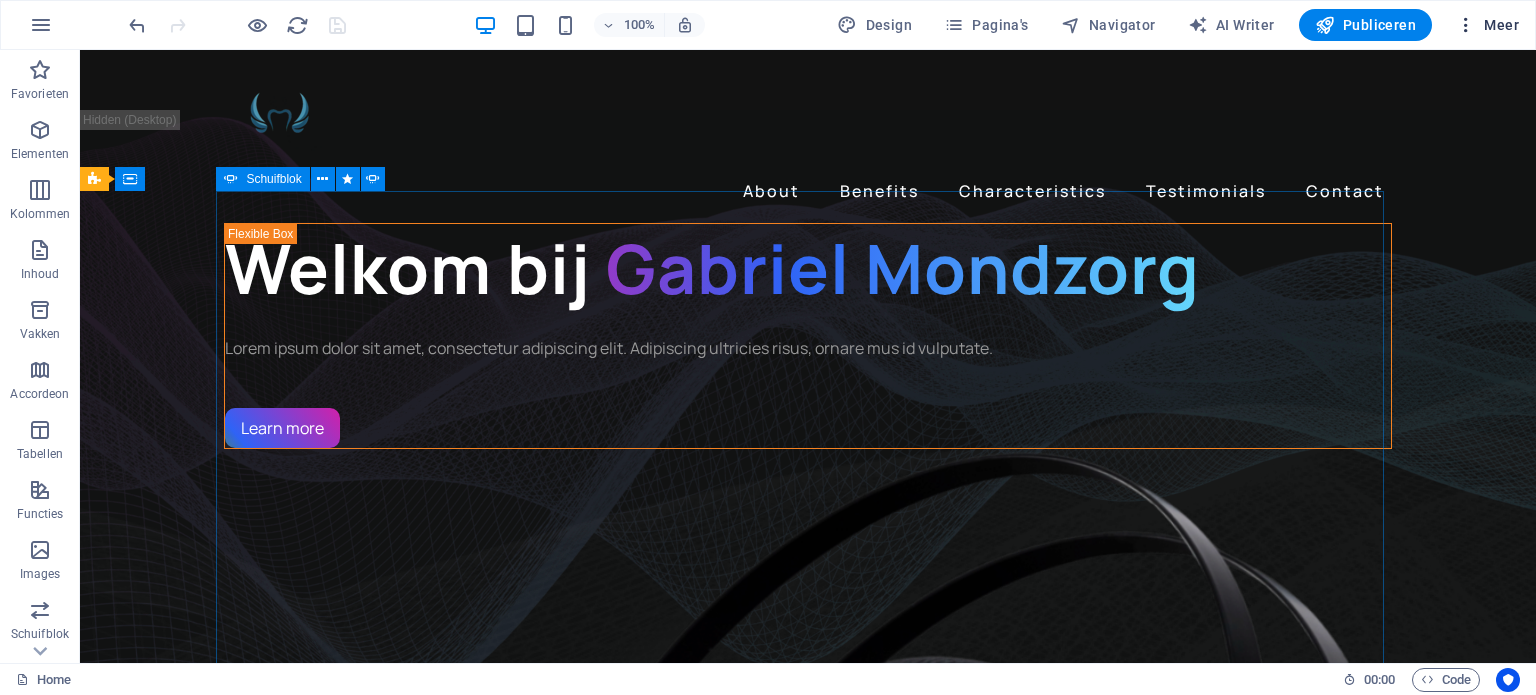 click at bounding box center [1466, 25] 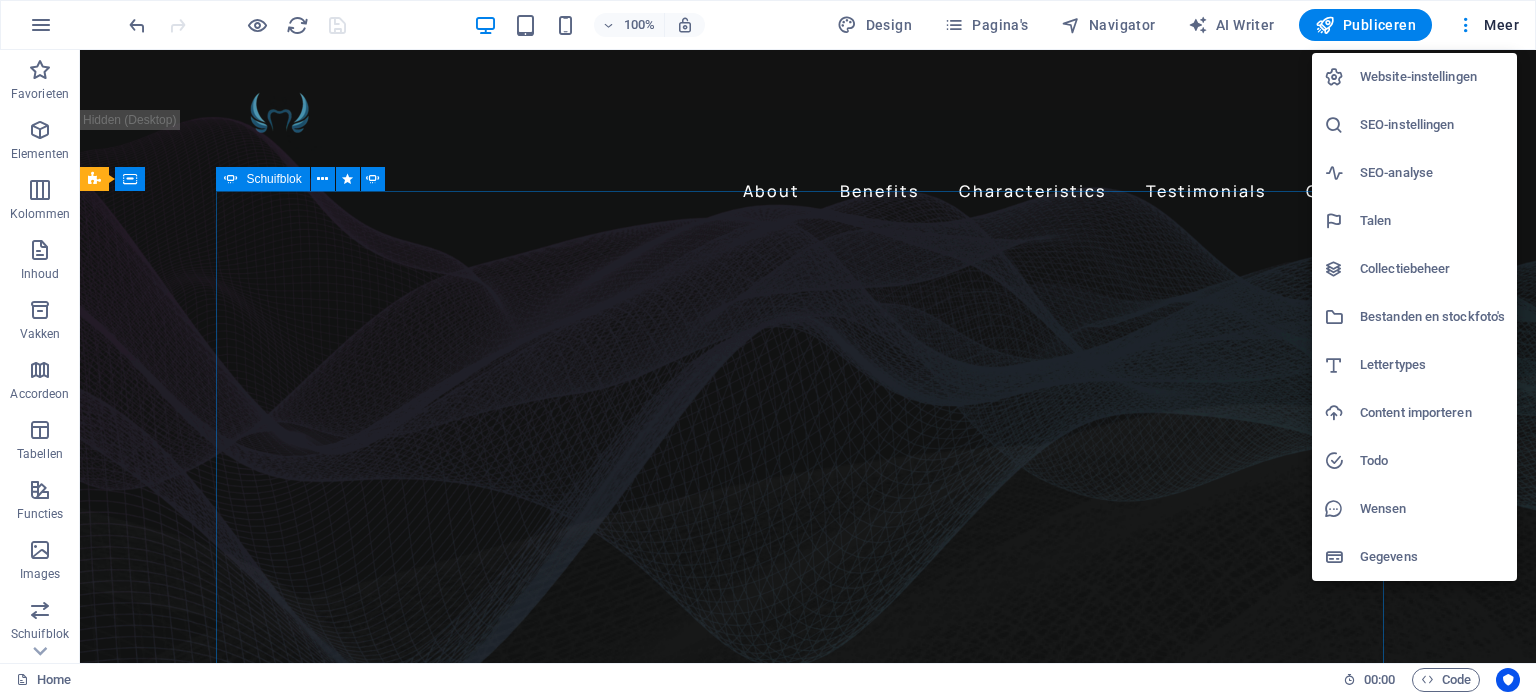 click on "Website-instellingen" at bounding box center [1432, 77] 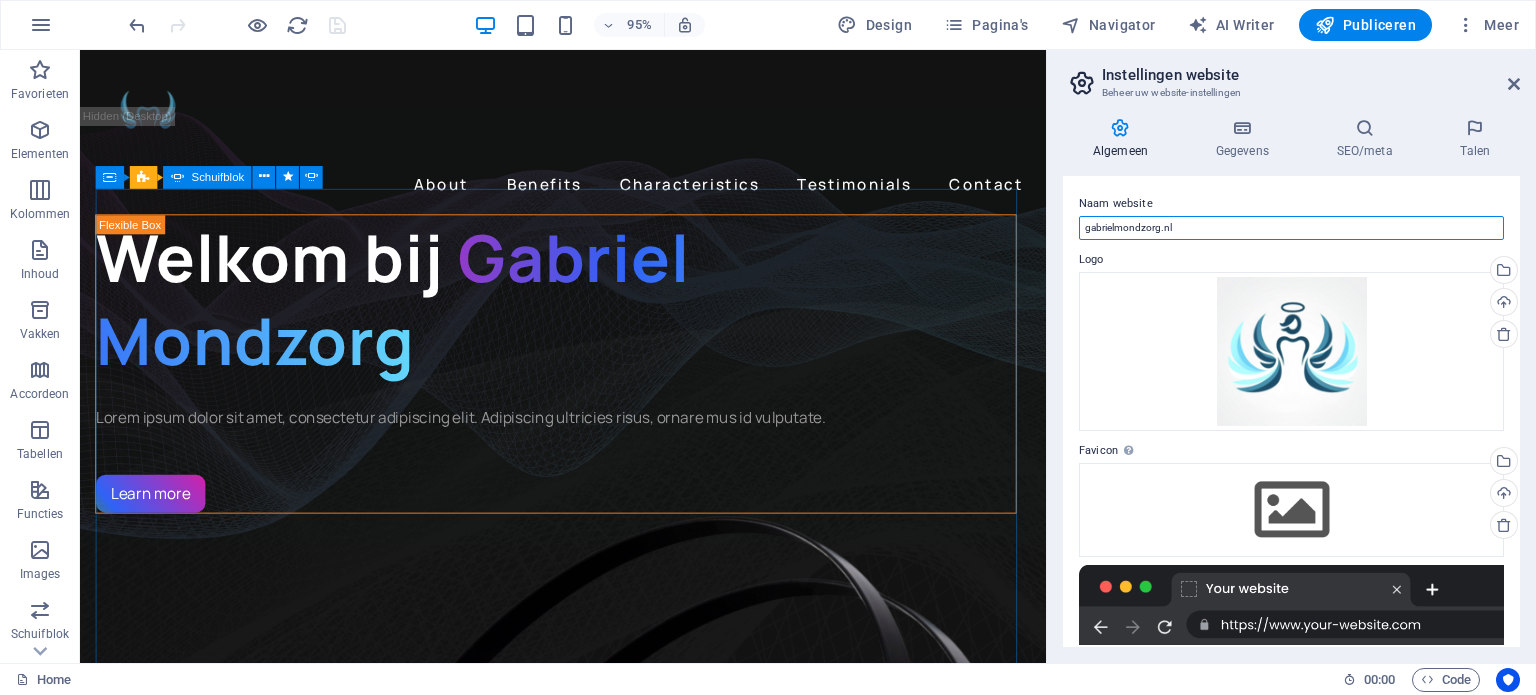 drag, startPoint x: 1280, startPoint y: 281, endPoint x: 1095, endPoint y: 247, distance: 188.09837 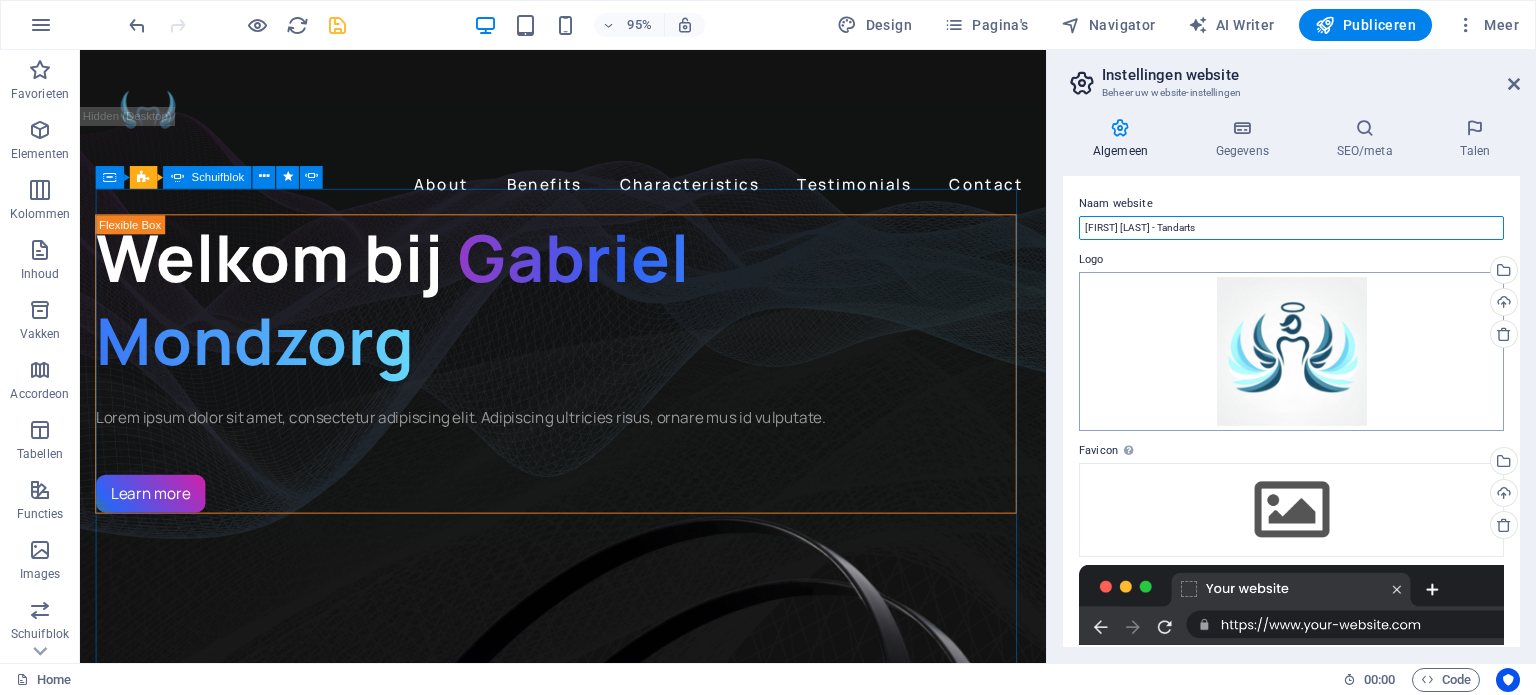 type on "[FIRST] [LAST] - Tandarts" 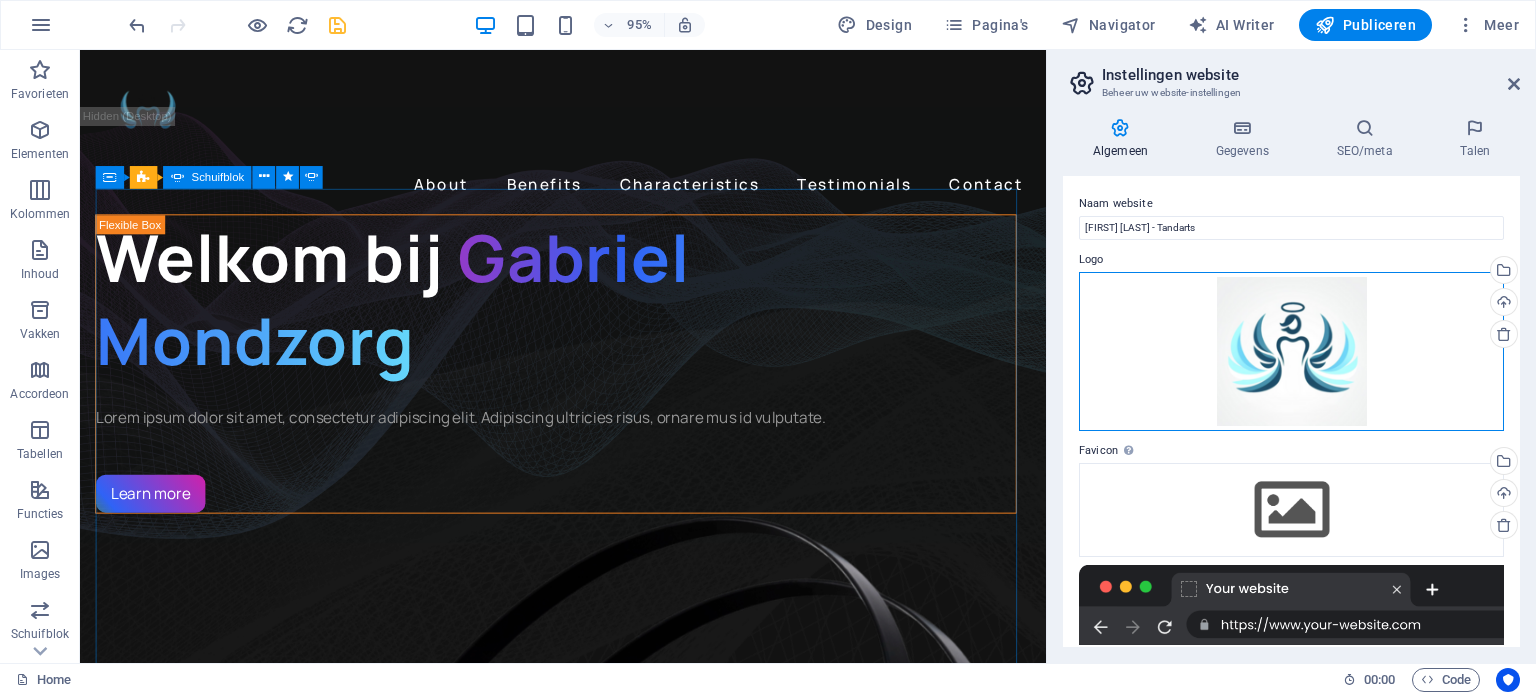 click on "Sleep bestanden hierheen, klik om bestanden te kiezen of  selecteer bestanden uit Bestanden of gebruik onze gratis stockfoto's en video's" at bounding box center (1291, 351) 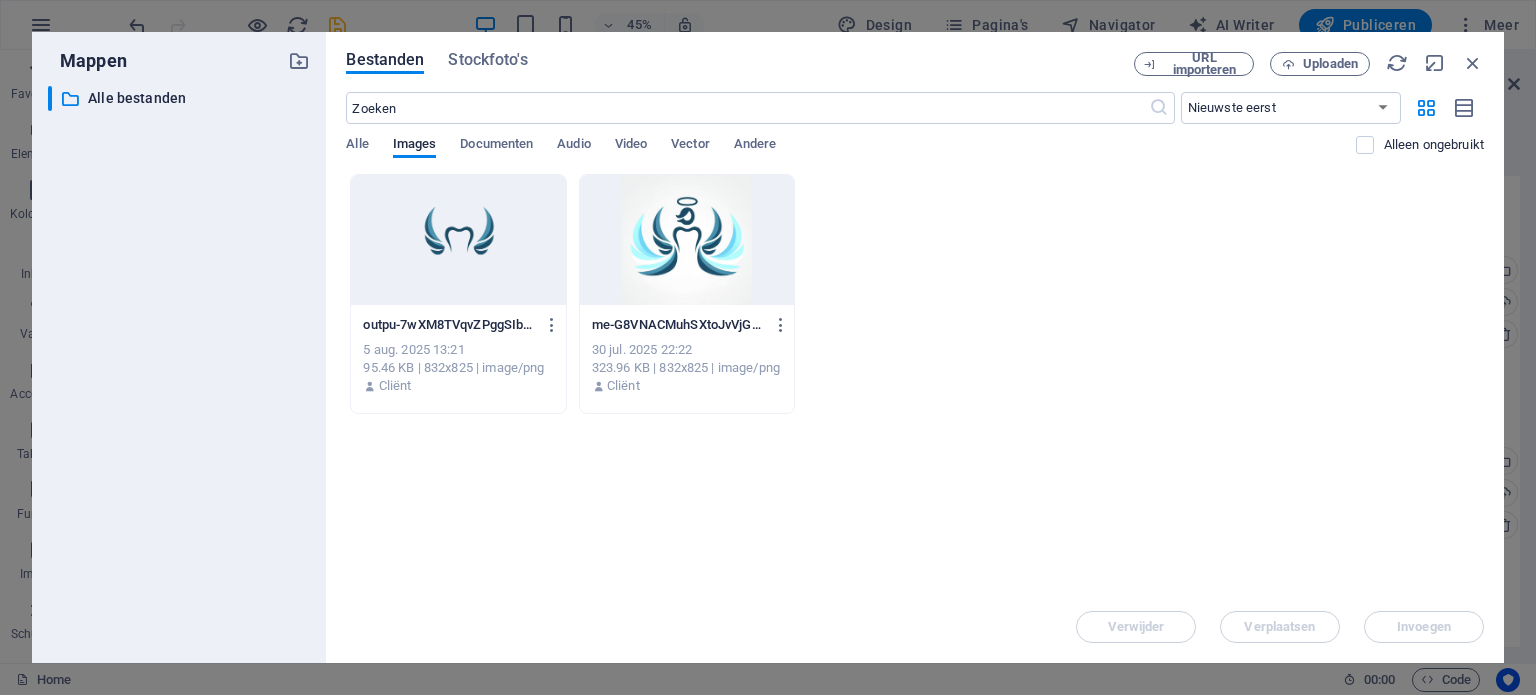 click at bounding box center (458, 240) 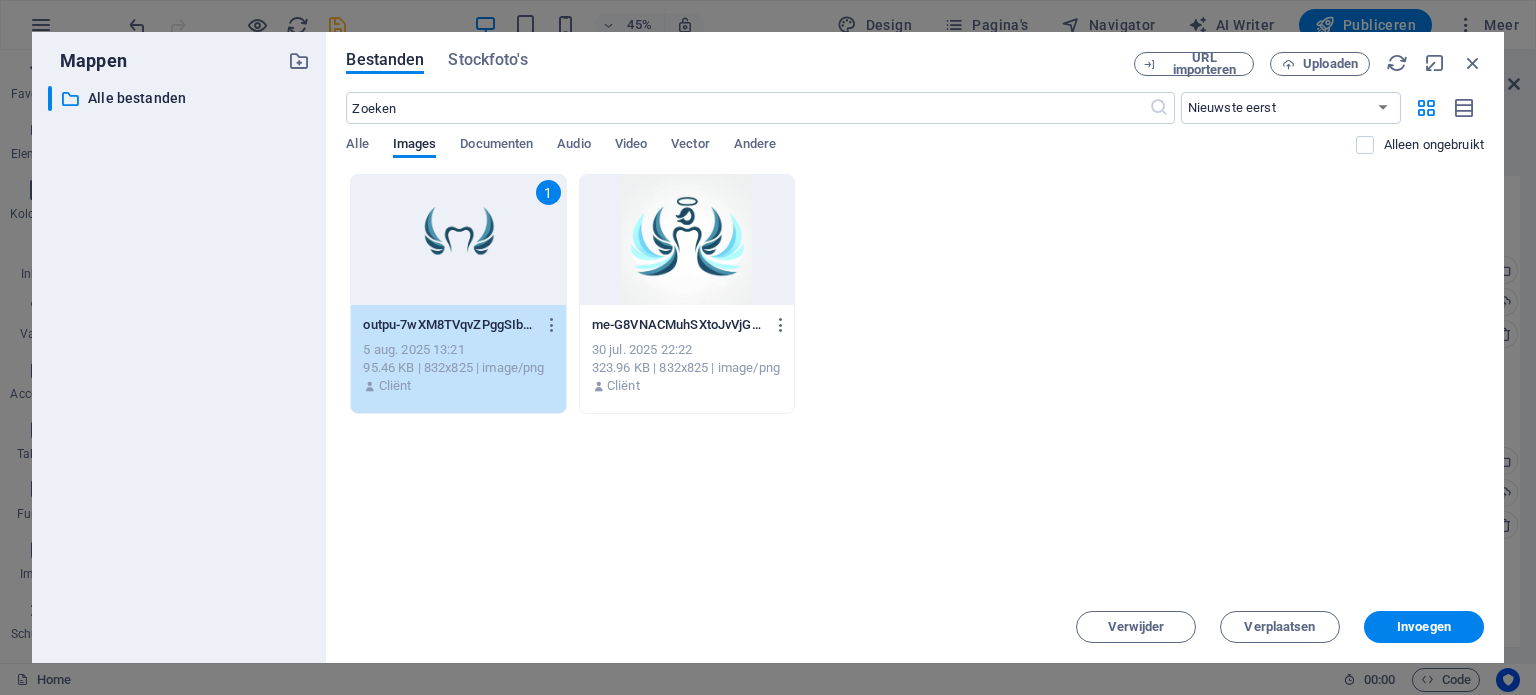 click on "1" at bounding box center [458, 240] 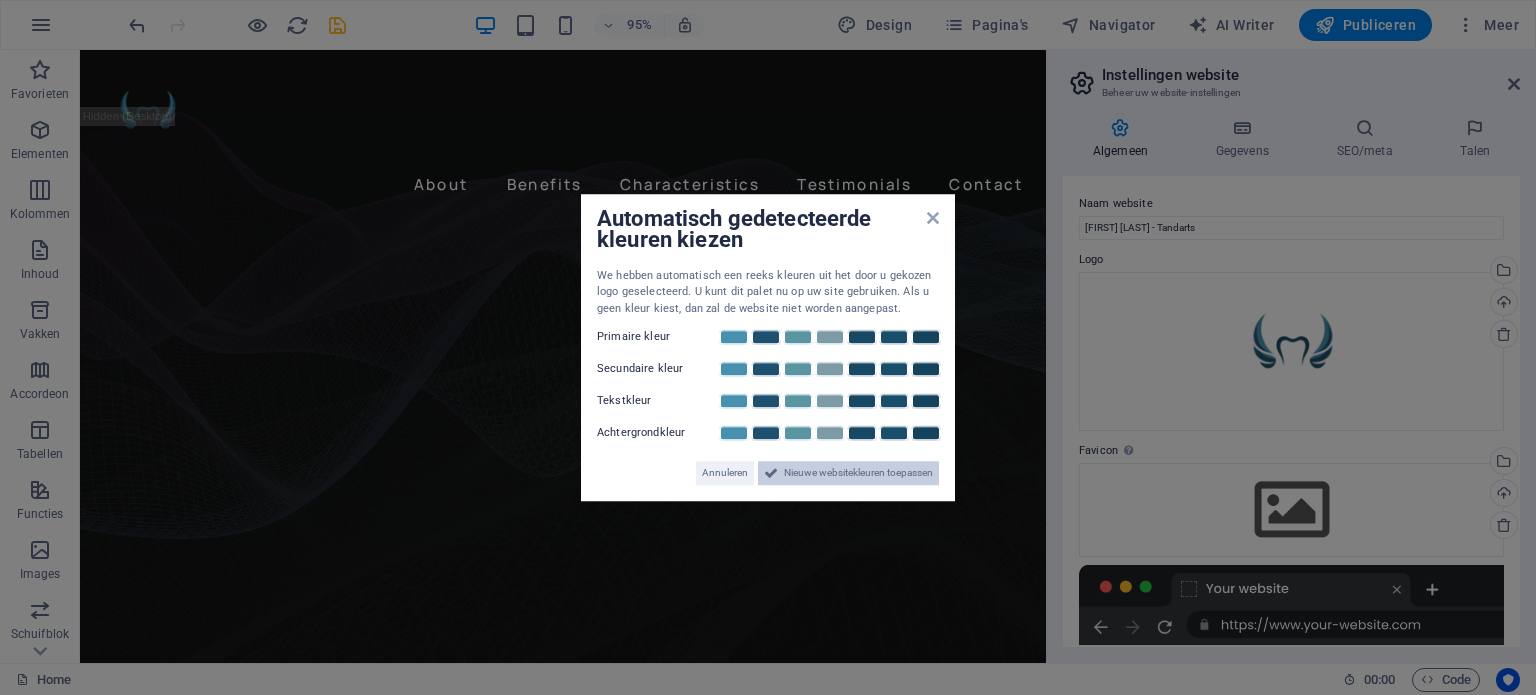 click on "Nieuwe websitekleuren toepassen" at bounding box center (858, 473) 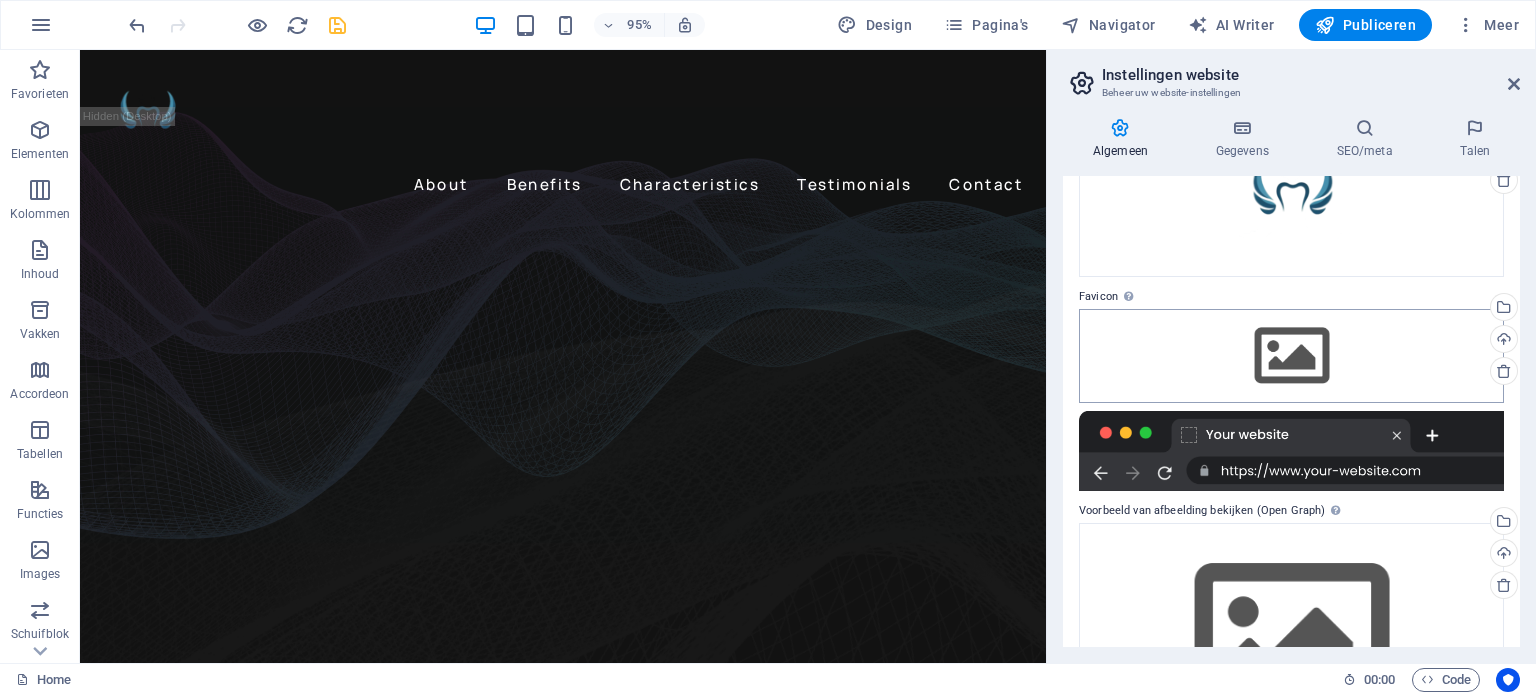 scroll, scrollTop: 90, scrollLeft: 0, axis: vertical 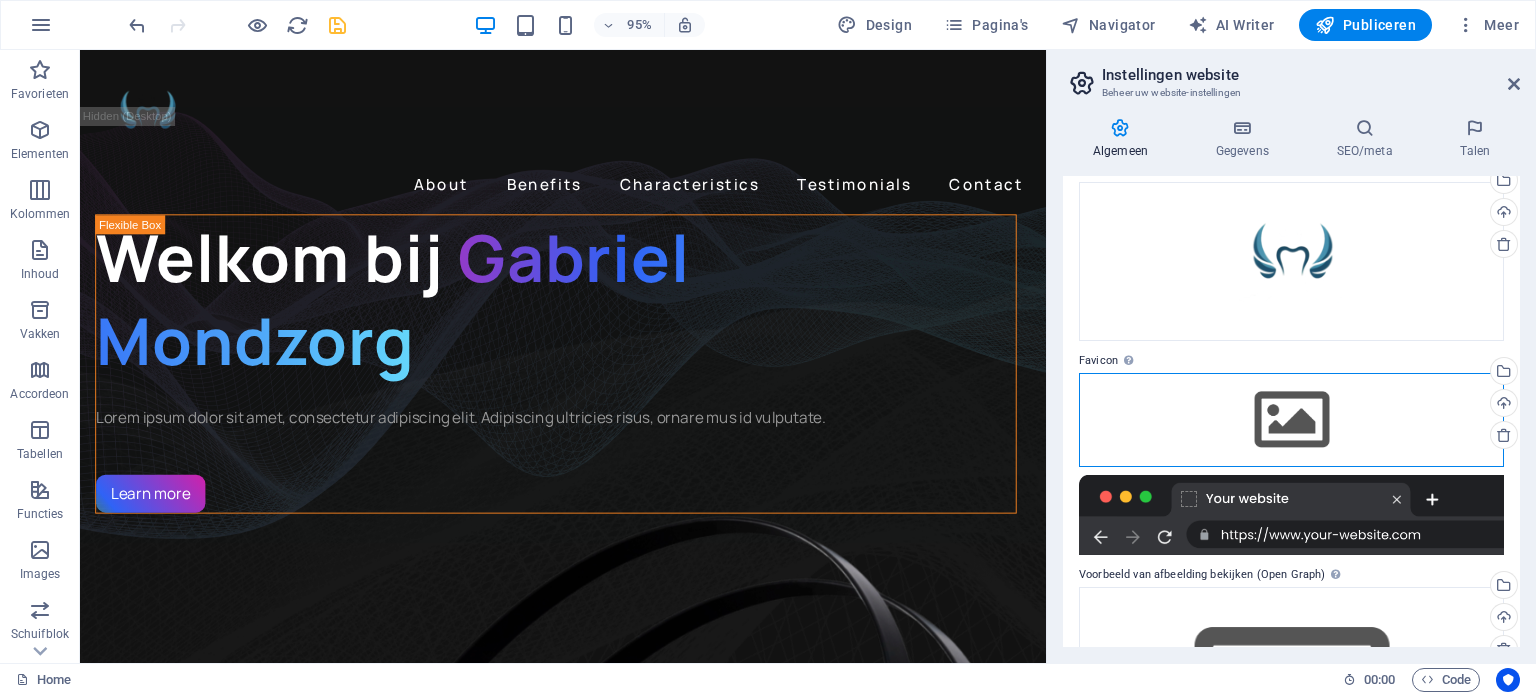 click on "Sleep bestanden hierheen, klik om bestanden te kiezen of  selecteer bestanden uit Bestanden of gebruik onze gratis stockfoto's en video's" at bounding box center (1291, 420) 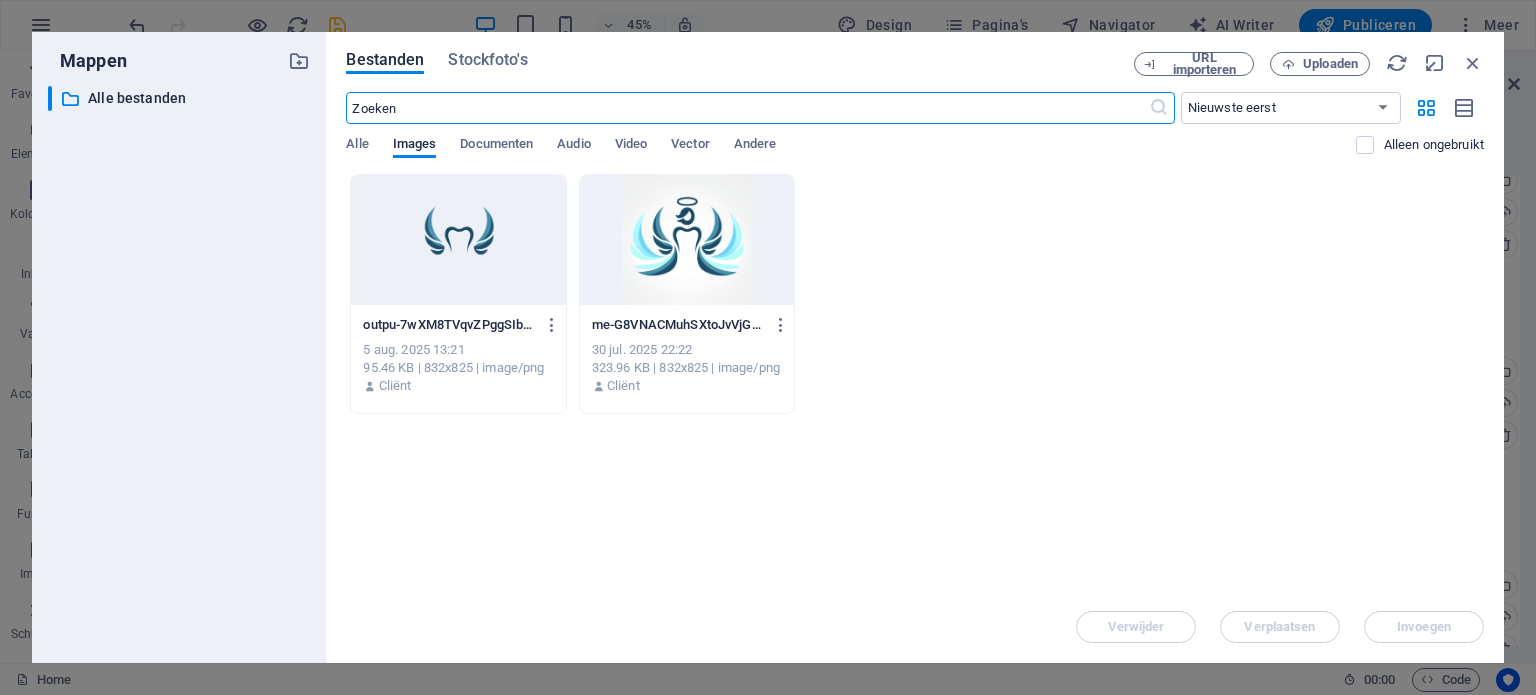 click at bounding box center [458, 240] 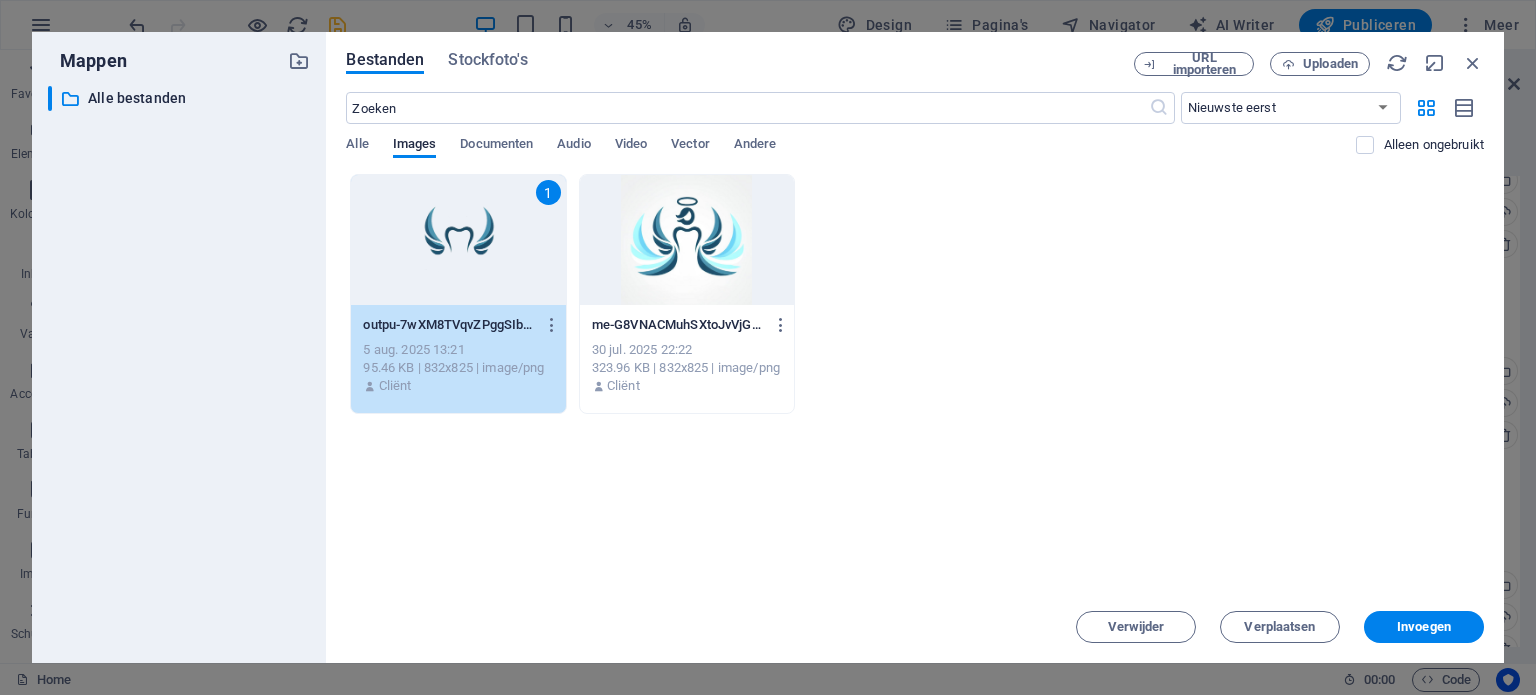 click on "1" at bounding box center (458, 240) 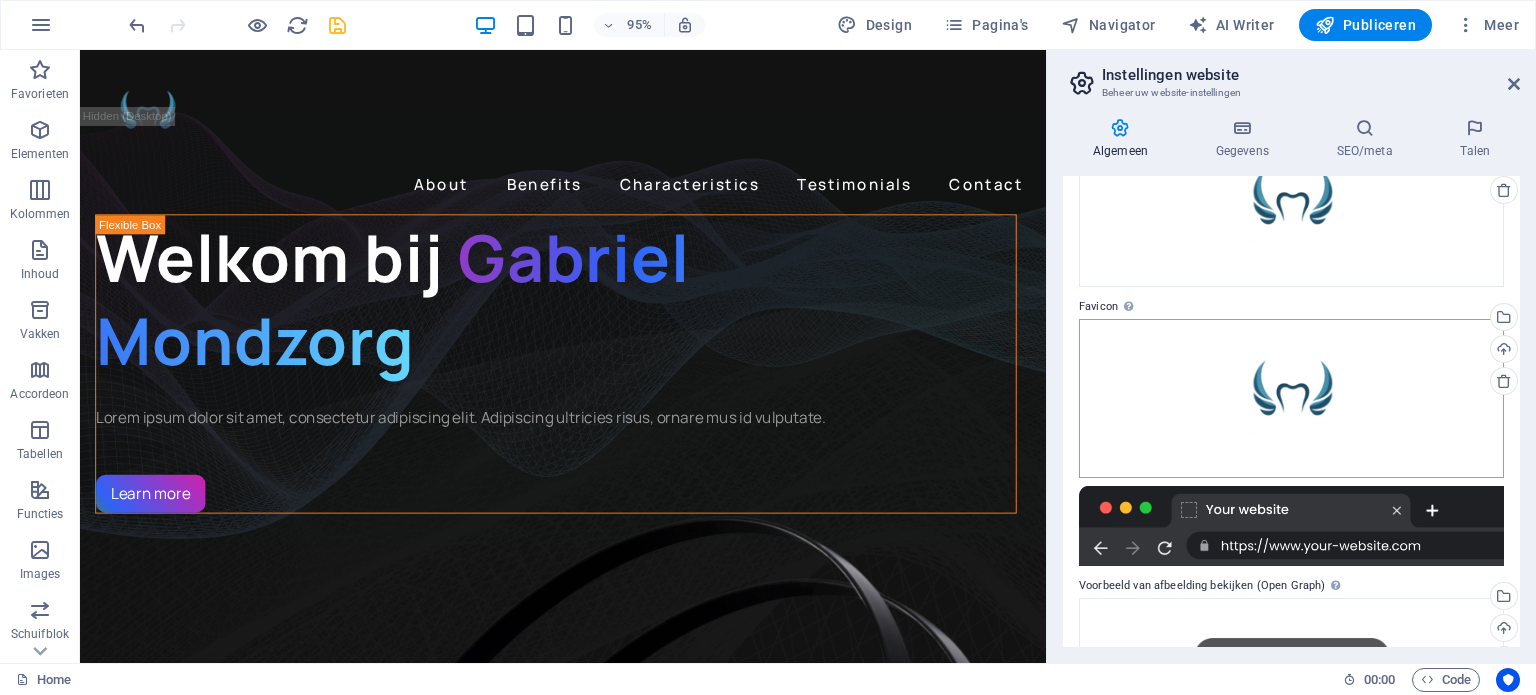 scroll, scrollTop: 339, scrollLeft: 0, axis: vertical 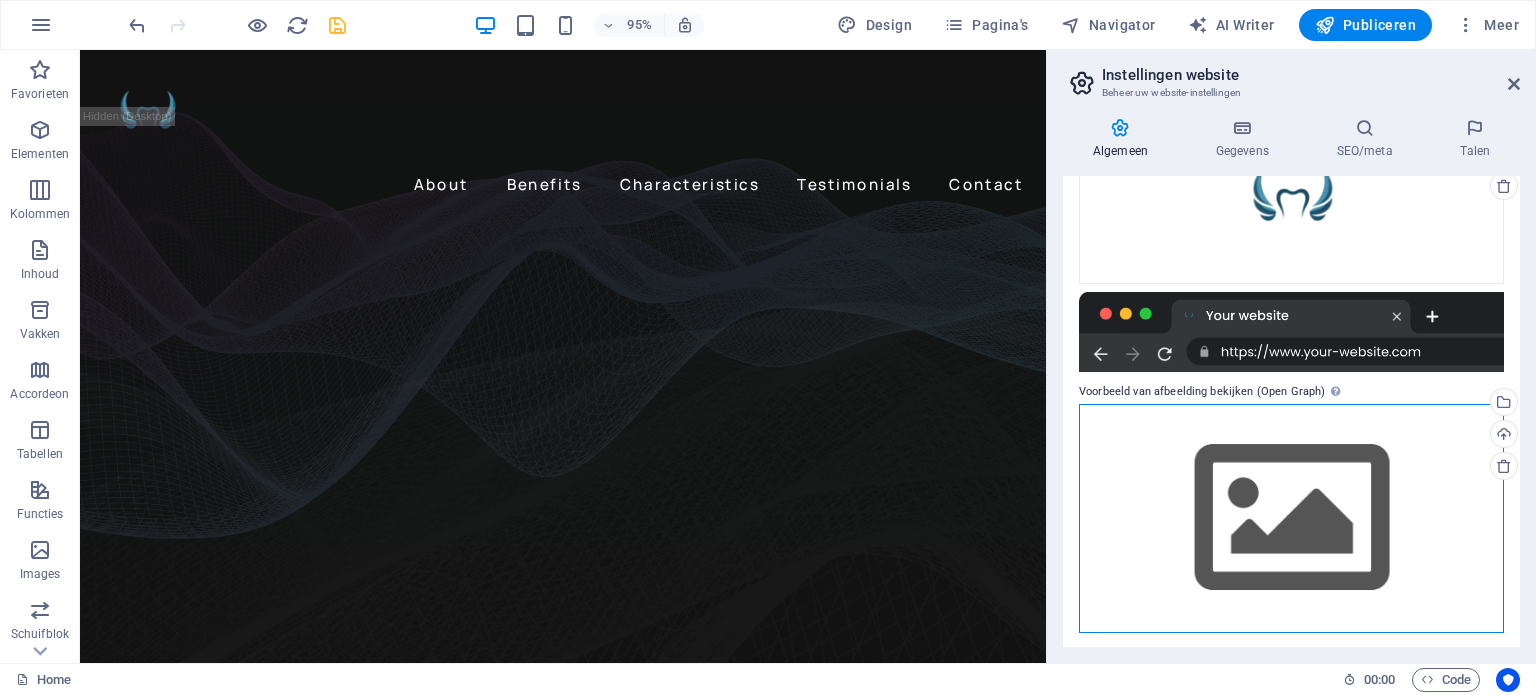 click on "Sleep bestanden hierheen, klik om bestanden te kiezen of  selecteer bestanden uit Bestanden of gebruik onze gratis stockfoto's en video's" at bounding box center (1291, 518) 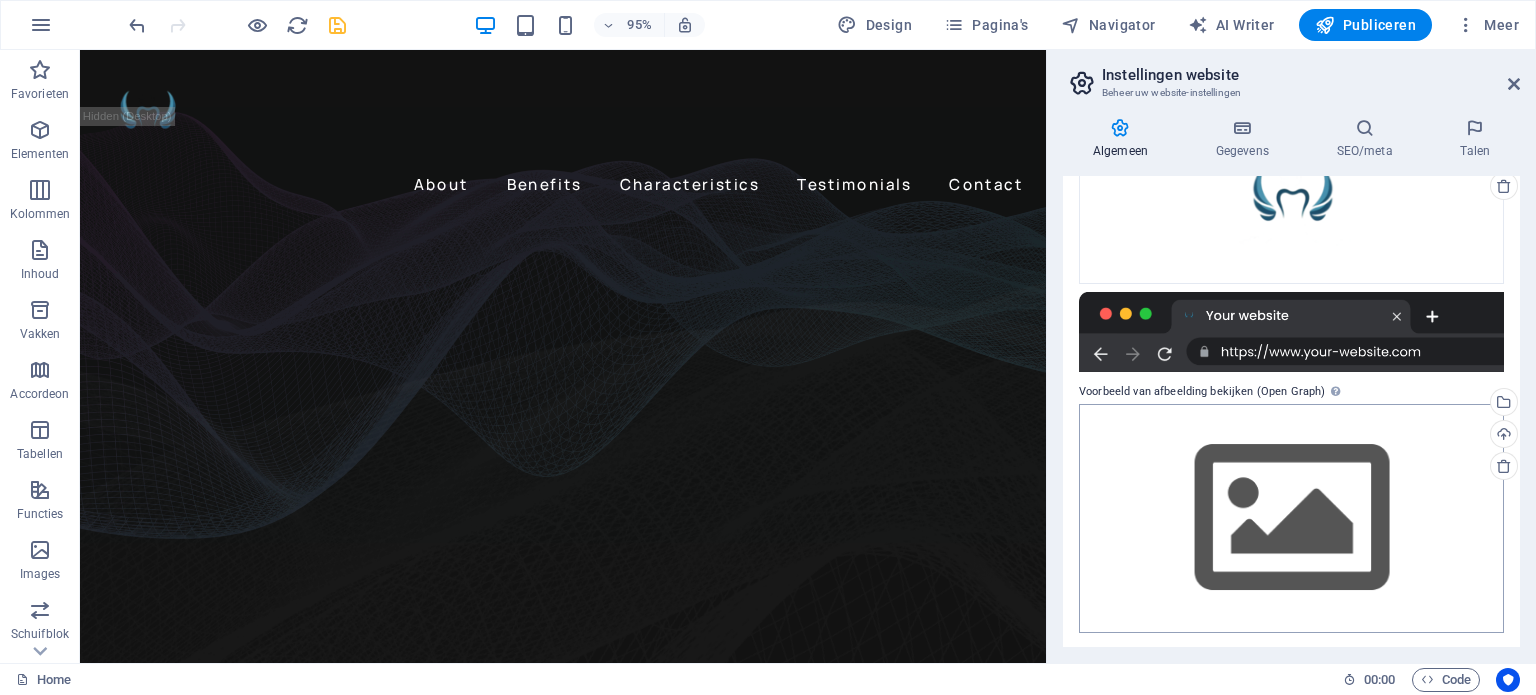 click on "gabrielmondzorg.nl Home Favorieten Elementen Kolommen Inhoud Vakken Accordeon Tabellen Functies Images Schuifblok Koptekst Footer Formulieren Marketing Collecties
Sleep hierheen om de bestaande content te vervangen. Druk op “Ctrl” als je een nieuw element wilt aanmaken.
Container   Schuifblok   Ongelijke kolommen   Container   Banner   H1   Banner   Banner   Container   Container   Banner   Schuifblok   Container   Schuifblok   Banner   Ongelijke kolommen   Container   Schuifblok   Ongelijke kolommen   Banner   Container   Container   Afbeelding   Container   Menubalk   Spacer   Menu   Container   Schuifblok   Ongelijke kolommen   Banner   Container   Container   Schuifblok   Banner   Ongelijke kolommen   H1   Logo   Container   Afbeelding   Ongelijke kolommen   Container   Container   Afbeelding   Container 95% Design Pagina's Navigator AI Writer Publiceren Meer Home 00 : 00 Code Instellingen website Logo" at bounding box center (768, 347) 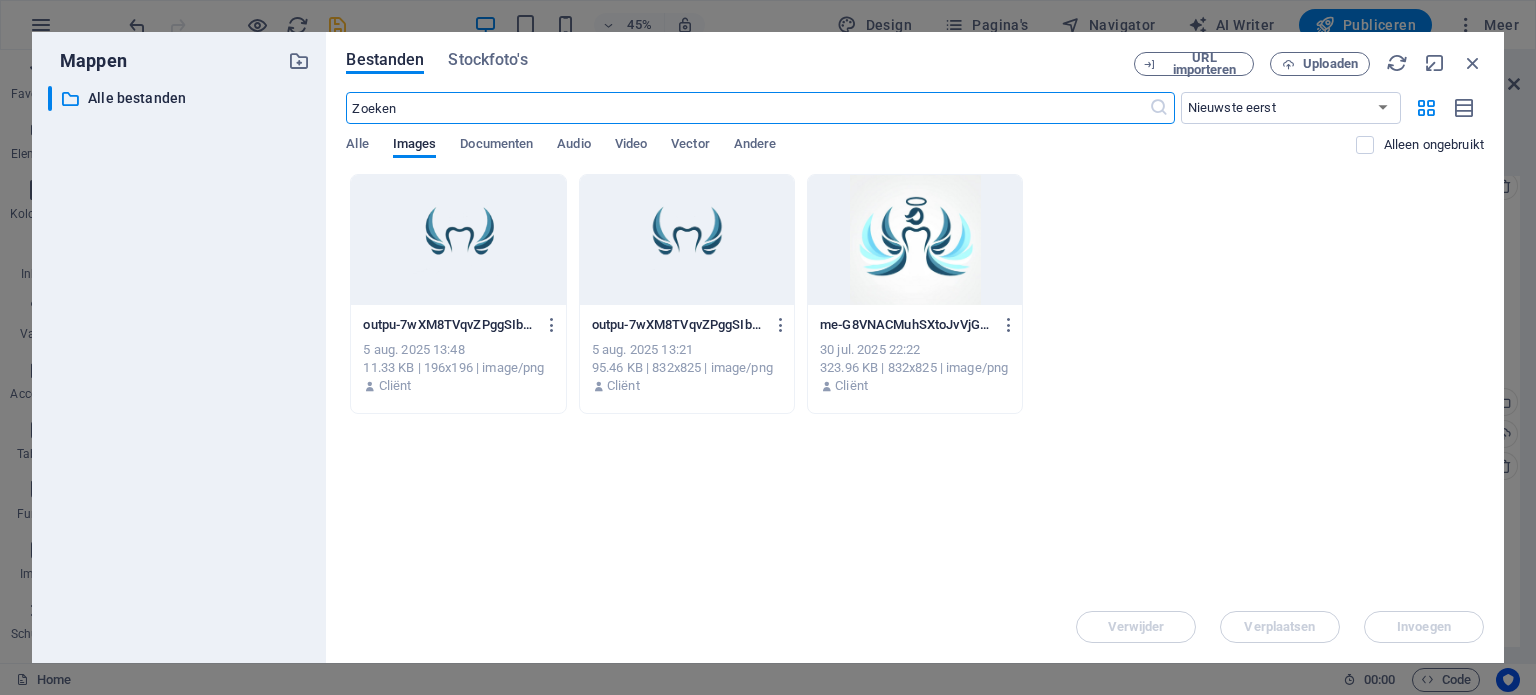 click at bounding box center [687, 240] 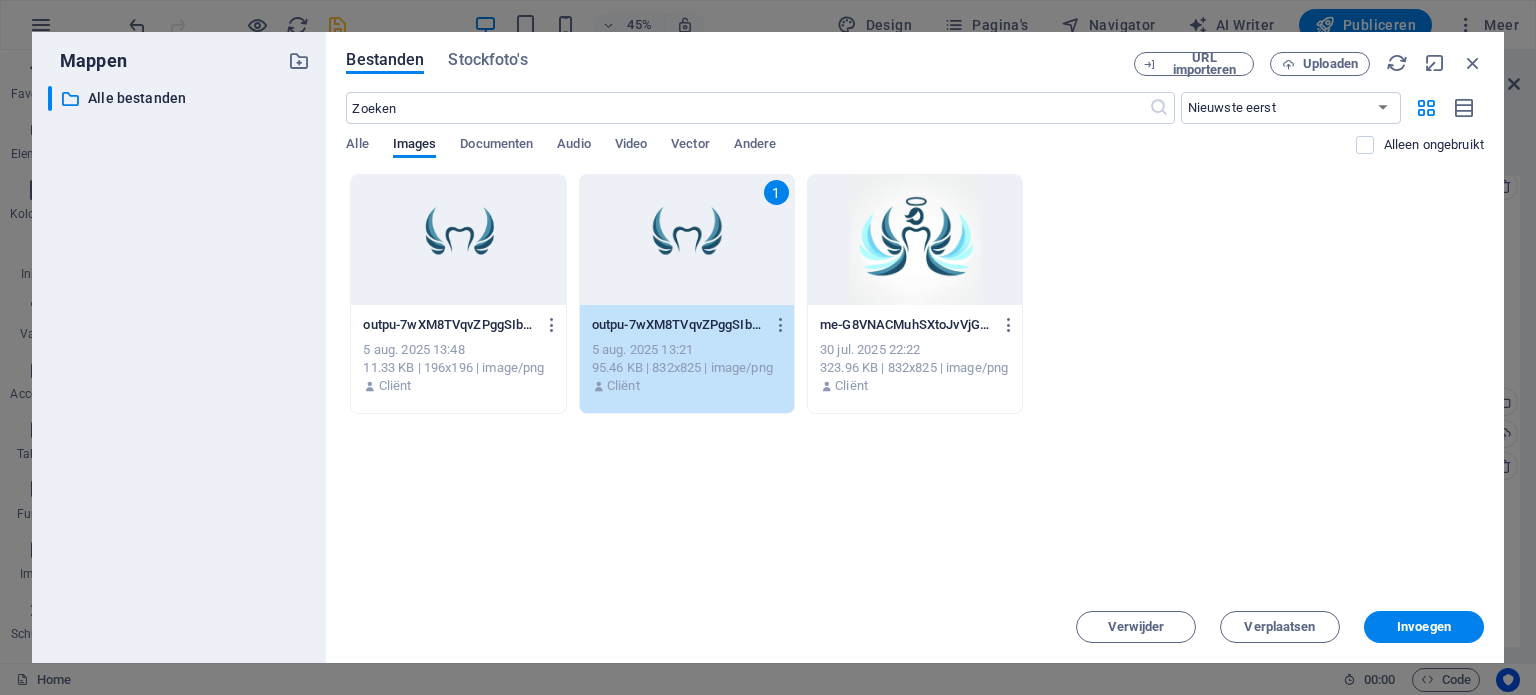 click on "1" at bounding box center (687, 240) 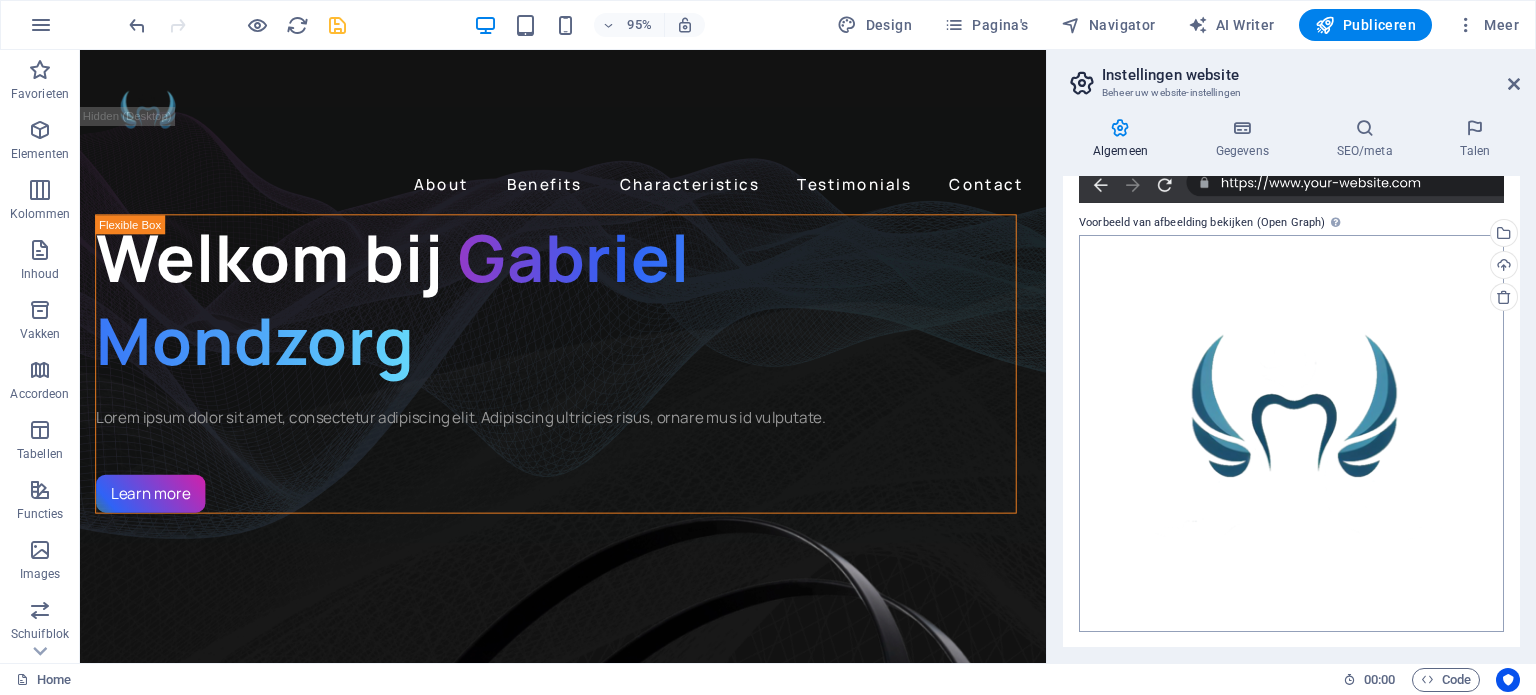 scroll, scrollTop: 352, scrollLeft: 0, axis: vertical 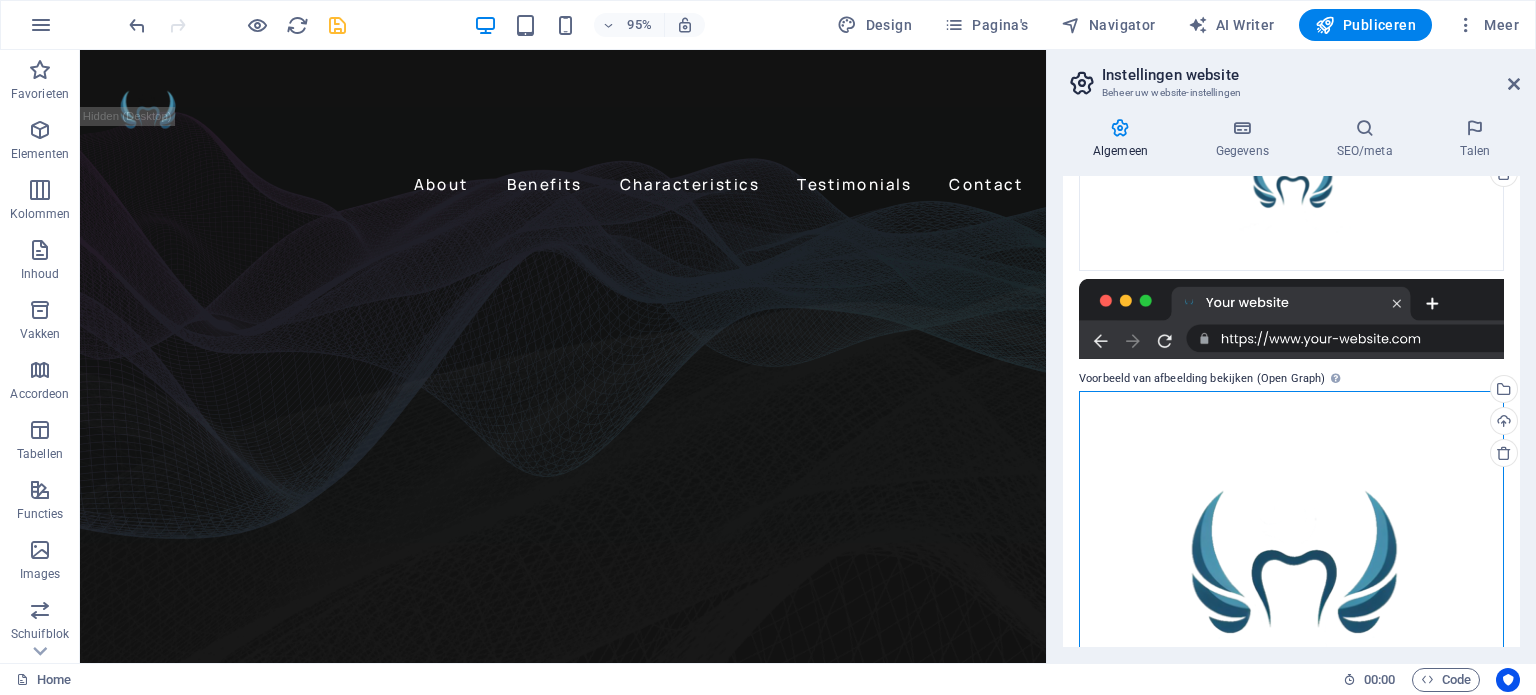 click on "Sleep bestanden hierheen, klik om bestanden te kiezen of  selecteer bestanden uit Bestanden of gebruik onze gratis stockfoto's en video's" at bounding box center [1291, 589] 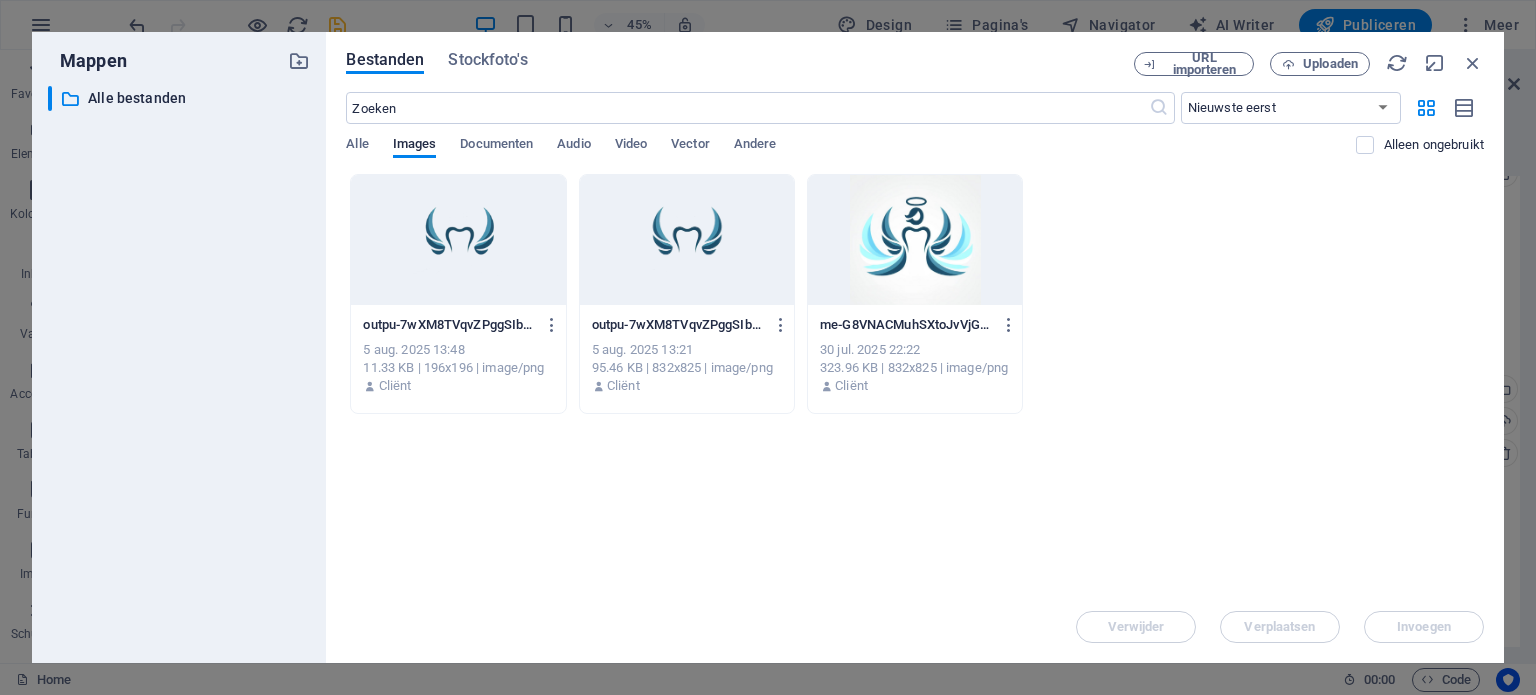 click at bounding box center [458, 240] 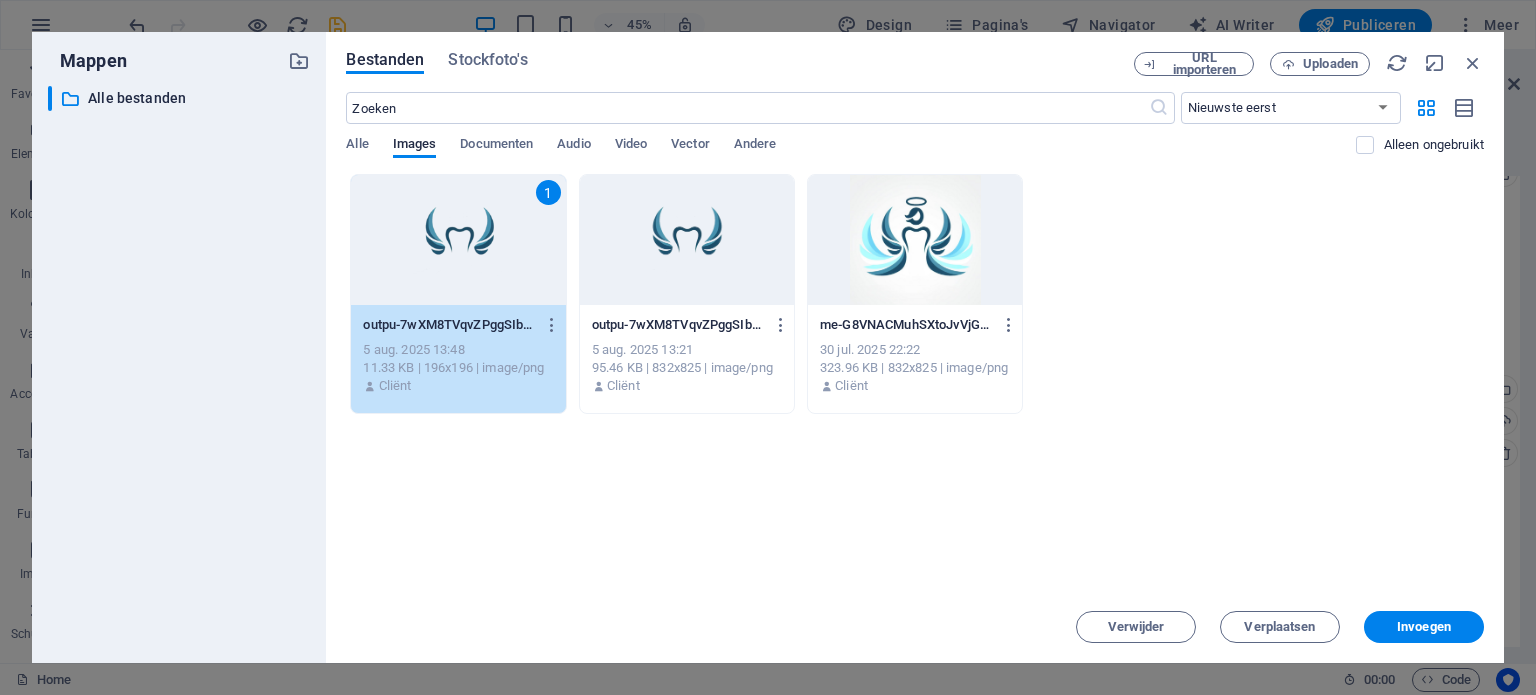 click on "1" at bounding box center (458, 240) 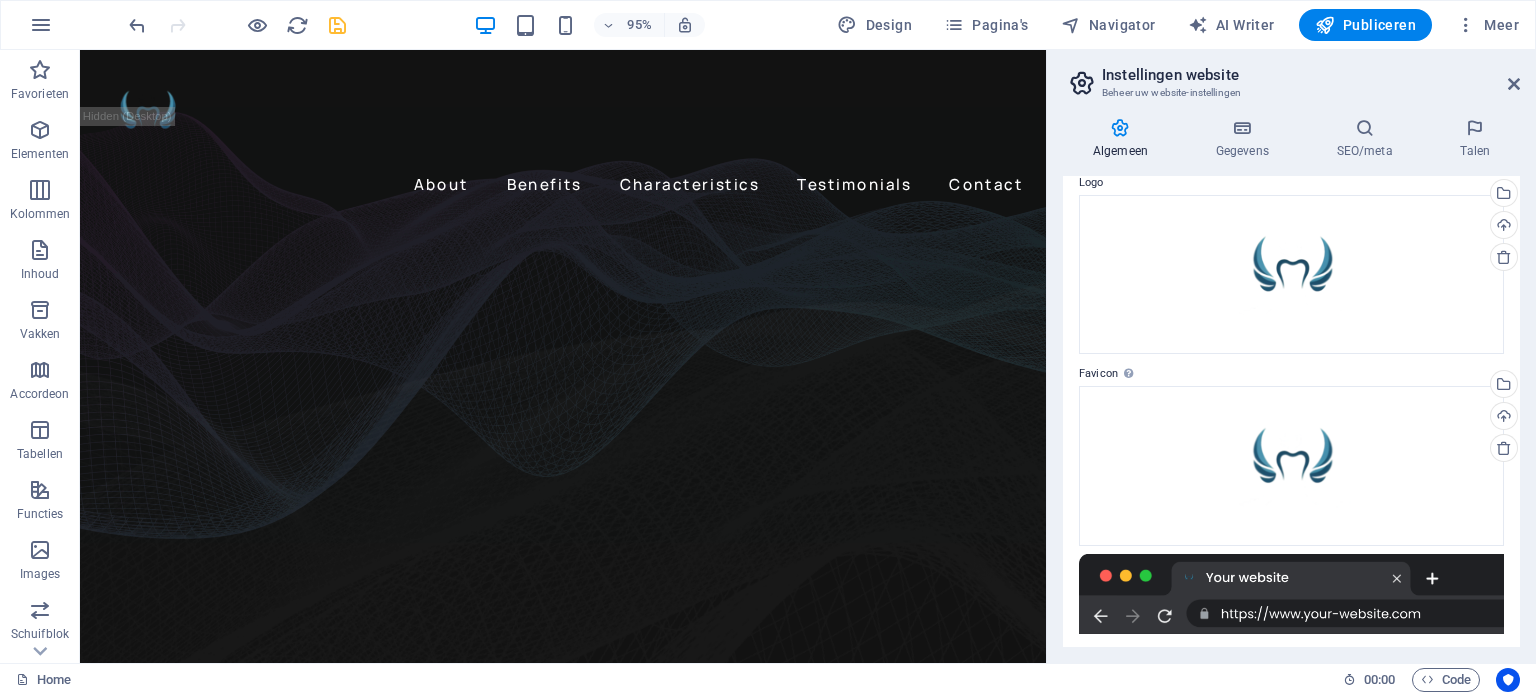 scroll, scrollTop: 0, scrollLeft: 0, axis: both 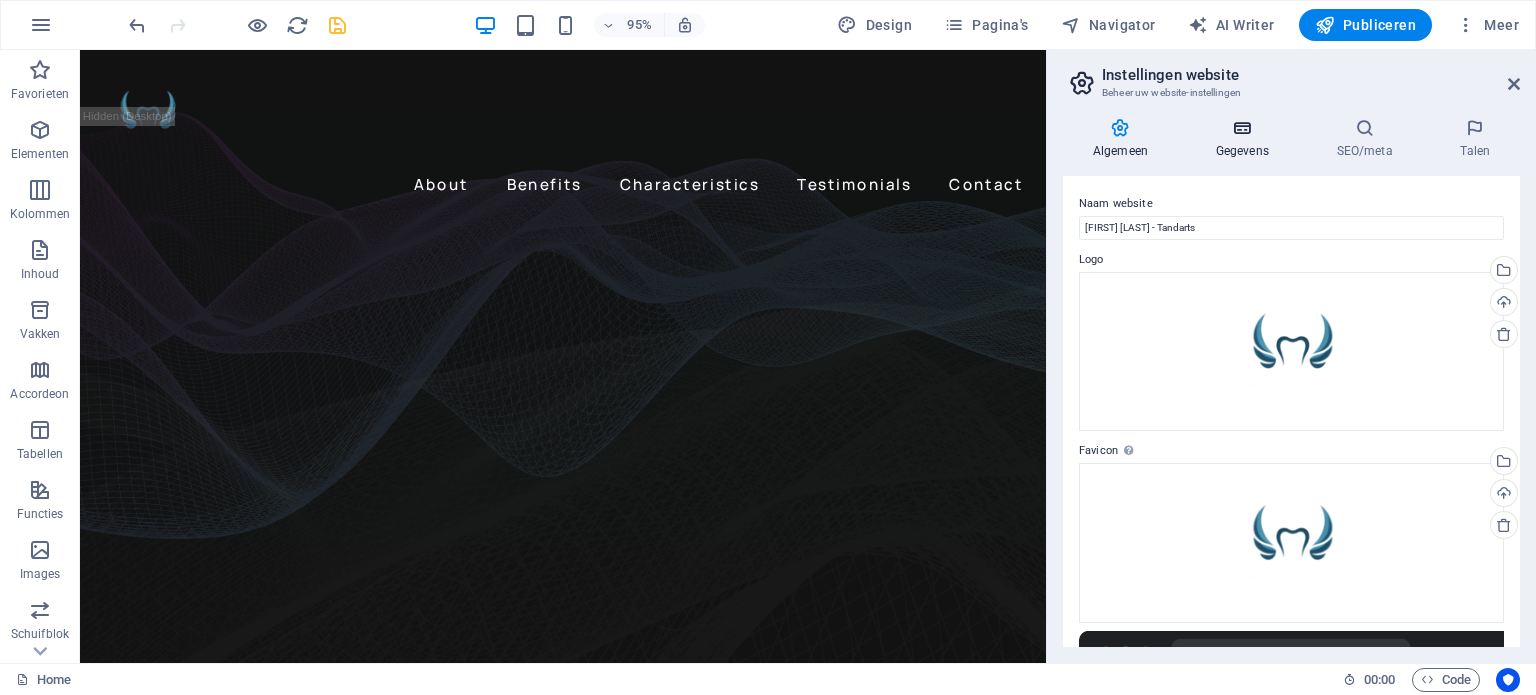 click on "Gegevens" at bounding box center [1246, 139] 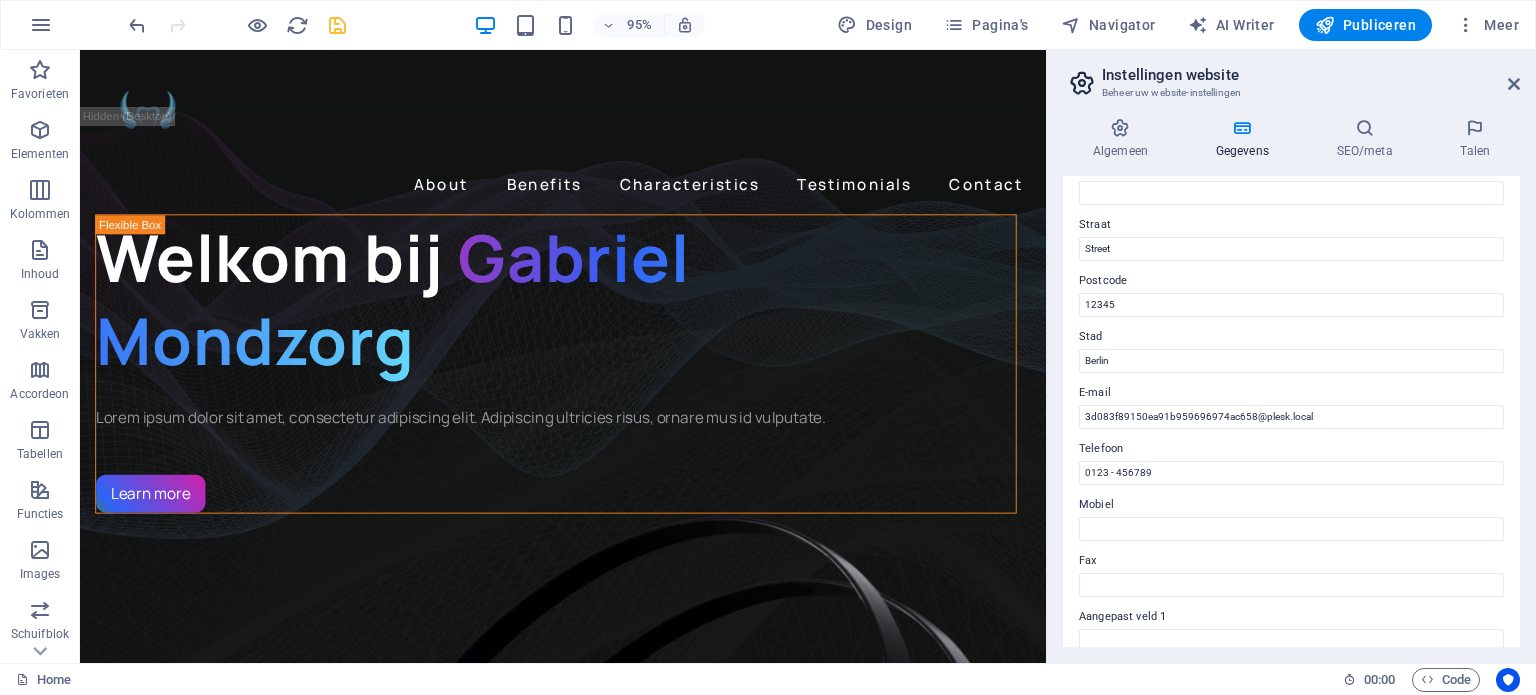 scroll, scrollTop: 0, scrollLeft: 0, axis: both 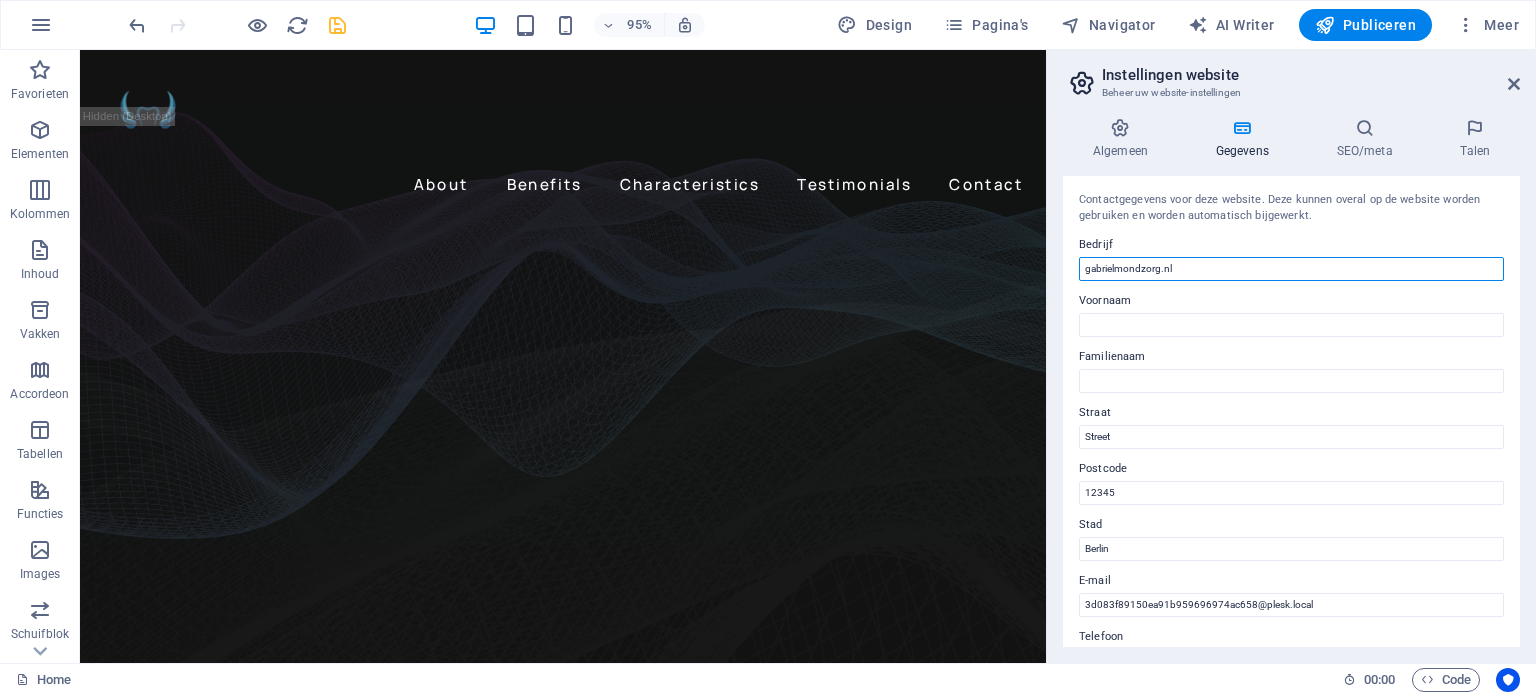 click on "gabrielmondzorg.nl" at bounding box center (1291, 269) 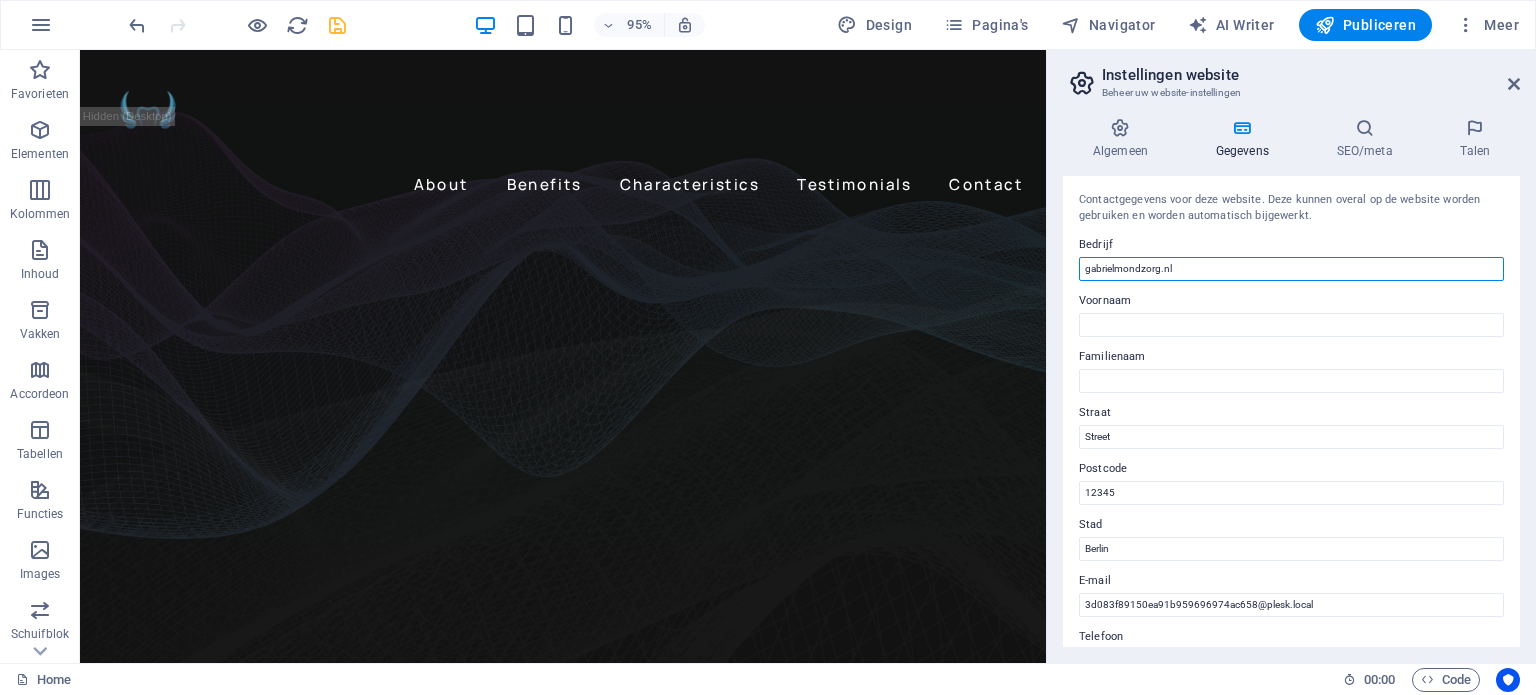 drag, startPoint x: 1210, startPoint y: 271, endPoint x: 1056, endPoint y: 271, distance: 154 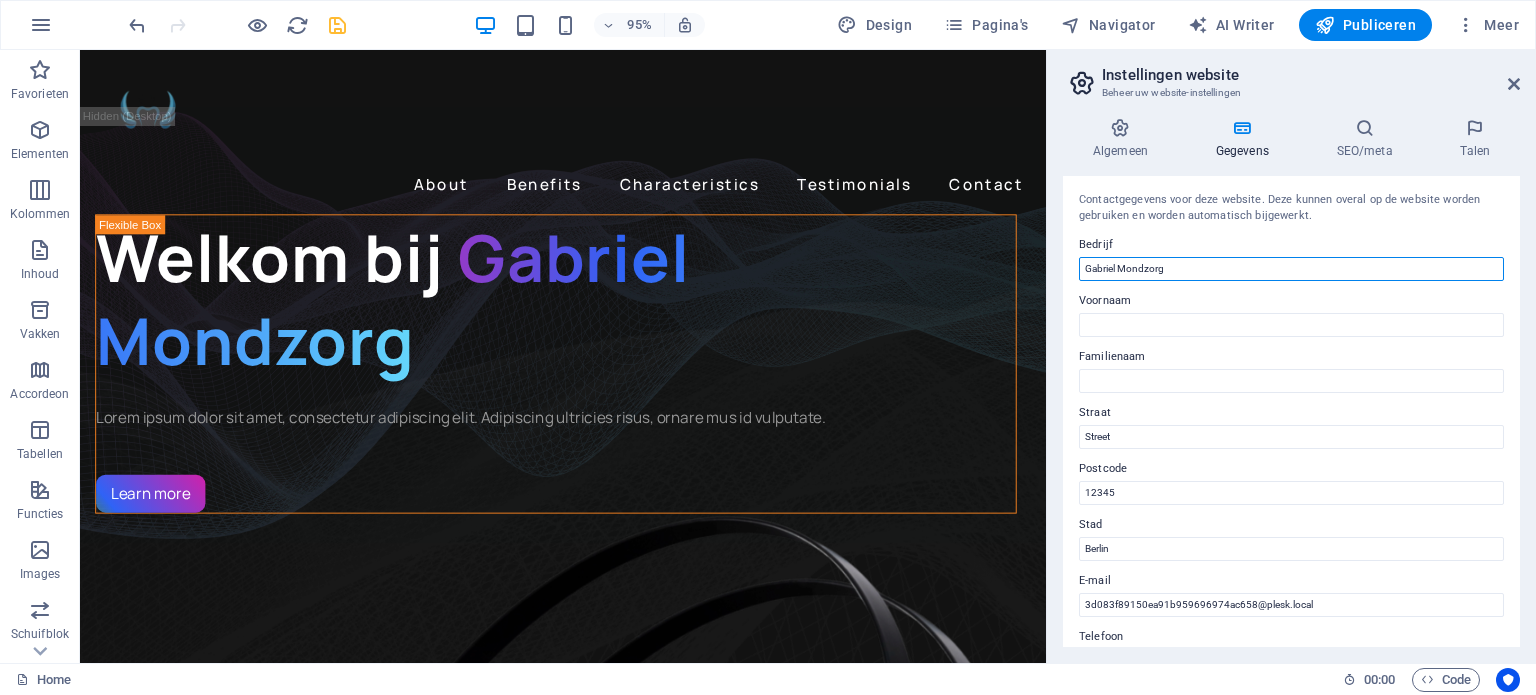 type on "Gabriel Mondzorg" 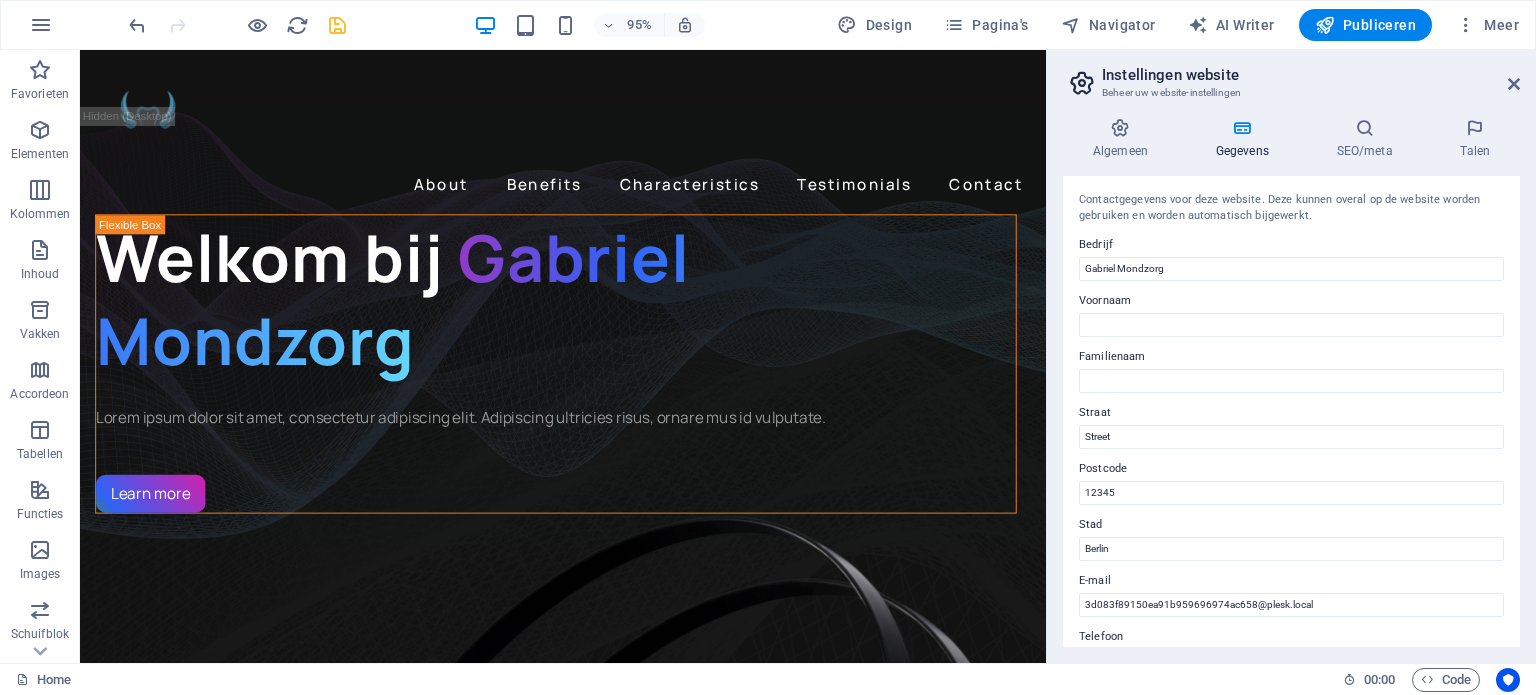 click on "Voornaam" at bounding box center [1291, 301] 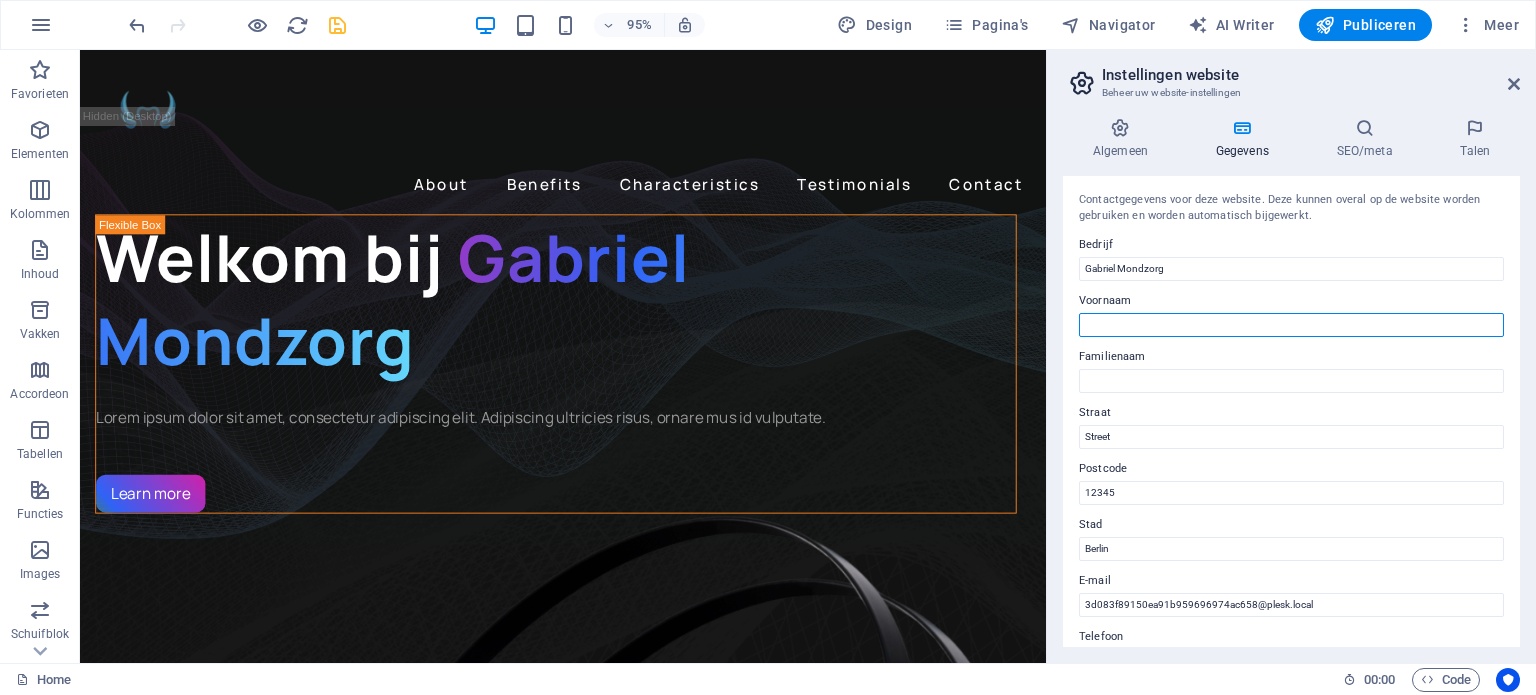 click on "Voornaam" at bounding box center [1291, 325] 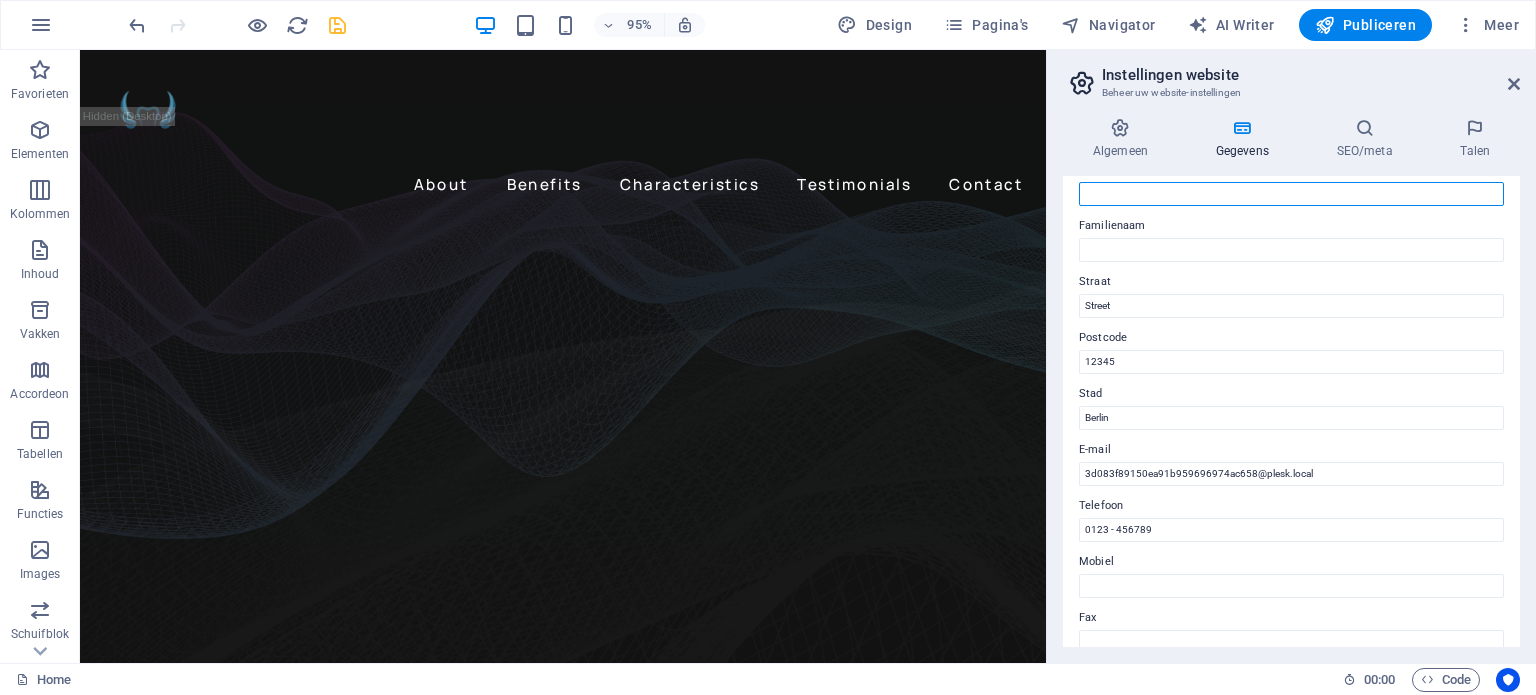 scroll, scrollTop: 132, scrollLeft: 0, axis: vertical 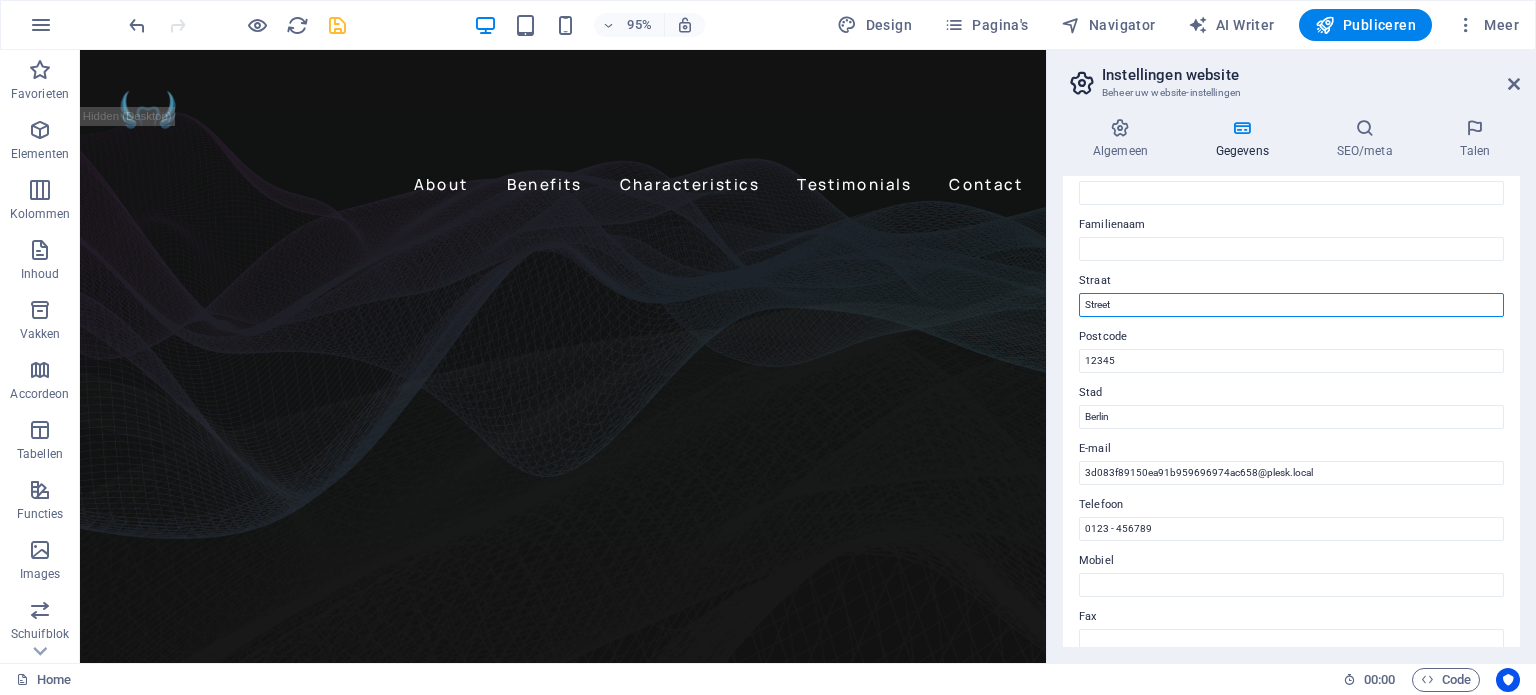 click on "Street" at bounding box center (1291, 305) 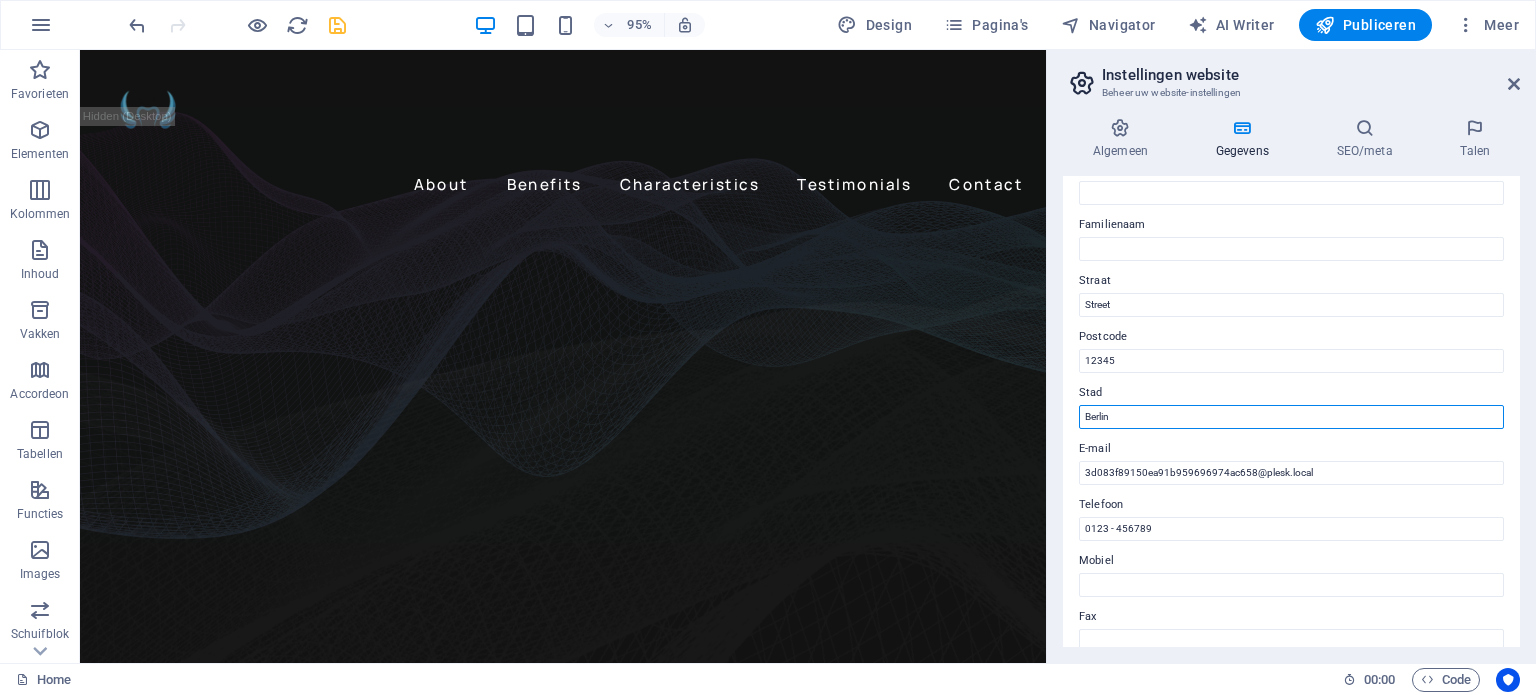 click on "Berlin" at bounding box center [1291, 417] 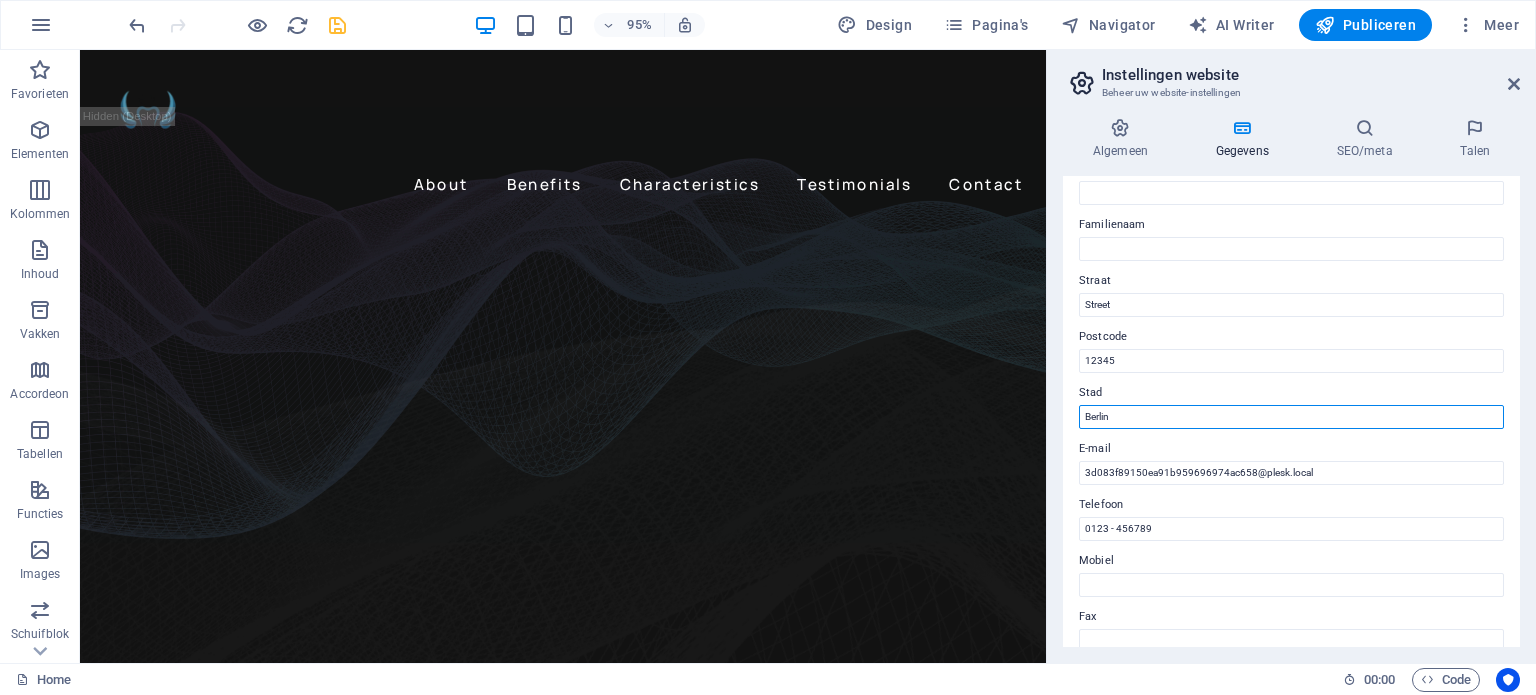 drag, startPoint x: 1206, startPoint y: 467, endPoint x: 1081, endPoint y: 431, distance: 130.08075 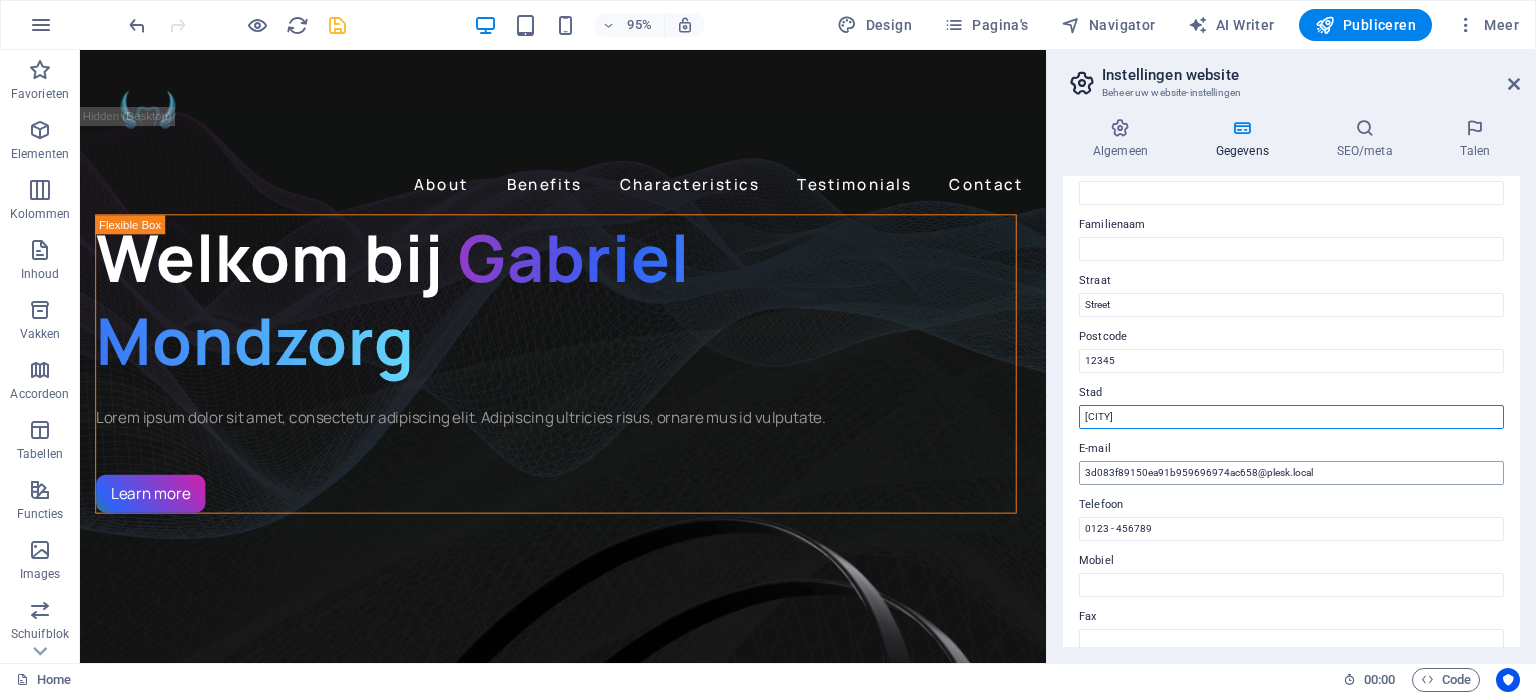 type on "[CITY]" 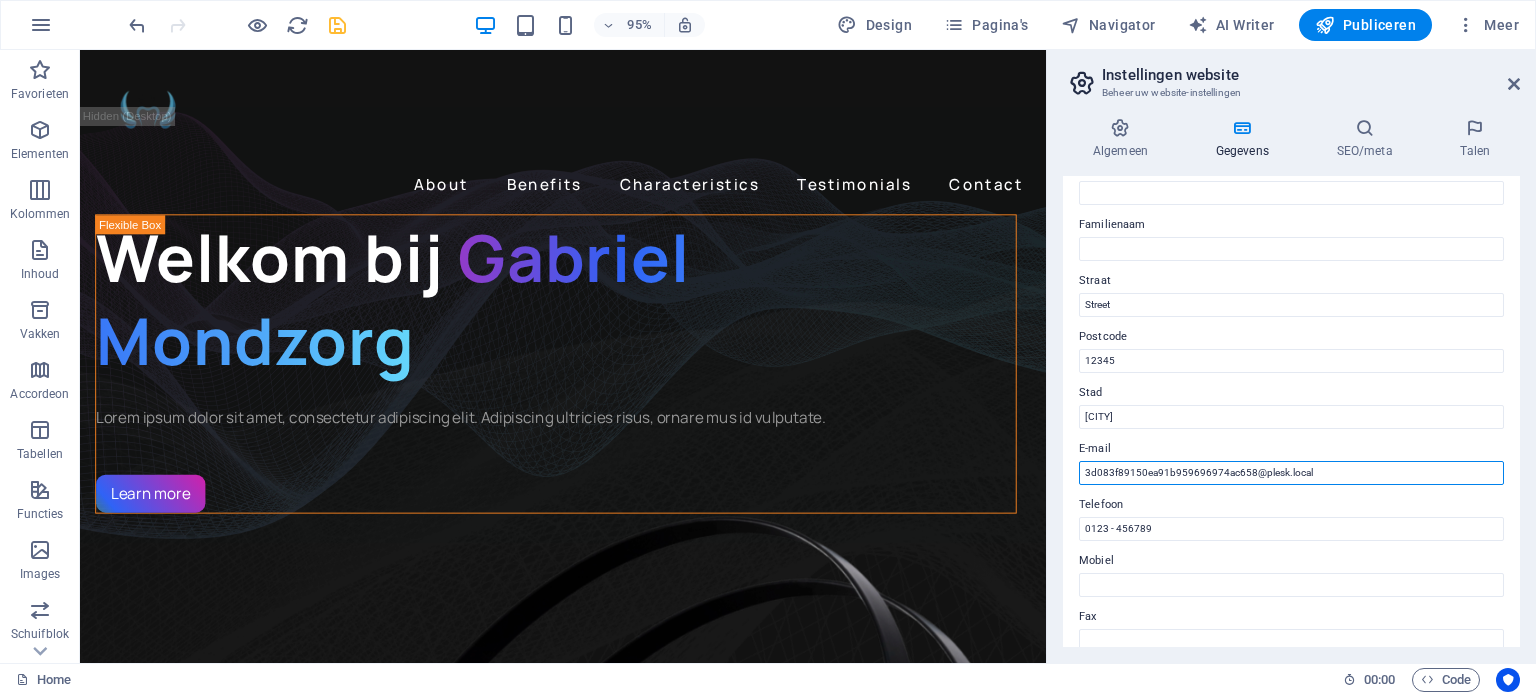 click on "3d083f89150ea91b959696974ac658@plesk.local" at bounding box center [1291, 473] 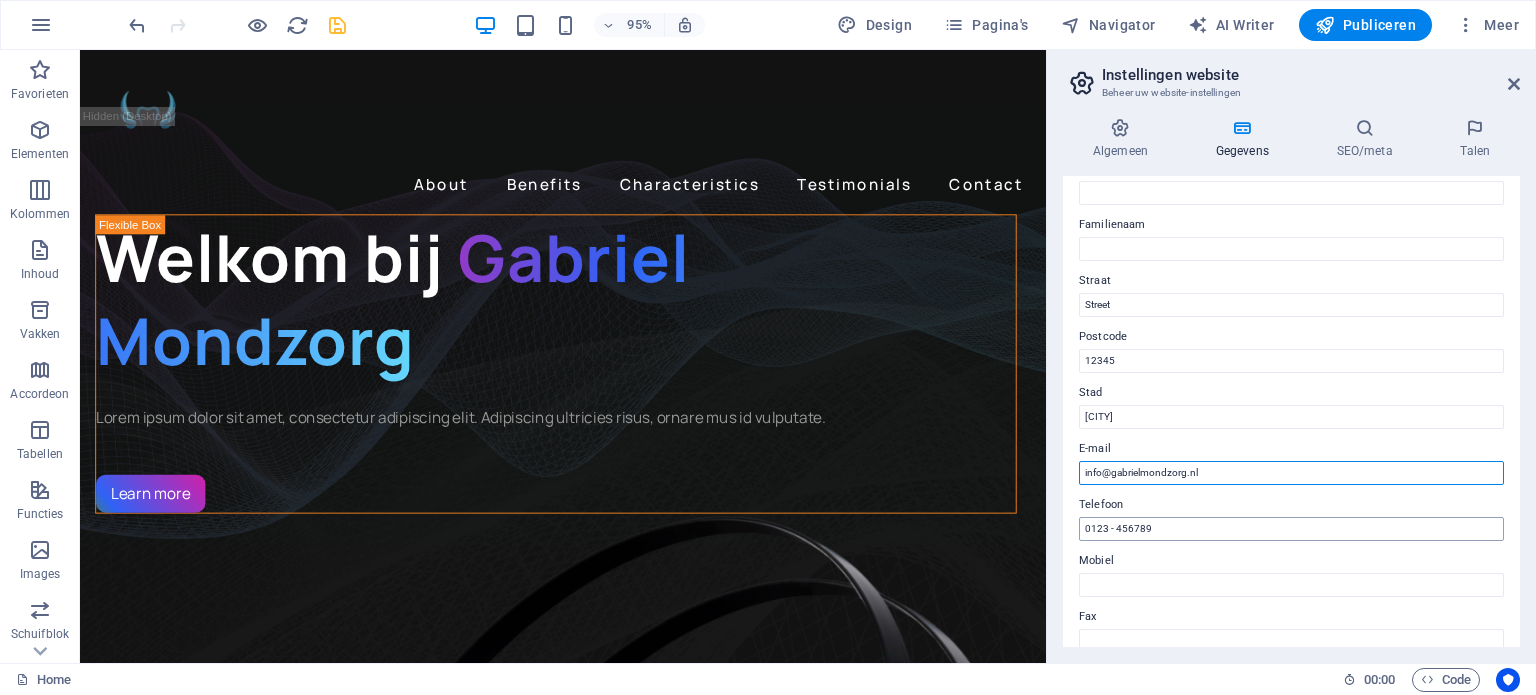 type on "info@gabrielmondzorg.nl" 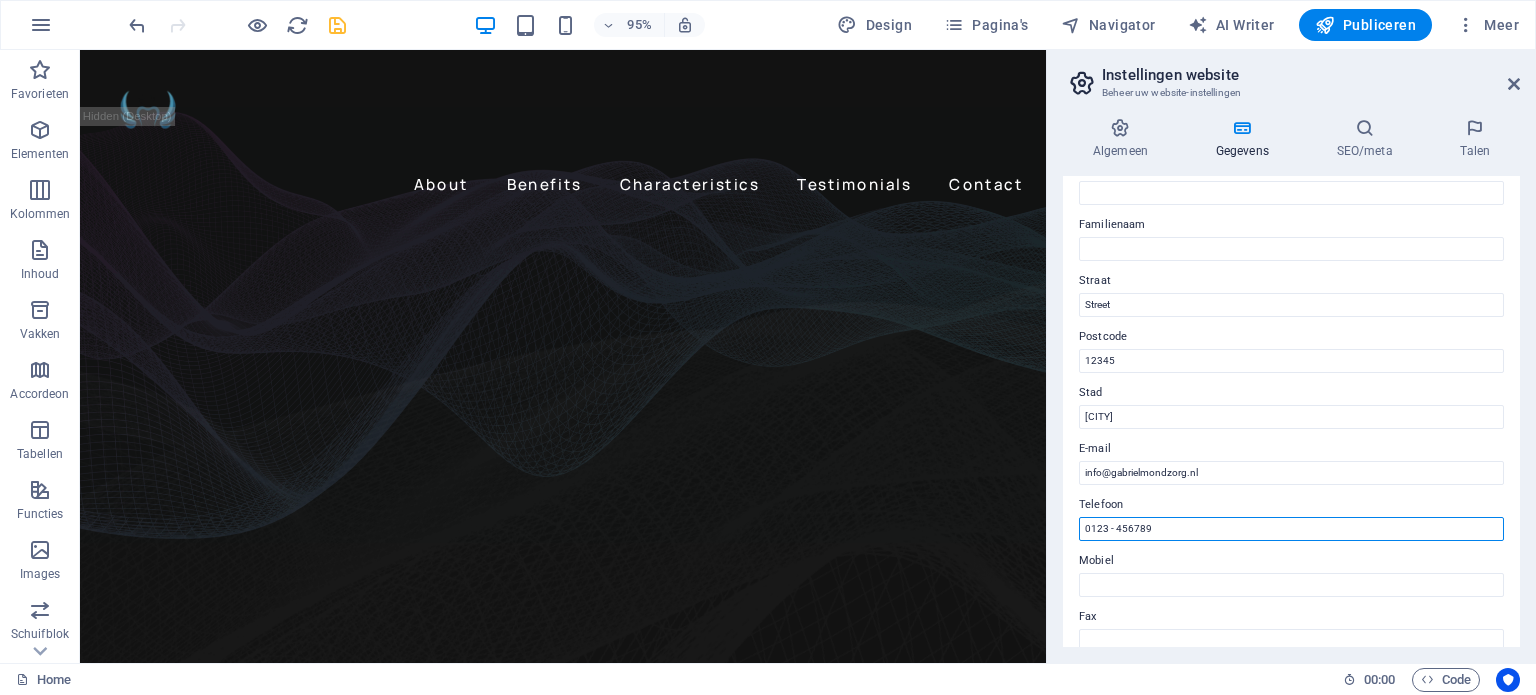 drag, startPoint x: 1193, startPoint y: 528, endPoint x: 1076, endPoint y: 528, distance: 117 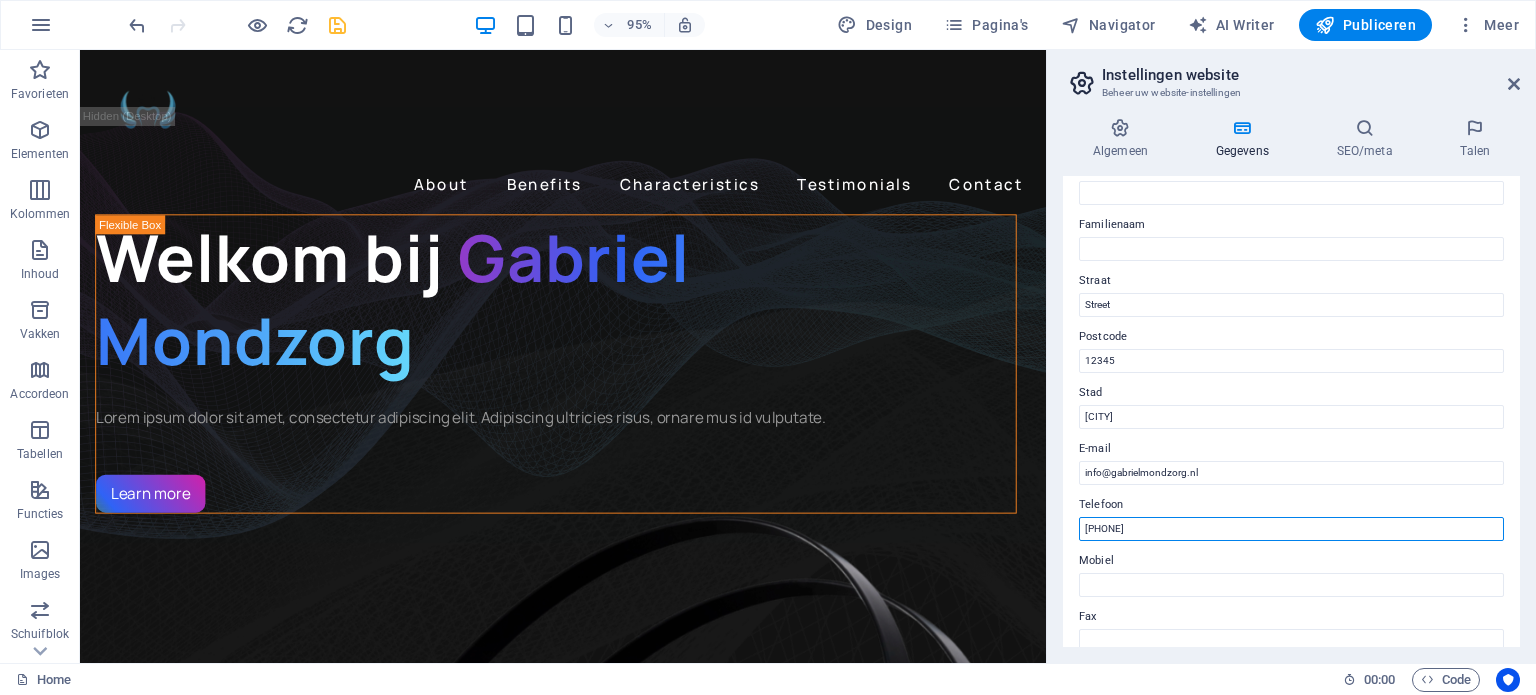 type on "0685688851" 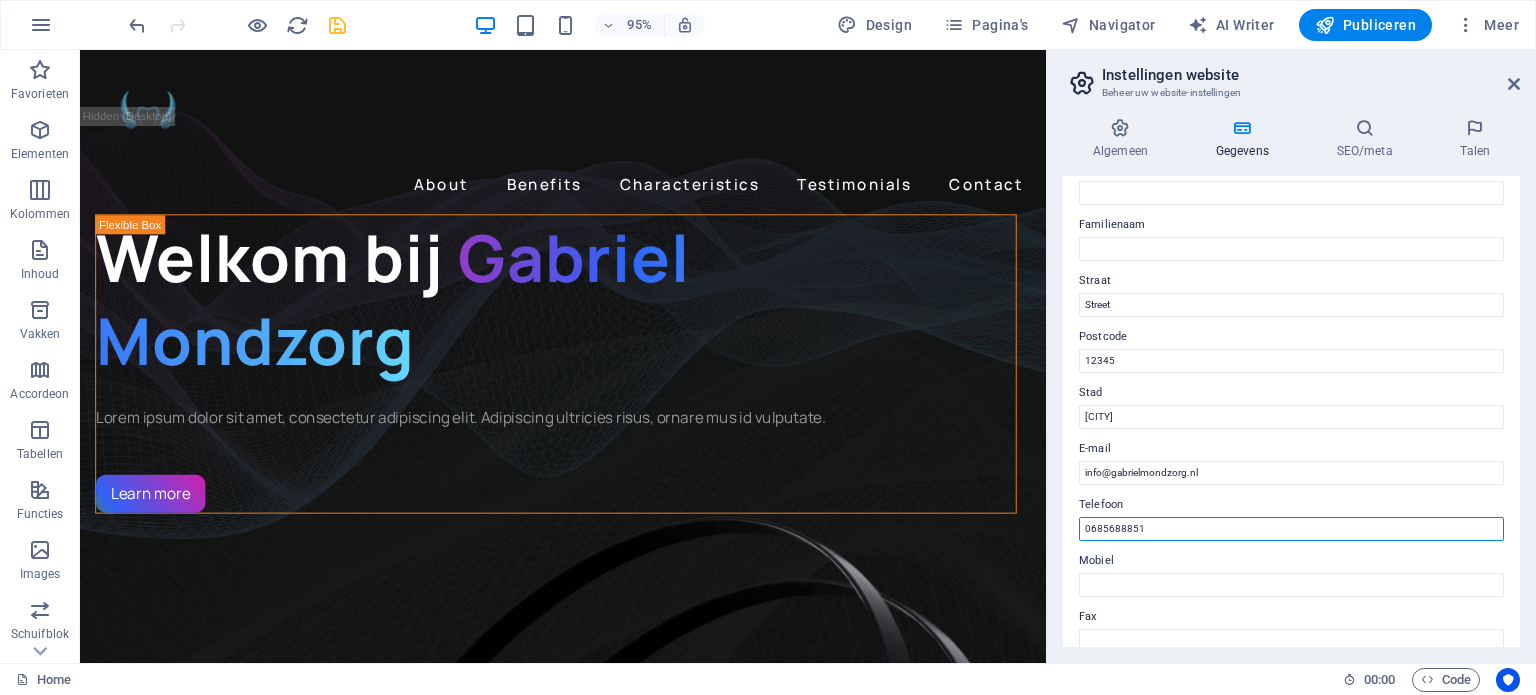 scroll, scrollTop: 196, scrollLeft: 0, axis: vertical 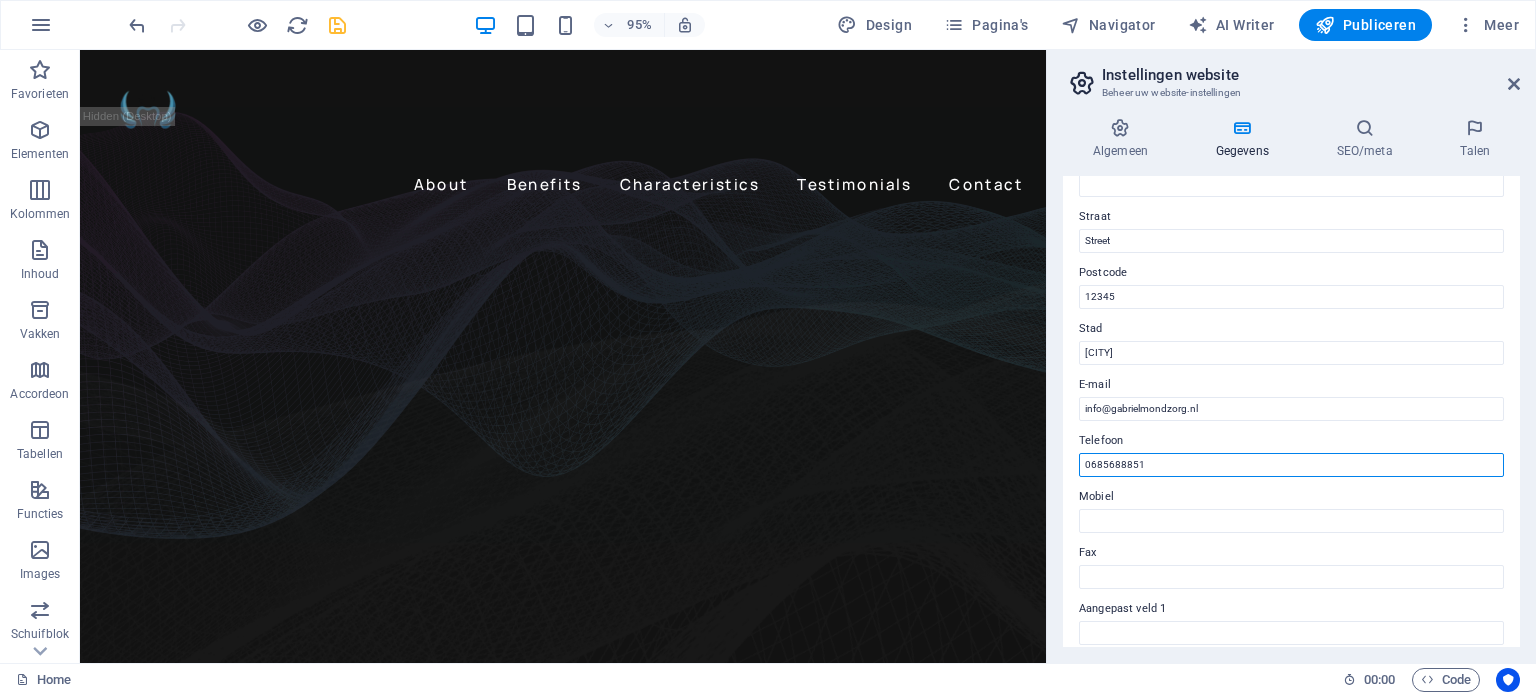 drag, startPoint x: 1182, startPoint y: 459, endPoint x: 1066, endPoint y: 472, distance: 116.72617 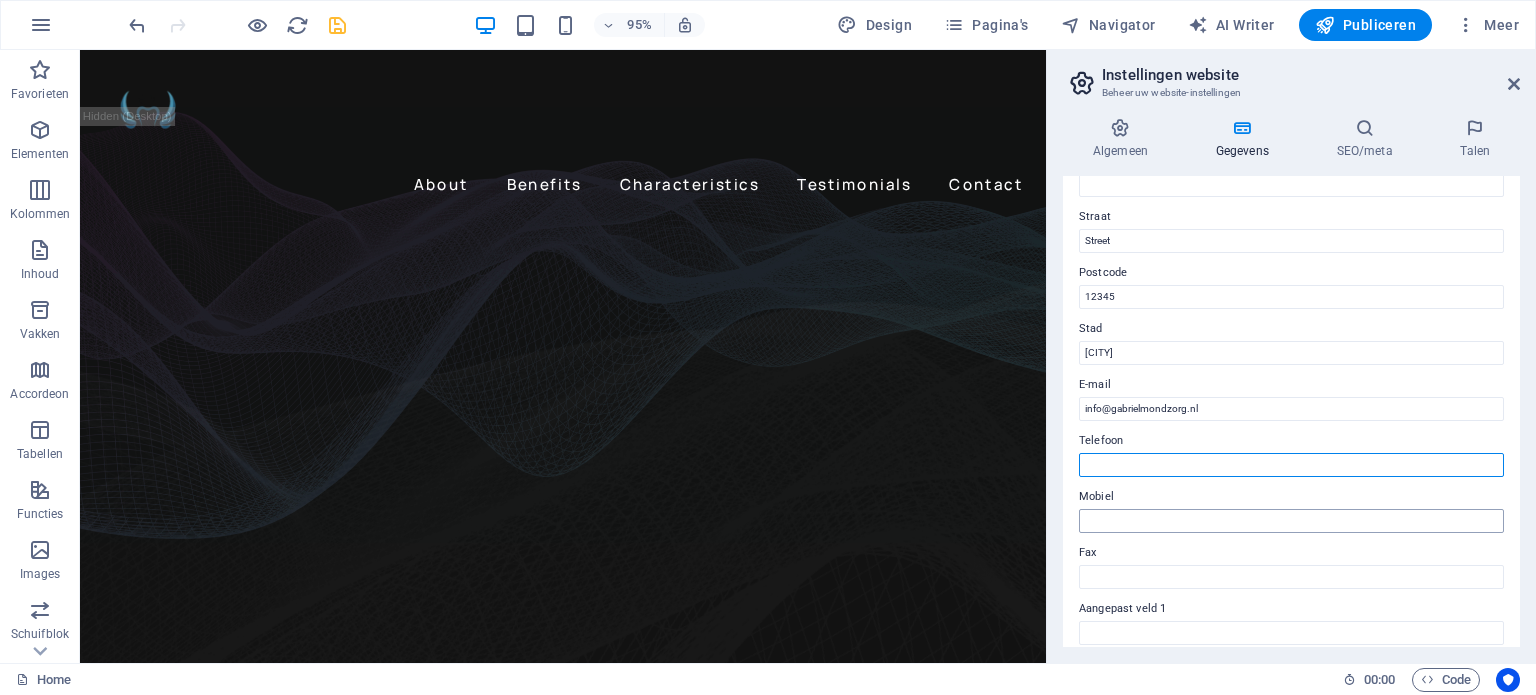 type 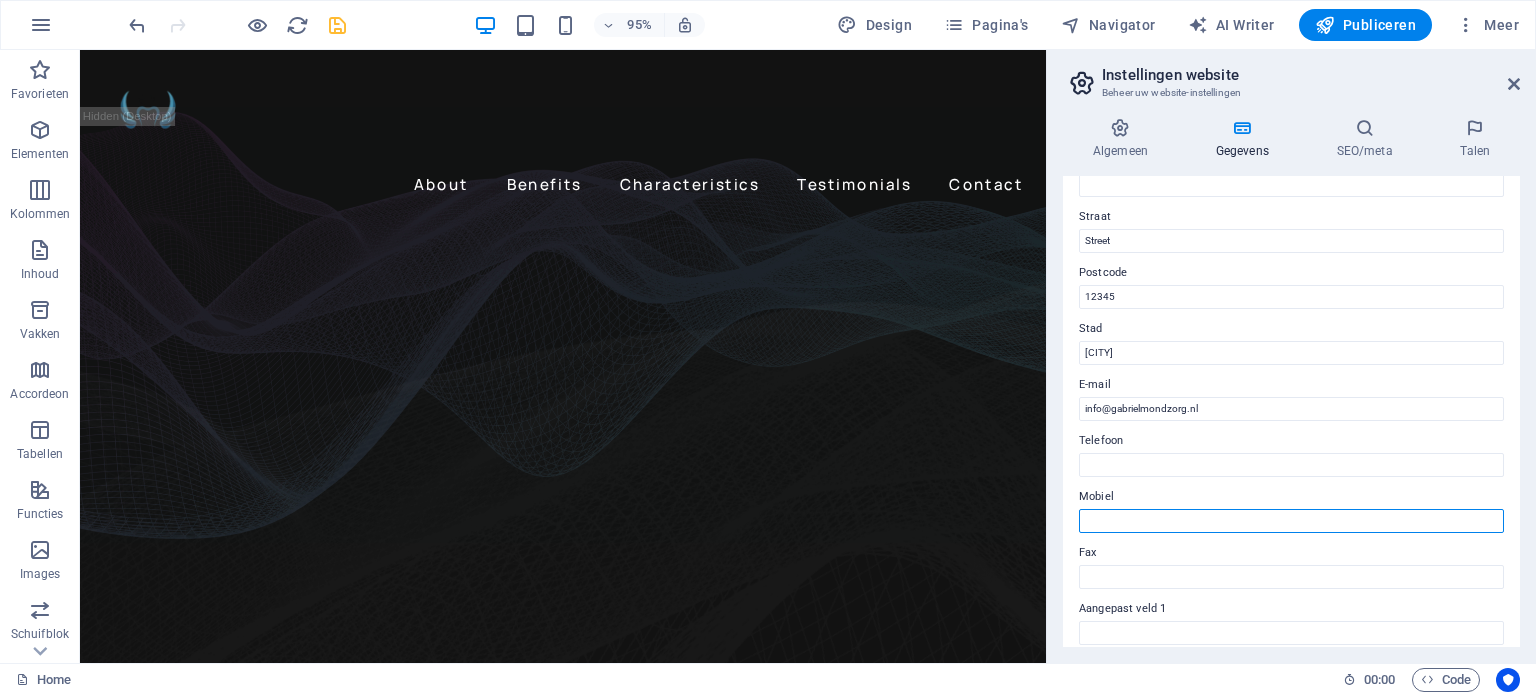 click on "Mobiel" at bounding box center [1291, 521] 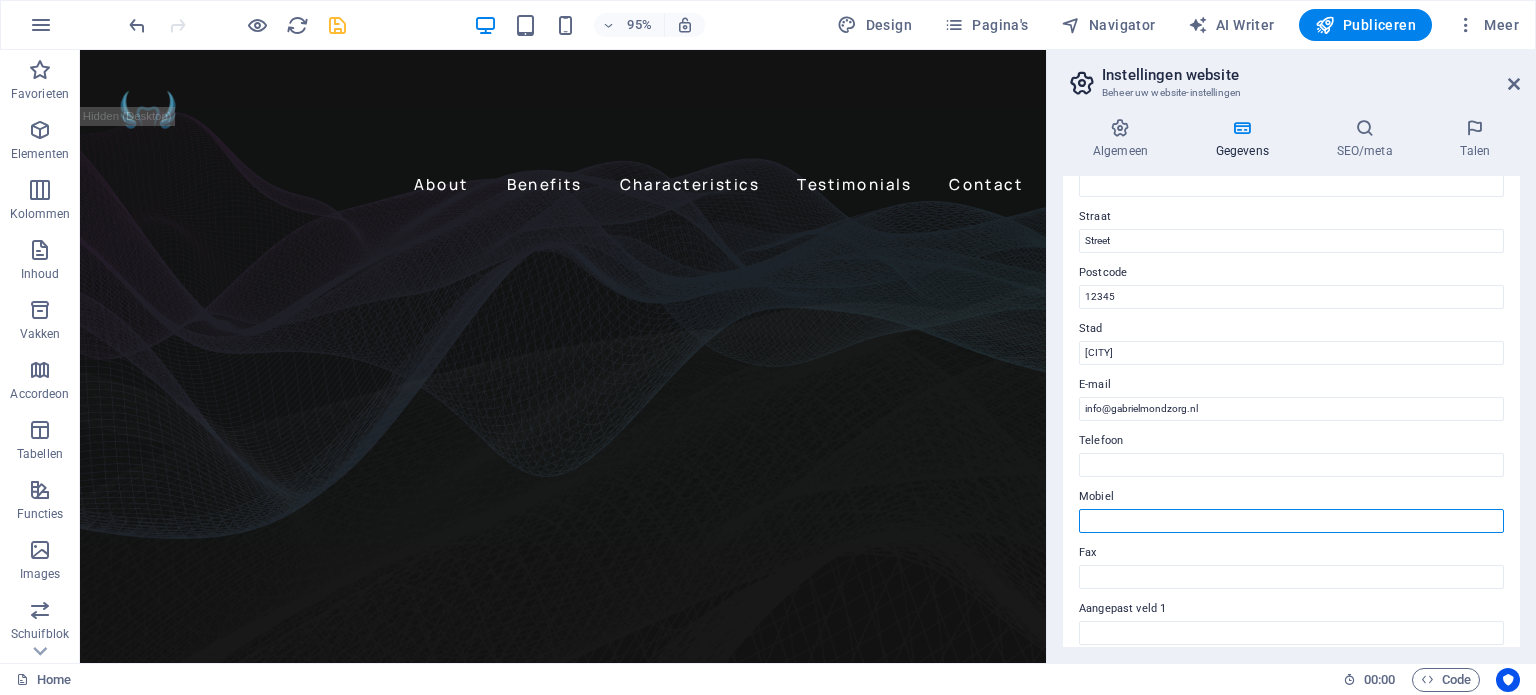 paste on "0685688851" 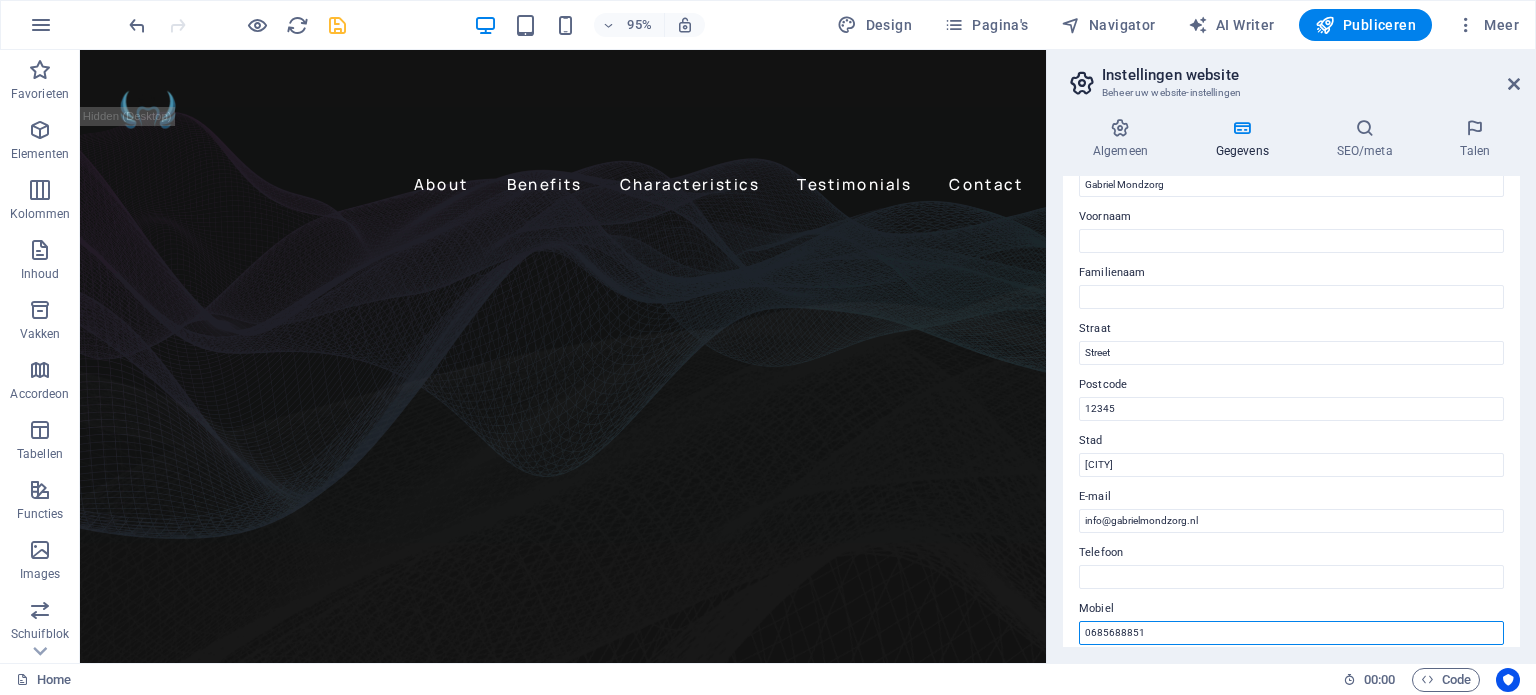 scroll, scrollTop: 83, scrollLeft: 0, axis: vertical 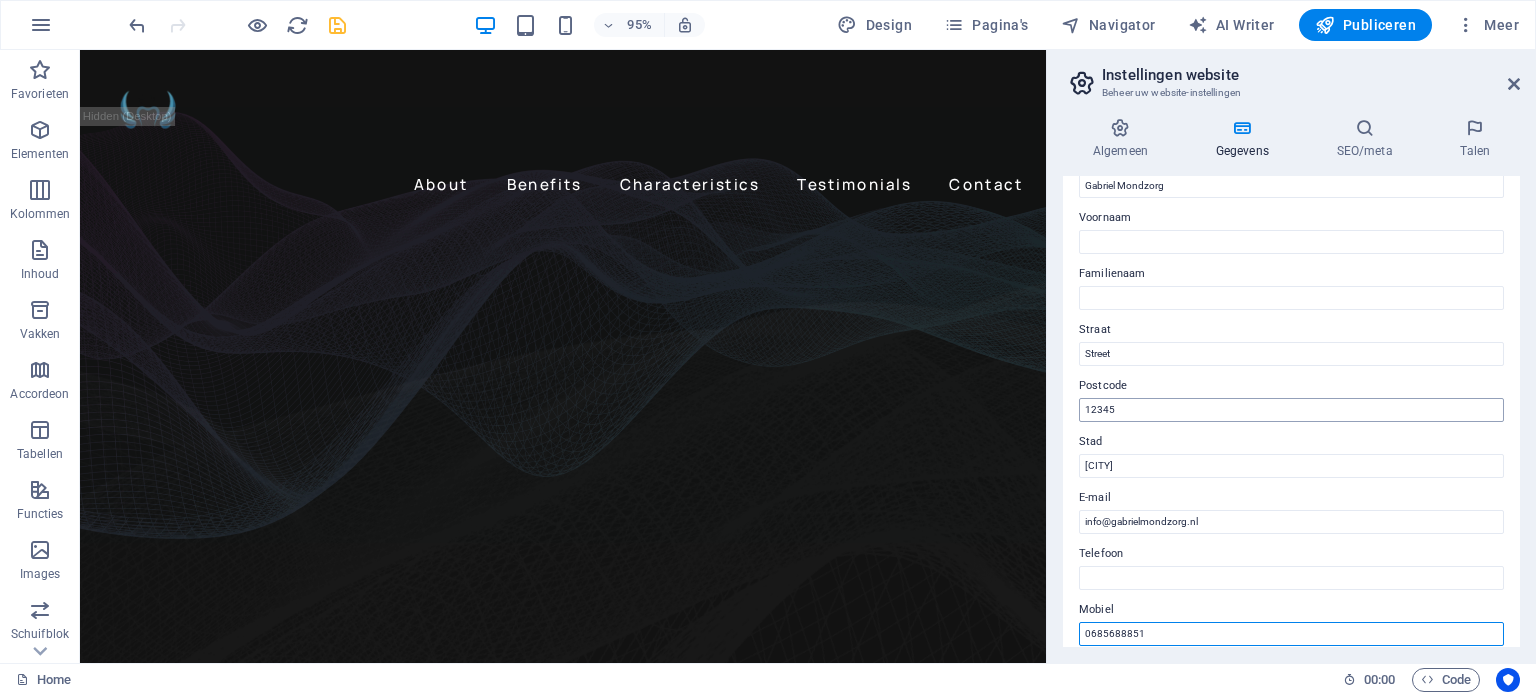 type on "0685688851" 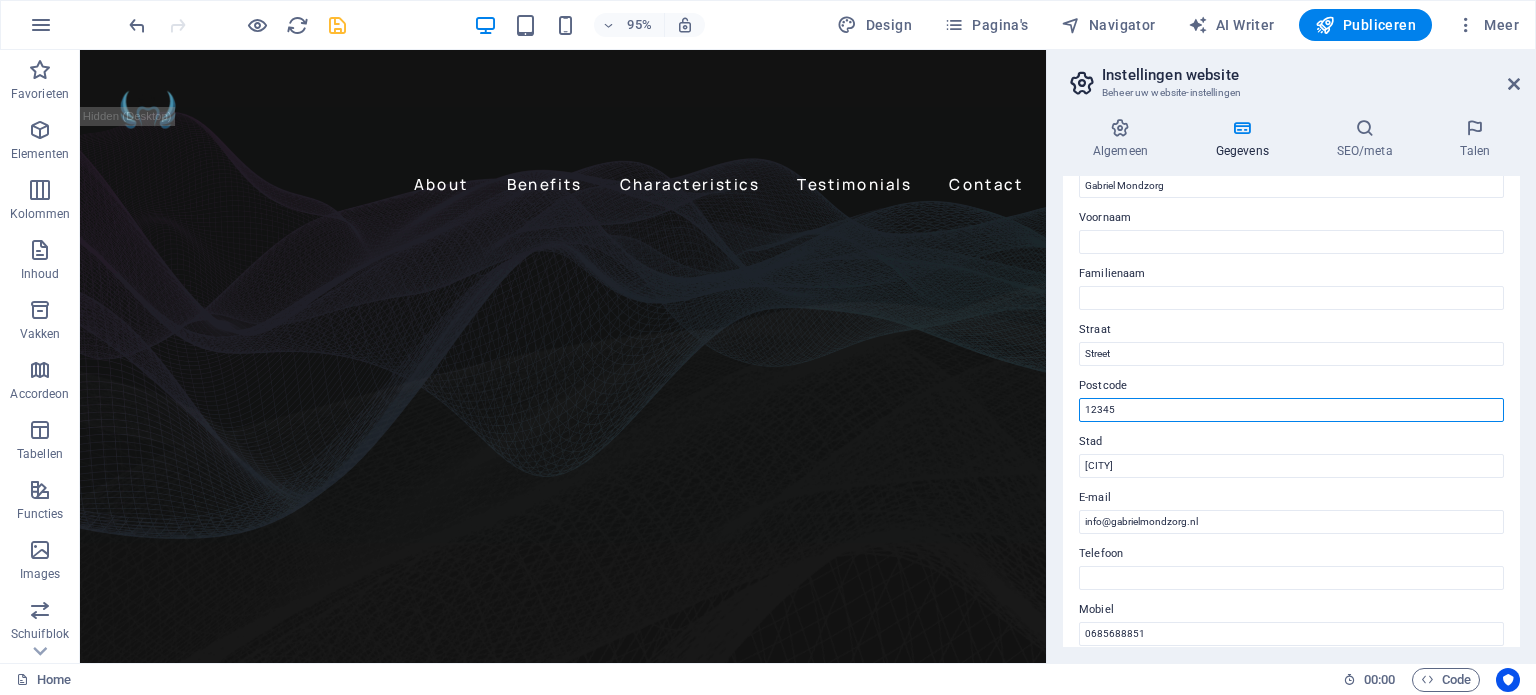drag, startPoint x: 1236, startPoint y: 460, endPoint x: 1084, endPoint y: 424, distance: 156.20499 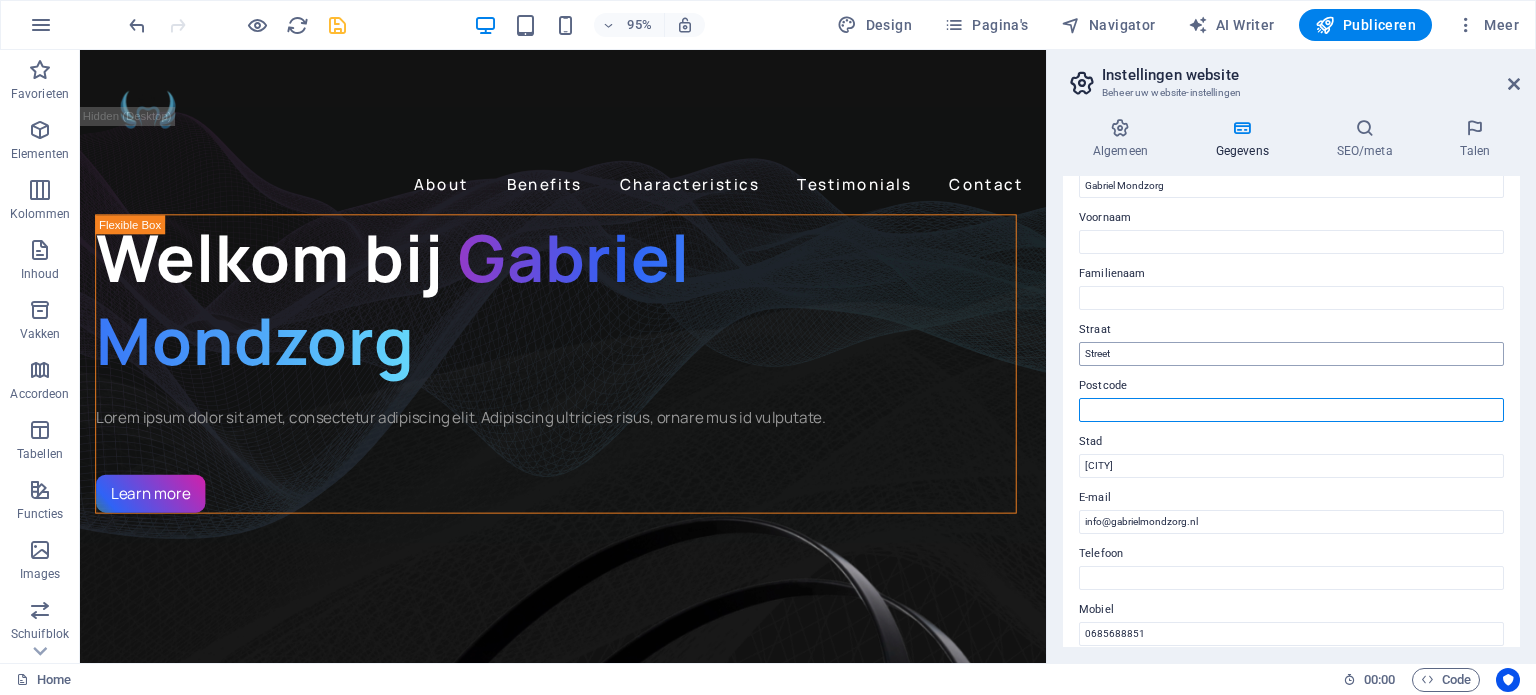 type 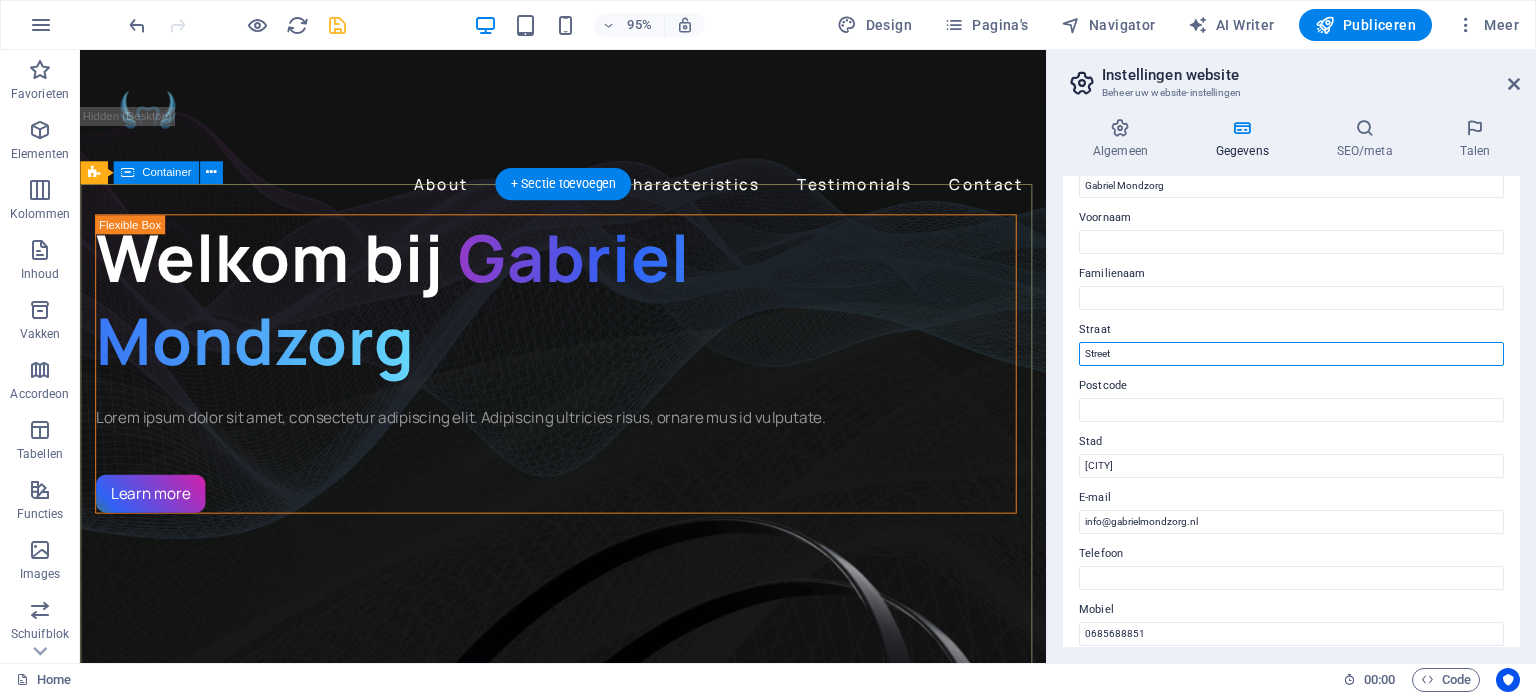 drag, startPoint x: 1223, startPoint y: 405, endPoint x: 1073, endPoint y: 368, distance: 154.49596 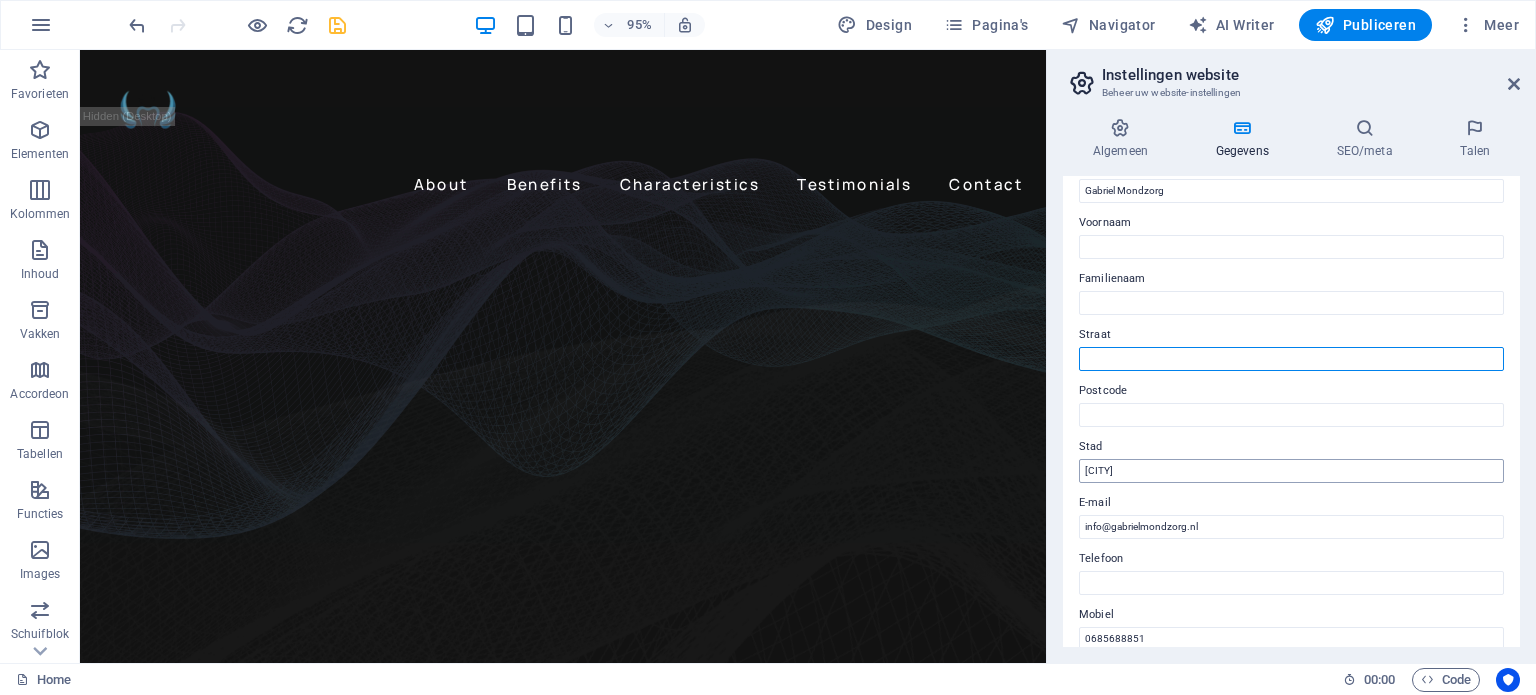 scroll, scrollTop: 0, scrollLeft: 0, axis: both 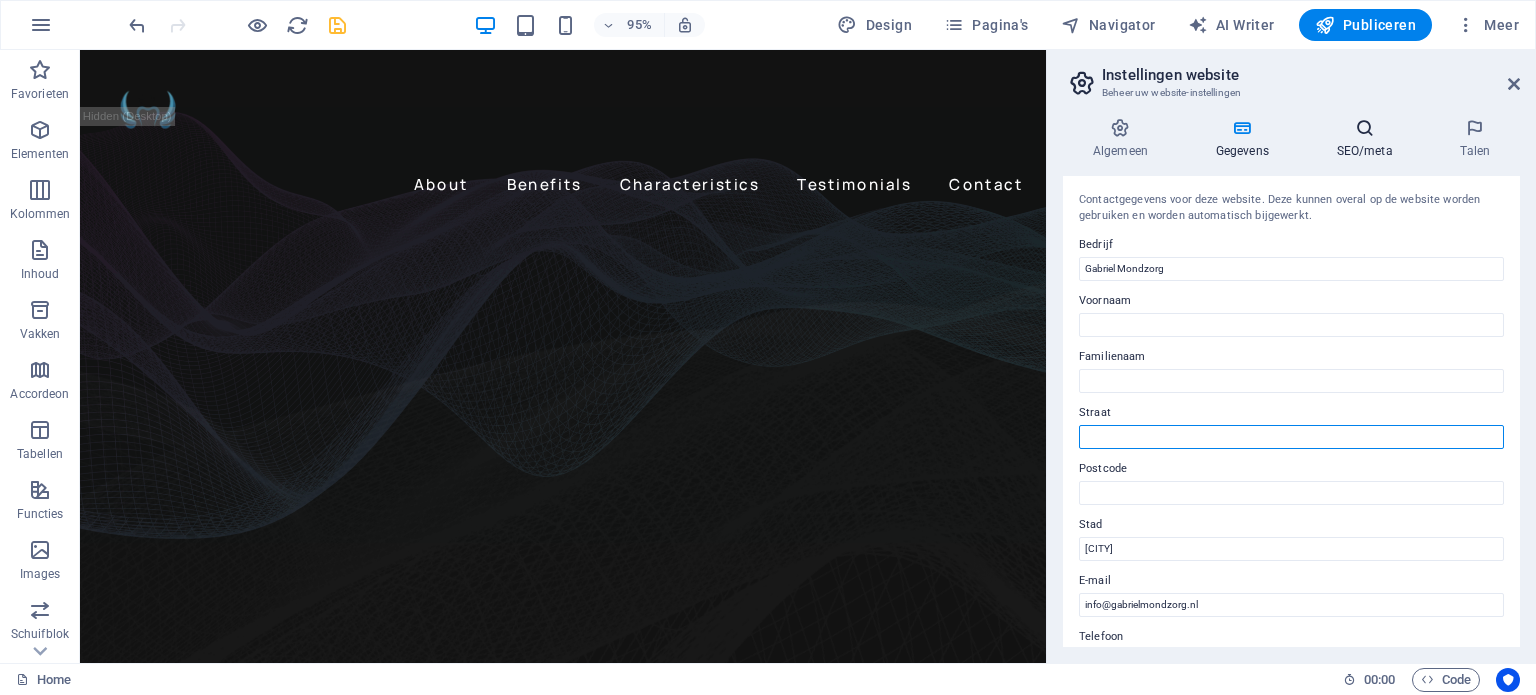 type 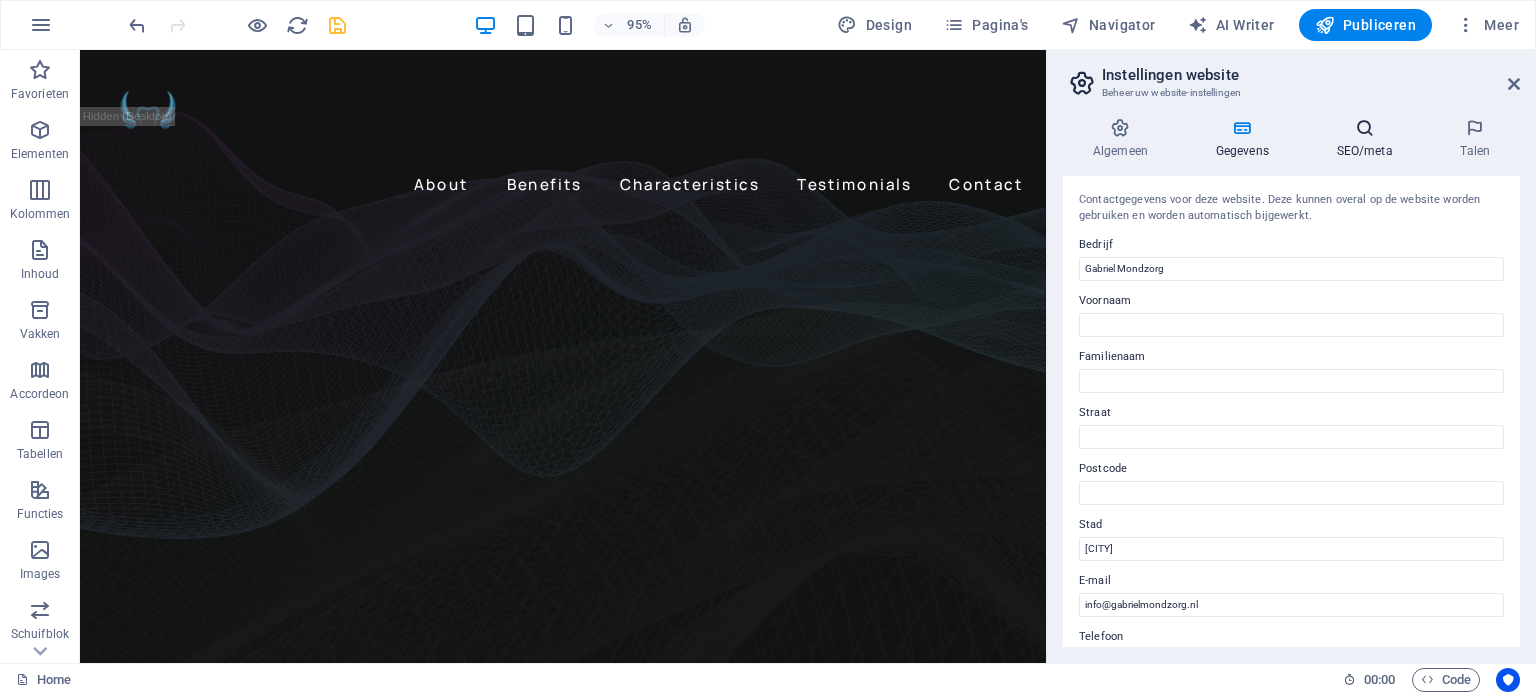 click at bounding box center [1365, 128] 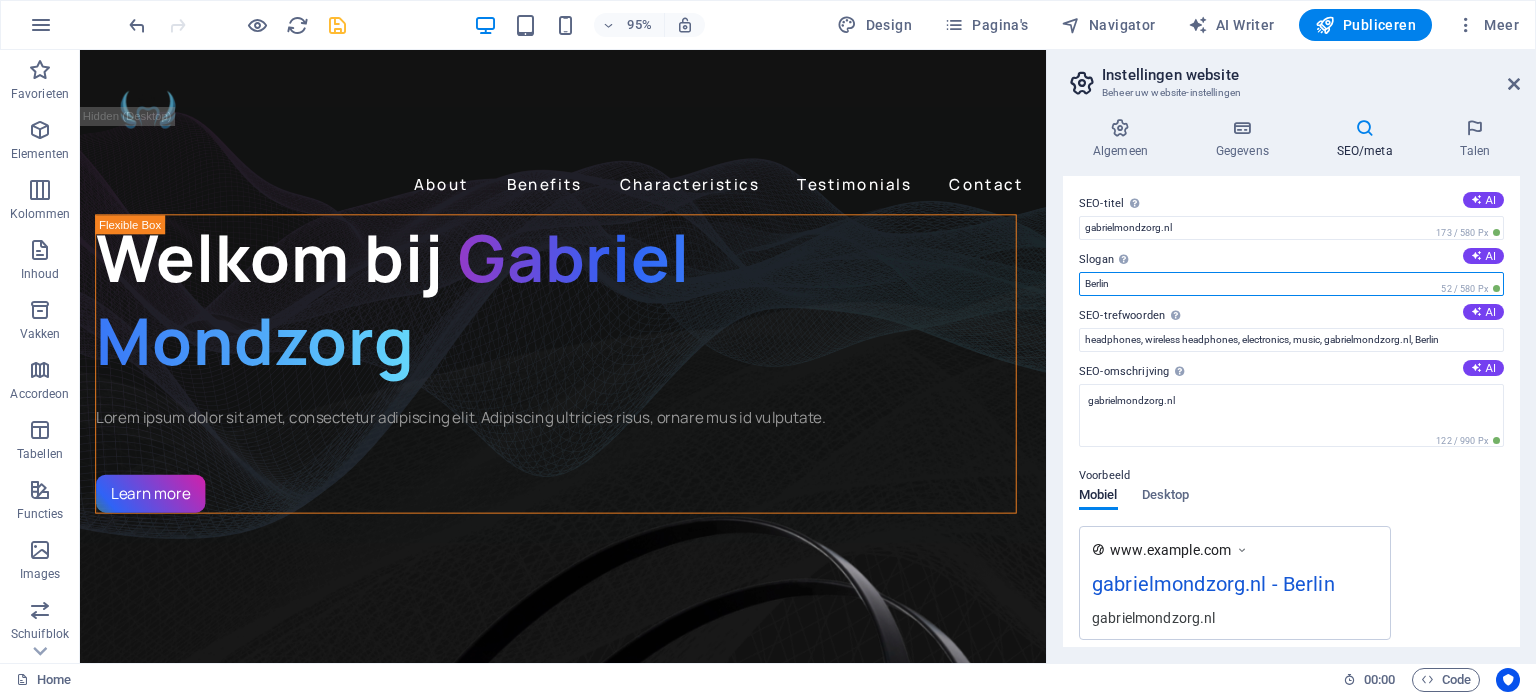 drag, startPoint x: 1305, startPoint y: 337, endPoint x: 1093, endPoint y: 298, distance: 215.55742 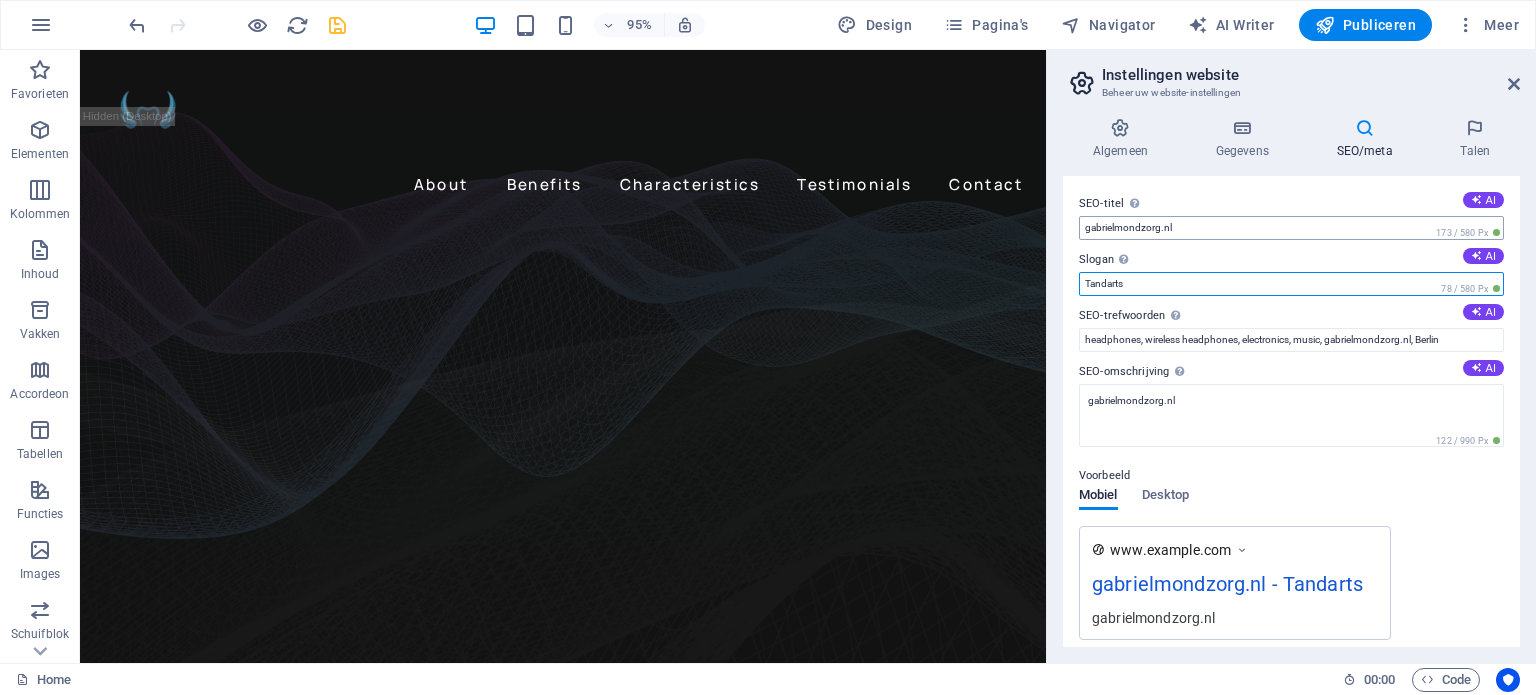 type on "Tandarts" 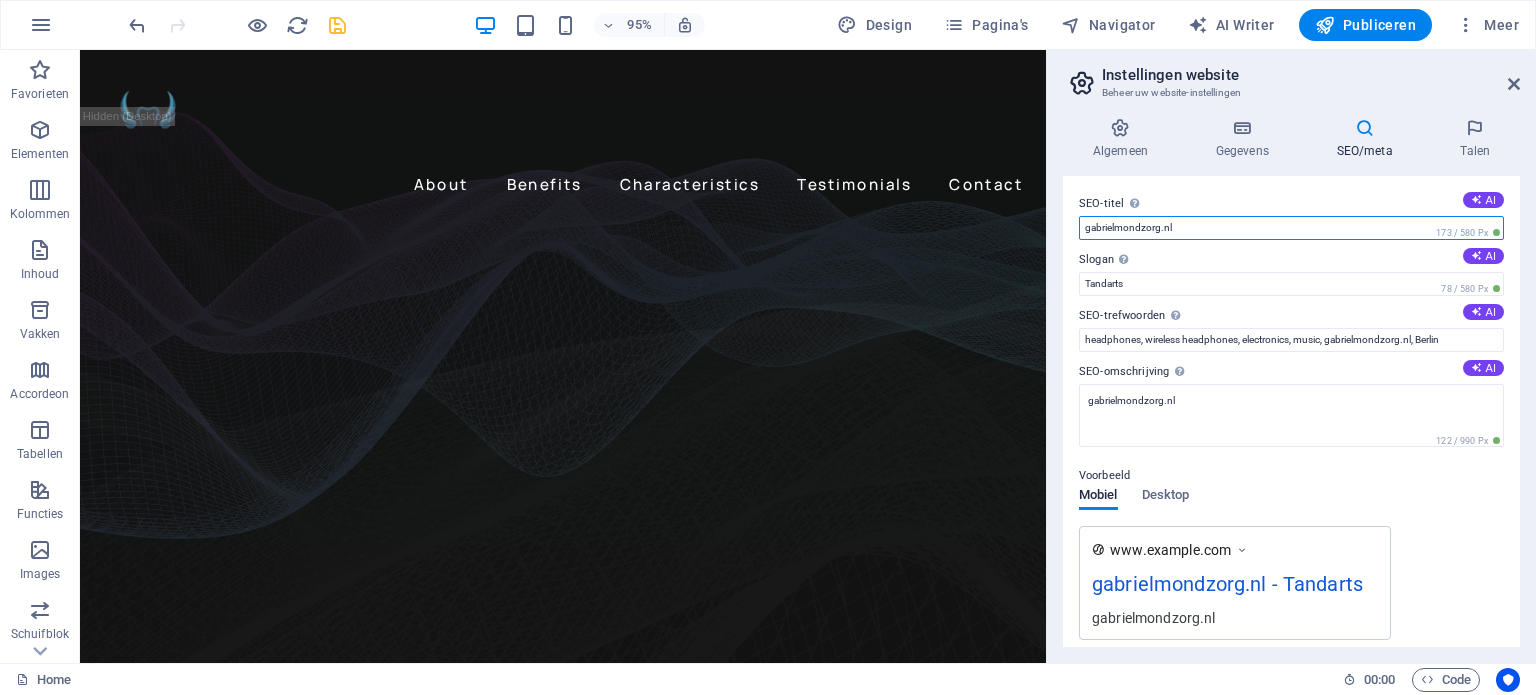 drag, startPoint x: 1204, startPoint y: 222, endPoint x: 1073, endPoint y: 229, distance: 131.18689 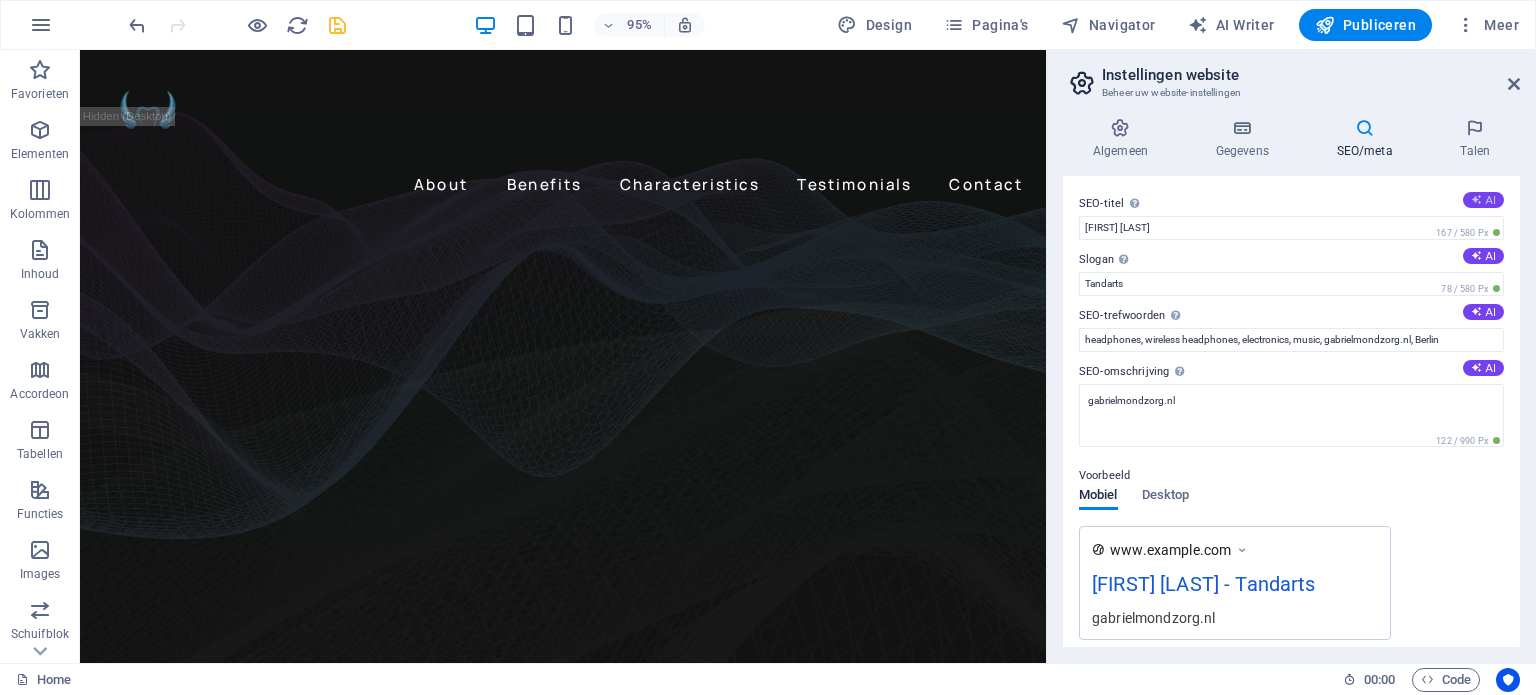 click on "AI" at bounding box center [1483, 200] 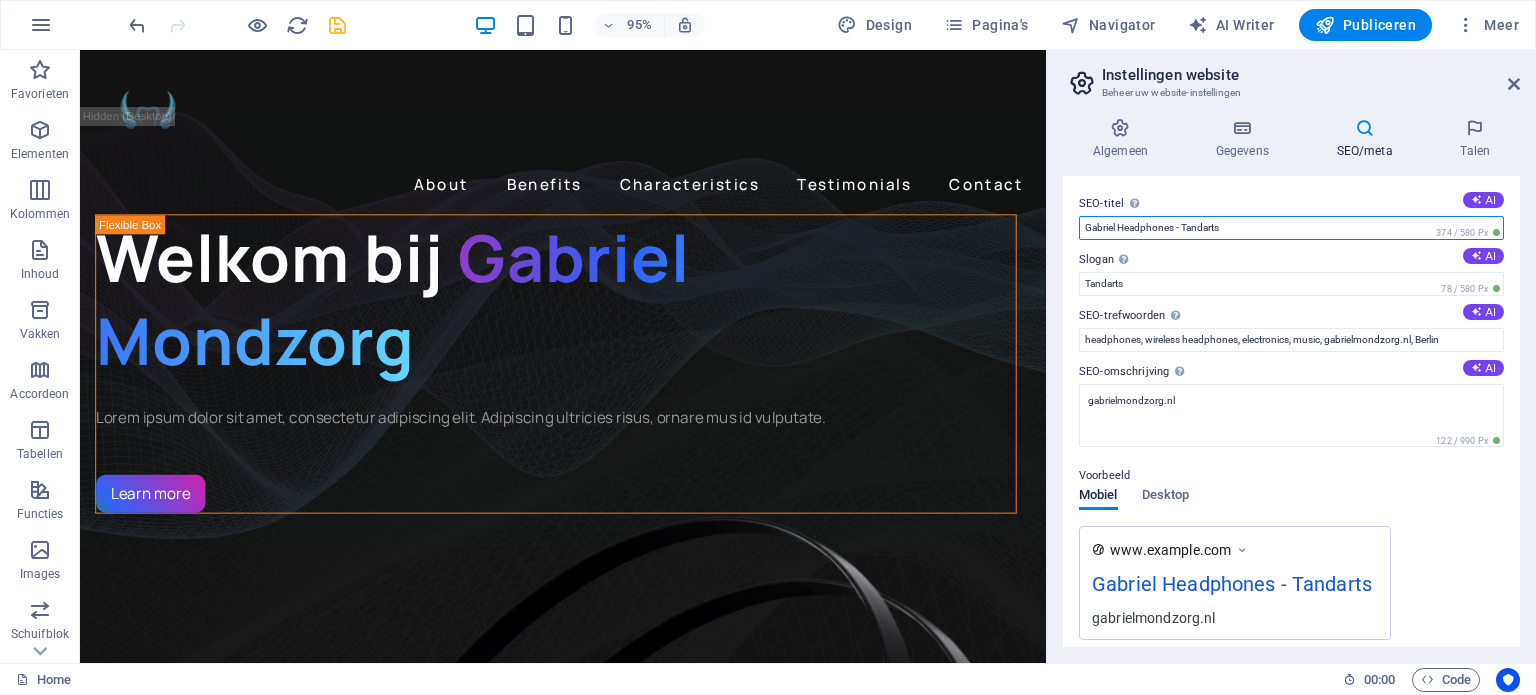 drag, startPoint x: 1312, startPoint y: 224, endPoint x: 1080, endPoint y: 227, distance: 232.0194 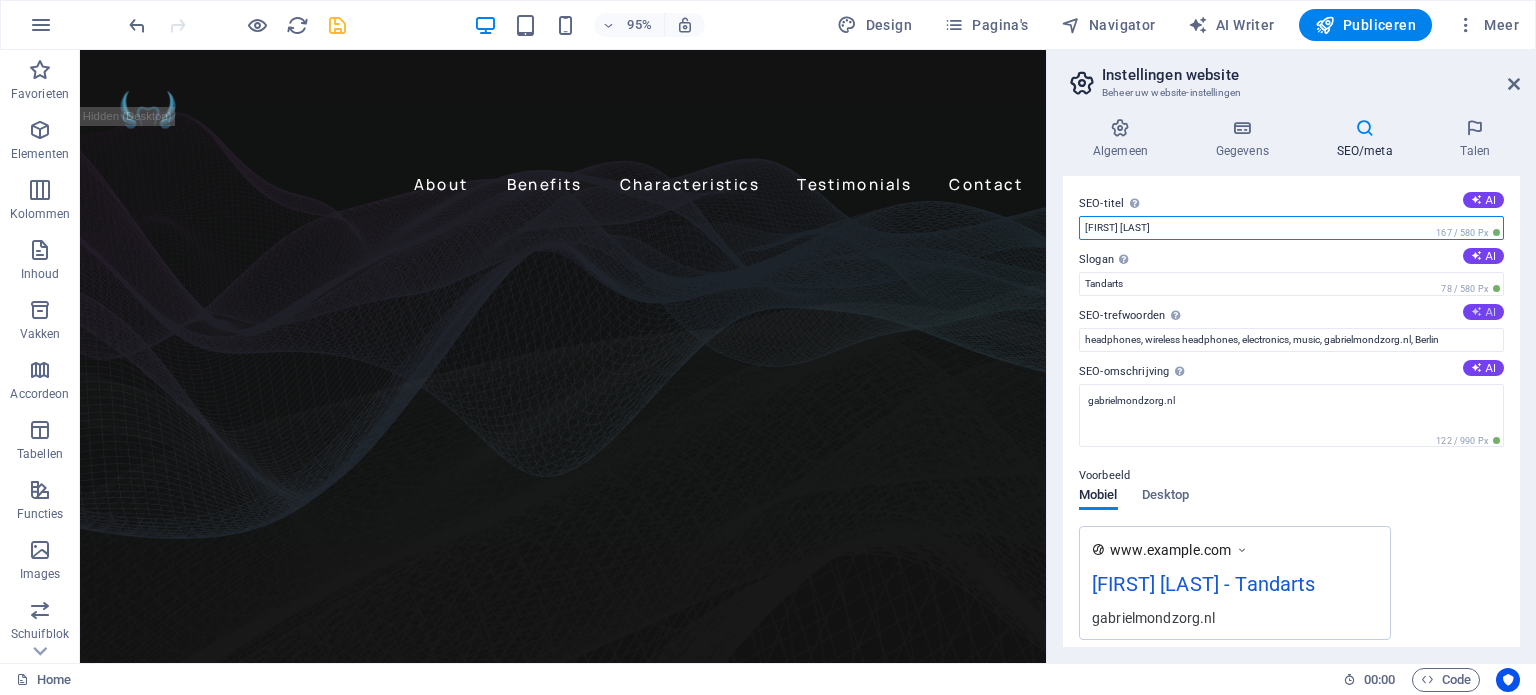 type on "[FIRST] [LAST]" 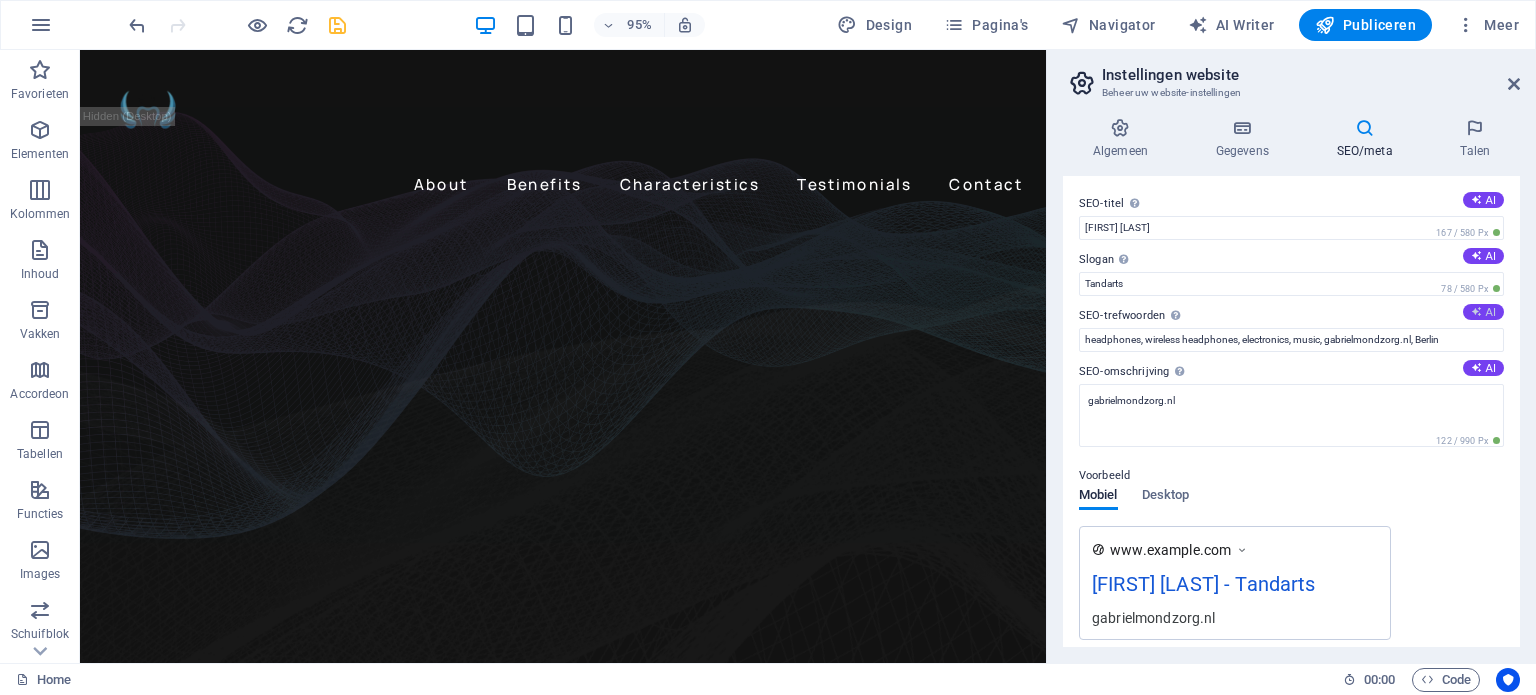 click at bounding box center [1476, 311] 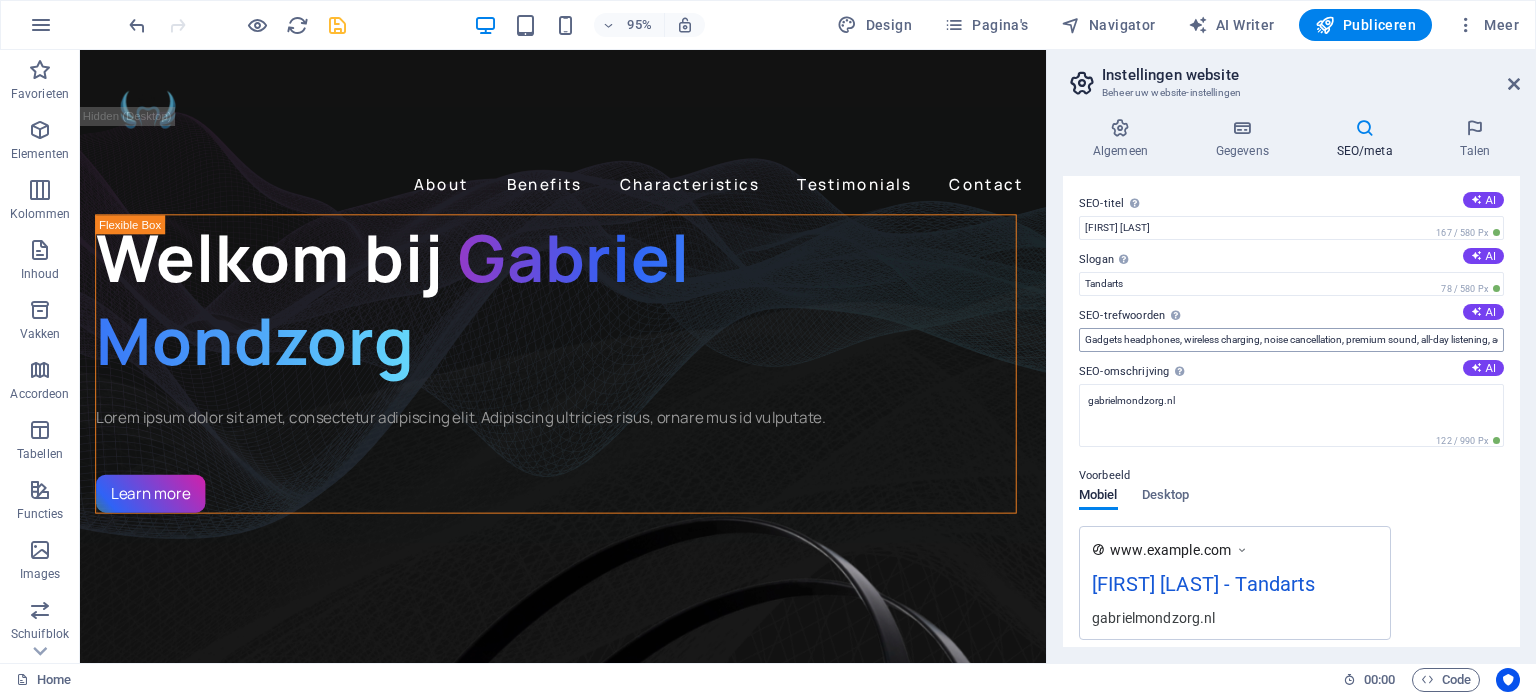 scroll, scrollTop: 0, scrollLeft: 61, axis: horizontal 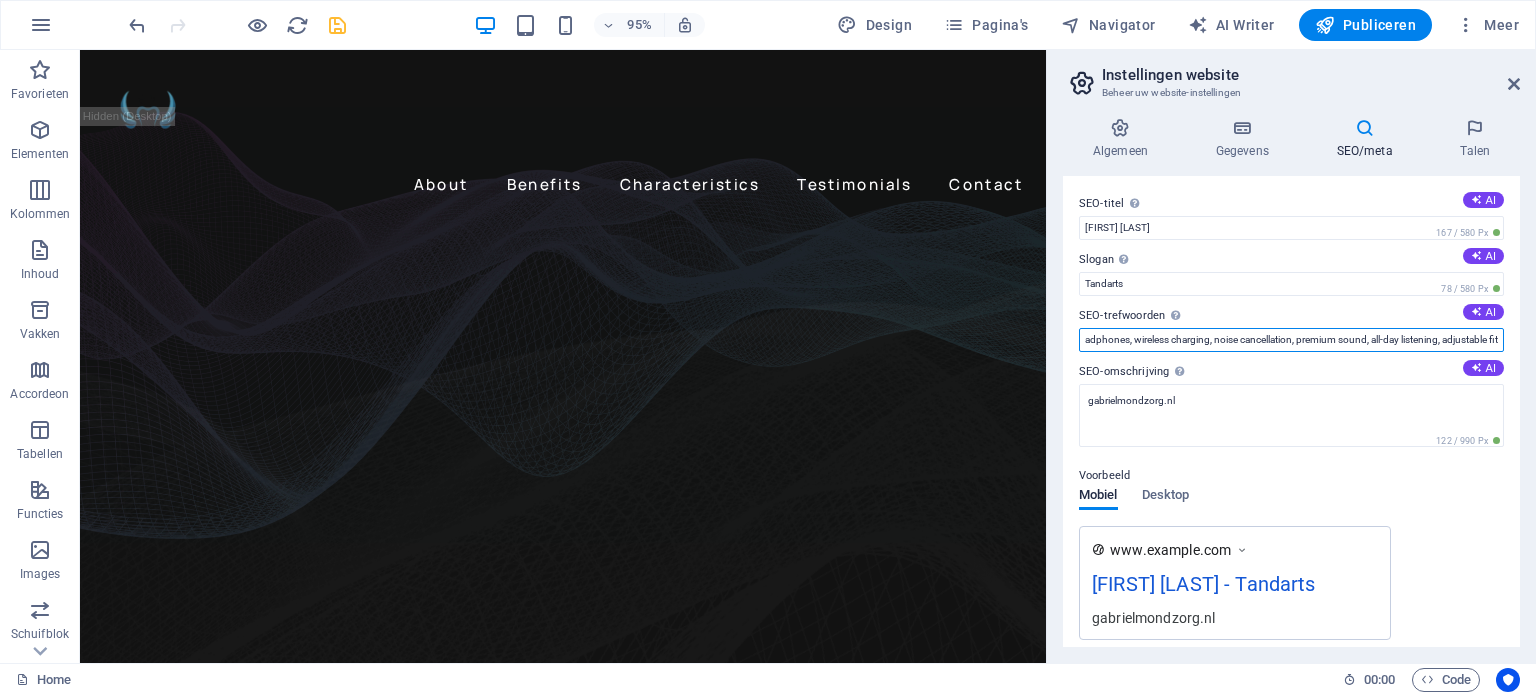 click on "Gadgets headphones, wireless charging, noise cancellation, premium sound, all-day listening, adjustable fit" at bounding box center [1291, 340] 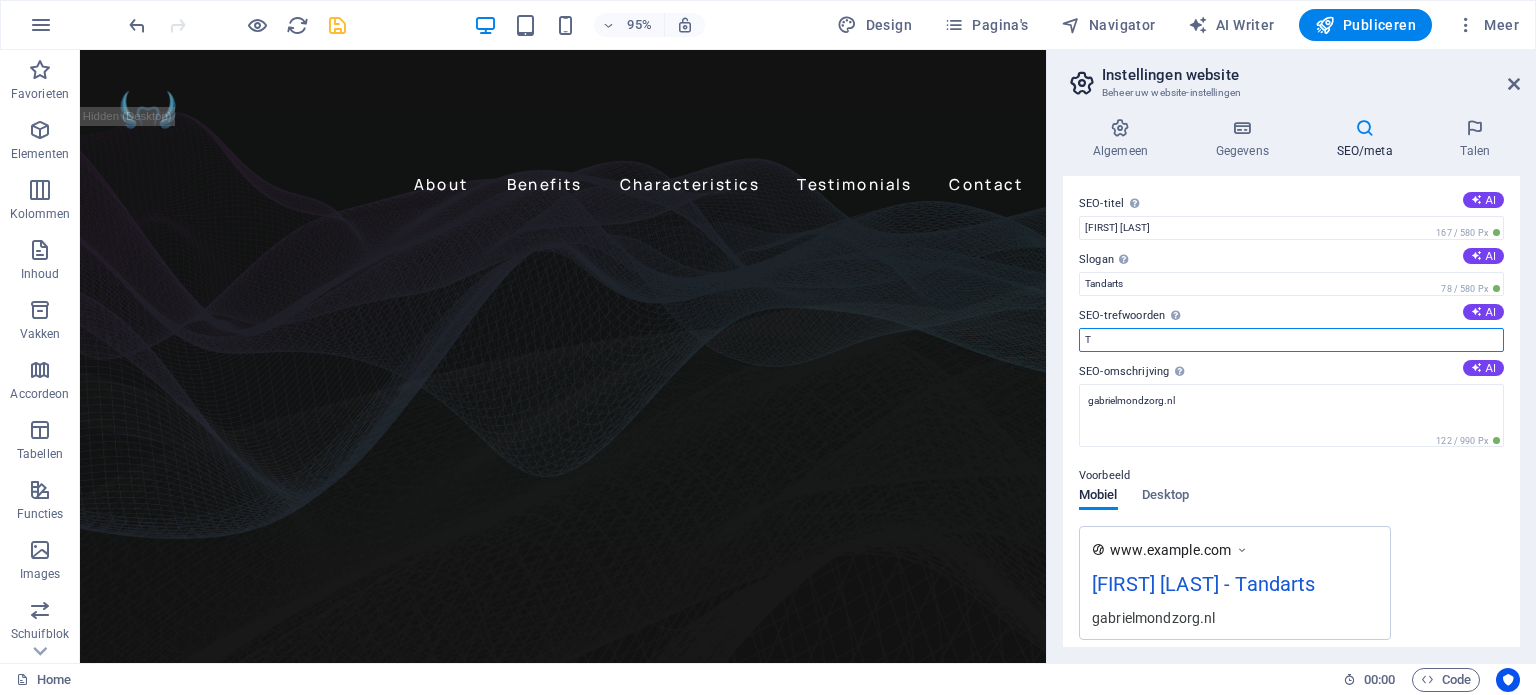 scroll, scrollTop: 0, scrollLeft: 0, axis: both 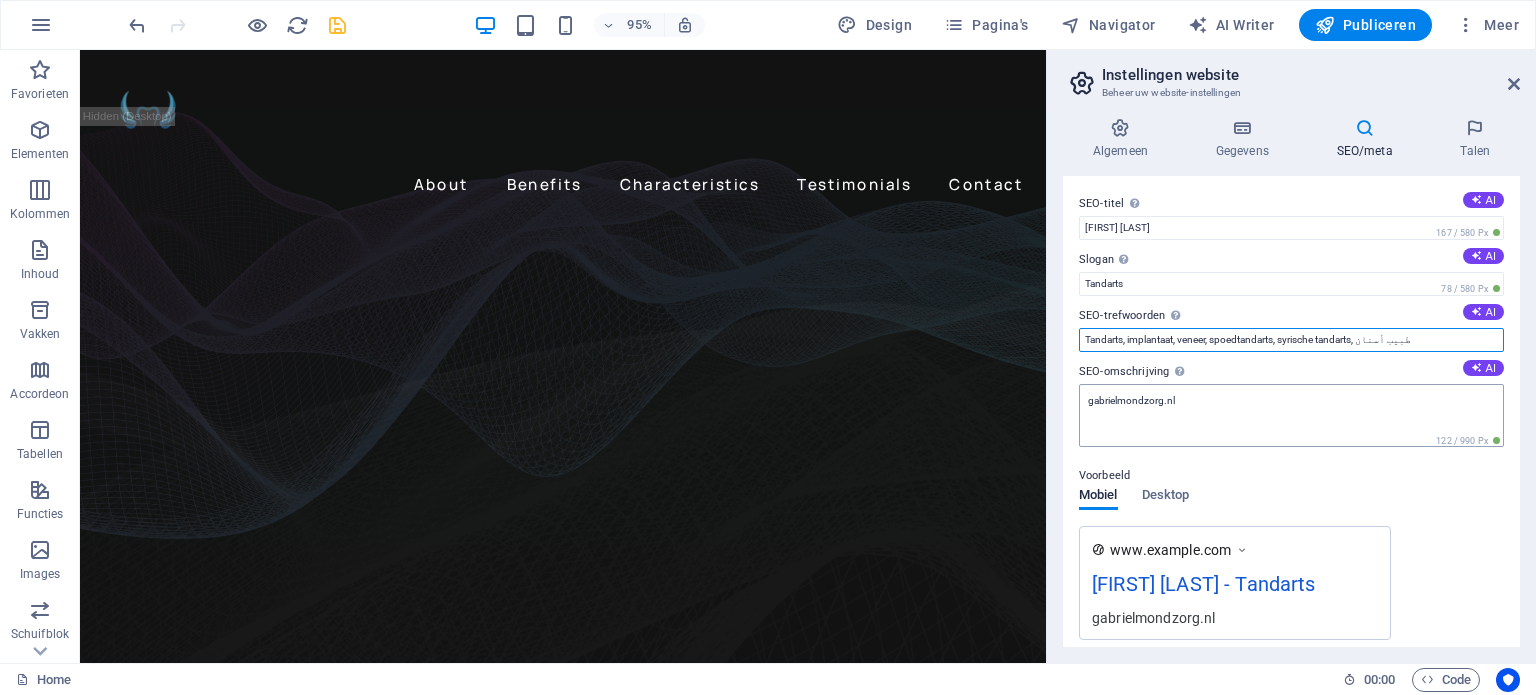 type on "Tandarts, implantaat, veneer, spoedtandarts, syrische tandarts, طبيب أسنان" 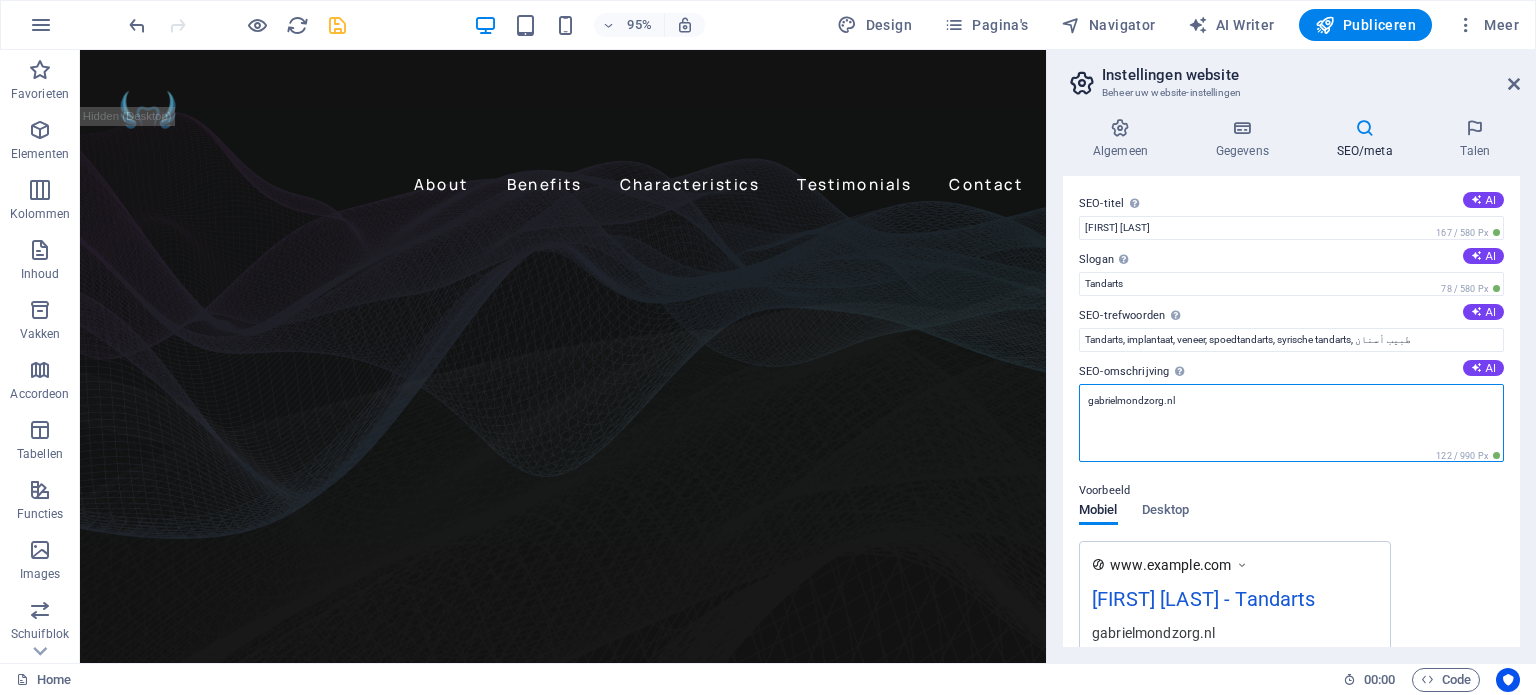 drag, startPoint x: 1272, startPoint y: 391, endPoint x: 1045, endPoint y: 402, distance: 227.26636 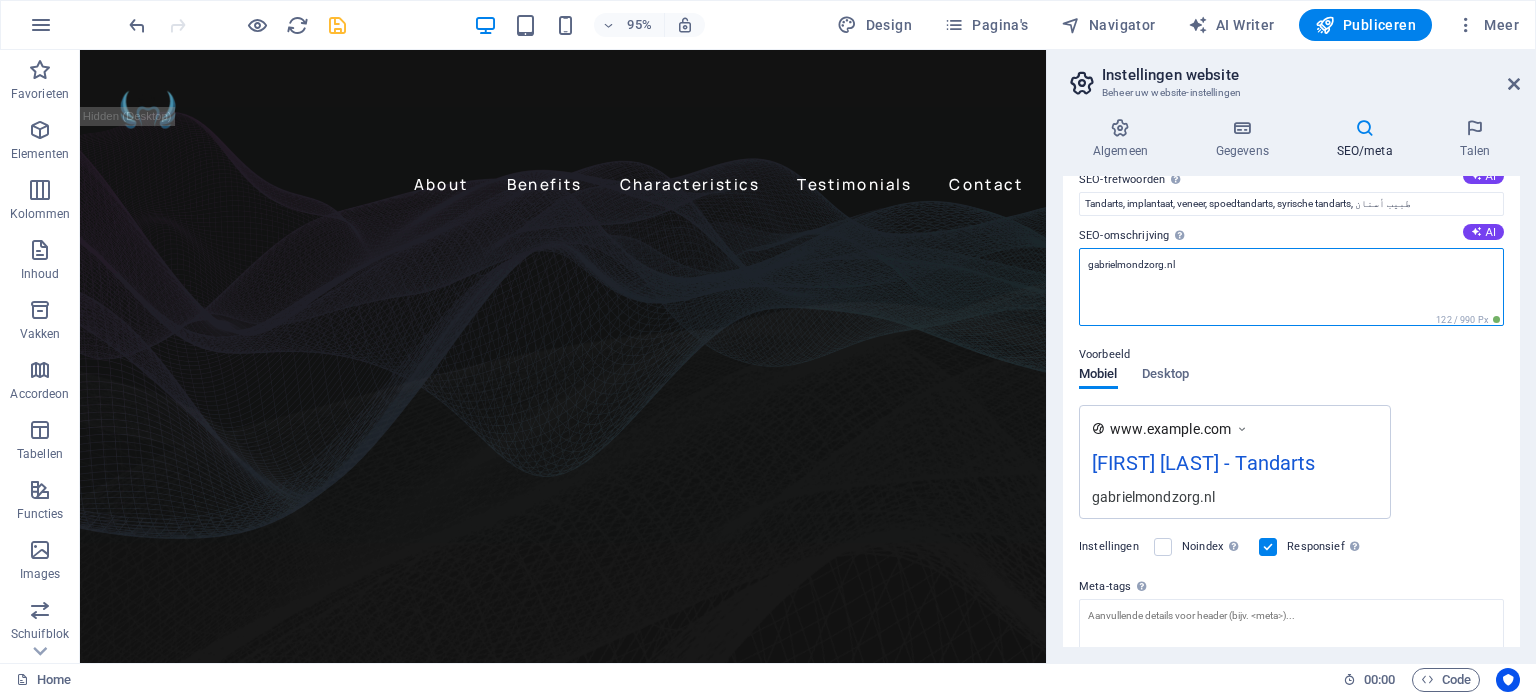 scroll, scrollTop: 0, scrollLeft: 0, axis: both 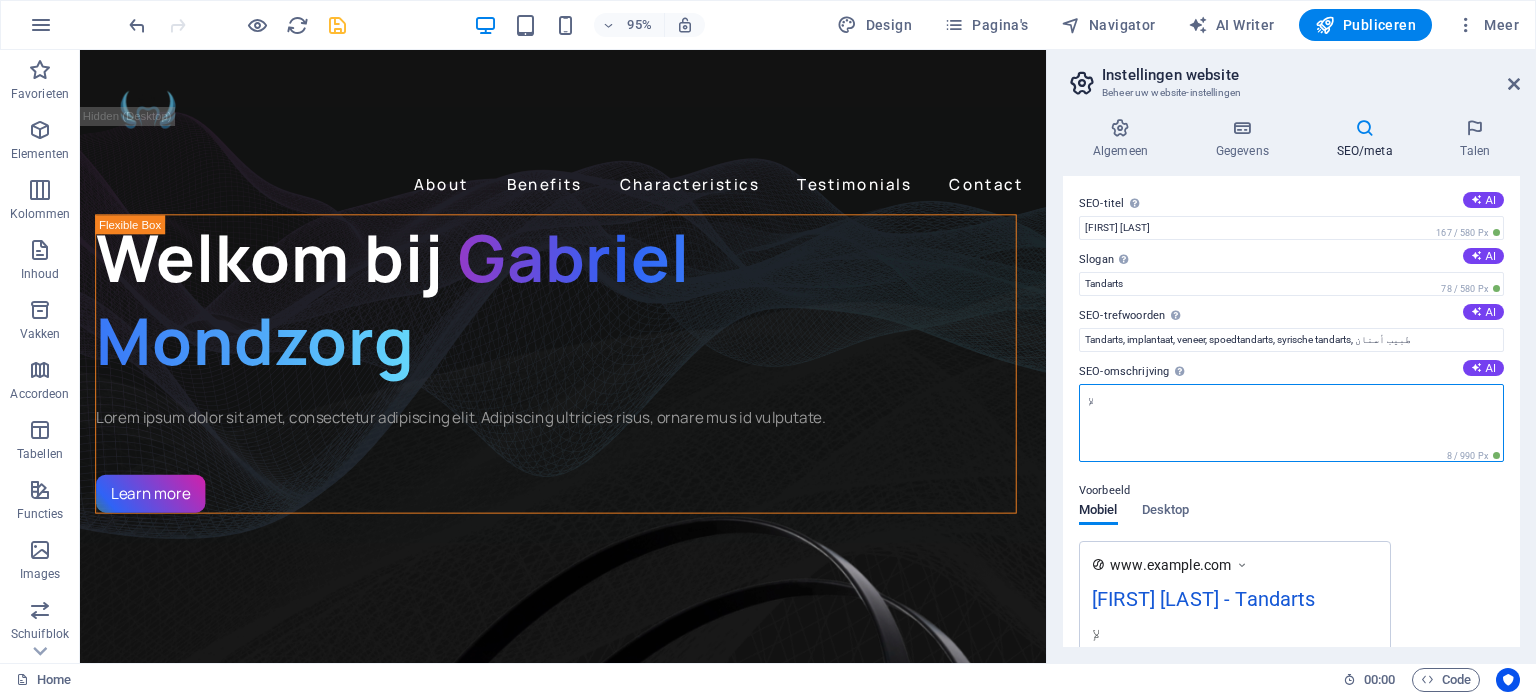 type on "ل" 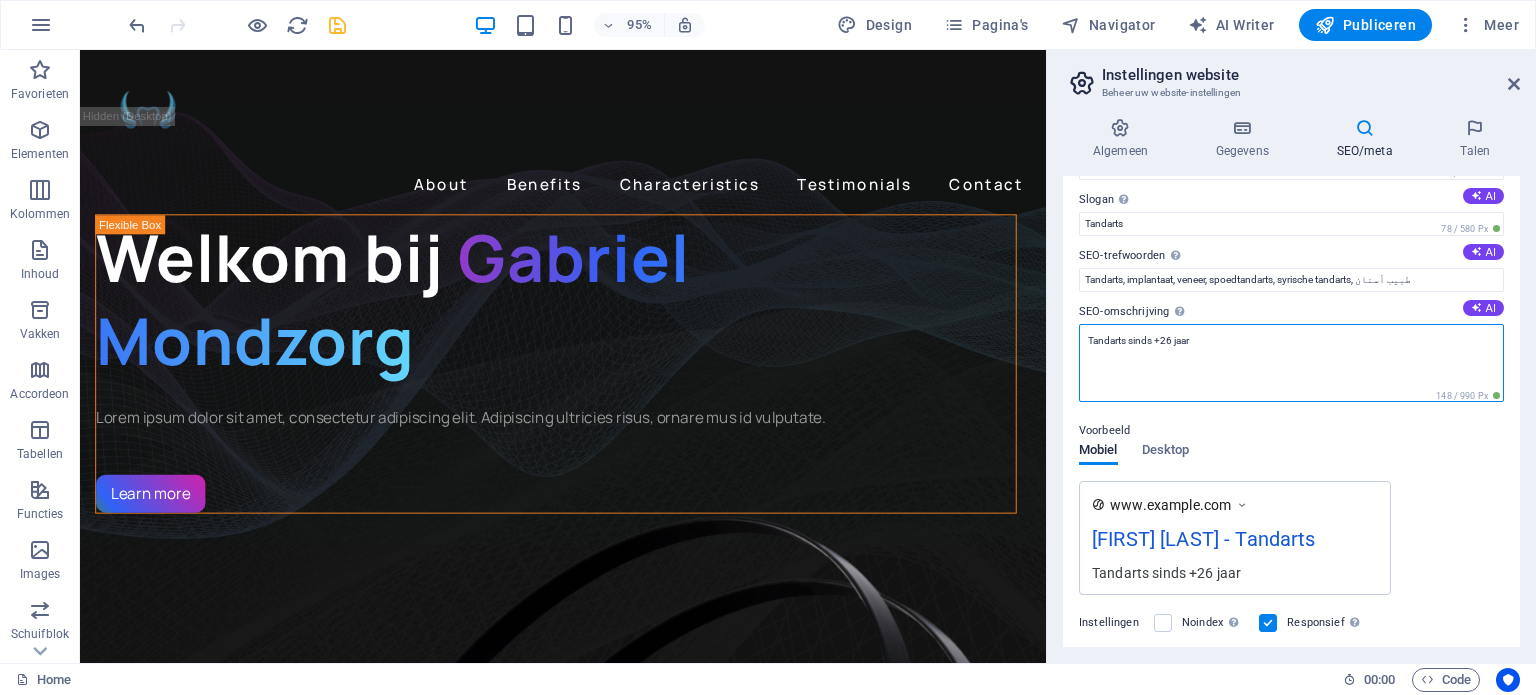 scroll, scrollTop: 0, scrollLeft: 0, axis: both 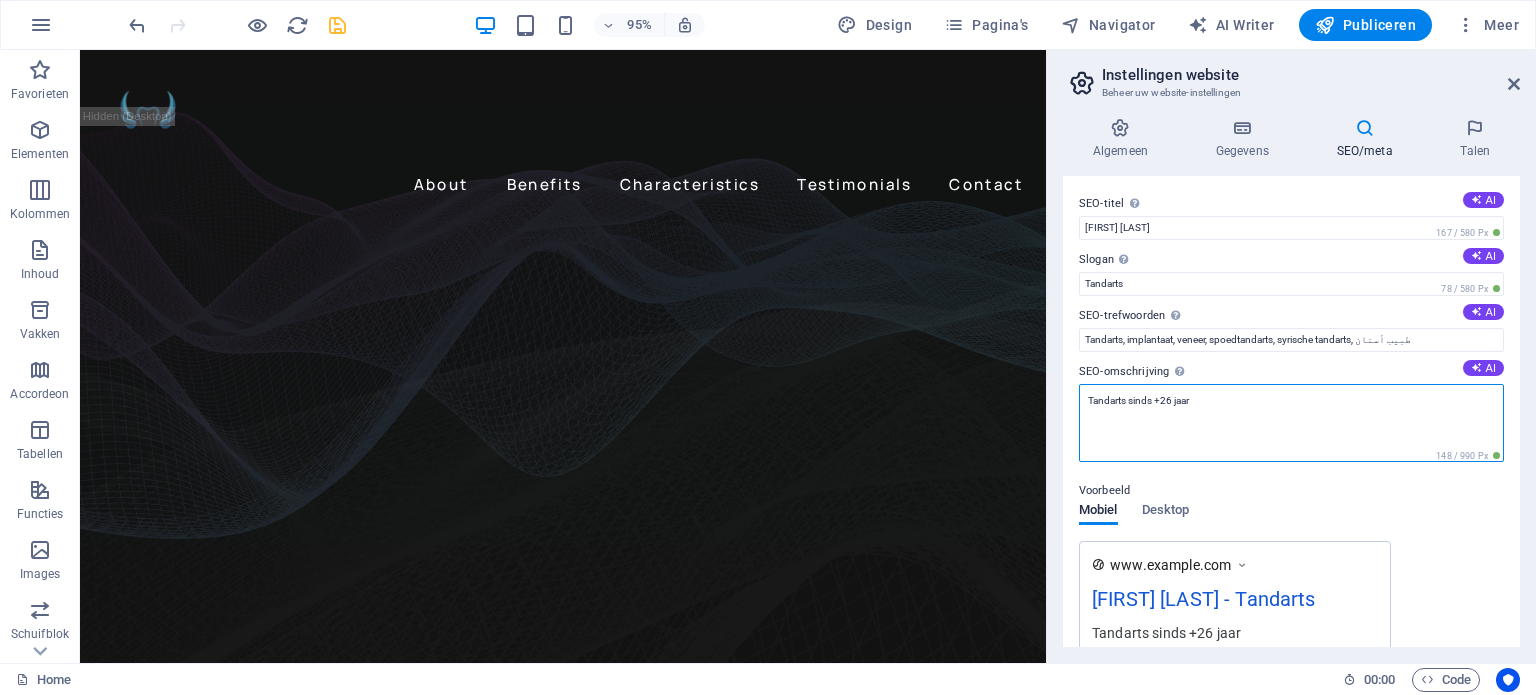 click on "Tandarts sinds +26 jaar" at bounding box center (1291, 423) 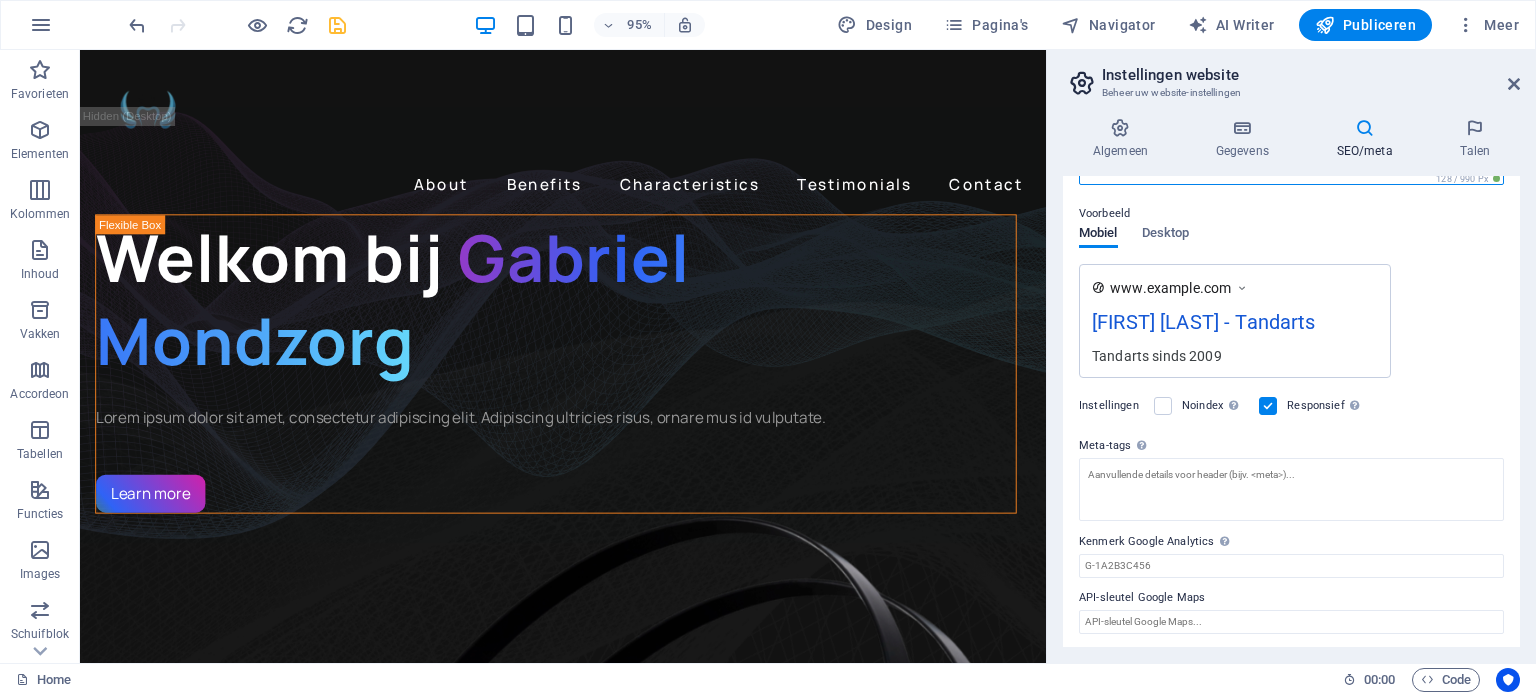 scroll, scrollTop: 53, scrollLeft: 0, axis: vertical 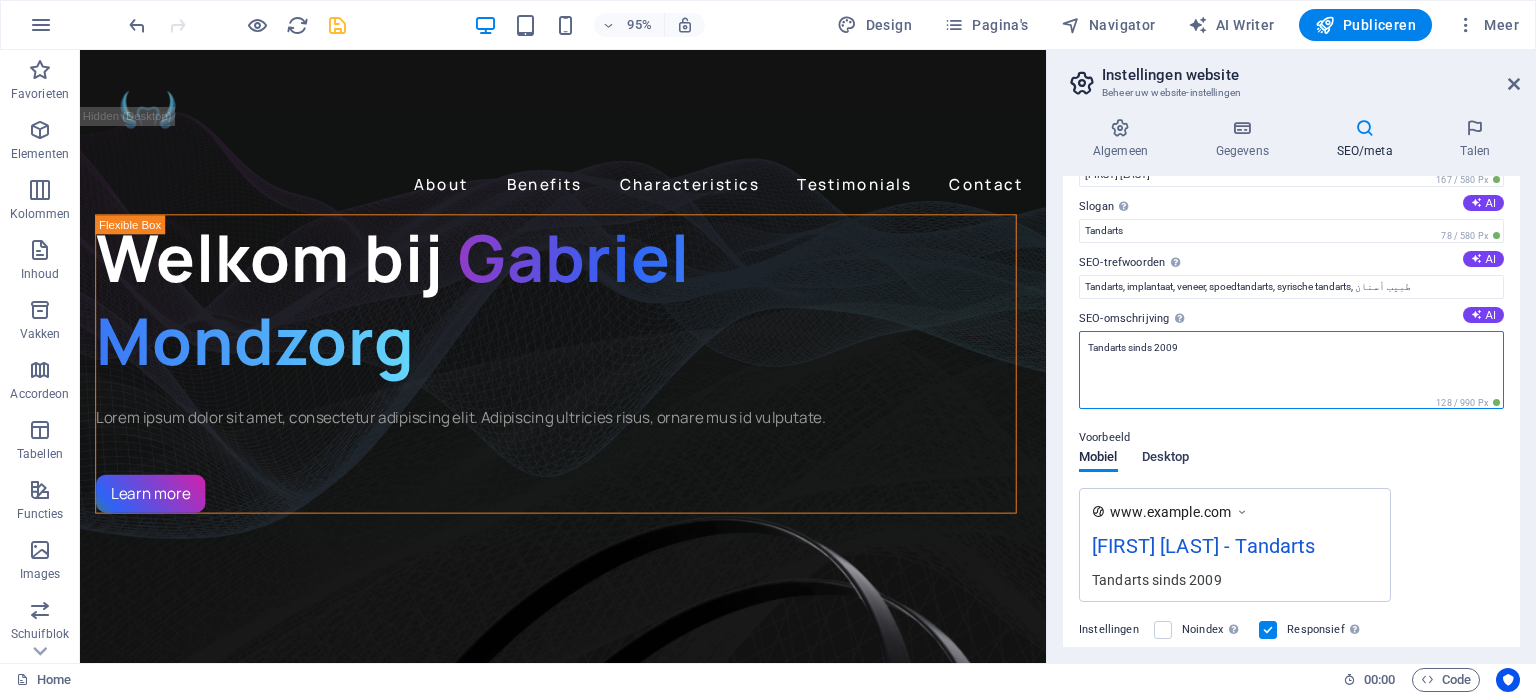 type on "Tandarts sinds 2009" 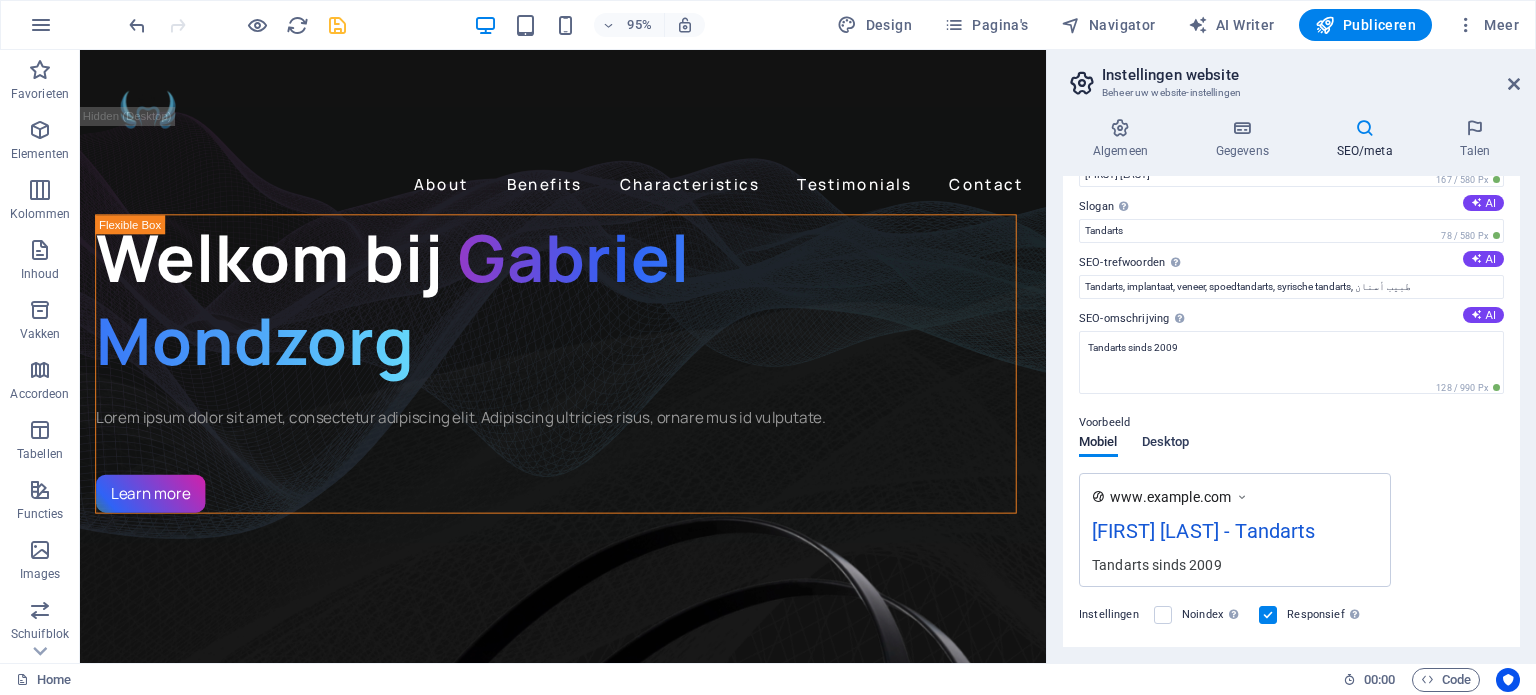 click on "Mobiel Desktop" at bounding box center [1134, 454] 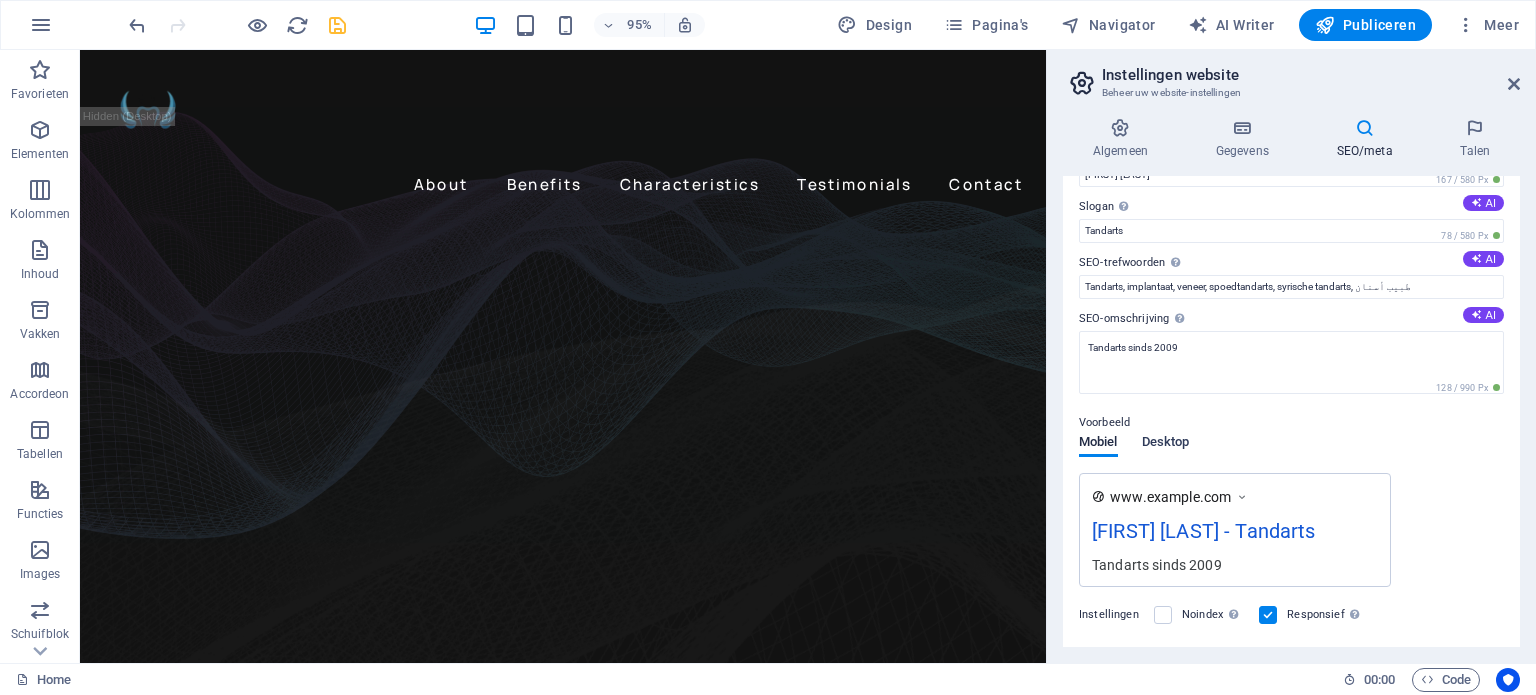 click on "Desktop" at bounding box center [1166, 444] 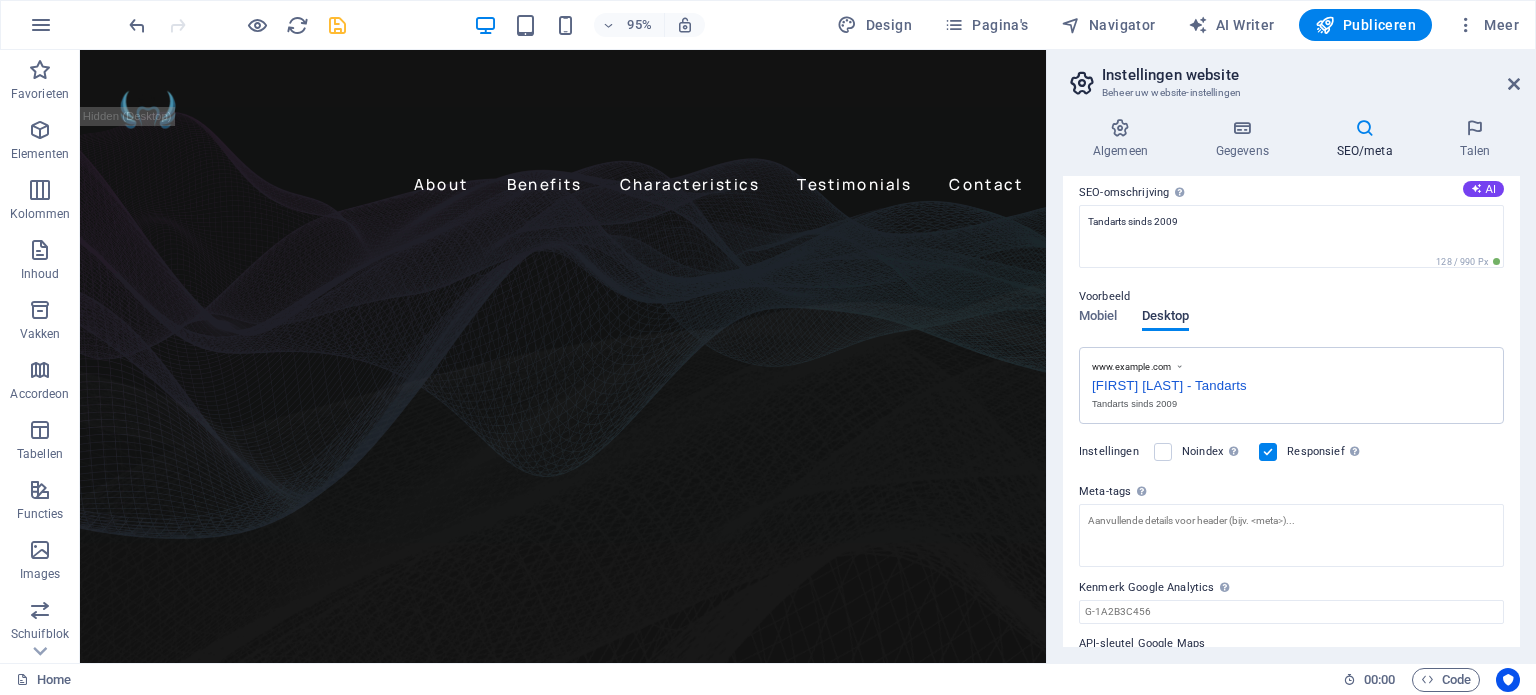 scroll, scrollTop: 0, scrollLeft: 0, axis: both 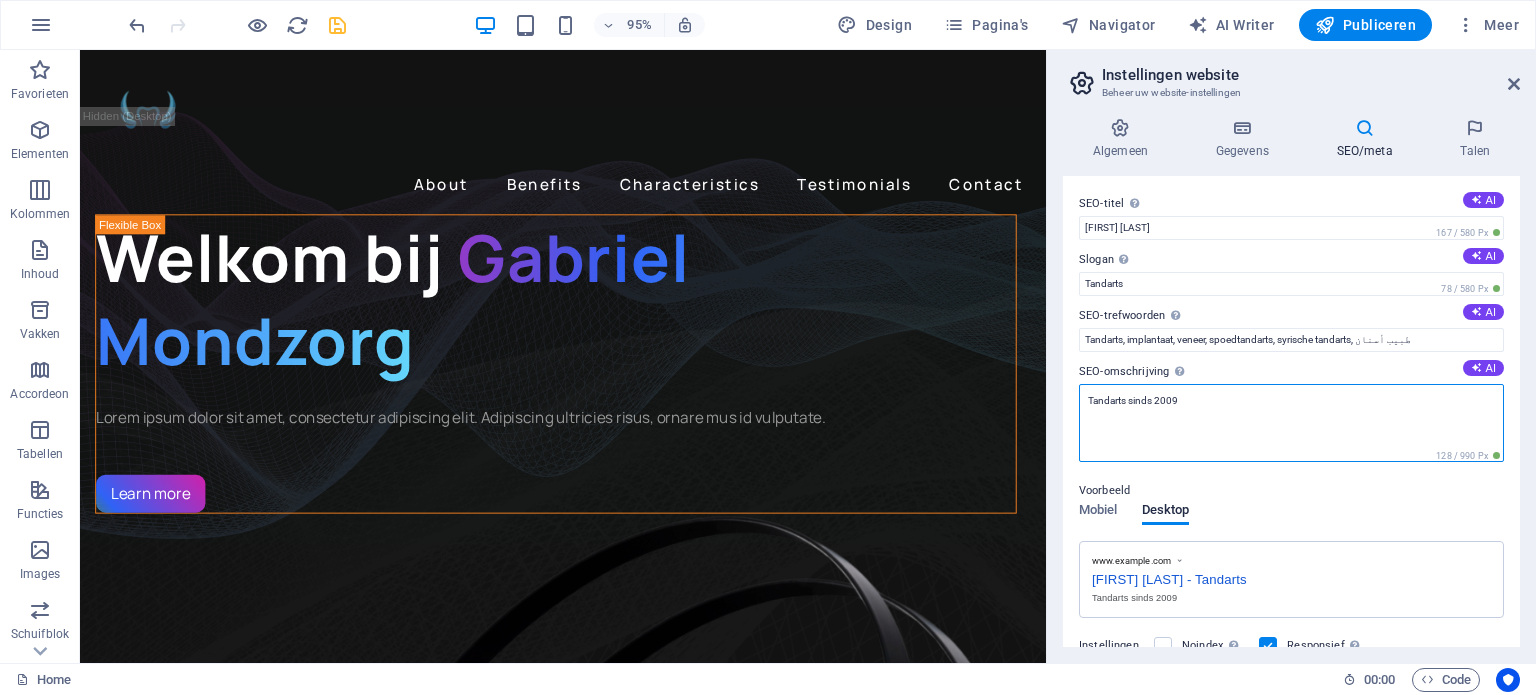 click on "Tandarts sinds 2009" at bounding box center [1291, 423] 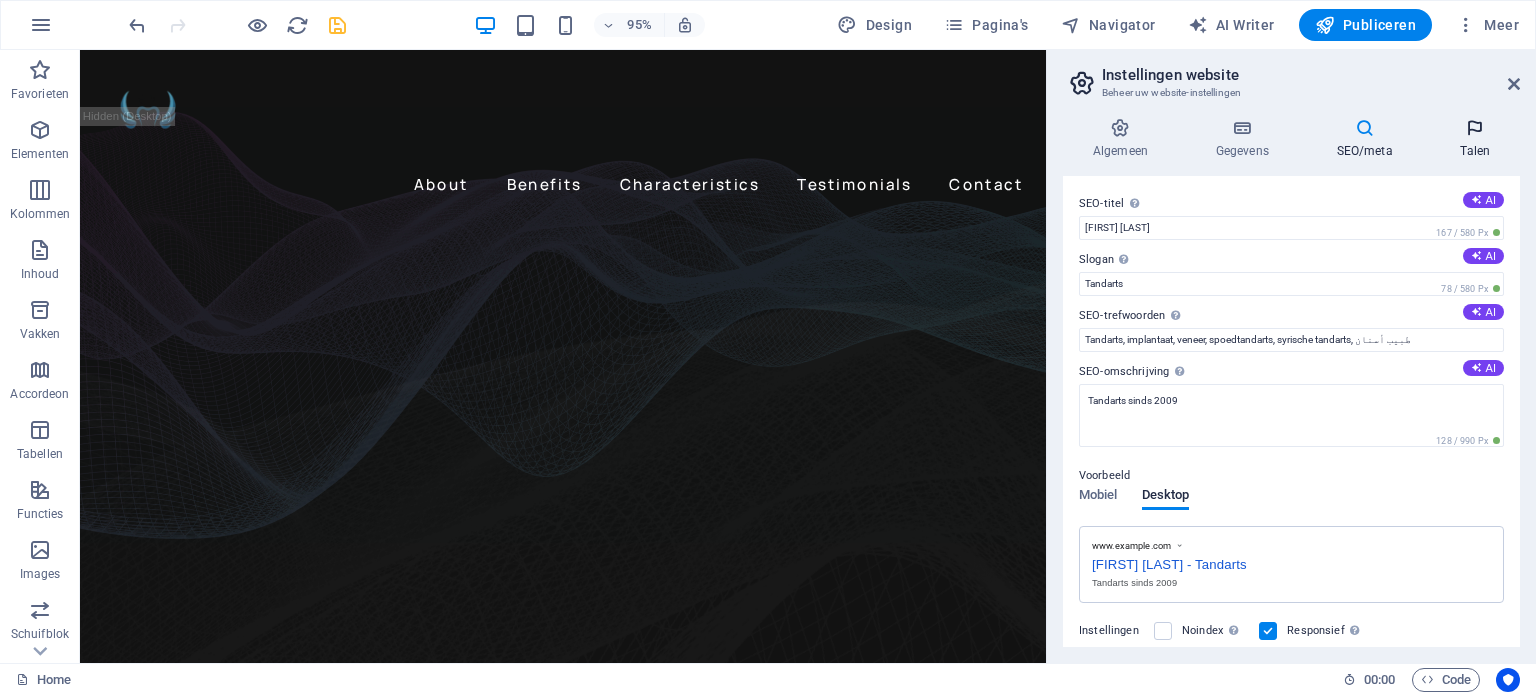 click on "Talen" at bounding box center (1475, 139) 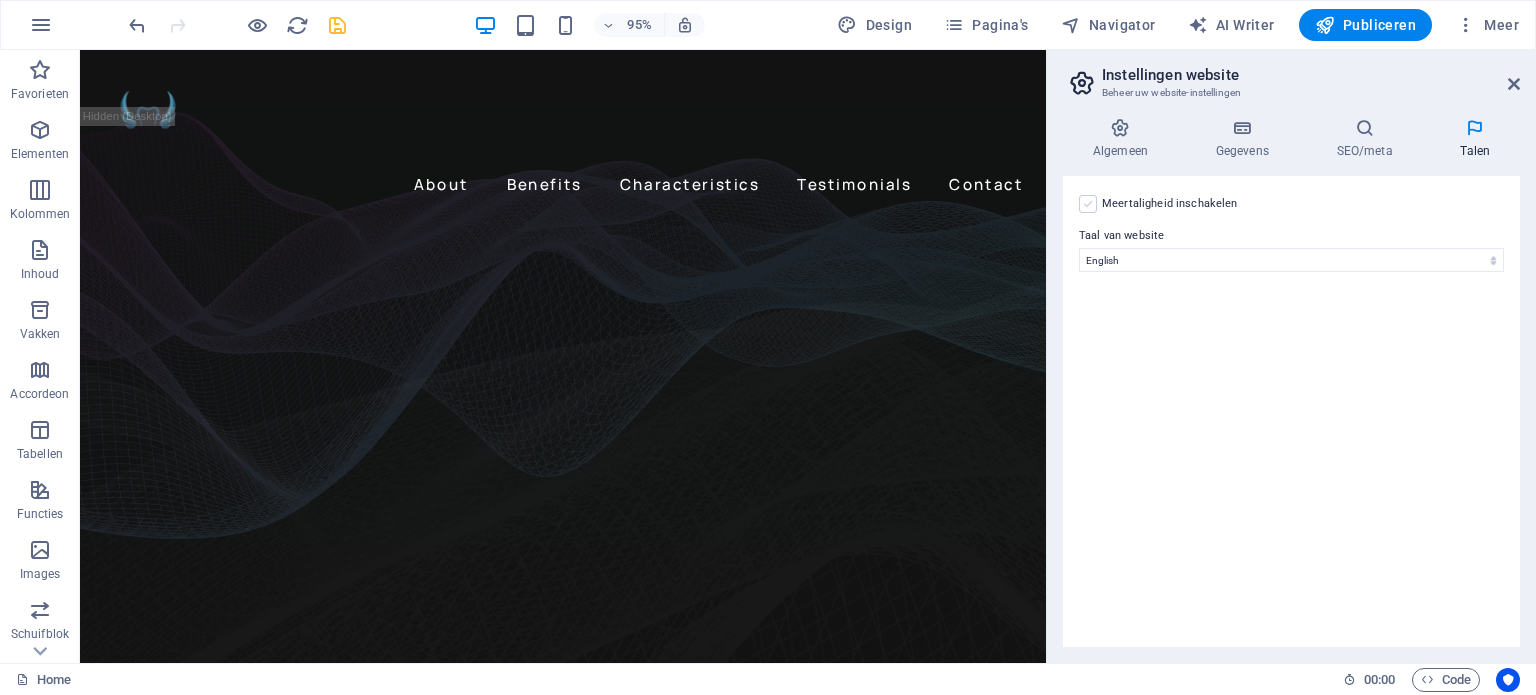 click at bounding box center (1088, 204) 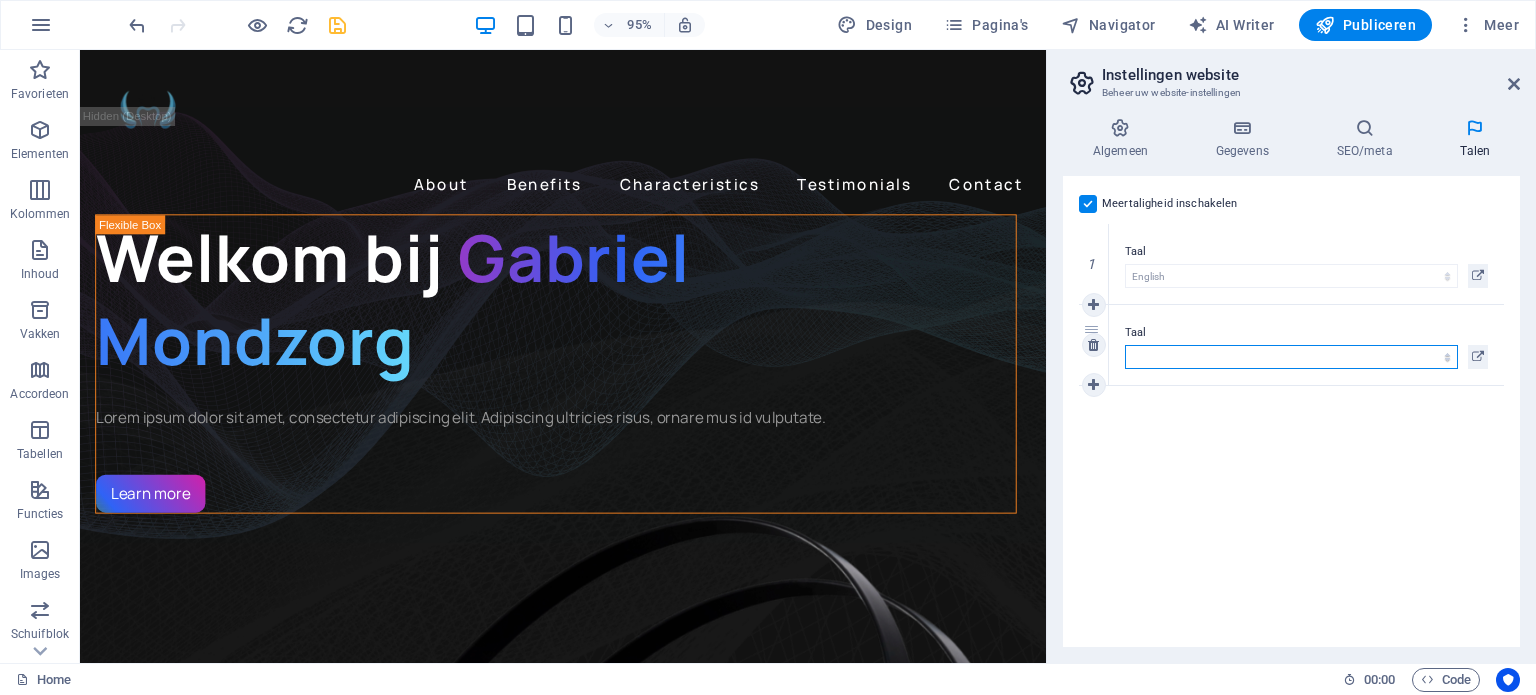 click on "Abkhazian Afar Afrikaans Akan Albanese Amharic Arabisch Aragonese Armenian Assamese Avaric Avestan Aymara Azerbaijani Bambara Bashkir Basque Belarusian Bengaals Bihari languages Bislama Bokmål Bosnian Breton Bulgaars Burmese Catalaans Central Khmer Chamorro Chechen Chinees Church Slavic Chuvash Cornish Corsican Cree Deens Duits Dzongkha English Esperanto Estonian Ewe Faroese Farsi (Perzisch) Fijian Fins Frans Fulah Gaelic Galician Ganda Georgian Greenlandic Grieks Guaraní Gujarati Haitian Creole Hausa Herbreeuws Herero Hindi Hiri Motu Hongaars Icelandic Ido Igbo Indonesisch Interlingua Interlingue Inuktitut Inupiaq Irish Italiaans Japans Javanese Kannada Kanuri Kashmiri Kazakh Kikuyu Kinyarwanda Komi Kongo Koreaans Kroatisch Kurdish Kwanyama Kyrgyz Lao Latijns Lets Limburgish Lingala Litouws Luba-Katanga Luxembourgish Macedonisch Malagasy Malay Malayalam Maldivian Maltees Manx Maori Marathi Marshallese Mongolian Nauru Navajo Ndonga Nederlands Nepali Noors North Ndebele Northern Sami Norwegian Nynorsk Nuosu" at bounding box center [1291, 357] 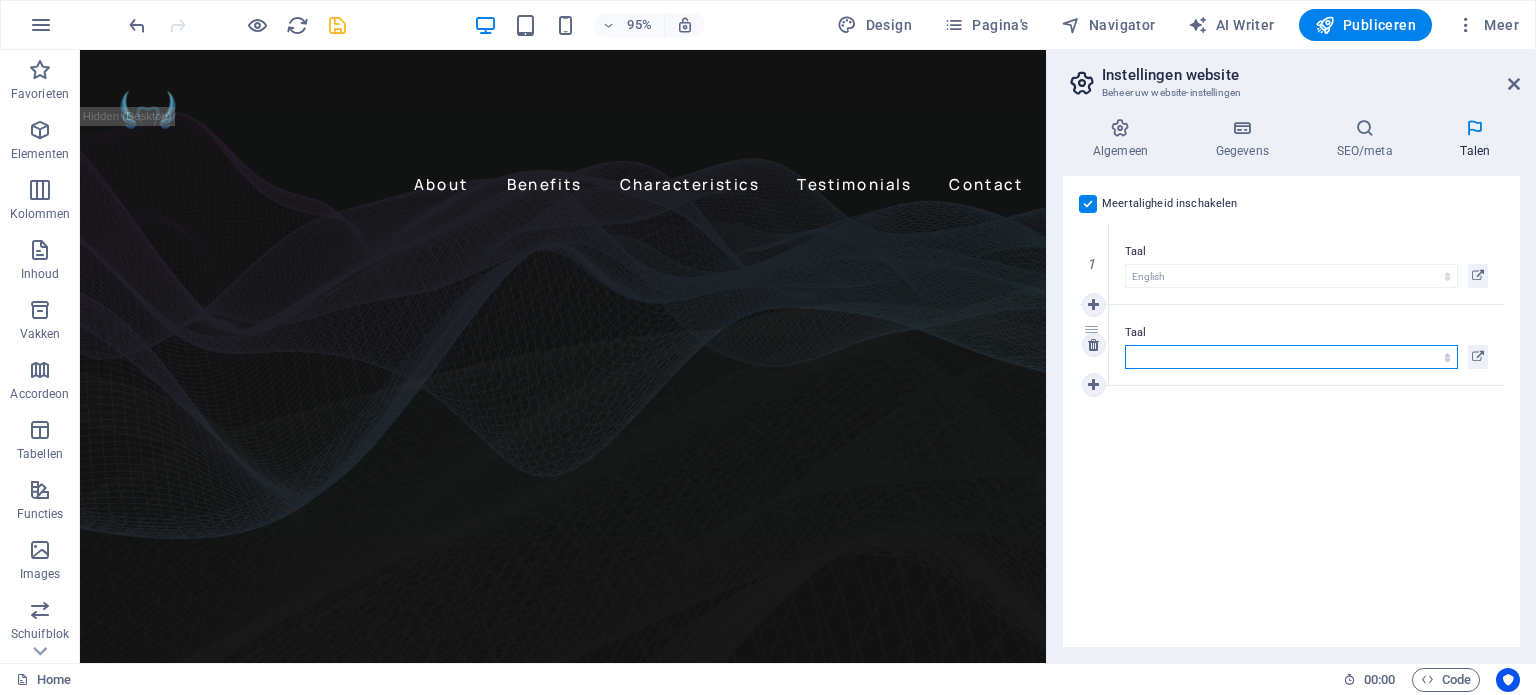 click on "Abkhazian Afar Afrikaans Akan Albanese Amharic Arabisch Aragonese Armenian Assamese Avaric Avestan Aymara Azerbaijani Bambara Bashkir Basque Belarusian Bengaals Bihari languages Bislama Bokmål Bosnian Breton Bulgaars Burmese Catalaans Central Khmer Chamorro Chechen Chinees Church Slavic Chuvash Cornish Corsican Cree Deens Duits Dzongkha English Esperanto Estonian Ewe Faroese Farsi (Perzisch) Fijian Fins Frans Fulah Gaelic Galician Ganda Georgian Greenlandic Grieks Guaraní Gujarati Haitian Creole Hausa Herbreeuws Herero Hindi Hiri Motu Hongaars Icelandic Ido Igbo Indonesisch Interlingua Interlingue Inuktitut Inupiaq Irish Italiaans Japans Javanese Kannada Kanuri Kashmiri Kazakh Kikuyu Kinyarwanda Komi Kongo Koreaans Kroatisch Kurdish Kwanyama Kyrgyz Lao Latijns Lets Limburgish Lingala Litouws Luba-Katanga Luxembourgish Macedonisch Malagasy Malay Malayalam Maldivian Maltees Manx Maori Marathi Marshallese Mongolian Nauru Navajo Ndonga Nederlands Nepali Noors North Ndebele Northern Sami Norwegian Nynorsk Nuosu" at bounding box center (1291, 357) 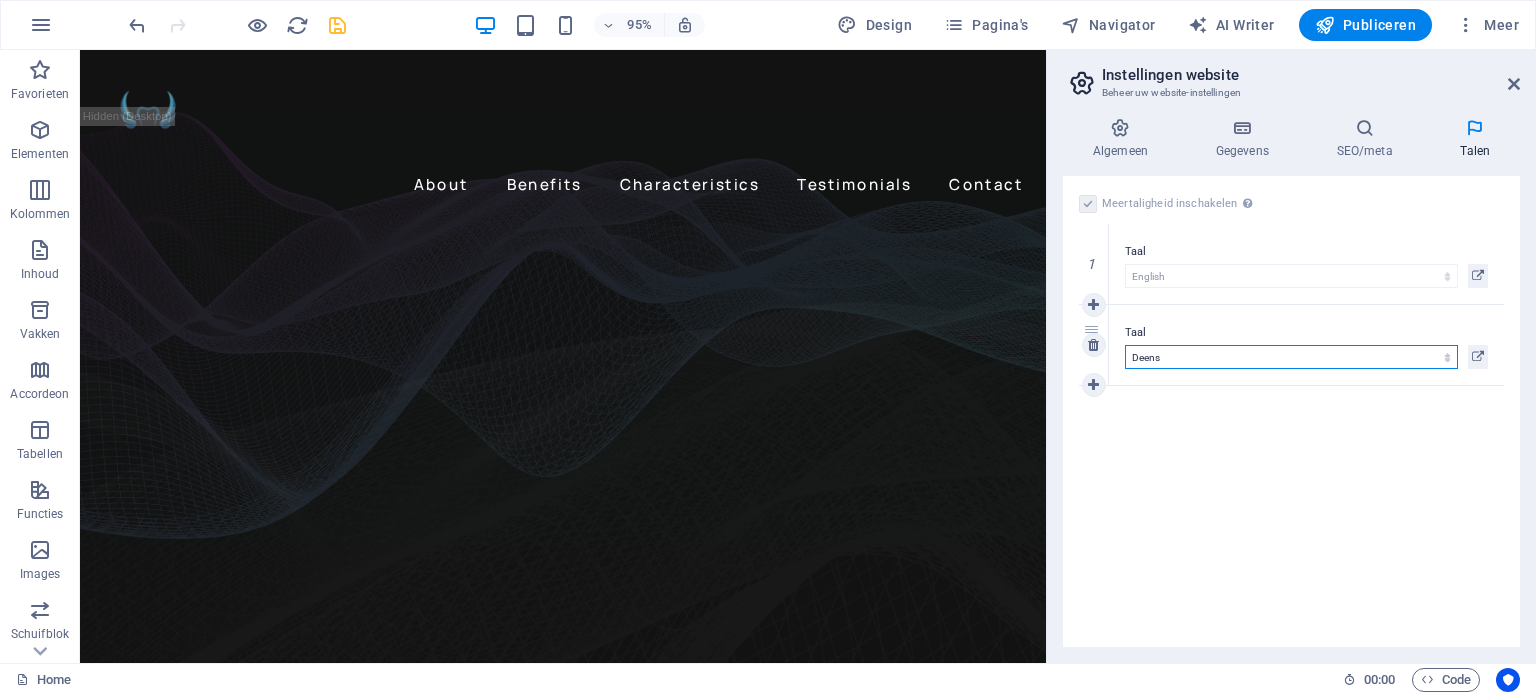 click on "Abkhazian Afar Afrikaans Akan Albanese Amharic Arabisch Aragonese Armenian Assamese Avaric Avestan Aymara Azerbaijani Bambara Bashkir Basque Belarusian Bengaals Bihari languages Bislama Bokmål Bosnian Breton Bulgaars Burmese Catalaans Central Khmer Chamorro Chechen Chinees Church Slavic Chuvash Cornish Corsican Cree Deens Duits Dzongkha English Esperanto Estonian Ewe Faroese Farsi (Perzisch) Fijian Fins Frans Fulah Gaelic Galician Ganda Georgian Greenlandic Grieks Guaraní Gujarati Haitian Creole Hausa Herbreeuws Herero Hindi Hiri Motu Hongaars Icelandic Ido Igbo Indonesisch Interlingua Interlingue Inuktitut Inupiaq Irish Italiaans Japans Javanese Kannada Kanuri Kashmiri Kazakh Kikuyu Kinyarwanda Komi Kongo Koreaans Kroatisch Kurdish Kwanyama Kyrgyz Lao Latijns Lets Limburgish Lingala Litouws Luba-Katanga Luxembourgish Macedonisch Malagasy Malay Malayalam Maldivian Maltees Manx Maori Marathi Marshallese Mongolian Nauru Navajo Ndonga Nederlands Nepali Noors North Ndebele Northern Sami Norwegian Nynorsk Nuosu" at bounding box center (1291, 357) 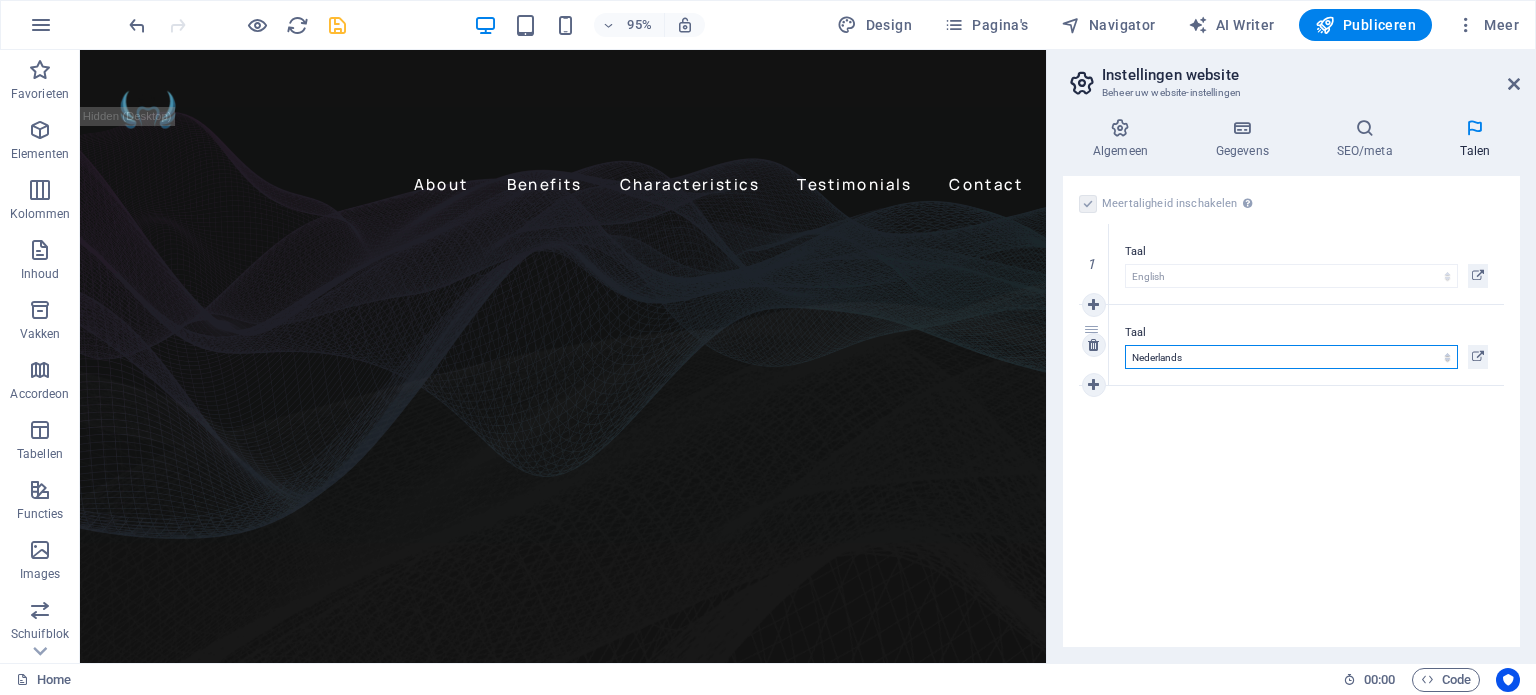 click on "Abkhazian Afar Afrikaans Akan Albanese Amharic Arabisch Aragonese Armenian Assamese Avaric Avestan Aymara Azerbaijani Bambara Bashkir Basque Belarusian Bengaals Bihari languages Bislama Bokmål Bosnian Breton Bulgaars Burmese Catalaans Central Khmer Chamorro Chechen Chinees Church Slavic Chuvash Cornish Corsican Cree Deens Duits Dzongkha English Esperanto Estonian Ewe Faroese Farsi (Perzisch) Fijian Fins Frans Fulah Gaelic Galician Ganda Georgian Greenlandic Grieks Guaraní Gujarati Haitian Creole Hausa Herbreeuws Herero Hindi Hiri Motu Hongaars Icelandic Ido Igbo Indonesisch Interlingua Interlingue Inuktitut Inupiaq Irish Italiaans Japans Javanese Kannada Kanuri Kashmiri Kazakh Kikuyu Kinyarwanda Komi Kongo Koreaans Kroatisch Kurdish Kwanyama Kyrgyz Lao Latijns Lets Limburgish Lingala Litouws Luba-Katanga Luxembourgish Macedonisch Malagasy Malay Malayalam Maldivian Maltees Manx Maori Marathi Marshallese Mongolian Nauru Navajo Ndonga Nederlands Nepali Noors North Ndebele Northern Sami Norwegian Nynorsk Nuosu" at bounding box center (1291, 357) 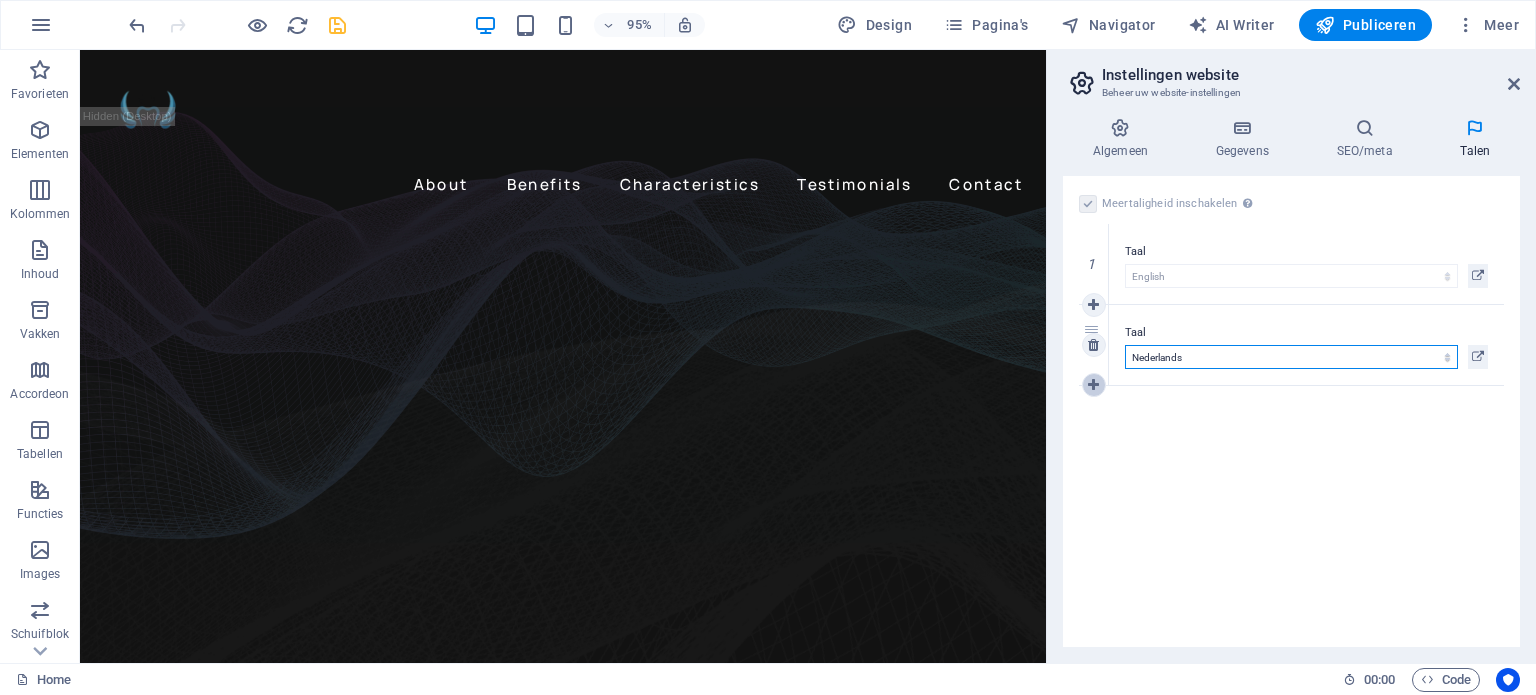 click at bounding box center (1093, 385) 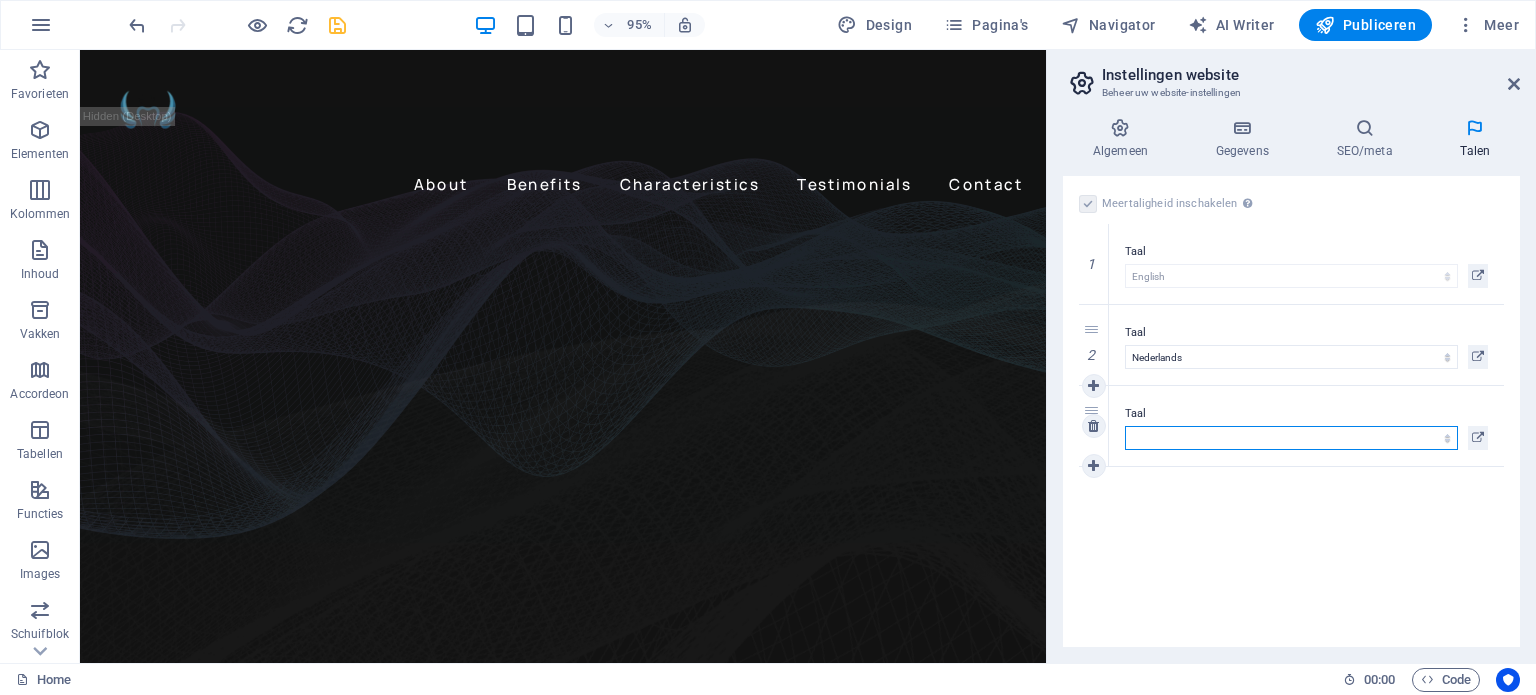 click on "Abkhazian Afar Afrikaans Akan Albanese Amharic Arabisch Aragonese Armenian Assamese Avaric Avestan Aymara Azerbaijani Bambara Bashkir Basque Belarusian Bengaals Bihari languages Bislama Bokmål Bosnian Breton Bulgaars Burmese Catalaans Central Khmer Chamorro Chechen Chinees Church Slavic Chuvash Cornish Corsican Cree Deens Duits Dzongkha English Esperanto Estonian Ewe Faroese Farsi (Perzisch) Fijian Fins Frans Fulah Gaelic Galician Ganda Georgian Greenlandic Grieks Guaraní Gujarati Haitian Creole Hausa Herbreeuws Herero Hindi Hiri Motu Hongaars Icelandic Ido Igbo Indonesisch Interlingua Interlingue Inuktitut Inupiaq Irish Italiaans Japans Javanese Kannada Kanuri Kashmiri Kazakh Kikuyu Kinyarwanda Komi Kongo Koreaans Kroatisch Kurdish Kwanyama Kyrgyz Lao Latijns Lets Limburgish Lingala Litouws Luba-Katanga Luxembourgish Macedonisch Malagasy Malay Malayalam Maldivian Maltees Manx Maori Marathi Marshallese Mongolian Nauru Navajo Ndonga Nederlands Nepali Noors North Ndebele Northern Sami Norwegian Nynorsk Nuosu" at bounding box center (1291, 438) 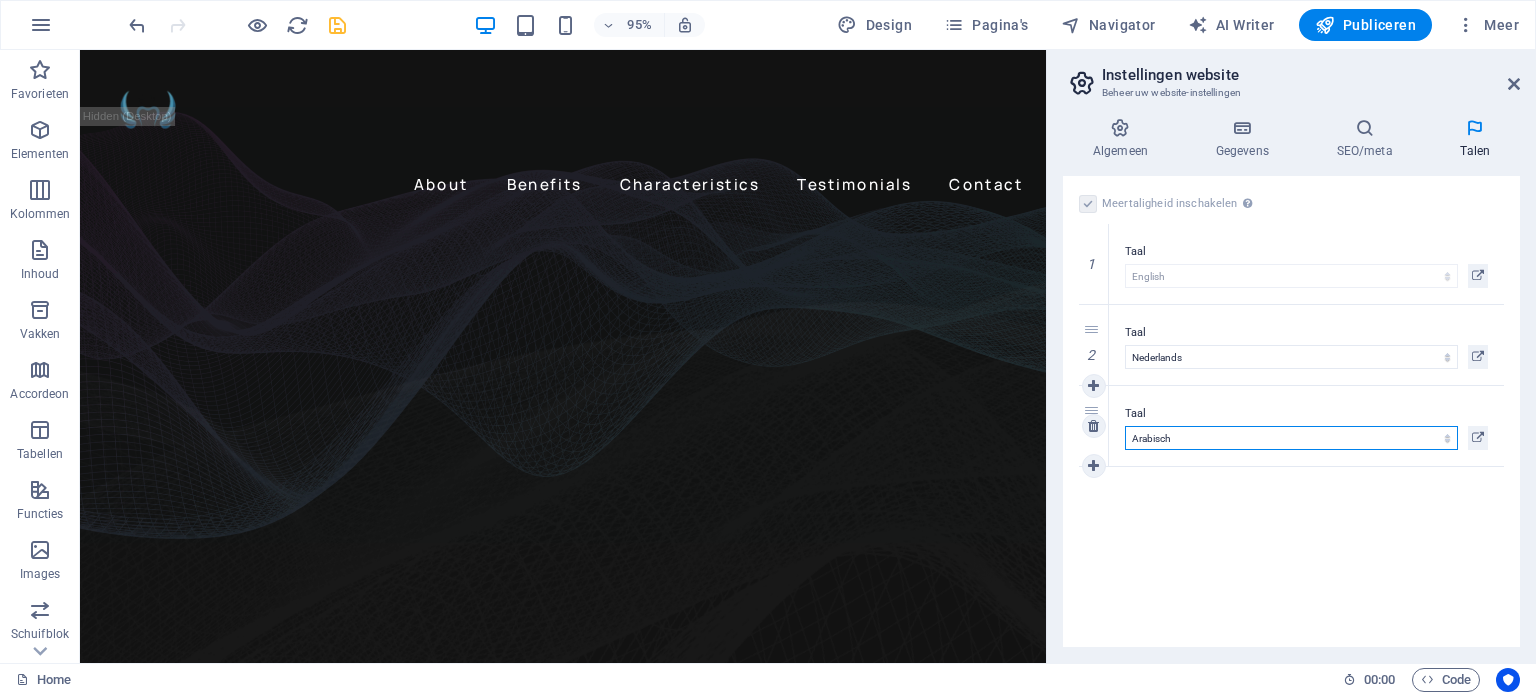 click on "Abkhazian Afar Afrikaans Akan Albanese Amharic Arabisch Aragonese Armenian Assamese Avaric Avestan Aymara Azerbaijani Bambara Bashkir Basque Belarusian Bengaals Bihari languages Bislama Bokmål Bosnian Breton Bulgaars Burmese Catalaans Central Khmer Chamorro Chechen Chinees Church Slavic Chuvash Cornish Corsican Cree Deens Duits Dzongkha English Esperanto Estonian Ewe Faroese Farsi (Perzisch) Fijian Fins Frans Fulah Gaelic Galician Ganda Georgian Greenlandic Grieks Guaraní Gujarati Haitian Creole Hausa Herbreeuws Herero Hindi Hiri Motu Hongaars Icelandic Ido Igbo Indonesisch Interlingua Interlingue Inuktitut Inupiaq Irish Italiaans Japans Javanese Kannada Kanuri Kashmiri Kazakh Kikuyu Kinyarwanda Komi Kongo Koreaans Kroatisch Kurdish Kwanyama Kyrgyz Lao Latijns Lets Limburgish Lingala Litouws Luba-Katanga Luxembourgish Macedonisch Malagasy Malay Malayalam Maldivian Maltees Manx Maori Marathi Marshallese Mongolian Nauru Navajo Ndonga Nederlands Nepali Noors North Ndebele Northern Sami Norwegian Nynorsk Nuosu" at bounding box center [1291, 438] 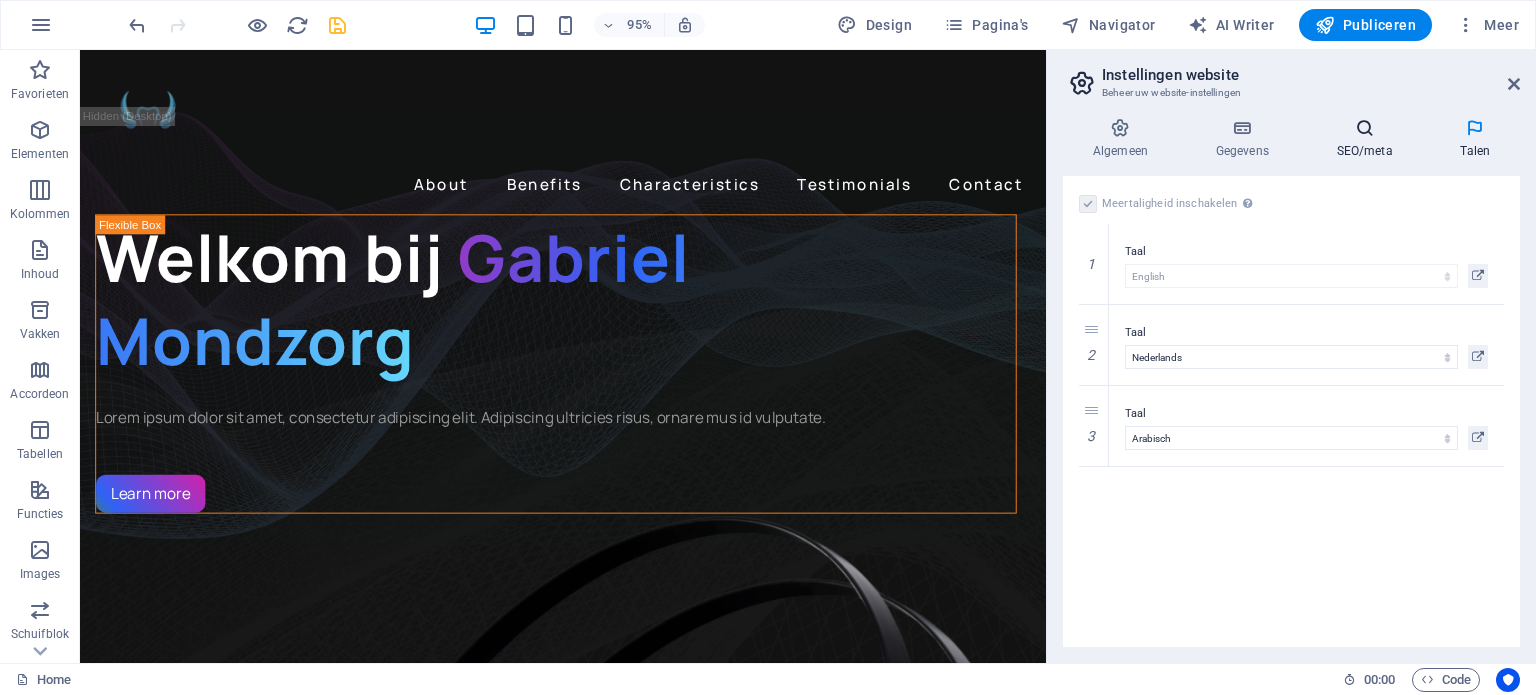 click at bounding box center (1365, 128) 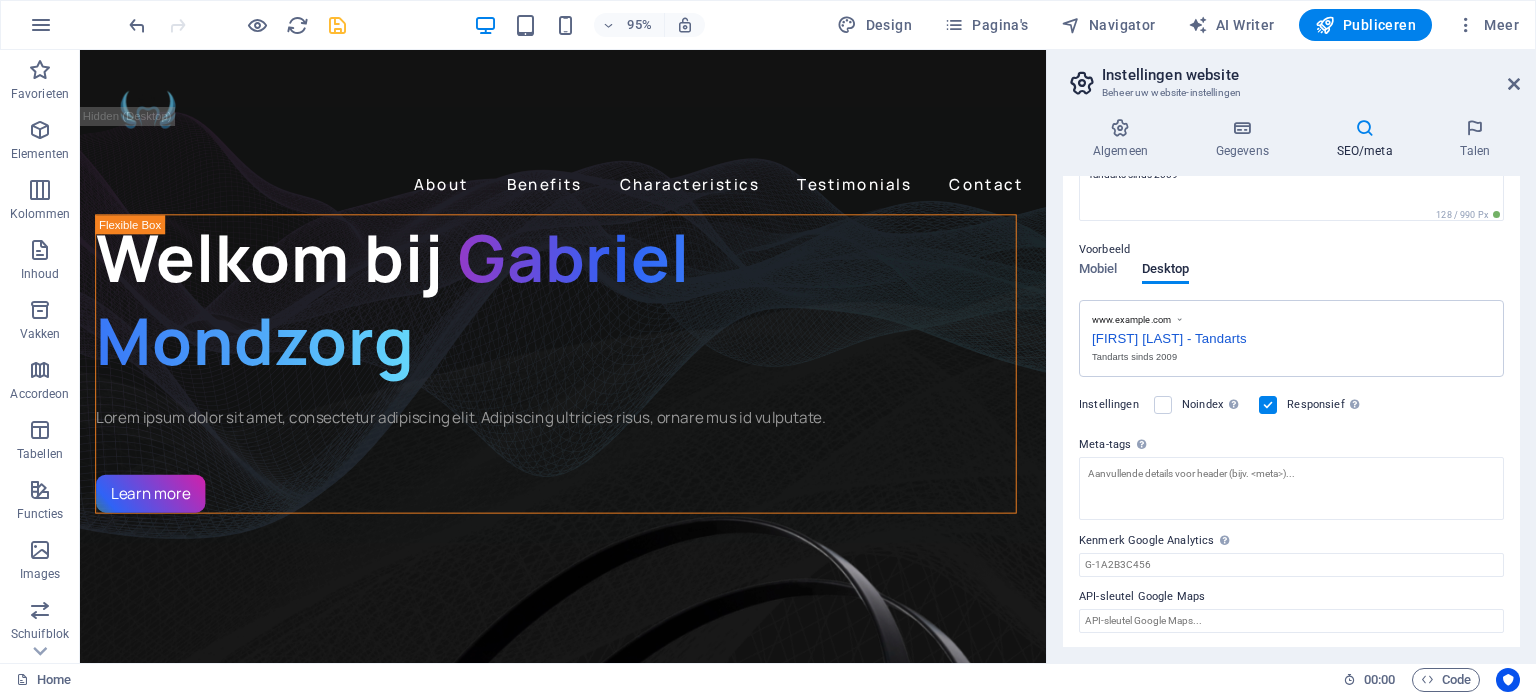 scroll, scrollTop: 0, scrollLeft: 0, axis: both 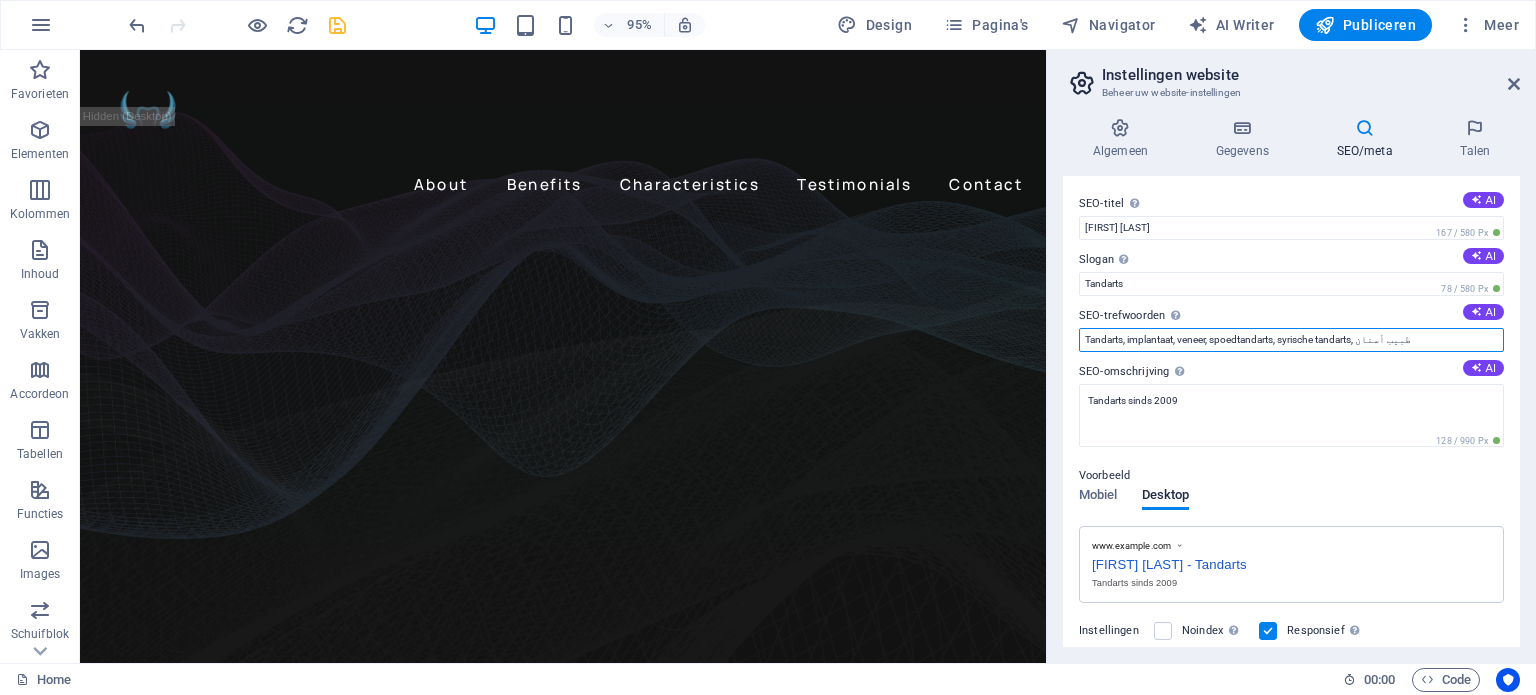 click on "Tandarts, implantaat, veneer, spoedtandarts, syrische tandarts, طبيب أسنان" at bounding box center (1291, 340) 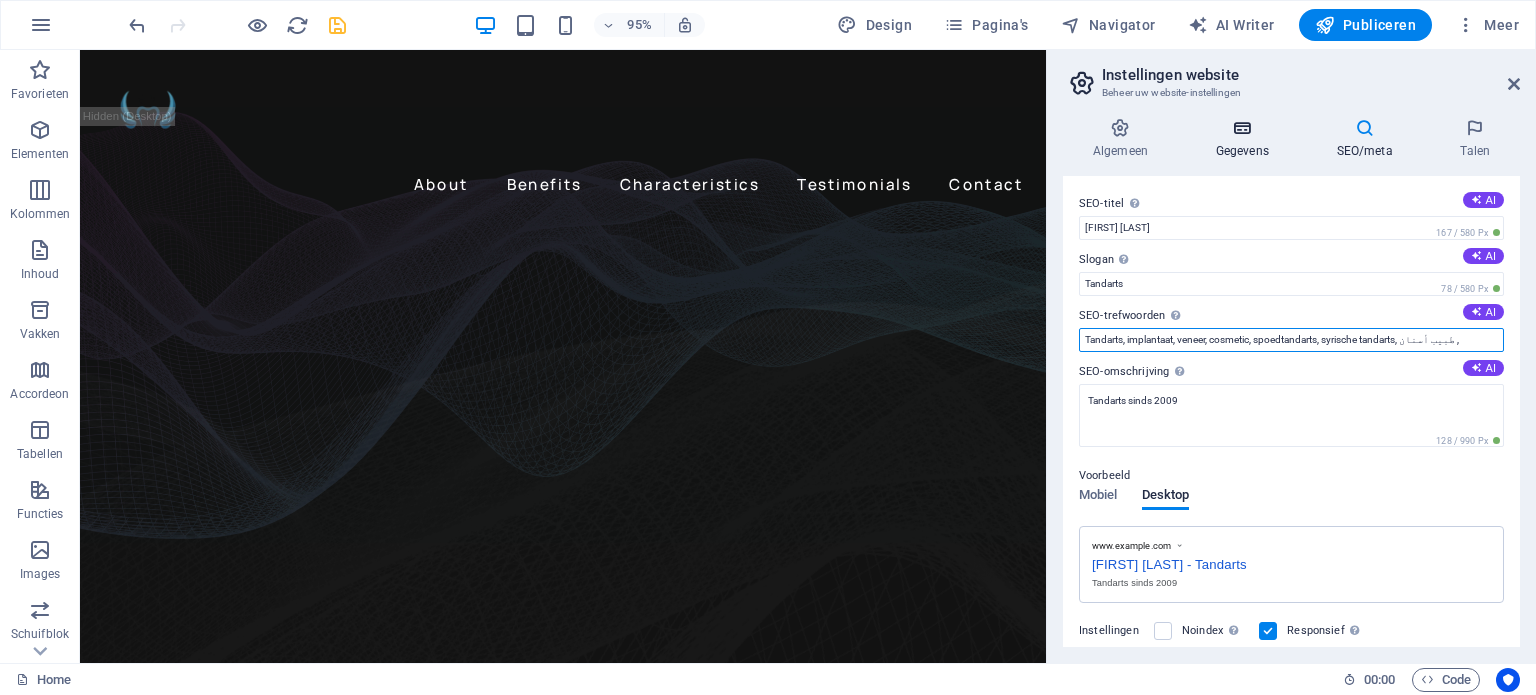 type on "Tandarts, implantaat, veneer, cosmetic, spoedtandarts, syrische tandarts, طبيب أسنان ," 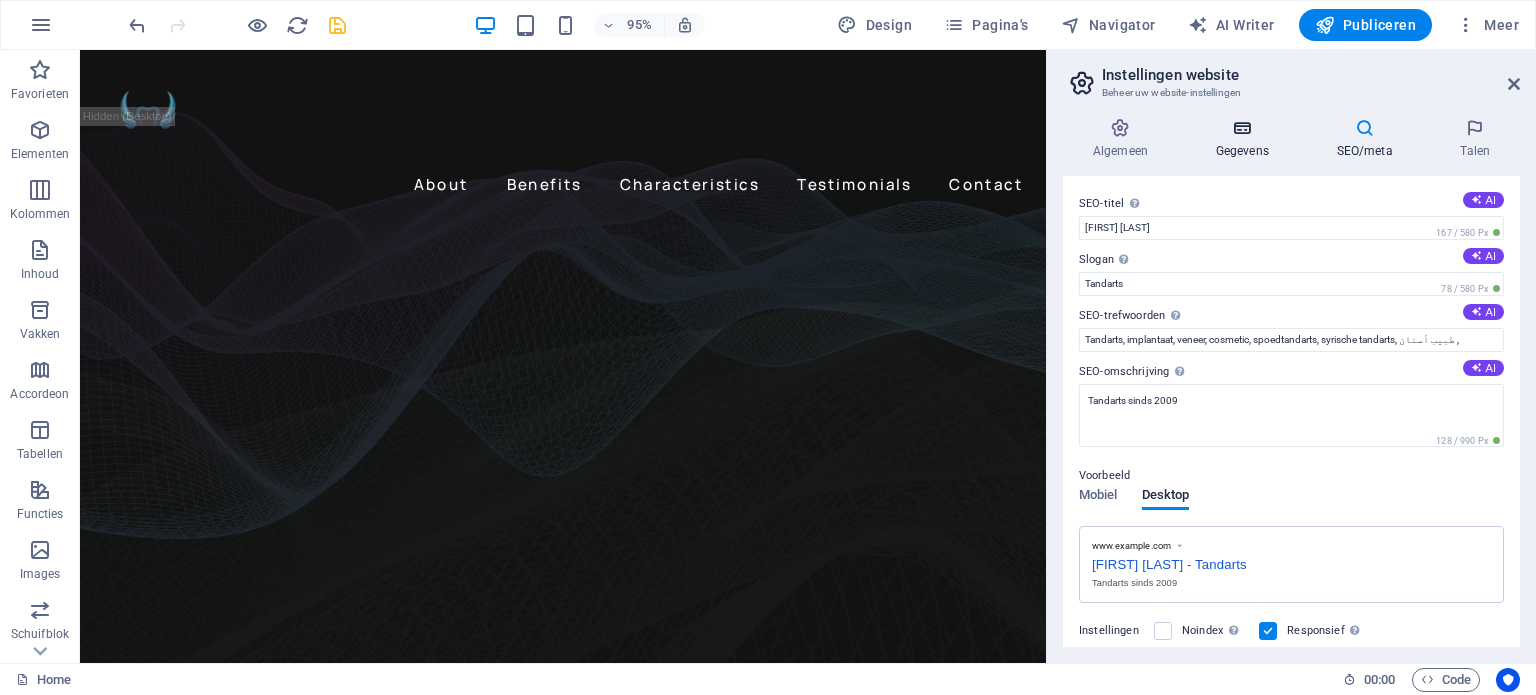 click on "Gegevens" at bounding box center (1246, 139) 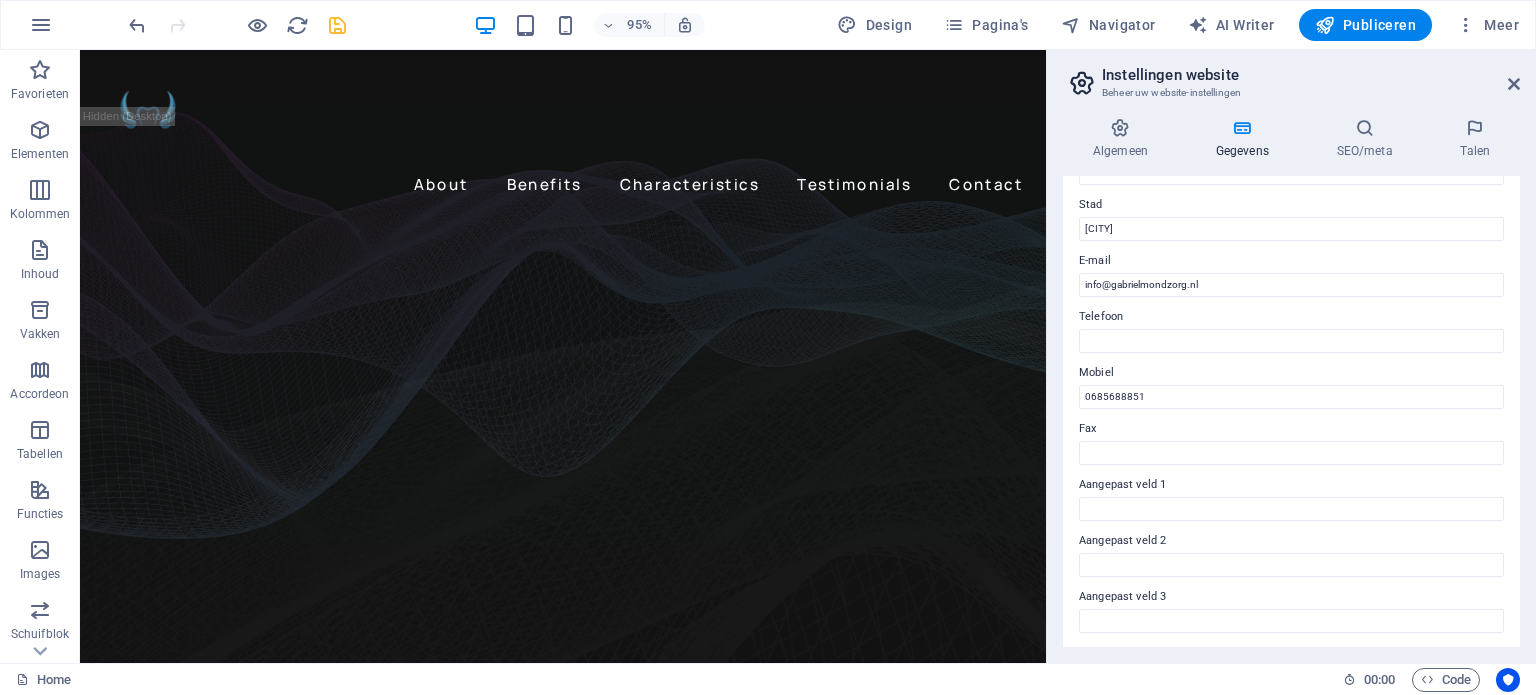 scroll, scrollTop: 488, scrollLeft: 0, axis: vertical 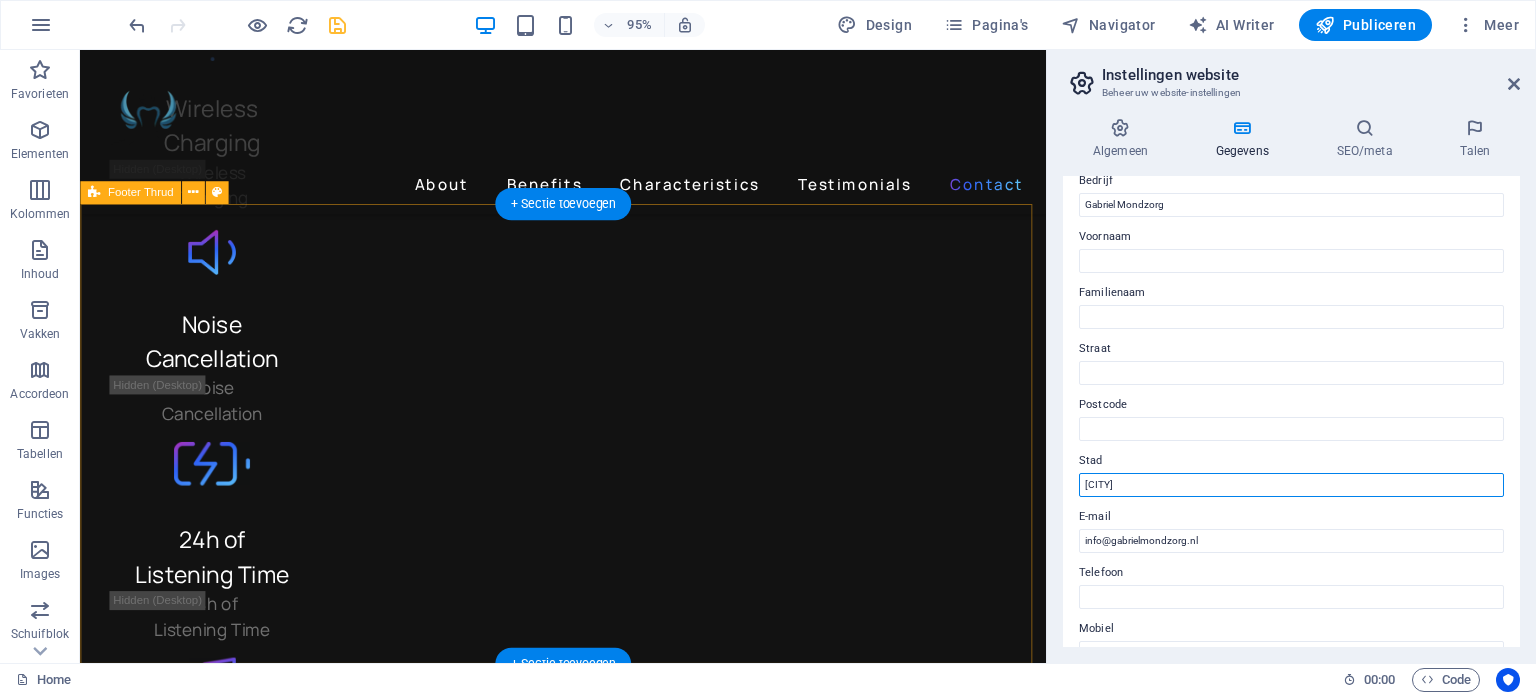 drag, startPoint x: 1231, startPoint y: 534, endPoint x: 1080, endPoint y: 505, distance: 153.75955 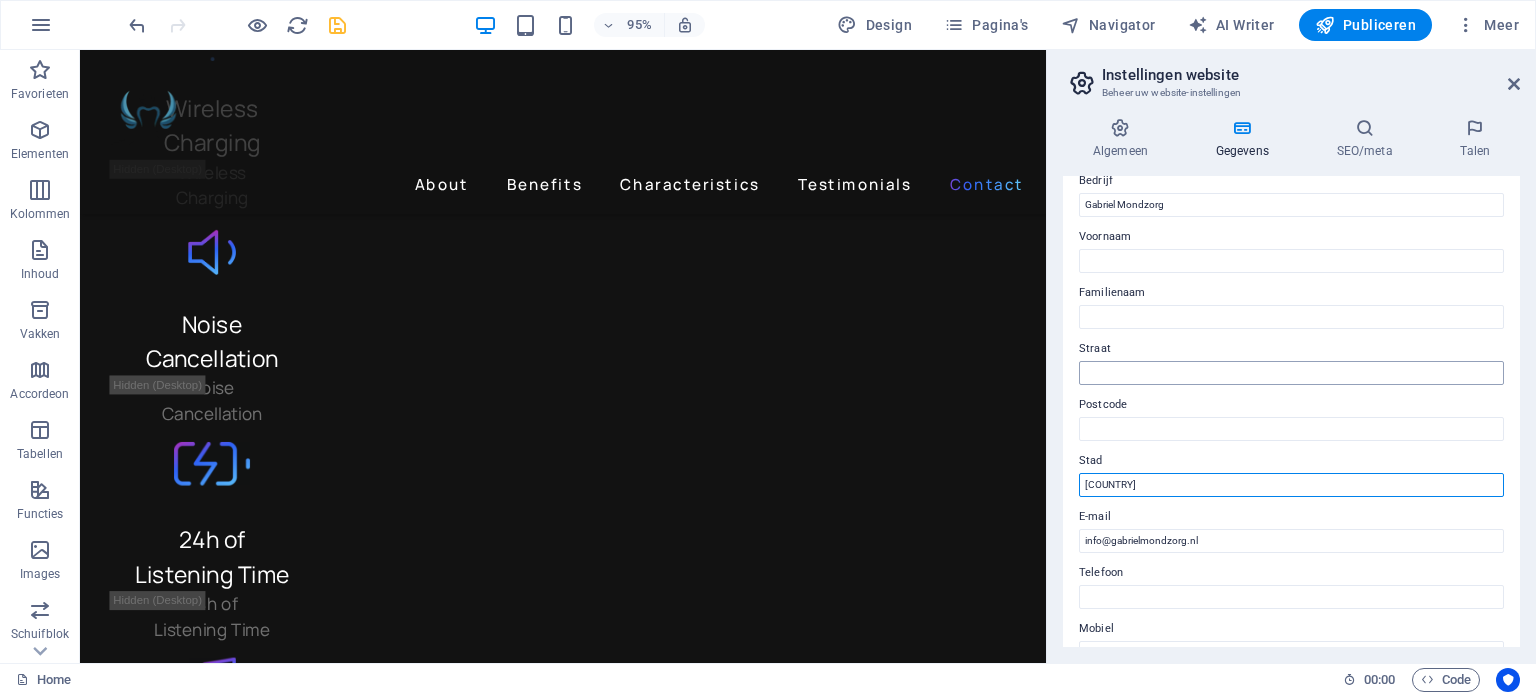 type on "[COUNTRY]" 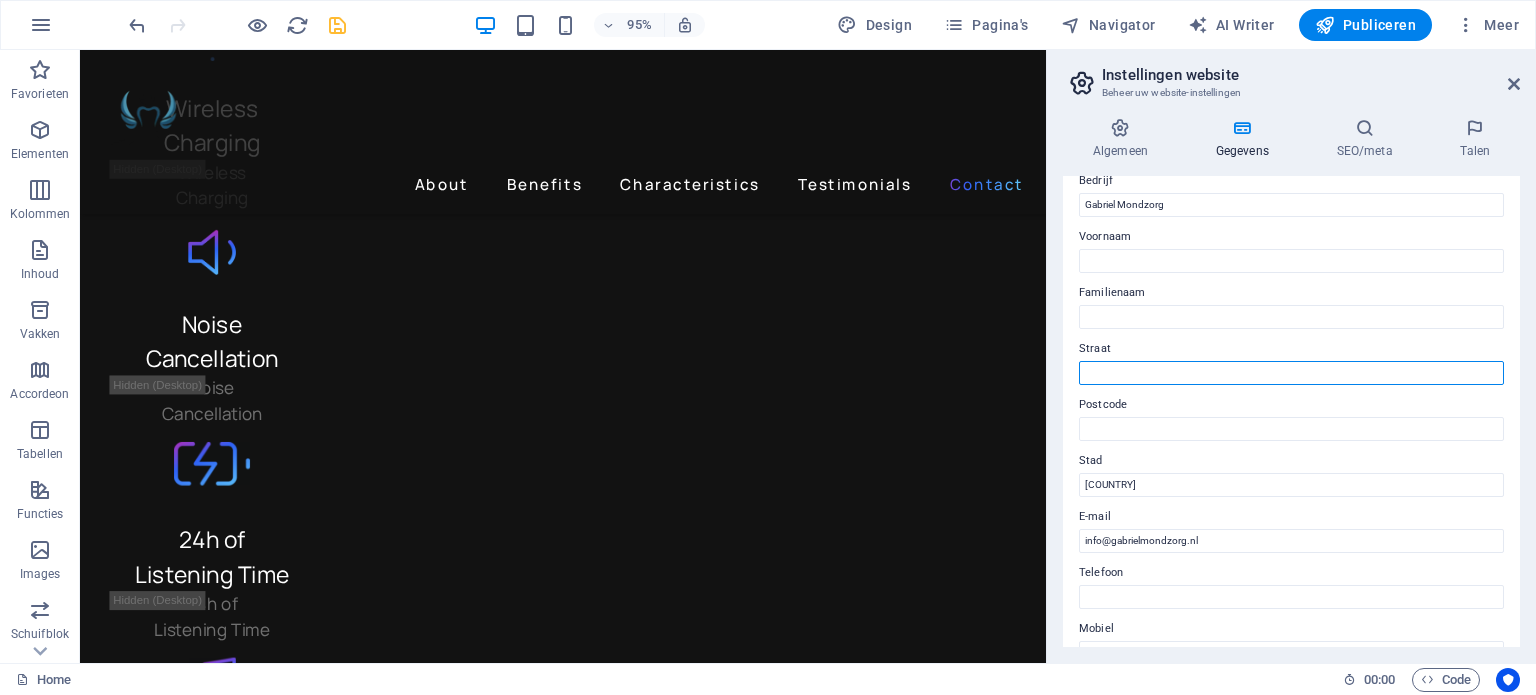 click on "Straat" at bounding box center (1291, 373) 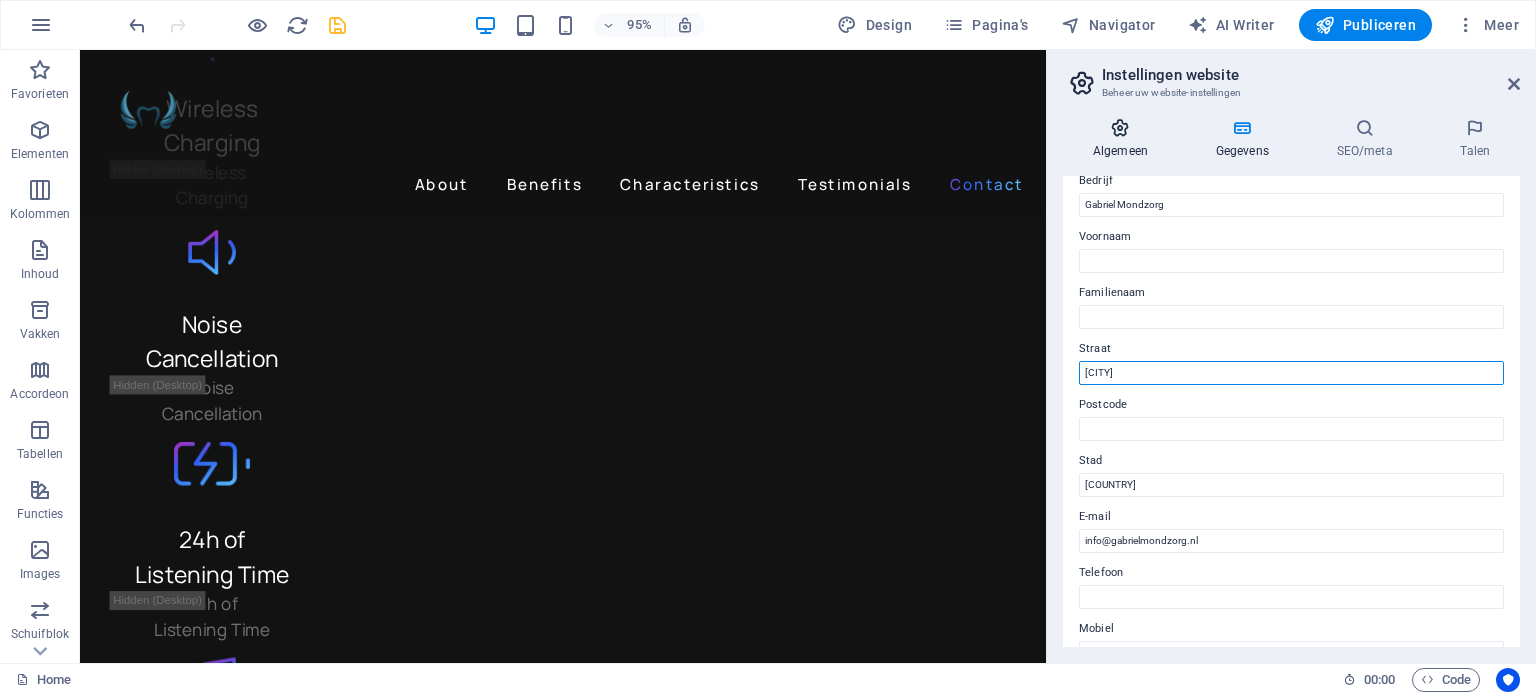 type on "[CITY]" 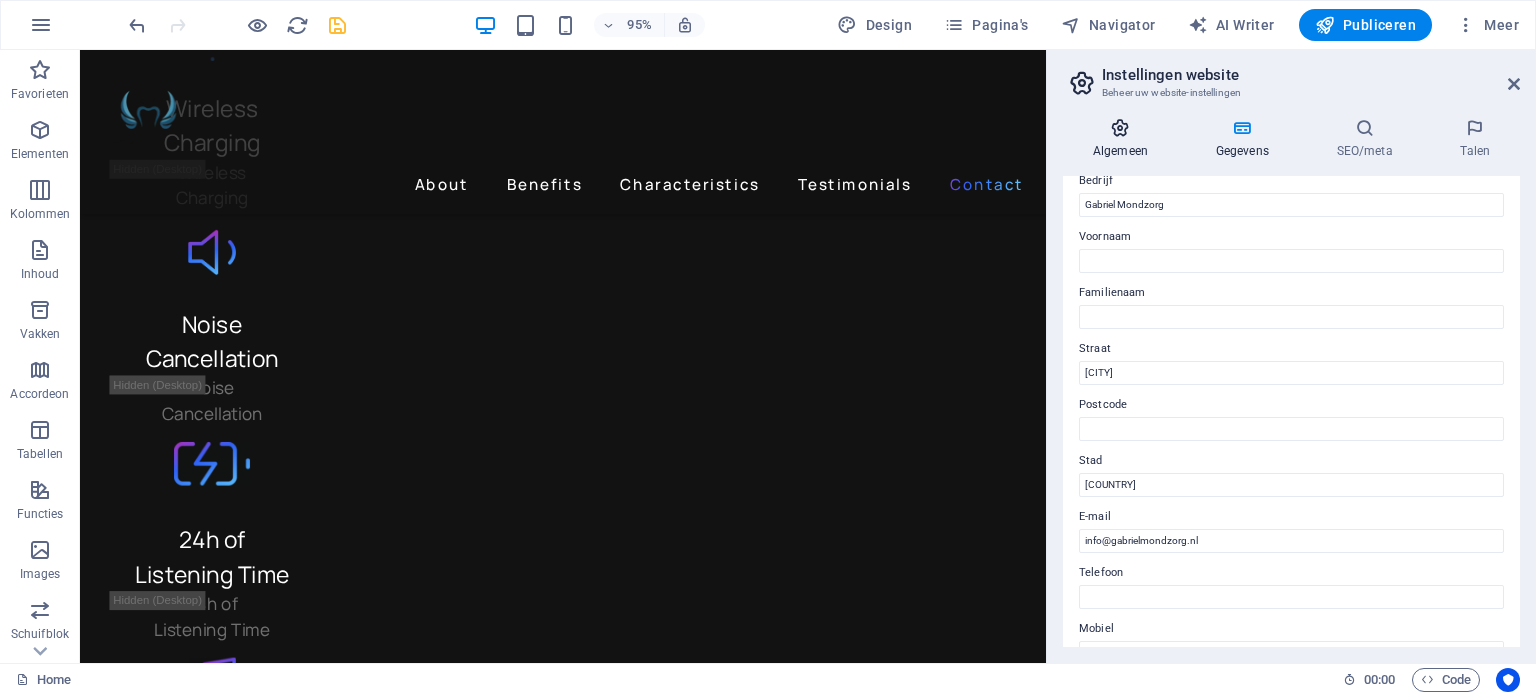 click at bounding box center [1120, 128] 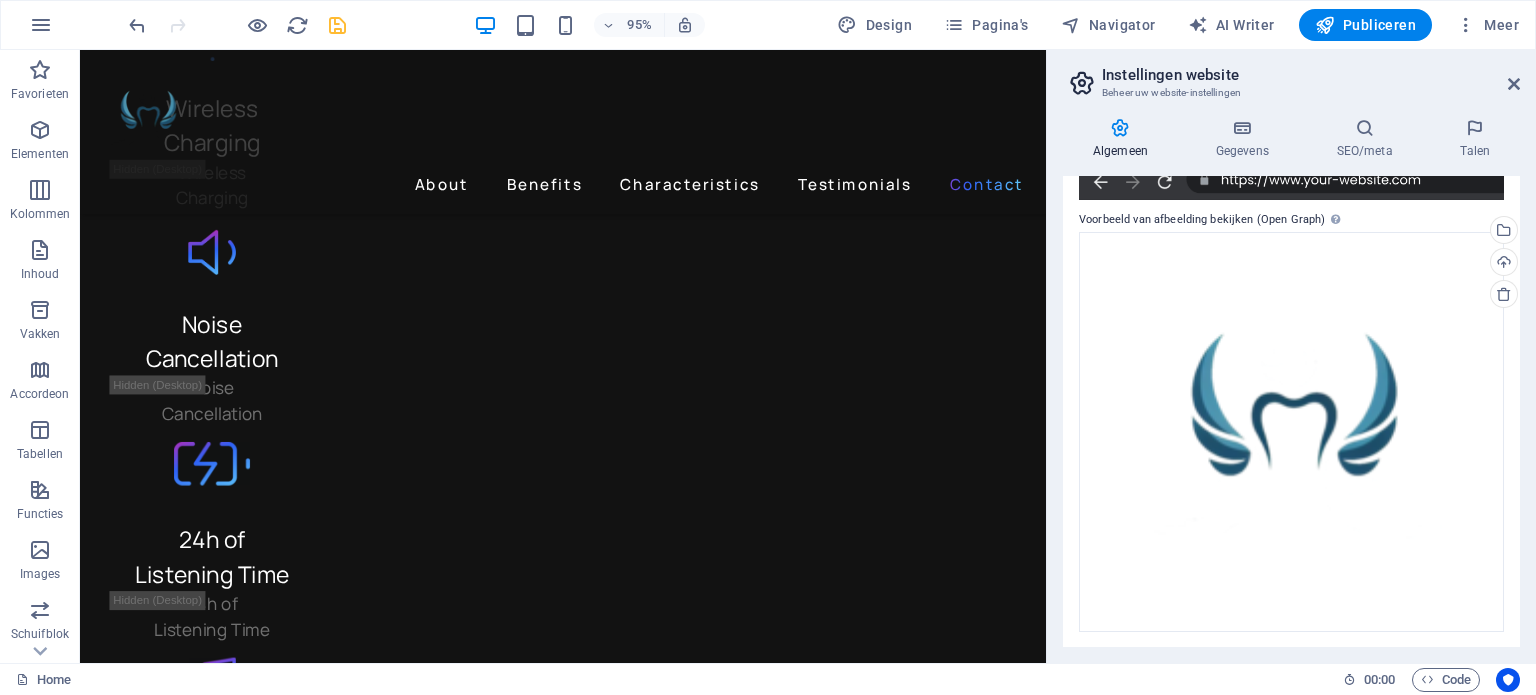 scroll, scrollTop: 0, scrollLeft: 0, axis: both 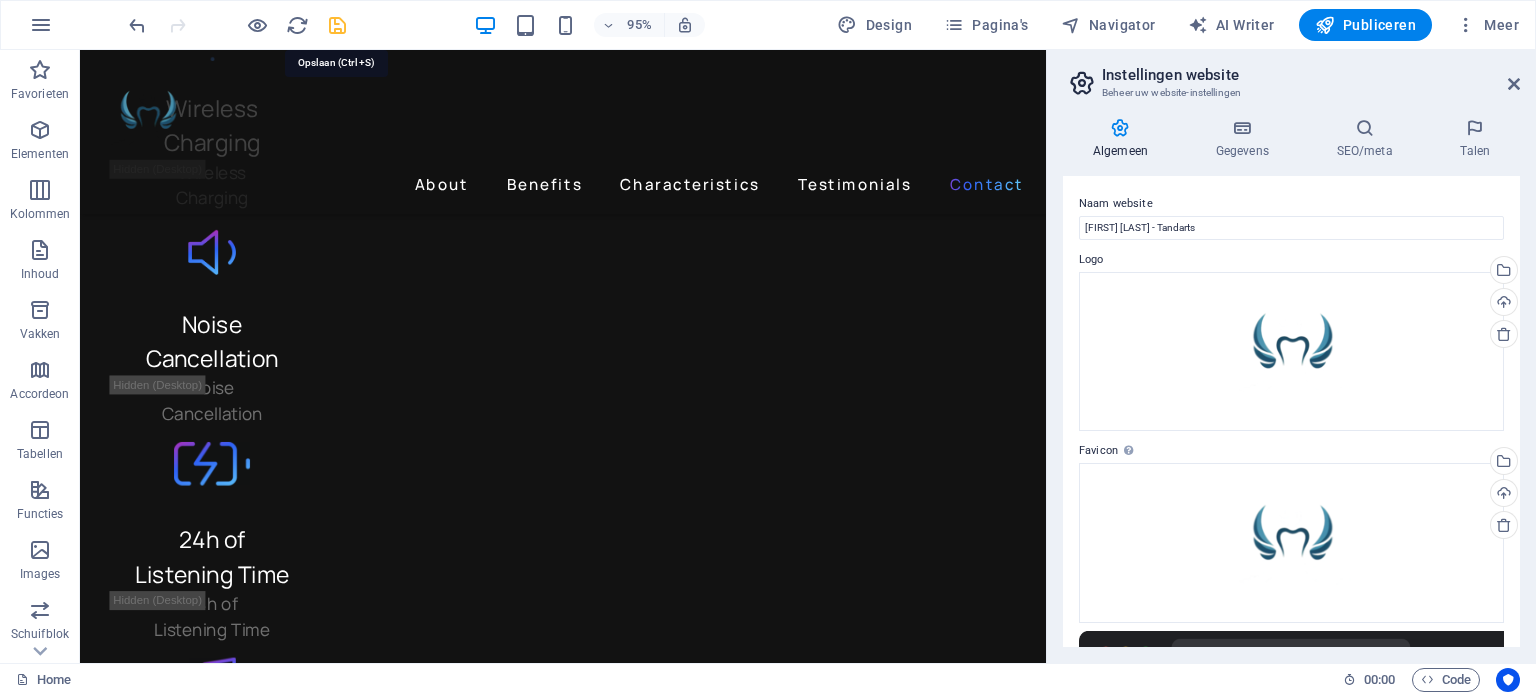 click at bounding box center (337, 25) 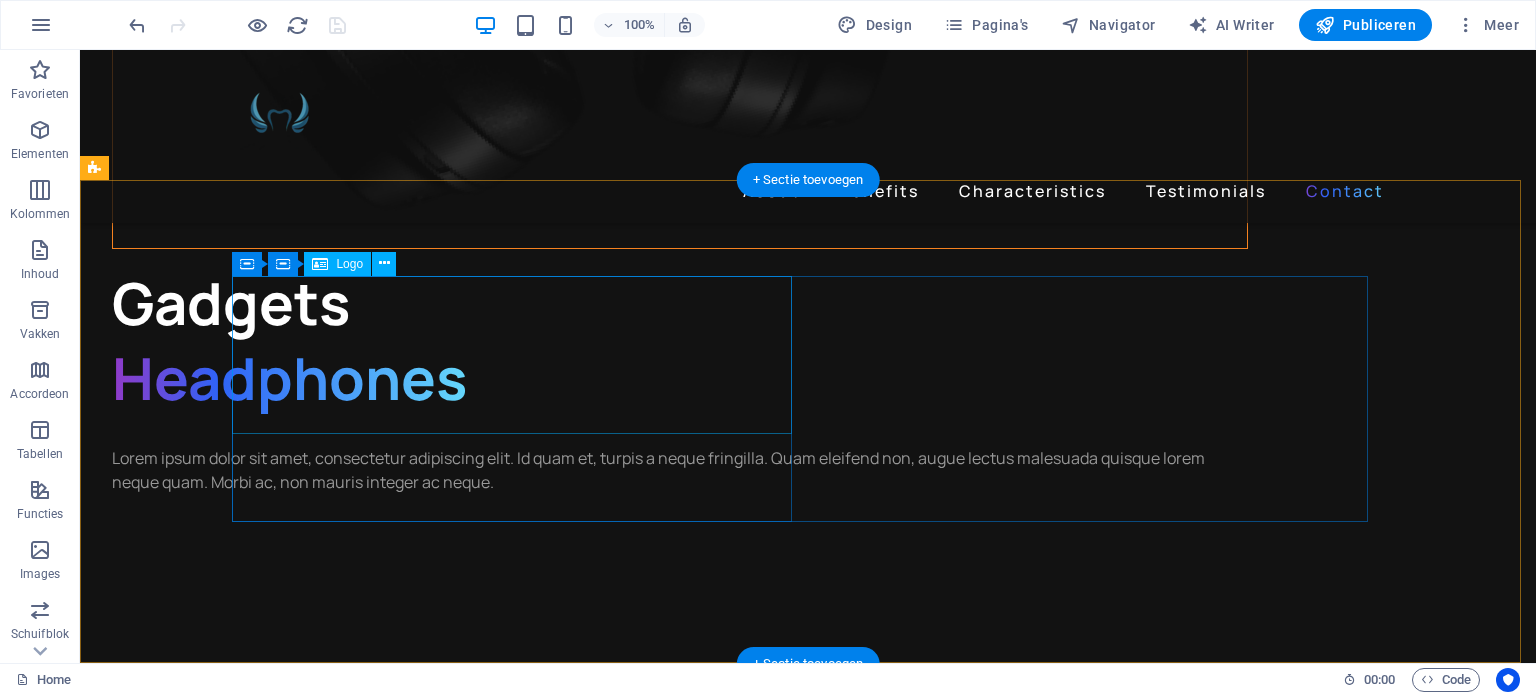 scroll, scrollTop: 5584, scrollLeft: 0, axis: vertical 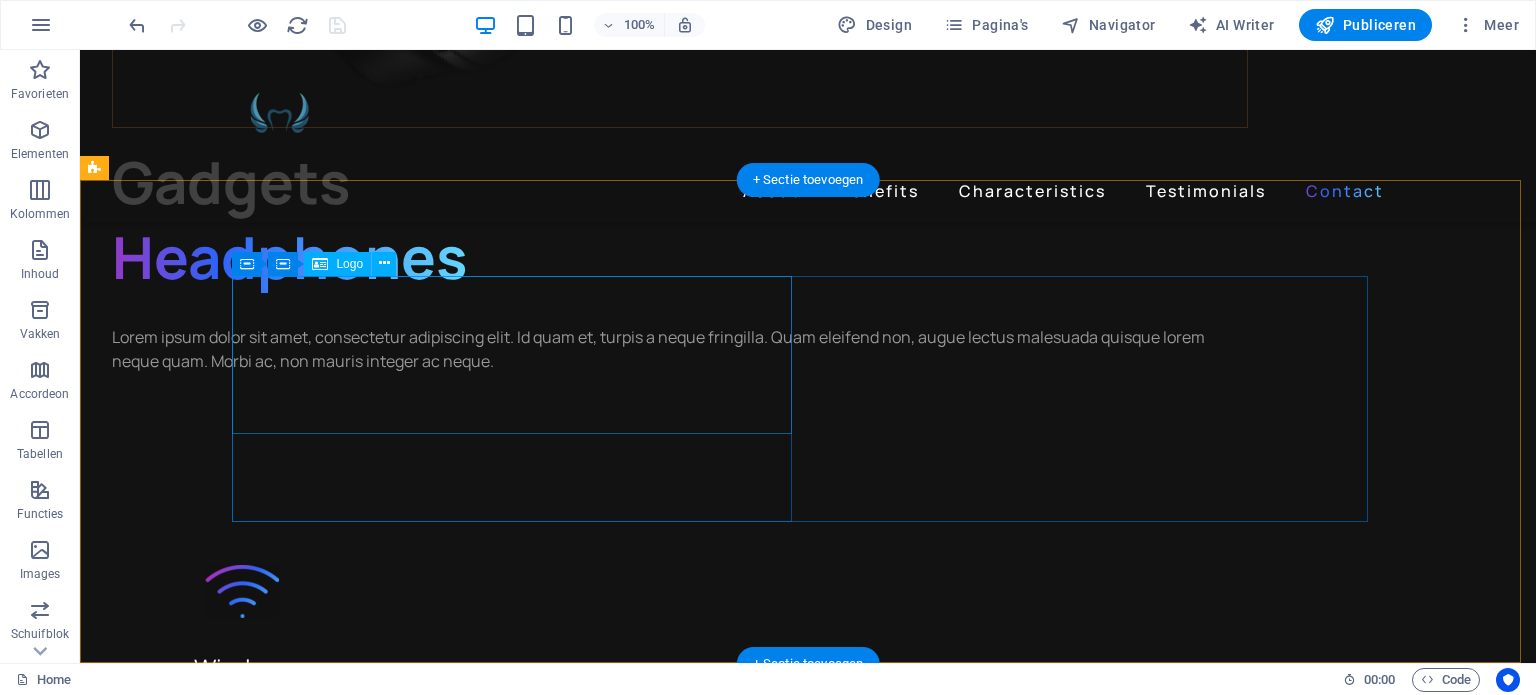 click at bounding box center (520, 13764) 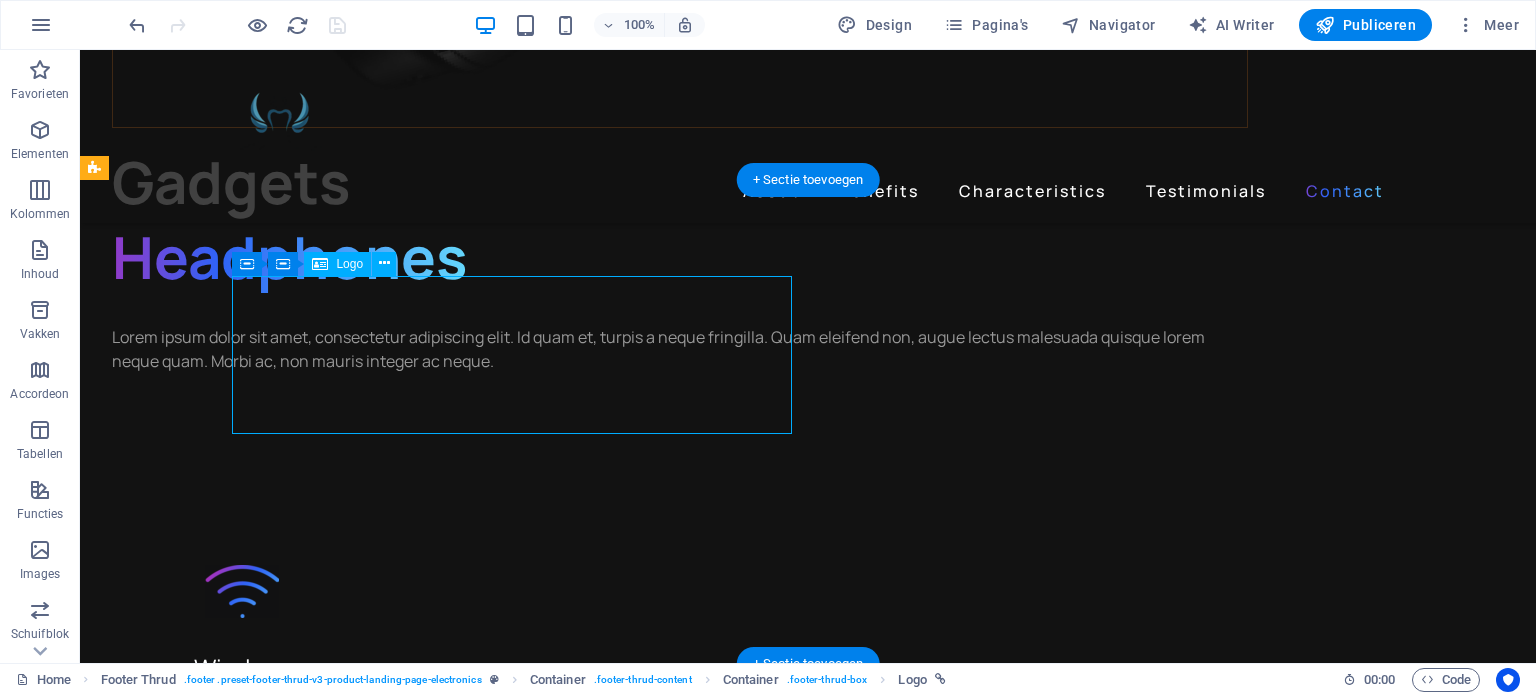scroll, scrollTop: 5445, scrollLeft: 0, axis: vertical 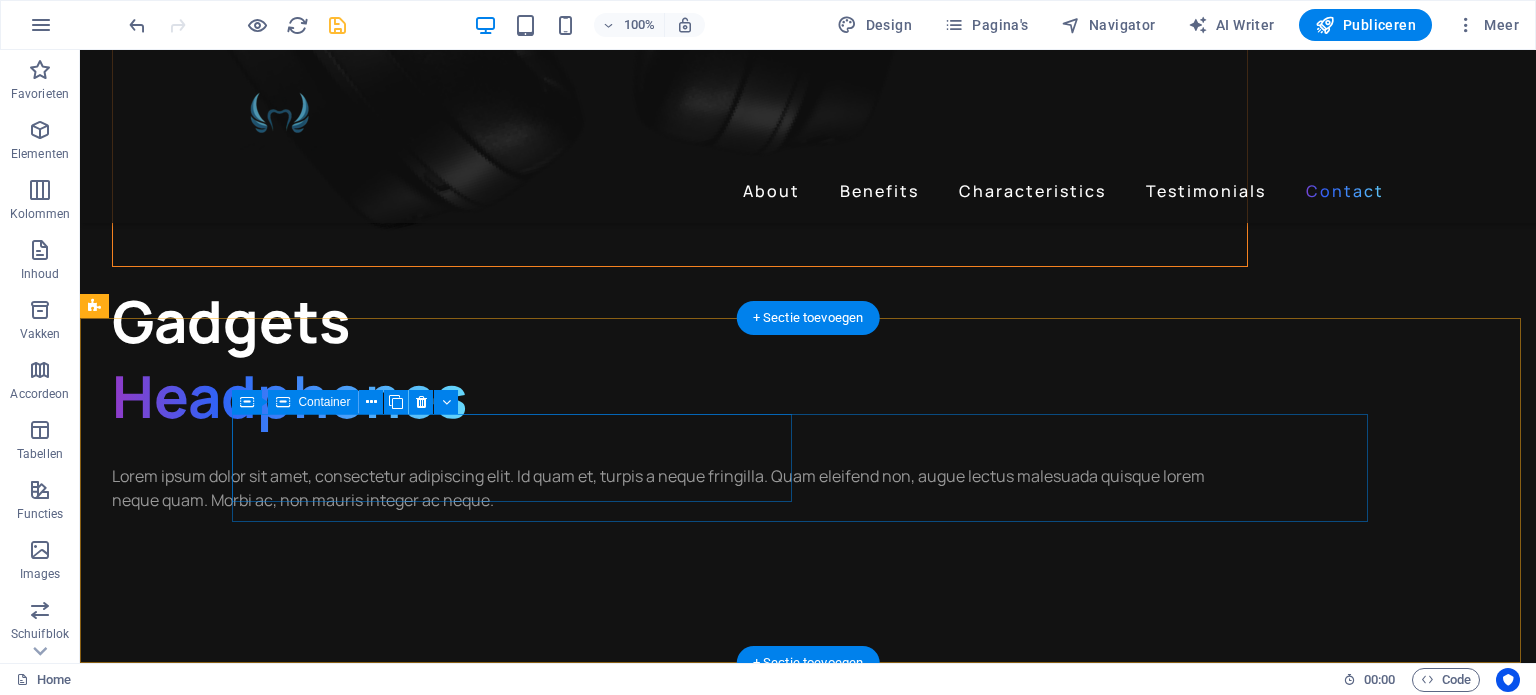 click on "Lorem ipsum dolor sit amet, consectetur adipiscing elit. Eu felis gravida a, gravida tortor sit venenatis." at bounding box center (520, 13856) 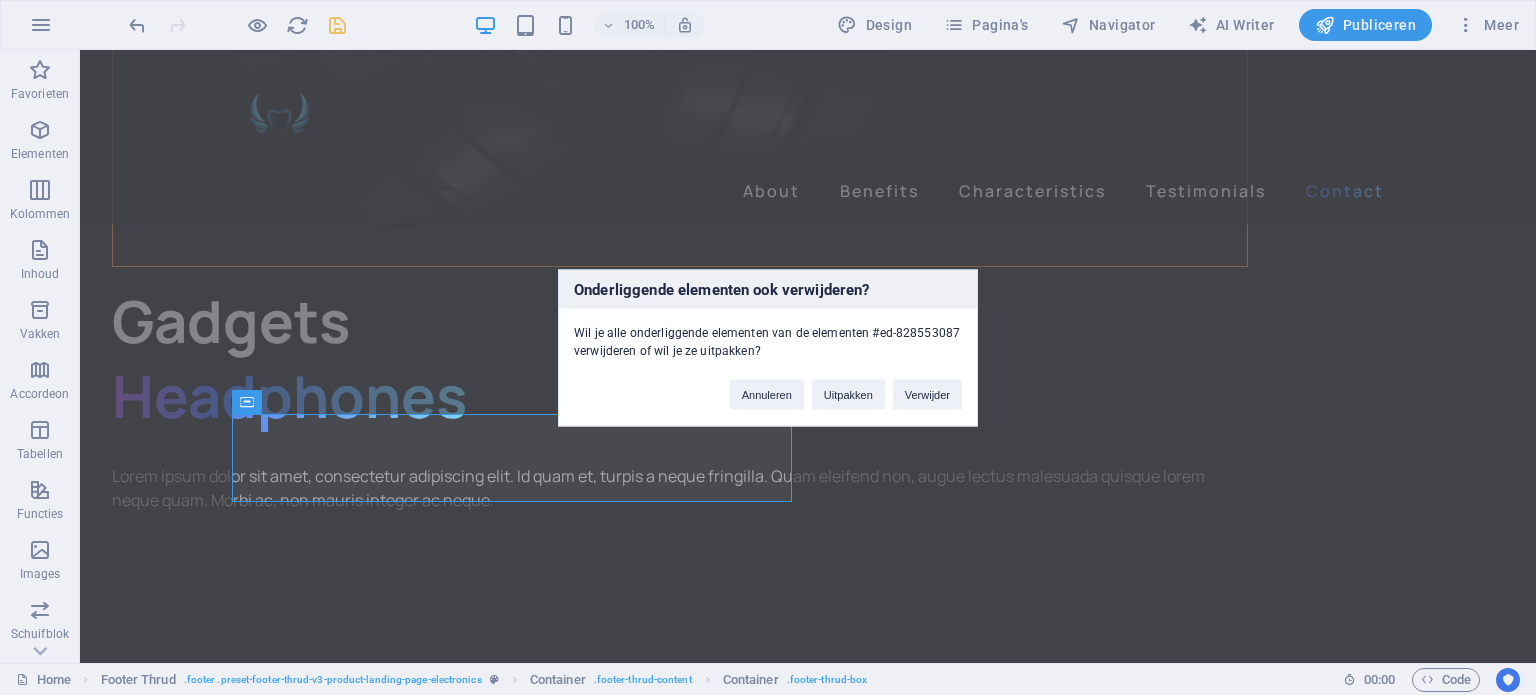 type 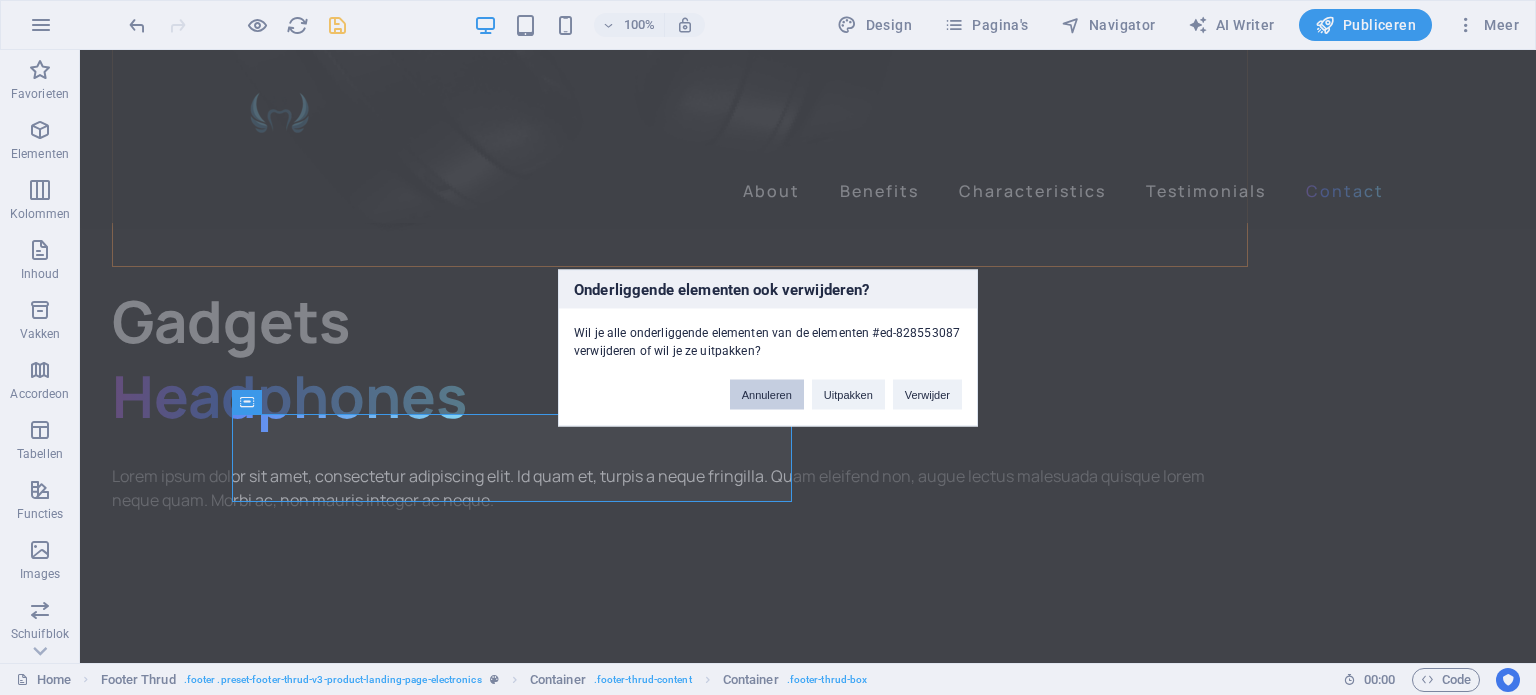 click on "Annuleren" at bounding box center [767, 394] 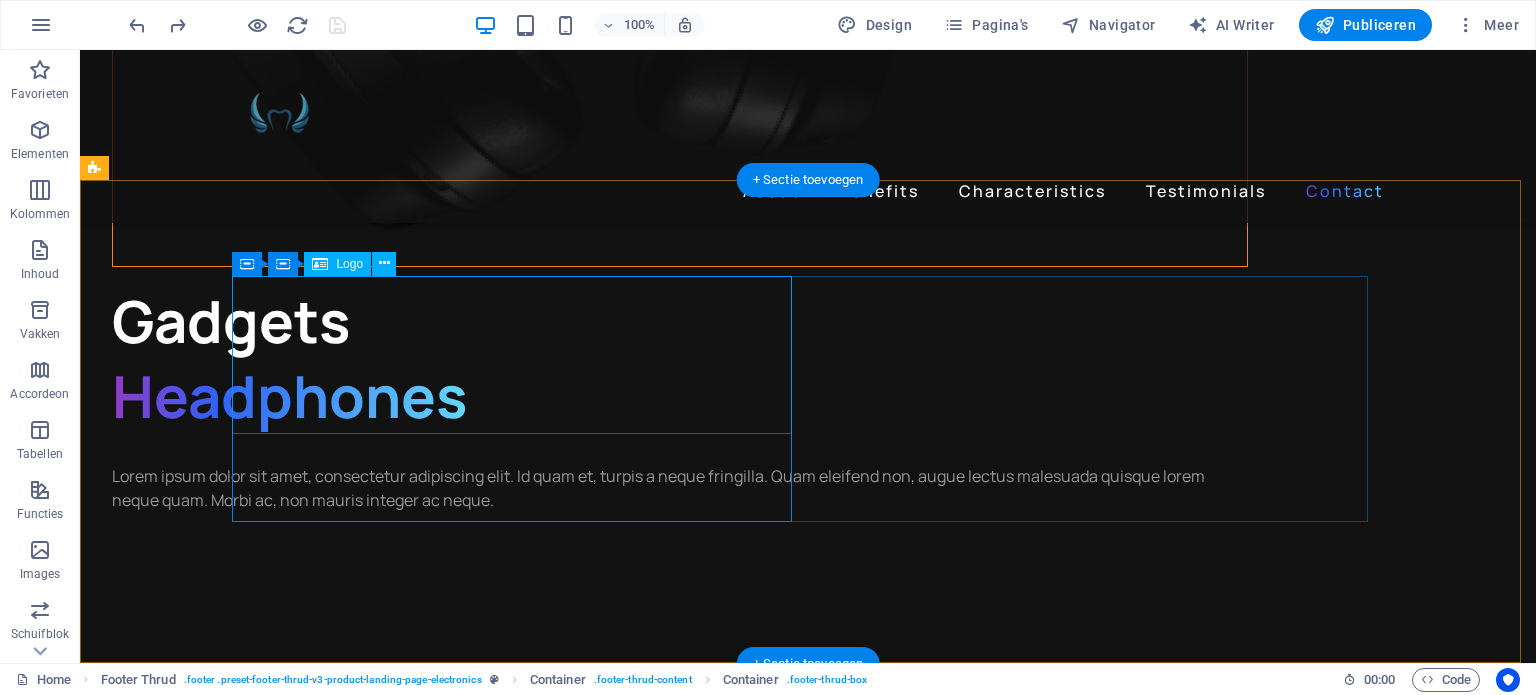 scroll, scrollTop: 5584, scrollLeft: 0, axis: vertical 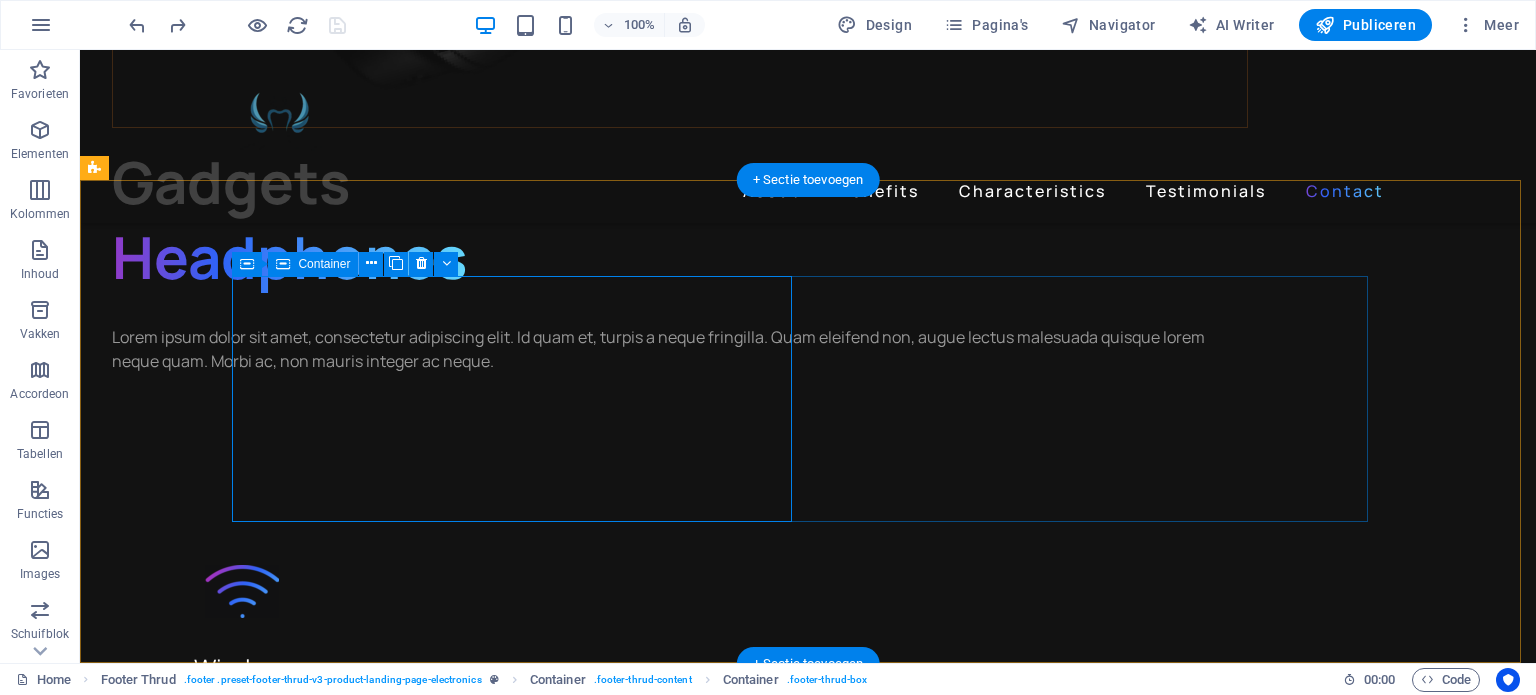 click on "Lorem ipsum dolor sit amet, consectetur adipiscing elit. Eu felis gravida a, gravida tortor sit venenatis." at bounding box center [520, 13796] 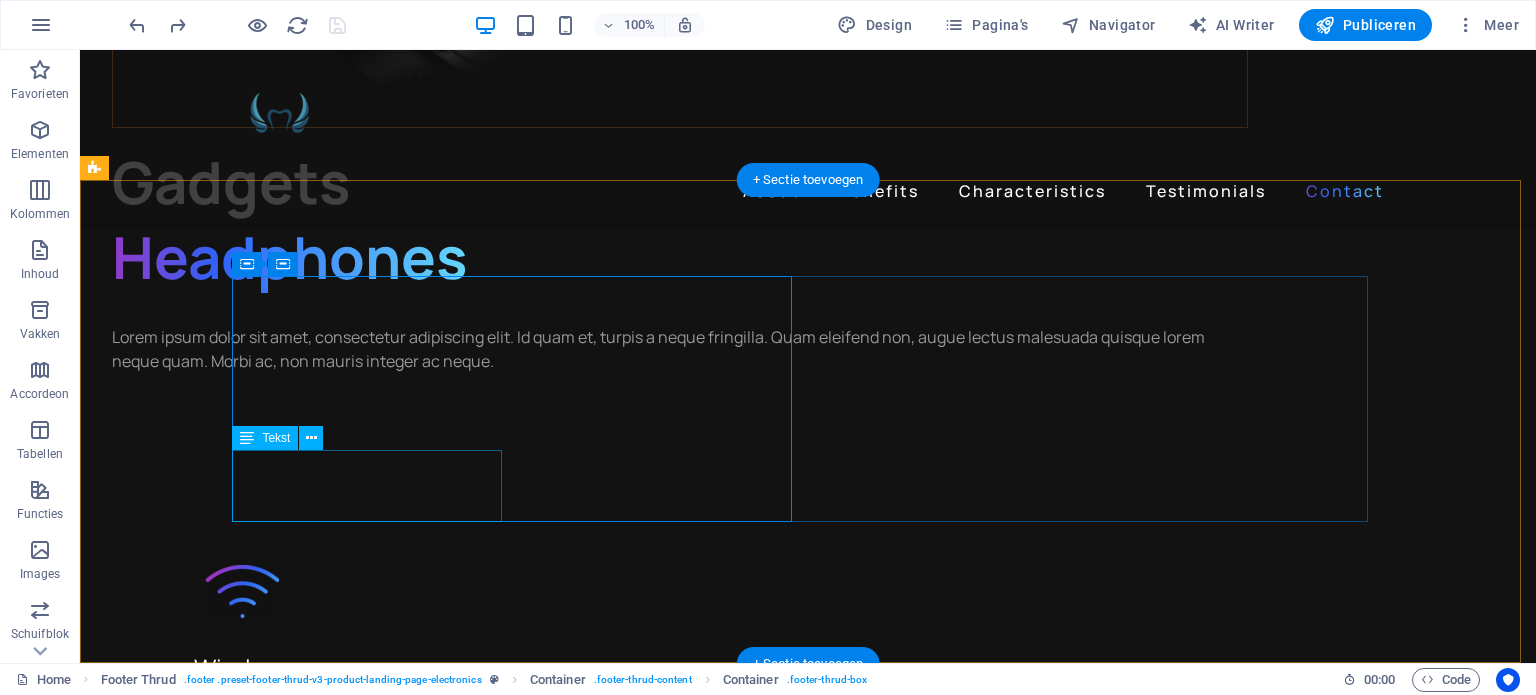 click on "Lorem ipsum dolor sit amet, consectetur adipiscing elit. Eu felis gravida a, gravida tortor sit venenatis." at bounding box center (520, 13884) 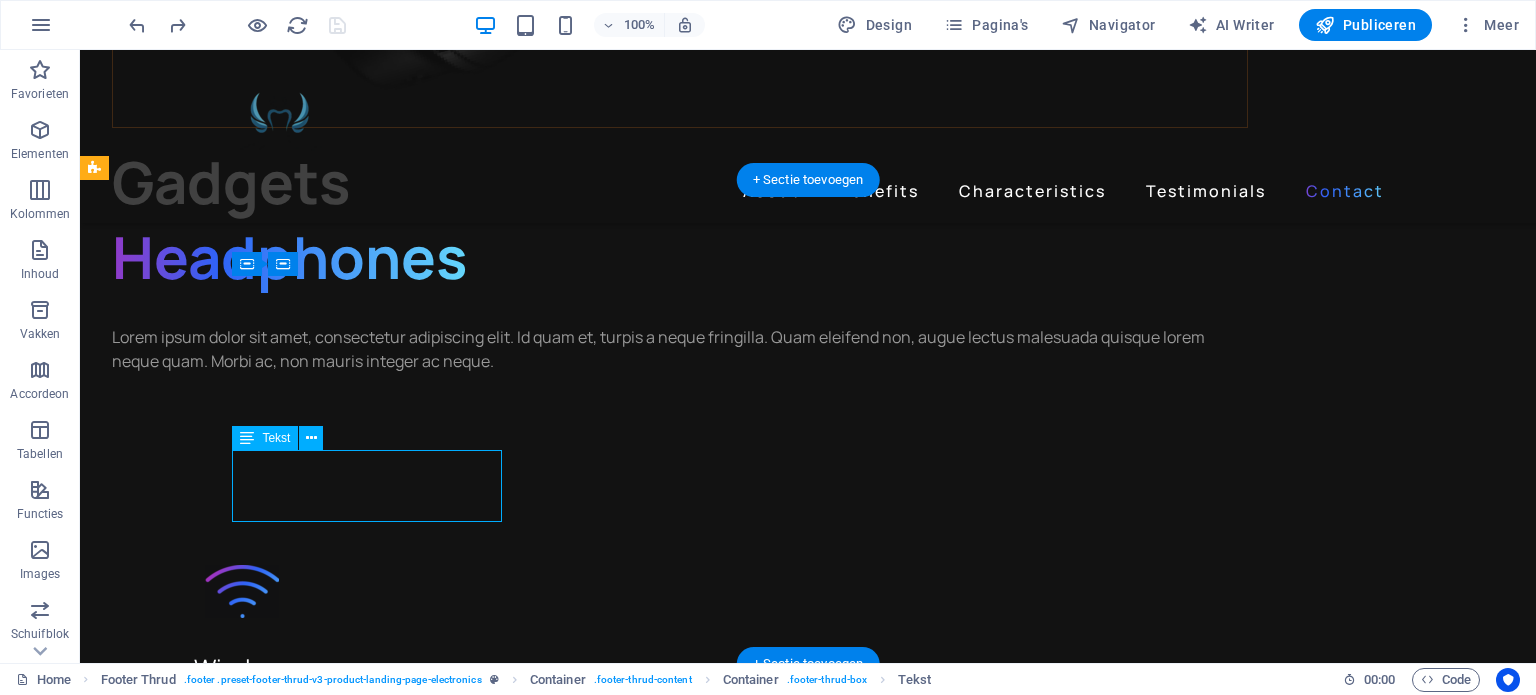 scroll, scrollTop: 5512, scrollLeft: 0, axis: vertical 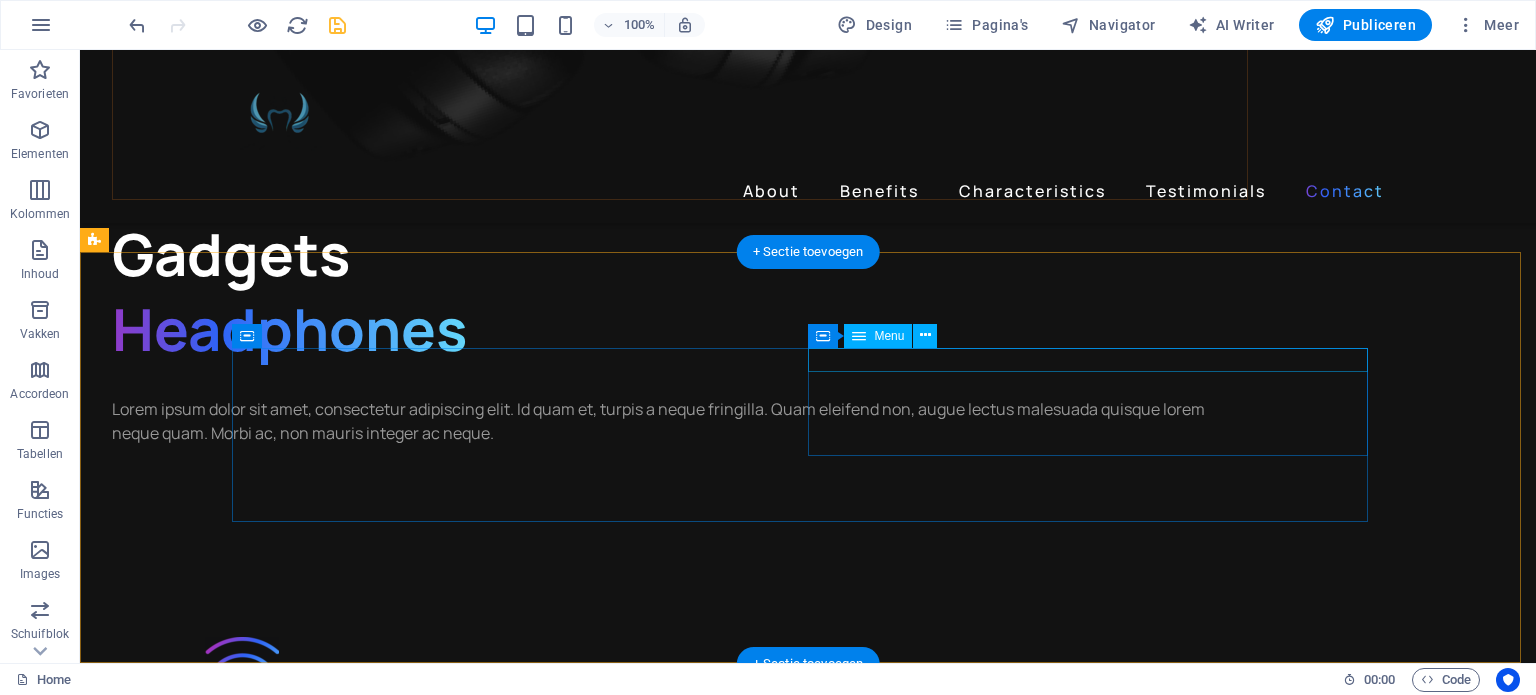 click on "About Benefit Characteristics Testimonials Contact" at bounding box center [520, 13952] 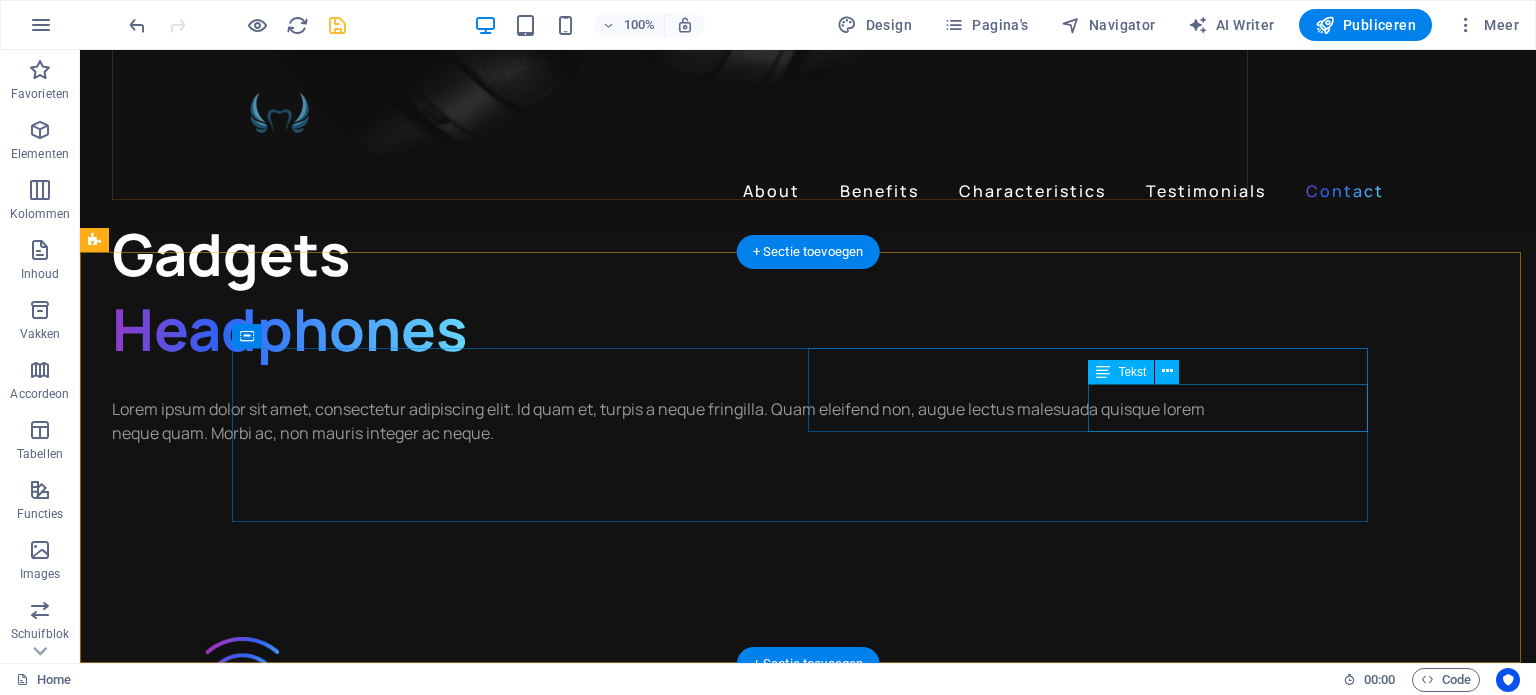 click on "Lelystad ,  Nederland ,   12345" at bounding box center (520, 14048) 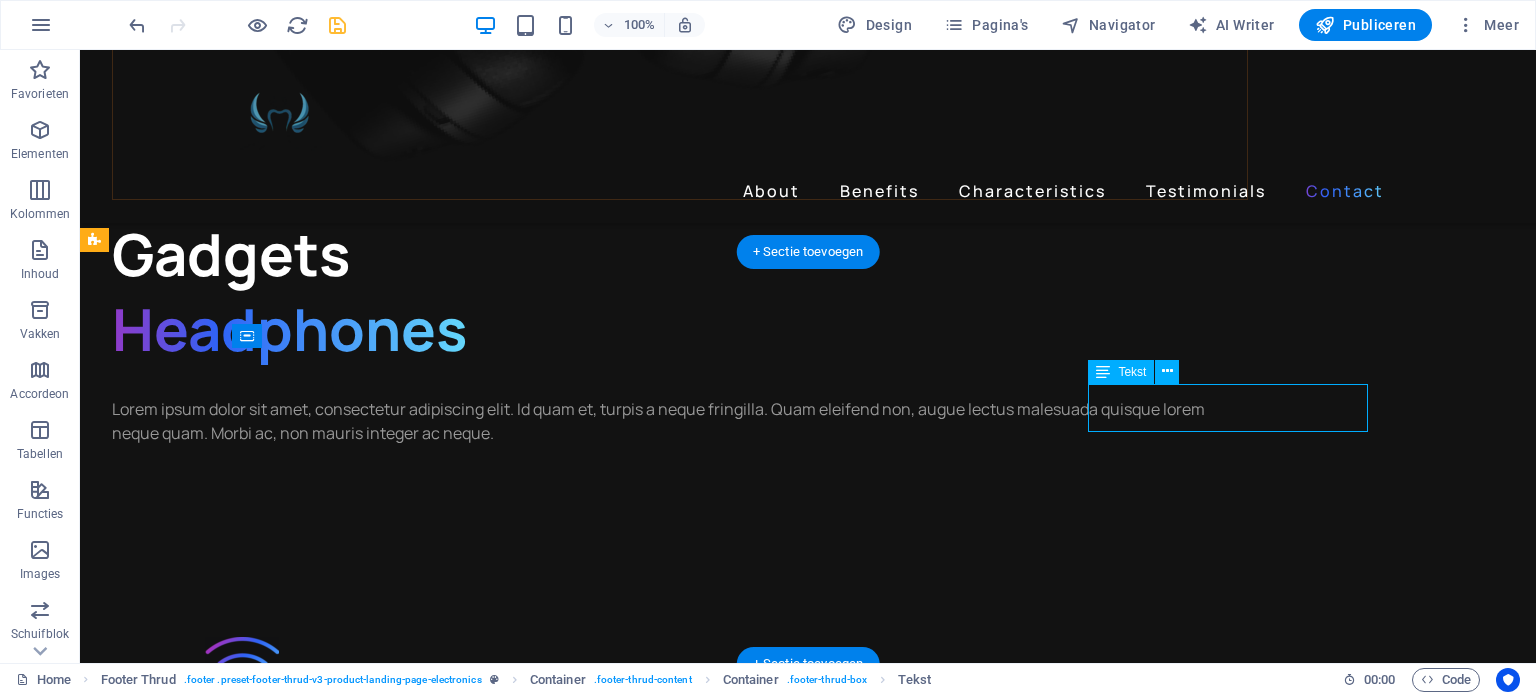 click on "Lelystad ,  Nederland ,   12345" at bounding box center [520, 14048] 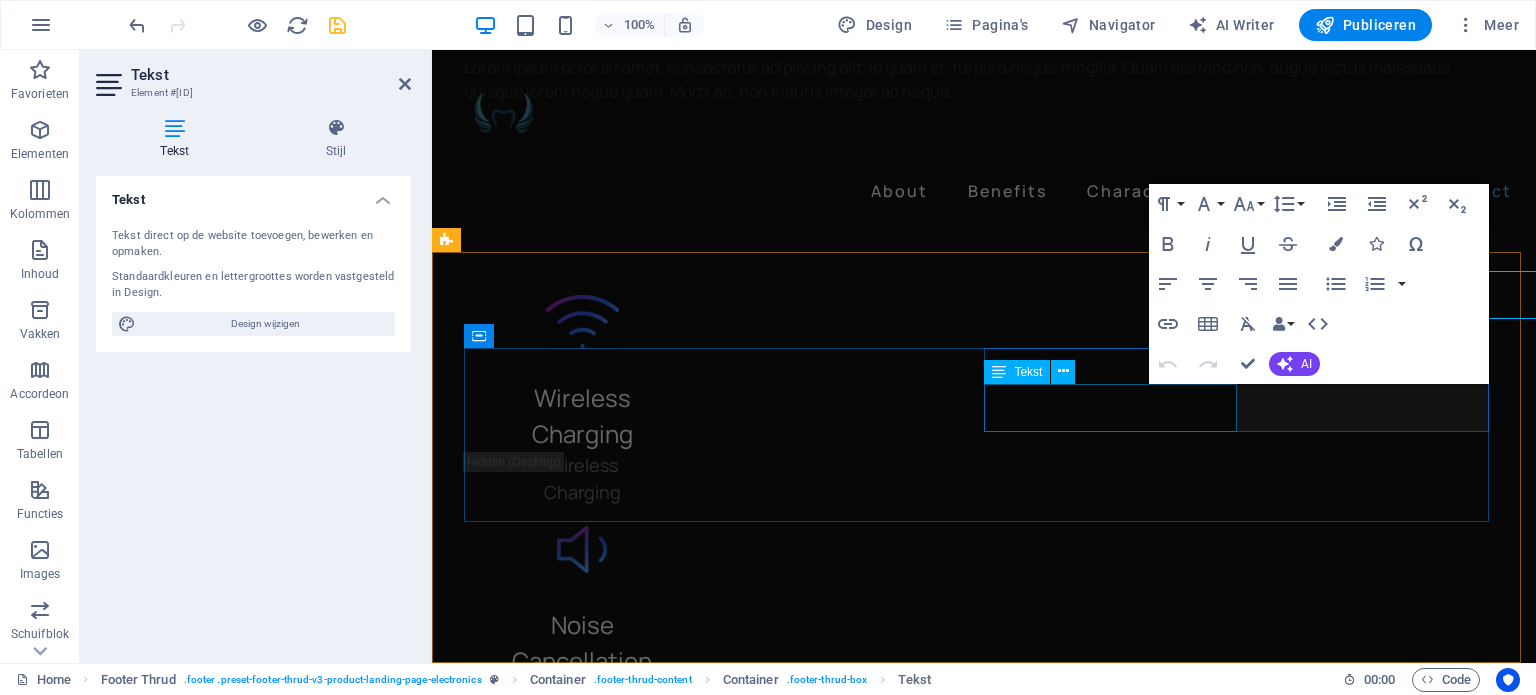 scroll, scrollTop: 5559, scrollLeft: 0, axis: vertical 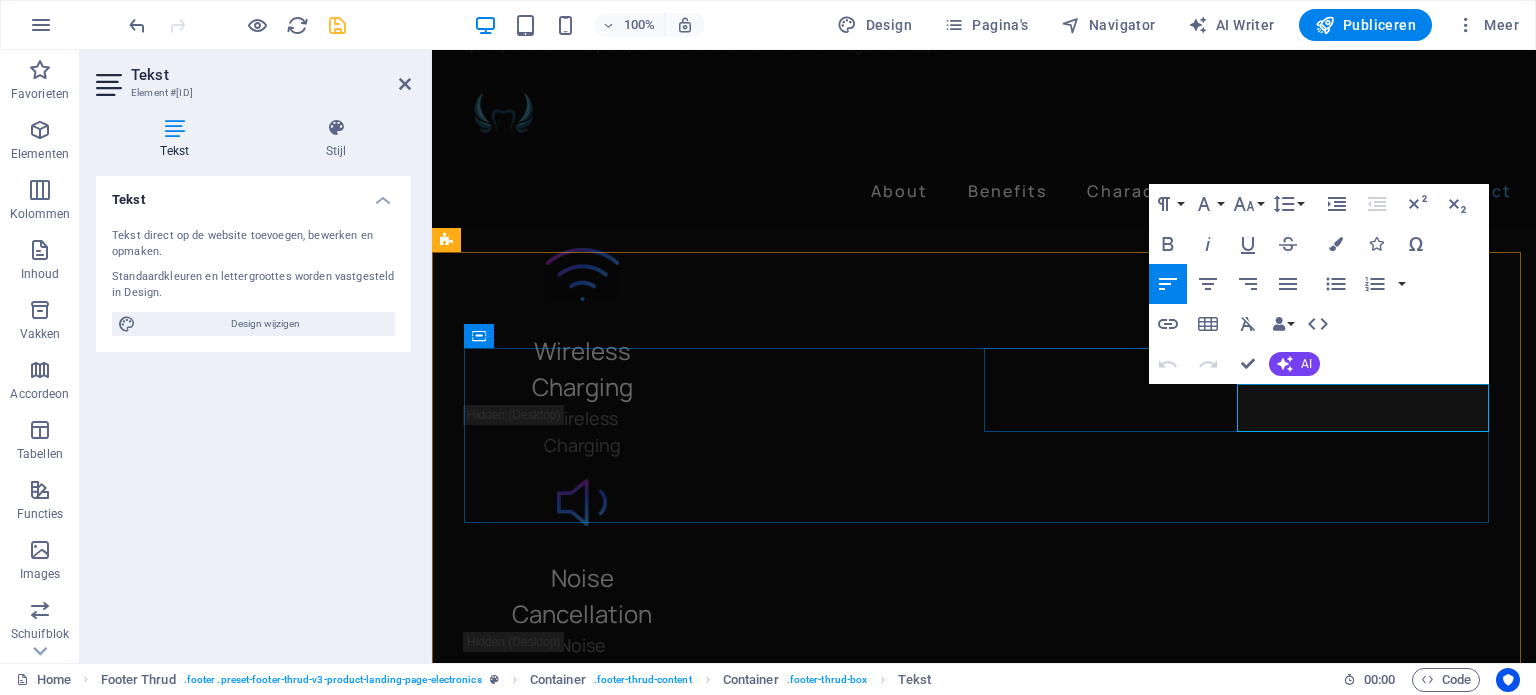 click on "12345" at bounding box center [488, 13072] 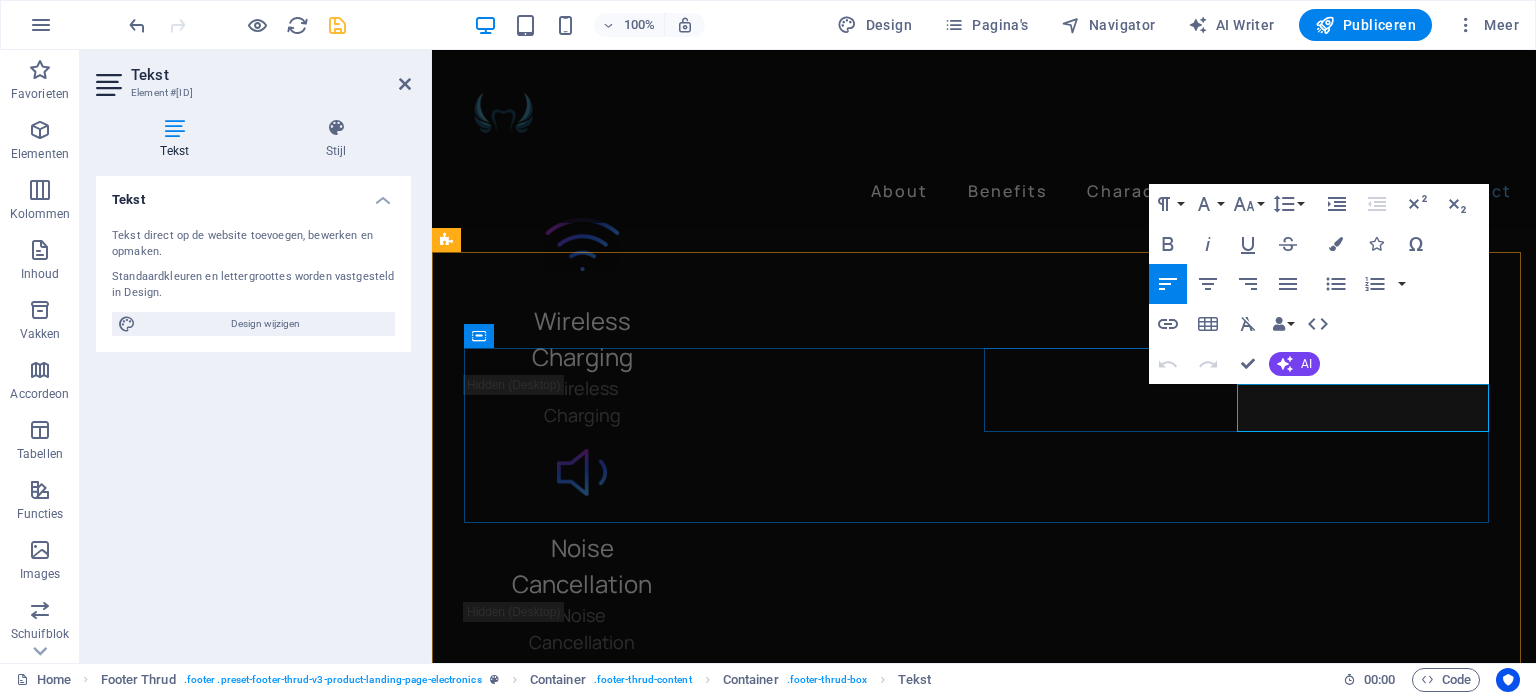 scroll, scrollTop: 5340, scrollLeft: 0, axis: vertical 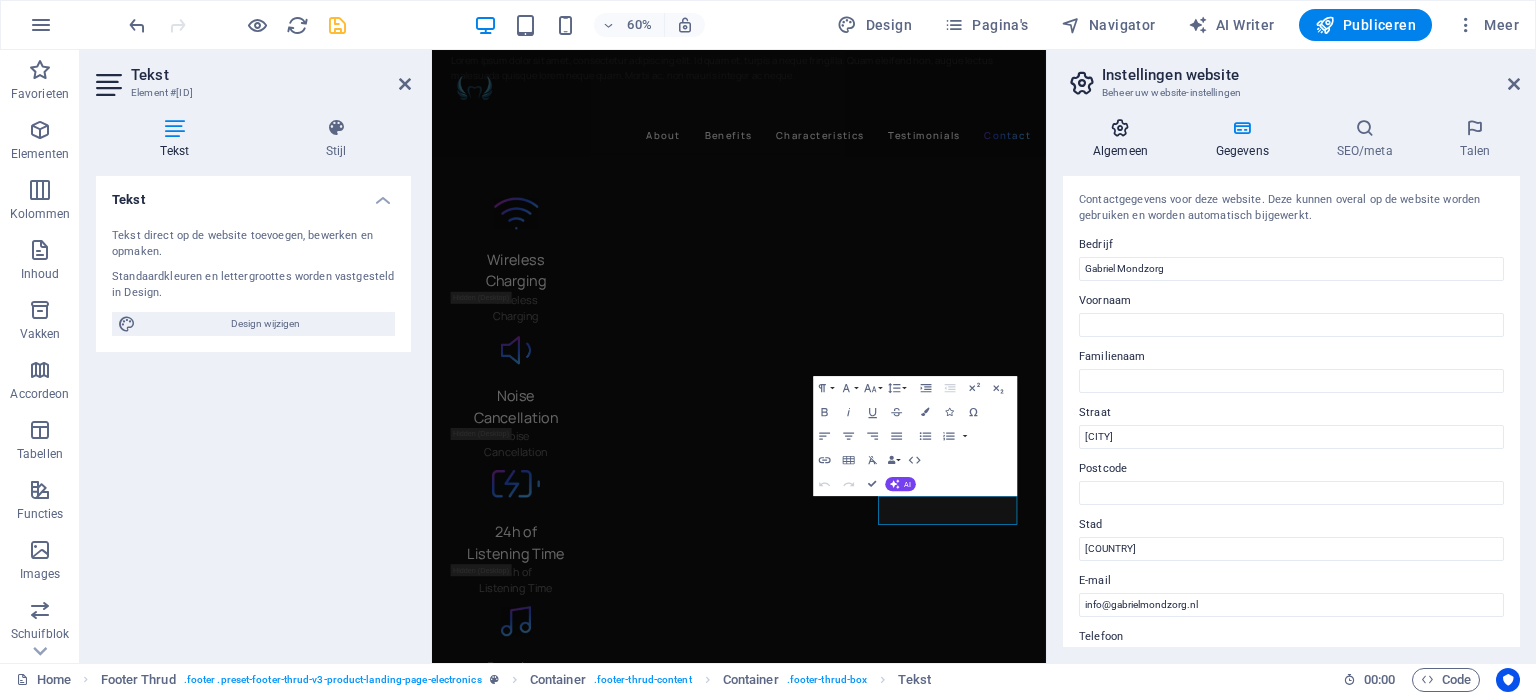 click on "Algemeen" at bounding box center (1124, 139) 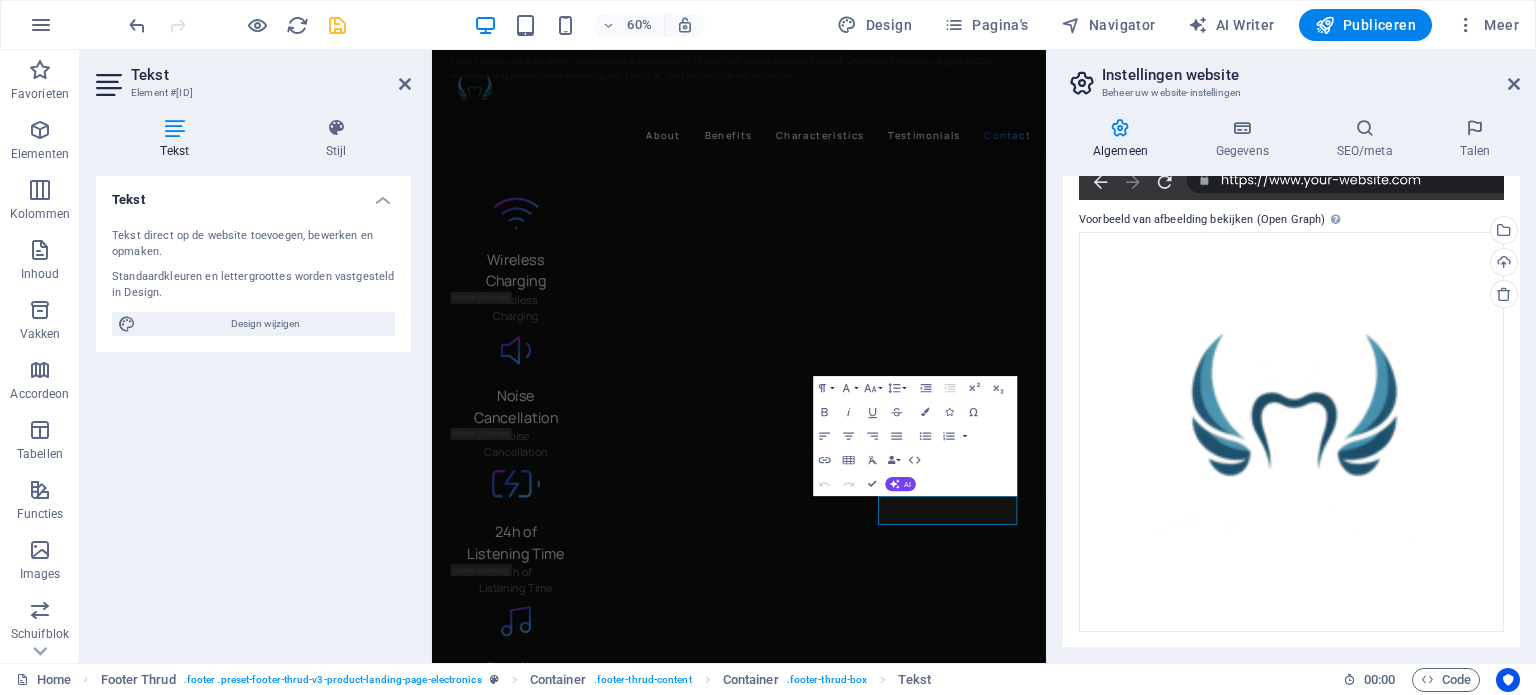 scroll, scrollTop: 0, scrollLeft: 0, axis: both 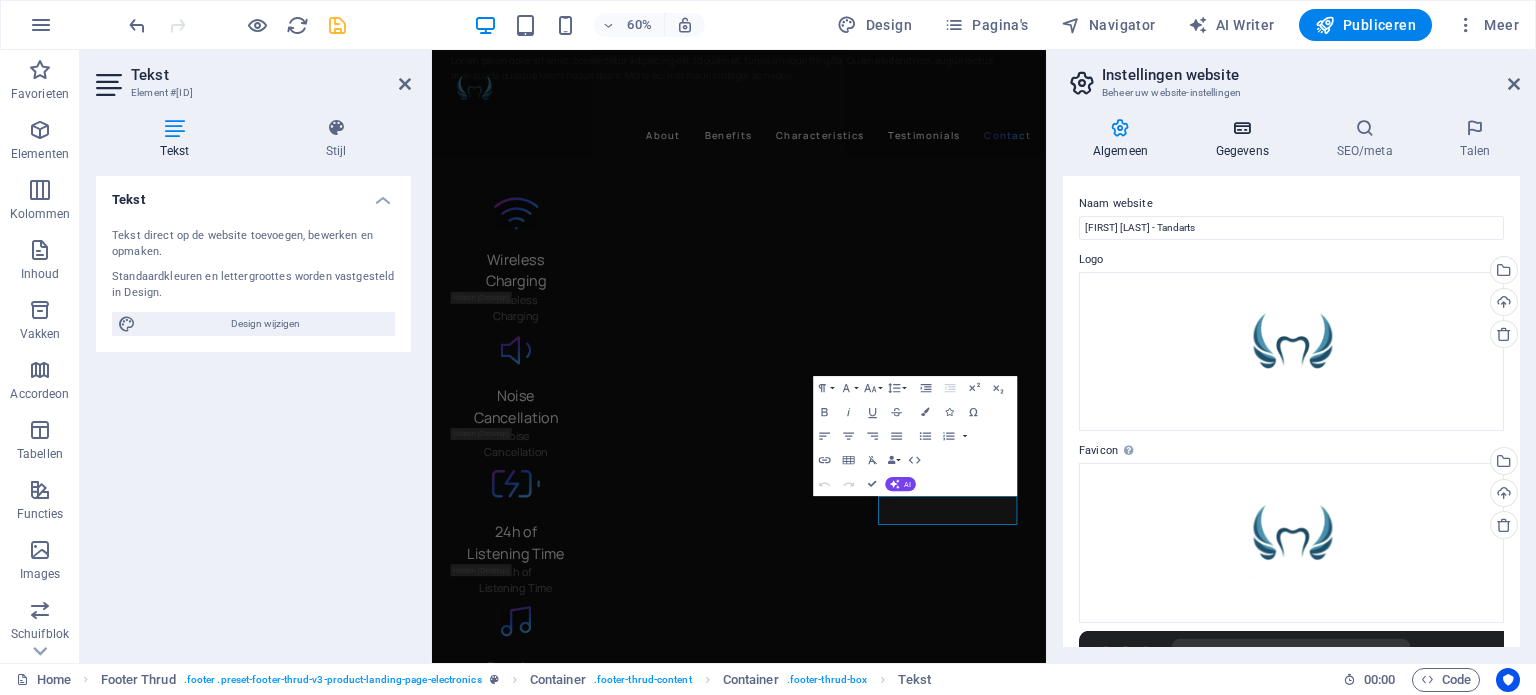 click on "Gegevens" at bounding box center [1246, 139] 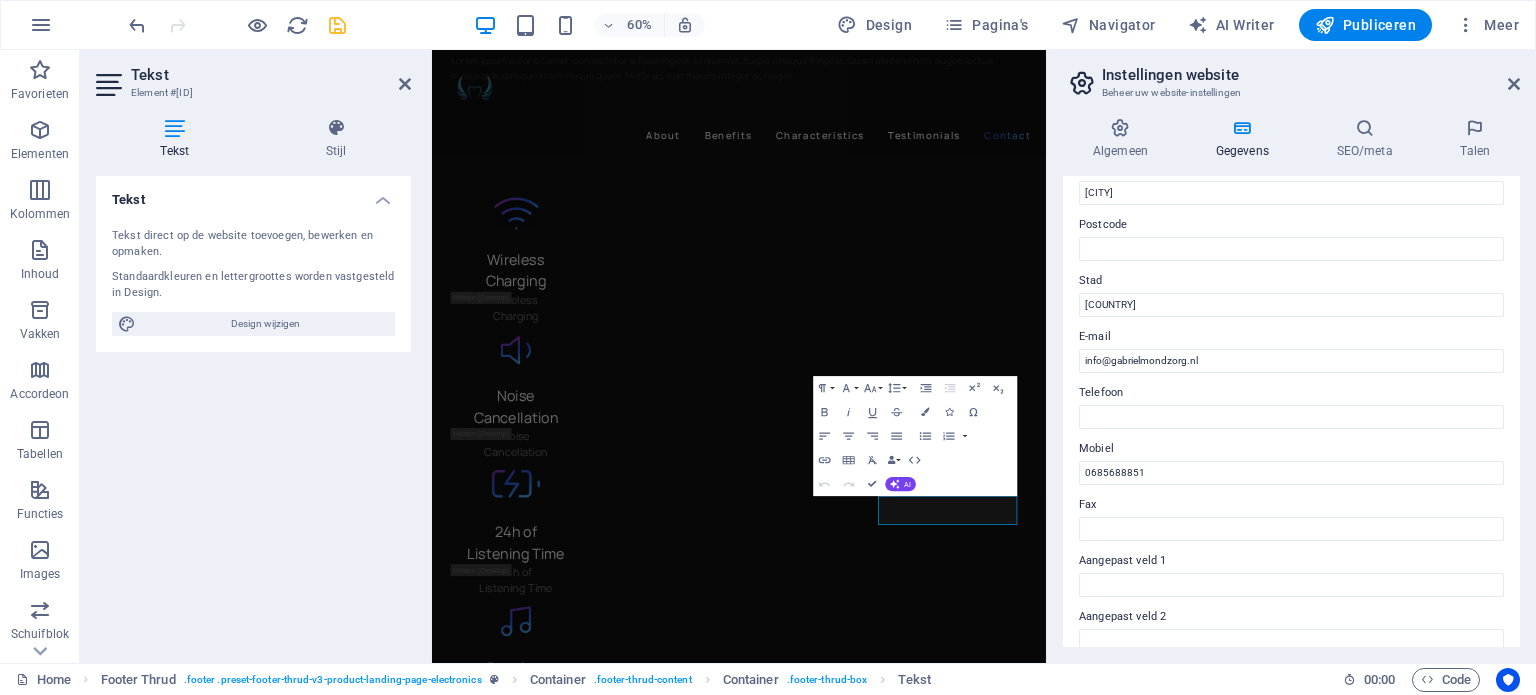 scroll, scrollTop: 256, scrollLeft: 0, axis: vertical 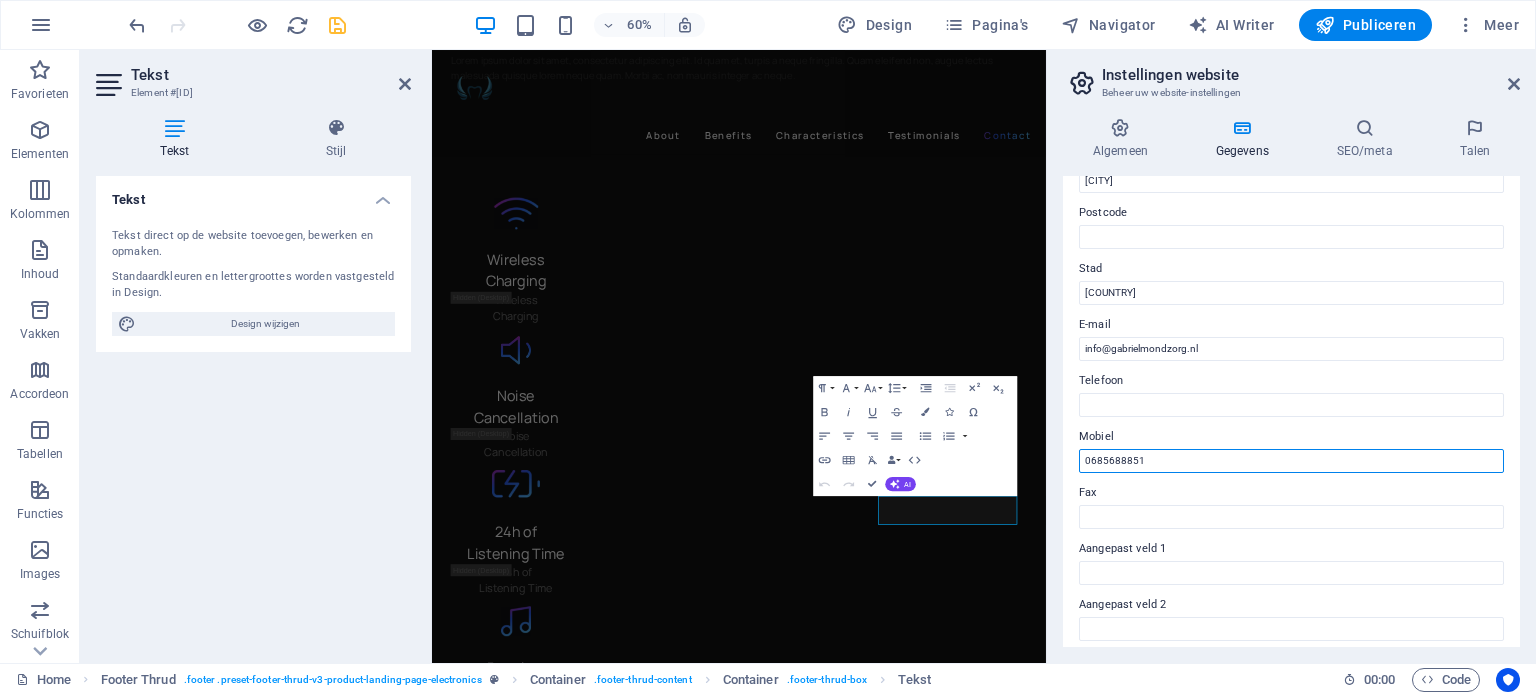 click on "0685688851" at bounding box center (1291, 461) 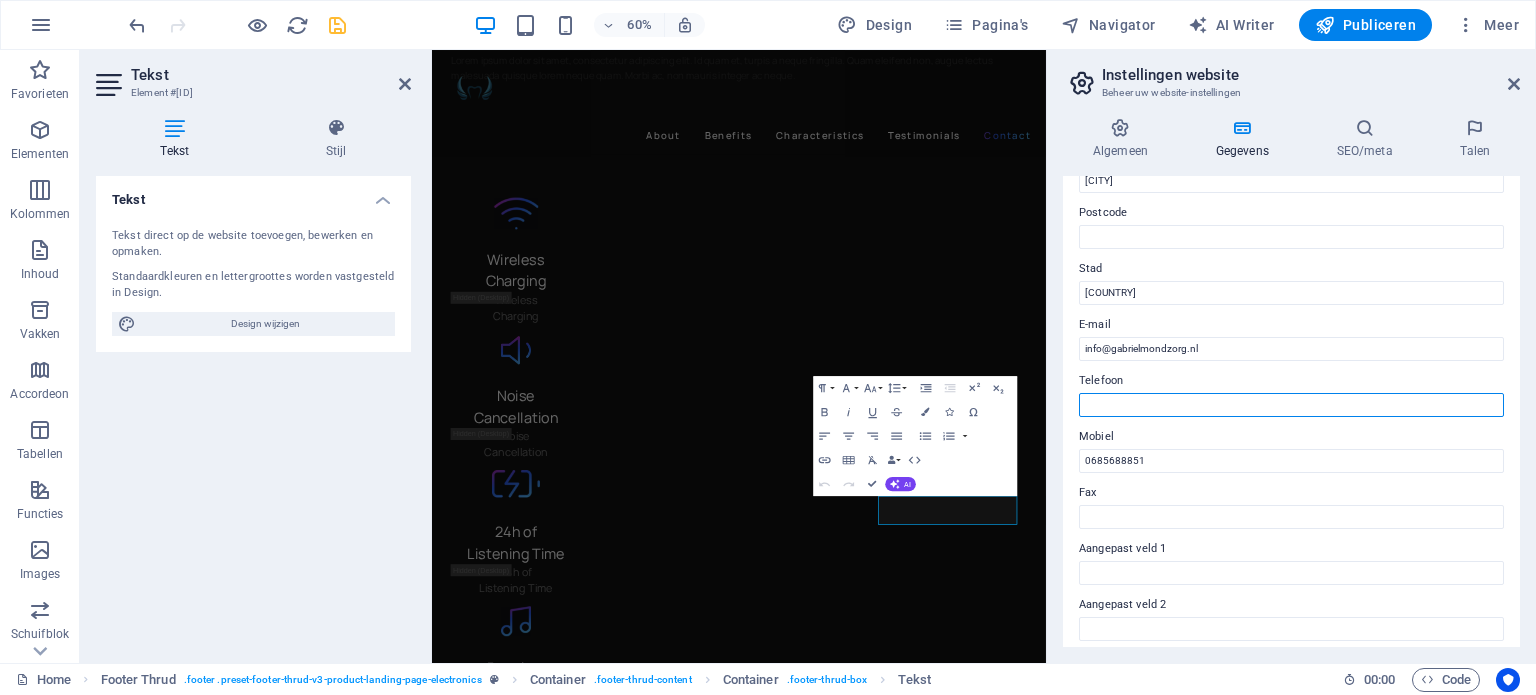 click on "Telefoon" at bounding box center (1291, 405) 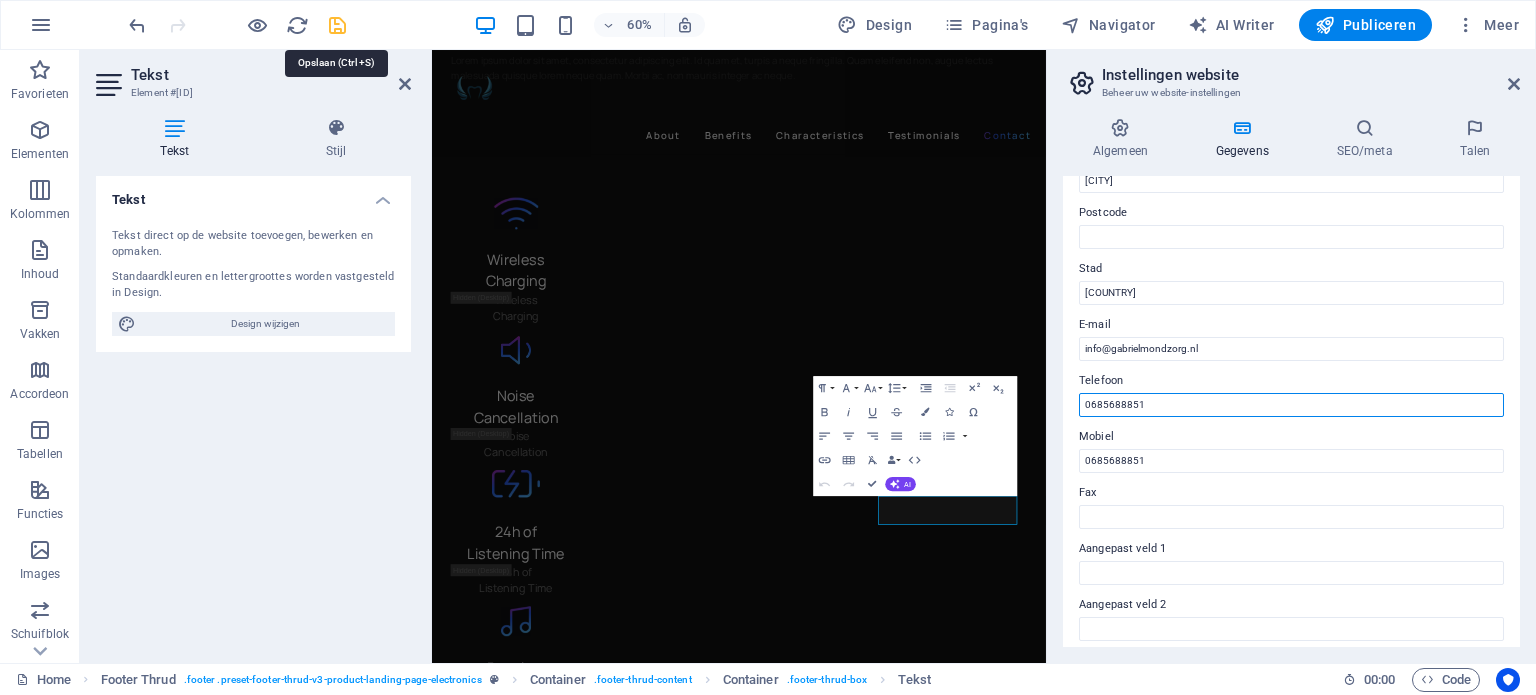 type on "0685688851" 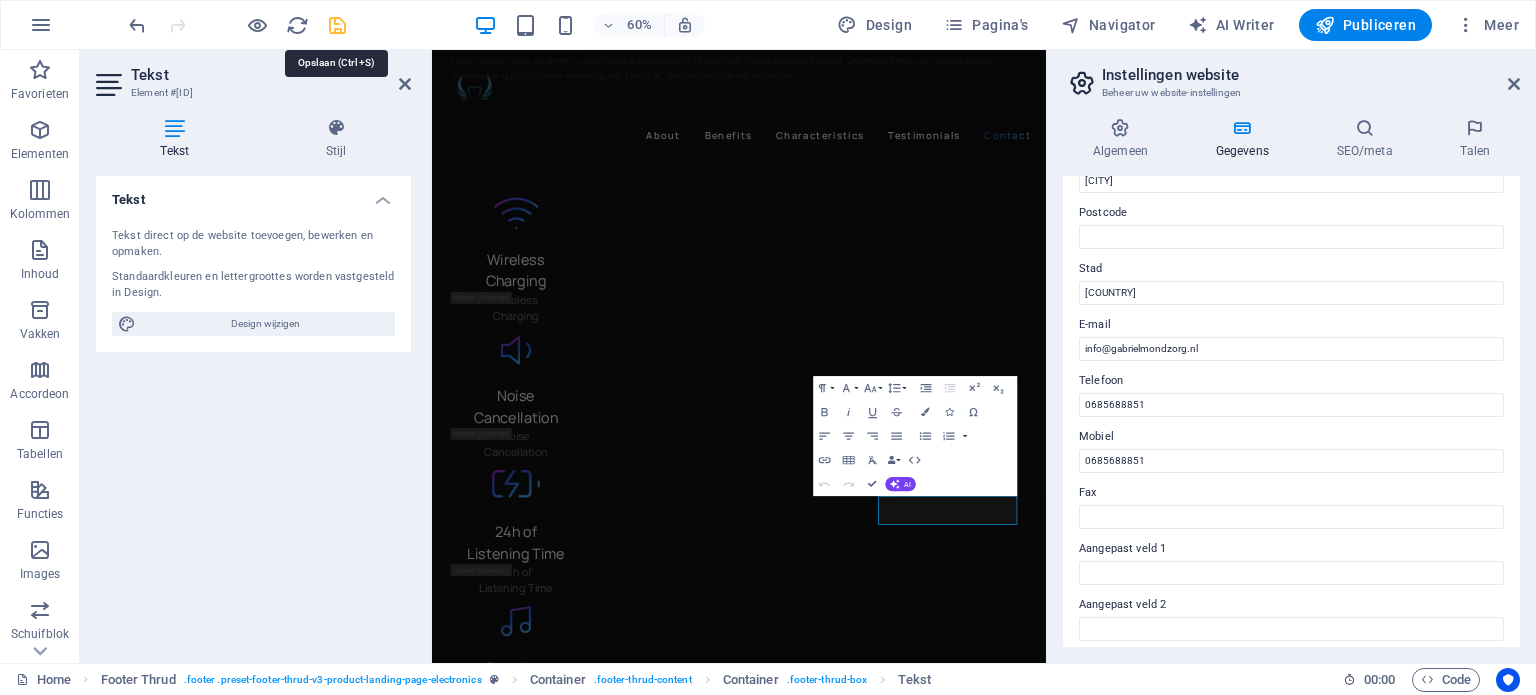 click at bounding box center [337, 25] 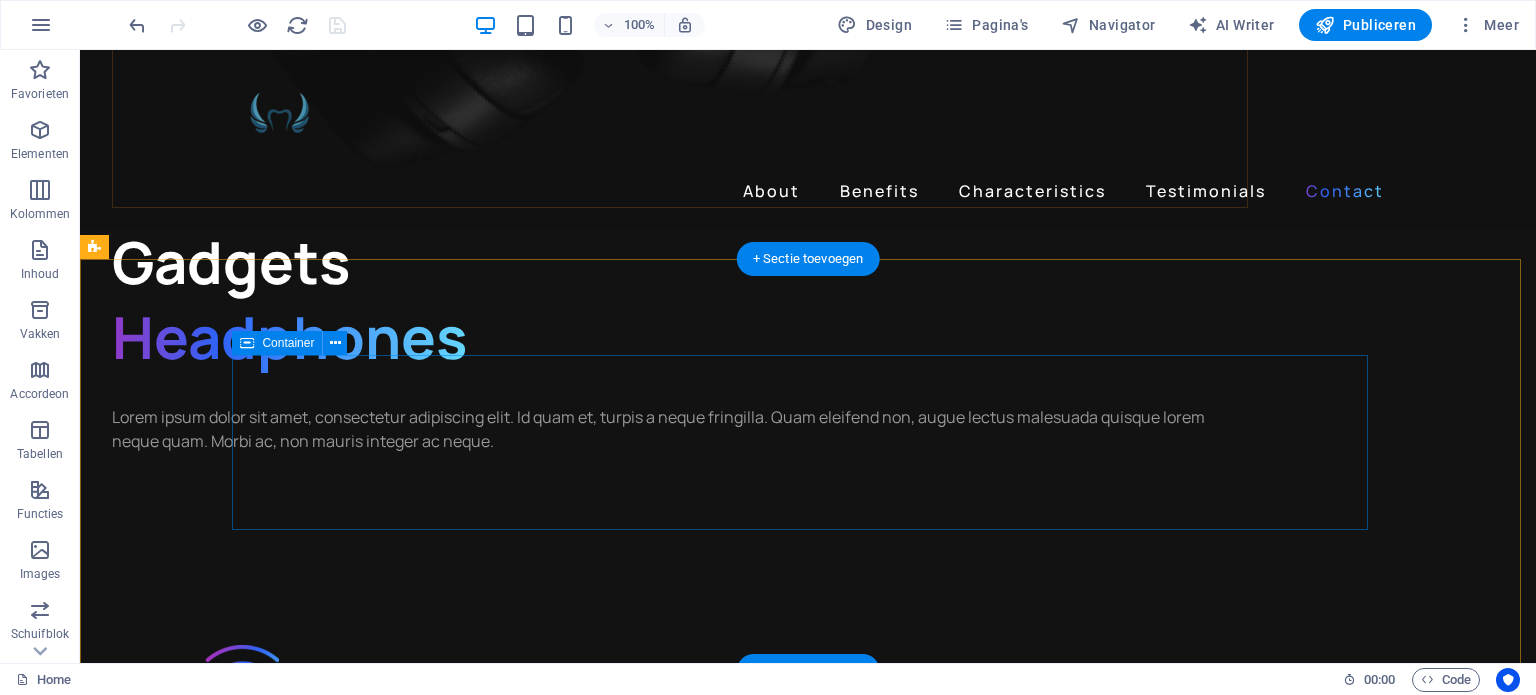 scroll, scrollTop: 5512, scrollLeft: 0, axis: vertical 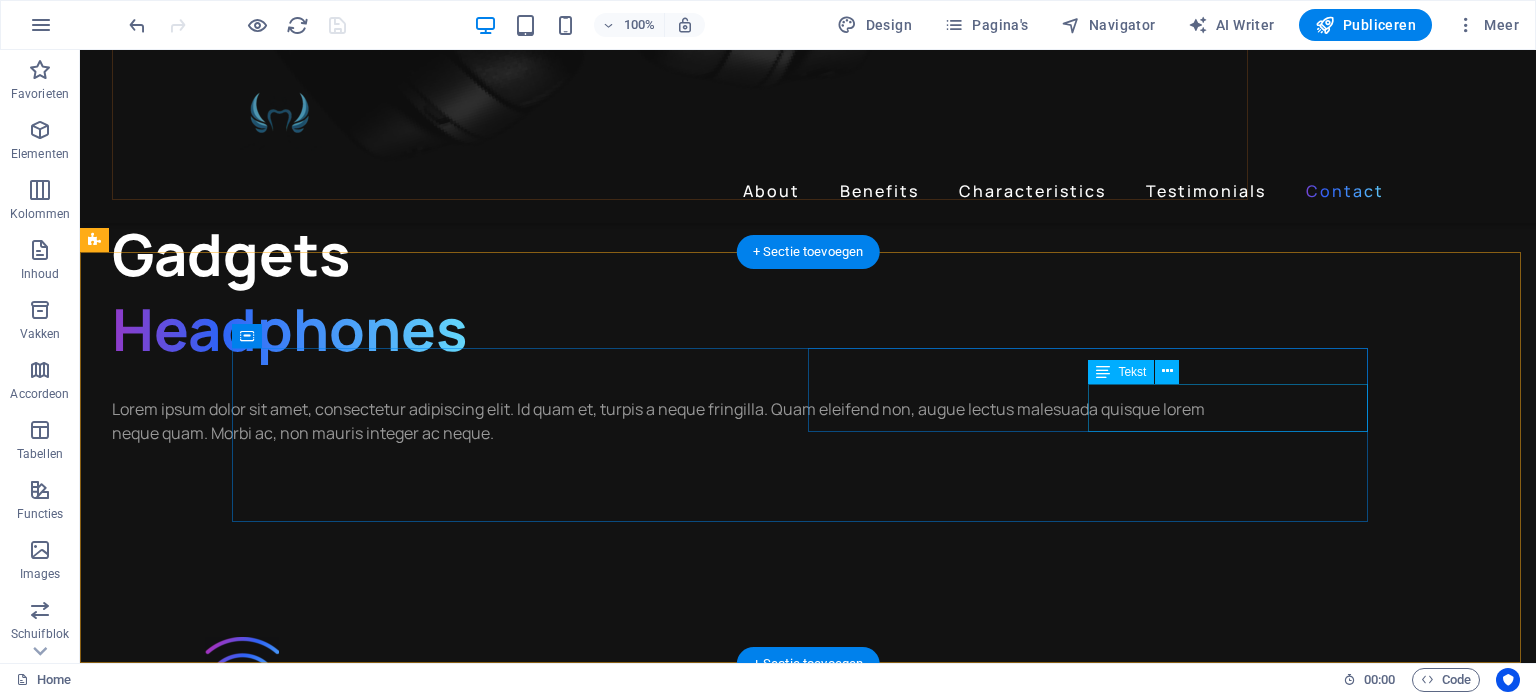 click on "Lelystad ,  Nederland ,   12345" at bounding box center [520, 14048] 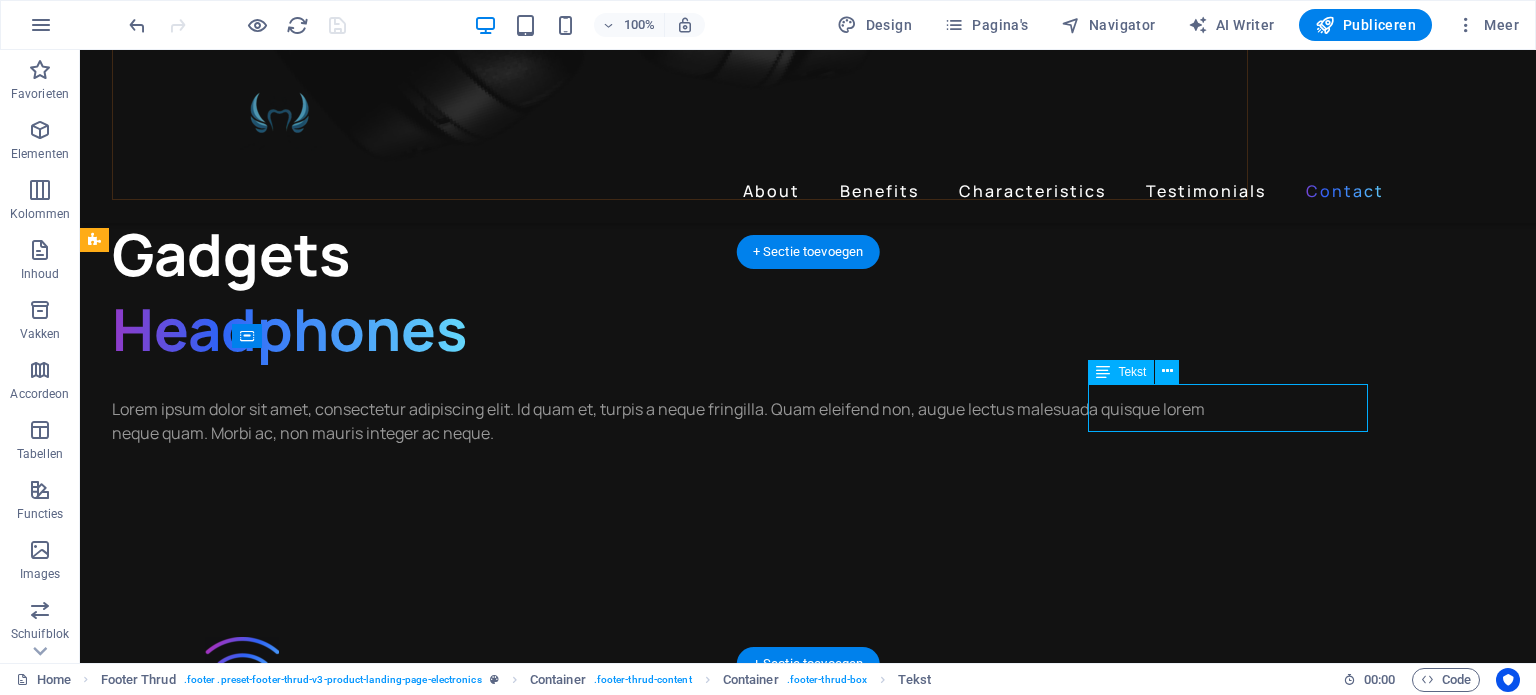 click on "Lelystad ,  Nederland ,   12345" at bounding box center (520, 14048) 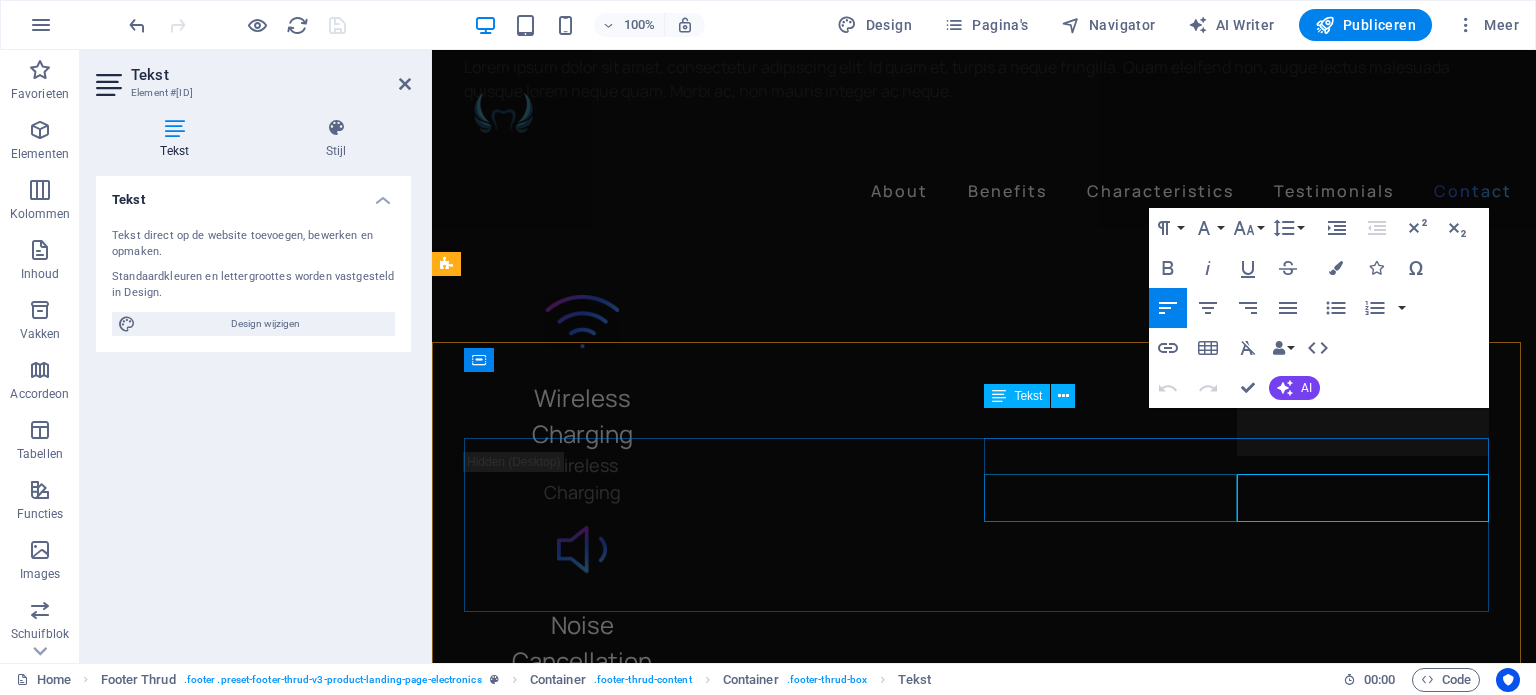 scroll, scrollTop: 5535, scrollLeft: 0, axis: vertical 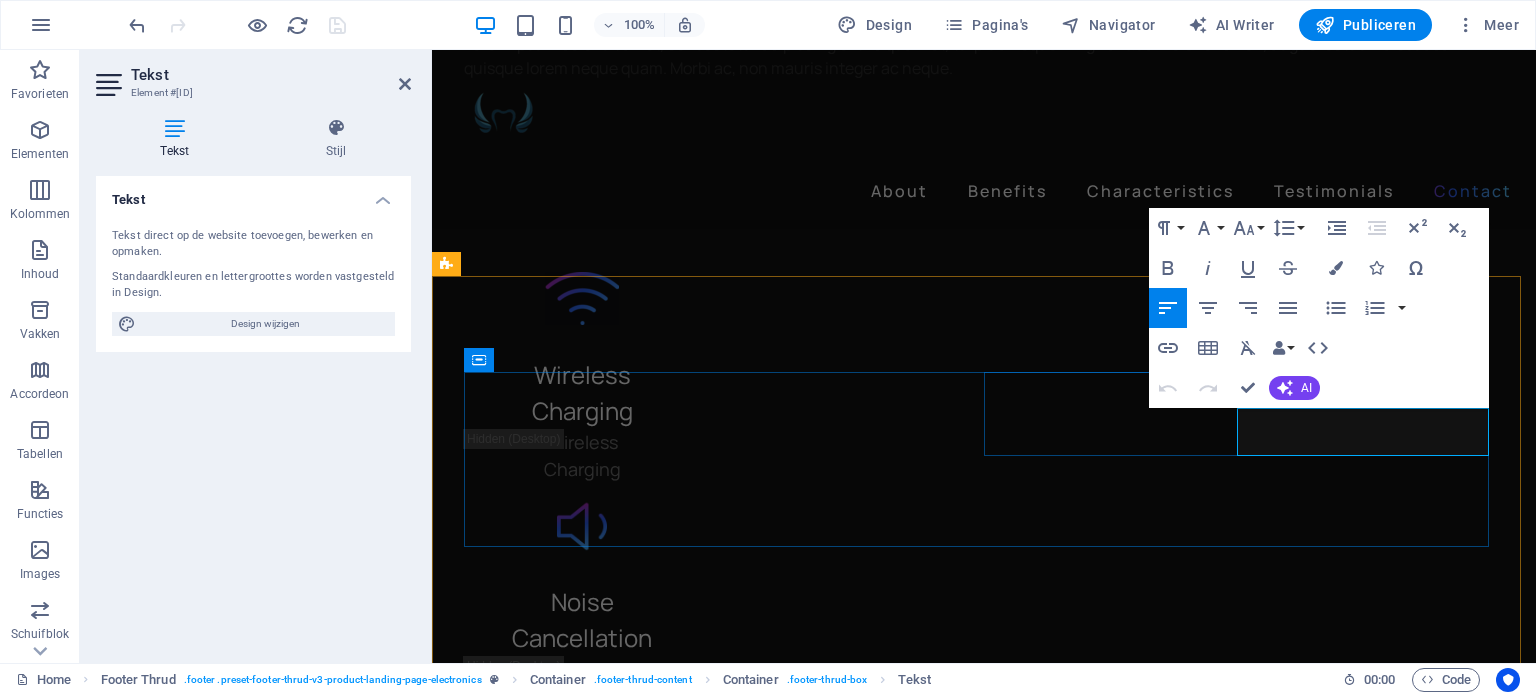 click on "12345" at bounding box center [720, 13096] 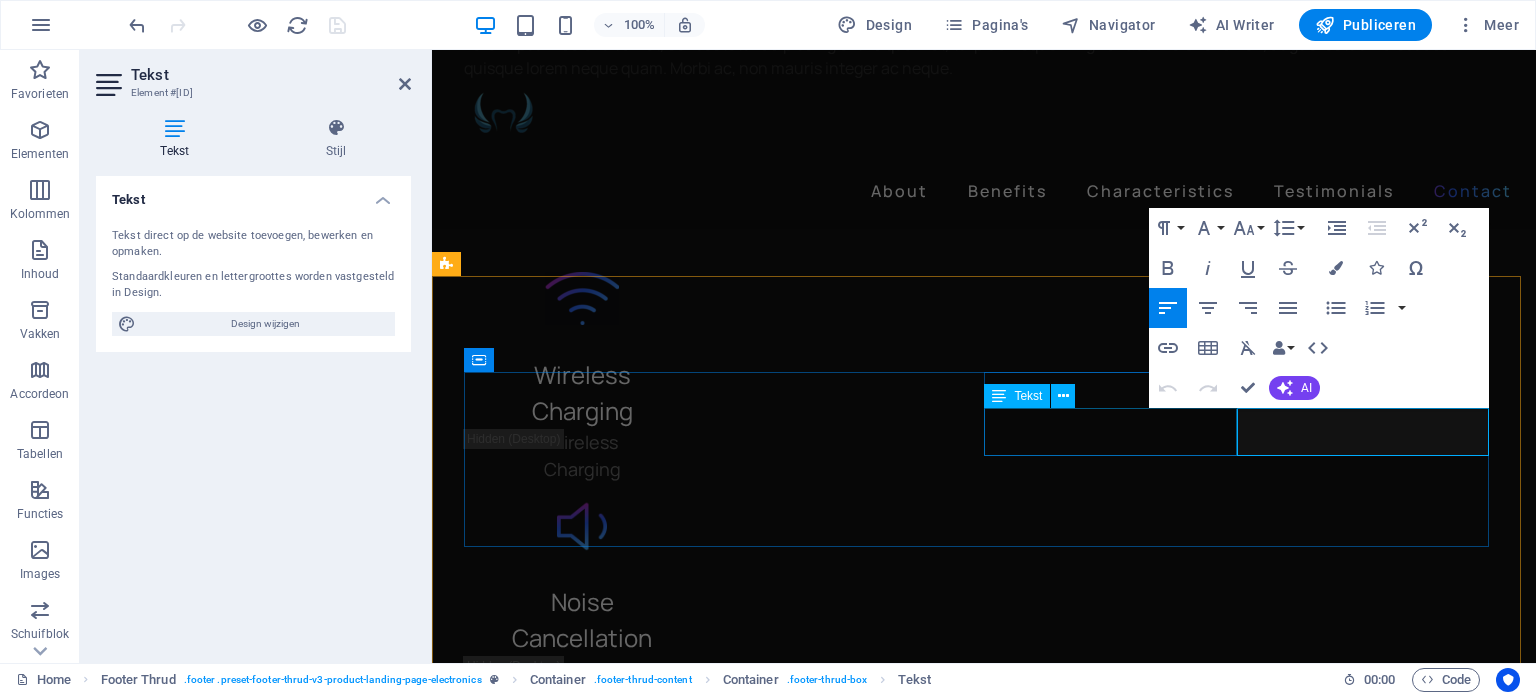 drag, startPoint x: 1288, startPoint y: 439, endPoint x: 1233, endPoint y: 450, distance: 56.089214 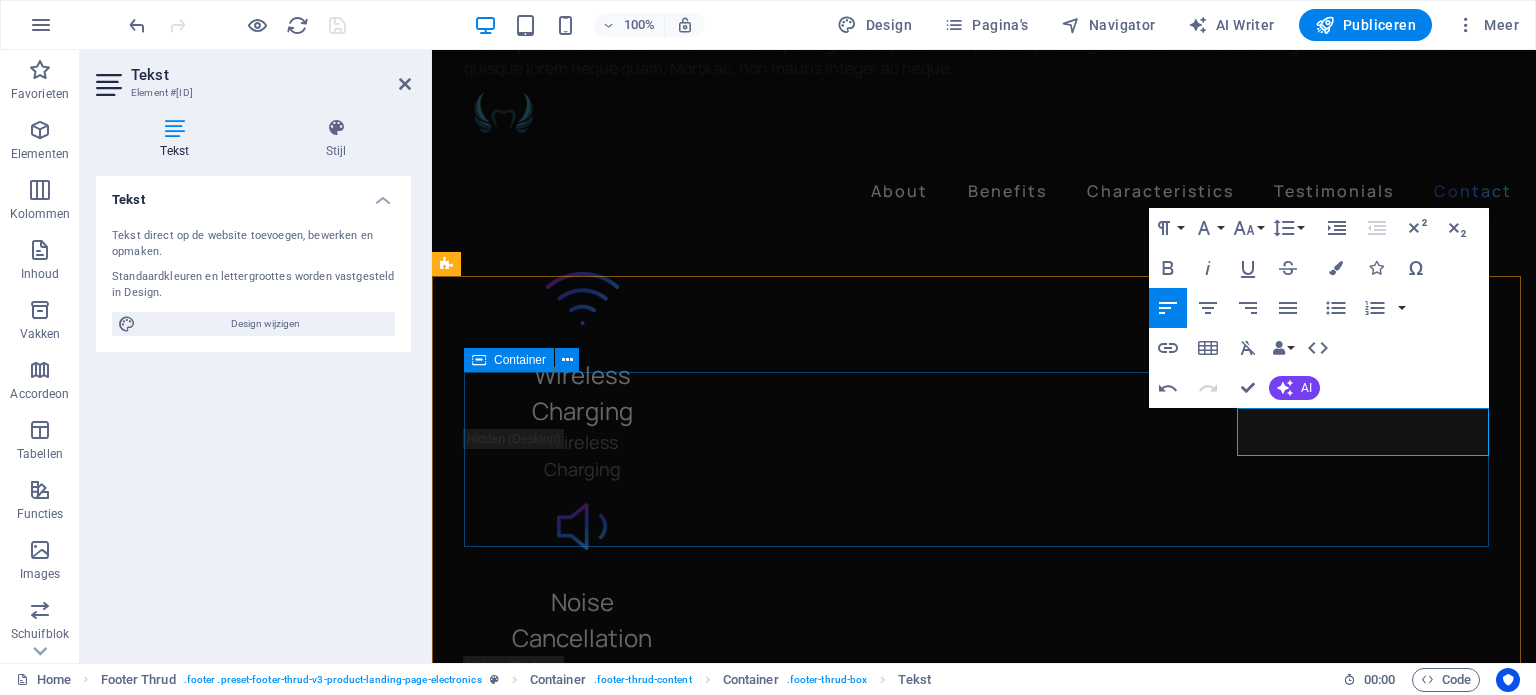 click on "Mail Us:  info@gabrielmondzorg.nl Call Us:  0685688851 Lelystad ,  Nederland ," at bounding box center [984, 12950] 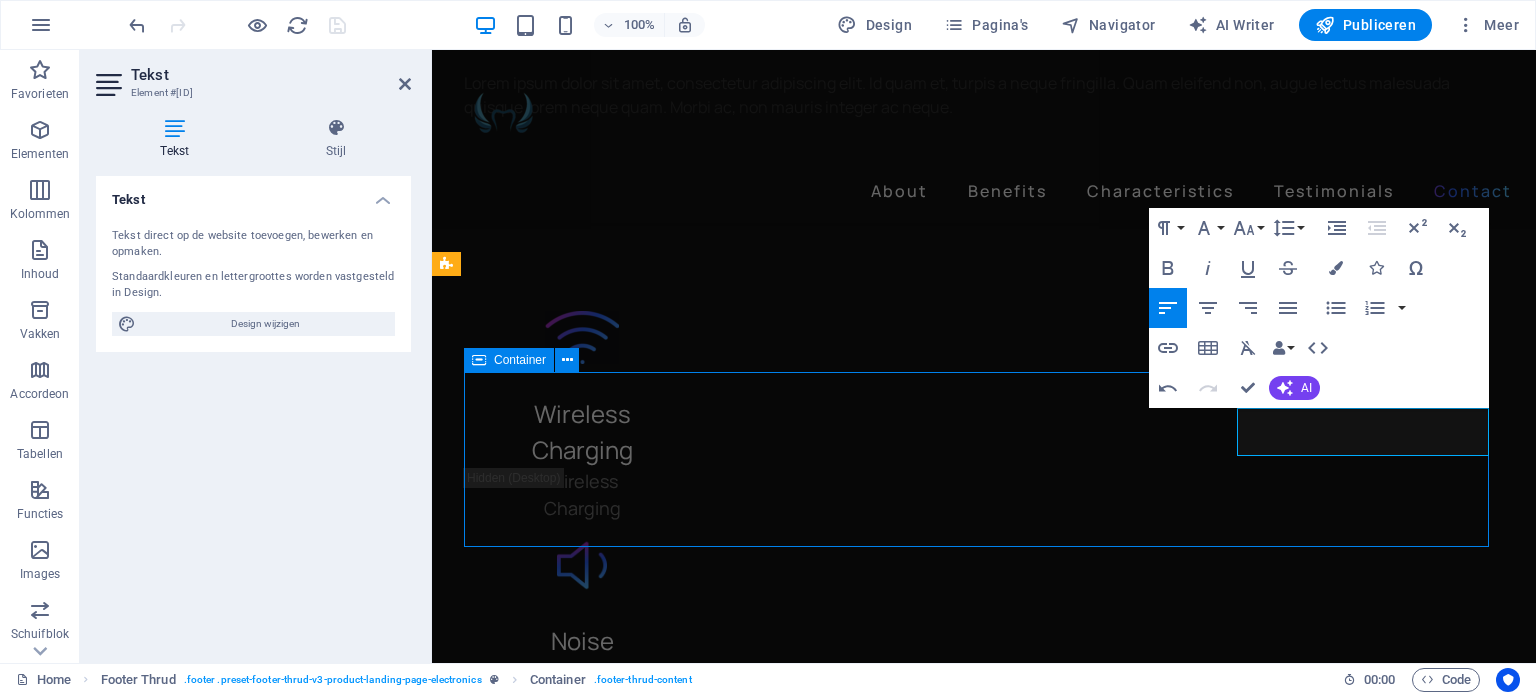 scroll, scrollTop: 5487, scrollLeft: 0, axis: vertical 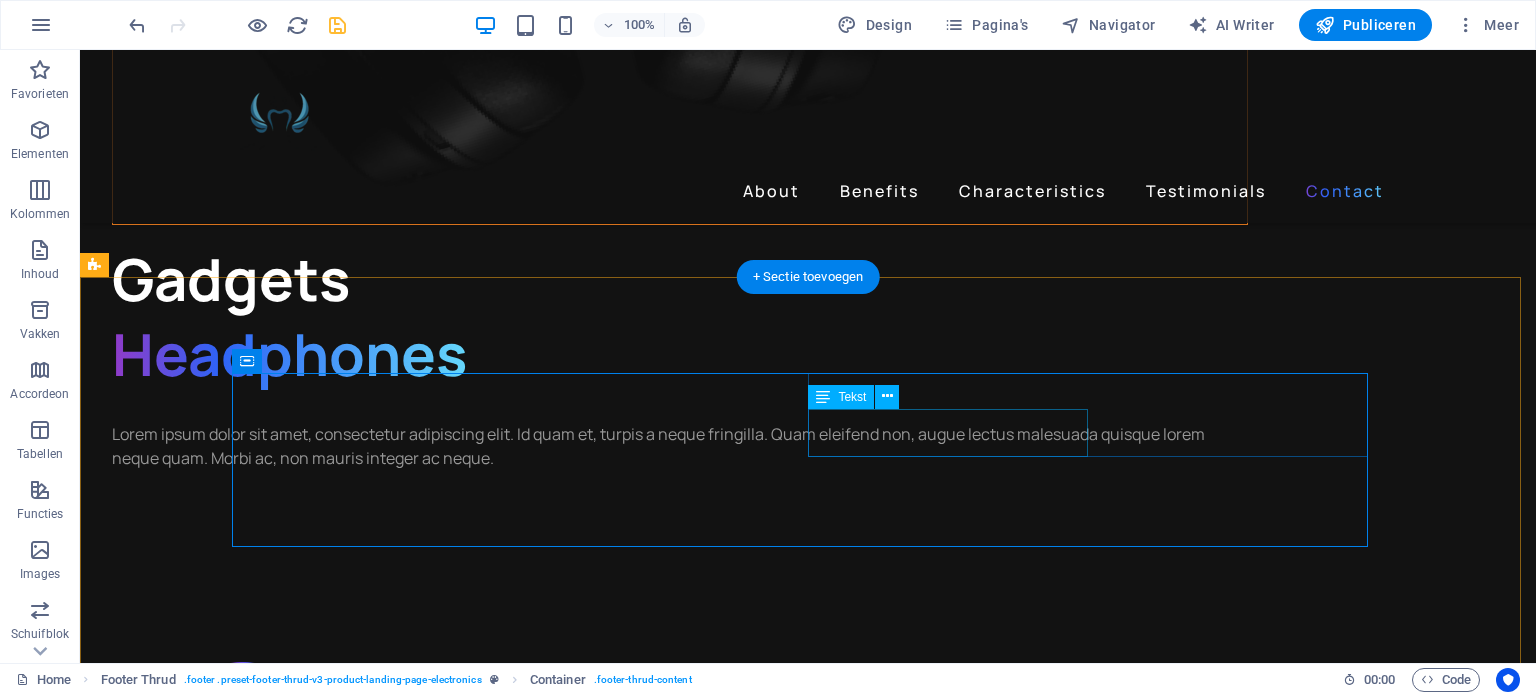 click on "Mail Us:  info@gabrielmondzorg.nl Call Us:  0685688851" at bounding box center (520, 14025) 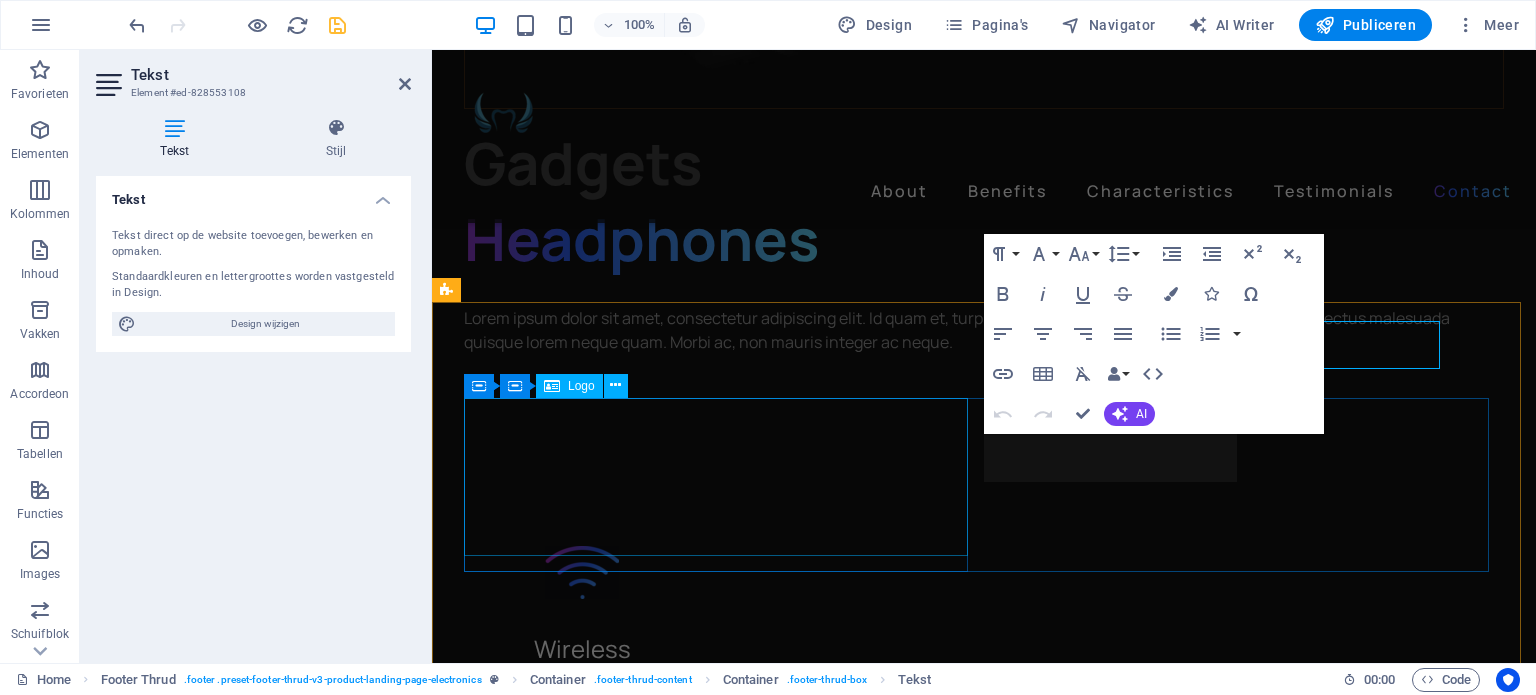 scroll, scrollTop: 5510, scrollLeft: 0, axis: vertical 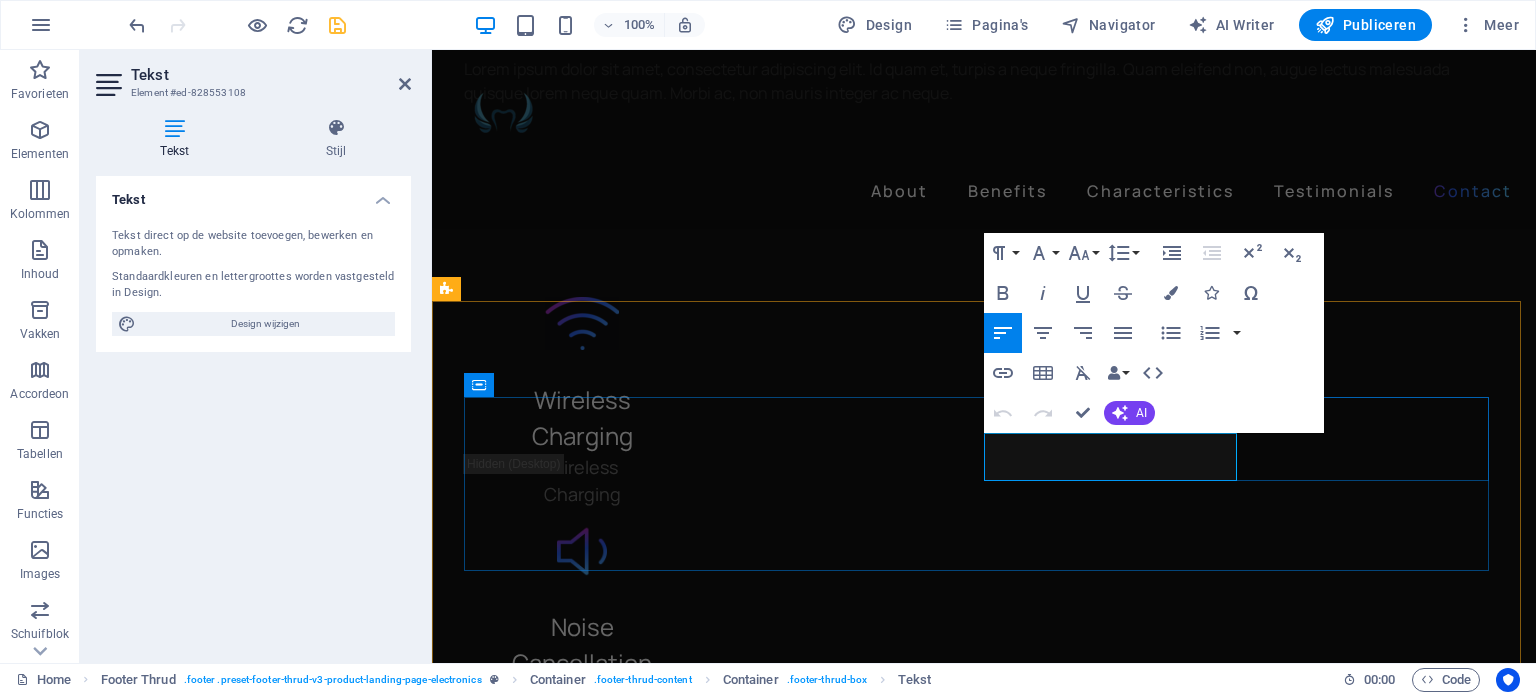 click on "Mail Us:  info@gabrielmondzorg.nl" at bounding box center [720, 13049] 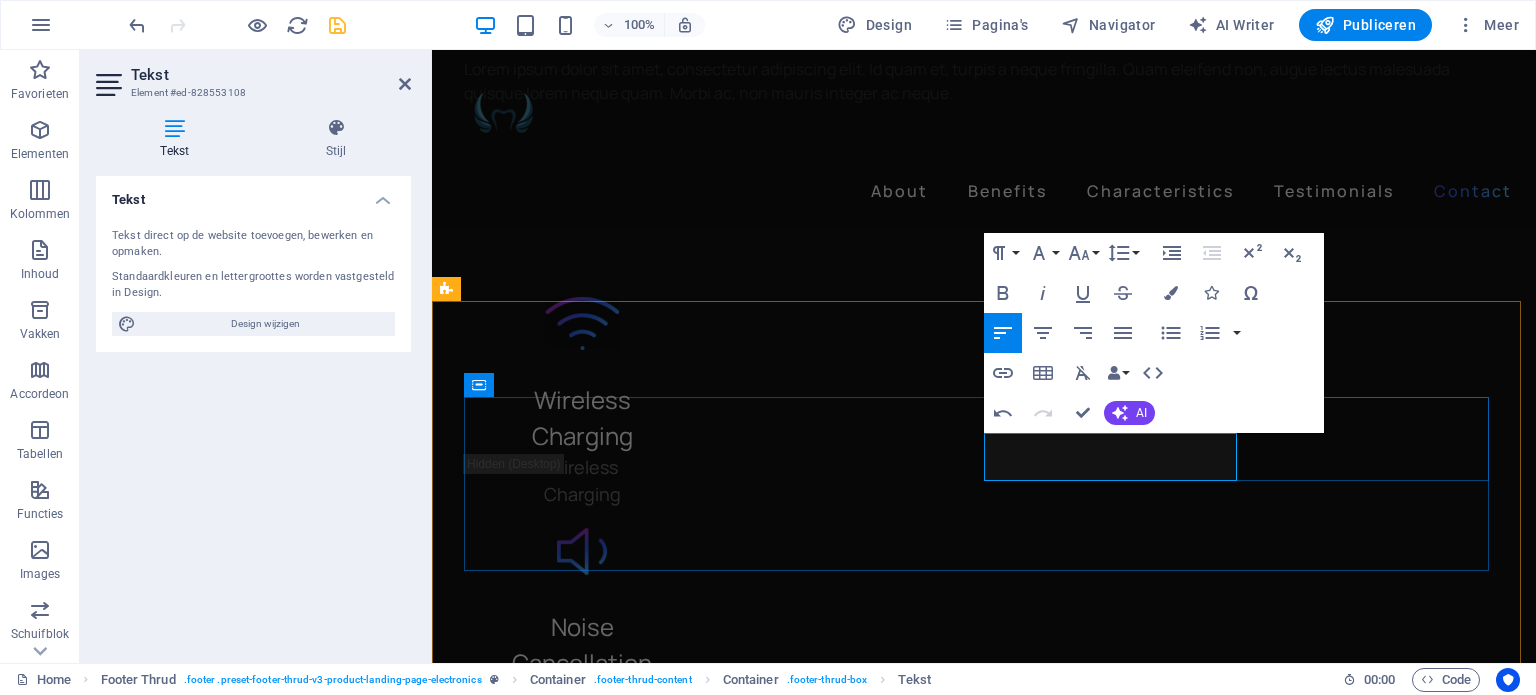 type 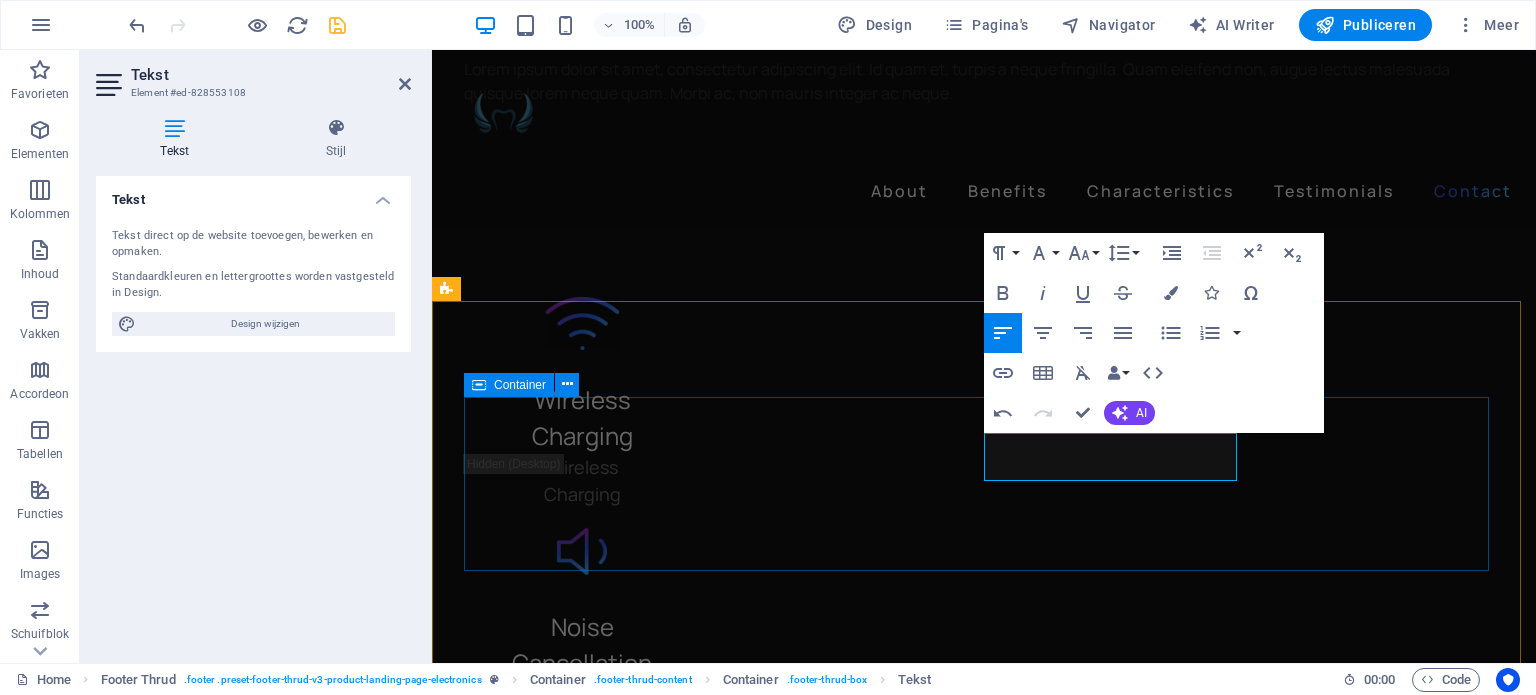 click on "E-mail :  info@gabrielmondzorg.nl Tel  :  0685688851 Lelystad ,  Nederland ," at bounding box center [984, 12975] 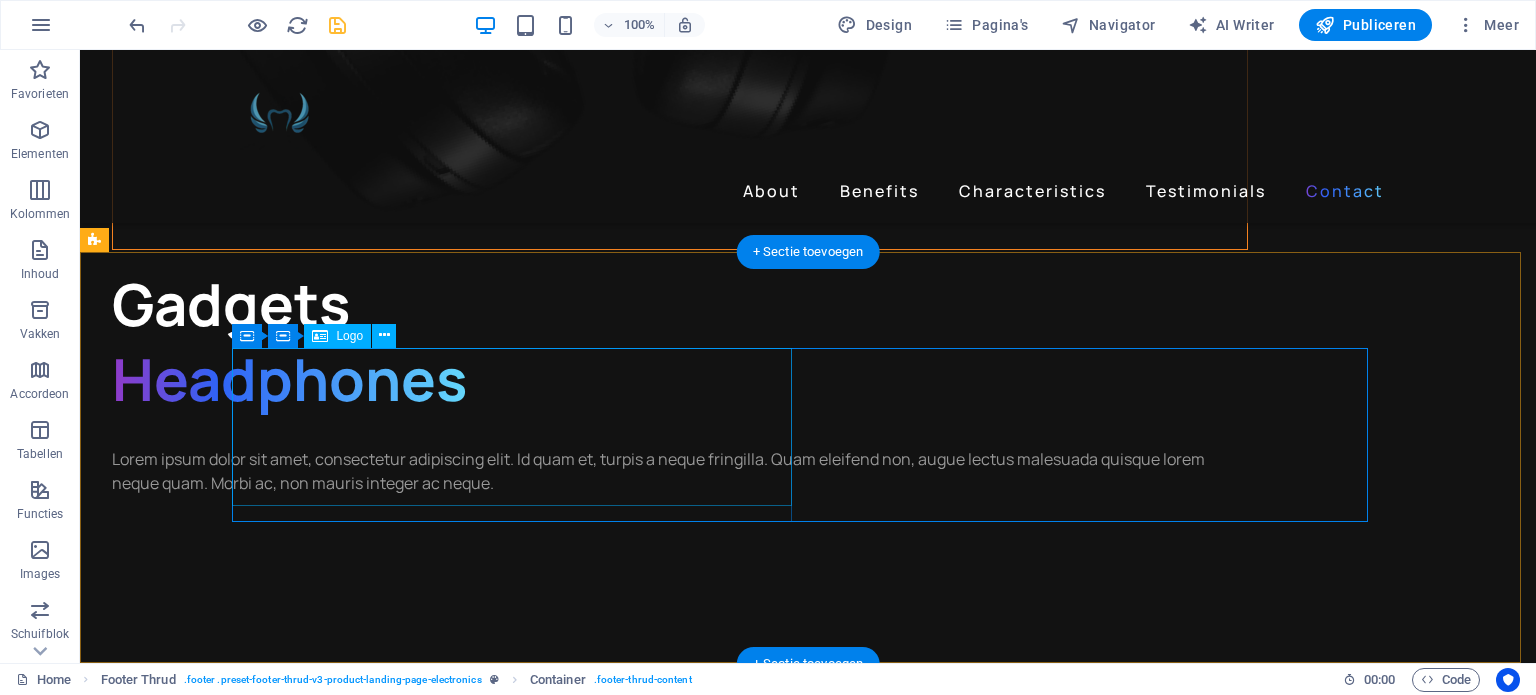 scroll, scrollTop: 5512, scrollLeft: 0, axis: vertical 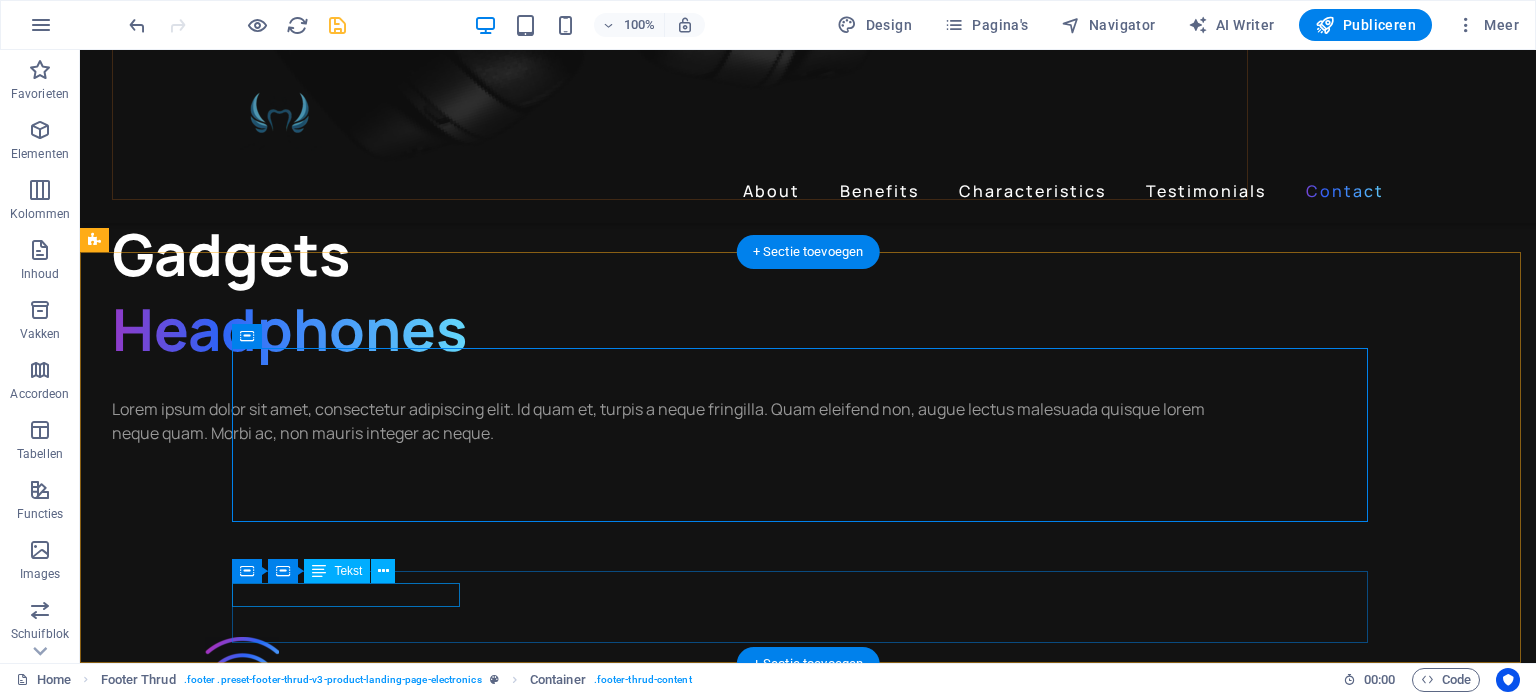 click on "2022 Gadgets. All rights reserved" at bounding box center (804, 14133) 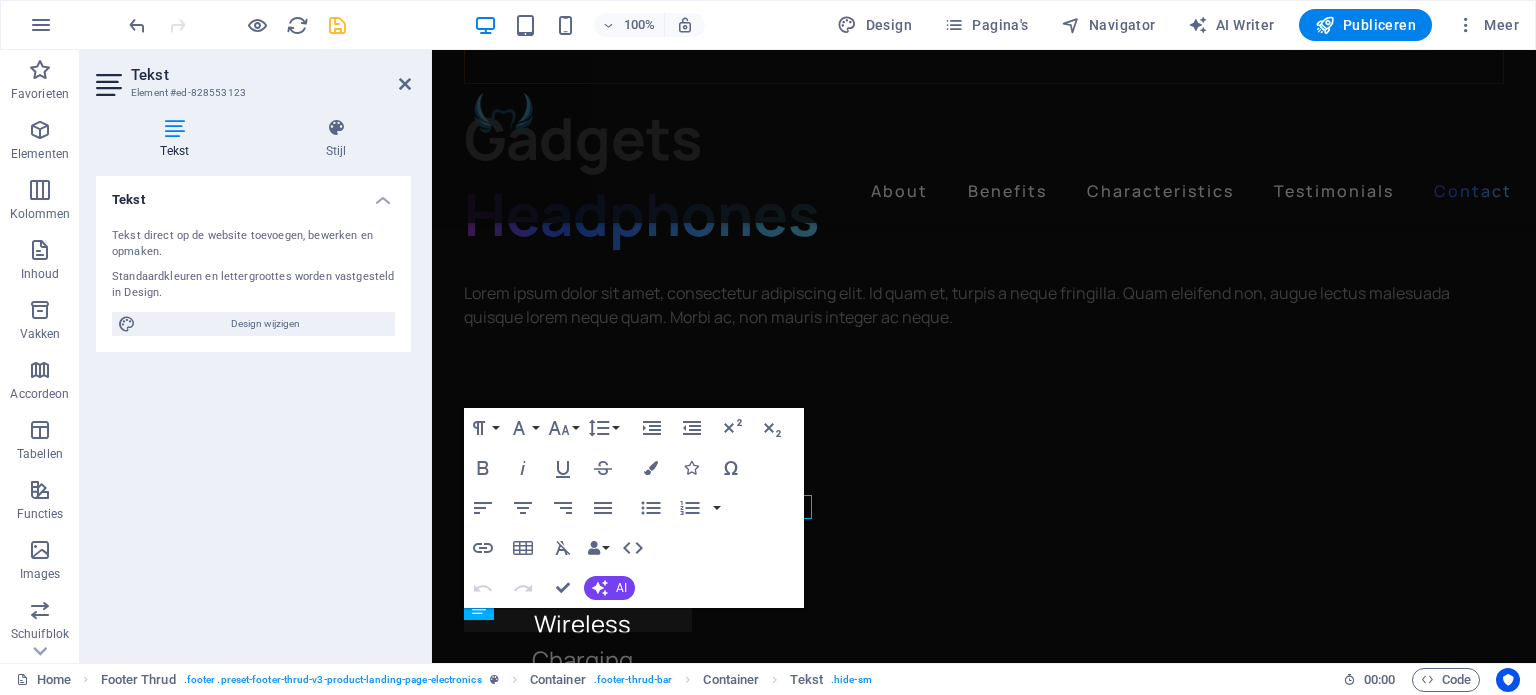 scroll, scrollTop: 5534, scrollLeft: 0, axis: vertical 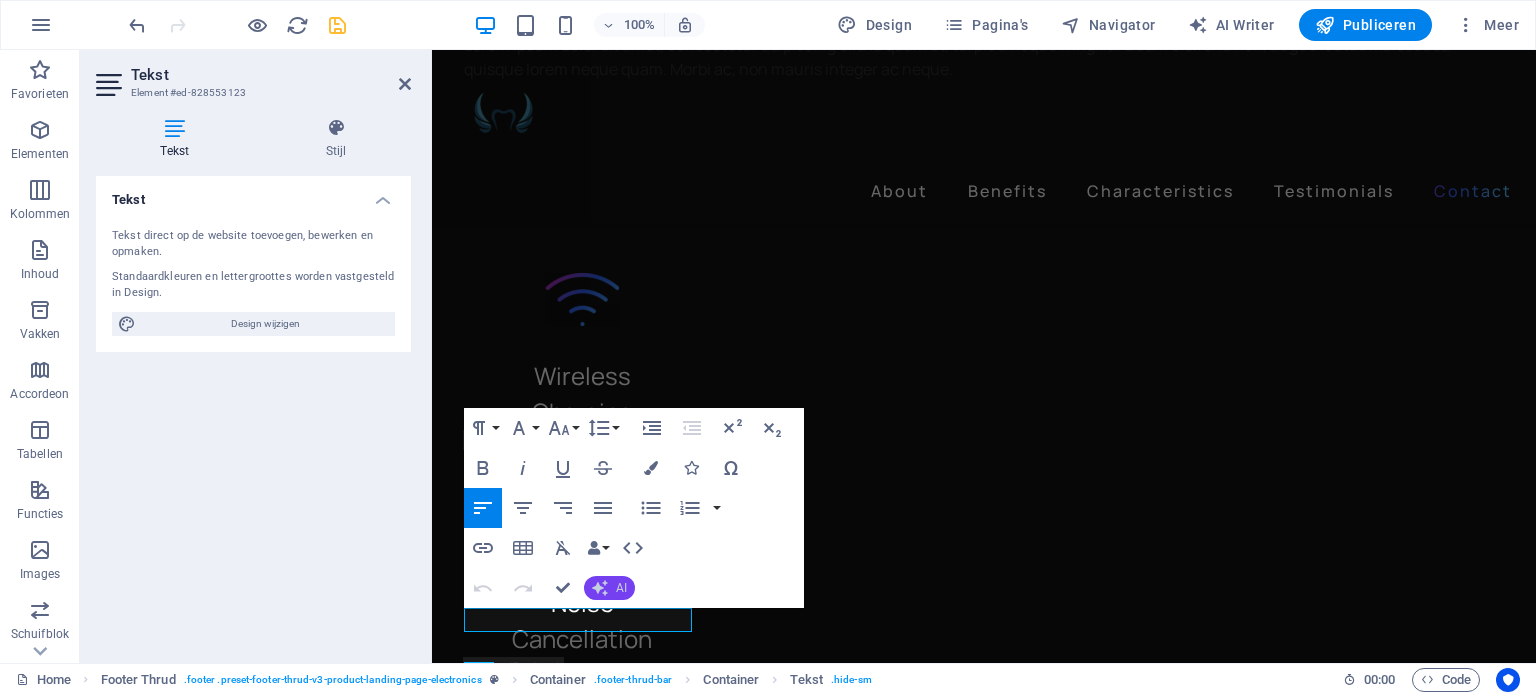 click on "AI" at bounding box center [609, 588] 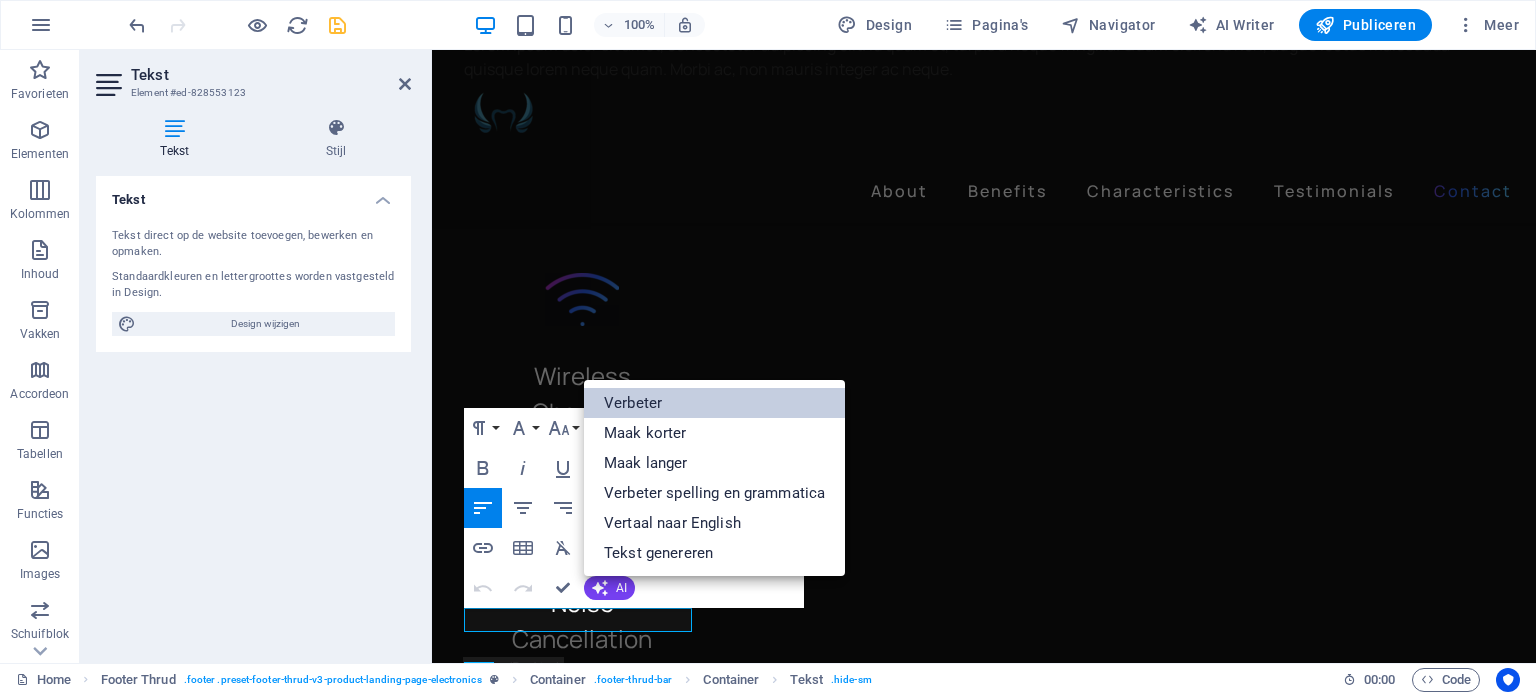 click on "Verbeter" at bounding box center (714, 403) 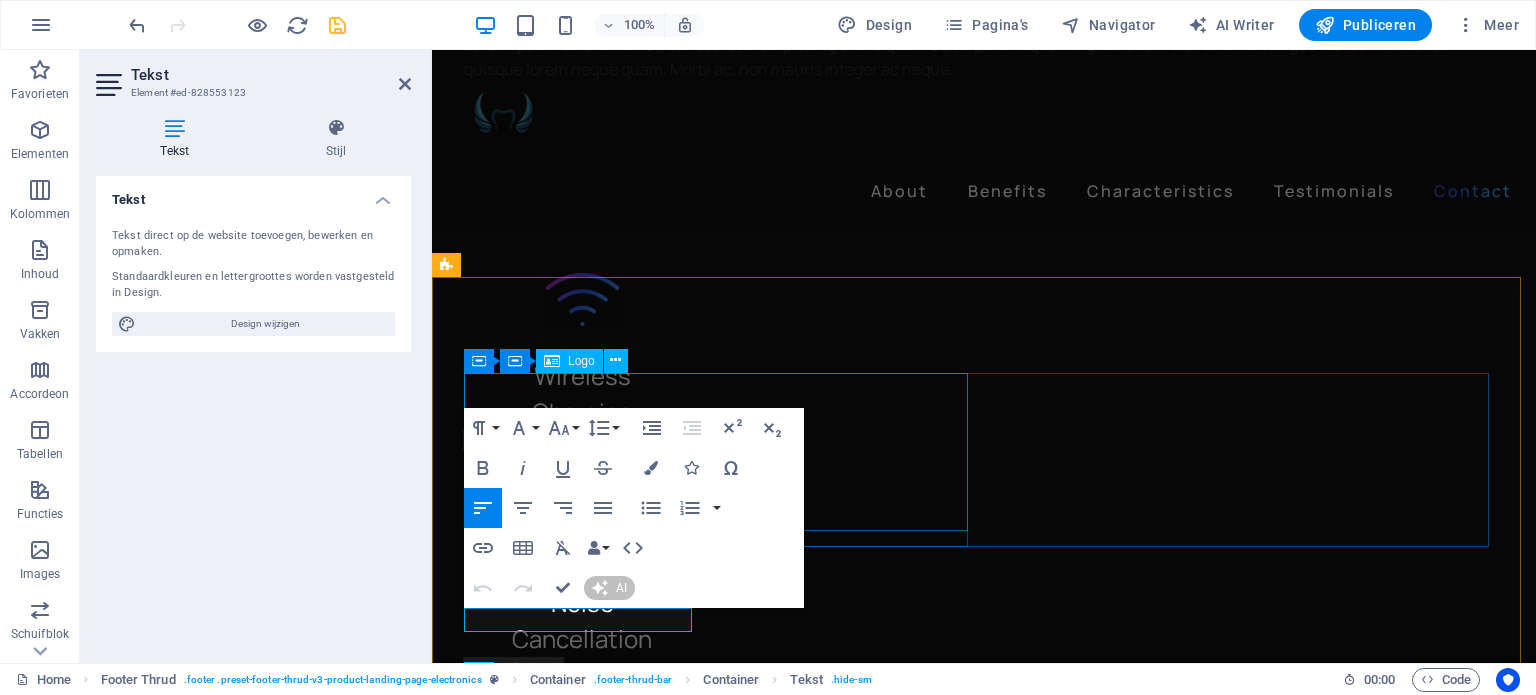 type 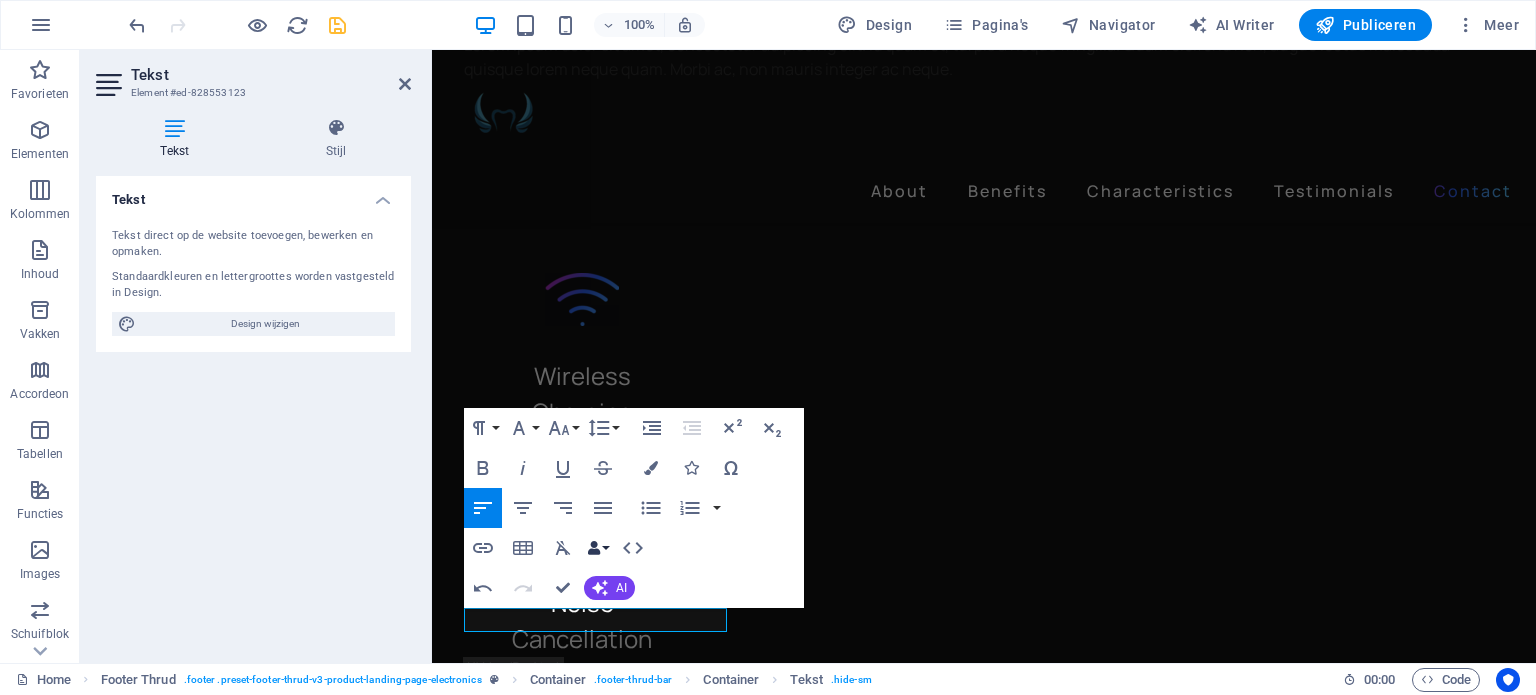 click at bounding box center (594, 548) 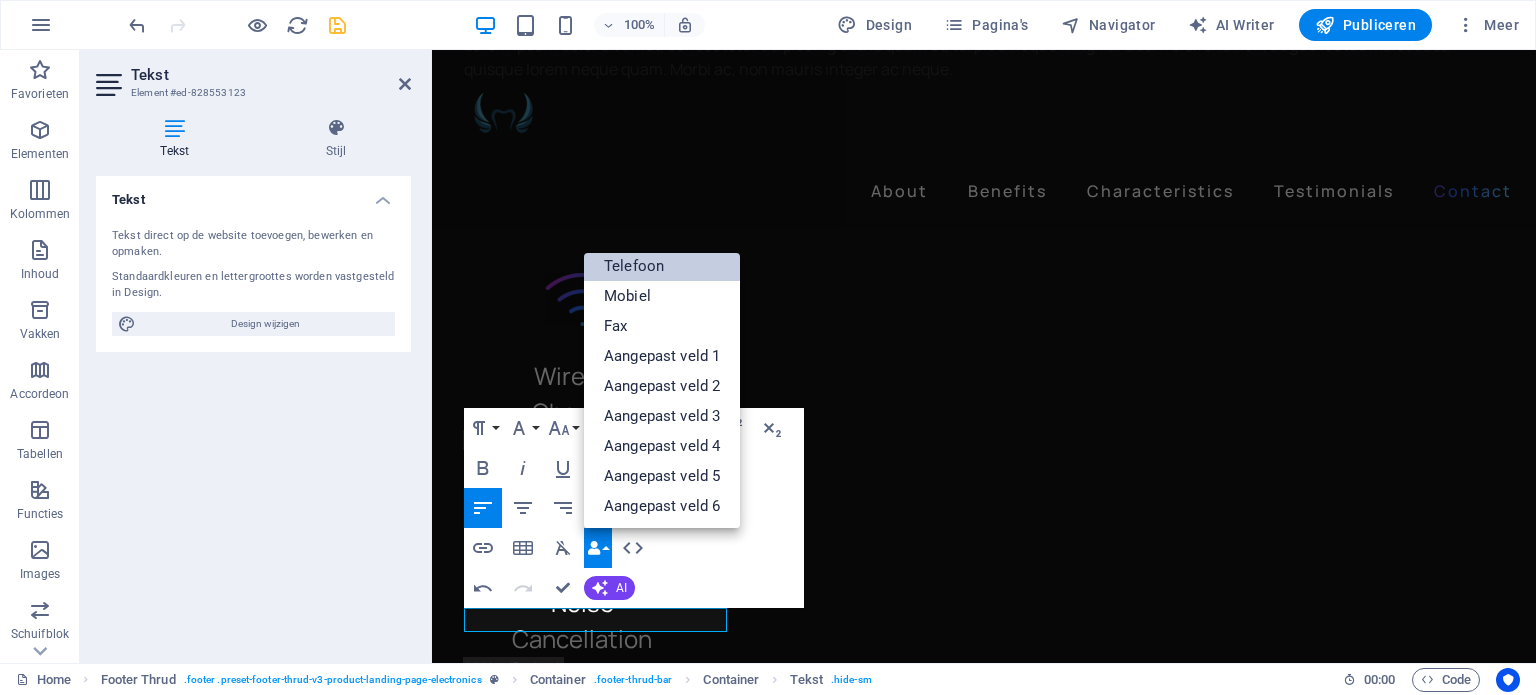 scroll, scrollTop: 0, scrollLeft: 0, axis: both 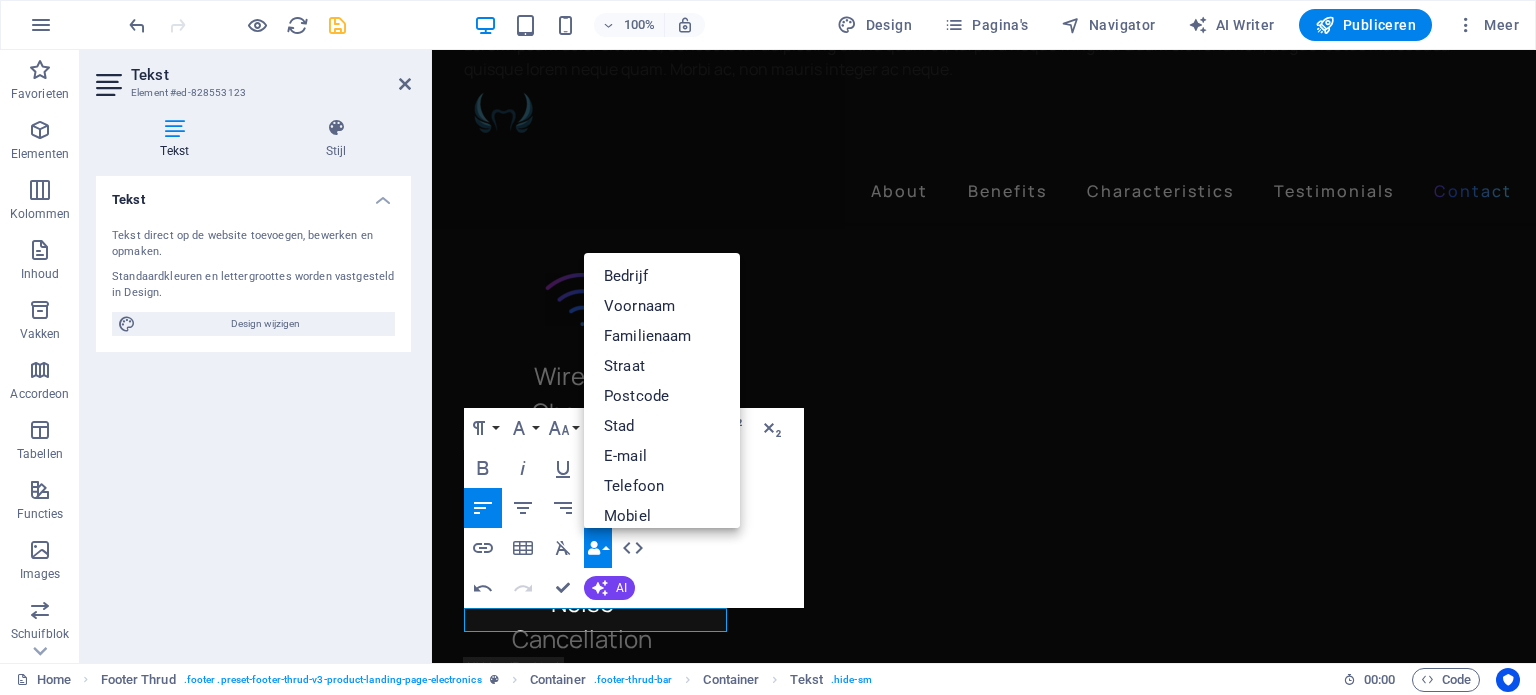 click on "Paragraph Format Normal Heading 1 Heading 2 Heading 3 Heading 4 Heading 5 Heading 6 Code Font Family Arial Georgia Impact Tahoma Times New Roman Verdana Manrope Font Size 8 9 10 11 12 14 18 24 30 36 48 60 72 96 Line Height Default Single 1.15 1.5 Double Increase Indent Decrease Indent Superscript Subscript Bold Italic Underline Strikethrough Colors Icons Special Characters Align Left Align Center Align Right Align Justify Unordered List   Default Circle Disc Square    Ordered List   Default Lower Alpha Lower Greek Lower Roman Upper Alpha Upper Roman    Insert Link Insert Table Clear Formatting Data Bindings Bedrijf Voornaam Familienaam Straat Postcode Stad E-mail Telefoon Mobiel Fax Aangepast veld 1 Aangepast veld 2 Aangepast veld 3 Aangepast veld 4 Aangepast veld 5 Aangepast veld 6 HTML Undo Redo Confirm (Ctrl+⏎) AI Verbeter Maak korter Maak langer Verbeter spelling en grammatica Vertaal naar English Tekst genereren" at bounding box center [634, 508] 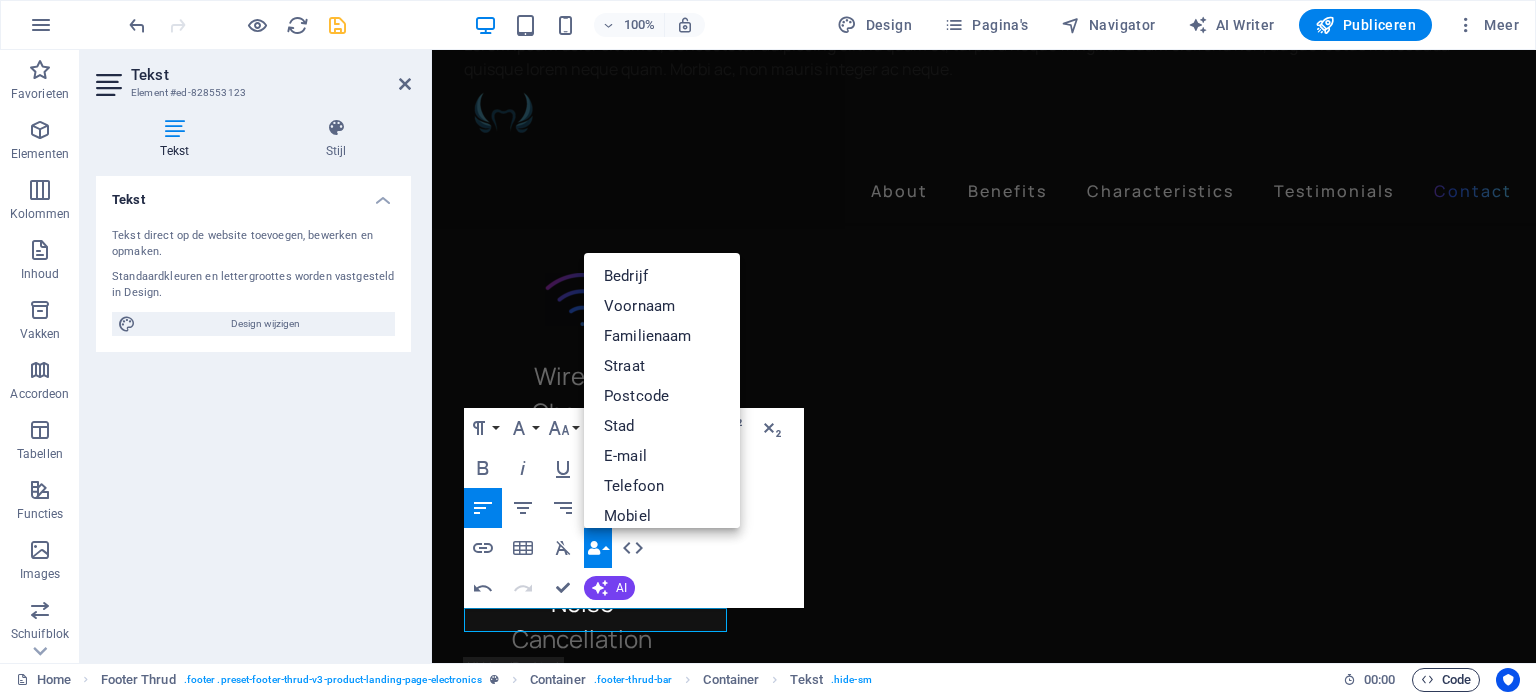 click on "Code" at bounding box center [1446, 680] 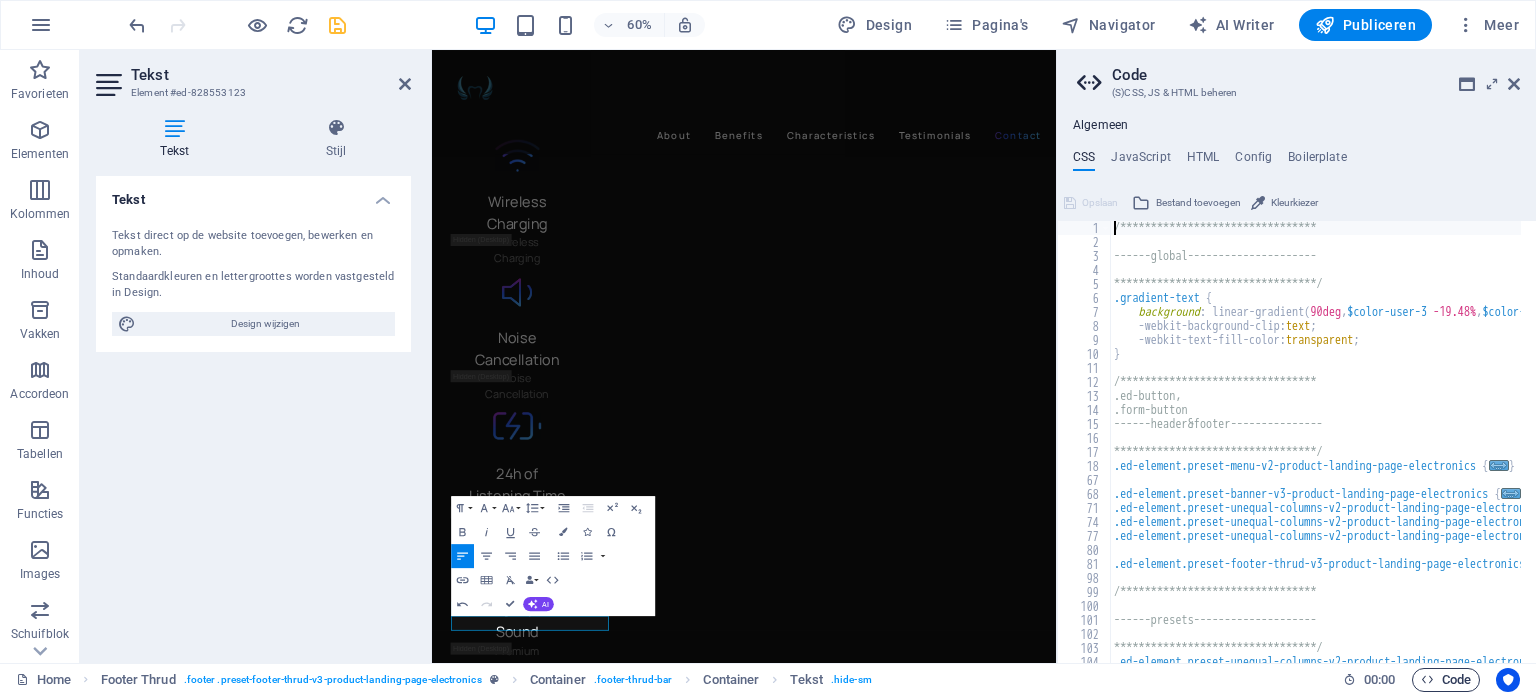 scroll, scrollTop: 5278, scrollLeft: 0, axis: vertical 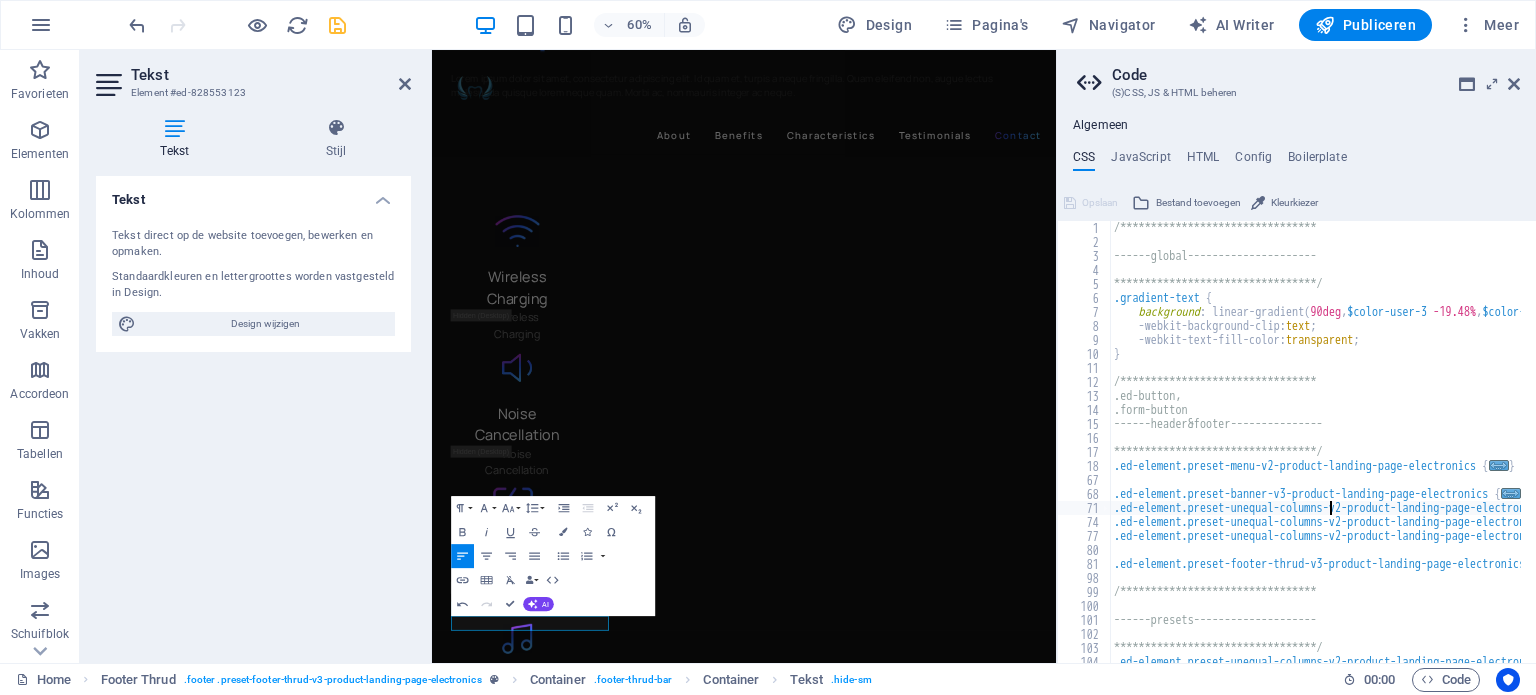 click on "**********" at bounding box center (1474, 448) 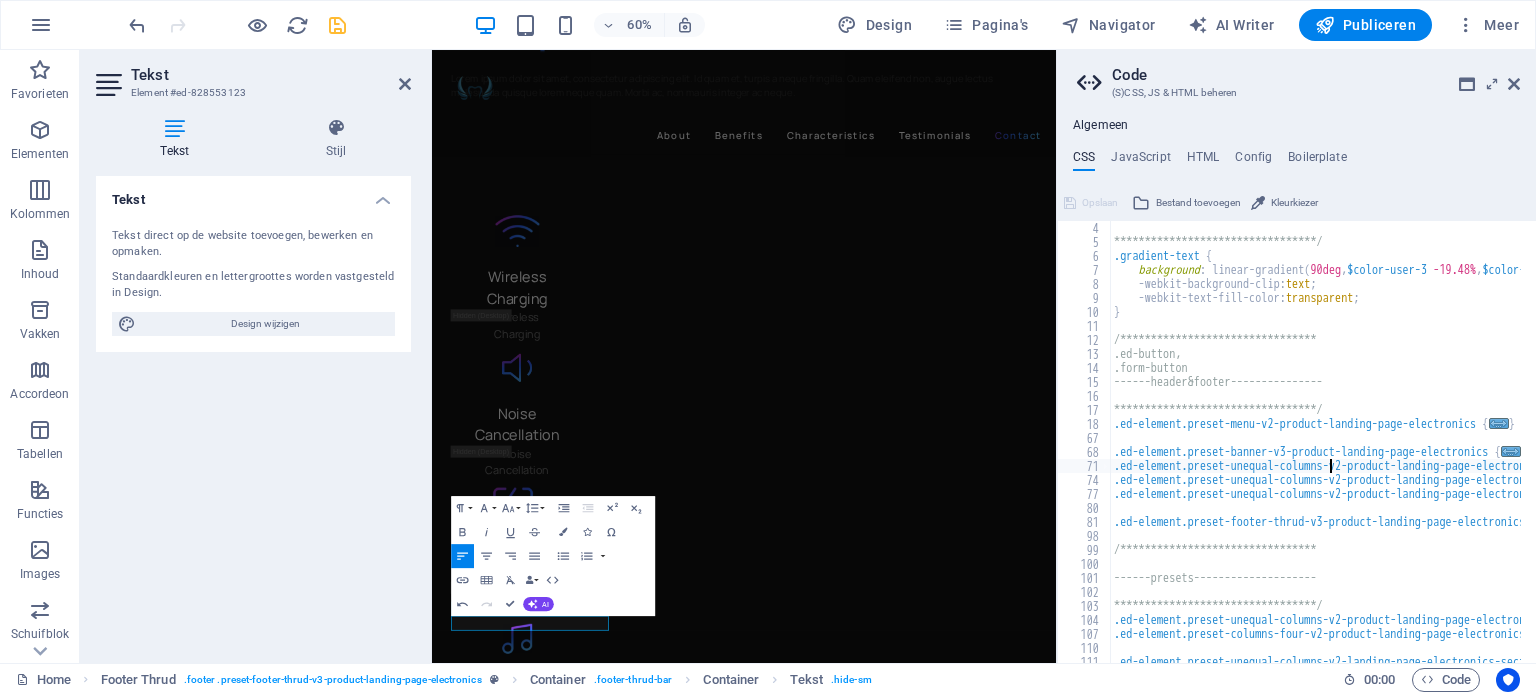 scroll, scrollTop: 0, scrollLeft: 0, axis: both 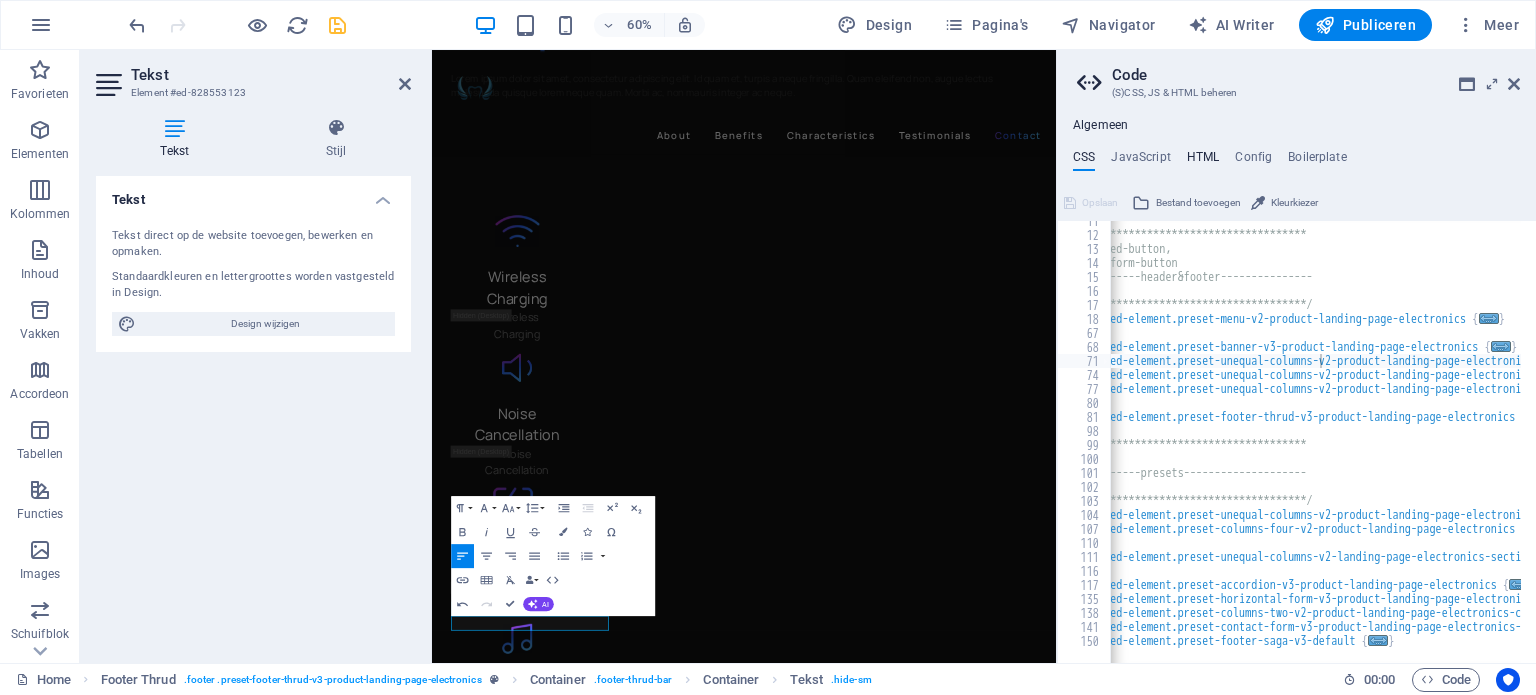 click on "HTML" at bounding box center (1203, 161) 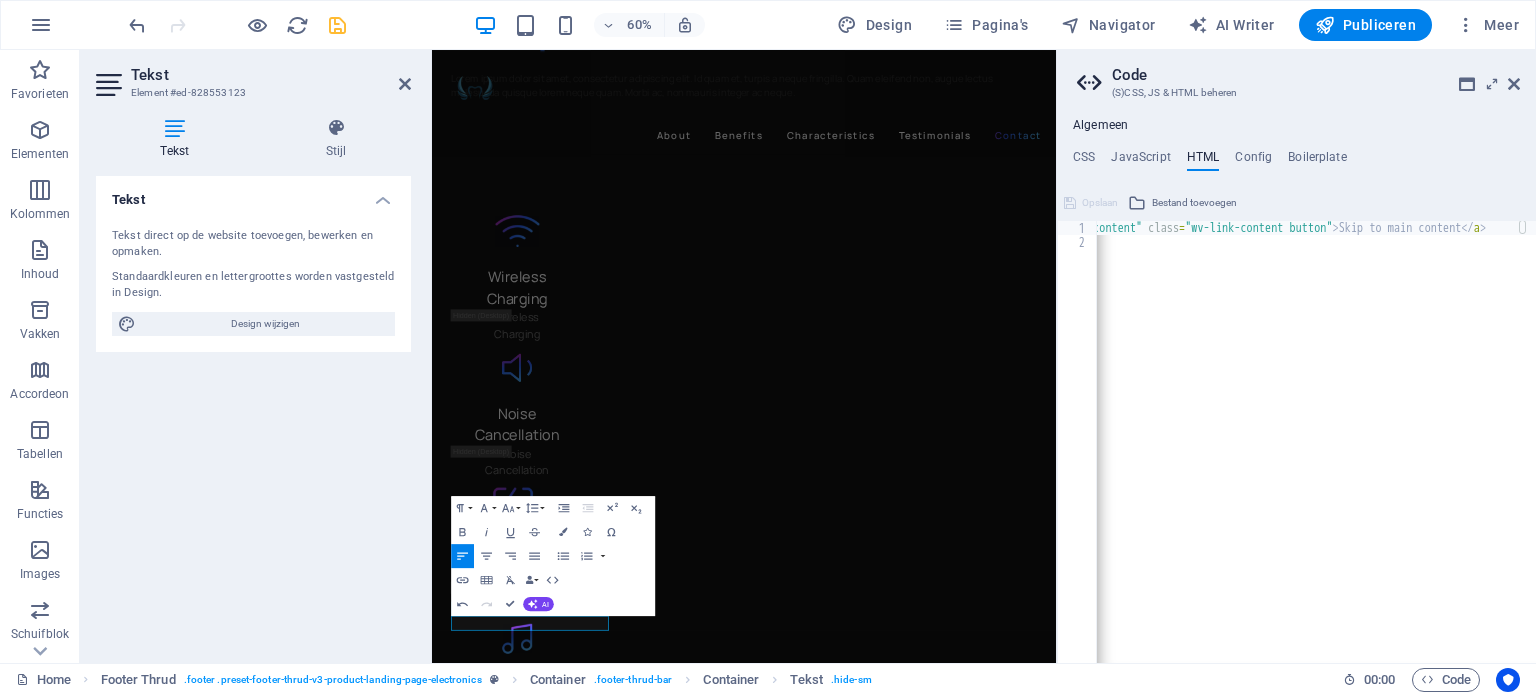 scroll, scrollTop: 0, scrollLeft: 0, axis: both 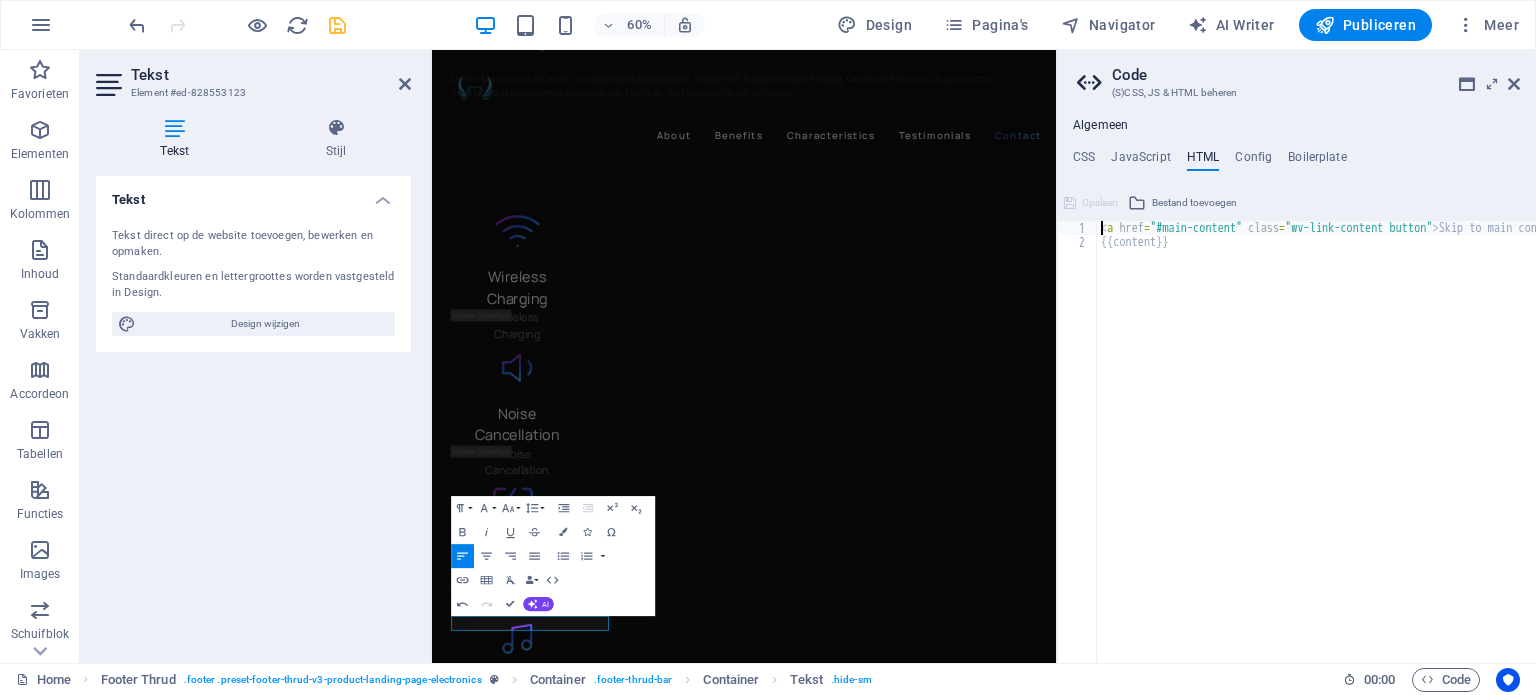 click on "Tekst Tekst direct op de website toevoegen, bewerken en opmaken. Standaardkleuren en lettergroottes worden vastgesteld in Design. Design wijzigen Uitlijning Links uitgelijnd Gecentreerd Rechts uitgelijnd" at bounding box center [253, 411] 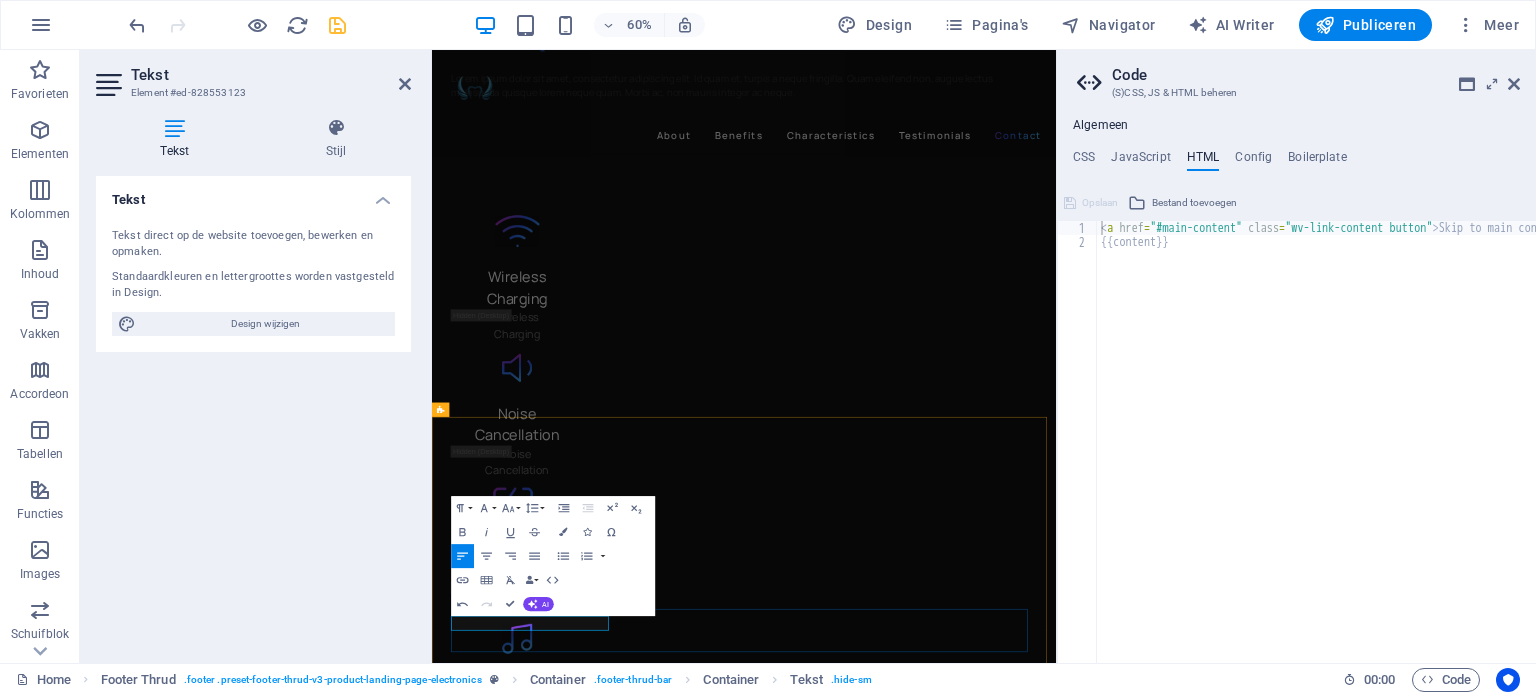 click on "© 2022 Gadgets. All rights reserved.  2022 Gadgets. All rights reserved" at bounding box center (952, 12978) 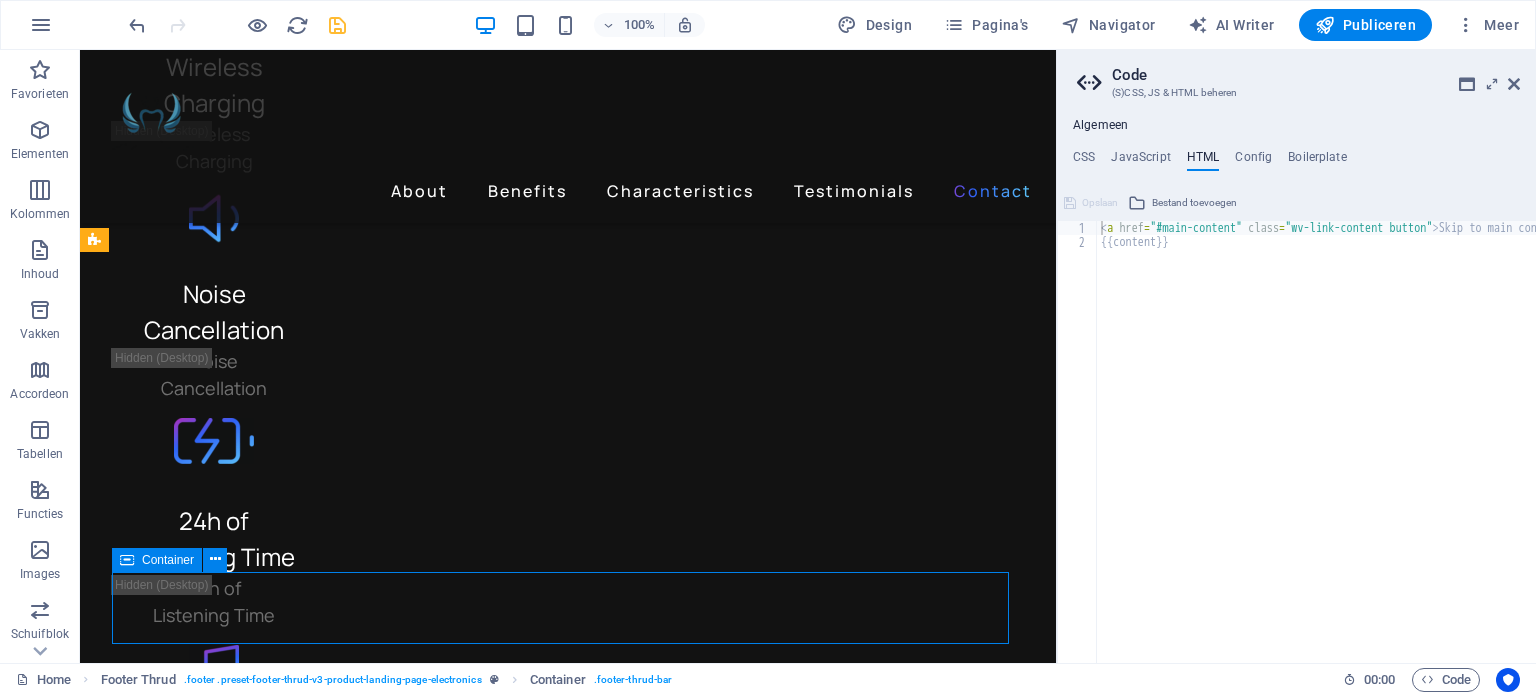 scroll, scrollTop: 5991, scrollLeft: 0, axis: vertical 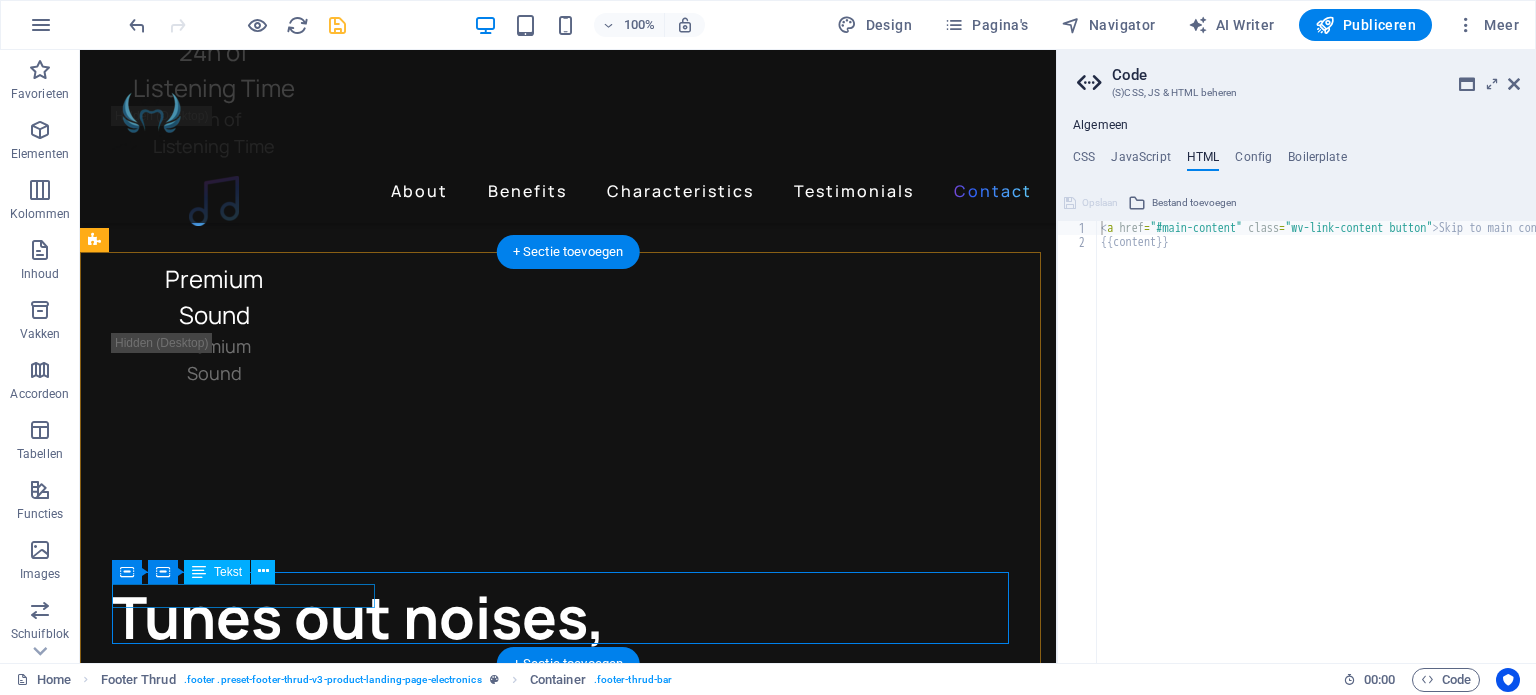 click on "© 2022 Gadgets. All rights reserved." at bounding box center (564, 11755) 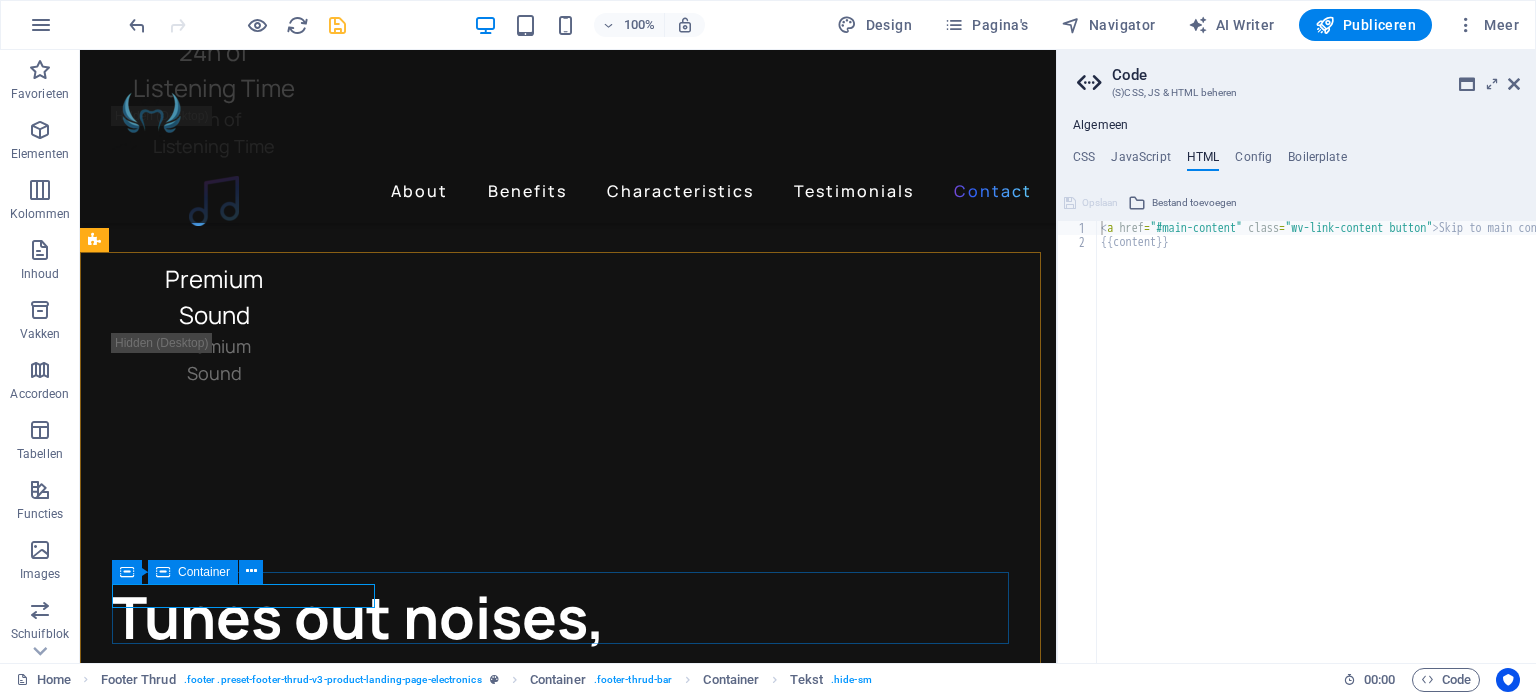 click on "Container" at bounding box center [204, 572] 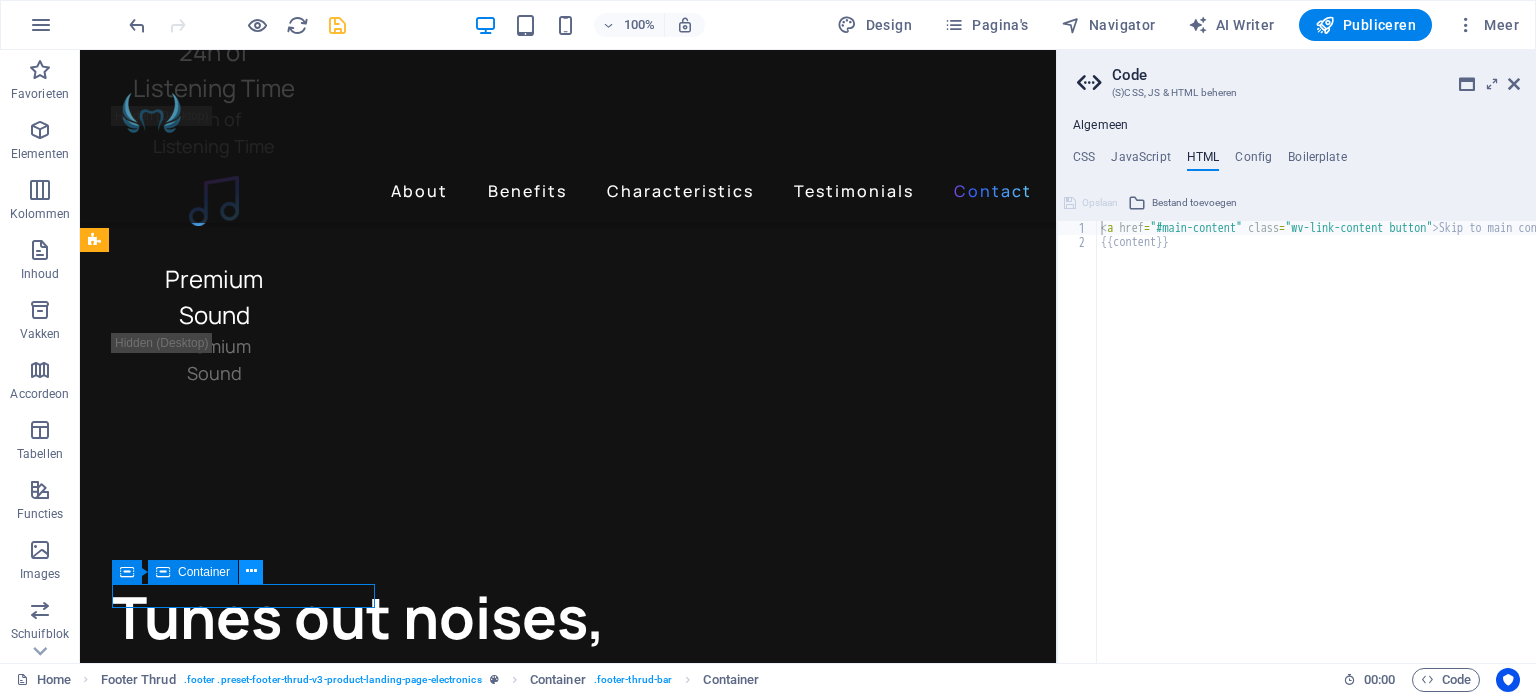 click at bounding box center [251, 571] 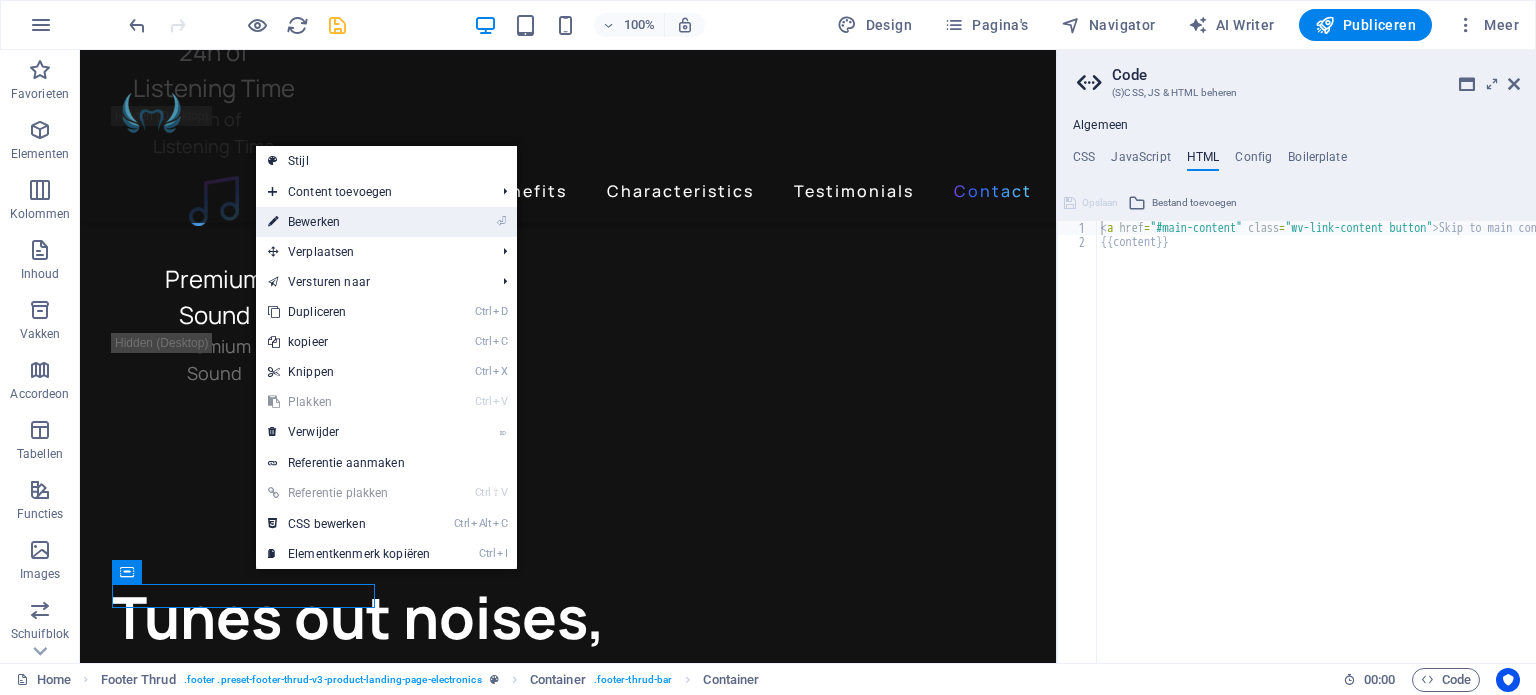 click on "⏎  Bewerken" at bounding box center (349, 222) 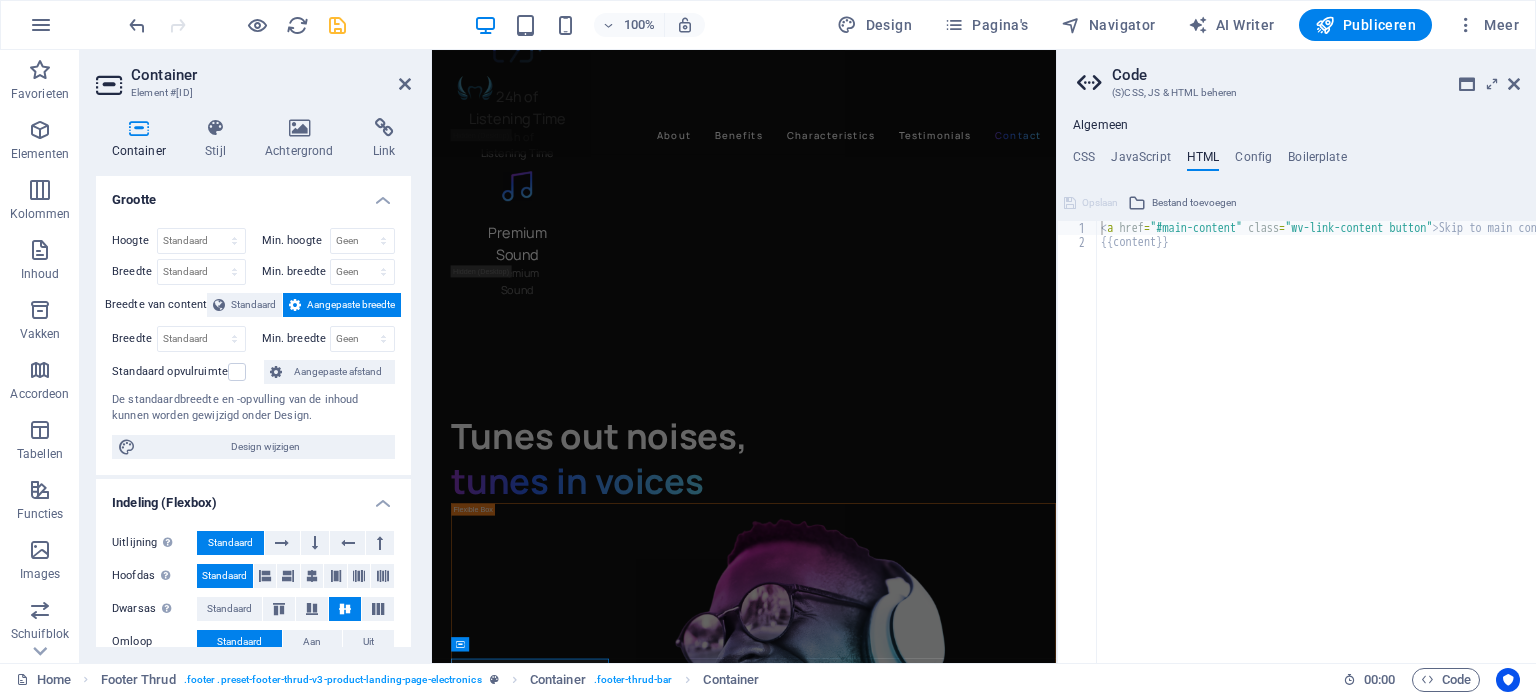 scroll, scrollTop: 5278, scrollLeft: 0, axis: vertical 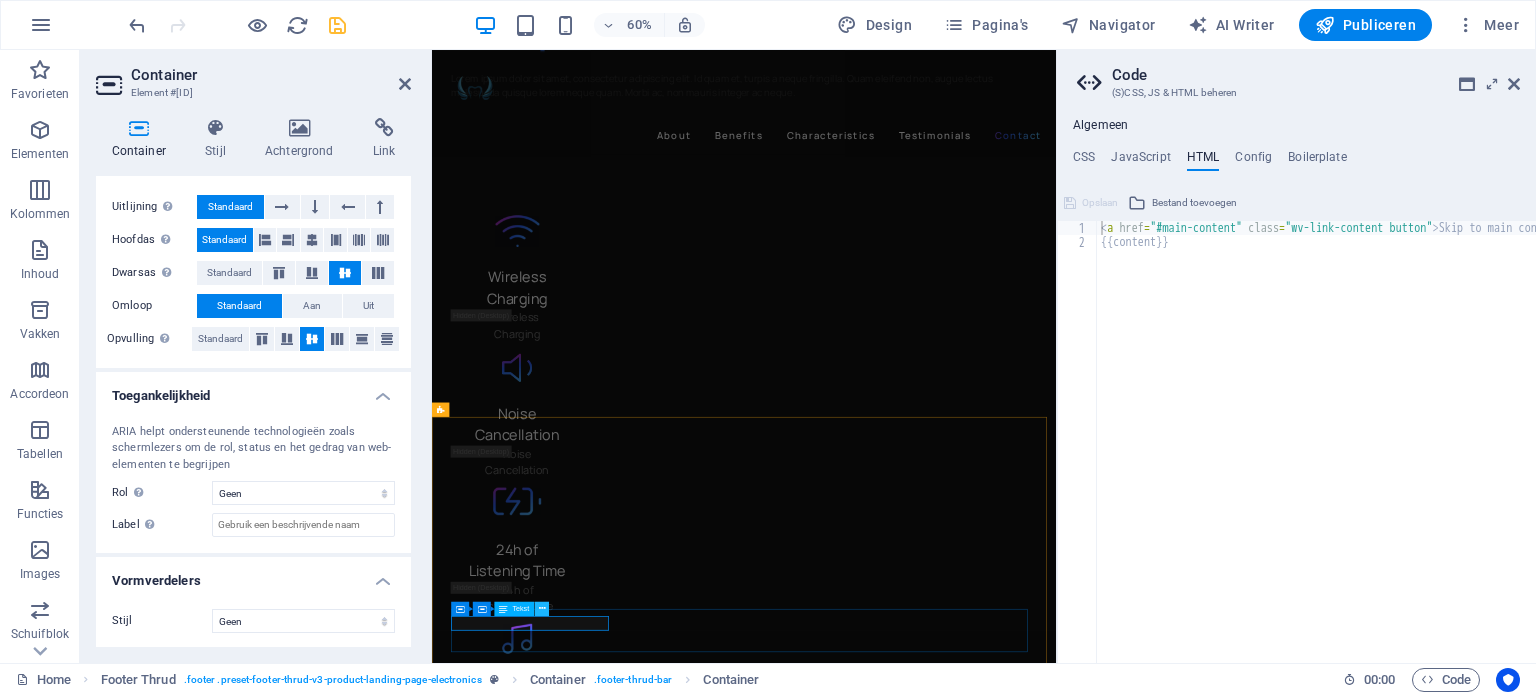 click at bounding box center (542, 608) 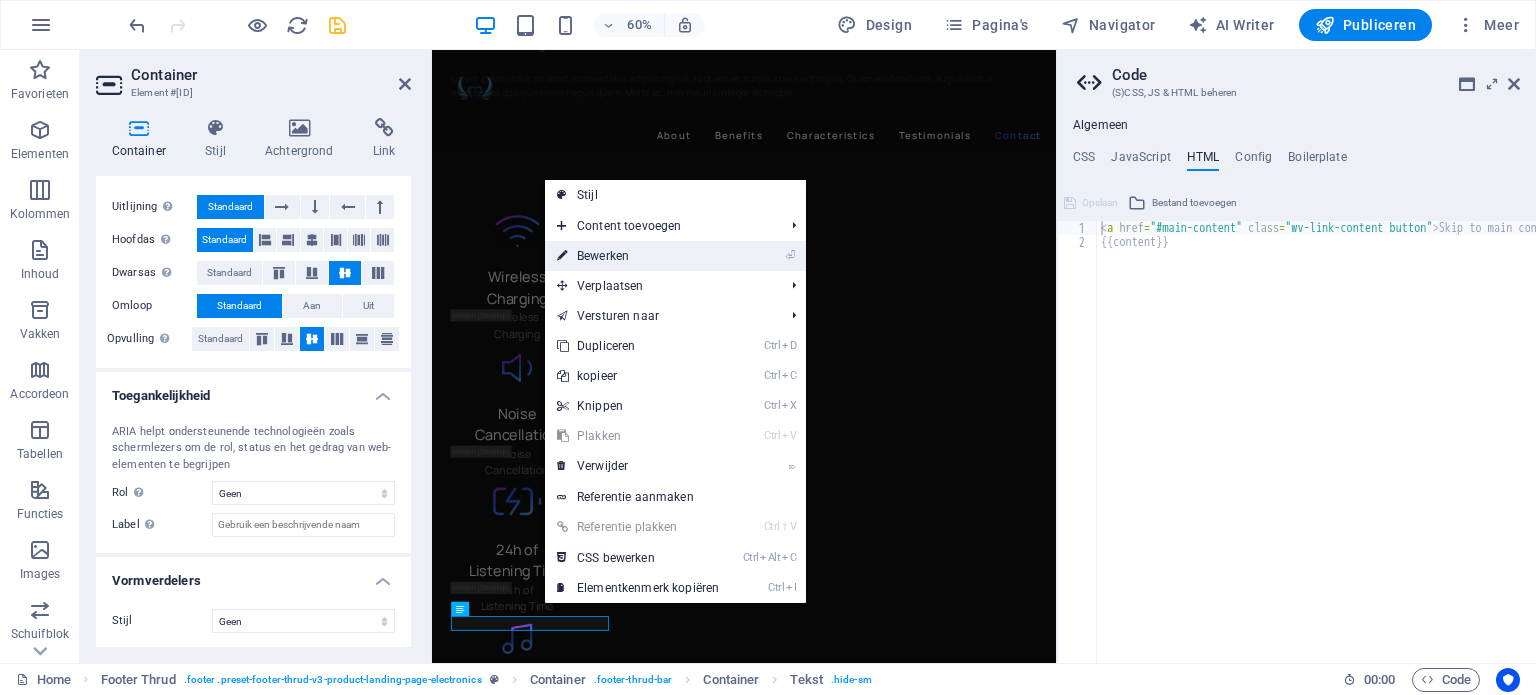 click on "⏎  Bewerken" at bounding box center (638, 256) 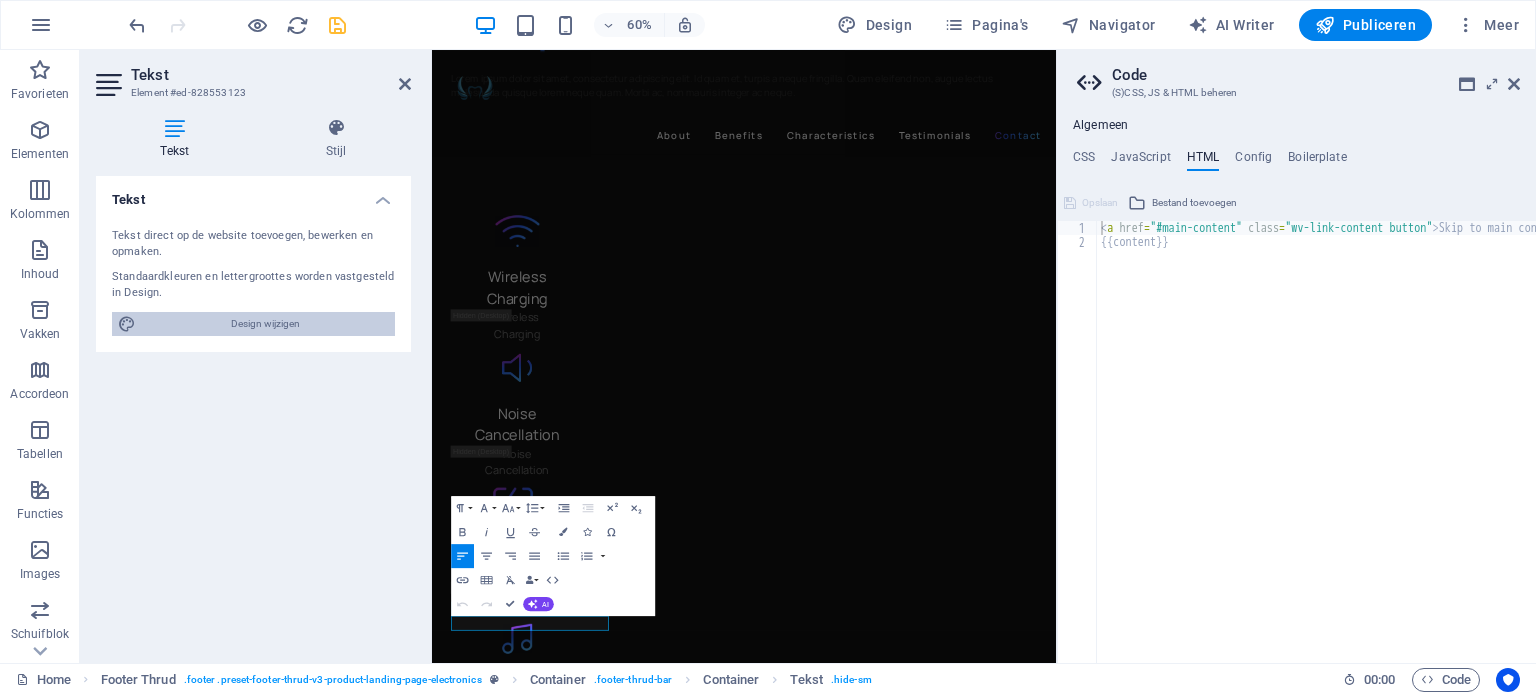 click on "Design wijzigen" at bounding box center (265, 324) 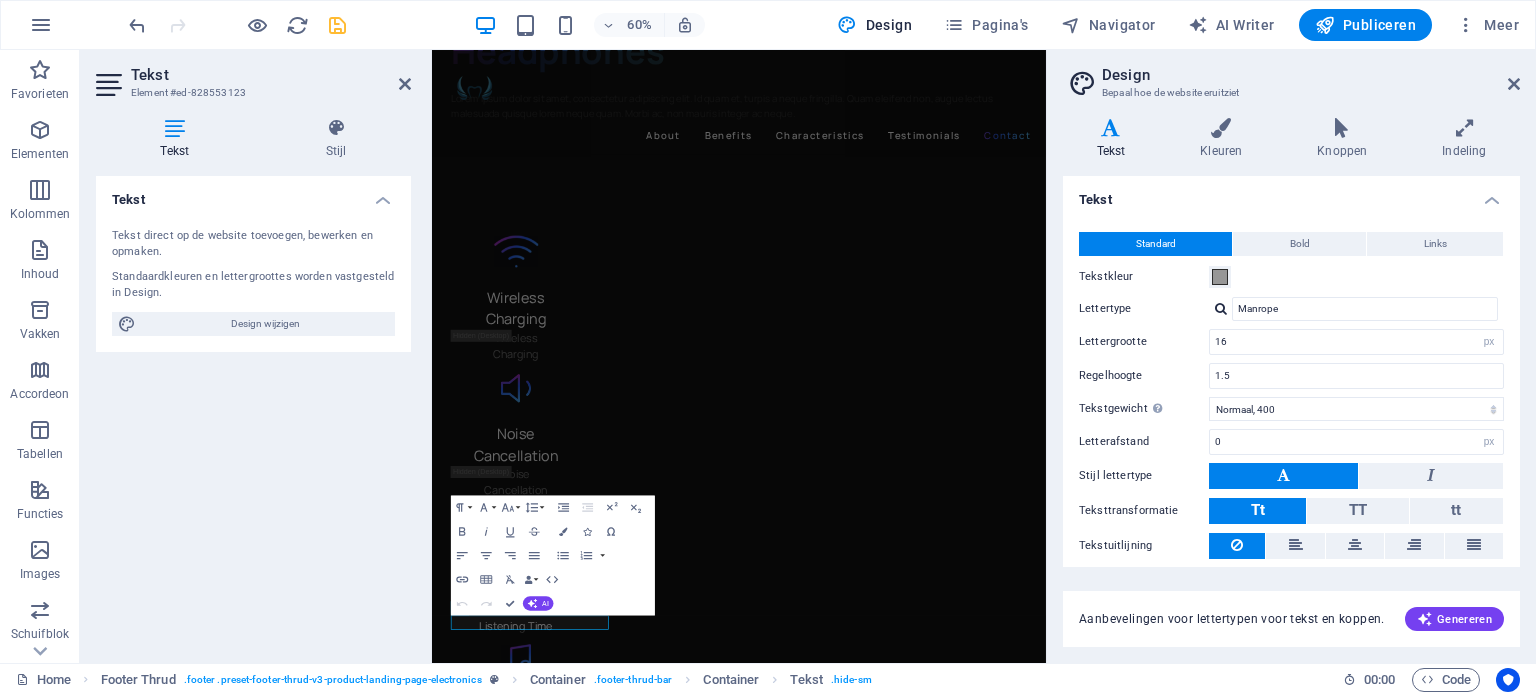 scroll, scrollTop: 5340, scrollLeft: 0, axis: vertical 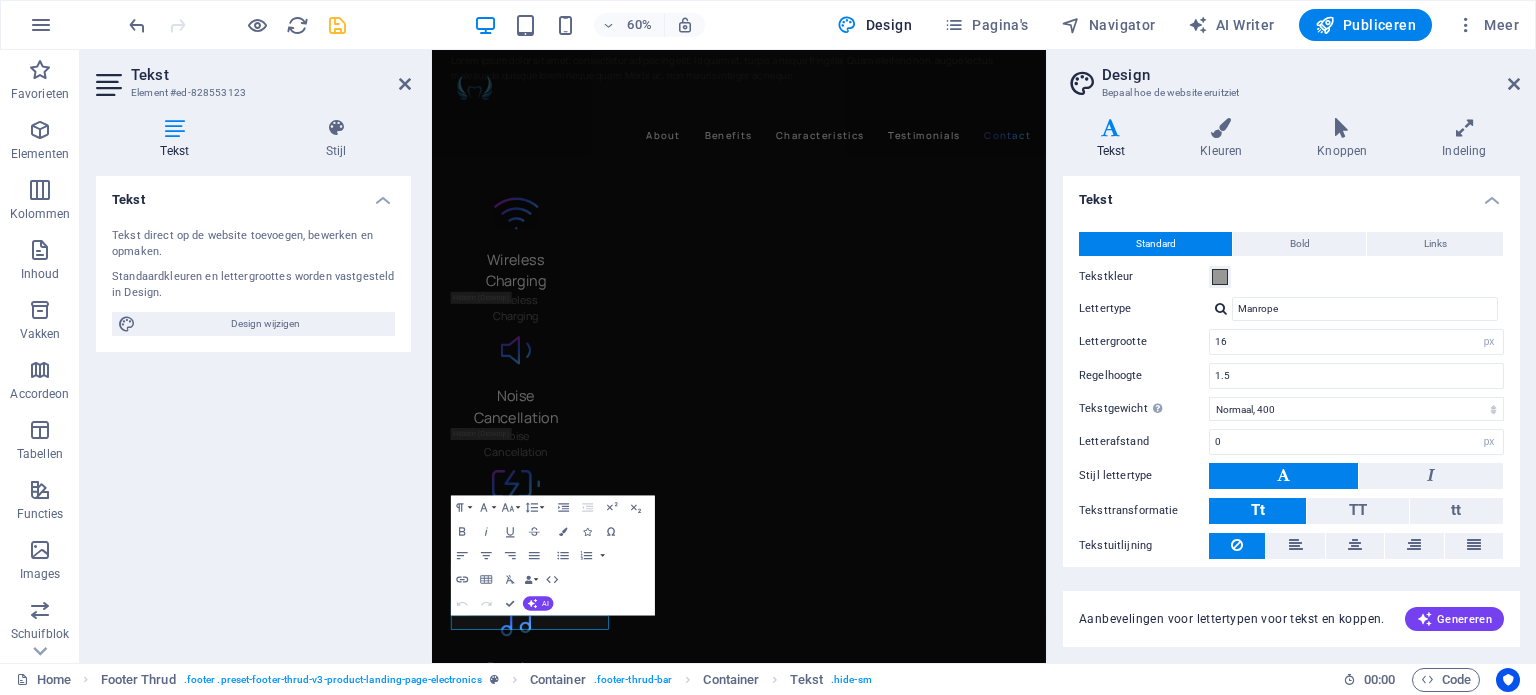 click on "Tekst direct op de website toevoegen, bewerken en opmaken." at bounding box center (253, 244) 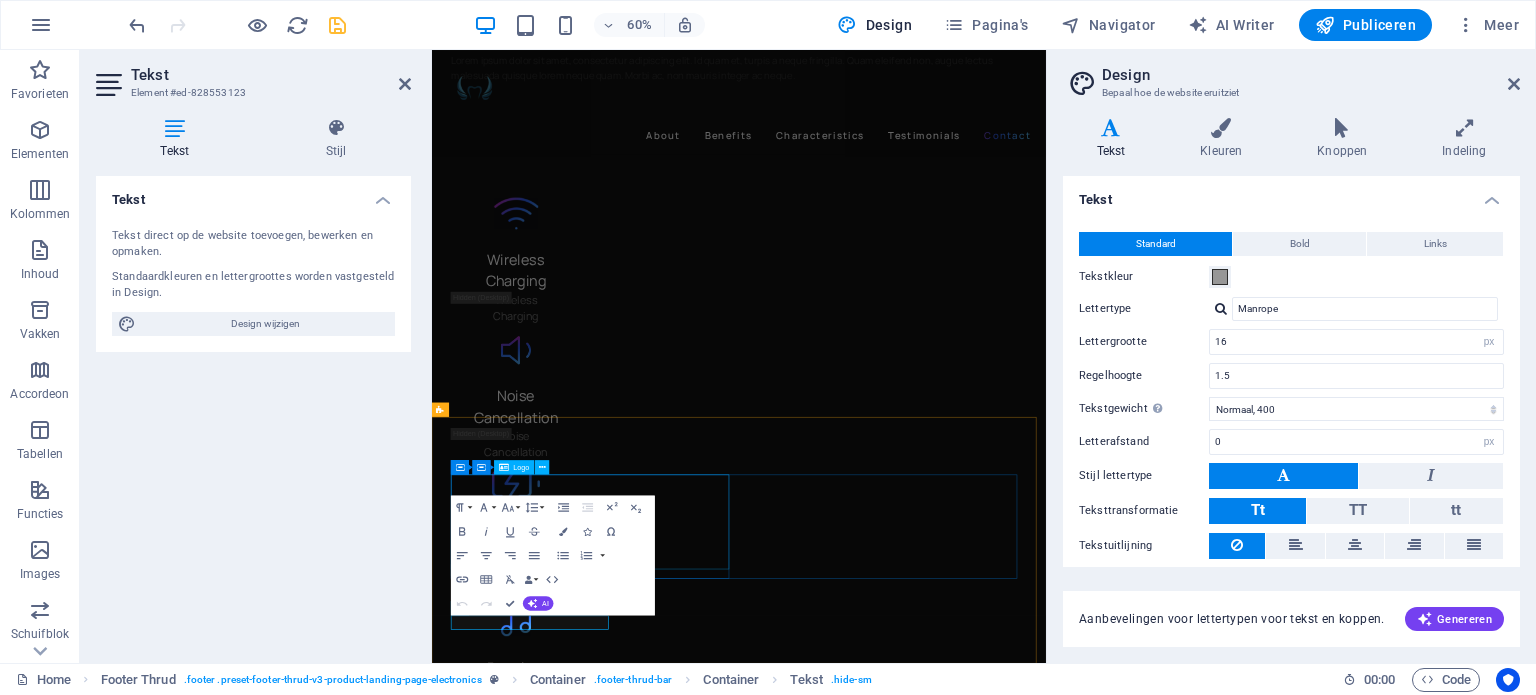 click at bounding box center (700, 12401) 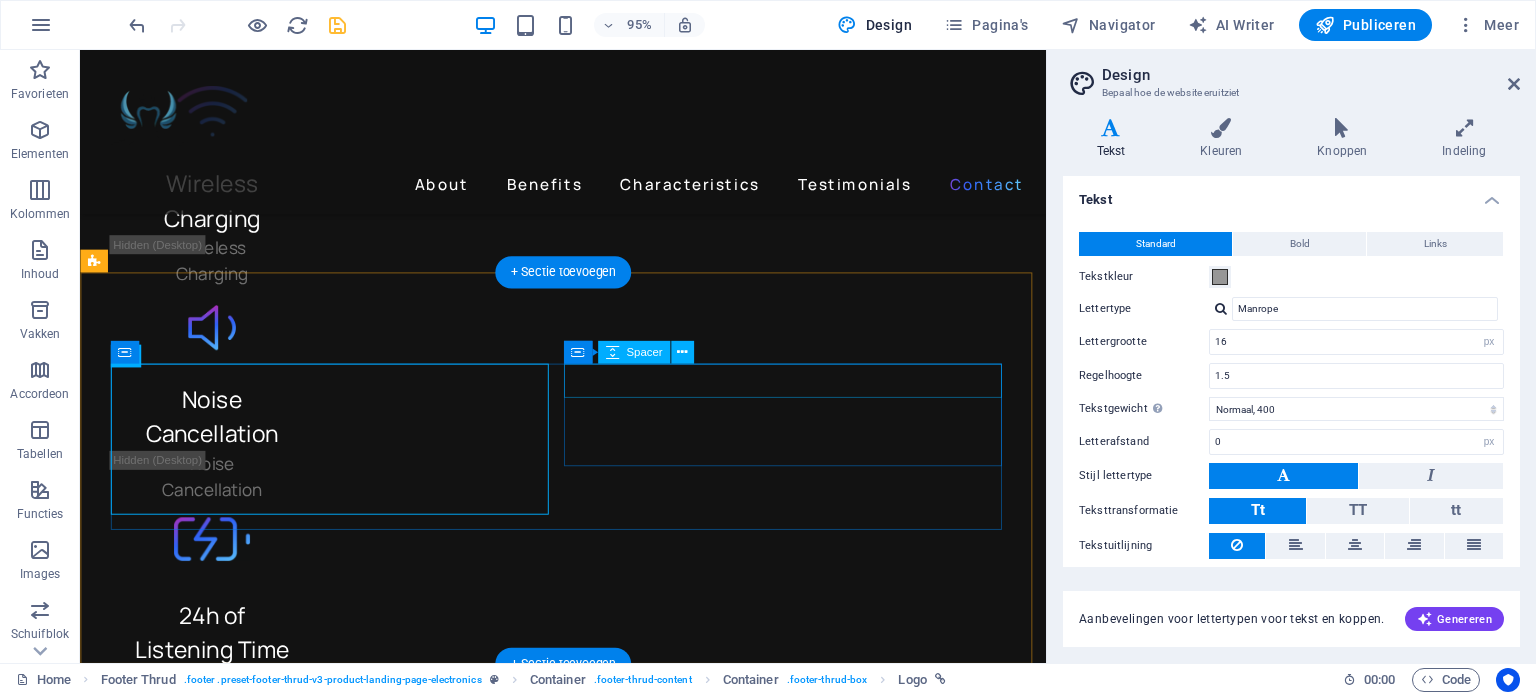 scroll, scrollTop: 5537, scrollLeft: 0, axis: vertical 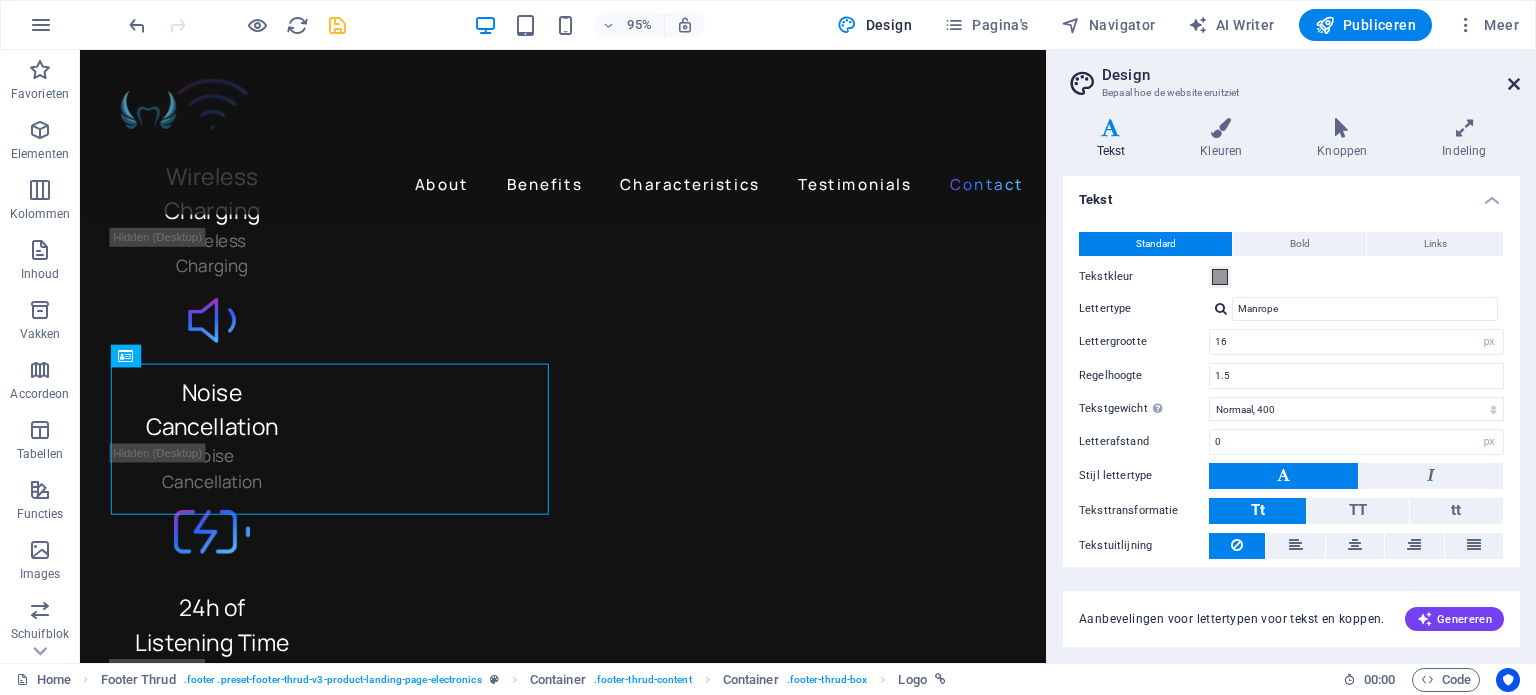 click at bounding box center [1514, 84] 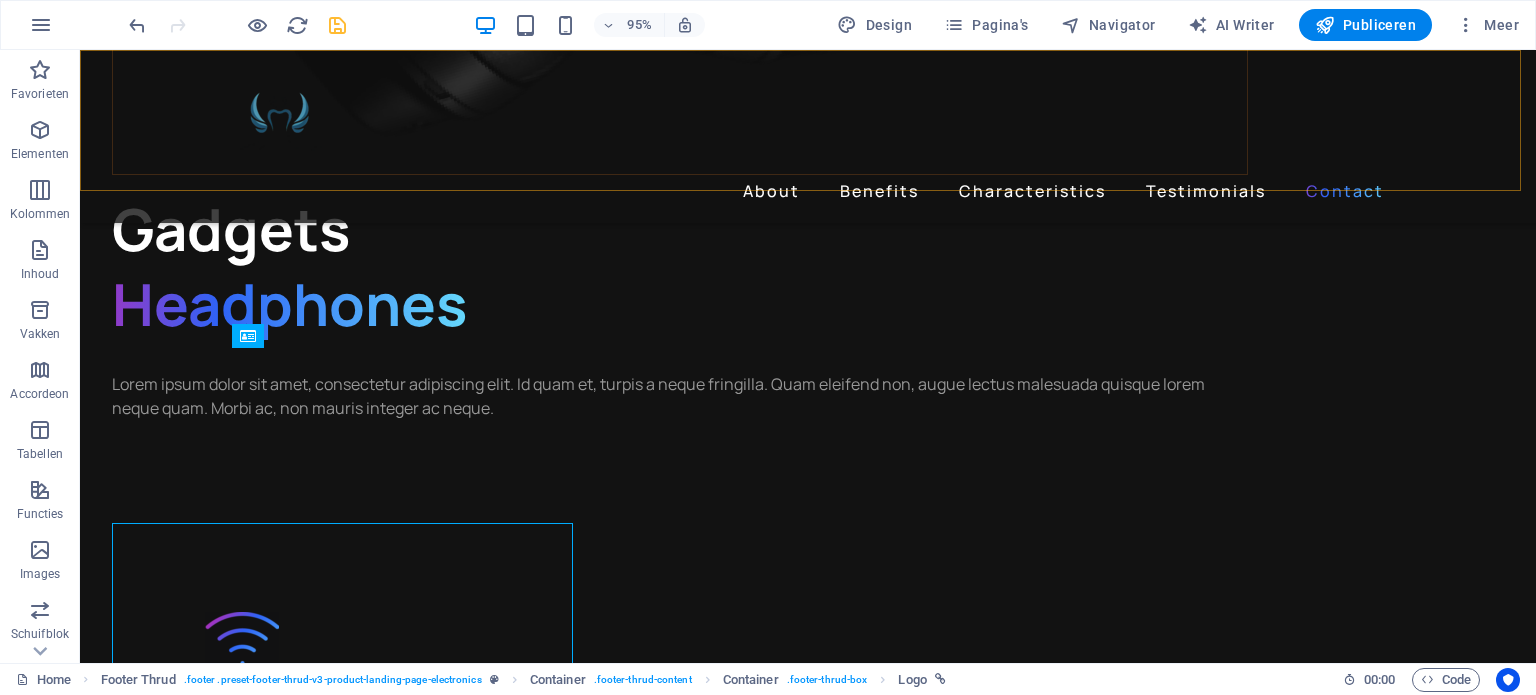 scroll, scrollTop: 5512, scrollLeft: 0, axis: vertical 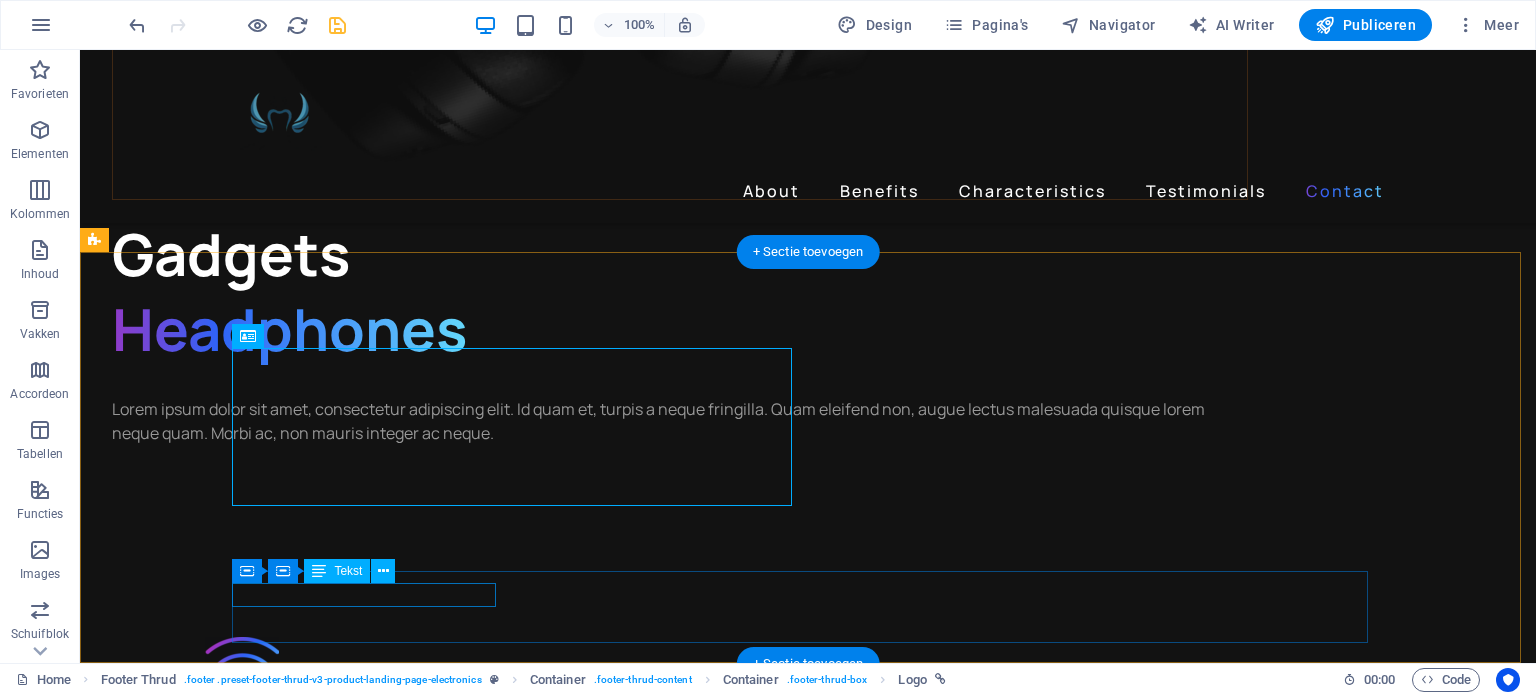 click on "© 2022 Gadgets. All rights reserved." at bounding box center (804, 14133) 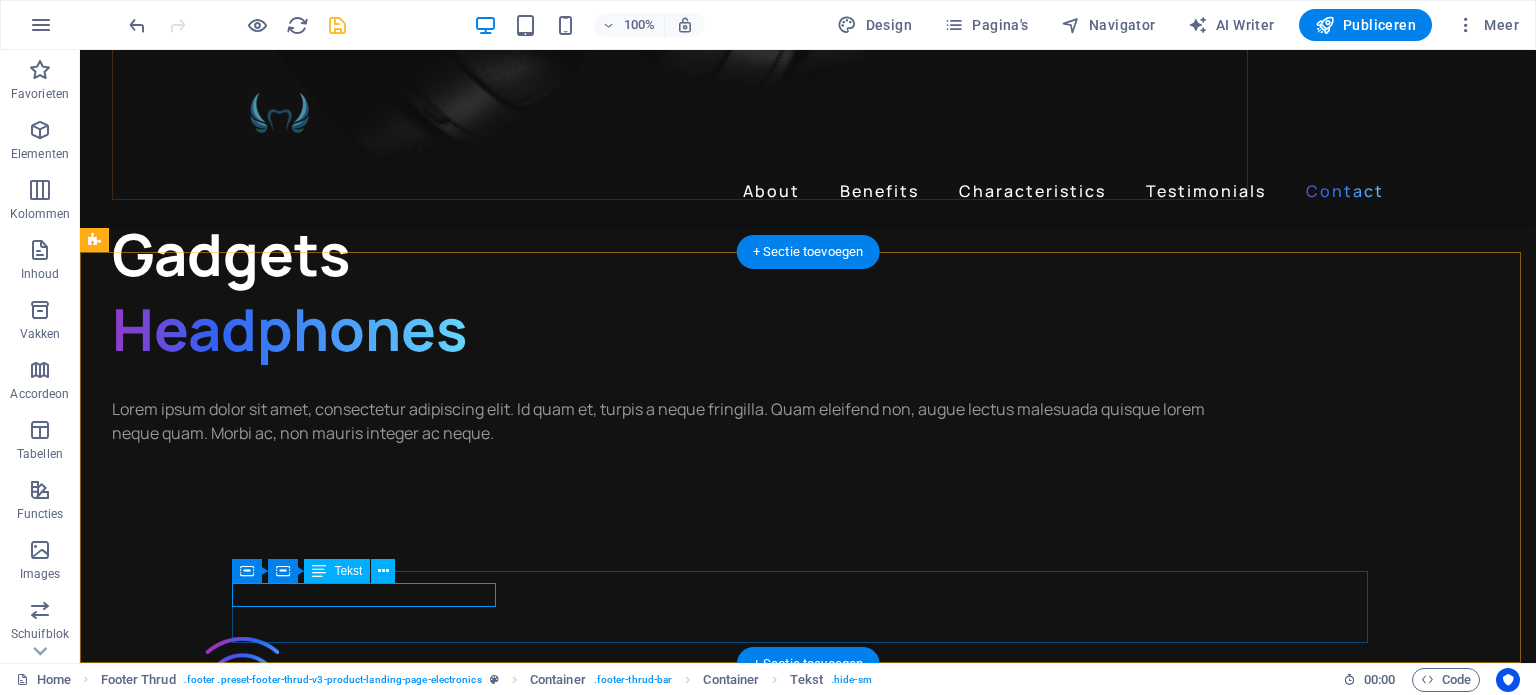 click on "© 2022 Gadgets. All rights reserved." at bounding box center (804, 14133) 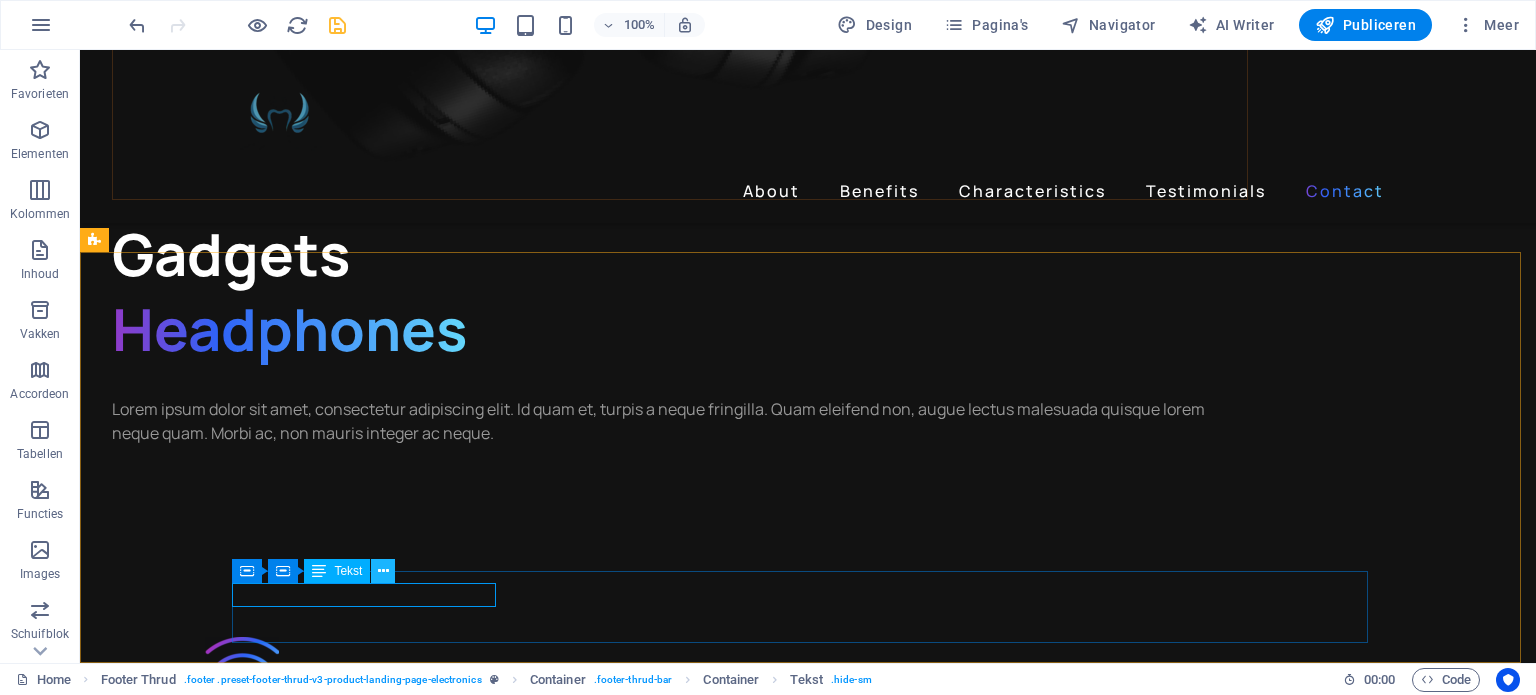 click at bounding box center (383, 571) 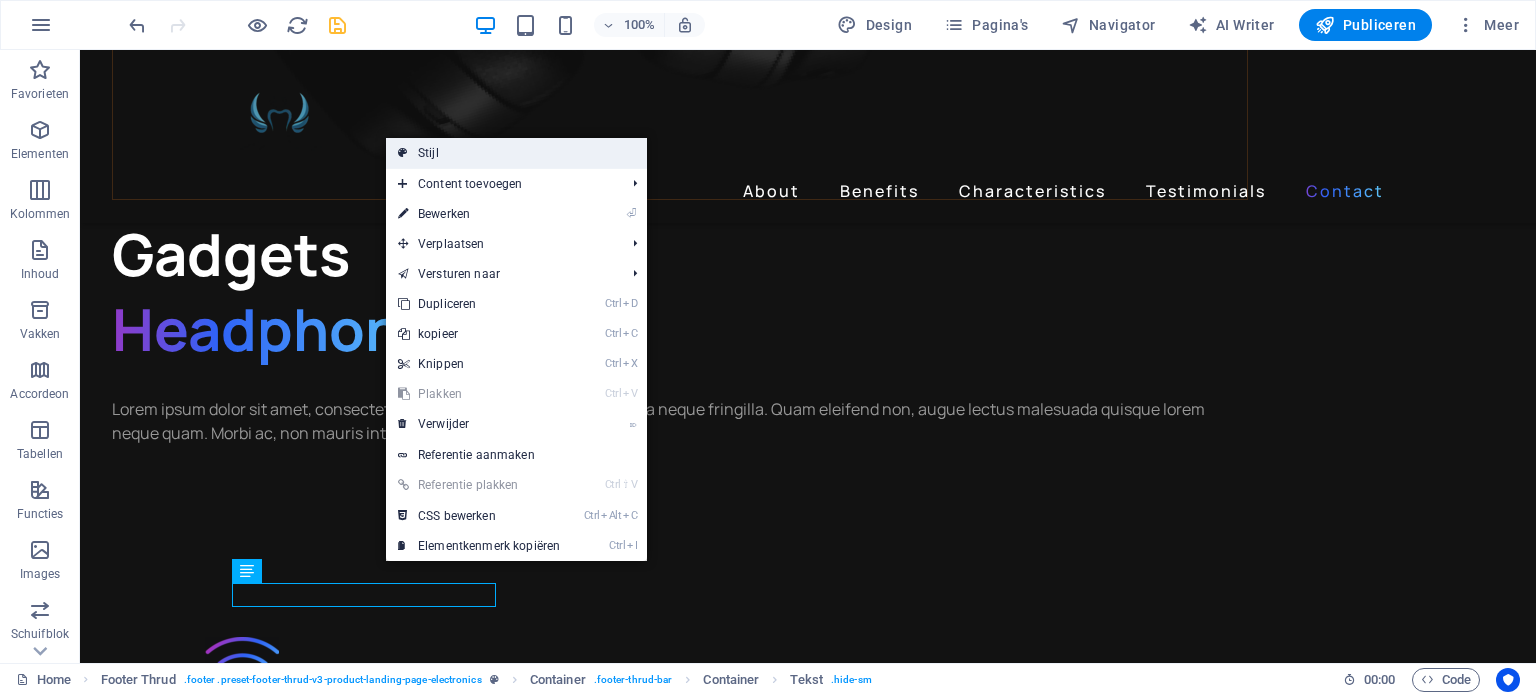click on "Stijl" at bounding box center (516, 153) 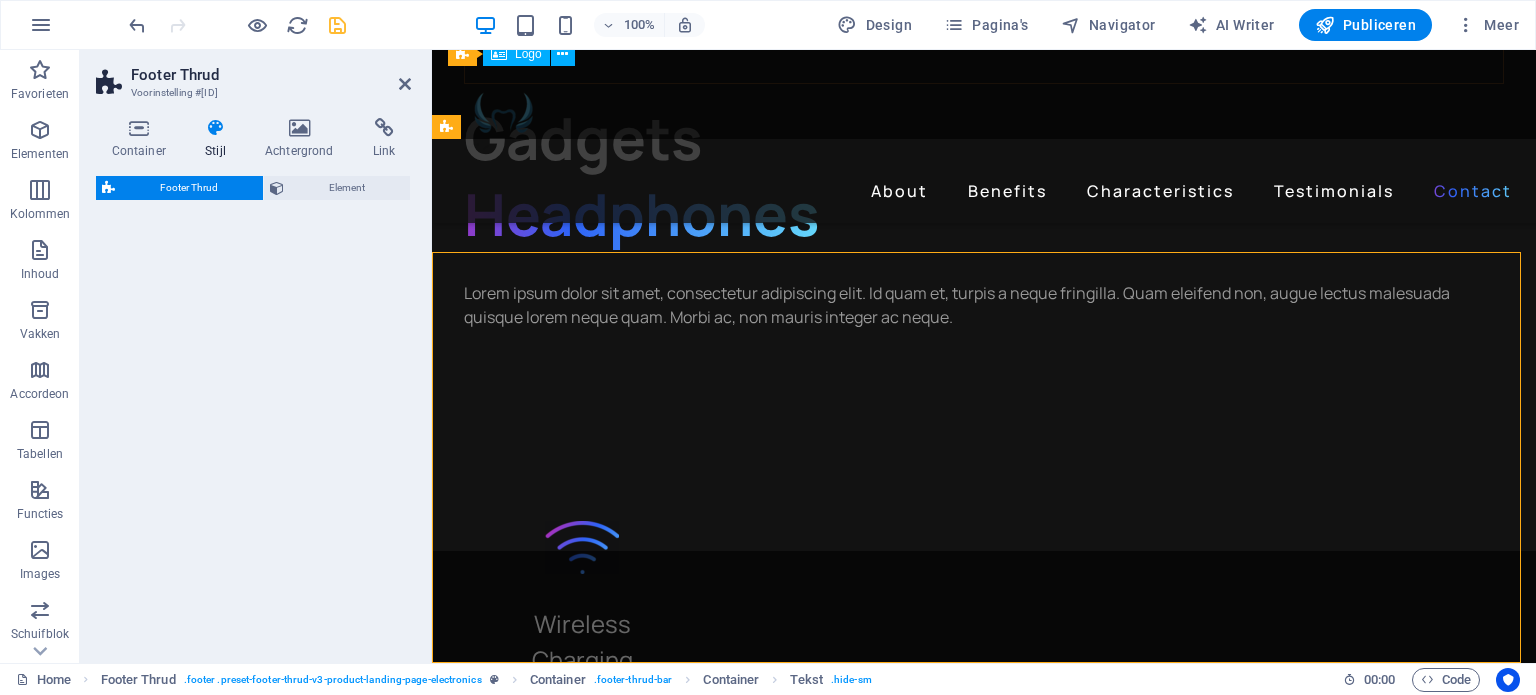 select on "rem" 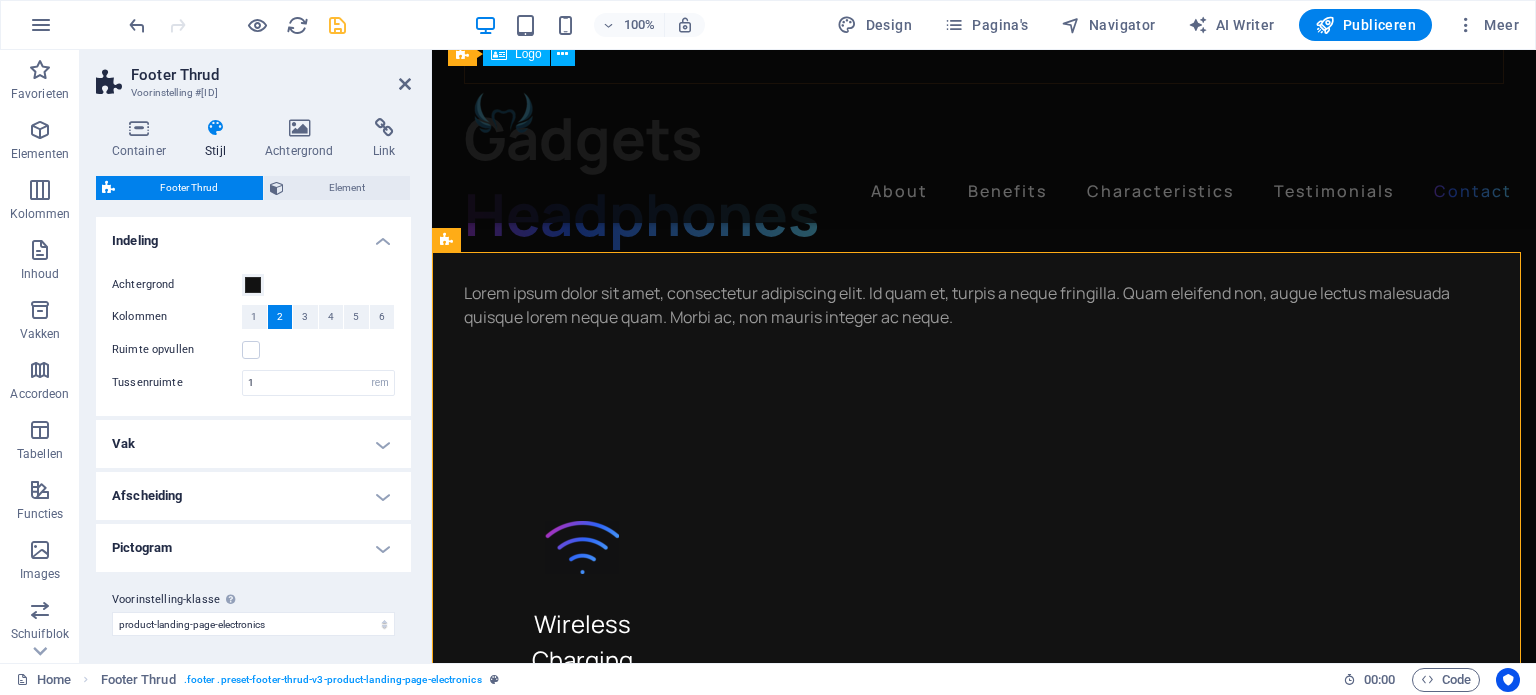 scroll, scrollTop: 5559, scrollLeft: 0, axis: vertical 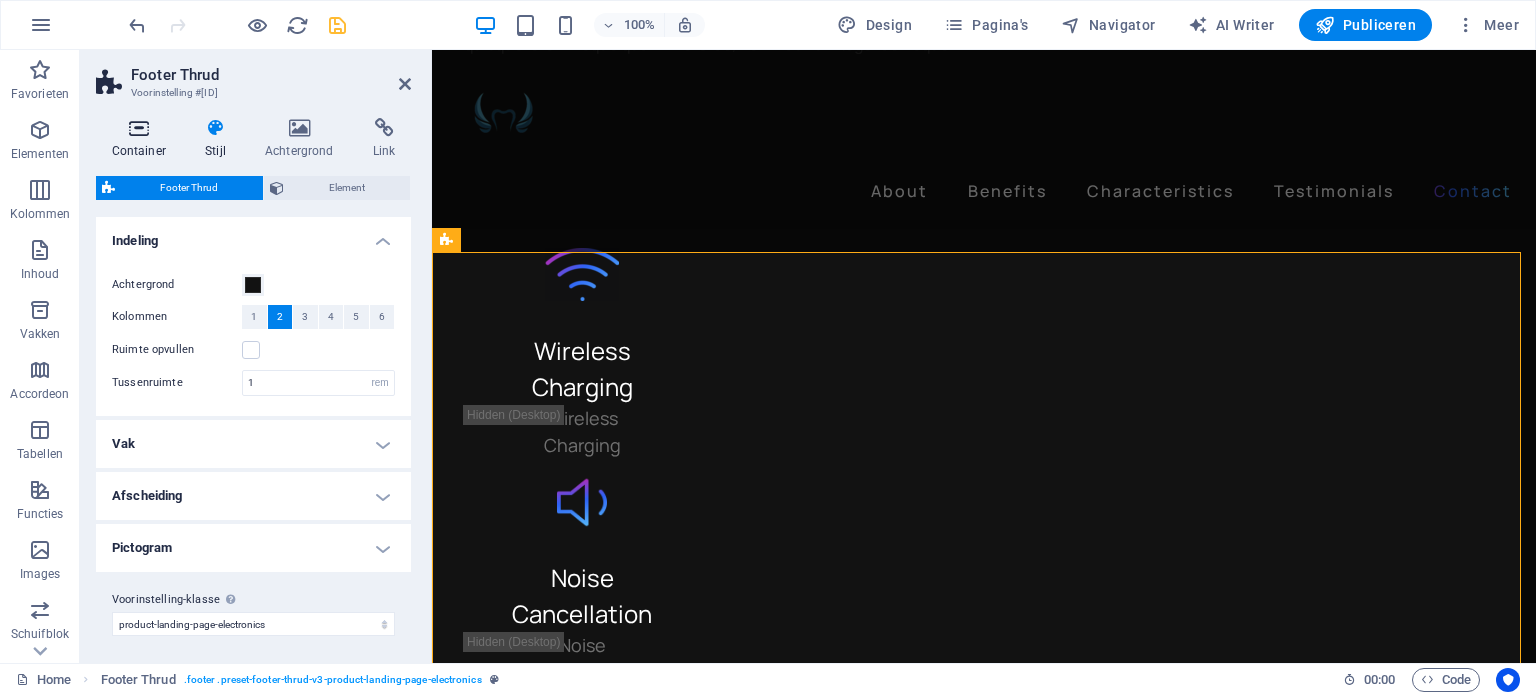 click at bounding box center (139, 128) 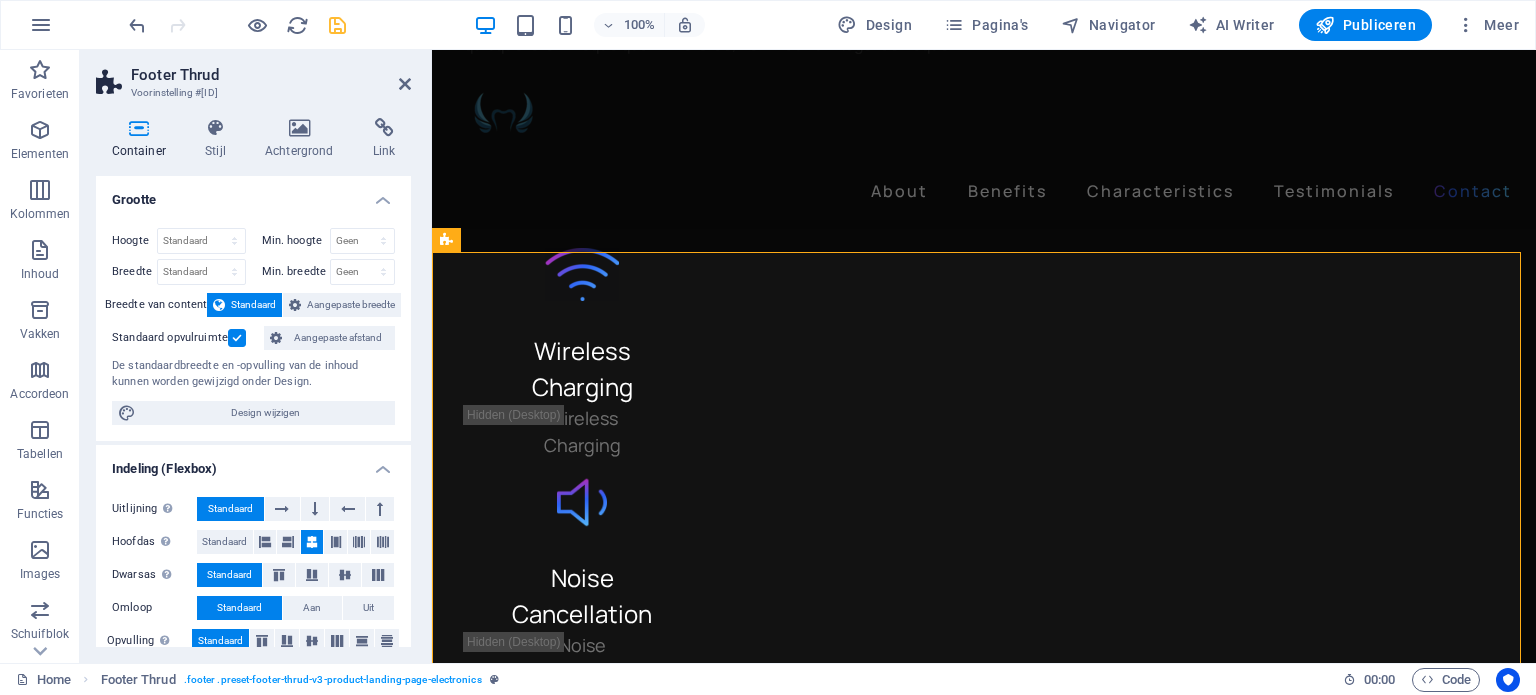 scroll, scrollTop: 302, scrollLeft: 0, axis: vertical 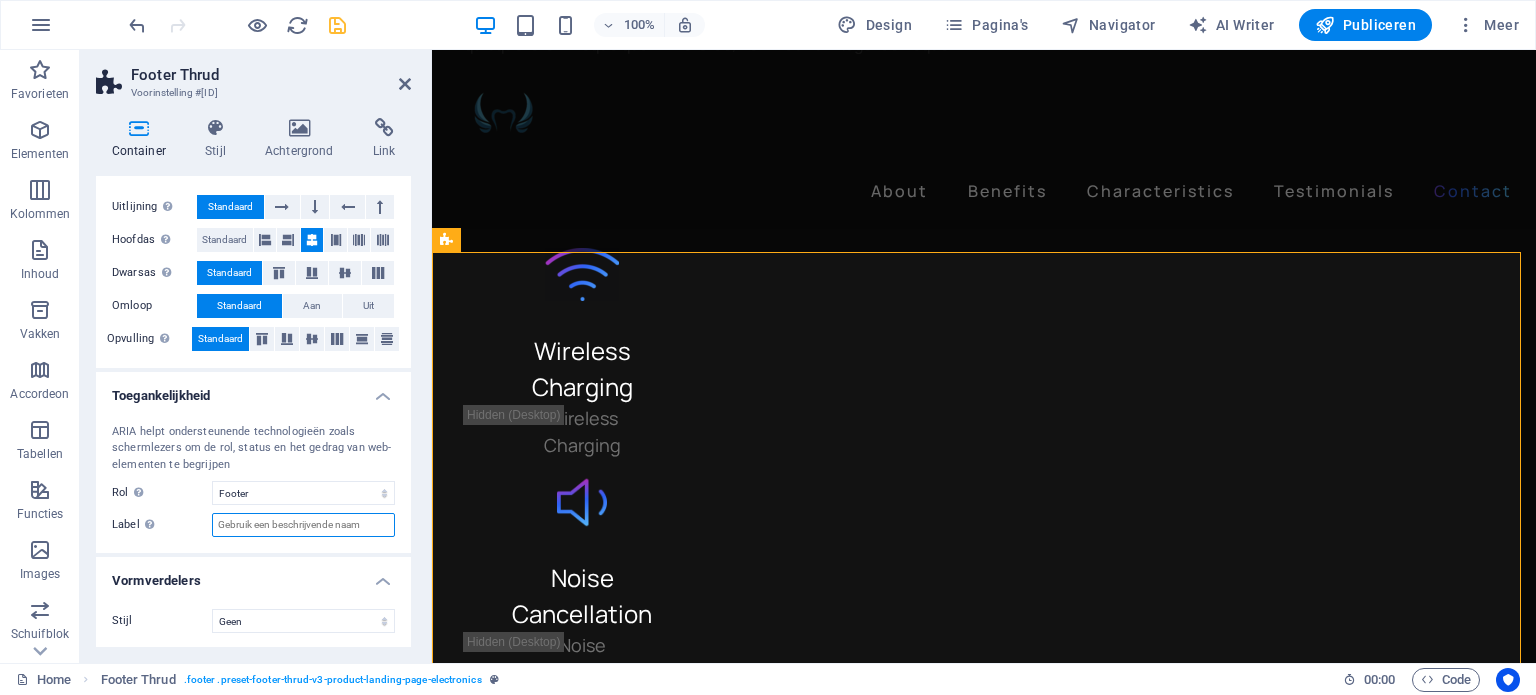 click on "Label Gebruik het ARIA-label   om een duidelijke, beschrijvende naam te geven aan elementen die niet al vanzelfsprekend zijn." at bounding box center (303, 525) 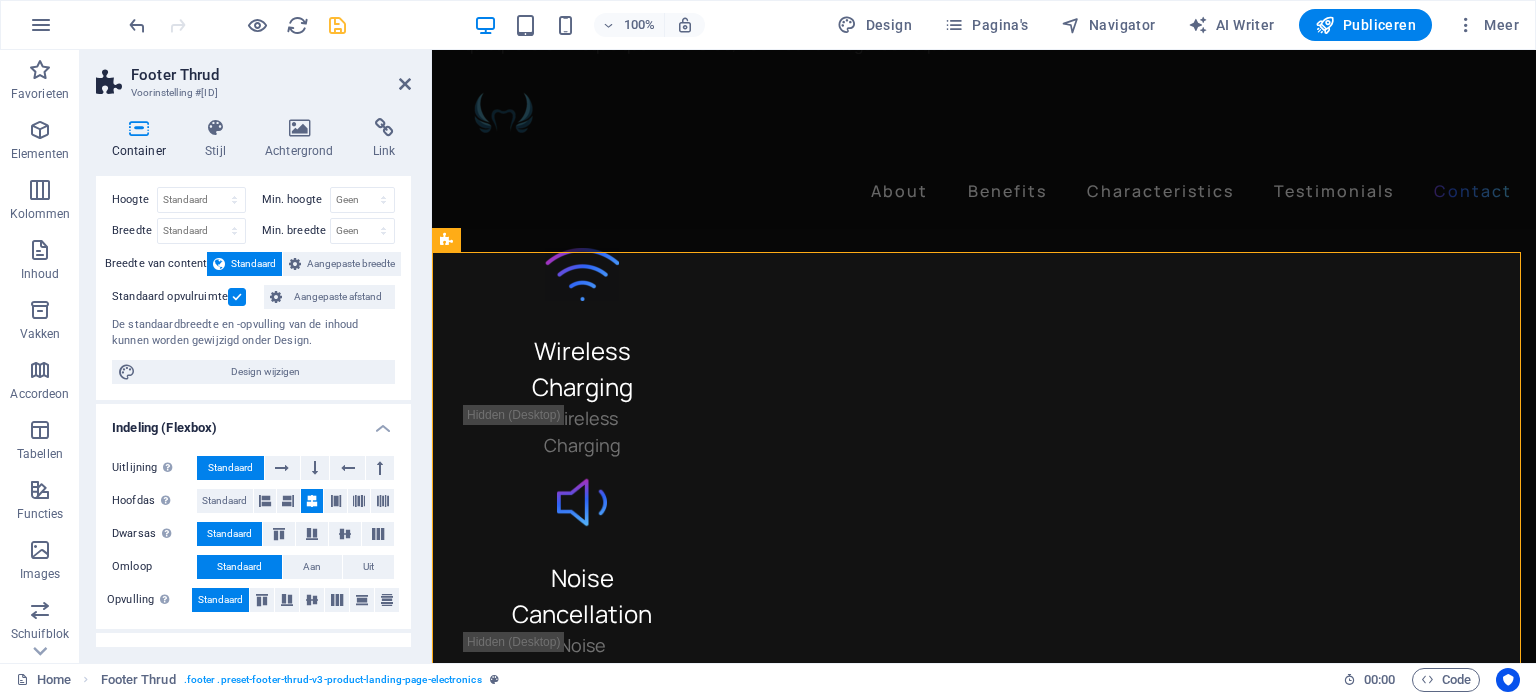 scroll, scrollTop: 0, scrollLeft: 0, axis: both 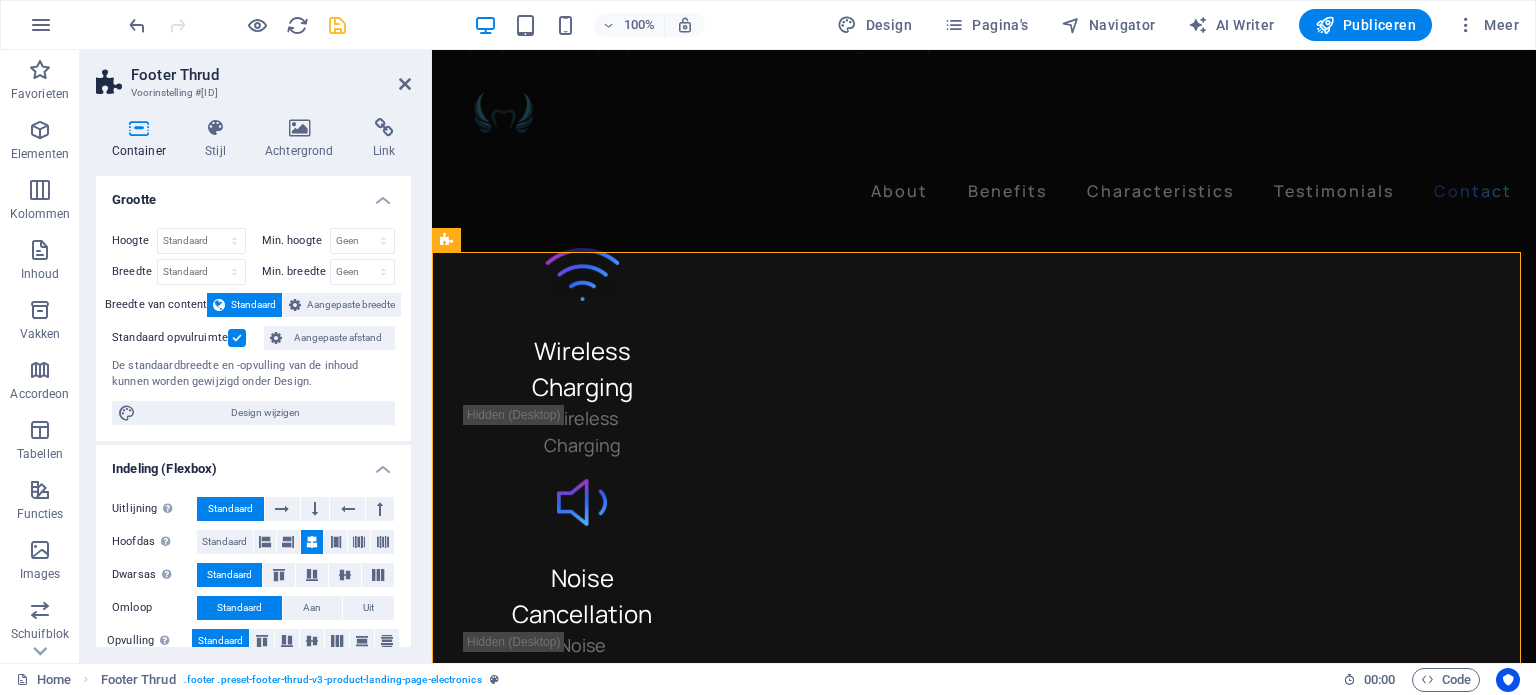 click on "Container Stijl Achtergrond Link Grootte Hoogte Standaard px rem % vh vw Min. hoogte Geen px rem % vh vw Breedte Standaard px rem % em vh vw Min. breedte Geen px rem % vh vw Breedte van content Standaard Aangepaste breedte Breedte Standaard px rem % em vh vw Min. breedte Geen px rem % vh vw Standaard opvulruimte Aangepaste afstand De standaardbreedte en -opvulling van de inhoud kunnen worden gewijzigd onder Design. Design wijzigen Indeling (Flexbox) Uitlijning Bepaalt de flex-richting. Standaard Hoofdas Bepaal hoe elementen zich langs de hoofdas moeten gedragen binnen deze container (justify content). Standaard Dwarsas Bepaalt de verticale richting van het element in de container (align items). Standaard Omloop Standaard Aan Uit Opvulling Bepaalt de afstanden en richting van elementen op de y-as over meerdere lijnen (align content). Standaard Toegankelijkheid ARIA helpt ondersteunende technologieën zoals schermlezers om de rol, status en het gedrag van web-elementen te begrijpen Rol Geen 100" at bounding box center [253, 382] 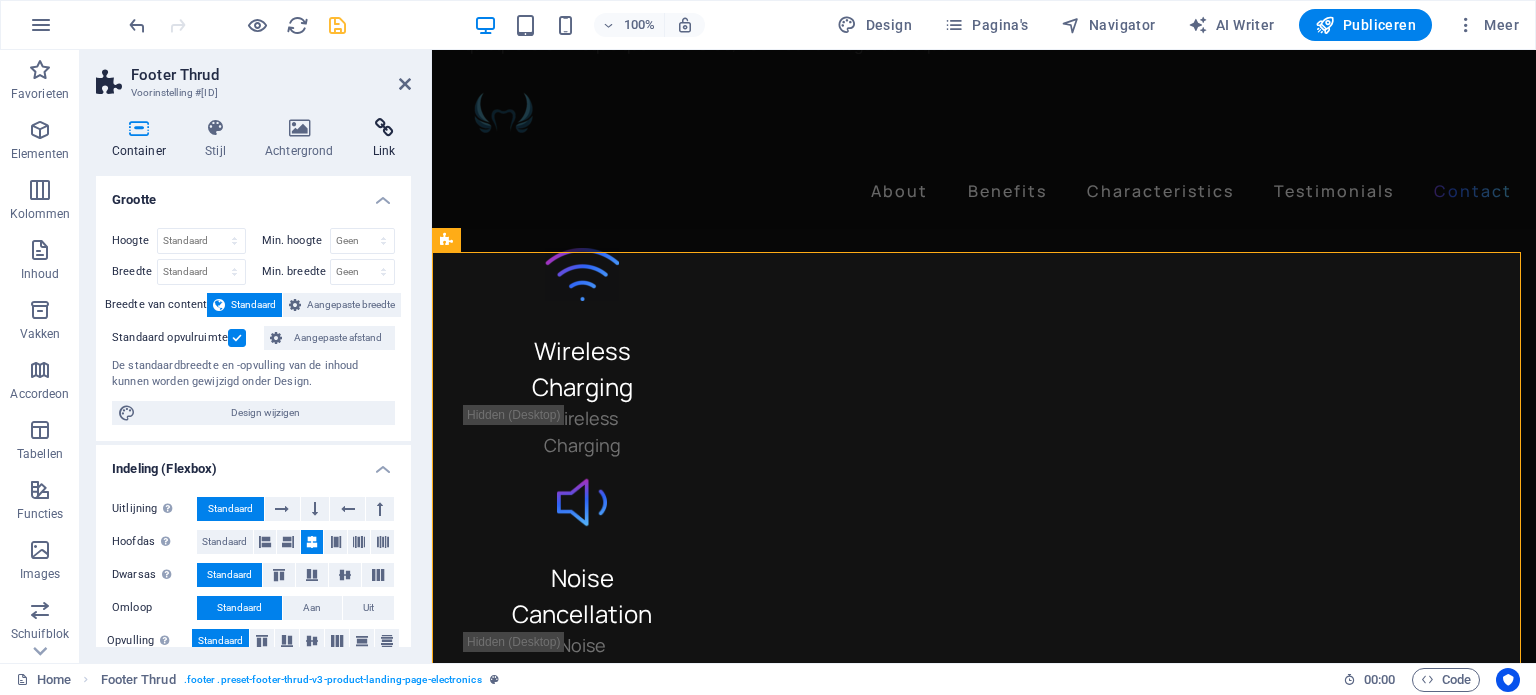 click at bounding box center (384, 128) 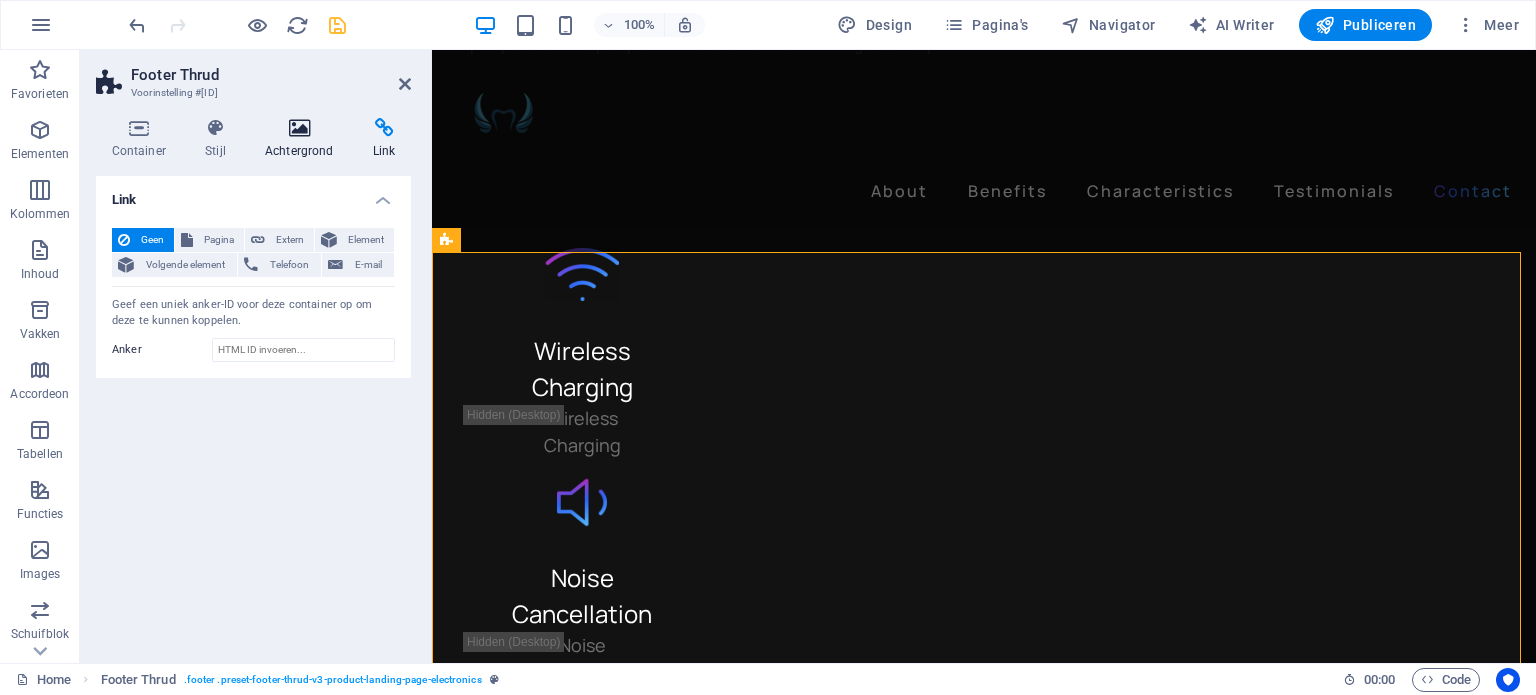 click at bounding box center (299, 128) 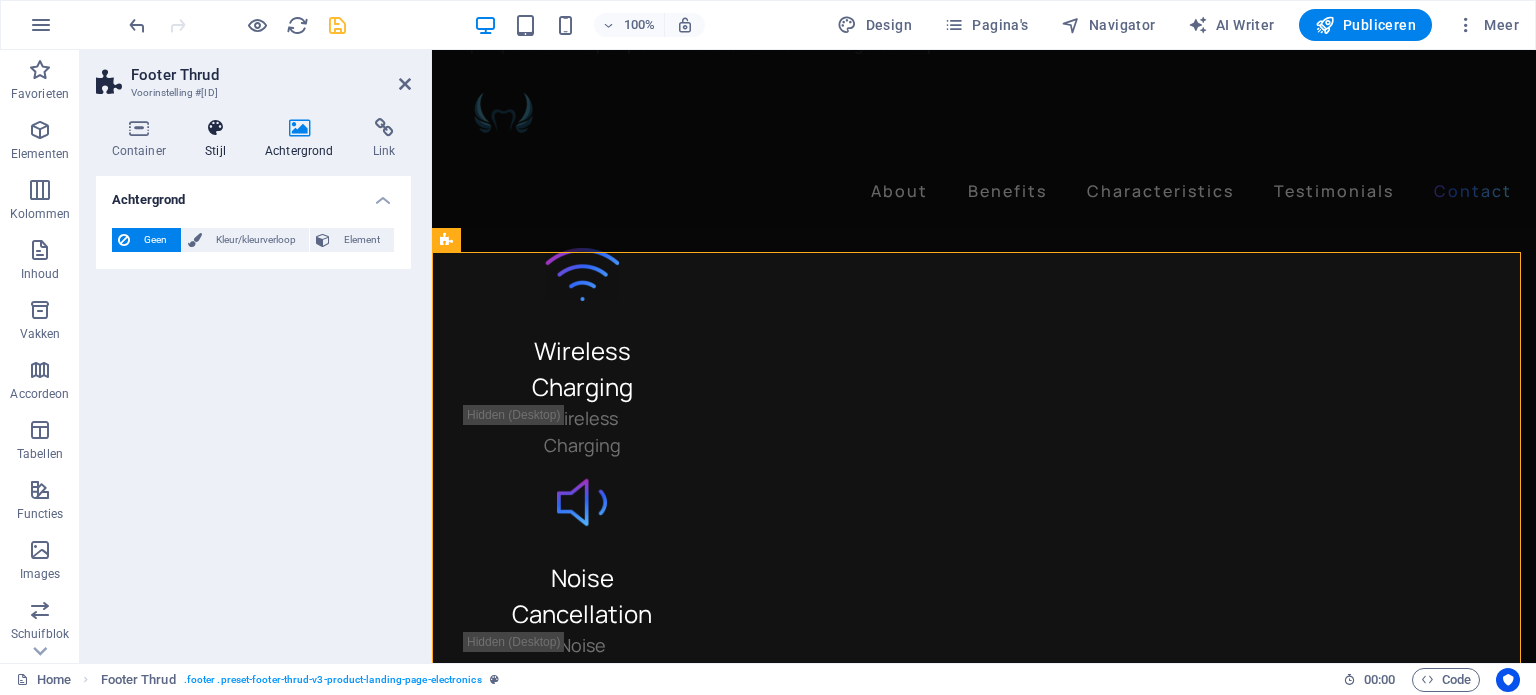 click at bounding box center [216, 128] 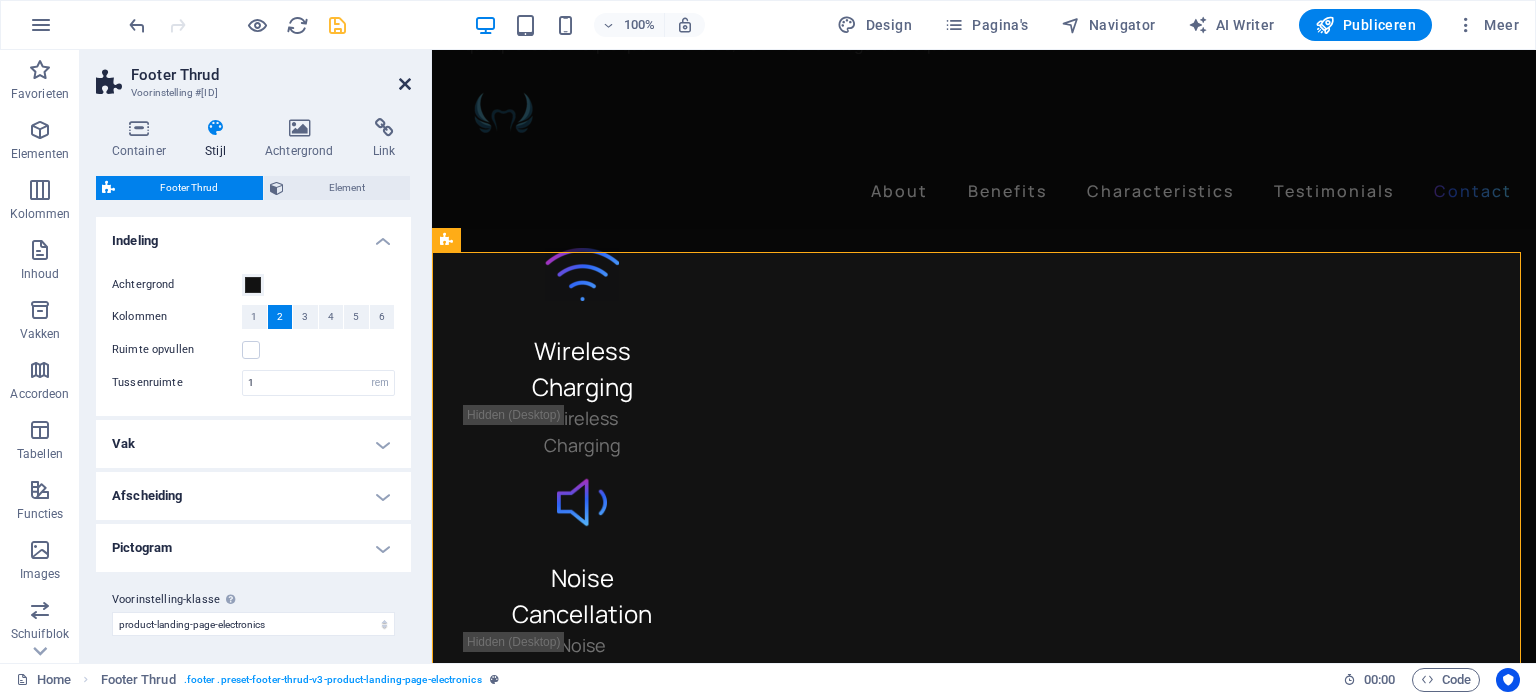 click at bounding box center [405, 84] 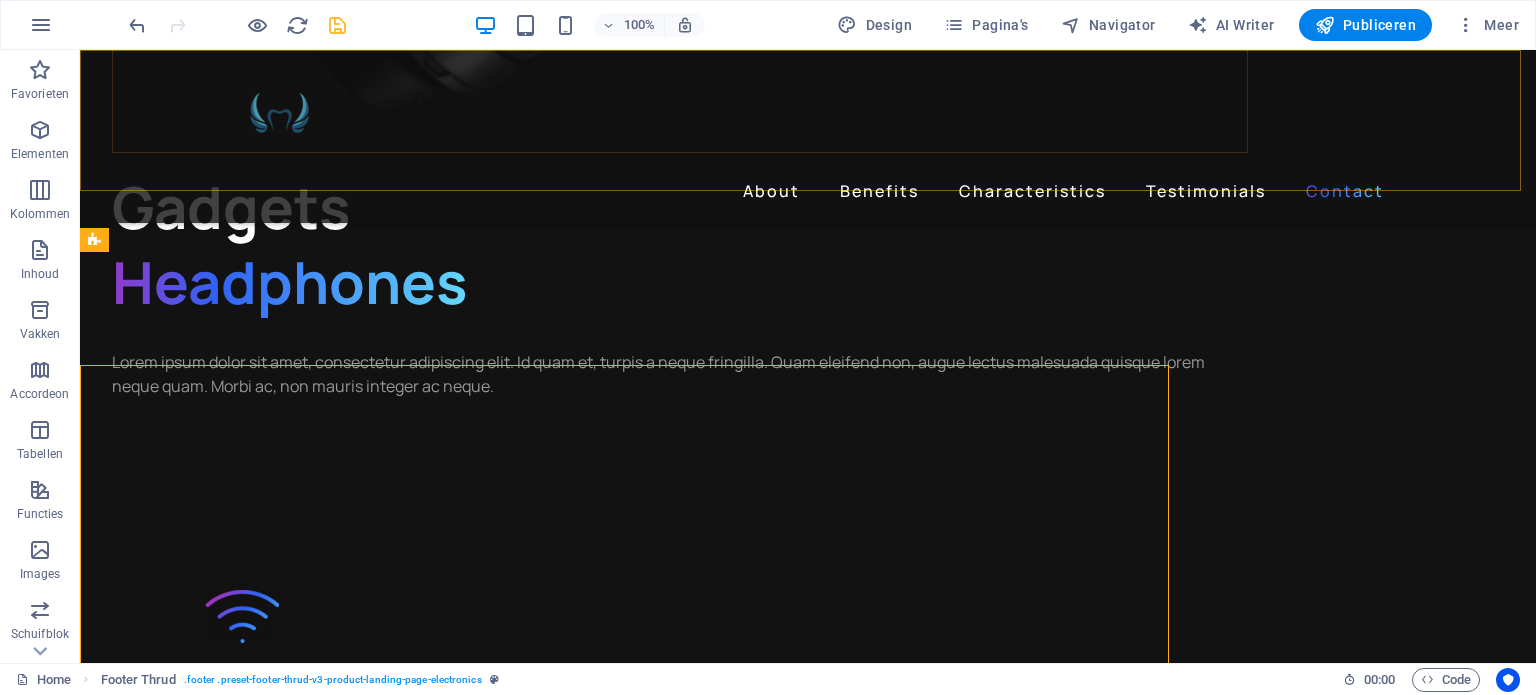 scroll, scrollTop: 5512, scrollLeft: 0, axis: vertical 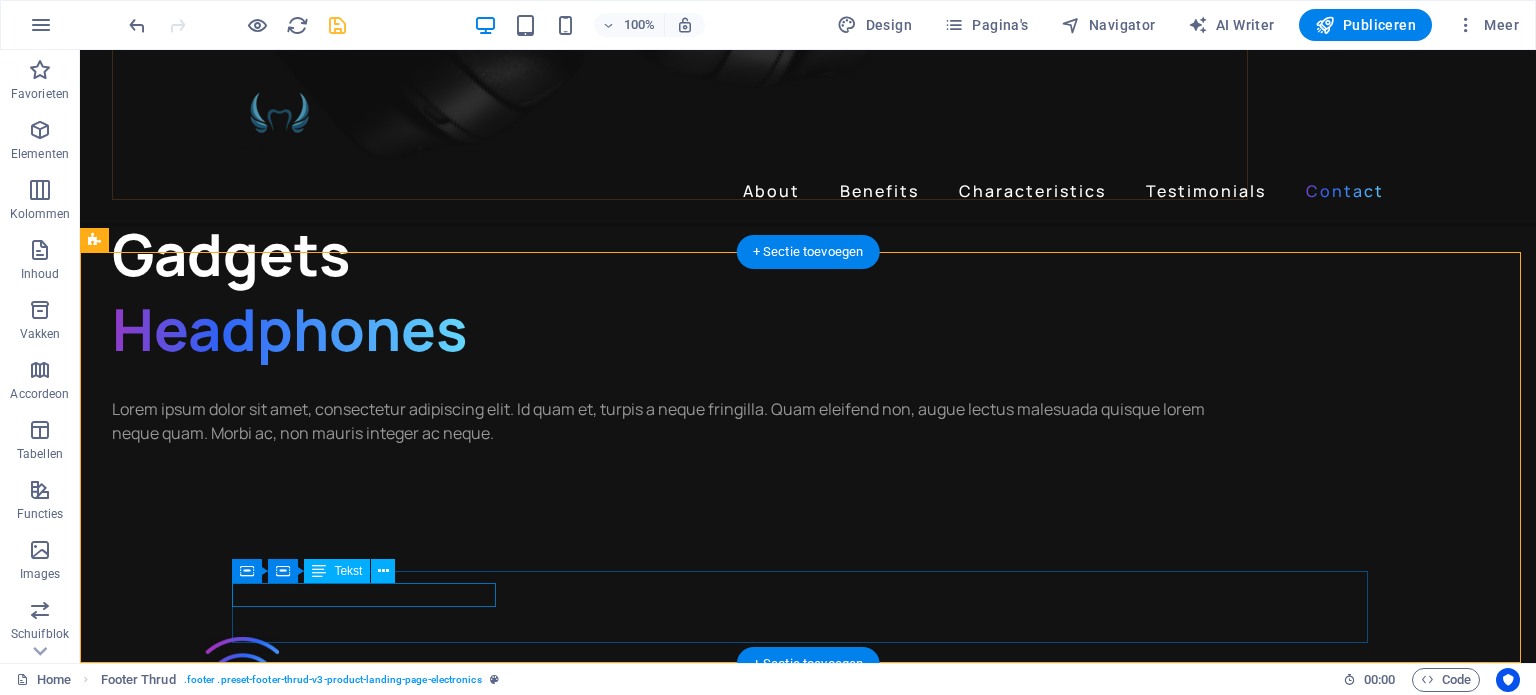 click on "© 2022 Gadgets. All rights reserved." at bounding box center (804, 14133) 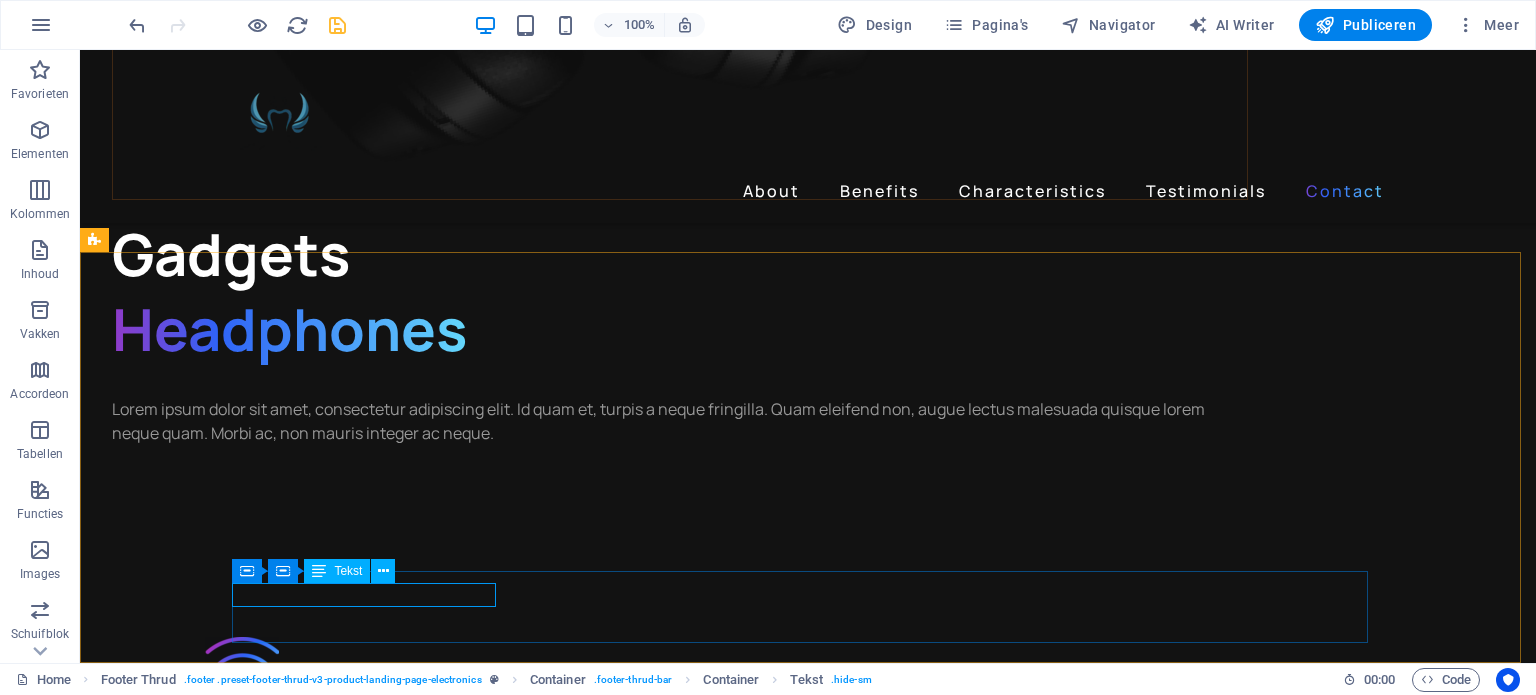 click on "Tekst" at bounding box center [348, 571] 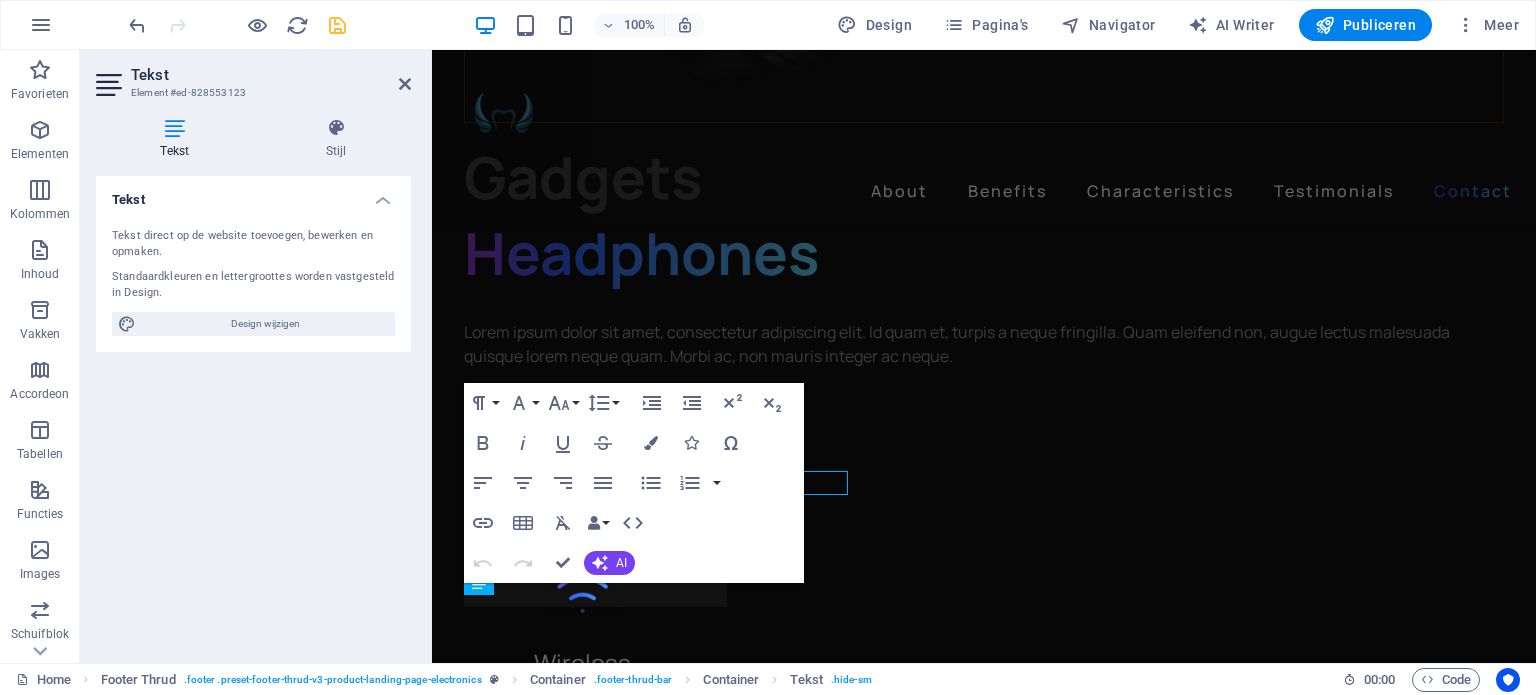 scroll, scrollTop: 5559, scrollLeft: 0, axis: vertical 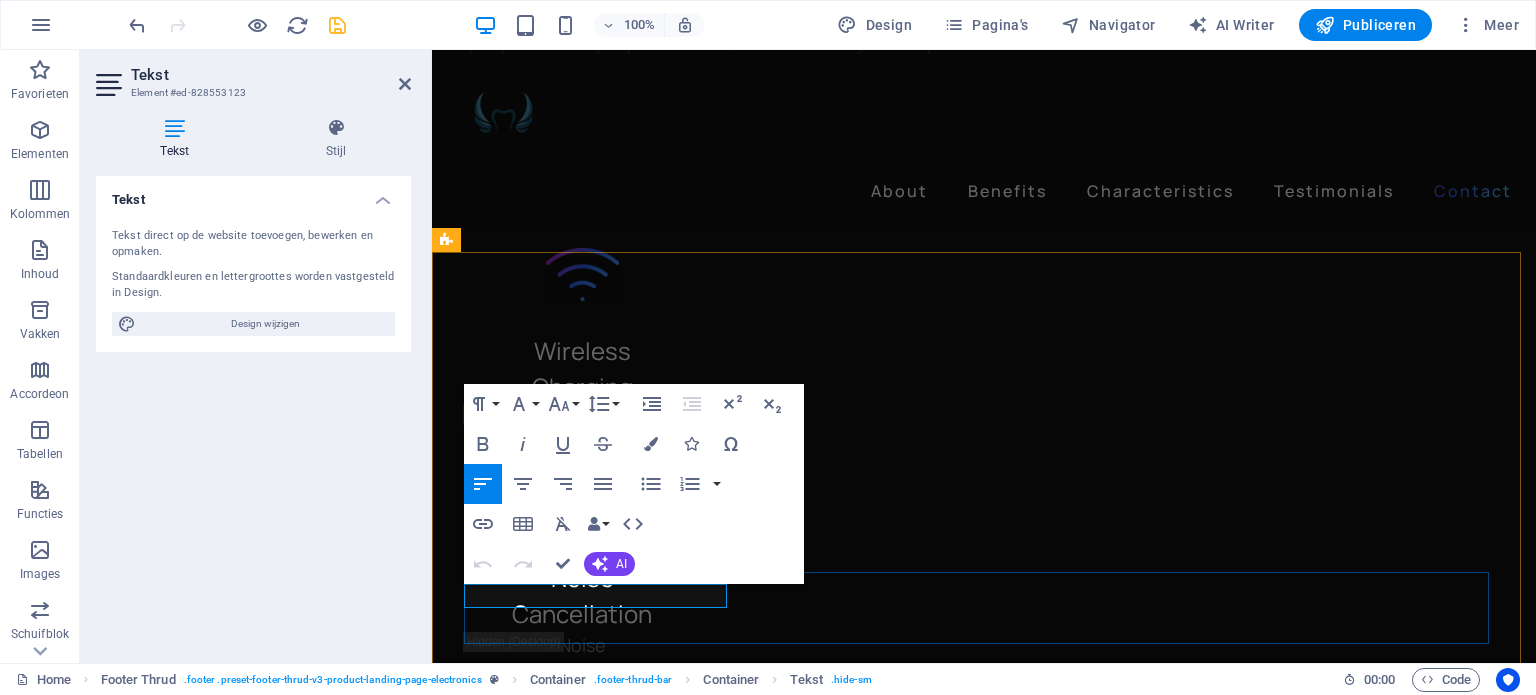click on "© 2022 Gadgets. All rights reserved." at bounding box center (980, 13145) 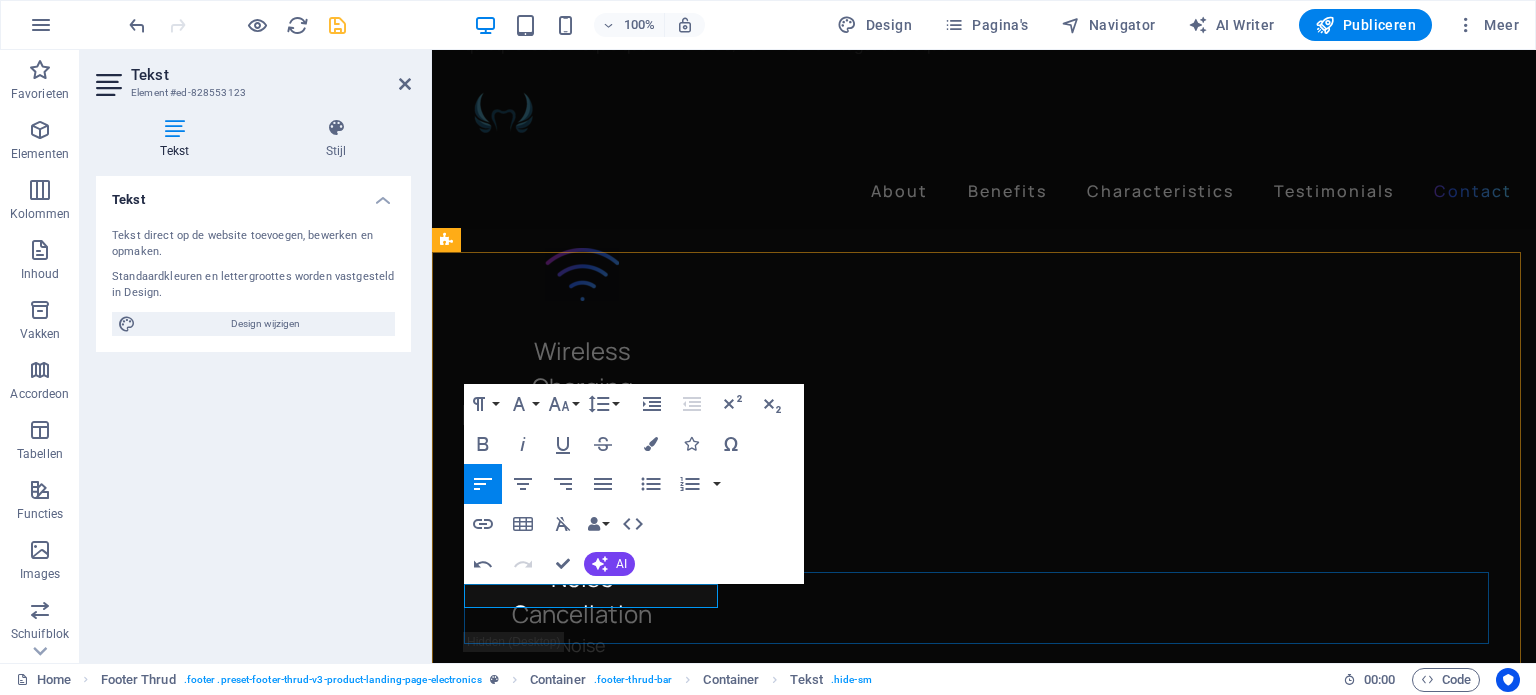 type 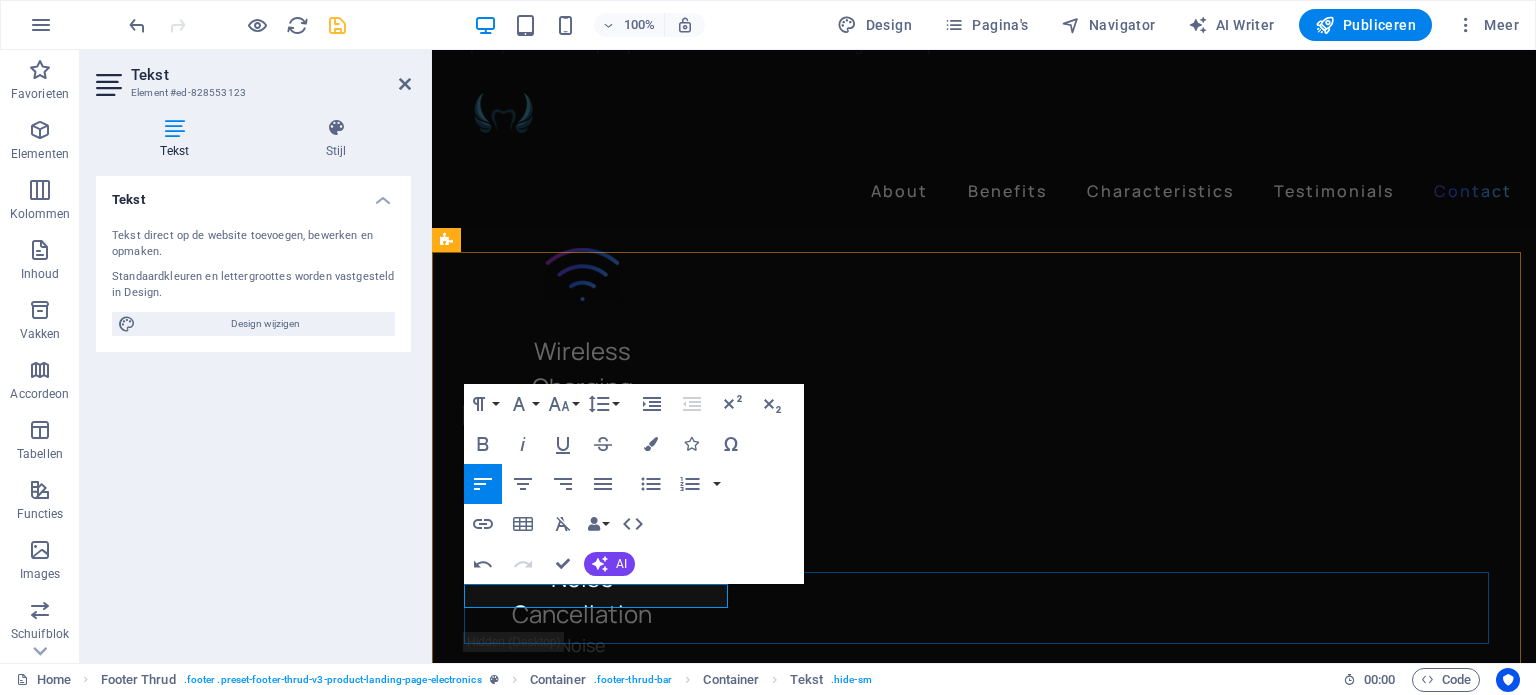 click on "© 2025 Gadgets. All rights reserved." at bounding box center (980, 13145) 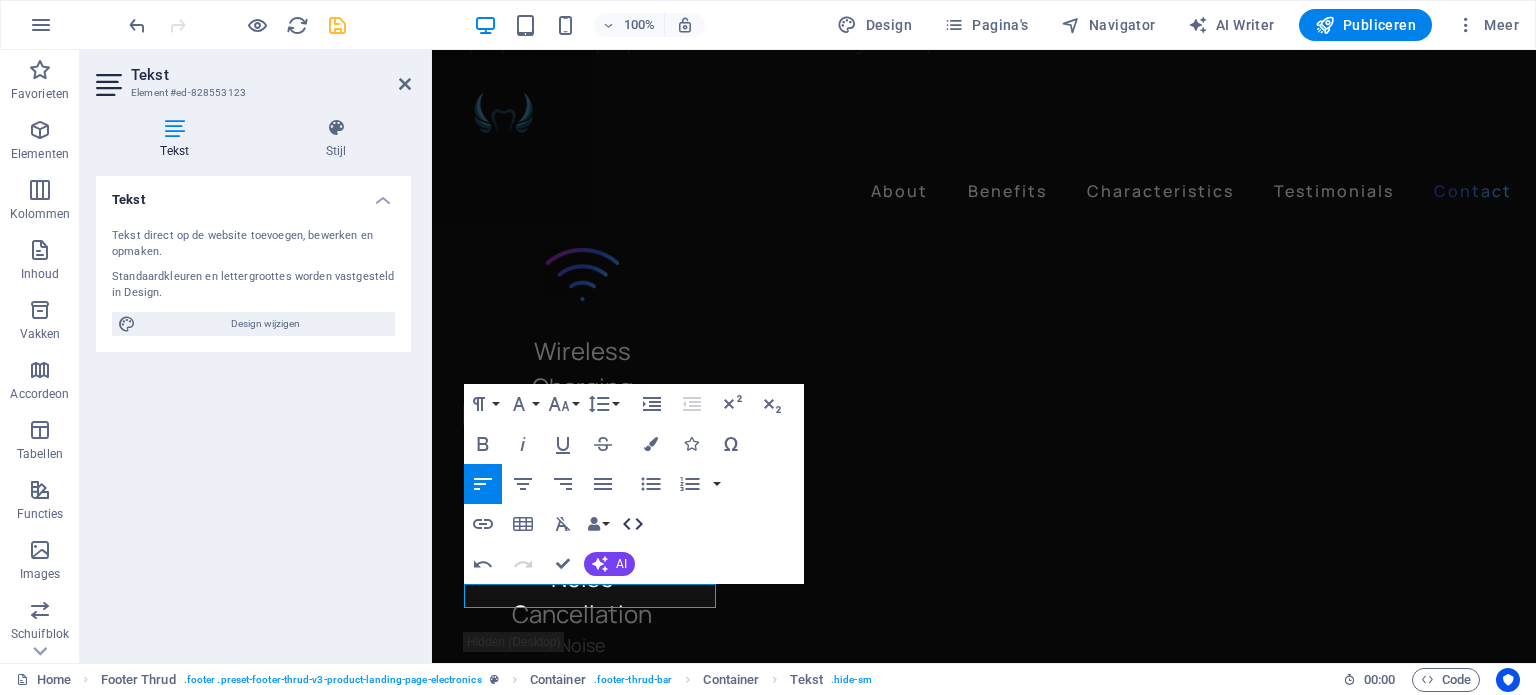 click 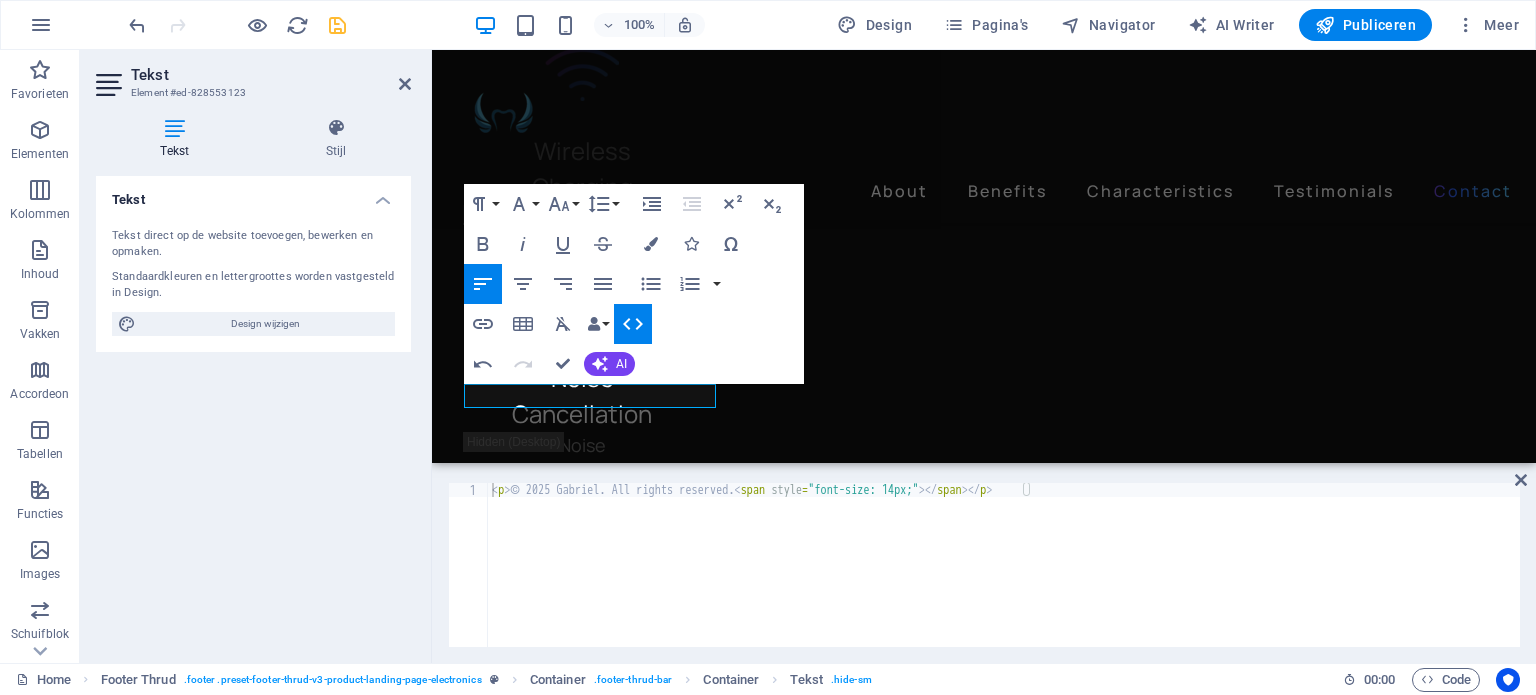 type on "<p>© 2025 Gabriel. All rights reserved.<span style="font-size: 14px;"></span></p>" 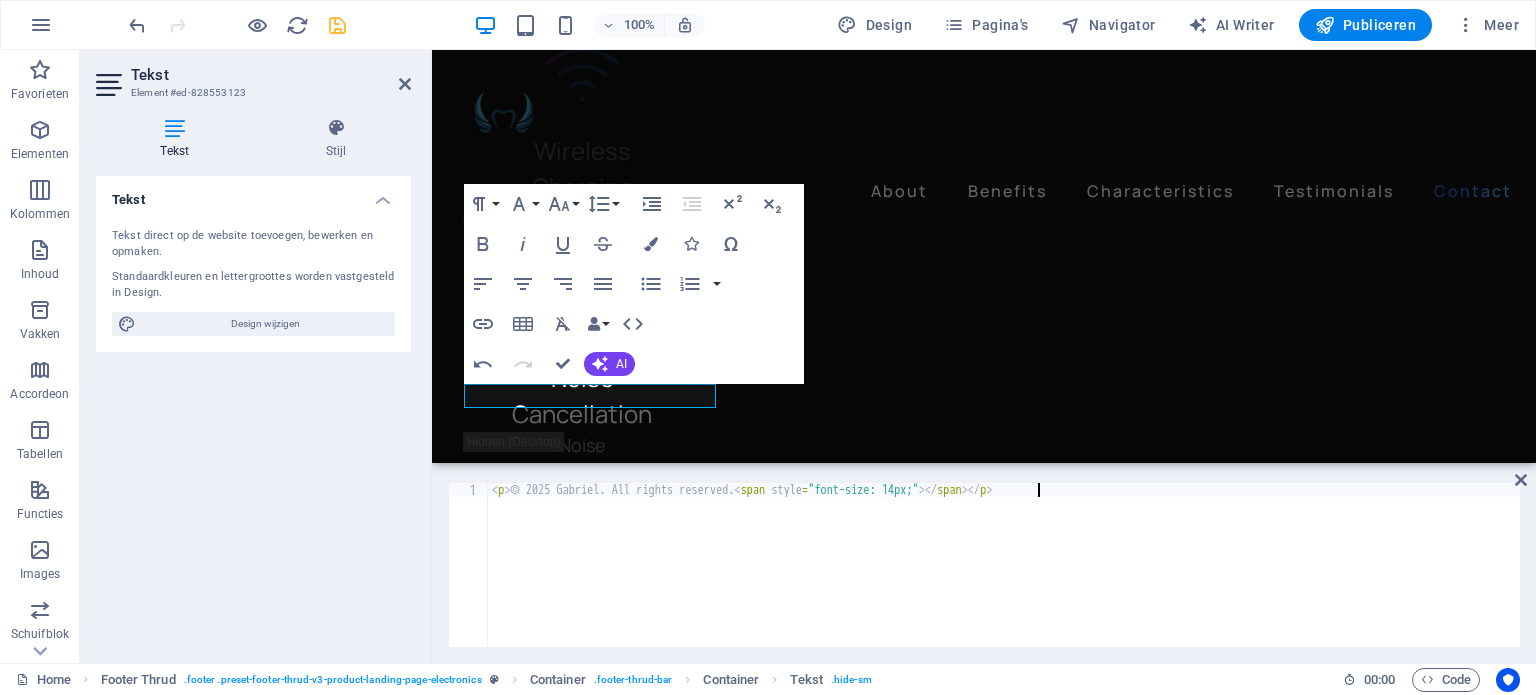 click on "< p > © 2025 Gabriel. All rights reserved. < span   style = "font-size: 14px;" > </ span > </ p >" at bounding box center (1004, 579) 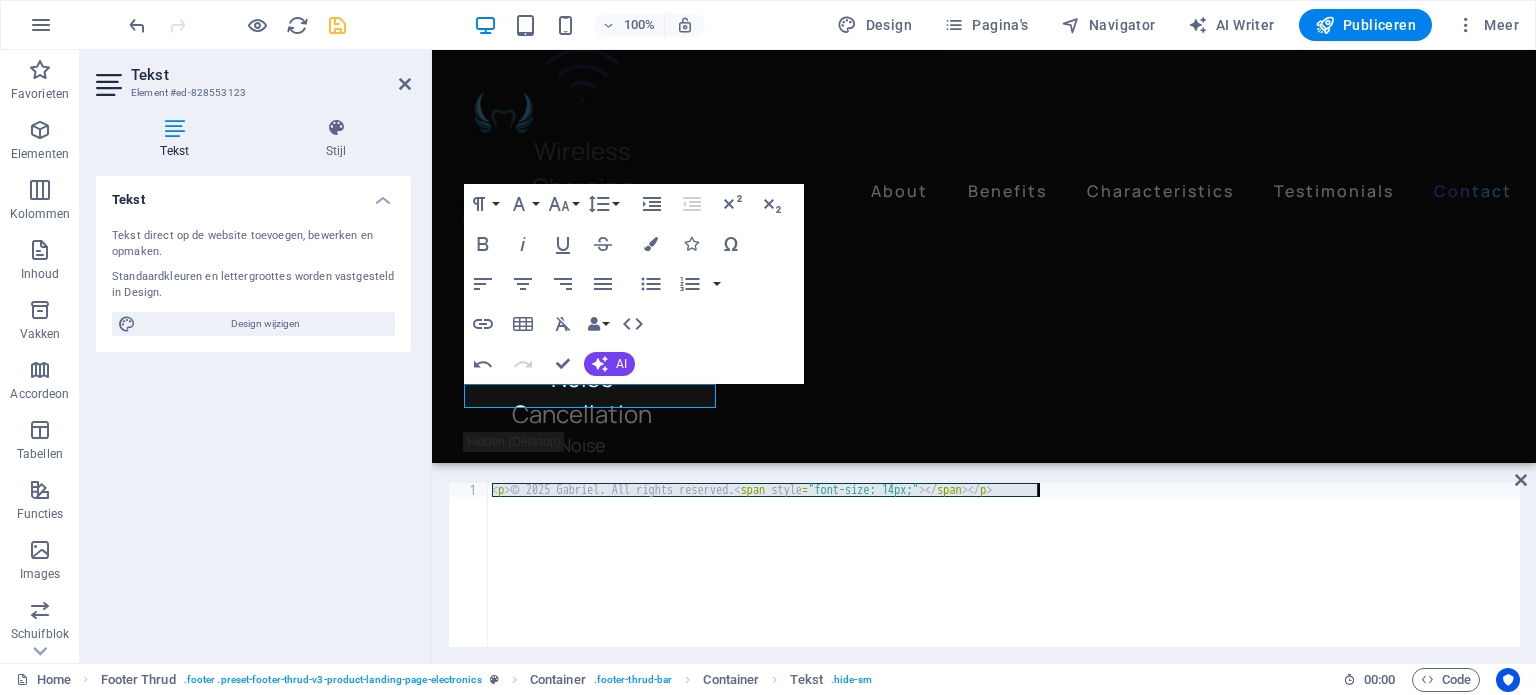 paste 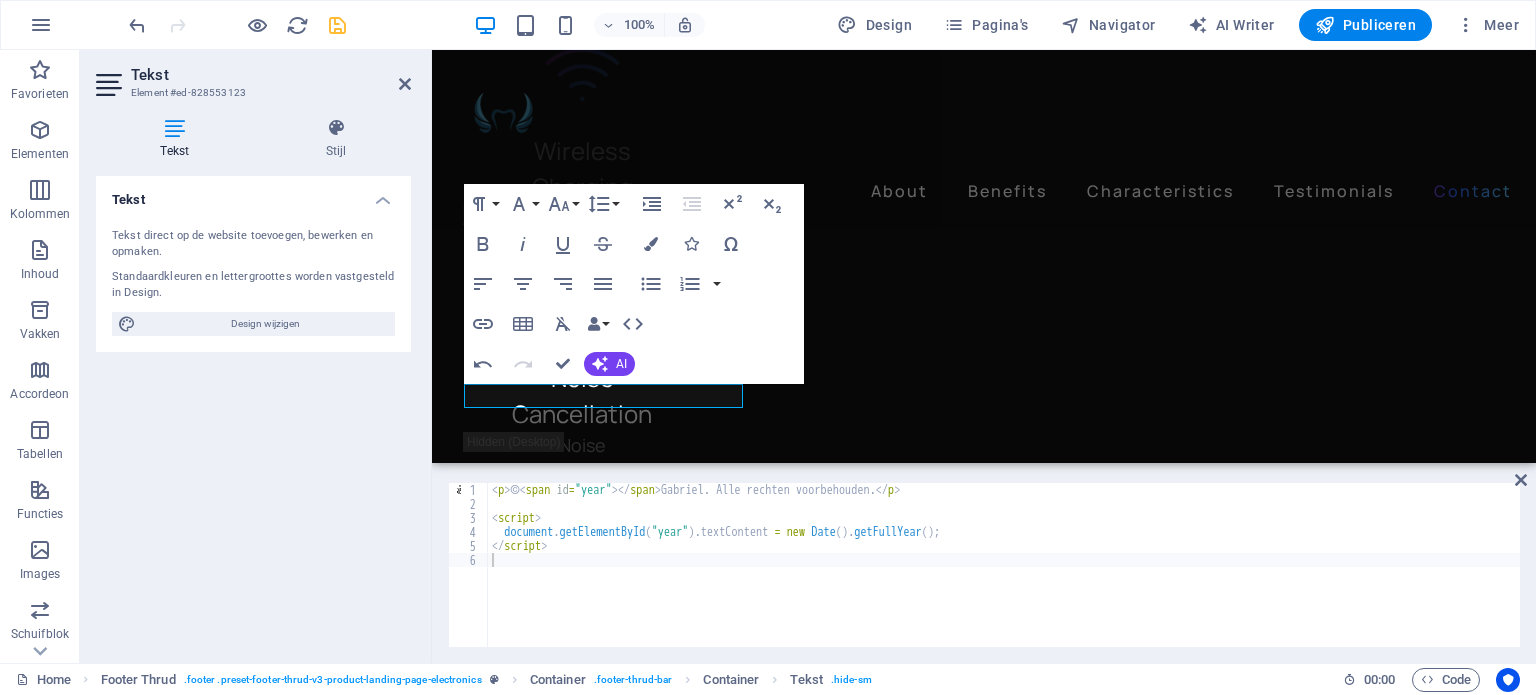 click on "Tekst Tekst direct op de website toevoegen, bewerken en opmaken. Standaardkleuren en lettergroottes worden vastgesteld in Design. Design wijzigen Uitlijning Links uitgelijnd Gecentreerd Rechts uitgelijnd" at bounding box center (253, 411) 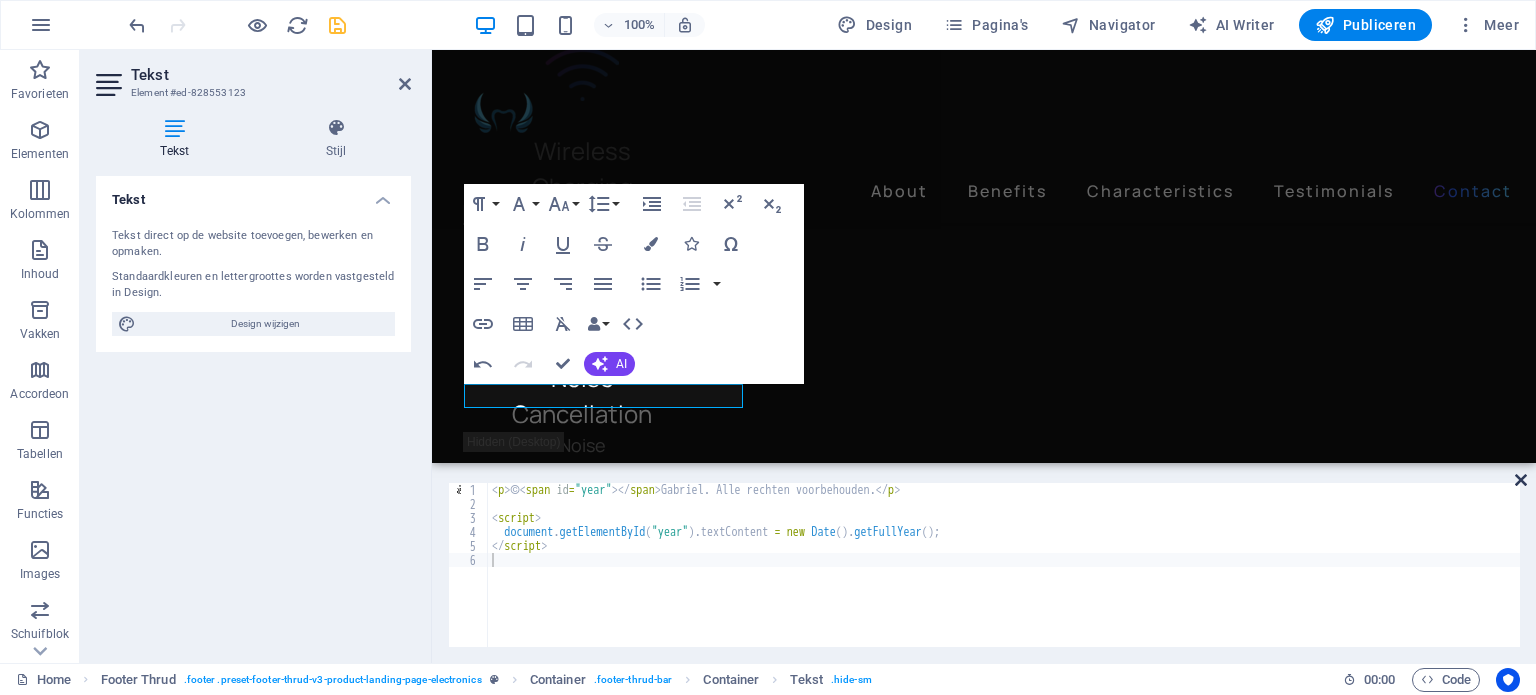 click at bounding box center (1521, 480) 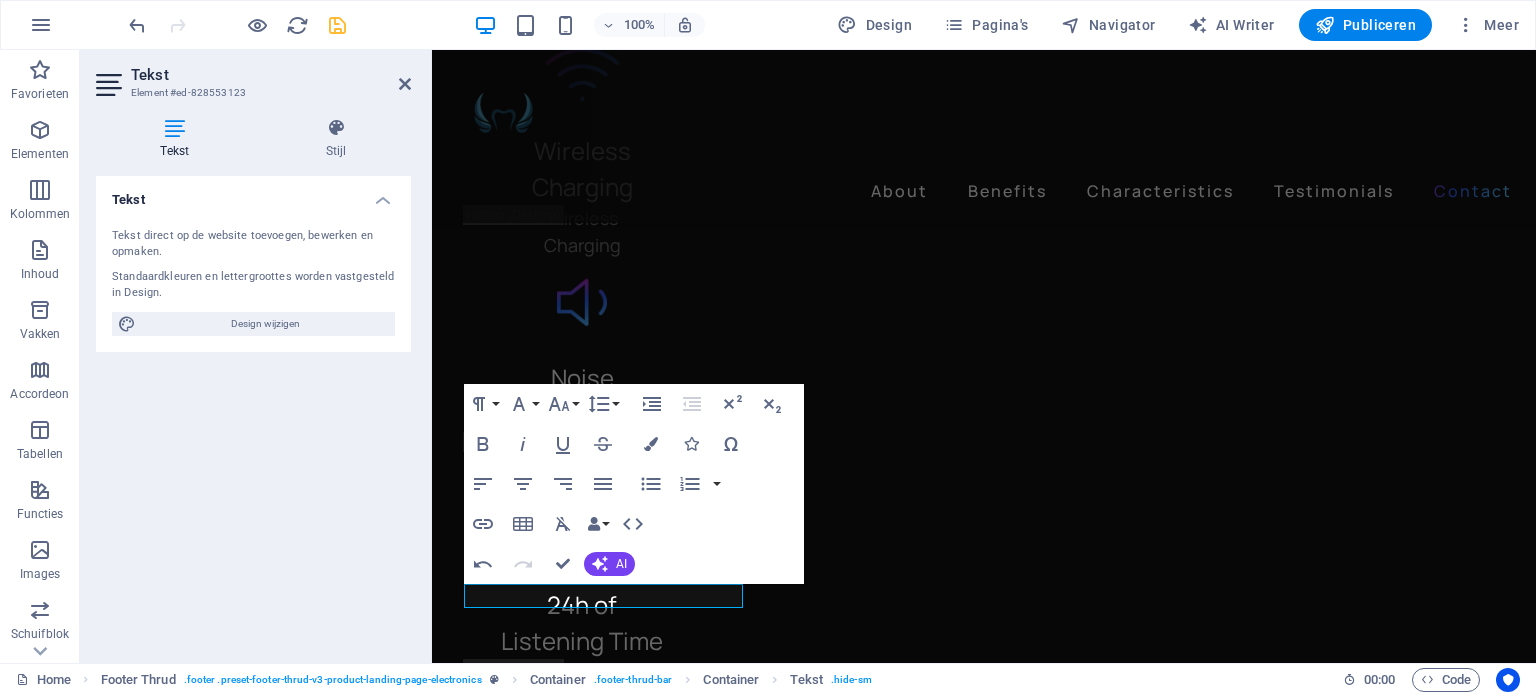 scroll, scrollTop: 5559, scrollLeft: 0, axis: vertical 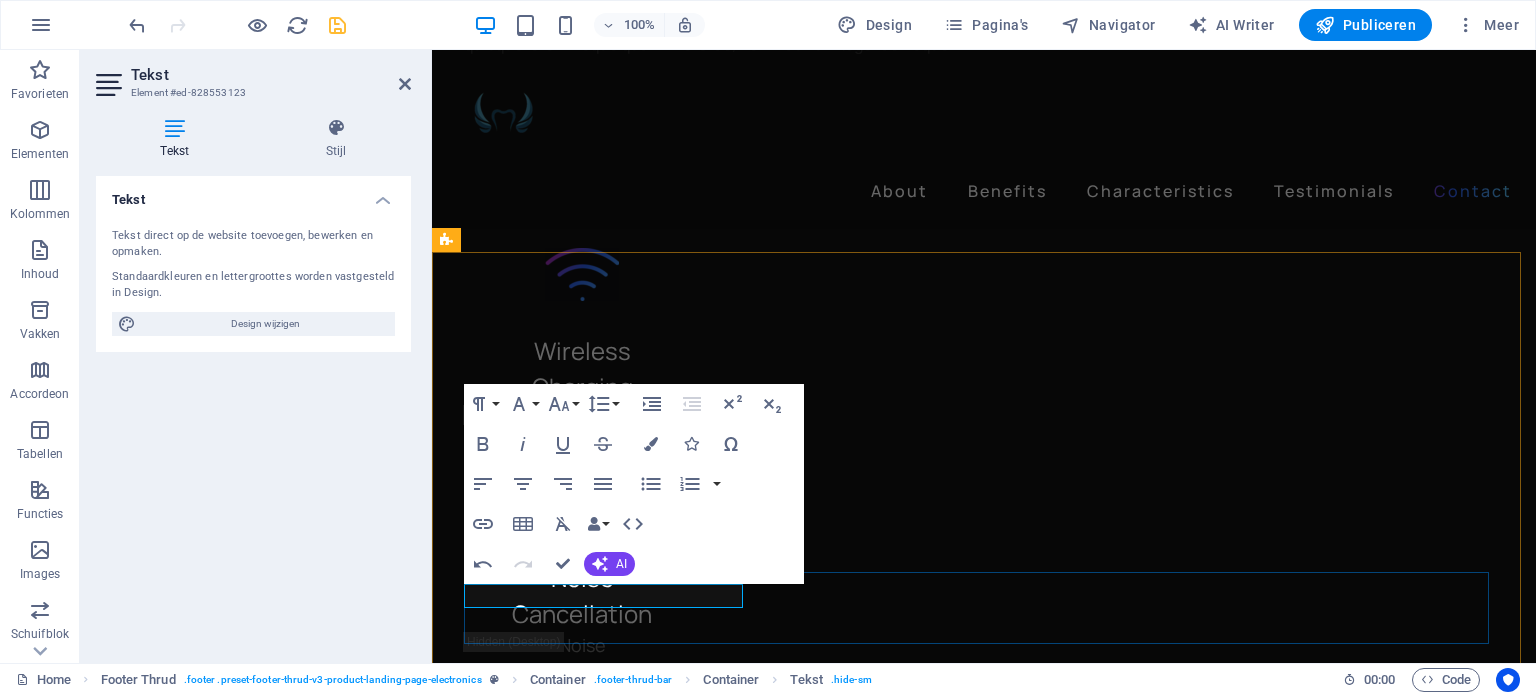 click on "©   Gabriel. Alle rechten voorbehouden.
2022 Gadgets. All rights reserved" at bounding box center [984, 13277] 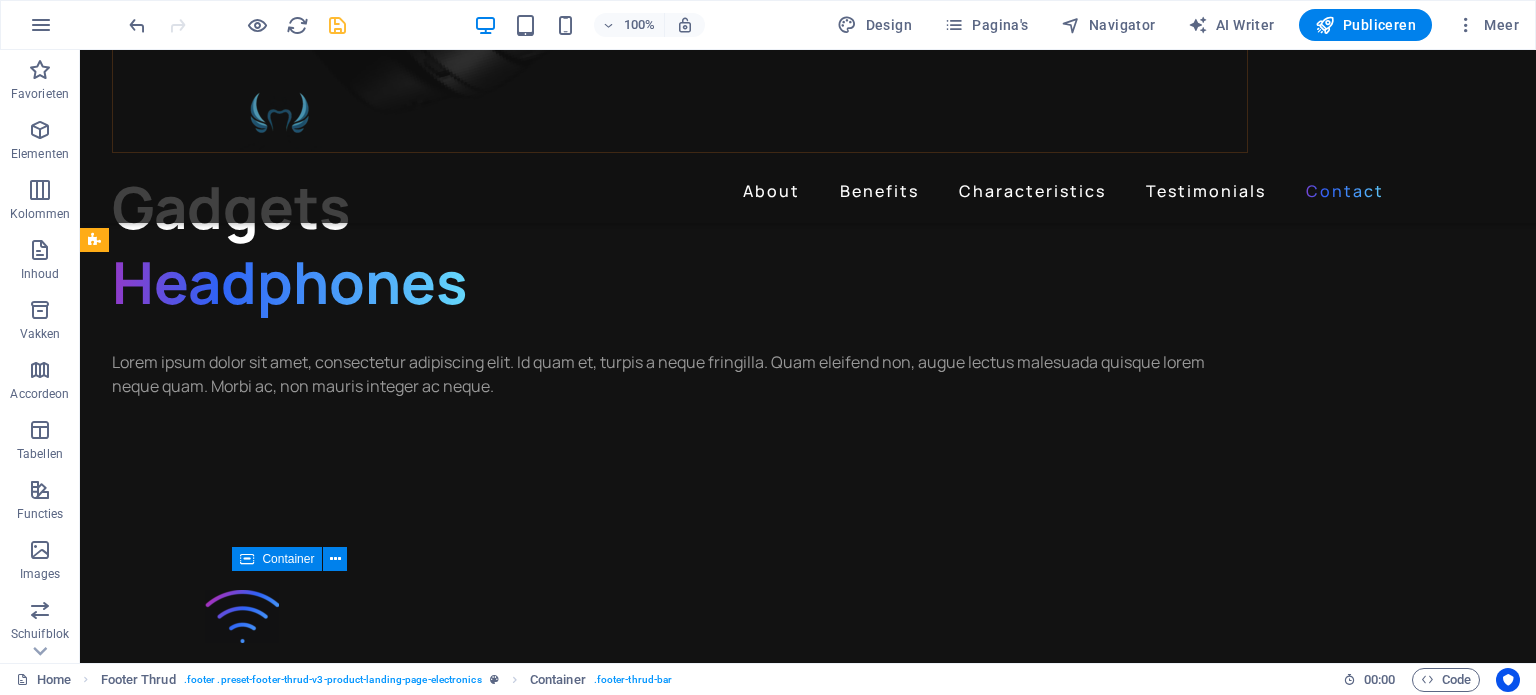 scroll, scrollTop: 5512, scrollLeft: 0, axis: vertical 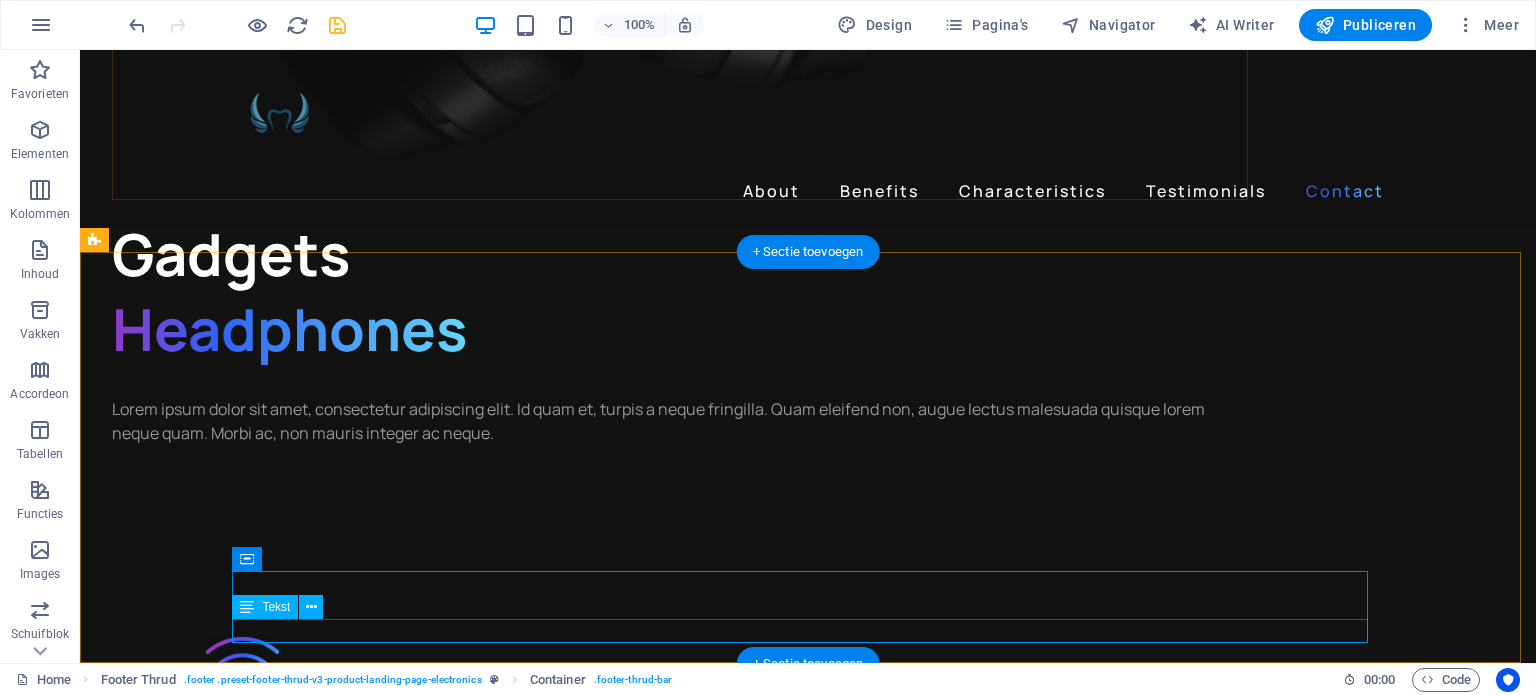 click on "2022 Gadgets. All rights reserved" at bounding box center [808, 14397] 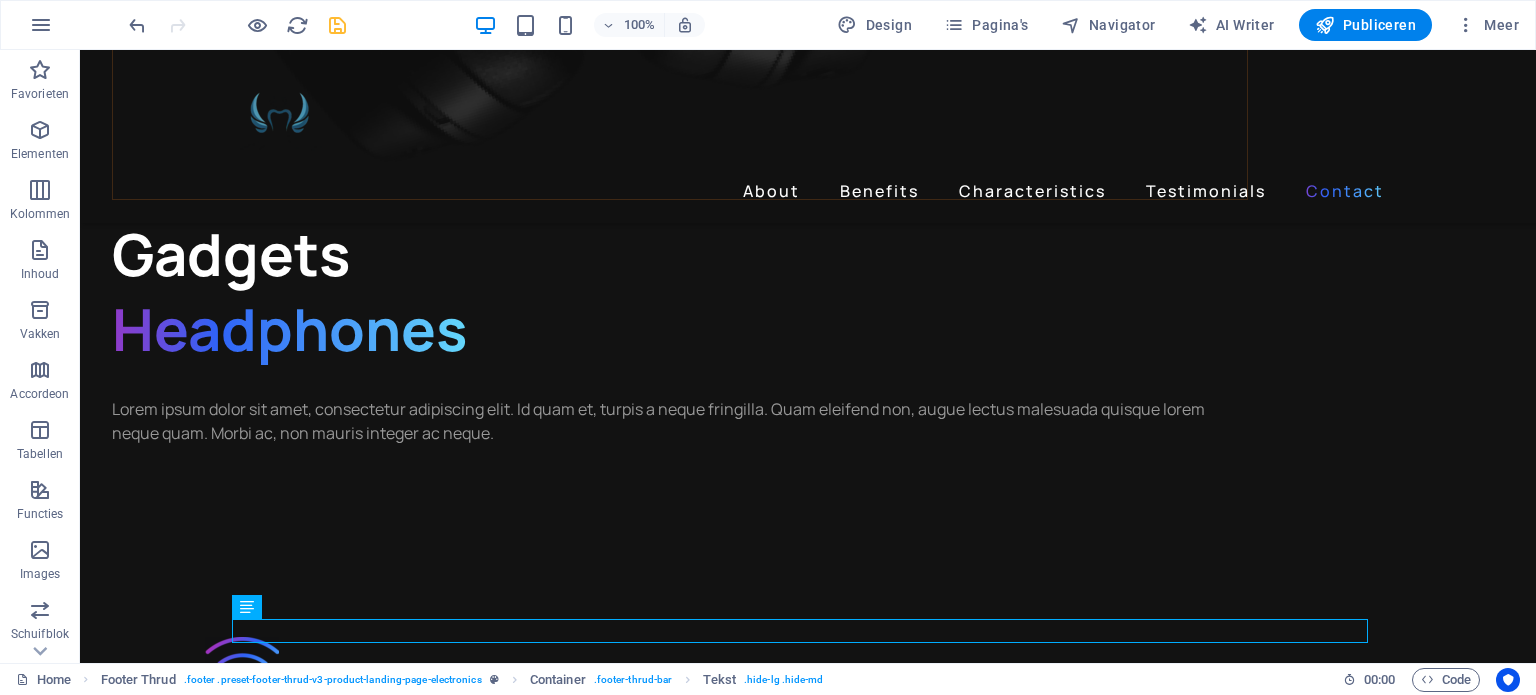 scroll, scrollTop: 5488, scrollLeft: 0, axis: vertical 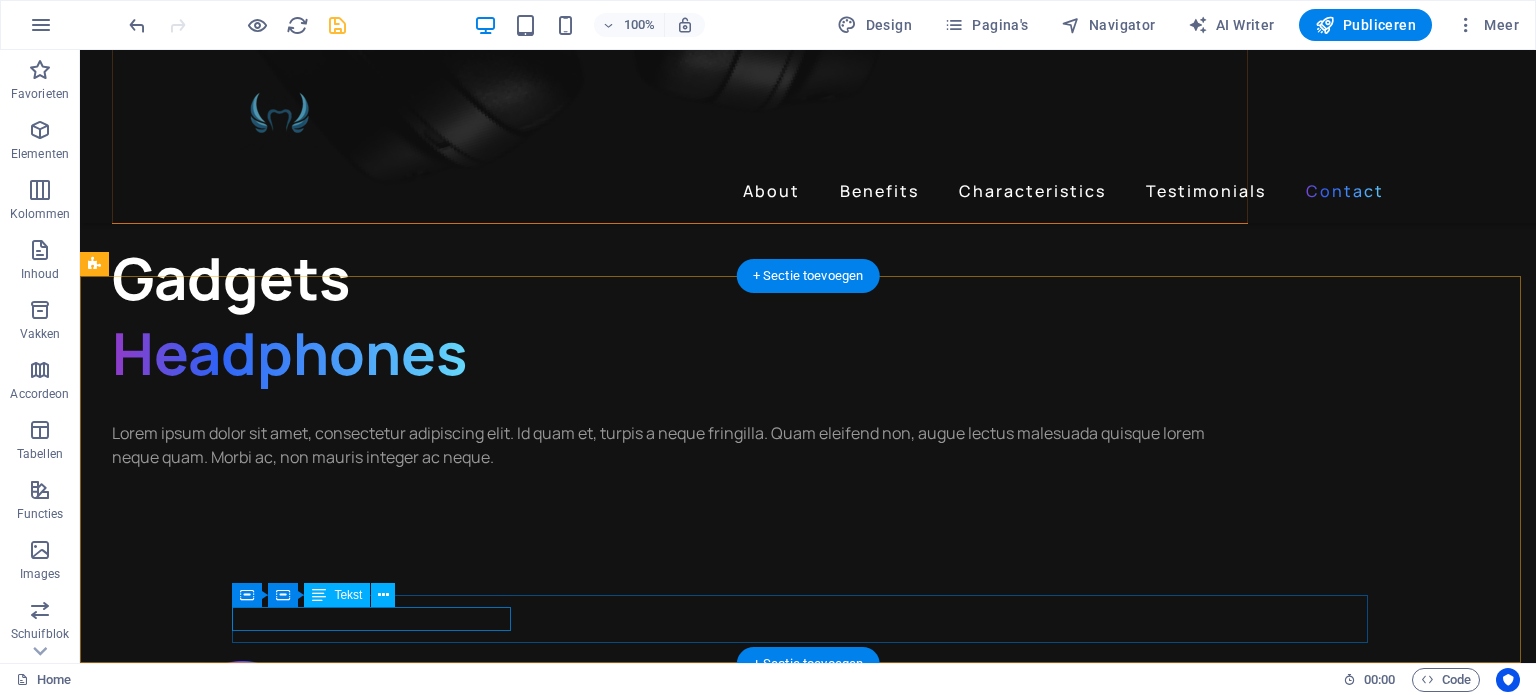click on "©   Gabriel. Alle rechten voorbehouden." at bounding box center (804, 14157) 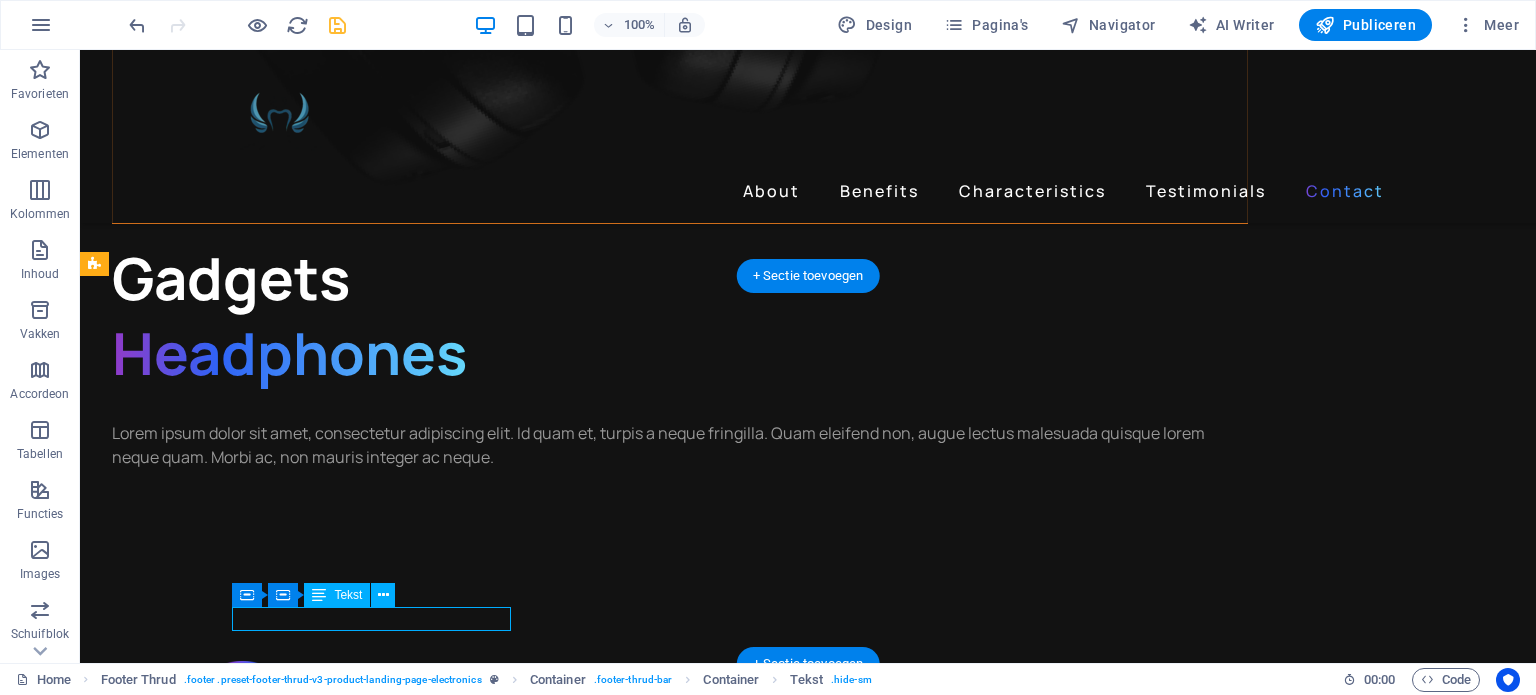 click on "©   Gabriel. Alle rechten voorbehouden." at bounding box center [804, 14157] 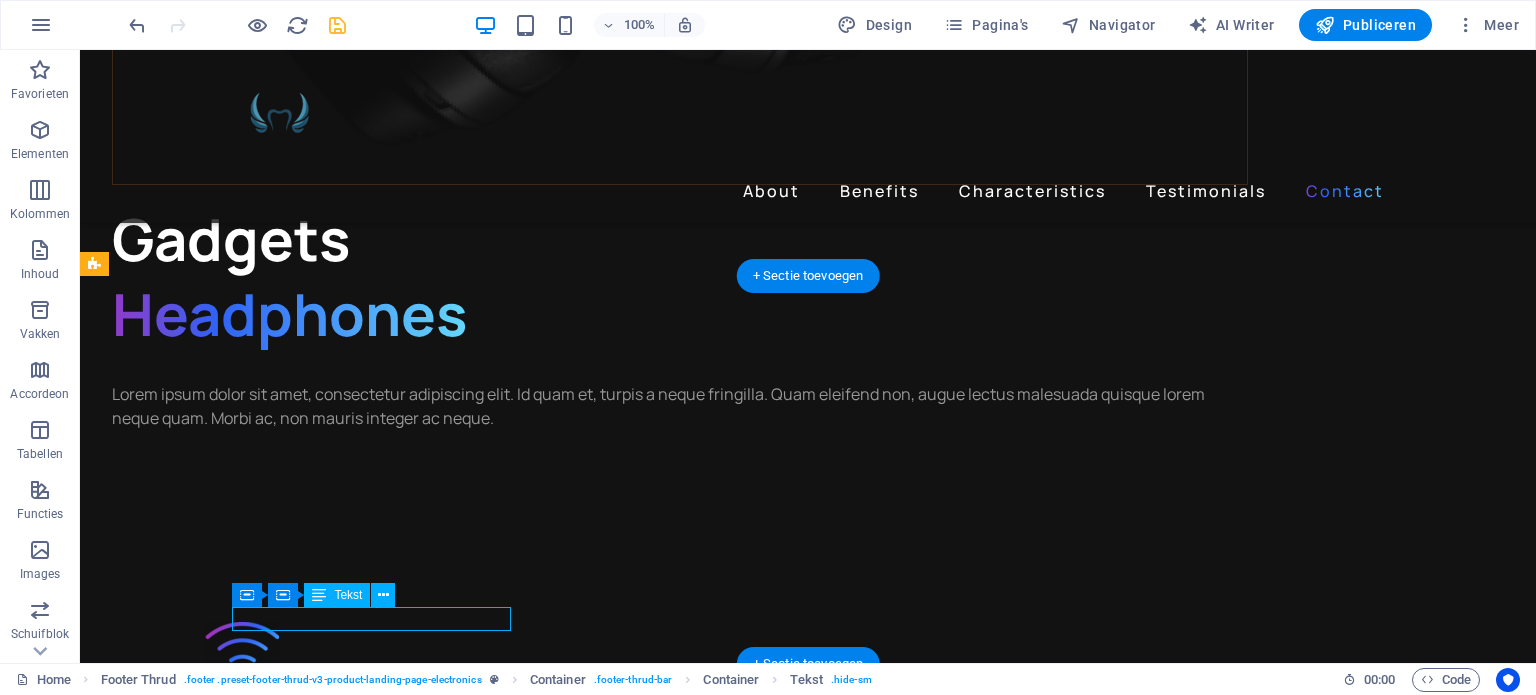 scroll, scrollTop: 5535, scrollLeft: 0, axis: vertical 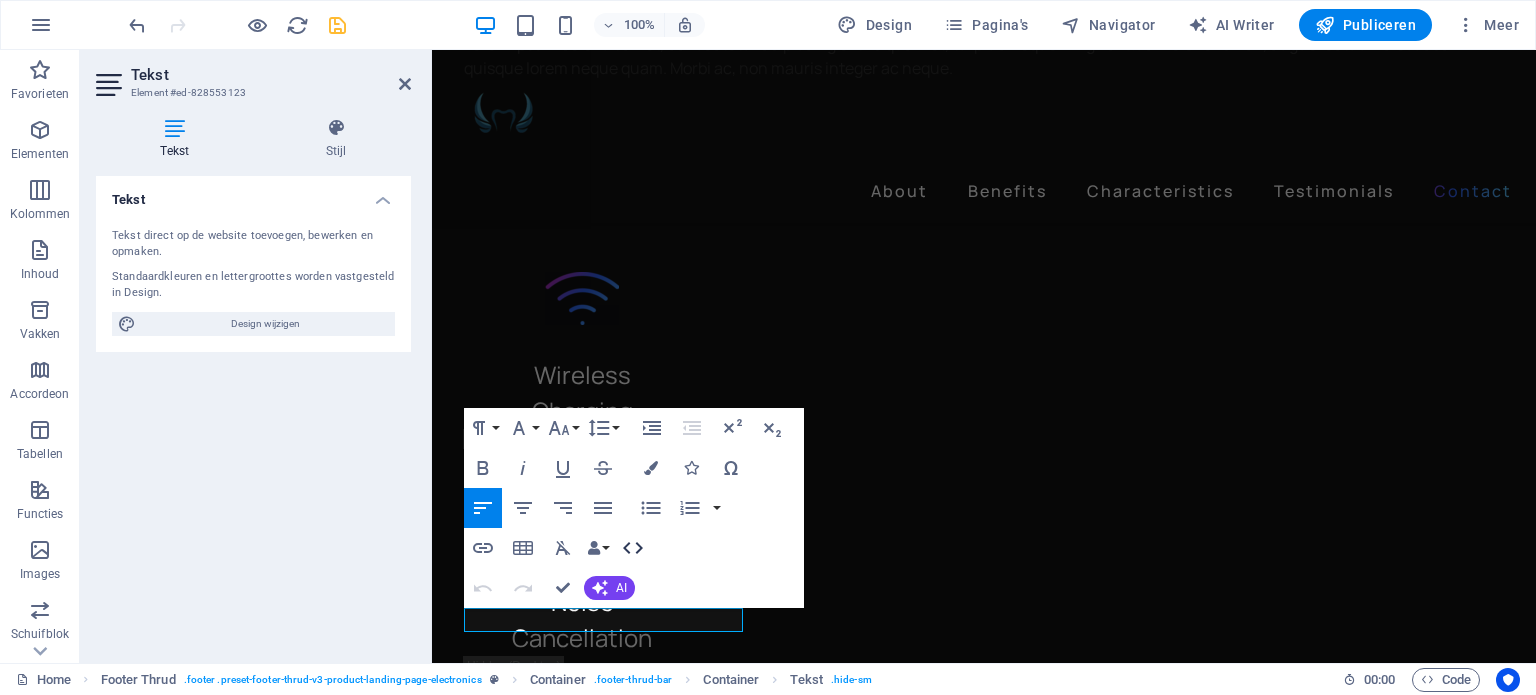 click 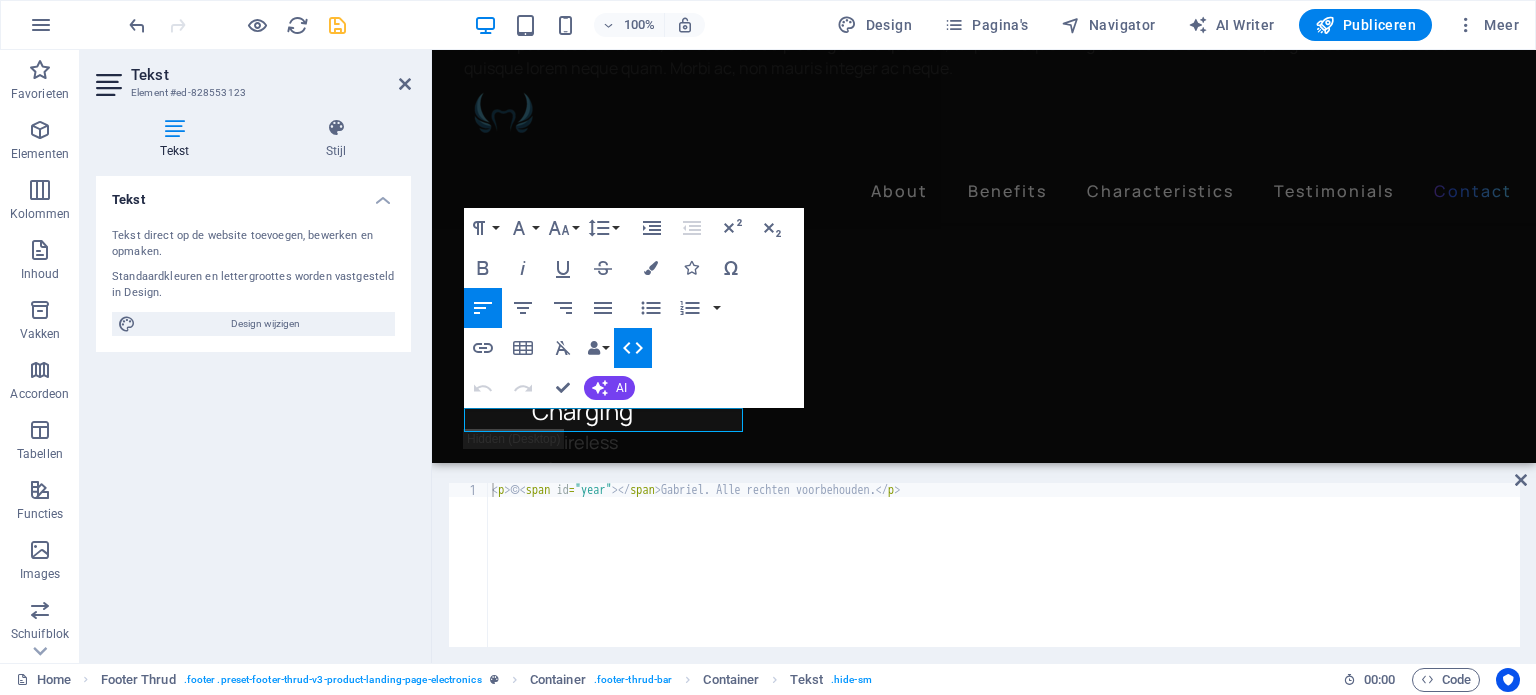 scroll, scrollTop: 5735, scrollLeft: 0, axis: vertical 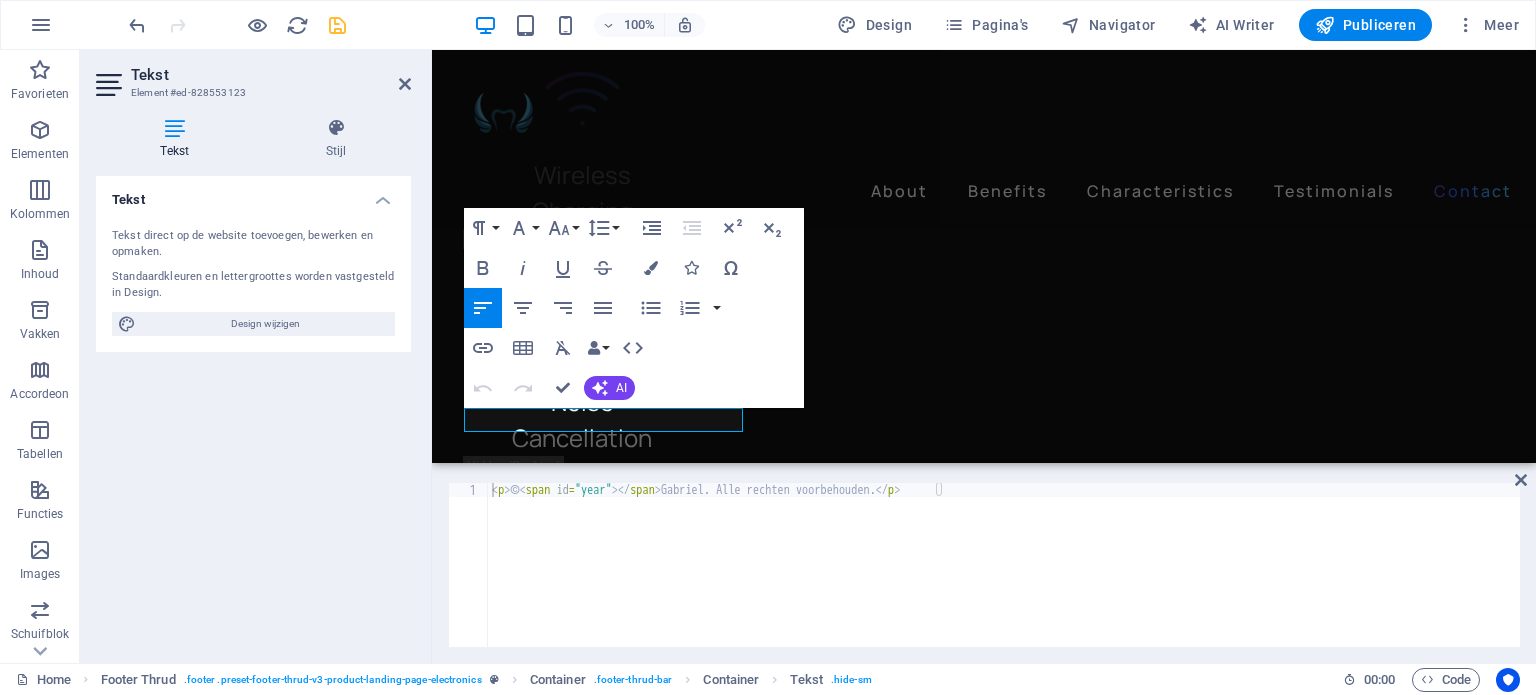 type on "<p>© <span id="year"></span> Gabriel. Alle rechten voorbehouden.</p>" 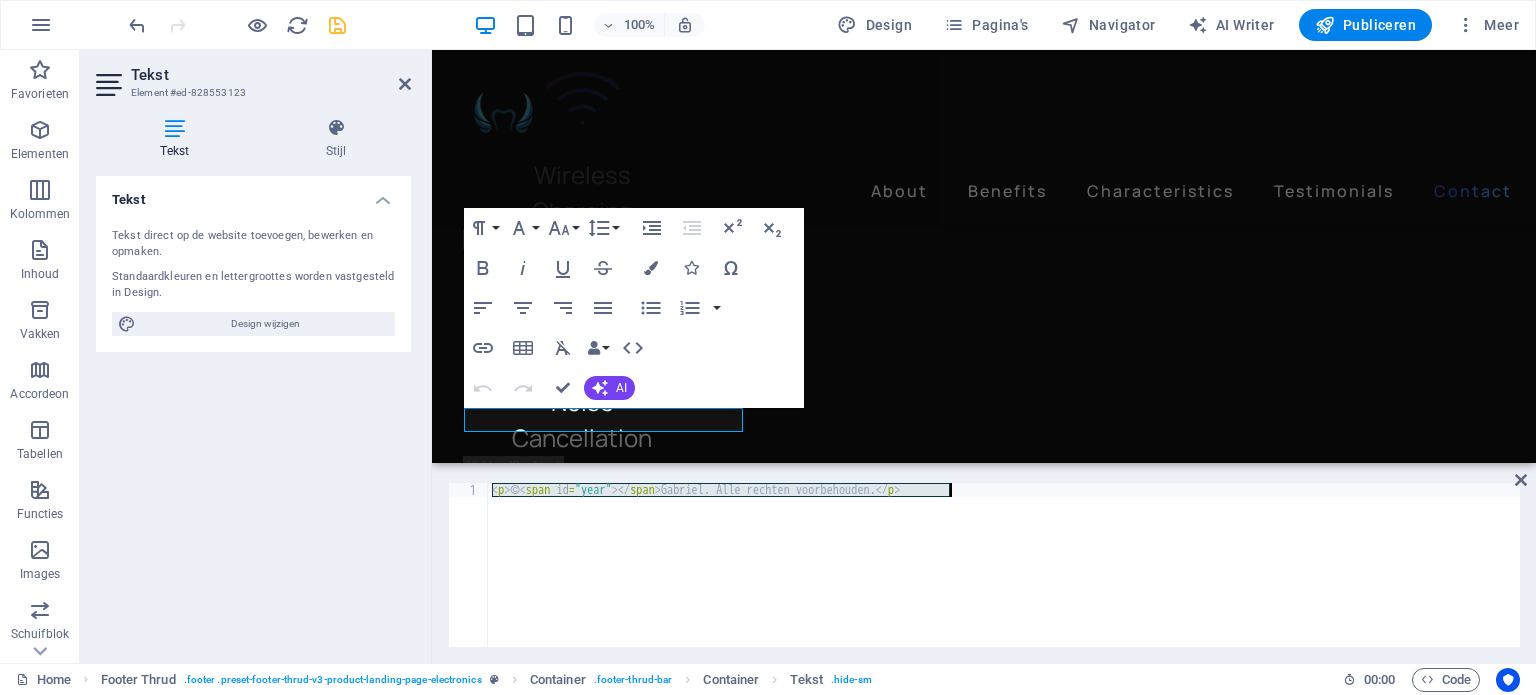 paste 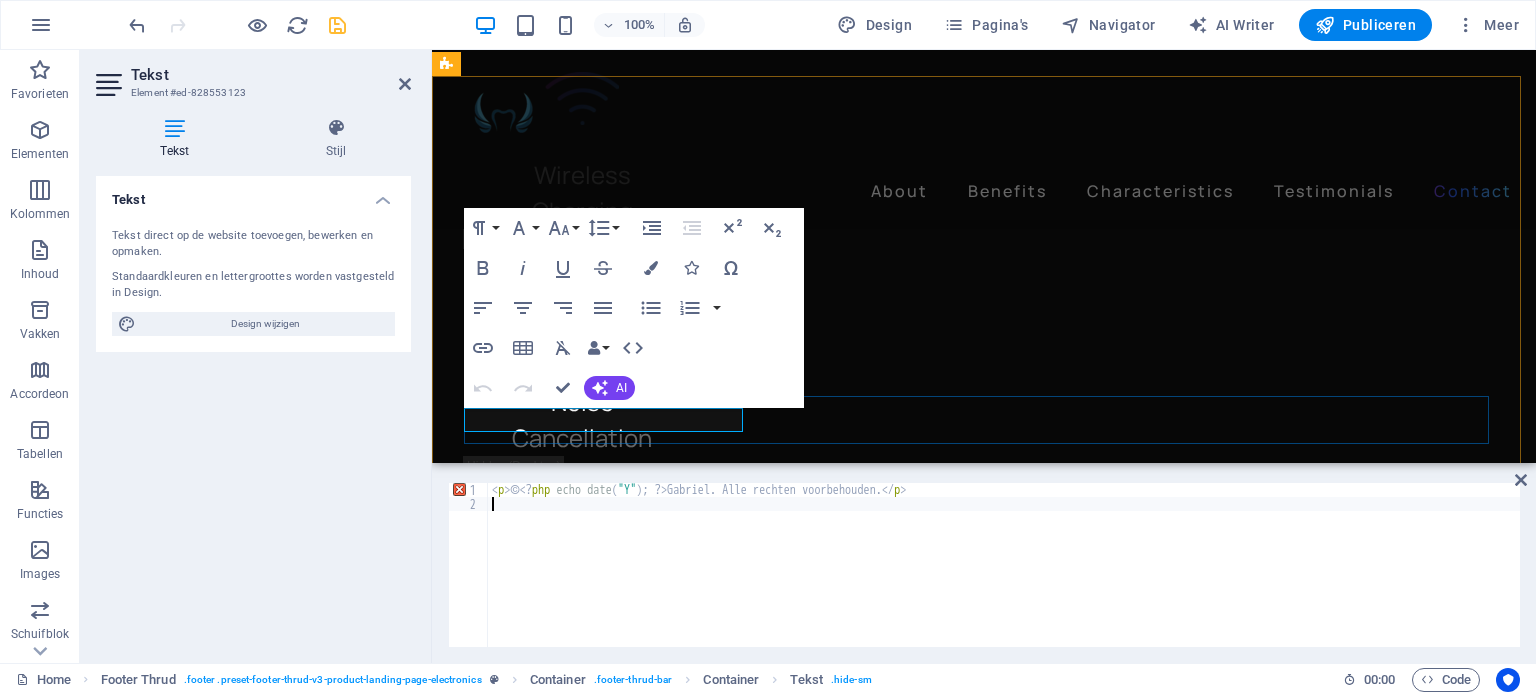 click on "©   Gabriel. Alle rechten voorbehouden." at bounding box center [984, 13089] 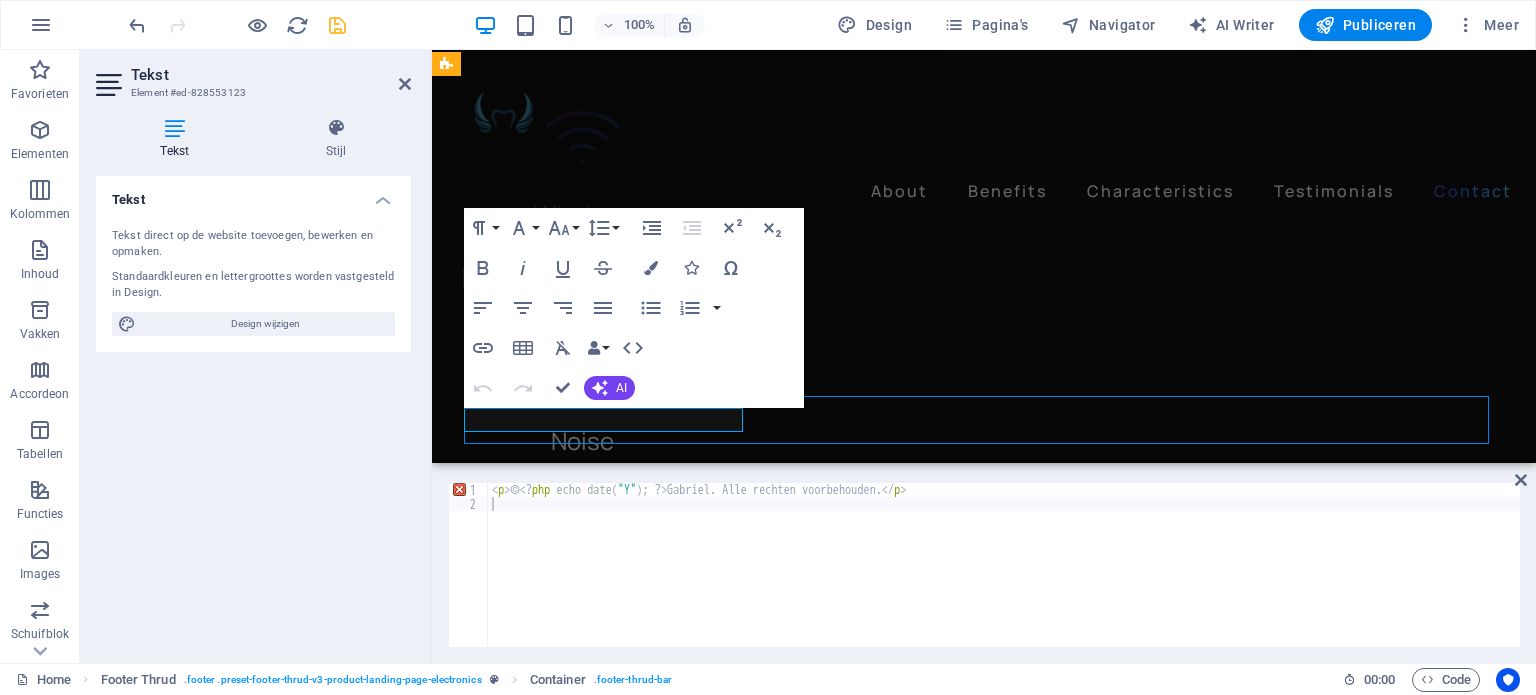 scroll, scrollTop: 5488, scrollLeft: 0, axis: vertical 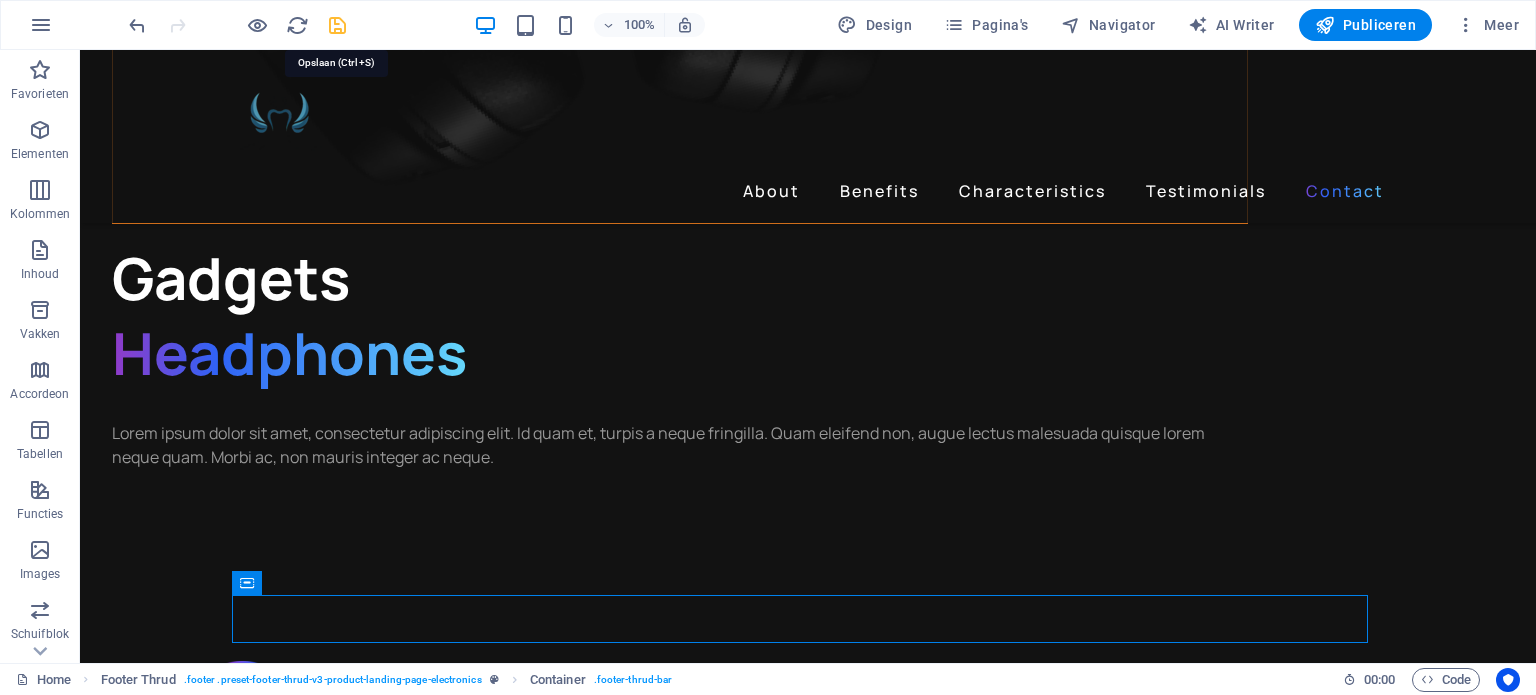 click at bounding box center [337, 25] 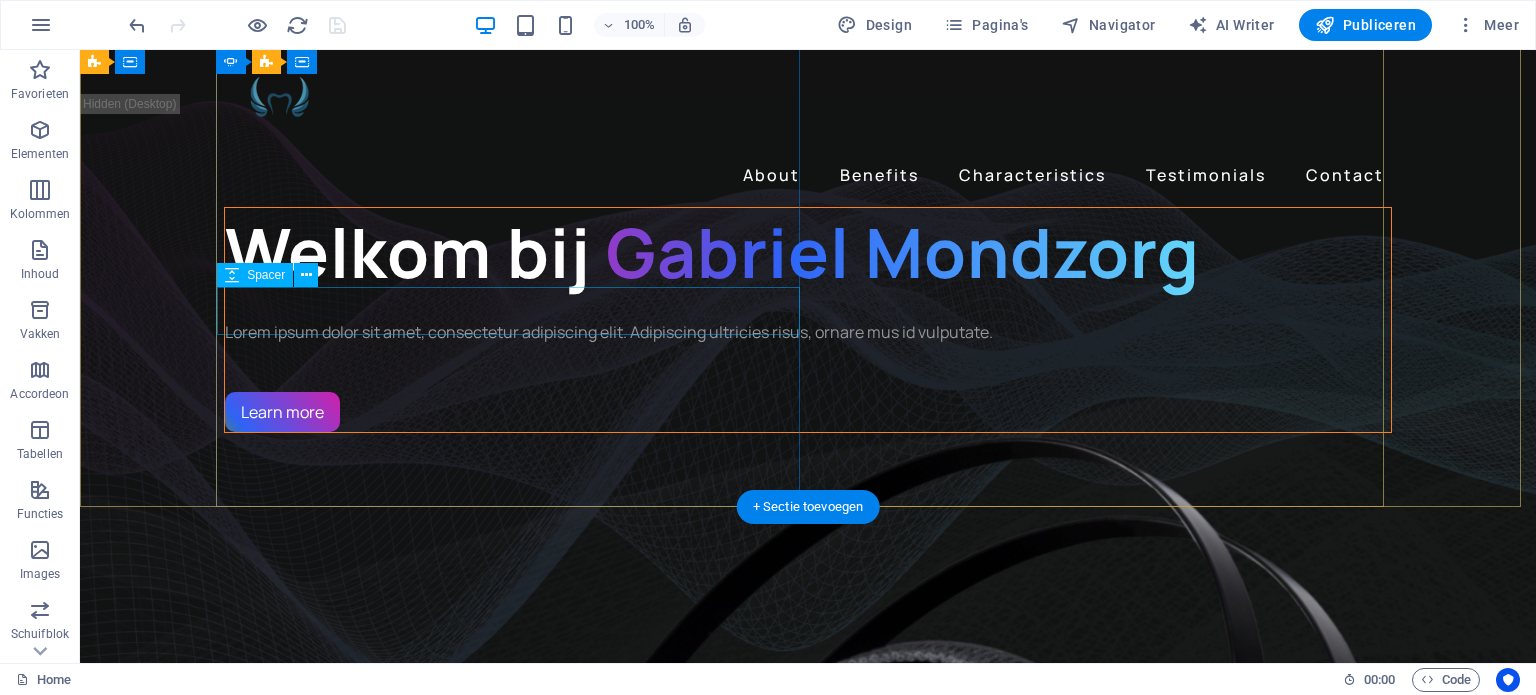 scroll, scrollTop: 0, scrollLeft: 0, axis: both 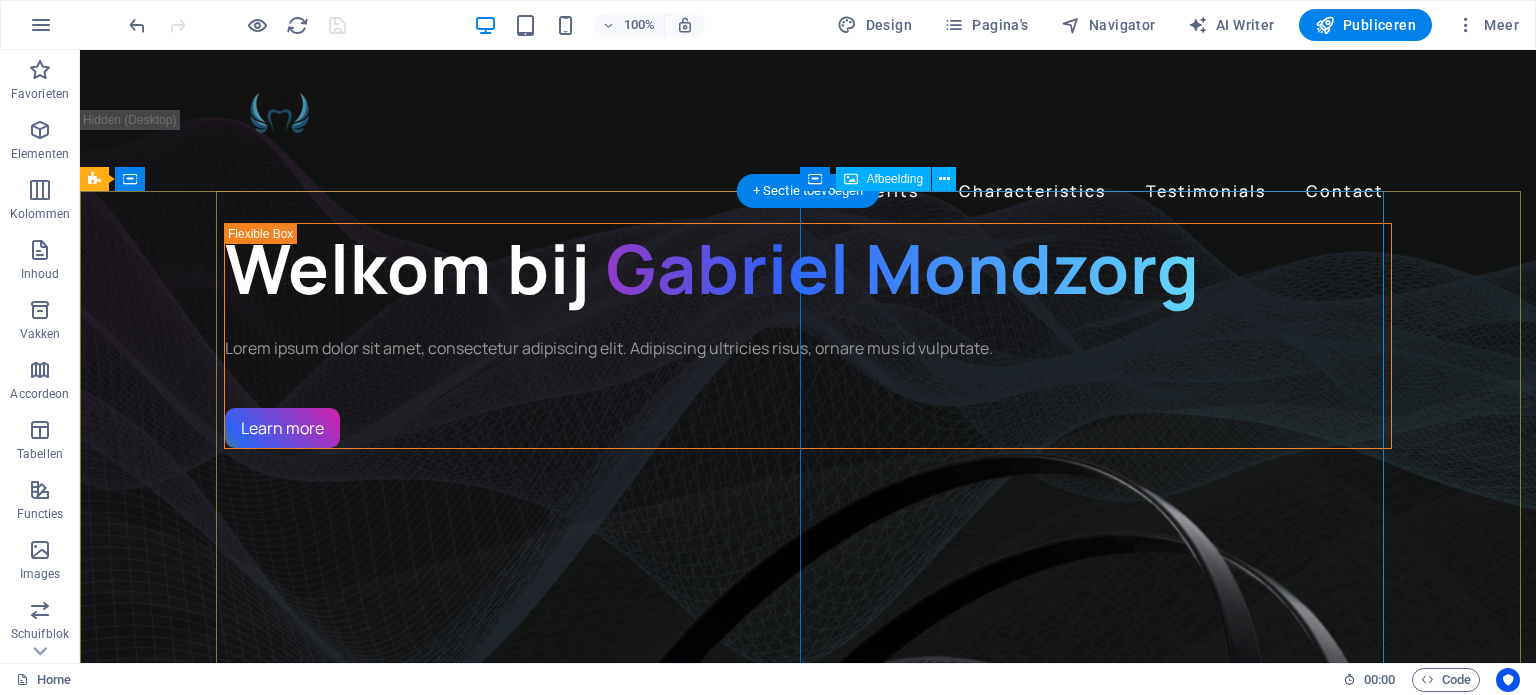 click at bounding box center (808, 1137) 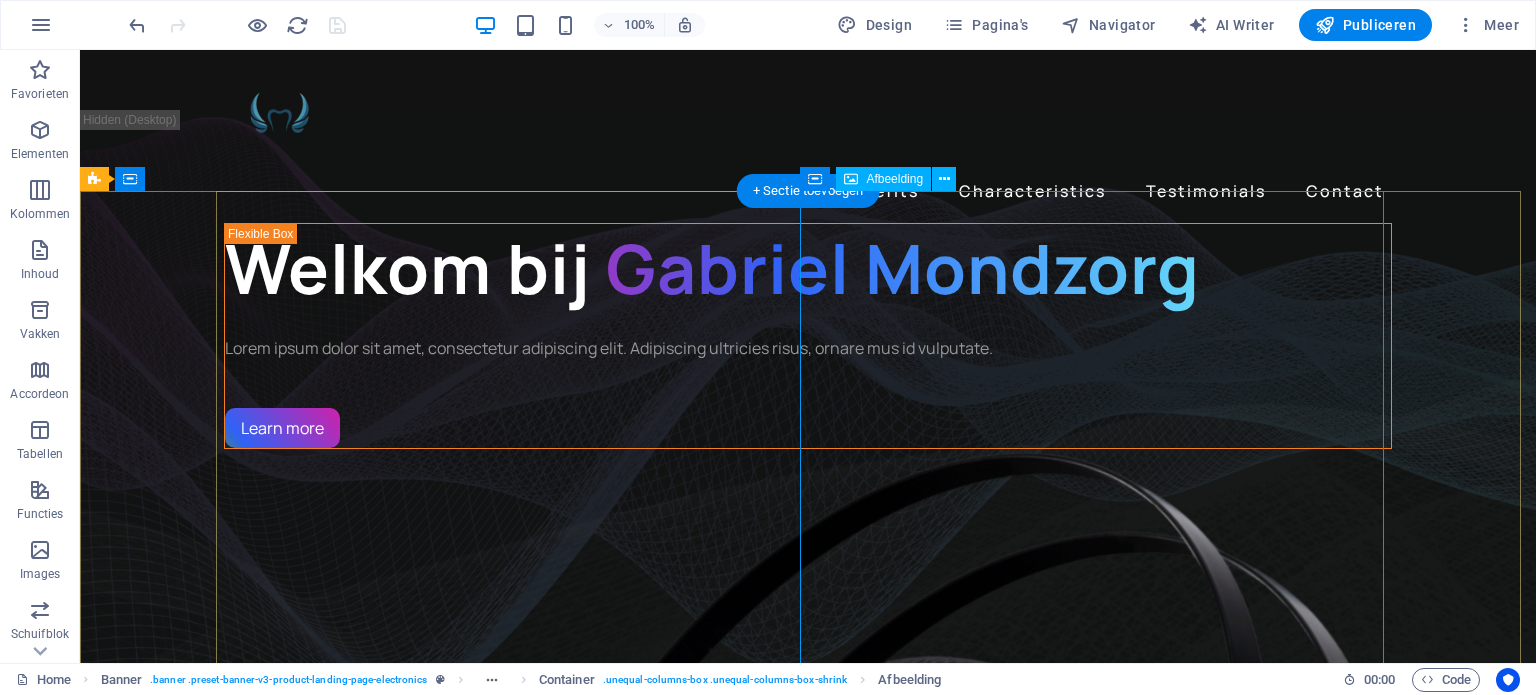 click at bounding box center [808, 1137] 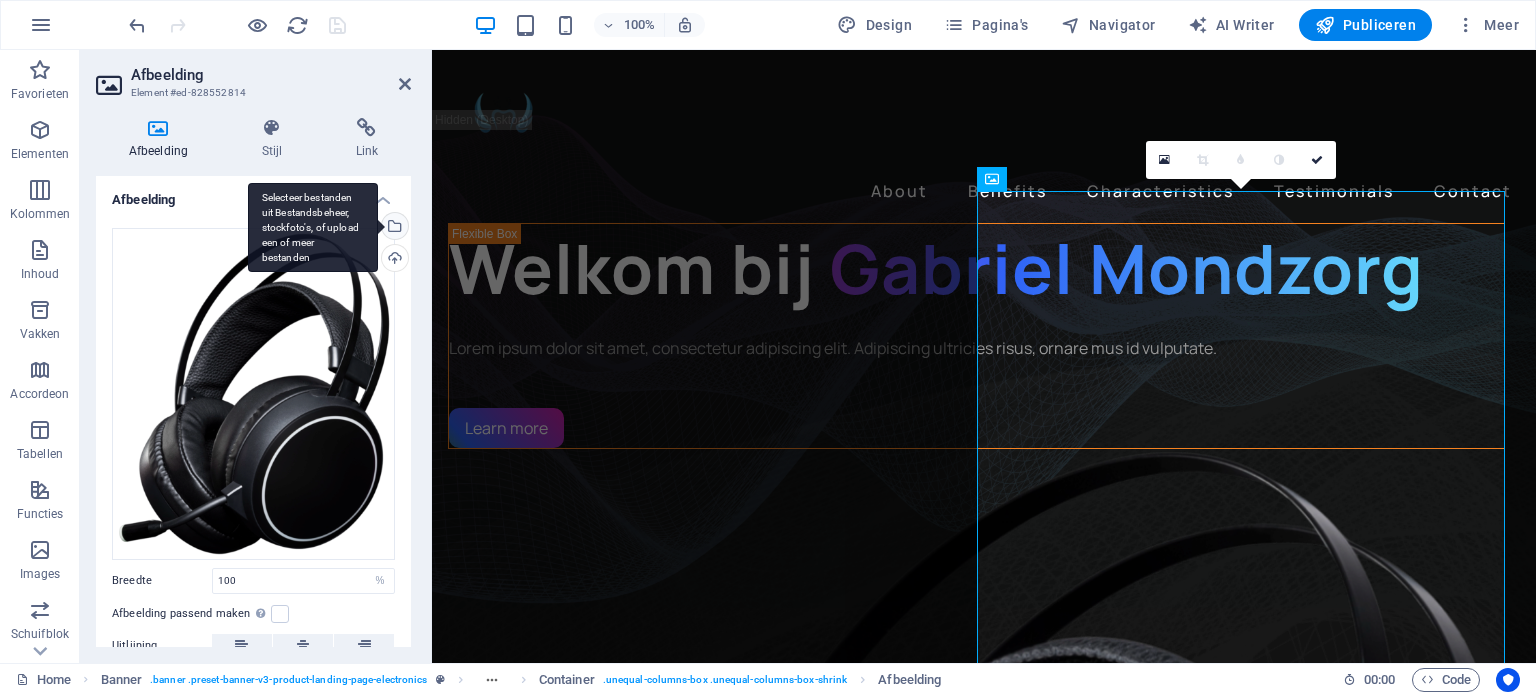 click on "Selecteer bestanden uit Bestandsbeheer, stockfoto's, of upload een of meer bestanden" at bounding box center (393, 228) 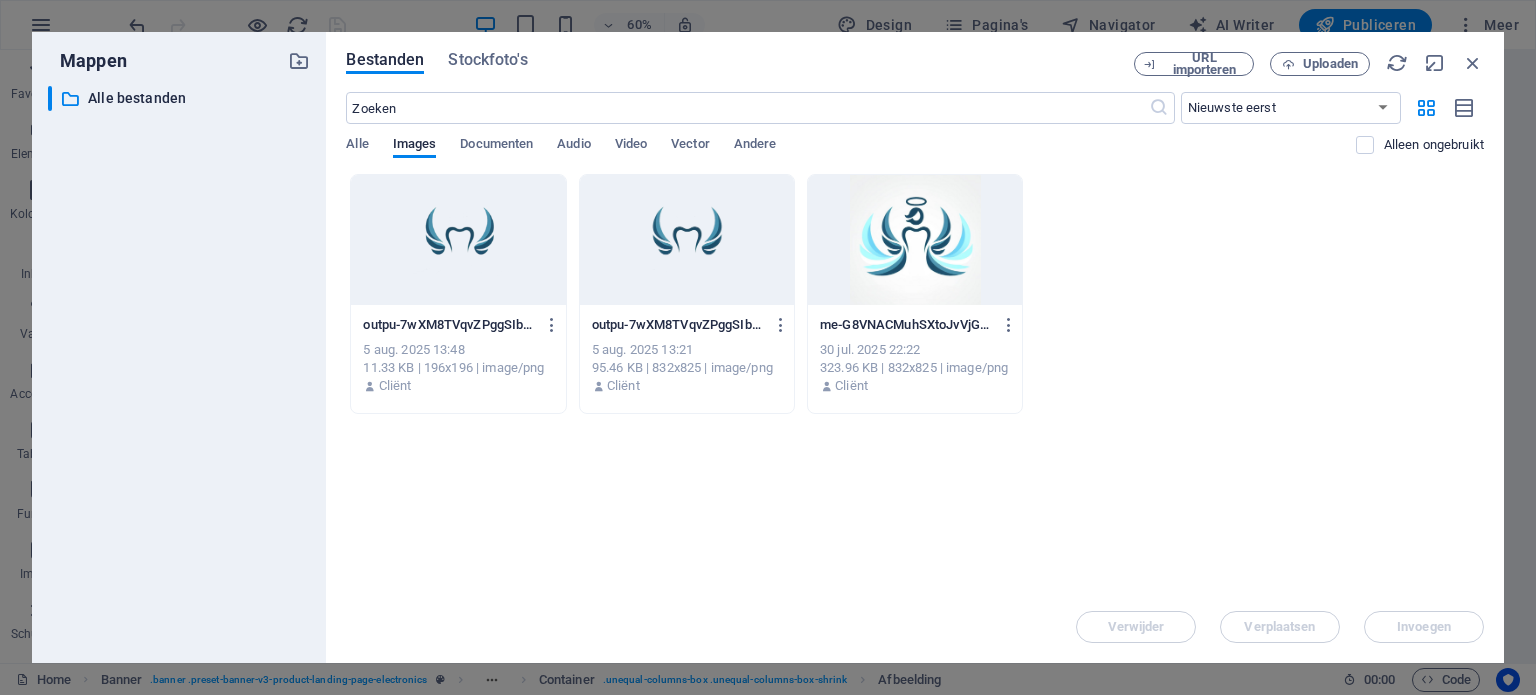 click at bounding box center (458, 240) 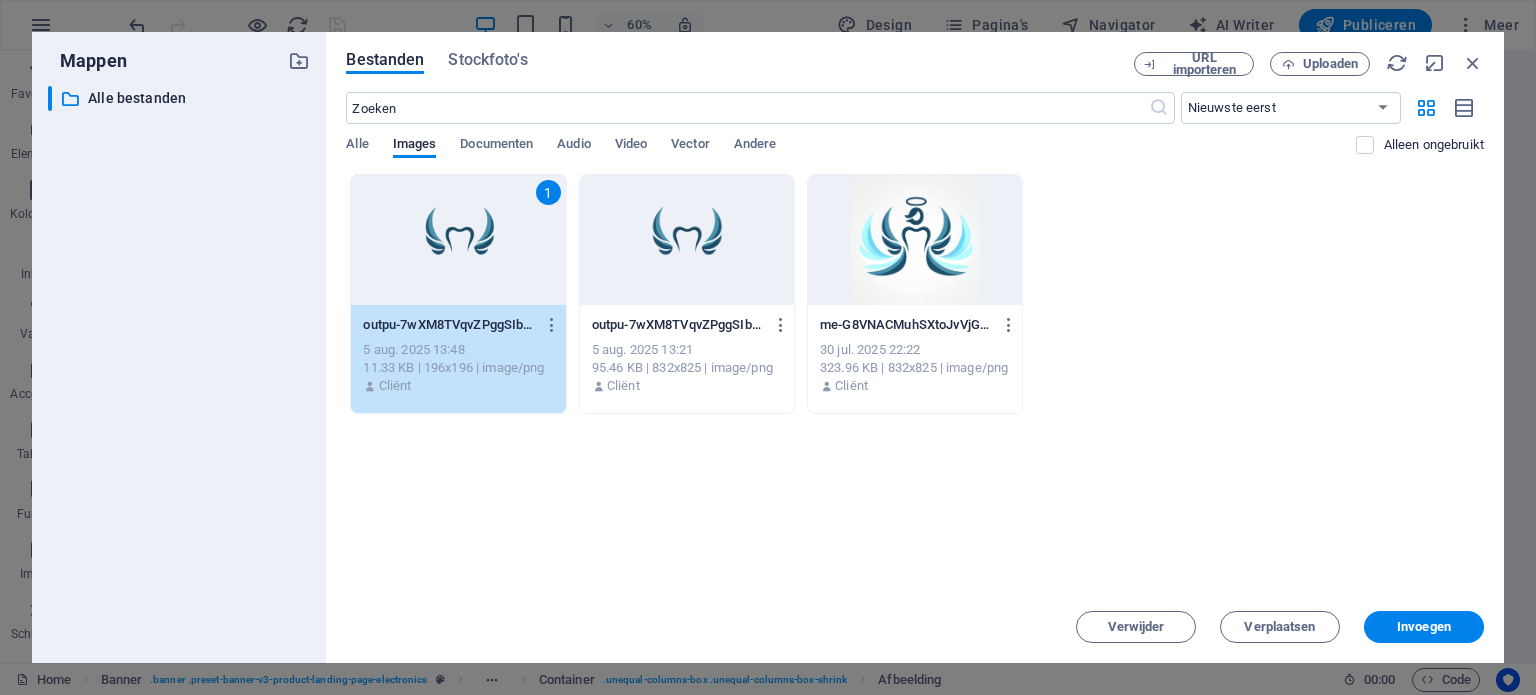 click on "1" at bounding box center [458, 240] 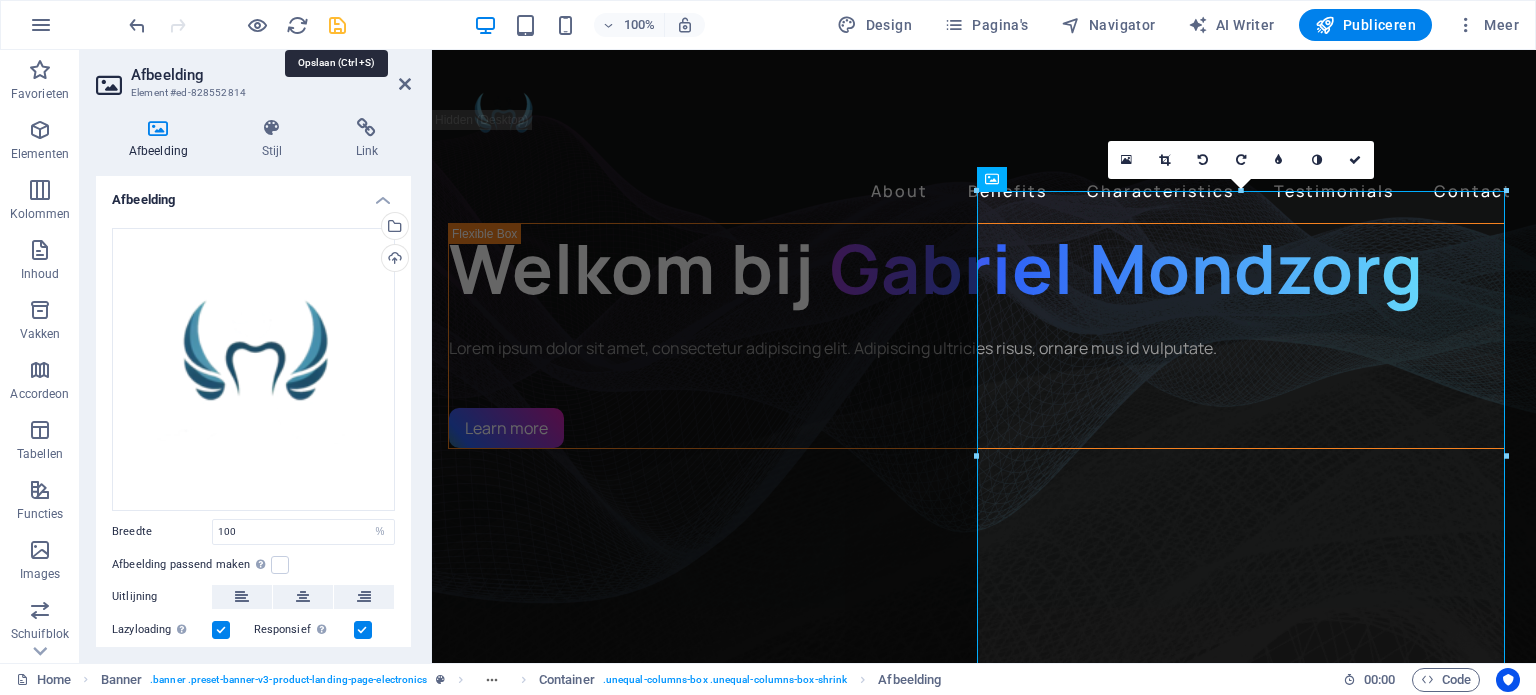 click at bounding box center [337, 25] 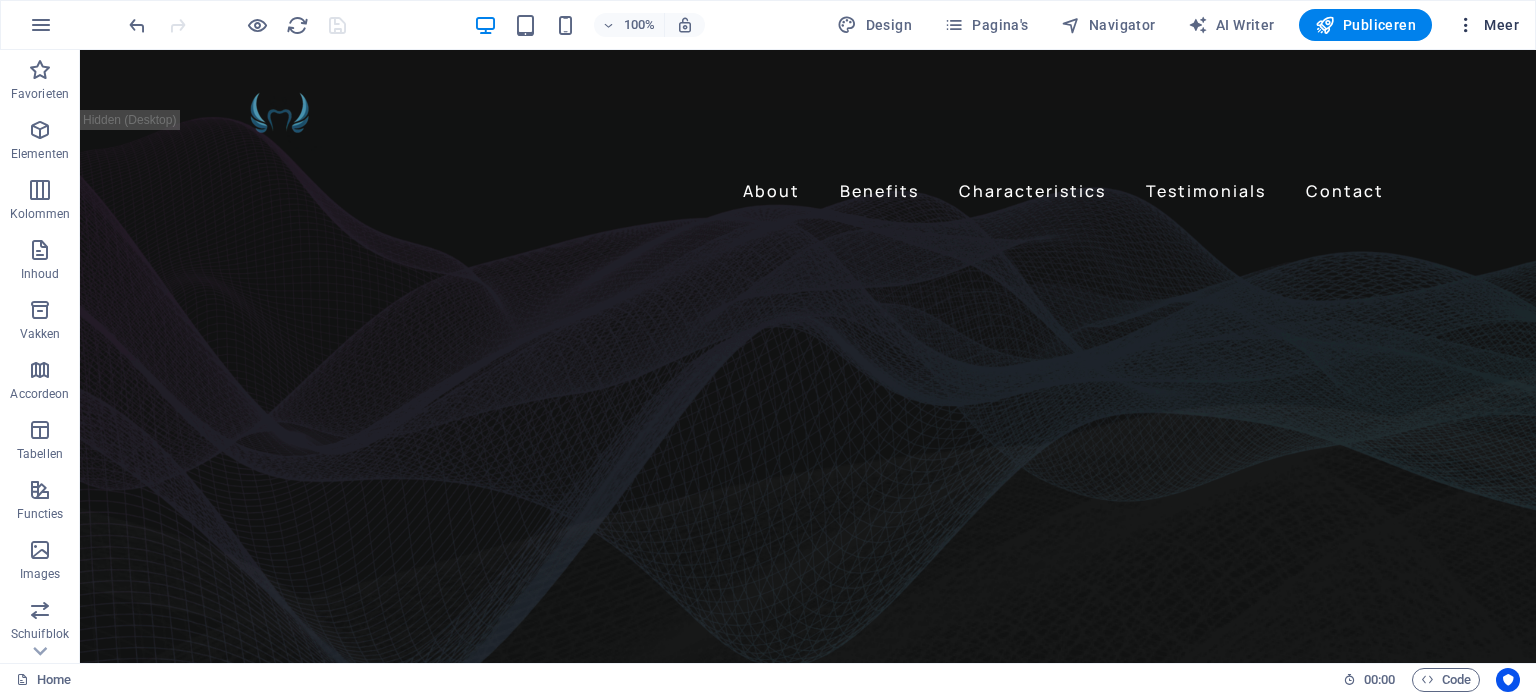 click on "Meer" at bounding box center [1487, 25] 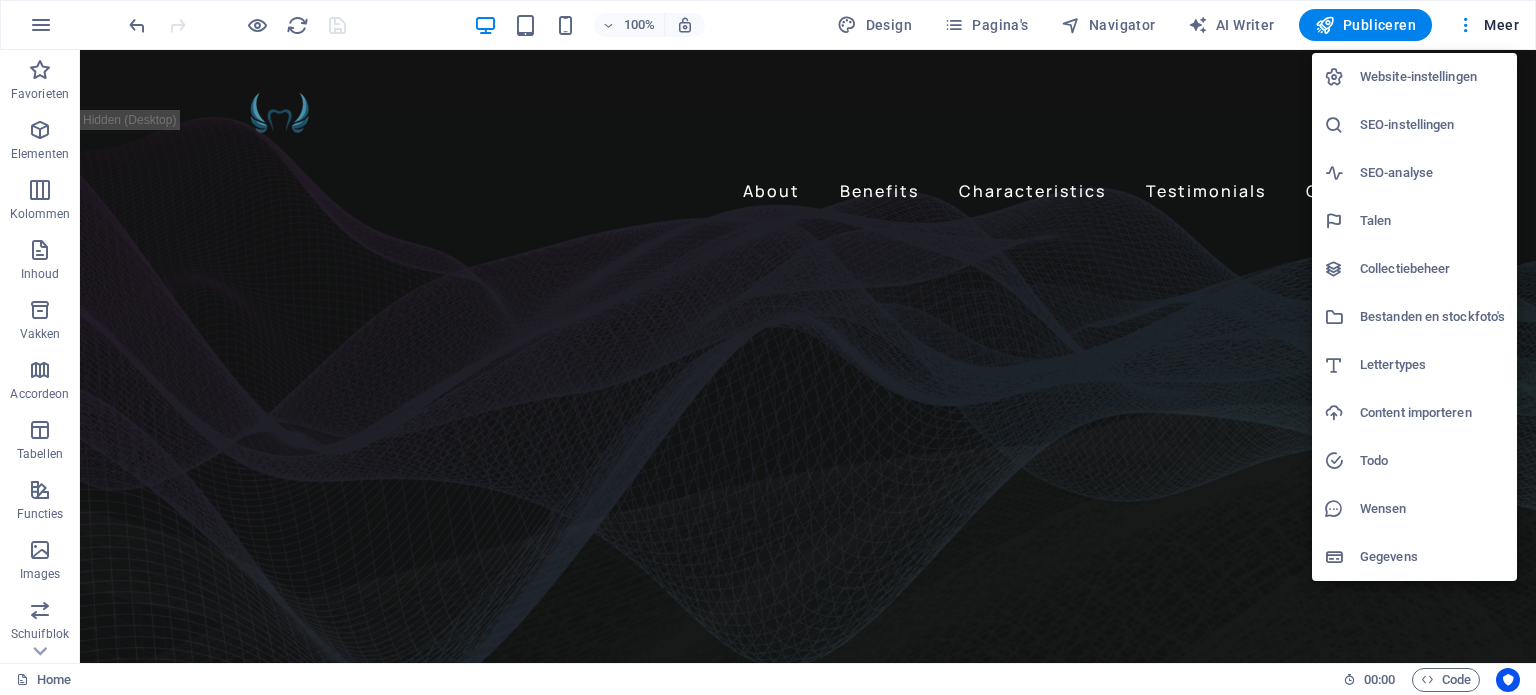 click on "Website-instellingen" at bounding box center (1432, 77) 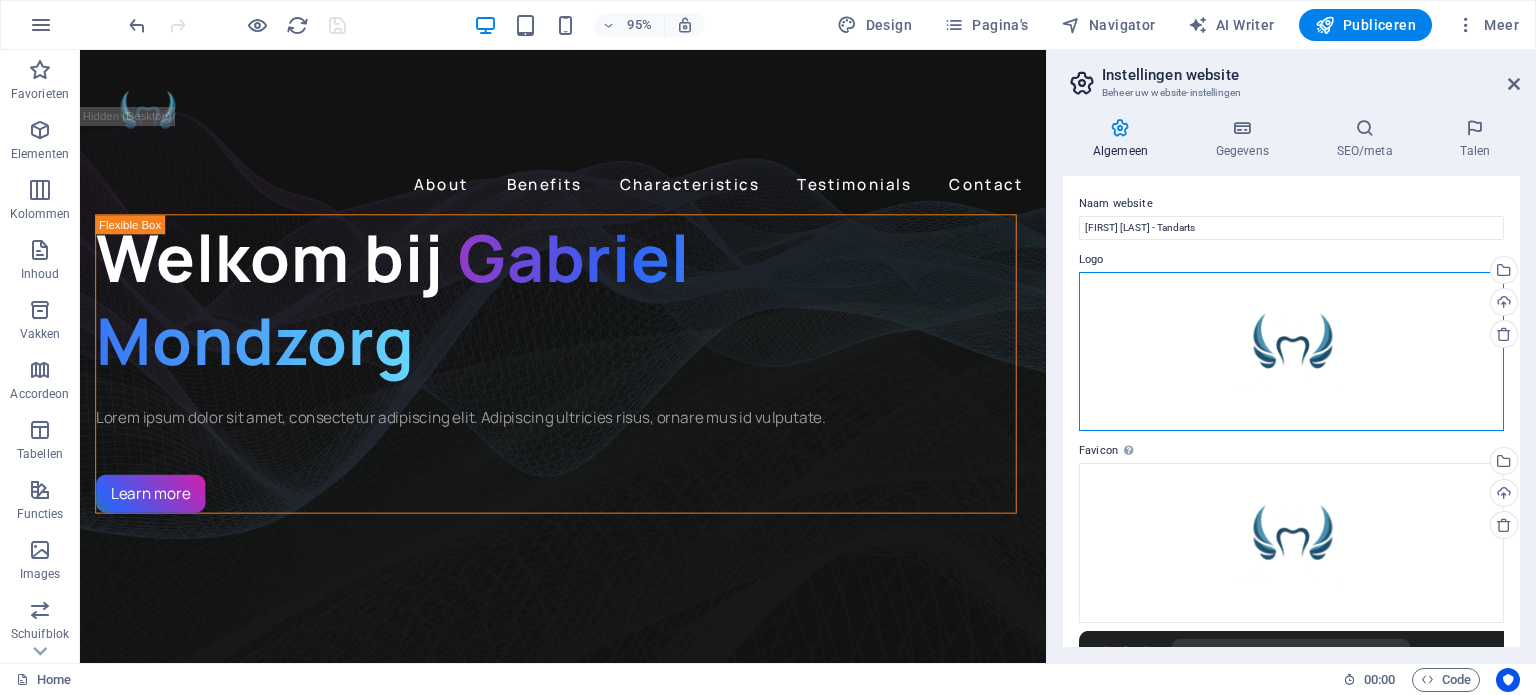 click on "Sleep bestanden hierheen, klik om bestanden te kiezen of  selecteer bestanden uit Bestanden of gebruik onze gratis stockfoto's en video's" at bounding box center (1291, 351) 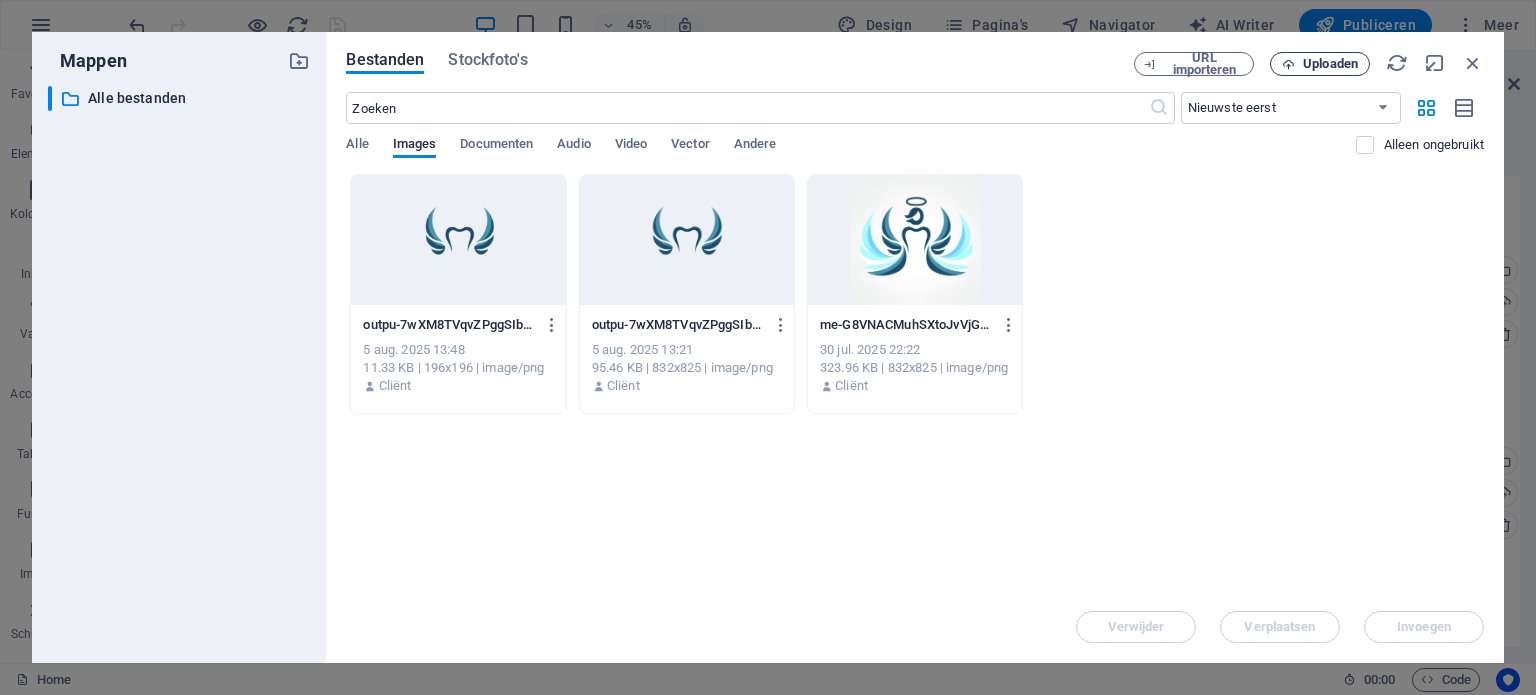 click on "Uploaden" at bounding box center [1330, 64] 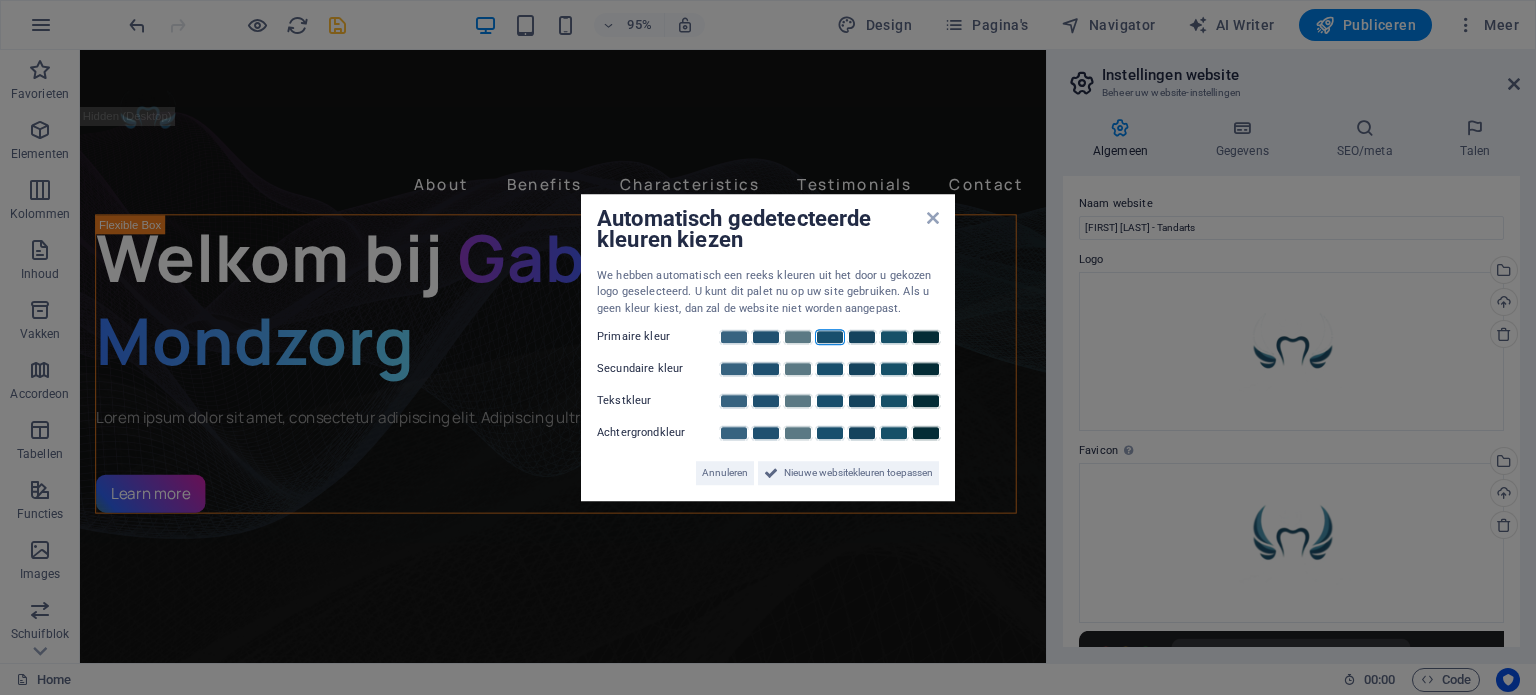 click at bounding box center (830, 337) 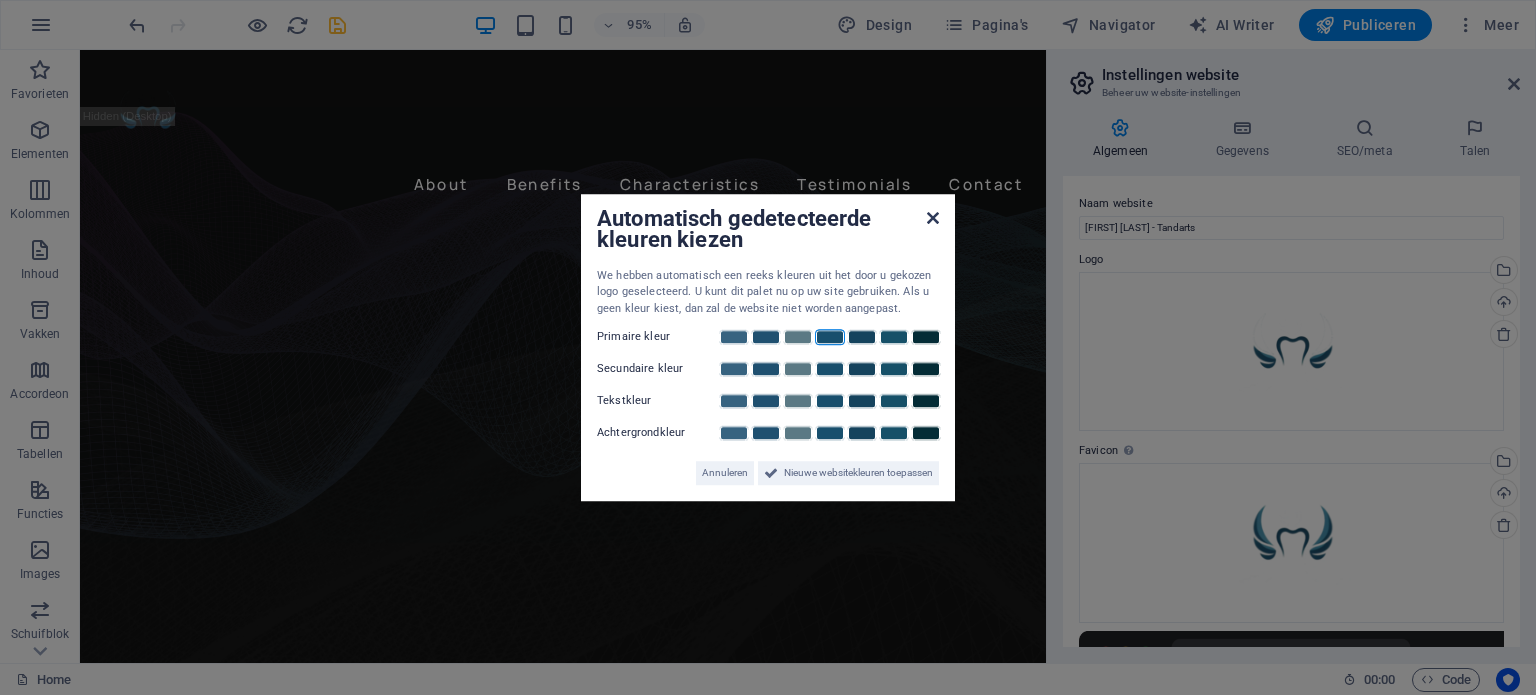 click at bounding box center [933, 218] 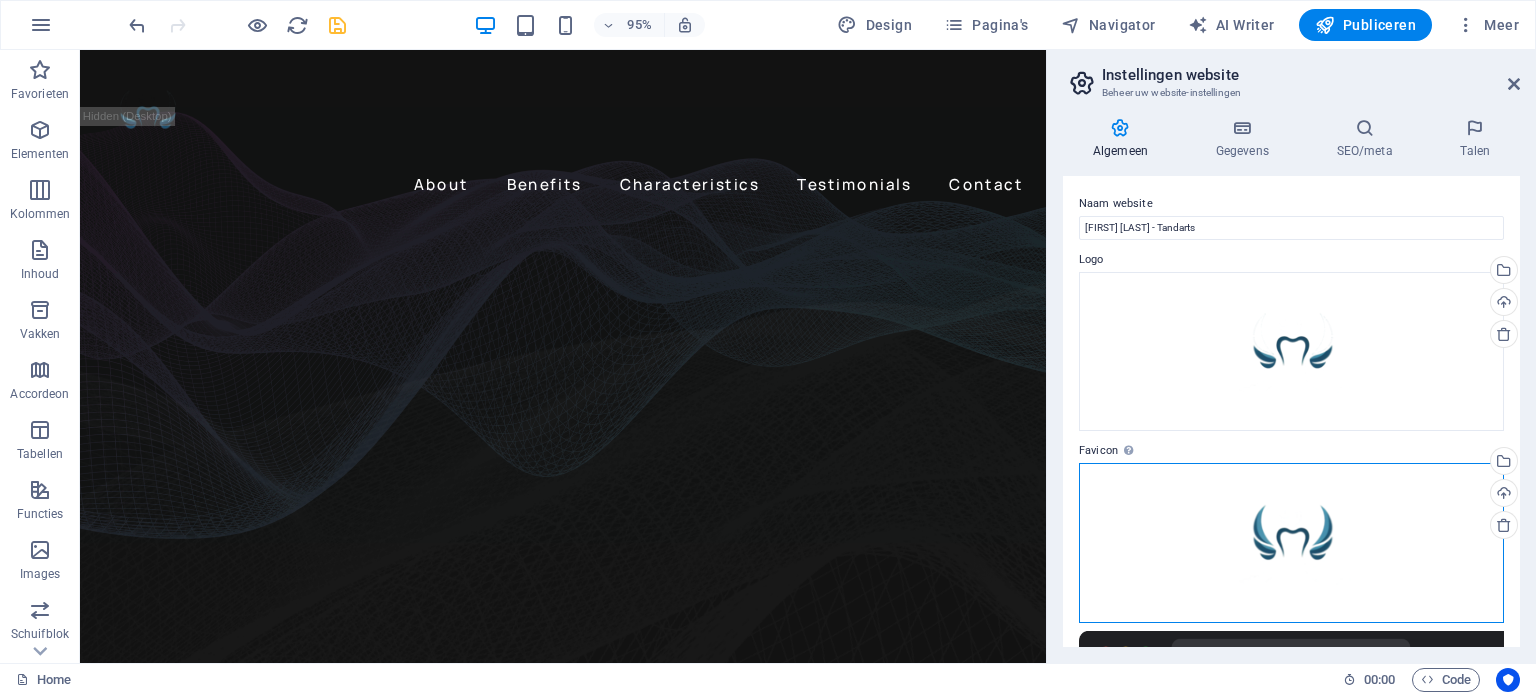 click on "Sleep bestanden hierheen, klik om bestanden te kiezen of  selecteer bestanden uit Bestanden of gebruik onze gratis stockfoto's en video's" at bounding box center (1291, 543) 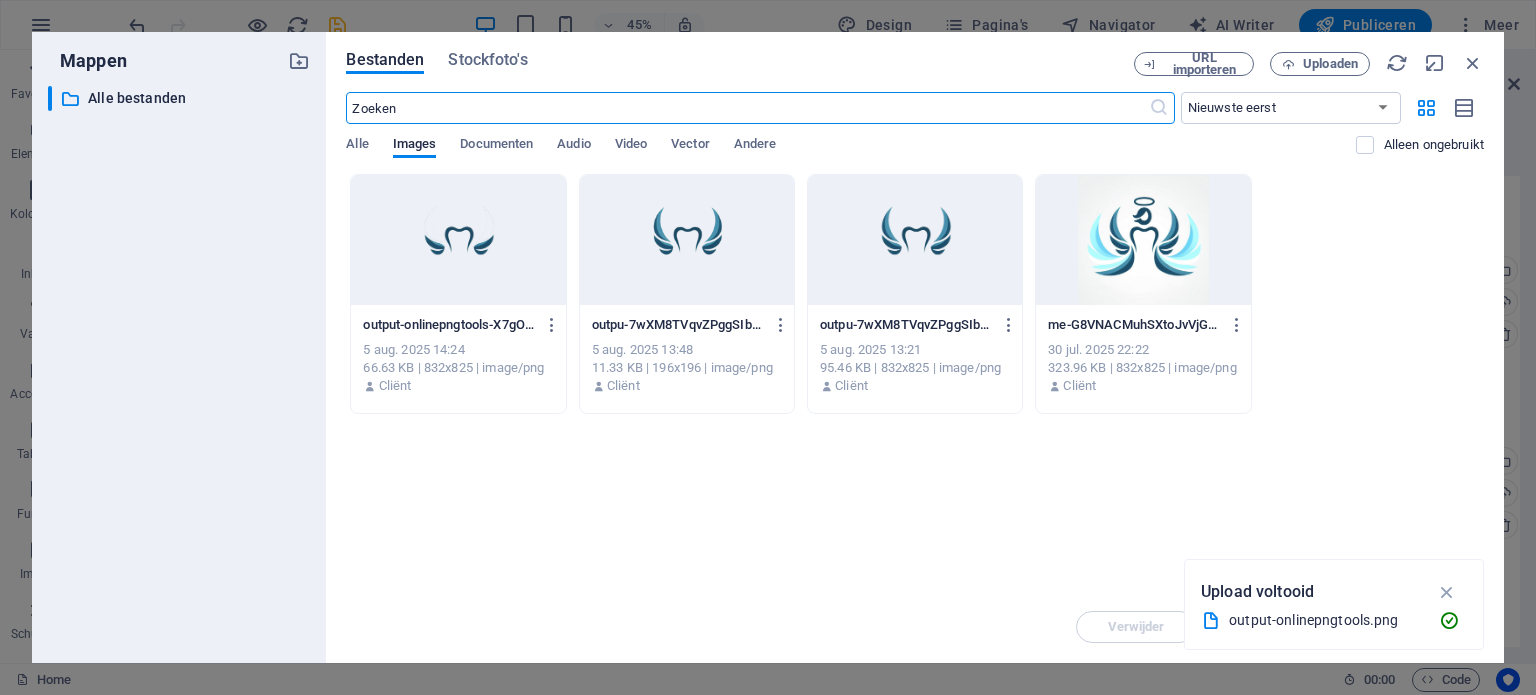 click at bounding box center (458, 240) 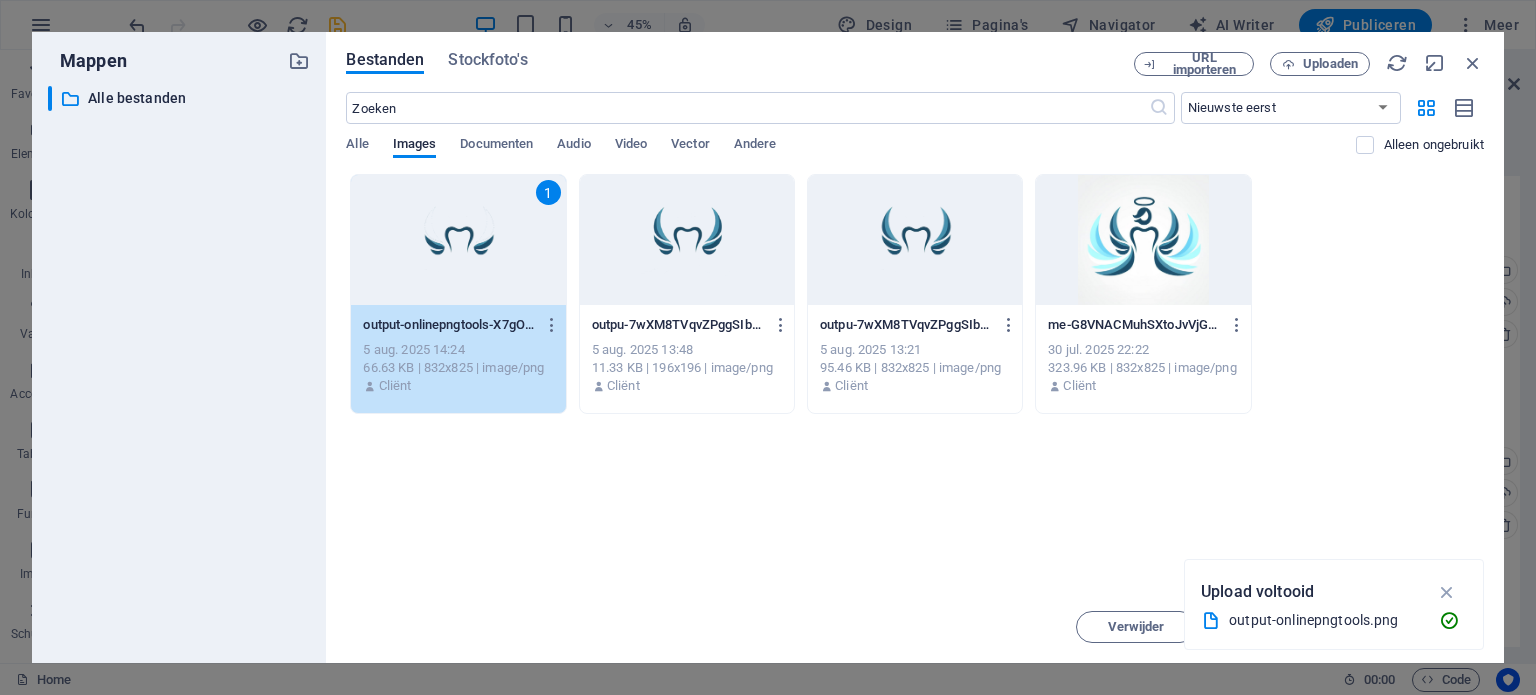 click on "1" at bounding box center (458, 240) 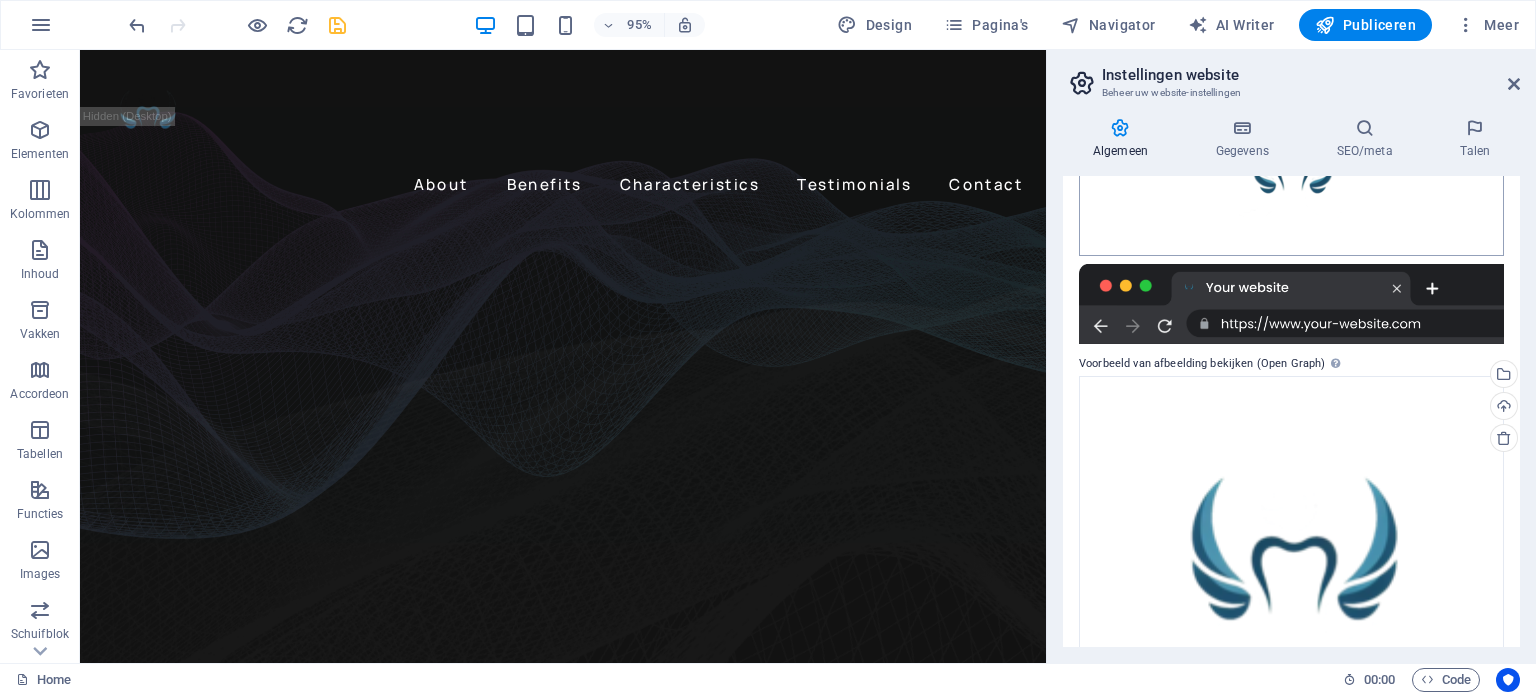 scroll, scrollTop: 368, scrollLeft: 0, axis: vertical 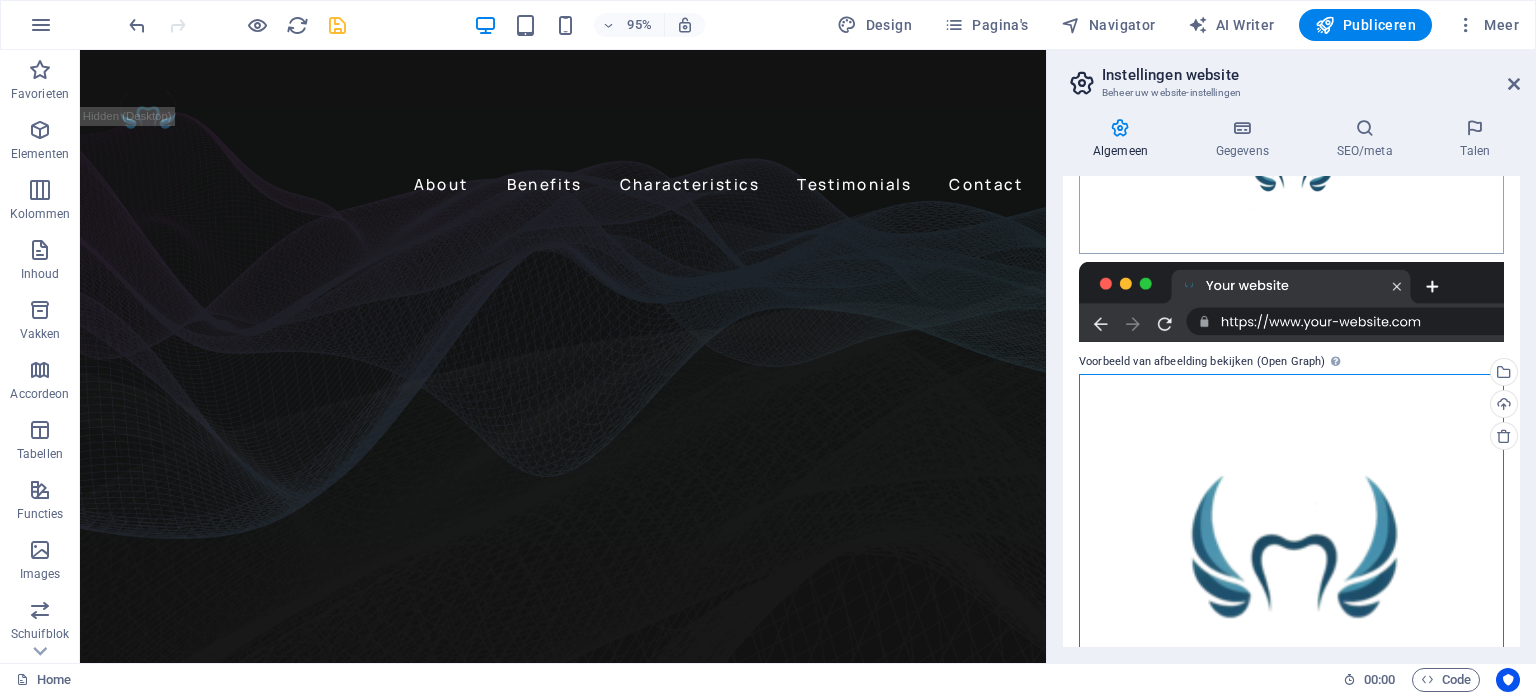 click on "Sleep bestanden hierheen, klik om bestanden te kiezen of  selecteer bestanden uit Bestanden of gebruik onze gratis stockfoto's en video's" at bounding box center (1291, 574) 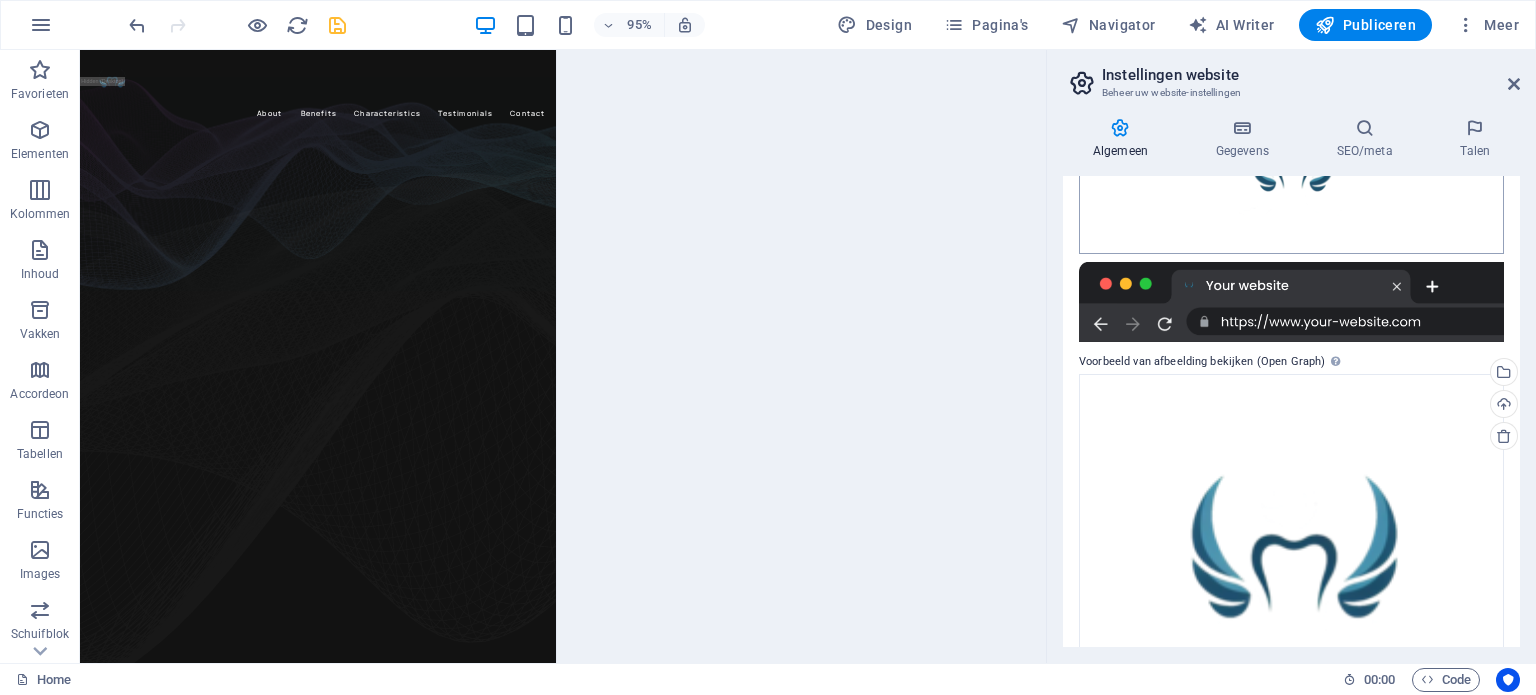 click on "gabrielmondzorg.nl Home Favorieten Elementen Kolommen Inhoud Vakken Accordeon Tabellen Functies Images Schuifblok Koptekst Footer Formulieren Marketing Collecties
Sleep hierheen om de bestaande content te vervangen. Druk op “Ctrl” als je een nieuw element wilt aanmaken.
Schuifblok   Ongelijke kolommen   Container   H1   Banner   Banner   Container   Container   Banner   Schuifblok   Container   Schuifblok   Banner   Ongelijke kolommen   Container   Schuifblok   Ongelijke kolommen   Banner   Container   Container   Afbeelding   Container   Menubalk   Spacer   Menu   Container   Schuifblok   Ongelijke kolommen   Banner   Container   Container   Schuifblok   Banner   Ongelijke kolommen   H1   Logo   Container   Afbeelding   Container   Schuifblok   Banner   Ongelijke kolommen   Container   Afbeelding   Container   Tekst   Ongelijke kolommen   Container   Tekst   4 kolommen   Container   Container   Afbeelding" at bounding box center (768, 347) 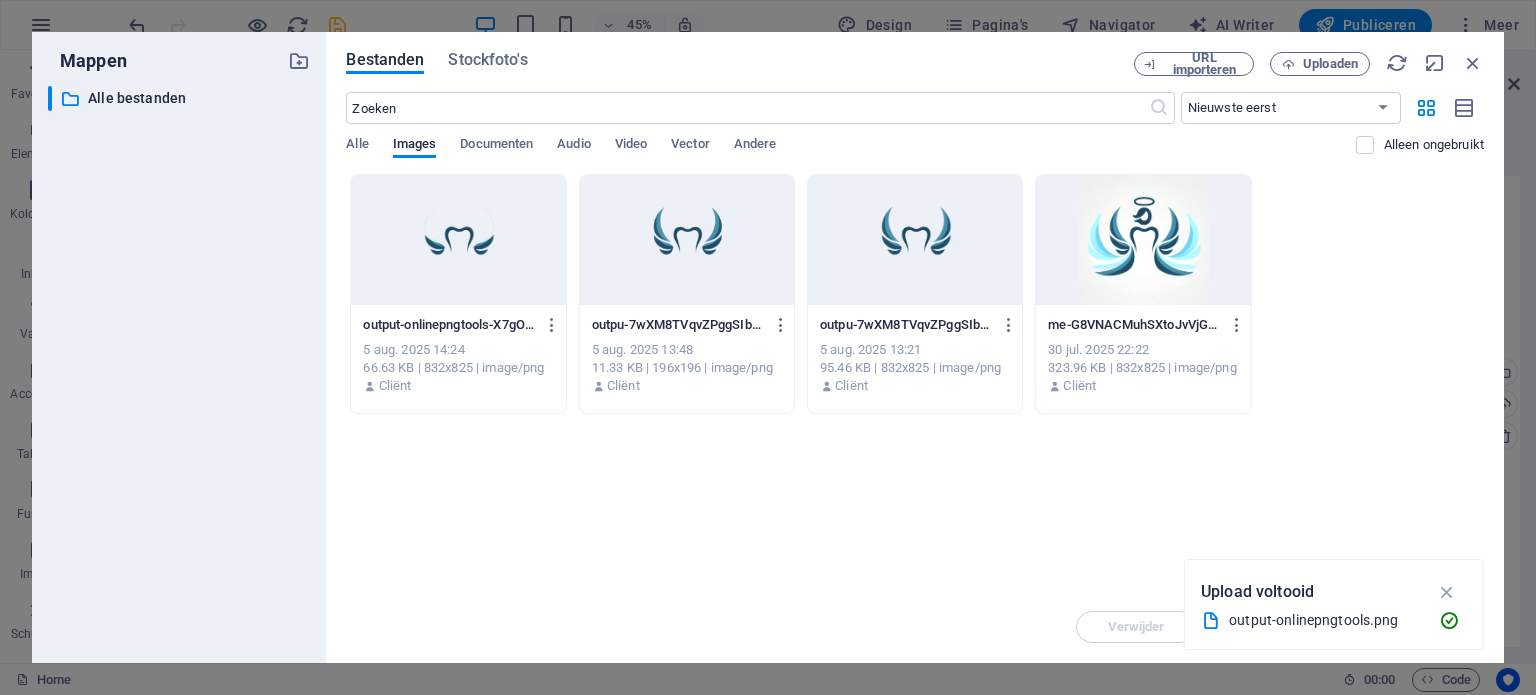 click at bounding box center [458, 240] 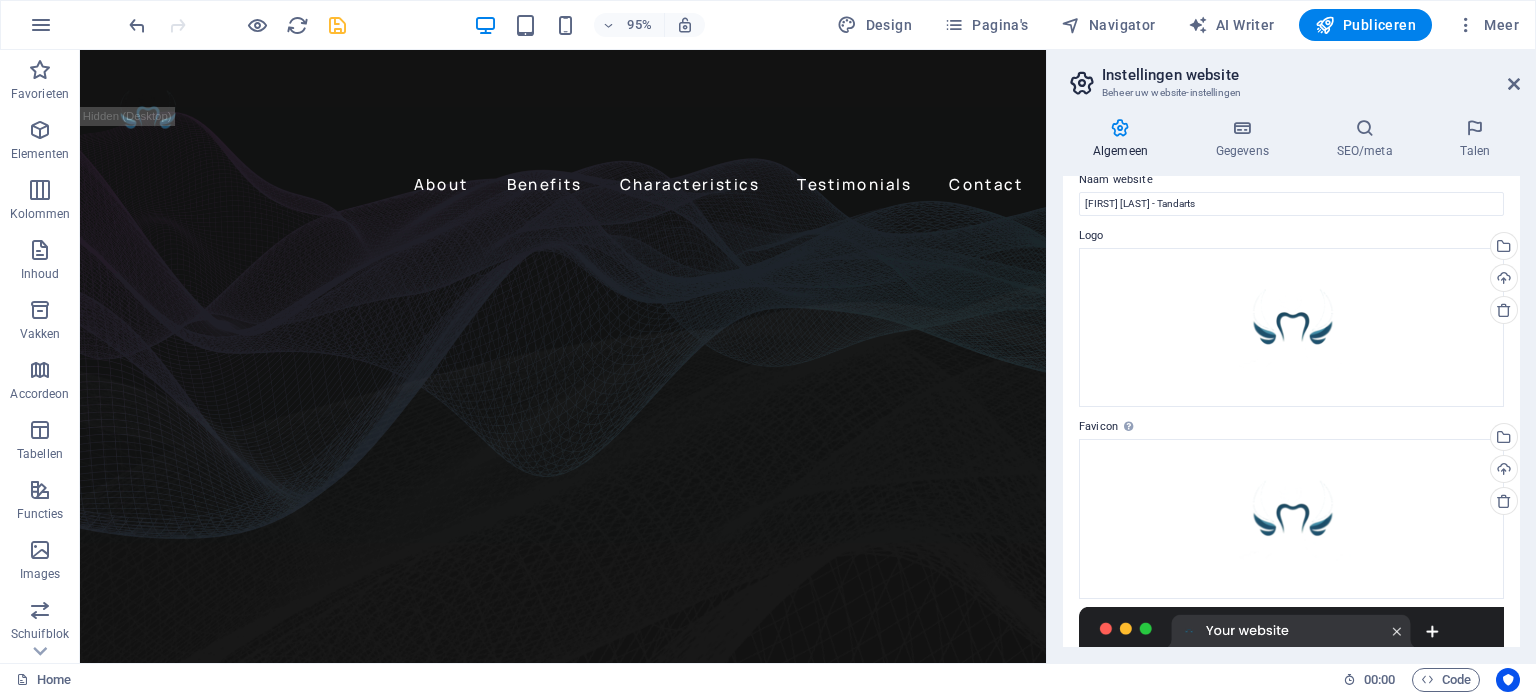 scroll, scrollTop: 0, scrollLeft: 0, axis: both 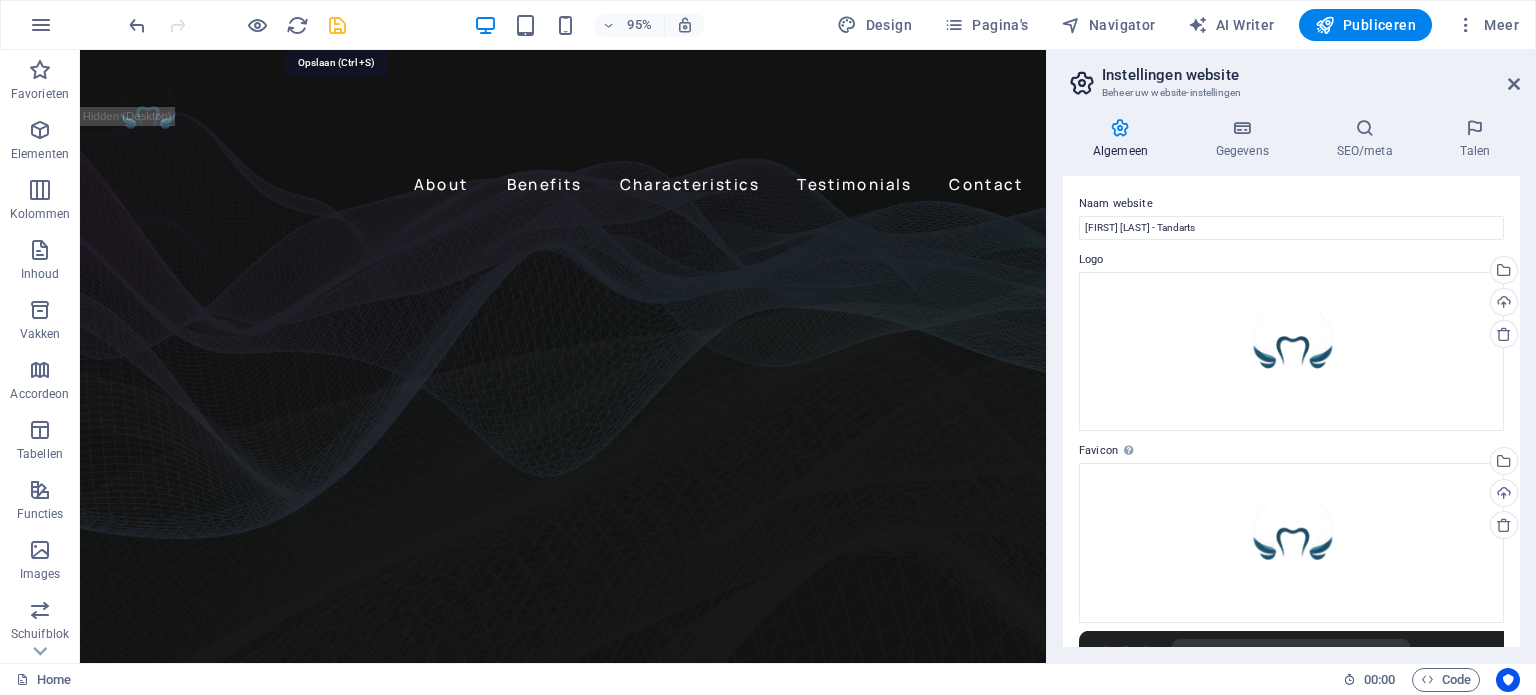 click at bounding box center (337, 25) 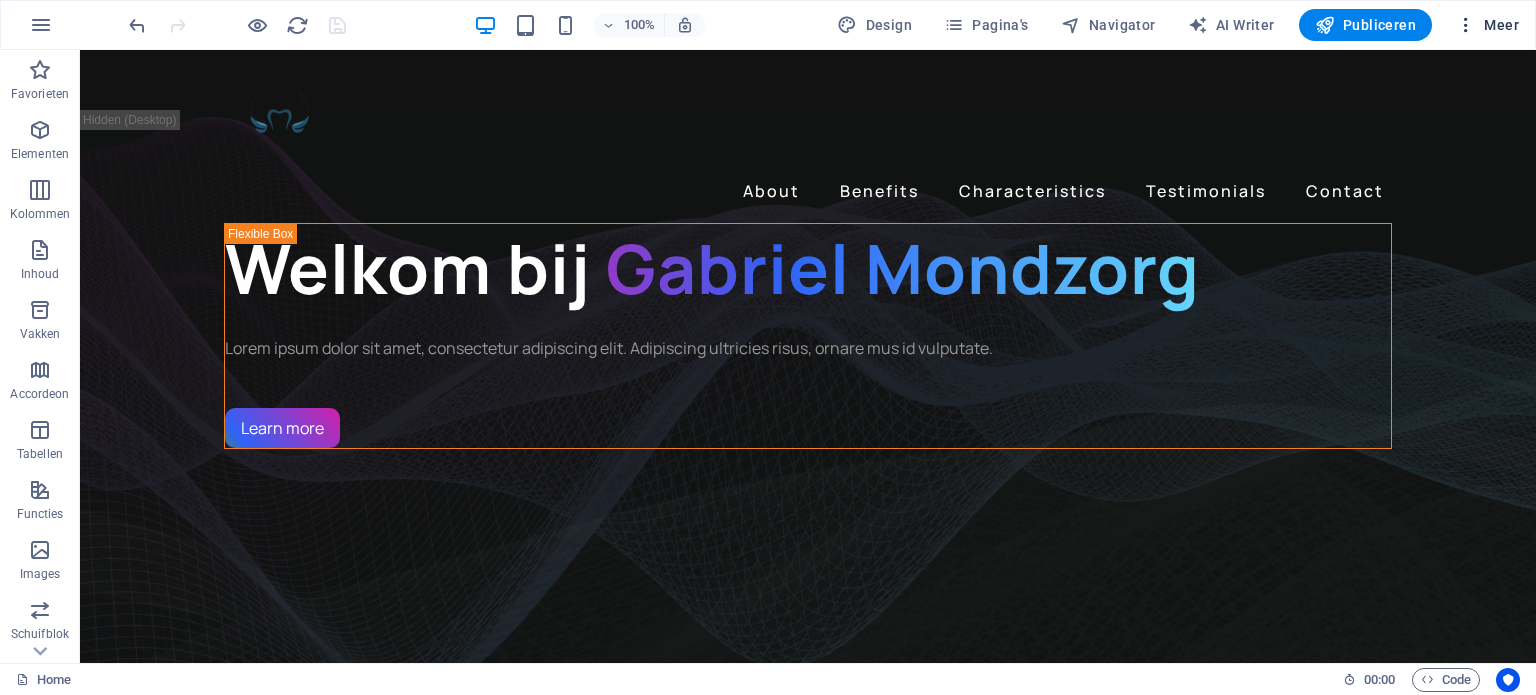 click on "Meer" at bounding box center (1487, 25) 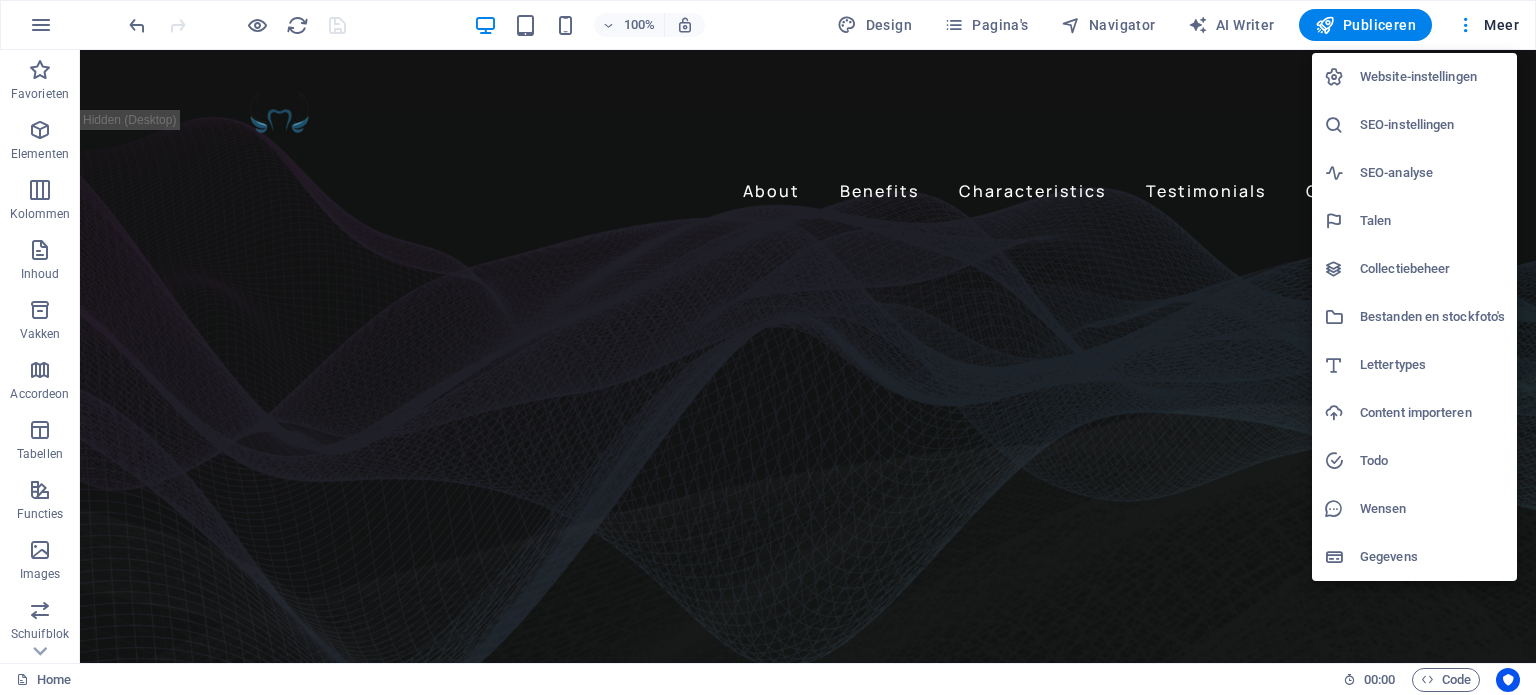 click on "Bestanden en stockfoto's" at bounding box center (1432, 317) 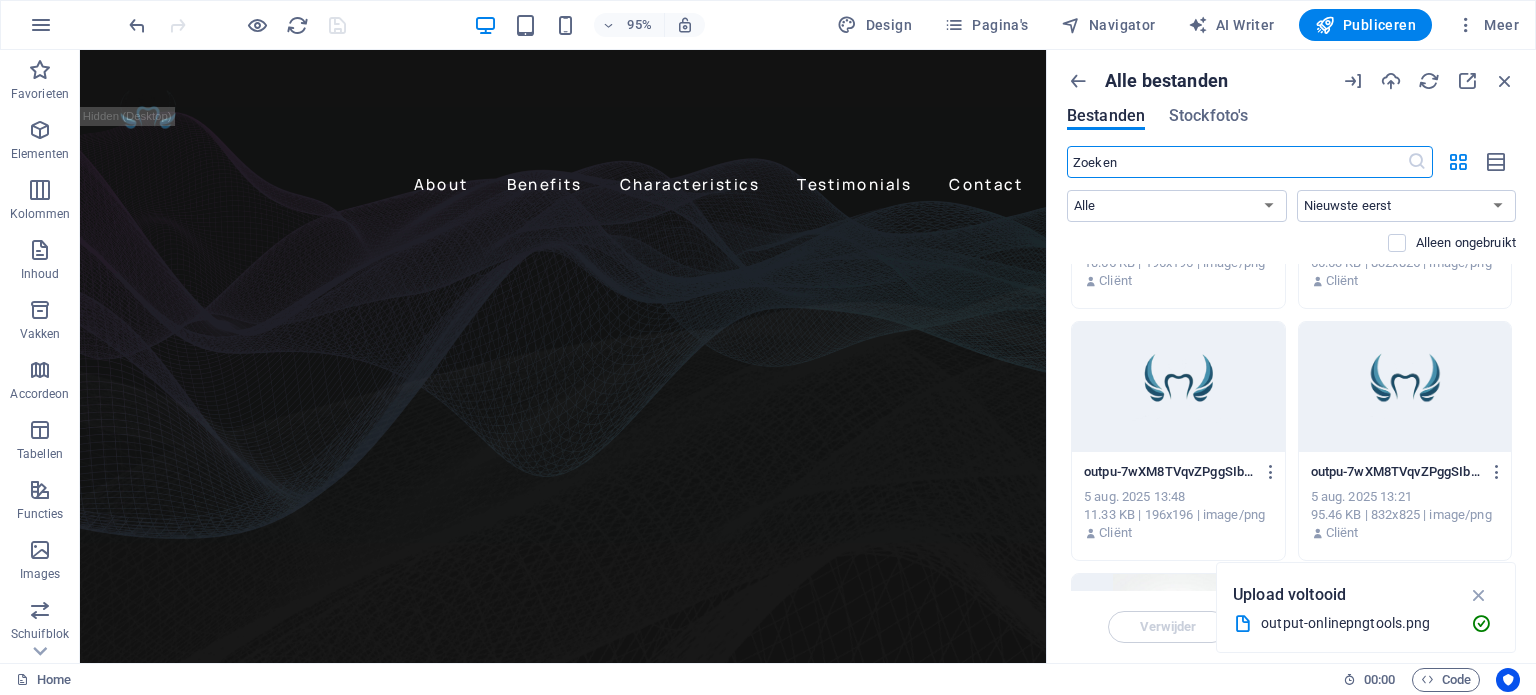 scroll, scrollTop: 416, scrollLeft: 0, axis: vertical 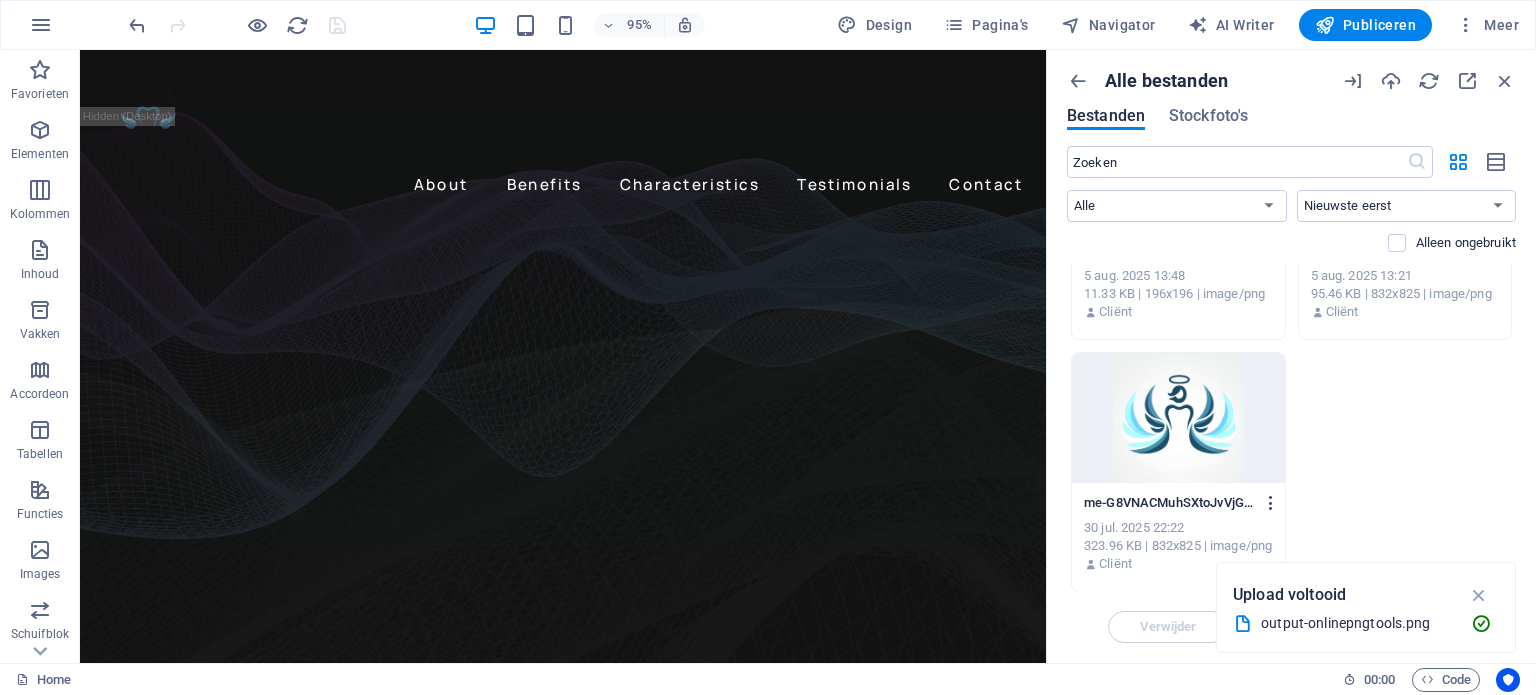 click at bounding box center (1271, 503) 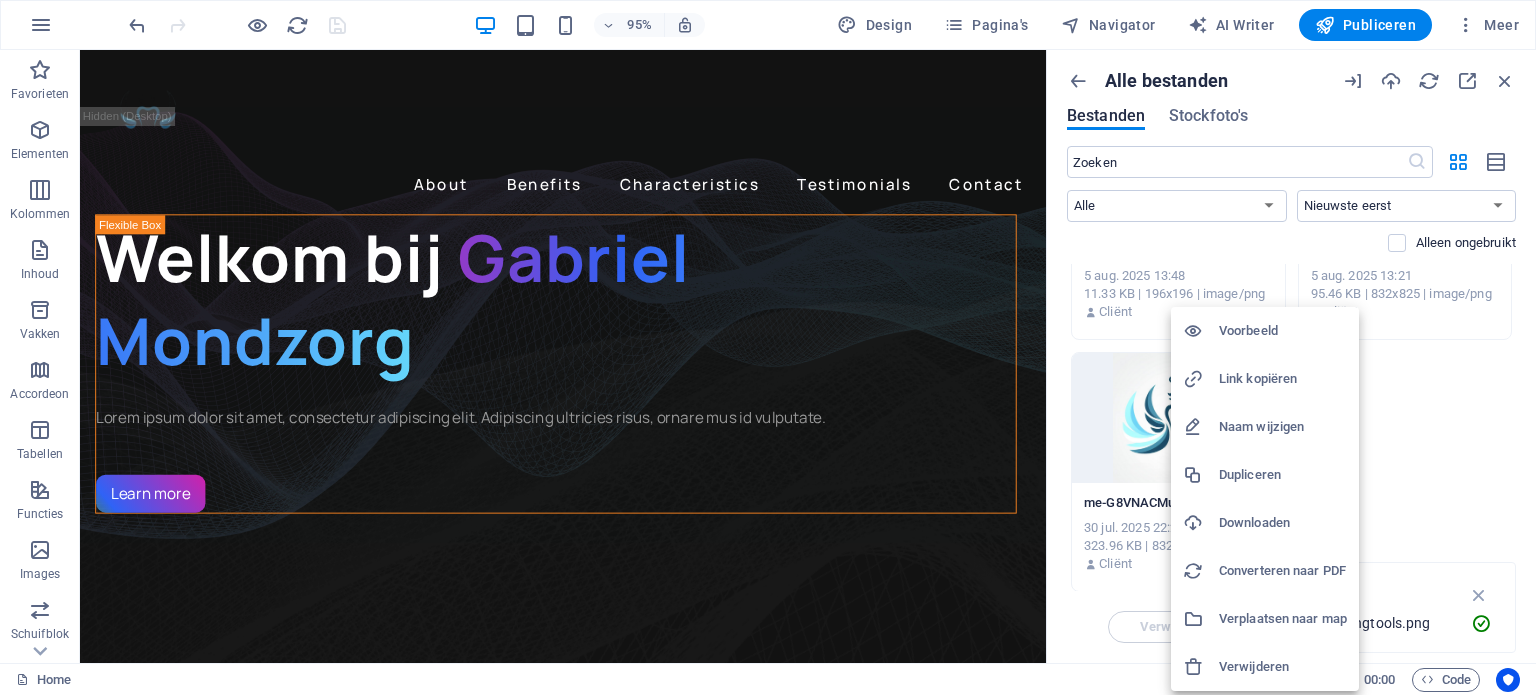 click at bounding box center [768, 347] 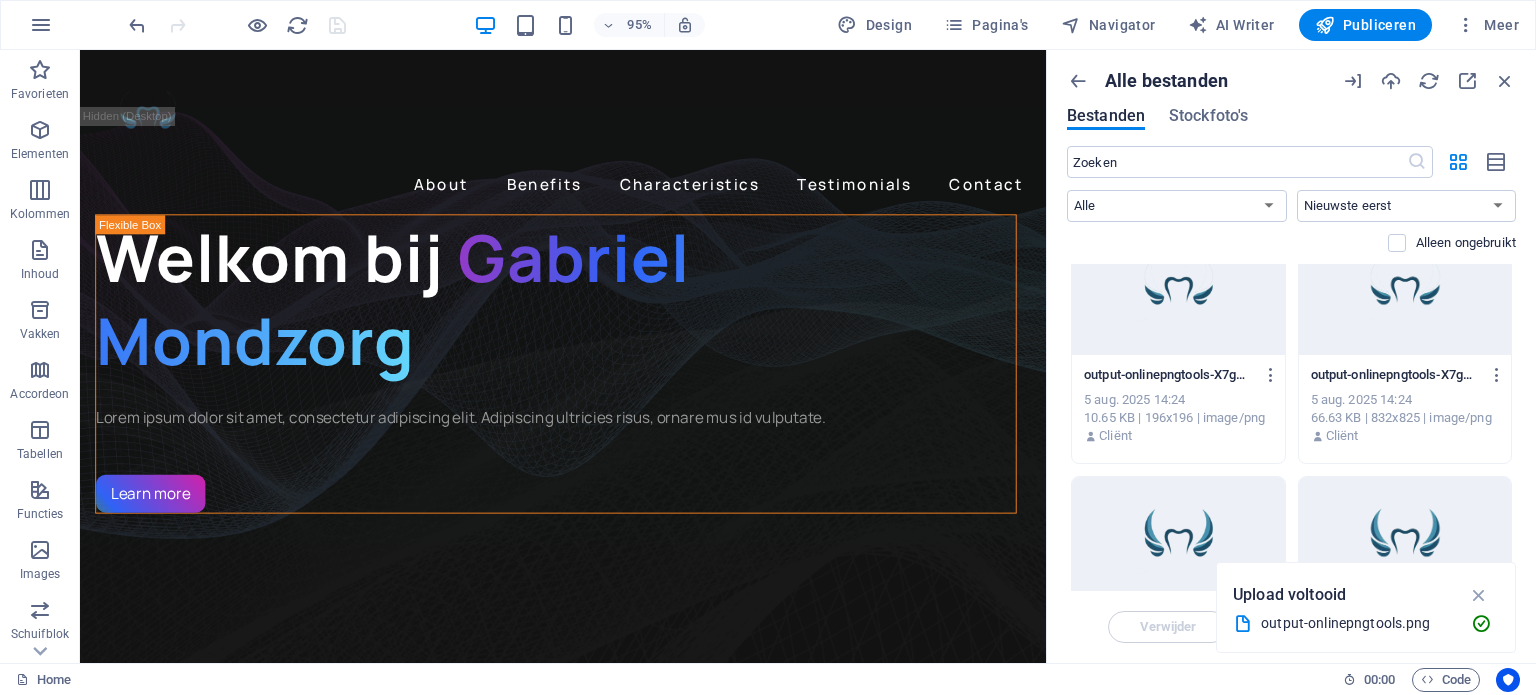 scroll, scrollTop: 0, scrollLeft: 0, axis: both 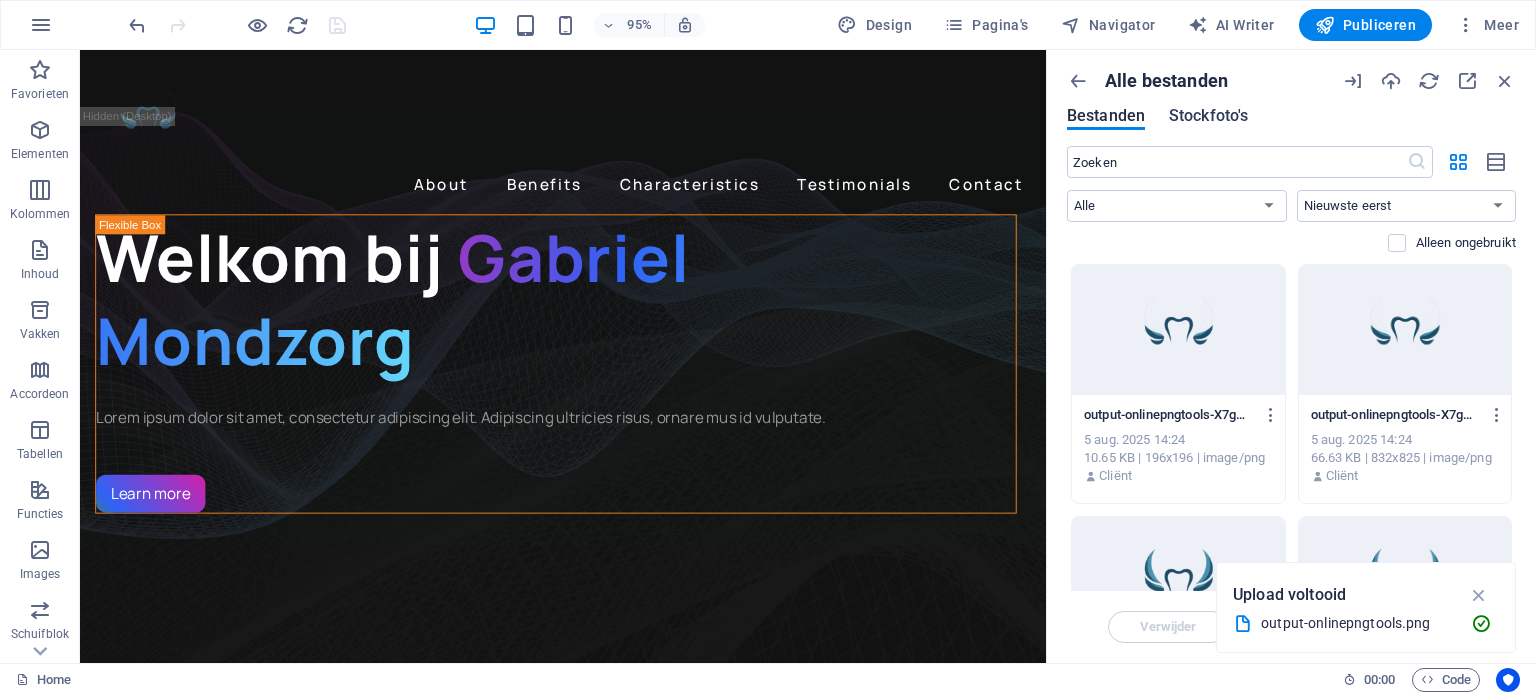 click on "Stockfoto's" at bounding box center [1208, 116] 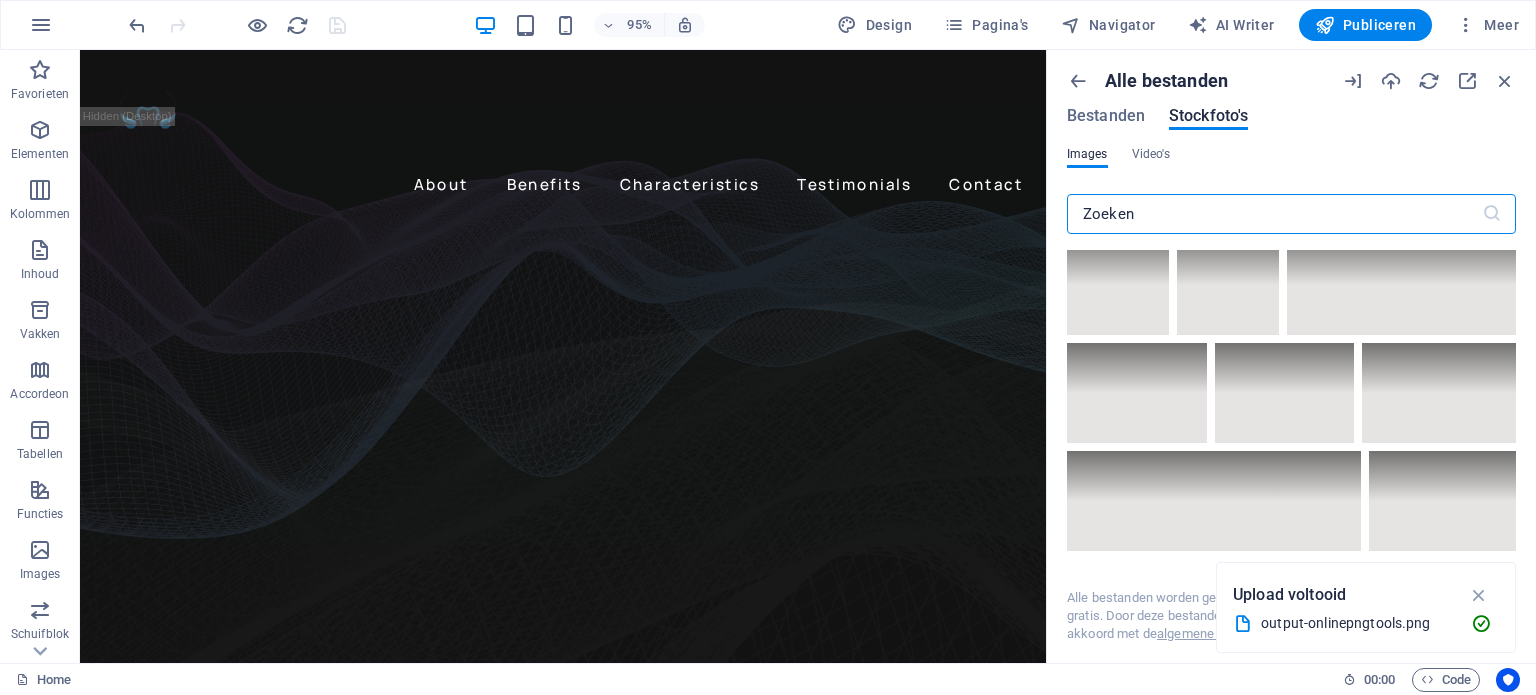 scroll, scrollTop: 13292, scrollLeft: 0, axis: vertical 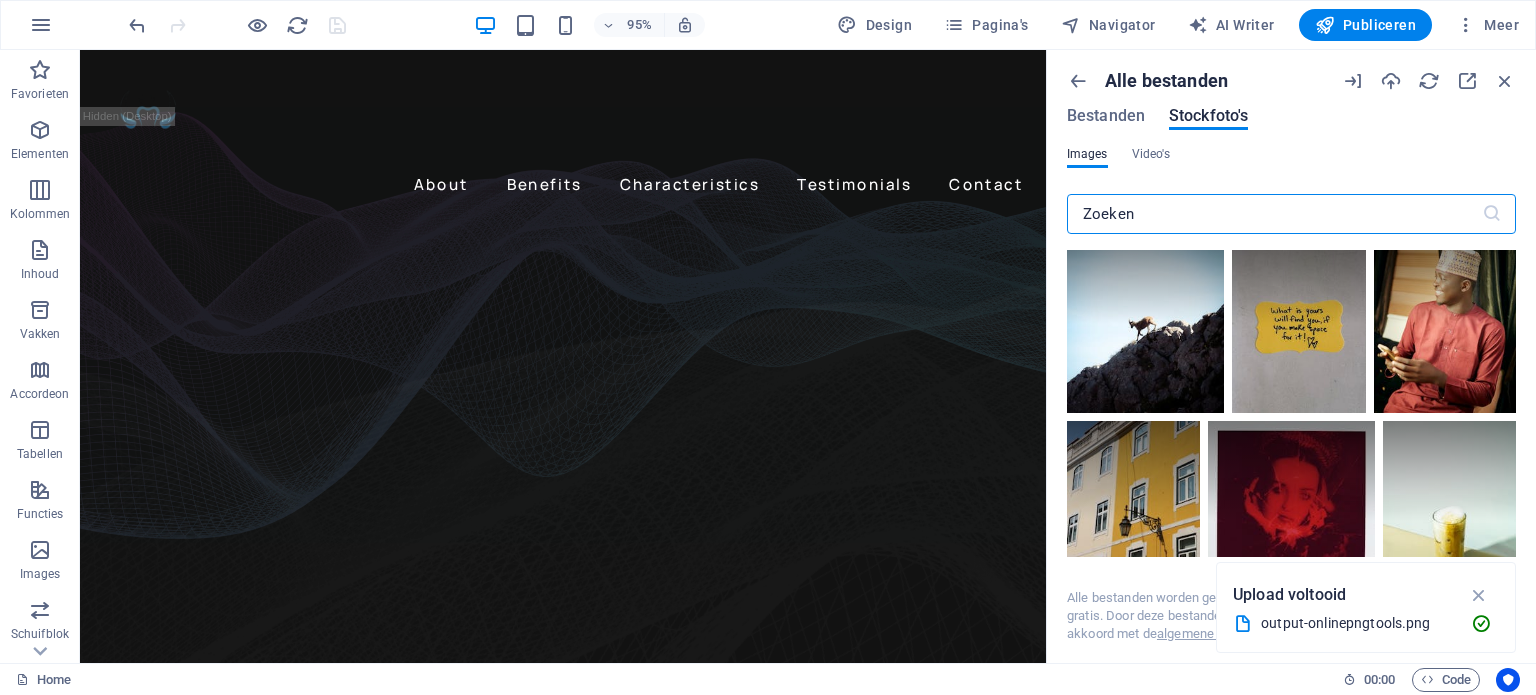 click at bounding box center (1274, 214) 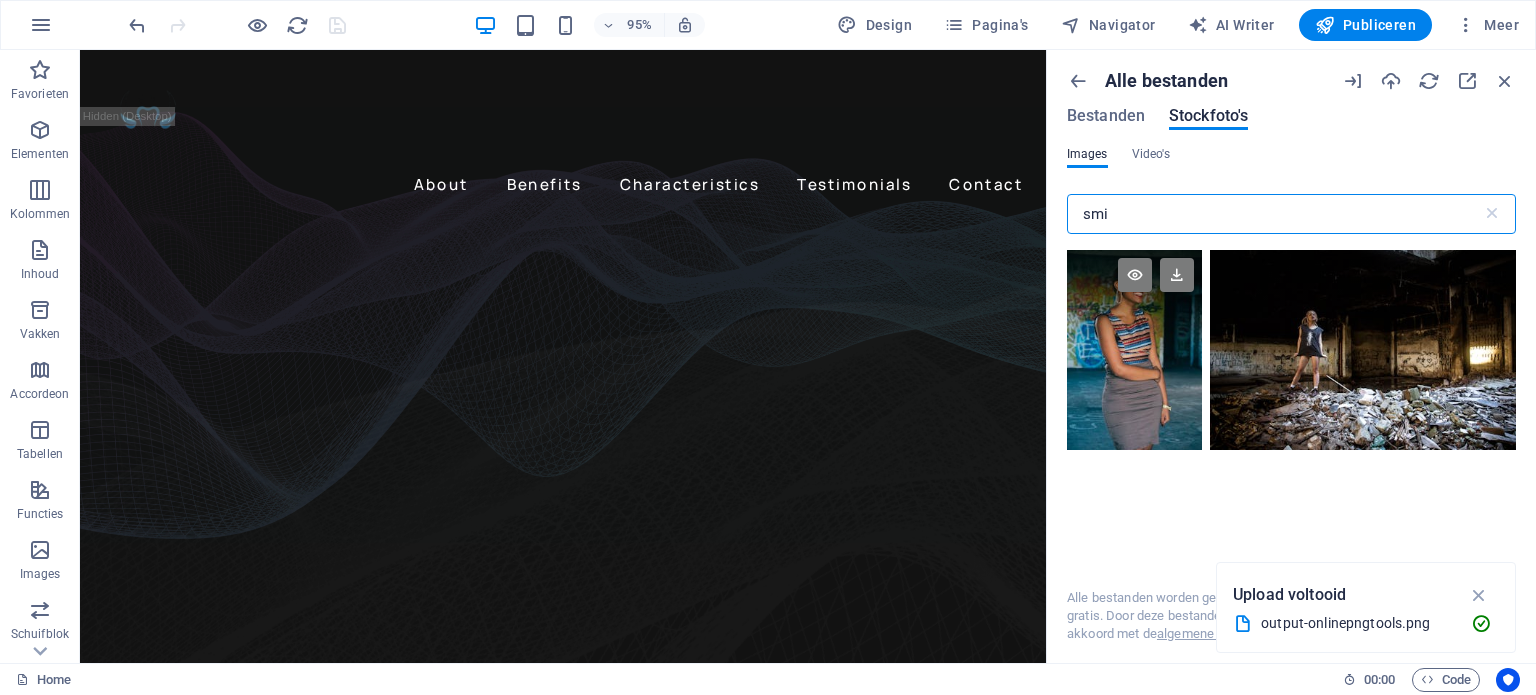type on "smi" 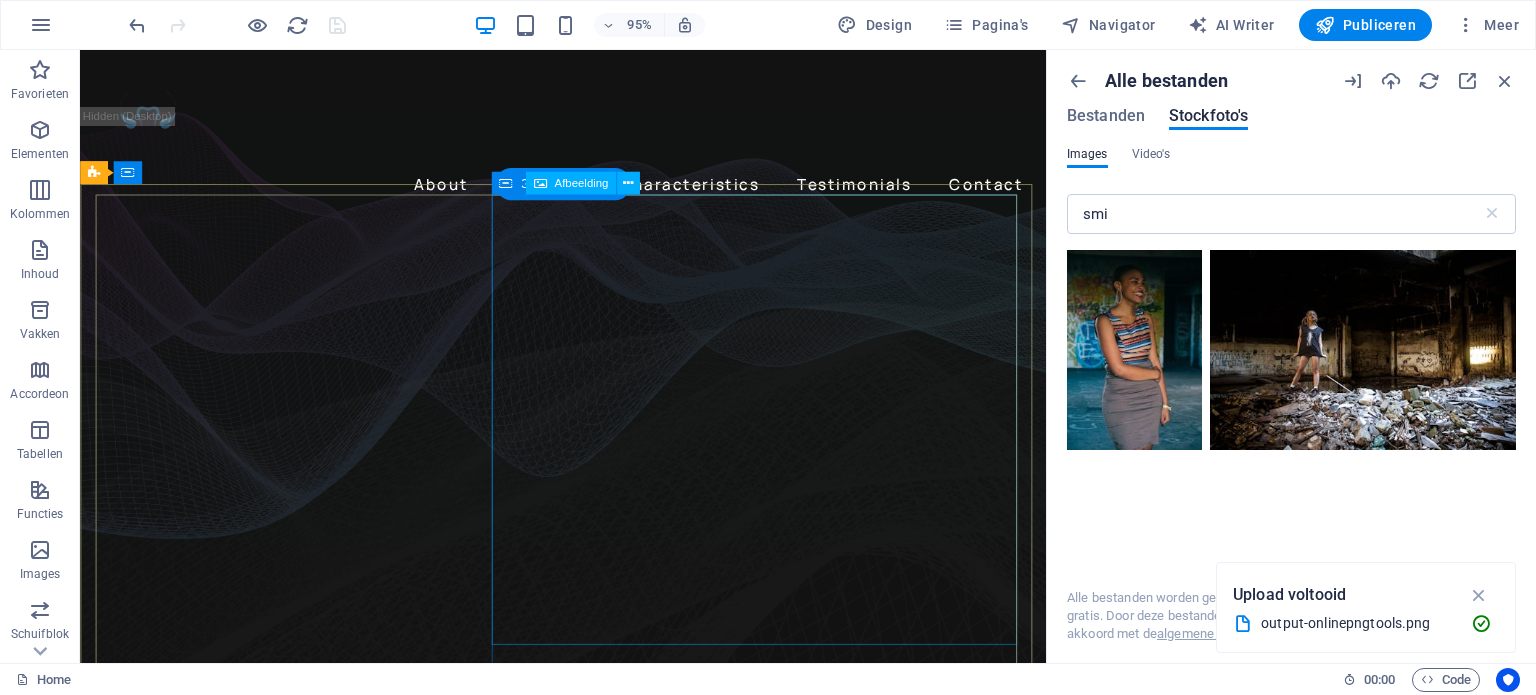 drag, startPoint x: 1218, startPoint y: 398, endPoint x: 842, endPoint y: 386, distance: 376.19144 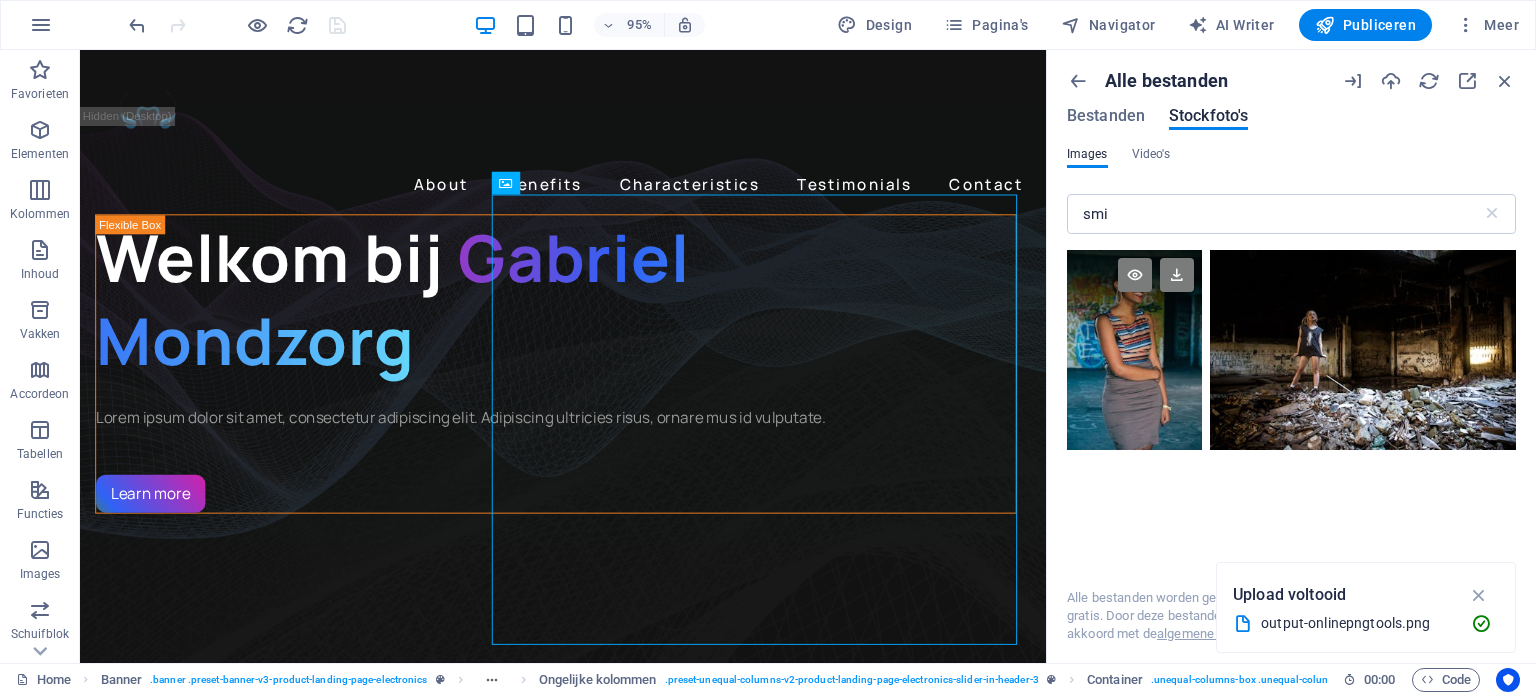 click at bounding box center [1134, 300] 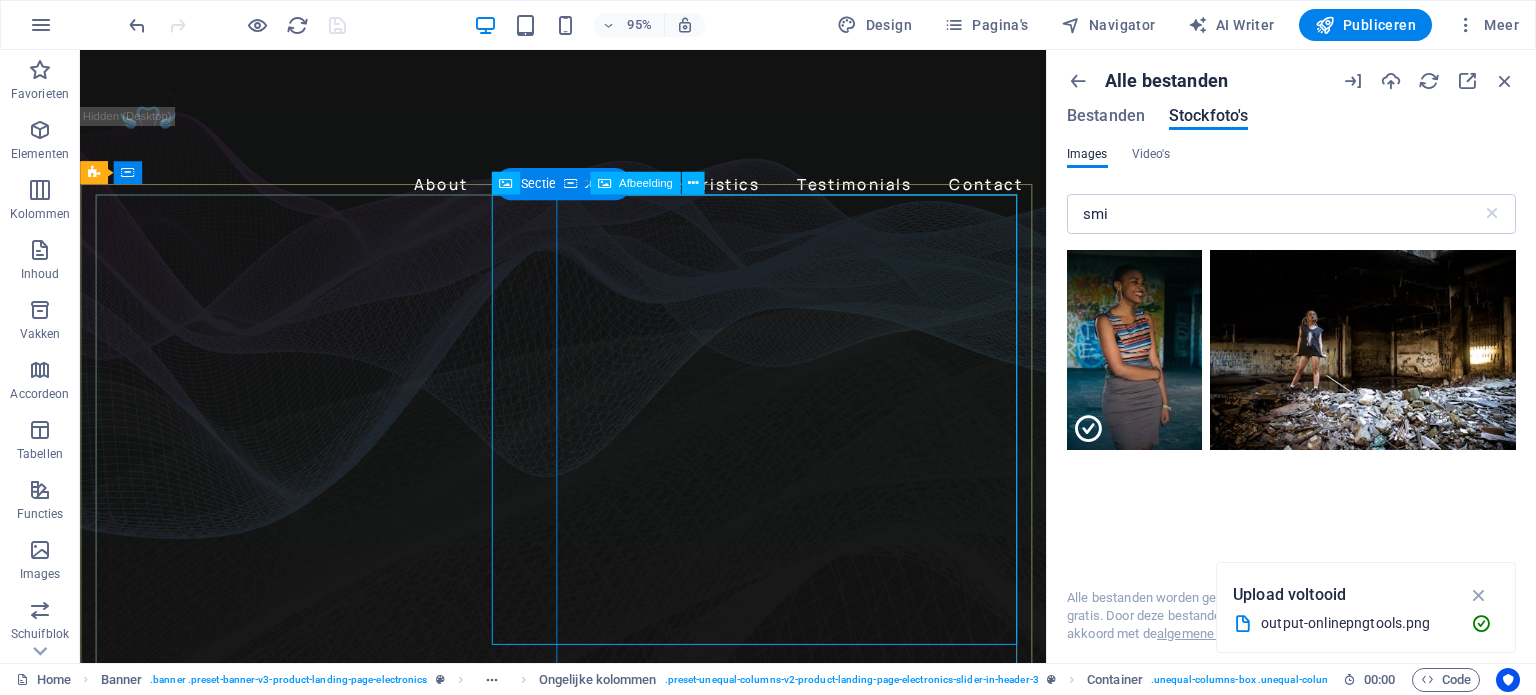 click at bounding box center [-389, 2183] 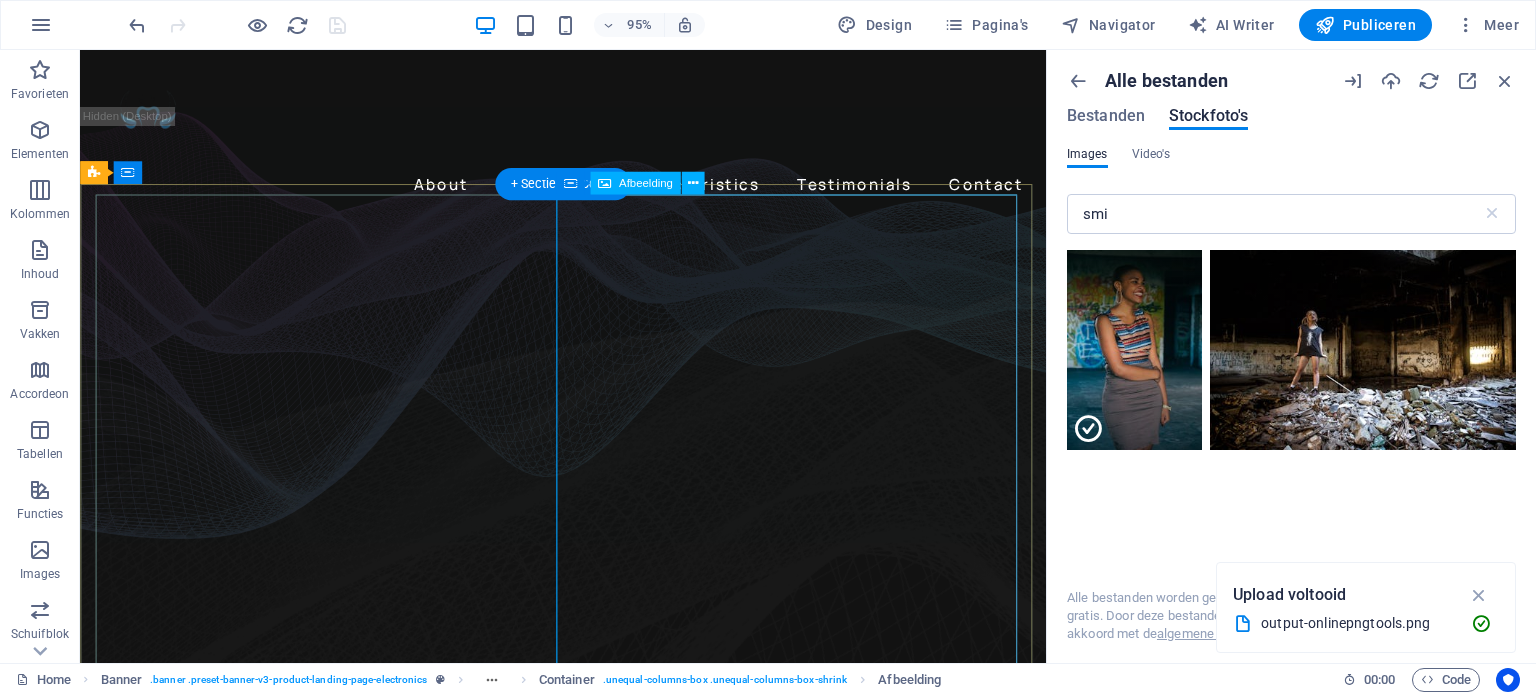 click at bounding box center (-389, 2183) 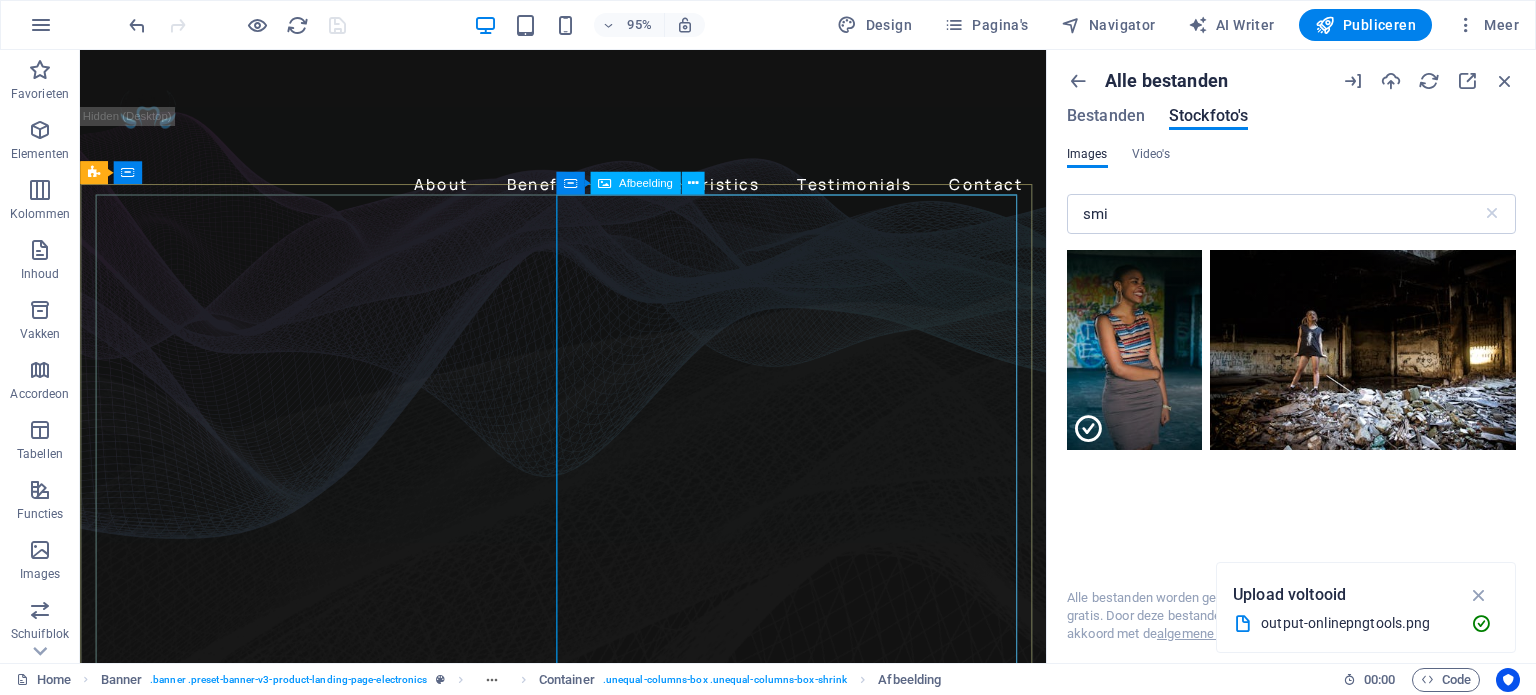 click on "Afbeelding" at bounding box center [646, 182] 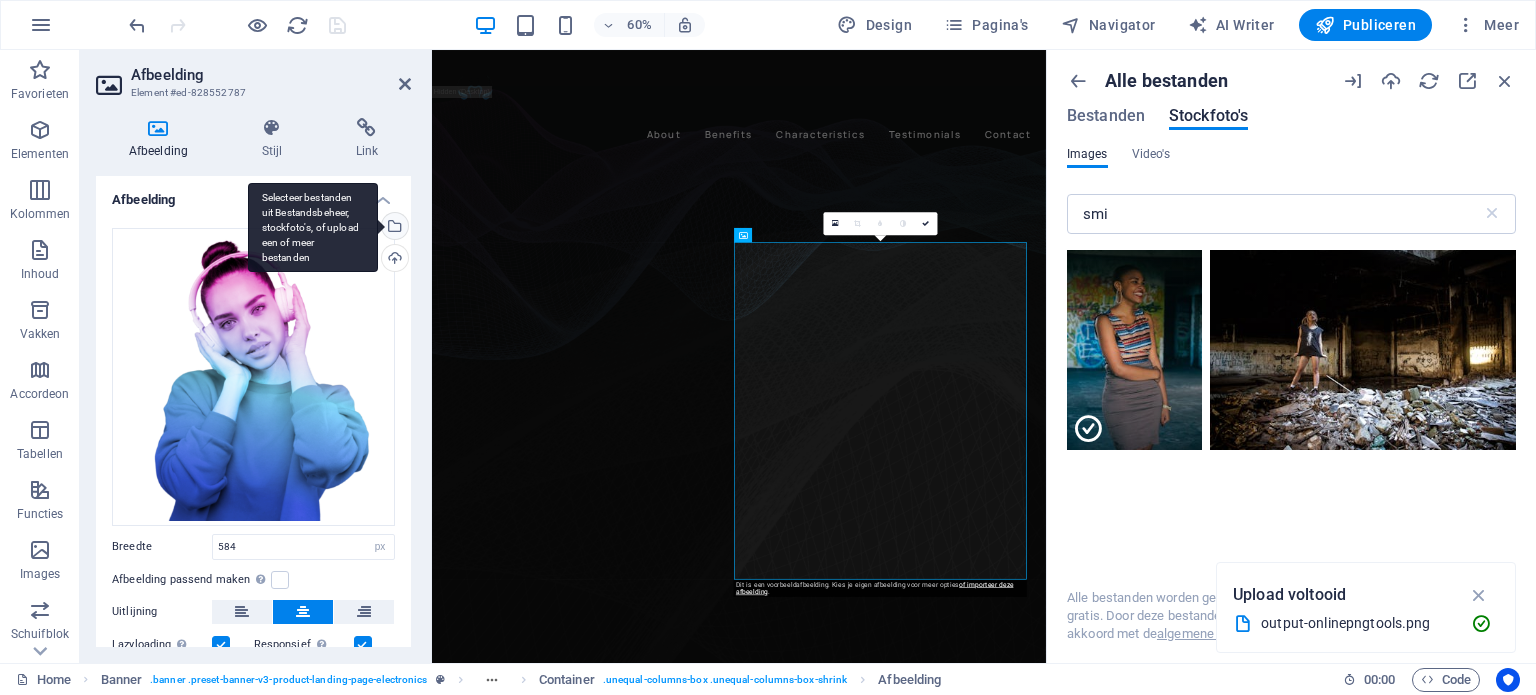 click on "Selecteer bestanden uit Bestandsbeheer, stockfoto's, of upload een of meer bestanden" at bounding box center [393, 228] 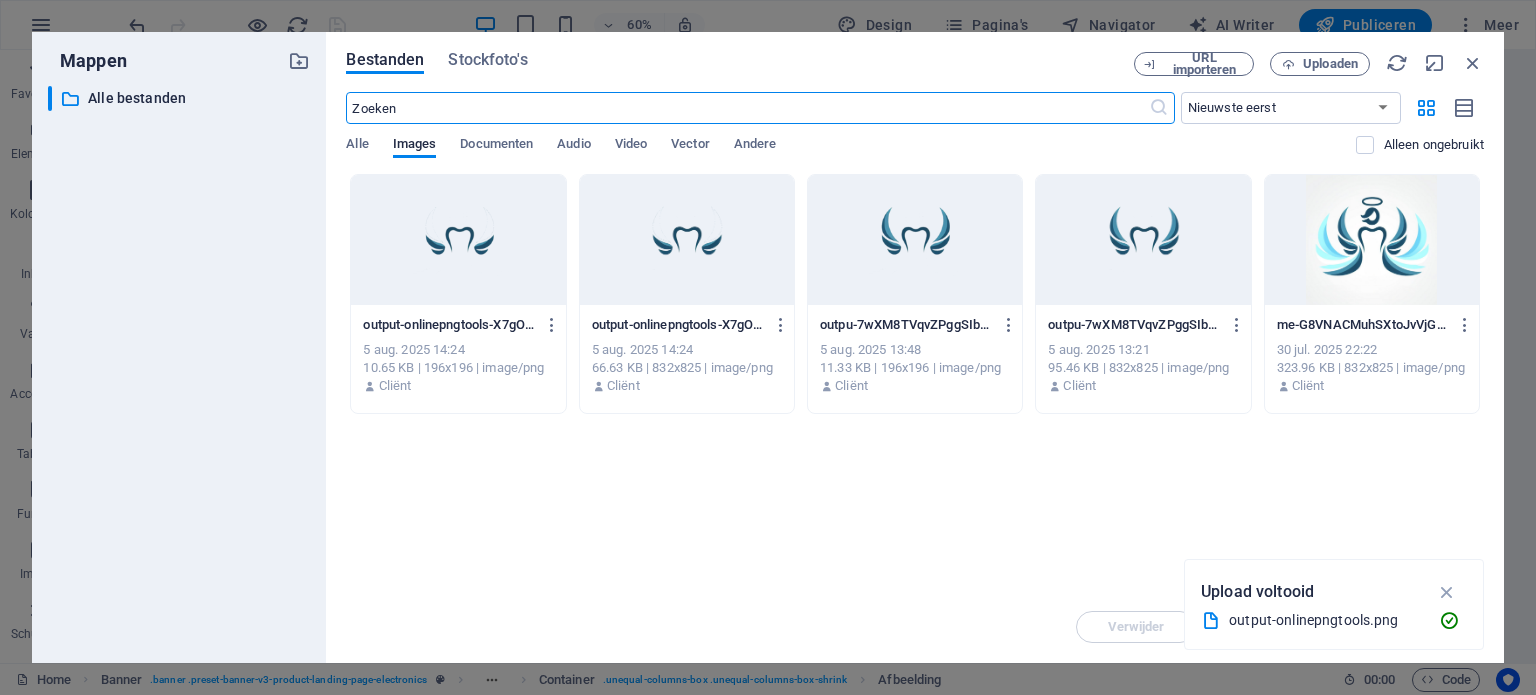 click on "Bestanden Stockfoto's URL importeren Uploaden ​ Nieuwste eerst Oudste eerst Naam (A-Z) Naam (Z-A) Grootte (0-9) Grootte (9-0) Resolutie (0-9) Resolutie (9-0) Alle Images Documenten Audio Video Vector Andere Alleen ongebruikt Laat bestanden hier vallen om ze direct te uploaden output-onlinepngtools-X7gOj_Hj5sbco8Gfzv_vTg-2u4cPrjZqeXwAHNwVvLlvg.png output-onlinepngtools-X7gOj_Hj5sbco8Gfzv_vTg-2u4cPrjZqeXwAHNwVvLlvg.png 5 aug. 2025 14:24 10.65 KB | 196x196 | image/png Cliënt output-onlinepngtools-X7gOj_Hj5sbco8Gfzv_vTg.png output-onlinepngtools-X7gOj_Hj5sbco8Gfzv_vTg.png 5 aug. 2025 14:24 66.63 KB | 832x825 | image/png Cliënt outpu-7wXM8TVqvZPggSIbga48gA-gB_R77LAuxFzAZCFIIf4Jg.png outpu-7wXM8TVqvZPggSIbga48gA-gB_R77LAuxFzAZCFIIf4Jg.png 5 aug. 2025 13:48 11.33 KB | 196x196 | image/png Cliënt outpu-7wXM8TVqvZPggSIbga48gA.png outpu-7wXM8TVqvZPggSIbga48gA.png 5 aug. 2025 13:21 95.46 KB | 832x825 | image/png Cliënt me-G8VNACMuhSXtoJvVjGluVQ.png me-G8VNACMuhSXtoJvVjGluVQ.png 30 jul. 2025 22:22 Cliënt Verwijder" at bounding box center (915, 347) 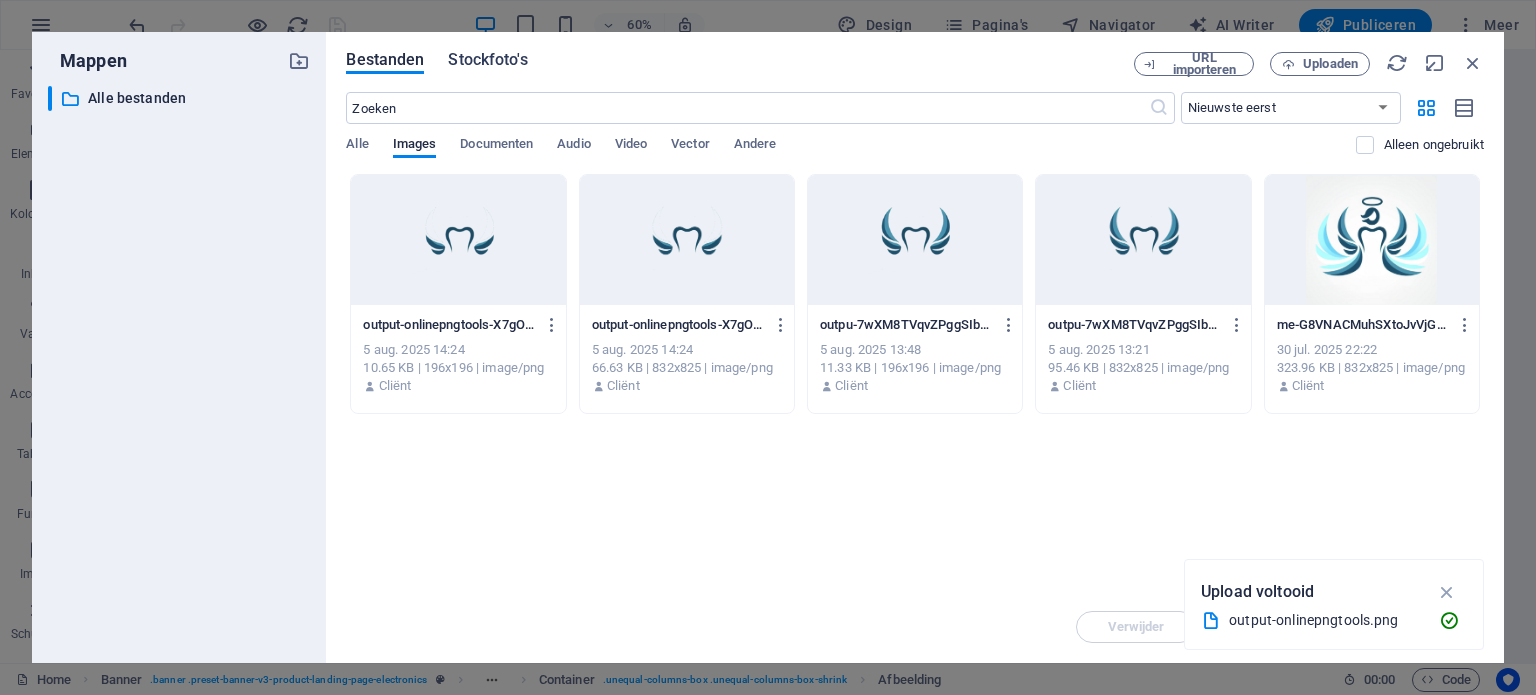 click on "Stockfoto's" at bounding box center (487, 60) 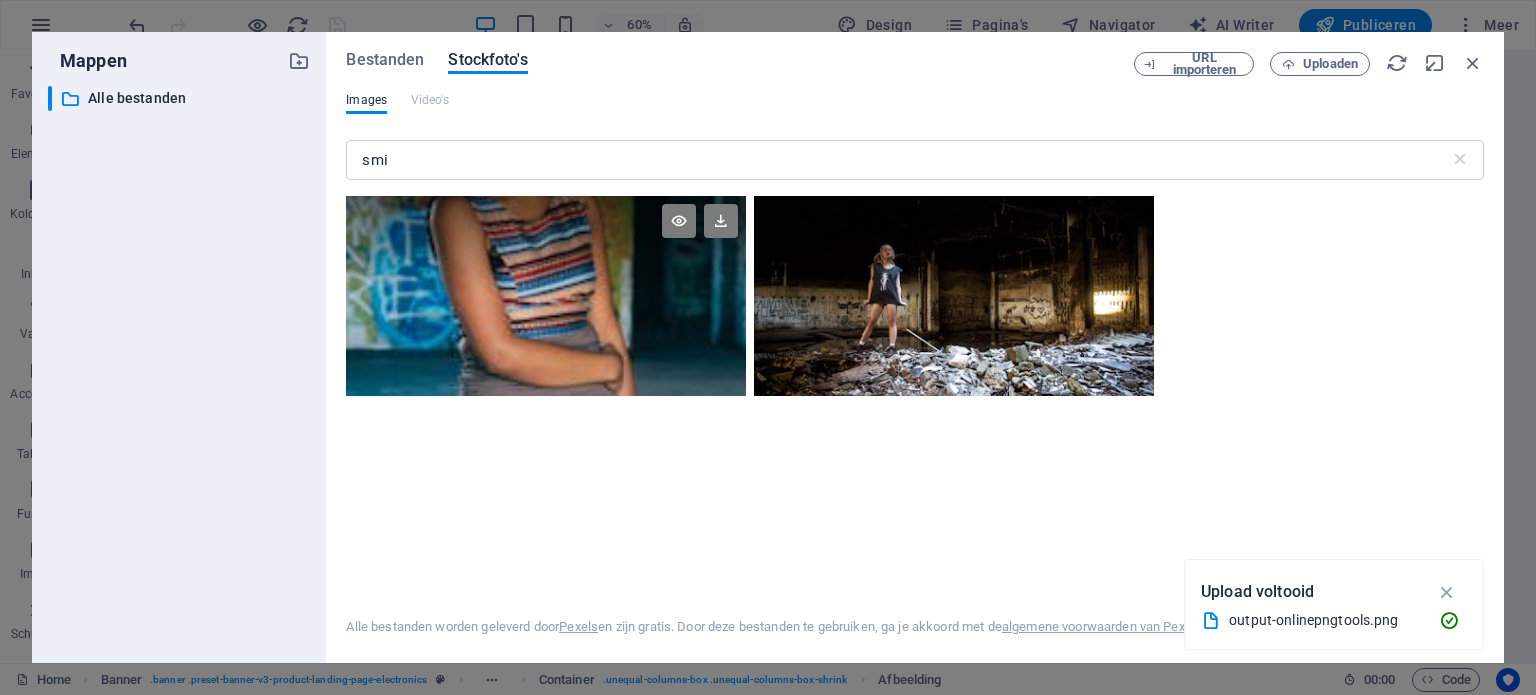 click at bounding box center [546, 296] 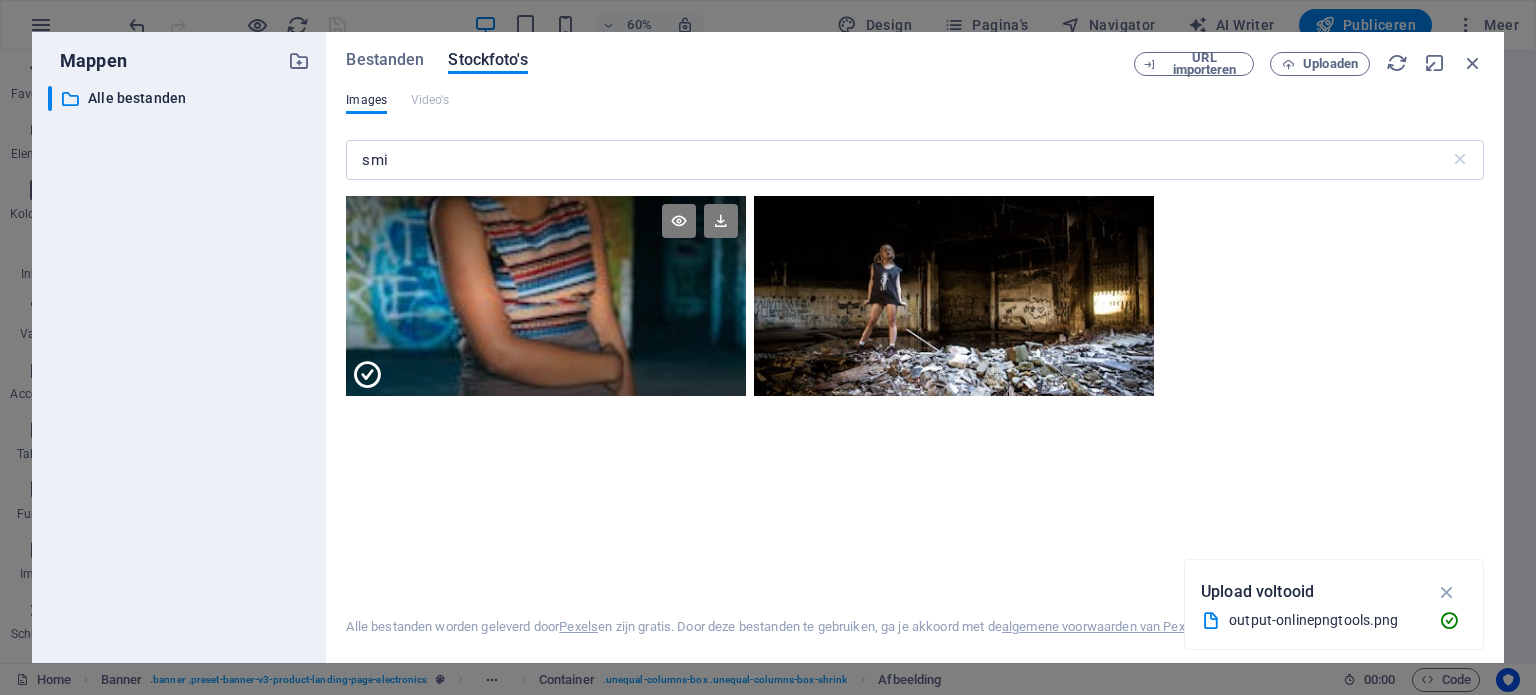 click at bounding box center [546, 346] 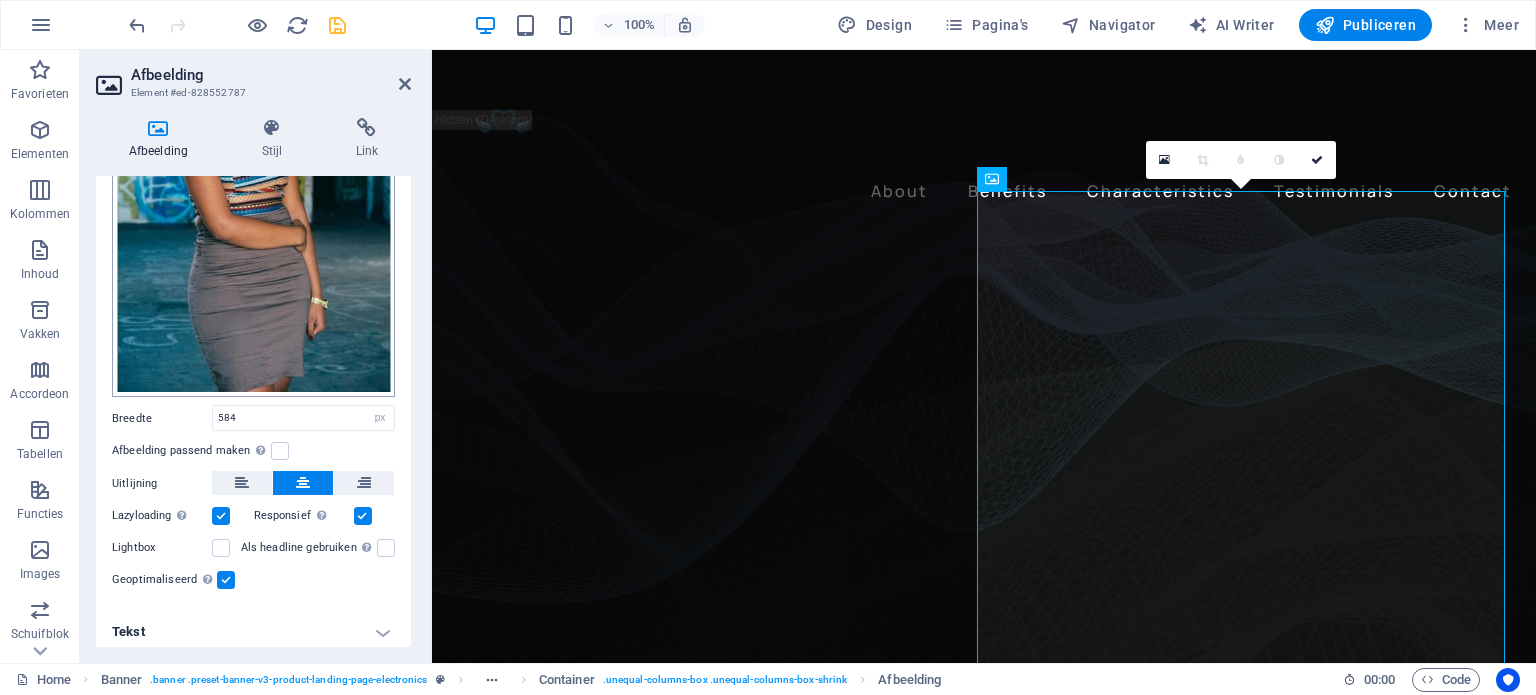 scroll, scrollTop: 0, scrollLeft: 0, axis: both 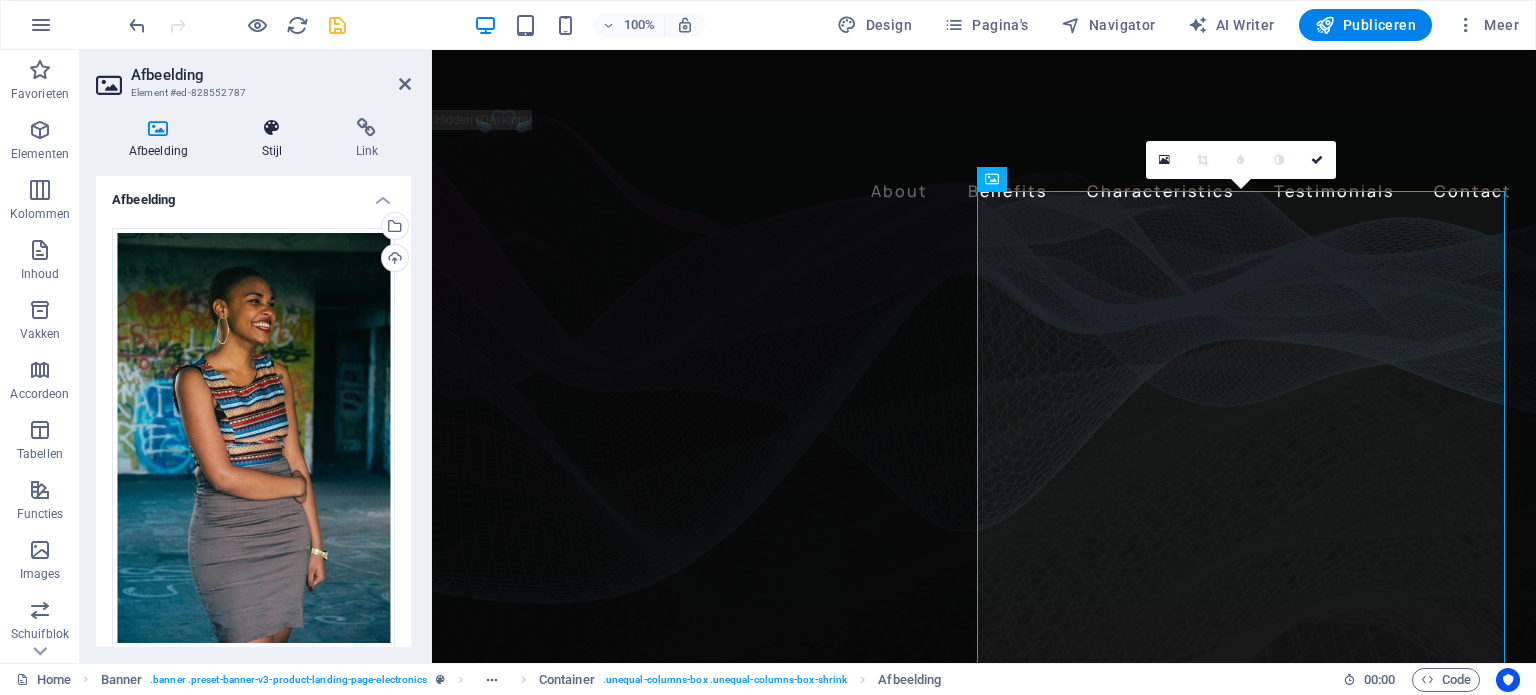 click on "Stijl" at bounding box center (276, 139) 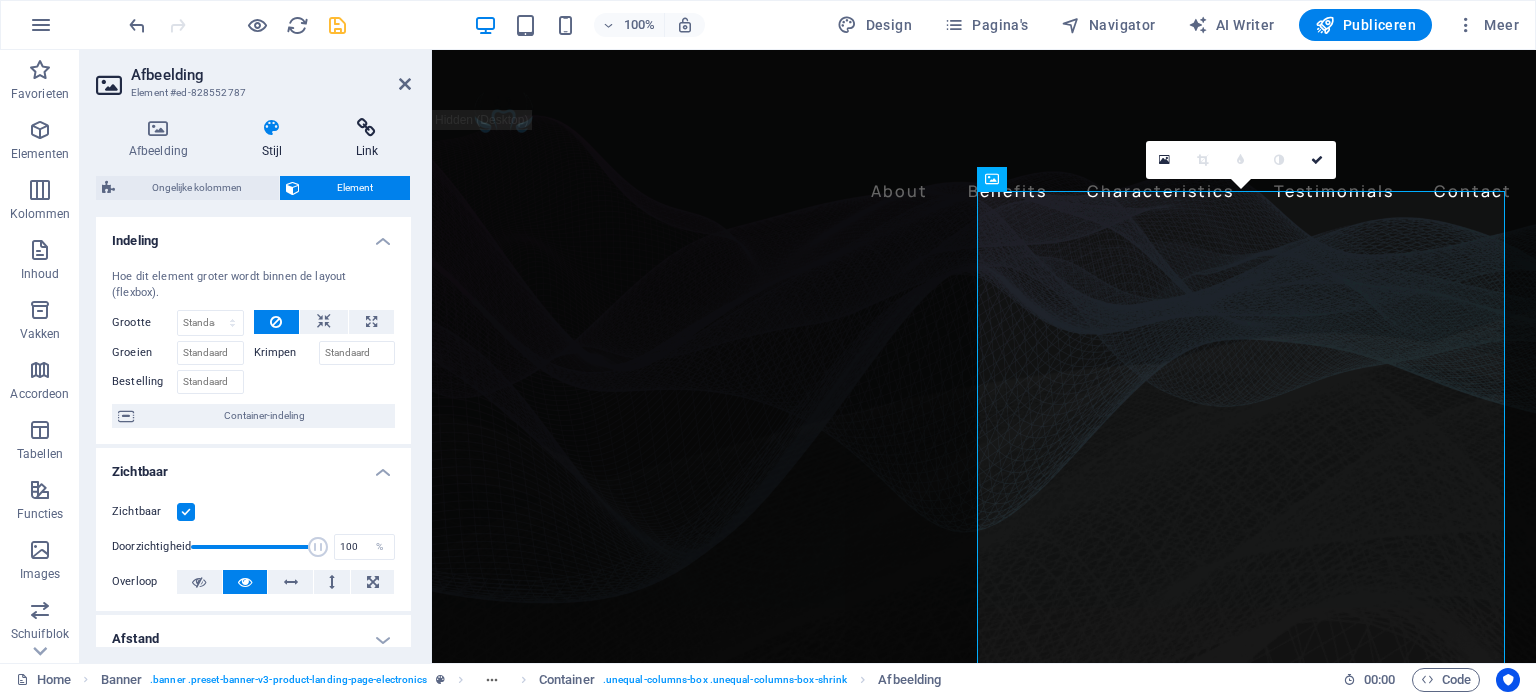 click on "Link" at bounding box center (367, 139) 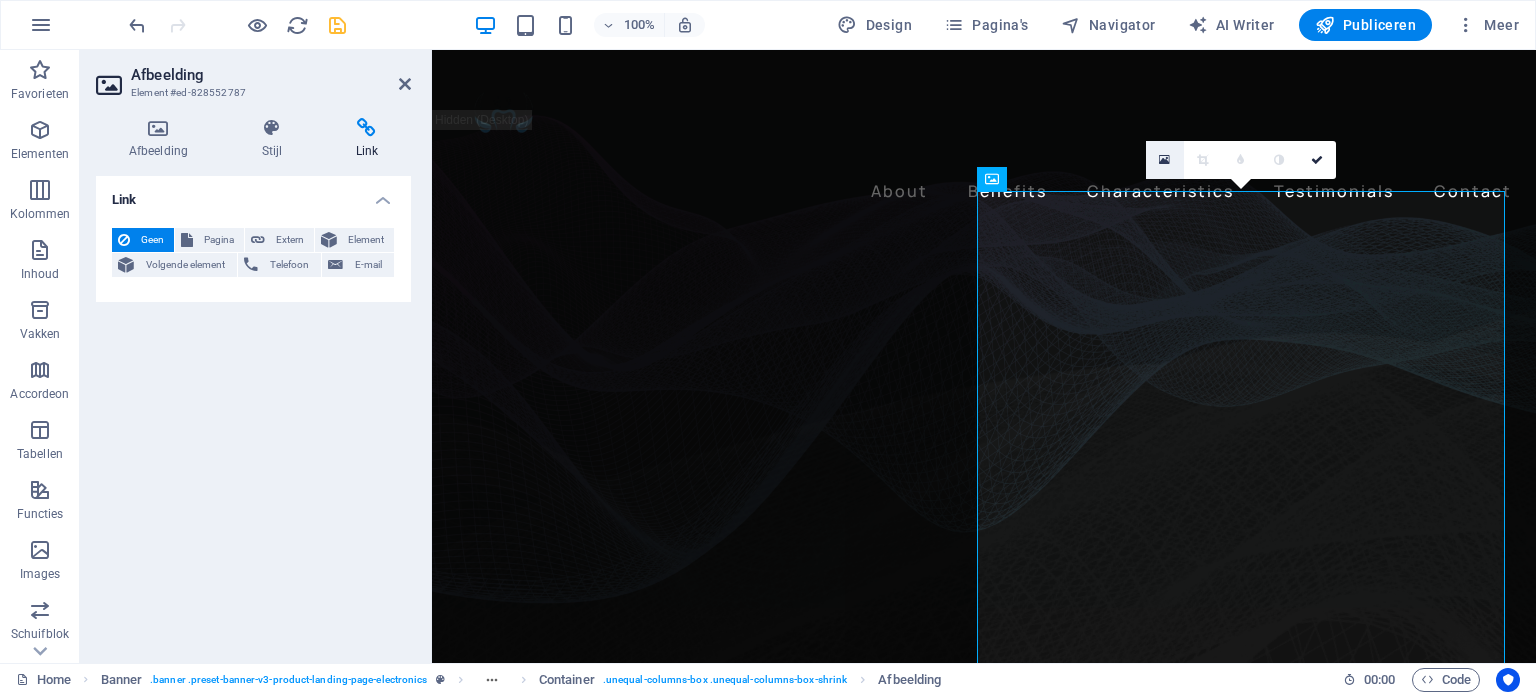 click at bounding box center (1165, 160) 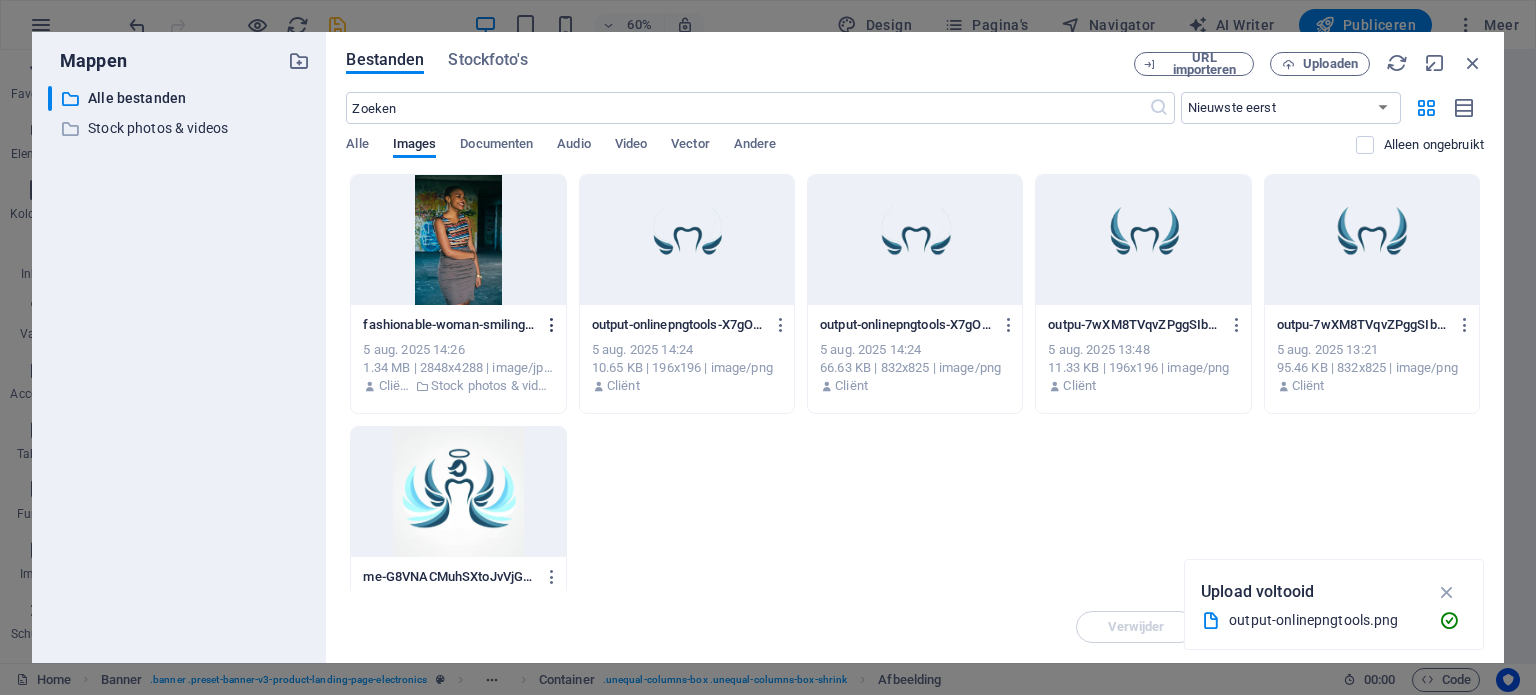click at bounding box center (552, 325) 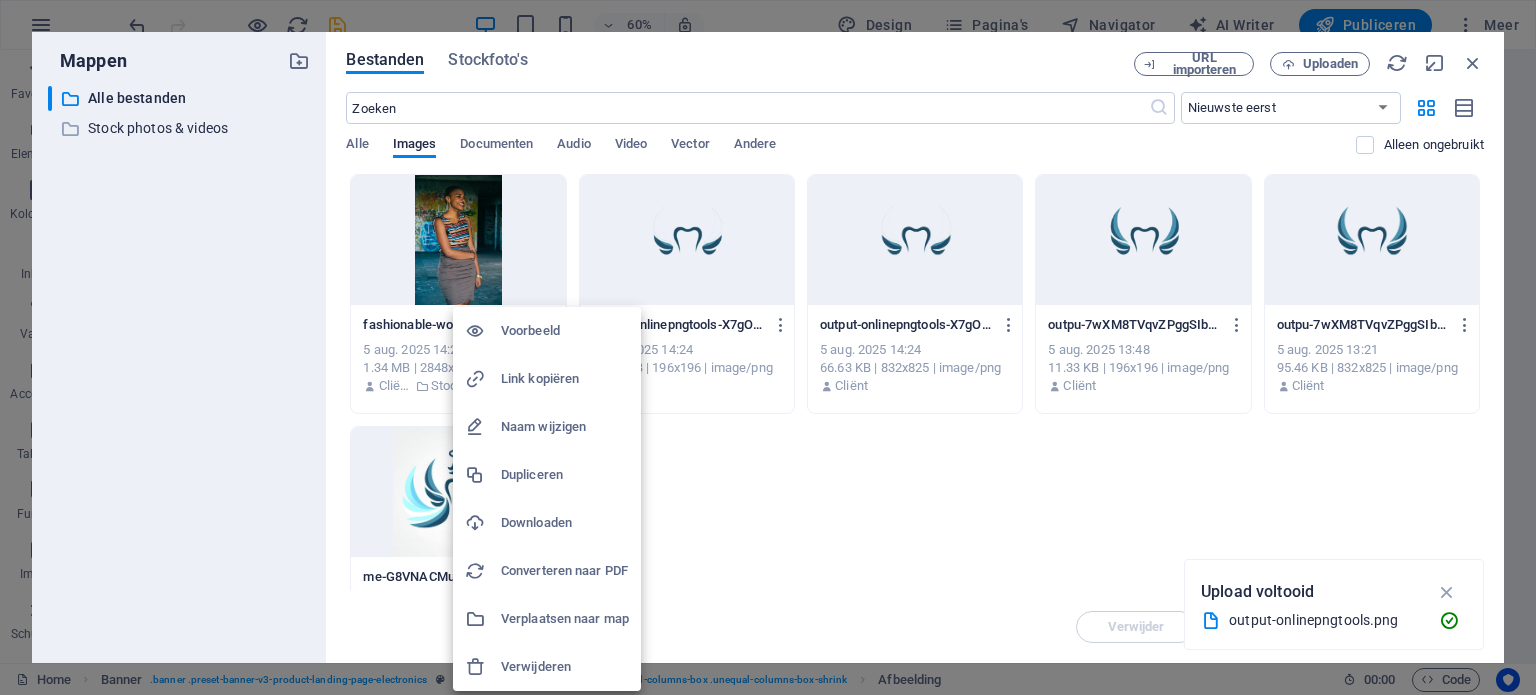 click on "Downloaden" at bounding box center (565, 523) 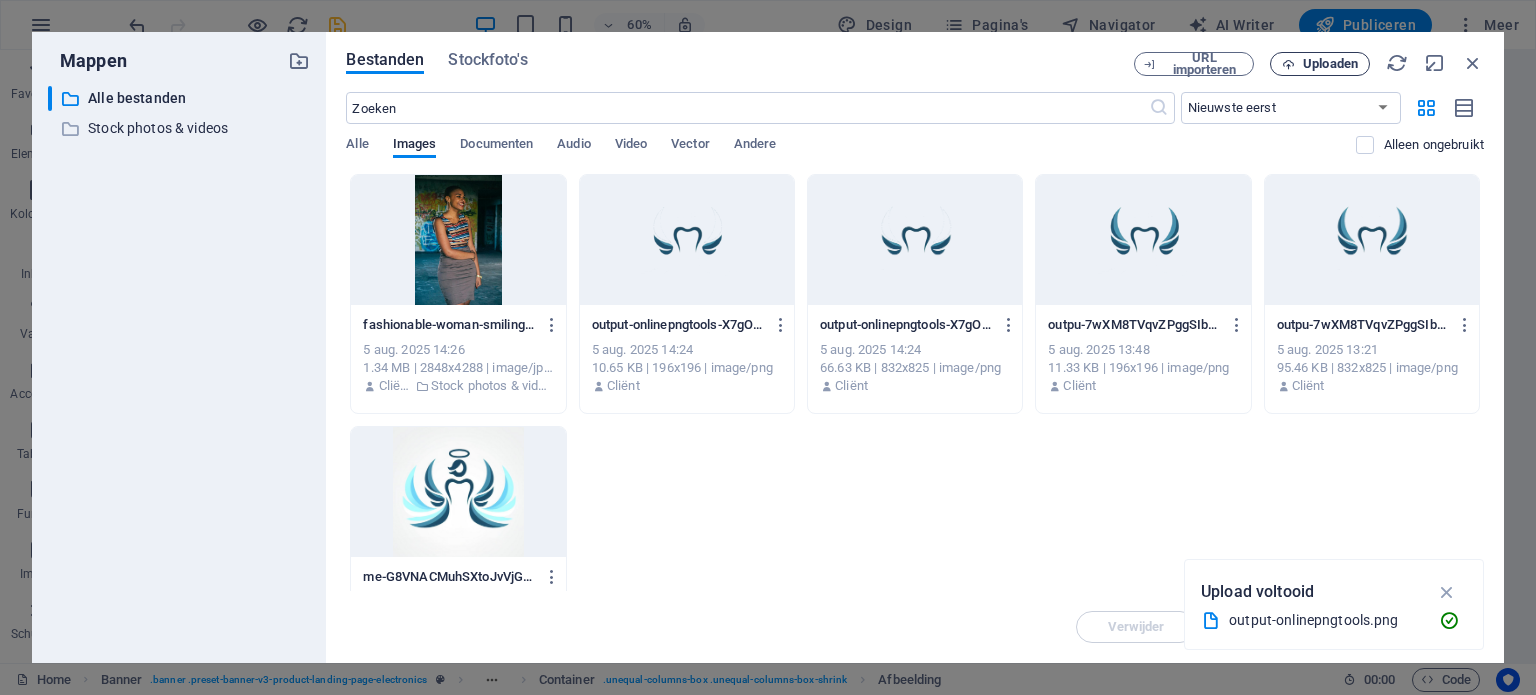 click on "Uploaden" at bounding box center (1330, 64) 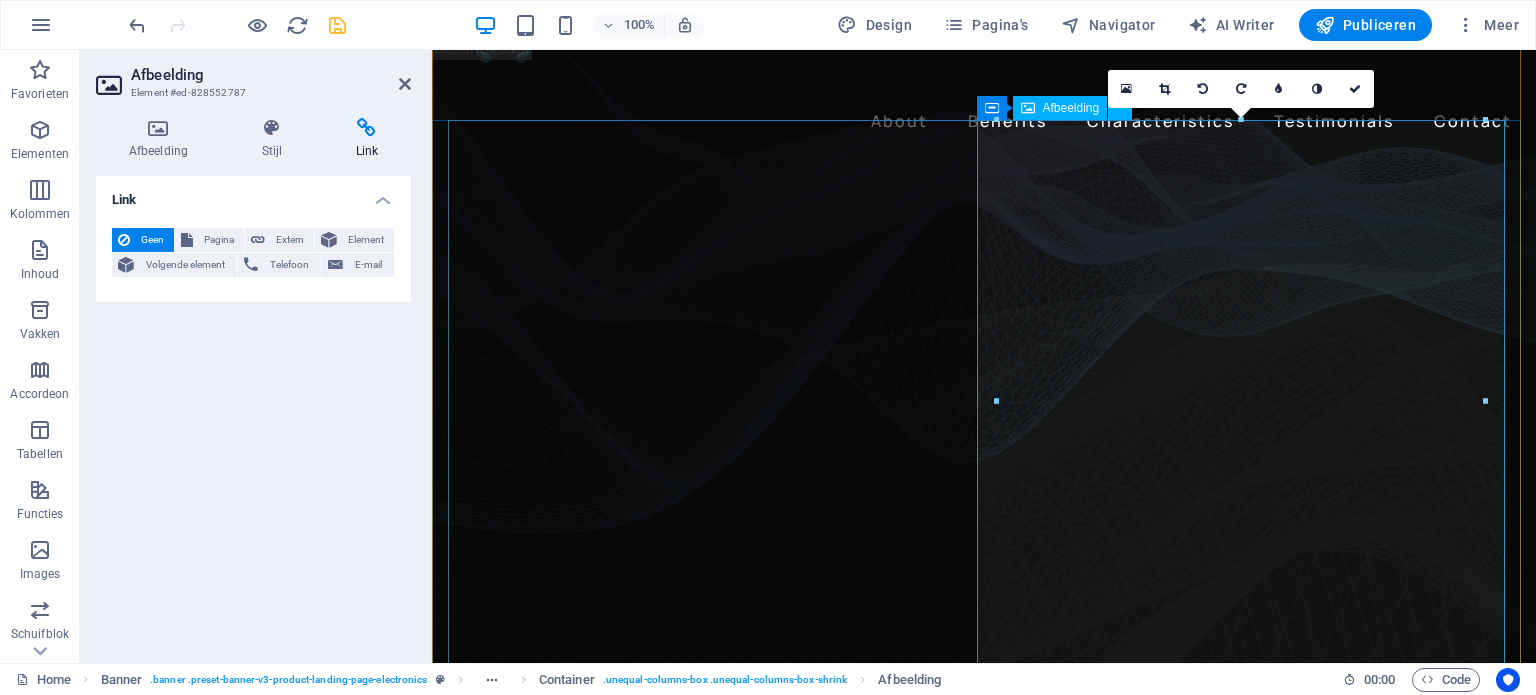 scroll, scrollTop: 71, scrollLeft: 0, axis: vertical 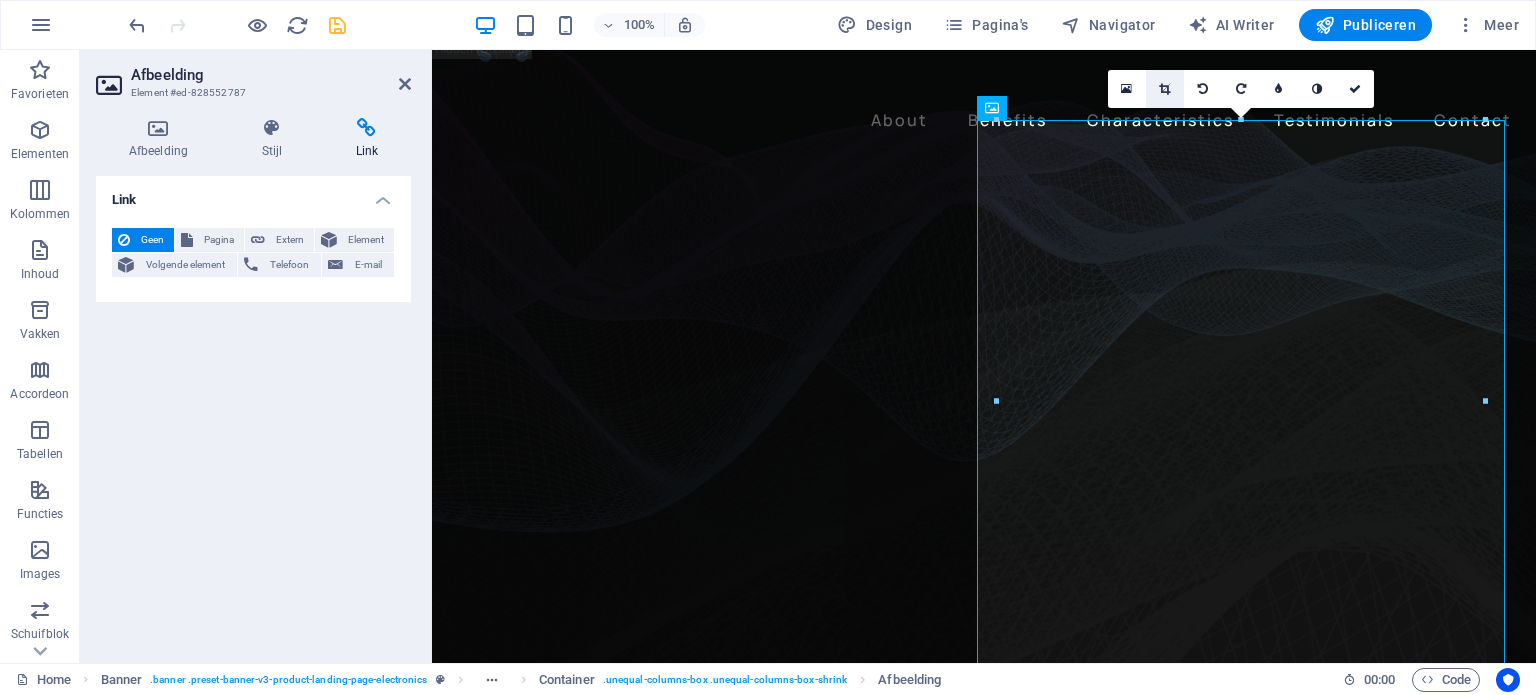 click at bounding box center [1165, 89] 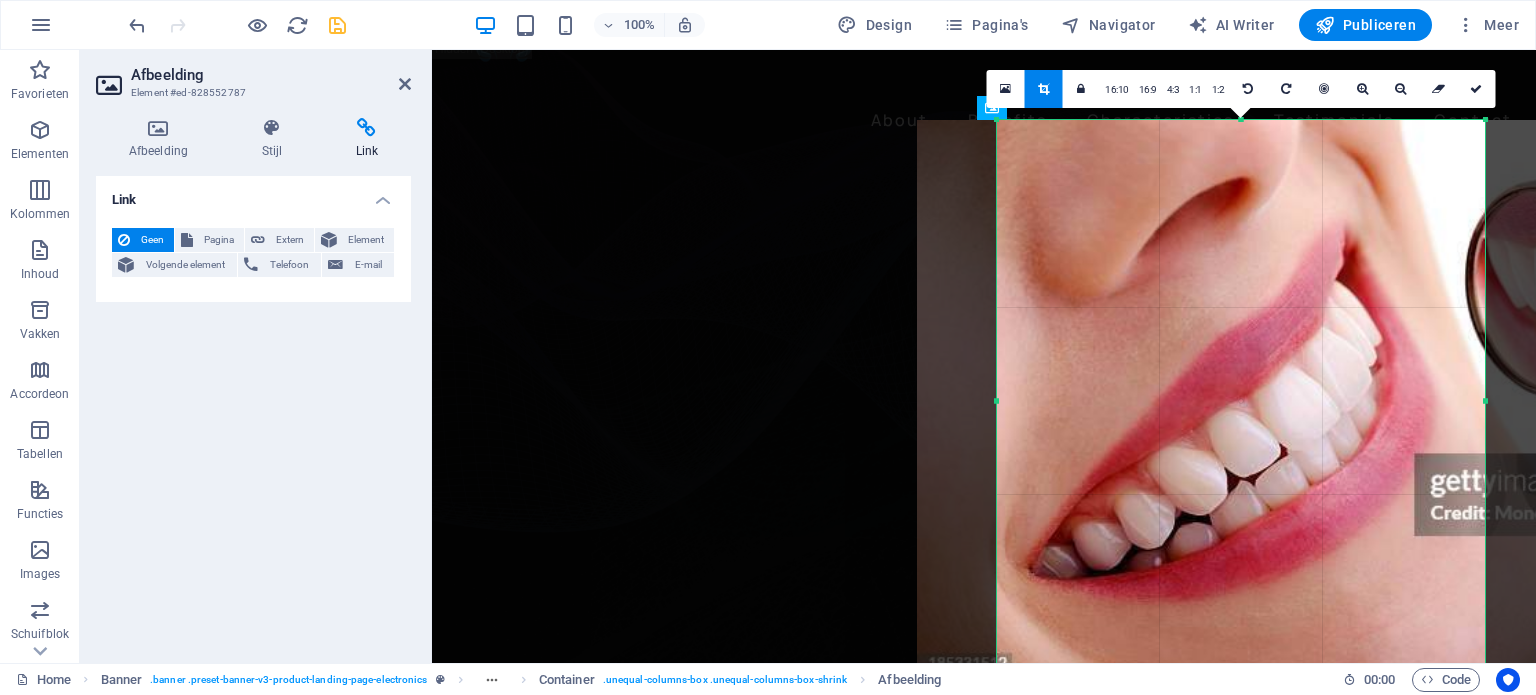 drag, startPoint x: 1227, startPoint y: 429, endPoint x: 1325, endPoint y: 429, distance: 98 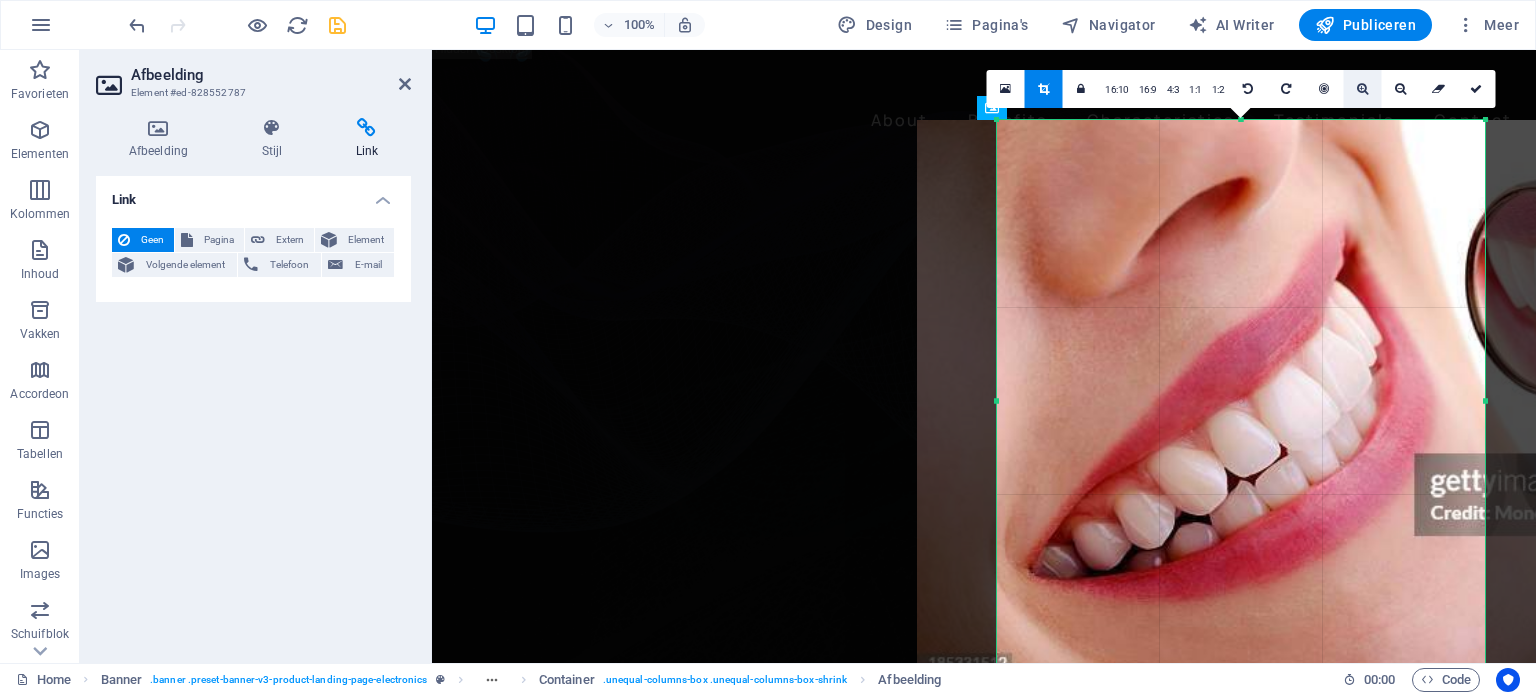 click at bounding box center [1362, 89] 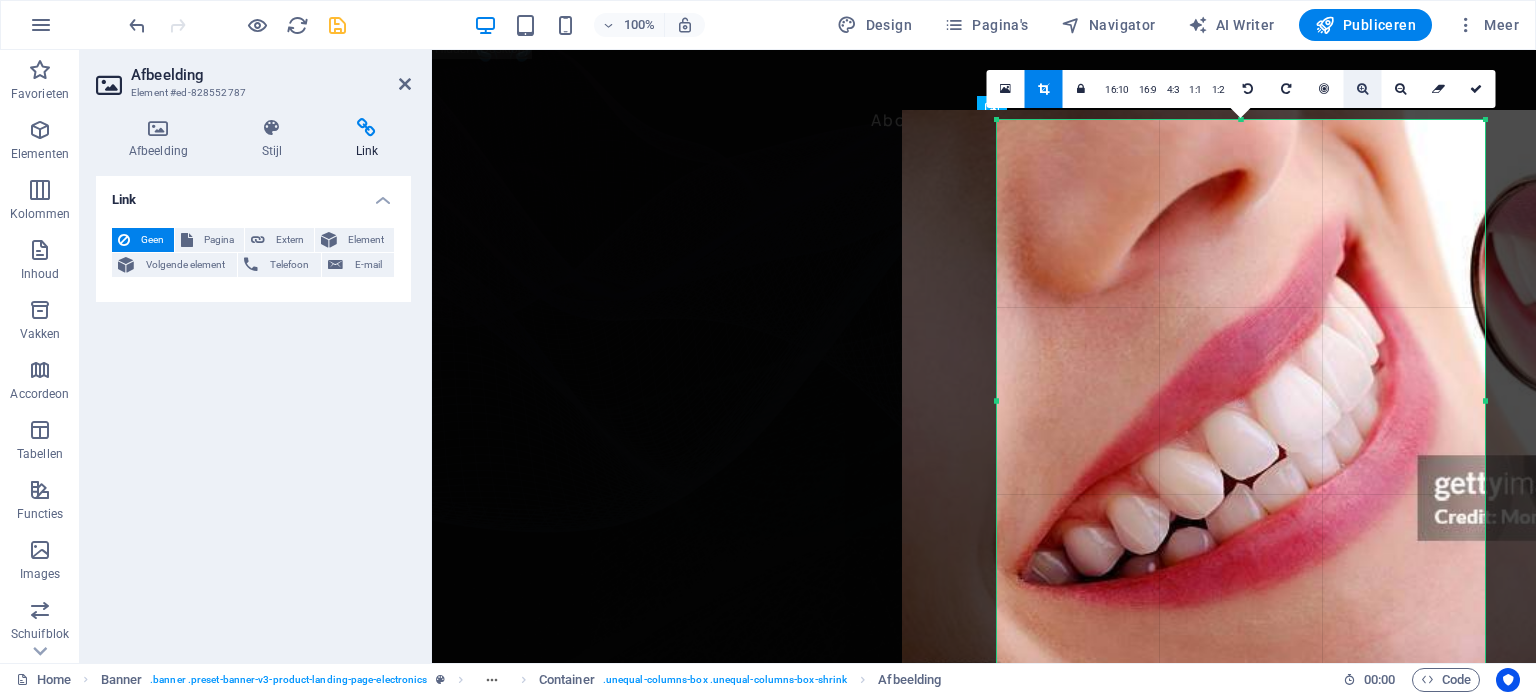 click at bounding box center [1362, 89] 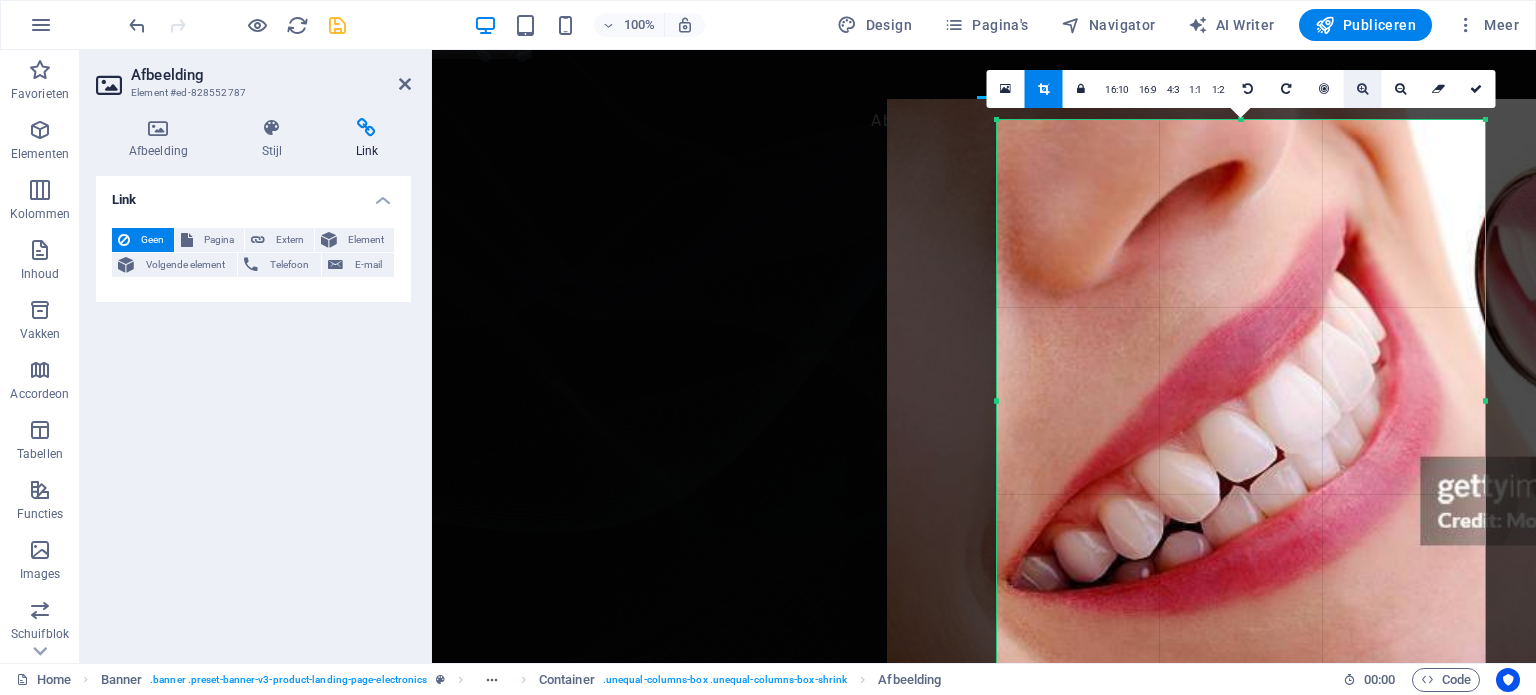 click at bounding box center [1362, 89] 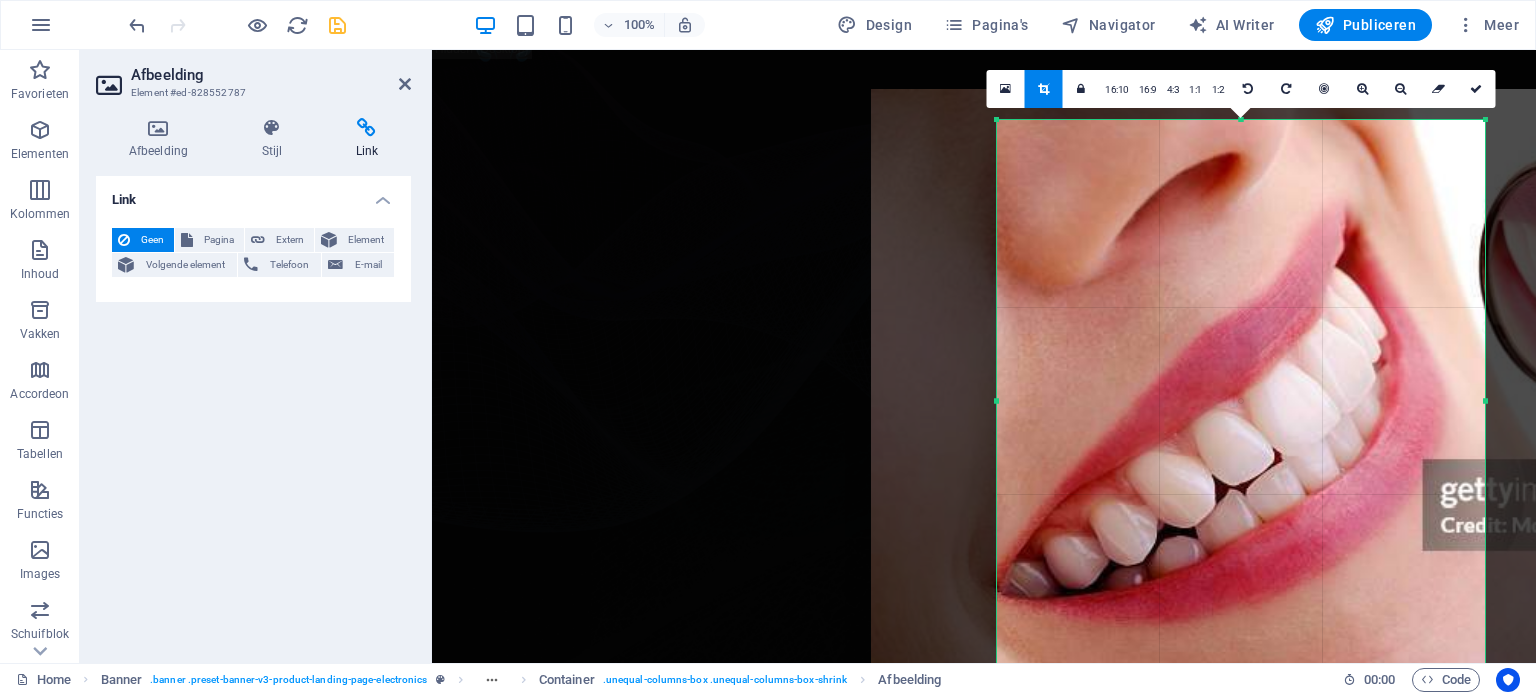 click at bounding box center (1338, 400) 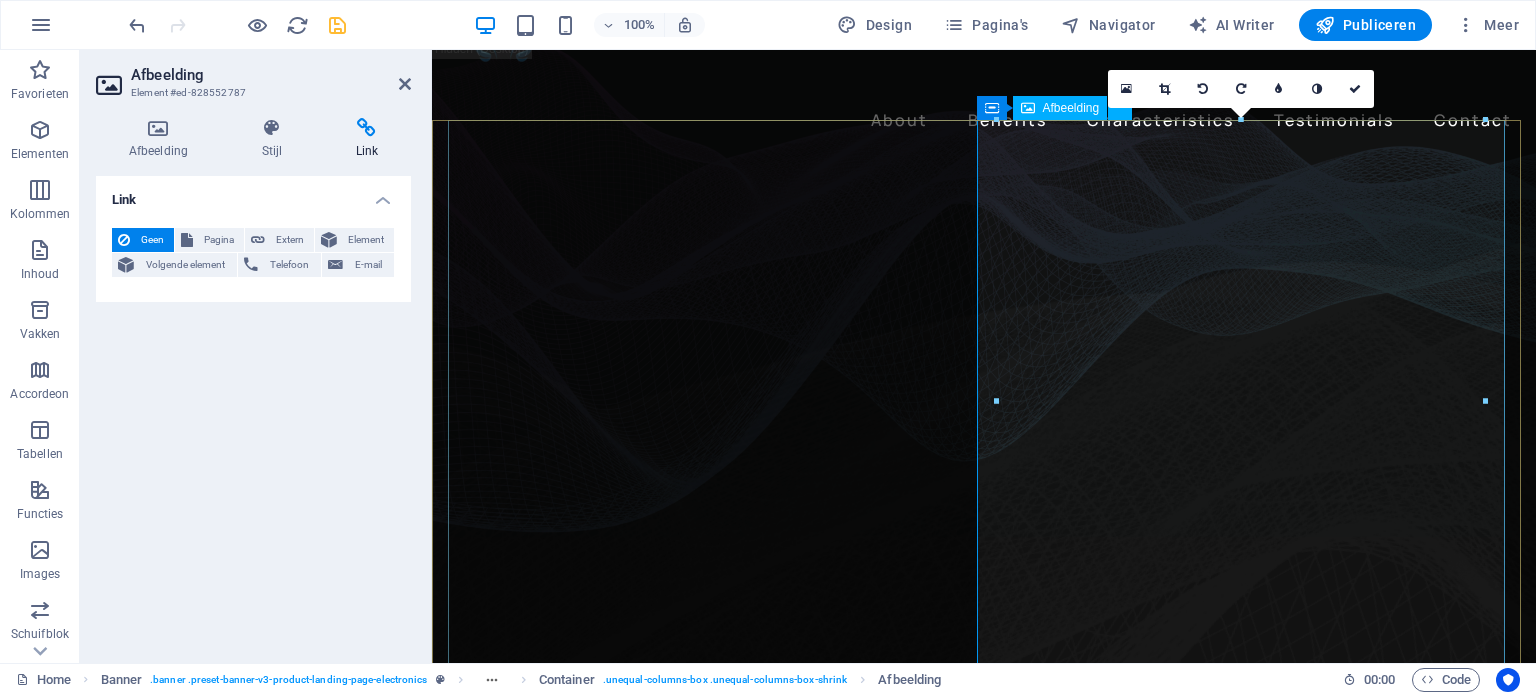 click at bounding box center (-81, 2056) 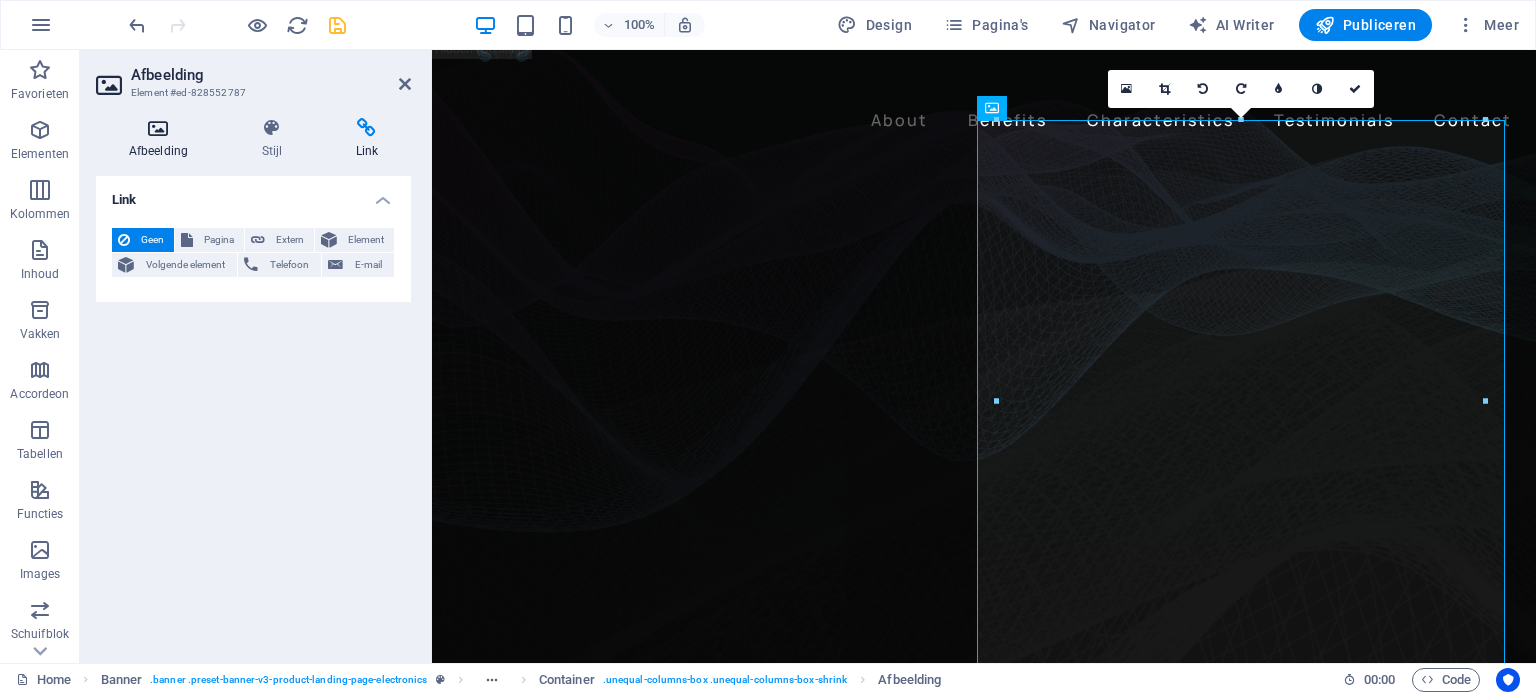 click at bounding box center (158, 128) 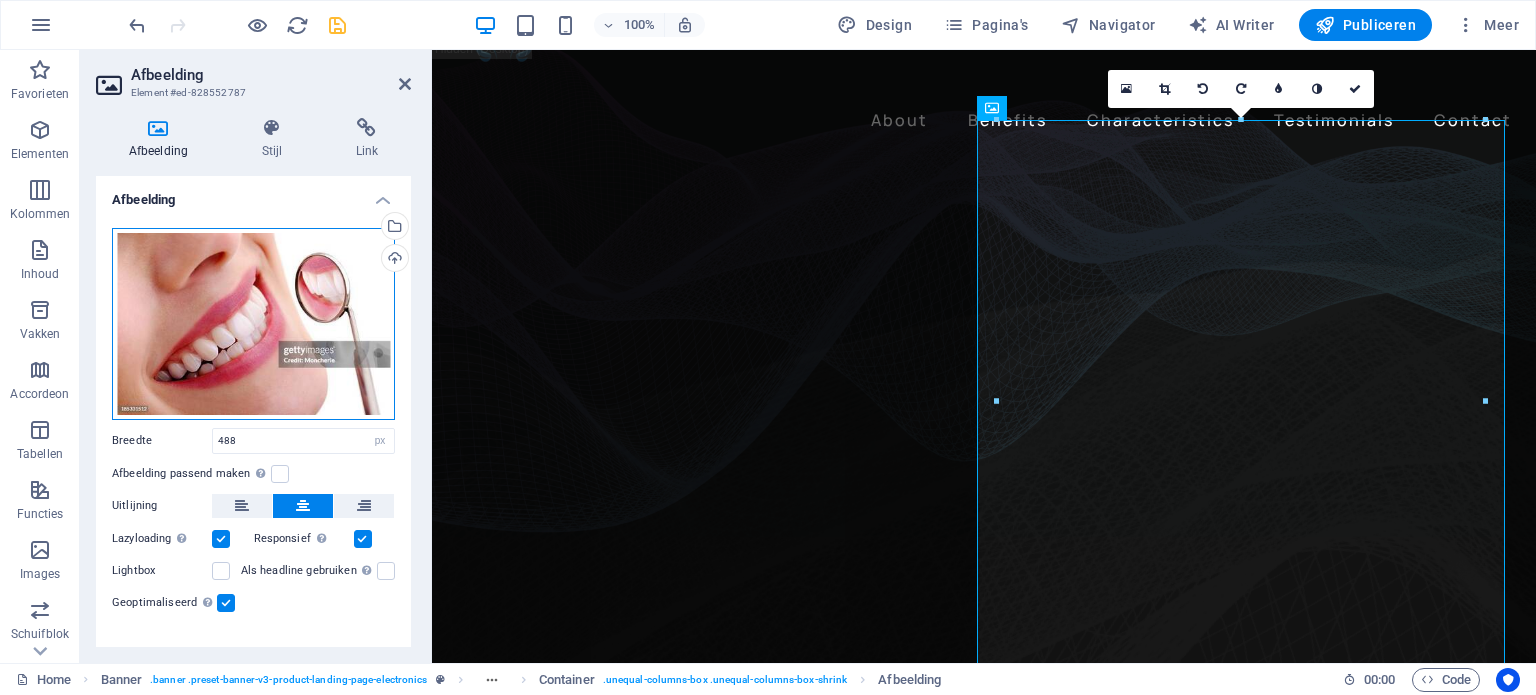 click on "Sleep bestanden hierheen, klik om bestanden te kiezen of  selecteer bestanden uit Bestanden of gebruik onze gratis stockfoto's en video's" at bounding box center (253, 324) 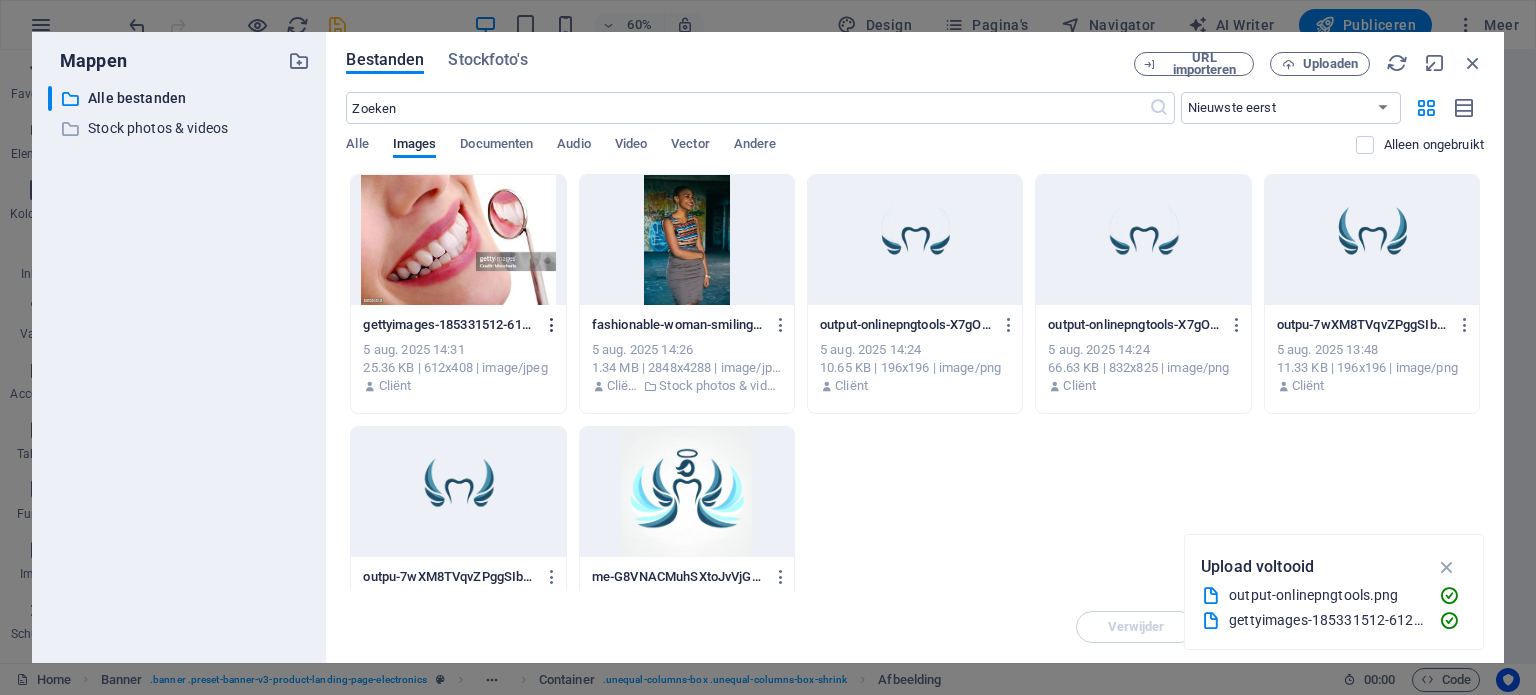 click at bounding box center [552, 325] 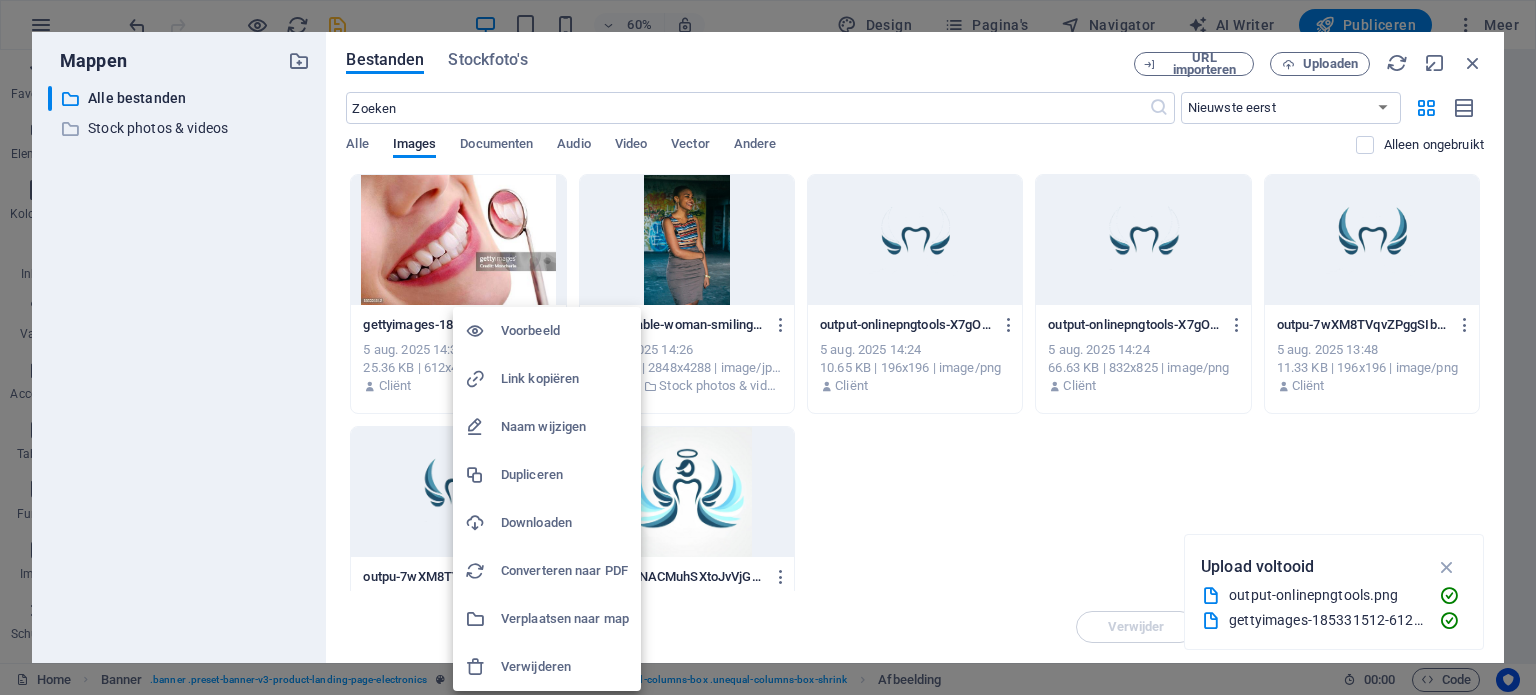 click on "Verwijderen" at bounding box center [565, 667] 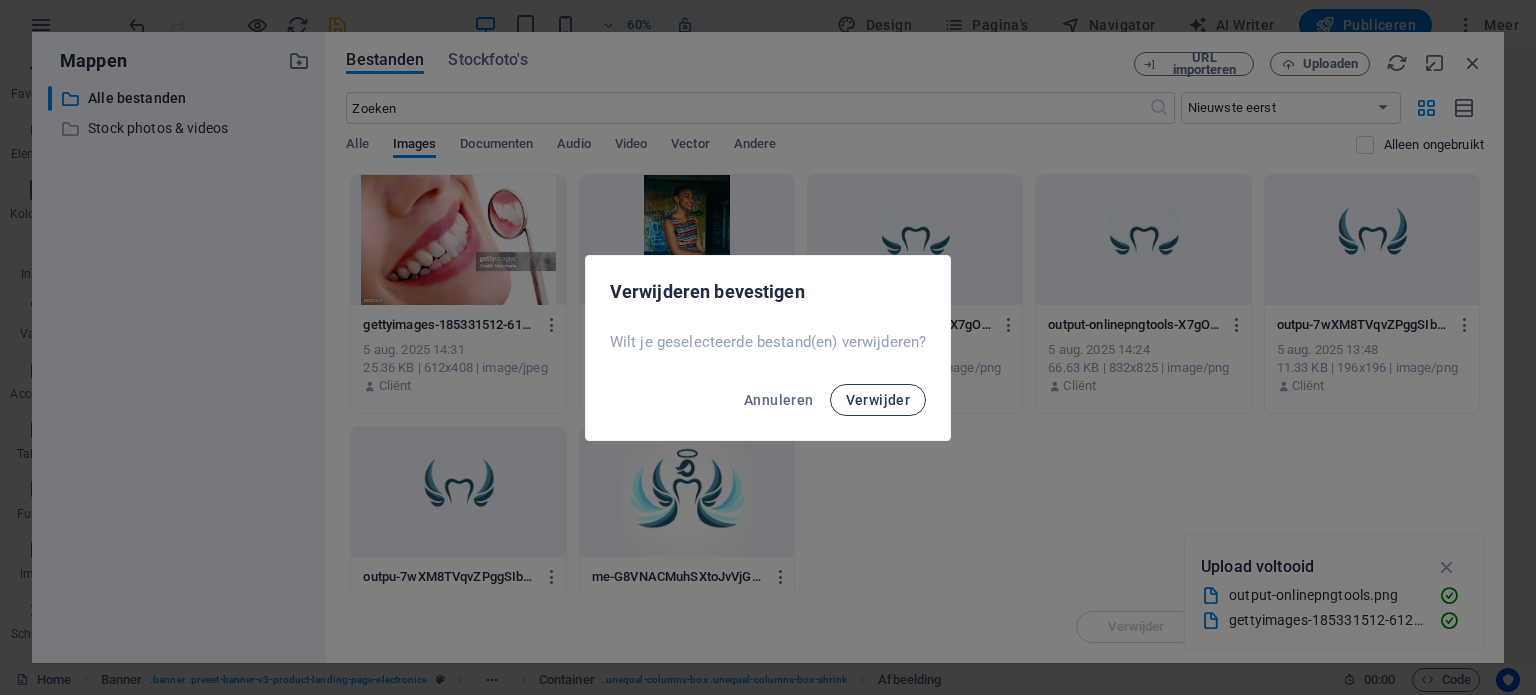 click on "Verwijder" at bounding box center [878, 400] 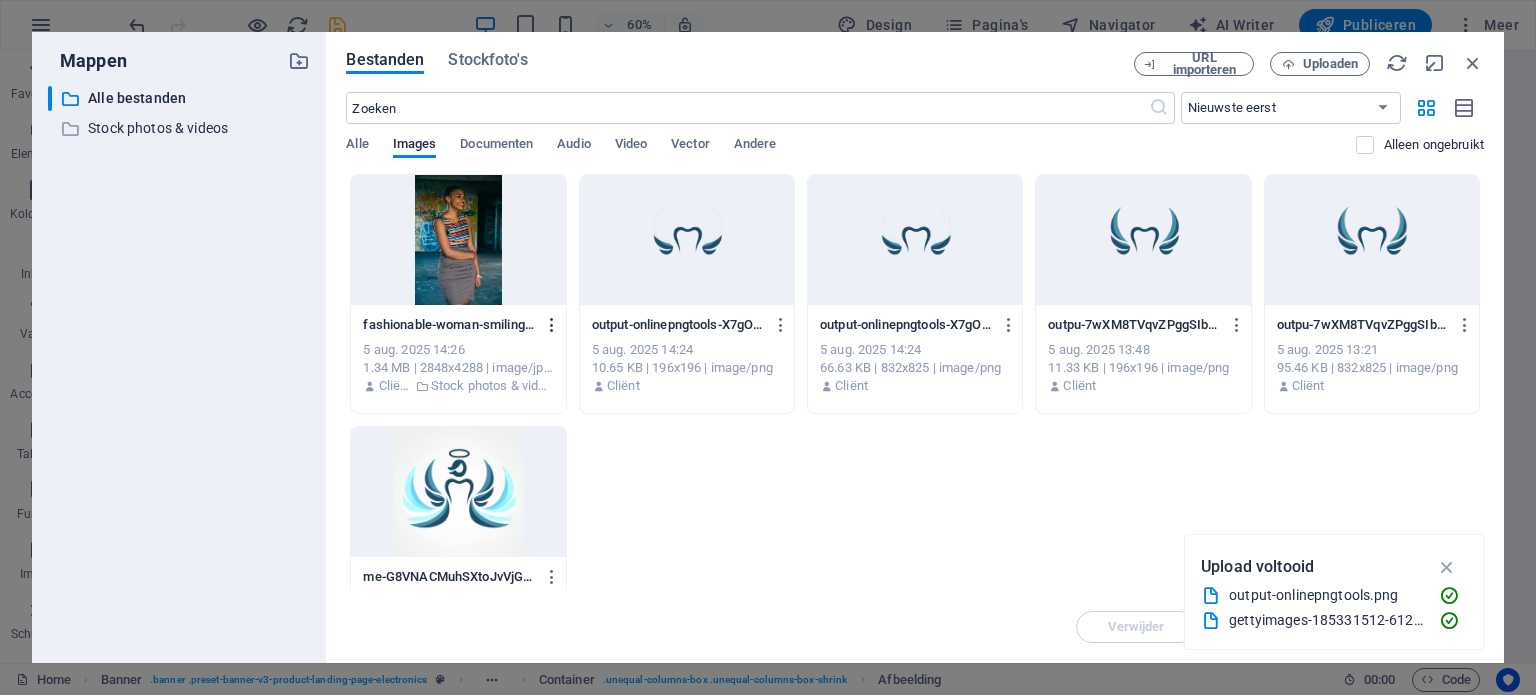 click at bounding box center [552, 325] 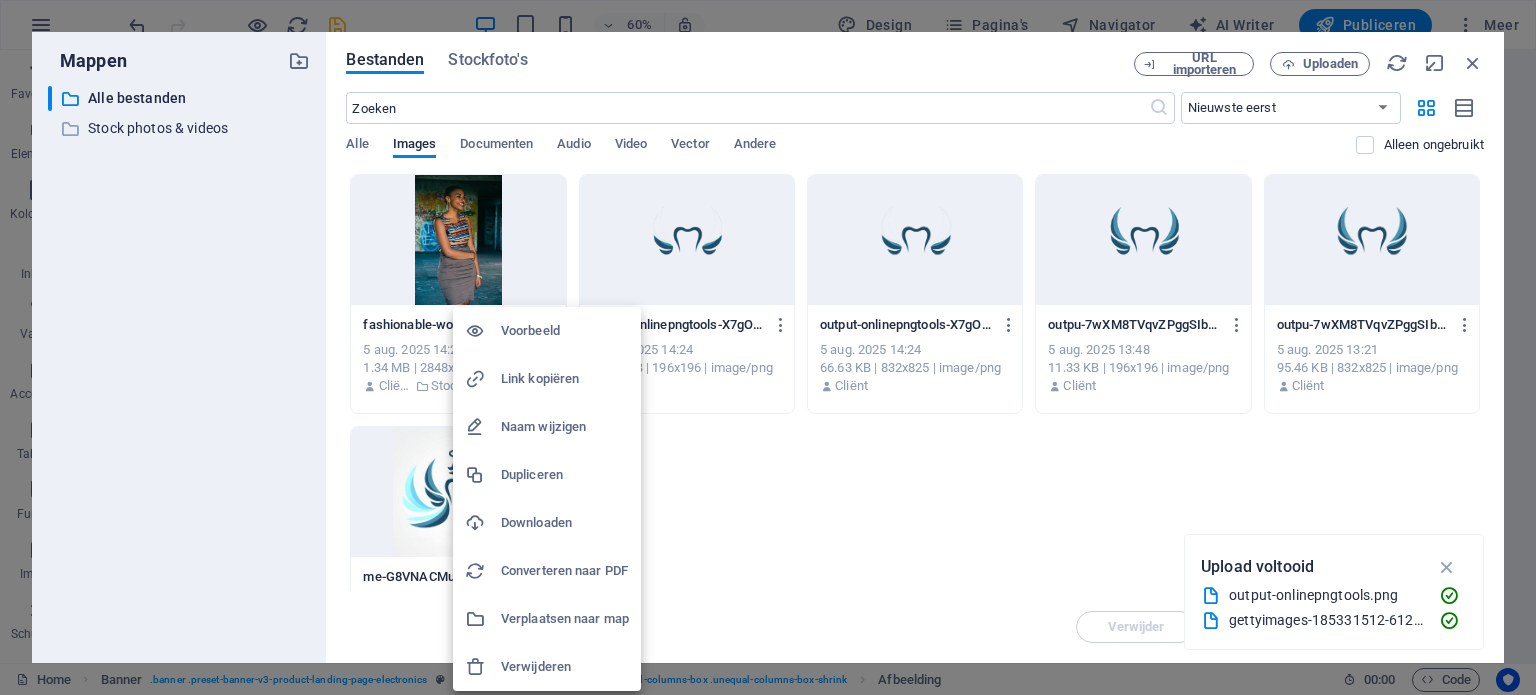 click on "Verwijderen" at bounding box center [565, 667] 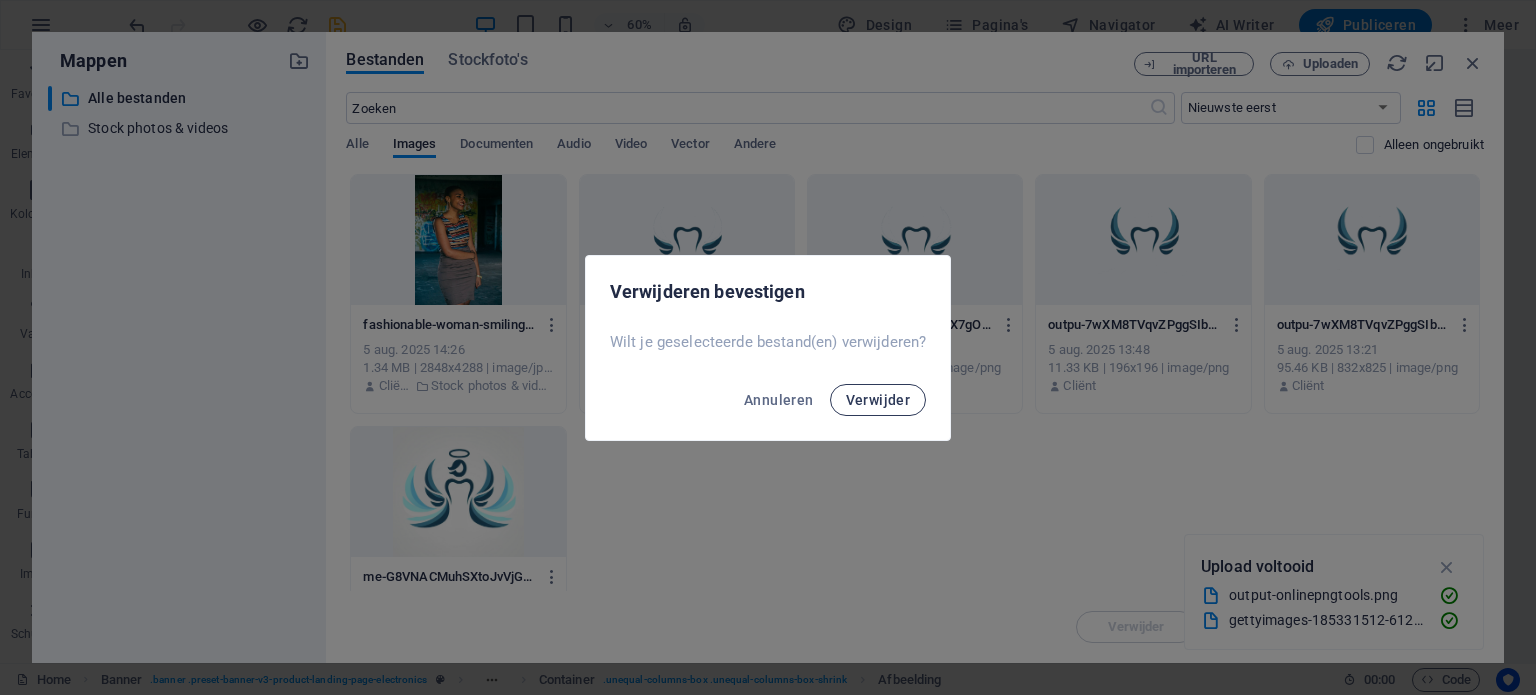 click on "Verwijder" at bounding box center (878, 400) 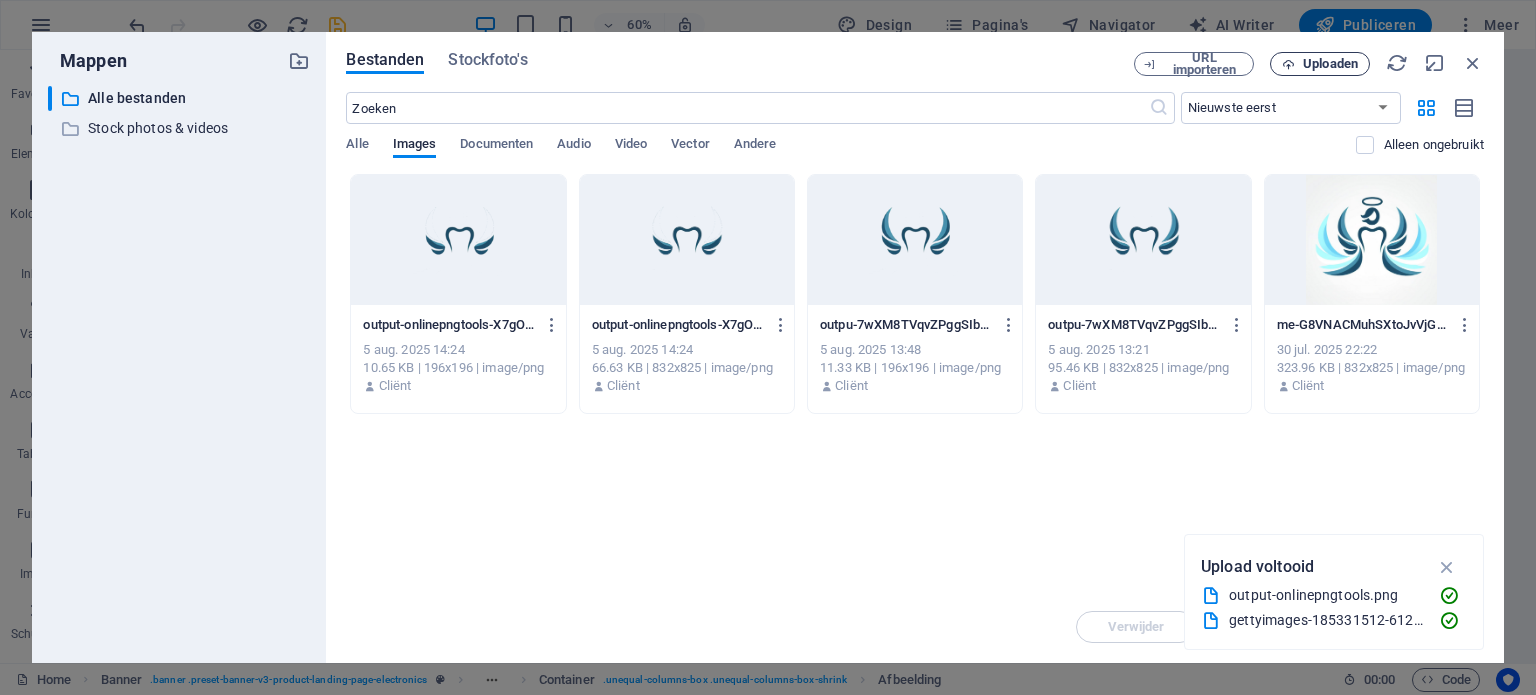 click on "Uploaden" at bounding box center (1330, 64) 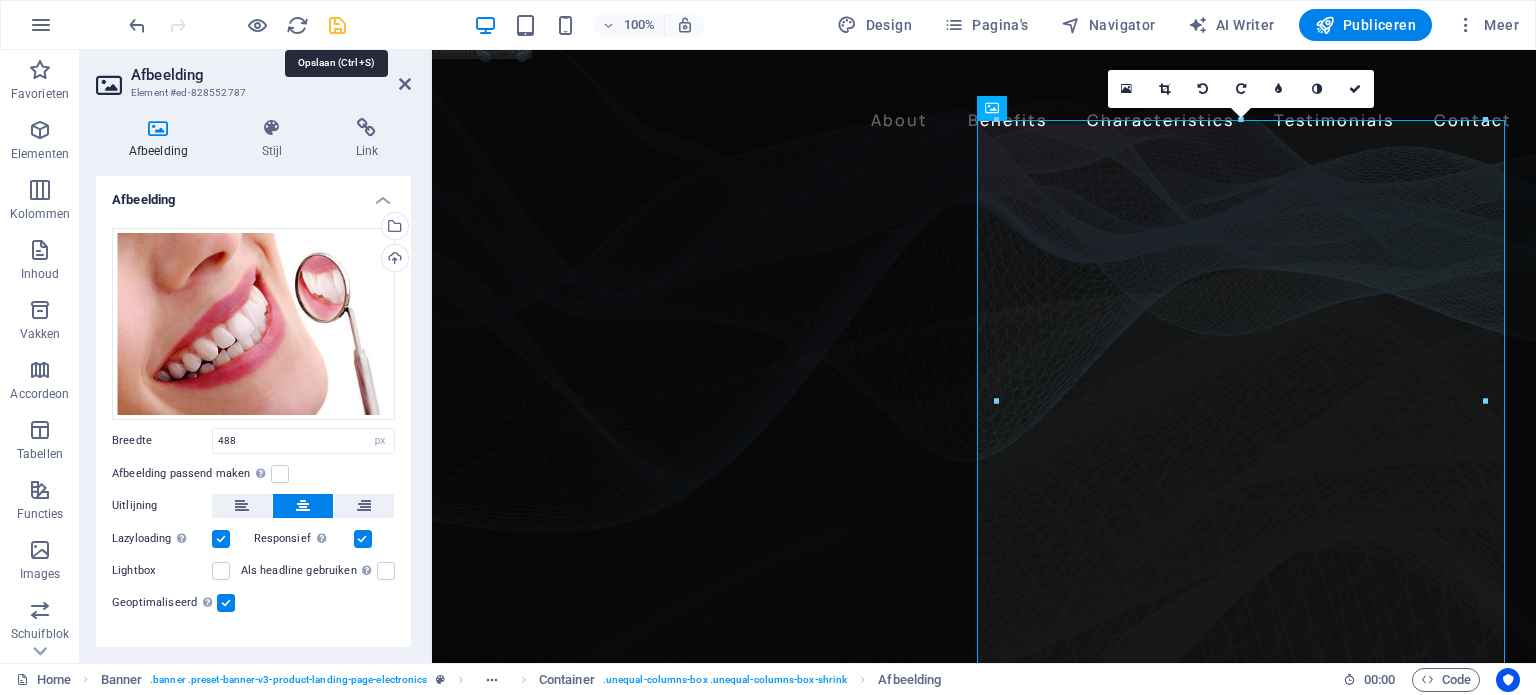click at bounding box center (337, 25) 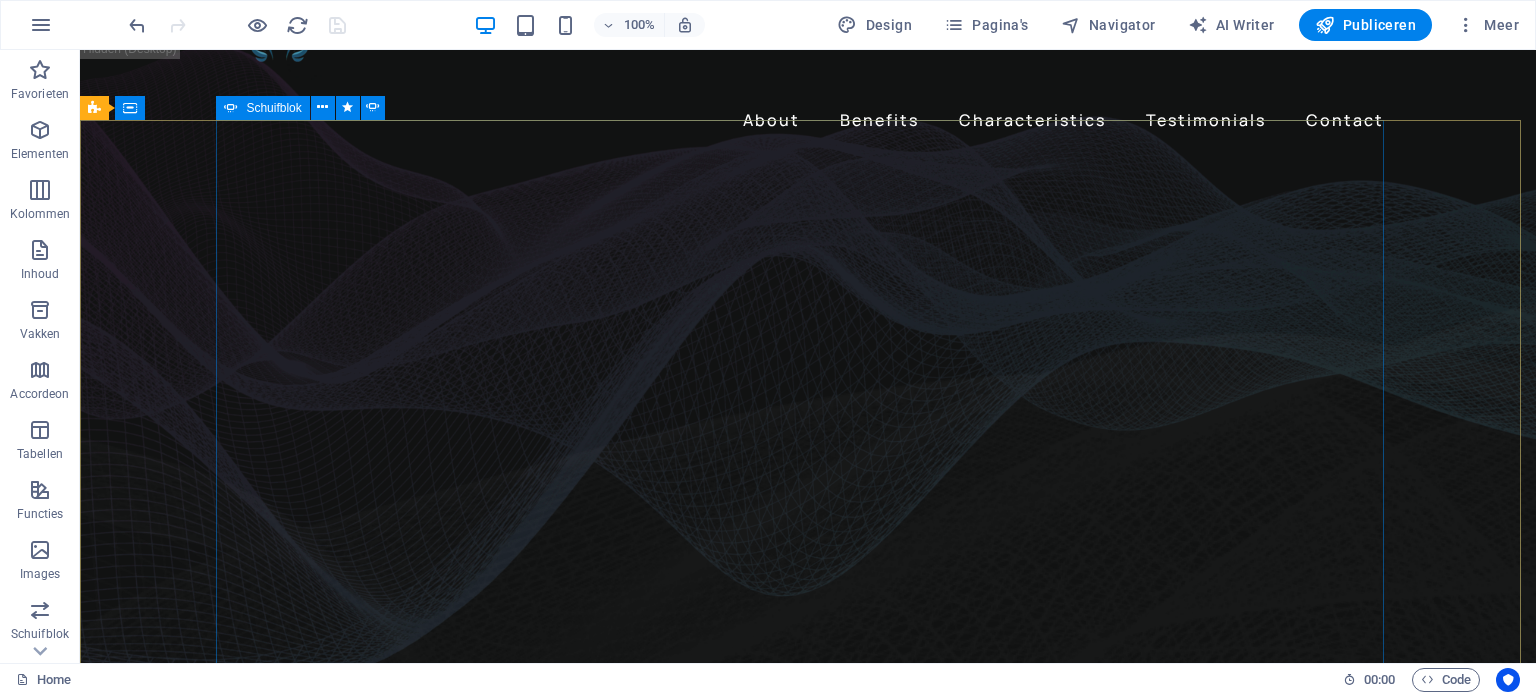 click on "Schuifblok" at bounding box center [273, 108] 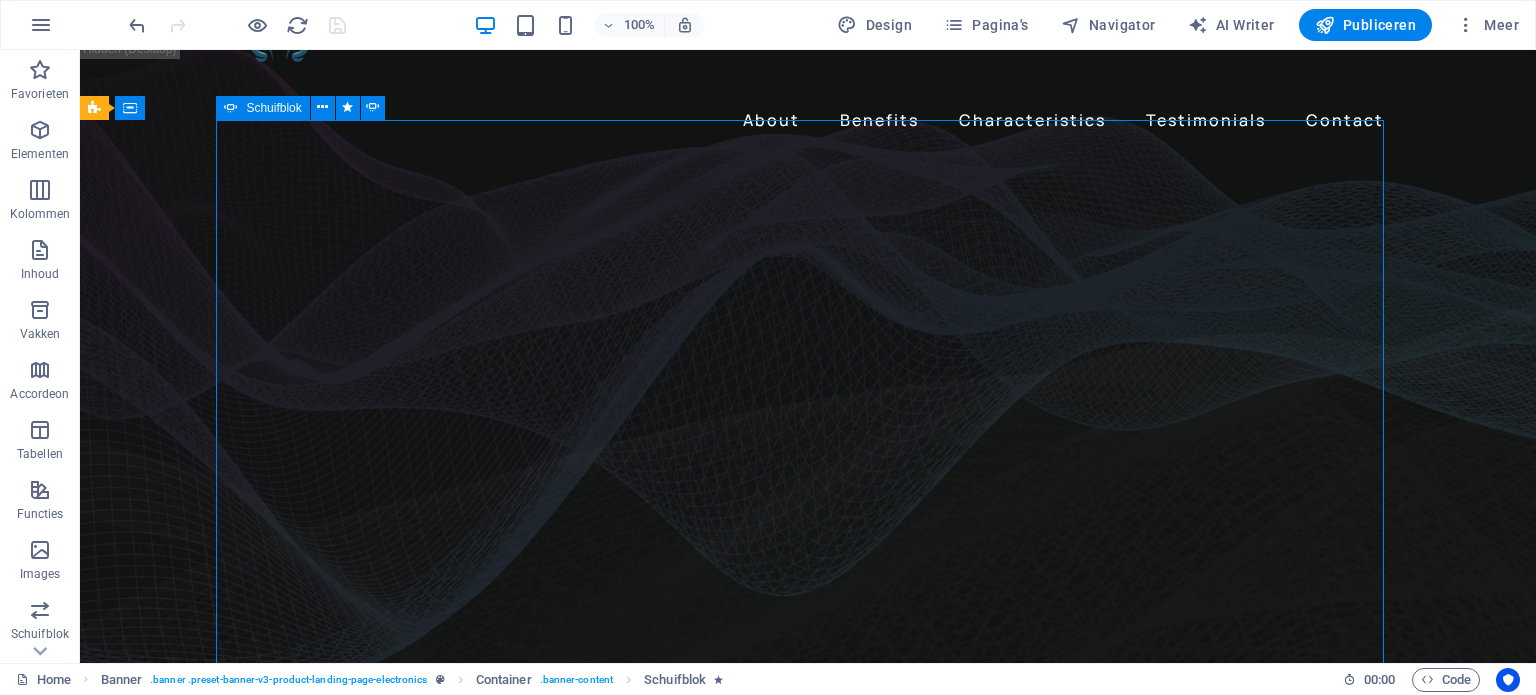 click on "Schuifblok" at bounding box center [273, 108] 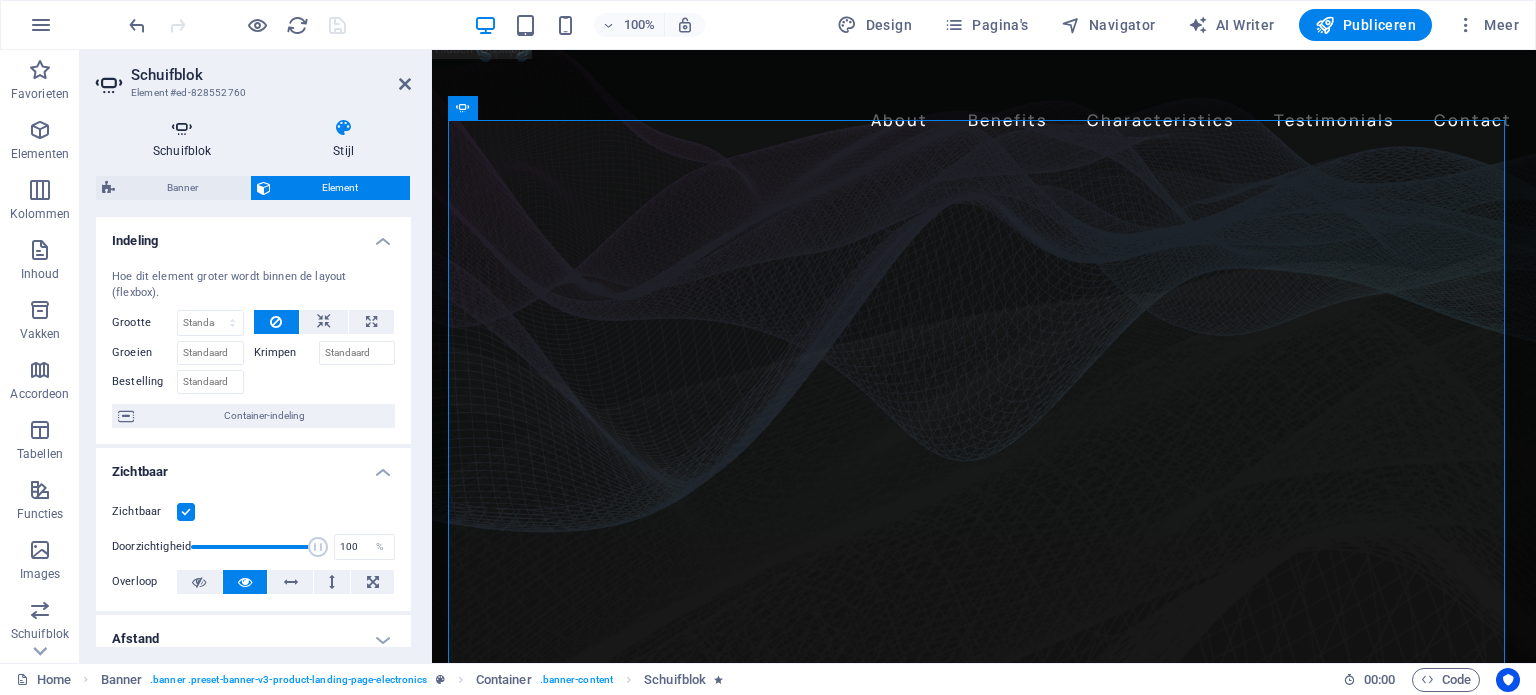 click at bounding box center (182, 128) 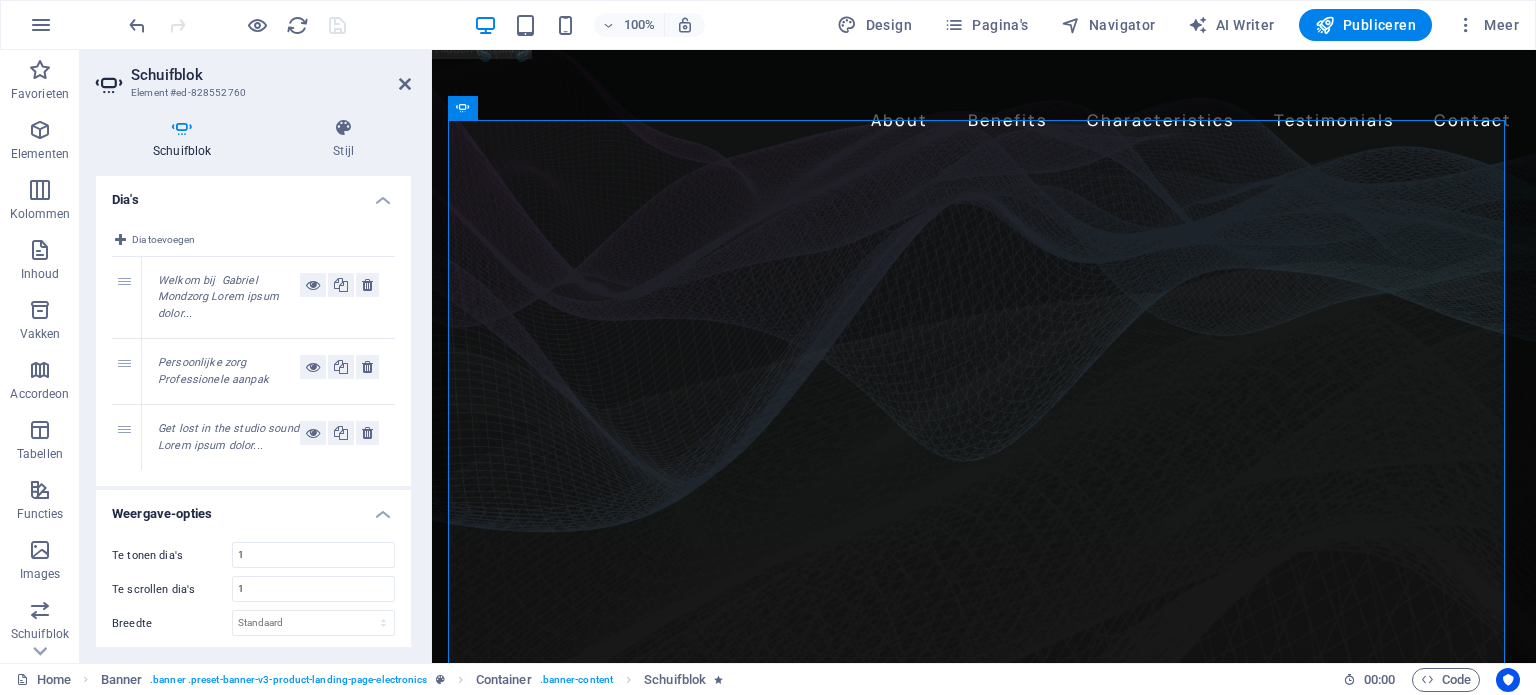 click on "Welkom bij  Gabriel Mondzorg
Lorem ipsum dolor..." at bounding box center [229, 298] 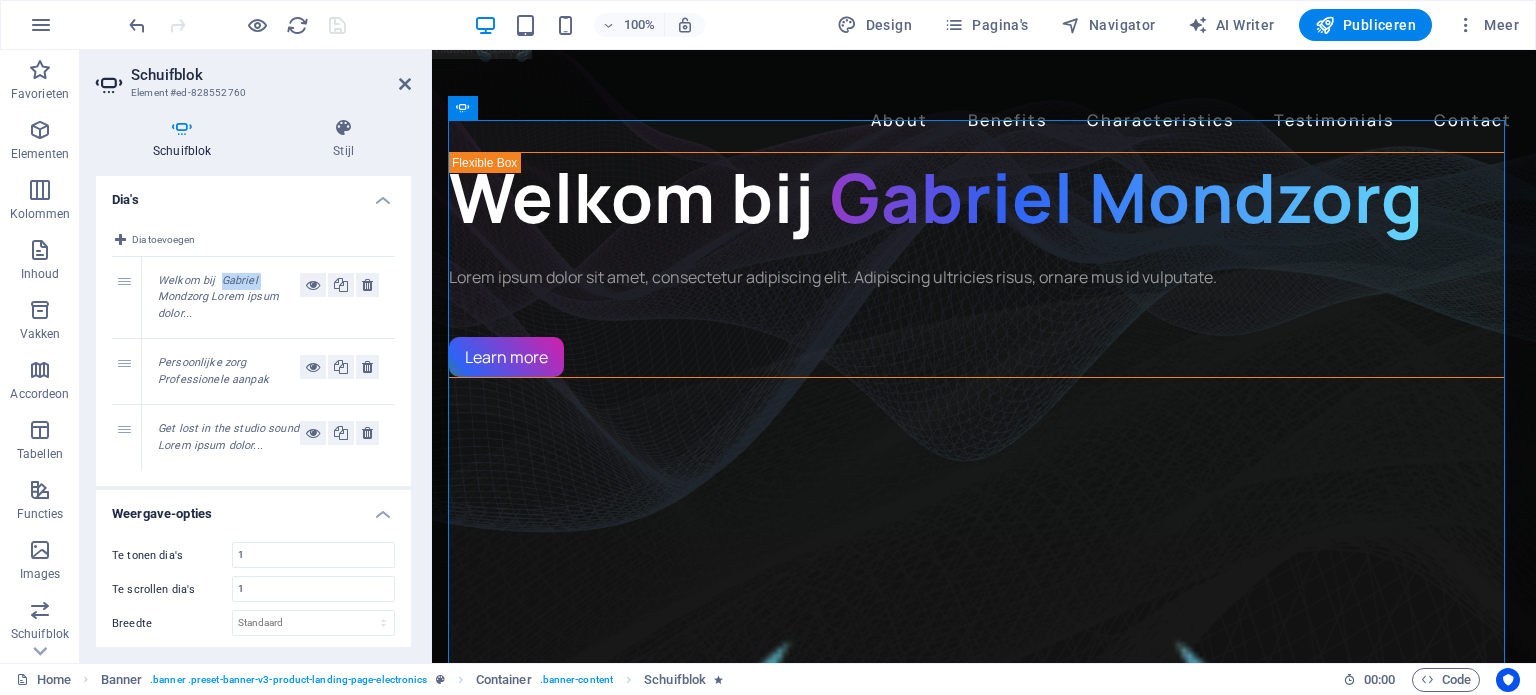 click on "Welkom bij  Gabriel Mondzorg
Lorem ipsum dolor..." at bounding box center [229, 298] 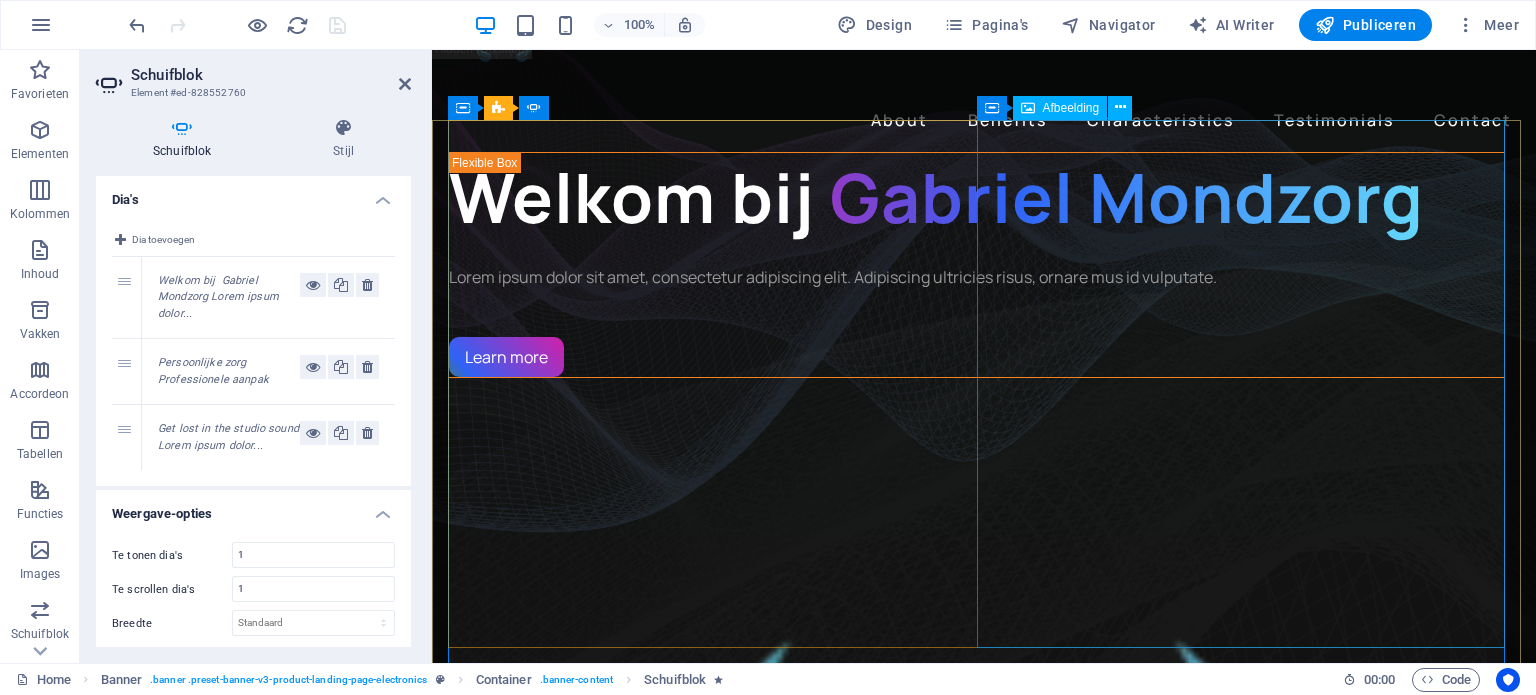 click at bounding box center (976, 906) 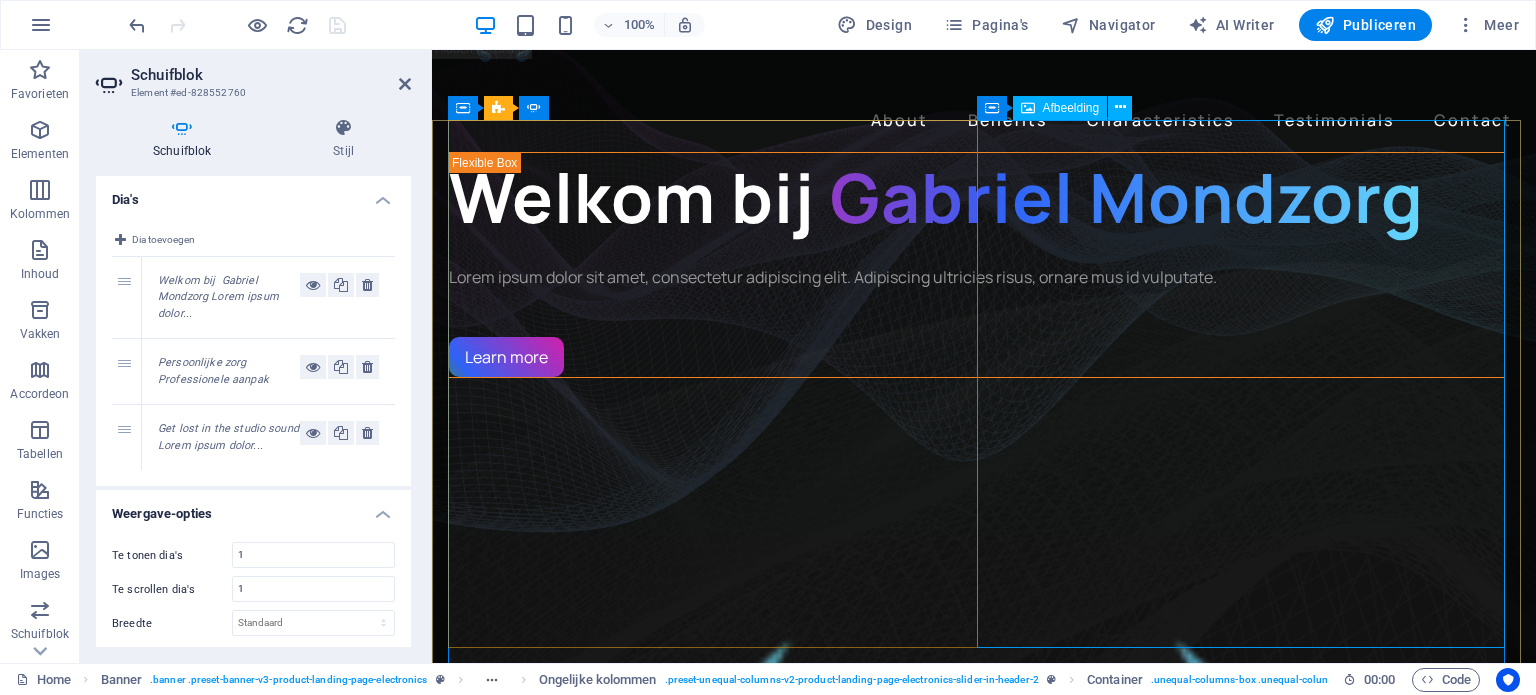 click on "Afbeelding" at bounding box center (1071, 108) 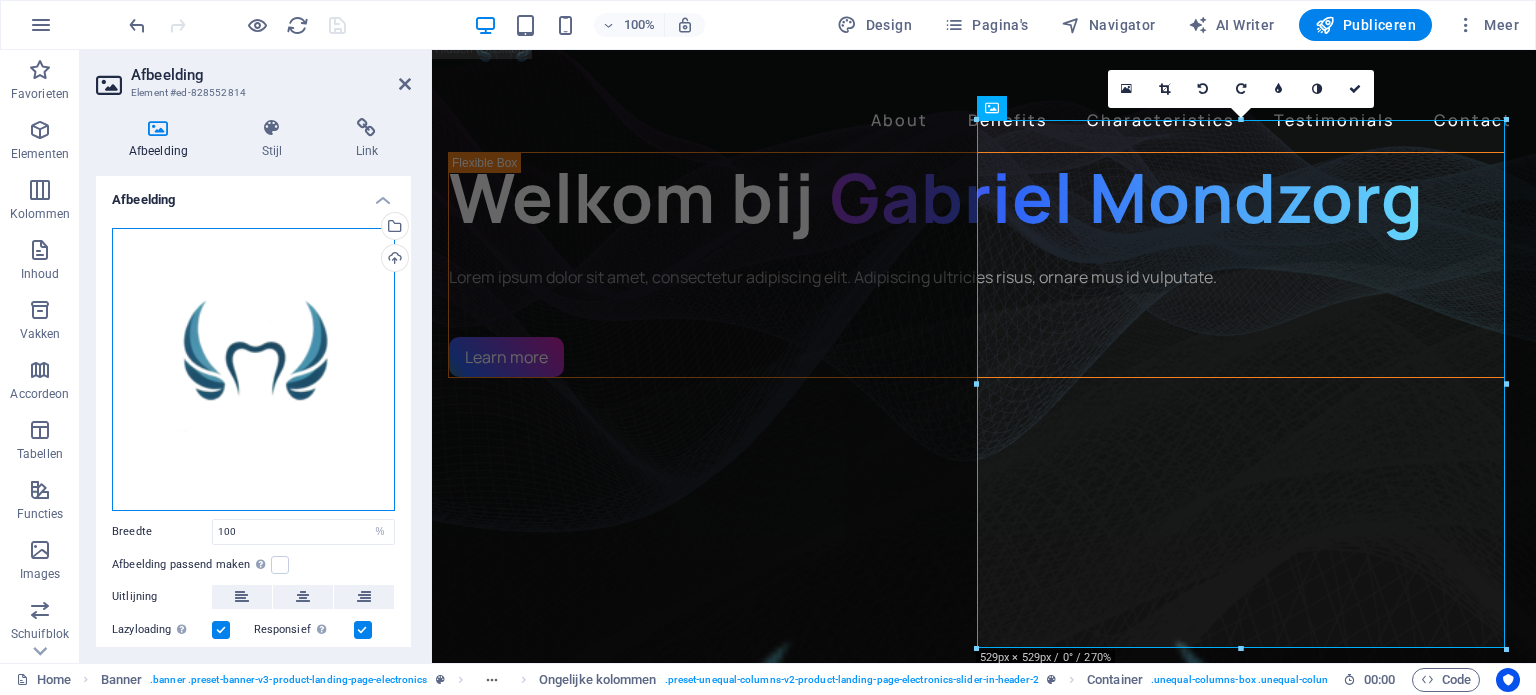 click on "Sleep bestanden hierheen, klik om bestanden te kiezen of  selecteer bestanden uit Bestanden of gebruik onze gratis stockfoto's en video's" at bounding box center (253, 369) 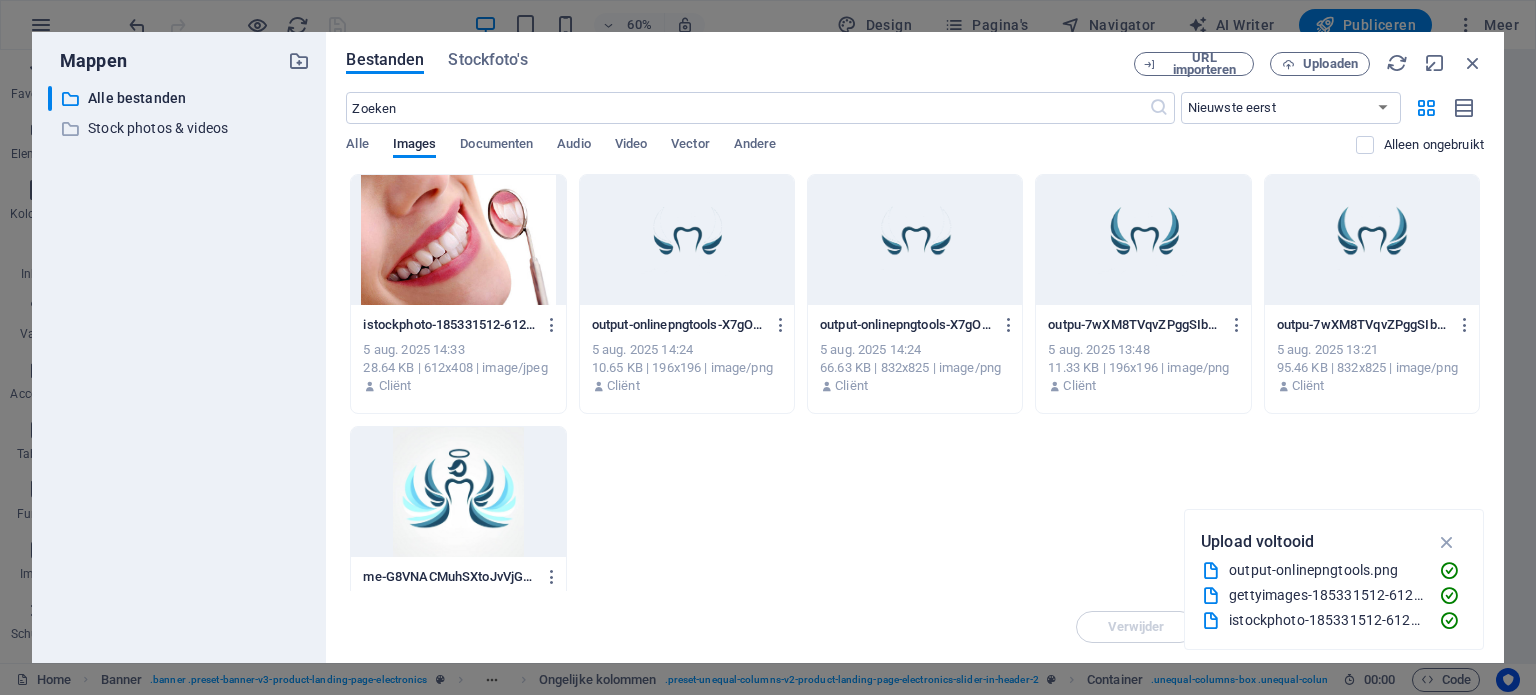 click at bounding box center [687, 240] 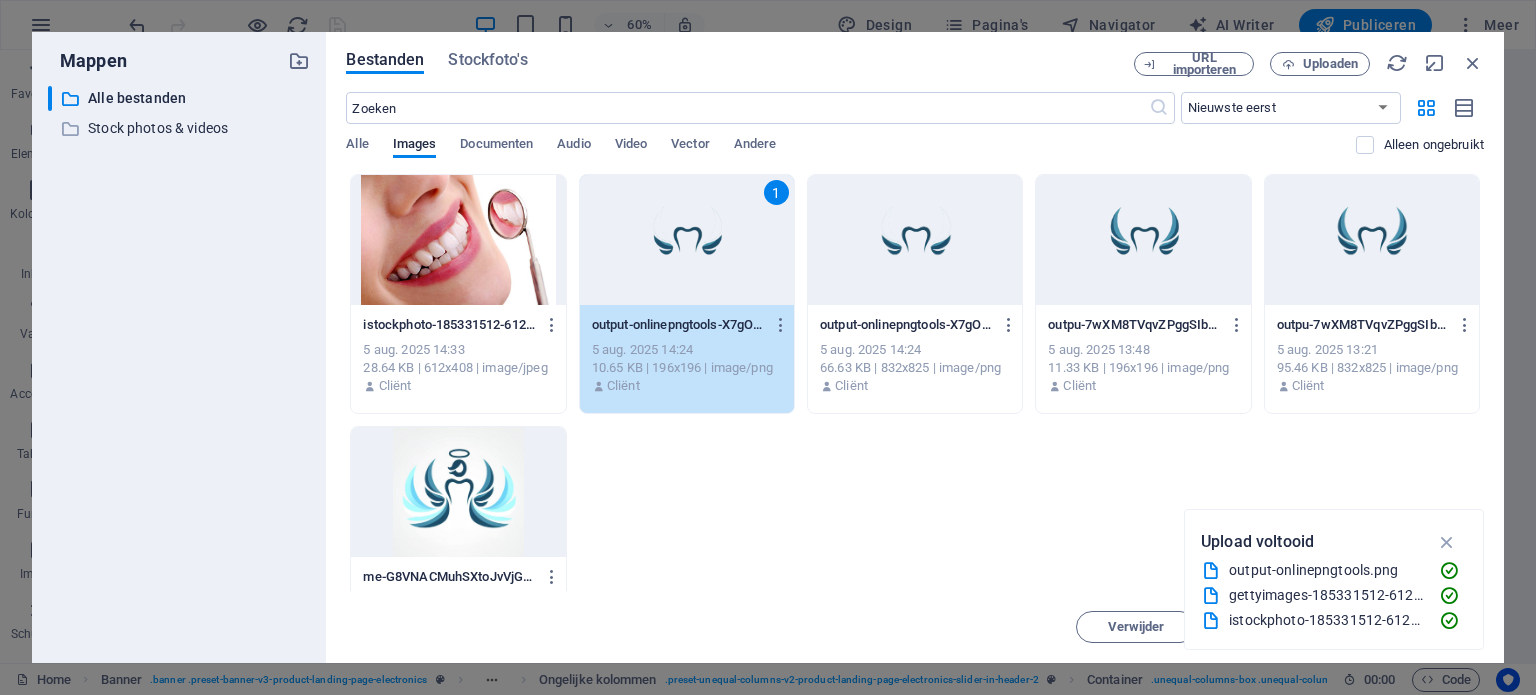 click on "1" at bounding box center [687, 240] 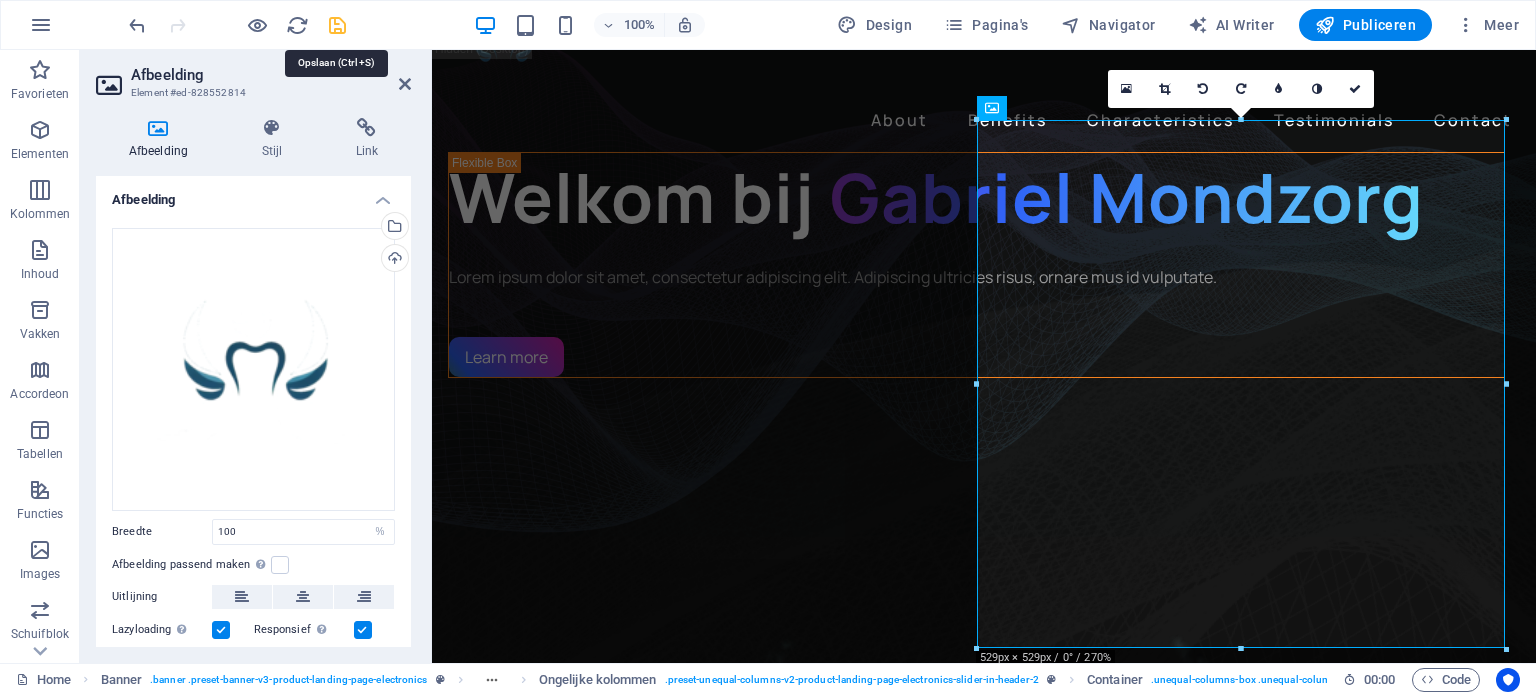 click at bounding box center (337, 25) 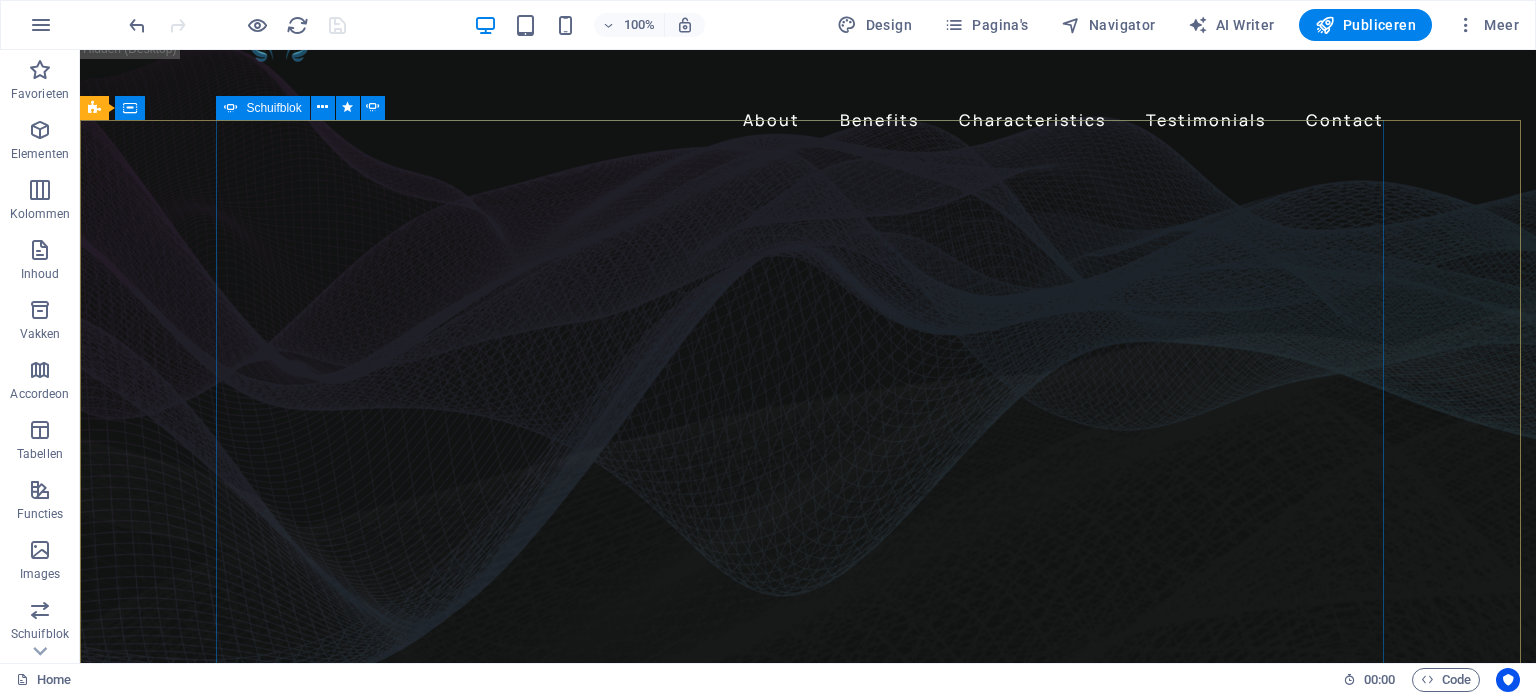 click on "Schuifblok" at bounding box center (273, 108) 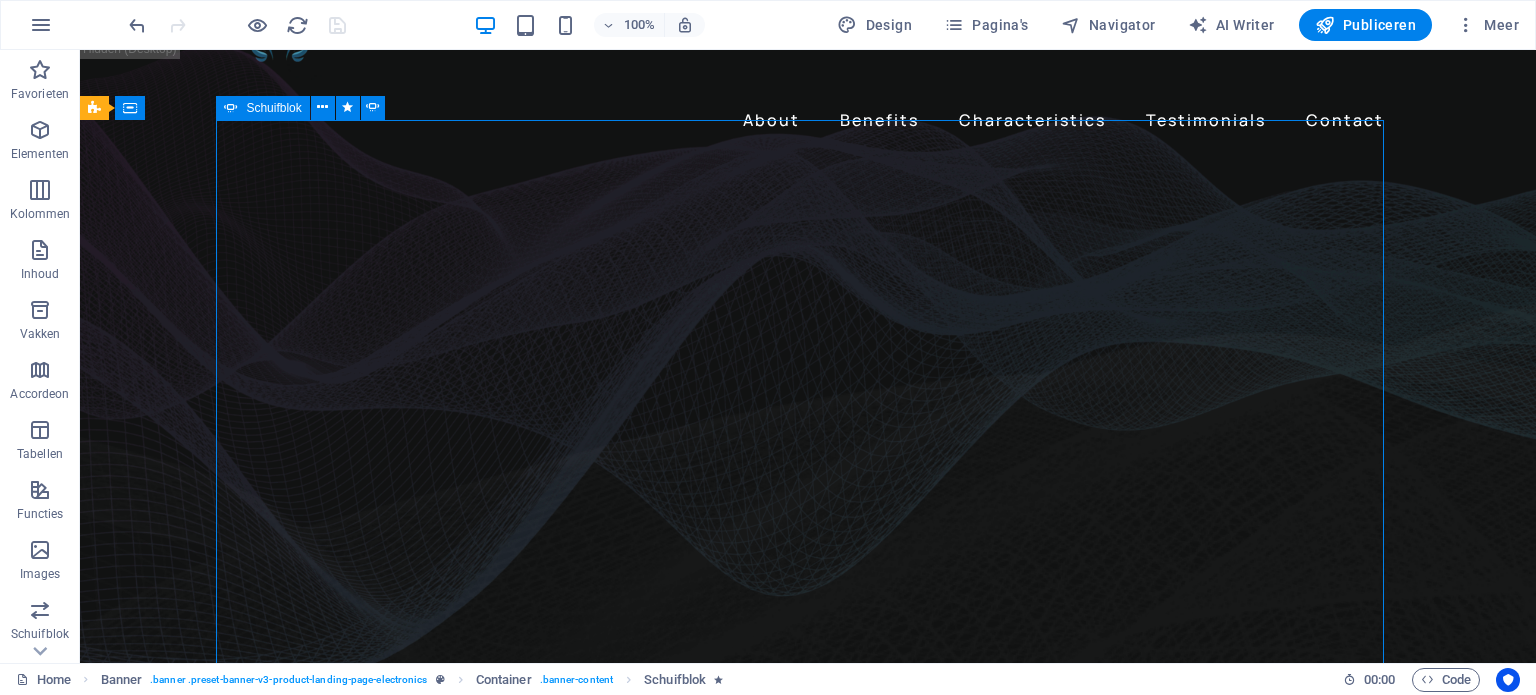 click on "Schuifblok" at bounding box center (273, 108) 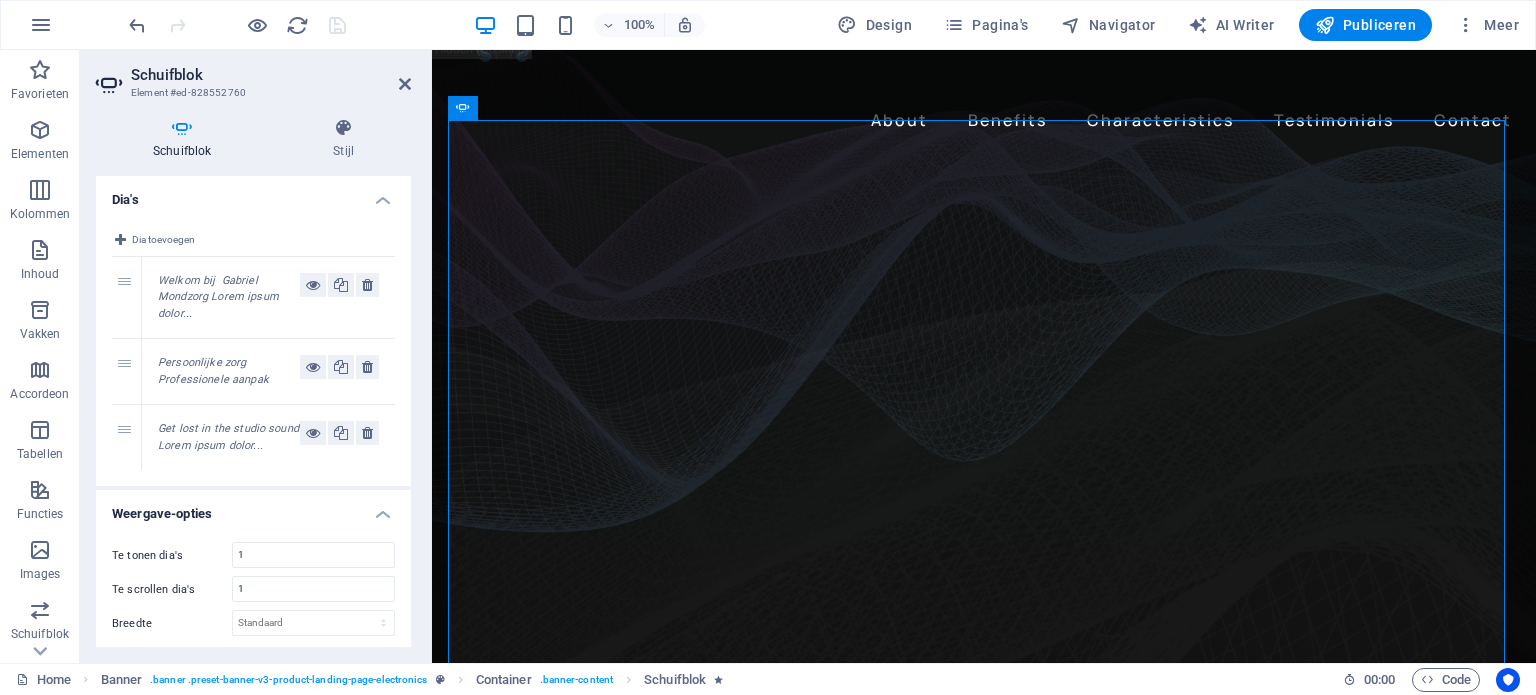 click on "Get lost in the
studio sound
Lorem ipsum dolor..." at bounding box center (229, 437) 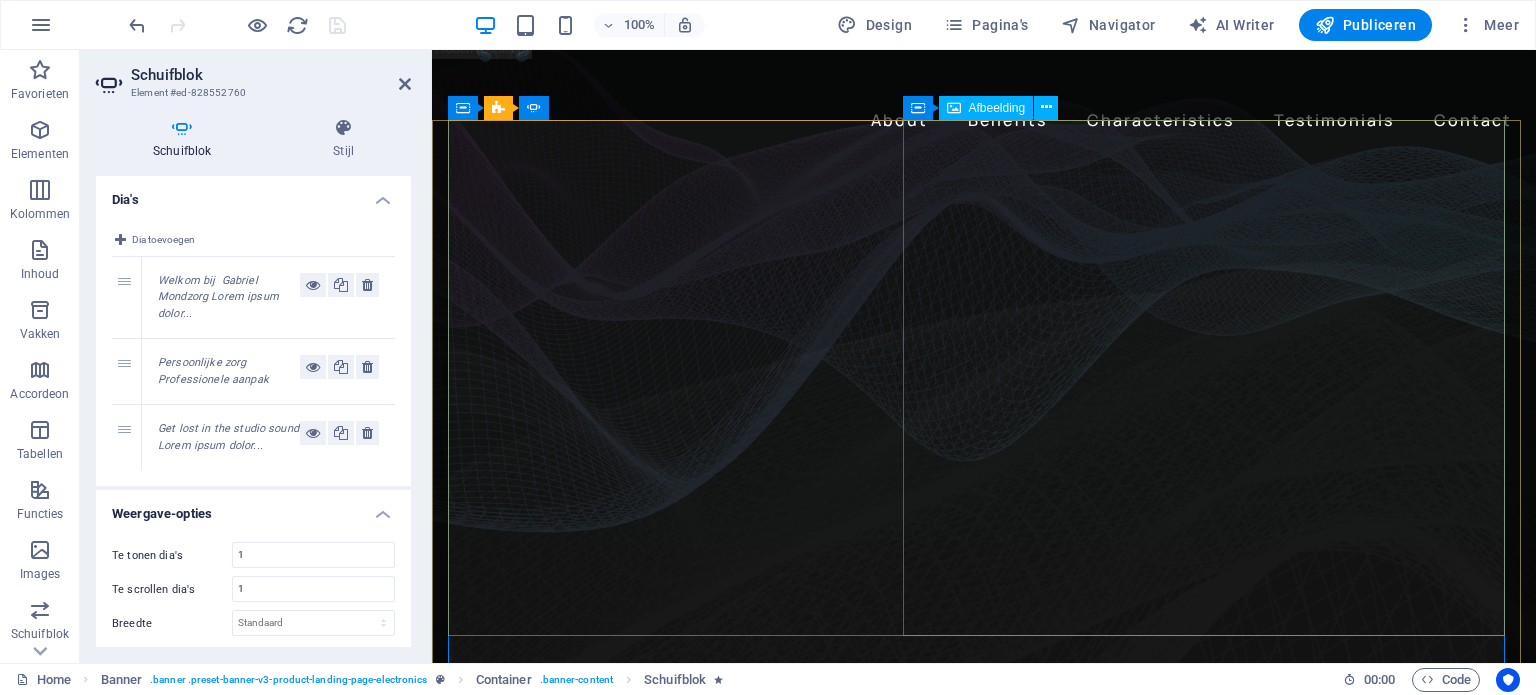 click at bounding box center [-1138, 3104] 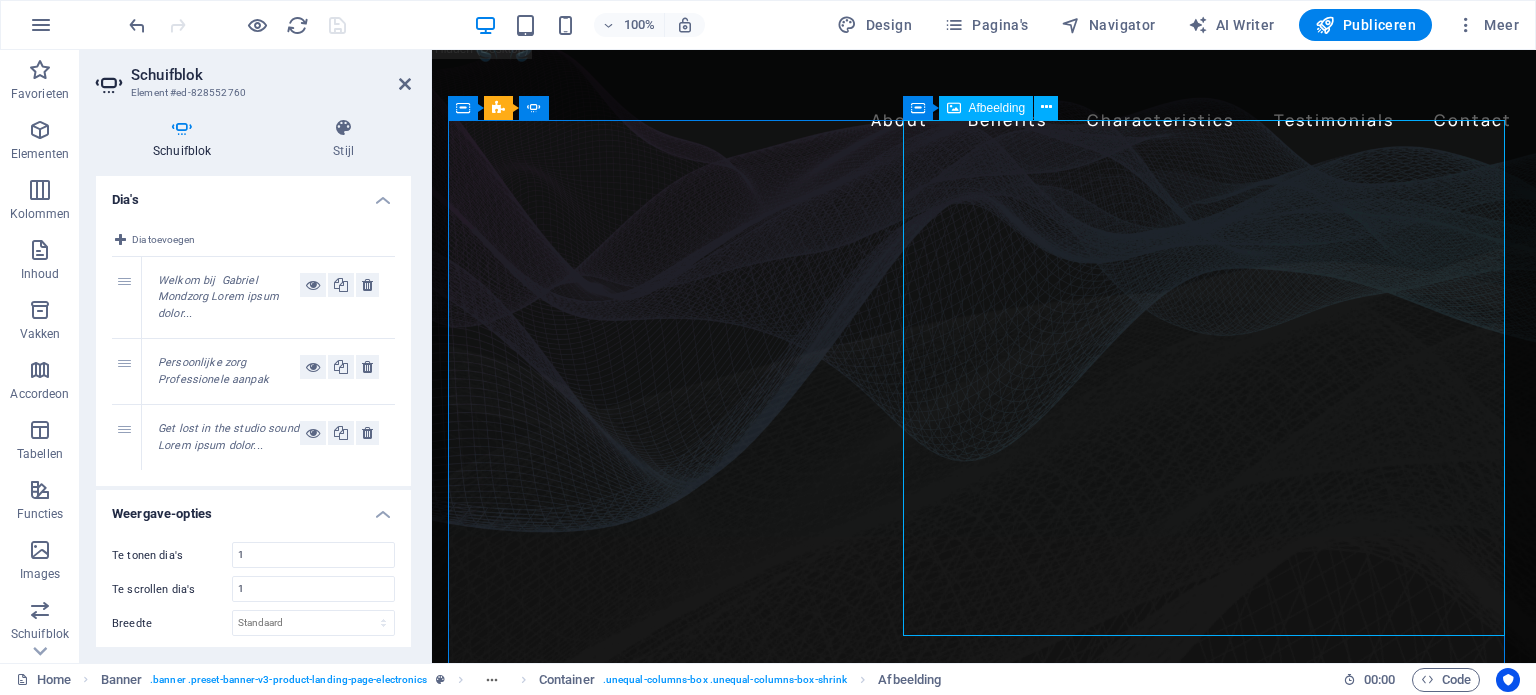 click at bounding box center [-1138, 3104] 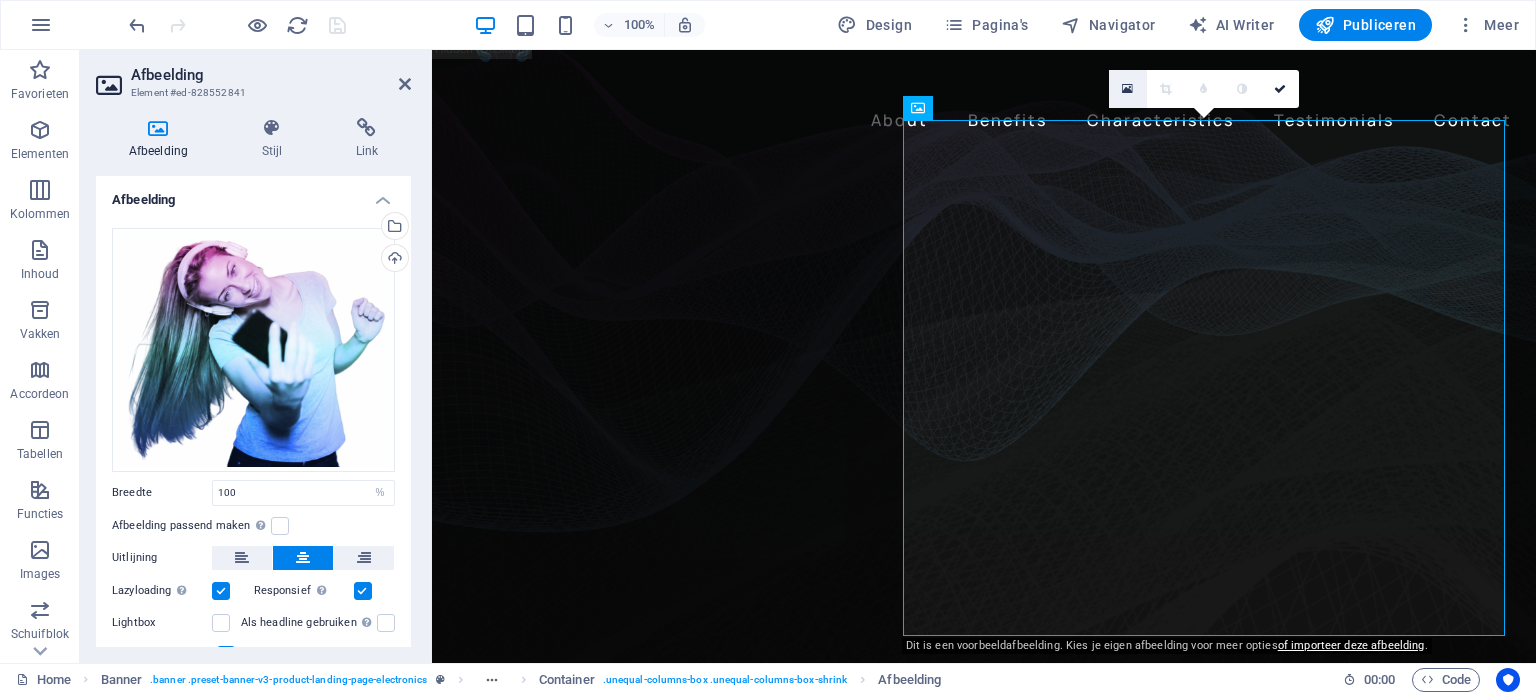 click at bounding box center [1127, 89] 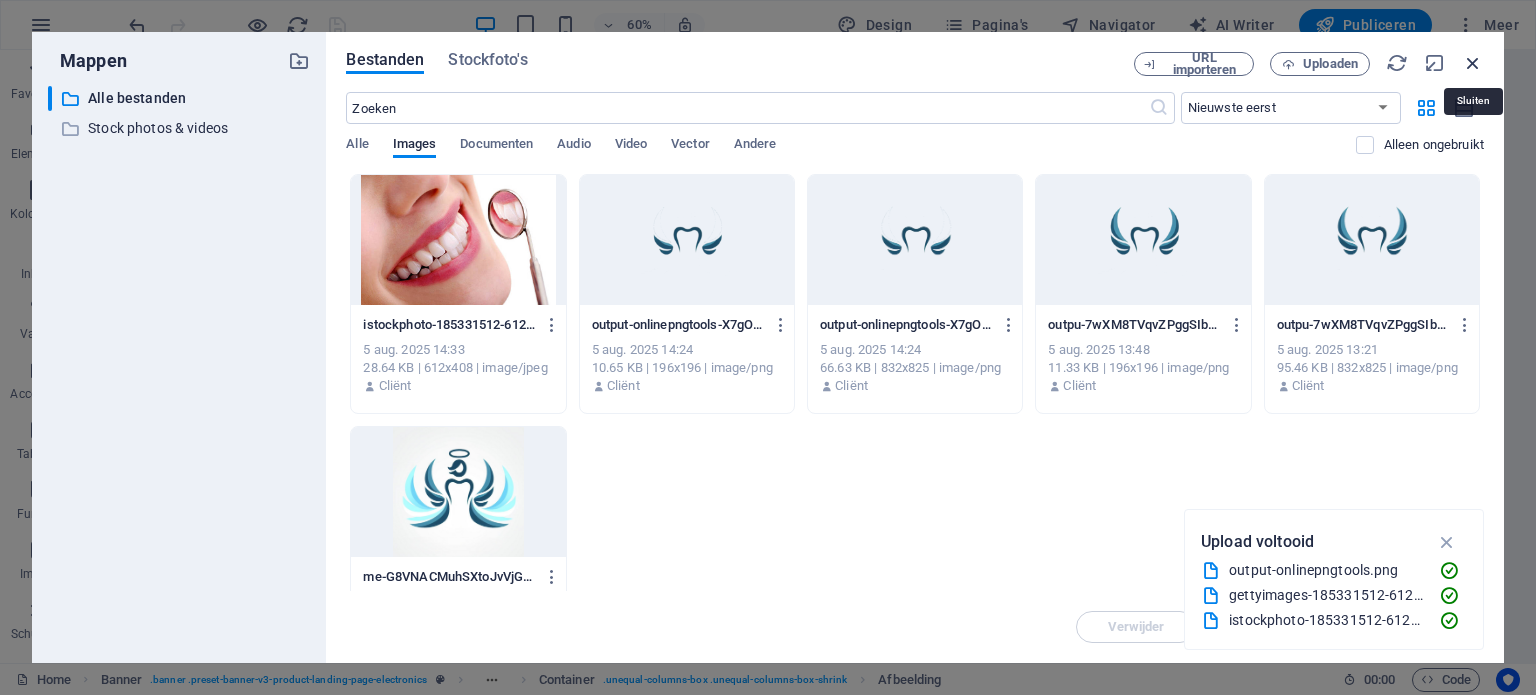 click at bounding box center [1473, 63] 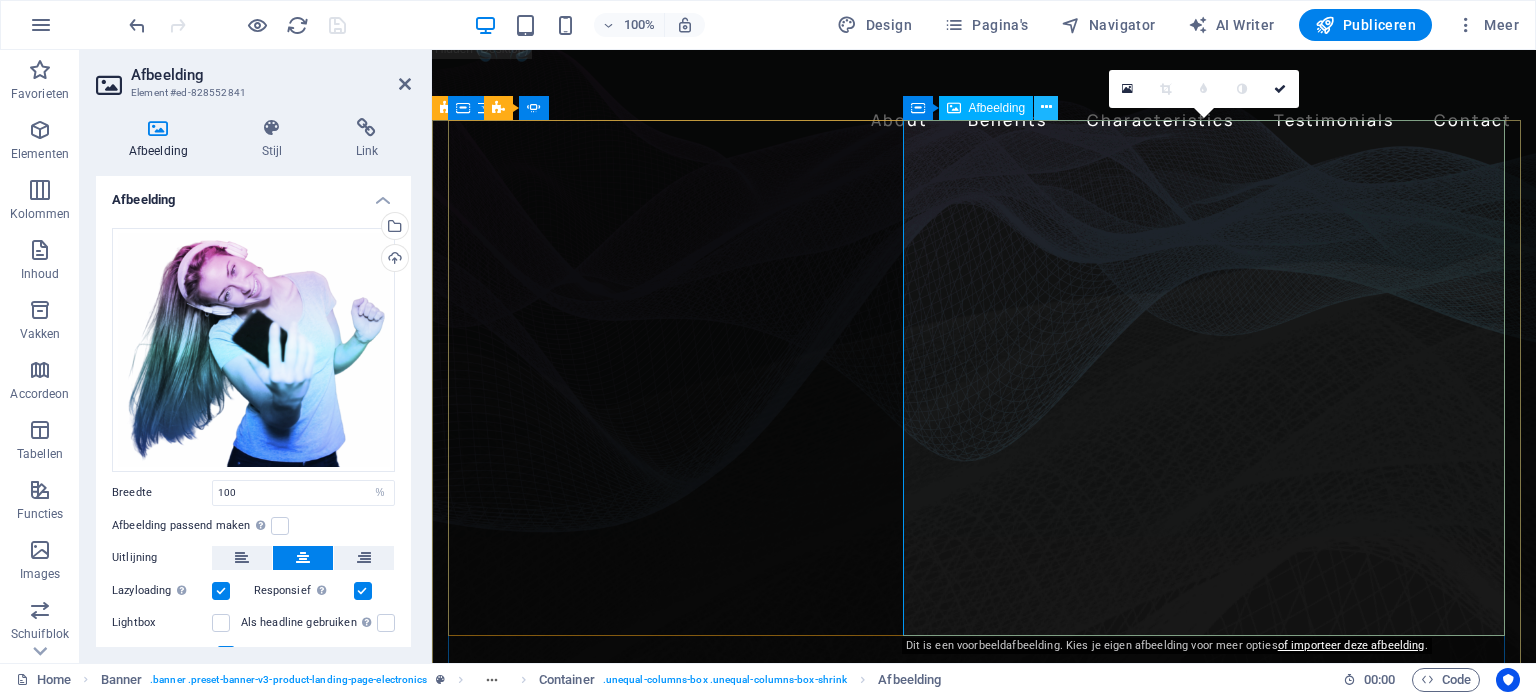 click at bounding box center (1046, 107) 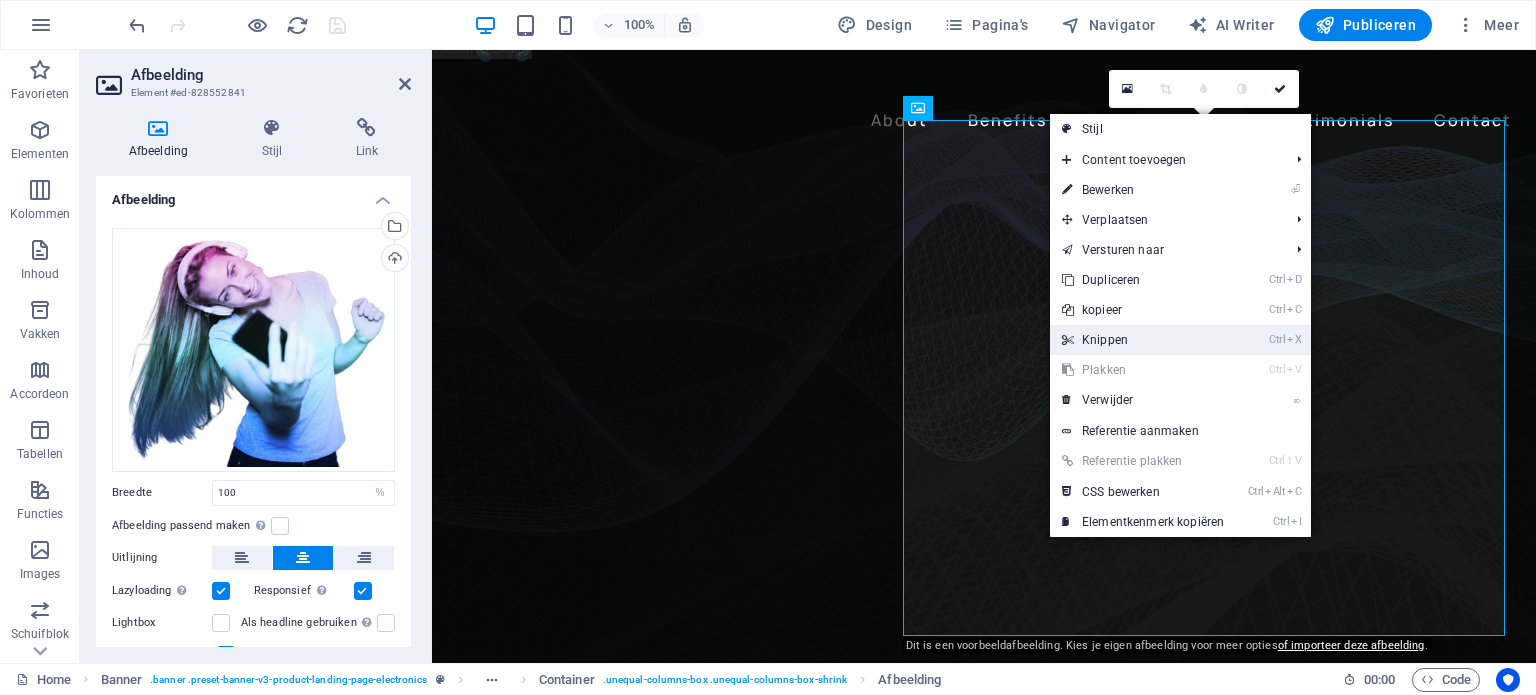 click on "Ctrl X  Knippen" at bounding box center (1143, 340) 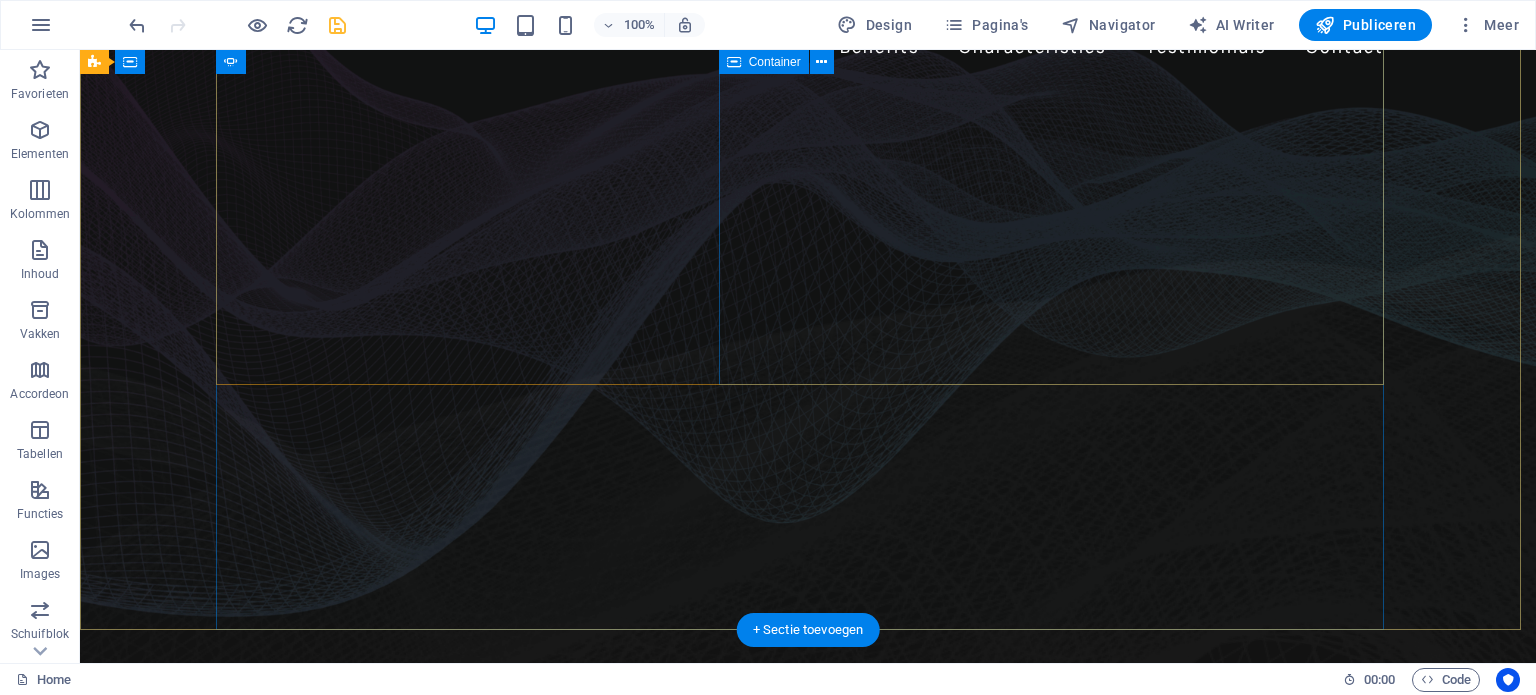 scroll, scrollTop: 0, scrollLeft: 0, axis: both 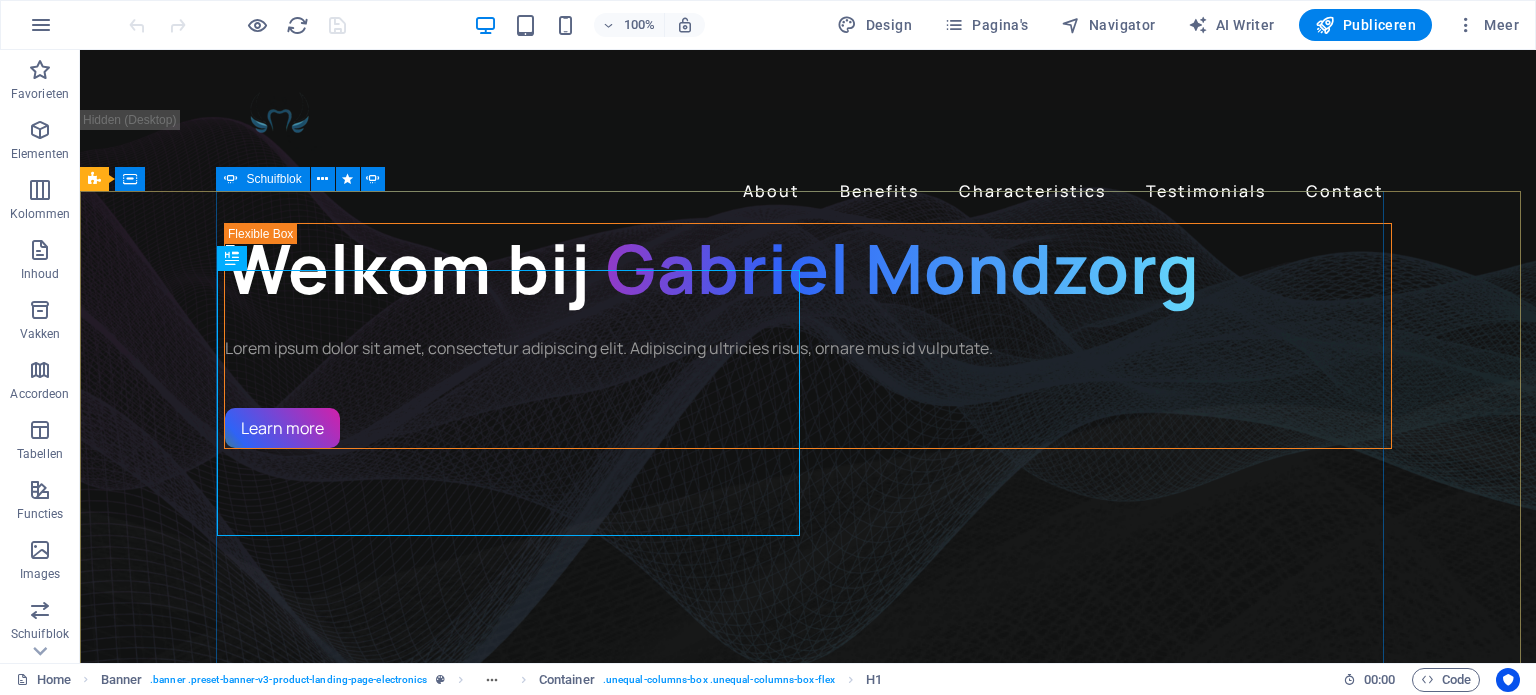 click on "Schuifblok" at bounding box center [262, 179] 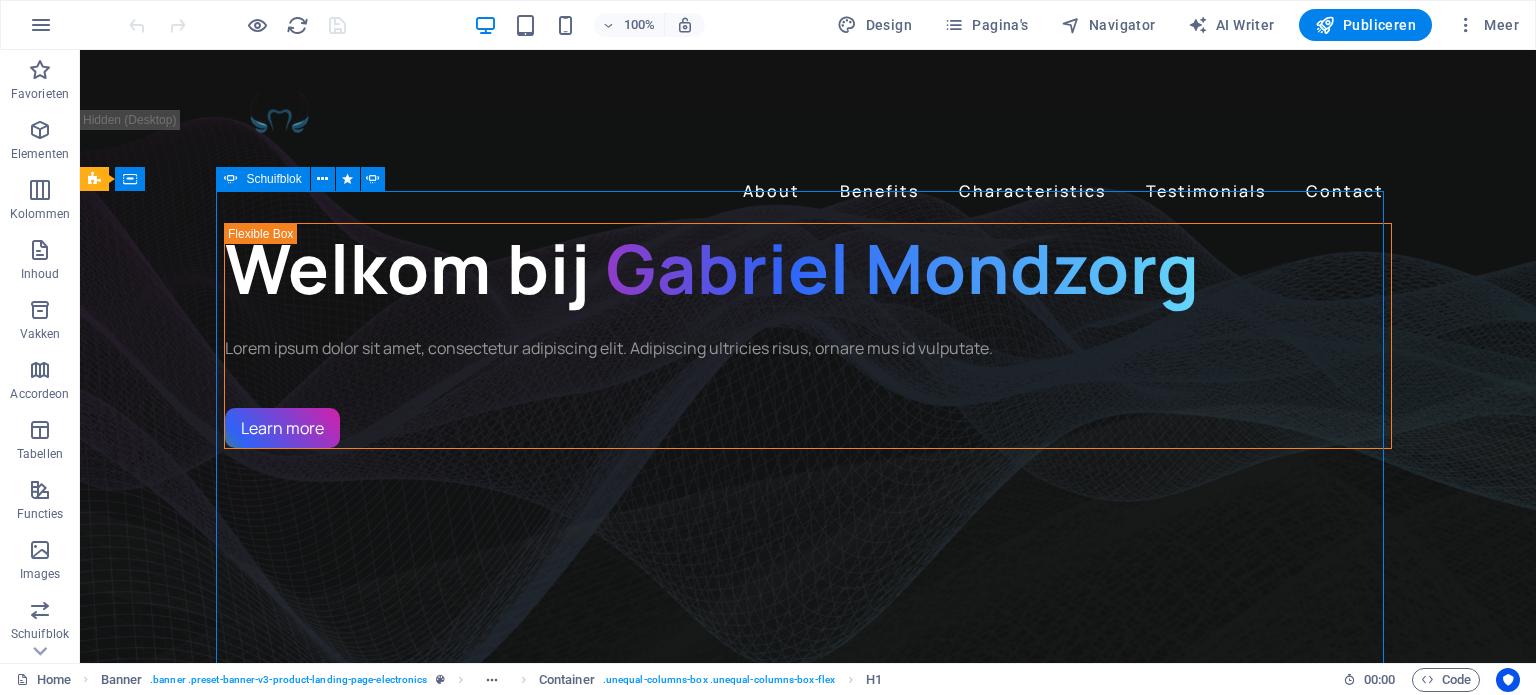 click on "Schuifblok" at bounding box center [262, 179] 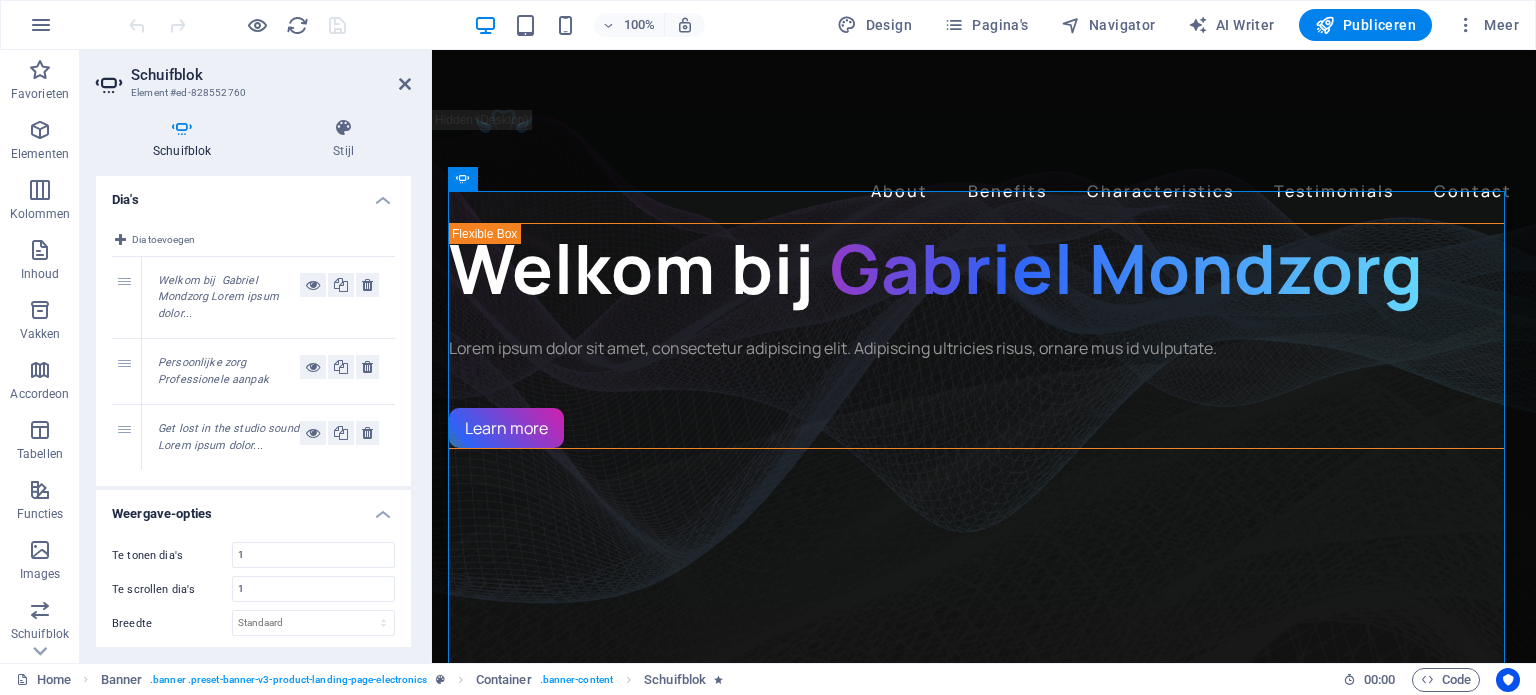 click on "Get lost in the
studio sound
Lorem ipsum dolor..." at bounding box center [228, 437] 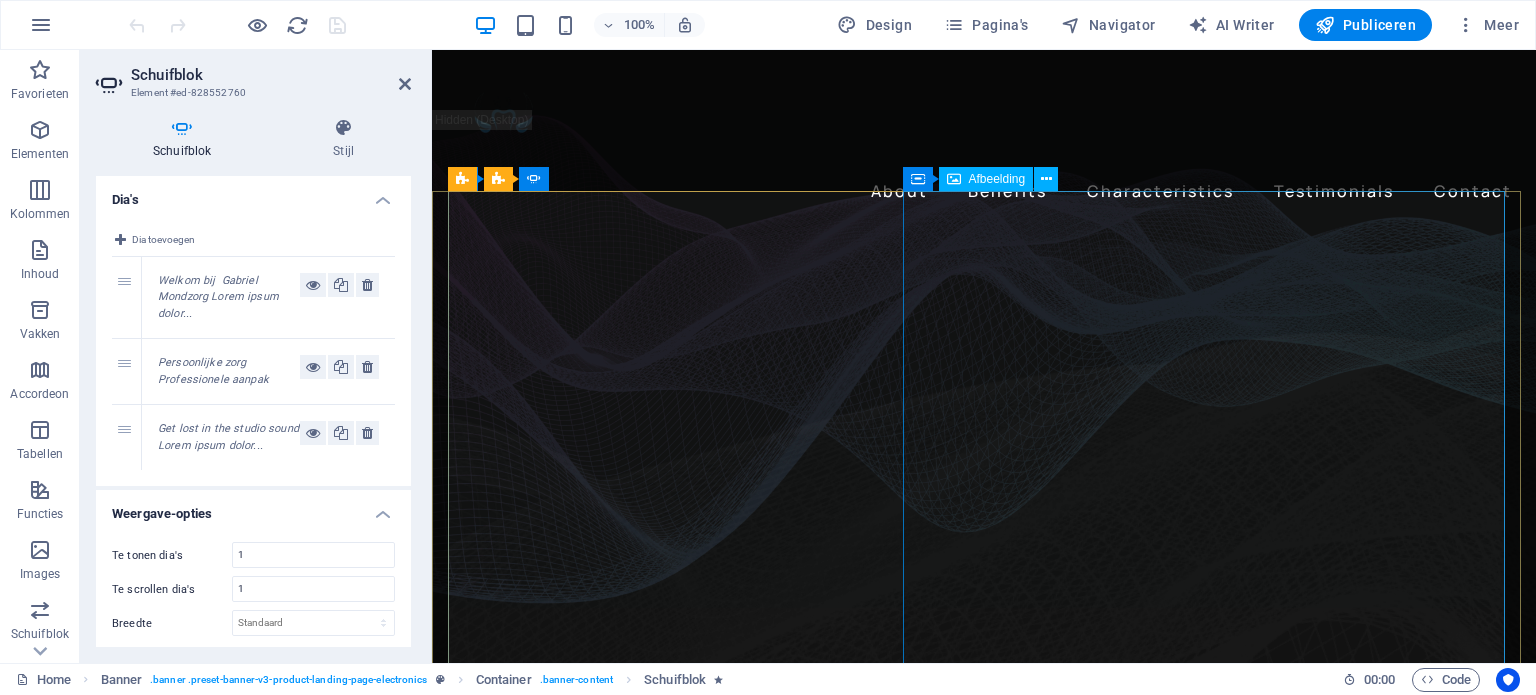 click at bounding box center [-1138, 3175] 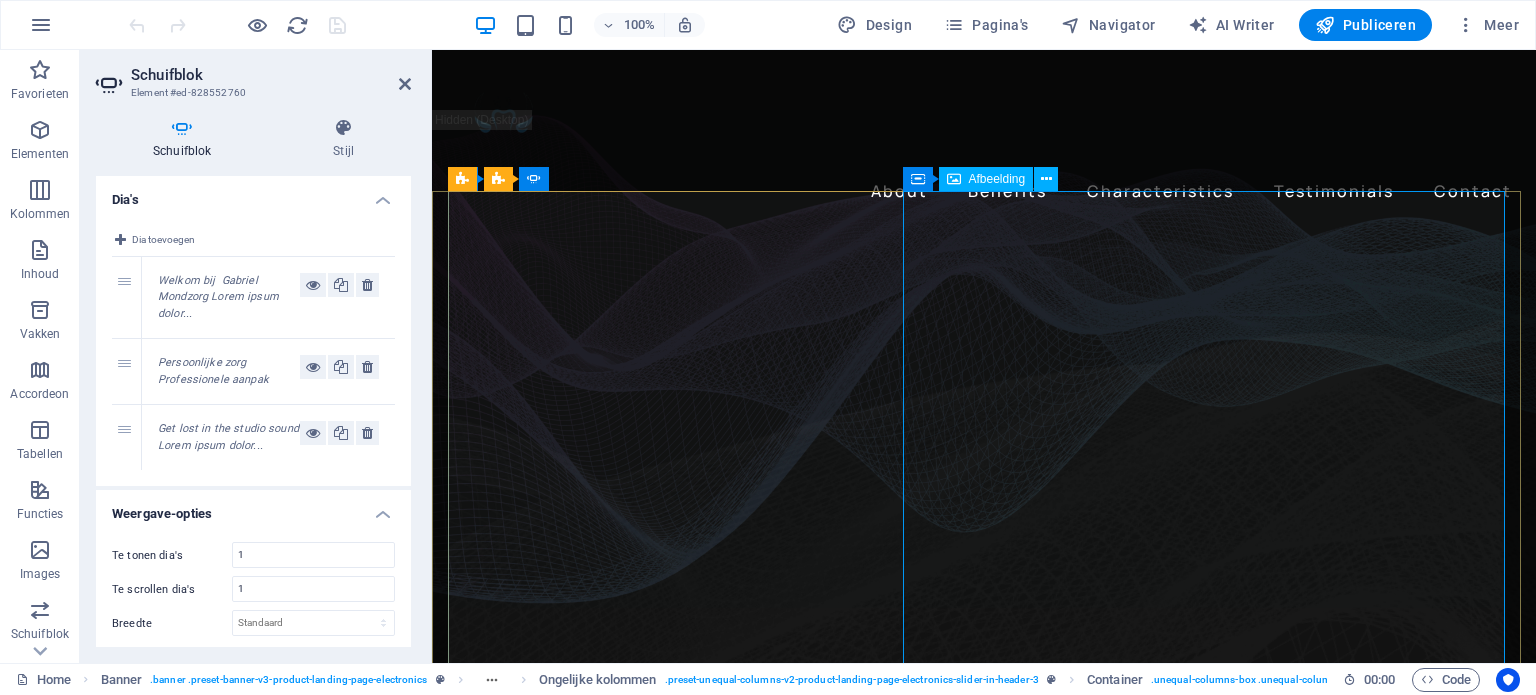 click on "Afbeelding" at bounding box center [997, 179] 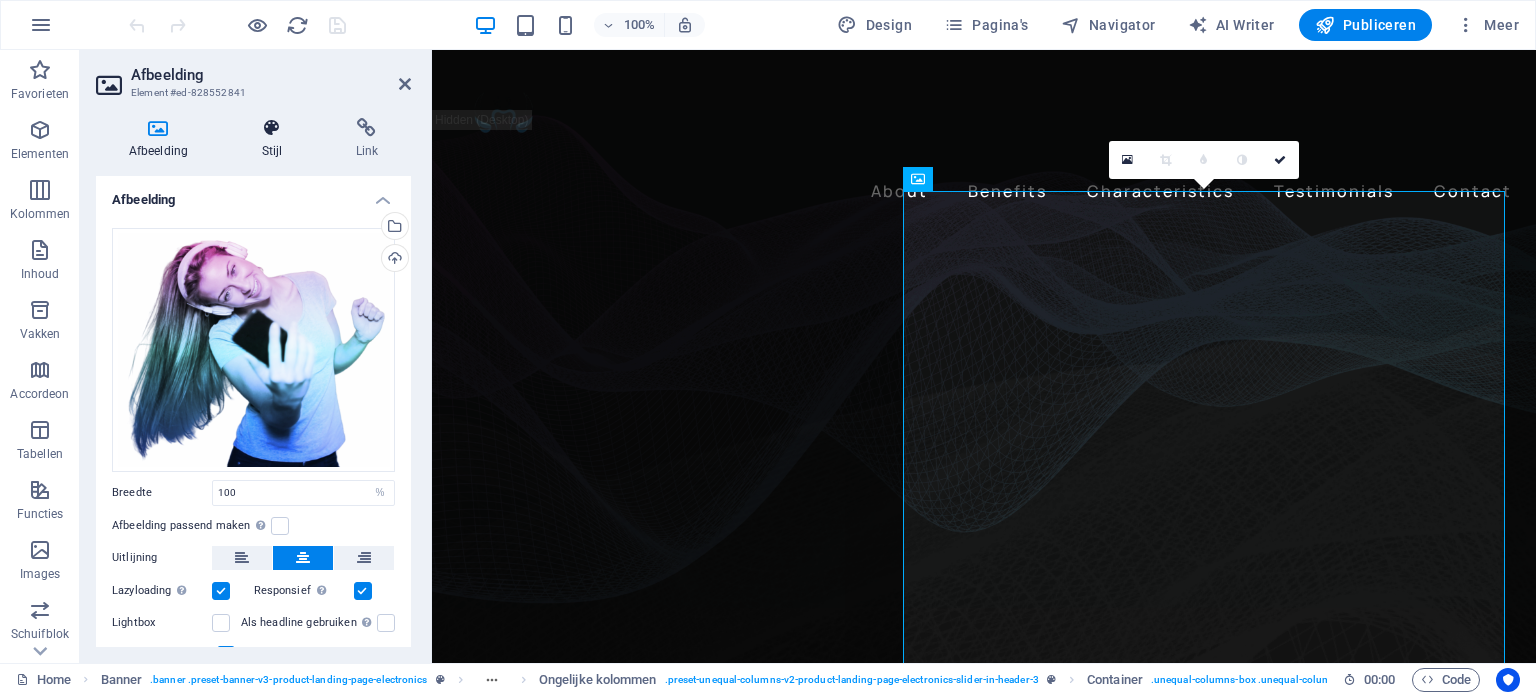 click at bounding box center (272, 128) 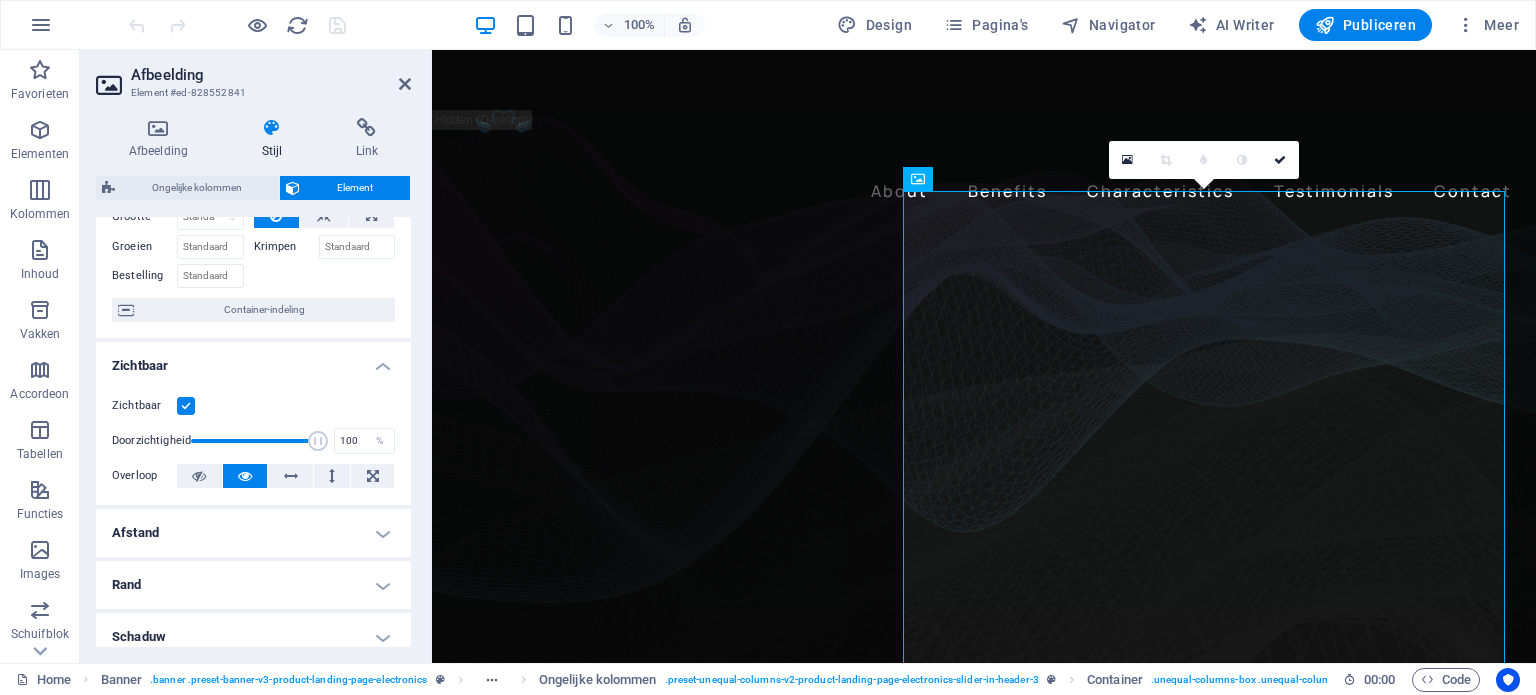 scroll, scrollTop: 0, scrollLeft: 0, axis: both 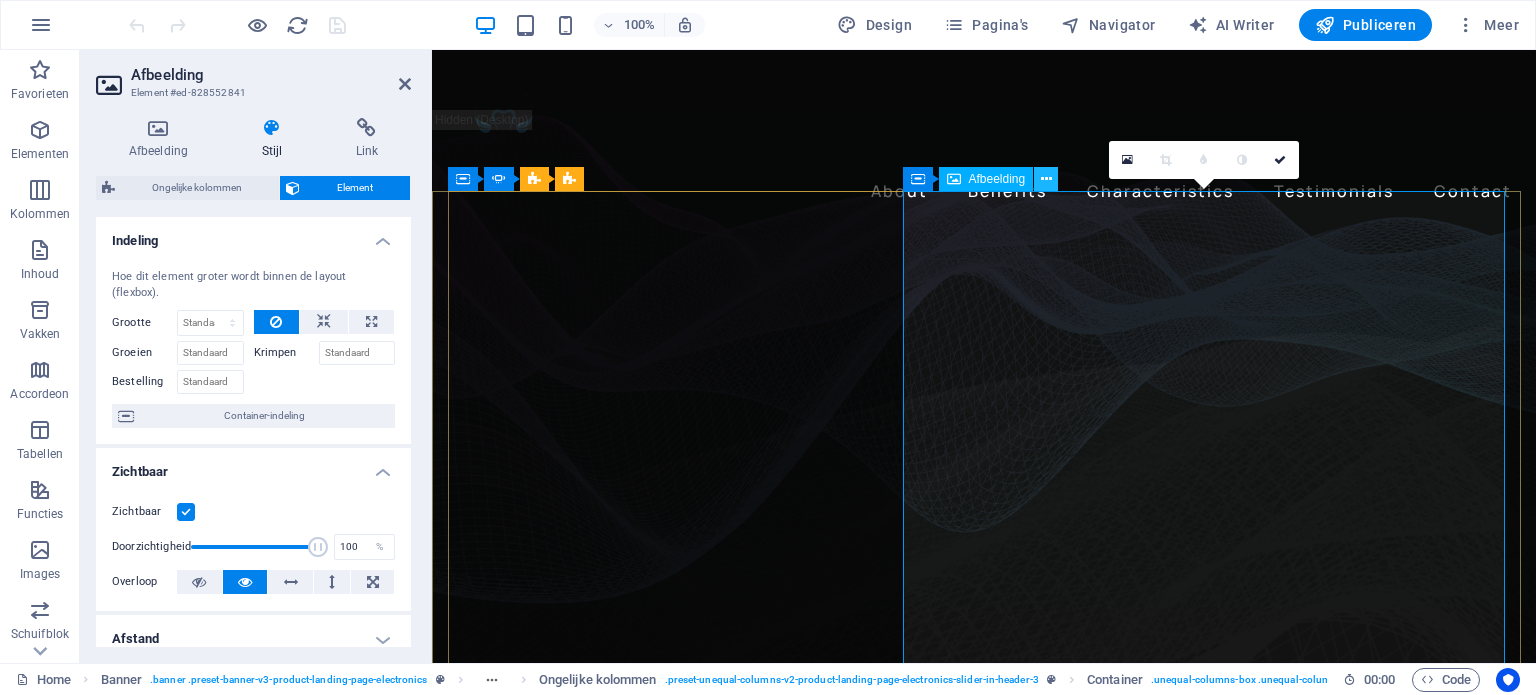click at bounding box center [1046, 179] 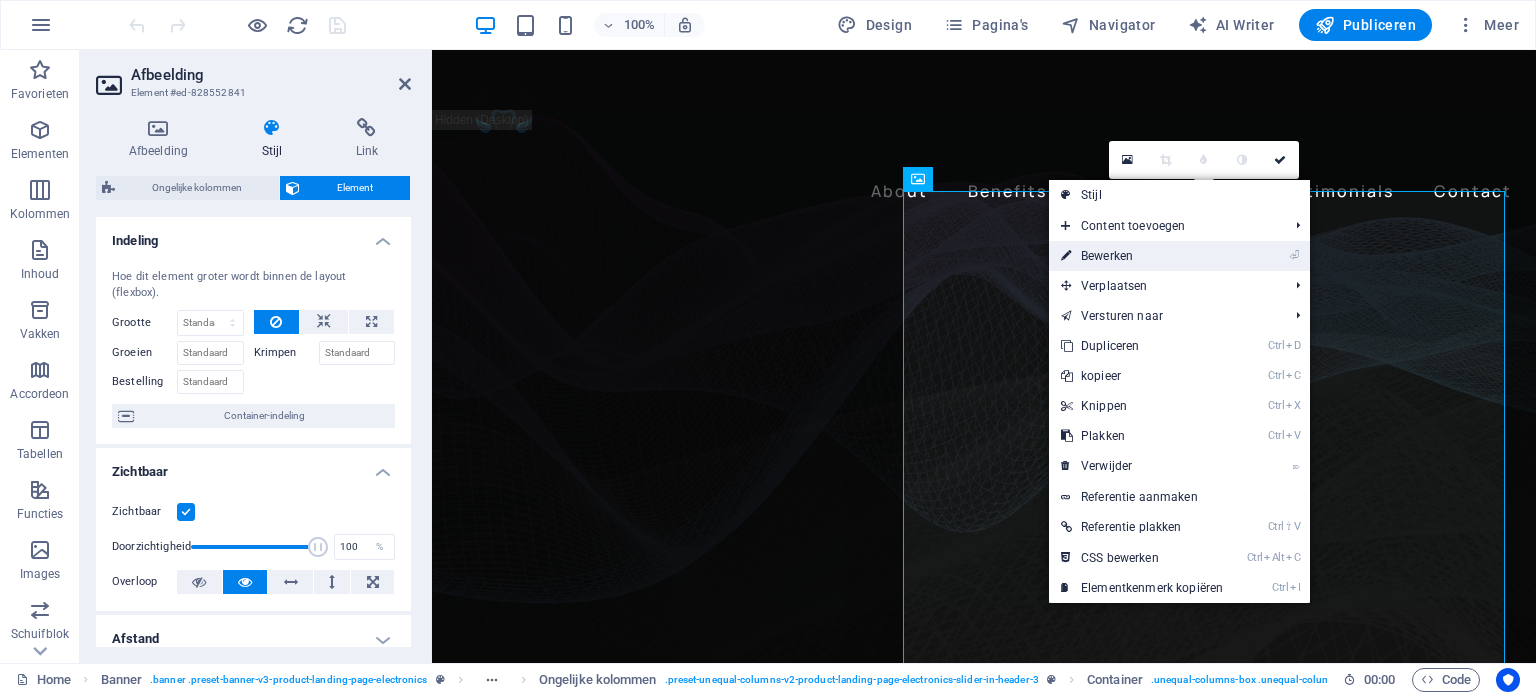 click on "⏎  Bewerken" at bounding box center [1142, 256] 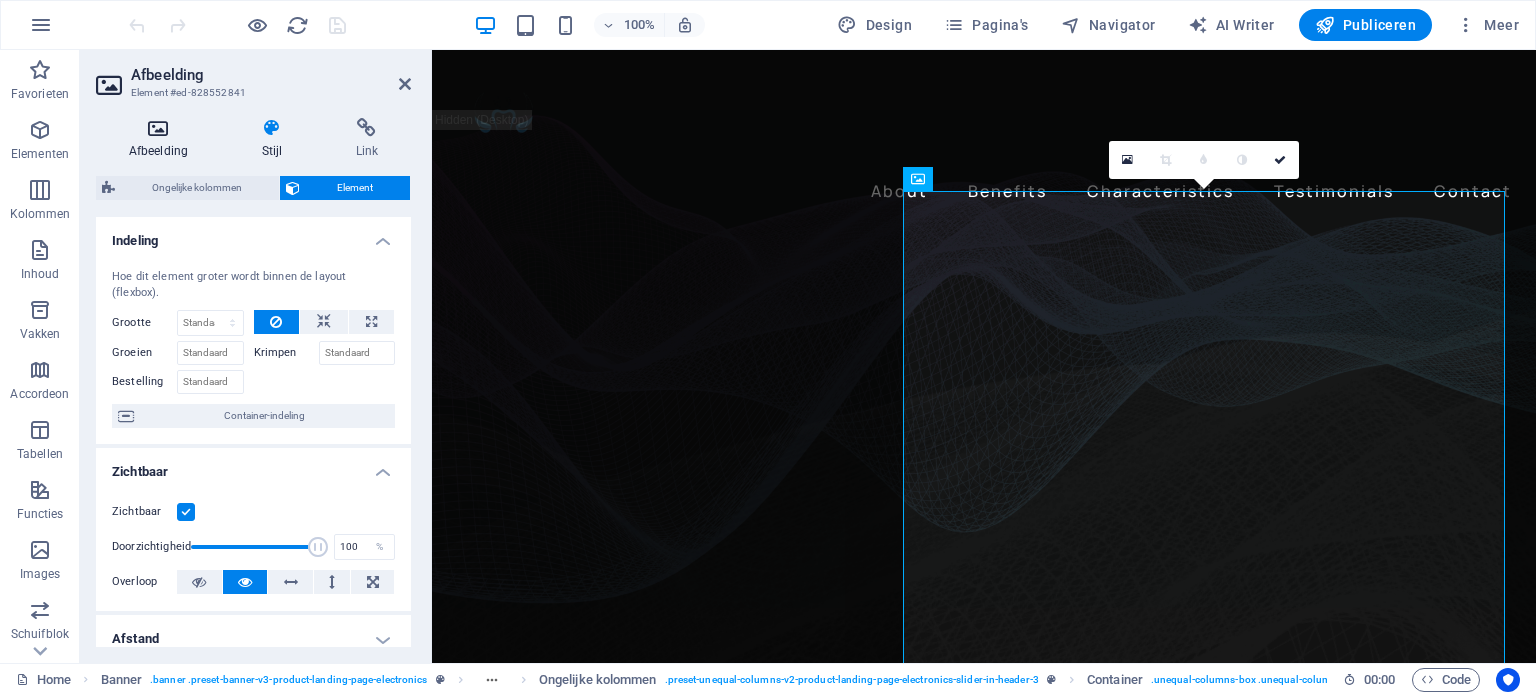 click at bounding box center (158, 128) 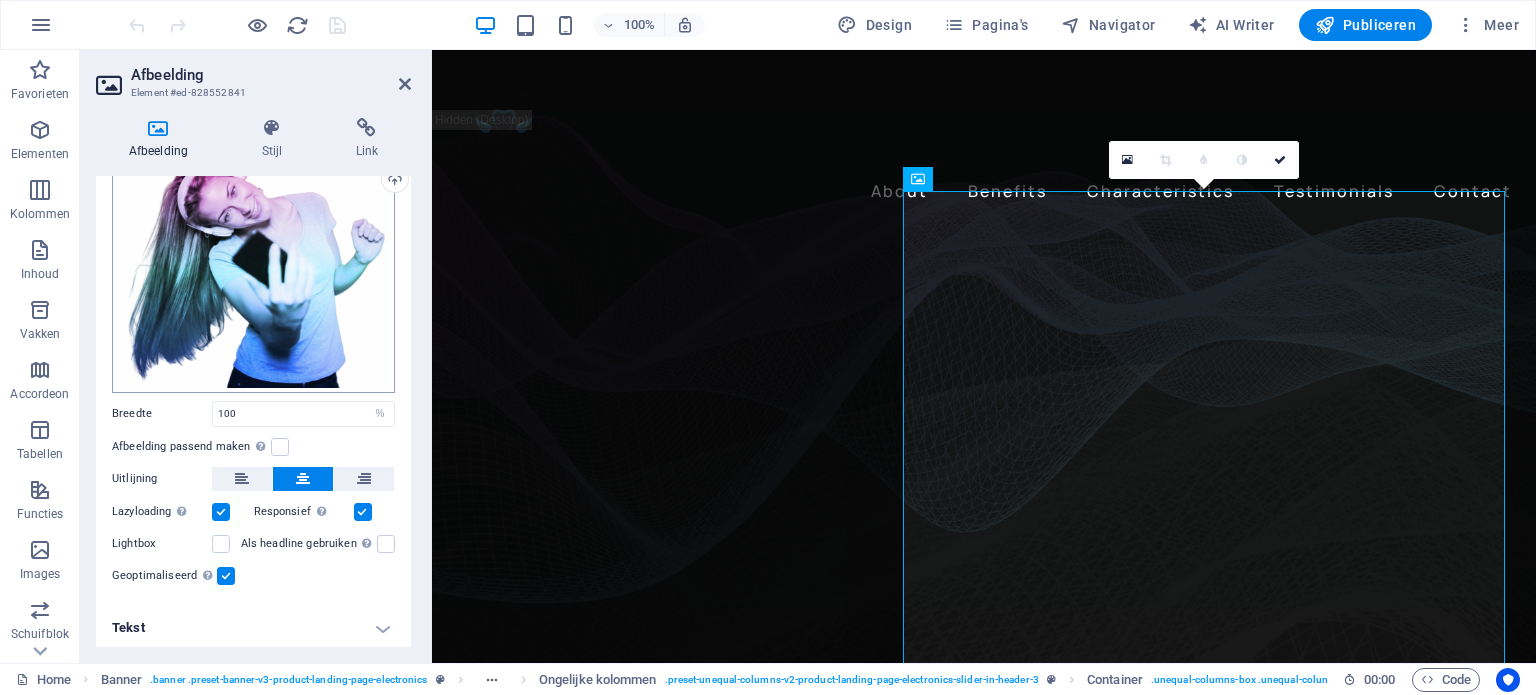 scroll, scrollTop: 0, scrollLeft: 0, axis: both 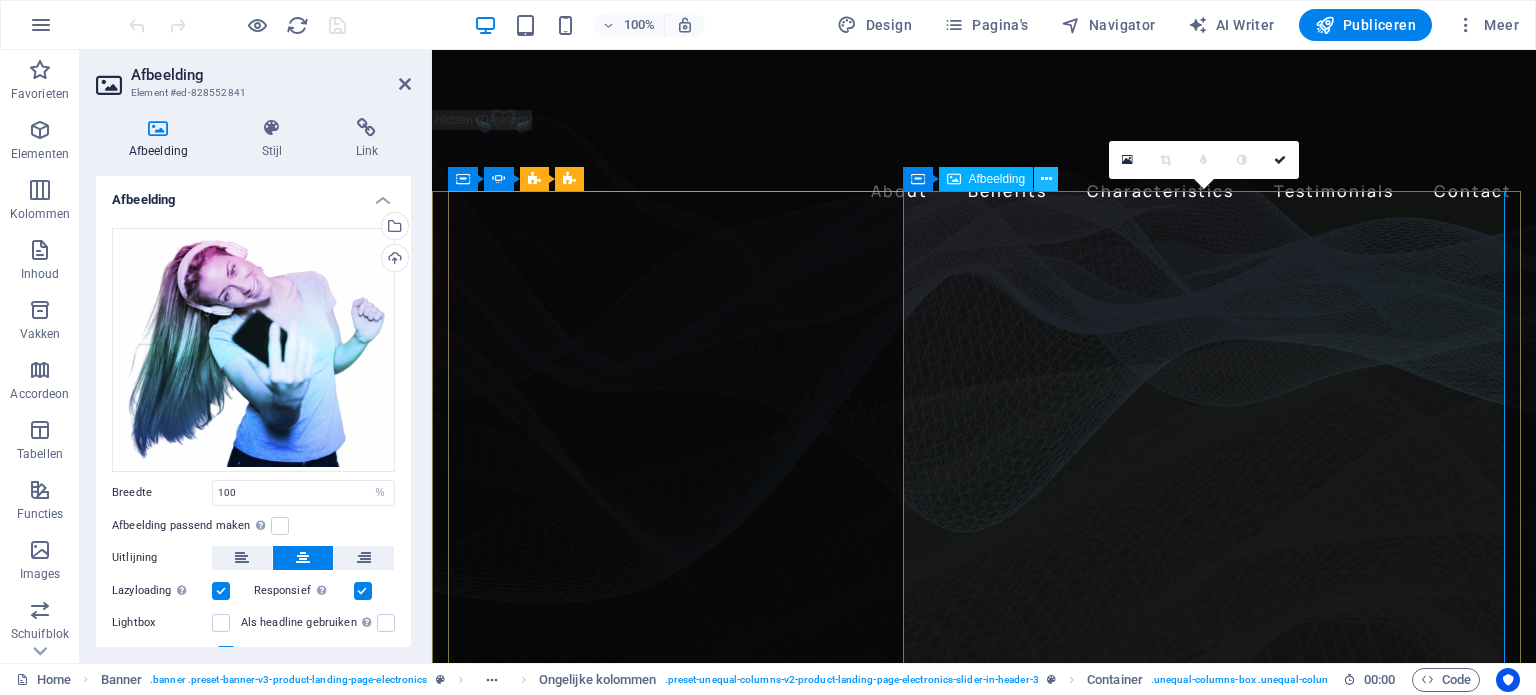 click at bounding box center (1046, 179) 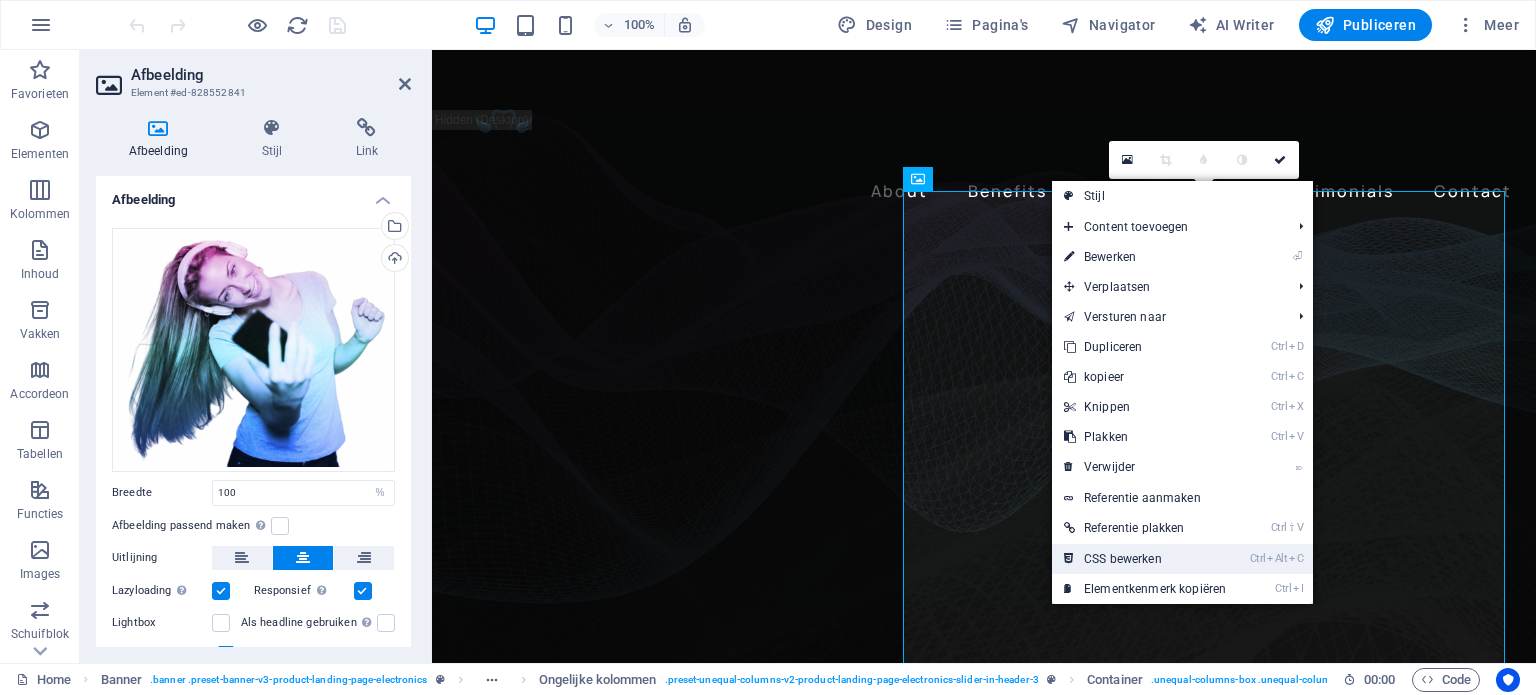 click on "Ctrl Alt C  CSS bewerken" at bounding box center [1145, 559] 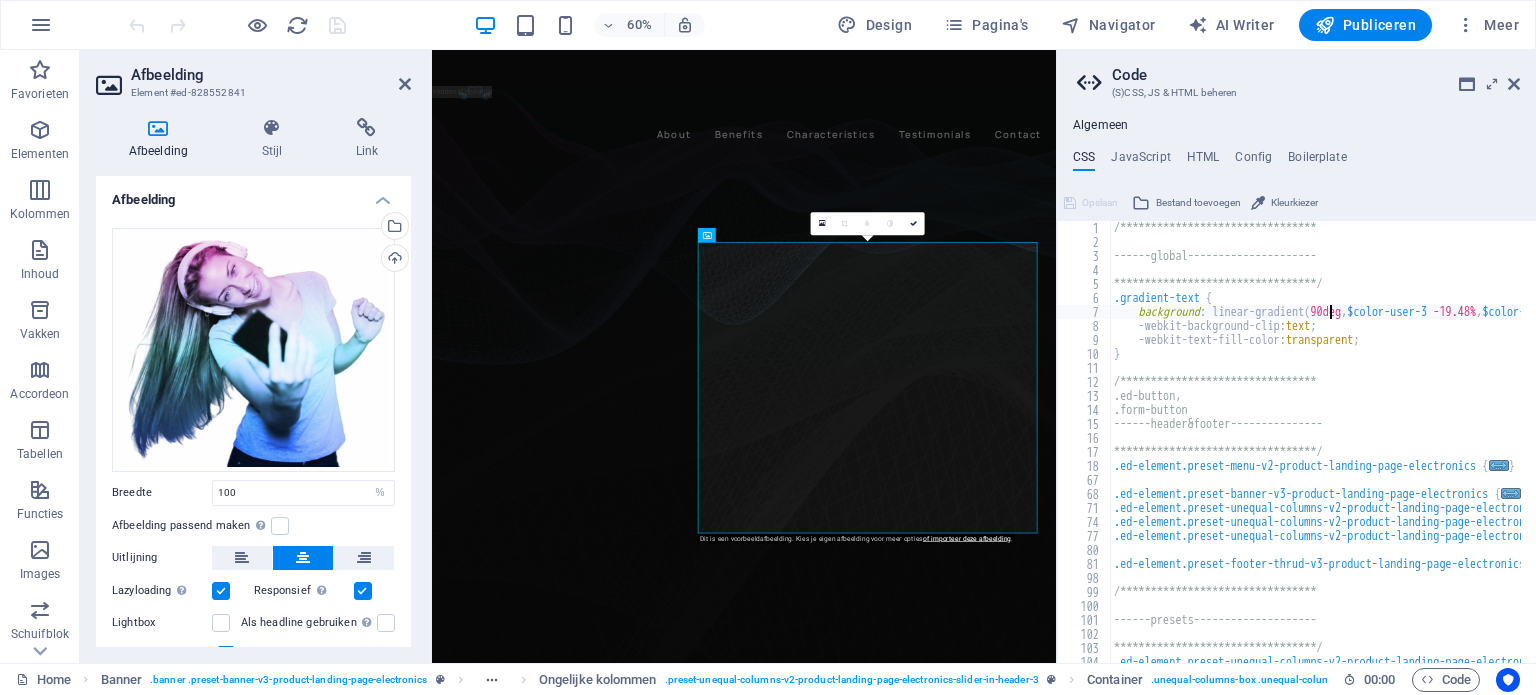 click on "**********" at bounding box center [1474, 448] 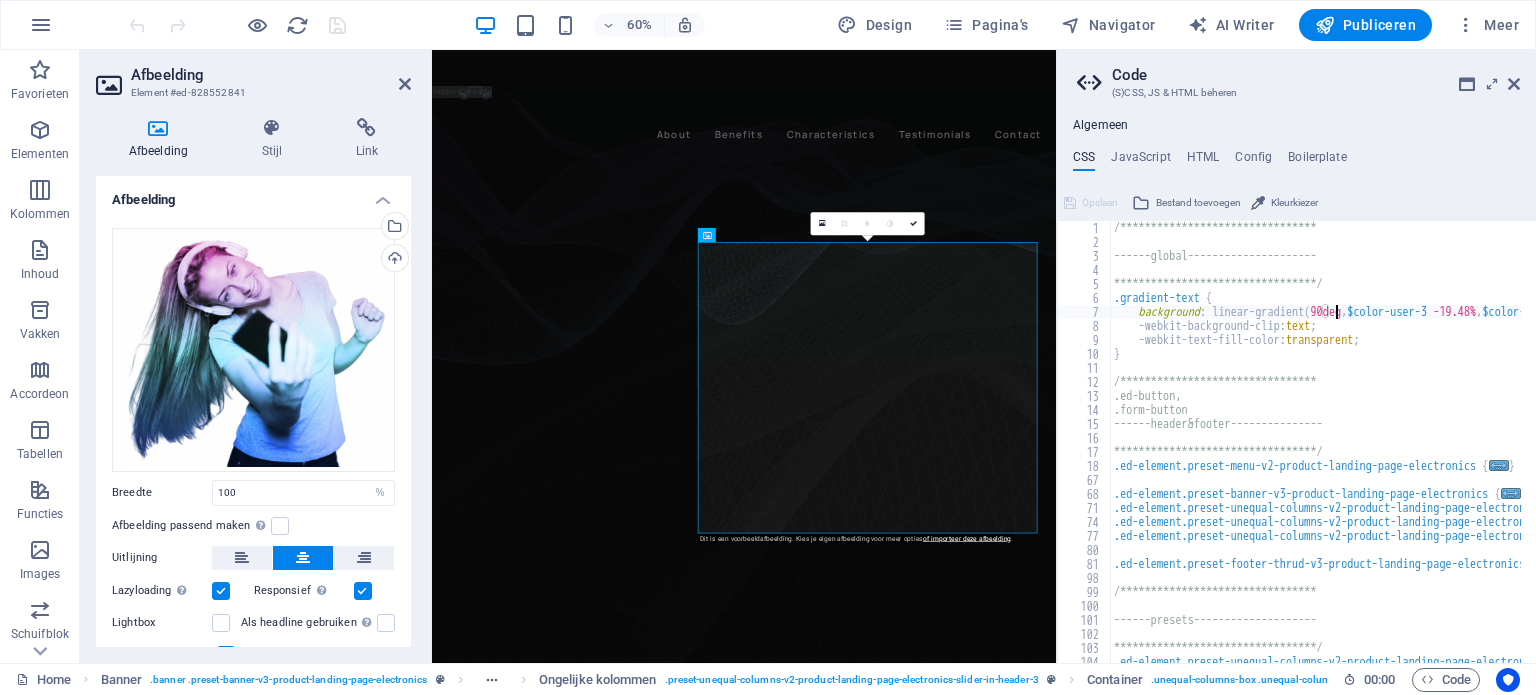 click on "**********" at bounding box center [1474, 448] 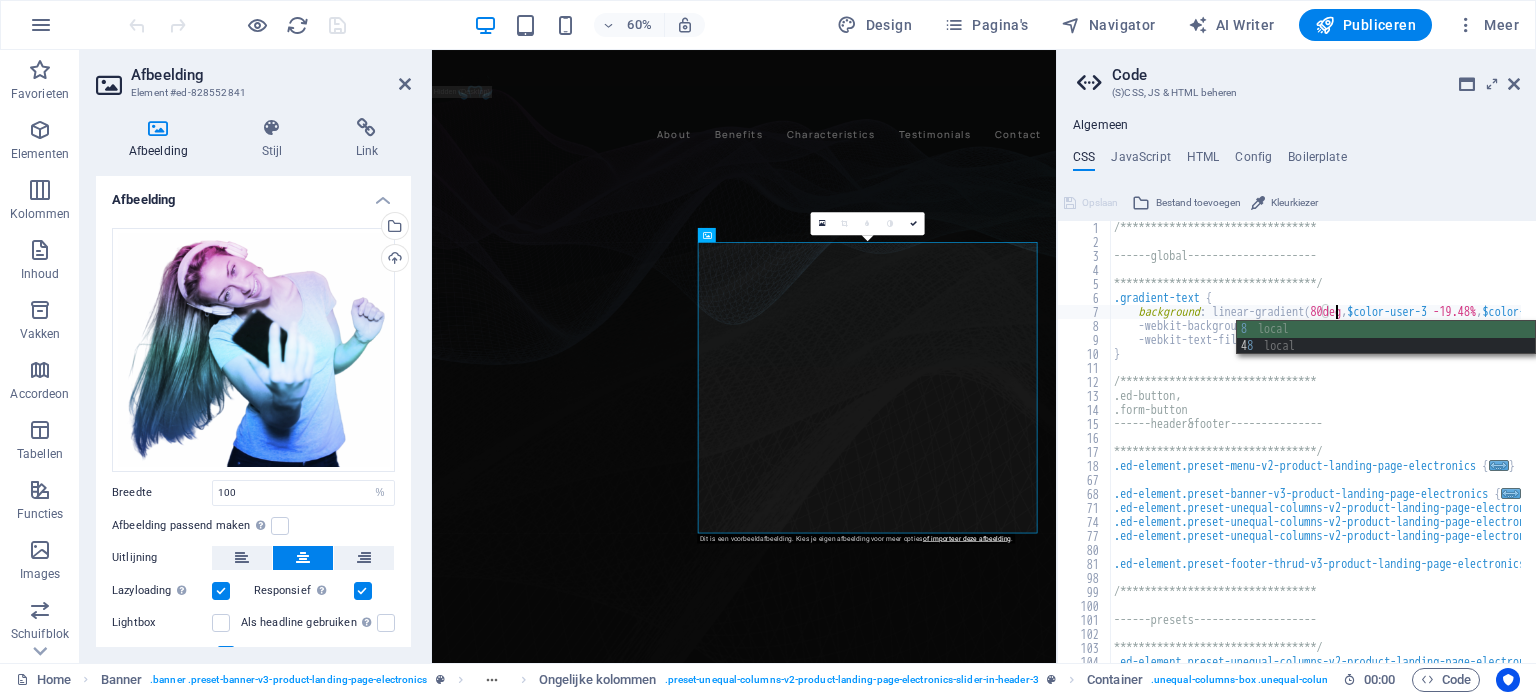 scroll, scrollTop: 0, scrollLeft: 20, axis: horizontal 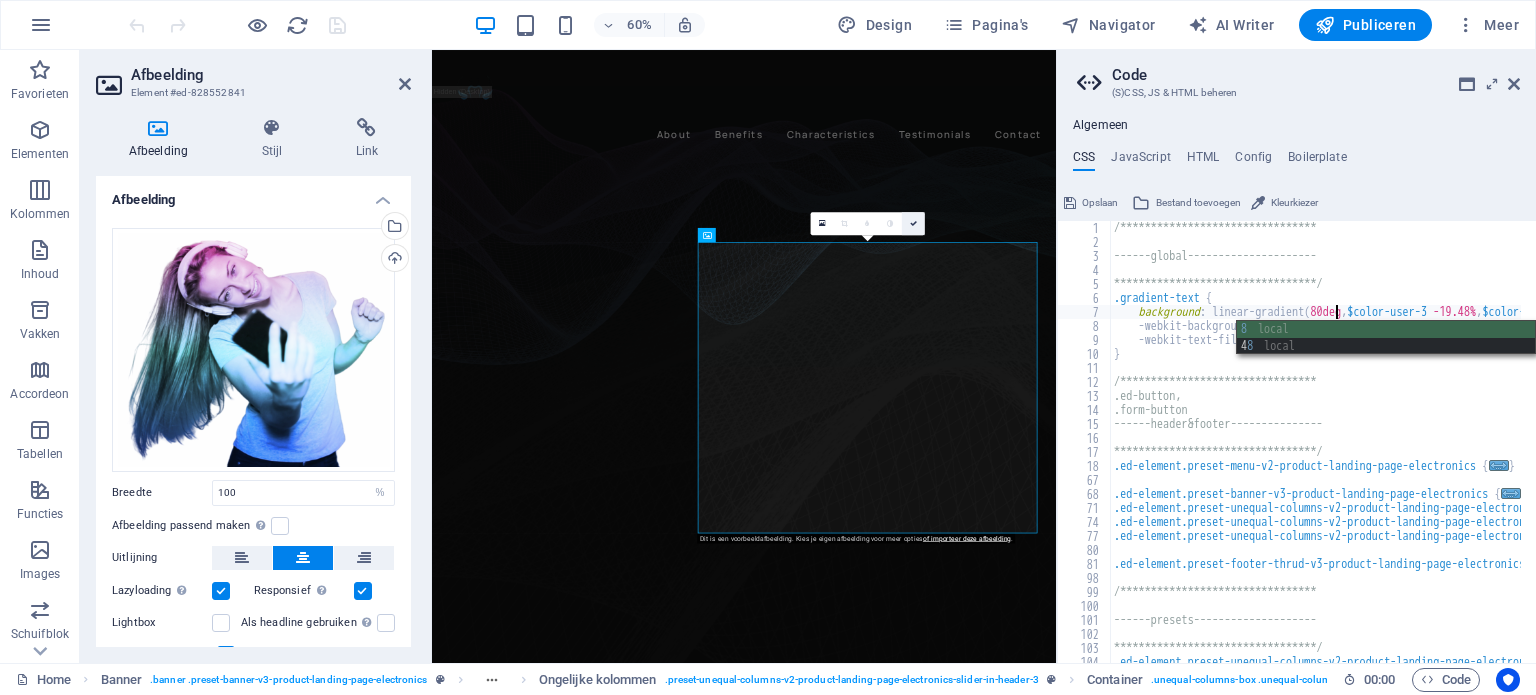 type on "background: linear-gradient(80deg, $color-user-3 -19.48%, $color-user-2 29.97%, $color-user-1 101.23%);" 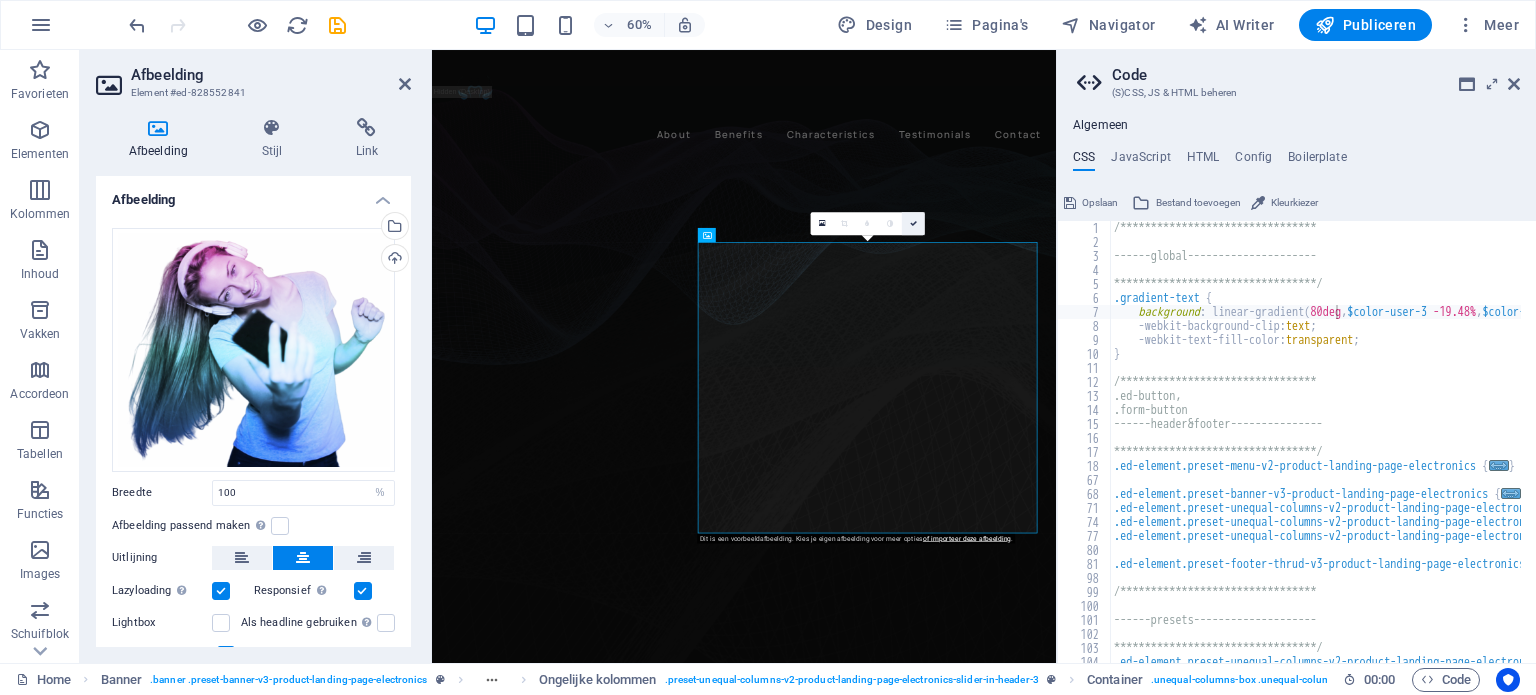 click at bounding box center (913, 223) 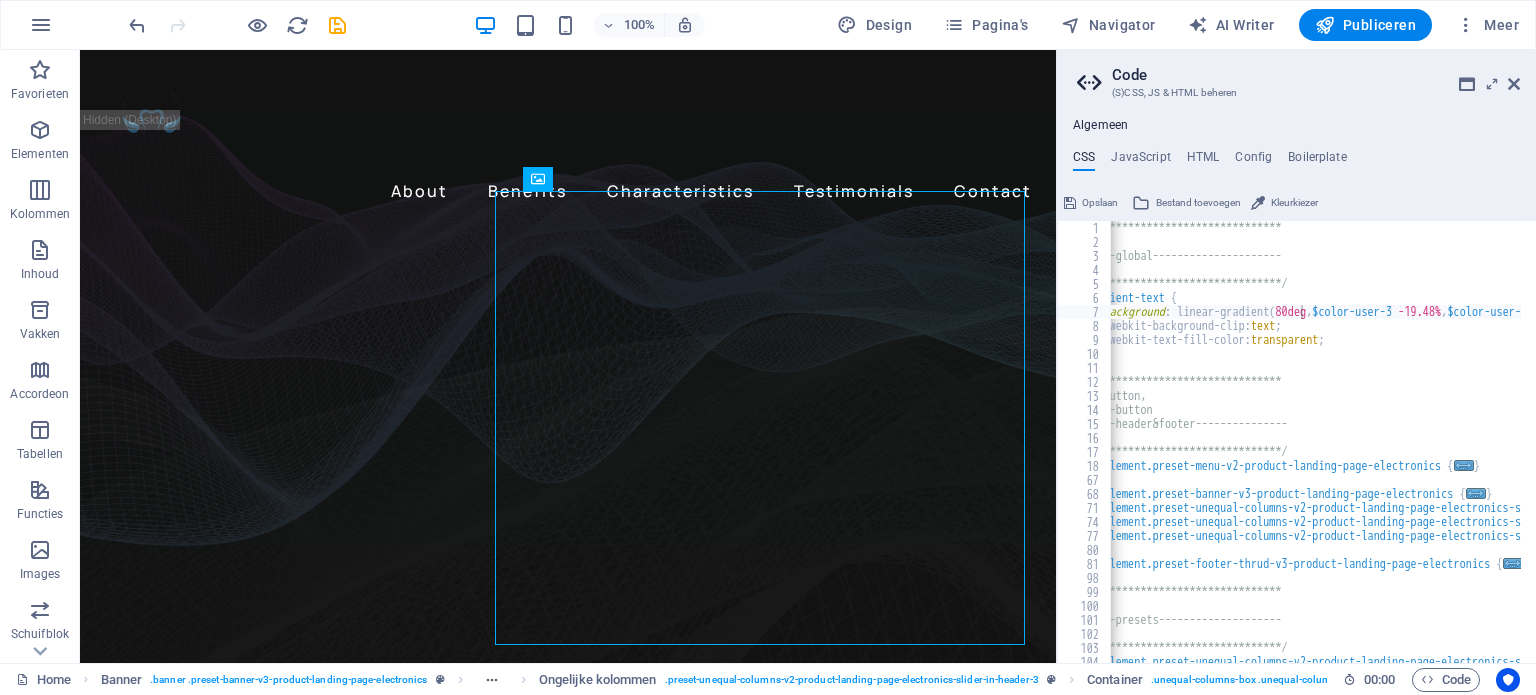 scroll, scrollTop: 0, scrollLeft: 0, axis: both 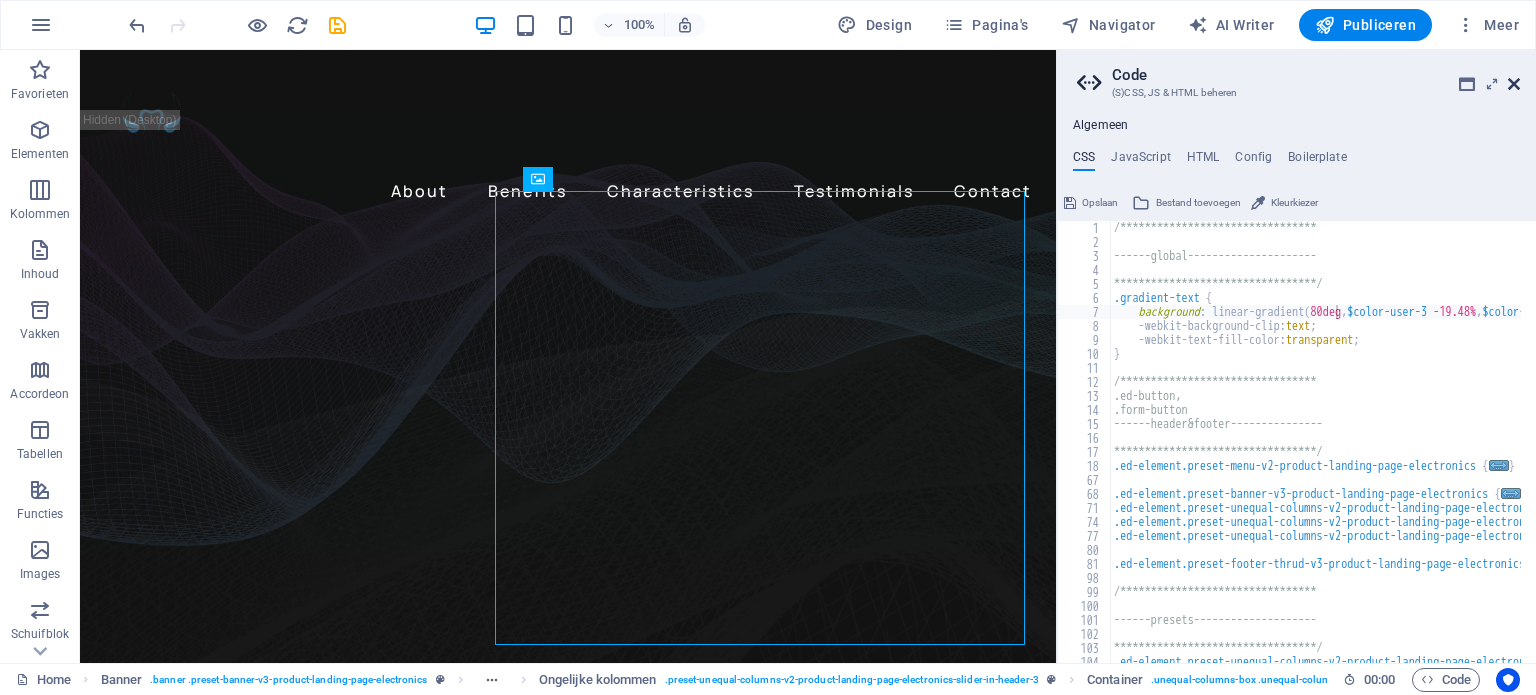 click at bounding box center [1514, 84] 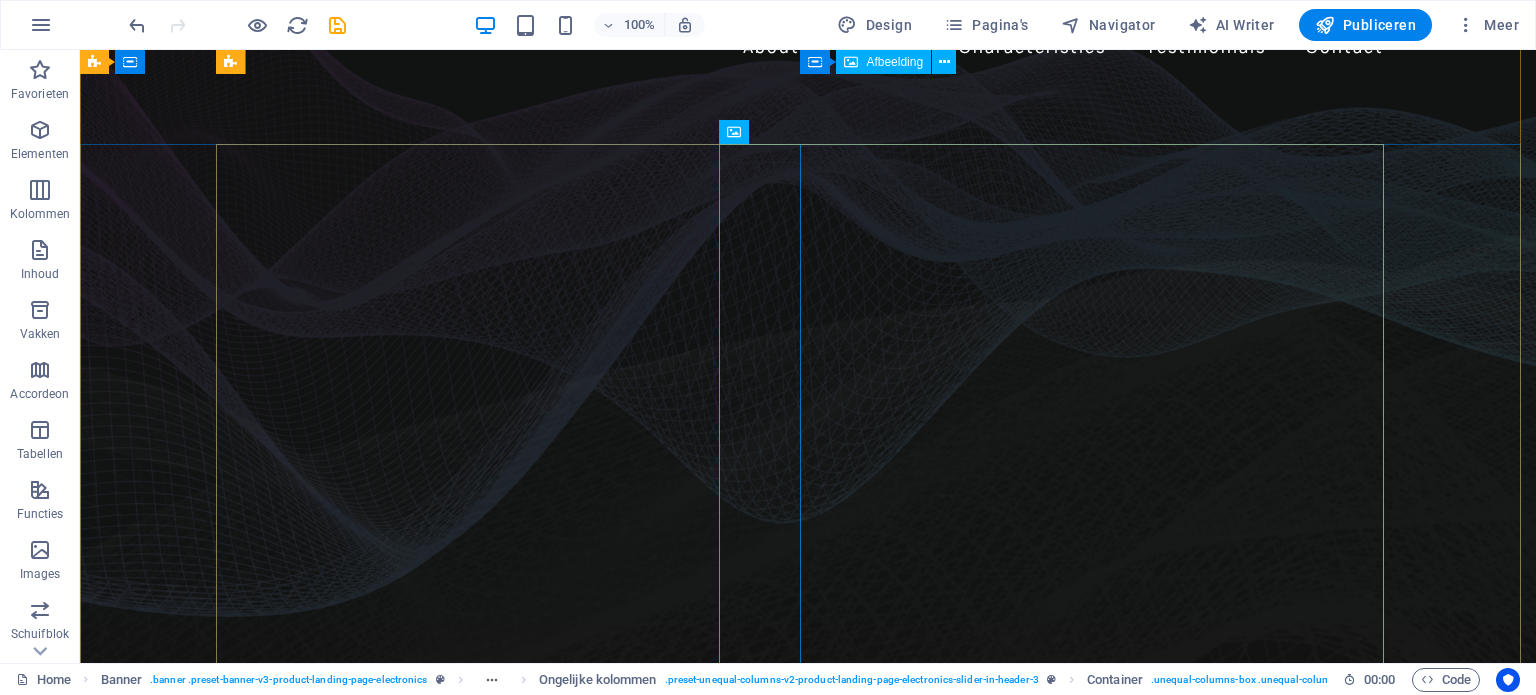 scroll, scrollTop: 0, scrollLeft: 0, axis: both 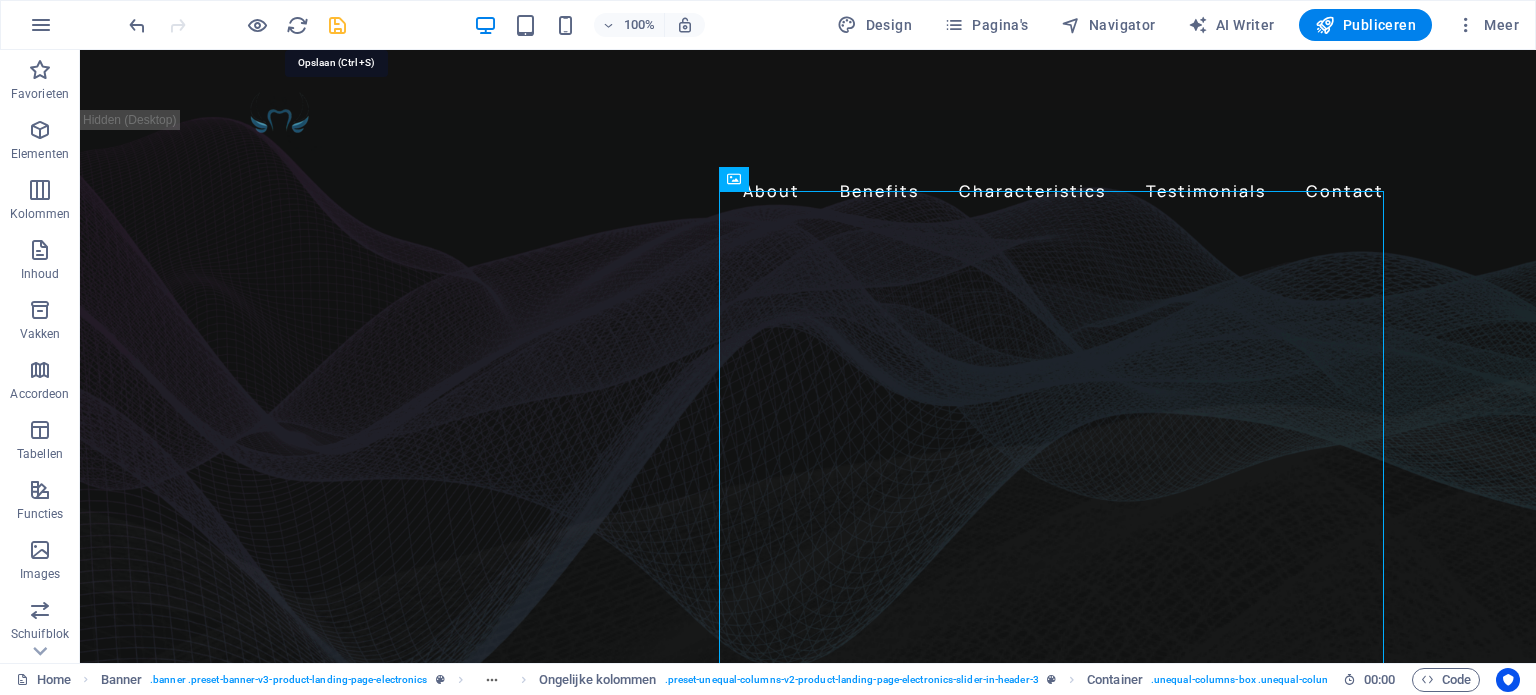 click at bounding box center (337, 25) 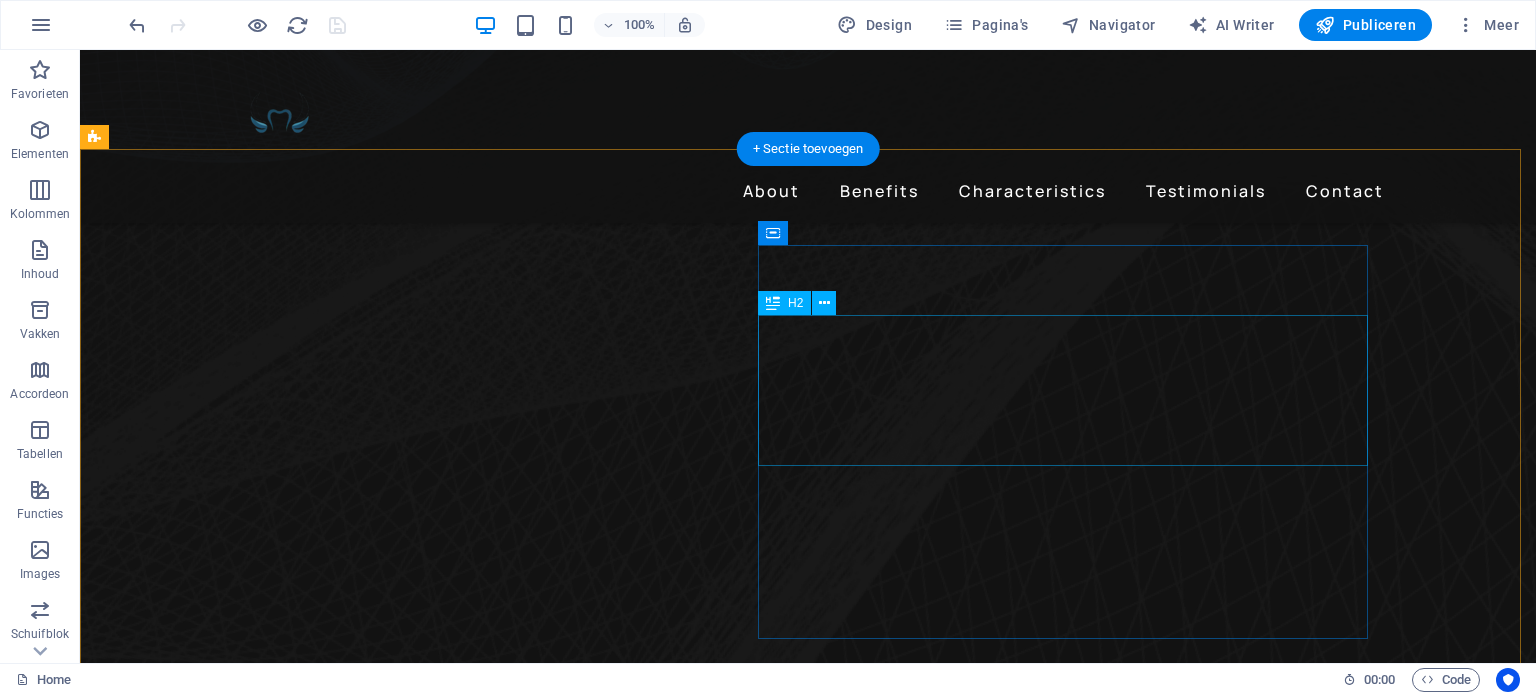 scroll, scrollTop: 710, scrollLeft: 0, axis: vertical 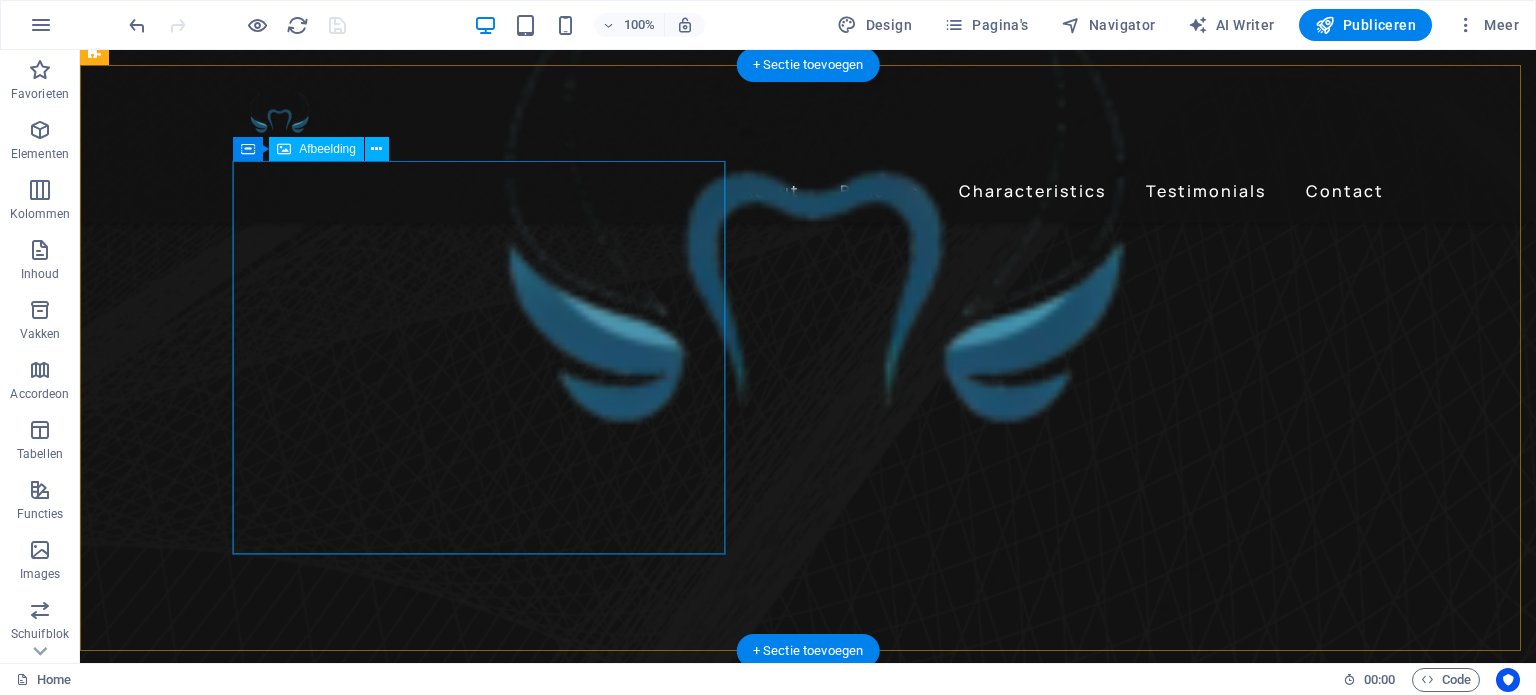 click at bounding box center (680, 4229) 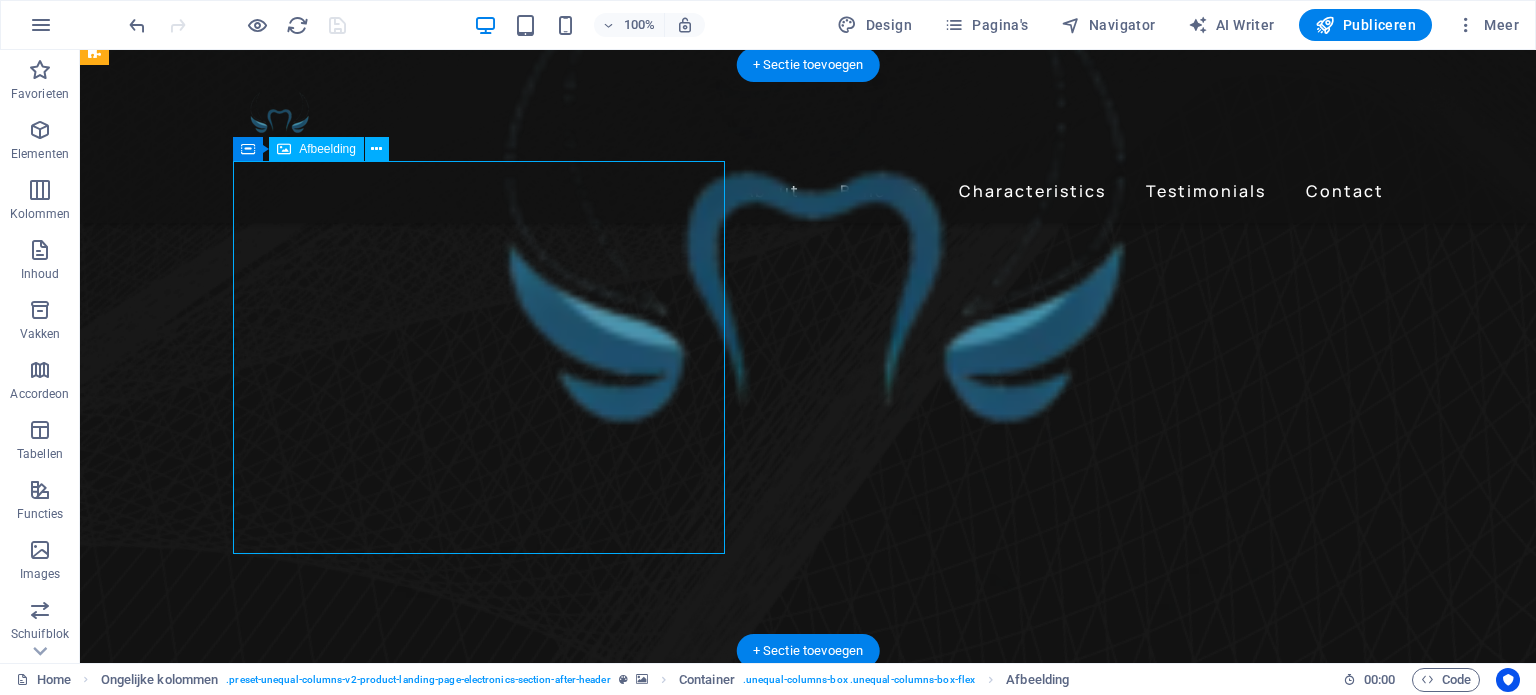 click at bounding box center [680, 4229] 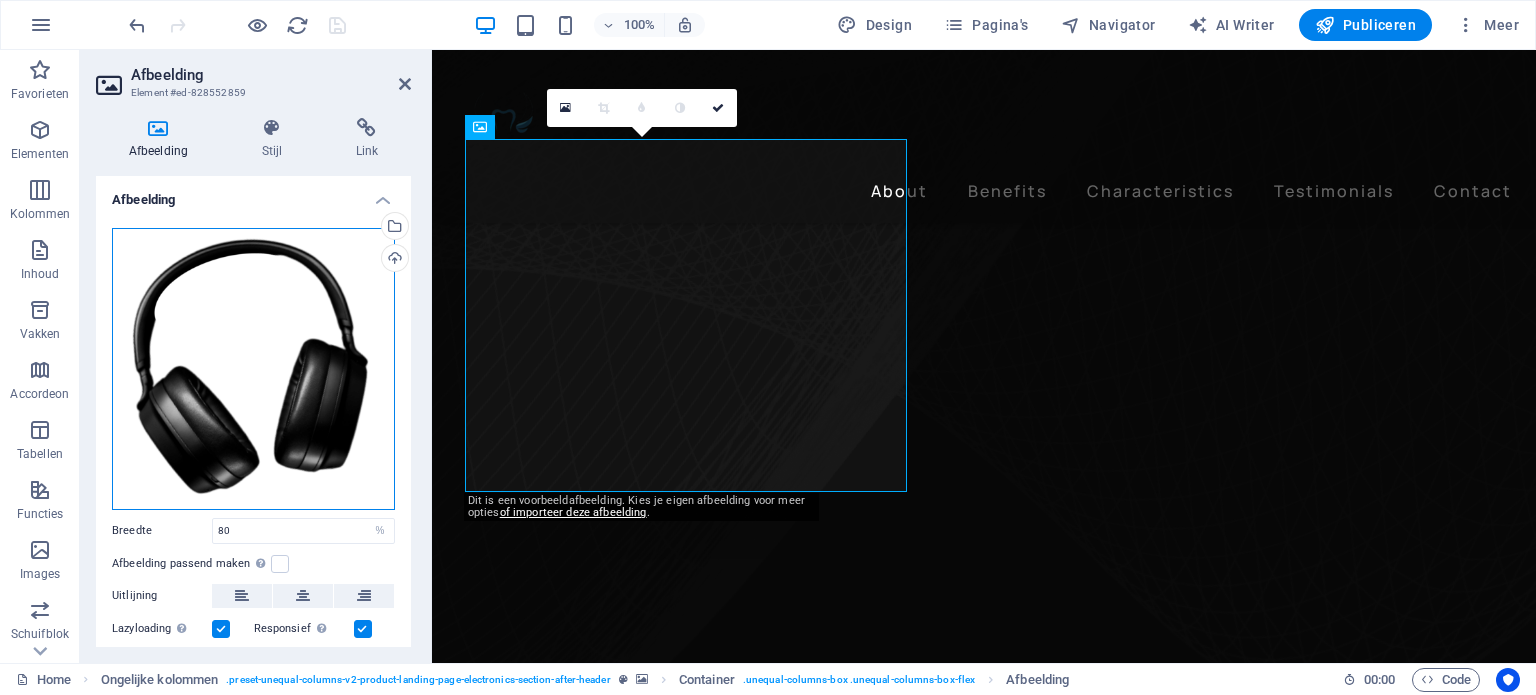 click on "Sleep bestanden hierheen, klik om bestanden te kiezen of  selecteer bestanden uit Bestanden of gebruik onze gratis stockfoto's en video's" at bounding box center [253, 369] 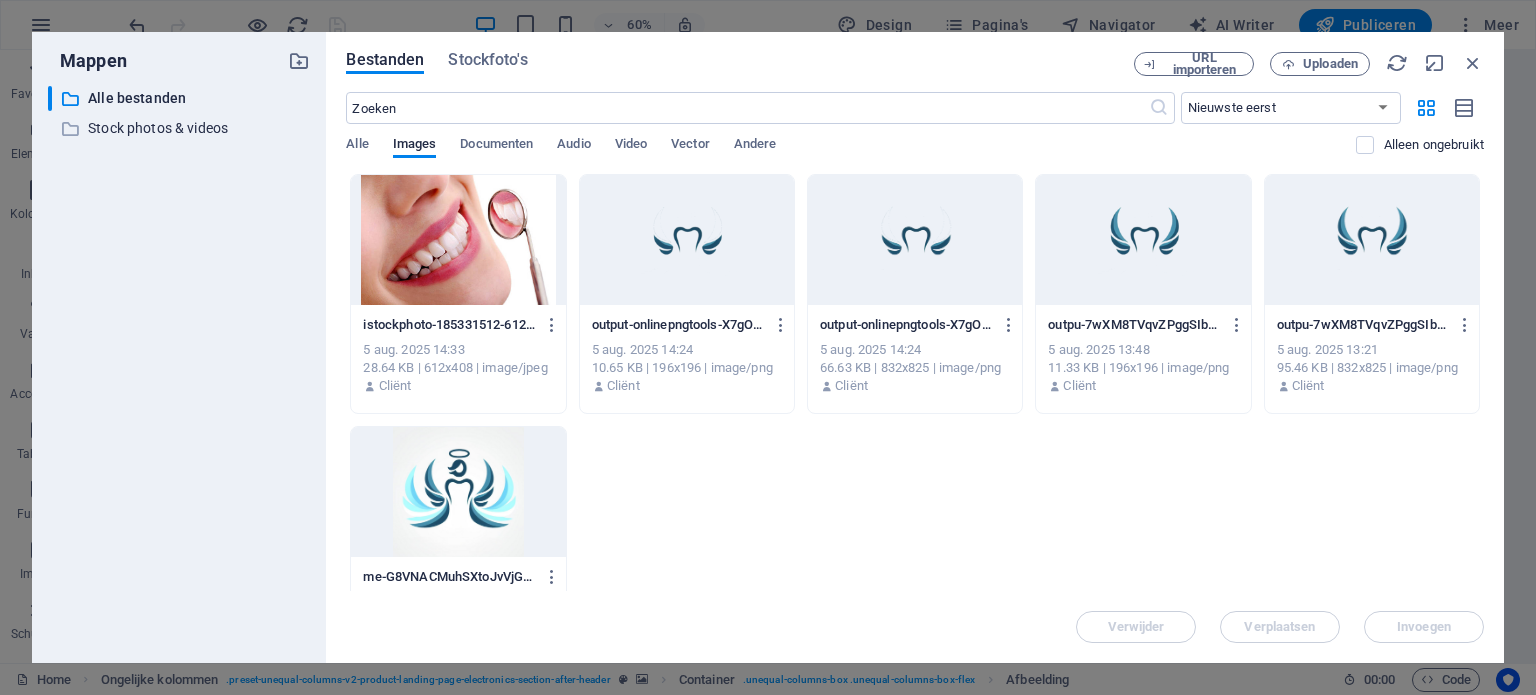 click at bounding box center (687, 240) 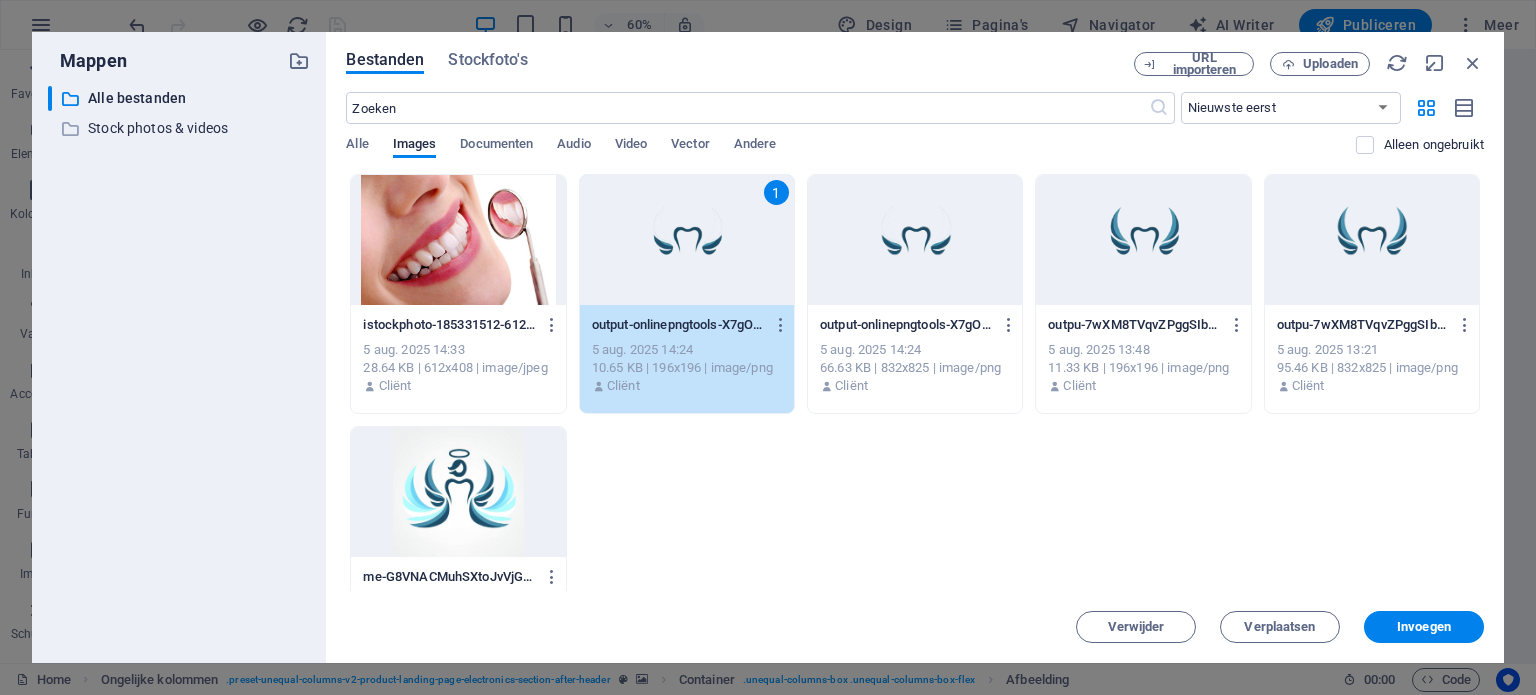 click on "1" at bounding box center [687, 240] 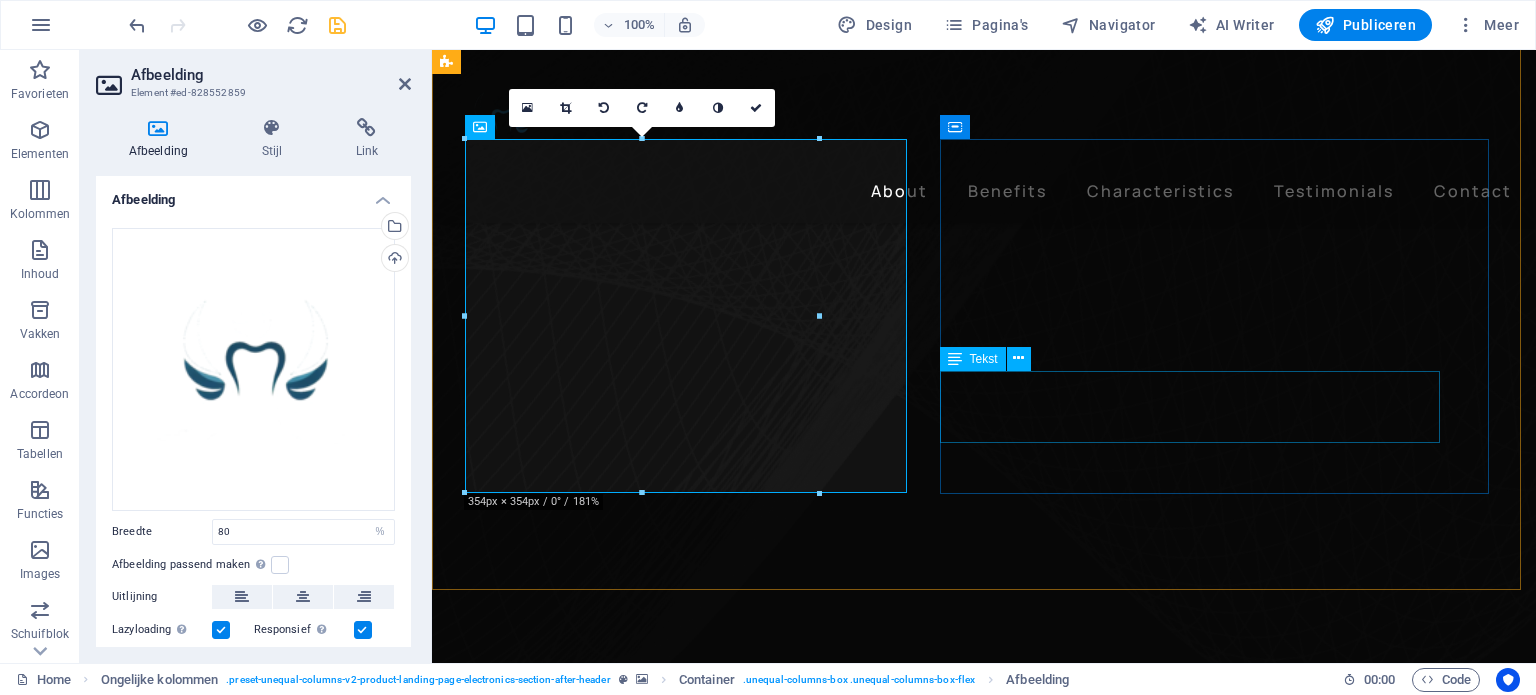 click on "Lorem ipsum dolor sit amet, consectetur adipiscing elit. Id quam et, turpis a neque fringilla. Quam eleifend non, augue lectus malesuada quisque lorem neque quam. Morbi ac, non mauris integer ac neque." at bounding box center (984, 4583) 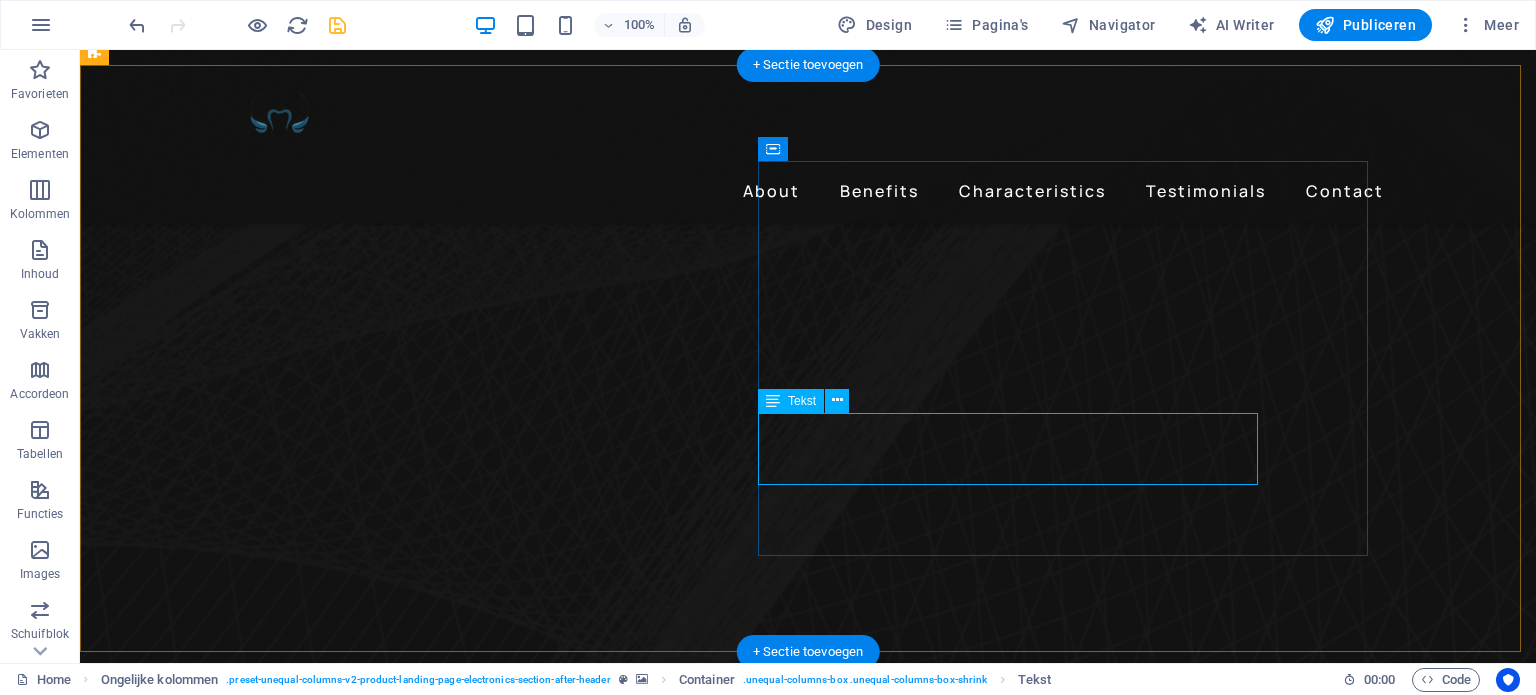 click on "Lorem ipsum dolor sit amet, consectetur adipiscing elit. Id quam et, turpis a neque fringilla. Quam eleifend non, augue lectus malesuada quisque lorem neque quam. Morbi ac, non mauris integer ac neque." at bounding box center (680, 4866) 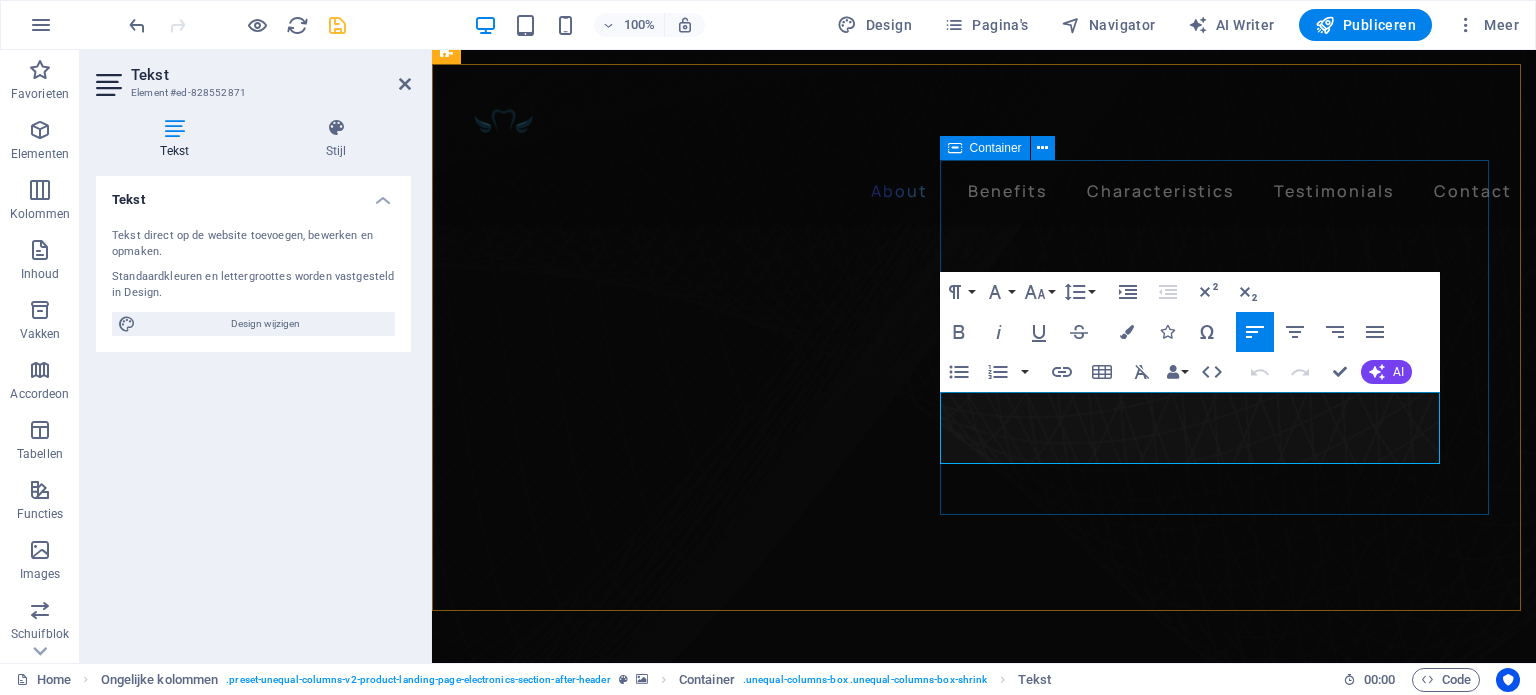 scroll, scrollTop: 688, scrollLeft: 0, axis: vertical 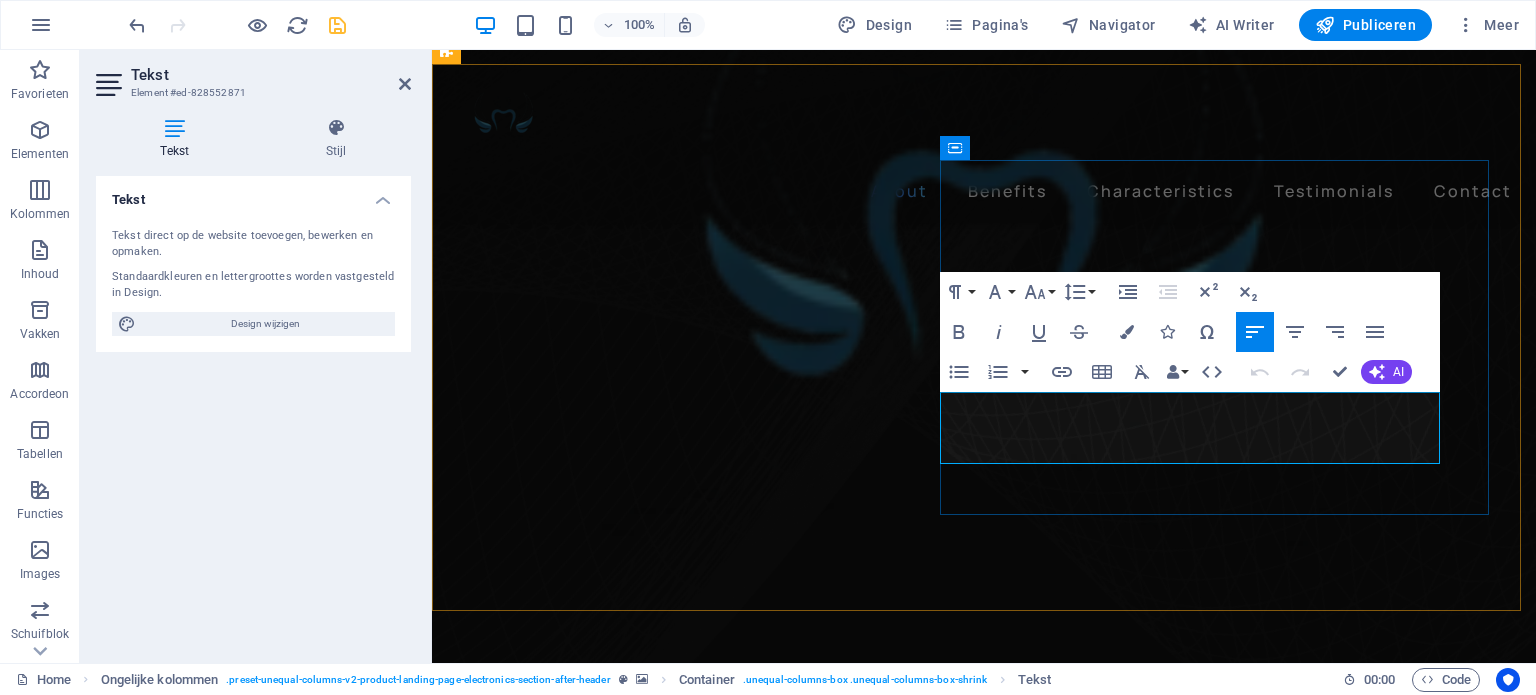 click on "Lorem ipsum dolor sit amet, consectetur adipiscing elit. Id quam et, turpis a neque fringilla. Quam eleifend non, augue lectus malesuada quisque lorem neque quam. Morbi ac, non mauris integer ac neque." at bounding box center (984, 4605) 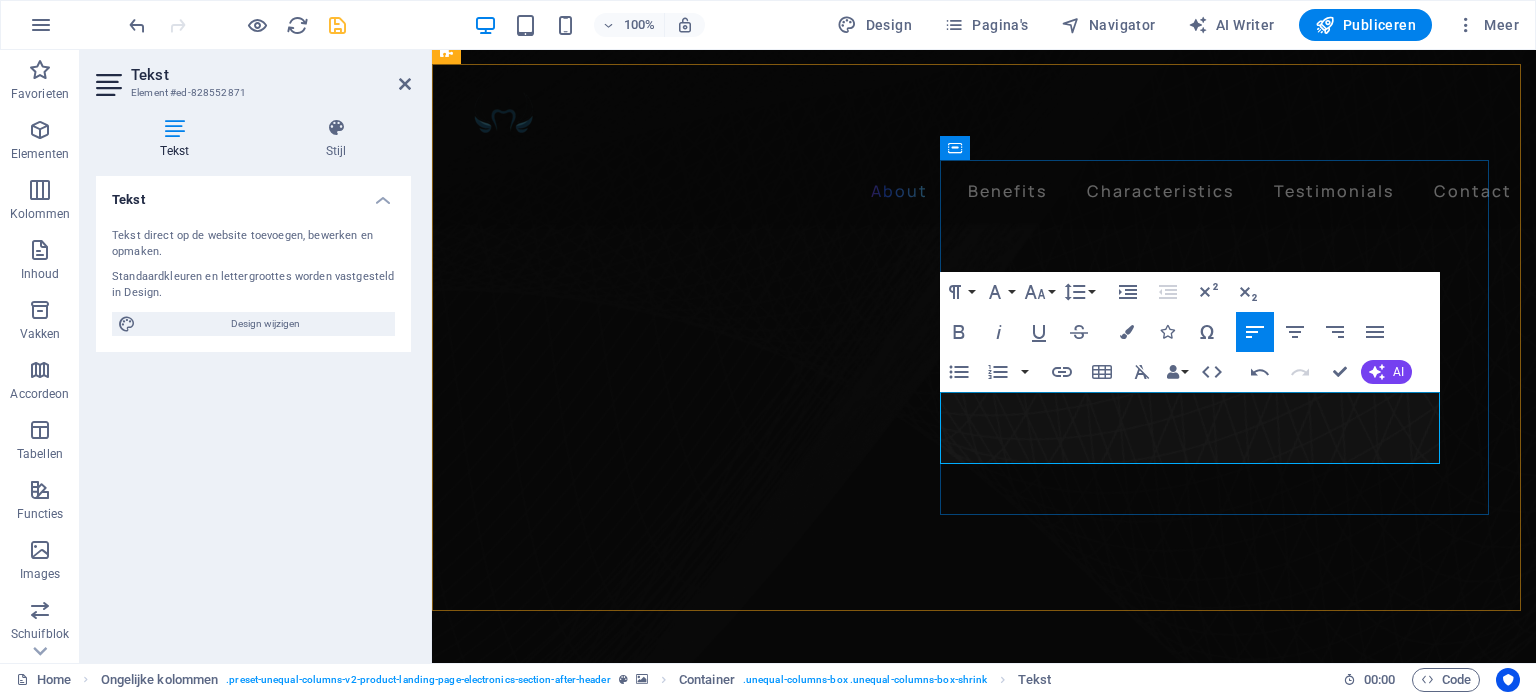 click on "Met passie voor tandheelkunde en oog voor detail, bied ik hoogwaardige tandheelkundige zorg waarbij jouw comfort en gezondheid centraal staan" at bounding box center [984, 4605] 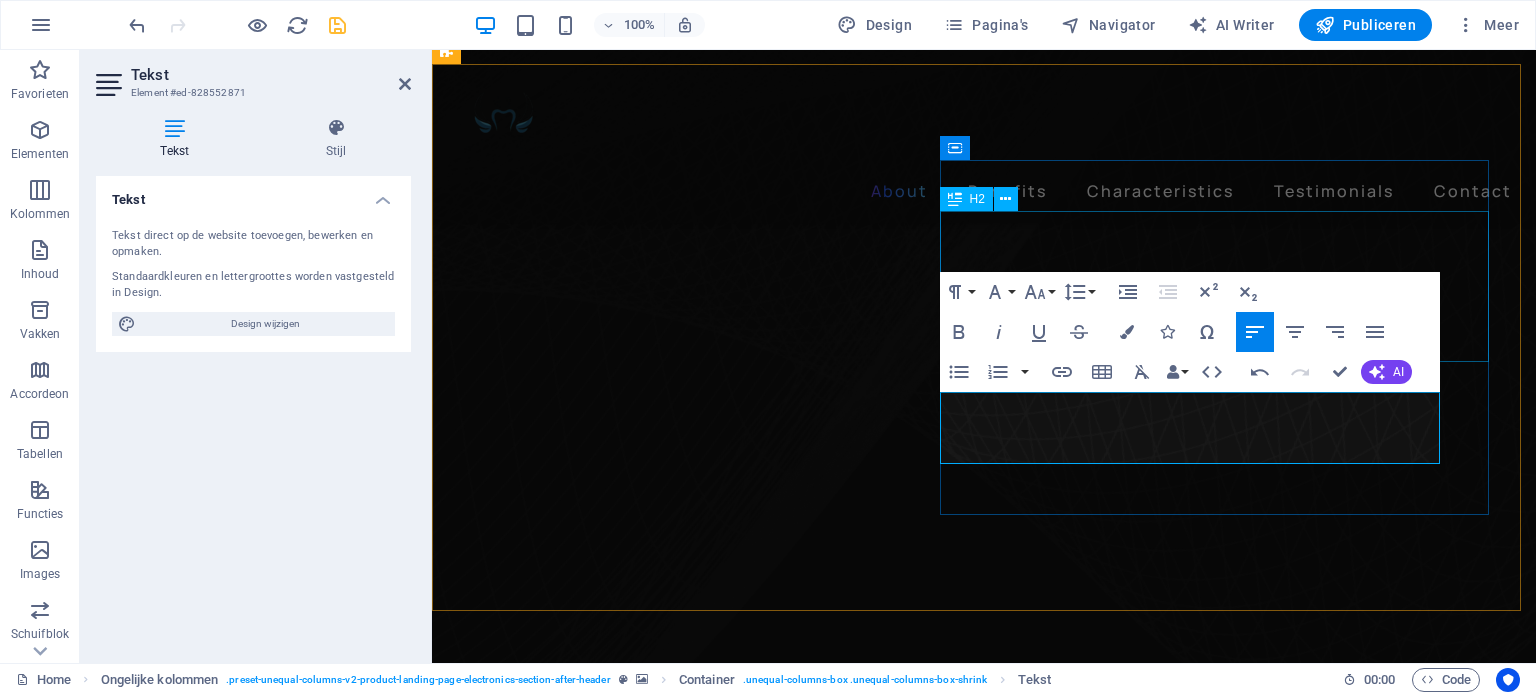 click on "Gadgets Headphones" at bounding box center (984, 4475) 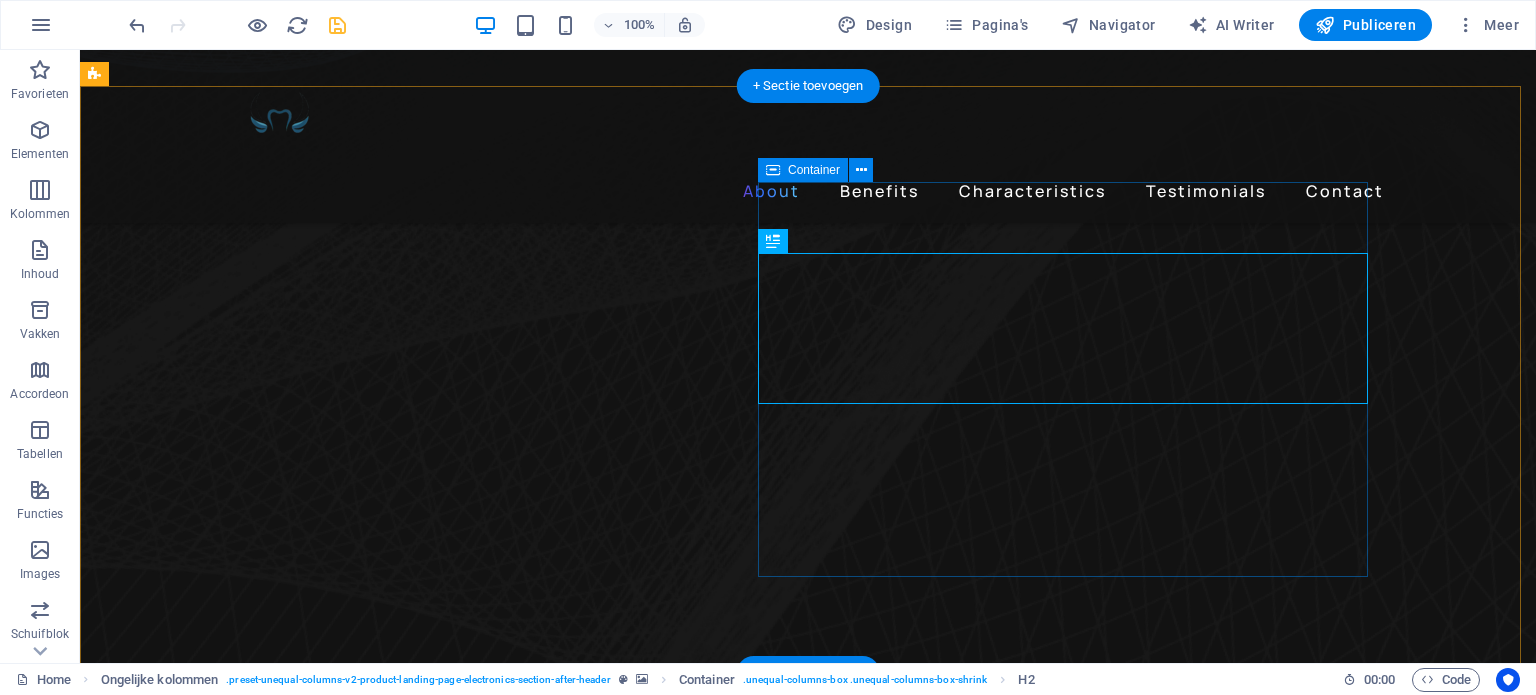 click on "Gadgets Headphones Met passie voor tandheelkunde en oog voor detail, bied ik hoogwaardige tandheelkundige zorg waarbij jouw comfort en gezondheid centraal staan" at bounding box center [680, 4825] 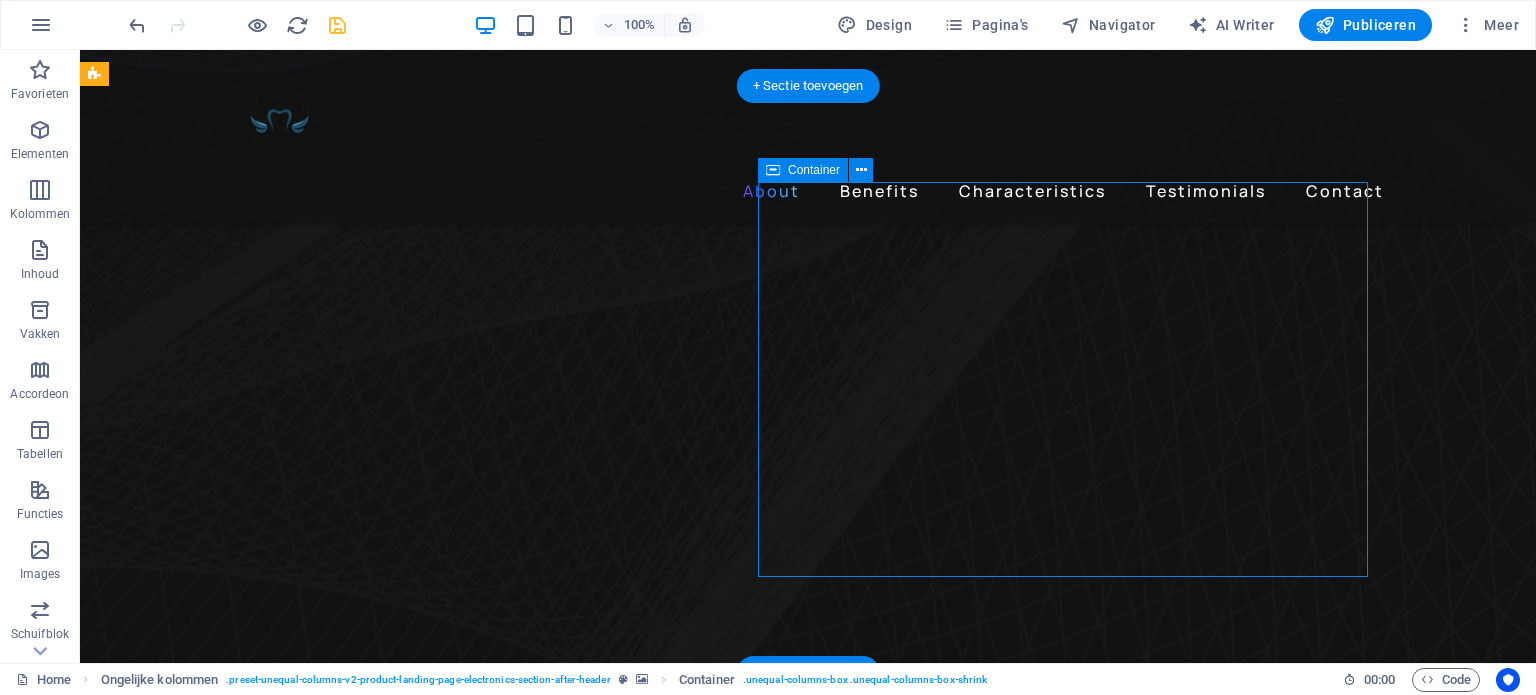 click on "Gadgets Headphones Met passie voor tandheelkunde en oog voor detail, bied ik hoogwaardige tandheelkundige zorg waarbij jouw comfort en gezondheid centraal staan" at bounding box center (680, 4825) 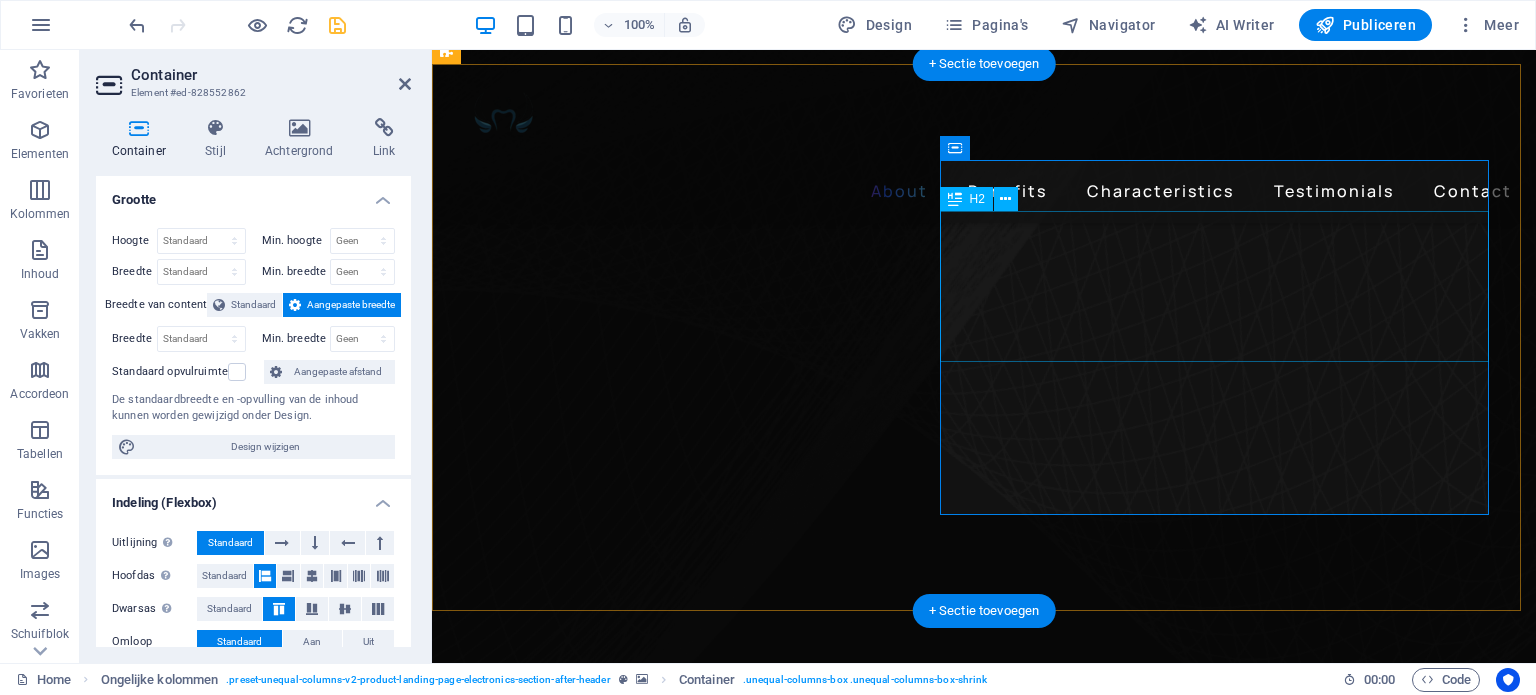click on "Gadgets Headphones" at bounding box center [984, 4515] 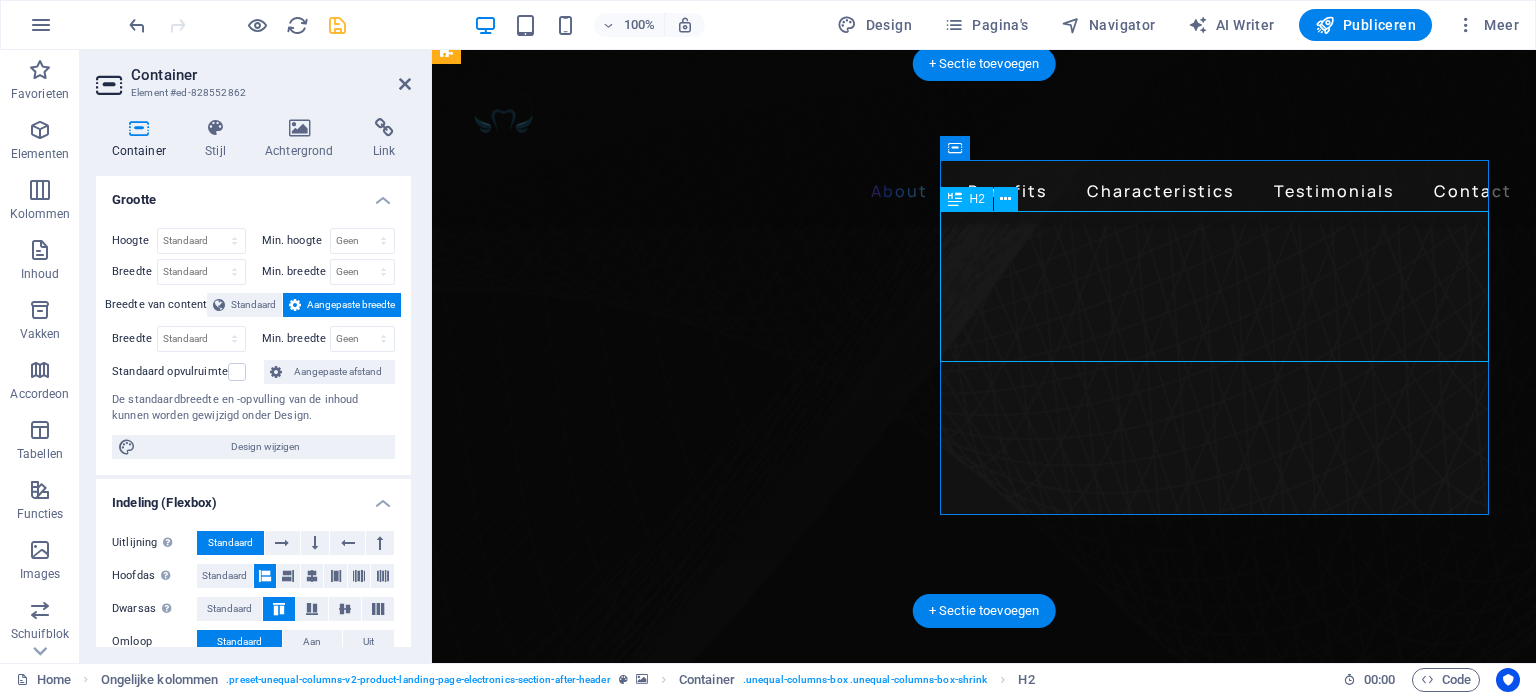 click on "Gadgets Headphones" at bounding box center (984, 4515) 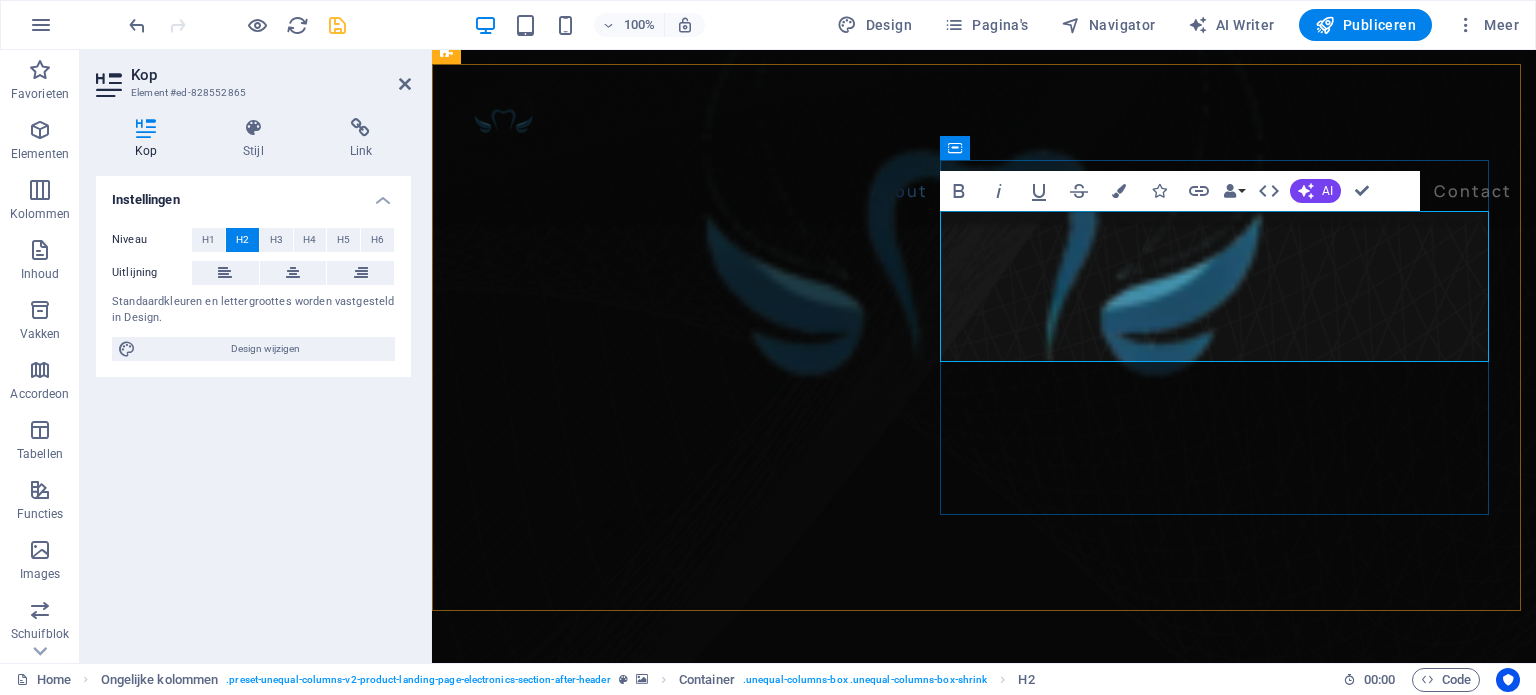 click on "Gadgets Headphones" at bounding box center (984, 4515) 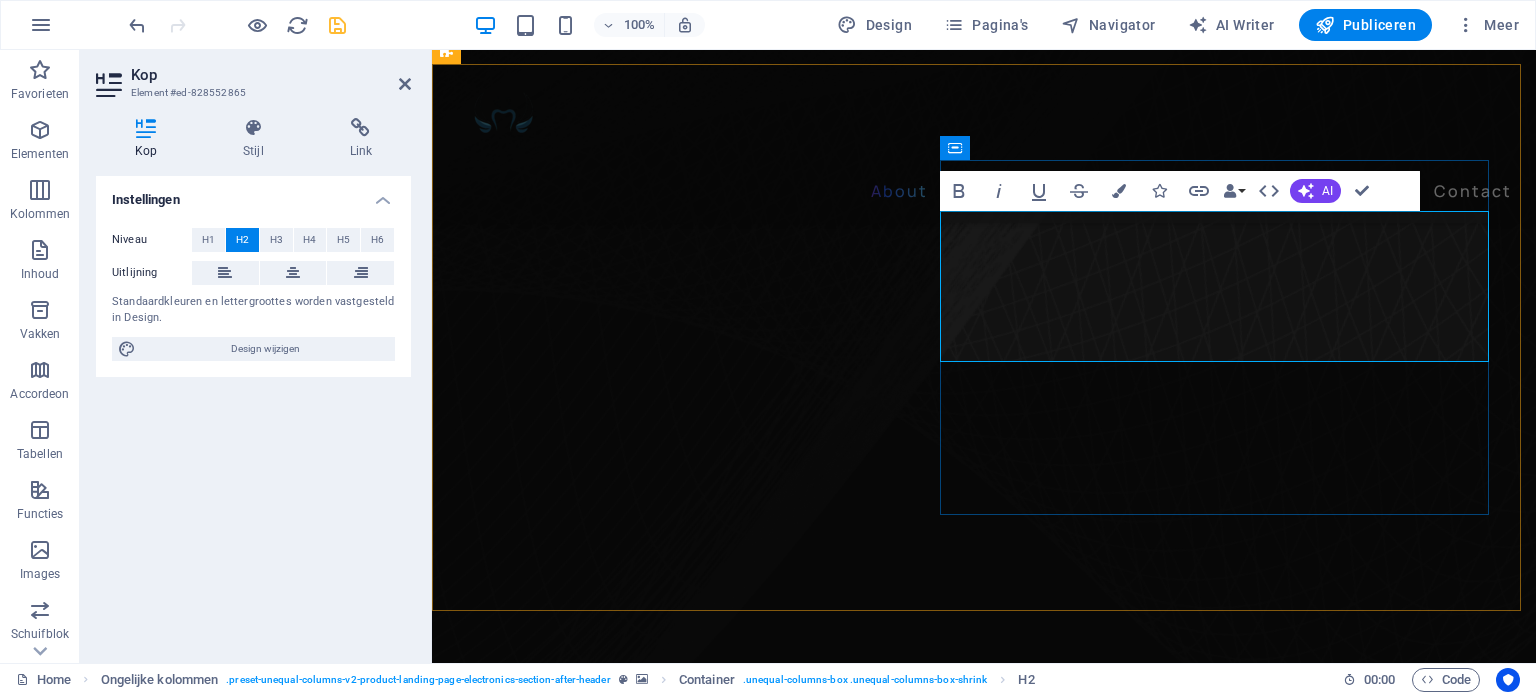 drag, startPoint x: 1180, startPoint y: 245, endPoint x: 939, endPoint y: 231, distance: 241.4063 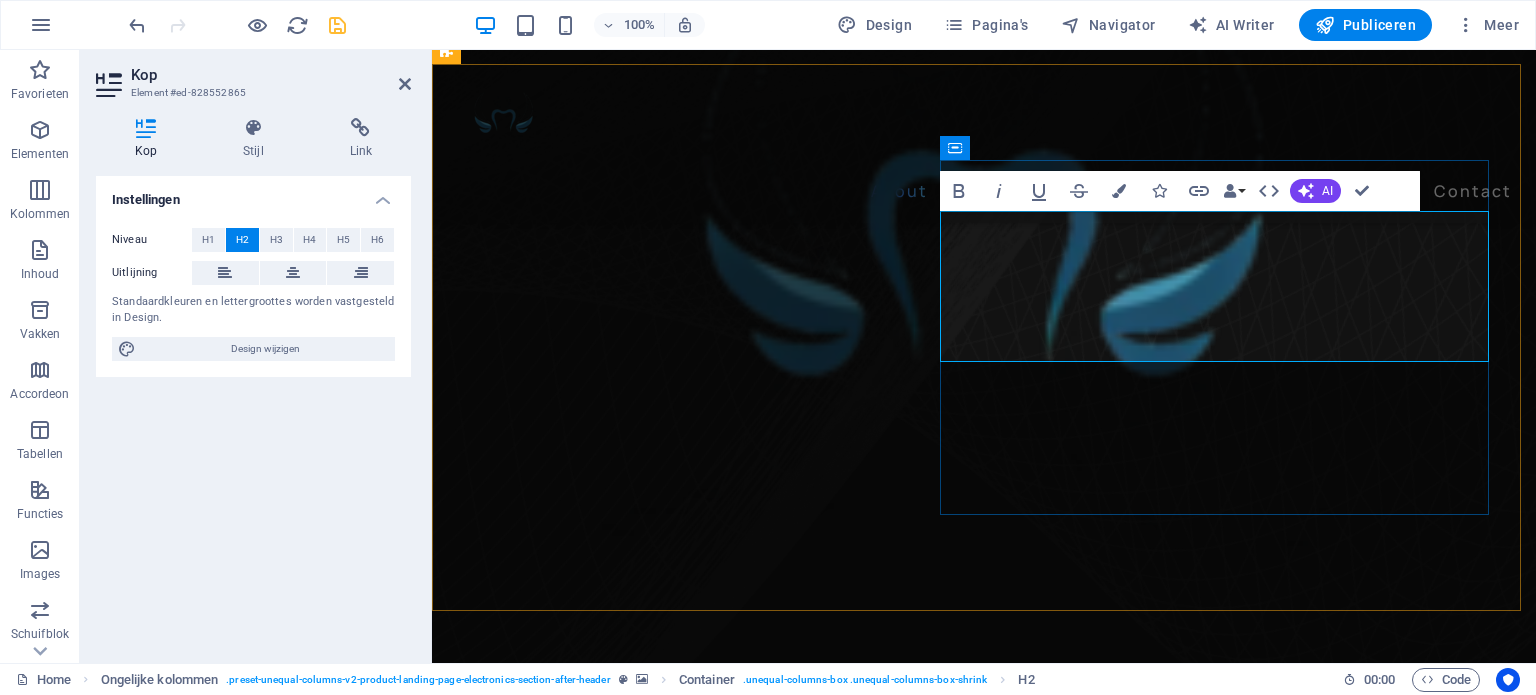 drag, startPoint x: 1186, startPoint y: 255, endPoint x: 948, endPoint y: 235, distance: 238.83885 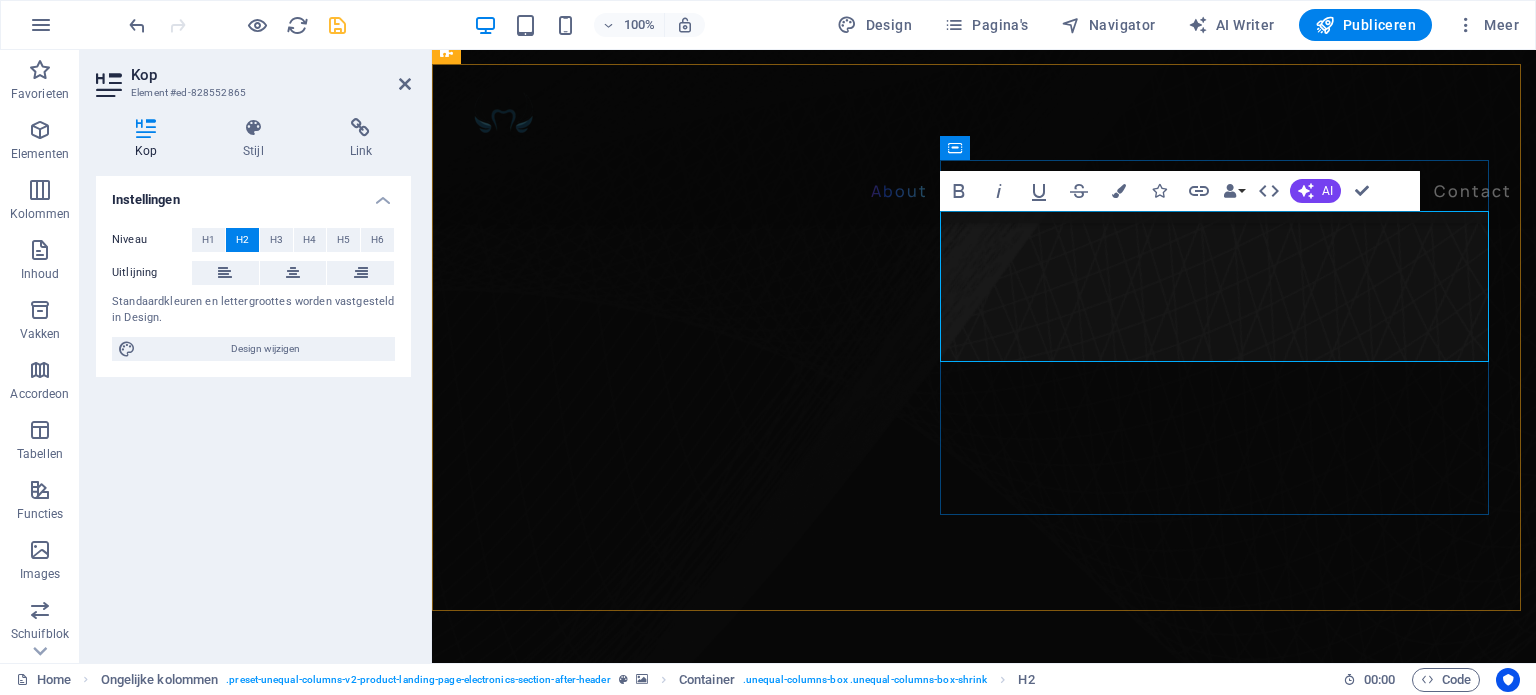 drag, startPoint x: 1296, startPoint y: 333, endPoint x: 956, endPoint y: 304, distance: 341.23453 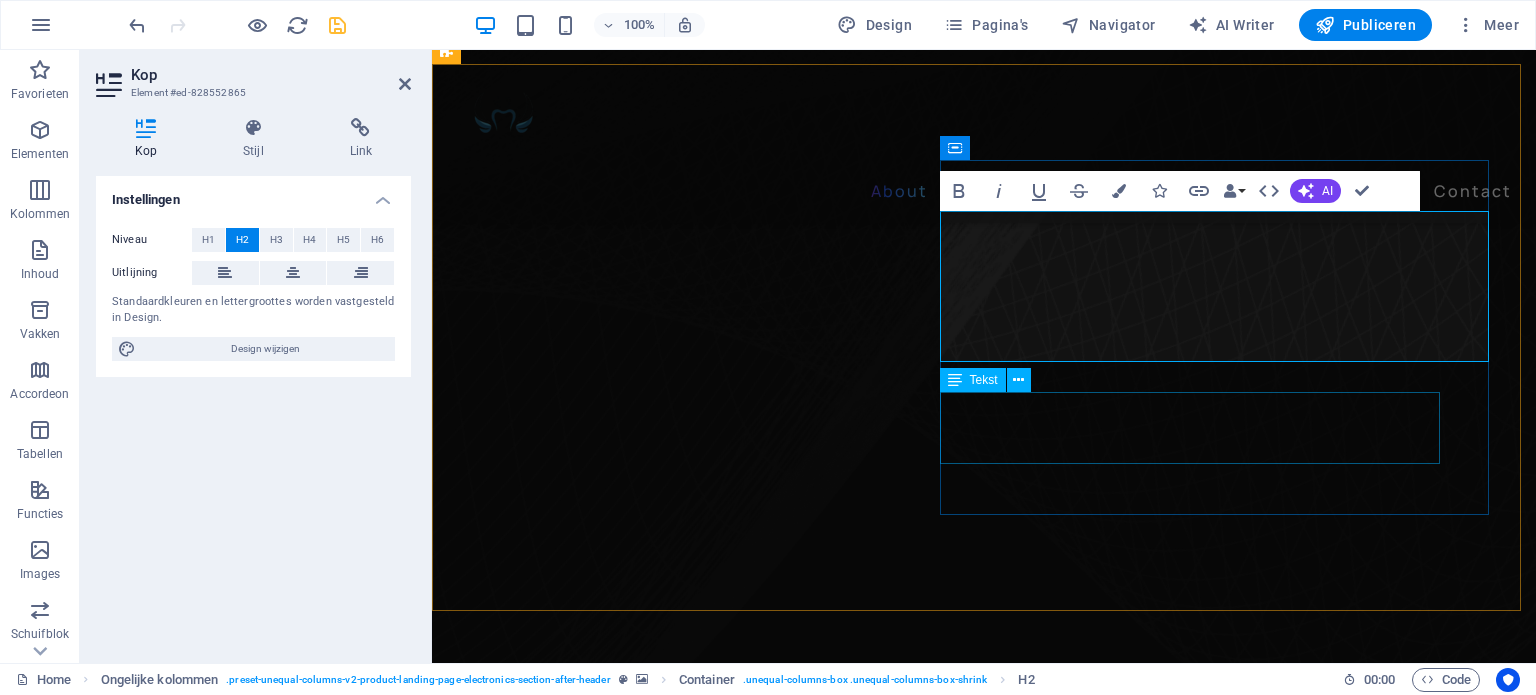 click on "Met passie voor tandheelkunde en oog voor detail, bied ik hoogwaardige tandheelkundige zorg waarbij jouw comfort en gezondheid centraal staan" at bounding box center [984, 4605] 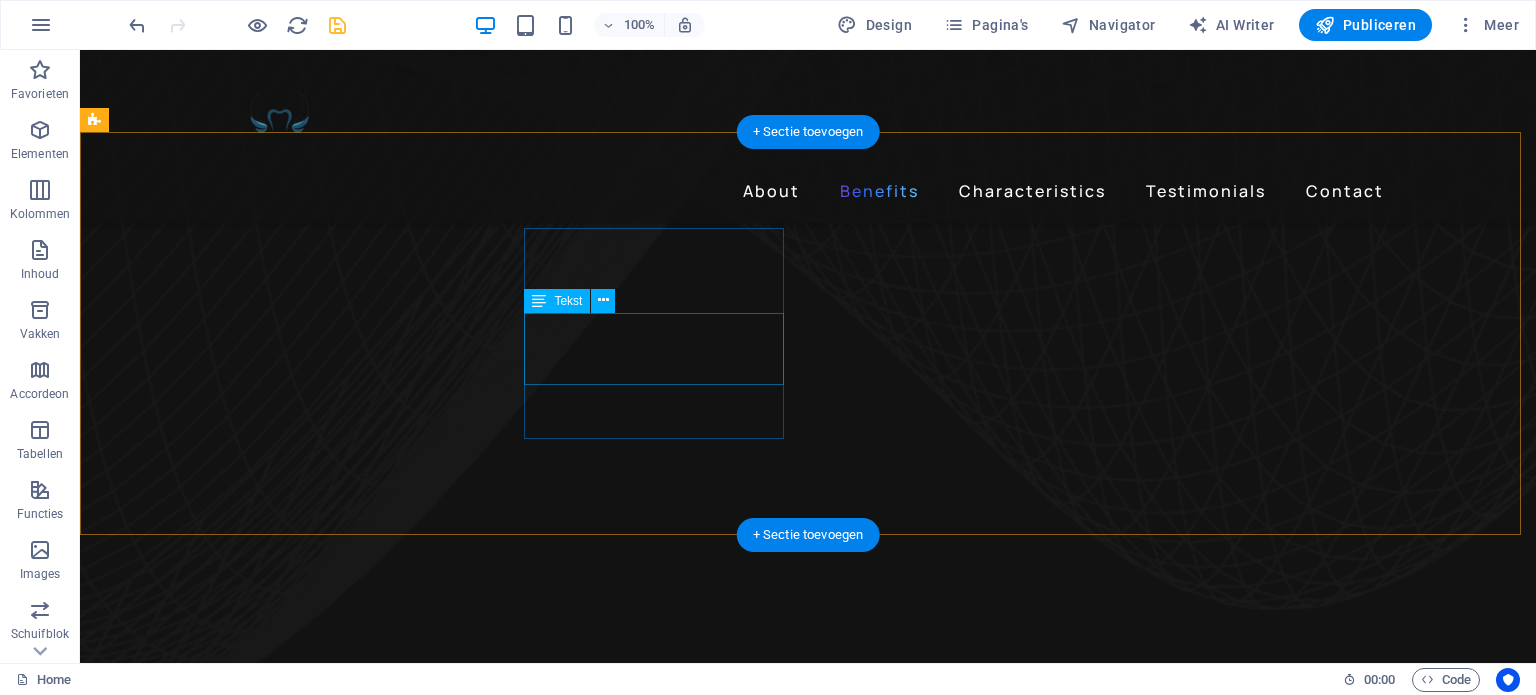 scroll, scrollTop: 1229, scrollLeft: 0, axis: vertical 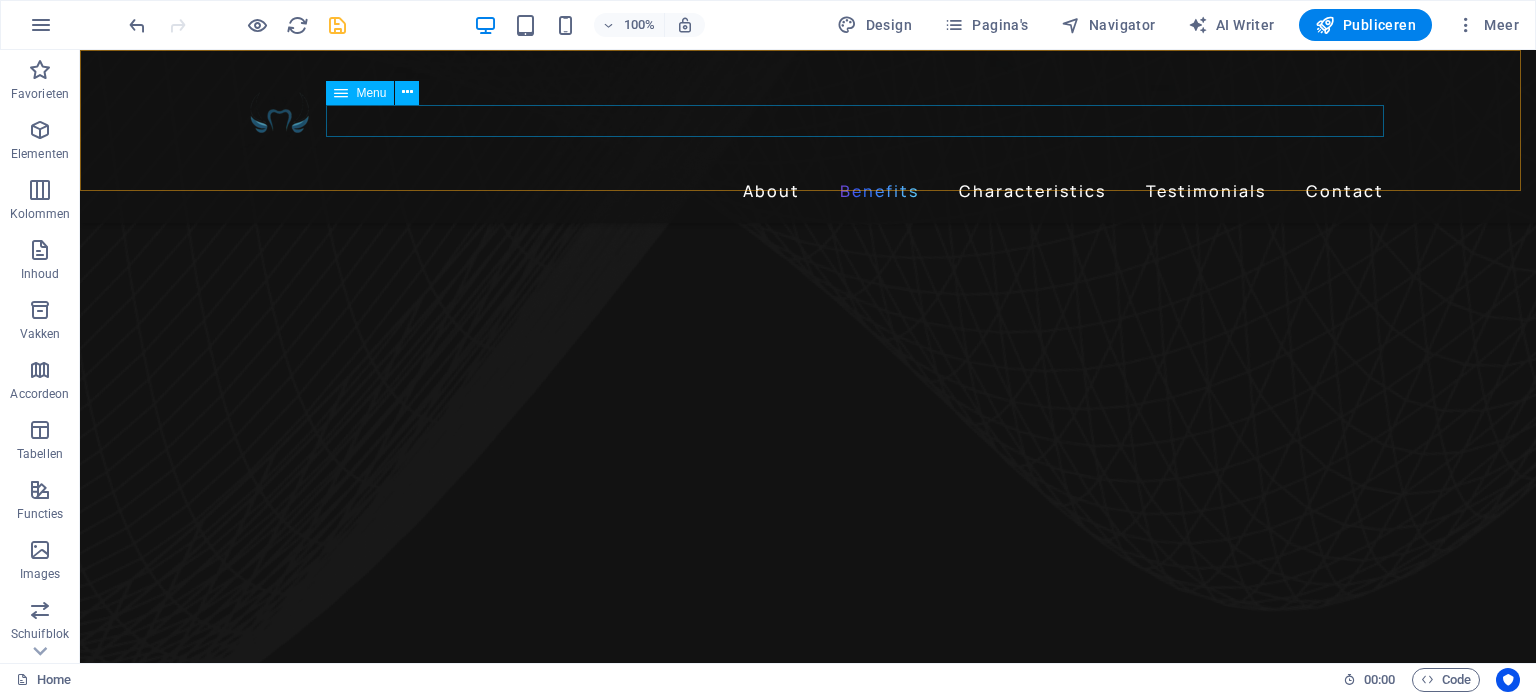 click on "About Benefits Characteristics Testimonials Contact" at bounding box center (808, 191) 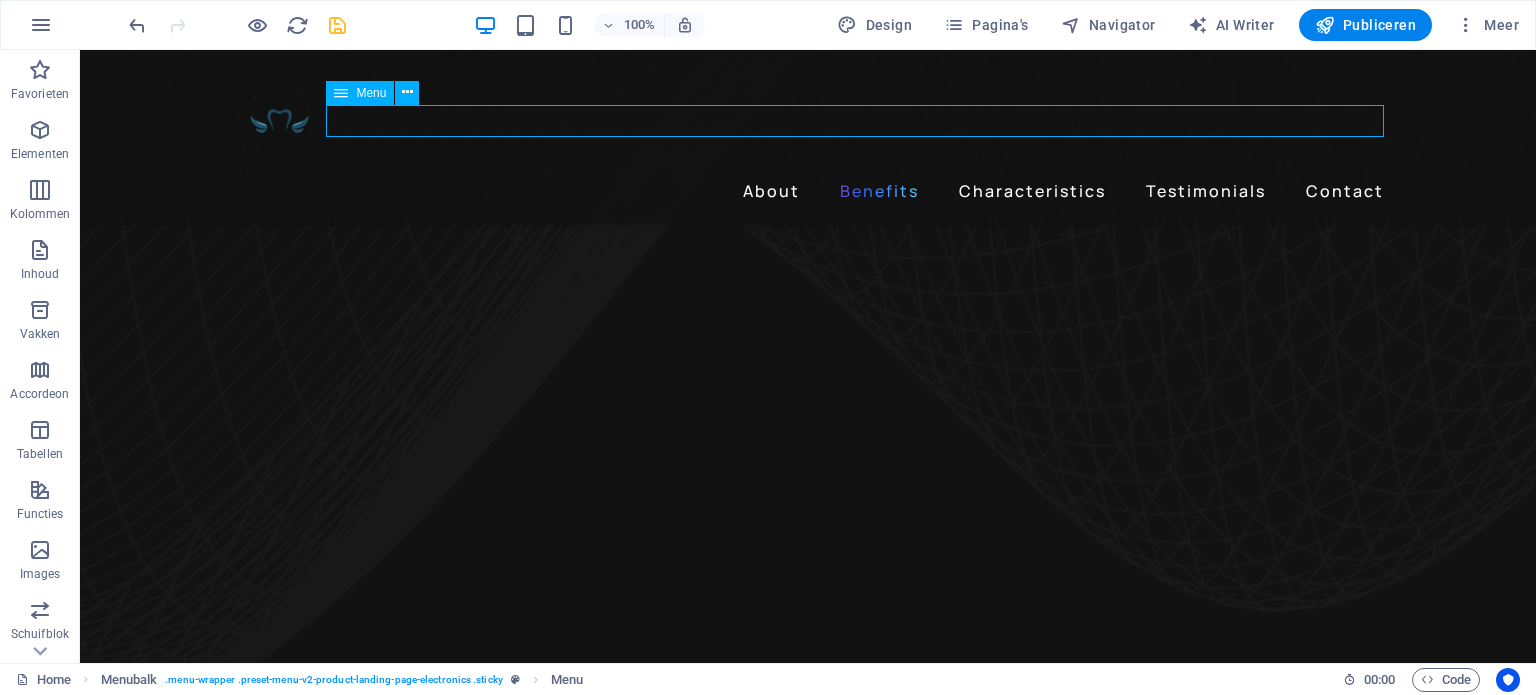 click on "About Benefits Characteristics Testimonials Contact" at bounding box center [808, 191] 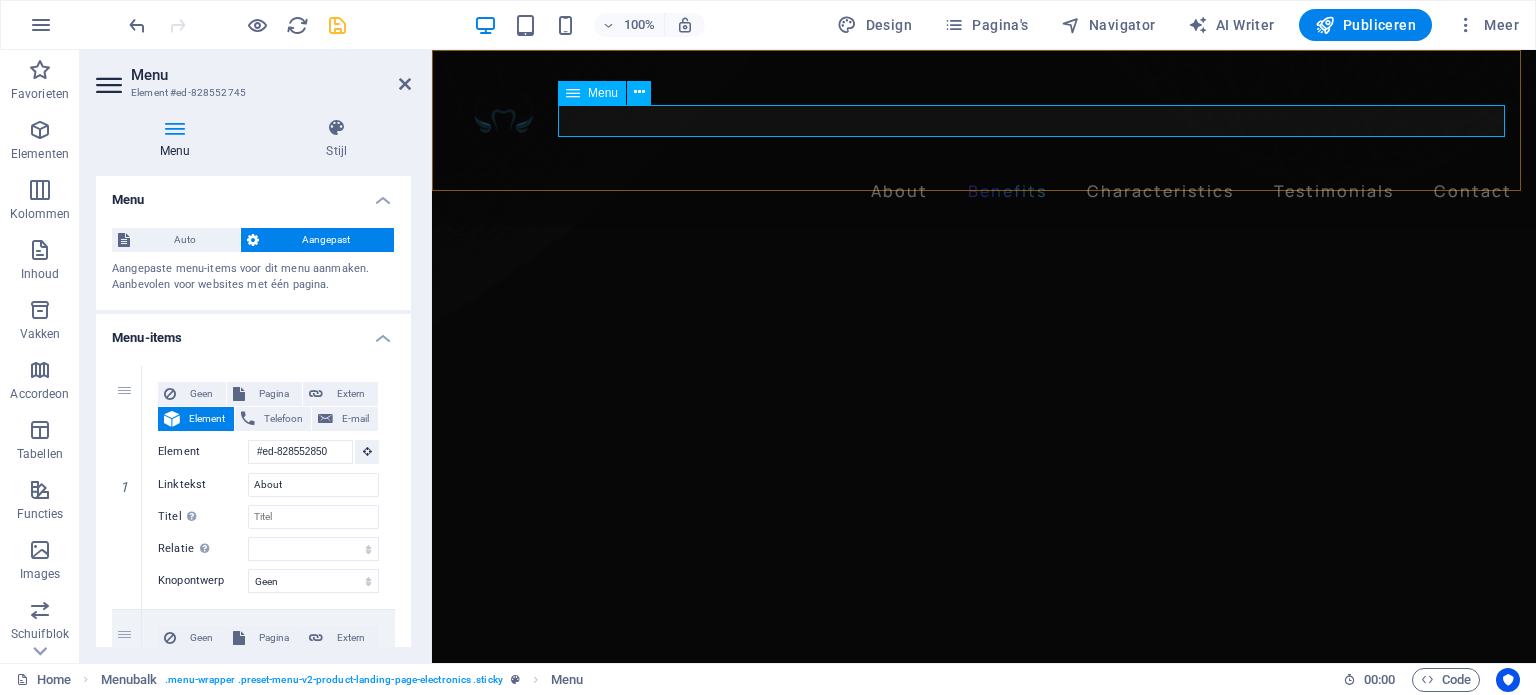 click on "About Benefits Characteristics Testimonials Contact" at bounding box center (984, 191) 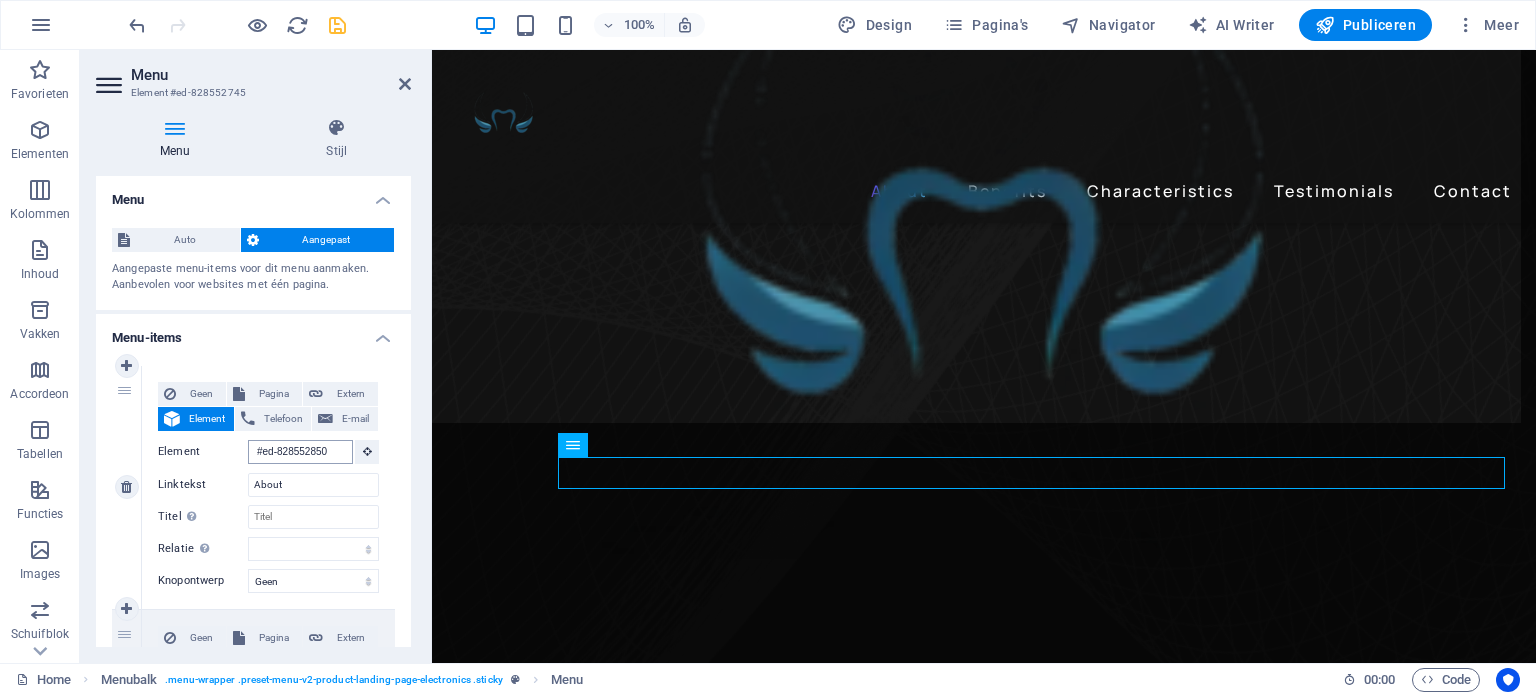 scroll, scrollTop: 669, scrollLeft: 0, axis: vertical 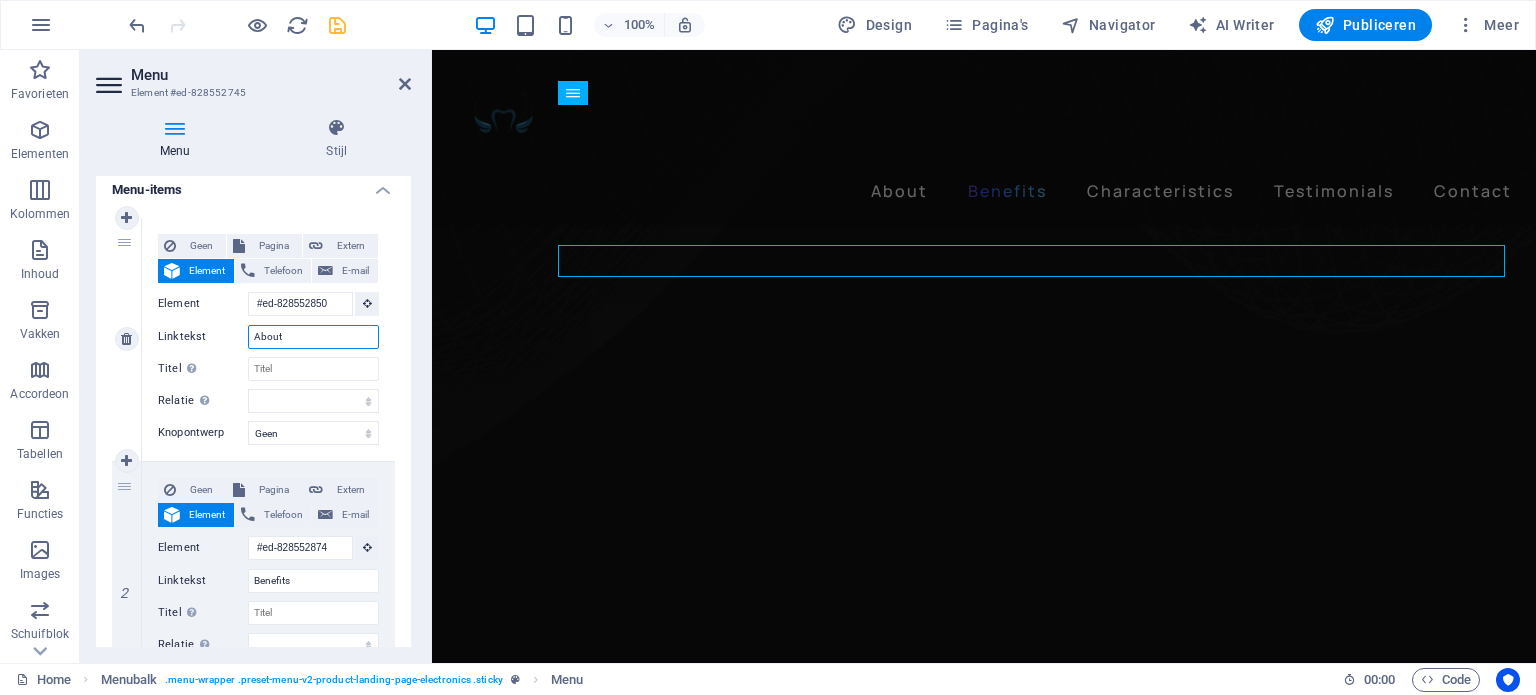 drag, startPoint x: 300, startPoint y: 333, endPoint x: 236, endPoint y: 333, distance: 64 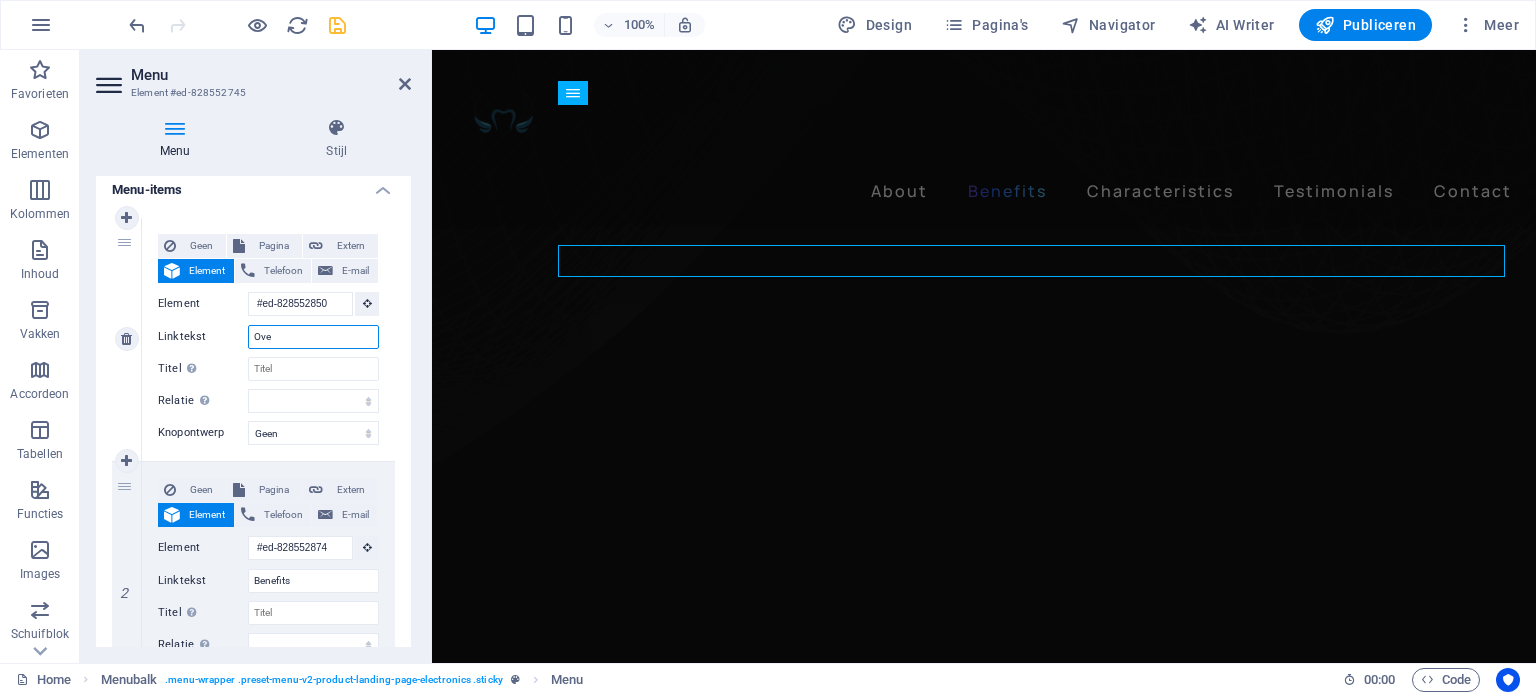 type on "Over" 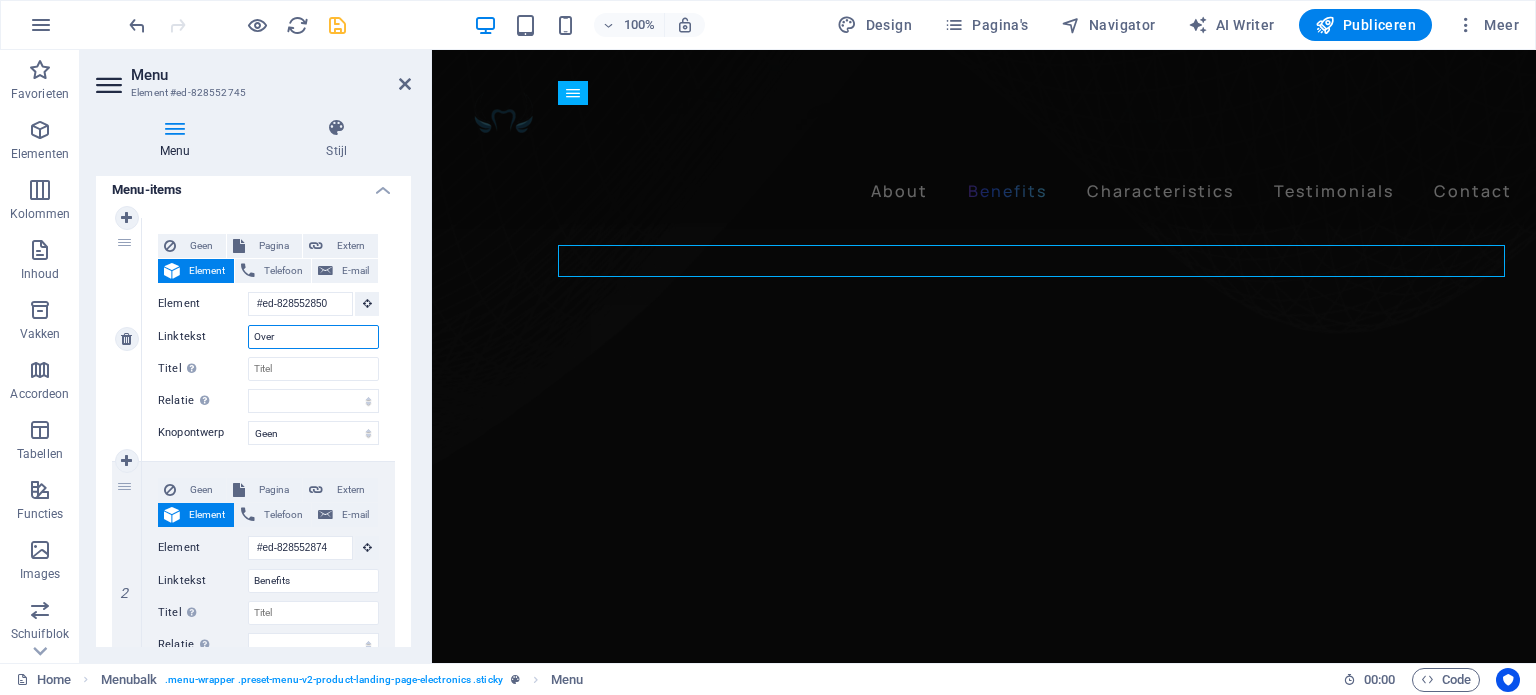 select 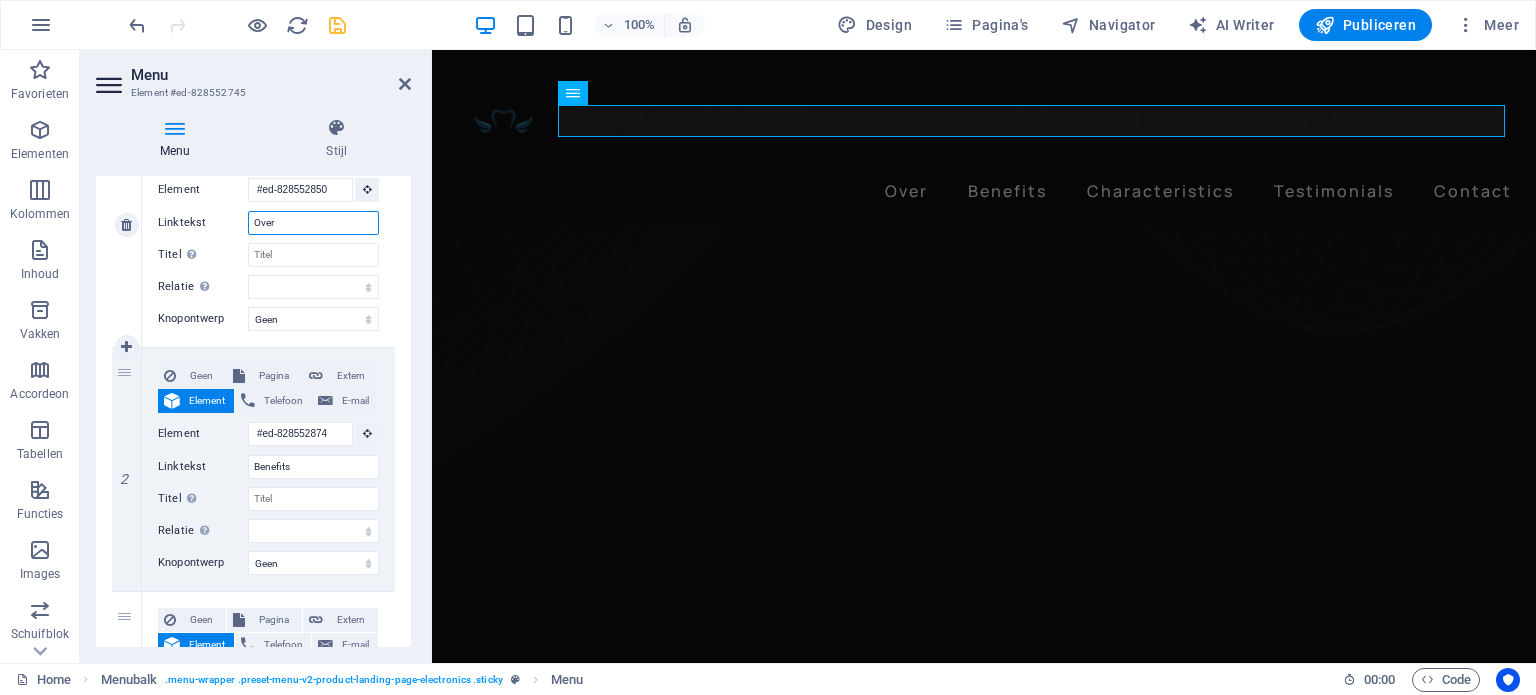 scroll, scrollTop: 263, scrollLeft: 0, axis: vertical 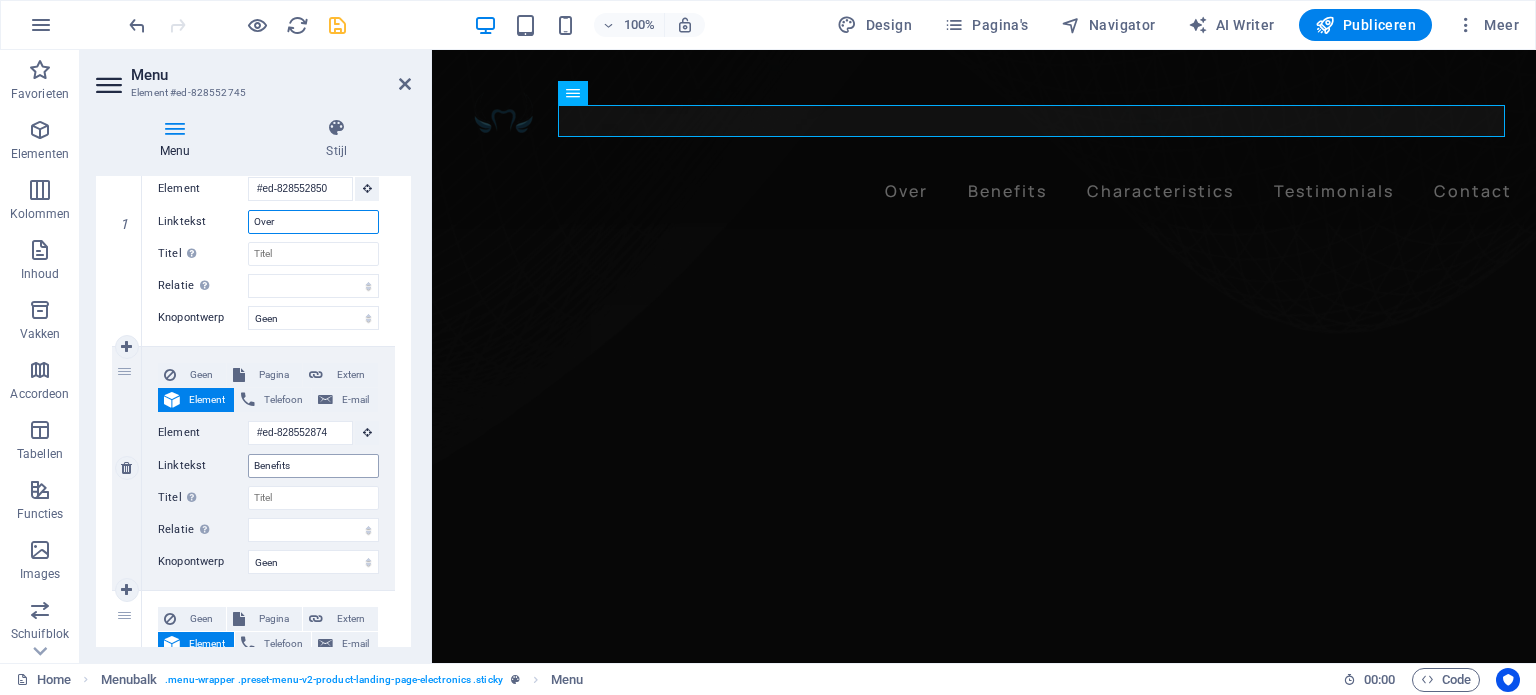 type on "Over" 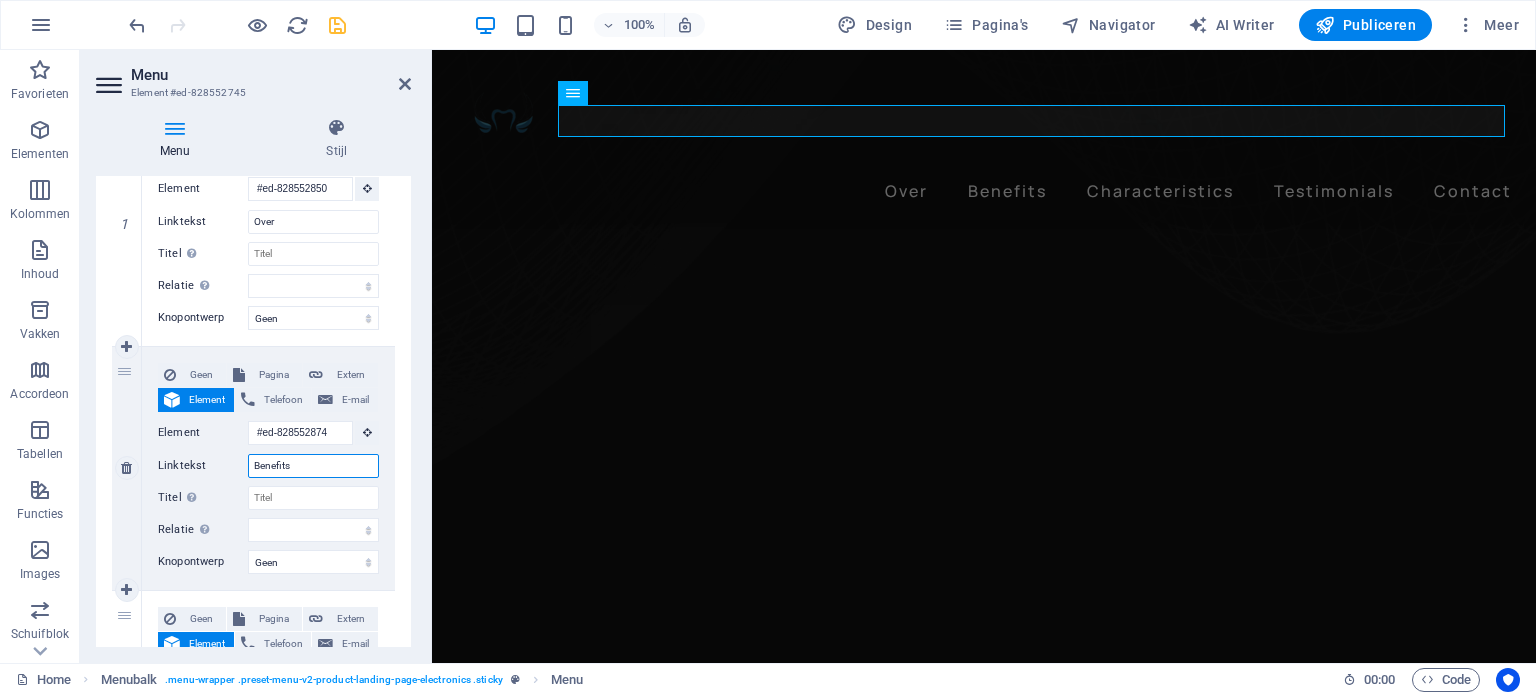 drag, startPoint x: 297, startPoint y: 463, endPoint x: 225, endPoint y: 455, distance: 72.443085 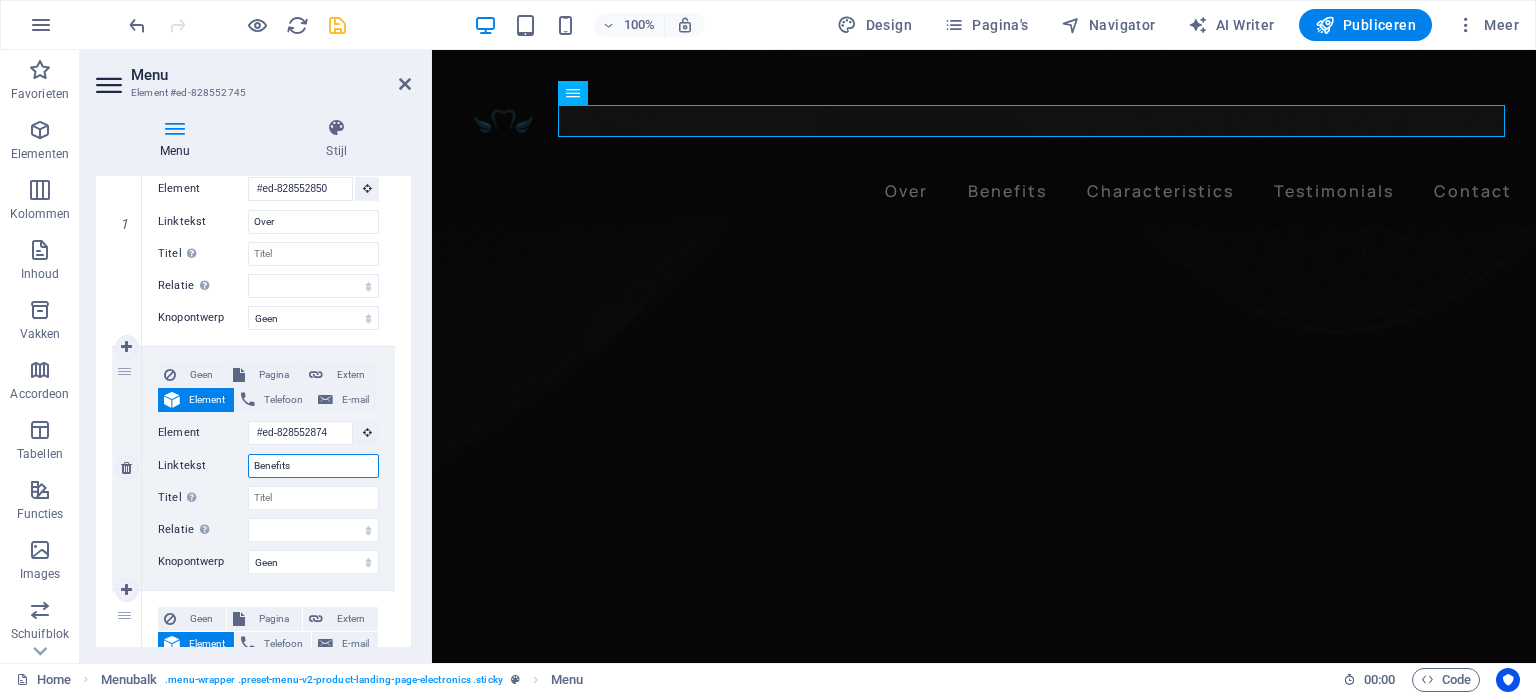 paste on "handelingen" 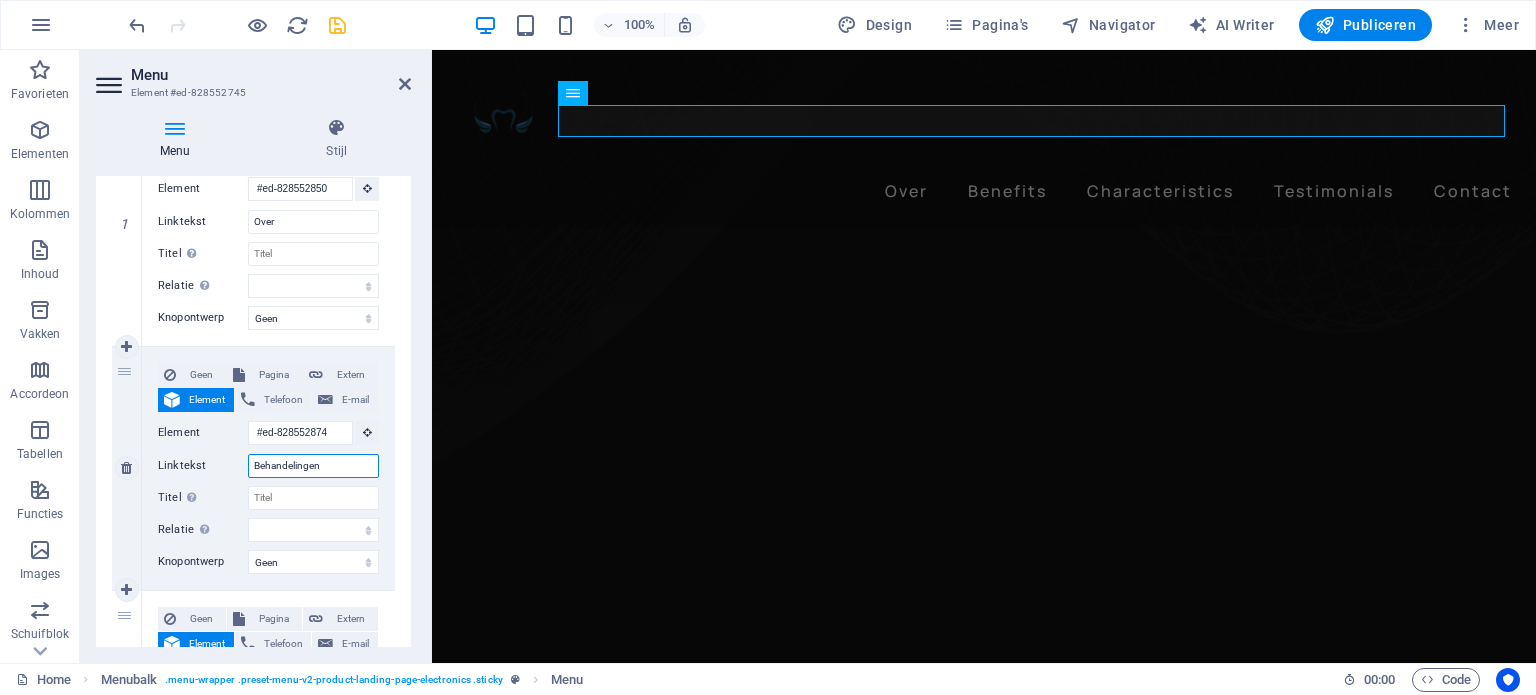 select 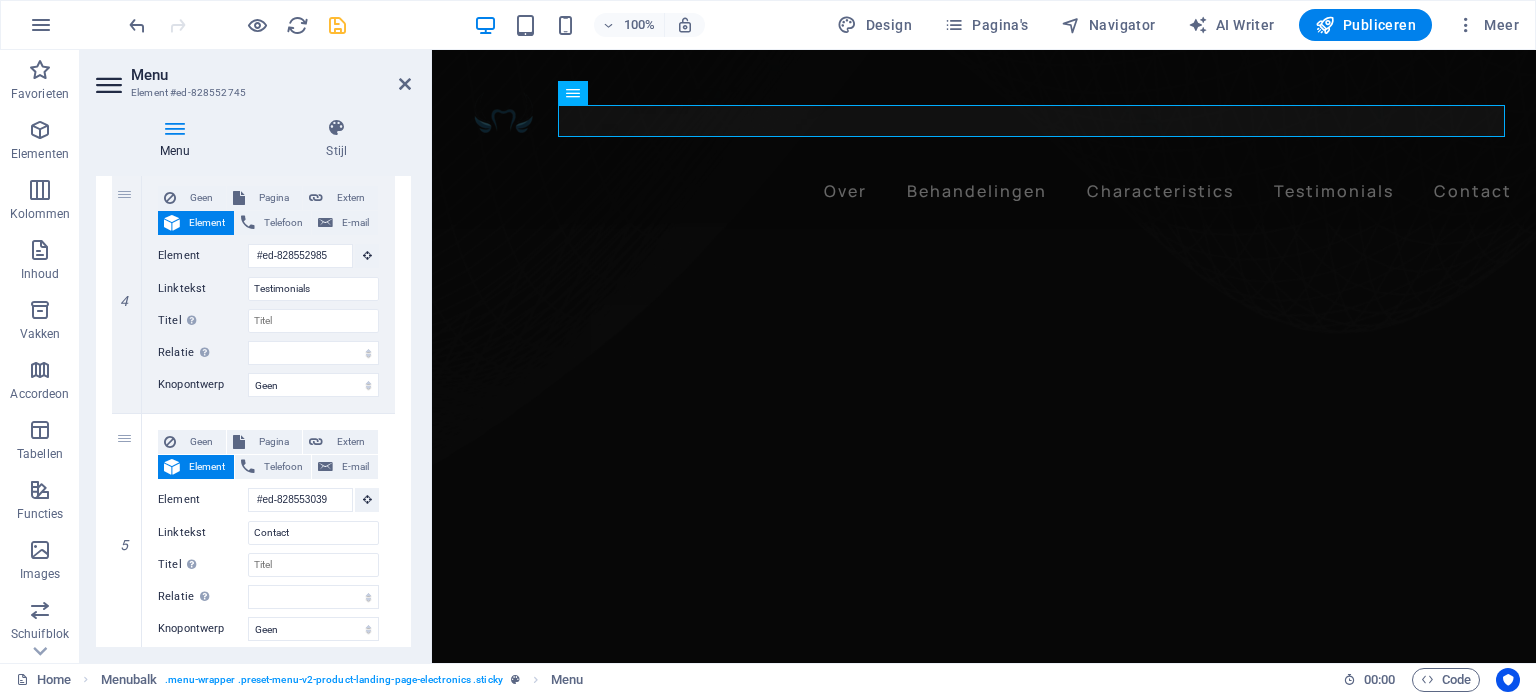 scroll, scrollTop: 1008, scrollLeft: 0, axis: vertical 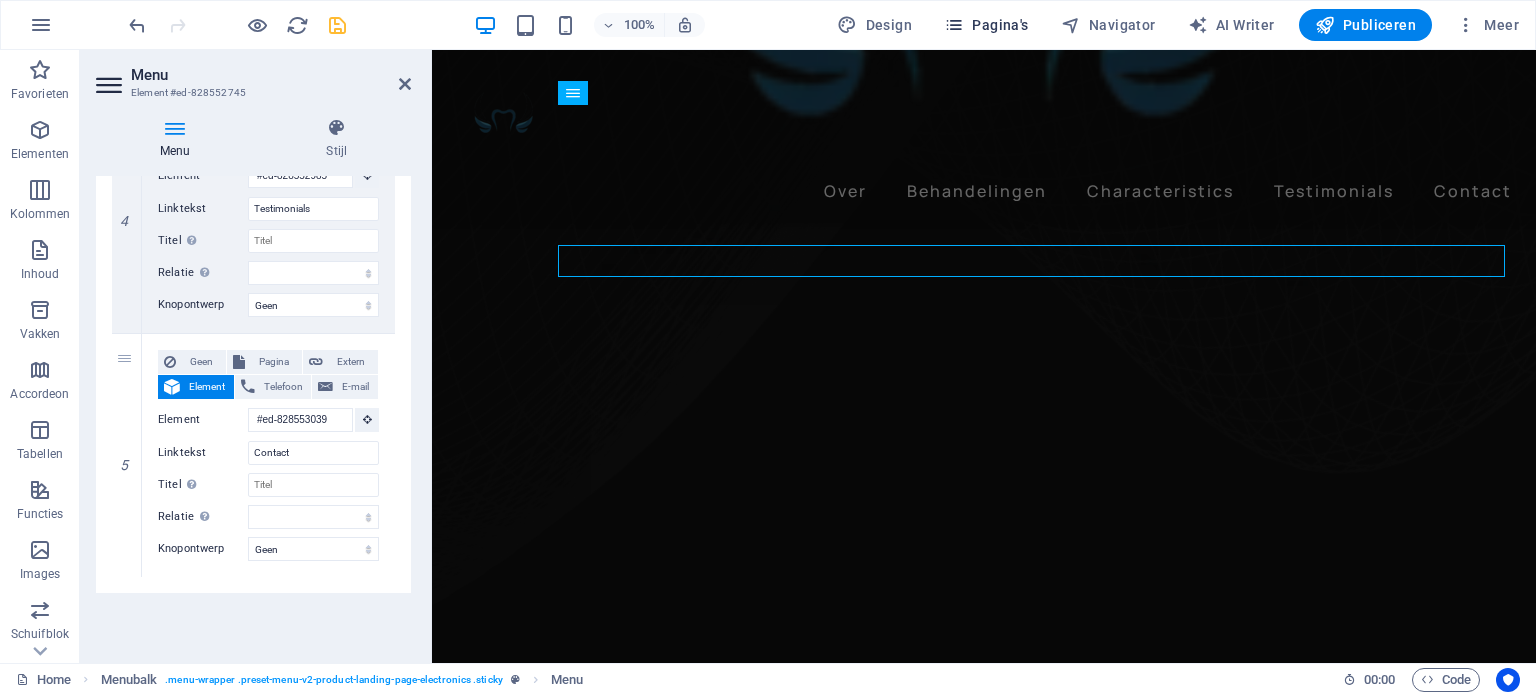 type on "Behandelingen" 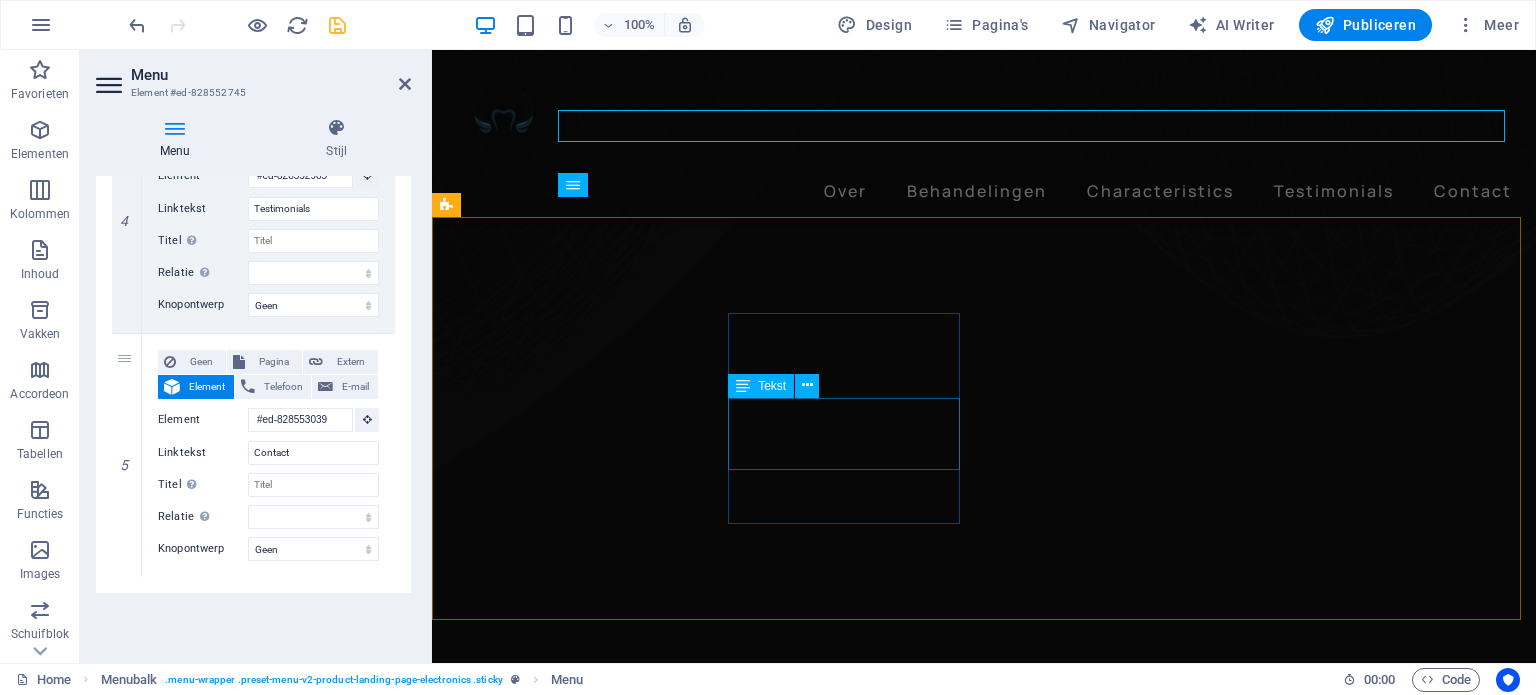 scroll, scrollTop: 1083, scrollLeft: 0, axis: vertical 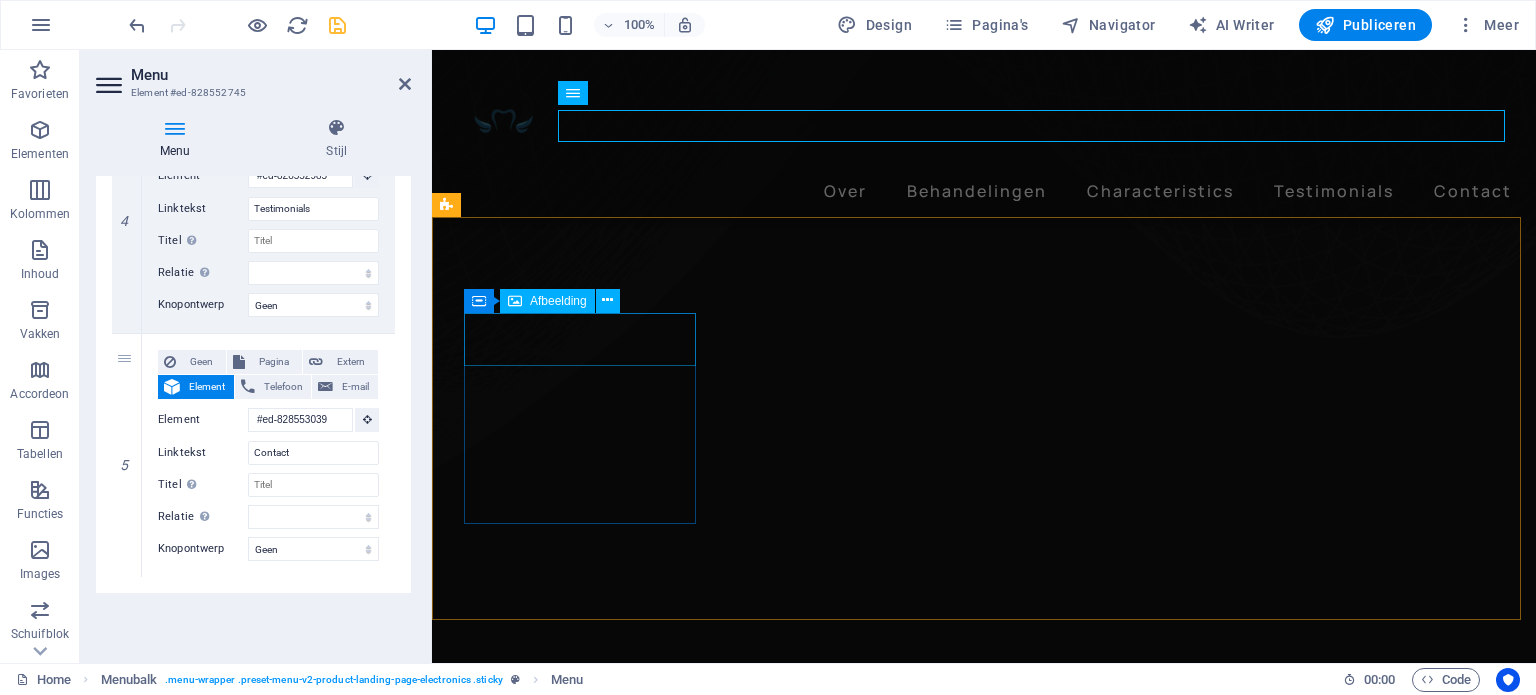 click at bounding box center (582, 4452) 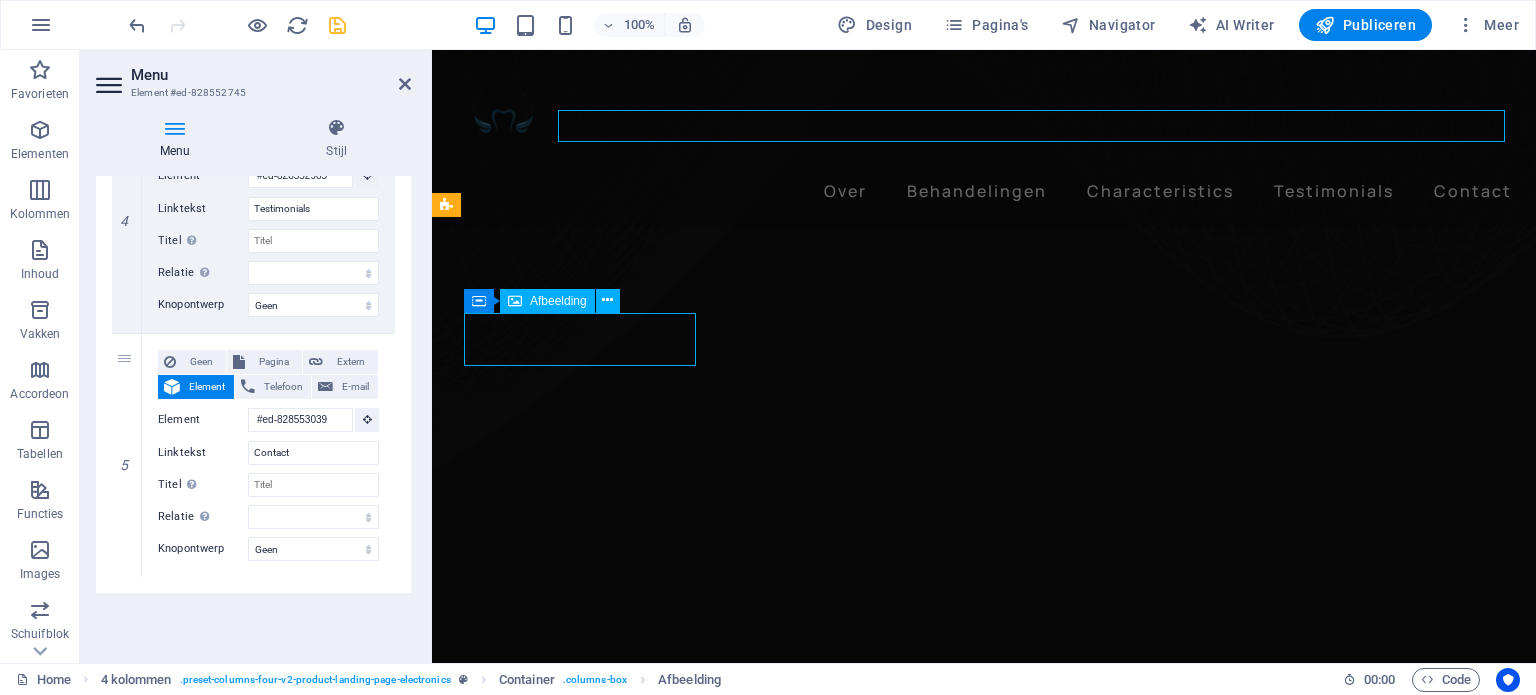 click at bounding box center [582, 4452] 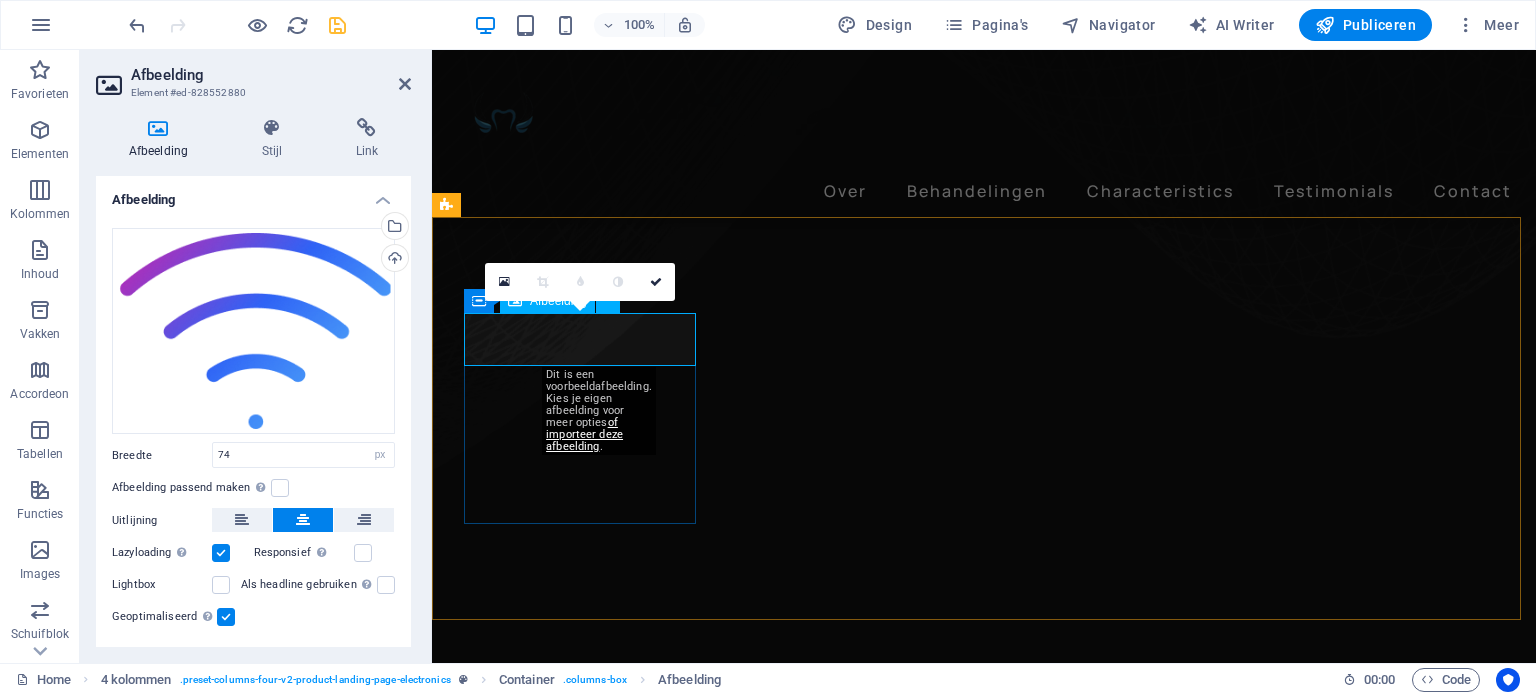 click at bounding box center (582, 4452) 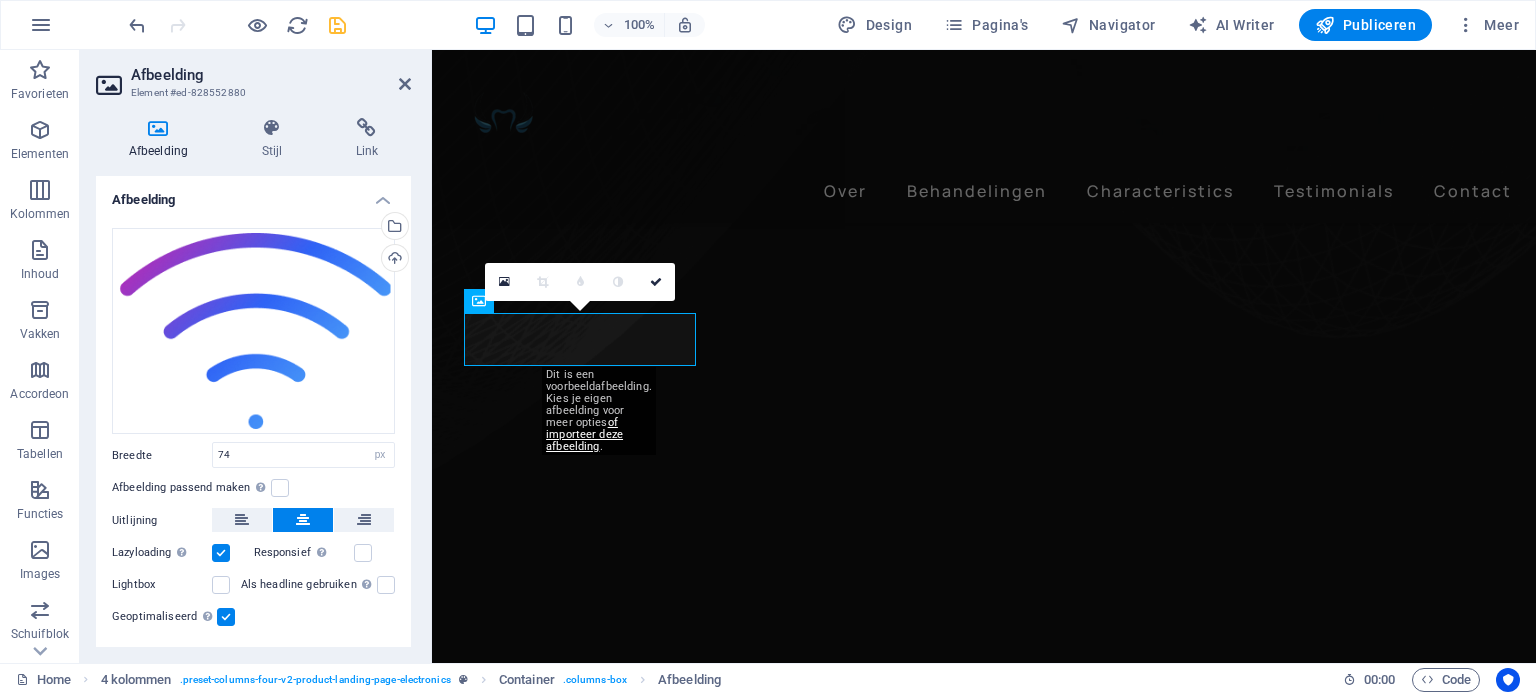 scroll, scrollTop: 42, scrollLeft: 0, axis: vertical 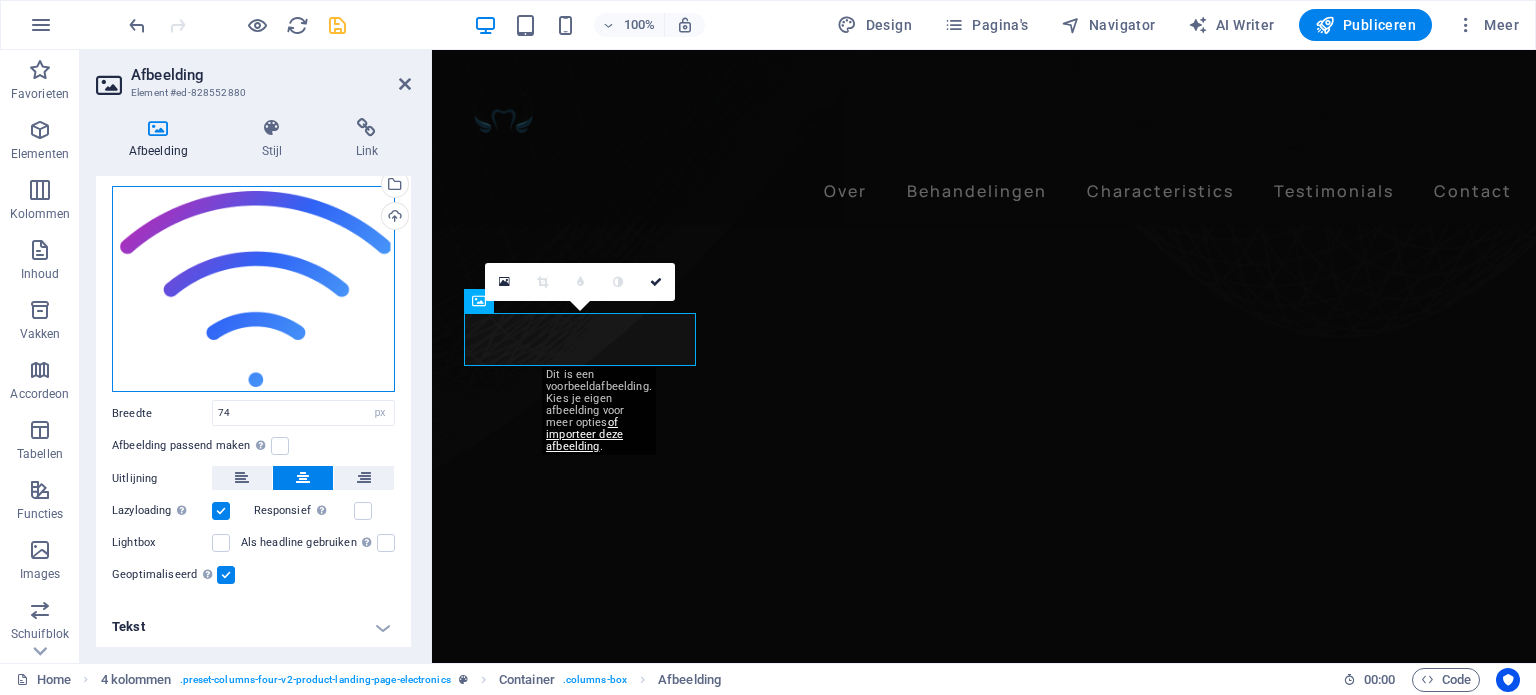 click on "Sleep bestanden hierheen, klik om bestanden te kiezen of  selecteer bestanden uit Bestanden of gebruik onze gratis stockfoto's en video's" at bounding box center [253, 289] 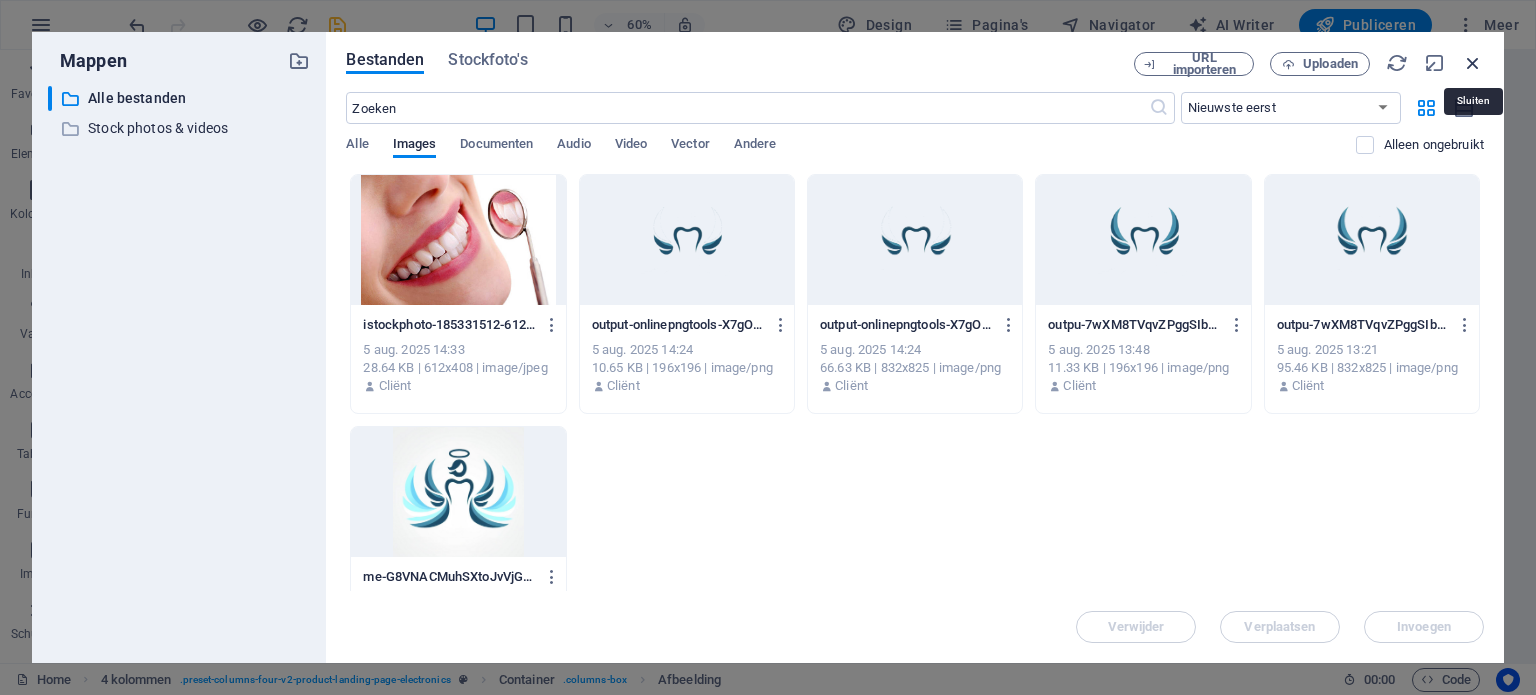 click at bounding box center (1473, 63) 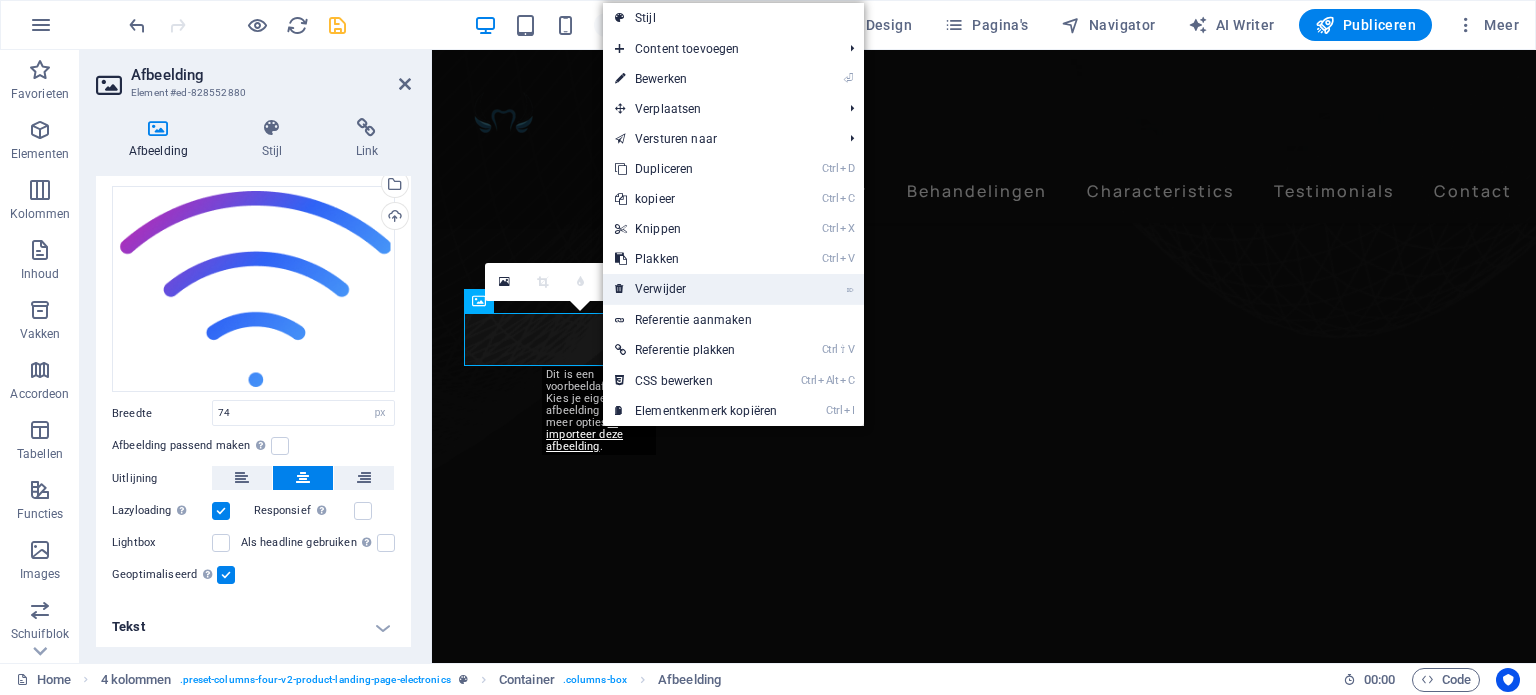 click on "⌦  Verwijder" at bounding box center (696, 289) 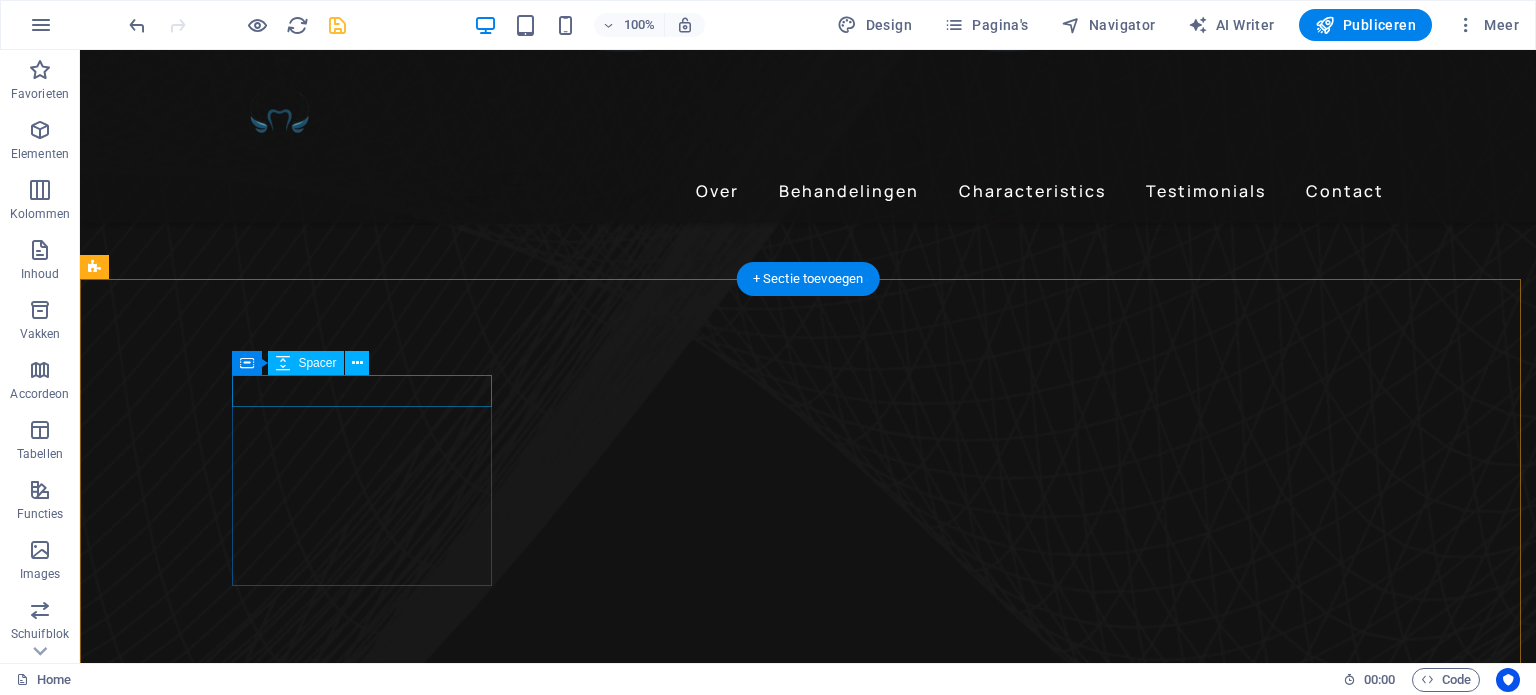 click at bounding box center [242, 4741] 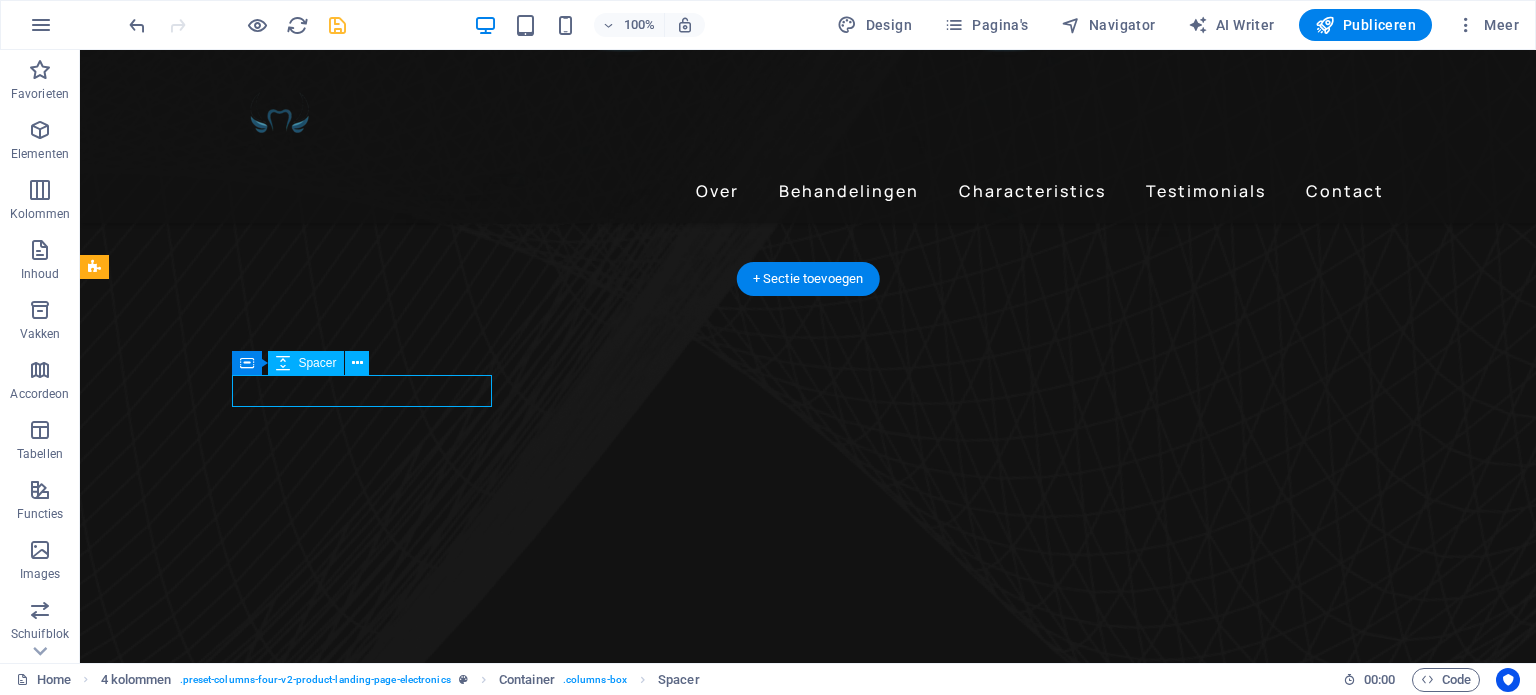 click at bounding box center [242, 4741] 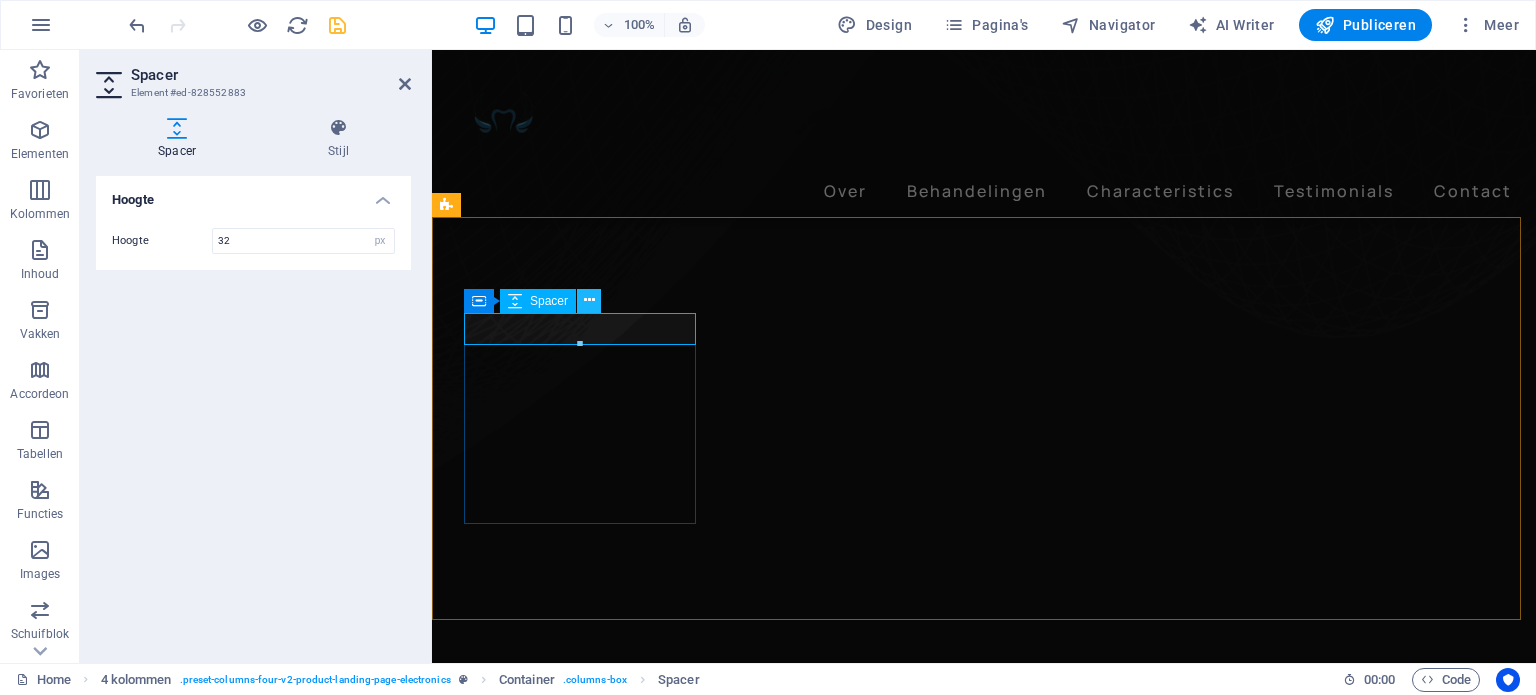 click at bounding box center (589, 300) 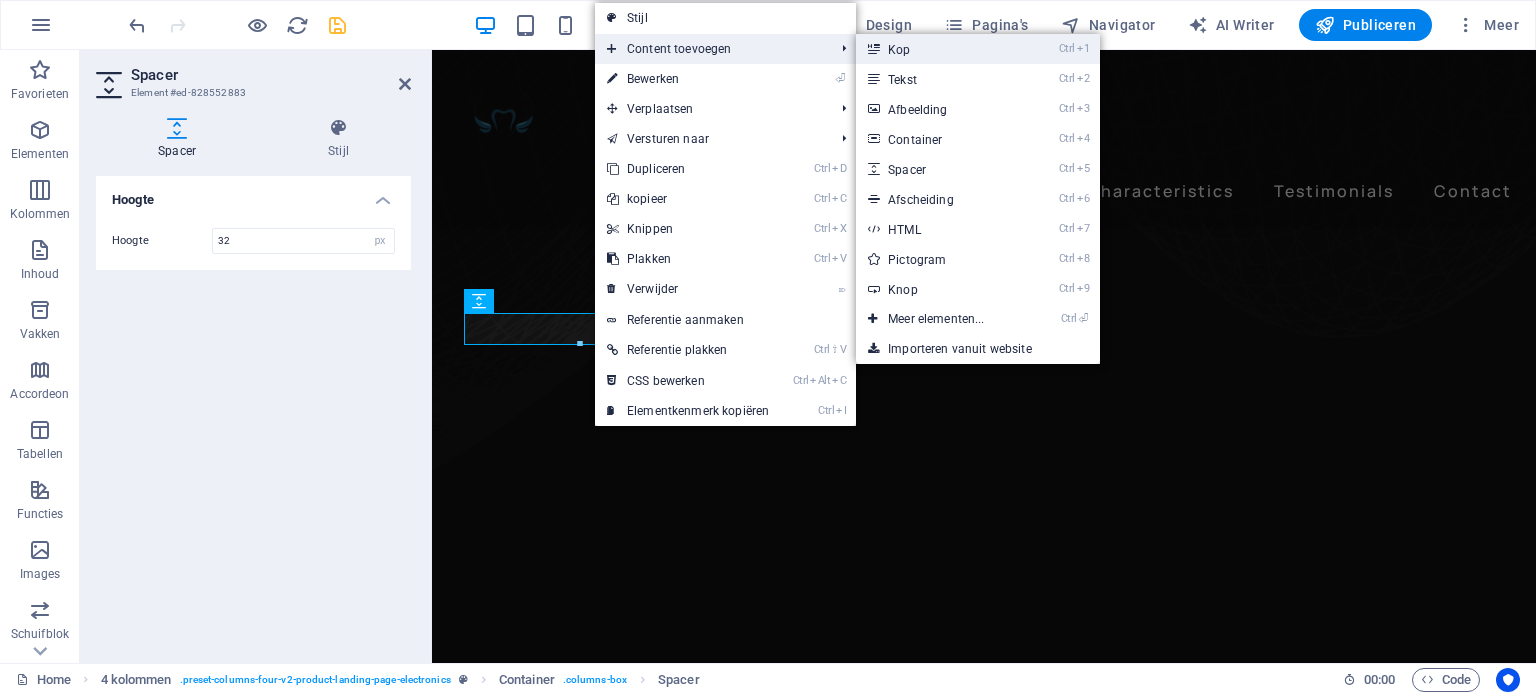 click on "Ctrl 1  Kop" at bounding box center (940, 49) 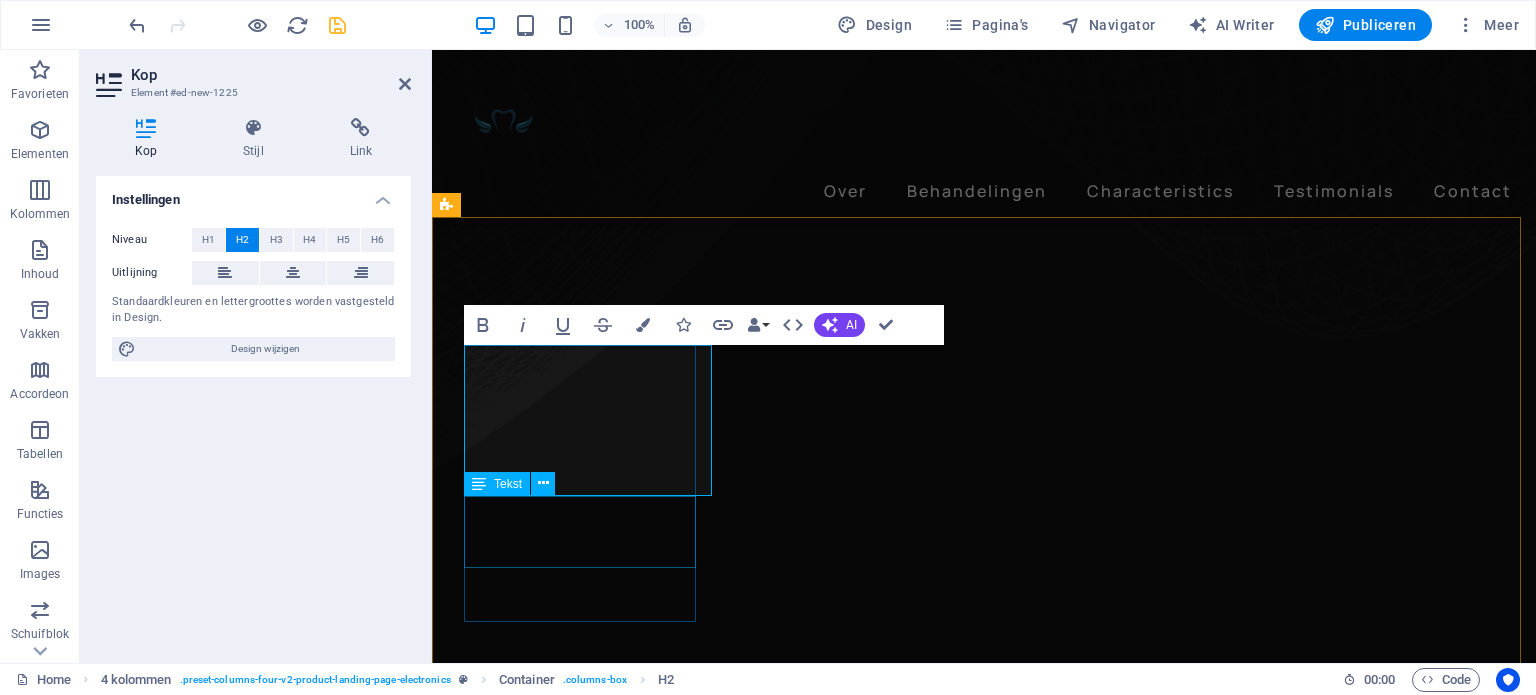 type 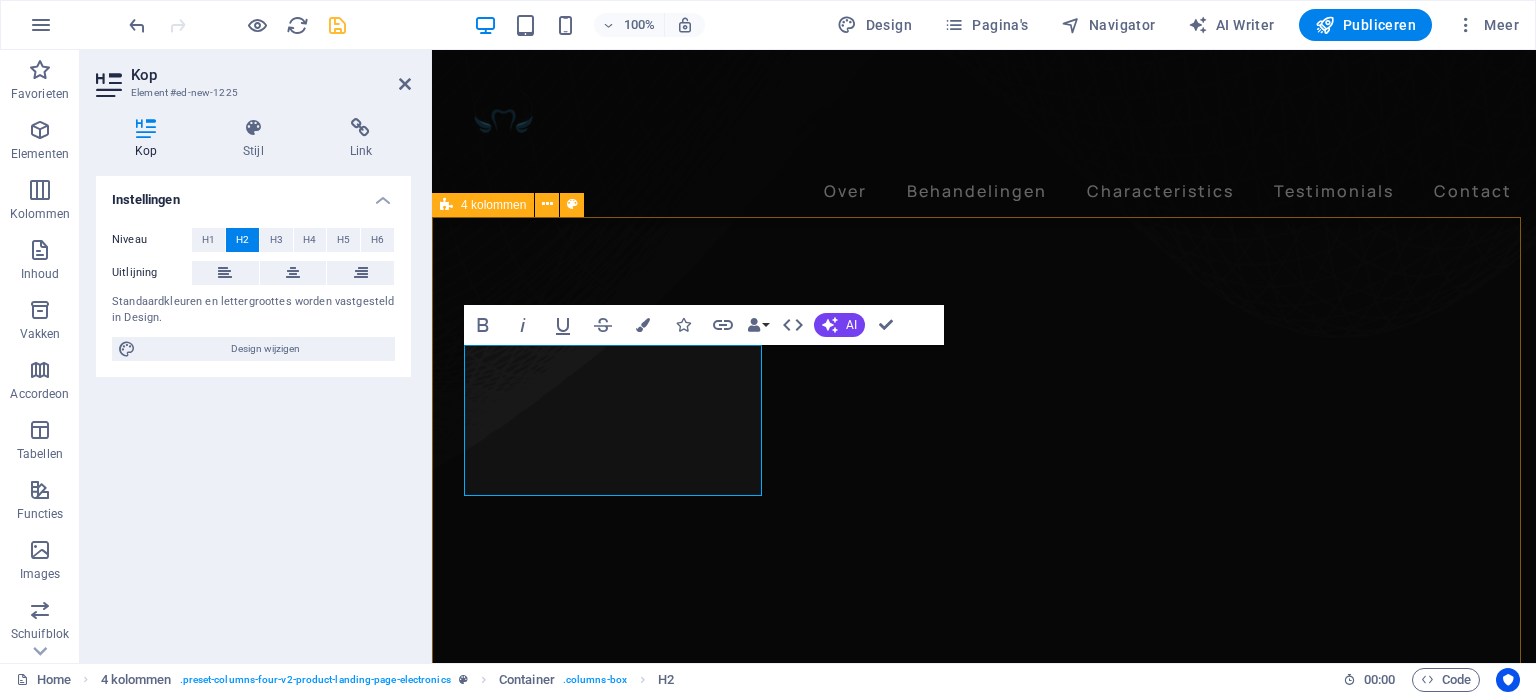 drag, startPoint x: 710, startPoint y: 464, endPoint x: 458, endPoint y: 363, distance: 271.48663 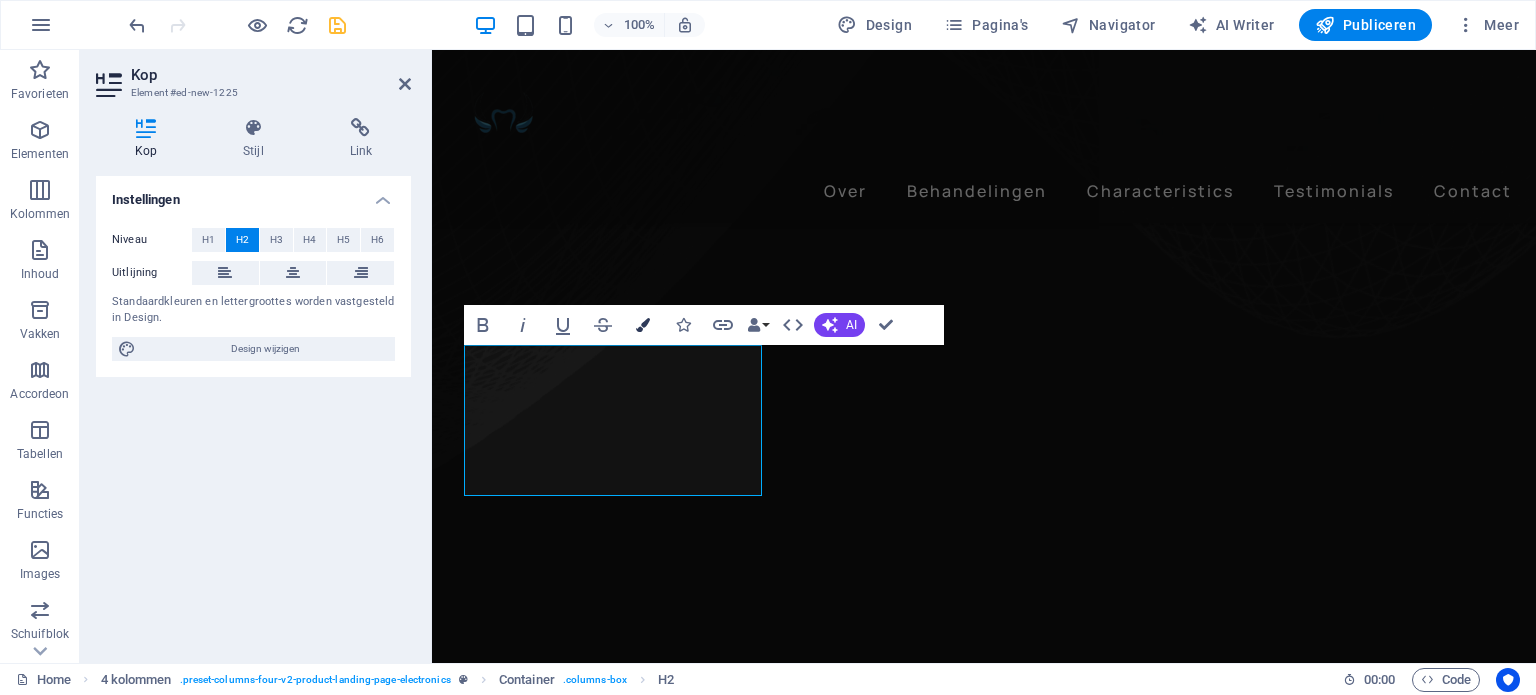 click at bounding box center [643, 325] 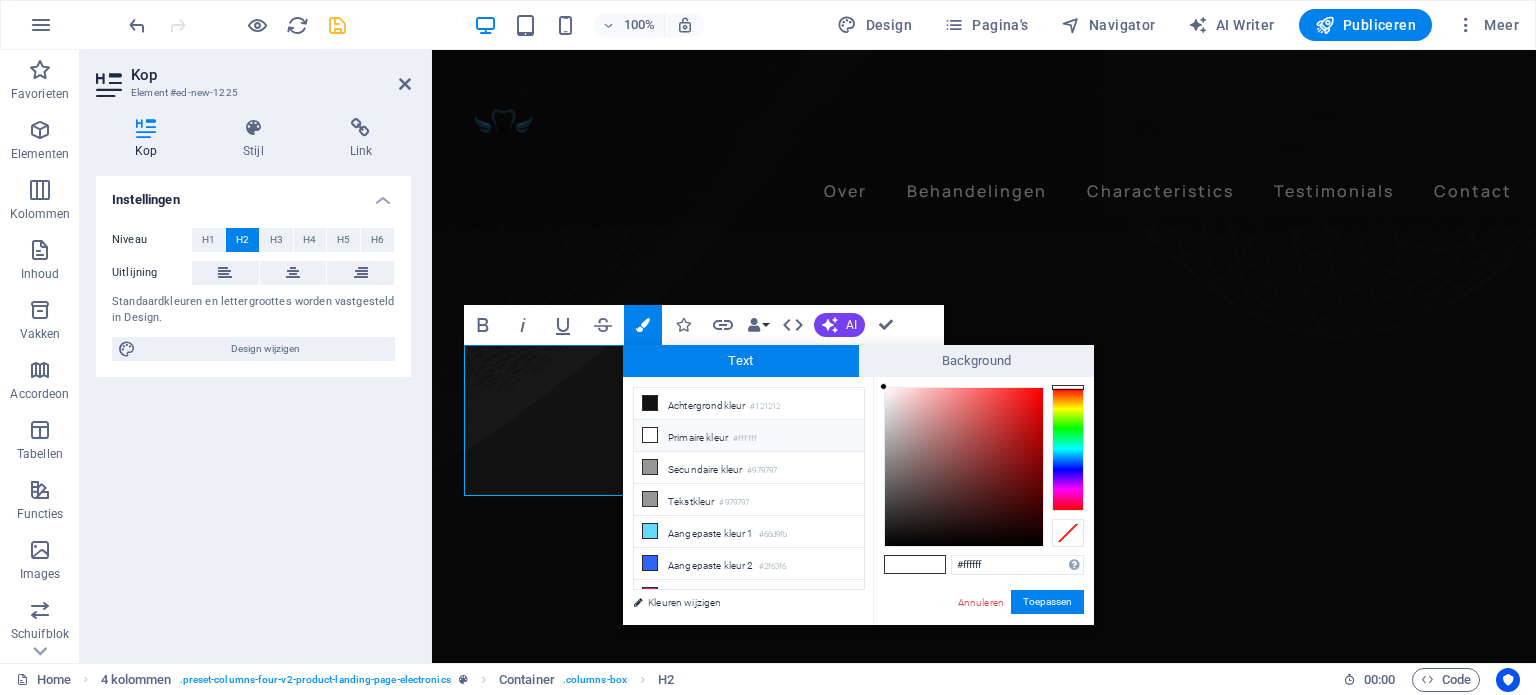 scroll, scrollTop: 13, scrollLeft: 0, axis: vertical 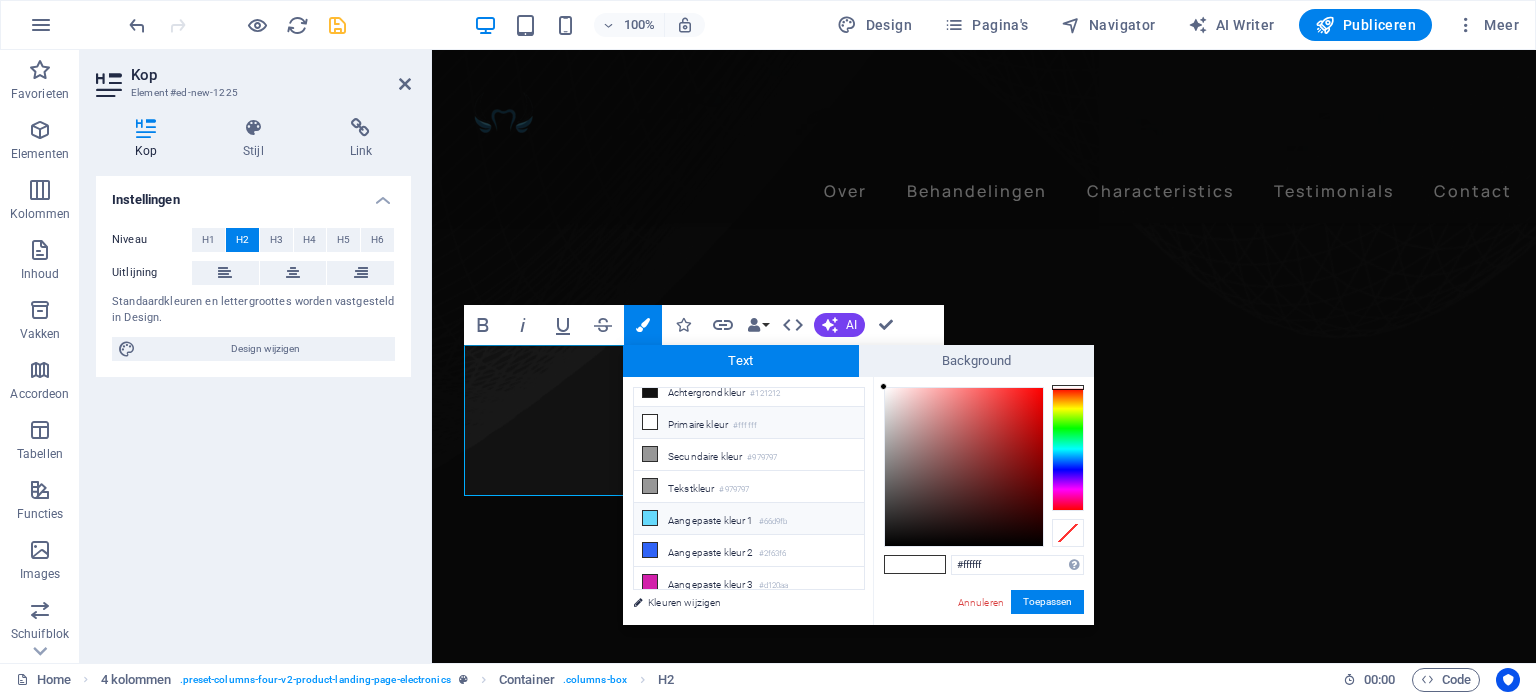 click on "Aangepaste kleur 1
#66d9fb" at bounding box center [749, 519] 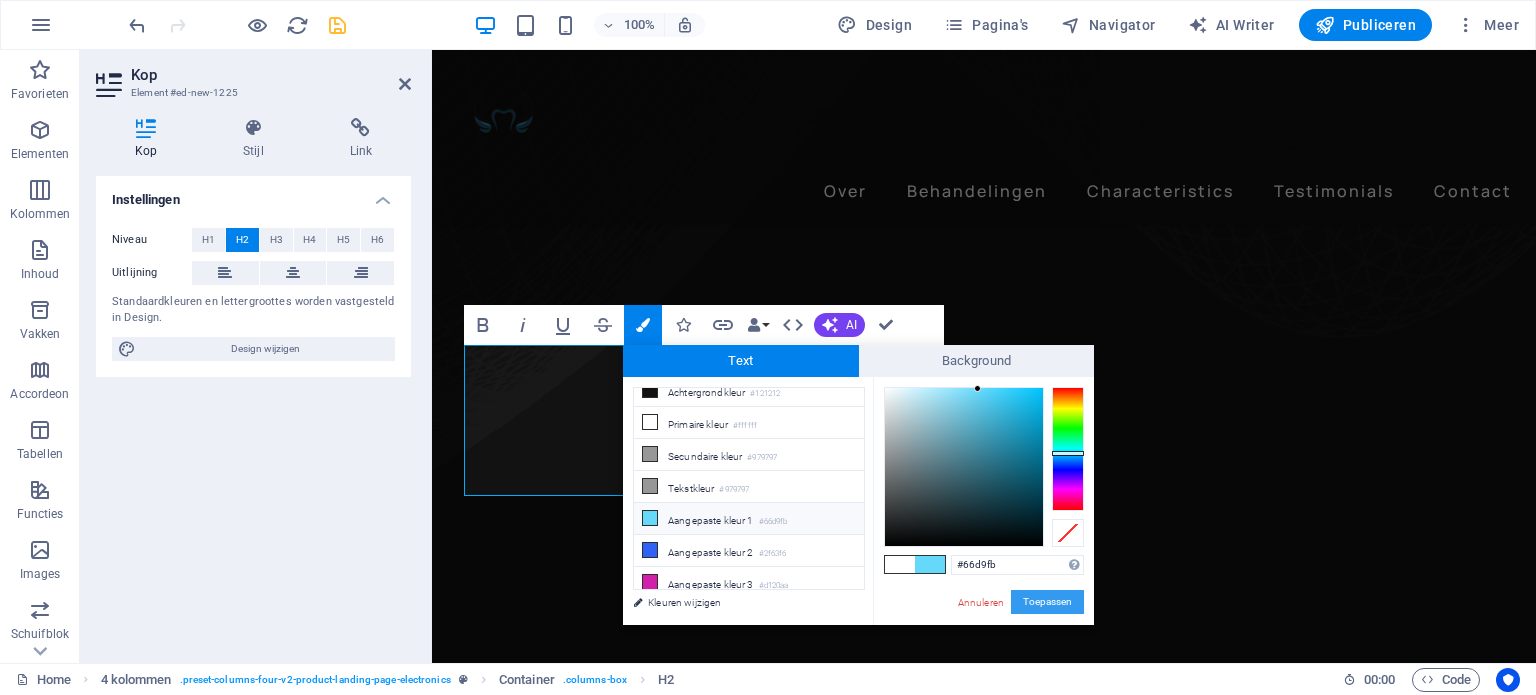 click on "Toepassen" at bounding box center [1047, 602] 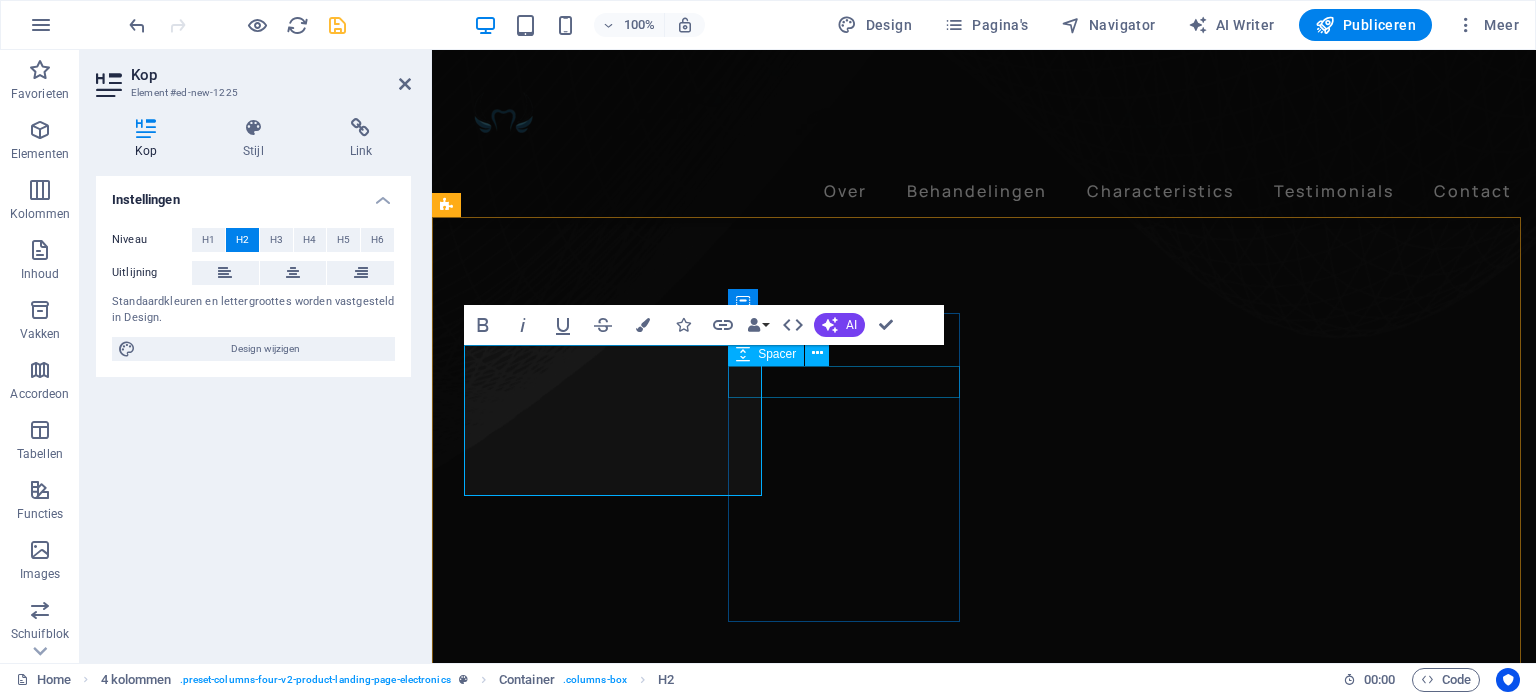 click at bounding box center [582, 4970] 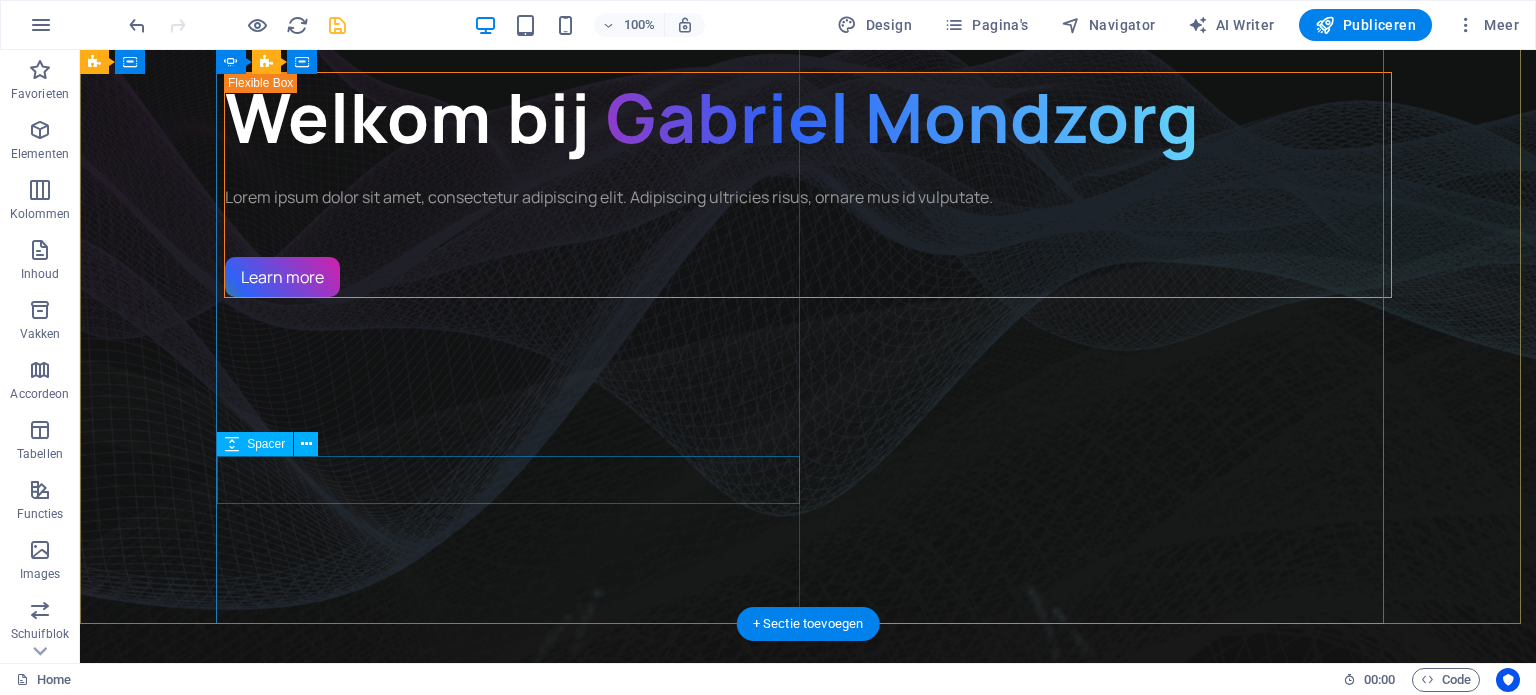 scroll, scrollTop: 0, scrollLeft: 0, axis: both 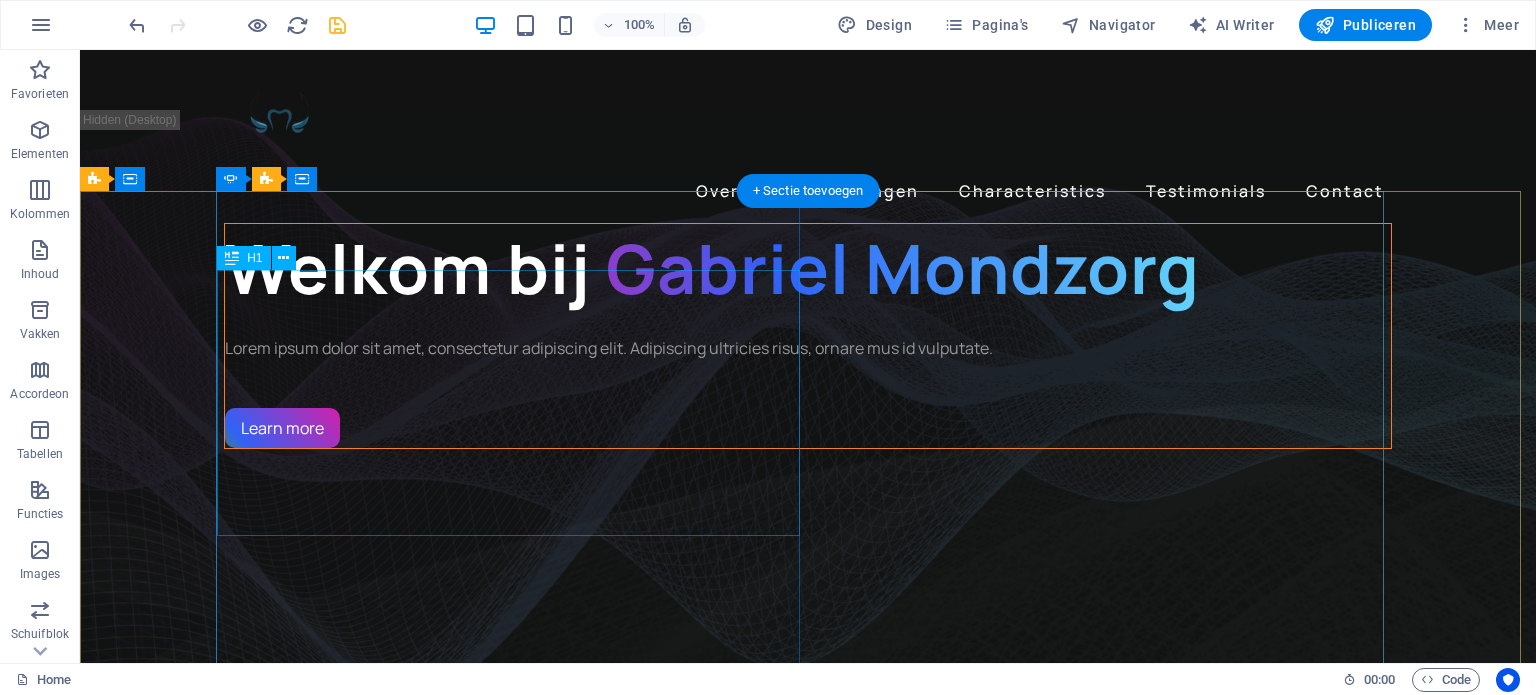 click on "Welkom bij    Gabriel Mondzorg" at bounding box center (808, 268) 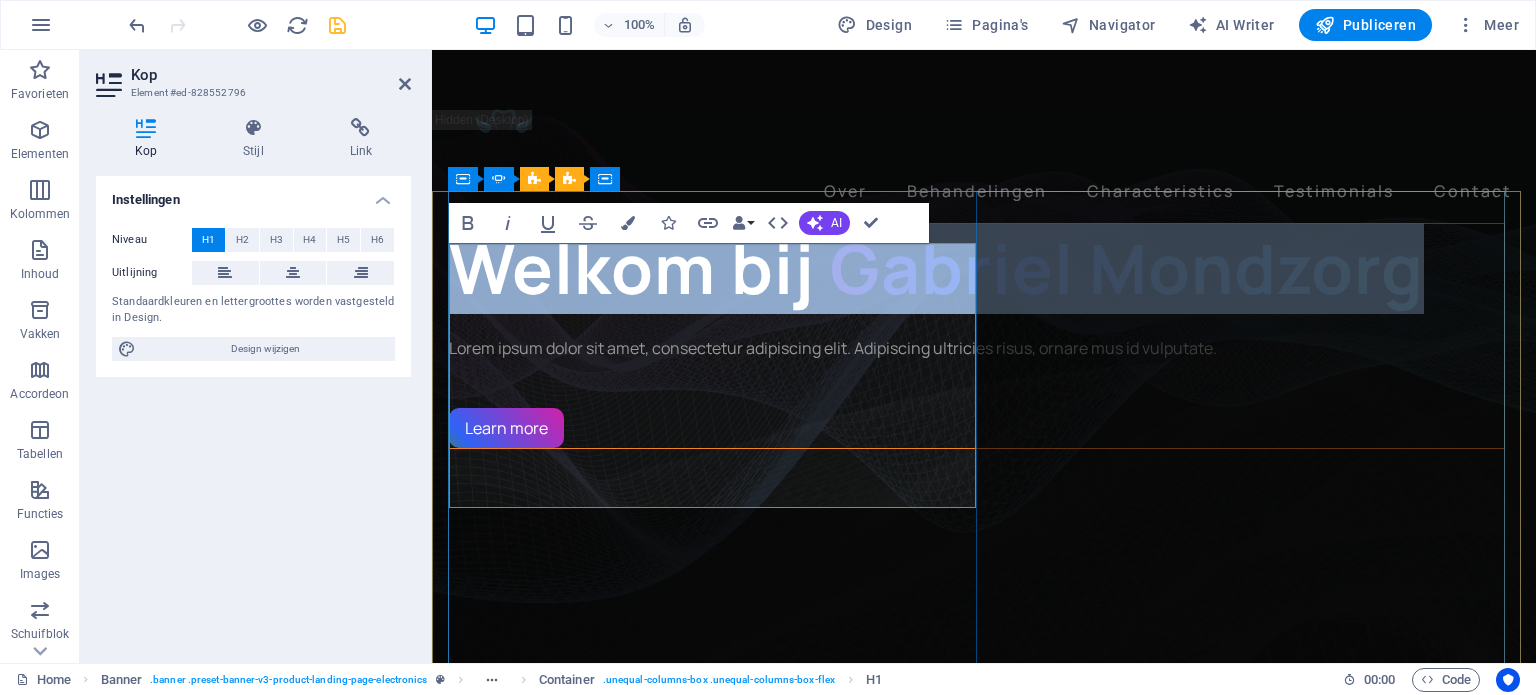 click on "Gabriel Mondzorg" at bounding box center (1127, 268) 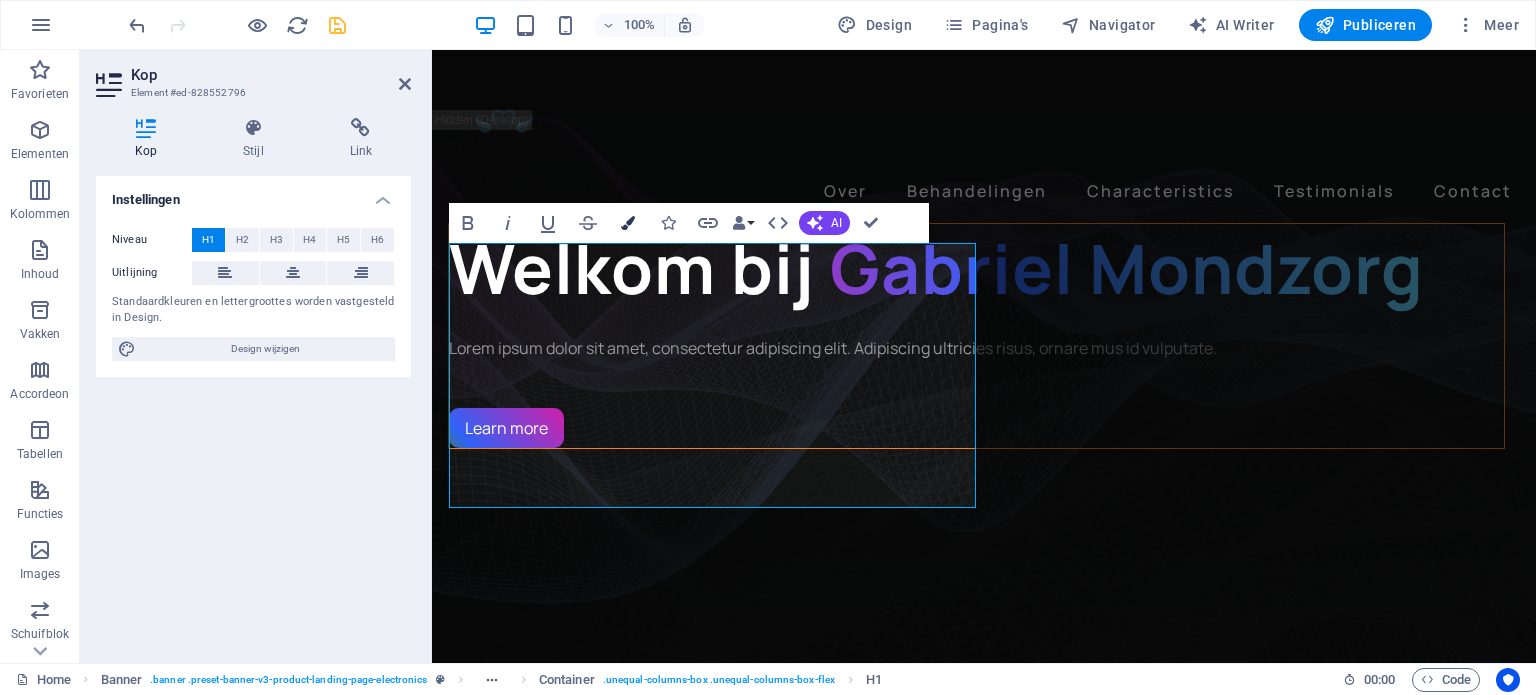 click at bounding box center [628, 223] 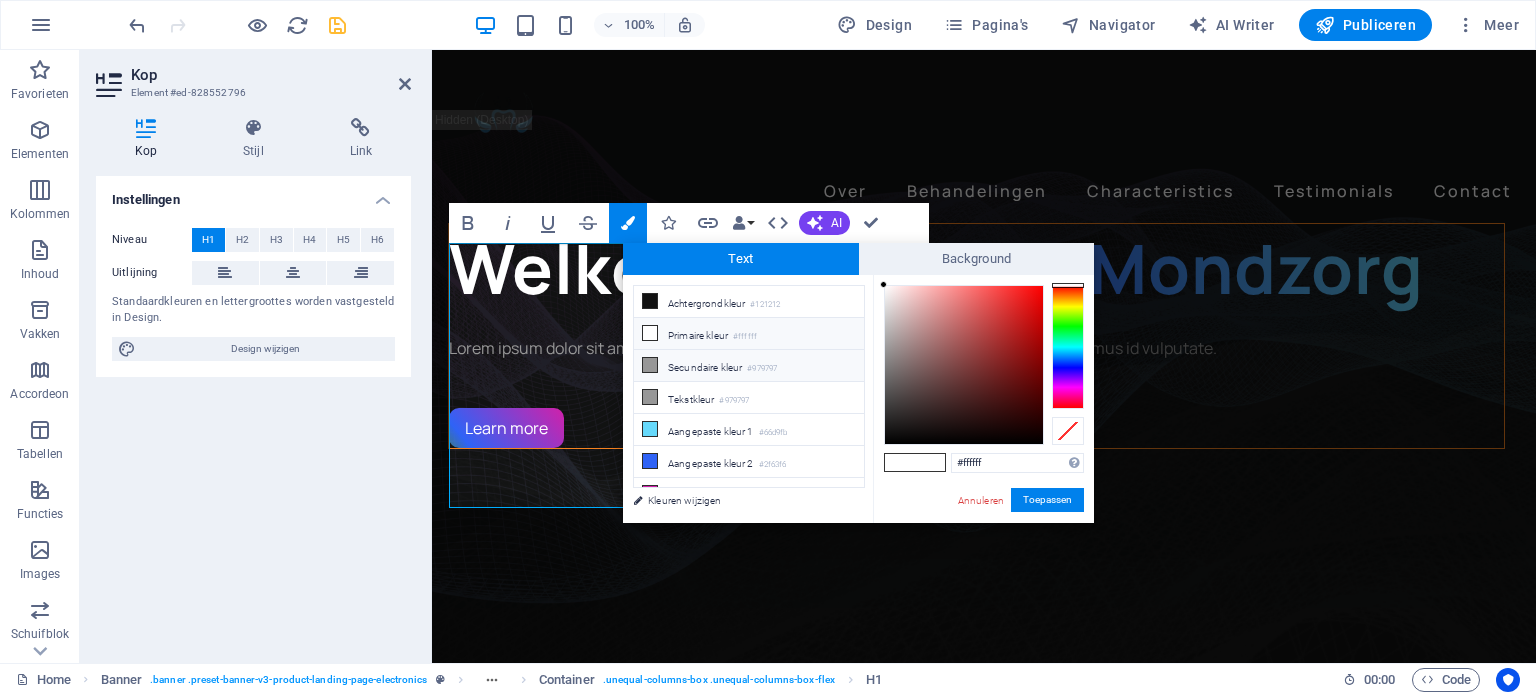 scroll, scrollTop: 13, scrollLeft: 0, axis: vertical 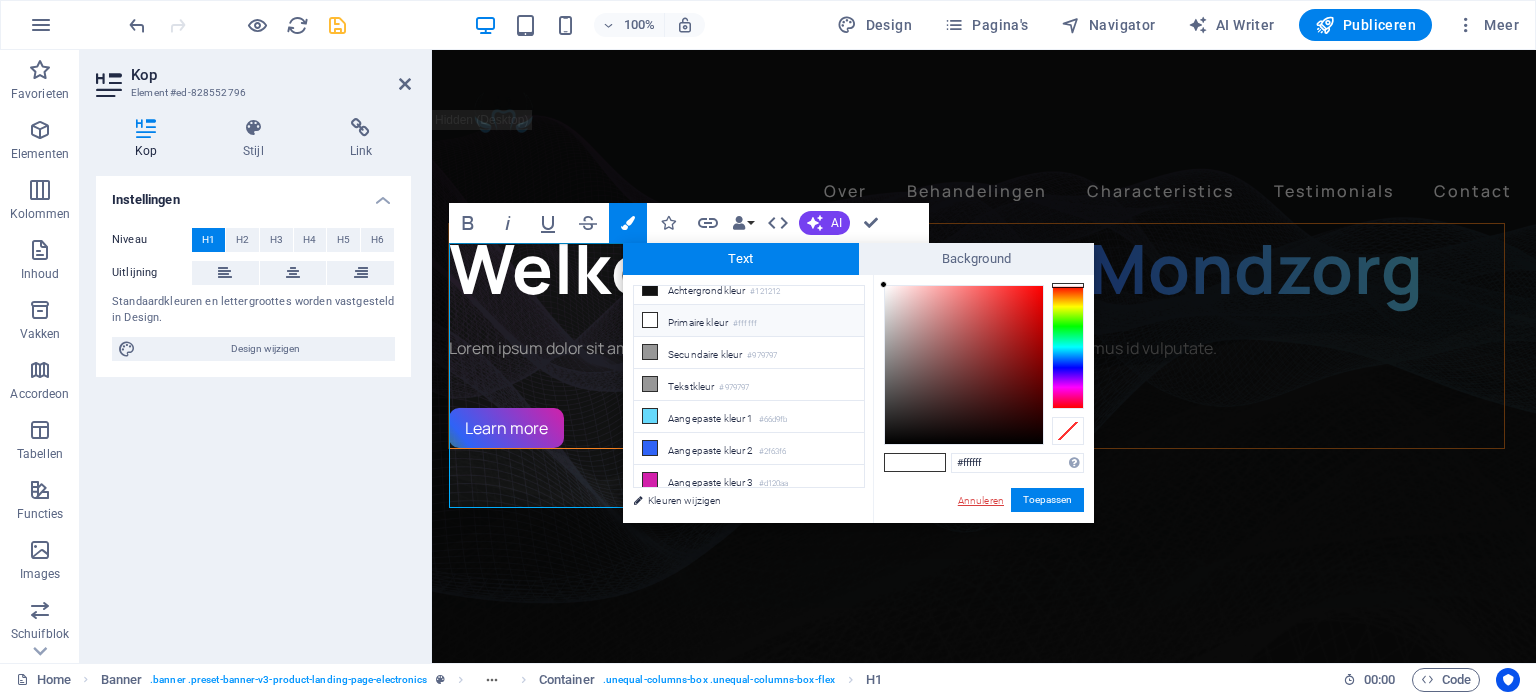 click on "Annuleren" at bounding box center (981, 500) 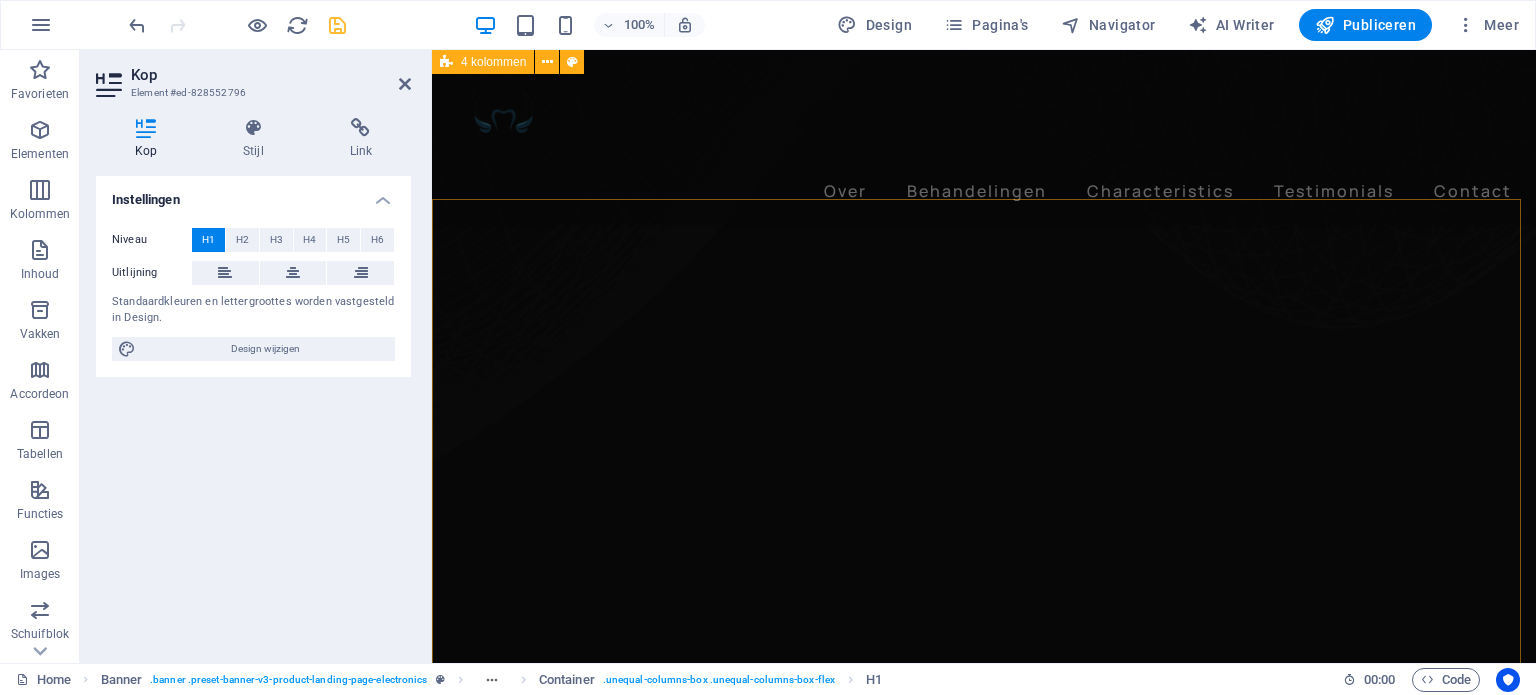 scroll, scrollTop: 1091, scrollLeft: 0, axis: vertical 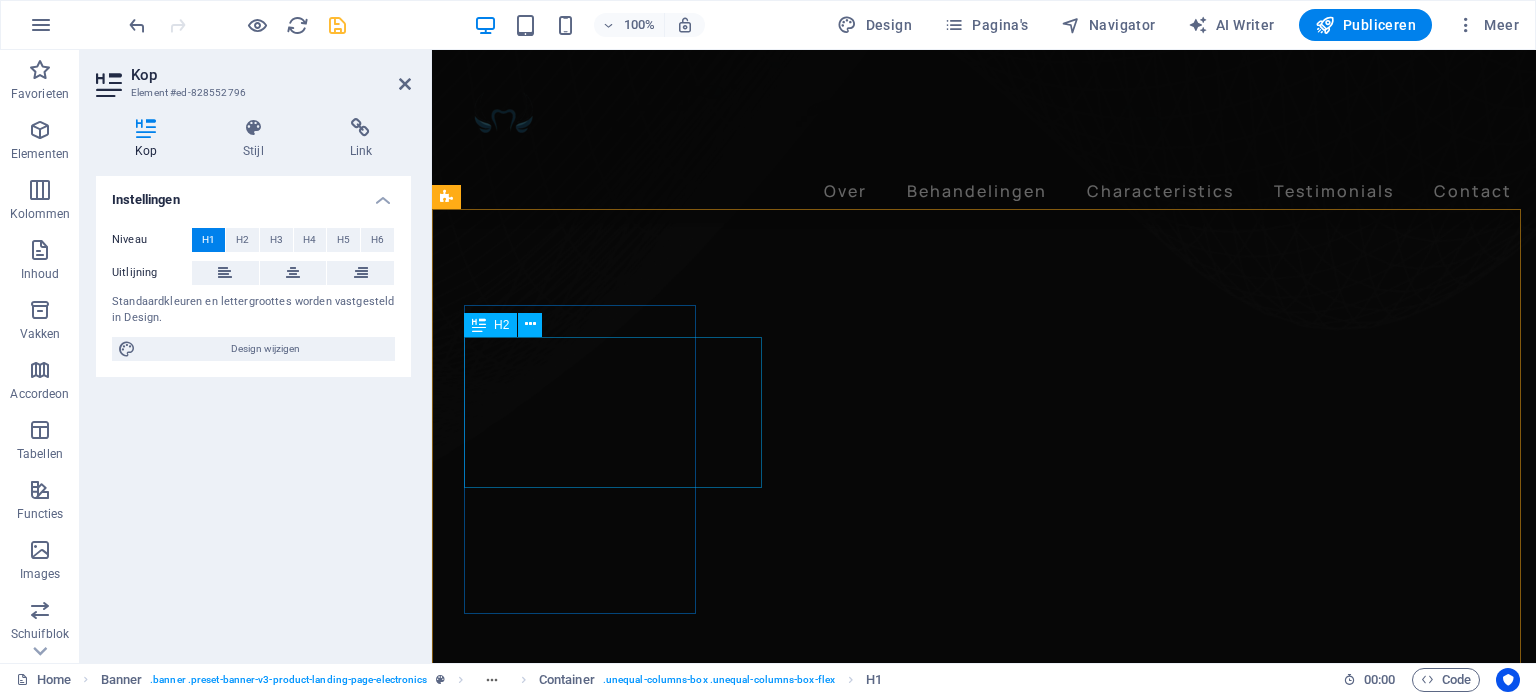 click on "Periodelijk controle" at bounding box center [582, 4525] 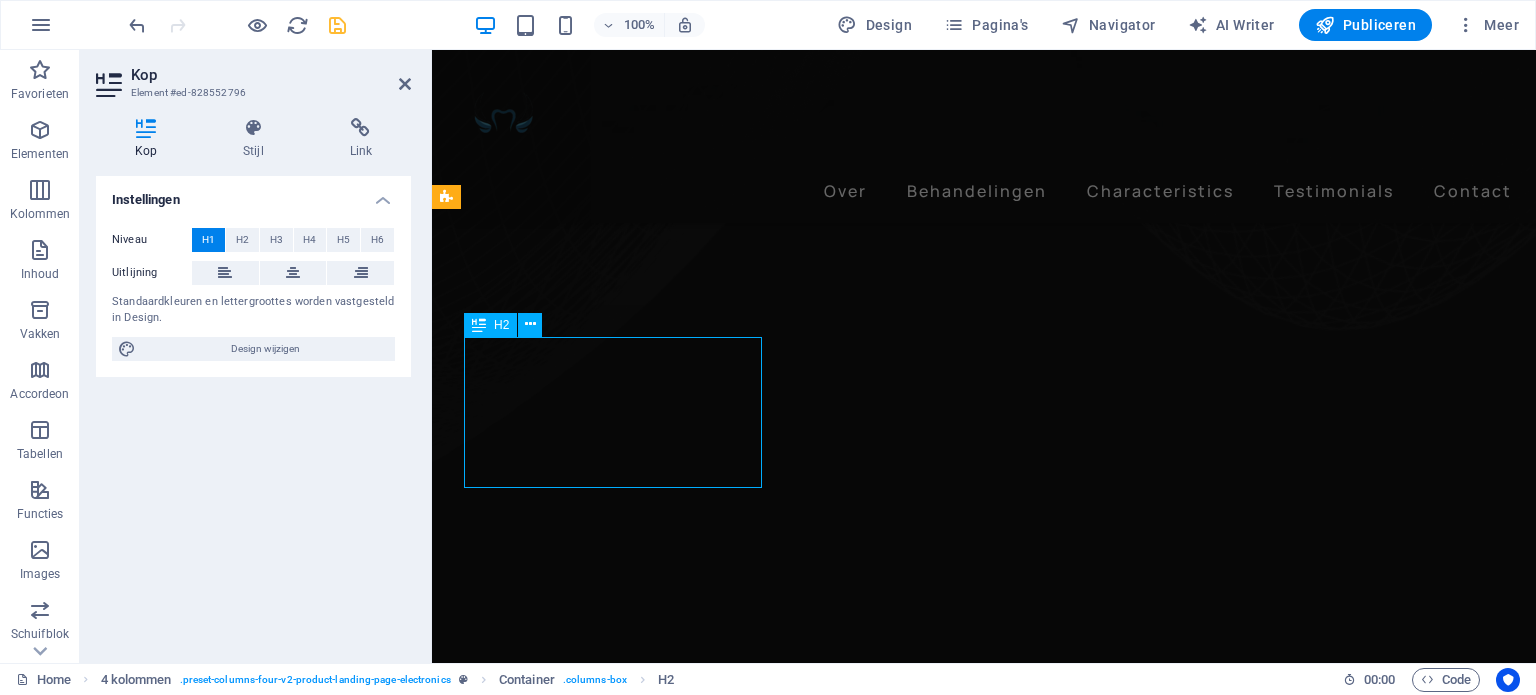 click on "Periodelijk controle" at bounding box center [582, 4525] 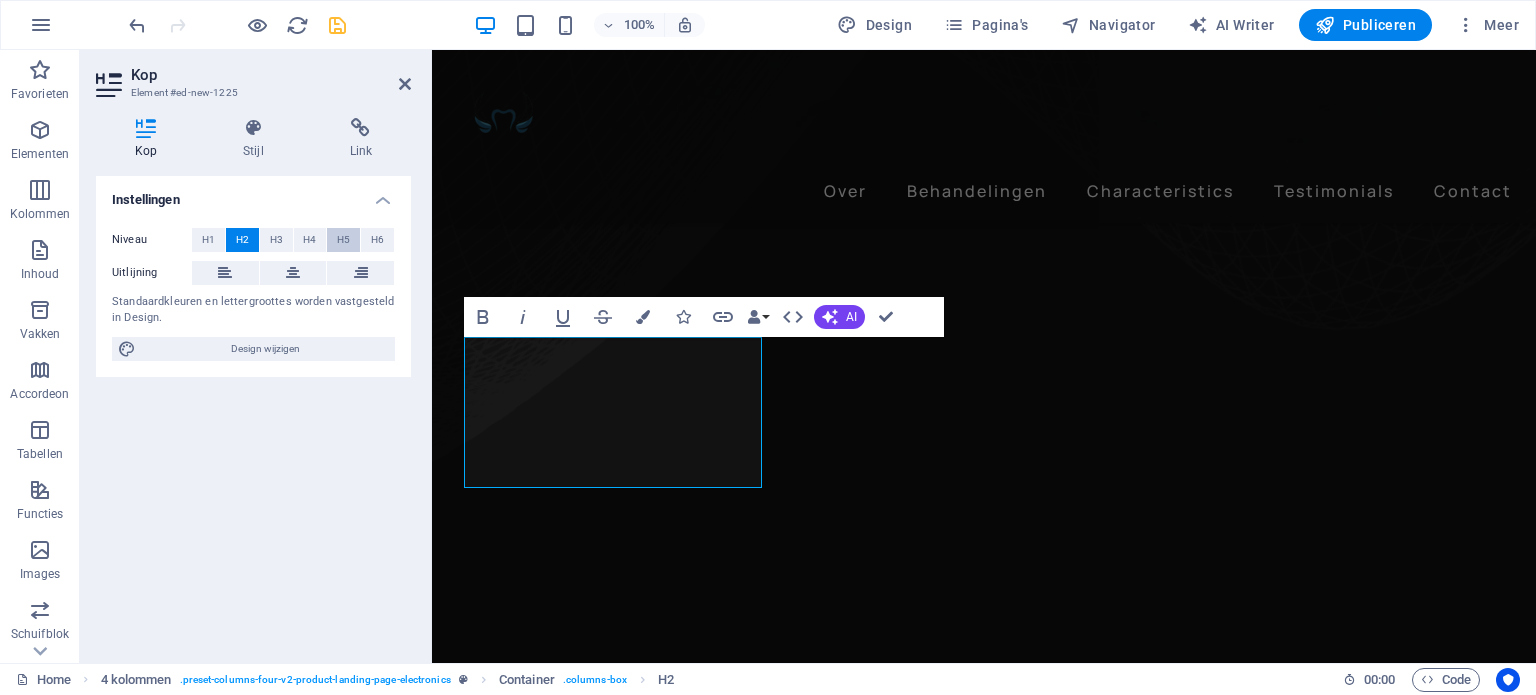 click on "H5" at bounding box center [343, 240] 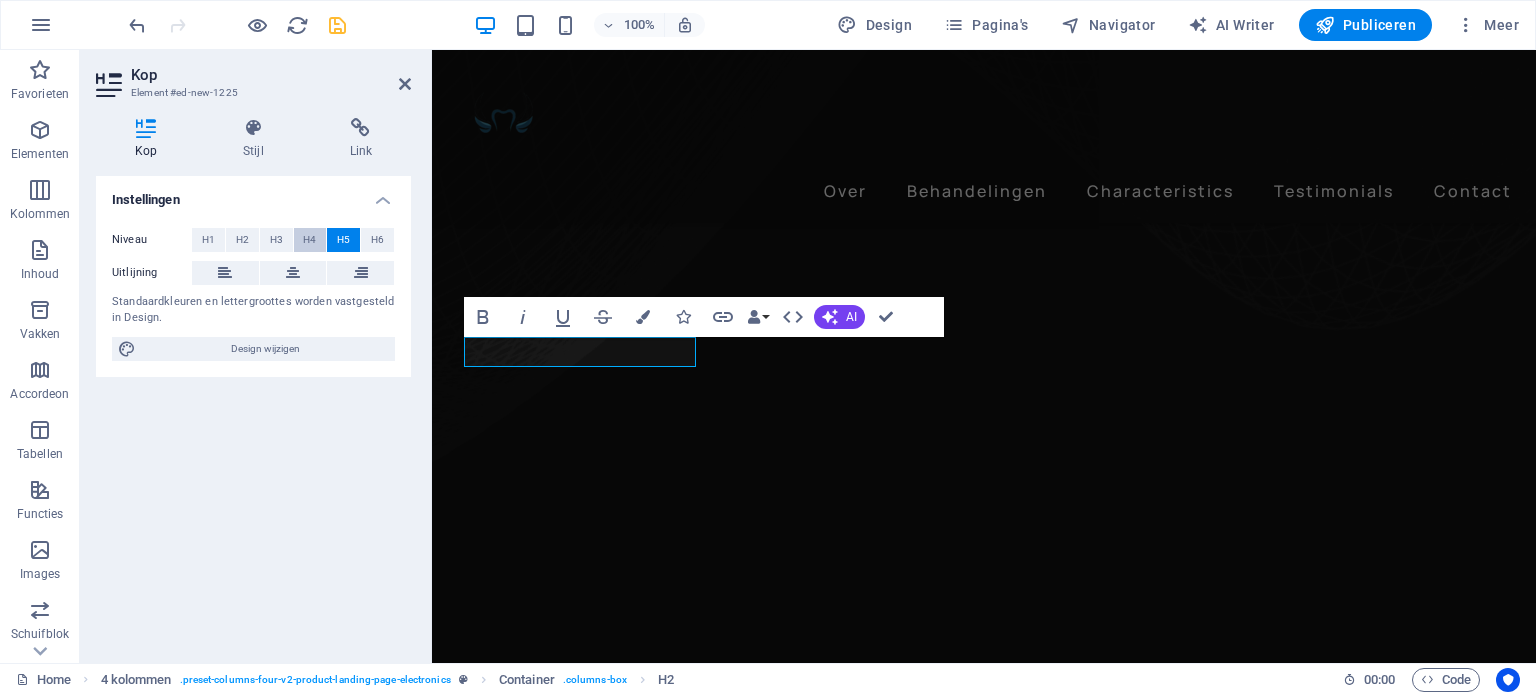 click on "H4" at bounding box center (310, 240) 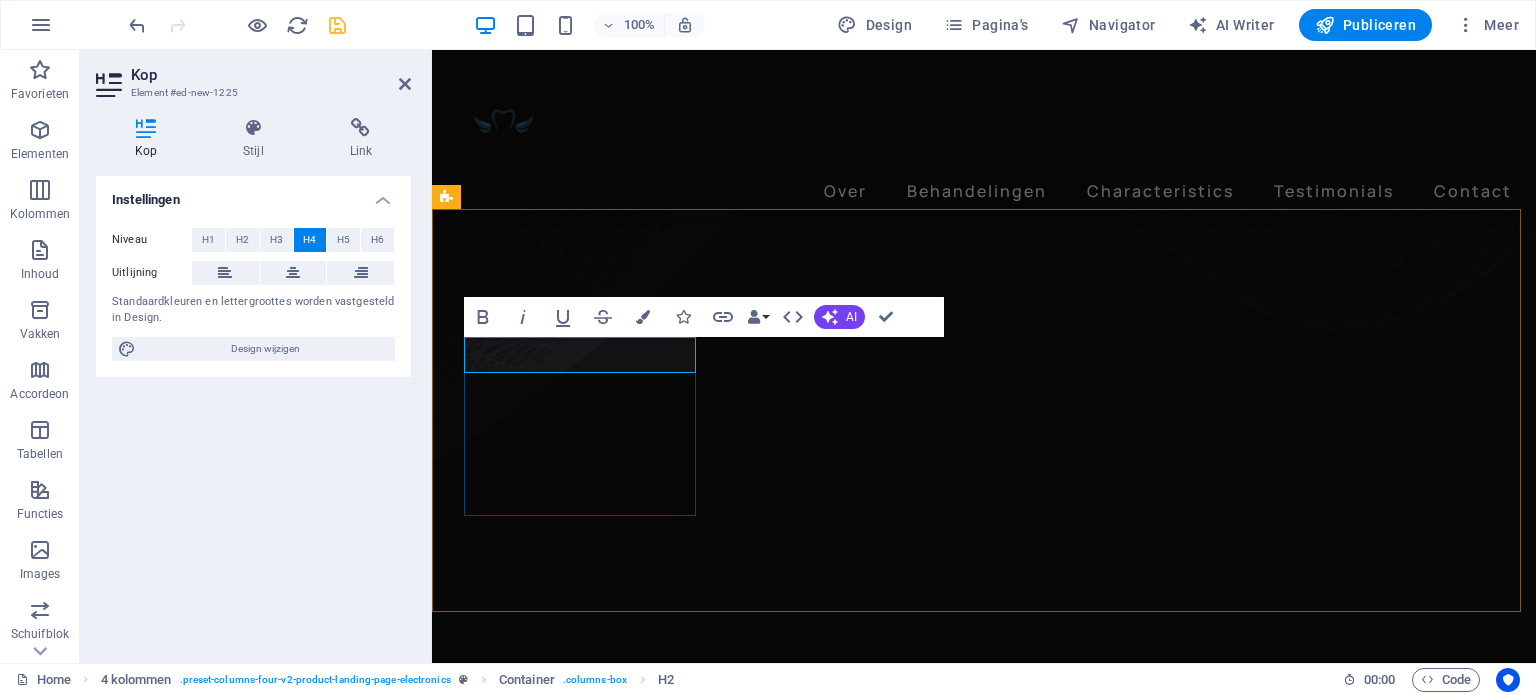click on "Periodelijk controle" at bounding box center [578, 4467] 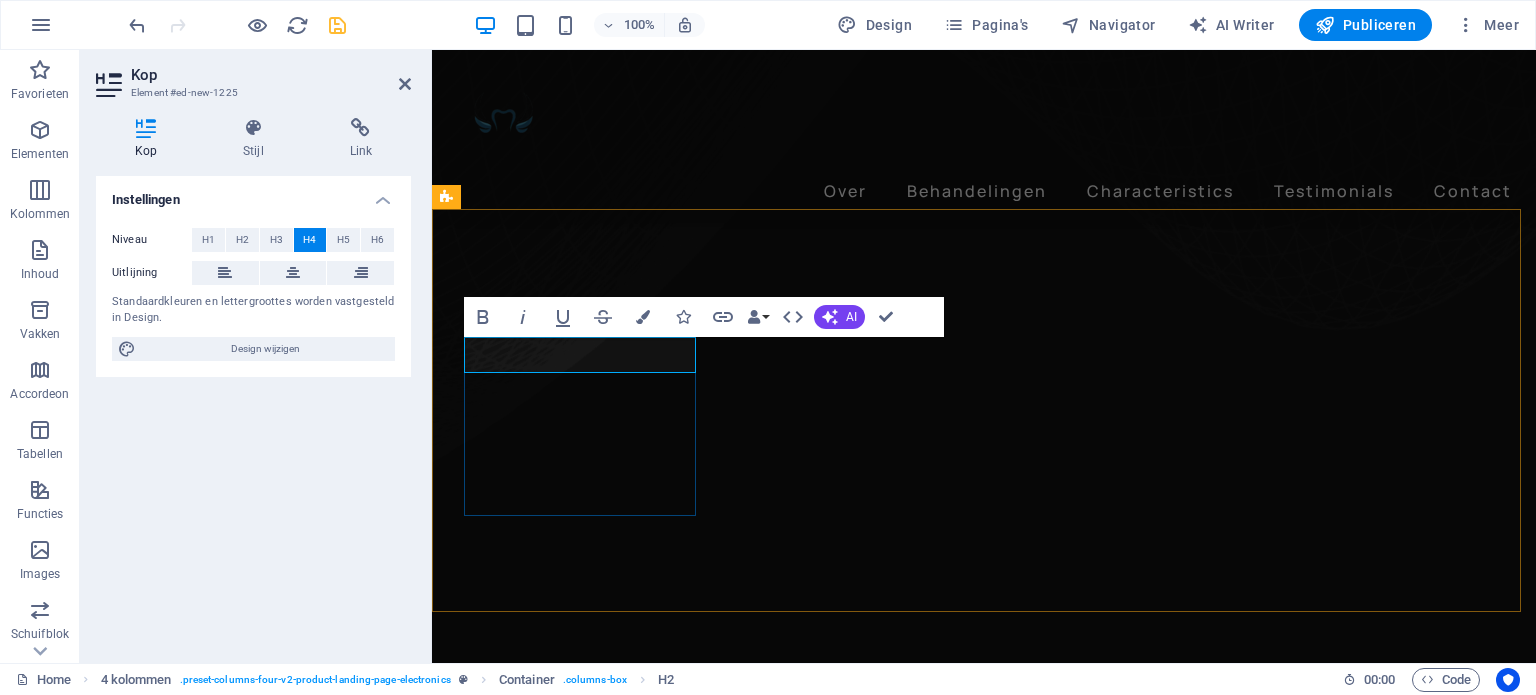 click on "Periodelijk controle" at bounding box center [578, 4467] 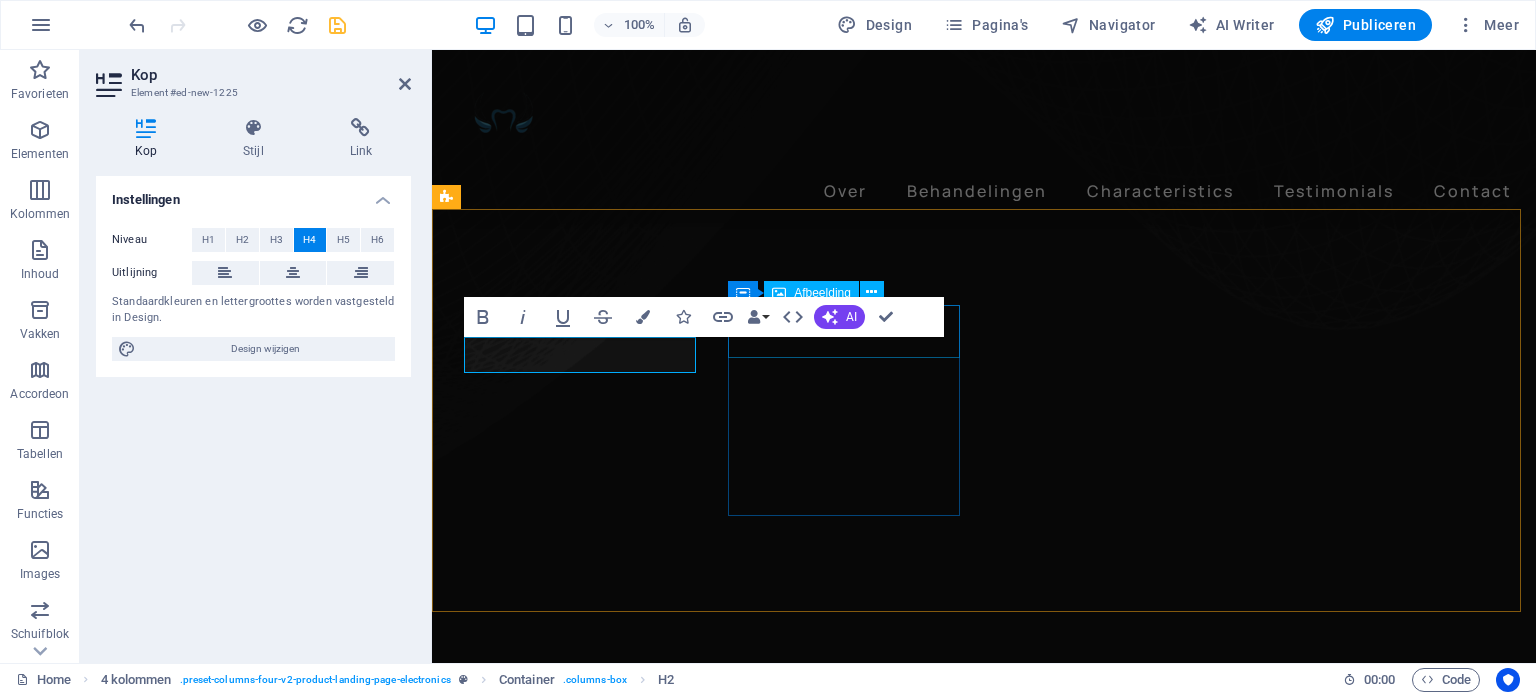 click at bounding box center (582, 4654) 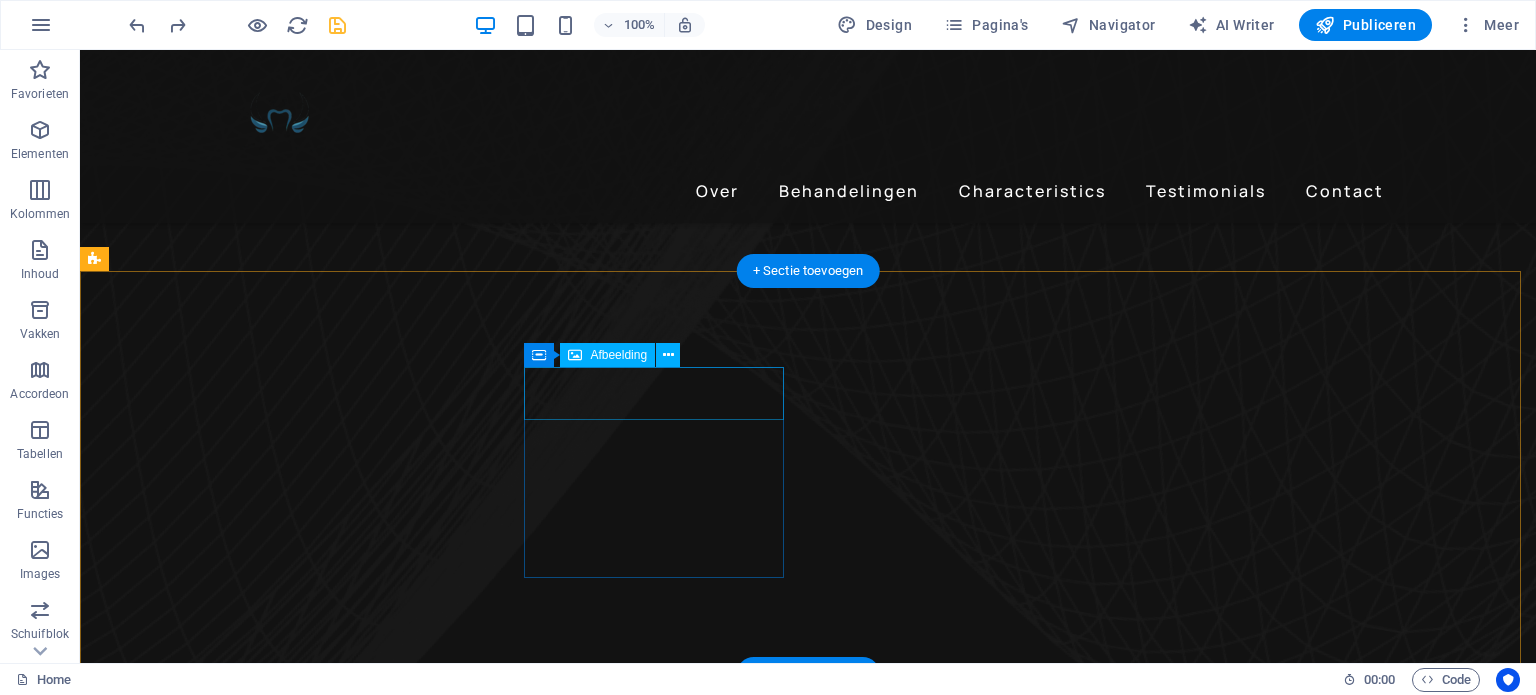click at bounding box center [242, 4953] 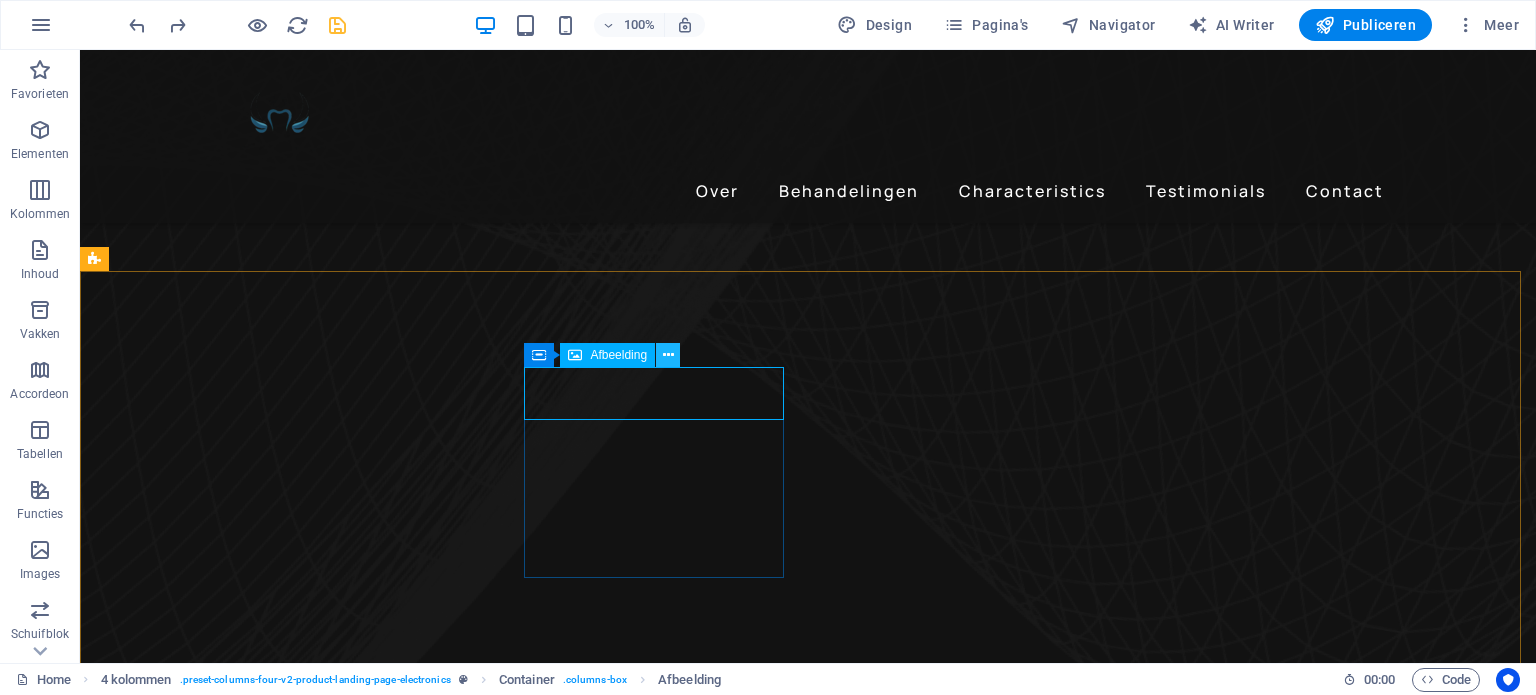 click at bounding box center [668, 355] 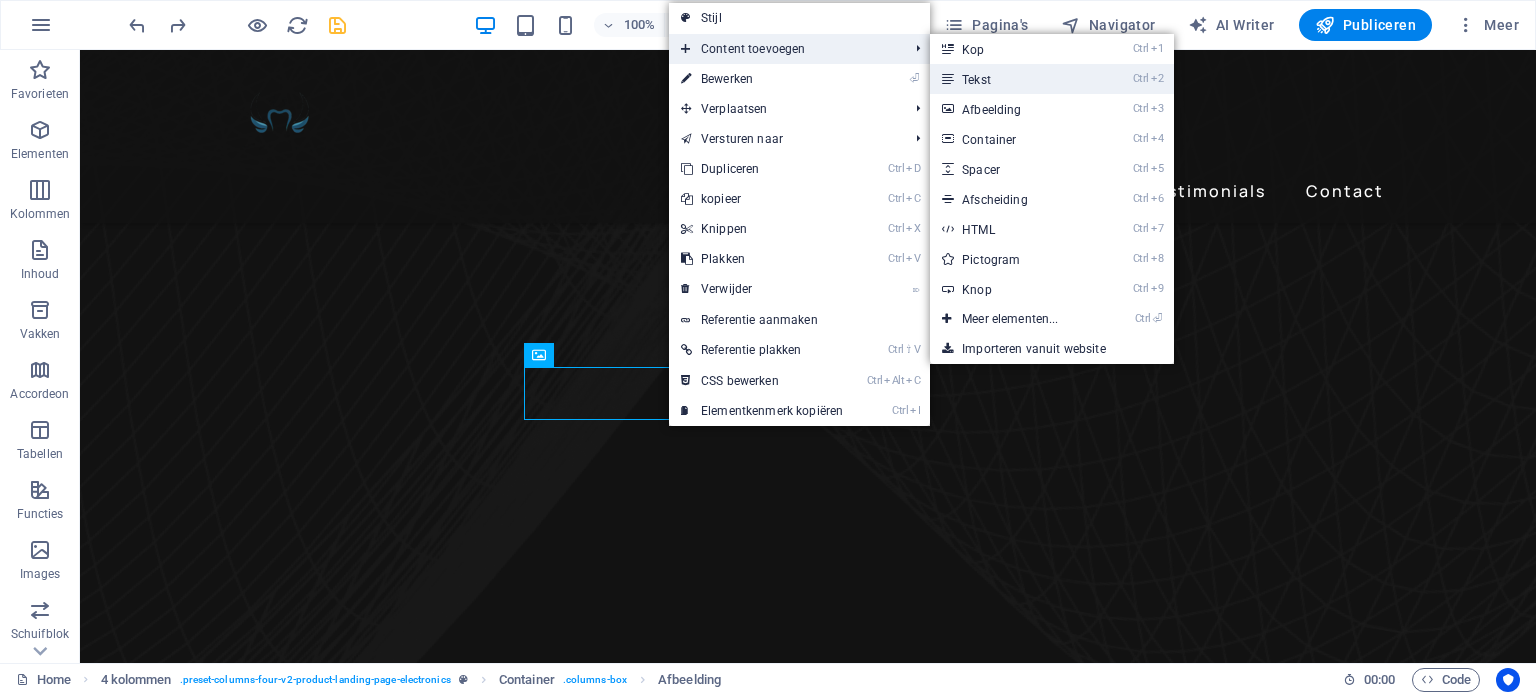 click on "Ctrl 2  Tekst" at bounding box center [1014, 79] 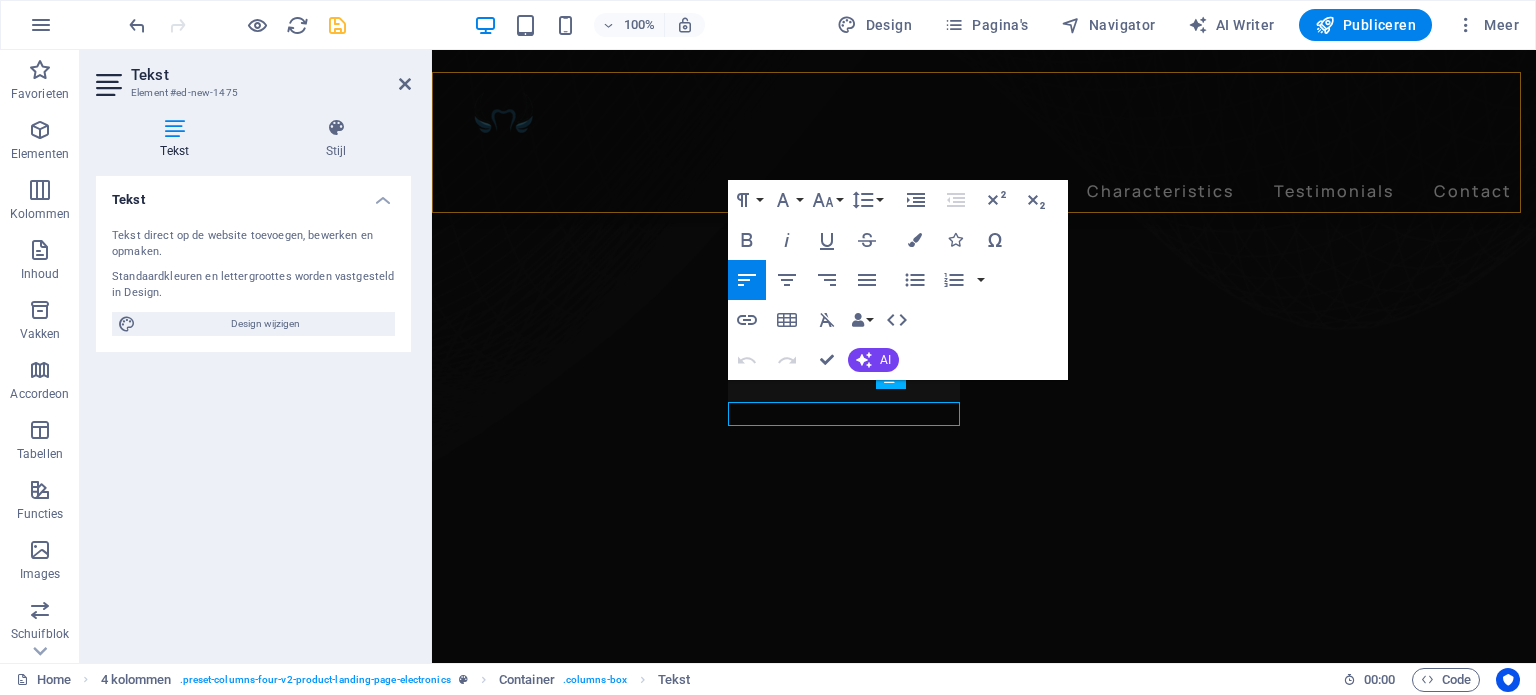 scroll, scrollTop: 1069, scrollLeft: 0, axis: vertical 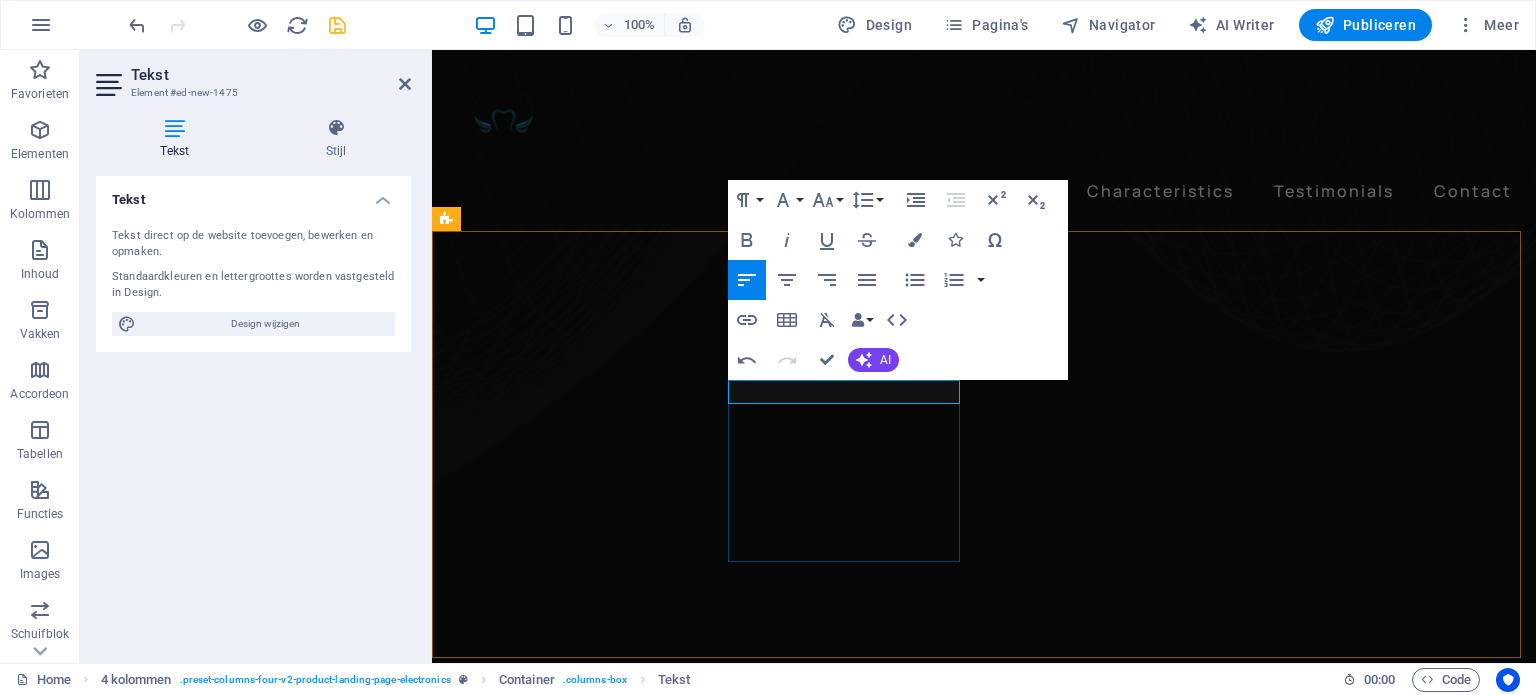 drag, startPoint x: 941, startPoint y: 391, endPoint x: 728, endPoint y: 386, distance: 213.05867 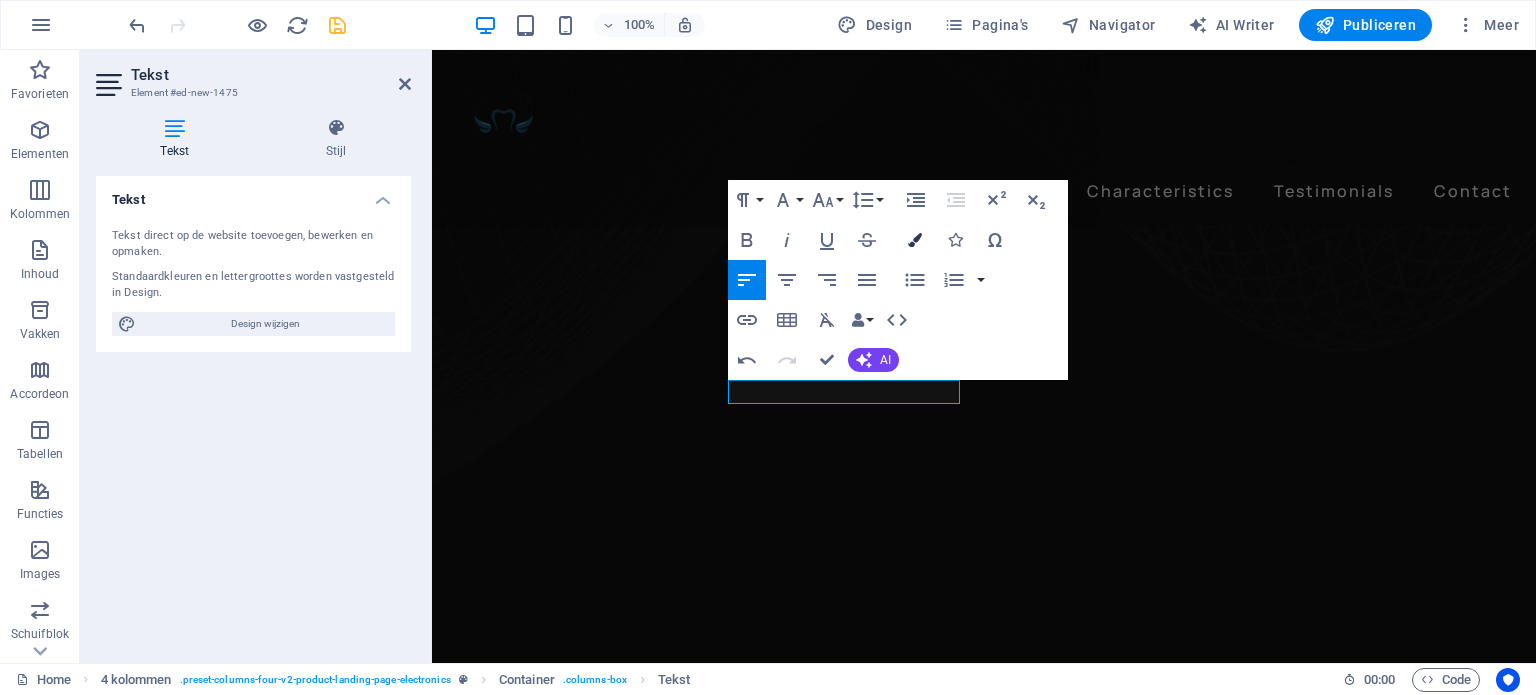 click at bounding box center [915, 240] 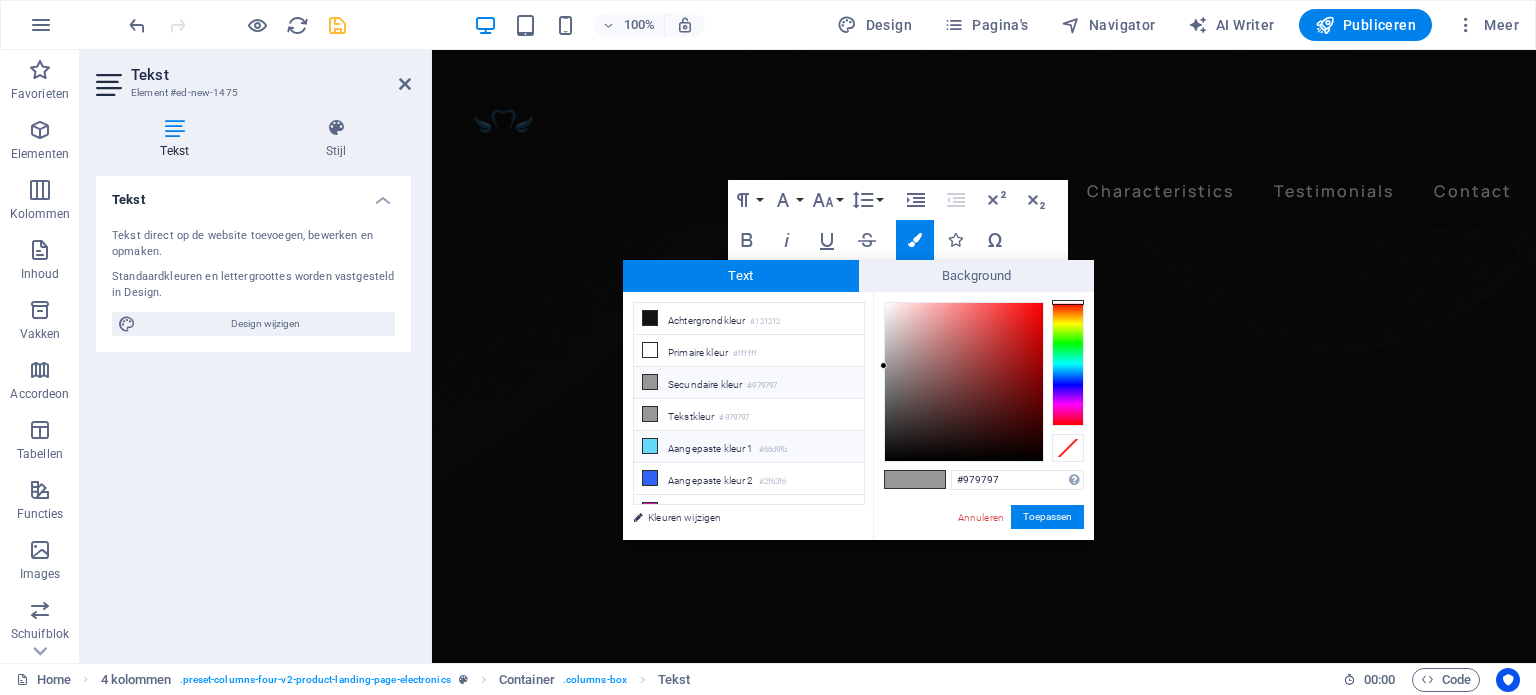 click on "Aangepaste kleur 1
#66d9fb" at bounding box center [749, 447] 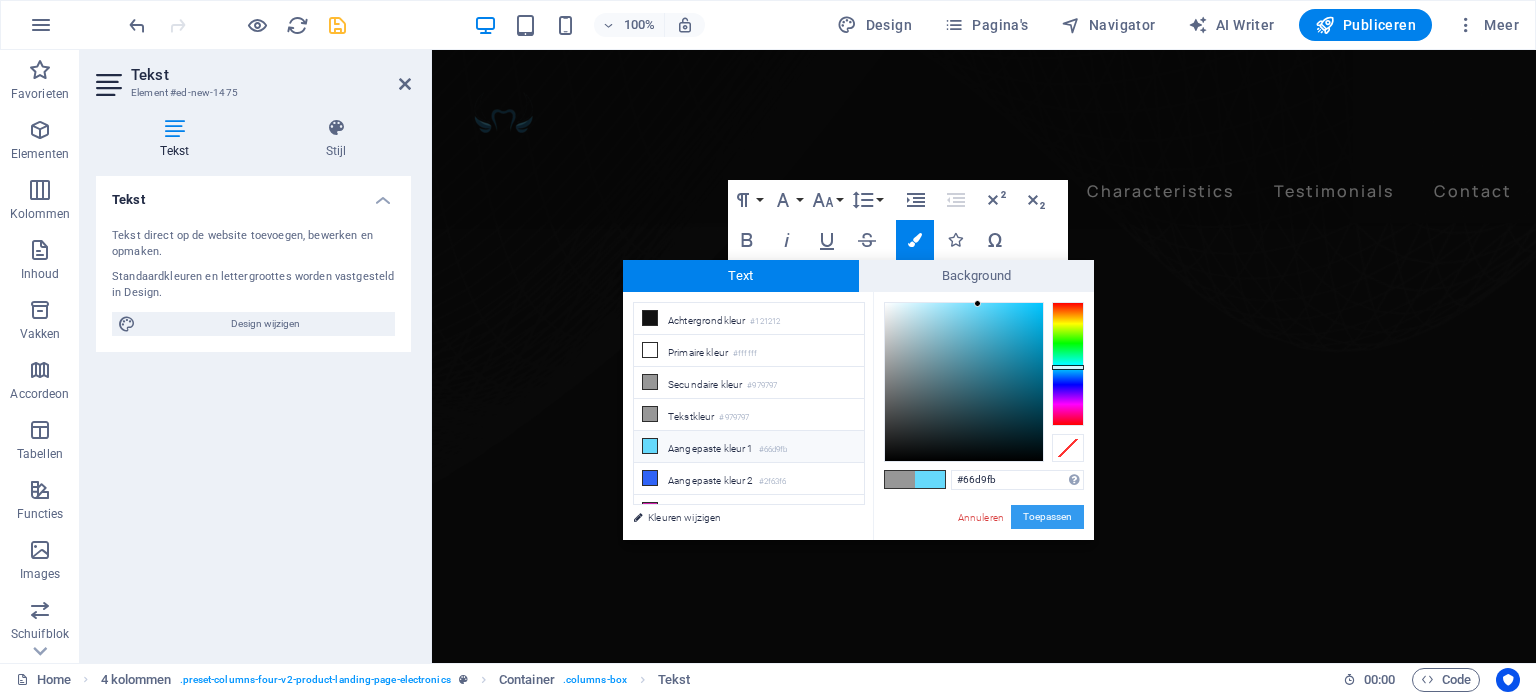 click on "Toepassen" at bounding box center [1047, 517] 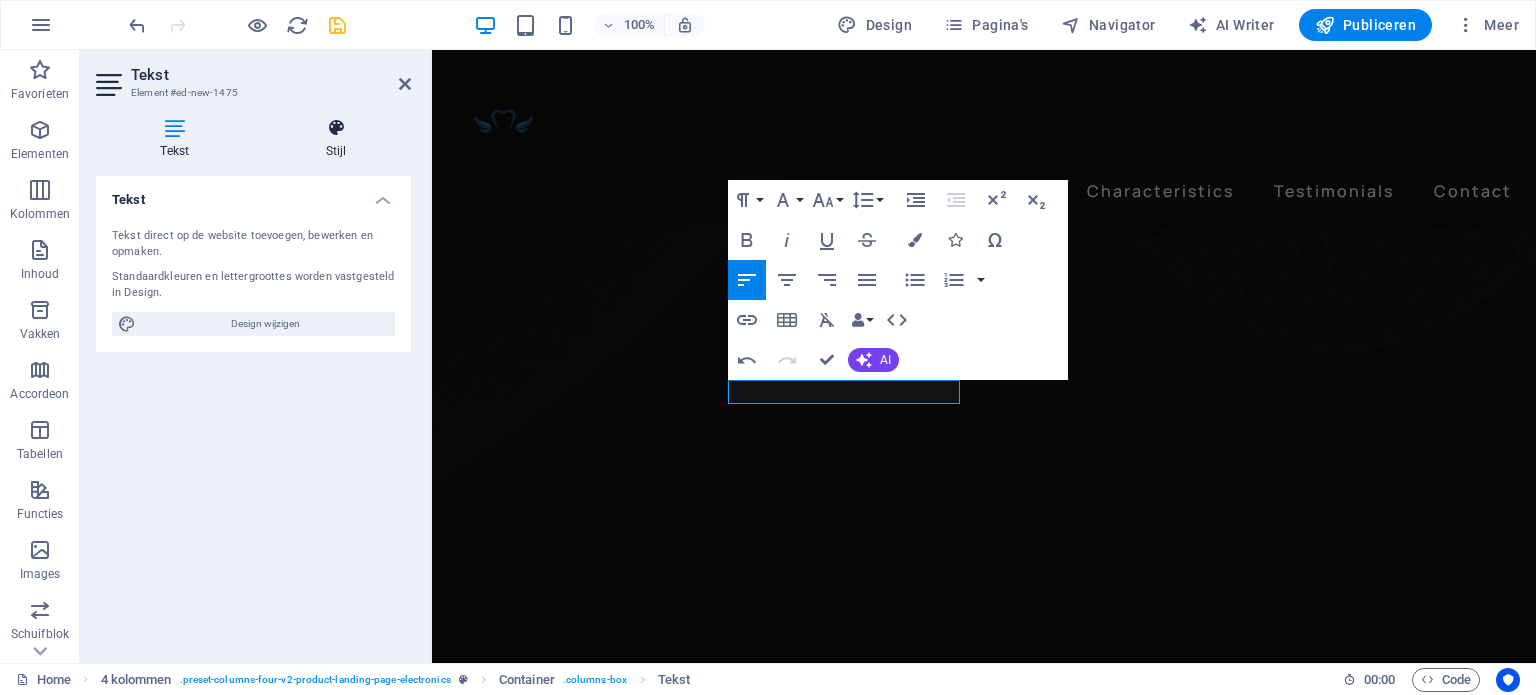 click on "Stijl" at bounding box center [337, 139] 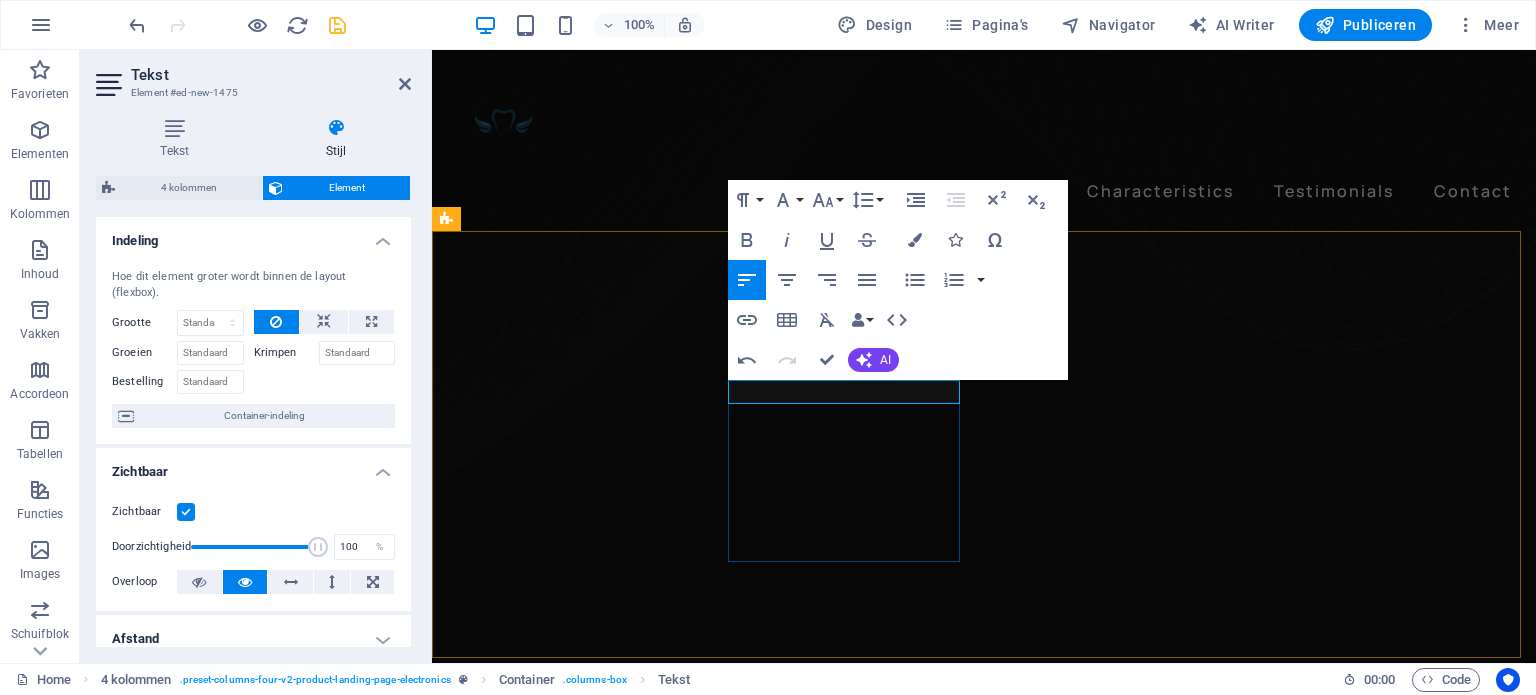 click on "Esthetische tandheelkunde" at bounding box center [565, 4715] 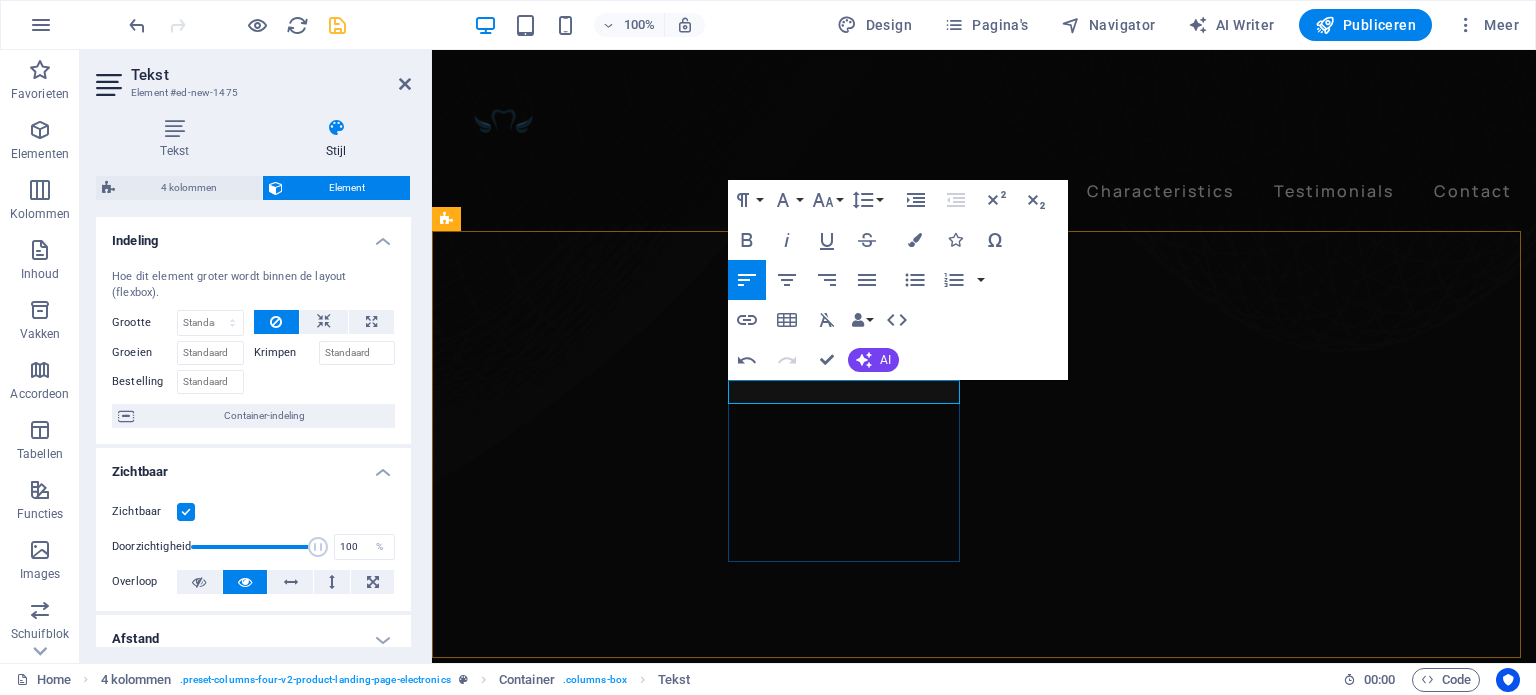 drag, startPoint x: 936, startPoint y: 389, endPoint x: 719, endPoint y: 387, distance: 217.00922 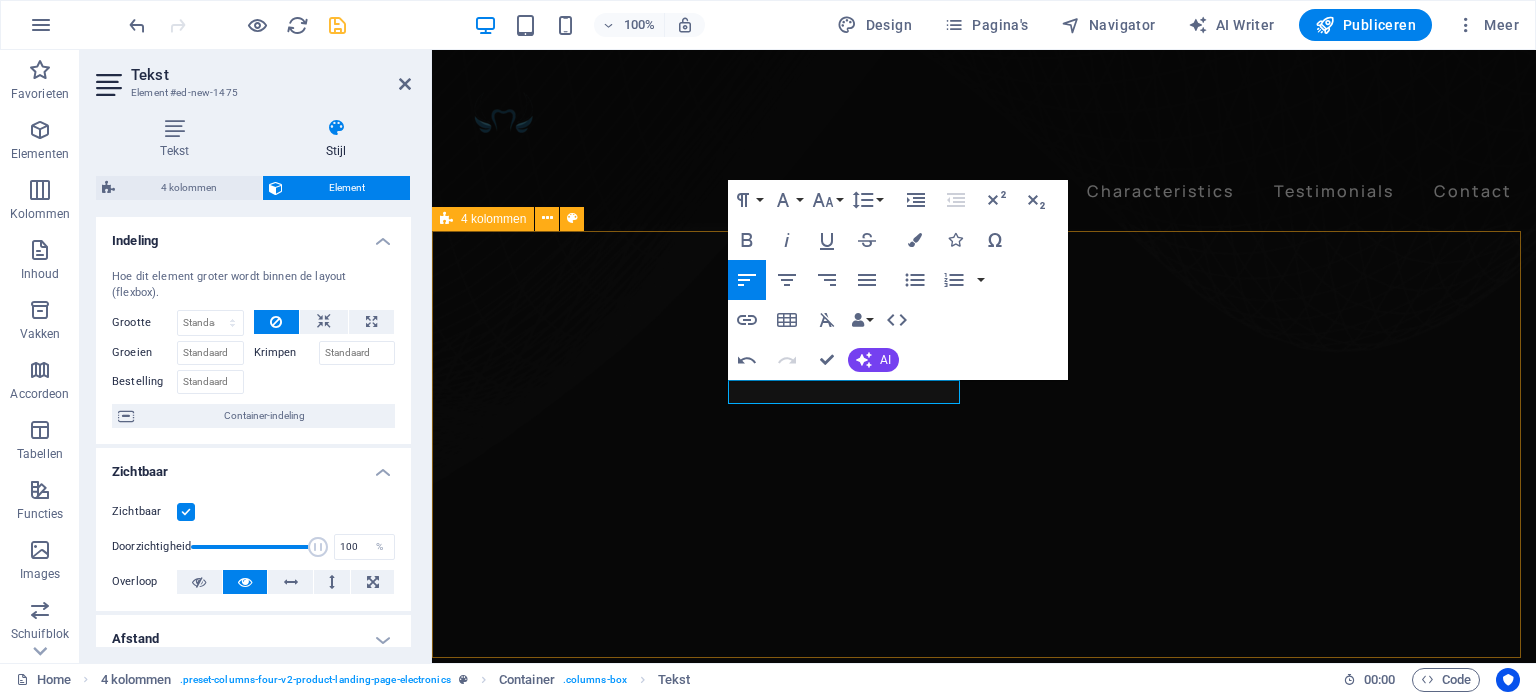copy on "Esthetische tandheelkunde" 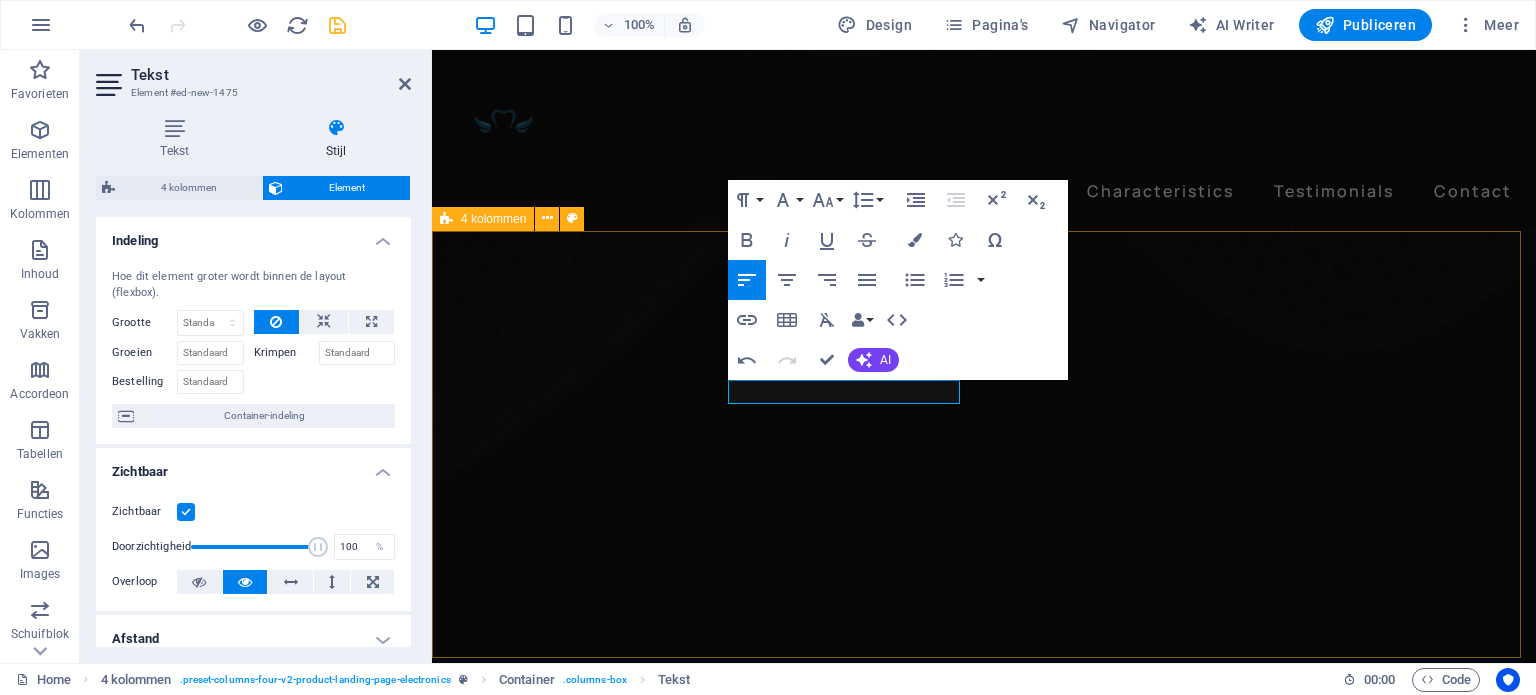 click on "Periodieke controle Wireless Charging Wireless Charging
Noise Cancellation
Noise Cancellation
24h of Listening Time
24h of Listening Time
Premium Sound
Premium Sound" at bounding box center [984, 4889] 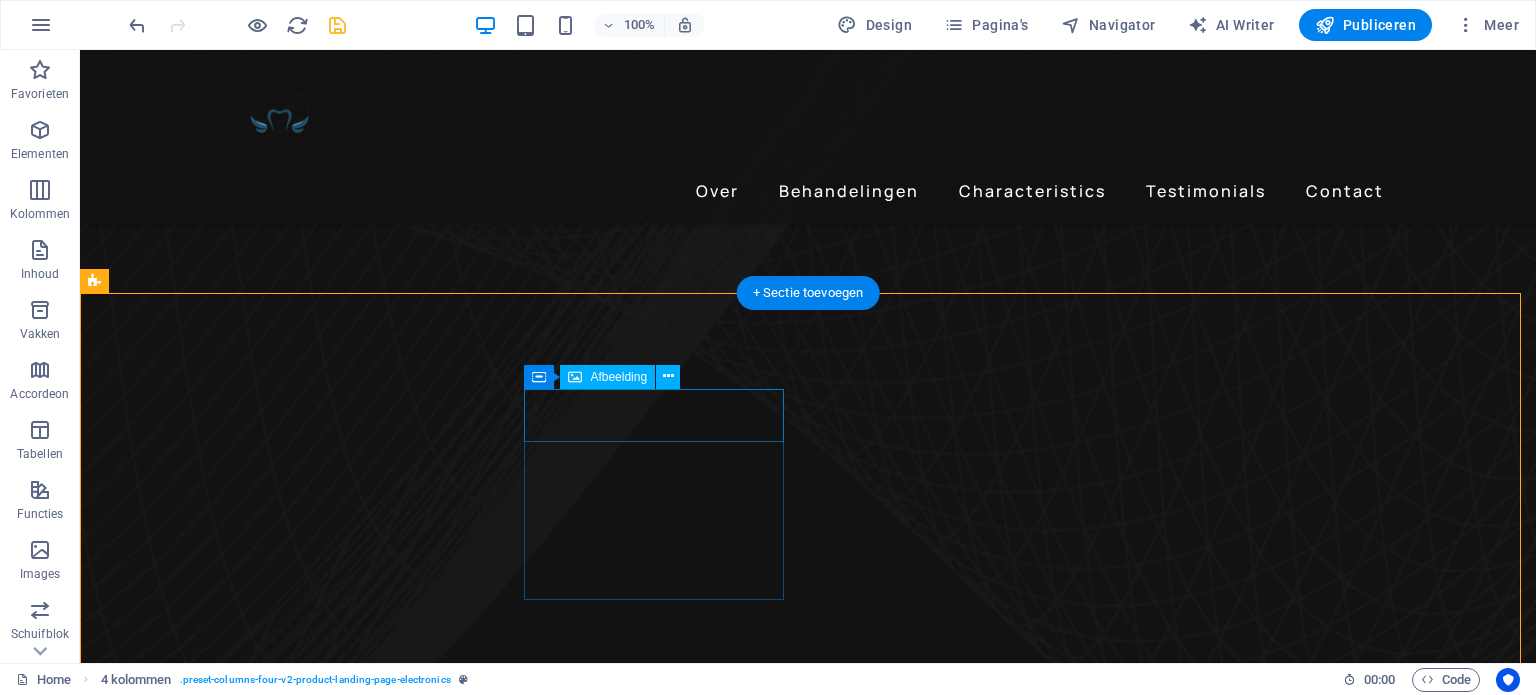 click at bounding box center (242, 4975) 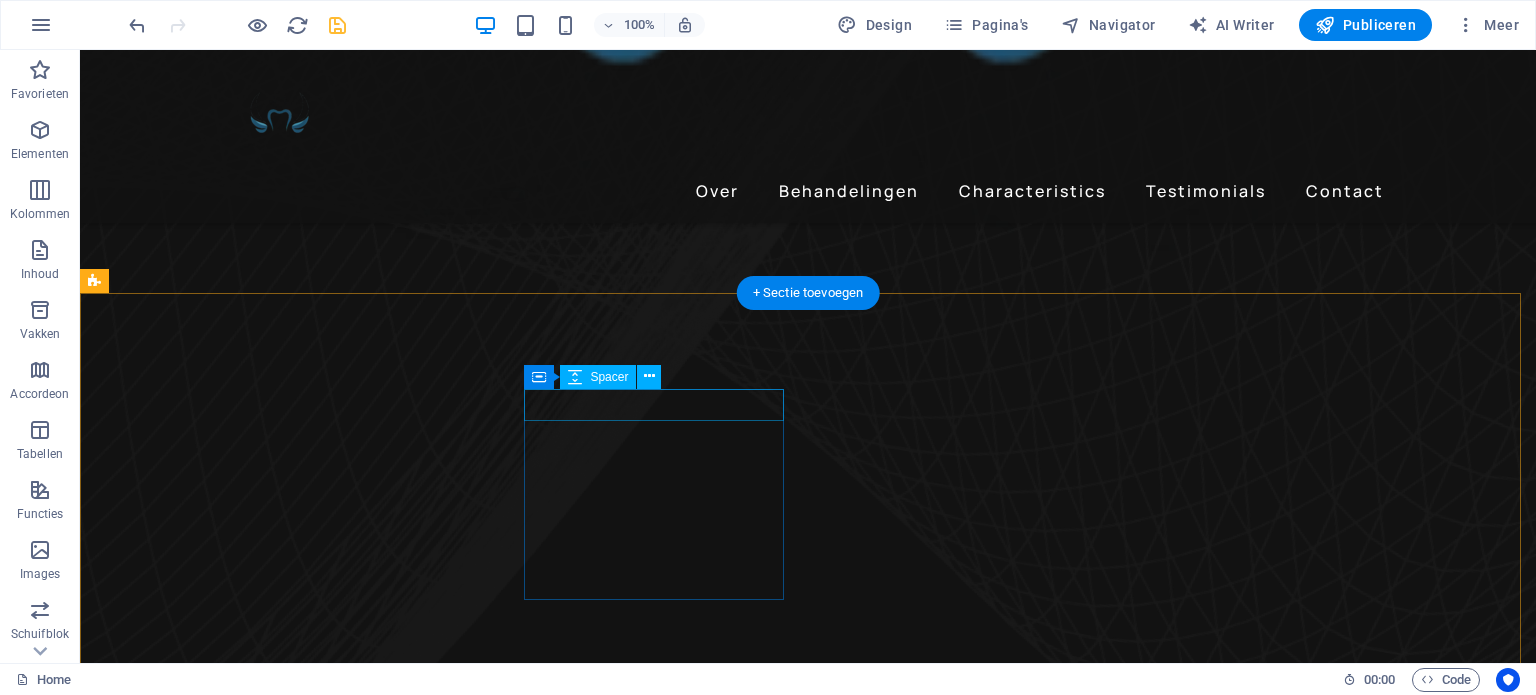 click at bounding box center (242, 4965) 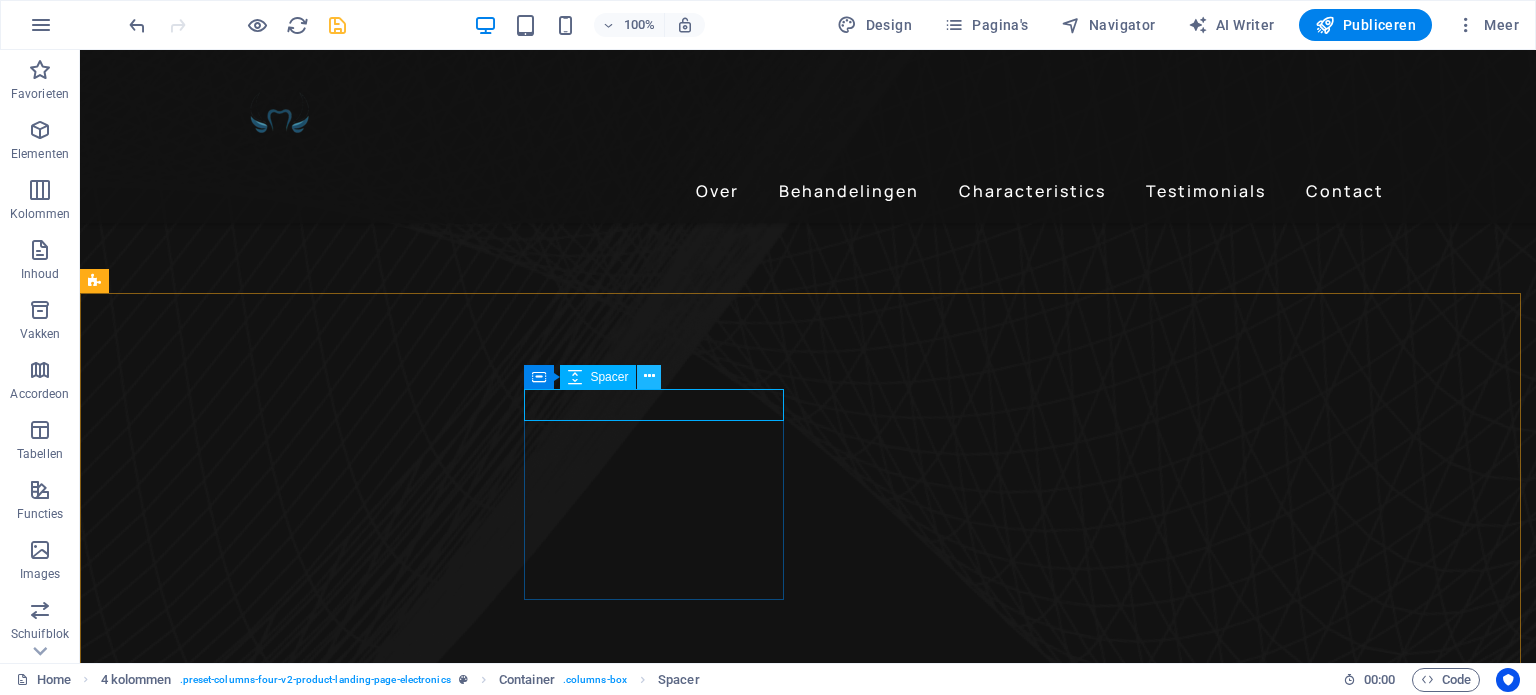 click at bounding box center [649, 376] 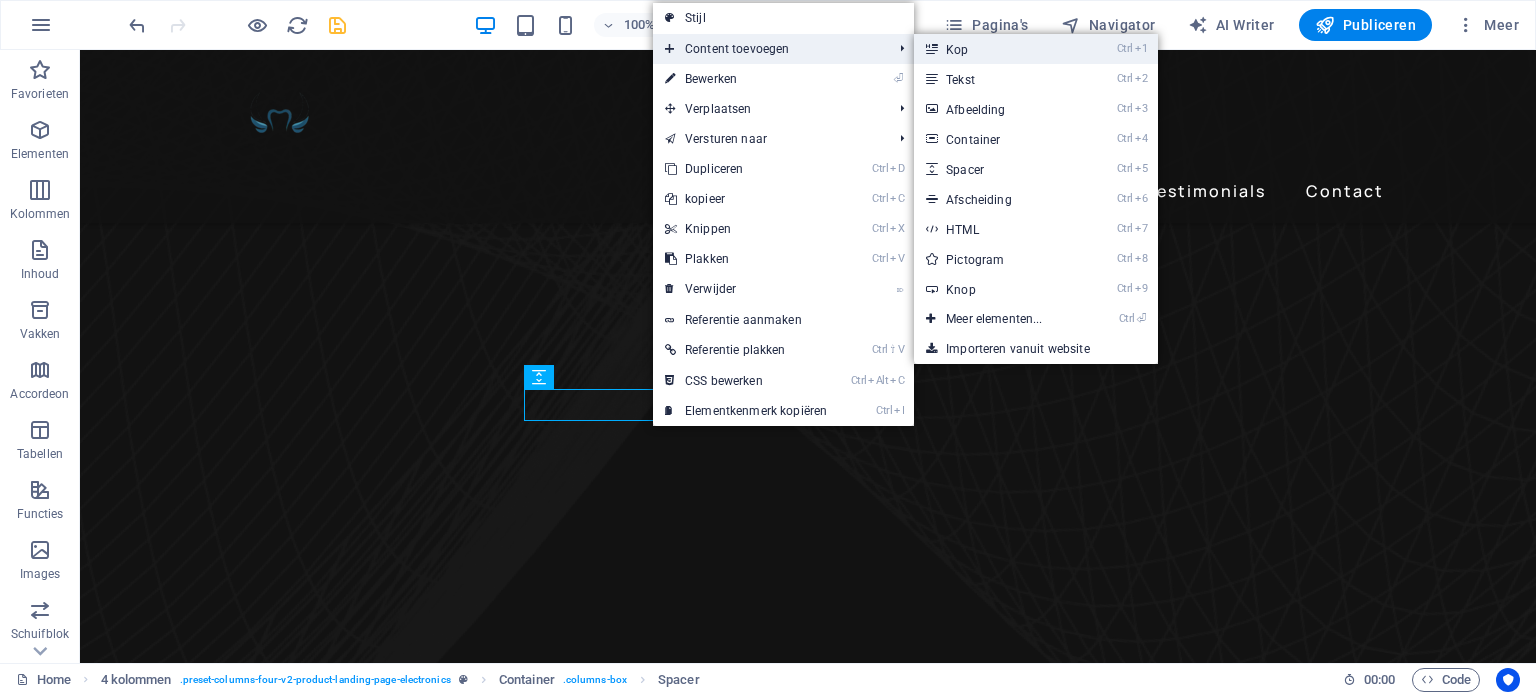 click on "Ctrl 1  Kop" at bounding box center [998, 49] 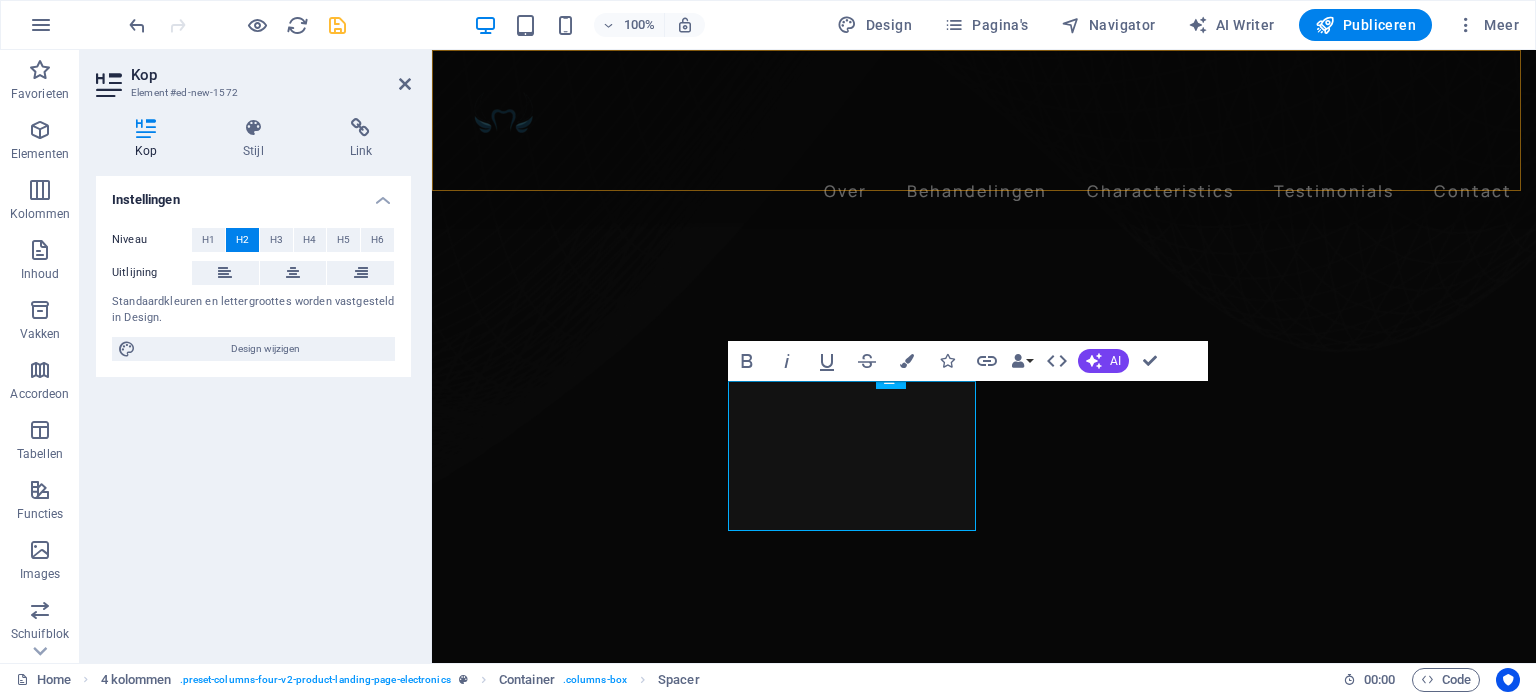 scroll, scrollTop: 1048, scrollLeft: 0, axis: vertical 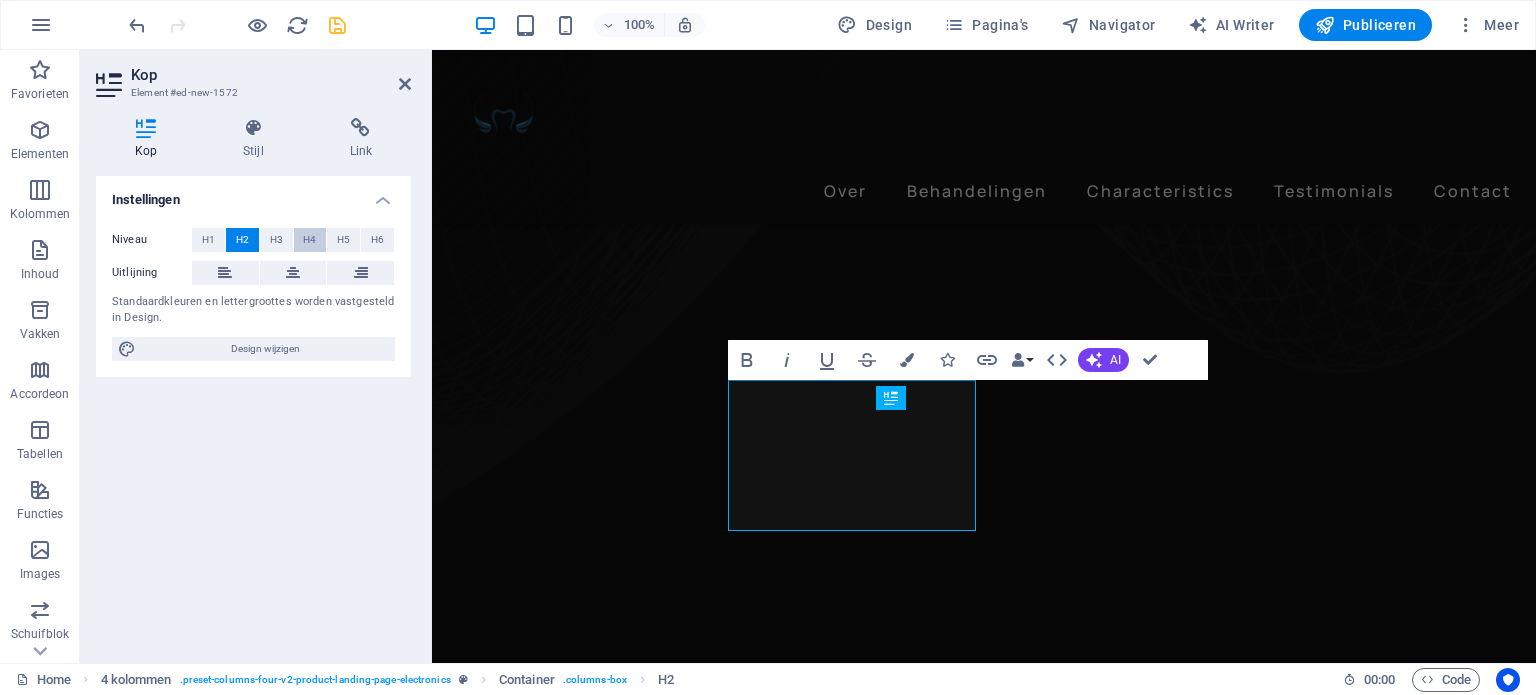 click on "H4" at bounding box center [309, 240] 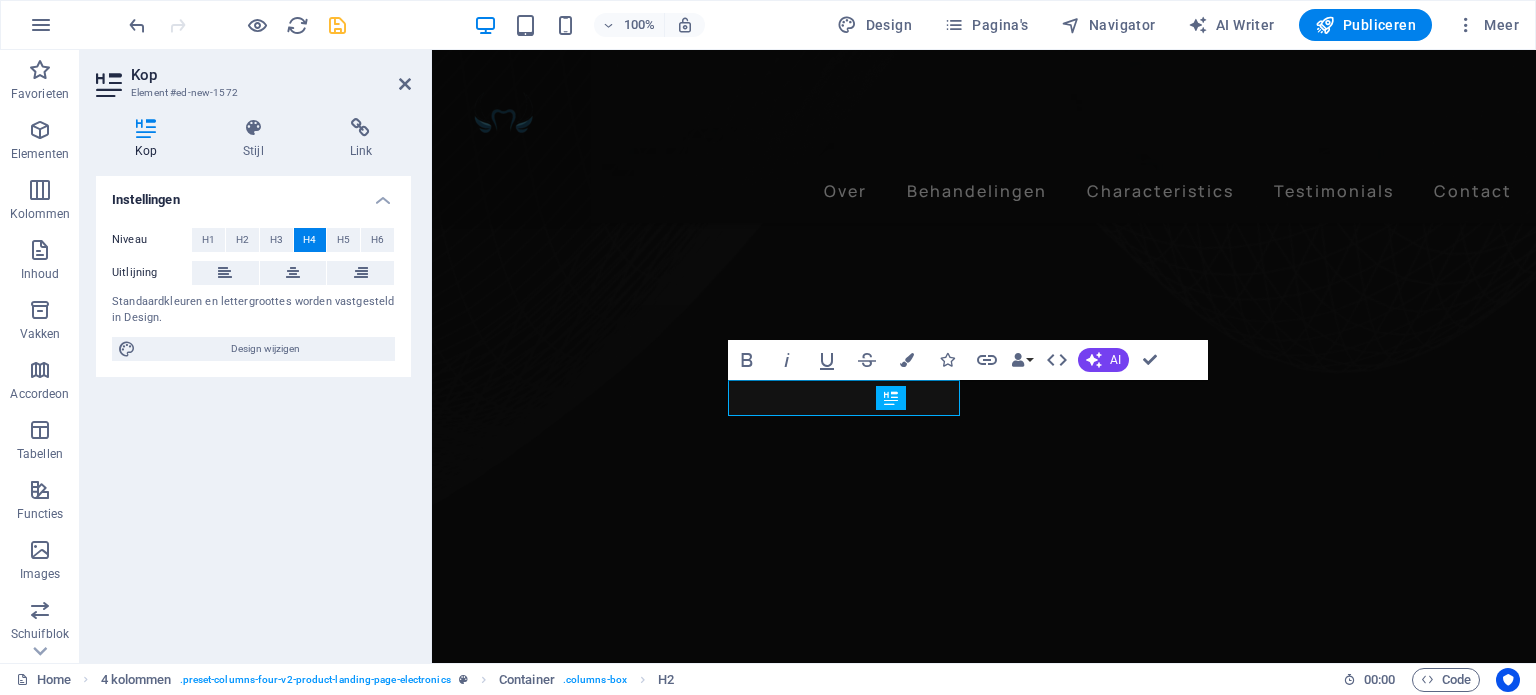type 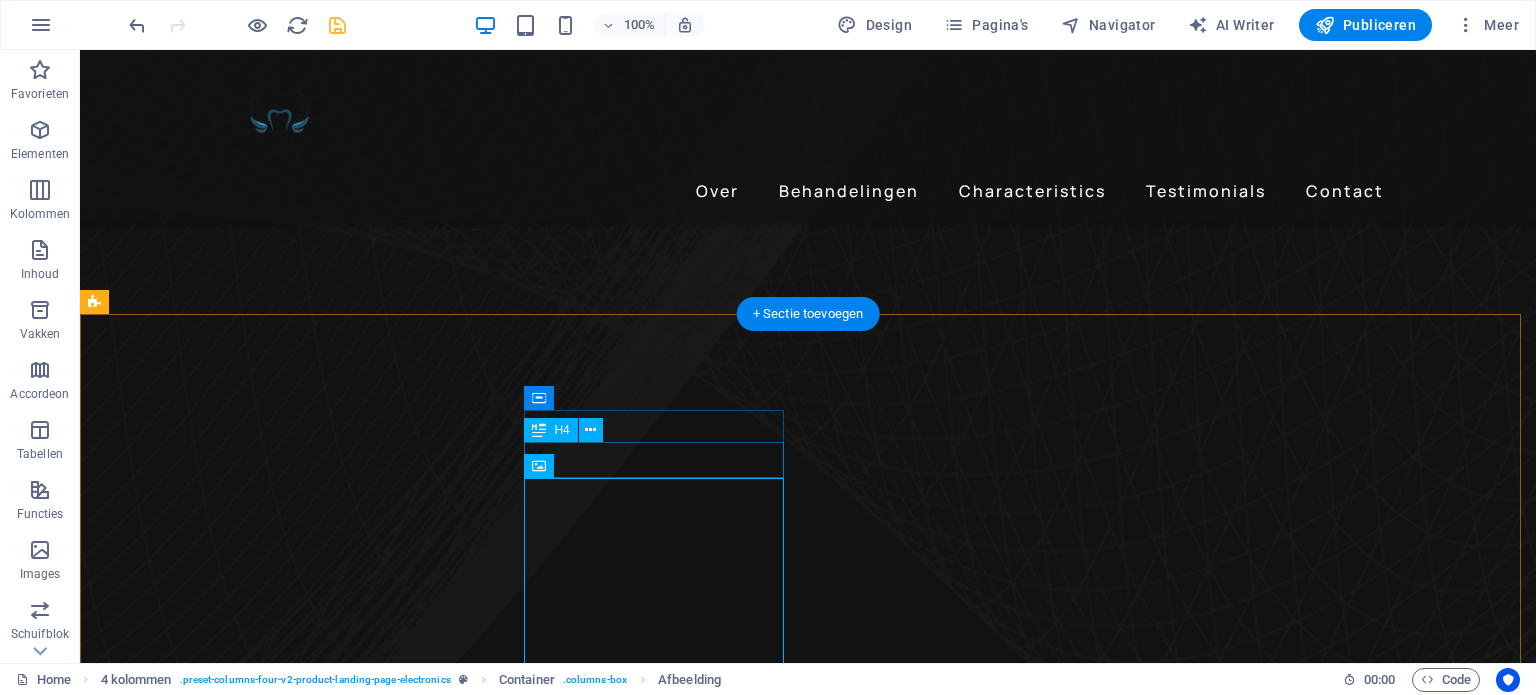 click on "Nieuwe koptekst" at bounding box center [242, 4980] 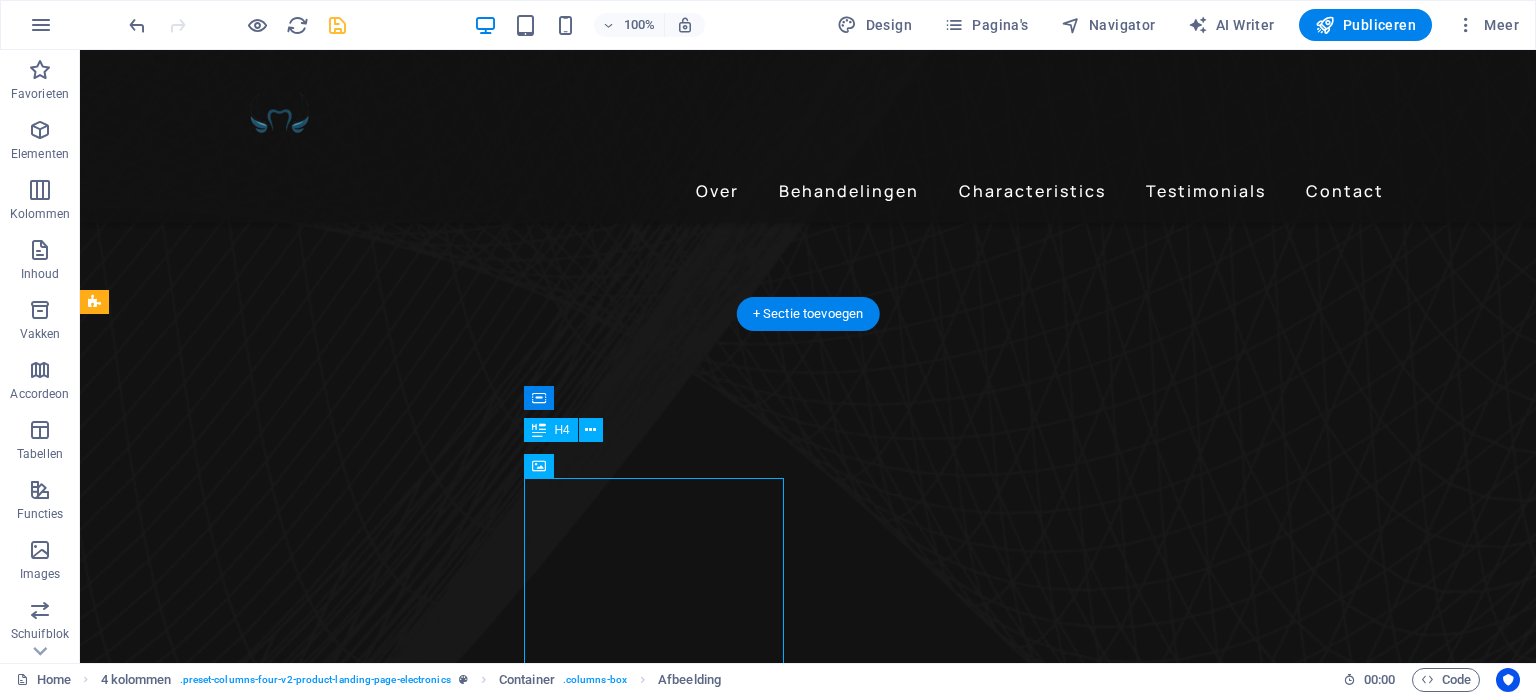 click on "Nieuwe koptekst" at bounding box center [242, 5020] 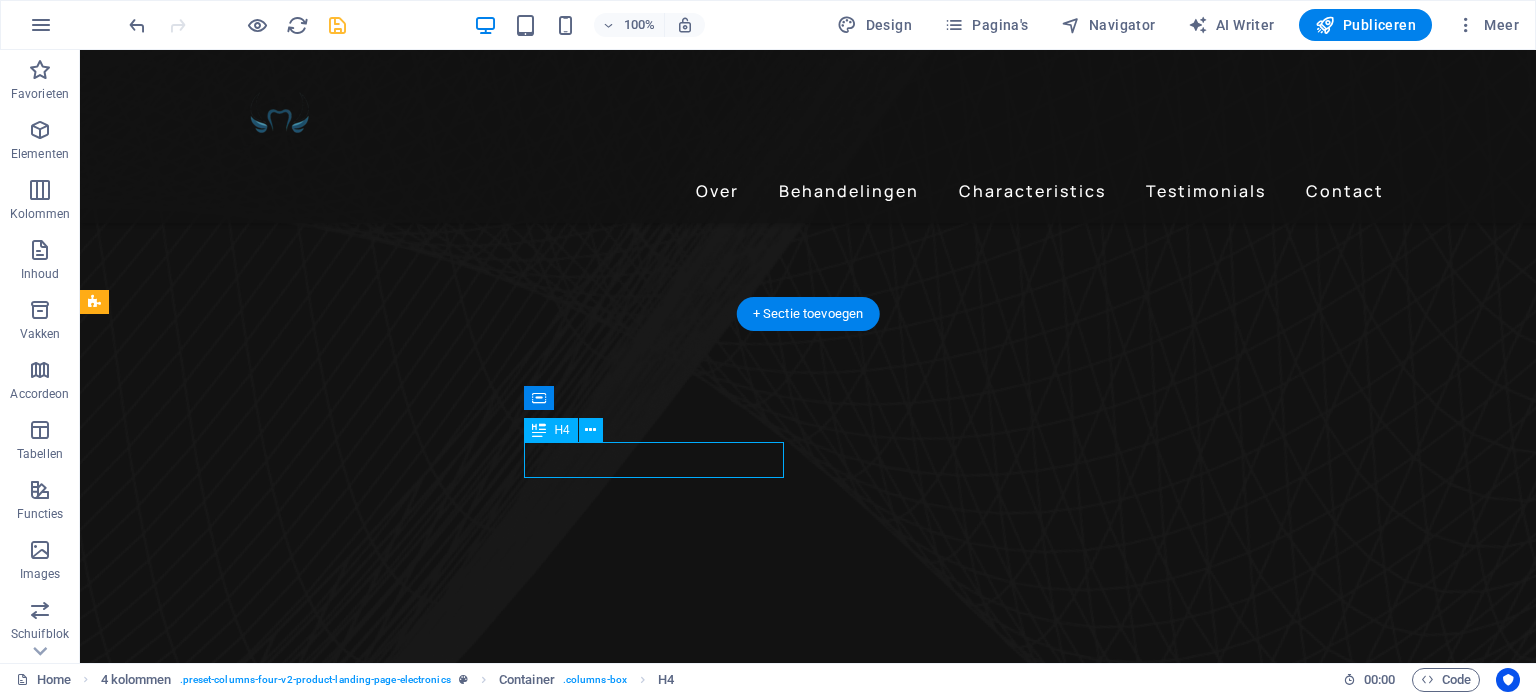 click on "Nieuwe koptekst" at bounding box center [242, 5020] 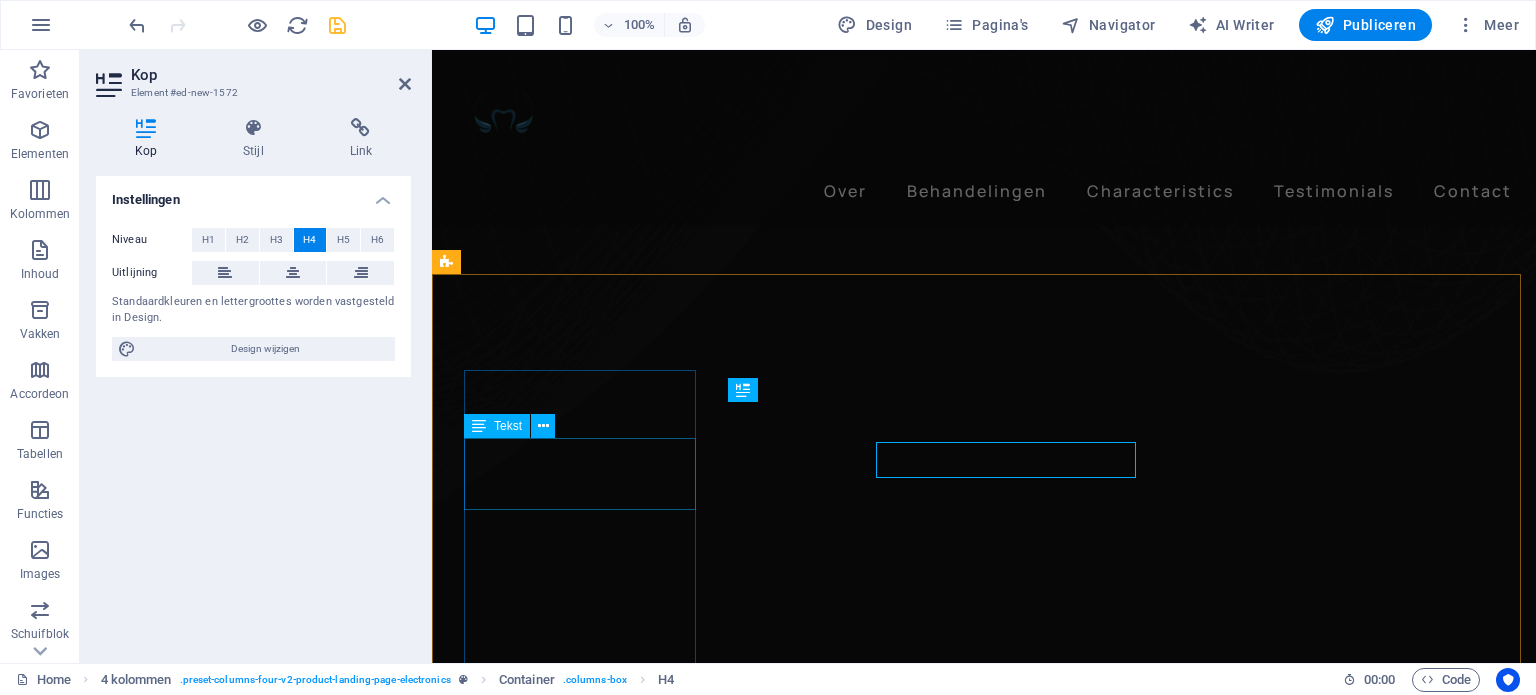 scroll, scrollTop: 1026, scrollLeft: 0, axis: vertical 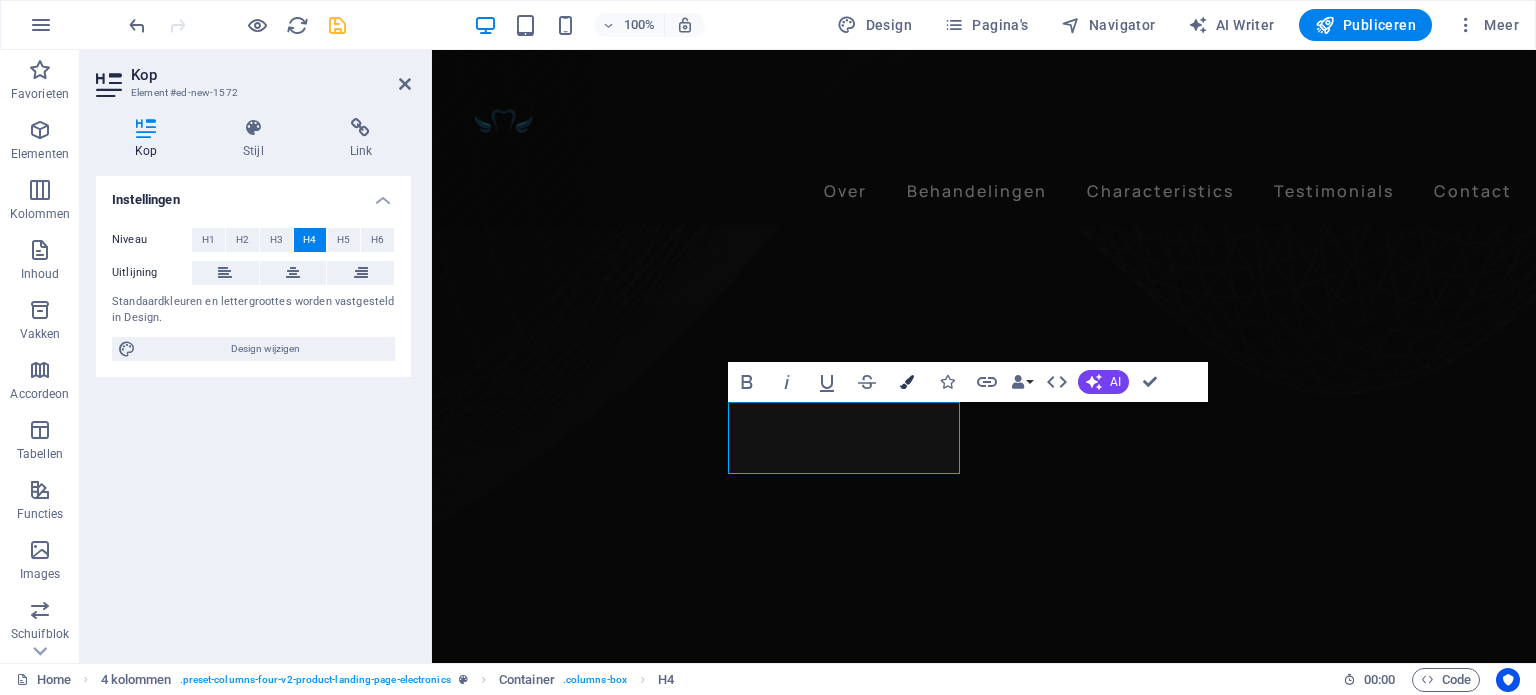 click on "Colors" at bounding box center (907, 382) 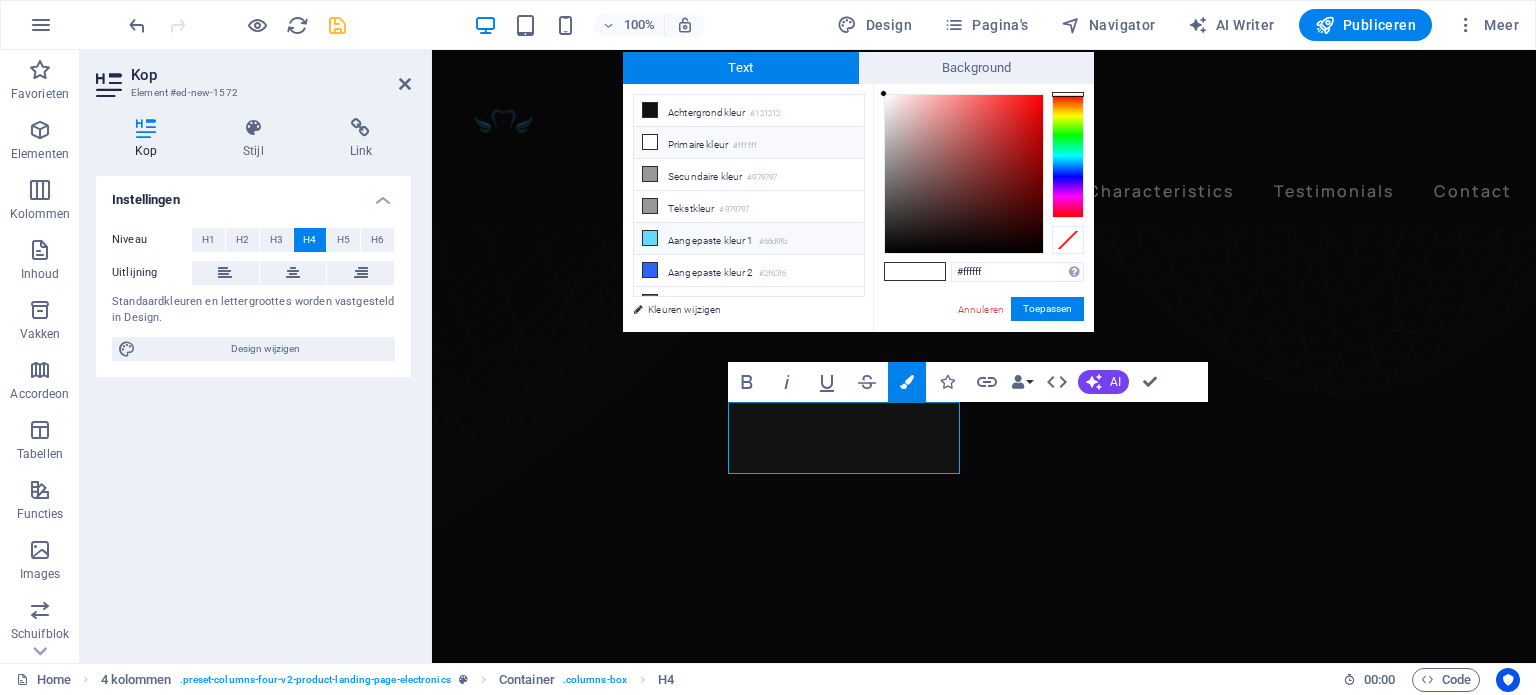 click on "Aangepaste kleur 1
#66d9fb" at bounding box center (749, 239) 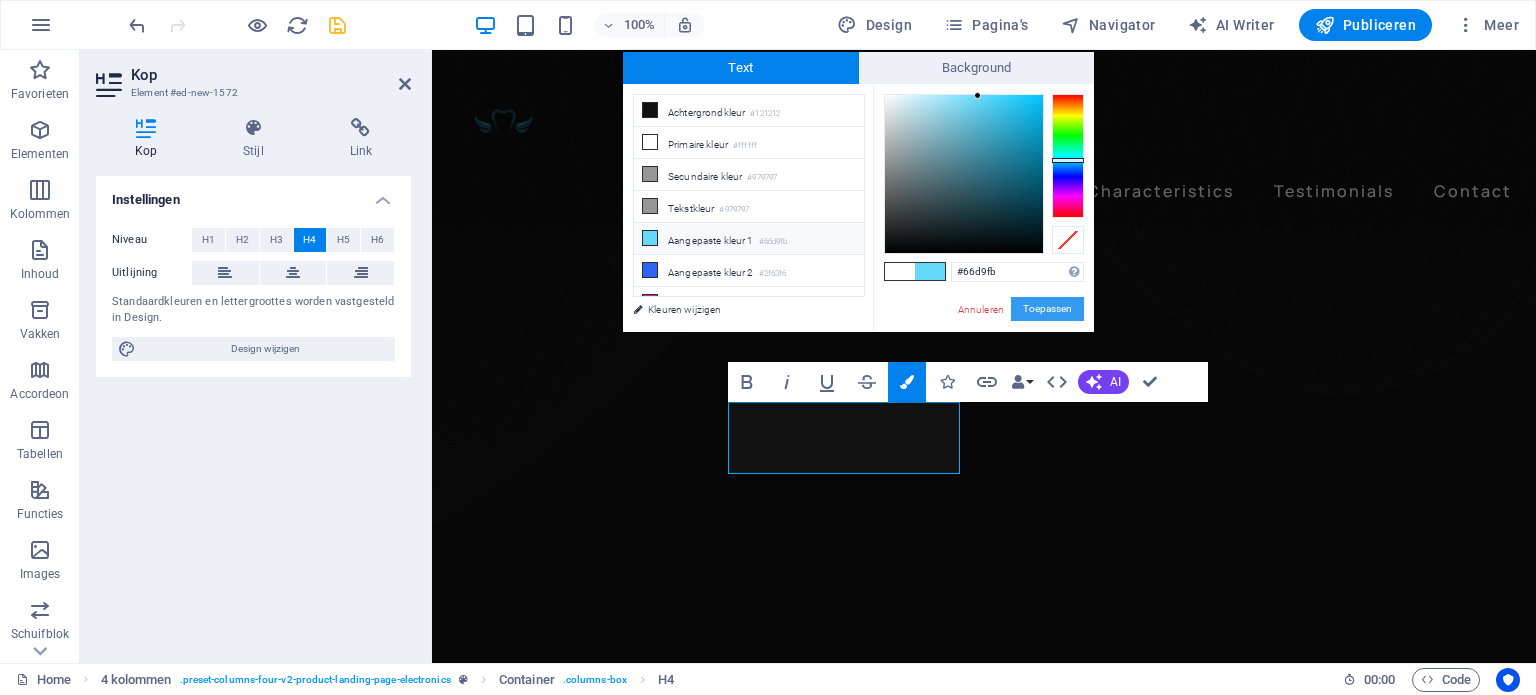 click on "Toepassen" at bounding box center (1047, 309) 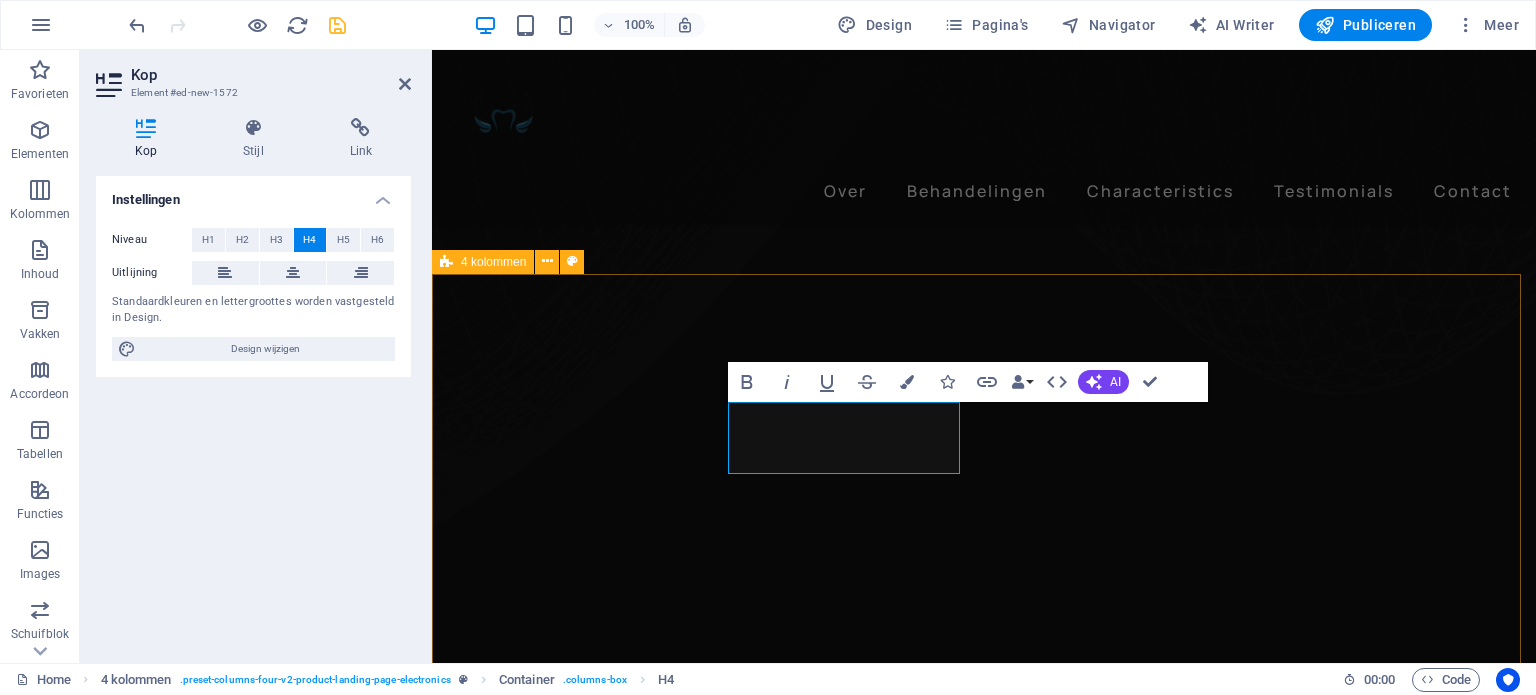 click on "Periodieke controle Wireless Charging Wireless Charging
Esthetische tandheelkunde​ ​ Noise Cancellation
Noise Cancellation
24h of Listening Time
24h of Listening Time
Premium Sound
Premium Sound" at bounding box center [984, 5233] 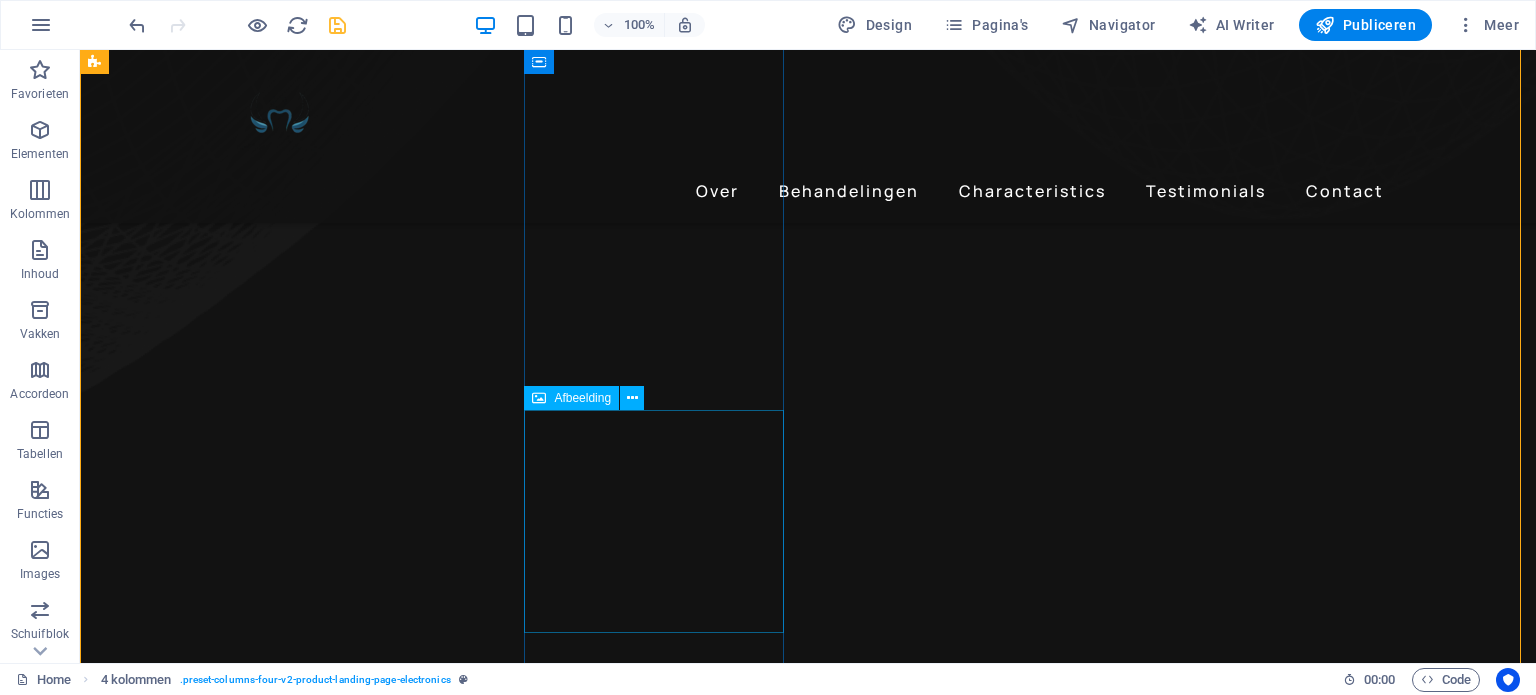 scroll, scrollTop: 1569, scrollLeft: 0, axis: vertical 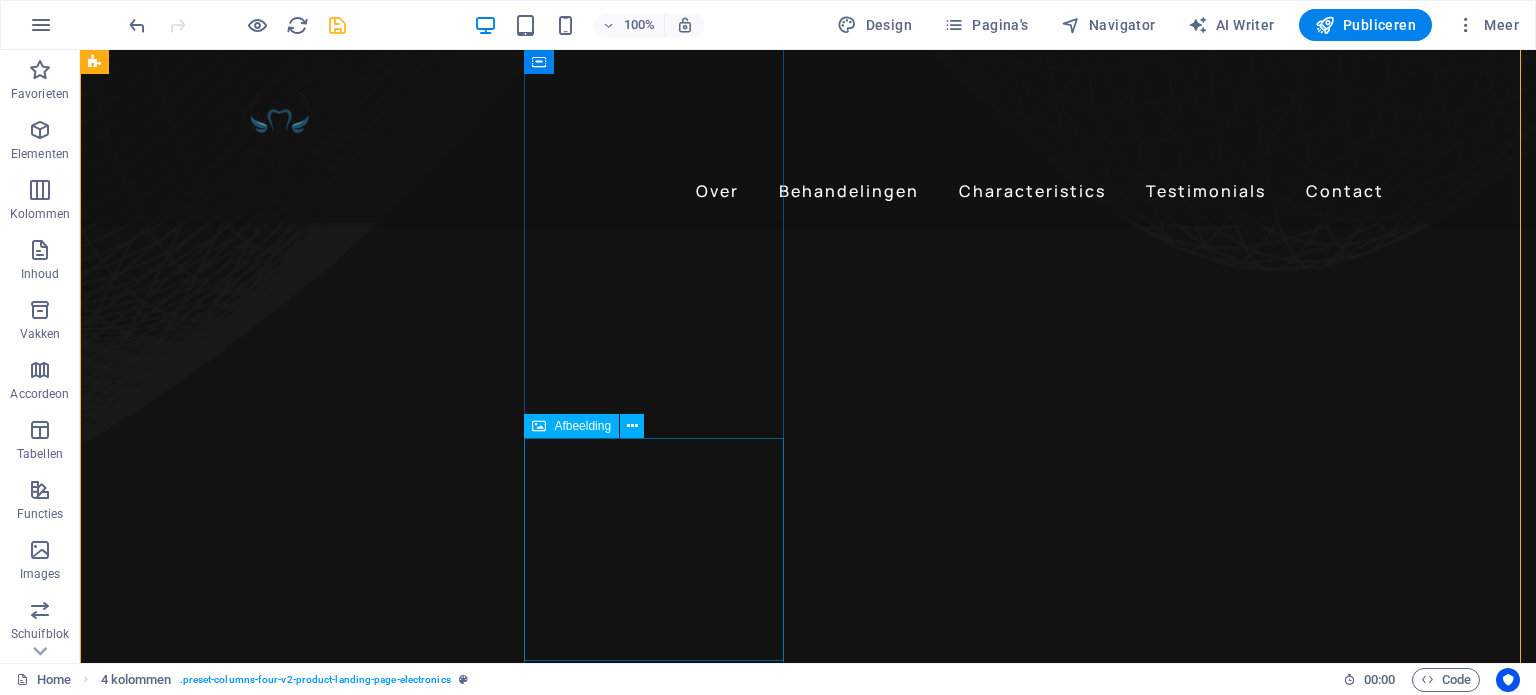 click at bounding box center [242, 5110] 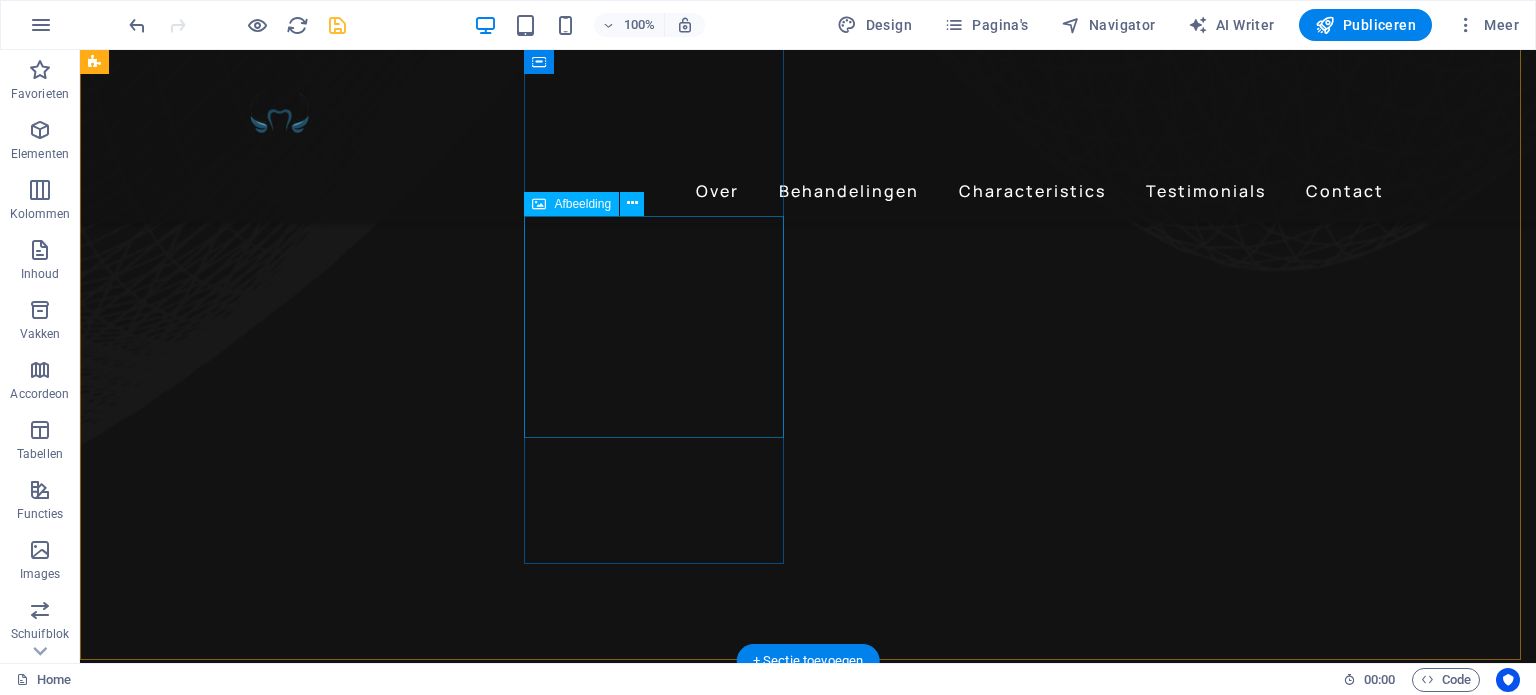 click at bounding box center [242, 4887] 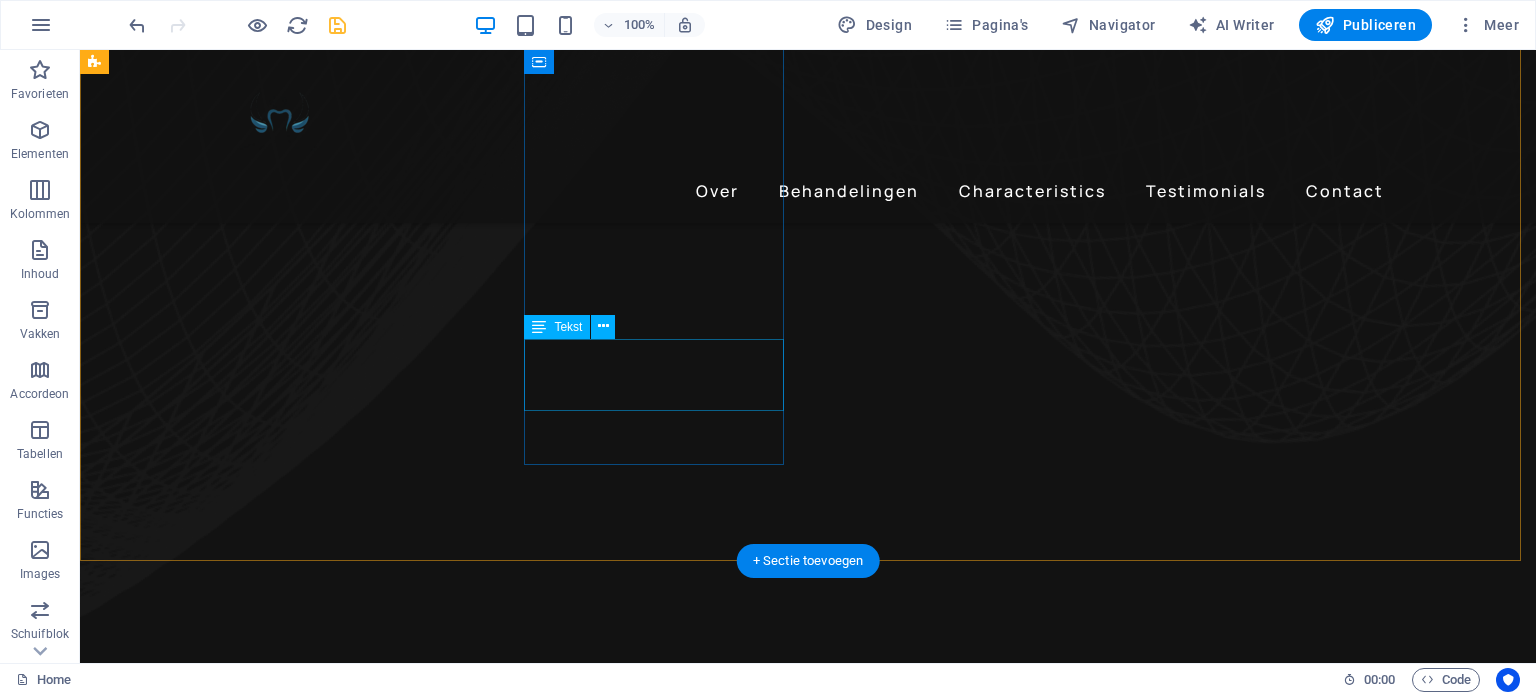 scroll, scrollTop: 1347, scrollLeft: 0, axis: vertical 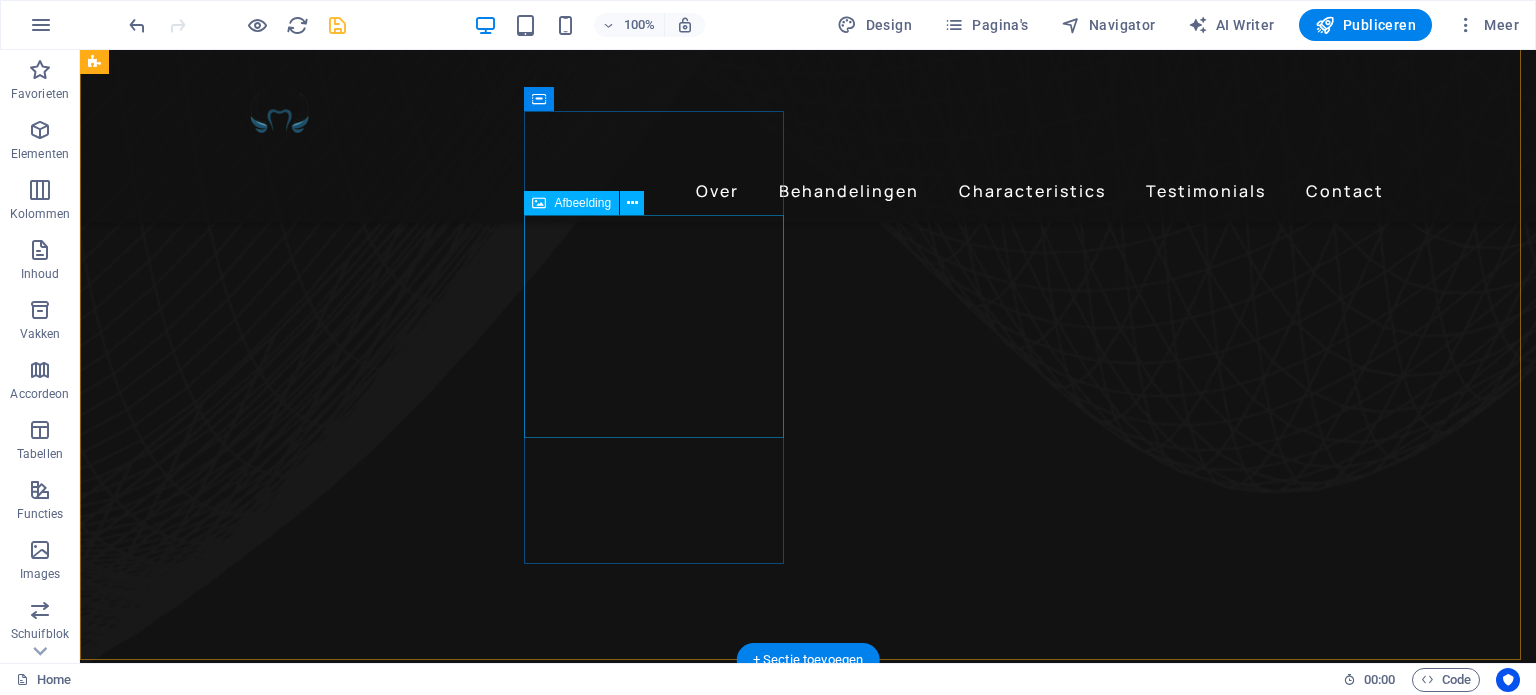 click at bounding box center [242, 4886] 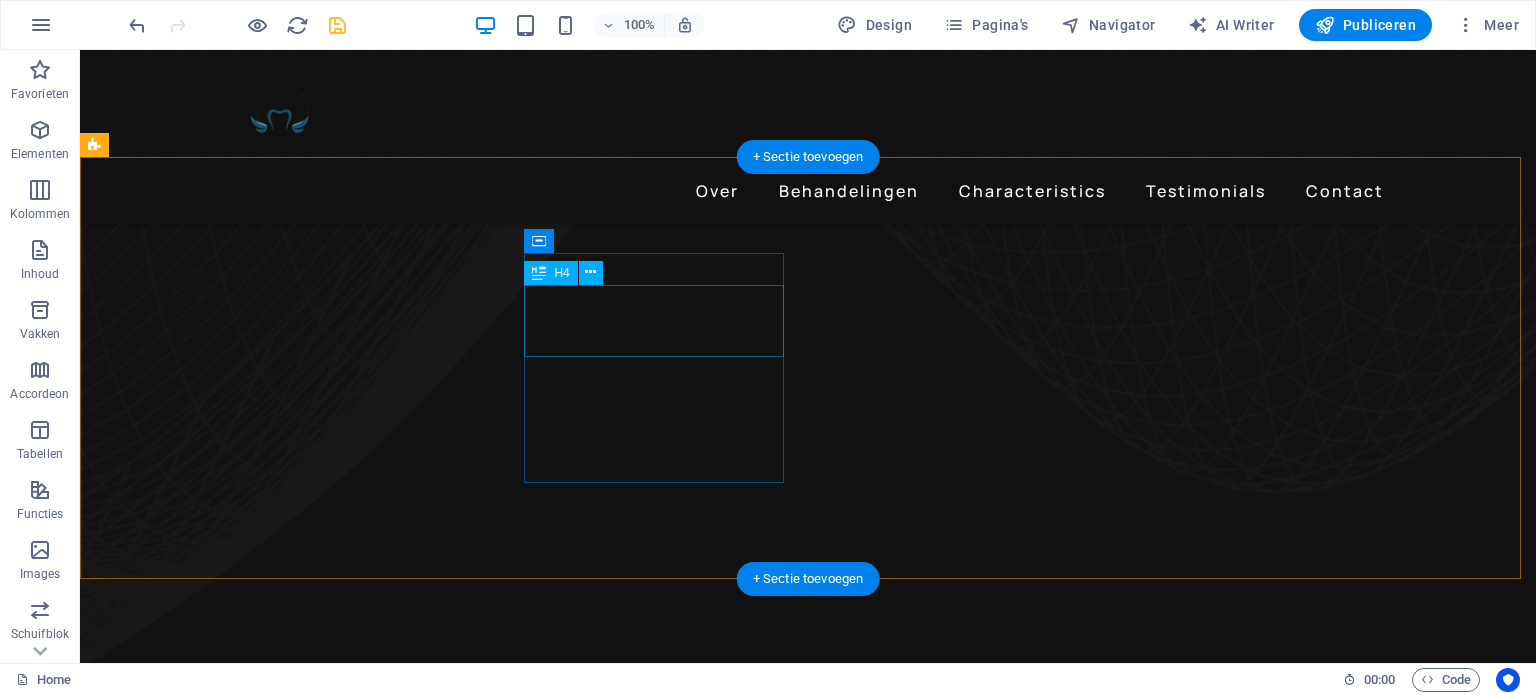 scroll, scrollTop: 1181, scrollLeft: 0, axis: vertical 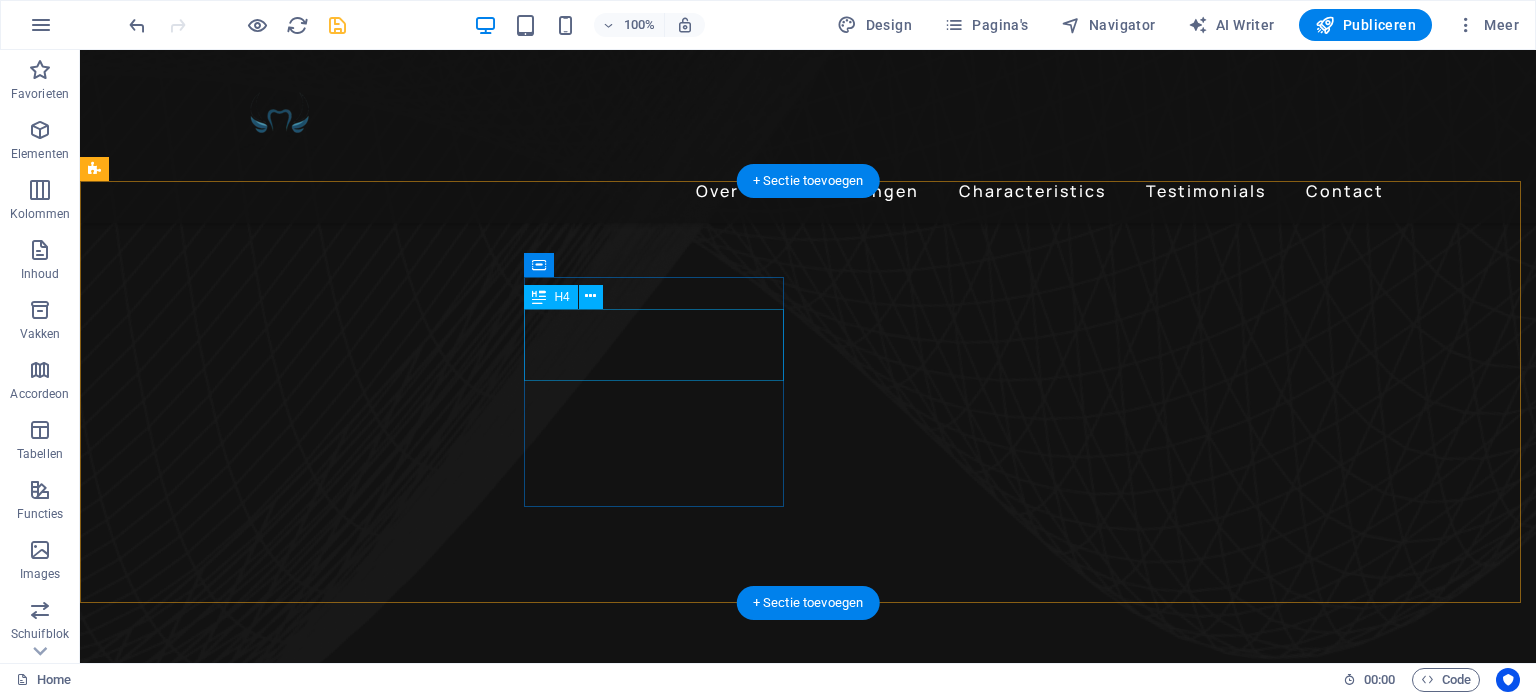 click on "Esthetische tandheelkunde" at bounding box center [242, 4905] 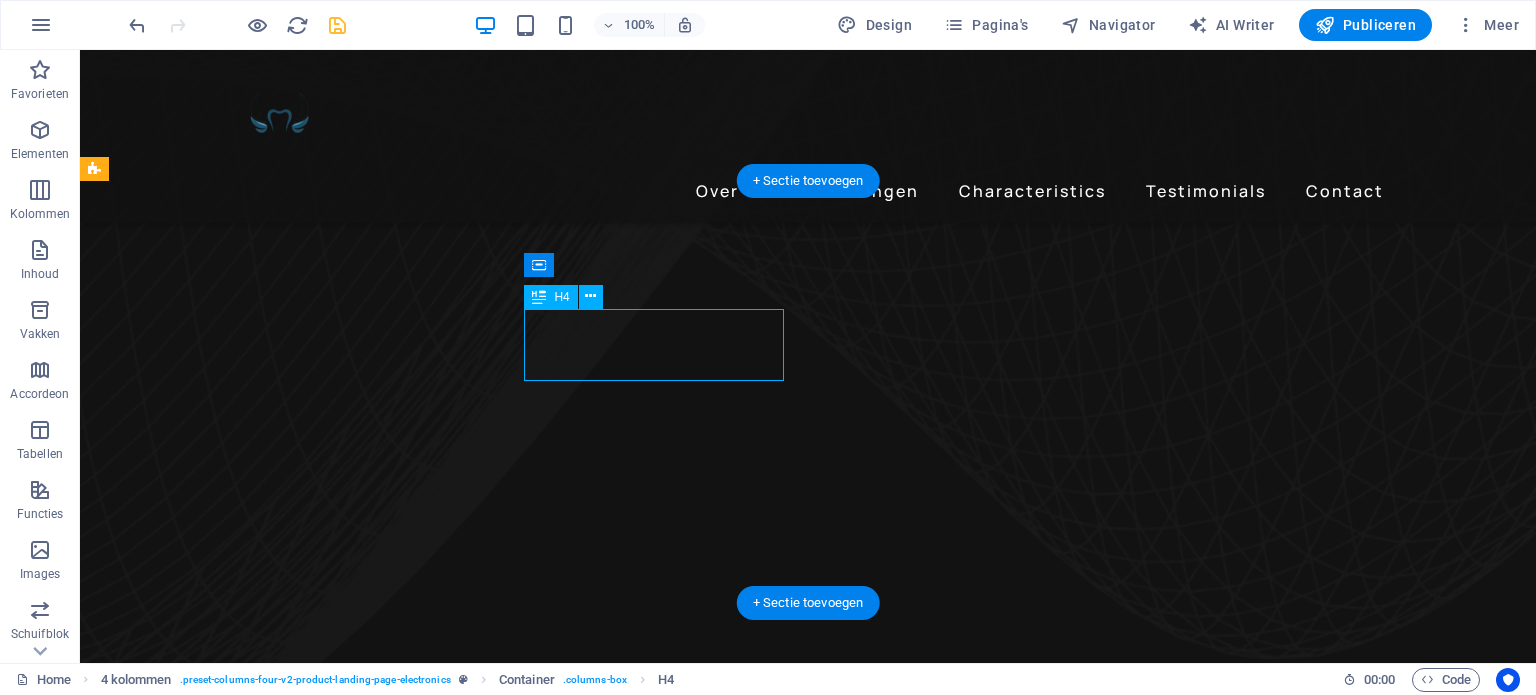 click on "Esthetische tandheelkunde" at bounding box center (242, 4905) 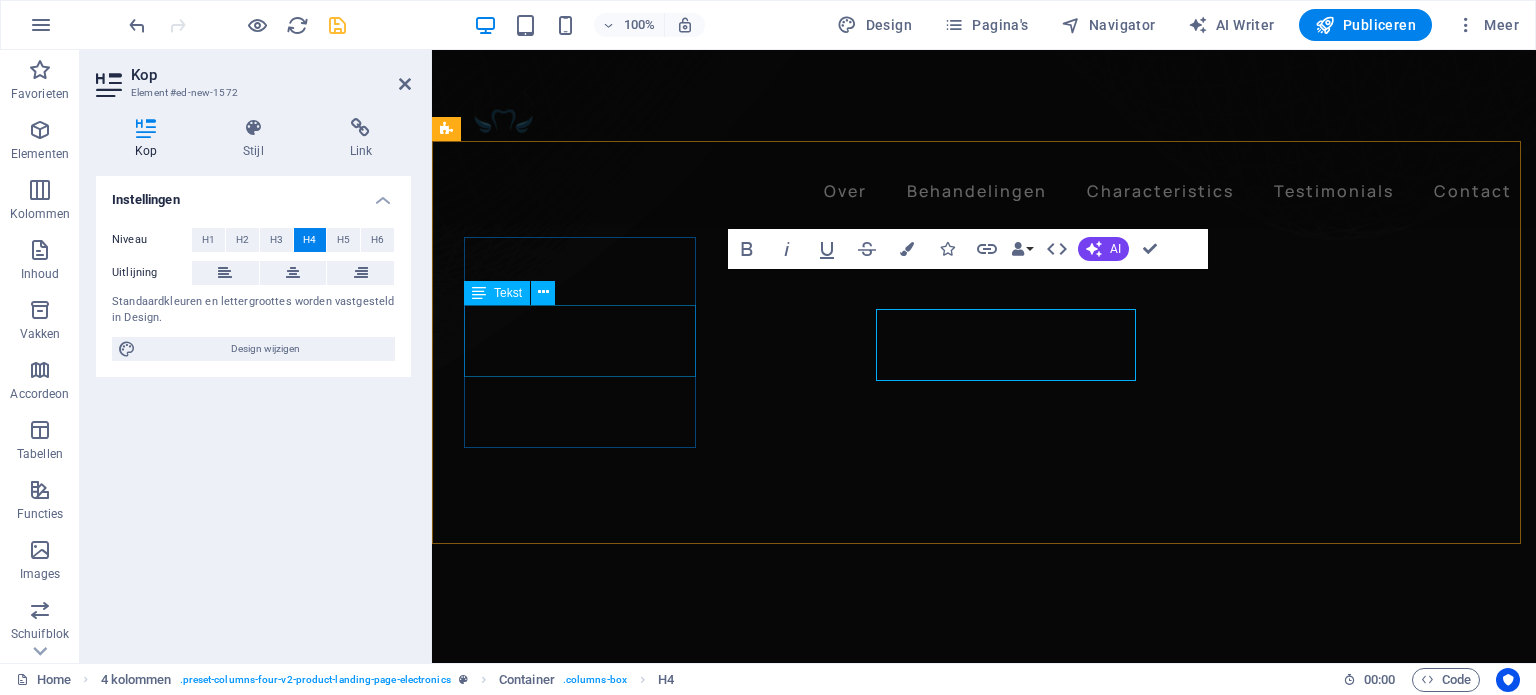 scroll, scrollTop: 1160, scrollLeft: 0, axis: vertical 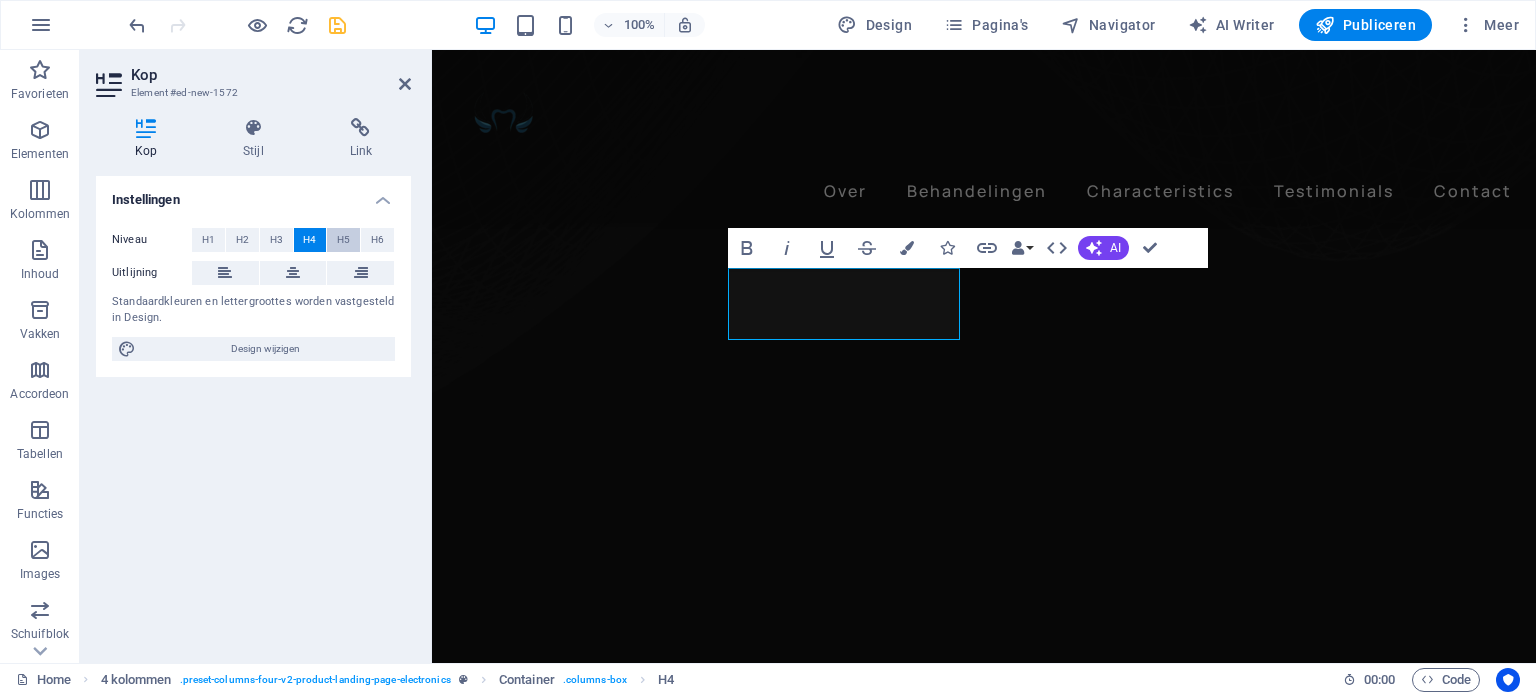 click on "H5" at bounding box center (343, 240) 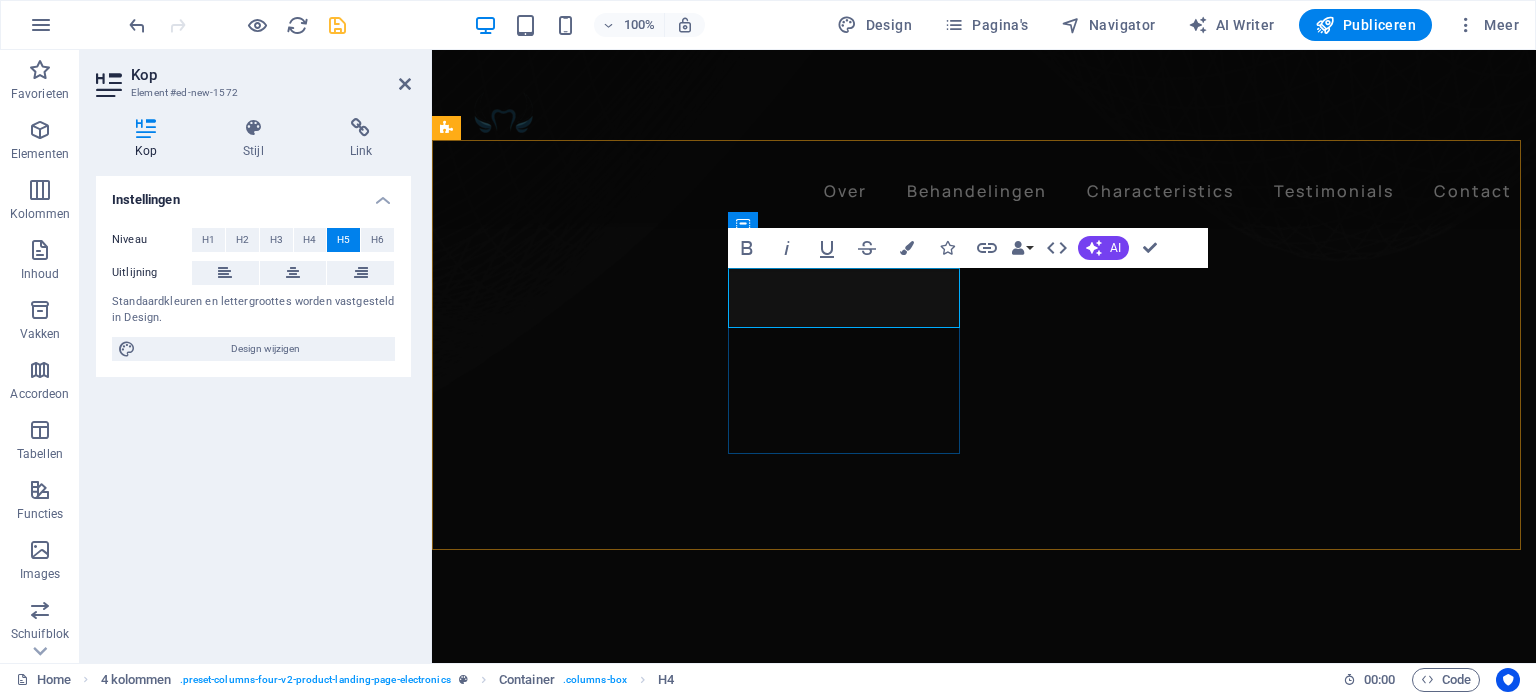 drag, startPoint x: 894, startPoint y: 311, endPoint x: 729, endPoint y: 307, distance: 165.04848 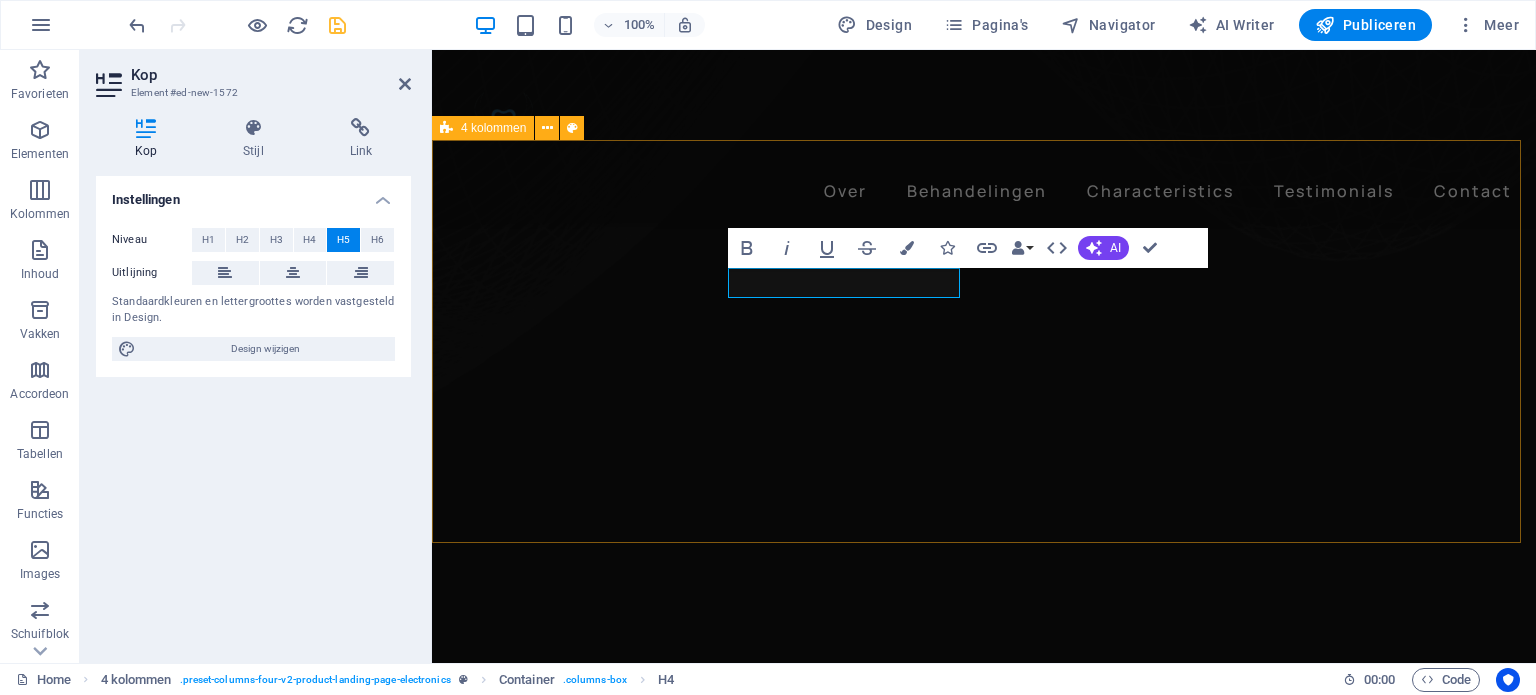 drag, startPoint x: 856, startPoint y: 279, endPoint x: 711, endPoint y: 280, distance: 145.00345 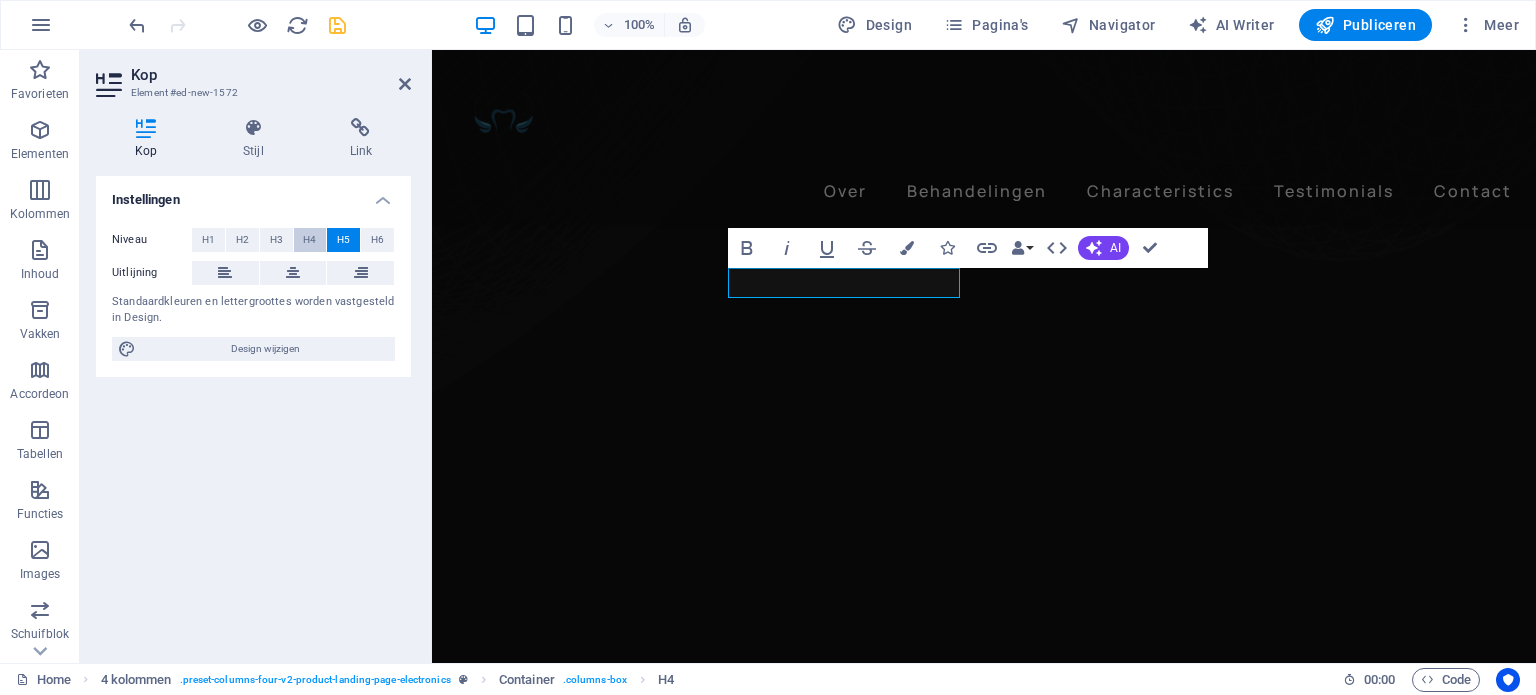 click on "H4" at bounding box center [309, 240] 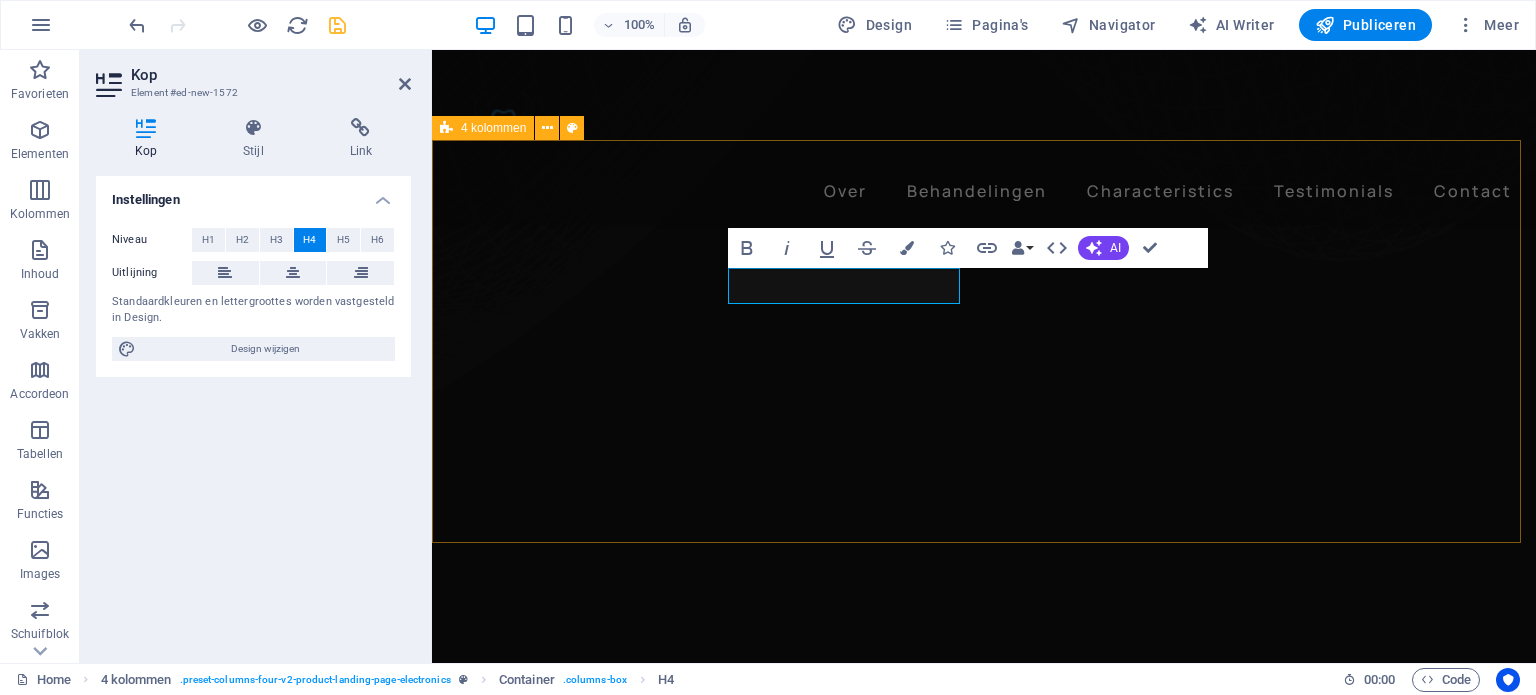 drag, startPoint x: 853, startPoint y: 282, endPoint x: 711, endPoint y: 271, distance: 142.42542 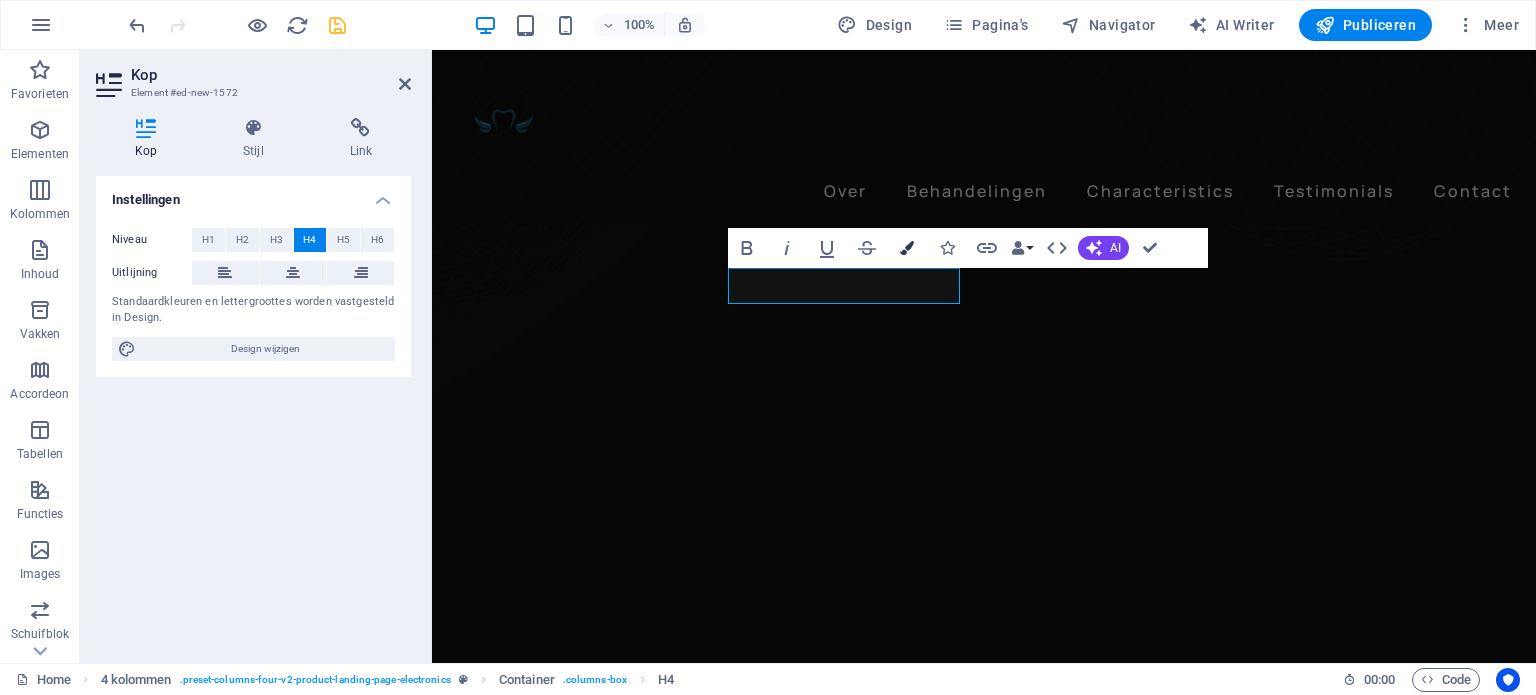 click on "Colors" at bounding box center [907, 248] 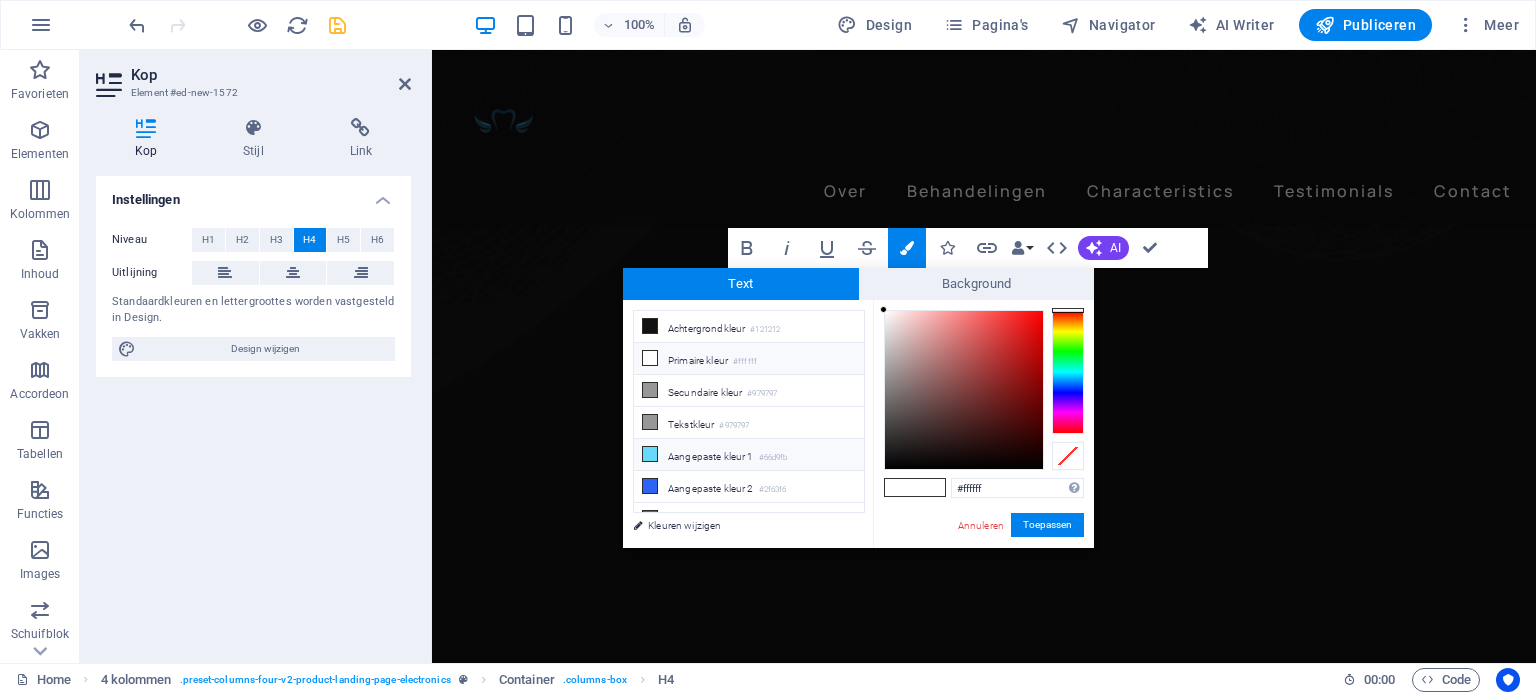 click on "Aangepaste kleur 1
#66d9fb" at bounding box center (749, 455) 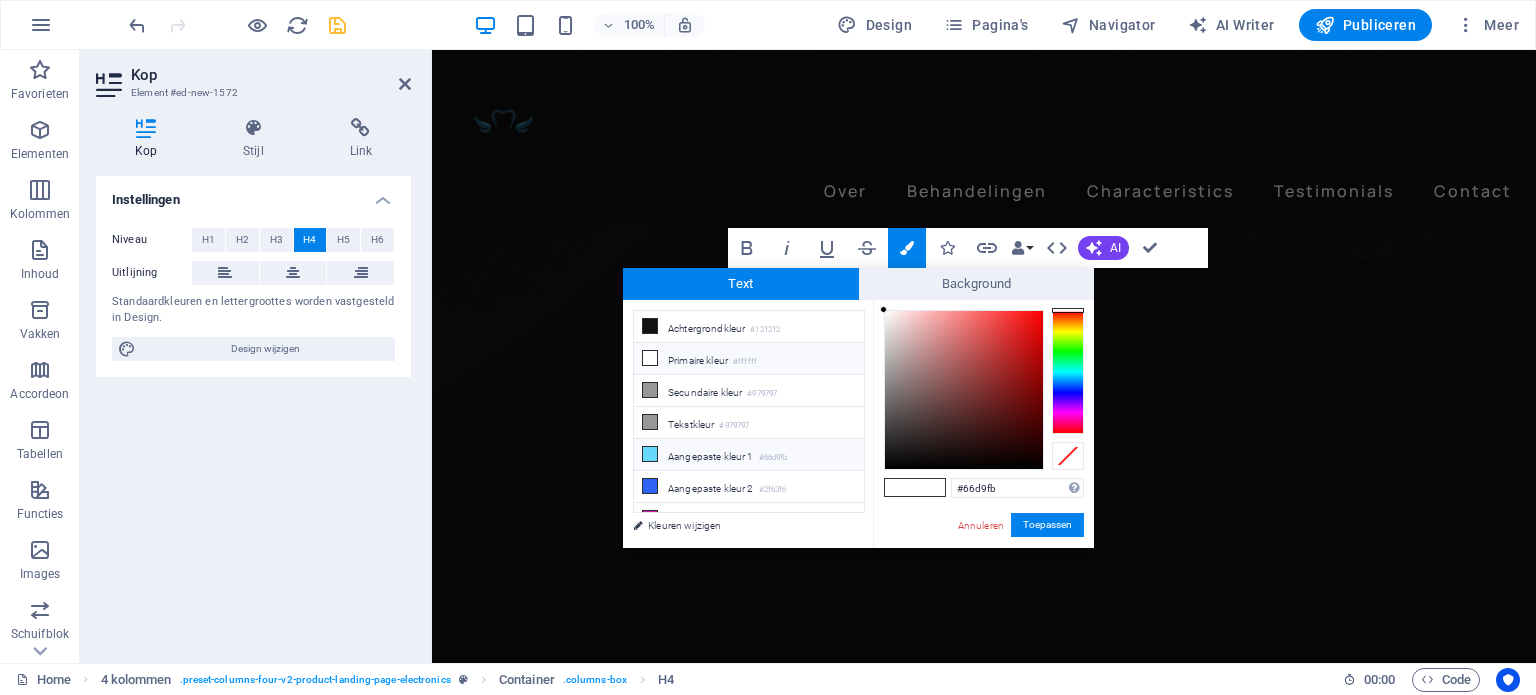 click on "Aangepaste kleur 1
#66d9fb" at bounding box center [749, 455] 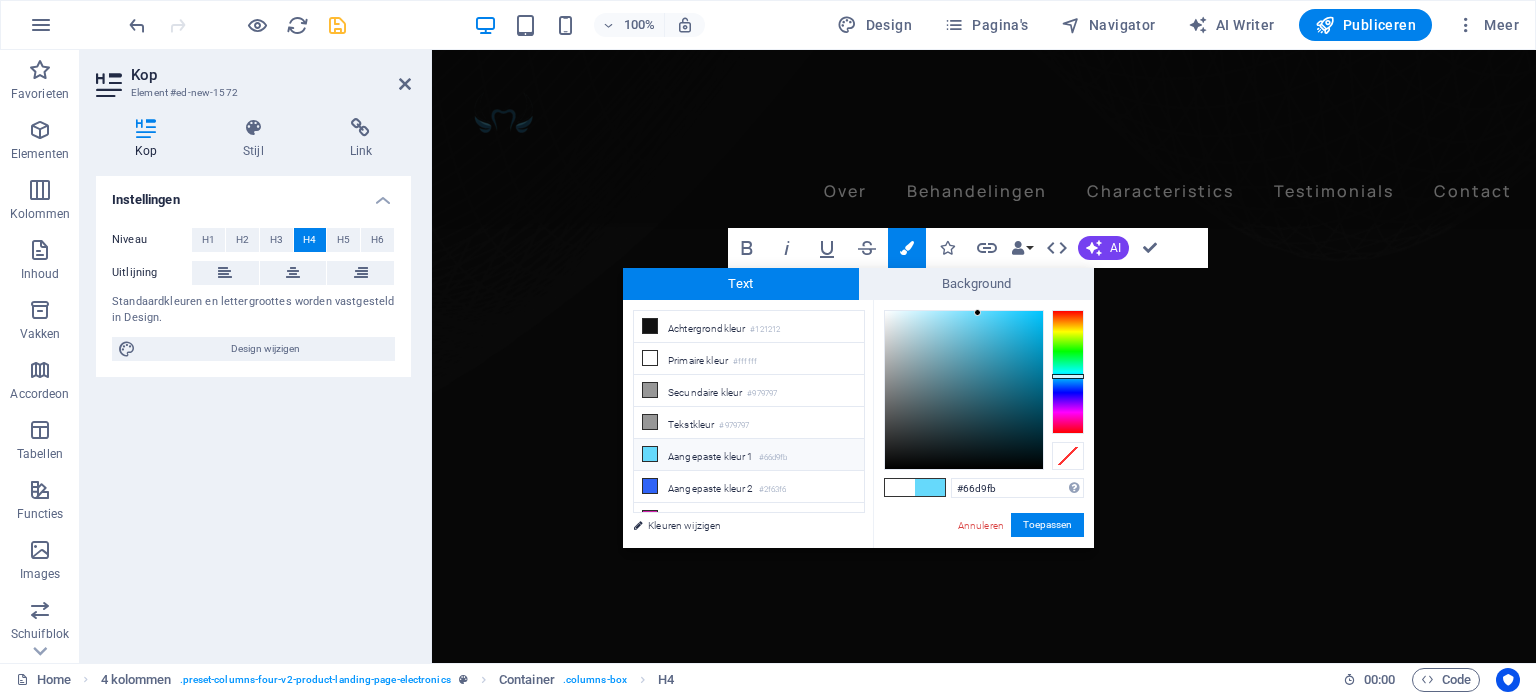 click on "#66d9fb Ondersteunde notaties #0852ed rgb(8, 82, 237) rgba(8, 82, 237, 90%) hsv(221,97,93) hsl(221, 93%, 48%) Annuleren Toepassen" at bounding box center [983, 569] 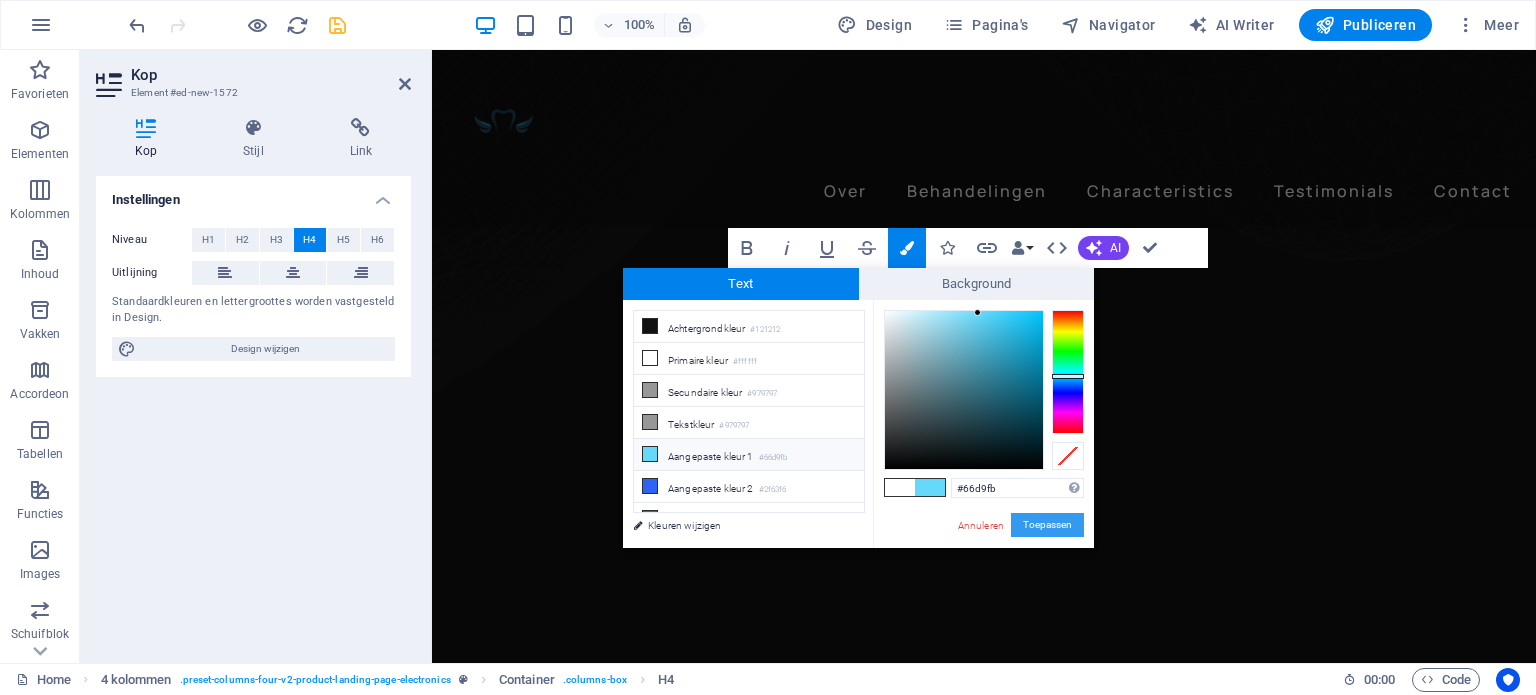 click on "Toepassen" at bounding box center [1047, 525] 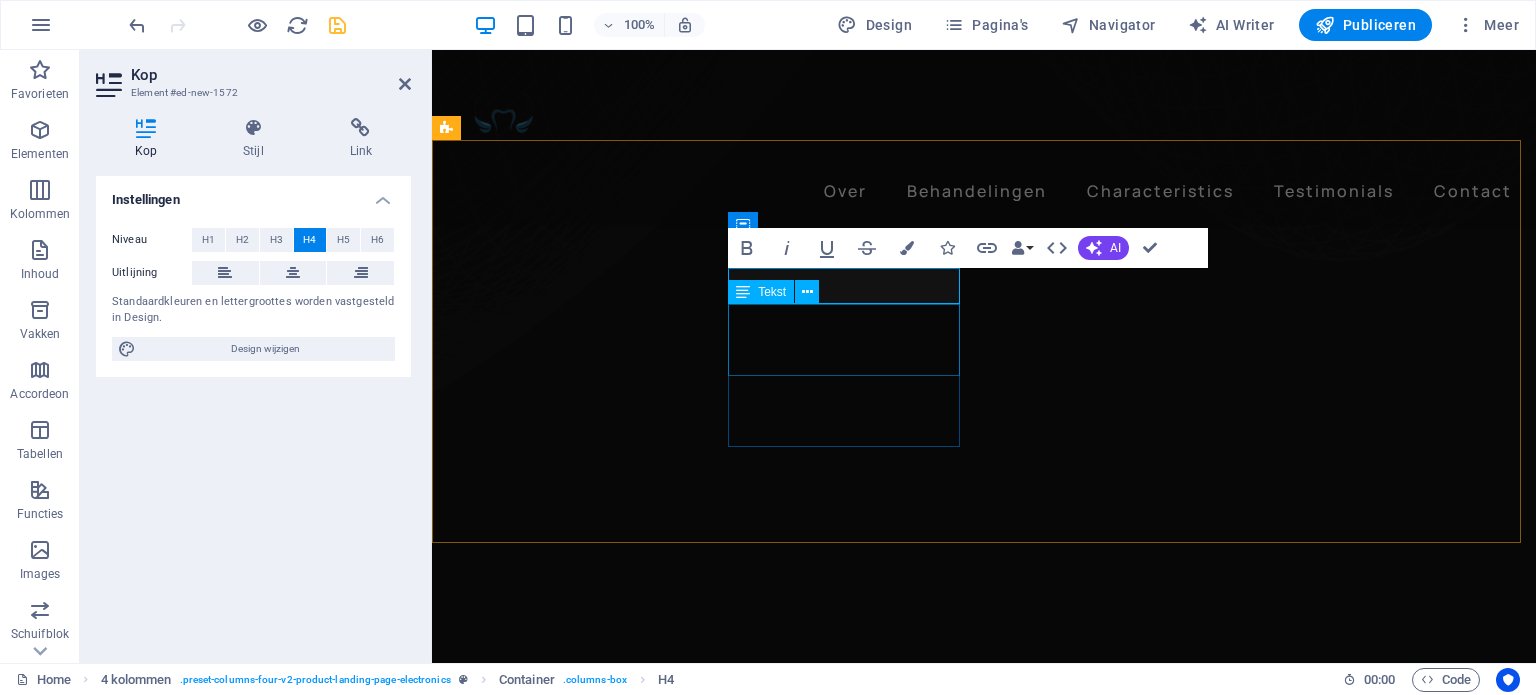 click on "Noise Cancellation" at bounding box center (582, 4663) 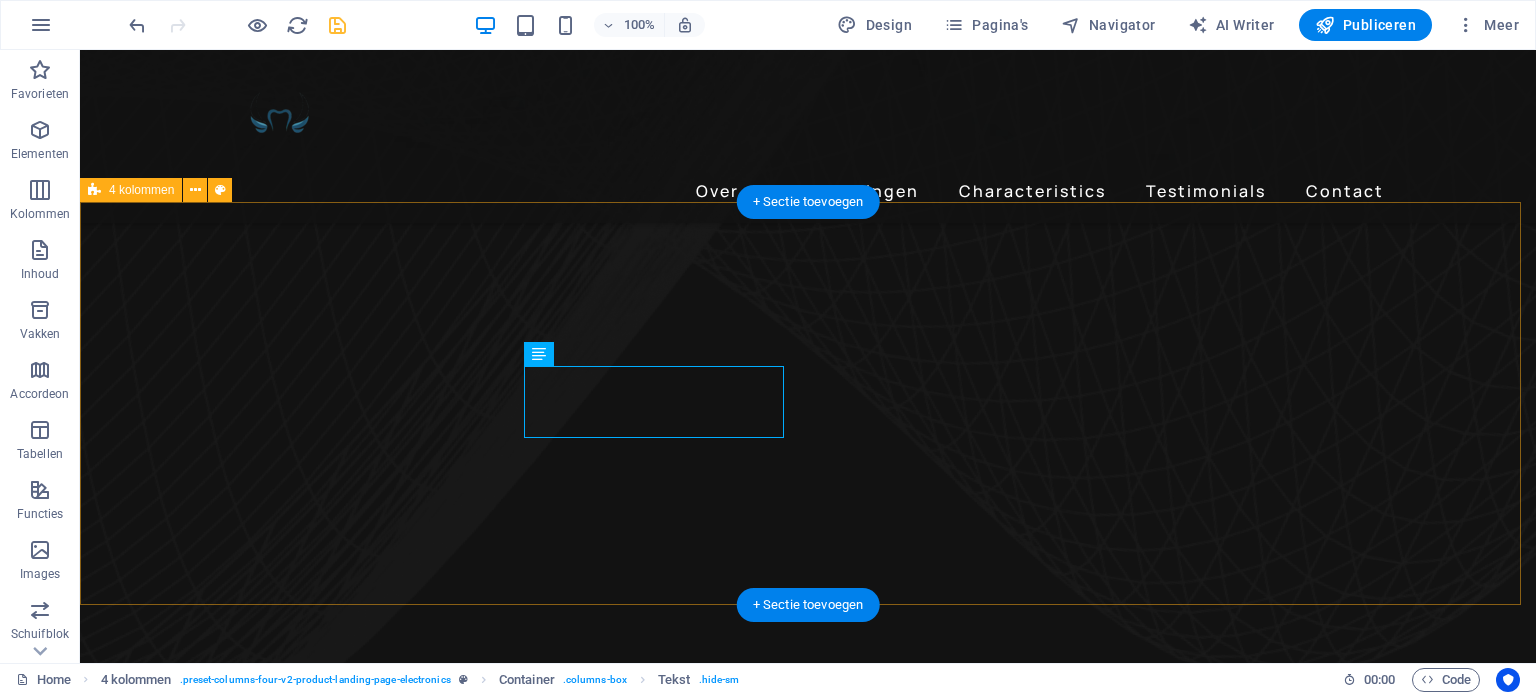 click on "Periodieke controle Wireless Charging Wireless Charging
Esthetisch Noise Cancellation
Noise Cancellation
24h of Listening Time
24h of Listening Time
Premium Sound
Premium Sound" at bounding box center [808, 5077] 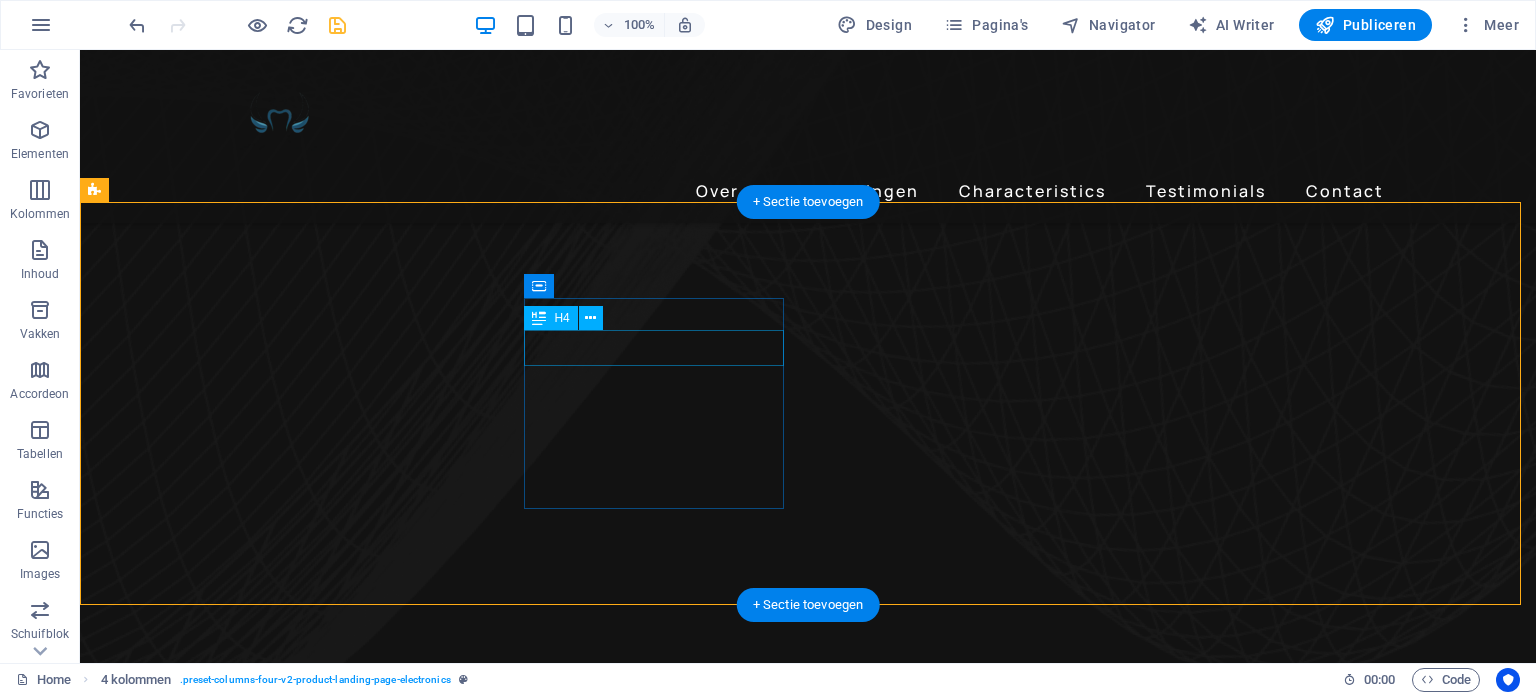 click on "Esthetisch" at bounding box center [242, 4908] 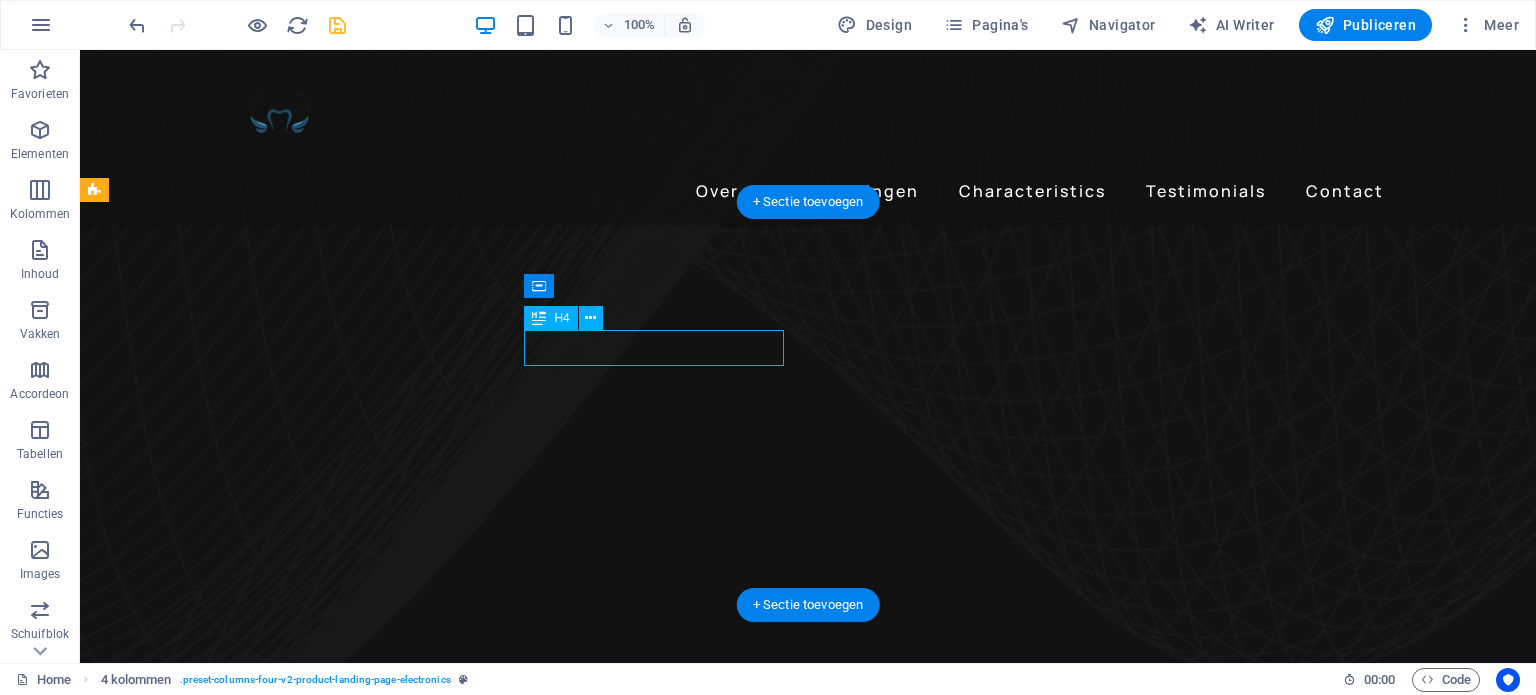click on "Esthetisch" at bounding box center [242, 4908] 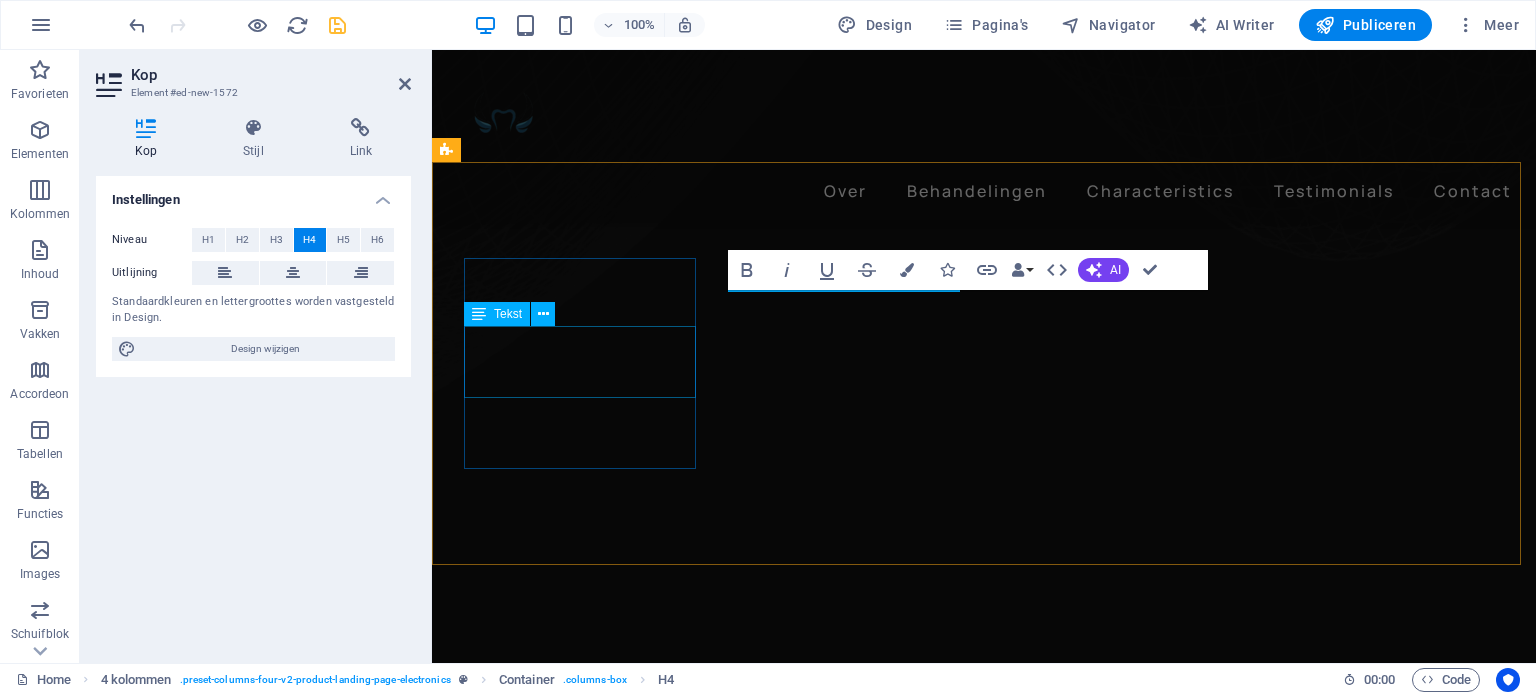 scroll, scrollTop: 1138, scrollLeft: 0, axis: vertical 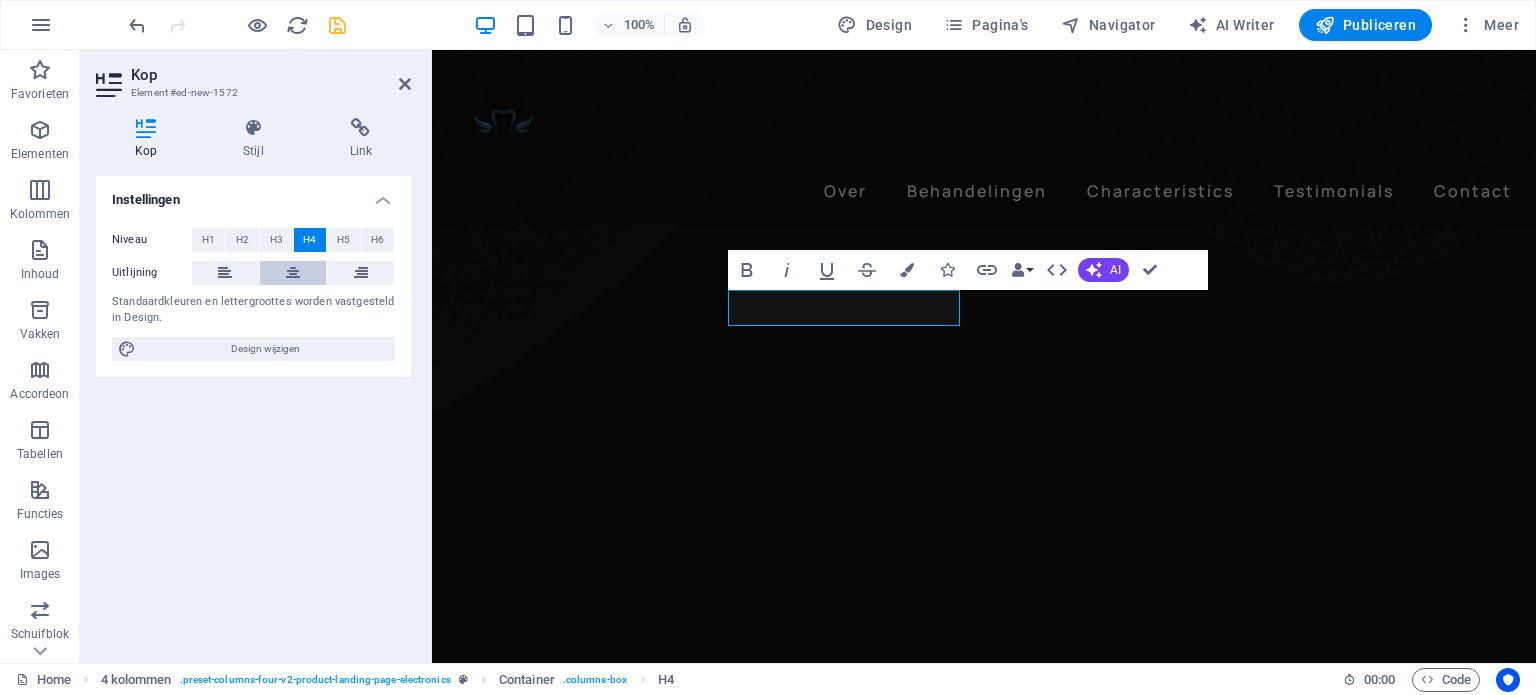 click at bounding box center (293, 273) 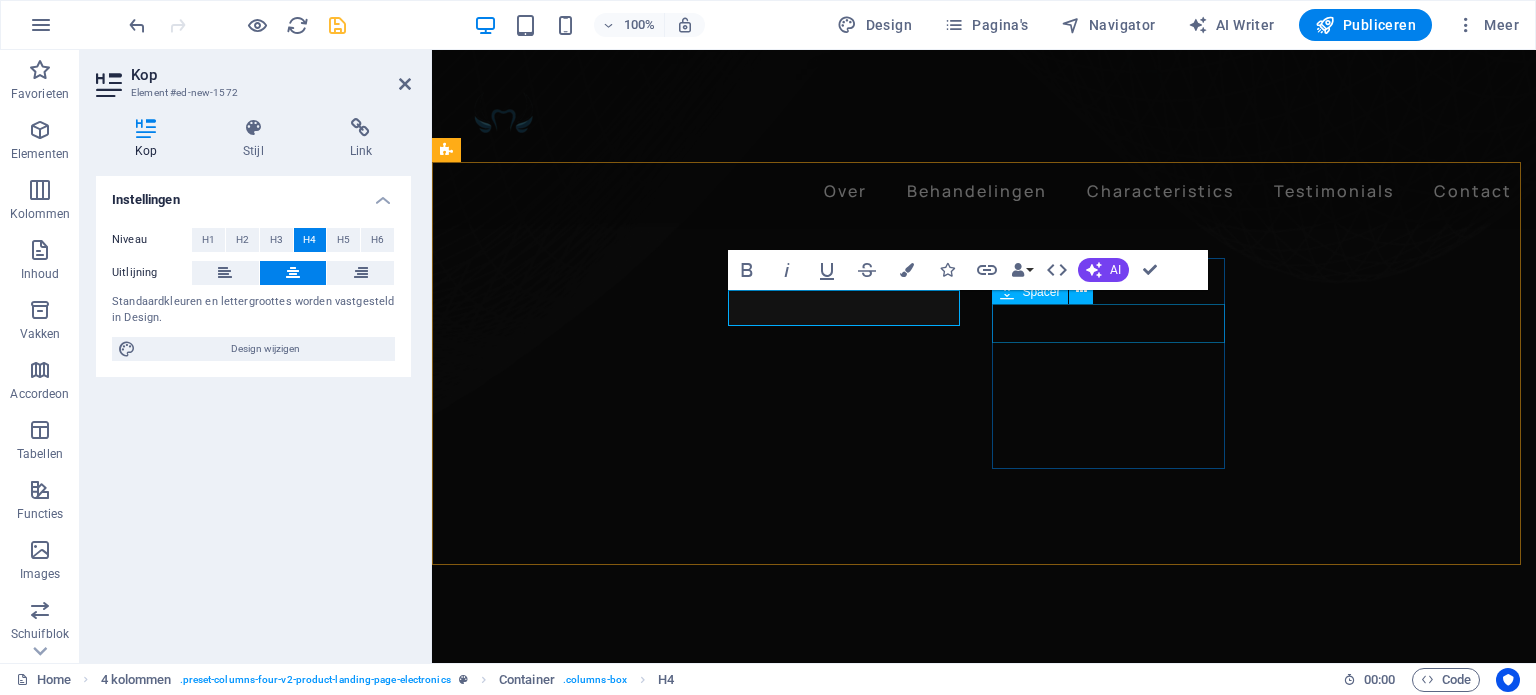 click on "Spacer" at bounding box center [1049, 292] 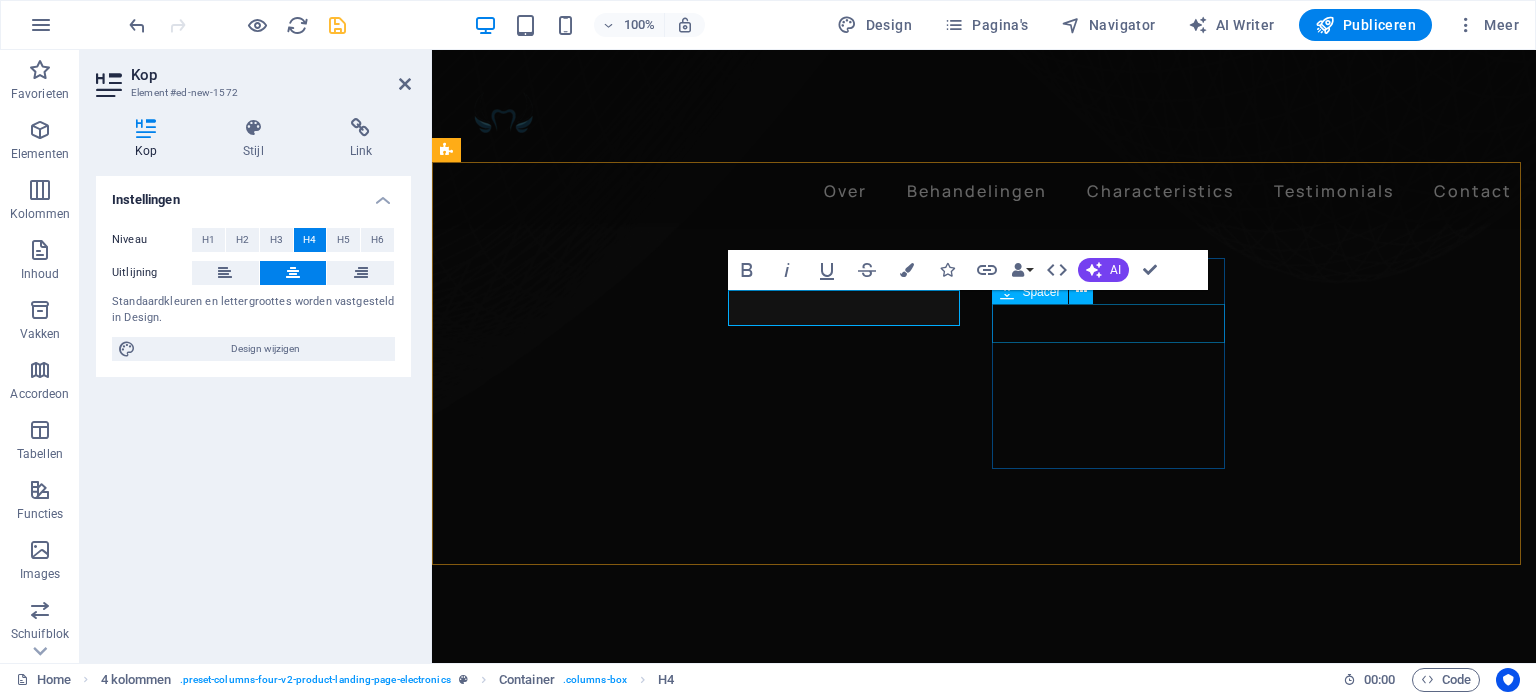 click on "Spacer" at bounding box center [1049, 292] 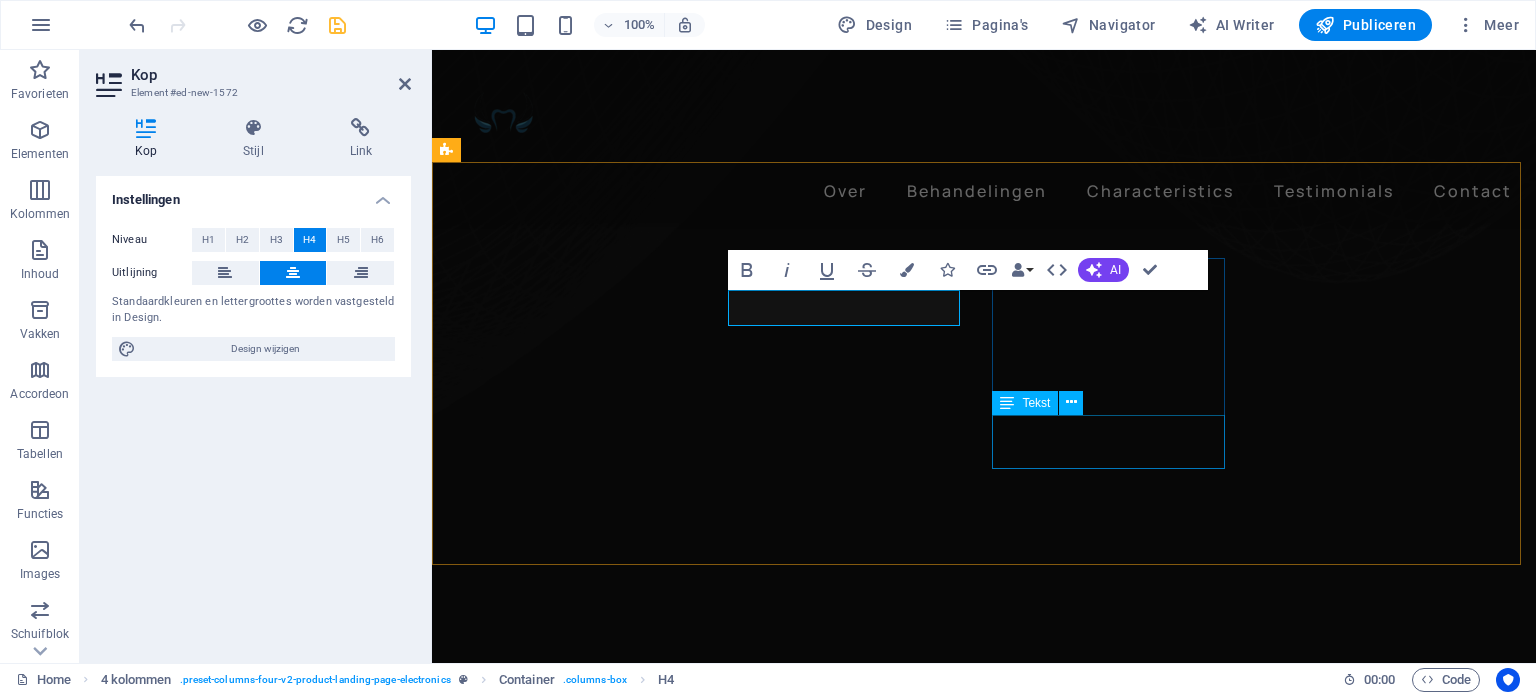 click on "24h of Listening Time" at bounding box center (582, 4975) 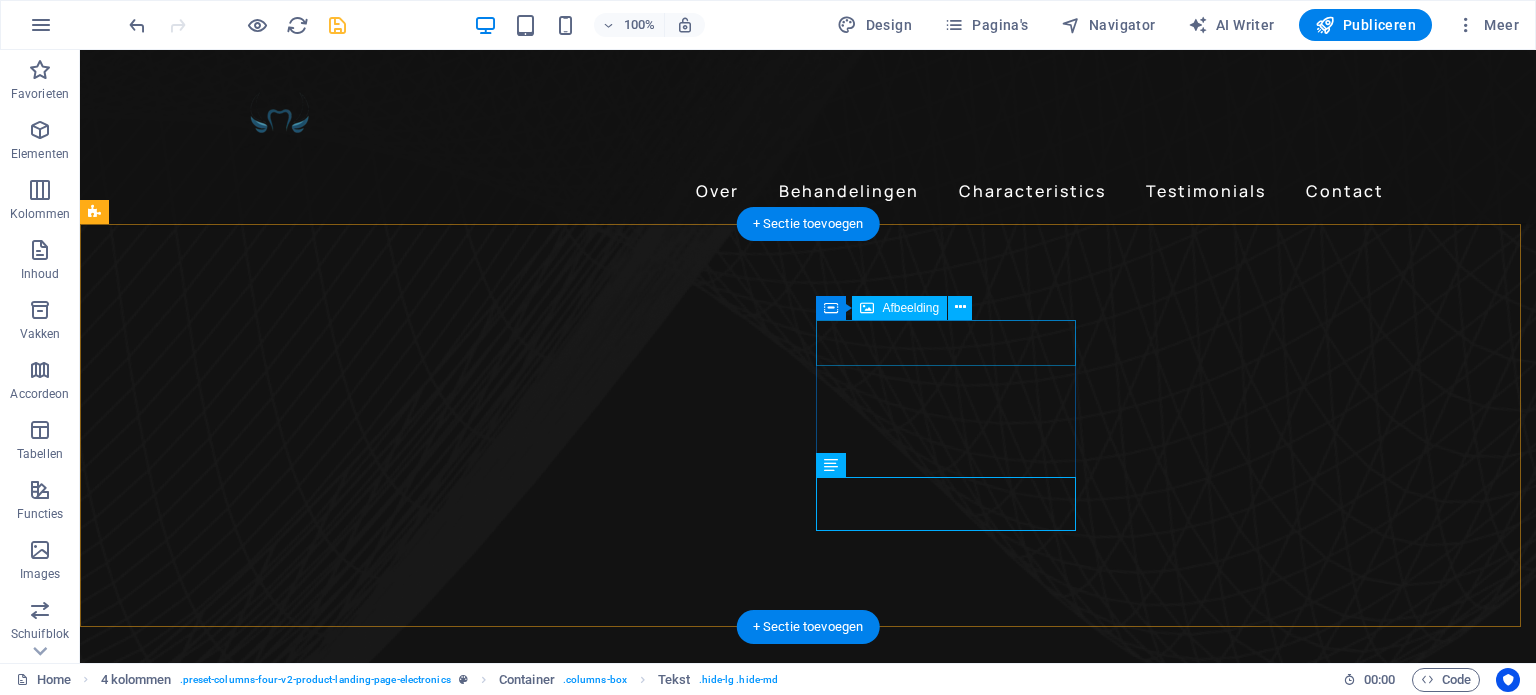 click at bounding box center [242, 5073] 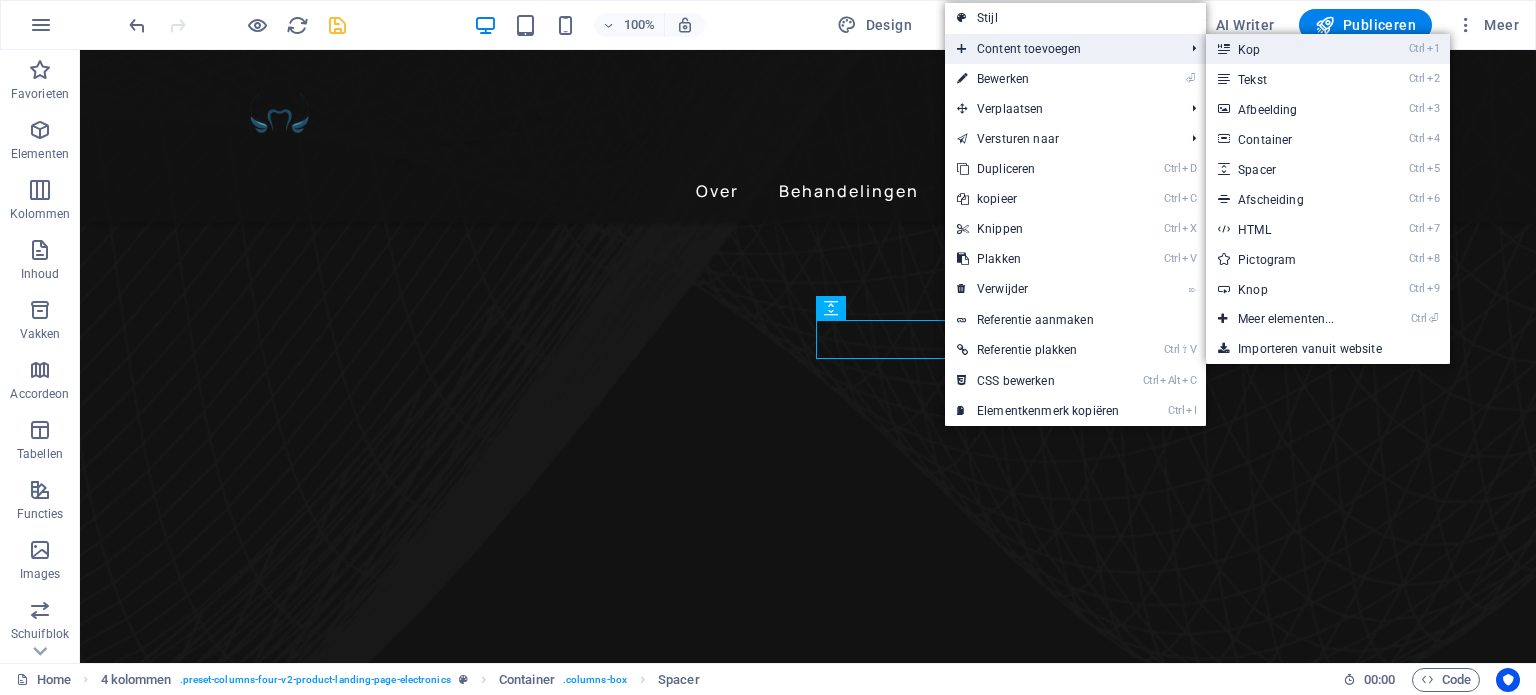 click on "Ctrl 1  Kop" at bounding box center [1290, 49] 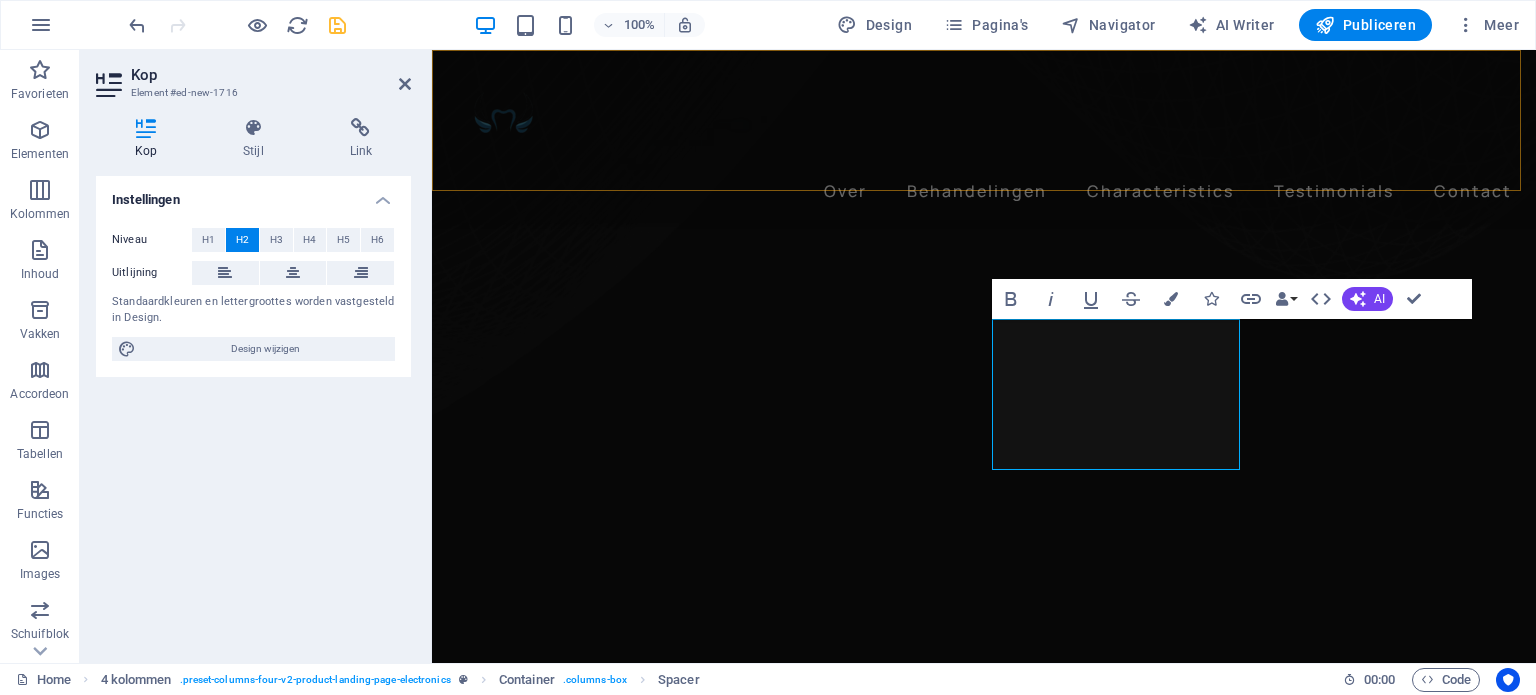 scroll, scrollTop: 1116, scrollLeft: 0, axis: vertical 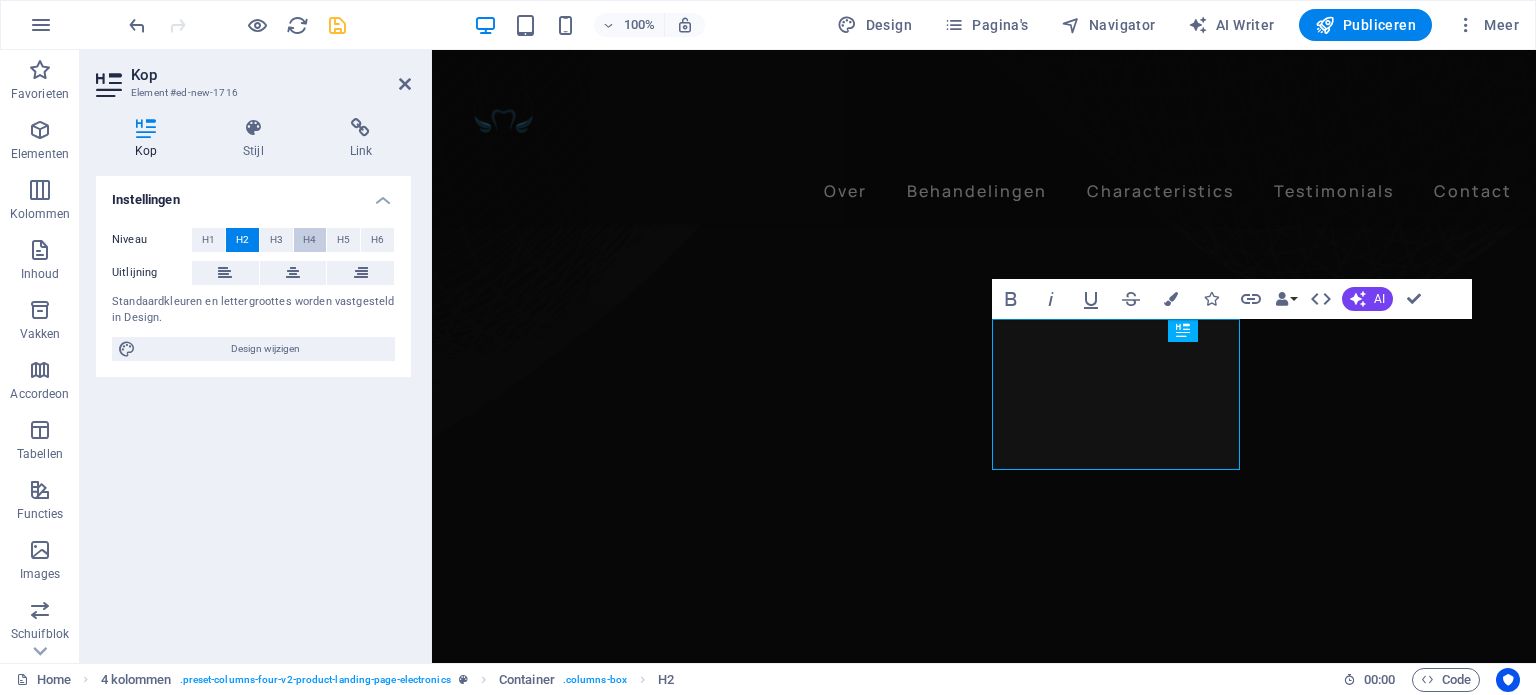 click on "H4" at bounding box center (309, 240) 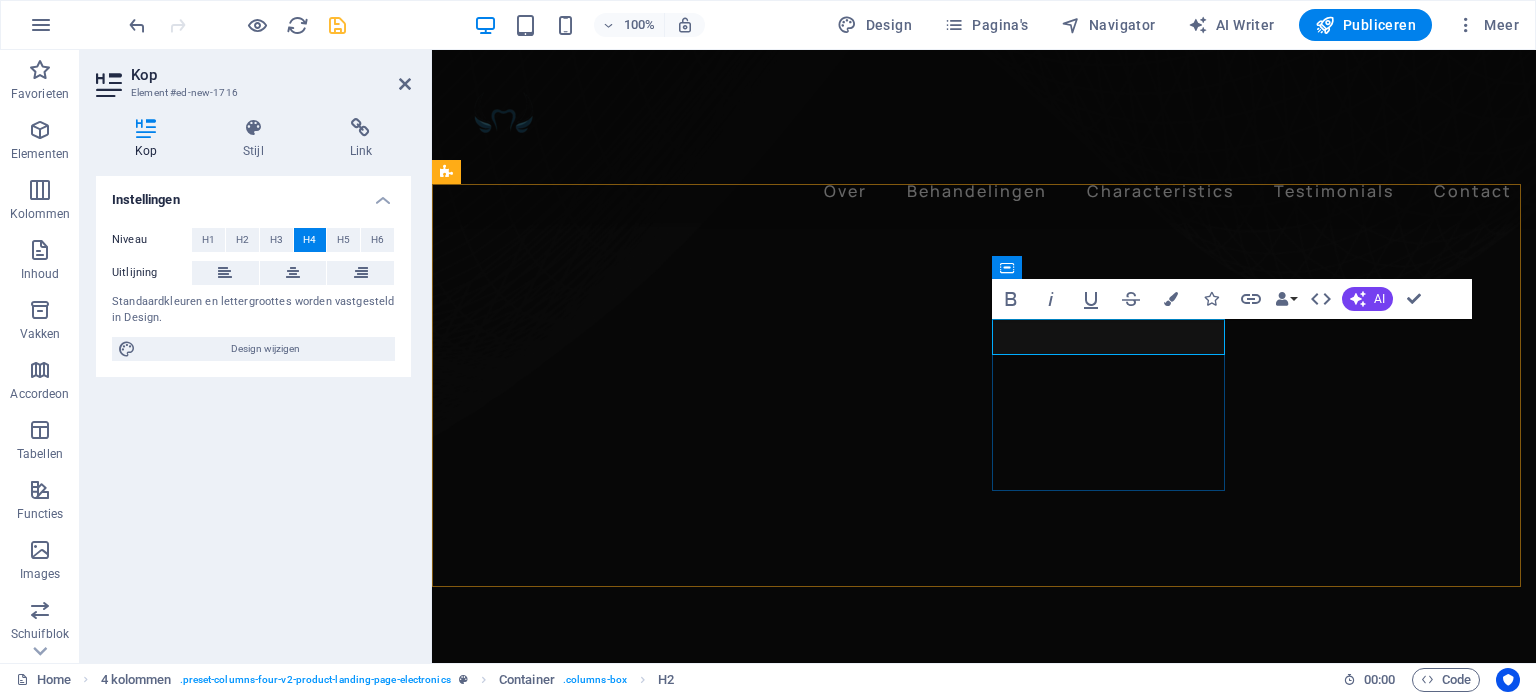 click on "Nieuwe koptekst" at bounding box center [582, 4870] 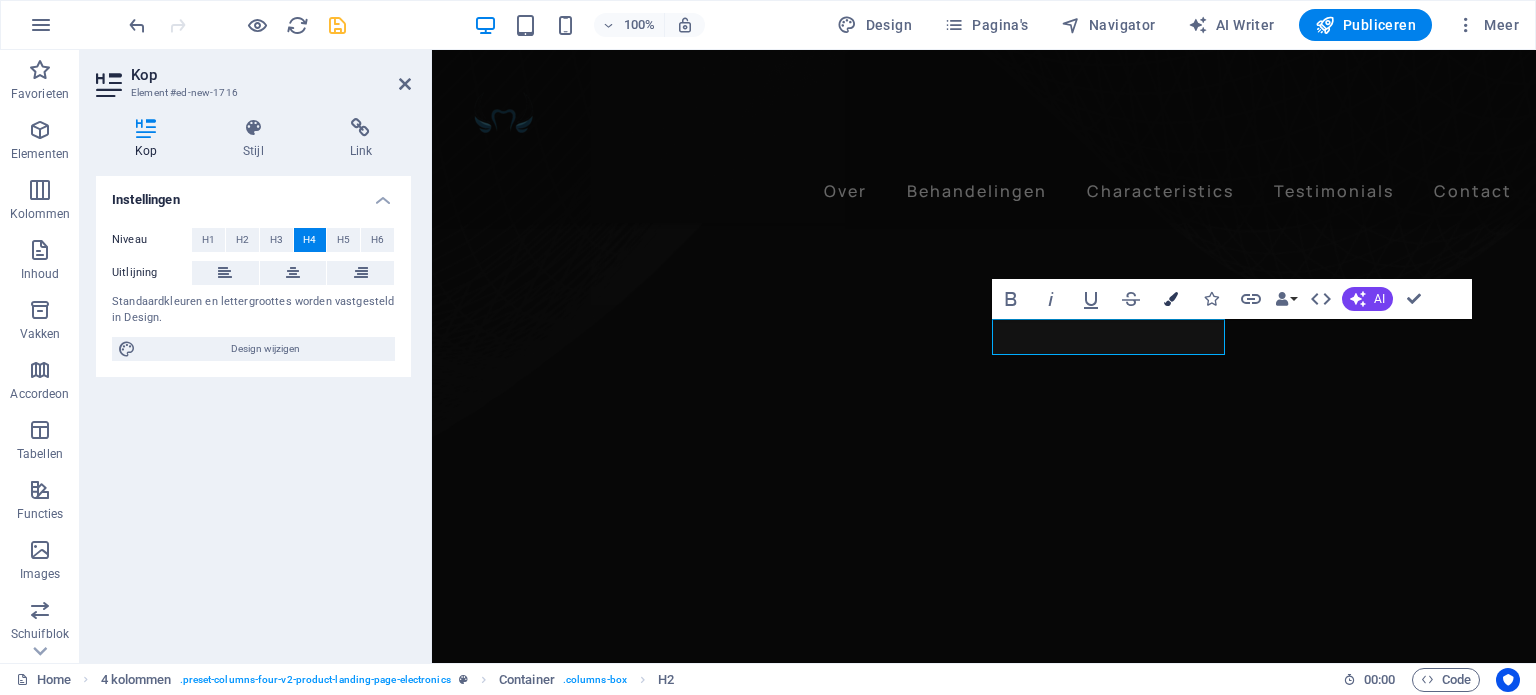 click at bounding box center [1171, 299] 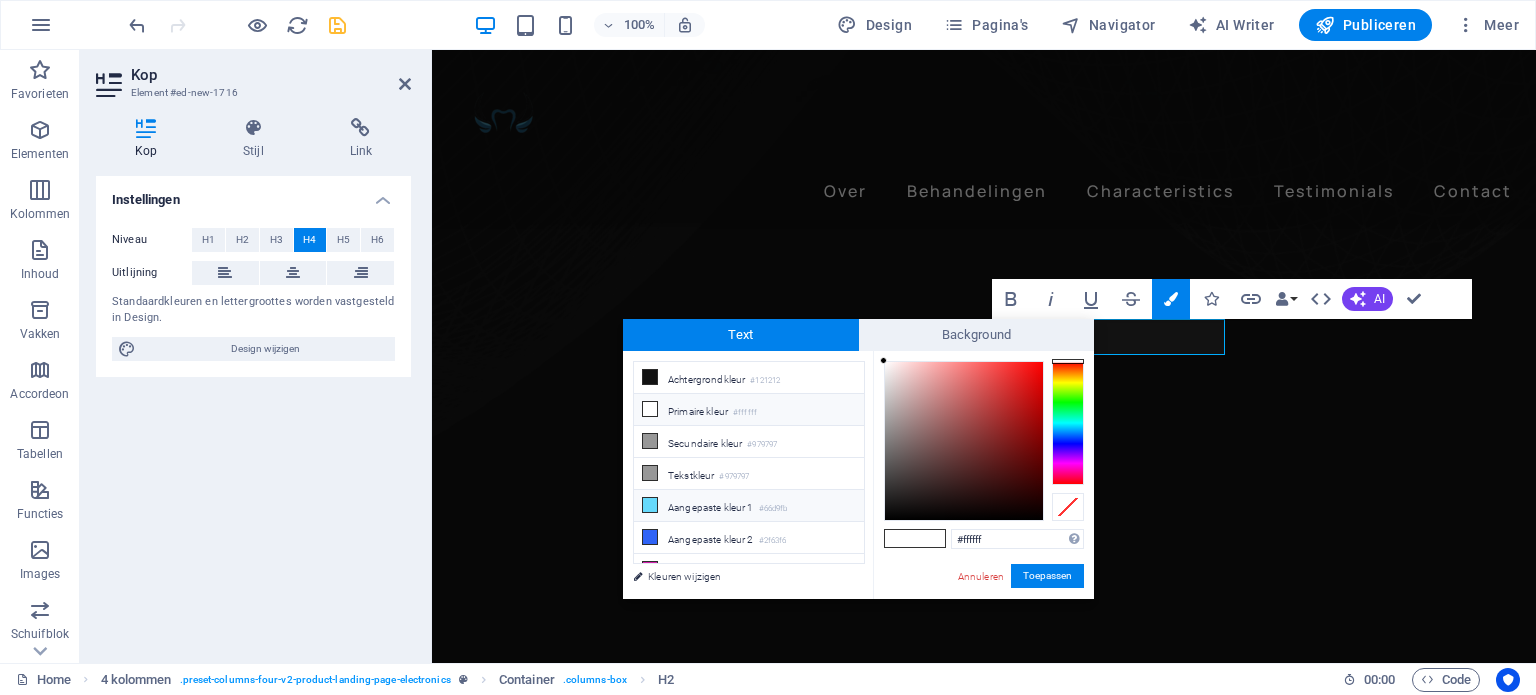 click on "Aangepaste kleur 1
#66d9fb" at bounding box center [749, 506] 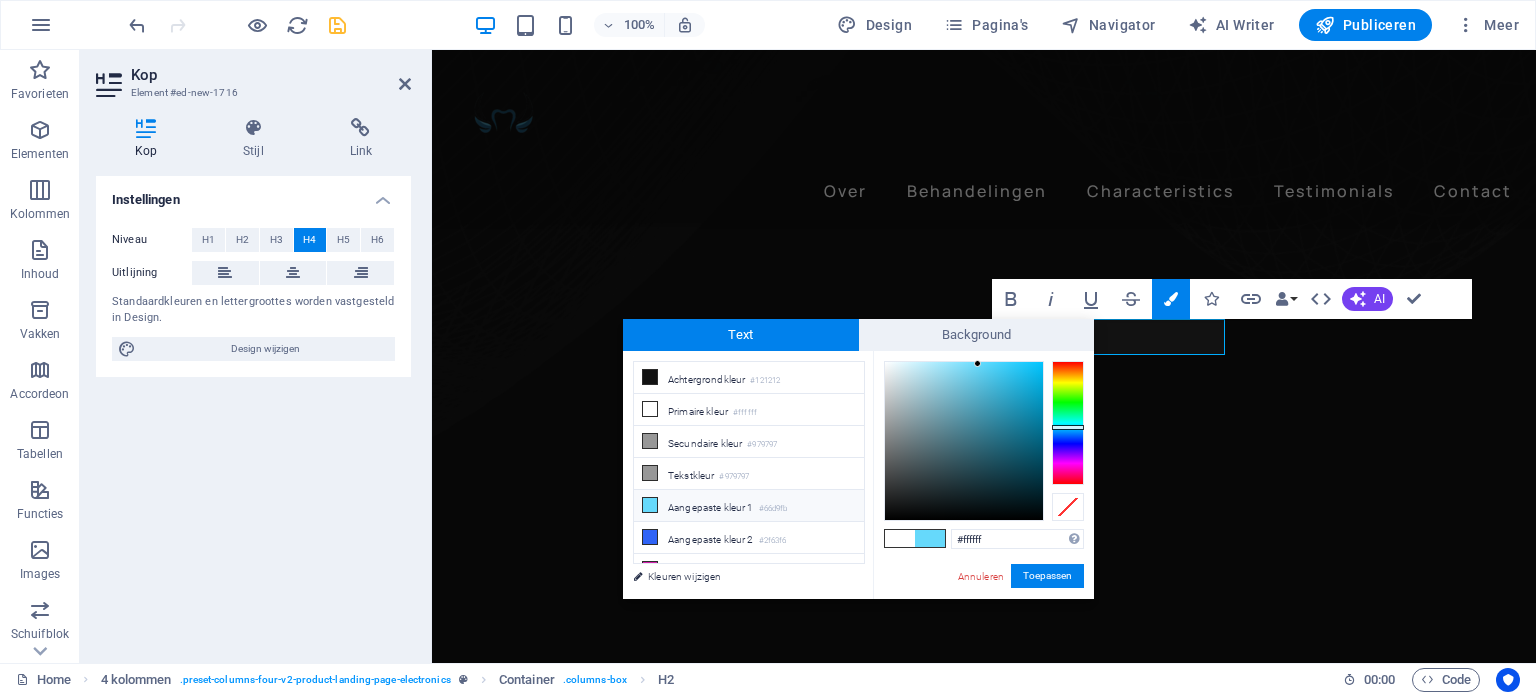 type on "#66d9fb" 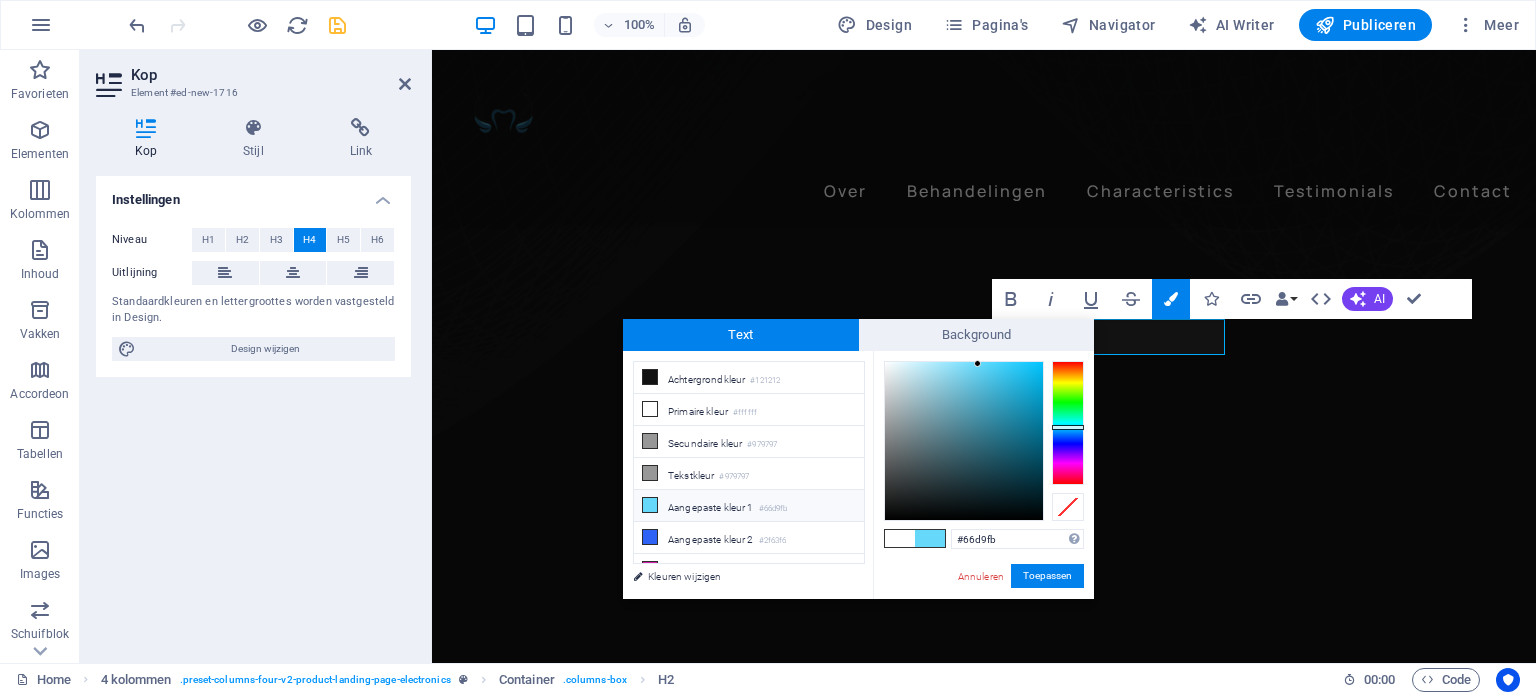 click on "Aangepaste kleur 1
#66d9fb" at bounding box center [749, 506] 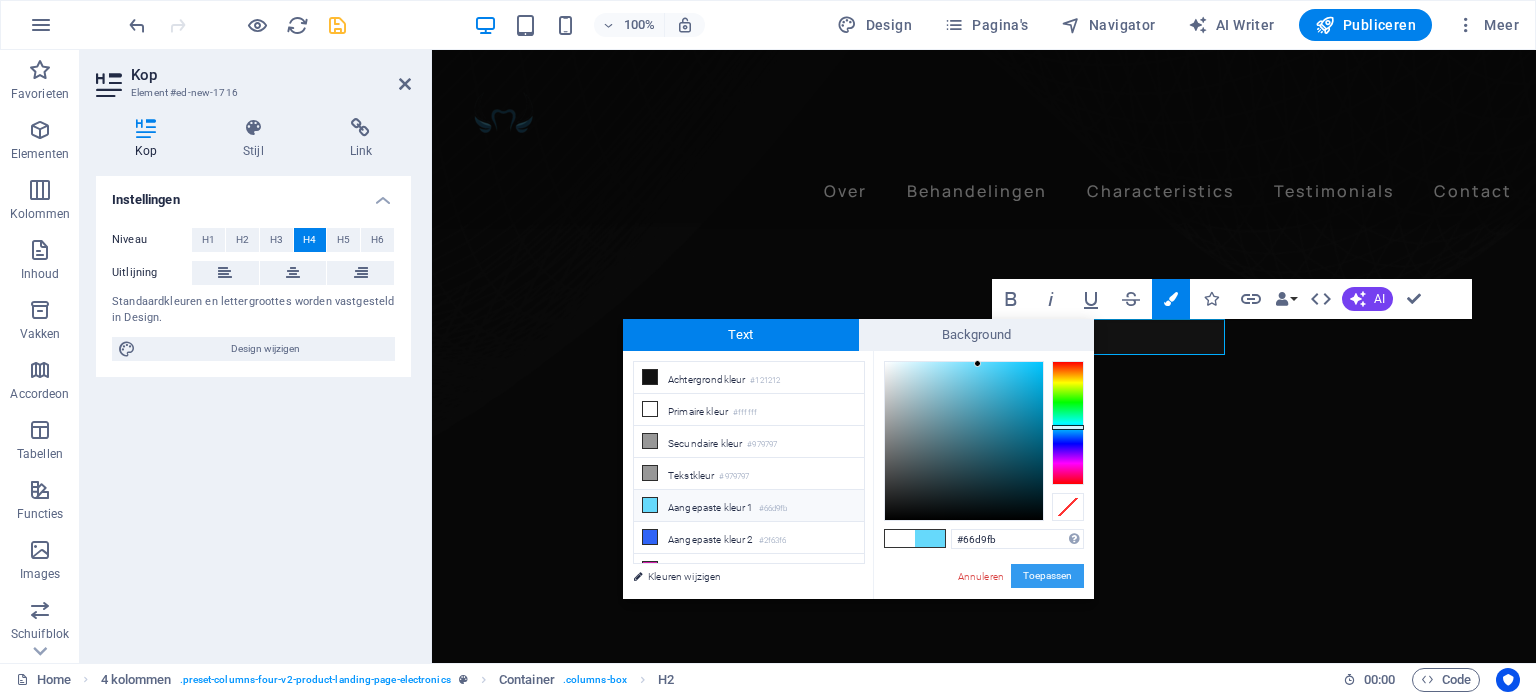 click on "Toepassen" at bounding box center (1047, 576) 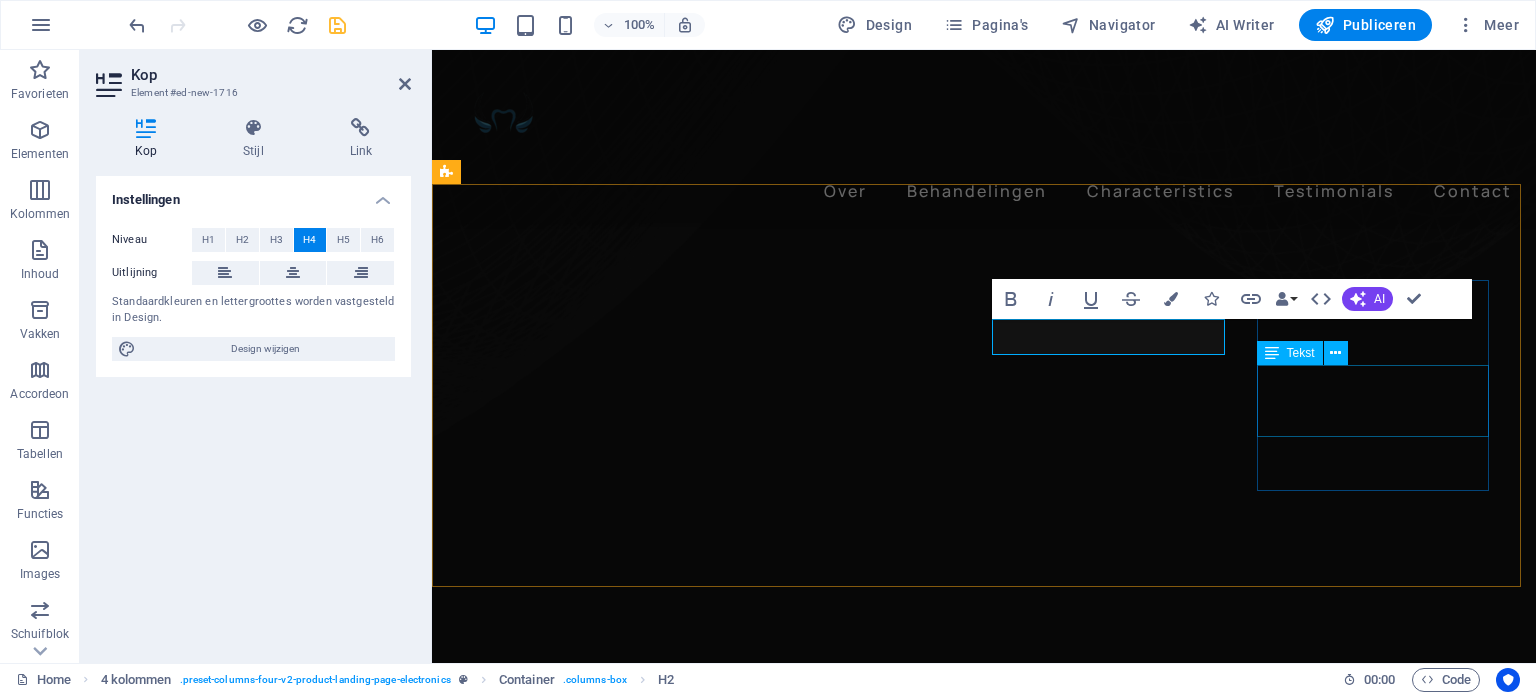 click on "Premium Sound" at bounding box center [582, 5151] 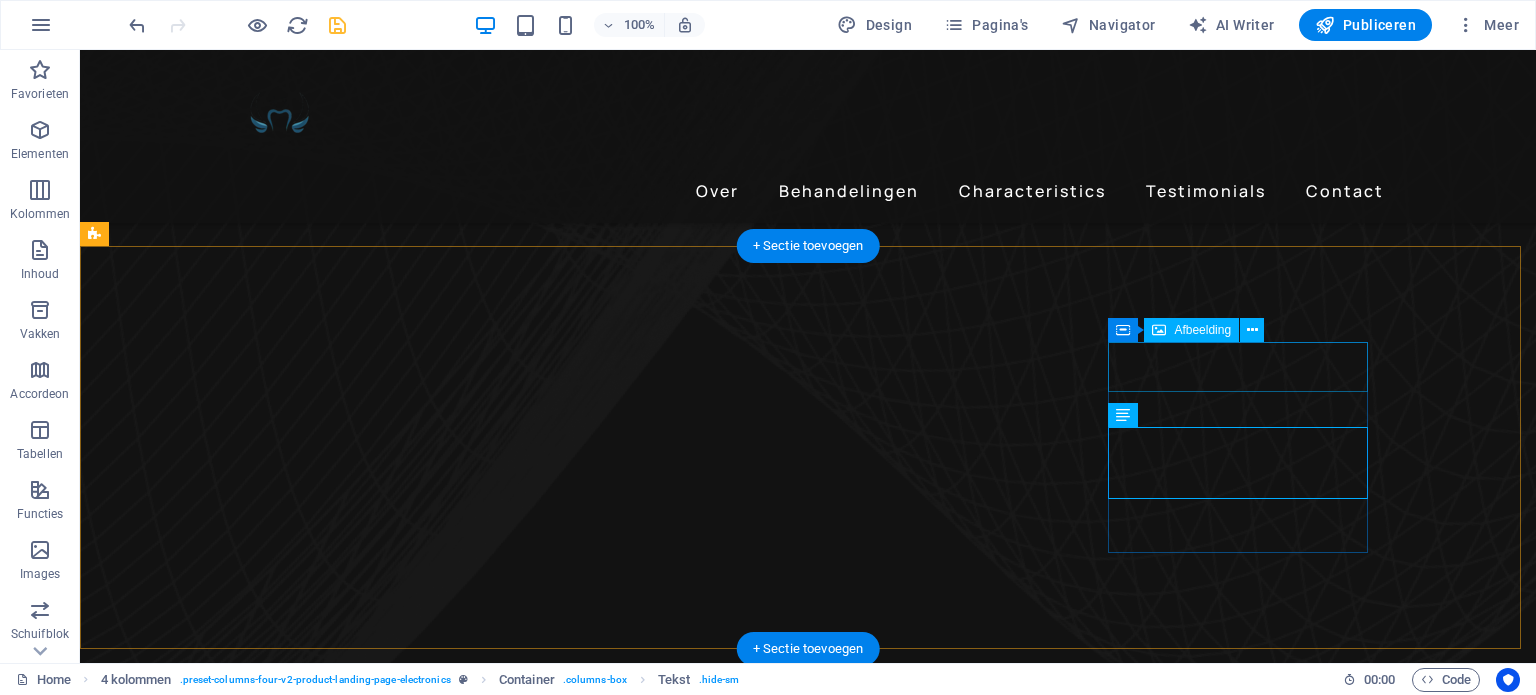 click at bounding box center [242, 5354] 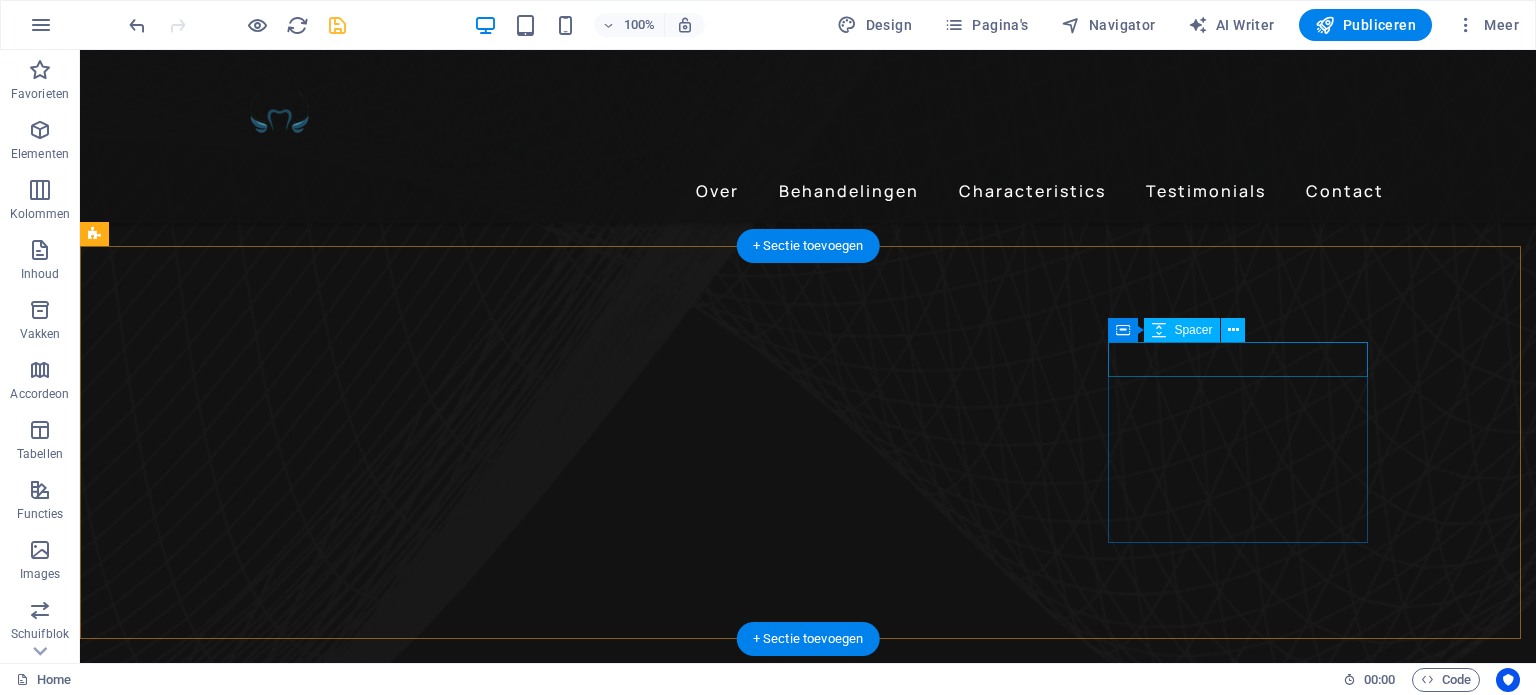 click at bounding box center (242, 5346) 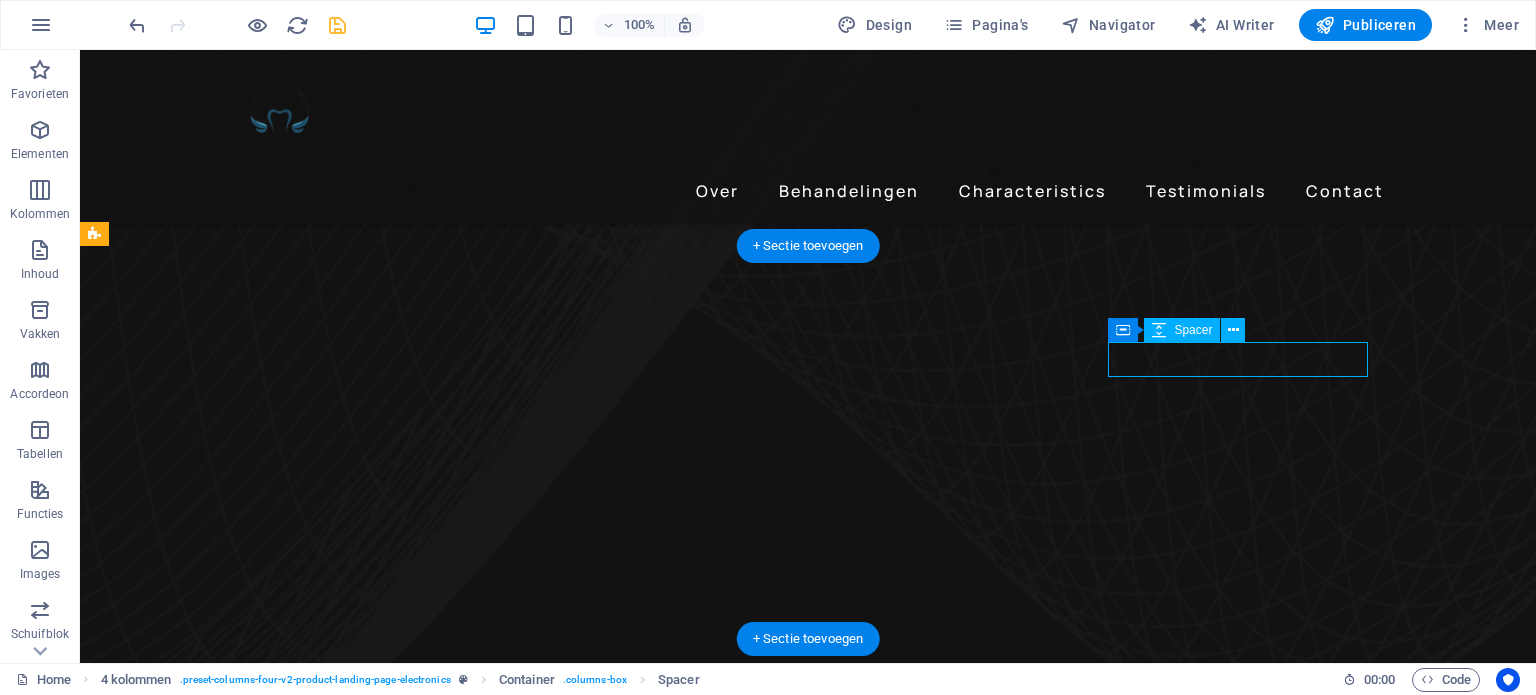click at bounding box center (242, 5346) 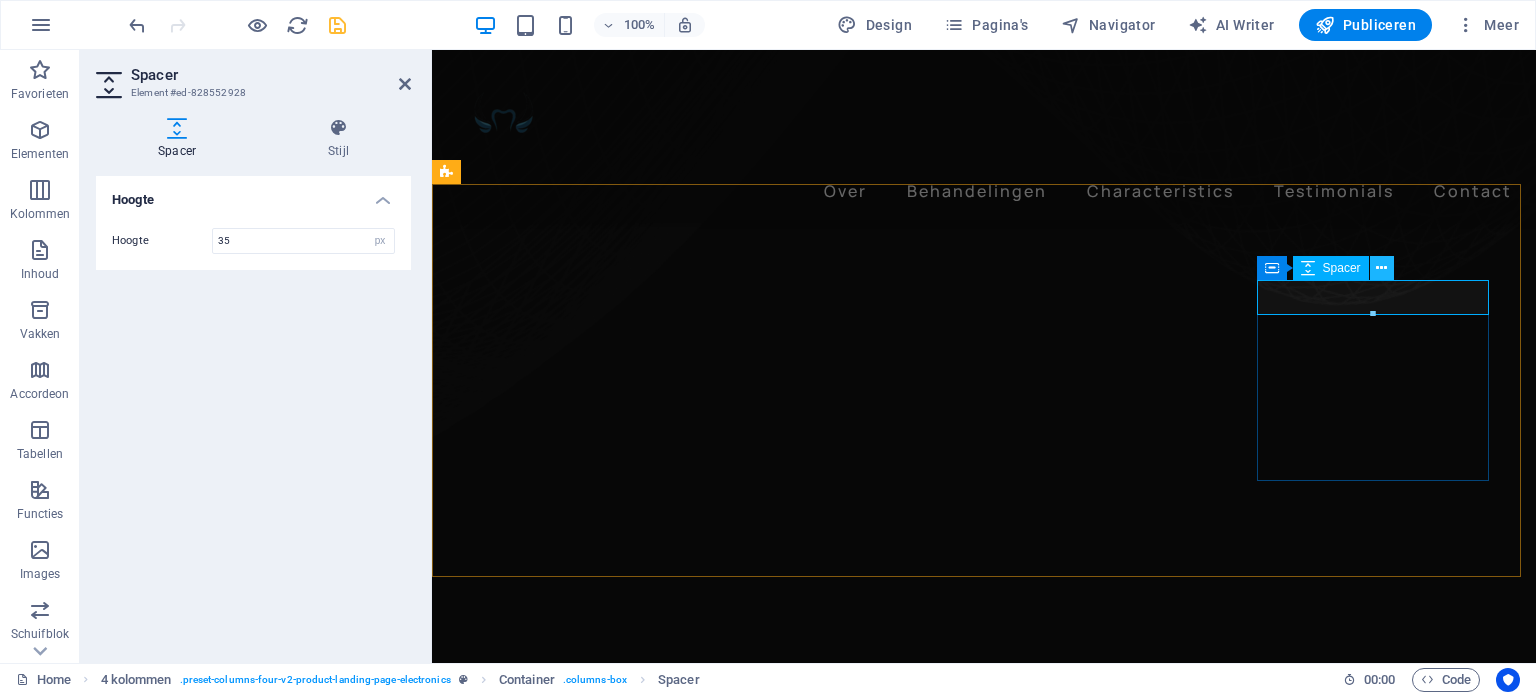 click at bounding box center [1381, 268] 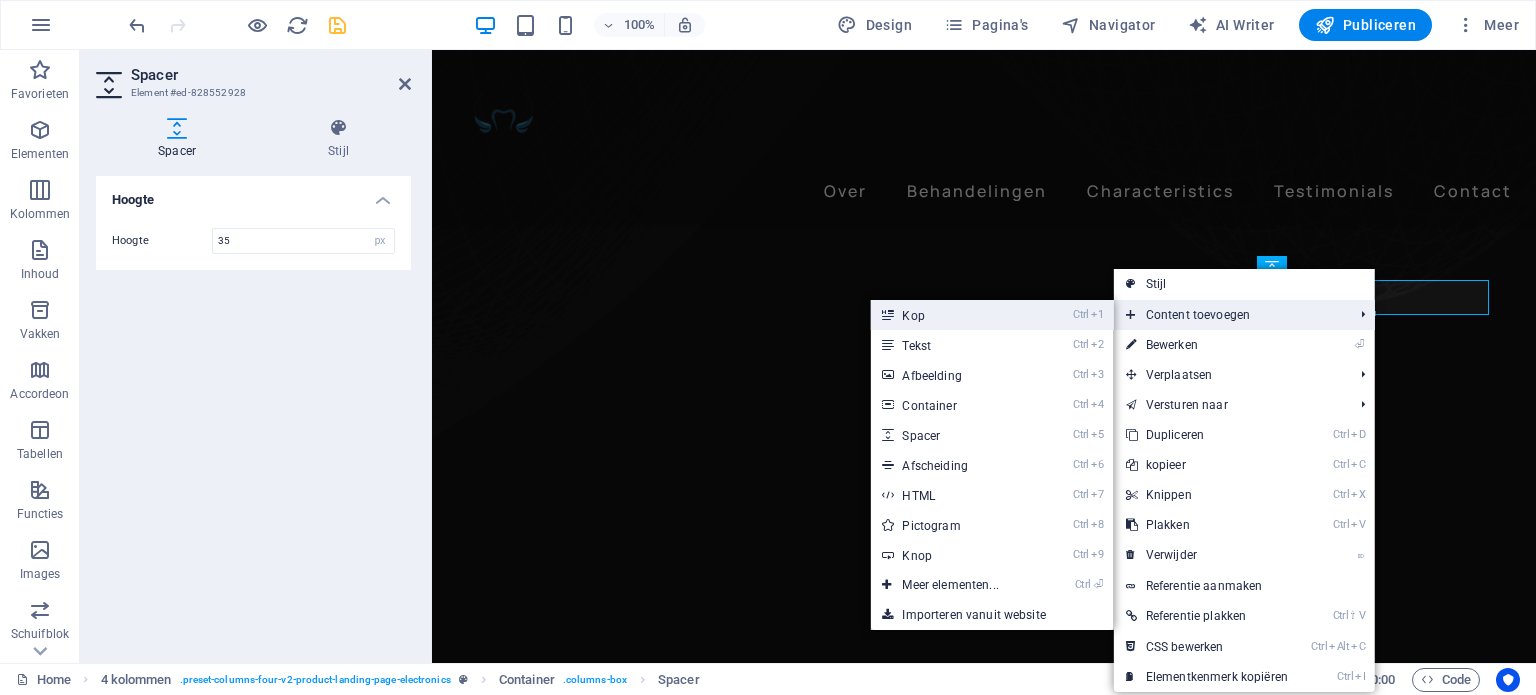 click on "Ctrl 1  Kop" at bounding box center [991, 315] 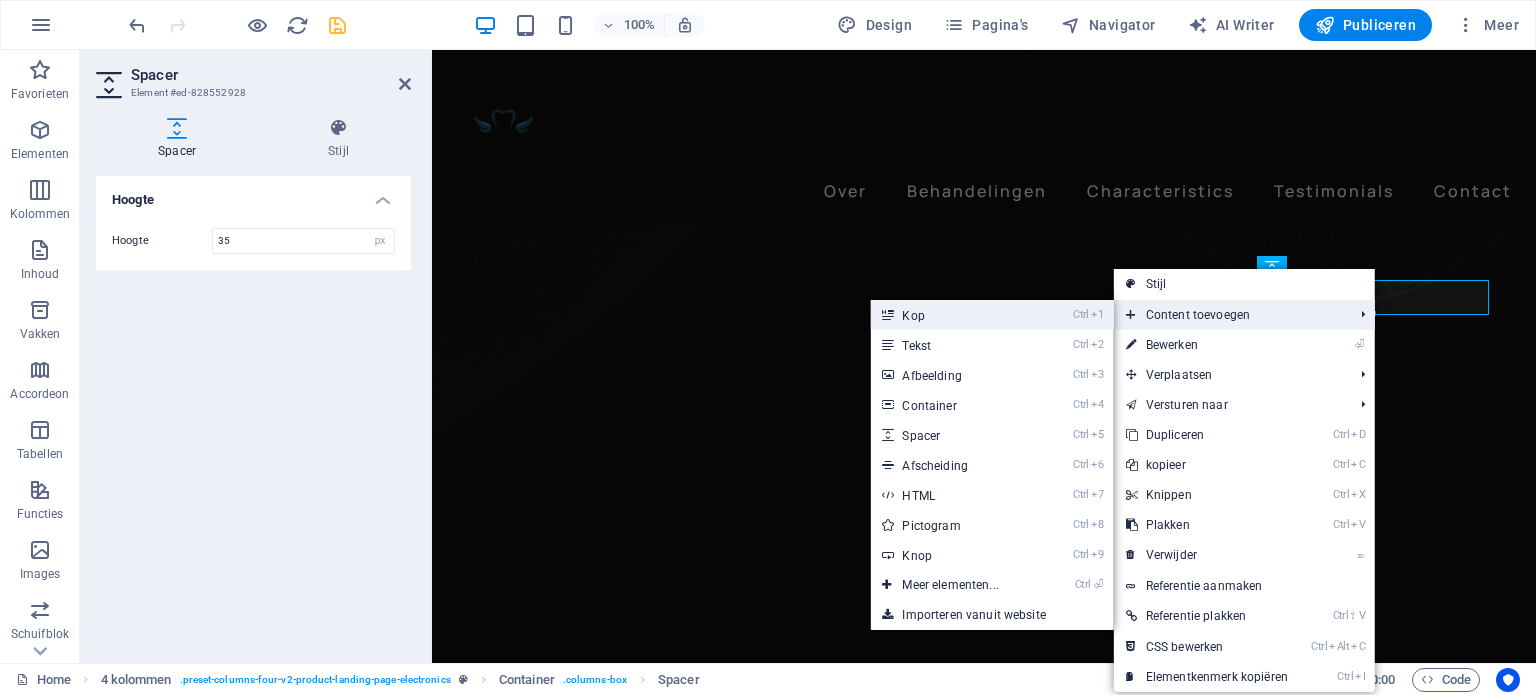 click on "Ctrl 1  Kop" at bounding box center [954, 315] 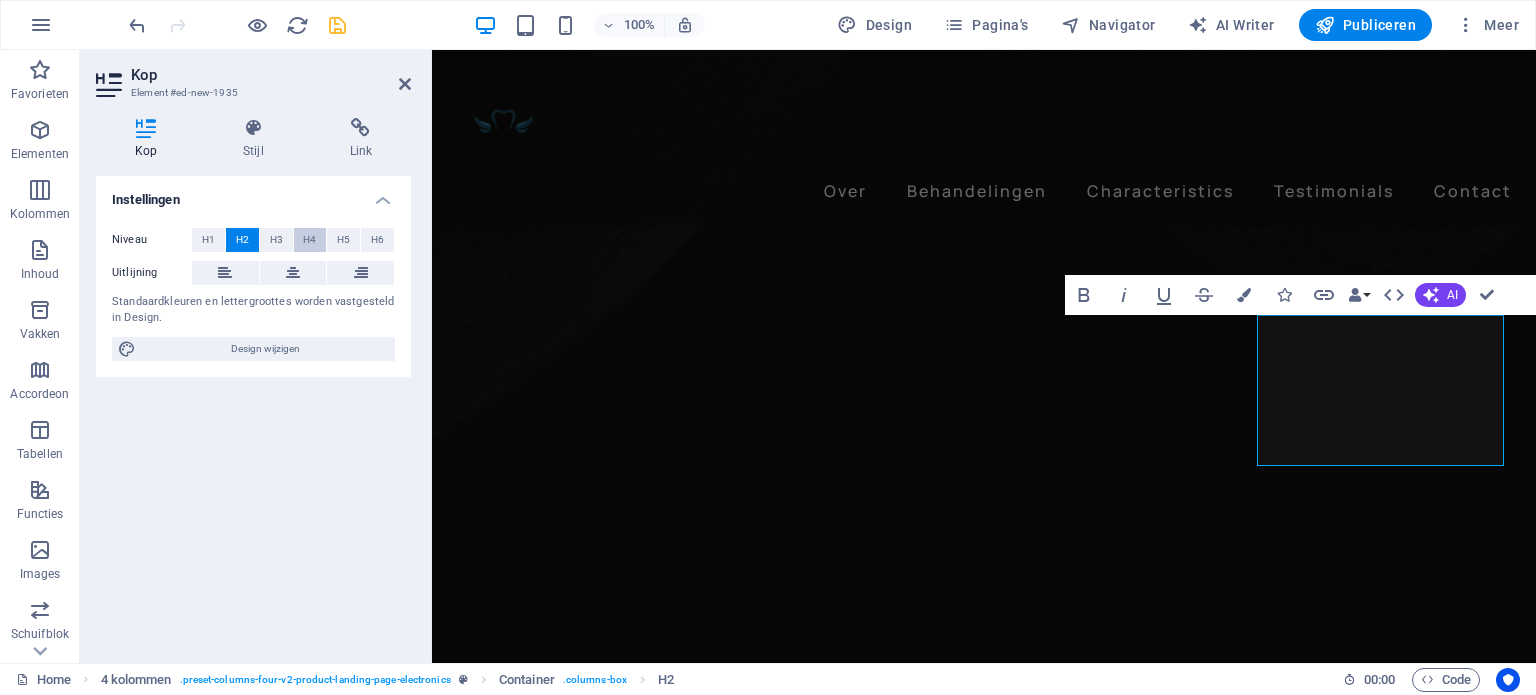 click on "H4" at bounding box center [309, 240] 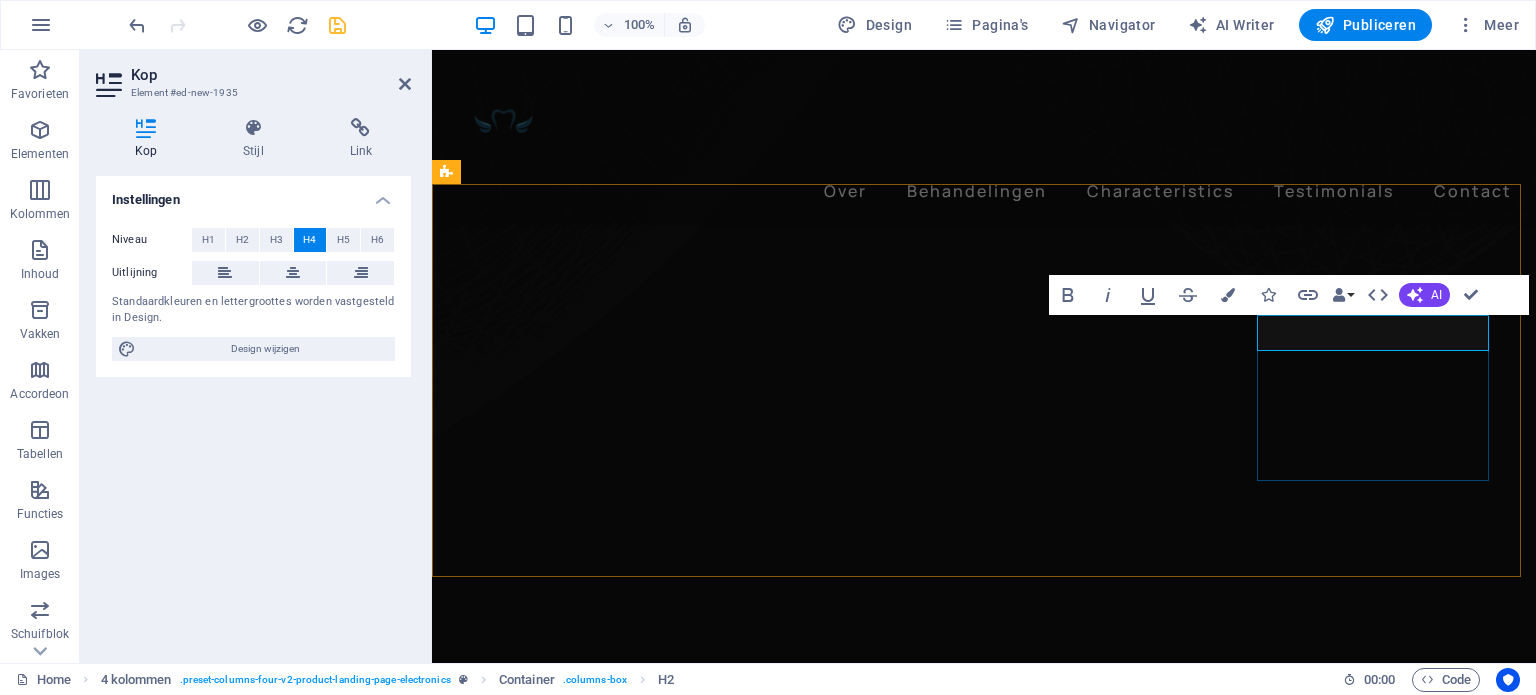 click on "Nieuwe koptekst" at bounding box center (582, 5083) 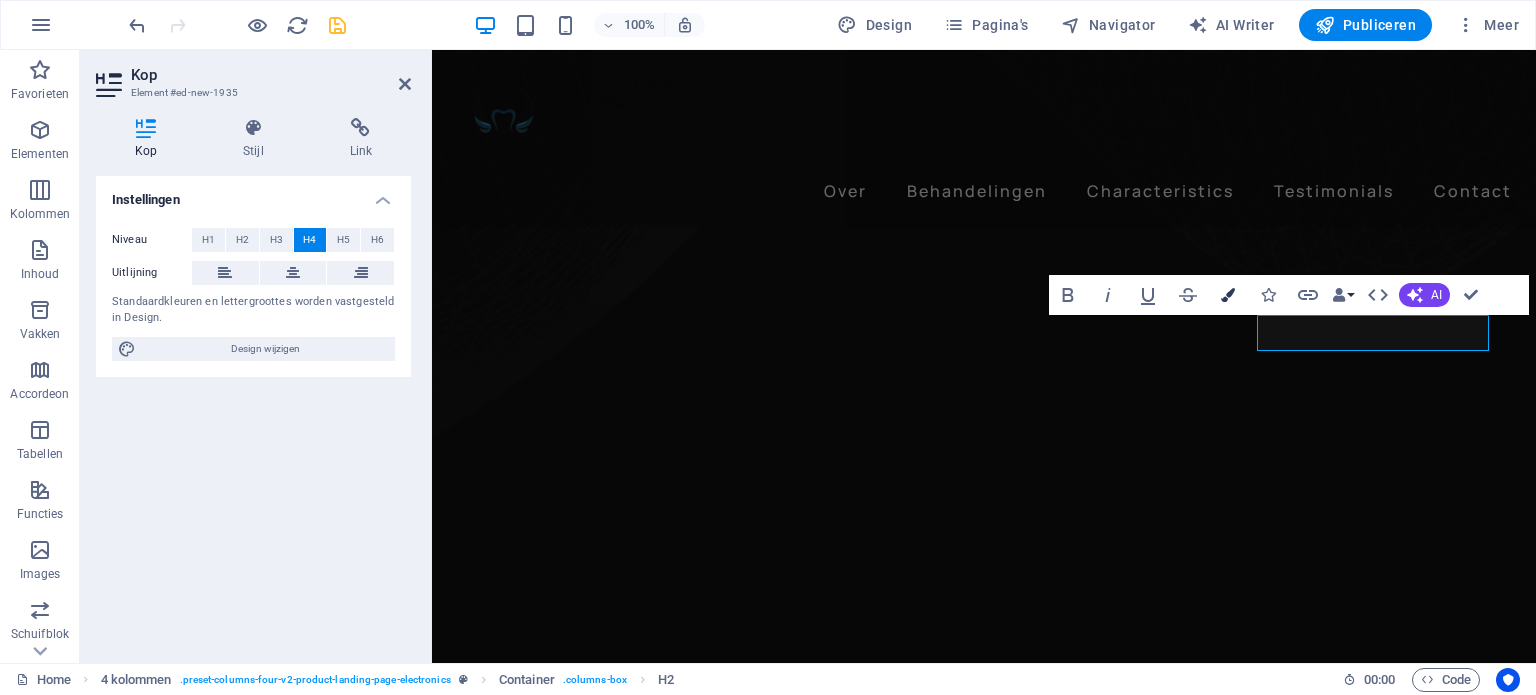 click at bounding box center (1228, 295) 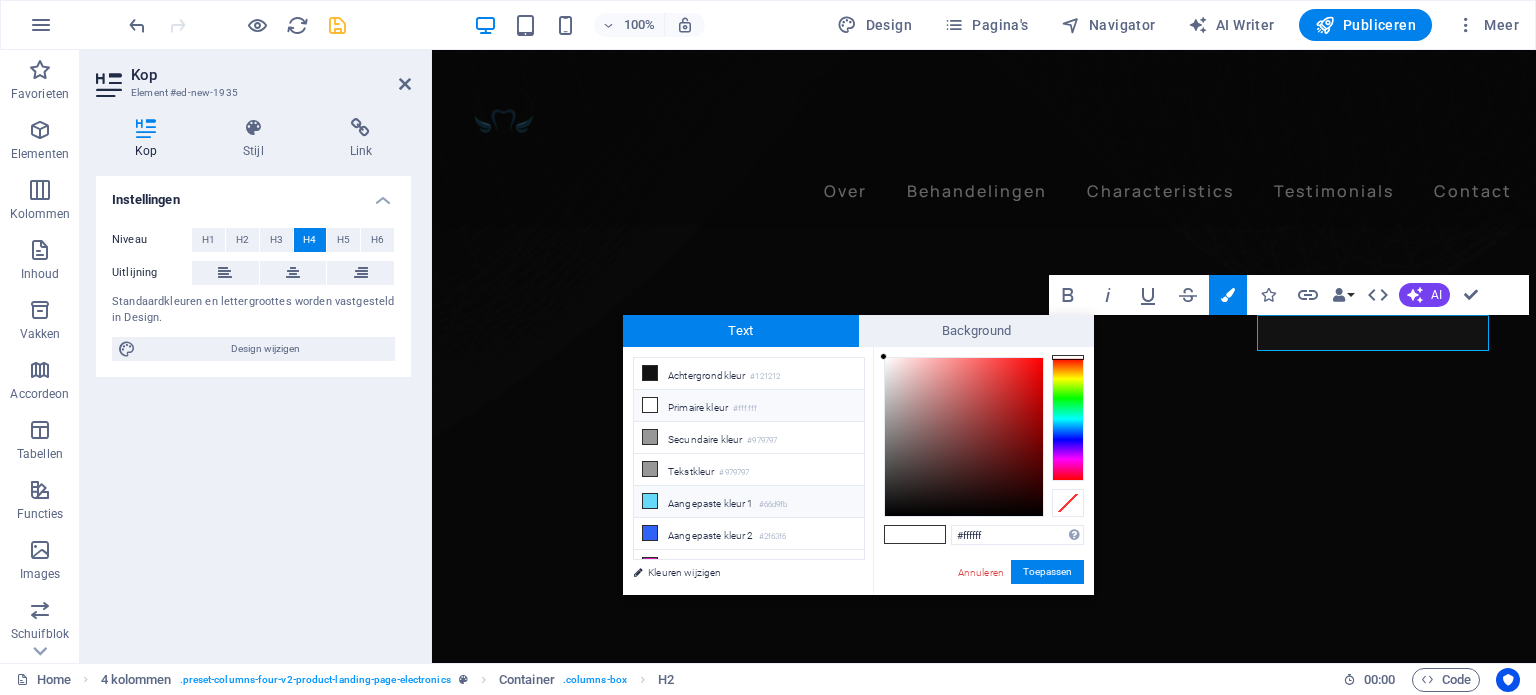click on "Aangepaste kleur 1
#66d9fb" at bounding box center [749, 502] 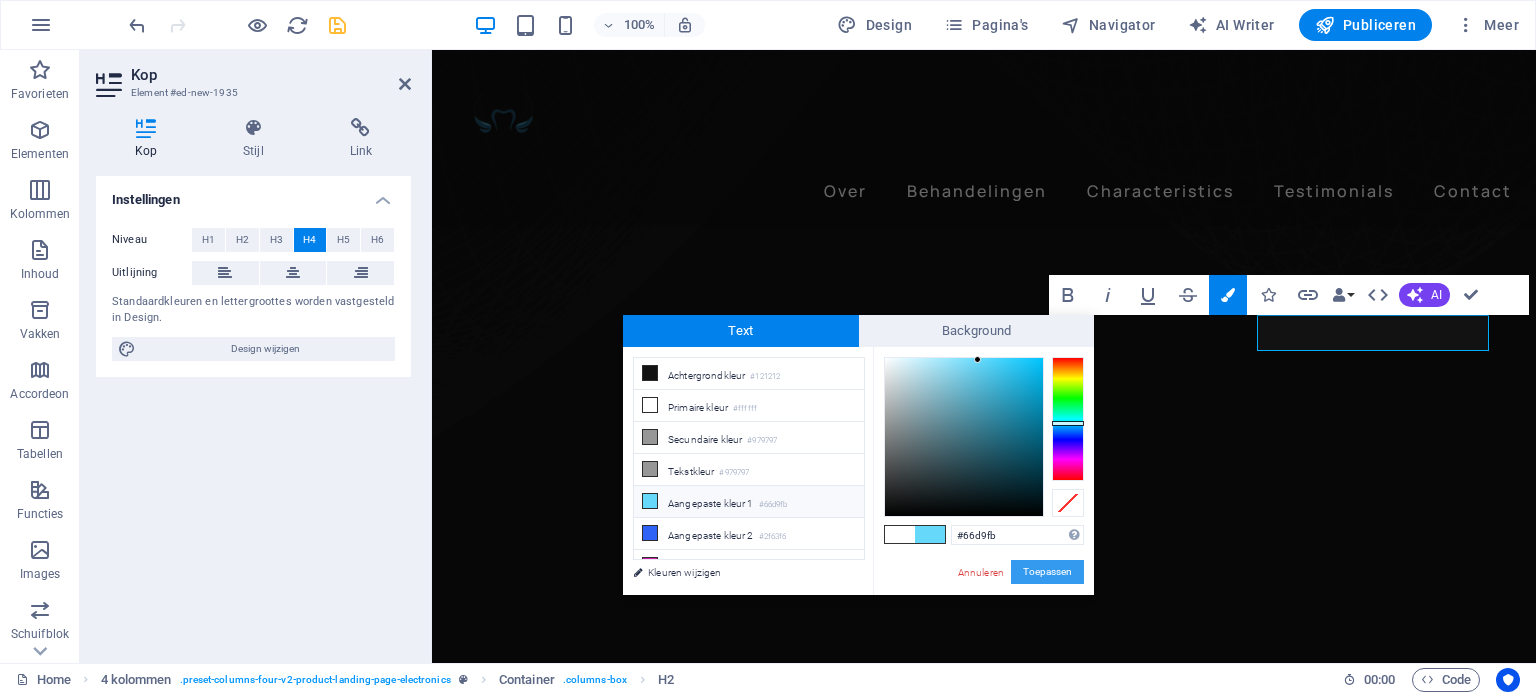 click on "Toepassen" at bounding box center [1047, 572] 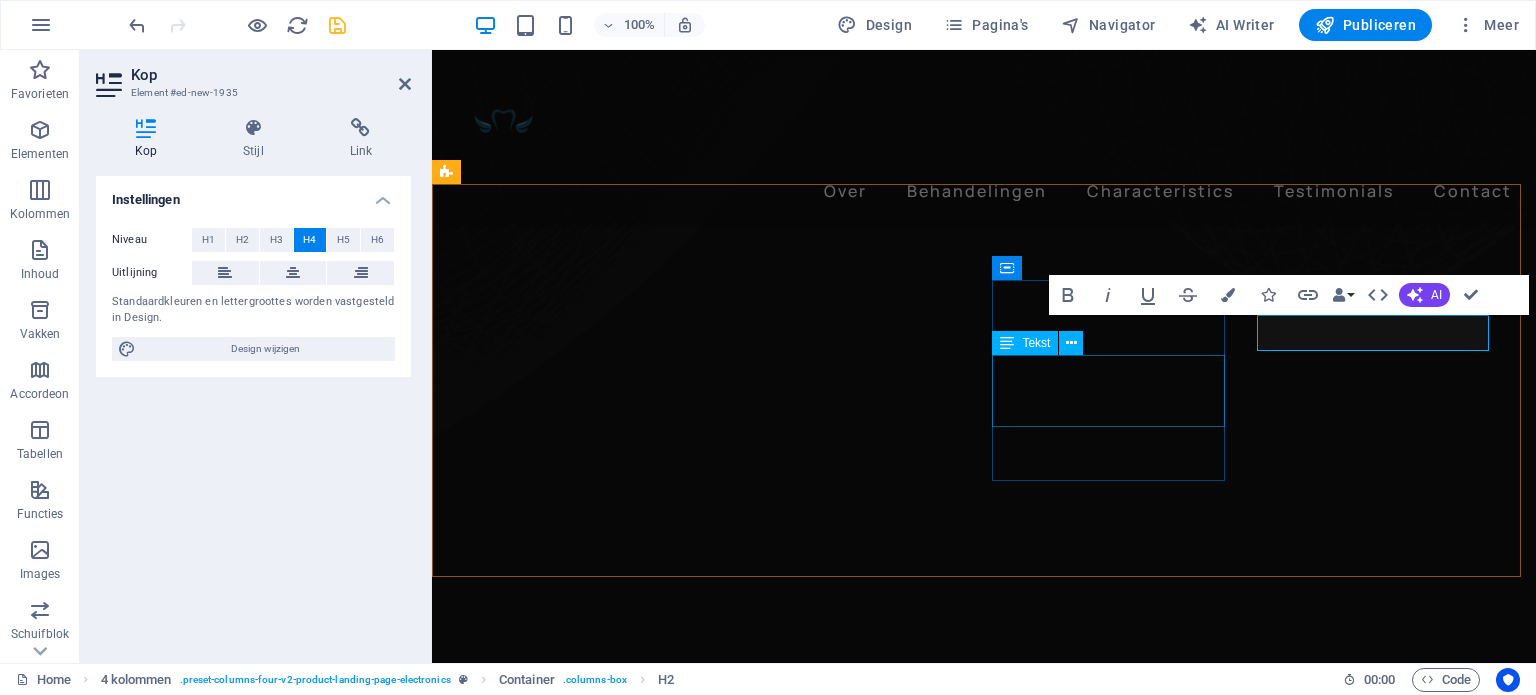 click on "24h of Listening Time" at bounding box center [582, 4924] 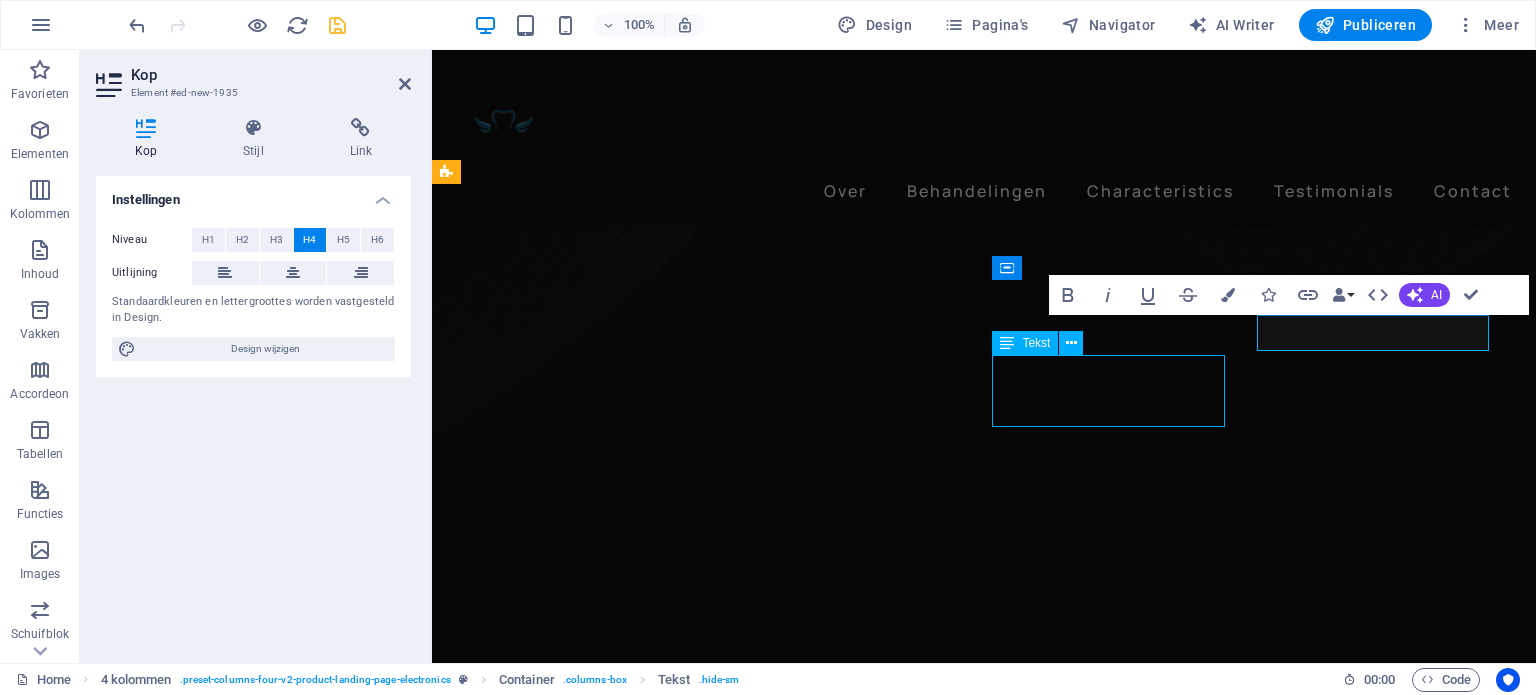 click on "24h of Listening Time" at bounding box center (582, 4924) 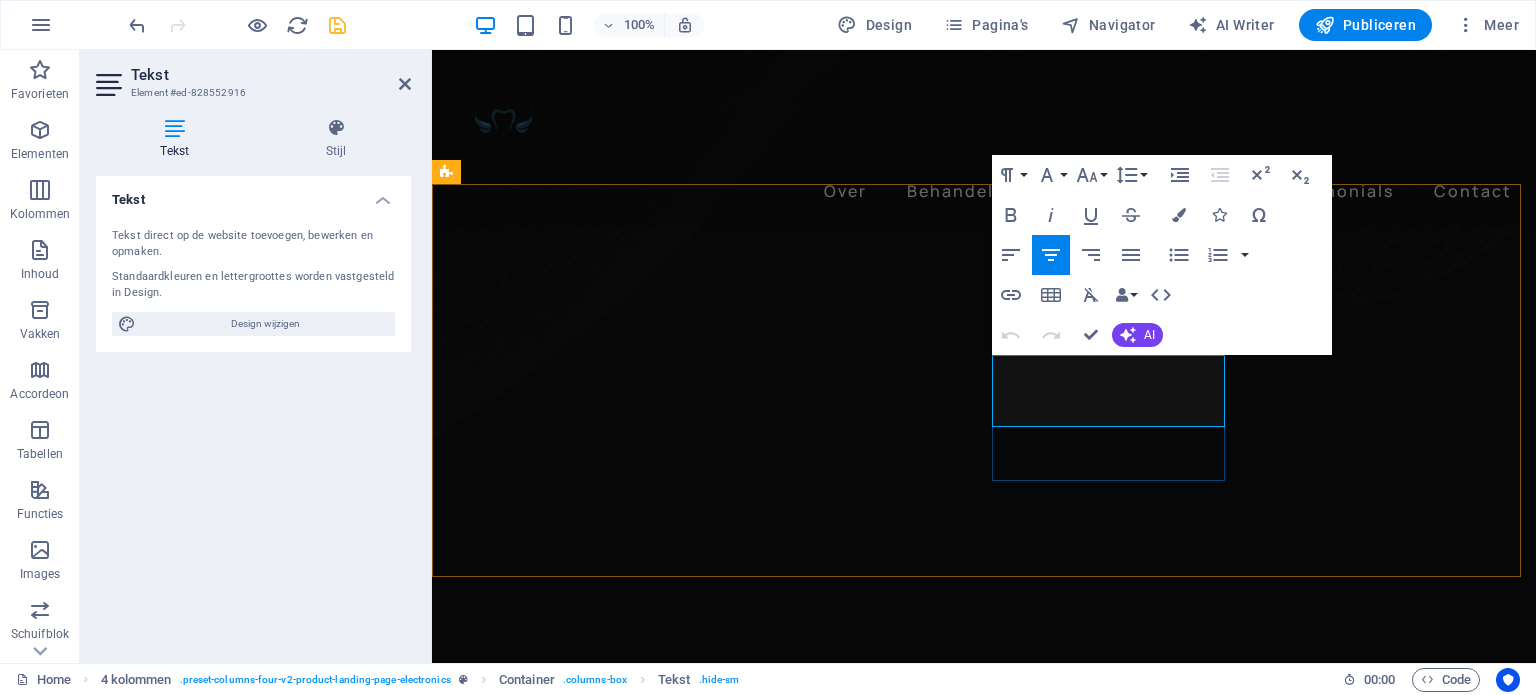 drag, startPoint x: 1204, startPoint y: 408, endPoint x: 1038, endPoint y: 367, distance: 170.9883 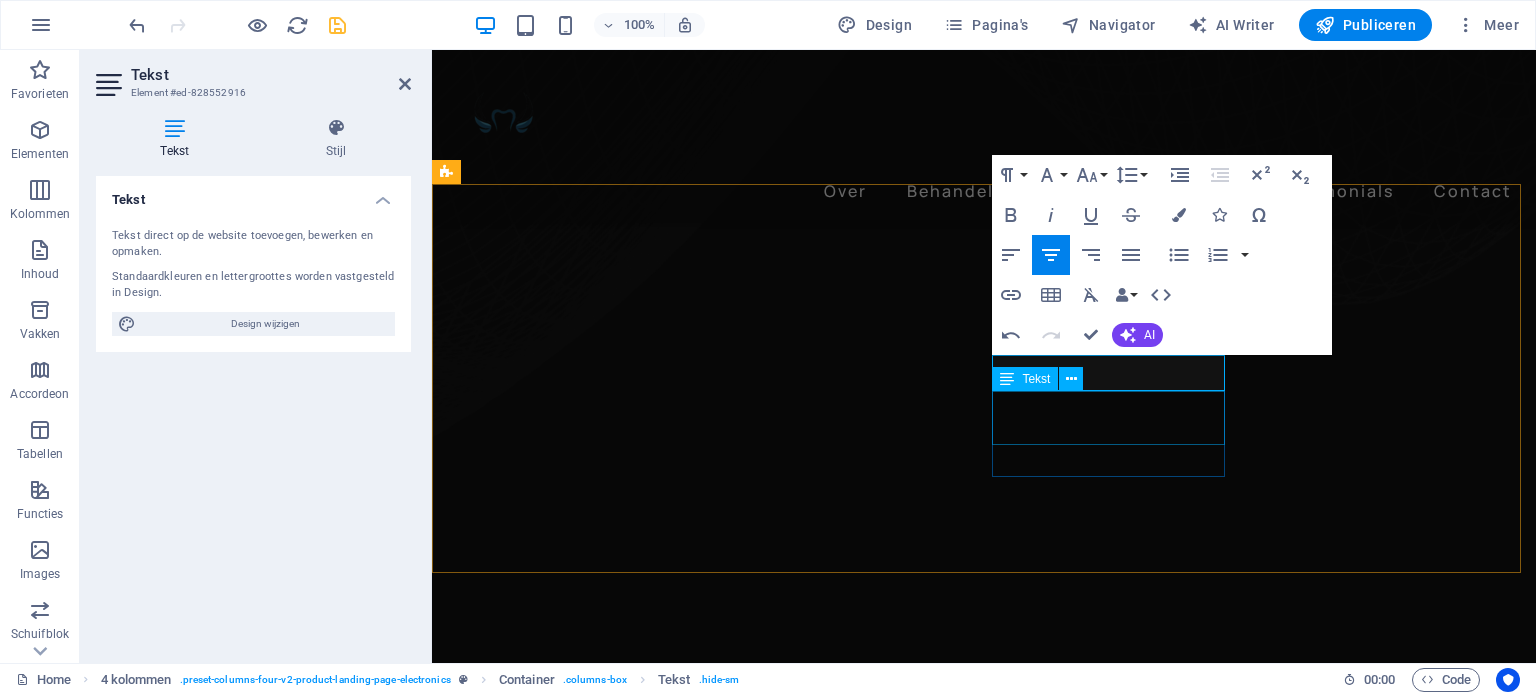 click on "24h of Listening Time" at bounding box center (582, 4951) 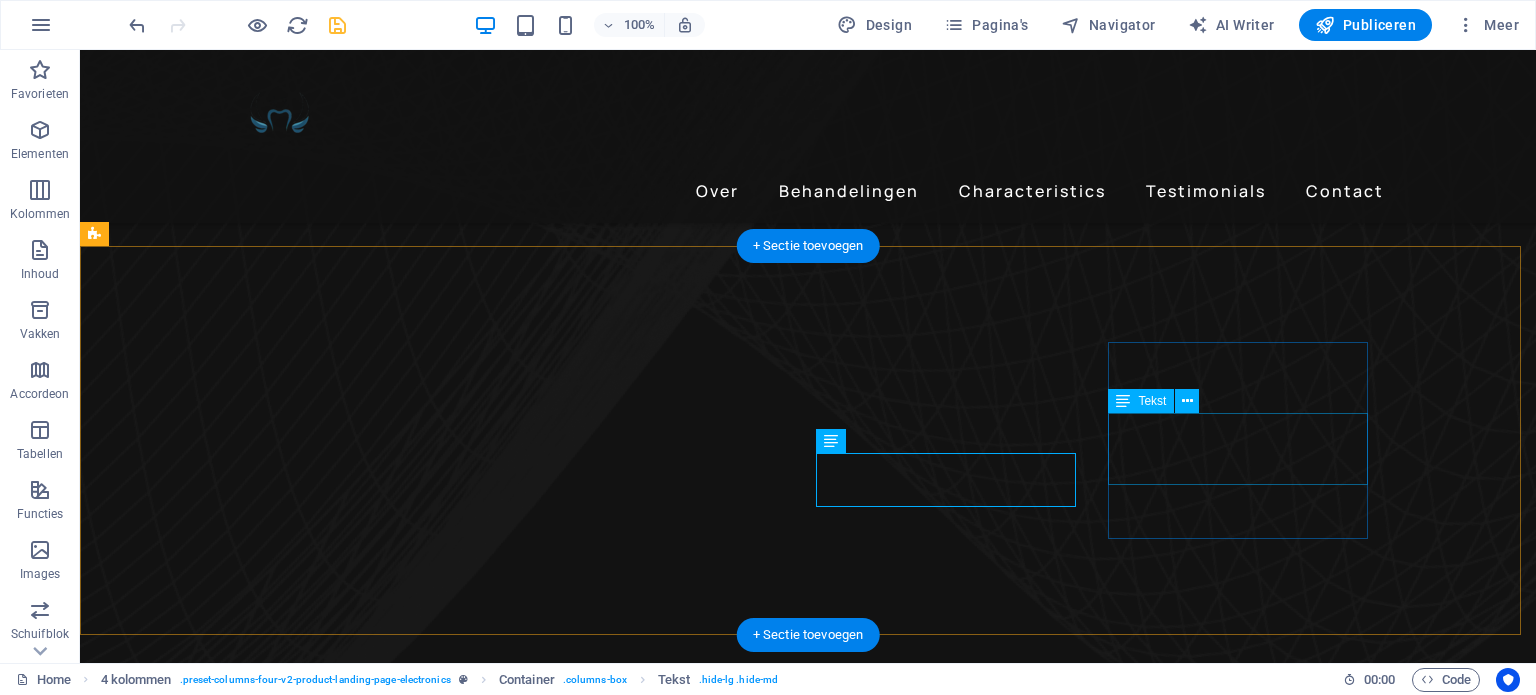 click on "Premium Sound" at bounding box center [242, 5400] 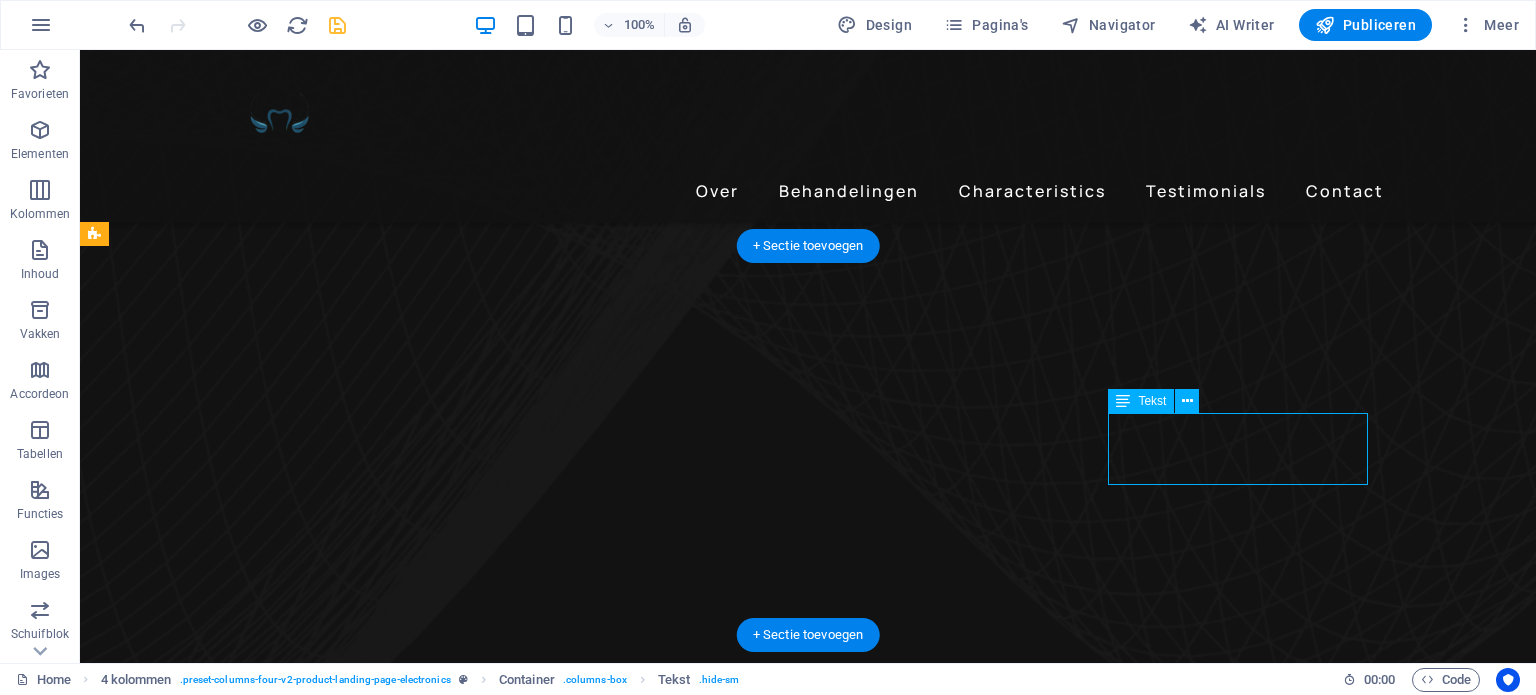 click on "Premium Sound" at bounding box center [242, 5400] 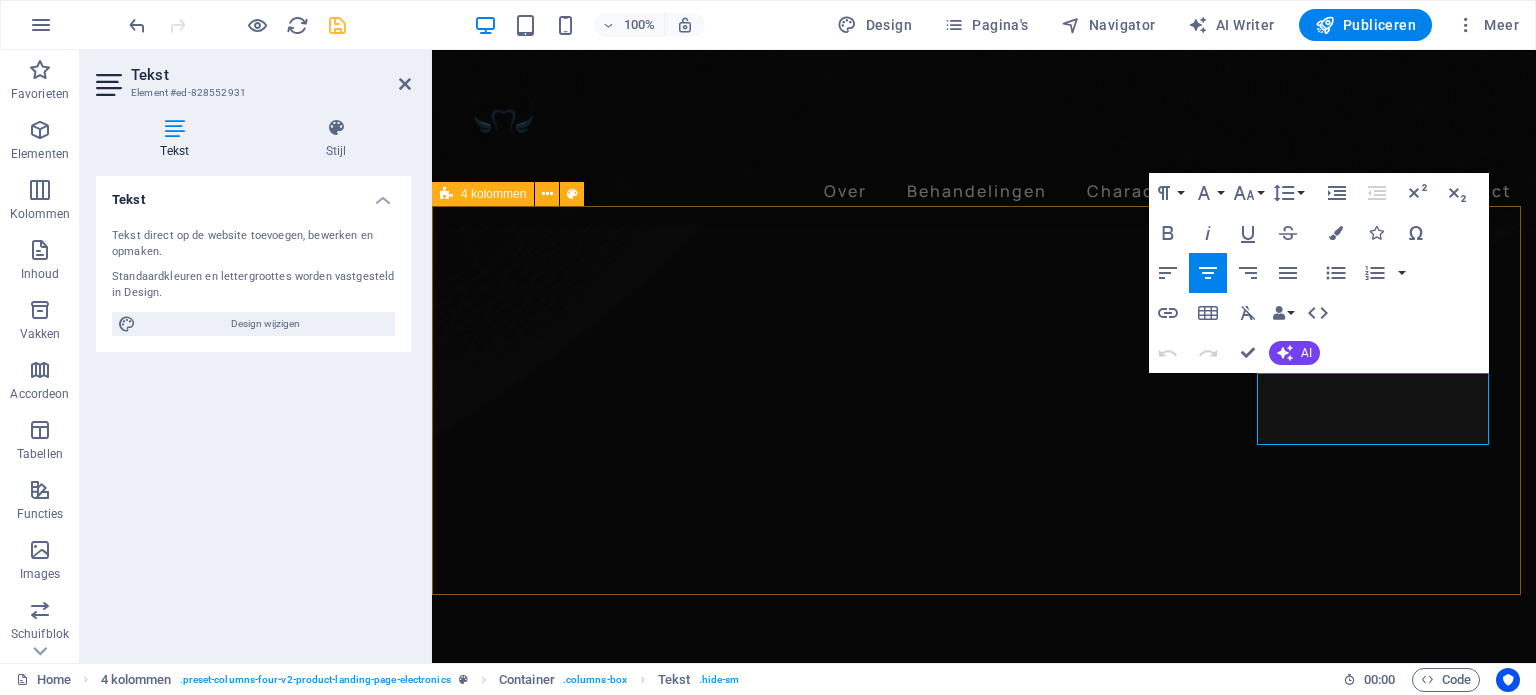 scroll, scrollTop: 1093, scrollLeft: 0, axis: vertical 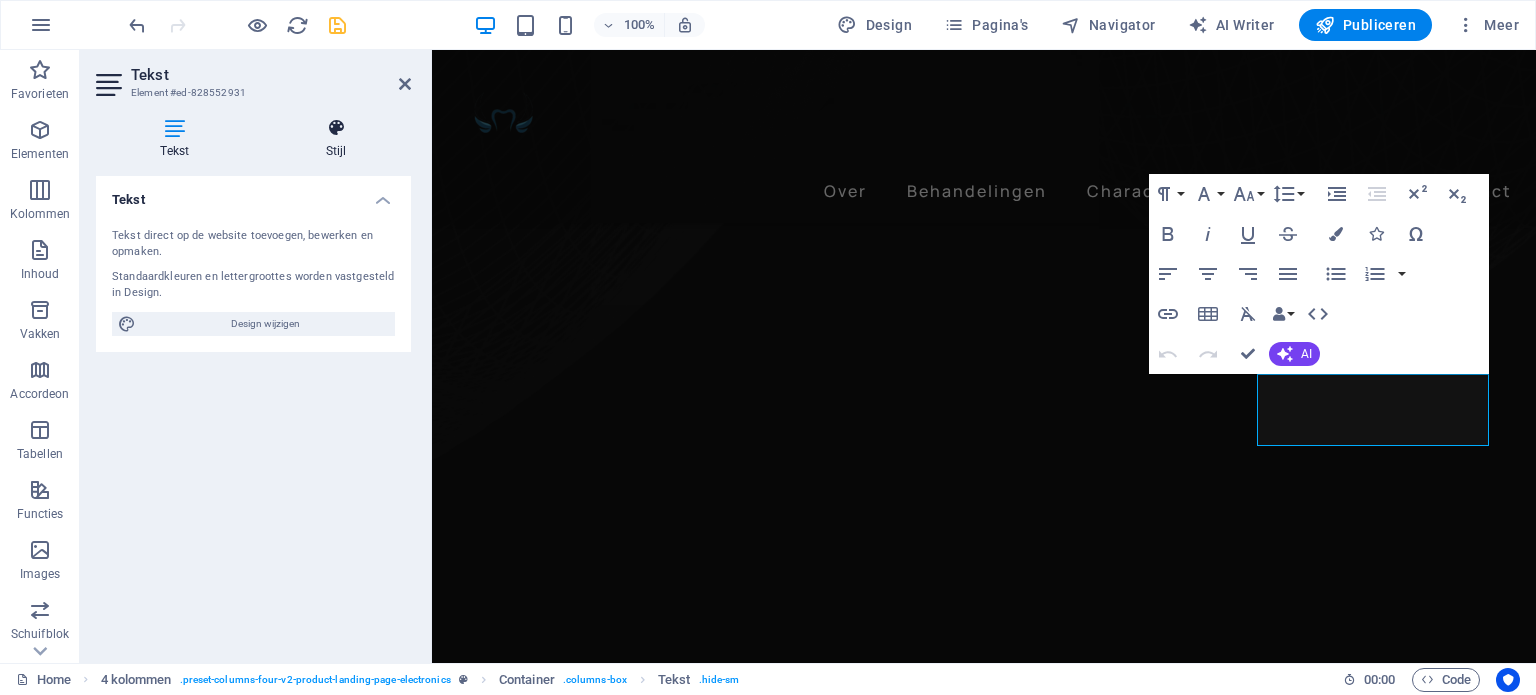 click on "Stijl" at bounding box center (337, 139) 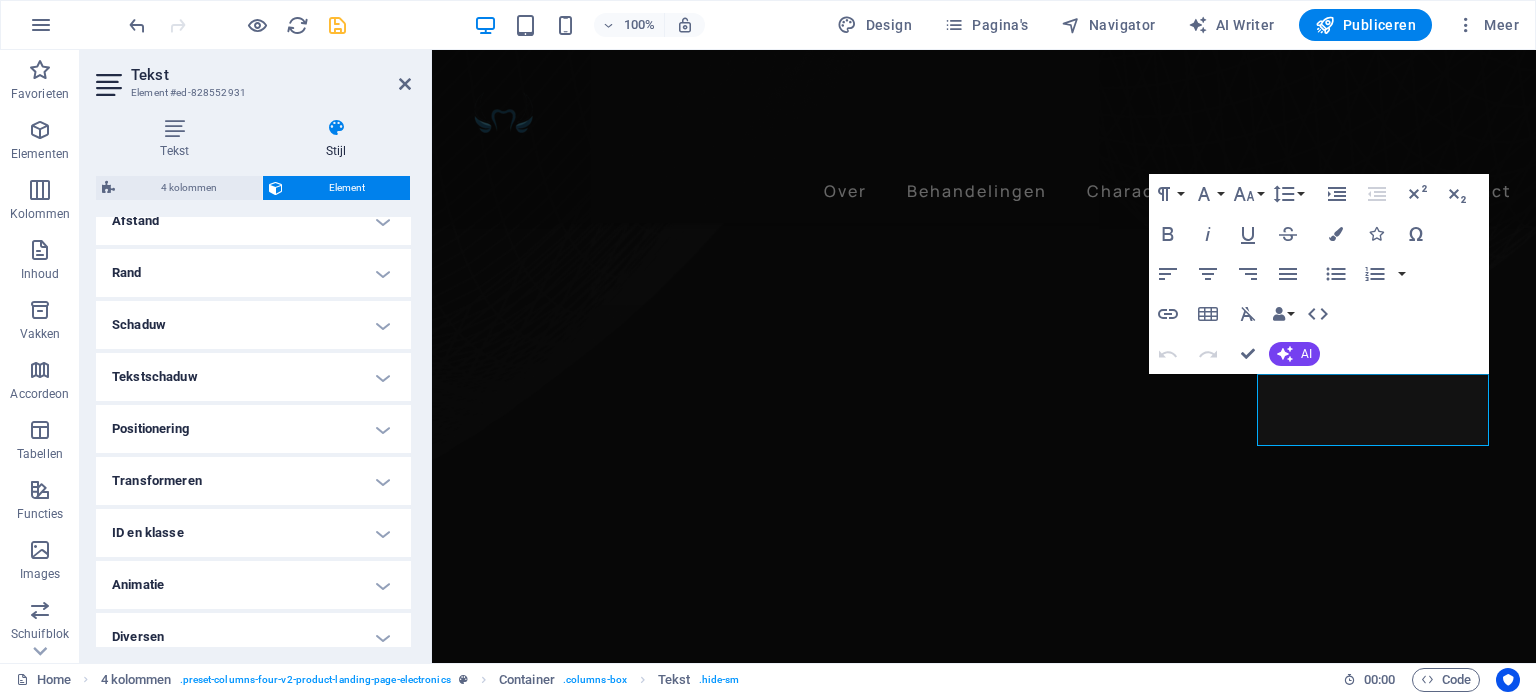 scroll, scrollTop: 431, scrollLeft: 0, axis: vertical 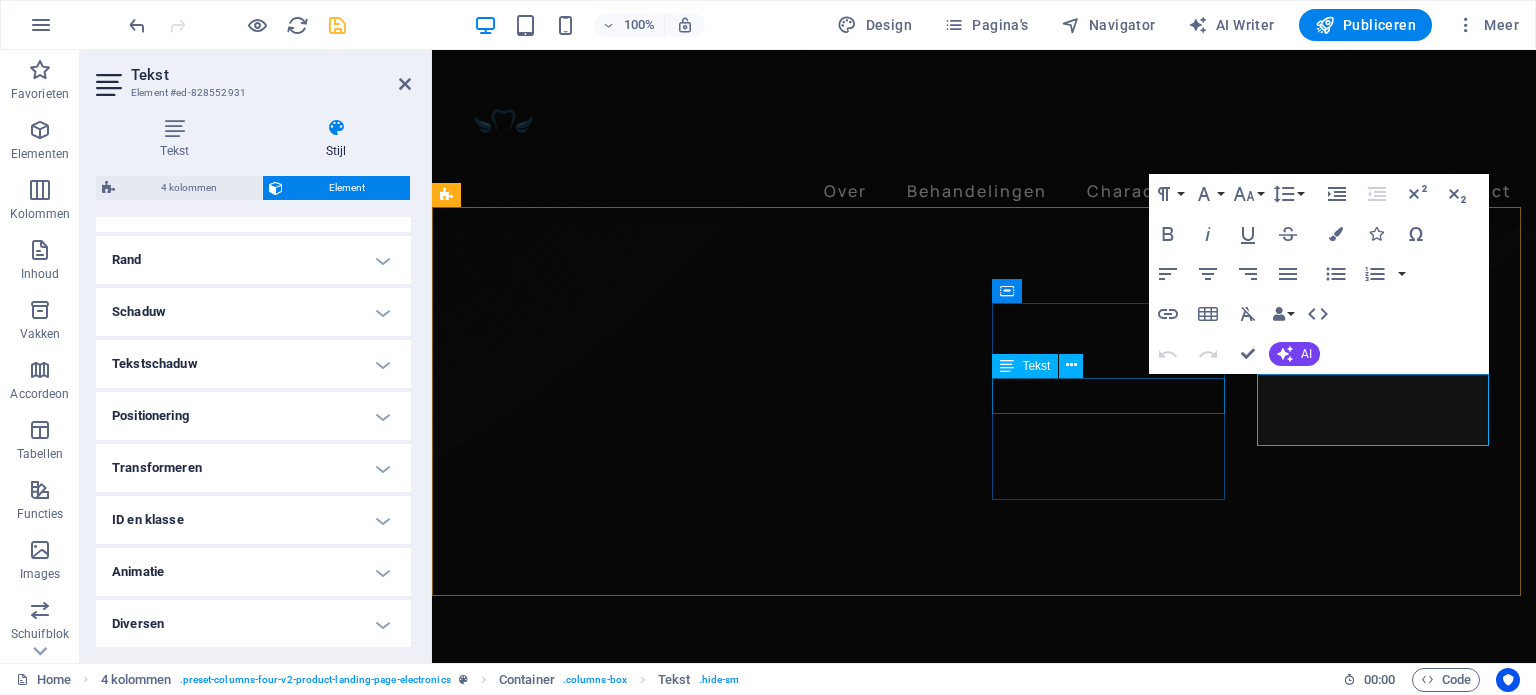 click on "Herstel van functie en vorm" at bounding box center (582, 4929) 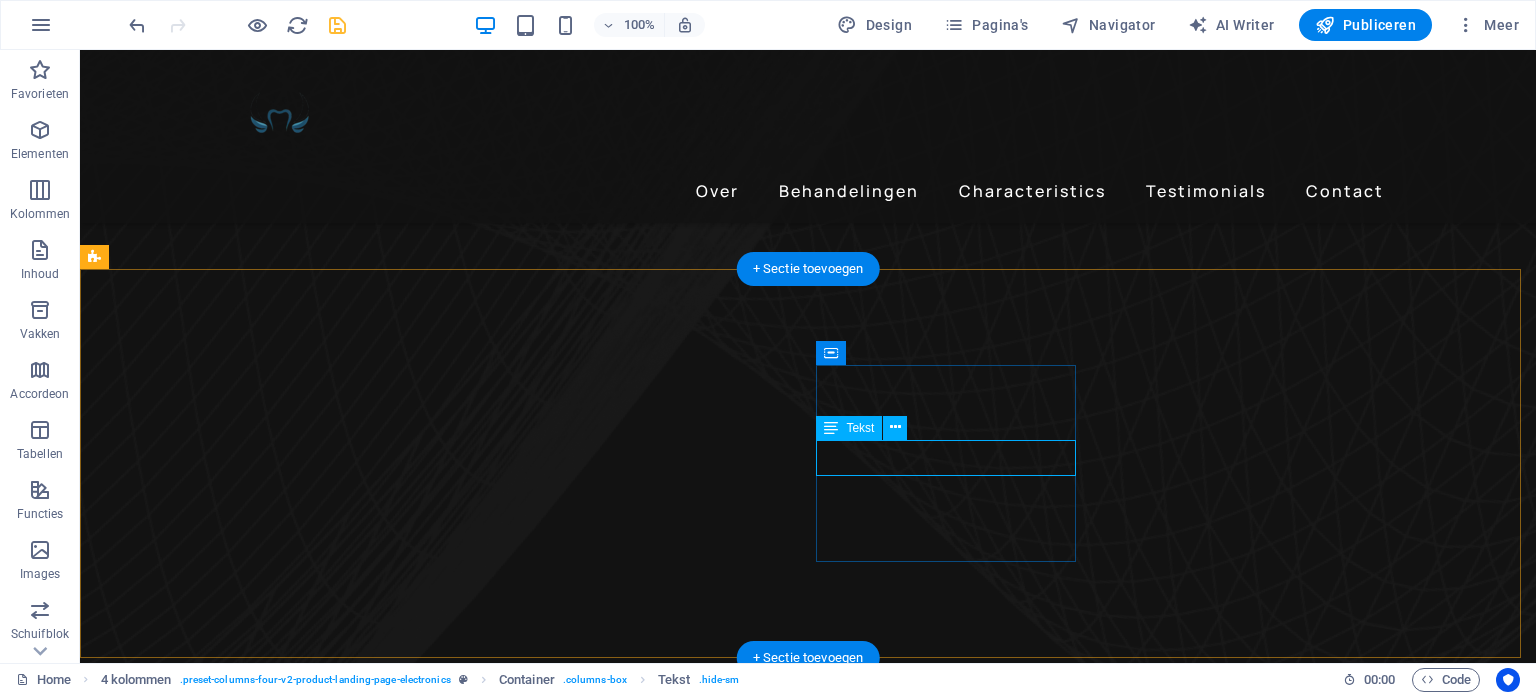 click on "Herstel van functie en vorm" at bounding box center [242, 5188] 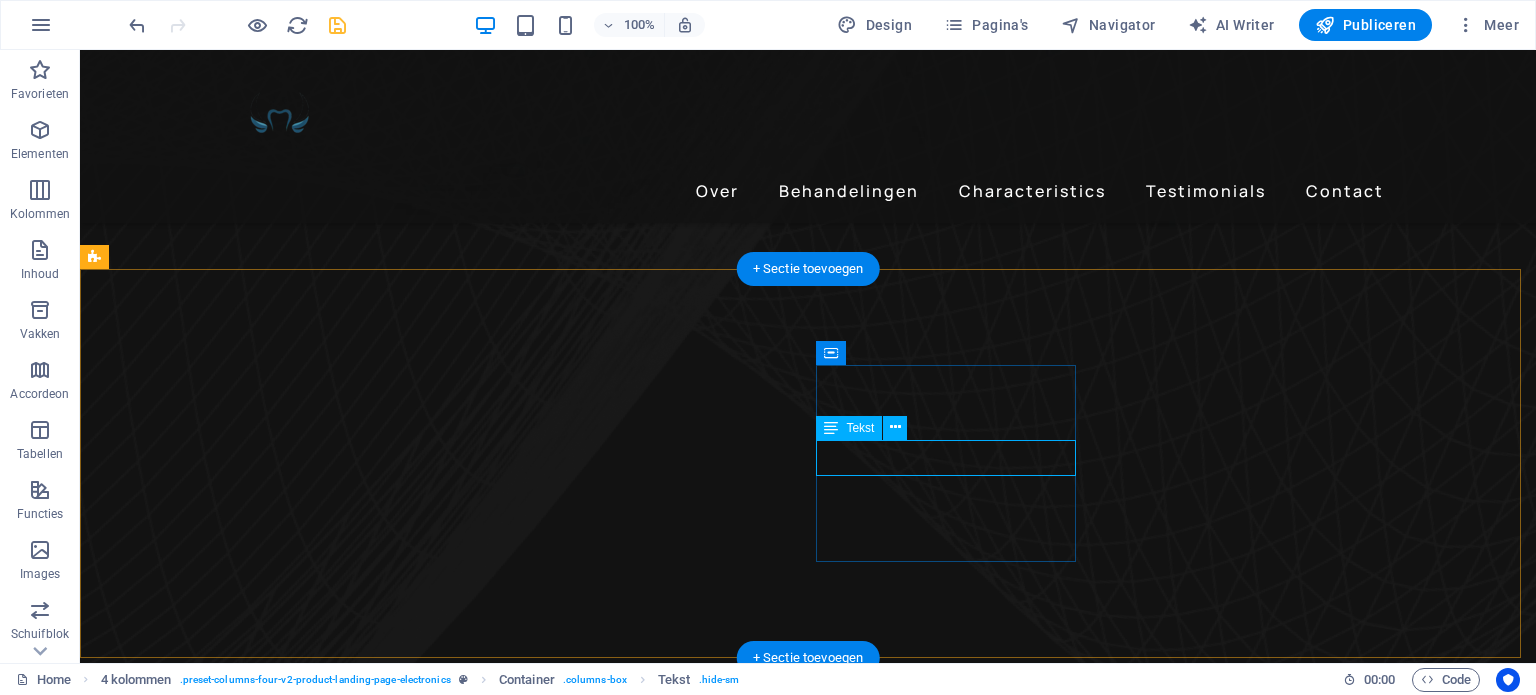 click on "Herstel van functie en vorm" at bounding box center (242, 5188) 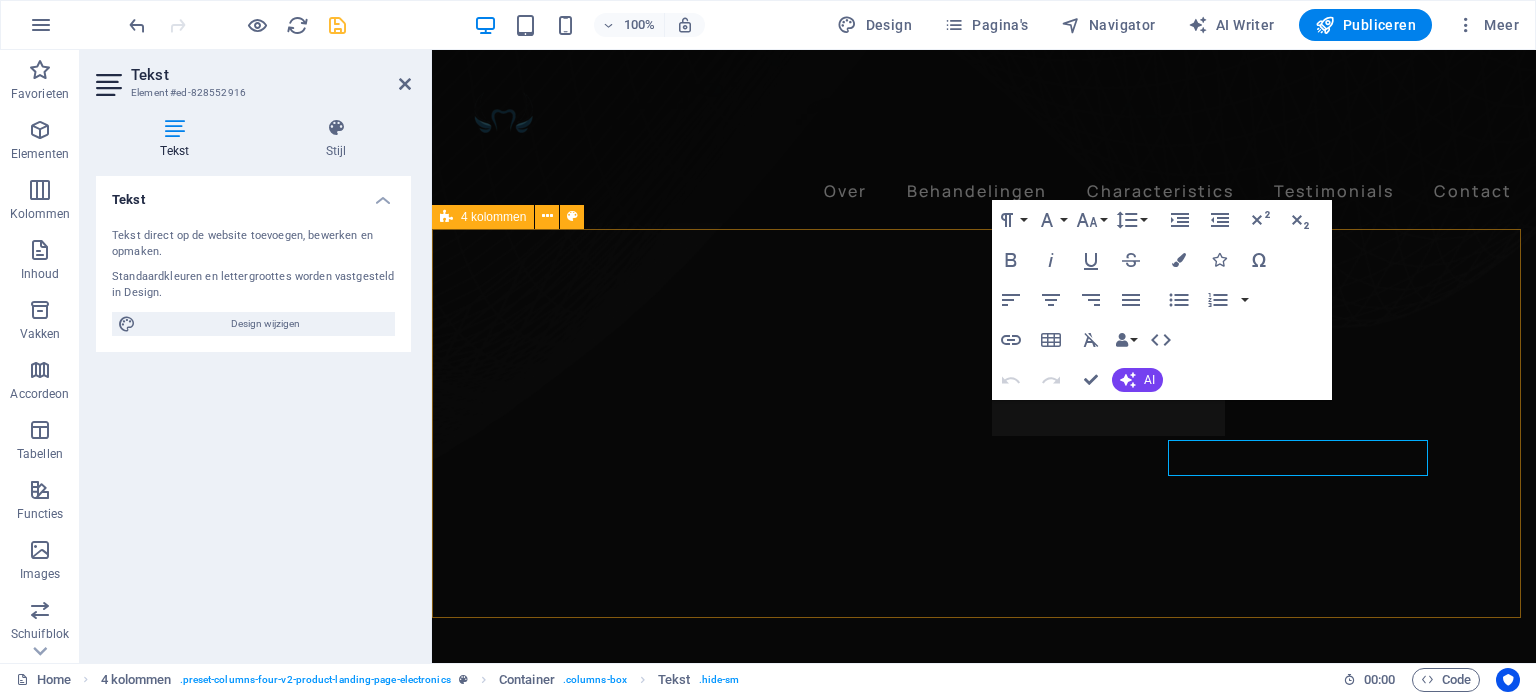 scroll, scrollTop: 1071, scrollLeft: 0, axis: vertical 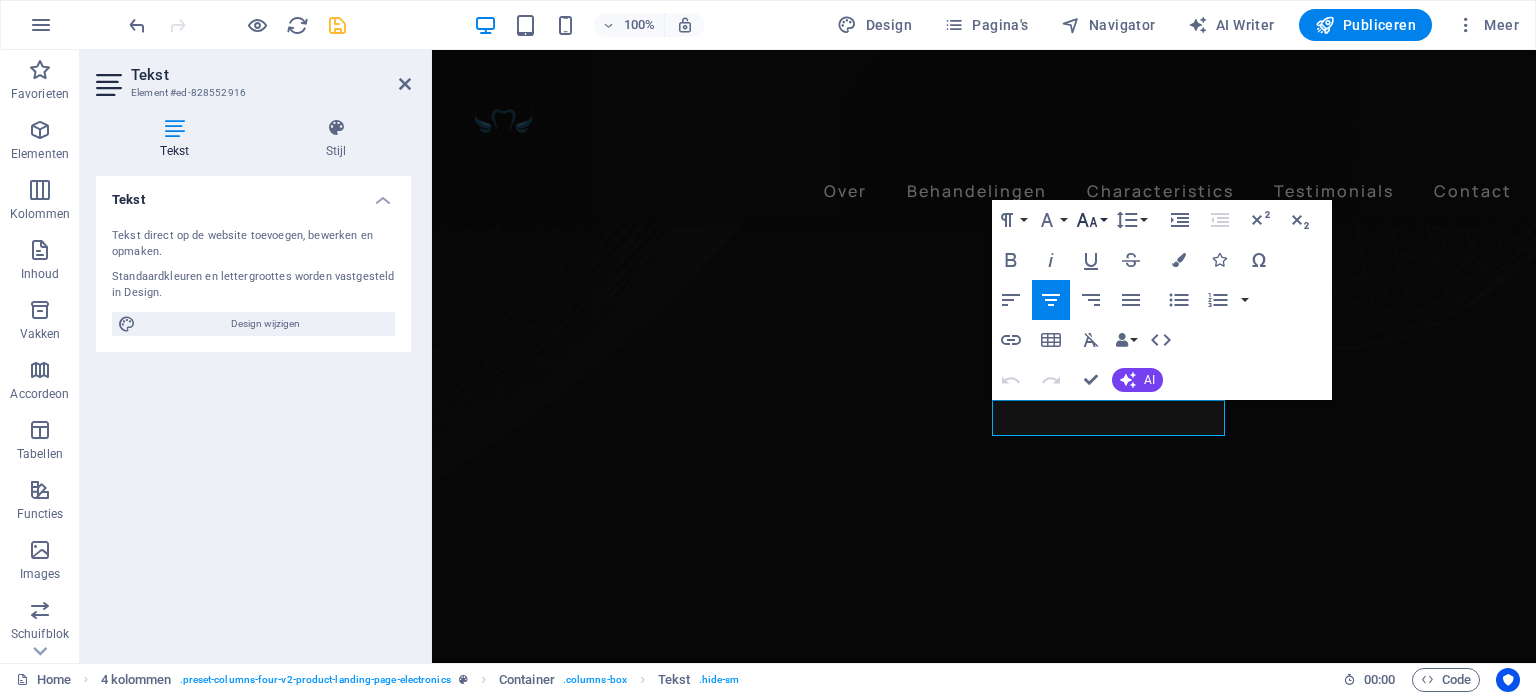 click 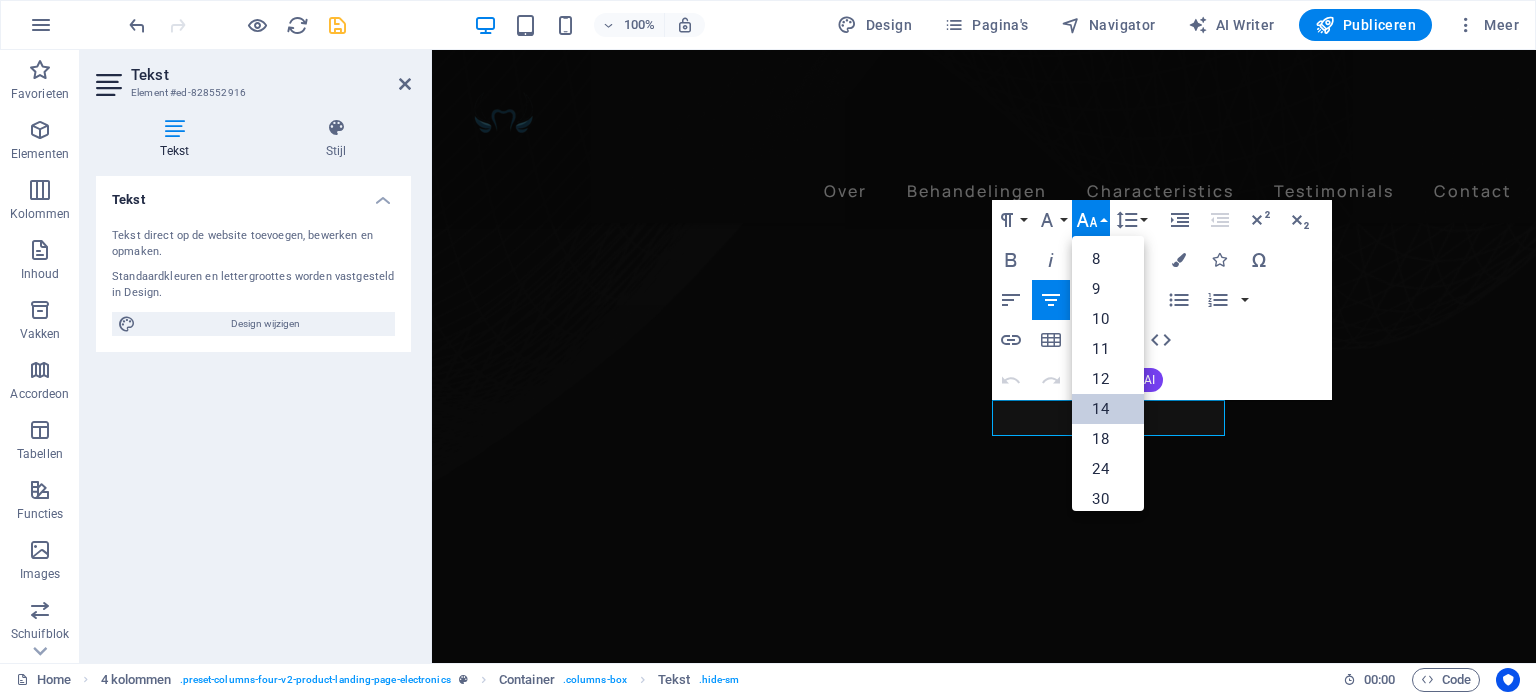 click on "14" at bounding box center [1108, 409] 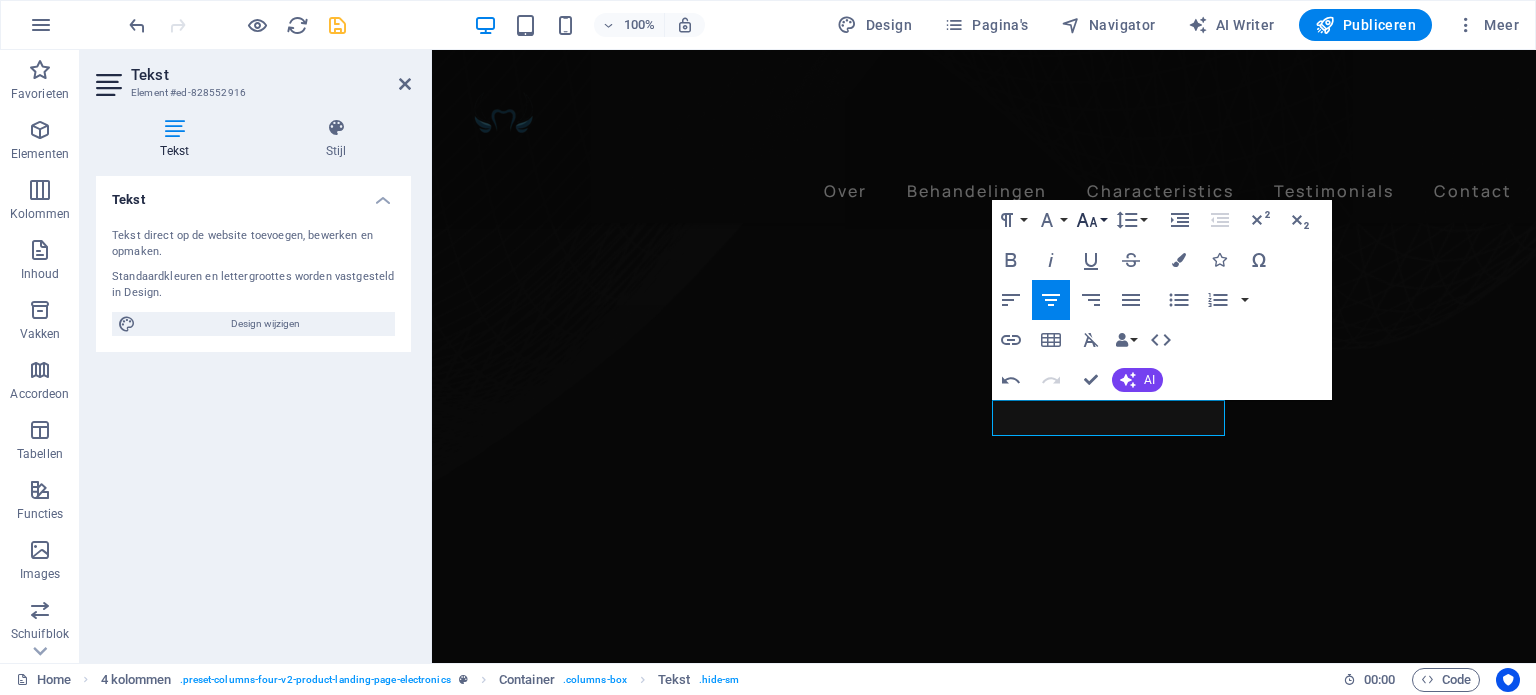 click on "Font Size" at bounding box center [1091, 220] 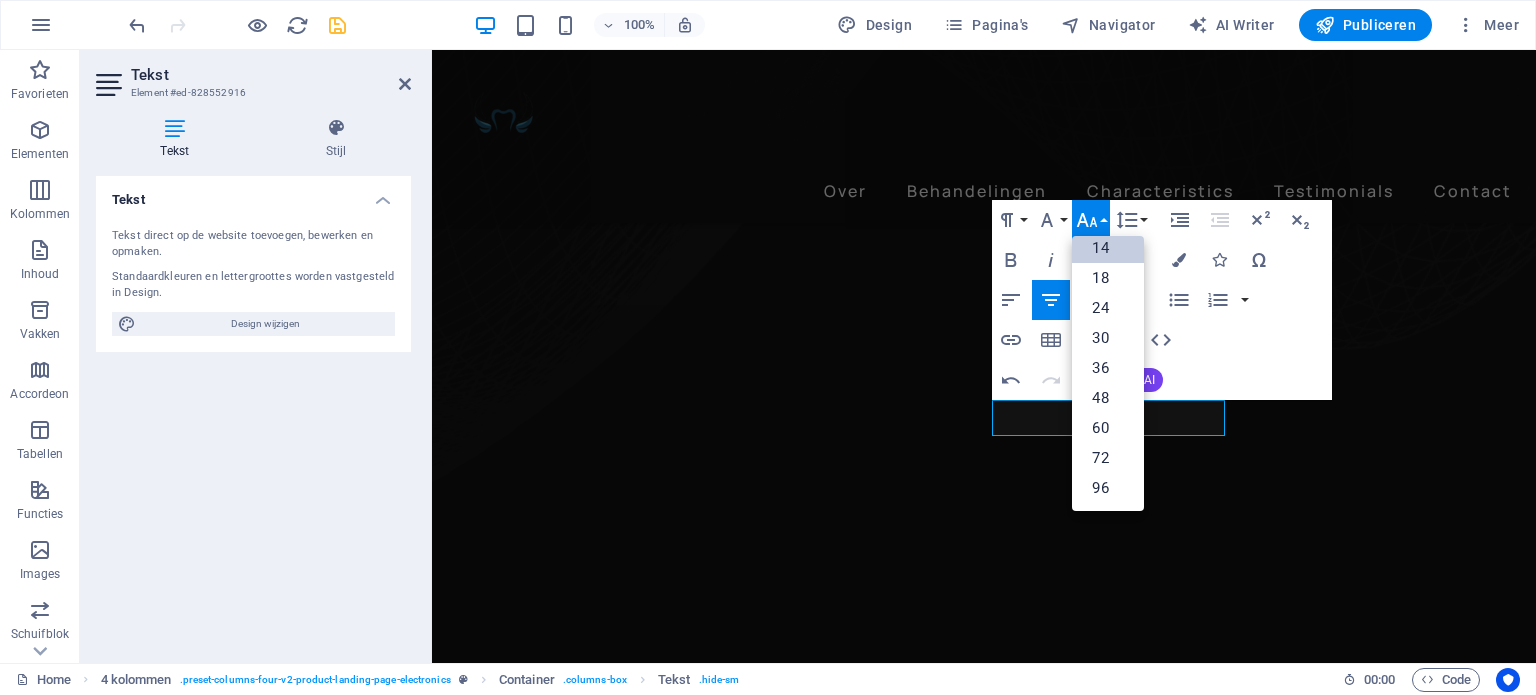 scroll, scrollTop: 160, scrollLeft: 0, axis: vertical 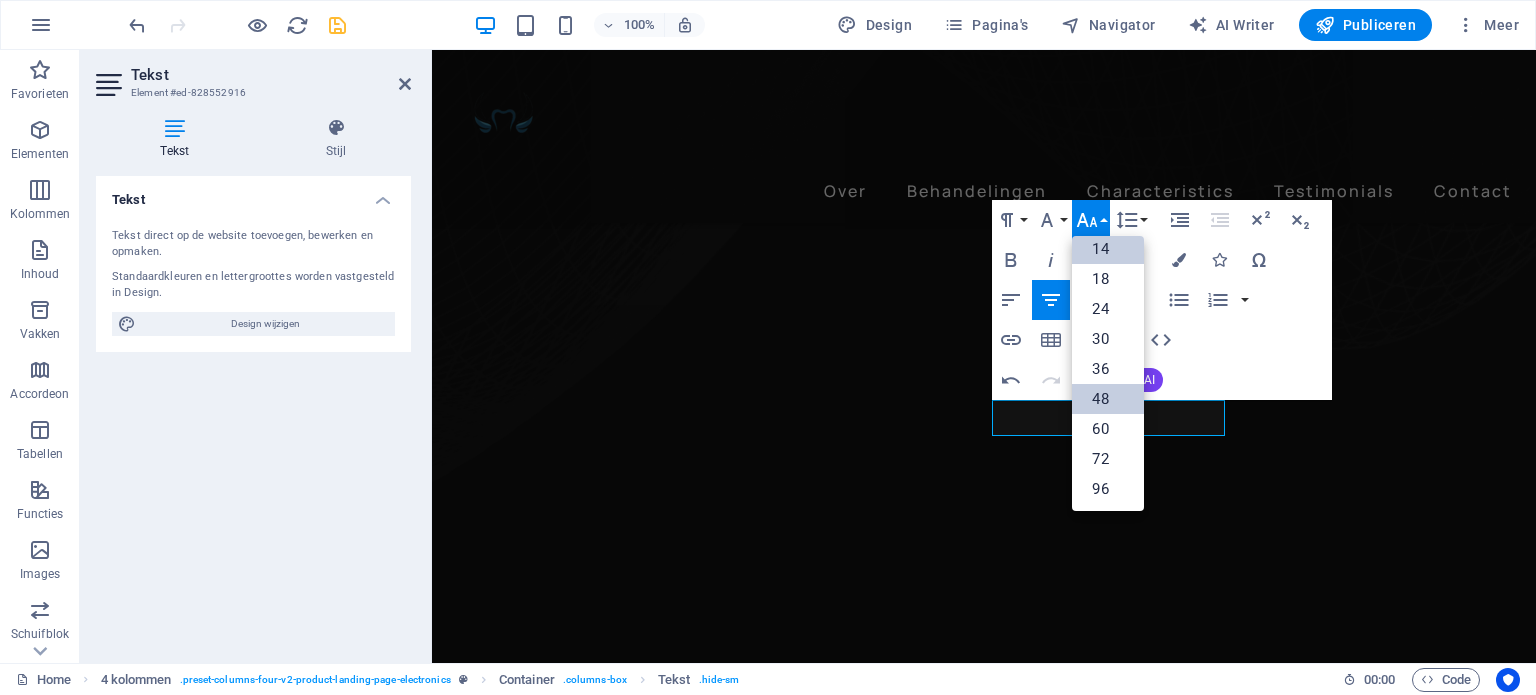 click on "48" at bounding box center [1108, 399] 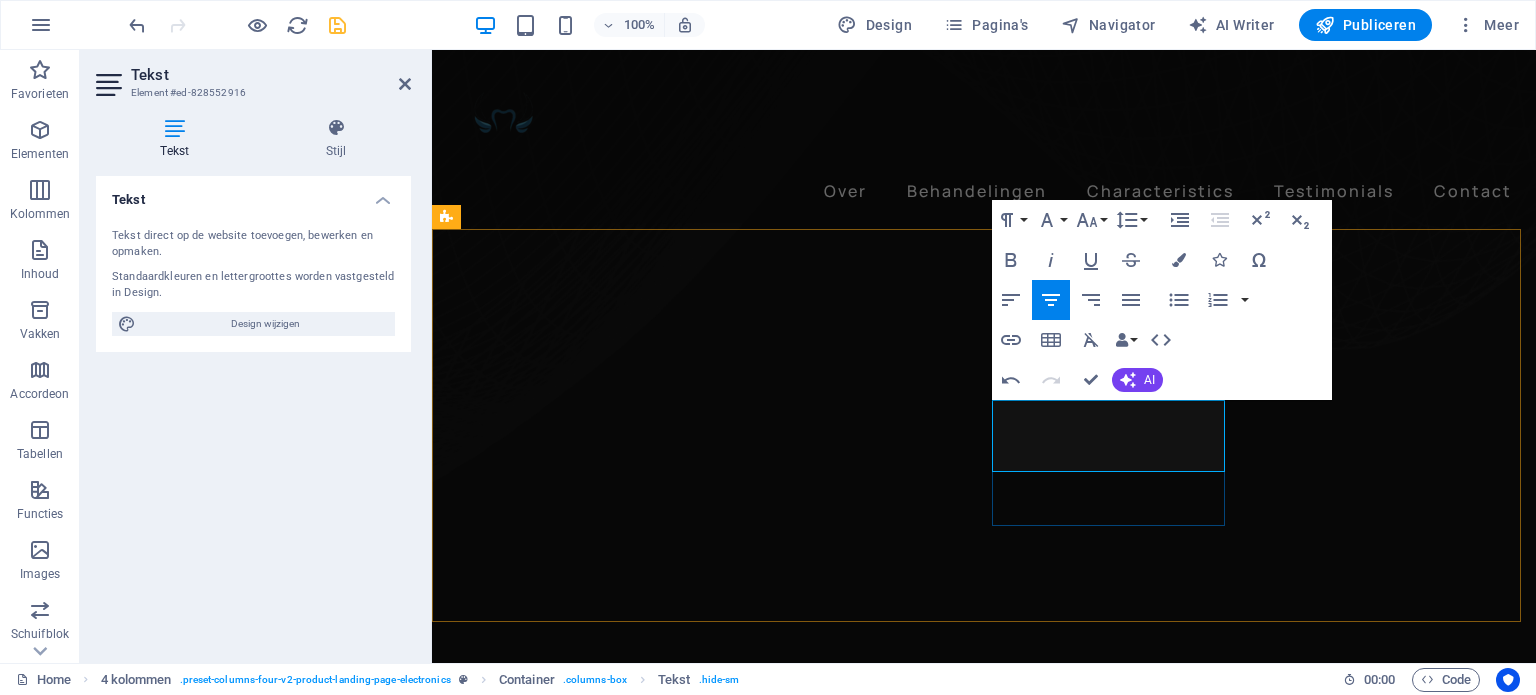 click on "​ Herstel van functie en vorm" at bounding box center (582, 4969) 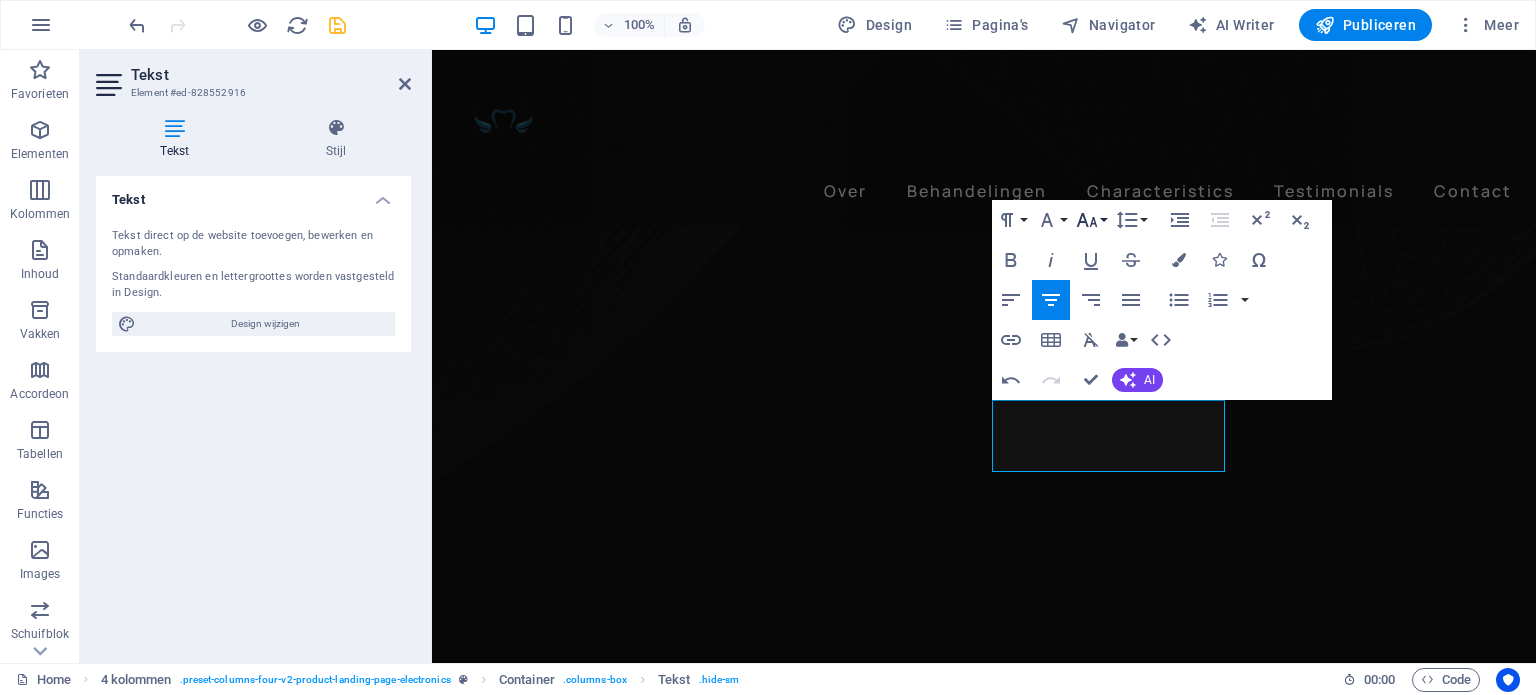 click 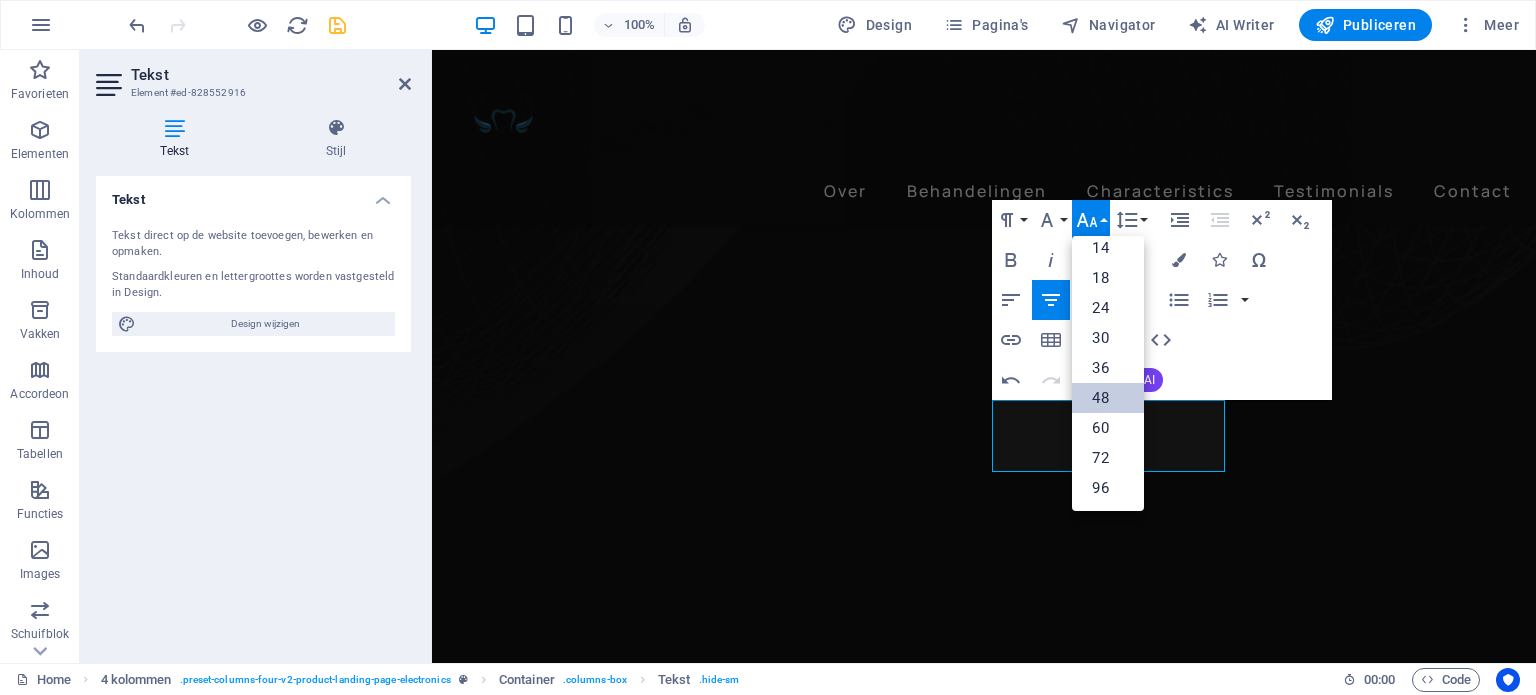 scroll, scrollTop: 160, scrollLeft: 0, axis: vertical 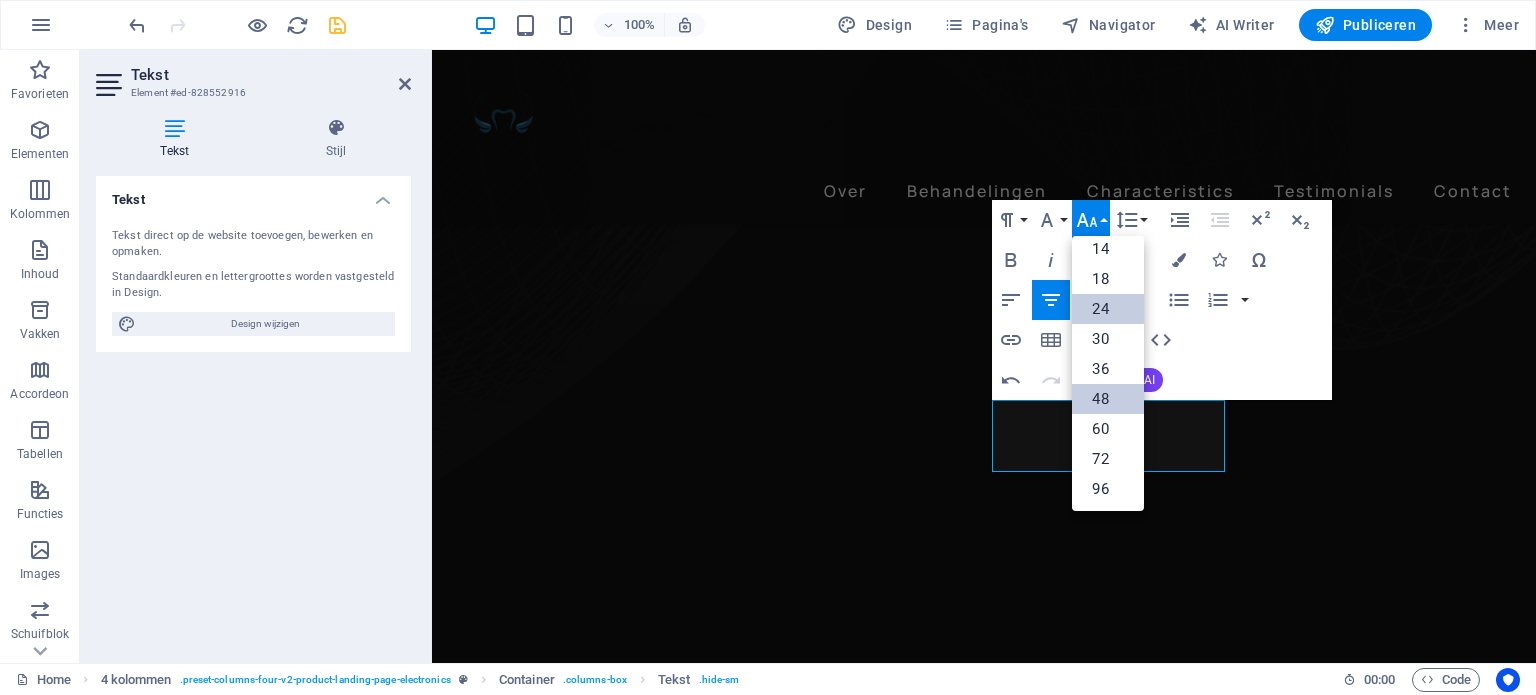 click on "24" at bounding box center [1108, 309] 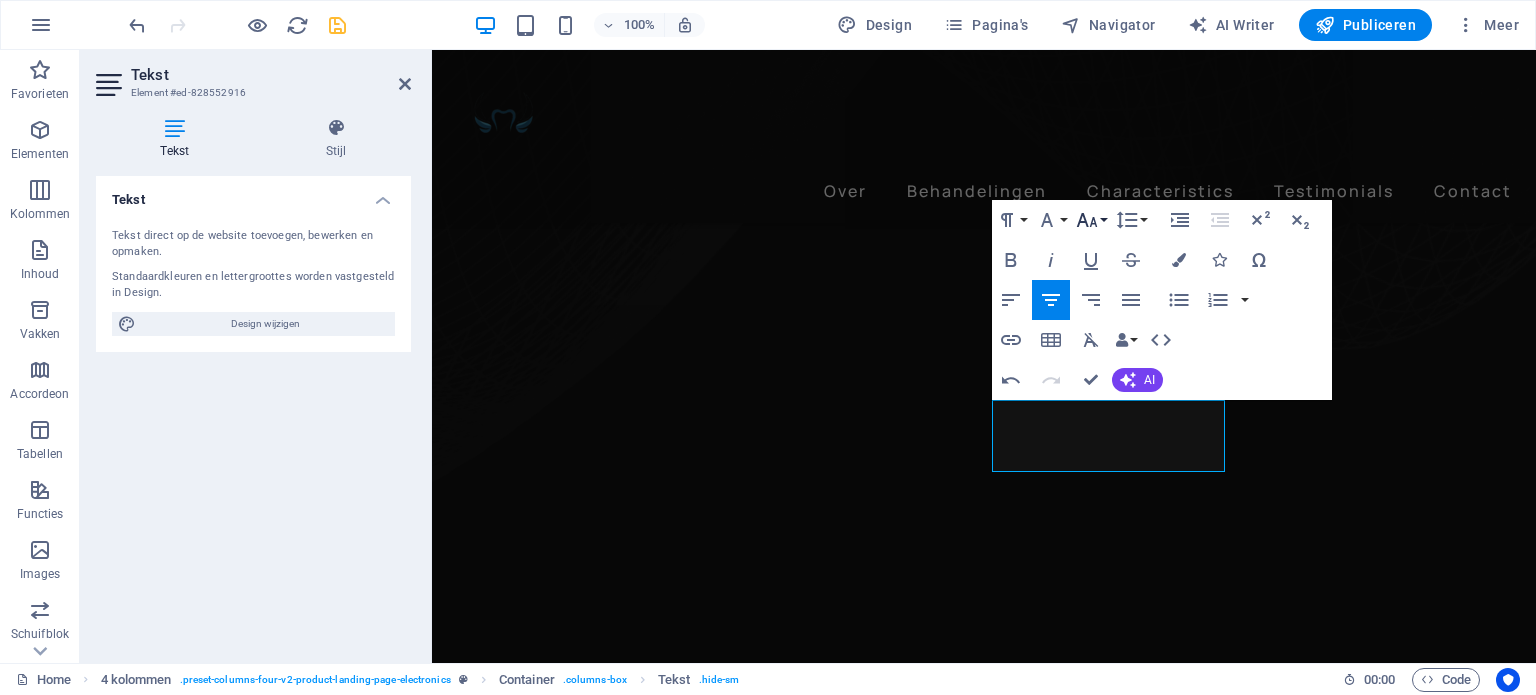 click on "Font Size" at bounding box center (1091, 220) 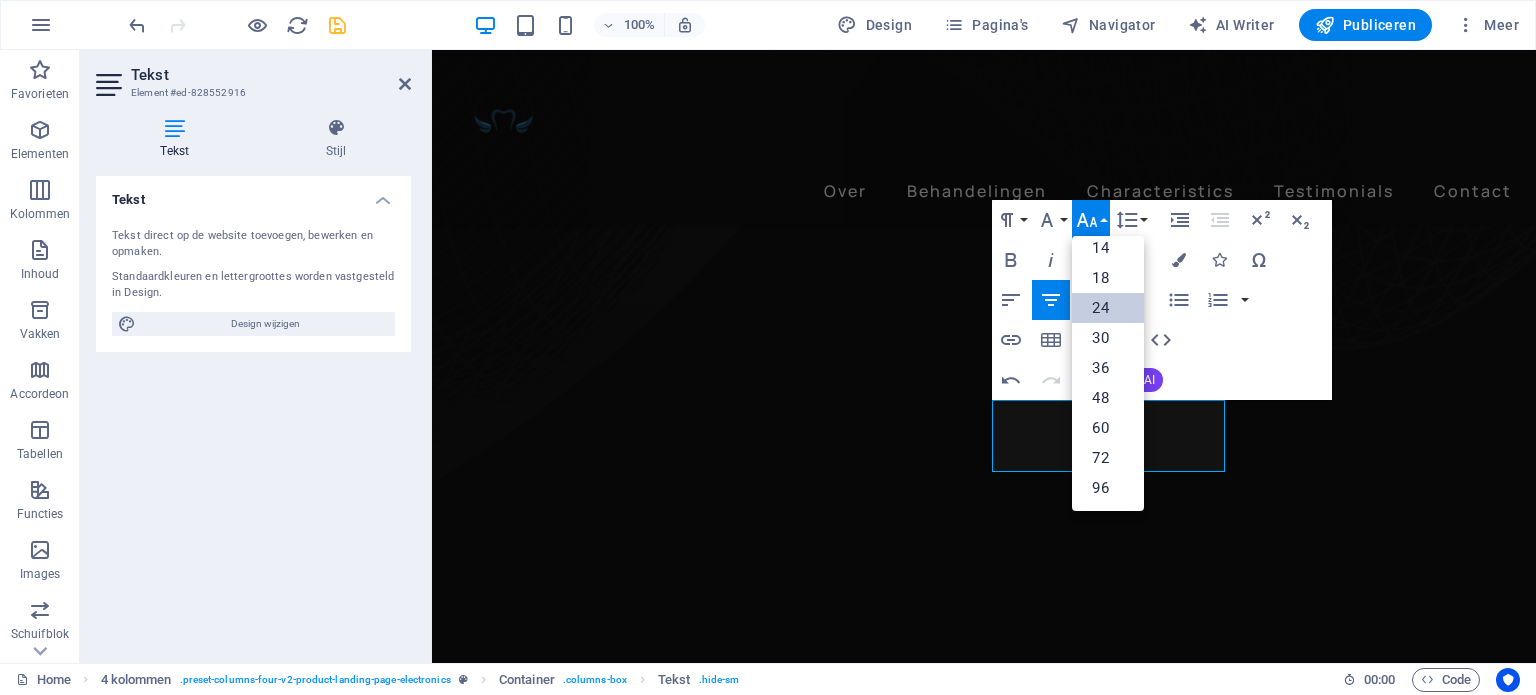 scroll, scrollTop: 160, scrollLeft: 0, axis: vertical 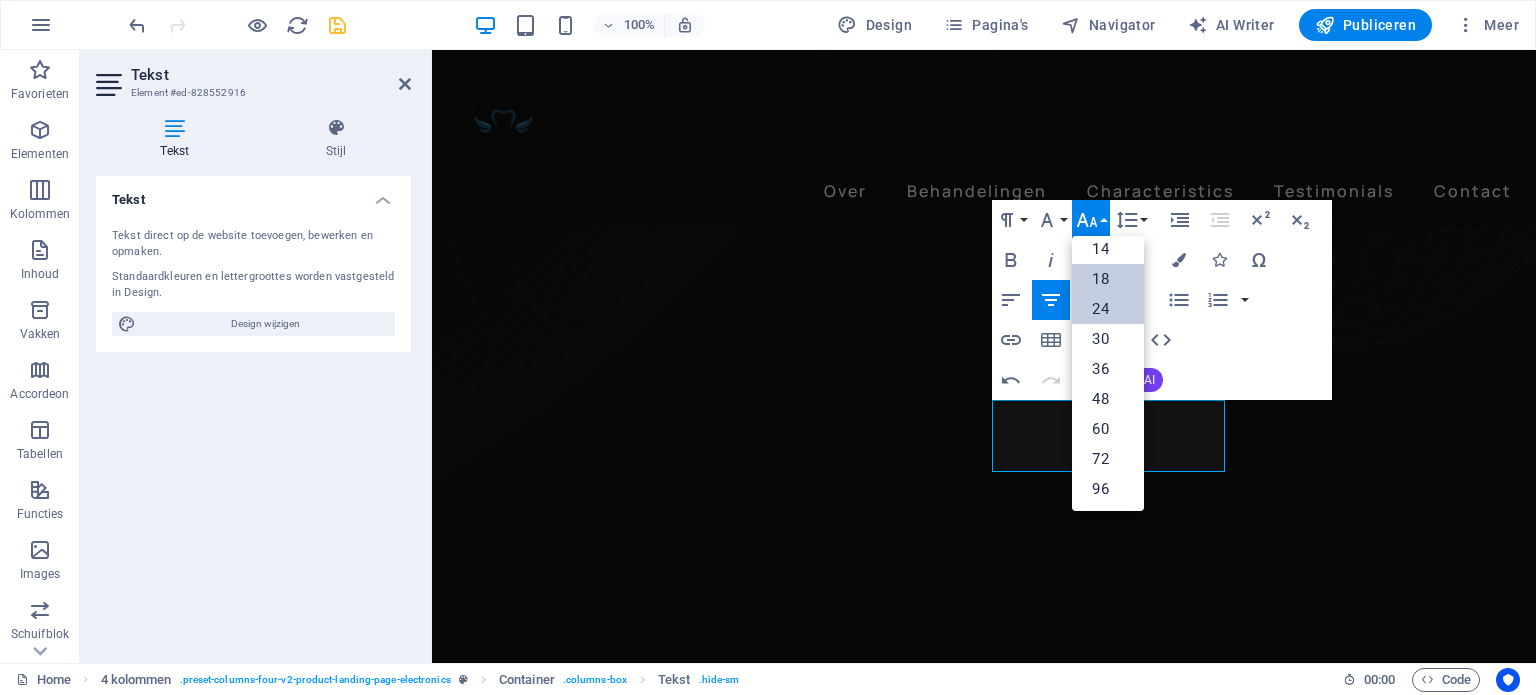 click on "18" at bounding box center [1108, 279] 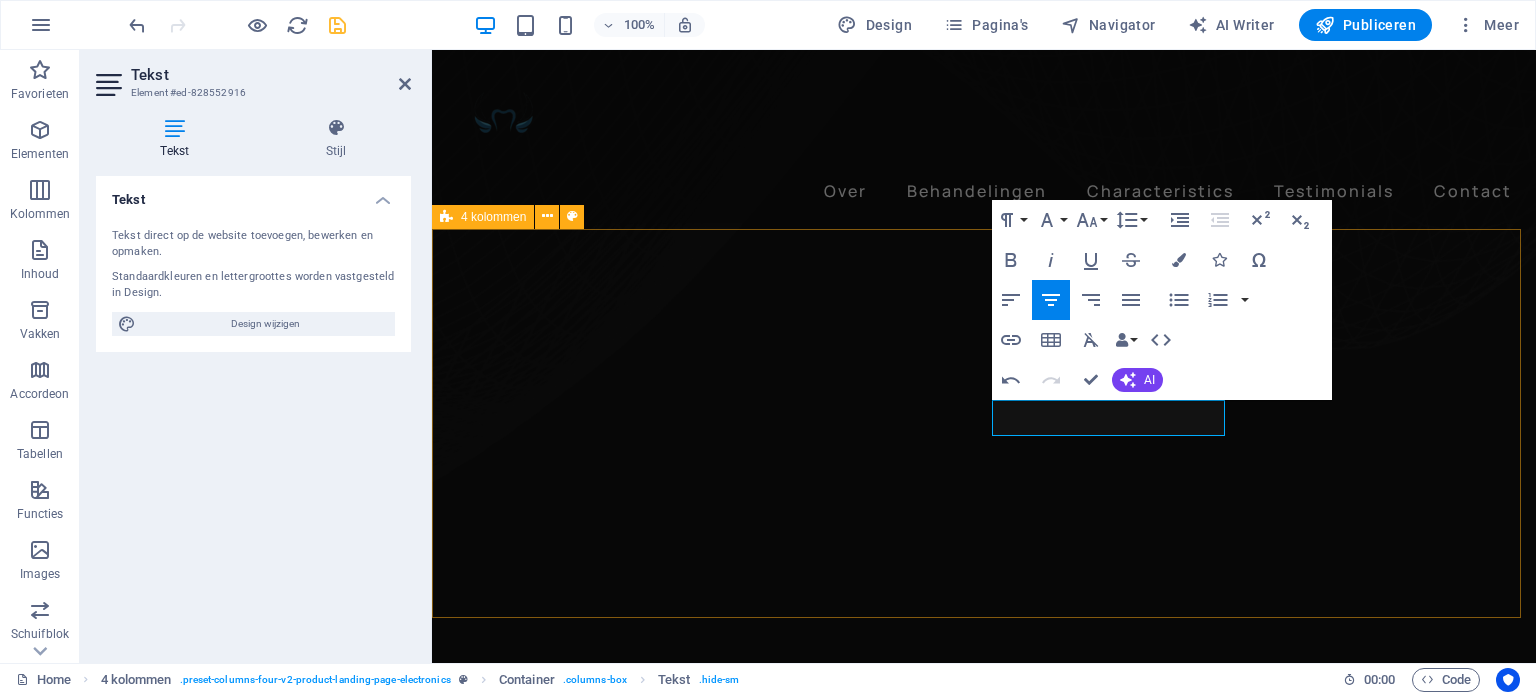 click on "Periodieke controle Wireless Charging Wireless Charging
Esthetisch Noise Cancellation
Noise Cancellation
Kroon- en brugwerk ​Herstel van functie en vorm
24h of Listening Time
Preventieve zorg Premium Sound
Premium Sound" at bounding box center (984, 4837) 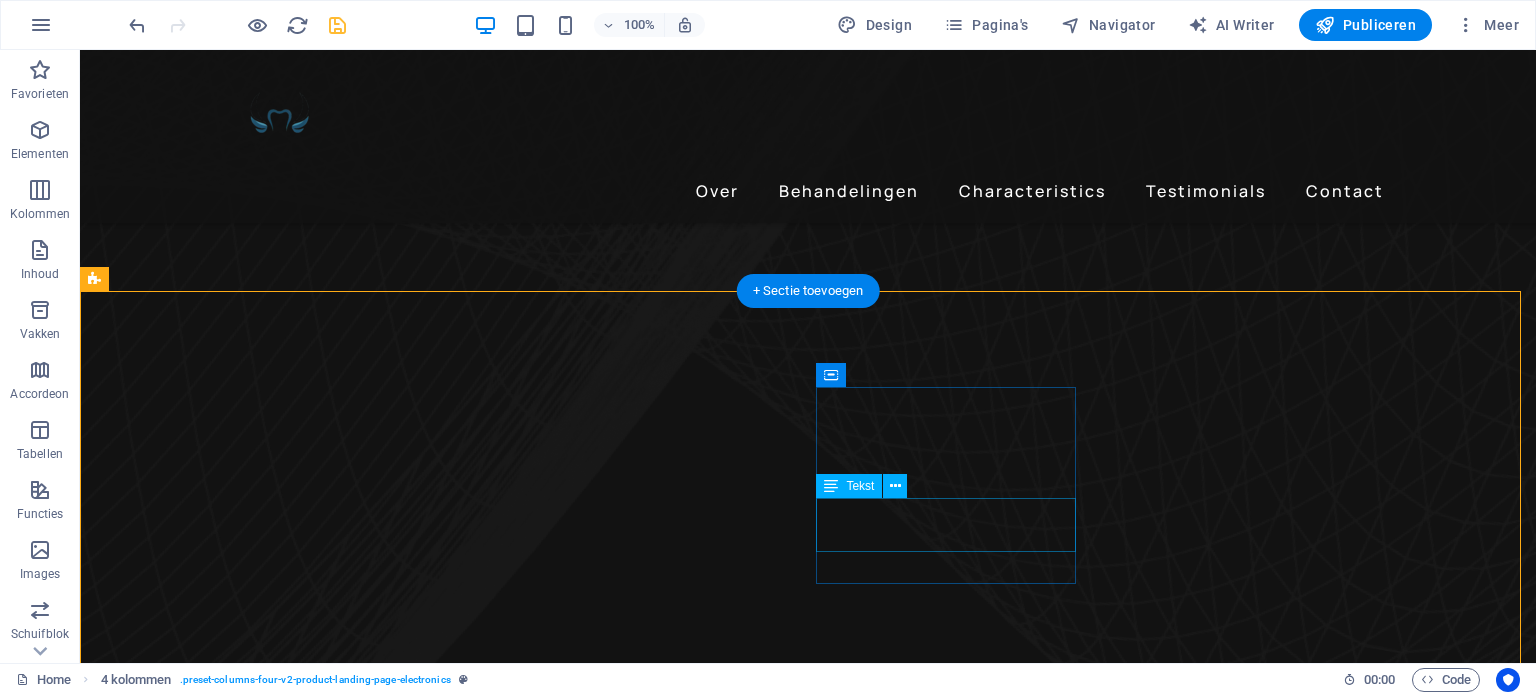 click on "24h of Listening Time" at bounding box center [242, 5295] 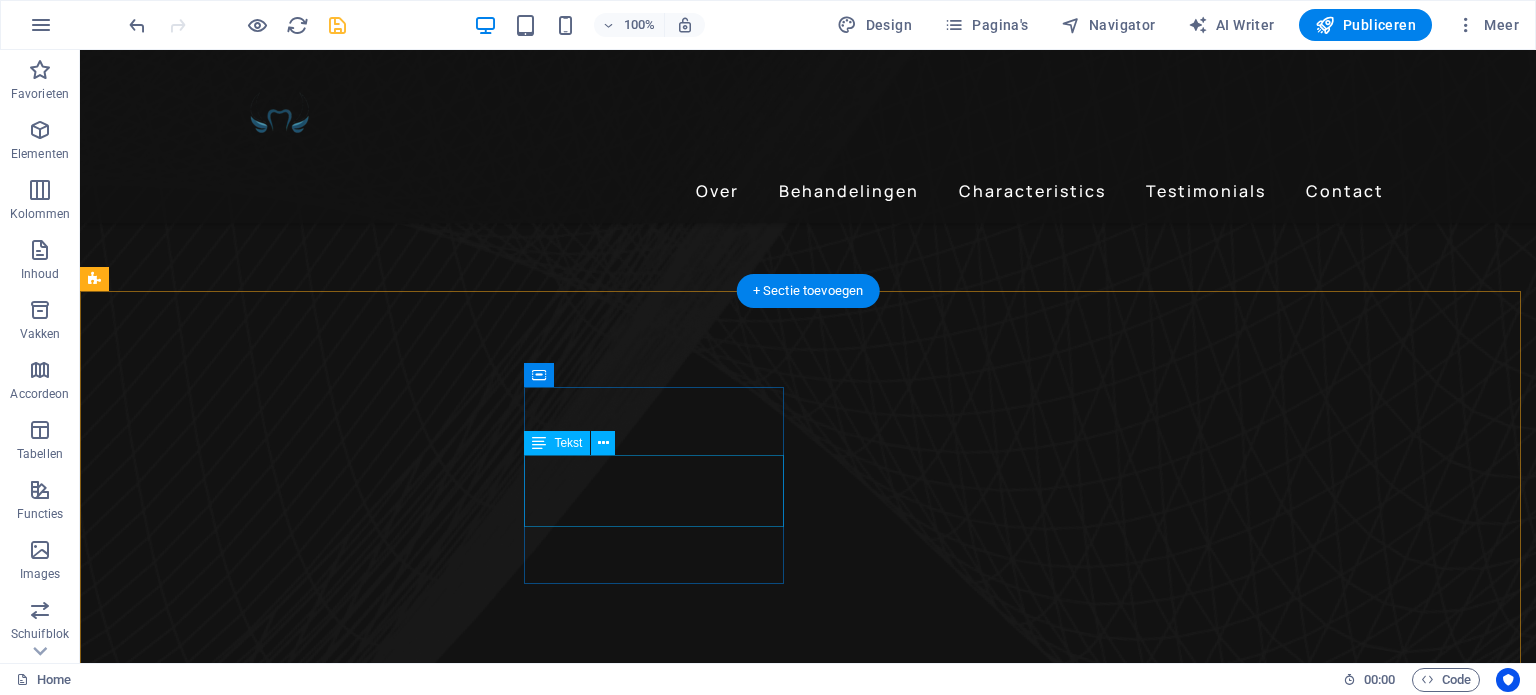 click on "Noise Cancellation" at bounding box center [242, 5051] 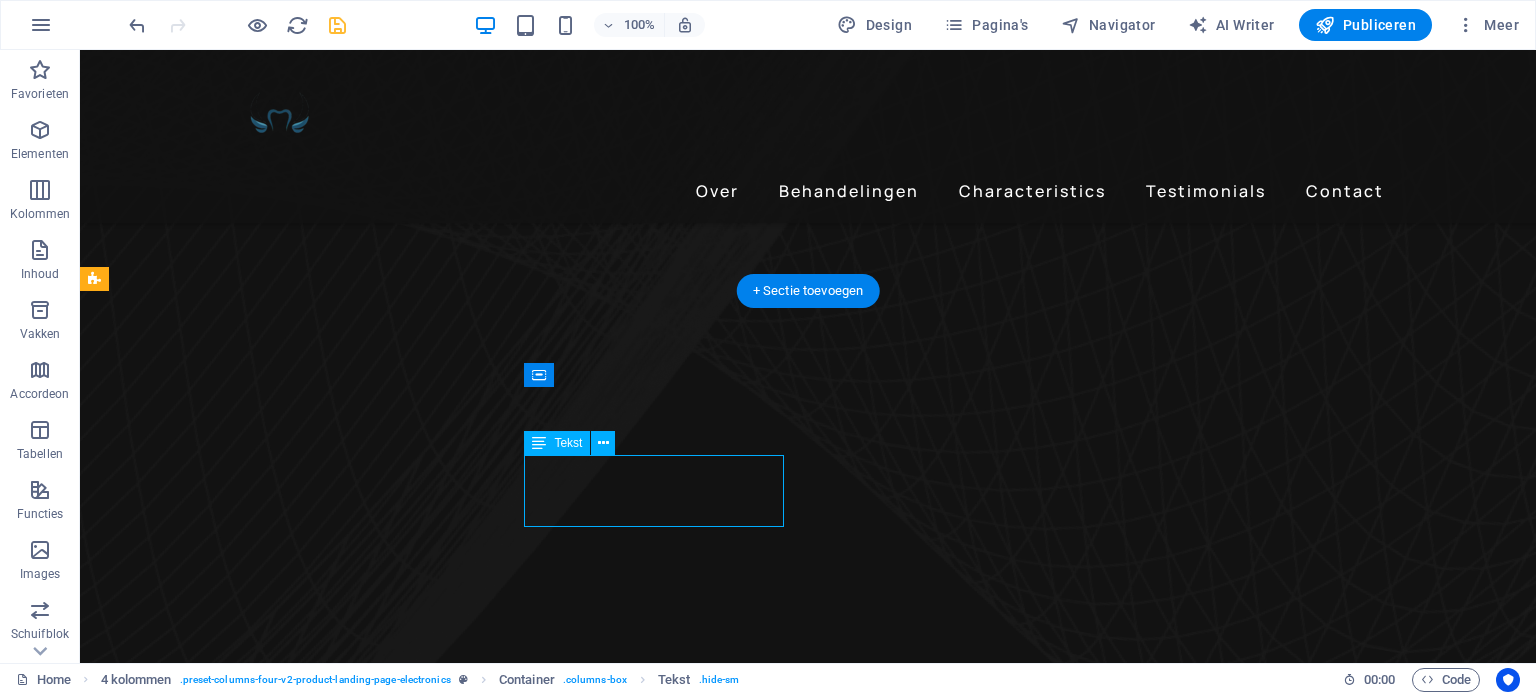 click on "Noise Cancellation" at bounding box center (242, 5051) 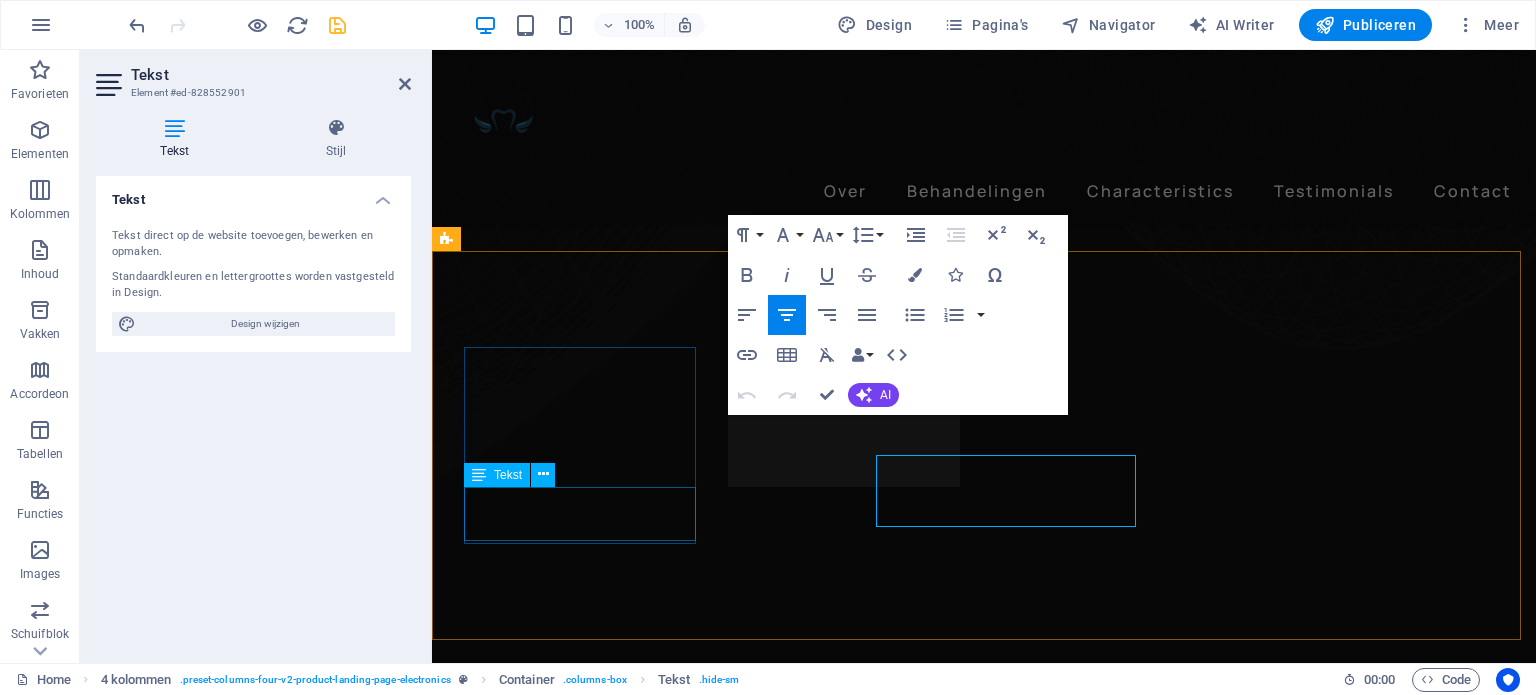 scroll, scrollTop: 1049, scrollLeft: 0, axis: vertical 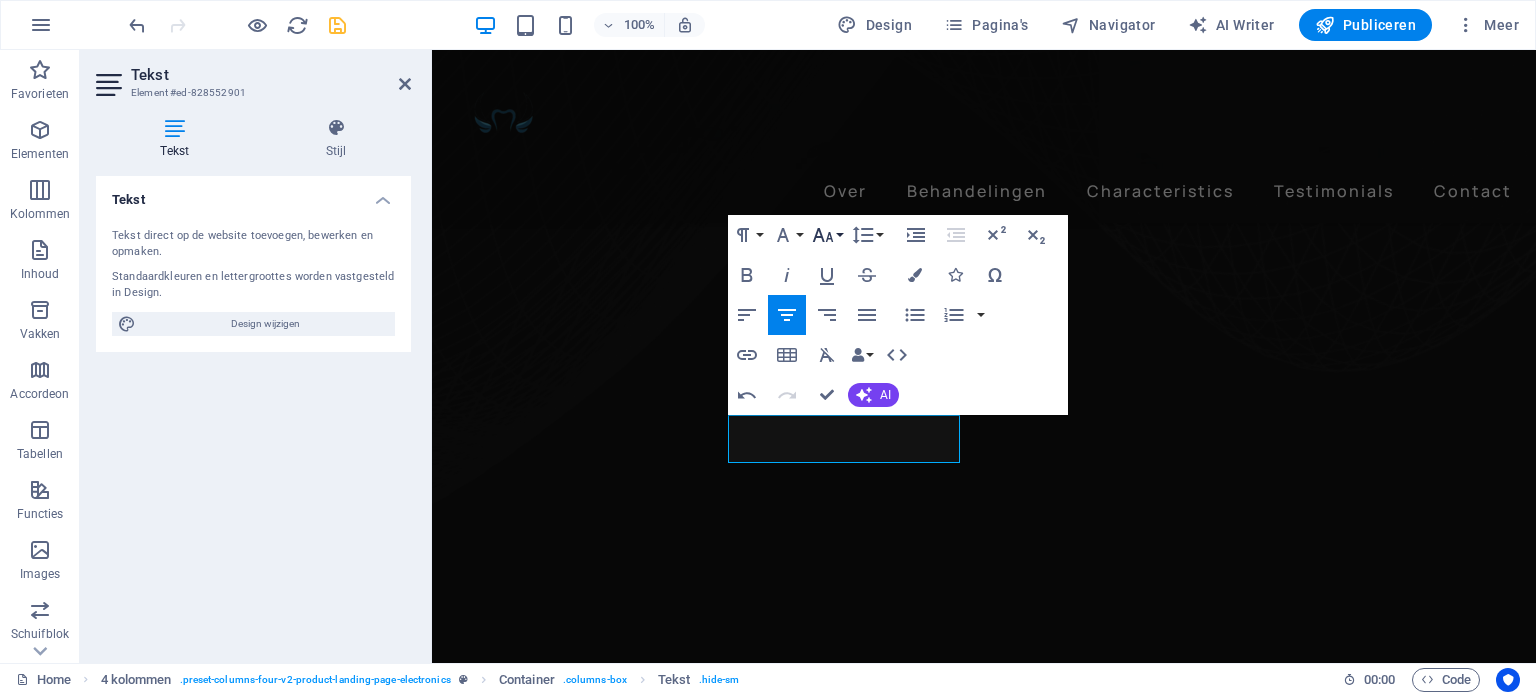 click 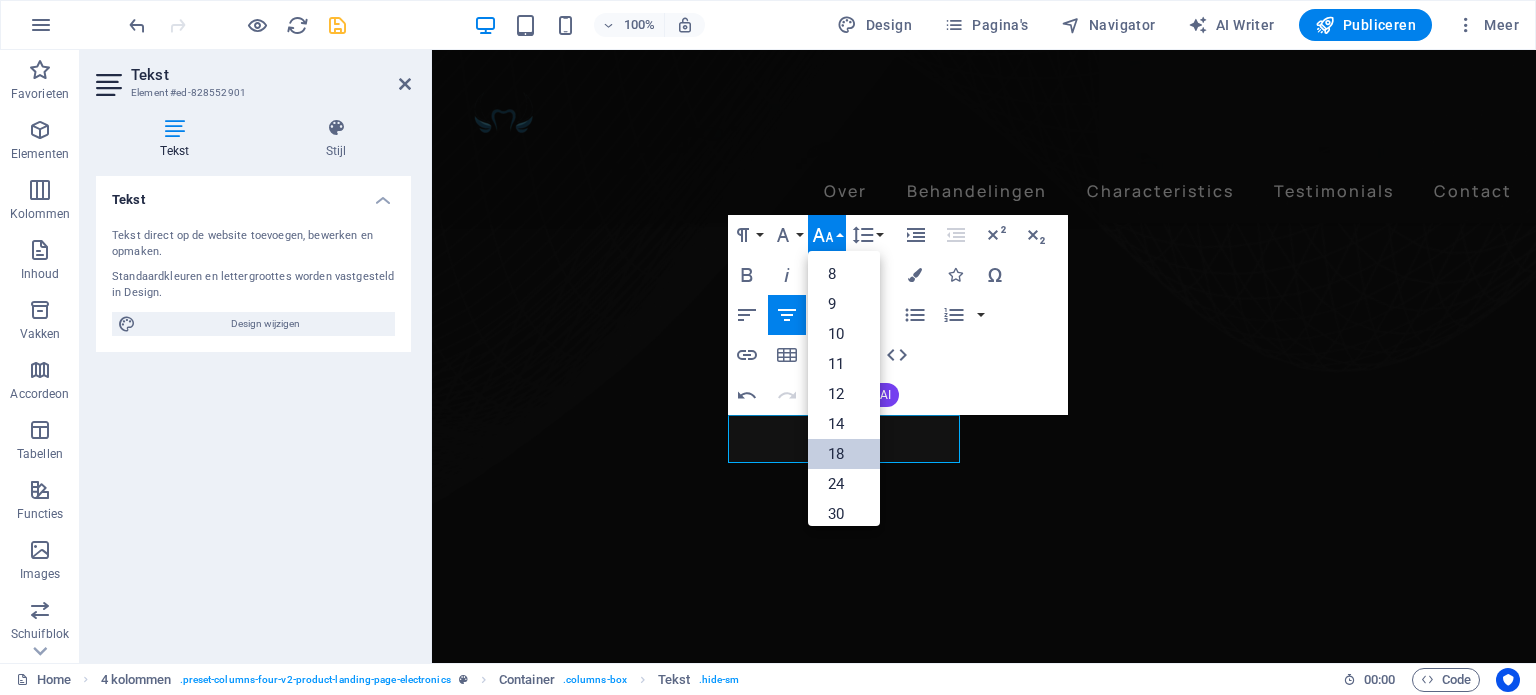 click on "18" at bounding box center [844, 454] 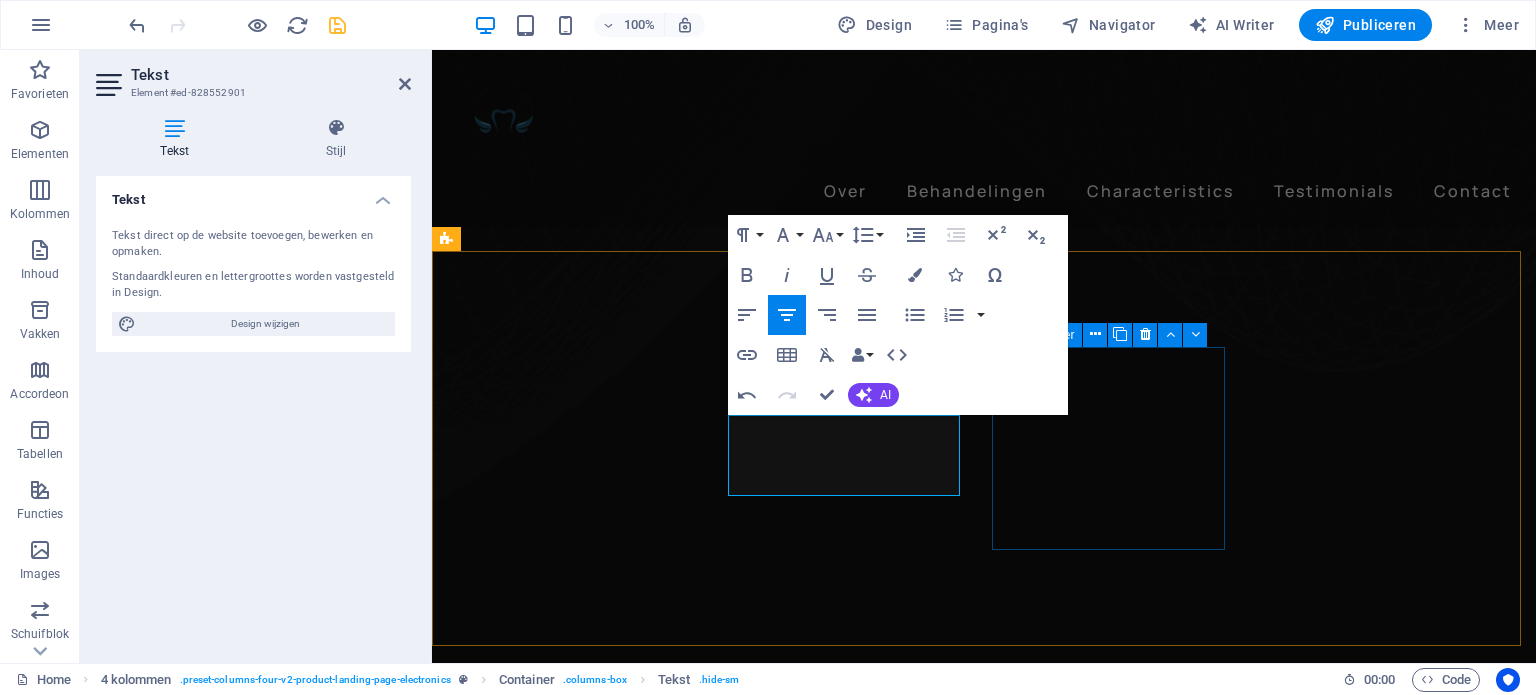 click on "Kroon- en brugwerk Herstel van functie en vorm" at bounding box center [582, 4944] 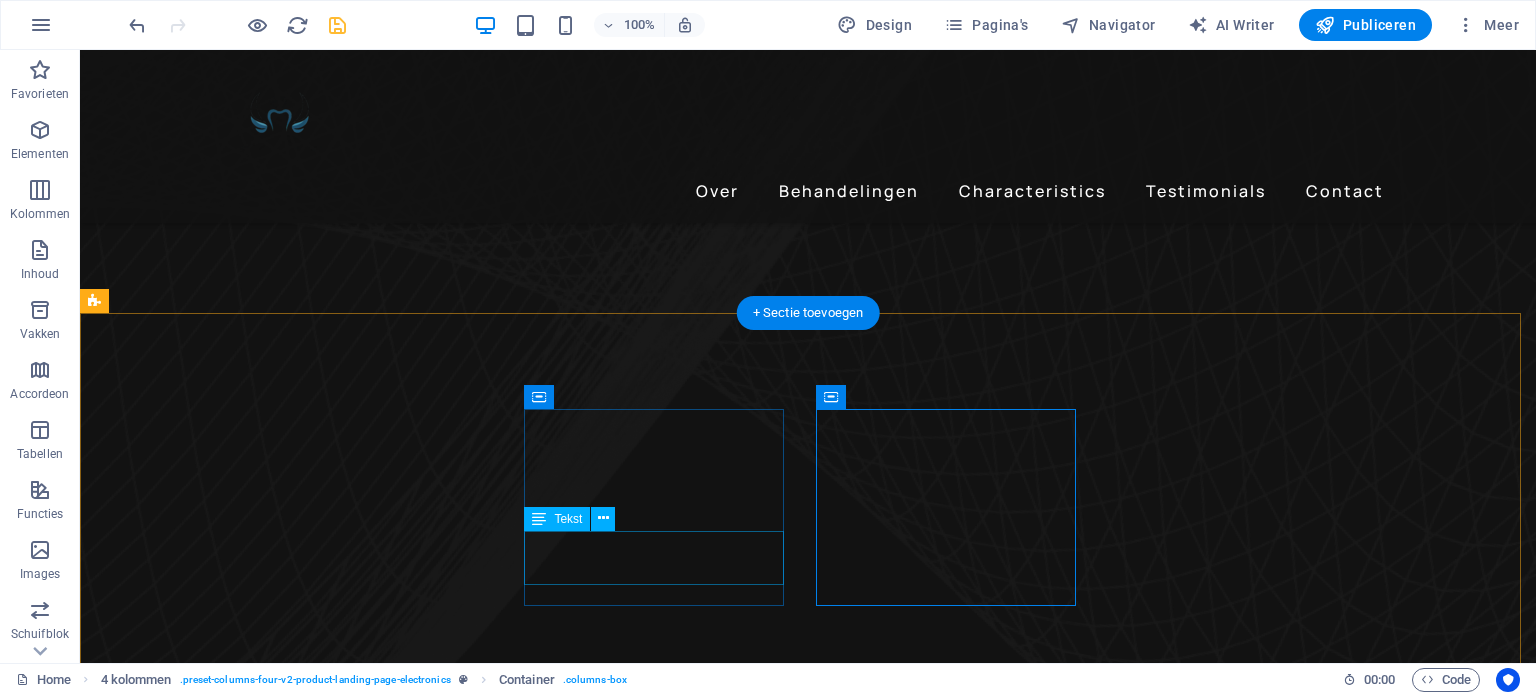 click on "Noise Cancellation" at bounding box center (242, 5118) 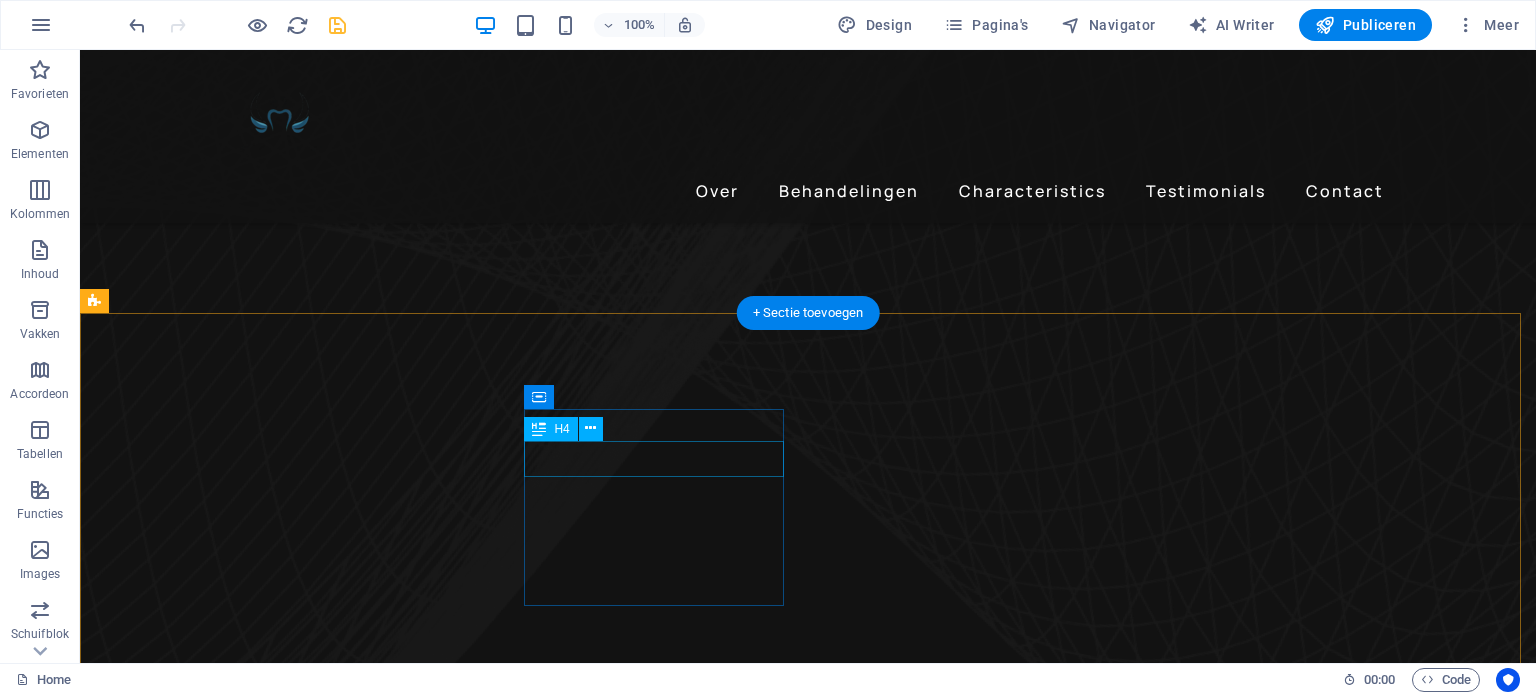 click on "Esthetisch" at bounding box center (242, 5019) 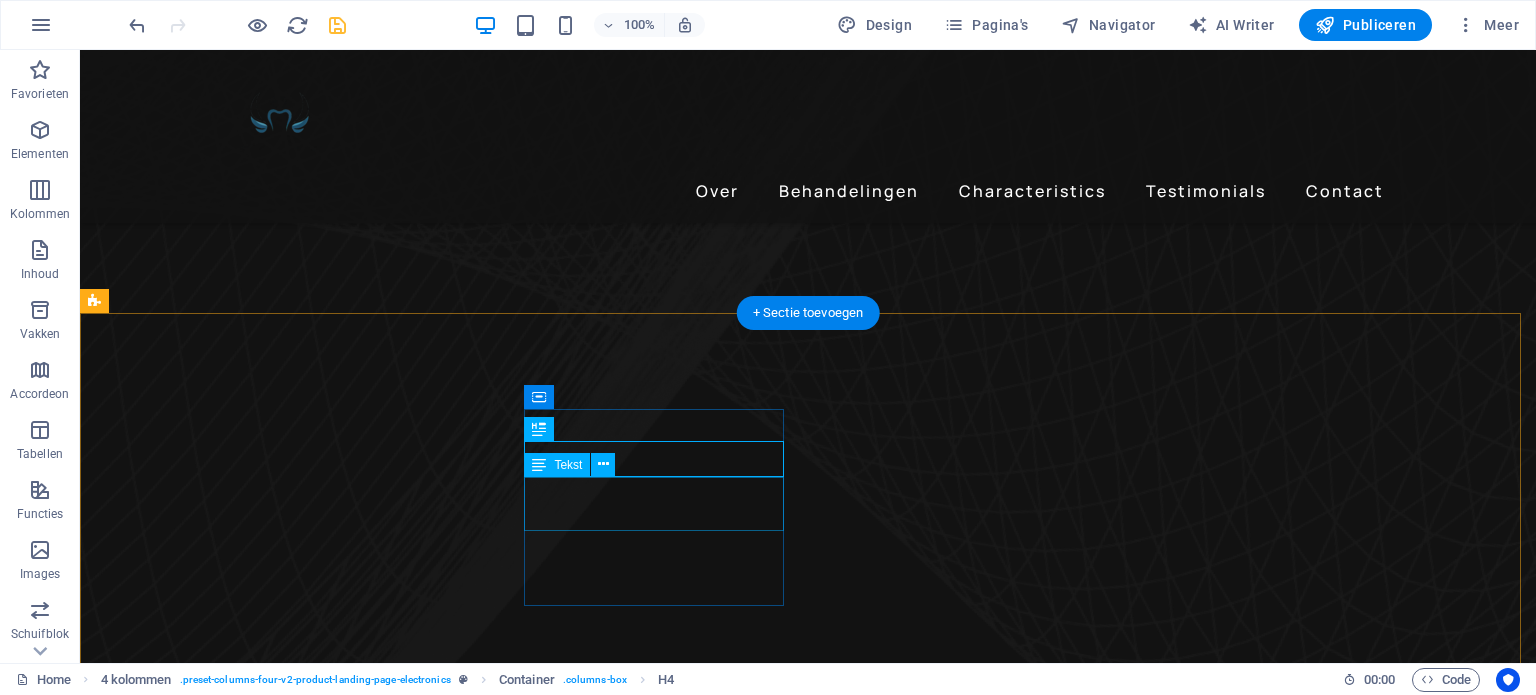 click on "Facings, bleekbehandelingen en meer" at bounding box center (242, 5064) 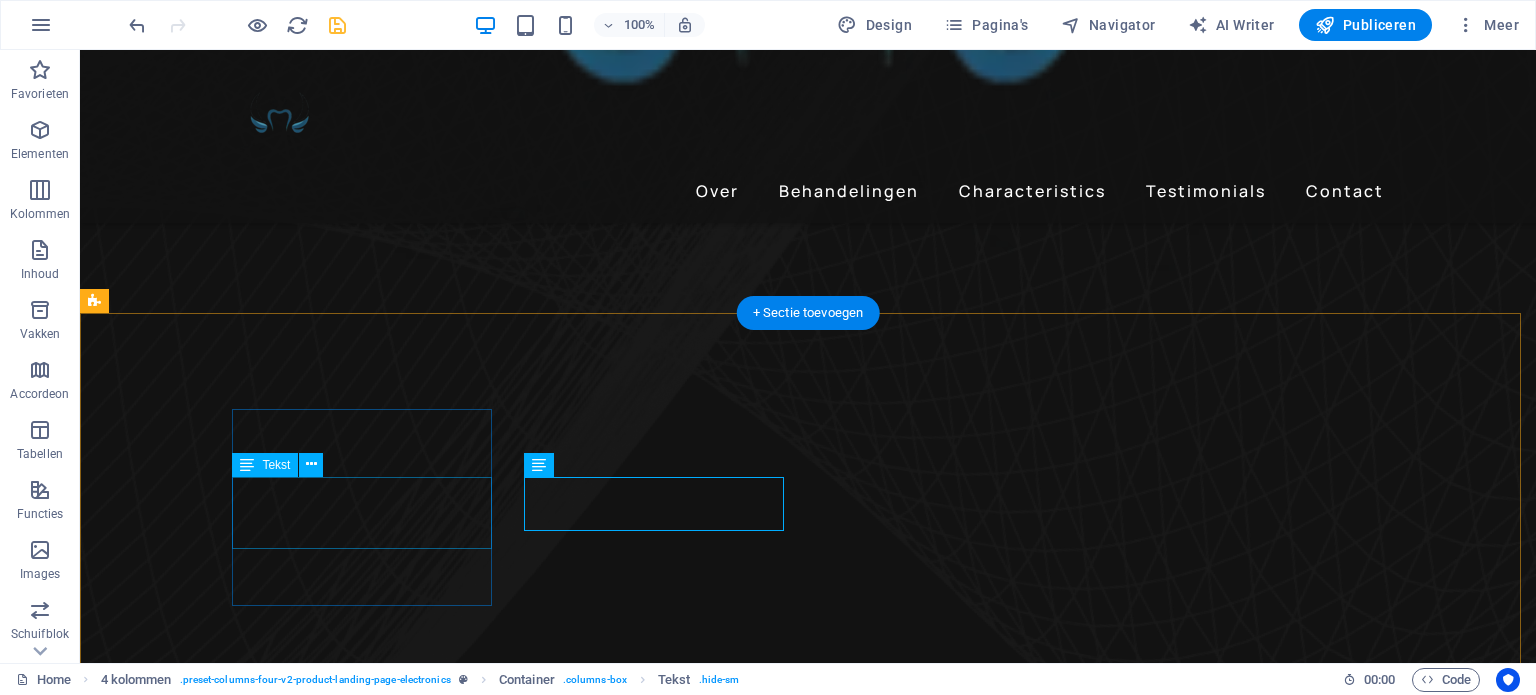 click on "Wireless Charging" at bounding box center [242, 4863] 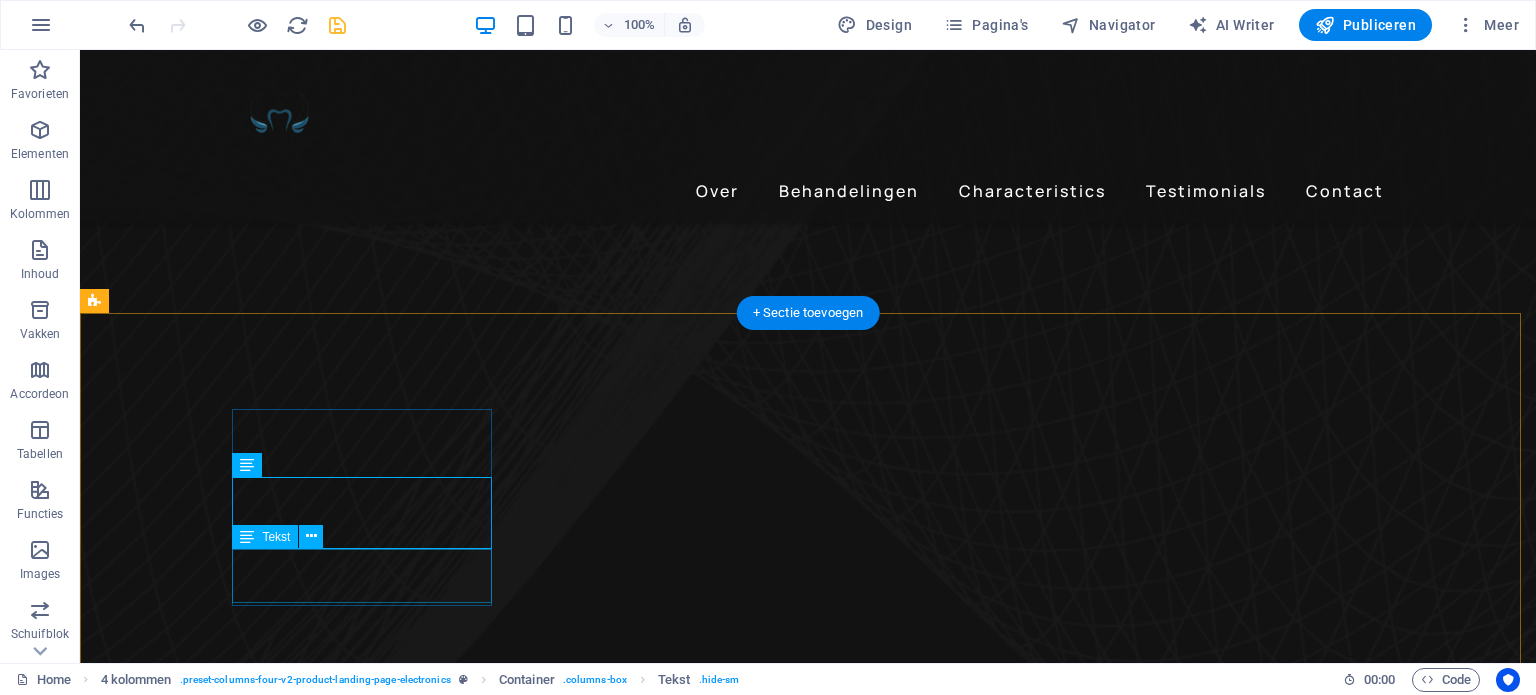 click on "Wireless Charging" at bounding box center (242, 4926) 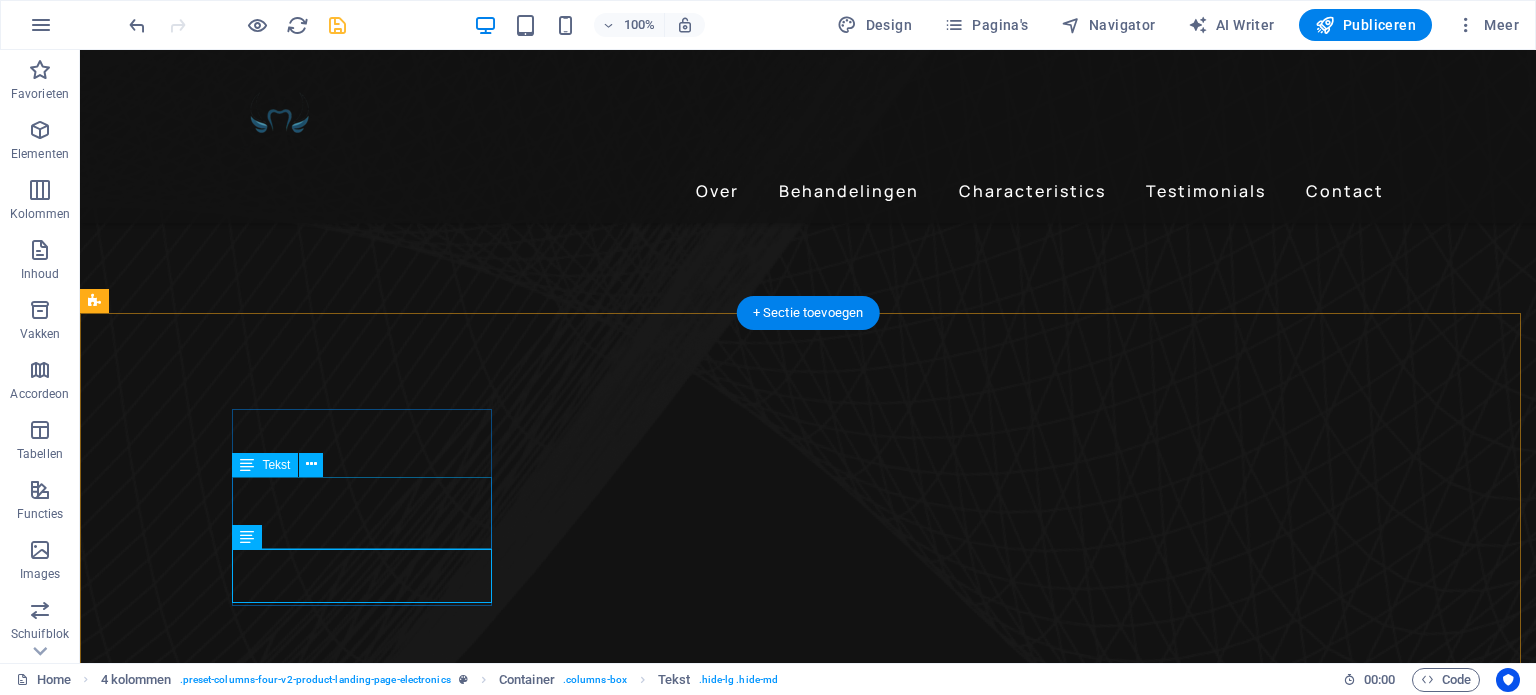 click on "Wireless Charging" at bounding box center (242, 4863) 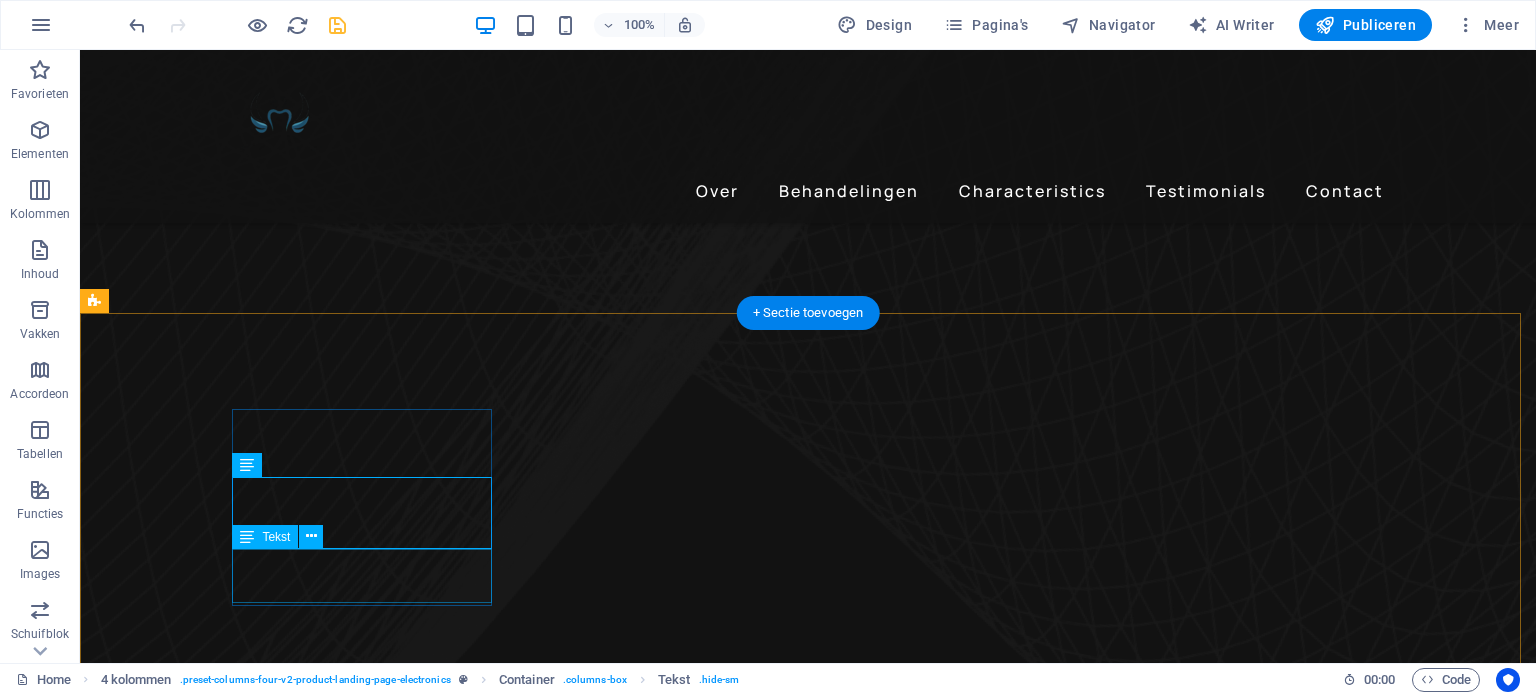 click on "Wireless Charging" at bounding box center (242, 4926) 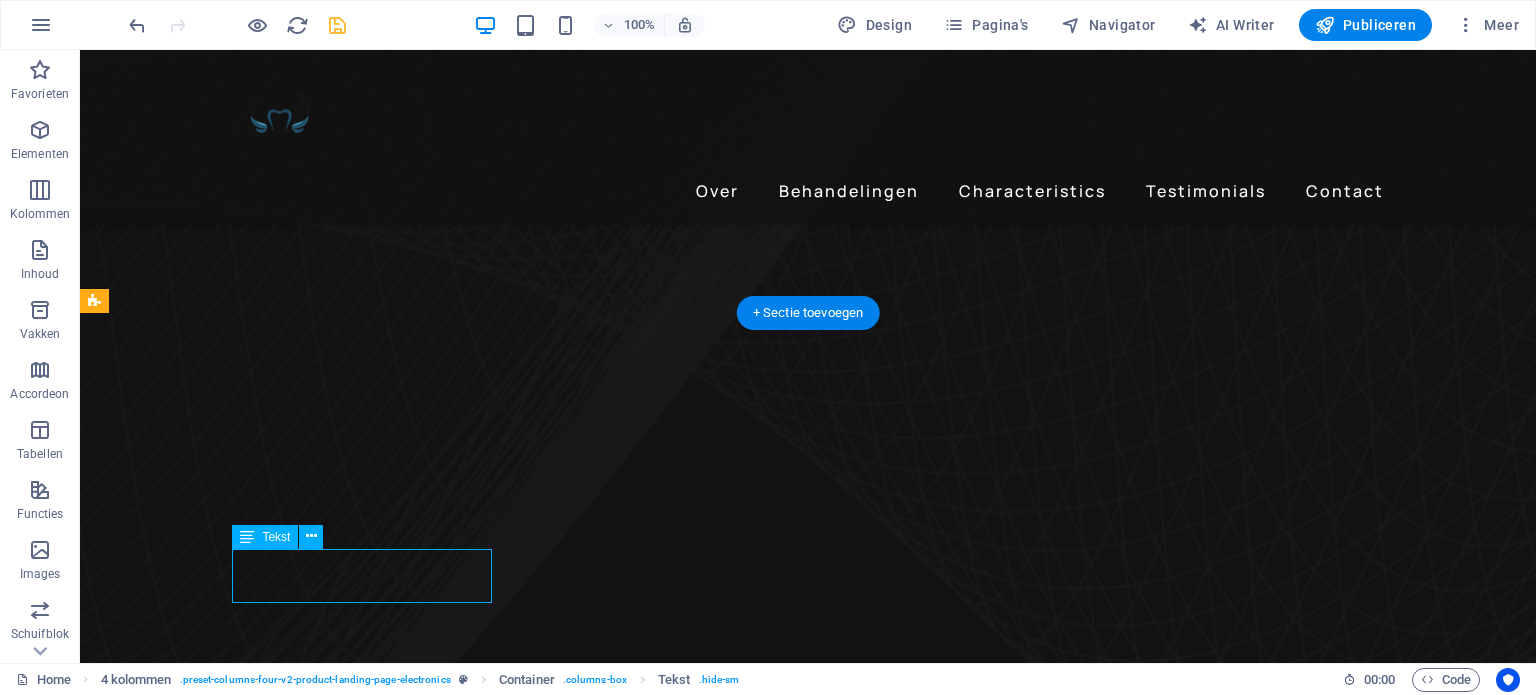 click on "Wireless Charging" at bounding box center [242, 4926] 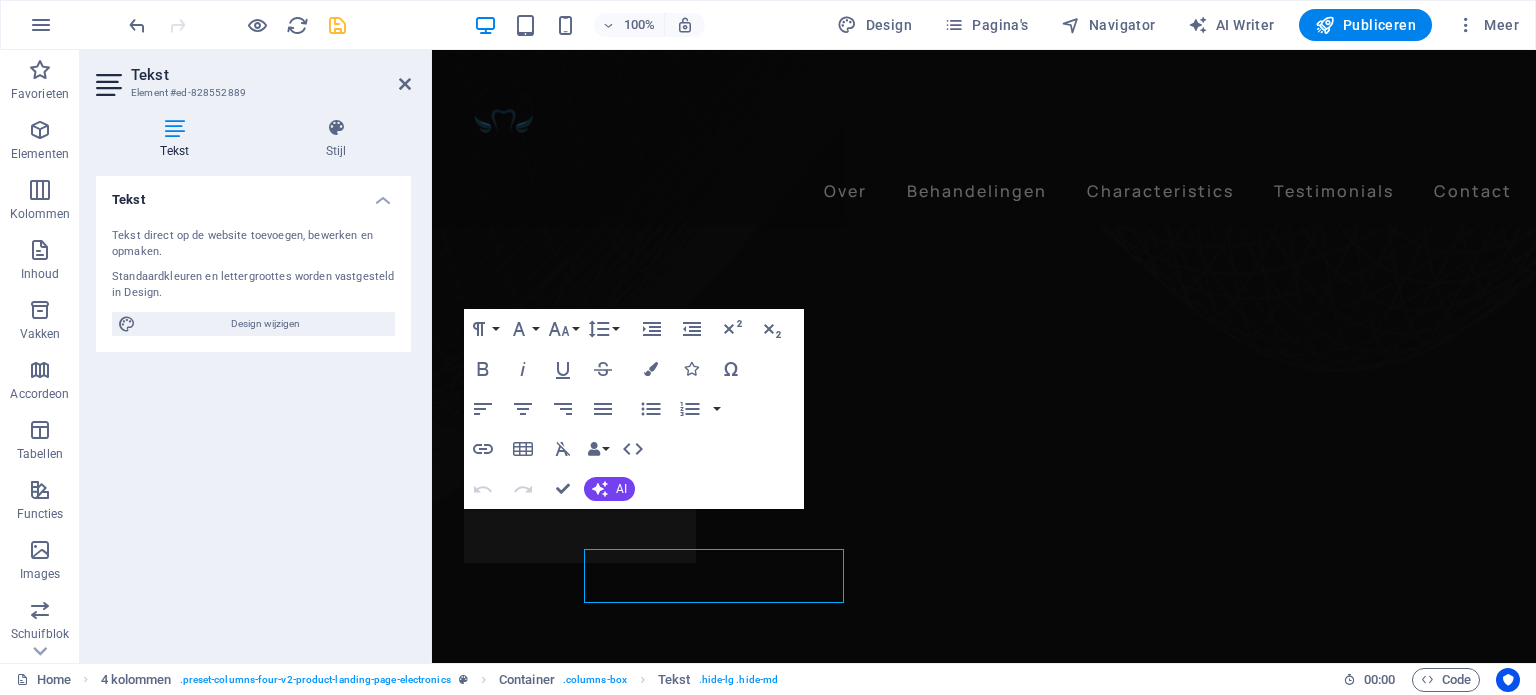 scroll, scrollTop: 1028, scrollLeft: 0, axis: vertical 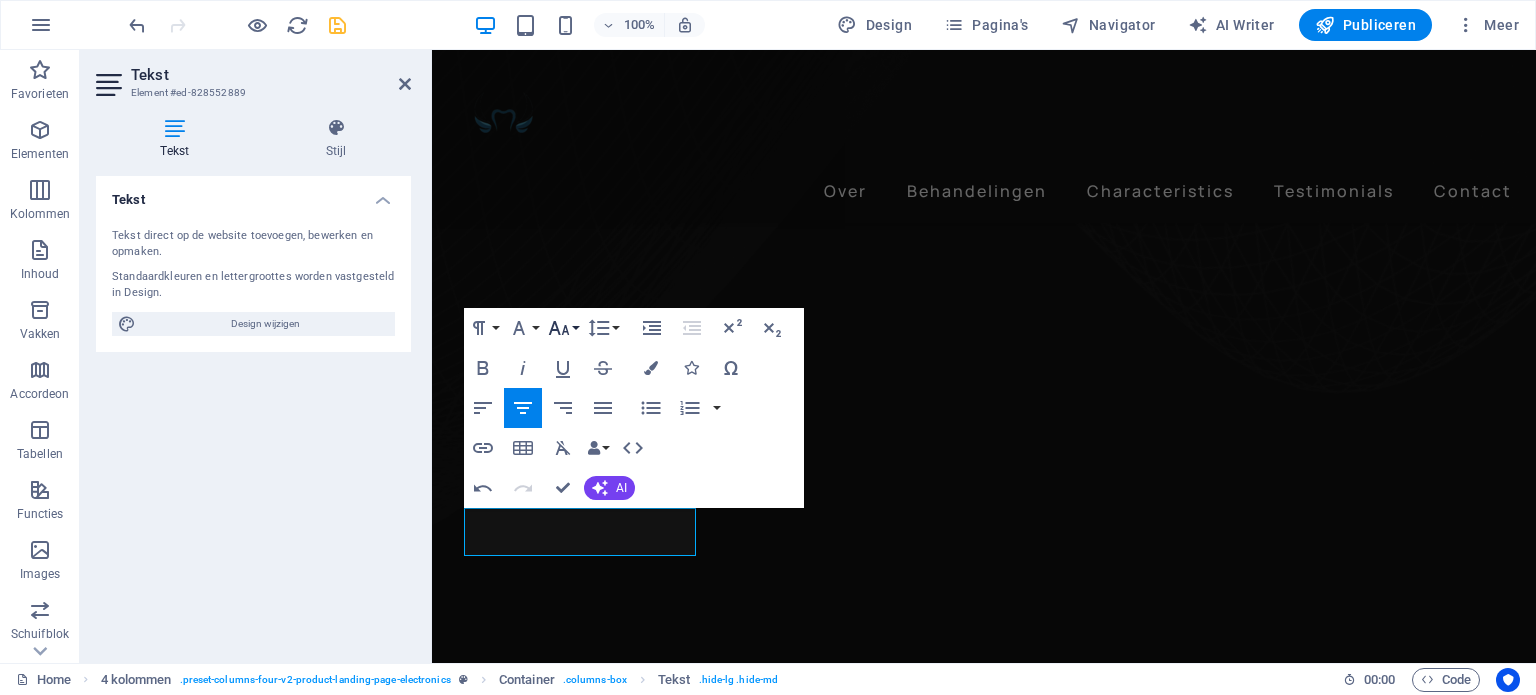 click on "Font Size" at bounding box center [563, 328] 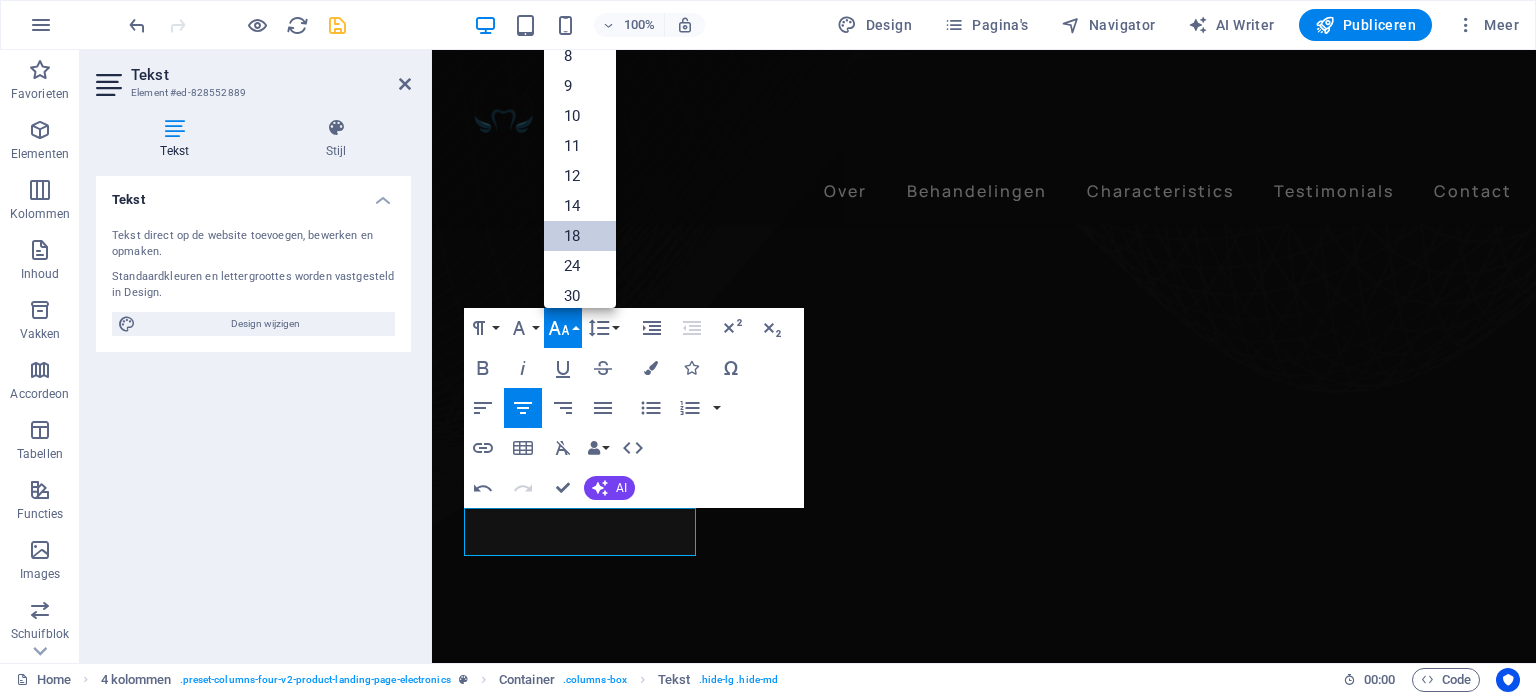 click on "18" at bounding box center (580, 236) 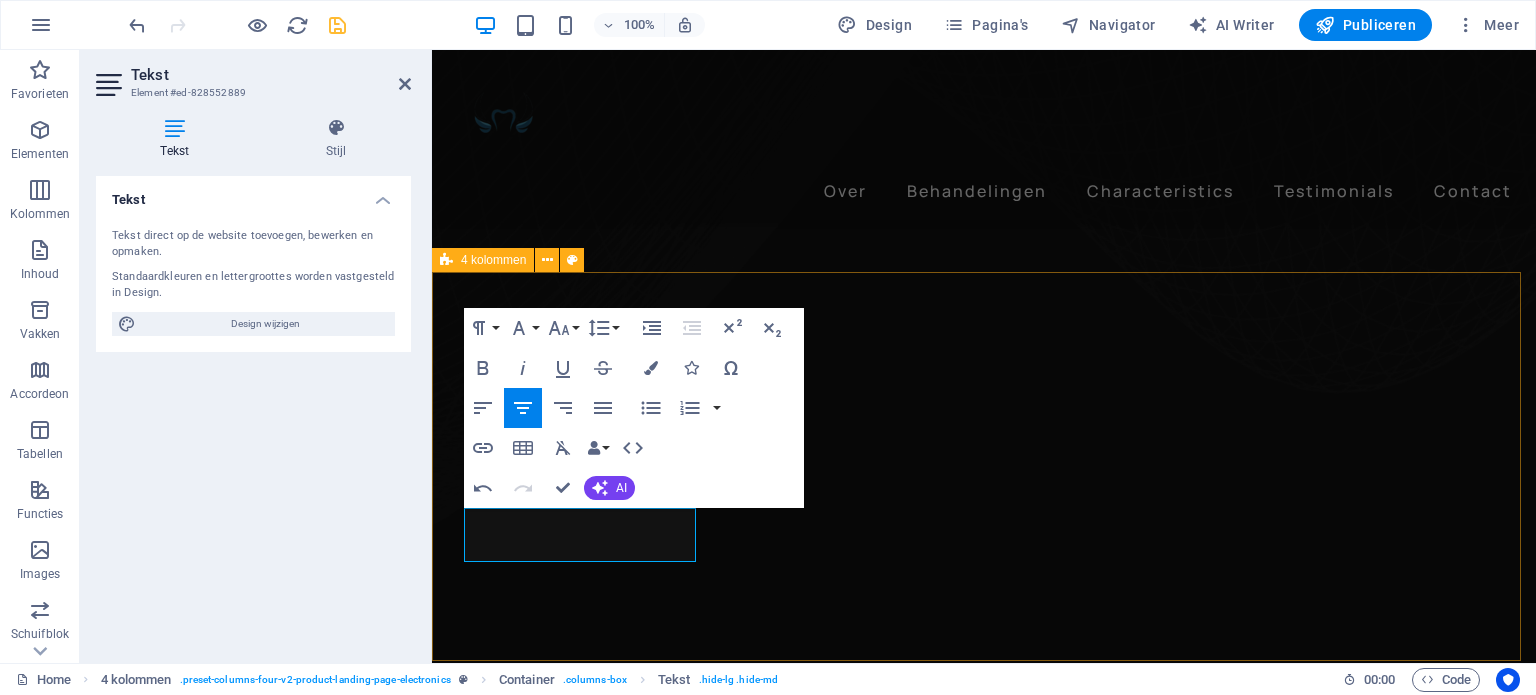 click on "Periodieke controle Wireless Charging Voor het vroegtijdig opsporen van problemen
Esthetisch Facings, bleekbehandelingen en meer
Kroon- en brugwerk Herstel van functie en vorm
Preventieve zorg Premium Sound
Premium Sound" at bounding box center (984, 4830) 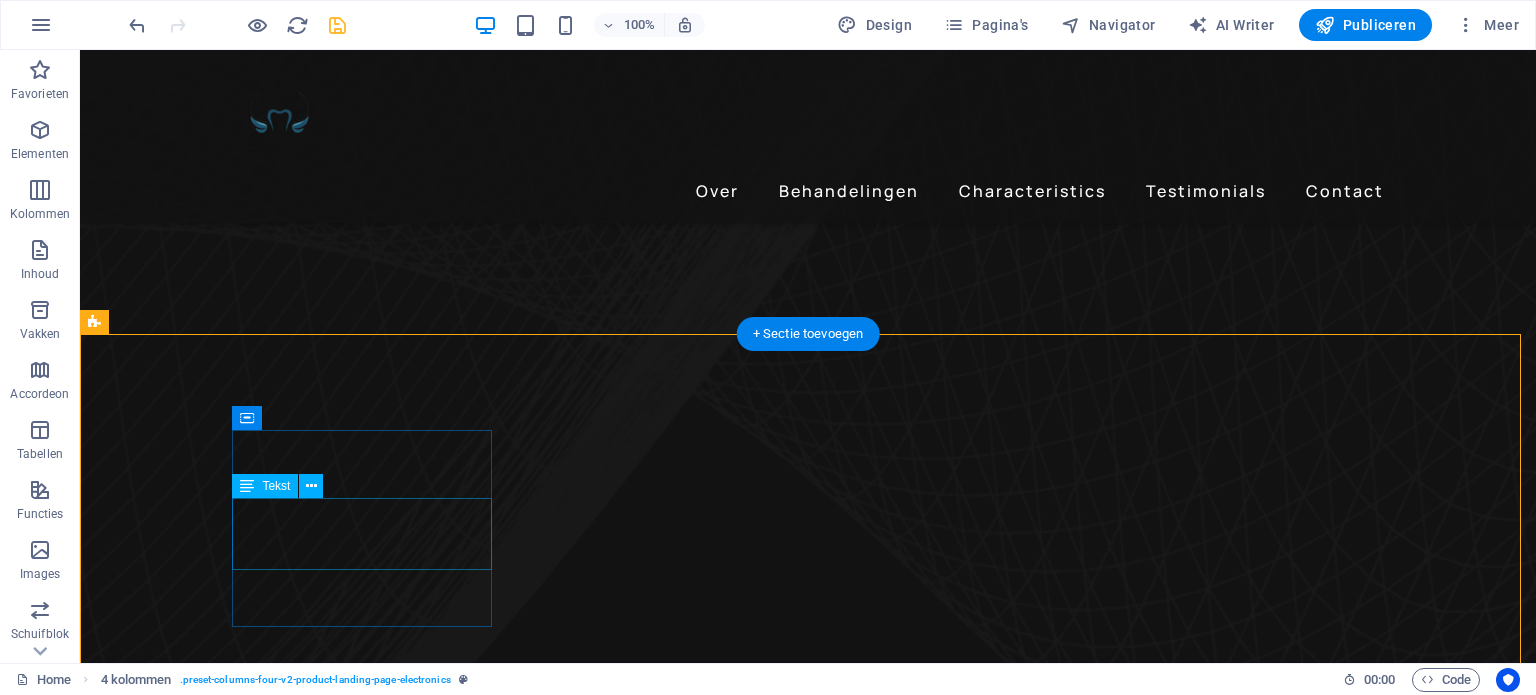 click on "Wireless Charging" at bounding box center [242, 4884] 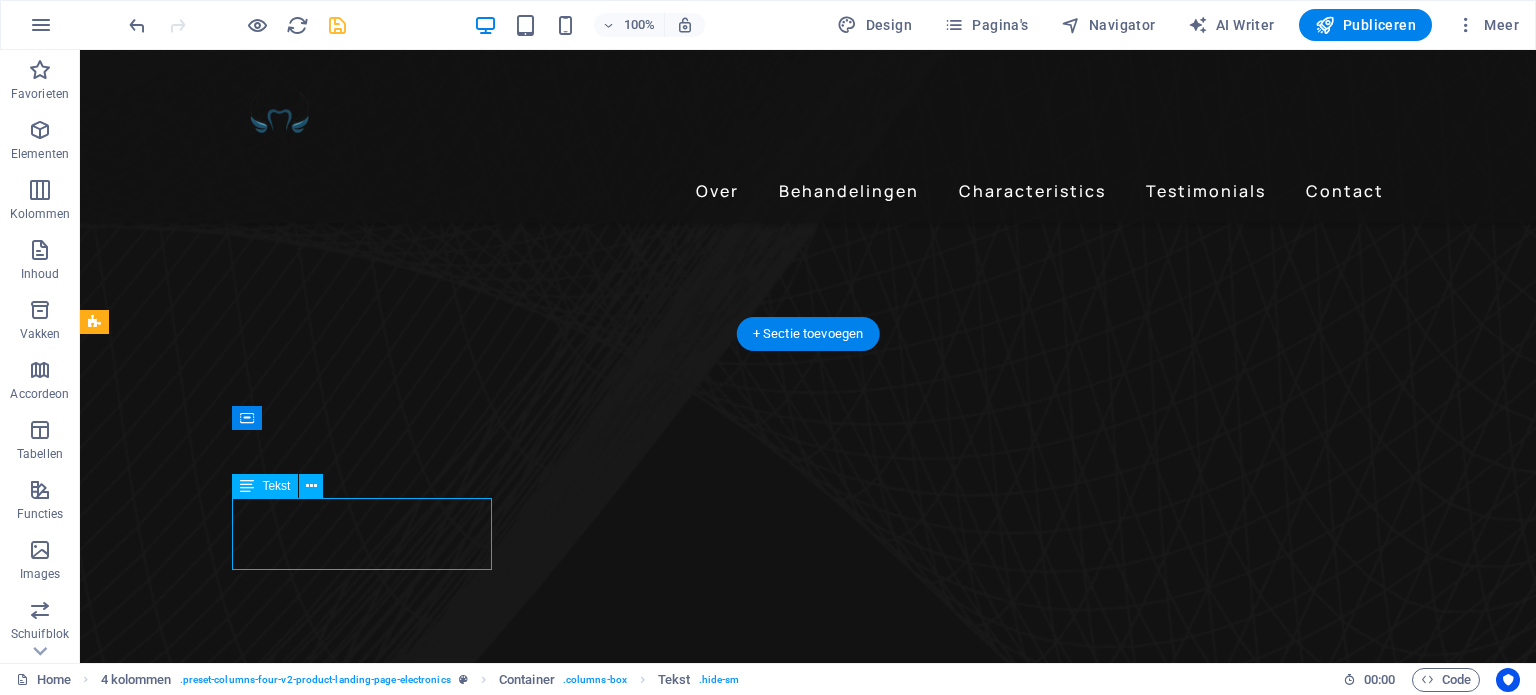 click on "Wireless Charging" at bounding box center [242, 4884] 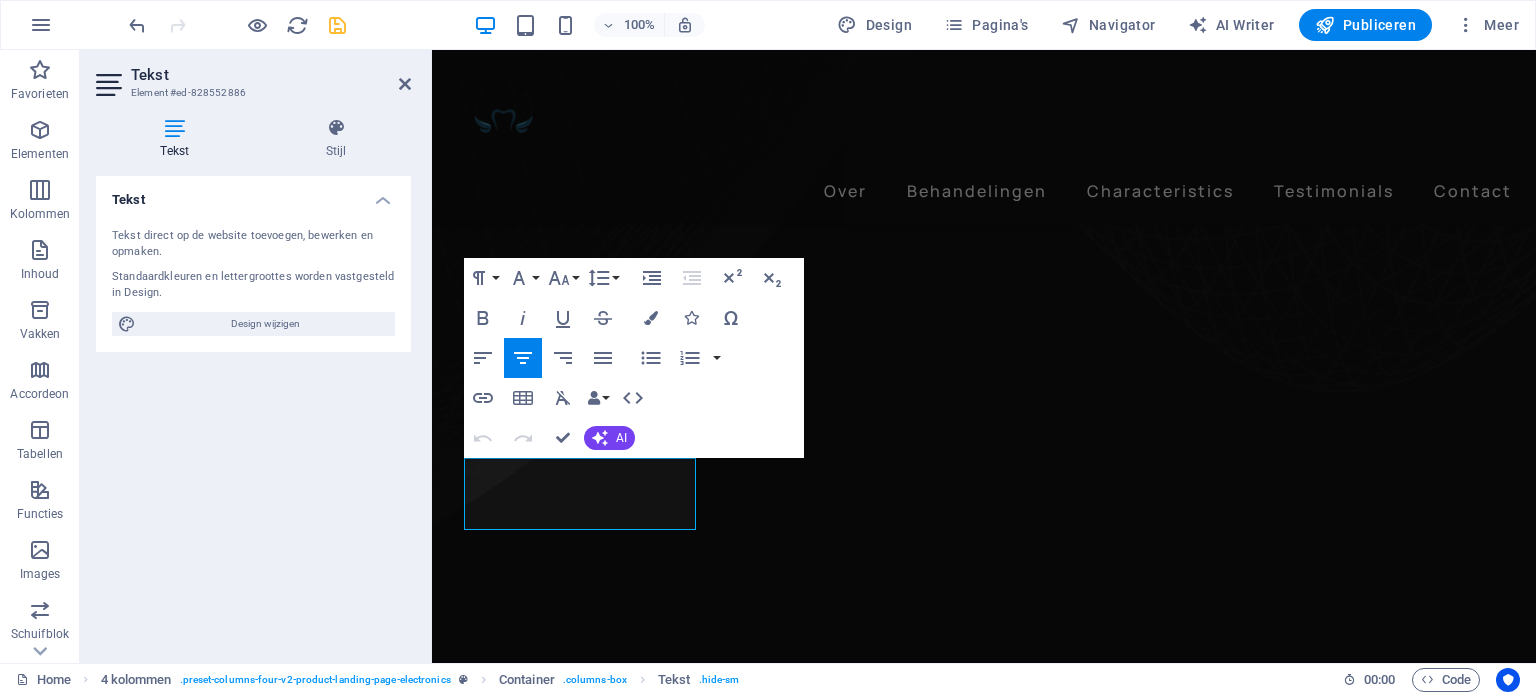 scroll, scrollTop: 1006, scrollLeft: 0, axis: vertical 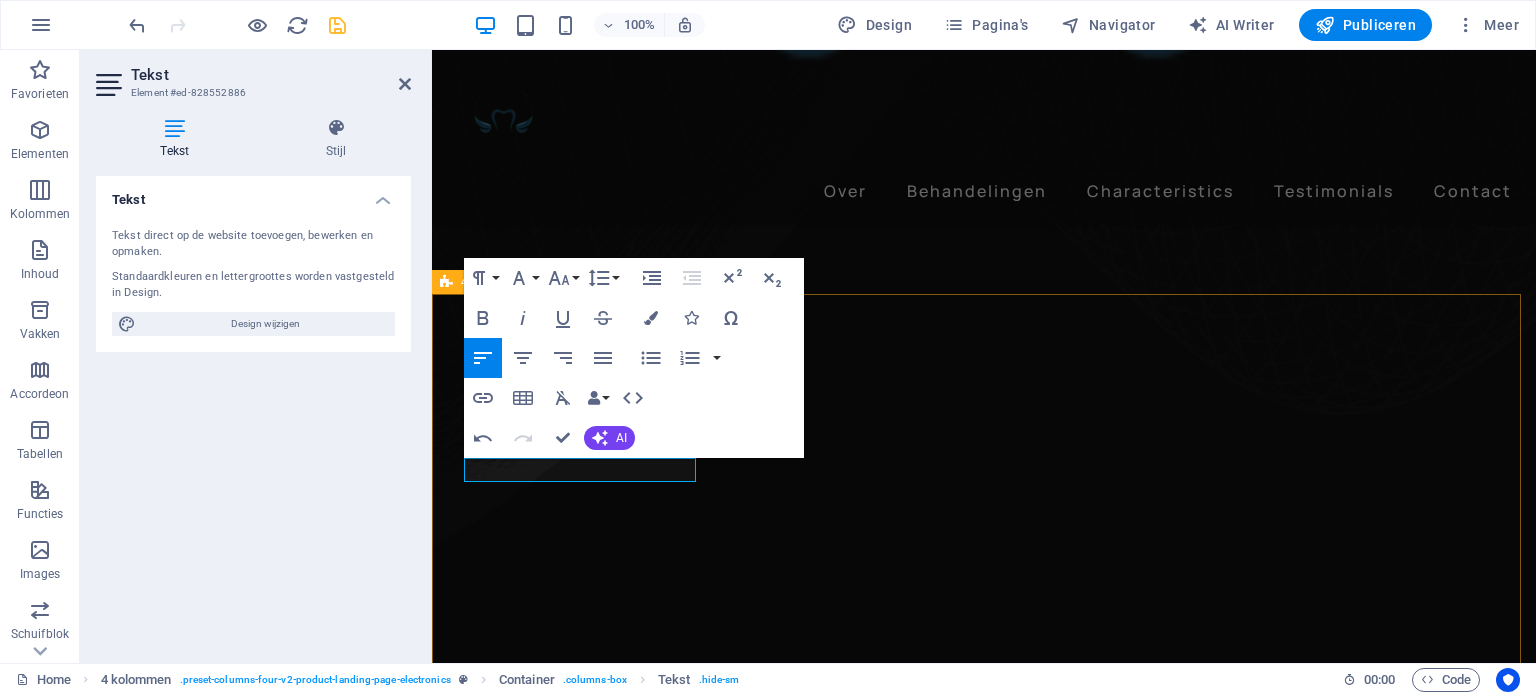 click on "Periodieke controle Voor het vroegtijdig opsporen van problemen
Esthetisch Facings, bleekbehandelingen en meer
Kroon- en brugwerk Herstel van functie en vorm
Preventieve zorg Premium Sound
Premium Sound" at bounding box center [984, 4828] 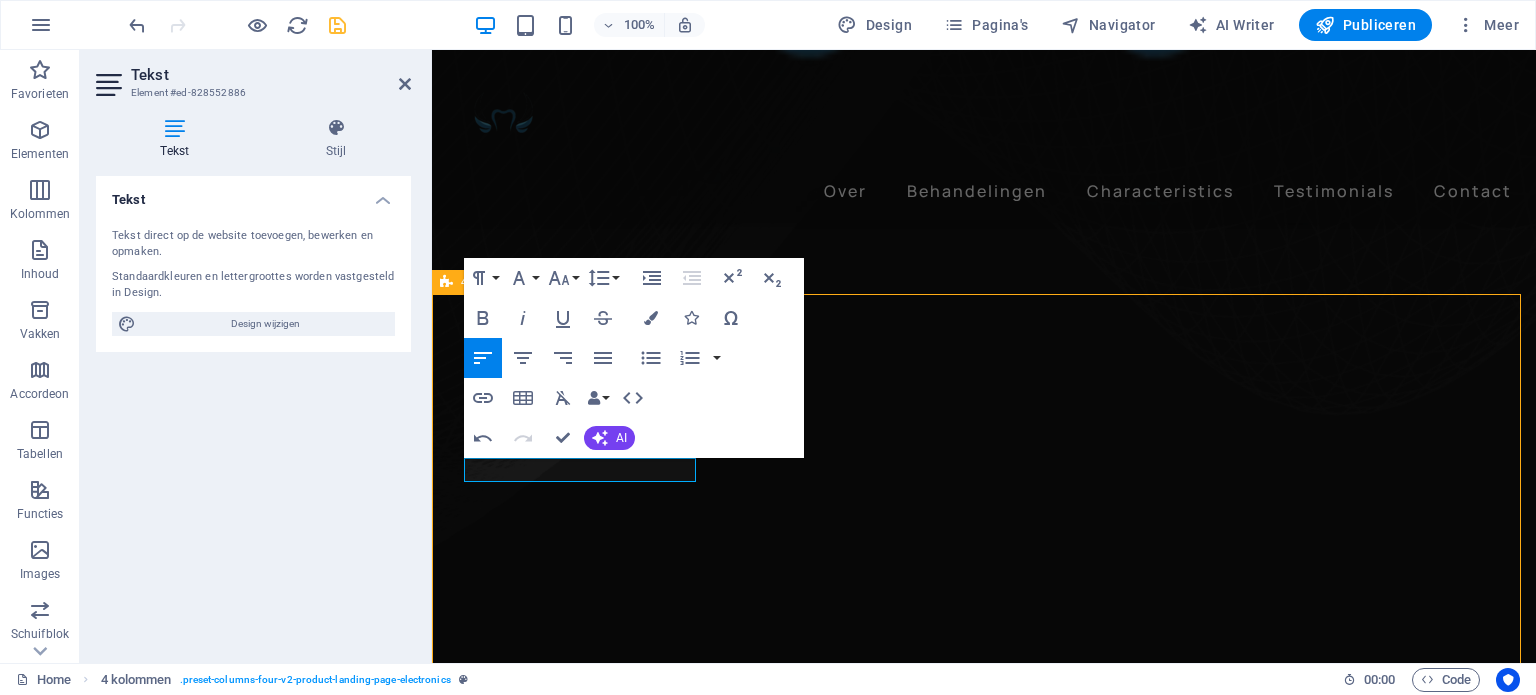 click on "Periodieke controle Voor het vroegtijdig opsporen van problemen
Esthetisch Facings, bleekbehandelingen en meer
Kroon- en brugwerk Herstel van functie en vorm
Preventieve zorg Premium Sound
Premium Sound" at bounding box center (984, 4828) 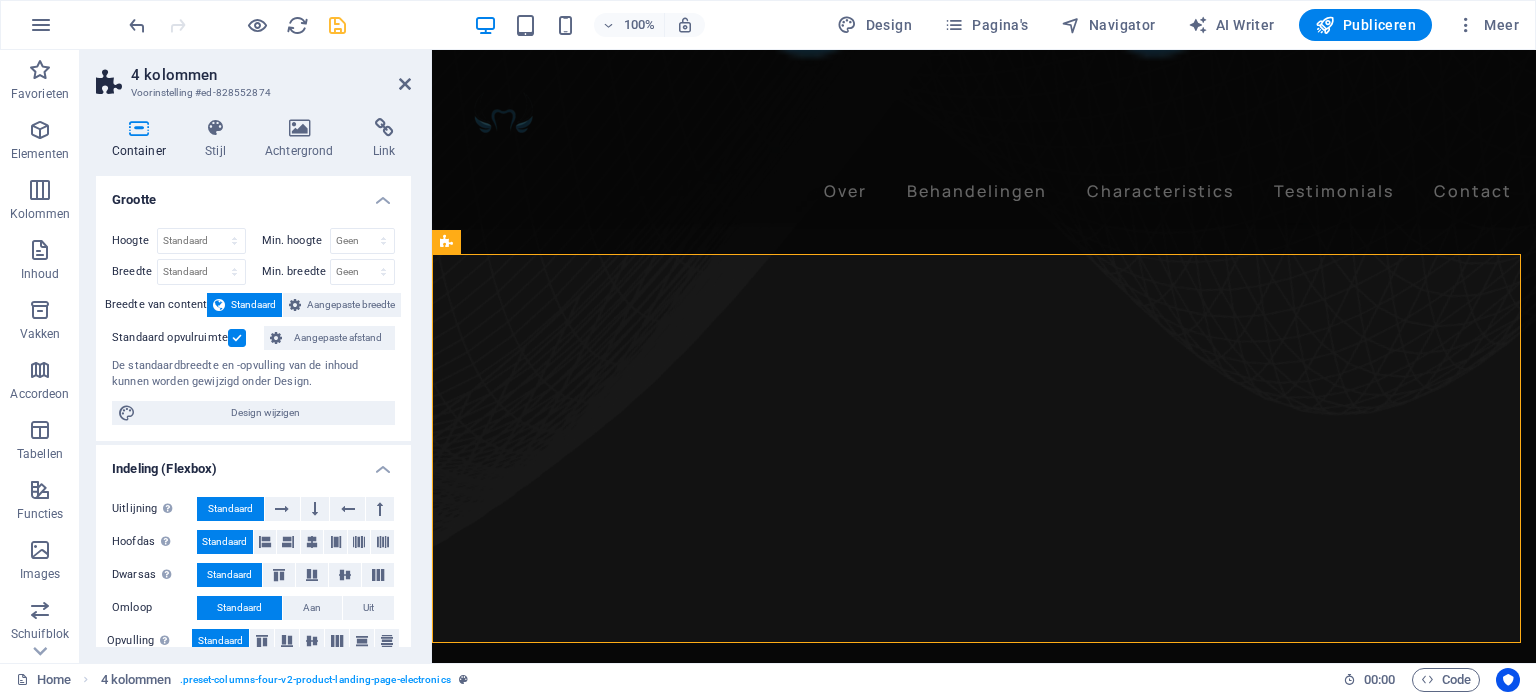 scroll, scrollTop: 1046, scrollLeft: 0, axis: vertical 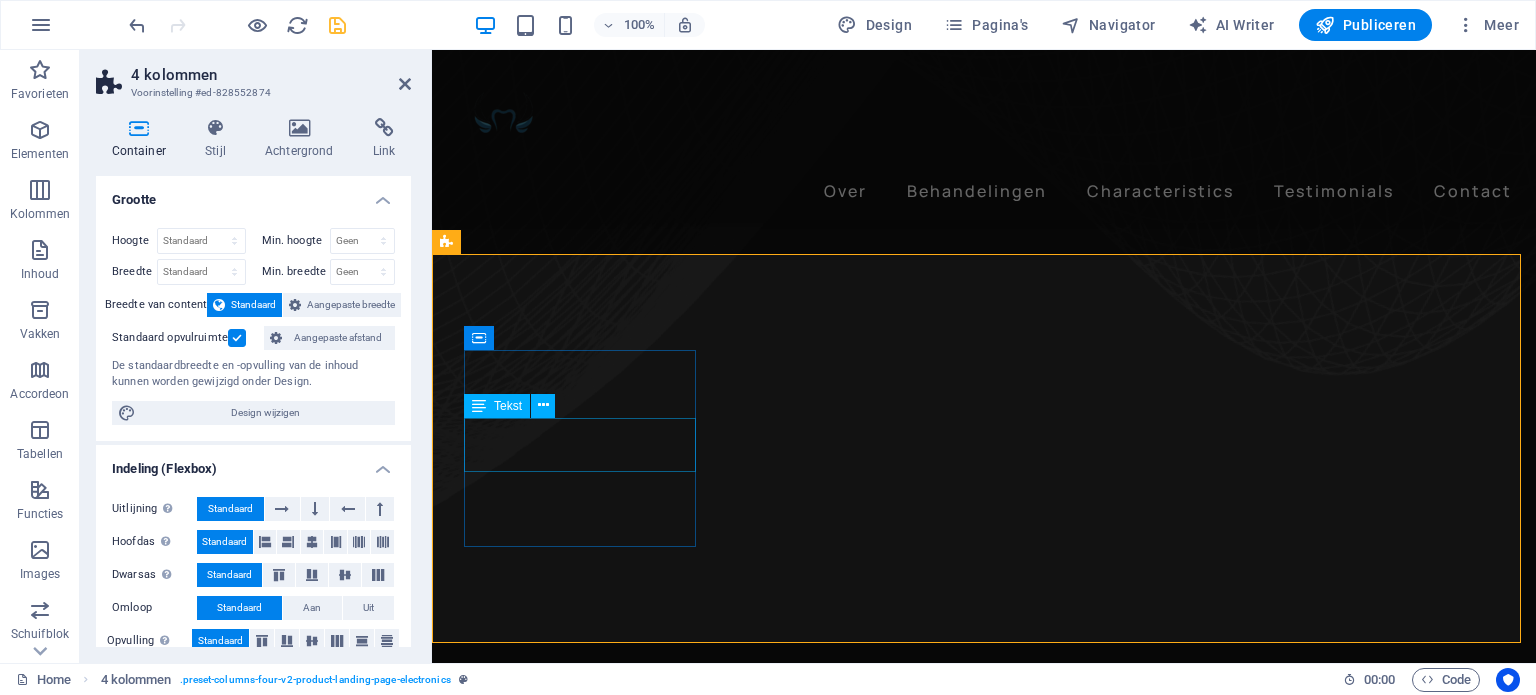 click on "Voor het vroegtijdig opsporen van problemen" at bounding box center (582, 4558) 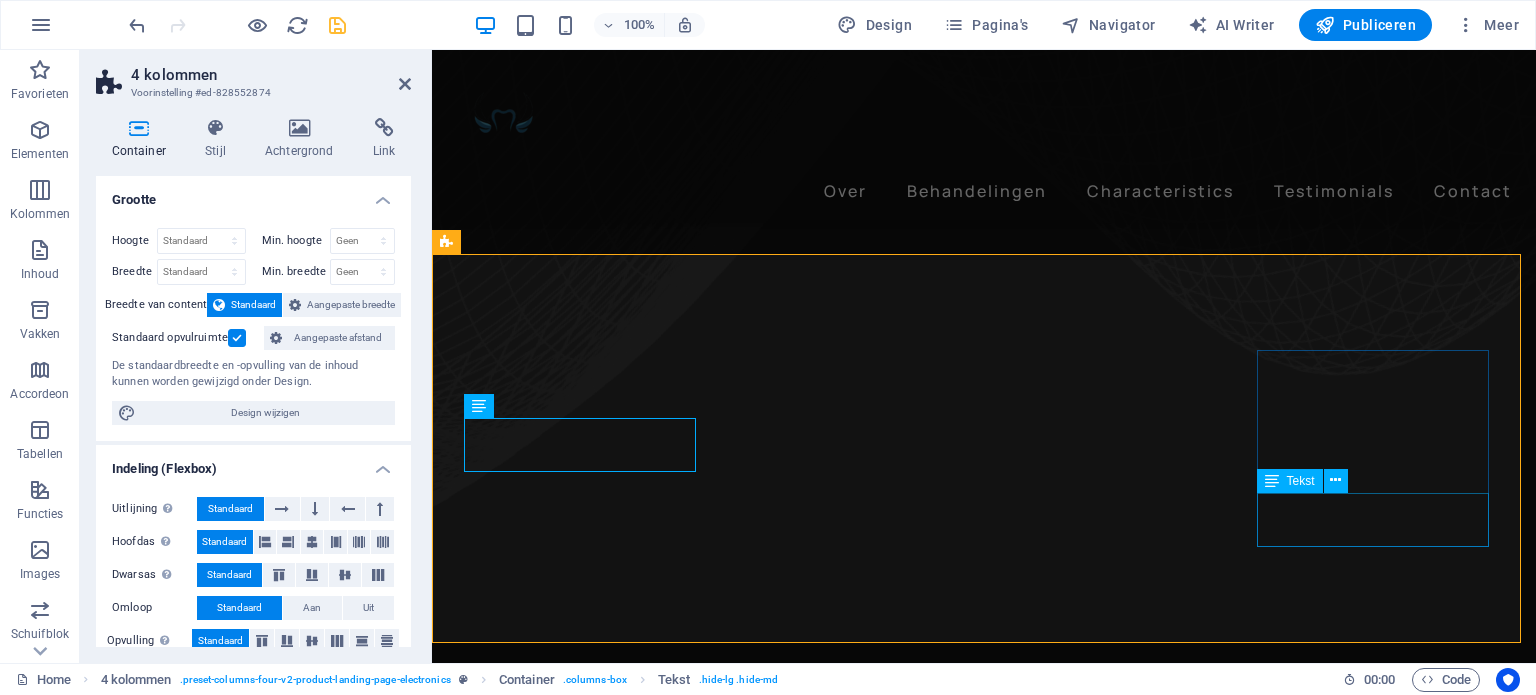 click on "Premium Sound" at bounding box center (582, 5063) 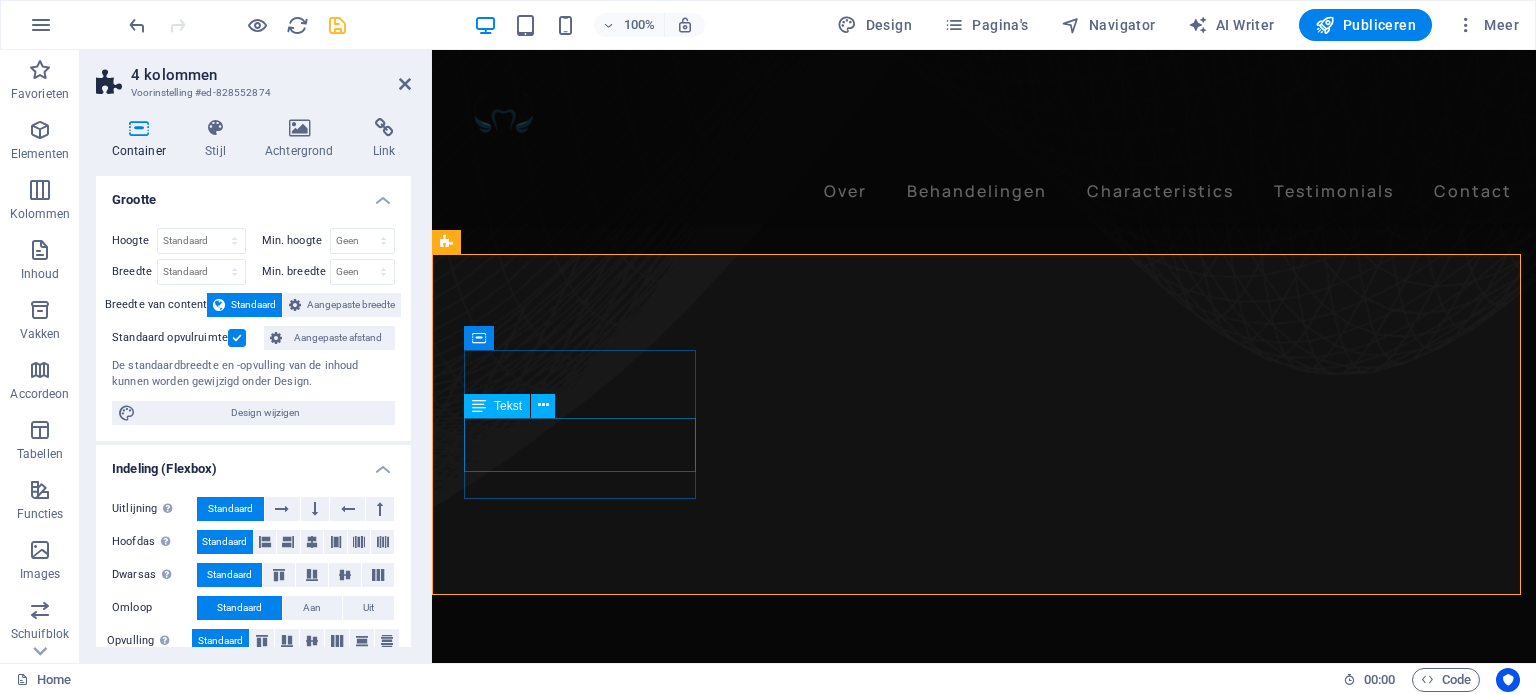 click on "Voor het vroegtijdig opsporen van problemen" at bounding box center [582, 4558] 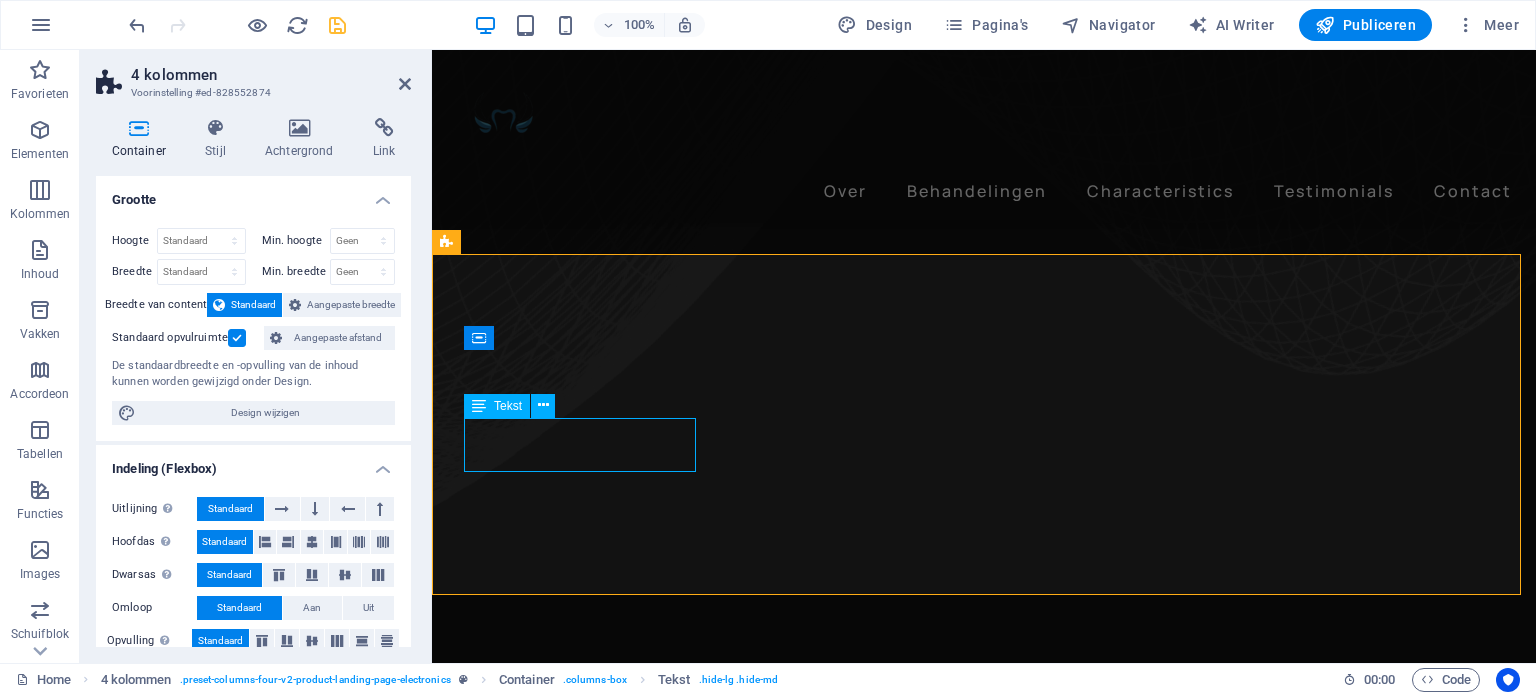 click on "Voor het vroegtijdig opsporen van problemen" at bounding box center [582, 4558] 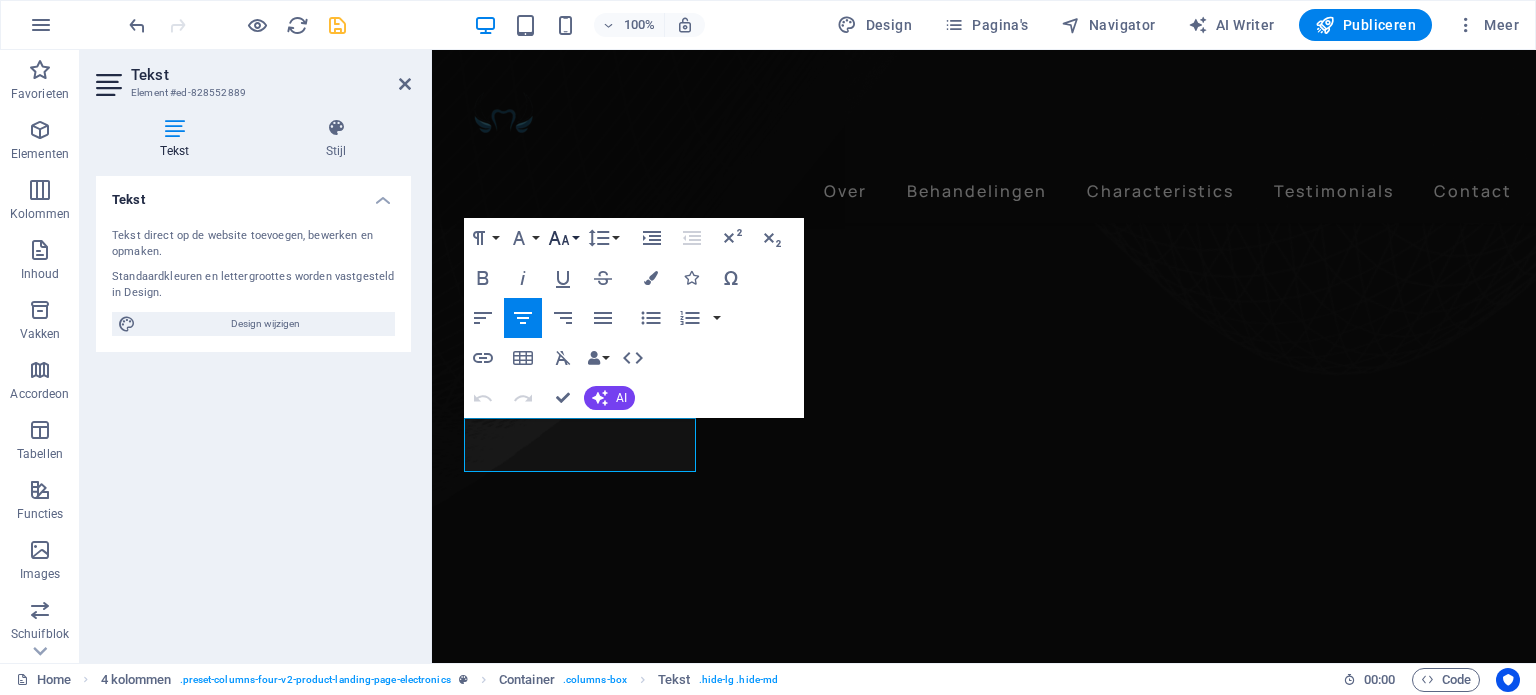 click on "Font Size" at bounding box center [563, 238] 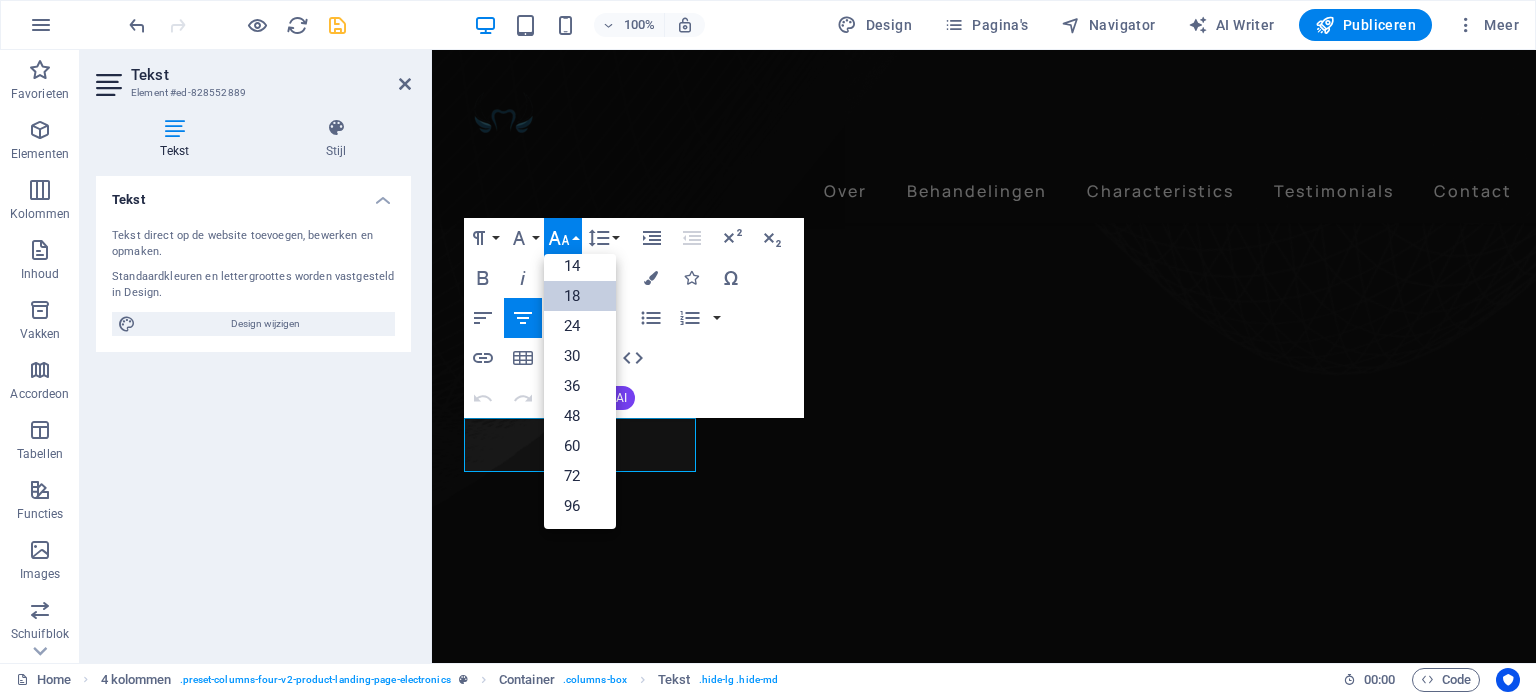 scroll, scrollTop: 160, scrollLeft: 0, axis: vertical 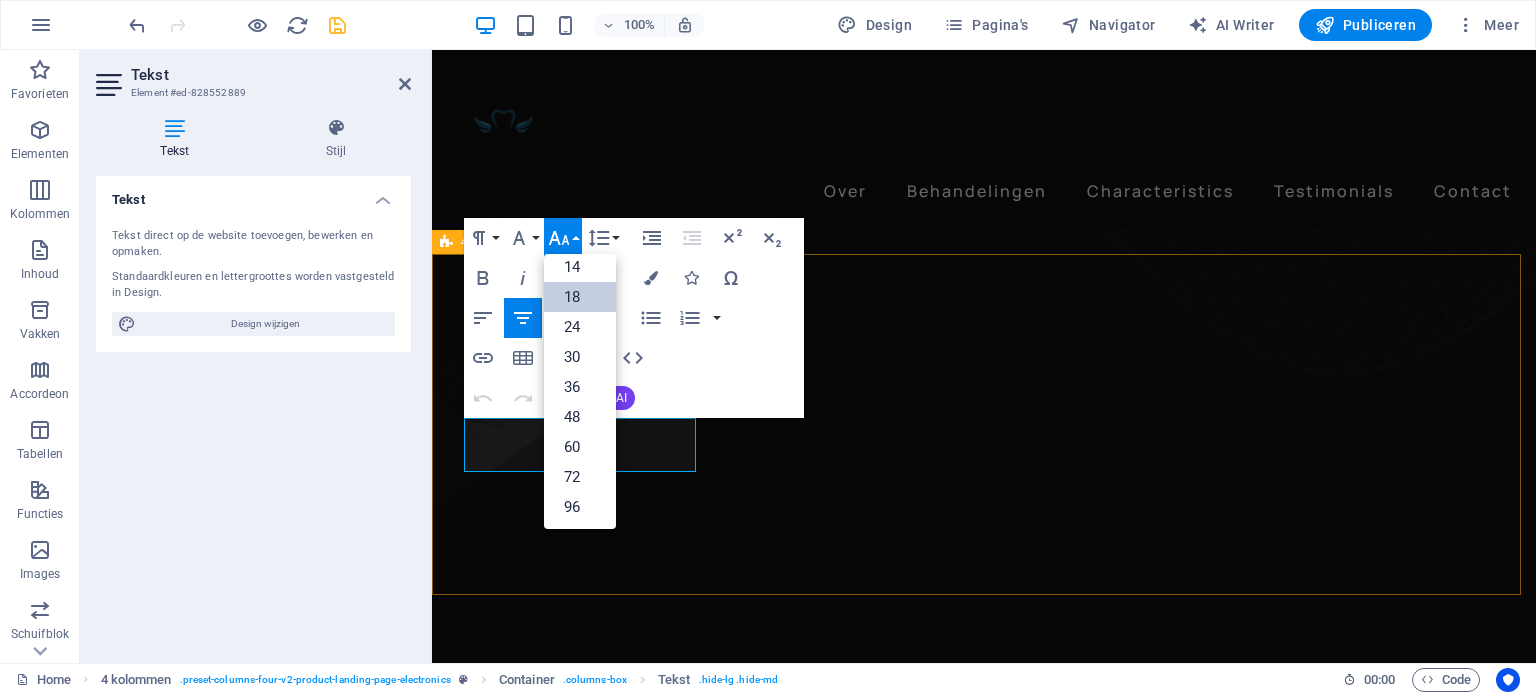 click on "Periodieke controle Voor het vroegtijdig opsporen van problemen
Esthetisch Facings, bleekbehandelingen en meer
Kroon- en brugwerk Herstel van functie en vorm
Preventieve zorg Premium Sound" at bounding box center (984, 4749) 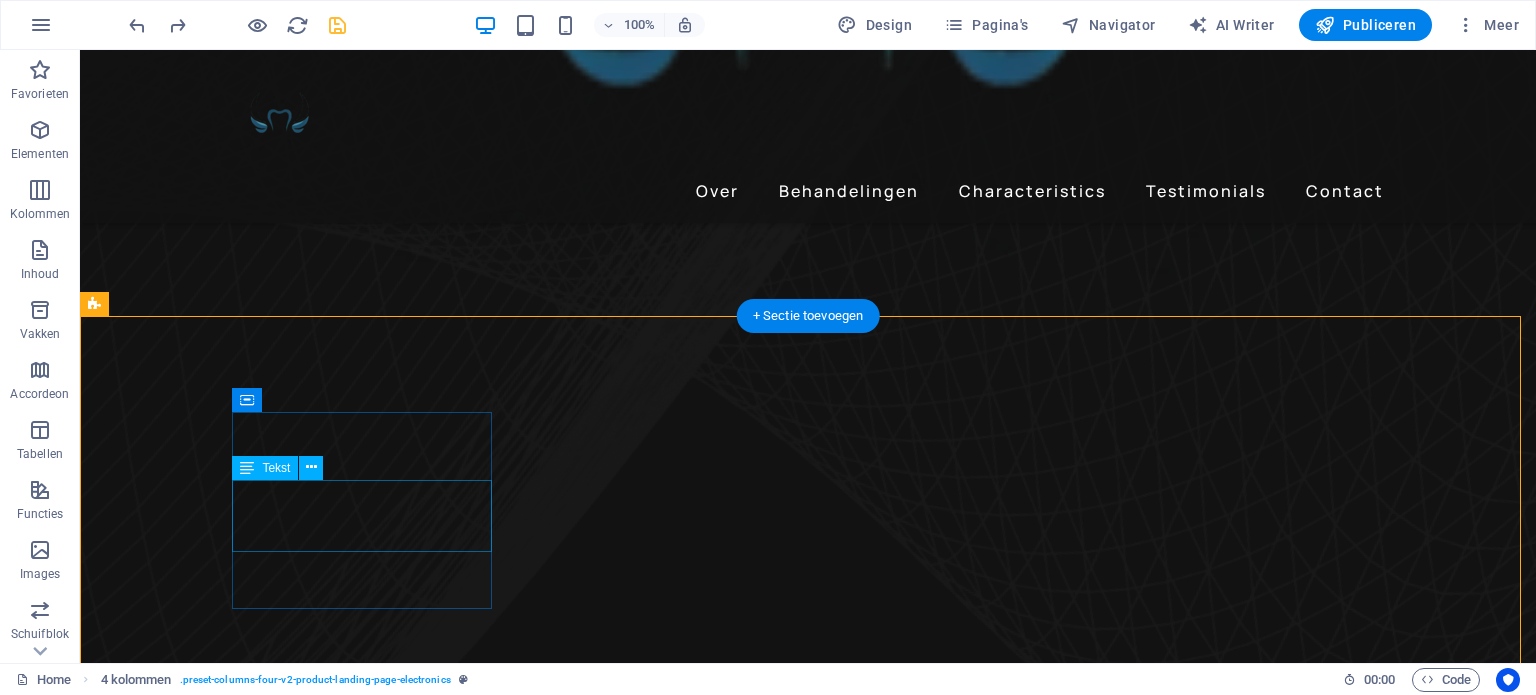 click on "Wireless Charging" at bounding box center (242, 4866) 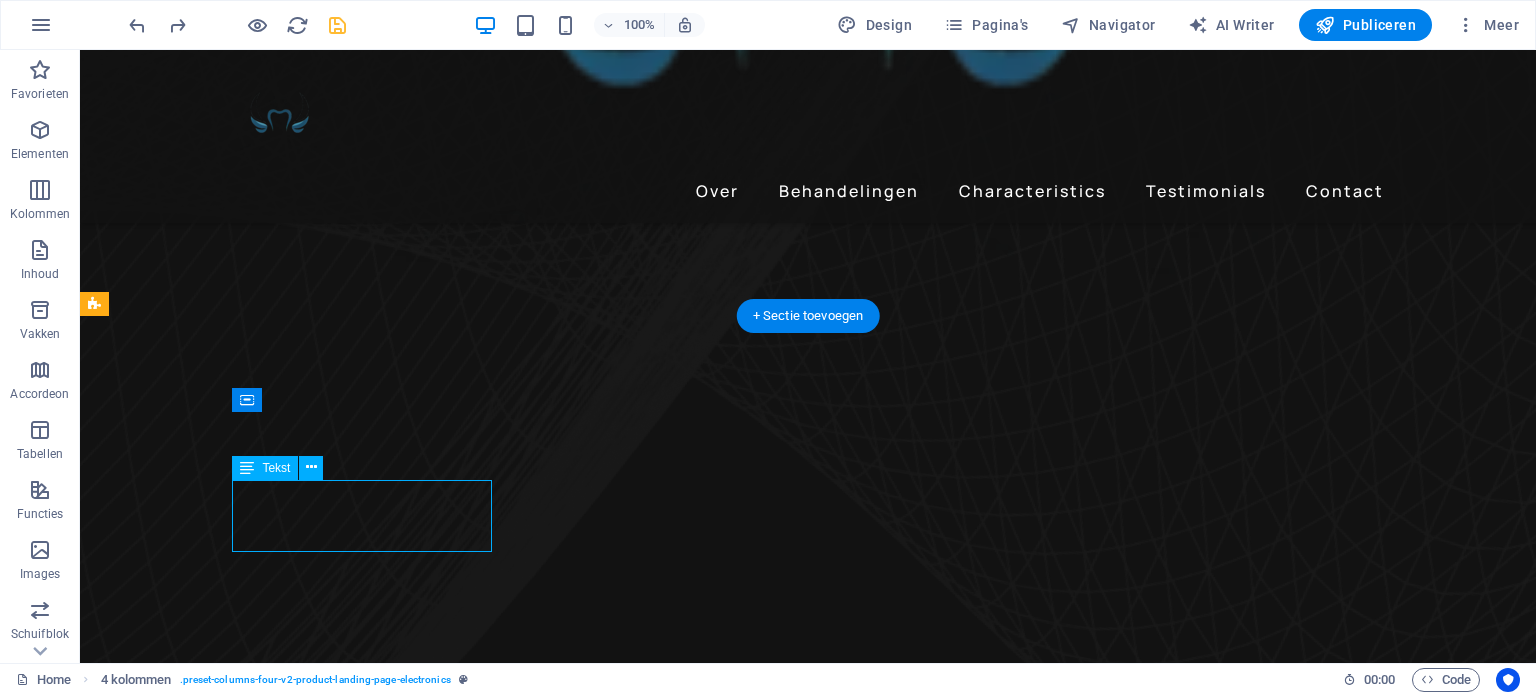click on "Wireless Charging" at bounding box center (242, 4866) 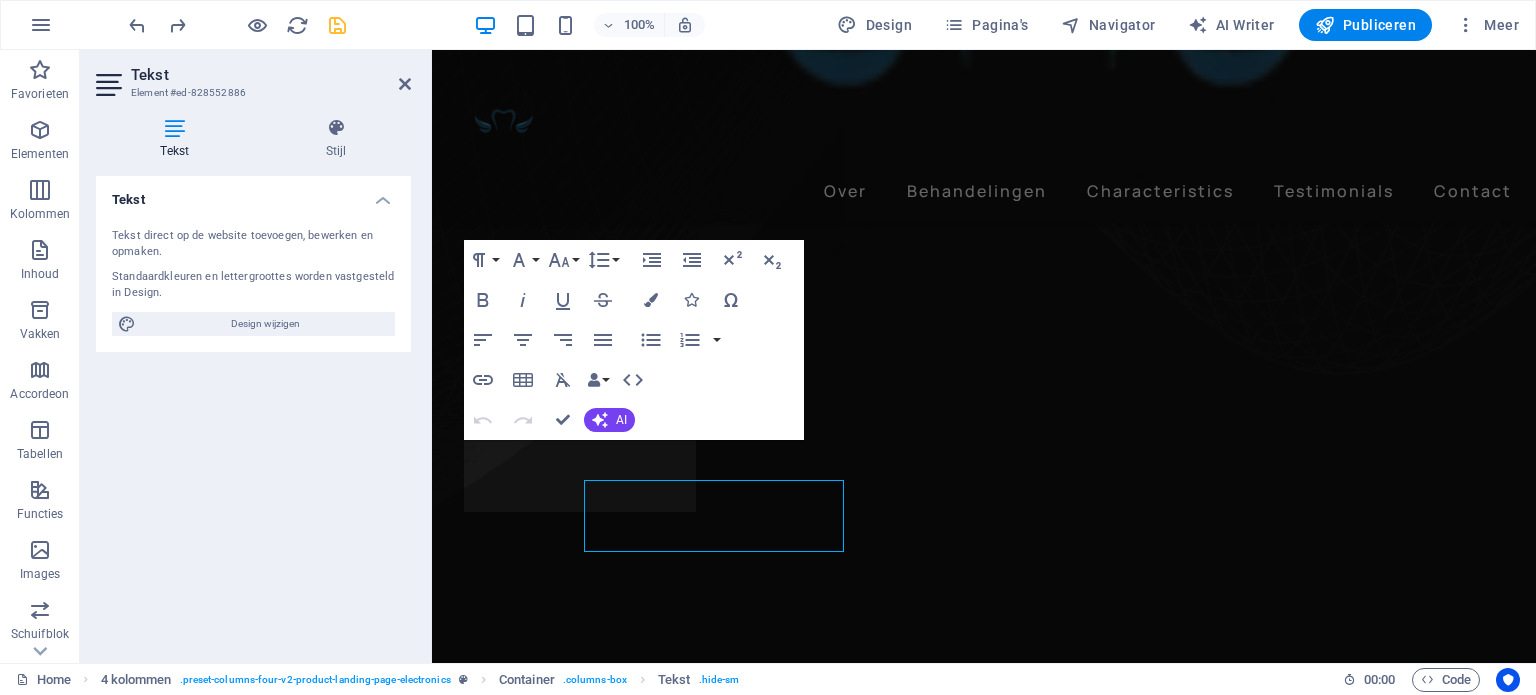 scroll, scrollTop: 1024, scrollLeft: 0, axis: vertical 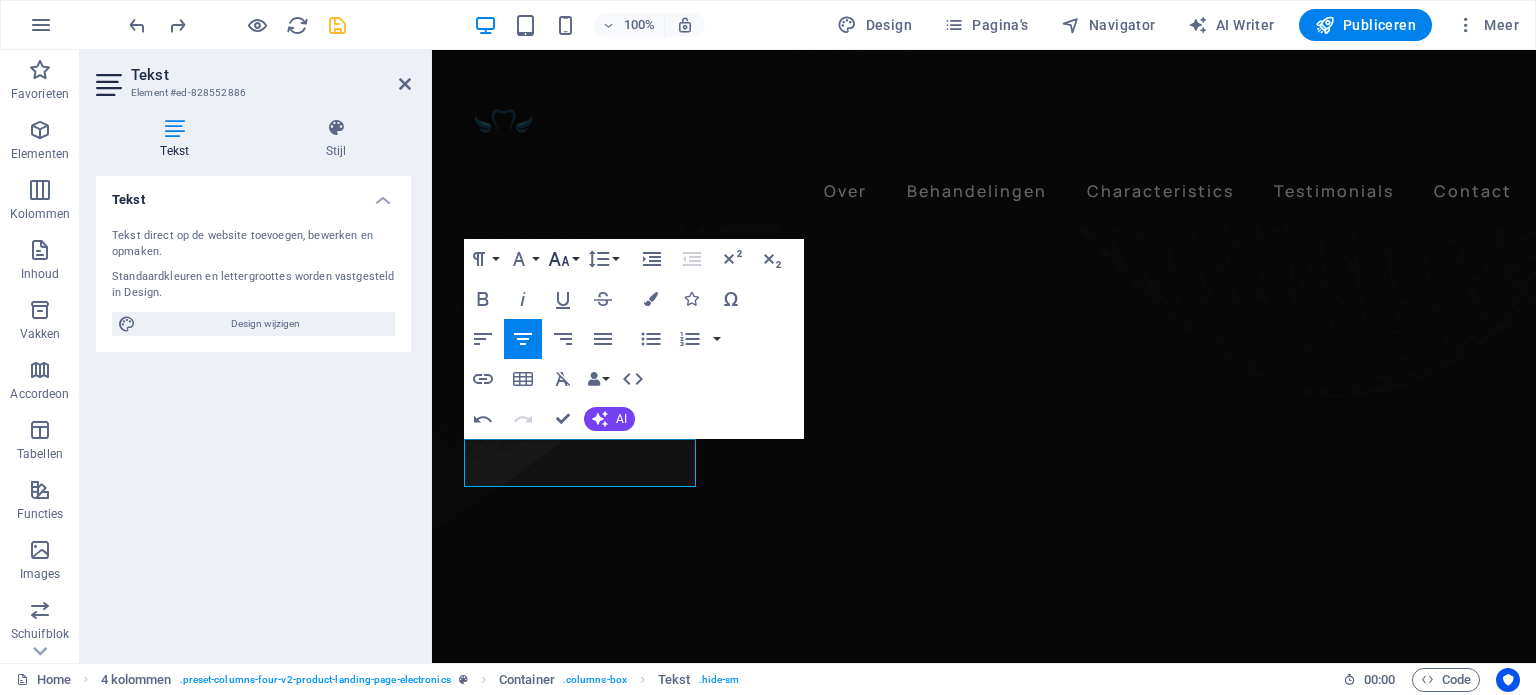 click 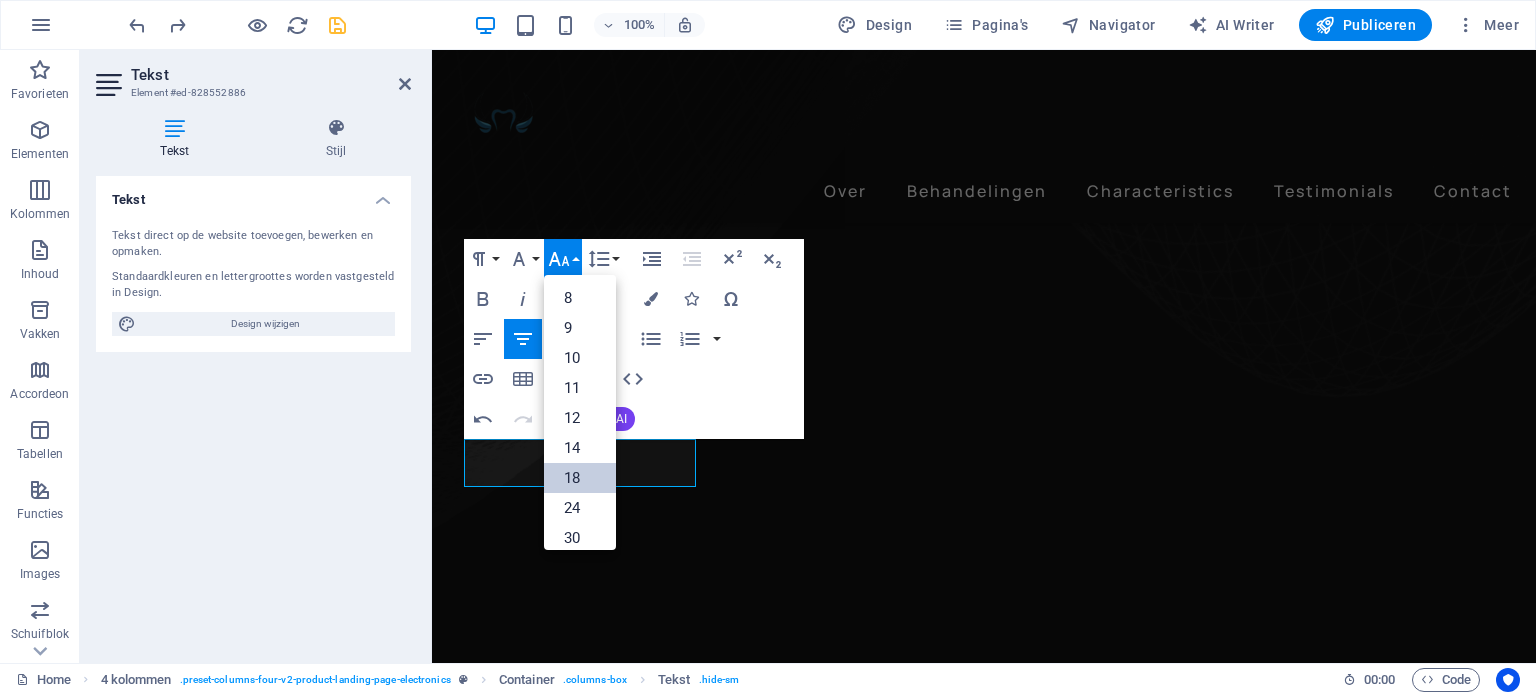 click on "18" at bounding box center [580, 478] 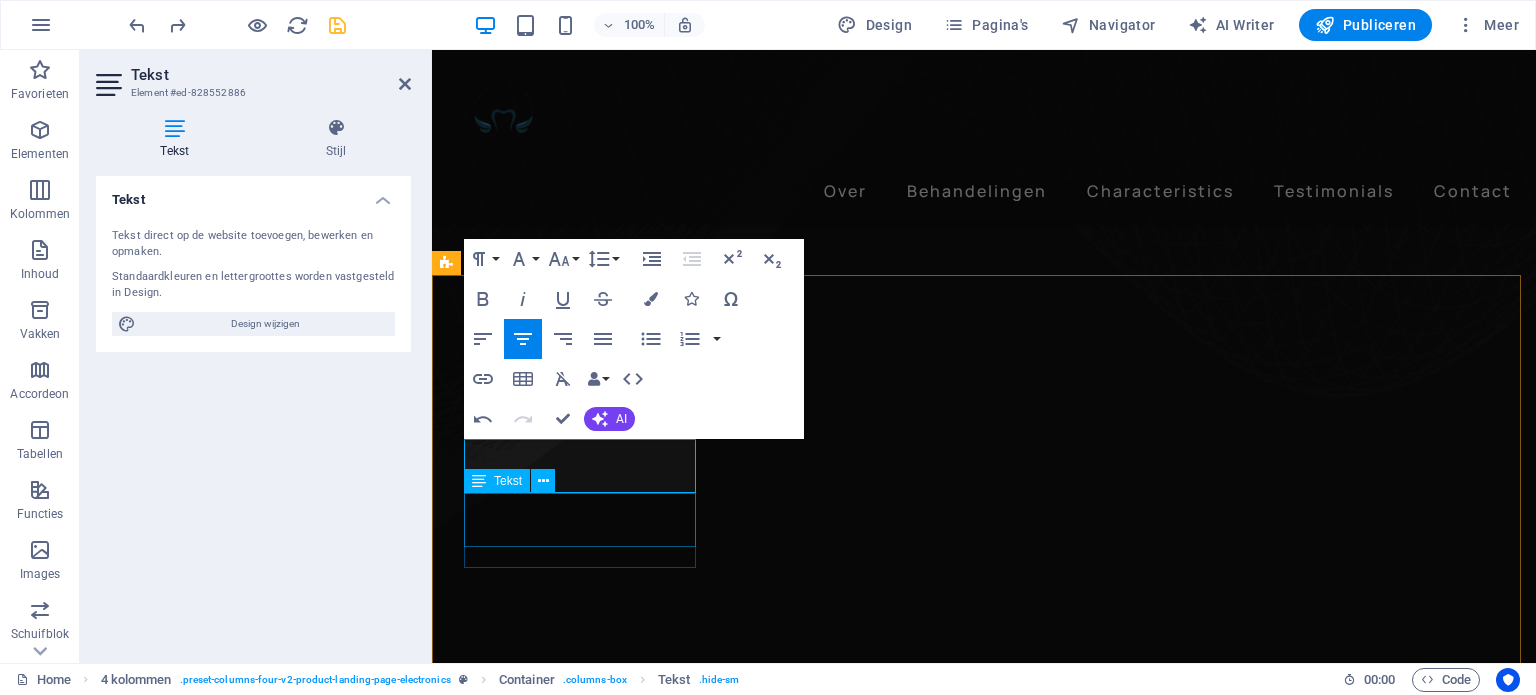 click on "Voor het vroegtijdig opsporen van problemen" at bounding box center (582, 4634) 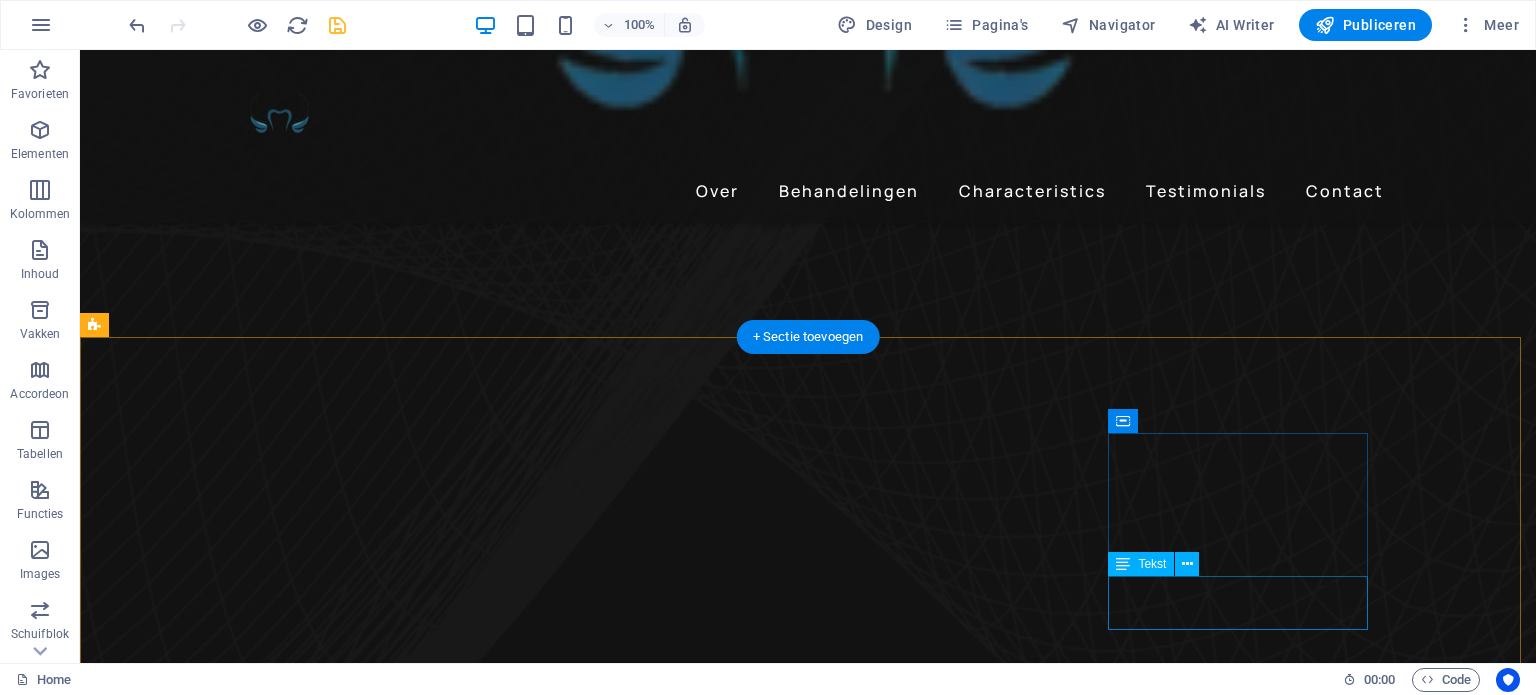 click on "Premium Sound" at bounding box center [242, 5357] 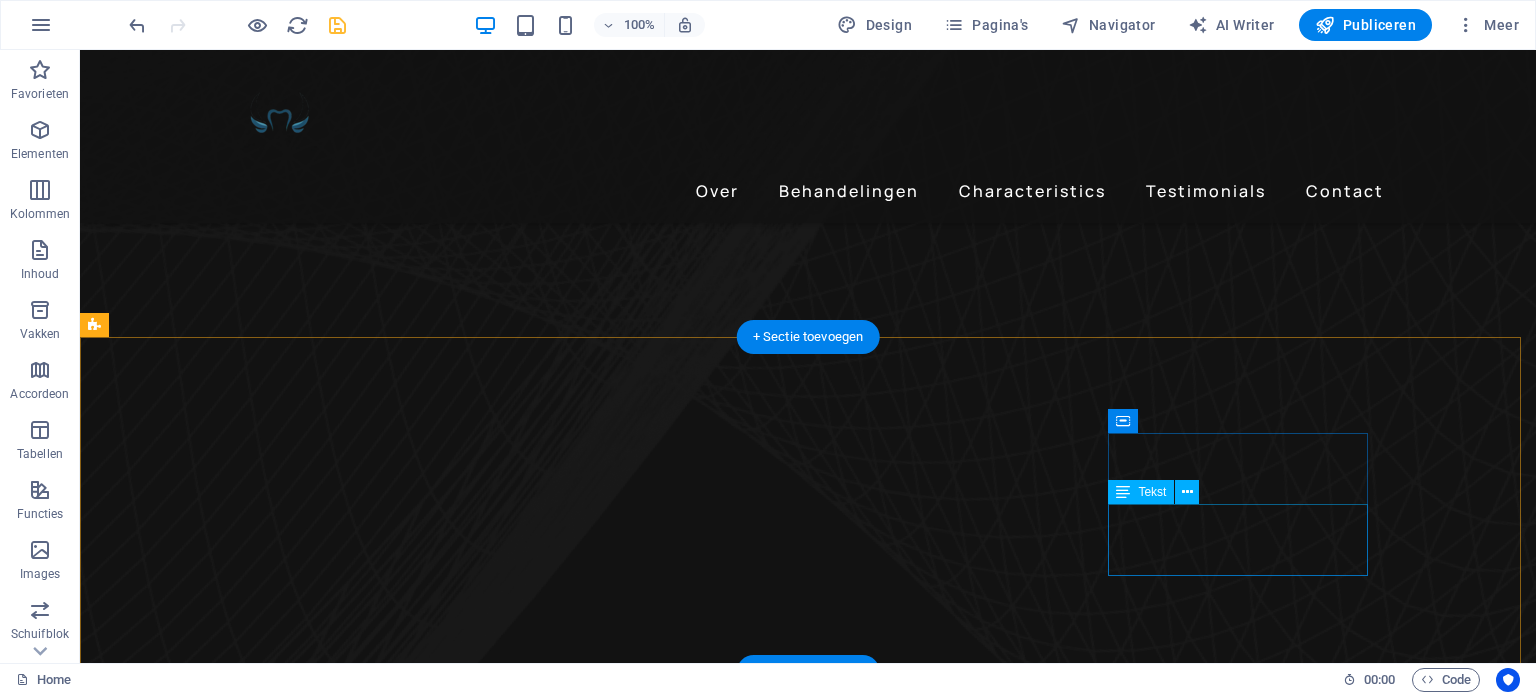 click on "Premium Sound" at bounding box center (242, 5294) 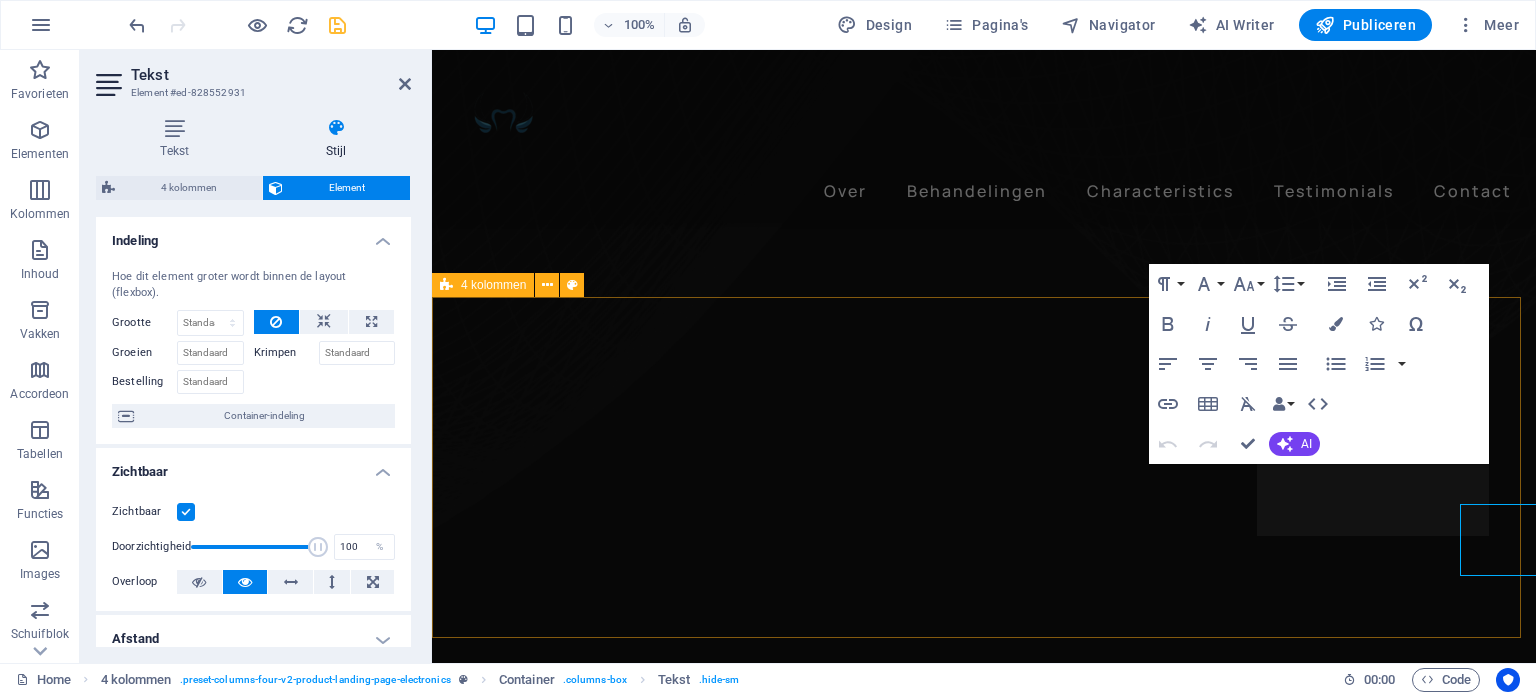 scroll, scrollTop: 1002, scrollLeft: 0, axis: vertical 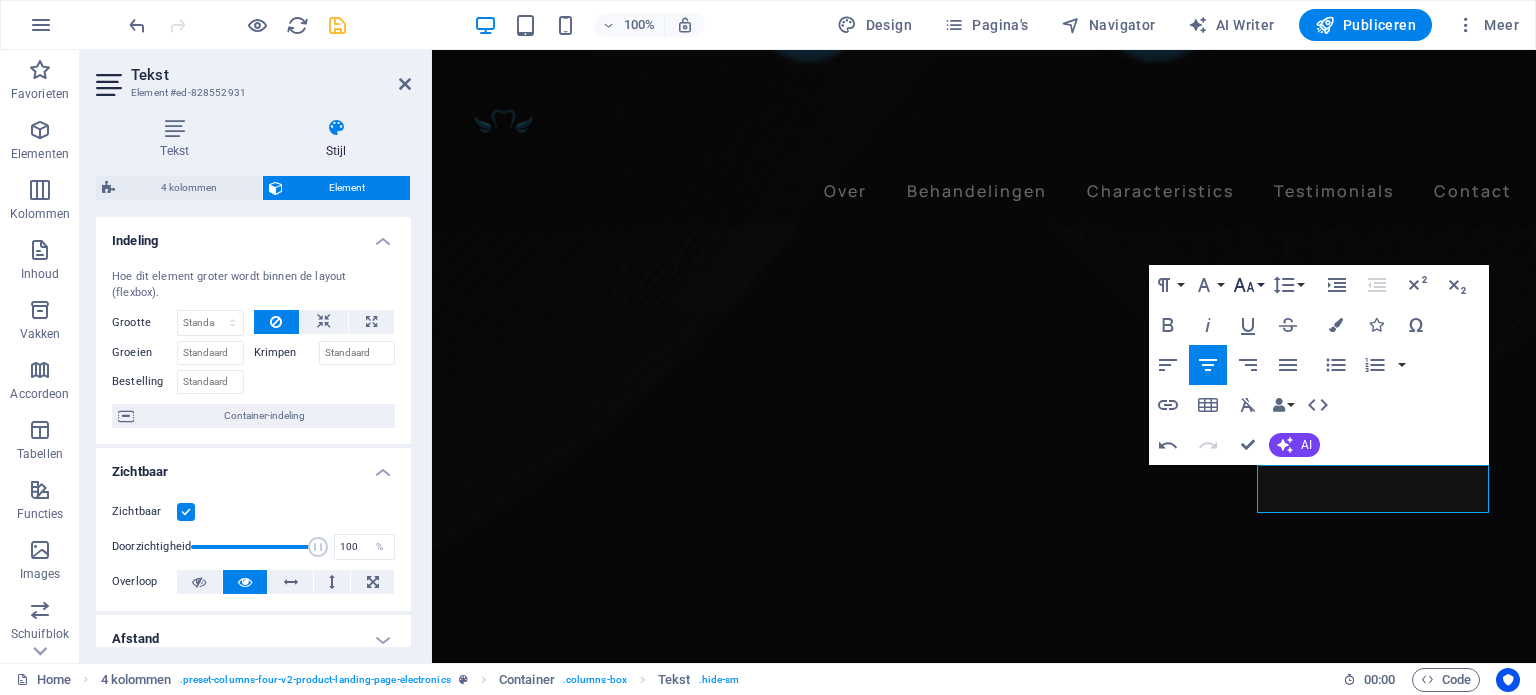 click 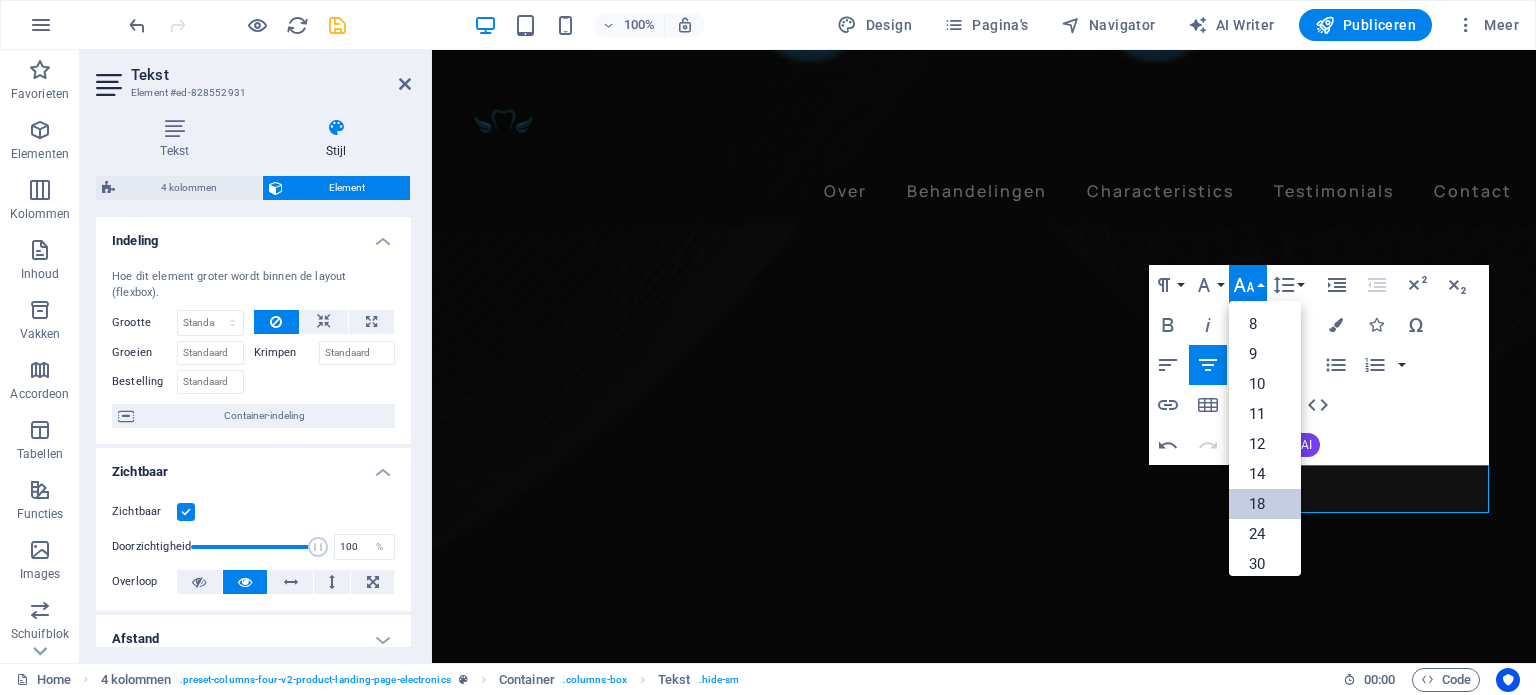 click on "18" at bounding box center (1265, 504) 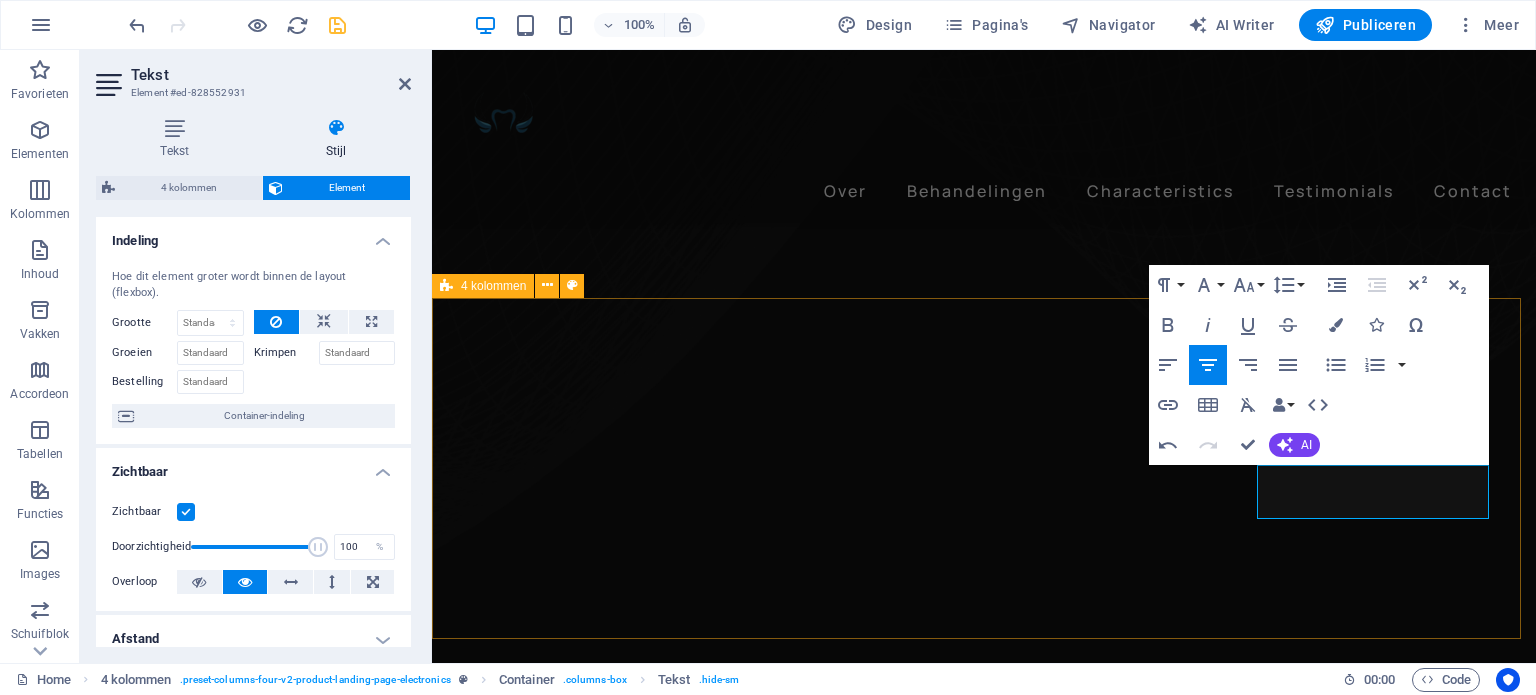 click on "Periodieke controle Voor het vroegtijdig opsporen van problemen Esthetisch Facings, bleekbehandelingen en meer
Kroon- en brugwerk Herstel van functie en vorm
Preventieve zorg Gebitsreiniging, fluoride en mondhygiëne-advies" at bounding box center (984, 4784) 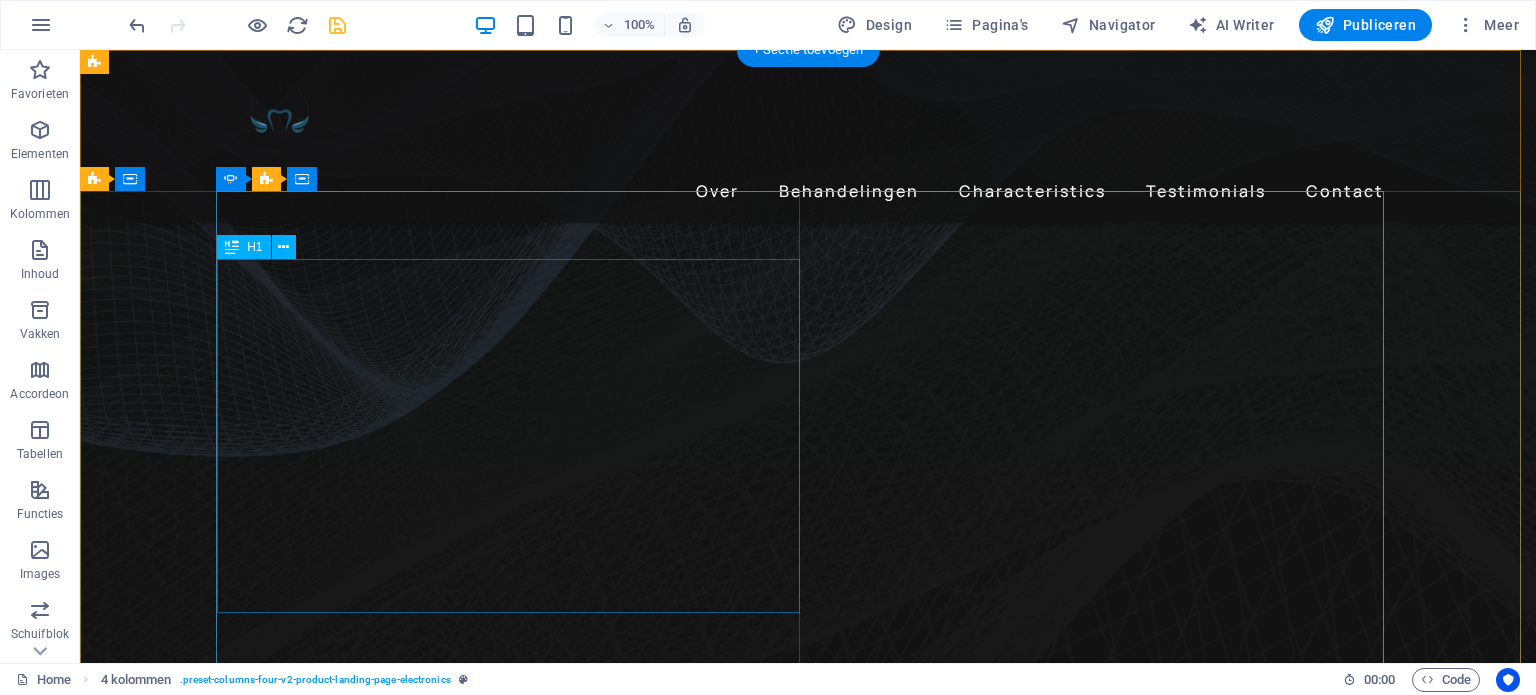 scroll, scrollTop: 0, scrollLeft: 0, axis: both 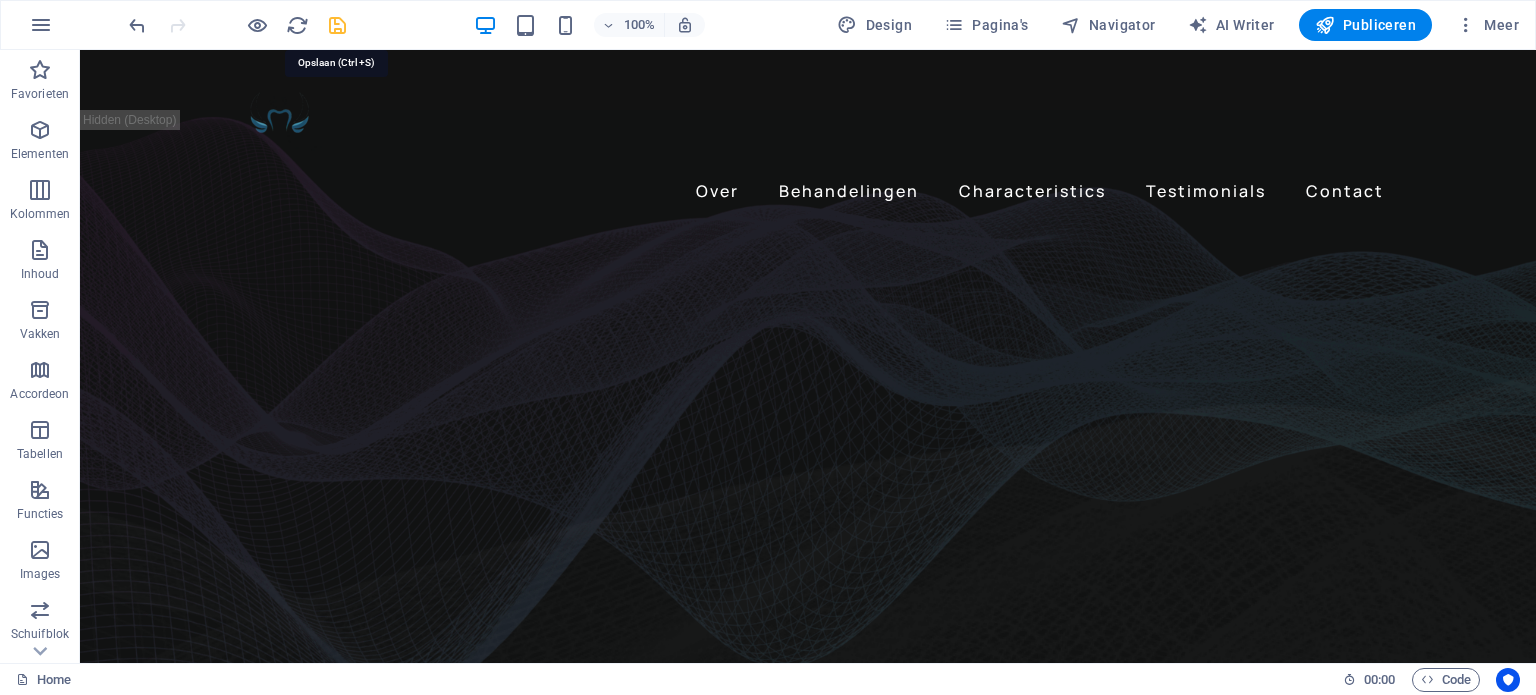 click at bounding box center (337, 25) 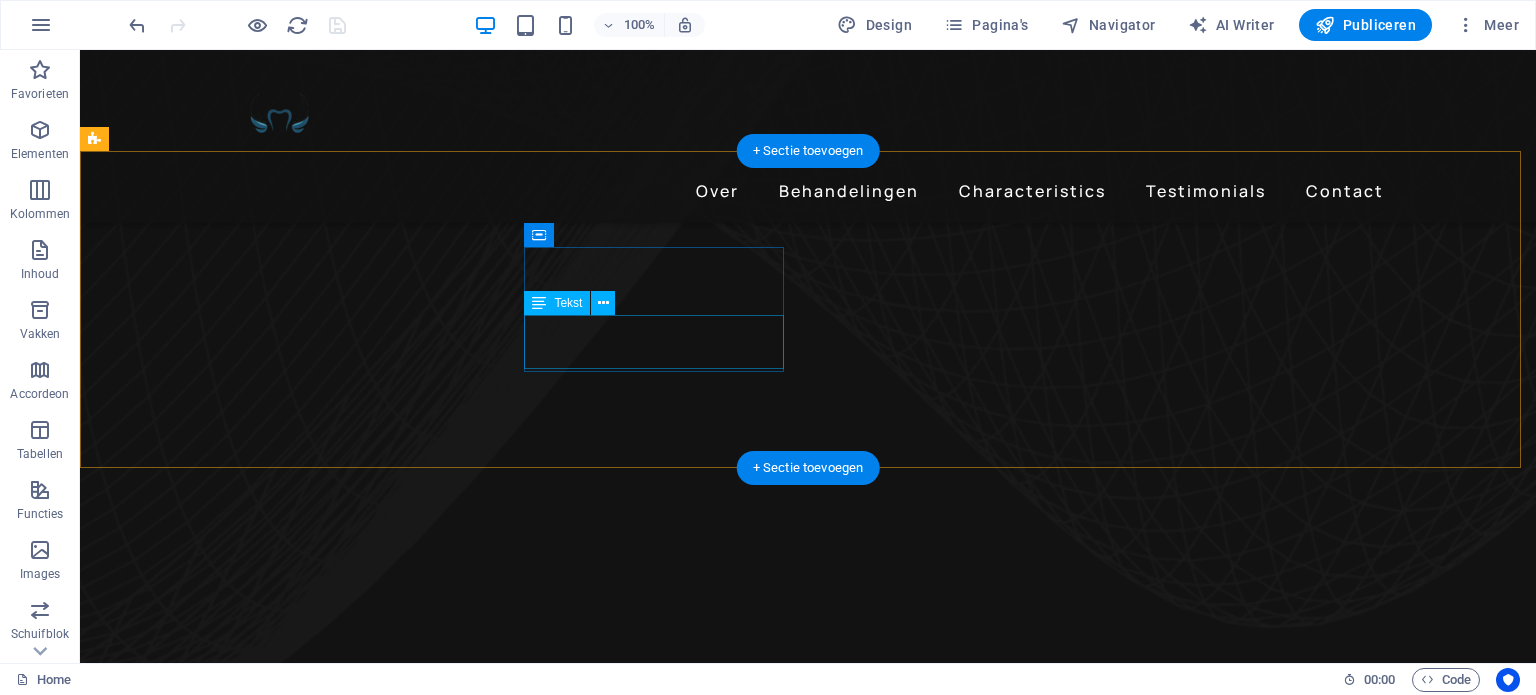 scroll, scrollTop: 1211, scrollLeft: 0, axis: vertical 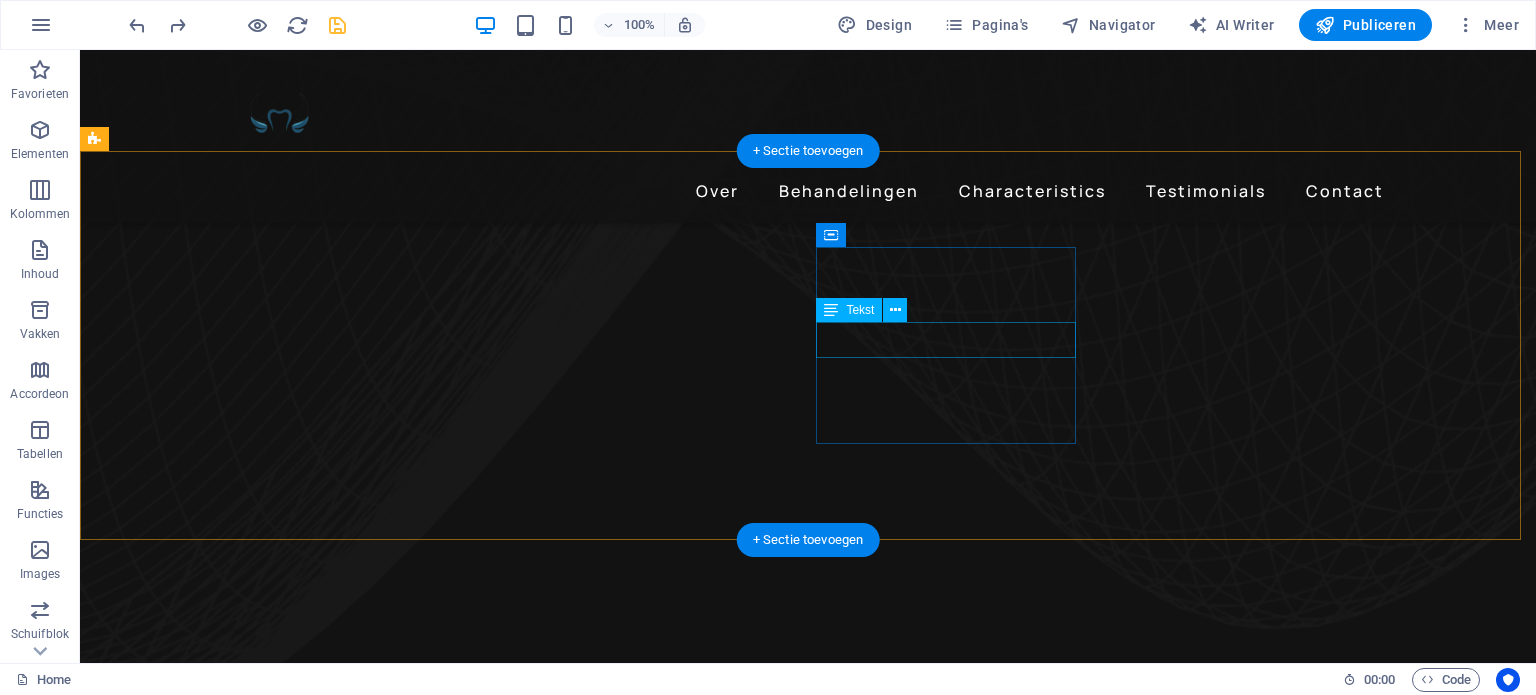 click on "Herstel van functie en vorm" at bounding box center (242, 5110) 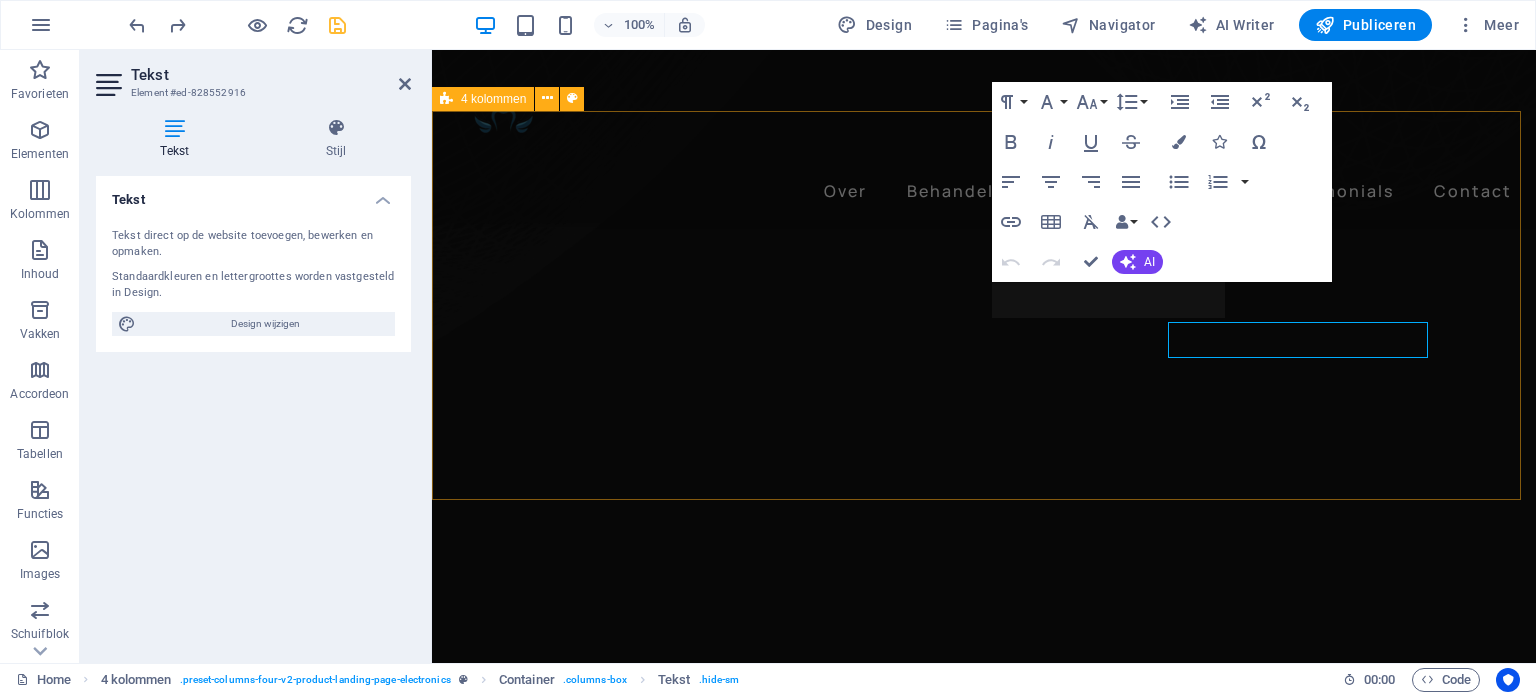 scroll, scrollTop: 1188, scrollLeft: 0, axis: vertical 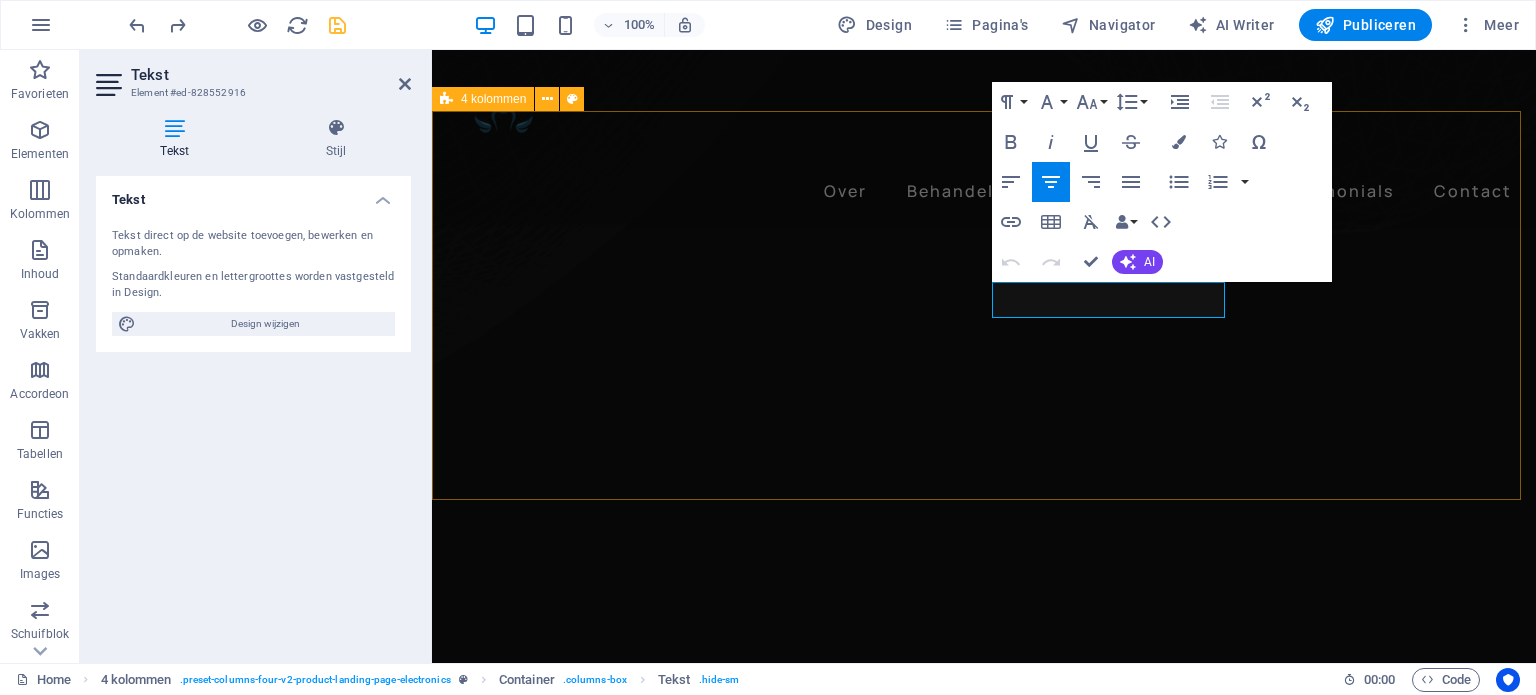 copy on "Herstel van functie en vorm" 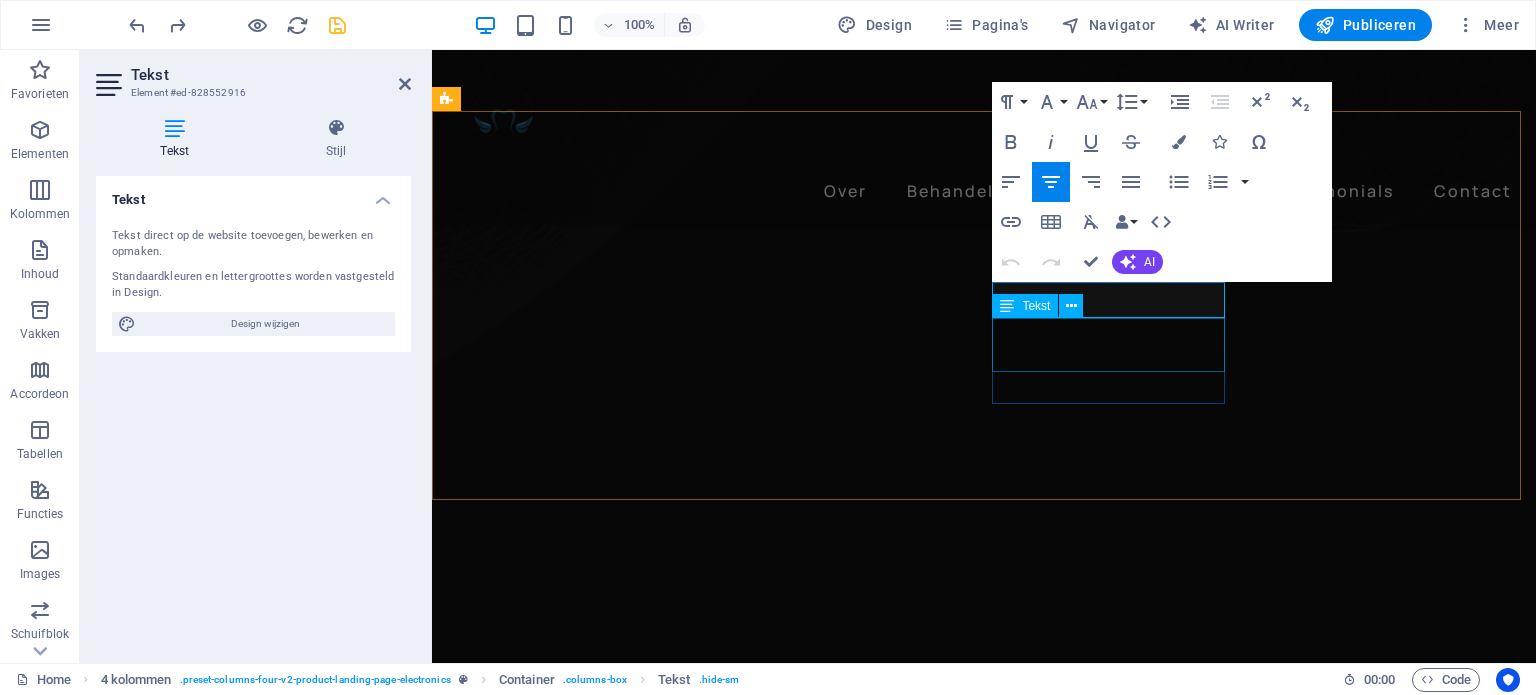 click on "24h of Listening Time" at bounding box center (582, 4879) 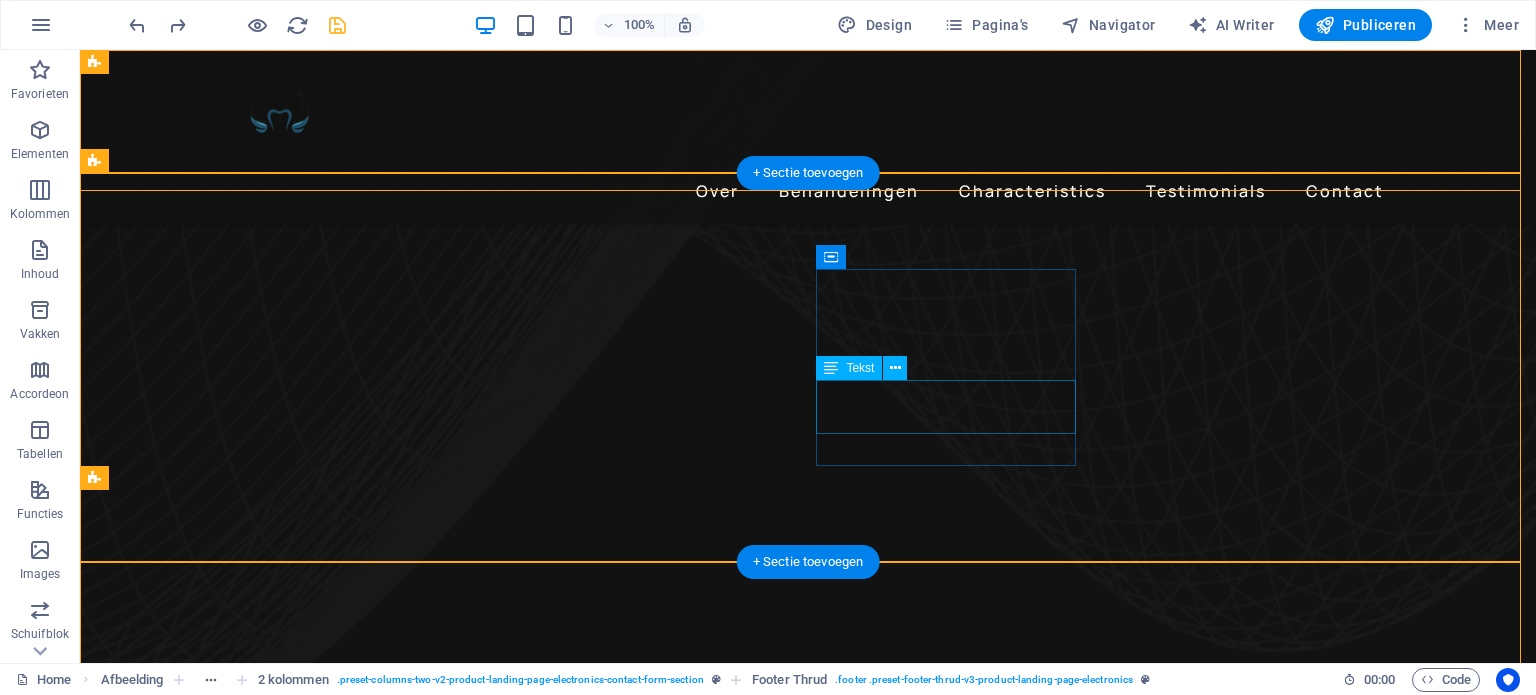 click on "24h of Listening Time" at bounding box center [242, 5138] 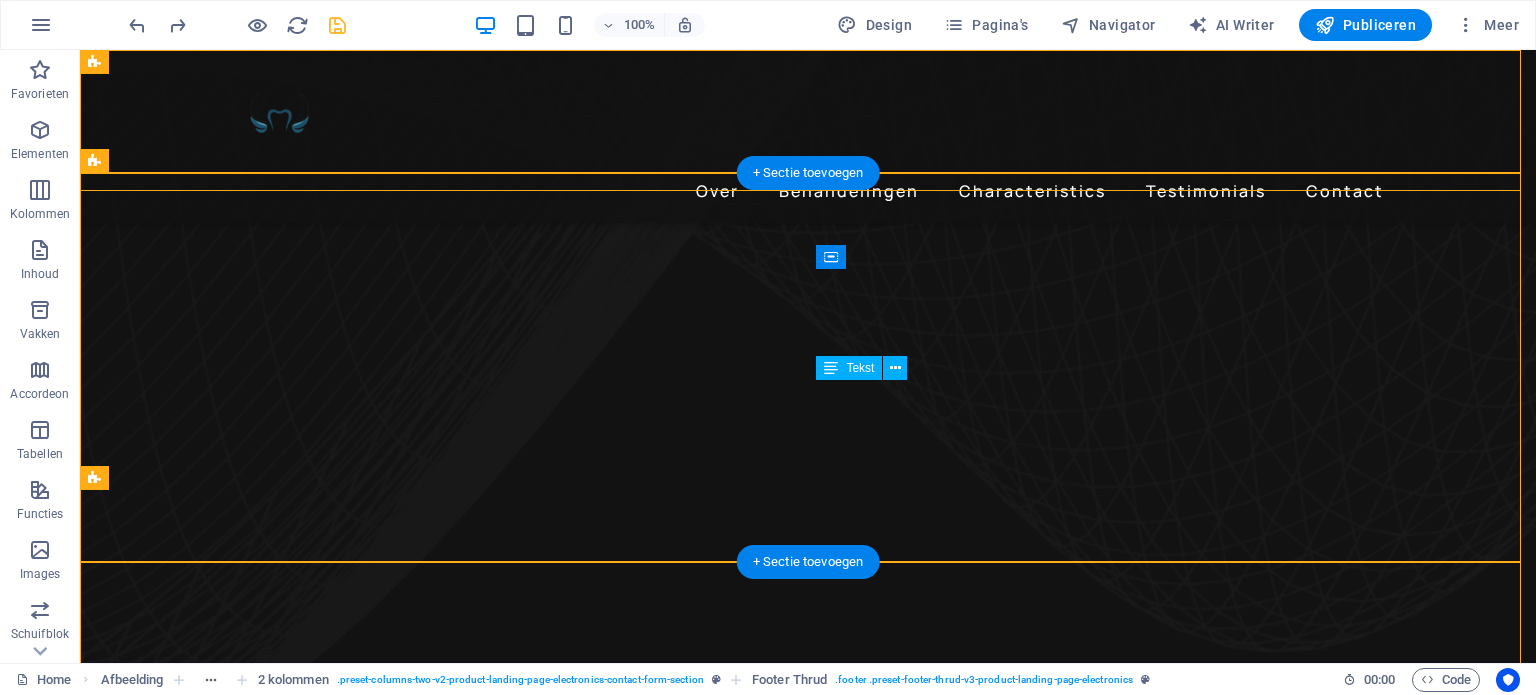 click on "24h of Listening Time" at bounding box center [242, 5138] 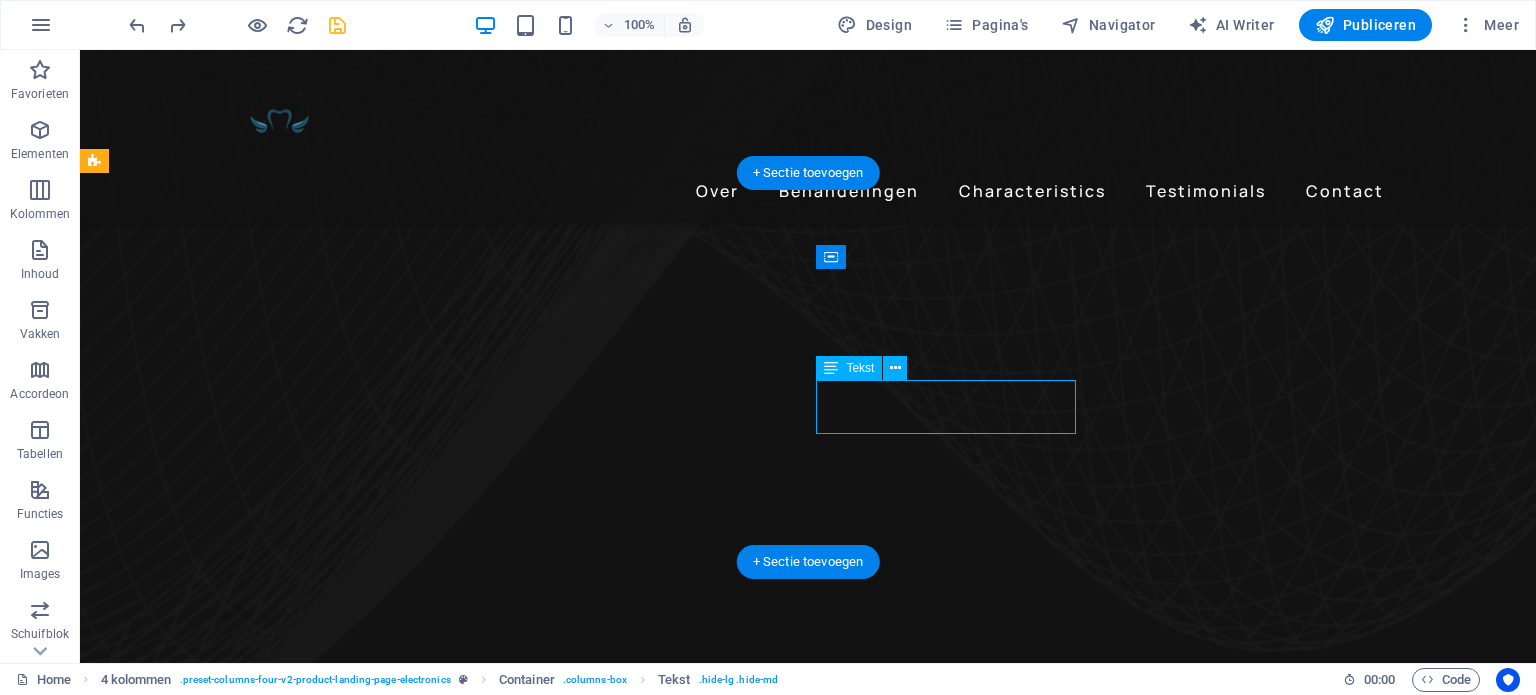 click on "24h of Listening Time" at bounding box center (242, 5138) 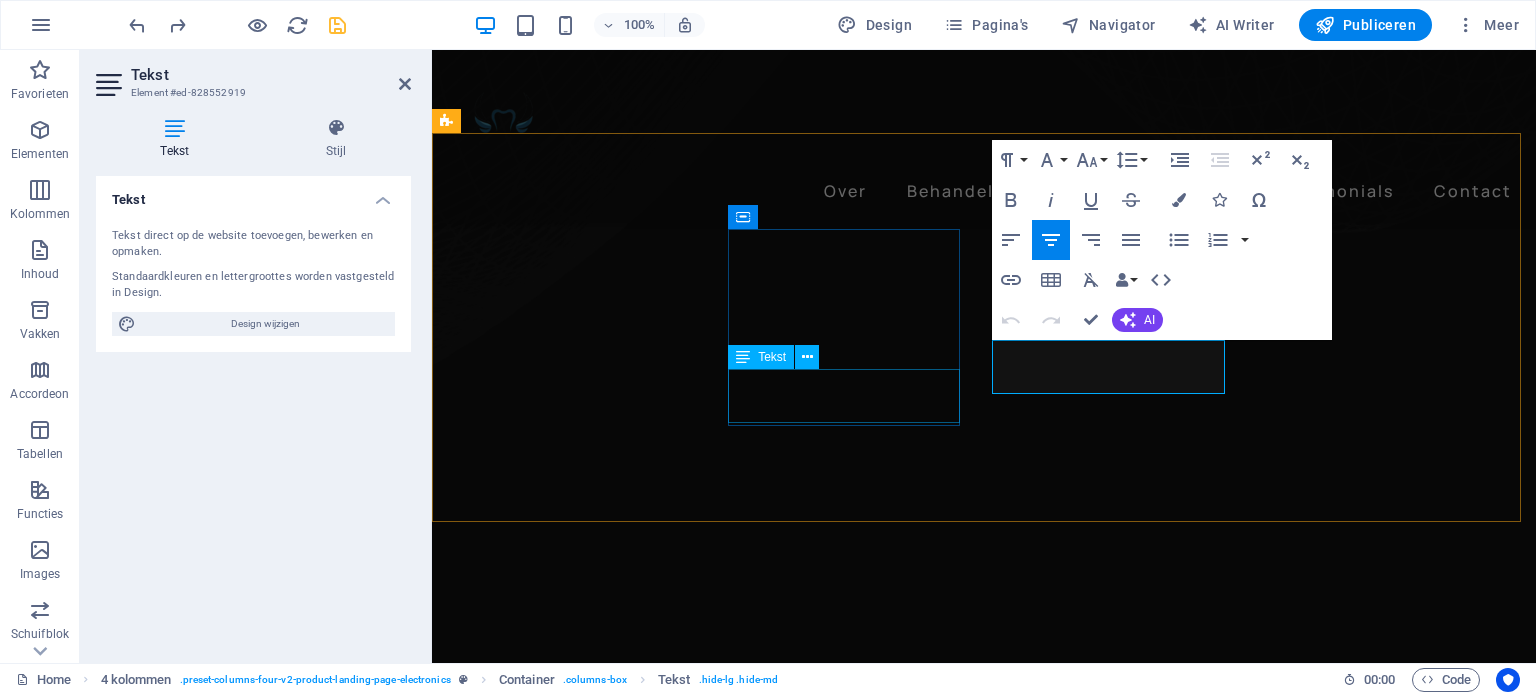 scroll, scrollTop: 1166, scrollLeft: 0, axis: vertical 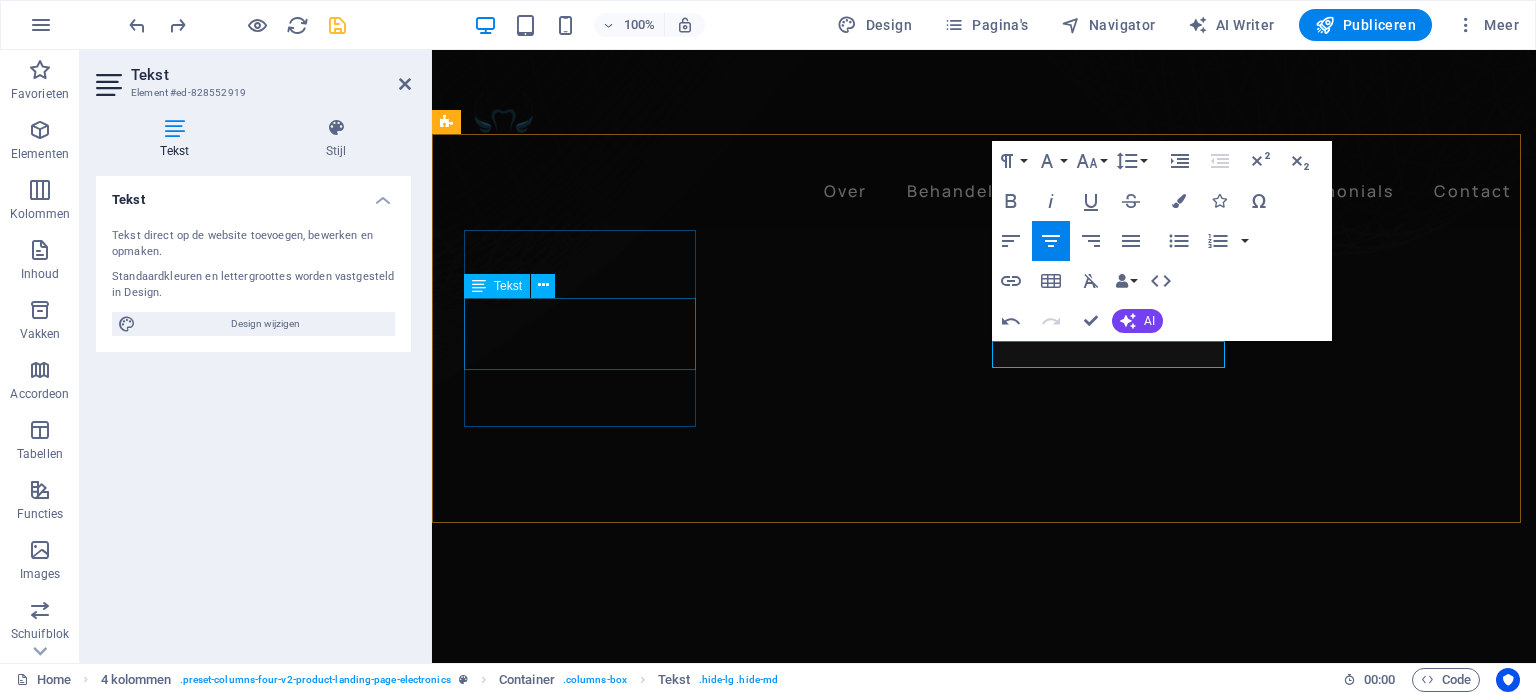 click on "Wireless Charging" at bounding box center [582, 4447] 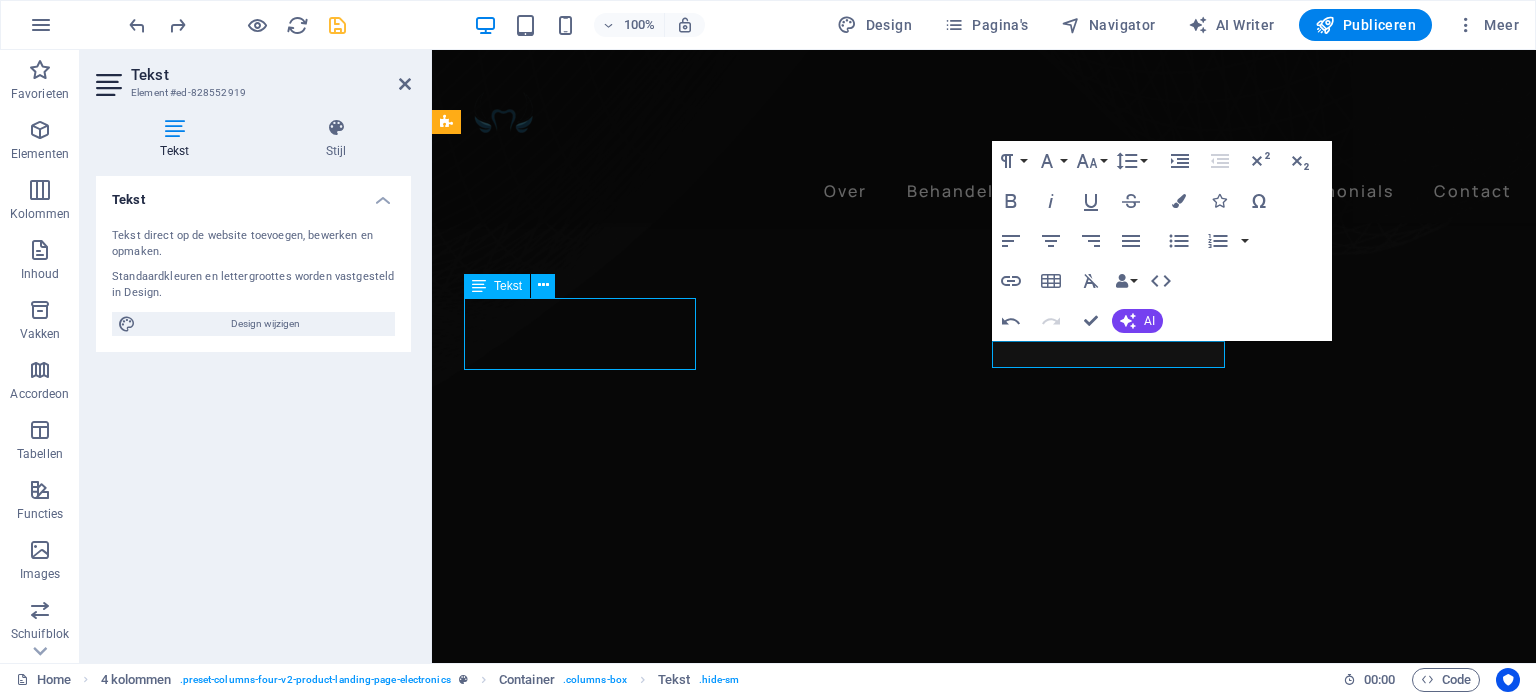 click on "Wireless Charging" at bounding box center (582, 4447) 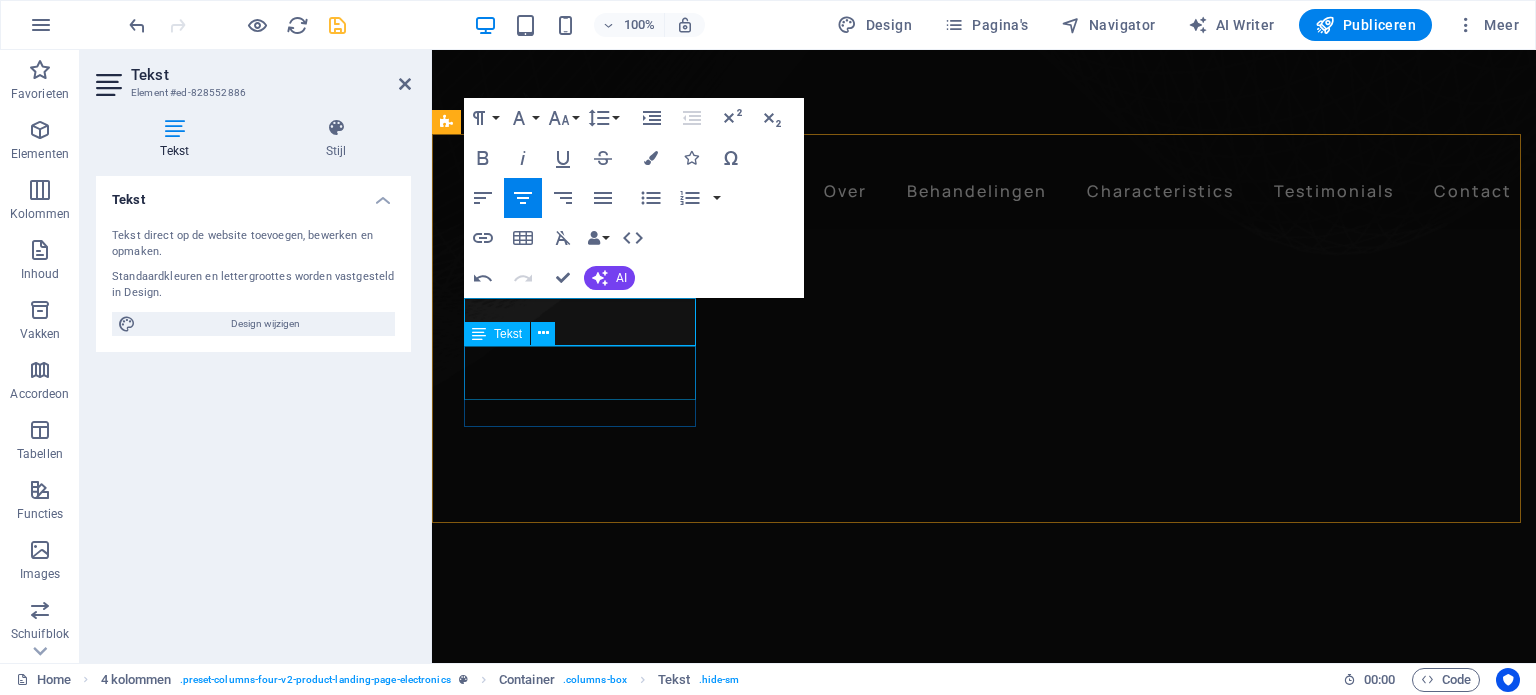 click on "Wireless Charging" at bounding box center (582, 4486) 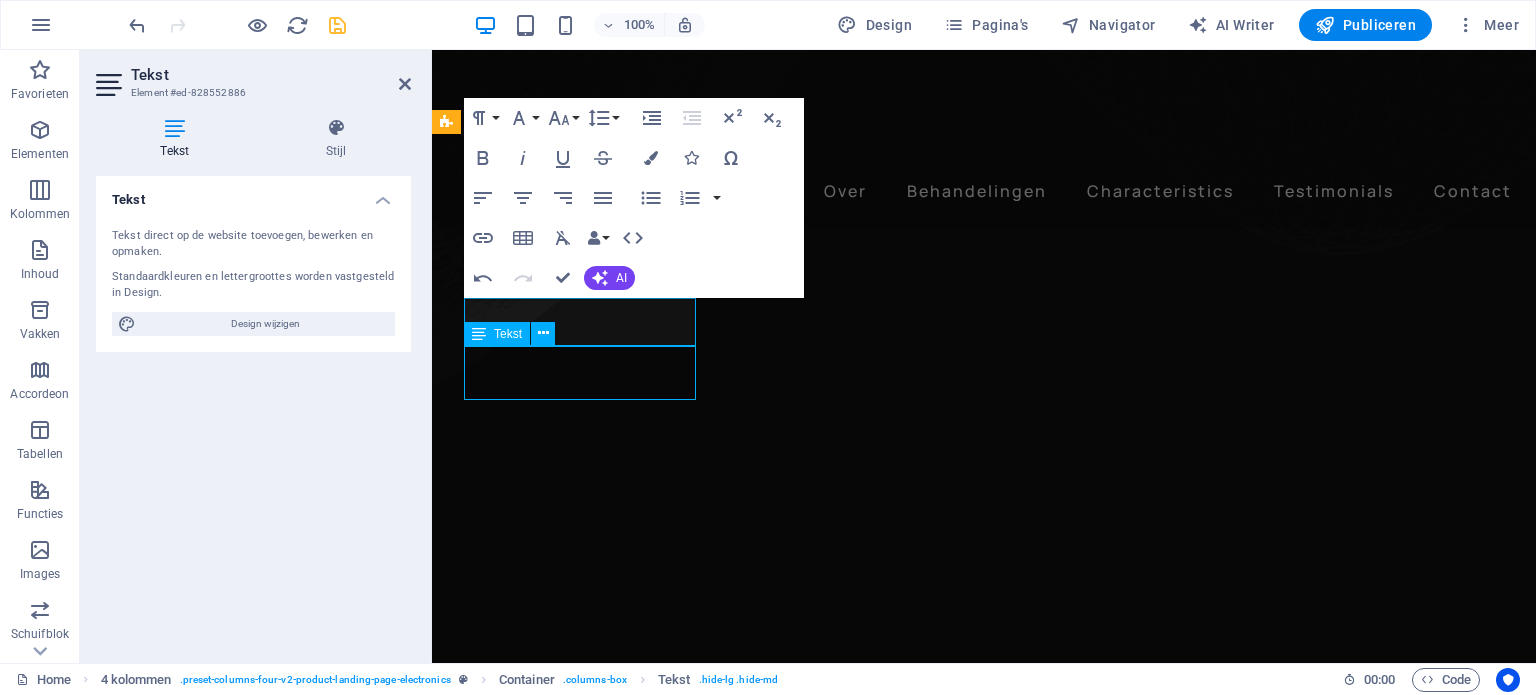 click on "Wireless Charging" at bounding box center [582, 4486] 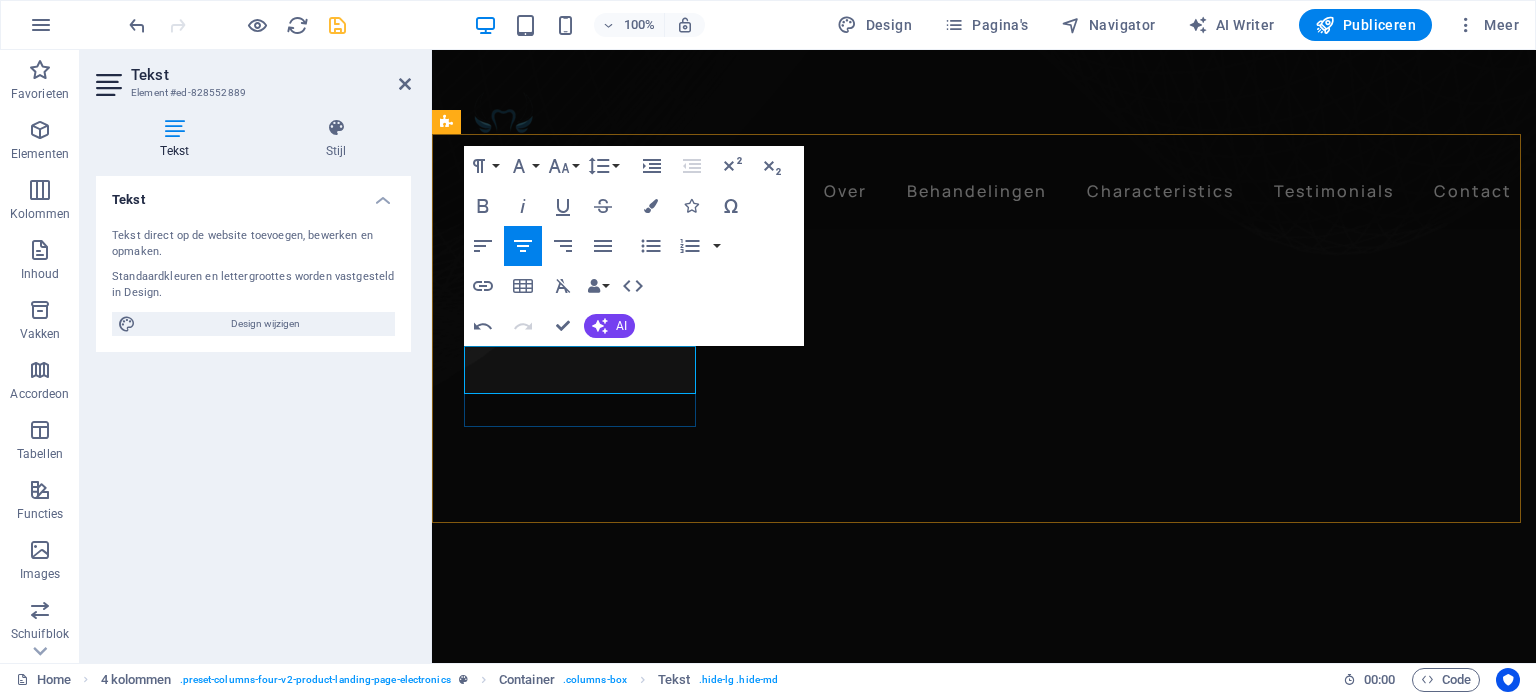 click on "Voor het vroegtijdig opsporen van problemen" at bounding box center [582, 4483] 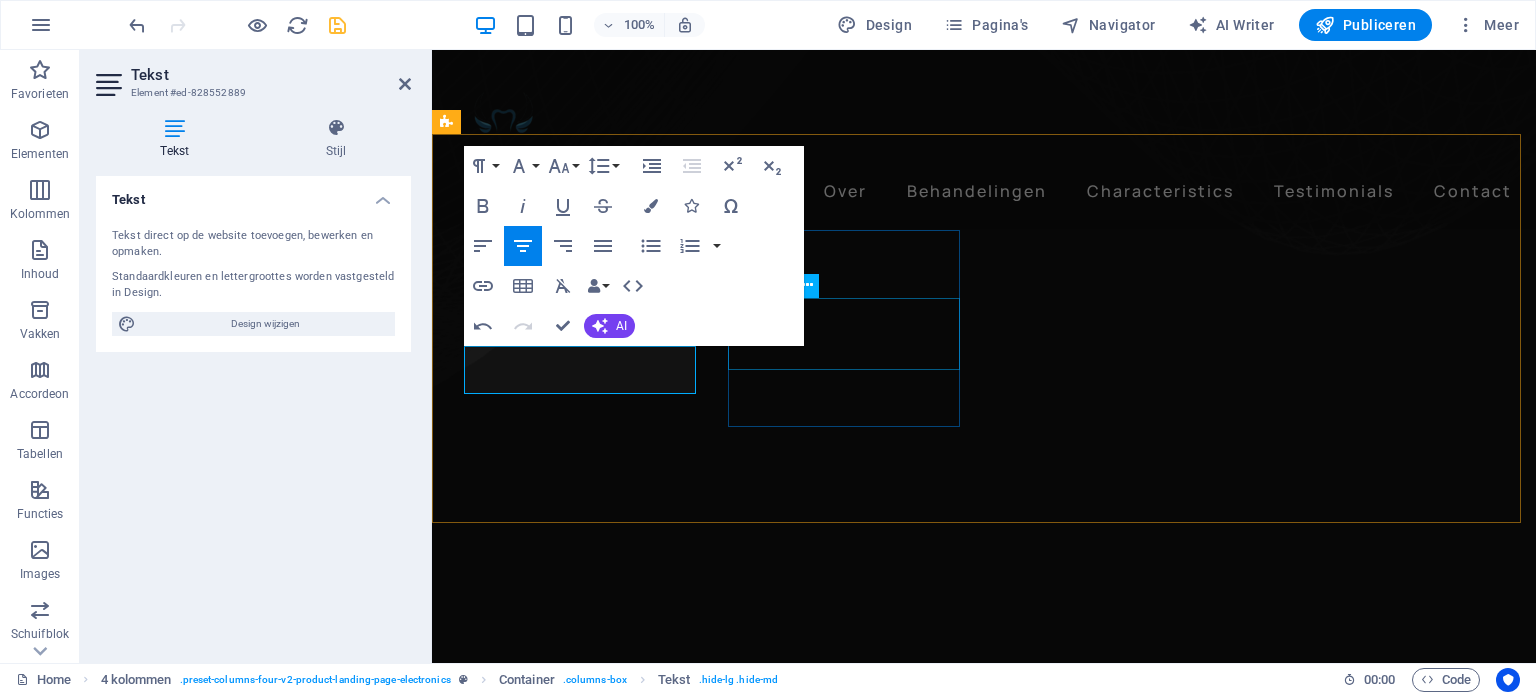 click on "Noise Cancellation" at bounding box center (582, 4627) 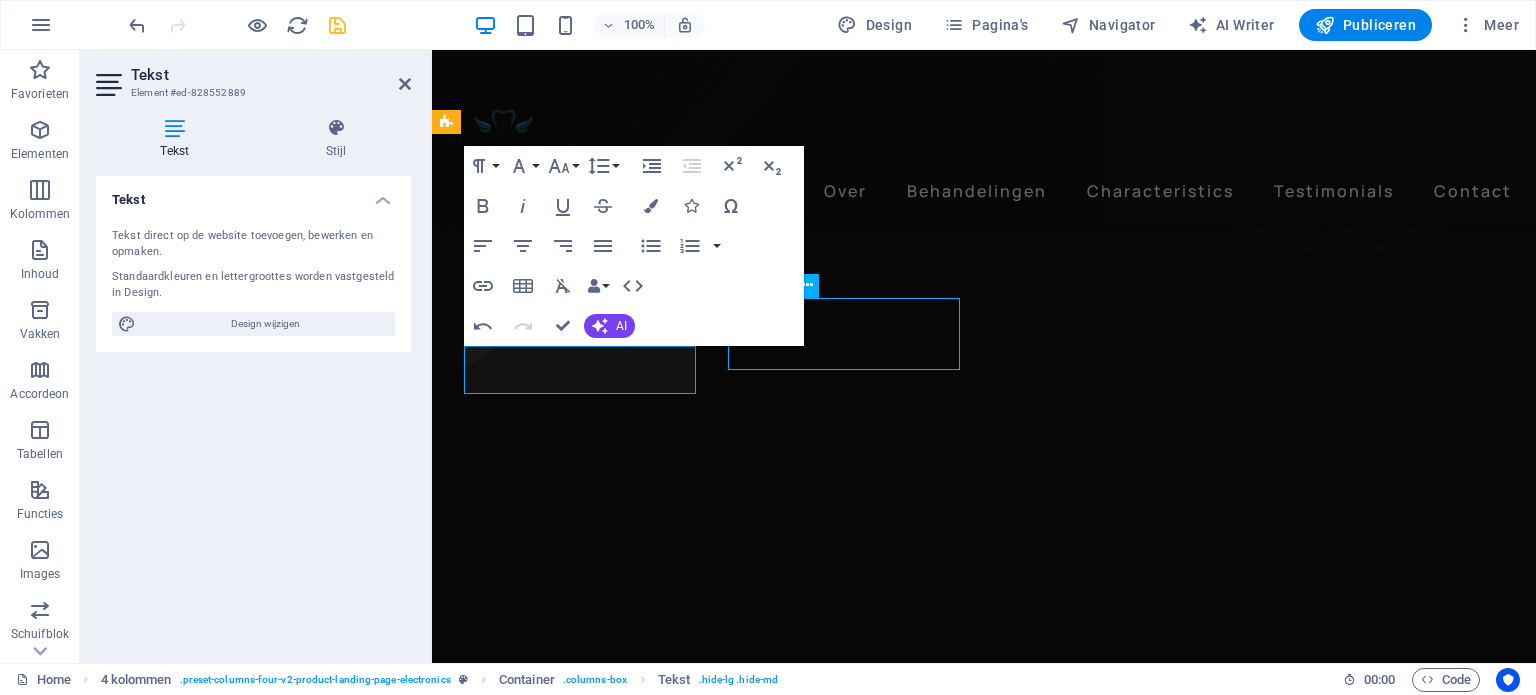 click on "Noise Cancellation" at bounding box center (582, 4627) 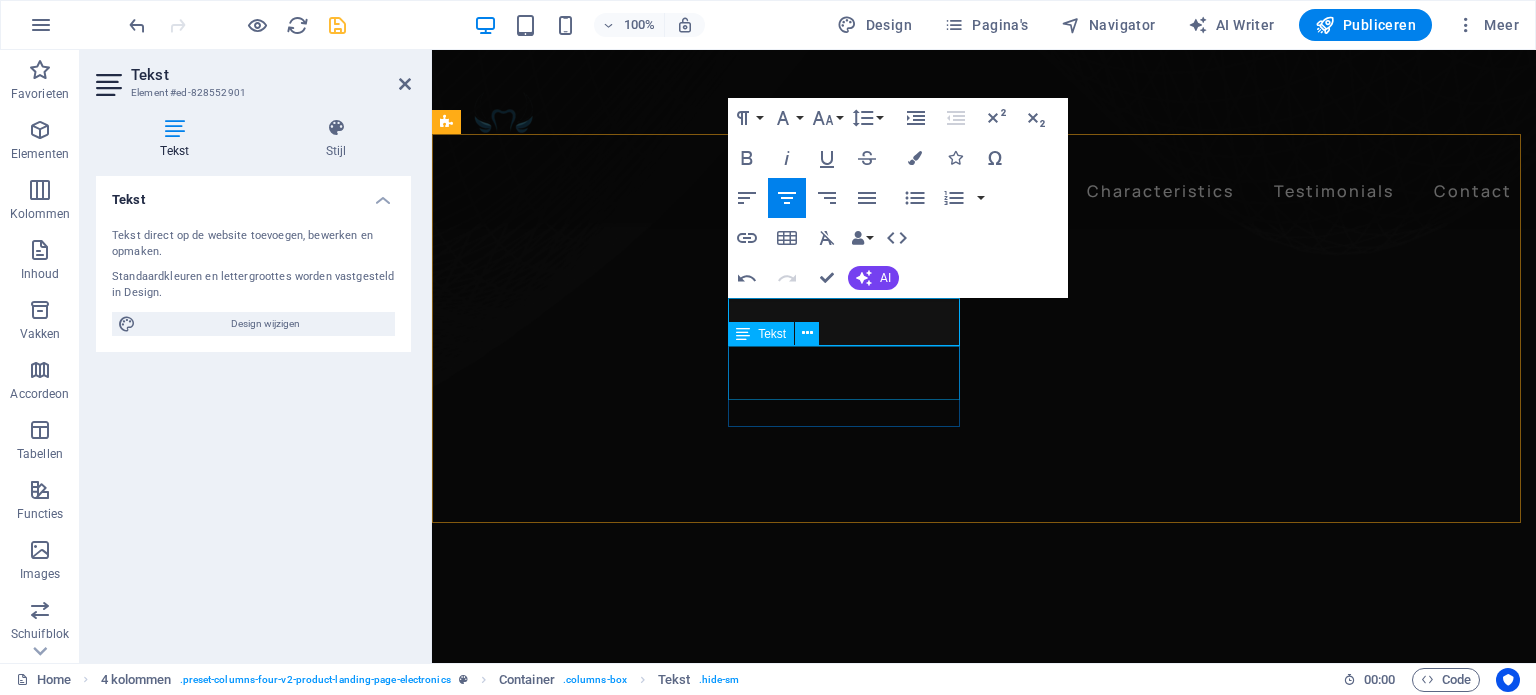 click on "Noise Cancellation" at bounding box center [582, 4666] 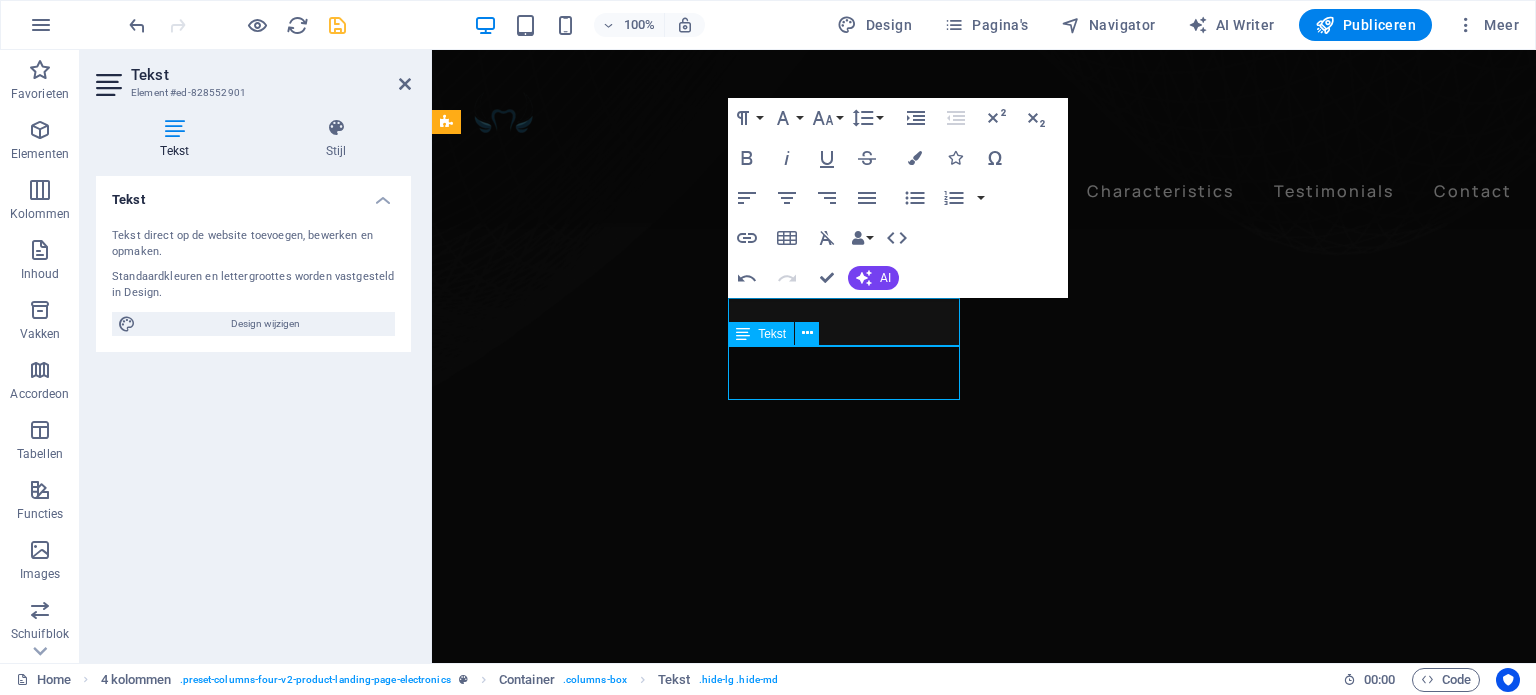 click on "Noise Cancellation" at bounding box center (582, 4666) 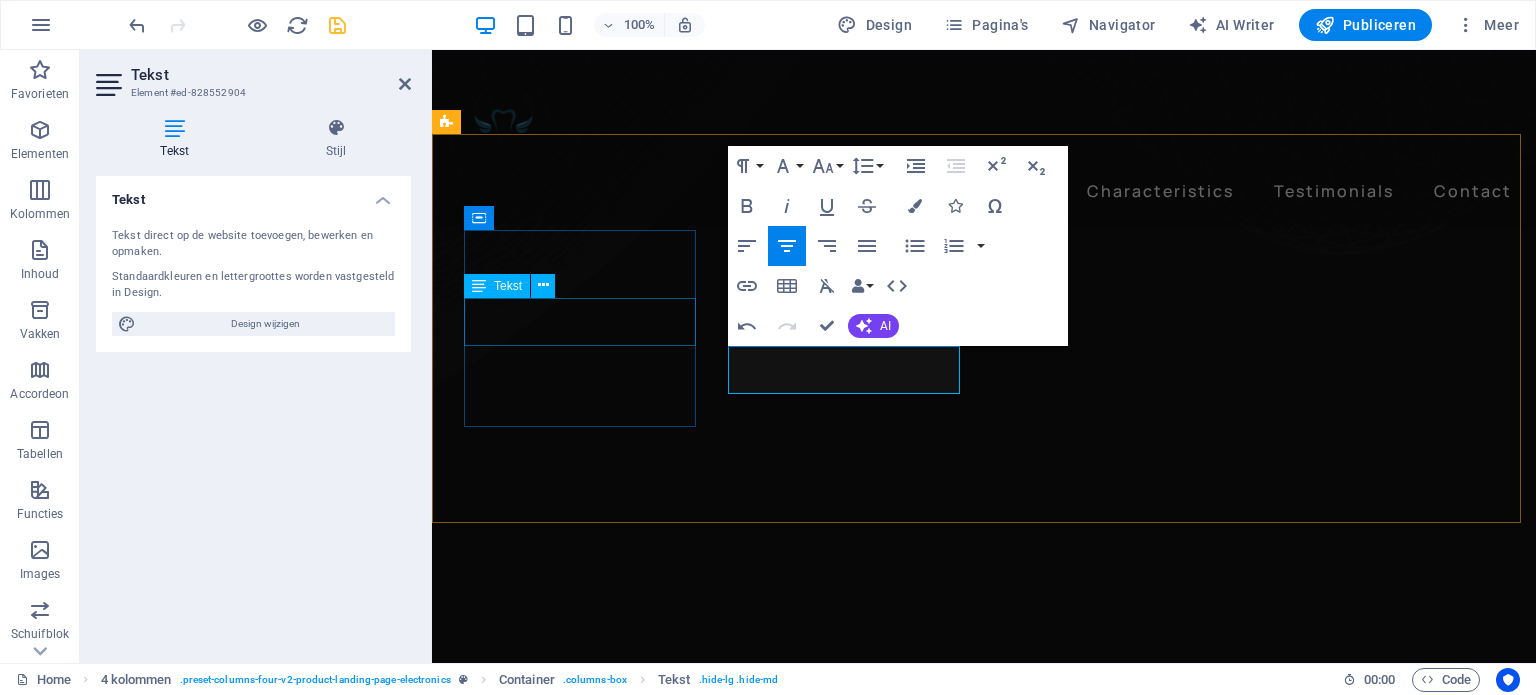 click on "Voor het vroegtijdig opsporen van problemen" at bounding box center (582, 4435) 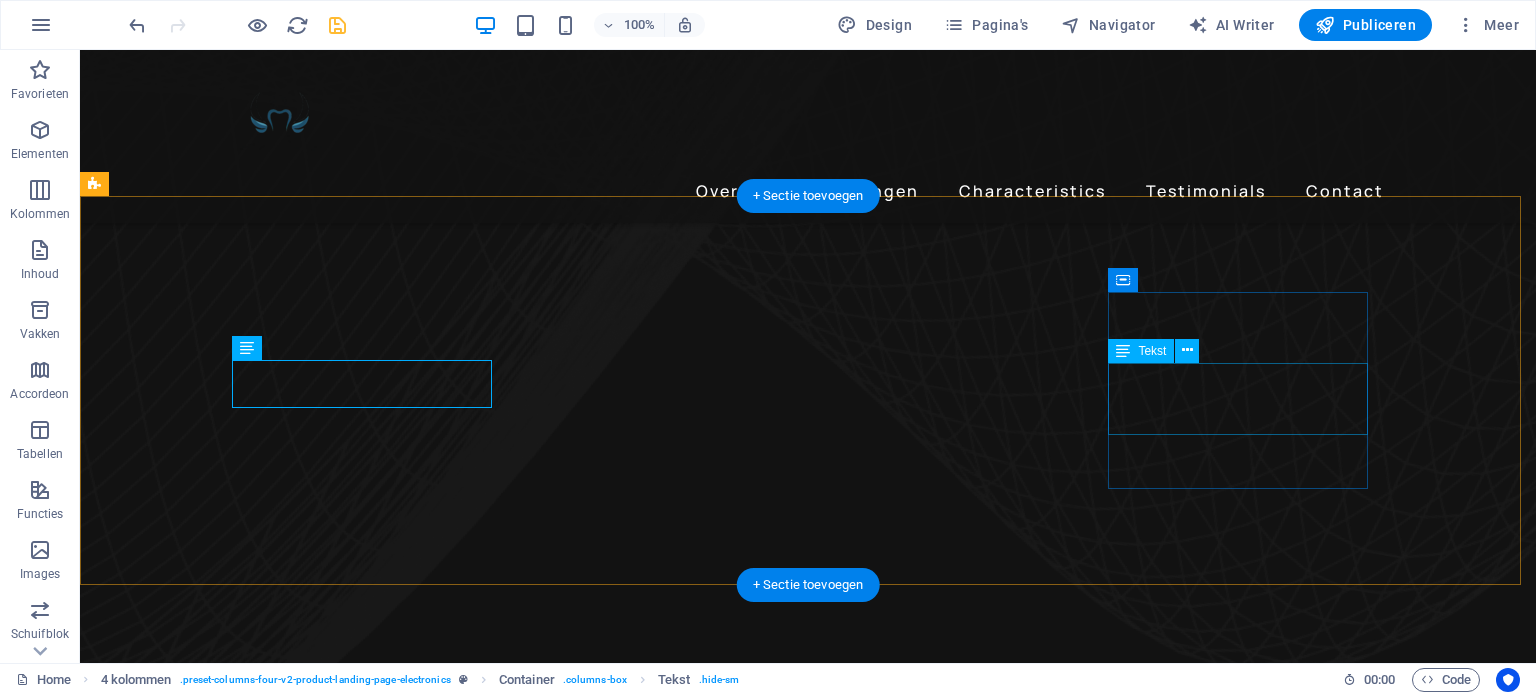 click on "Premium Sound" at bounding box center (242, 5263) 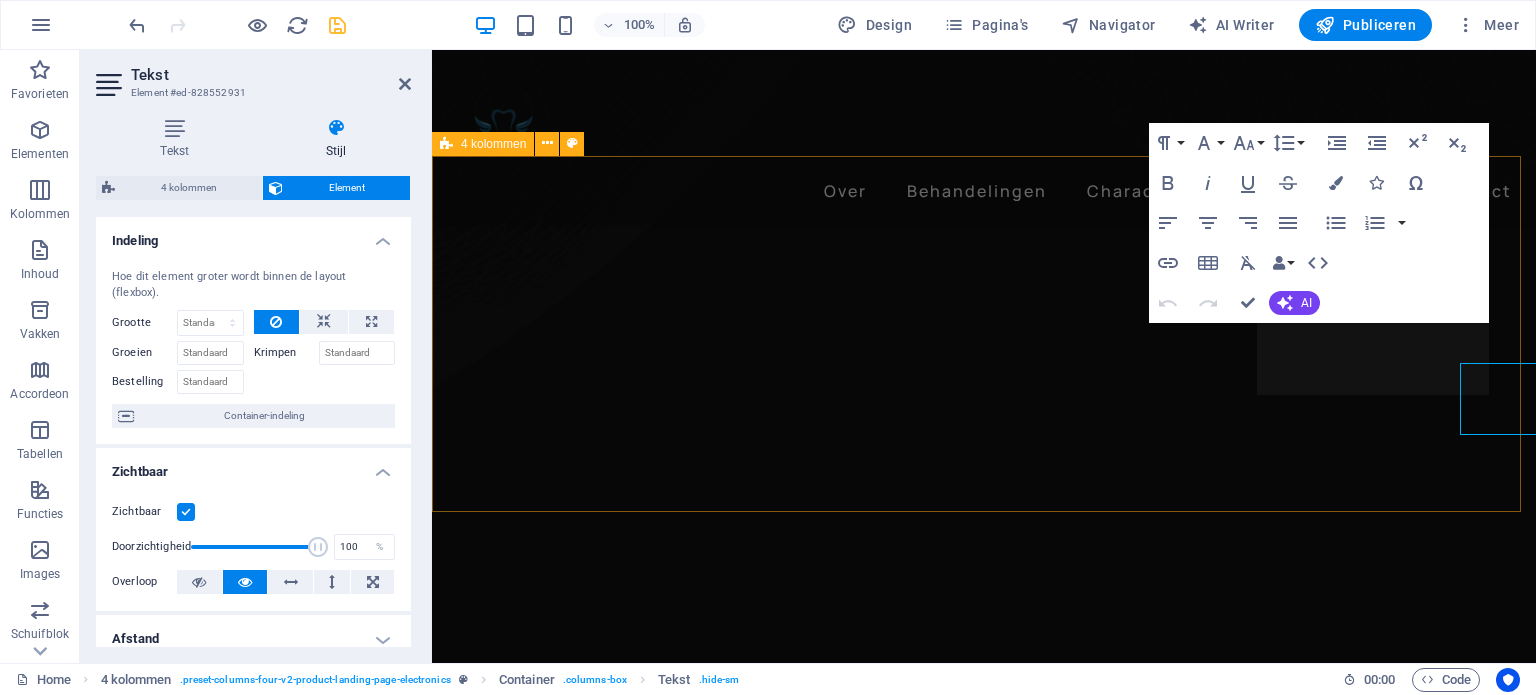 scroll, scrollTop: 1144, scrollLeft: 0, axis: vertical 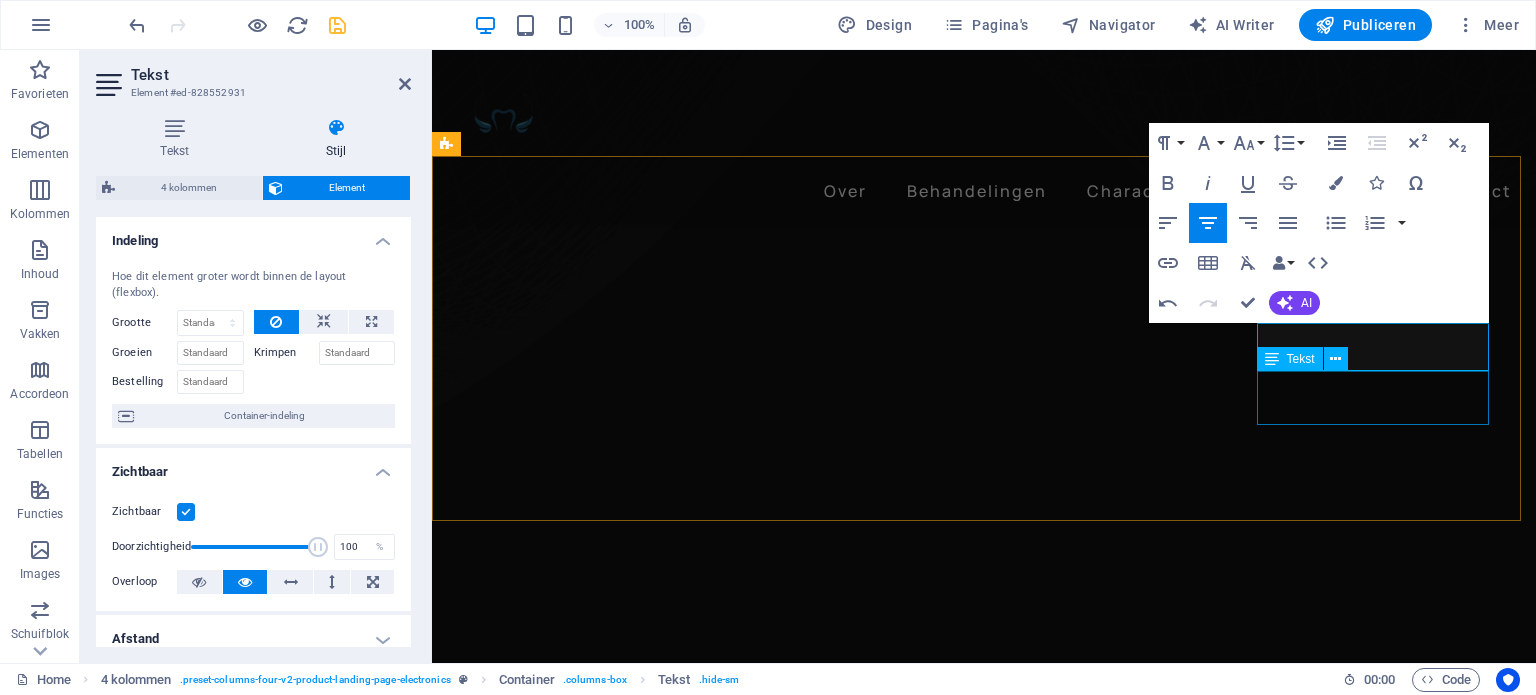 click on "Premium Sound" at bounding box center [582, 5025] 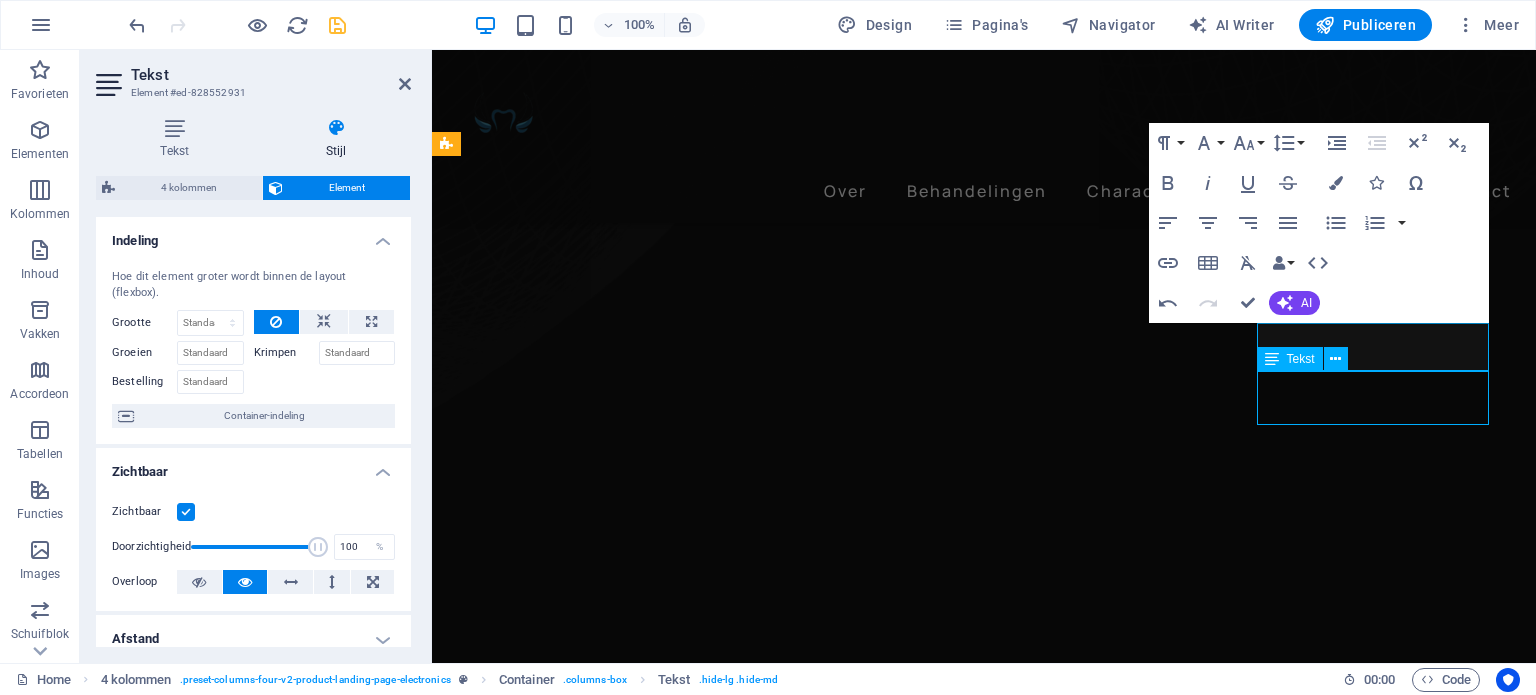 click on "Premium Sound" at bounding box center (582, 5025) 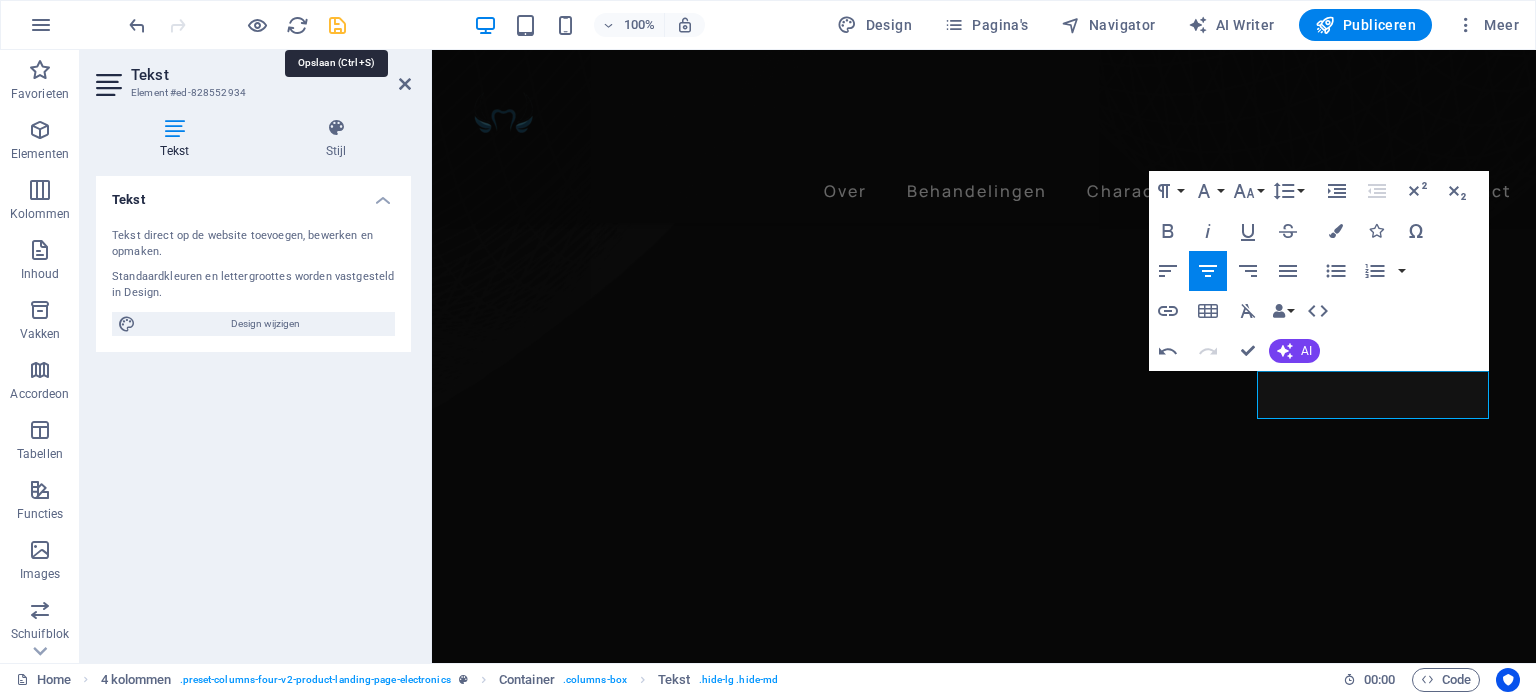 click at bounding box center [337, 25] 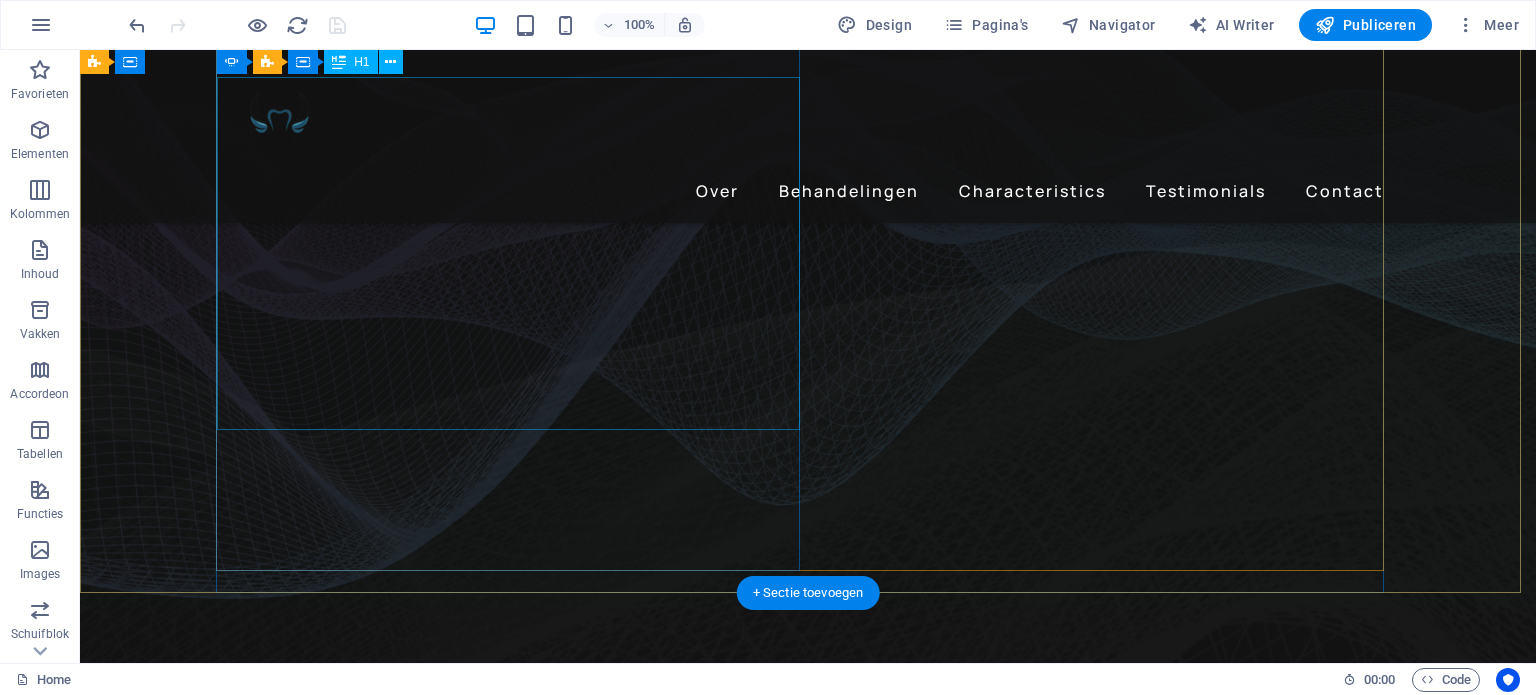 scroll, scrollTop: 160, scrollLeft: 0, axis: vertical 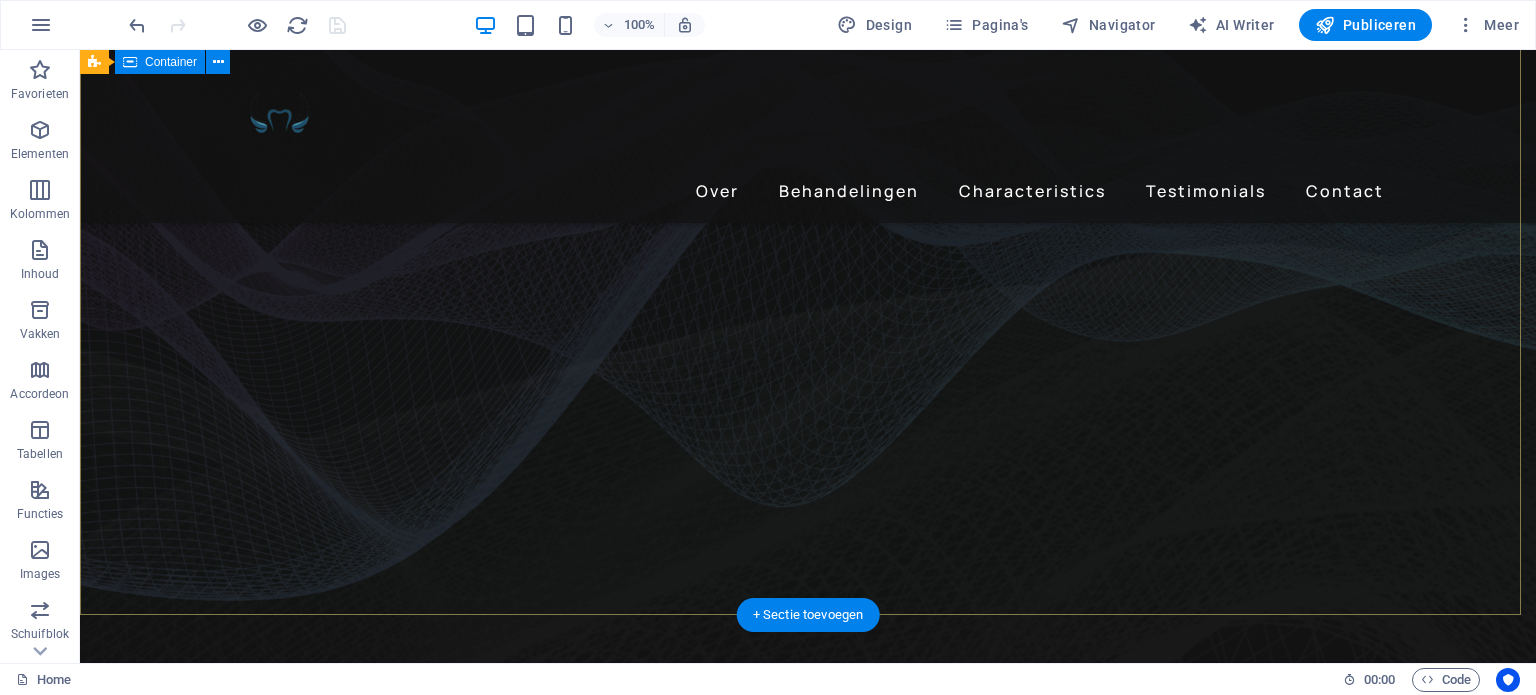 click on "Welkom bij    Gabriel Mondzorg Lorem ipsum dolor sit amet, consectetur adipiscing elit. Adipiscing ultricies risus, ornare mus id vulputate. Learn more Persoonlijke zorg Professionele aanpak Get lost in the studio sound Lorem ipsum dolor sit amet, consectetur adipiscing elit. Adipiscing ultricies risus, ornare mus id vulputate. Learn more" at bounding box center [808, 1837] 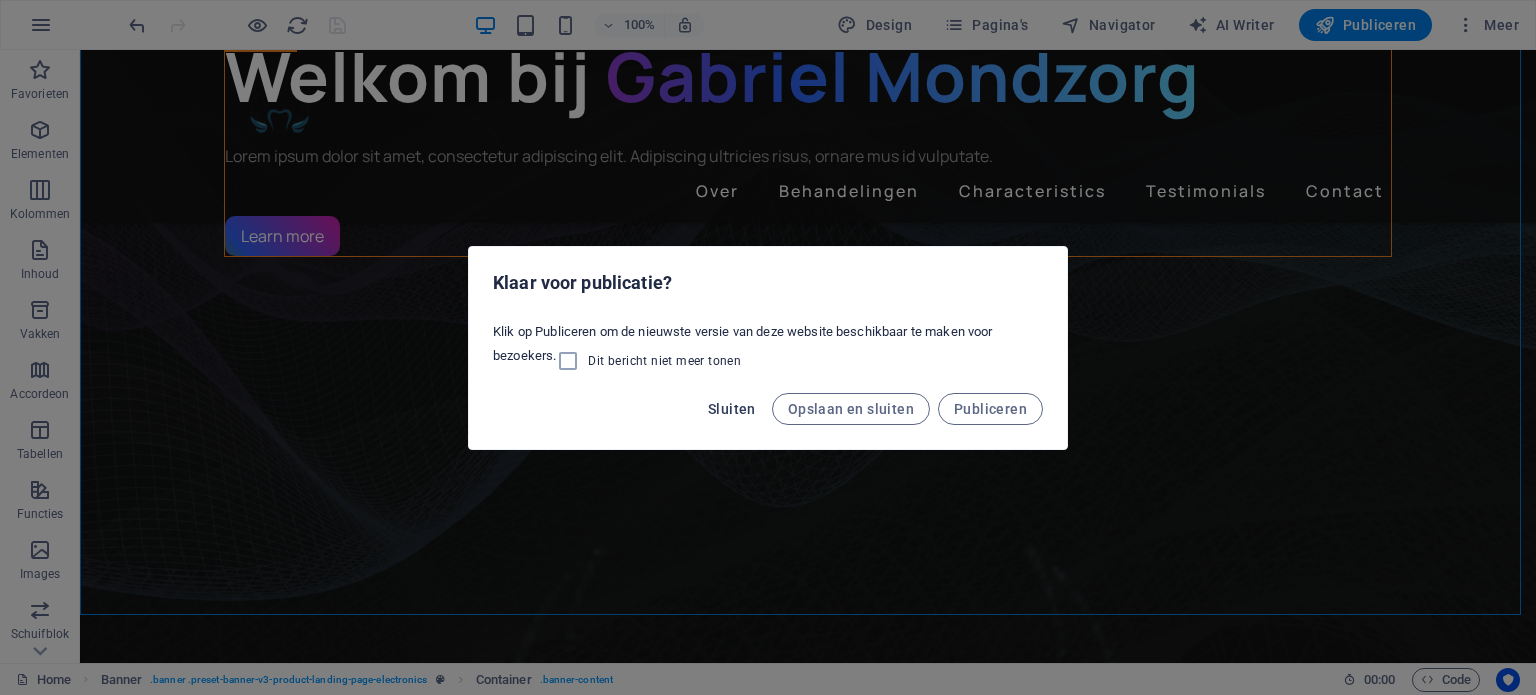 click on "Sluiten" at bounding box center [732, 409] 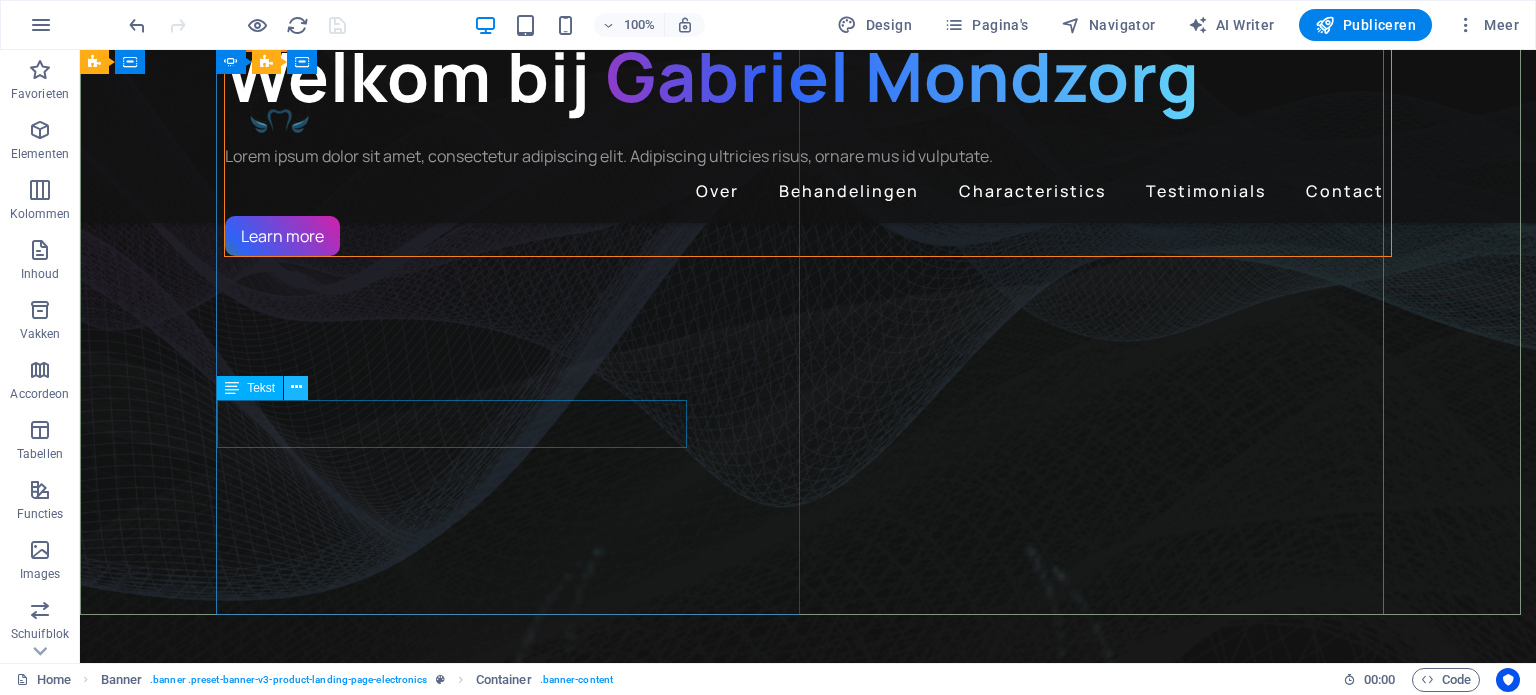 click at bounding box center [296, 387] 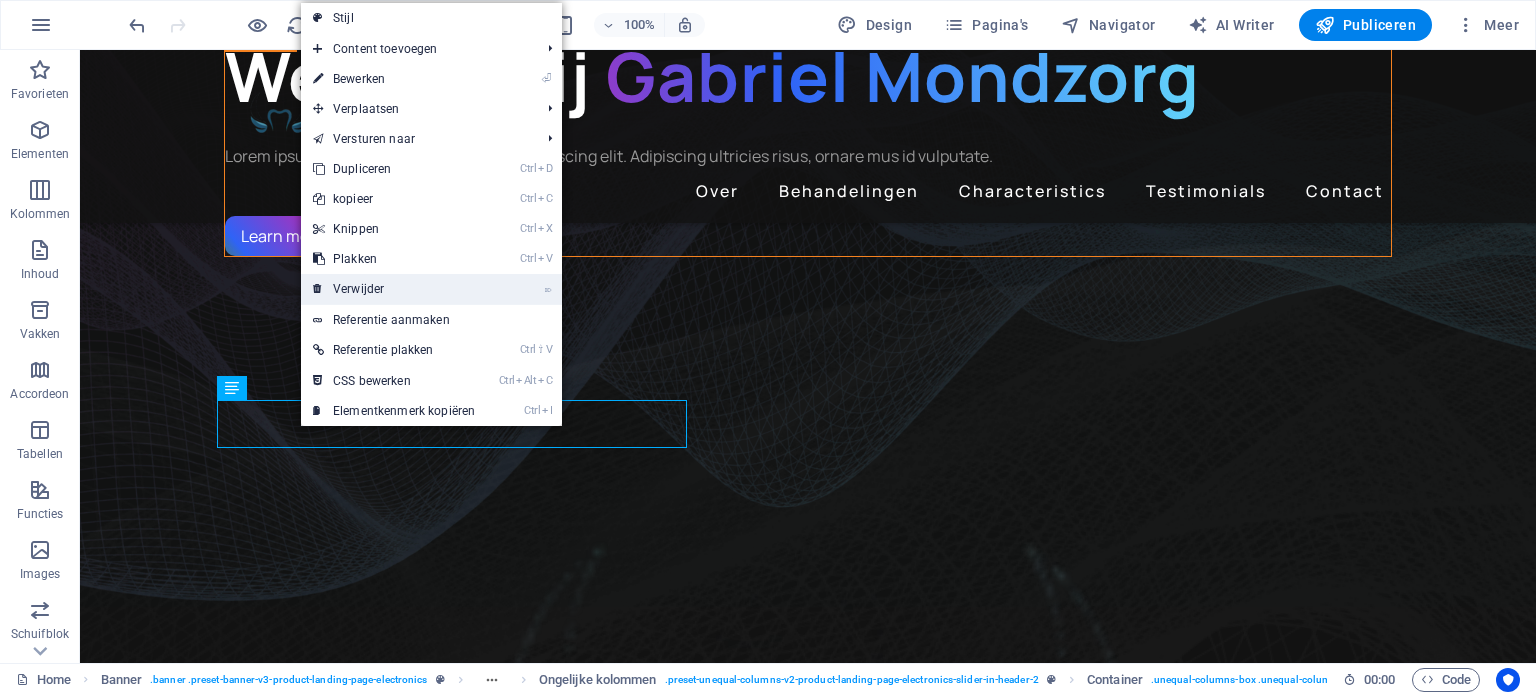 click on "⌦  Verwijder" at bounding box center [394, 289] 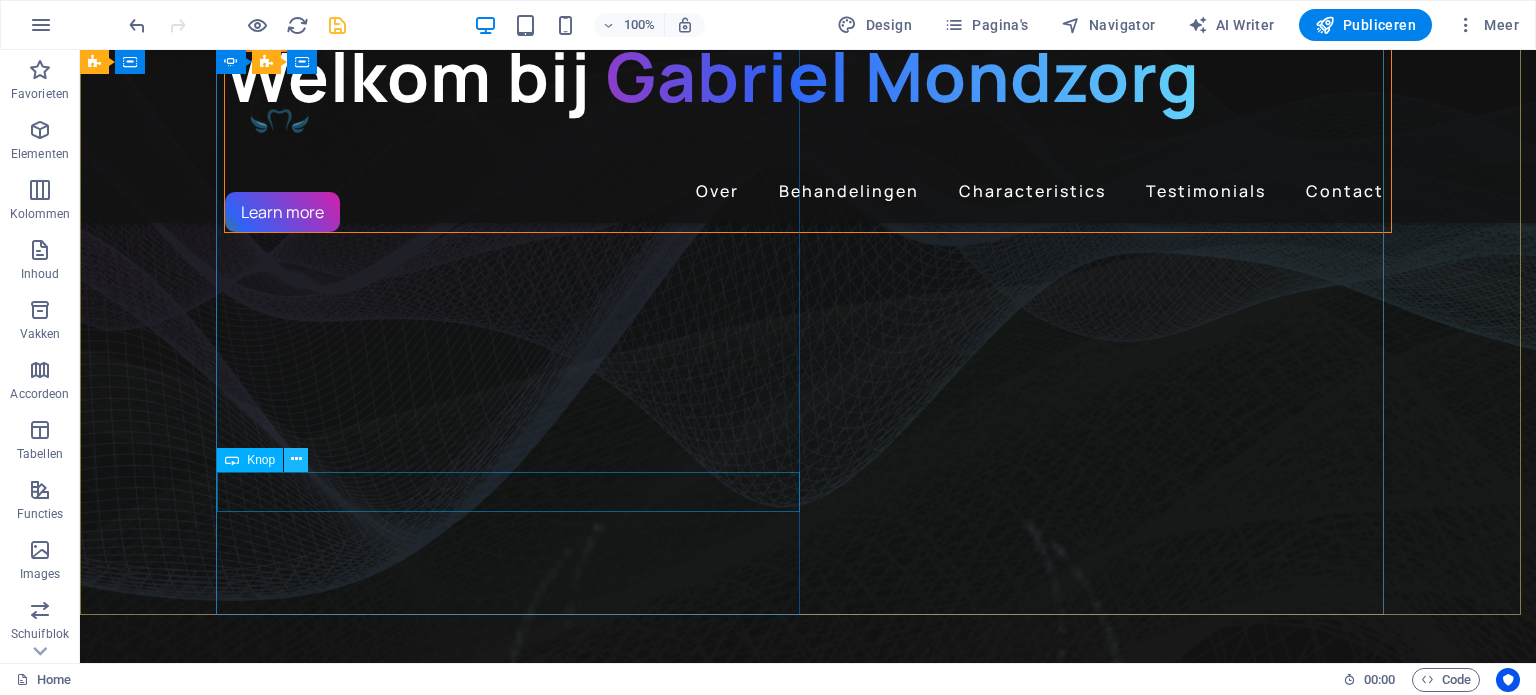 click at bounding box center (296, 459) 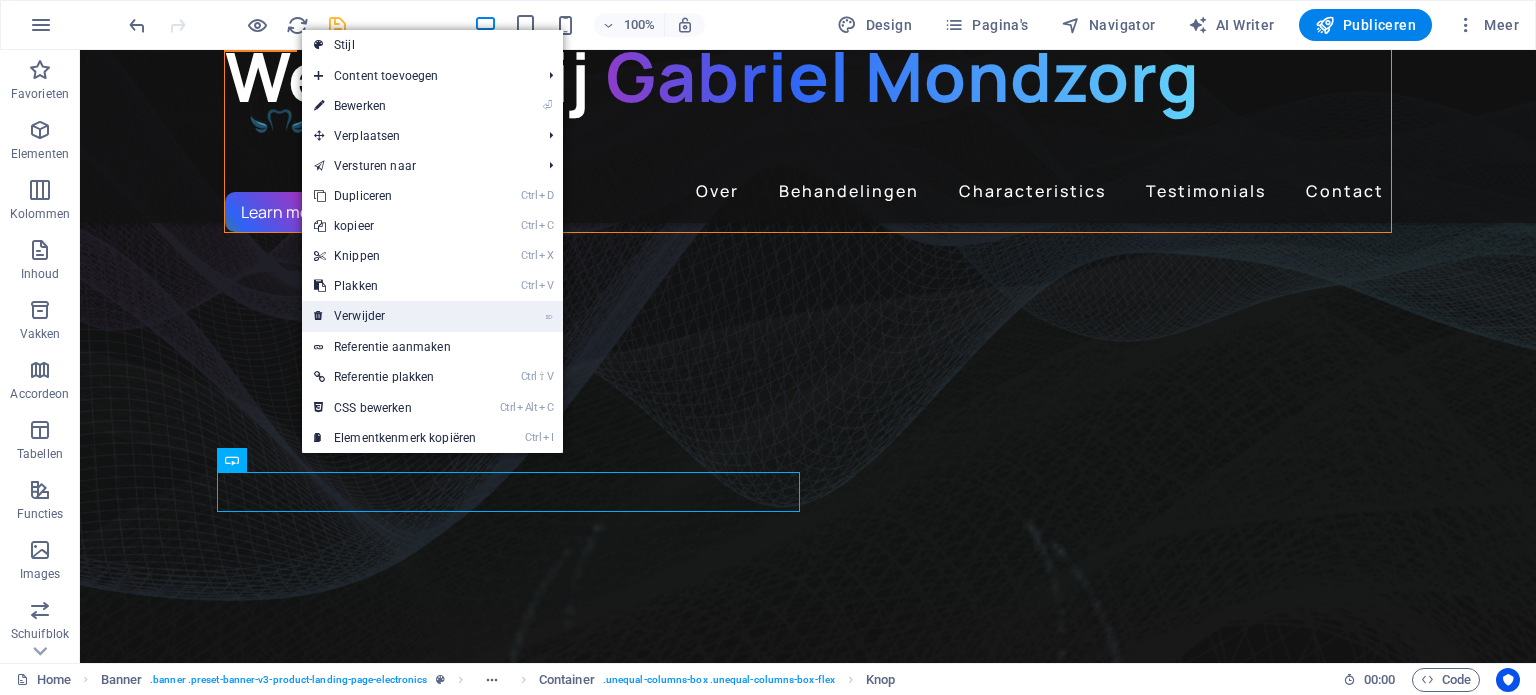 click on "⌦  Verwijder" at bounding box center [395, 316] 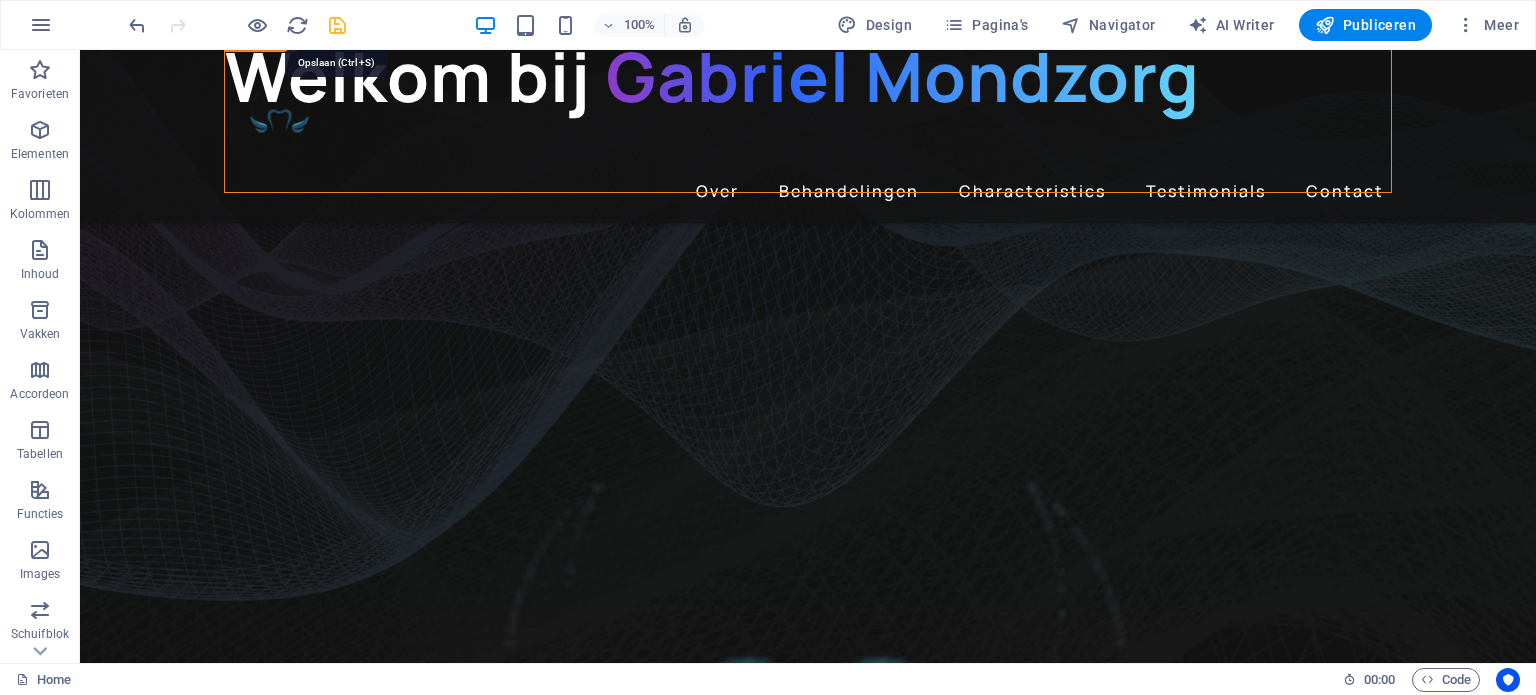 click at bounding box center (337, 25) 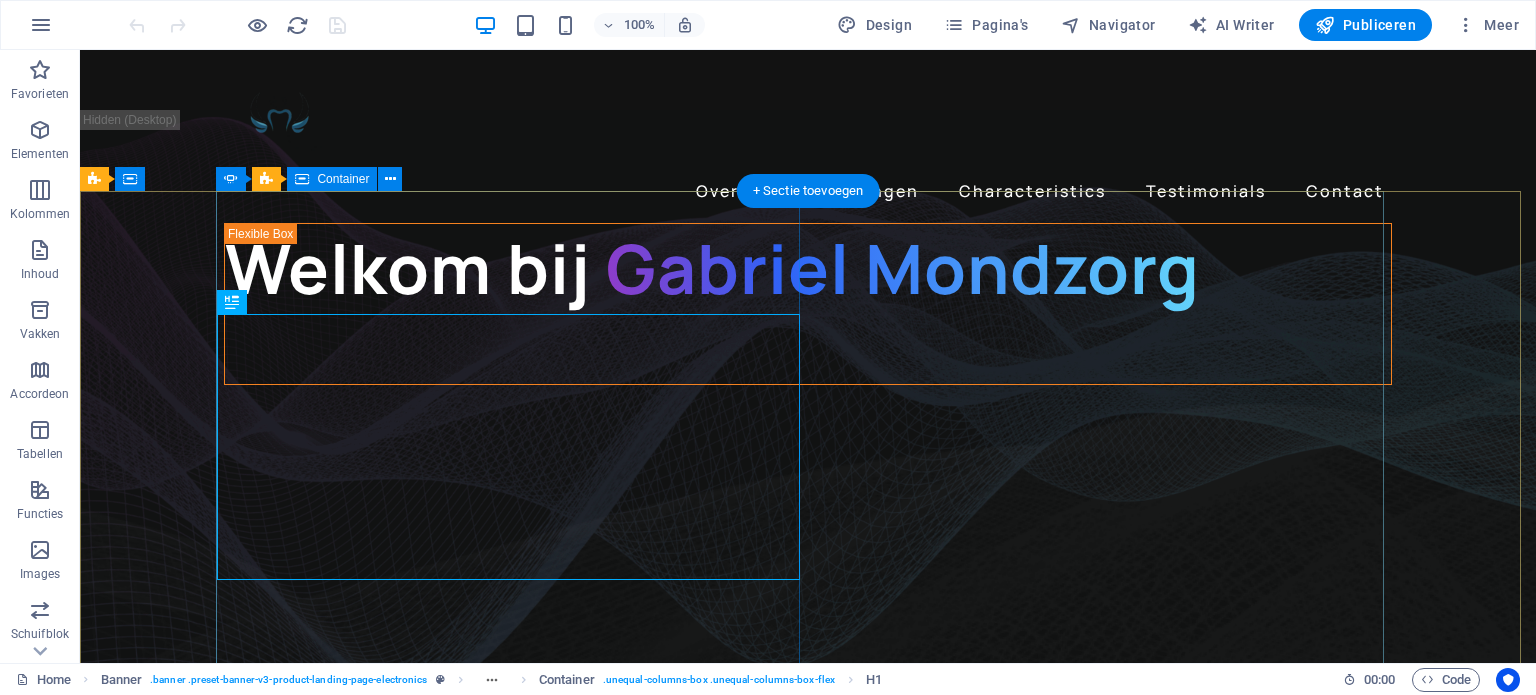 scroll, scrollTop: 0, scrollLeft: 0, axis: both 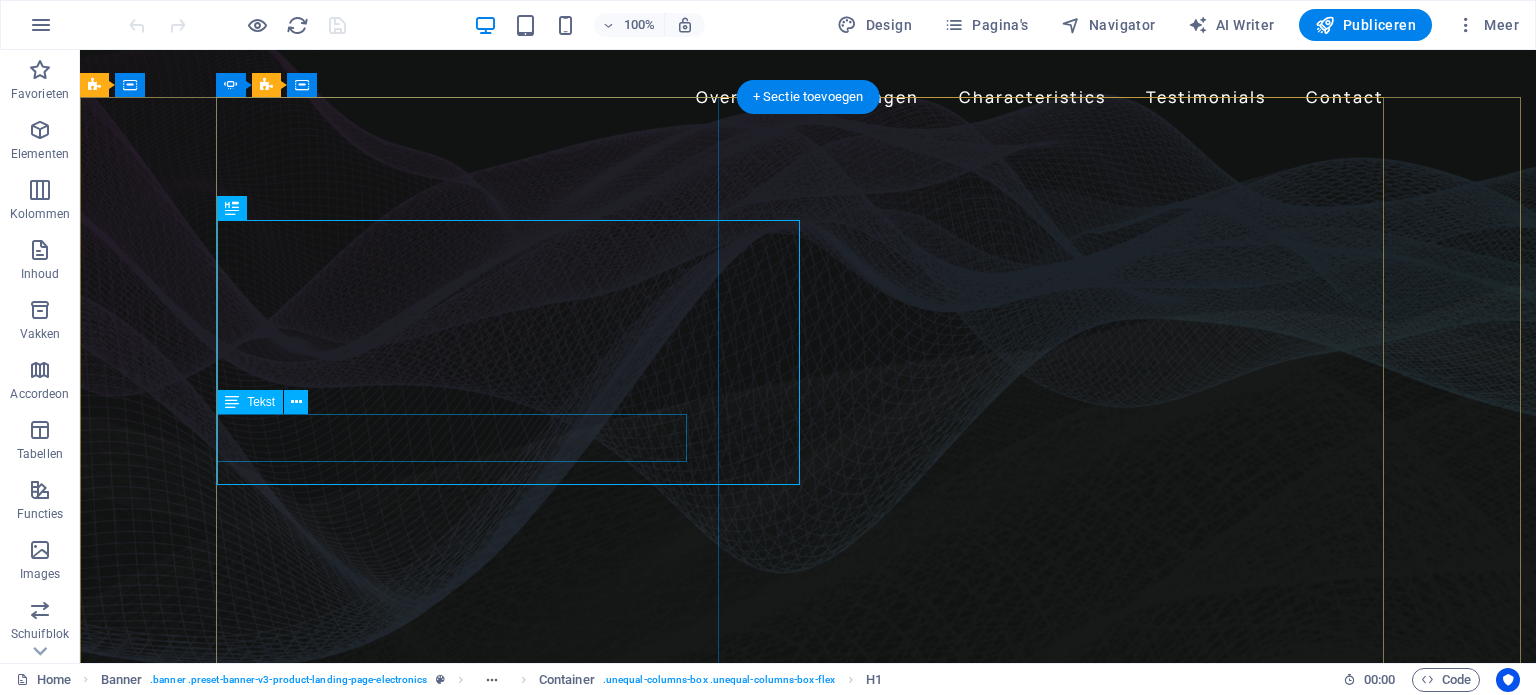 click on "Lorem ipsum dolor sit amet, consectetur adipiscing elit. Adipiscing ultricies risus, ornare mus id vulputate." at bounding box center [-1528, 2574] 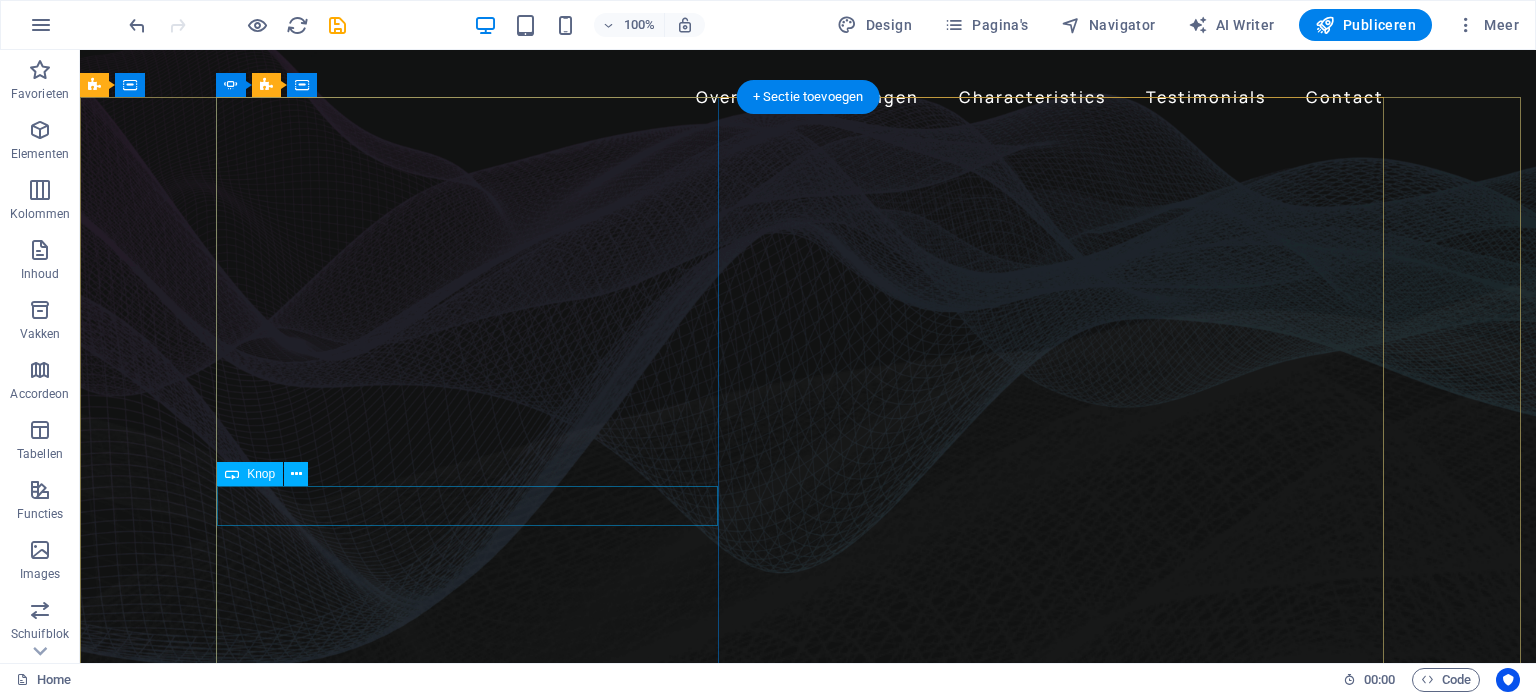 click on "Learn more" at bounding box center [-1528, 2630] 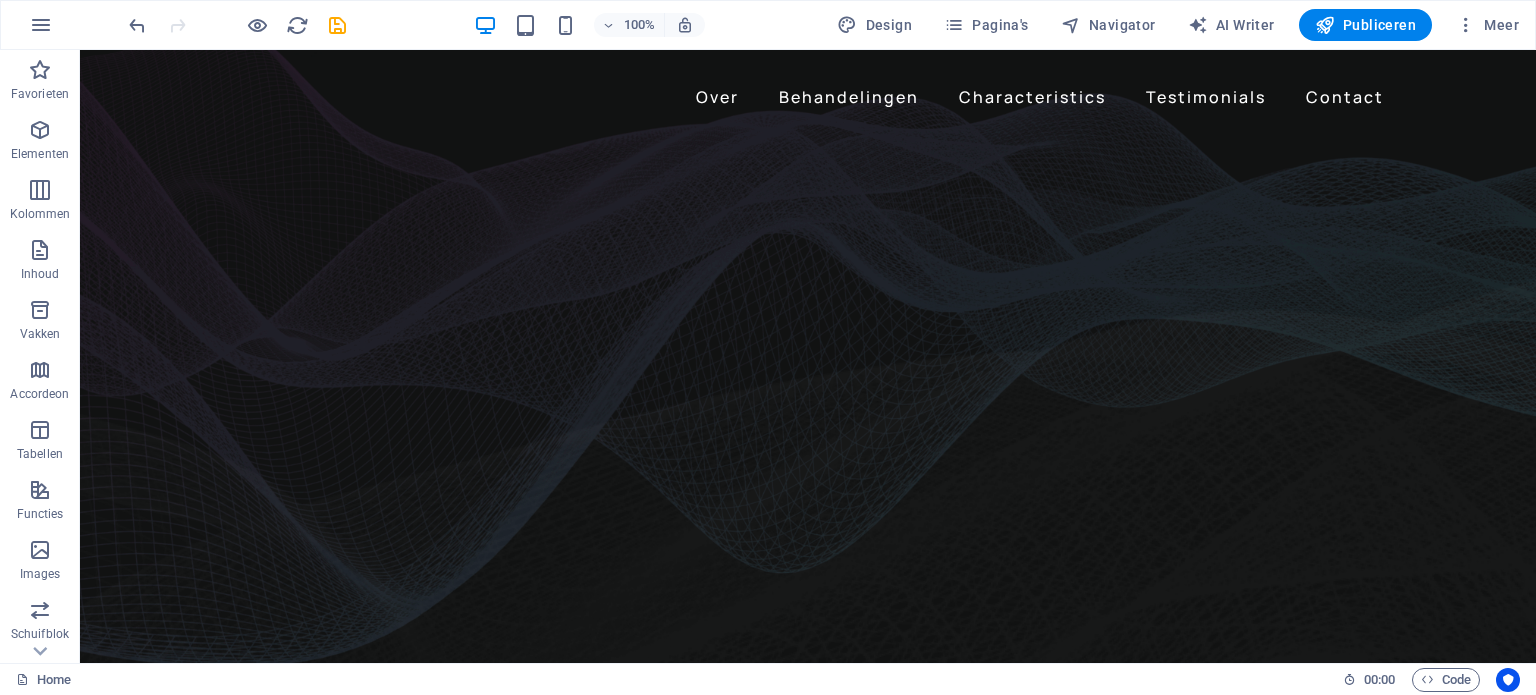 click on "Get lost in the studio sound" at bounding box center (-1528, 2450) 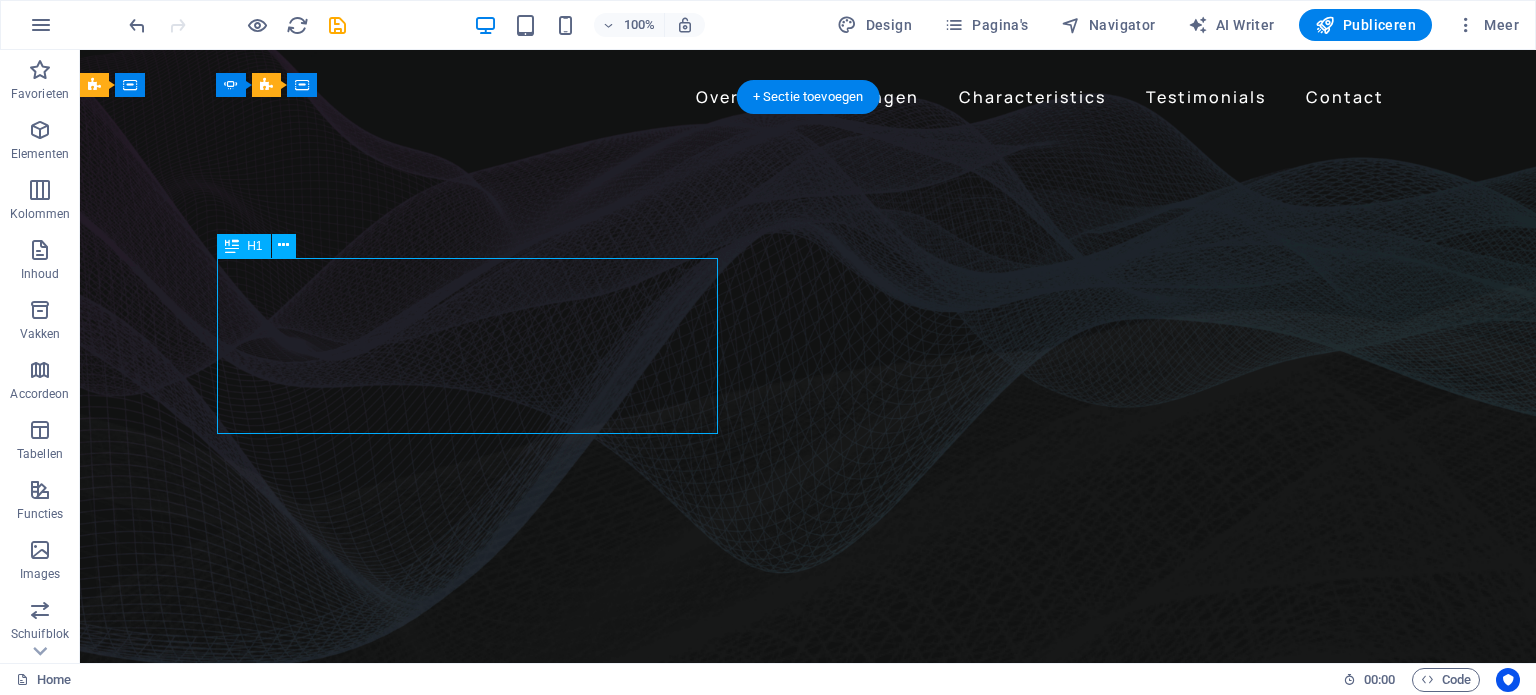 click on "Get lost in the studio sound" at bounding box center (-1528, 2450) 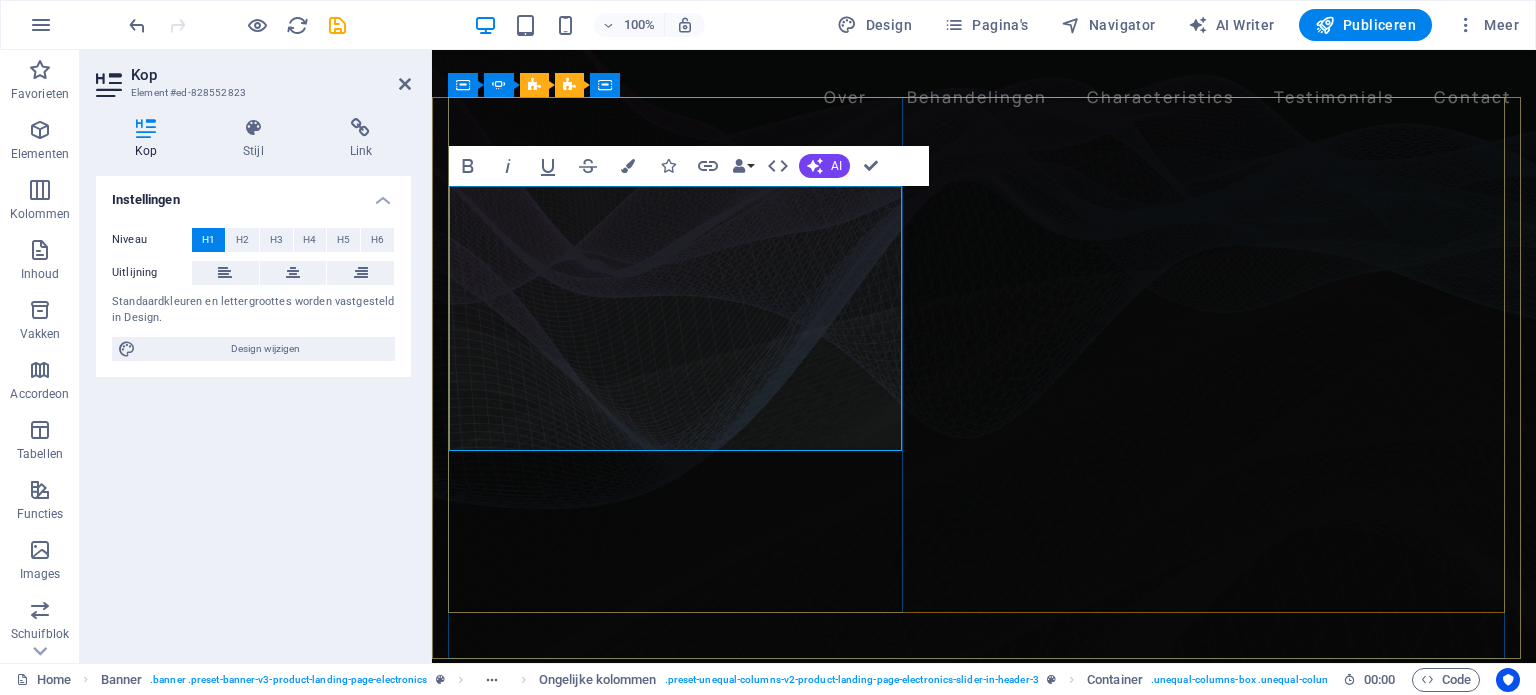 click on "Get lost in the studio sound" at bounding box center [-1138, 2339] 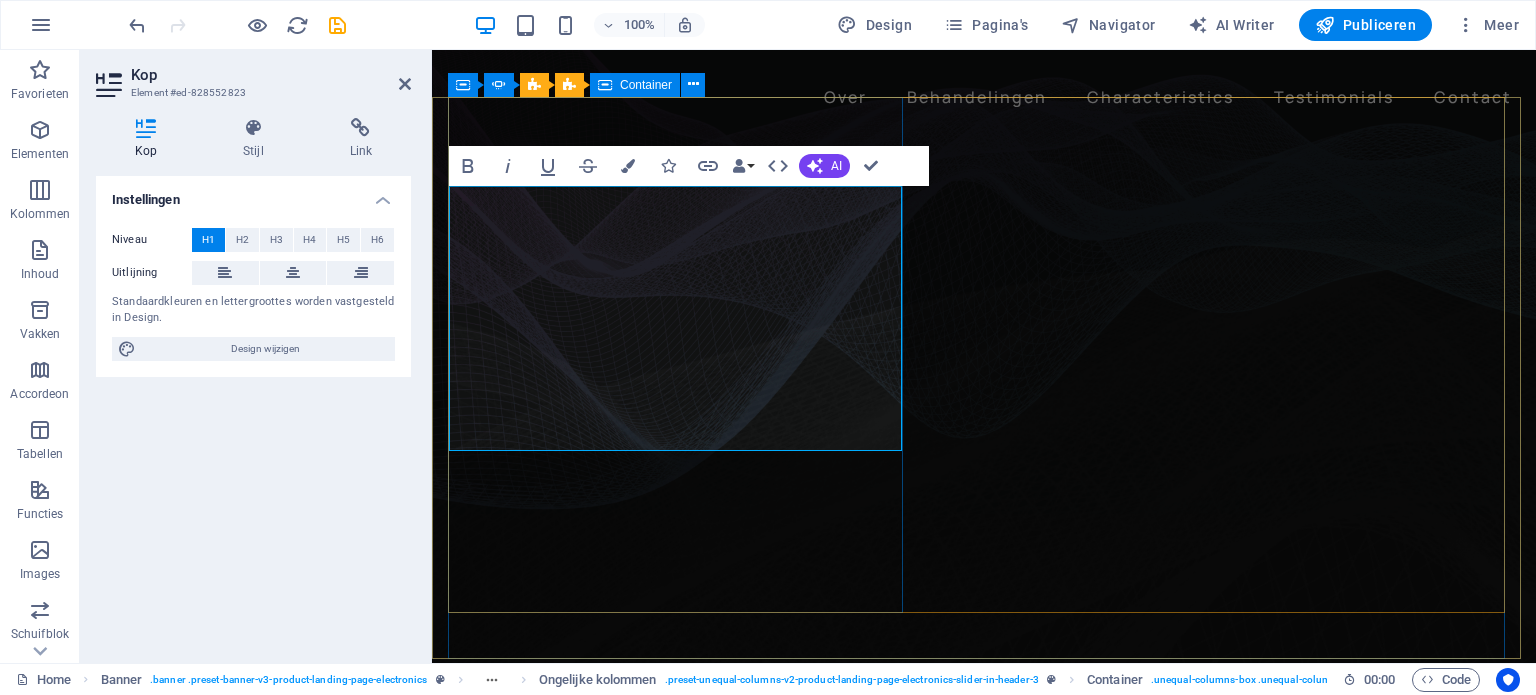 drag, startPoint x: 610, startPoint y: 306, endPoint x: 448, endPoint y: 230, distance: 178.94133 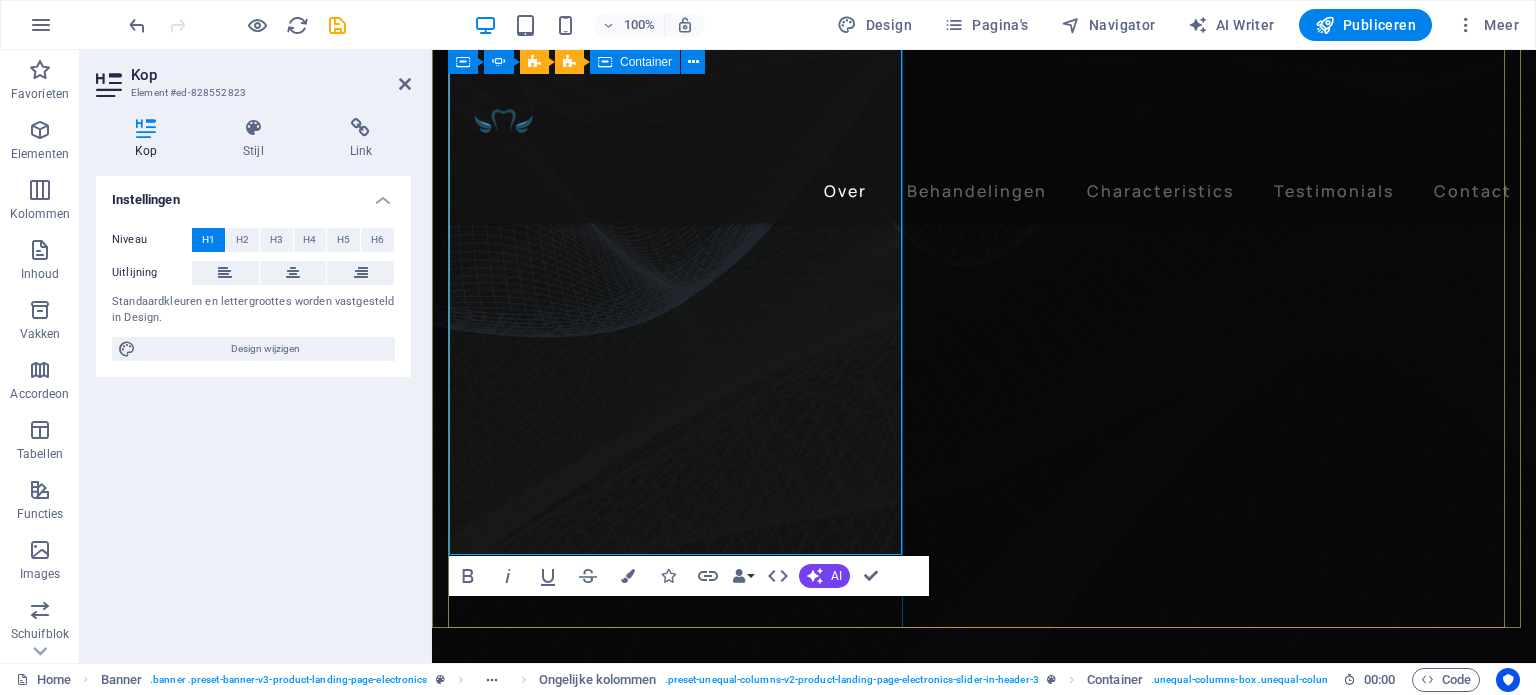 scroll, scrollTop: 270, scrollLeft: 0, axis: vertical 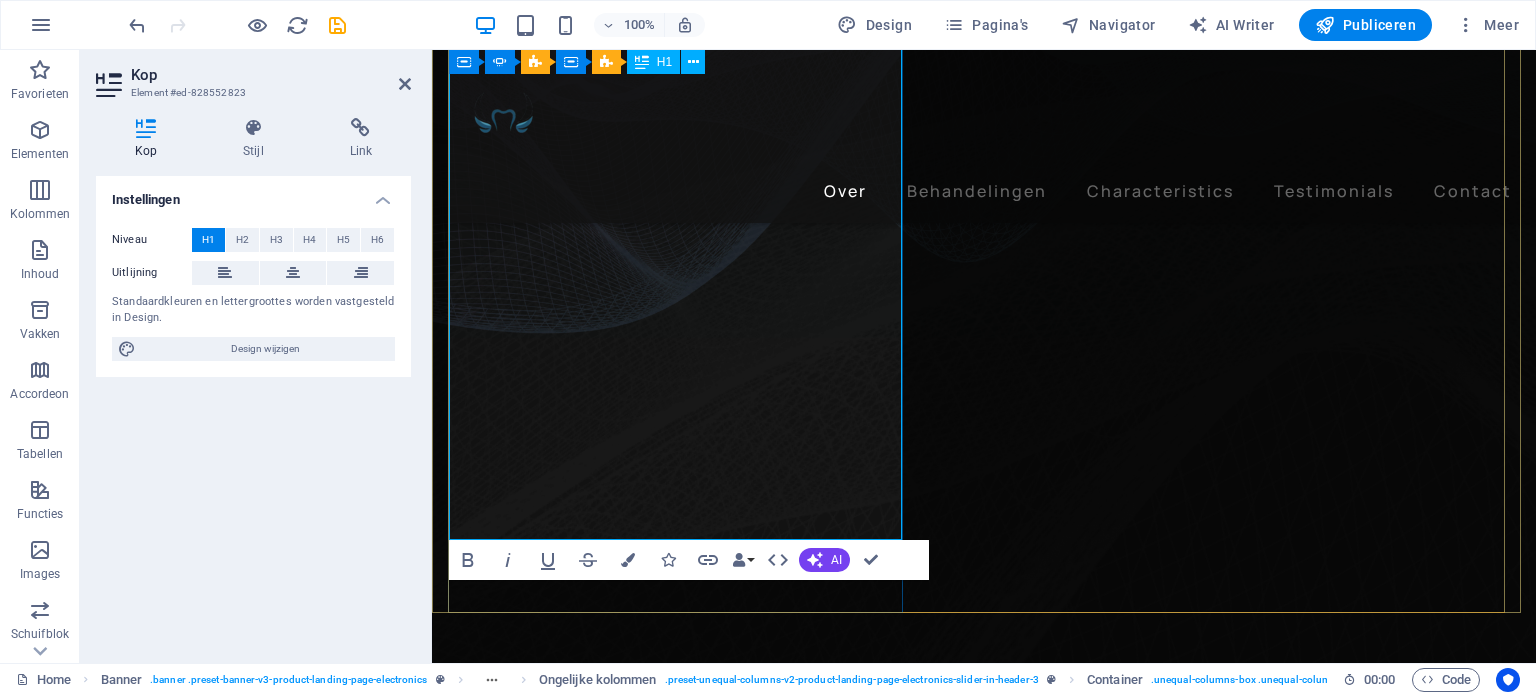 drag, startPoint x: 800, startPoint y: 432, endPoint x: 454, endPoint y: 327, distance: 361.58124 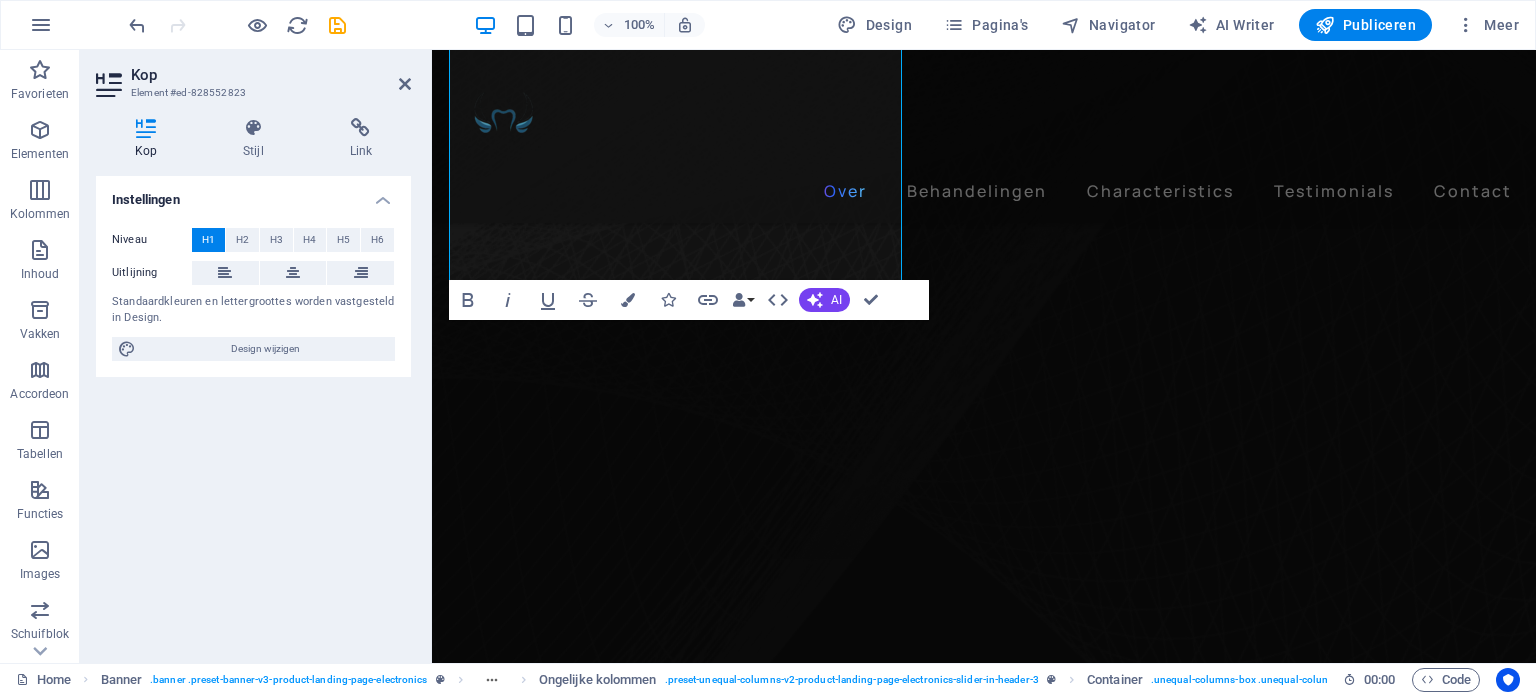 scroll, scrollTop: 638, scrollLeft: 0, axis: vertical 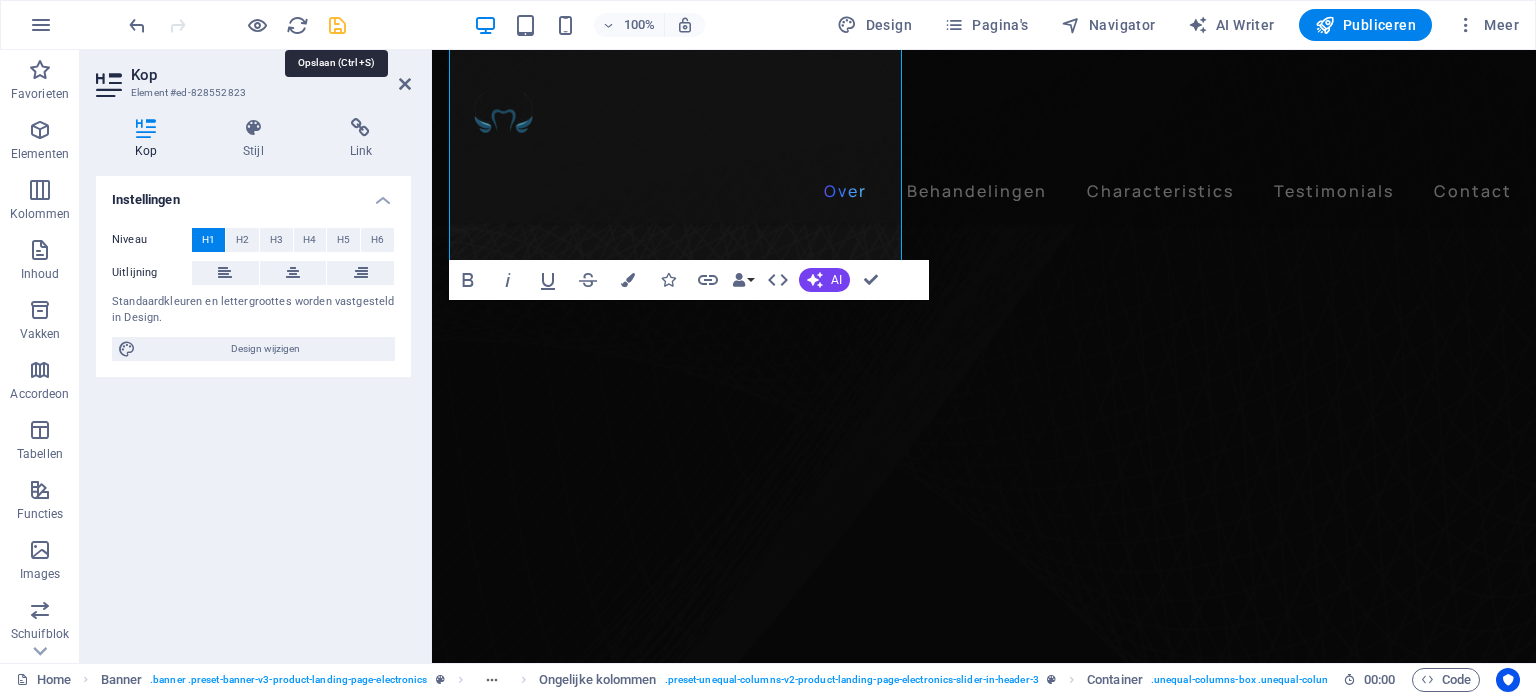 click at bounding box center (337, 25) 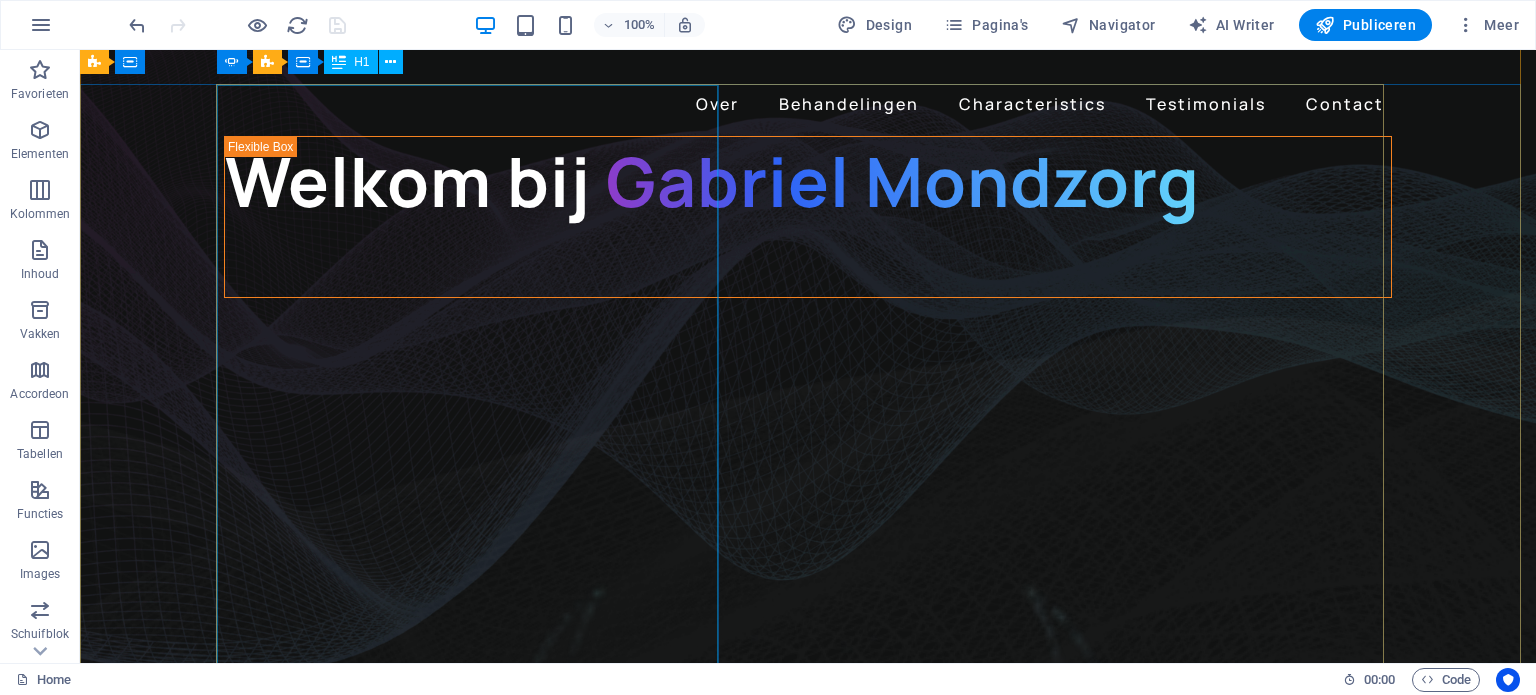 scroll, scrollTop: 71, scrollLeft: 0, axis: vertical 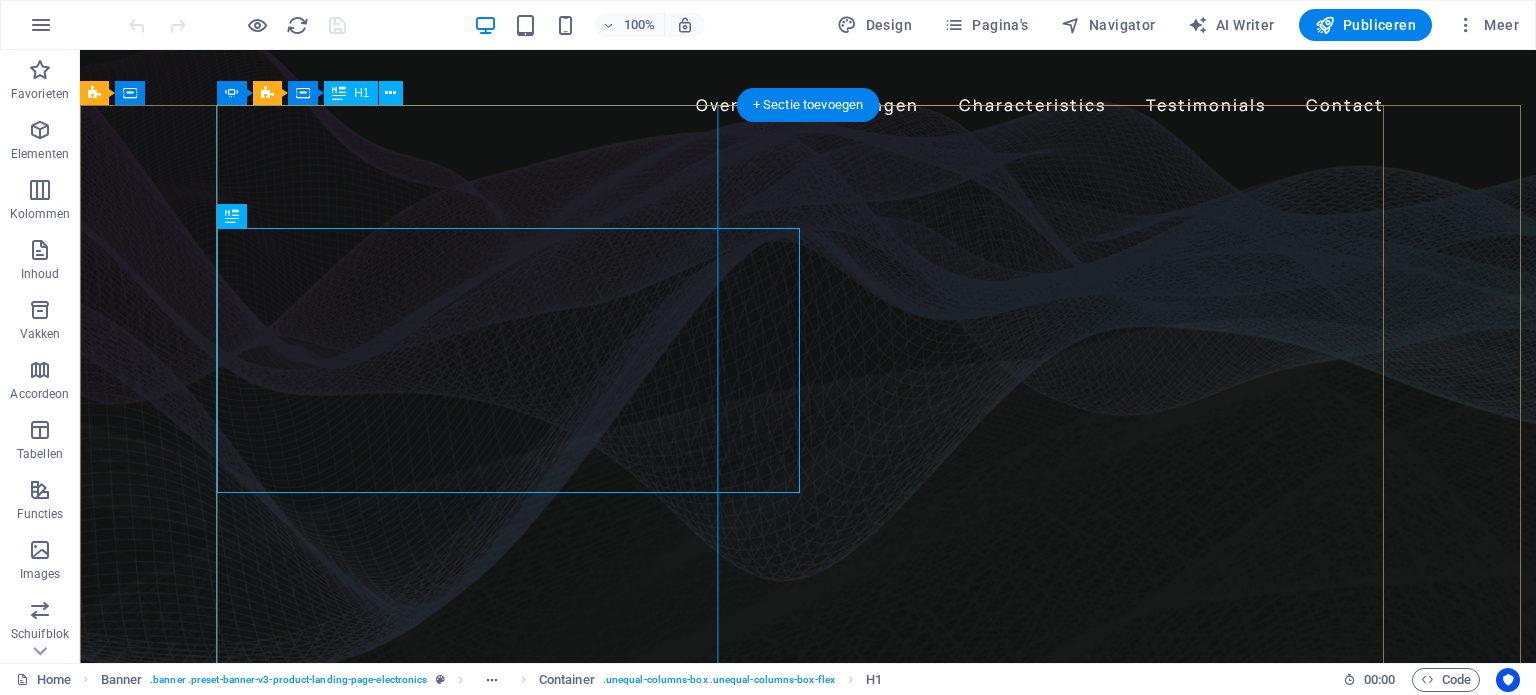 click on "Een bezoek aan de tandarts was nog nooit zo eenvoudig en prettig eenvoudig en prettig" at bounding box center [-1528, 2502] 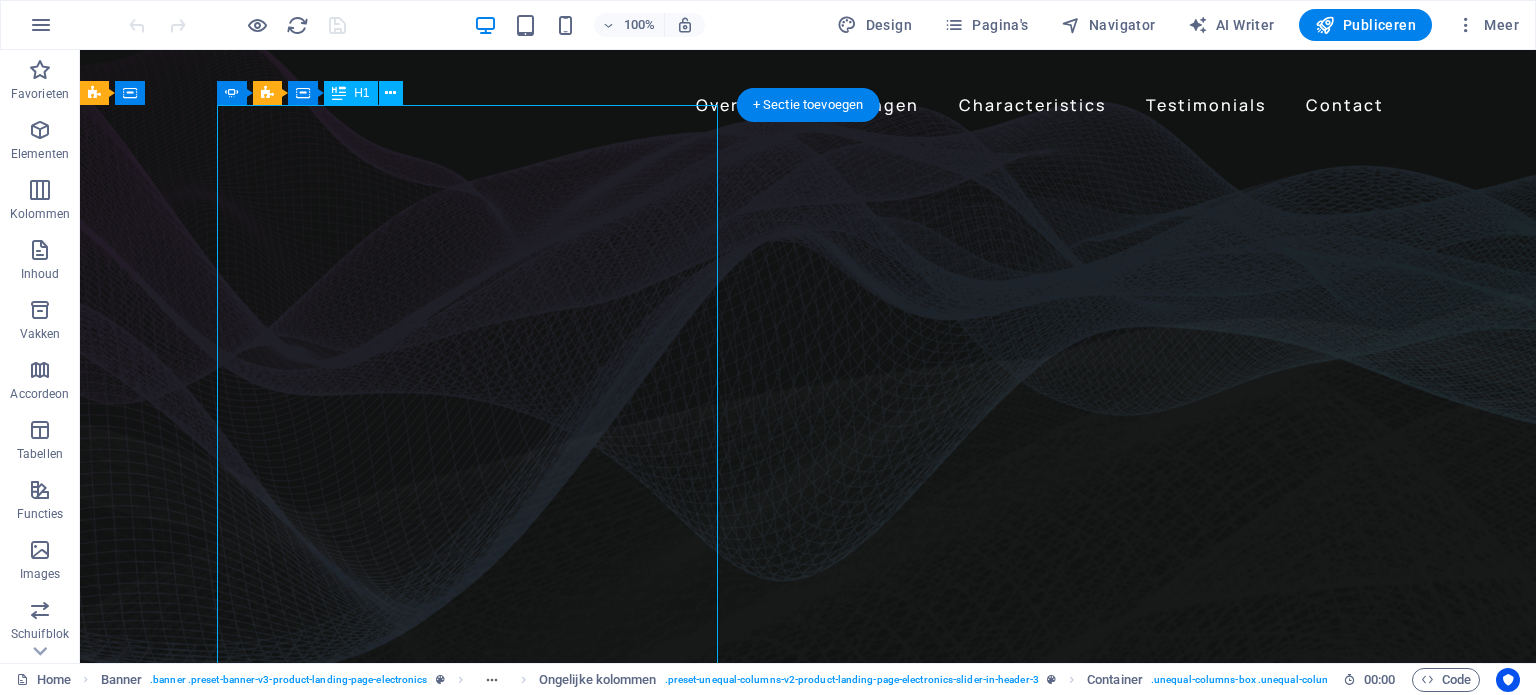 click on "Een bezoek aan de tandarts was nog nooit zo eenvoudig en prettig eenvoudig en prettig" at bounding box center (-1528, 2502) 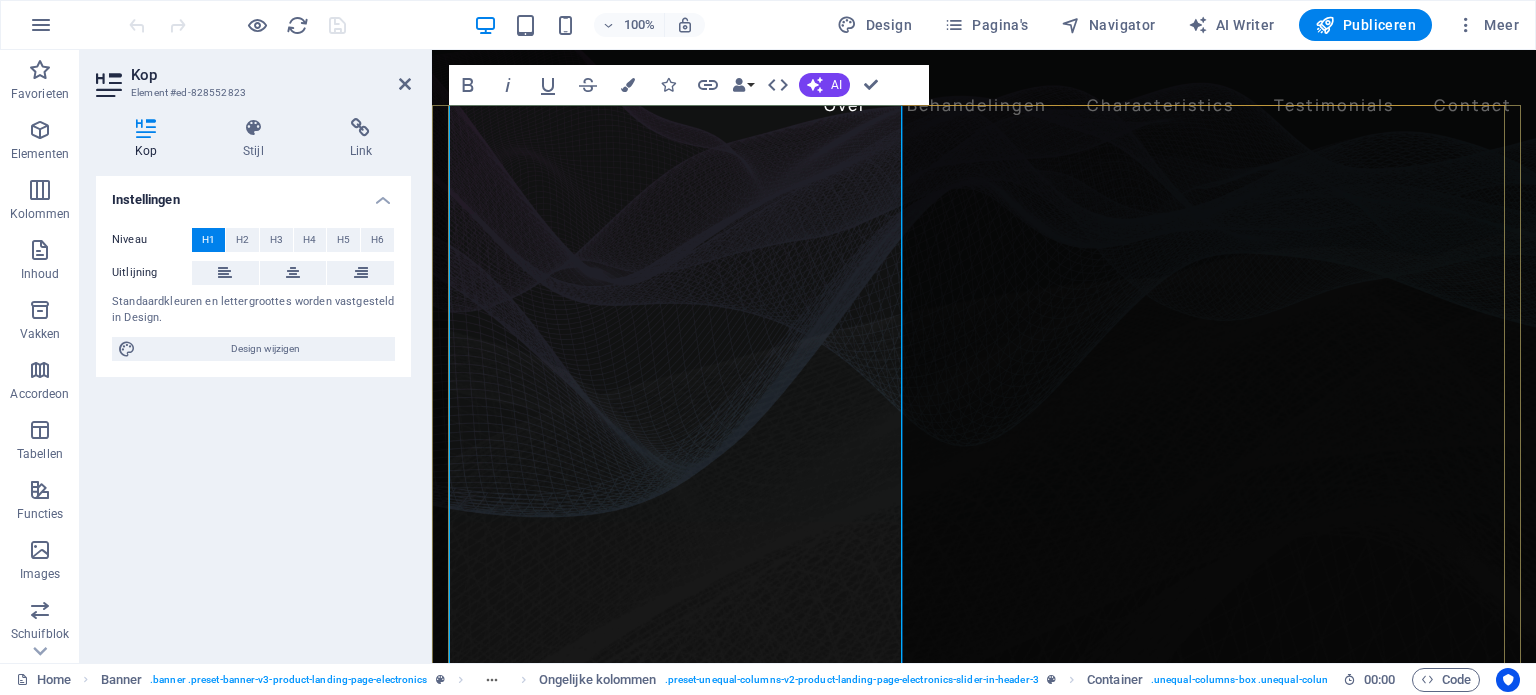 click on "Een bezoek aan de tandarts was nog nooit zo eenvoudig en prettig eenvoudig en prettig" at bounding box center [-1138, 2436] 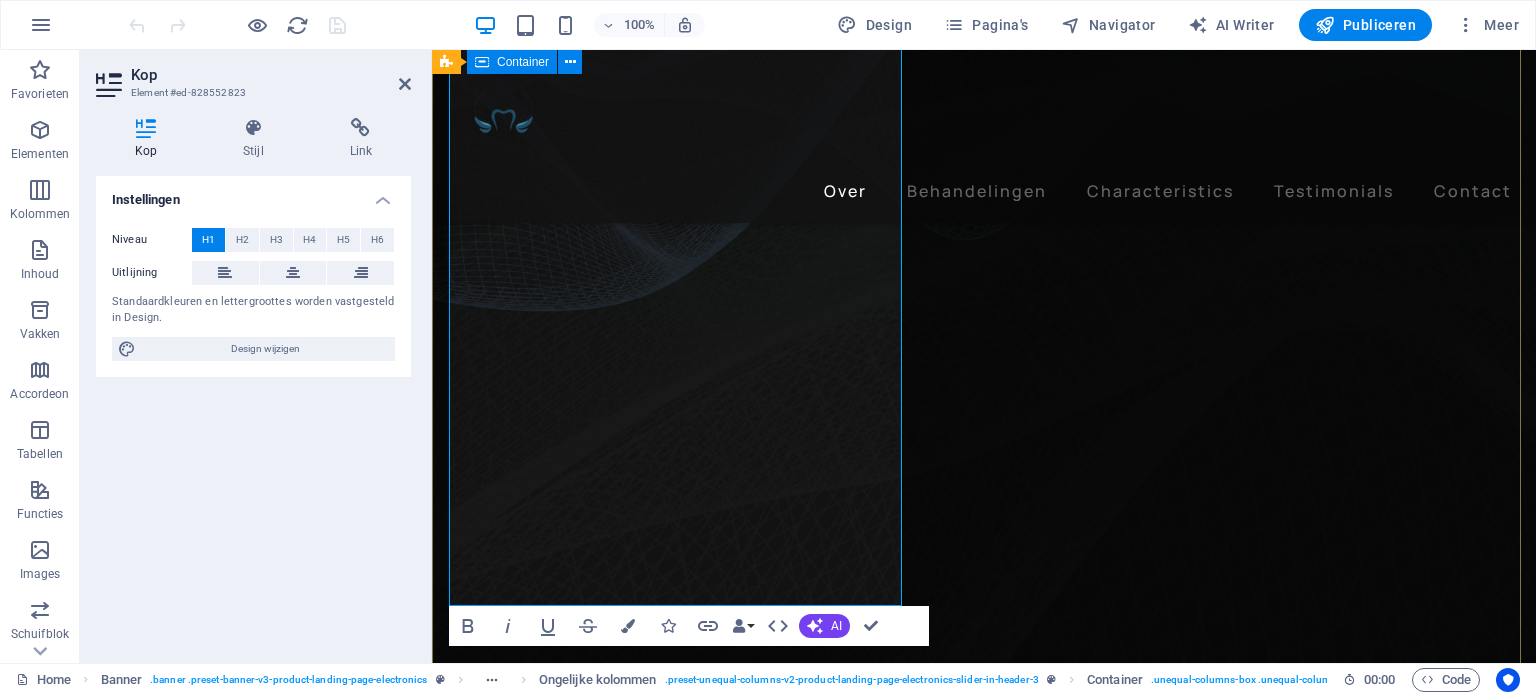 drag, startPoint x: 804, startPoint y: 408, endPoint x: 446, endPoint y: 315, distance: 369.88242 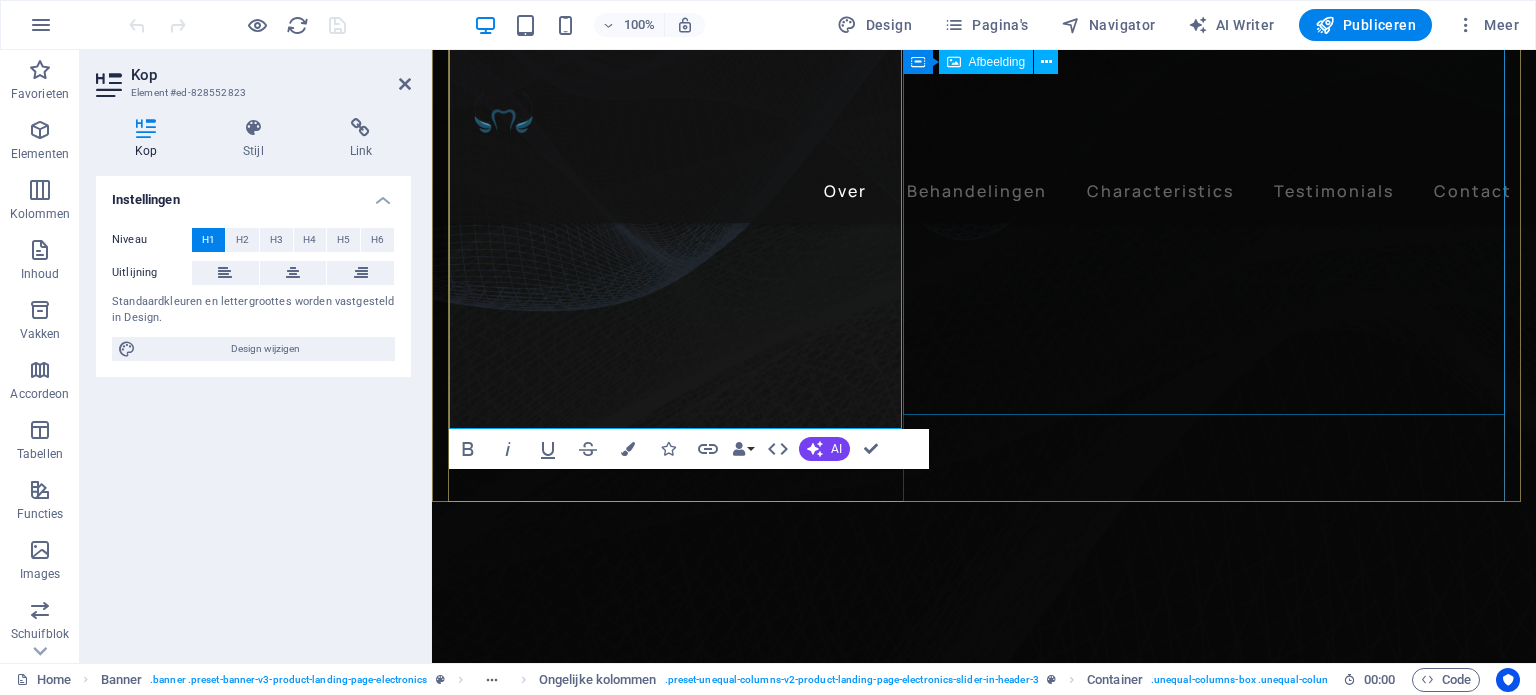 click at bounding box center (-1138, 2812) 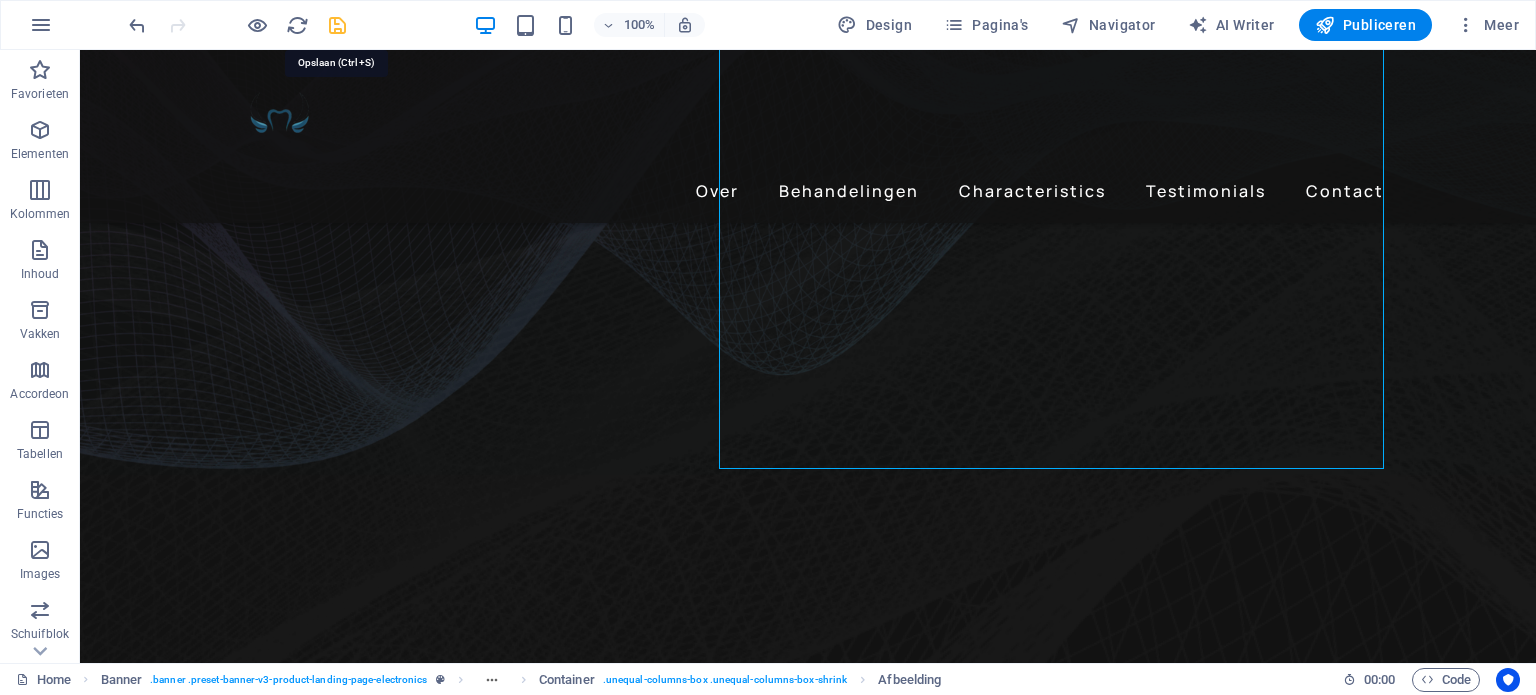 click at bounding box center [337, 25] 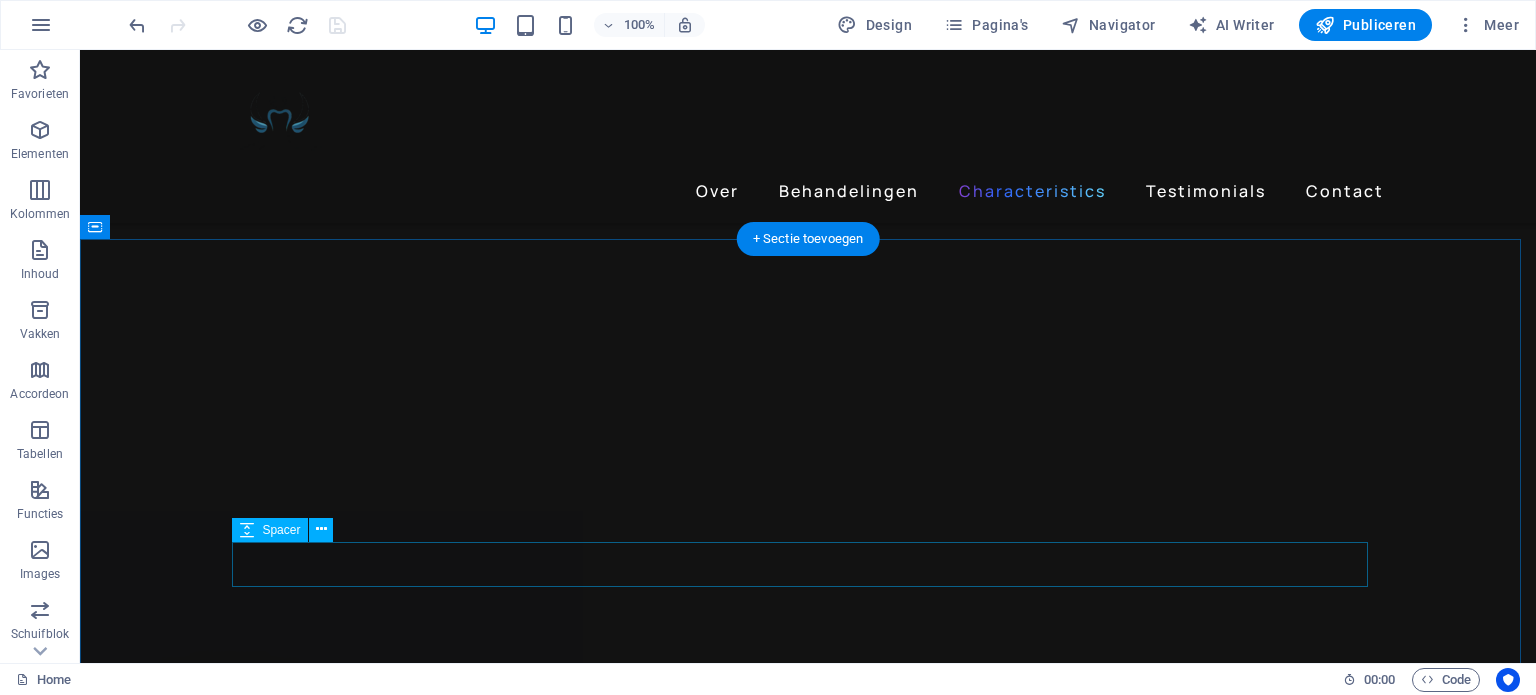 scroll, scrollTop: 3160, scrollLeft: 0, axis: vertical 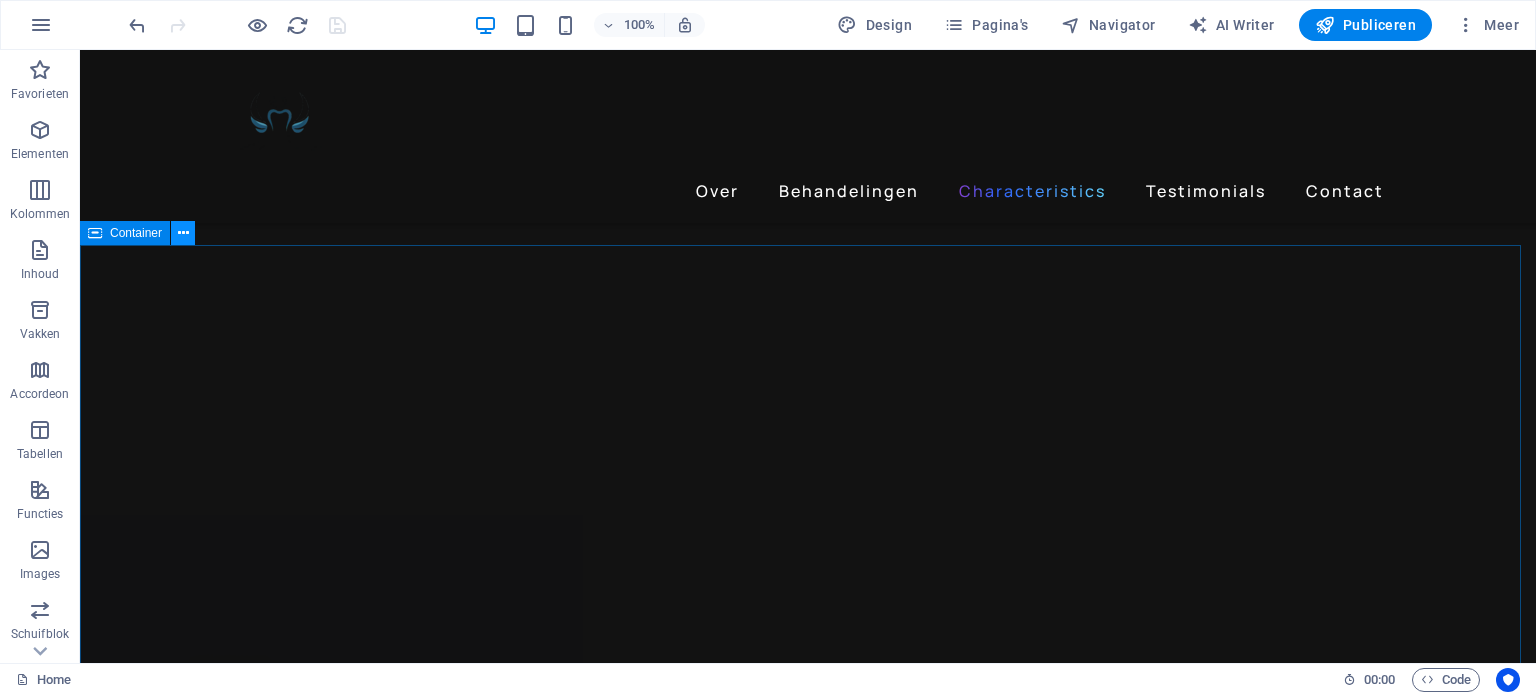 click at bounding box center (183, 233) 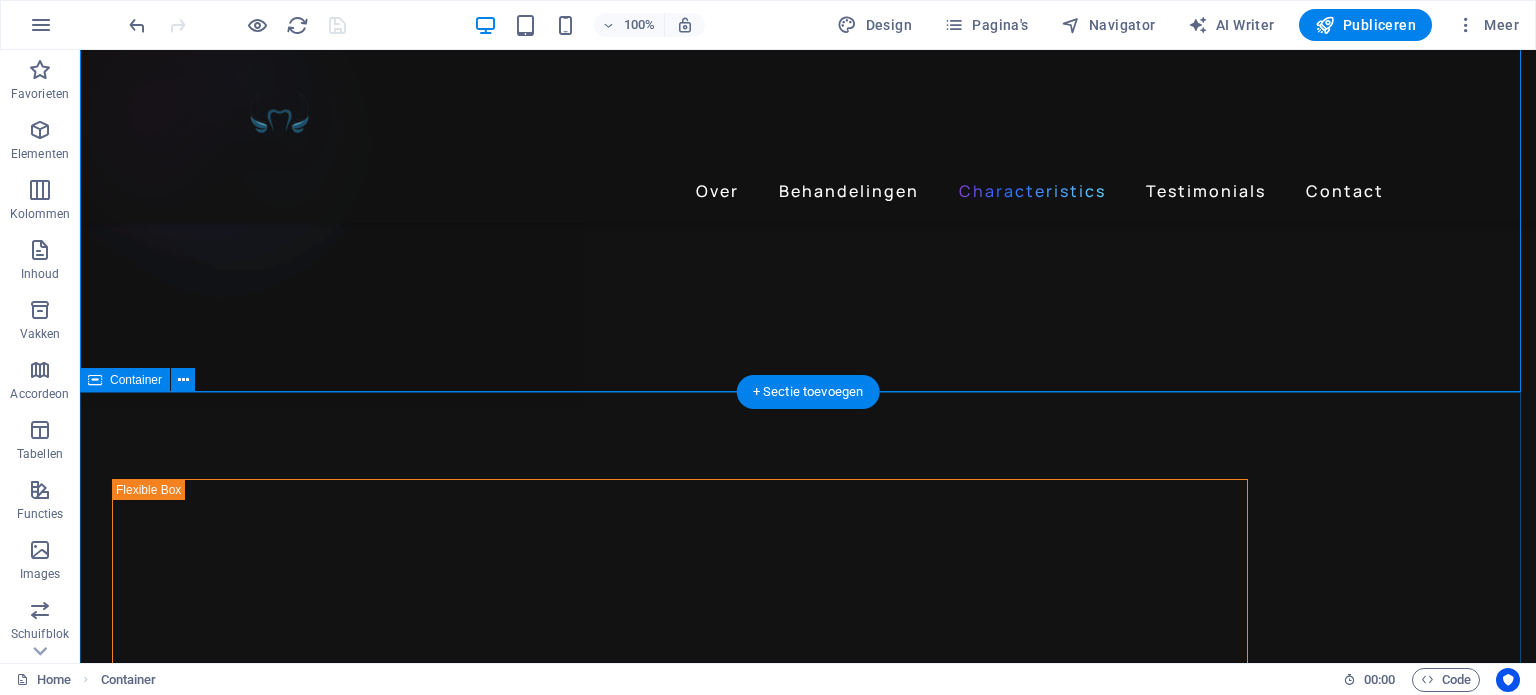 scroll, scrollTop: 3878, scrollLeft: 0, axis: vertical 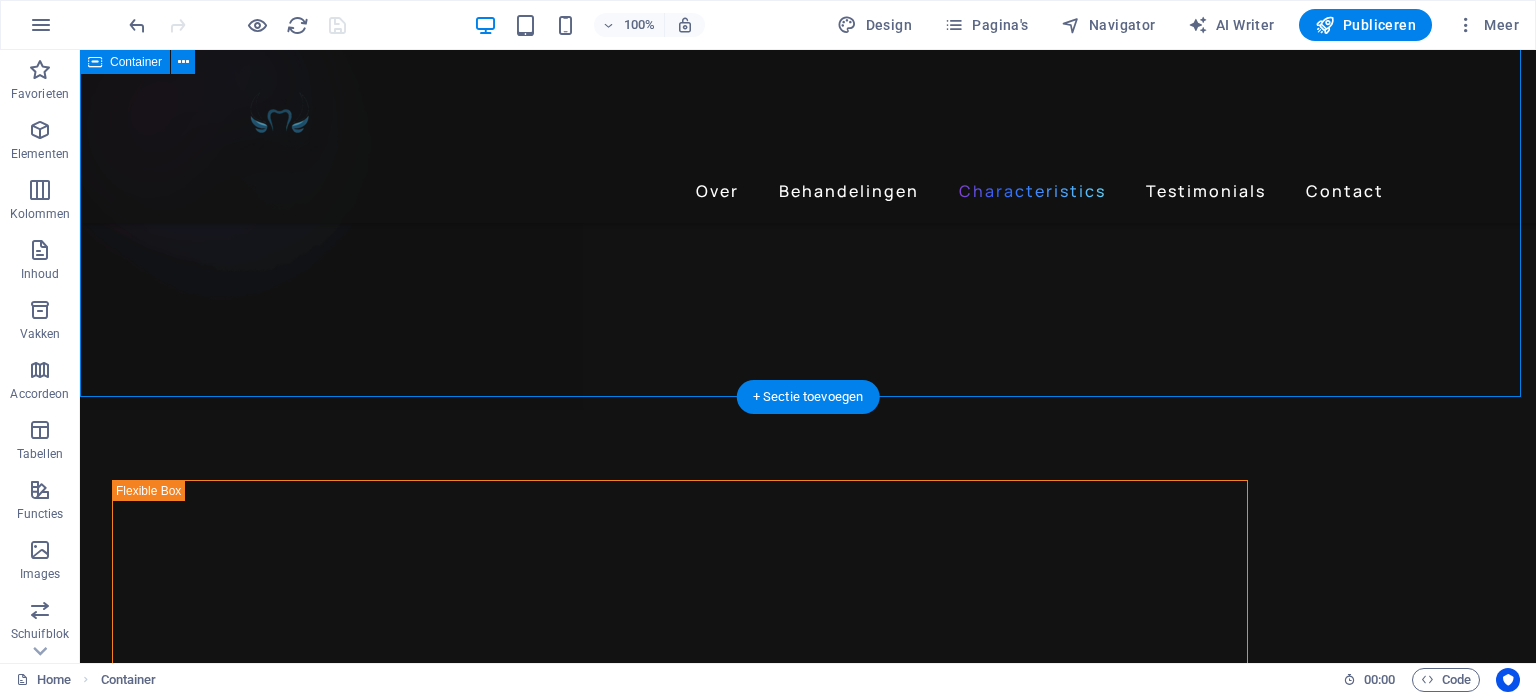 click on "Tunes latest from Gadgets, direct to your inbox Lorem ipsum dolor sit amet, consectetur adipiscing elit tellus porta vitae. Sign up I have read and understand the privacy policy. Niet leesbaar? Nieuw laden" at bounding box center [808, 5808] 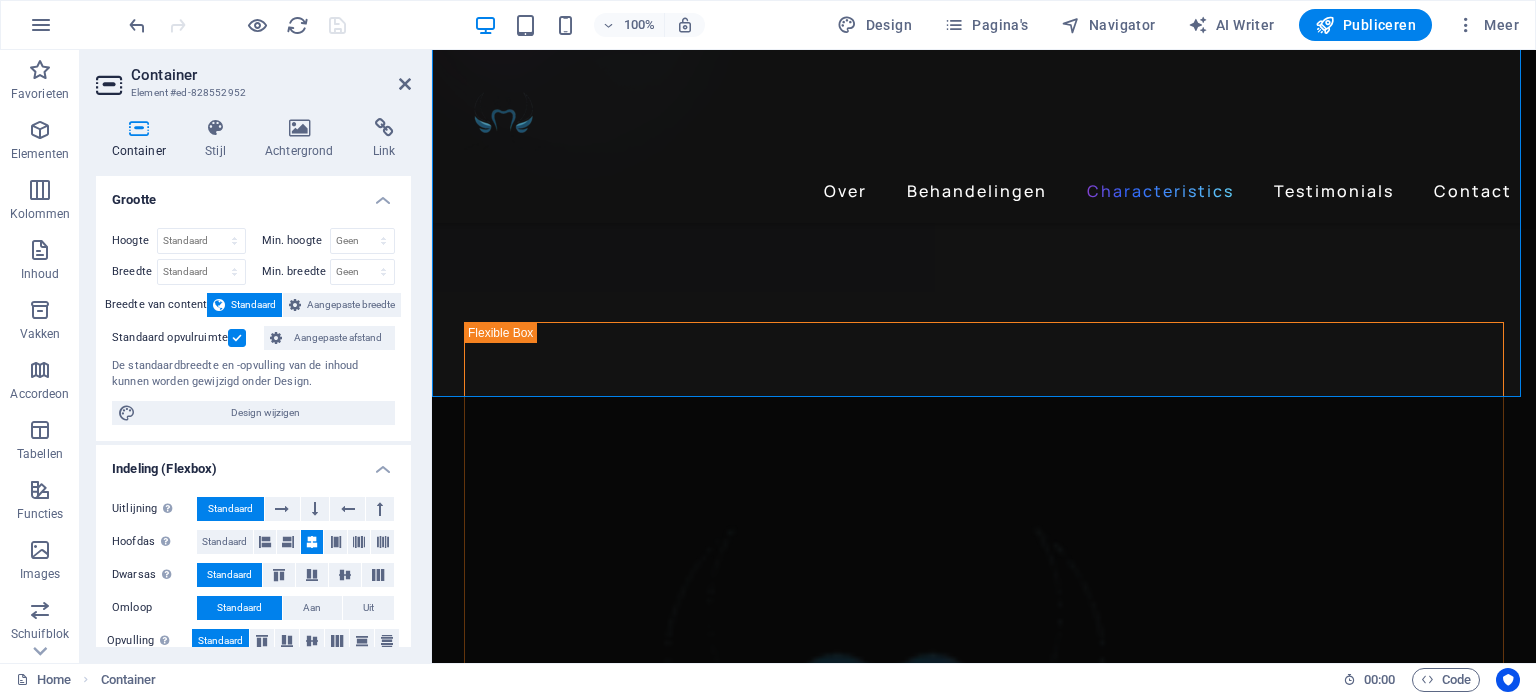 scroll, scrollTop: 3836, scrollLeft: 0, axis: vertical 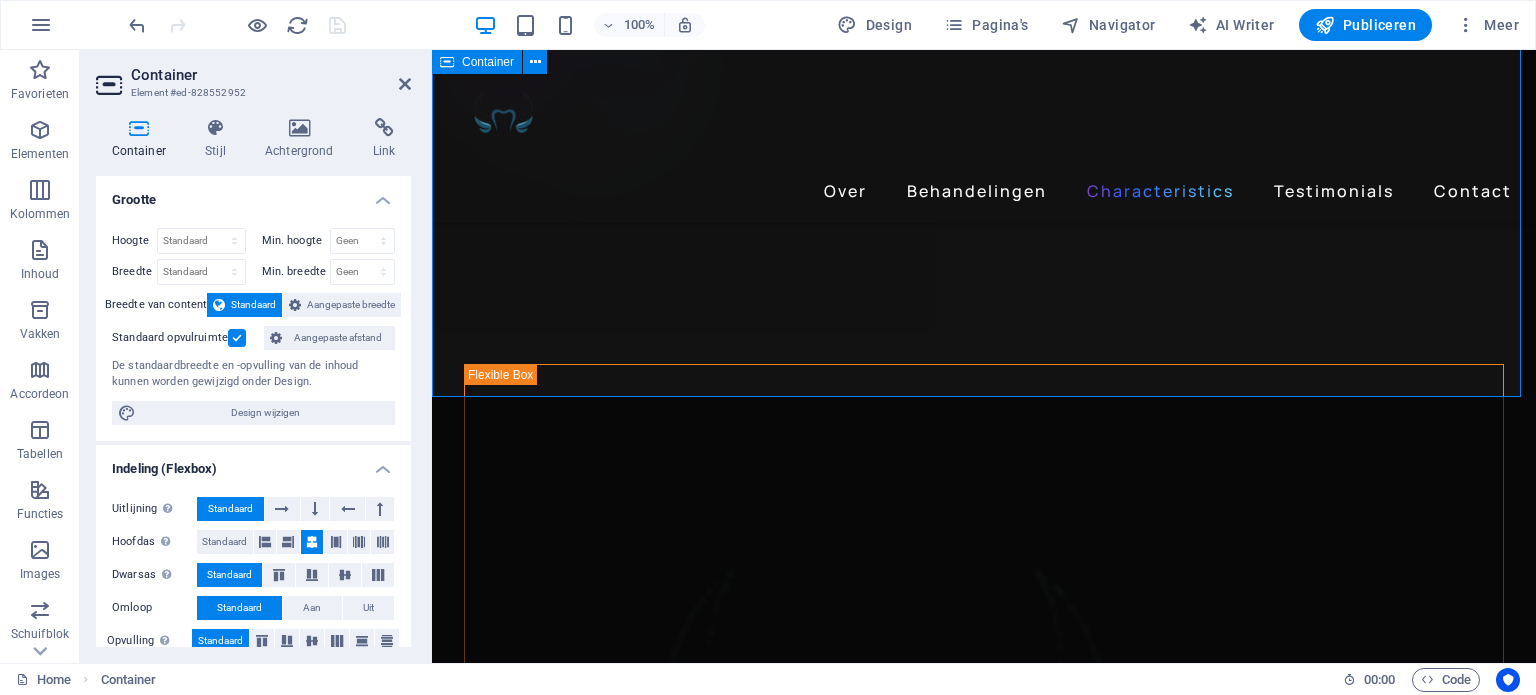 click on "Tunes latest from Gadgets, direct to your inbox Lorem ipsum dolor sit amet, consectetur adipiscing elit tellus porta vitae. Sign up I have read and understand the privacy policy. Niet leesbaar? Nieuw laden" at bounding box center [984, 5561] 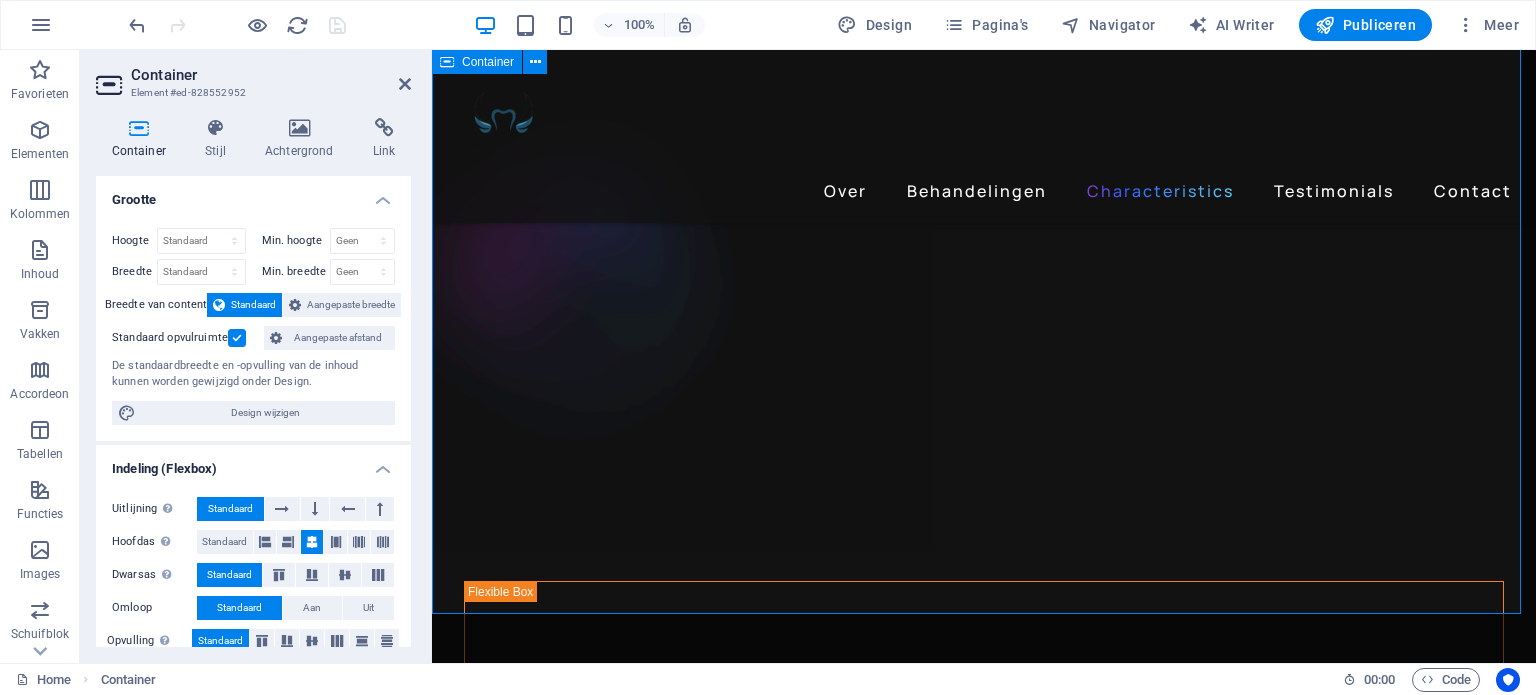 scroll, scrollTop: 3279, scrollLeft: 0, axis: vertical 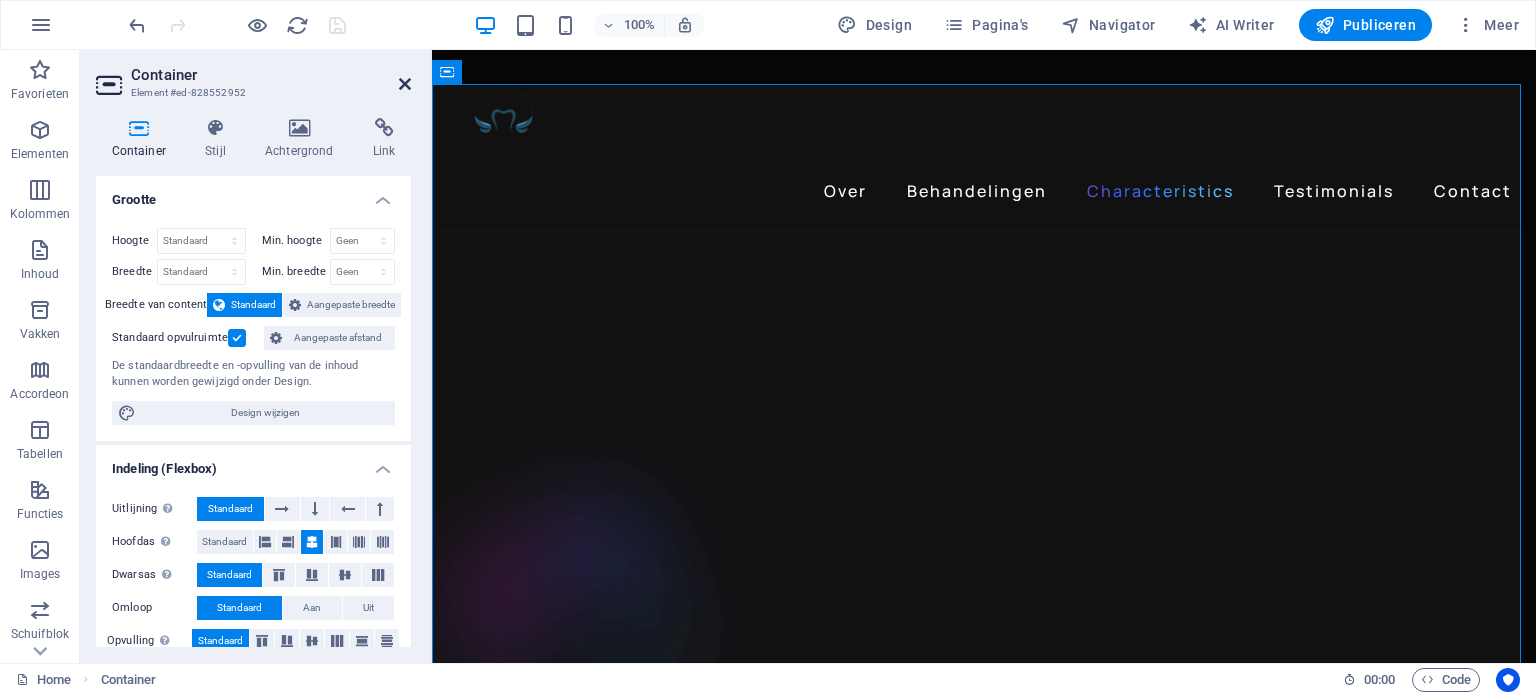 click at bounding box center [405, 84] 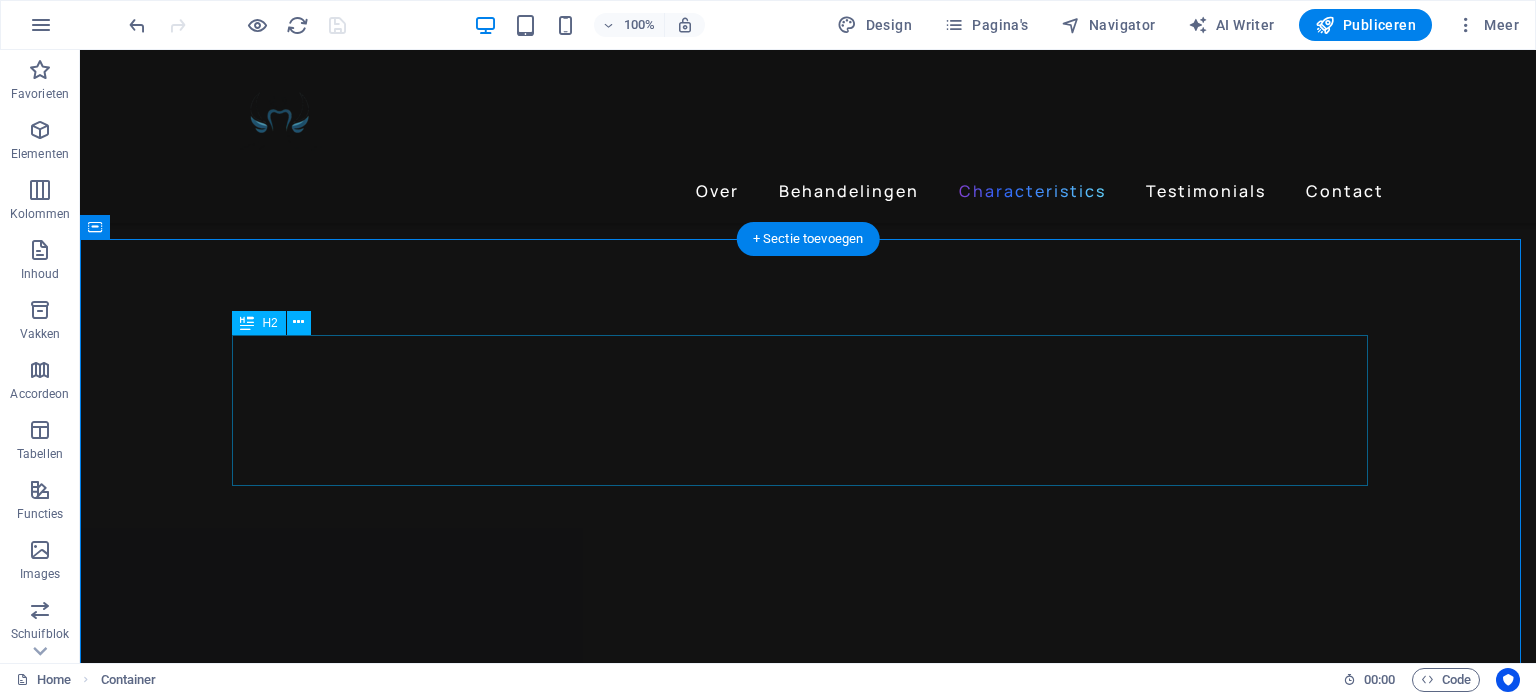 scroll, scrollTop: 3144, scrollLeft: 0, axis: vertical 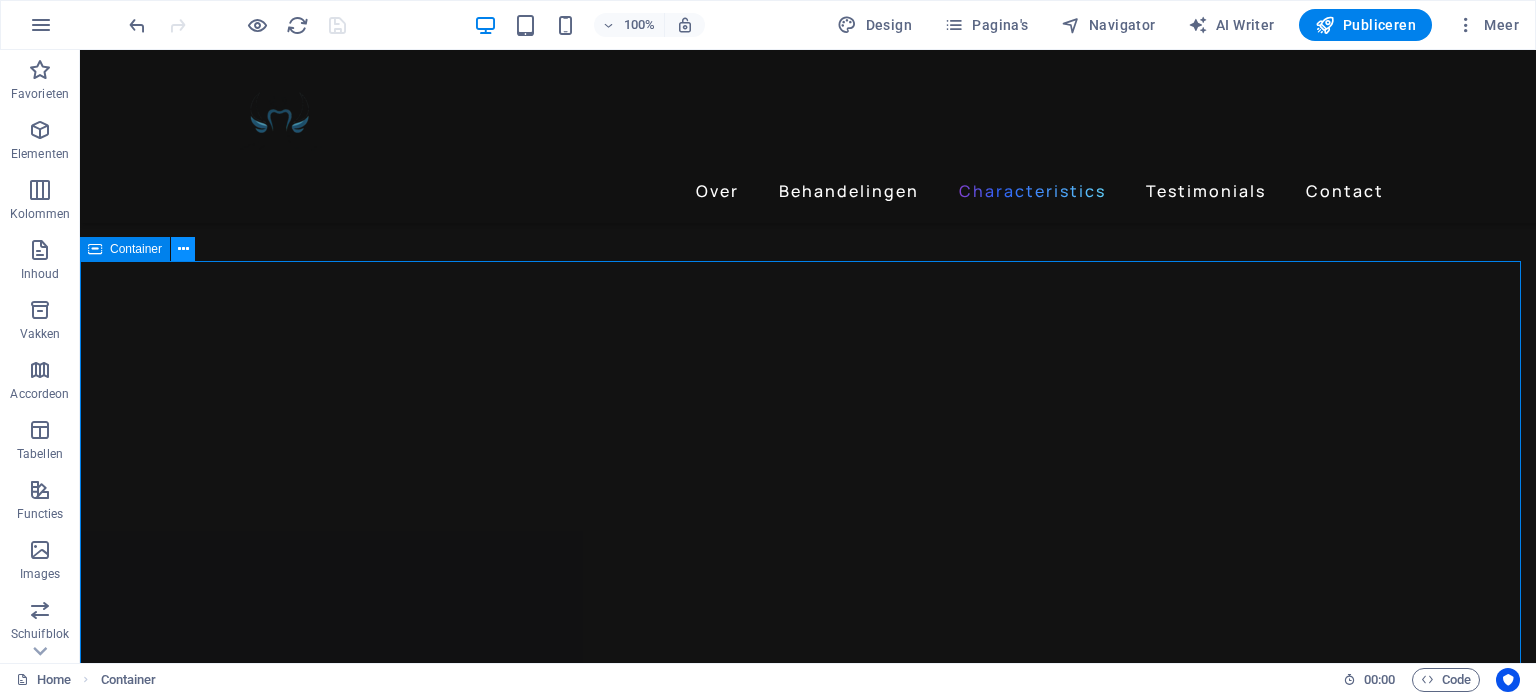 click at bounding box center [183, 249] 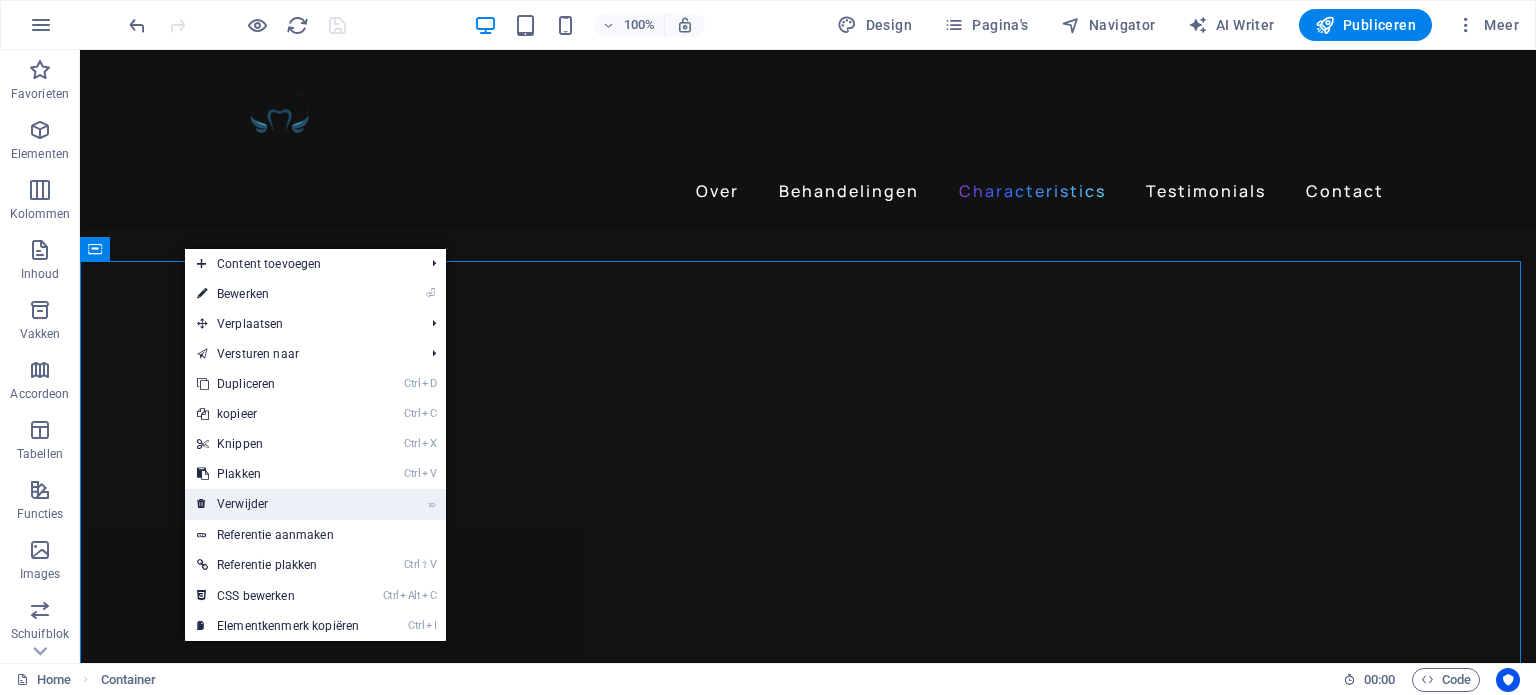 click on "⌦  Verwijder" at bounding box center [278, 504] 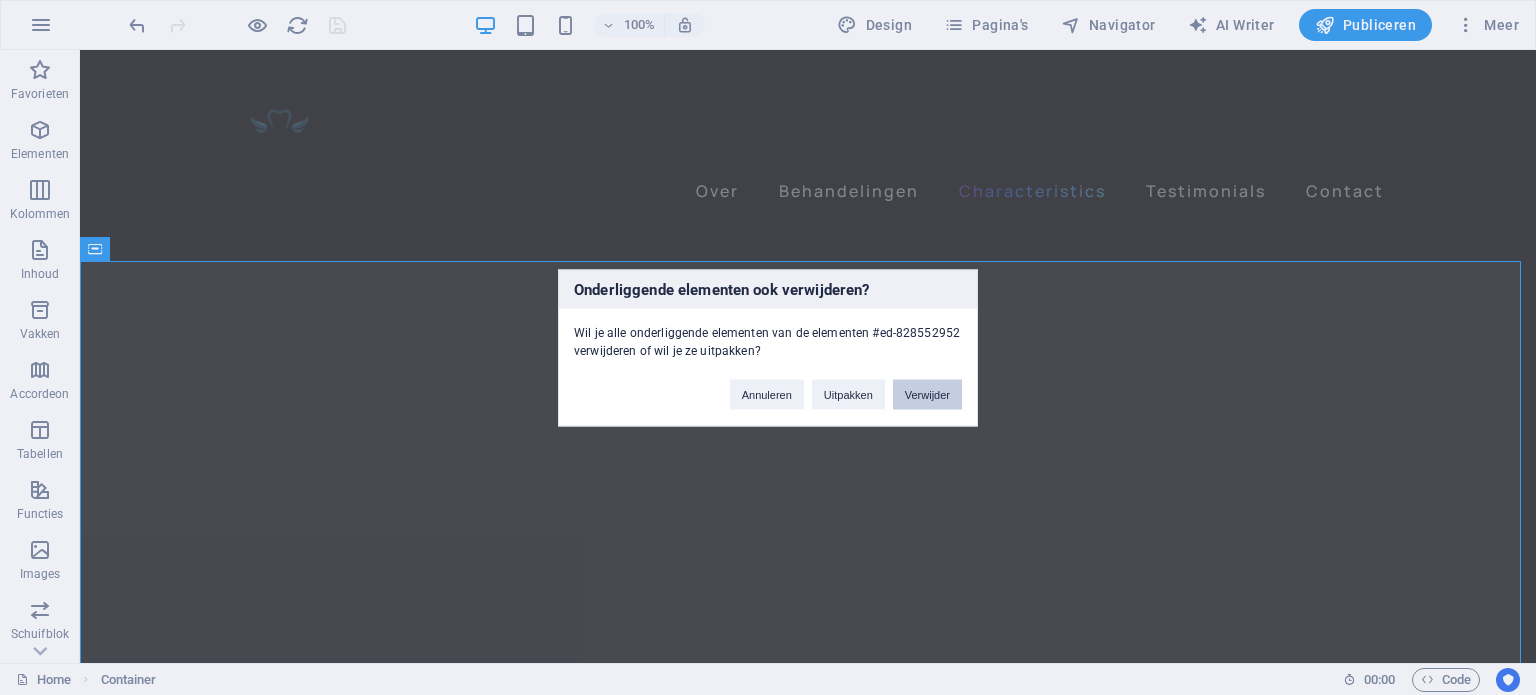 click on "Verwijder" at bounding box center [927, 394] 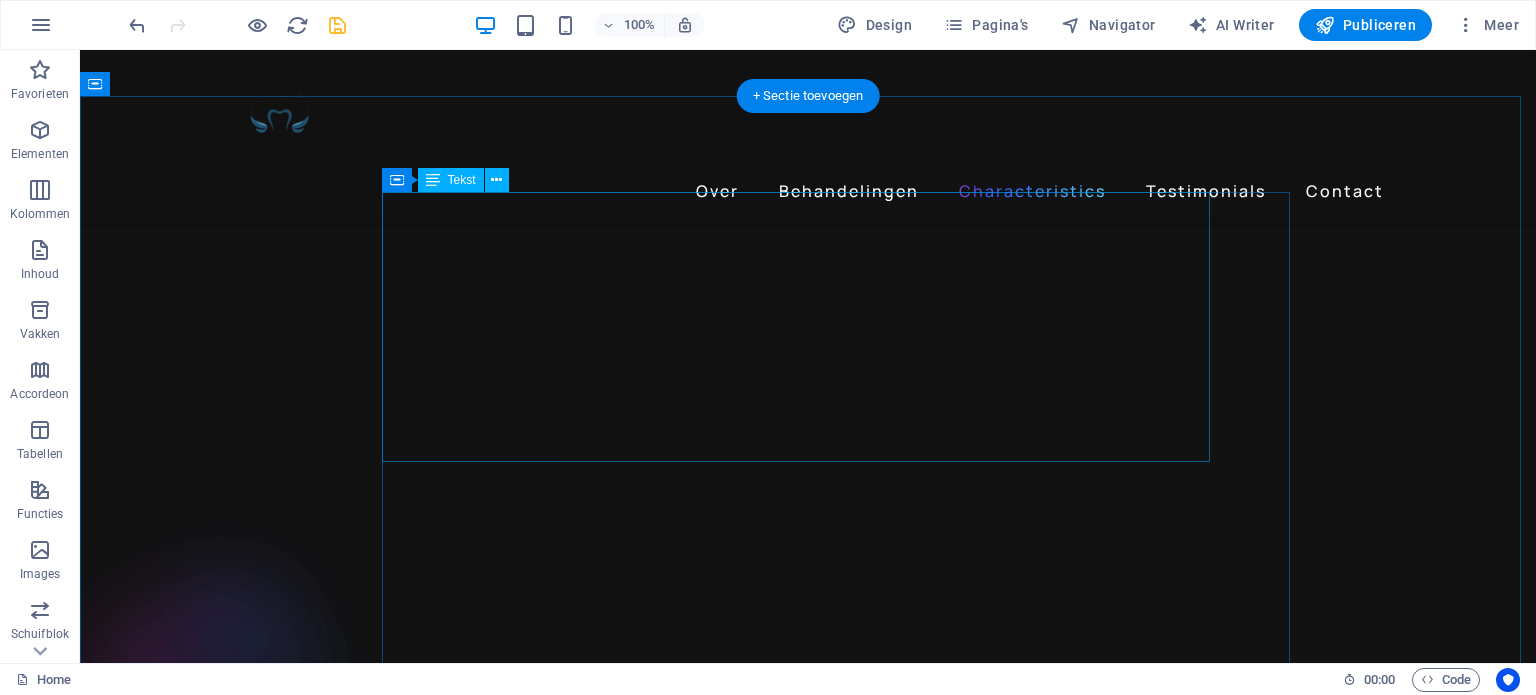 scroll, scrollTop: 3310, scrollLeft: 0, axis: vertical 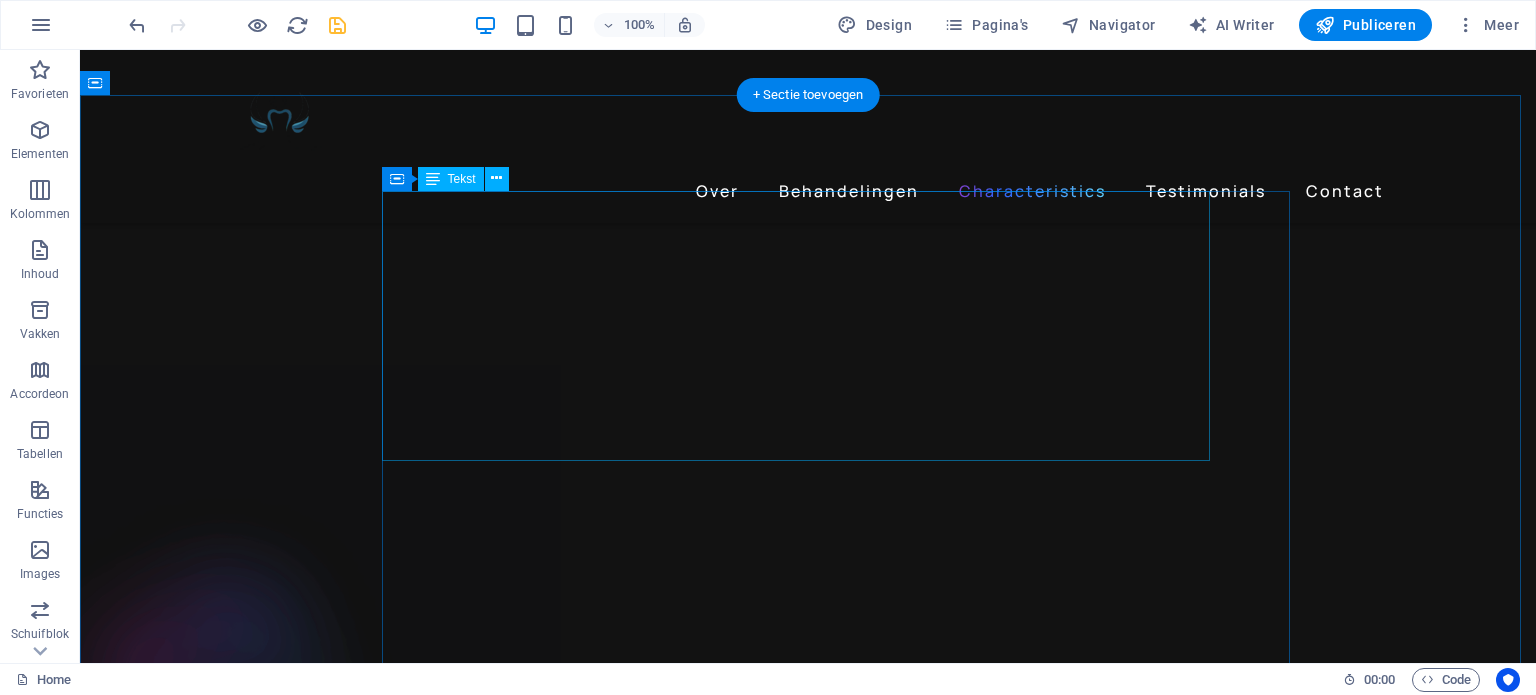 click on "I absolutely love these new Gadgets Headphones. The sound quality on them is amazing. The noise cancelling is a great feature and the base is really really good. Would definitely recommend these to everyone!" at bounding box center [808, 6179] 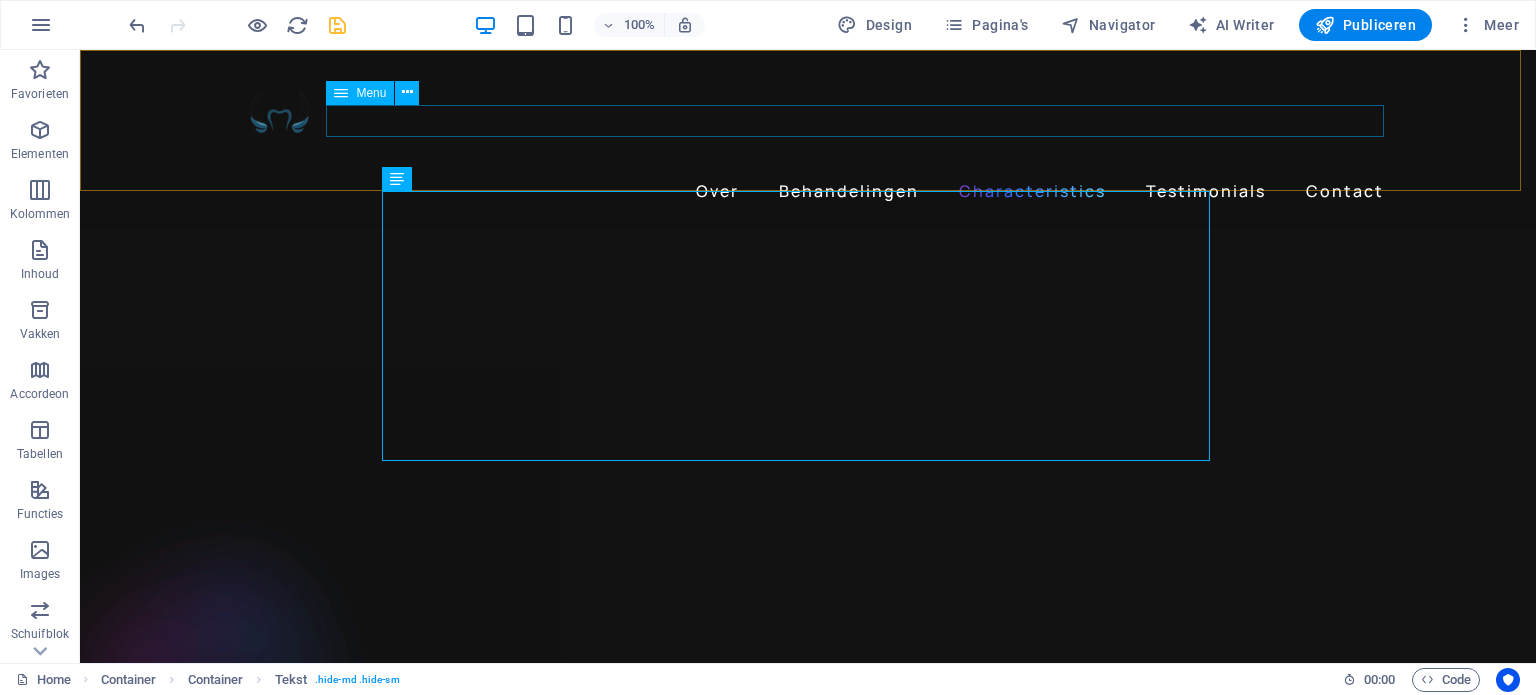 click on "Over Behandelingen Characteristics Testimonials Contact" at bounding box center (808, 191) 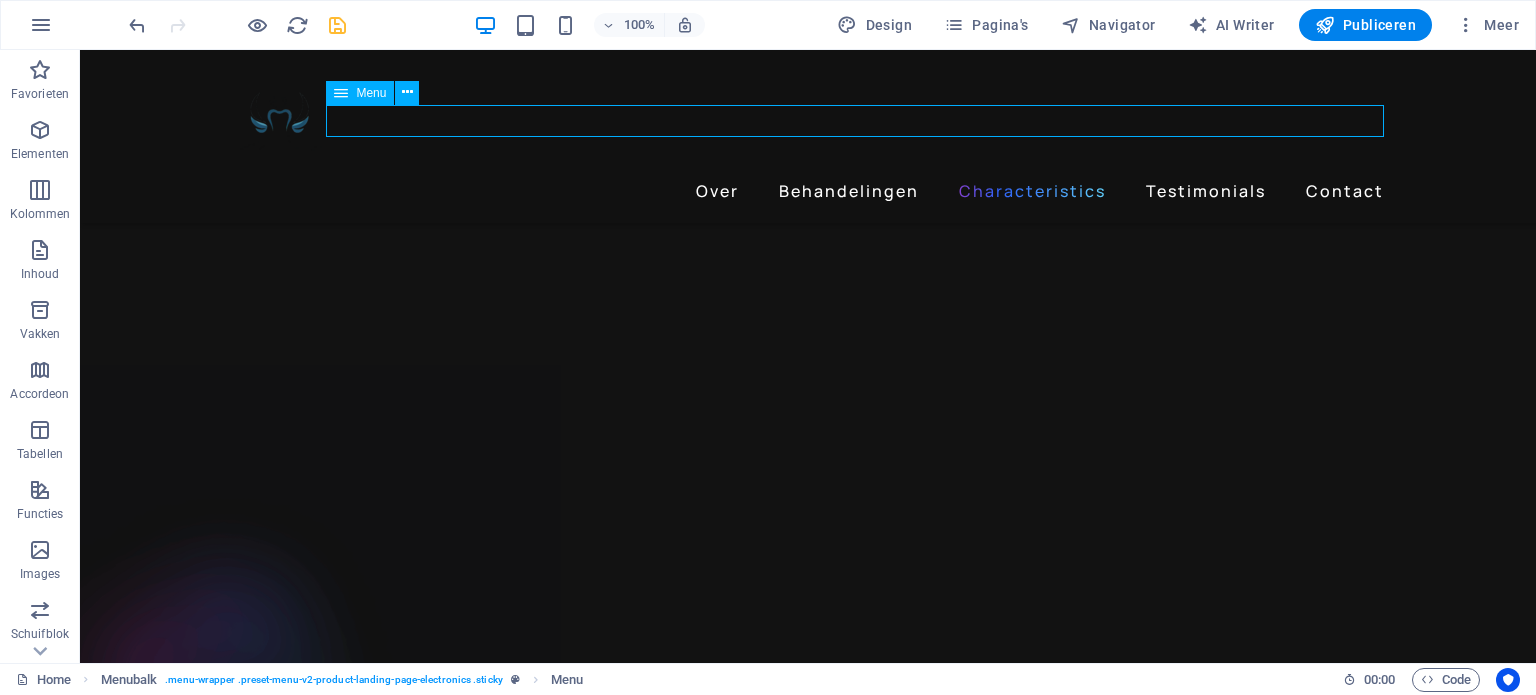click on "Over Behandelingen Characteristics Testimonials Contact" at bounding box center (808, 191) 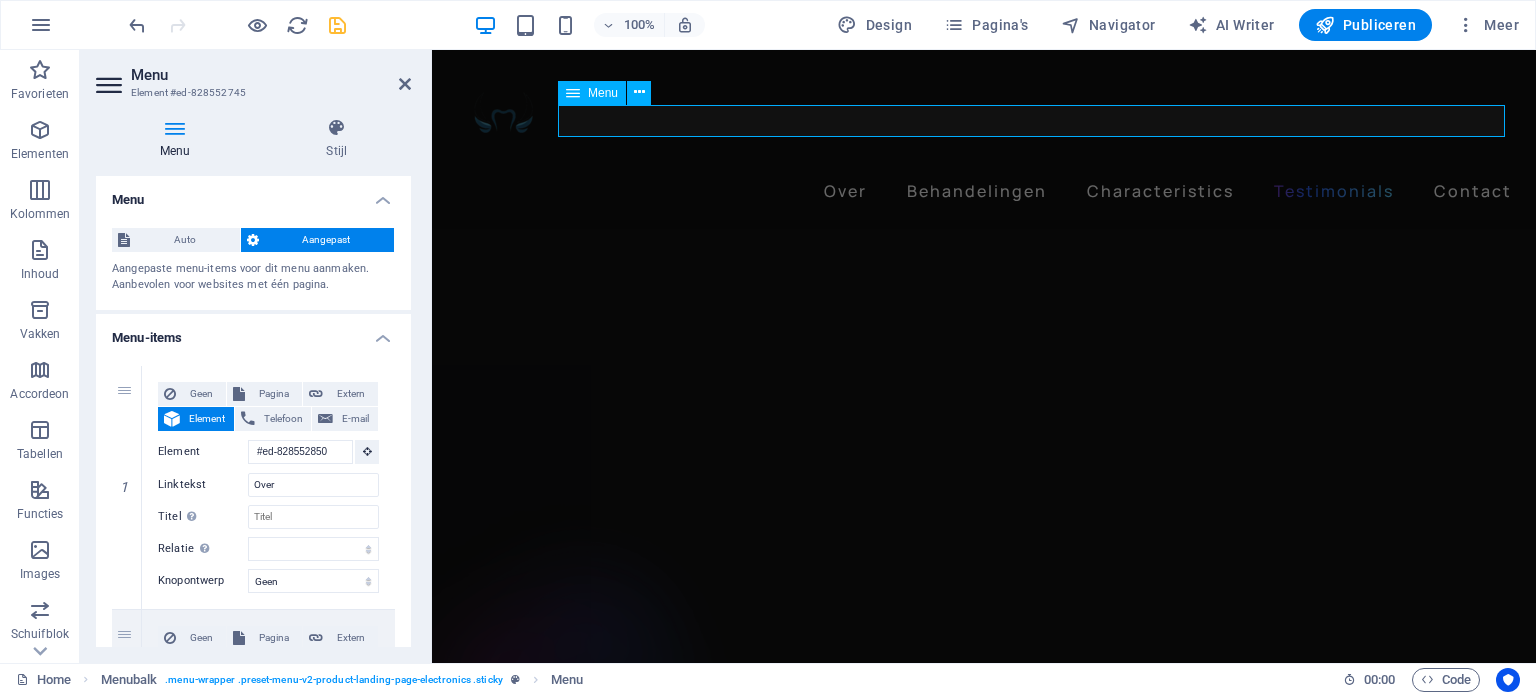 scroll, scrollTop: 3220, scrollLeft: 0, axis: vertical 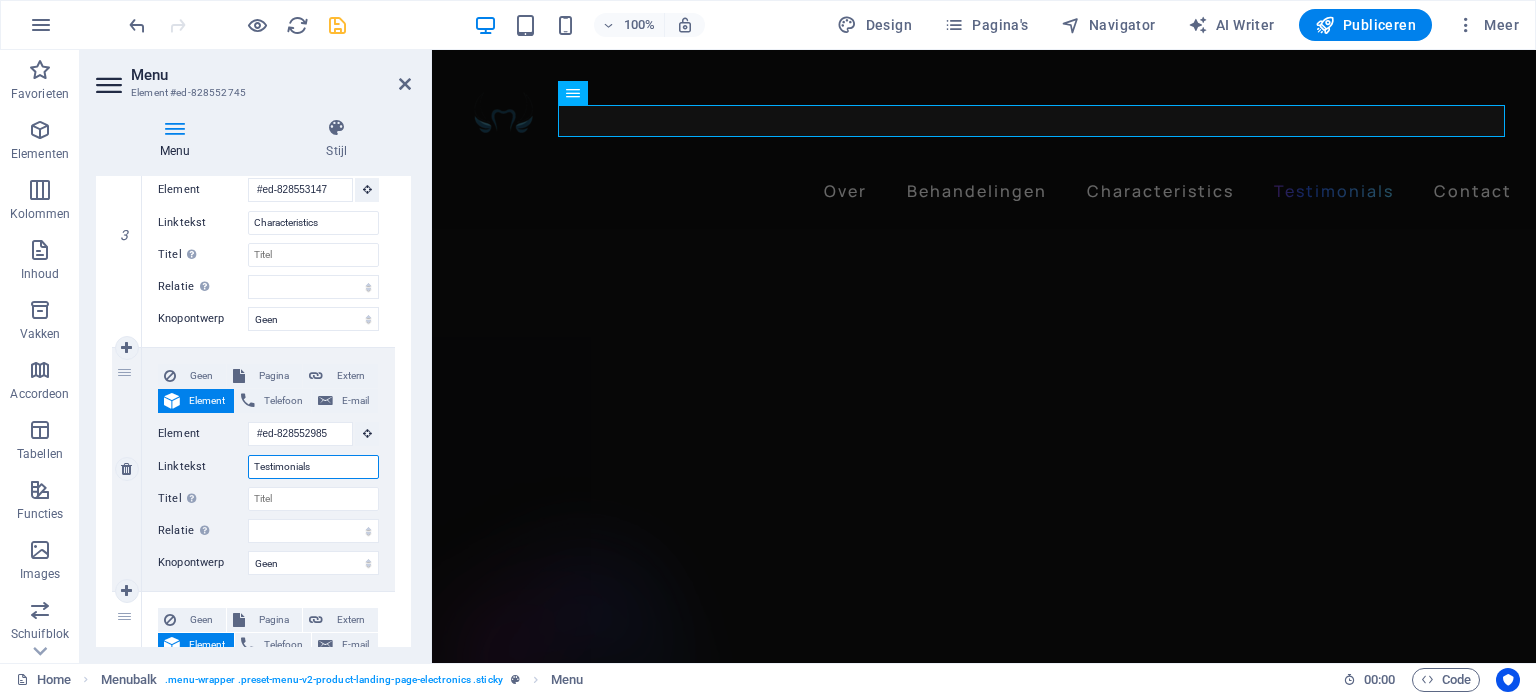 click on "Testimonials" at bounding box center (313, 467) 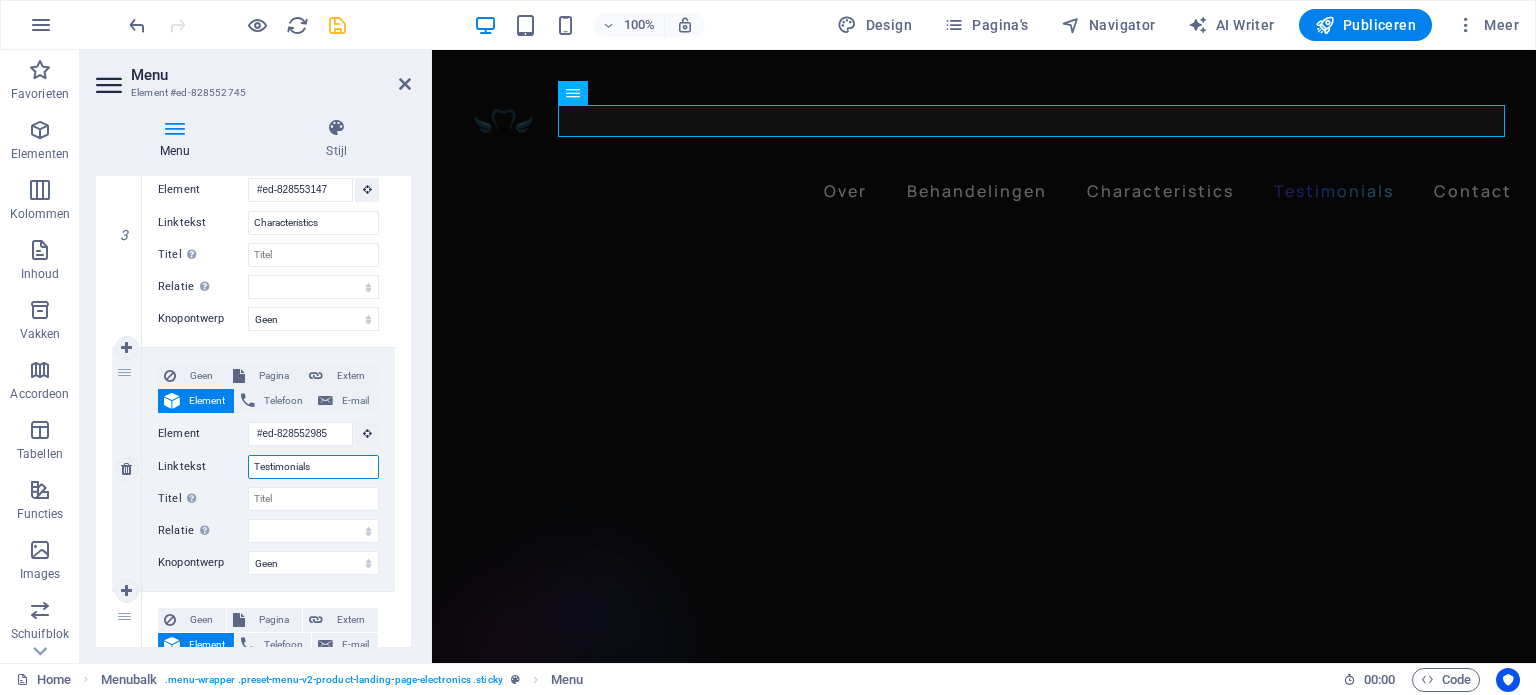 drag, startPoint x: 311, startPoint y: 459, endPoint x: 249, endPoint y: 455, distance: 62.1289 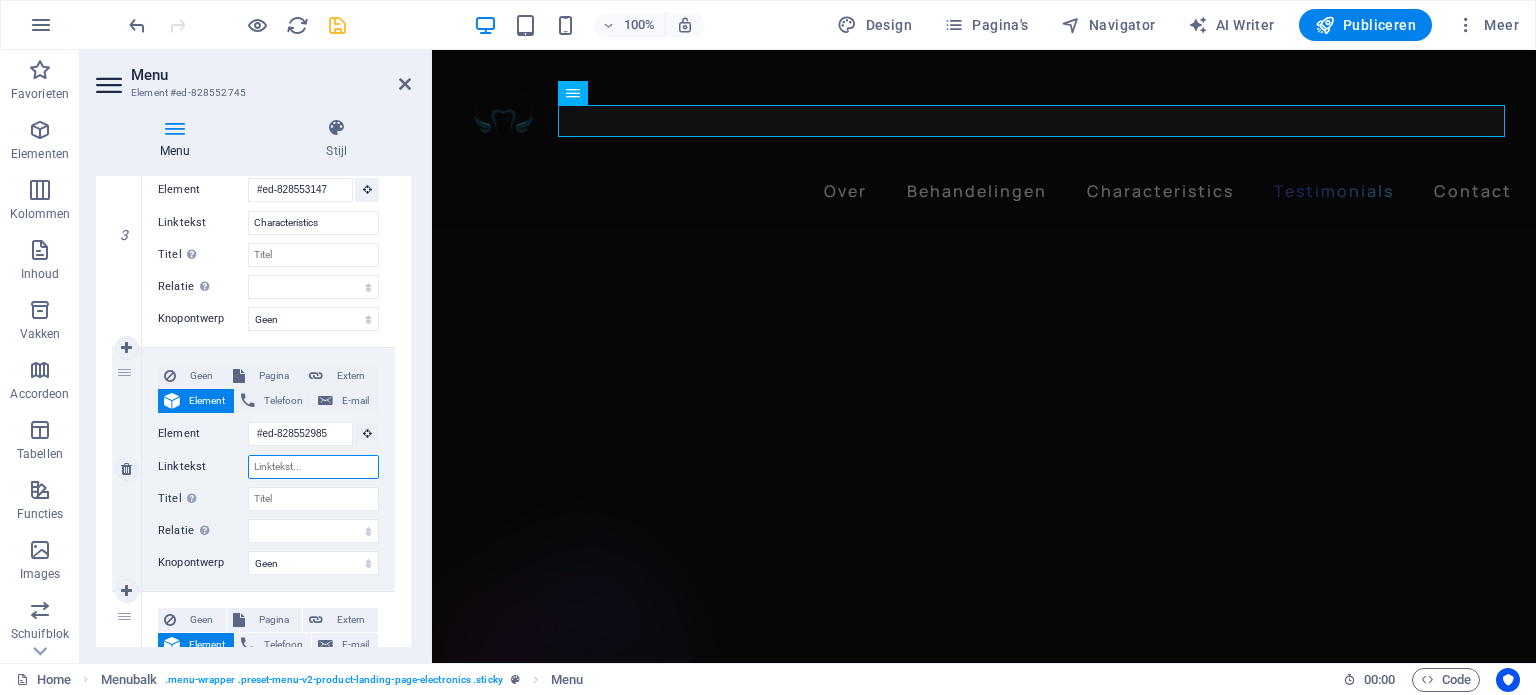 select 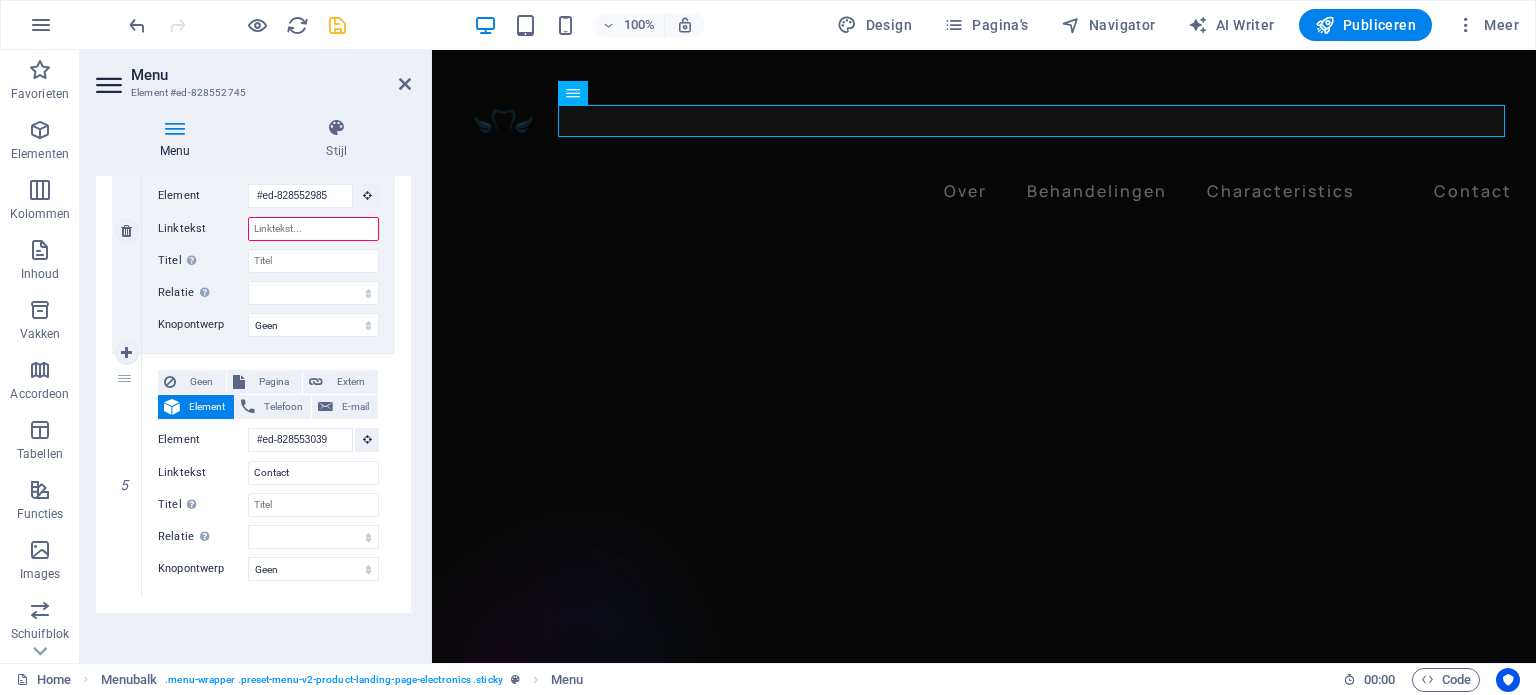 scroll, scrollTop: 1008, scrollLeft: 0, axis: vertical 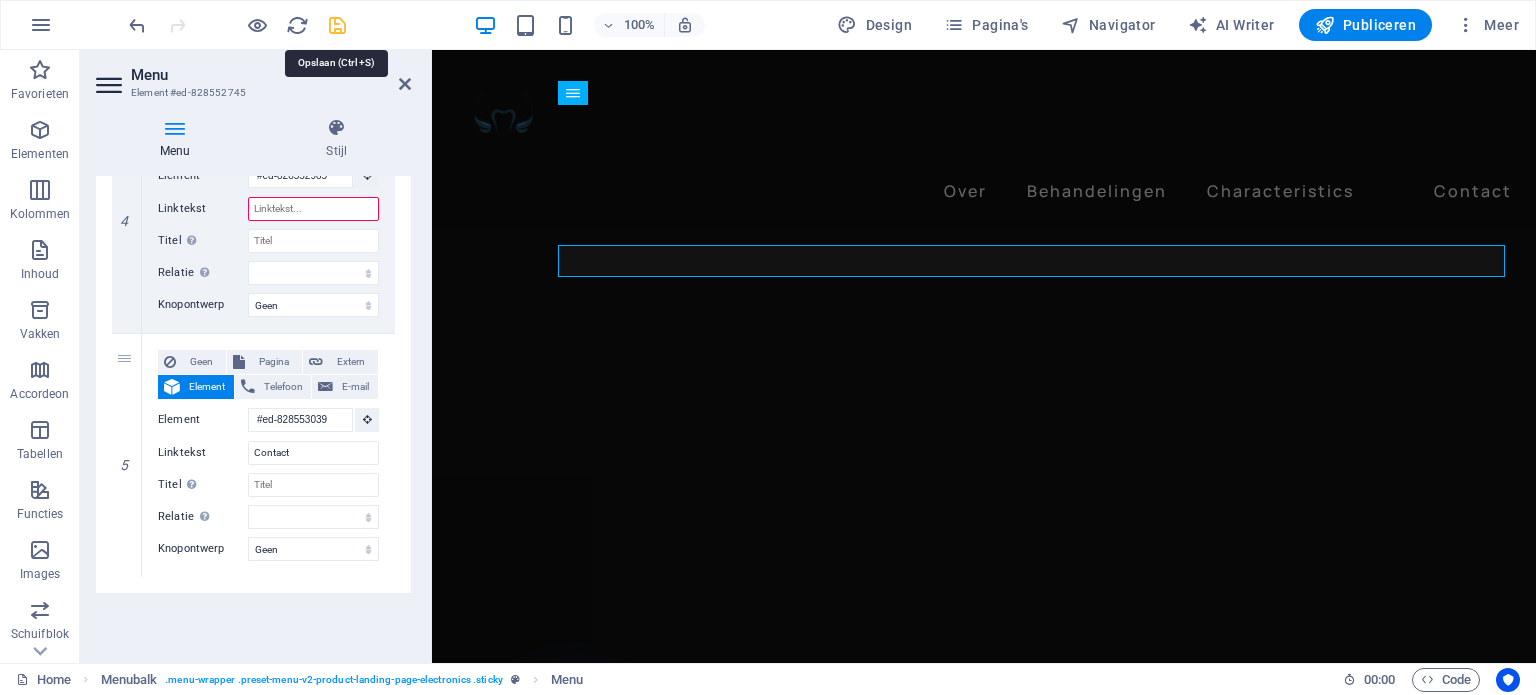 type 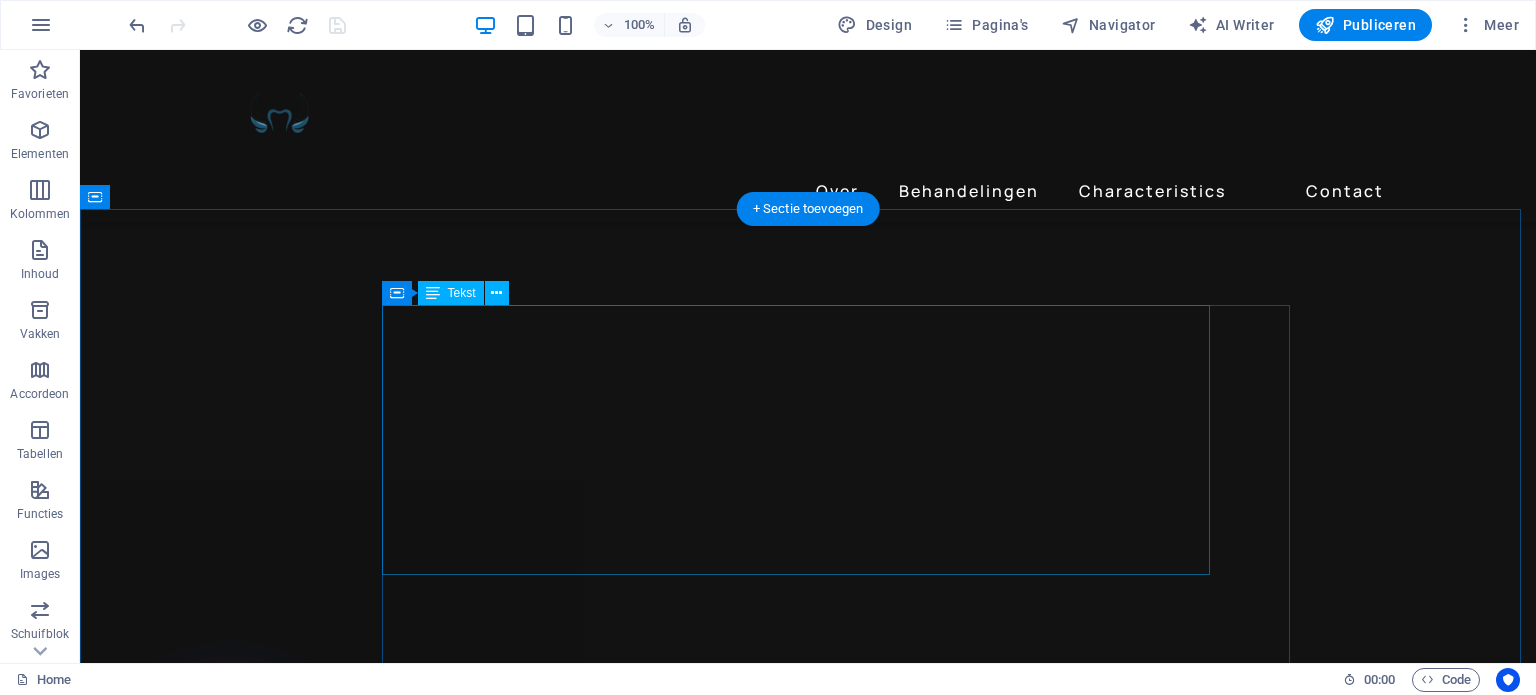 scroll, scrollTop: 3197, scrollLeft: 0, axis: vertical 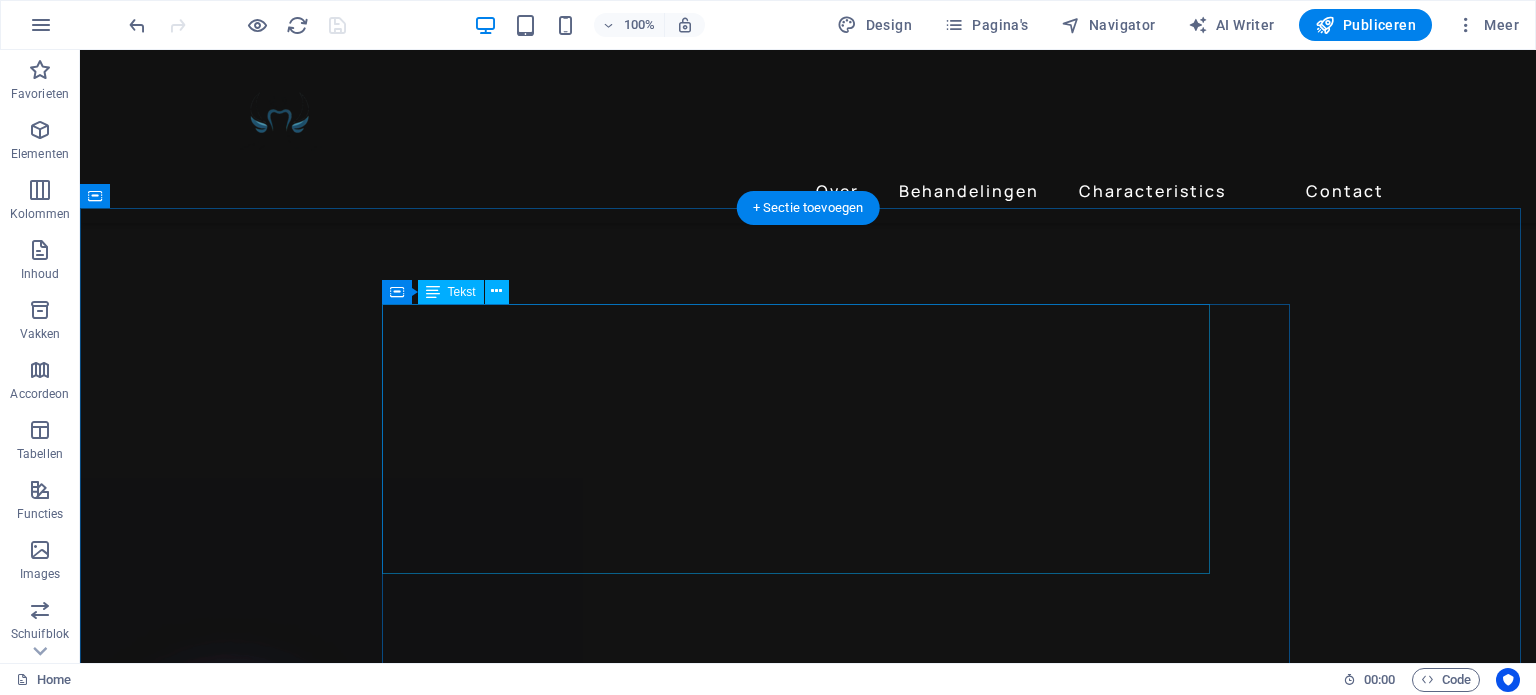 click on "I absolutely love these new Gadgets Headphones. The sound quality on them is amazing. The noise cancelling is a great feature and the base is really really good. Would definitely recommend these to everyone!" at bounding box center (808, 6292) 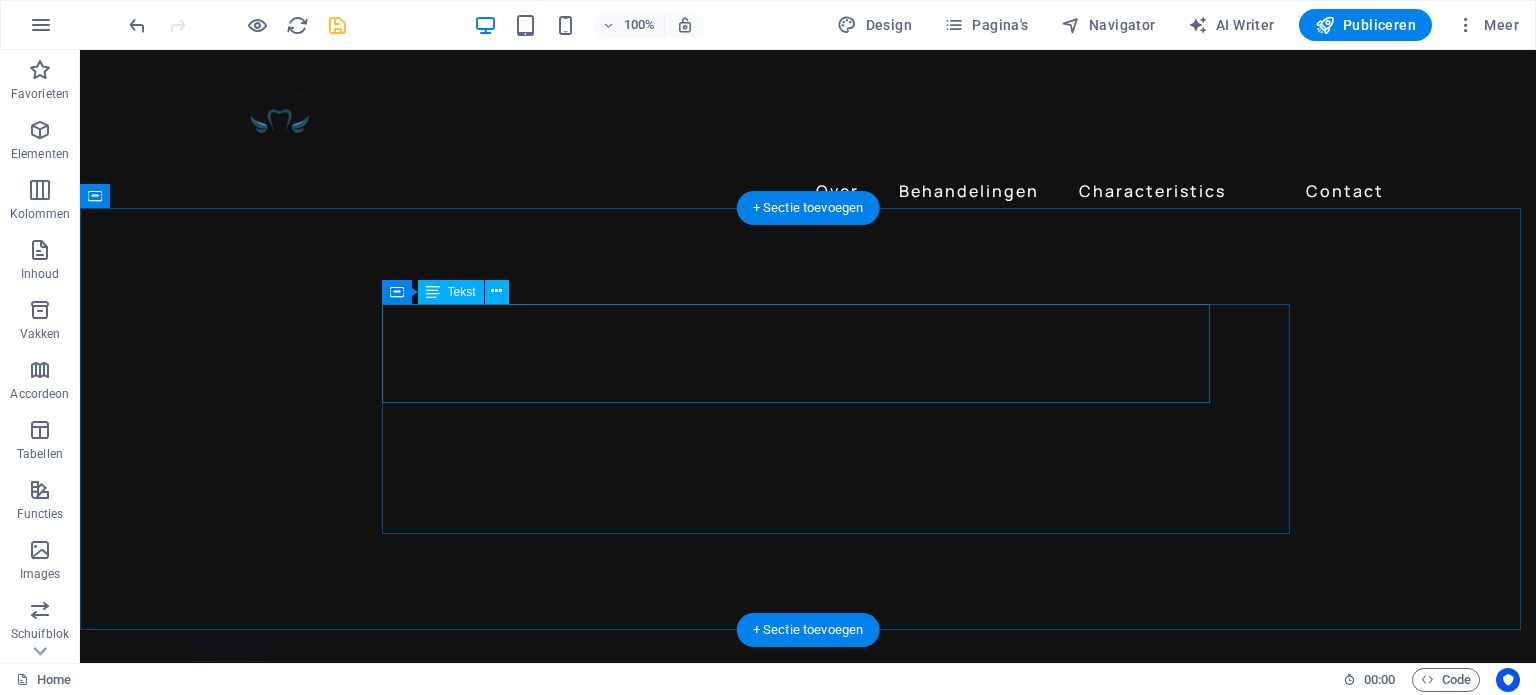 click on "I absolutely love these new Gadgets Headphones. The sound quality on them is amazing. The noise cancelling is a great feature and the base is really really good. Would definitely recommend these to everyone!" at bounding box center (808, 6233) 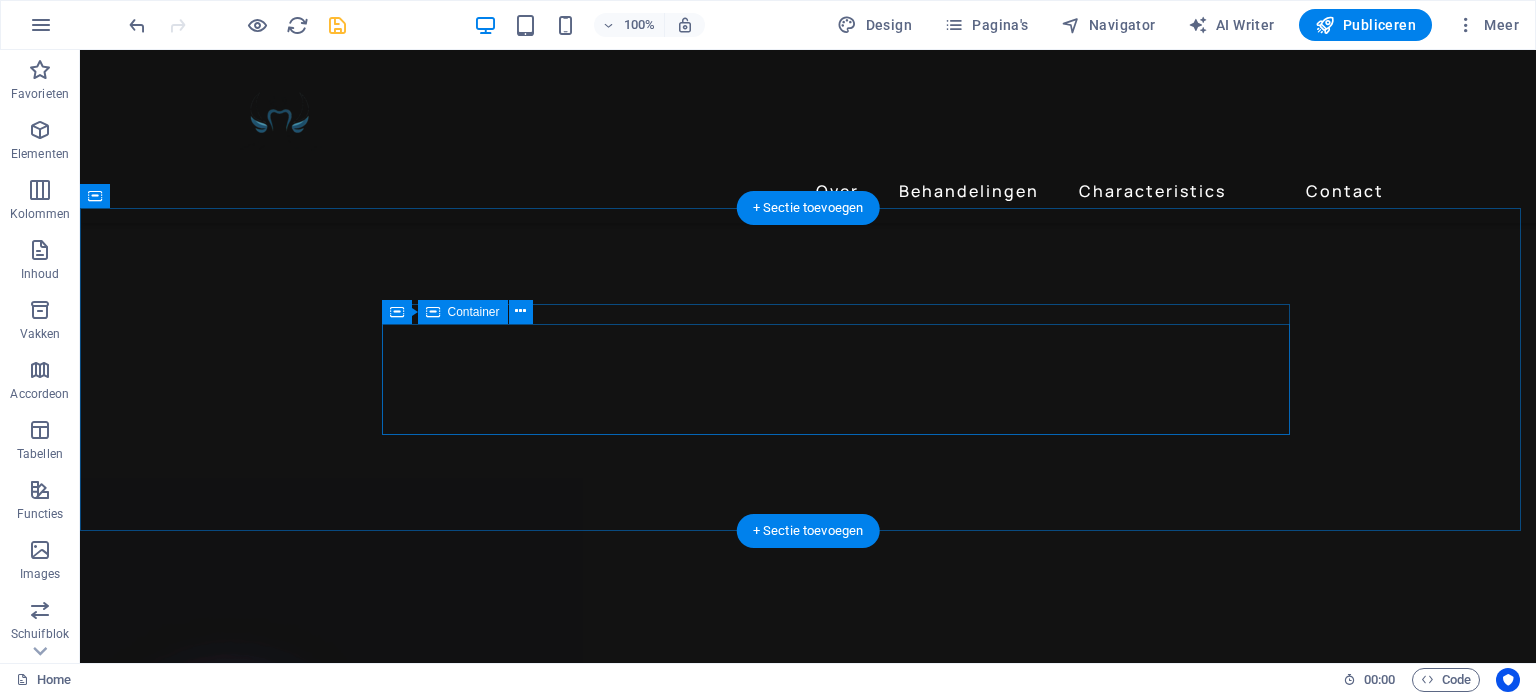 click on "Mike Jefferson Mike Jefferson
Mike Jefferson" at bounding box center [808, 9521] 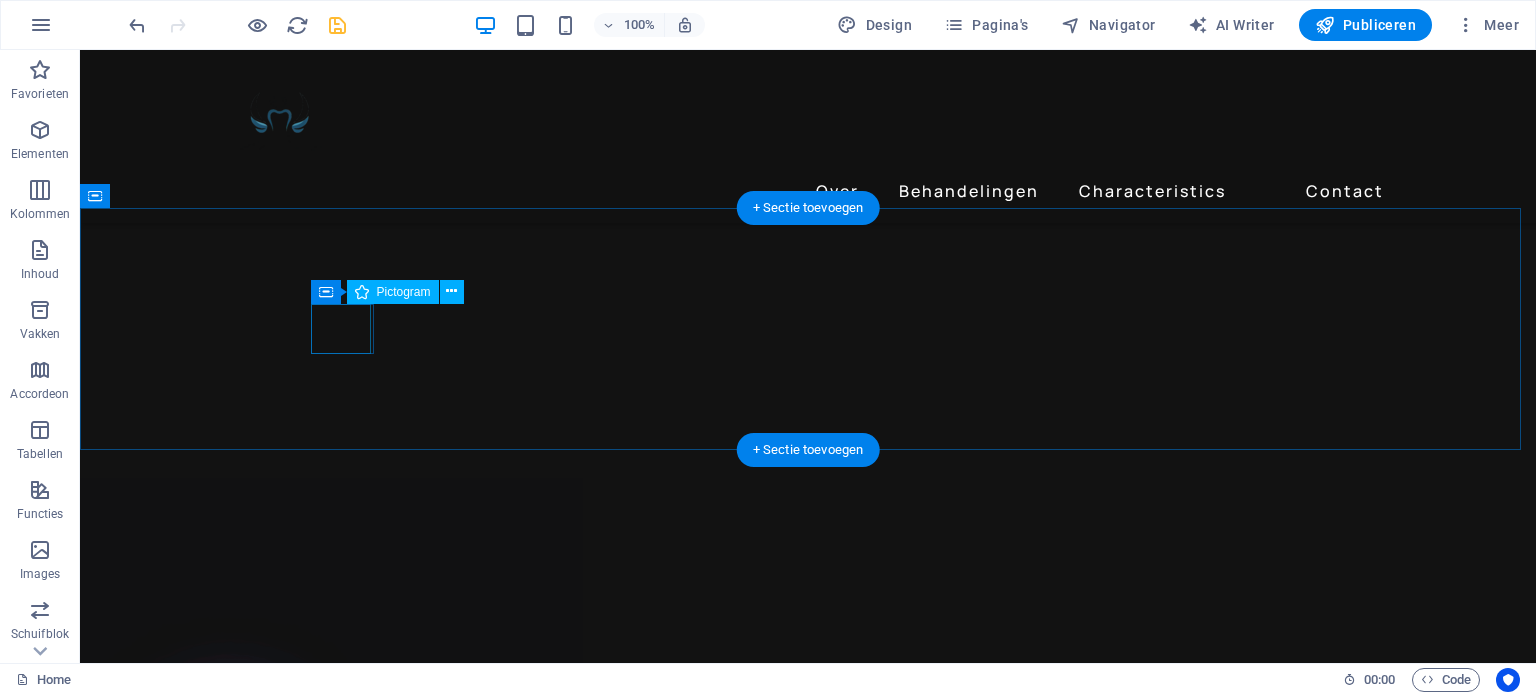 click at bounding box center (802, 6155) 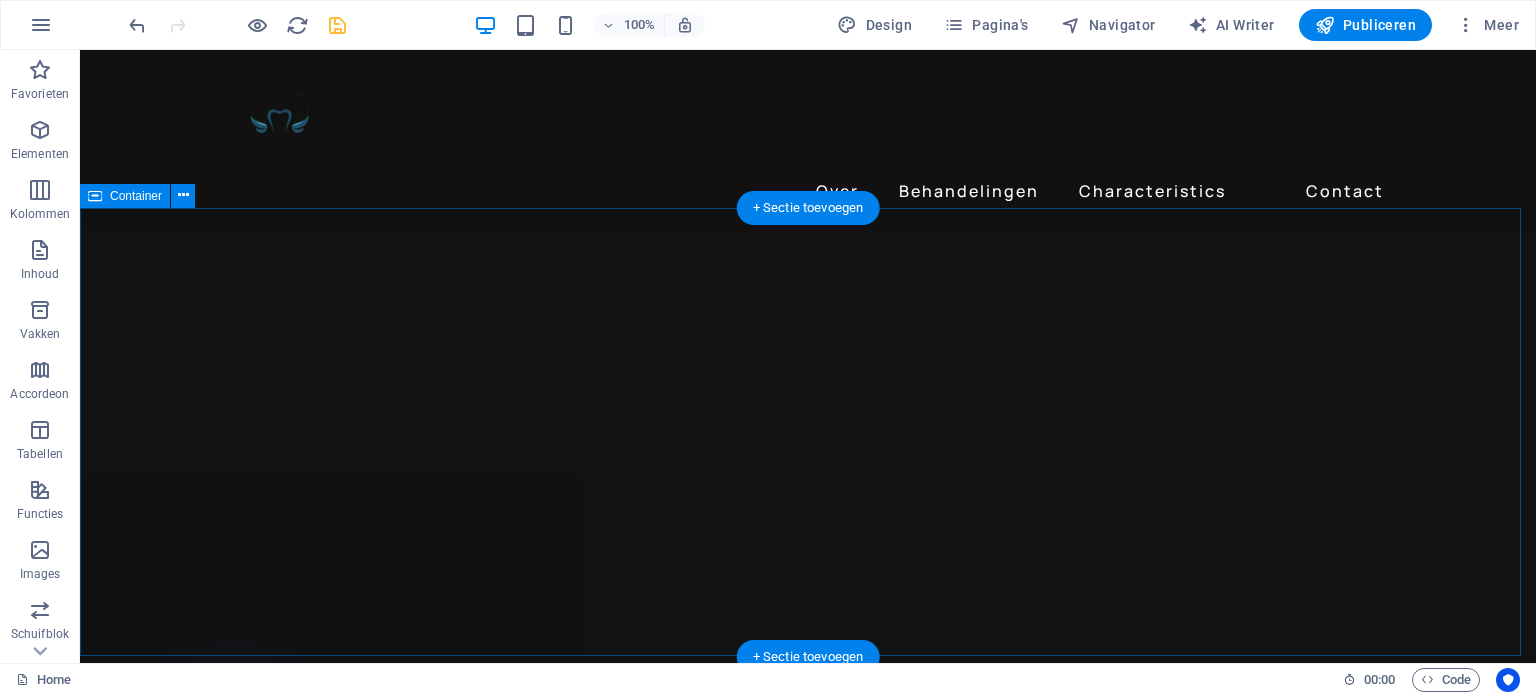 click on "Sleep content hierheen of  Elementen toevoegen  Klembord plakken" at bounding box center (808, 6208) 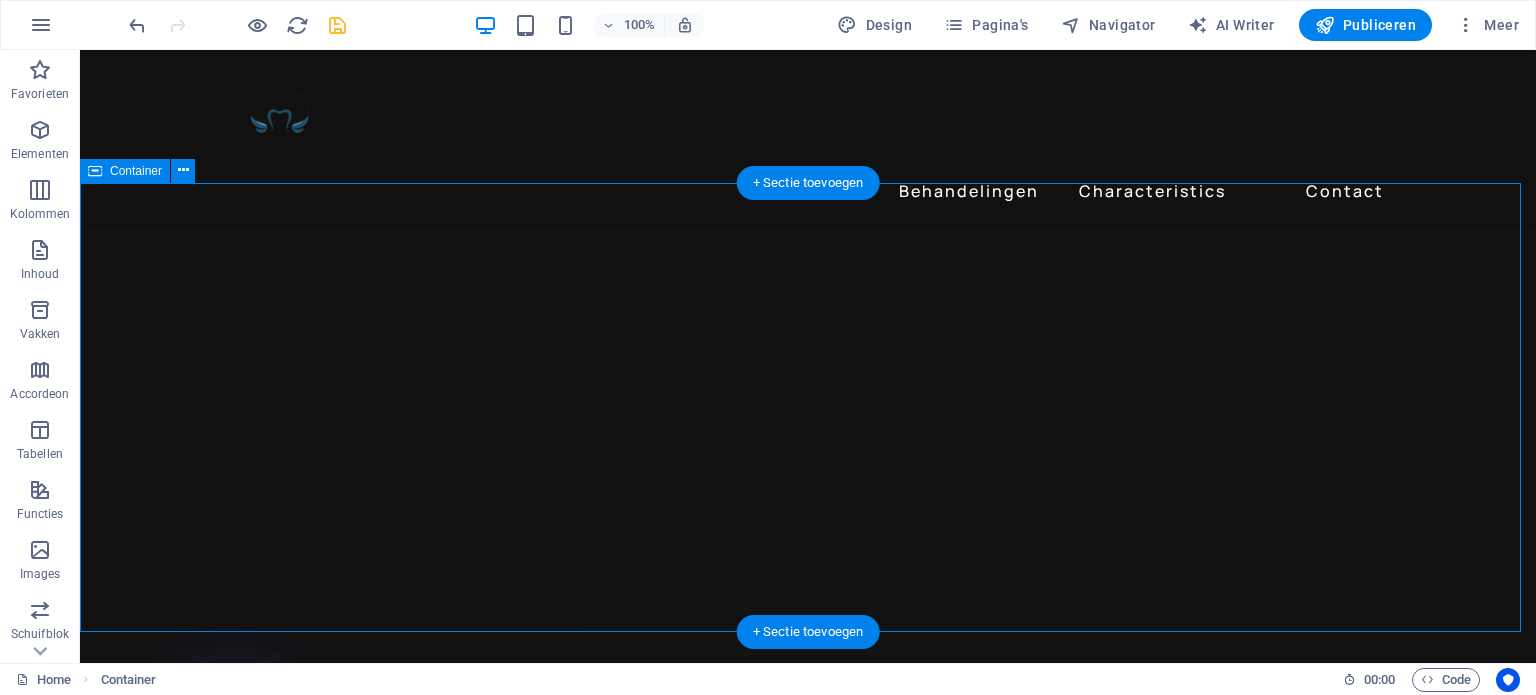 scroll, scrollTop: 3200, scrollLeft: 0, axis: vertical 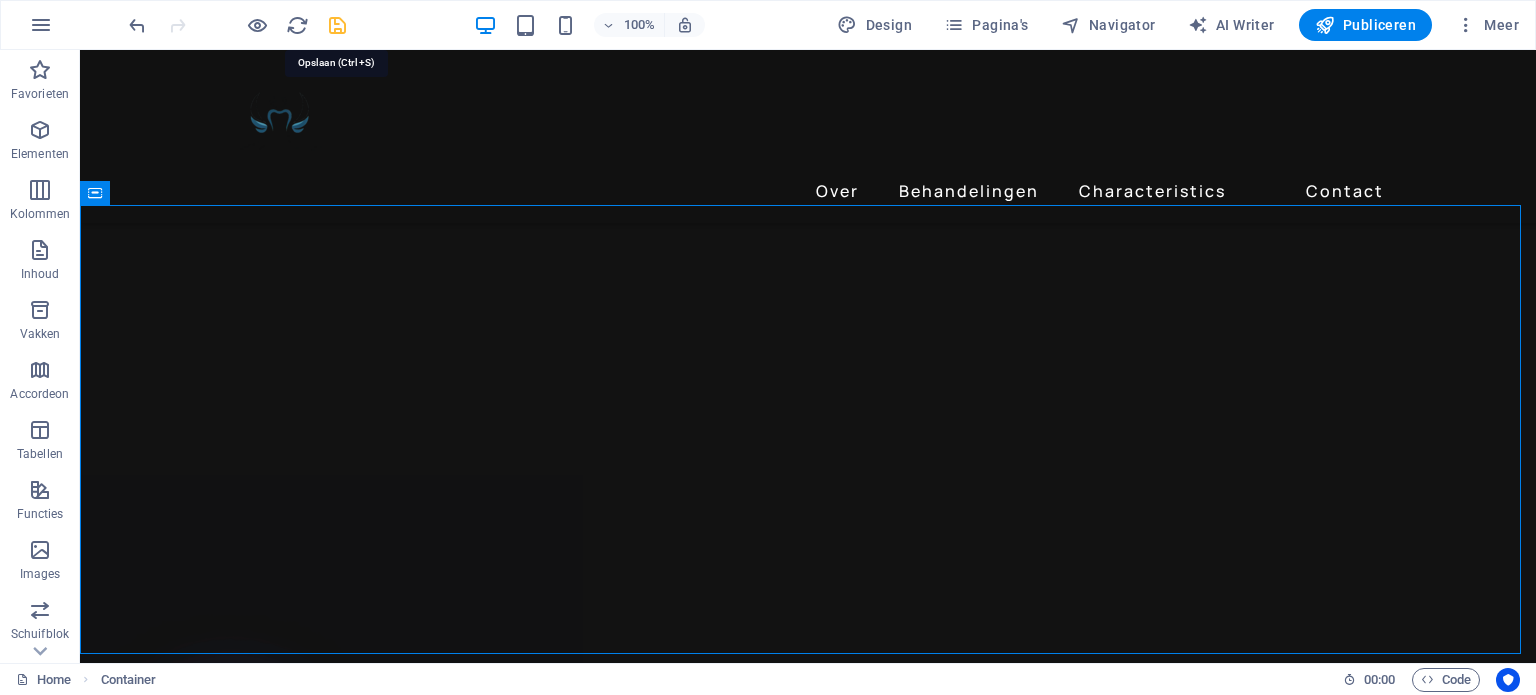 click at bounding box center [337, 25] 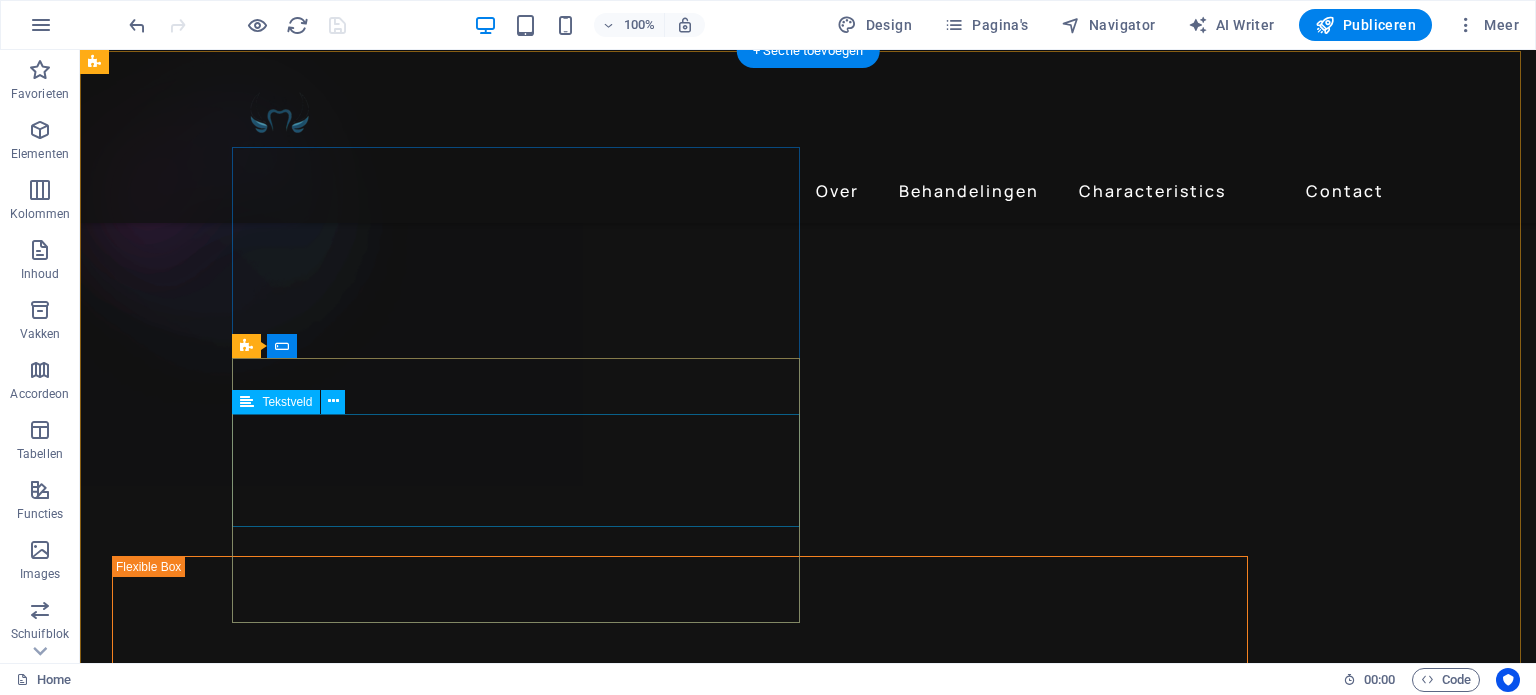 scroll, scrollTop: 3801, scrollLeft: 0, axis: vertical 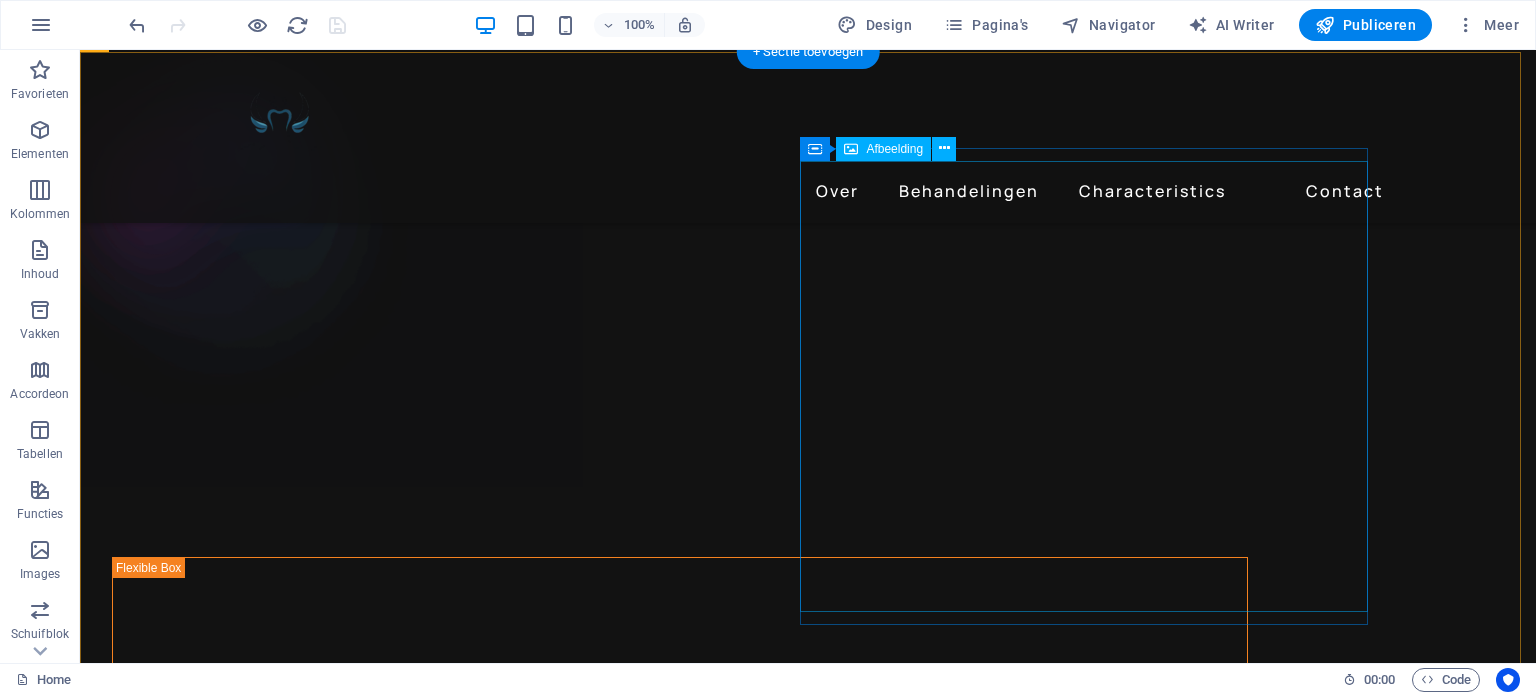 click at bounding box center (396, 6590) 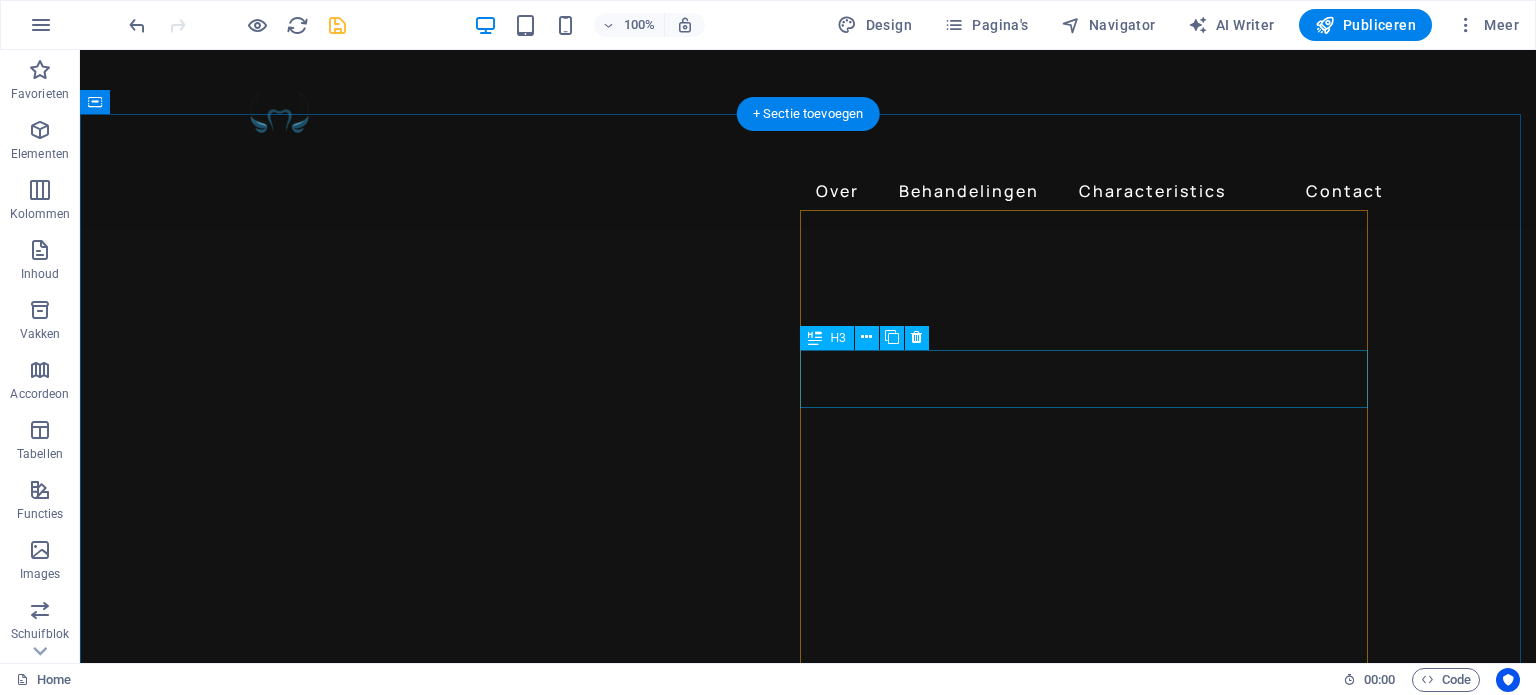 scroll, scrollTop: 2488, scrollLeft: 0, axis: vertical 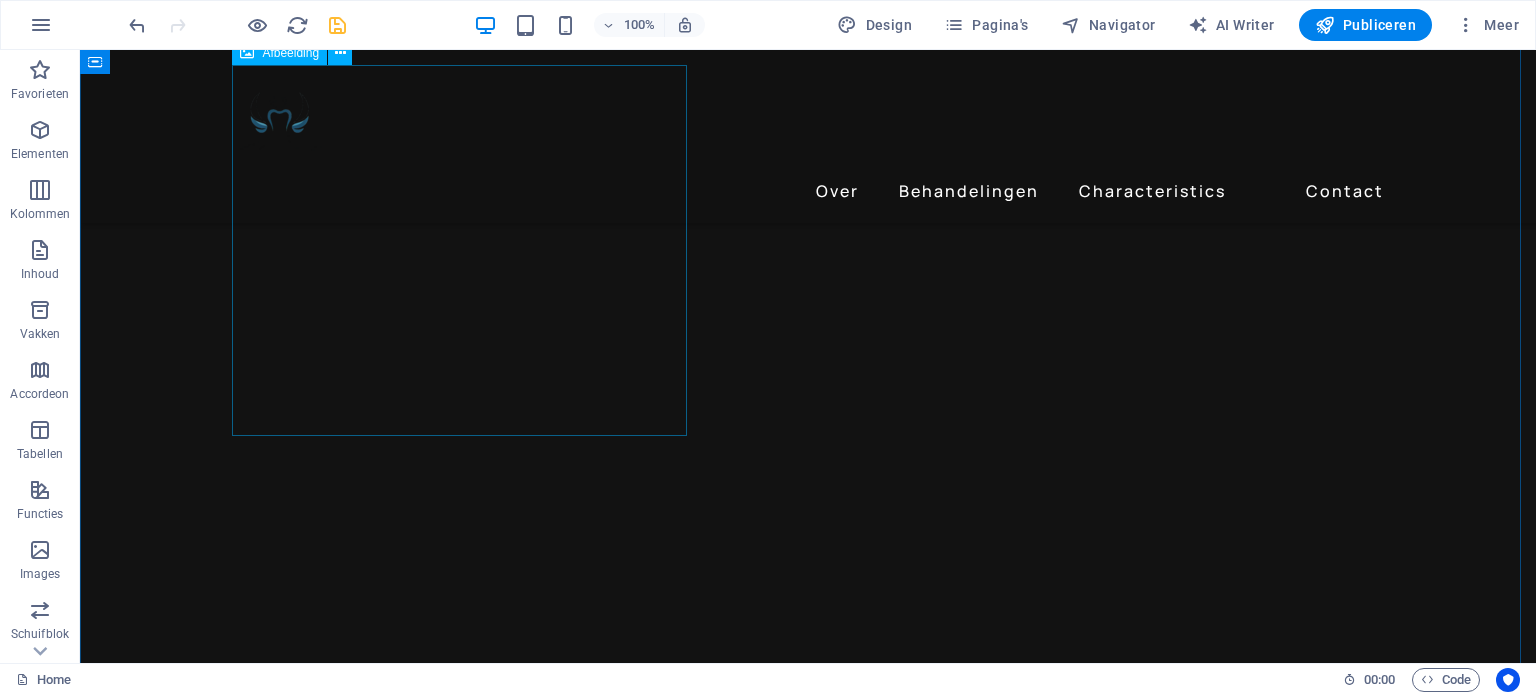 click at bounding box center [808, 5571] 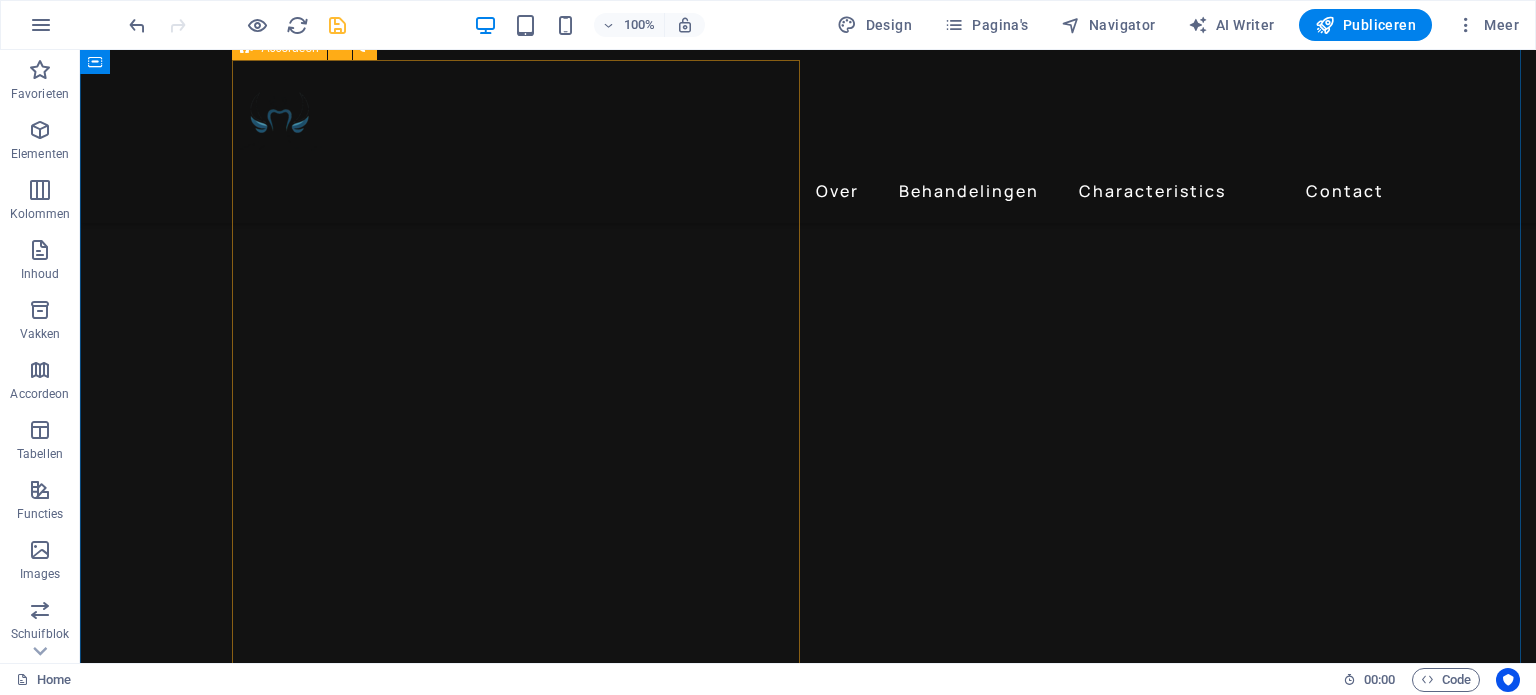 scroll, scrollTop: 2518, scrollLeft: 0, axis: vertical 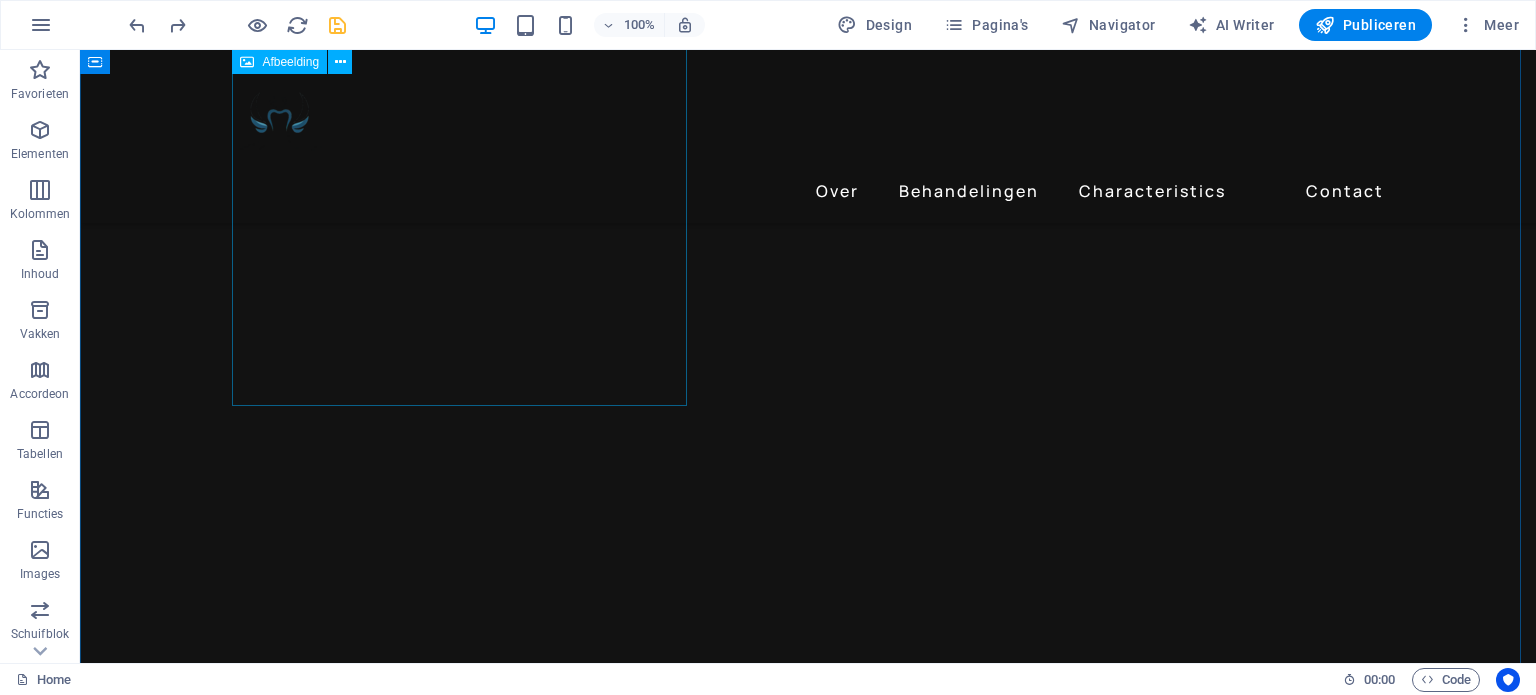 click at bounding box center (808, 5541) 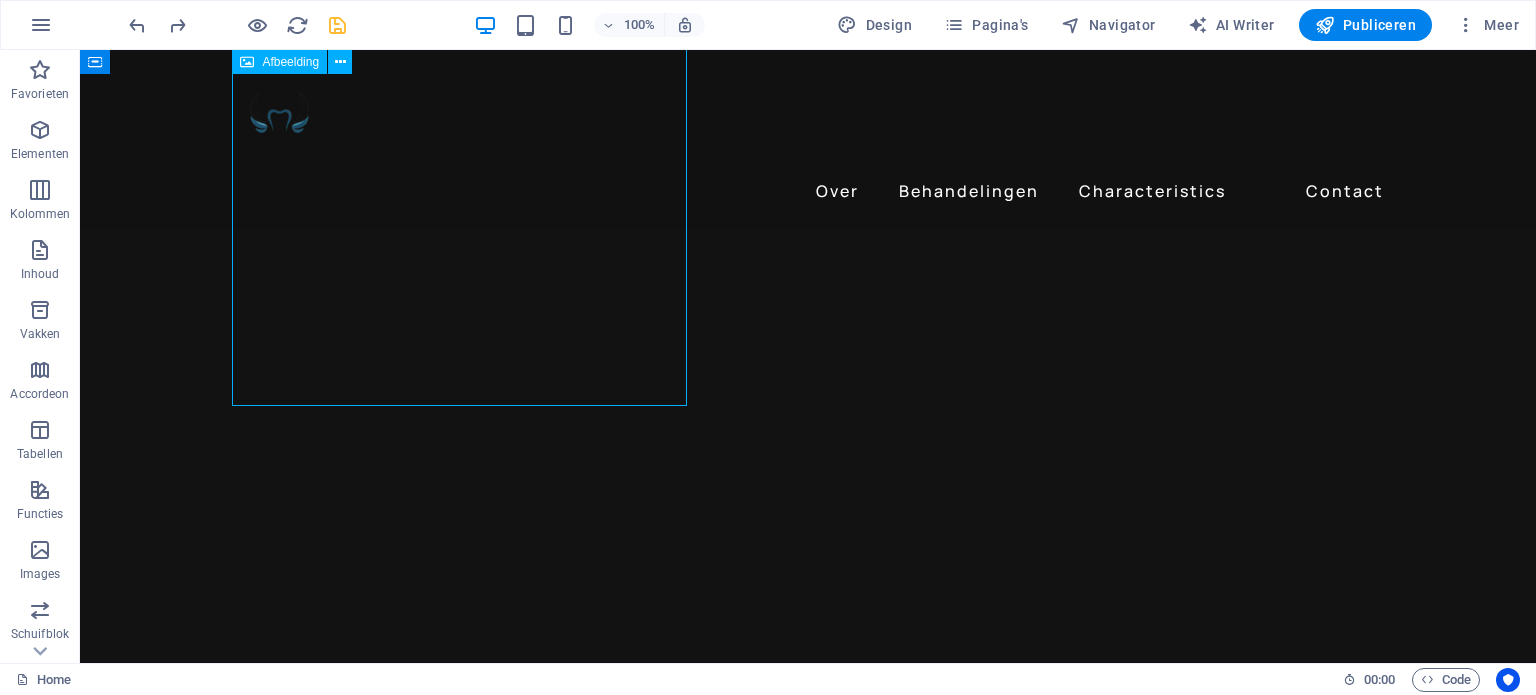 click at bounding box center [808, 5541] 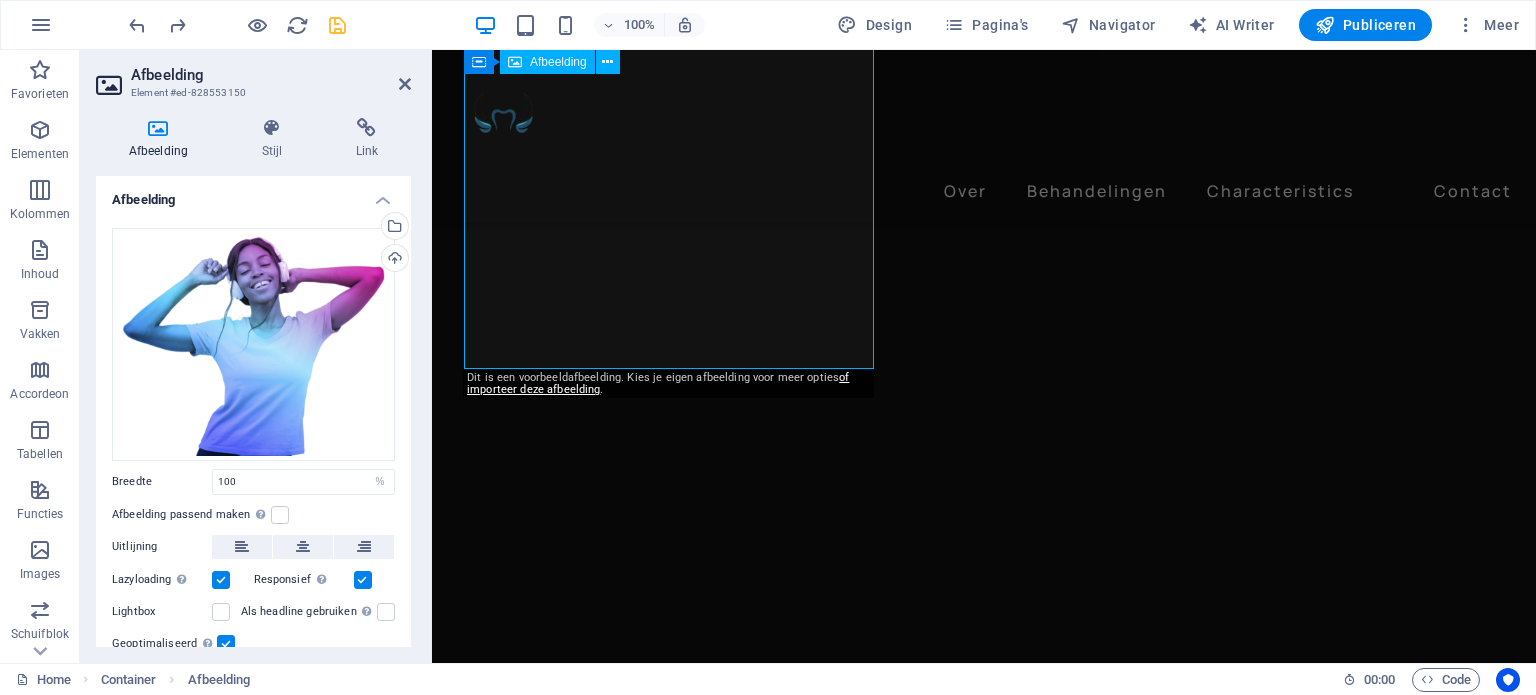 scroll, scrollTop: 2428, scrollLeft: 0, axis: vertical 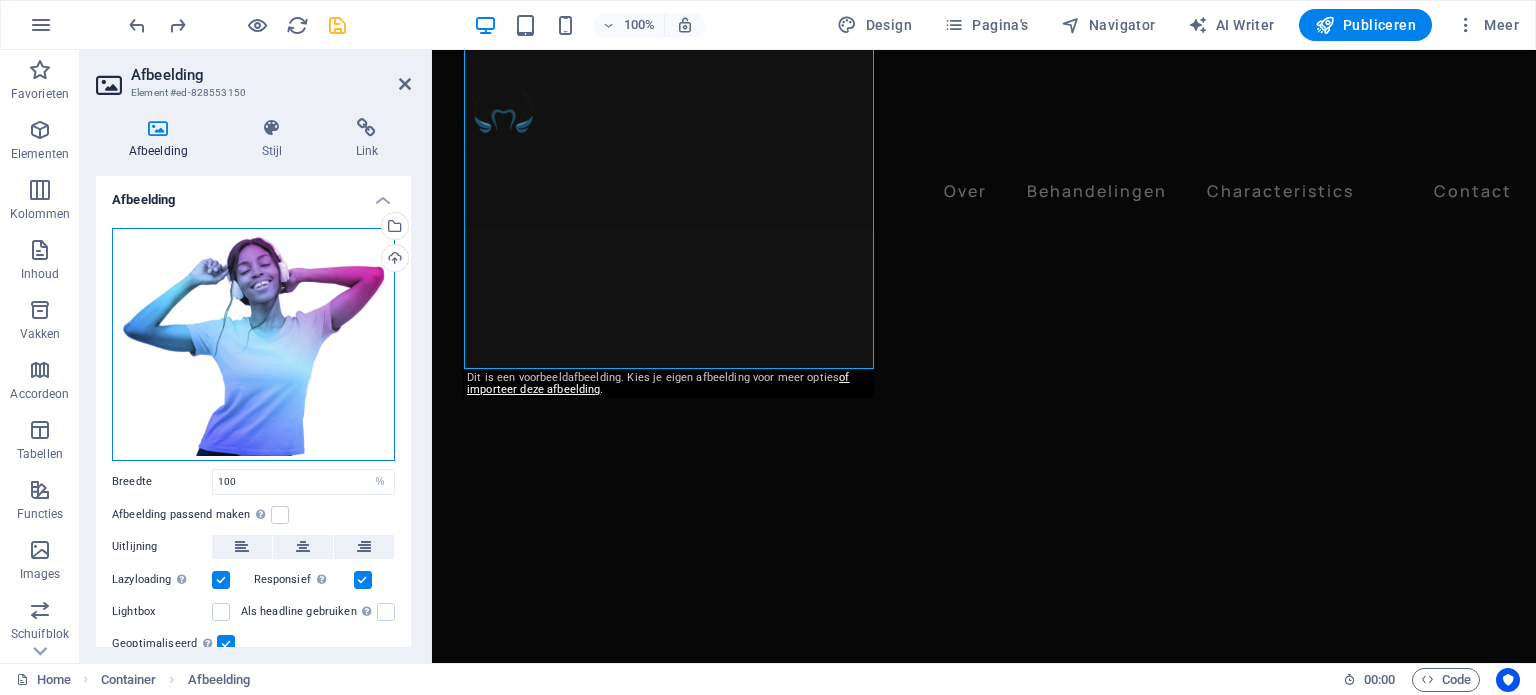 click on "Sleep bestanden hierheen, klik om bestanden te kiezen of  selecteer bestanden uit Bestanden of gebruik onze gratis stockfoto's en video's" at bounding box center [253, 344] 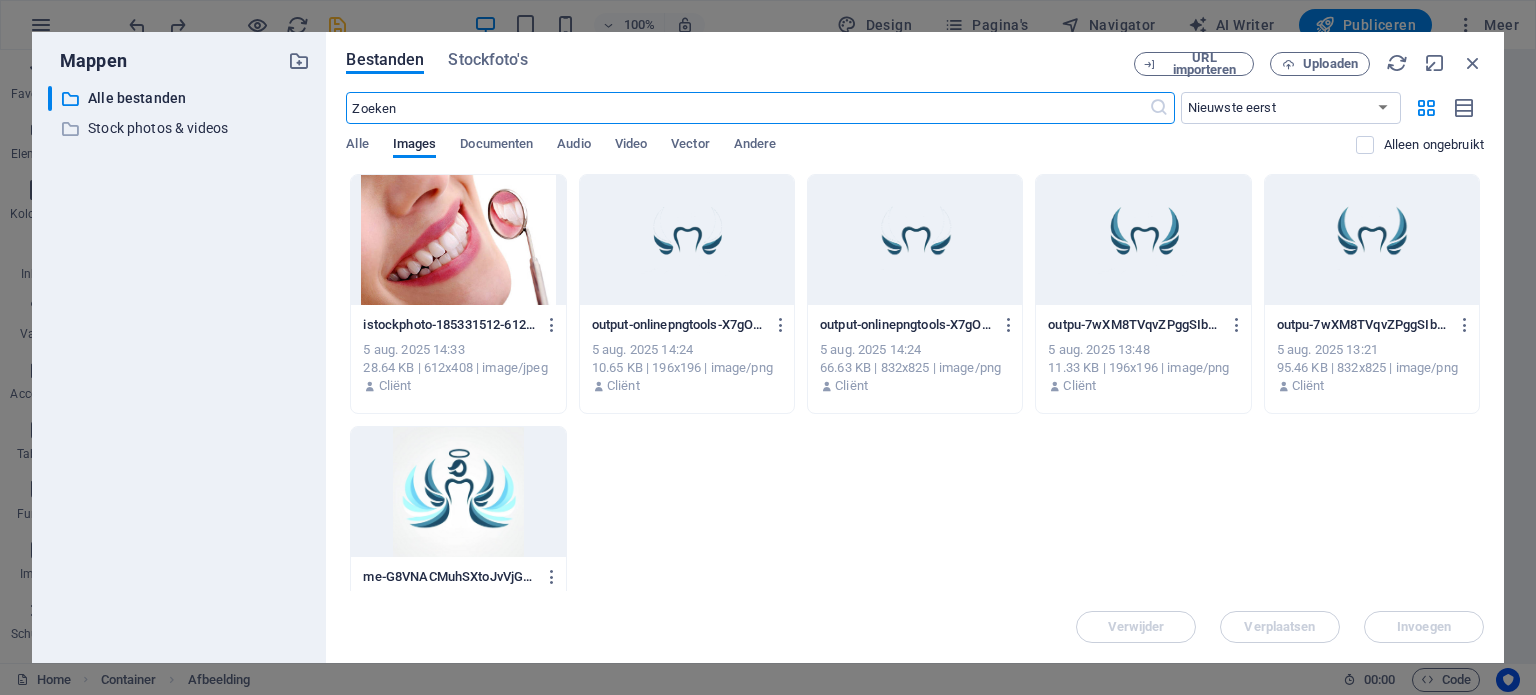 scroll, scrollTop: 2996, scrollLeft: 0, axis: vertical 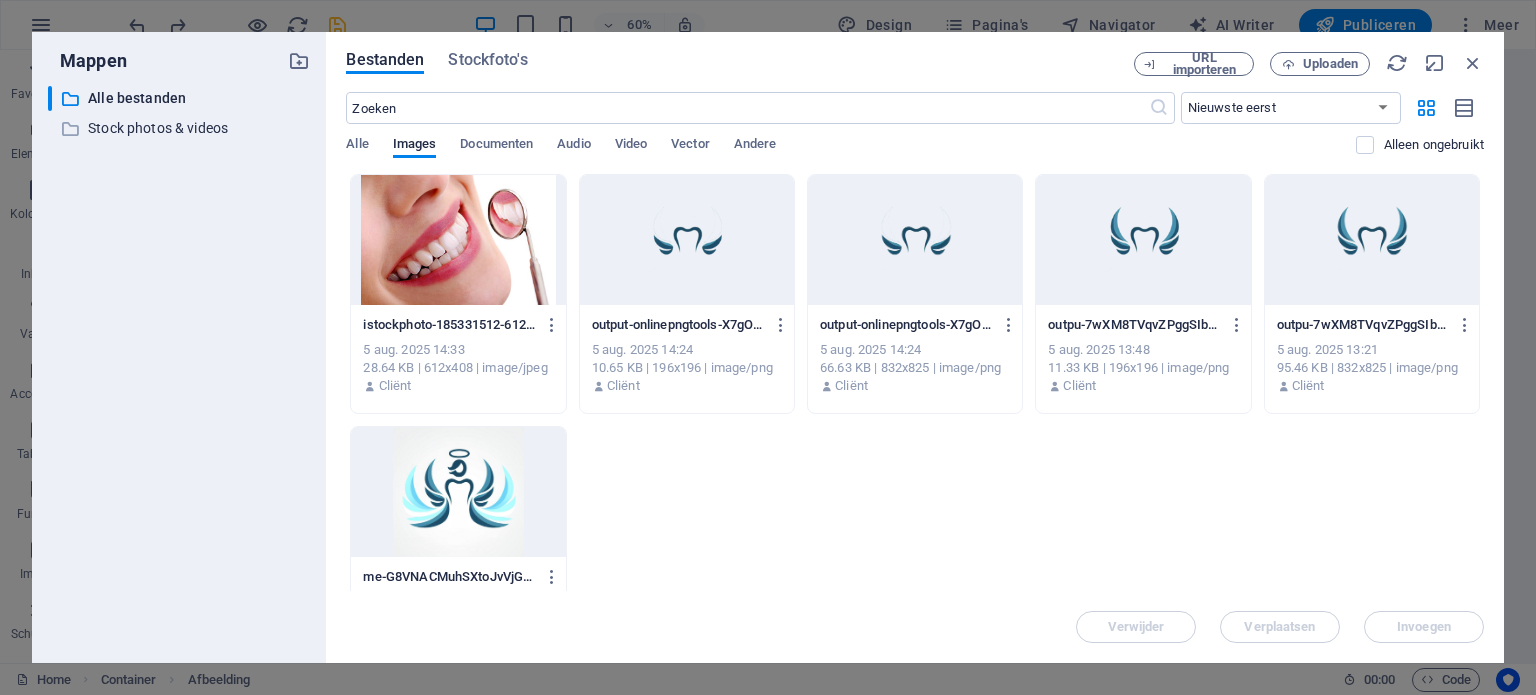click at bounding box center (687, 240) 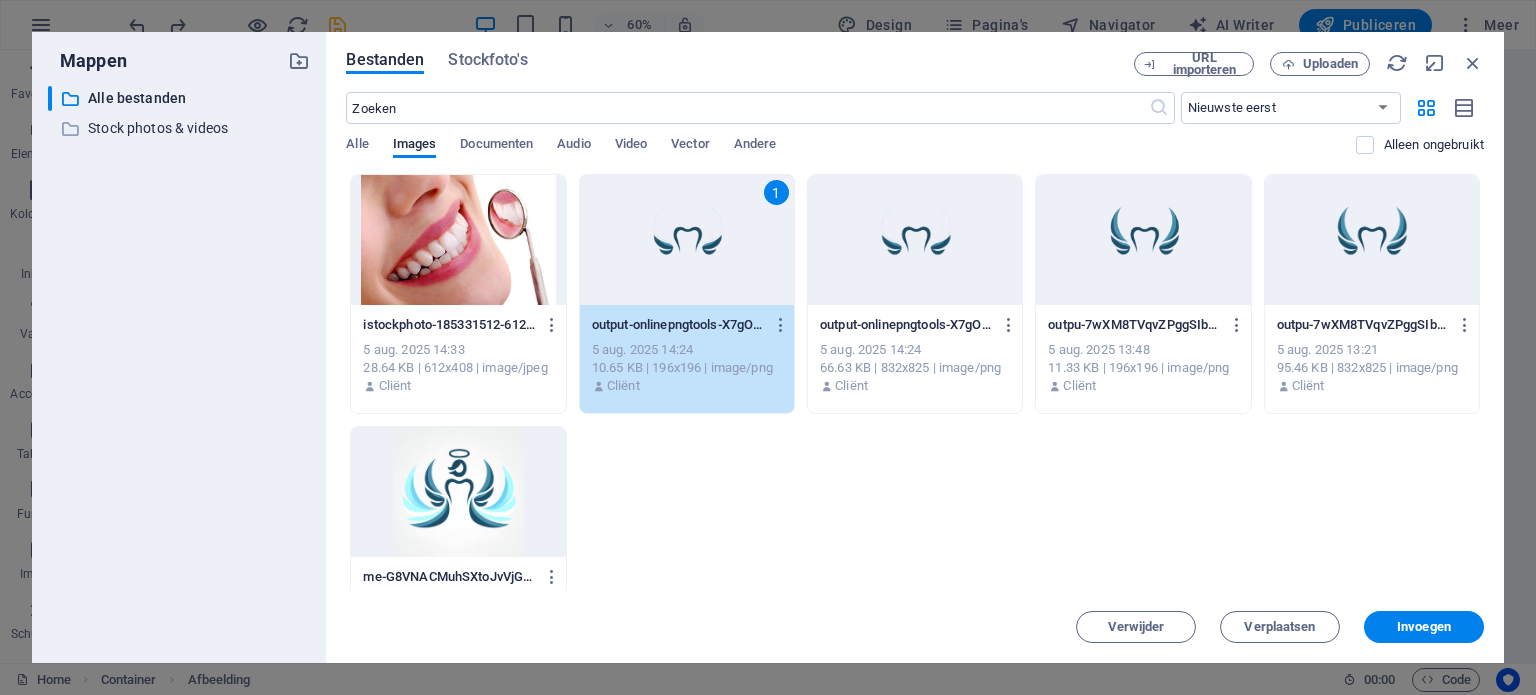 click on "1" at bounding box center [687, 240] 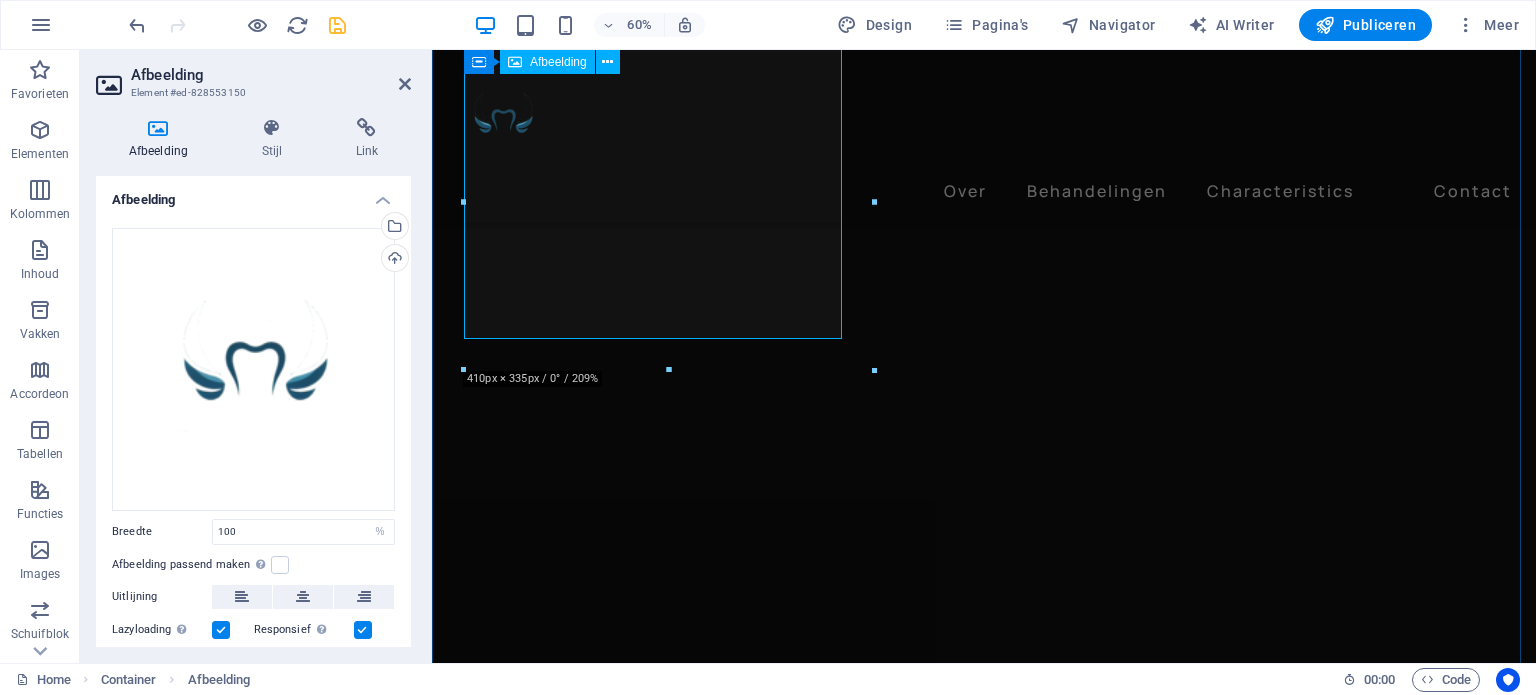 scroll, scrollTop: 2428, scrollLeft: 0, axis: vertical 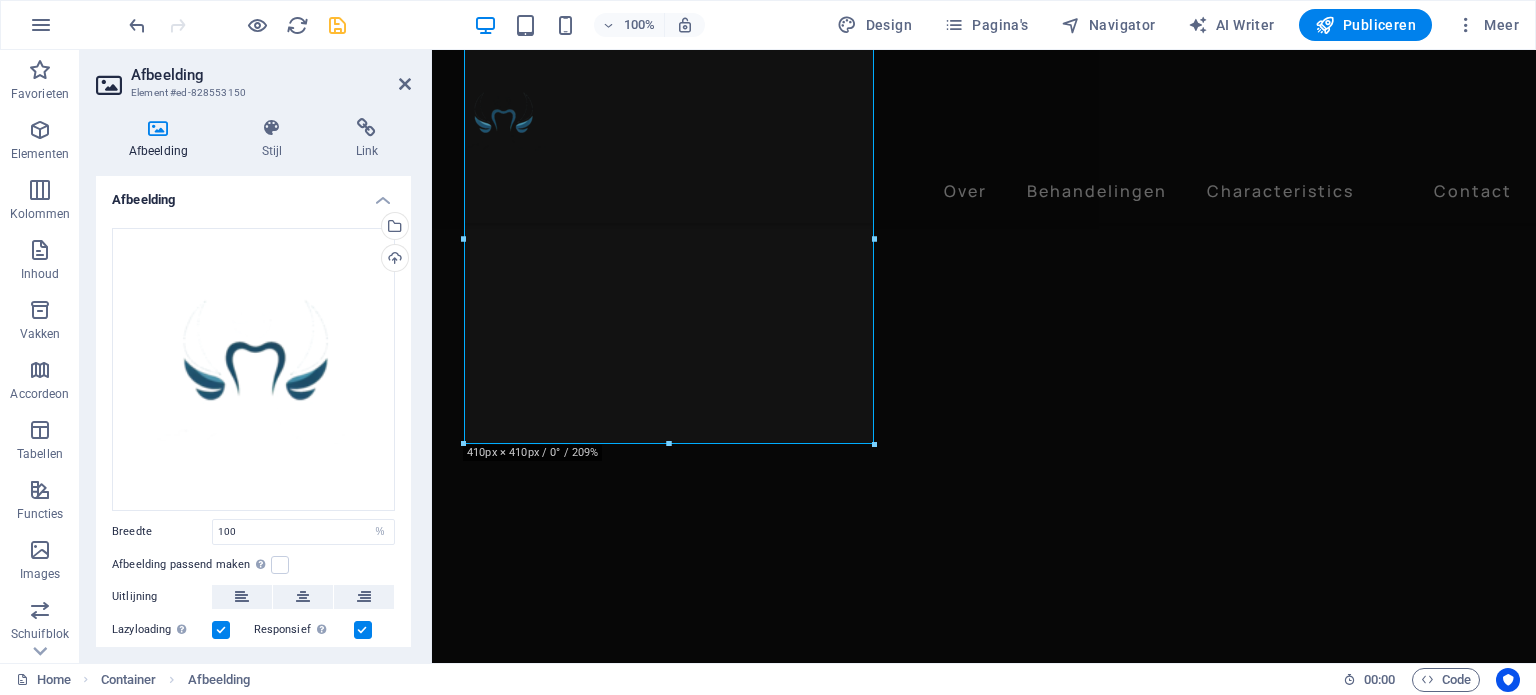 click at bounding box center (237, 25) 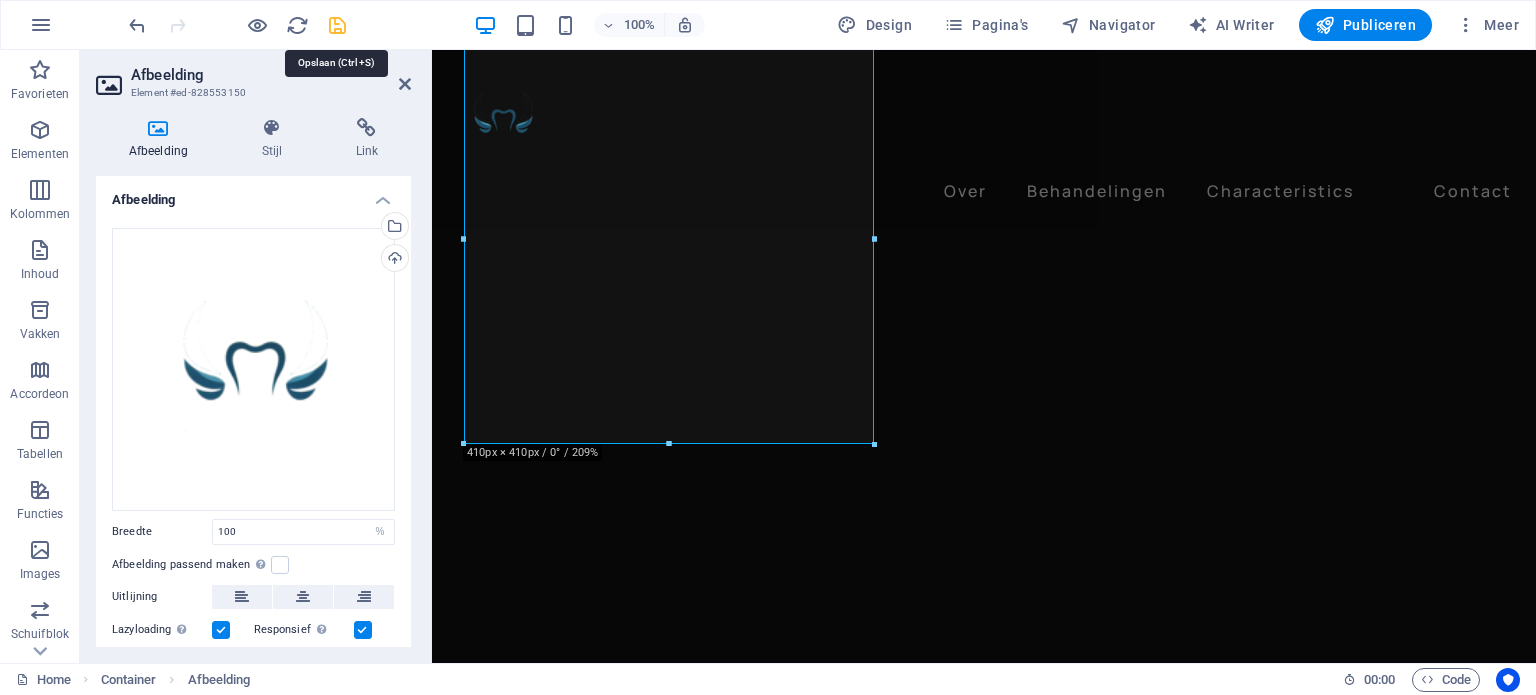 click at bounding box center (337, 25) 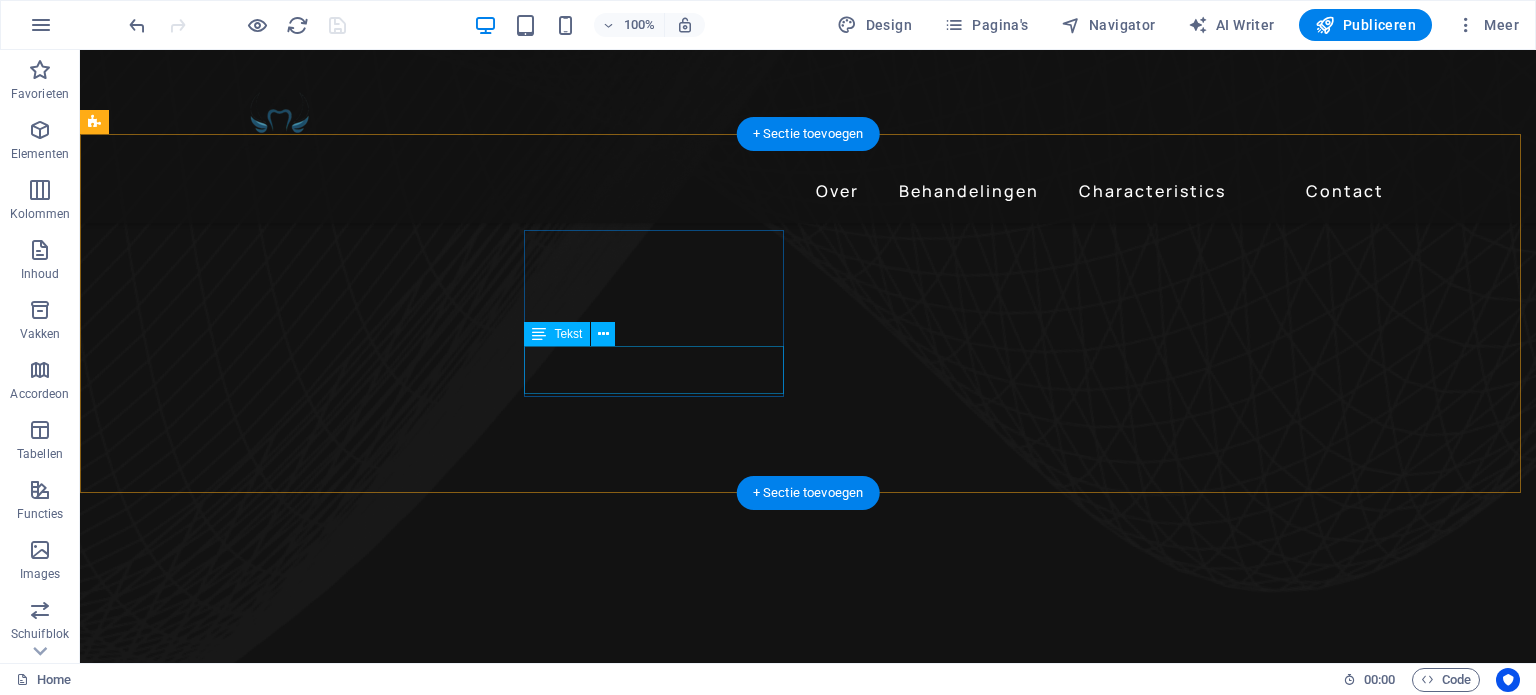 scroll, scrollTop: 1250, scrollLeft: 0, axis: vertical 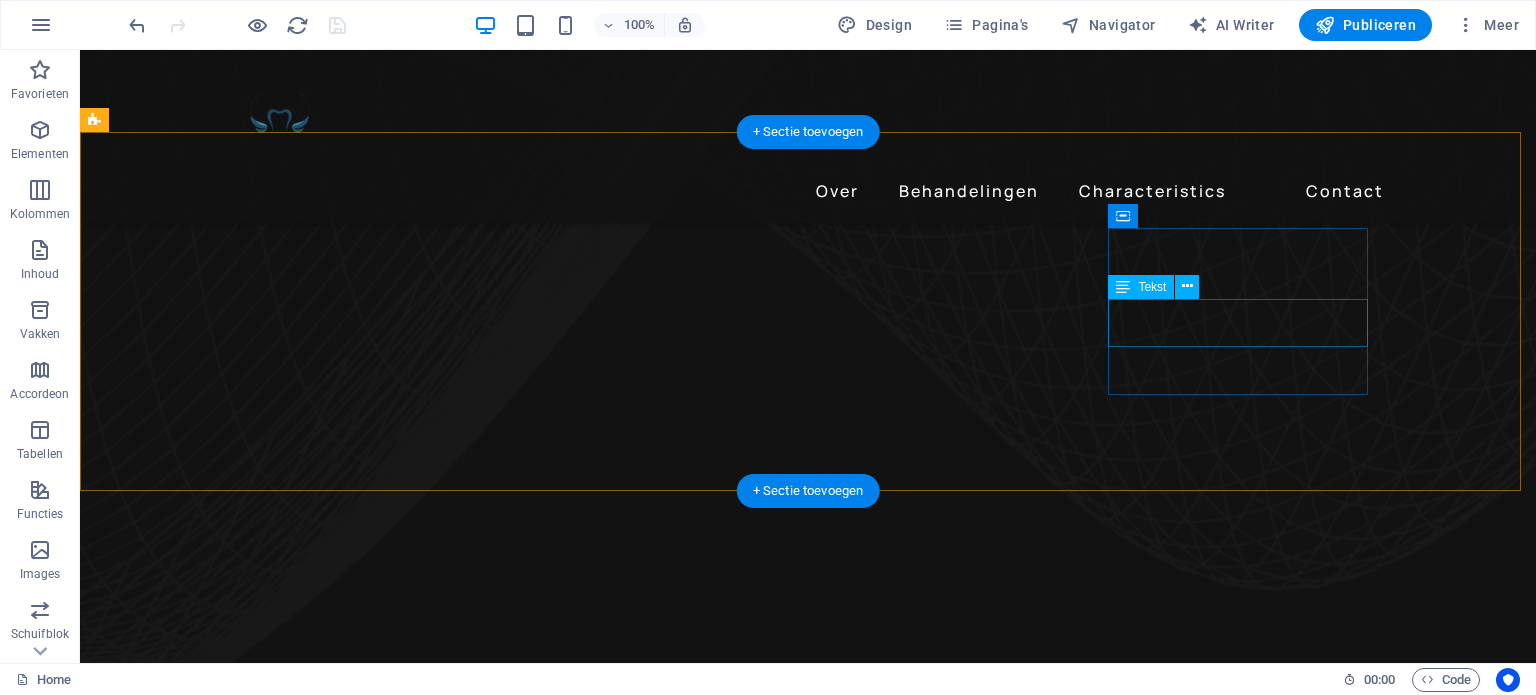 click on "Gebitsreiniging, fluoride en mondhygiëne-advies" at bounding box center [242, 5039] 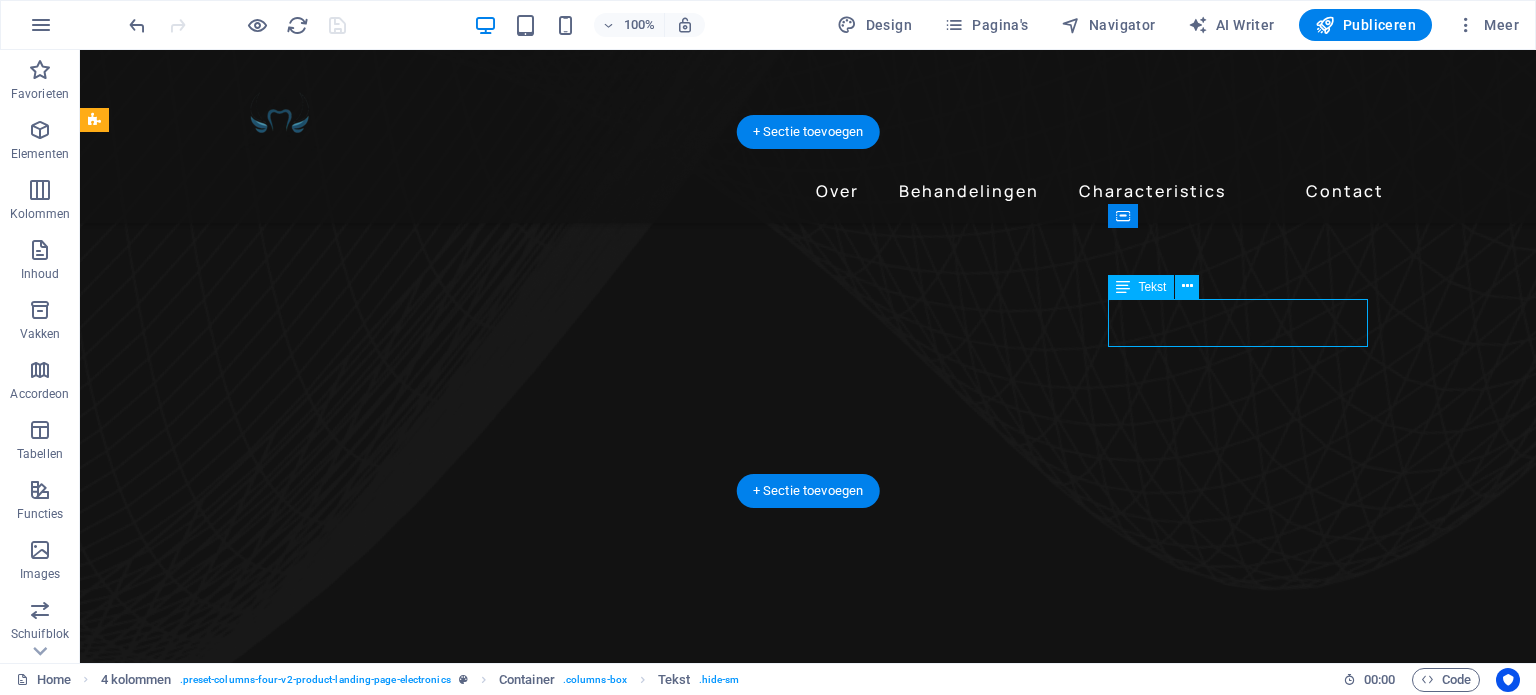 click on "Gebitsreiniging, fluoride en mondhygiëne-advies" at bounding box center [242, 5039] 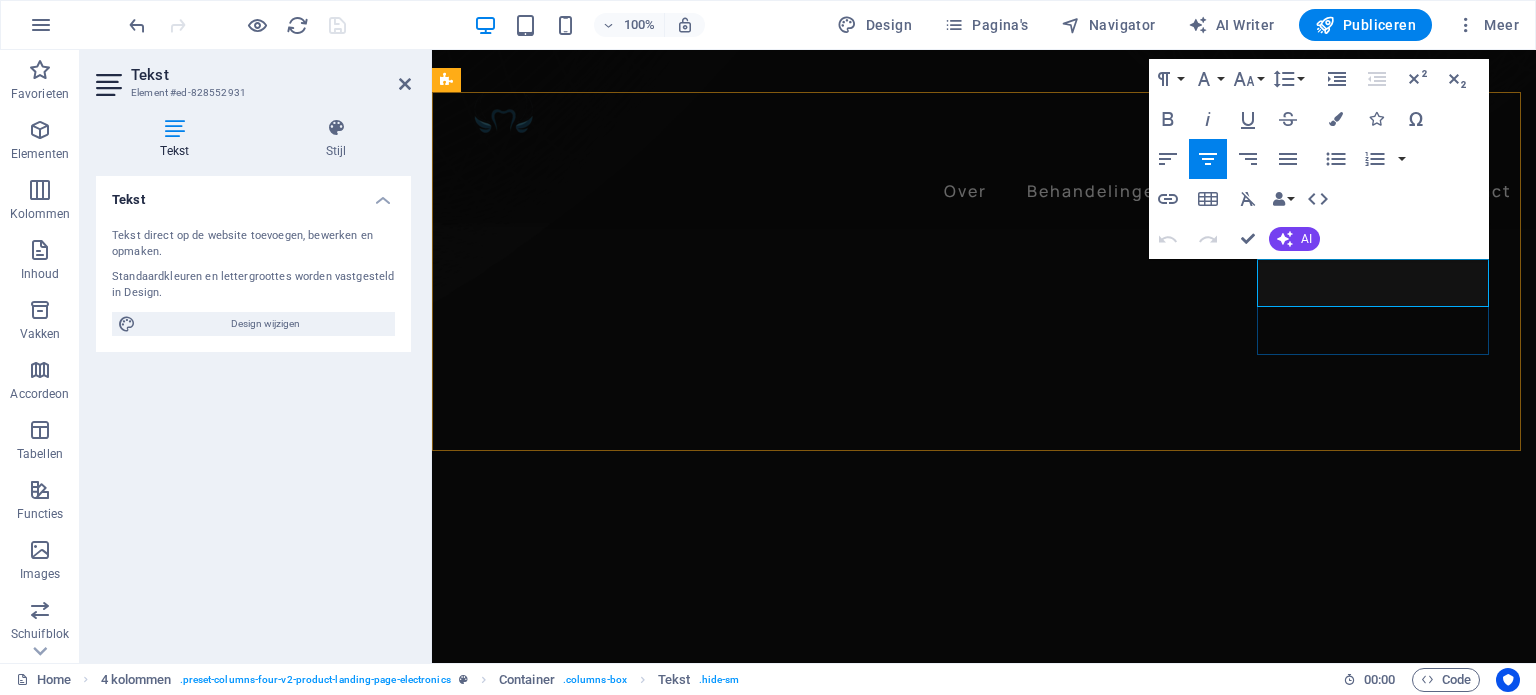 click on "Gebitsreiniging, fluoride en mondhygiëne-advies" at bounding box center [582, 4868] 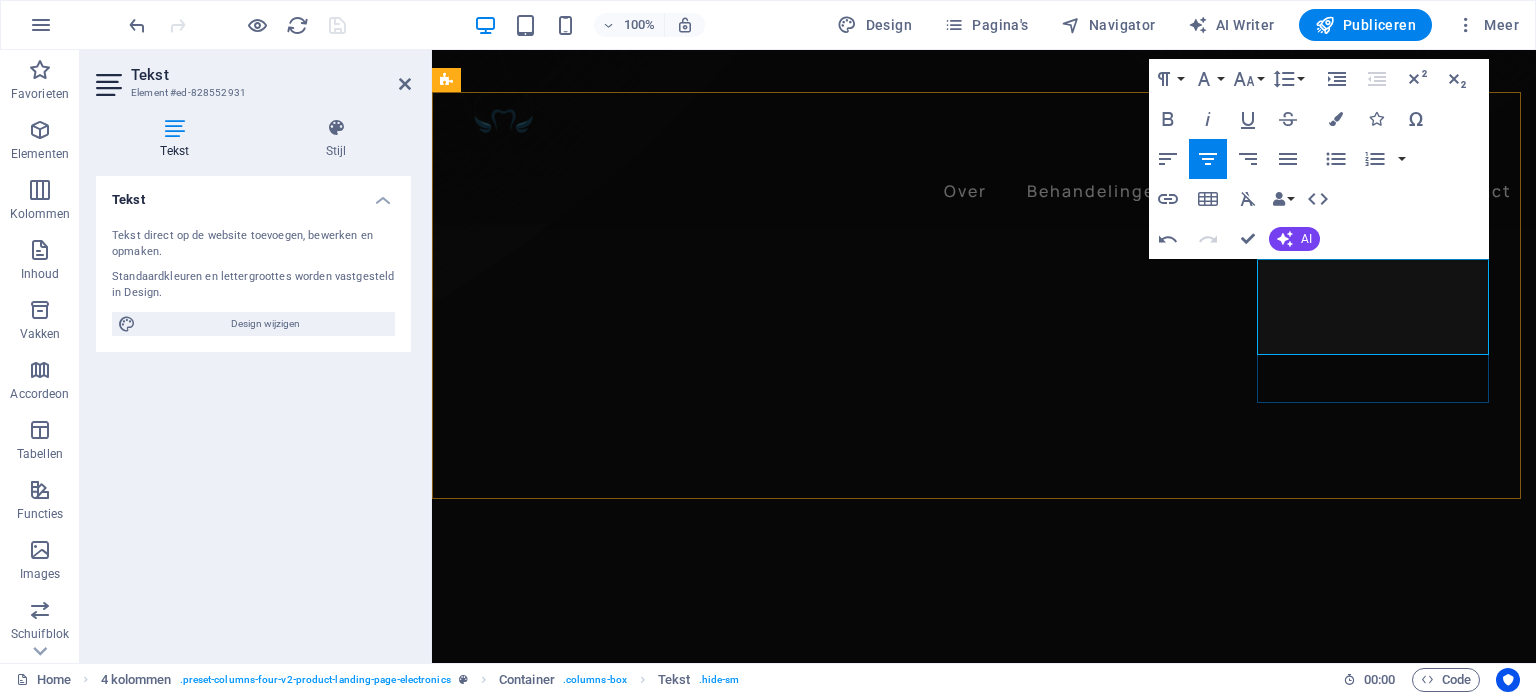 drag, startPoint x: 1477, startPoint y: 341, endPoint x: 1359, endPoint y: 341, distance: 118 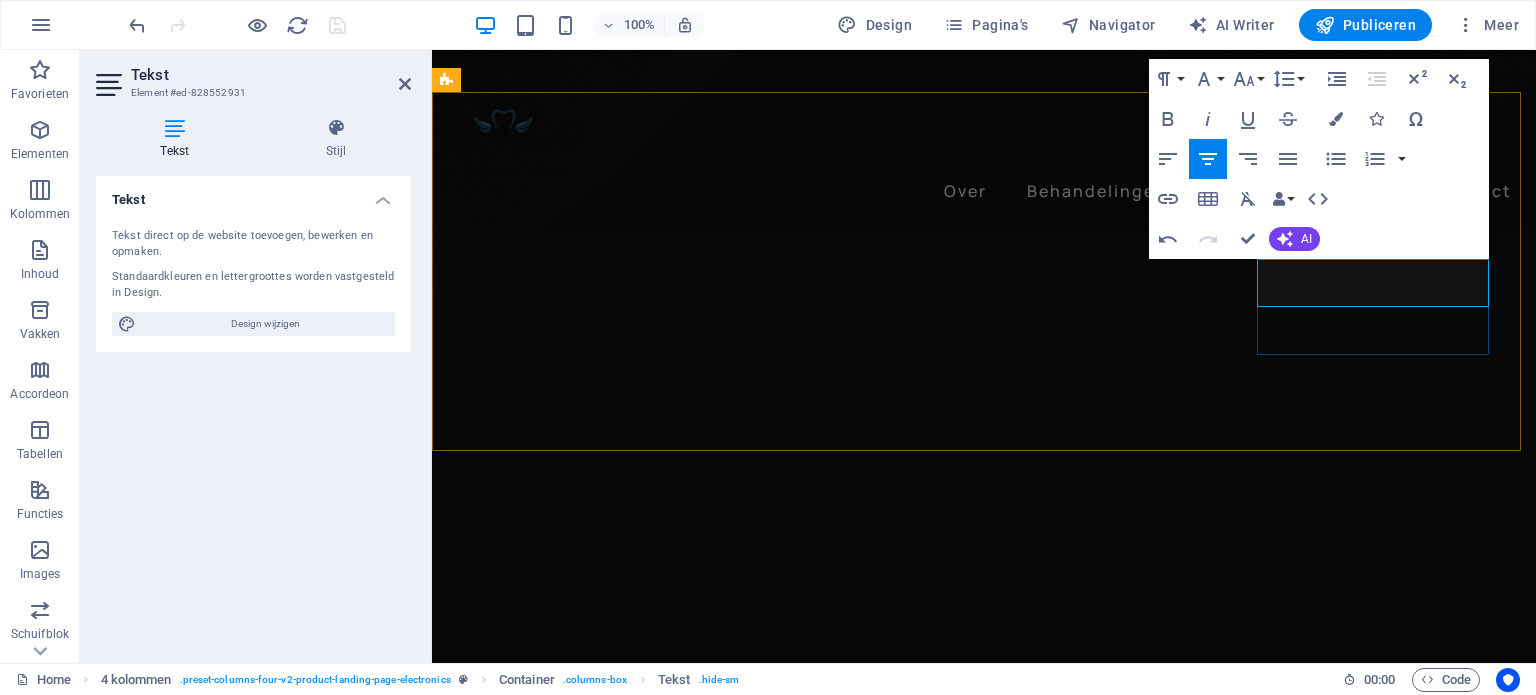 click on "Preventie staat centraal.  voorkomen" at bounding box center (582, 4828) 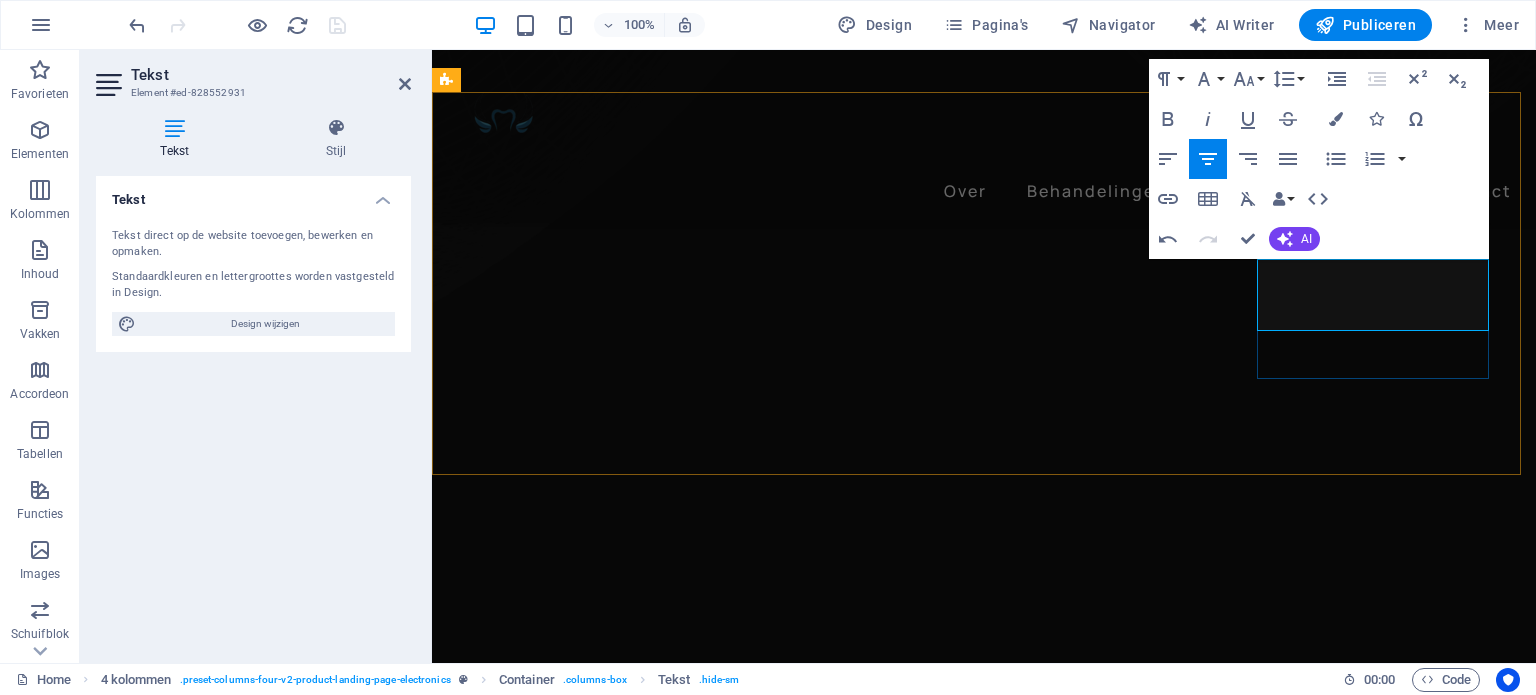 copy on "Preventie staat centraal. Voorkomen is beter dan genezen" 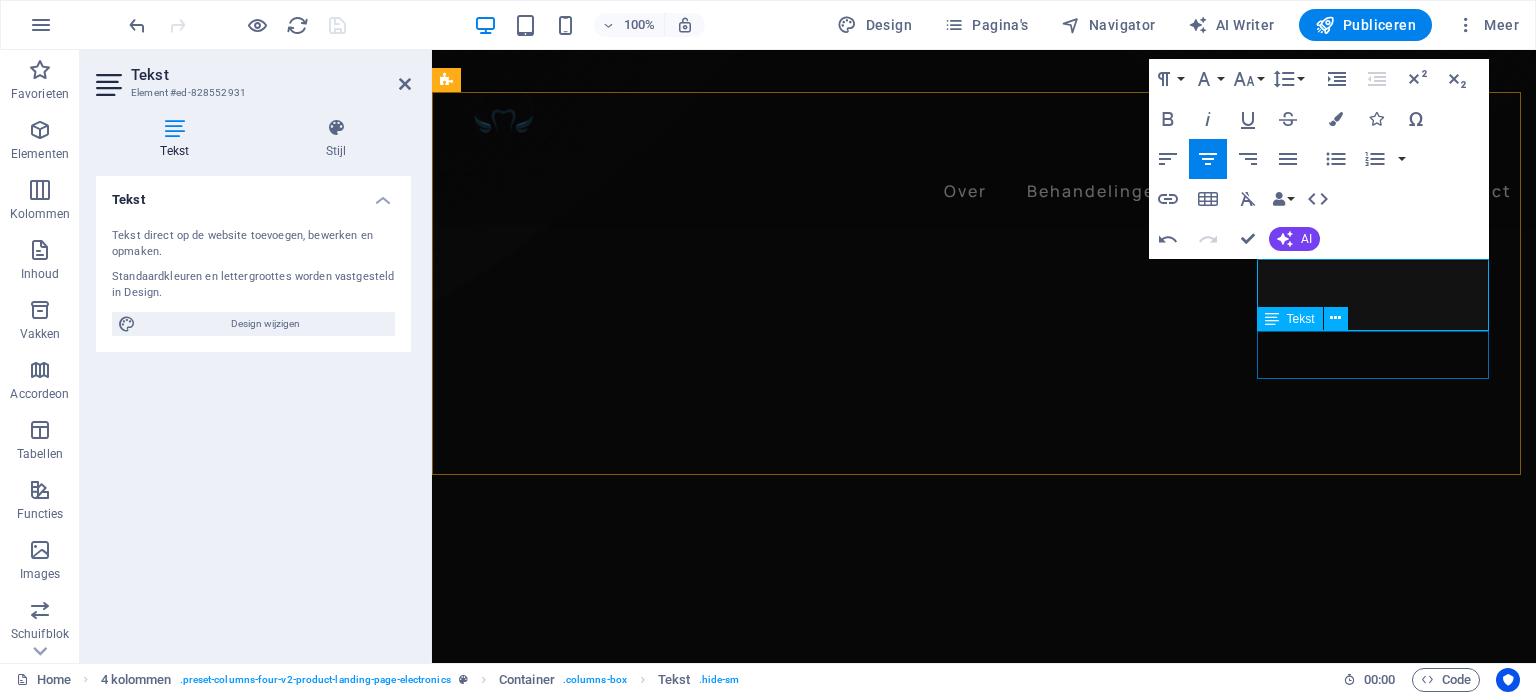 click on "Gebitsreiniging, fluoride en mondhygiëne-advies" at bounding box center [582, 4900] 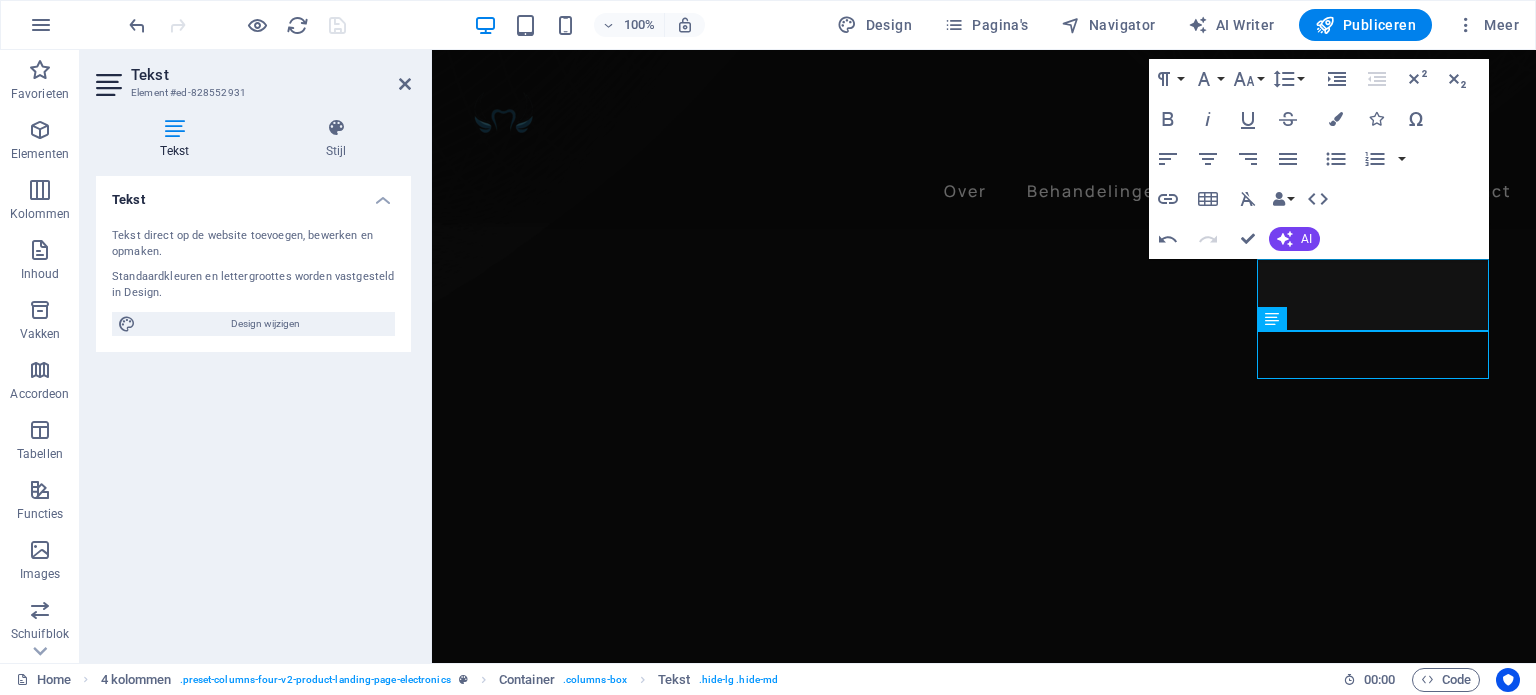 click at bounding box center (1350, 331) 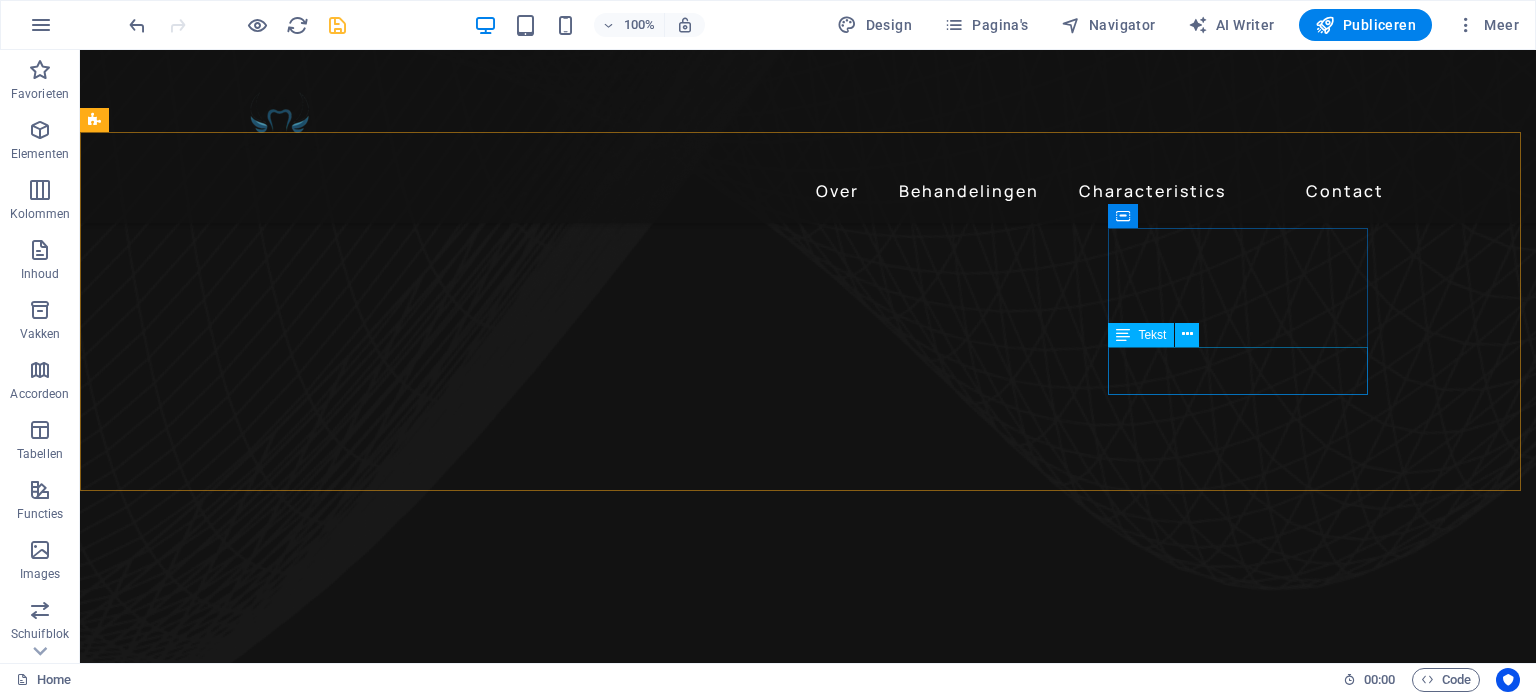 click on "Gebitsreiniging, fluoride en mondhygiëne-advies" at bounding box center (242, 5087) 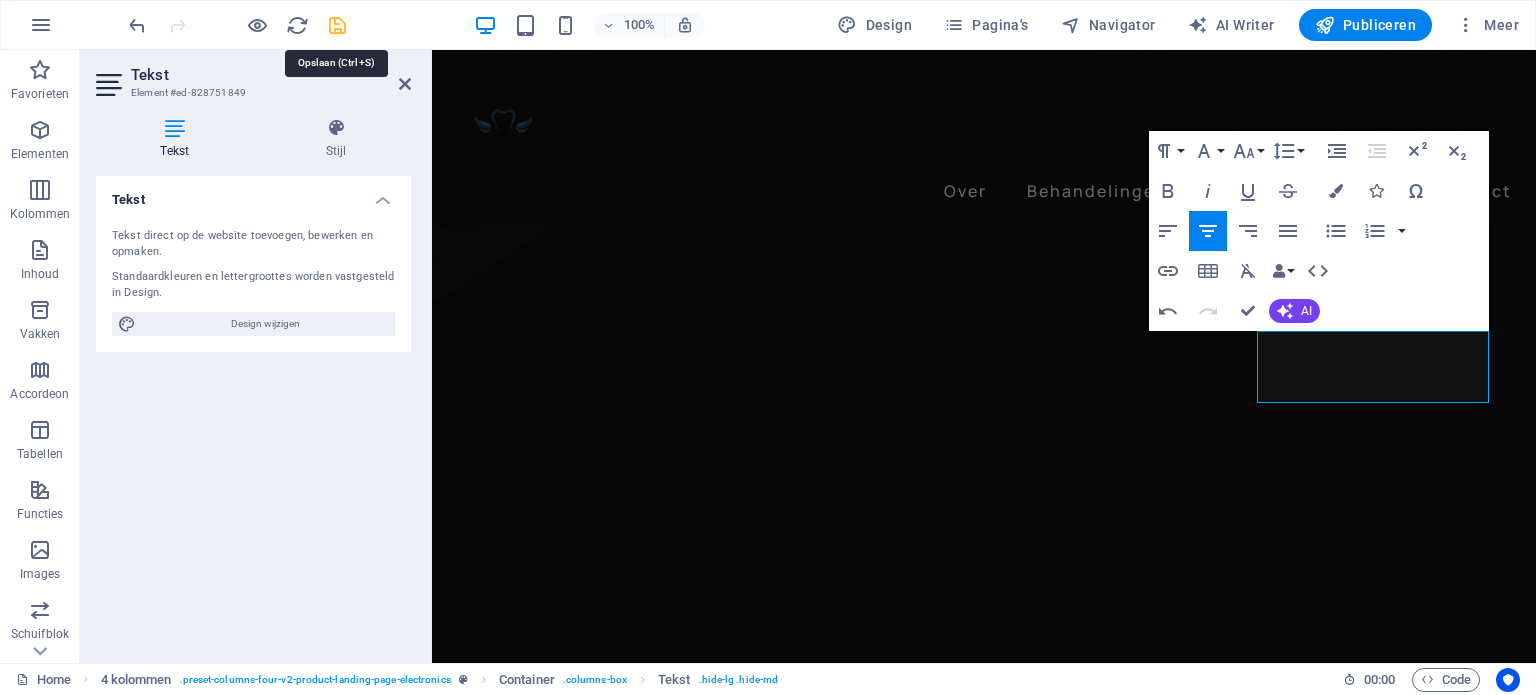 click at bounding box center (337, 25) 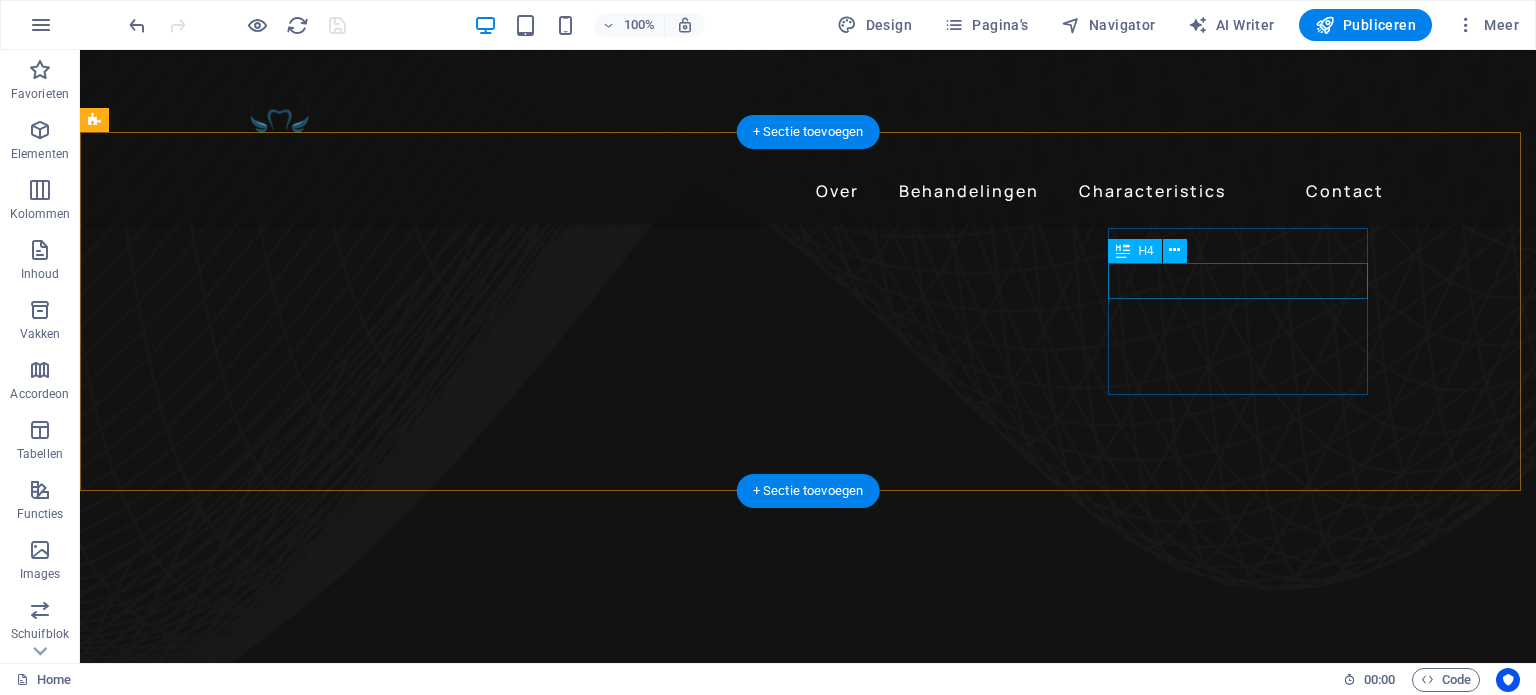 click on "Preventieve zorg" at bounding box center [242, 4997] 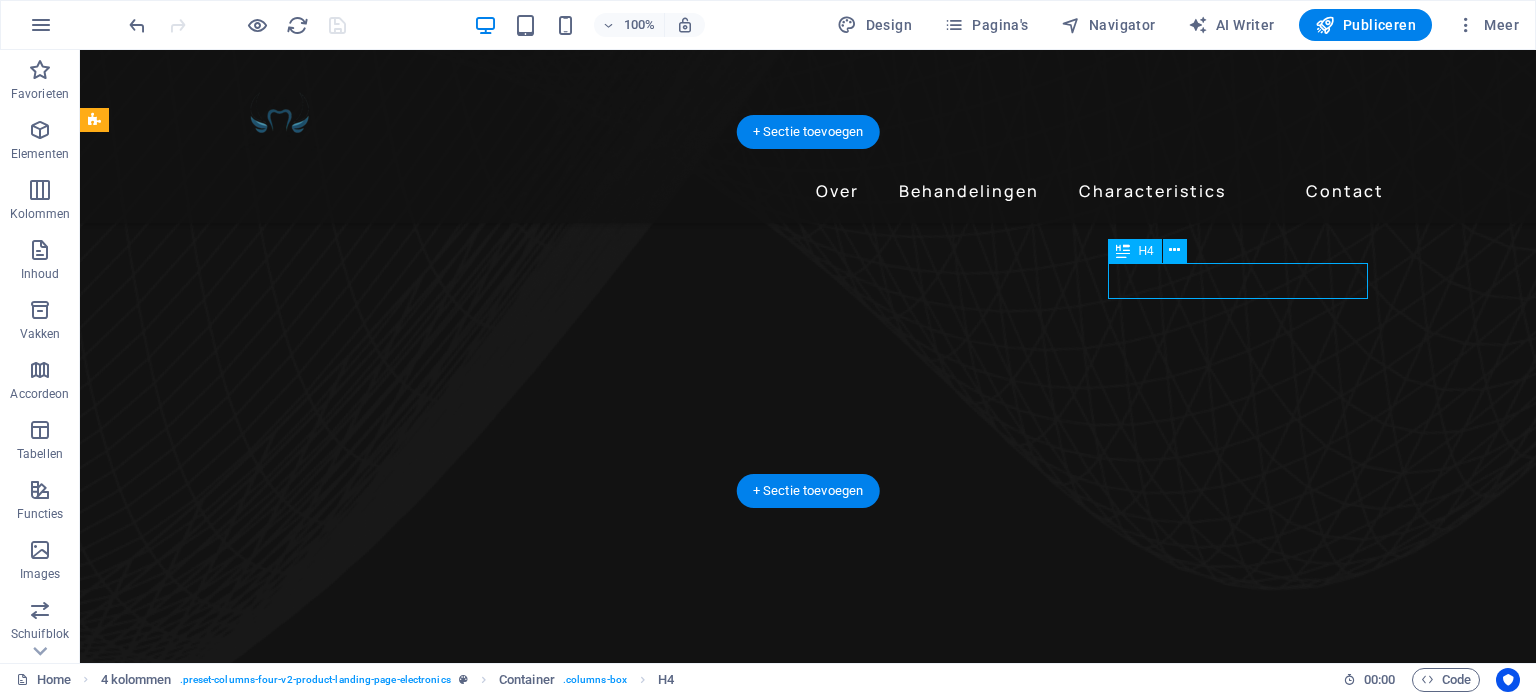 click on "Preventieve zorg" at bounding box center (242, 4997) 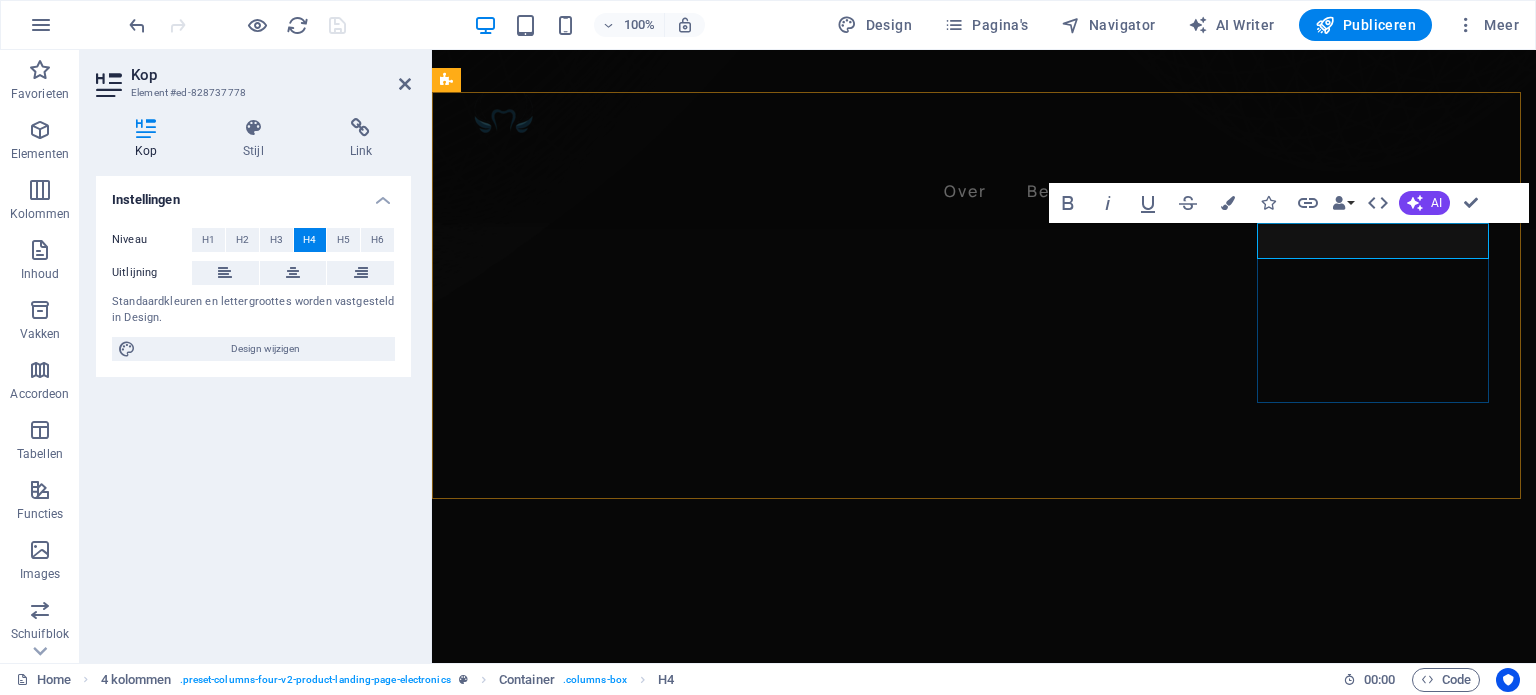 click on "Preventieve zorg" at bounding box center (562, 4825) 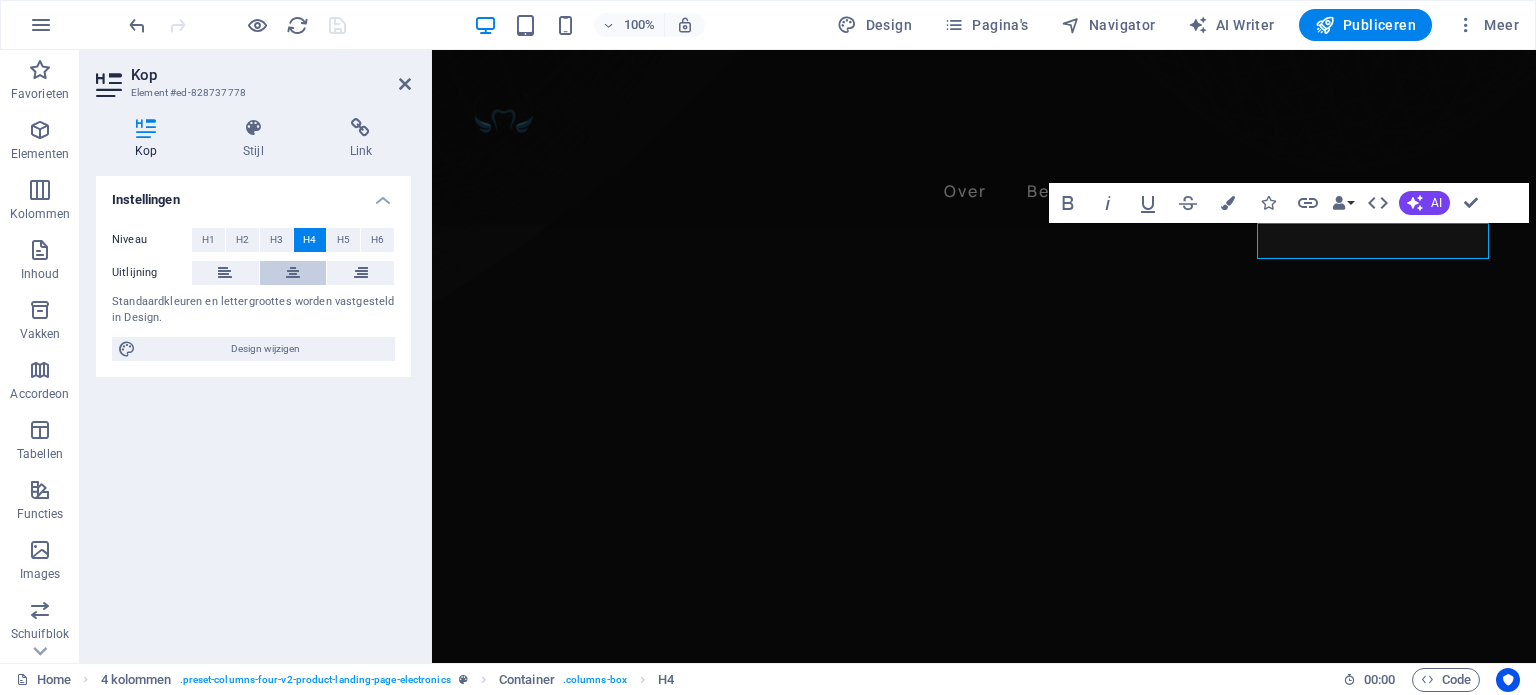 click at bounding box center (293, 273) 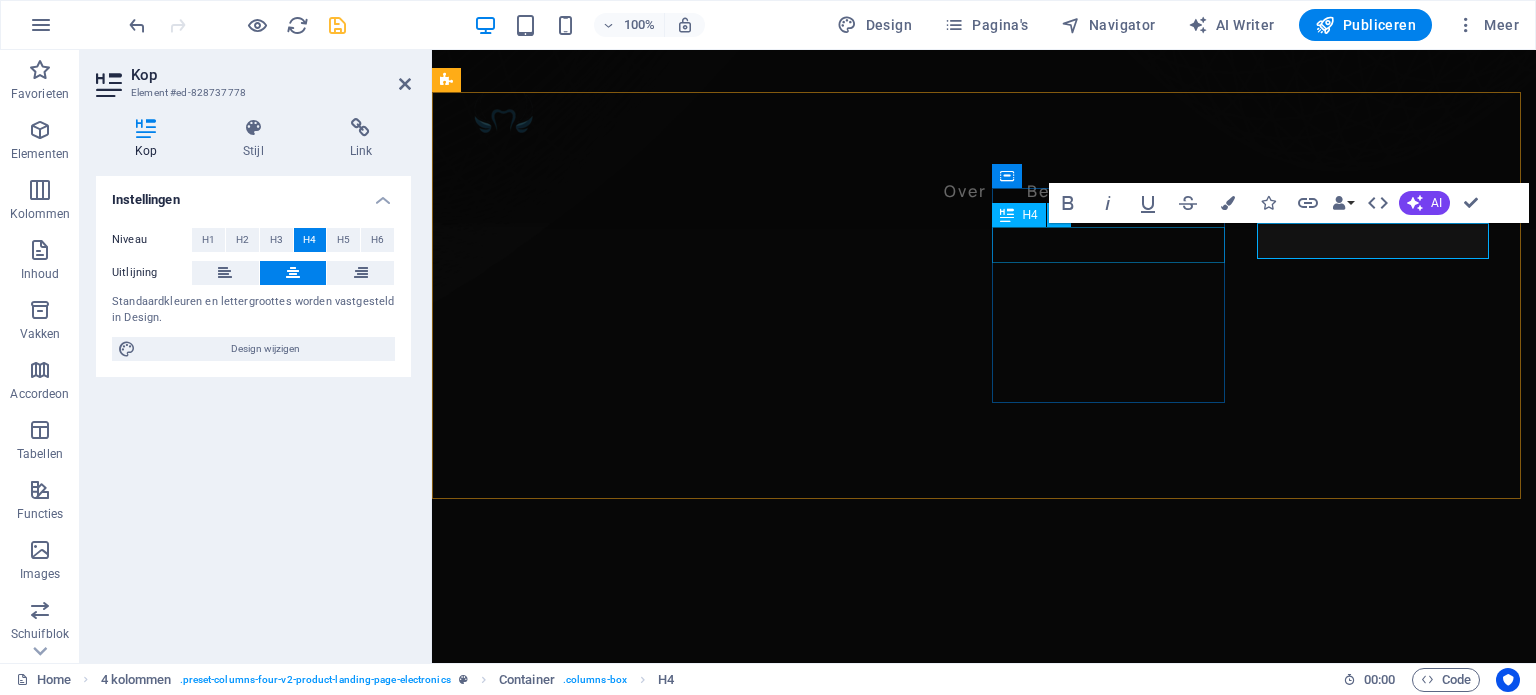 click on "Kroon- en brugwerk" at bounding box center (582, 4636) 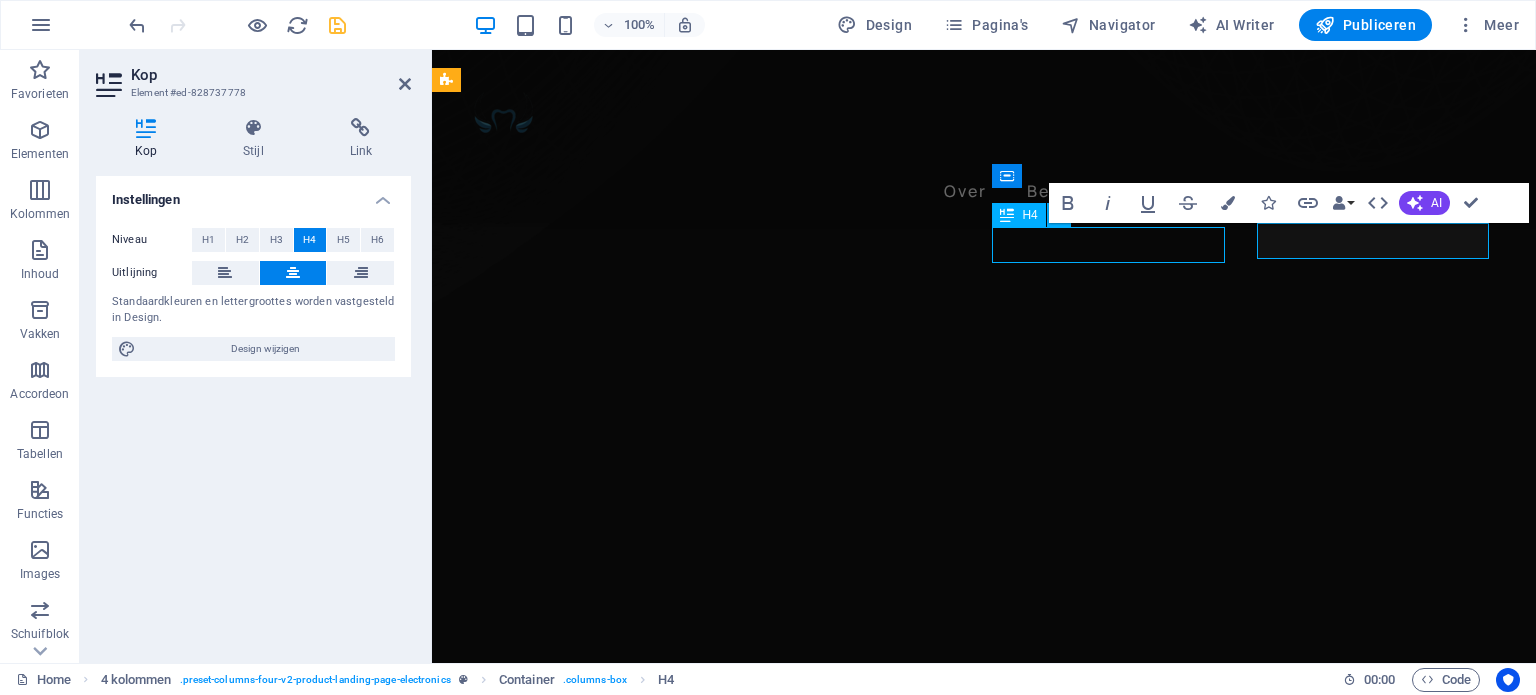click on "Kroon- en brugwerk" at bounding box center [582, 4636] 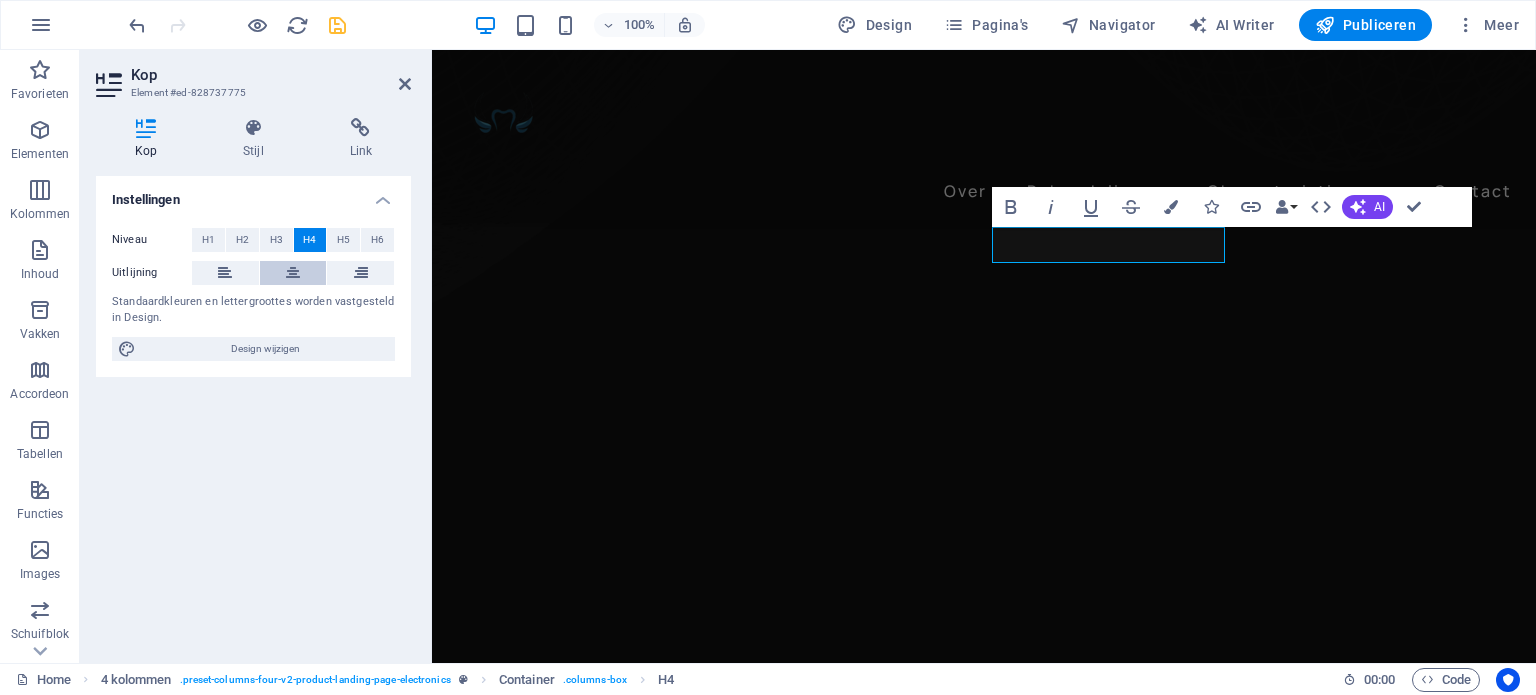click at bounding box center [293, 273] 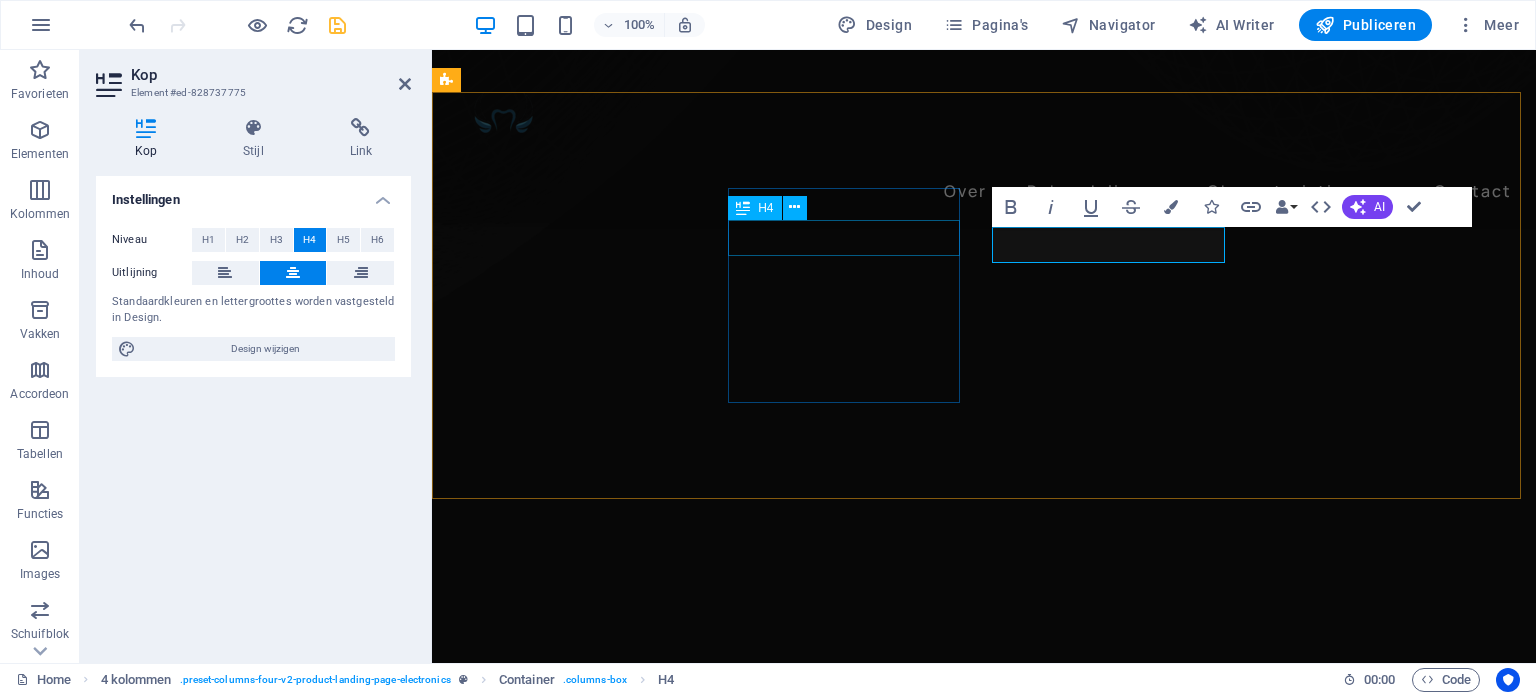 click on "Esthetisch" at bounding box center [582, 4449] 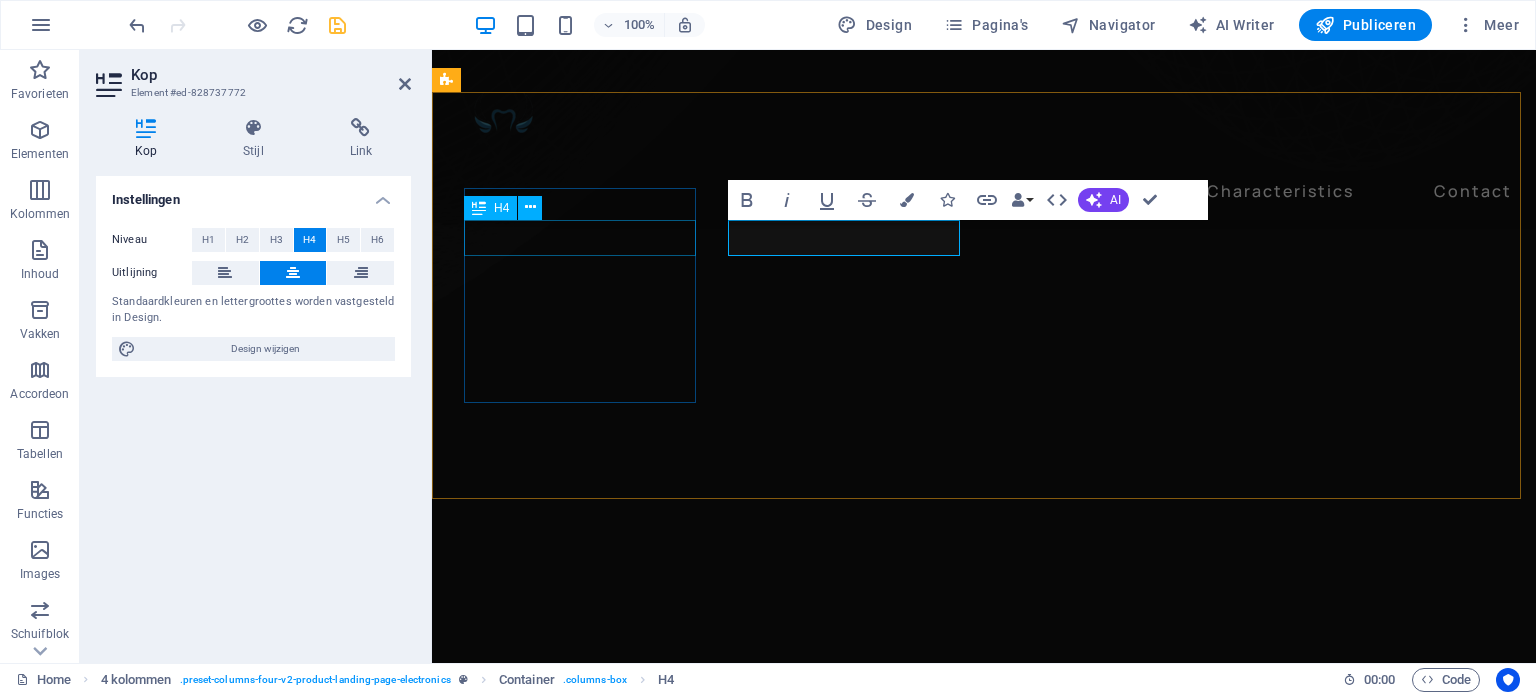 click on "Periodieke controle" at bounding box center [582, 4269] 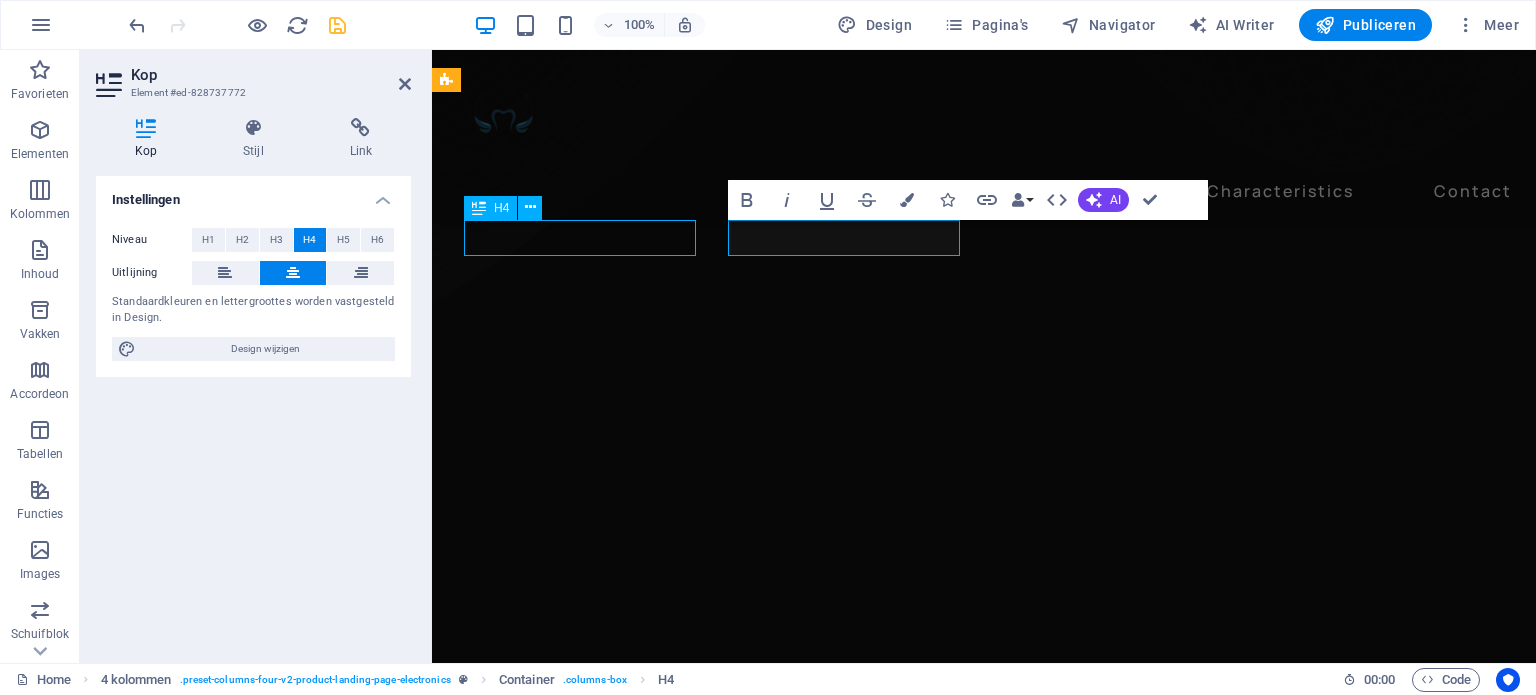 click on "Periodieke controle" at bounding box center (582, 4269) 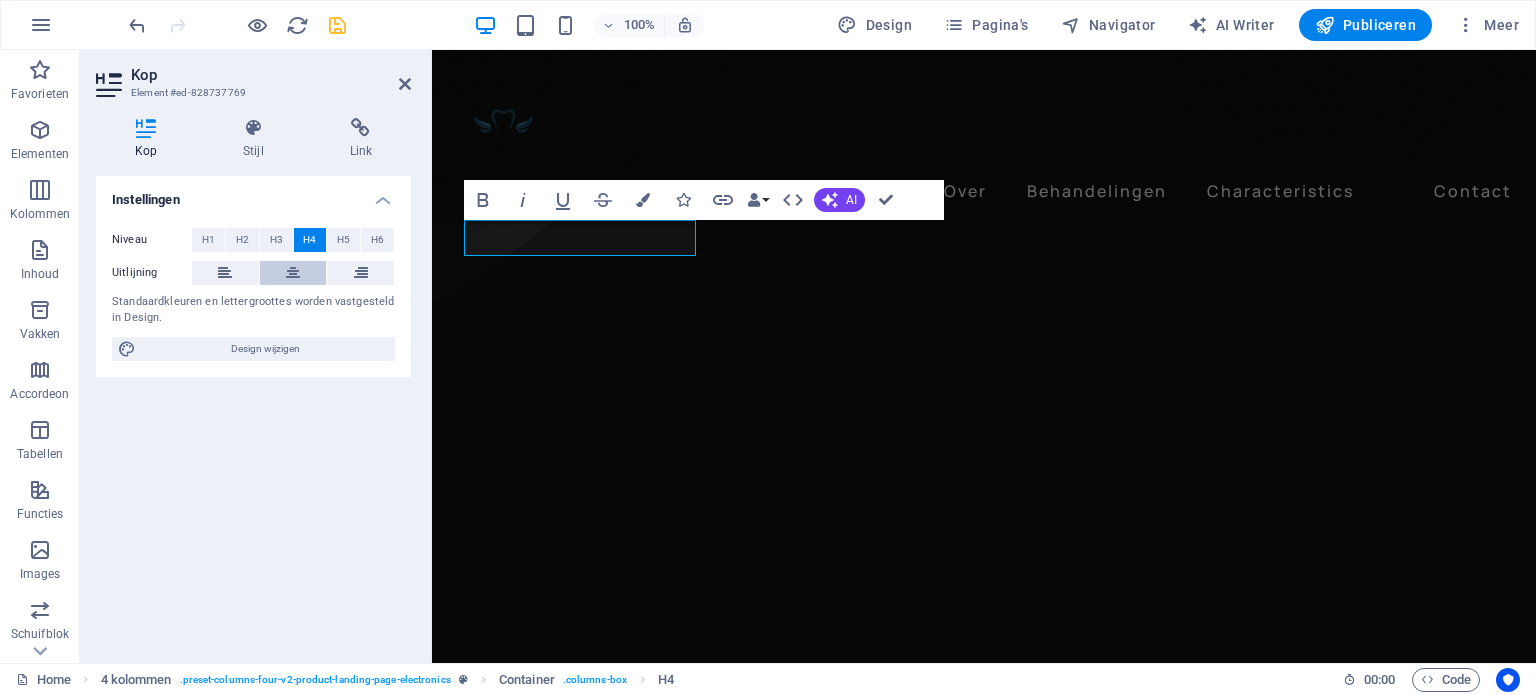 click at bounding box center (293, 273) 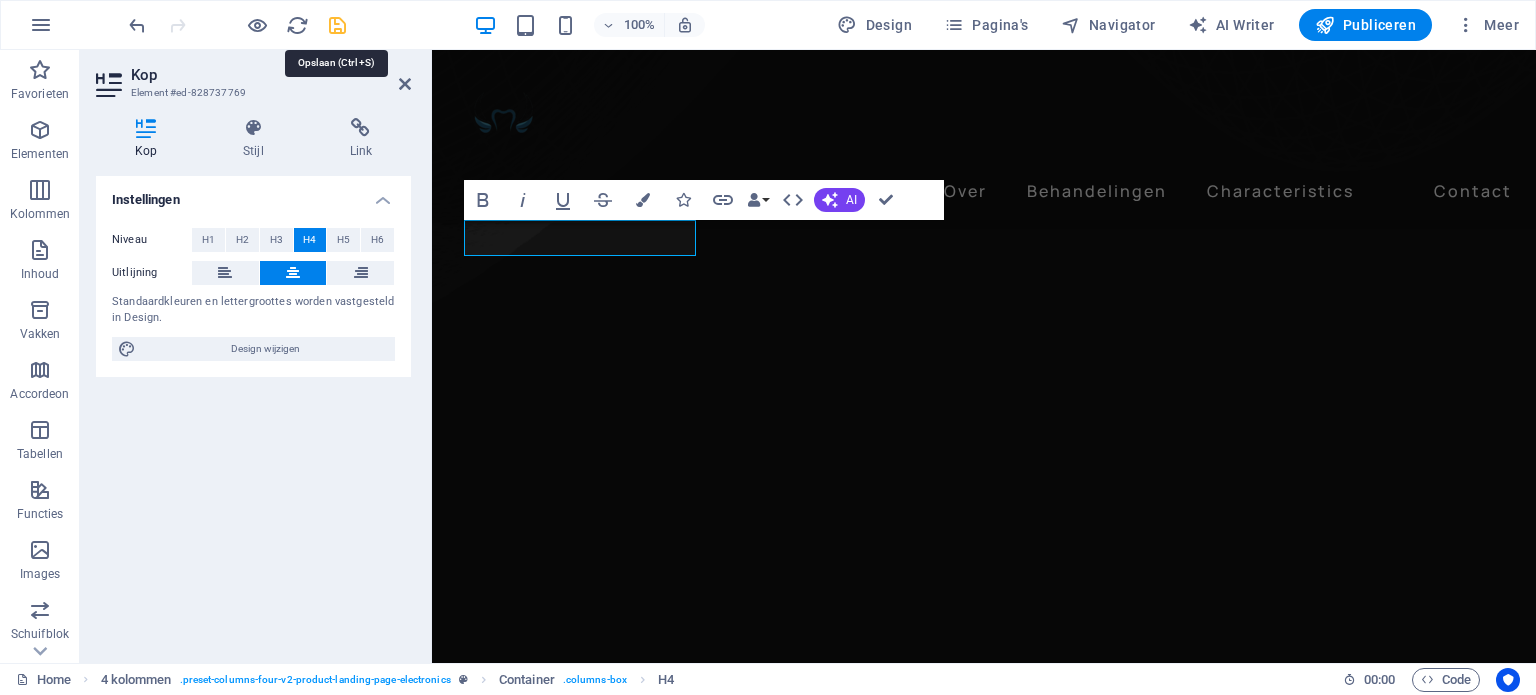 click at bounding box center [337, 25] 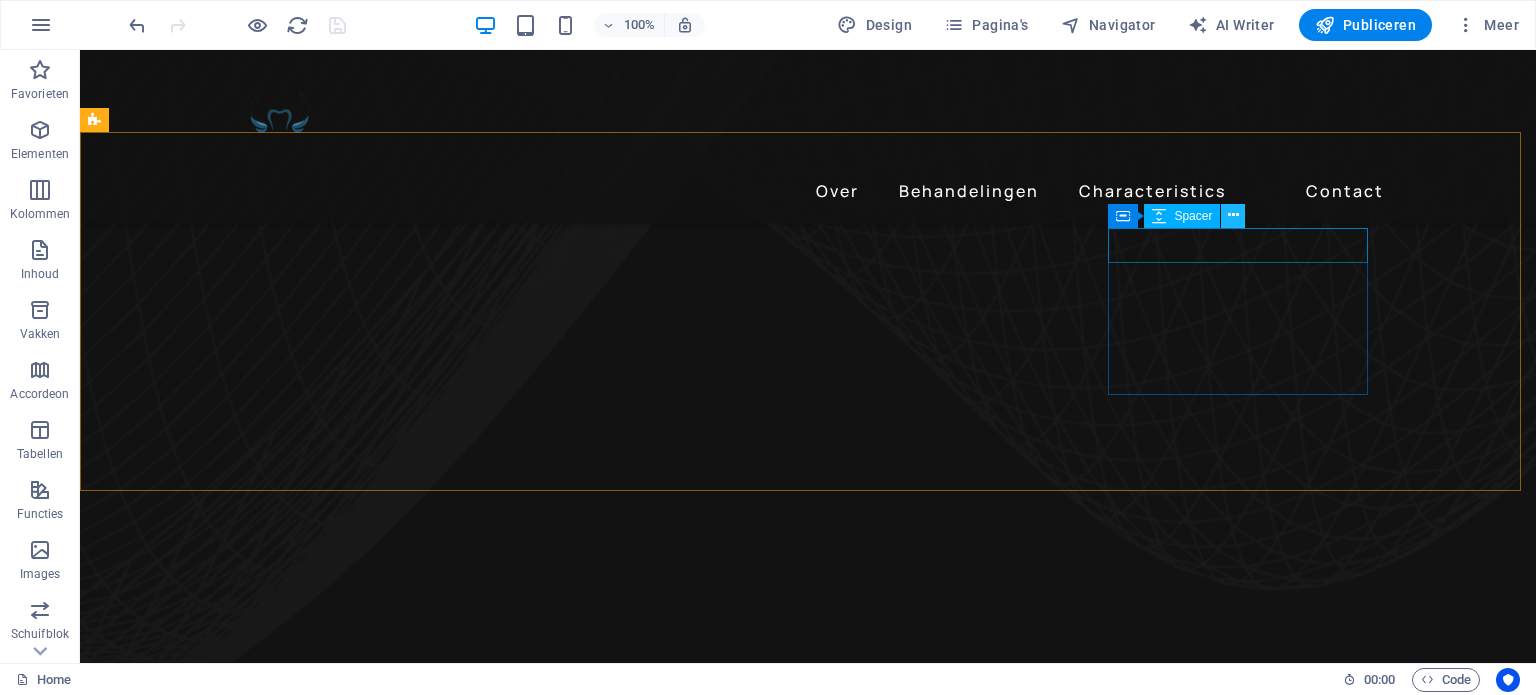 click at bounding box center [1233, 215] 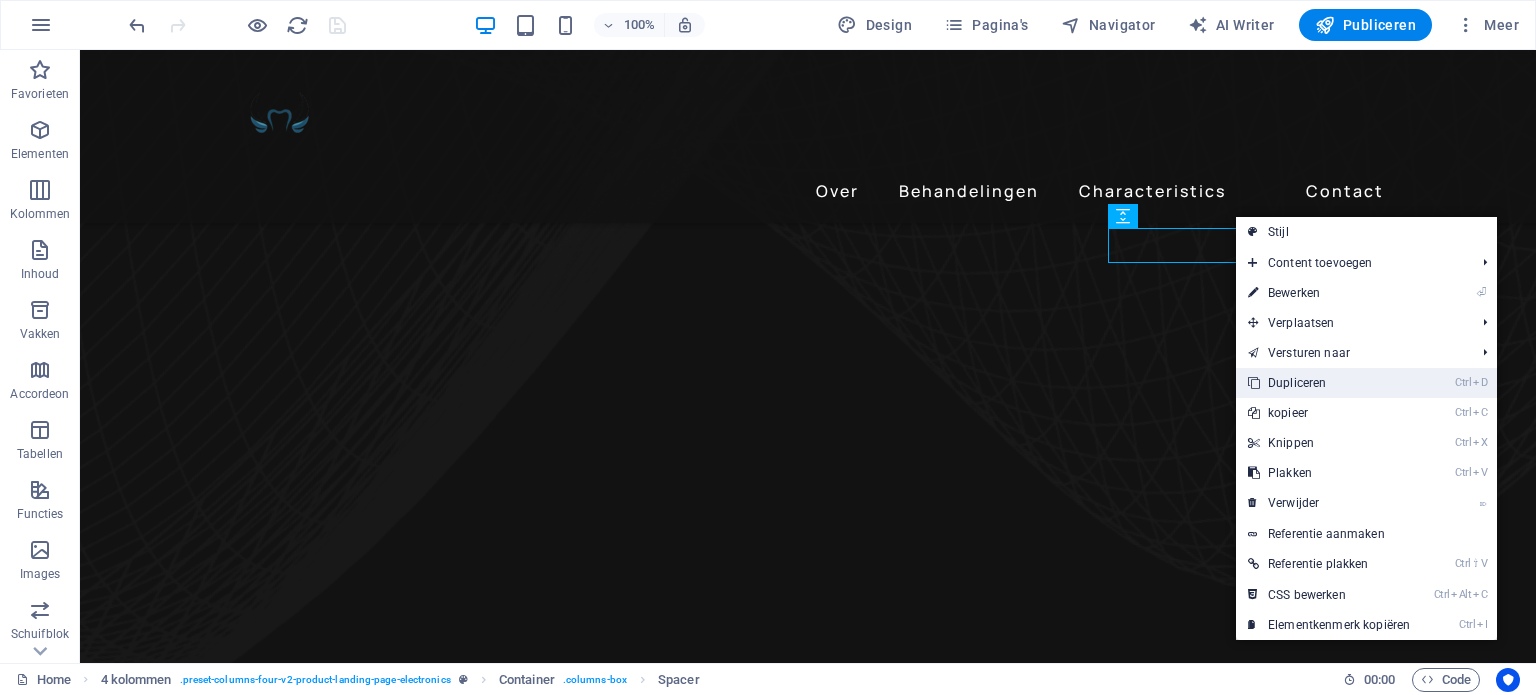 click on "Ctrl D  Dupliceren" at bounding box center [1329, 383] 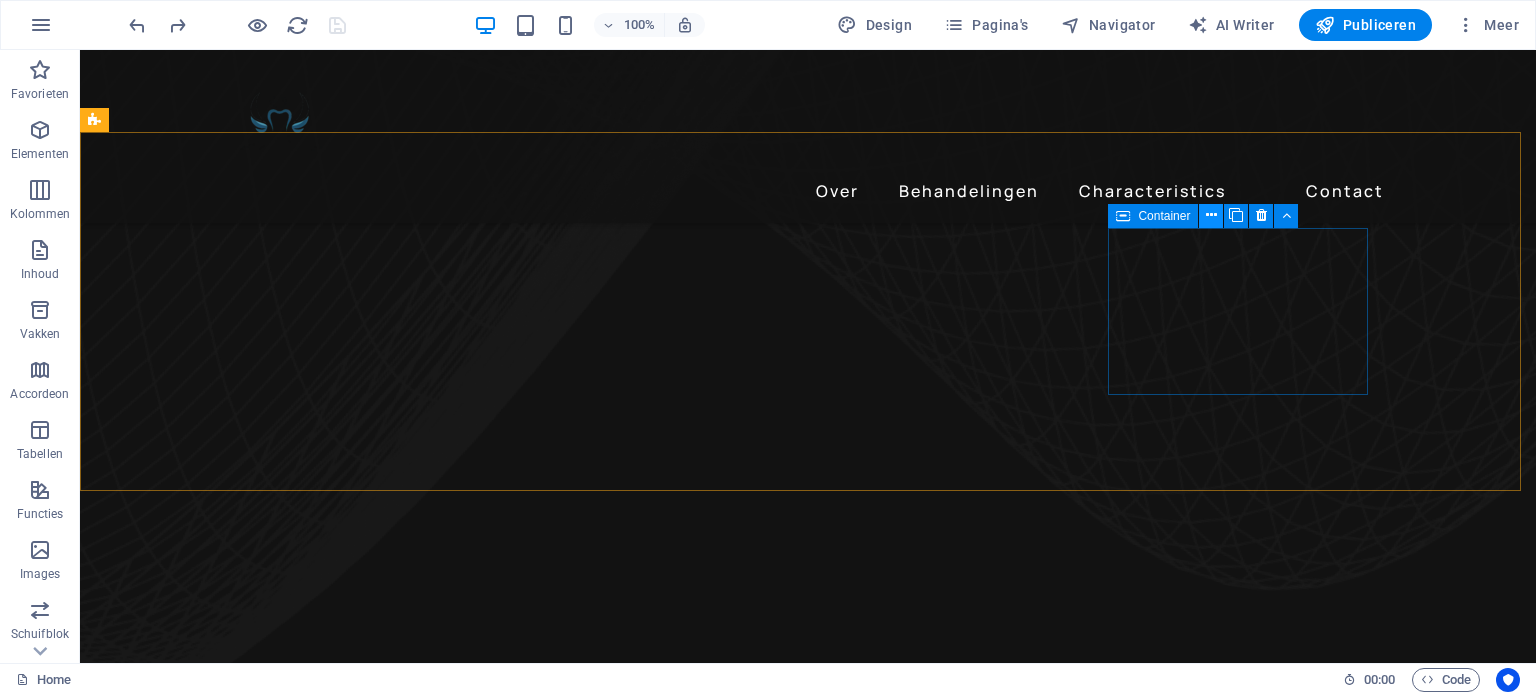 click at bounding box center (1211, 215) 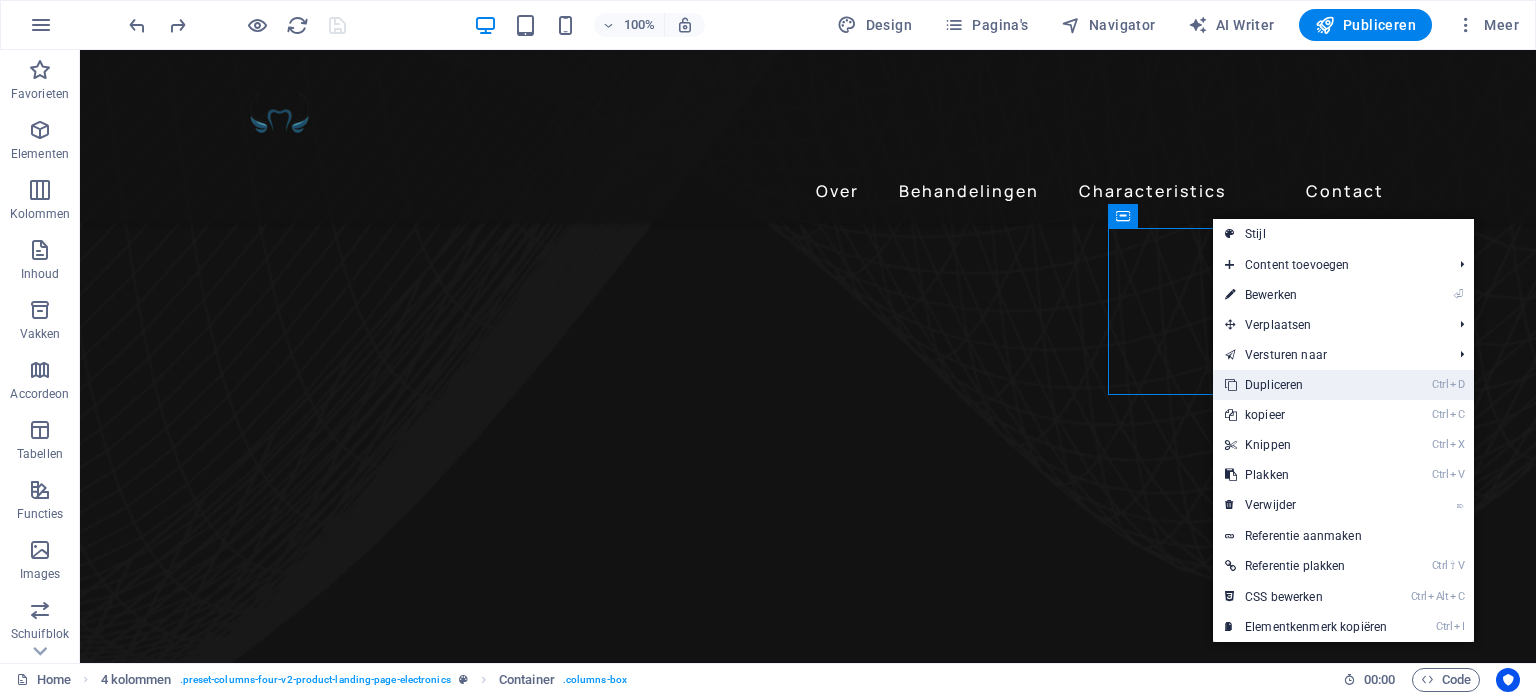 click on "Ctrl D  Dupliceren" at bounding box center (1306, 385) 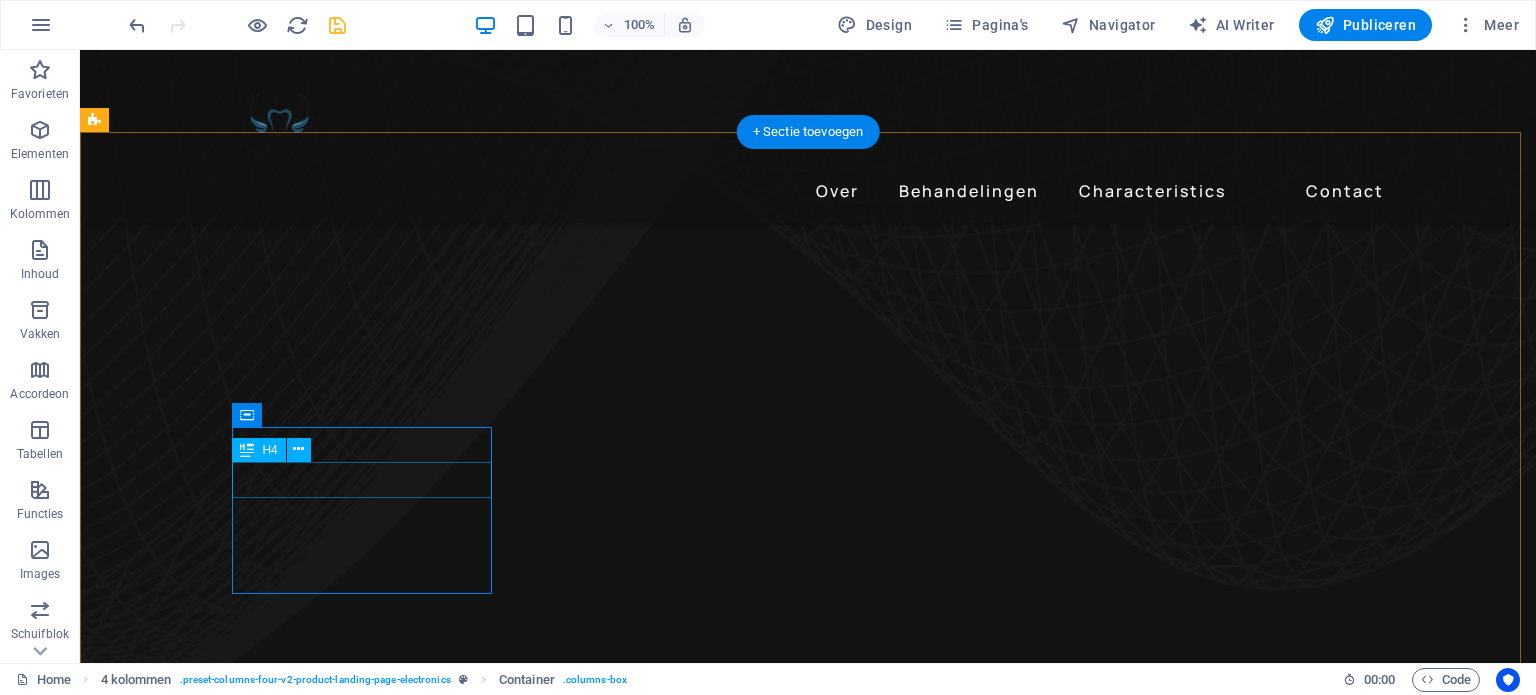 click on "Preventieve zorg" at bounding box center (242, 5180) 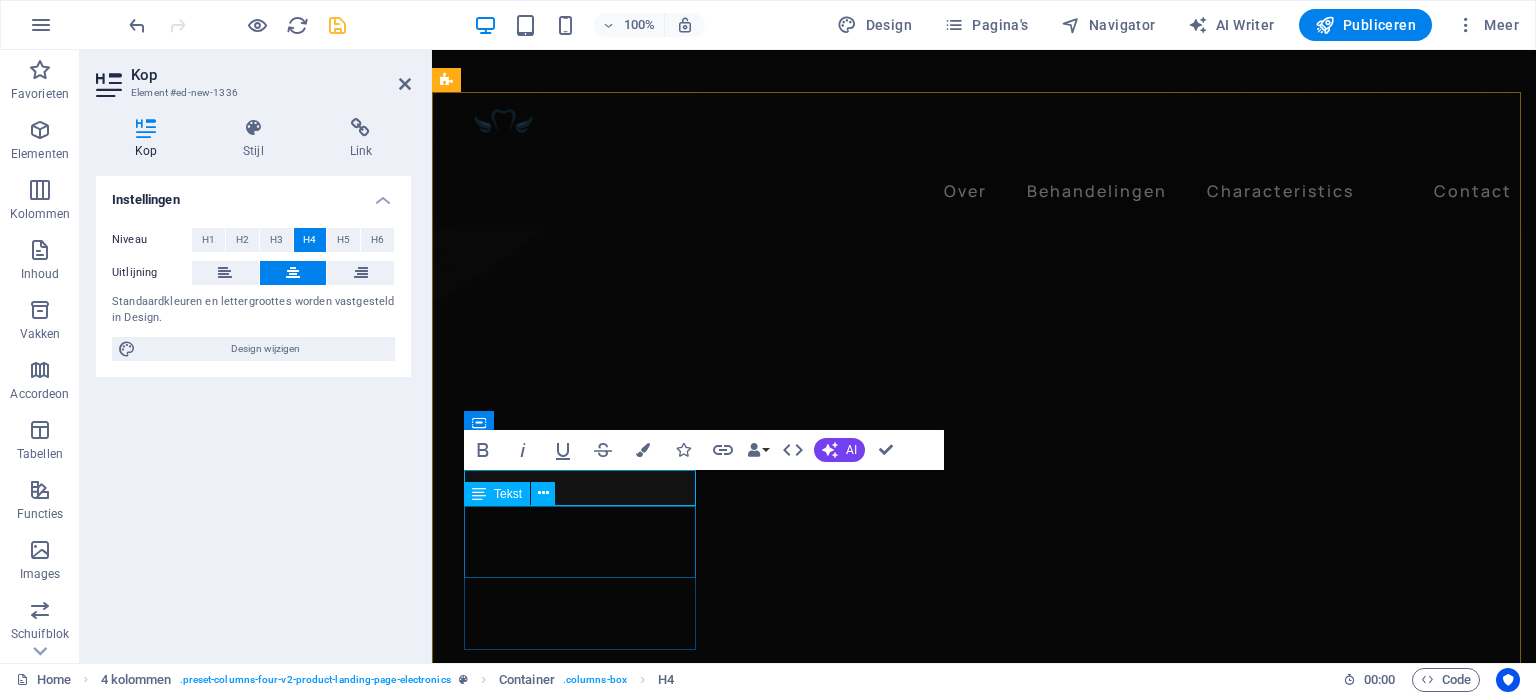 click on "Preventie staat centraal. Voorkomen is beter dan genezen" at bounding box center [582, 5071] 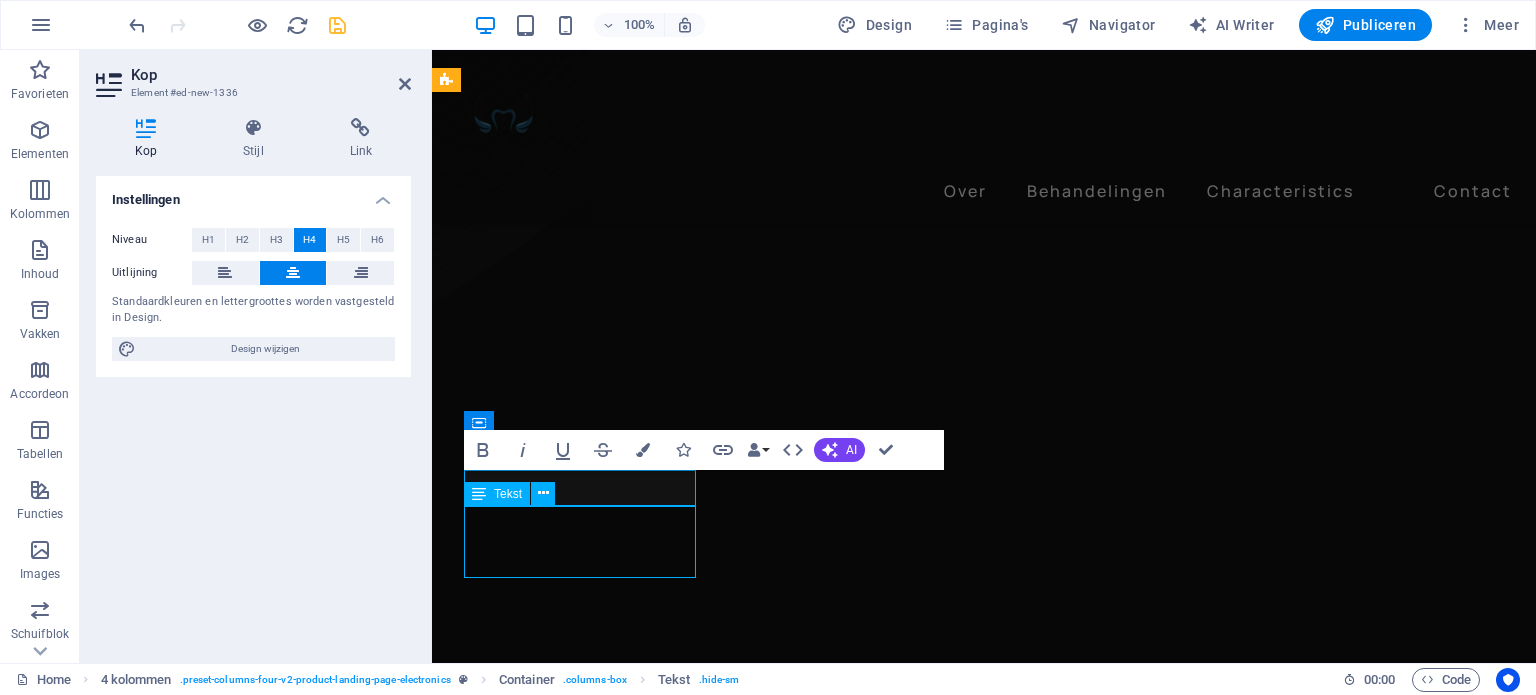 click on "Preventie staat centraal. Voorkomen is beter dan genezen" at bounding box center [582, 5071] 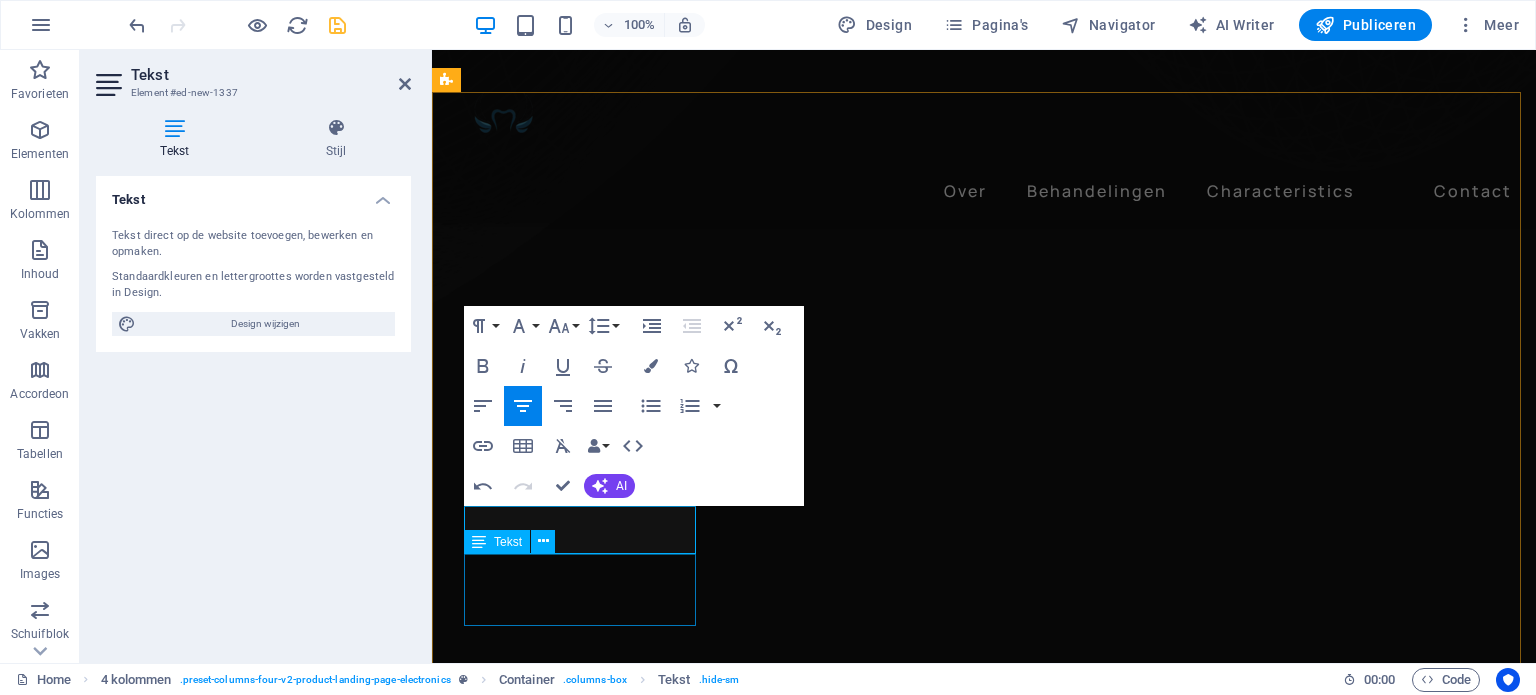 click on "Preventie staat centraal. Voorkomen is beter dan genezen" at bounding box center (582, 5119) 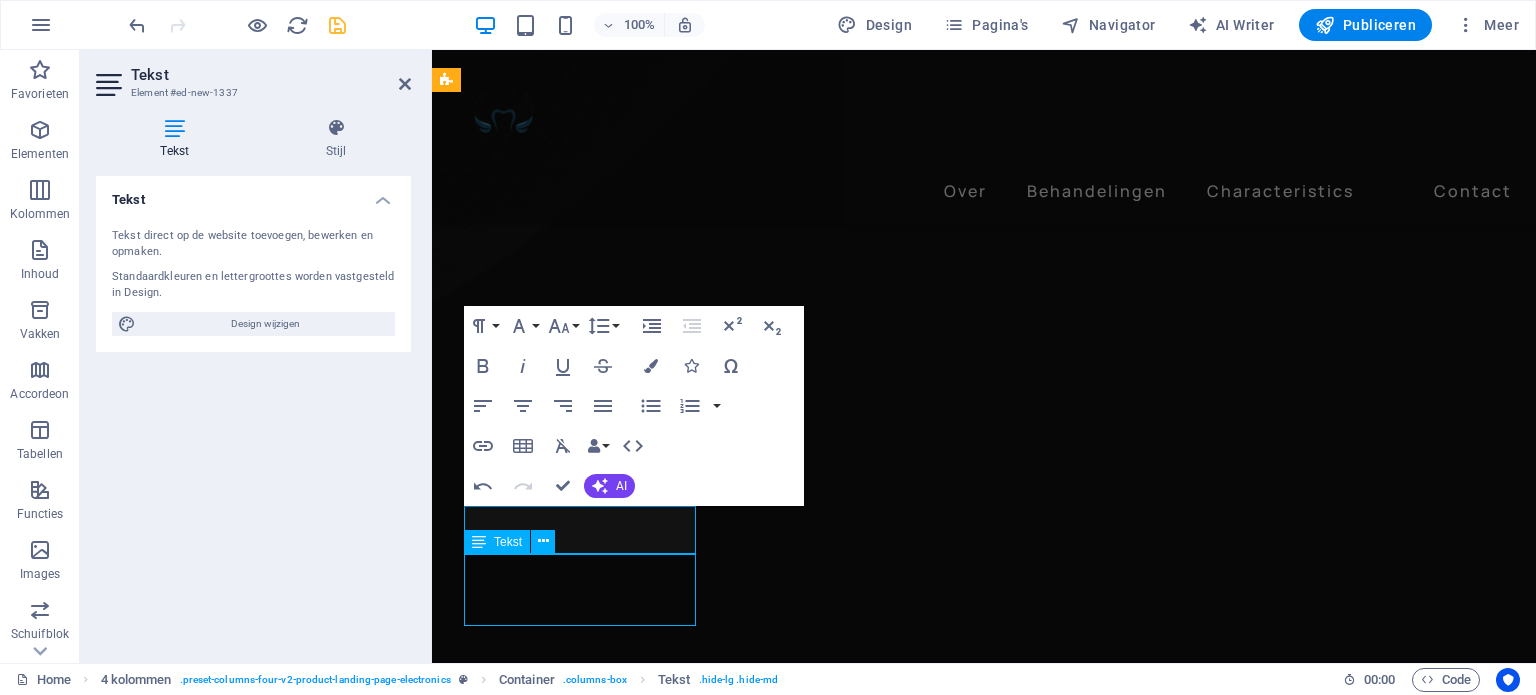 click on "Preventie staat centraal. Voorkomen is beter dan genezen" at bounding box center (582, 5119) 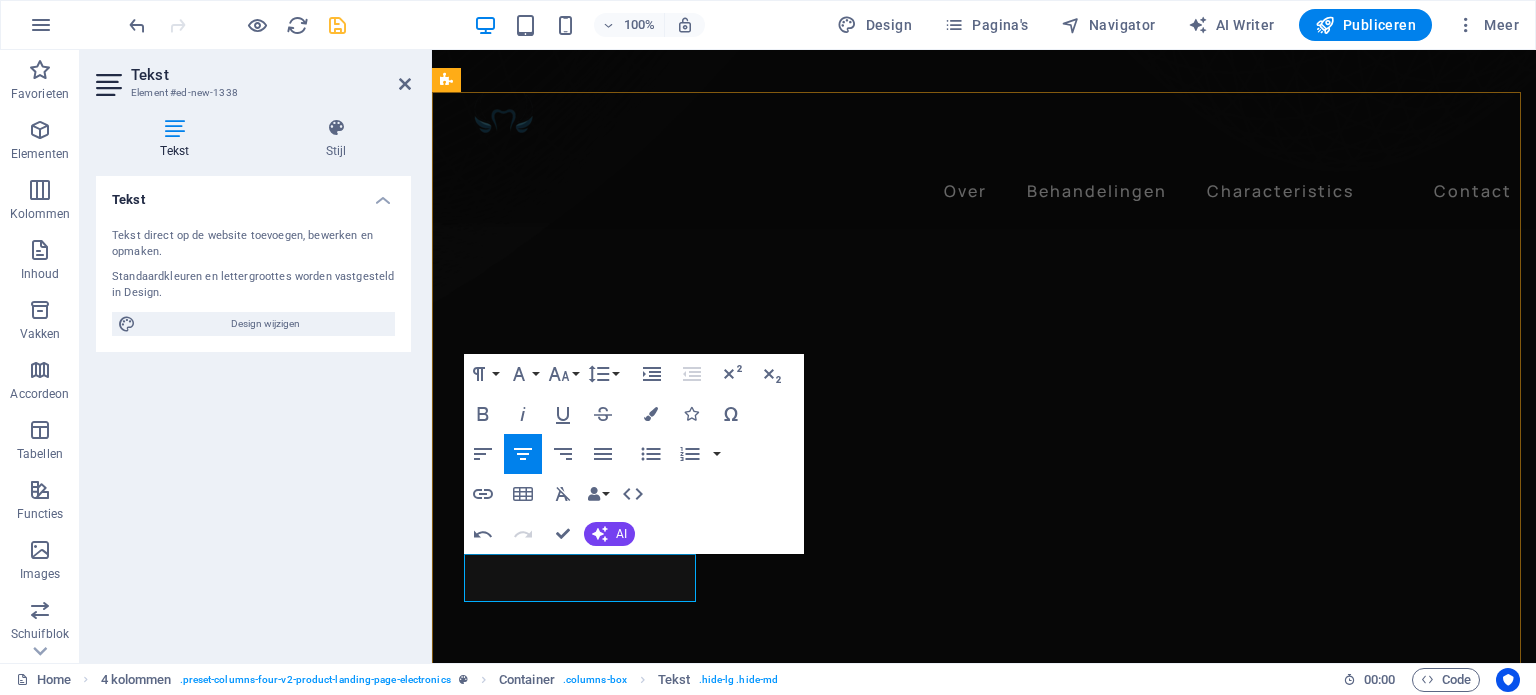 click on "zorg op maat in een veilige en ontspannen omgeving." at bounding box center (582, 5107) 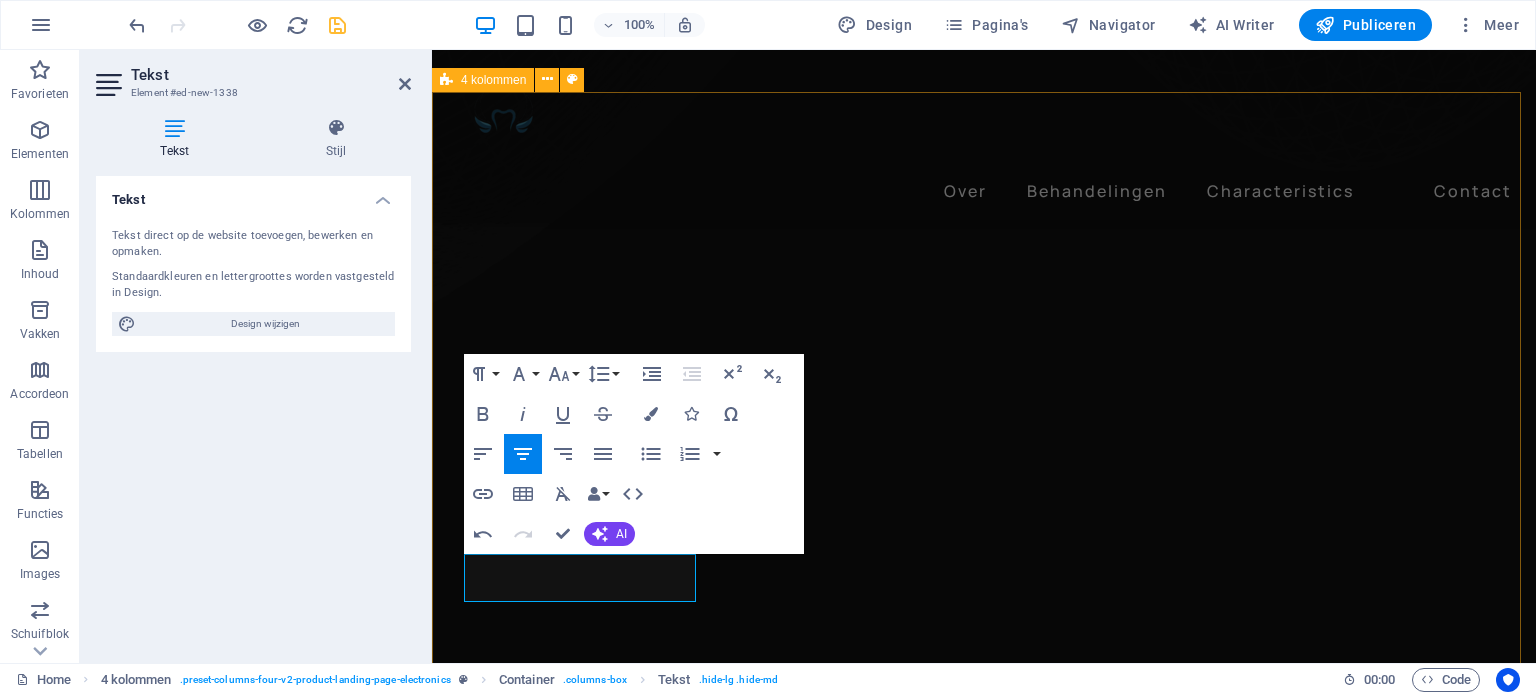 click on "Periodieke controle Voor het vroegtijdig opsporen van problemen Voor het vroegtijdig opsporen van problemen
Esthetisch Facings, bleekbehandelingen en meer
Facings, bleekbehandelingen en meer
Kroon- en brugwerk Herstel van functie en vorm
Herstel van functie en vorm
Preventieve zorg Preventie staat centraal. Voorkomen is beter dan genezen Preventie staat centraal. Voorkomen is beter dan genezen Angstbegeleiding zorg op maat in een veilige en ontspannen omgeving Zorg op maat in een veilige en ontspannen omgeving." at bounding box center [984, 4675] 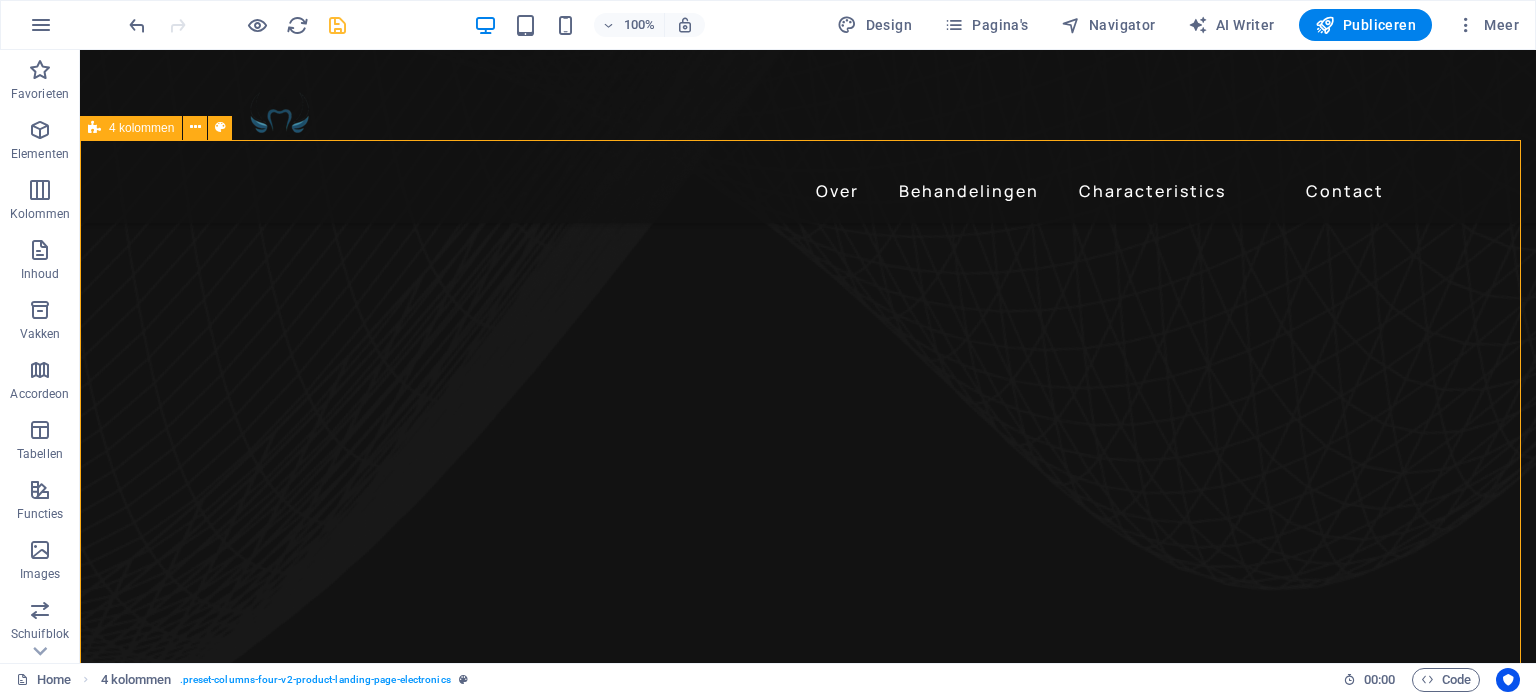 scroll, scrollTop: 1242, scrollLeft: 0, axis: vertical 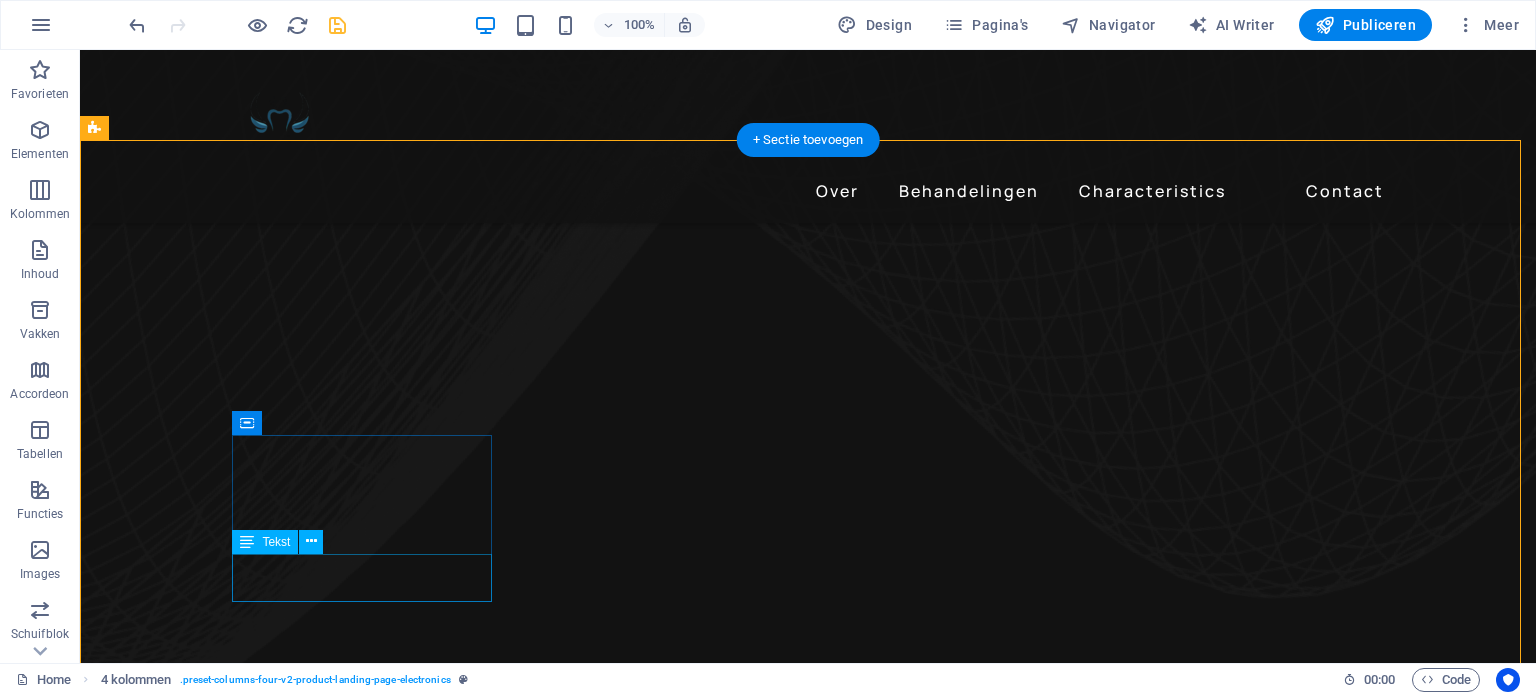 click on "Zorg op maat in een veilige en ontspannen omgeving." at bounding box center [242, 5278] 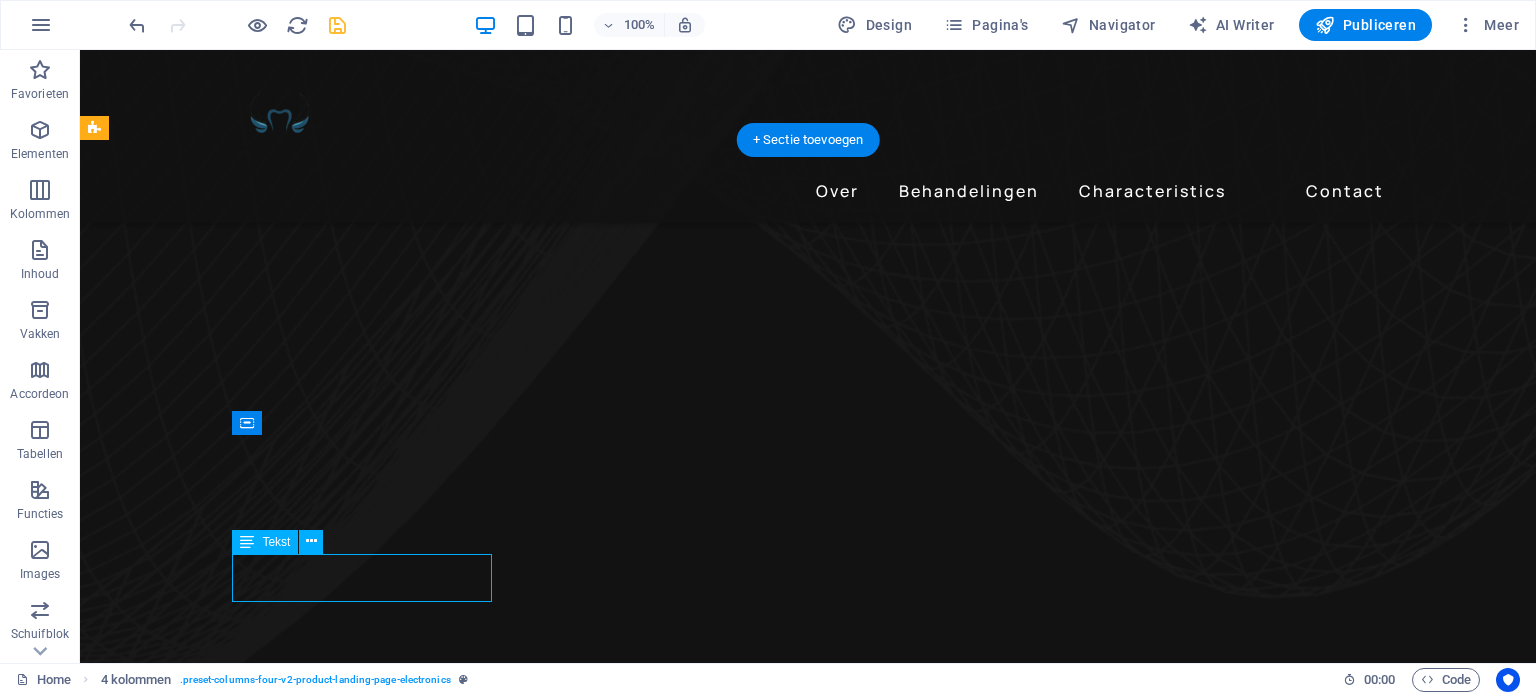 click on "Zorg op maat in een veilige en ontspannen omgeving." at bounding box center (242, 5278) 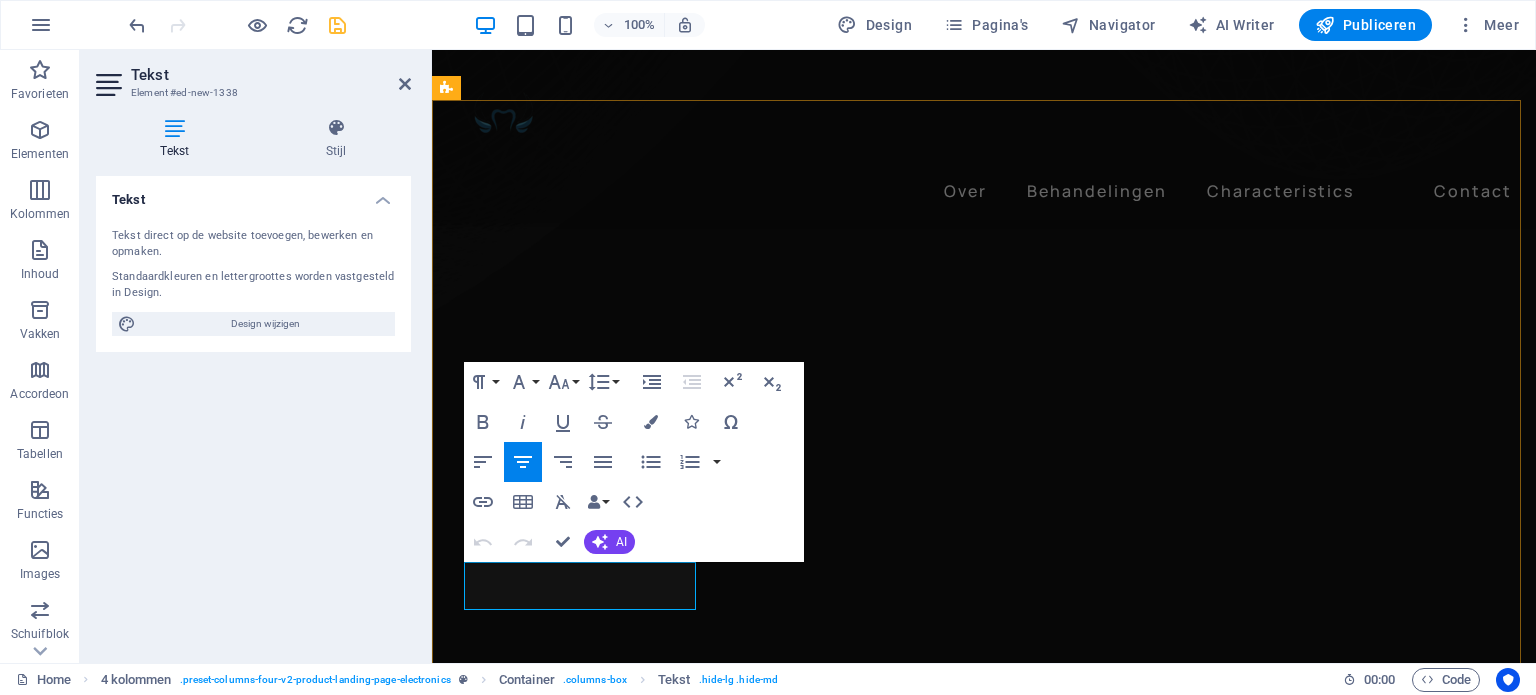 click on "Zorg op maat in een veilige en ontspannen omgeving." at bounding box center (582, 5155) 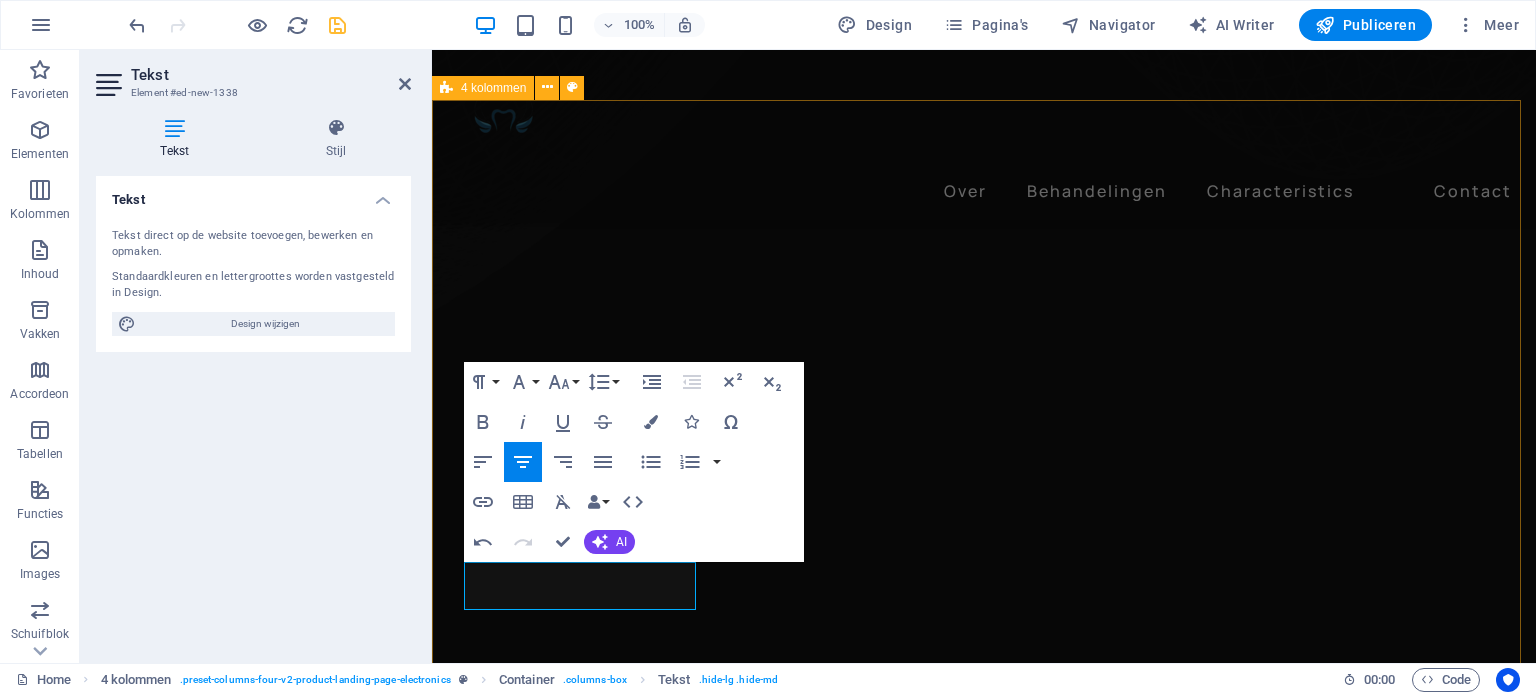 click on "Periodieke controle Voor het vroegtijdig opsporen van problemen Voor het vroegtijdig opsporen van problemen
Esthetisch Facings, bleekbehandelingen en meer
Facings, bleekbehandelingen en meer
Kroon- en brugwerk Herstel van functie en vorm
Herstel van functie en vorm
Preventieve zorg Preventie staat centraal. Voorkomen is beter dan genezen Preventie staat centraal. Voorkomen is beter dan genezen Angstbegeleiding zorg op maat in een veilige en ontspannen omgeving Zorg op maat in een veilige en ontspannen omgeving" at bounding box center [984, 4683] 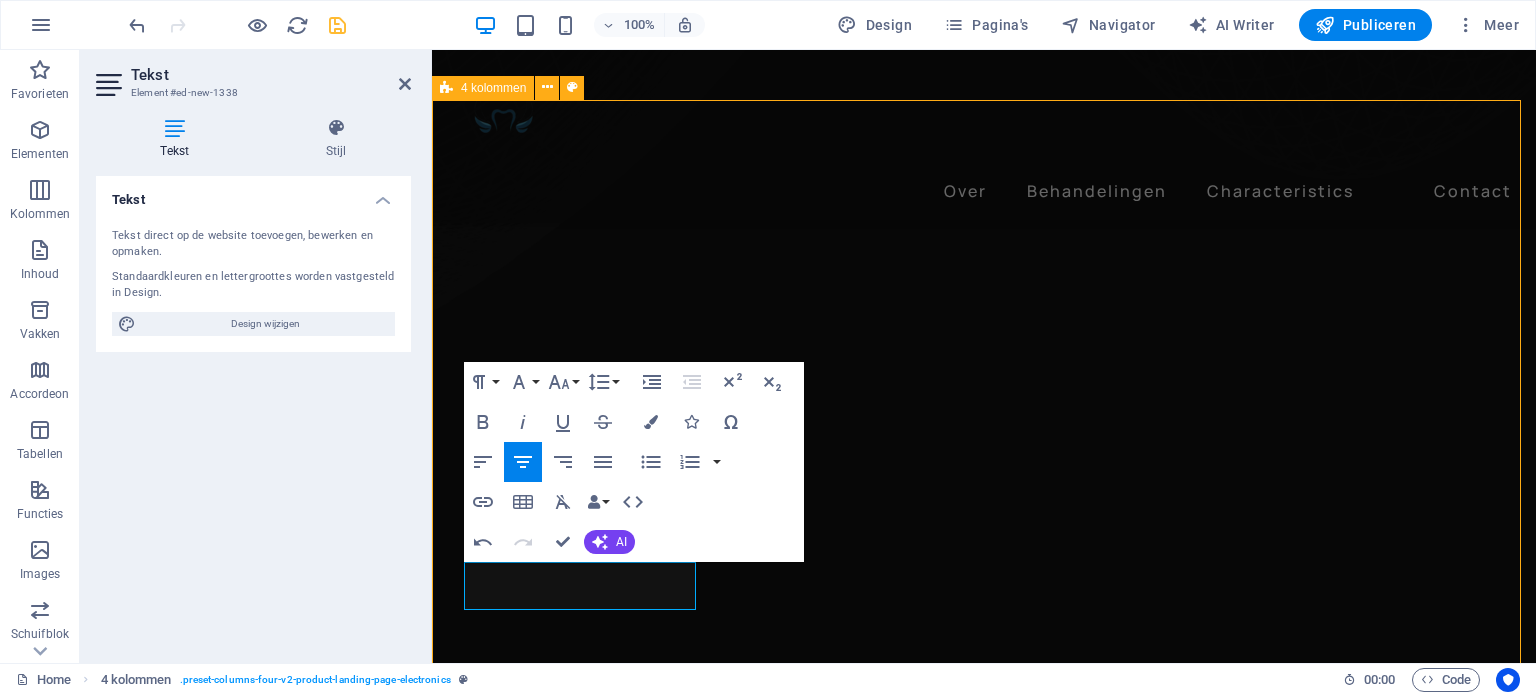 click on "Periodieke controle Voor het vroegtijdig opsporen van problemen Voor het vroegtijdig opsporen van problemen
Esthetisch Facings, bleekbehandelingen en meer
Facings, bleekbehandelingen en meer
Kroon- en brugwerk Herstel van functie en vorm
Herstel van functie en vorm
Preventieve zorg Preventie staat centraal. Voorkomen is beter dan genezen Preventie staat centraal. Voorkomen is beter dan genezen Angstbegeleiding zorg op maat in een veilige en ontspannen omgeving Zorg op maat in een veilige en ontspannen omgeving" at bounding box center (984, 4683) 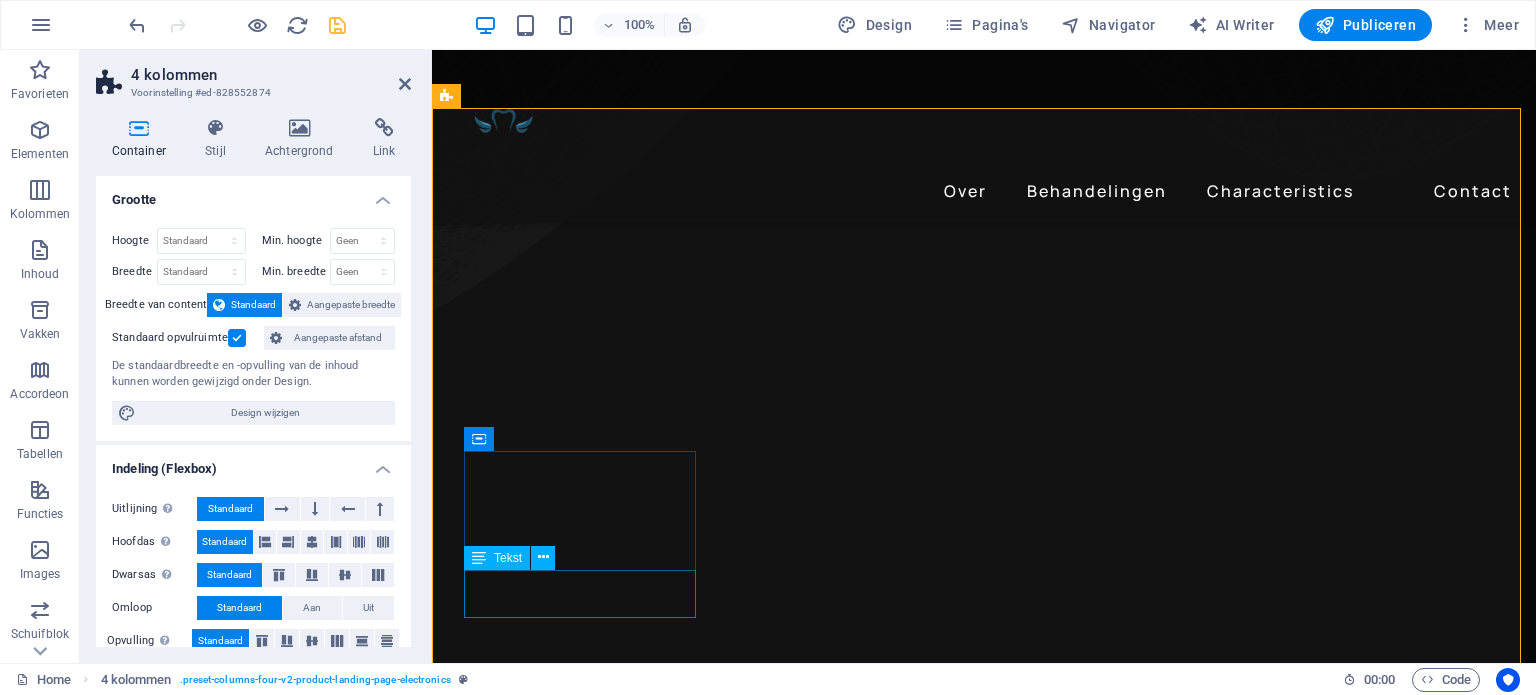 scroll, scrollTop: 1234, scrollLeft: 0, axis: vertical 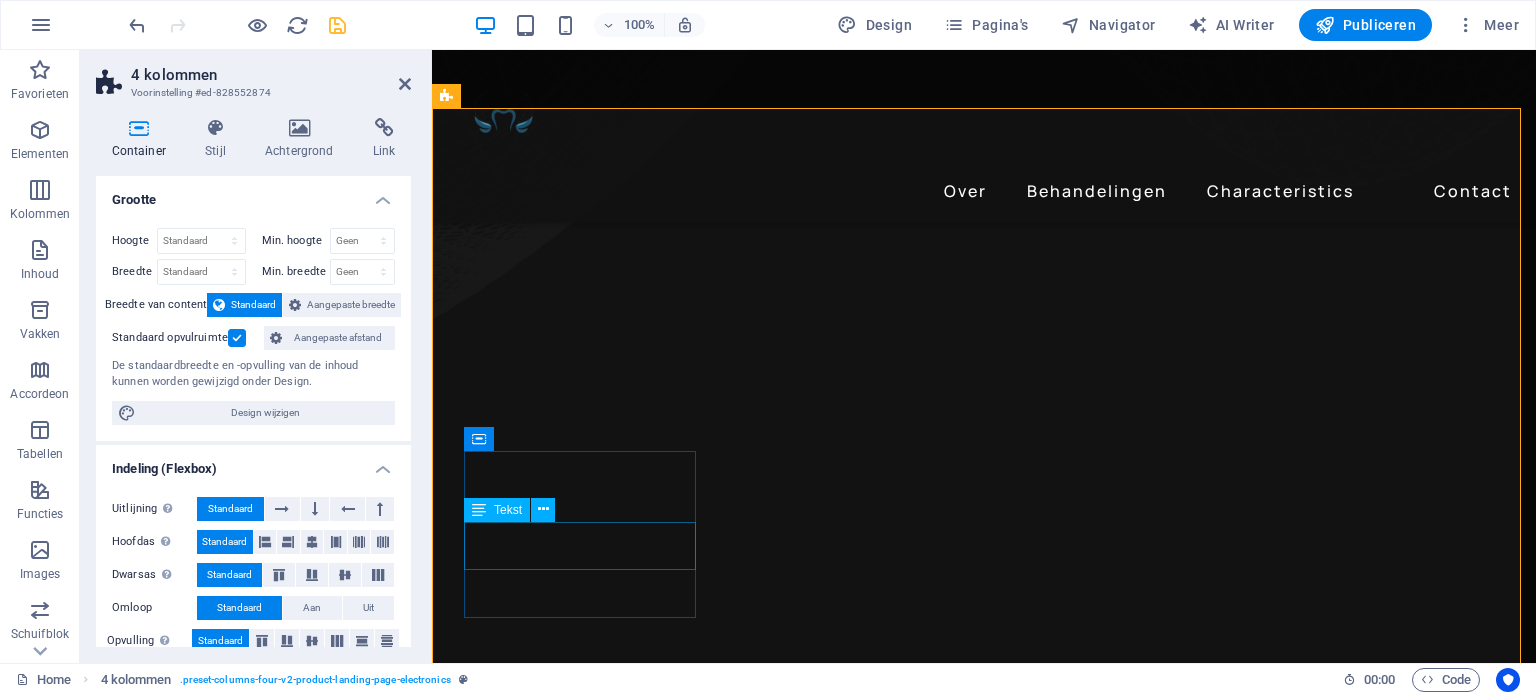 click on "zorg op maat in een veilige en ontspannen omgeving" at bounding box center [582, 5075] 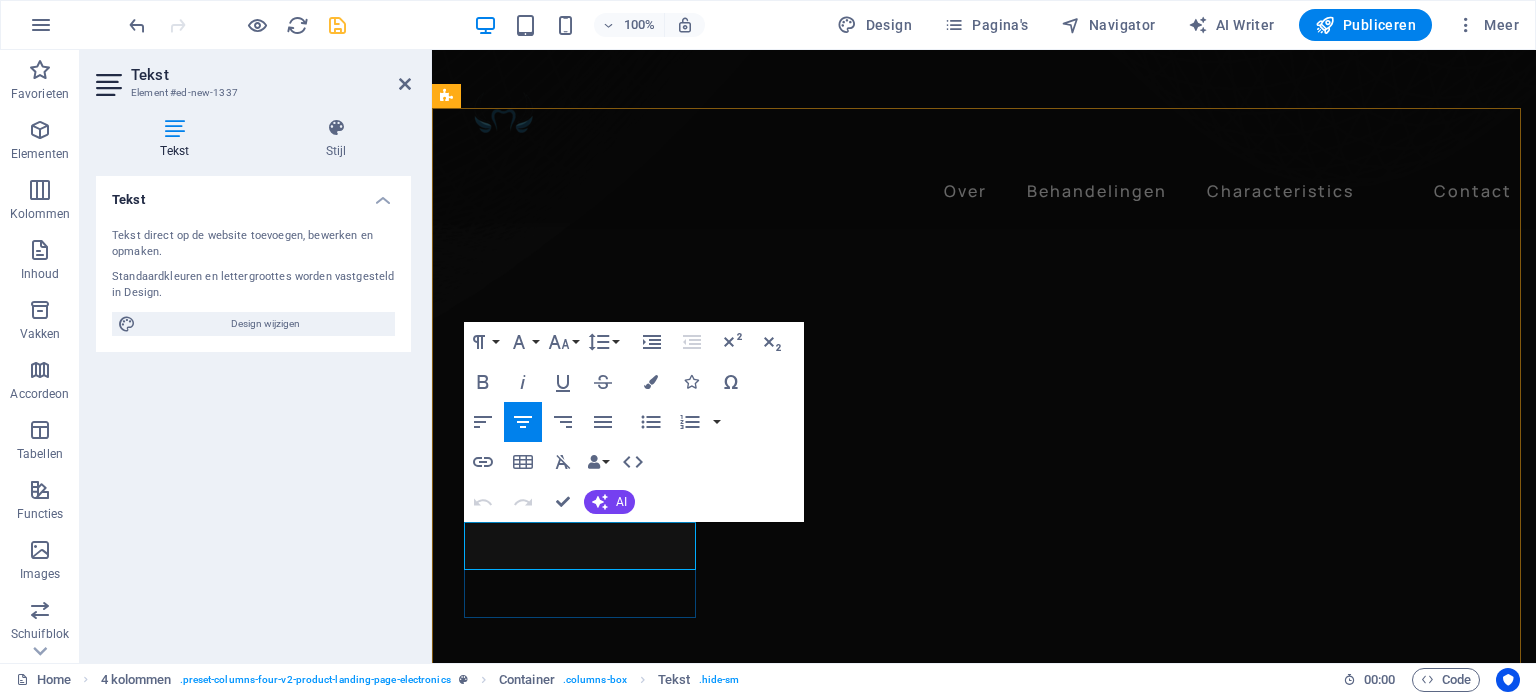 click on "zorg op maat in een veilige en ontspannen omgeving" at bounding box center [582, 5075] 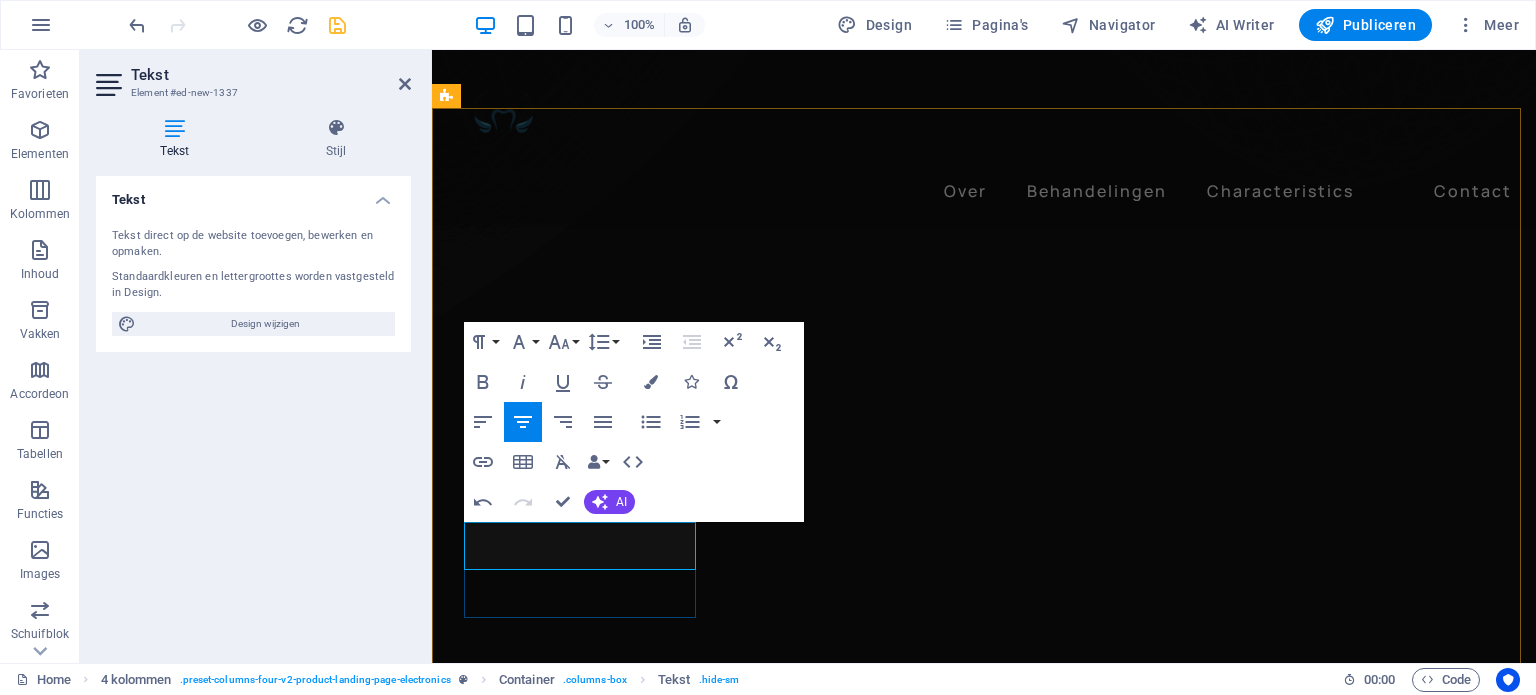 type 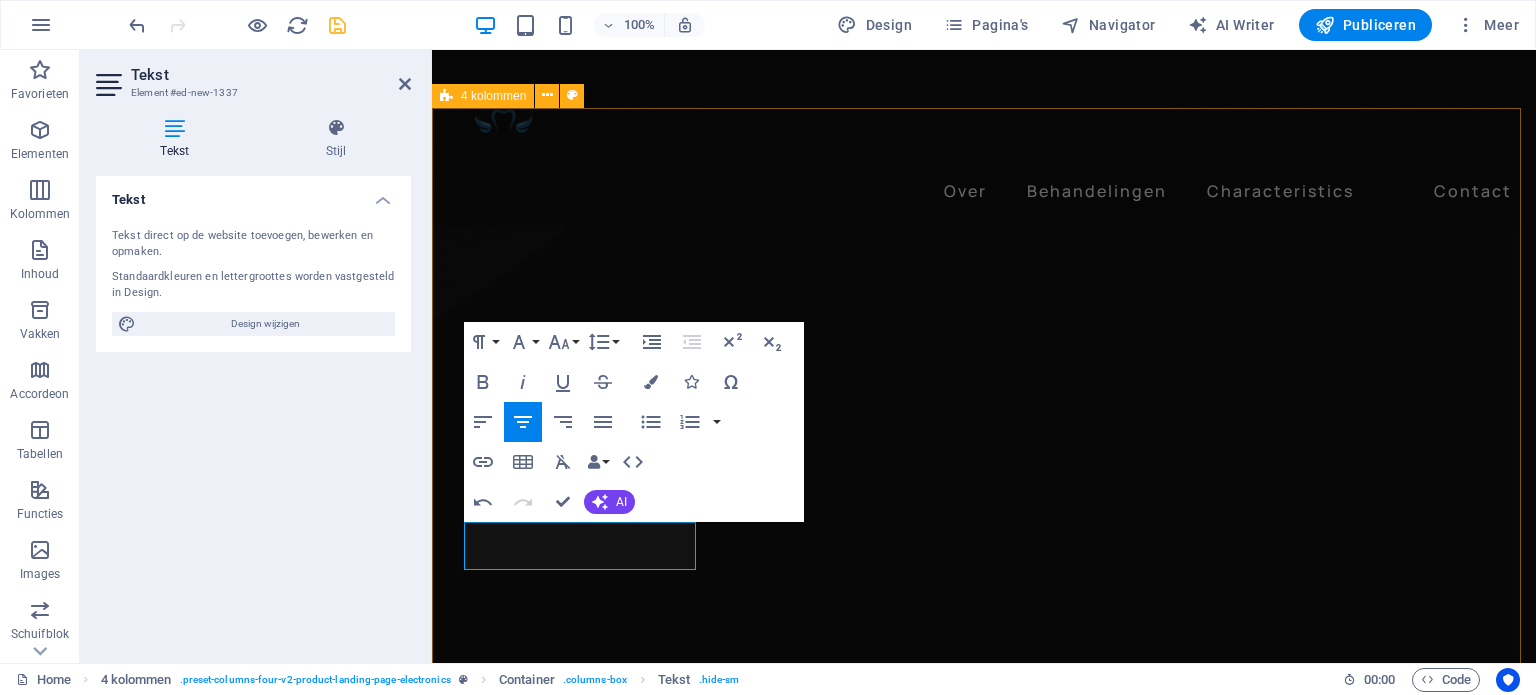 click on "Periodieke controle Voor het vroegtijdig opsporen van problemen Voor het vroegtijdig opsporen van problemen
Esthetisch Facings, bleekbehandelingen en meer
Facings, bleekbehandelingen en meer
Kroon- en brugwerk Herstel van functie en vorm
Herstel van functie en vorm
Preventieve zorg Preventie staat centraal. Voorkomen is beter dan genezen Preventie staat centraal. Voorkomen is beter dan genezen Angstbegeleiding Zorg op maat in een veilige en ontspannen omgeving Zorg op maat in een veilige en ontspannen omgeving" at bounding box center (984, 4691) 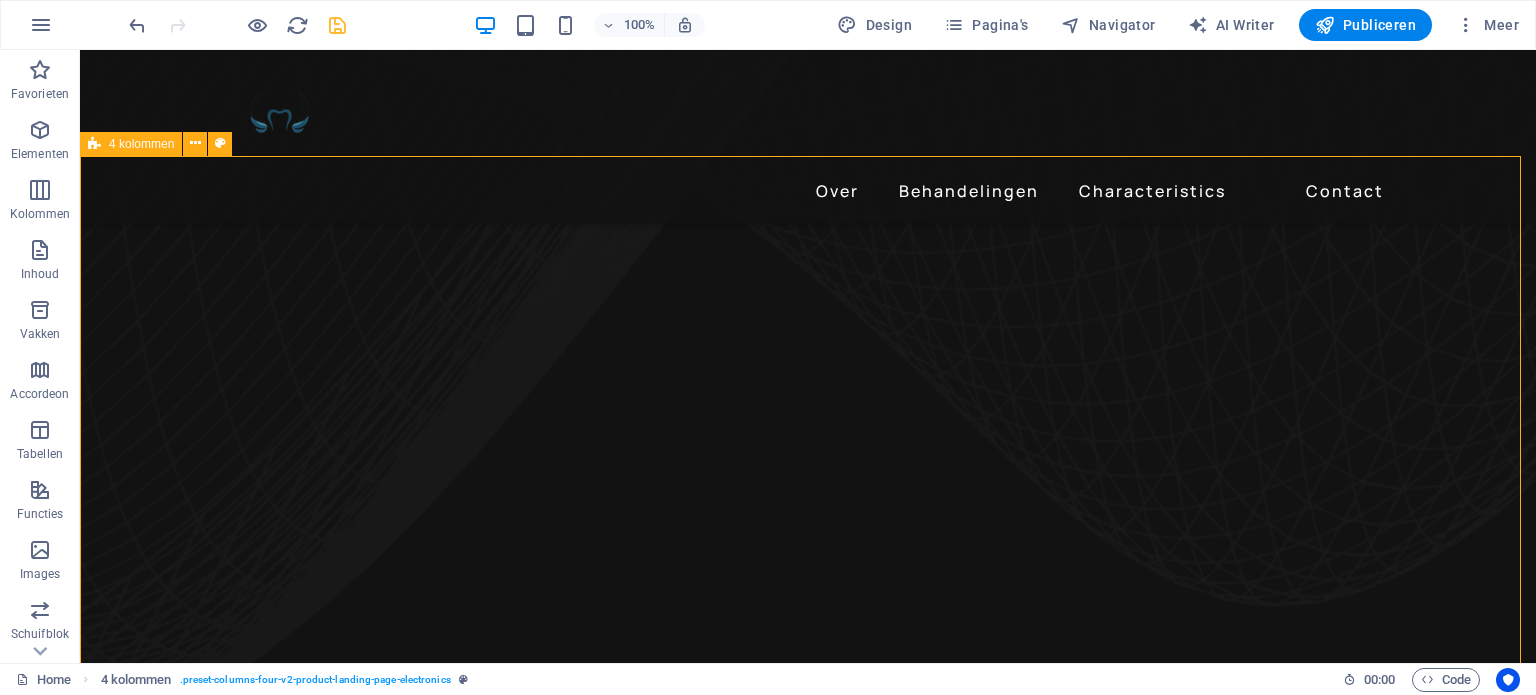 scroll, scrollTop: 1226, scrollLeft: 0, axis: vertical 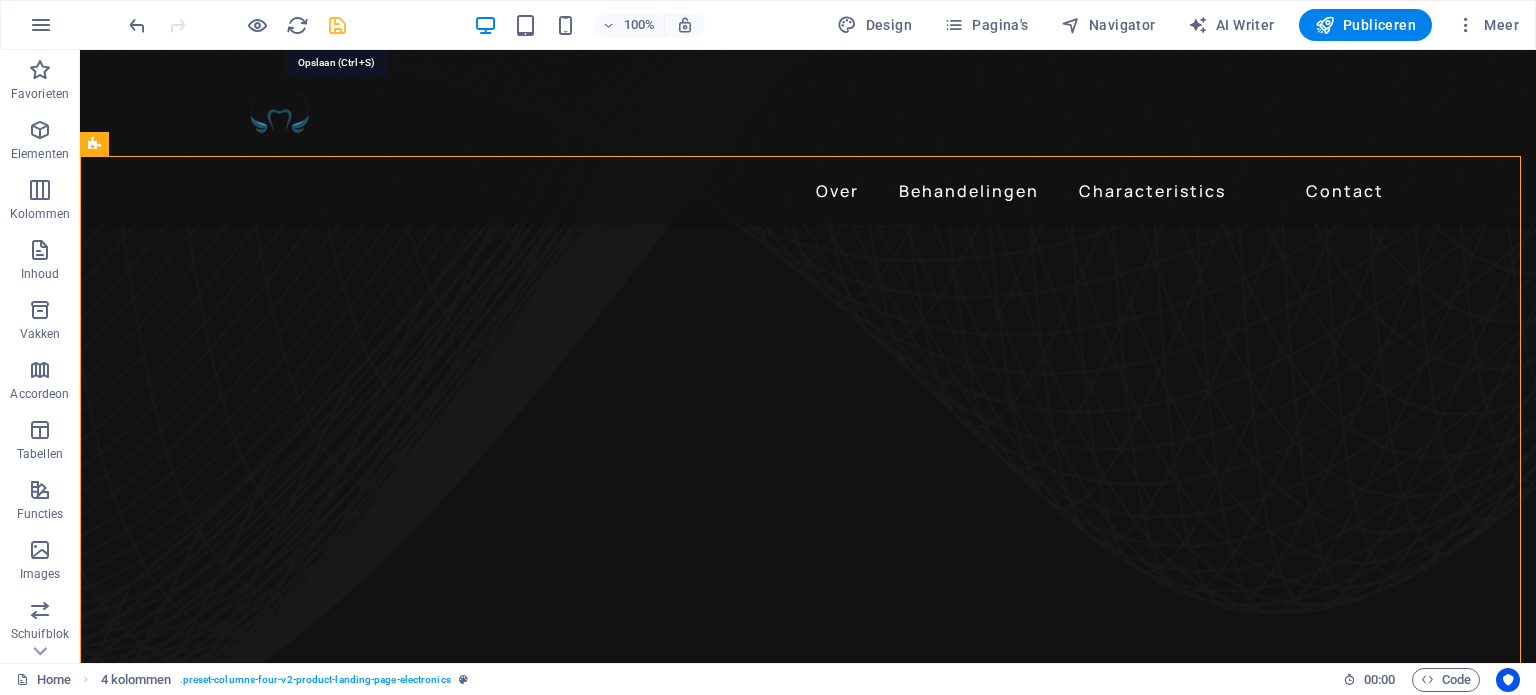 click at bounding box center (337, 25) 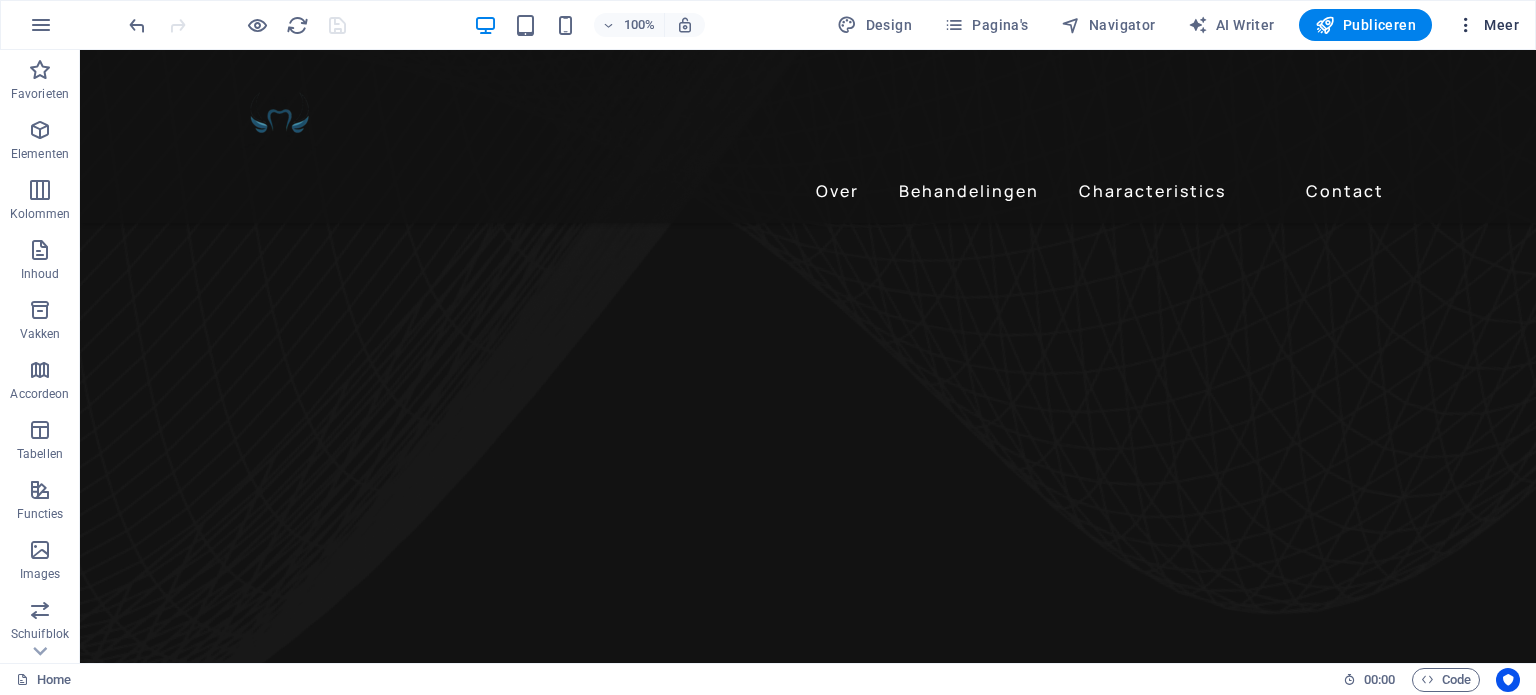 click on "Meer" at bounding box center [1487, 25] 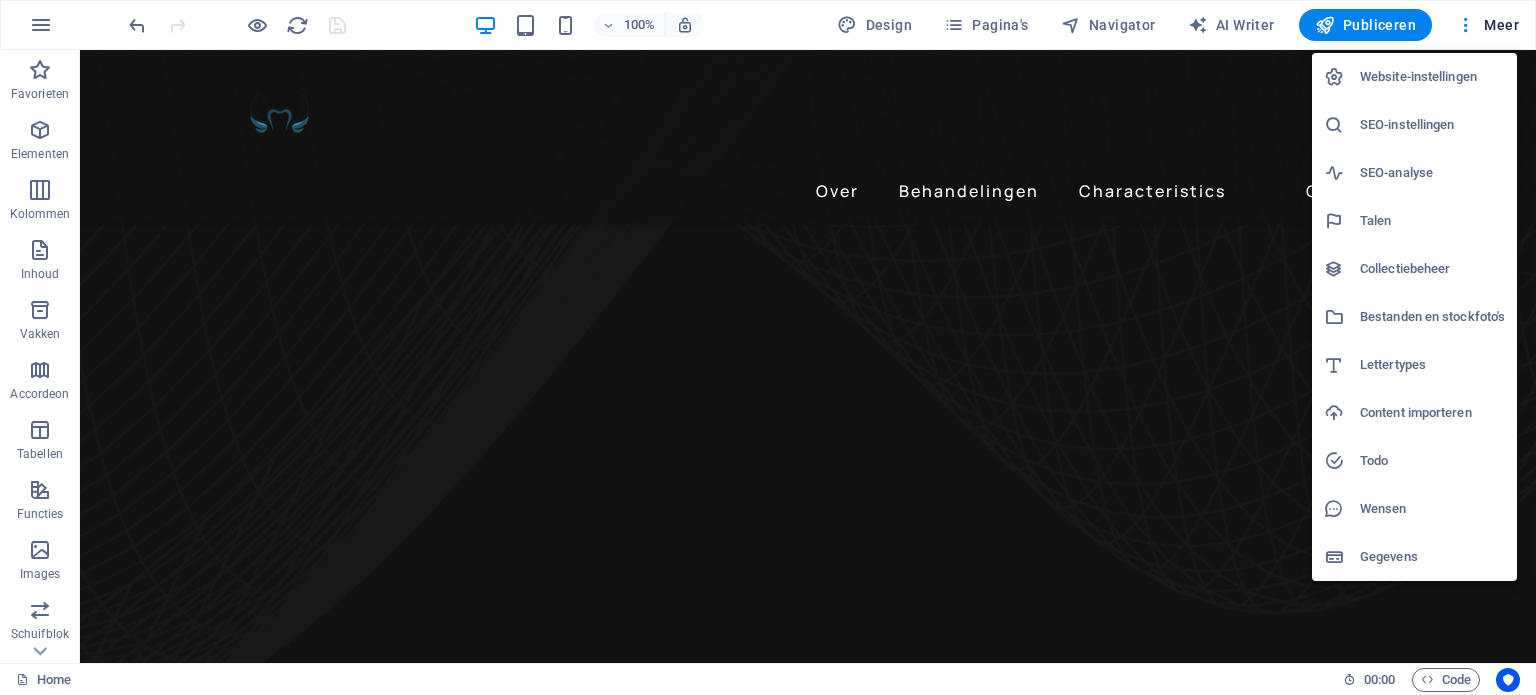 click on "SEO-analyse" at bounding box center (1414, 173) 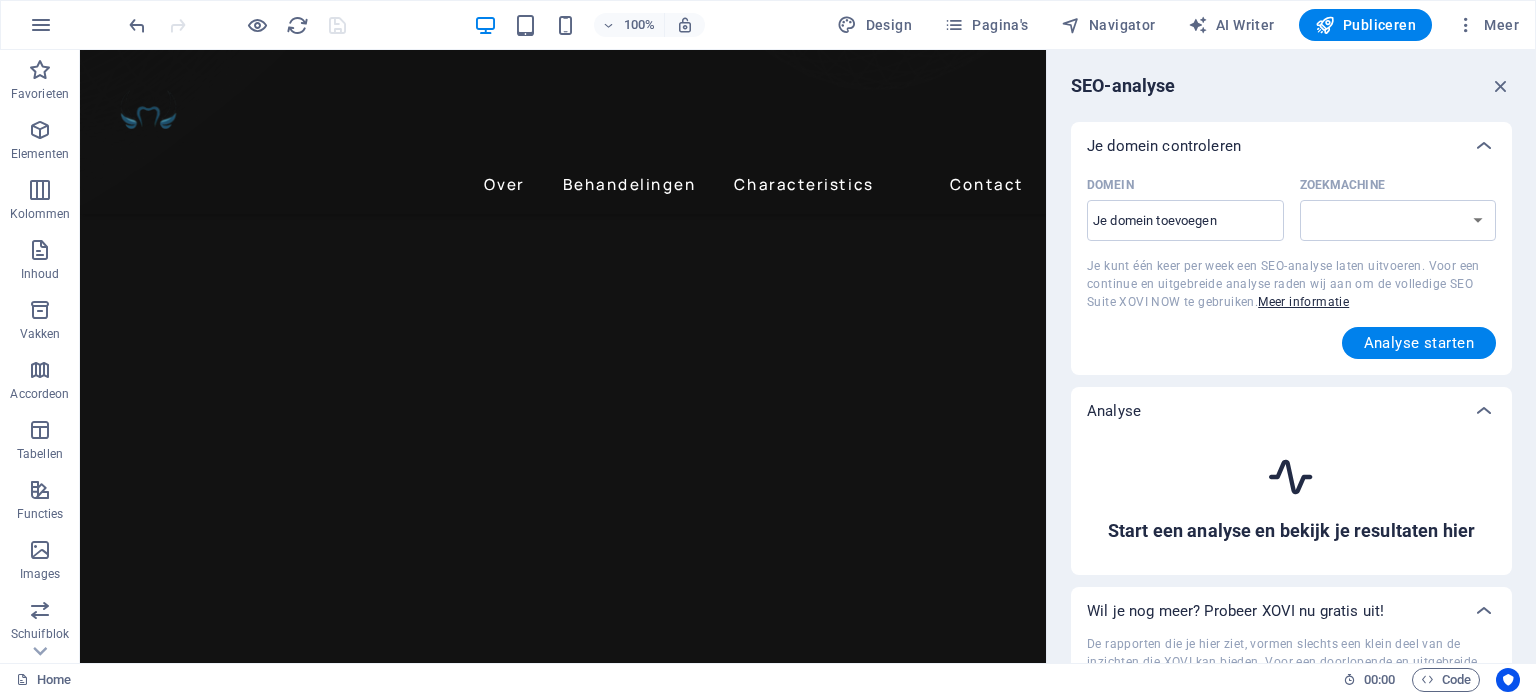 select on "google.com" 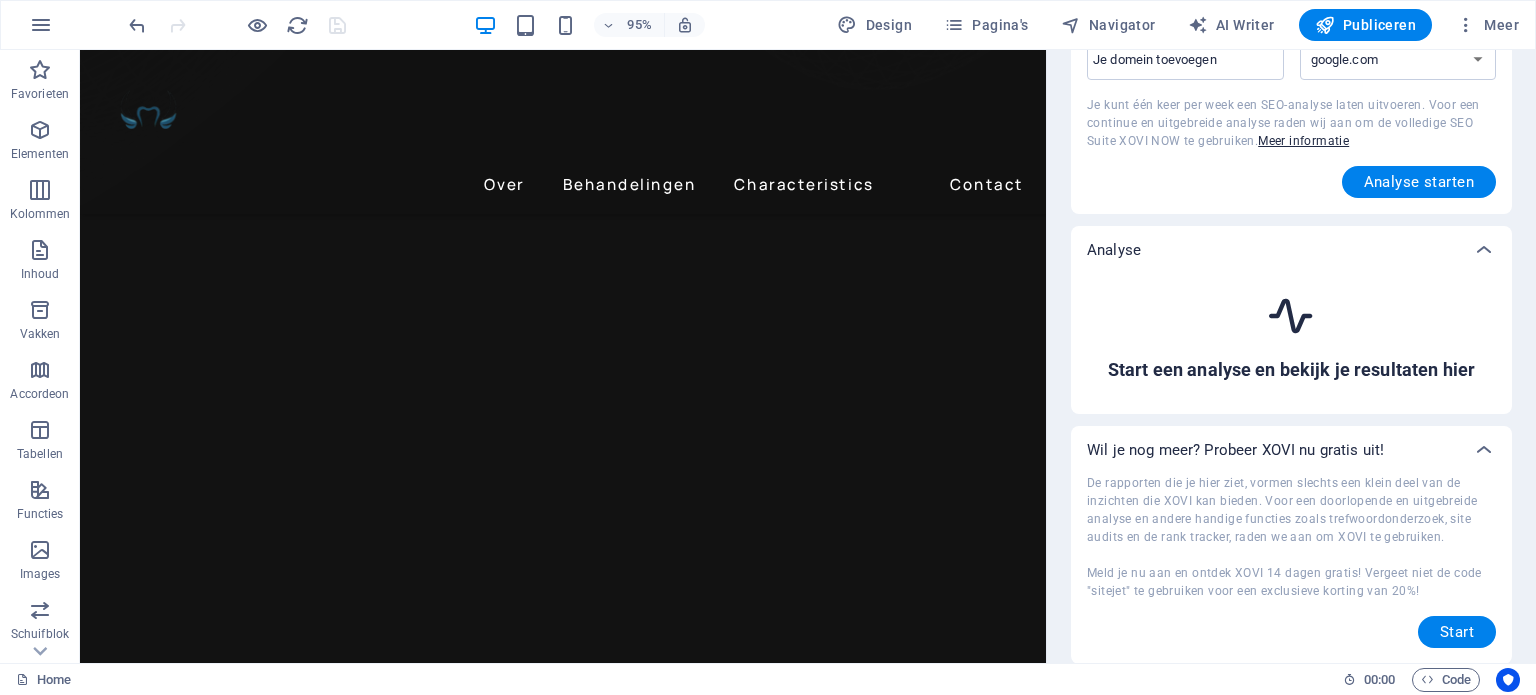 scroll, scrollTop: 0, scrollLeft: 0, axis: both 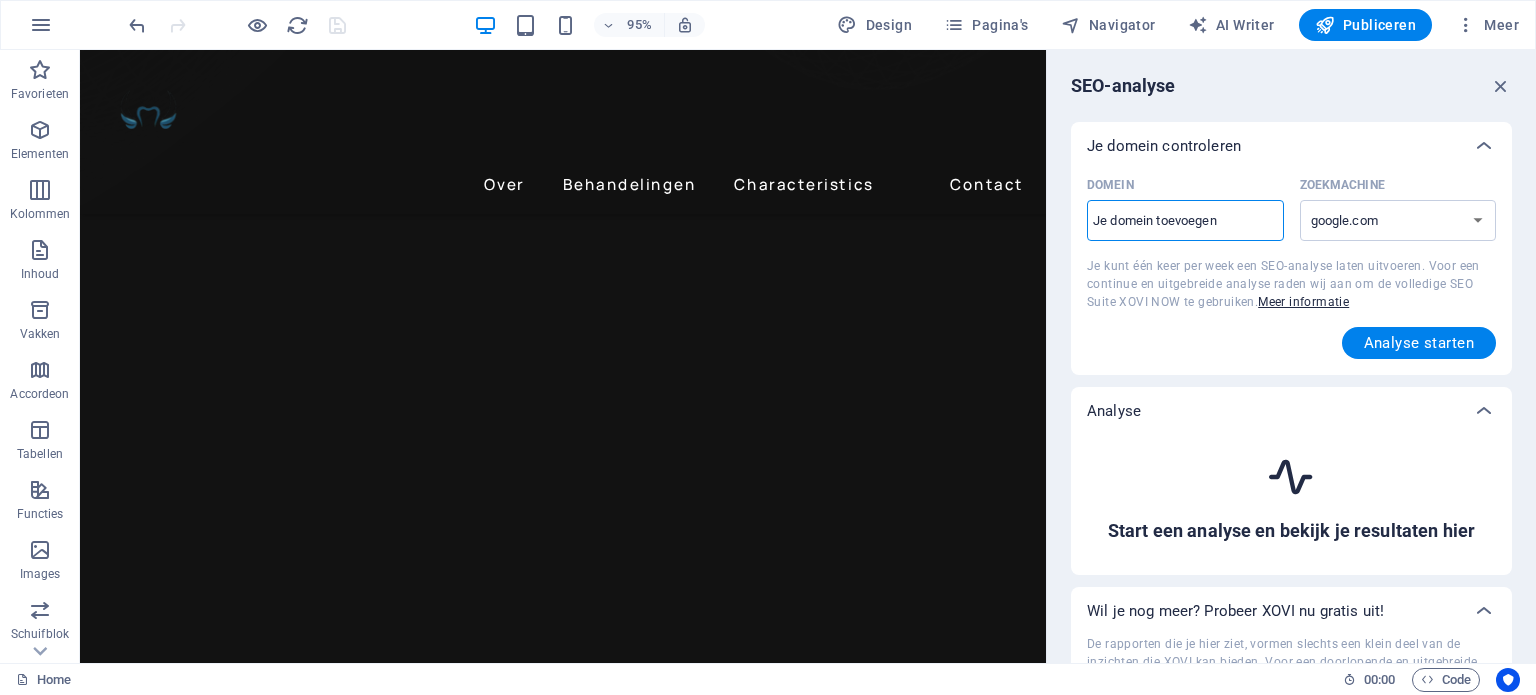 click on "Domein ​" at bounding box center (1185, 221) 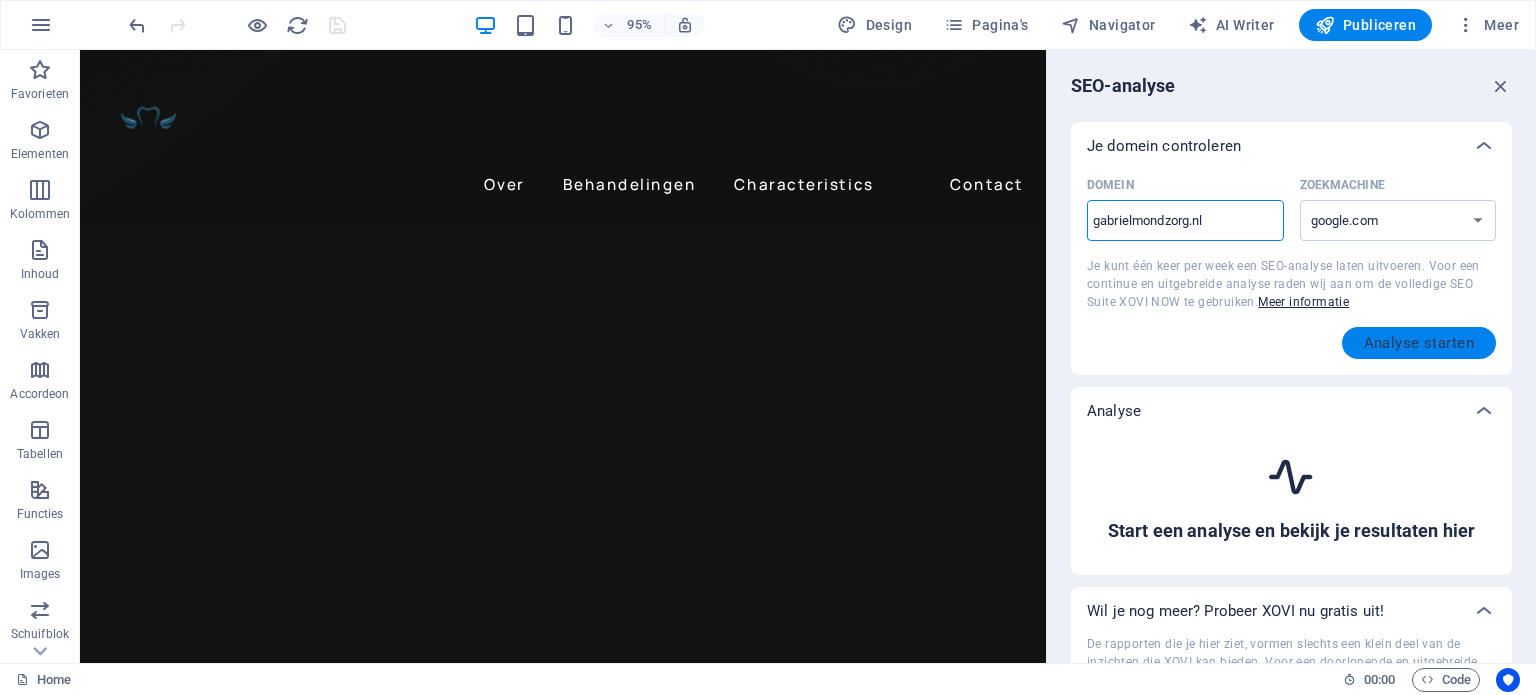 type on "gabrielmondzorg.nl" 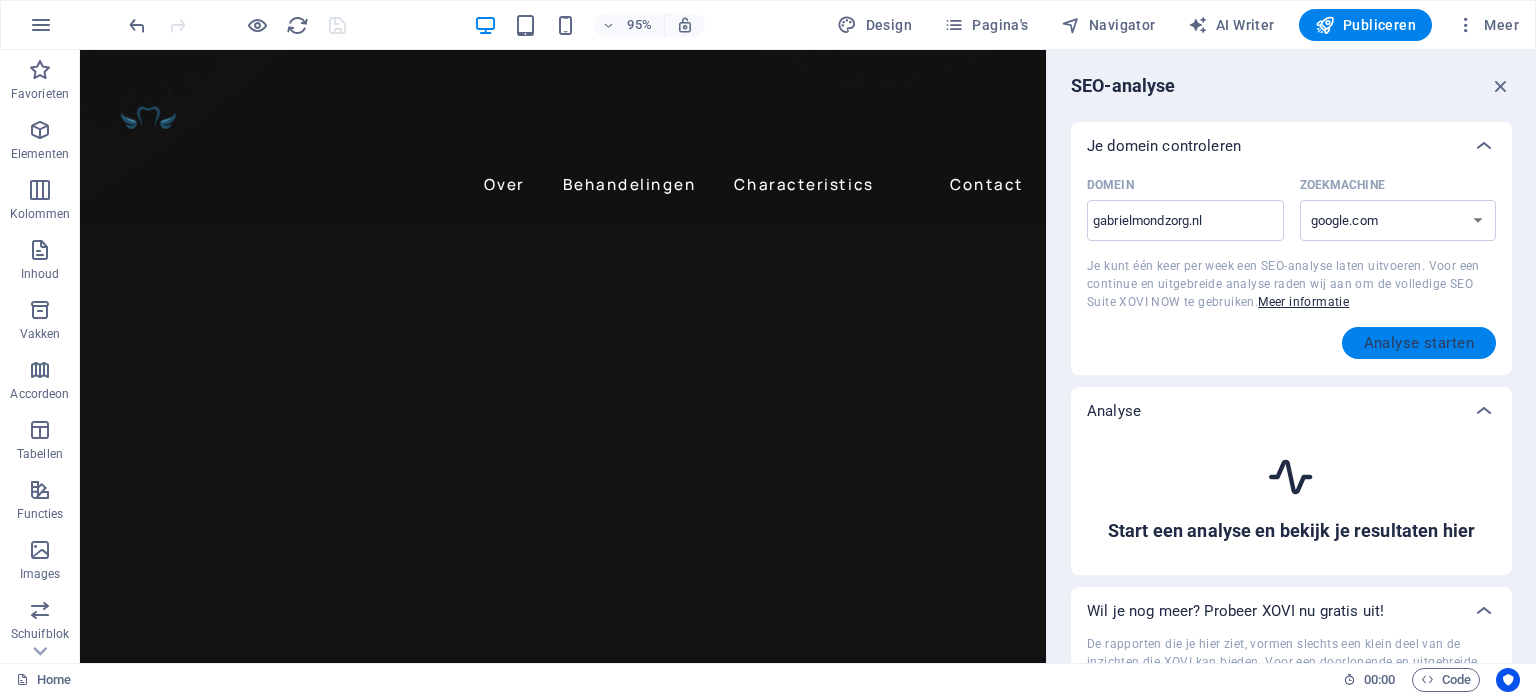 click on "Analyse starten" at bounding box center [1419, 343] 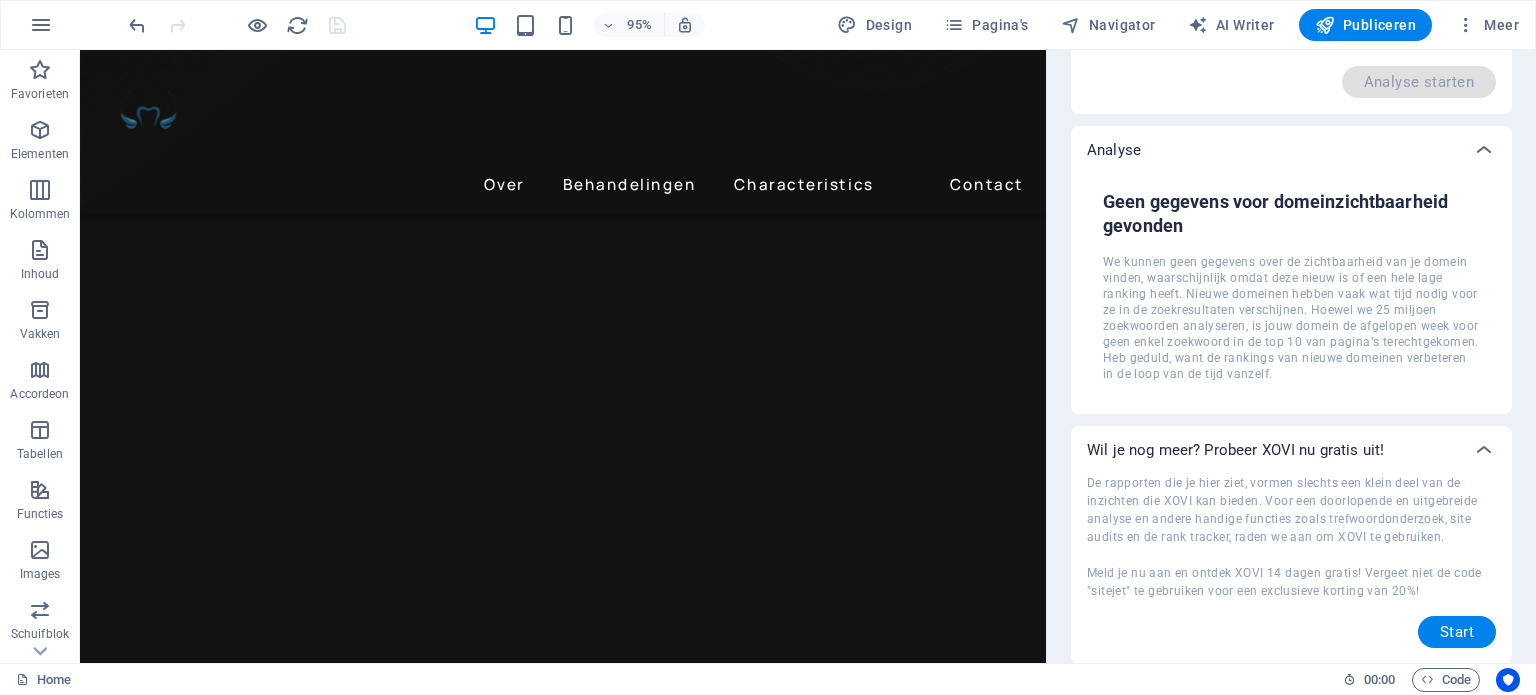 scroll, scrollTop: 0, scrollLeft: 0, axis: both 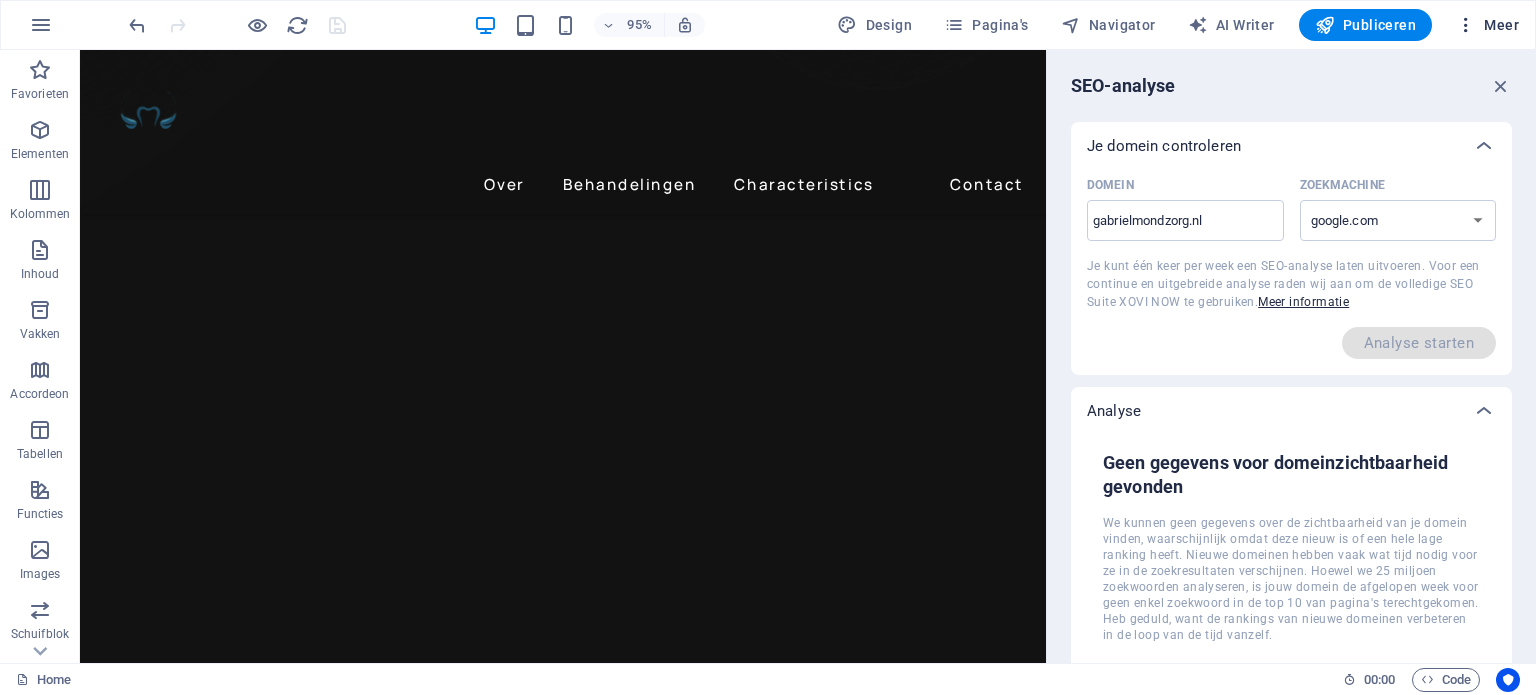 click on "Meer" at bounding box center [1487, 25] 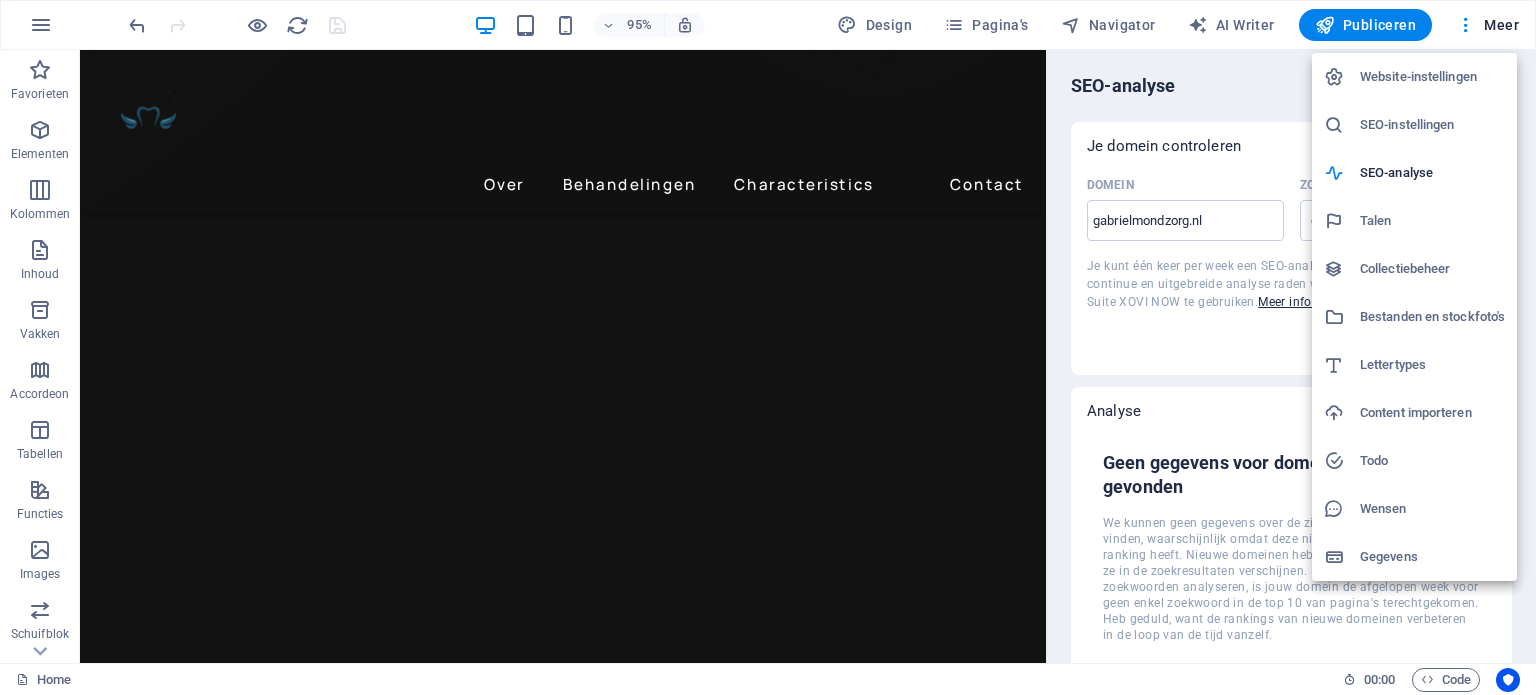 click on "SEO-instellingen" at bounding box center [1432, 125] 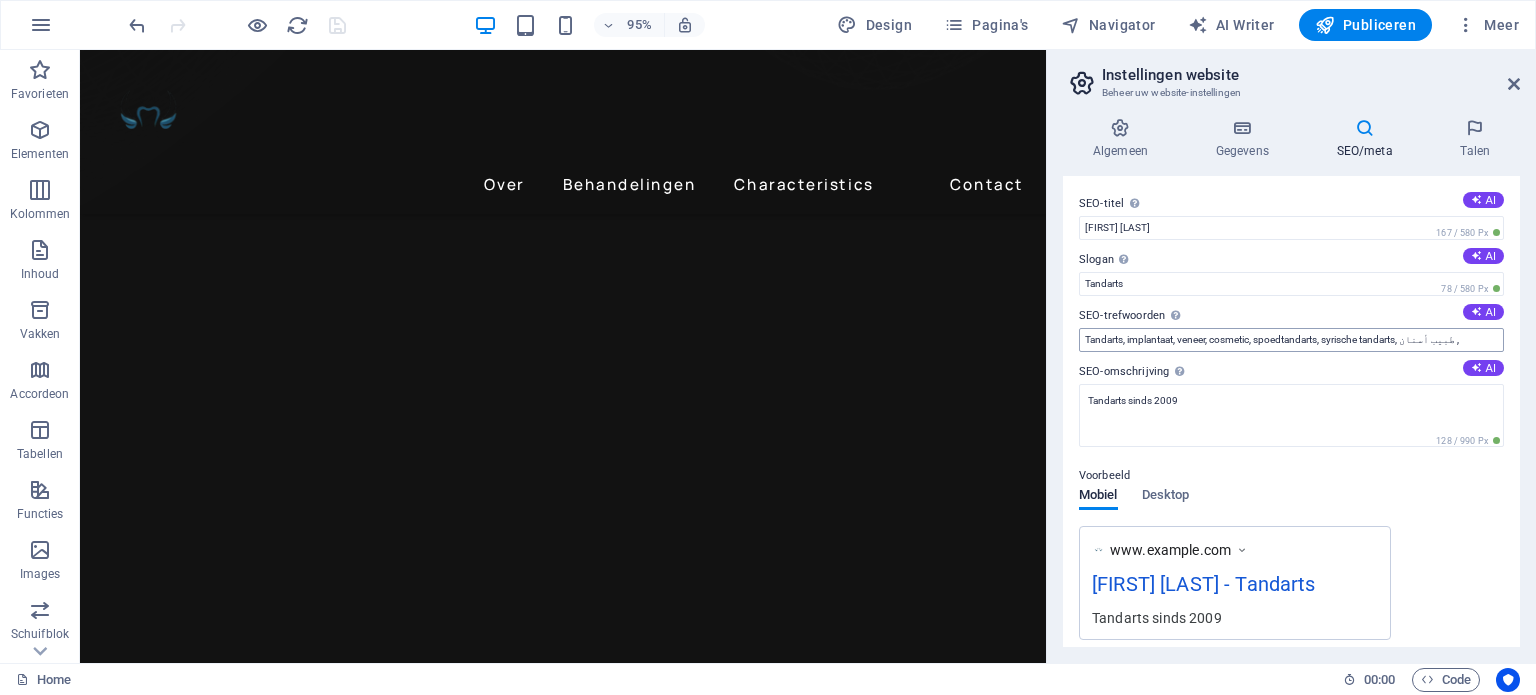 scroll, scrollTop: 4, scrollLeft: 0, axis: vertical 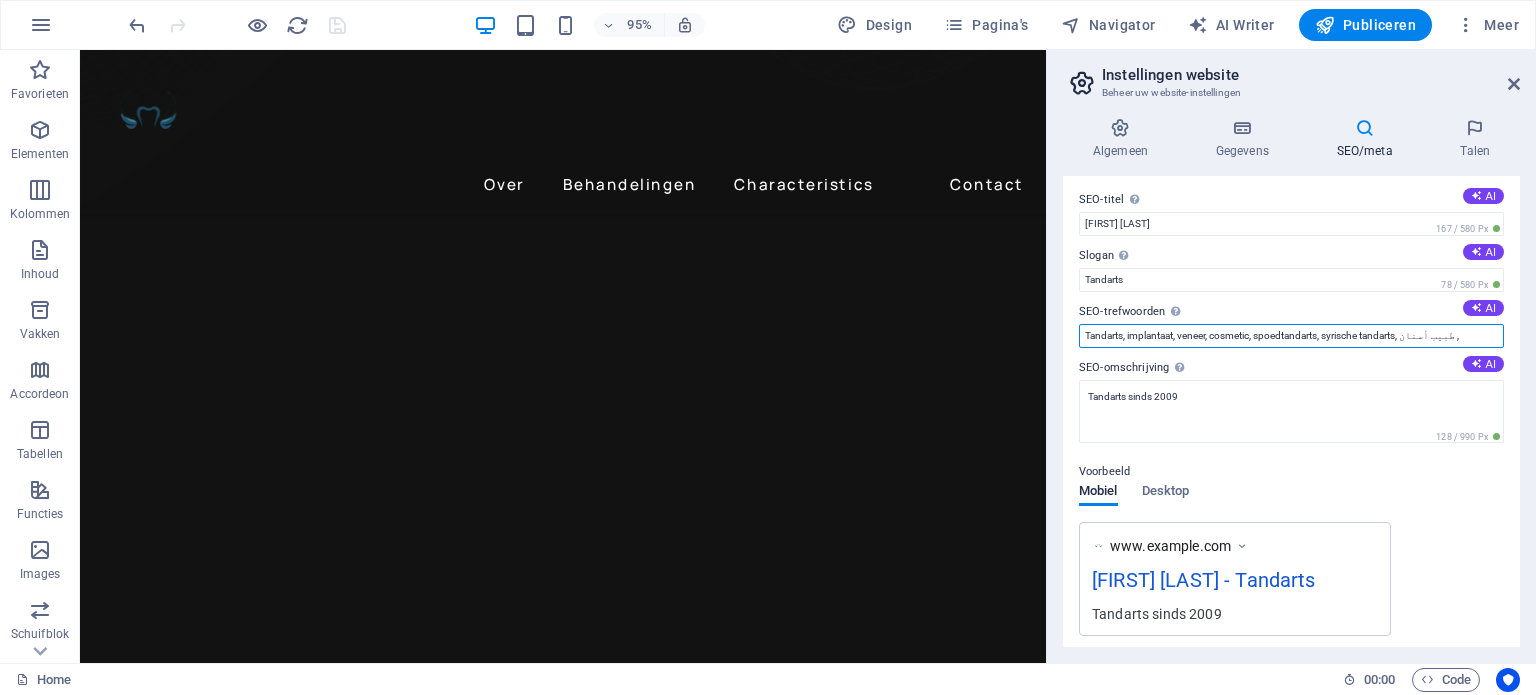 click on "Tandarts, implantaat, veneer, cosmetic, spoedtandarts, syrische tandarts, طبيب أسنان ," at bounding box center (1291, 336) 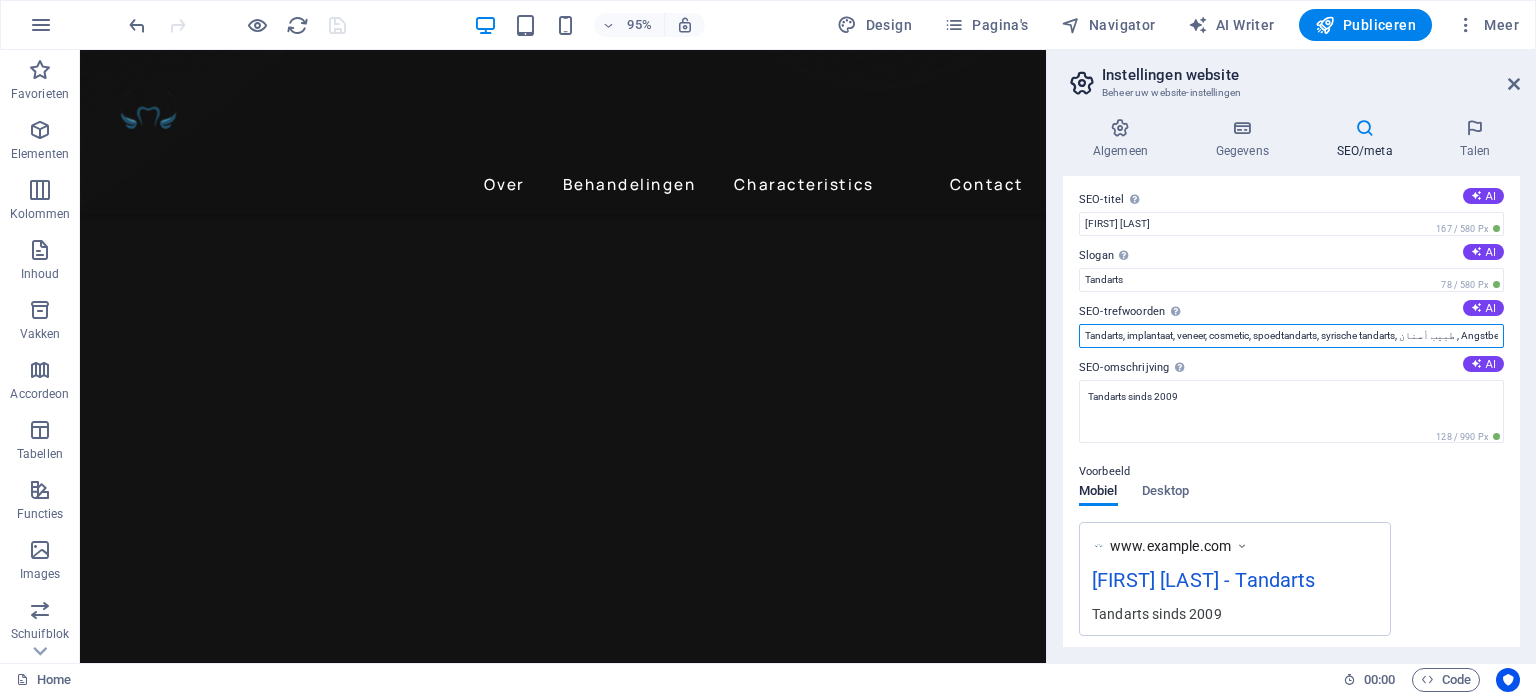 scroll, scrollTop: 0, scrollLeft: 37, axis: horizontal 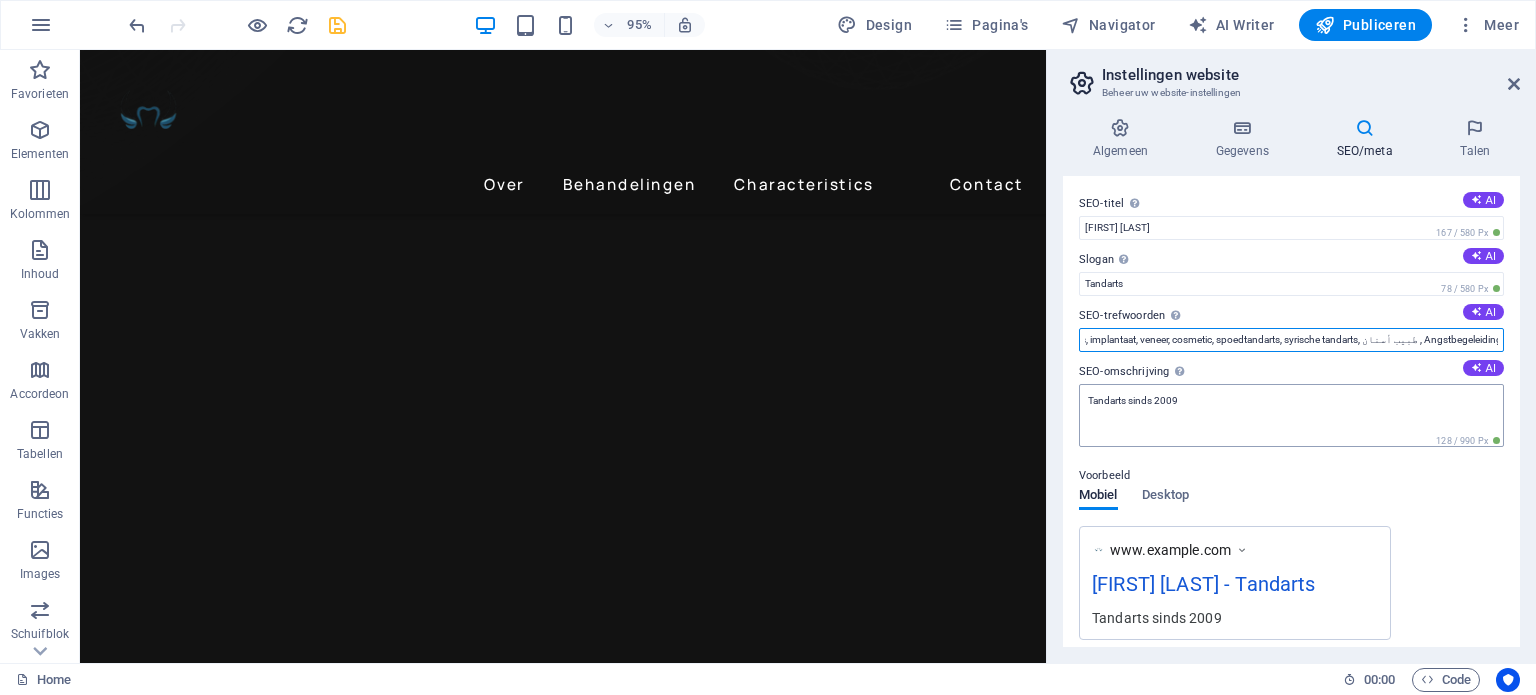 type on "Tandarts, implantaat, veneer, cosmetic, spoedtandarts, syrische tandarts, طبيب أسنان , Angstbegeleiding" 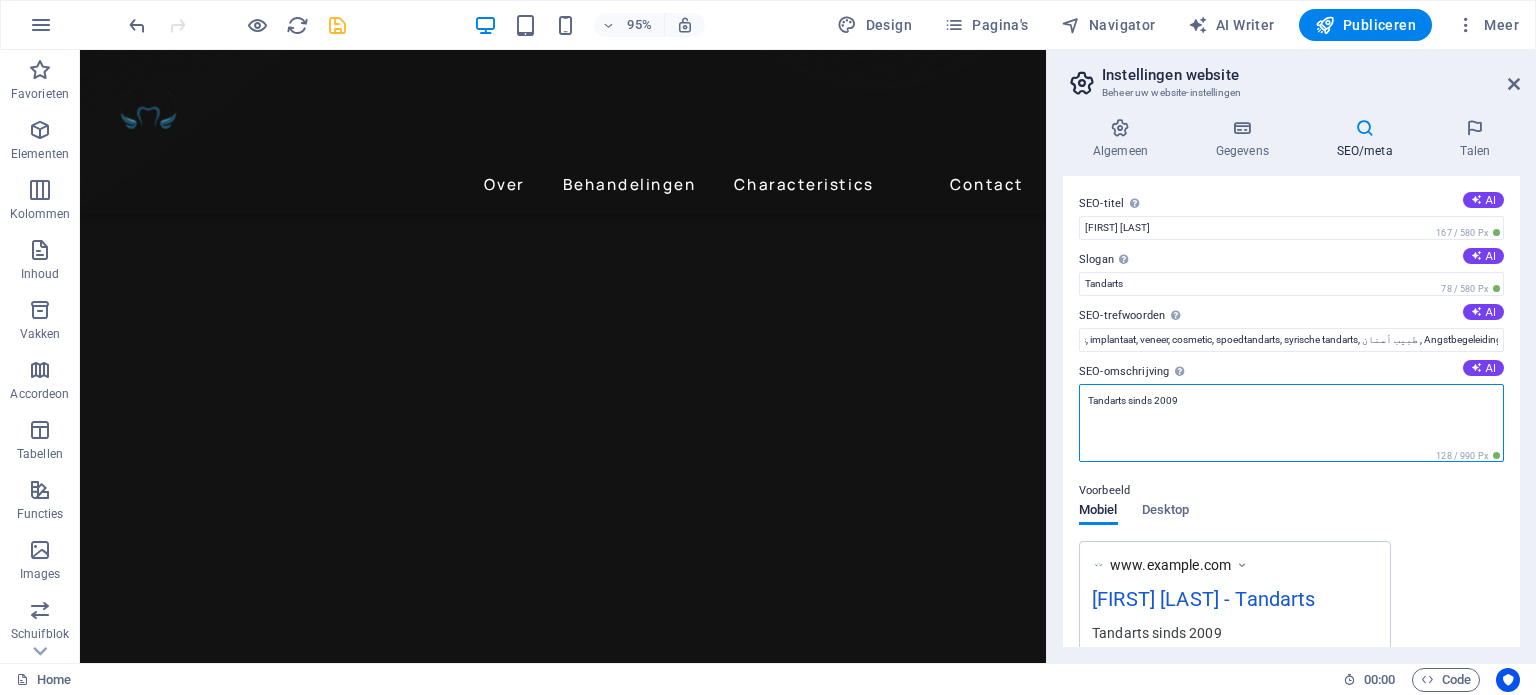 scroll, scrollTop: 0, scrollLeft: 0, axis: both 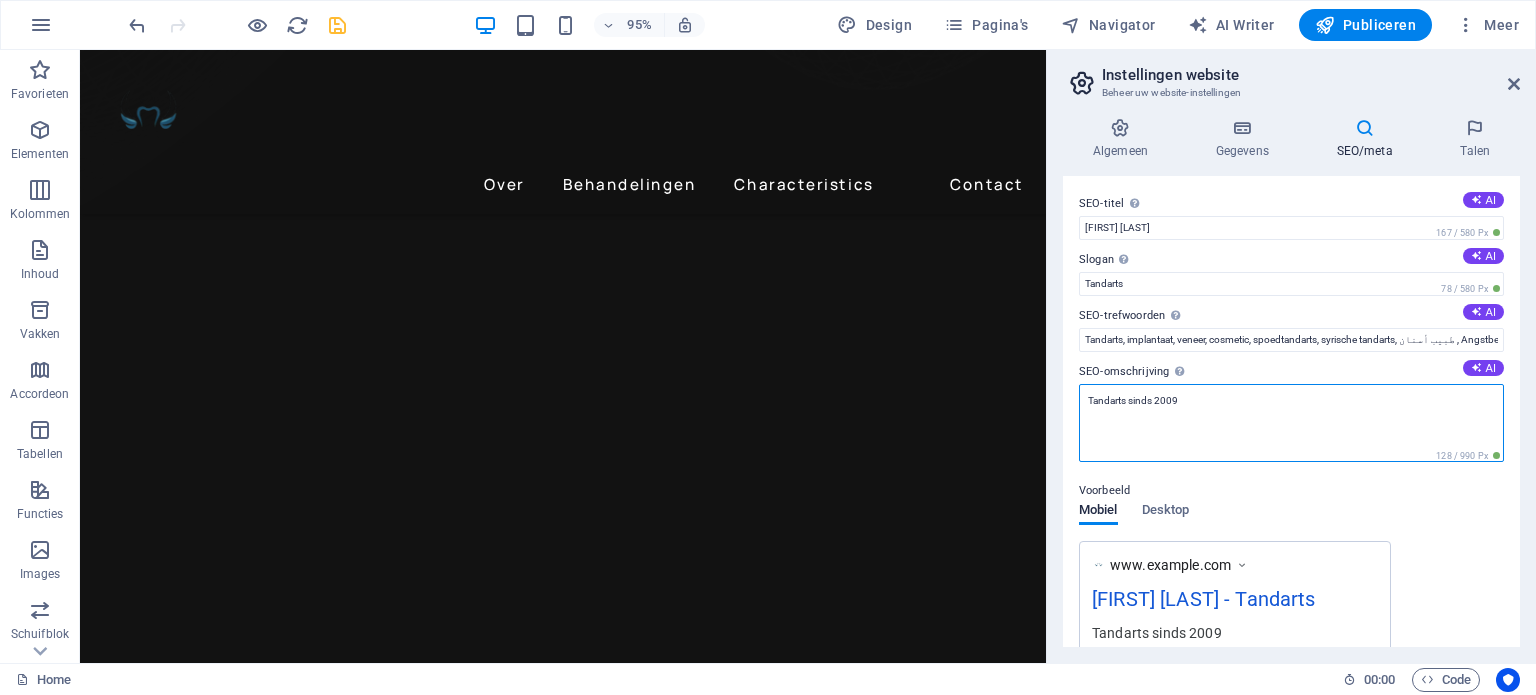 click on "Tandarts sinds 2009" at bounding box center (1291, 423) 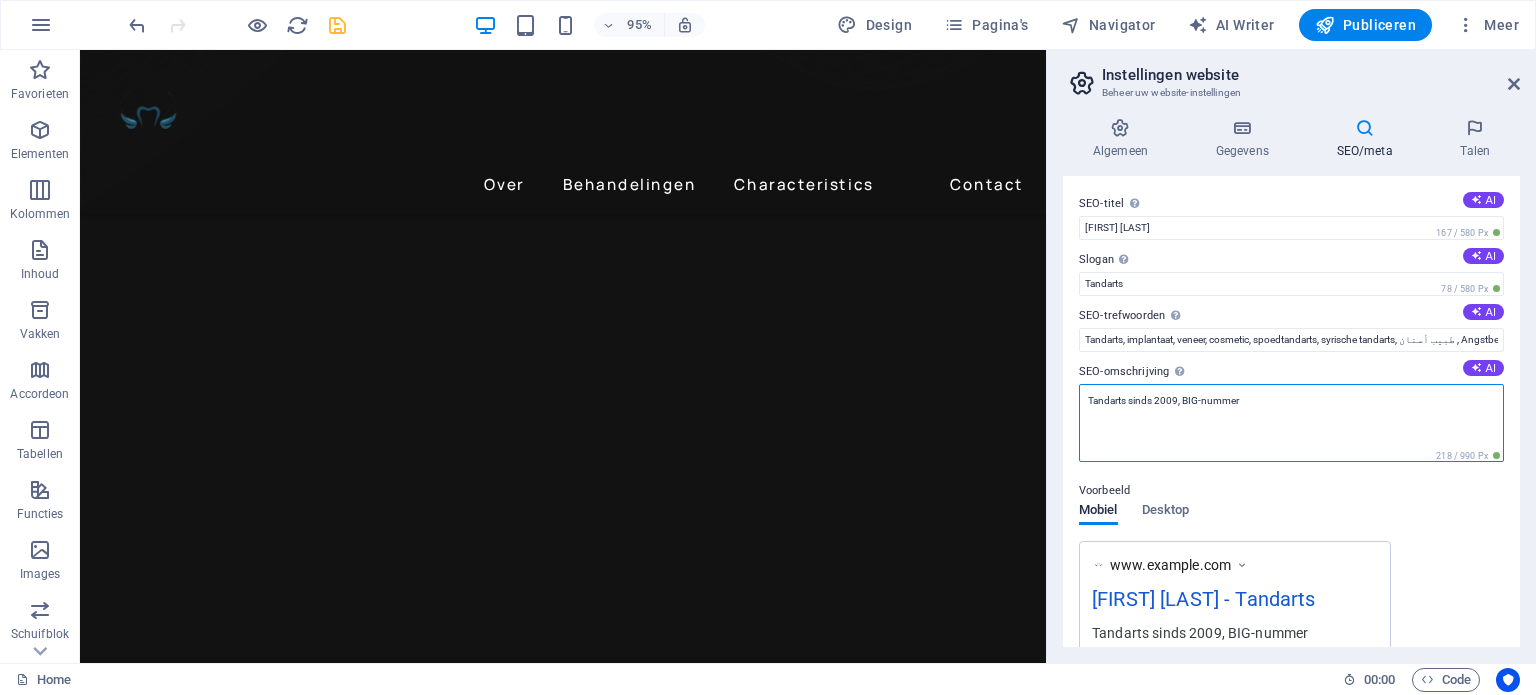 click on "Tandarts sinds 2009, BIG-nummer" at bounding box center (1291, 423) 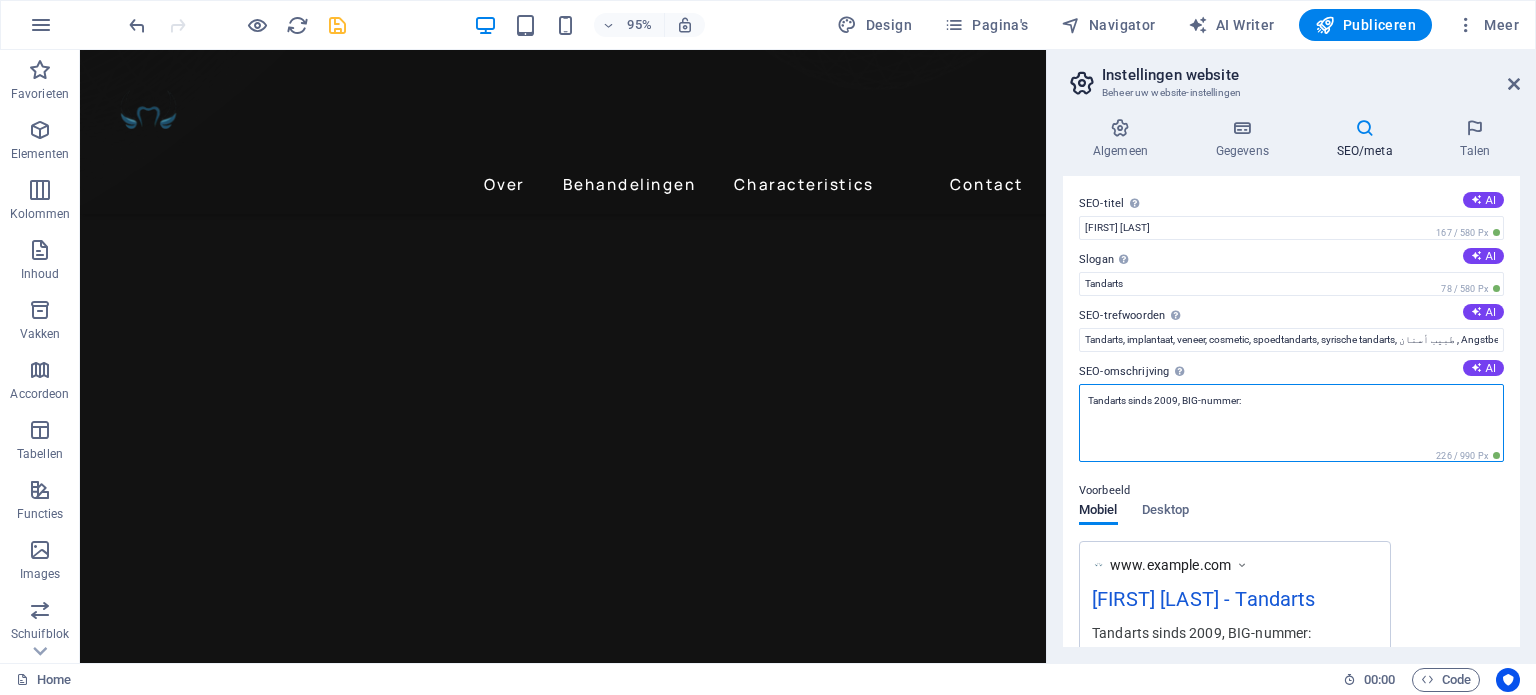 paste on "59931813302" 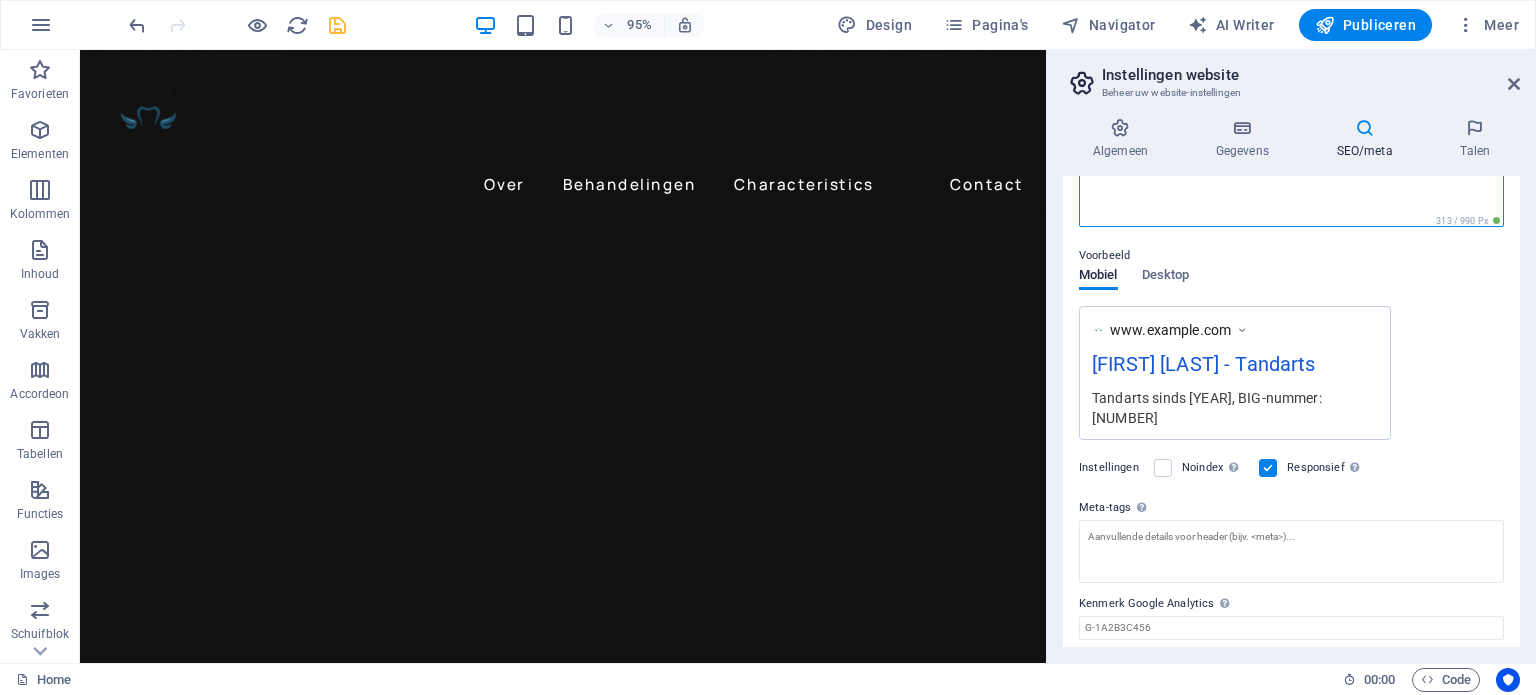 scroll, scrollTop: 234, scrollLeft: 0, axis: vertical 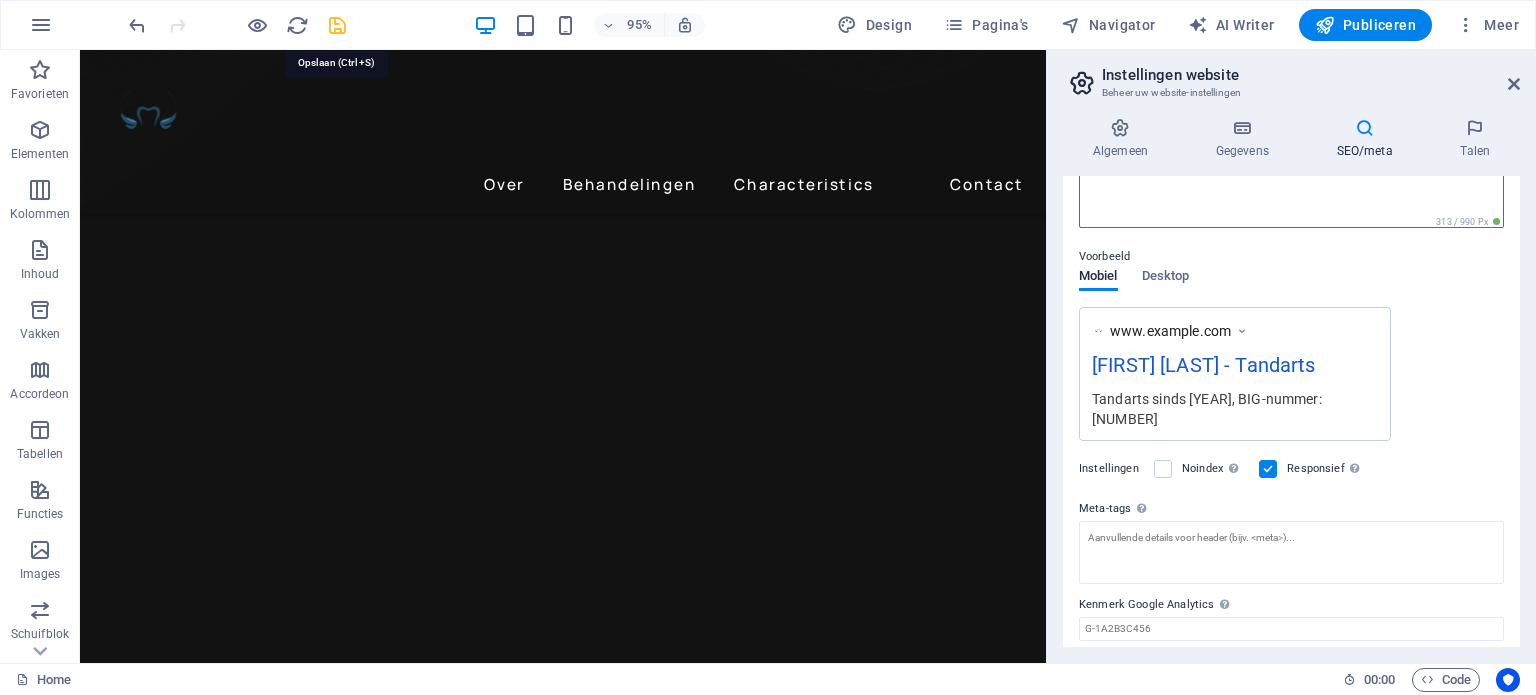 type on "Tandarts sinds [YEAR], BIG-nummer: [NUMBER]" 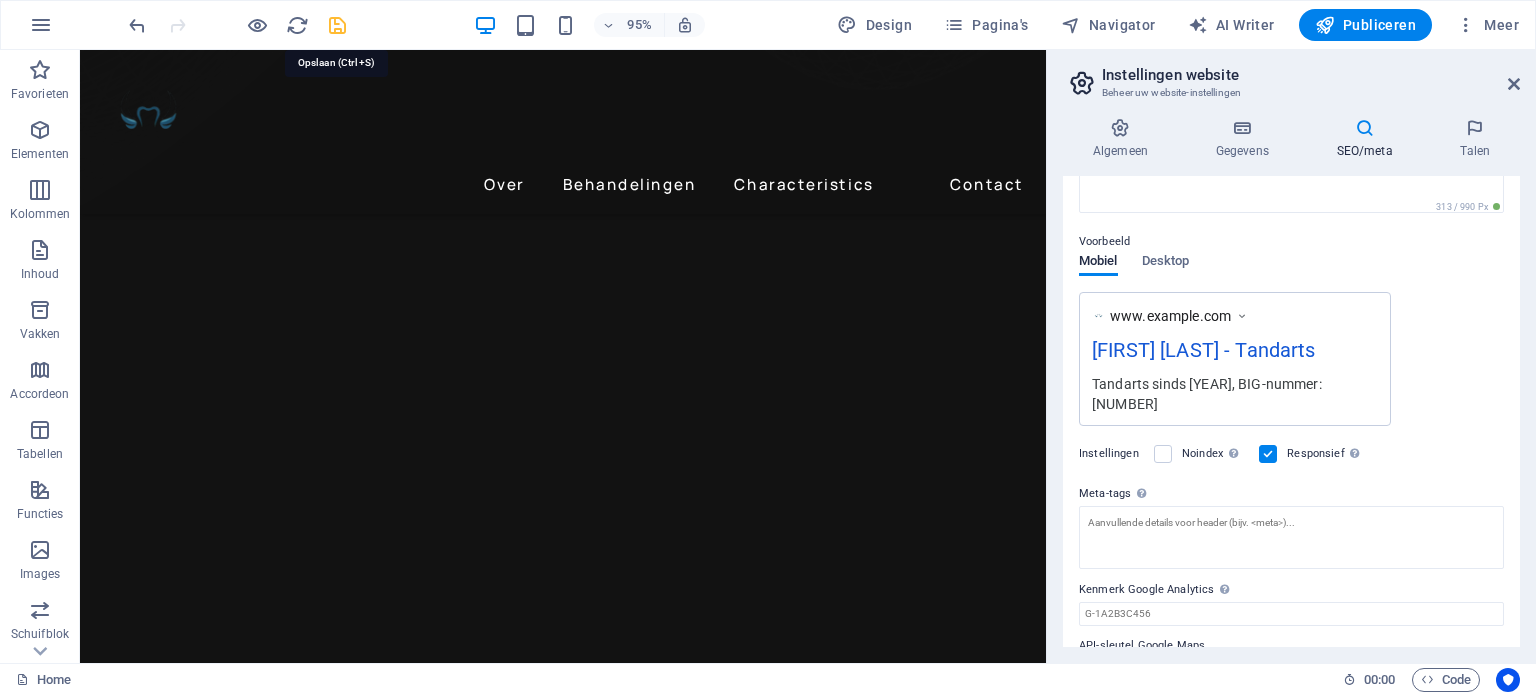 click at bounding box center (337, 25) 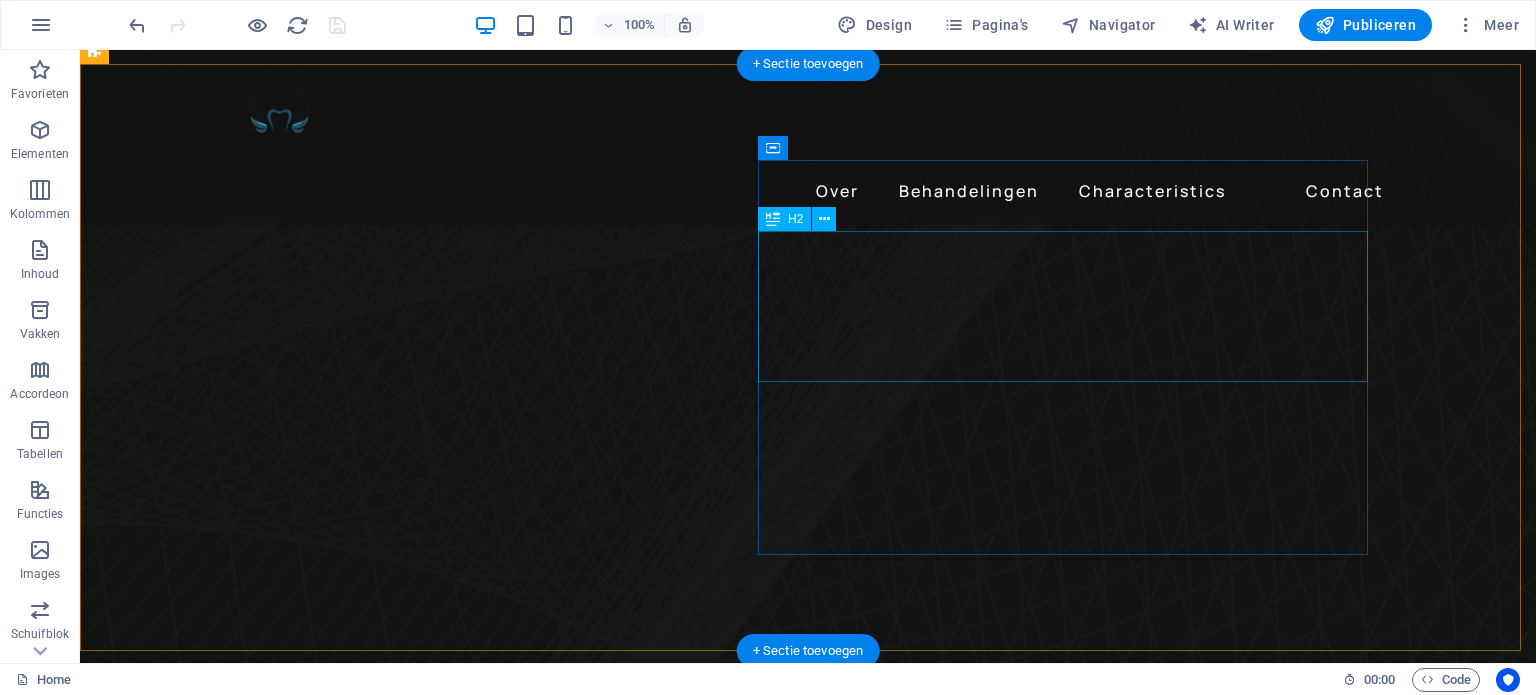 scroll, scrollTop: 730, scrollLeft: 0, axis: vertical 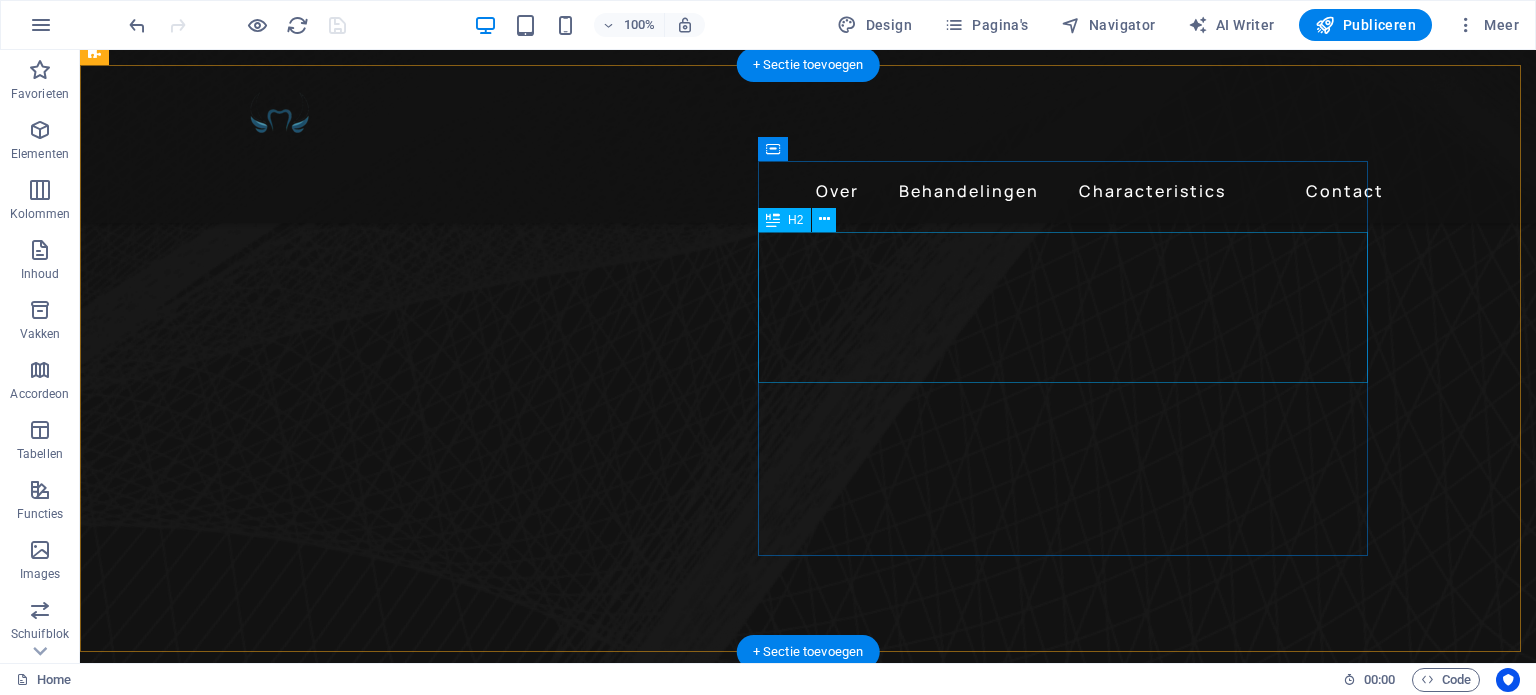 click on "[INITIAL] [INITIAL]" at bounding box center [680, 4628] 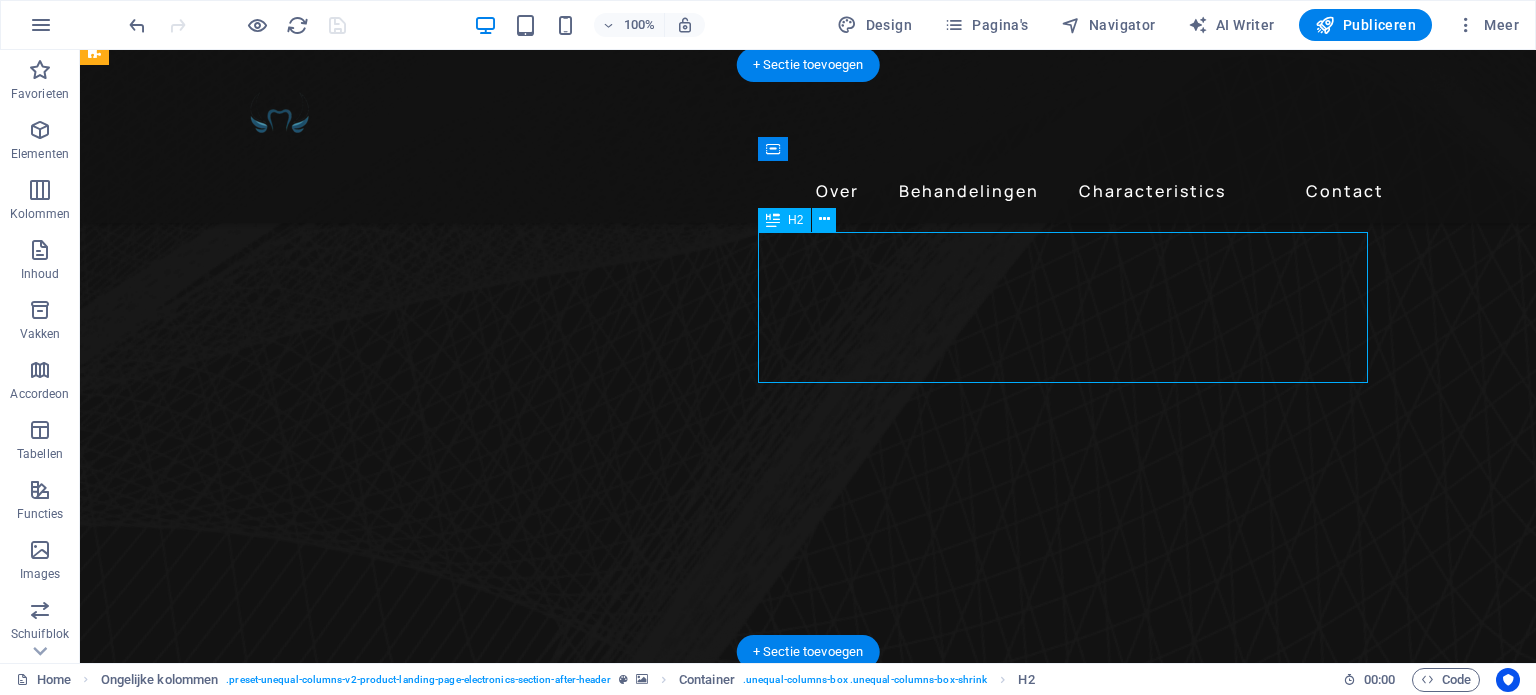 click on "[INITIAL] [INITIAL]" at bounding box center (680, 4628) 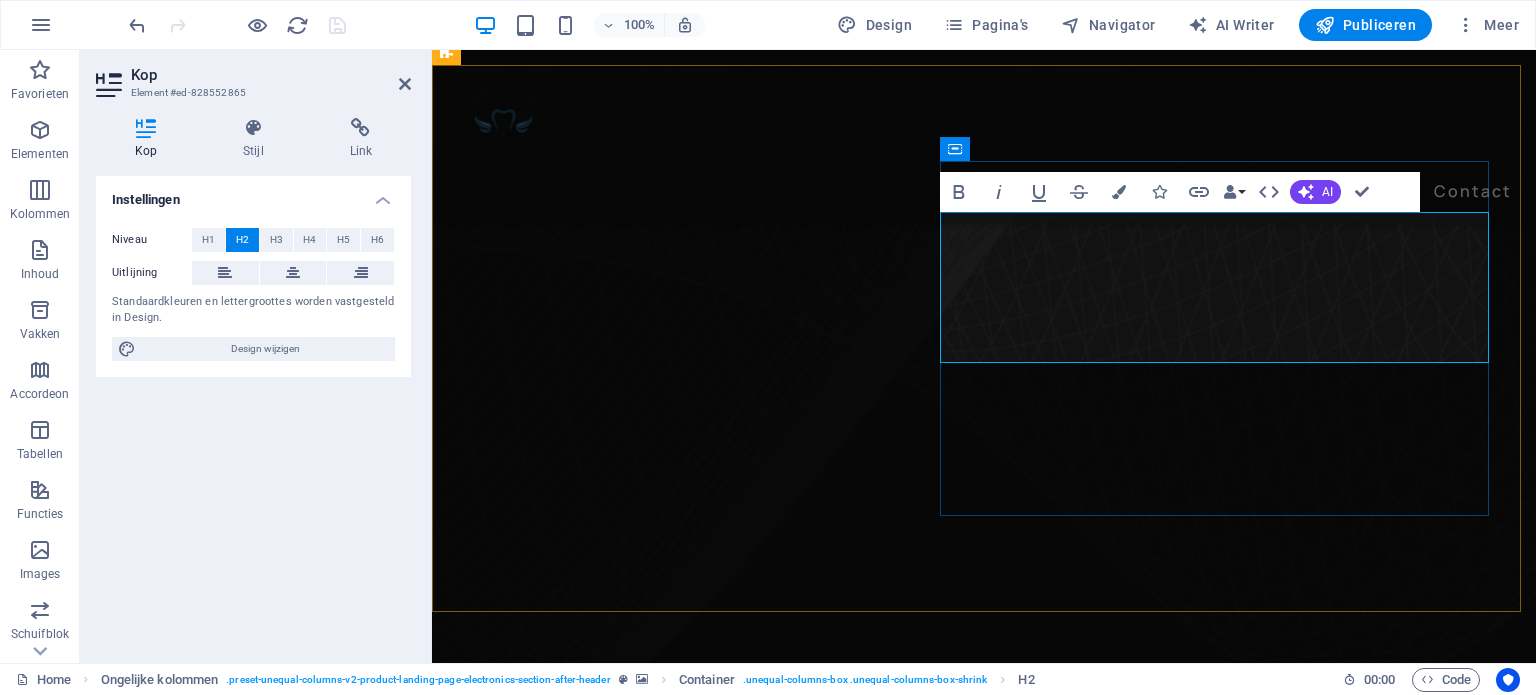 click on "G" at bounding box center [485, 4471] 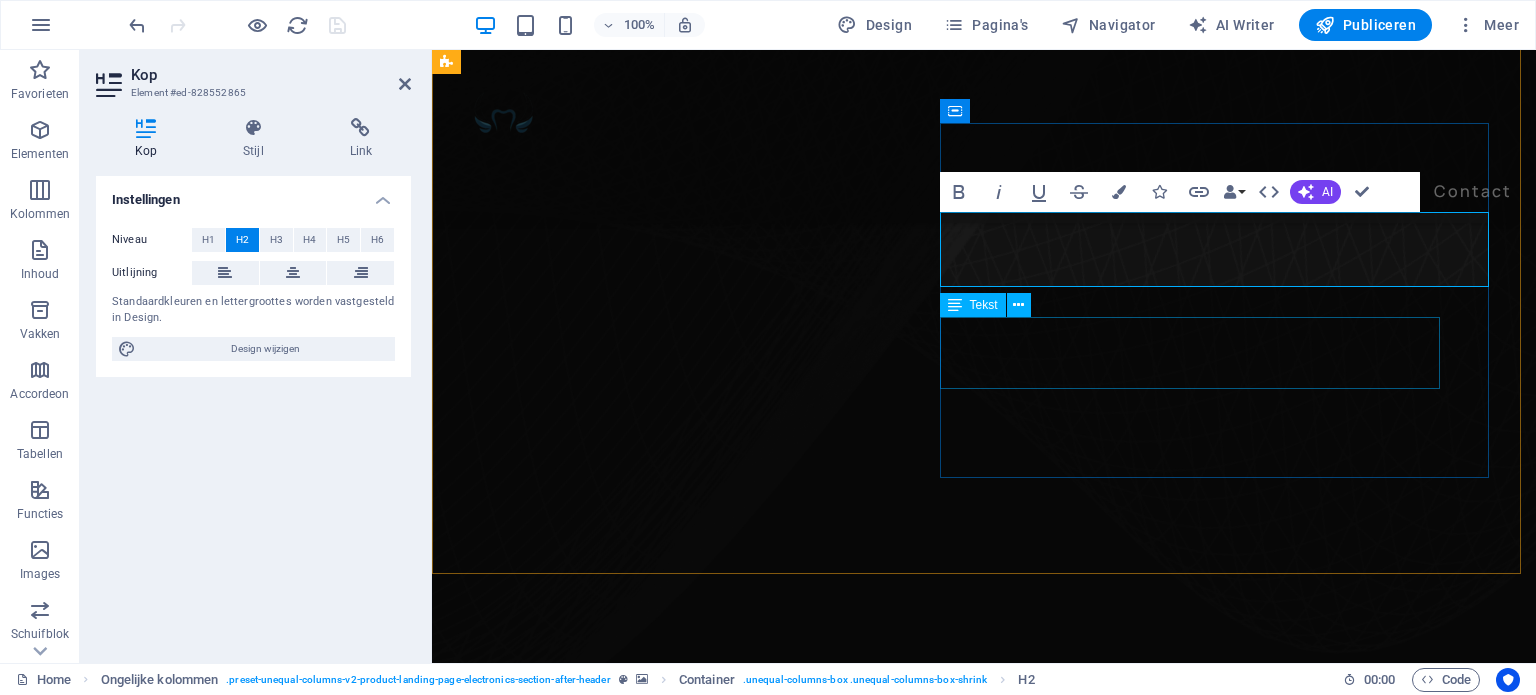 type 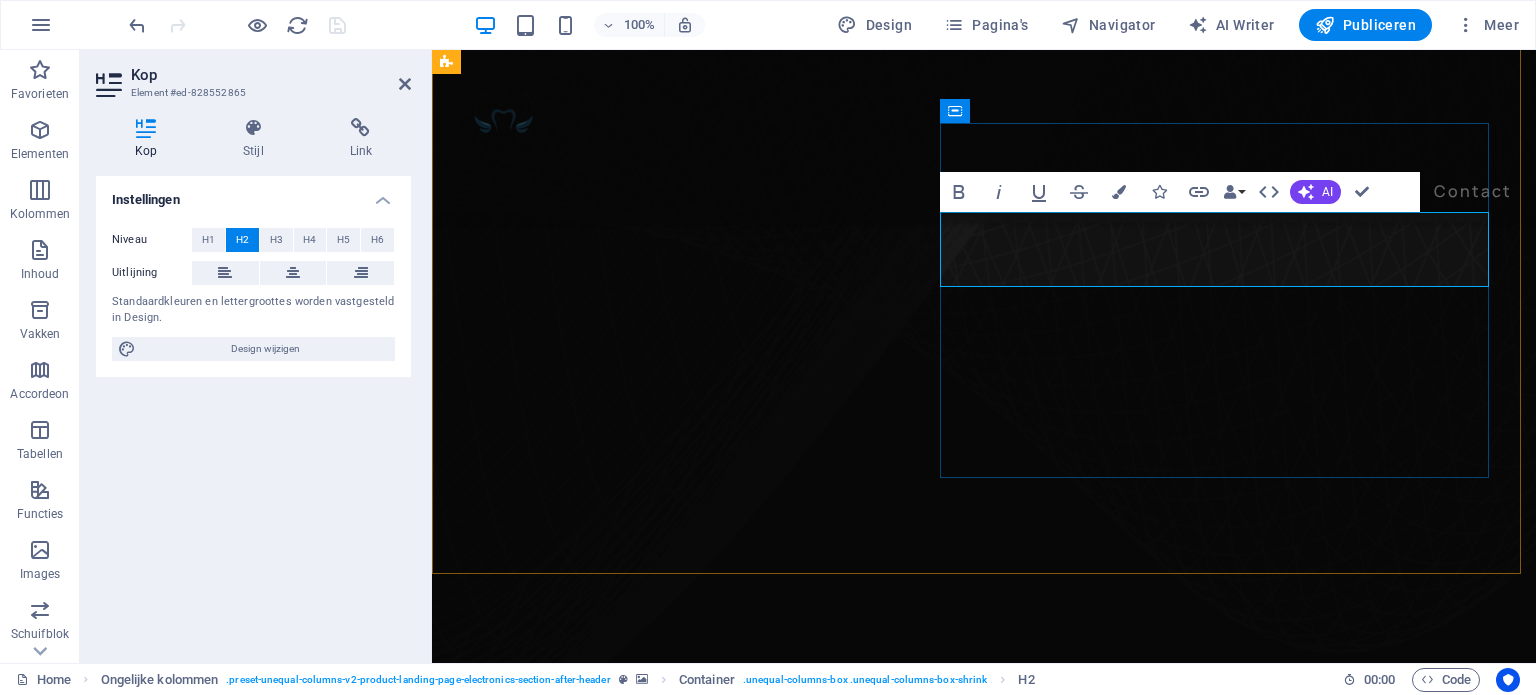click on "[INITIAL]. [INITIAL]" at bounding box center (984, 4317) 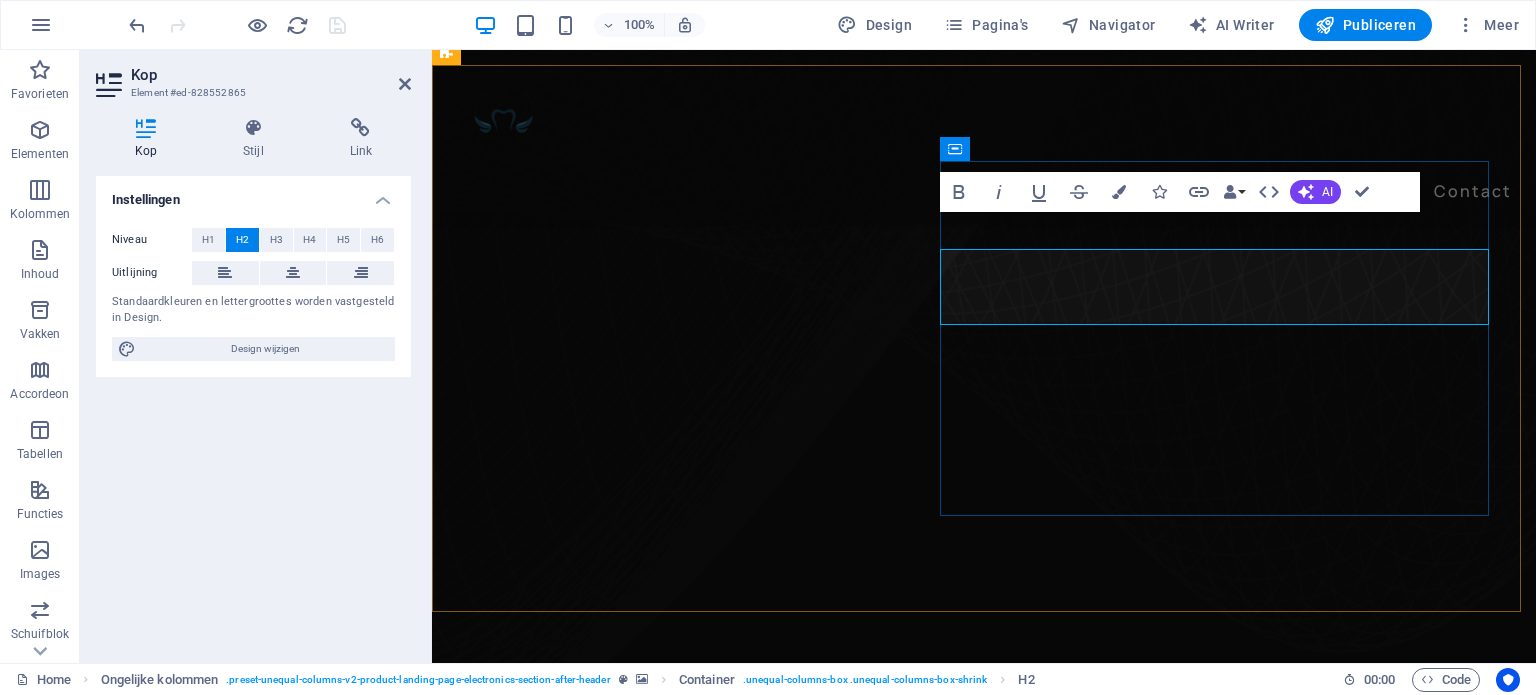 scroll, scrollTop: 730, scrollLeft: 0, axis: vertical 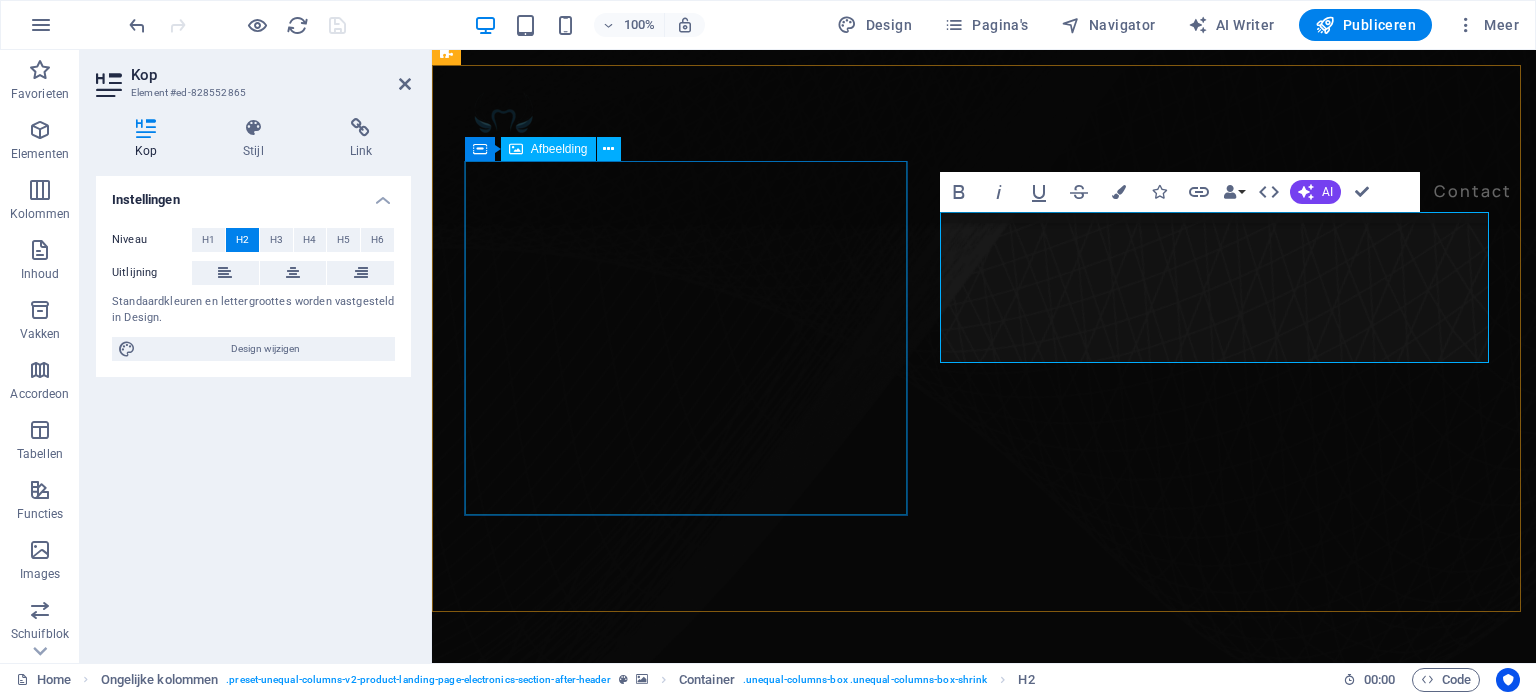 click at bounding box center [984, 3886] 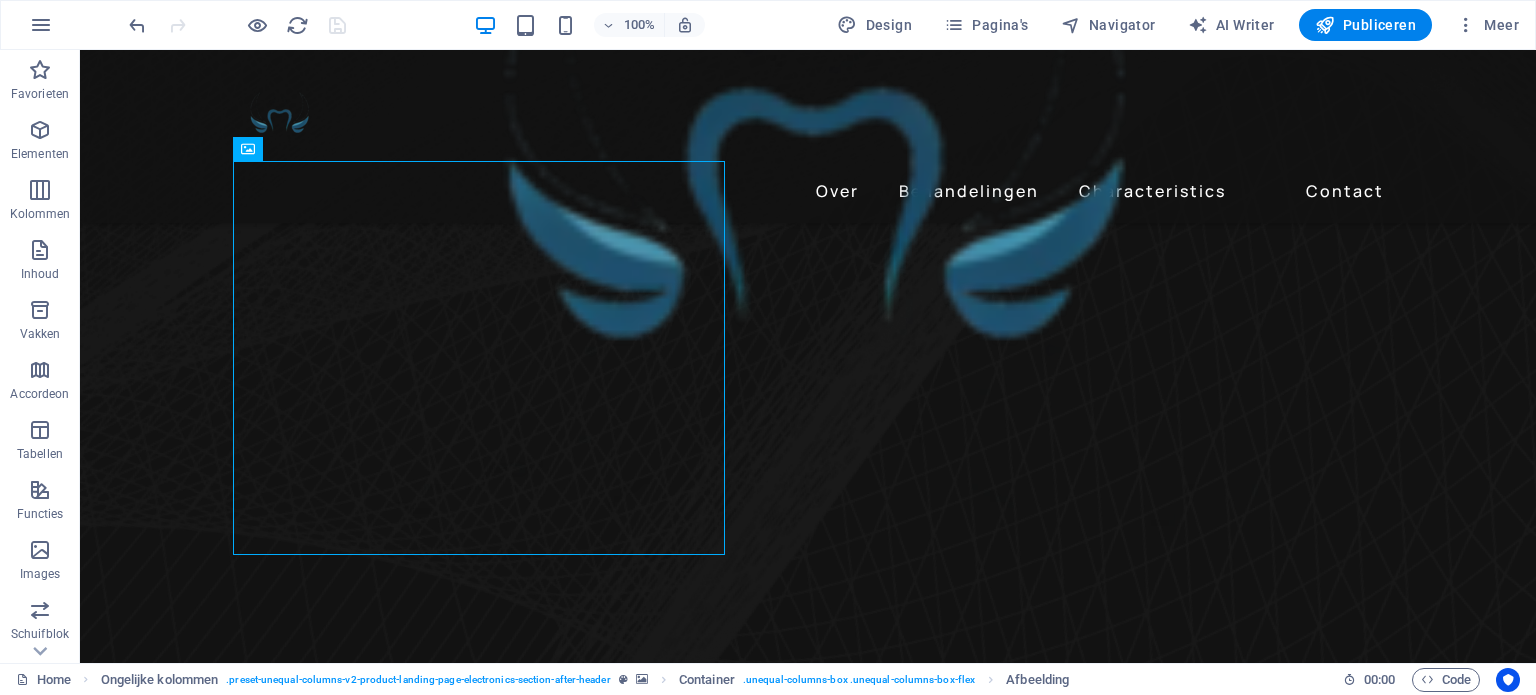 click at bounding box center [237, 25] 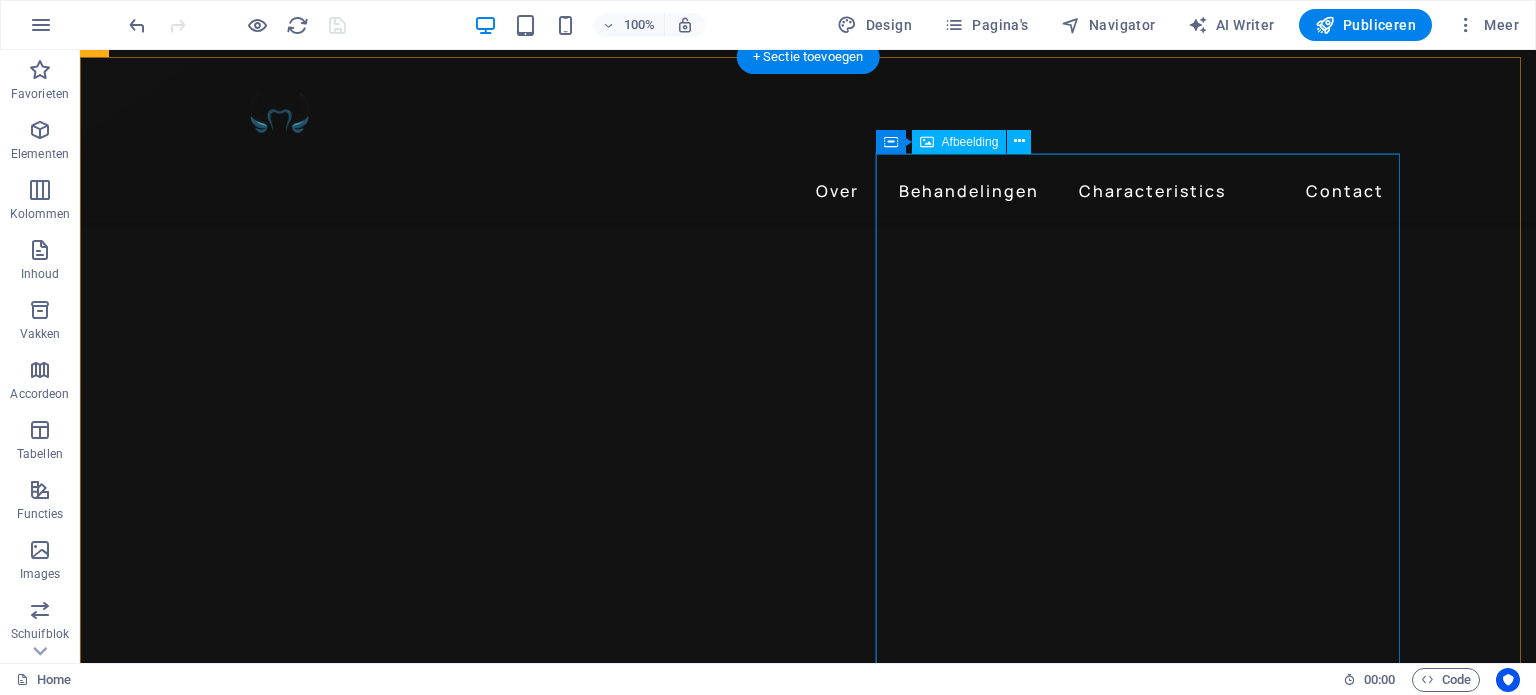 scroll, scrollTop: 1883, scrollLeft: 0, axis: vertical 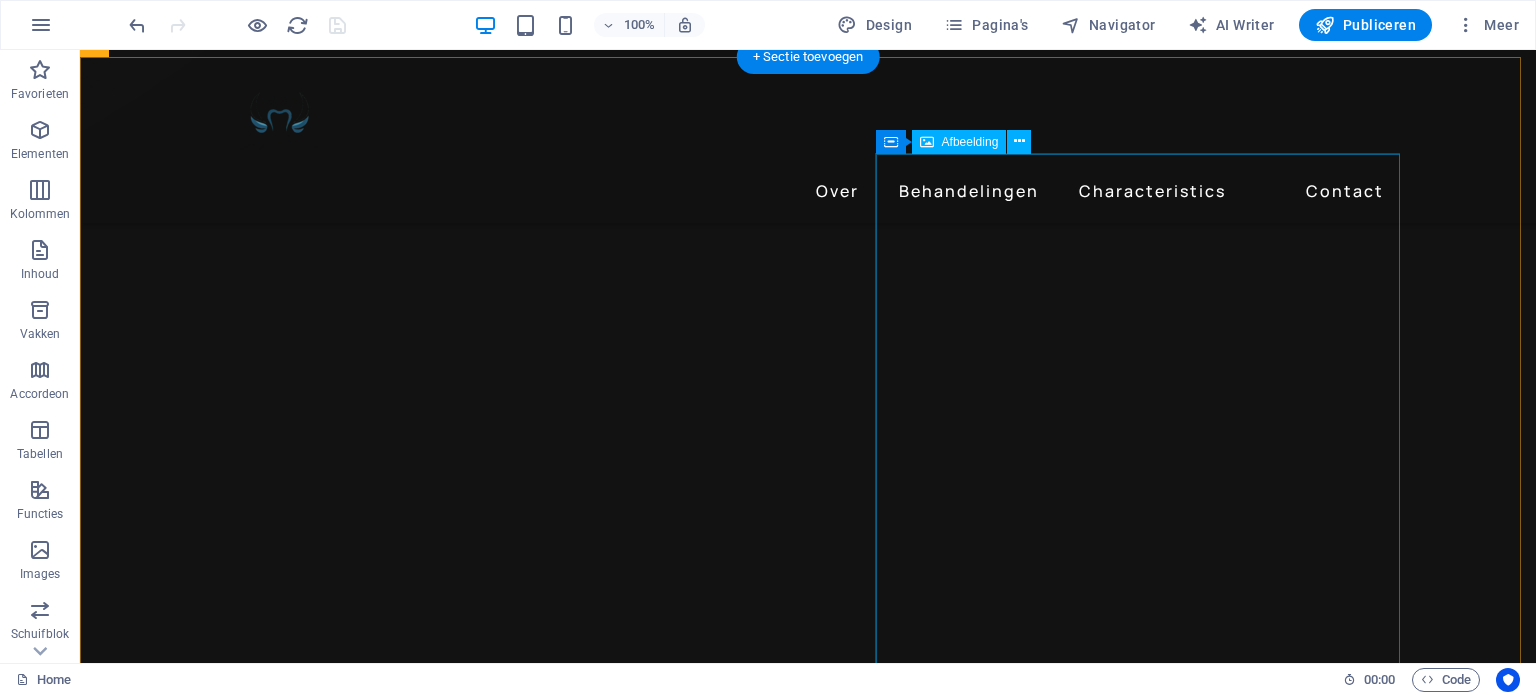 click at bounding box center [696, 5354] 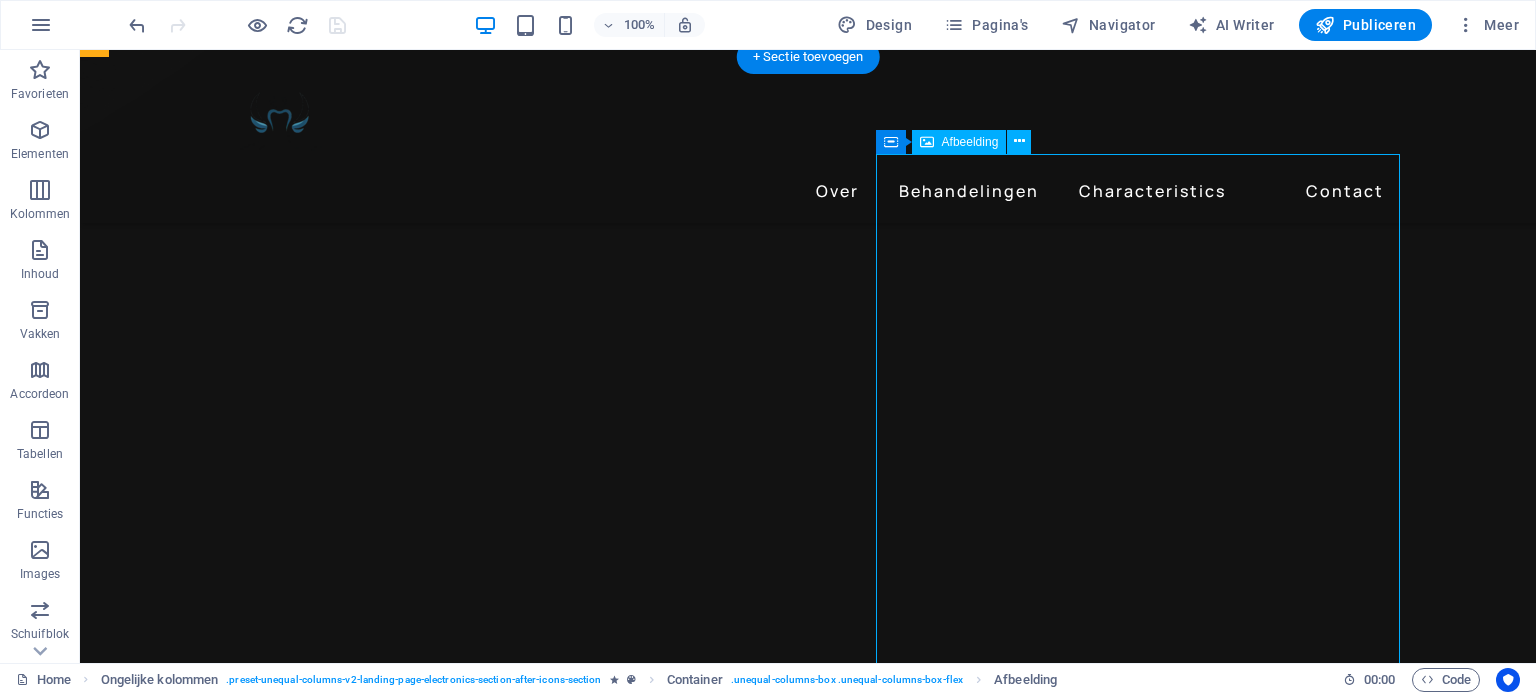 click at bounding box center (696, 5354) 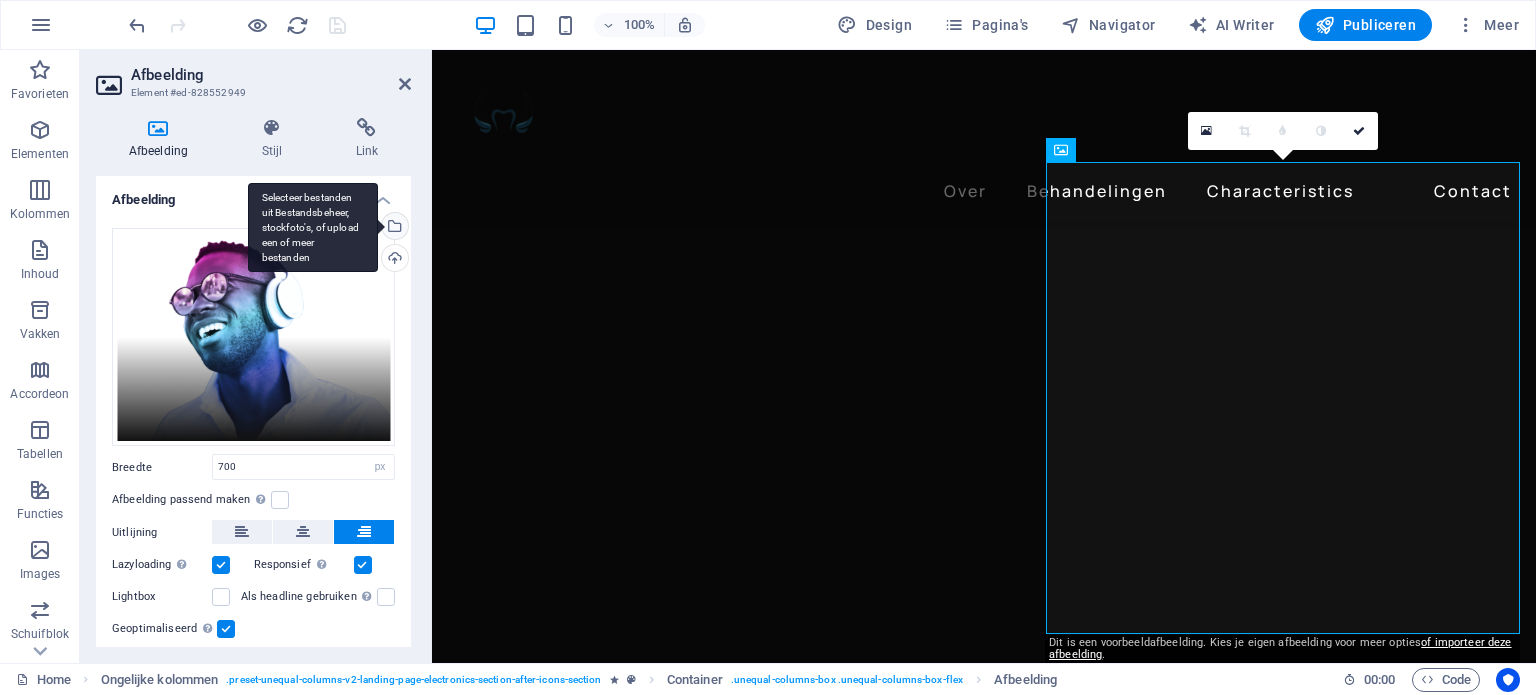 click on "Selecteer bestanden uit Bestandsbeheer, stockfoto's, of upload een of meer bestanden" at bounding box center [393, 228] 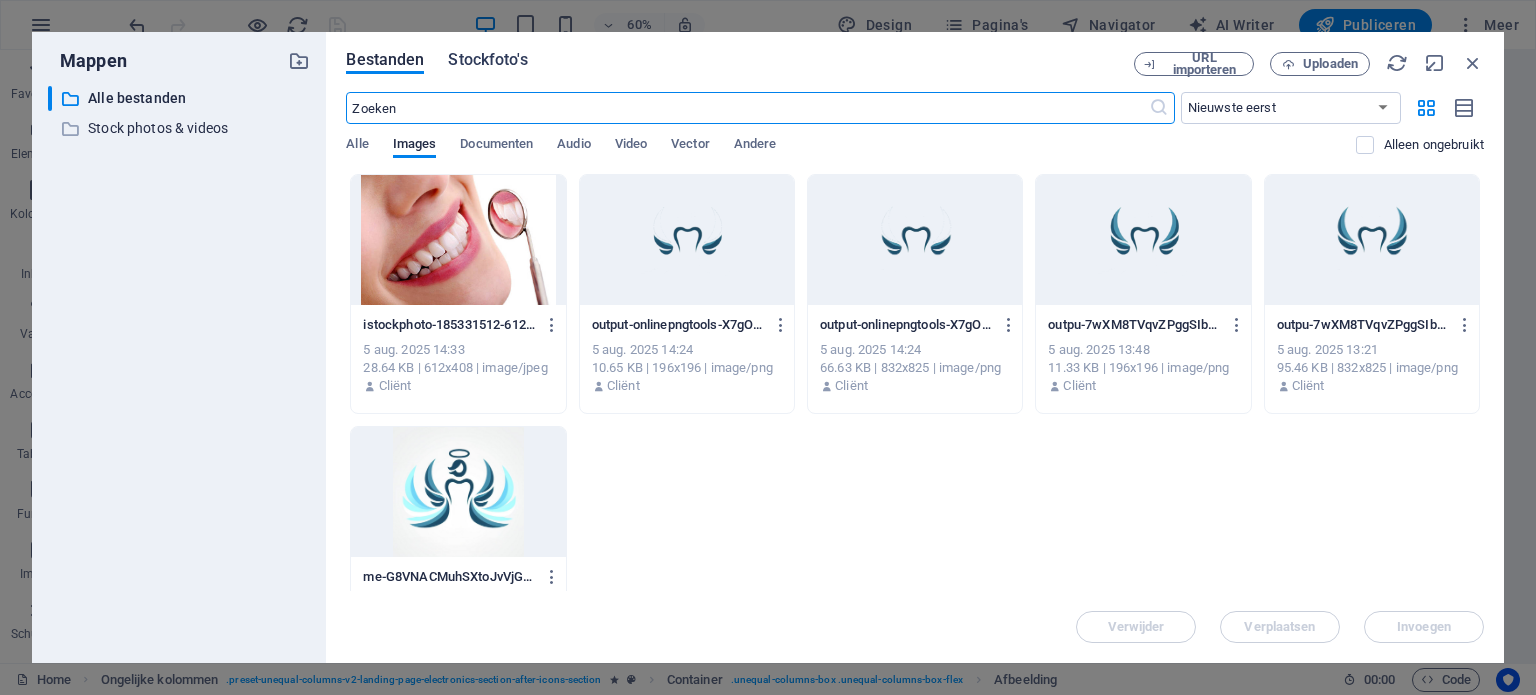 click on "Stockfoto's" at bounding box center (487, 60) 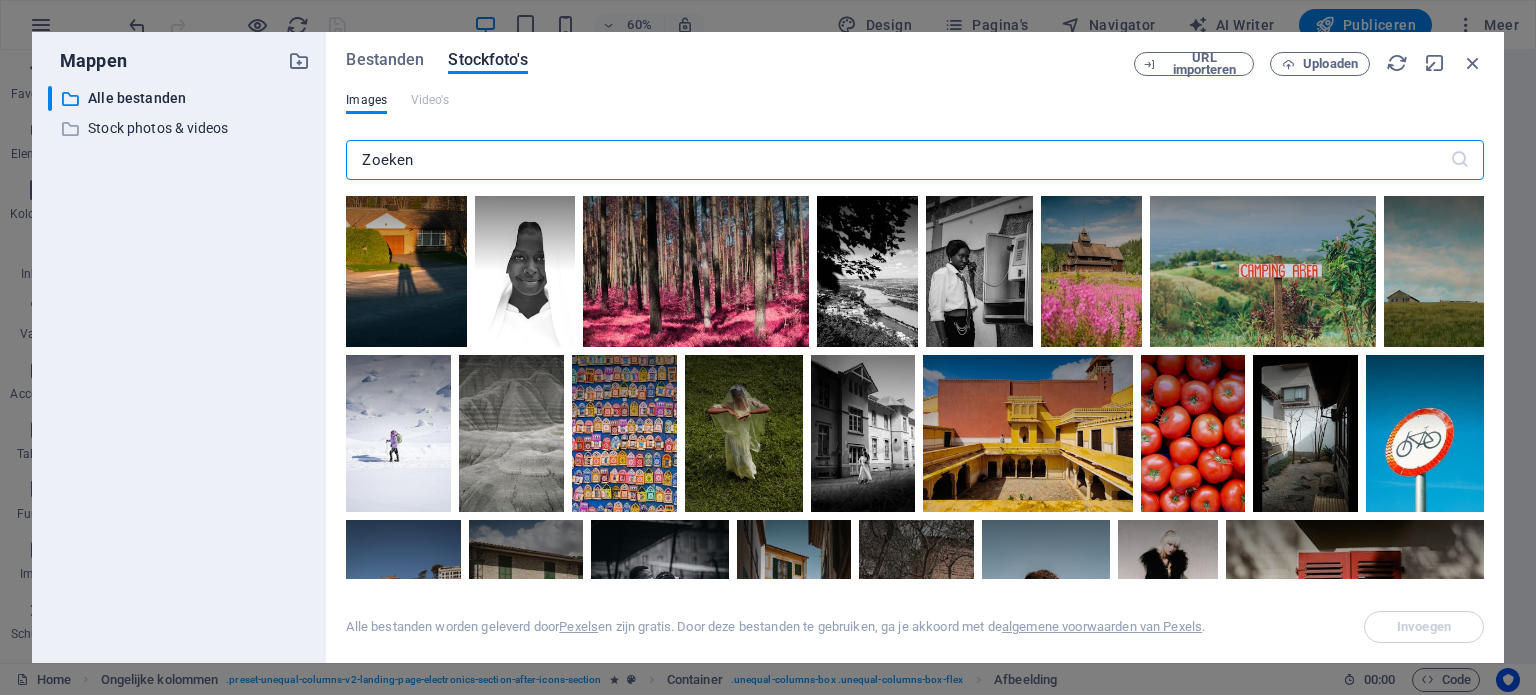 click at bounding box center [897, 160] 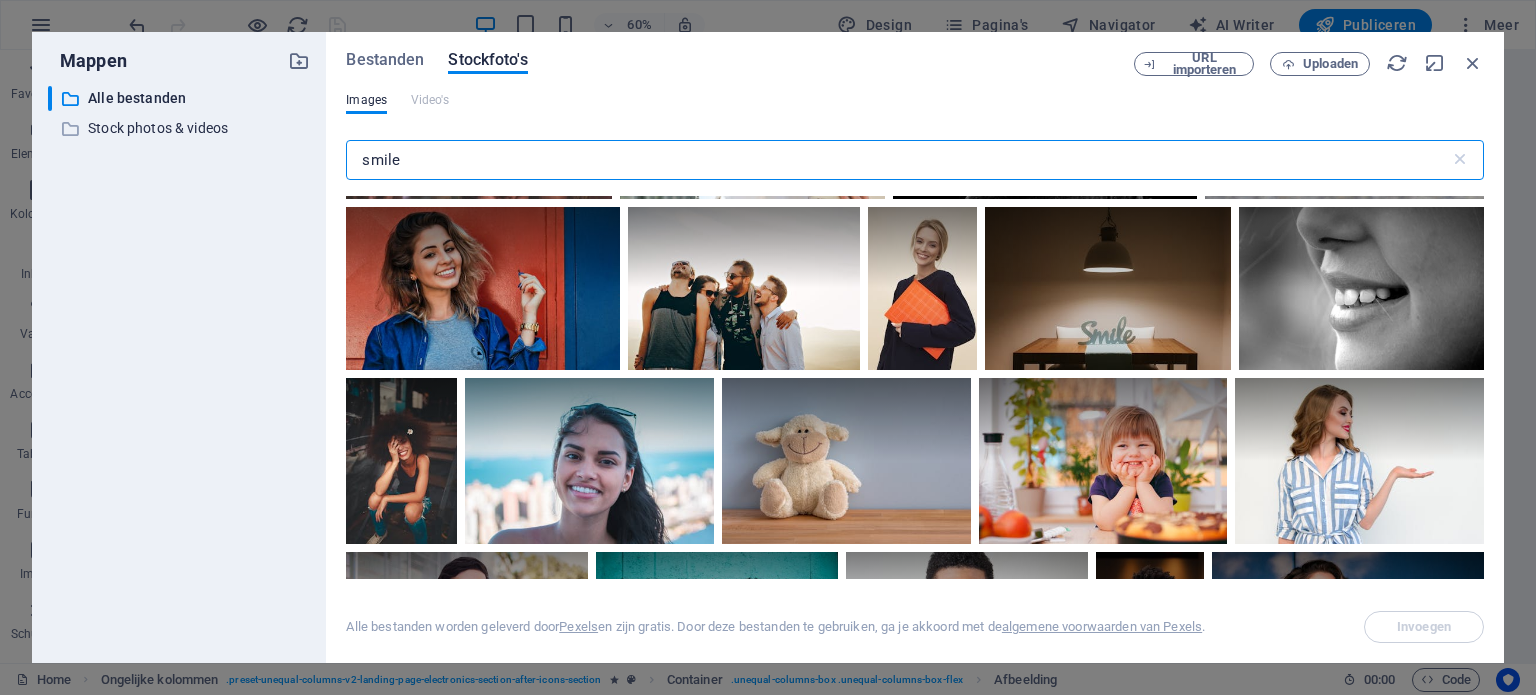 scroll, scrollTop: 338, scrollLeft: 0, axis: vertical 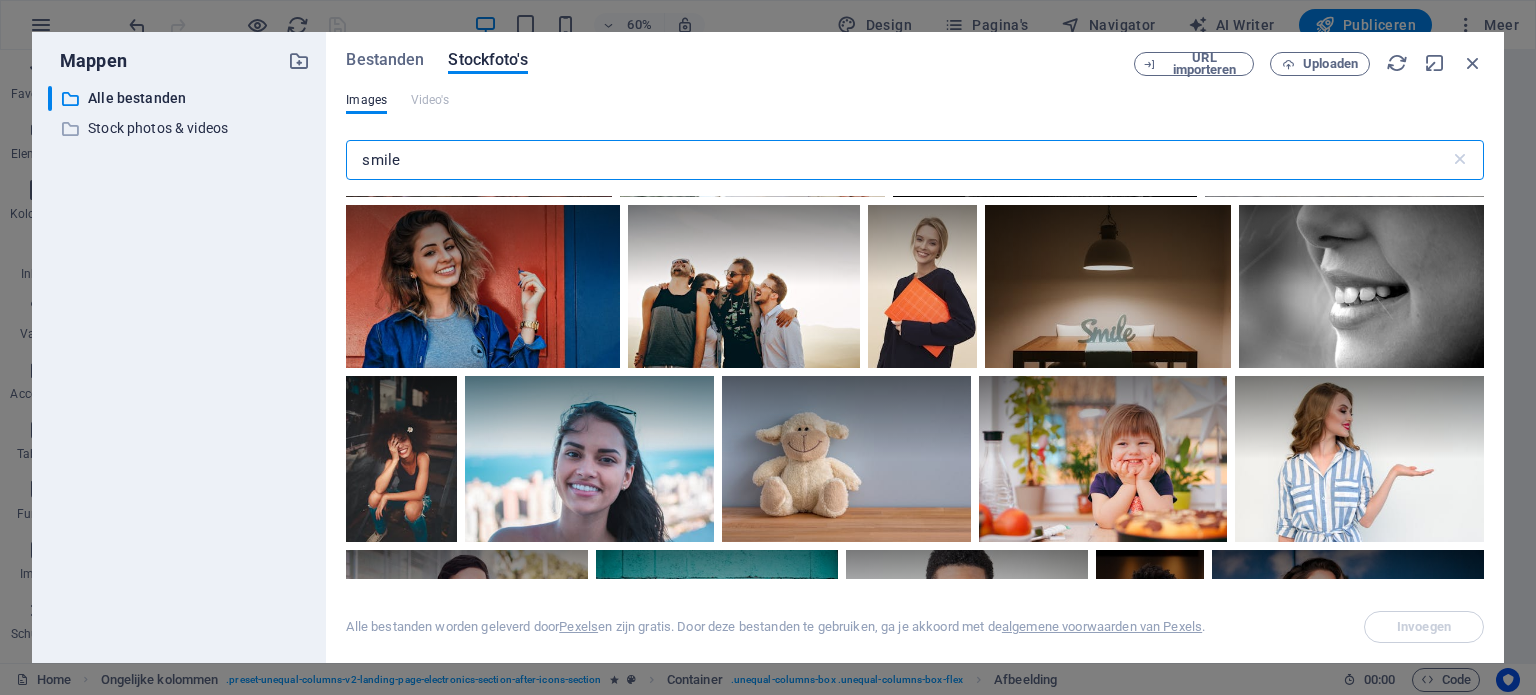 click on "smile" at bounding box center (897, 160) 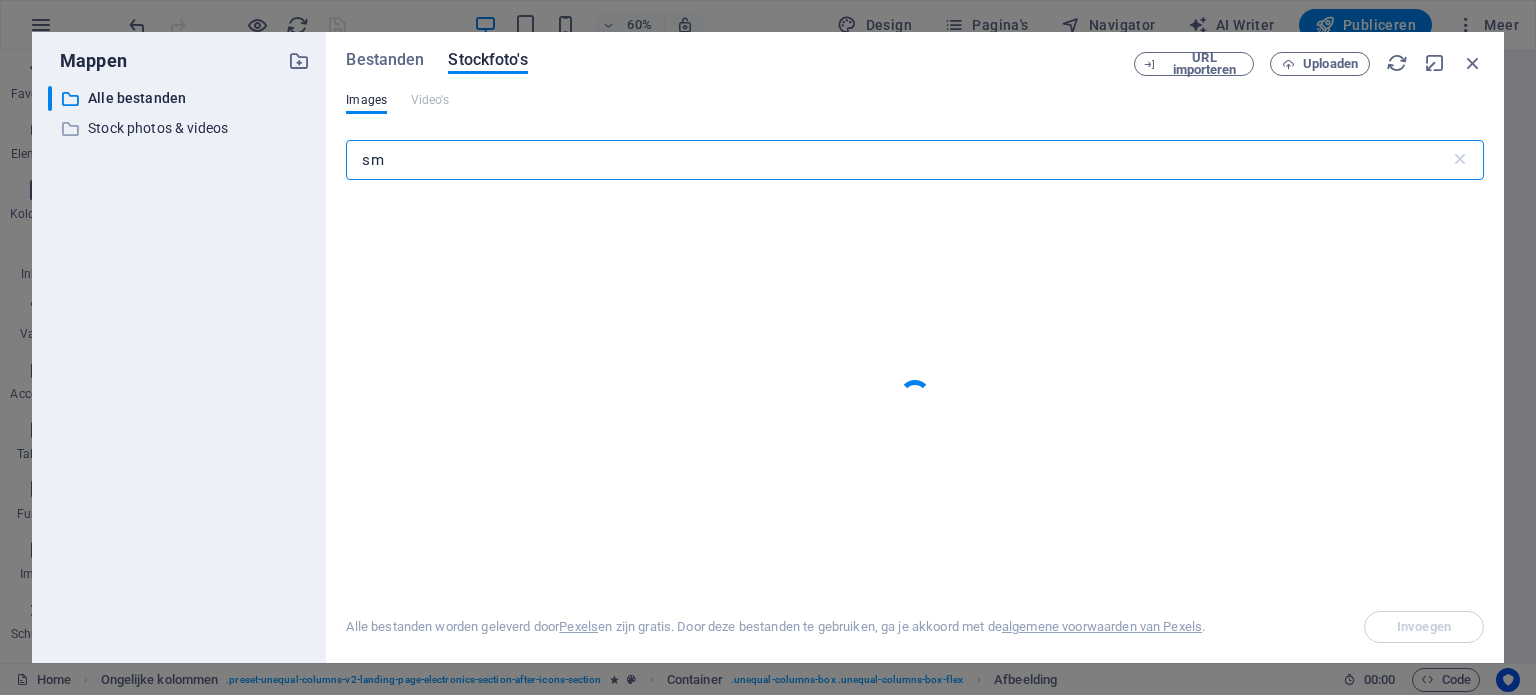 type on "s" 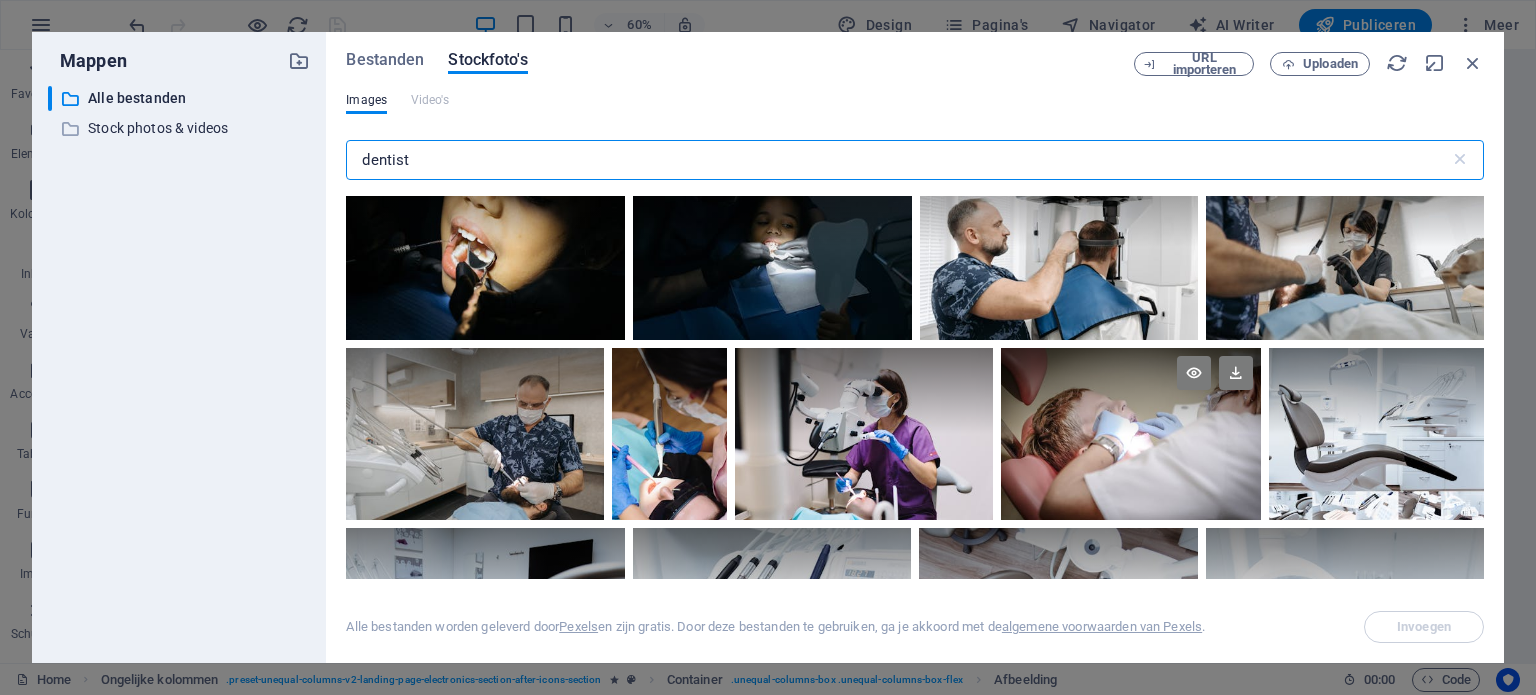 scroll, scrollTop: 0, scrollLeft: 0, axis: both 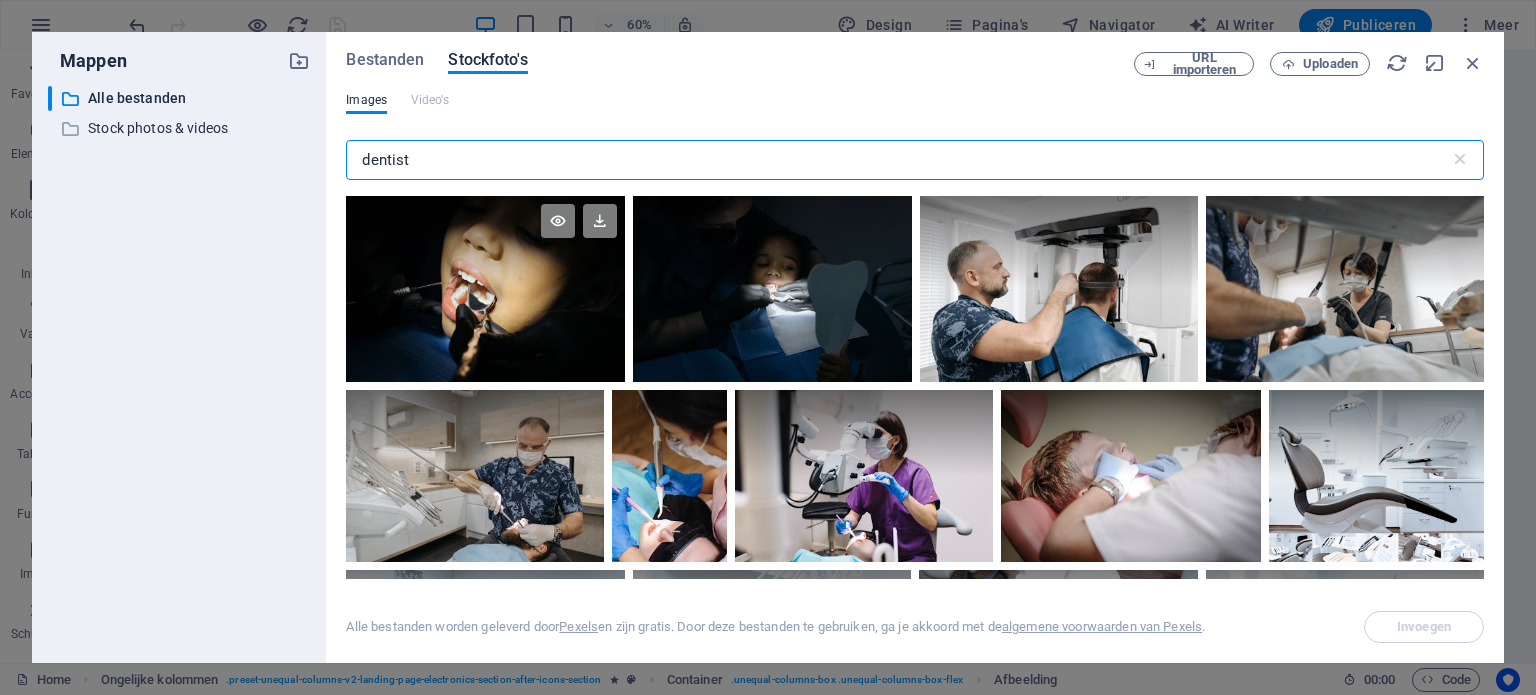 type on "dentist" 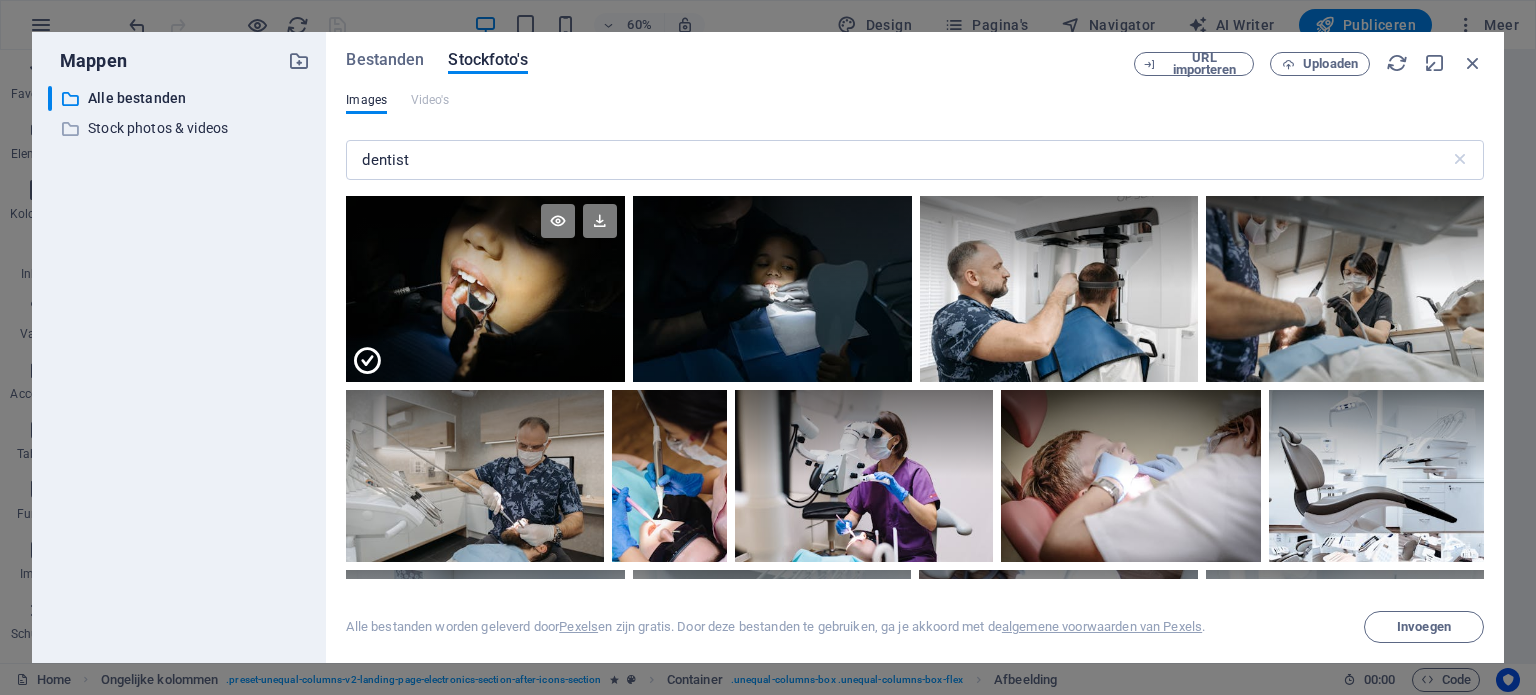 click at bounding box center [485, 335] 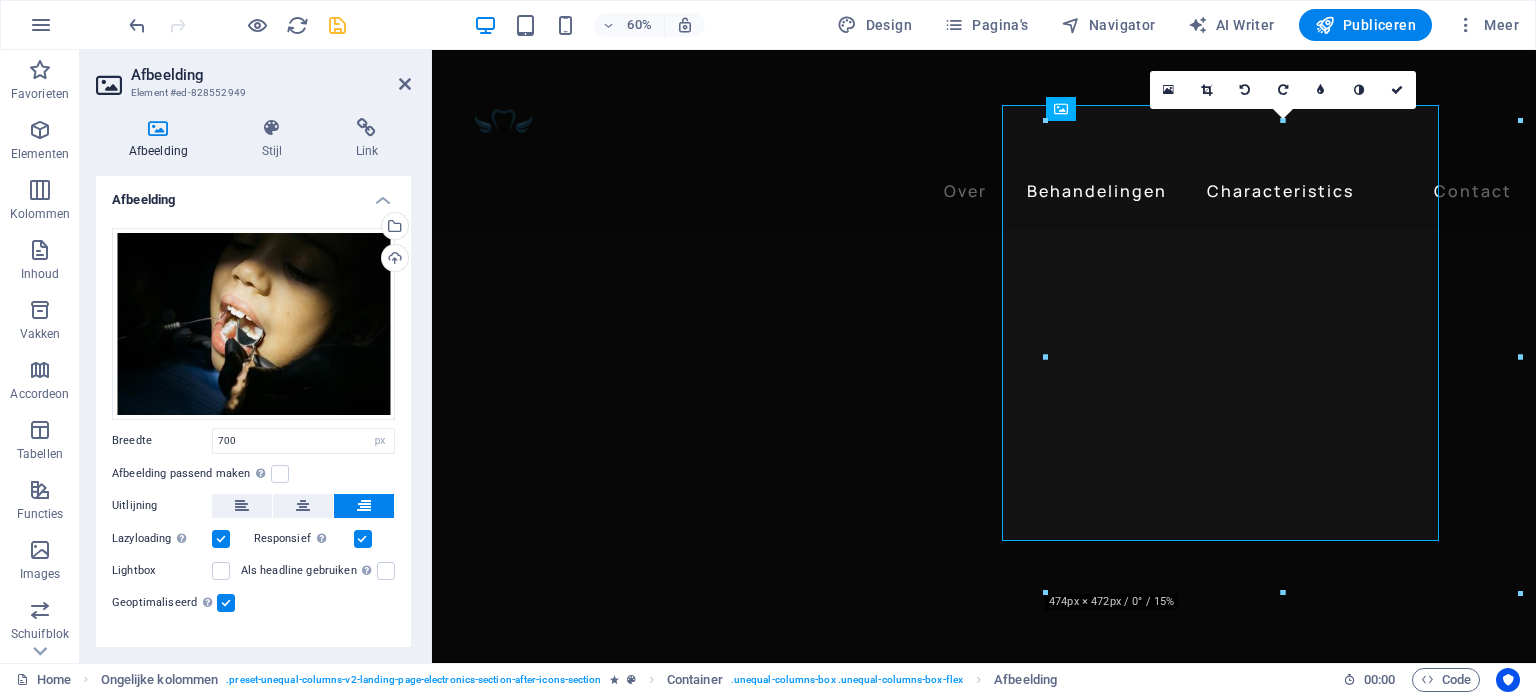 scroll, scrollTop: 1924, scrollLeft: 0, axis: vertical 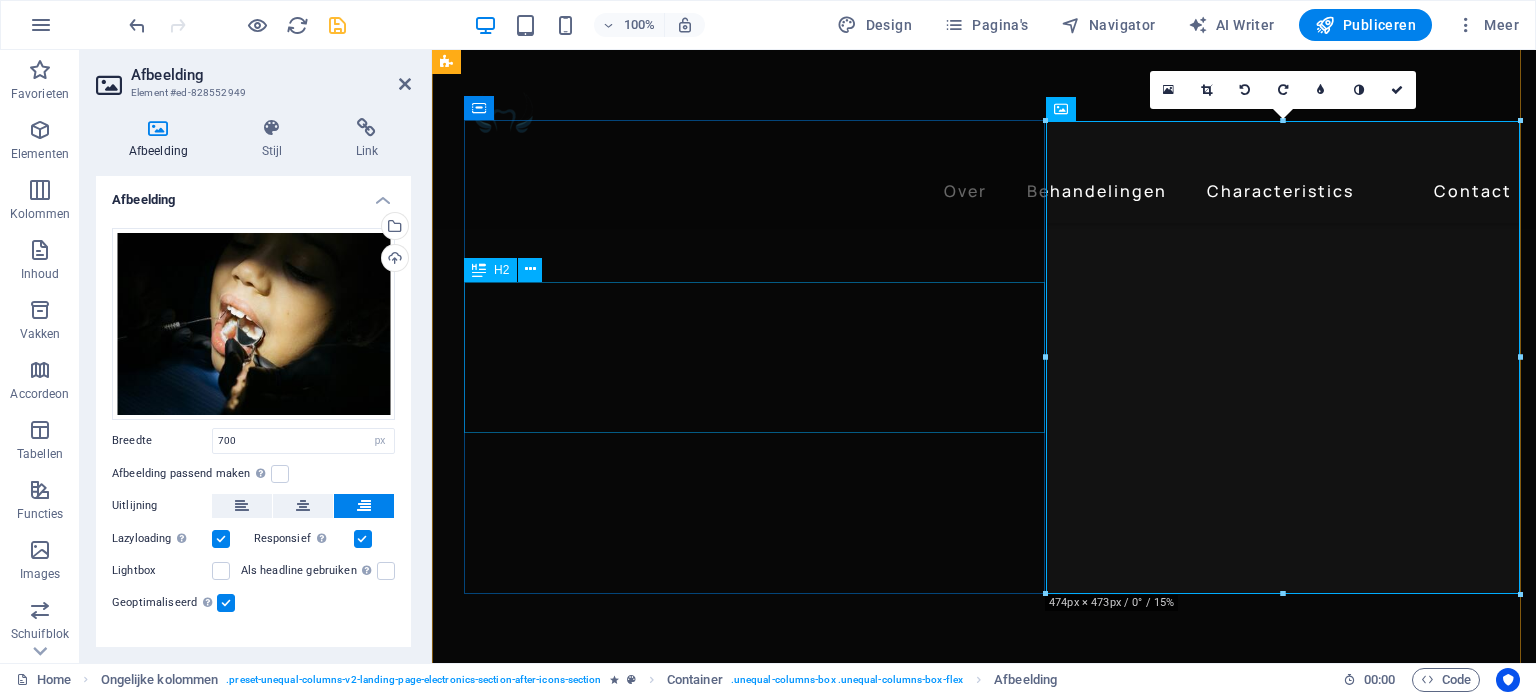 click on "Tunes out noises, tunes in voices" at bounding box center [1000, 4724] 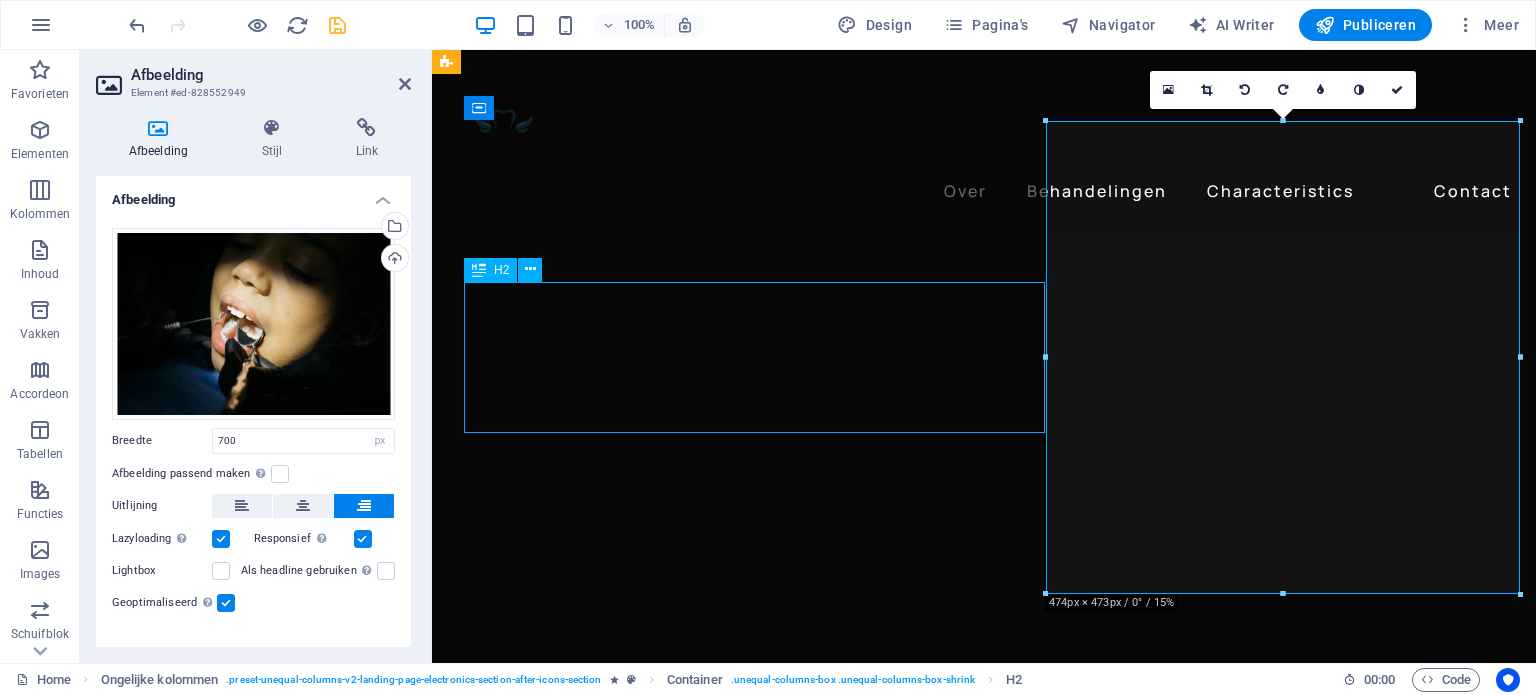 click on "Tunes out noises, tunes in voices" at bounding box center (1000, 4724) 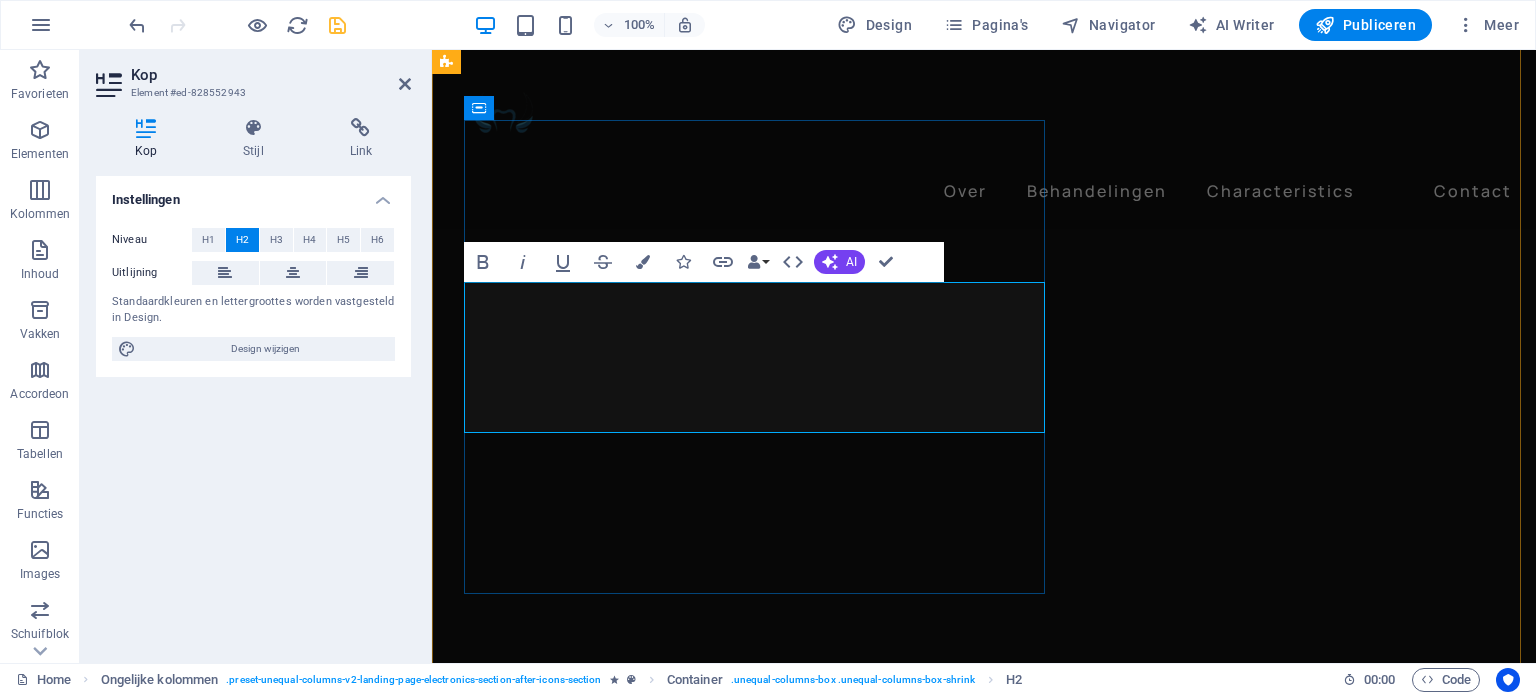 click on "tunes in voices" at bounding box center [674, 4762] 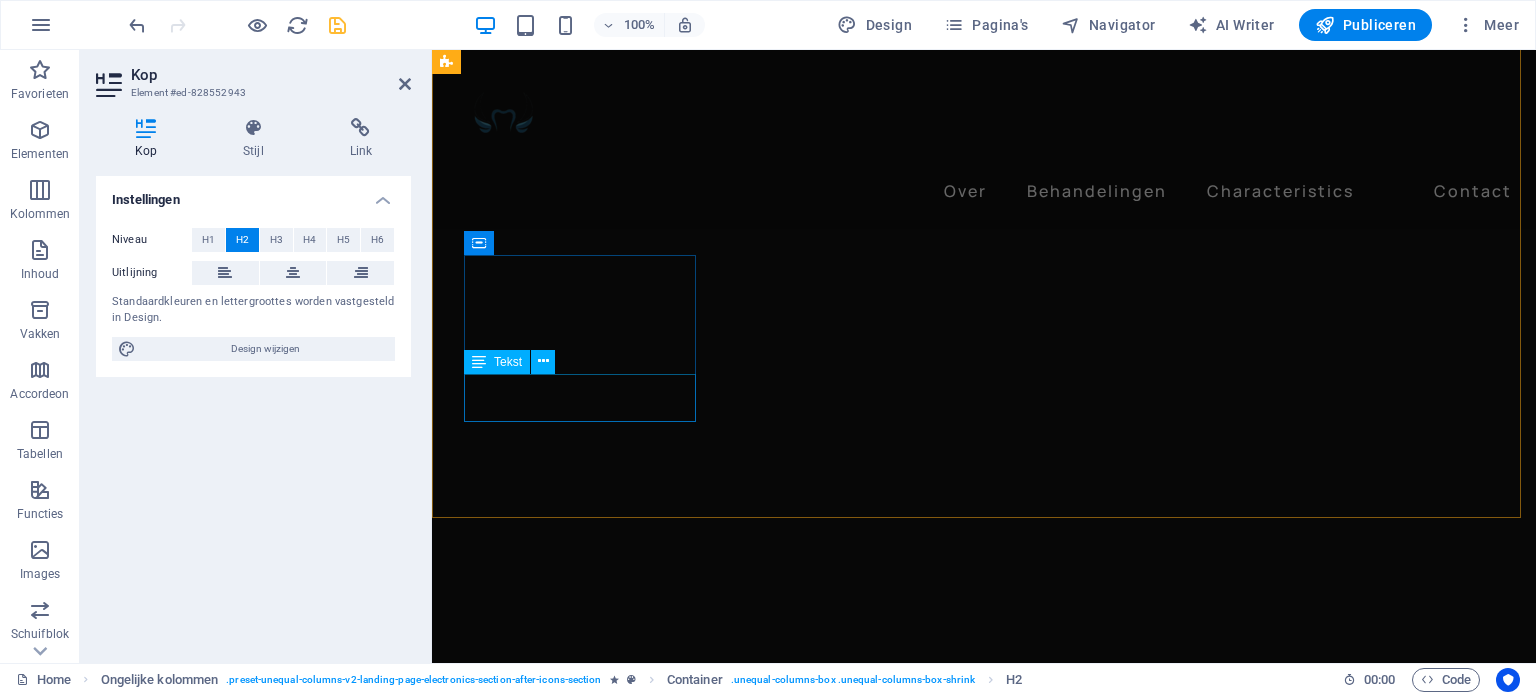 scroll, scrollTop: 1428, scrollLeft: 0, axis: vertical 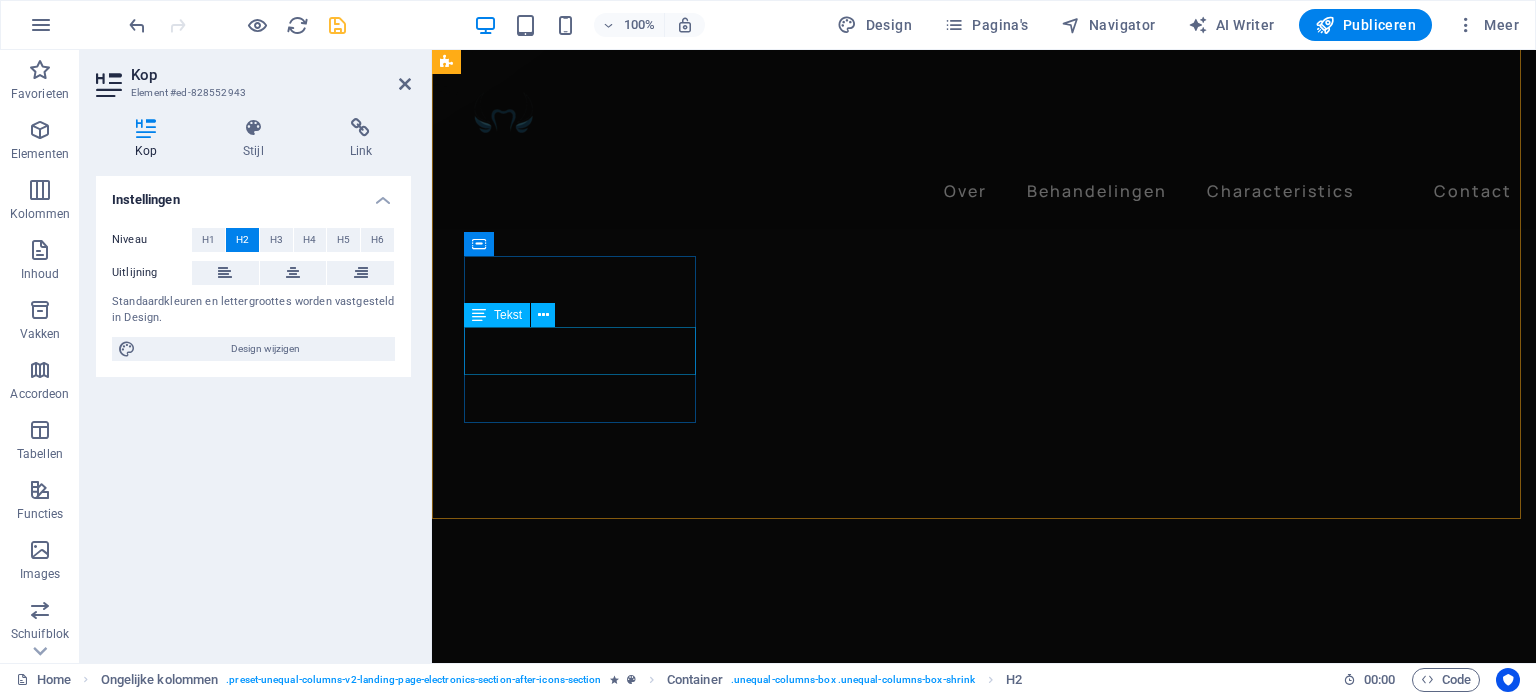 click on "Zorg op maat in een veilige en ontspannen omgeving" at bounding box center (582, 4881) 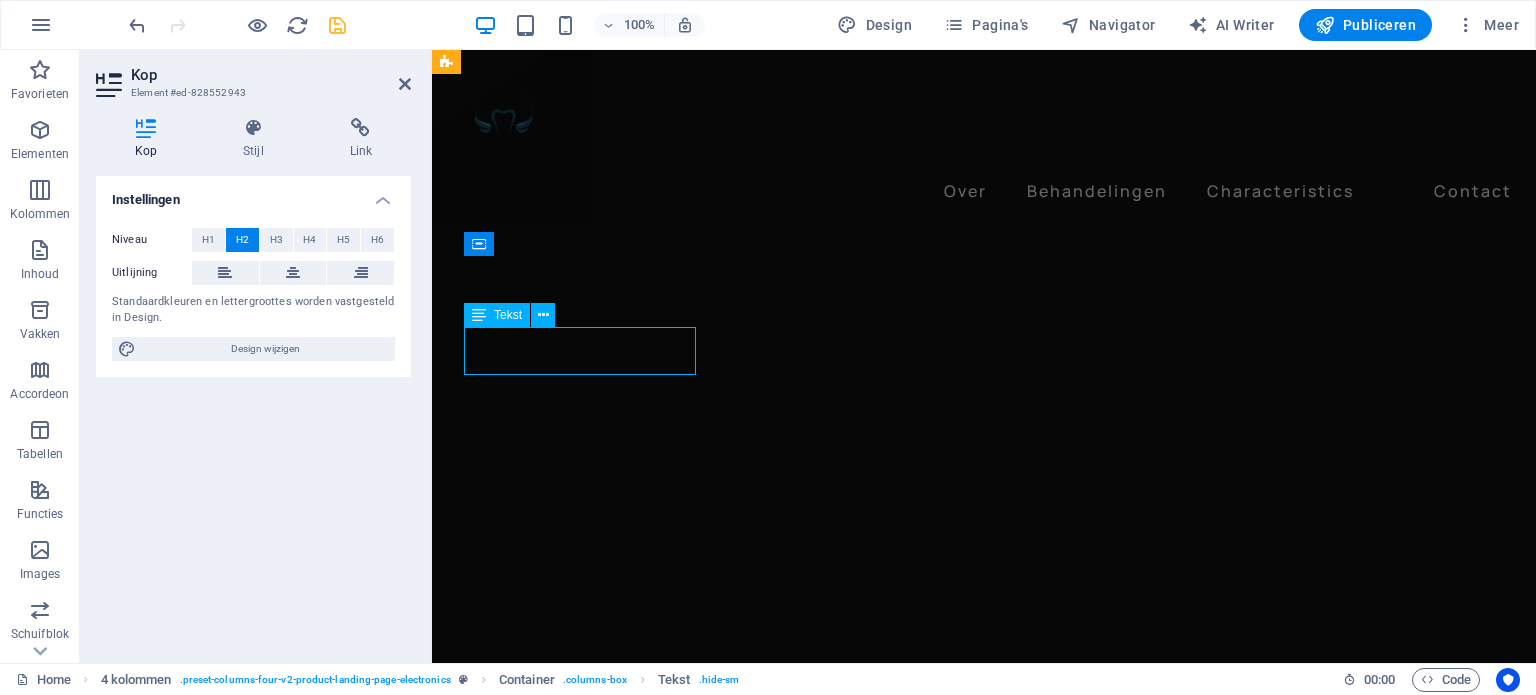 click on "Zorg op maat in een veilige en ontspannen omgeving" at bounding box center (582, 4881) 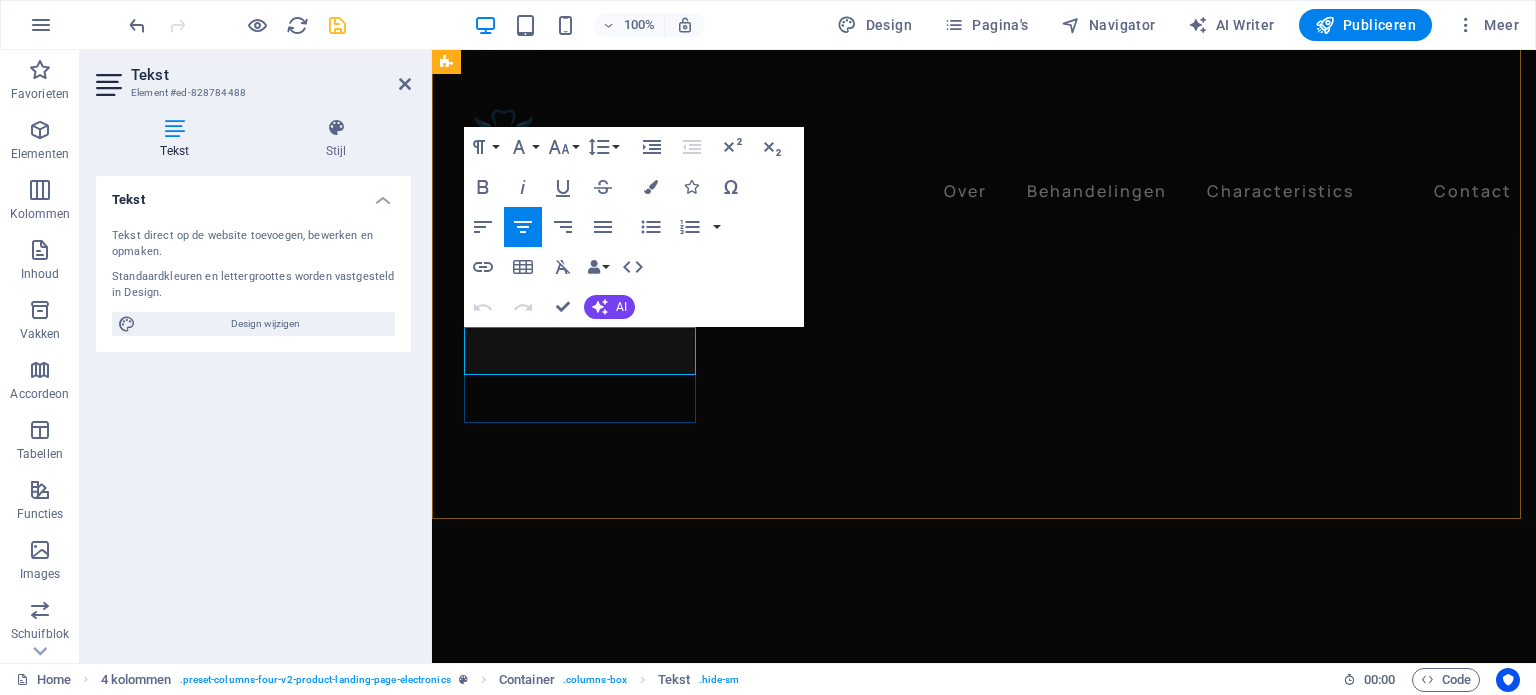 click on "Zorg op maat in een veilige en ontspannen omgeving" at bounding box center [582, 4881] 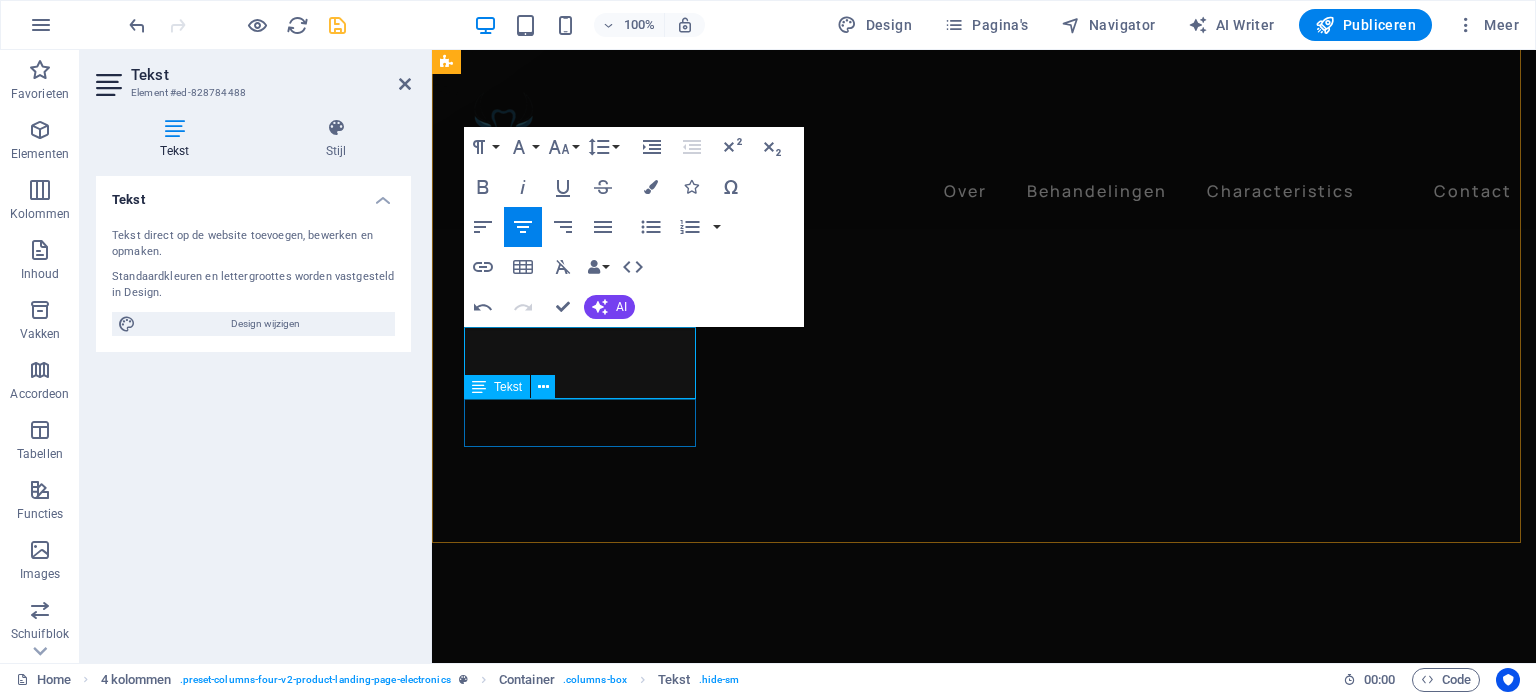 click on "Zorg op maat in een veilige en ontspannen omgeving" at bounding box center [582, 4953] 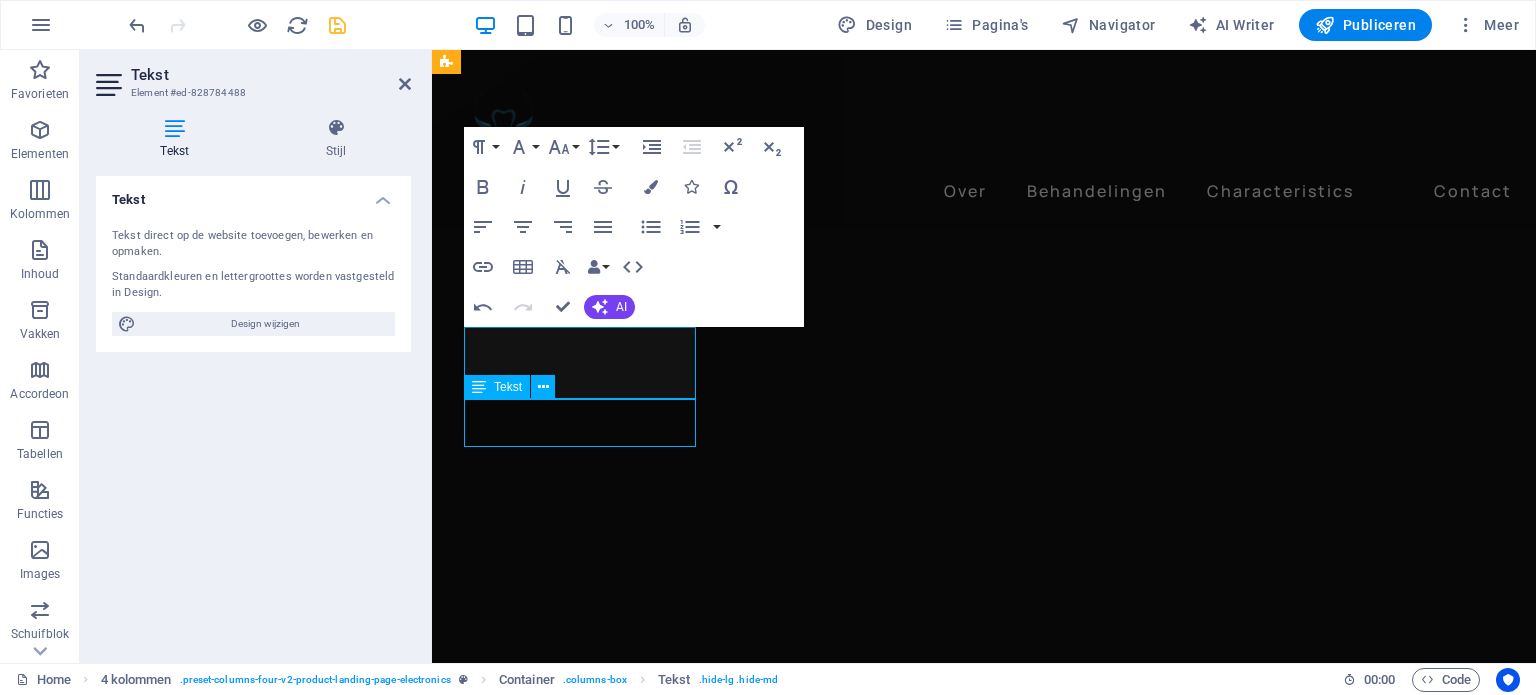 click on "Zorg op maat in een veilige en ontspannen omgeving" at bounding box center (582, 4953) 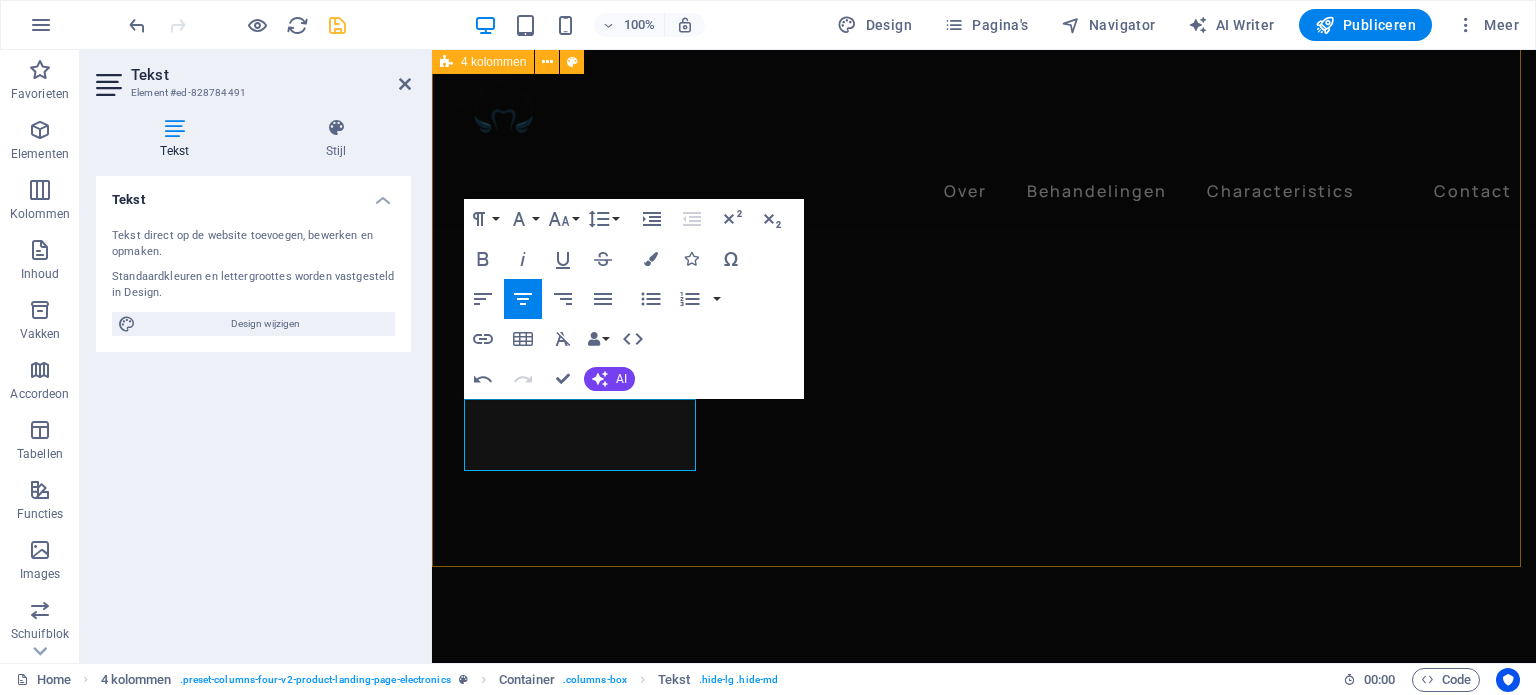 click on "Periodieke controle Voor het vroegtijdig opsporen van problemen Voor het vroegtijdig opsporen van problemen
Esthetisch Facings, bleekbehandelingen en meer
Facings, bleekbehandelingen en meer
Kroon- en brugwerk Herstel van functie en vorm
Herstel van functie en vorm
Preventieve zorg Preventie staat centraal. Voorkomen is beter dan genezen Preventie staat centraal. Voorkomen is beter dan genezen Angstbegeleiding Bang voor de tandarts? U bent niet de enige – wij begeleiden u stap voor stap, zonder oordeel Bang voor de tandarts? U bent niet de enige – wij begeleiden u stap voor stap, zonder oordeel" at bounding box center (984, 4521) 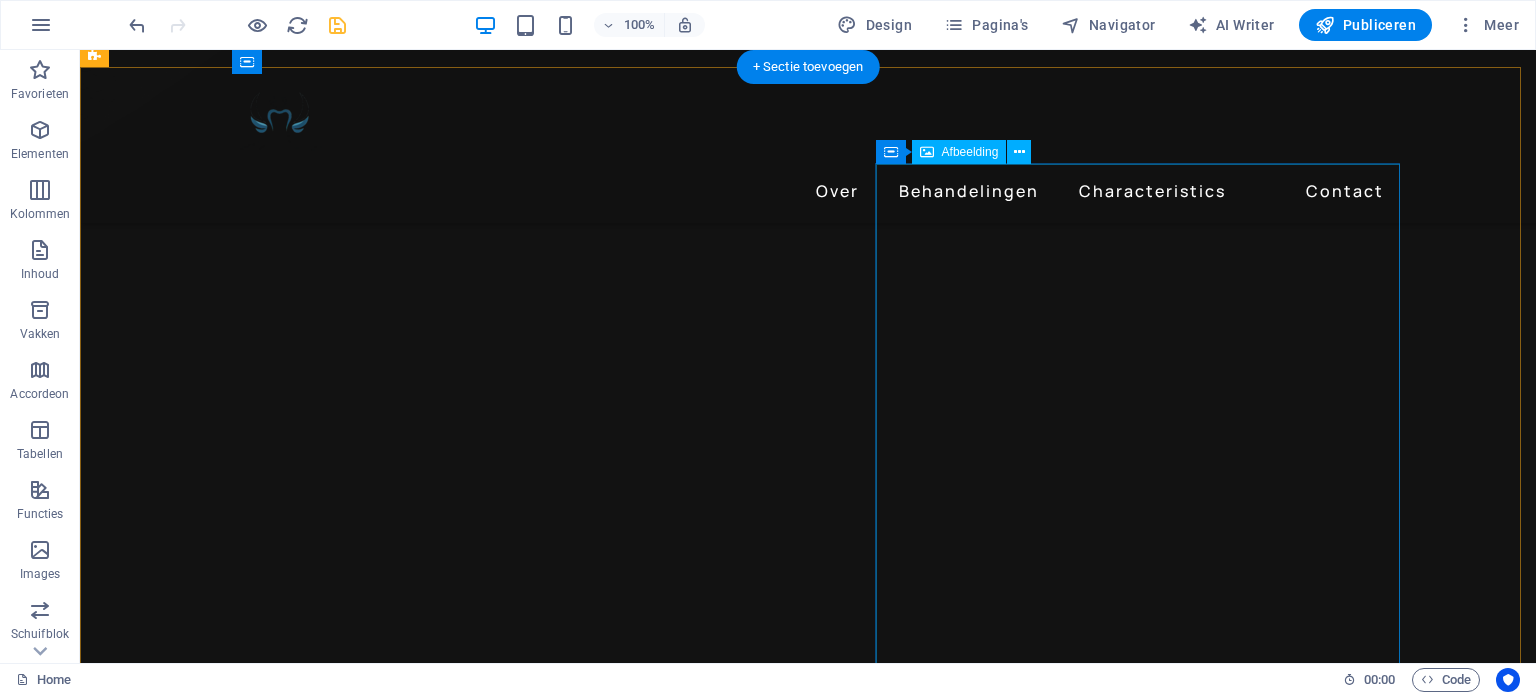 scroll, scrollTop: 1922, scrollLeft: 0, axis: vertical 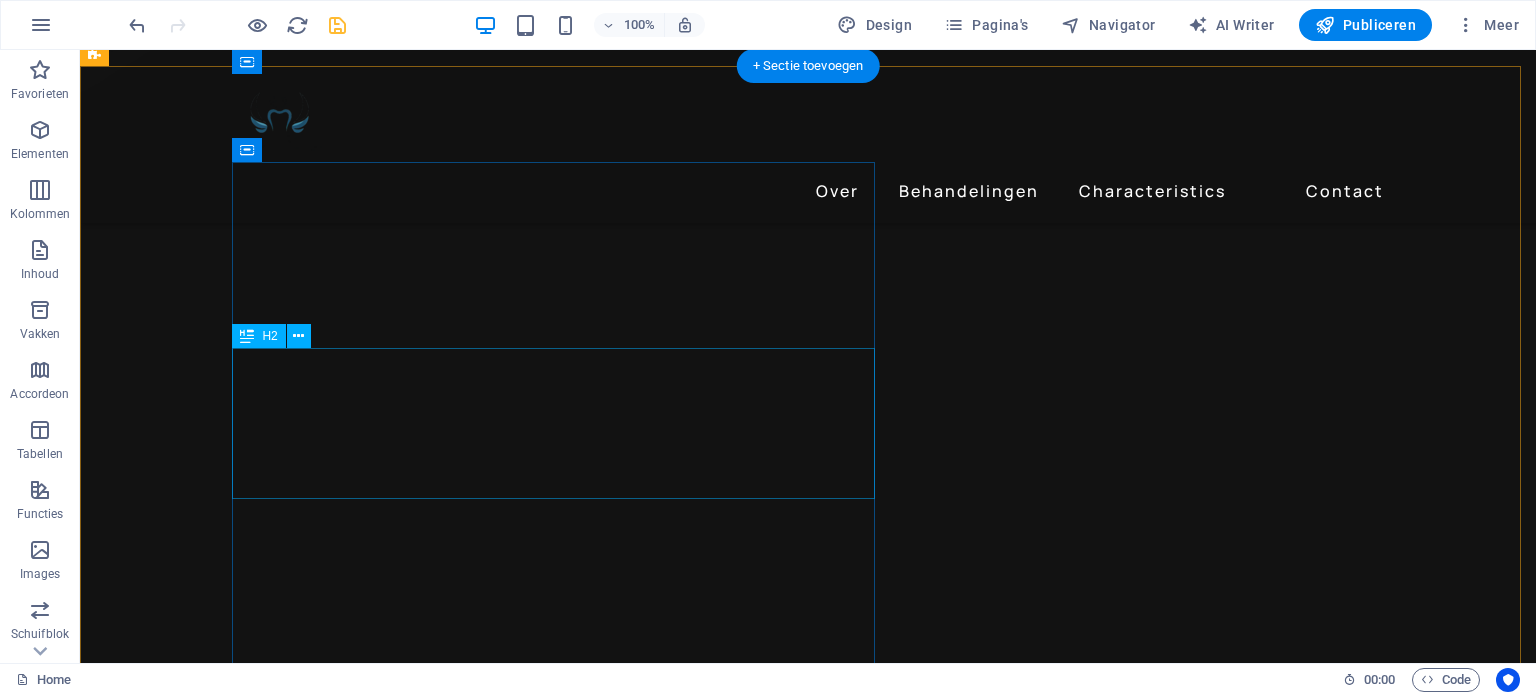 click on "Tunes out noises, tunes in voices" at bounding box center [696, 4937] 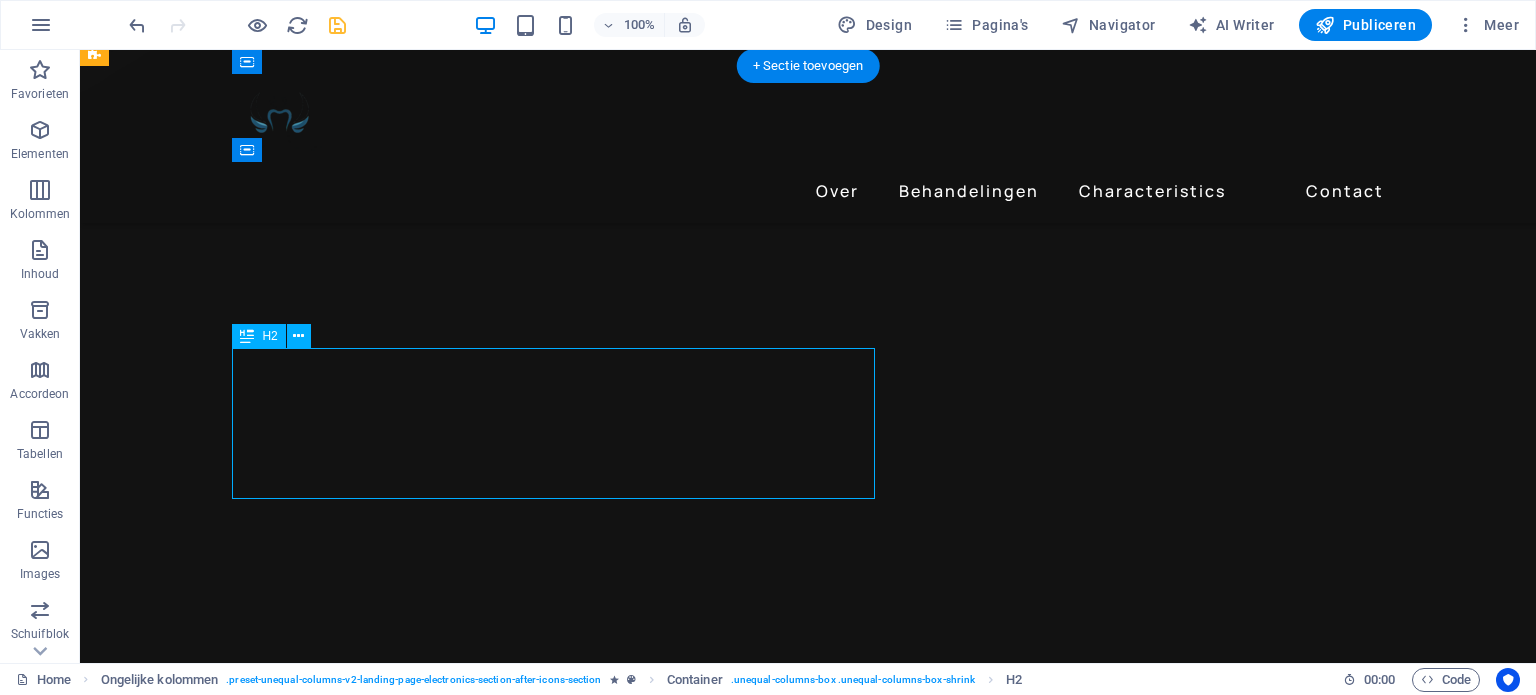 click on "Tunes out noises, tunes in voices" at bounding box center (696, 4937) 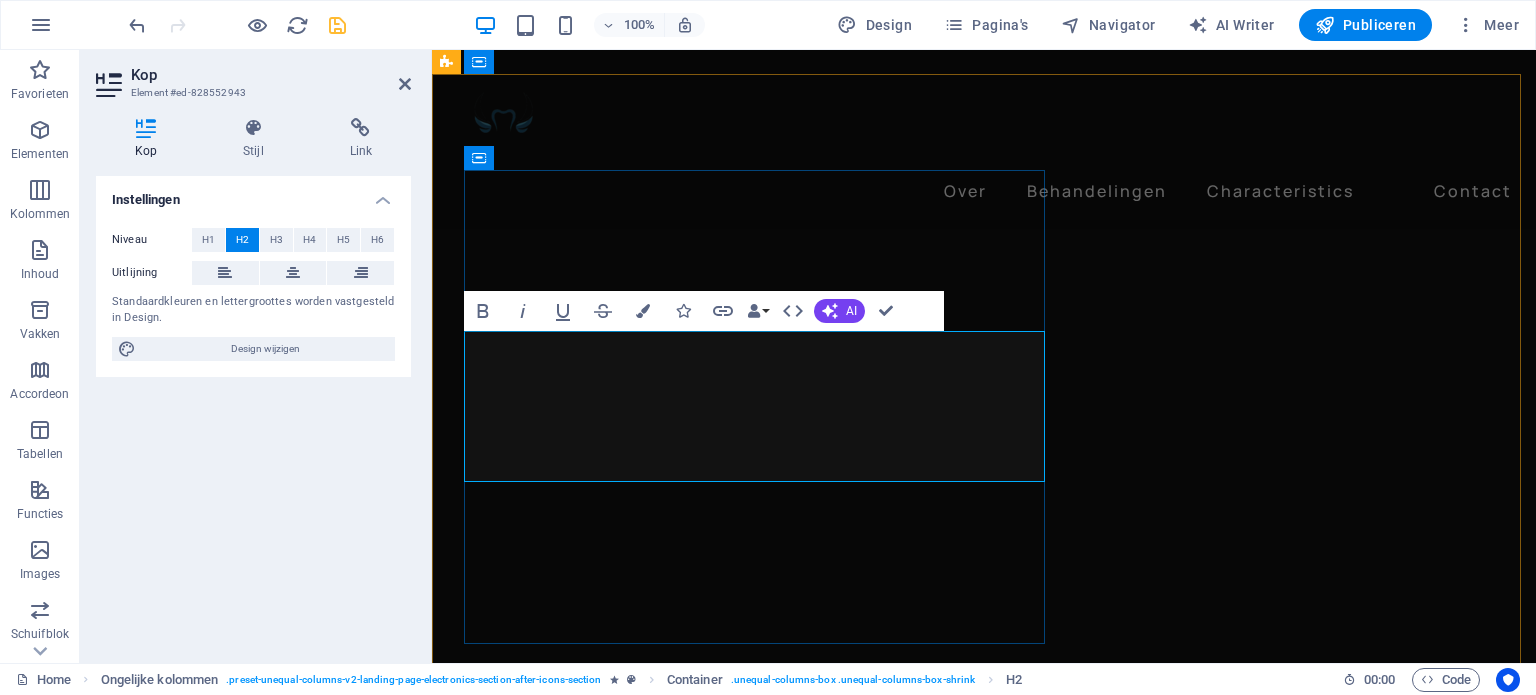click on "Tunes out noises, tunes in voices" at bounding box center (1000, 4814) 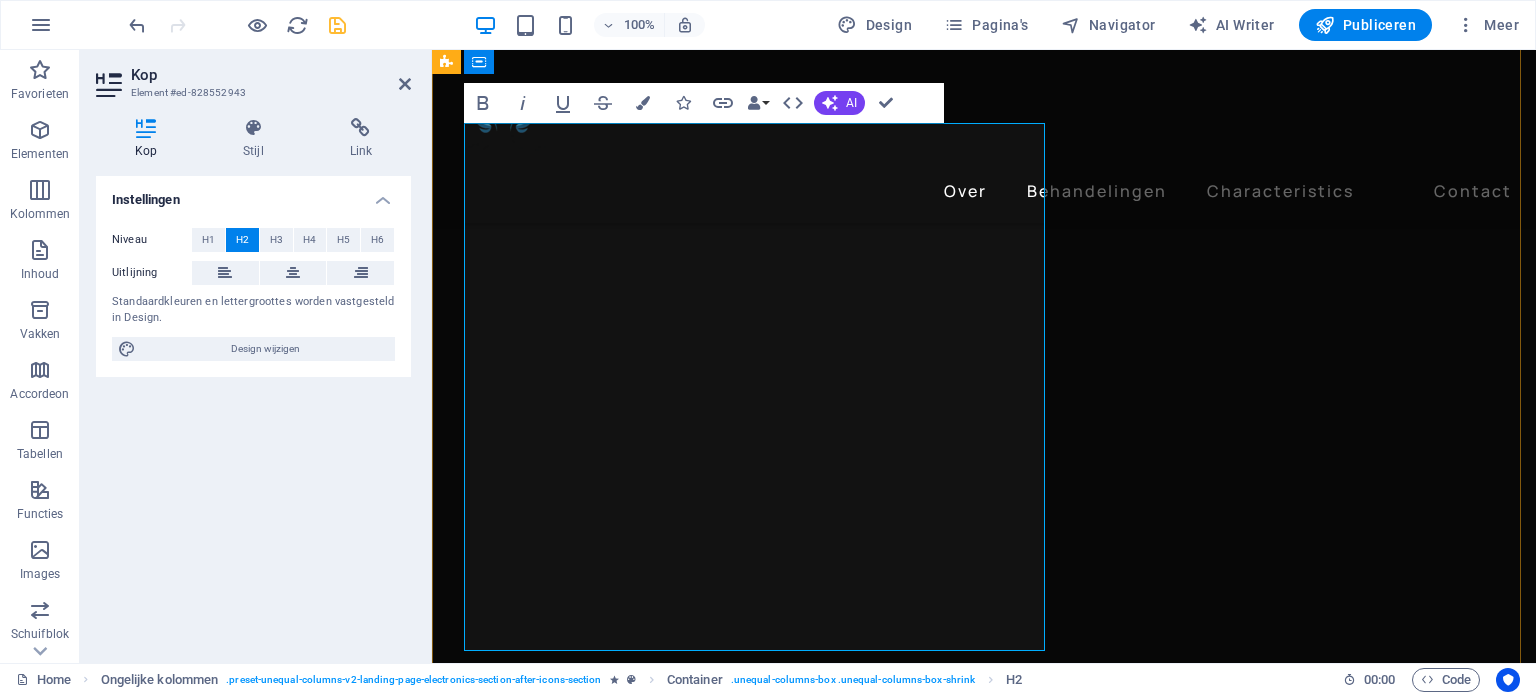 scroll, scrollTop: 1978, scrollLeft: 0, axis: vertical 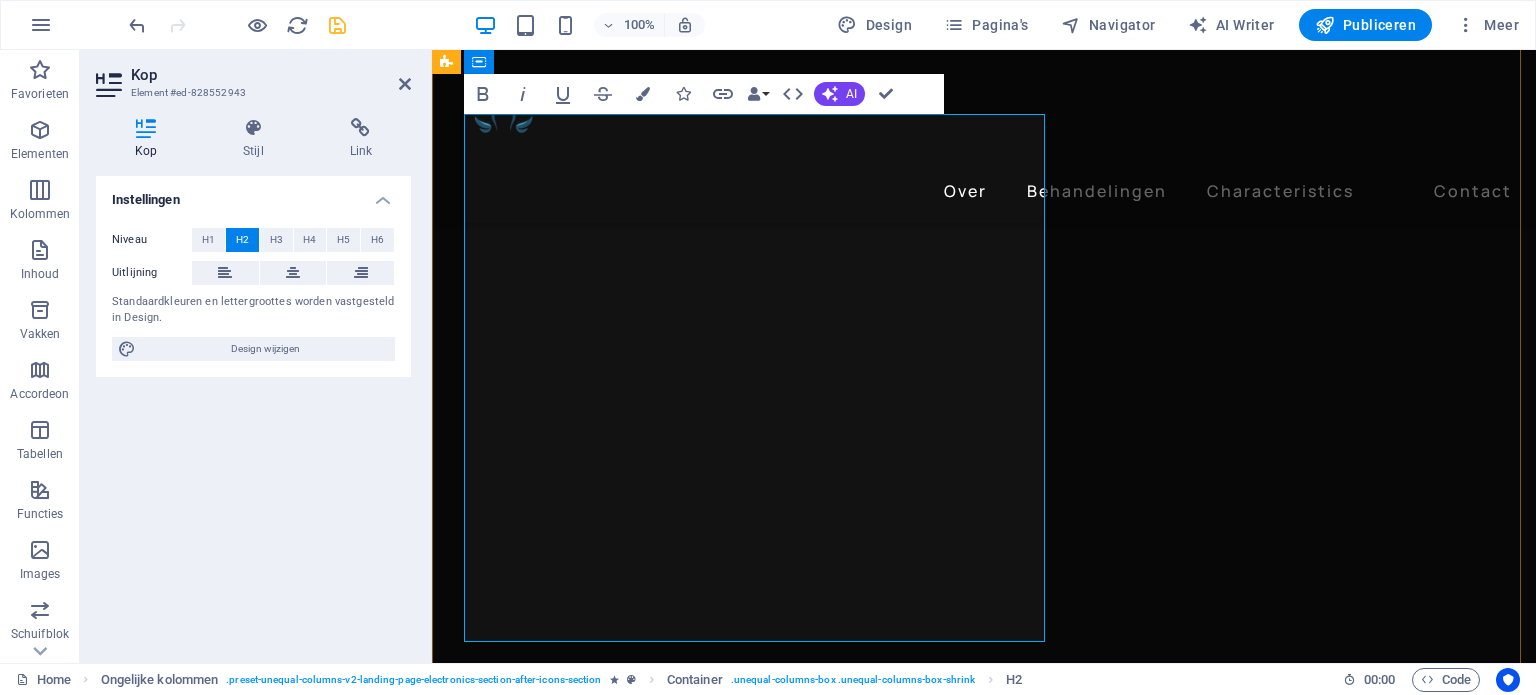 drag, startPoint x: 737, startPoint y: 544, endPoint x: 576, endPoint y: 455, distance: 183.96196 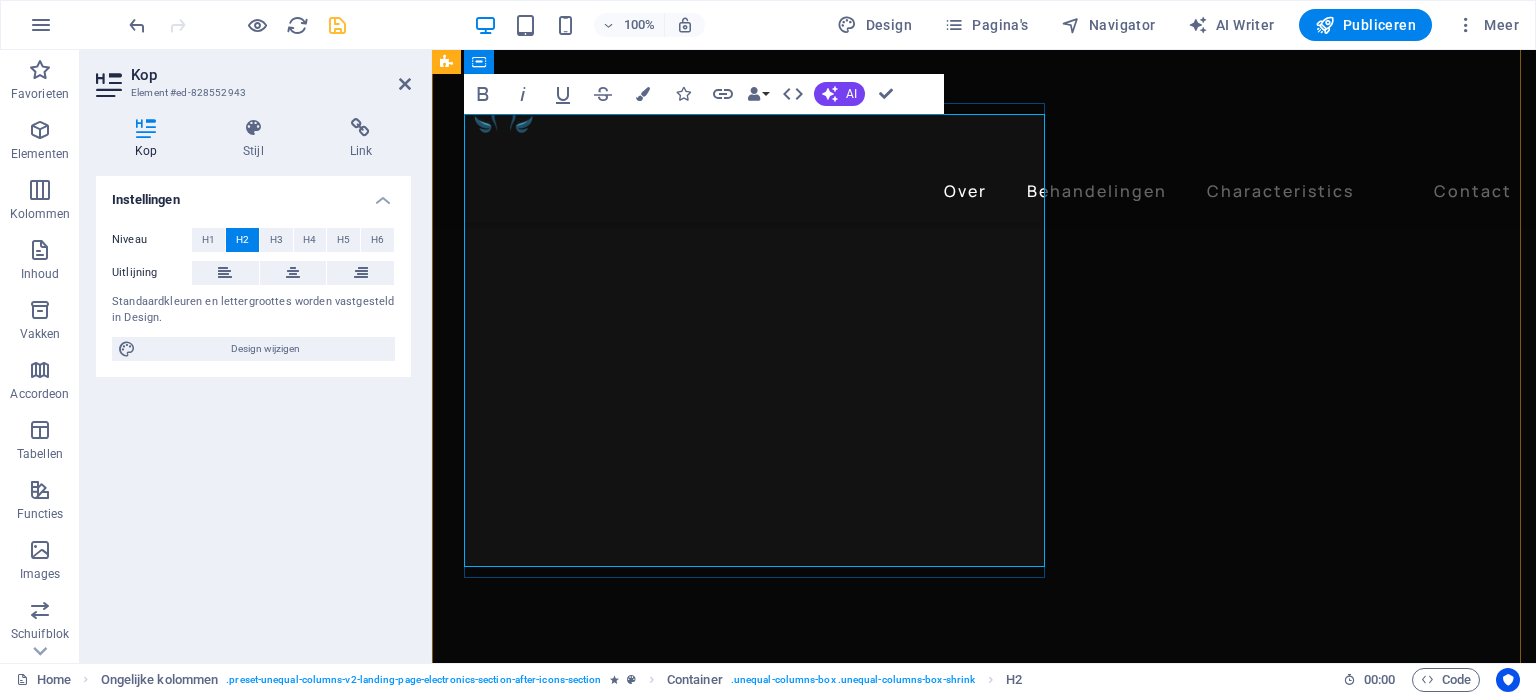 scroll, scrollTop: 2026, scrollLeft: 0, axis: vertical 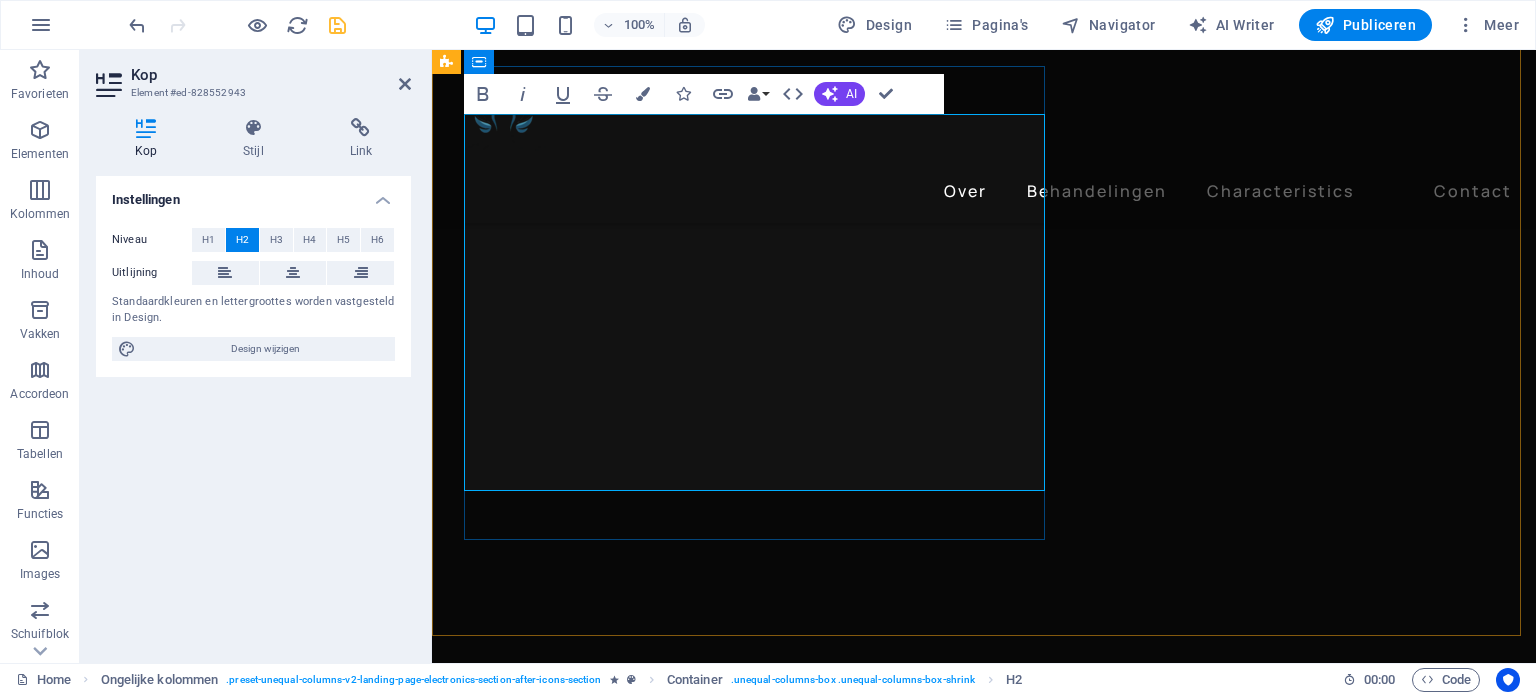 type 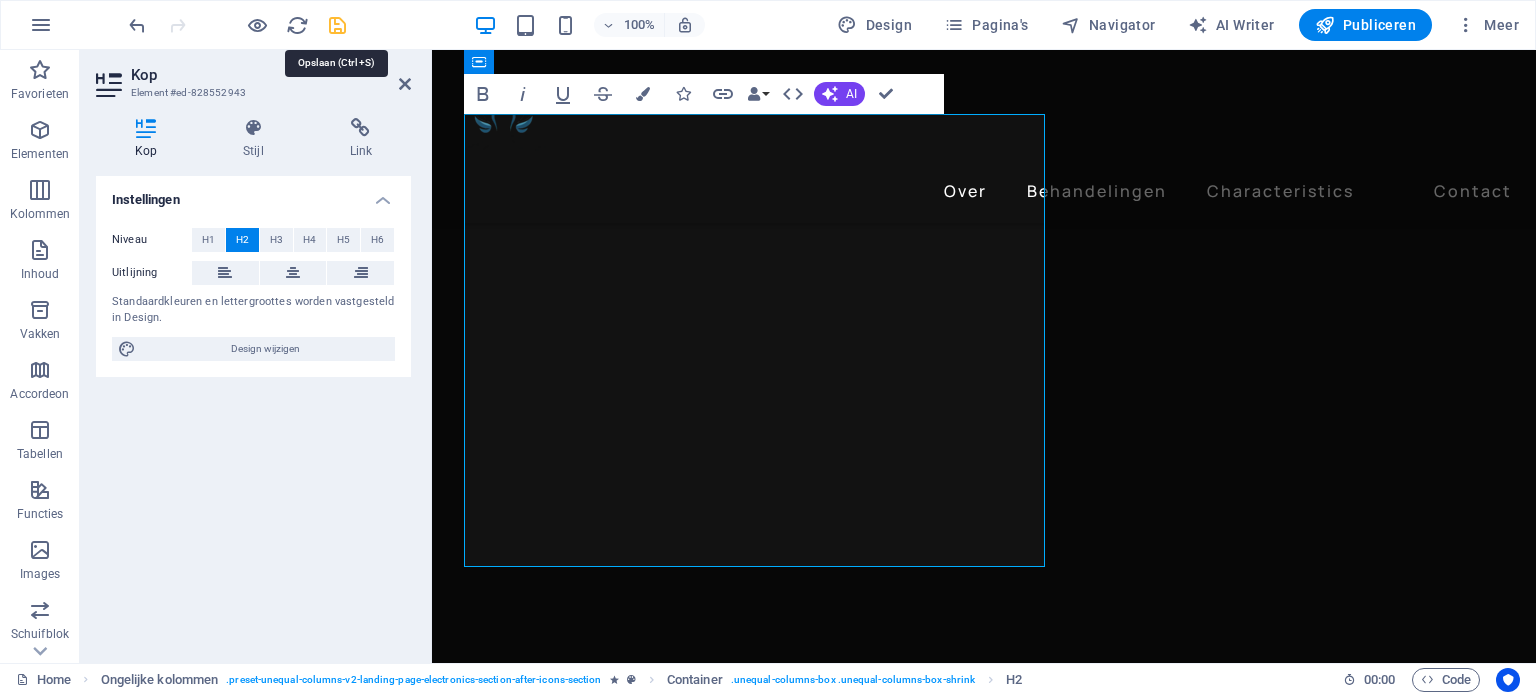 click at bounding box center [337, 25] 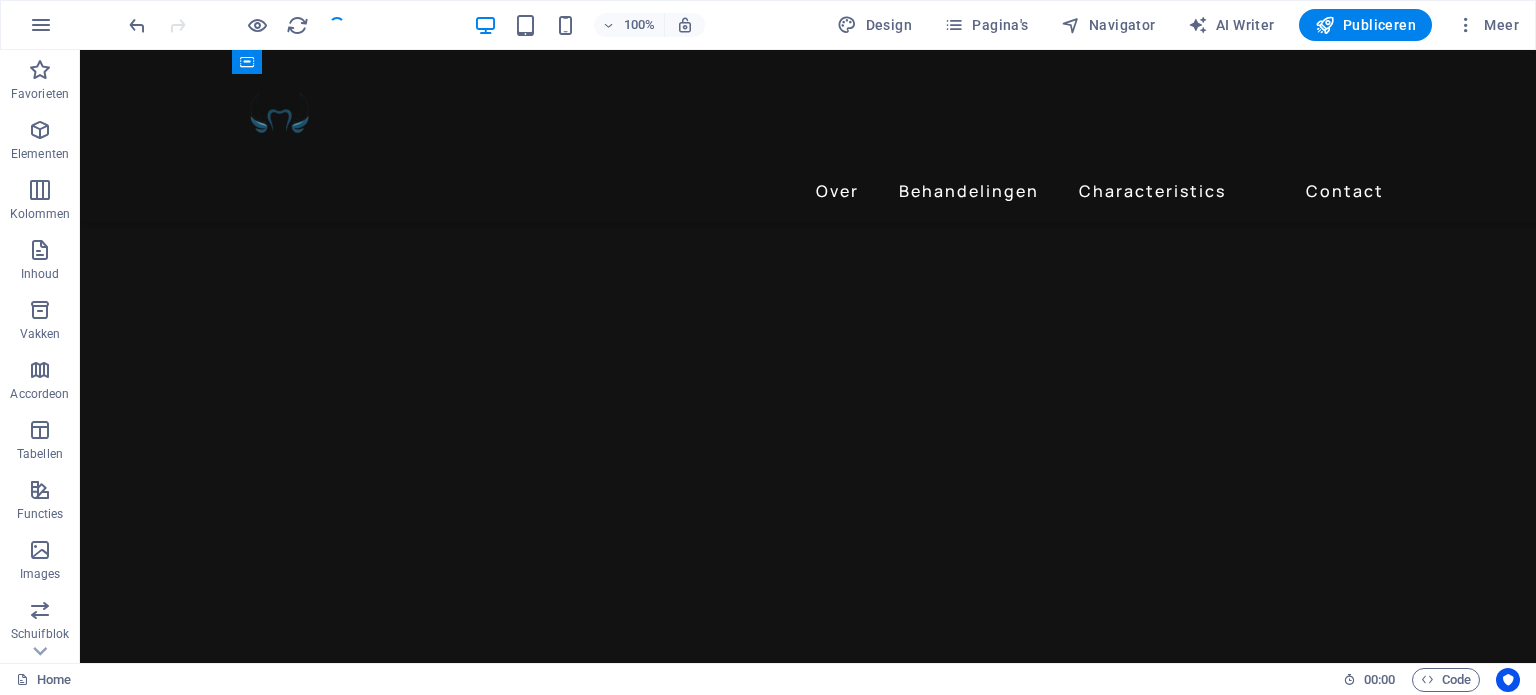 scroll, scrollTop: 1980, scrollLeft: 0, axis: vertical 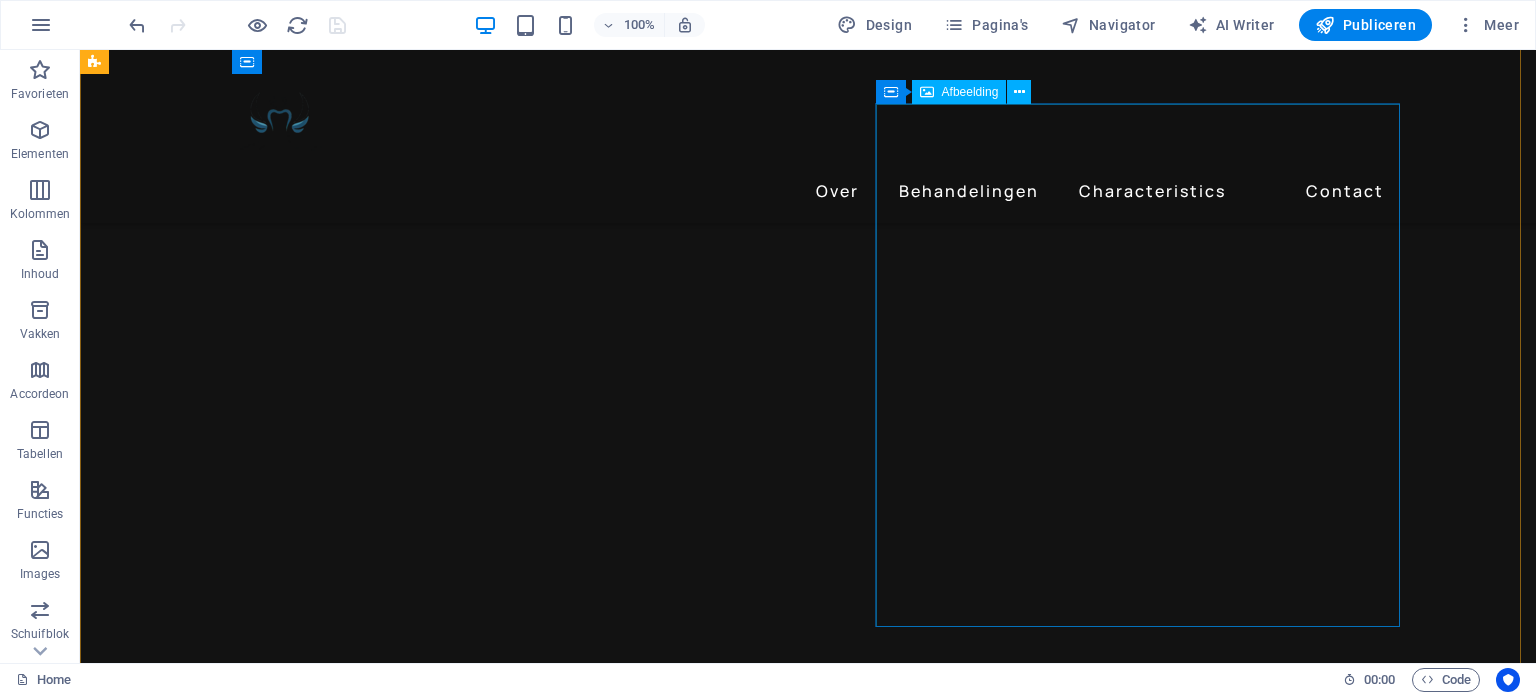 click at bounding box center [696, 5380] 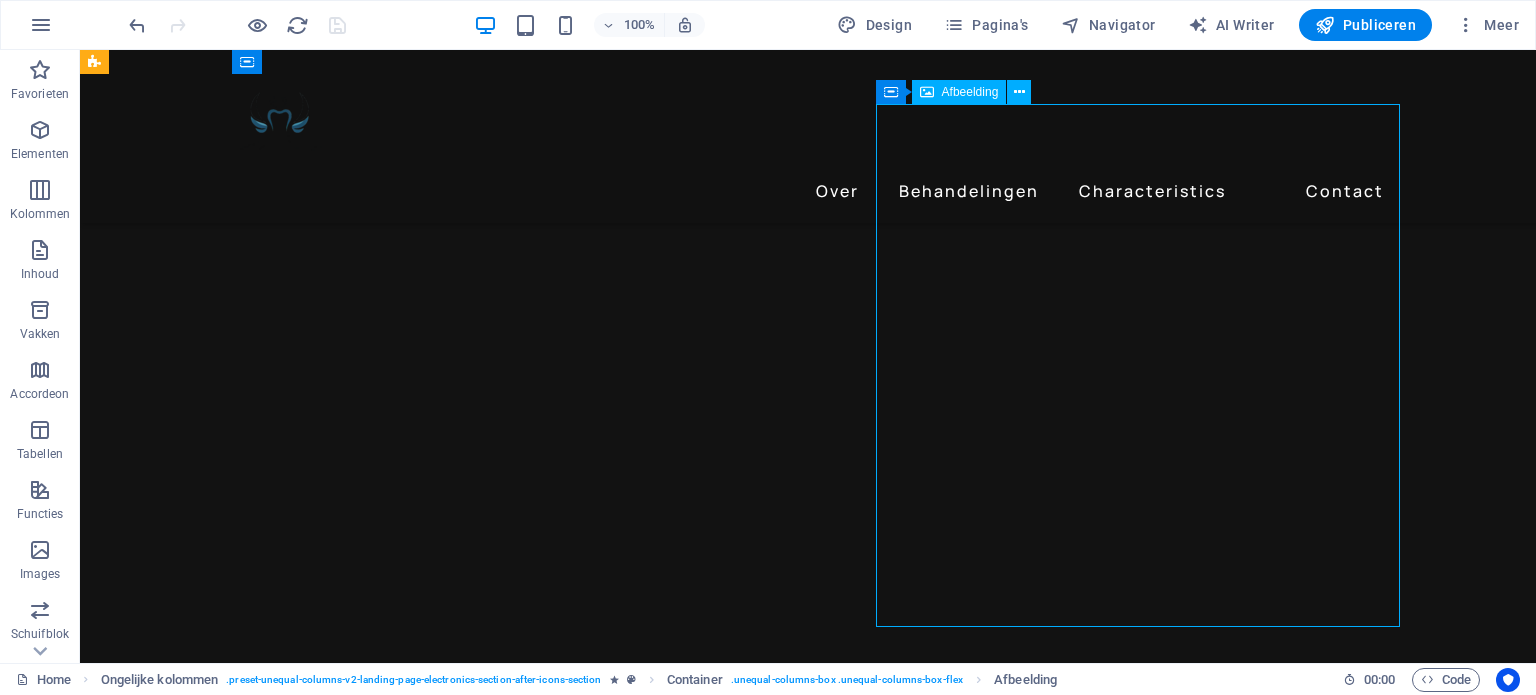 click at bounding box center (696, 5380) 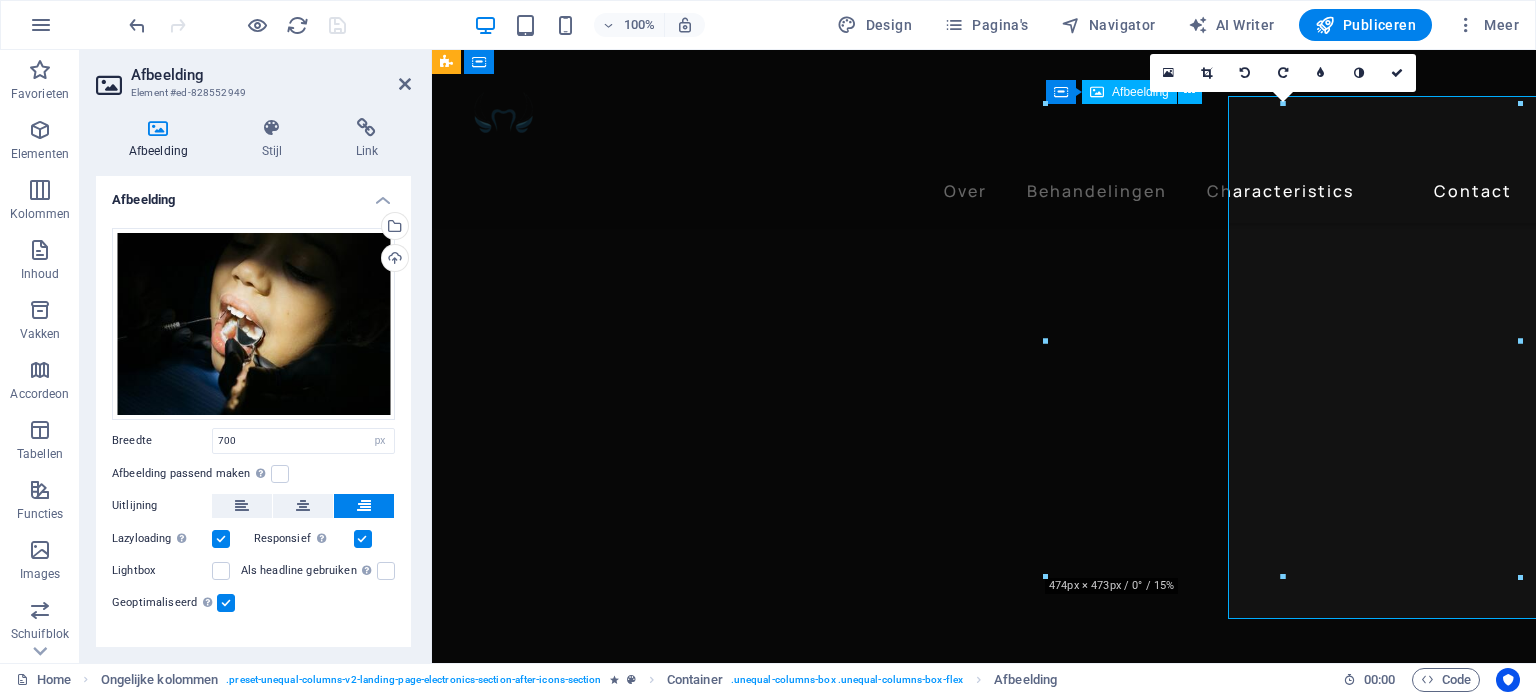 scroll, scrollTop: 1988, scrollLeft: 0, axis: vertical 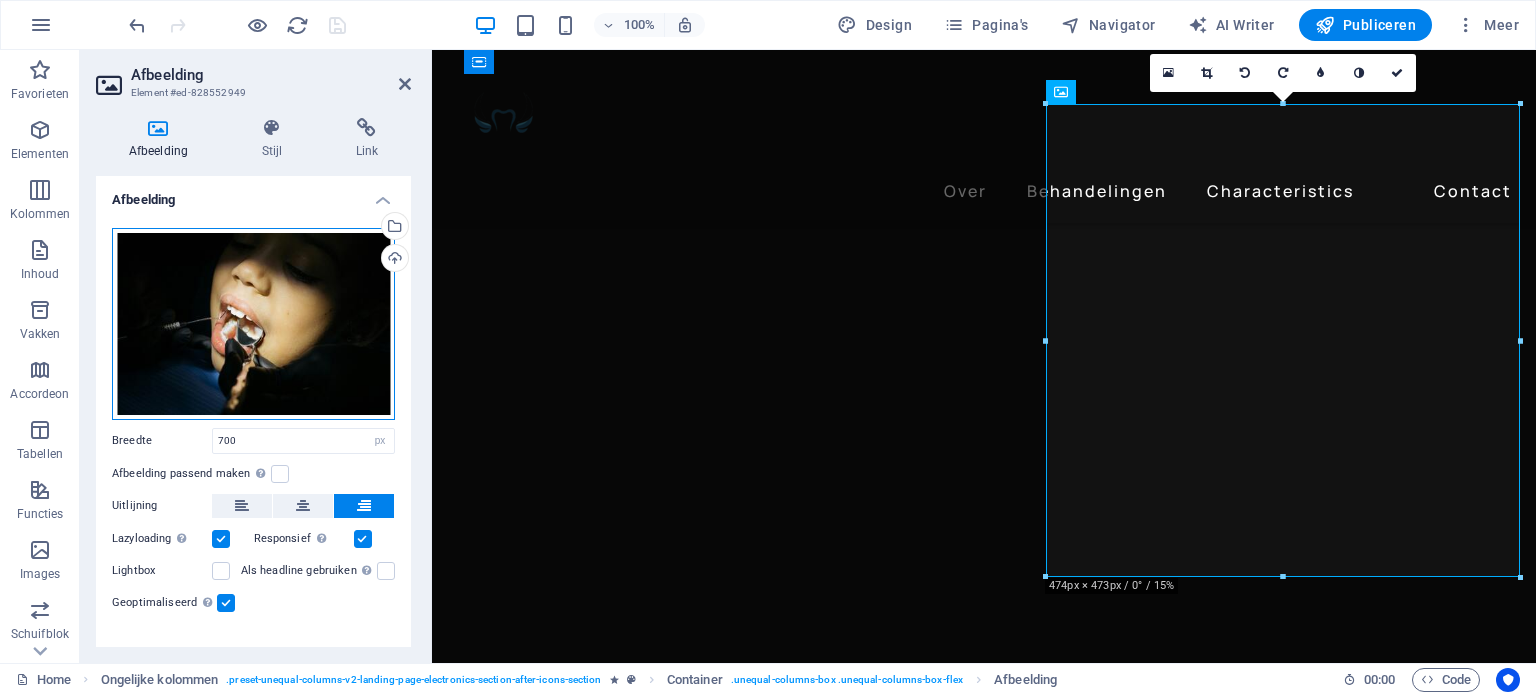 click on "Sleep bestanden hierheen, klik om bestanden te kiezen of  selecteer bestanden uit Bestanden of gebruik onze gratis stockfoto's en video's" at bounding box center (253, 324) 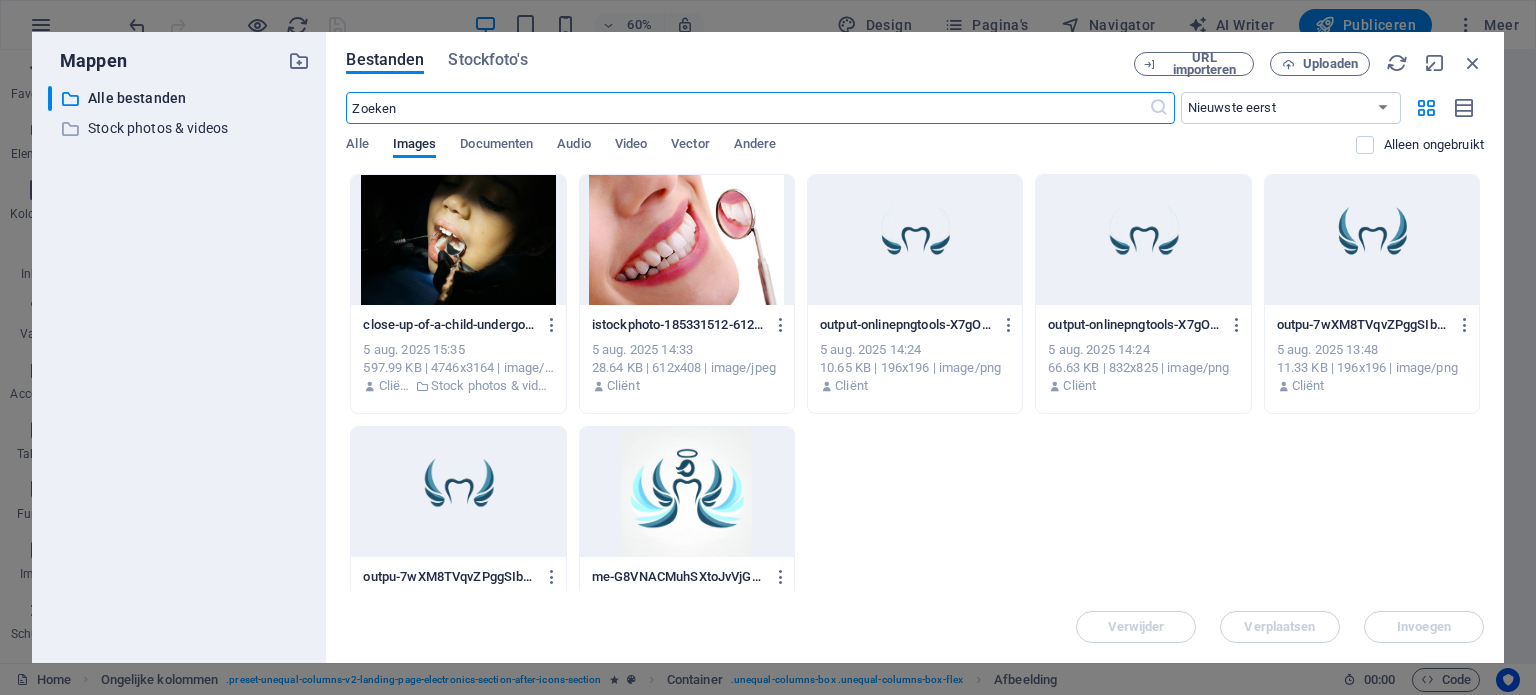 scroll, scrollTop: 2592, scrollLeft: 0, axis: vertical 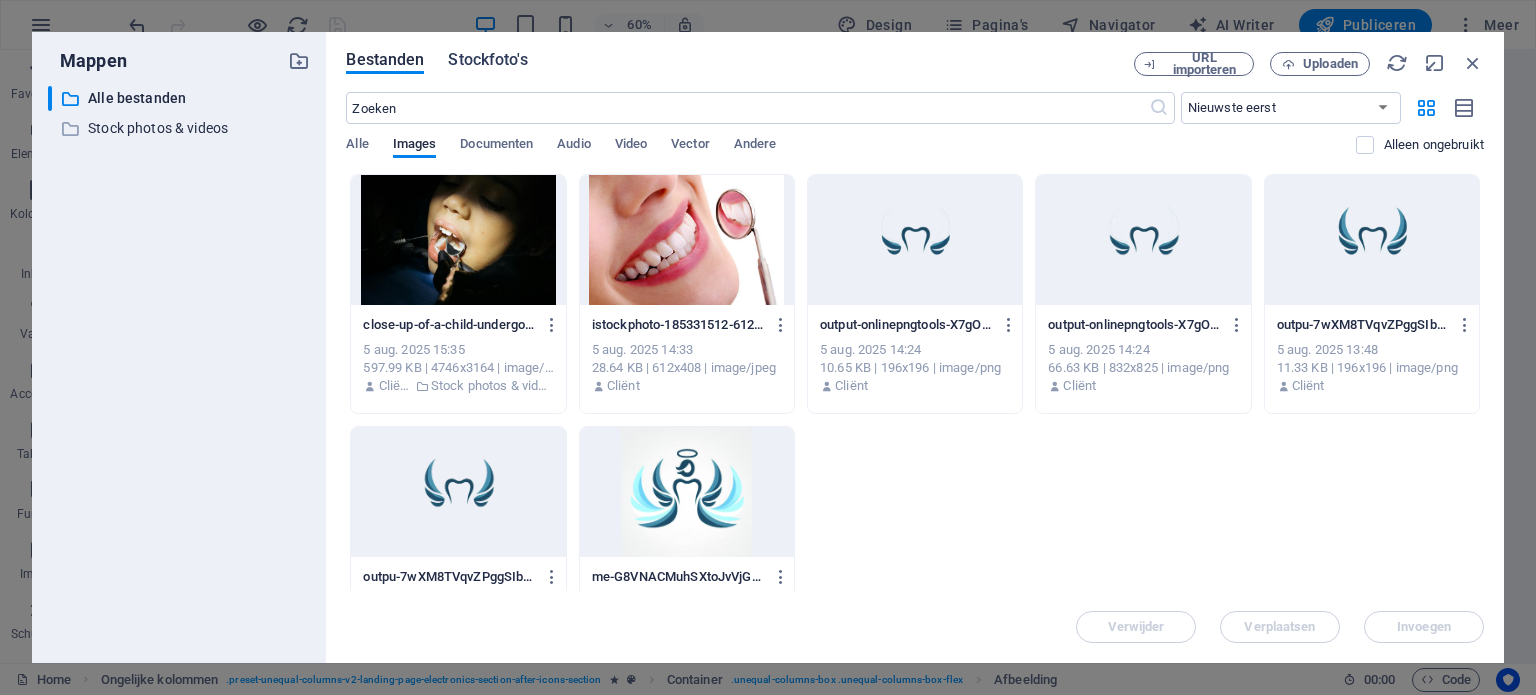 click on "Stockfoto's" at bounding box center (487, 60) 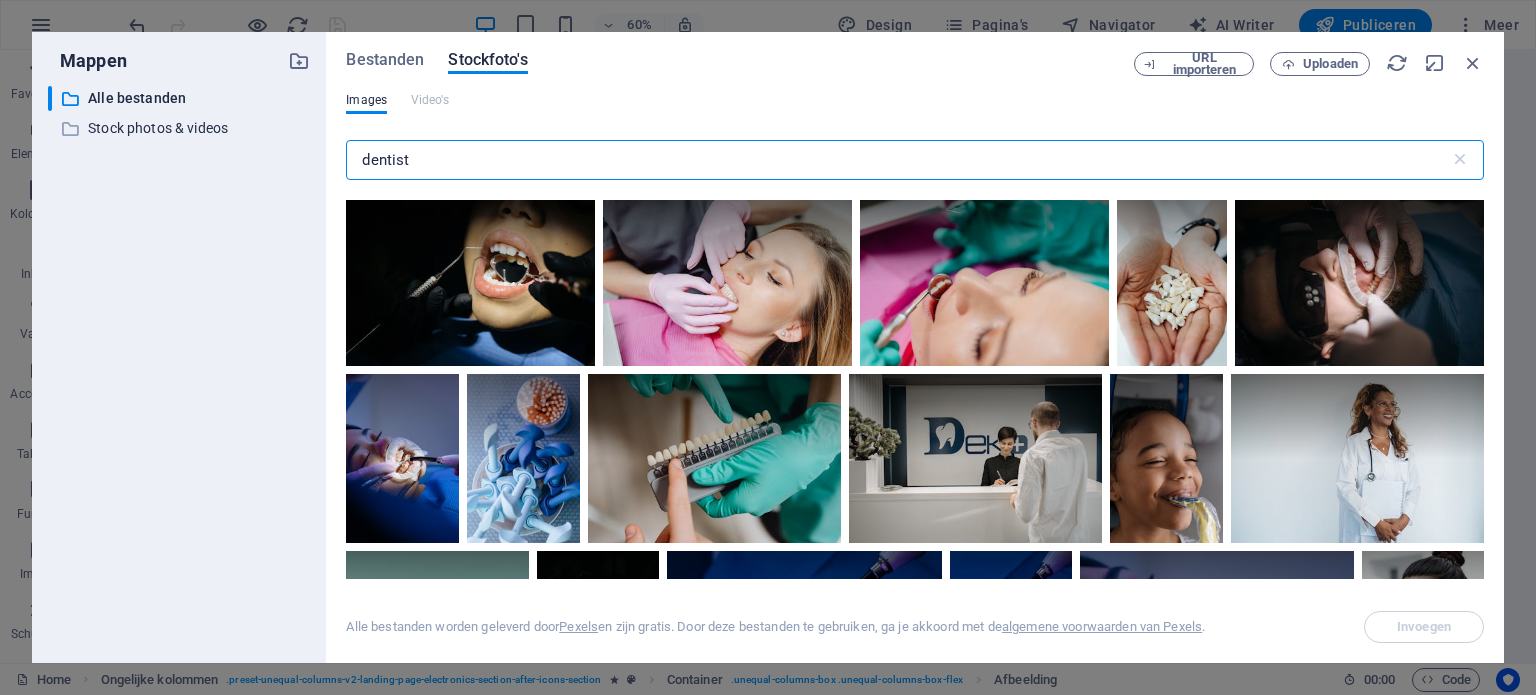 scroll, scrollTop: 6136, scrollLeft: 0, axis: vertical 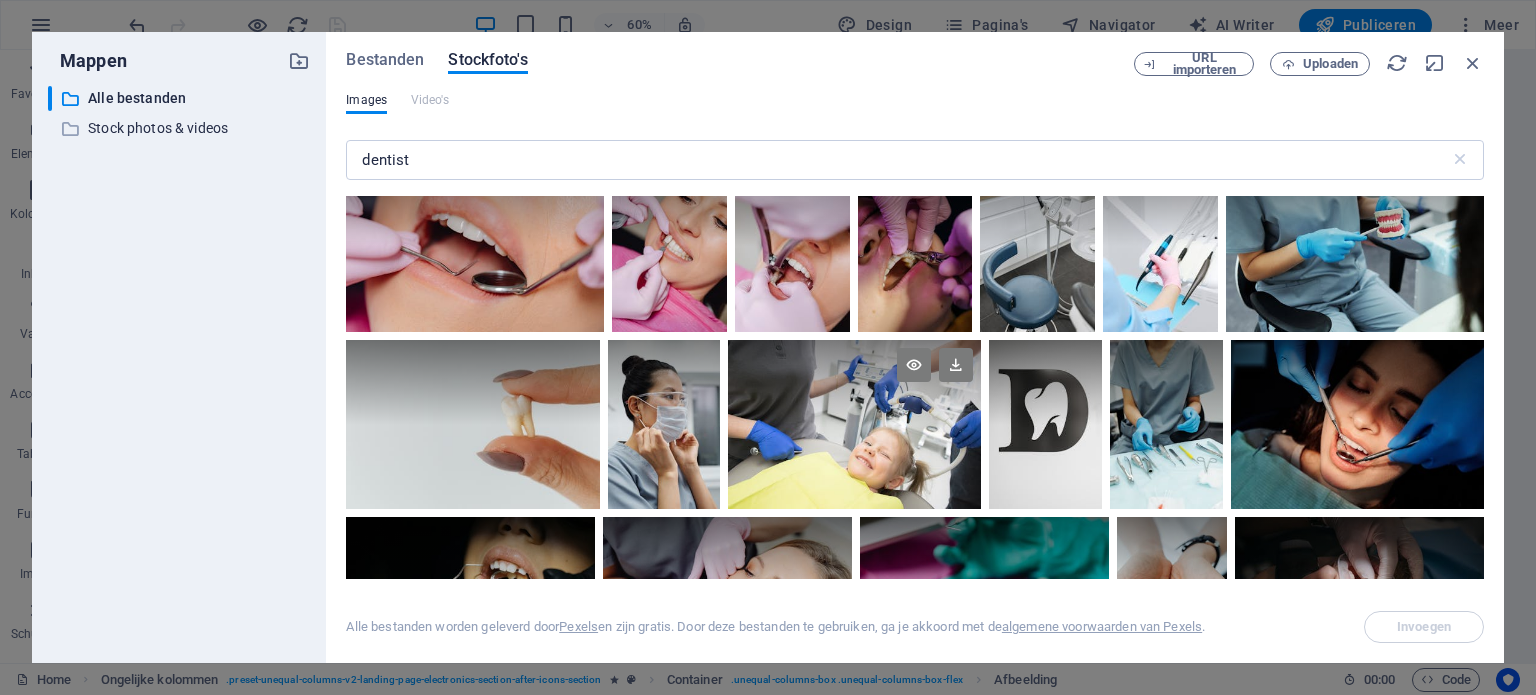click at bounding box center [854, 424] 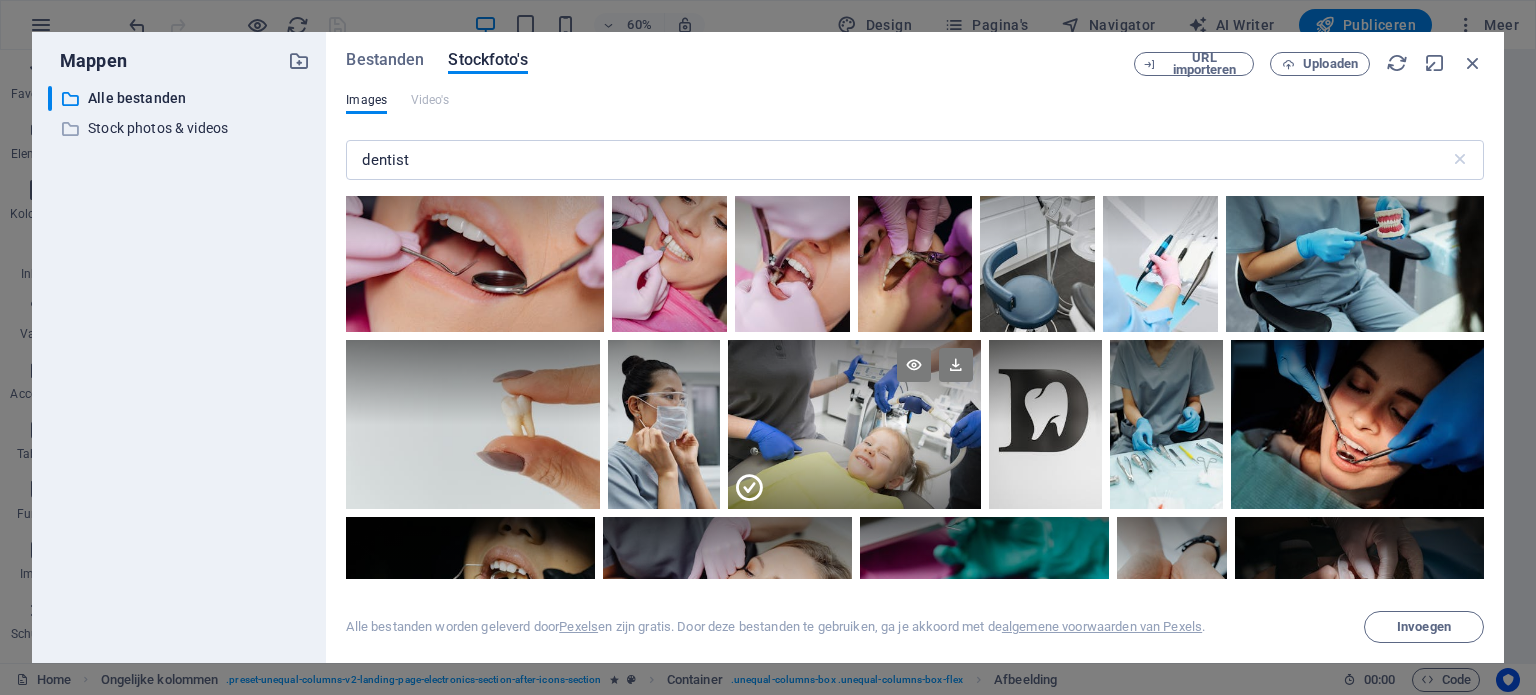click at bounding box center (854, 467) 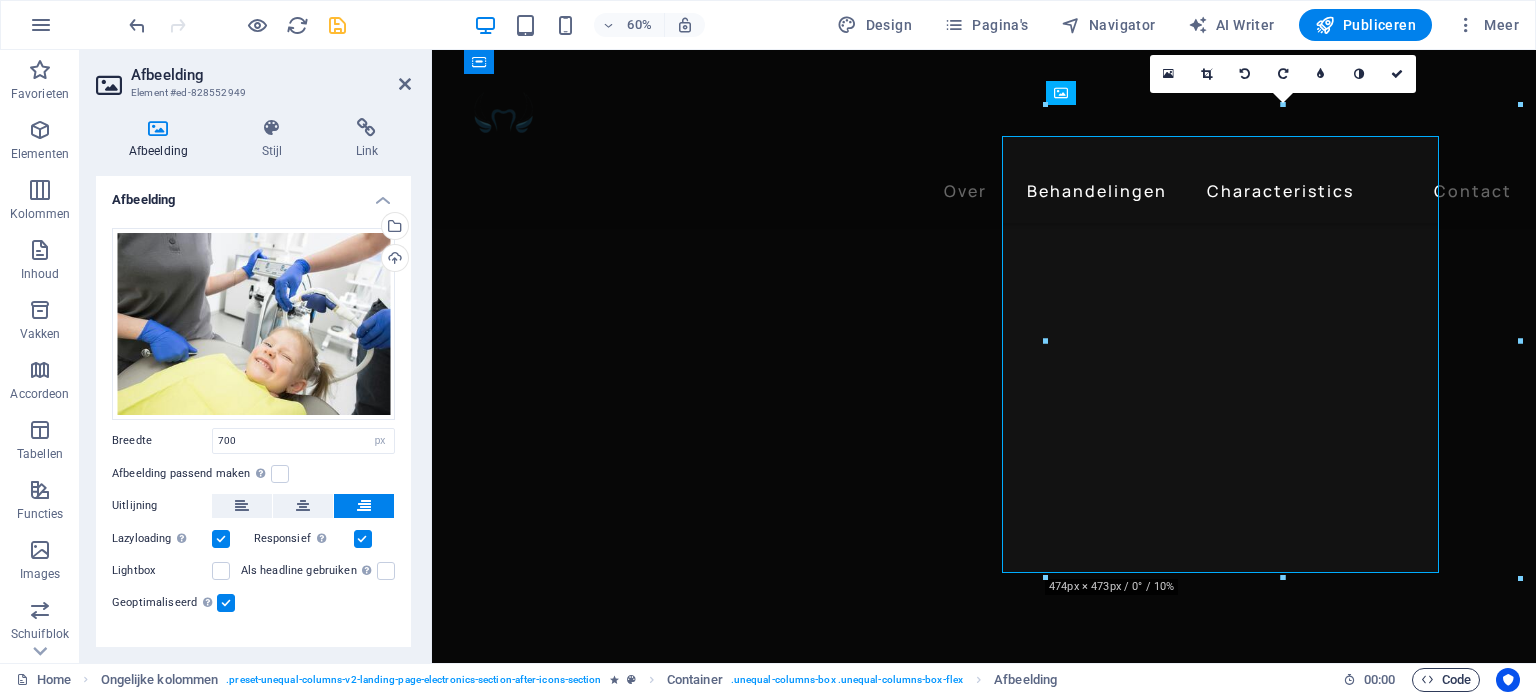 scroll, scrollTop: 1988, scrollLeft: 0, axis: vertical 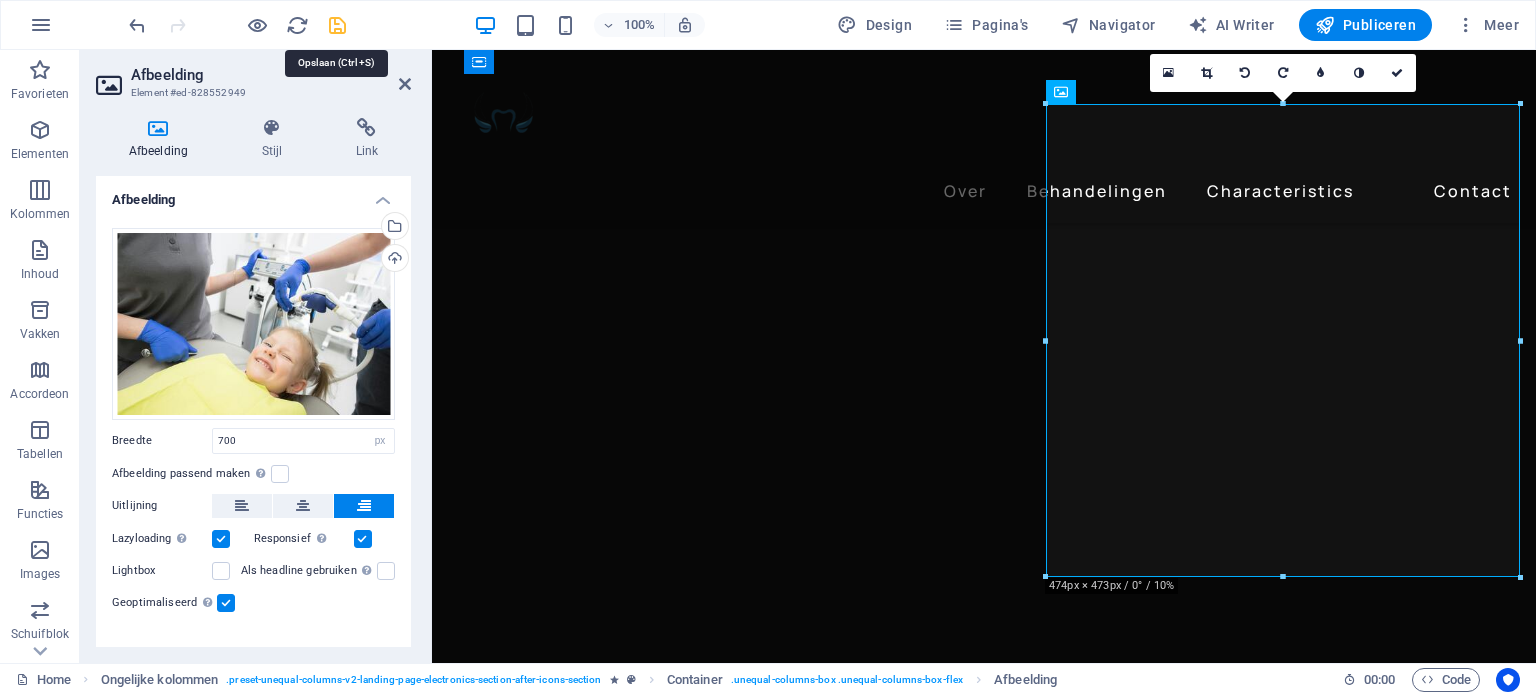click at bounding box center [337, 25] 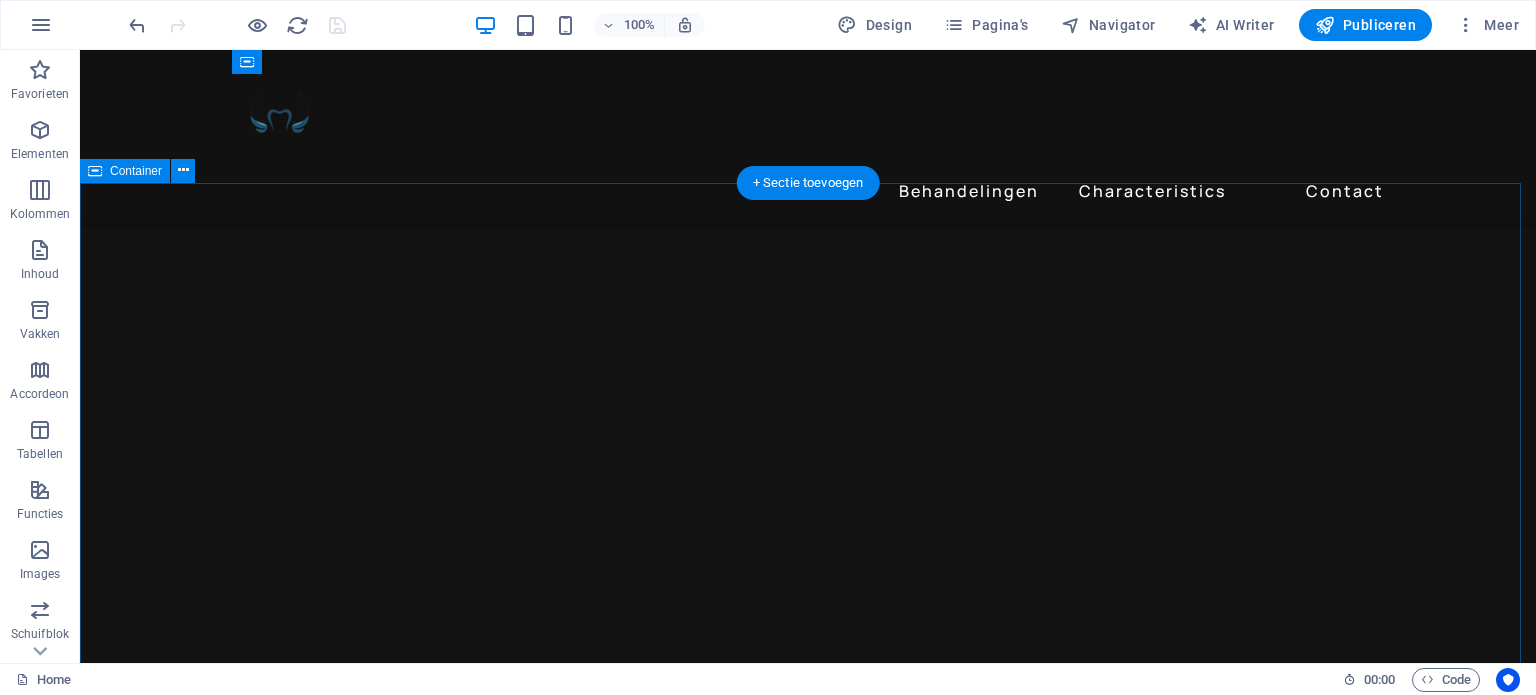 scroll, scrollTop: 2532, scrollLeft: 0, axis: vertical 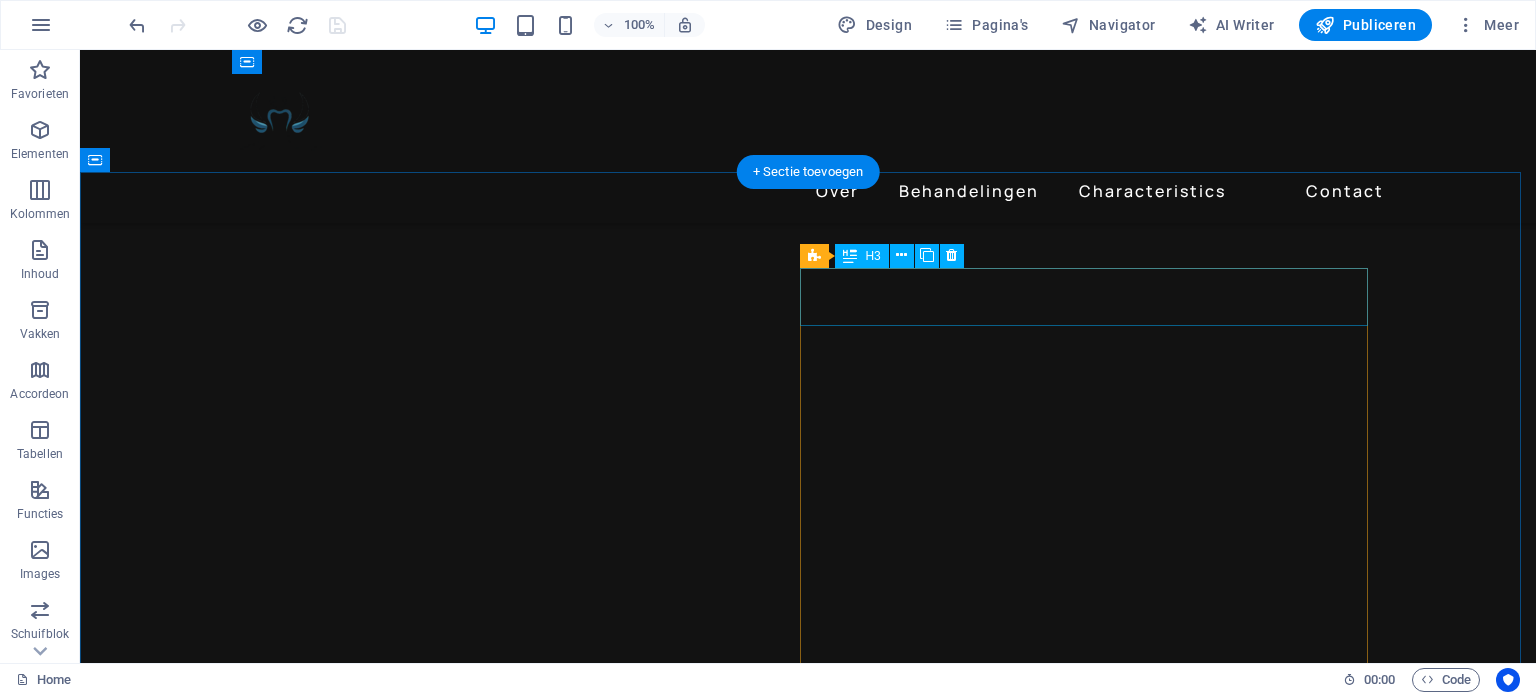 click on "Feel the music" at bounding box center (808, 6535) 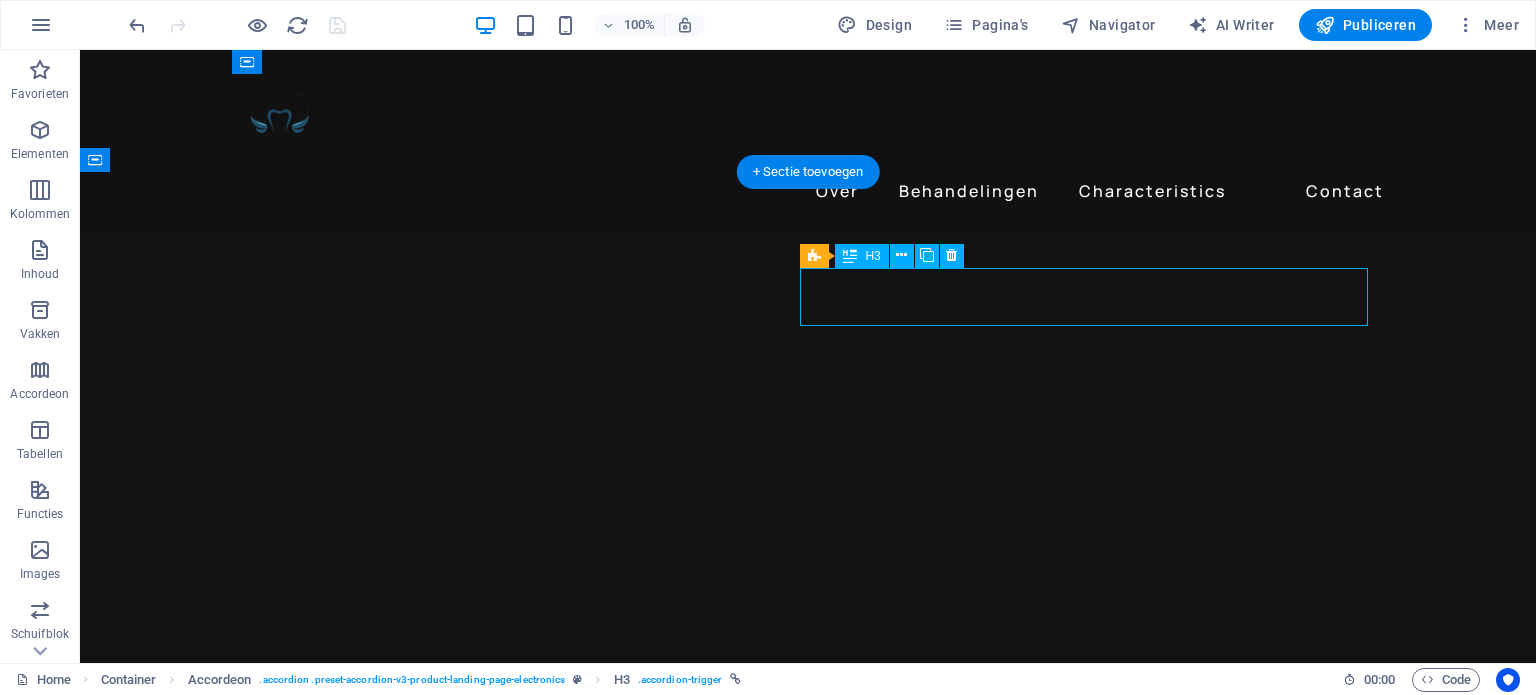 click on "Feel the music" at bounding box center (808, 6535) 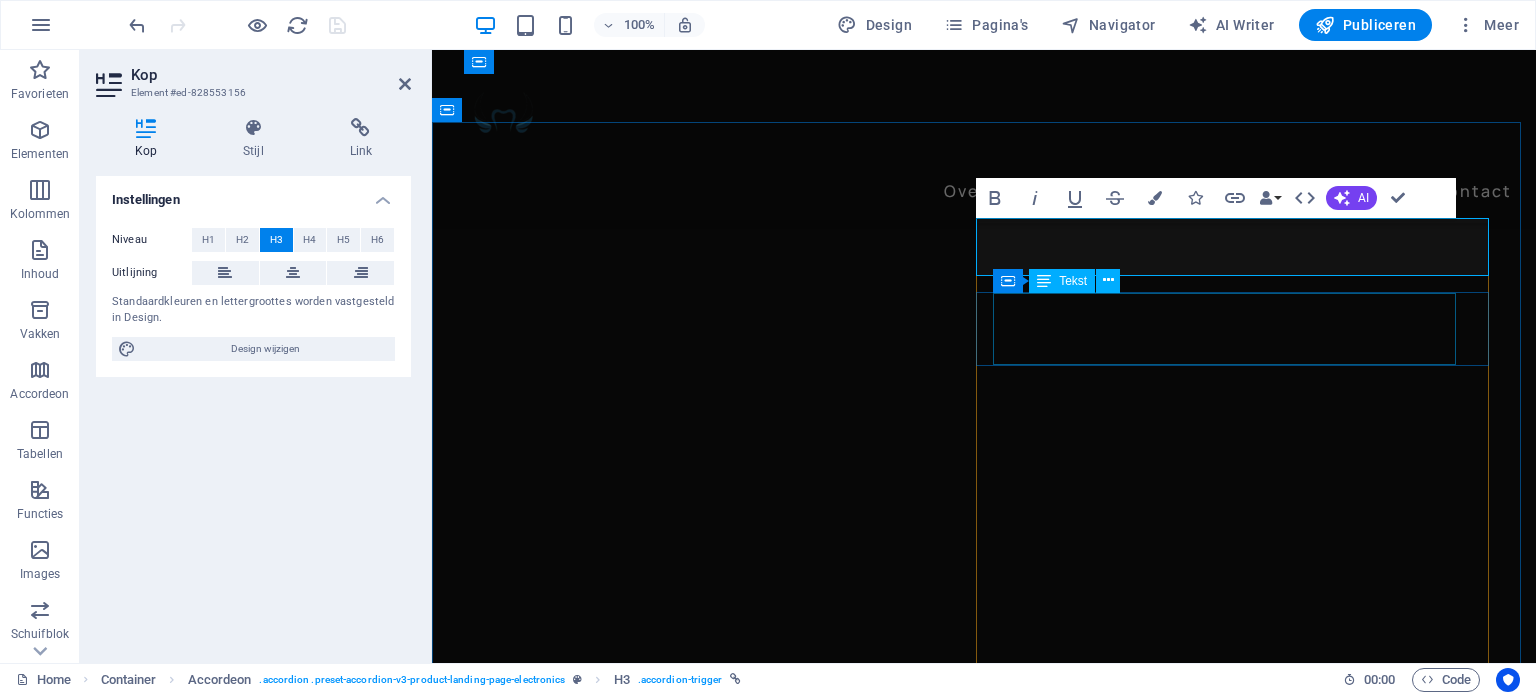 scroll, scrollTop: 2540, scrollLeft: 0, axis: vertical 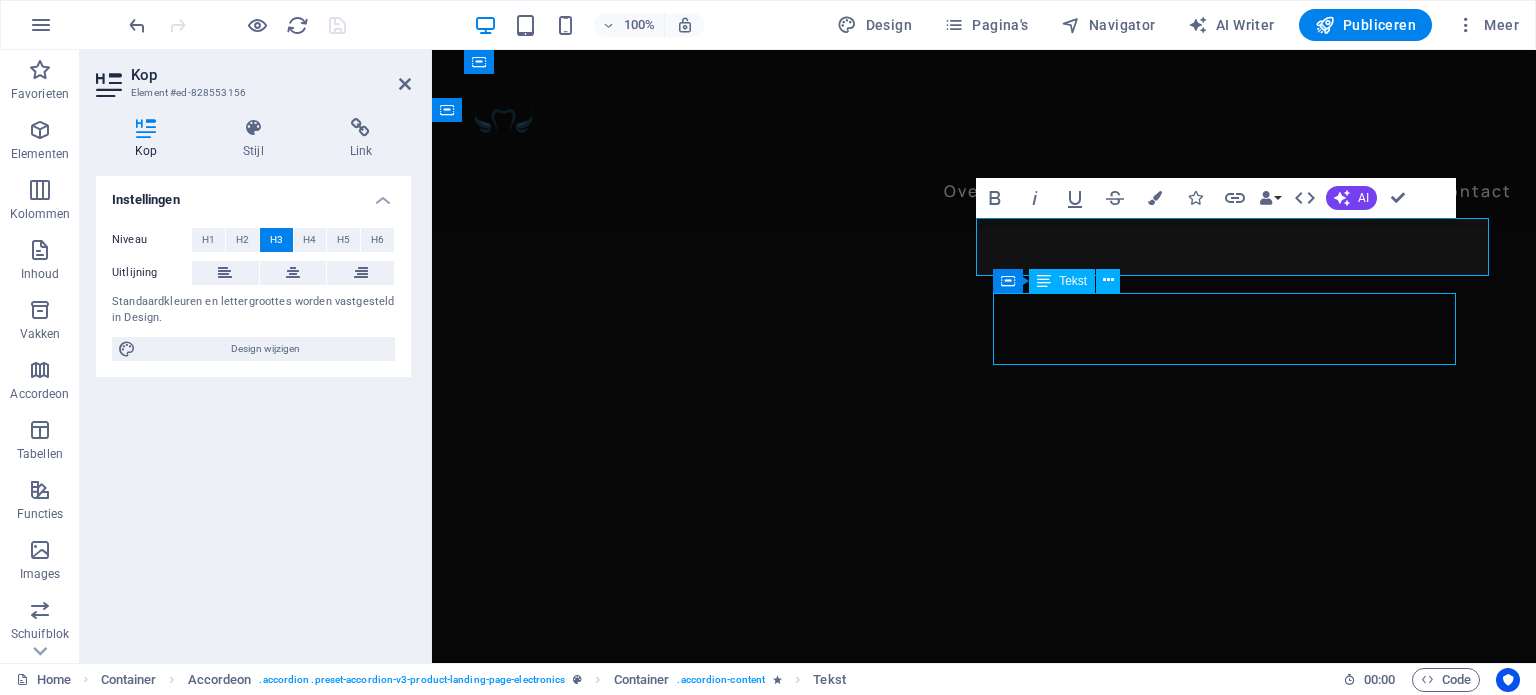 click on "Gadgets Headphones Wireless delivers premium playback with fine-tuned acoustics that maximize clarity breadth, and balance." at bounding box center (976, 6327) 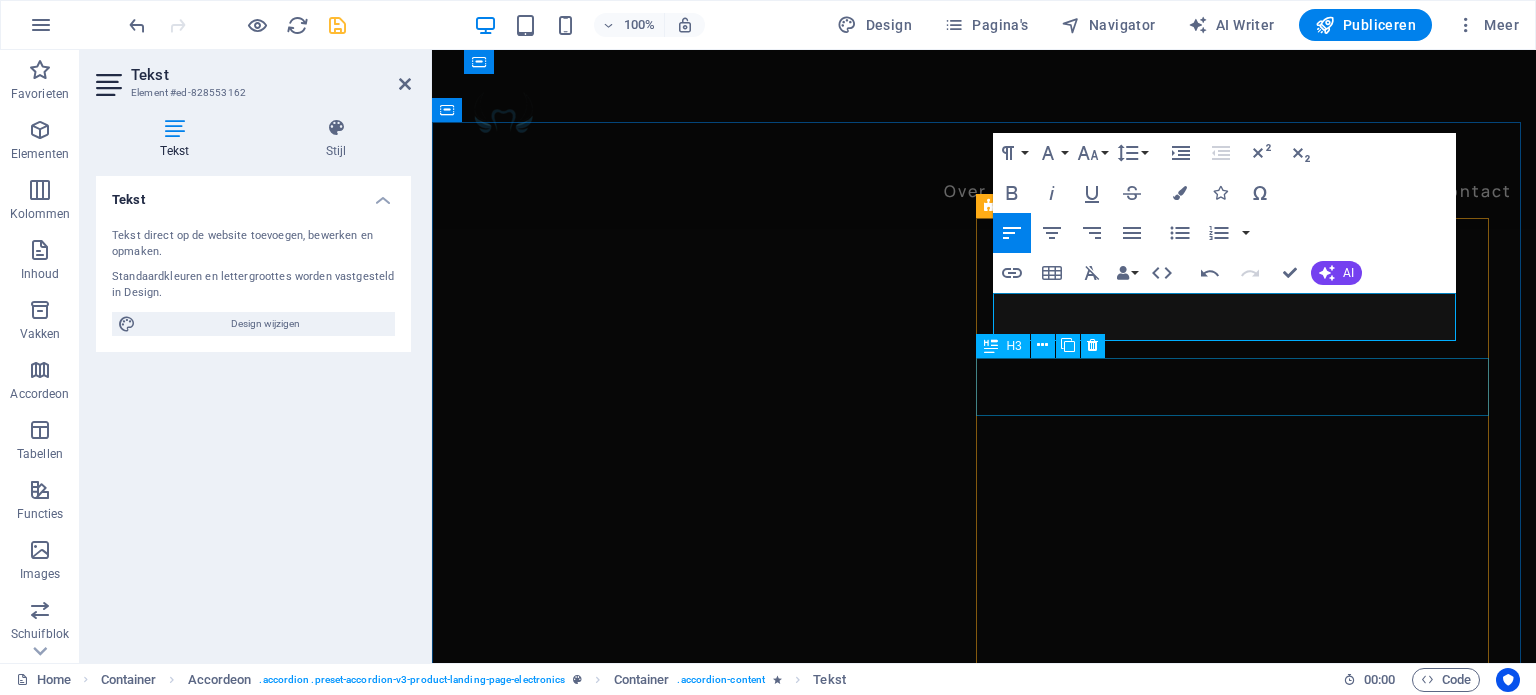 click on "All day play" at bounding box center (984, 6385) 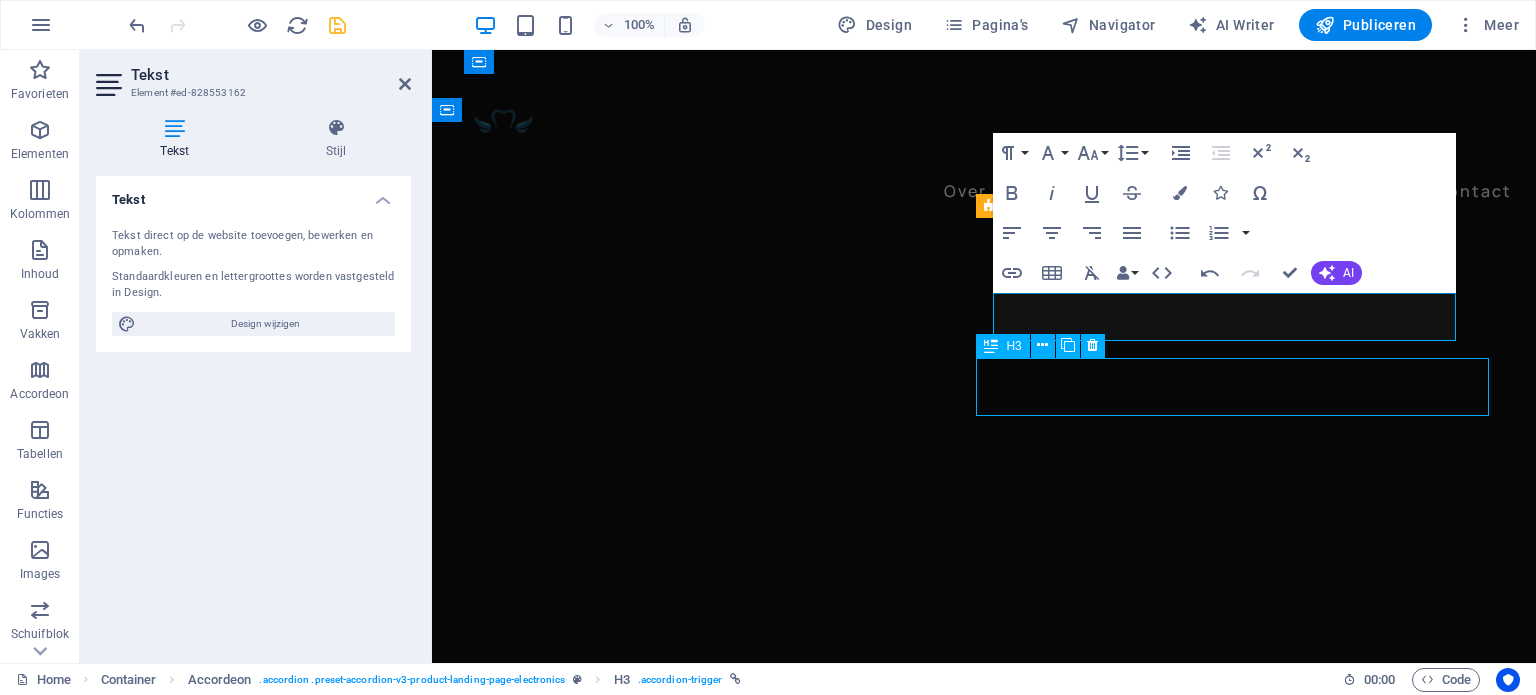 click on "All day play" at bounding box center [984, 6385] 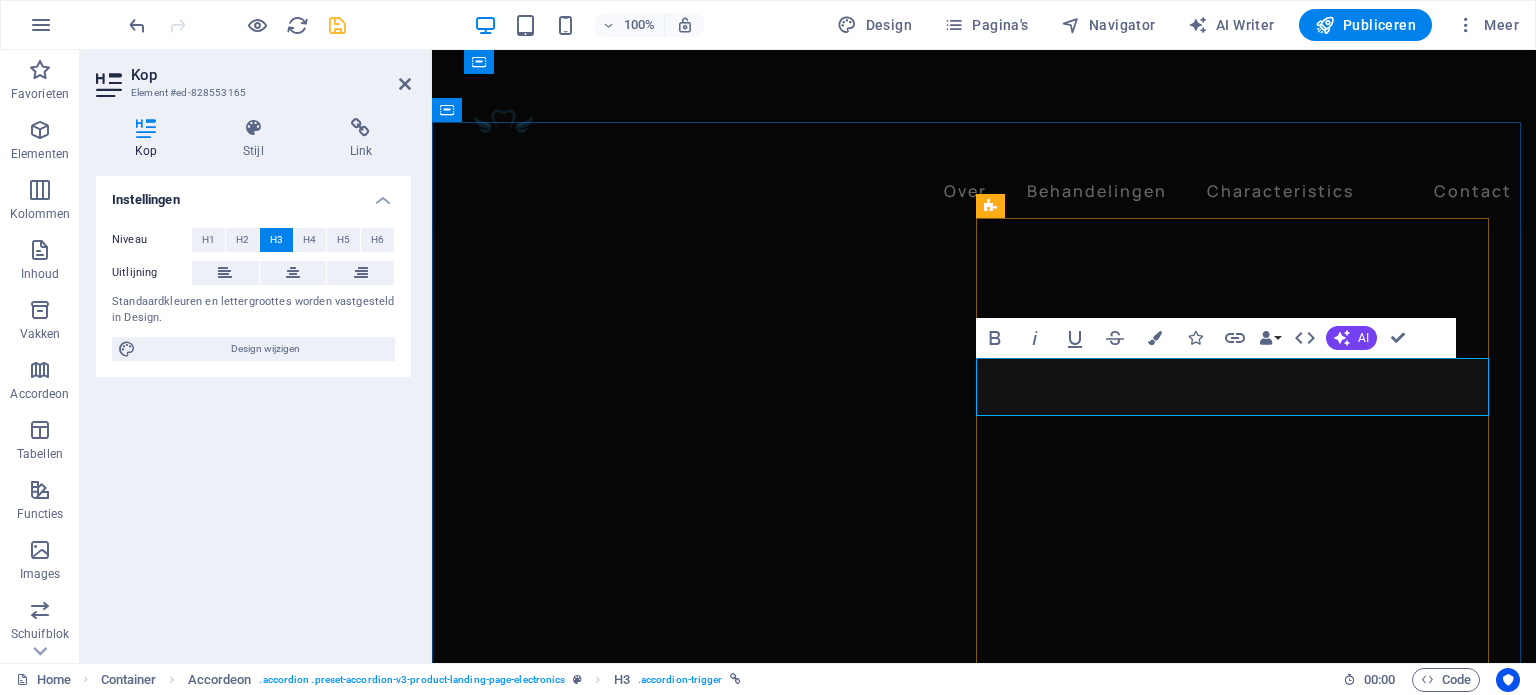 click on "🧠 Gespecialiseerd in Angstbegeleiding" at bounding box center [984, 6385] 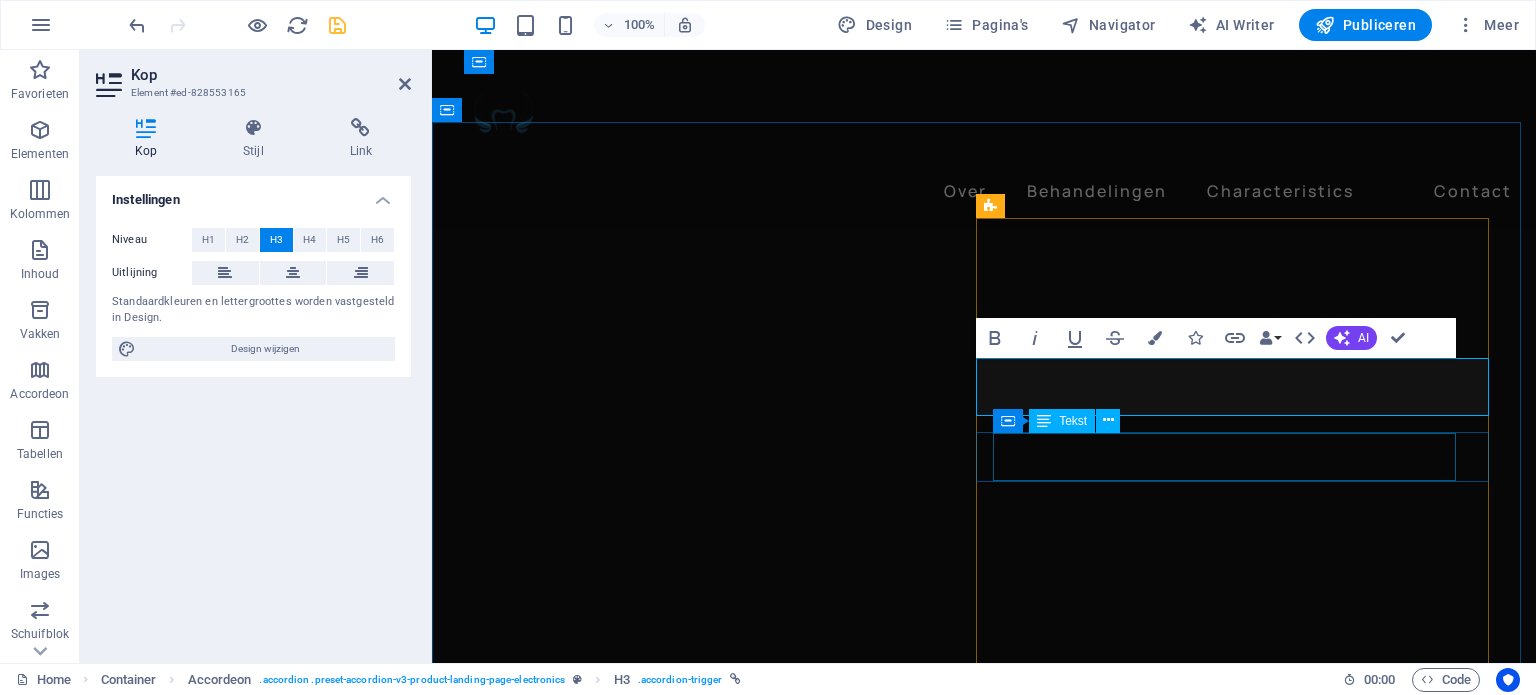 click on "24 hours of listening time with Fast Fuel, a quick 5-minute charge provides 3 hours of playback." at bounding box center [976, 6444] 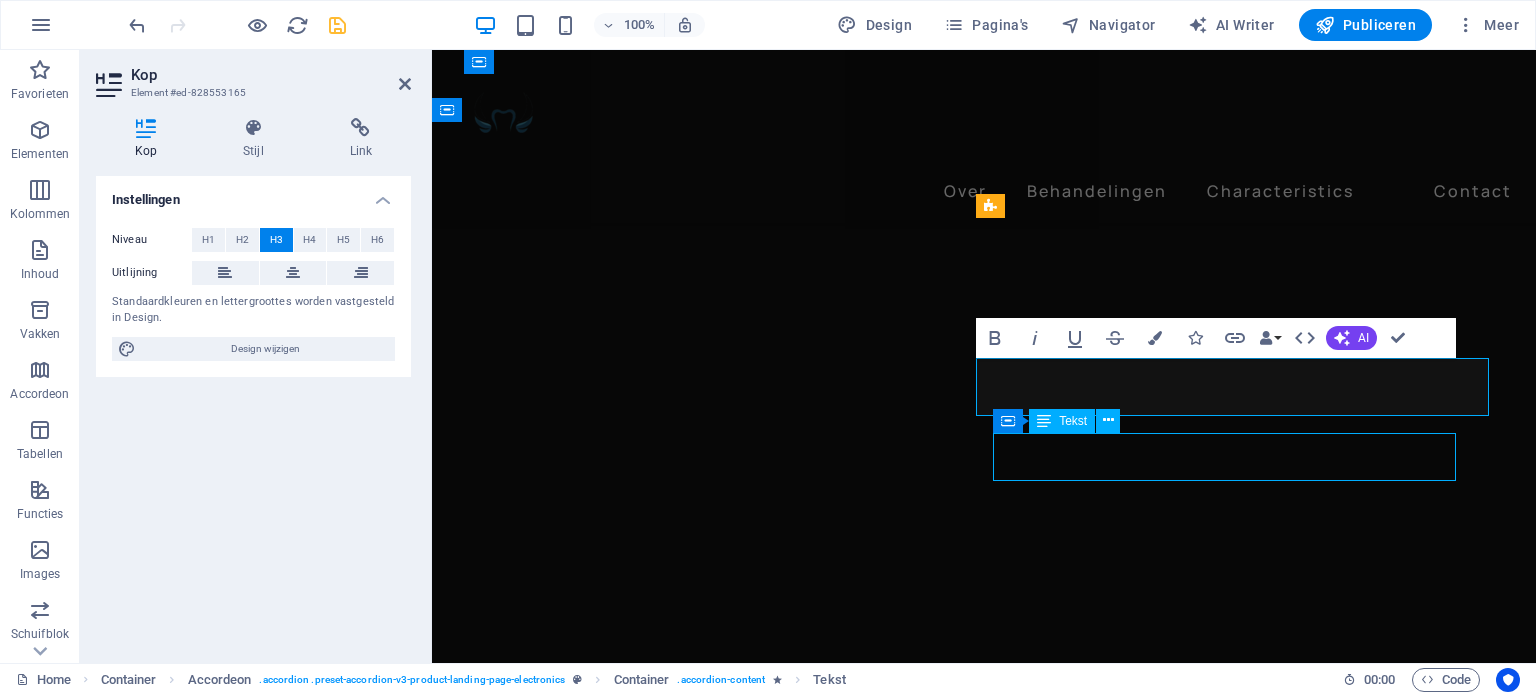 click on "24 hours of listening time with Fast Fuel, a quick 5-minute charge provides 3 hours of playback." at bounding box center (976, 6444) 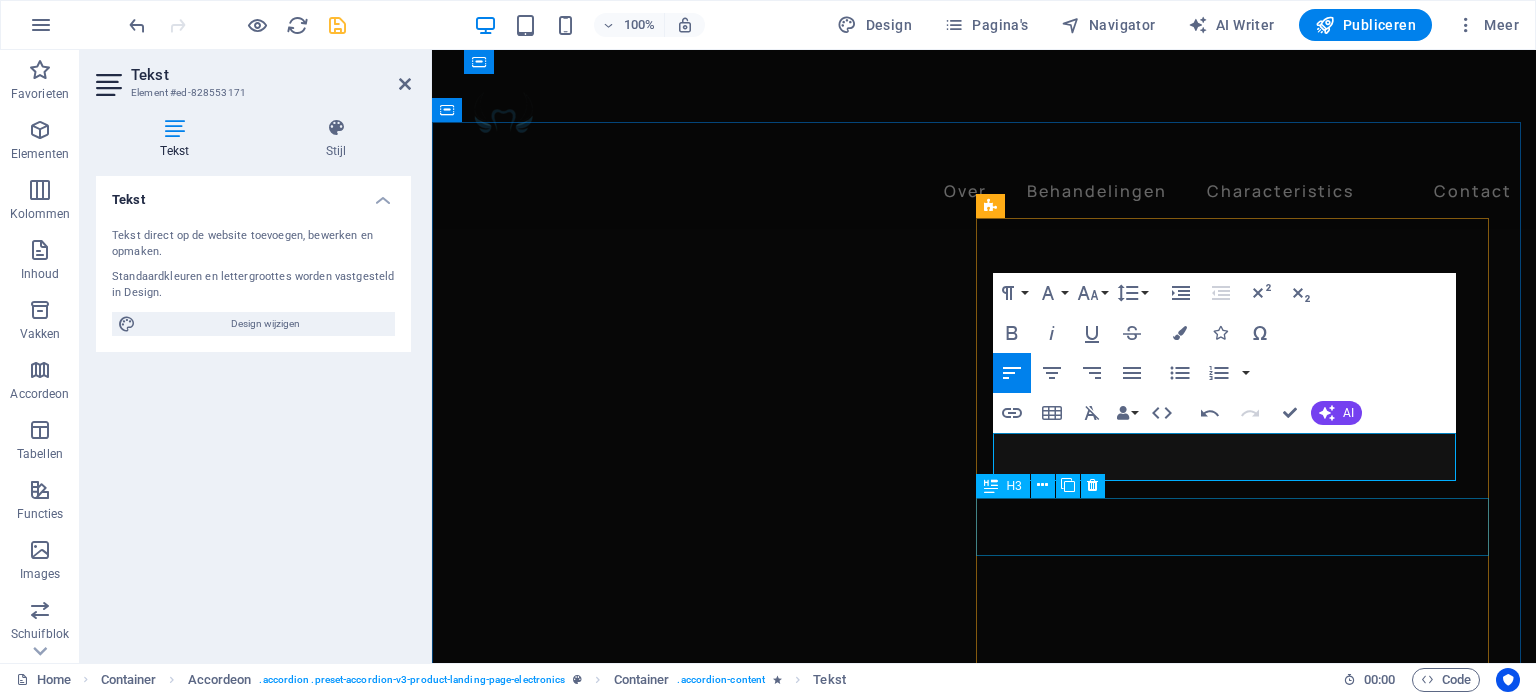 click on "Compatible with Apple and Android" at bounding box center (984, 6502) 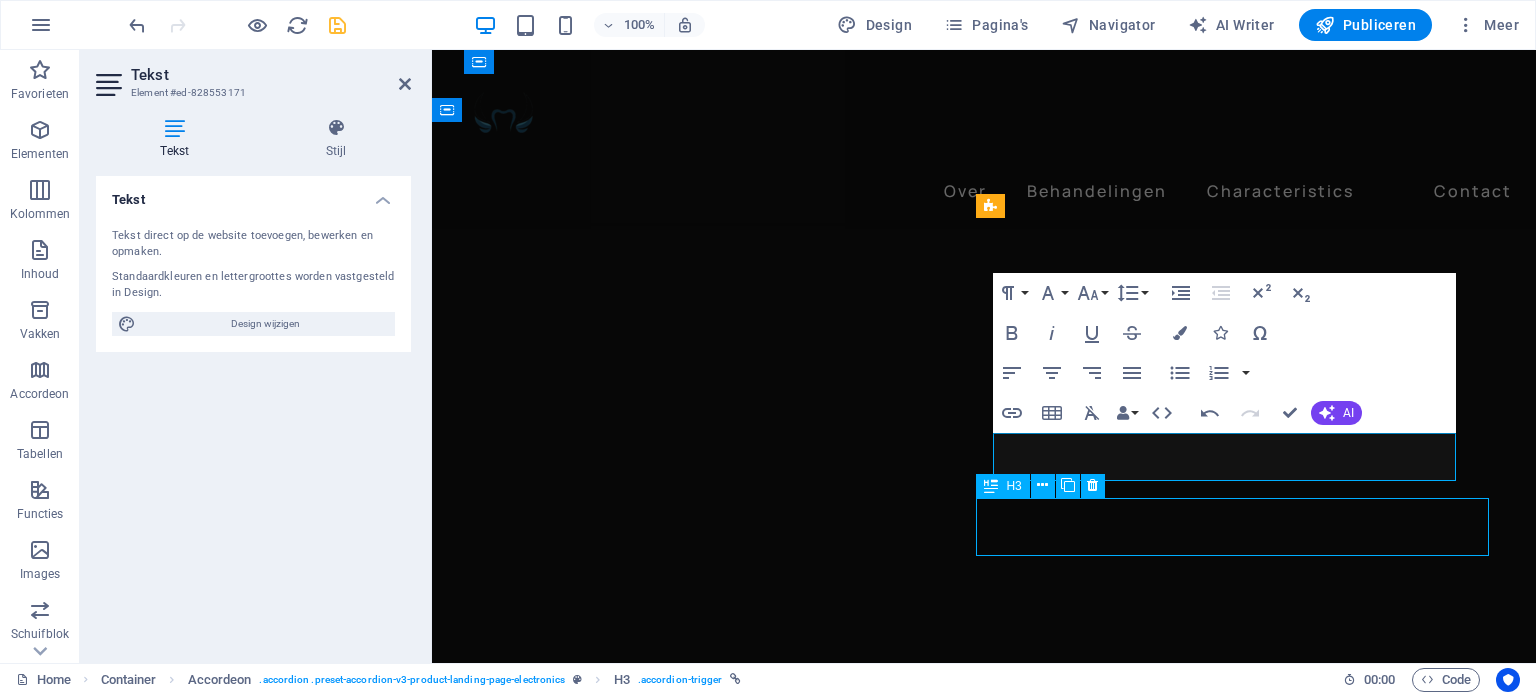 click on "Compatible with Apple and Android" at bounding box center (984, 6502) 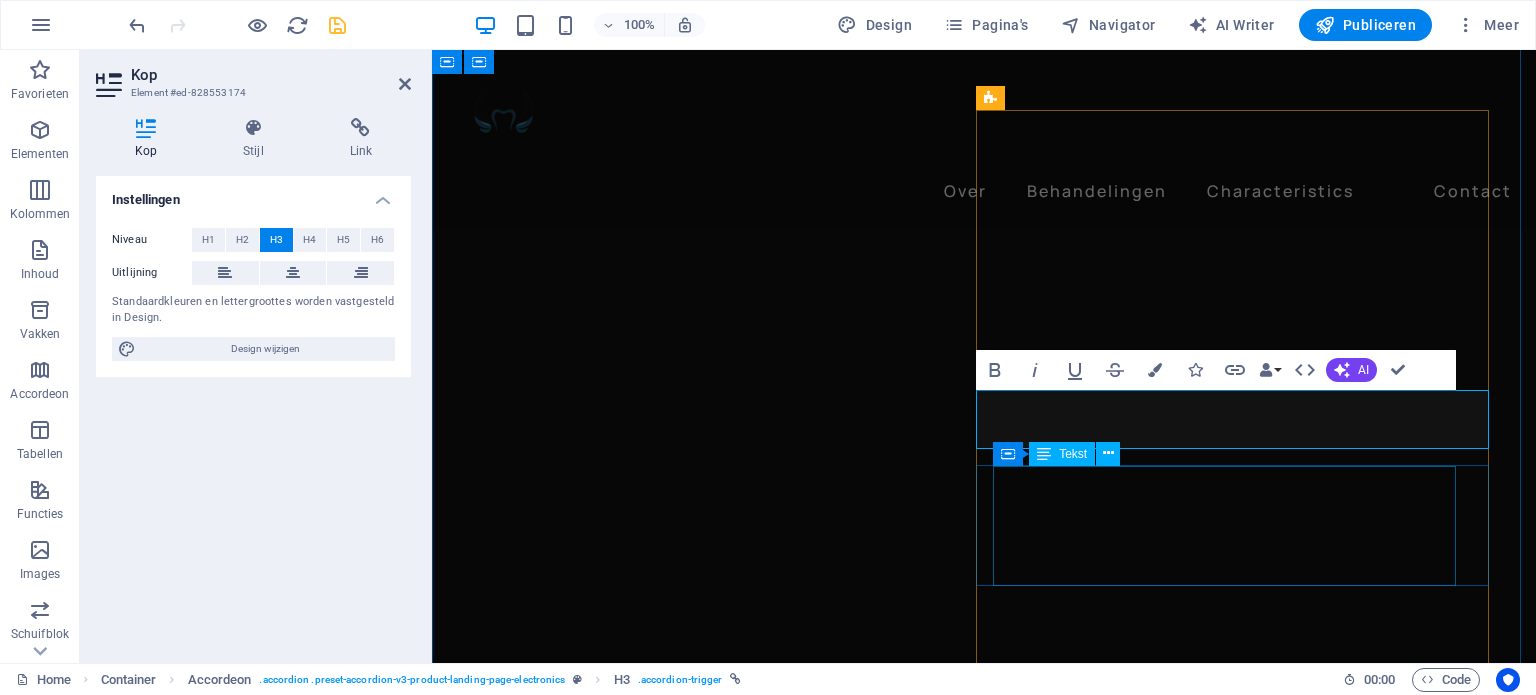 scroll, scrollTop: 2648, scrollLeft: 0, axis: vertical 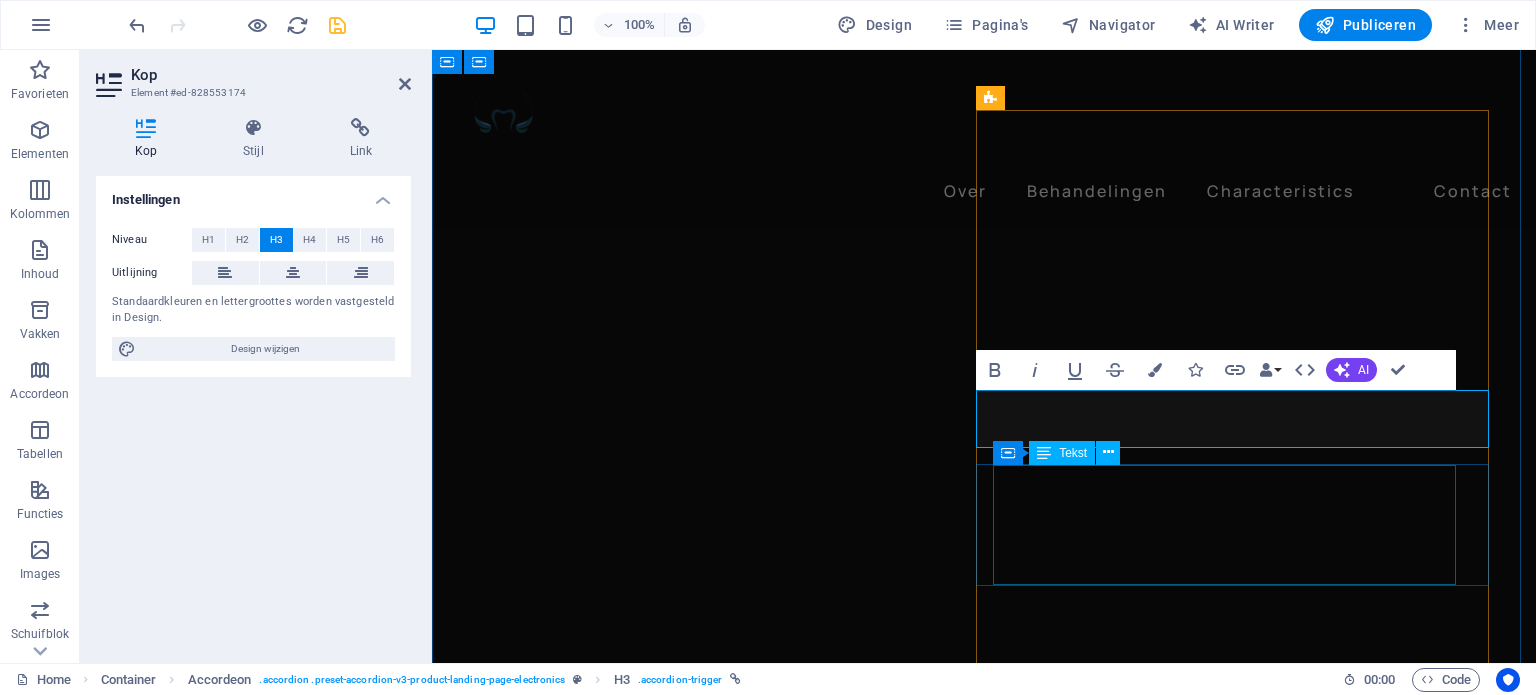 click on "Gadgets Headphones Wireless  are ready to go when you are. They instantly set up - just power on and hold near your iPhone - then simultaneously connect to your Apple Watch, iPad, and Mac. They easily connect to Android devices via Bluetooth right out of the box." at bounding box center [976, 6465] 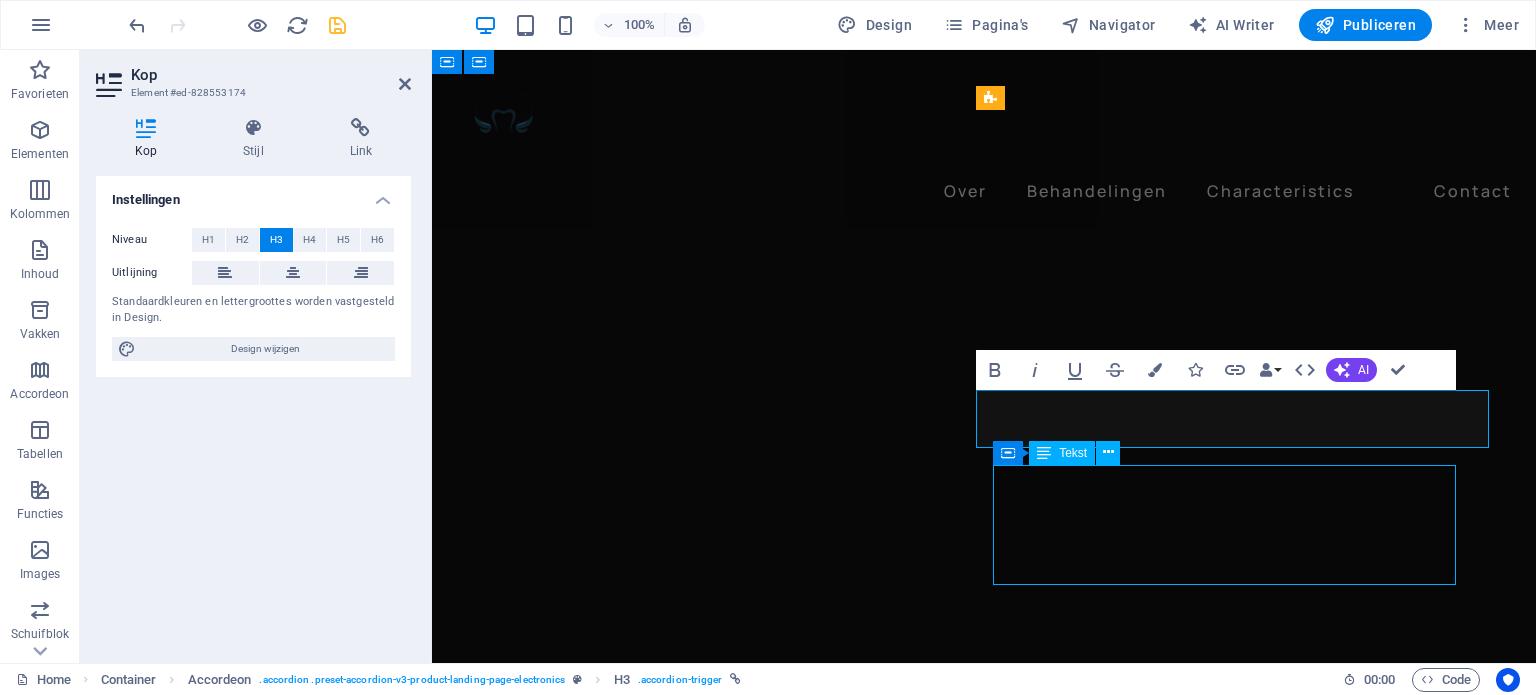 click on "Gadgets Headphones Wireless  are ready to go when you are. They instantly set up - just power on and hold near your iPhone - then simultaneously connect to your Apple Watch, iPad, and Mac. They easily connect to Android devices via Bluetooth right out of the box." at bounding box center [976, 6465] 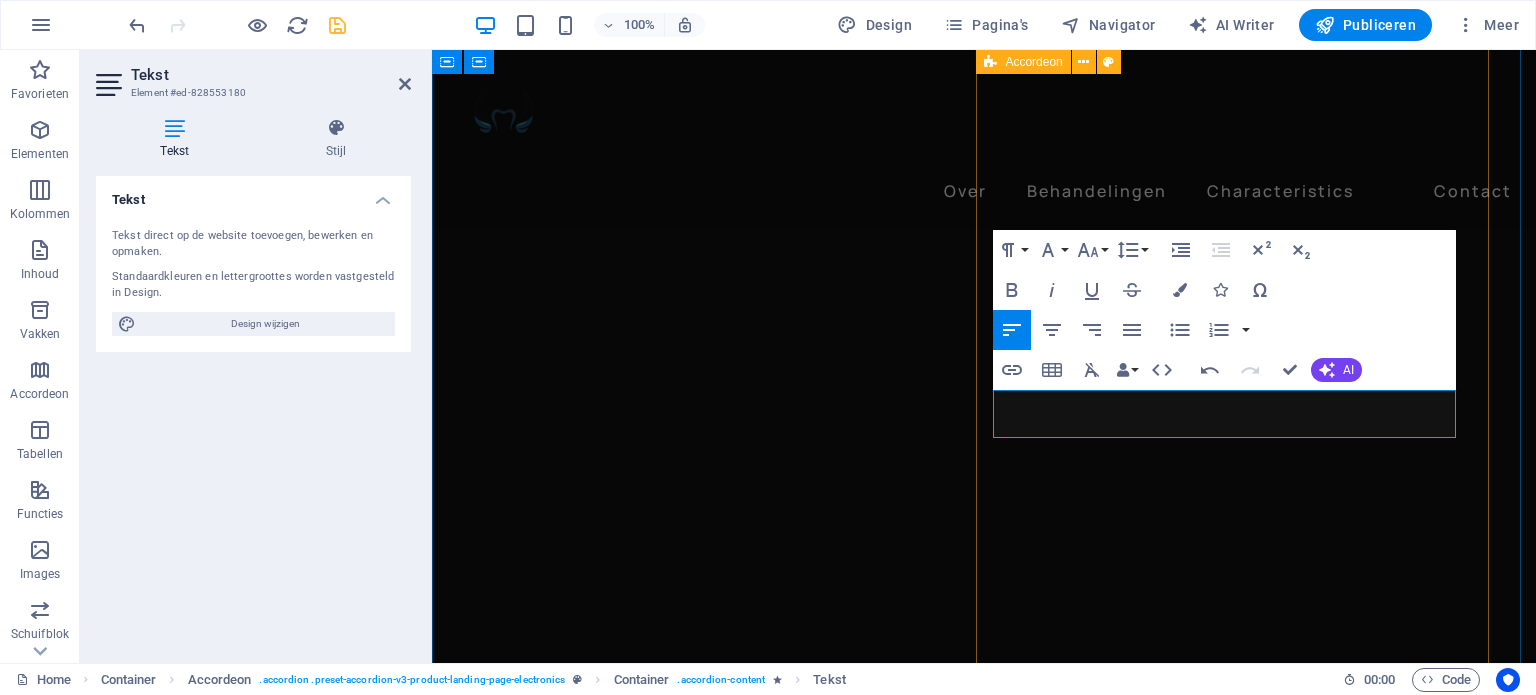 scroll, scrollTop: 2800, scrollLeft: 0, axis: vertical 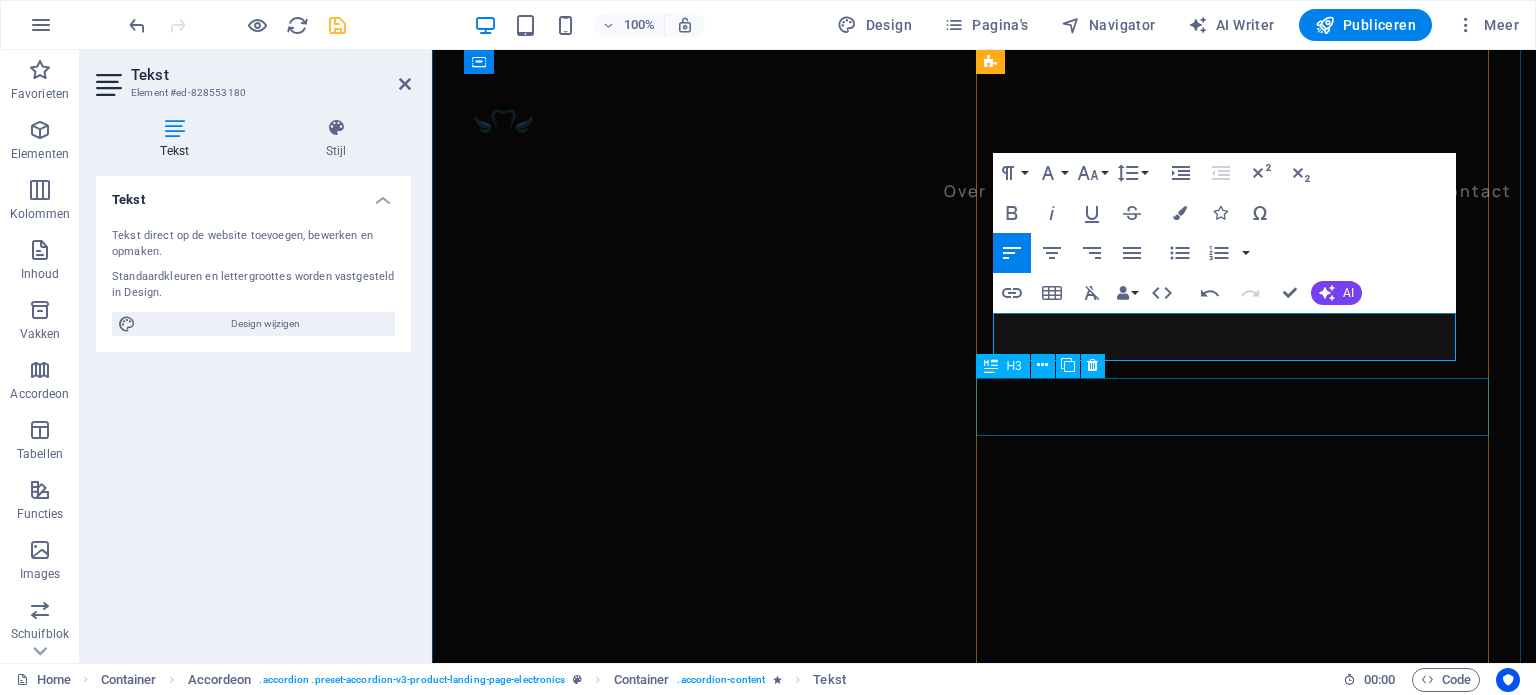 click on "Designed for Comfort" at bounding box center (984, 6359) 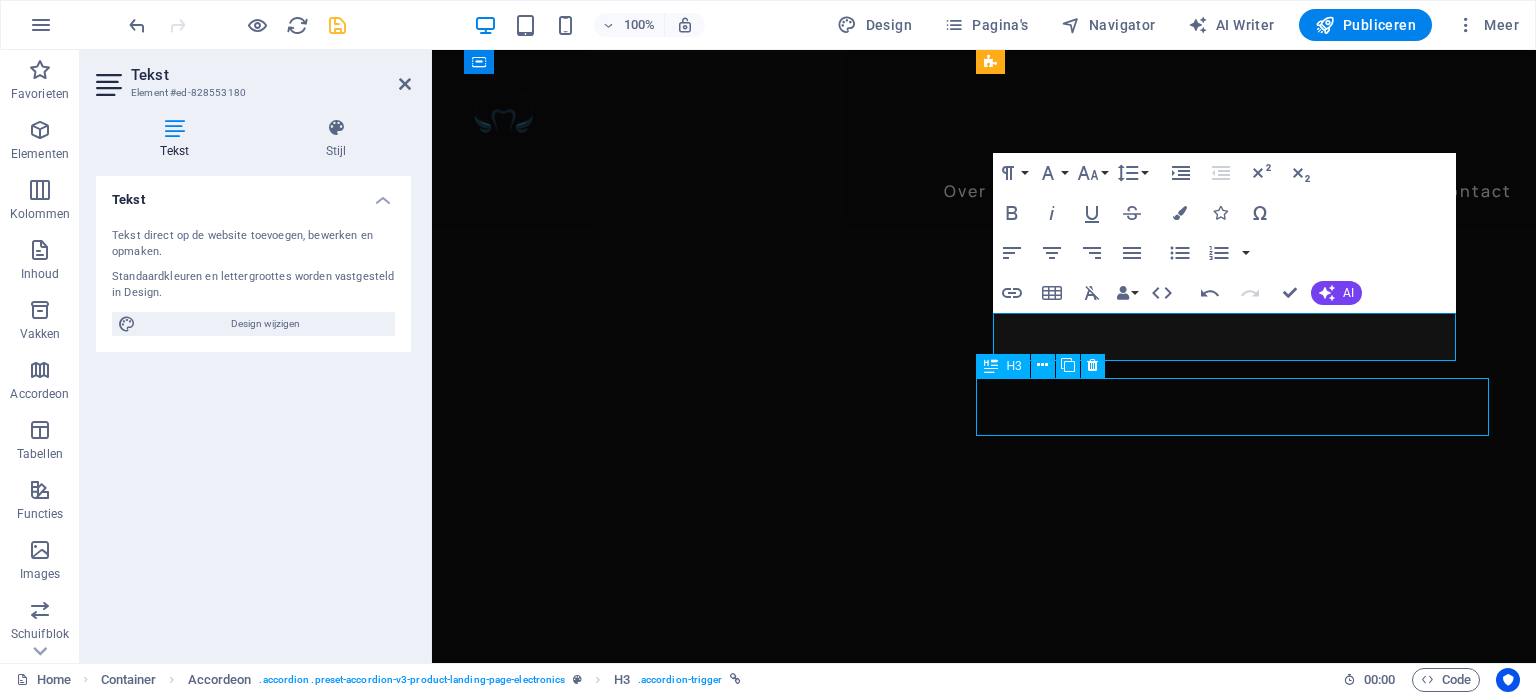 click on "Designed for Comfort" at bounding box center (984, 6359) 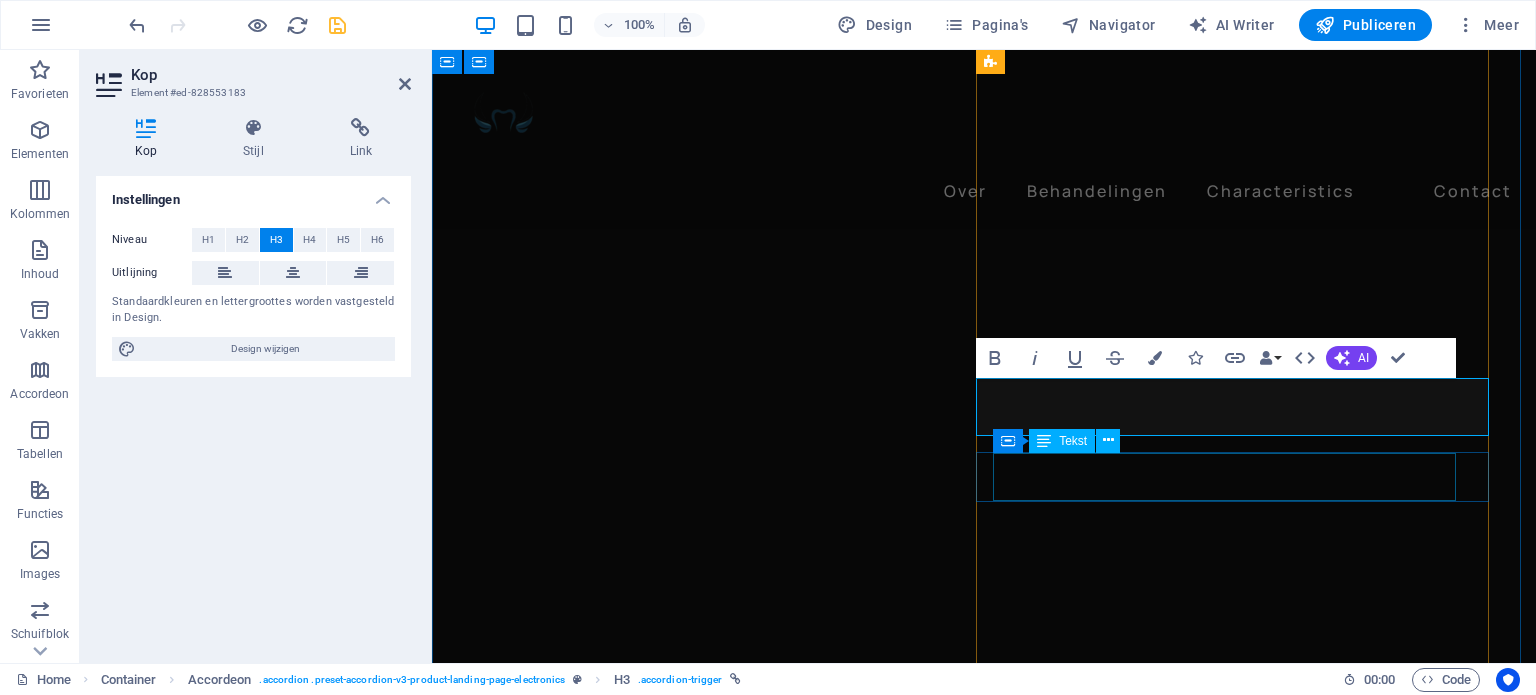 click on "The on-ear, cushioned ear cups are adjustable, so you can customize your fit for all-day listening comfort." at bounding box center (976, 6418) 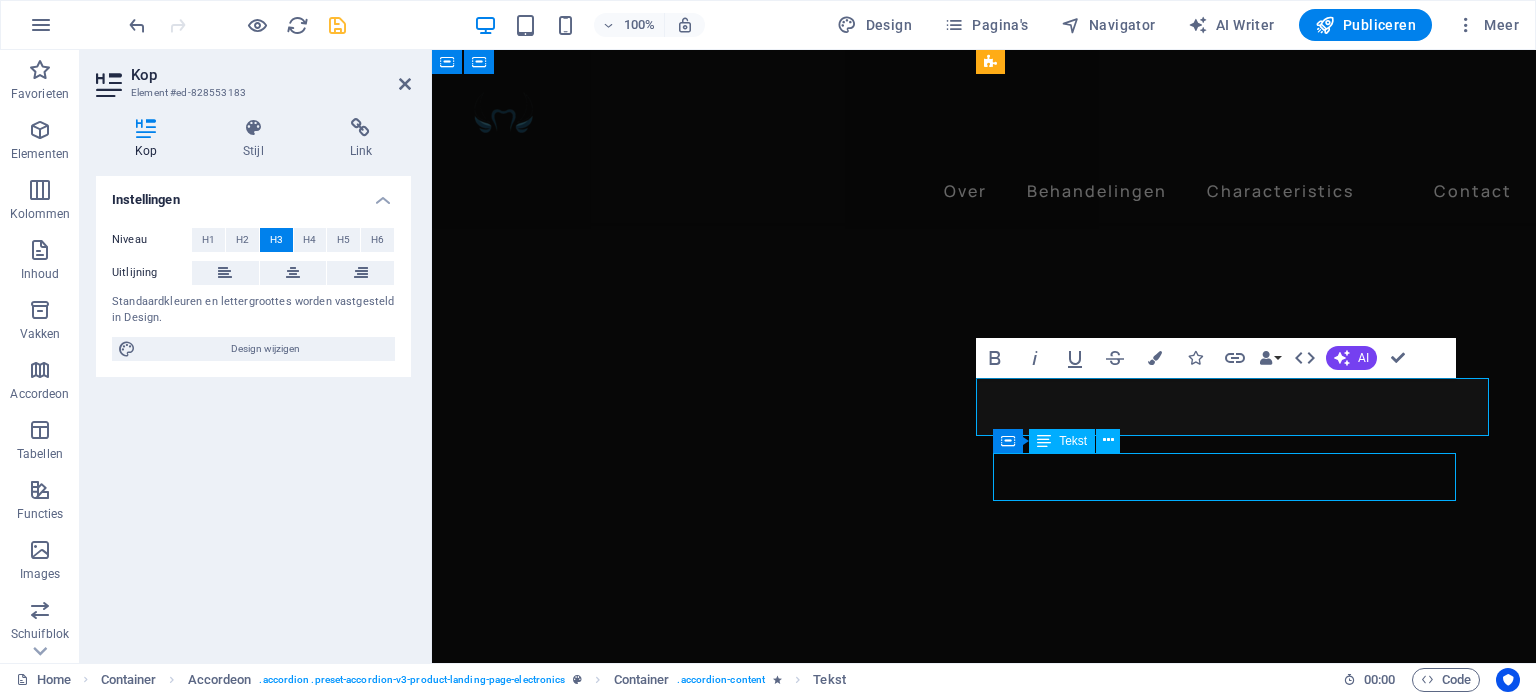 click on "The on-ear, cushioned ear cups are adjustable, so you can customize your fit for all-day listening comfort." at bounding box center [976, 6418] 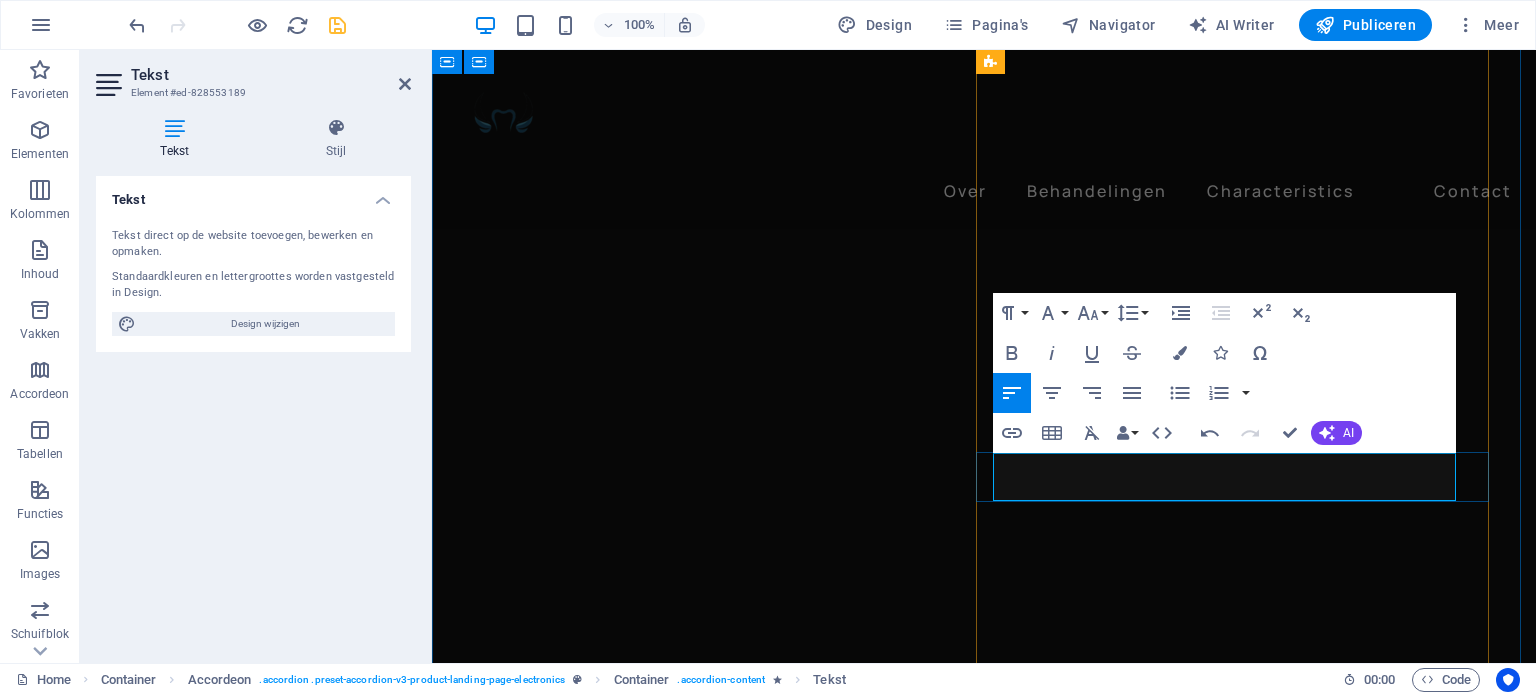 type 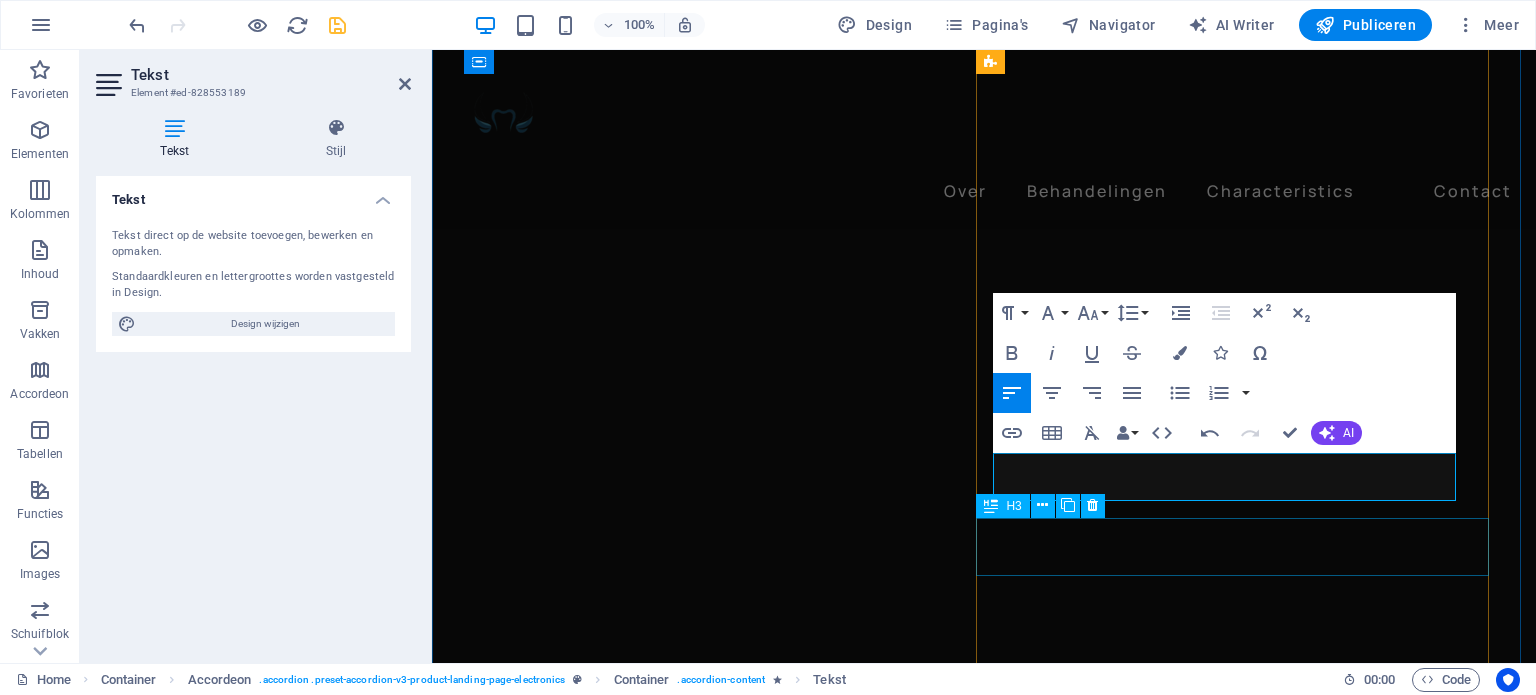 click on "On device Controls" at bounding box center (984, 6476) 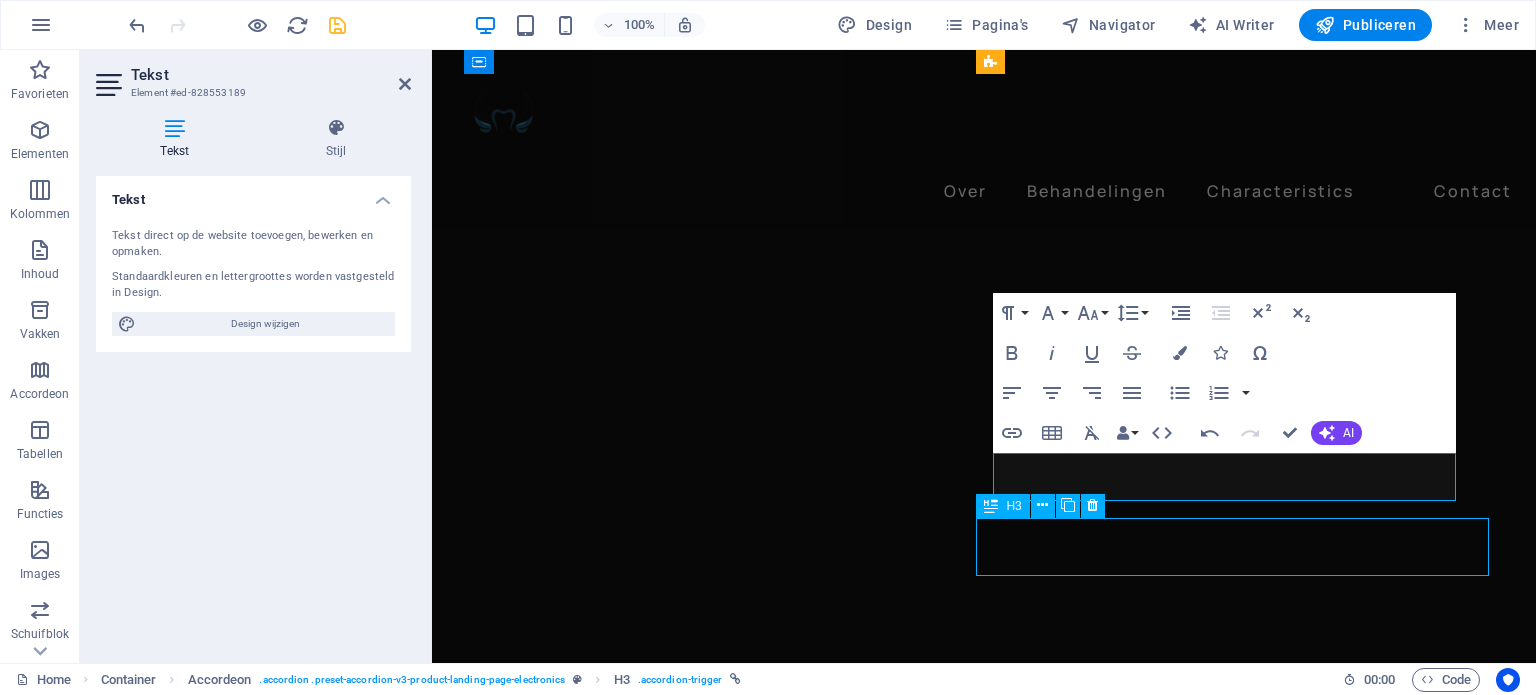 click on "On device Controls" at bounding box center [984, 6476] 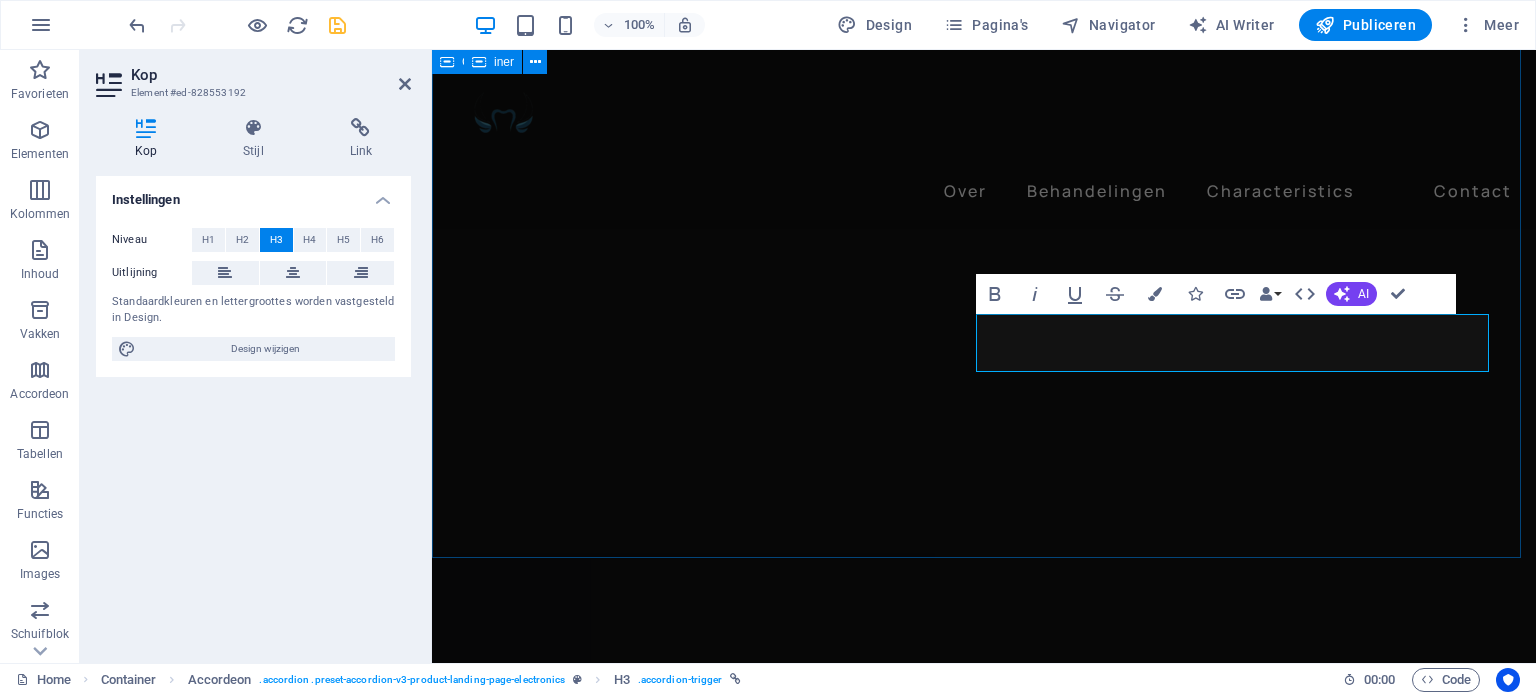 scroll, scrollTop: 3004, scrollLeft: 0, axis: vertical 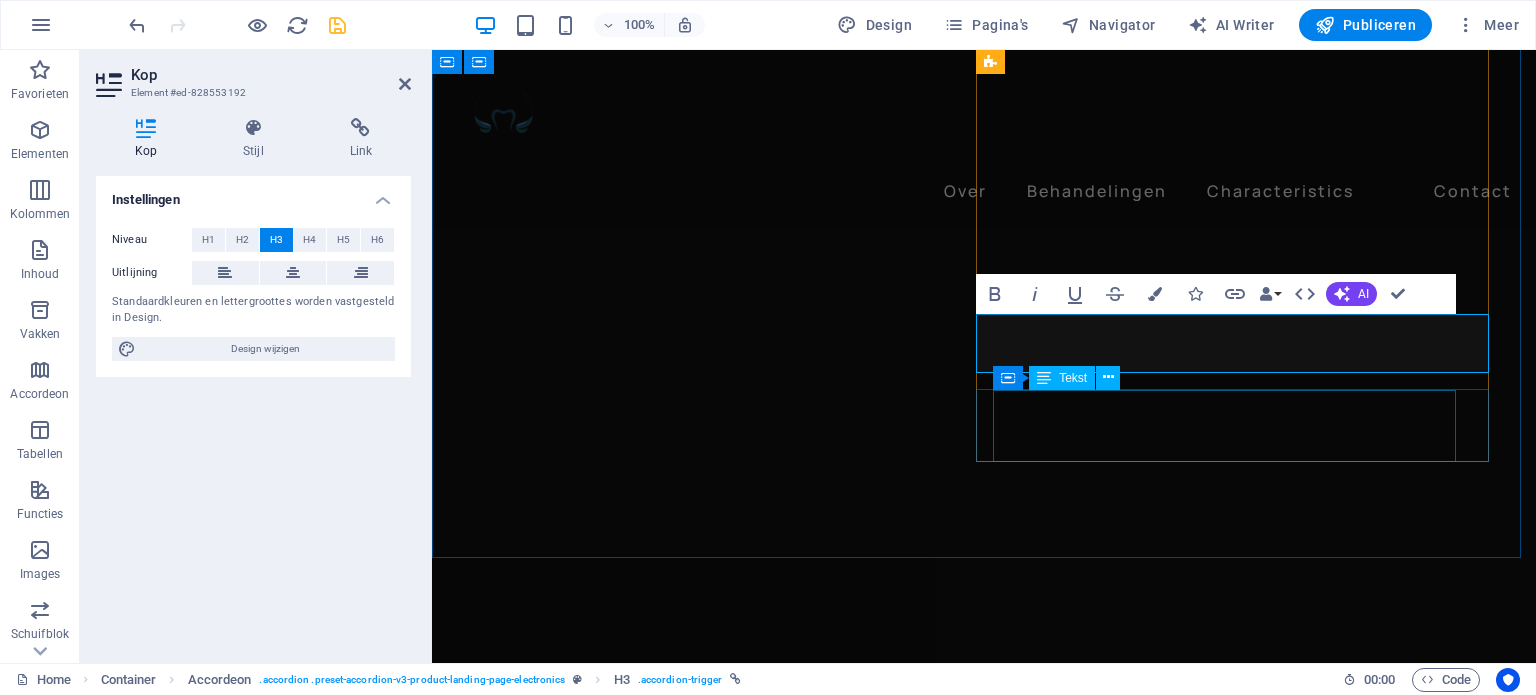 click on "Use the “G” button on the left earcup to control your music. “+” and “-” buttons on the bottom of right earcup control volume while small button on the top activates voice control assistant." at bounding box center (976, 6335) 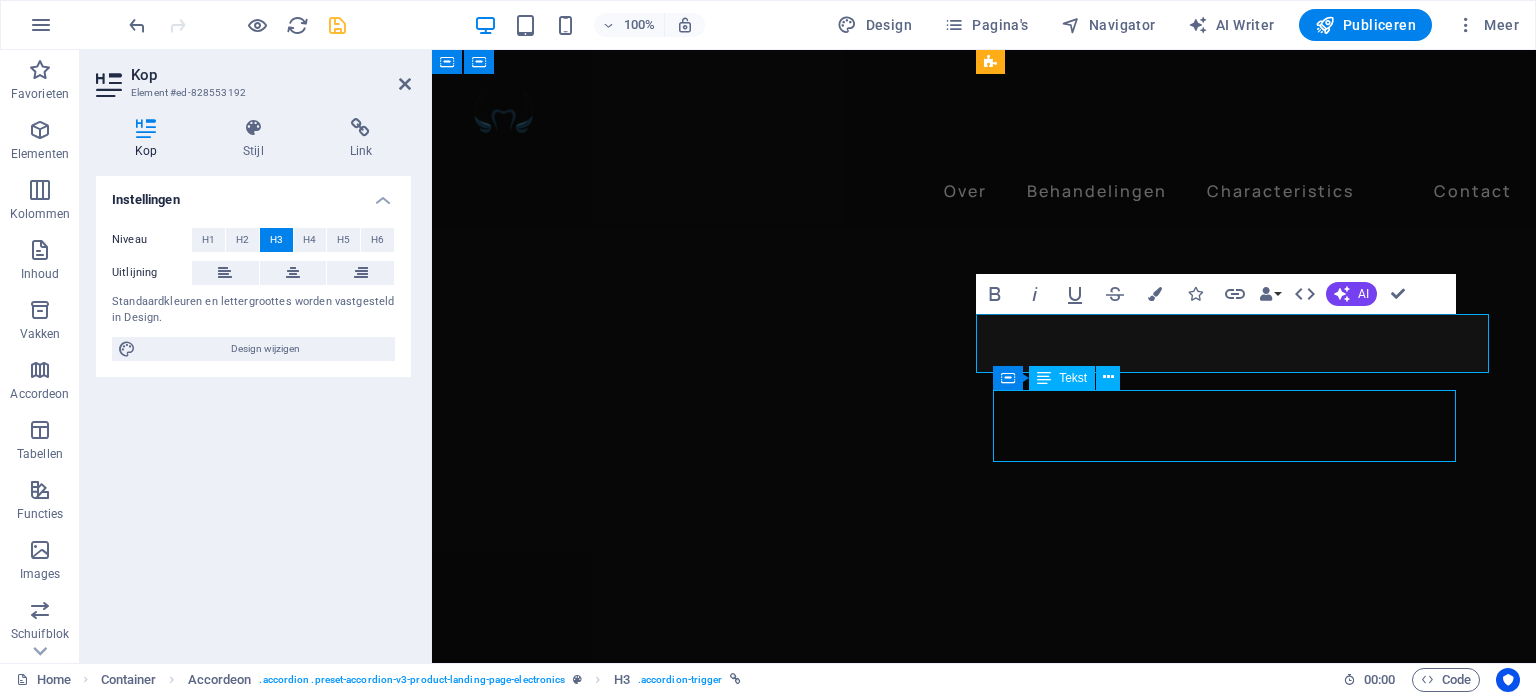 click on "Use the “G” button on the left earcup to control your music. “+” and “-” buttons on the bottom of right earcup control volume while small button on the top activates voice control assistant." at bounding box center [976, 6335] 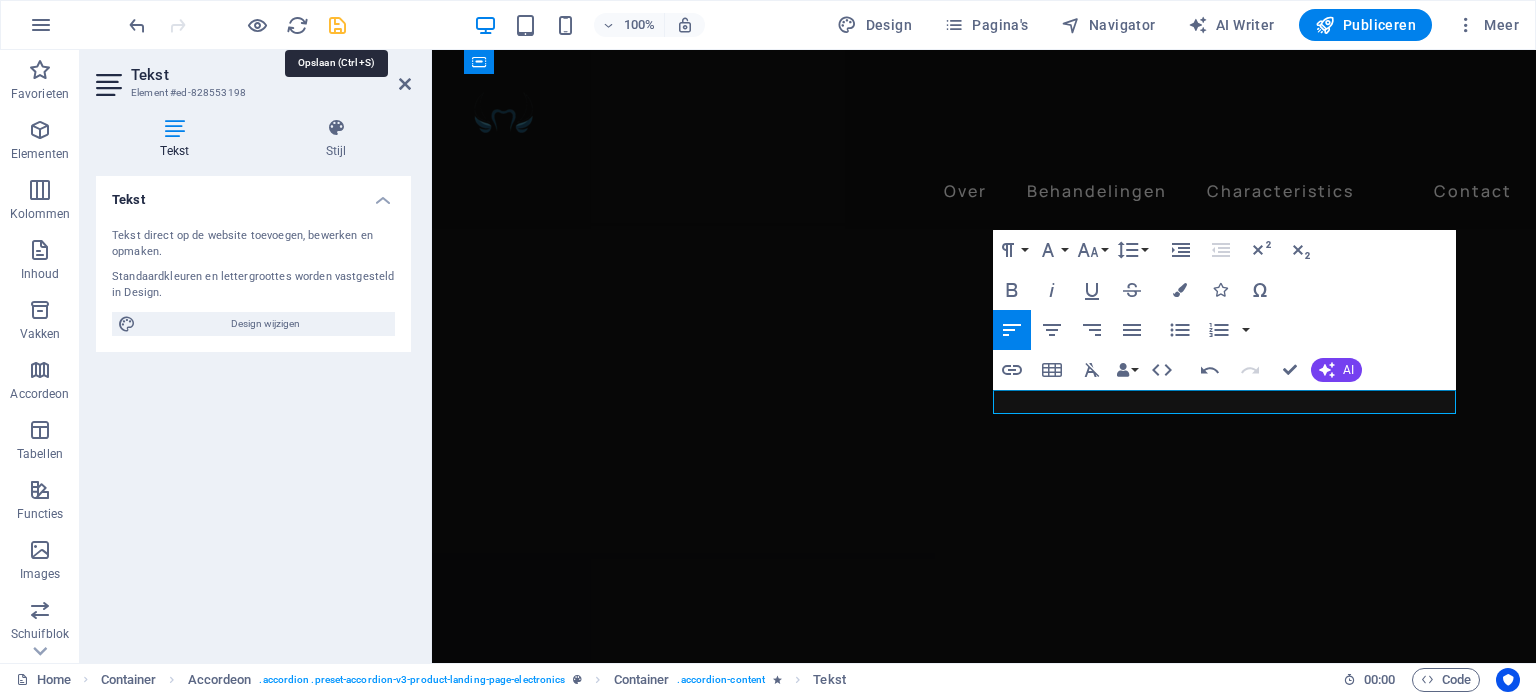 click at bounding box center [337, 25] 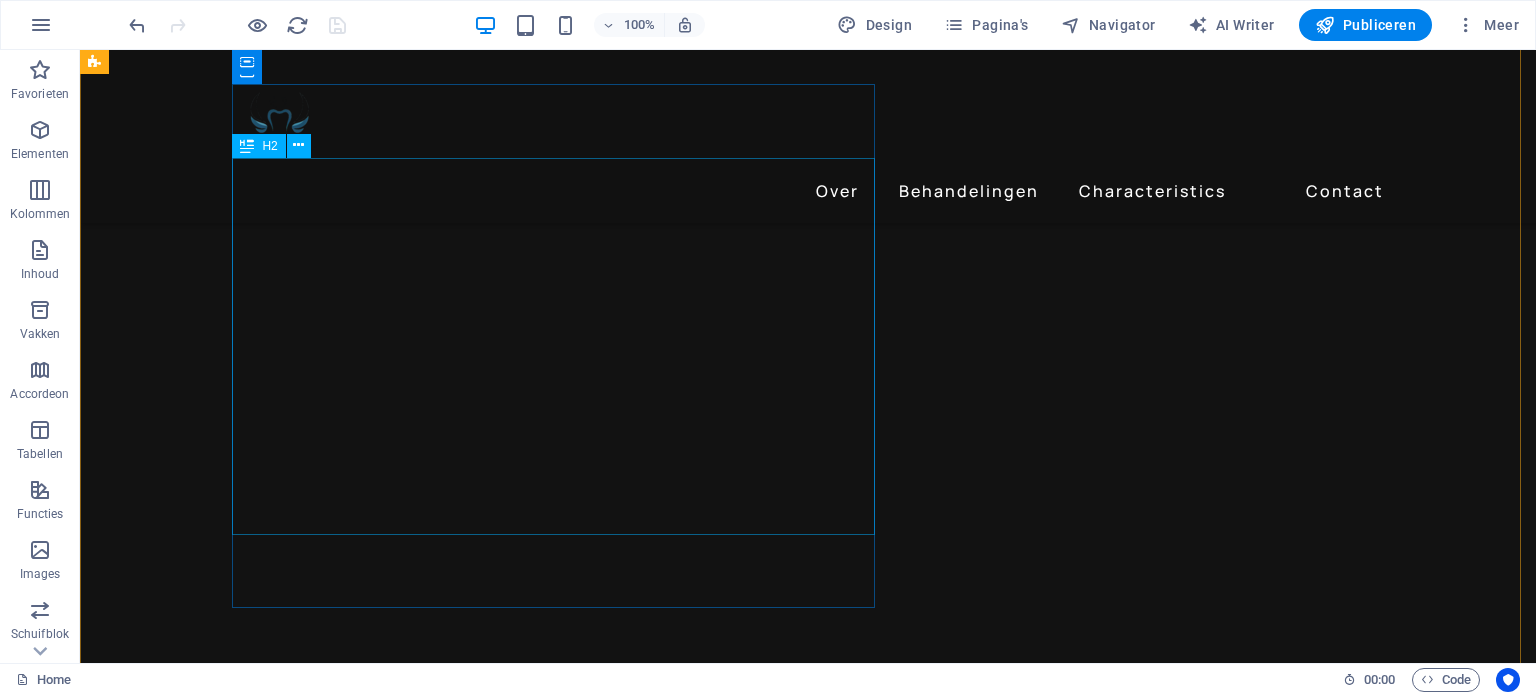 scroll, scrollTop: 1929, scrollLeft: 0, axis: vertical 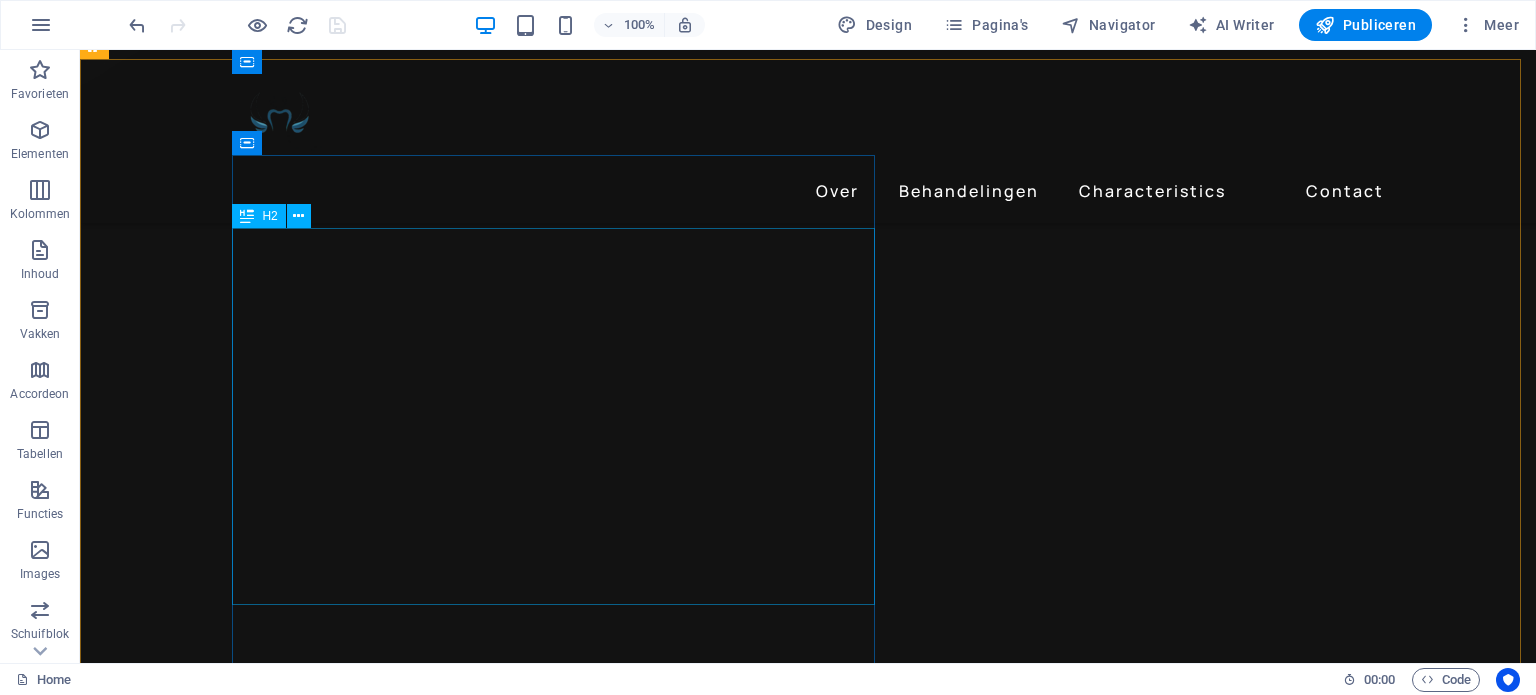click on "H2" at bounding box center [269, 216] 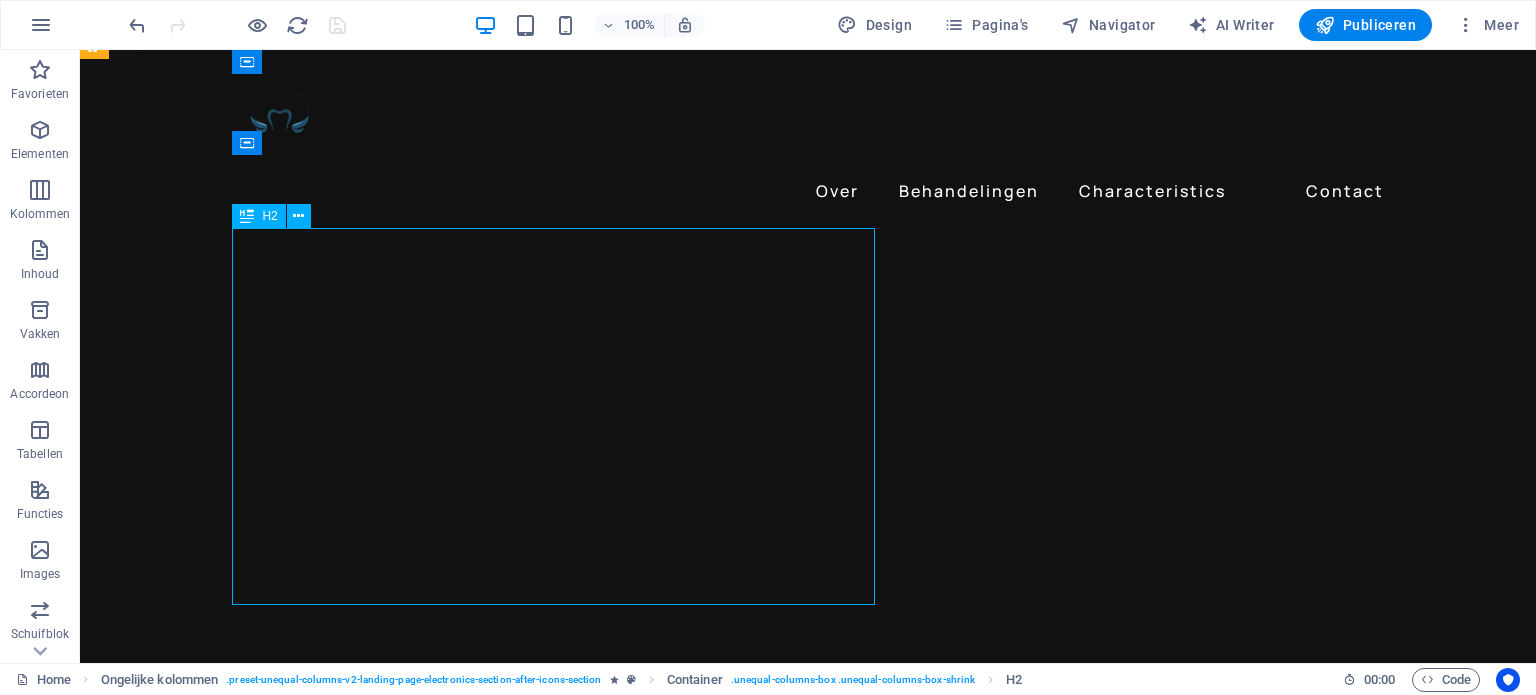 click on "H2" at bounding box center [269, 216] 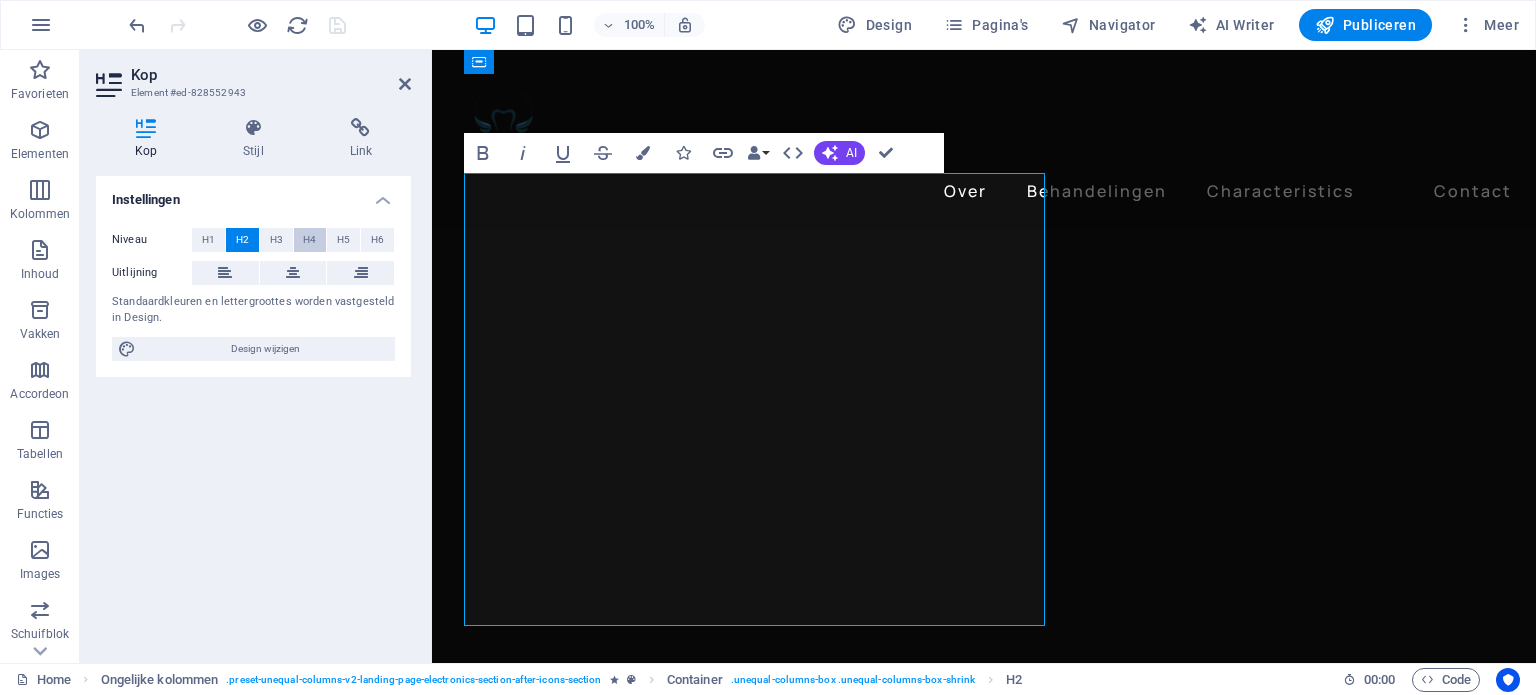 click on "H4" at bounding box center [309, 240] 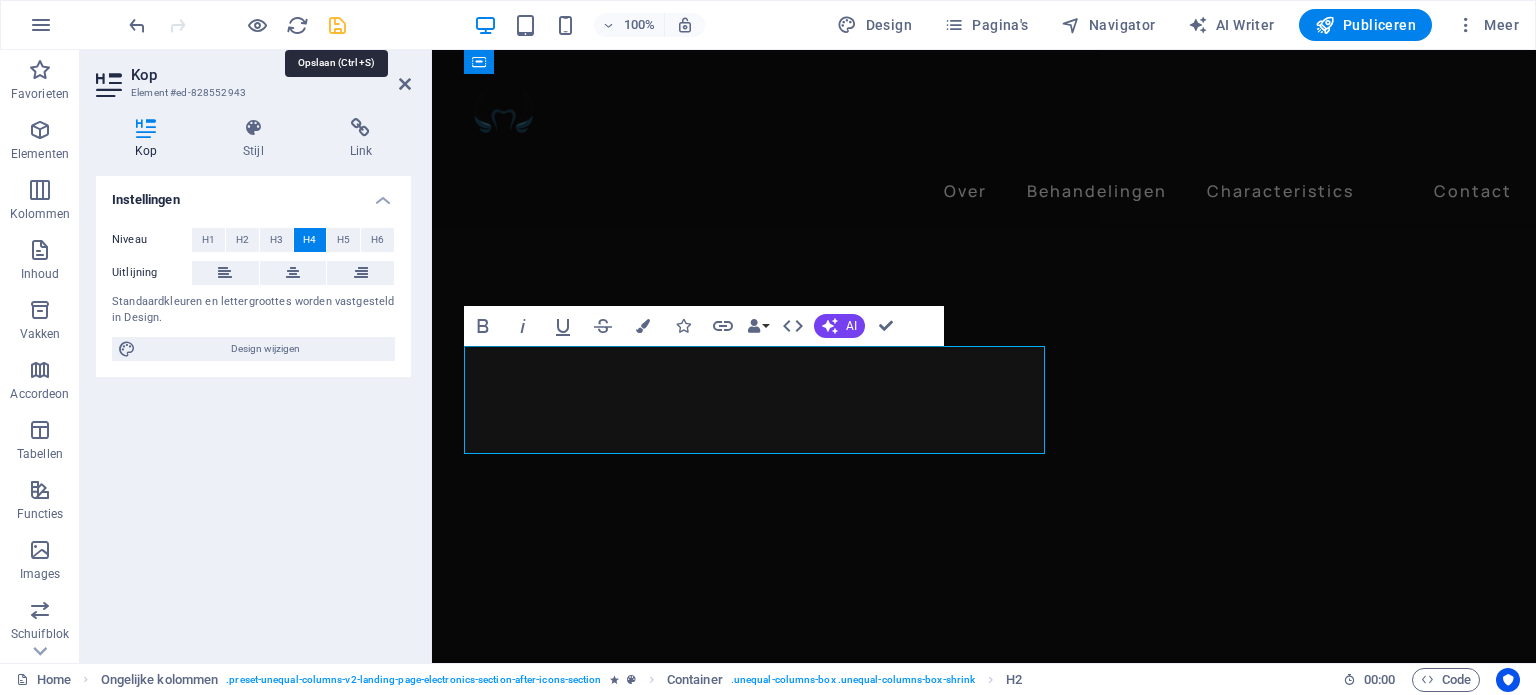 click at bounding box center [337, 25] 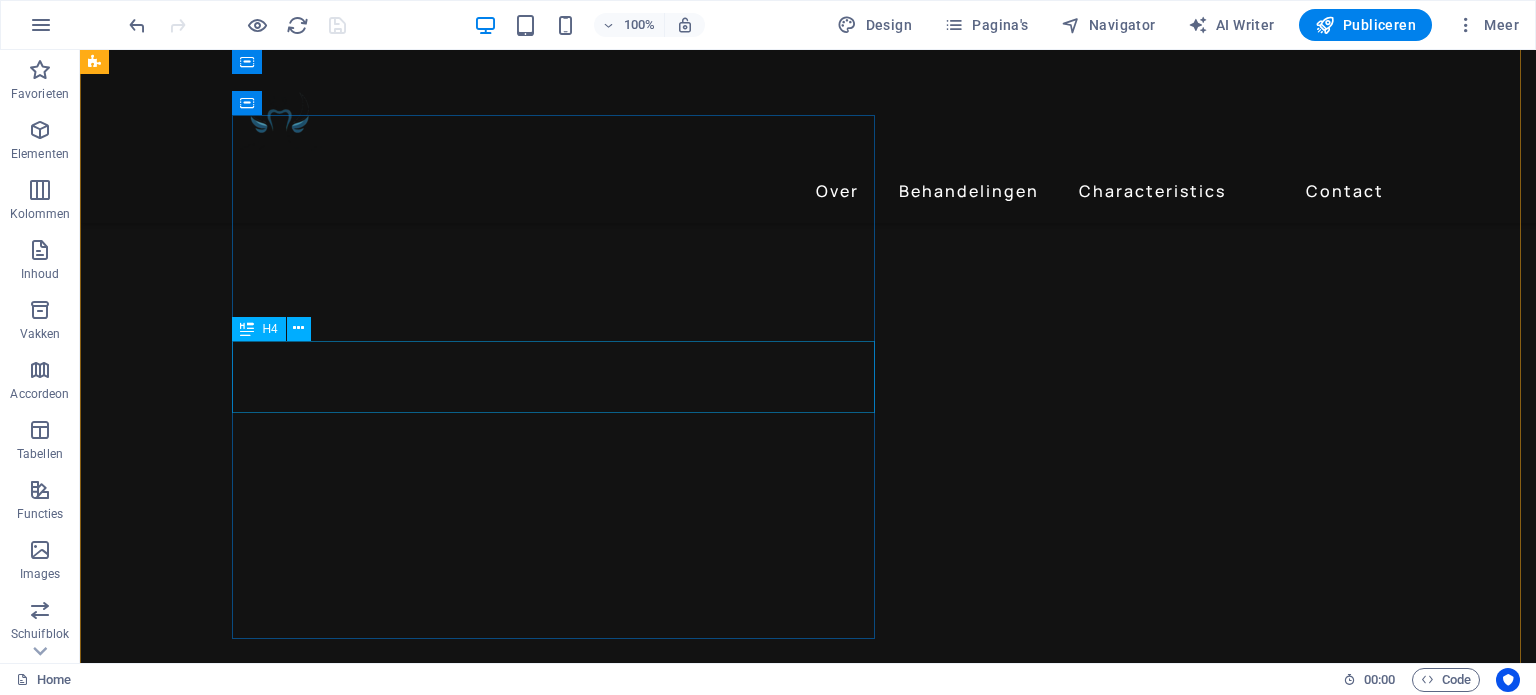 click on "H4" at bounding box center (269, 329) 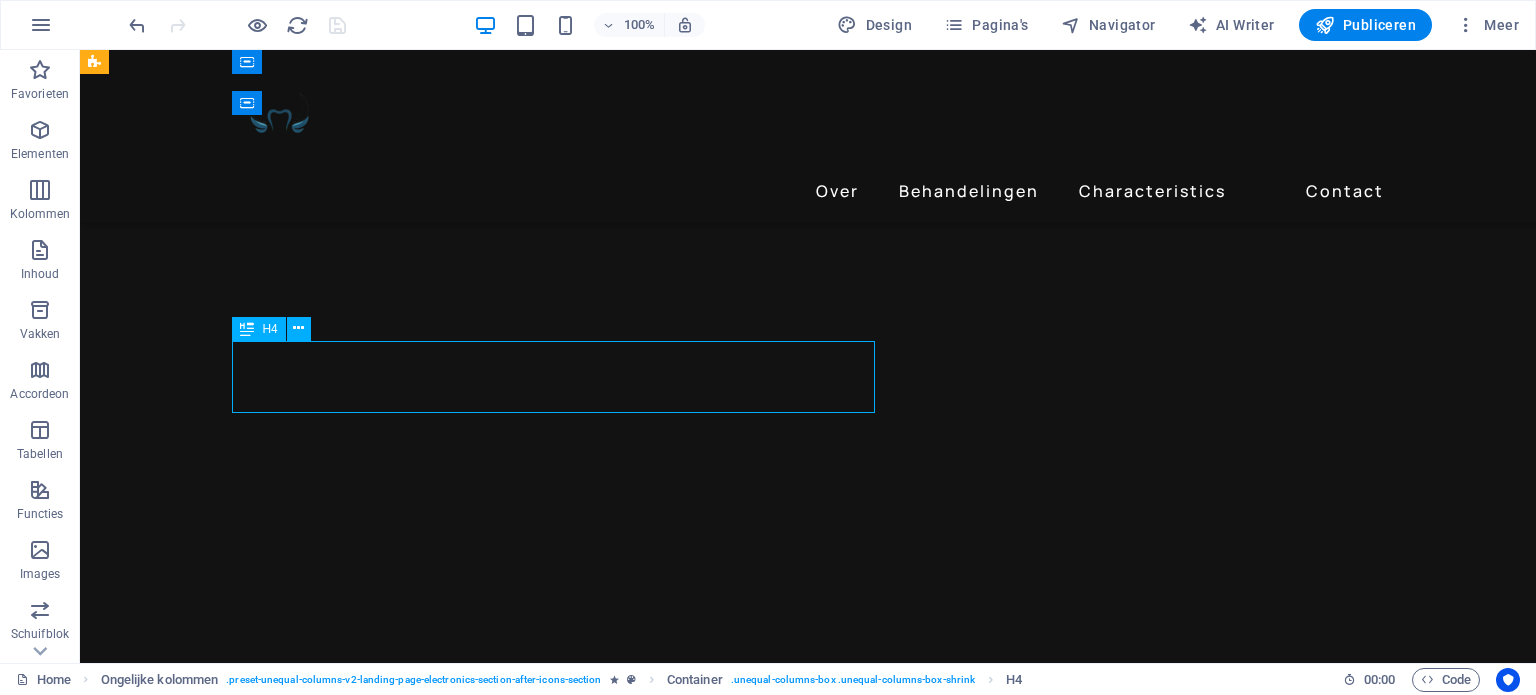 click on "H4" at bounding box center (269, 329) 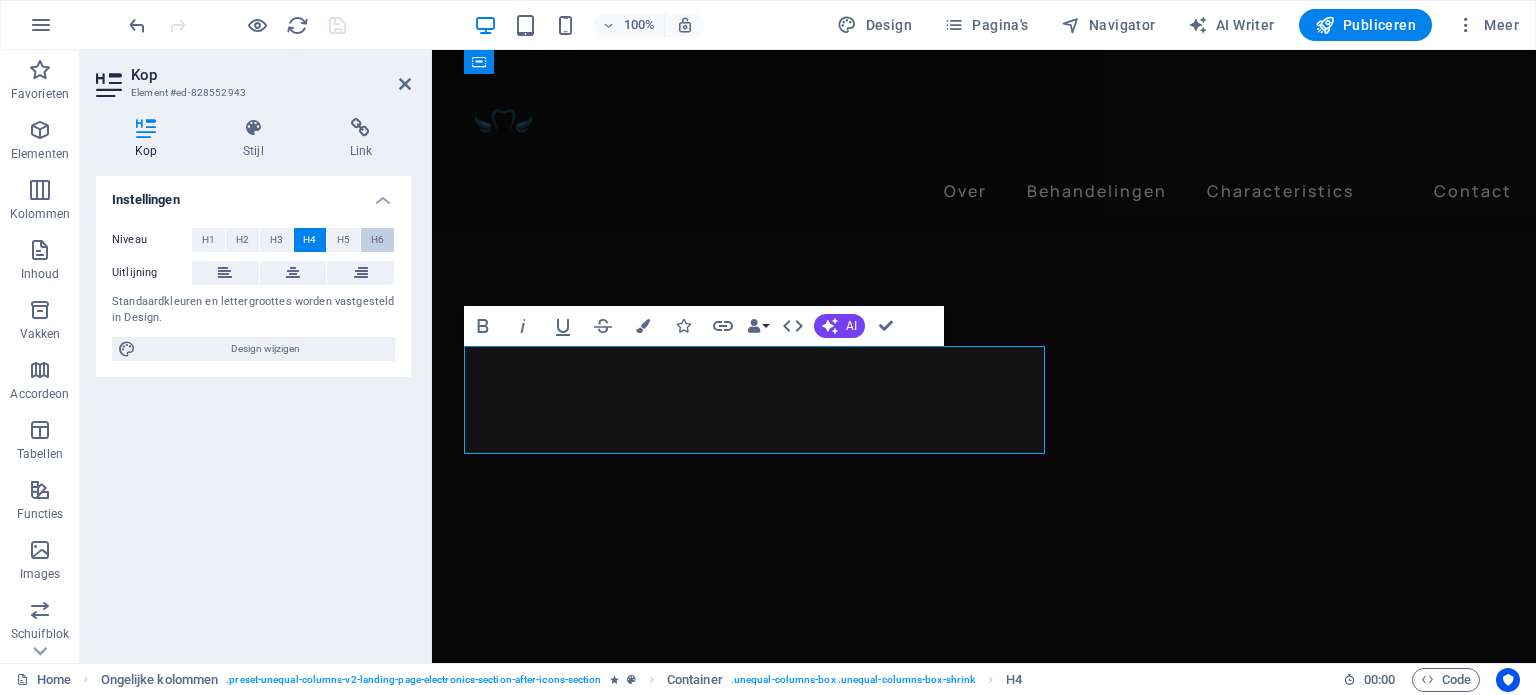 click on "H6" at bounding box center (377, 240) 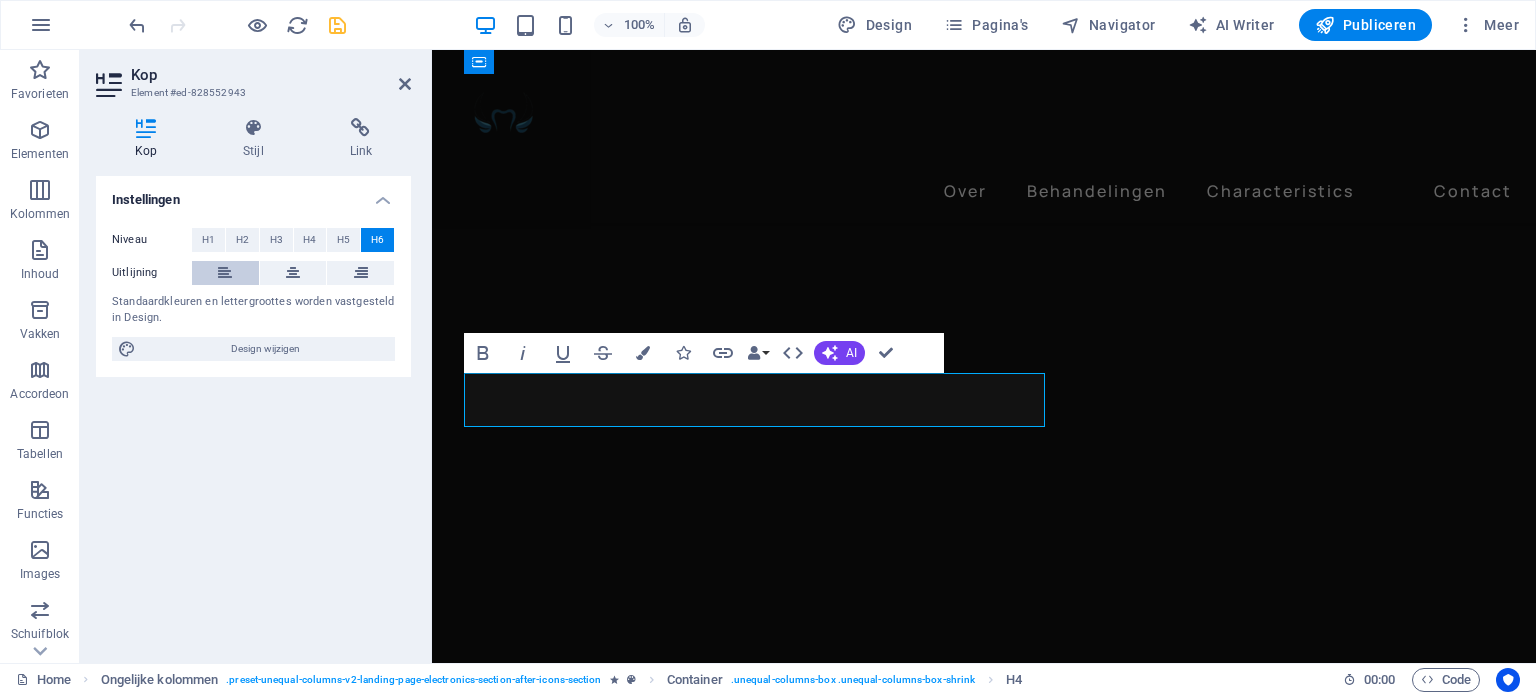 click at bounding box center [225, 273] 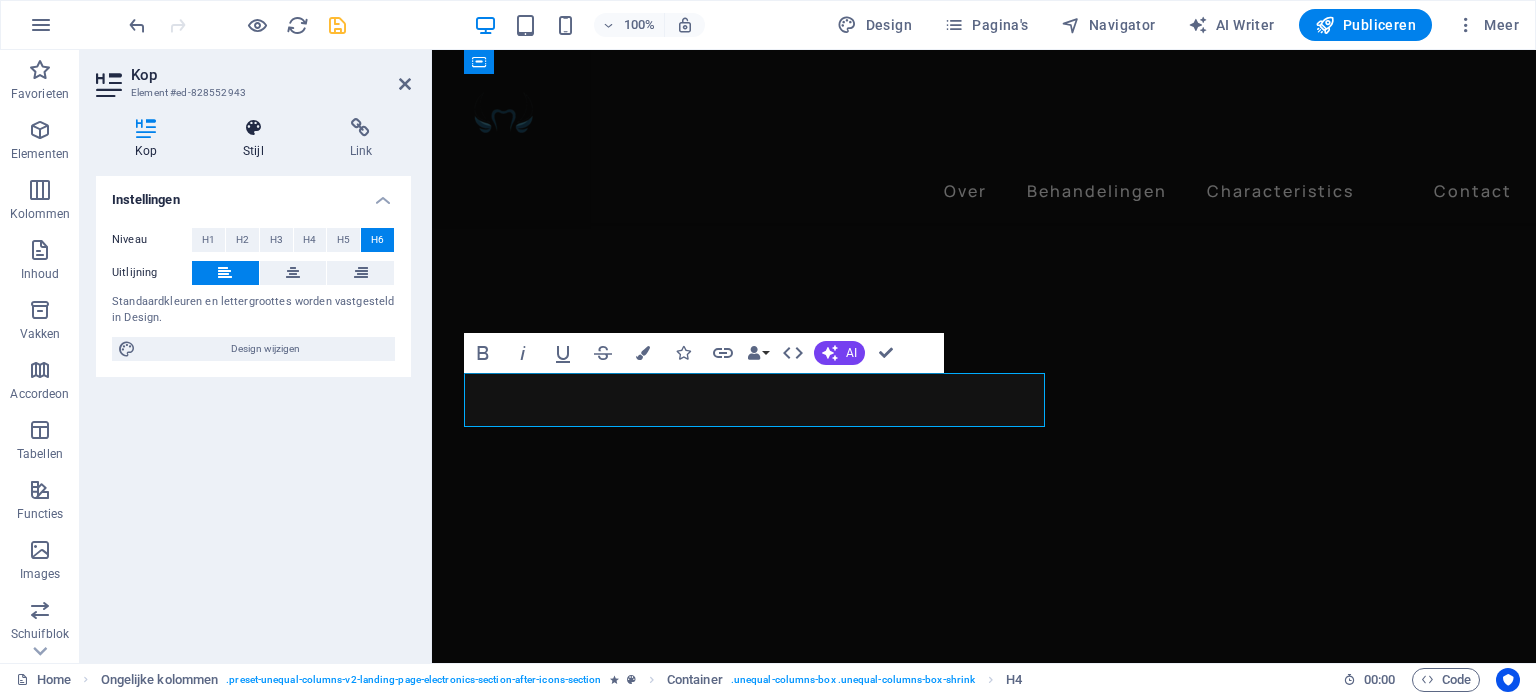 click on "Stijl" at bounding box center [257, 139] 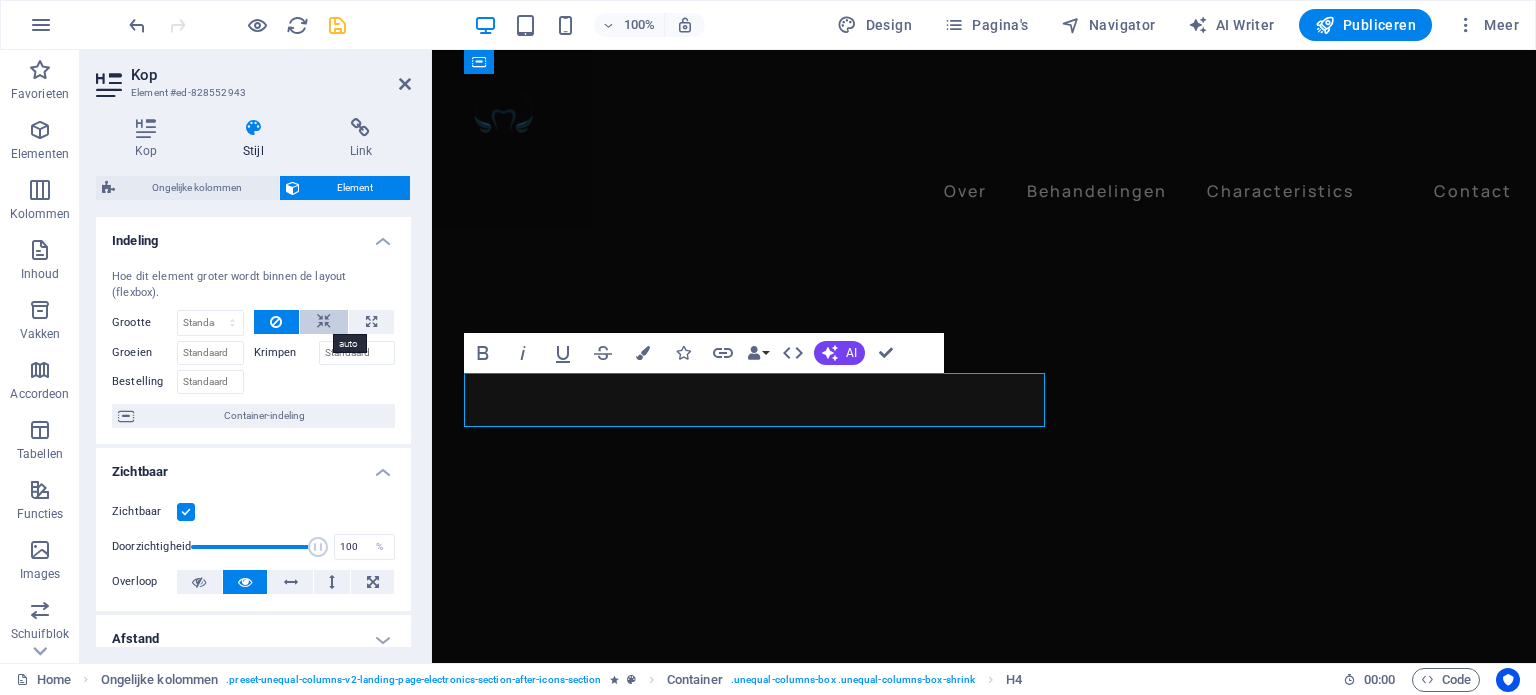 click at bounding box center (324, 322) 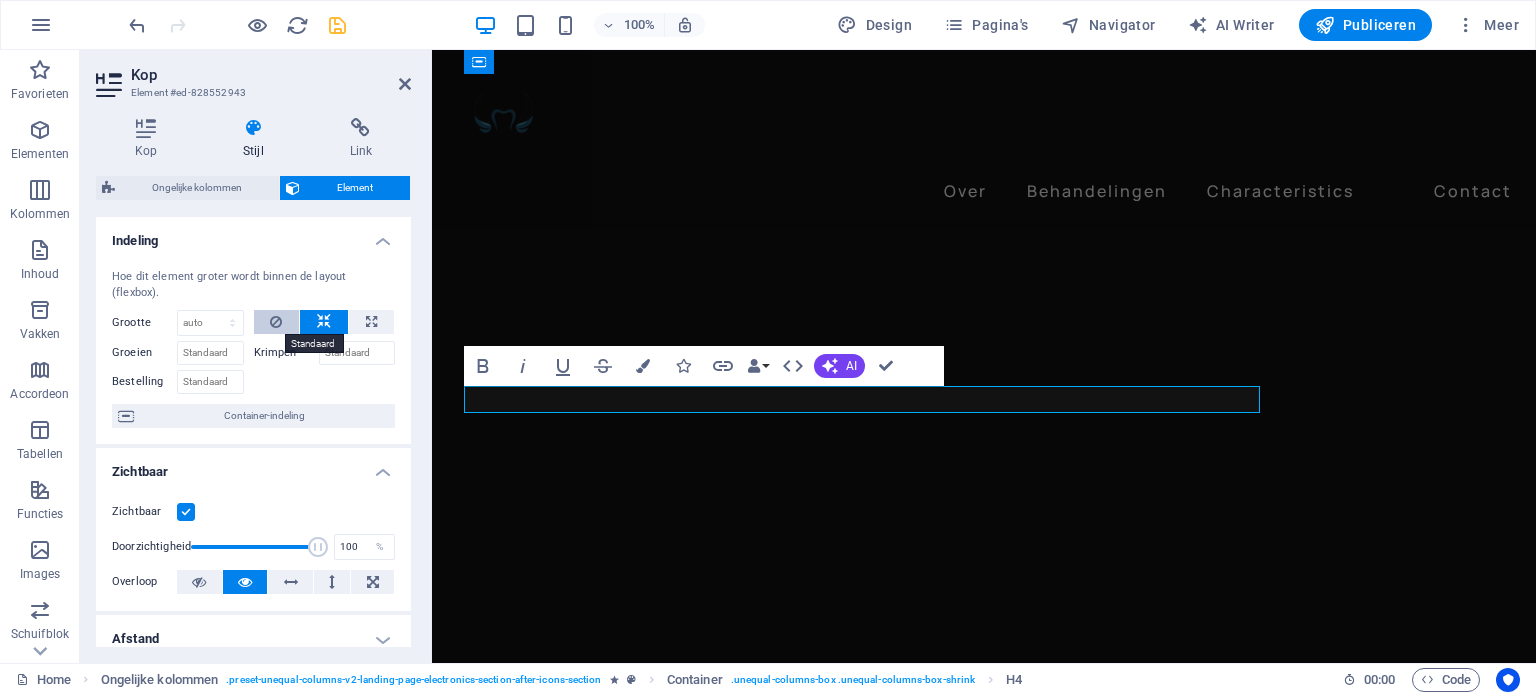 click at bounding box center (276, 322) 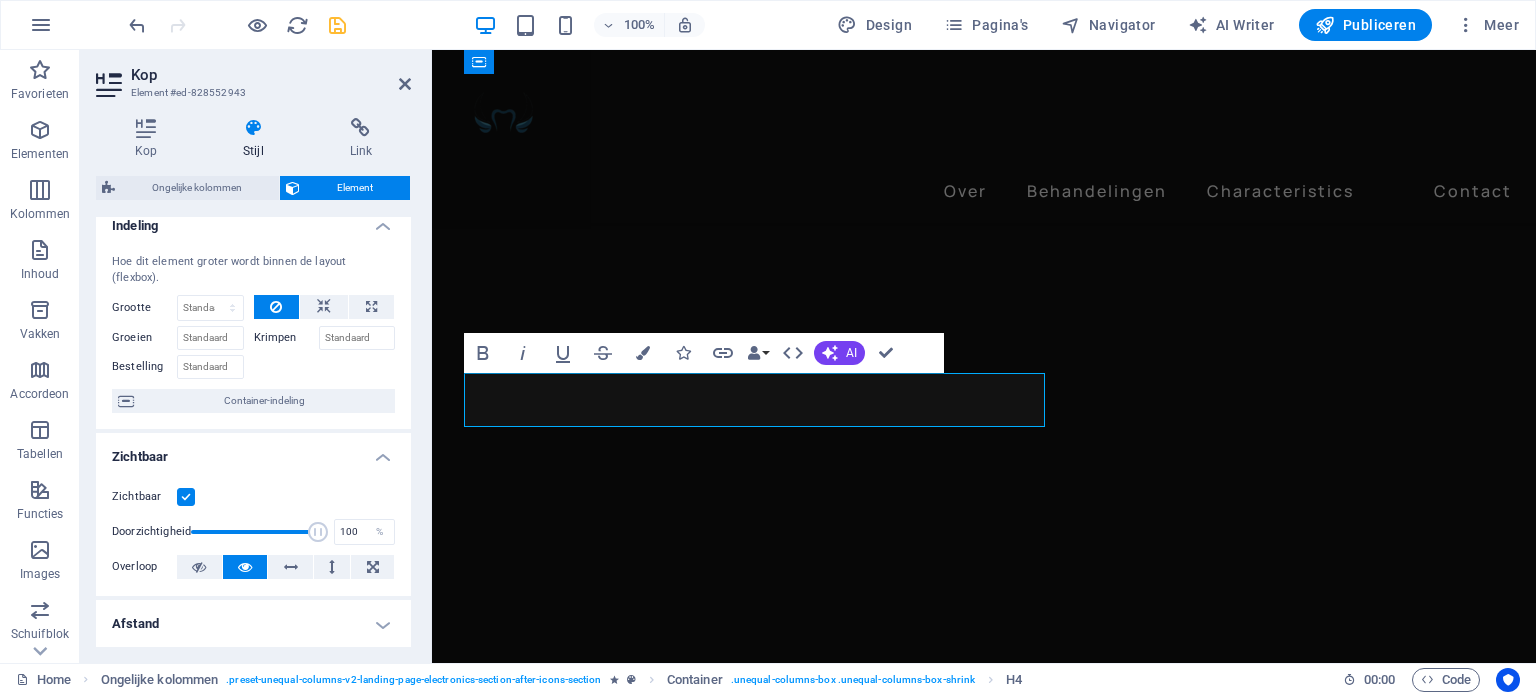 scroll, scrollTop: 0, scrollLeft: 0, axis: both 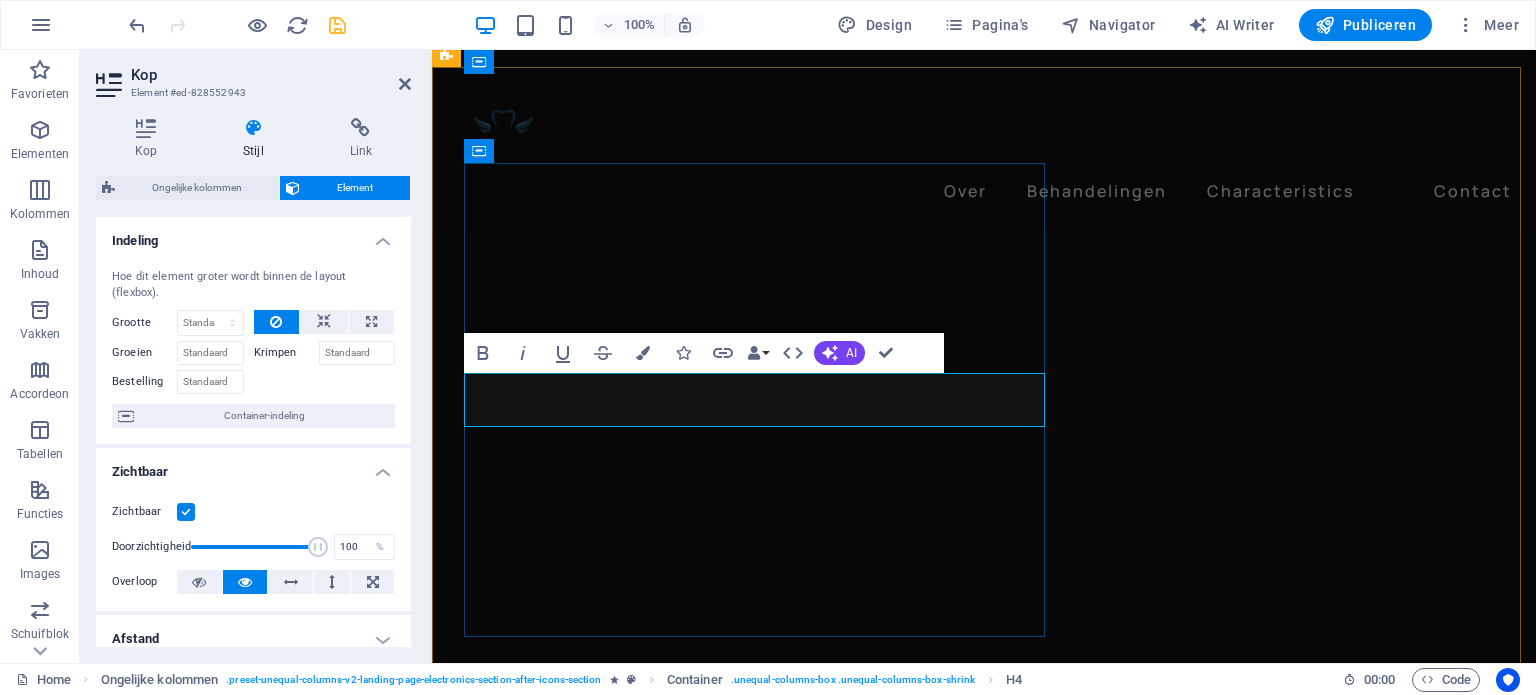 click on "Zorg op maat voor kleine mondjes – kindvriendelijke tandheelkunde in een  rustige omgeving" at bounding box center (1000, 4705) 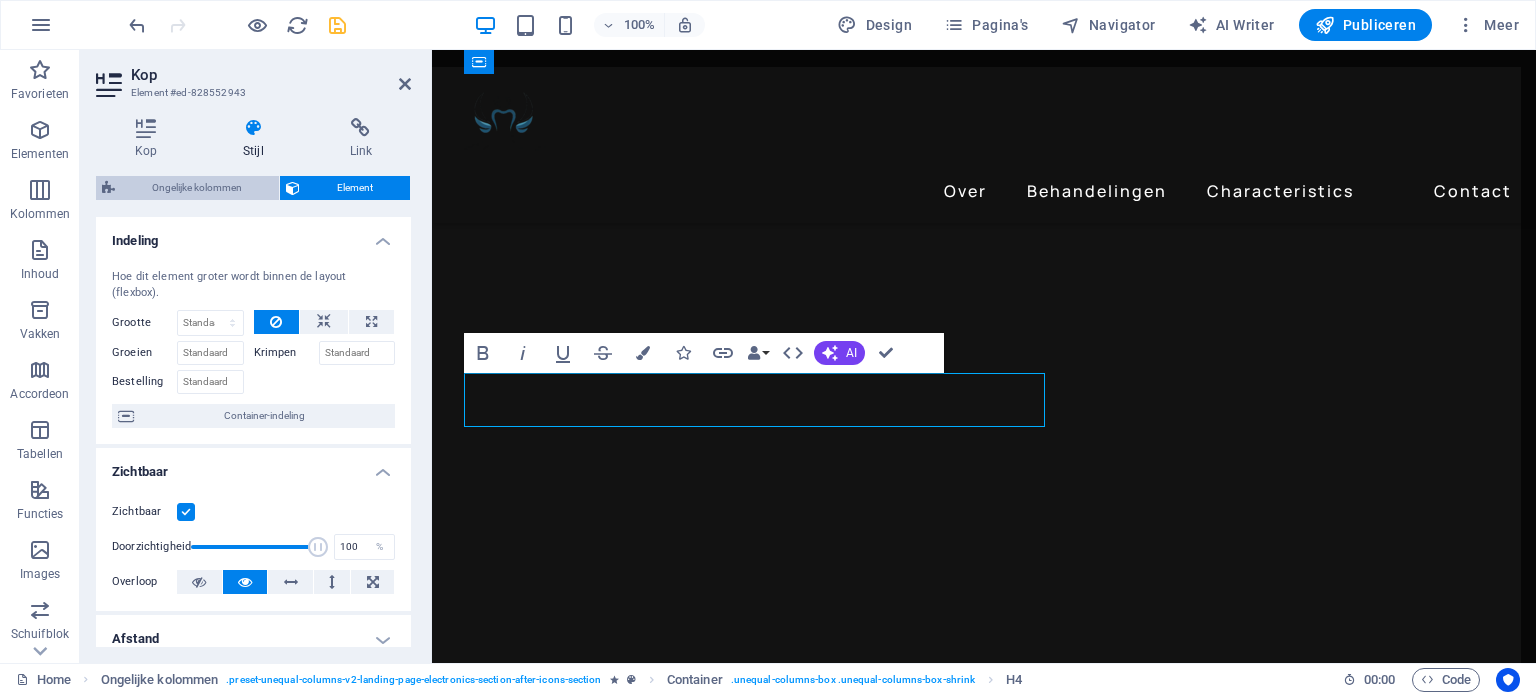 click on "Ongelijke kolommen" at bounding box center [197, 188] 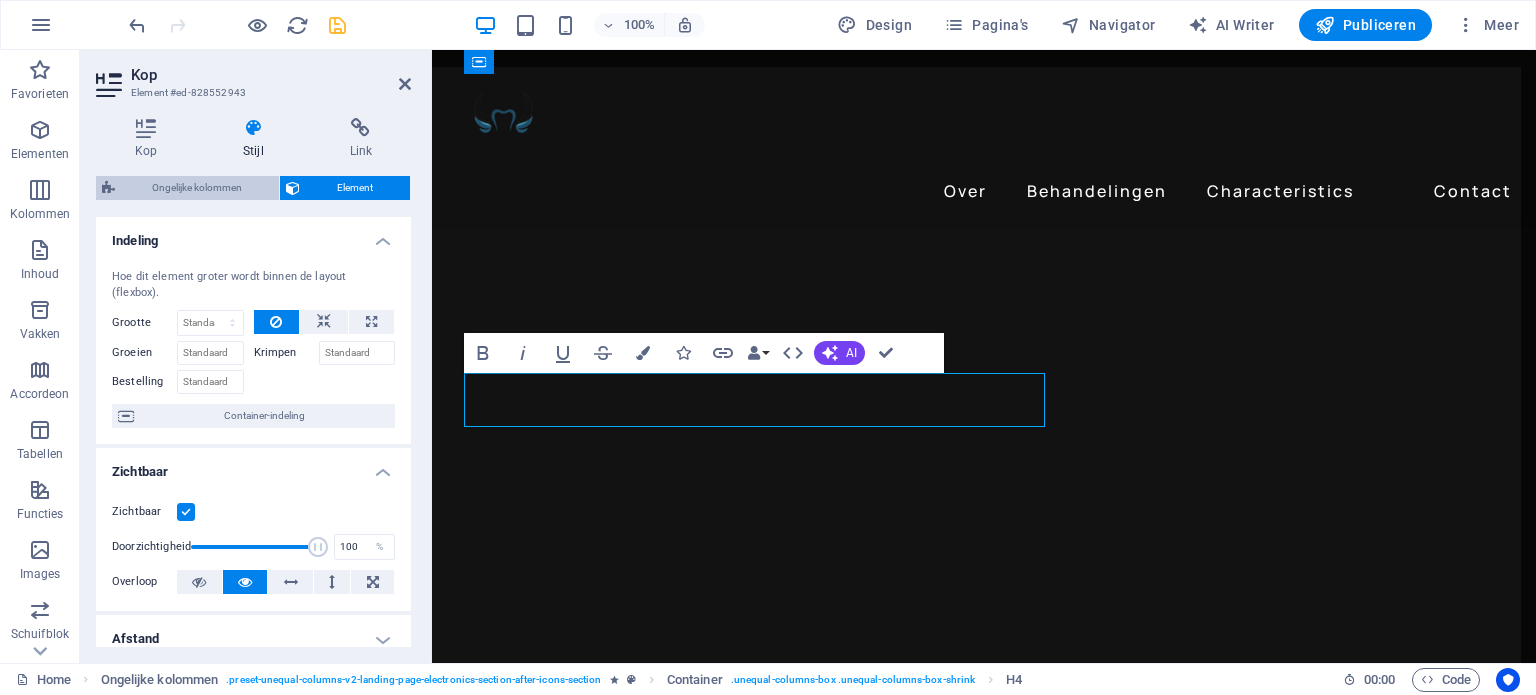 select on "rem" 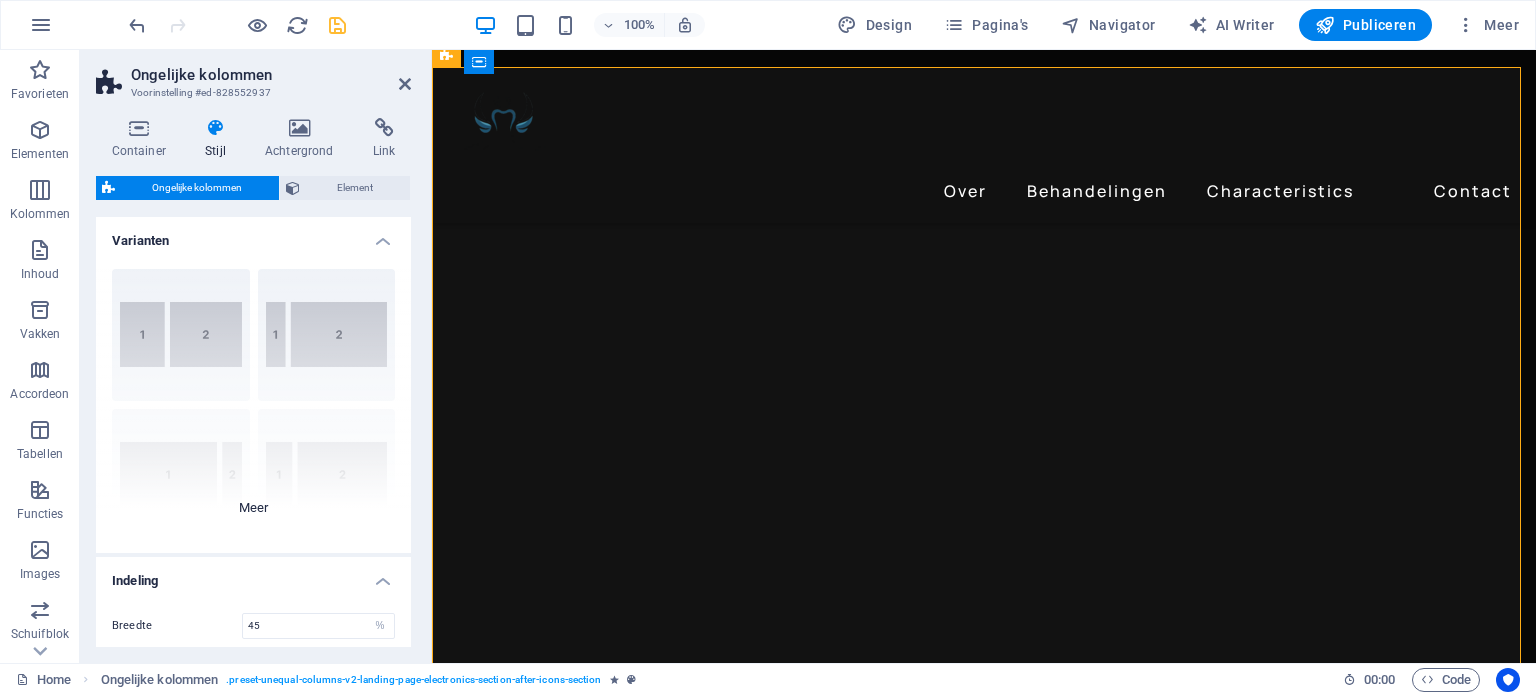 scroll, scrollTop: 208, scrollLeft: 0, axis: vertical 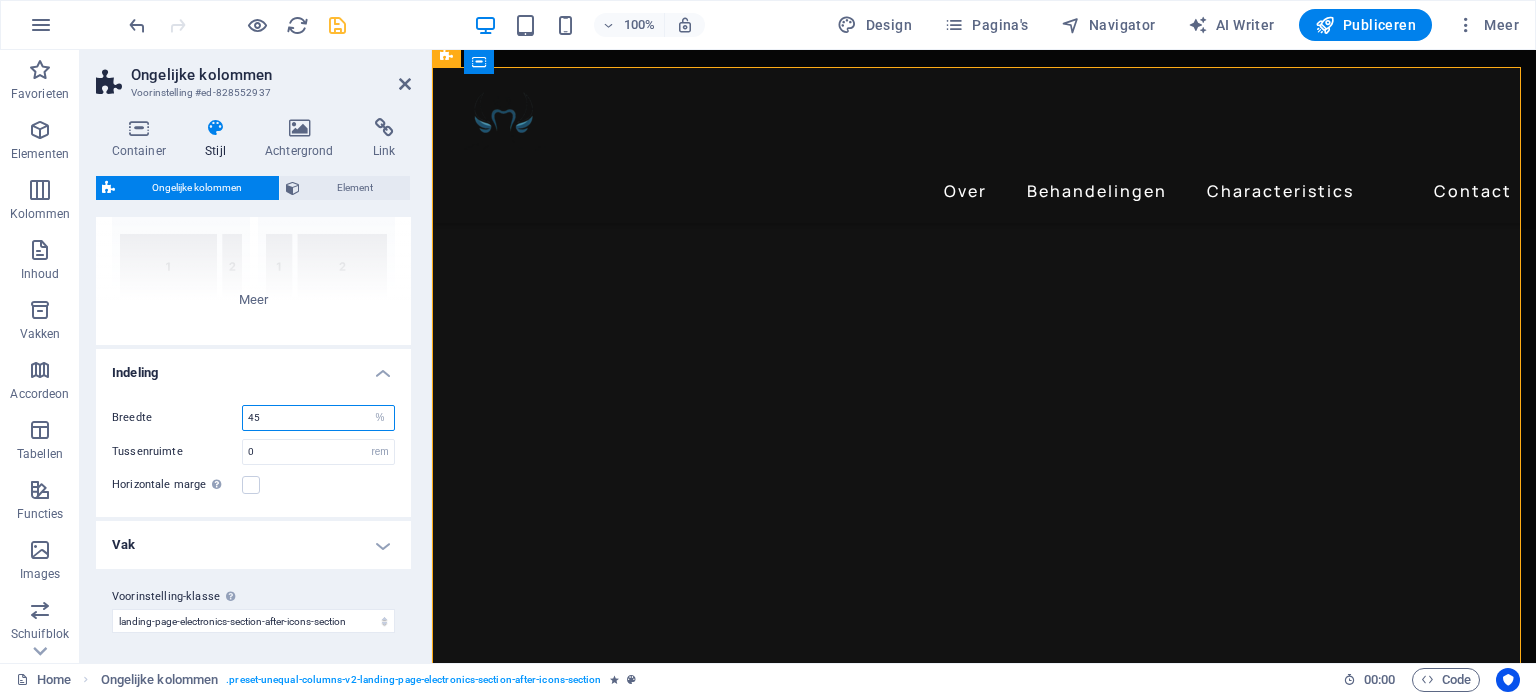 click on "45" at bounding box center [318, 418] 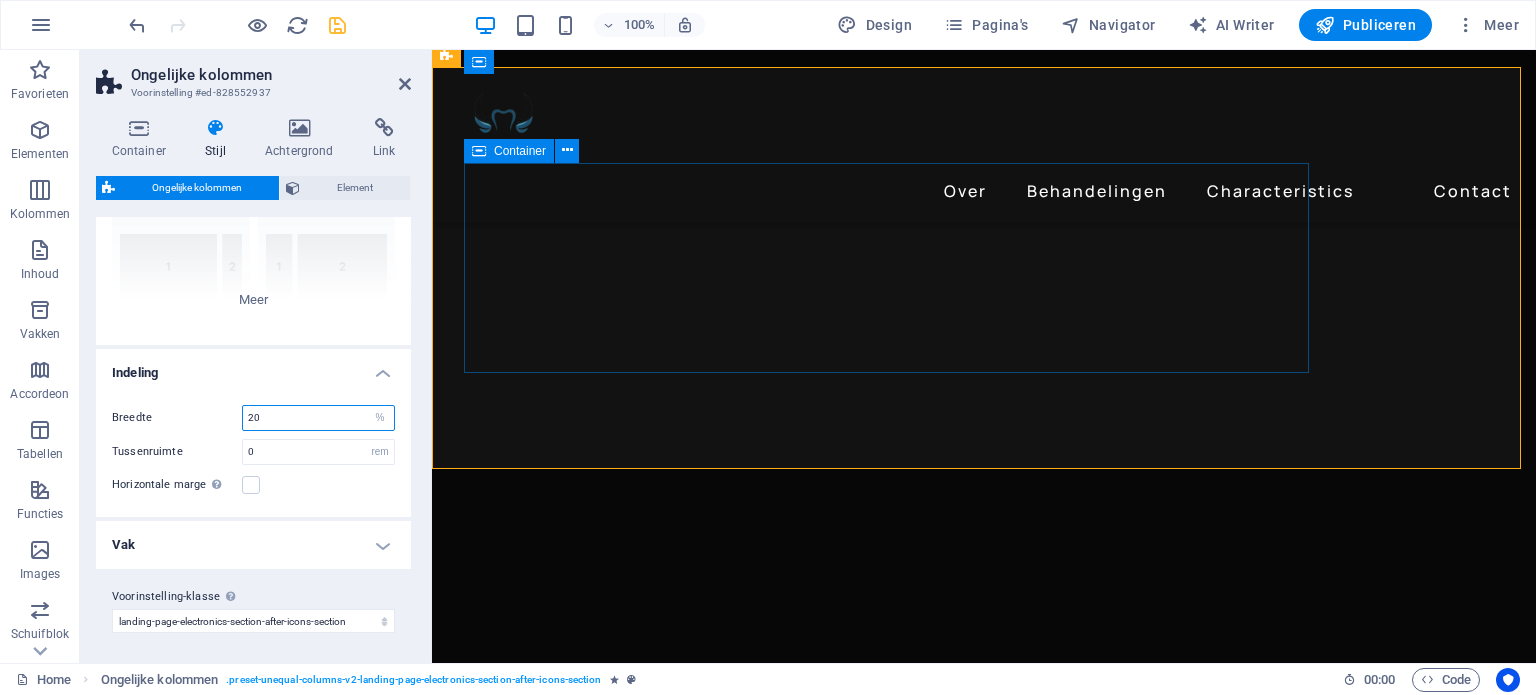 type on "20" 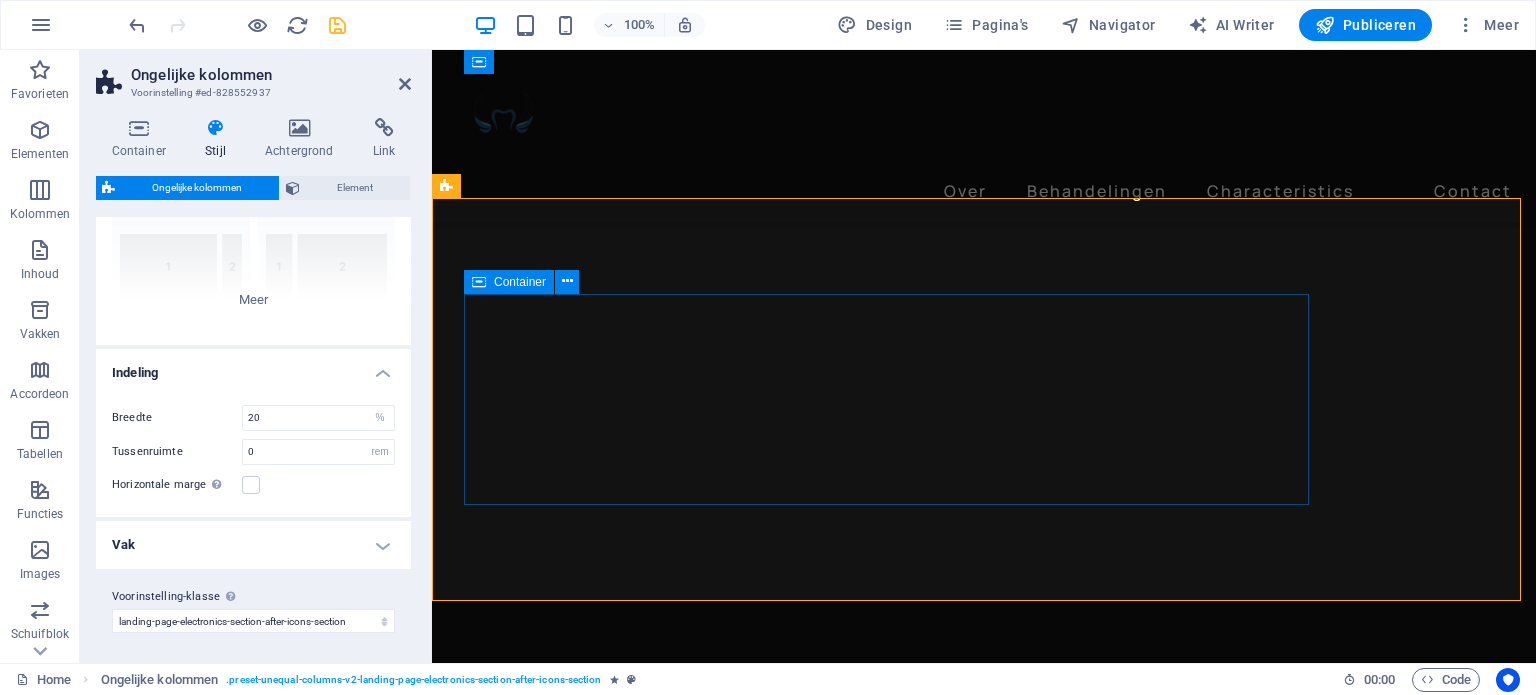 scroll, scrollTop: 1797, scrollLeft: 0, axis: vertical 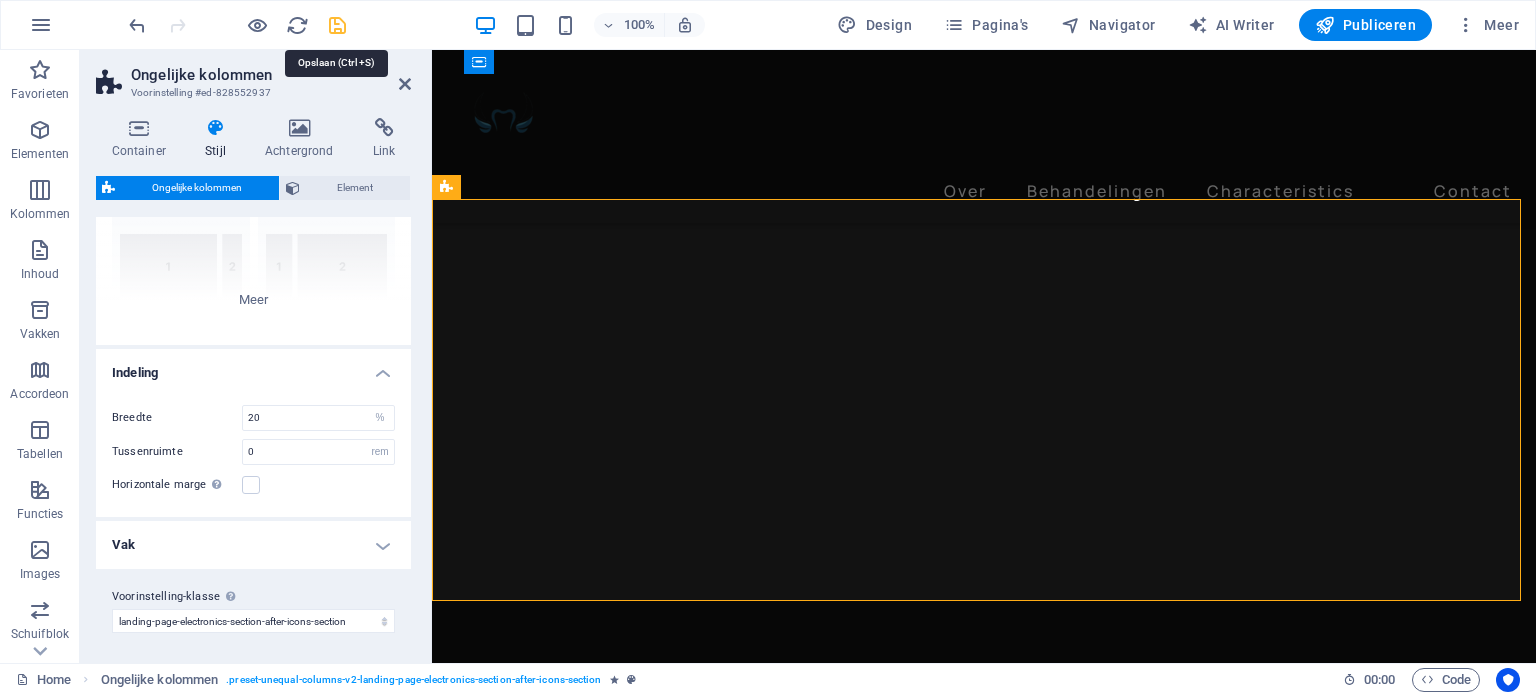 click at bounding box center (337, 25) 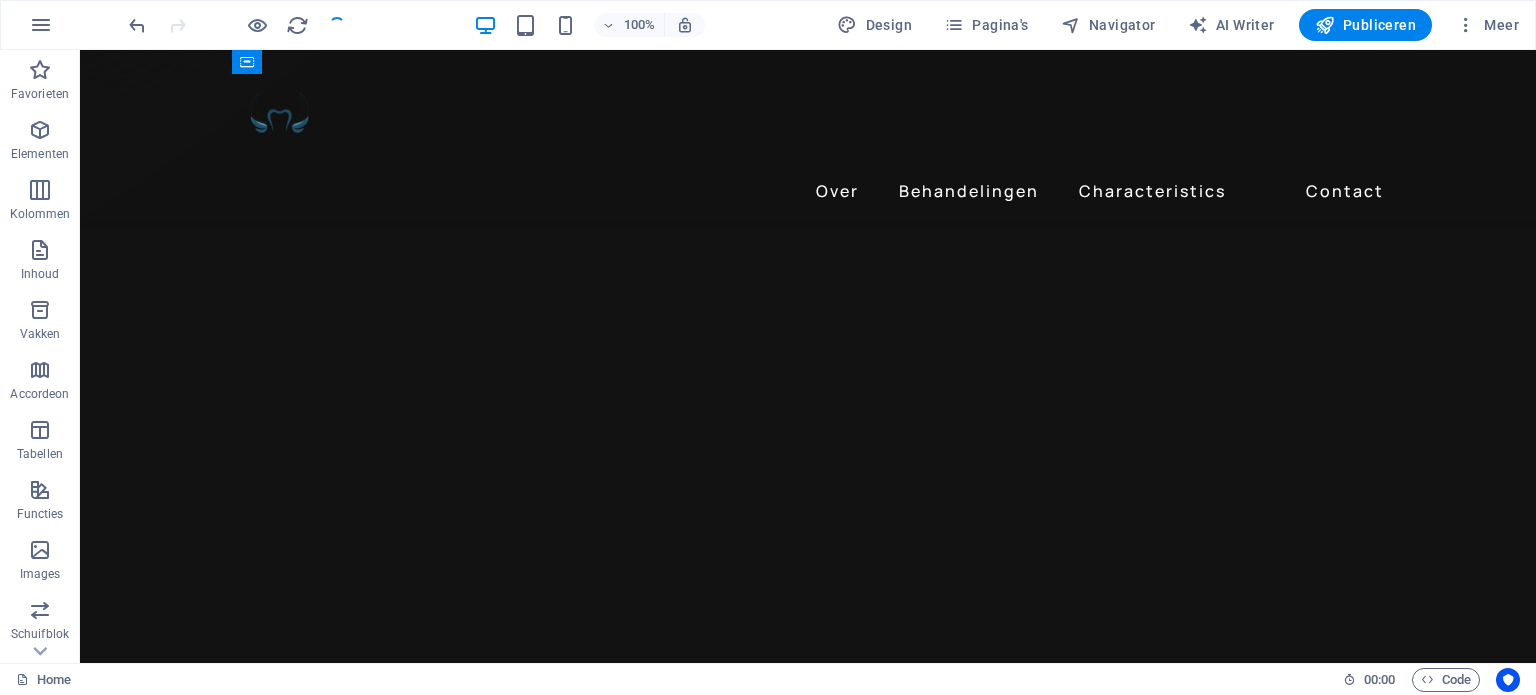 scroll, scrollTop: 1789, scrollLeft: 0, axis: vertical 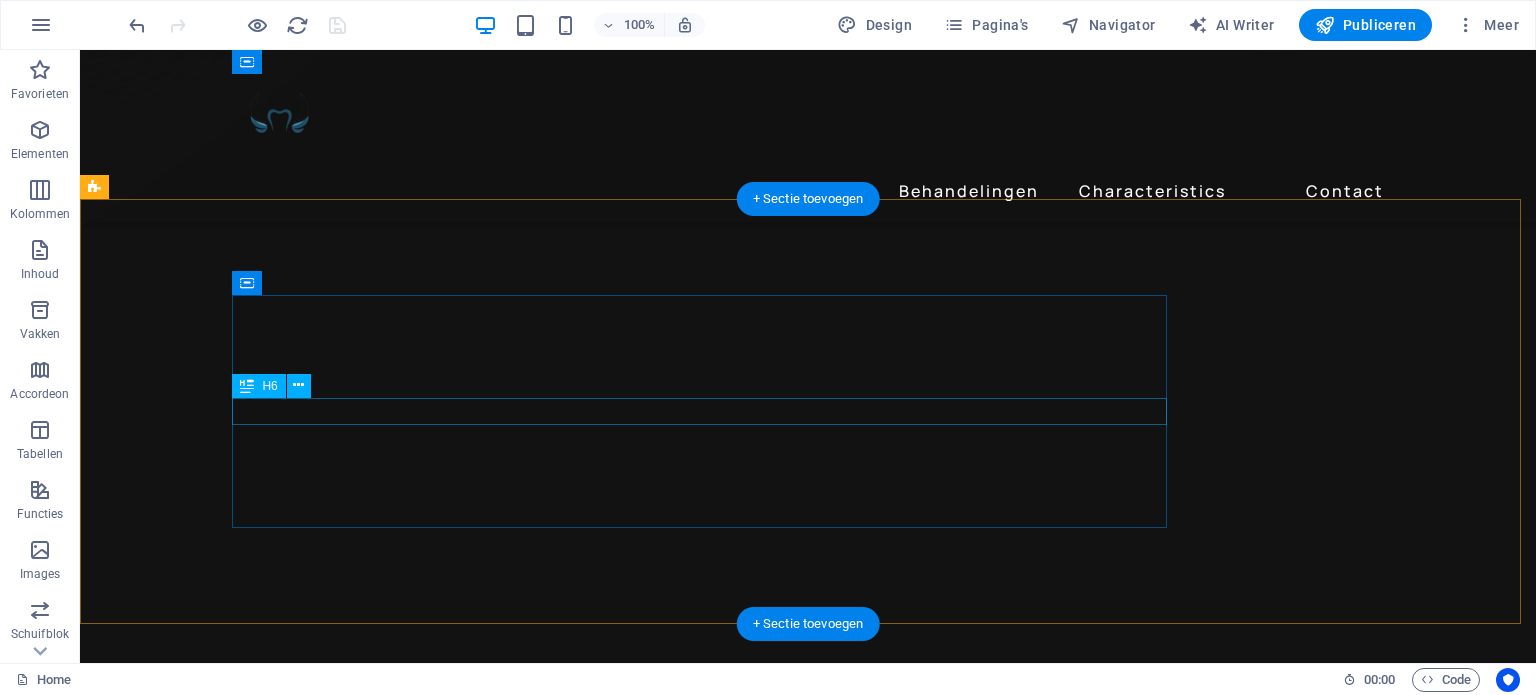 click on "Zorg op maat voor kleine mondjes – kindvriendelijke tandheelkunde in een  rustige omgeving" at bounding box center [696, 5008] 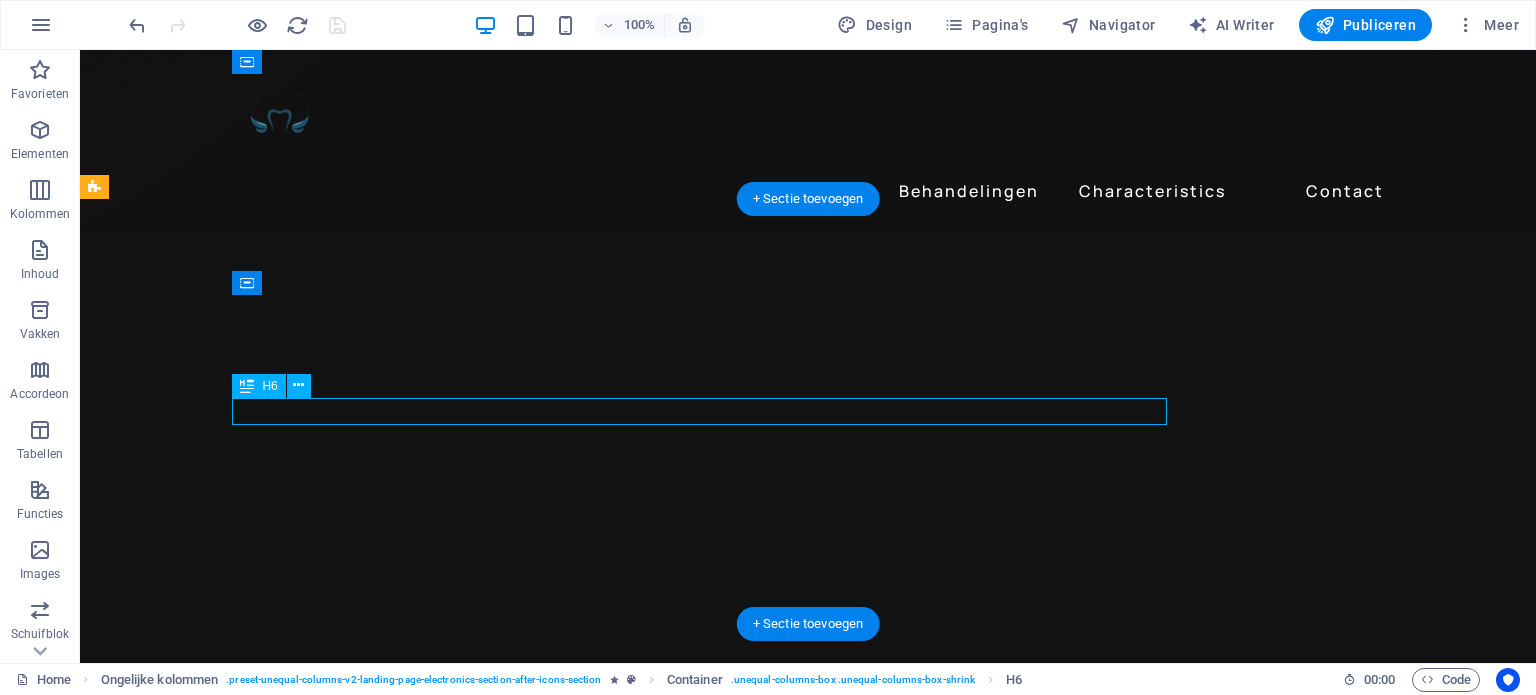 click on "Zorg op maat voor kleine mondjes – kindvriendelijke tandheelkunde in een  rustige omgeving" at bounding box center [696, 5008] 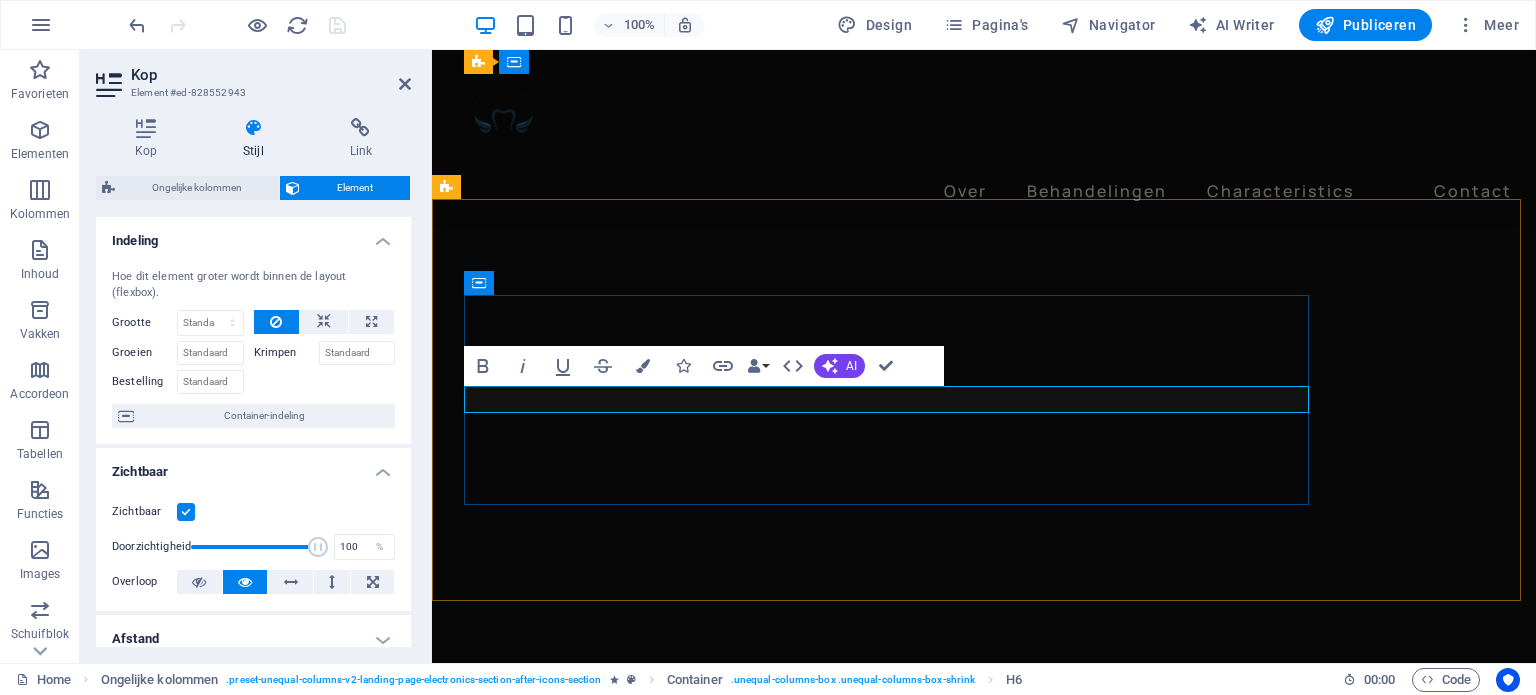 scroll, scrollTop: 1797, scrollLeft: 0, axis: vertical 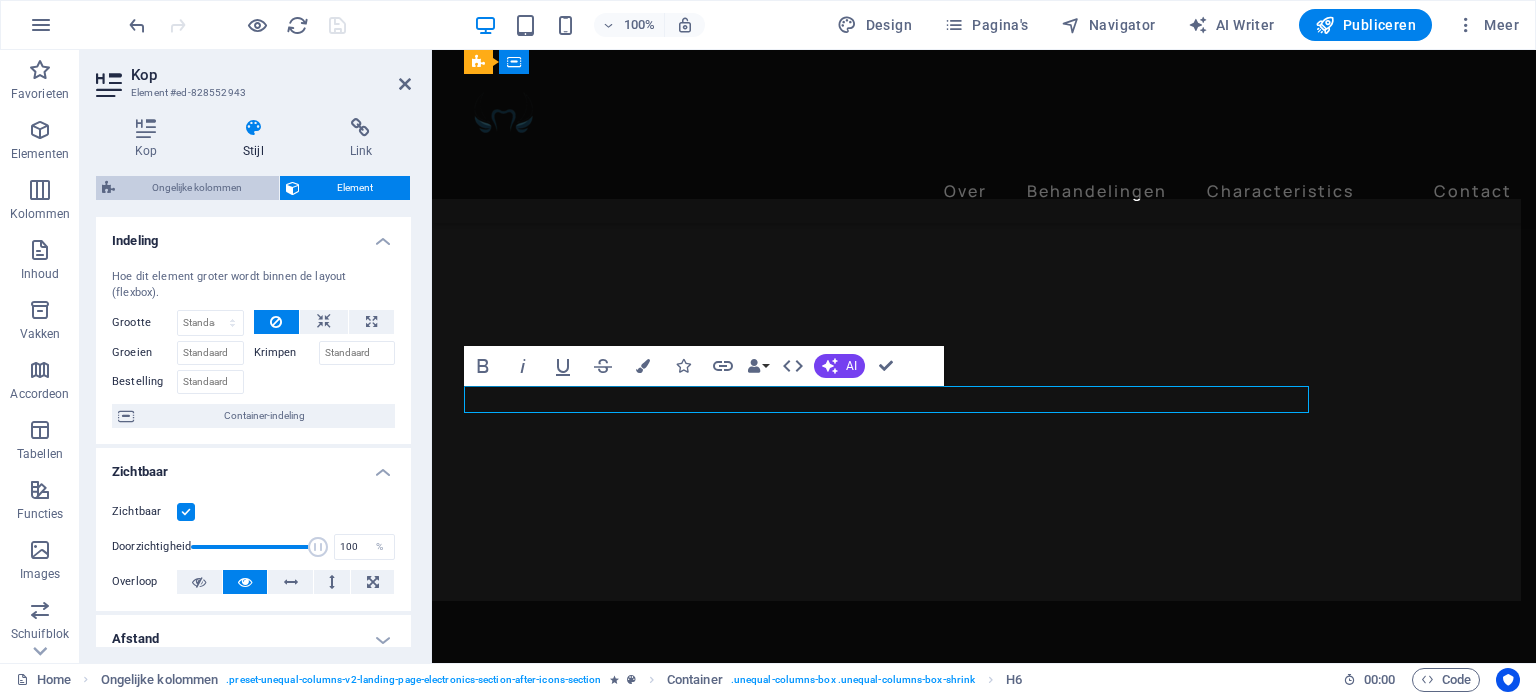 click on "Ongelijke kolommen" at bounding box center [197, 188] 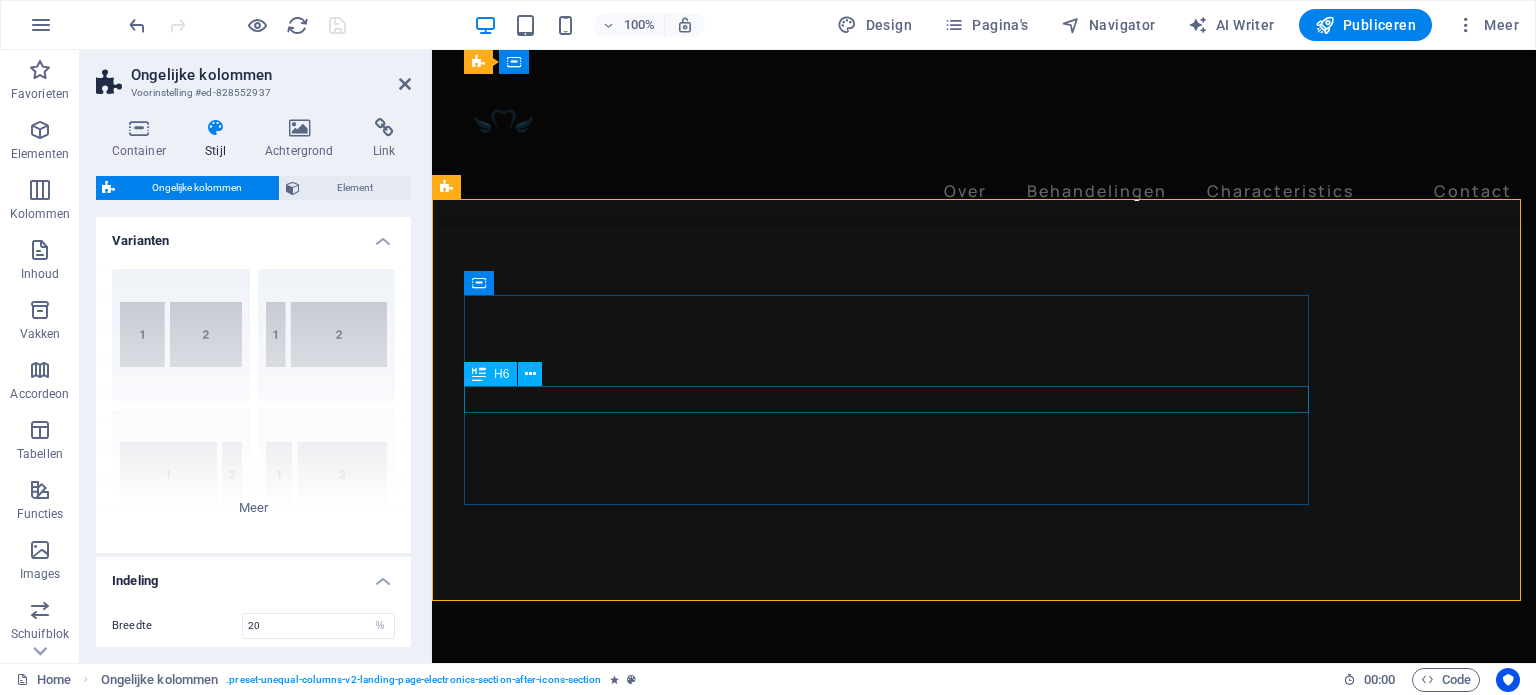 click on "Zorg op maat voor kleine mondjes – kindvriendelijke tandheelkunde in een  rustige omgeving" at bounding box center [1000, 4837] 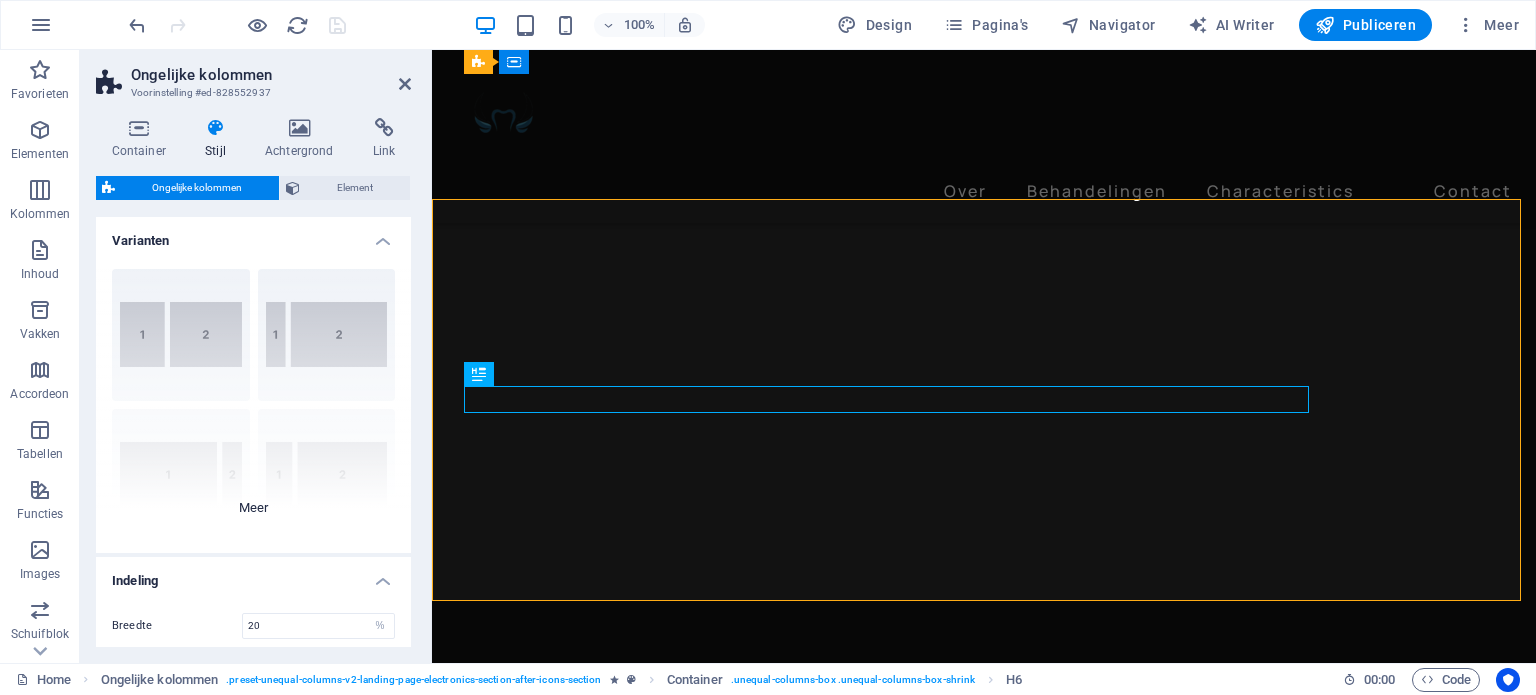 scroll, scrollTop: 208, scrollLeft: 0, axis: vertical 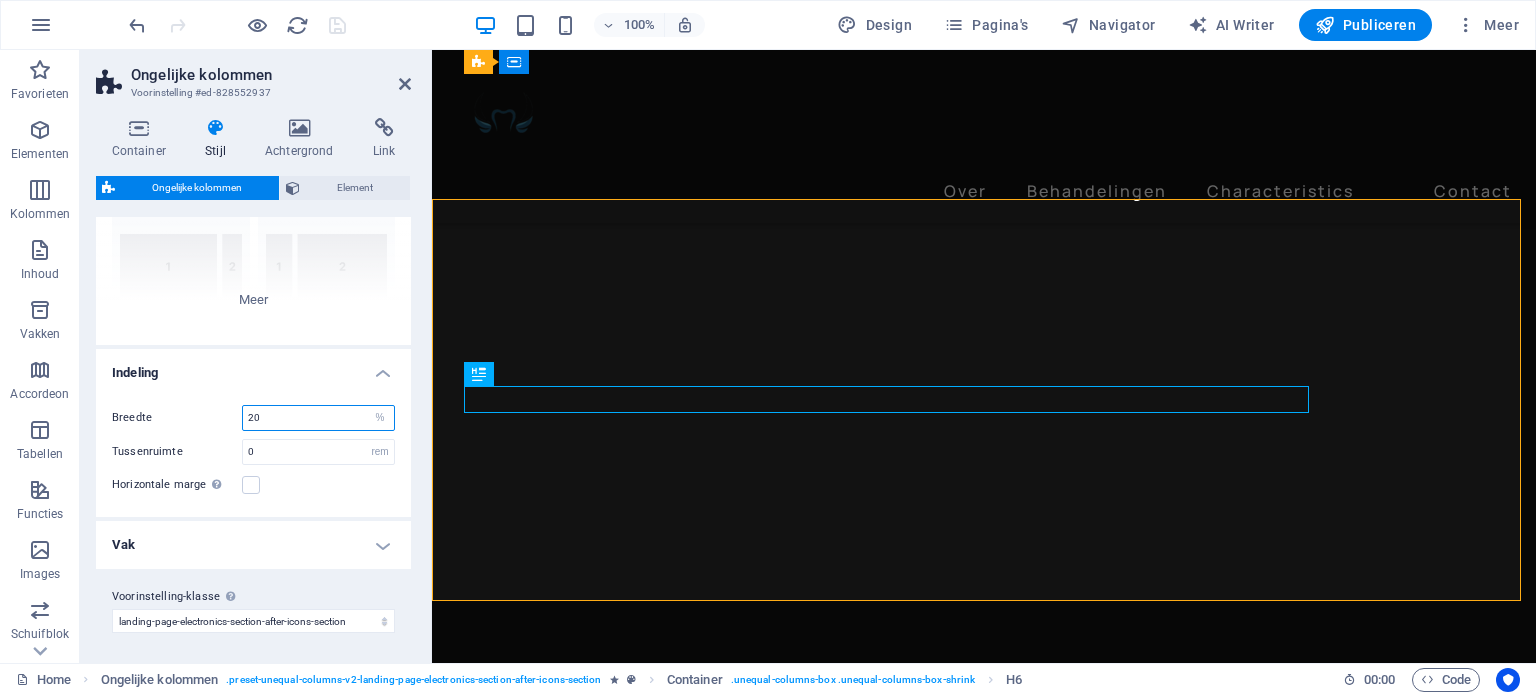 click on "20" at bounding box center [318, 418] 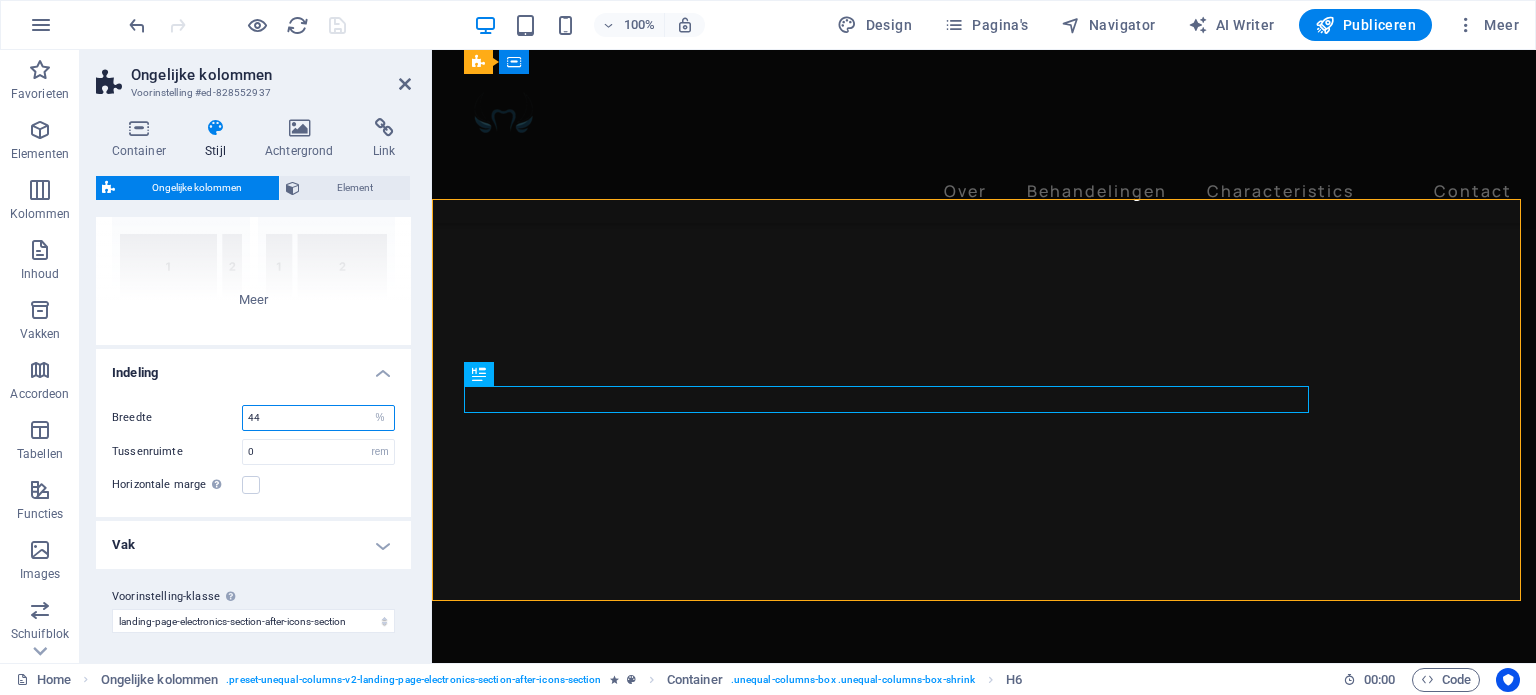 type on "44" 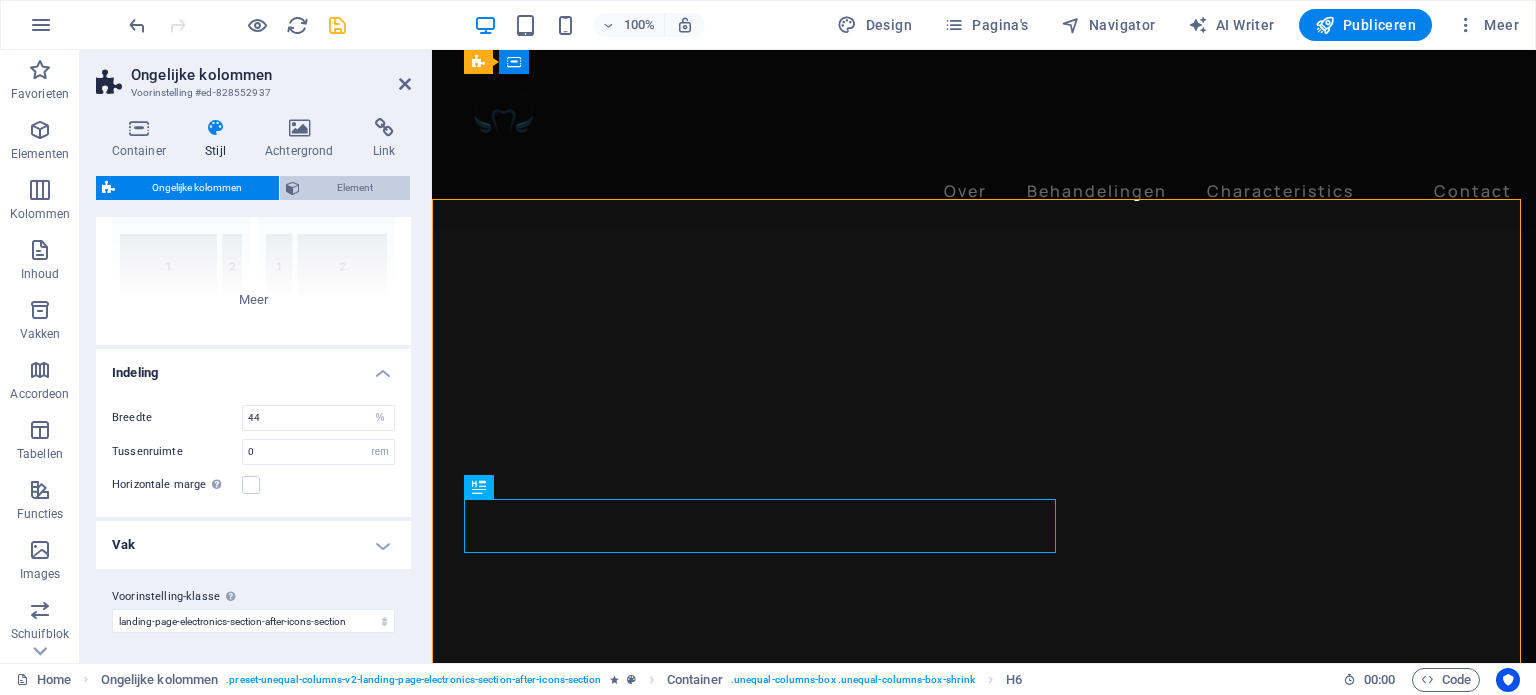 click on "Element" at bounding box center [355, 188] 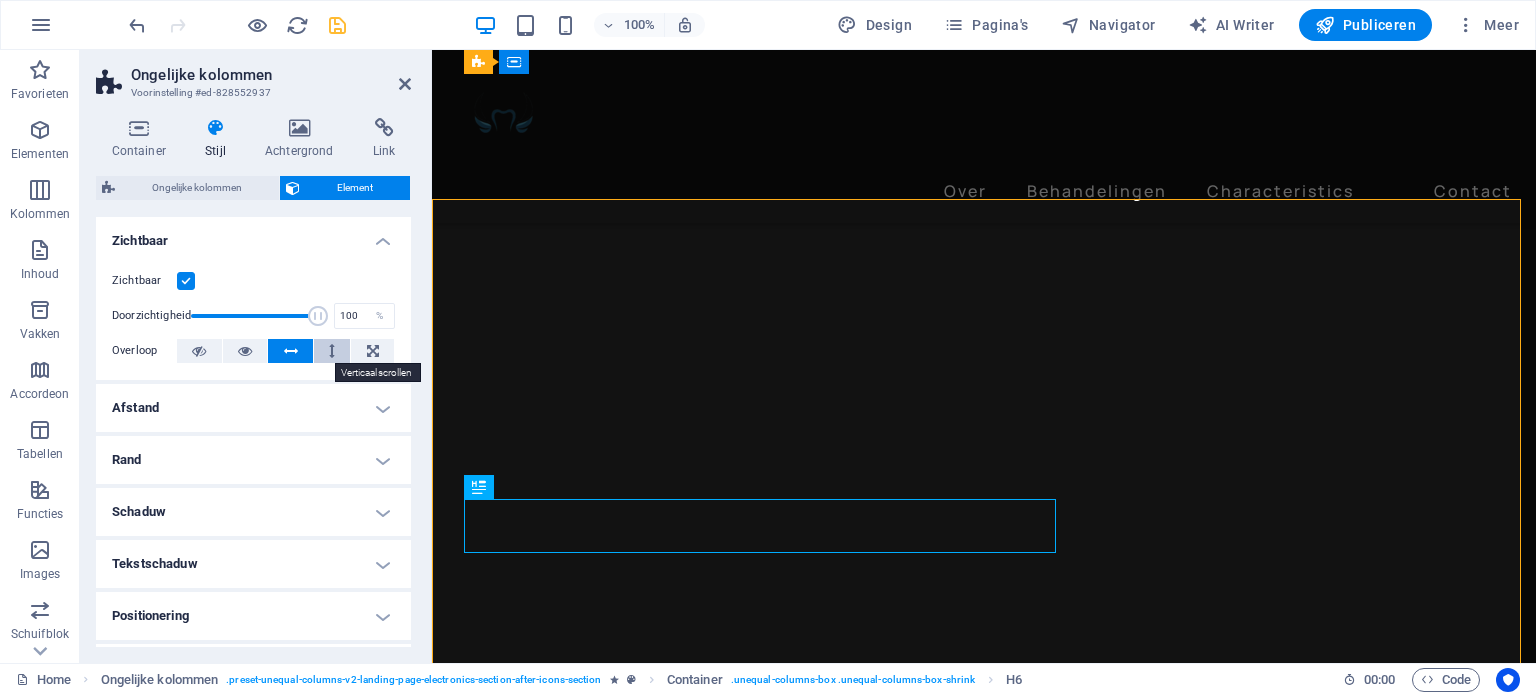 click at bounding box center [332, 351] 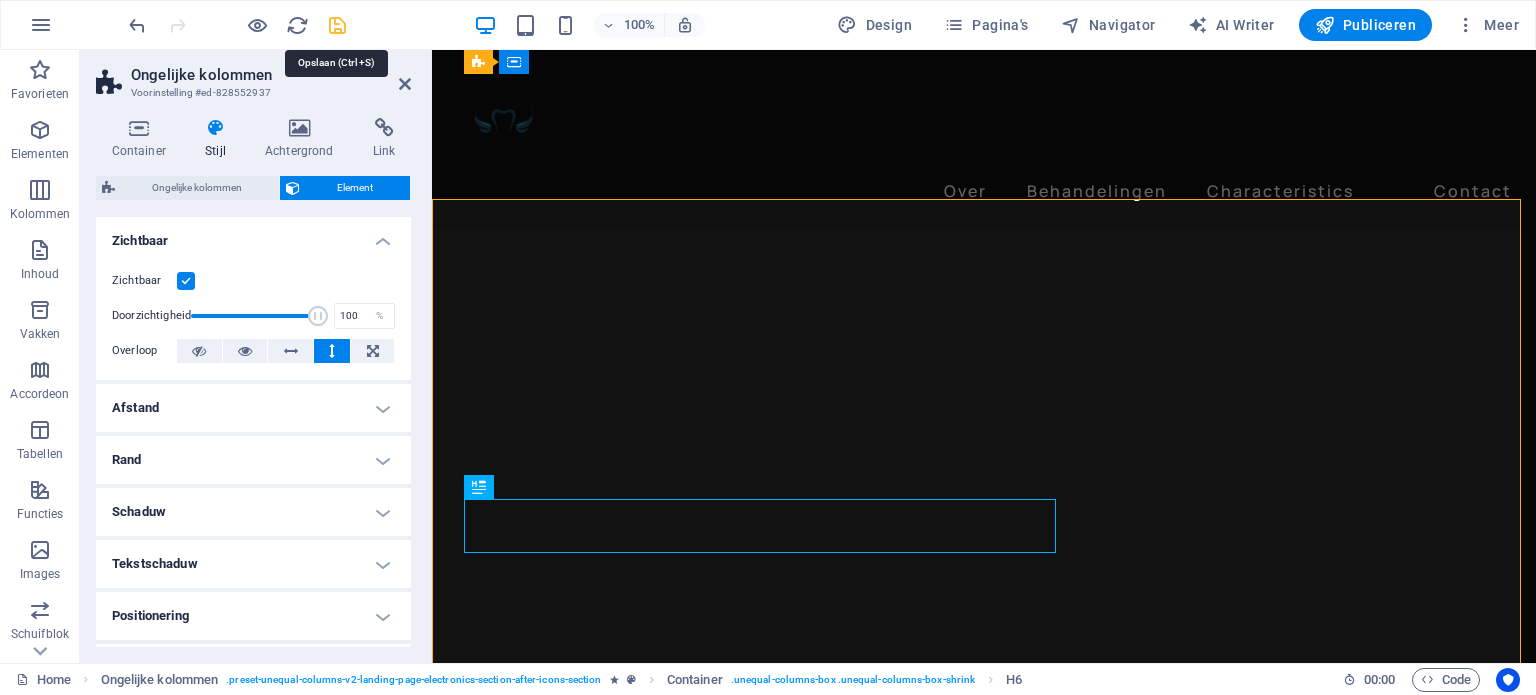 click at bounding box center [337, 25] 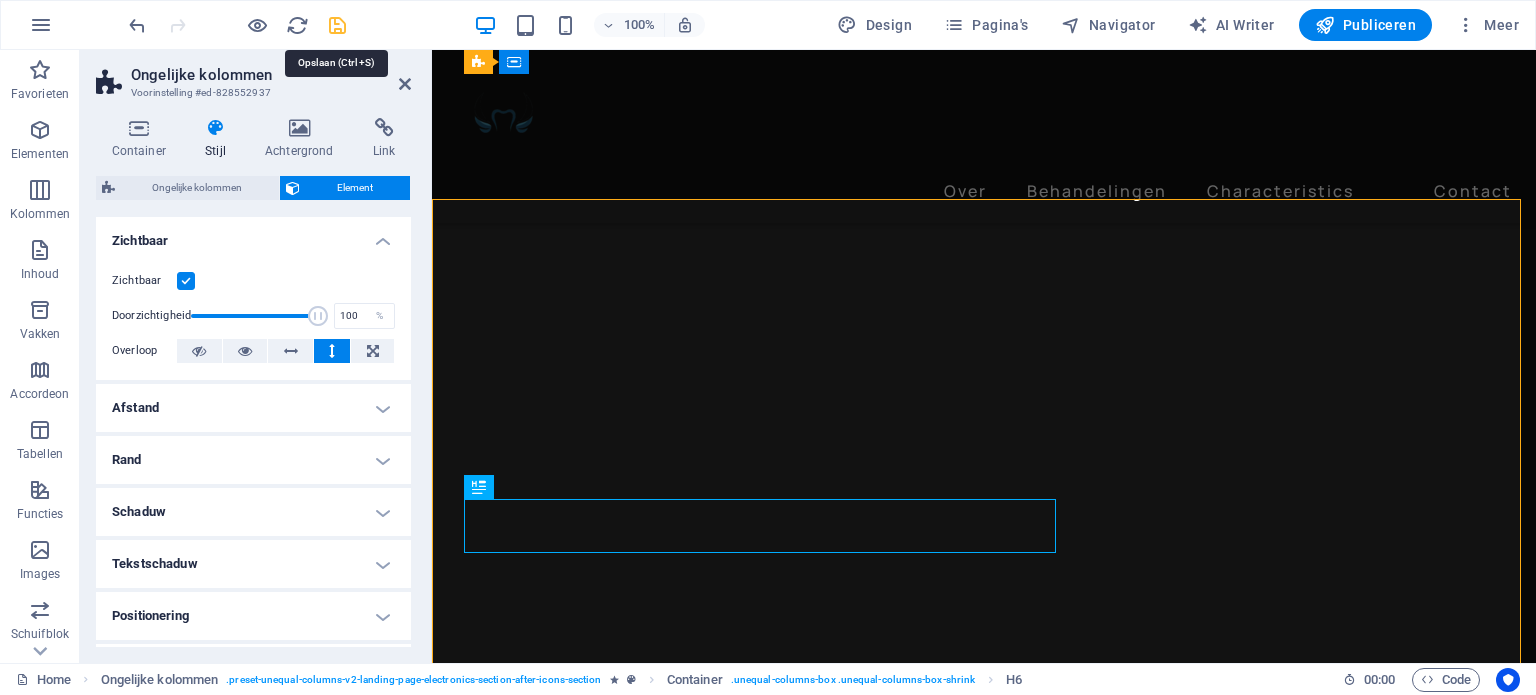 scroll, scrollTop: 1789, scrollLeft: 0, axis: vertical 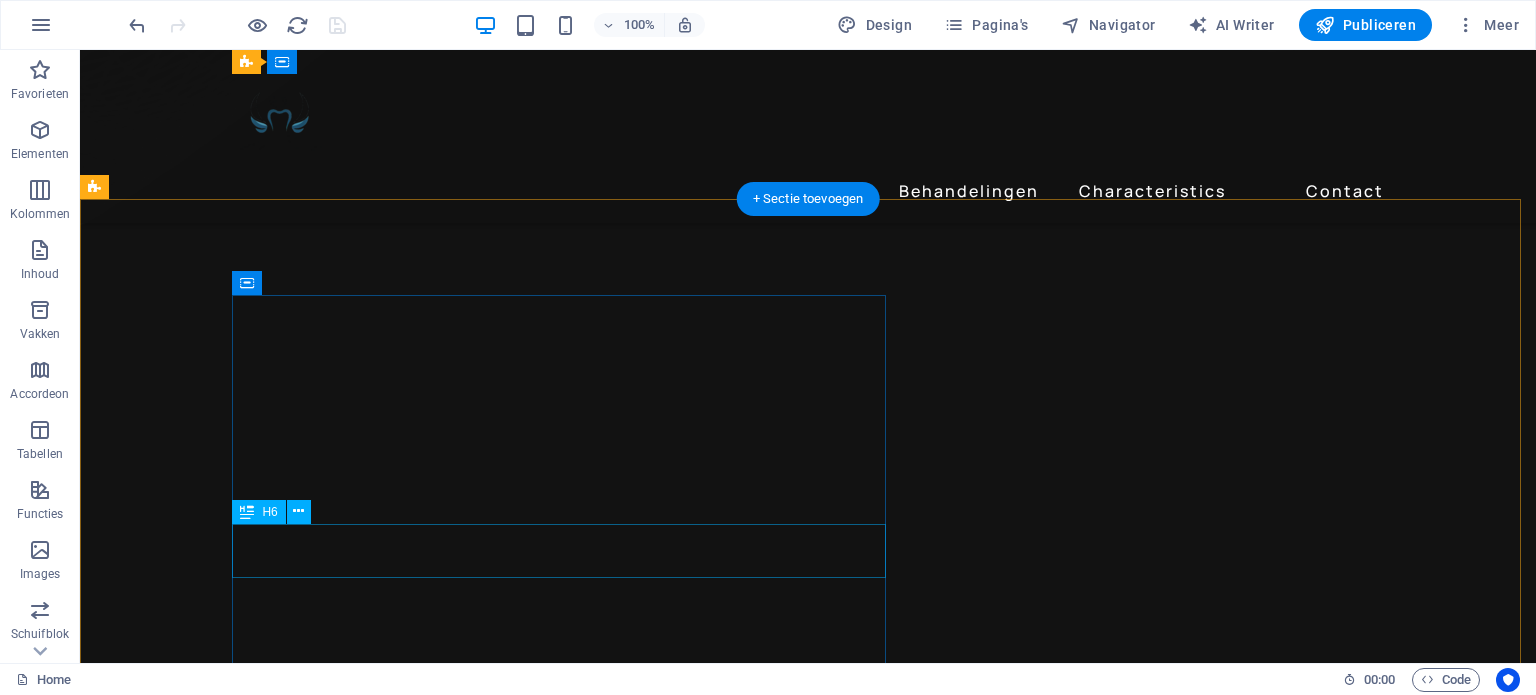 click on "Zorg op maat voor kleine mondjes – kindvriendelijke tandheelkunde in een  rustige omgeving" at bounding box center [696, 5008] 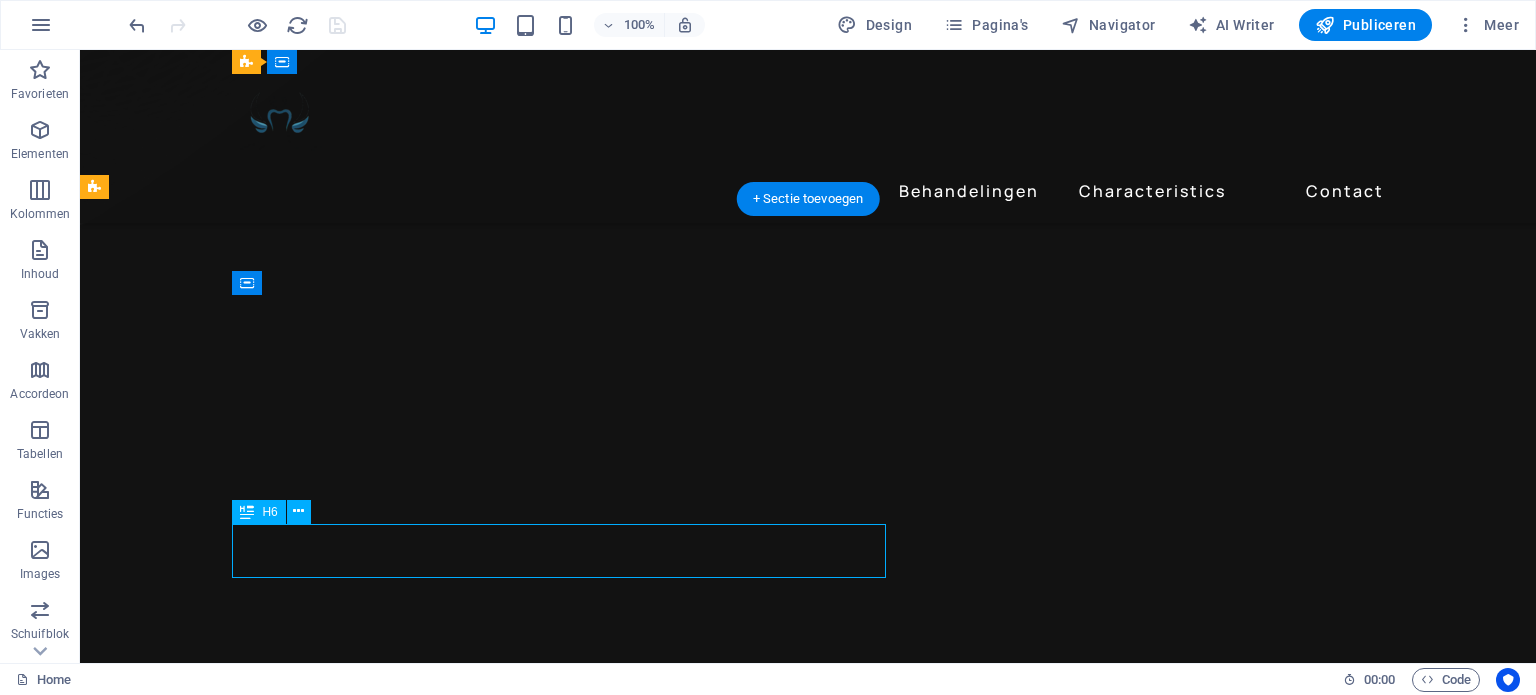 click on "Zorg op maat voor kleine mondjes – kindvriendelijke tandheelkunde in een  rustige omgeving" at bounding box center [696, 5008] 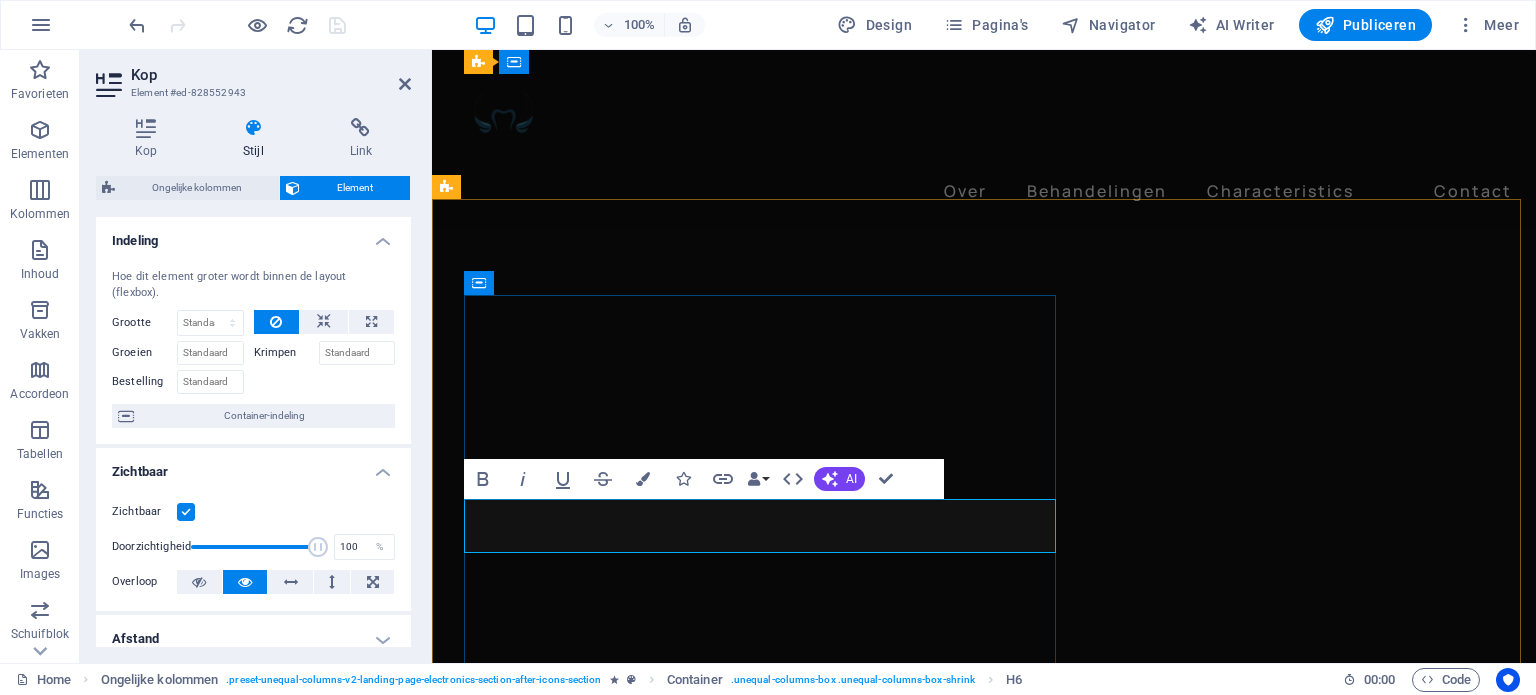 click on "Zorg op maat voor kleine mondjes – kindvriendelijke tandheelkunde in een  rustige omgeving" at bounding box center [1000, 4837] 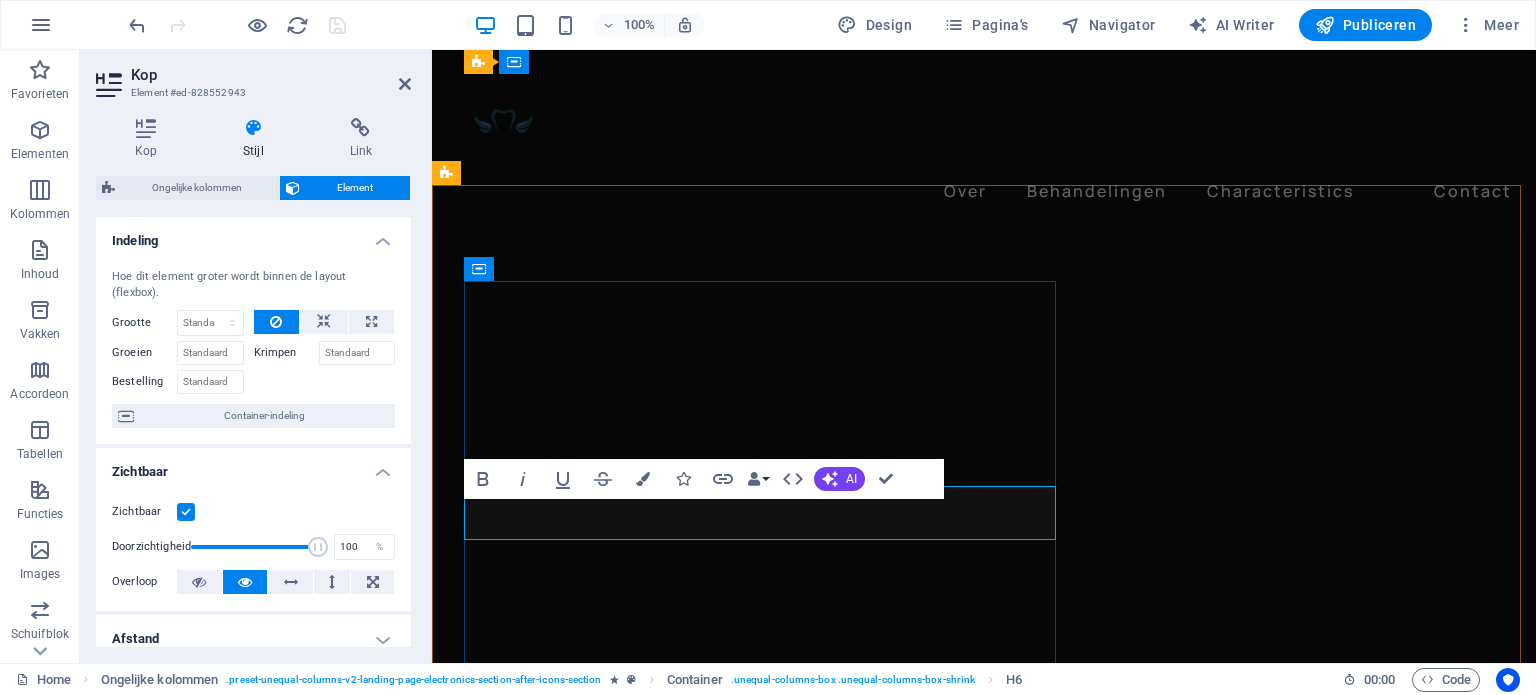 scroll, scrollTop: 1811, scrollLeft: 0, axis: vertical 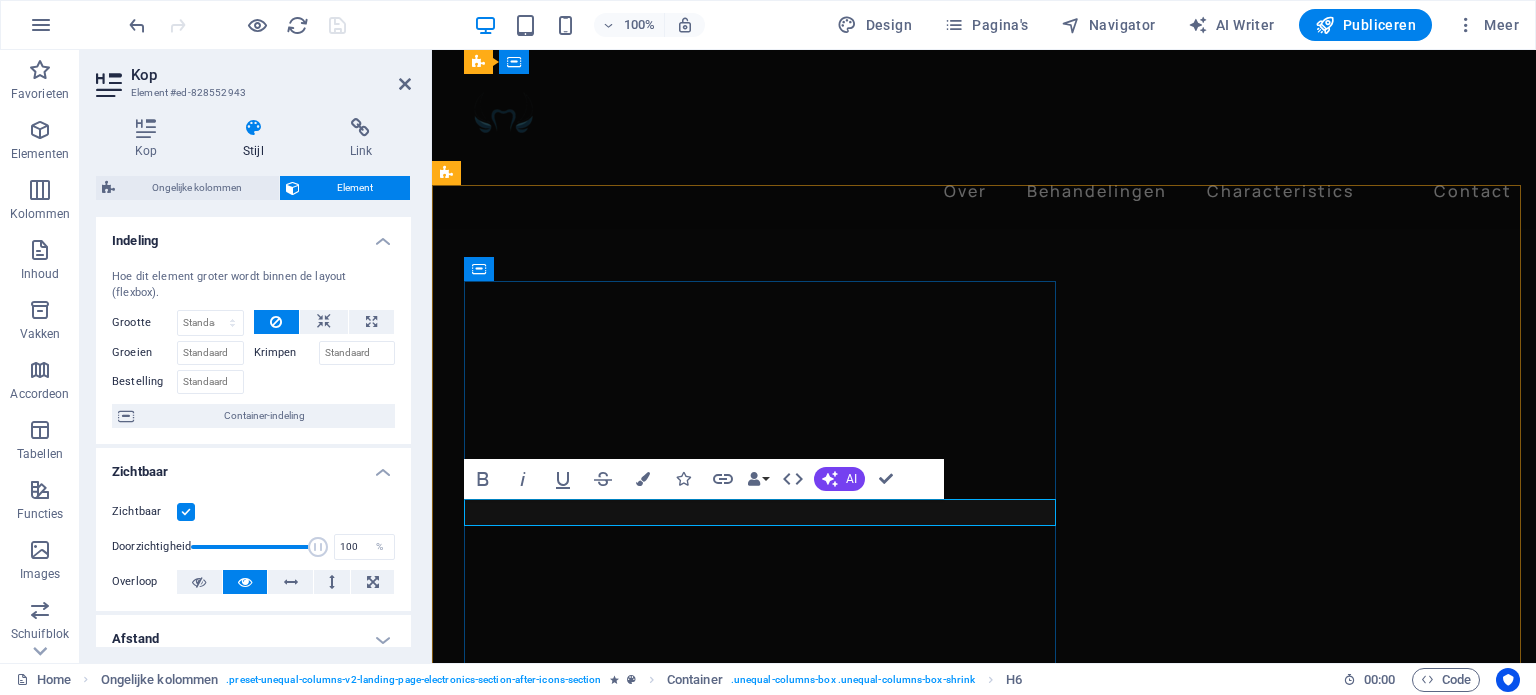 type 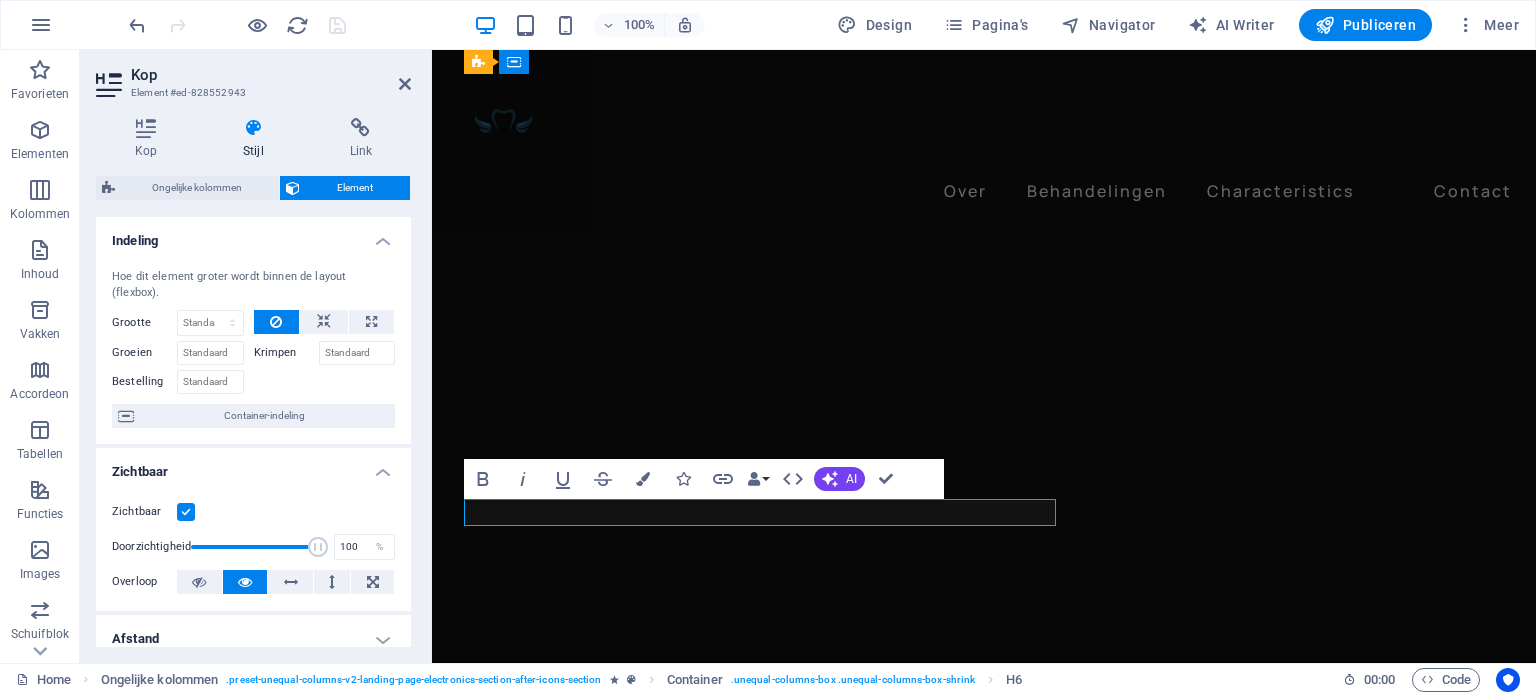 click on "100% Design Pagina's Navigator AI Writer Publiceren Meer" at bounding box center [826, 25] 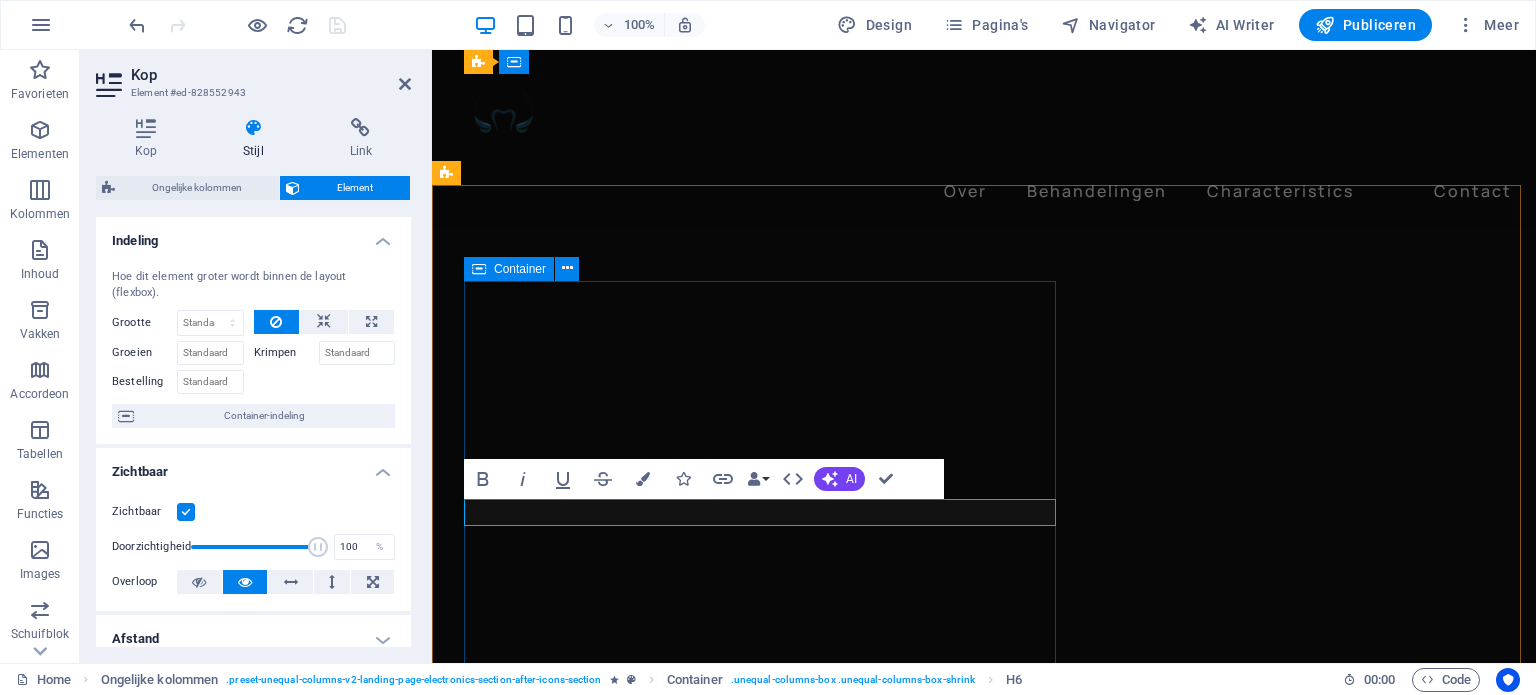 click on "Tandheelkunde in een  rustige omgeving" at bounding box center [1000, 4823] 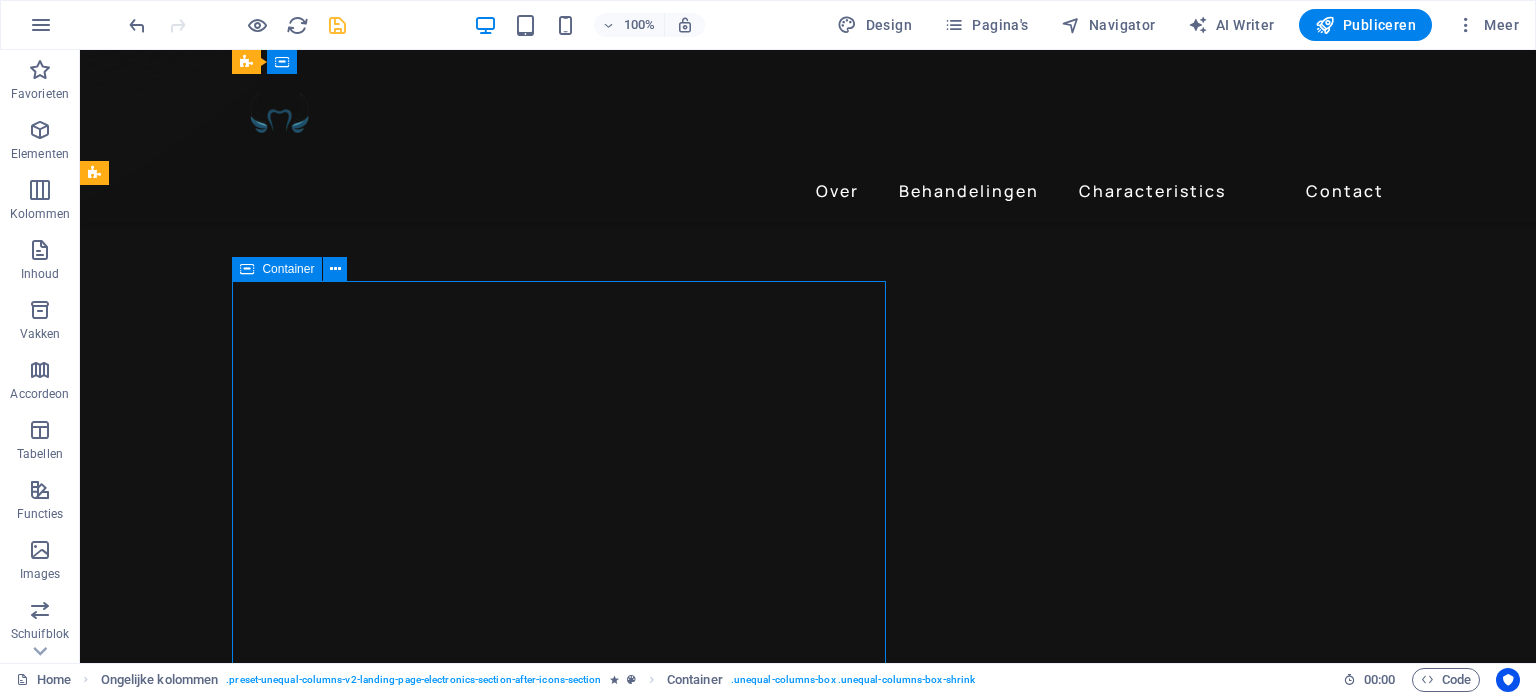 scroll, scrollTop: 1803, scrollLeft: 0, axis: vertical 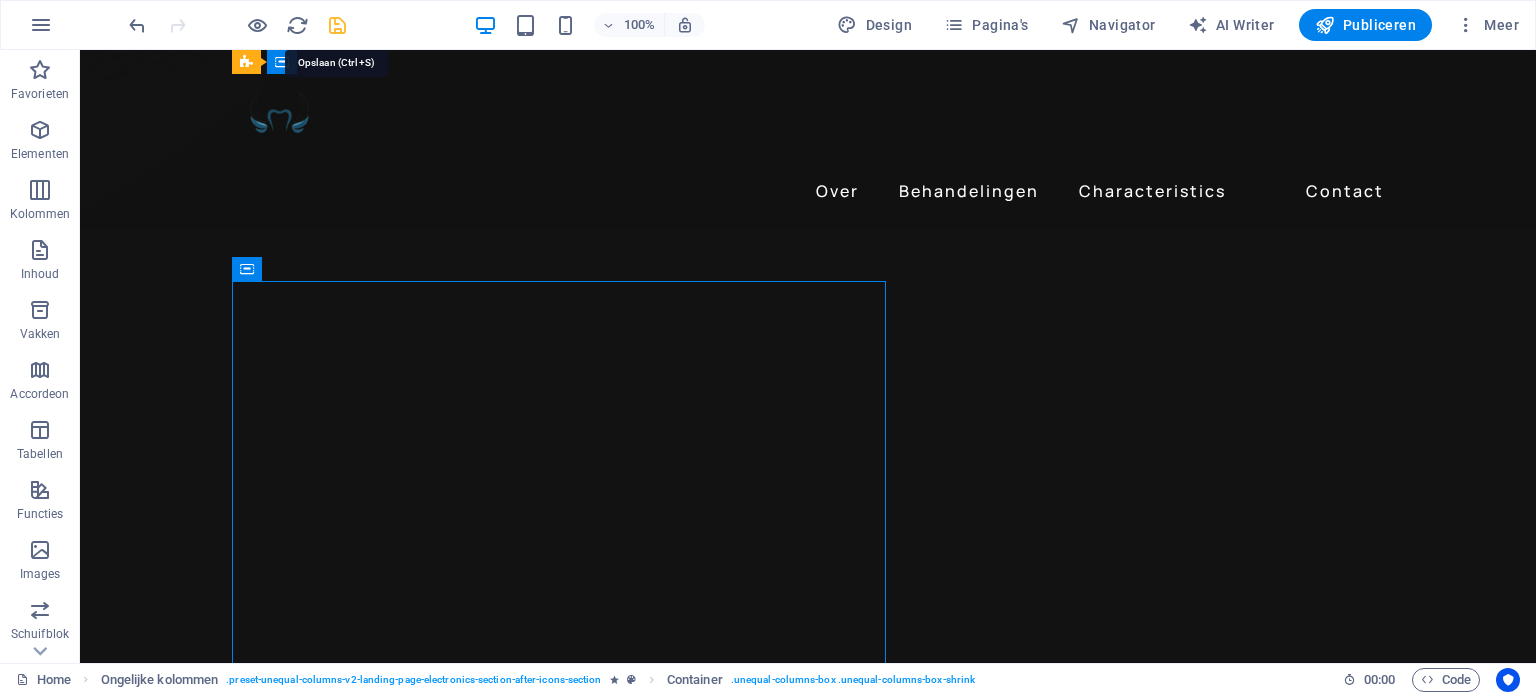 click at bounding box center (337, 25) 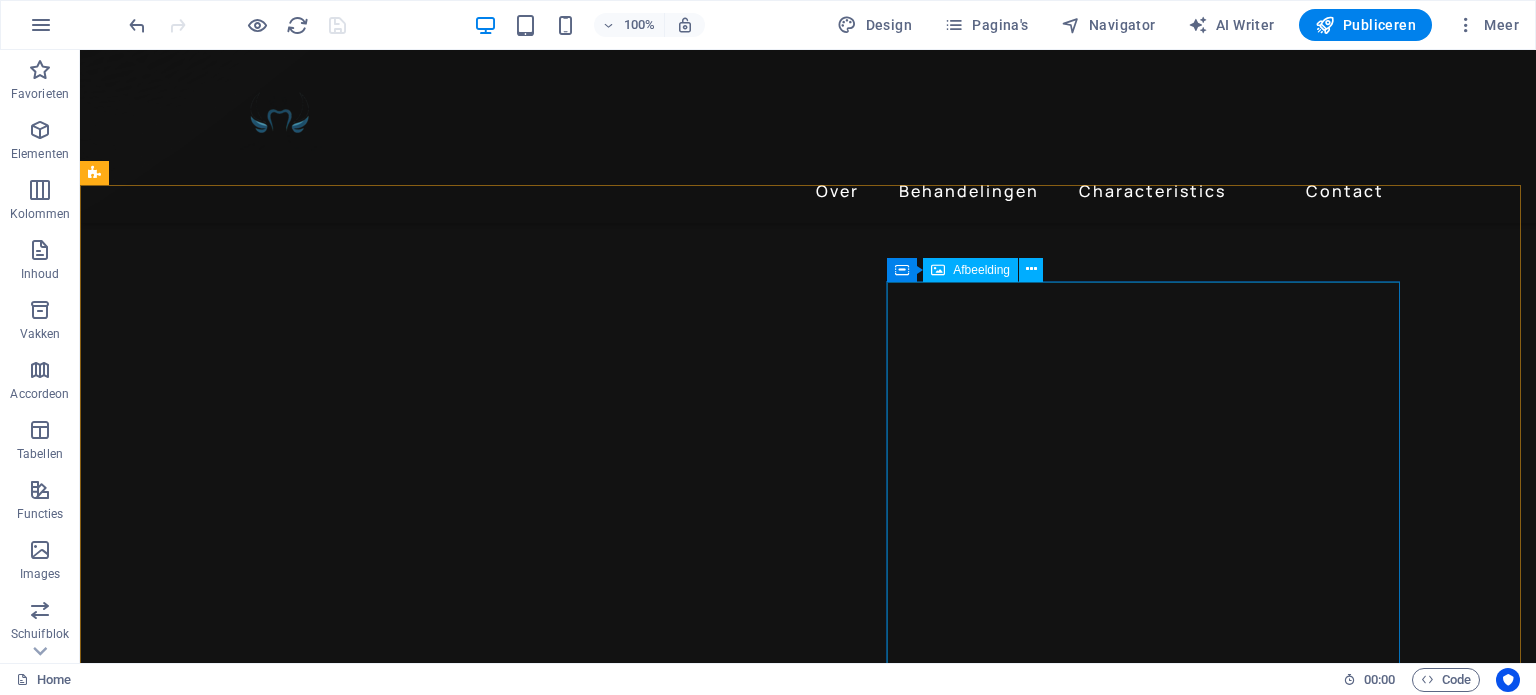 click on "Afbeelding" at bounding box center (981, 270) 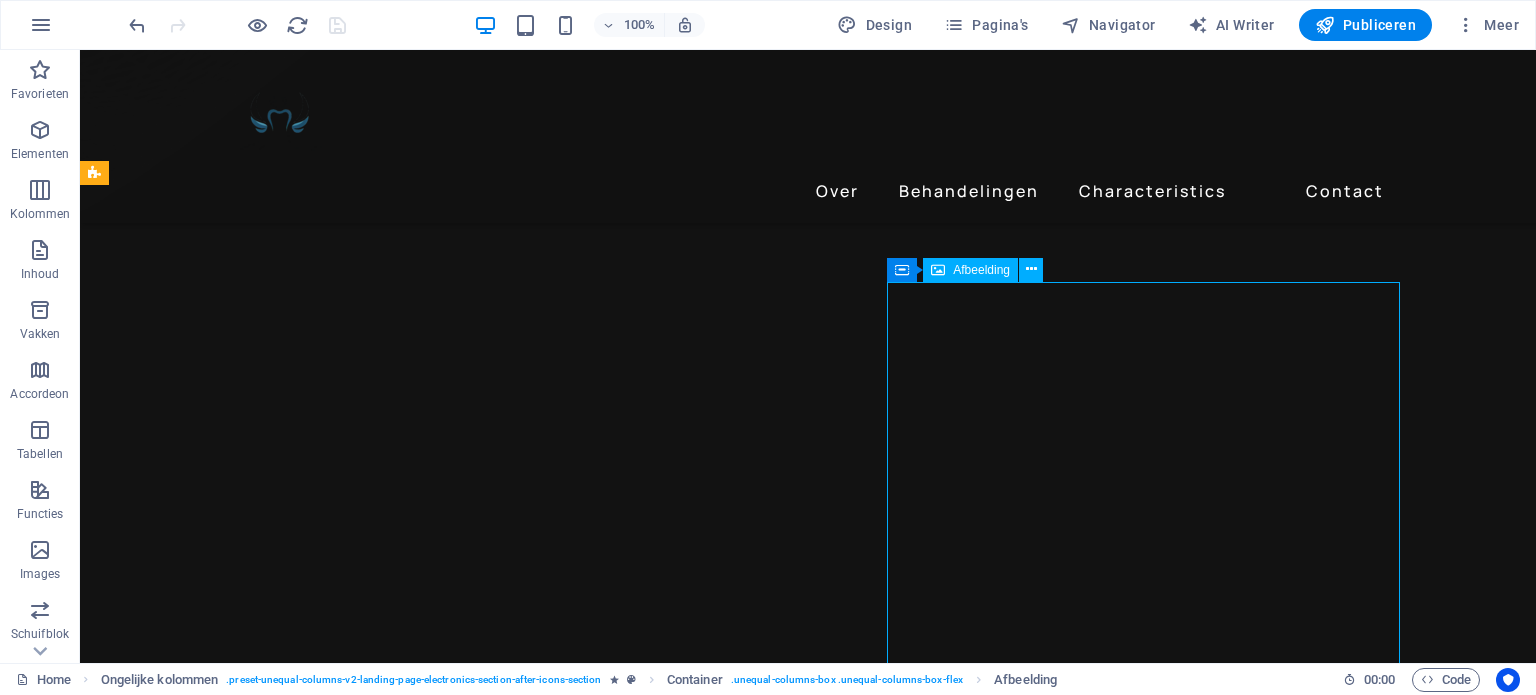 click on "Afbeelding" at bounding box center (981, 270) 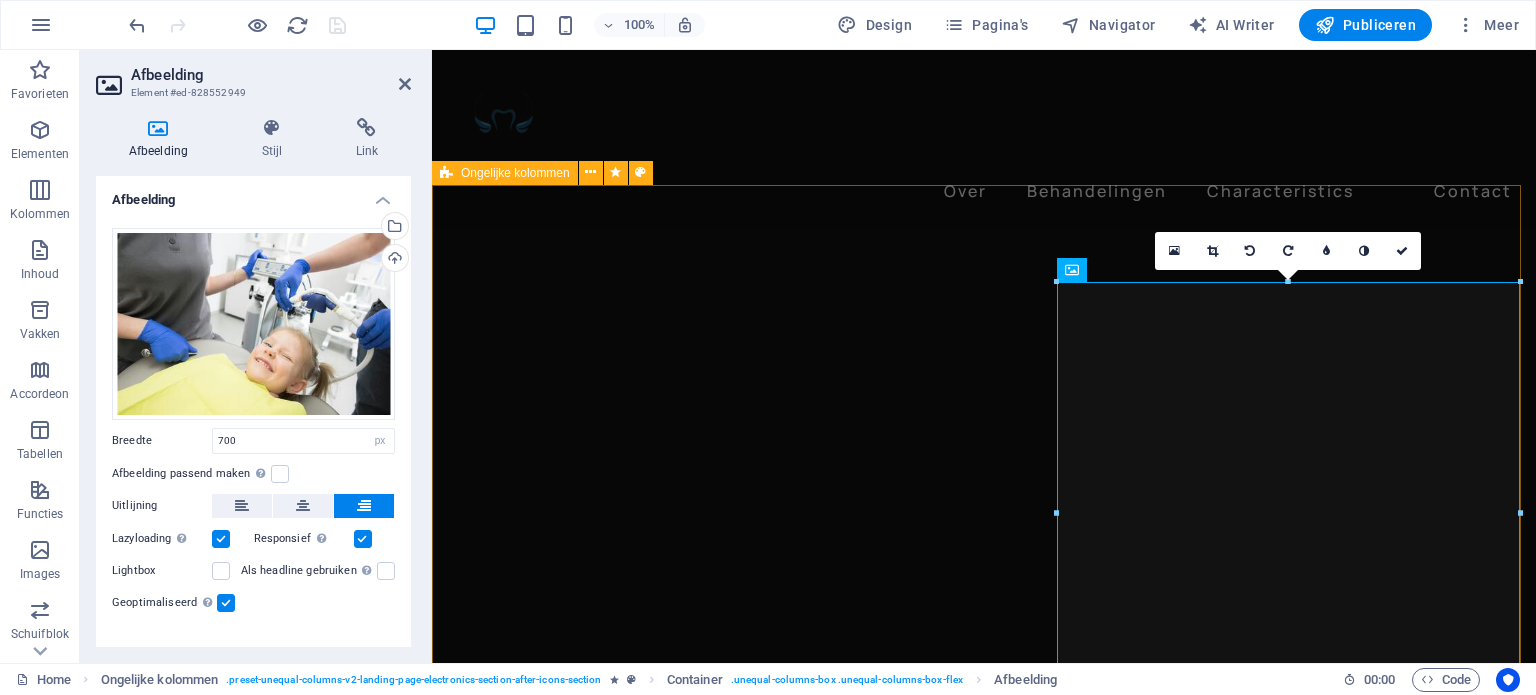 scroll, scrollTop: 1811, scrollLeft: 0, axis: vertical 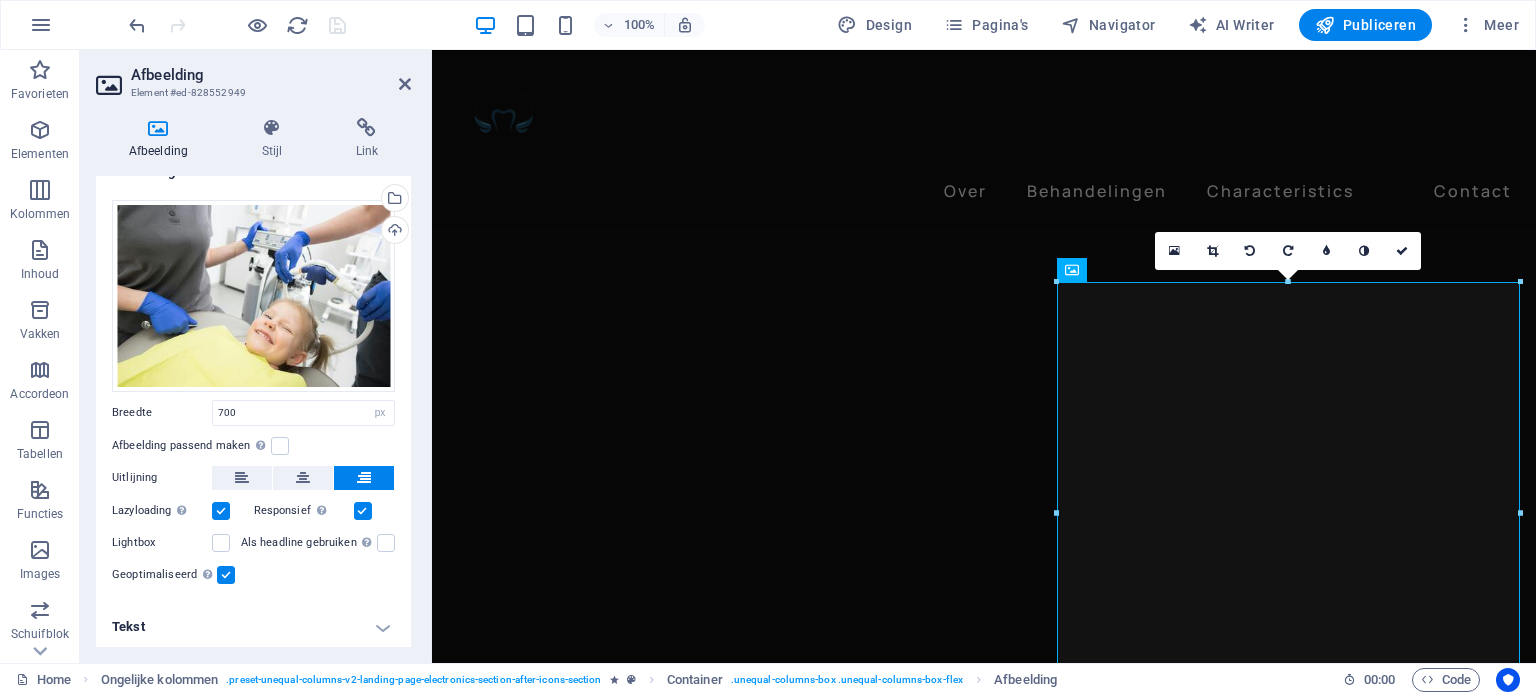 click on "Tekst" at bounding box center [253, 627] 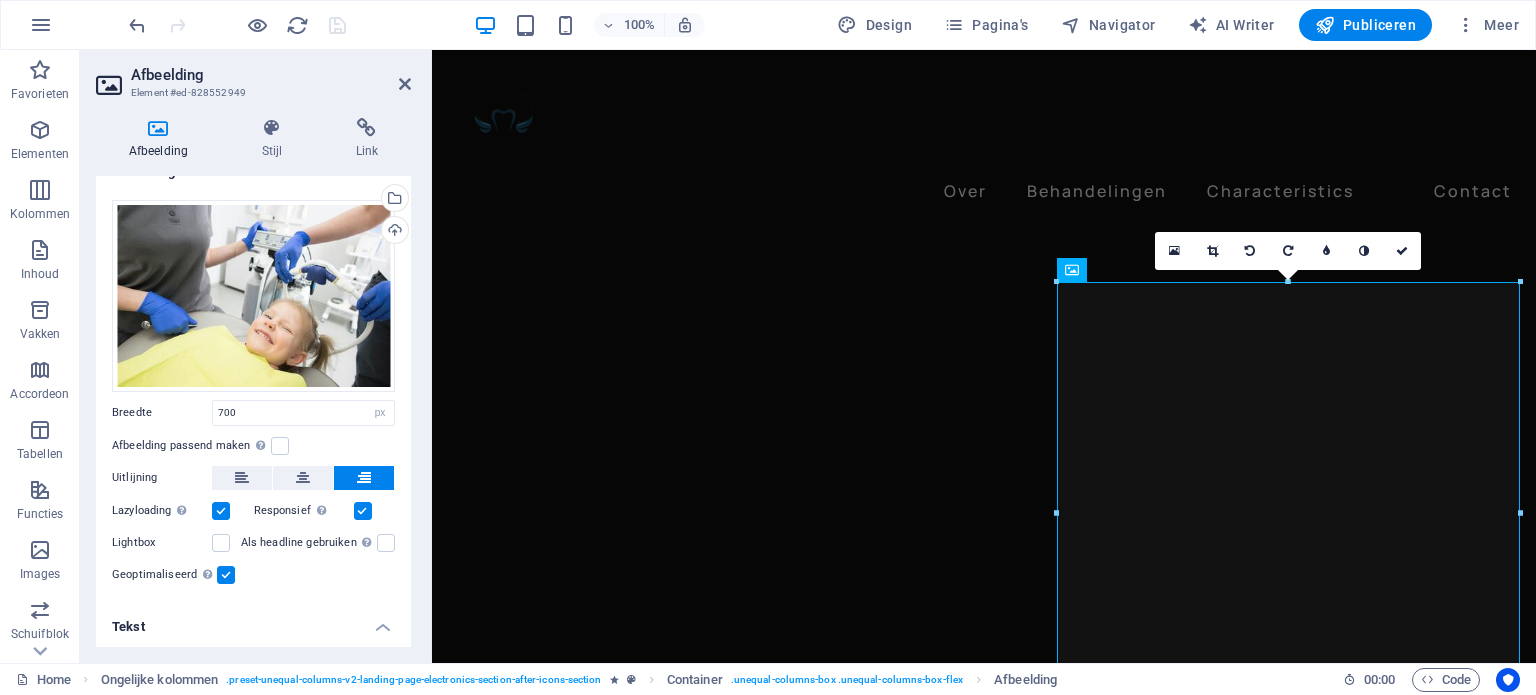 scroll, scrollTop: 216, scrollLeft: 0, axis: vertical 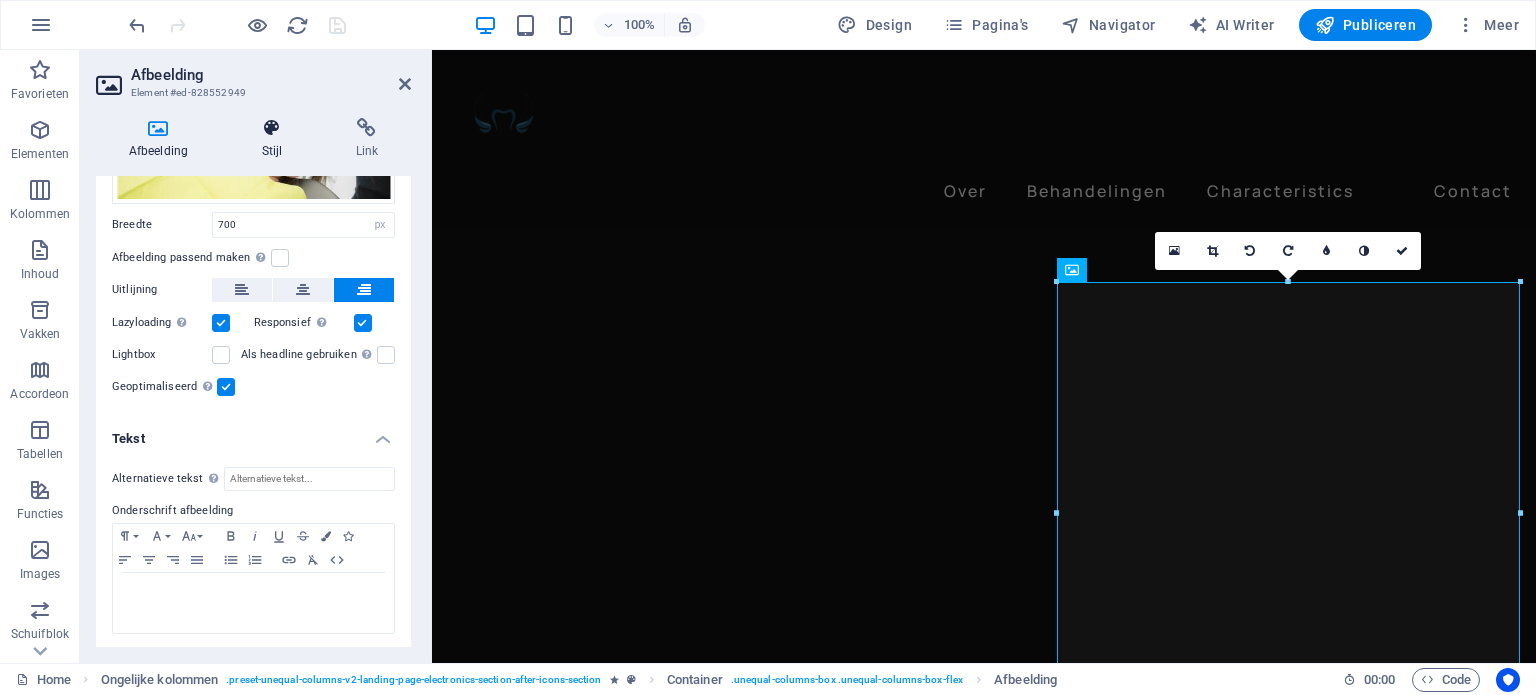 click at bounding box center (272, 128) 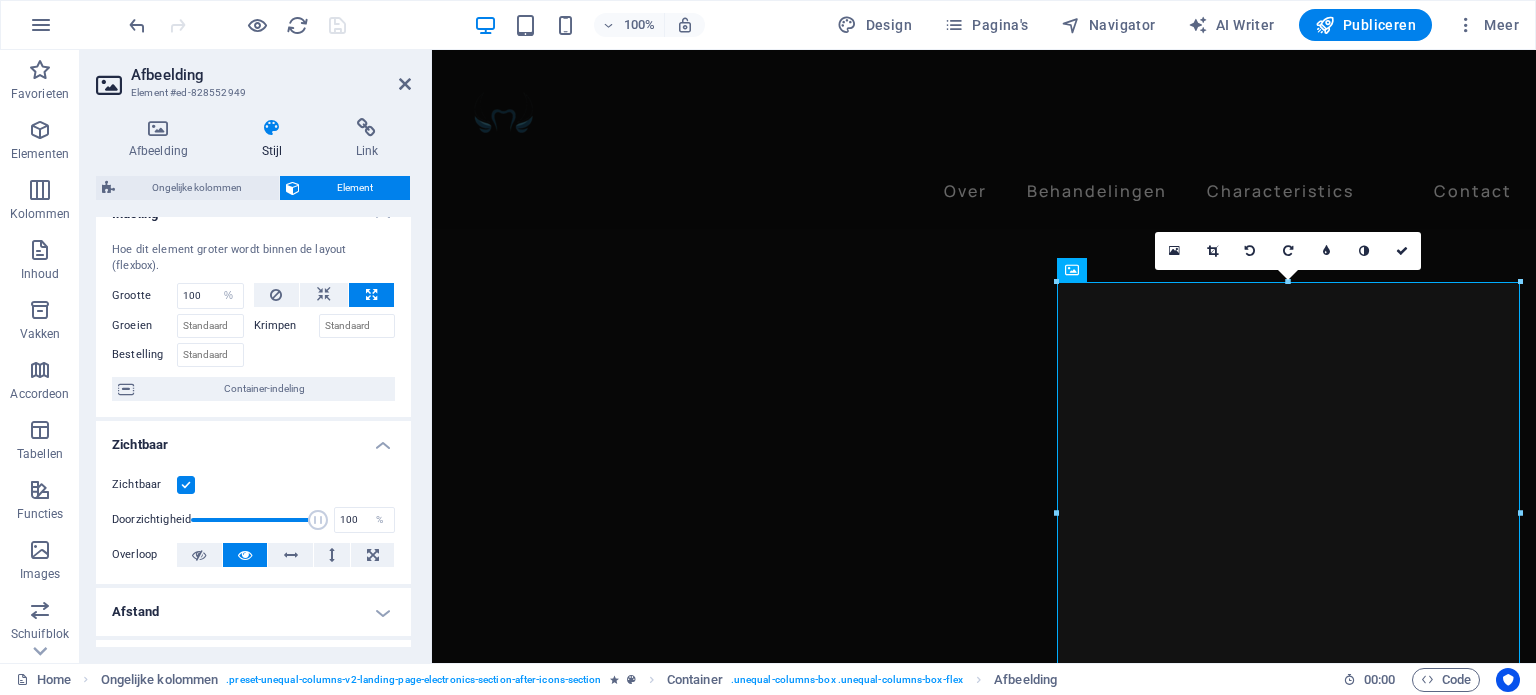 scroll, scrollTop: 0, scrollLeft: 0, axis: both 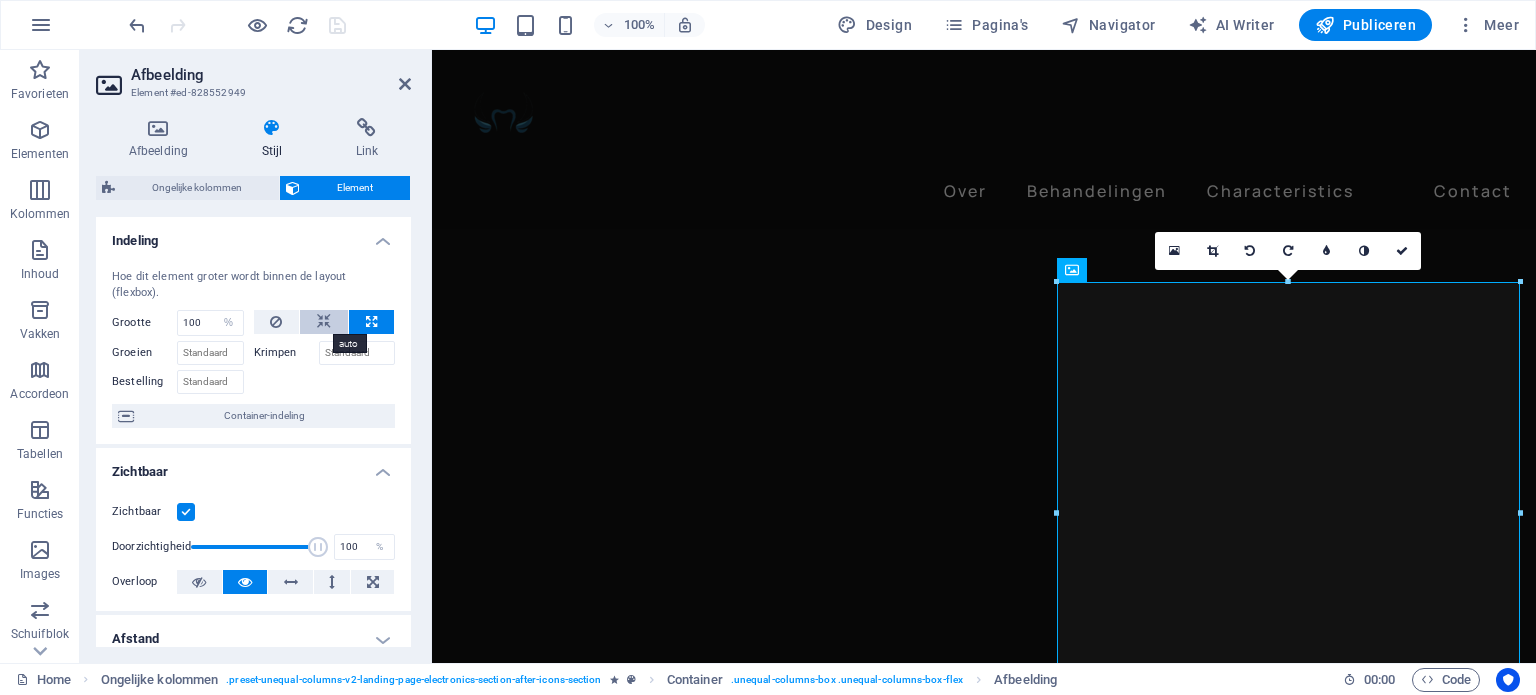 click at bounding box center (324, 322) 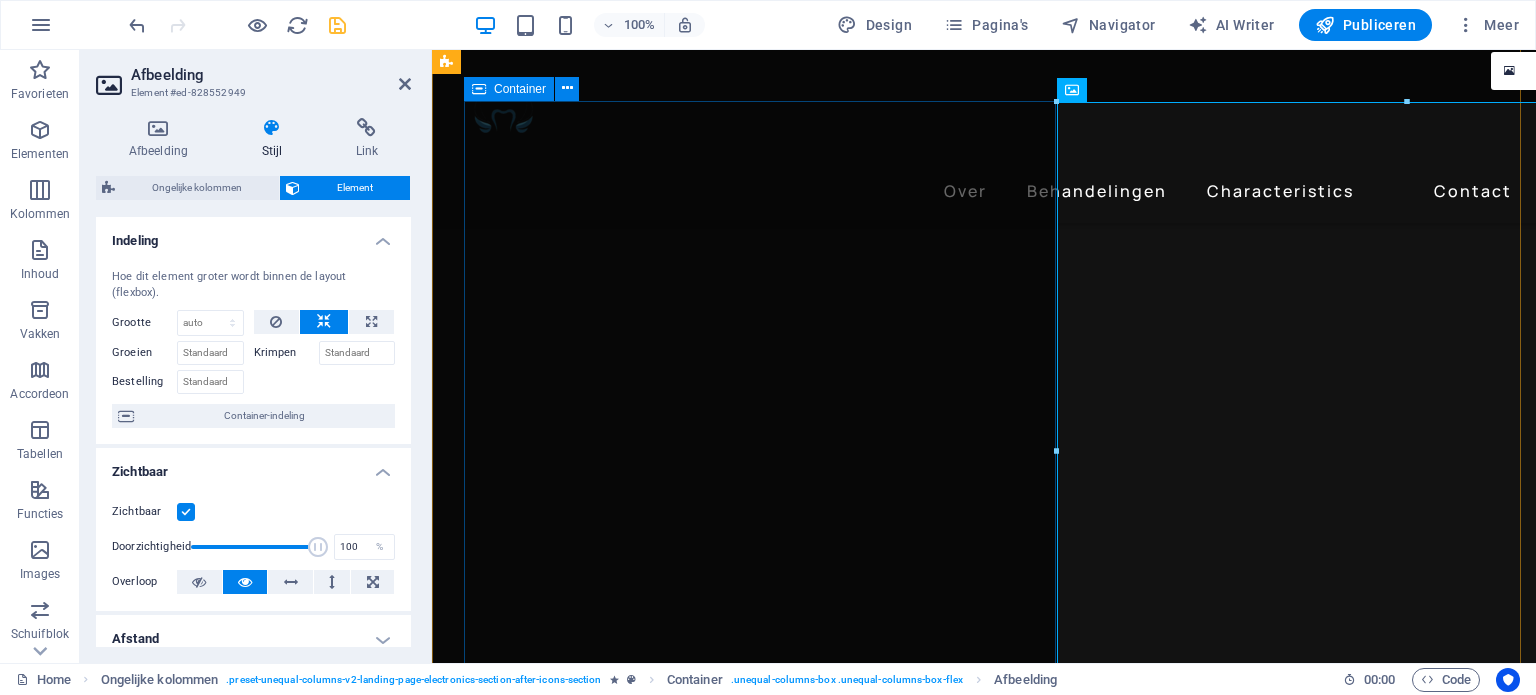 scroll, scrollTop: 1991, scrollLeft: 0, axis: vertical 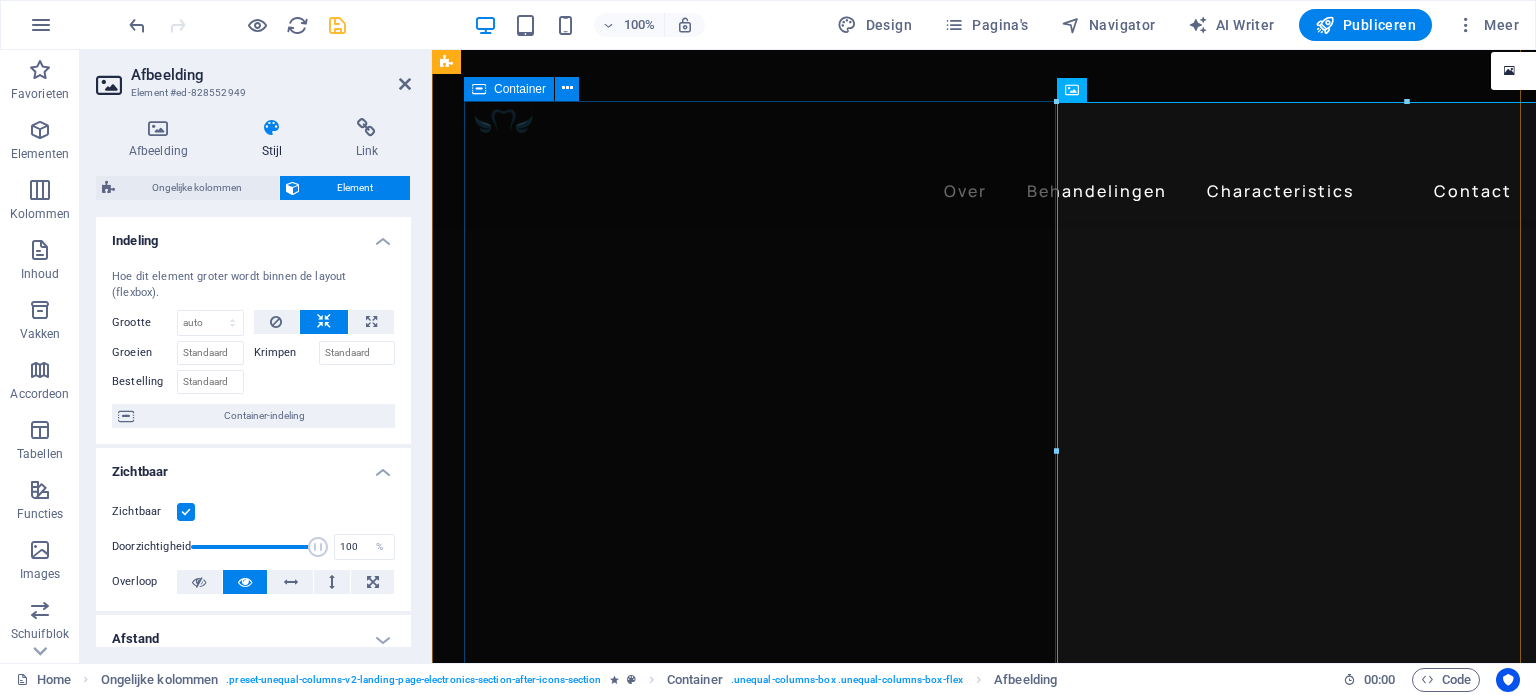 click on "Tandheelkunde in een  rustige omgeving" at bounding box center [1000, 4643] 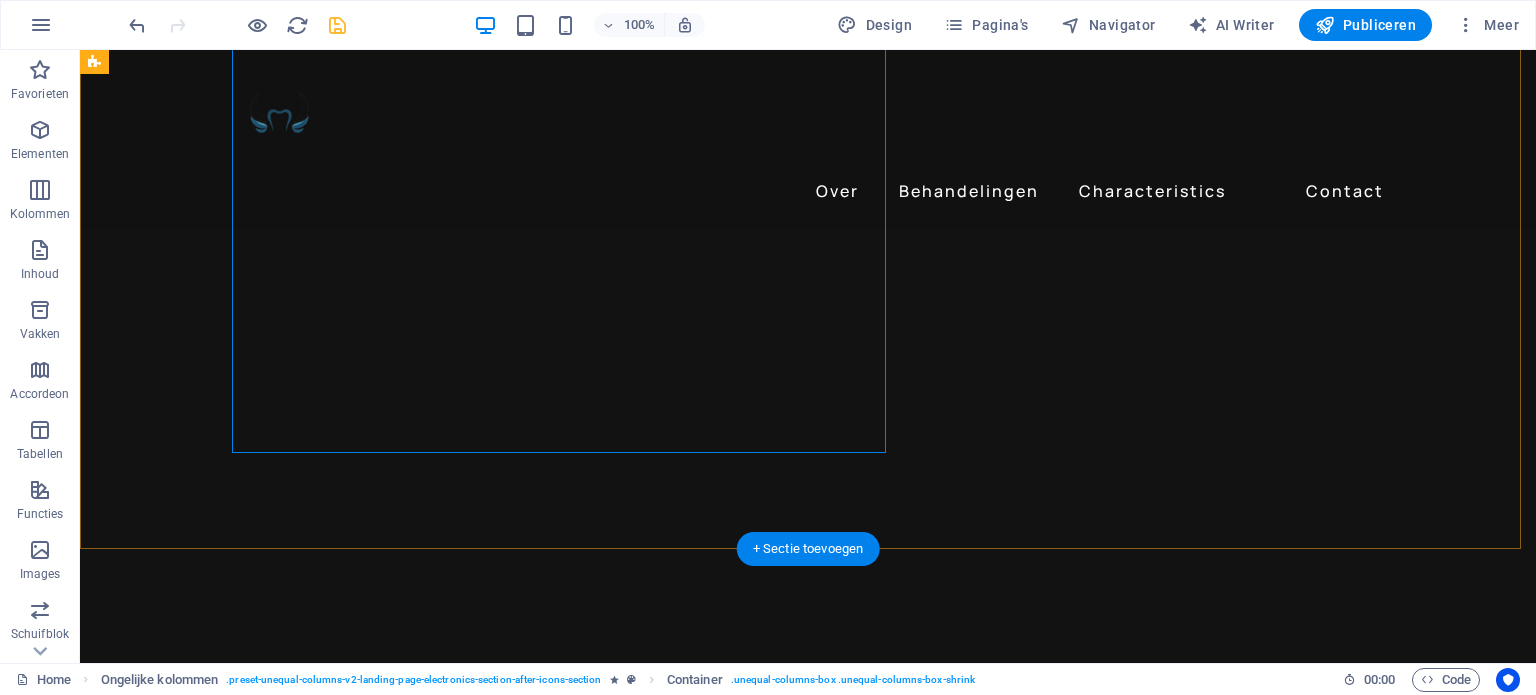 scroll, scrollTop: 2332, scrollLeft: 0, axis: vertical 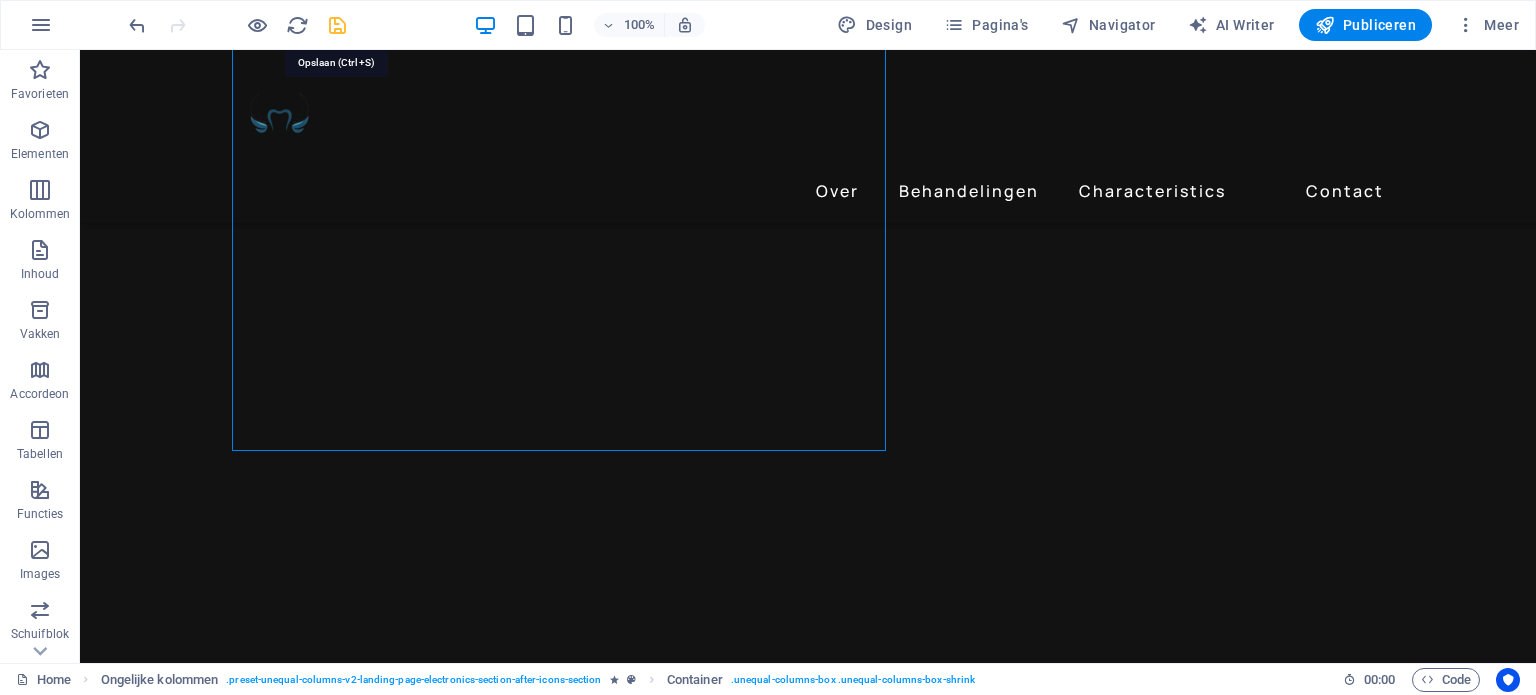 click at bounding box center (337, 25) 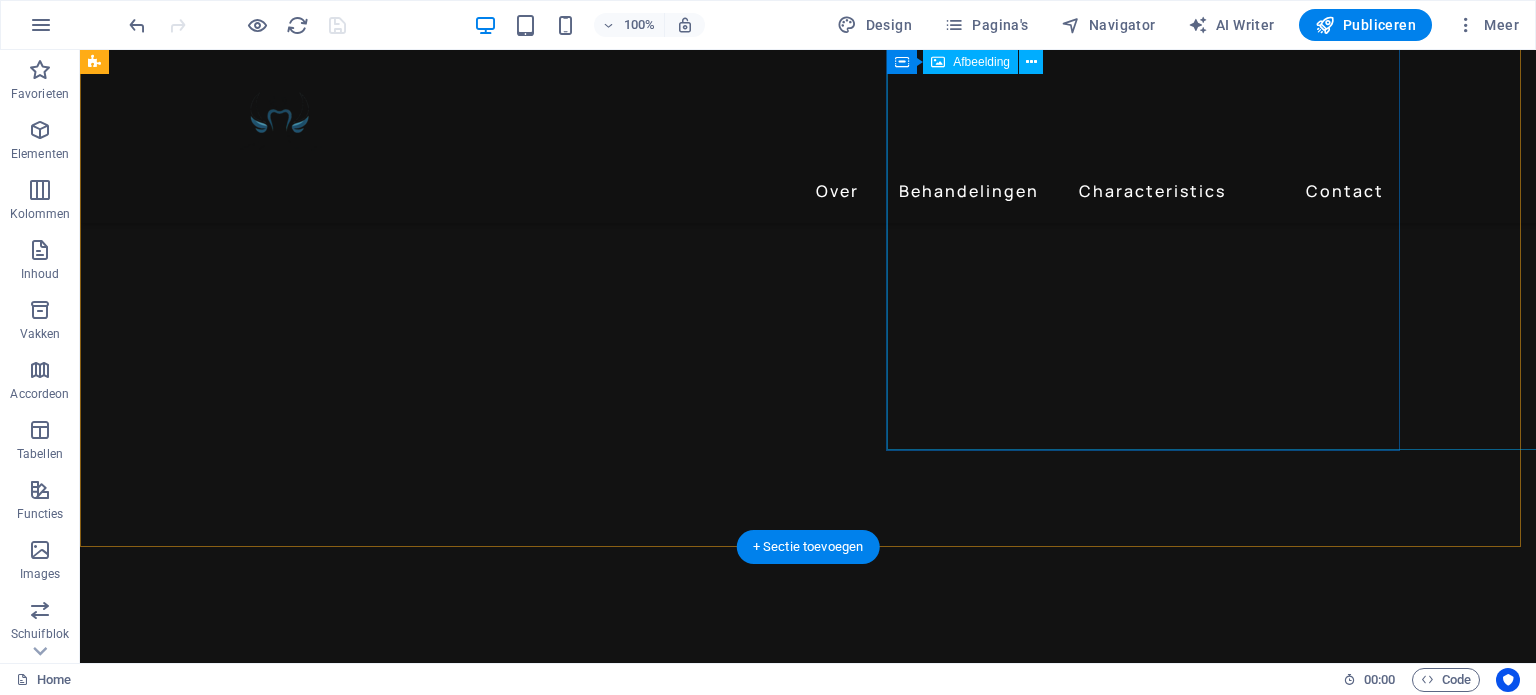 click at bounding box center [696, 4829] 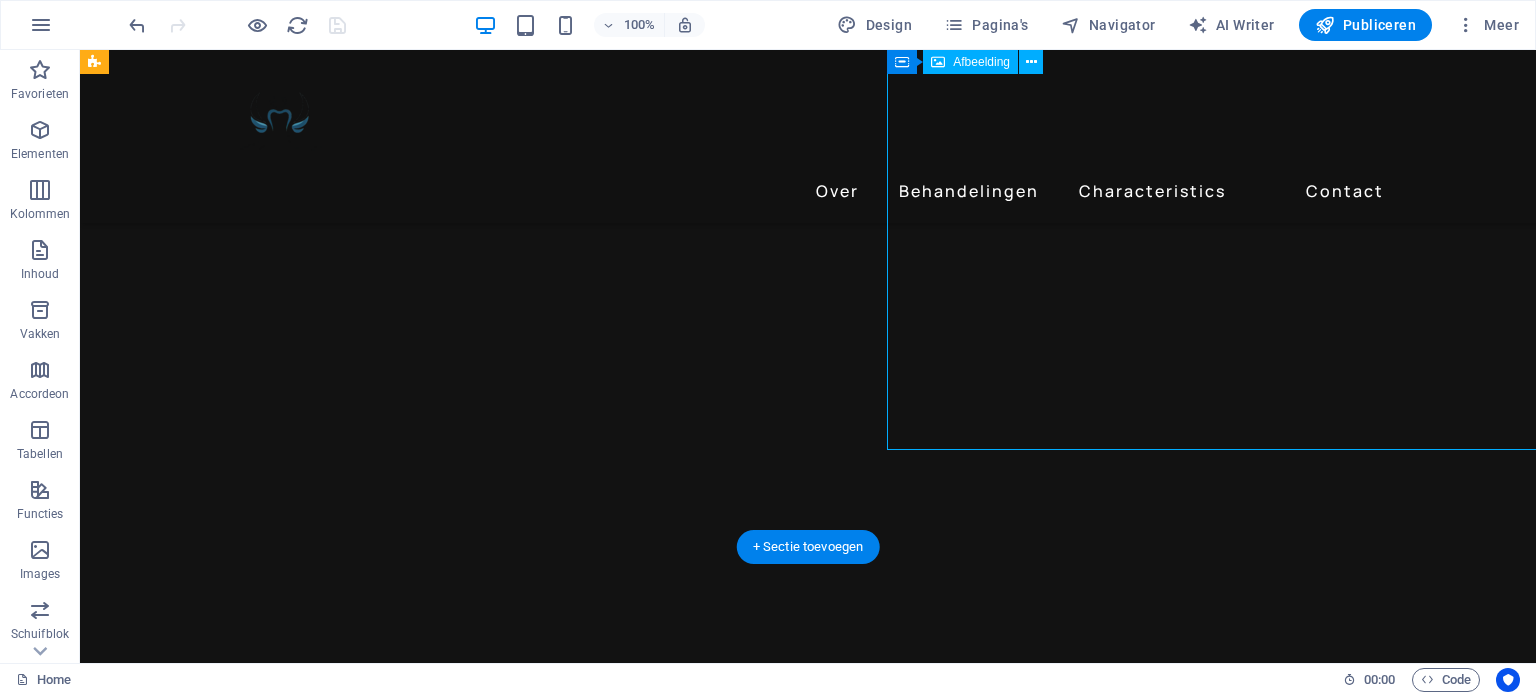click at bounding box center [696, 4829] 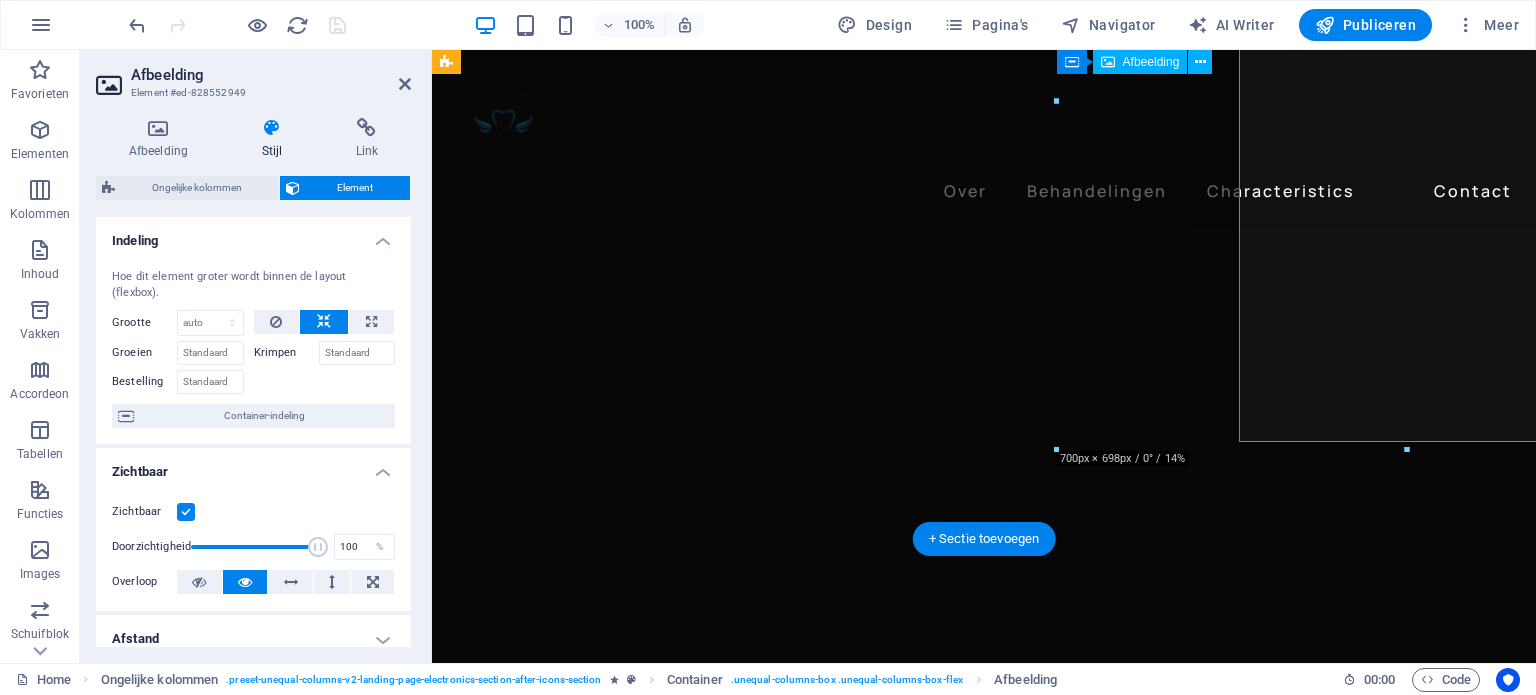 scroll, scrollTop: 2340, scrollLeft: 0, axis: vertical 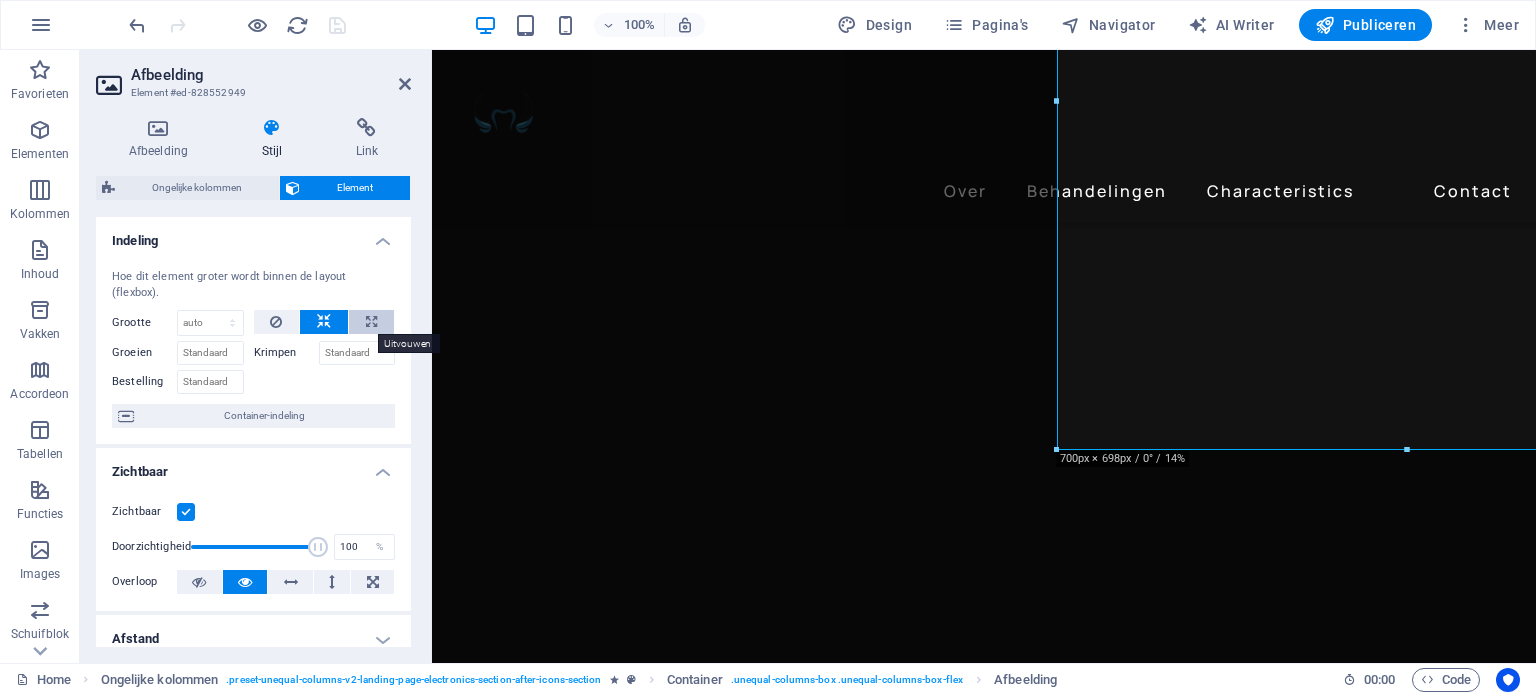 click at bounding box center [371, 322] 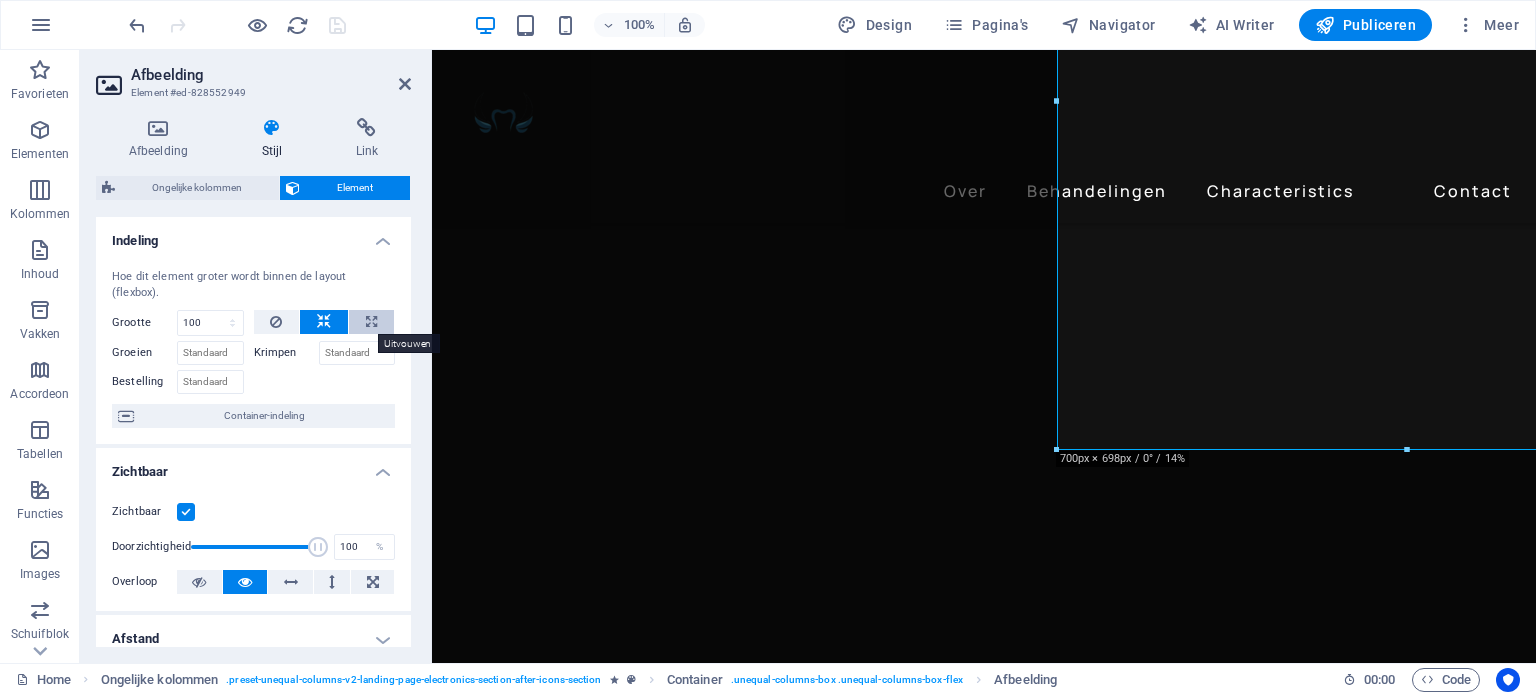 select on "%" 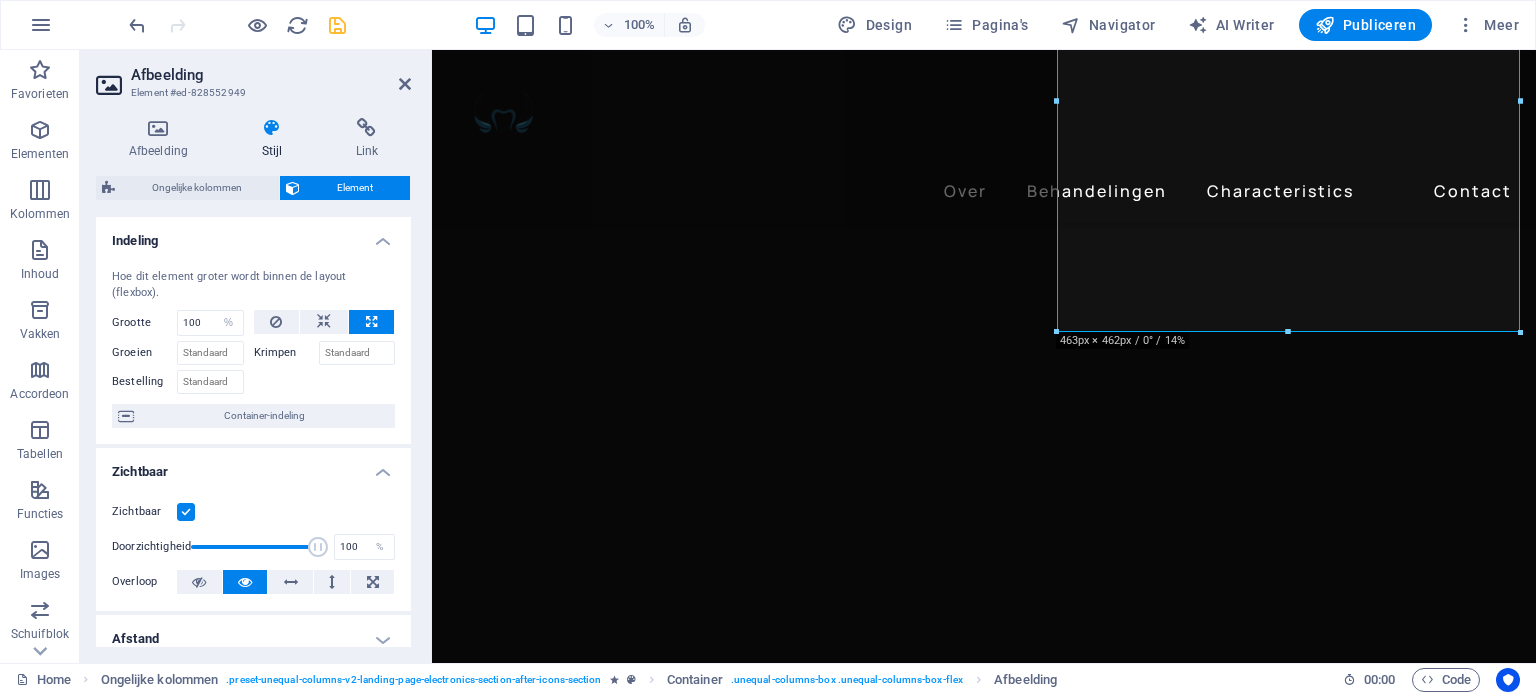 scroll, scrollTop: 2223, scrollLeft: 0, axis: vertical 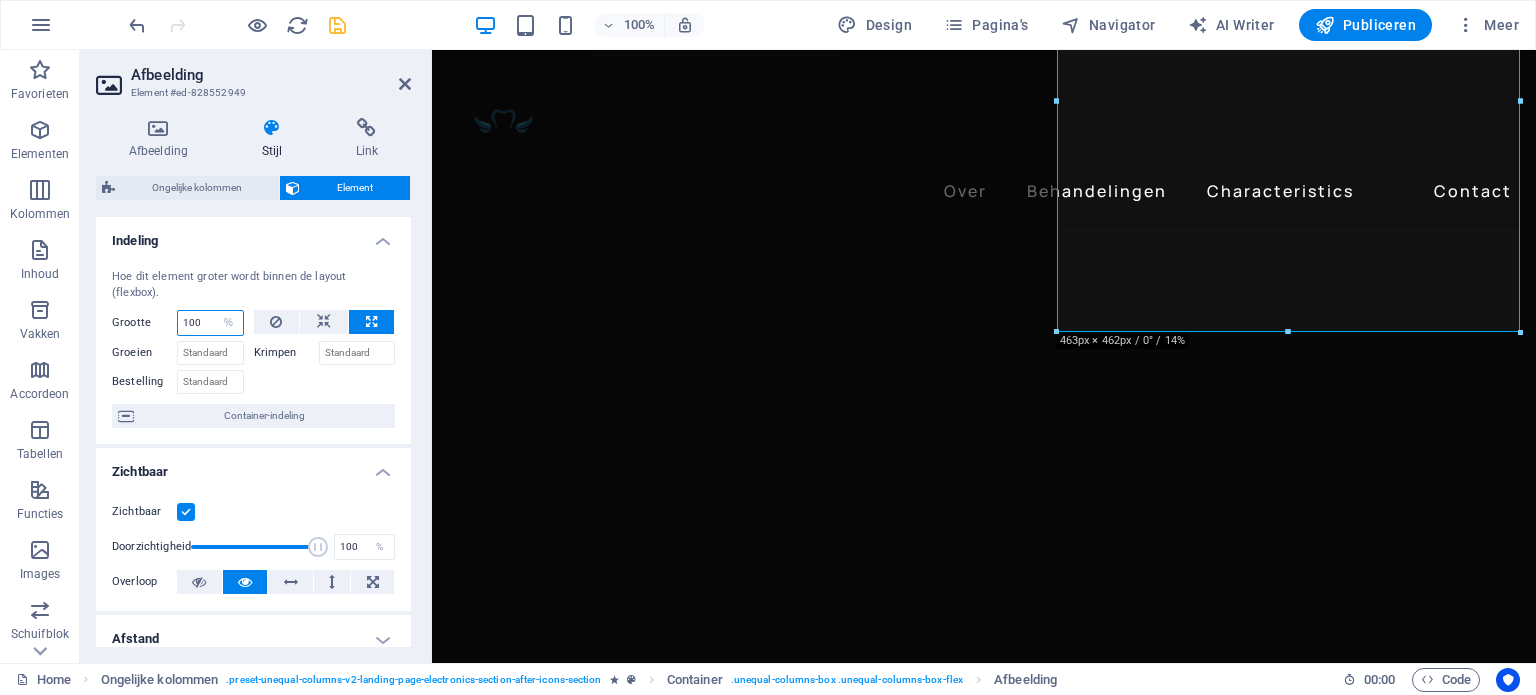 click on "100" at bounding box center [210, 323] 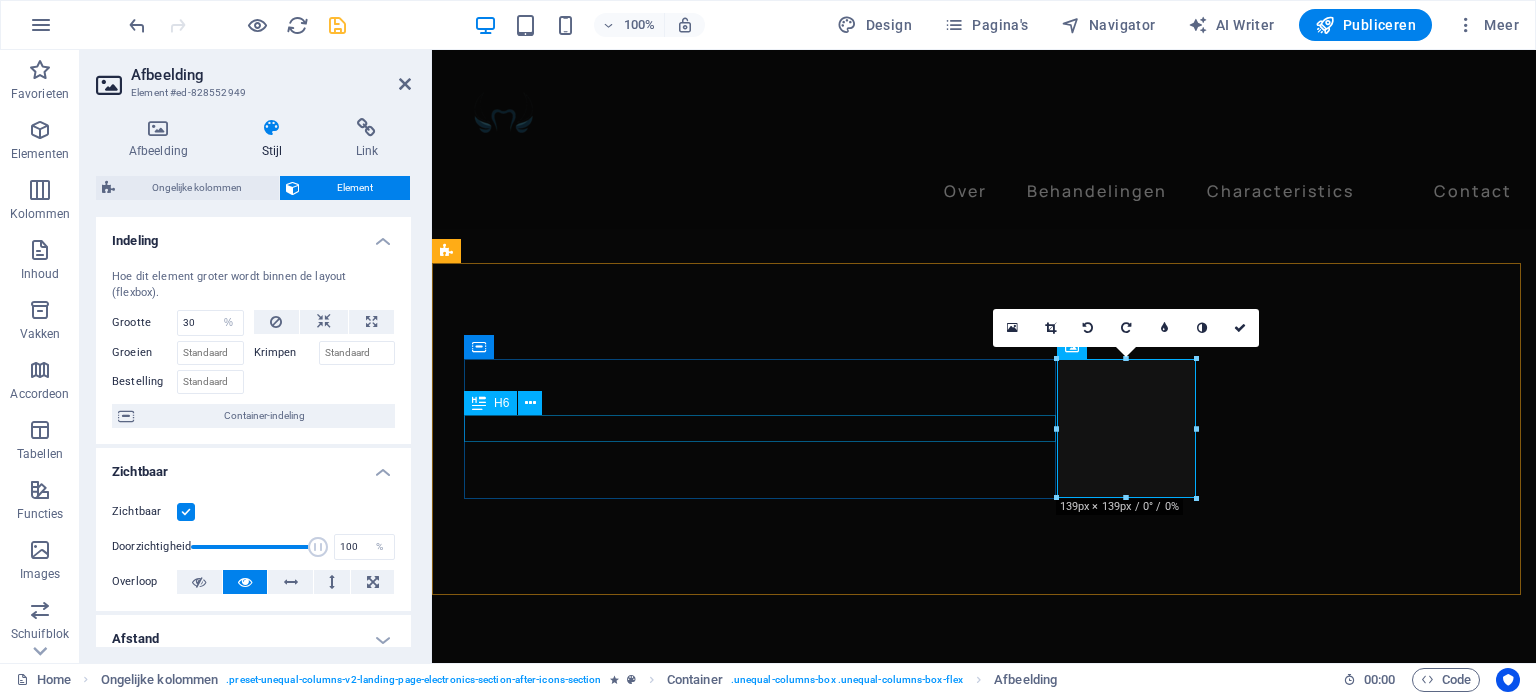 scroll, scrollTop: 1732, scrollLeft: 0, axis: vertical 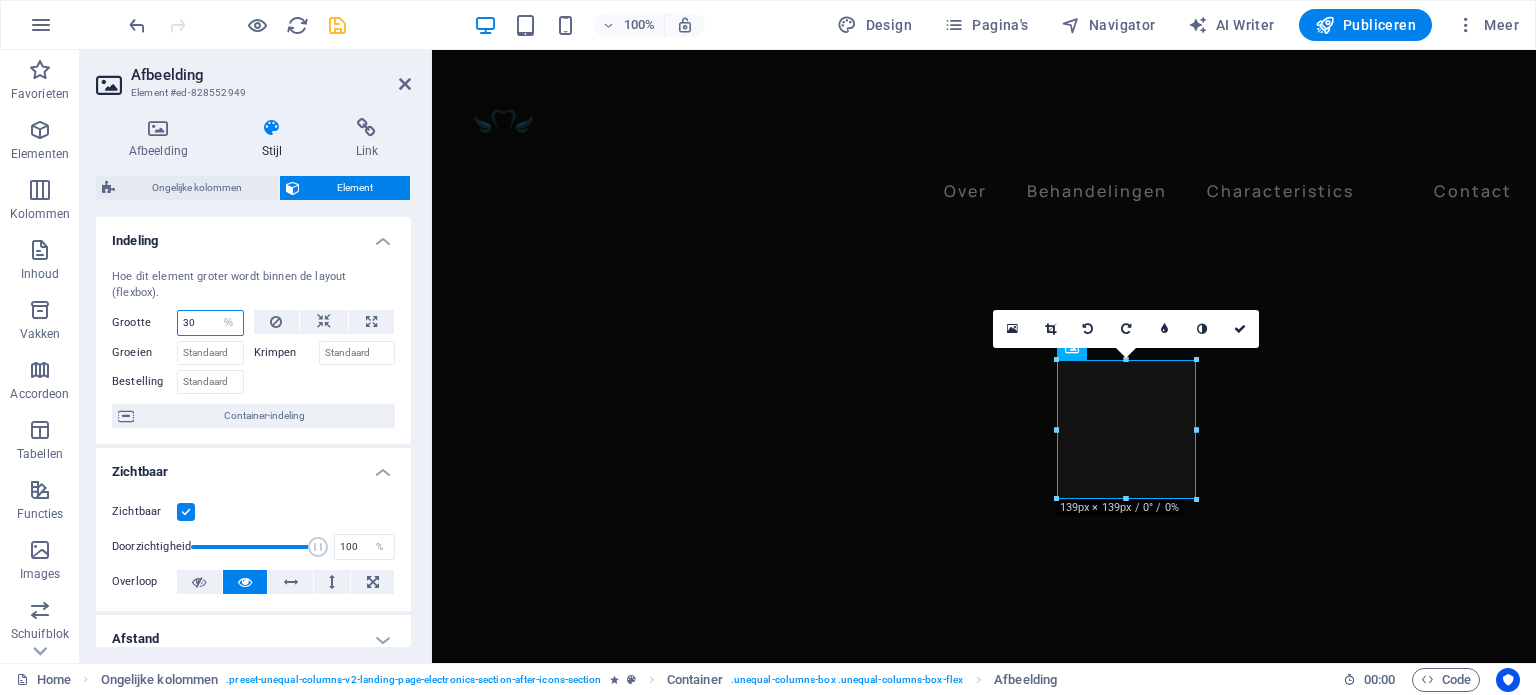 click on "30" at bounding box center [210, 323] 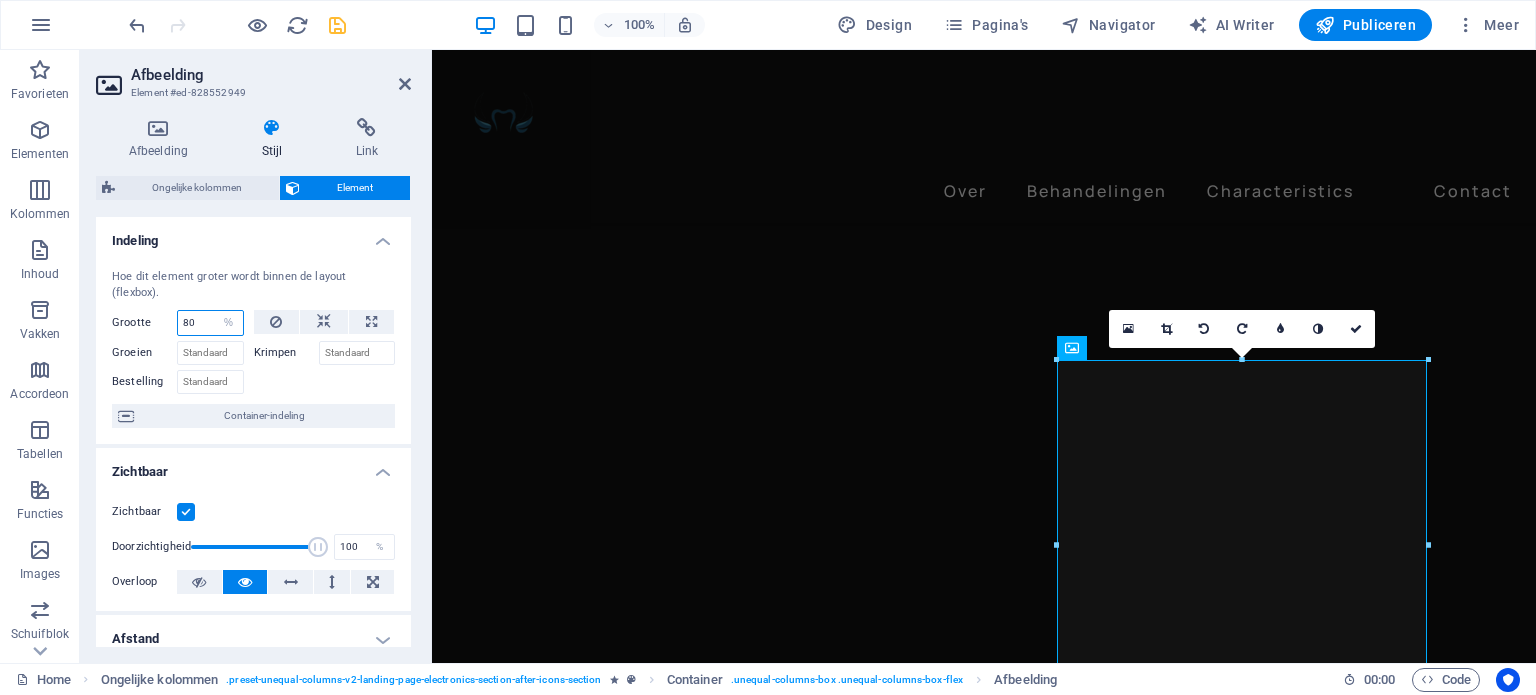 type on "80" 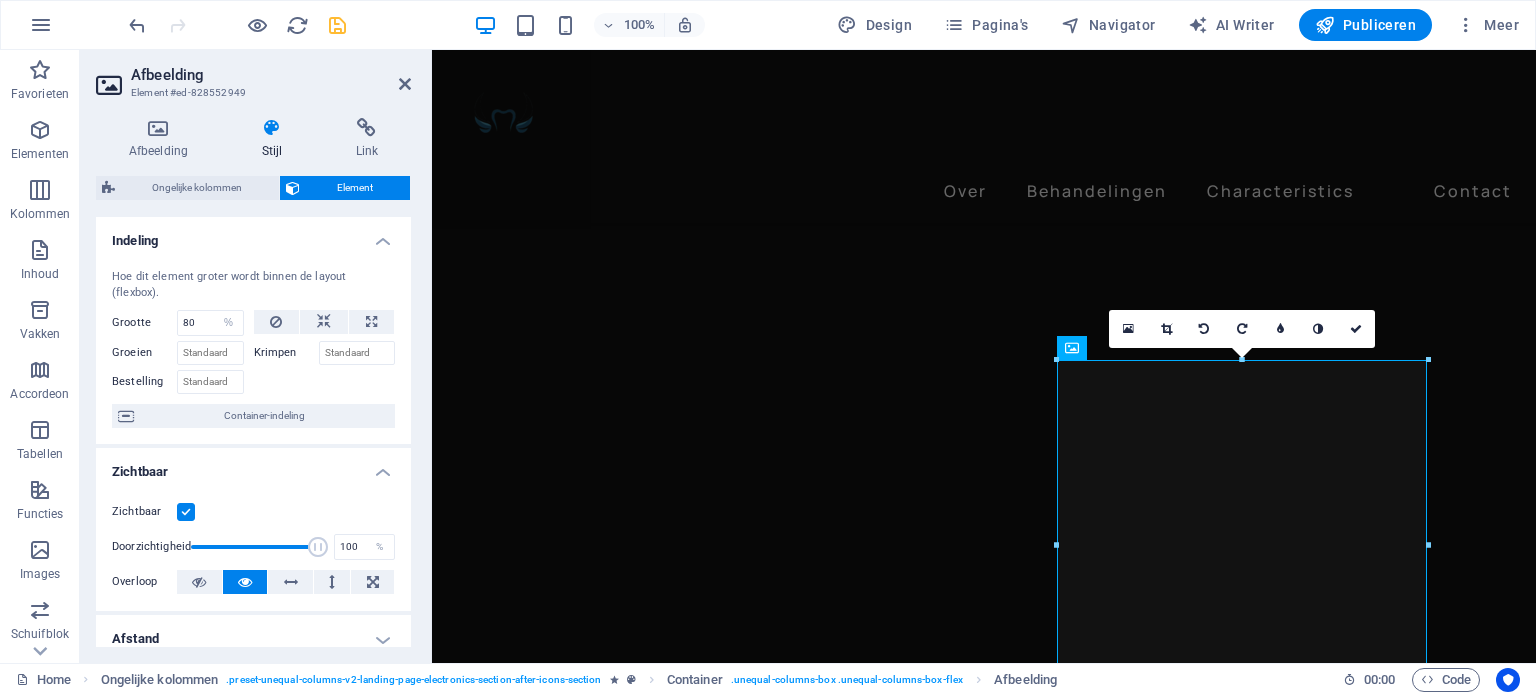 click at bounding box center (325, 379) 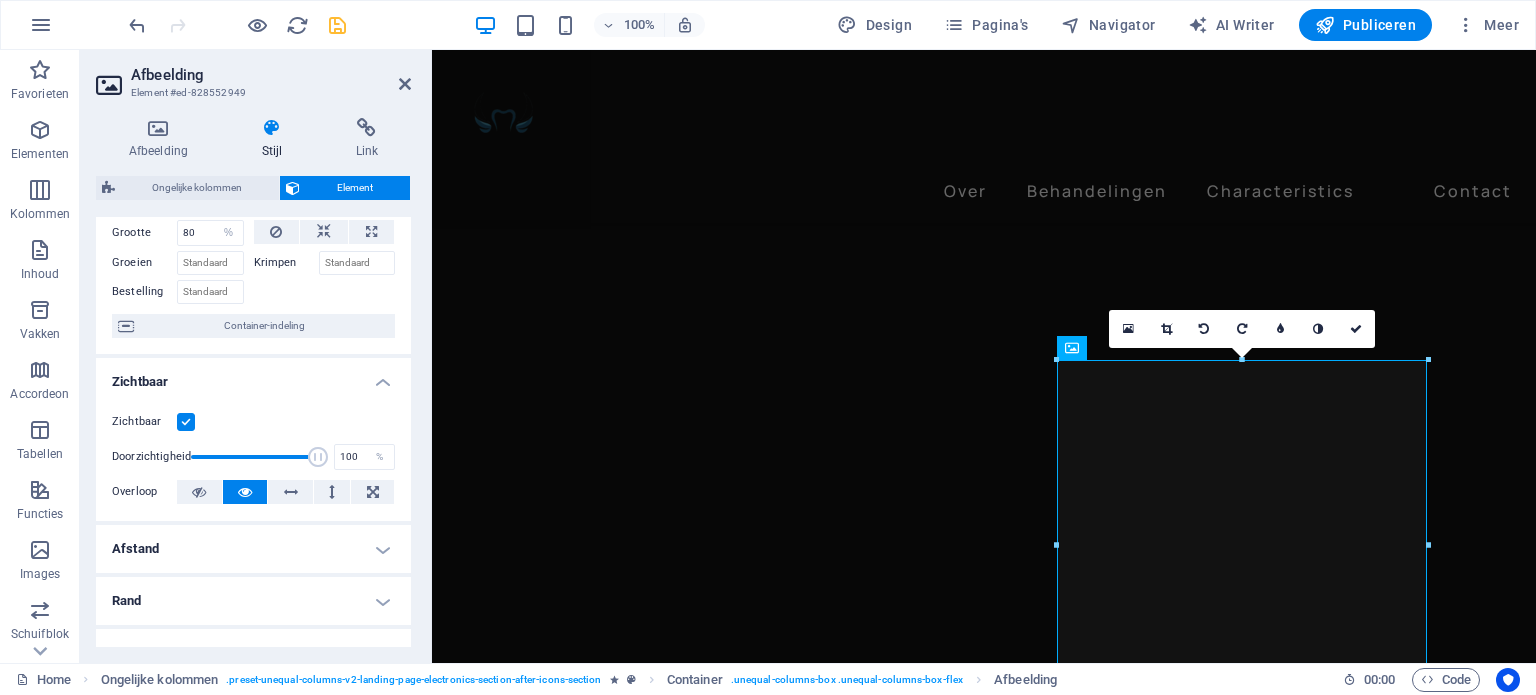 scroll, scrollTop: 86, scrollLeft: 0, axis: vertical 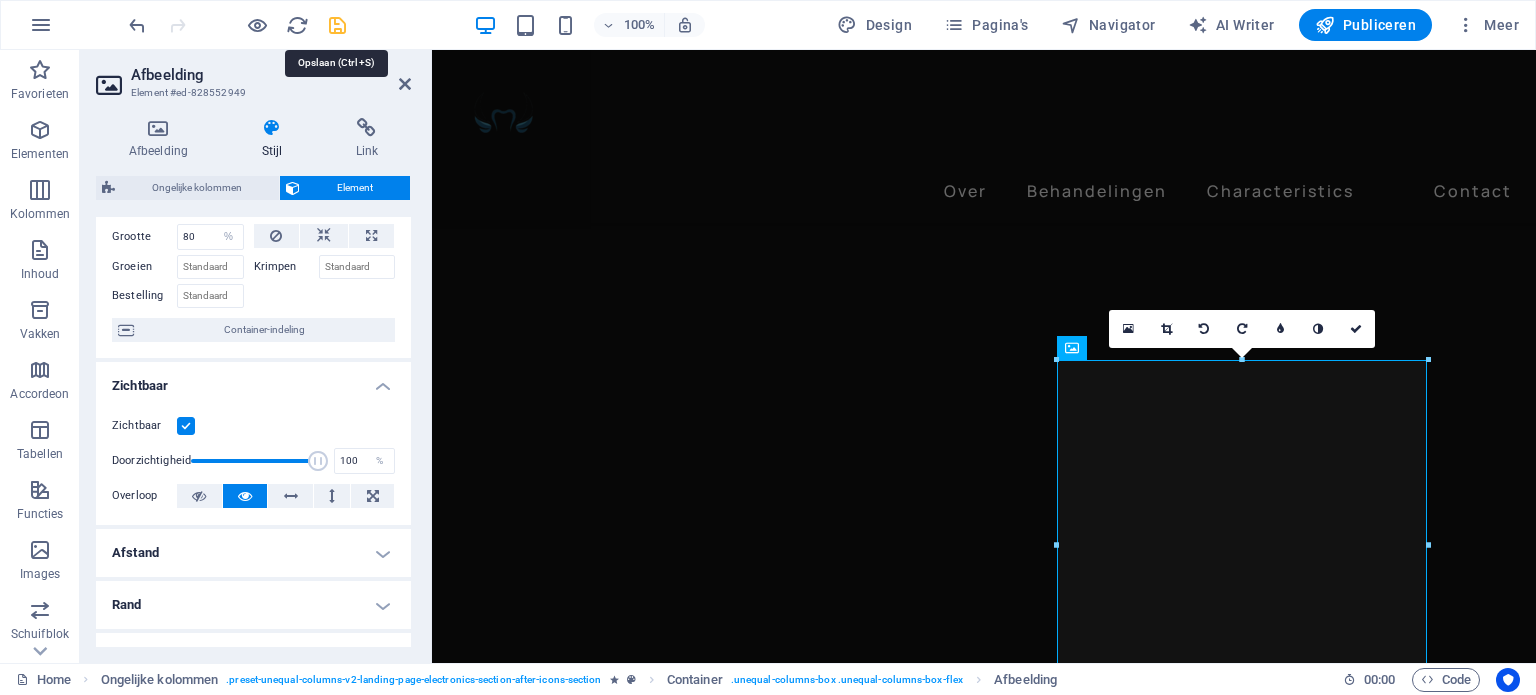 click at bounding box center [337, 25] 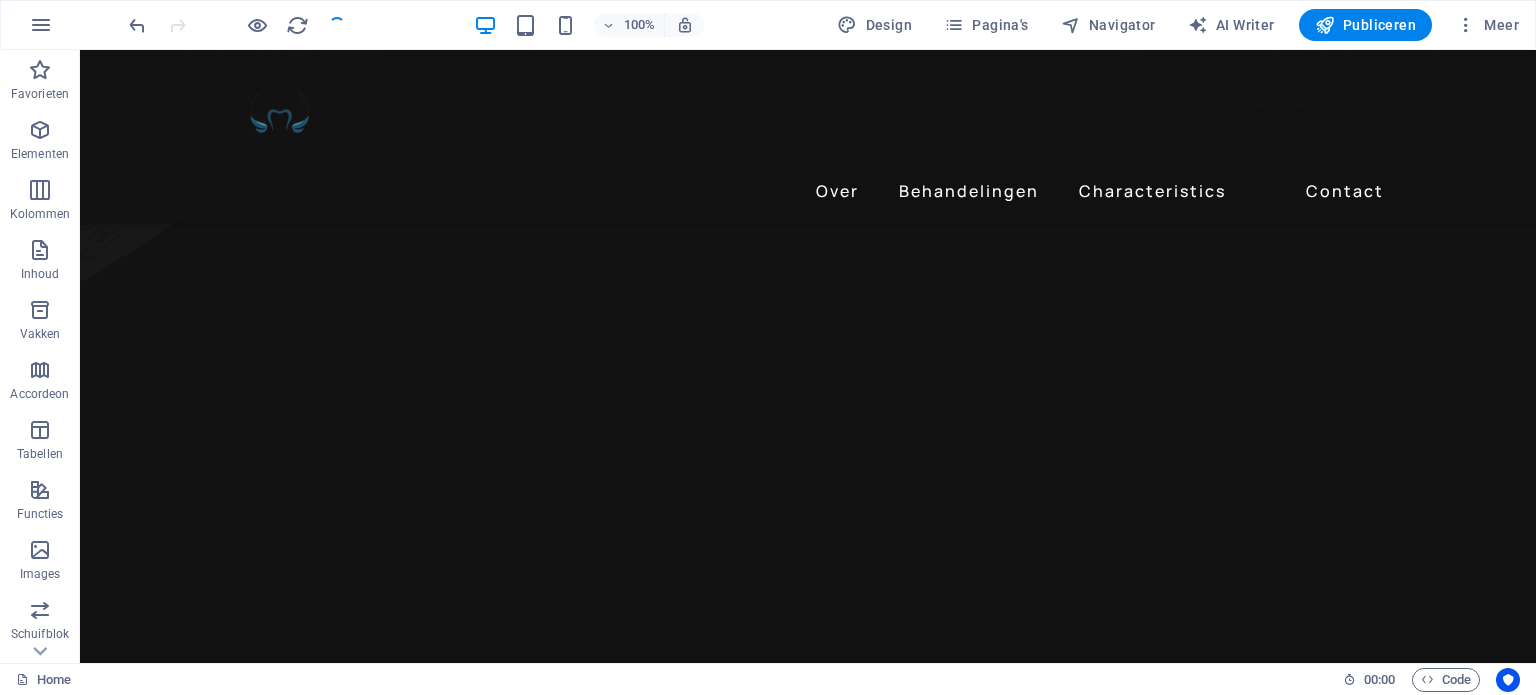 scroll, scrollTop: 1724, scrollLeft: 0, axis: vertical 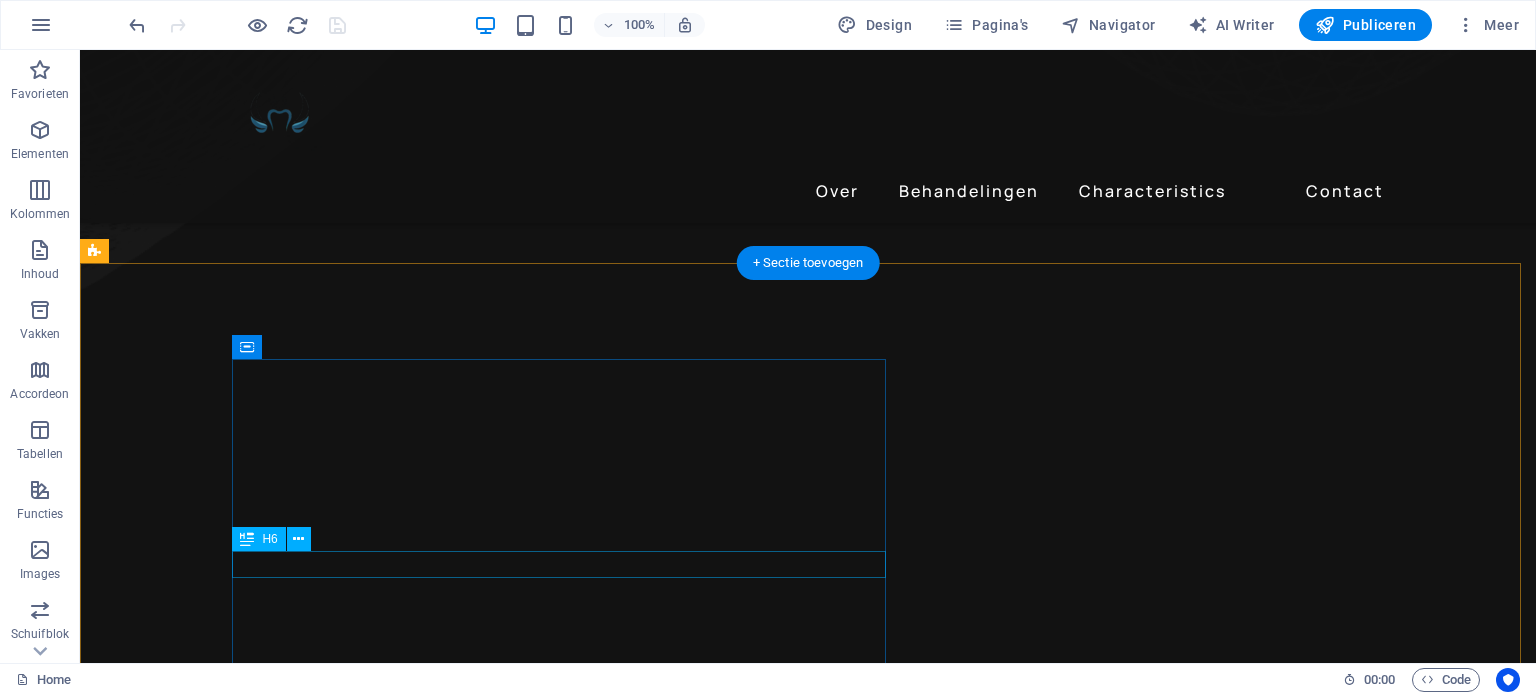 click on "Tandheelkunde in een  rustige omgeving" at bounding box center [696, 5073] 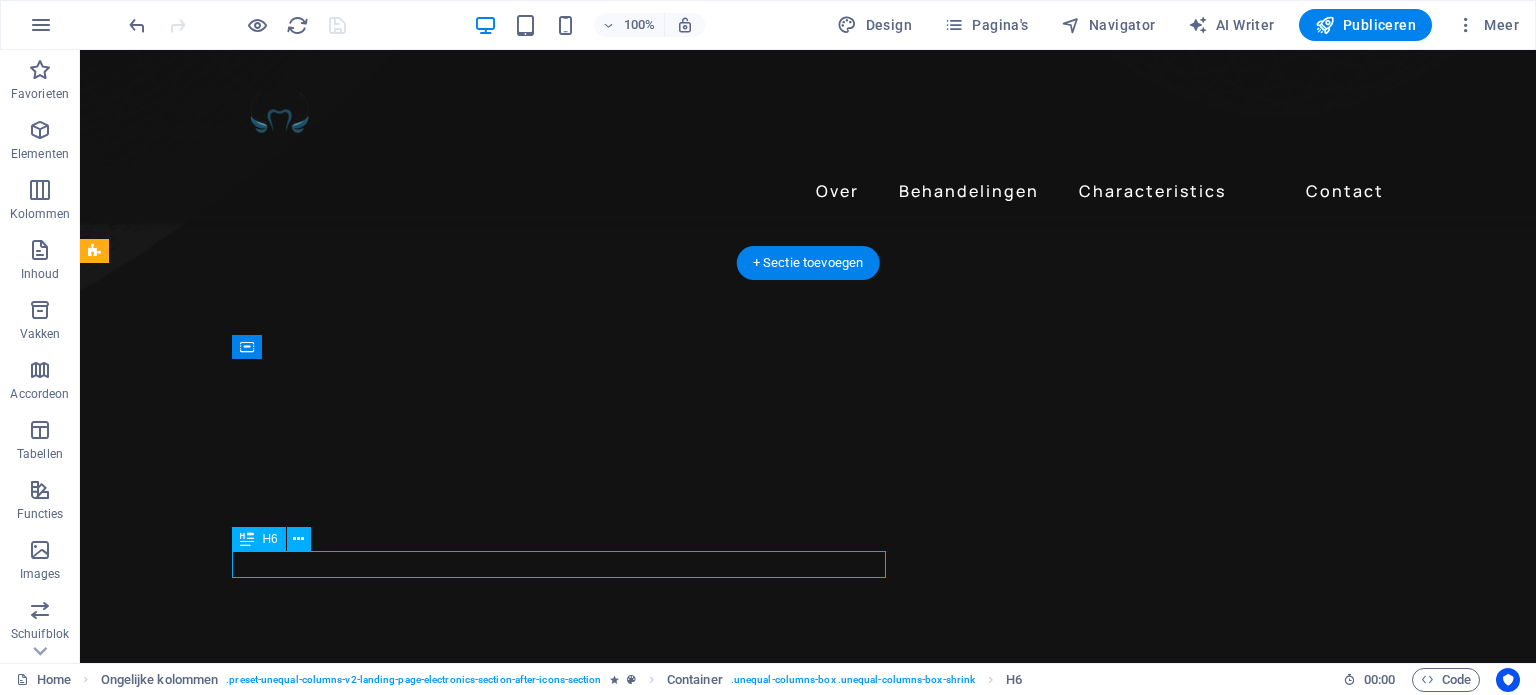 click on "Tandheelkunde in een  rustige omgeving" at bounding box center [696, 5073] 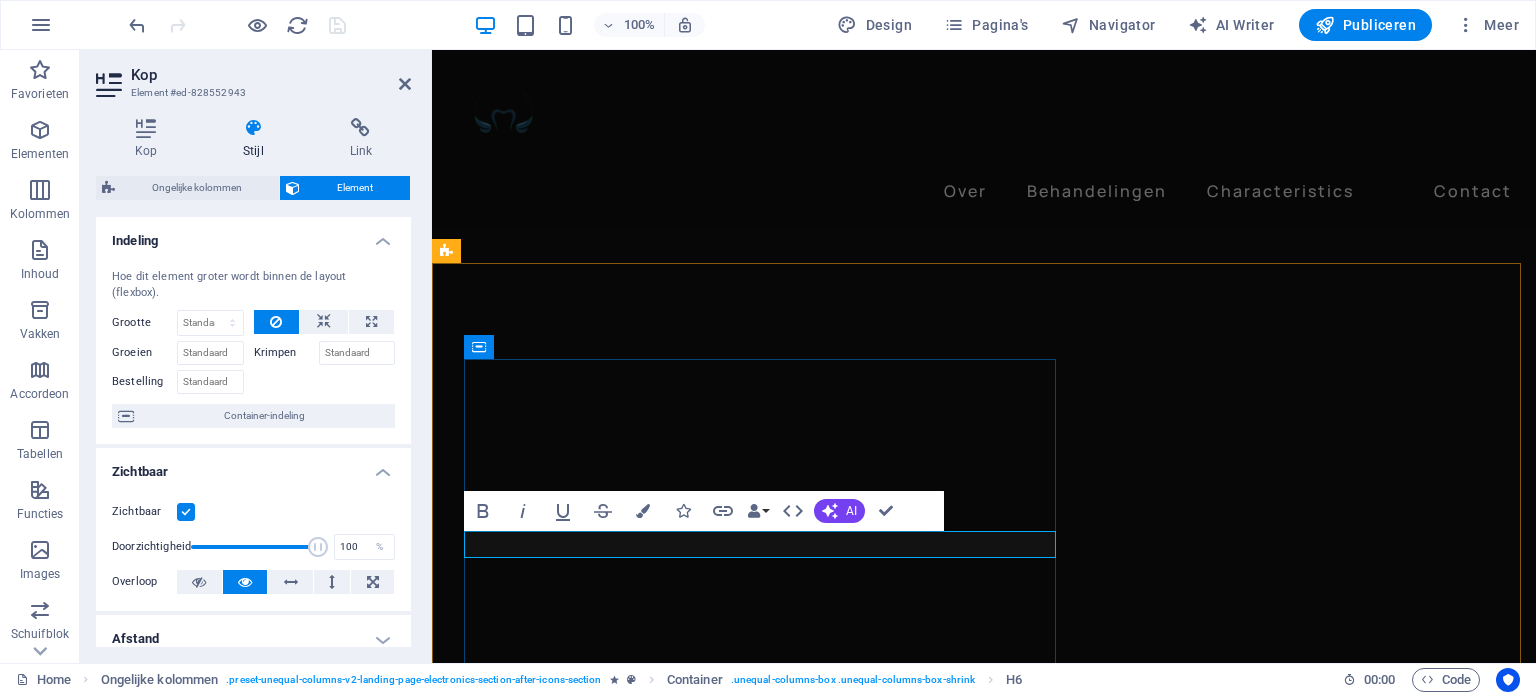 click on "Tandheelkunde in een  rustige omgeving" at bounding box center (1000, 4902) 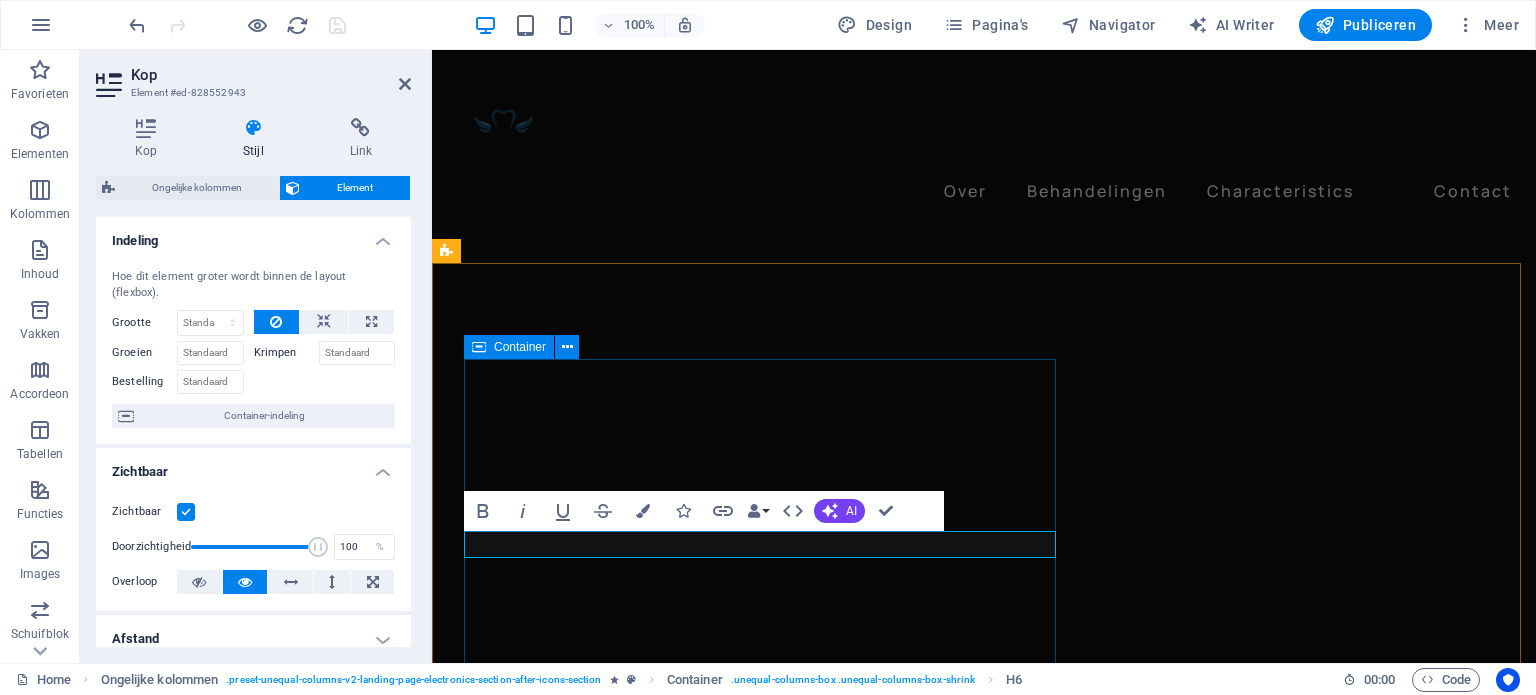 scroll, scrollTop: 1719, scrollLeft: 0, axis: vertical 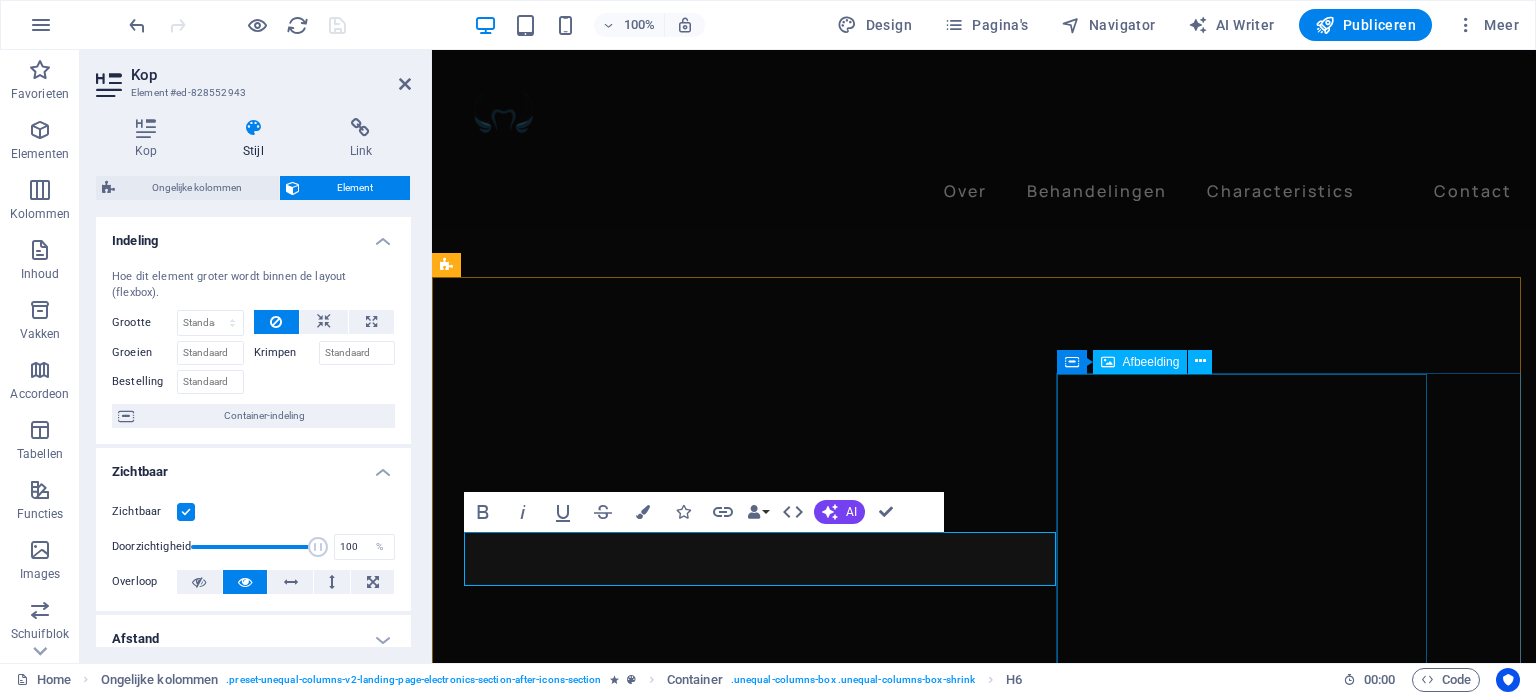 click at bounding box center [1000, 5306] 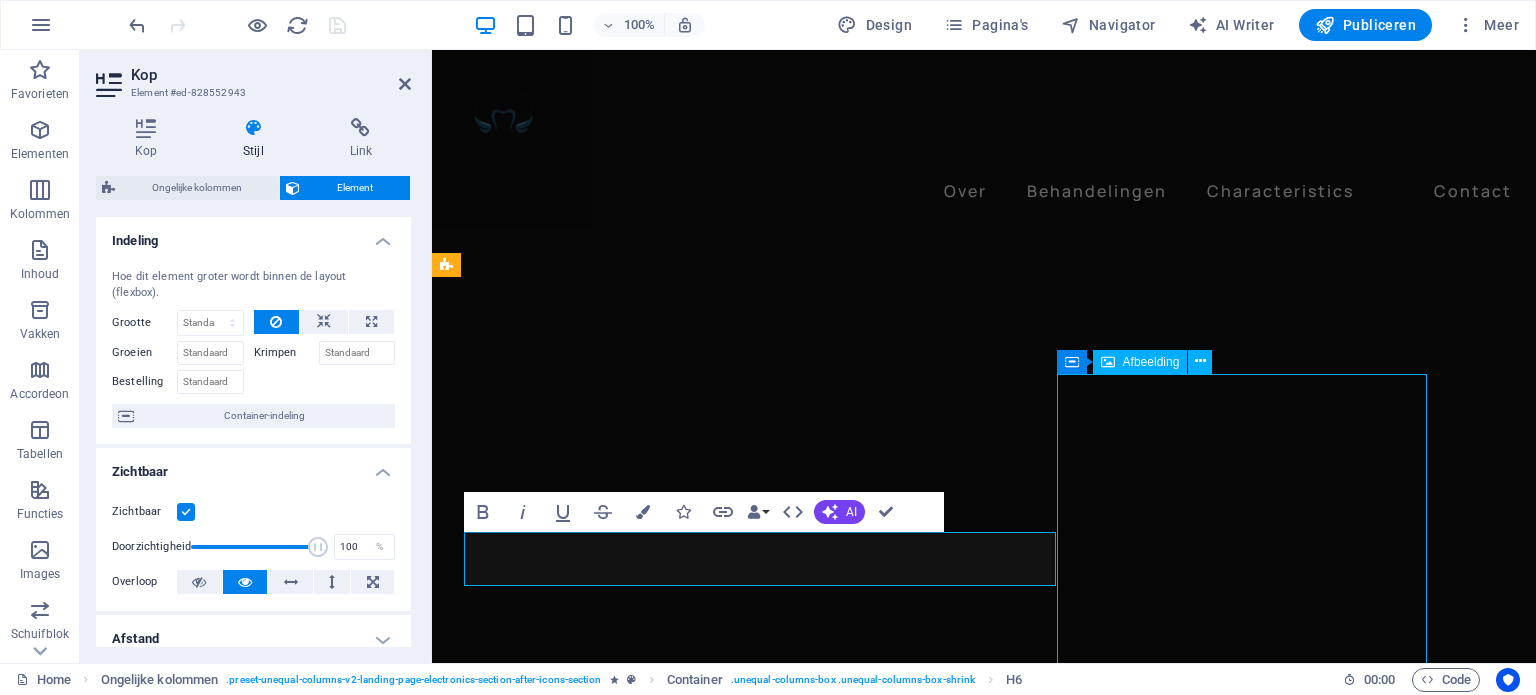 click at bounding box center (1000, 5306) 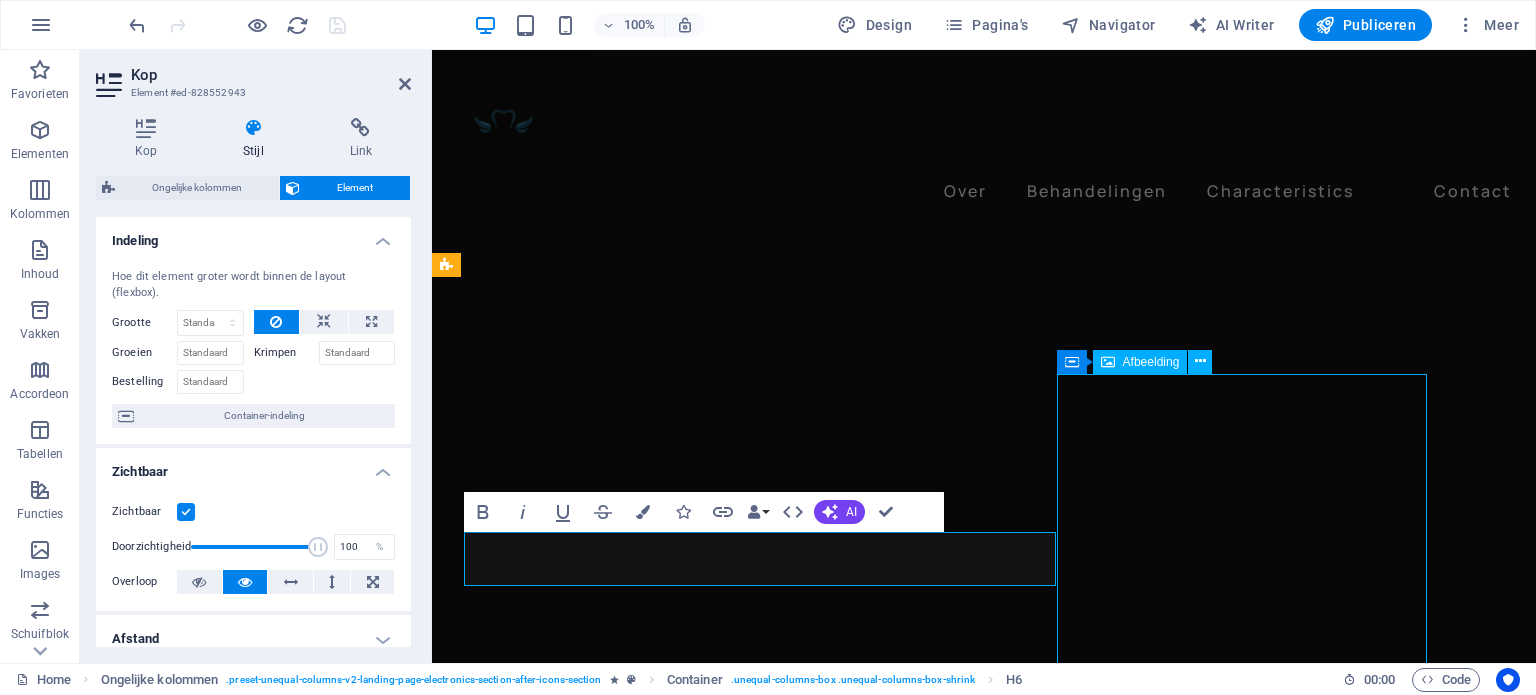 select on "%" 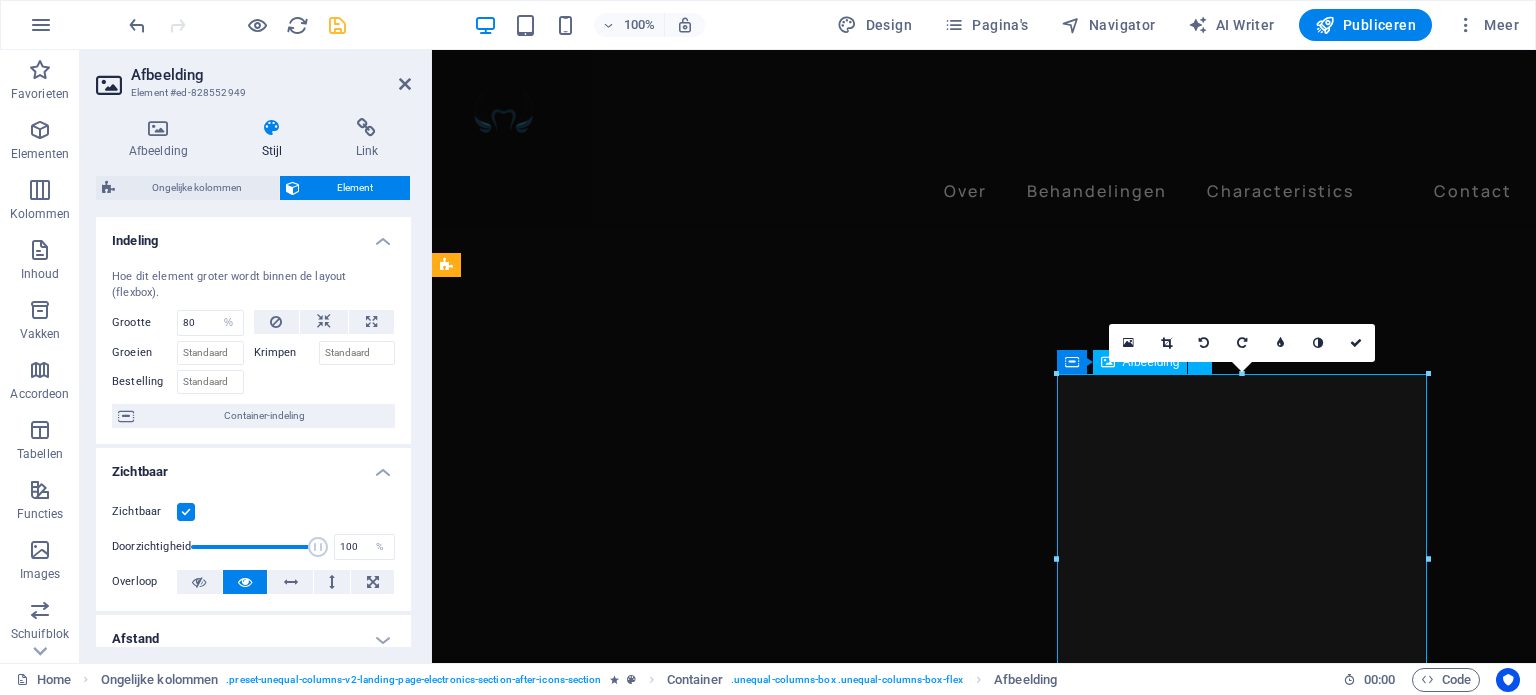 click at bounding box center [1000, 5346] 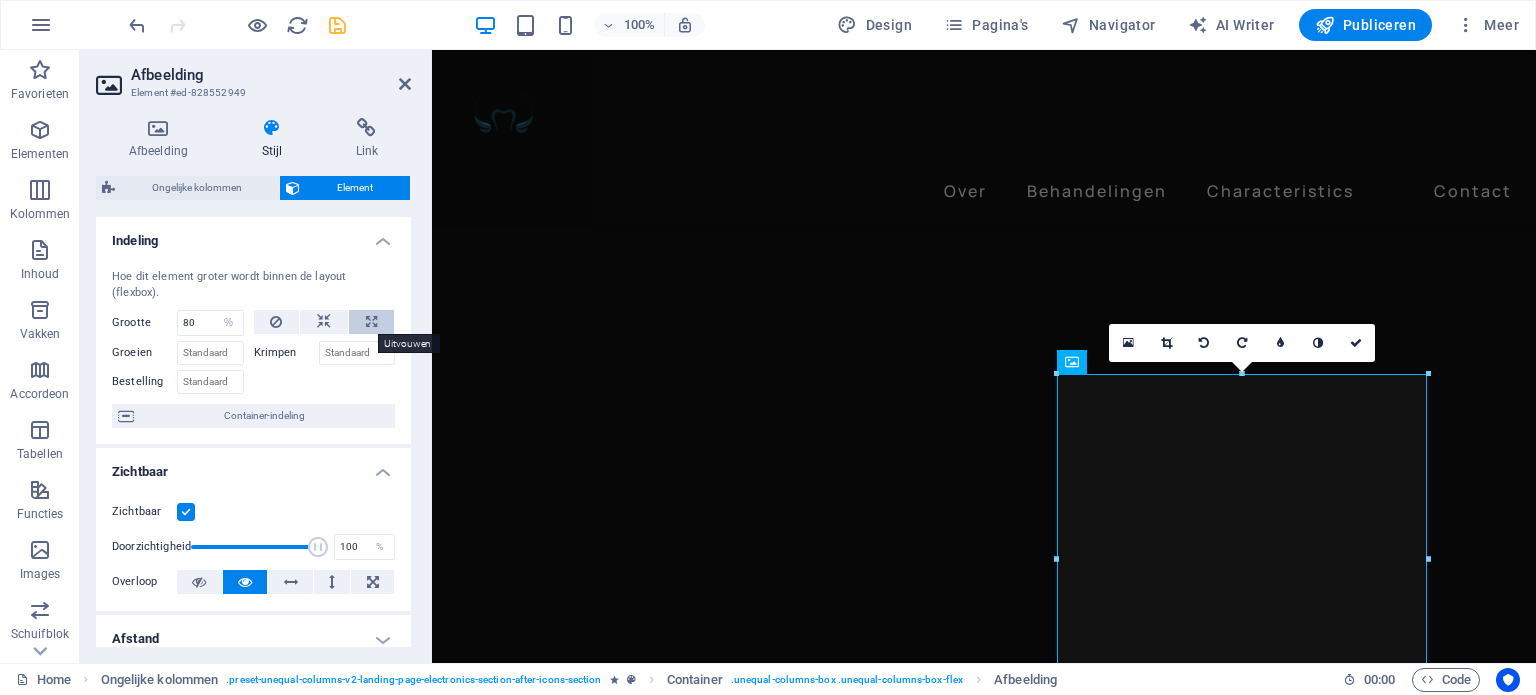 click at bounding box center [371, 322] 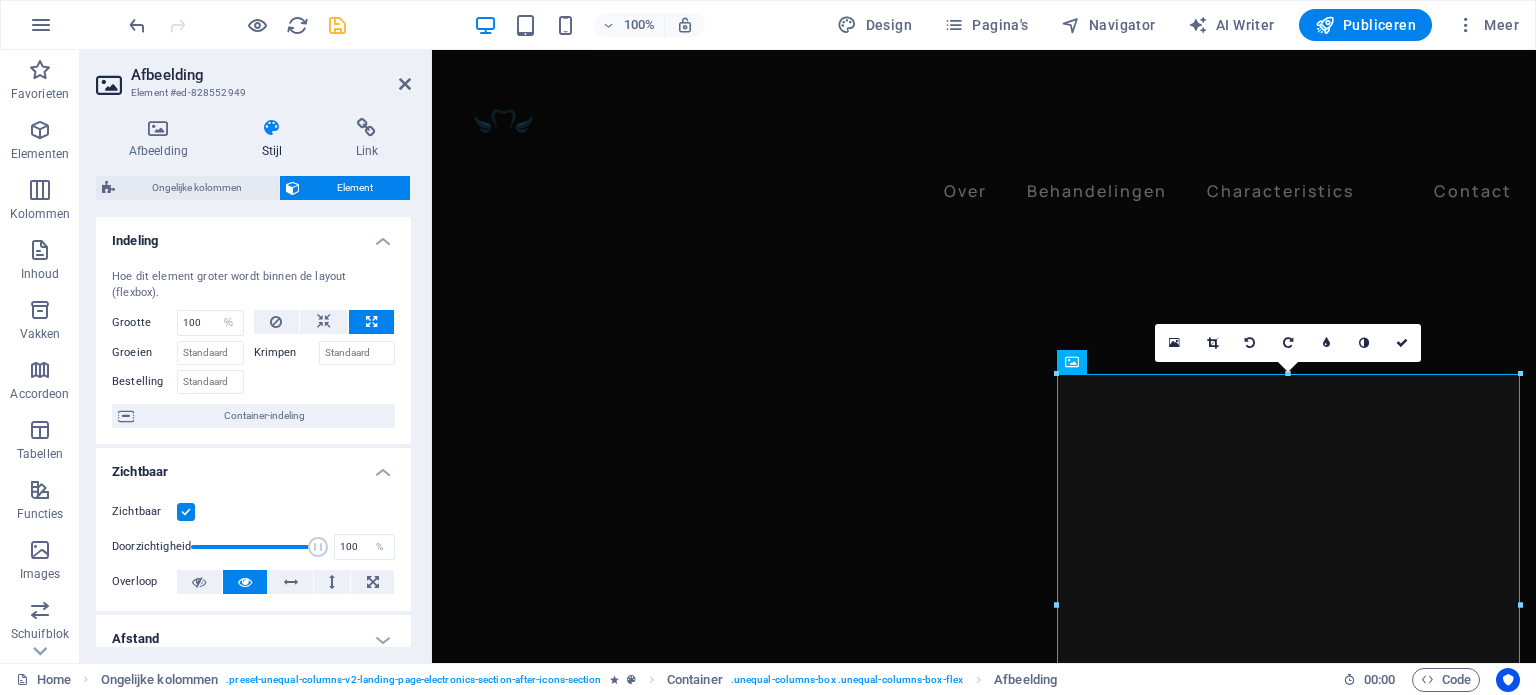 click at bounding box center [325, 379] 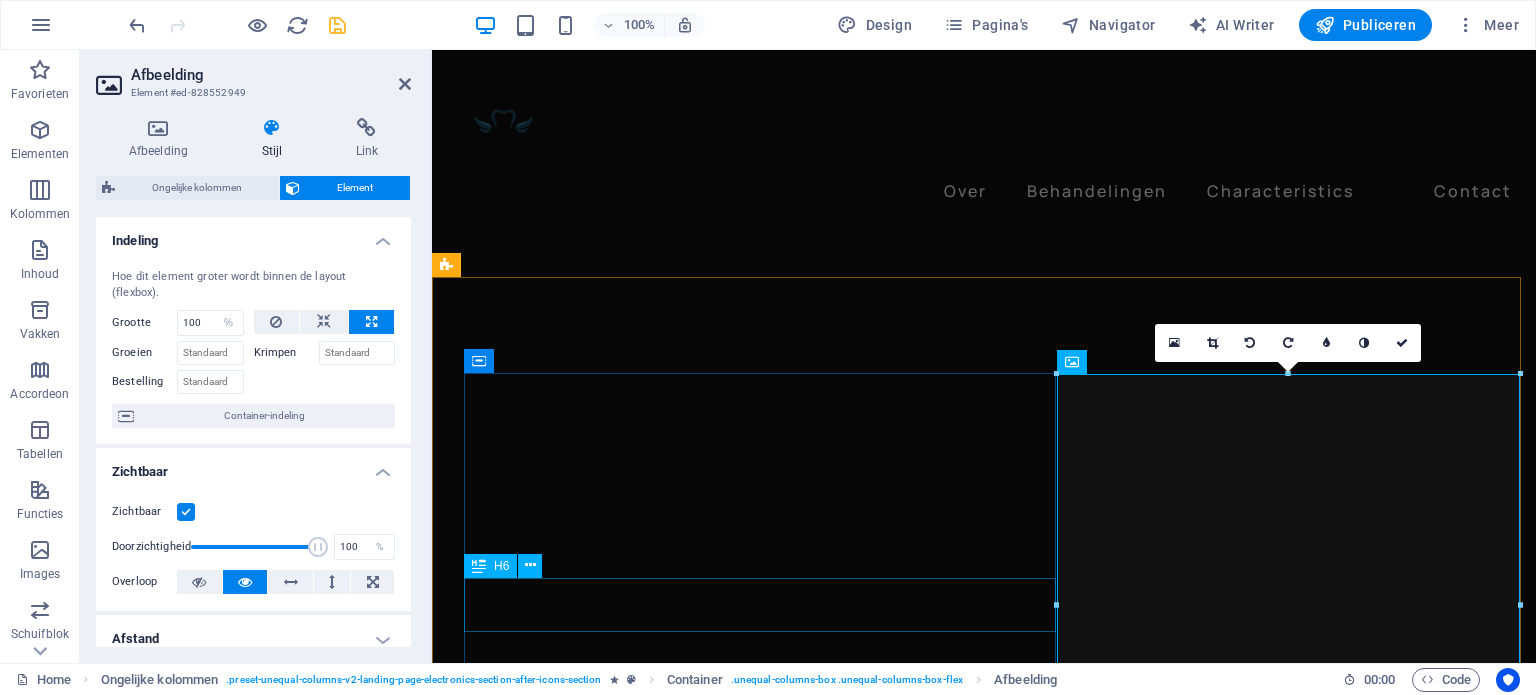 click on "Tandheelkunde in een   rustige omgeving" at bounding box center [1000, 4929] 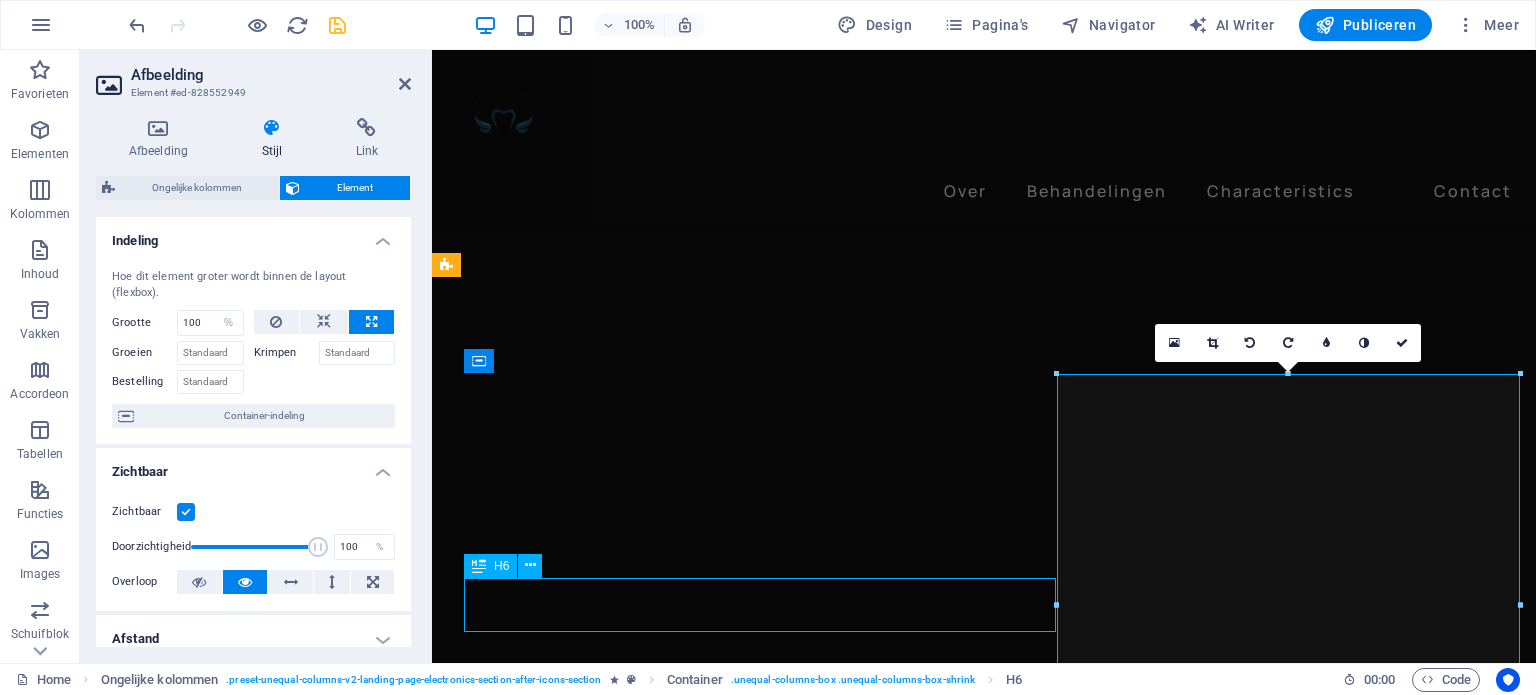 click on "Tandheelkunde in een   rustige omgeving" at bounding box center (1000, 4929) 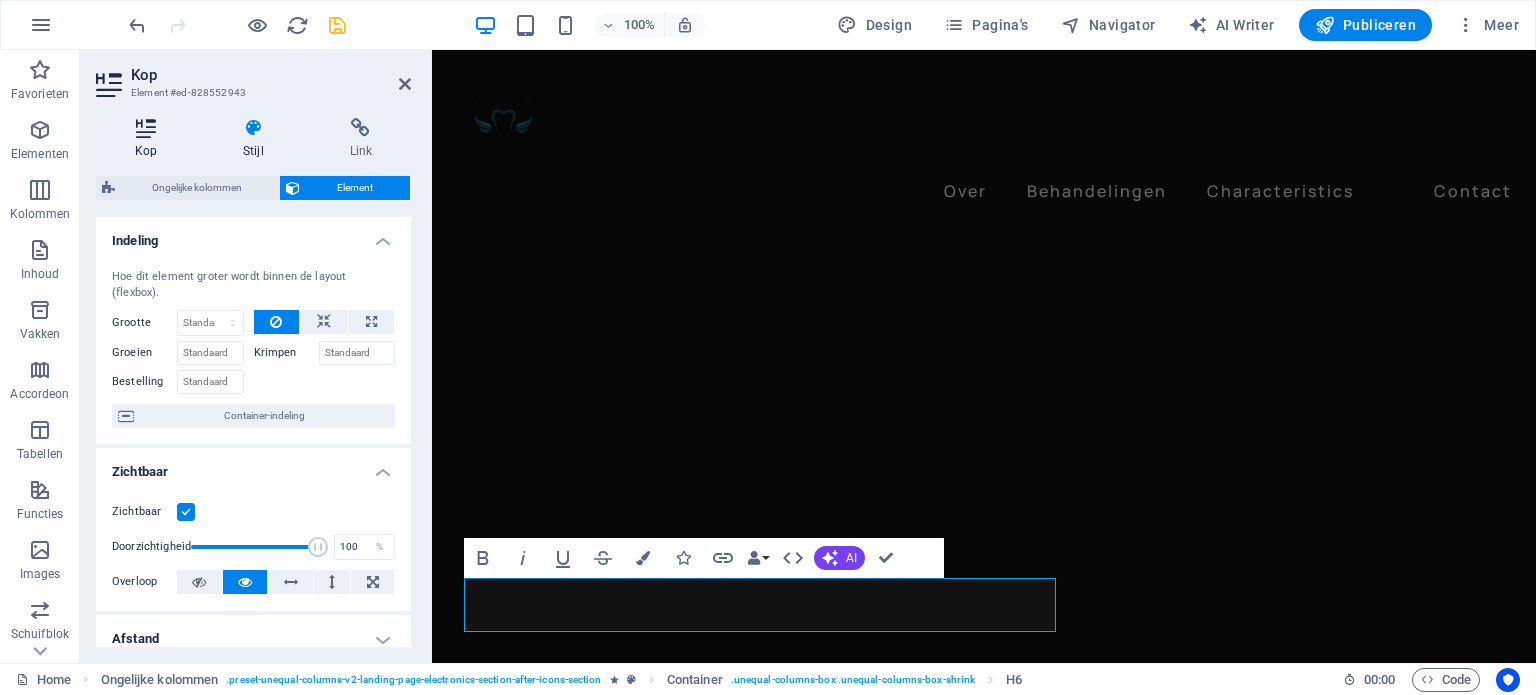 click at bounding box center (146, 128) 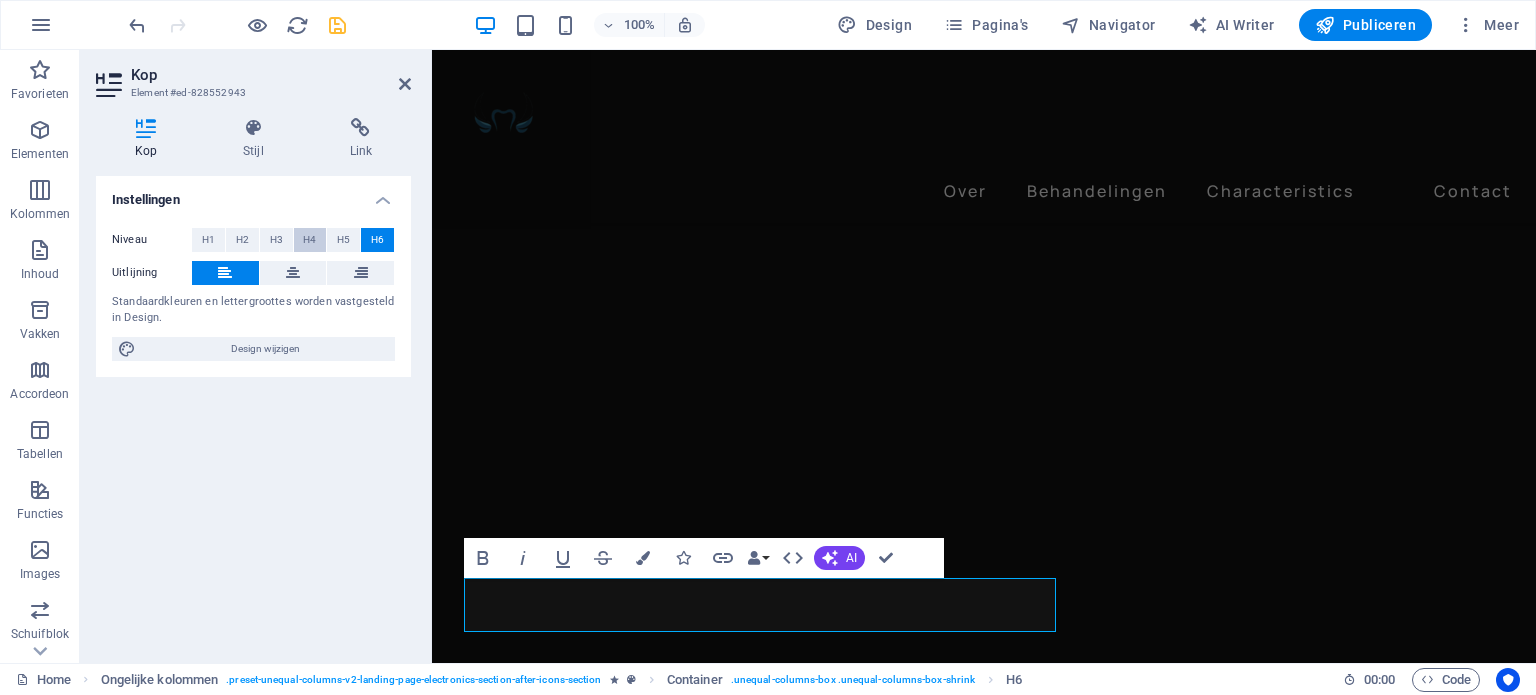 click on "H4" at bounding box center [309, 240] 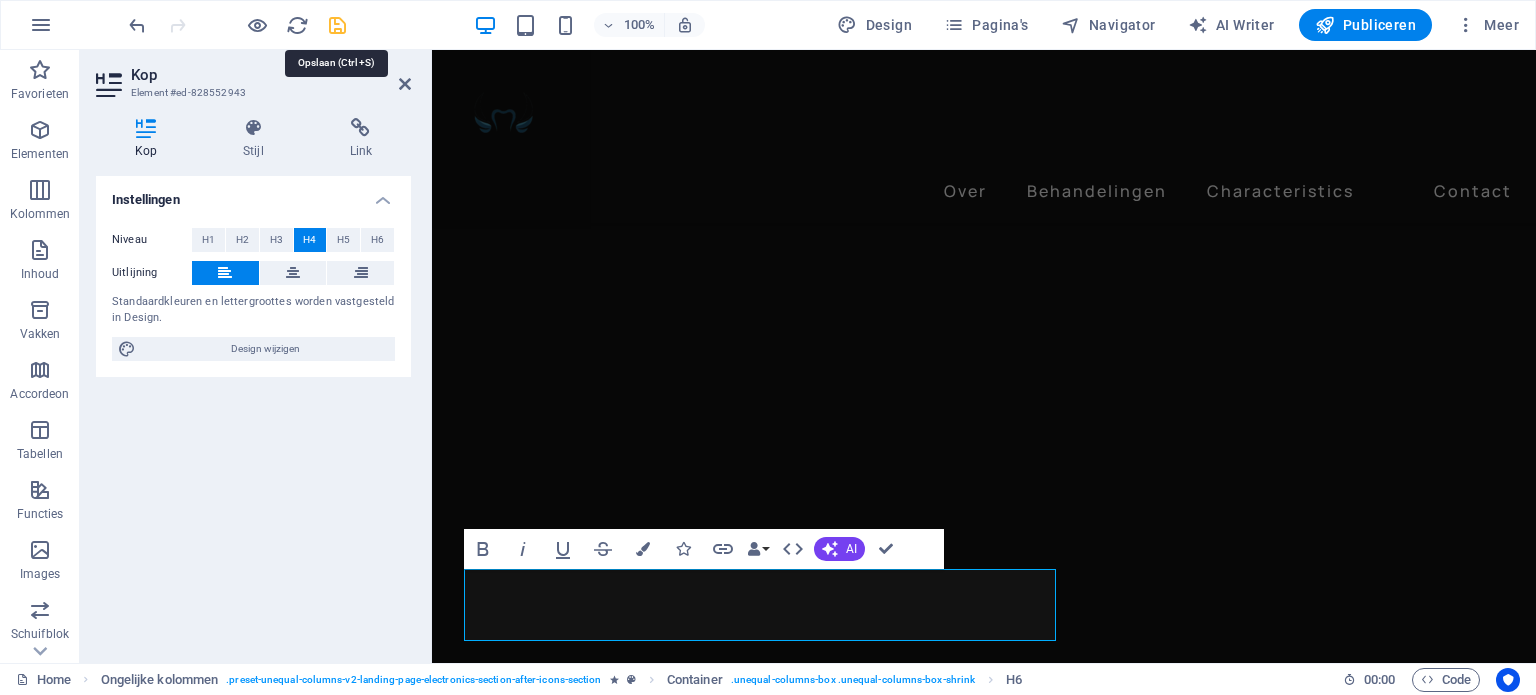 click at bounding box center (337, 25) 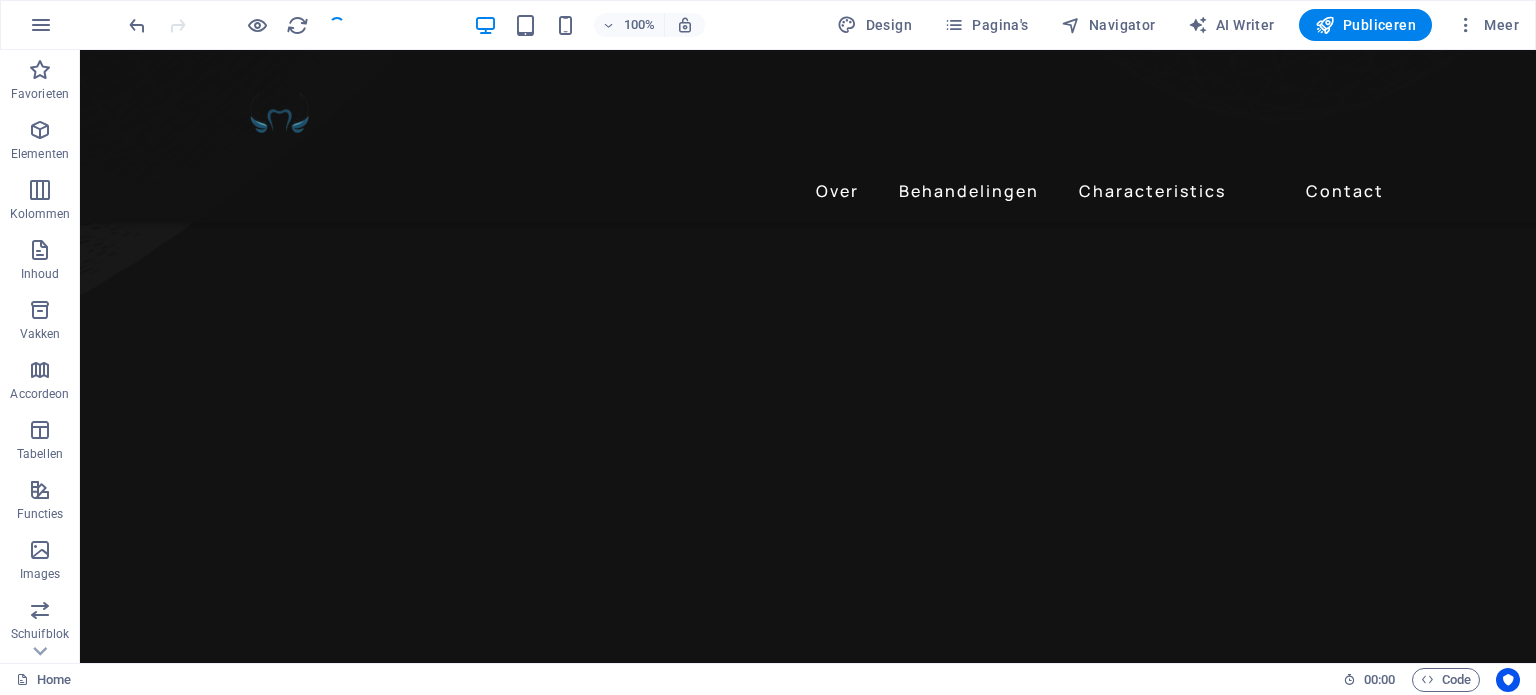 scroll, scrollTop: 1711, scrollLeft: 0, axis: vertical 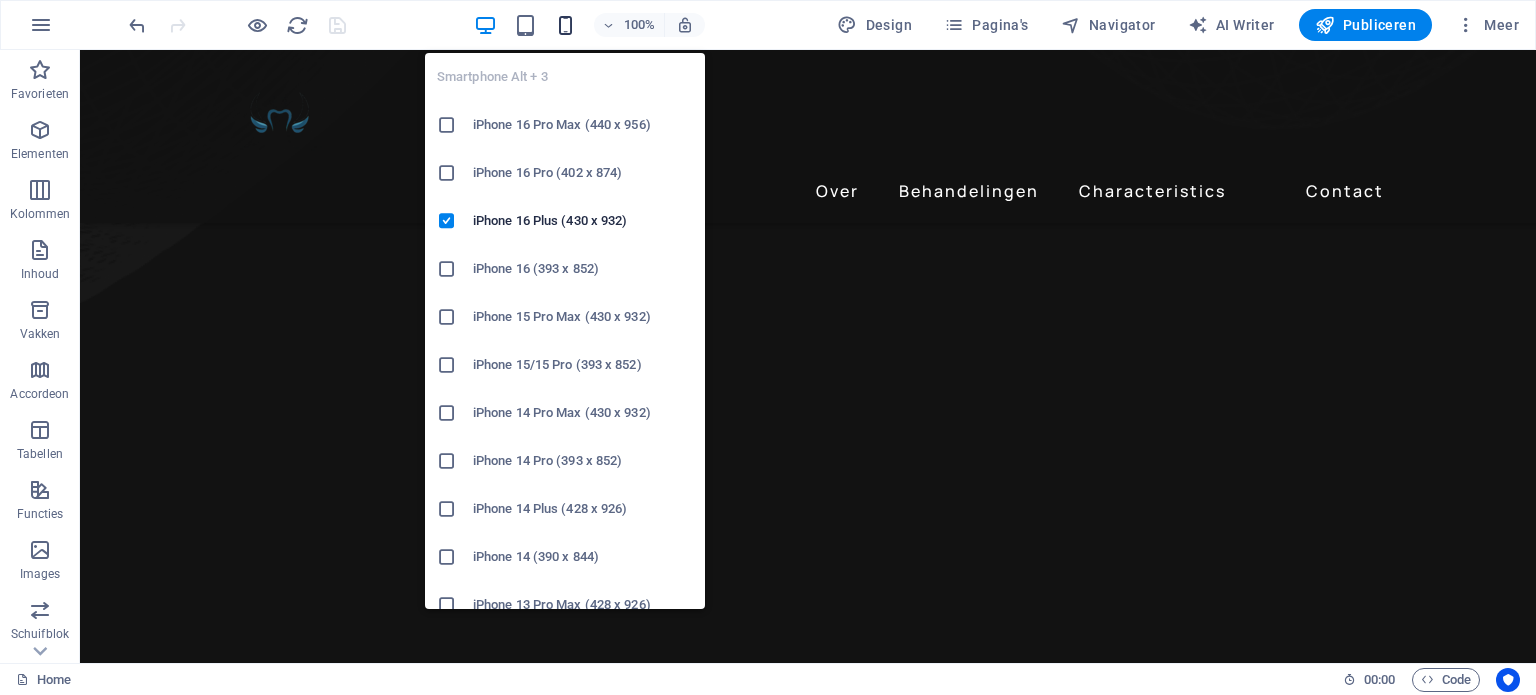 click at bounding box center [565, 25] 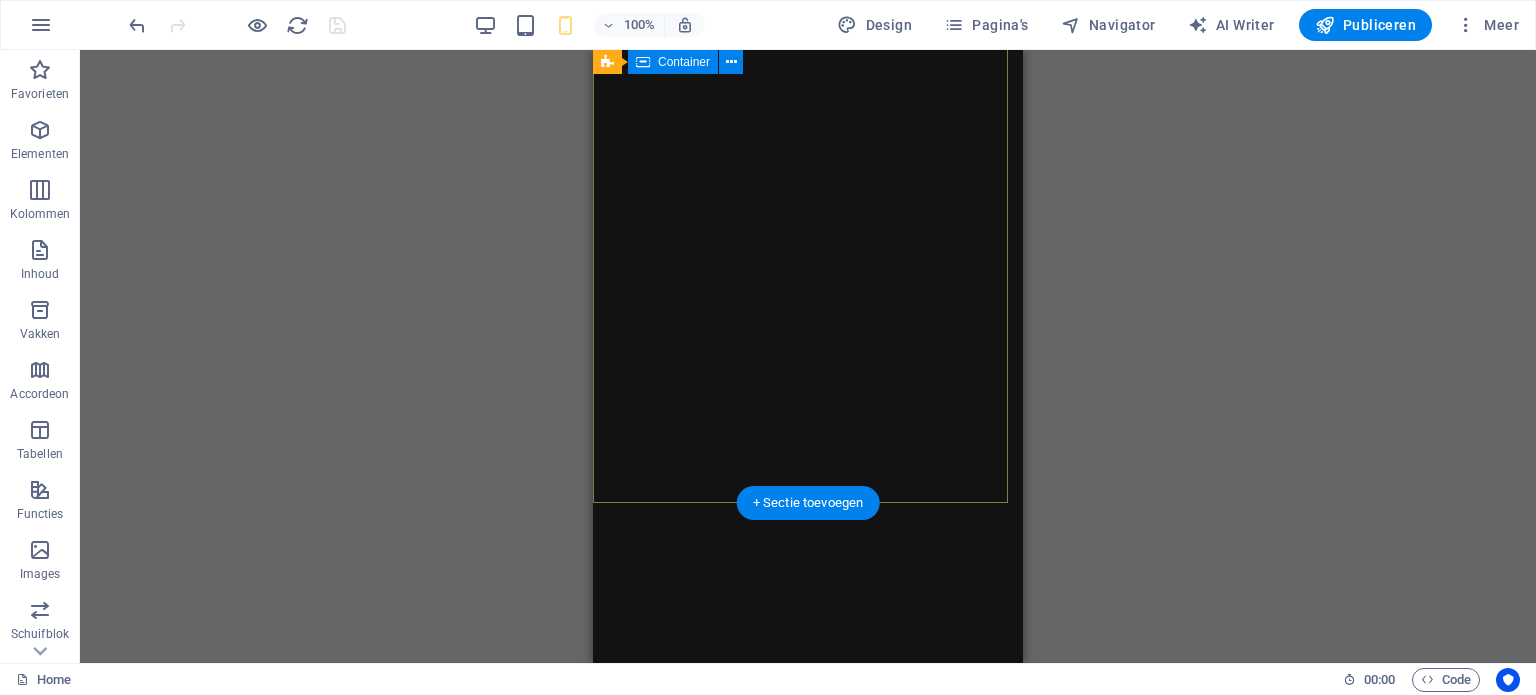 scroll, scrollTop: 0, scrollLeft: 0, axis: both 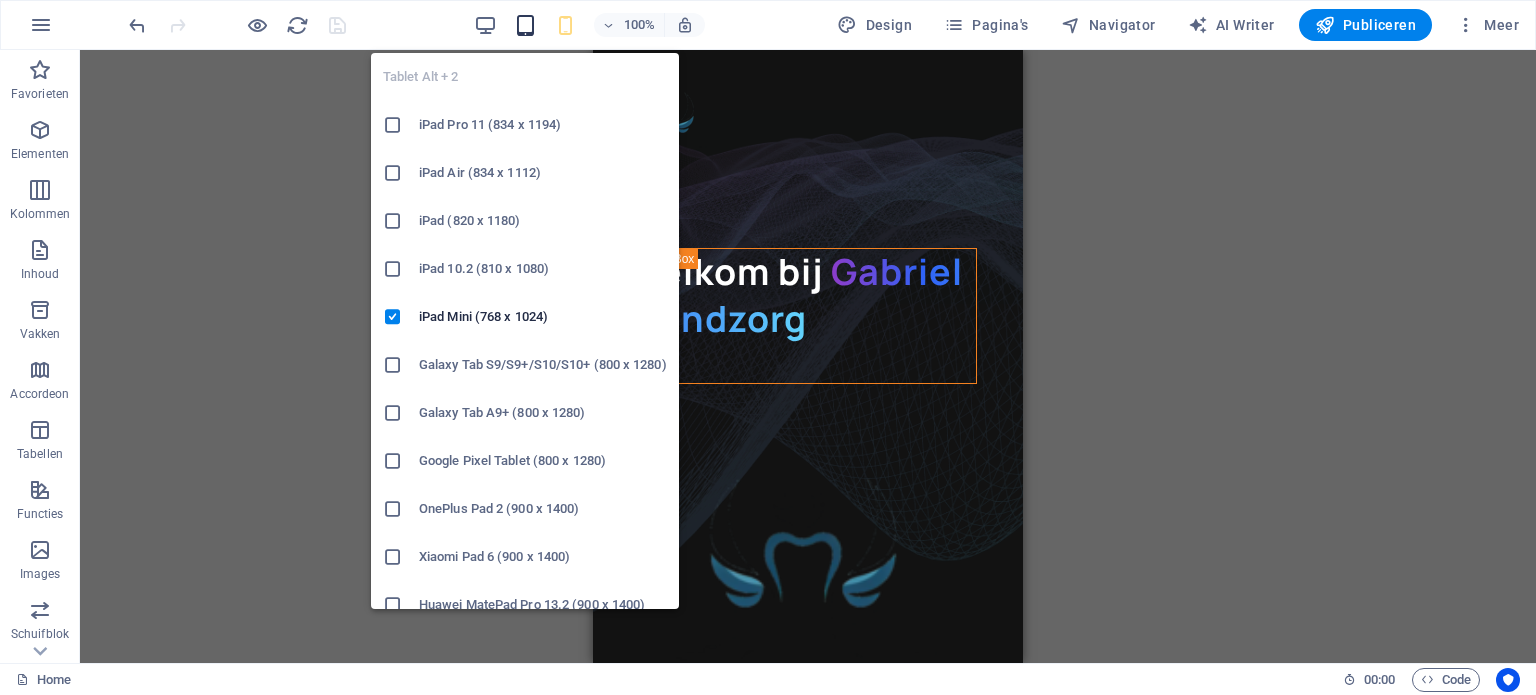 click at bounding box center (525, 25) 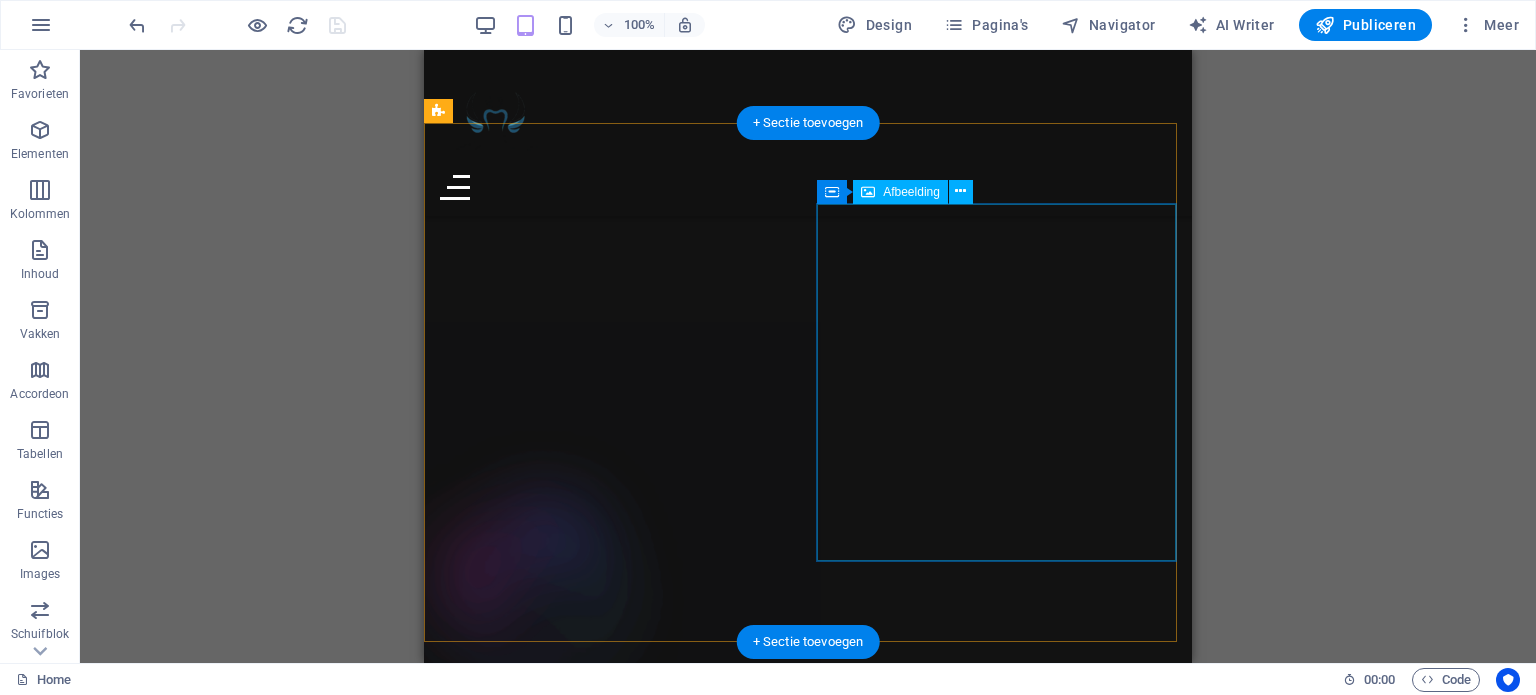 scroll, scrollTop: 2255, scrollLeft: 0, axis: vertical 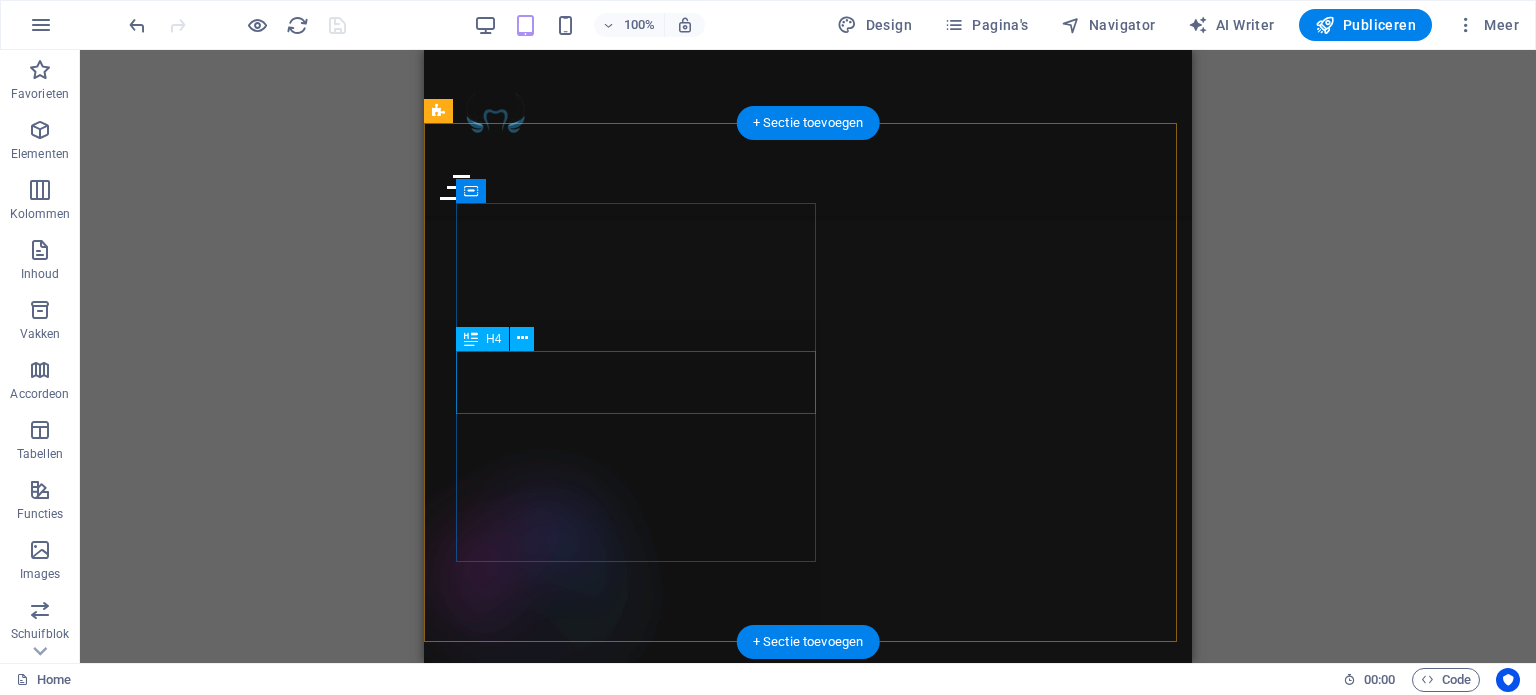 click on "Tandheelkunde in een rustige omgeving" at bounding box center [824, 3096] 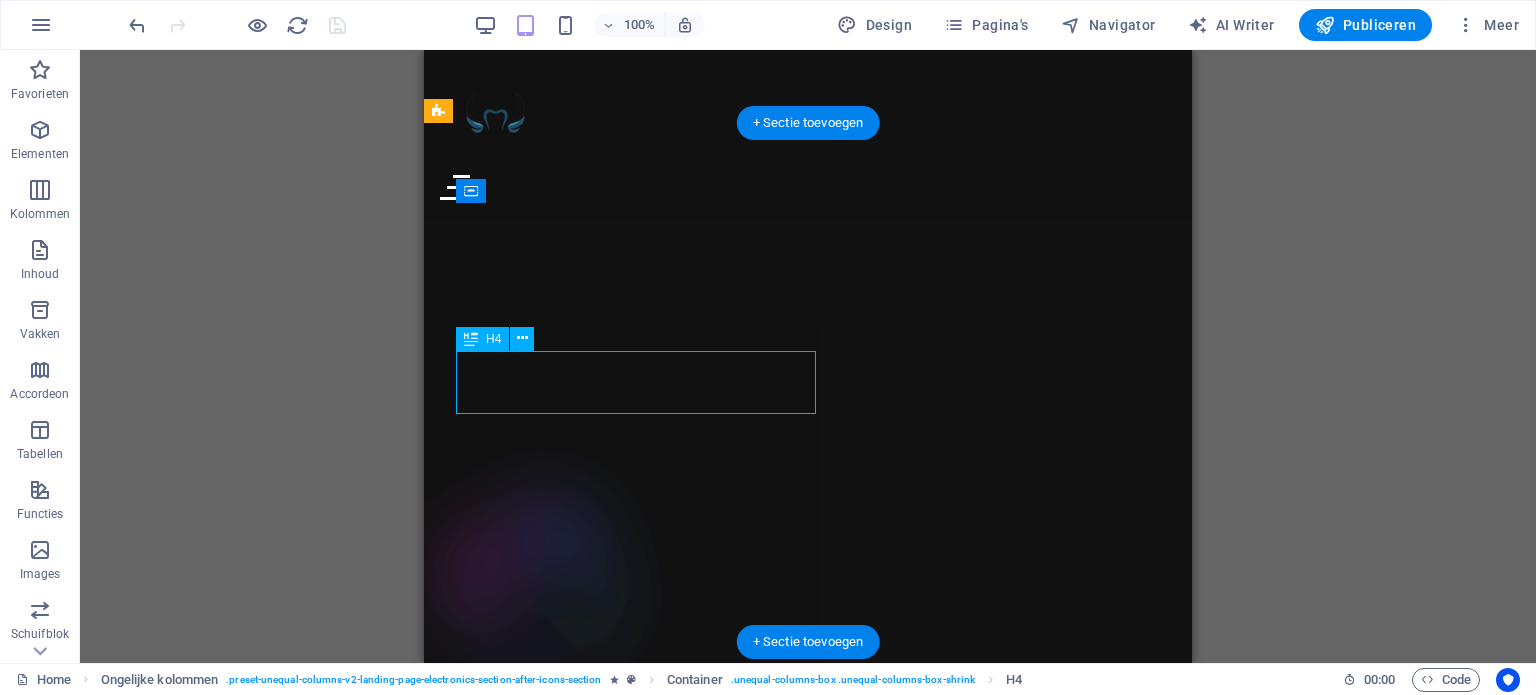 click on "Tandheelkunde in een rustige omgeving" at bounding box center [824, 3096] 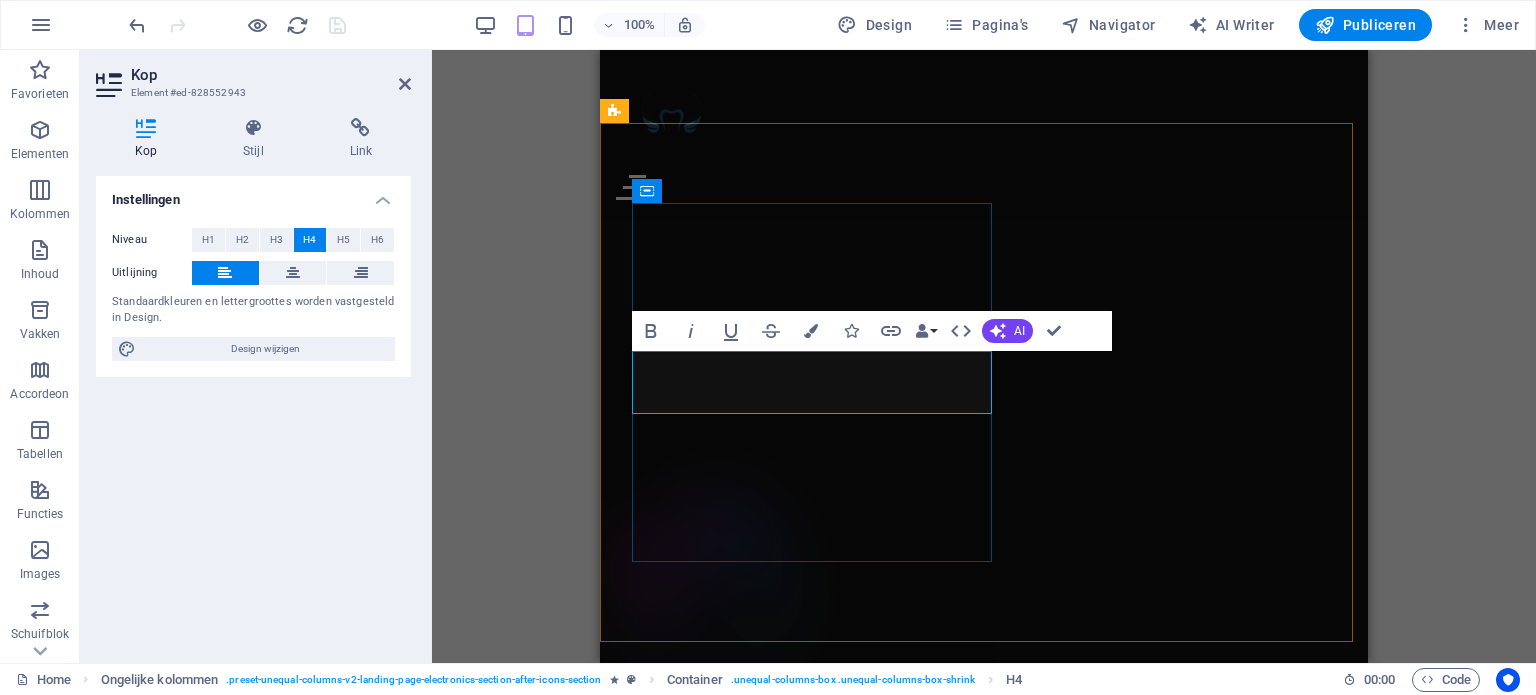 click on "Tandheelkunde in een rustige omgeving" at bounding box center (1000, 3096) 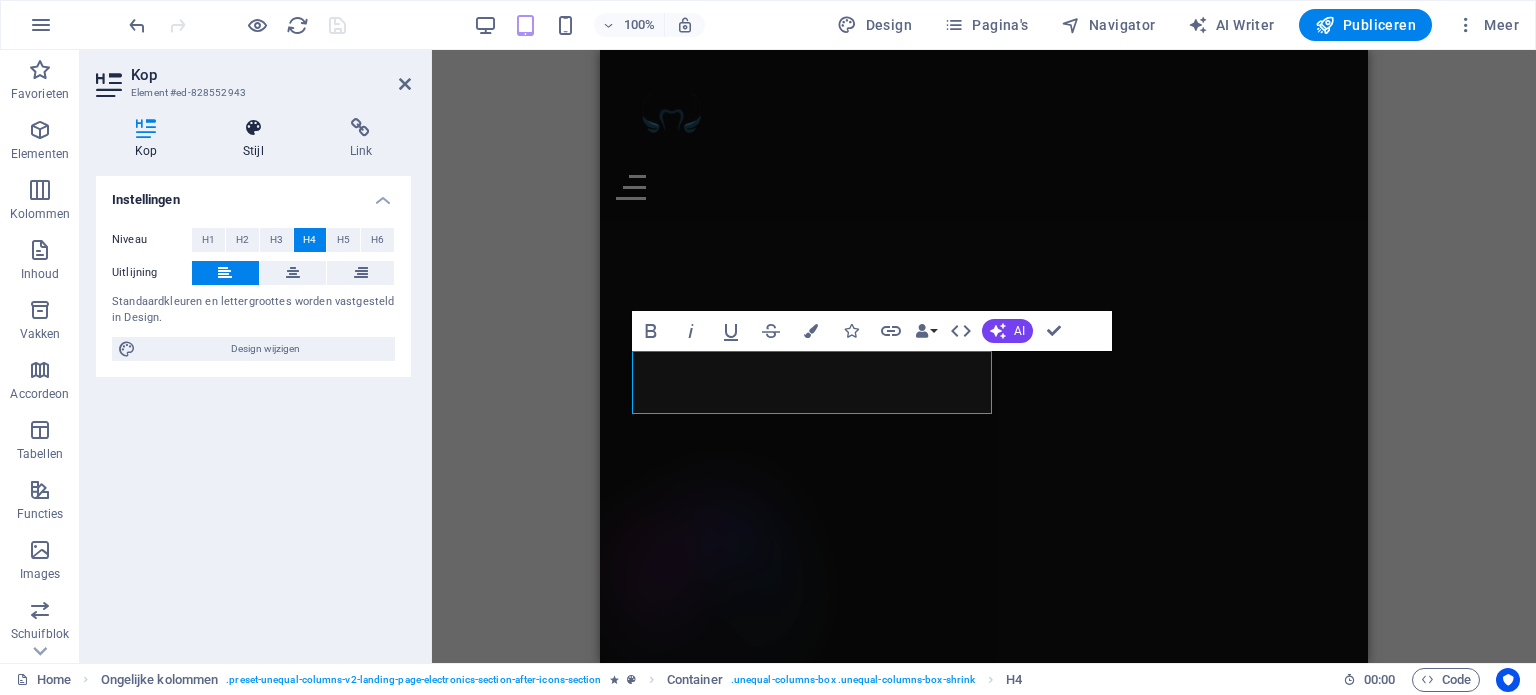 click at bounding box center [253, 128] 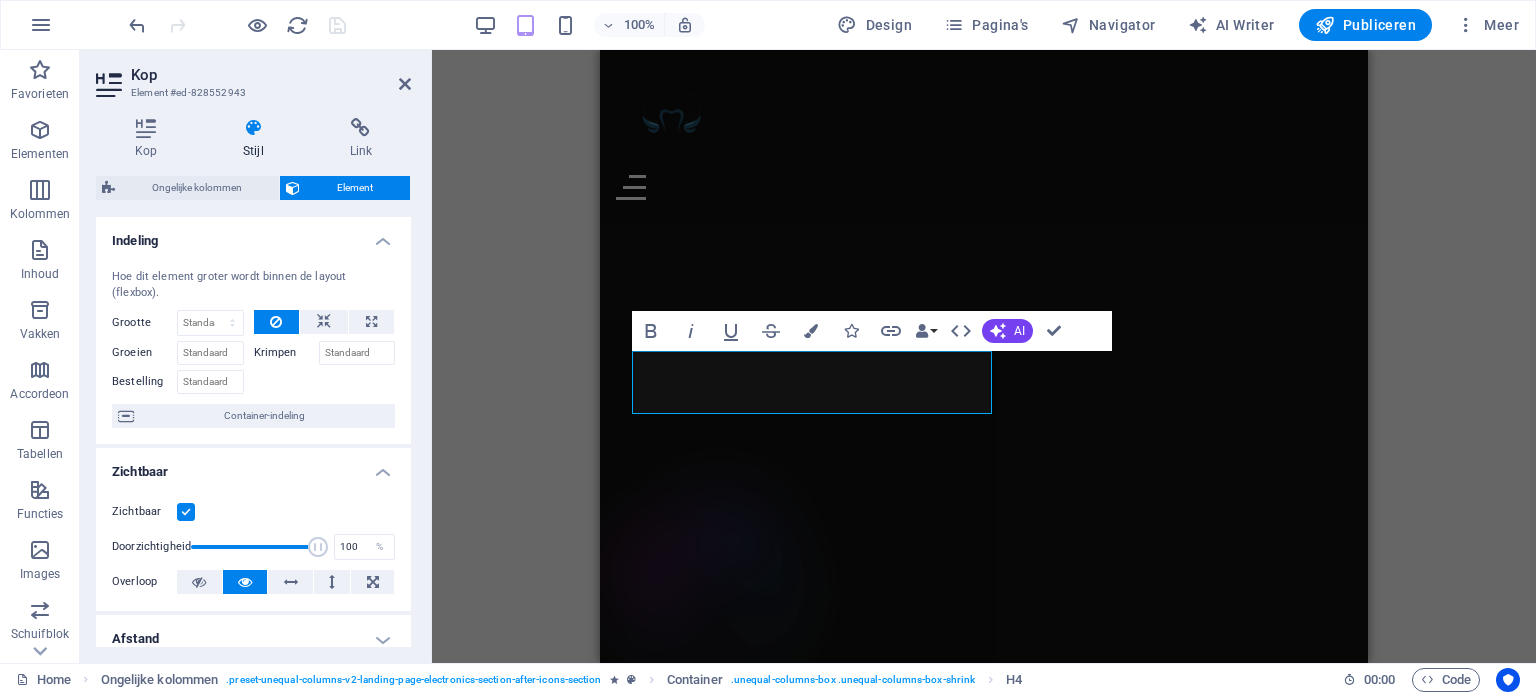 scroll, scrollTop: 52, scrollLeft: 0, axis: vertical 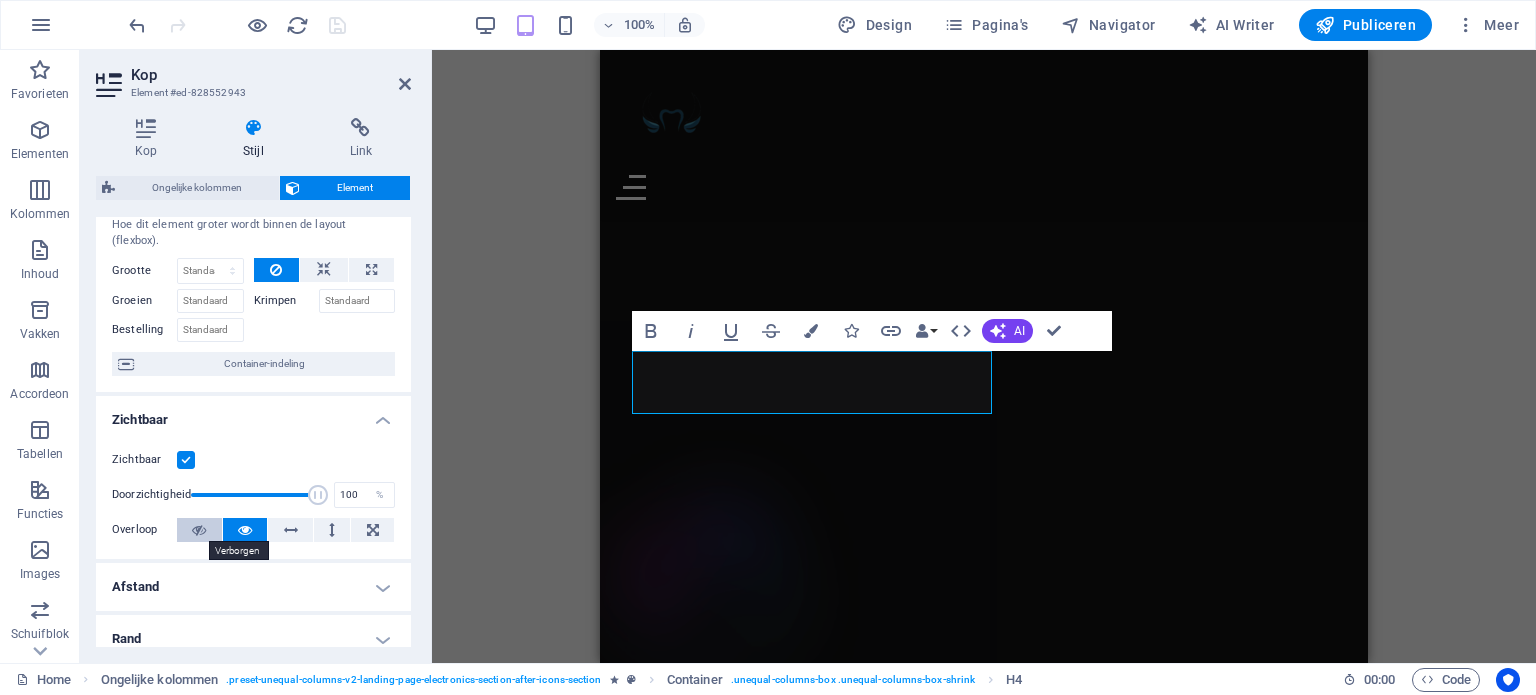 click at bounding box center [199, 530] 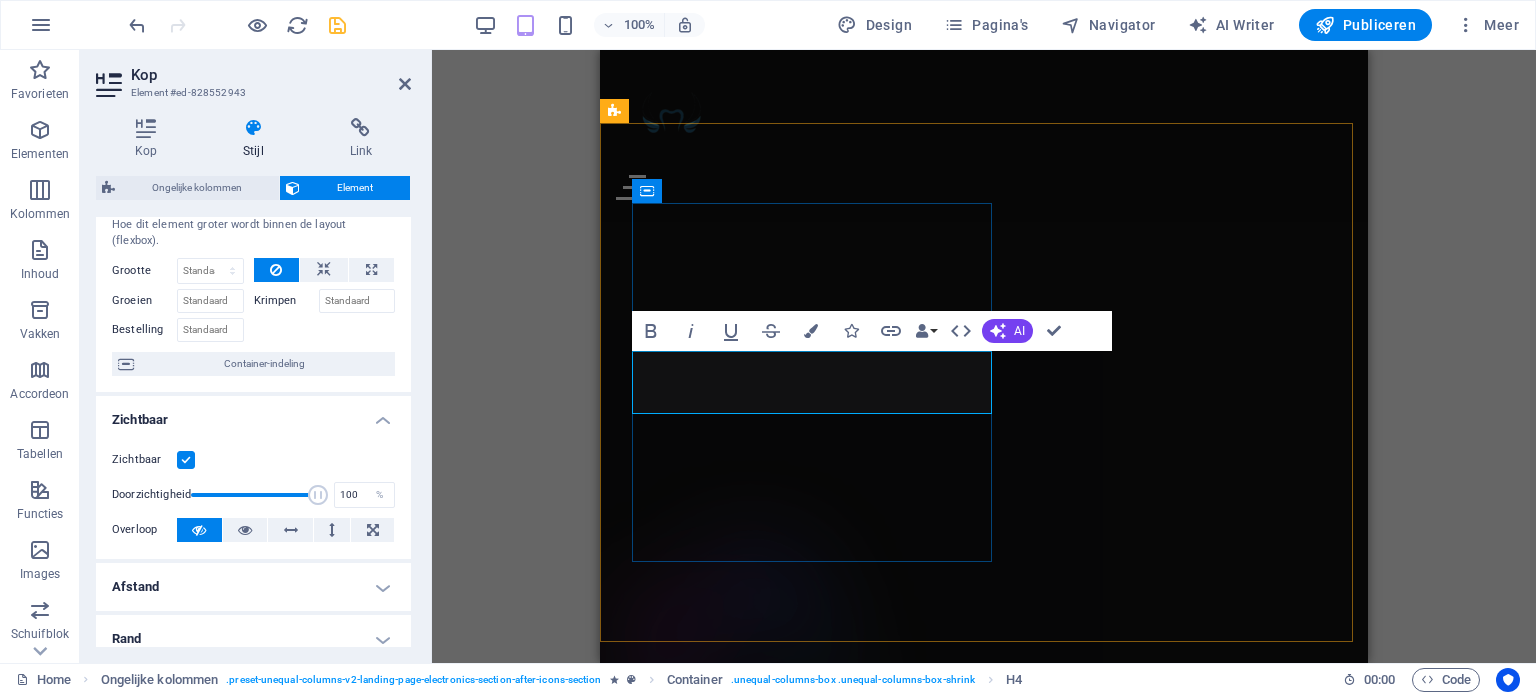click on "rustige omgeving" at bounding box center [721, 3112] 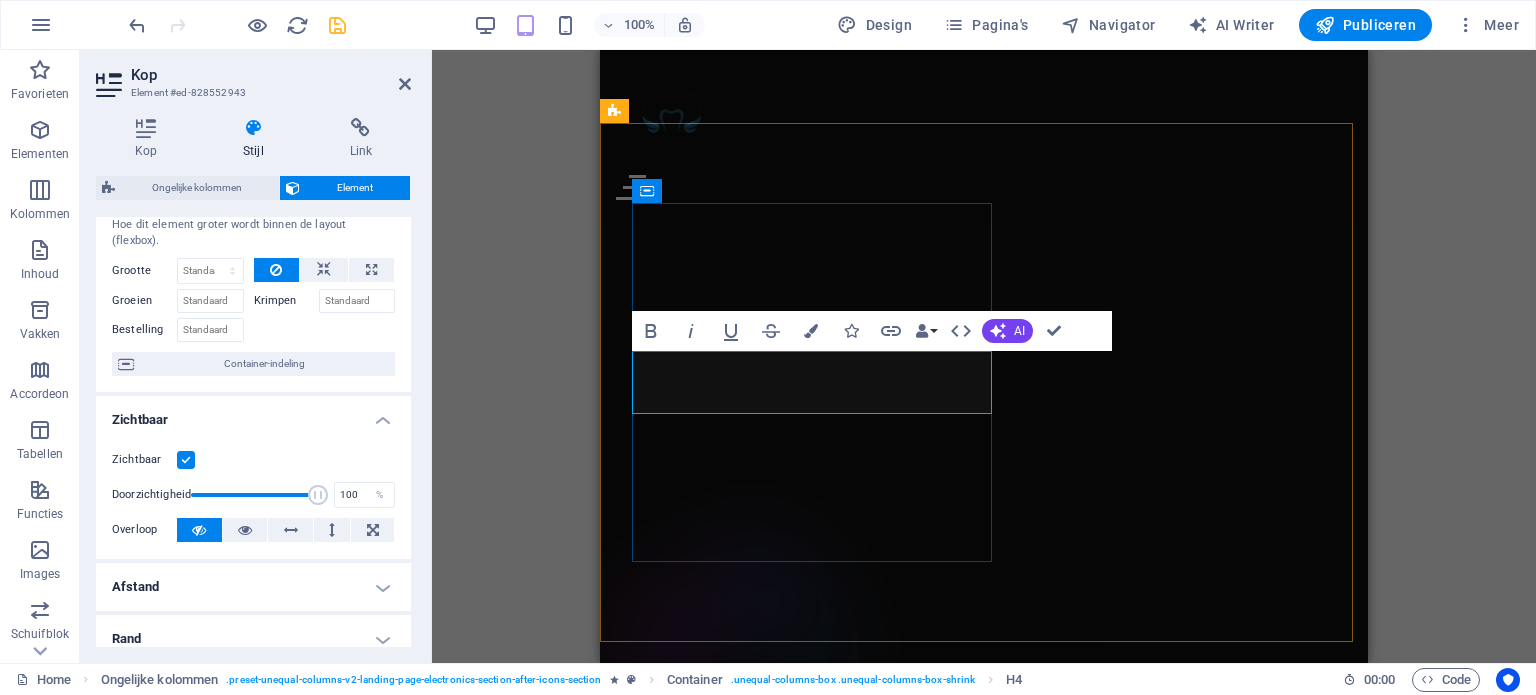 click on "Tandheelkunde in een rustige omgeving" at bounding box center [1000, 3096] 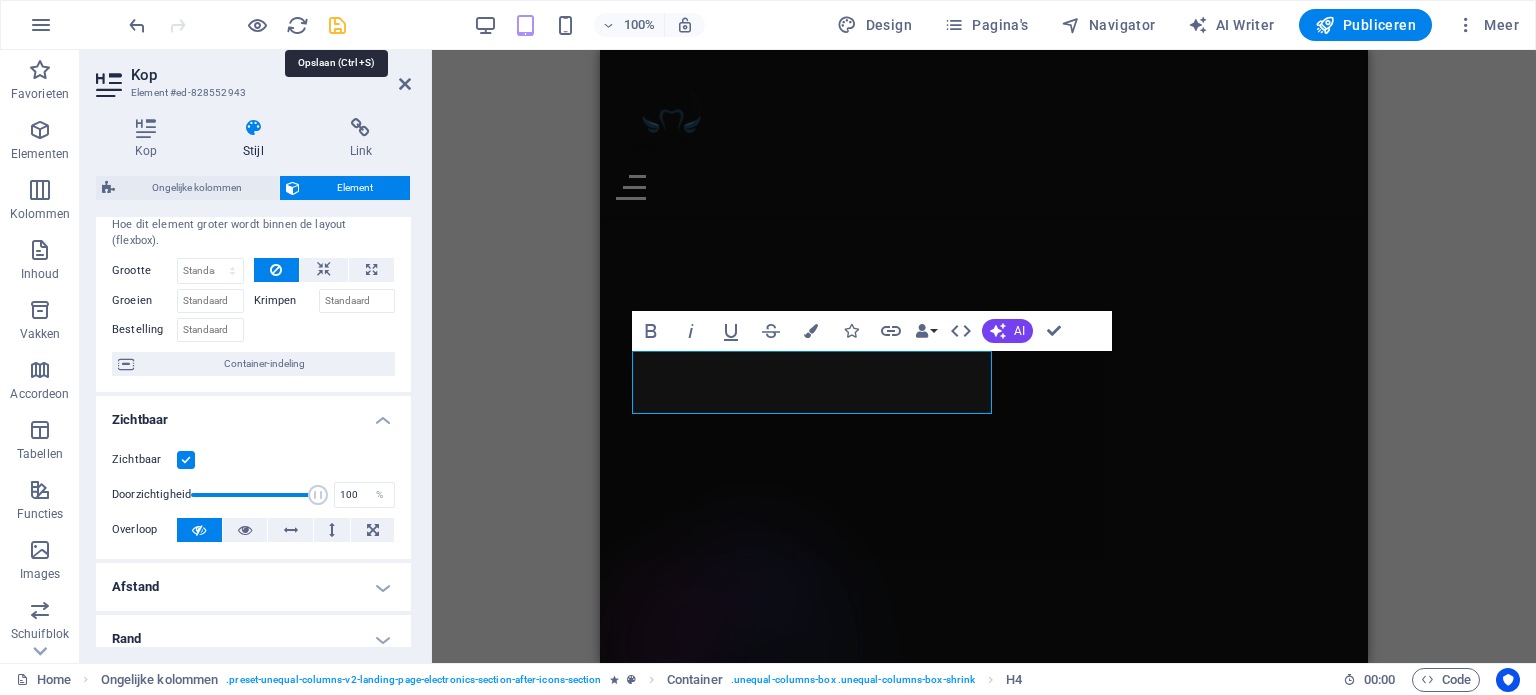 click at bounding box center (337, 25) 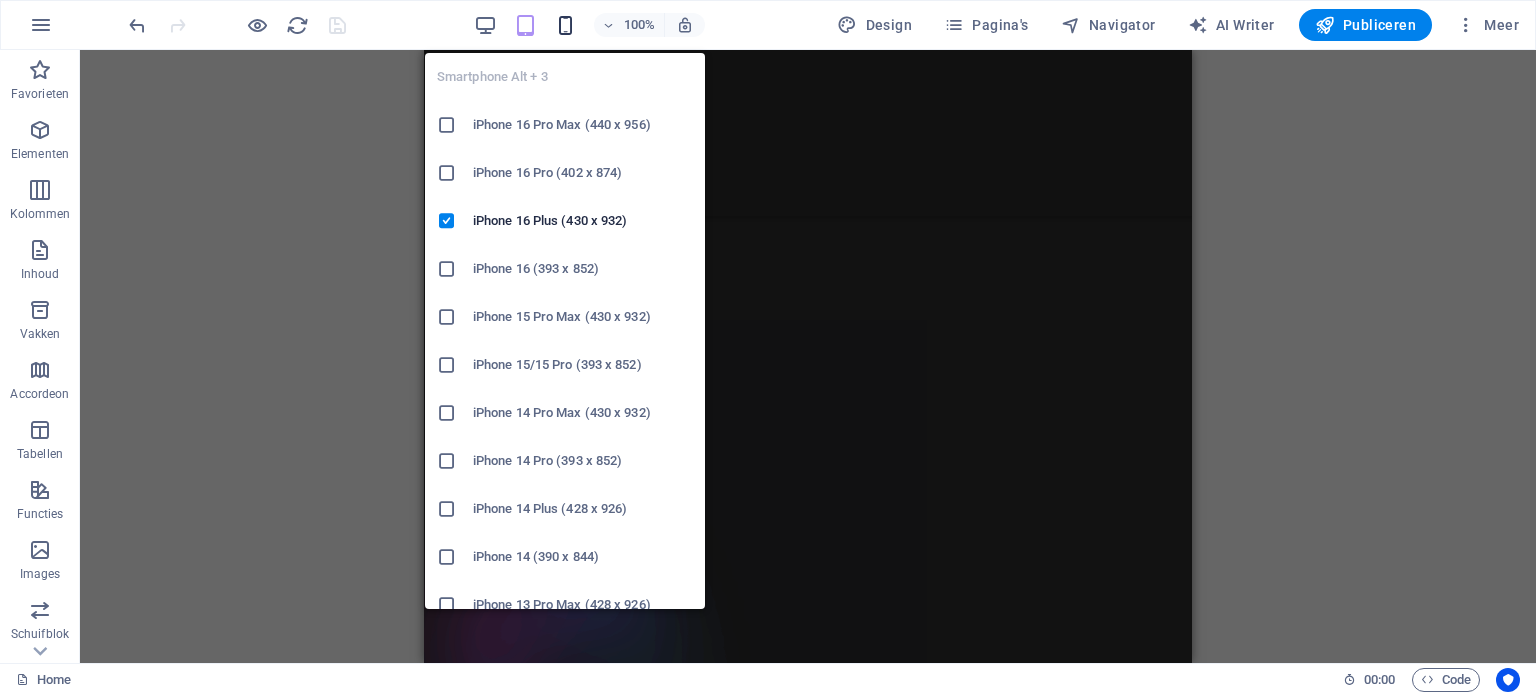 click at bounding box center (565, 25) 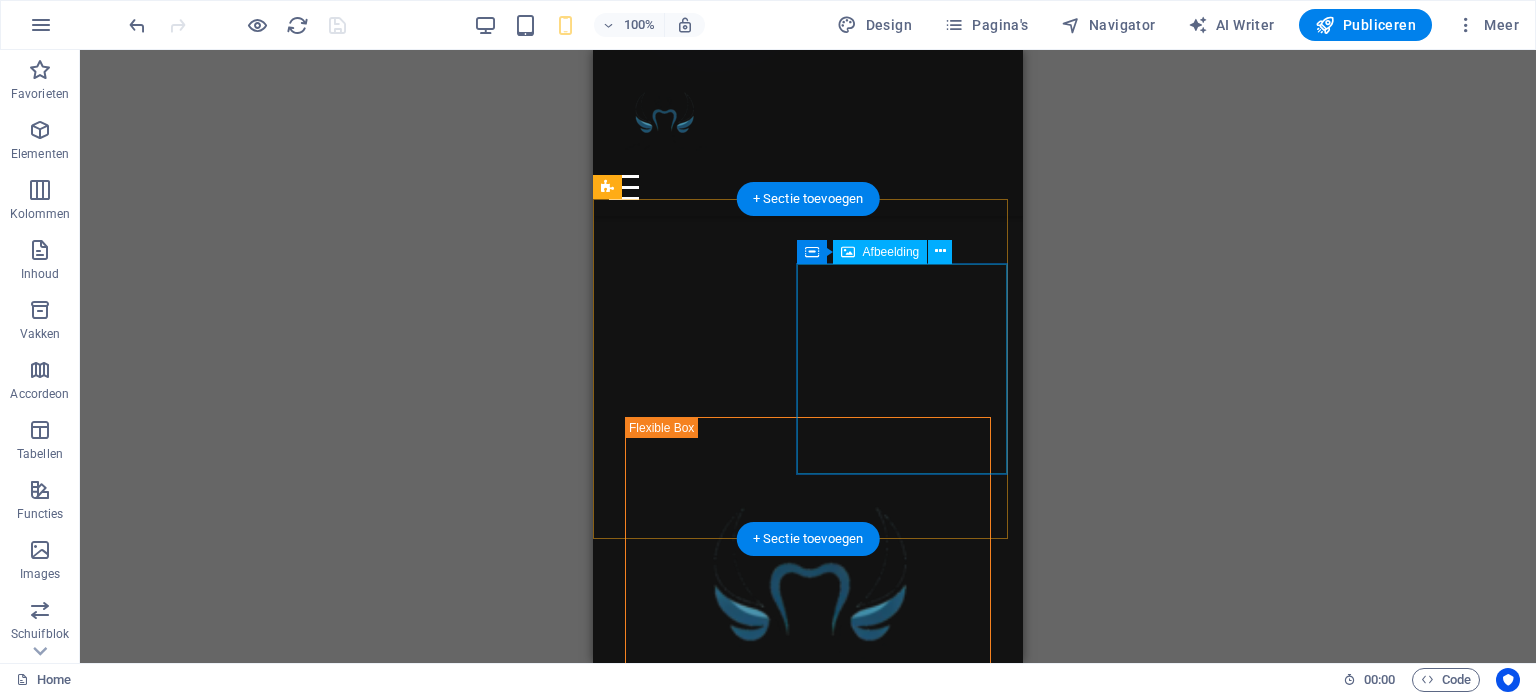 scroll, scrollTop: 2447, scrollLeft: 0, axis: vertical 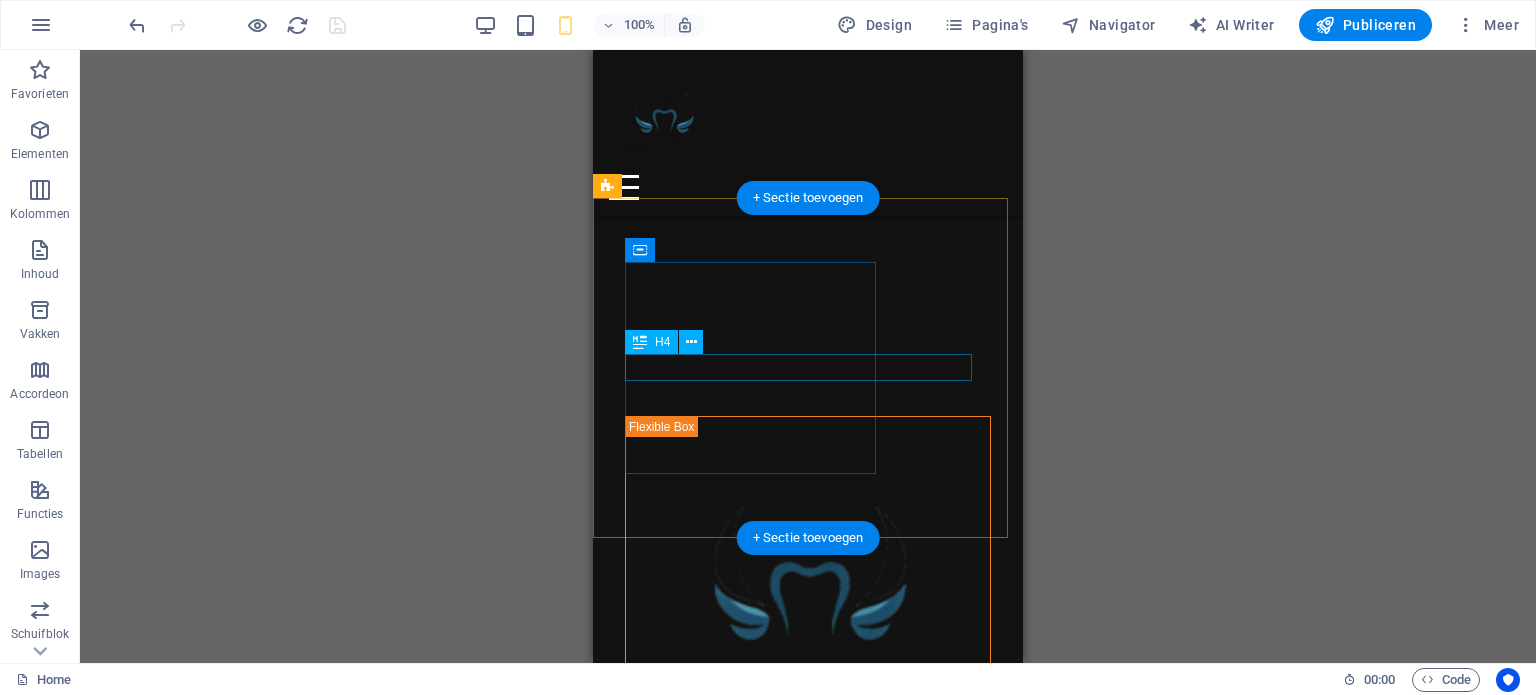 click on "Tandheelkunde in een  rustige omgeving" at bounding box center [824, 2564] 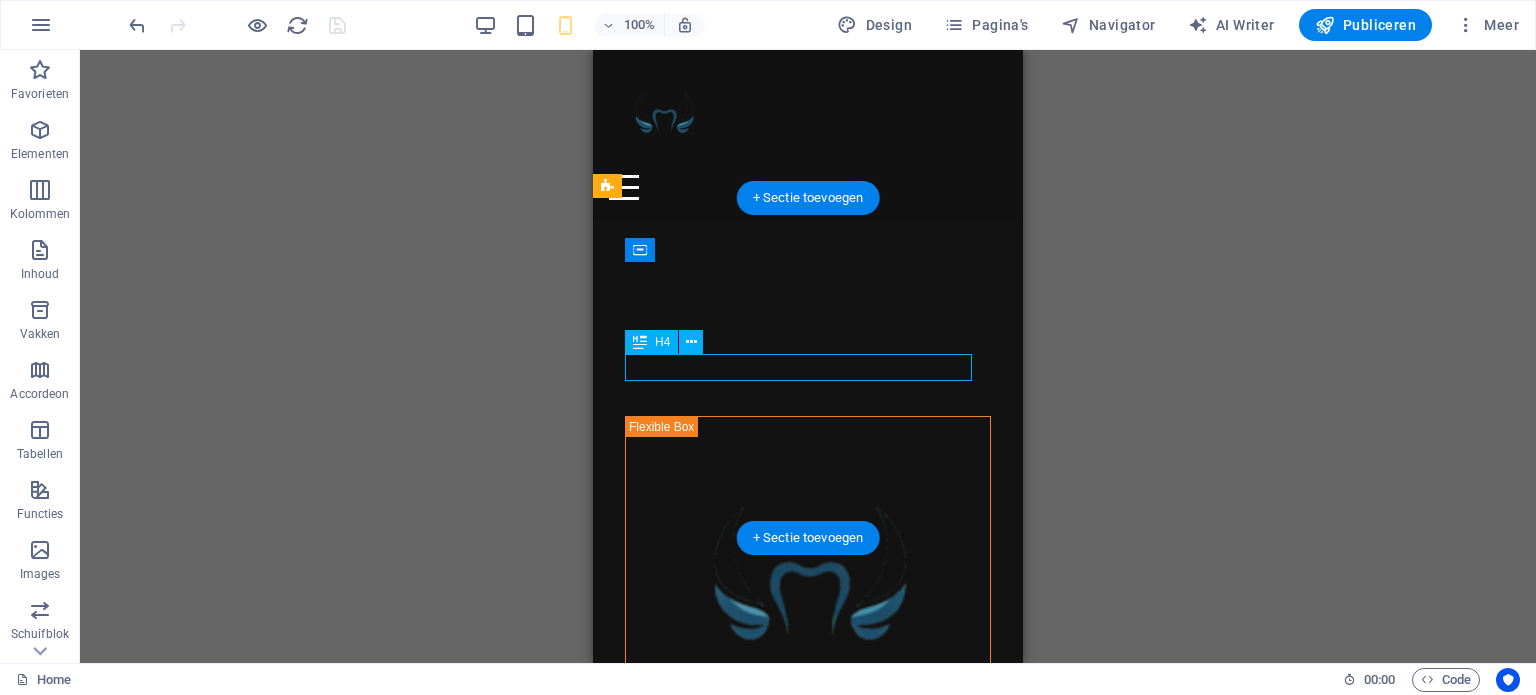 click on "Tandheelkunde in een  rustige omgeving" at bounding box center (824, 2564) 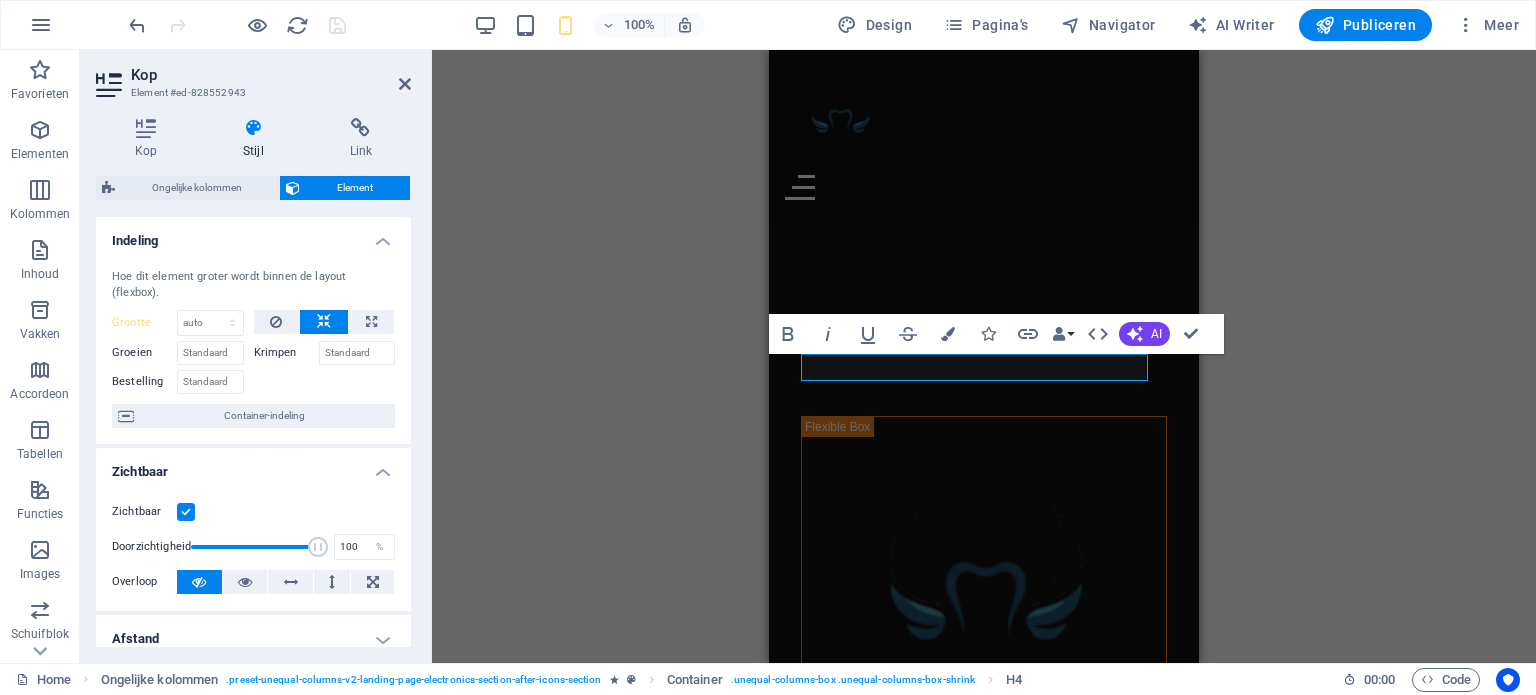 scroll, scrollTop: 164, scrollLeft: 0, axis: vertical 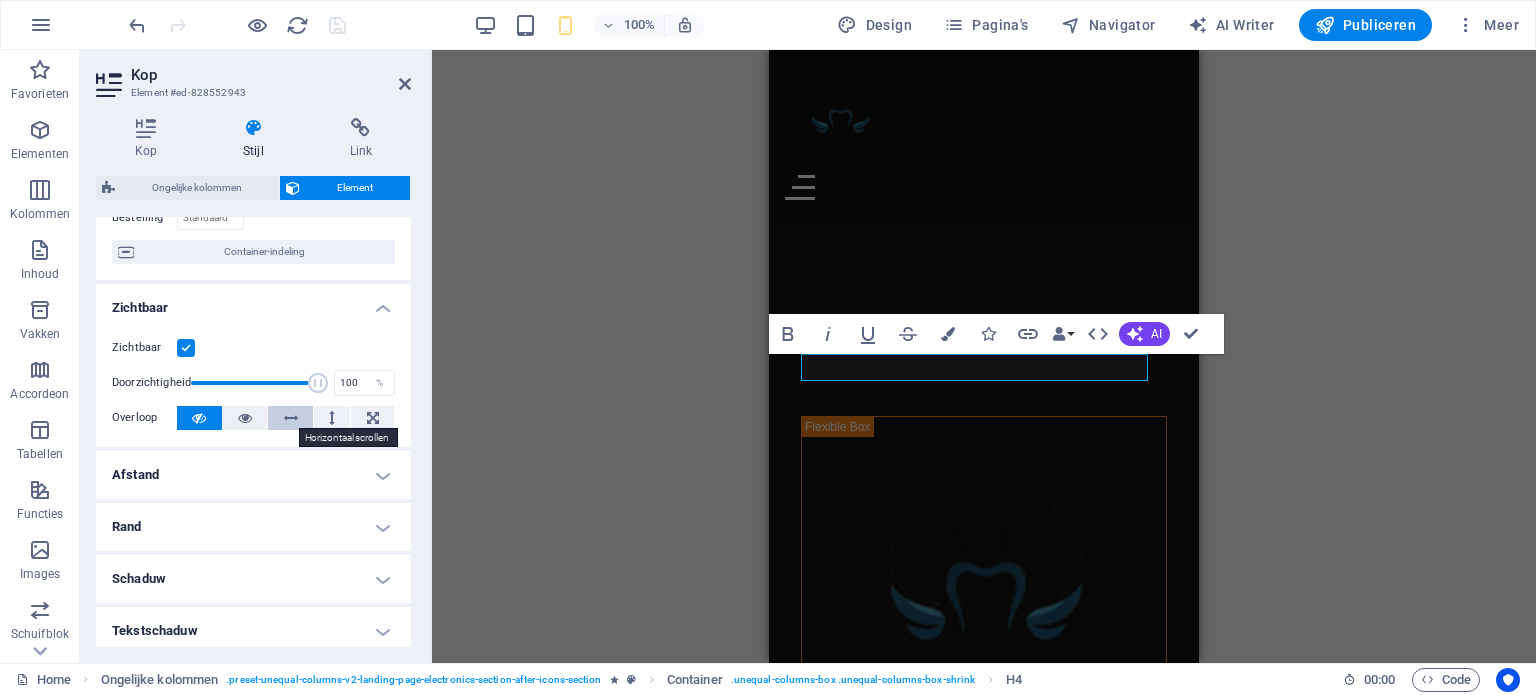 click at bounding box center (291, 418) 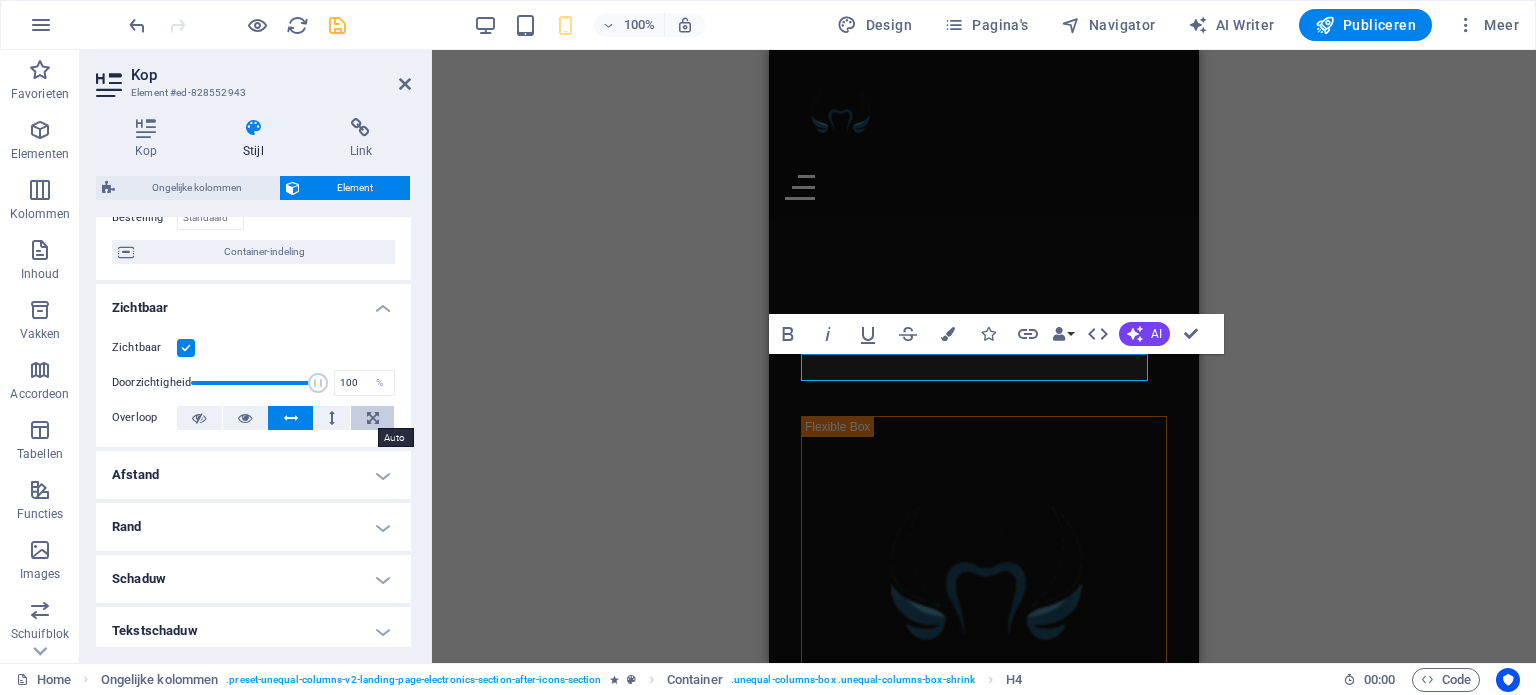 click at bounding box center [373, 418] 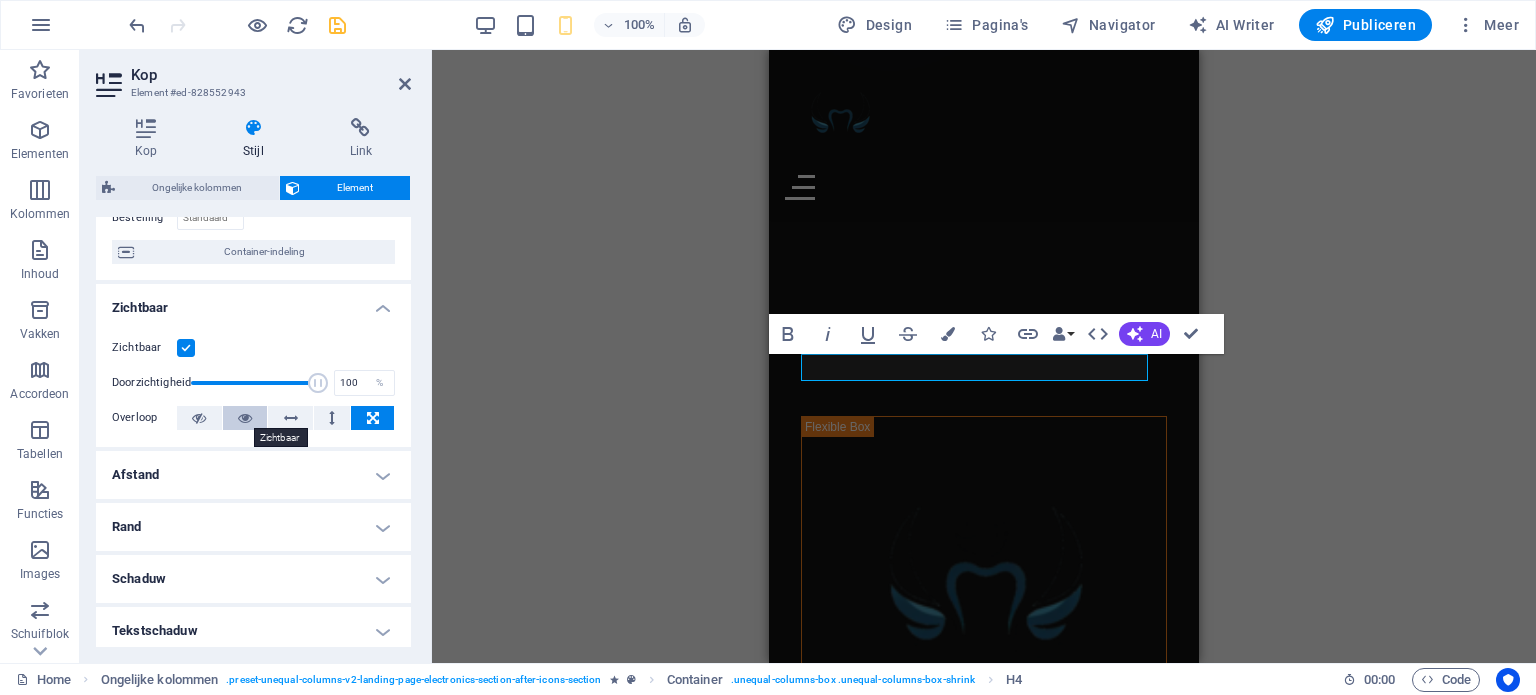 click at bounding box center (245, 418) 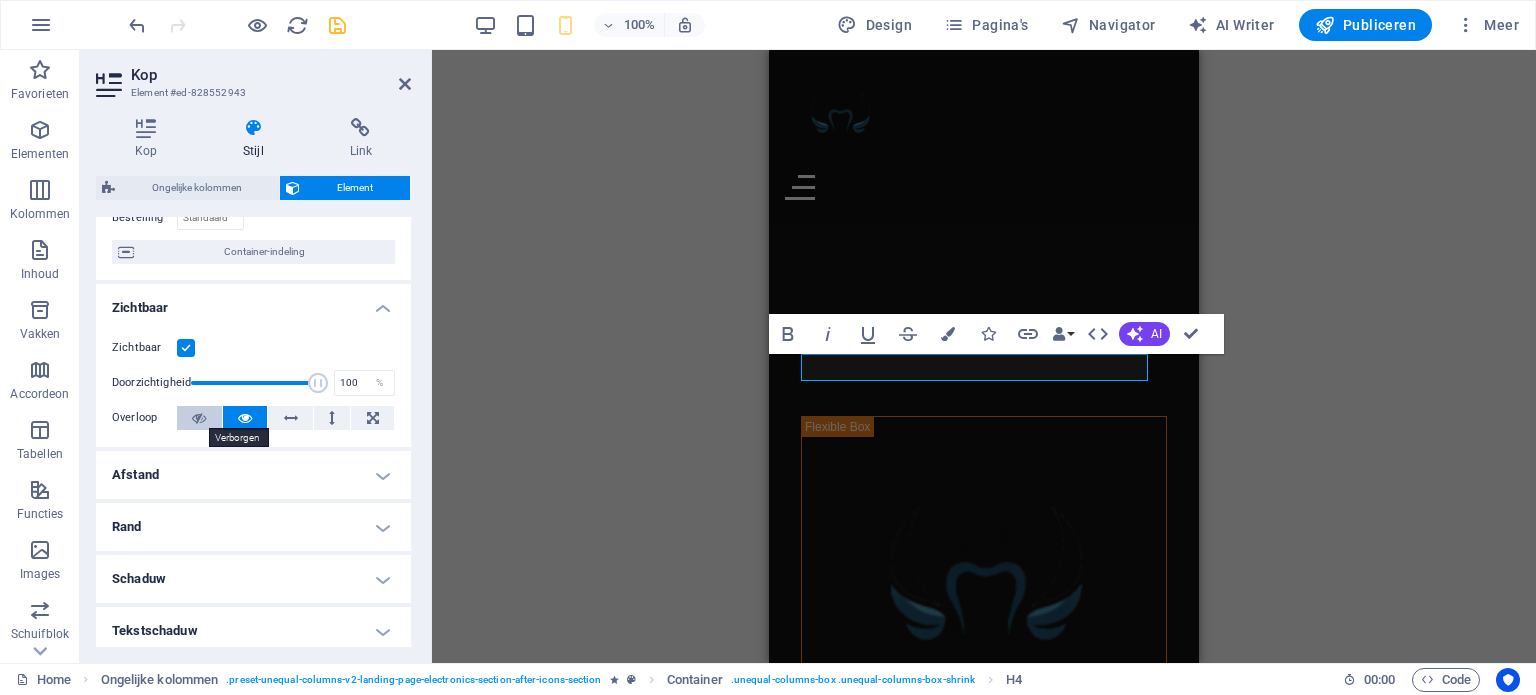 click at bounding box center (199, 418) 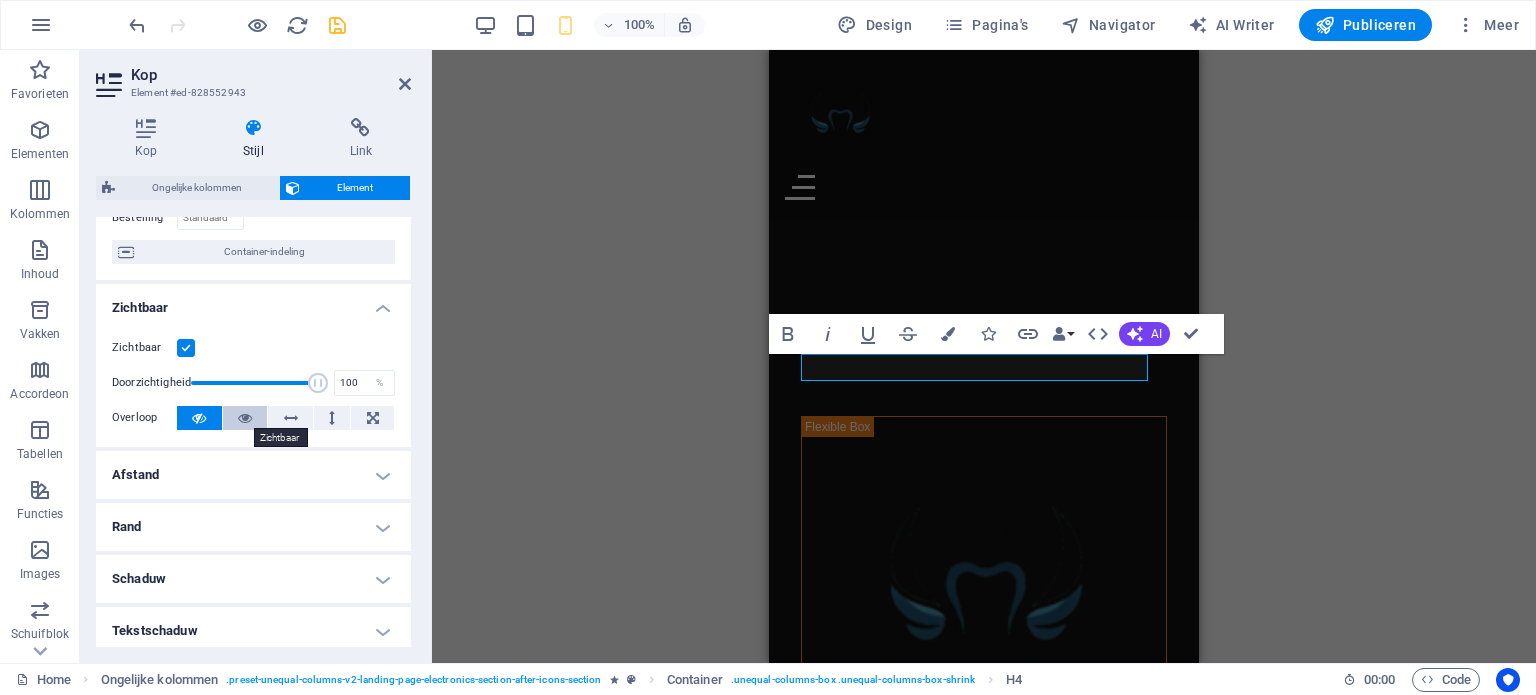 click at bounding box center [245, 418] 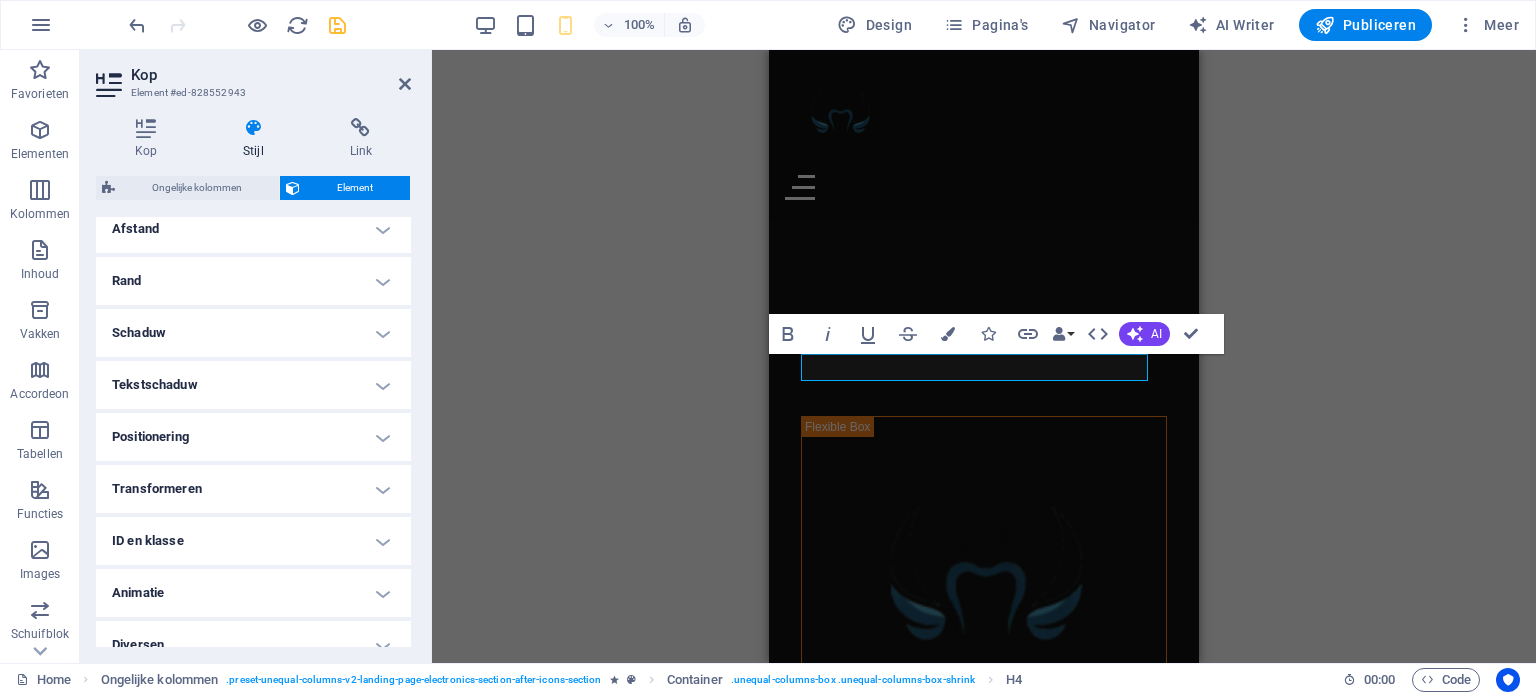 scroll, scrollTop: 431, scrollLeft: 0, axis: vertical 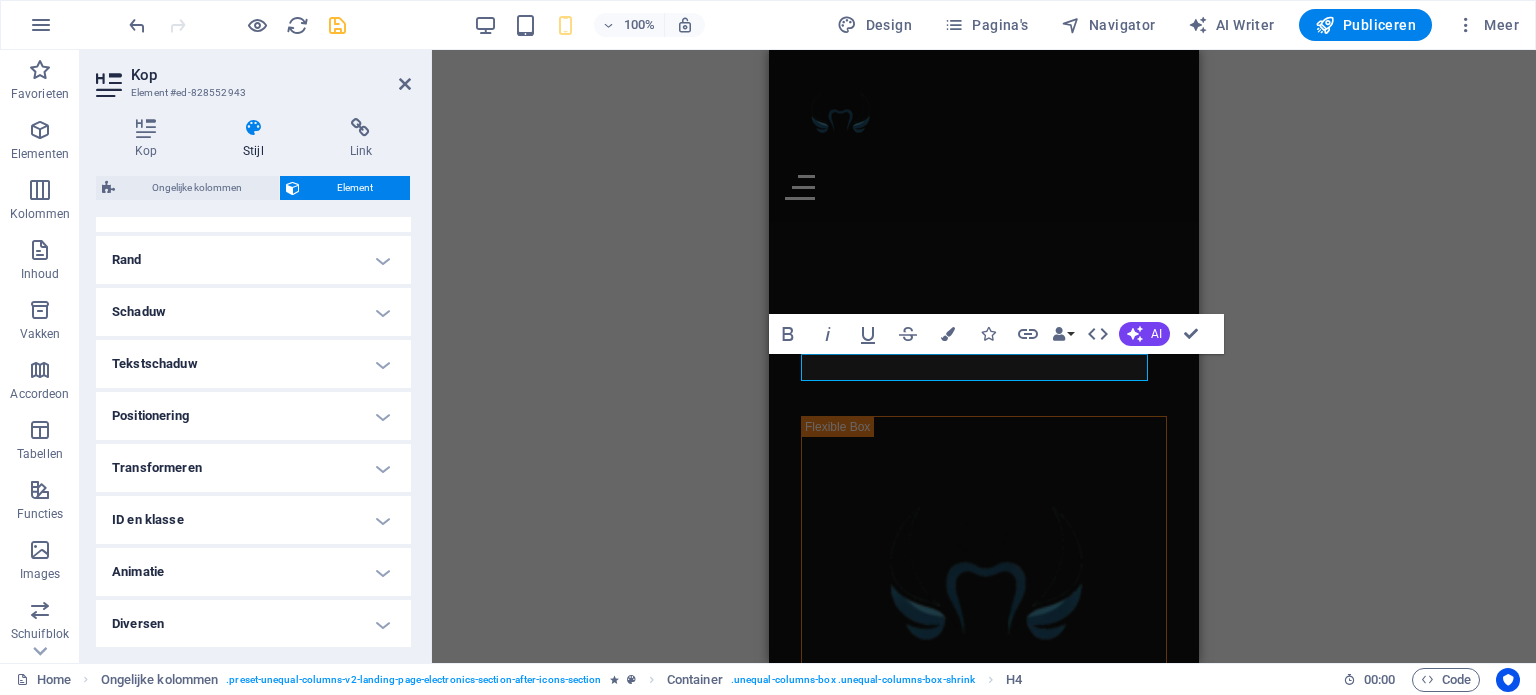 click on "Transformeren" at bounding box center [253, 468] 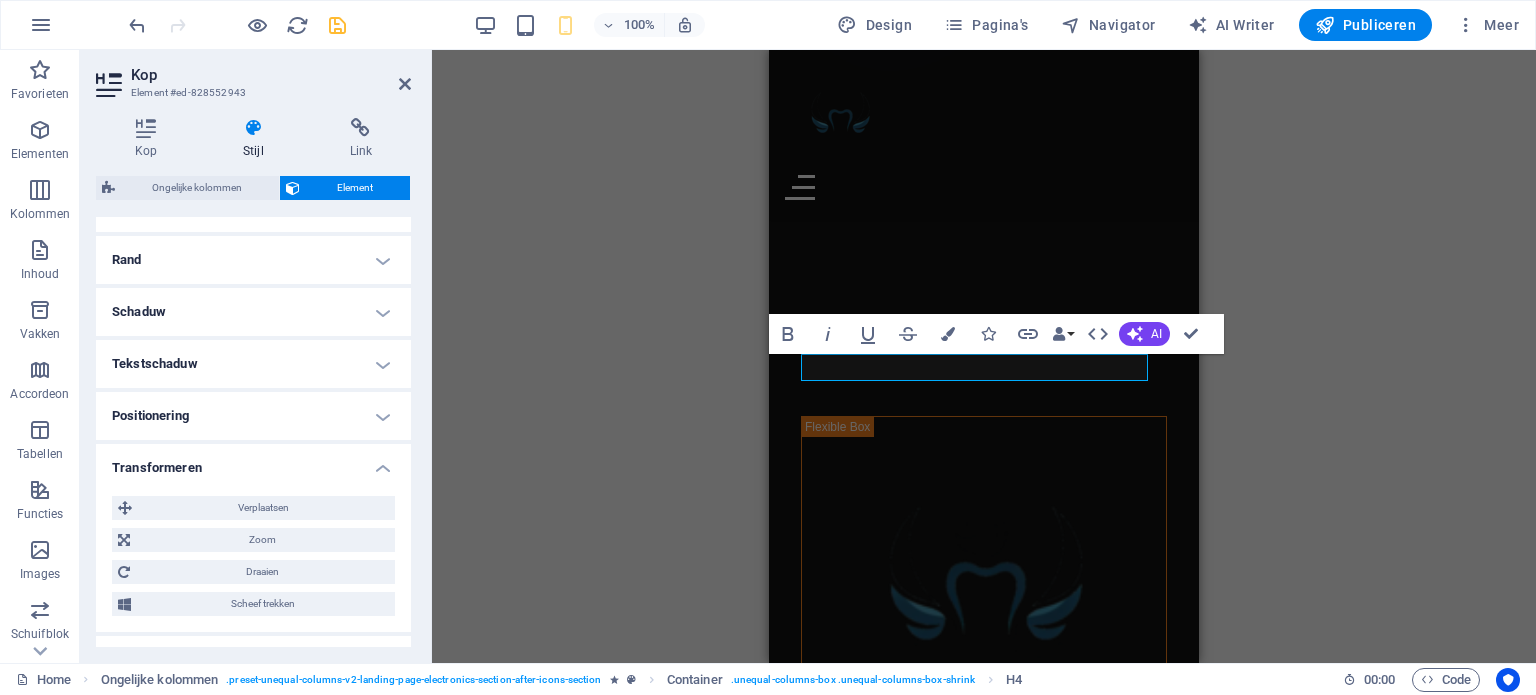 click on "Rand" at bounding box center (253, 260) 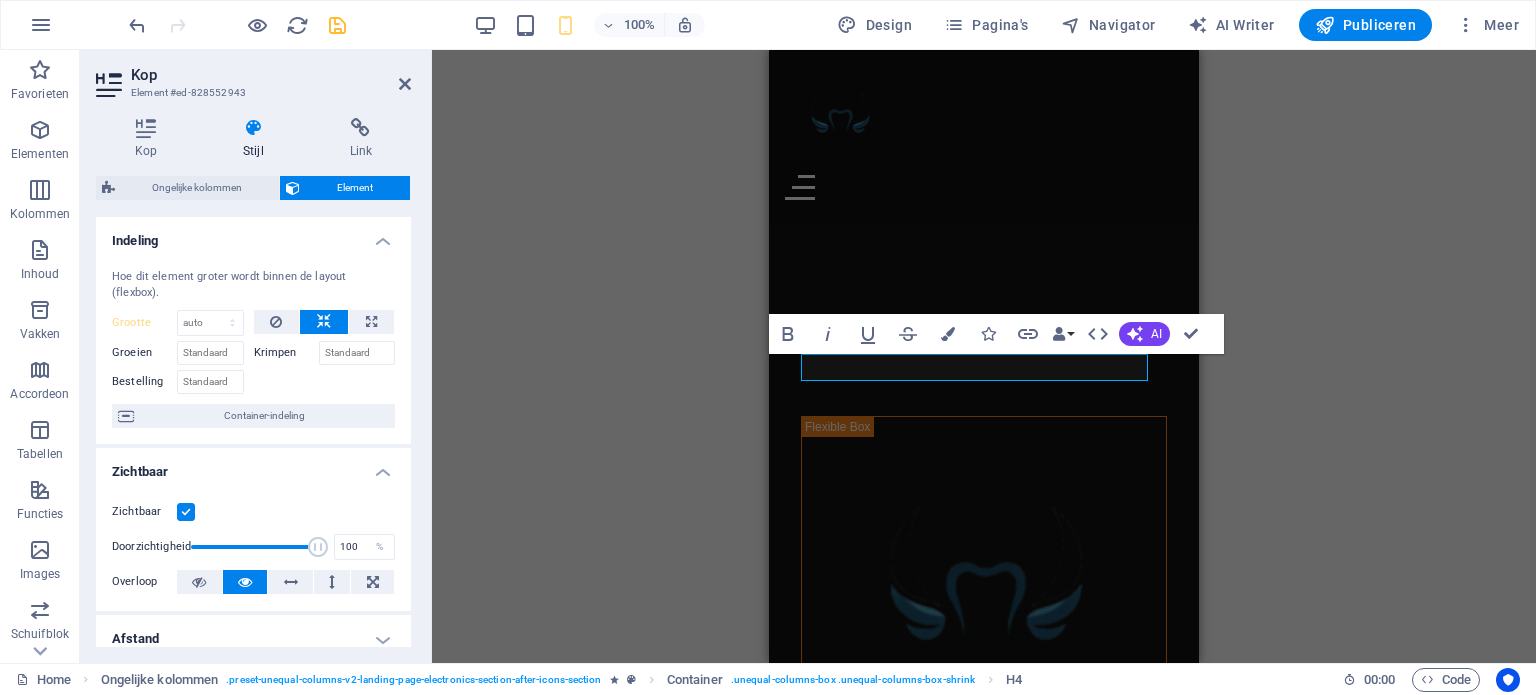 scroll, scrollTop: 0, scrollLeft: 0, axis: both 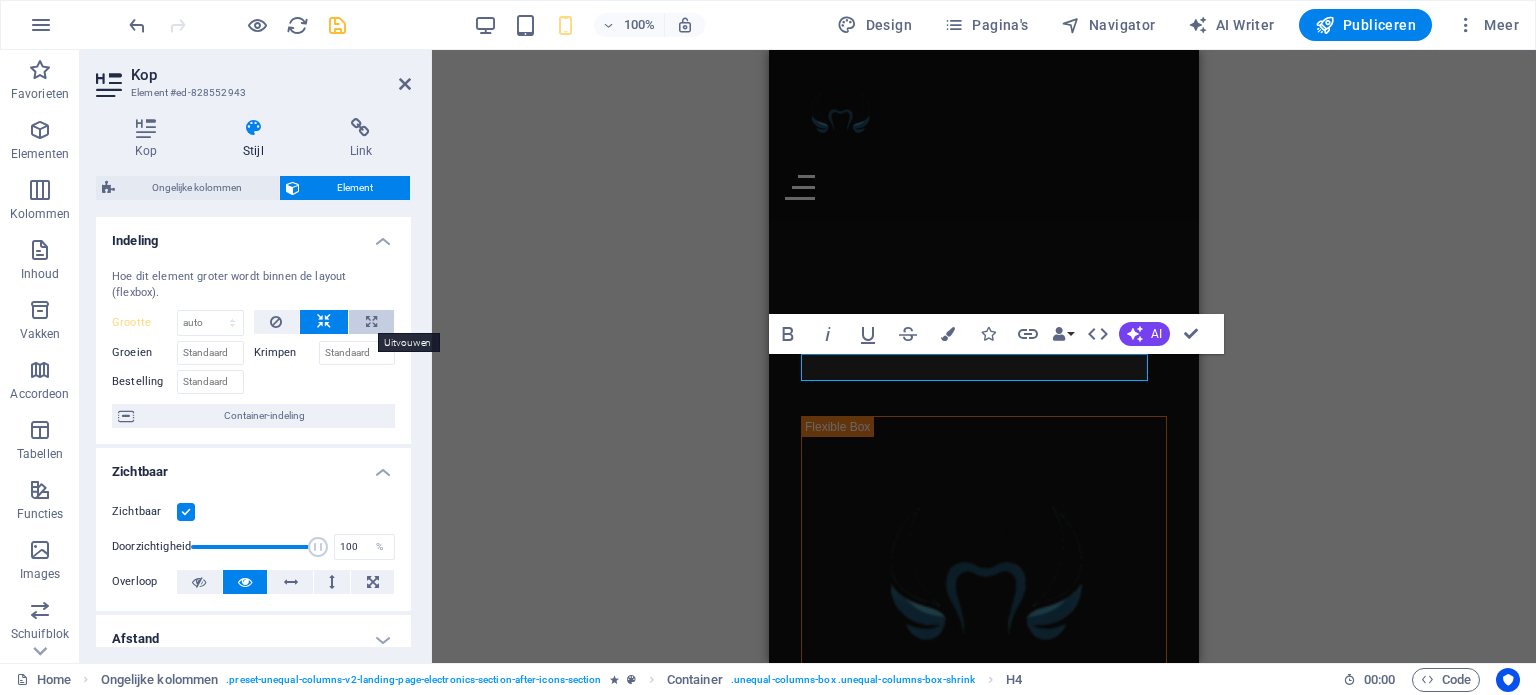 click at bounding box center (371, 322) 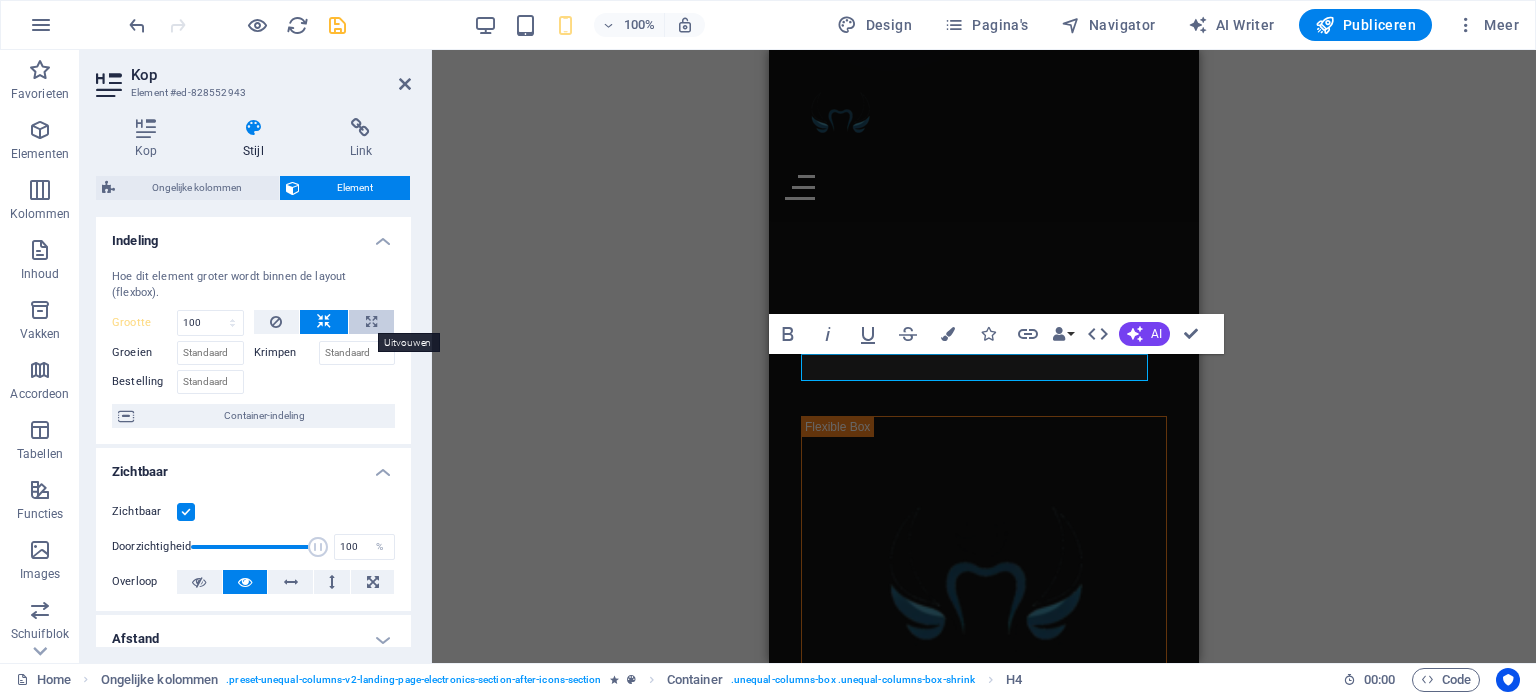 select on "%" 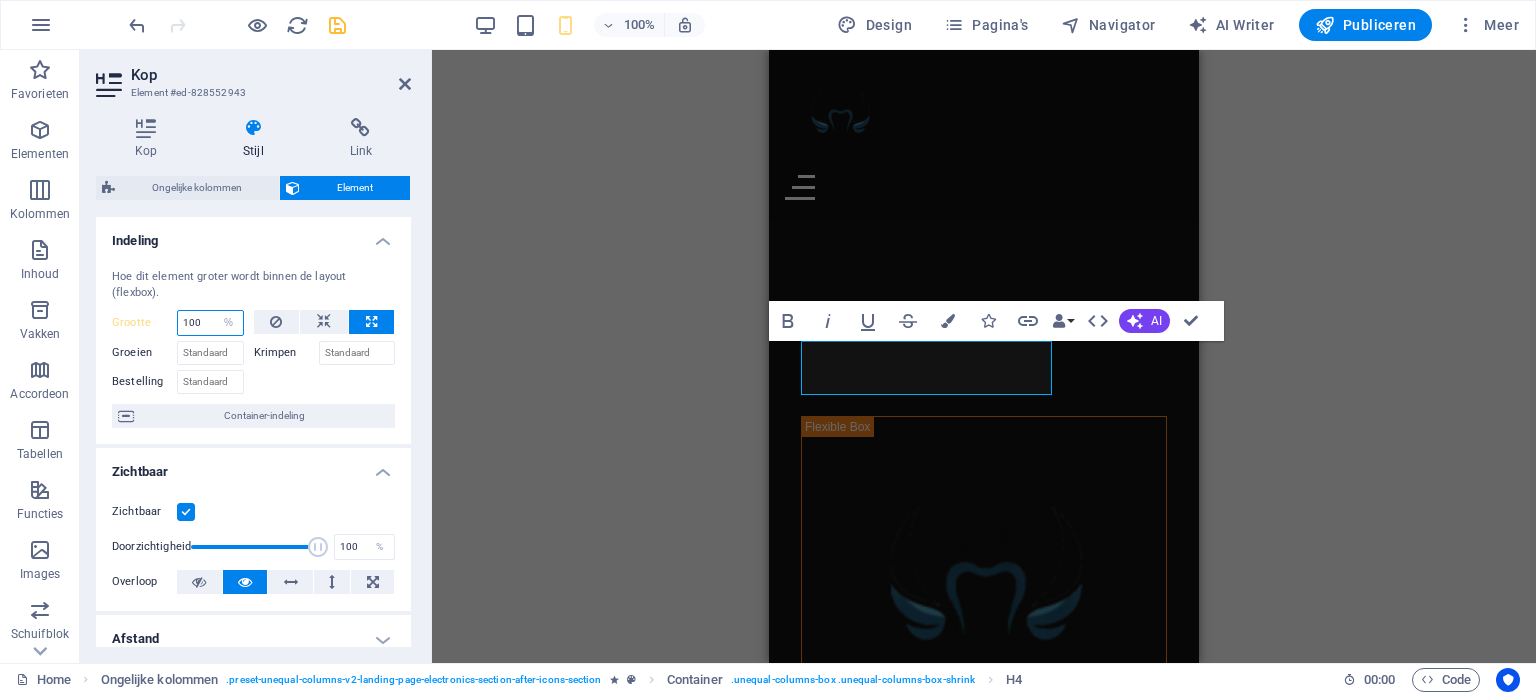 click on "100" at bounding box center [210, 323] 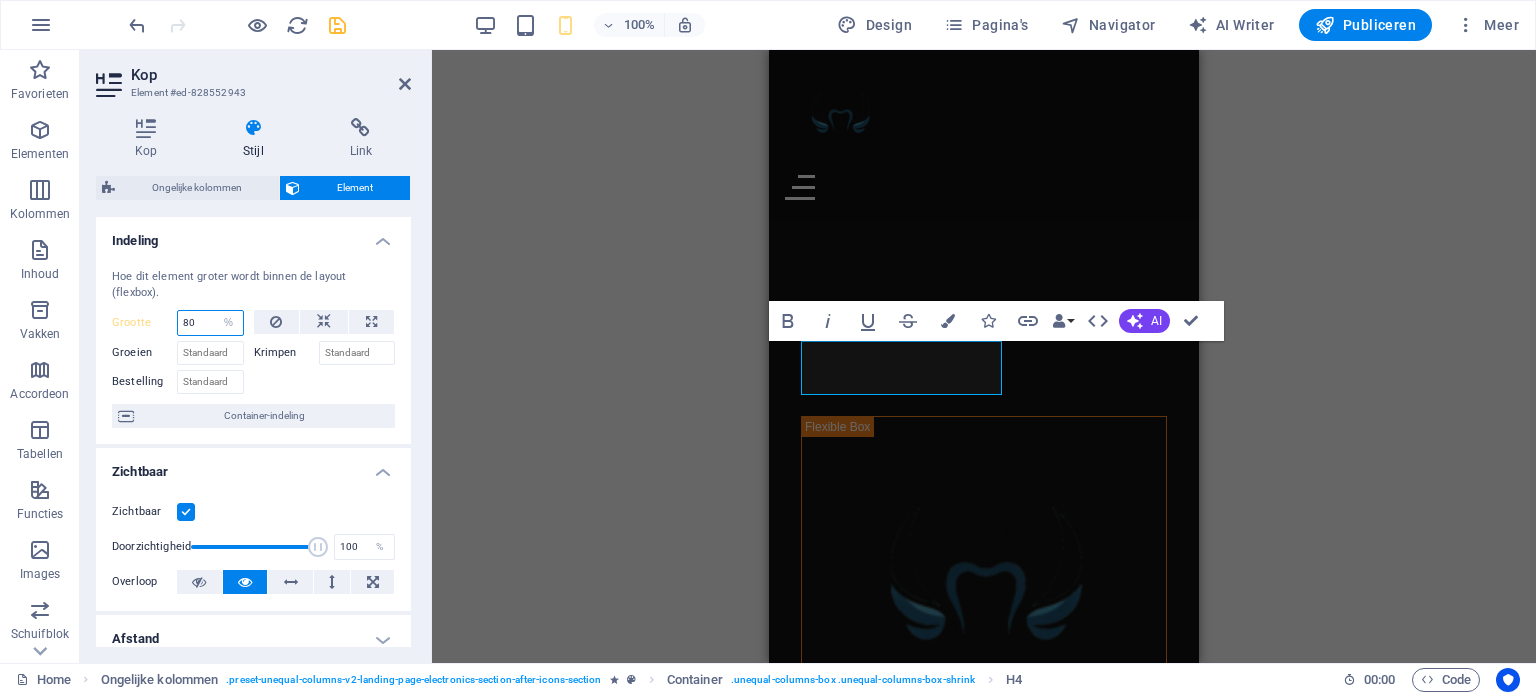 type on "80" 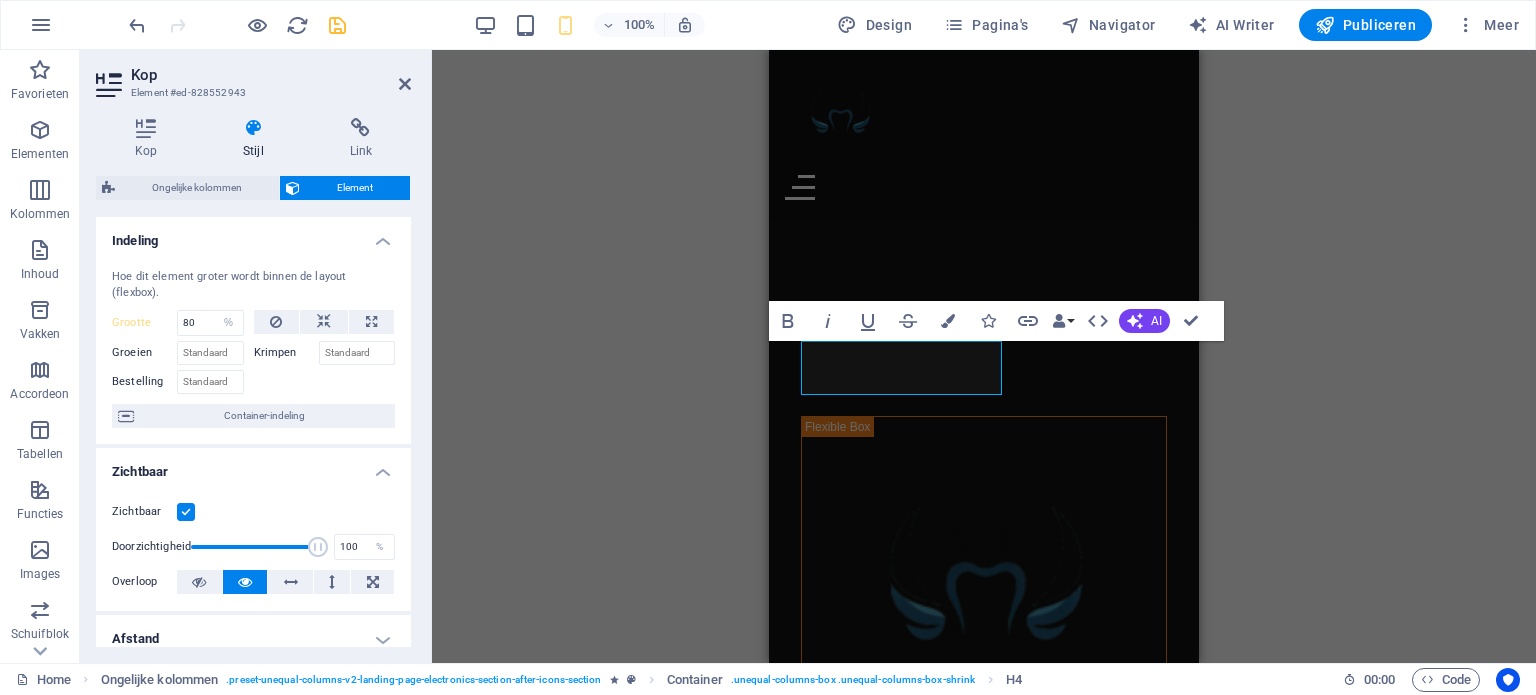 click on "Zichtbaar" at bounding box center [253, 466] 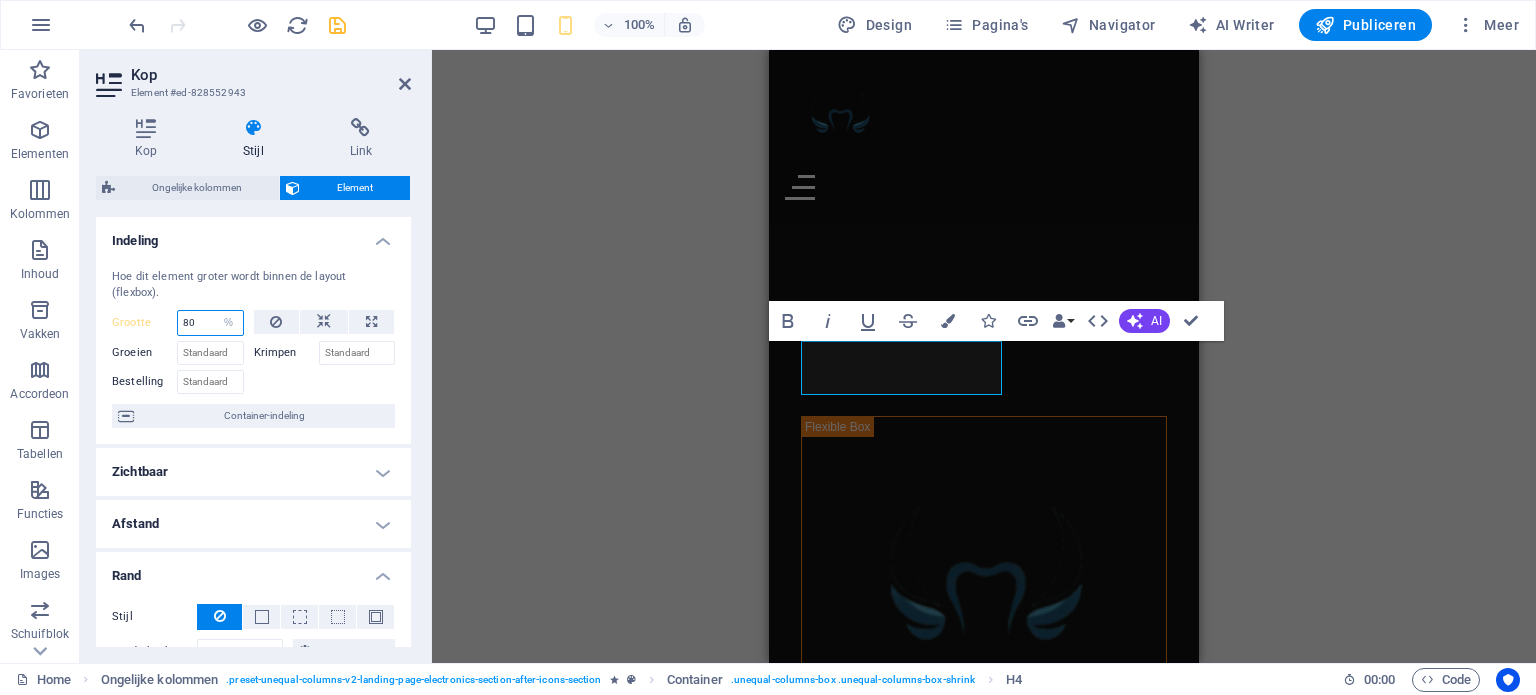 click on "80" at bounding box center (210, 323) 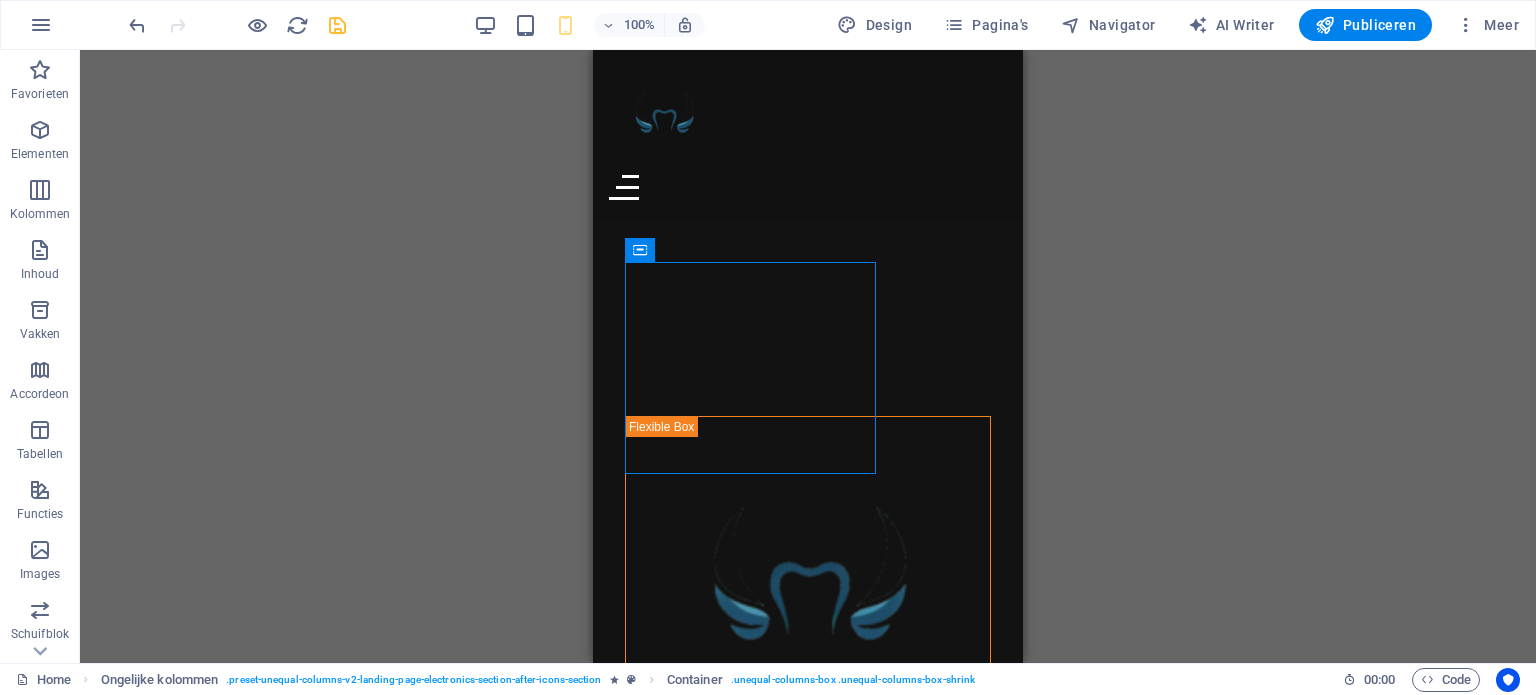drag, startPoint x: 814, startPoint y: 247, endPoint x: 639, endPoint y: 252, distance: 175.07141 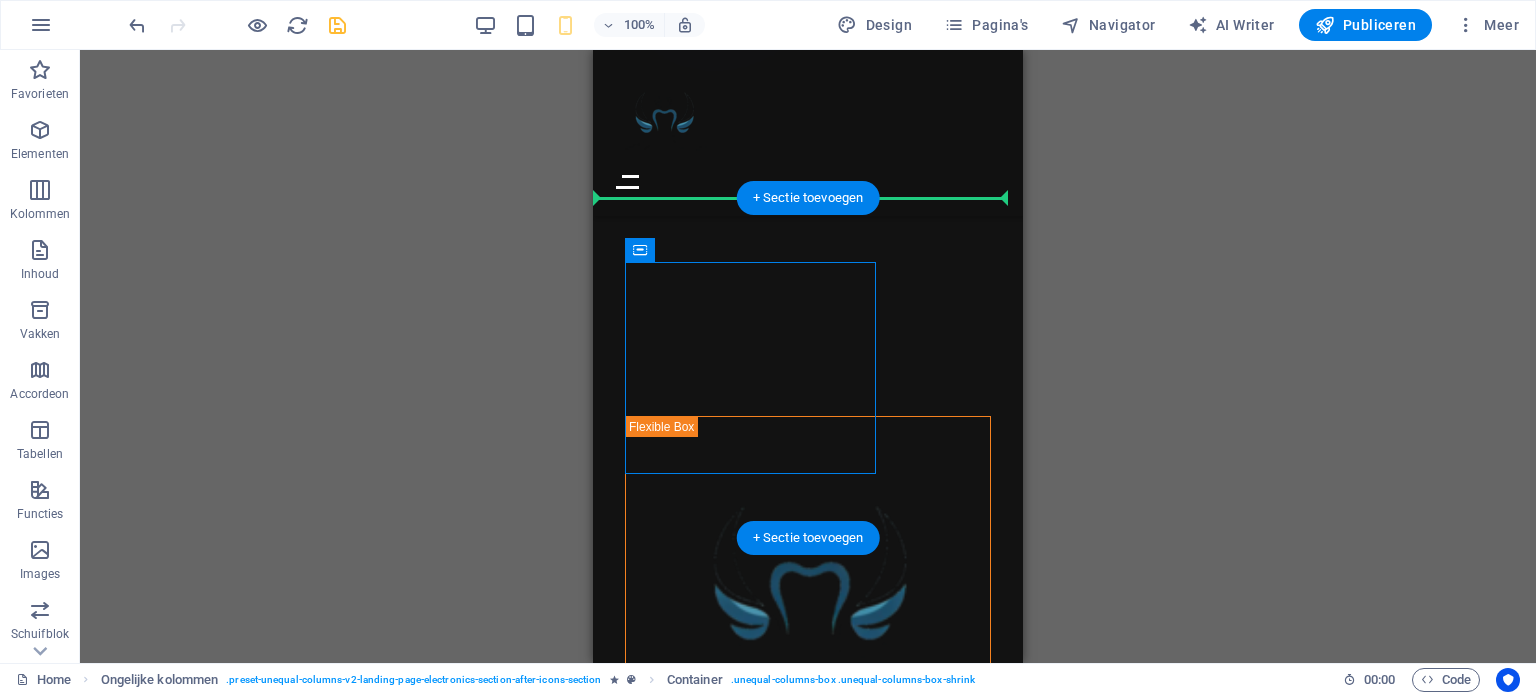 drag, startPoint x: 1232, startPoint y: 302, endPoint x: 601, endPoint y: 251, distance: 633.0577 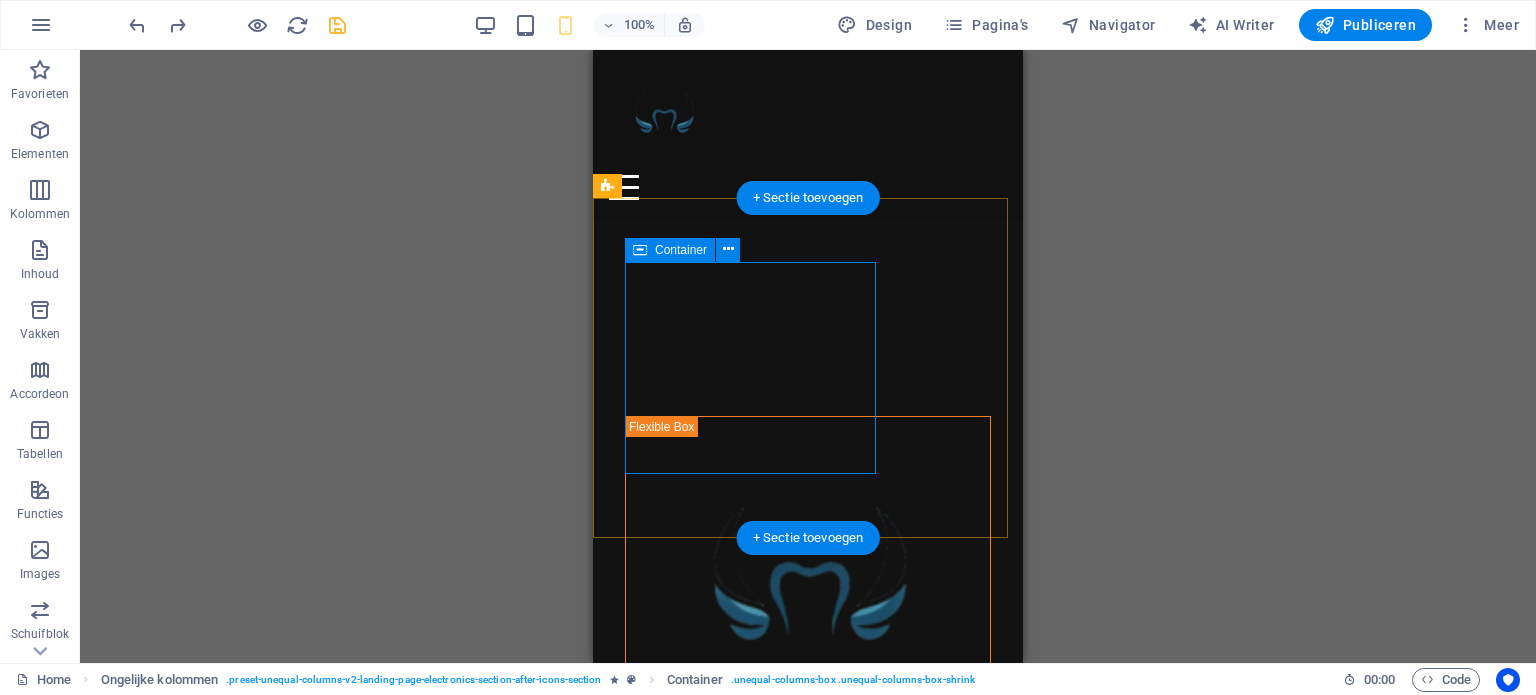 click on "Tandheelkunde in een  rustige omgeving" at bounding box center (824, 2564) 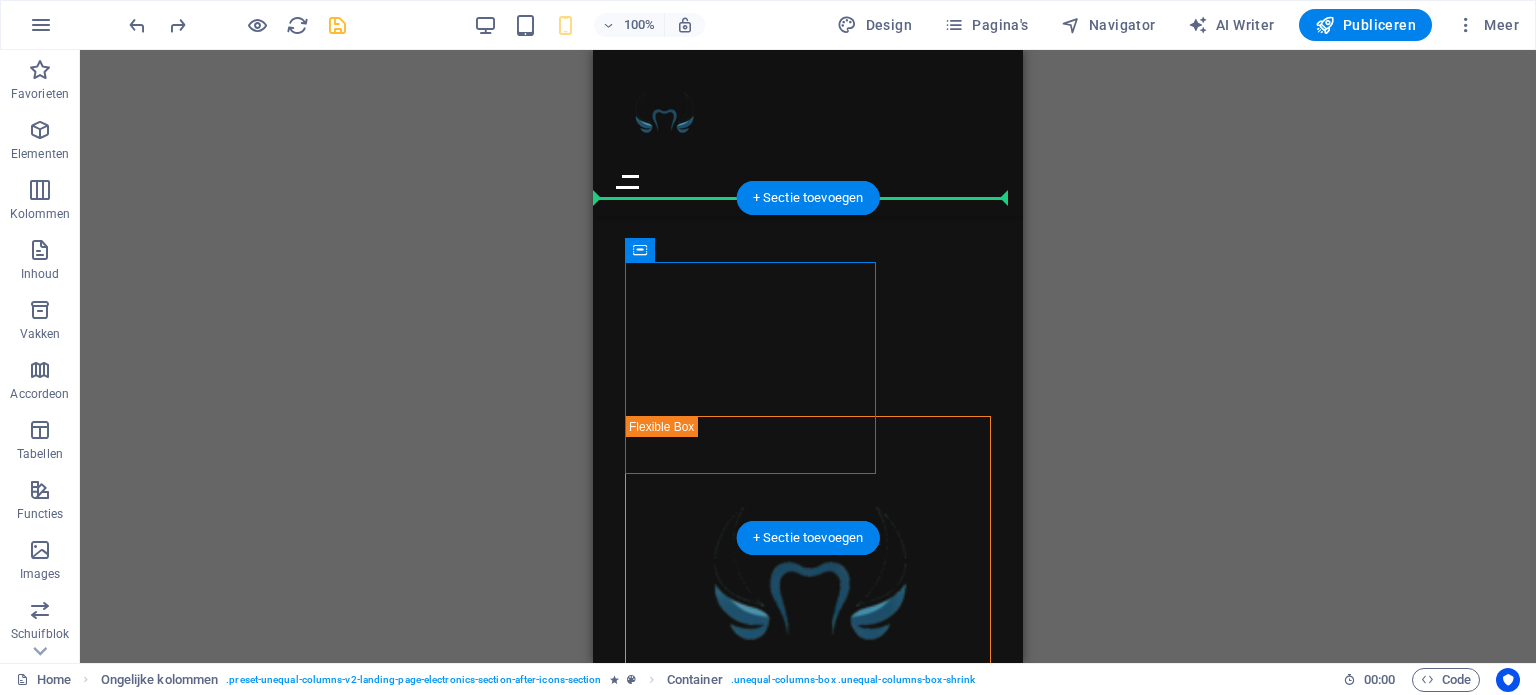 drag, startPoint x: 1231, startPoint y: 297, endPoint x: 615, endPoint y: 244, distance: 618.2758 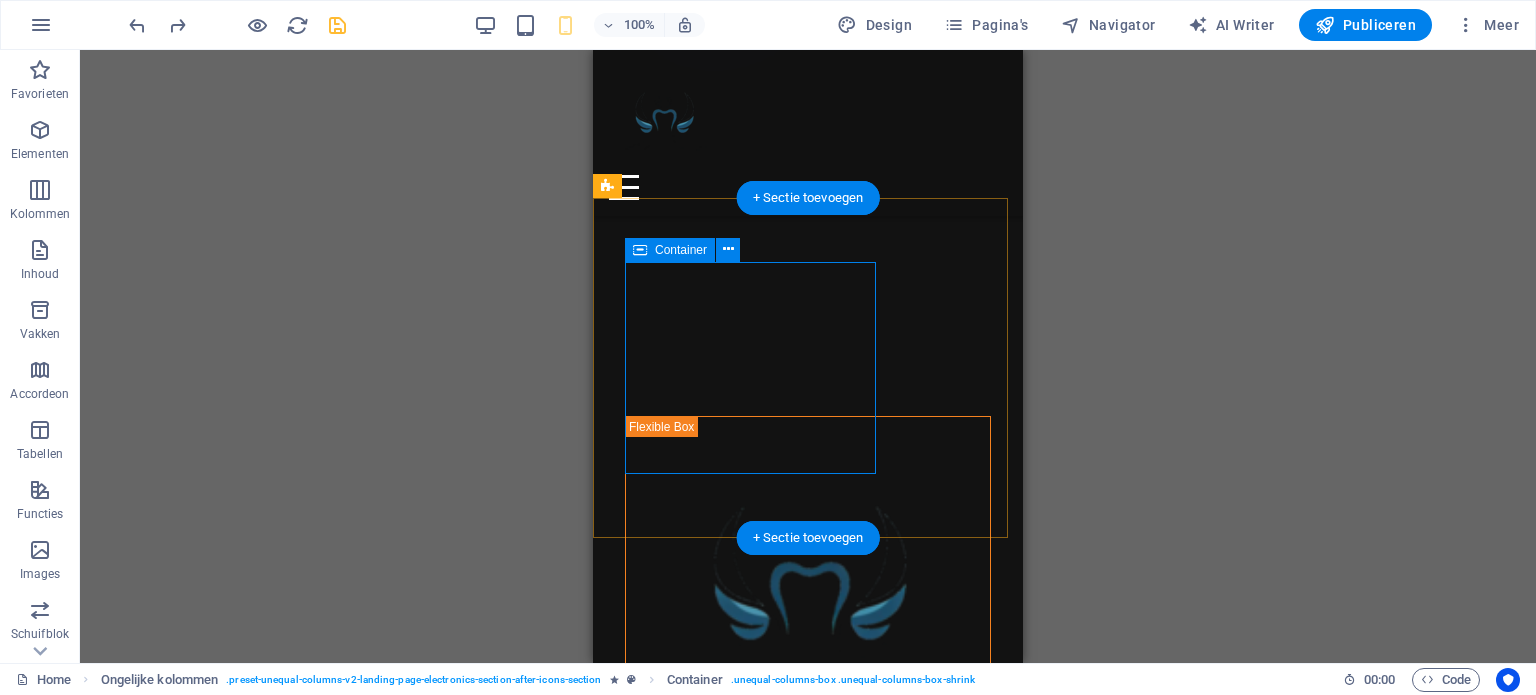 click on "Tandheelkunde in een  rustige omgeving" at bounding box center (824, 2564) 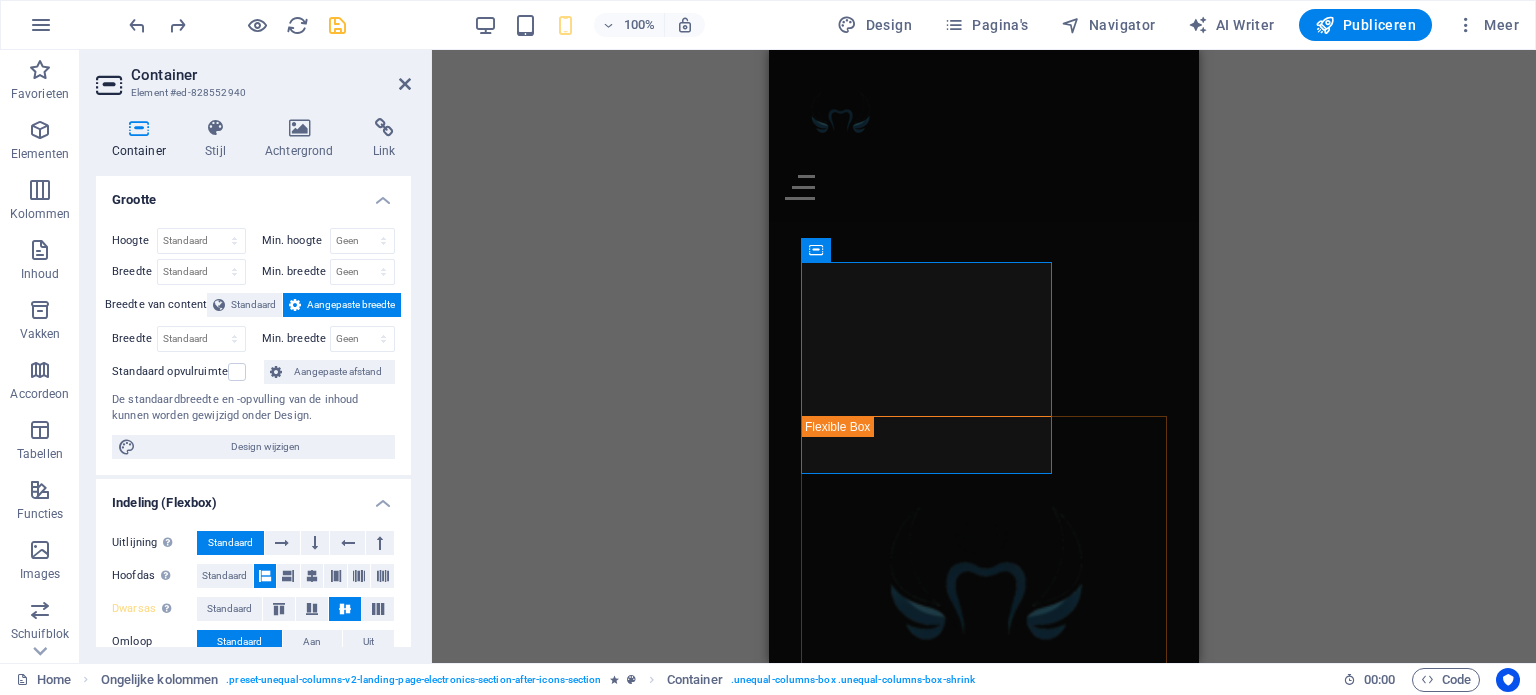 scroll, scrollTop: 124, scrollLeft: 0, axis: vertical 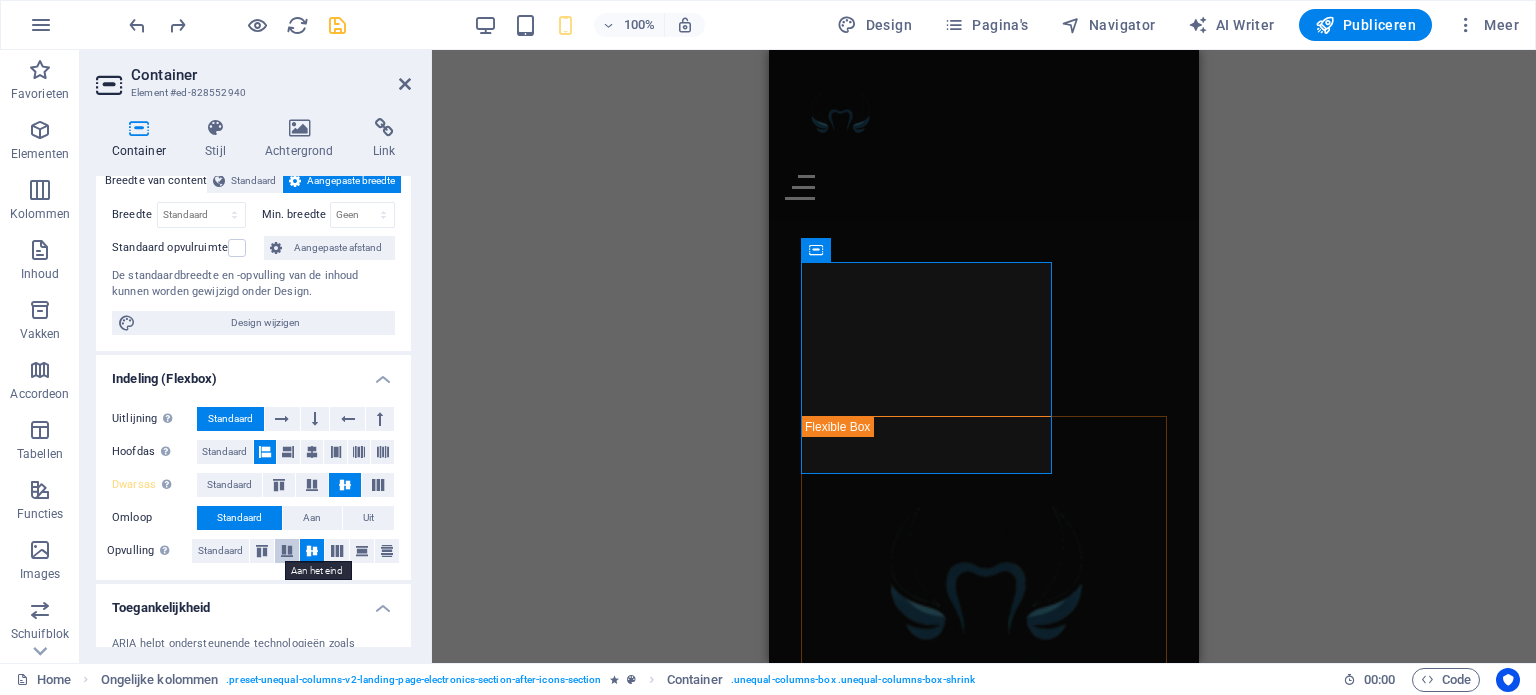 click at bounding box center (287, 551) 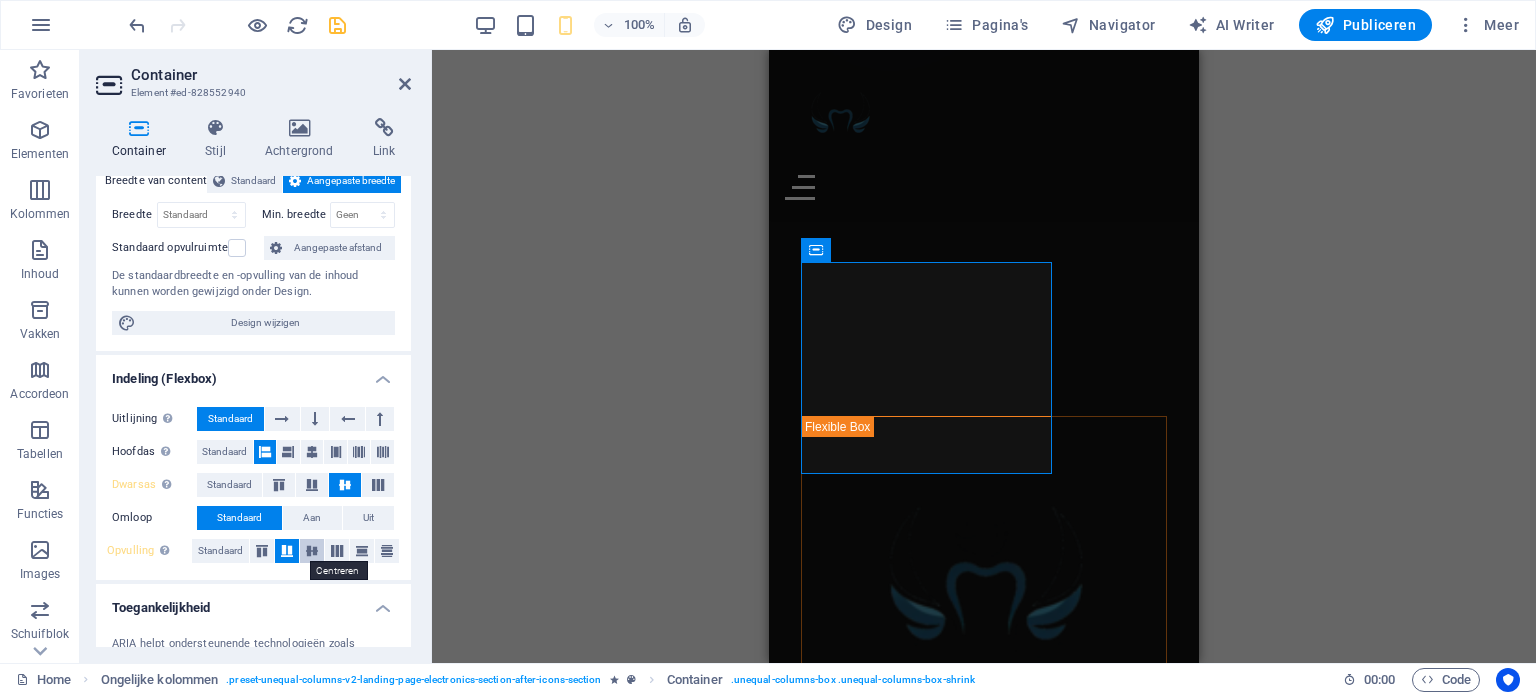 click at bounding box center [312, 551] 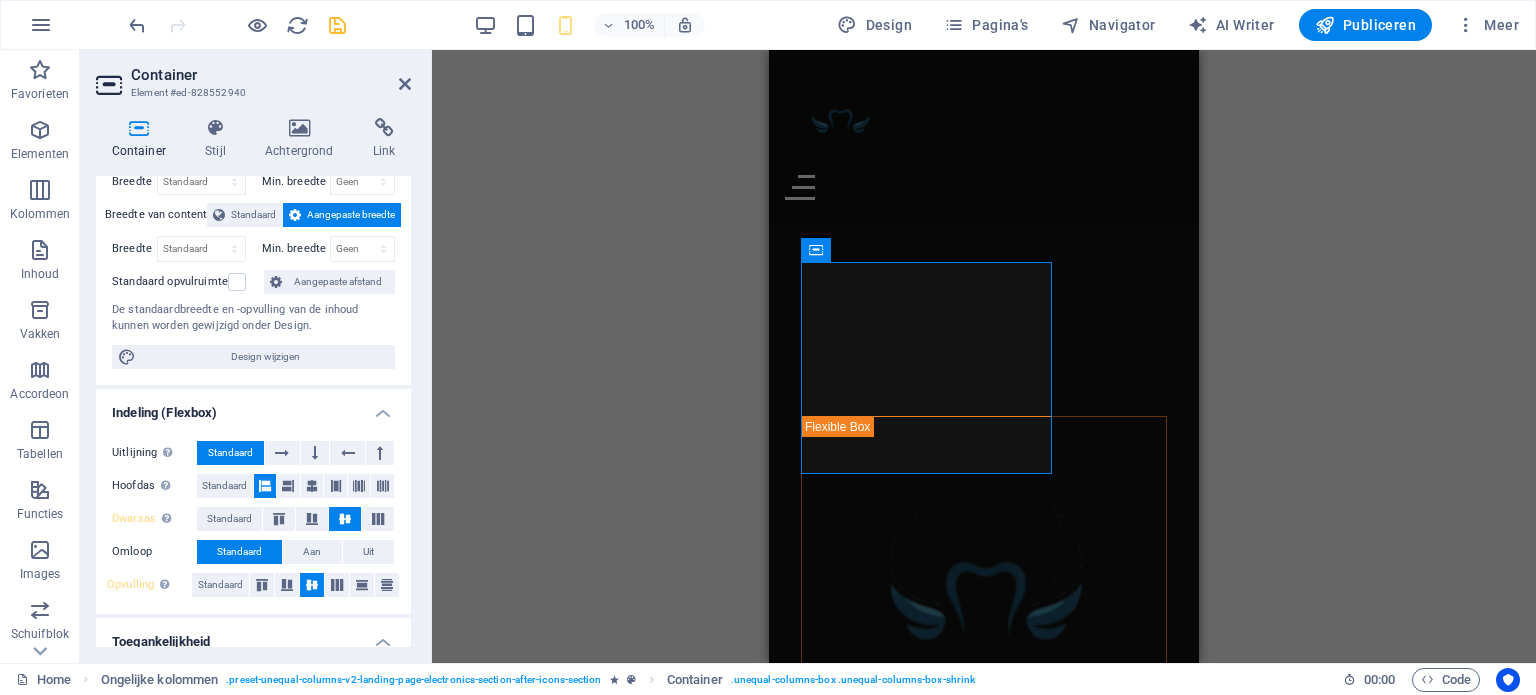 scroll, scrollTop: 88, scrollLeft: 0, axis: vertical 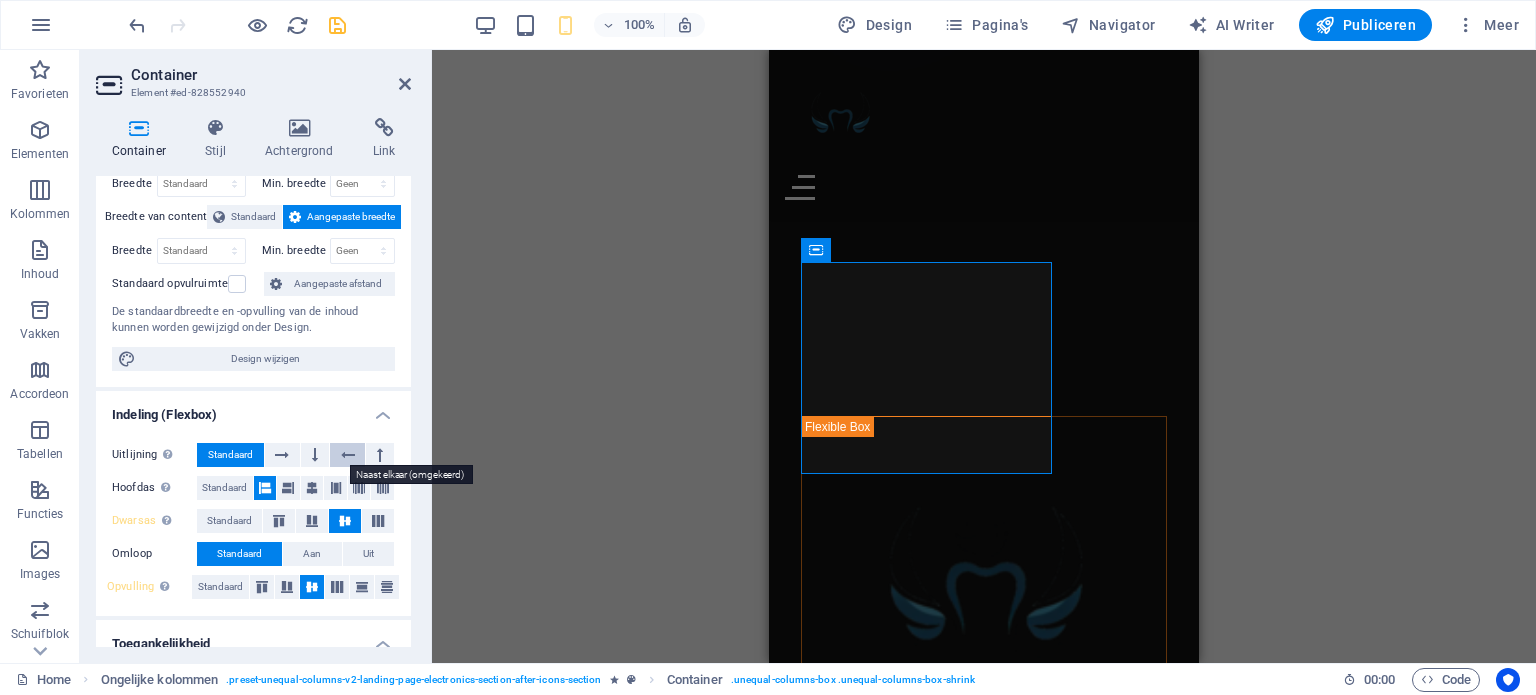click at bounding box center (348, 455) 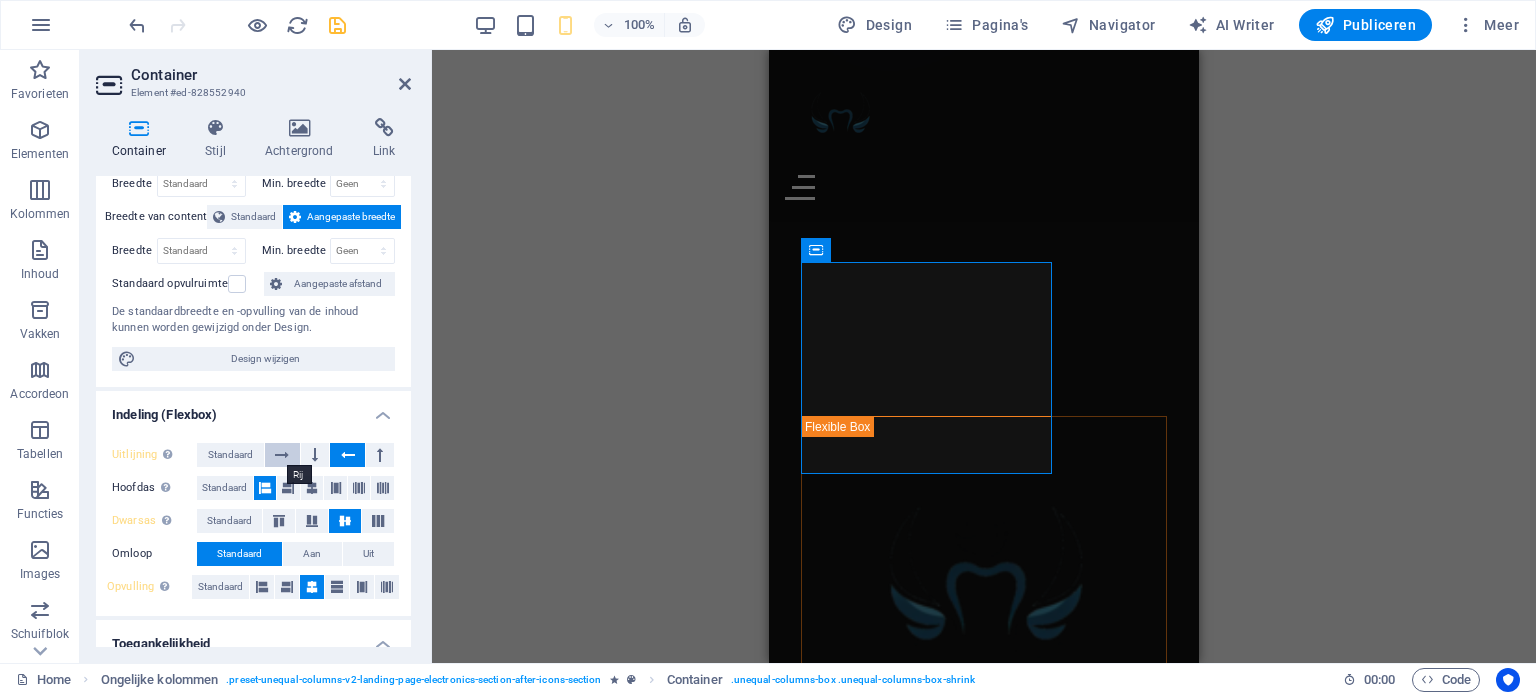 click at bounding box center (282, 455) 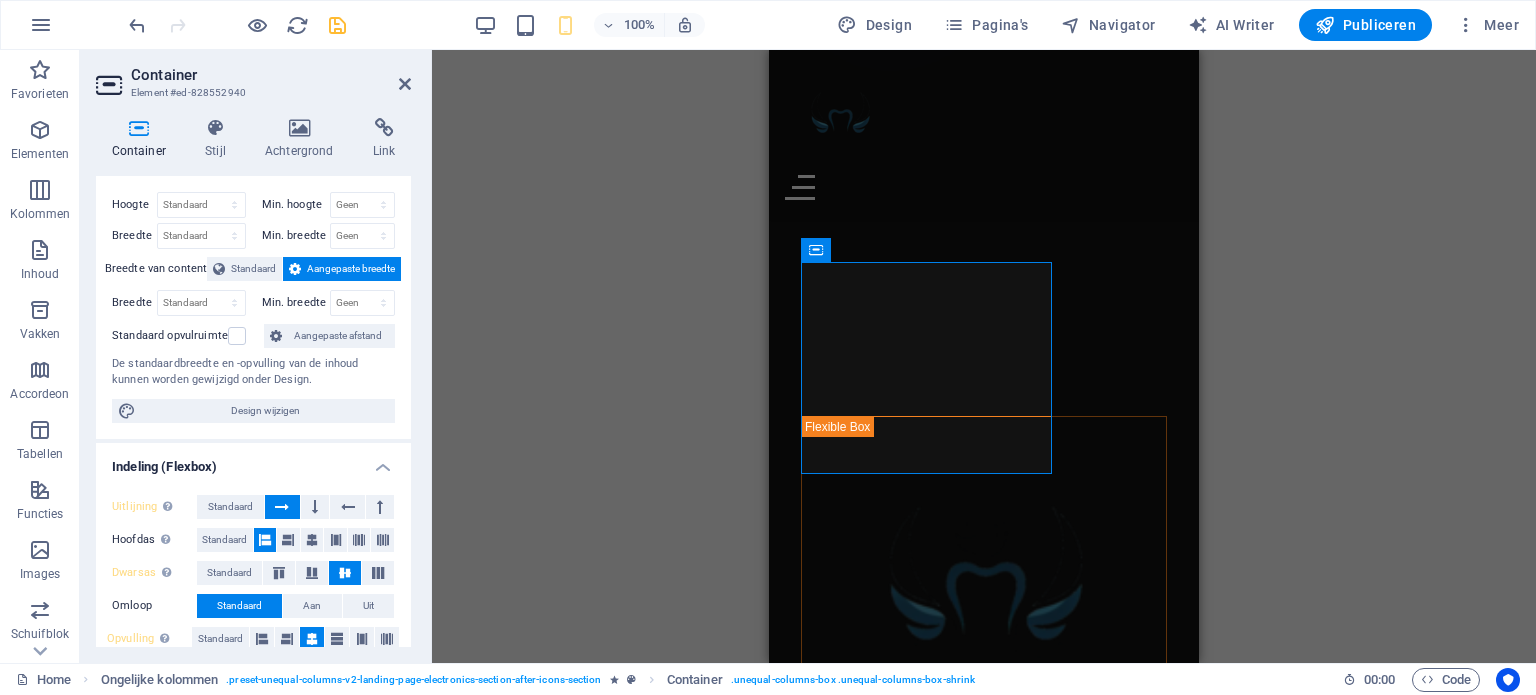 scroll, scrollTop: 0, scrollLeft: 0, axis: both 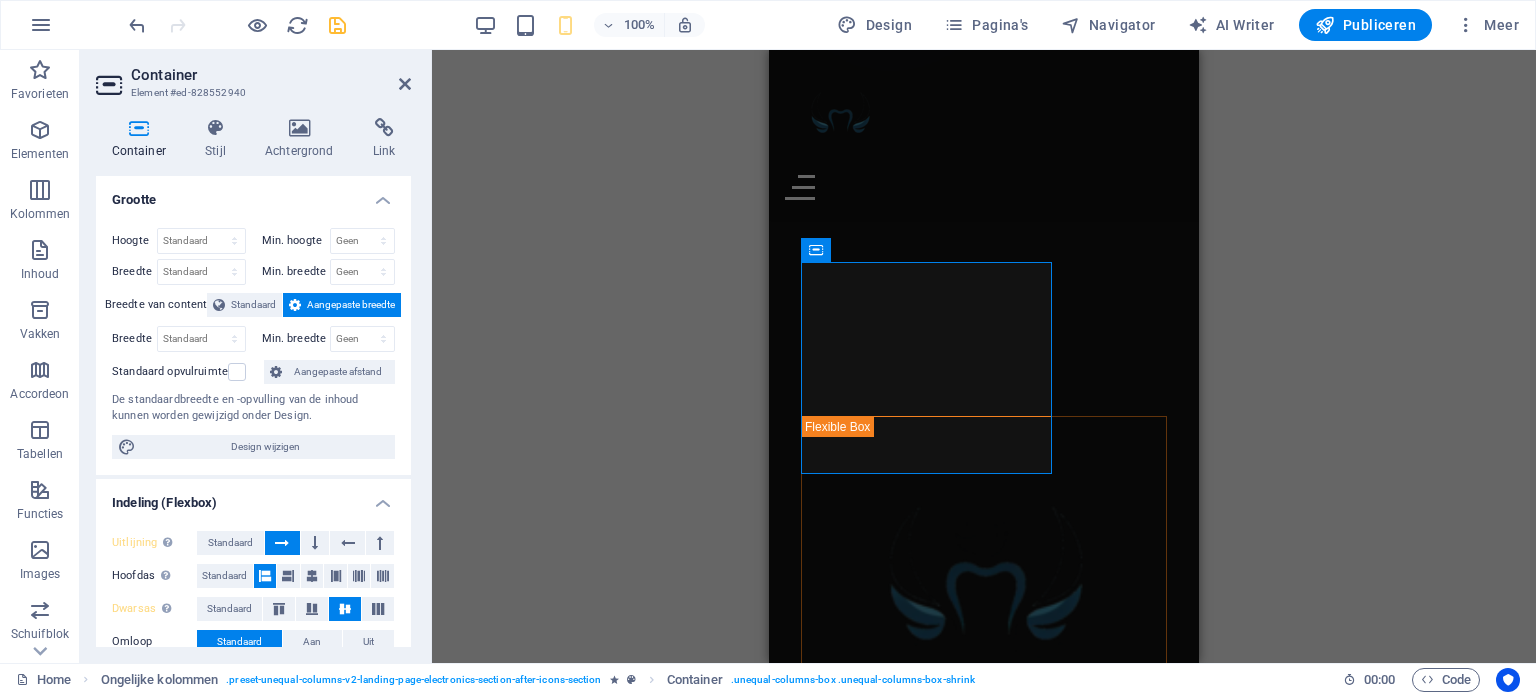 click on "Aangepaste breedte" at bounding box center (351, 305) 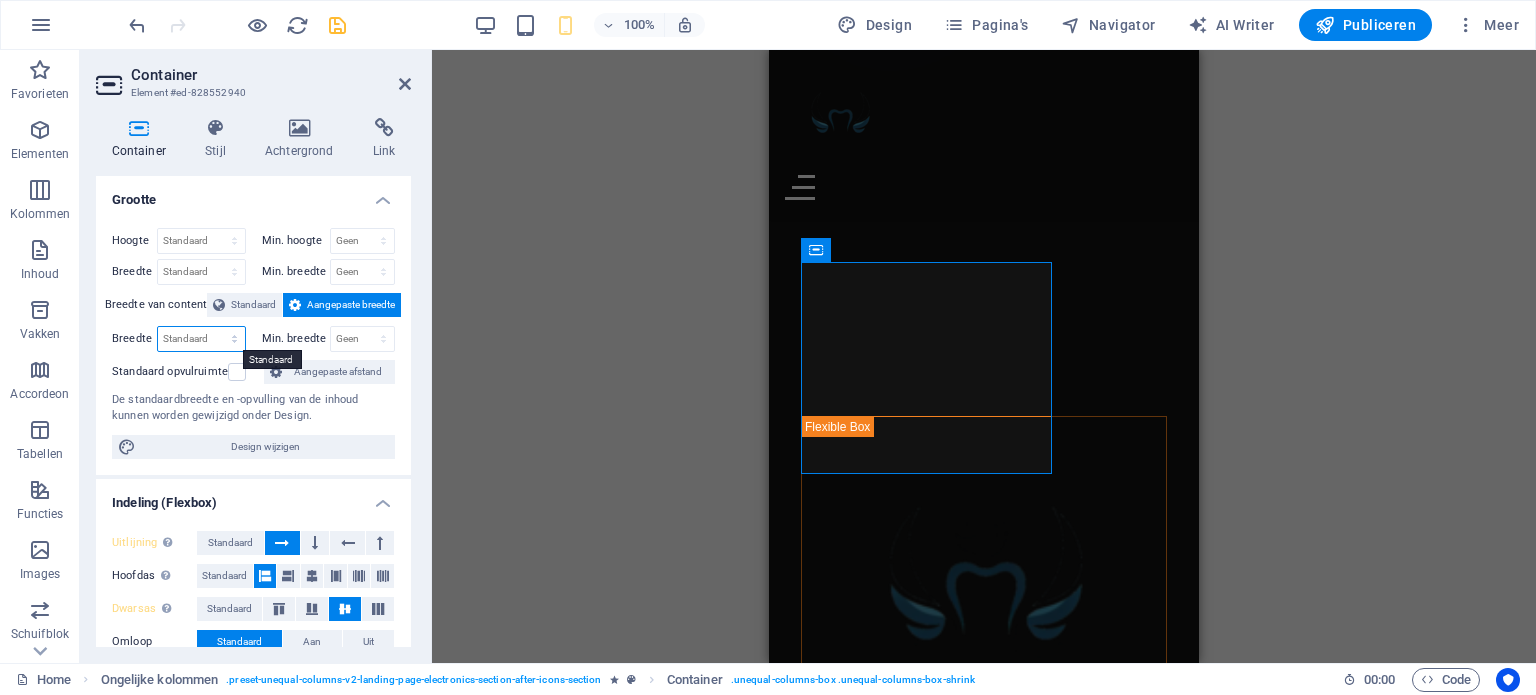 click on "Standaard px rem % em vh vw" at bounding box center [201, 339] 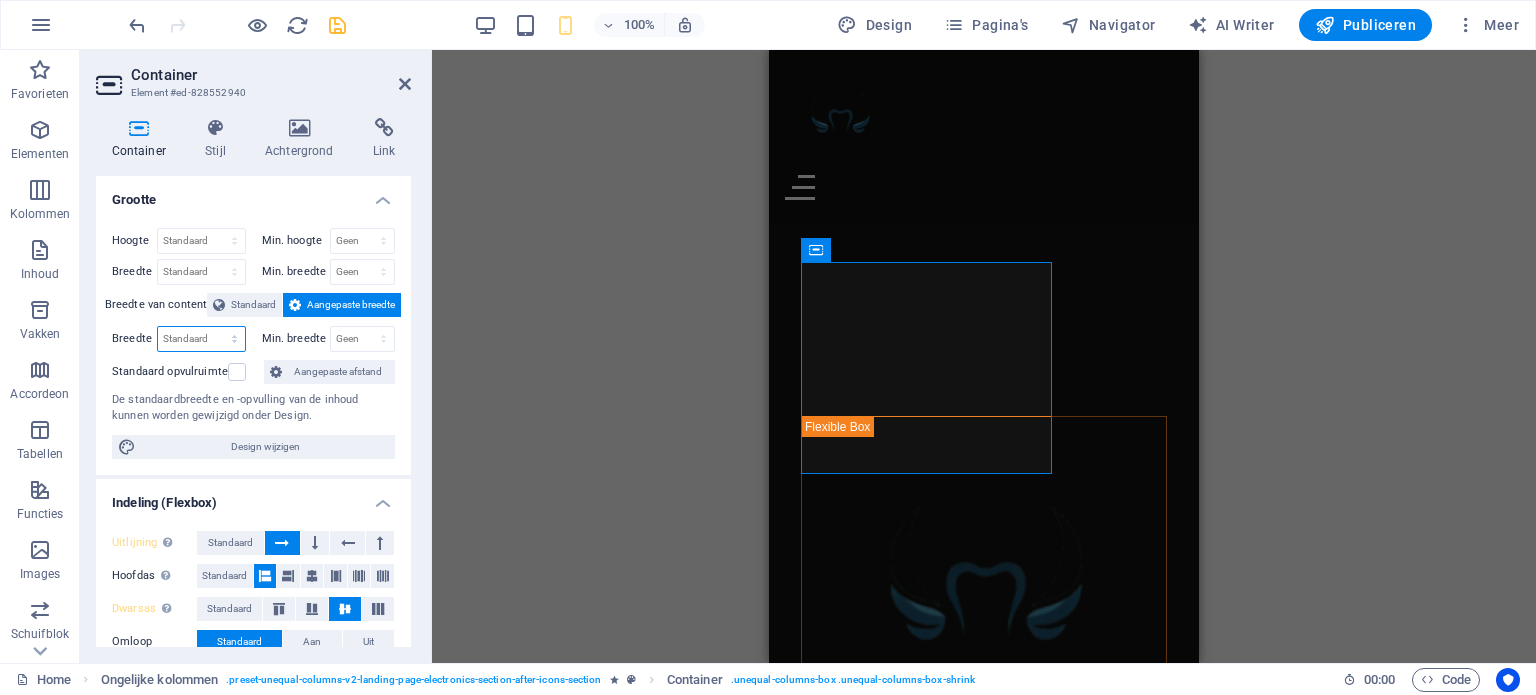 click on "Standaard px rem % em vh vw" at bounding box center (201, 339) 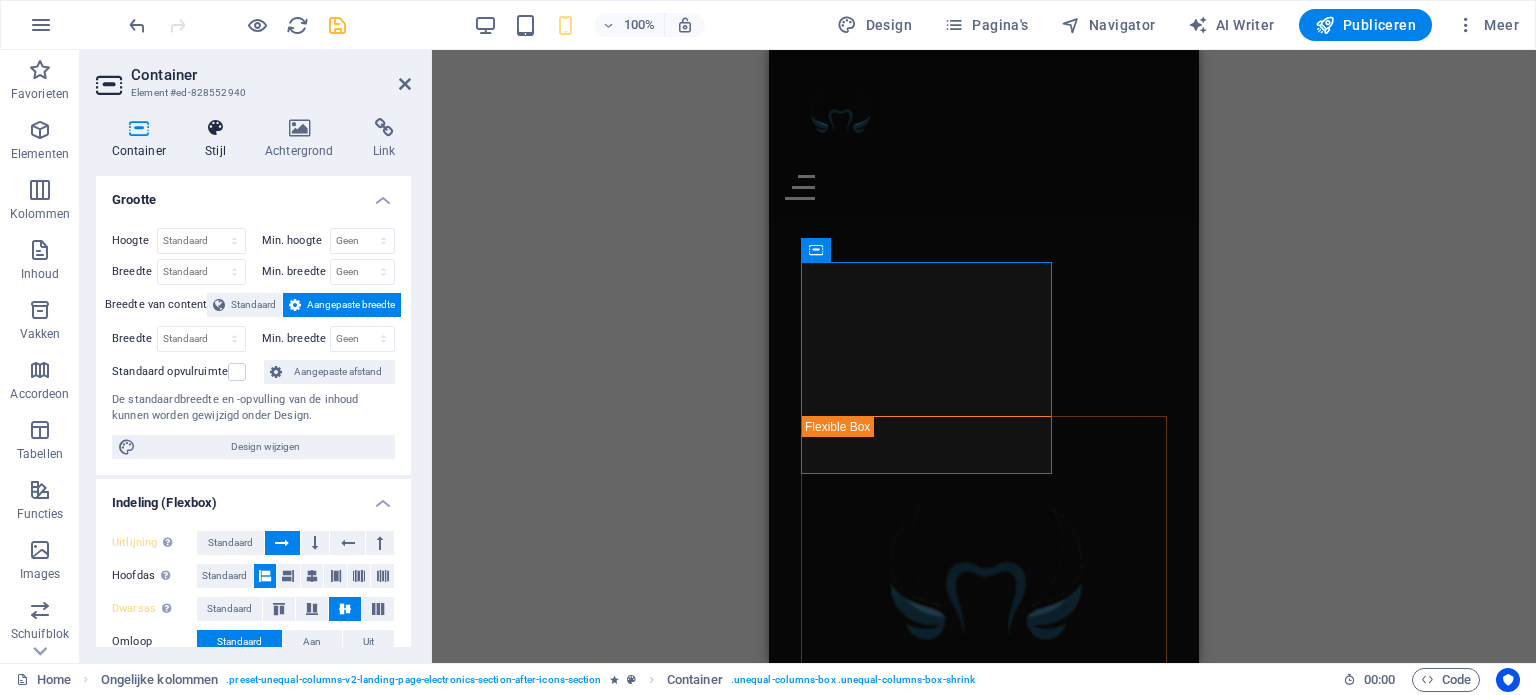 click on "Stijl" at bounding box center [220, 139] 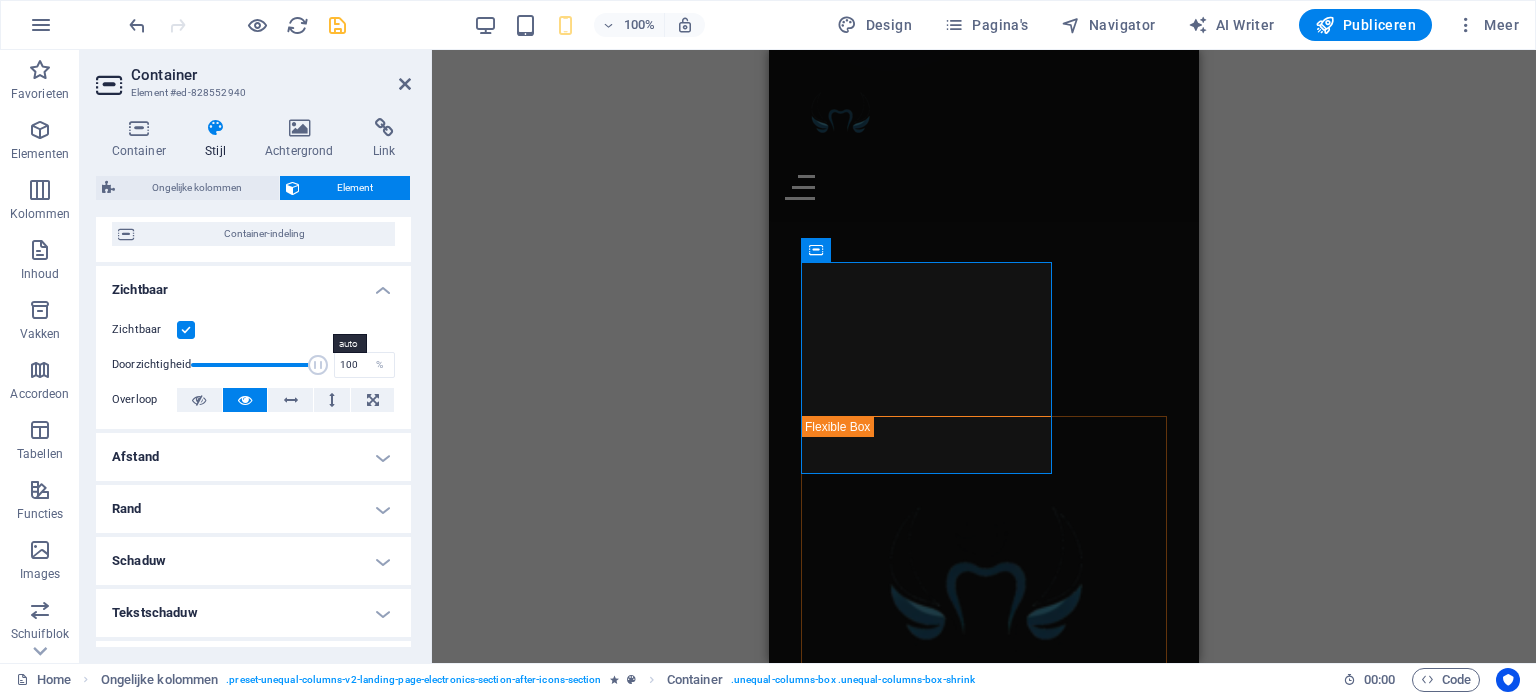 scroll, scrollTop: 183, scrollLeft: 0, axis: vertical 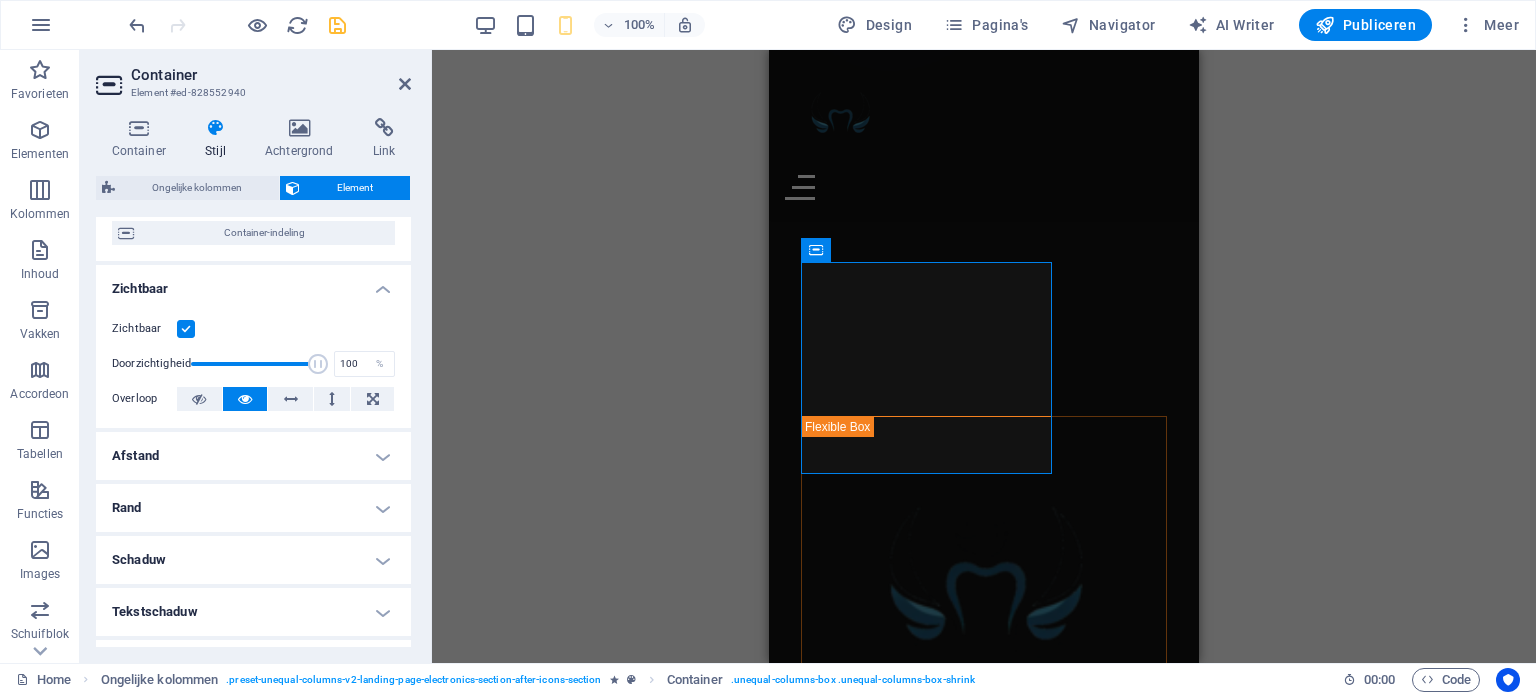 click on "Afstand" at bounding box center [253, 456] 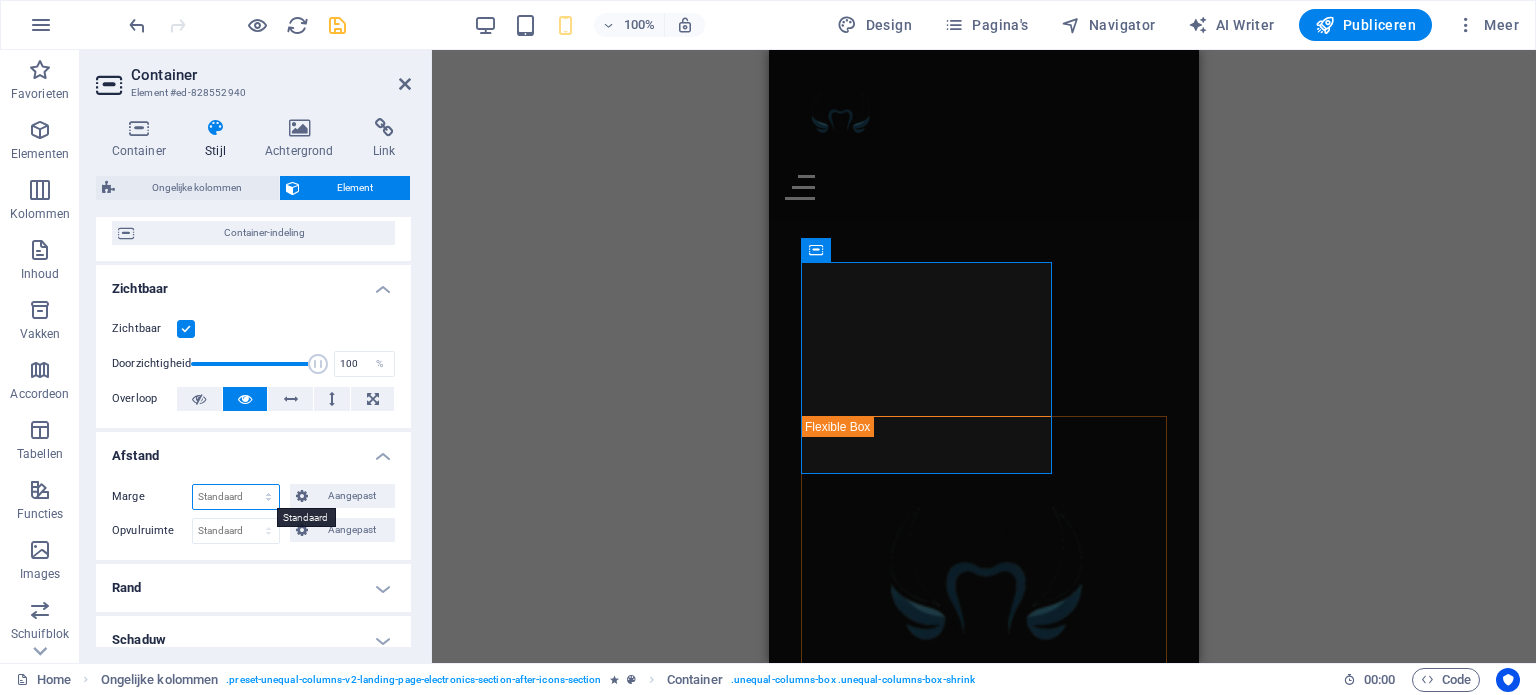 click on "Standaard auto px % rem vw vh Aangepast" at bounding box center [236, 497] 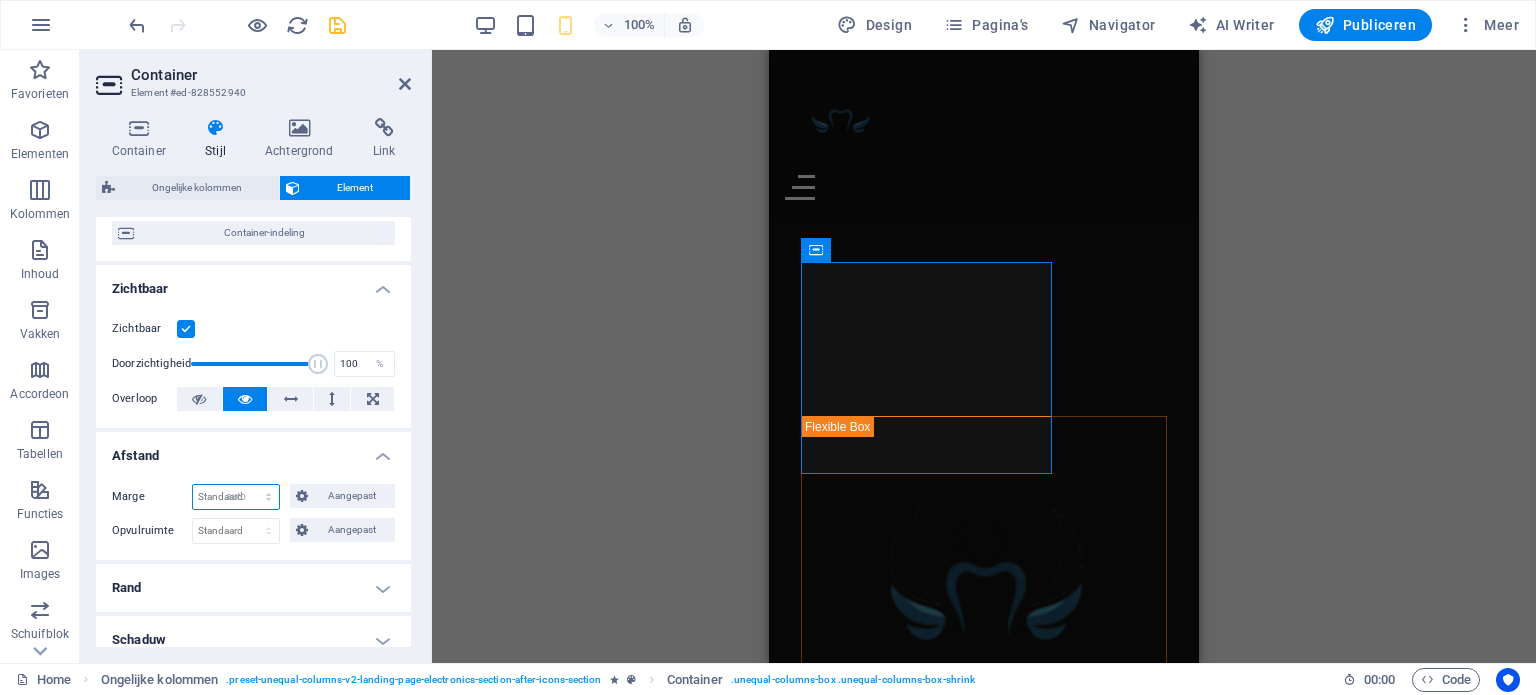 click on "Standaard auto px % rem vw vh Aangepast" at bounding box center (236, 497) 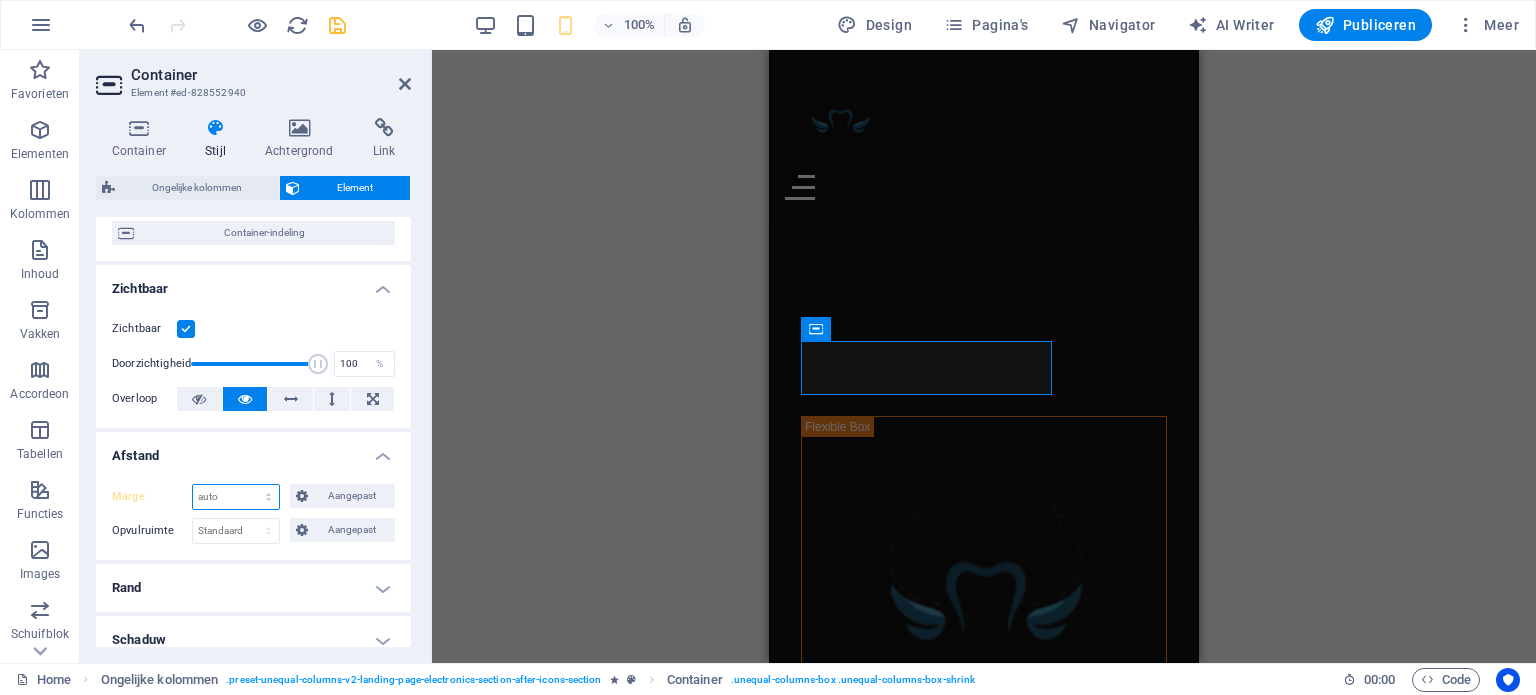click on "Standaard auto px % rem vw vh Aangepast" at bounding box center (236, 497) 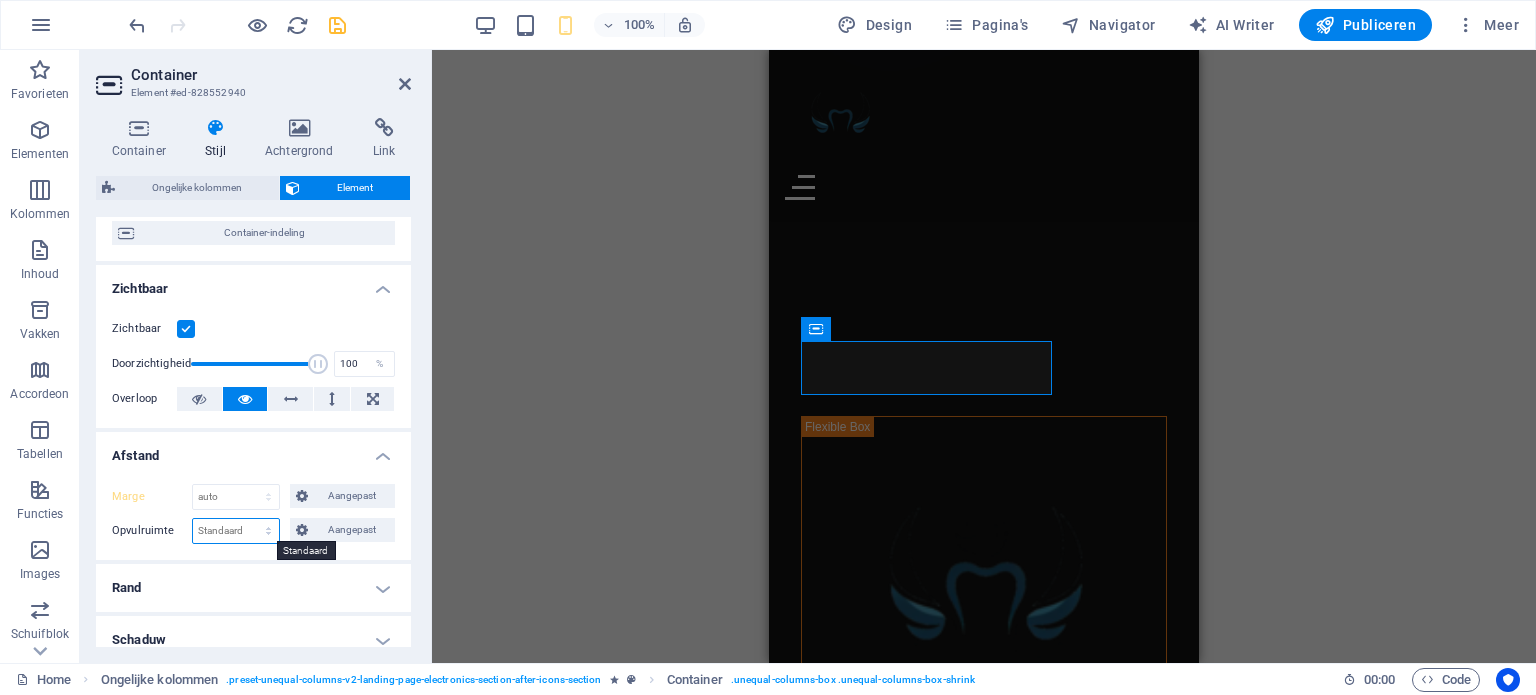 click on "Standaard px rem % vh vw Aangepast" at bounding box center (236, 531) 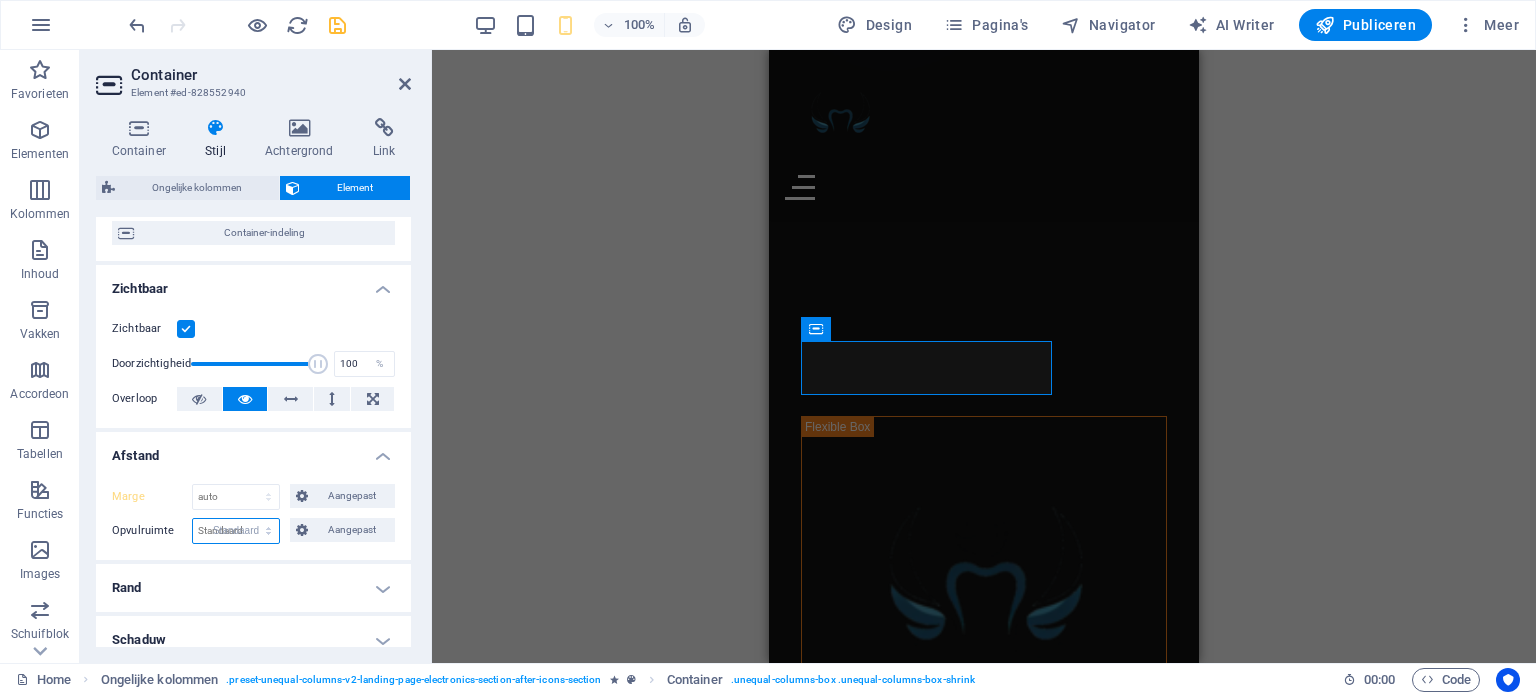 click on "Standaard px rem % vh vw Aangepast" at bounding box center [236, 531] 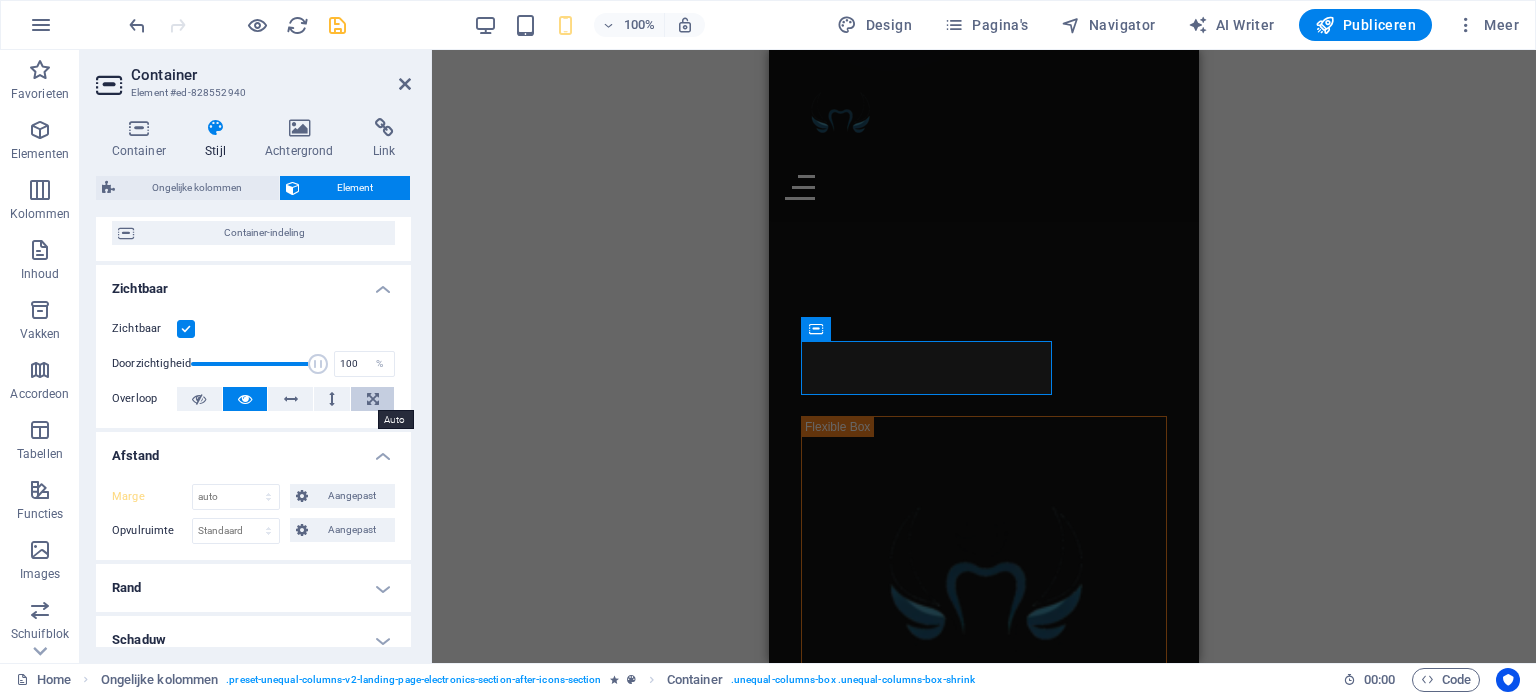 click at bounding box center [373, 399] 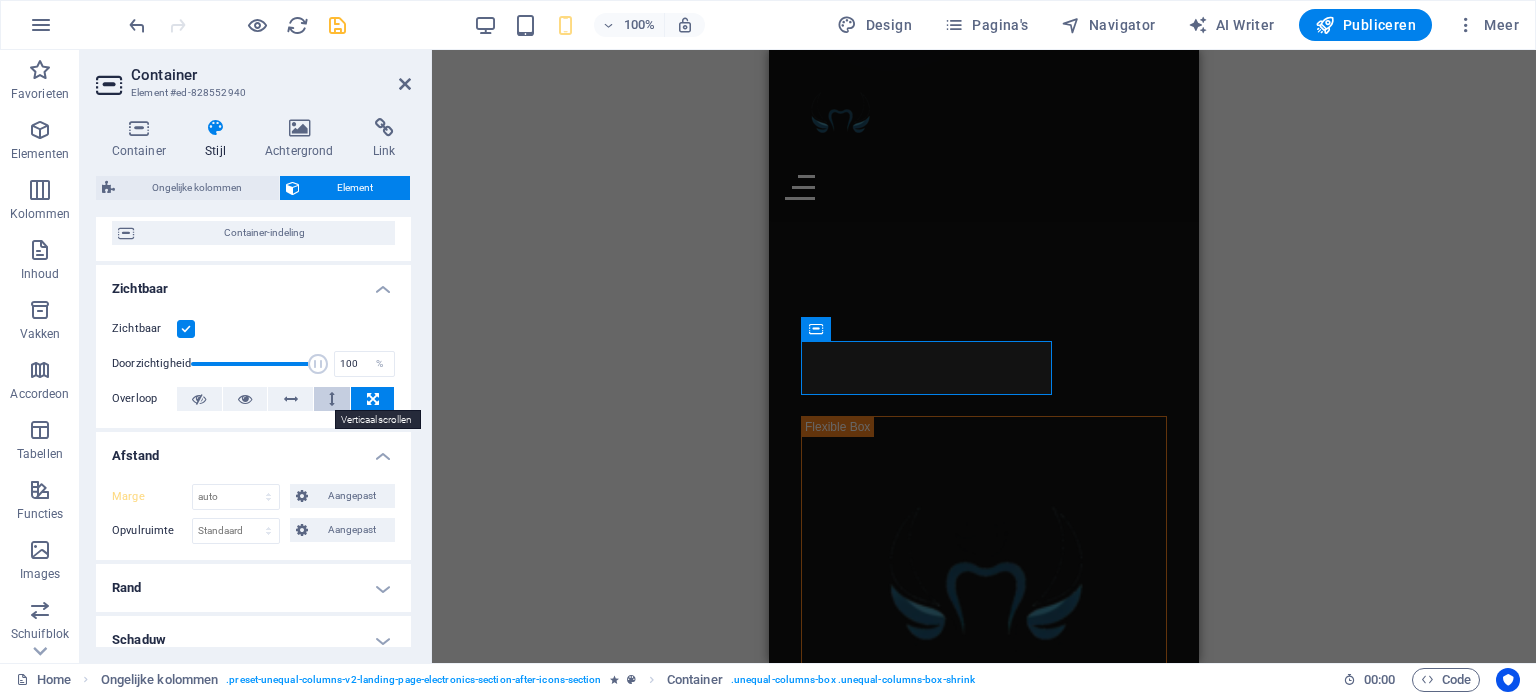 click at bounding box center (332, 399) 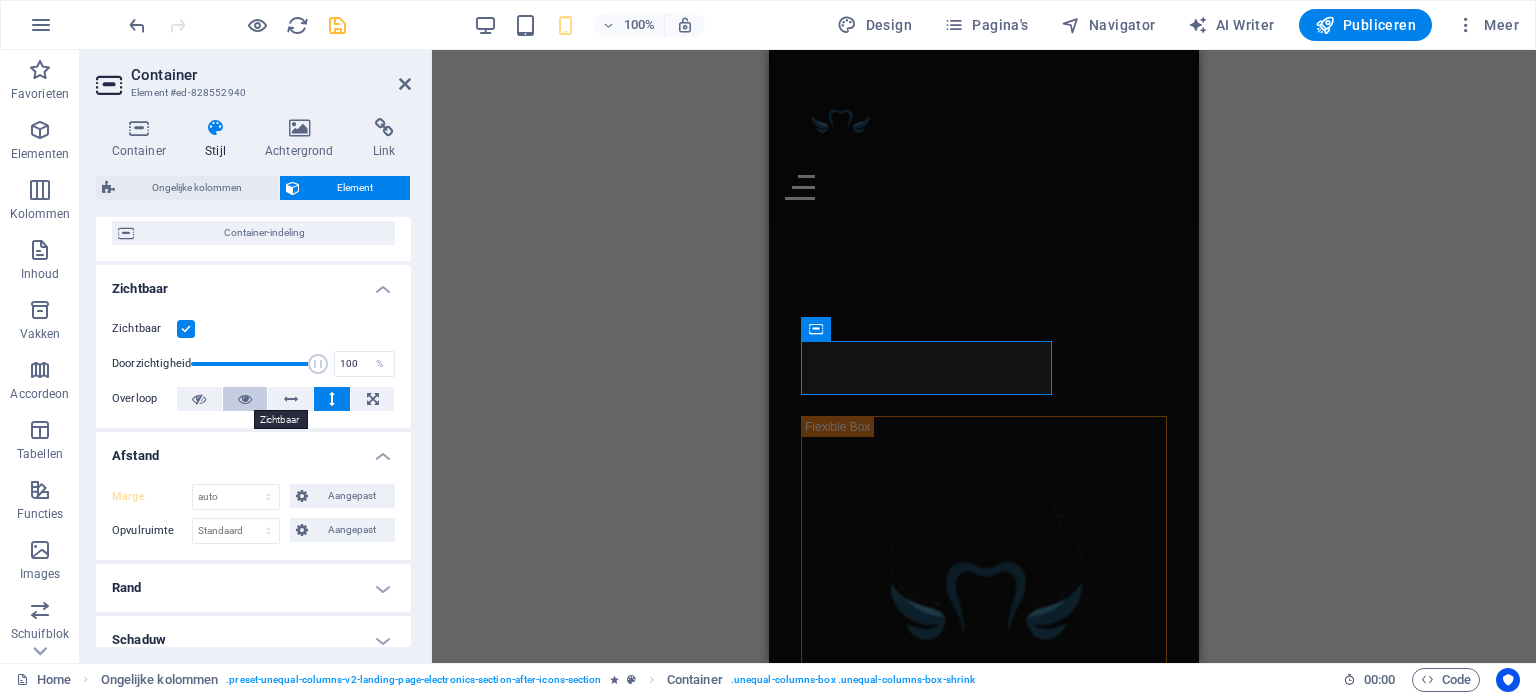 click at bounding box center (245, 399) 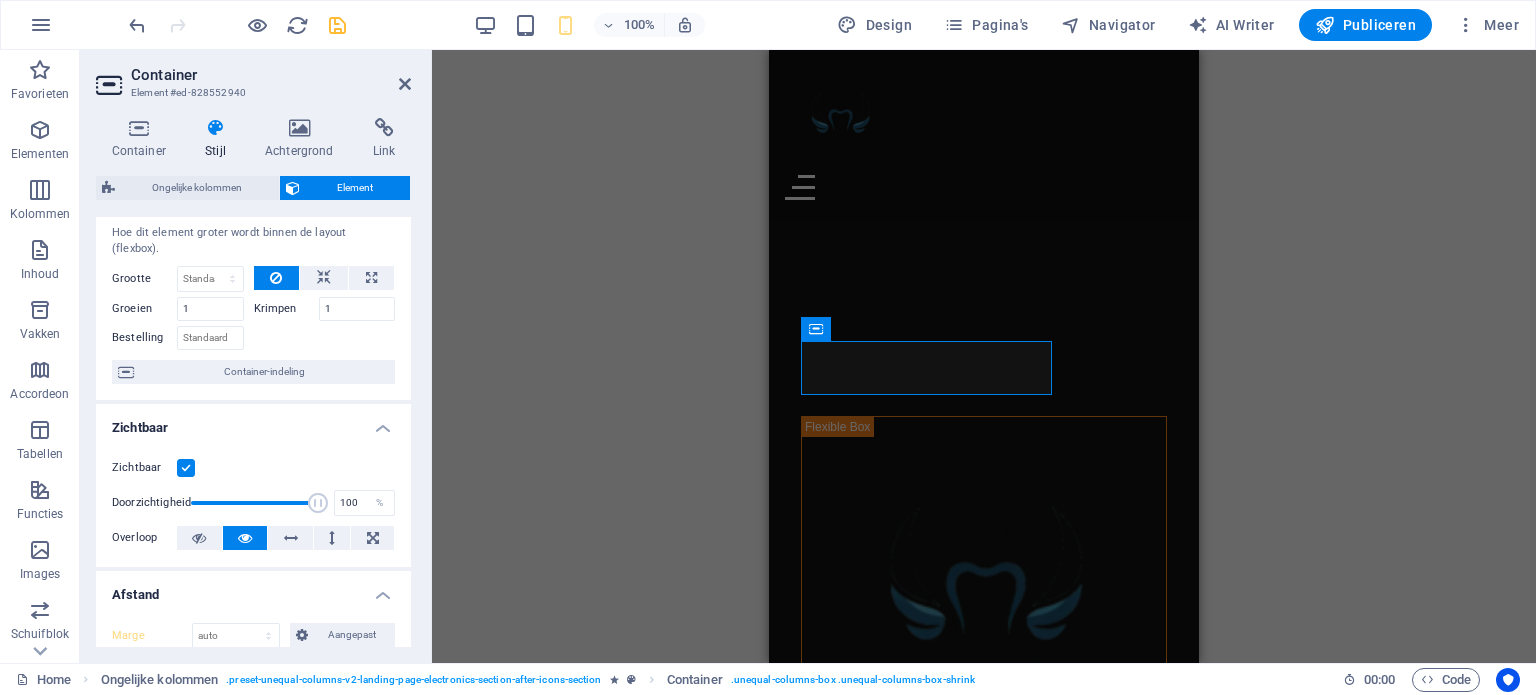 scroll, scrollTop: 0, scrollLeft: 0, axis: both 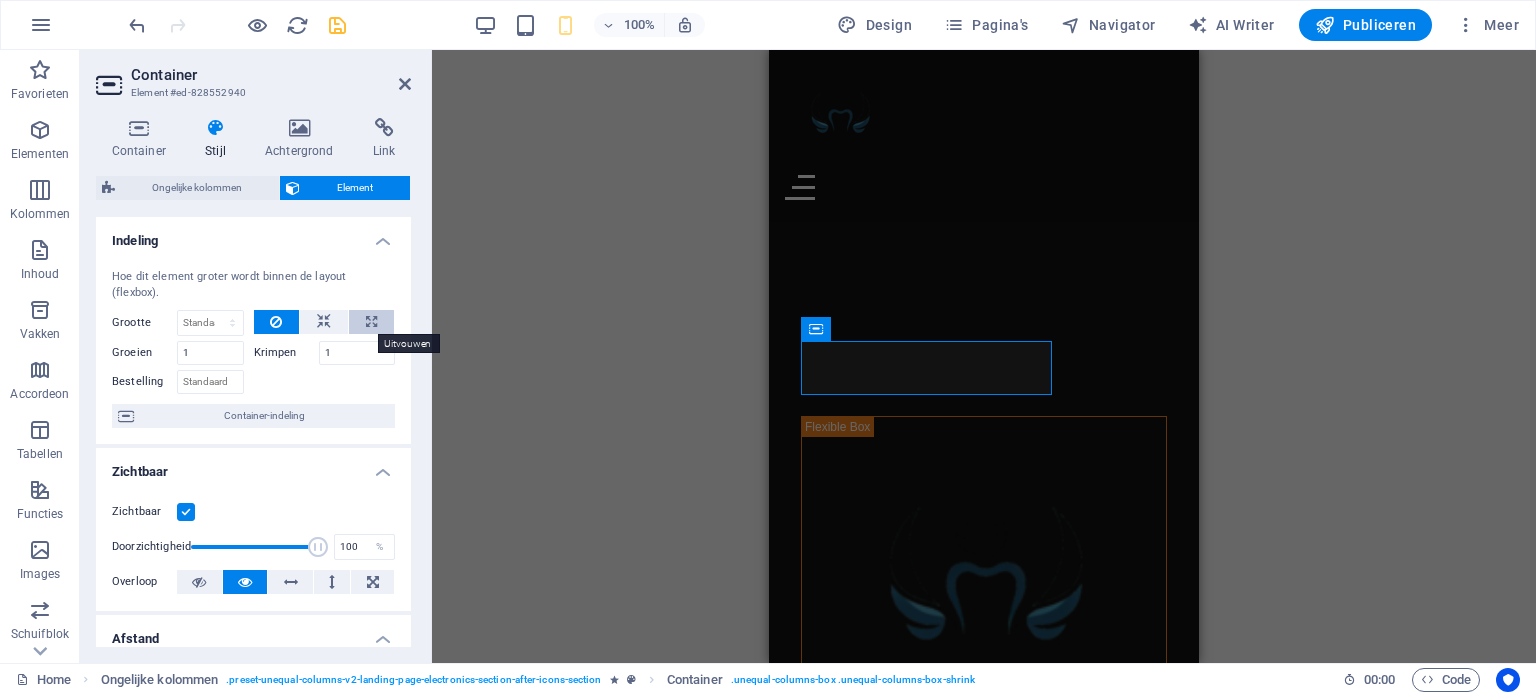 click at bounding box center (371, 322) 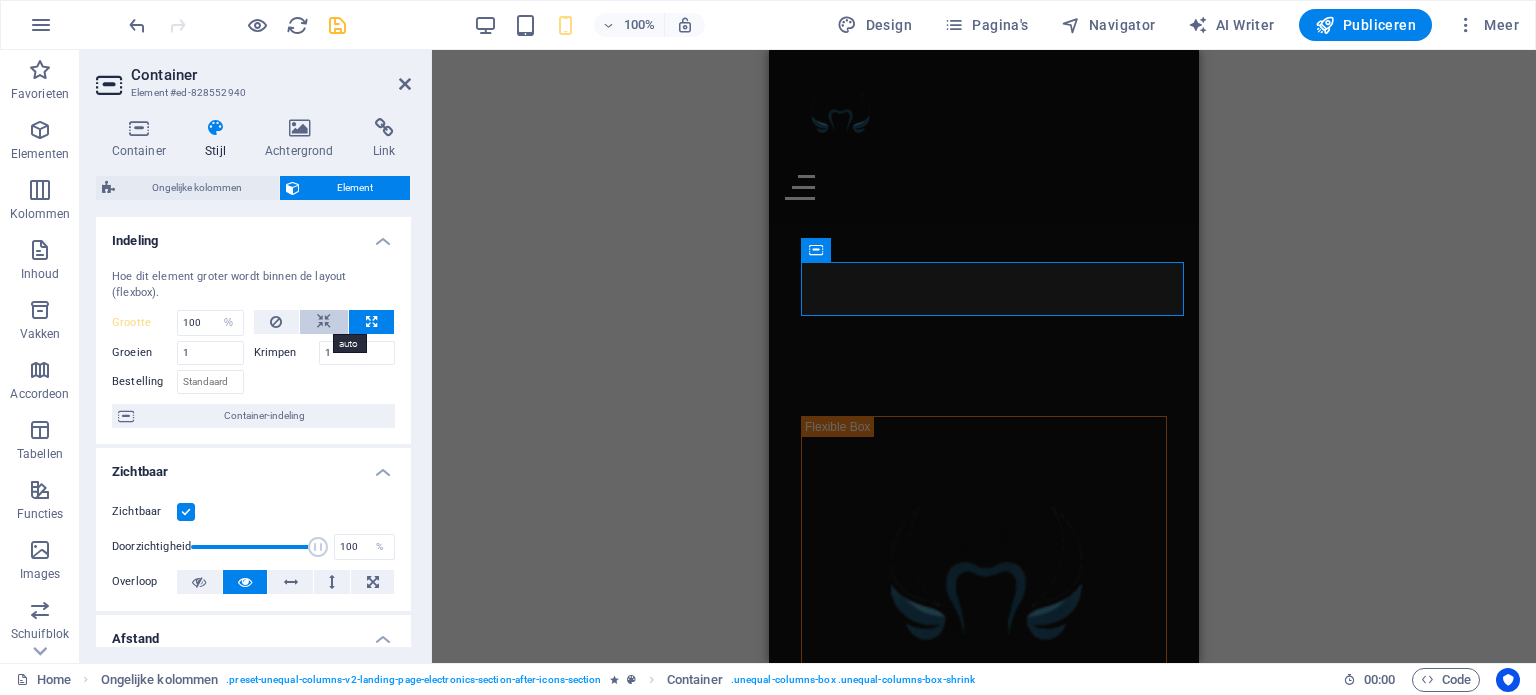 click at bounding box center [324, 322] 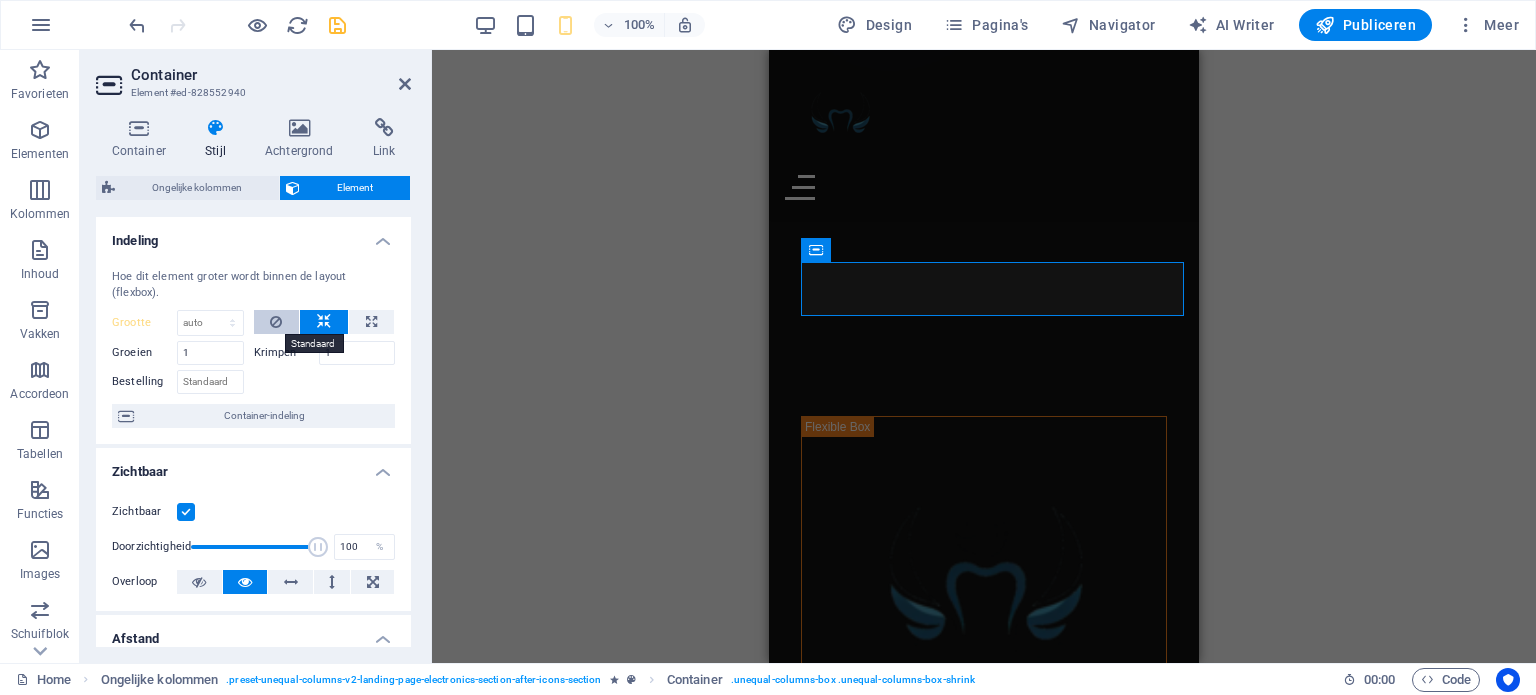 click at bounding box center (277, 322) 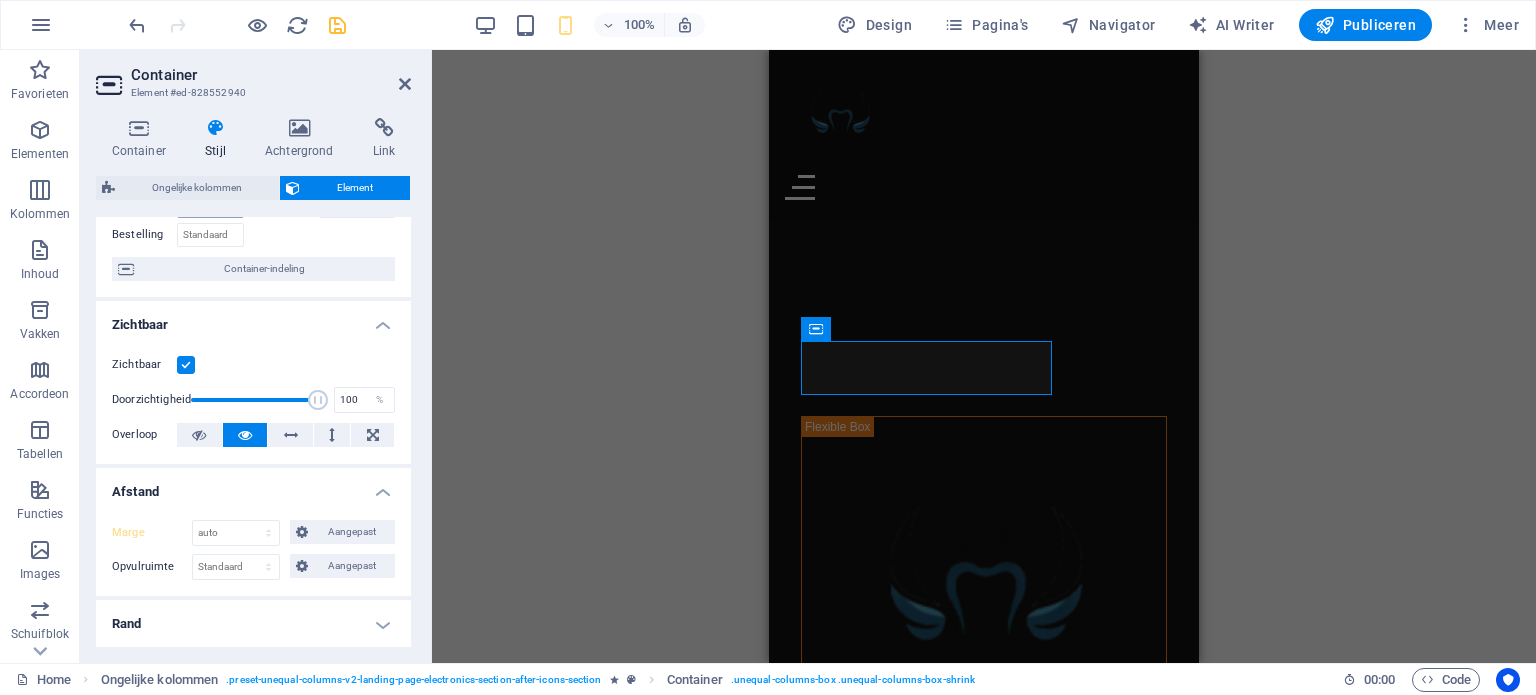 scroll, scrollTop: 170, scrollLeft: 0, axis: vertical 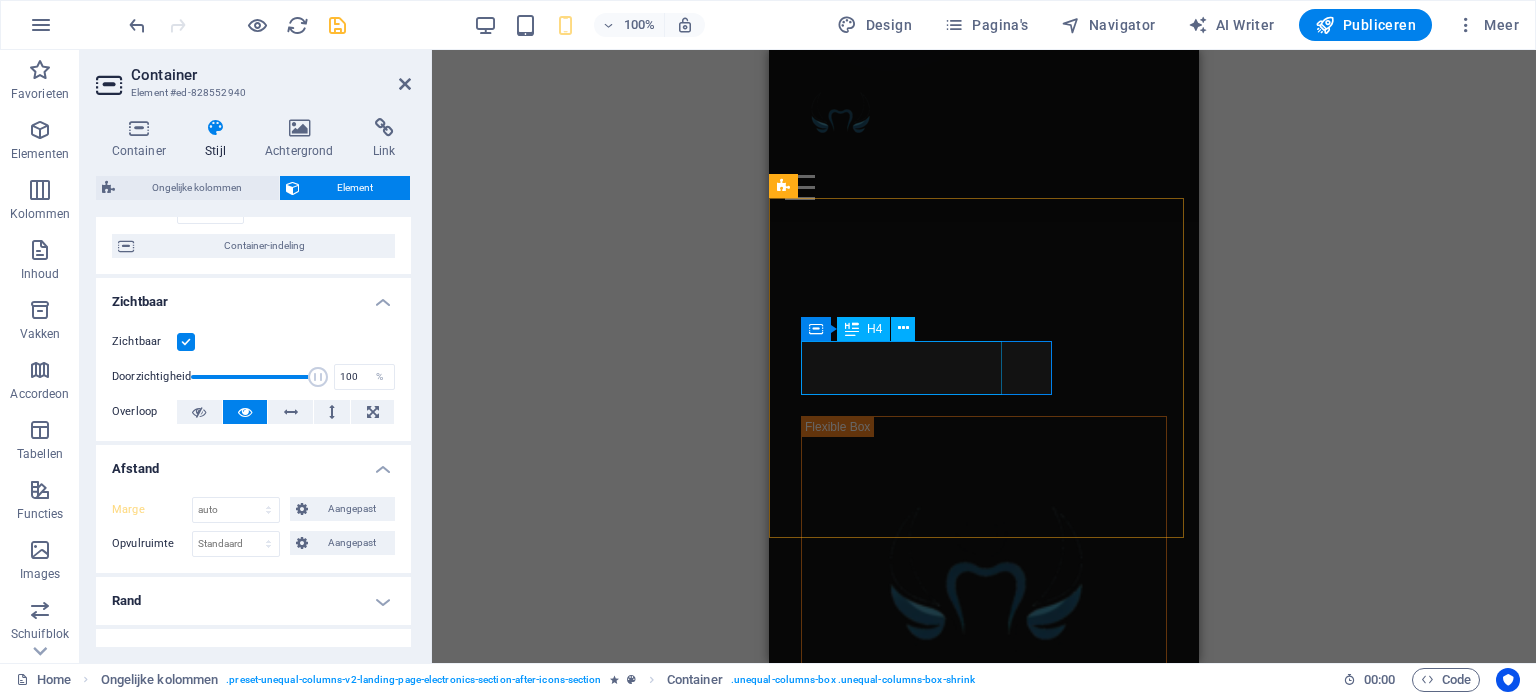 click on "H4" at bounding box center [874, 329] 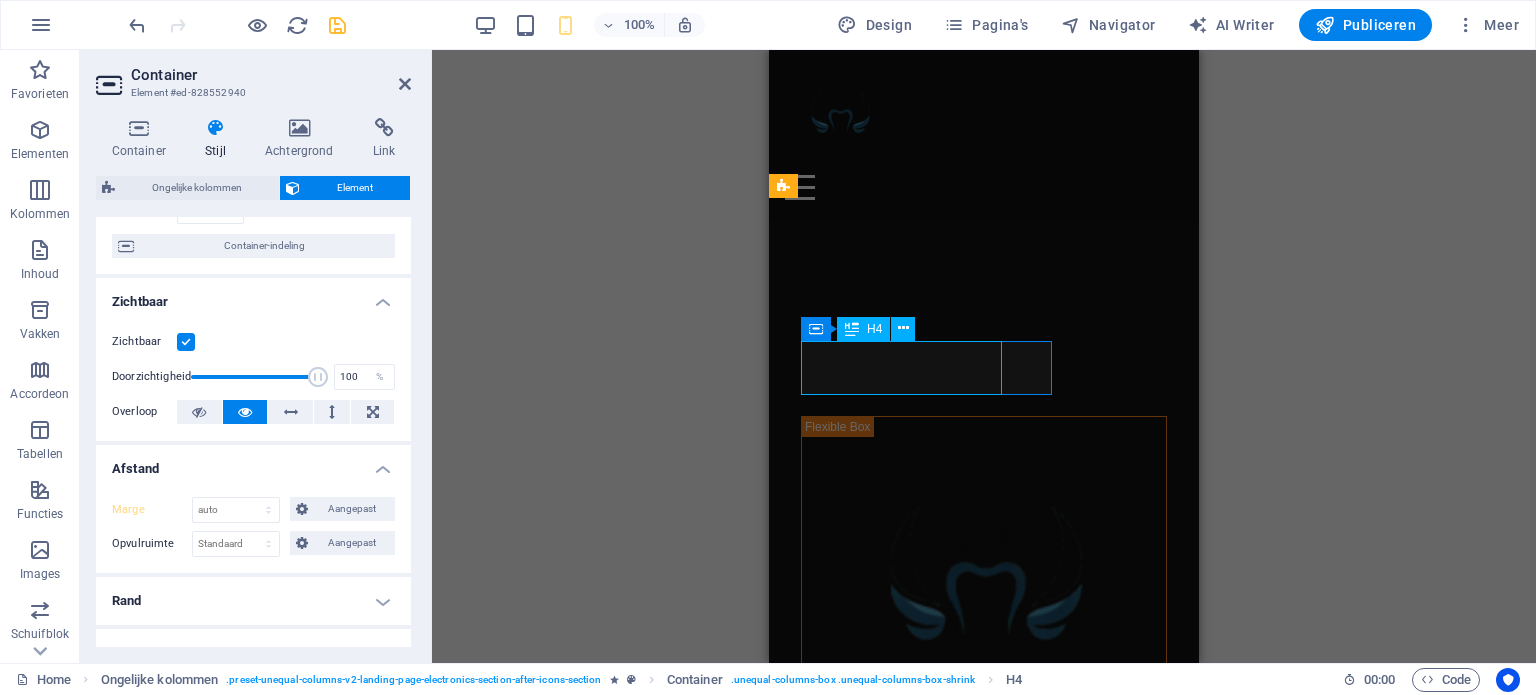 click on "H4" at bounding box center [874, 329] 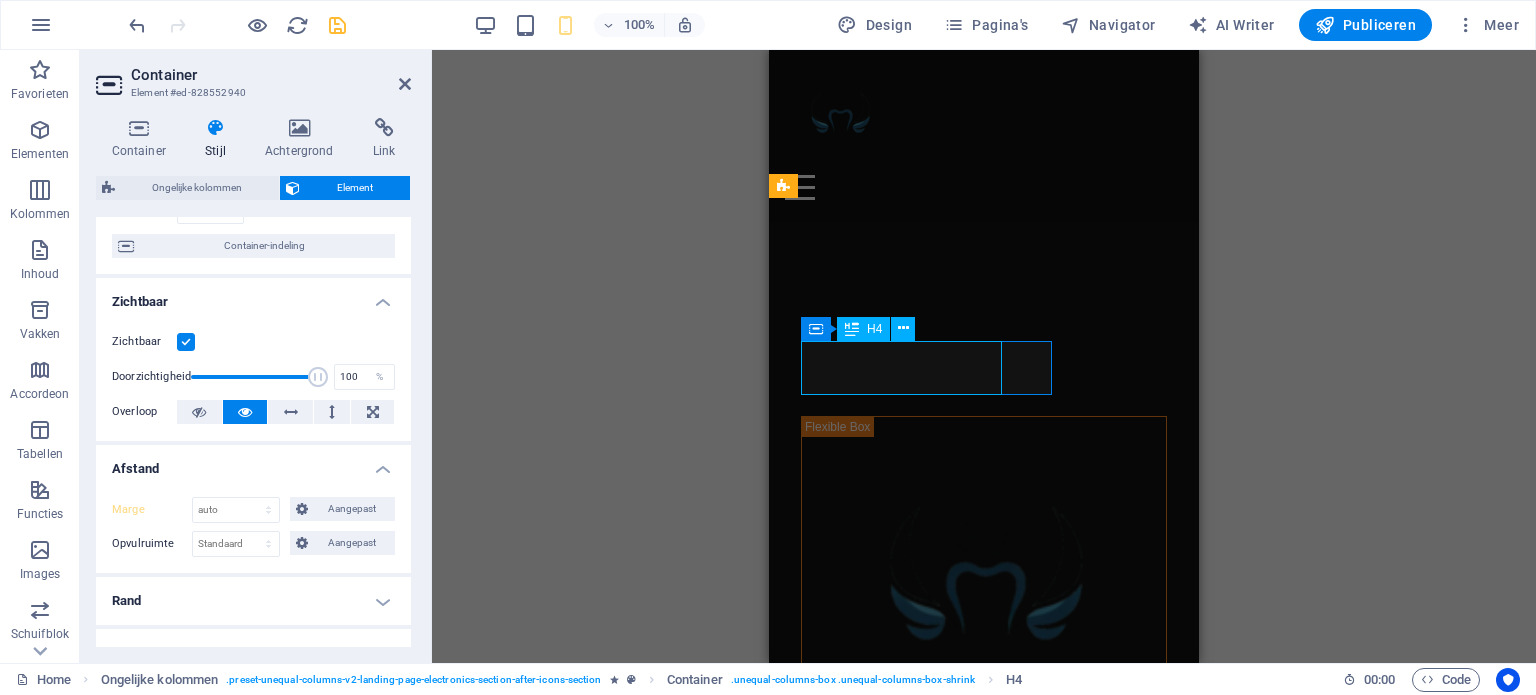 click on "H4" at bounding box center [874, 329] 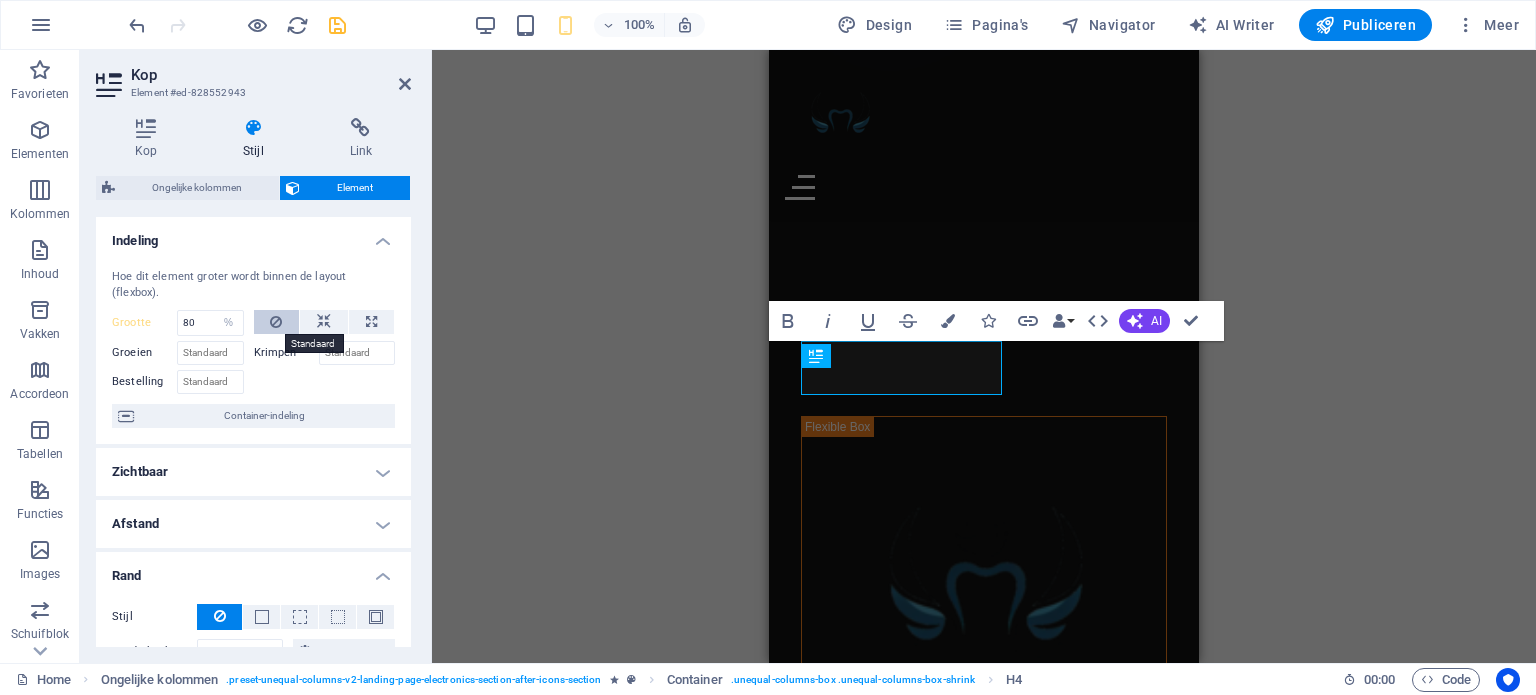 click at bounding box center (276, 322) 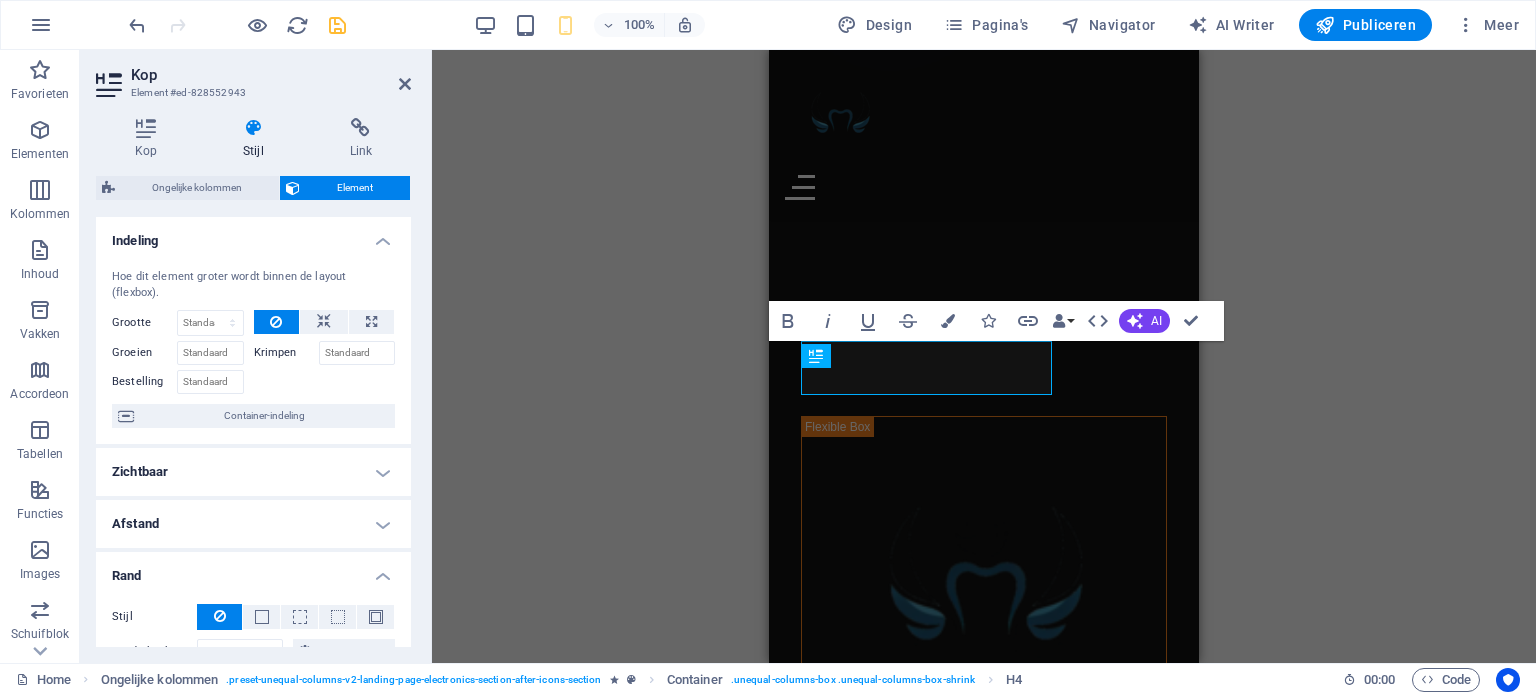 click at bounding box center [276, 322] 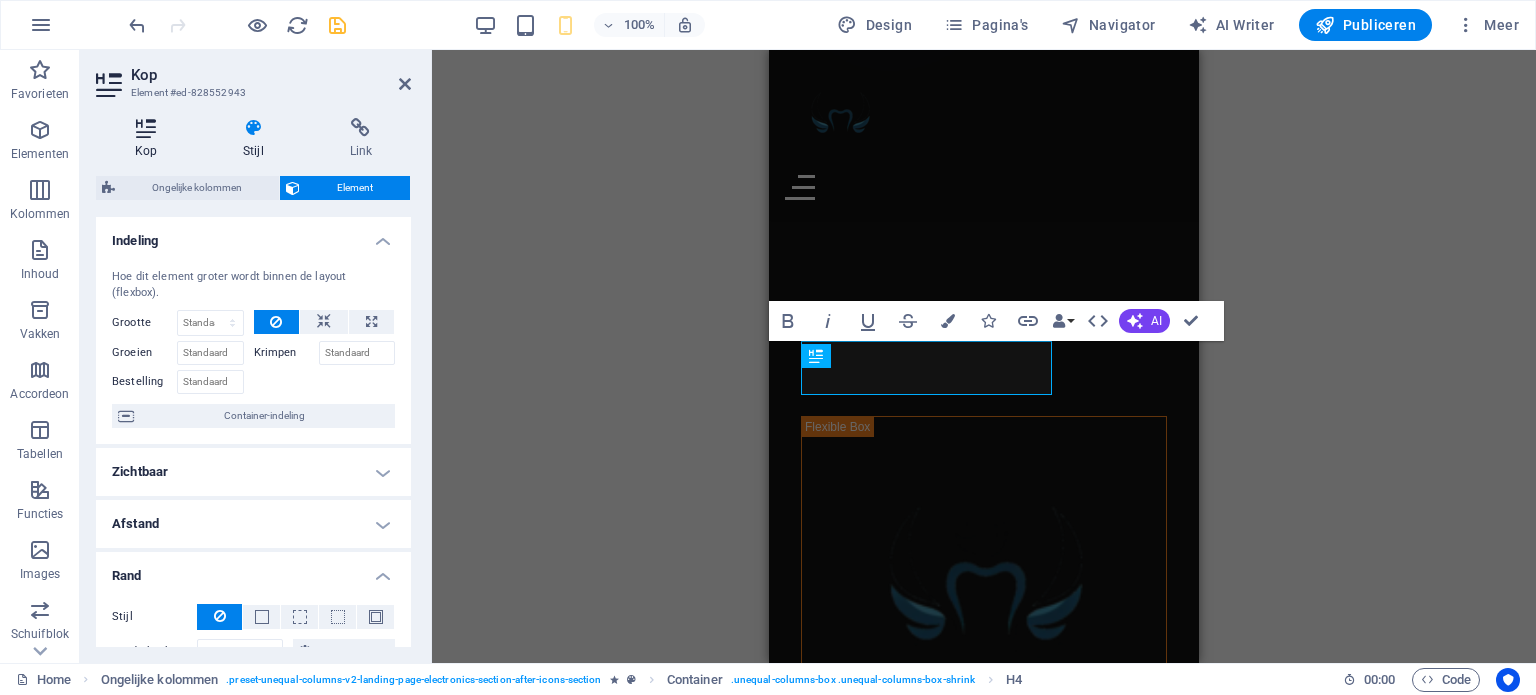 click at bounding box center [146, 128] 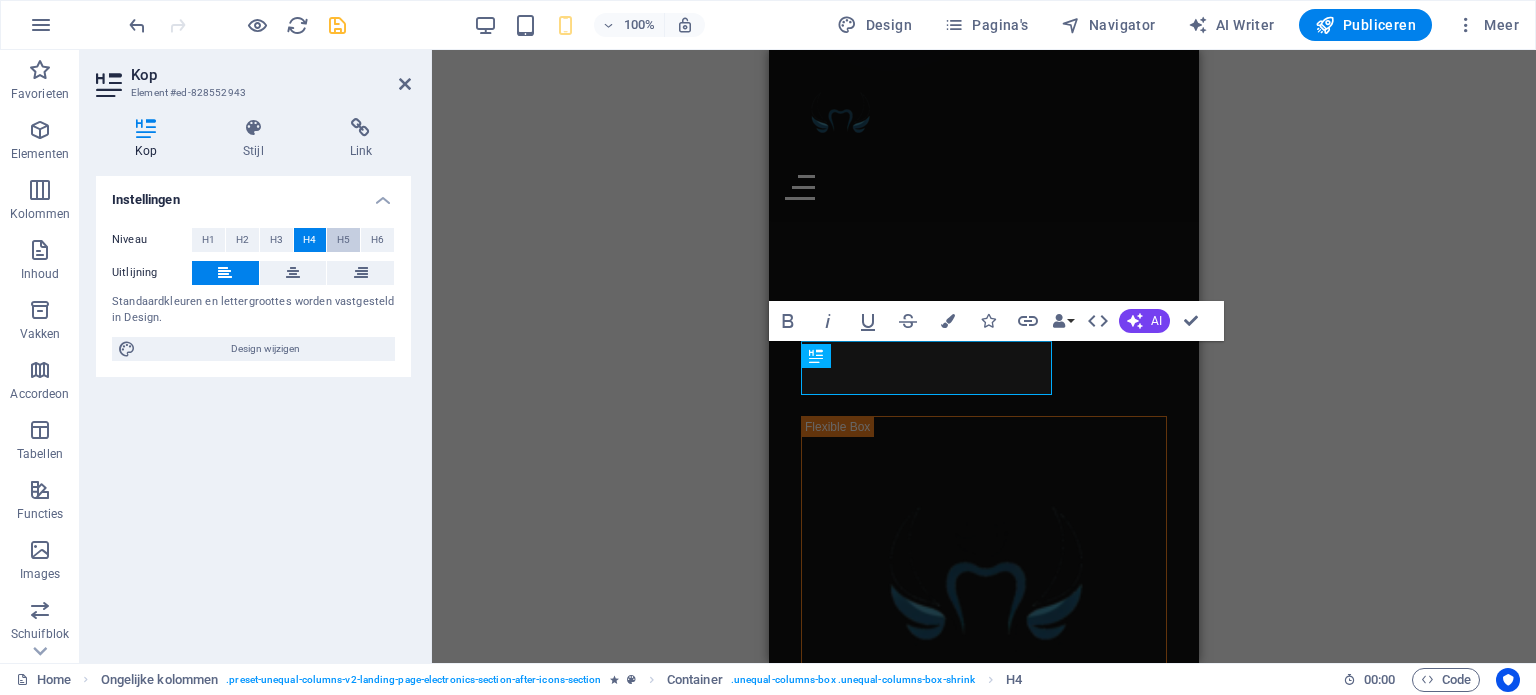 click on "H5" at bounding box center (343, 240) 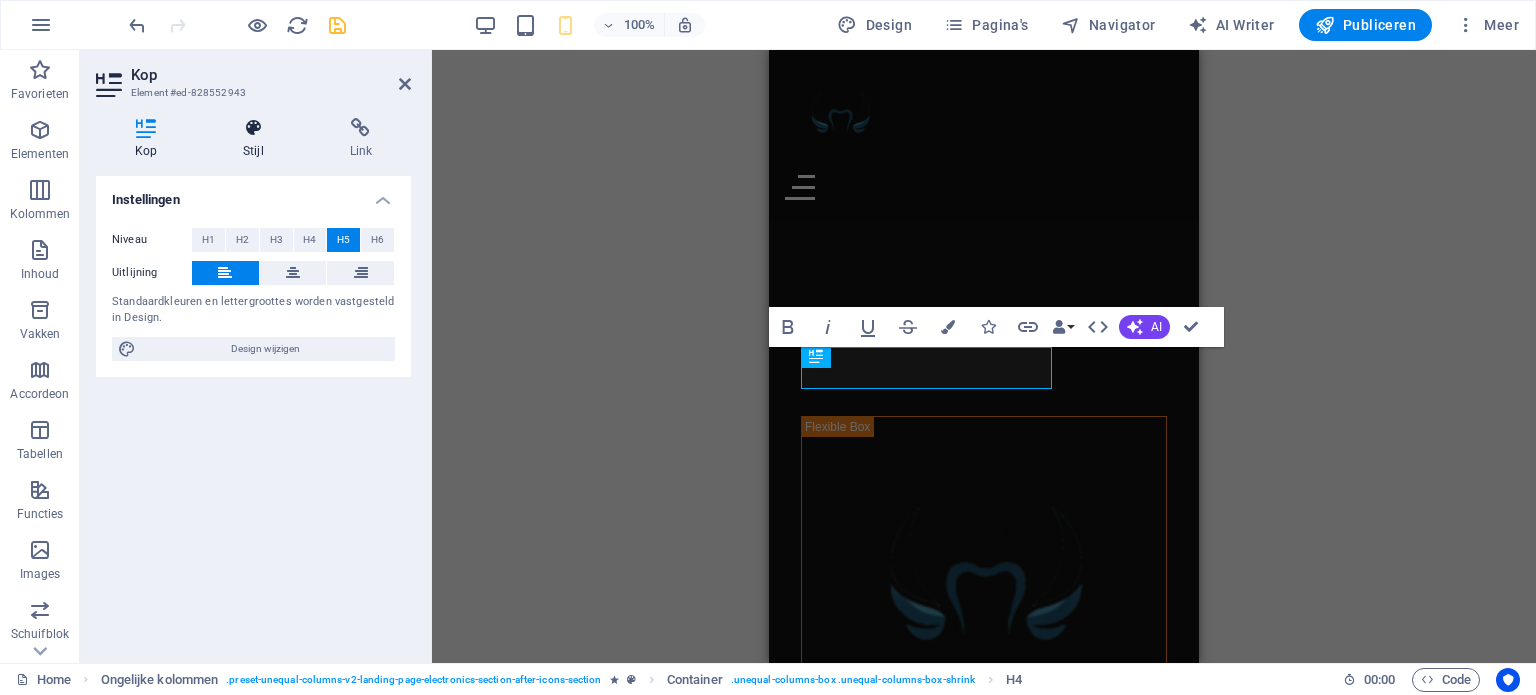 click at bounding box center (253, 128) 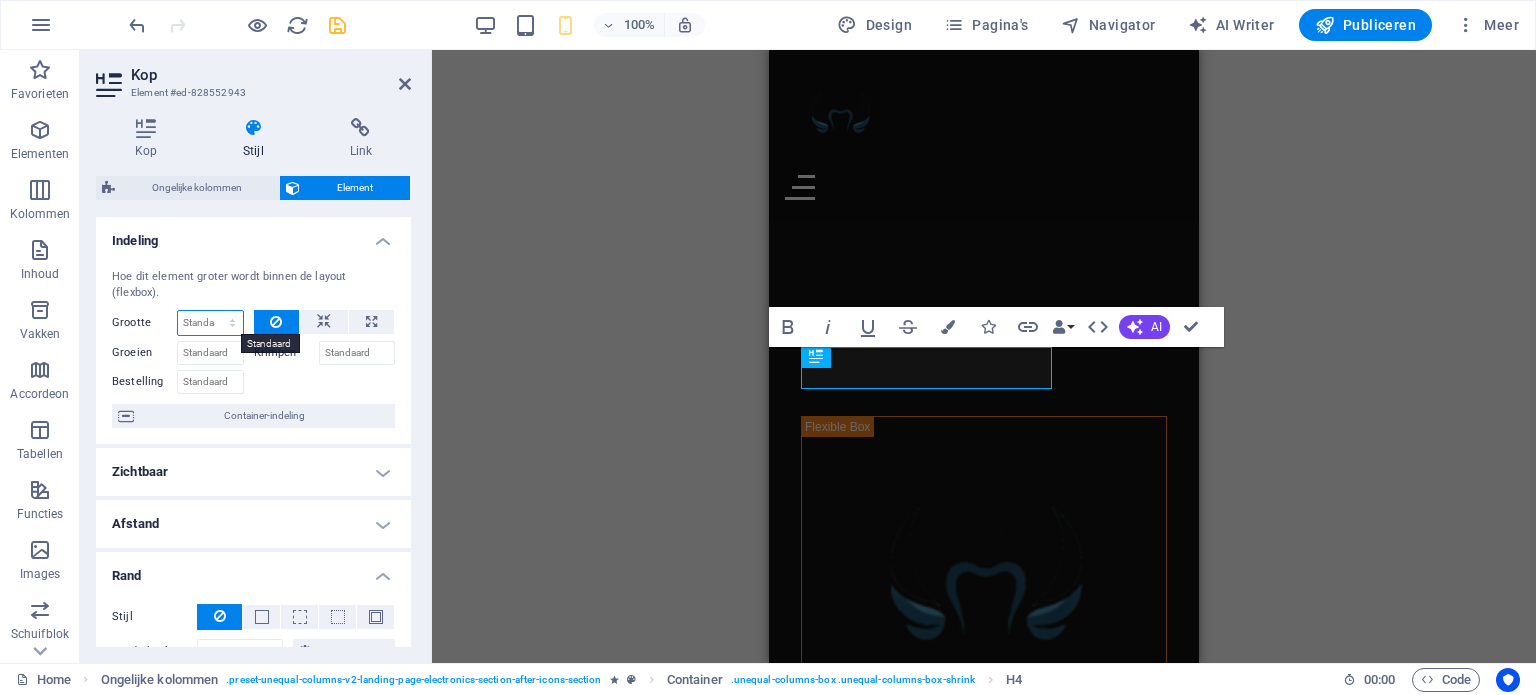 click on "Standaard auto px % 1/1 1/2 1/3 1/4 1/5 1/6 1/7 1/8 1/9 1/10" at bounding box center [210, 323] 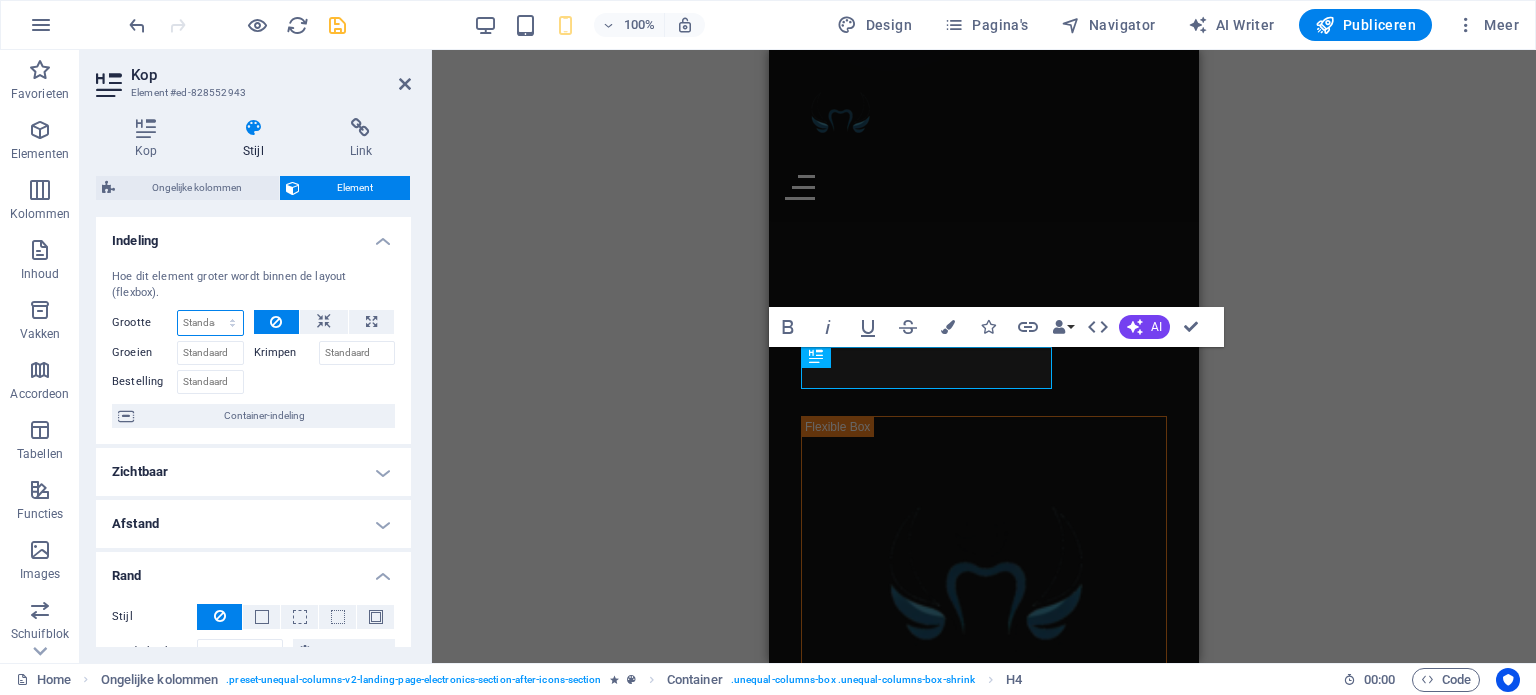 click on "Standaard auto px % 1/1 1/2 1/3 1/4 1/5 1/6 1/7 1/8 1/9 1/10" at bounding box center [210, 323] 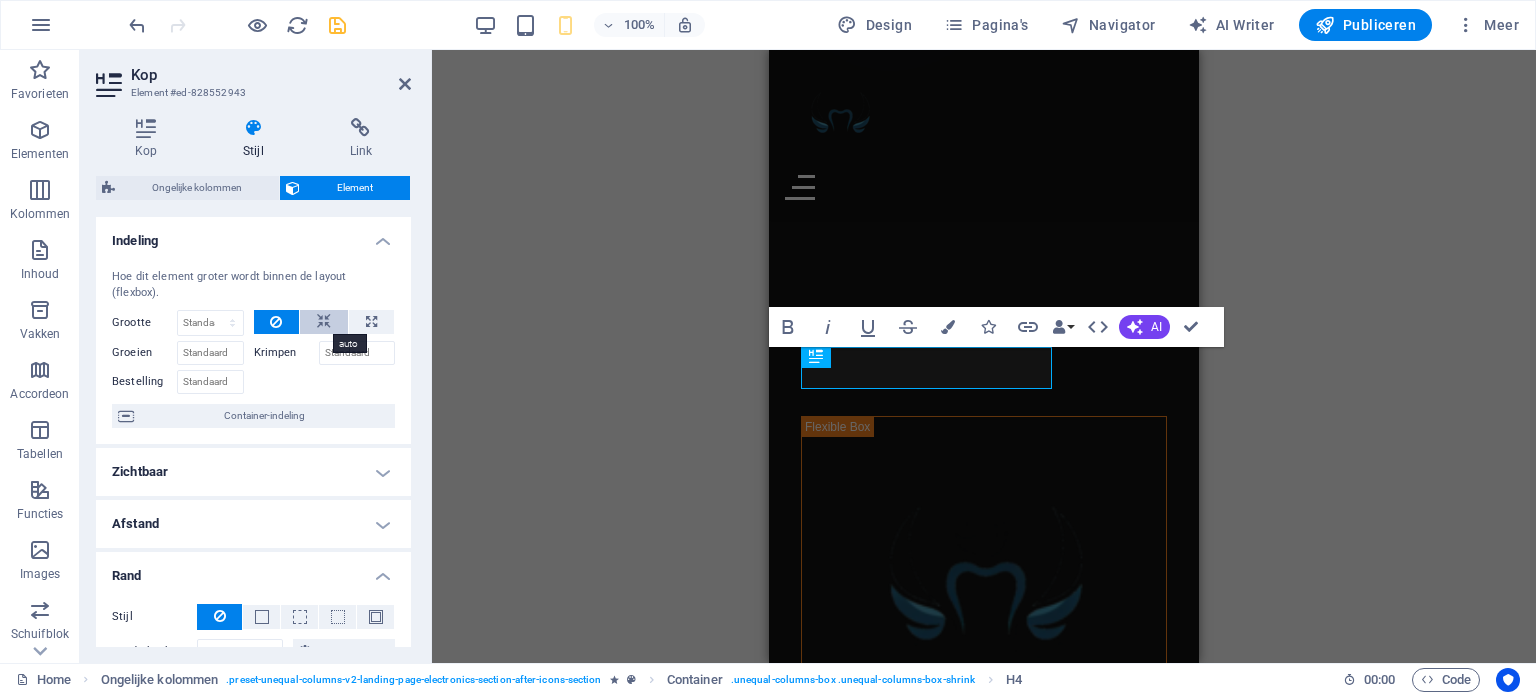 click at bounding box center [324, 322] 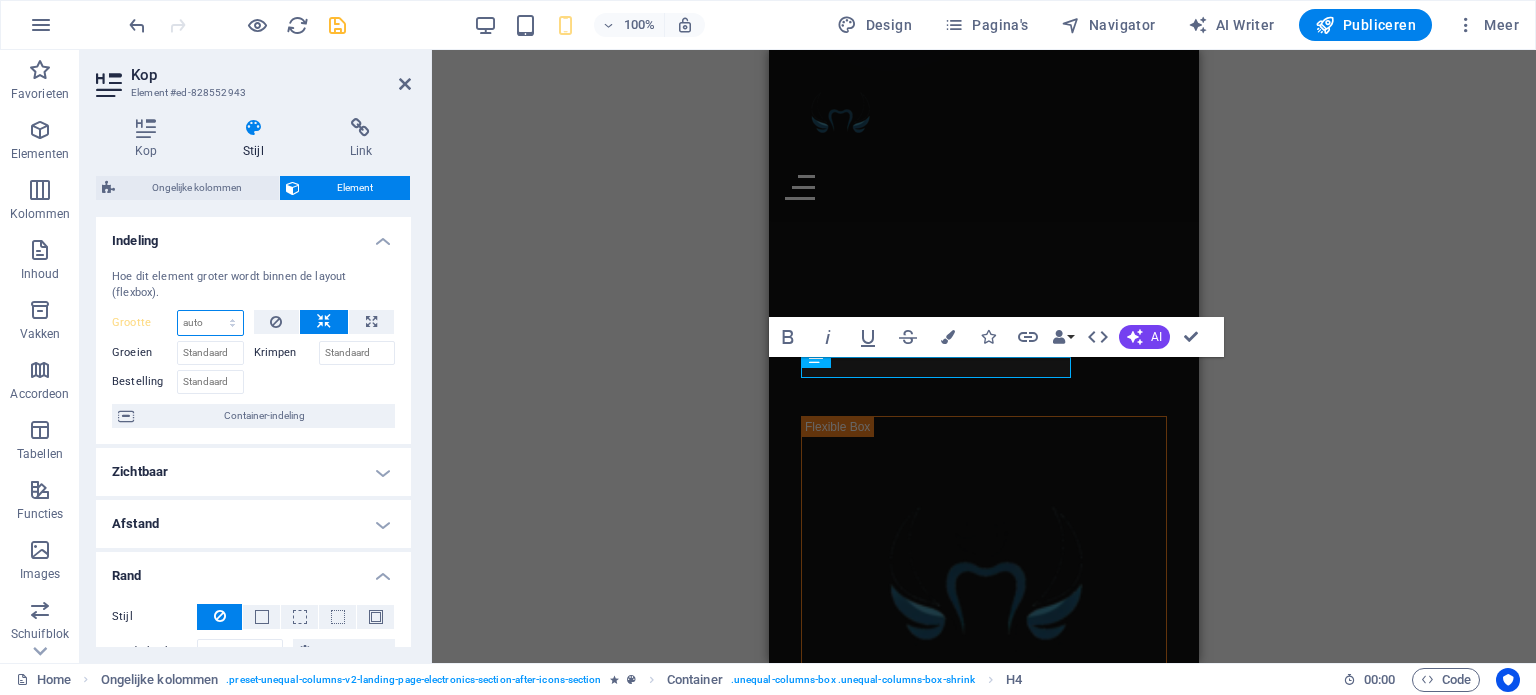 click on "Standaard auto px % 1/1 1/2 1/3 1/4 1/5 1/6 1/7 1/8 1/9 1/10" at bounding box center [210, 323] 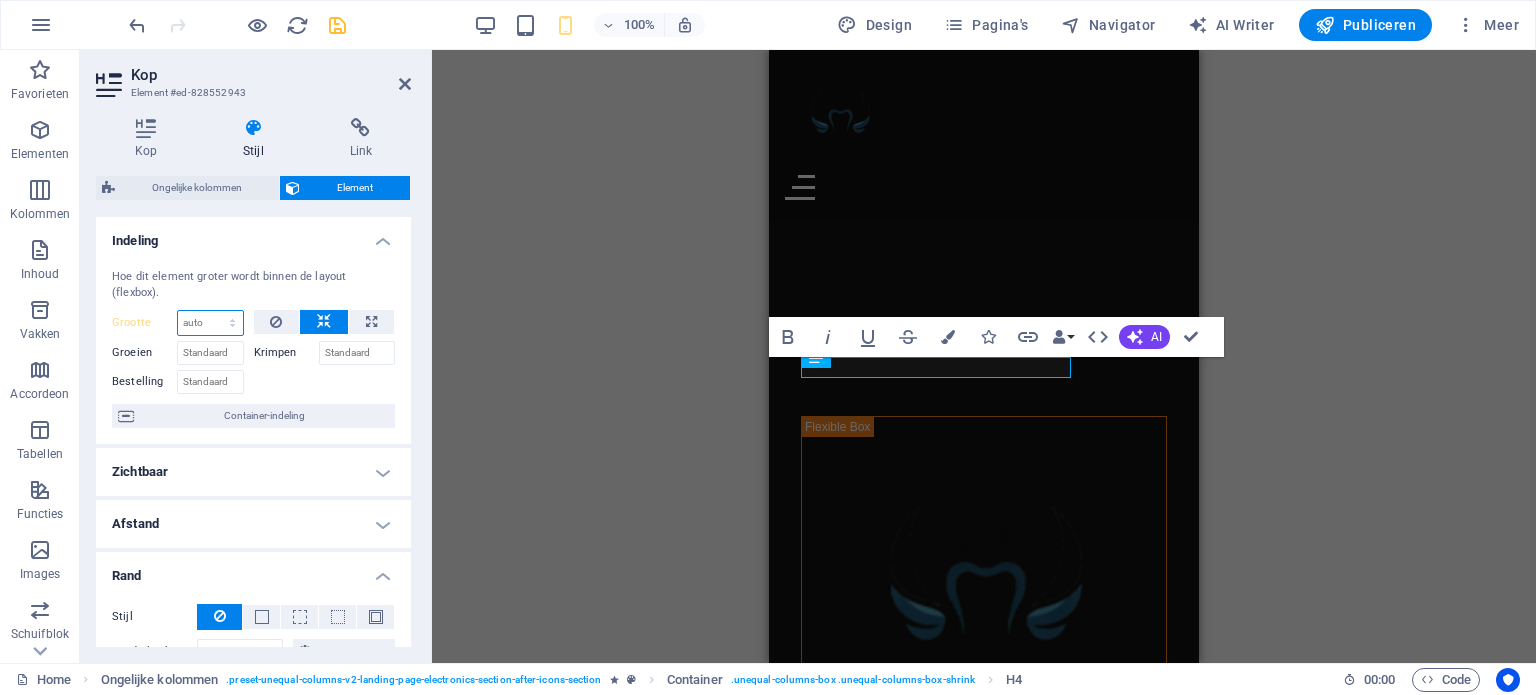 select on "%" 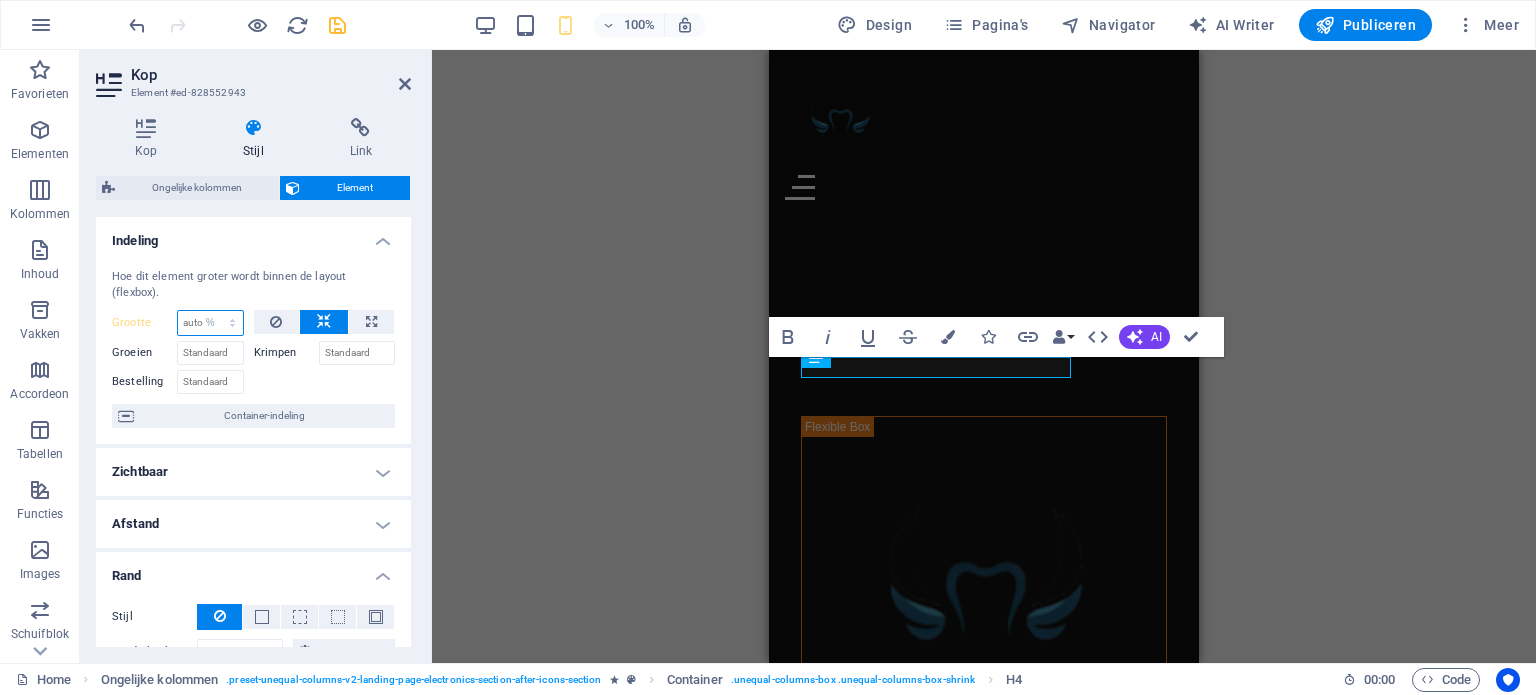 click on "Standaard auto px % 1/1 1/2 1/3 1/4 1/5 1/6 1/7 1/8 1/9 1/10" at bounding box center [210, 323] 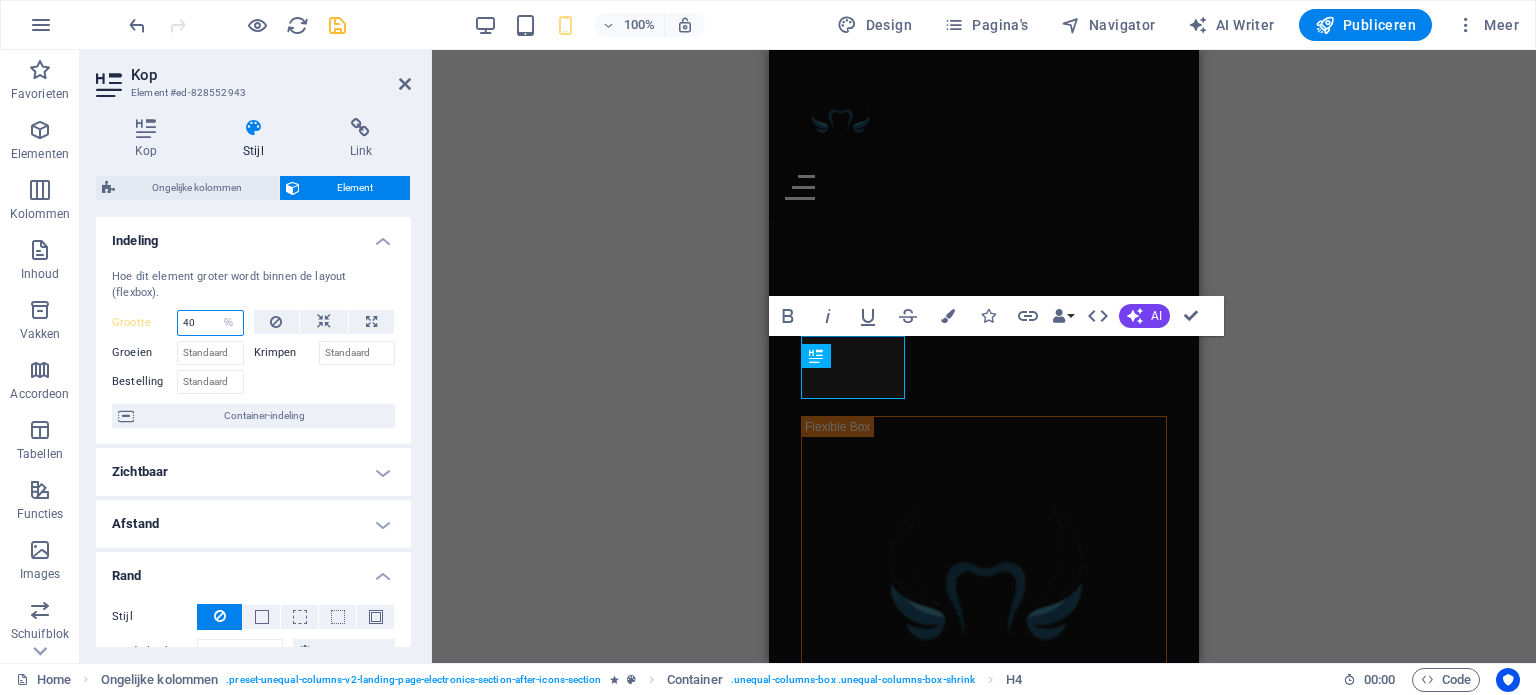 click on "40" at bounding box center [210, 323] 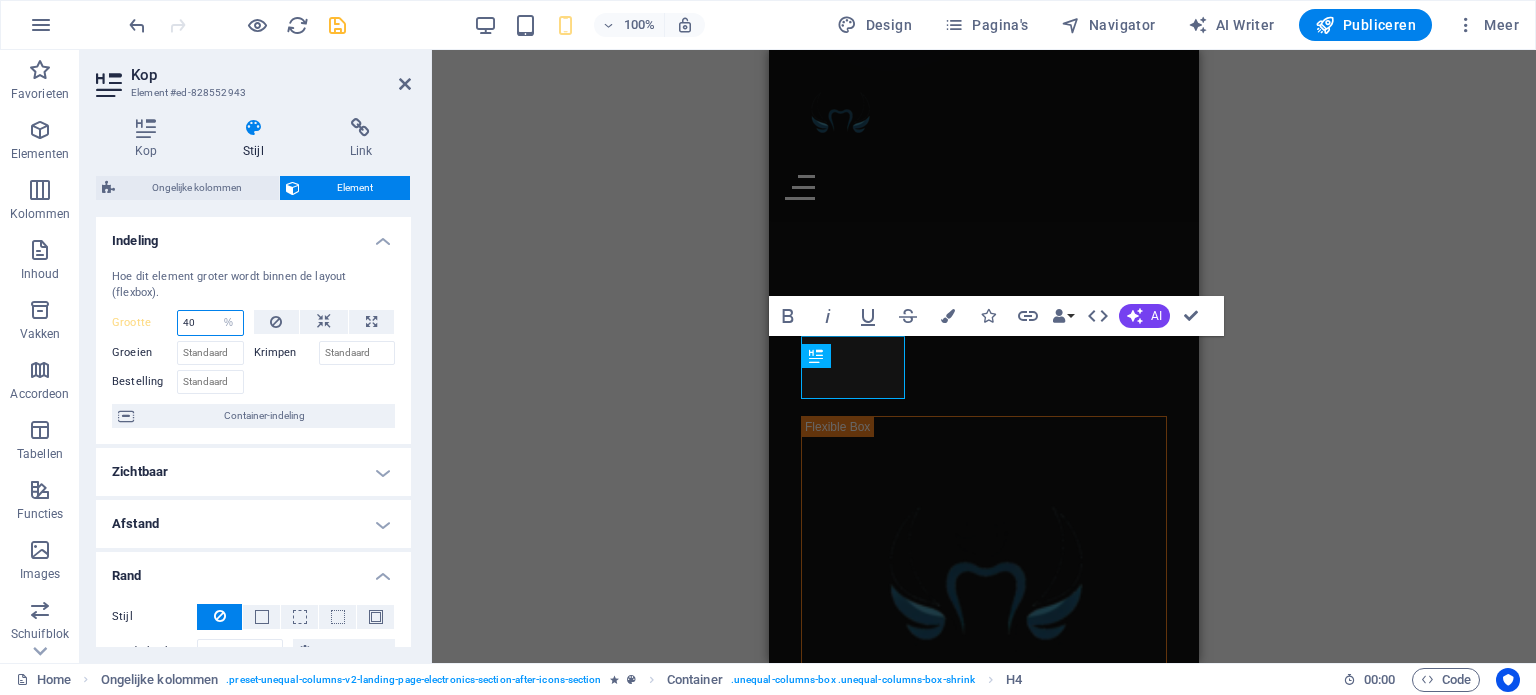 type on "4" 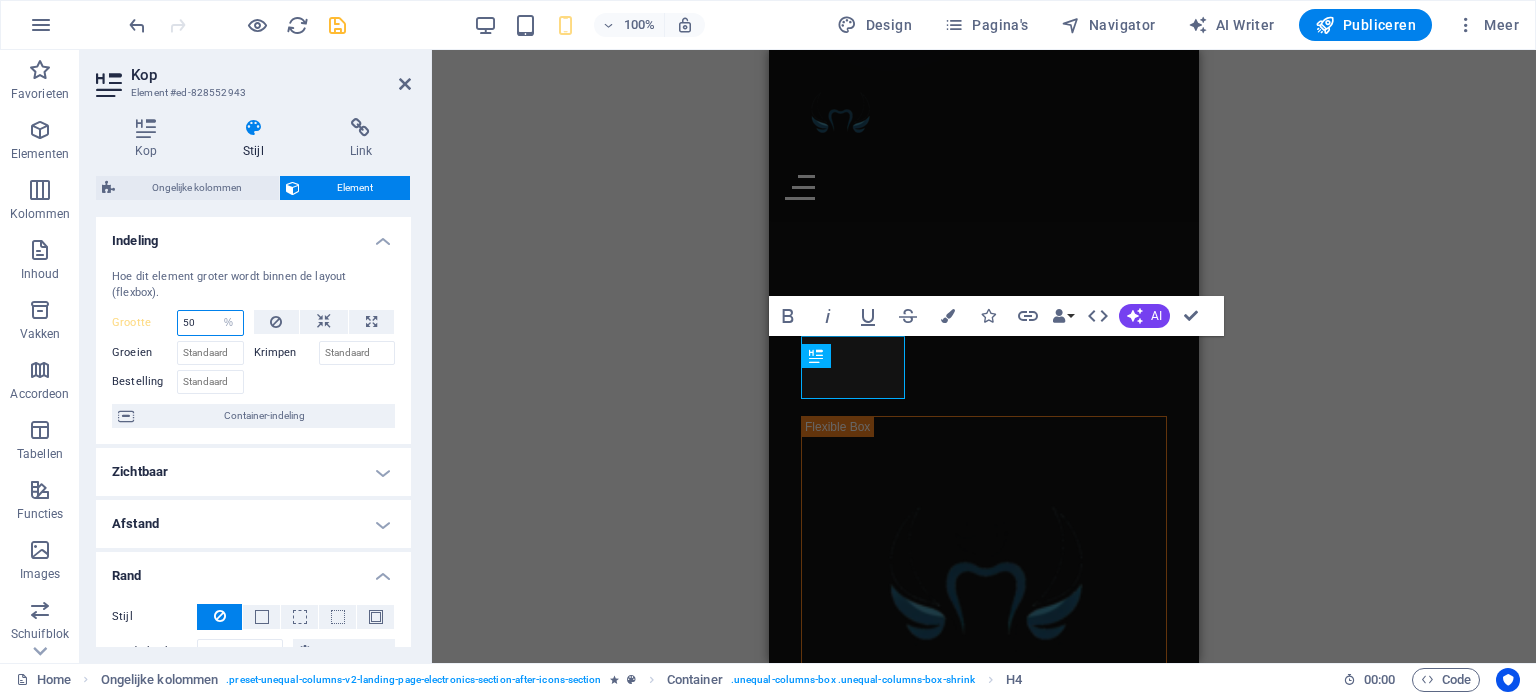 type on "50" 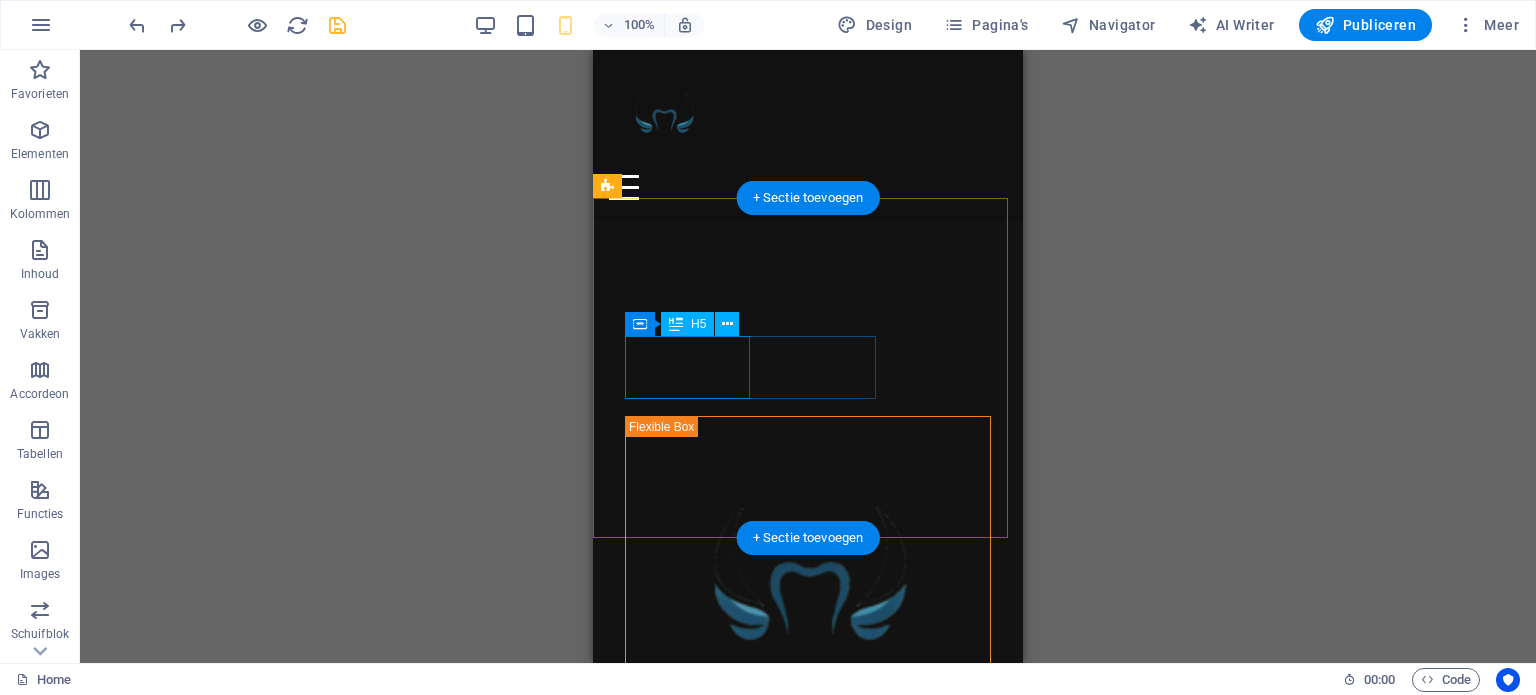 click on "Tandheelkunde in een  rustige omgeving" at bounding box center (824, 2561) 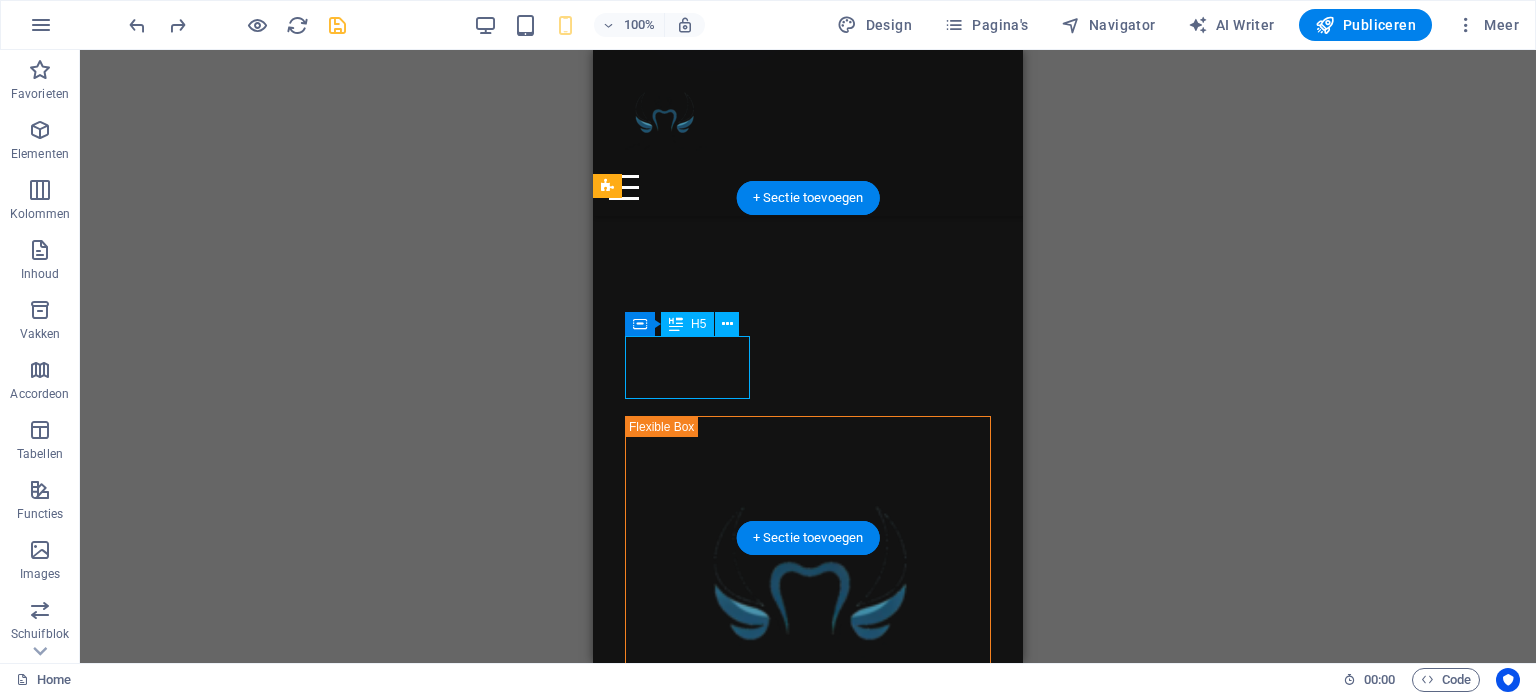 click on "Tandheelkunde in een  rustige omgeving" at bounding box center (824, 2561) 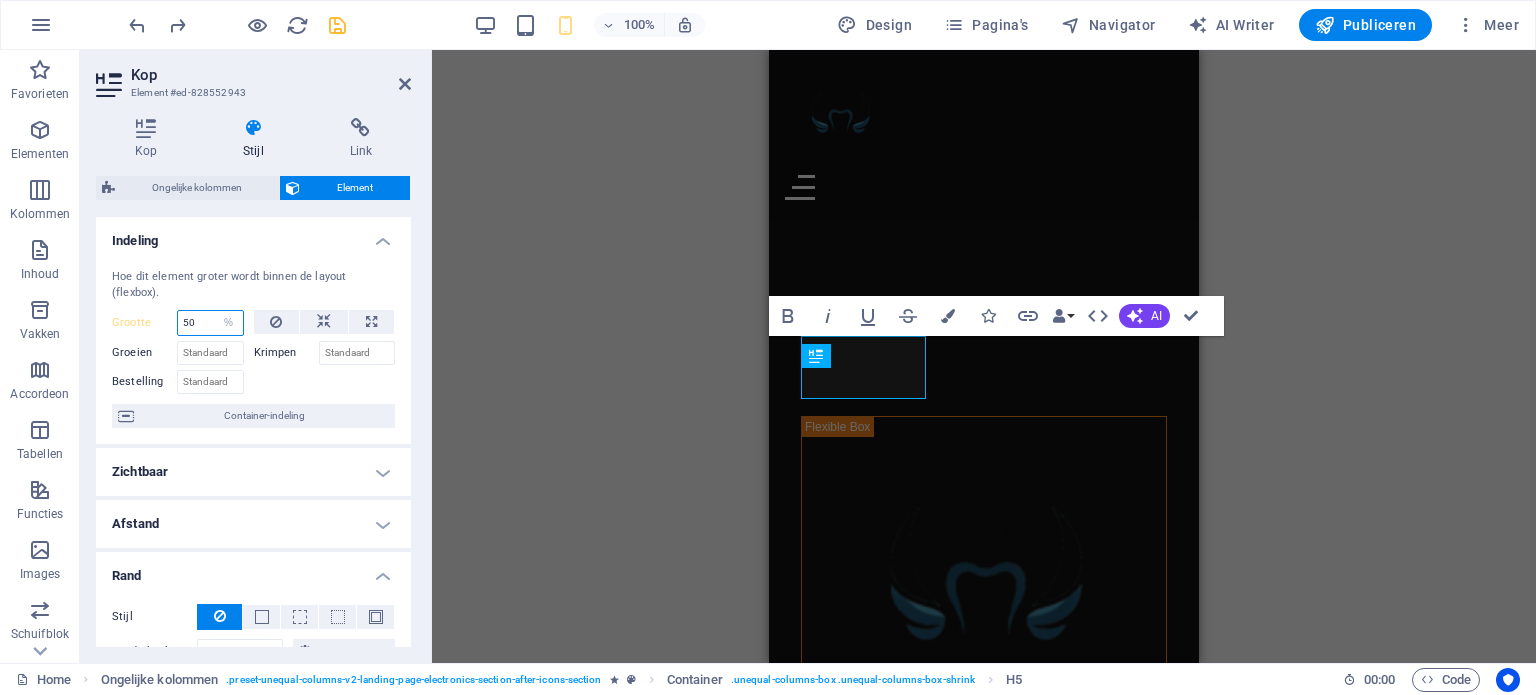 click on "50" at bounding box center [210, 323] 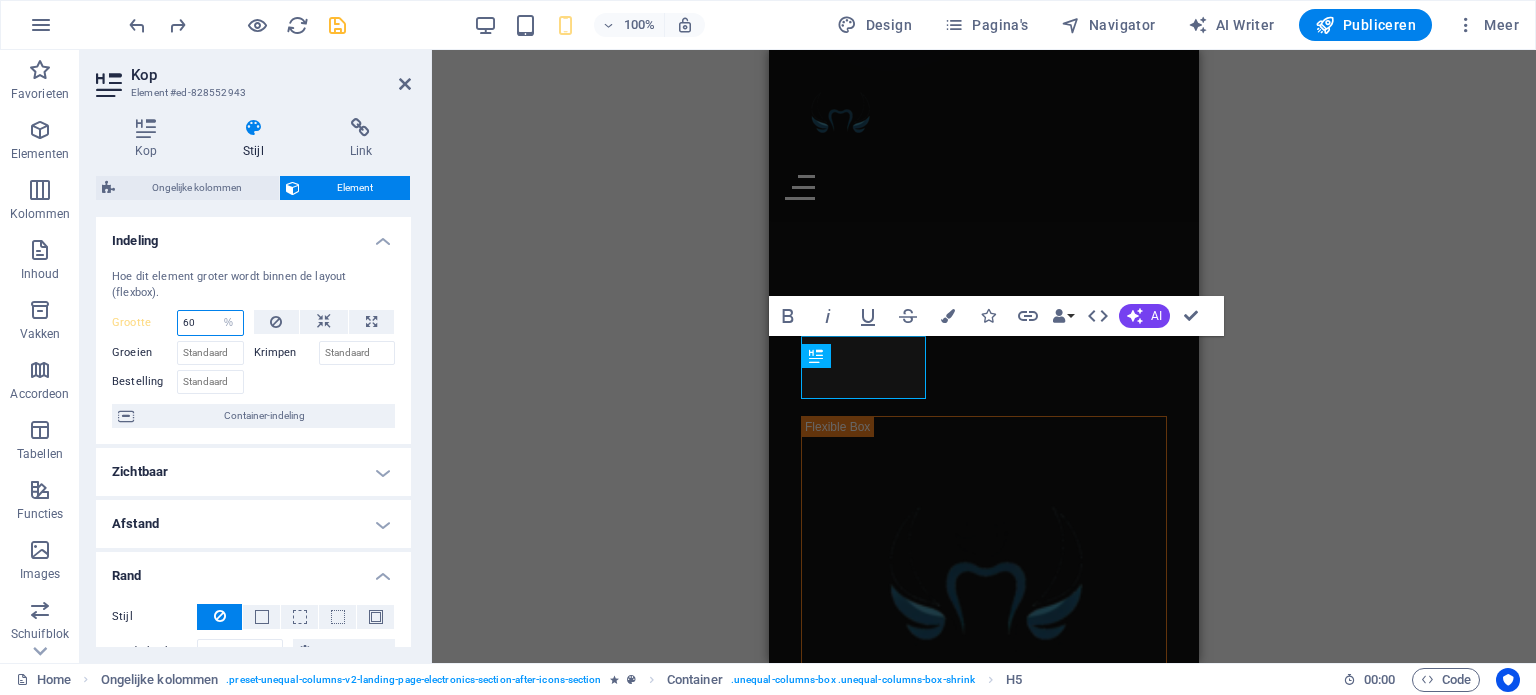 type on "60" 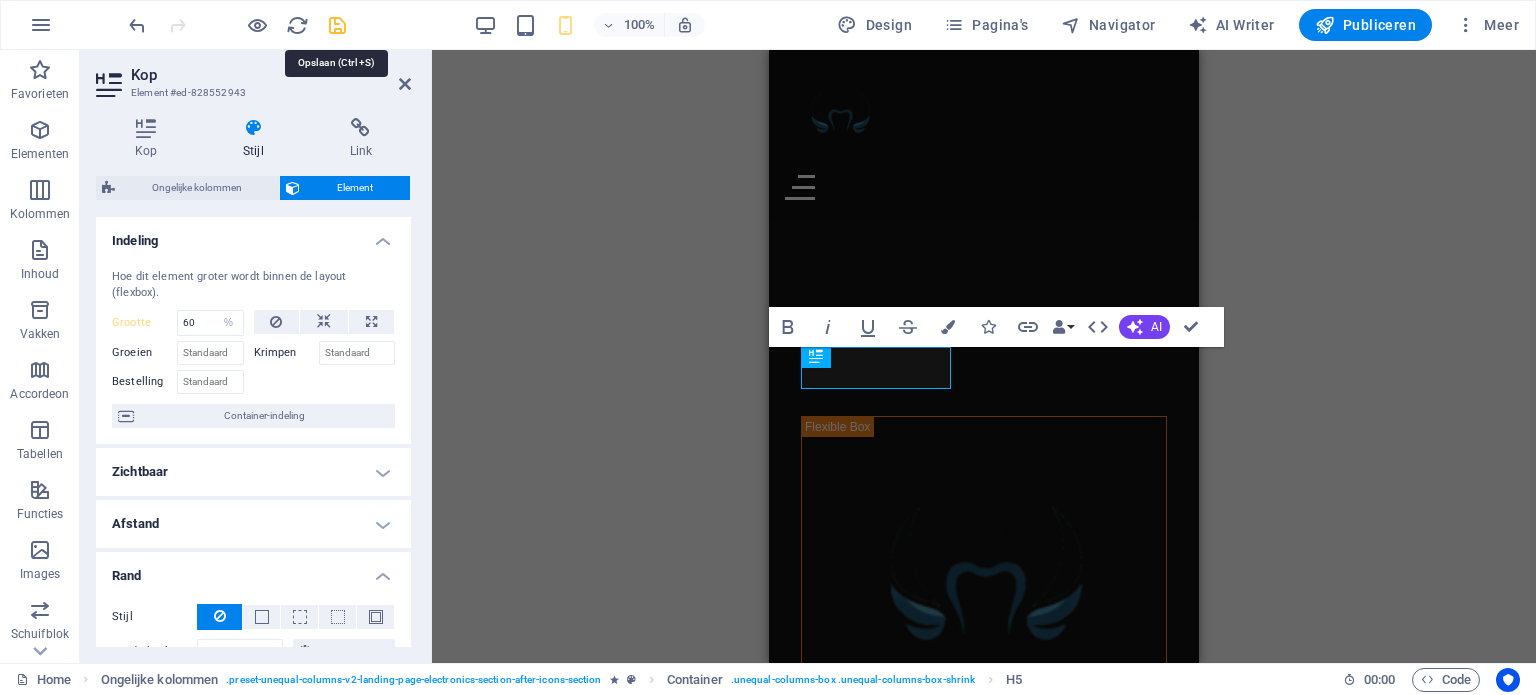 click at bounding box center (337, 25) 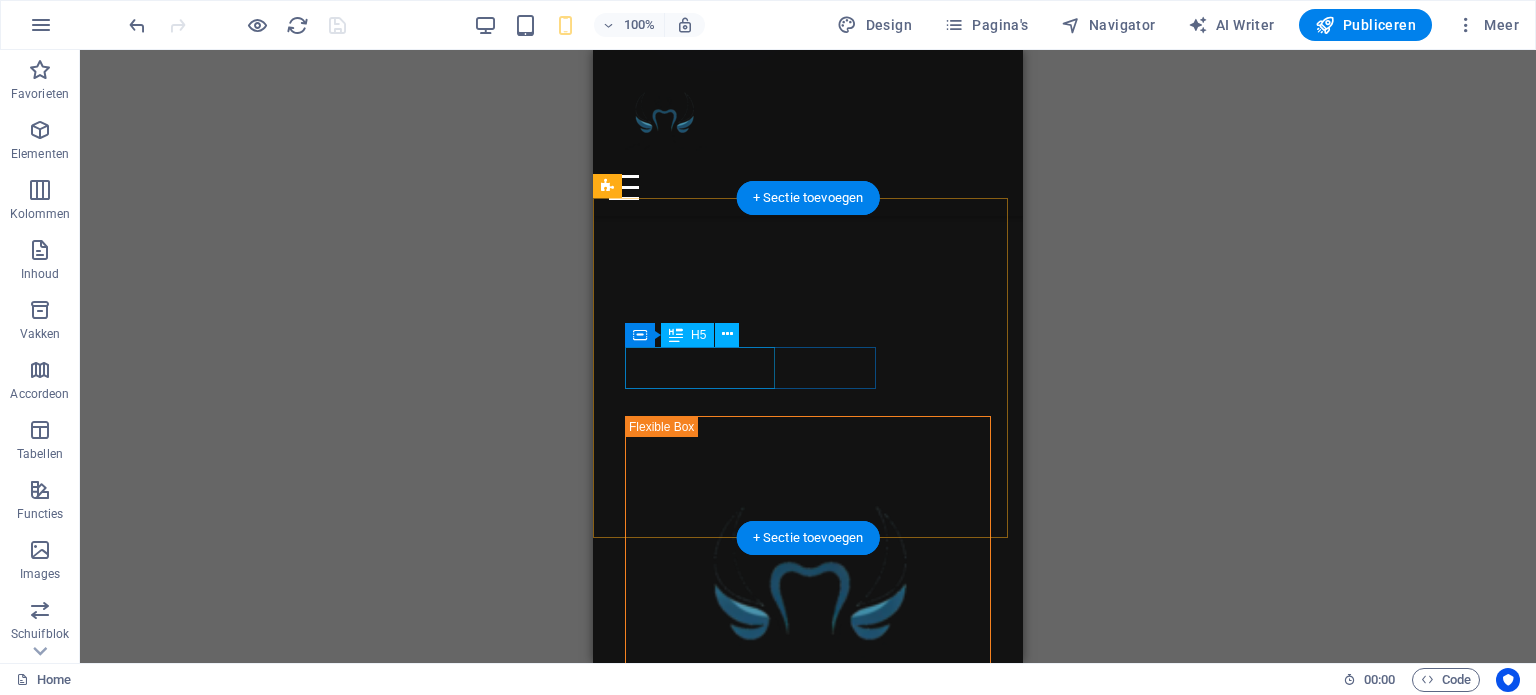 click on "Tandheelkunde in een  rustige omgeving" at bounding box center [824, 2561] 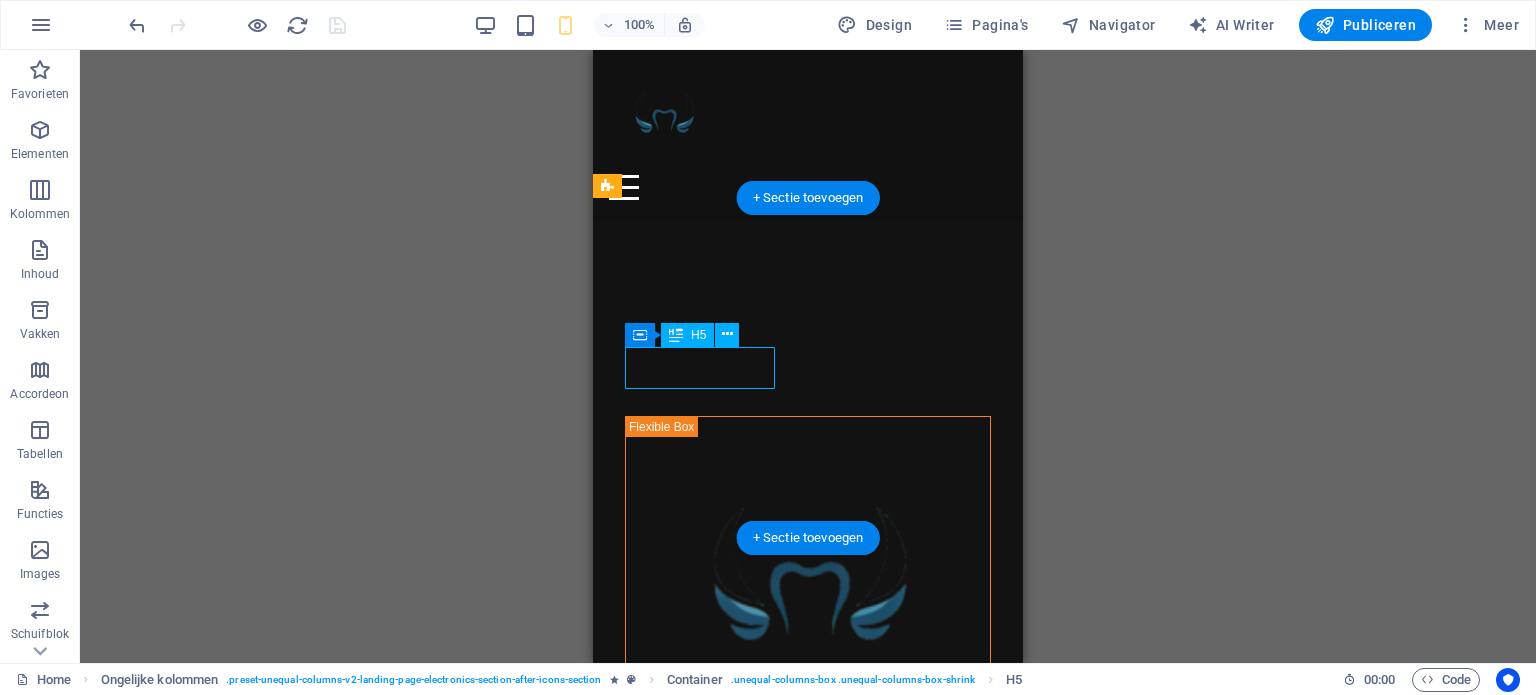 click on "Tandheelkunde in een  rustige omgeving" at bounding box center [824, 2561] 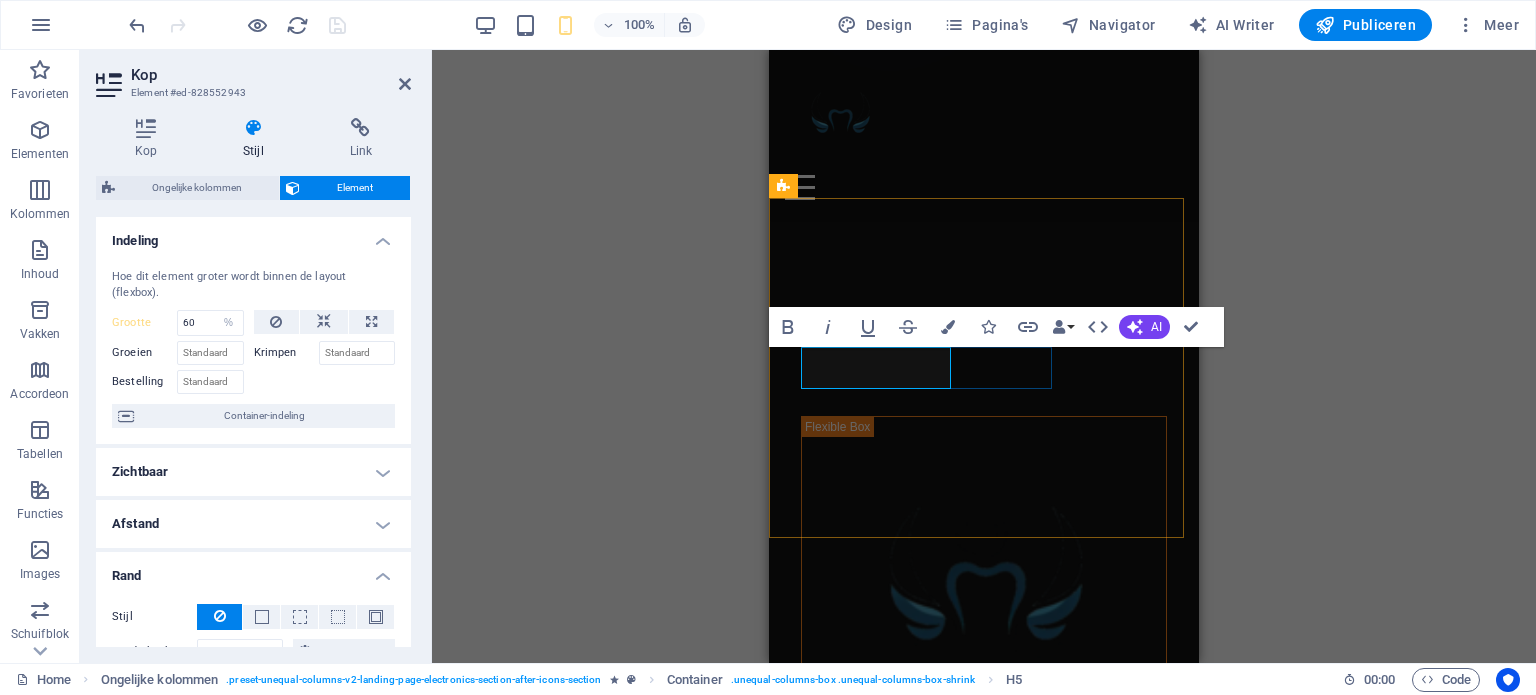 click on "rustige omgeving" at bounding box center (1011, 2561) 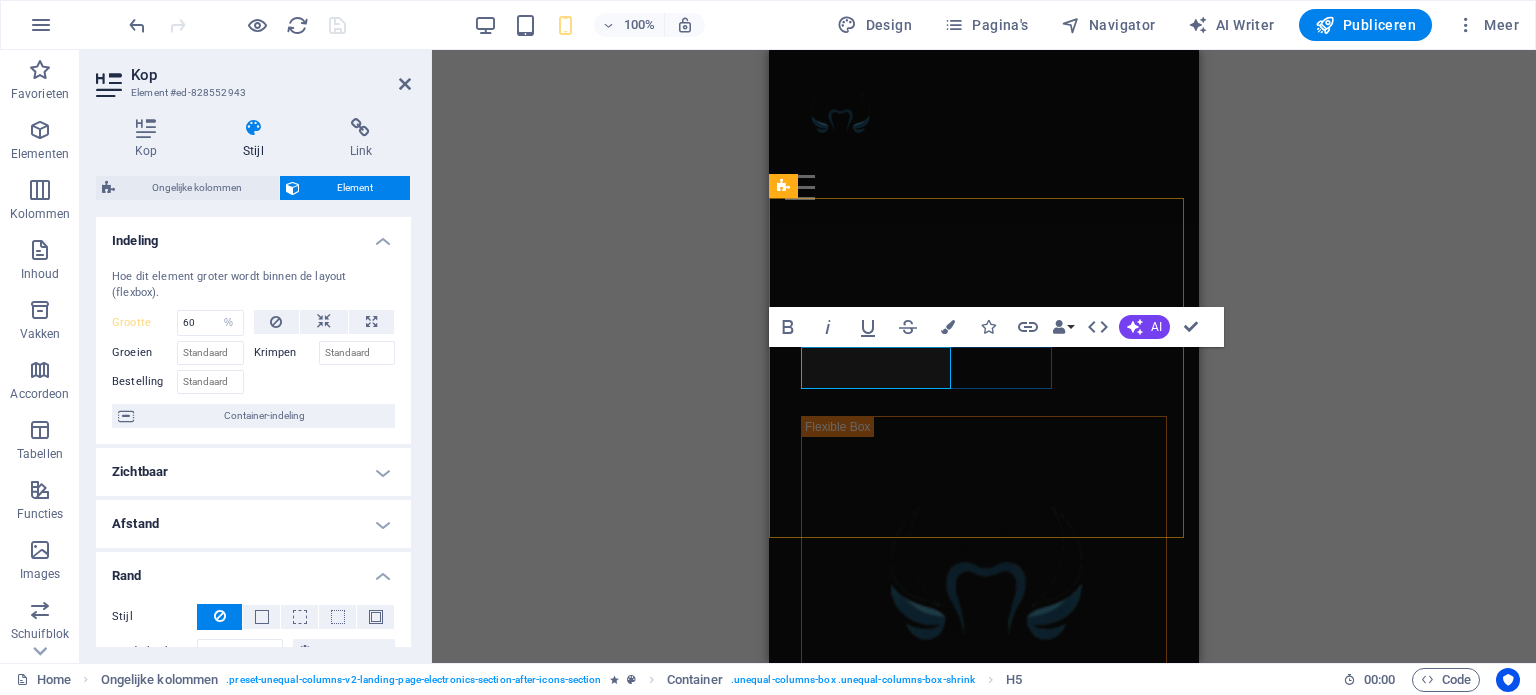 type 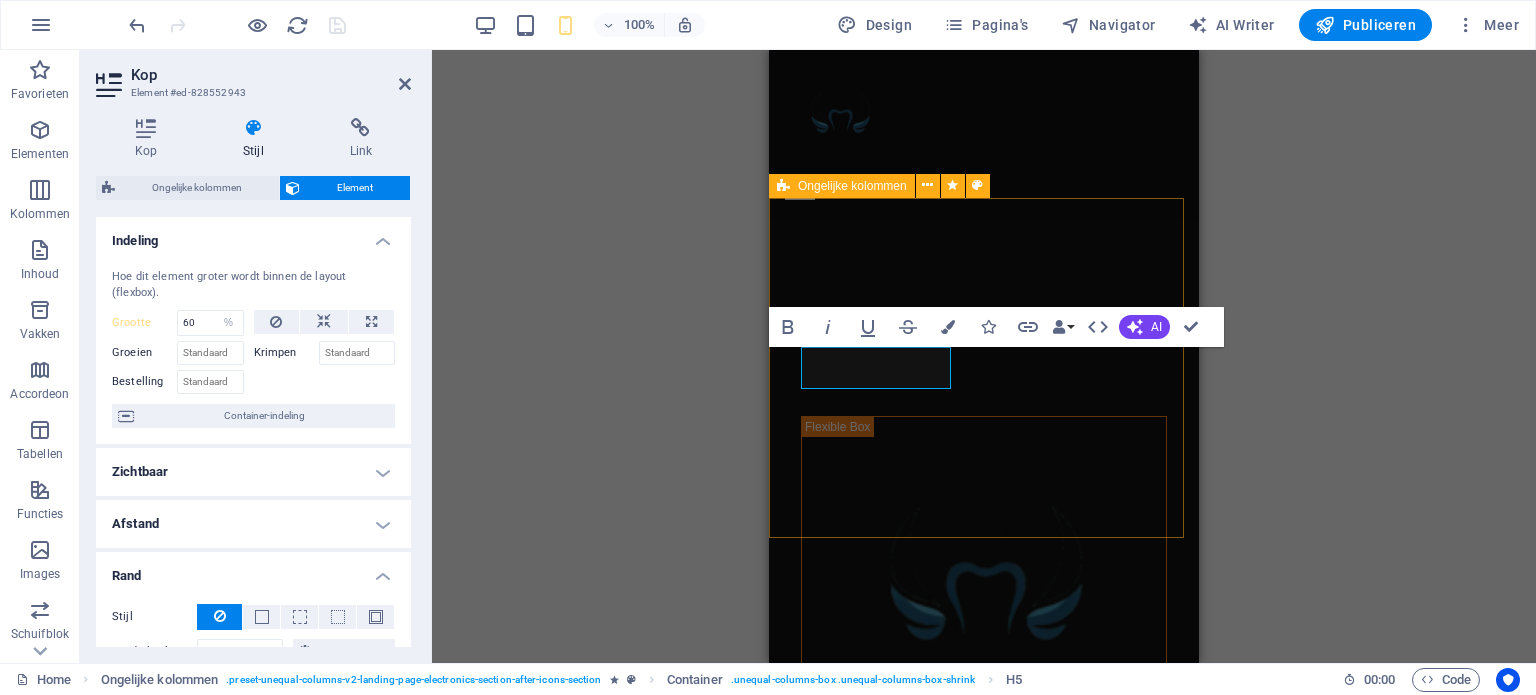 click on "Tandheelkunde in een   rustige omgeving" at bounding box center (984, 2836) 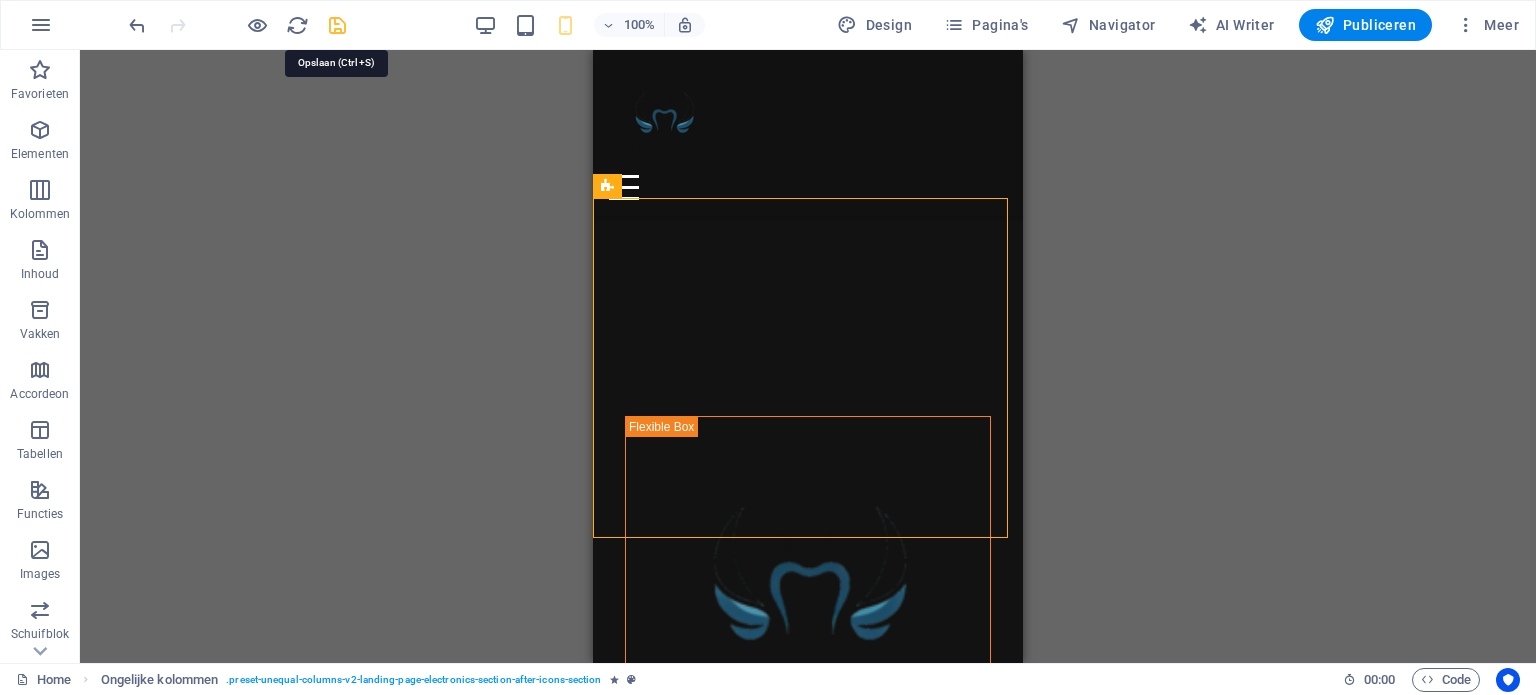 click at bounding box center [337, 25] 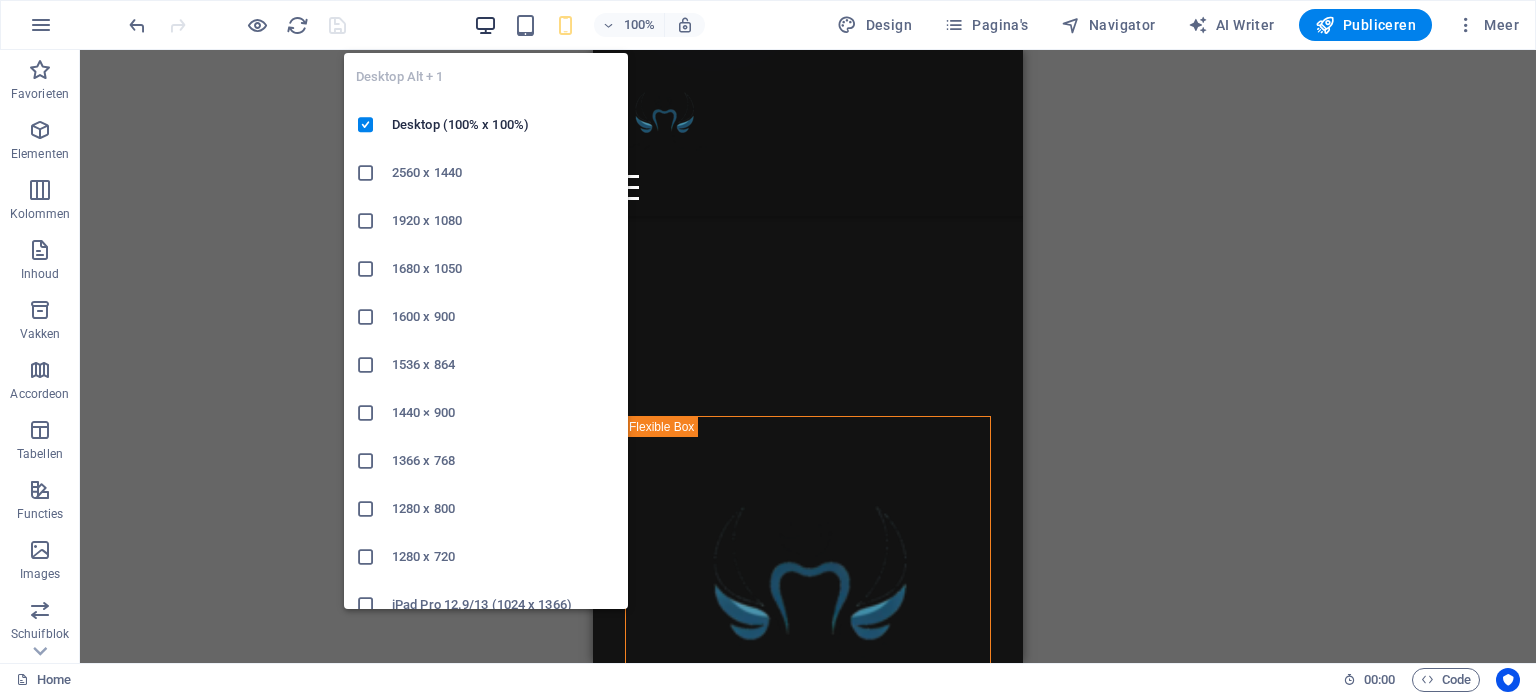 click at bounding box center (485, 25) 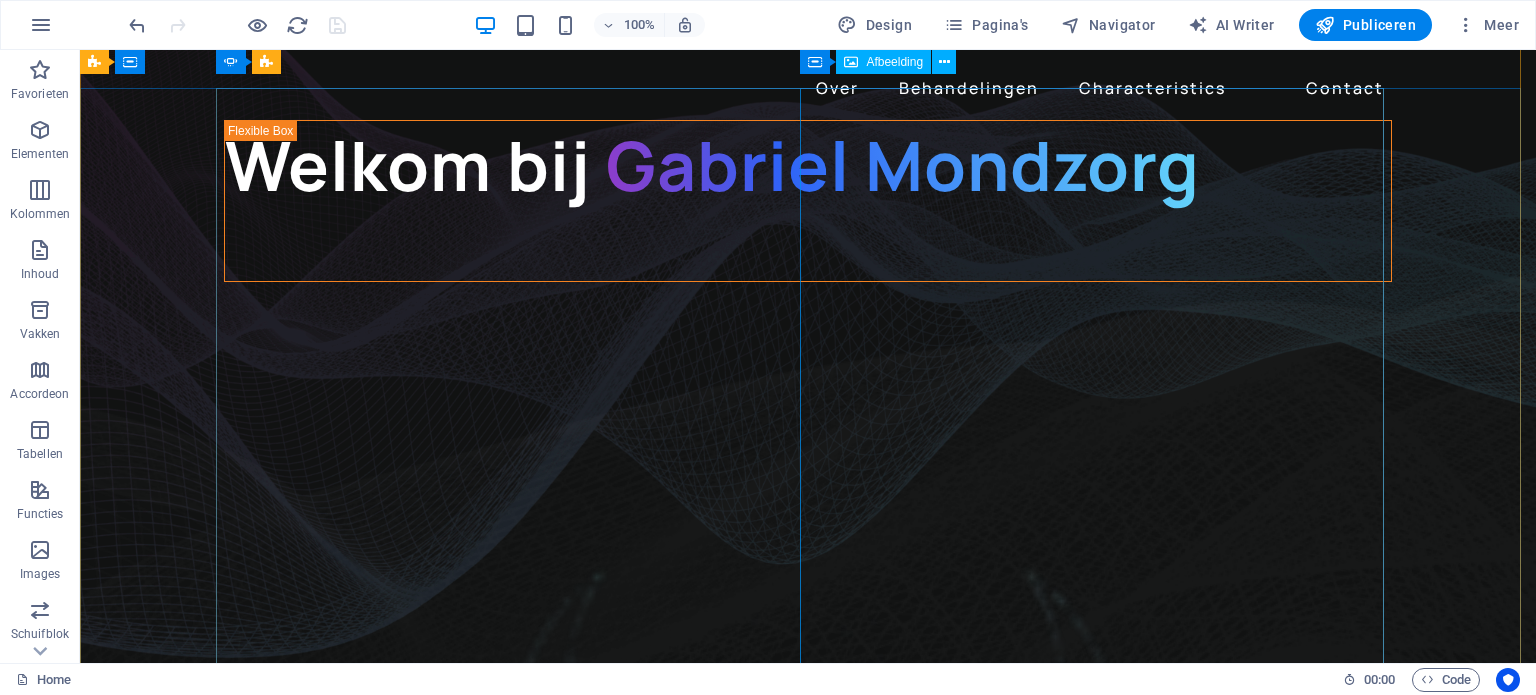 scroll, scrollTop: 0, scrollLeft: 0, axis: both 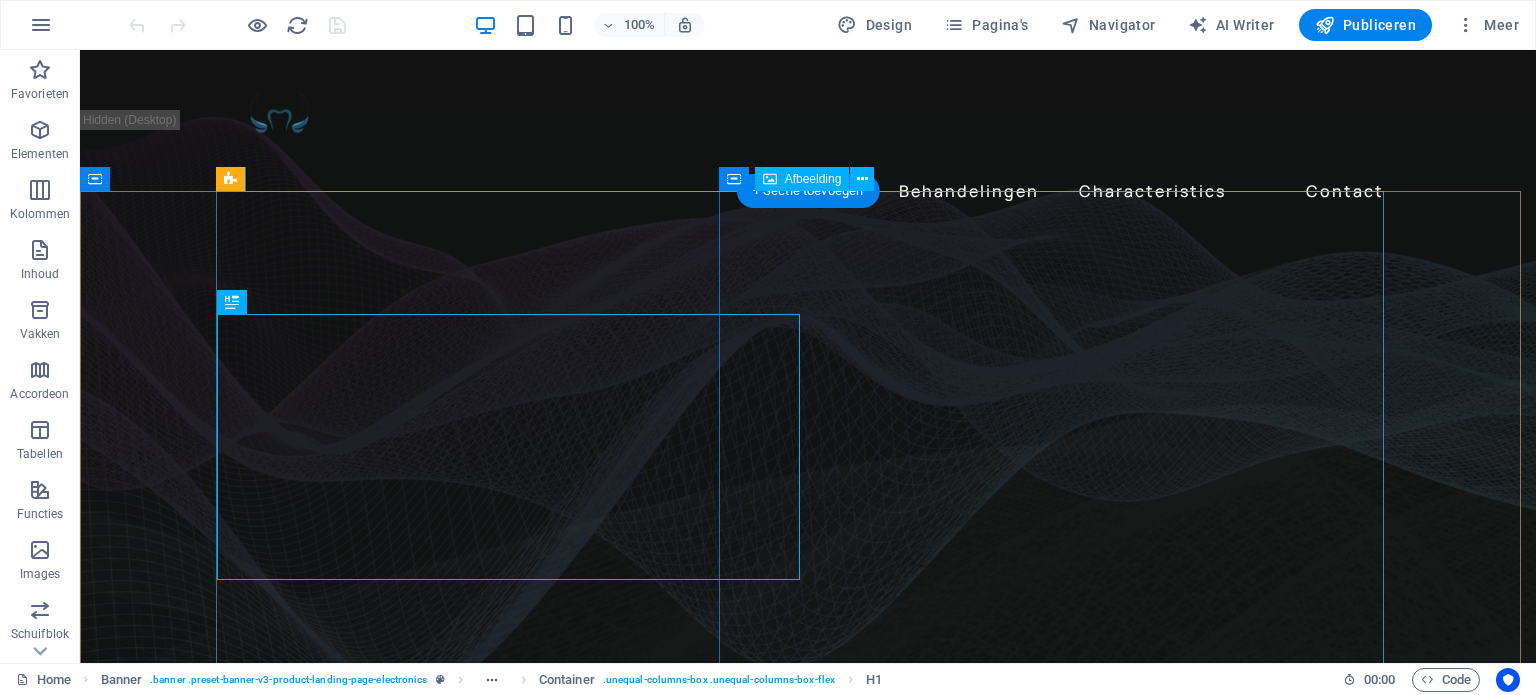 click at bounding box center (-1528, 3205) 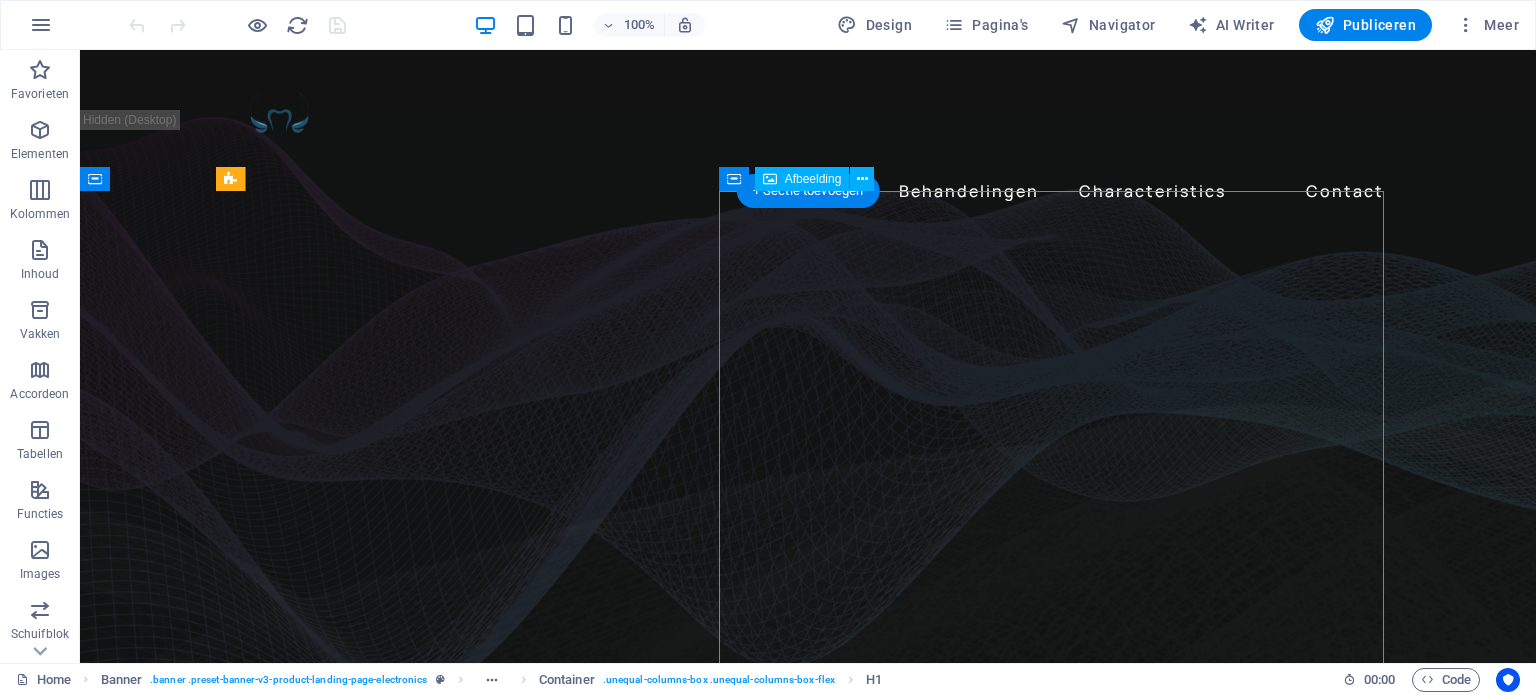 click at bounding box center (-1528, 3205) 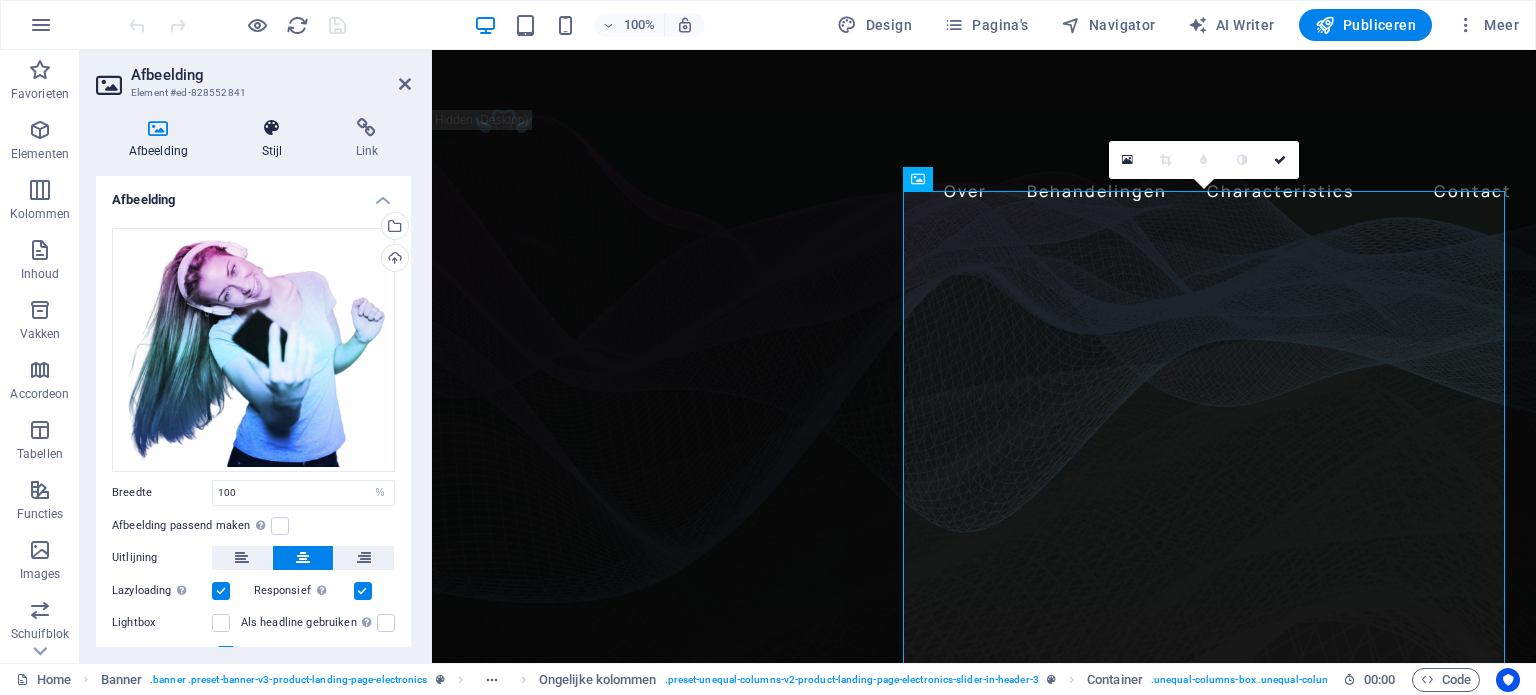 click on "Stijl" at bounding box center [276, 139] 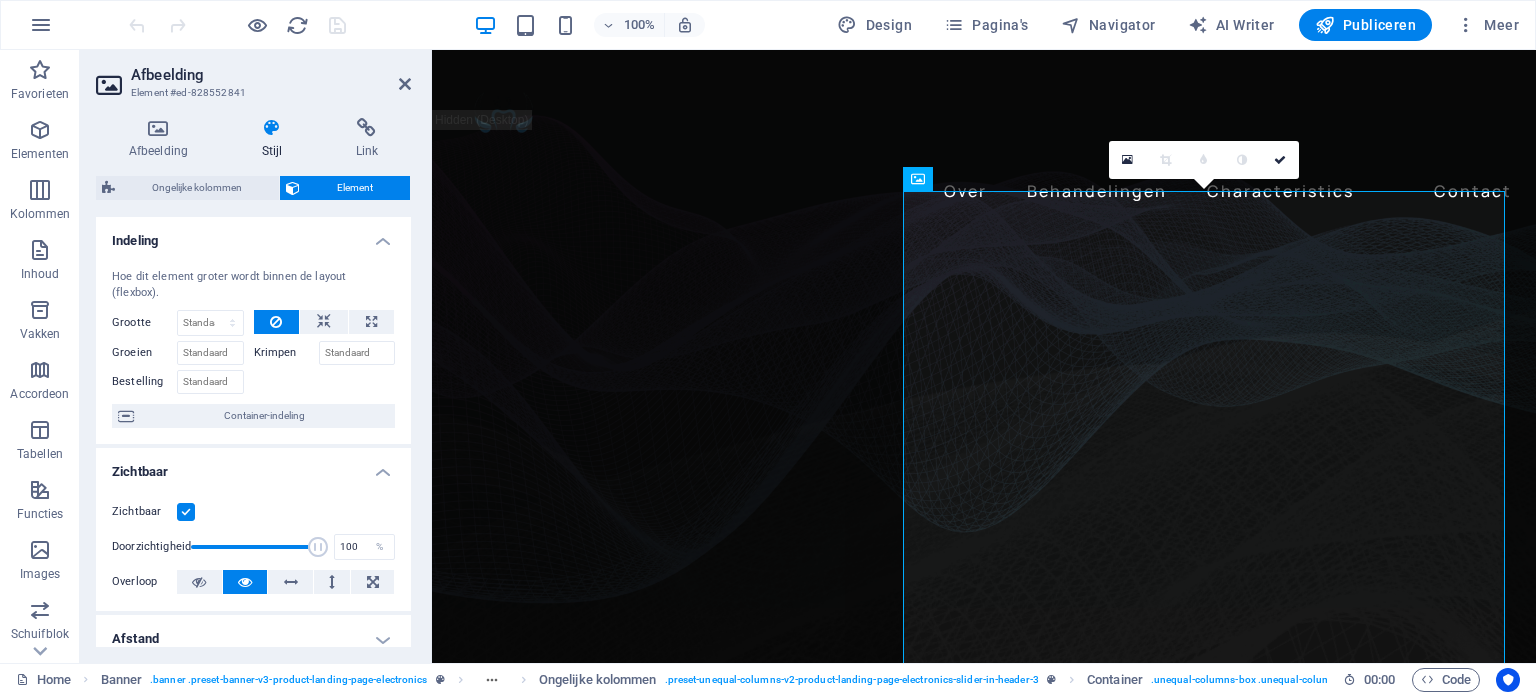click on "Afbeelding Stijl Link Afbeelding Sleep bestanden hierheen, klik om bestanden te kiezen of  selecteer bestanden uit Bestanden of gebruik onze gratis stockfoto's en video's Selecteer bestanden uit Bestandsbeheer, stockfoto's, of upload een of meer bestanden Uploaden Breedte 100 Standaard auto px rem % em vh vw Afbeelding passend maken Afbeelding automatisch passen binnen een vaststaande breedte en hoogte Hoogte Standaard auto px Uitlijning Lazyloading Door afbeeldingen pas na de rest van de pagina te laden, voelt de pagina een stuk sneller. Responsief Retina-afbeeldingen en voor smartphones geoptimaliseerde formaten automatisch laden. Lightbox Als headline gebruiken De afbeelding wordt geplaatst in een header-tag van het niveau H1. Dit is handig om een alternatieve tekst het gewicht van een H1-koptekst te geven, bijv. voor het logo. Laat niet geselecteerd als je het niet zeker weet. Geoptimaliseerd Afbeeldingen worden gecomprimeerd om de pagina sneller te maken. Positie Richting Aangepast X-verschuiving 50 px %" at bounding box center [253, 382] 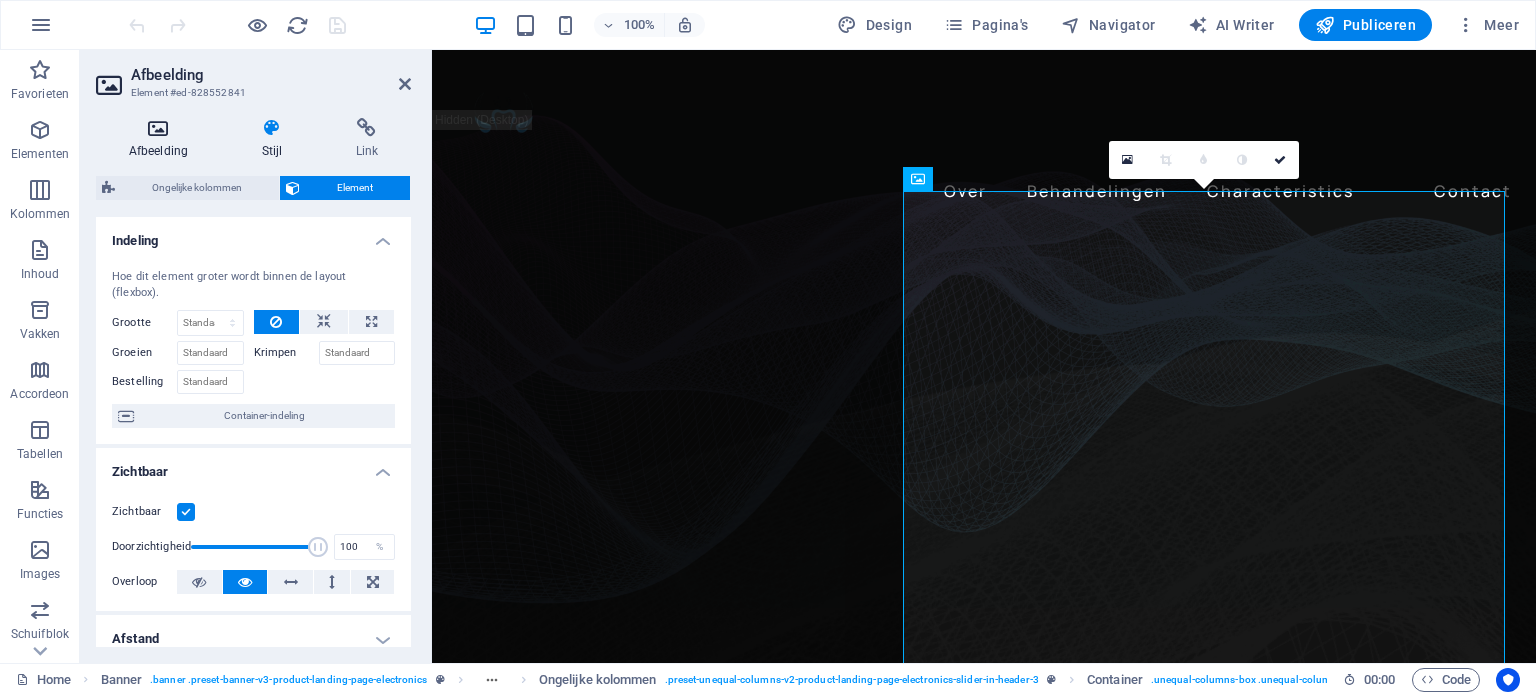 click at bounding box center (158, 128) 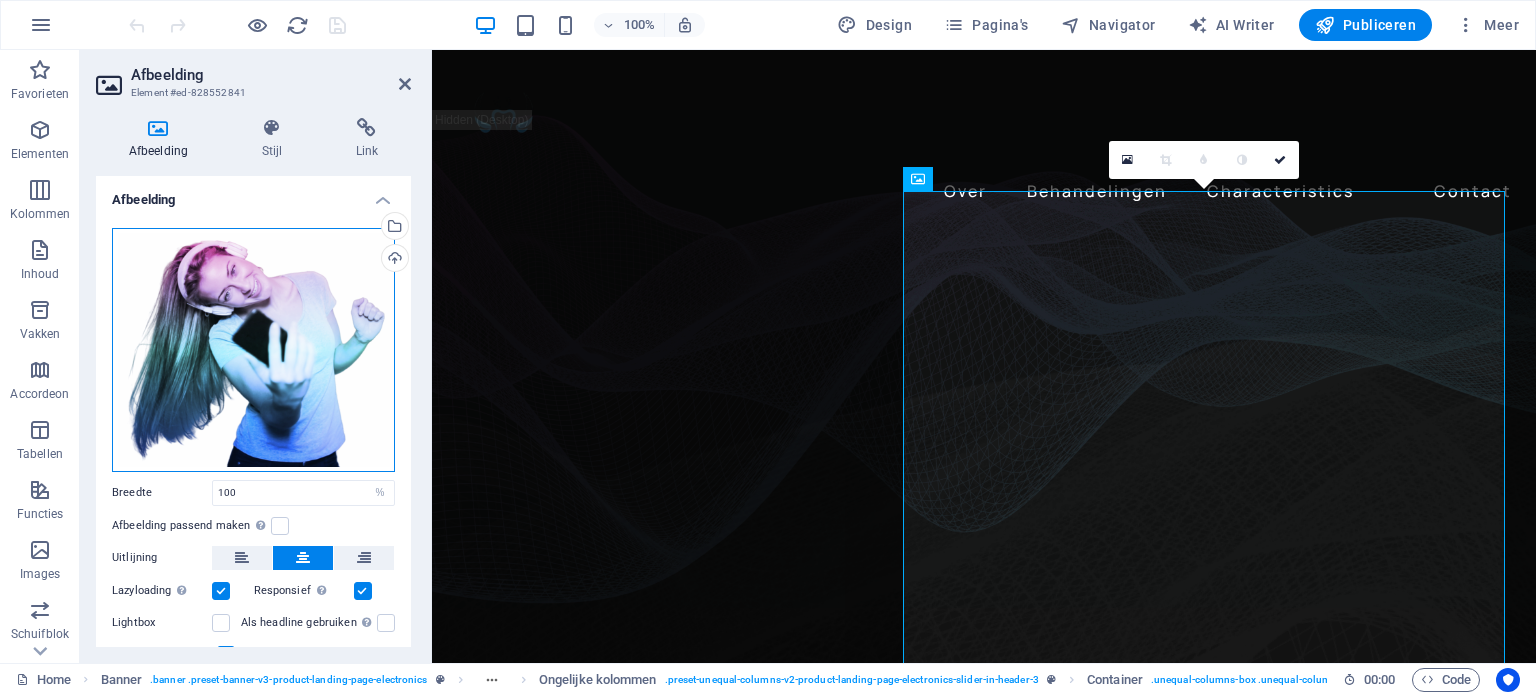 click on "Sleep bestanden hierheen, klik om bestanden te kiezen of  selecteer bestanden uit Bestanden of gebruik onze gratis stockfoto's en video's" at bounding box center (253, 350) 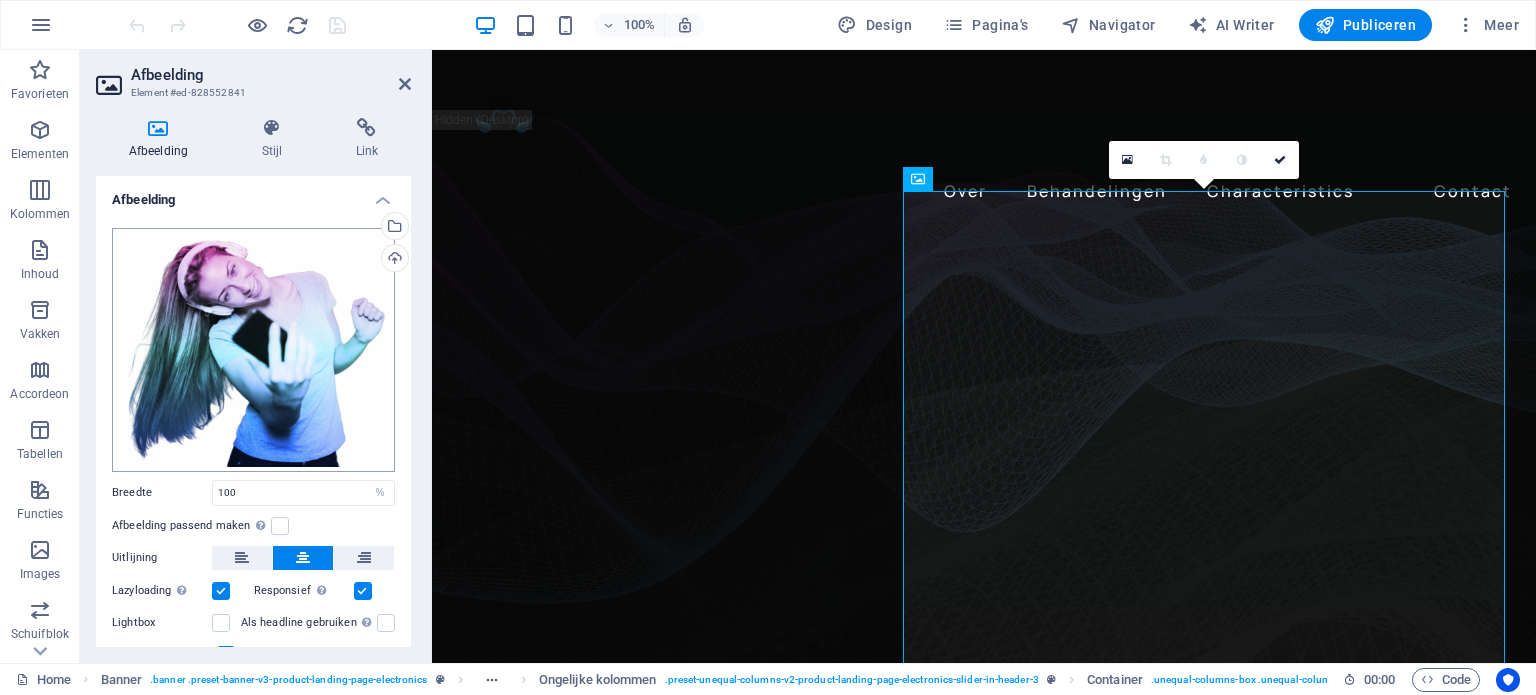 click on "[FIRST] Mondzorg Home (en) Favorieten Elementen Kolommen Inhoud Vakken Accordeon Tabellen Functies Images Schuifblok Koptekst Footer Formulieren Marketing Collecties Afbeelding Element #ed-828552841 Afbeelding Stijl Link Afbeelding Sleep bestanden hierheen, klik om bestanden te kiezen of selecteer bestanden uit Bestanden of gebruik onze gratis stockfoto's en video's Selecteer bestanden uit Bestandsbeheer, stockfoto's, of upload een of meer bestanden Uploaden Breedte 100 Standaard auto px rem % em vh vw Afbeelding passend maken Afbeelding automatisch passen binnen een vaststaande breedte en hoogte Hoogte Standaard auto px Uitlijning Lazyloading Door afbeeldingen pas na de rest van de pagina te laden, voelt de pagina een stuk sneller. Responsief Retina-afbeeldingen en voor smartphones geoptimaliseerde formaten automatisch laden. Lightbox Als headline gebruiken Geoptimaliseerd Positie Richting Aangepast X-verschuiving 50 px rem % vh" at bounding box center [768, 347] 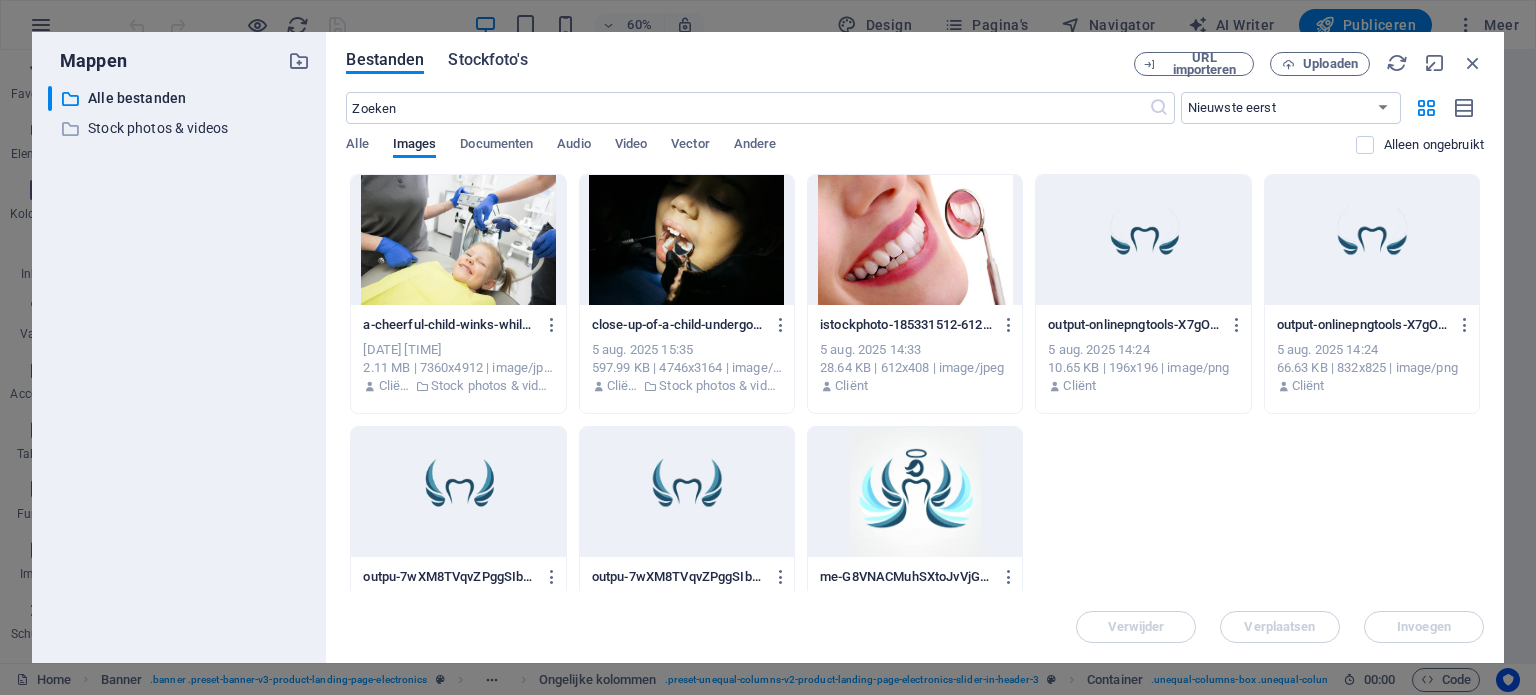 click on "Stockfoto's" at bounding box center (487, 60) 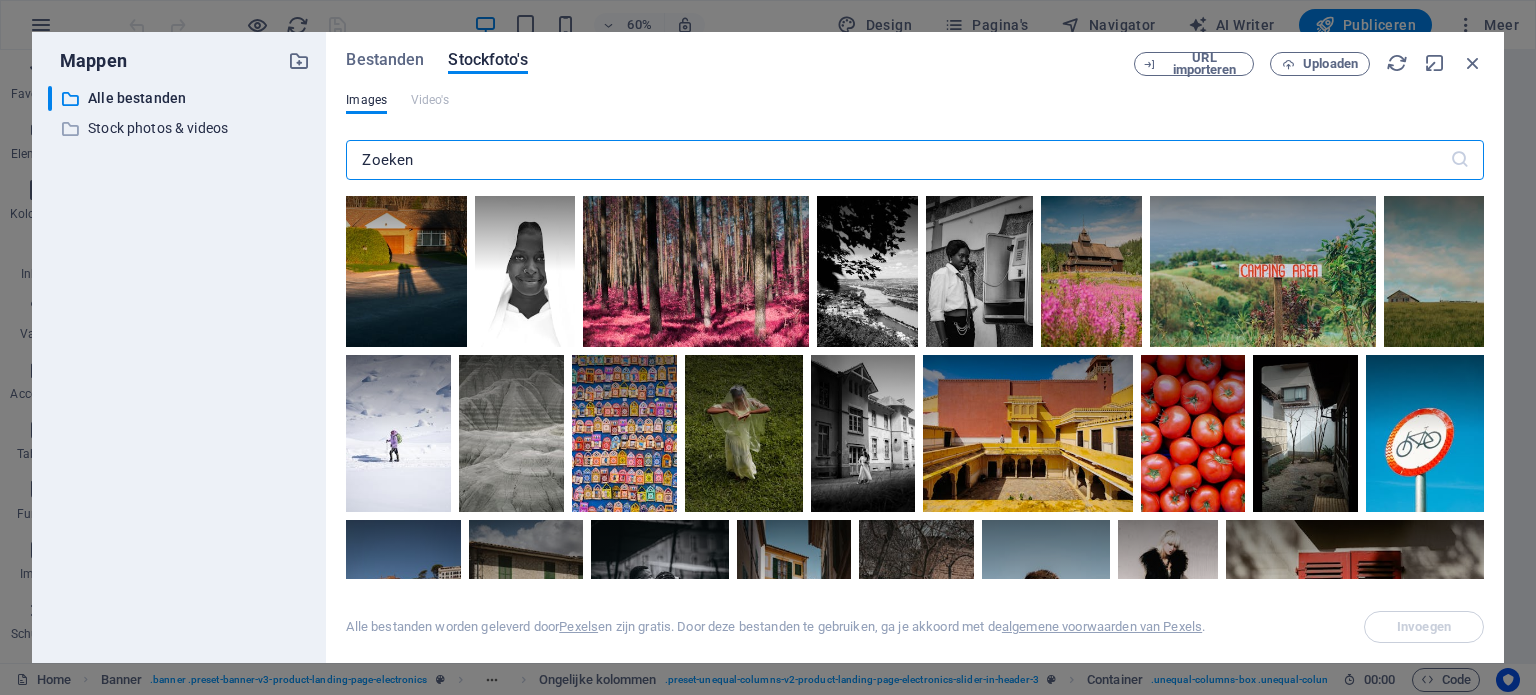 click at bounding box center [897, 160] 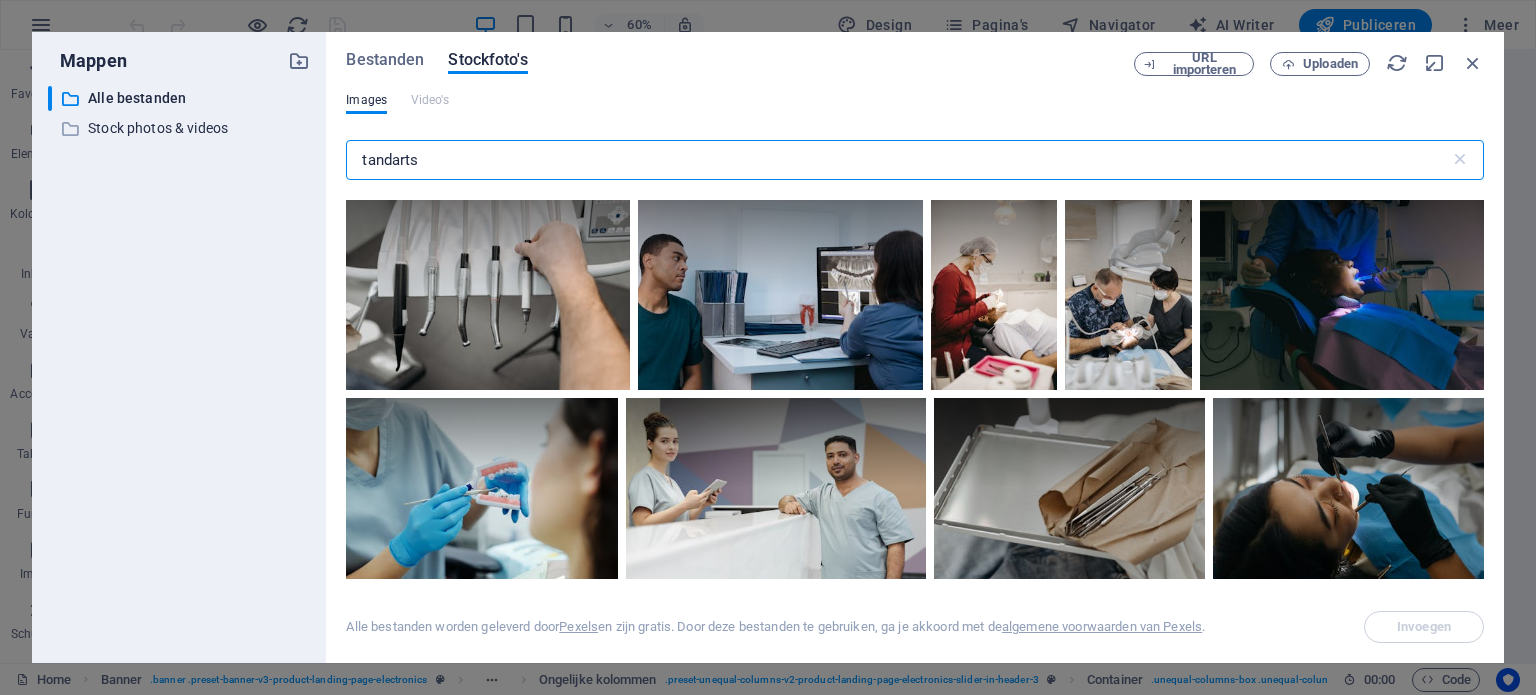 scroll, scrollTop: 2988, scrollLeft: 0, axis: vertical 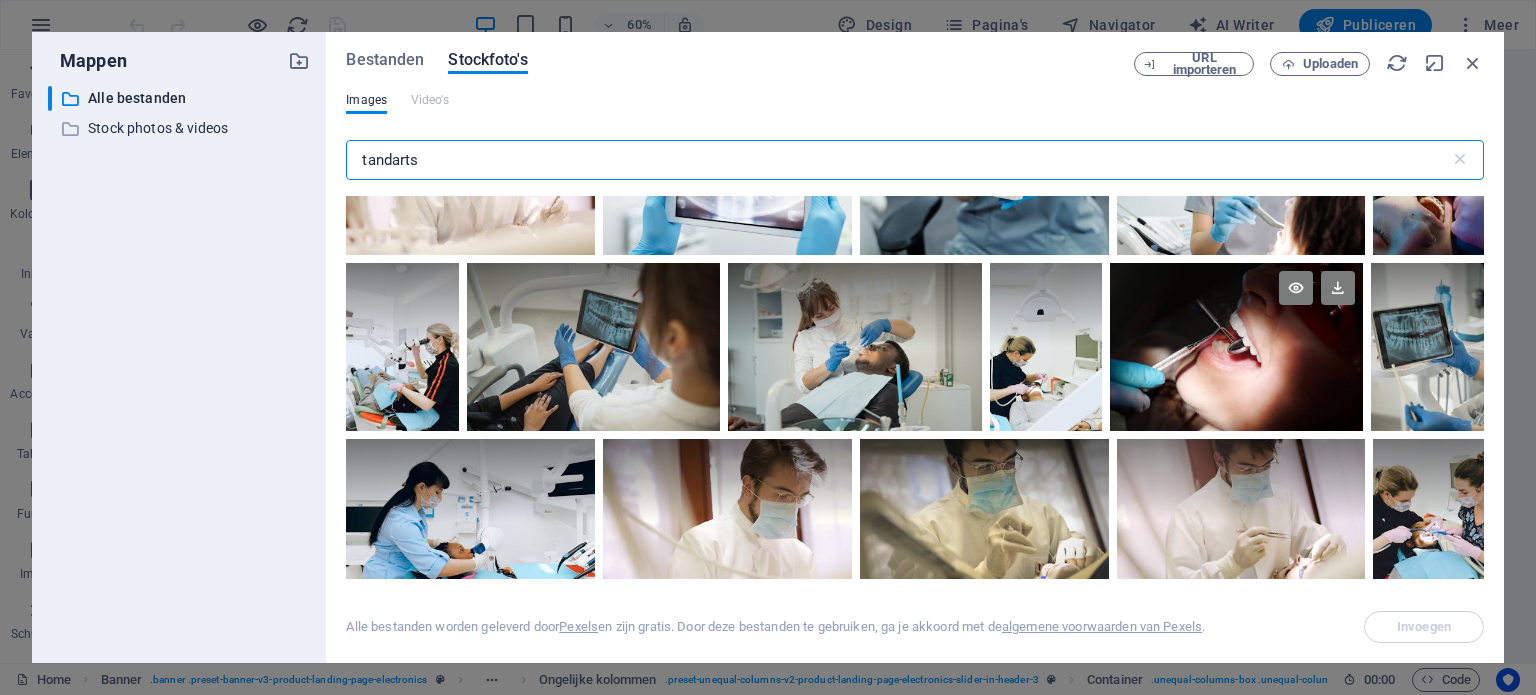 type on "tandarts" 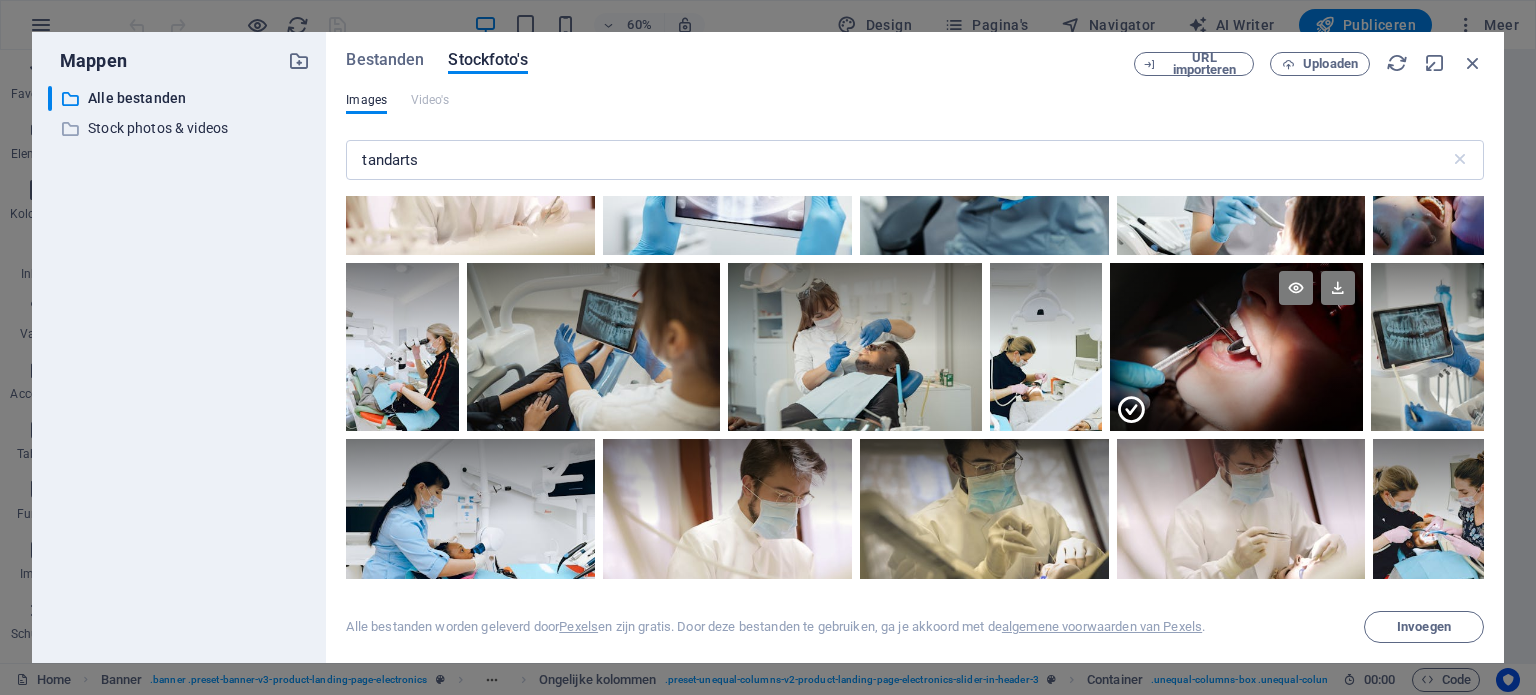 click at bounding box center (1236, 389) 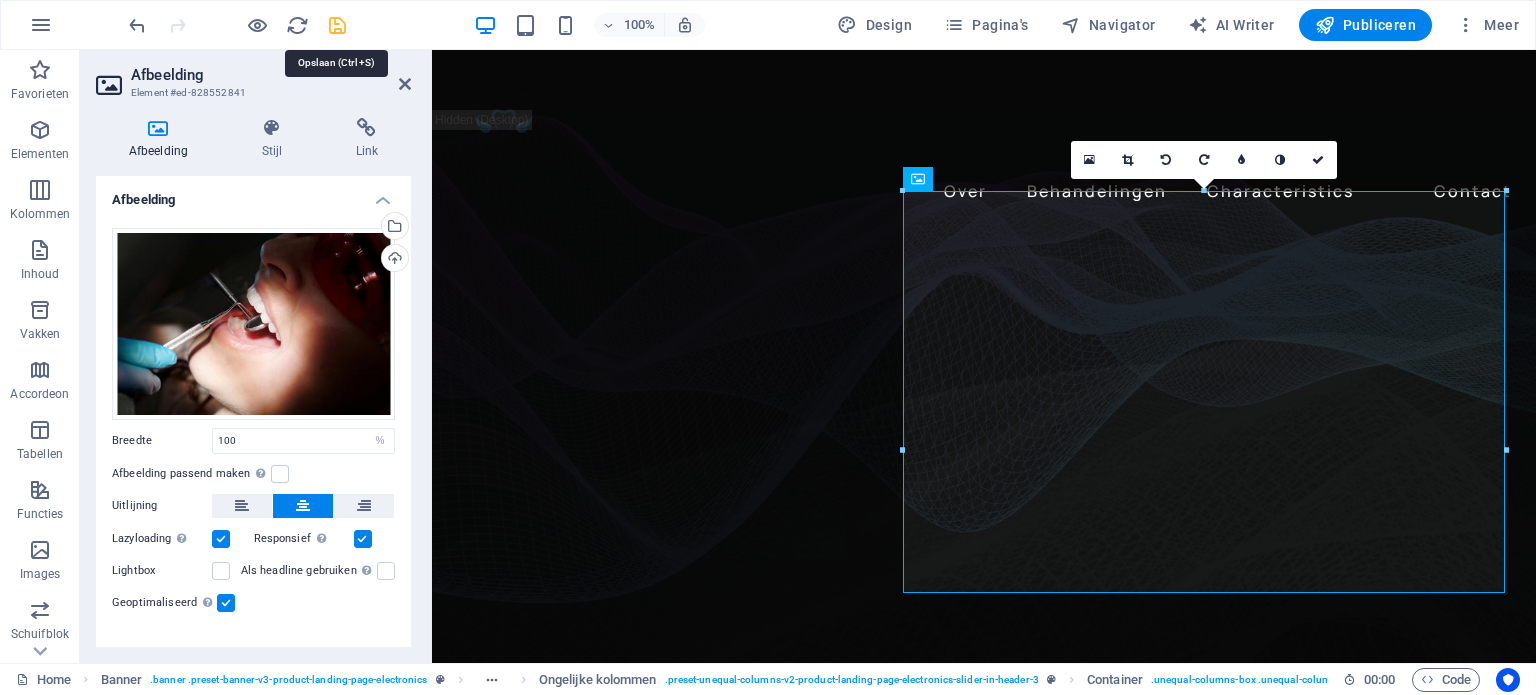click at bounding box center [337, 25] 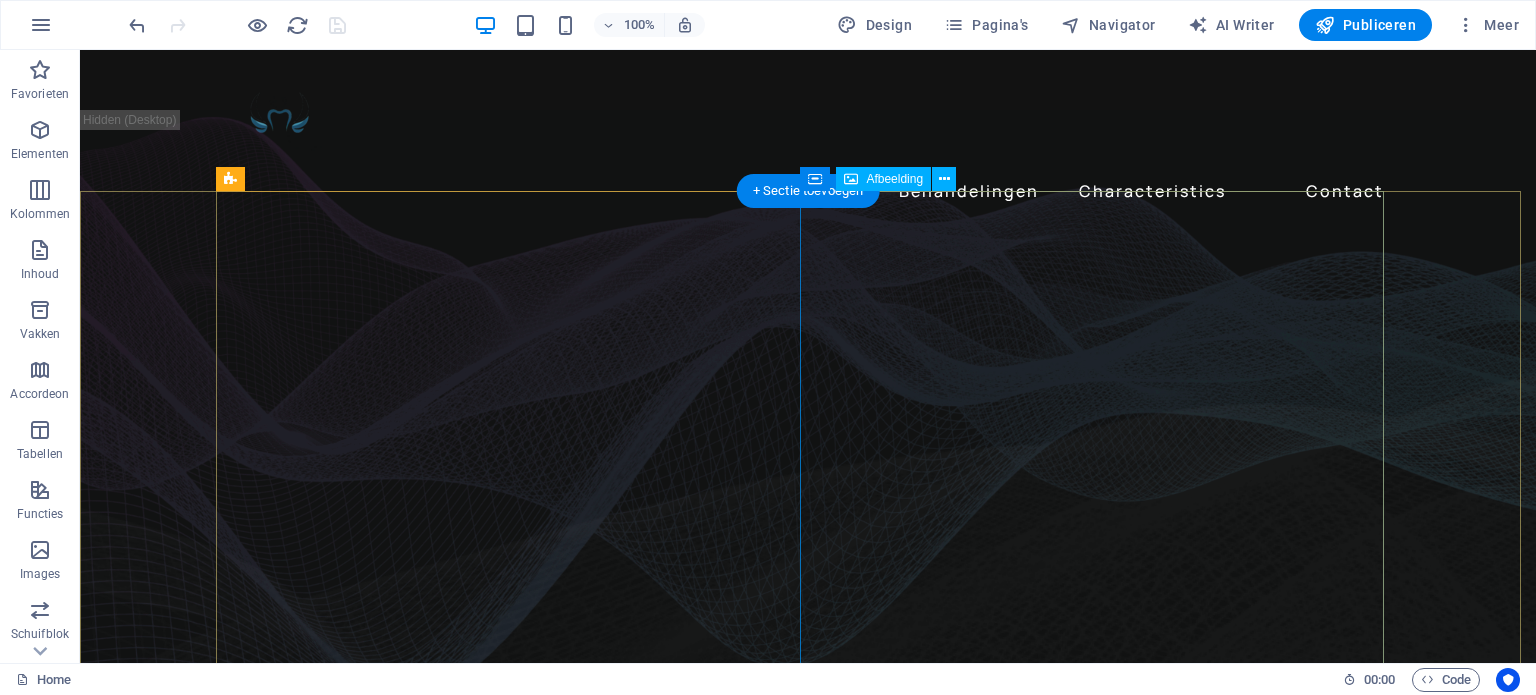 click at bounding box center (-360, 2174) 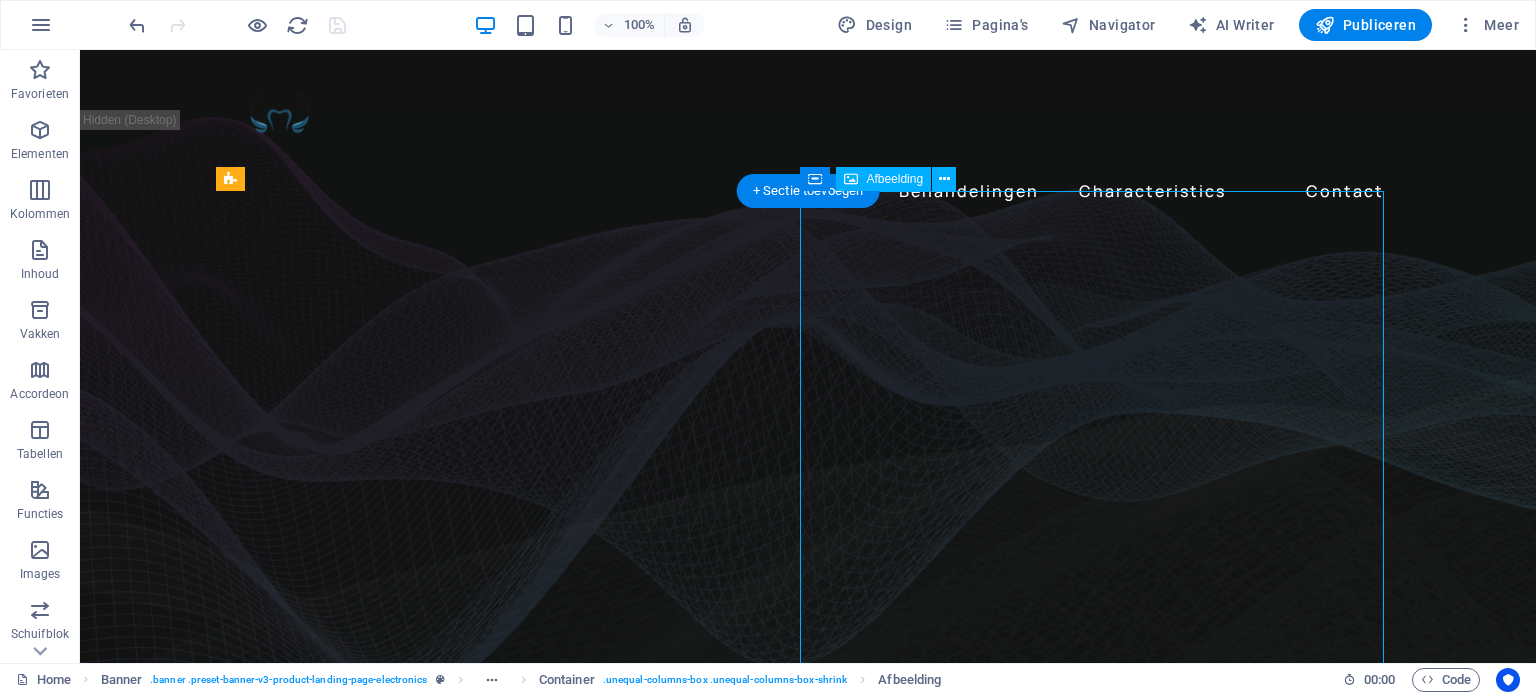 click at bounding box center [-360, 2174] 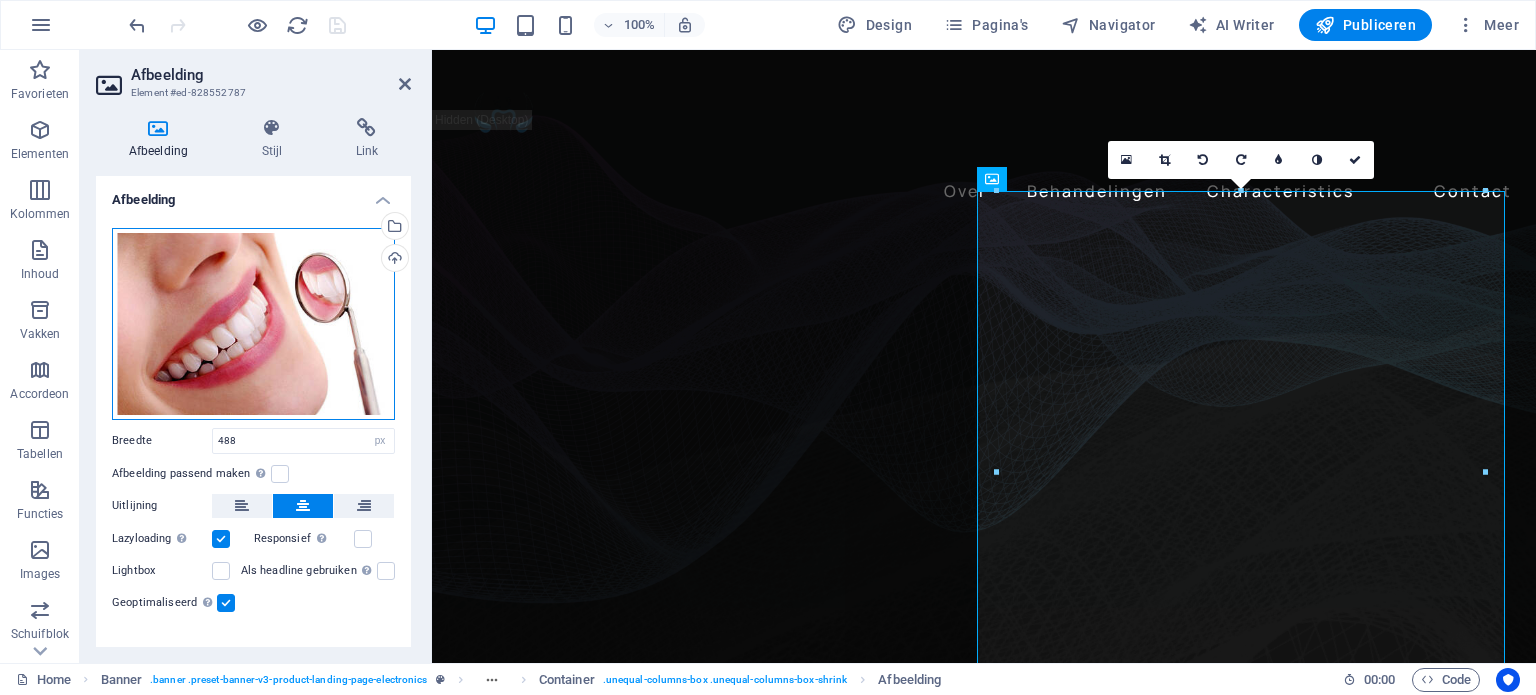 click on "Sleep bestanden hierheen, klik om bestanden te kiezen of  selecteer bestanden uit Bestanden of gebruik onze gratis stockfoto's en video's" at bounding box center [253, 324] 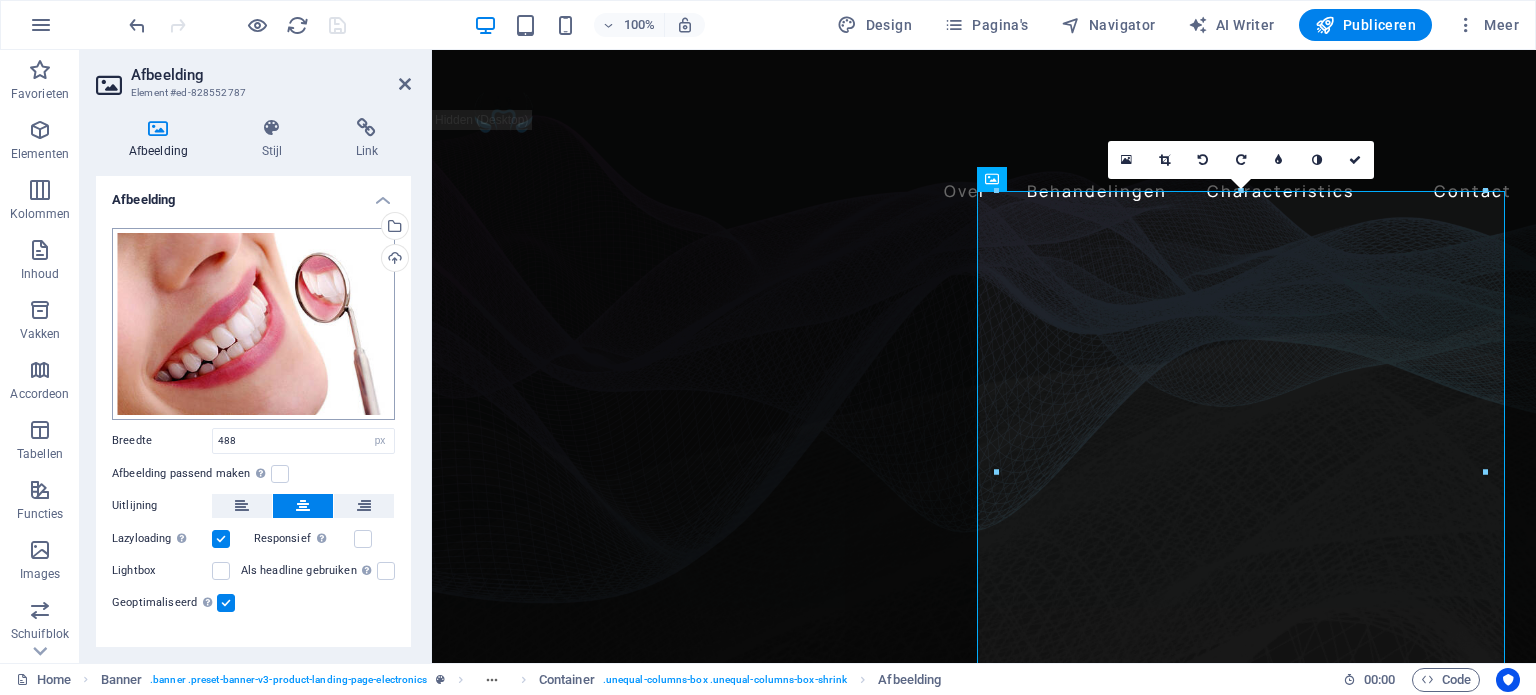 click on "[FIRST] Mondzorg Home (en) Favorieten Elementen Kolommen Inhoud Vakken Accordeon Tabellen Functies Images Schuifblok Koptekst Footer Formulieren Marketing Collecties Afbeelding Element #ed-828552787 Afbeelding Stijl Link Afbeelding Sleep bestanden hierheen, klik om bestanden te kiezen of selecteer bestanden uit Bestanden of gebruik onze gratis stockfoto's en video's Selecteer bestanden uit Bestandsbeheer, stockfoto's, of upload een of meer bestanden Uploaden Breedte 488 Standaard auto px rem % em vh vw Afbeelding passend maken Afbeelding automatisch passen binnen een vaststaande breedte en hoogte Hoogte Standaard auto px Uitlijning Lazyloading Door afbeeldingen pas na de rest van de pagina te laden, voelt de pagina een stuk sneller. Responsief Retina-afbeeldingen en voor smartphones geoptimaliseerde formaten automatisch laden. Lightbox Als headline gebruiken Geoptimaliseerd Positie Richting Aangepast X-verschuiving 50 px rem % vh" at bounding box center [768, 347] 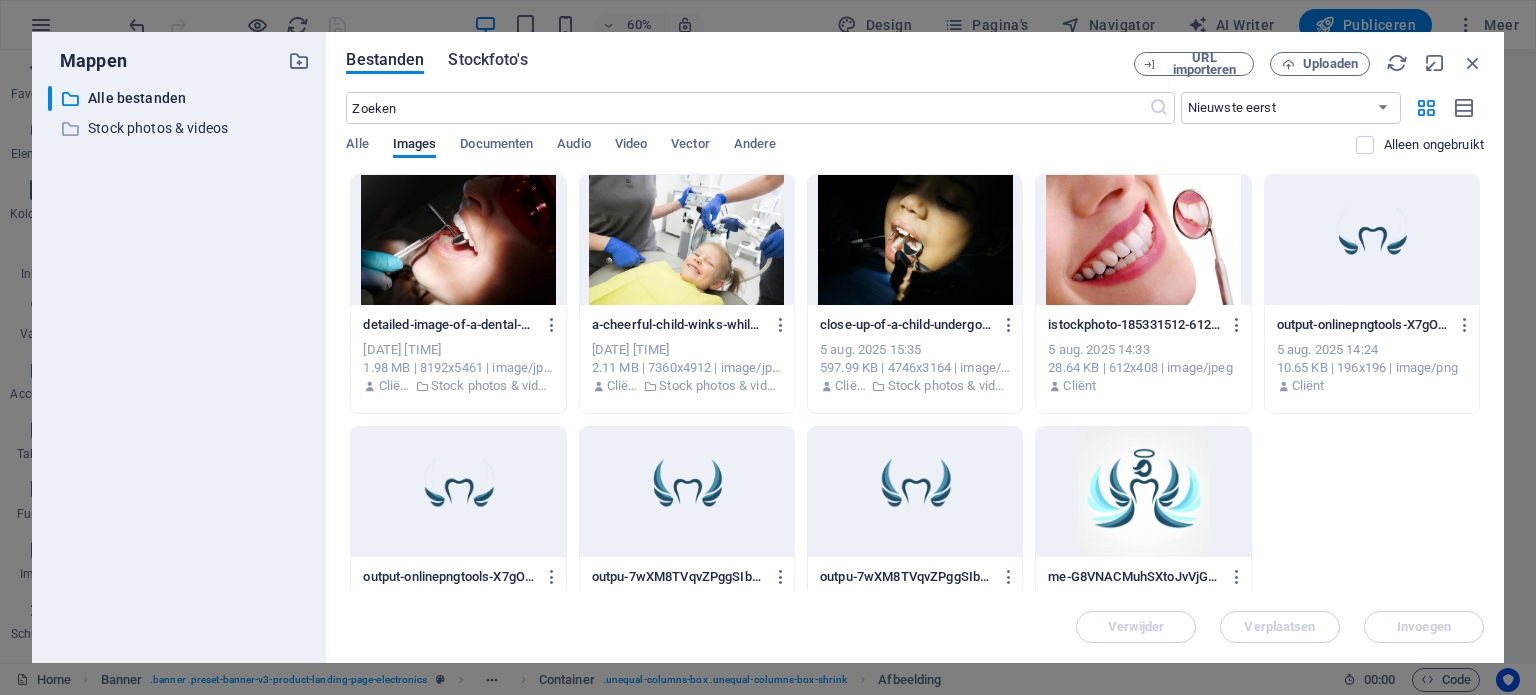 click on "Stockfoto's" at bounding box center (487, 60) 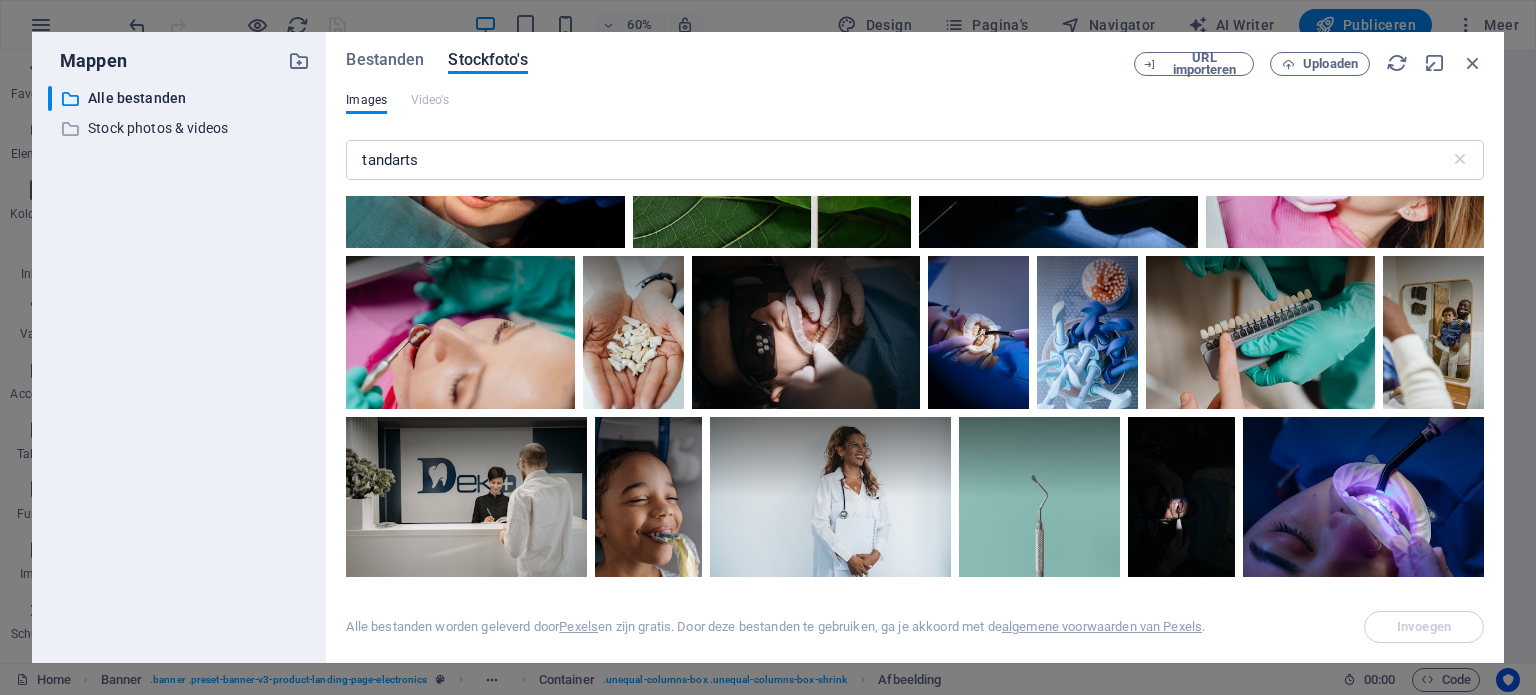 scroll, scrollTop: 7023, scrollLeft: 0, axis: vertical 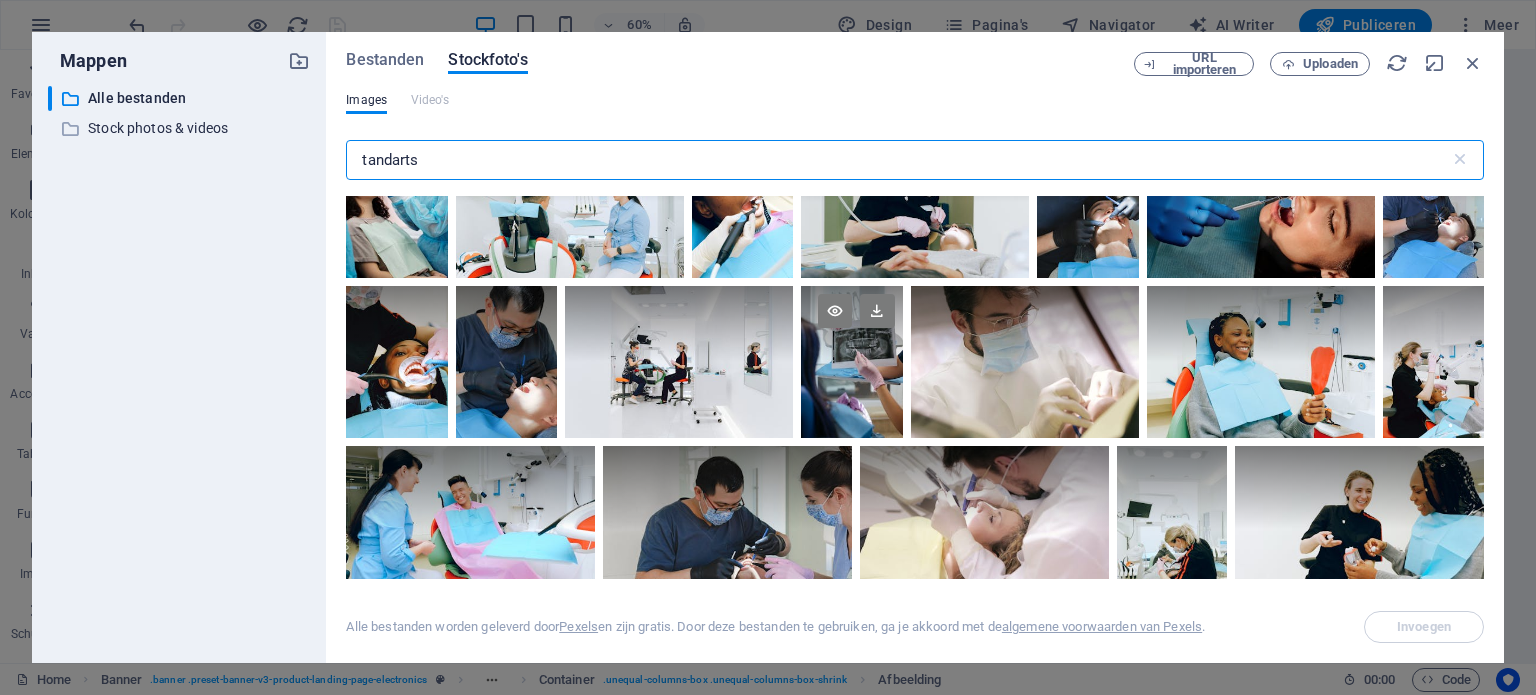 click at bounding box center [851, 324] 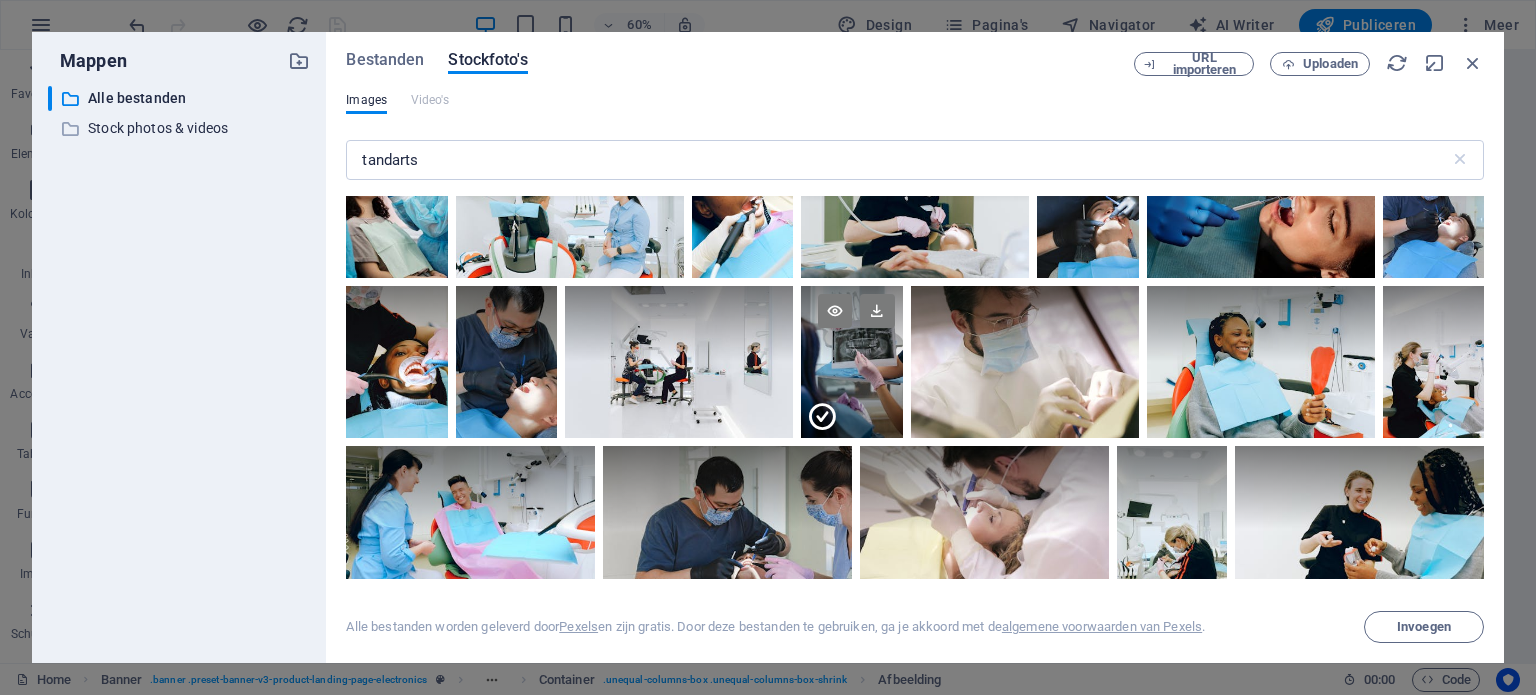 click at bounding box center (851, 324) 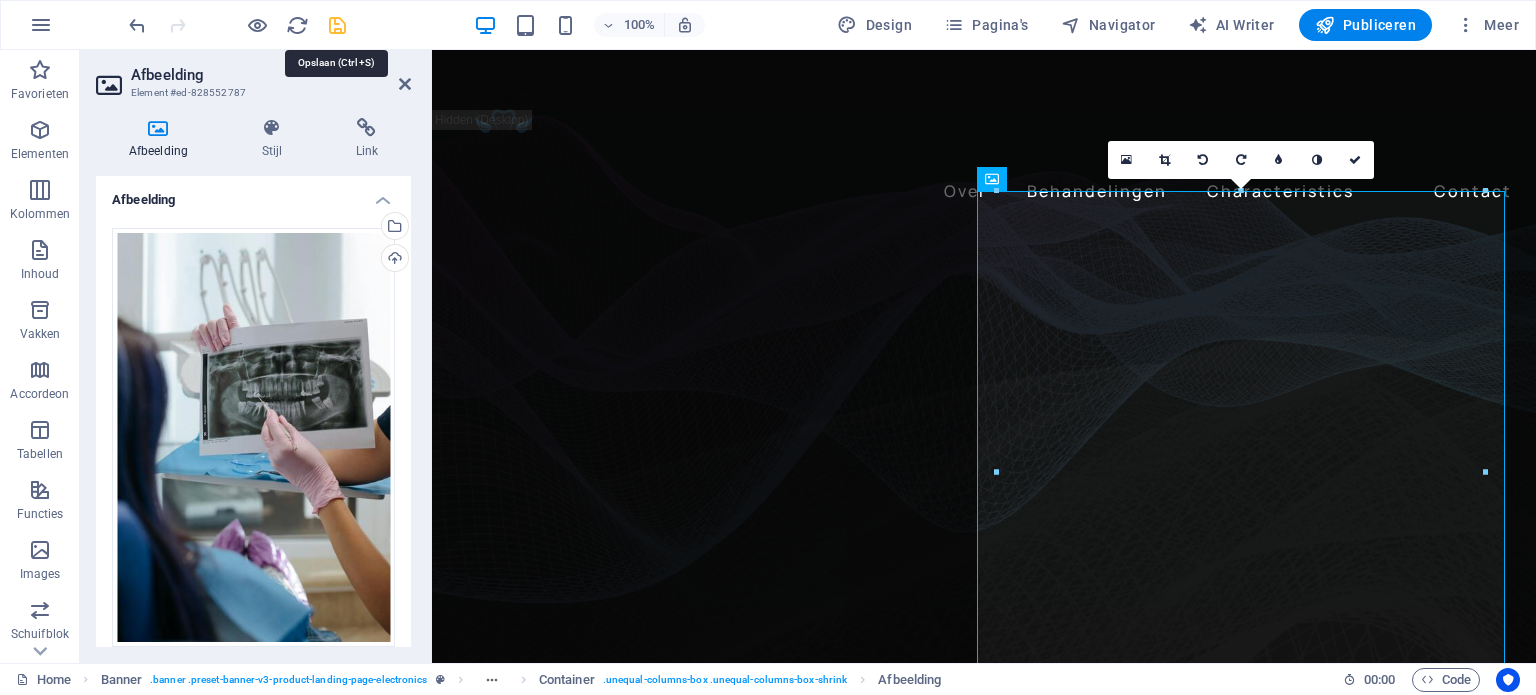 click at bounding box center (337, 25) 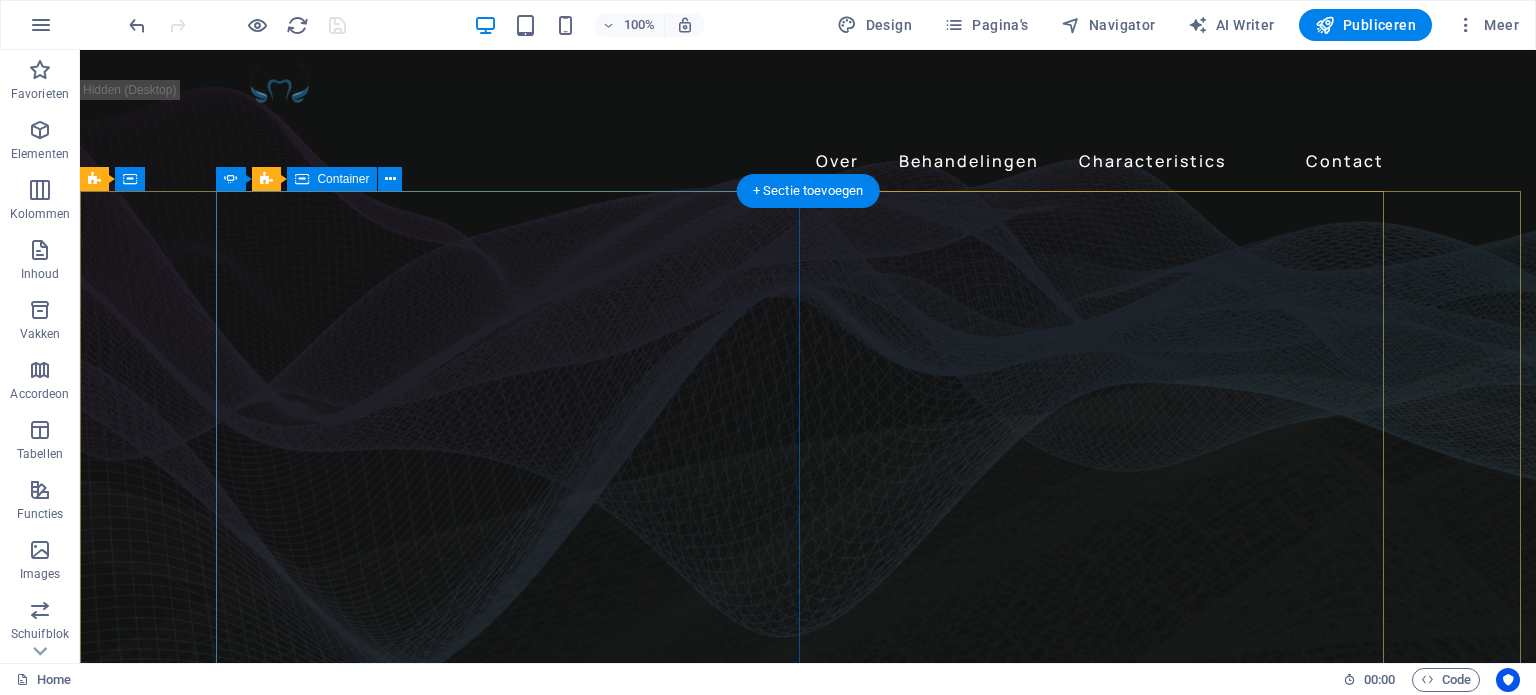 scroll, scrollTop: 0, scrollLeft: 0, axis: both 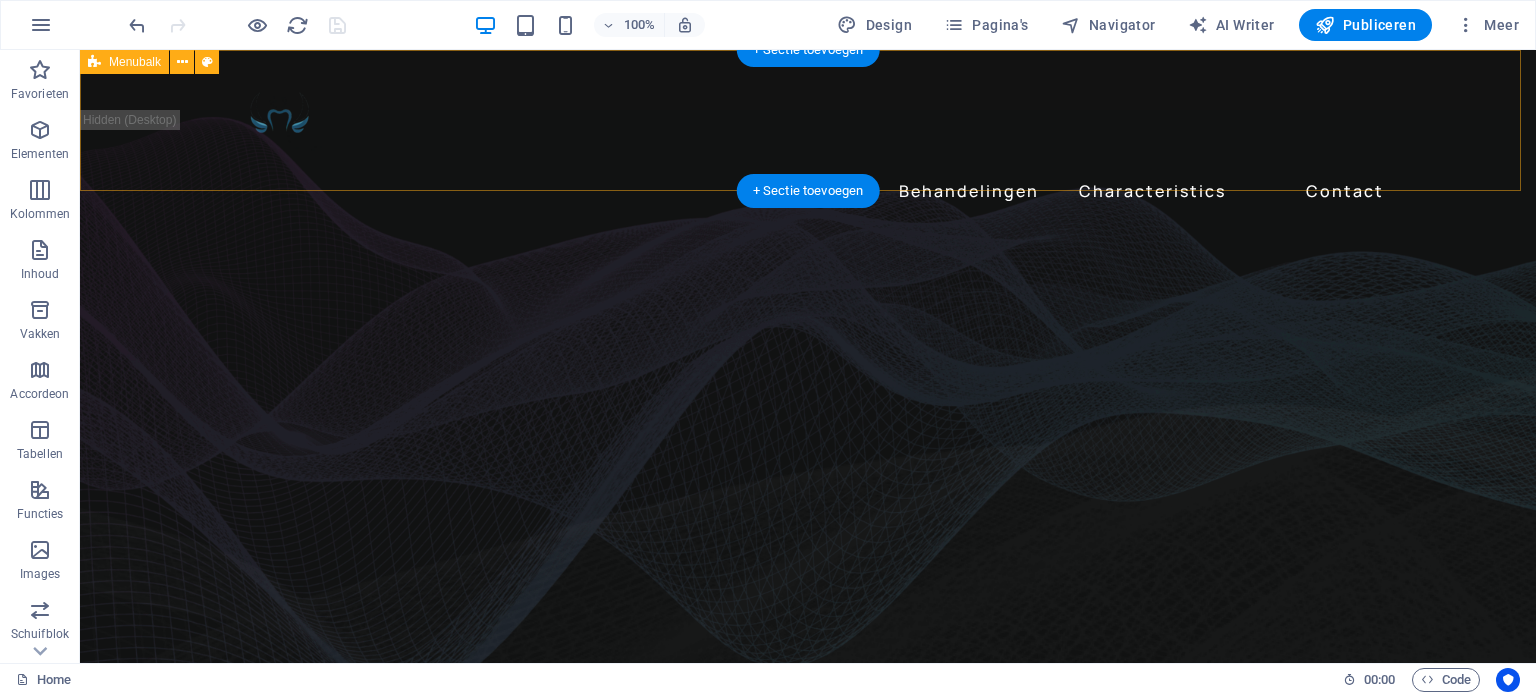 click on "Over Behandelingen Characteristics Contact" at bounding box center [808, 136] 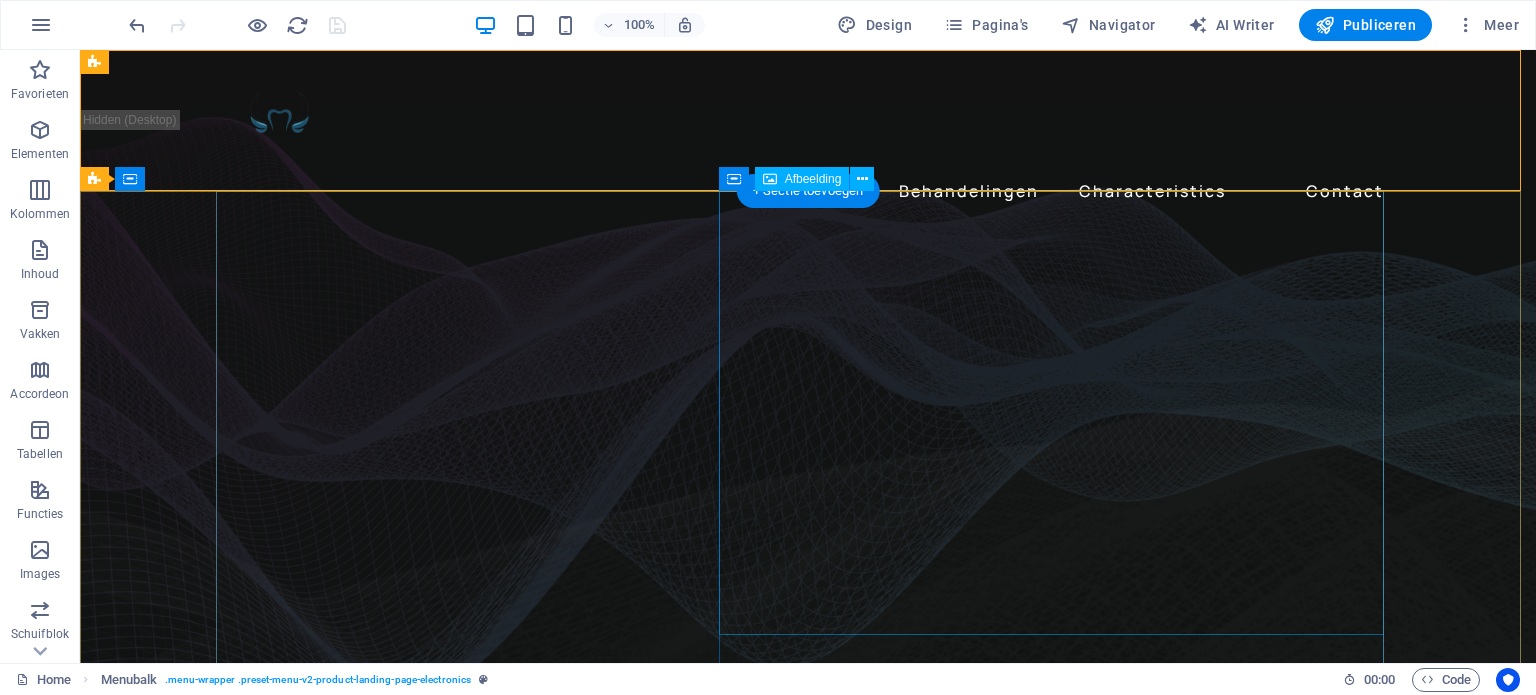 click at bounding box center (-1528, 3094) 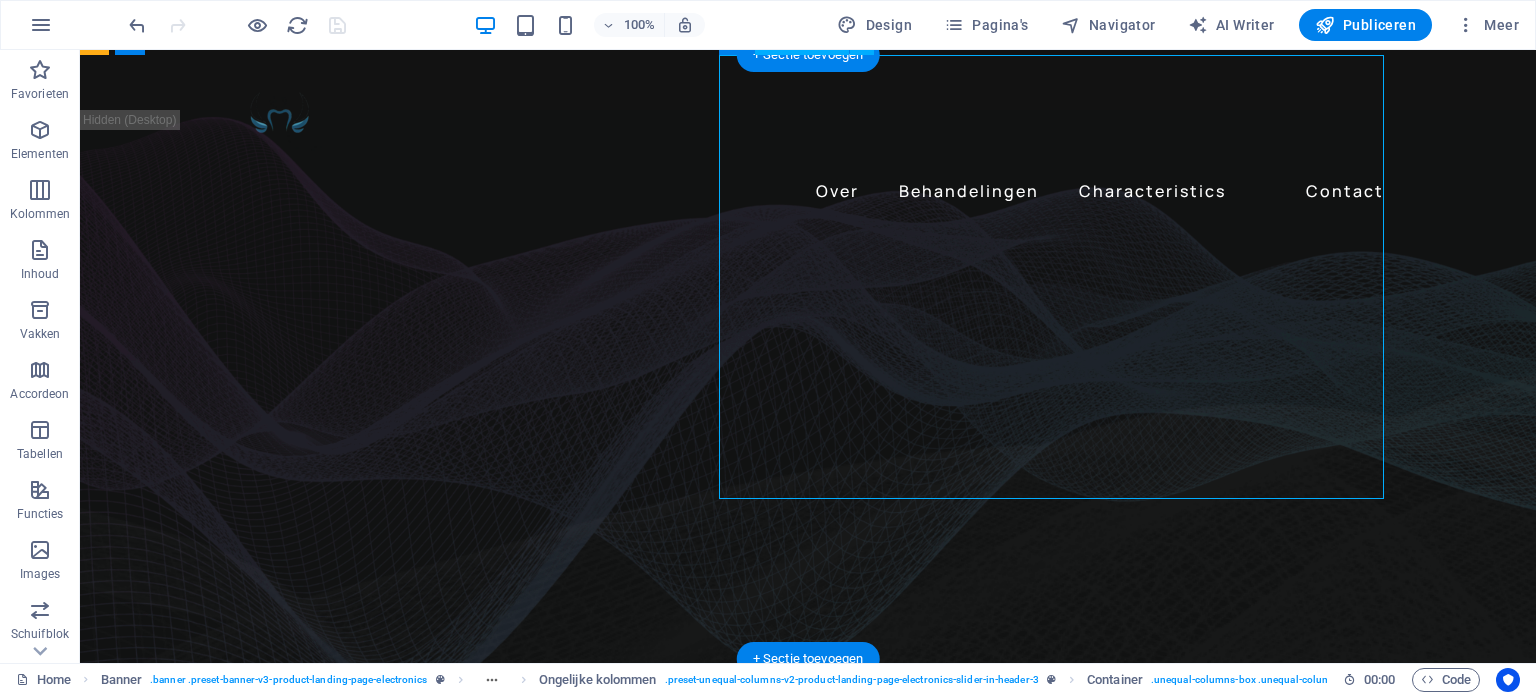 scroll, scrollTop: 136, scrollLeft: 0, axis: vertical 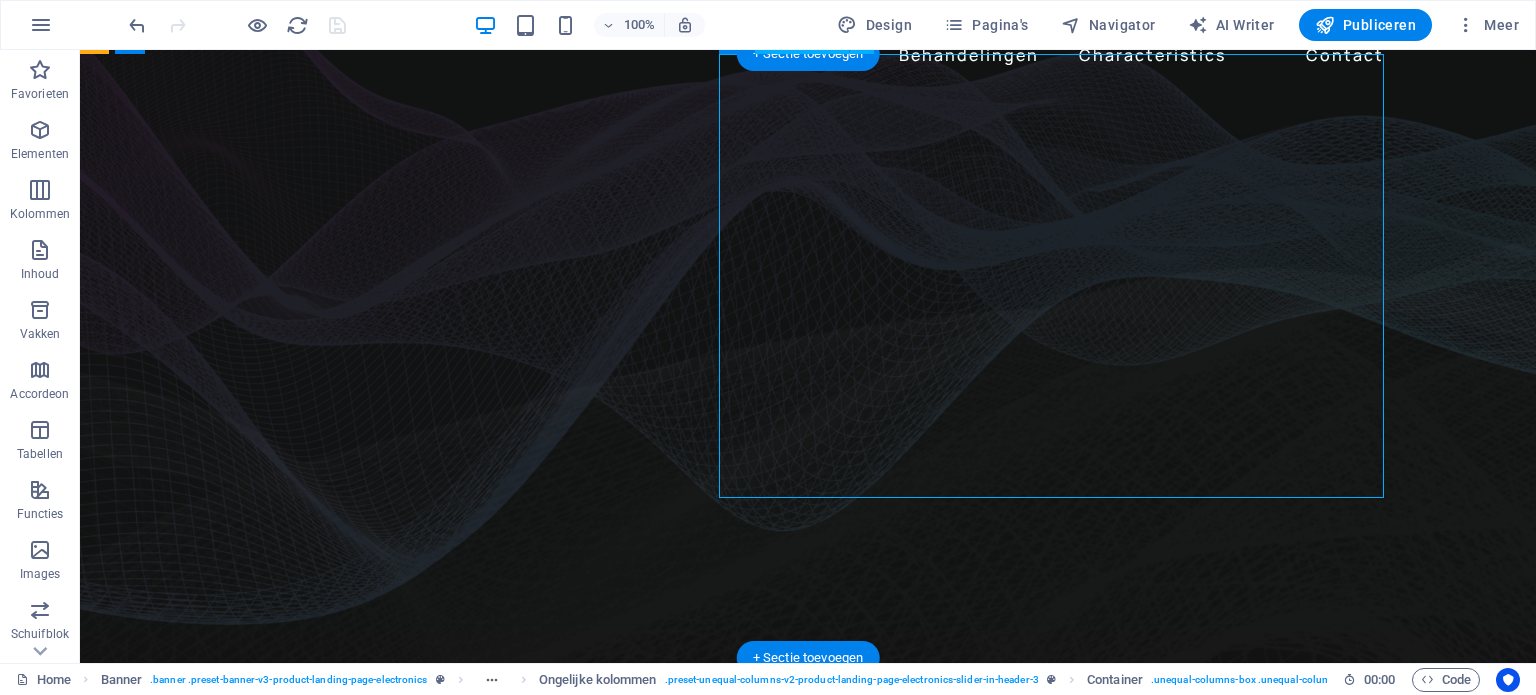 click at bounding box center [-1528, 2958] 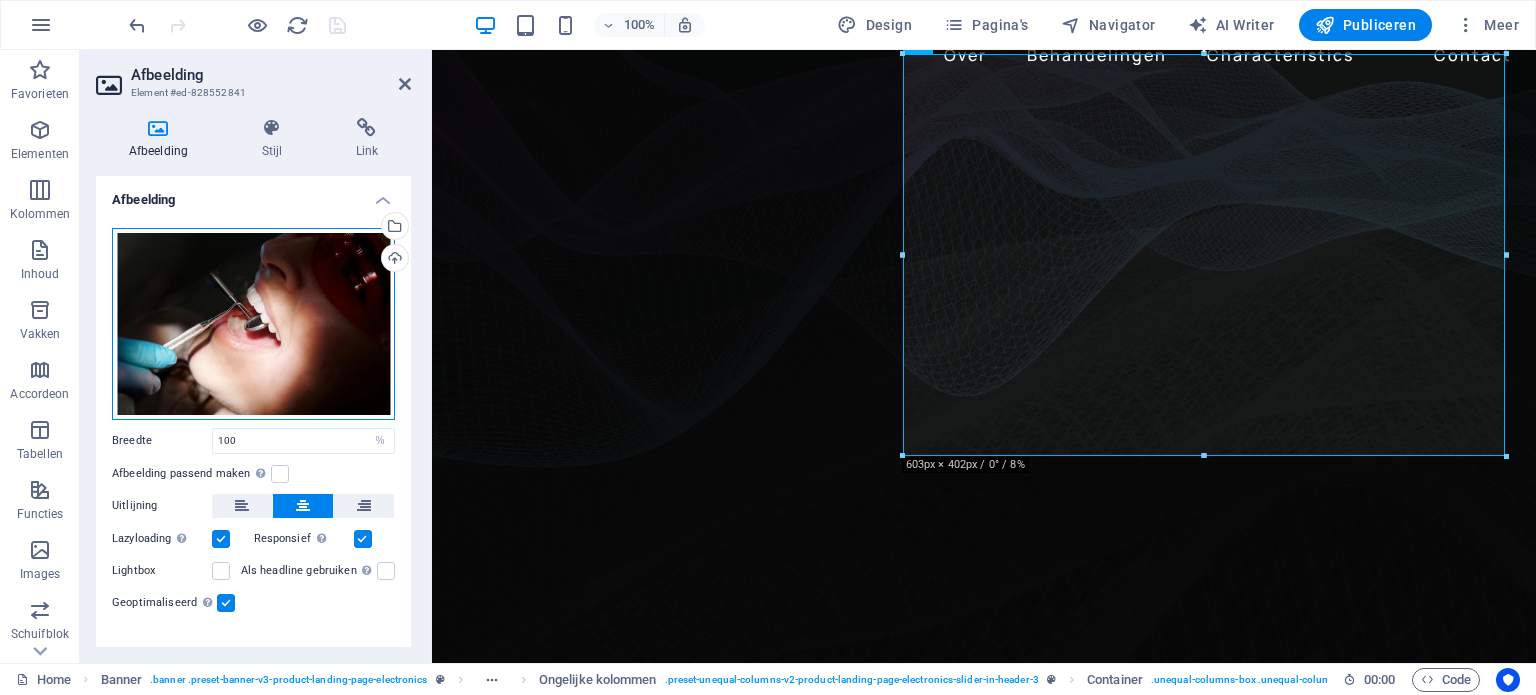 click on "Sleep bestanden hierheen, klik om bestanden te kiezen of  selecteer bestanden uit Bestanden of gebruik onze gratis stockfoto's en video's" at bounding box center (253, 324) 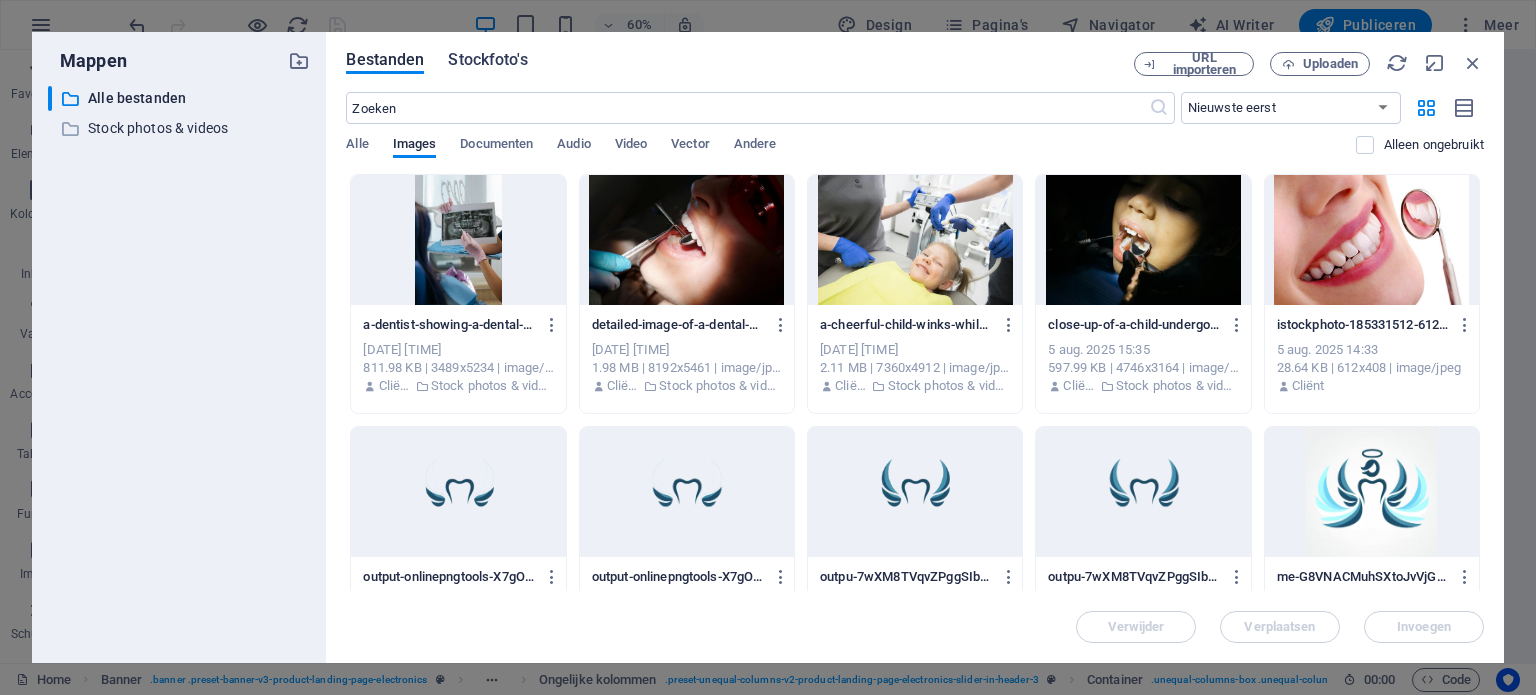 click on "Stockfoto's" at bounding box center [487, 60] 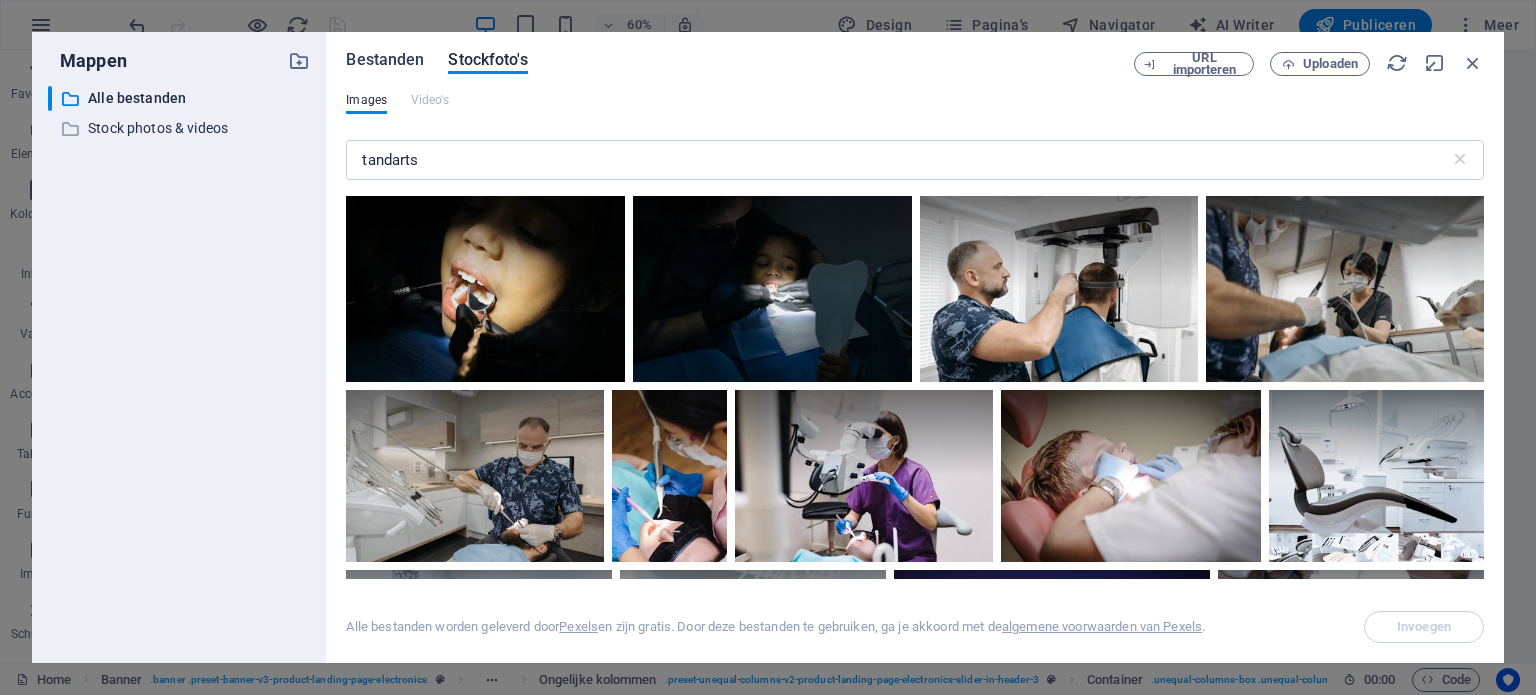 click on "Bestanden" at bounding box center [385, 60] 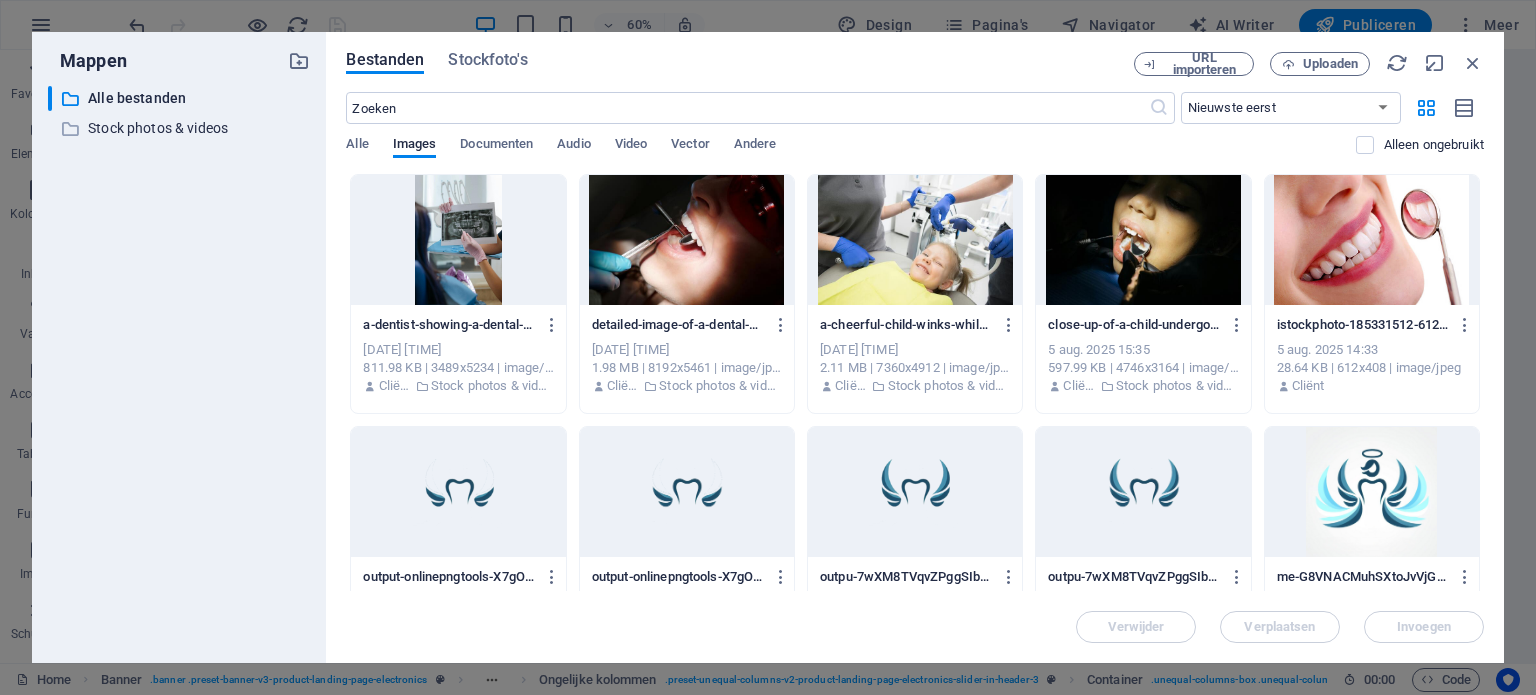 click at bounding box center (915, 240) 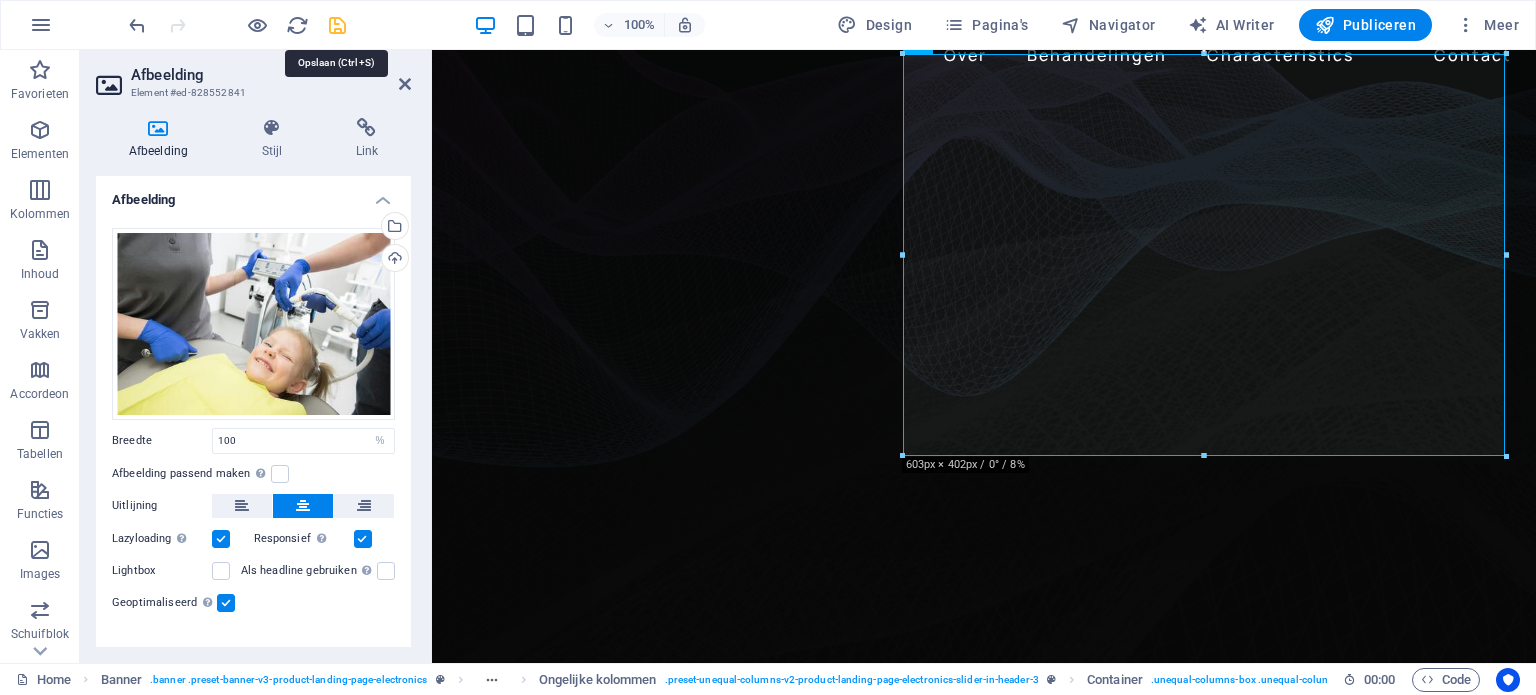 click at bounding box center [337, 25] 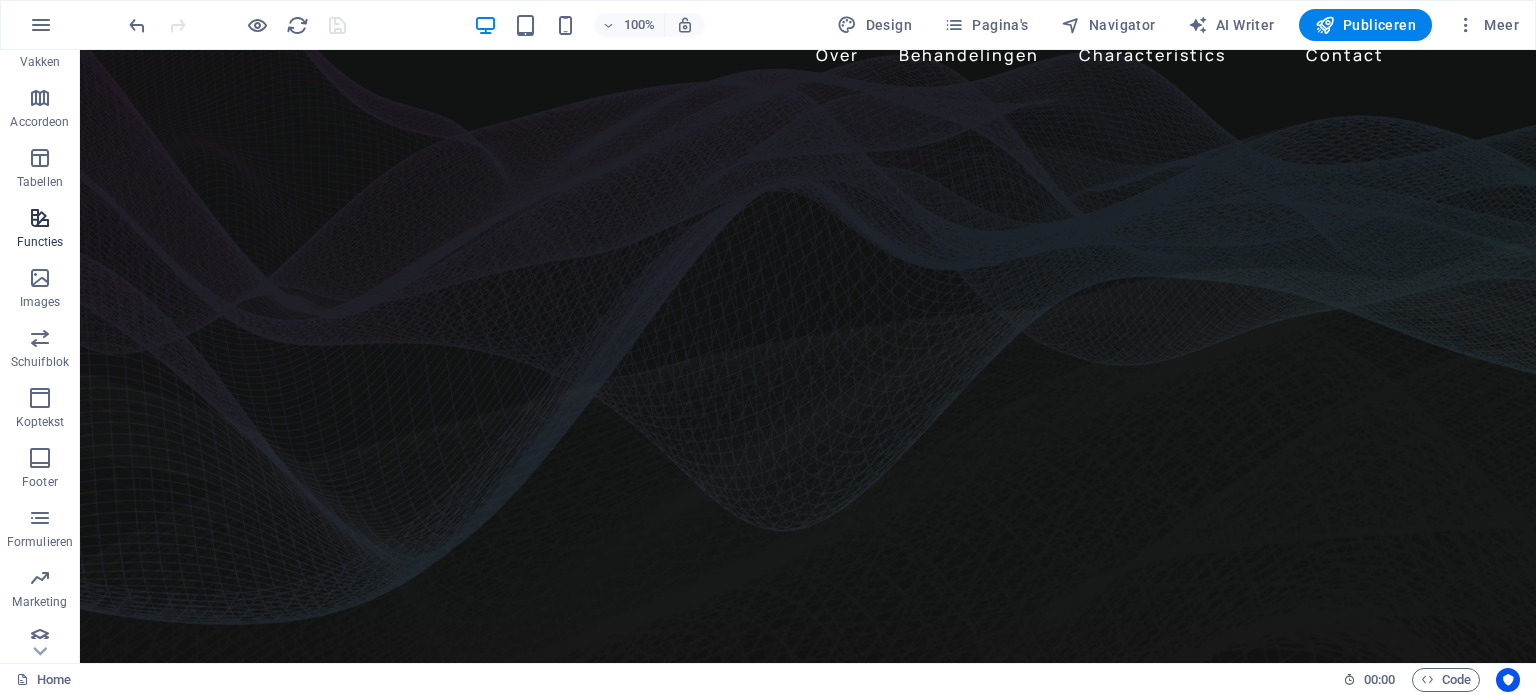 scroll, scrollTop: 286, scrollLeft: 0, axis: vertical 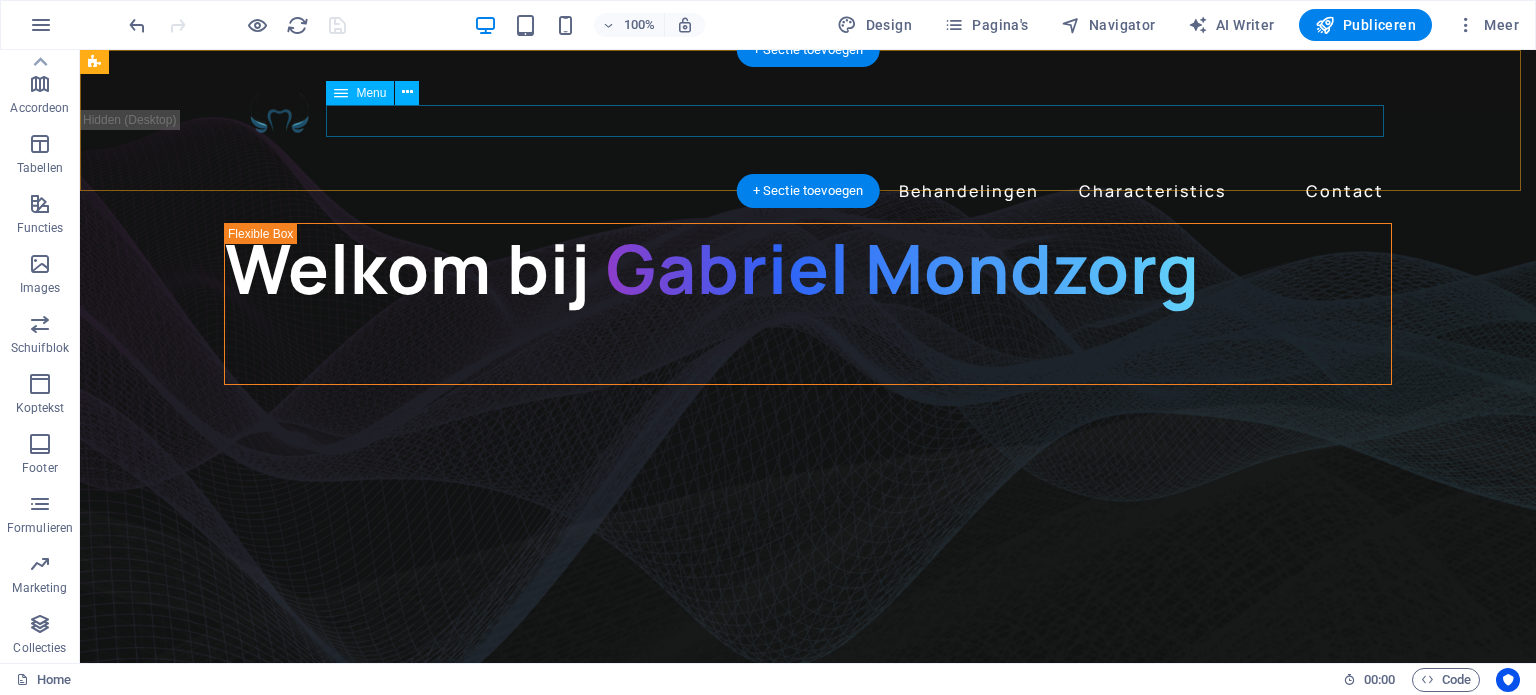 click on "Over Behandelingen Characteristics Contact" at bounding box center (808, 191) 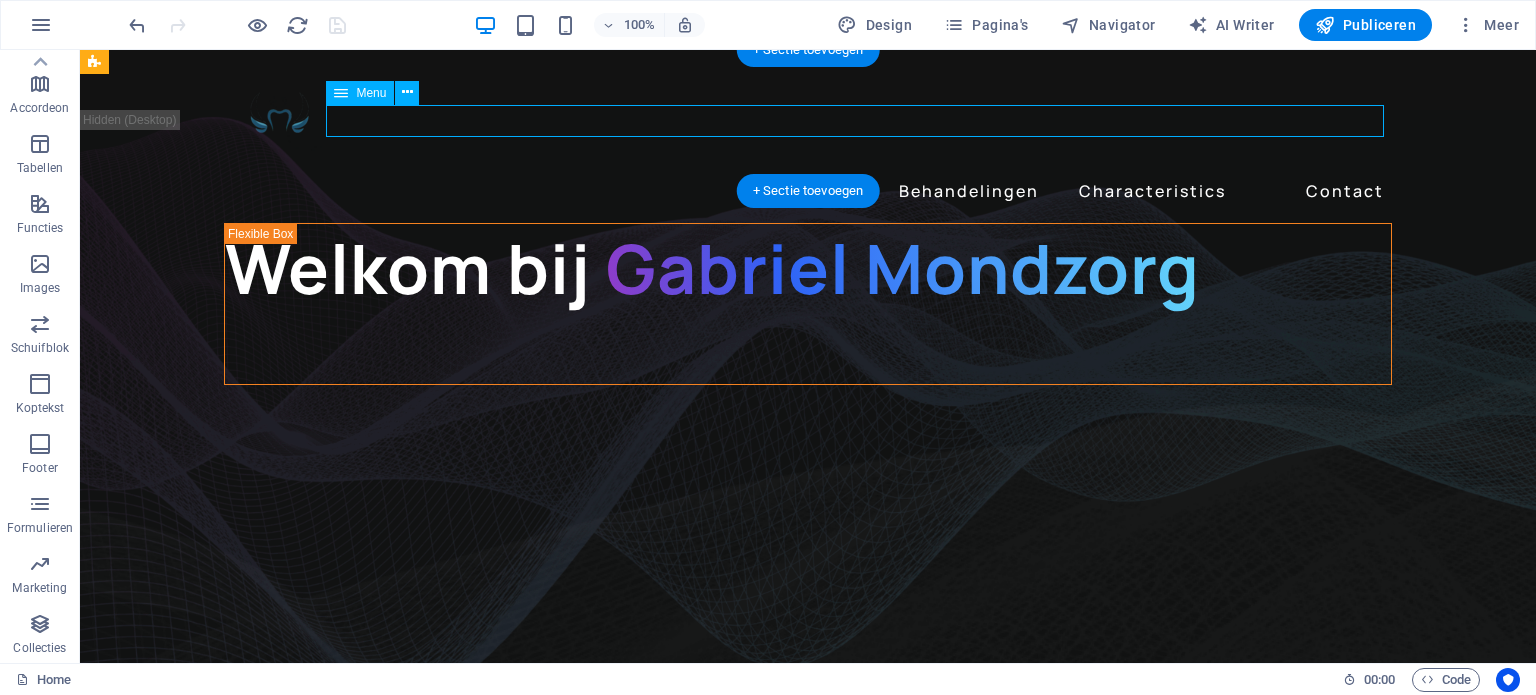 click on "Over Behandelingen Characteristics Contact" at bounding box center (808, 191) 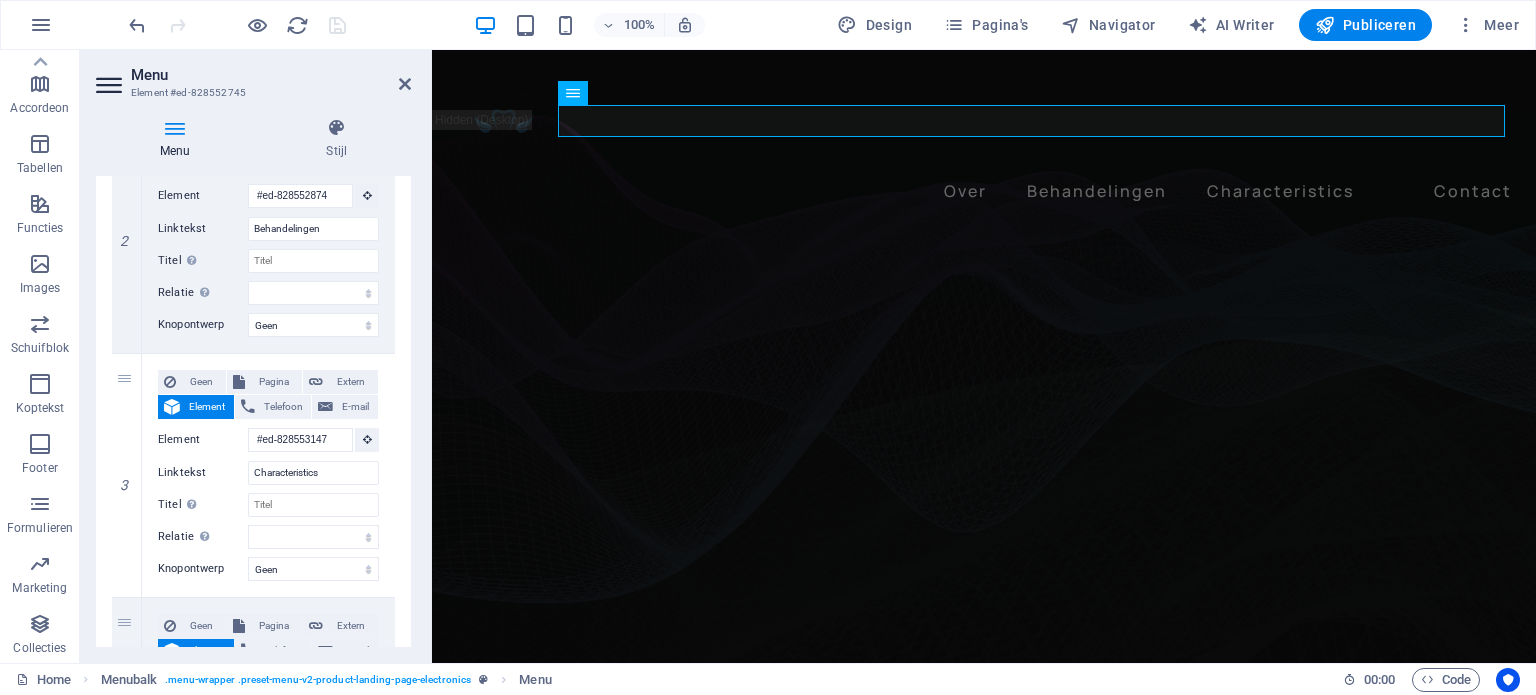 scroll, scrollTop: 500, scrollLeft: 0, axis: vertical 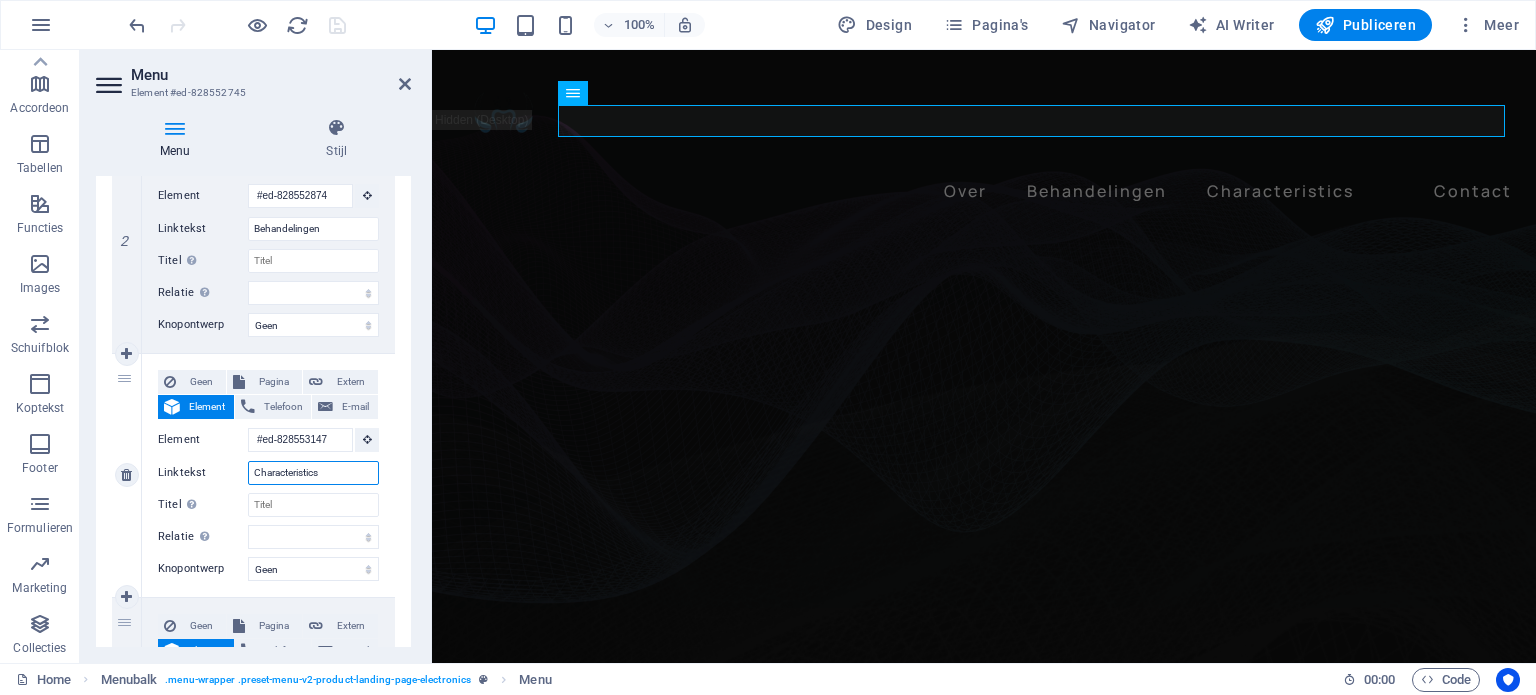 click on "Characteristics" at bounding box center [313, 473] 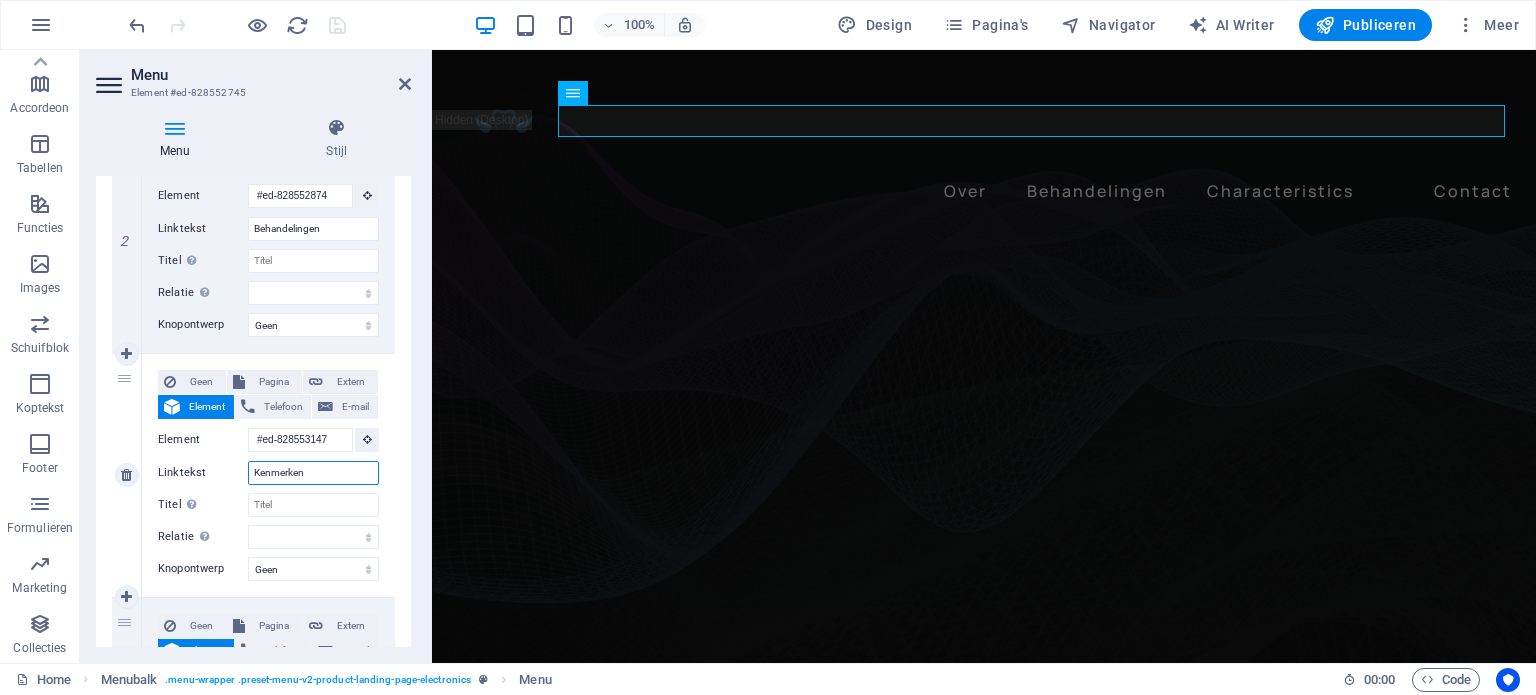 select 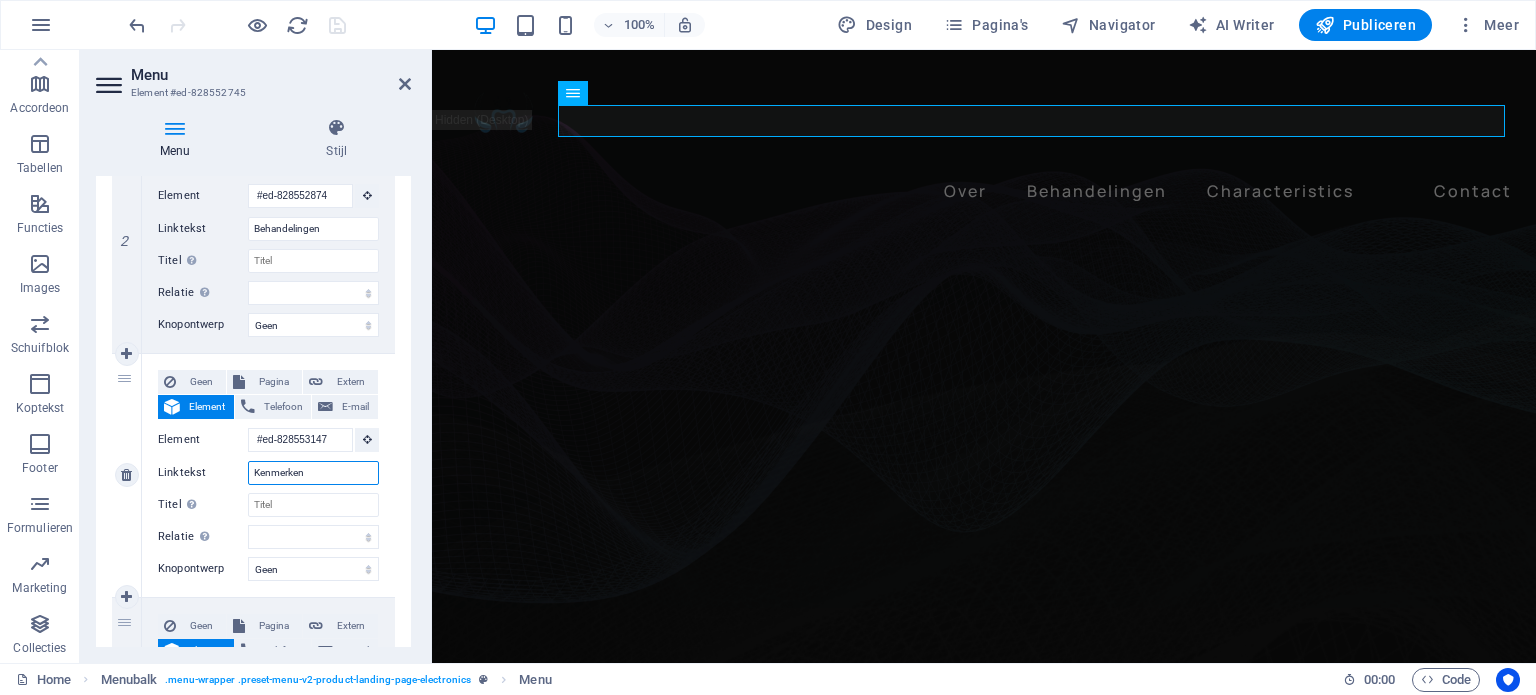 select 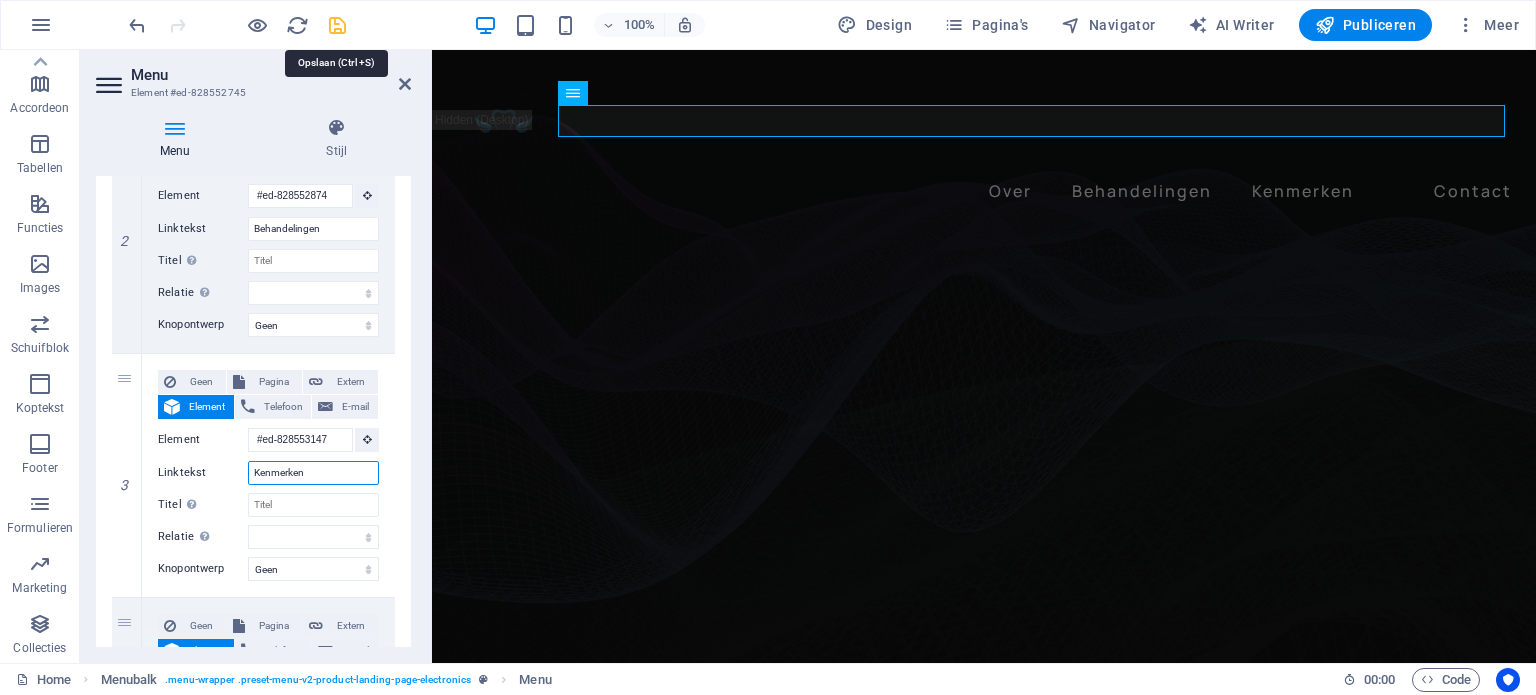 type on "Kenmerken" 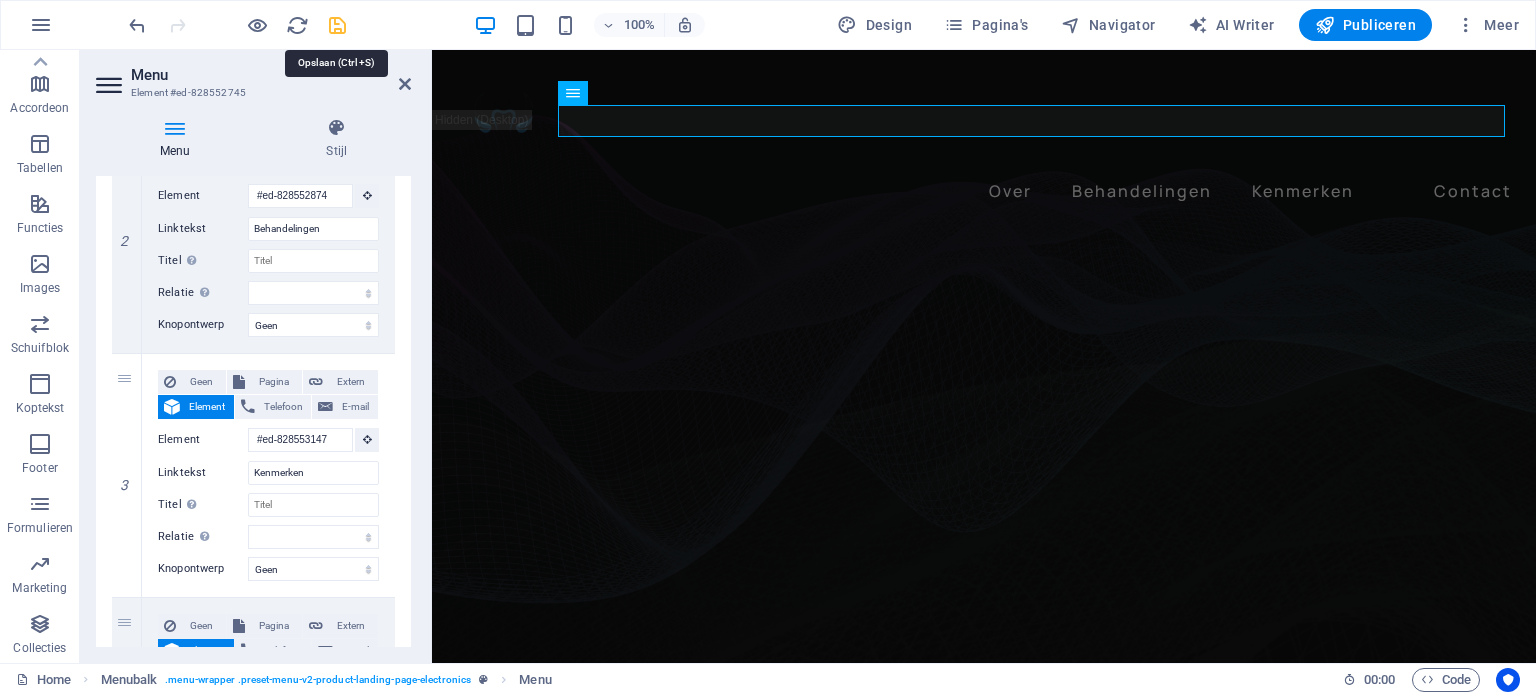 click at bounding box center [337, 25] 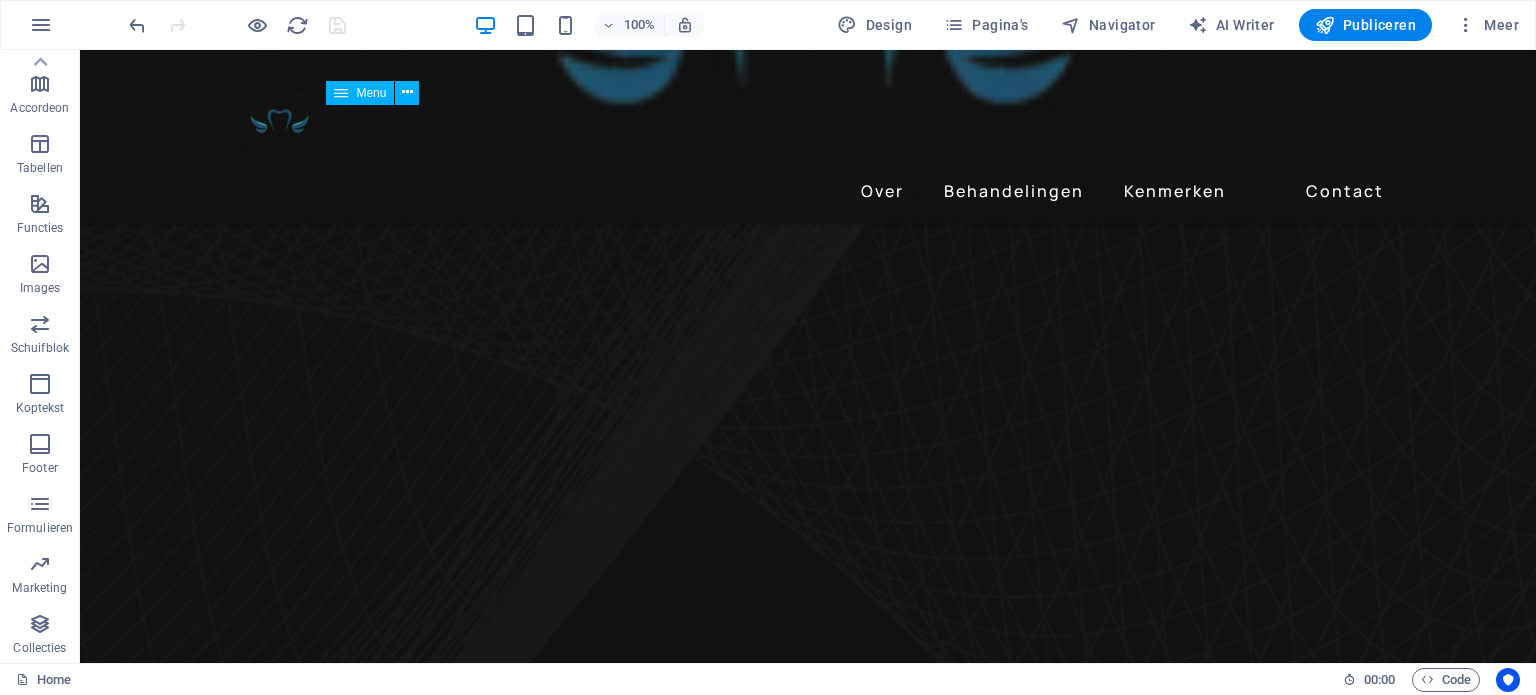 scroll, scrollTop: 838, scrollLeft: 0, axis: vertical 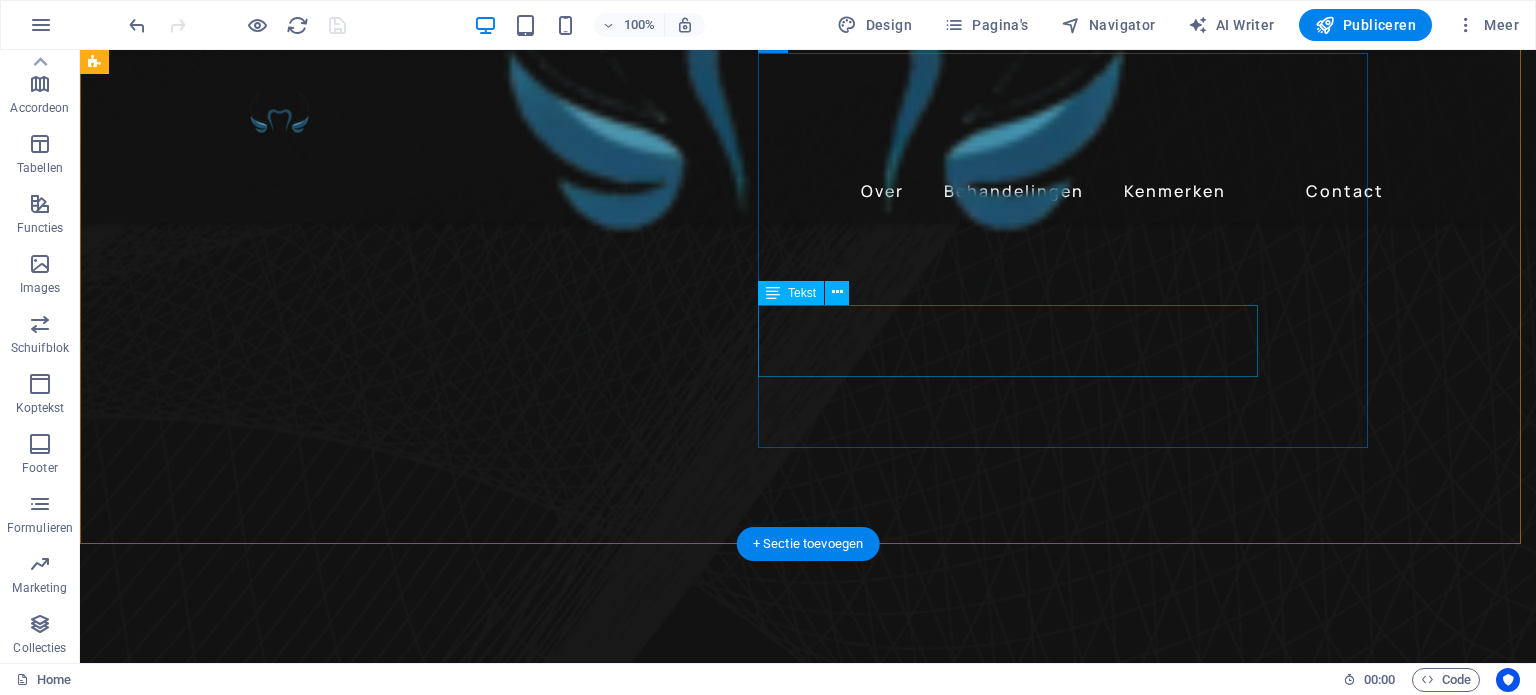 click on "Met passie voor tandheelkunde en oog voor detail, bied ik hoogwaardige tandheelkundige zorg waarbij jouw comfort en gezondheid centraal staan" at bounding box center [680, 4416] 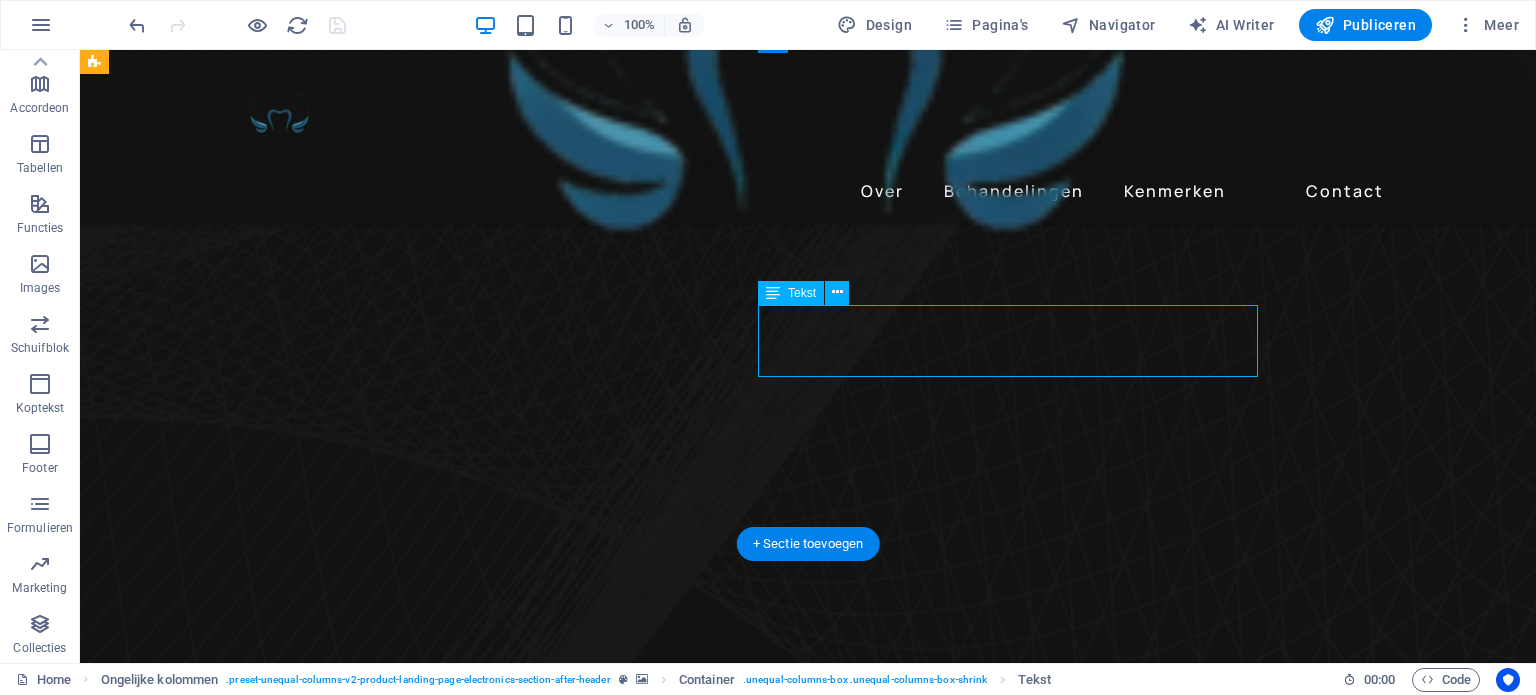 click on "Met passie voor tandheelkunde en oog voor detail, bied ik hoogwaardige tandheelkundige zorg waarbij jouw comfort en gezondheid centraal staan" at bounding box center (680, 4416) 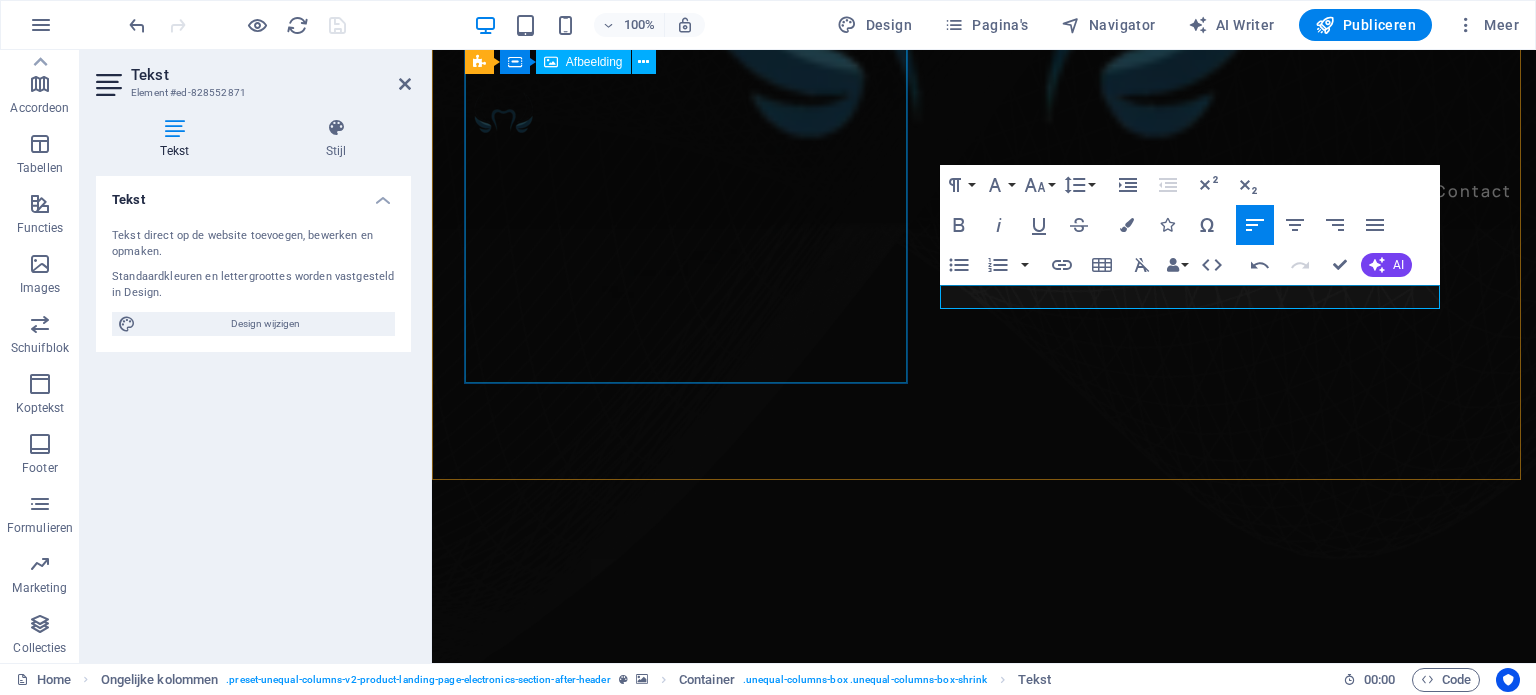 scroll, scrollTop: 838, scrollLeft: 0, axis: vertical 